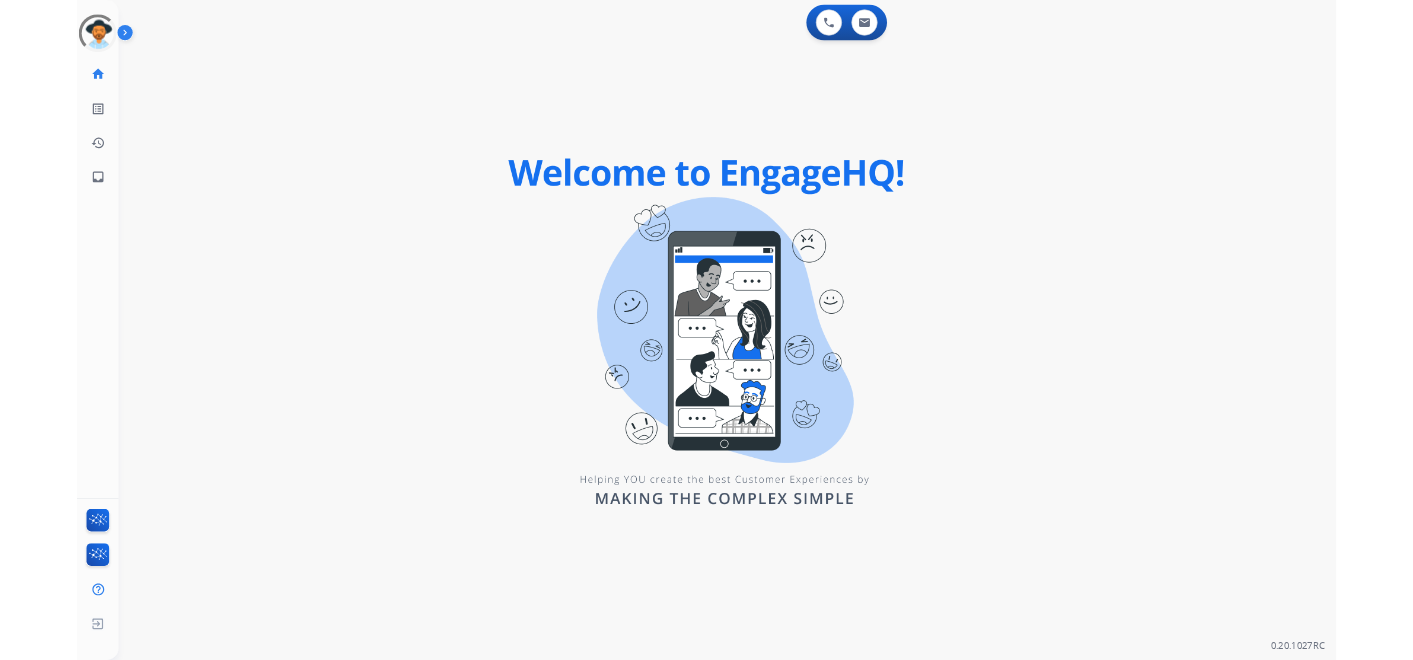 scroll, scrollTop: 0, scrollLeft: 0, axis: both 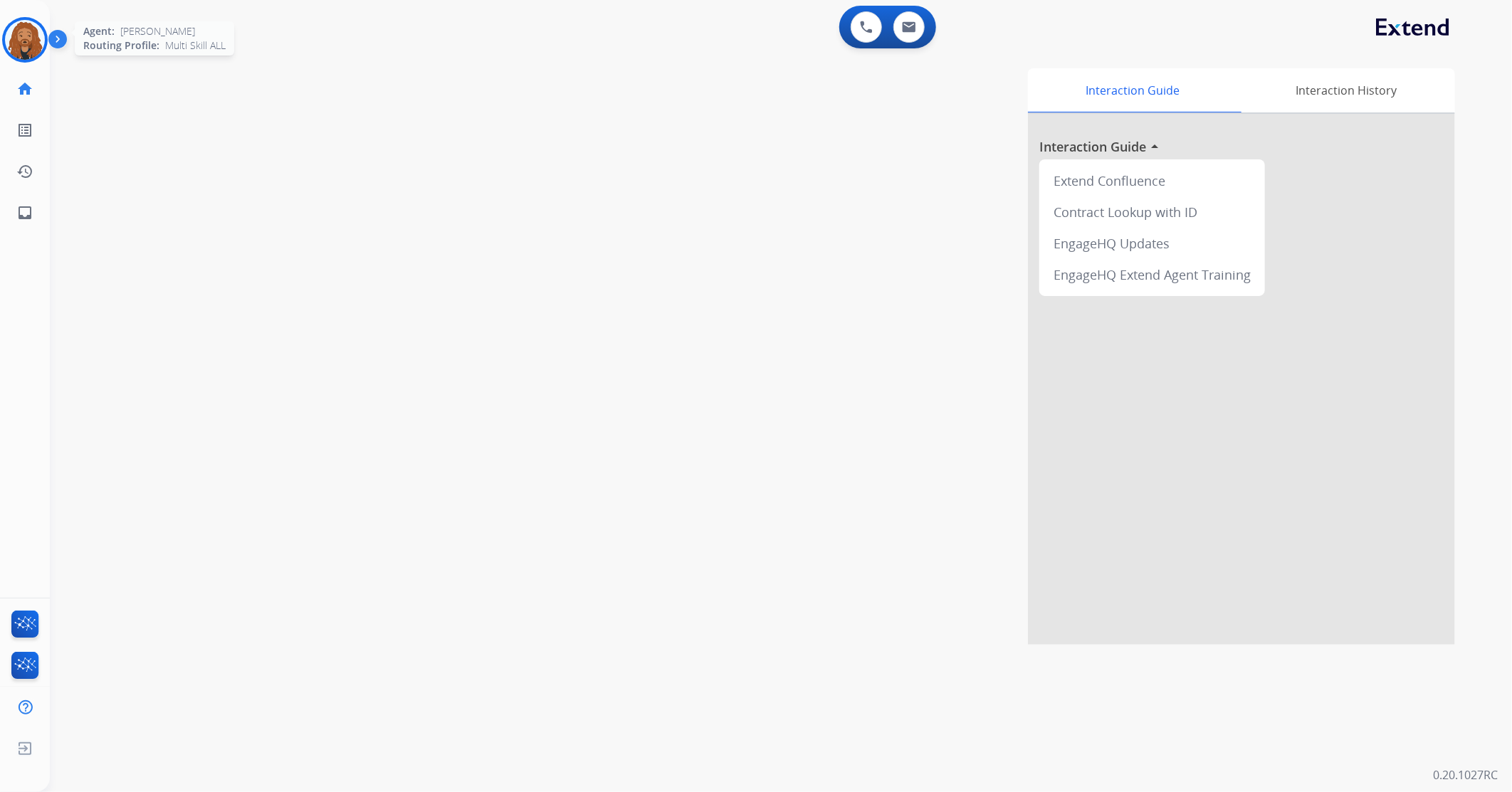click at bounding box center (25, 40) 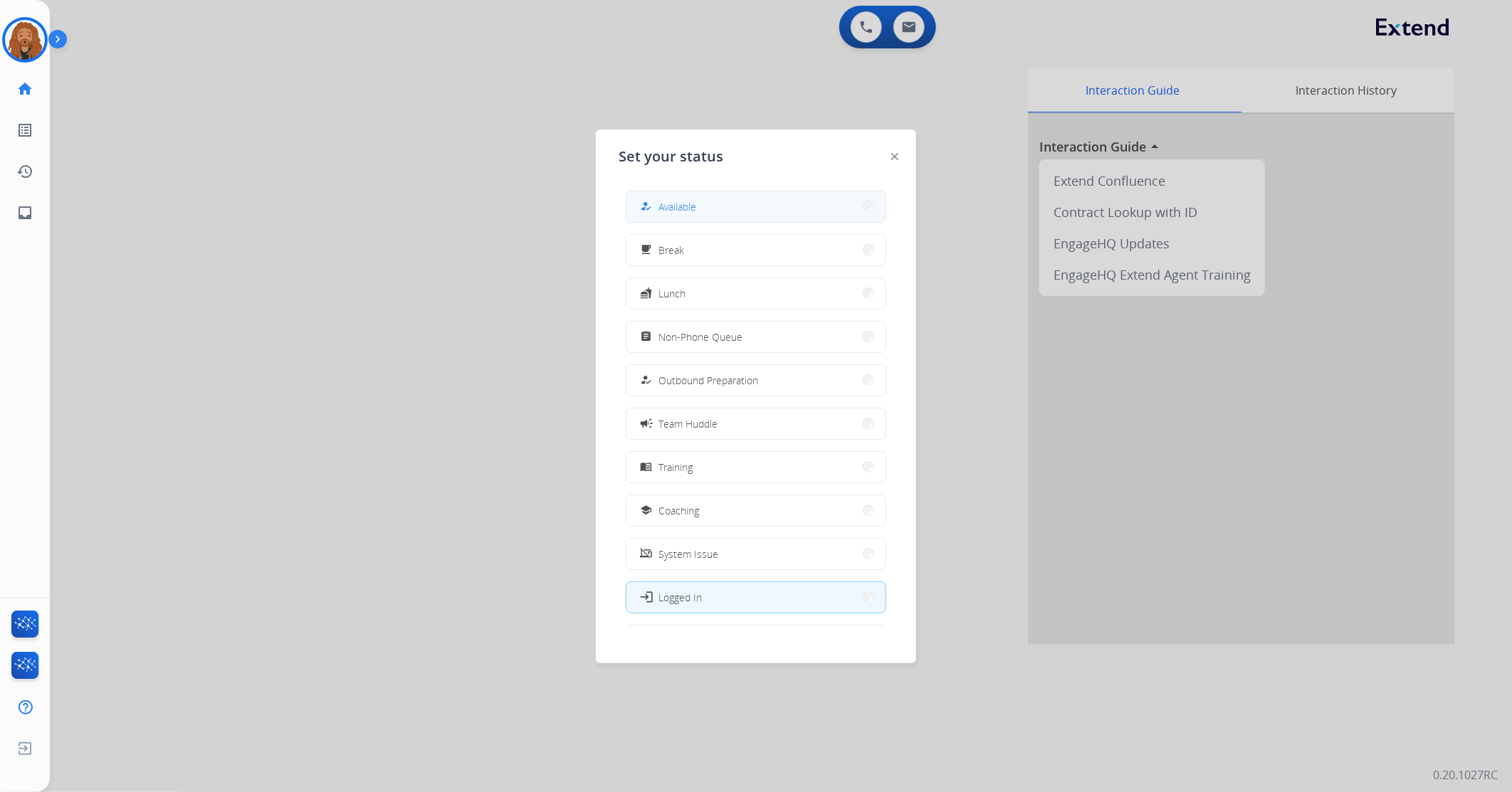 click on "how_to_reg Available" at bounding box center [756, 206] 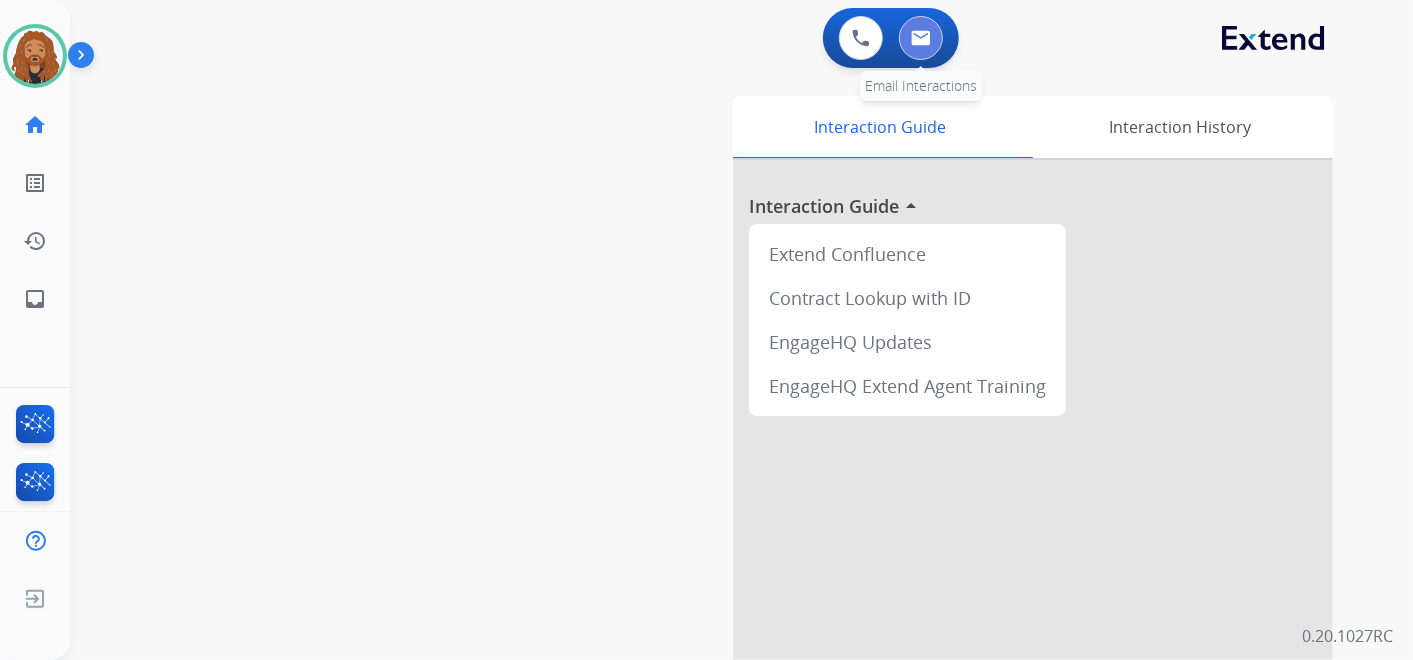 click at bounding box center (921, 38) 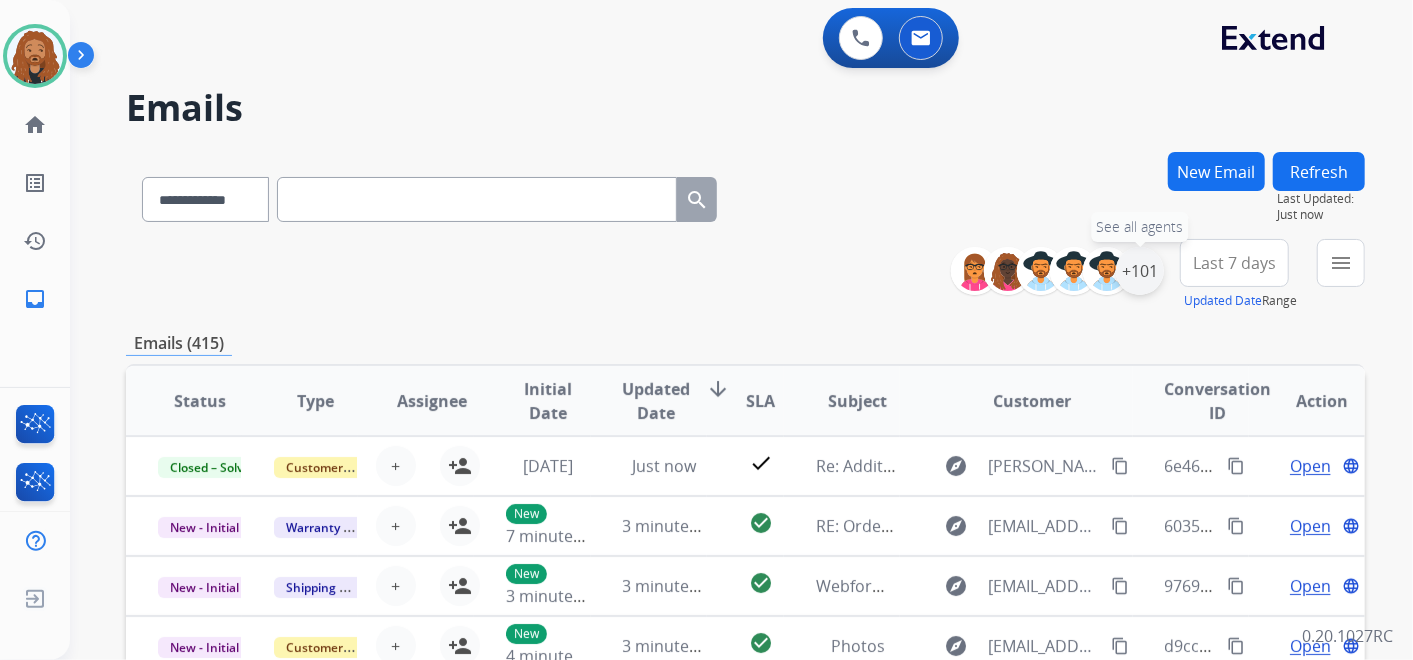 click on "+101" at bounding box center (1140, 271) 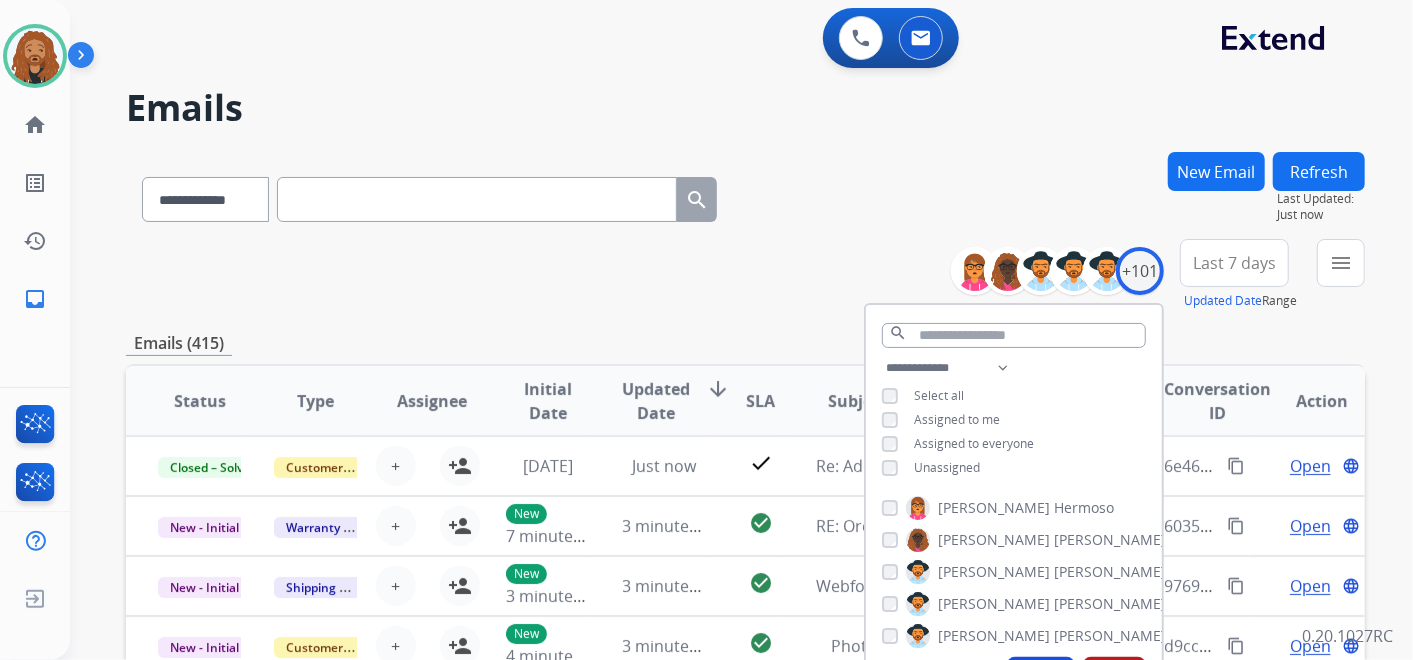 click on "**********" at bounding box center (1014, 420) 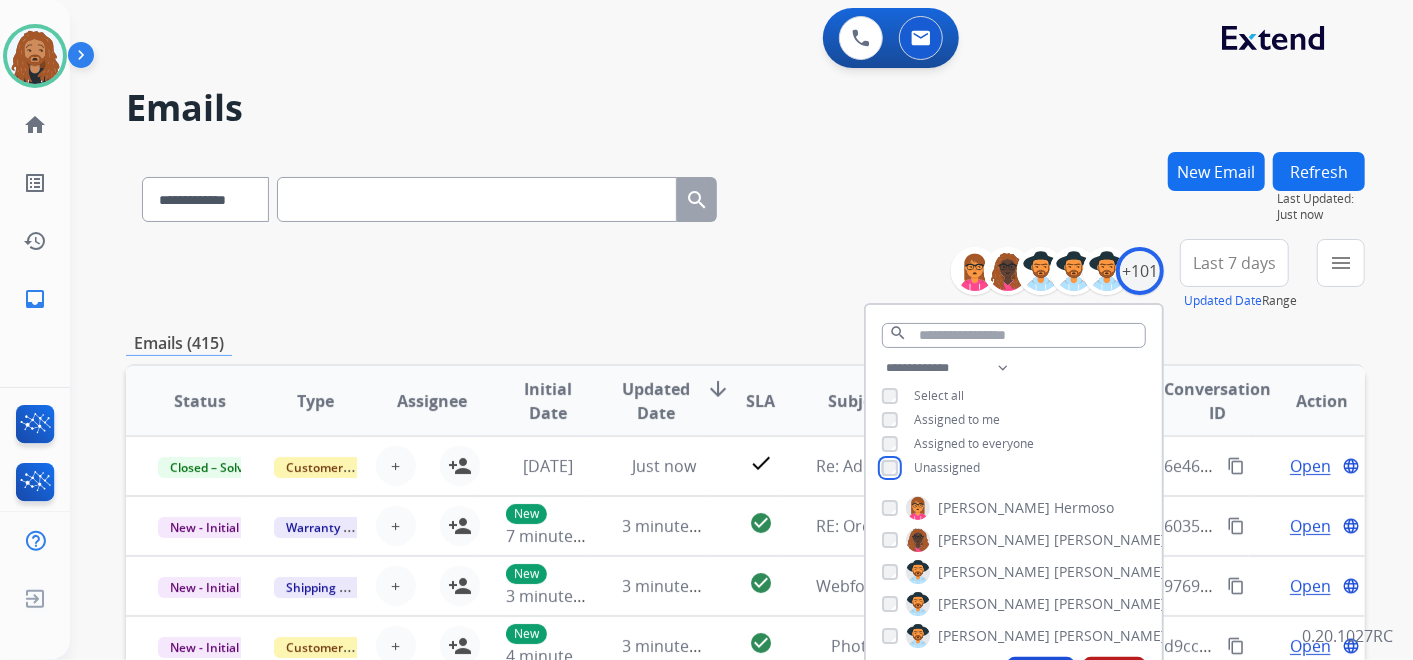 scroll, scrollTop: 1, scrollLeft: 0, axis: vertical 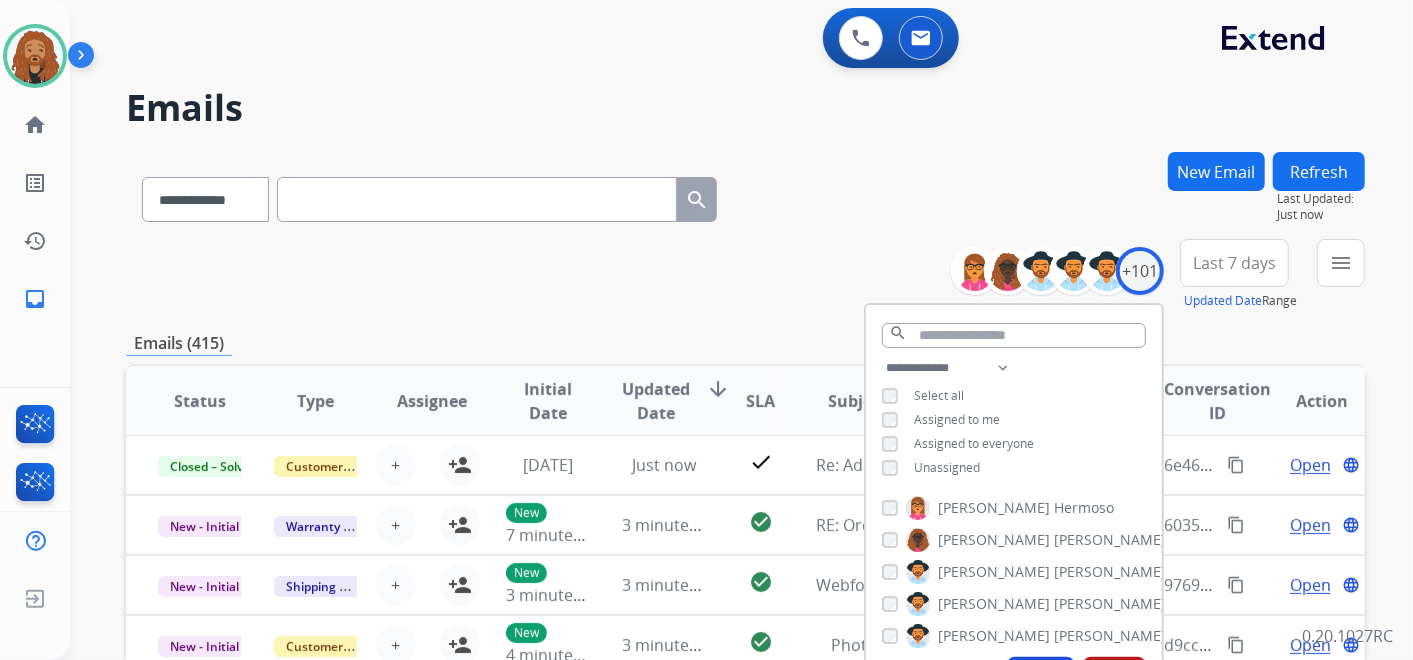 click on "Apply Clear" at bounding box center [1014, 675] 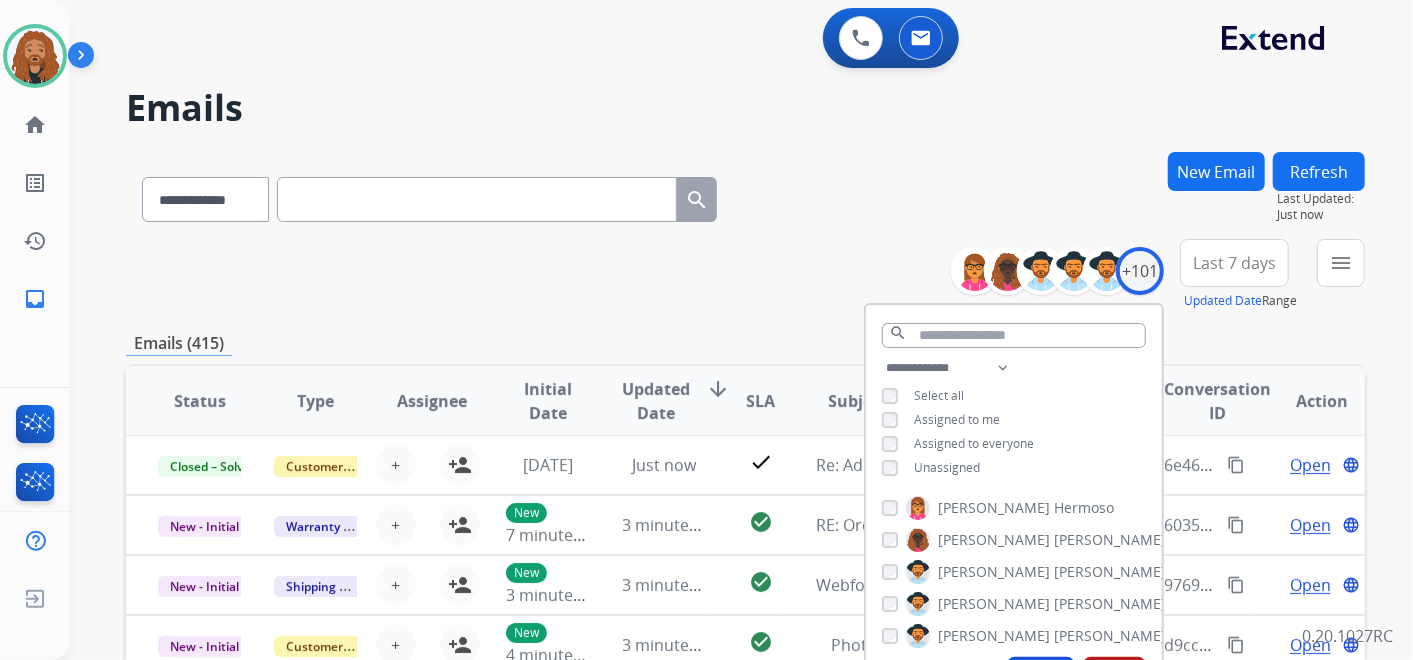click on "Apply Clear" at bounding box center (1014, 675) 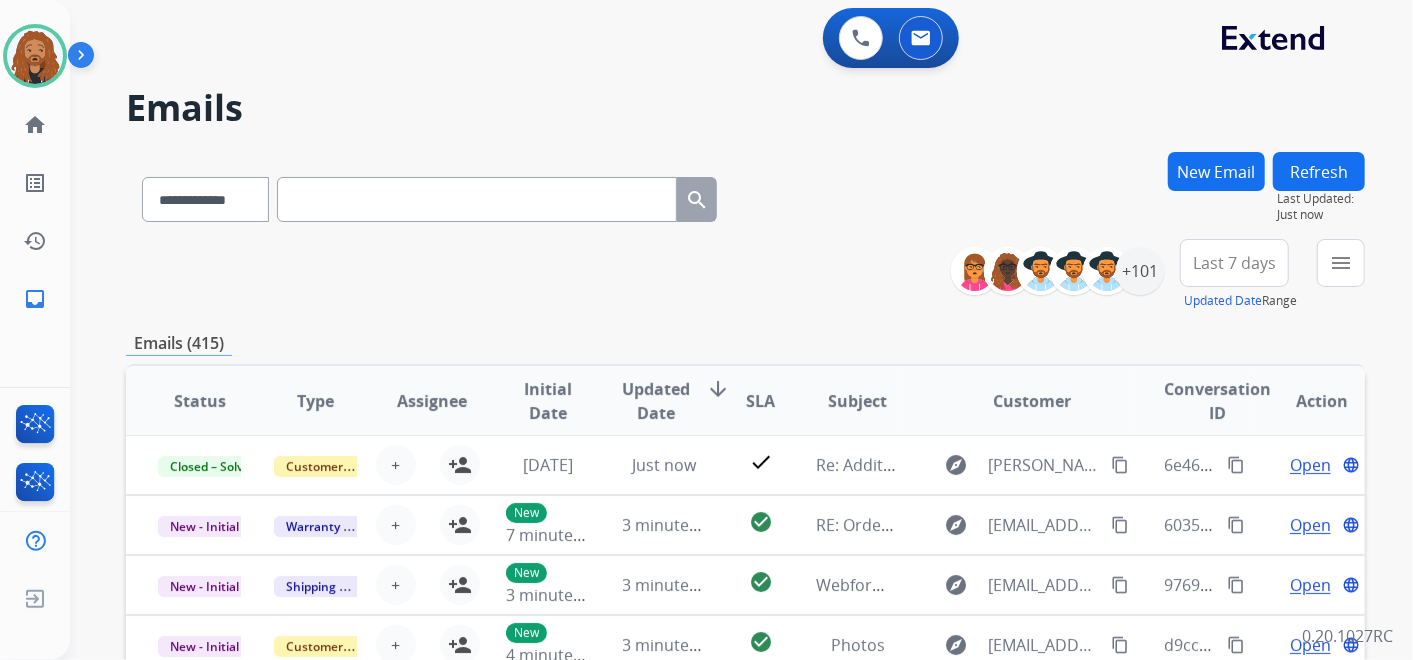scroll, scrollTop: 111, scrollLeft: 0, axis: vertical 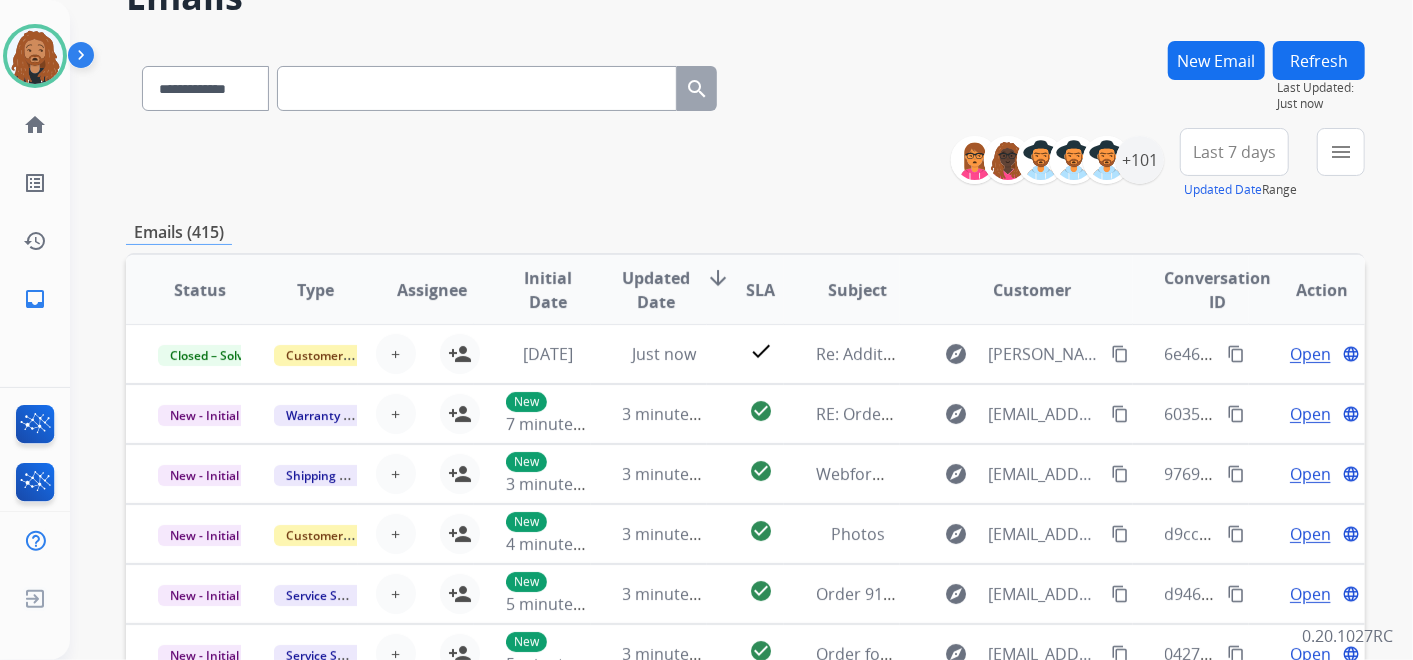 drag, startPoint x: 636, startPoint y: 158, endPoint x: 1188, endPoint y: 218, distance: 555.2513 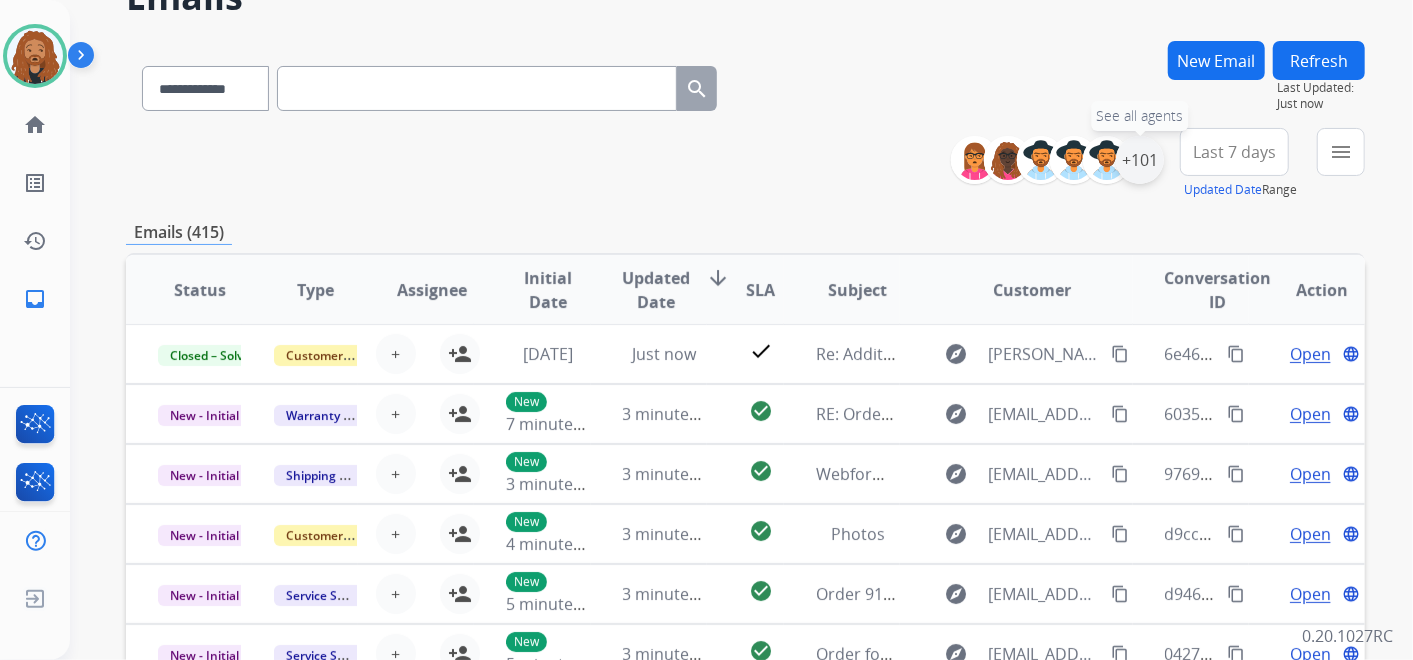 click on "+101" at bounding box center (1140, 160) 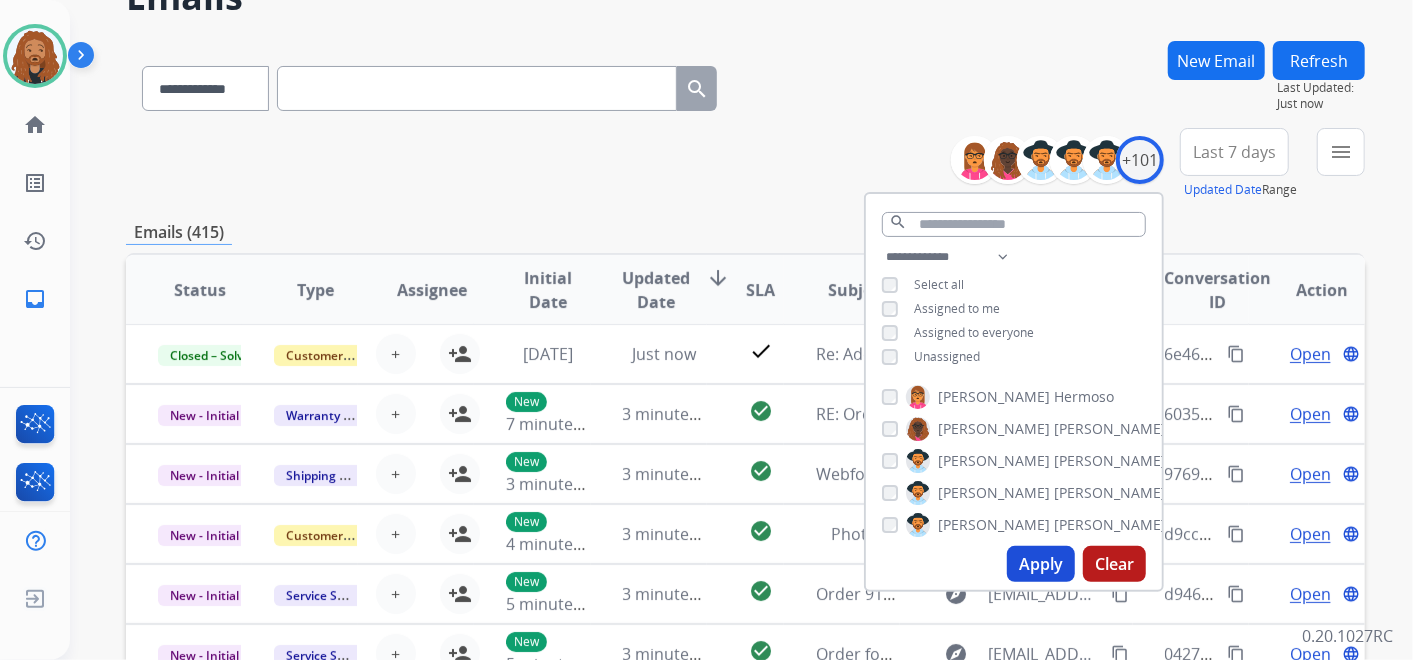 click on "Apply" at bounding box center [1041, 564] 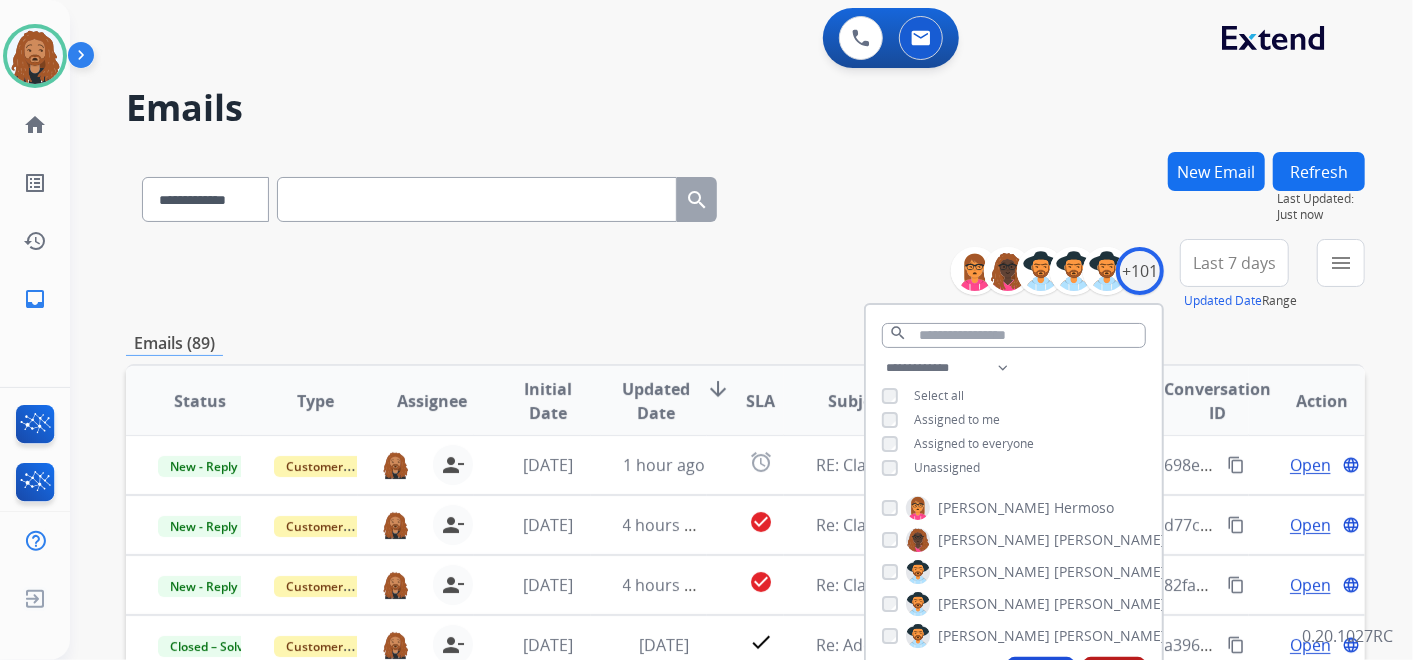click on "Last 7 days" at bounding box center [1234, 263] 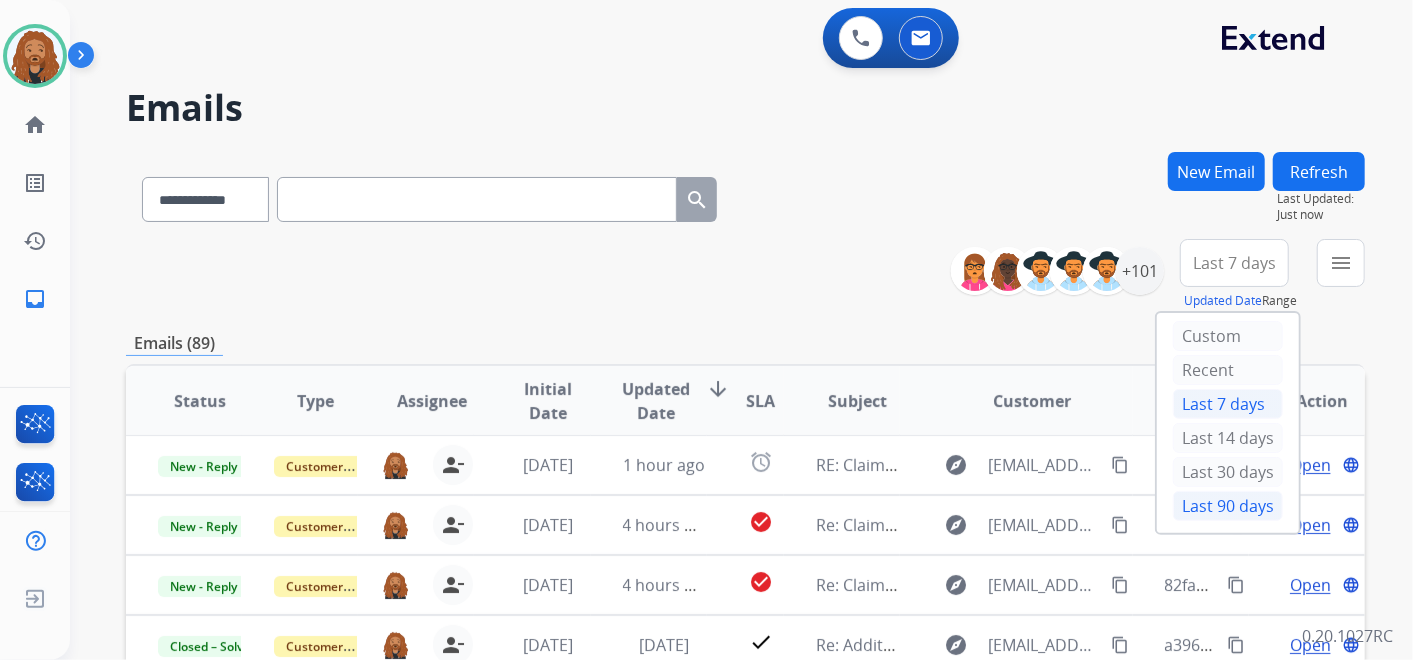 click on "Last 90 days" at bounding box center (1228, 506) 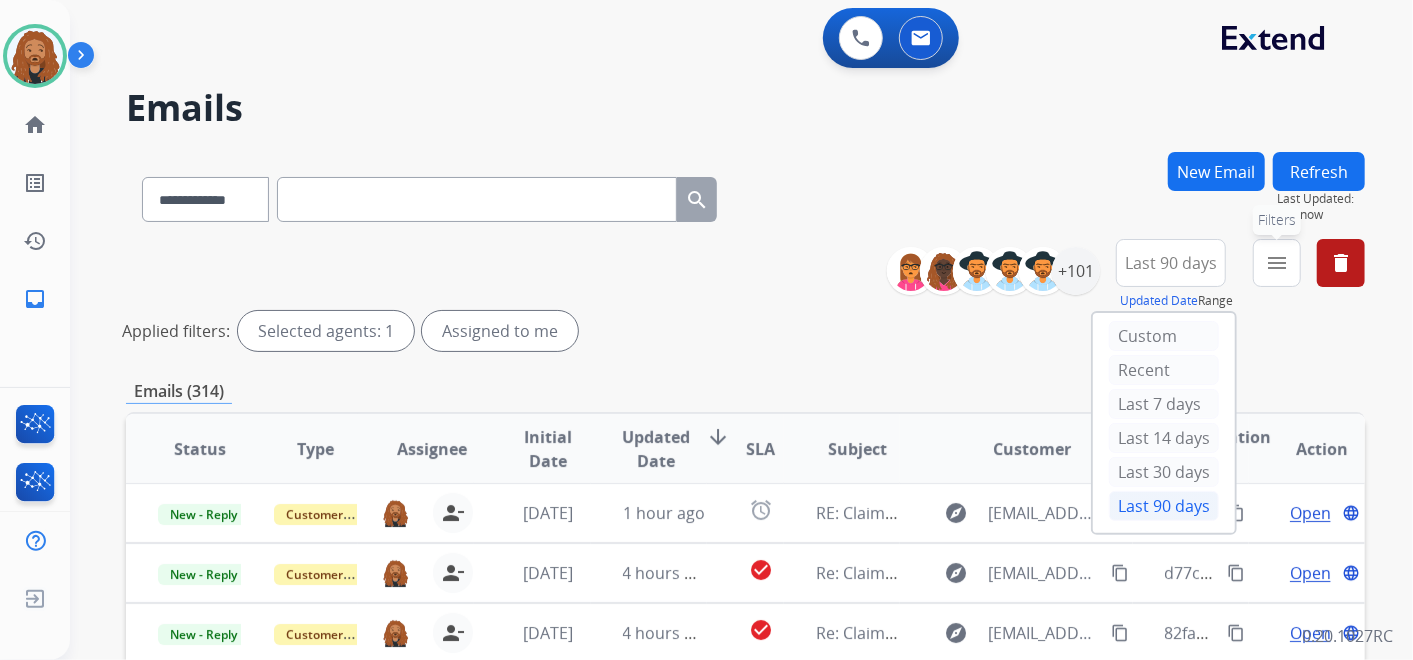 click on "menu  Filters" at bounding box center (1277, 263) 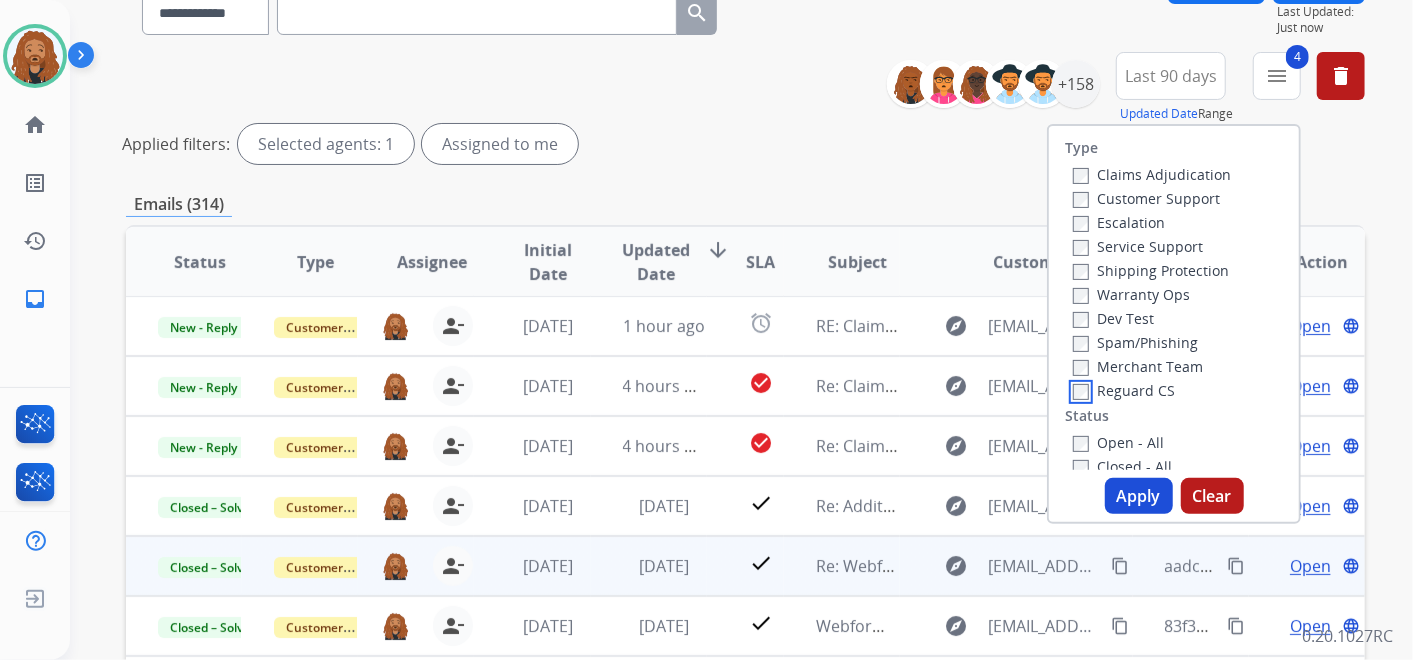 scroll, scrollTop: 222, scrollLeft: 0, axis: vertical 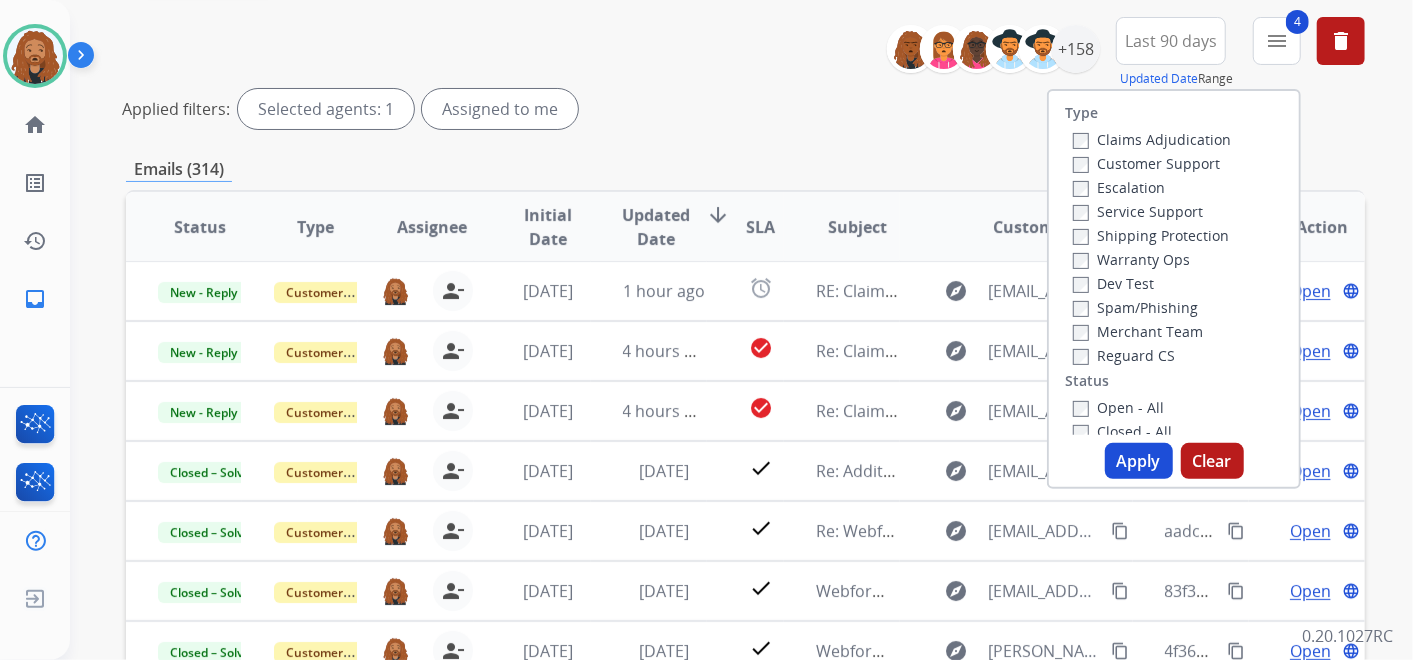click on "Apply" at bounding box center (1139, 461) 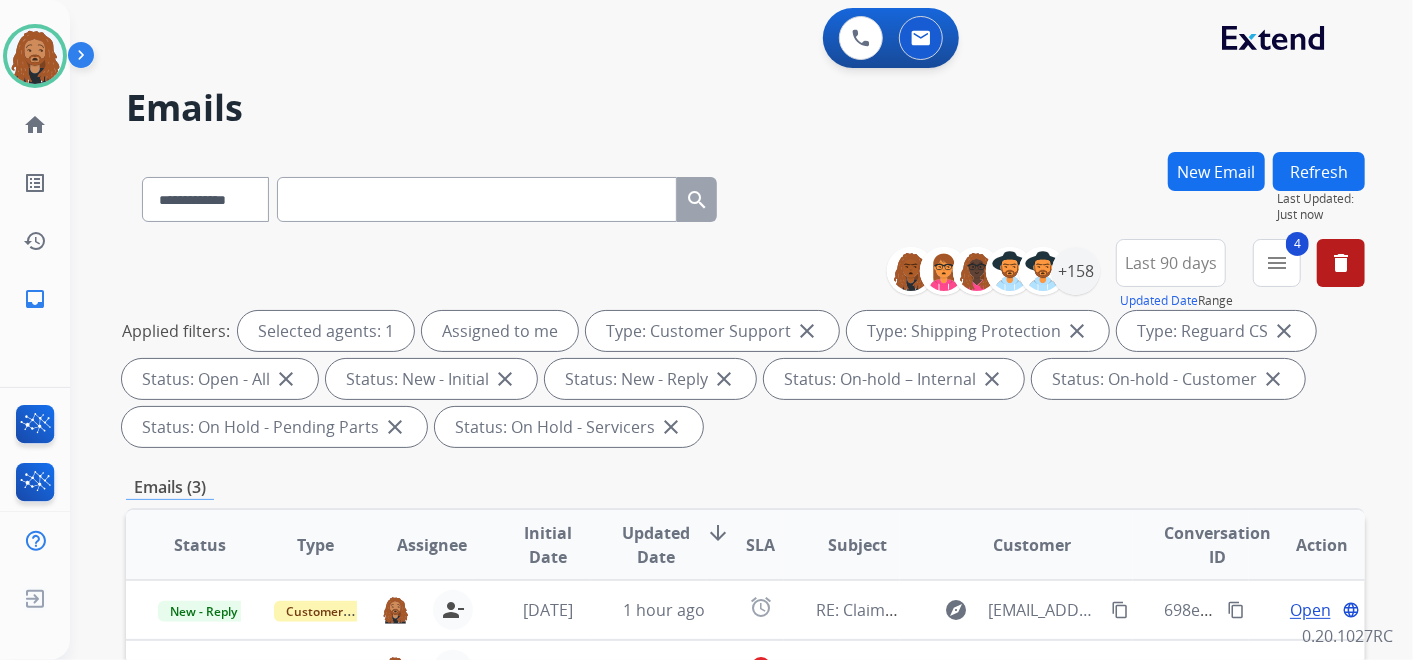 scroll, scrollTop: 0, scrollLeft: 0, axis: both 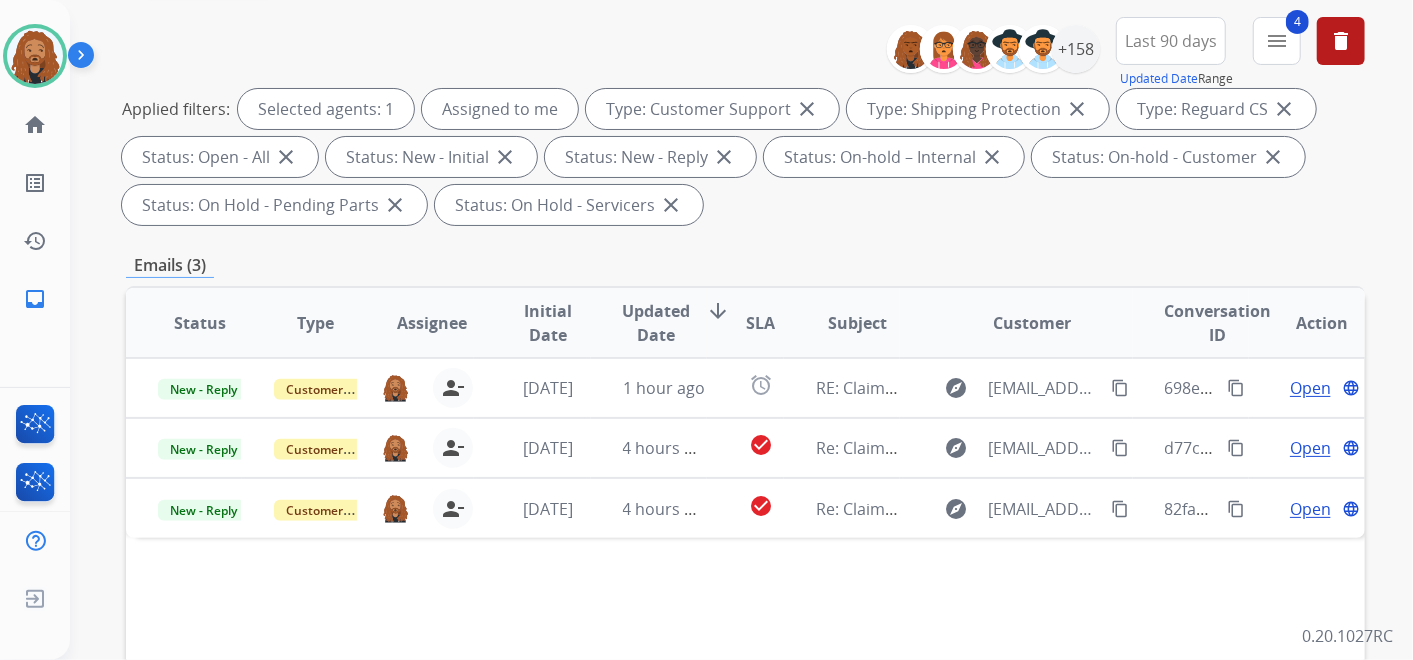 drag, startPoint x: 723, startPoint y: 460, endPoint x: 560, endPoint y: 597, distance: 212.92722 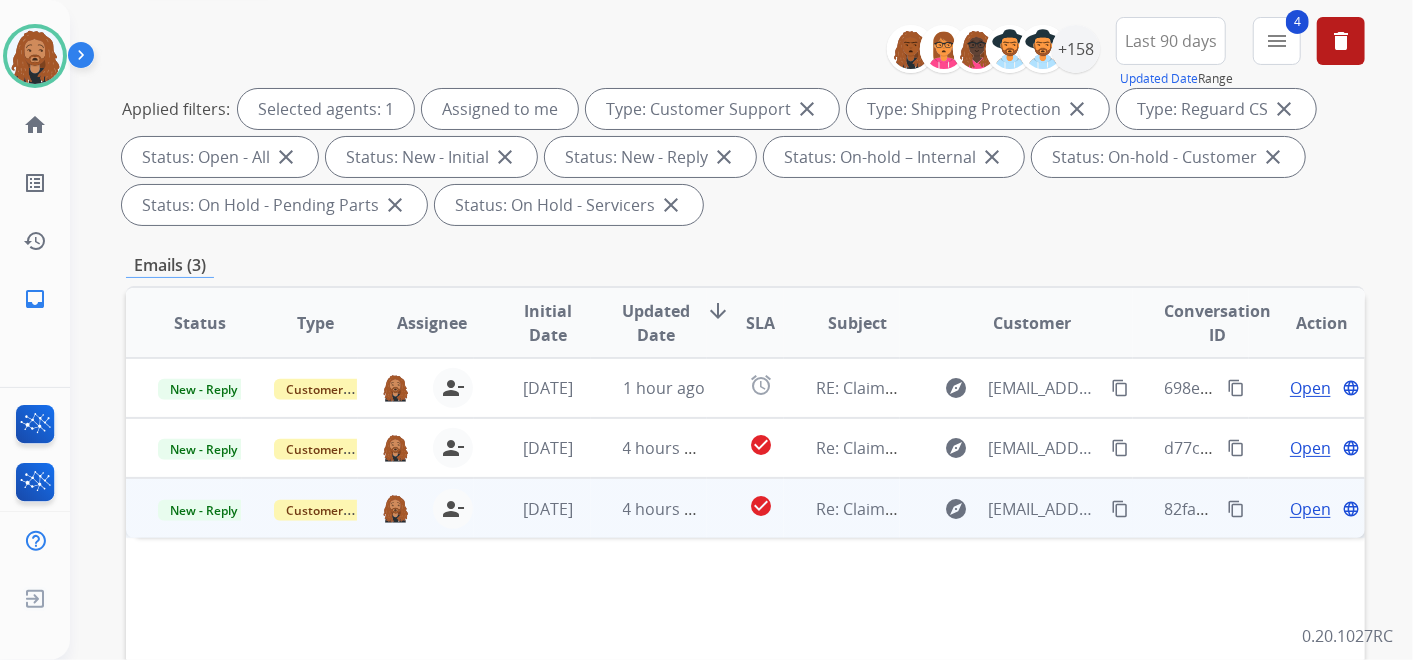click on "Open" at bounding box center (1310, 509) 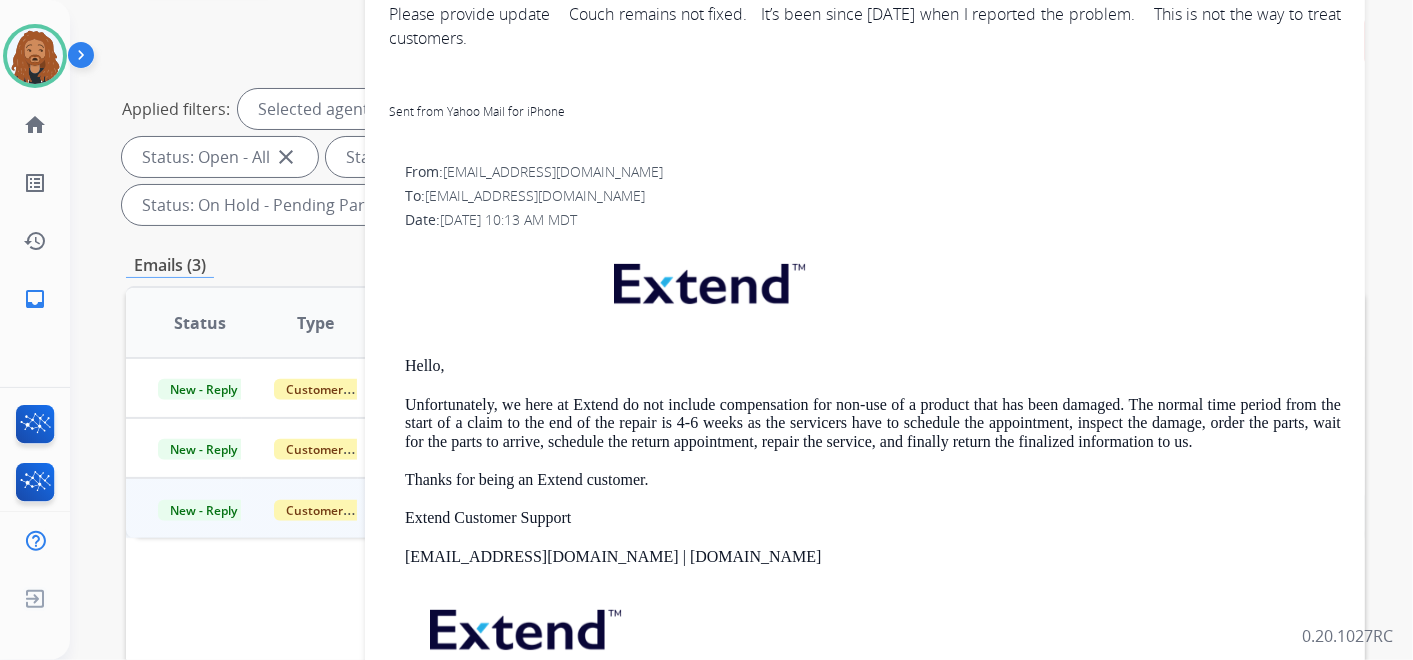 scroll, scrollTop: 444, scrollLeft: 0, axis: vertical 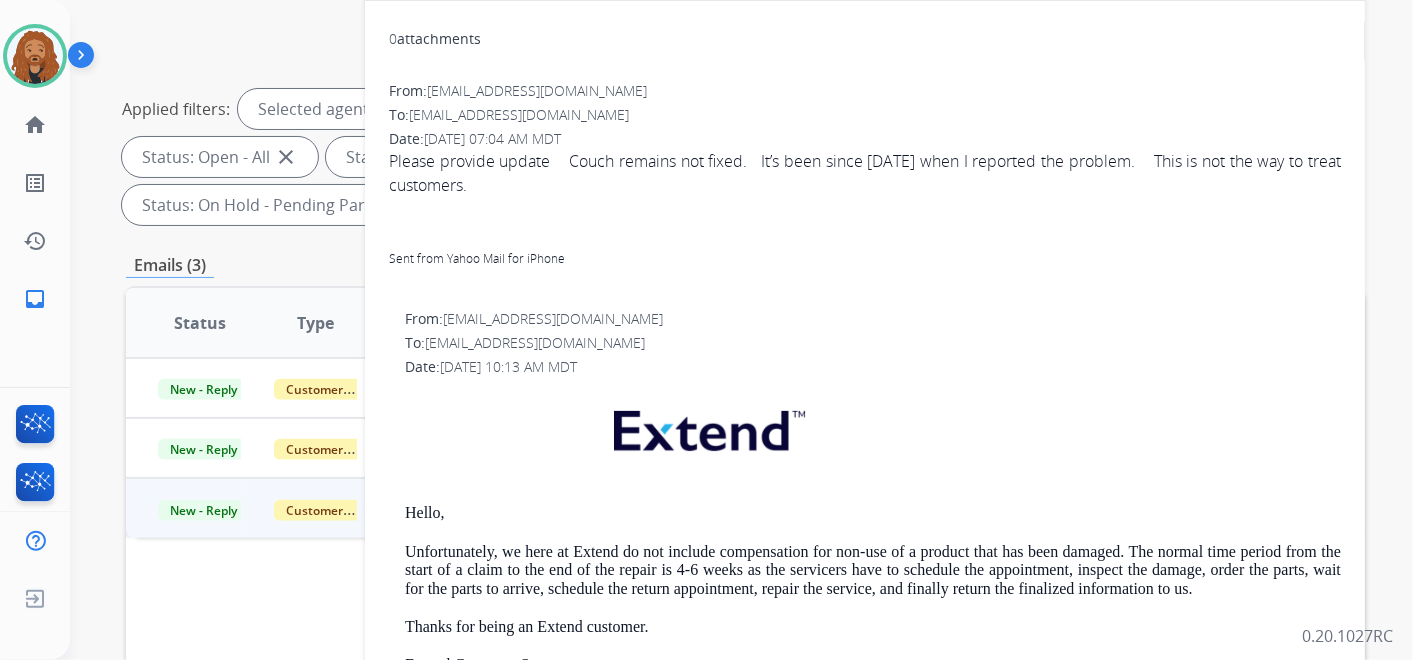 click on "Please provide update    Couch remains not fixed.   It’s been since [DATE] when I reported the problem.    This is not the way to treat customers.    Sent from Yahoo Mail for iPhone" at bounding box center [865, 221] 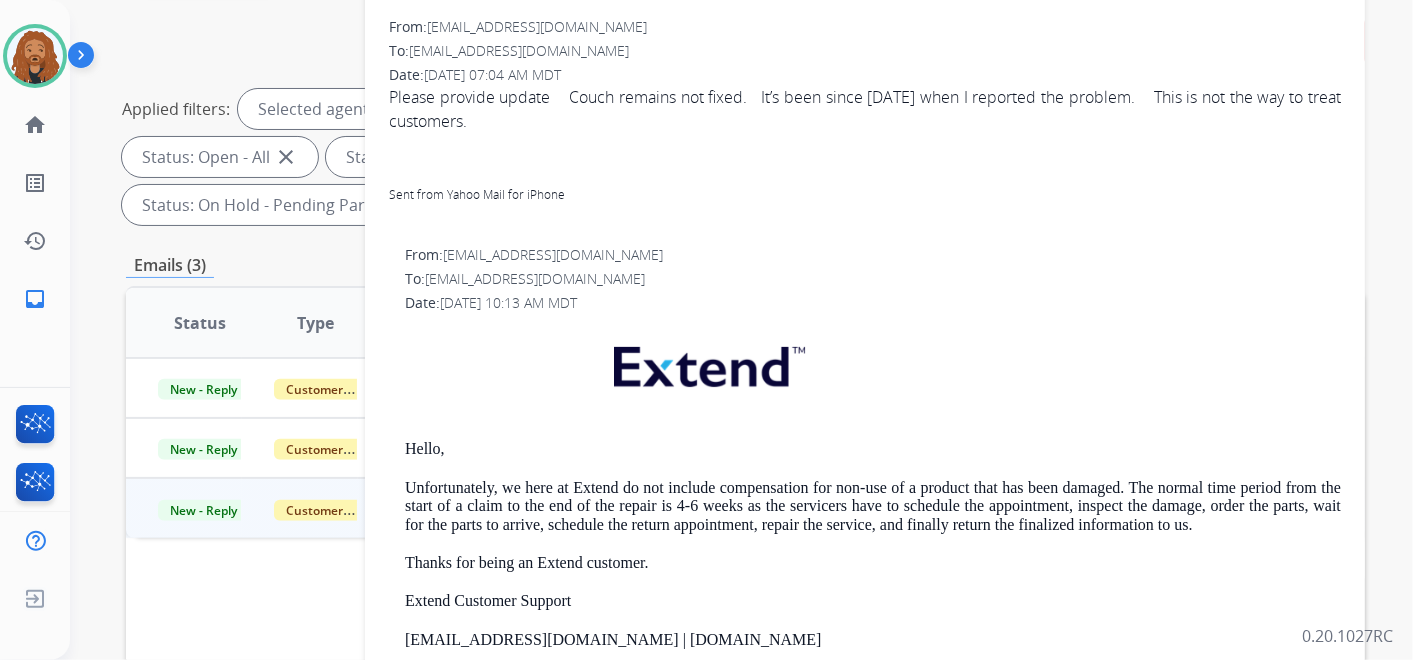 scroll, scrollTop: 269, scrollLeft: 0, axis: vertical 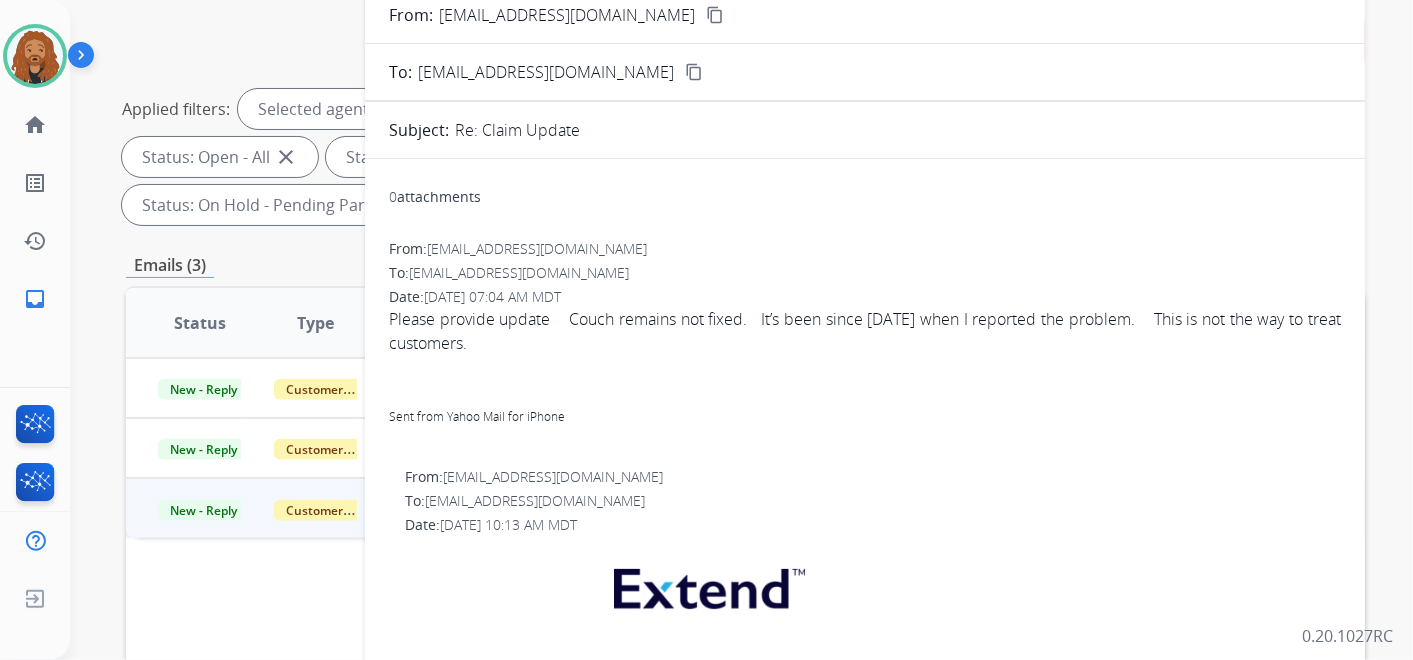 click on "content_copy" at bounding box center [715, 15] 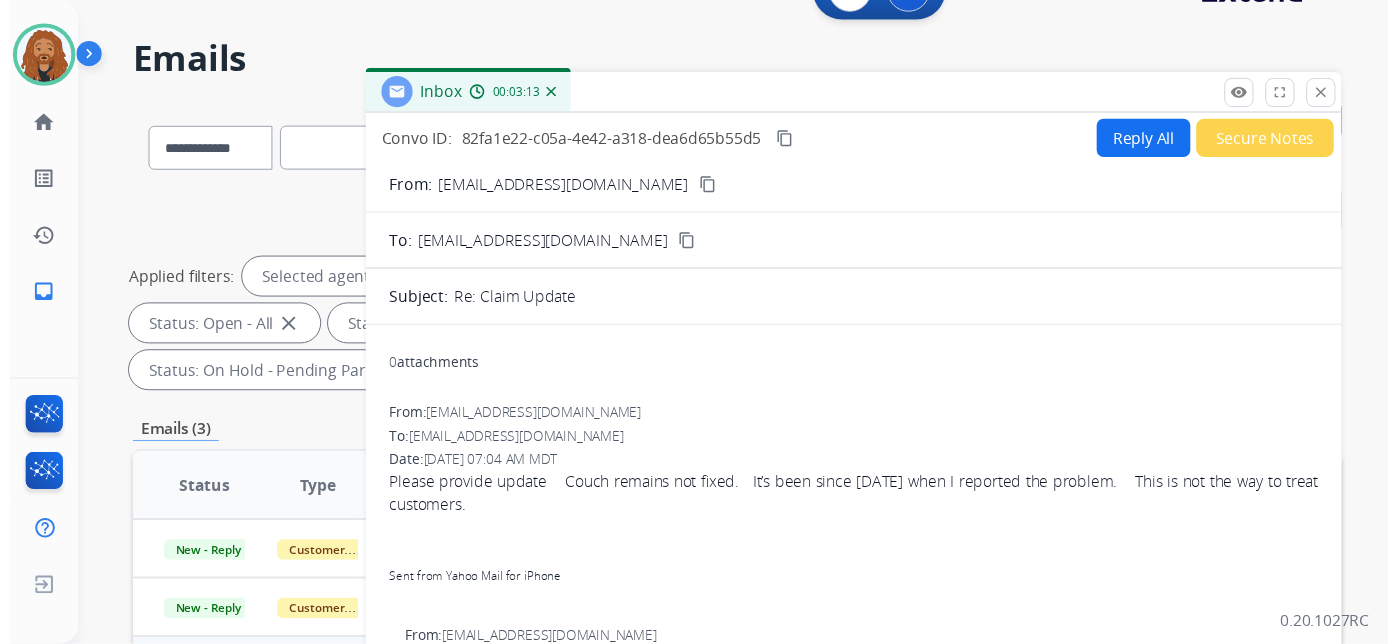 scroll, scrollTop: 0, scrollLeft: 0, axis: both 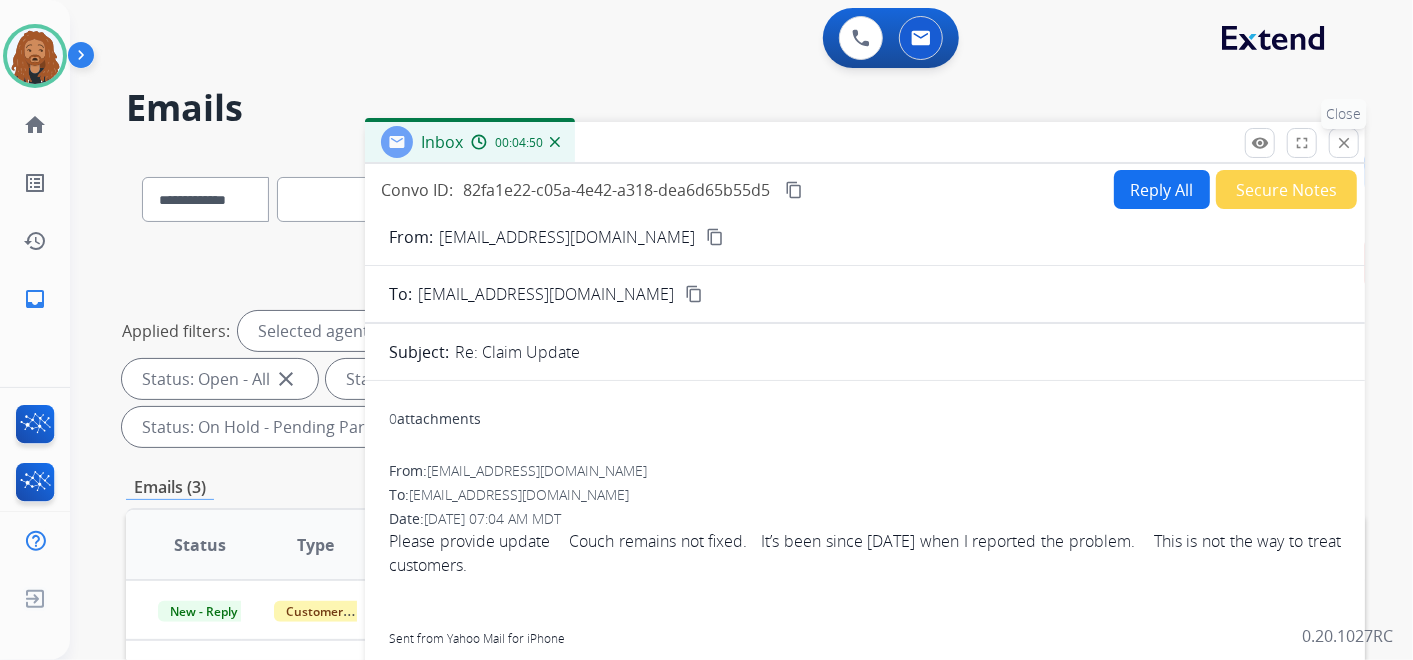 click on "close" at bounding box center (1344, 143) 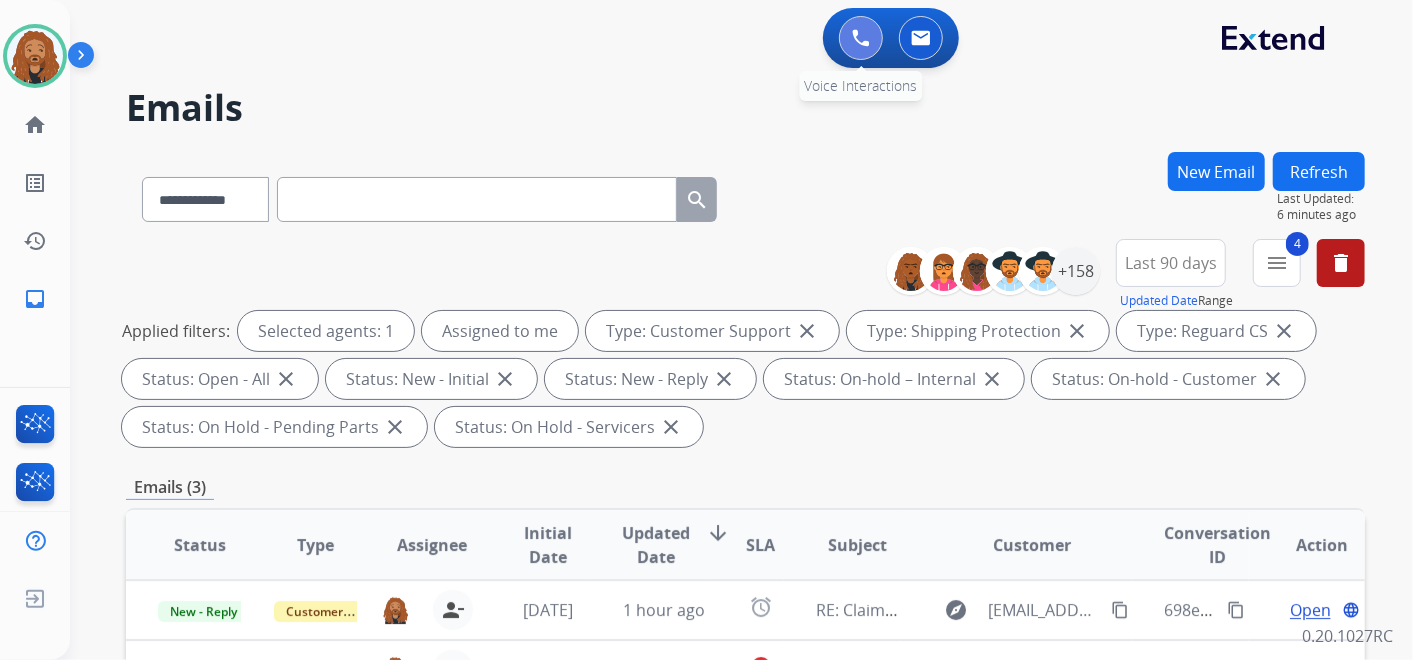 click at bounding box center (861, 38) 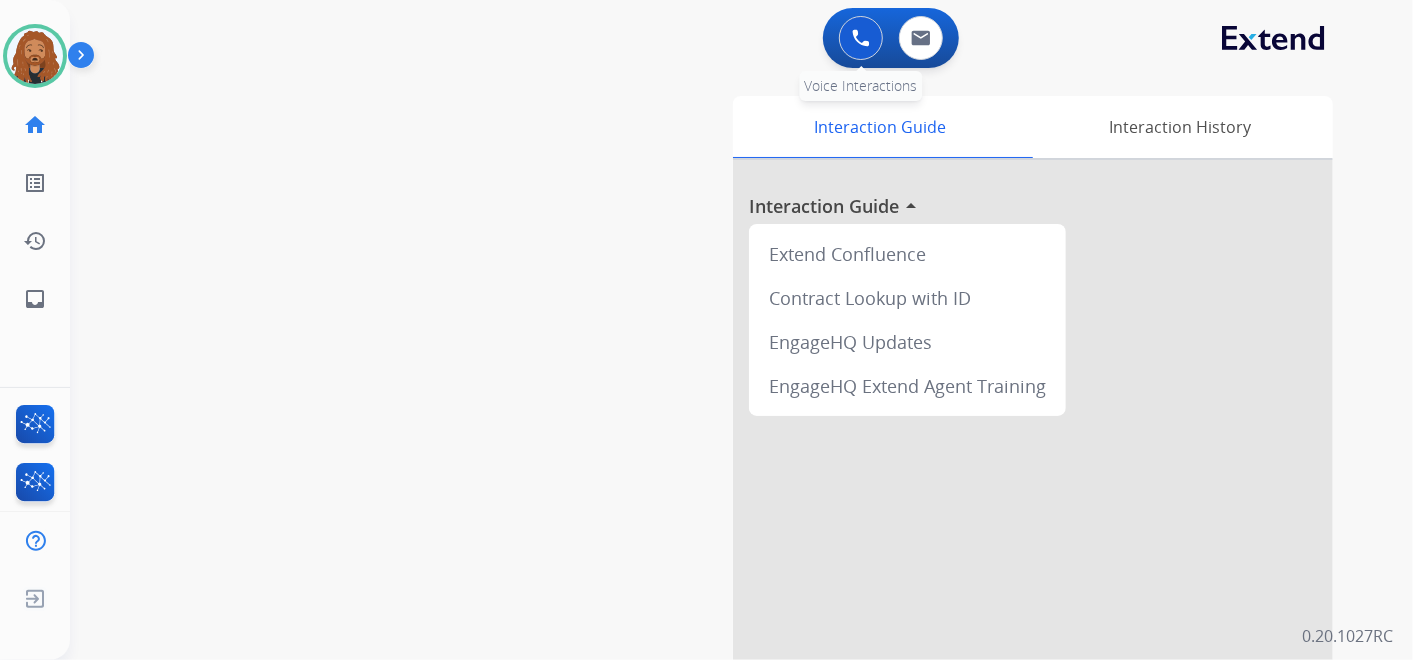 click at bounding box center (861, 38) 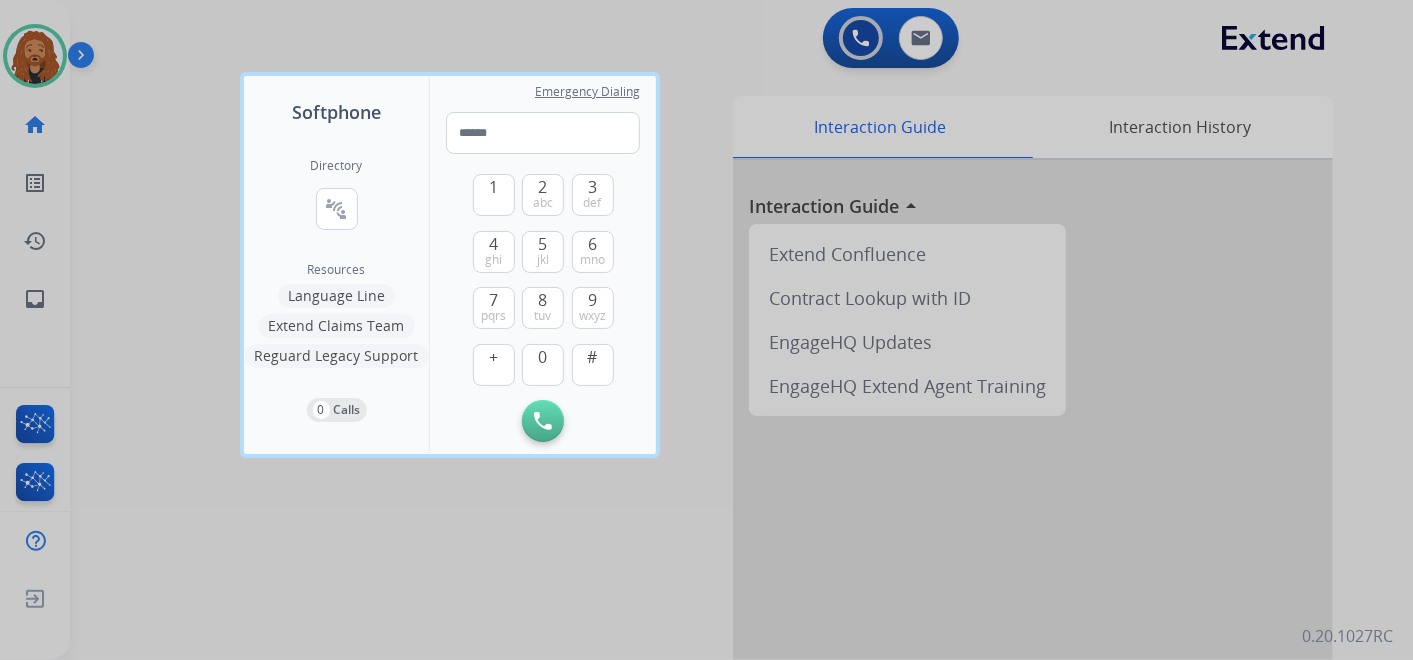 drag, startPoint x: 339, startPoint y: 325, endPoint x: 432, endPoint y: 168, distance: 182.4774 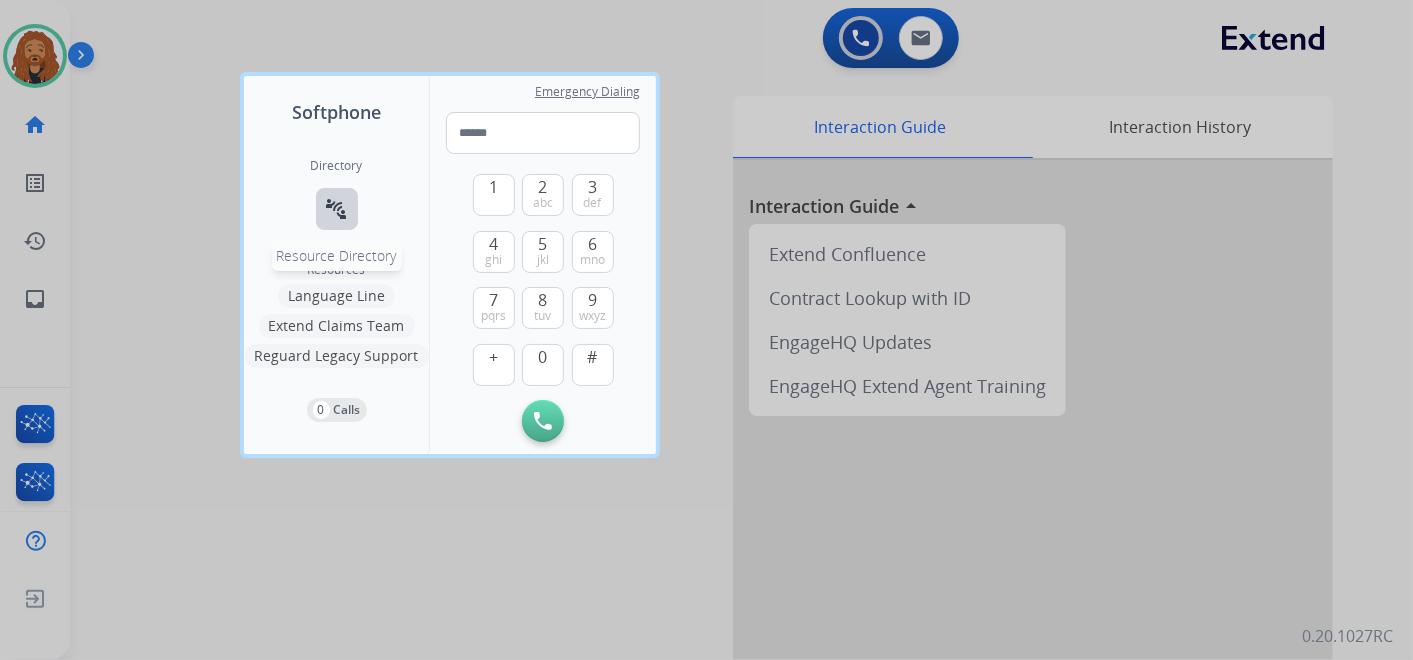 click on "connect_without_contact" at bounding box center [337, 209] 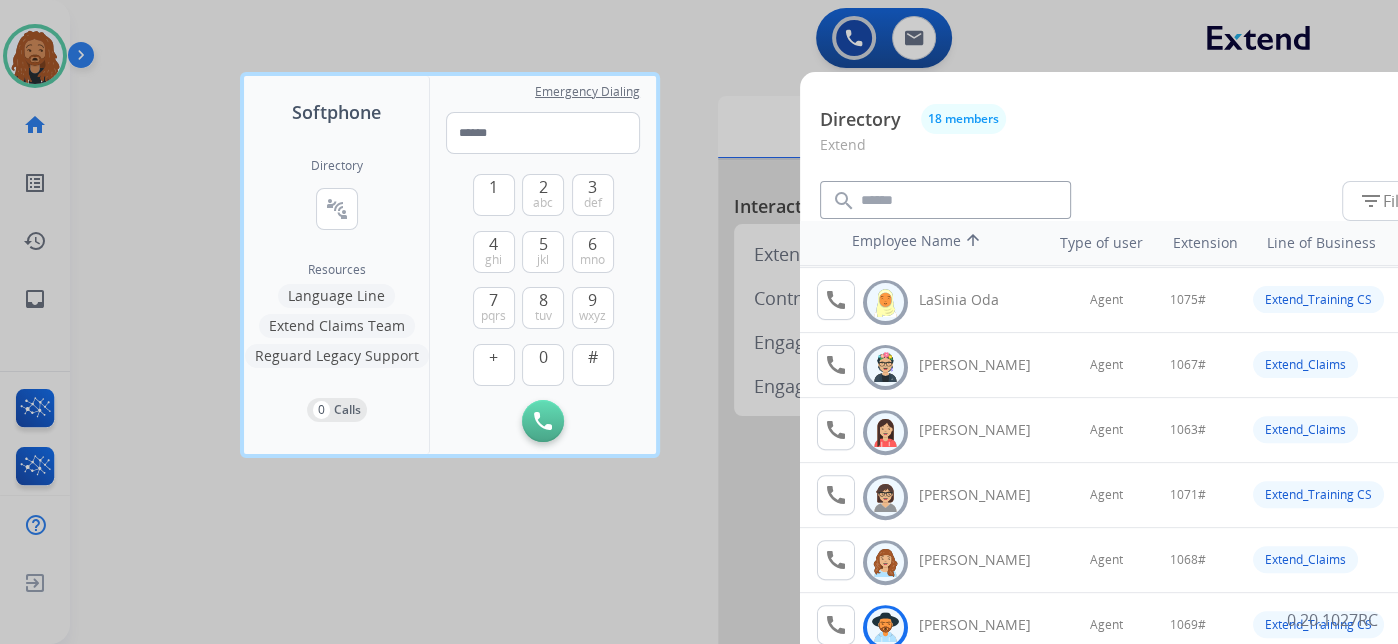 scroll, scrollTop: 756, scrollLeft: 0, axis: vertical 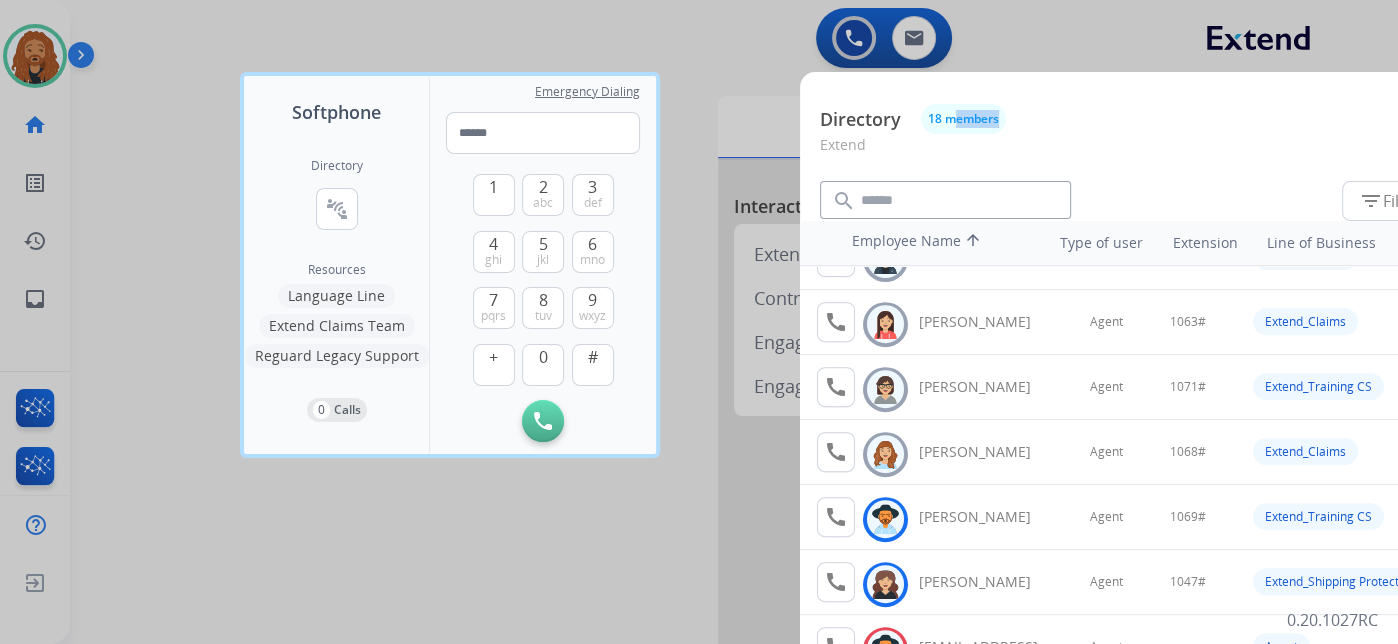 drag, startPoint x: 1080, startPoint y: 107, endPoint x: 954, endPoint y: 114, distance: 126.1943 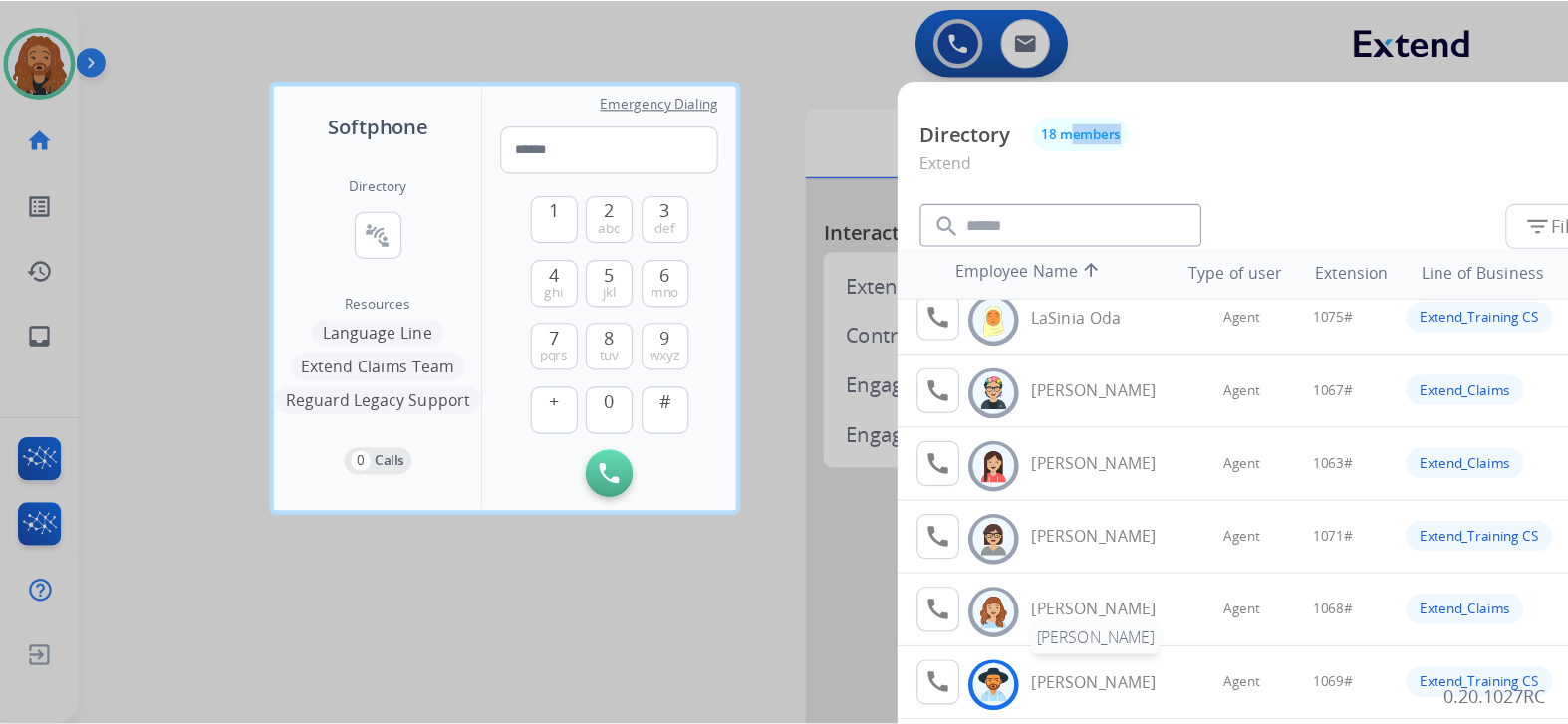 scroll, scrollTop: 753, scrollLeft: 0, axis: vertical 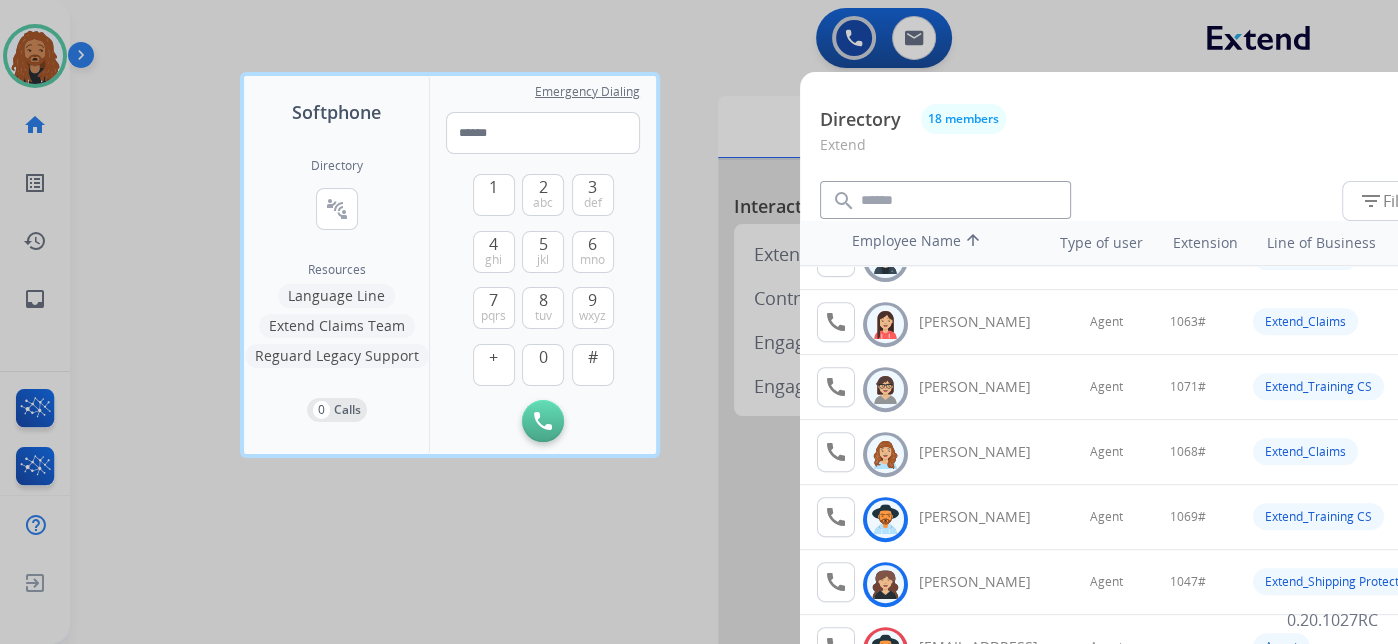 drag, startPoint x: 462, startPoint y: 571, endPoint x: 395, endPoint y: 531, distance: 78.03204 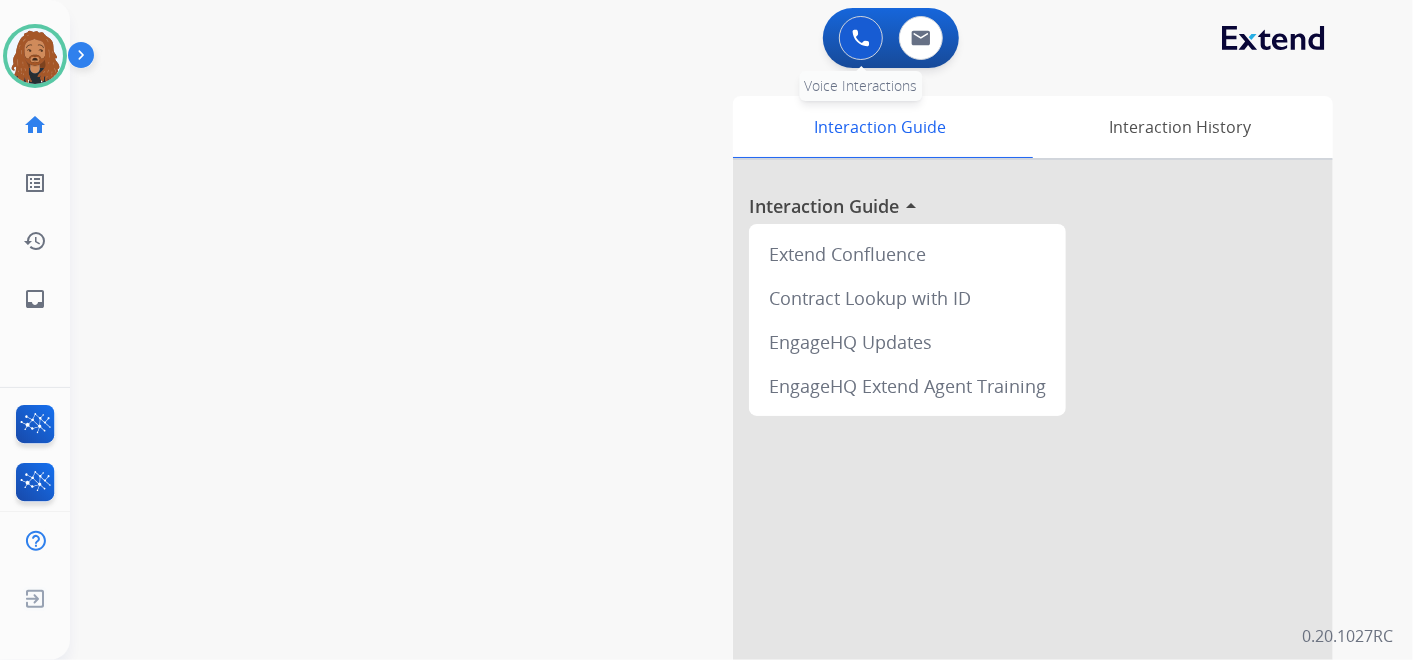 click at bounding box center [861, 38] 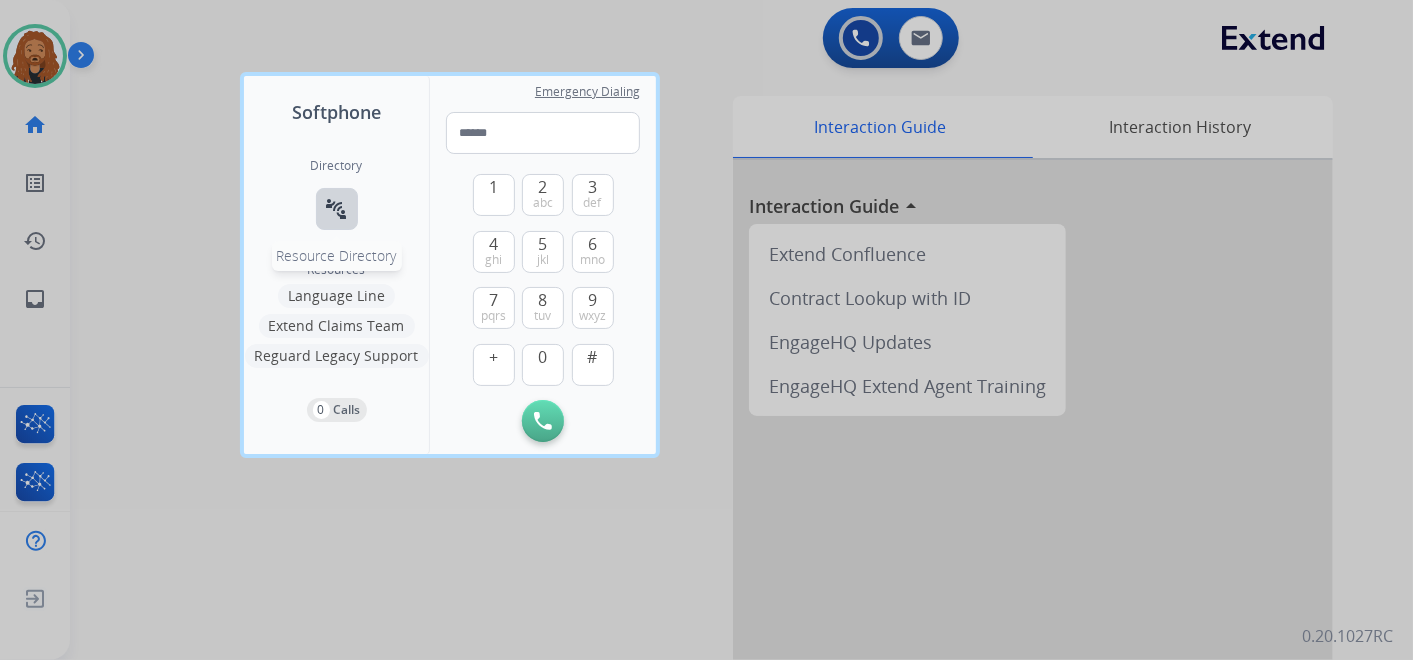 click on "connect_without_contact" at bounding box center [337, 209] 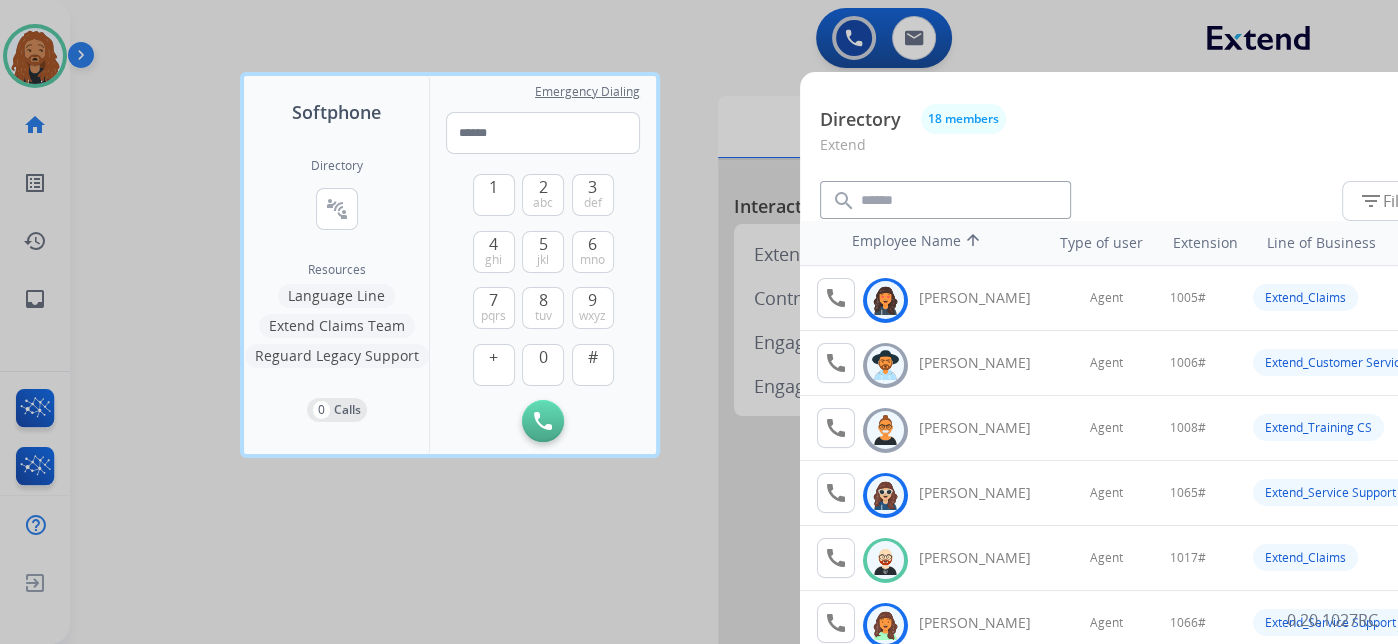 type 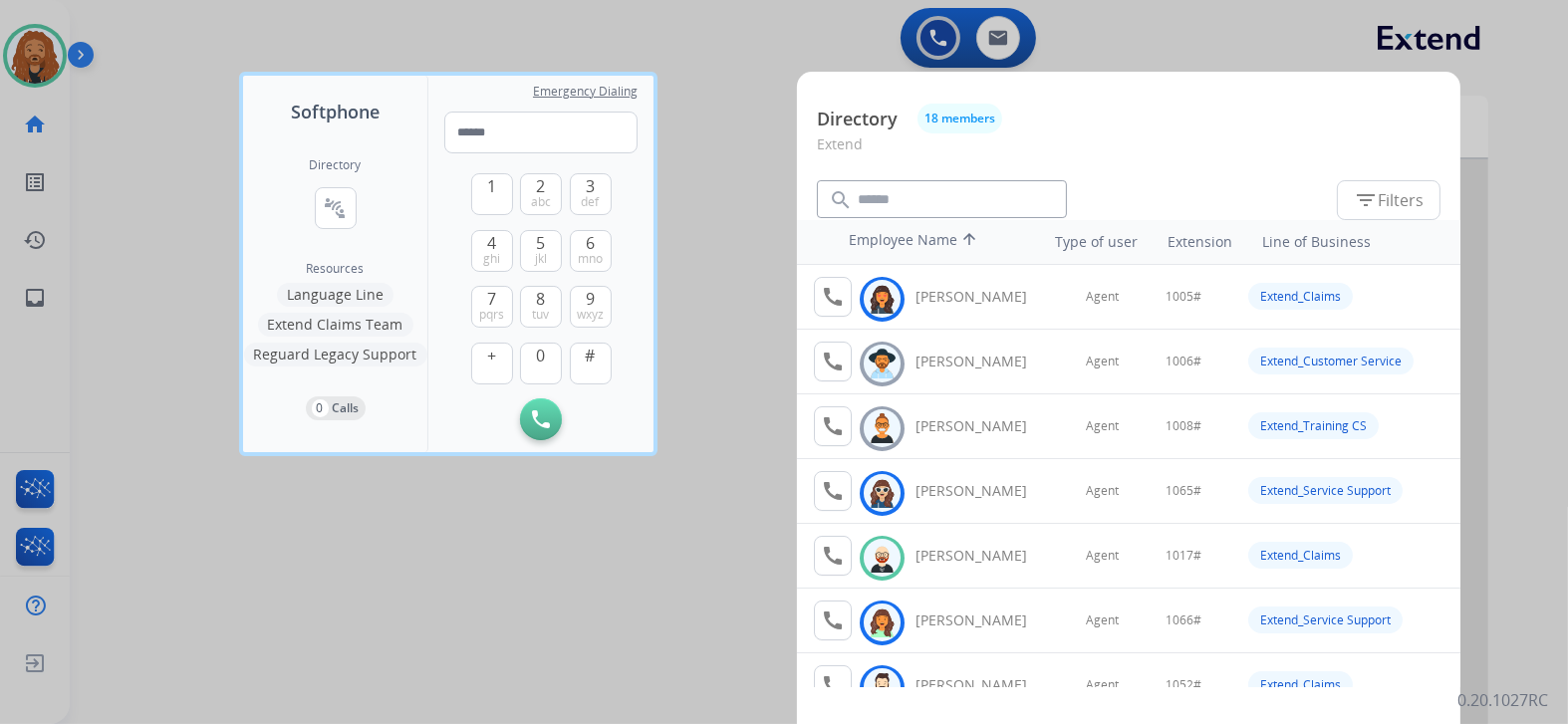 click on "Directory 18 members" at bounding box center [1129, 119] 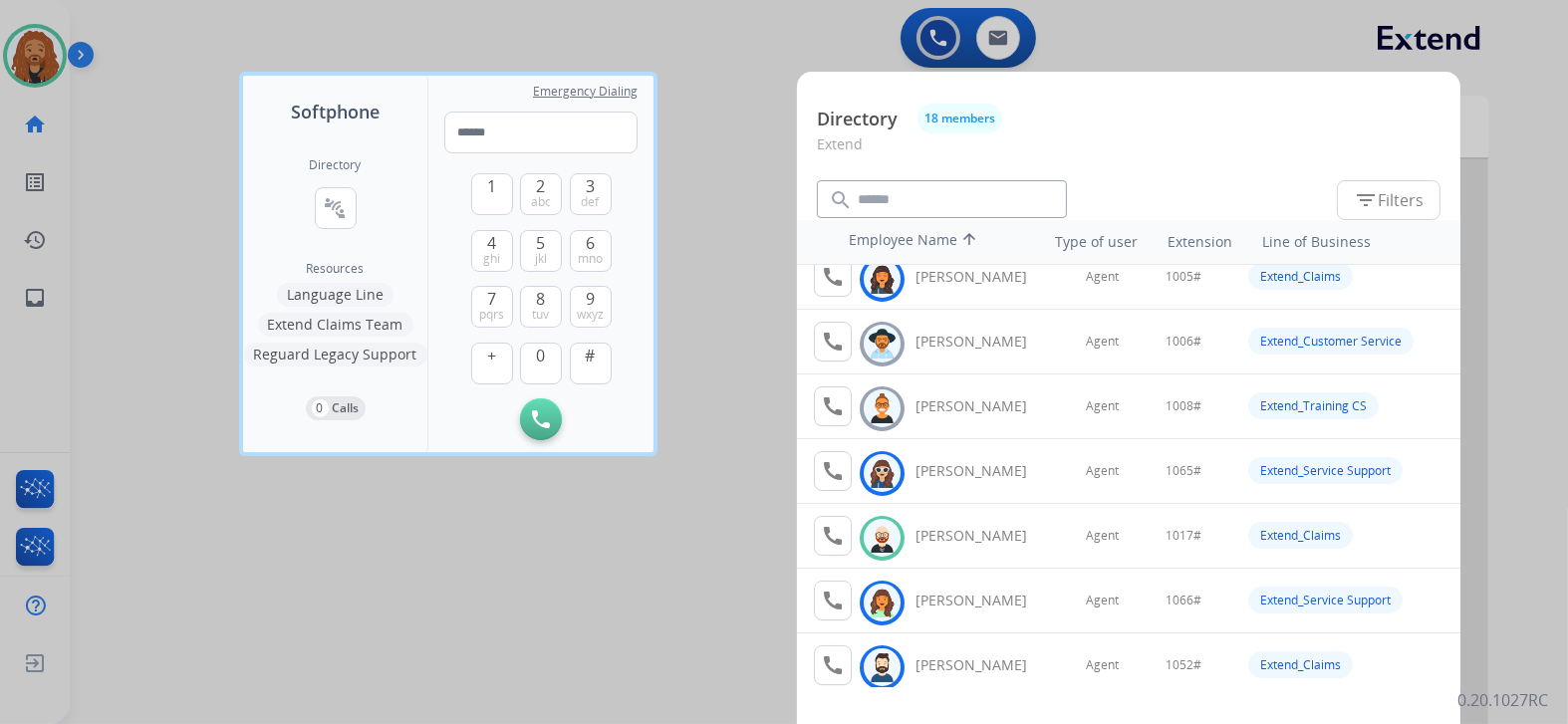 scroll, scrollTop: 0, scrollLeft: 0, axis: both 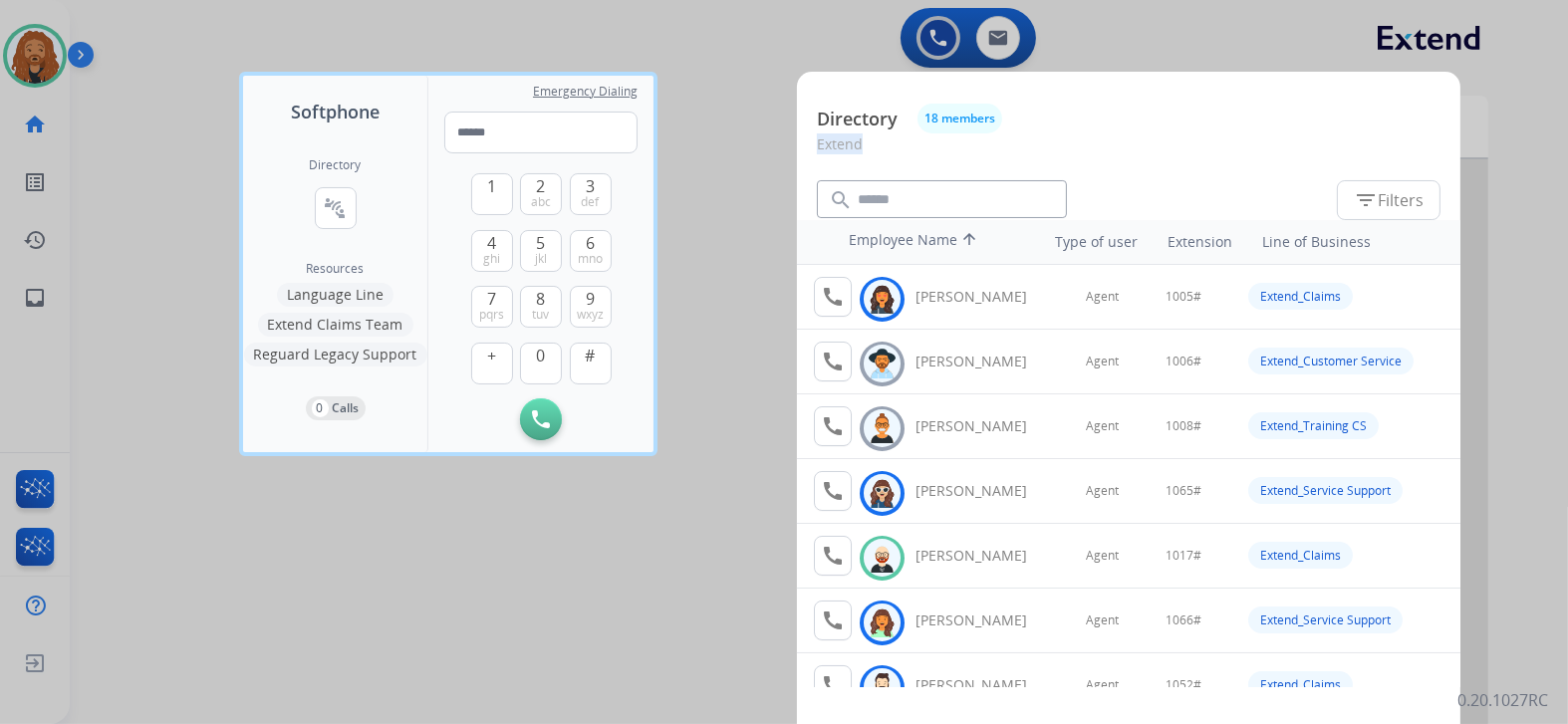 drag, startPoint x: 1178, startPoint y: 124, endPoint x: 986, endPoint y: 177, distance: 199.18082 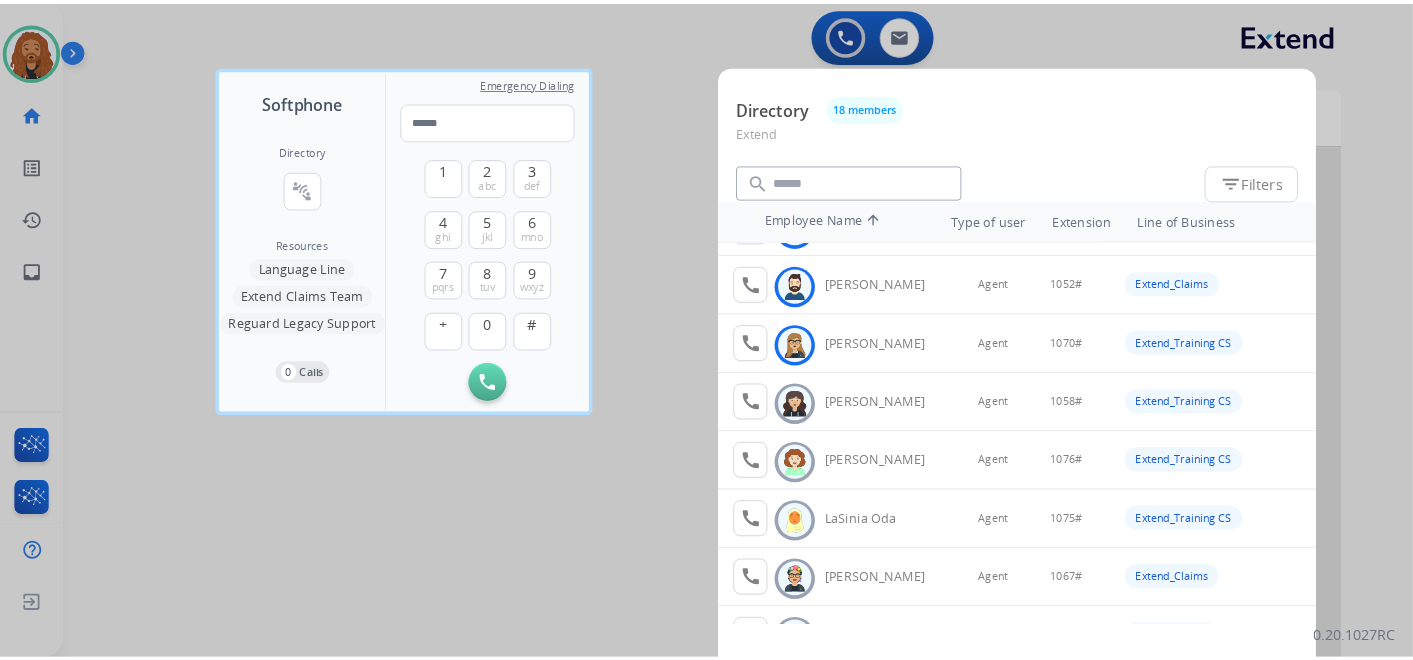 scroll, scrollTop: 499, scrollLeft: 0, axis: vertical 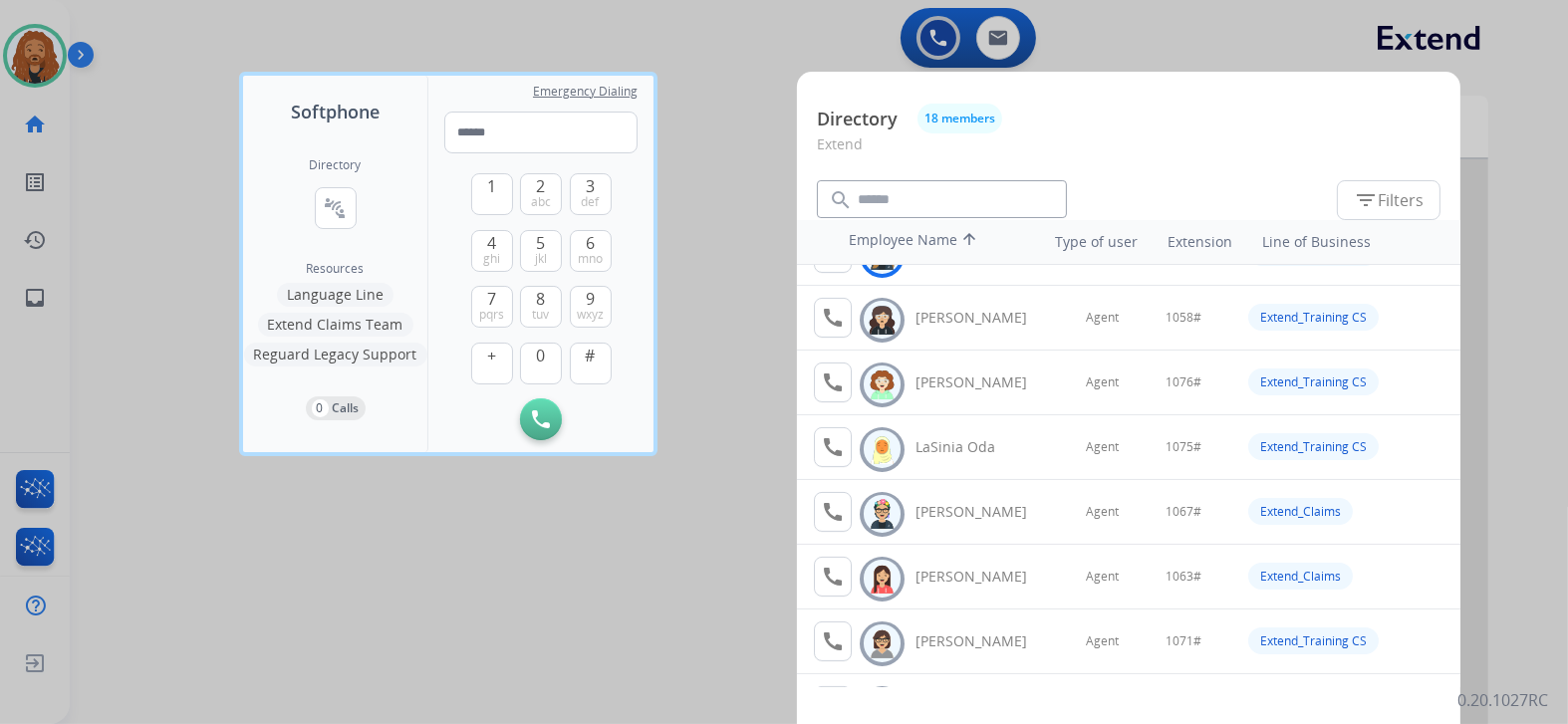 click at bounding box center [784, 362] 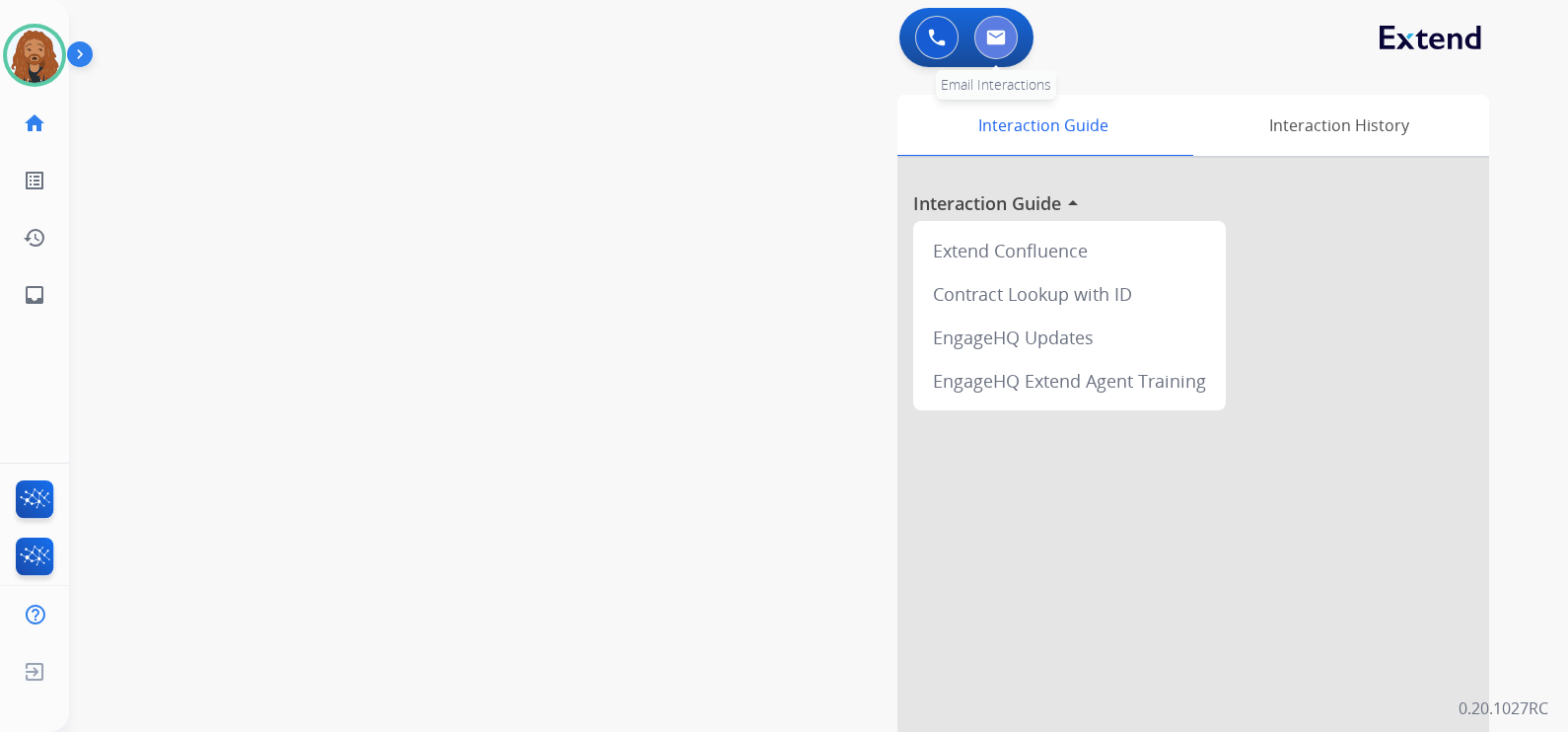 click at bounding box center [996, 37] 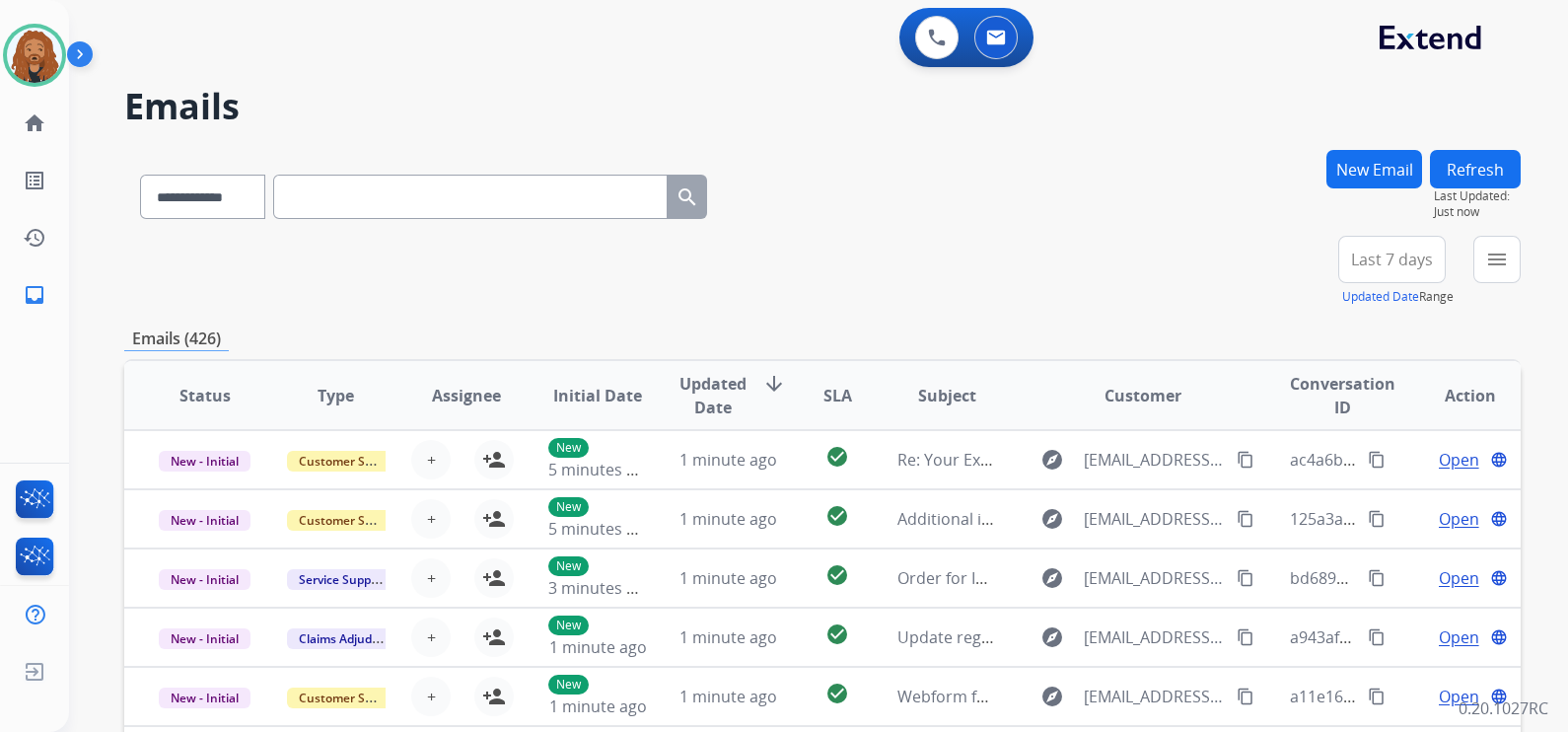 click on "Last 7 days" at bounding box center (1391, 259) 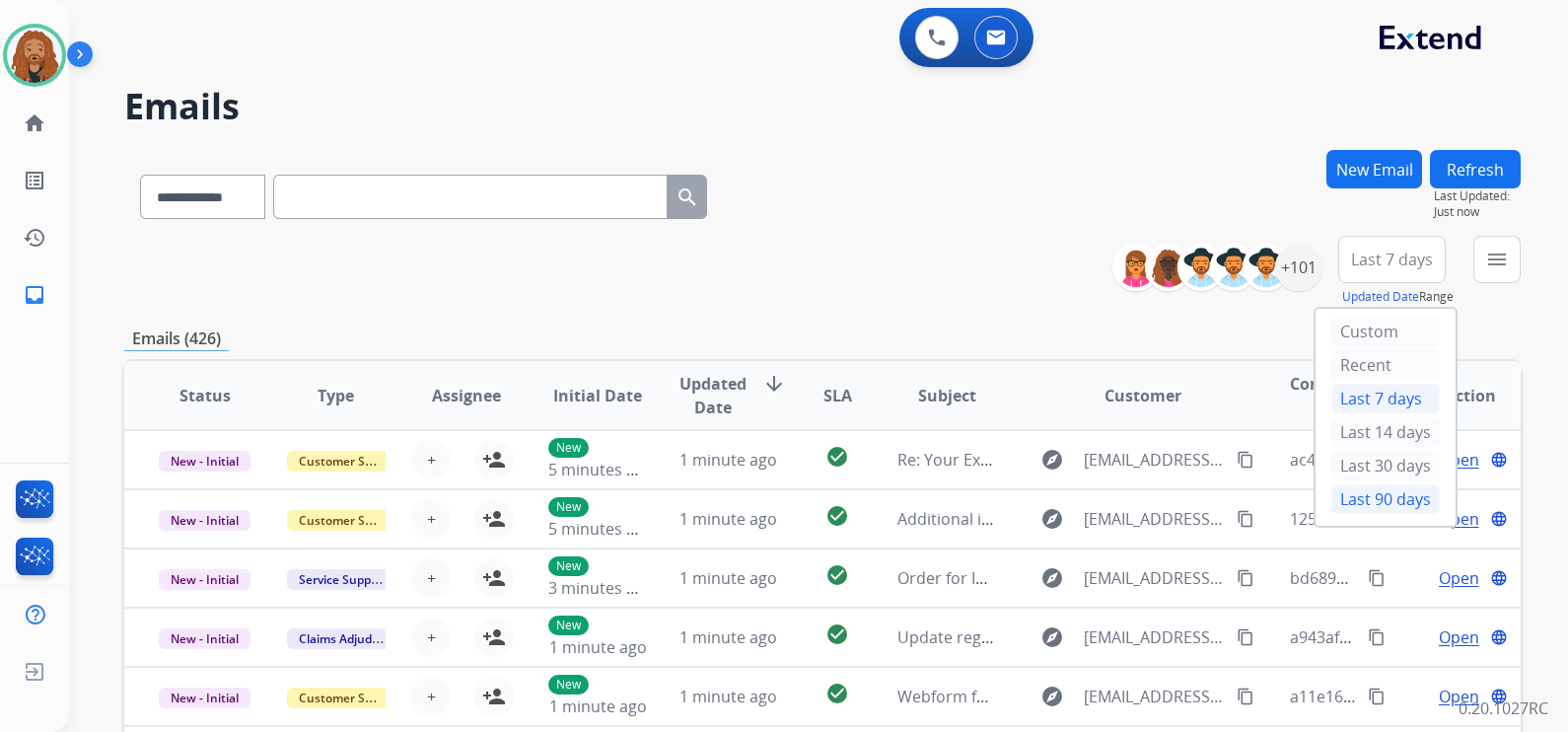 click on "Last 90 days" at bounding box center (1386, 499) 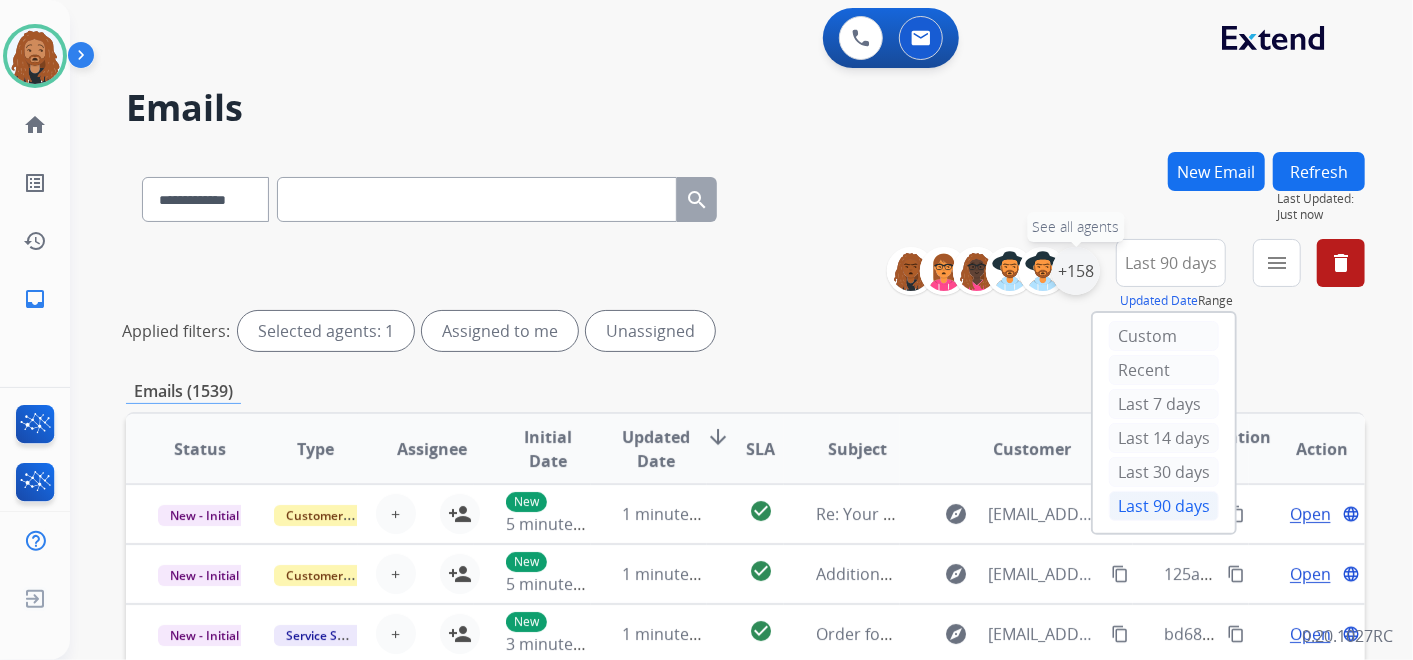 click on "+158" at bounding box center (1076, 271) 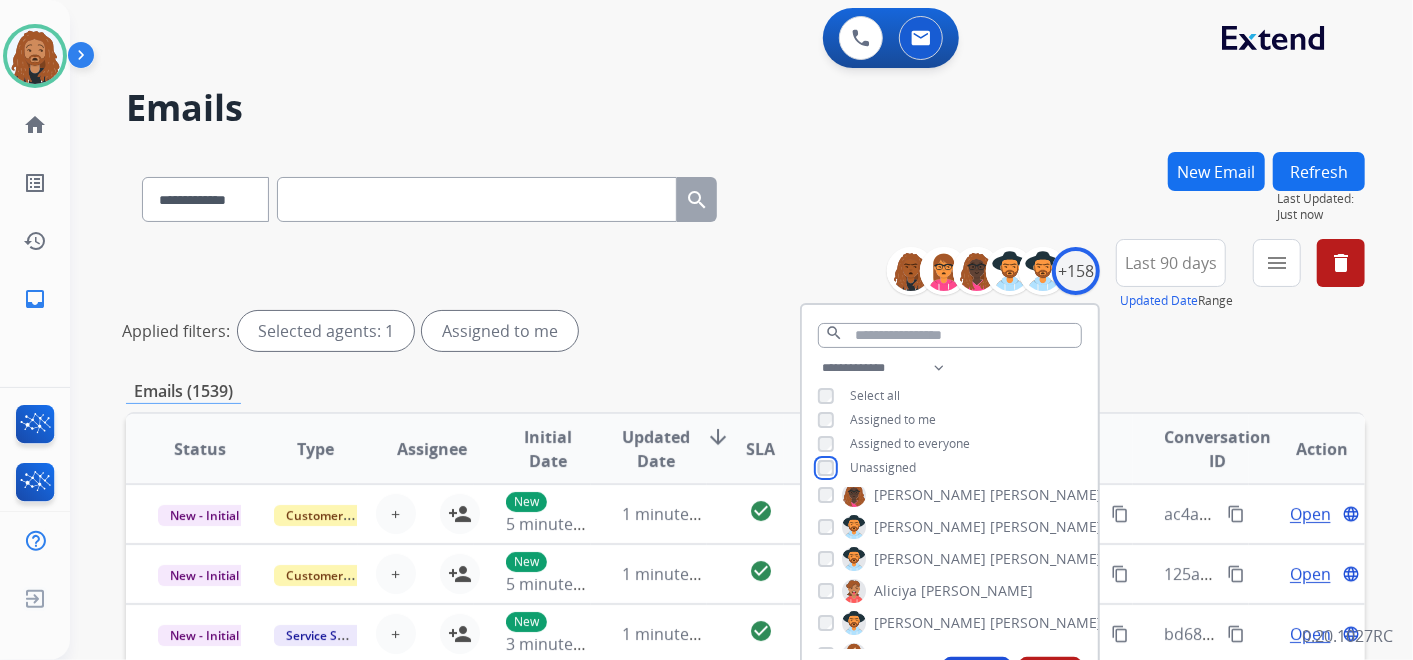 scroll, scrollTop: 111, scrollLeft: 0, axis: vertical 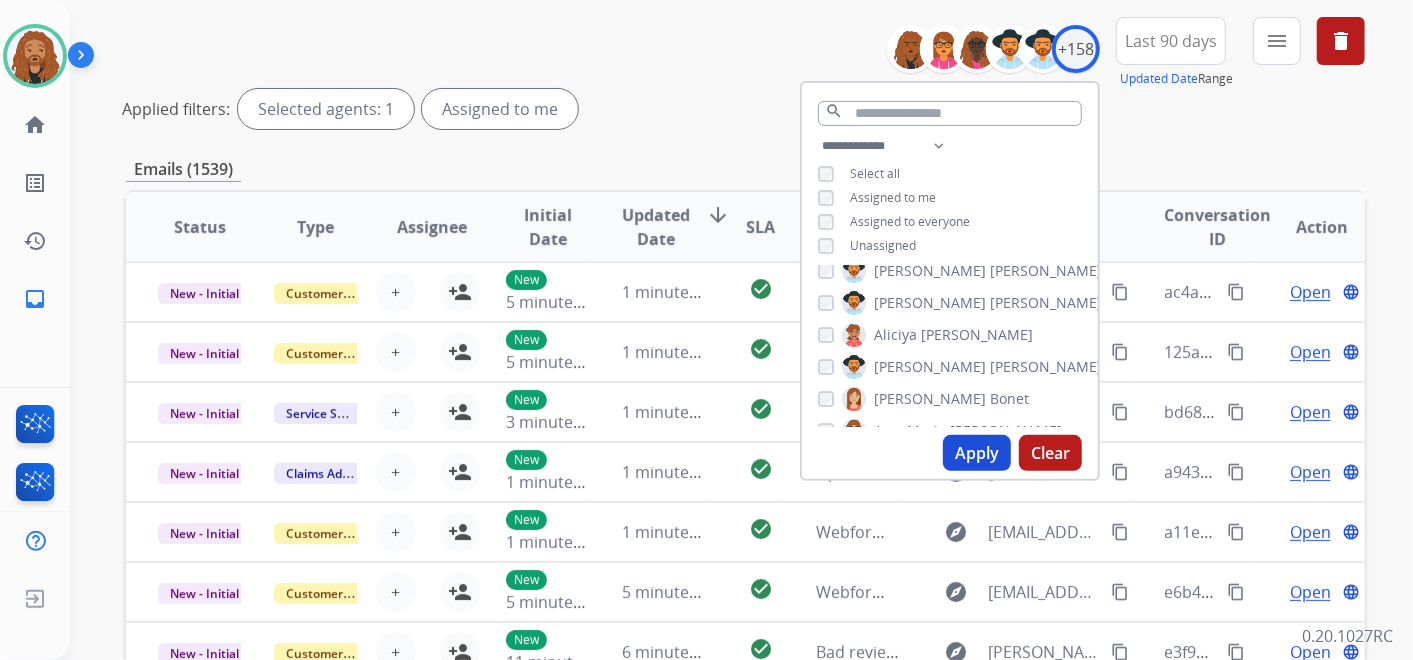 click on "Apply" at bounding box center [977, 453] 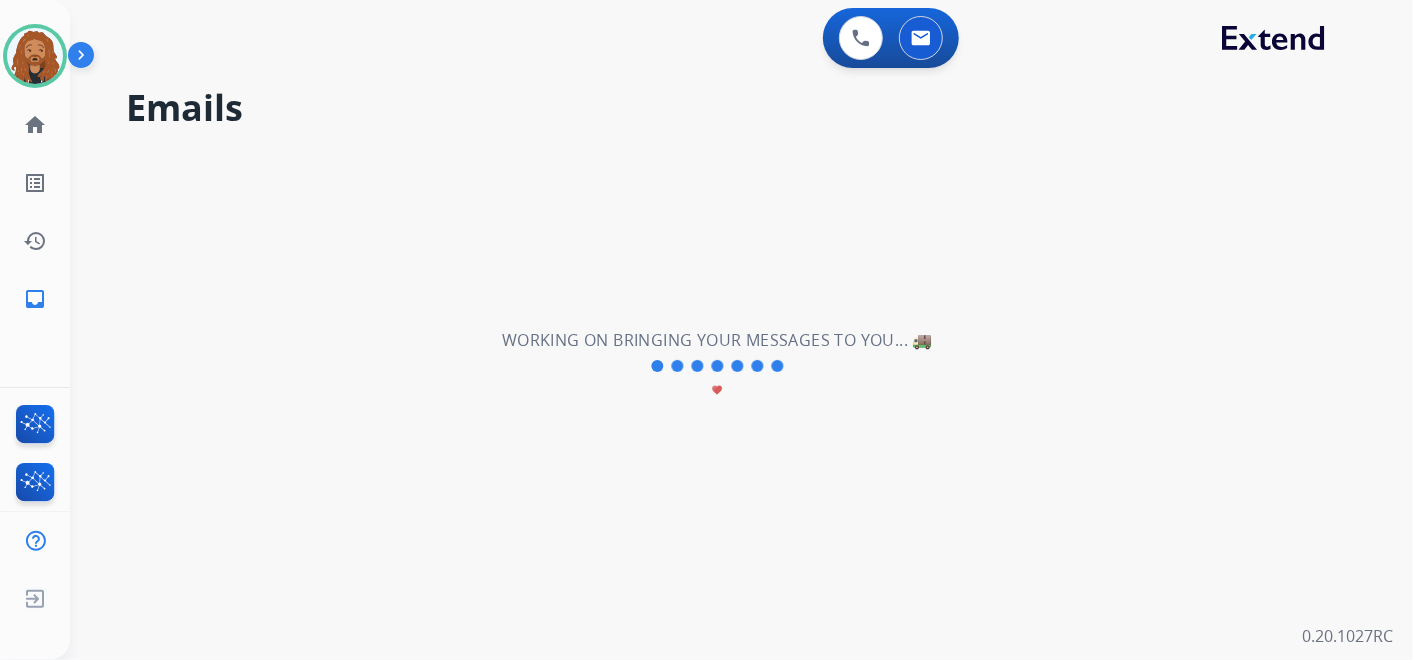 scroll, scrollTop: 0, scrollLeft: 0, axis: both 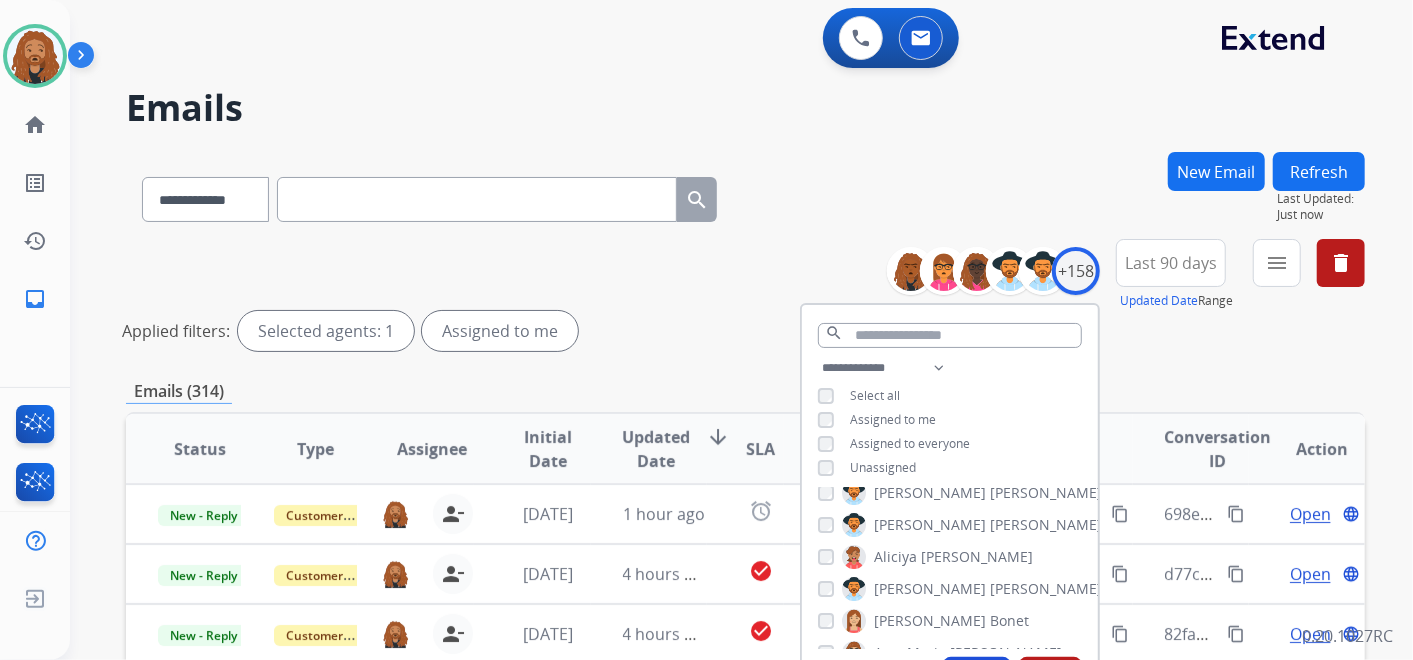 click on "Applied filters:  Selected agents: 1  Assigned to me" at bounding box center [741, 331] 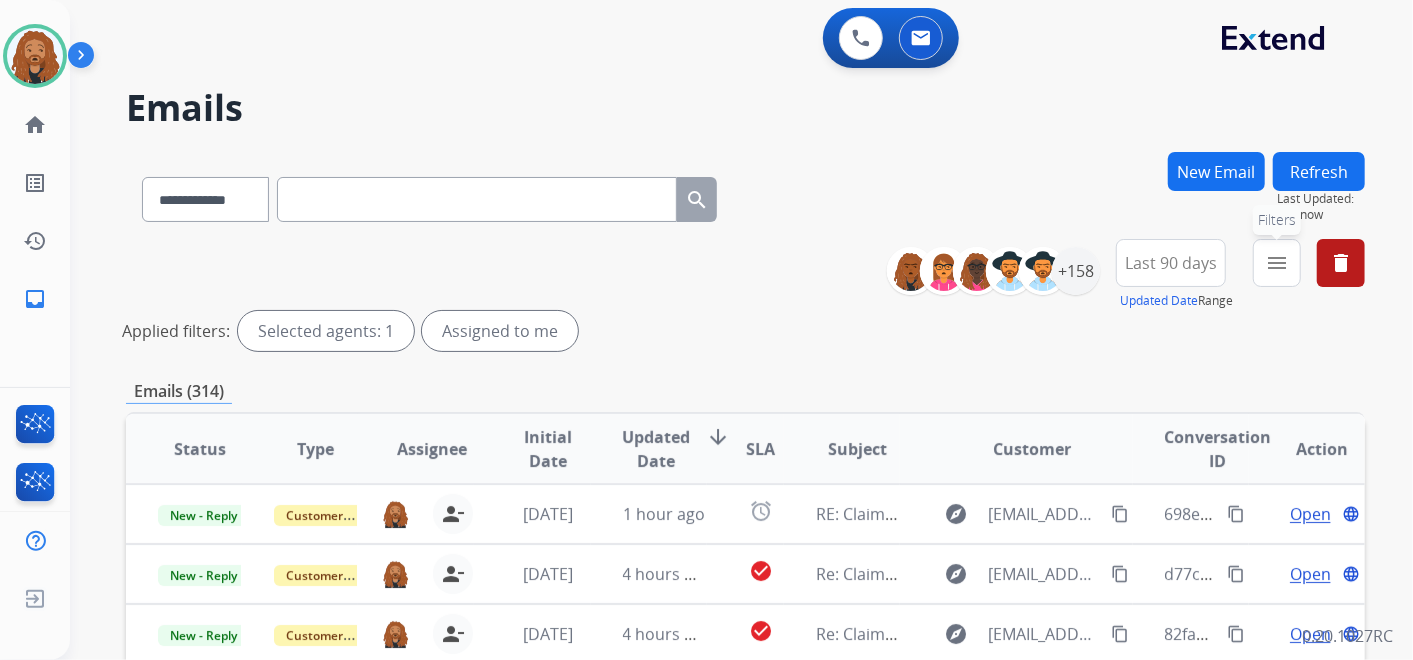 click on "menu  Filters" at bounding box center [1277, 263] 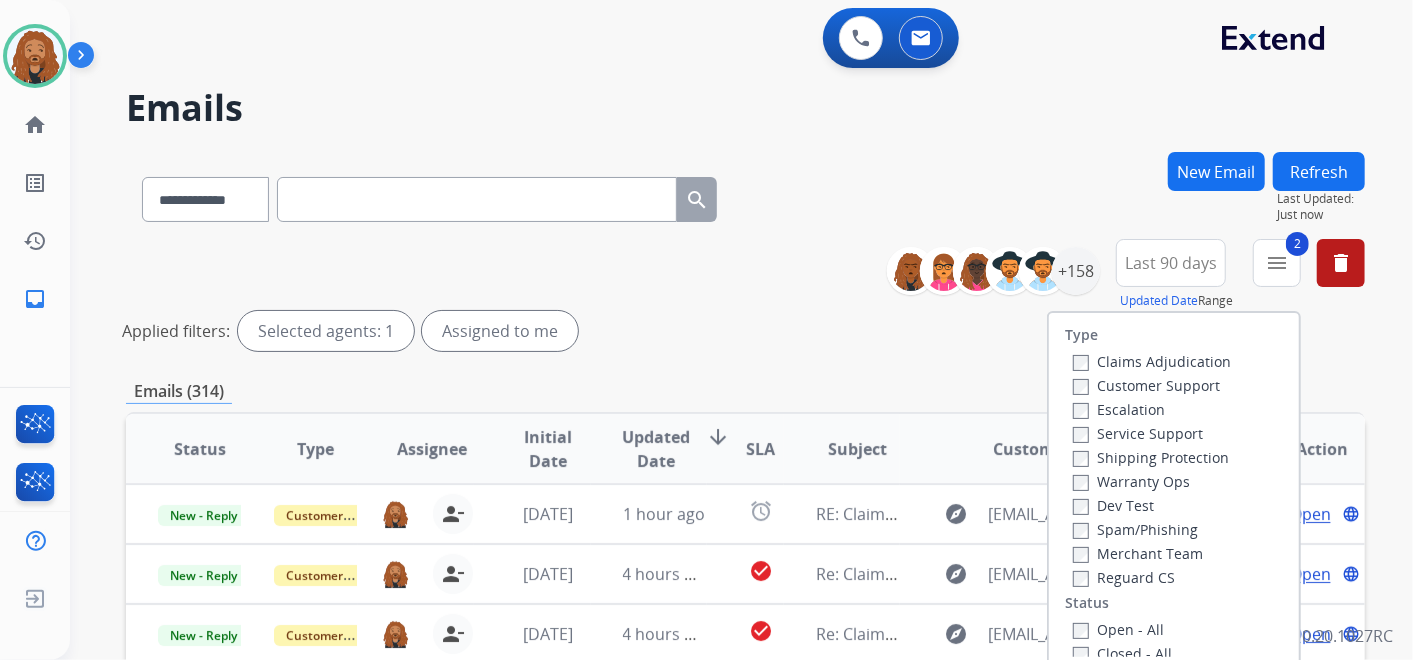click on "Warranty Ops" at bounding box center (1152, 481) 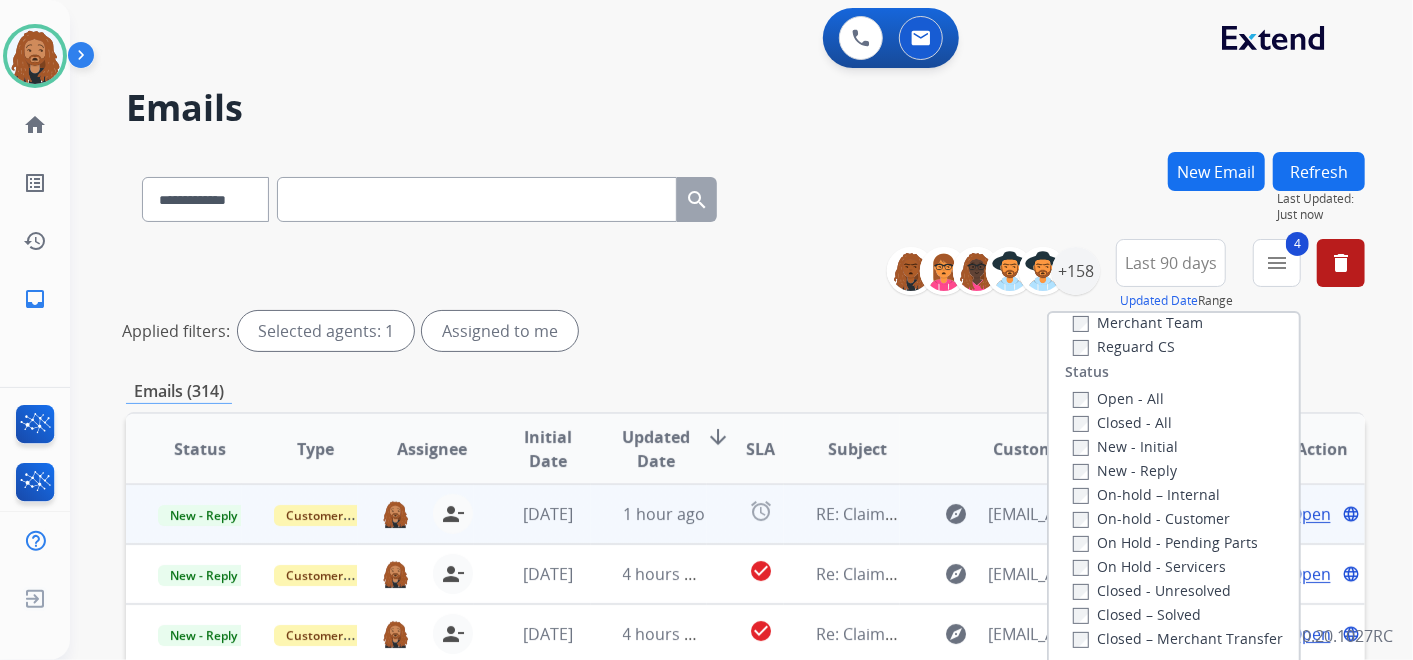 scroll, scrollTop: 333, scrollLeft: 0, axis: vertical 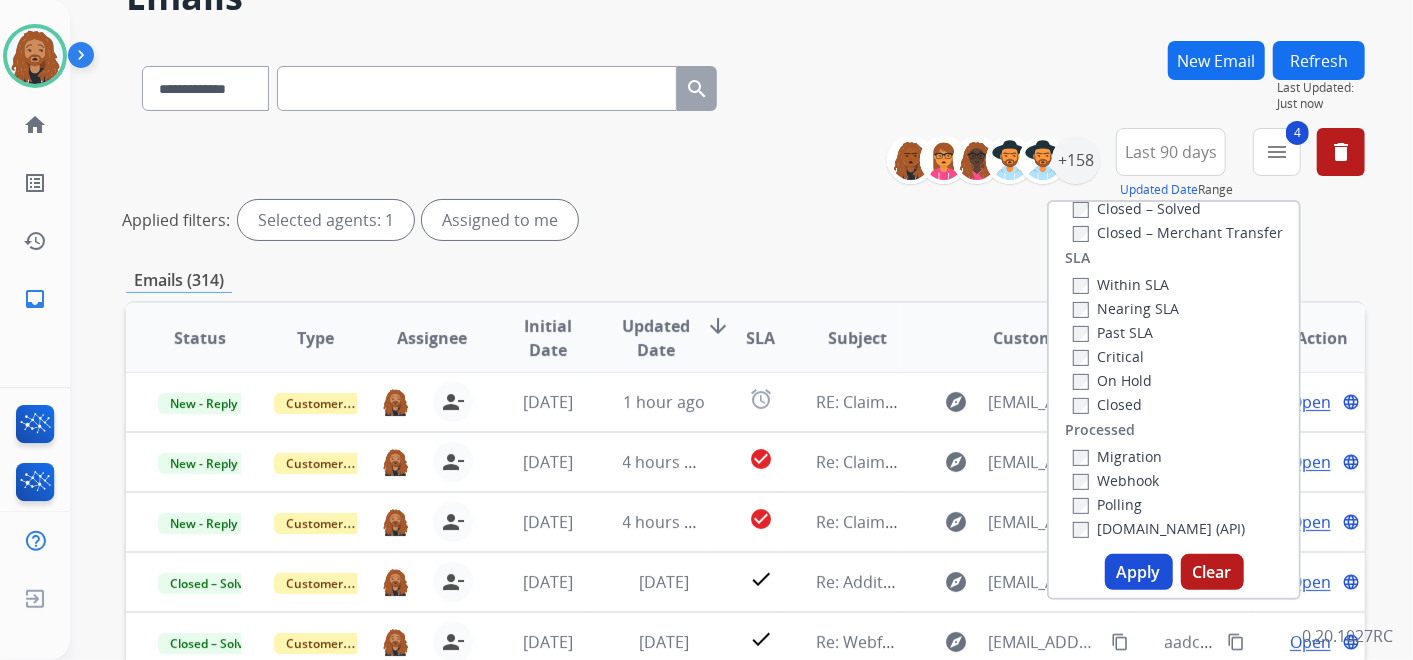click on "Apply" at bounding box center (1139, 572) 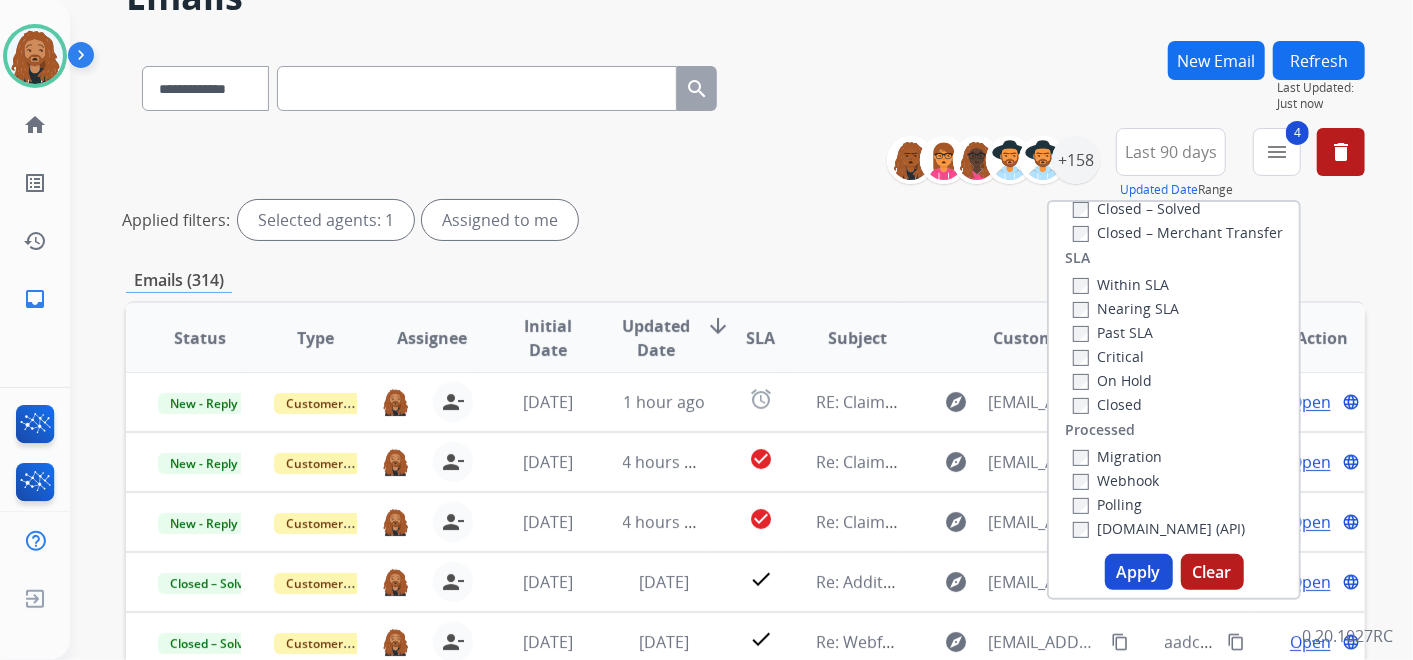 scroll, scrollTop: 0, scrollLeft: 0, axis: both 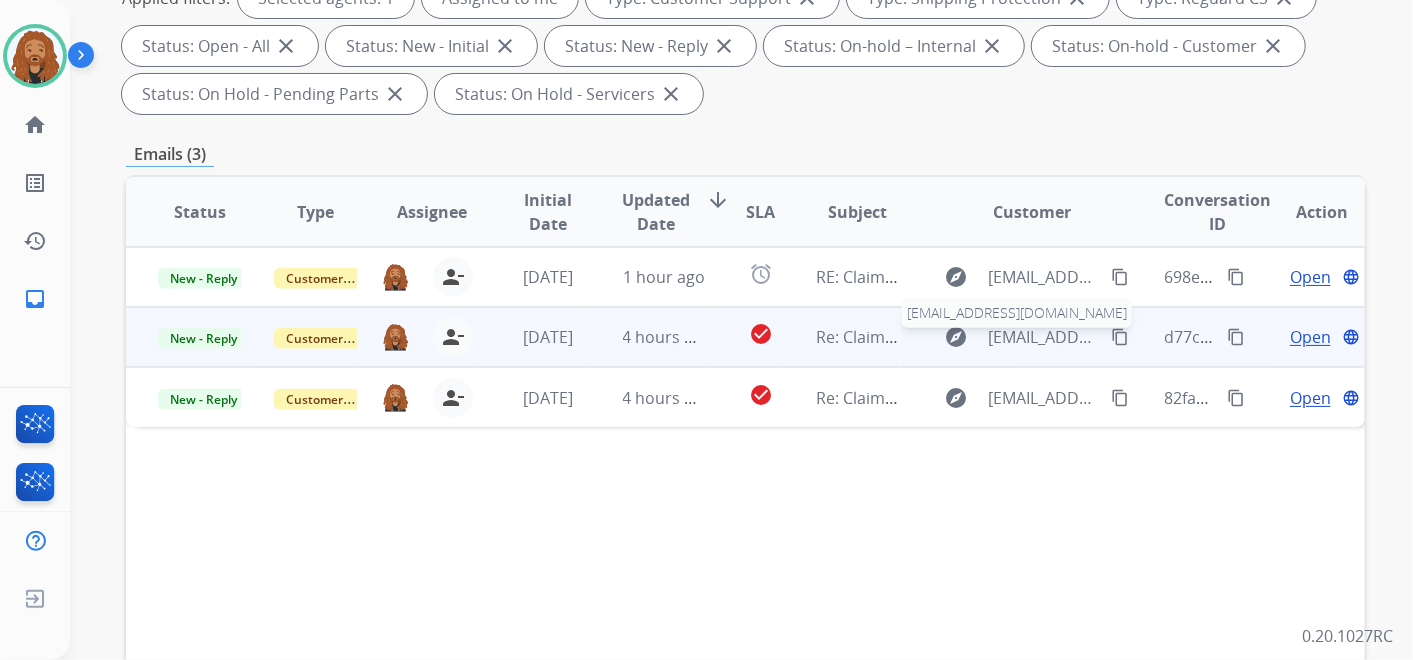 click on "[EMAIL_ADDRESS][DOMAIN_NAME]" at bounding box center (1043, 337) 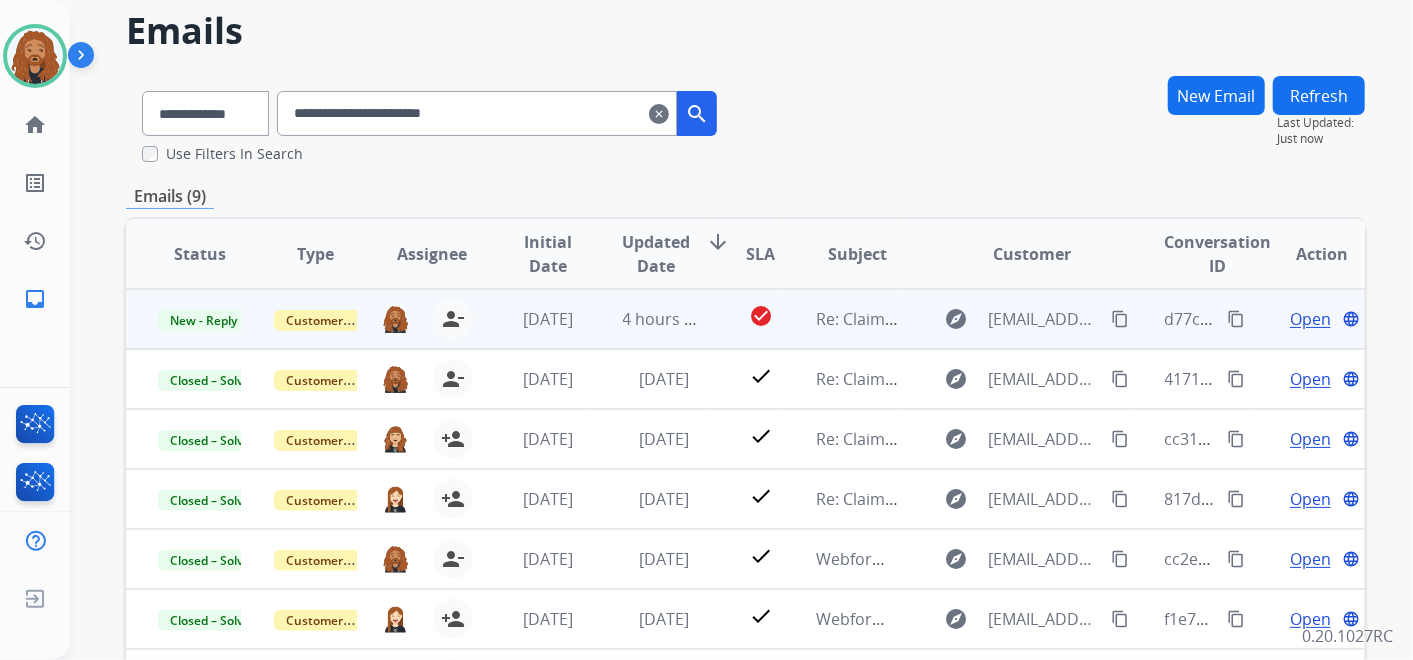 scroll, scrollTop: 111, scrollLeft: 0, axis: vertical 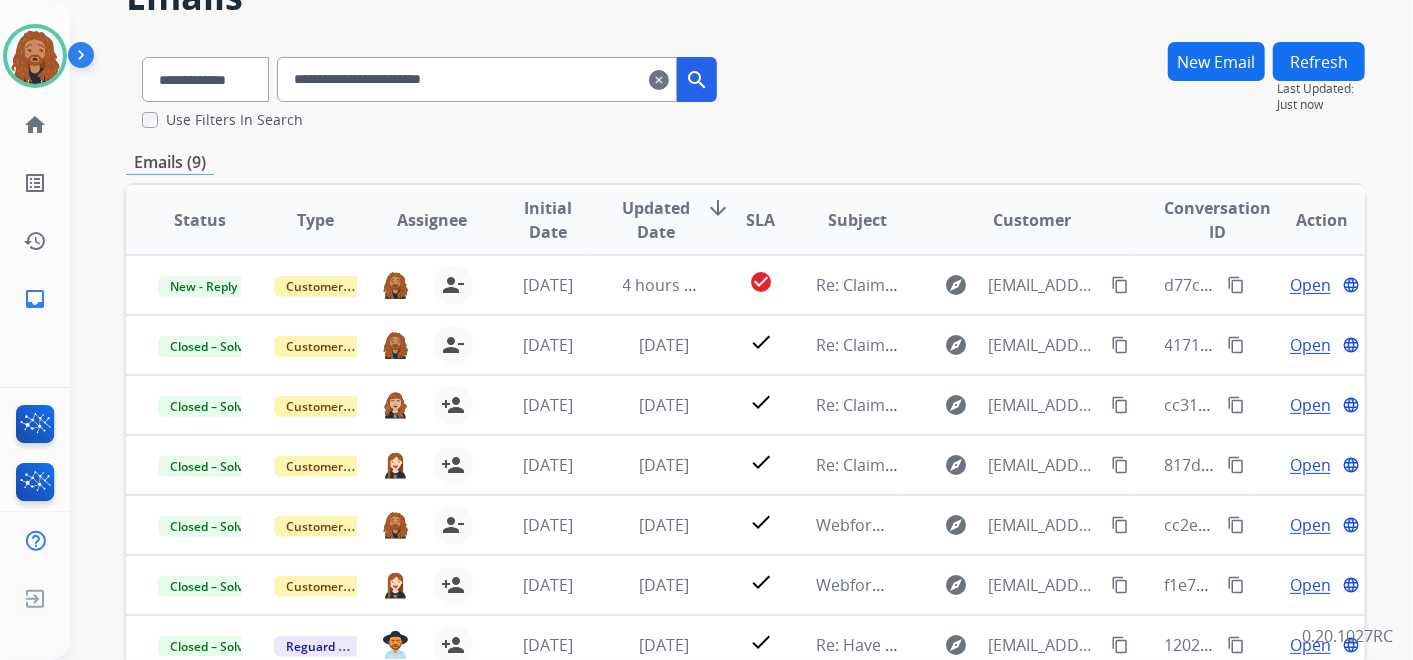click on "clear" at bounding box center [659, 80] 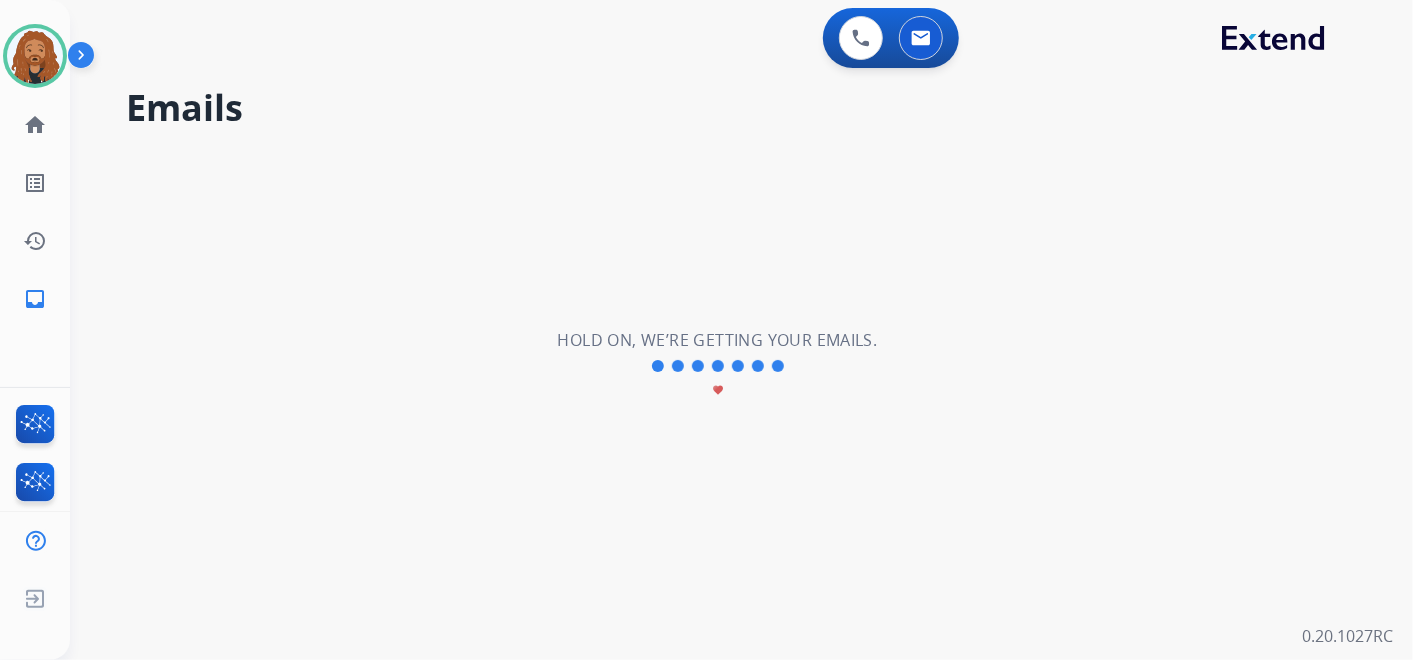 type 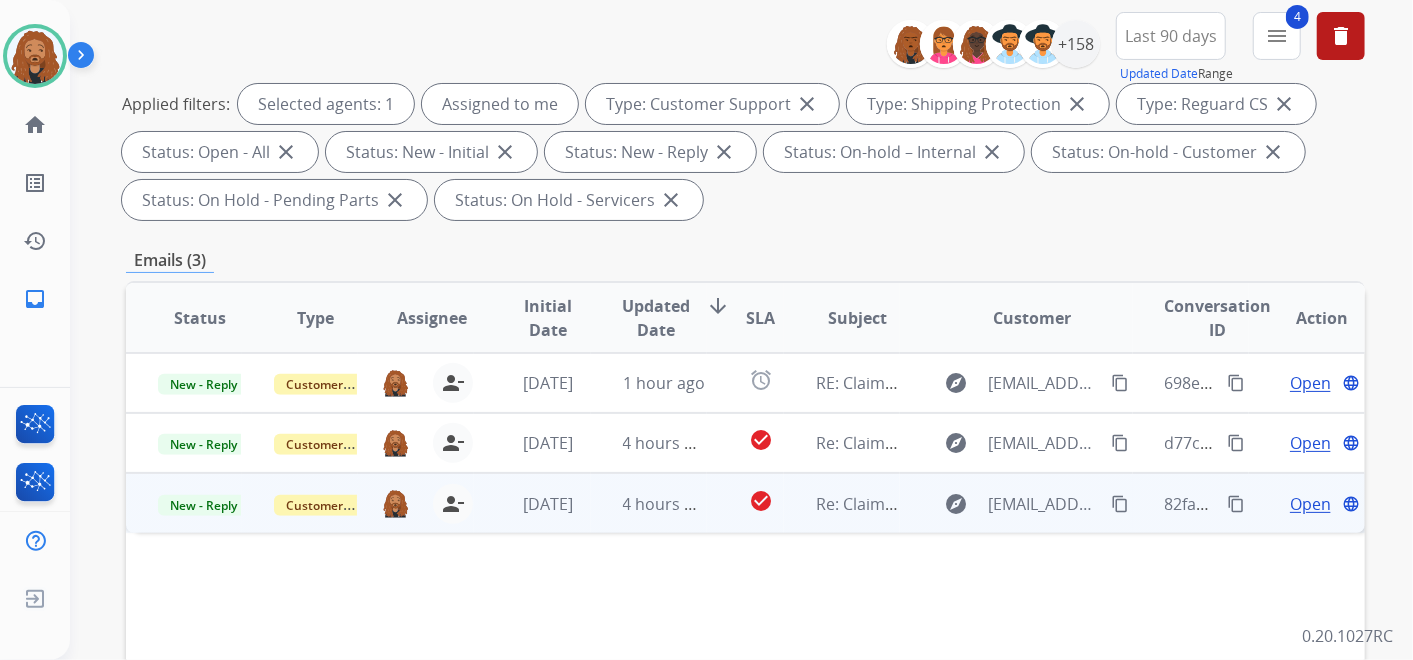 scroll, scrollTop: 444, scrollLeft: 0, axis: vertical 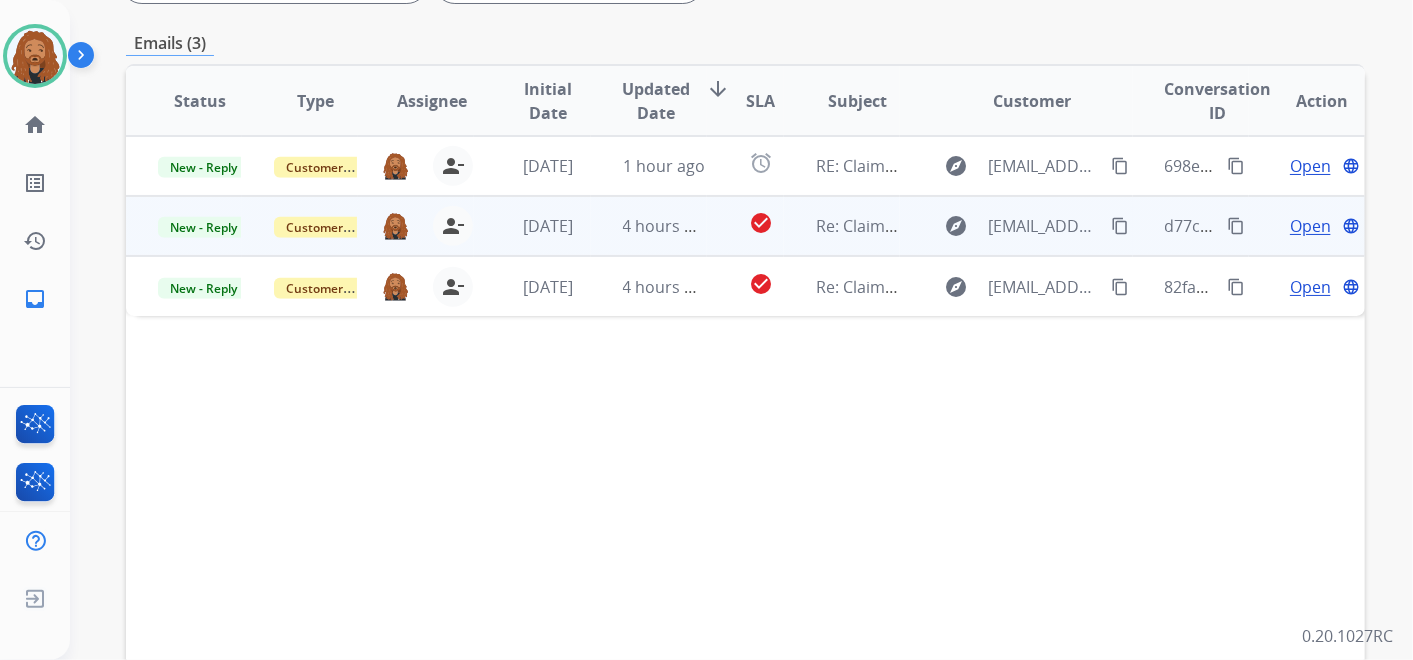 click on "Open" at bounding box center (1310, 226) 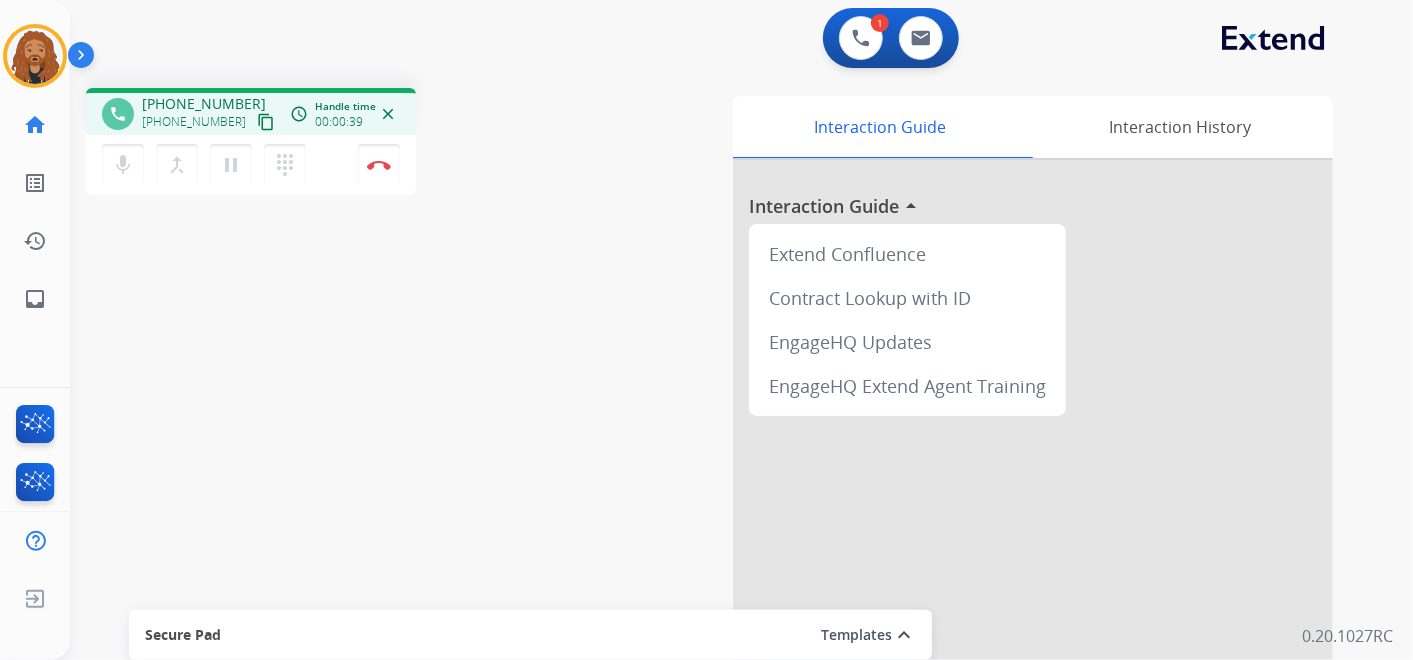 click on "content_copy" at bounding box center [266, 122] 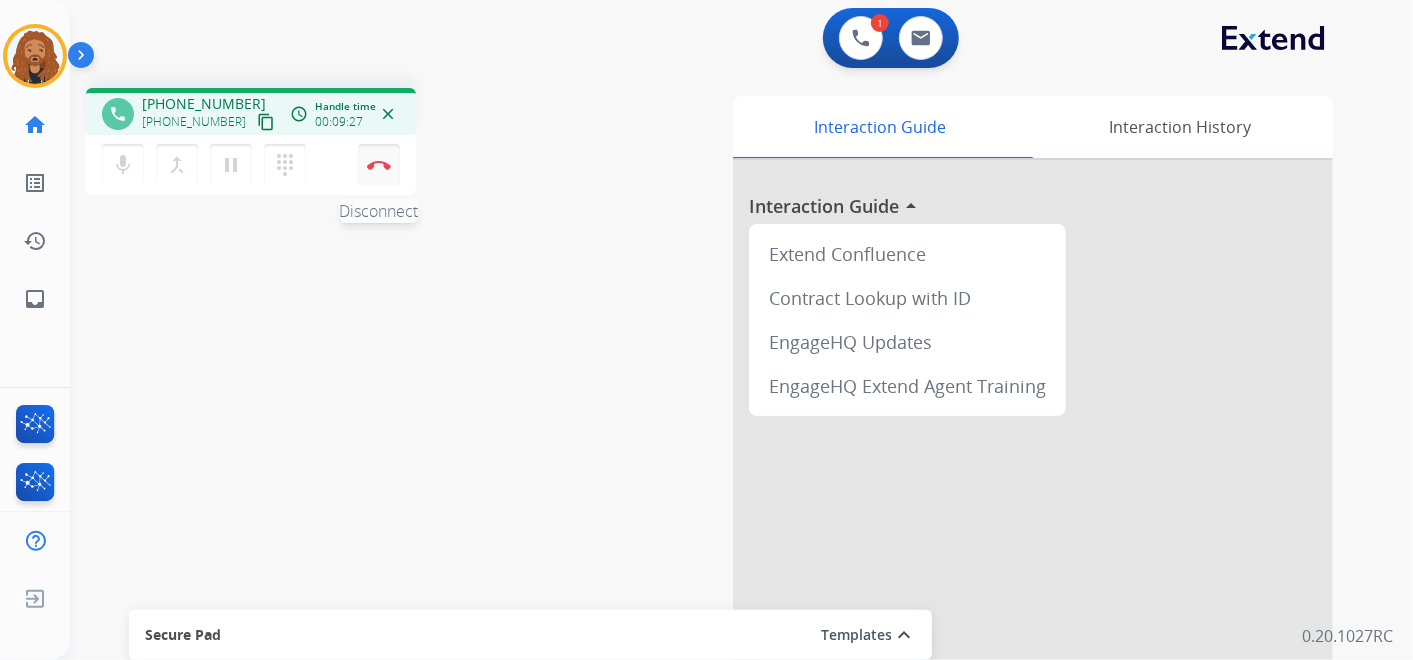 click on "Disconnect" at bounding box center [379, 165] 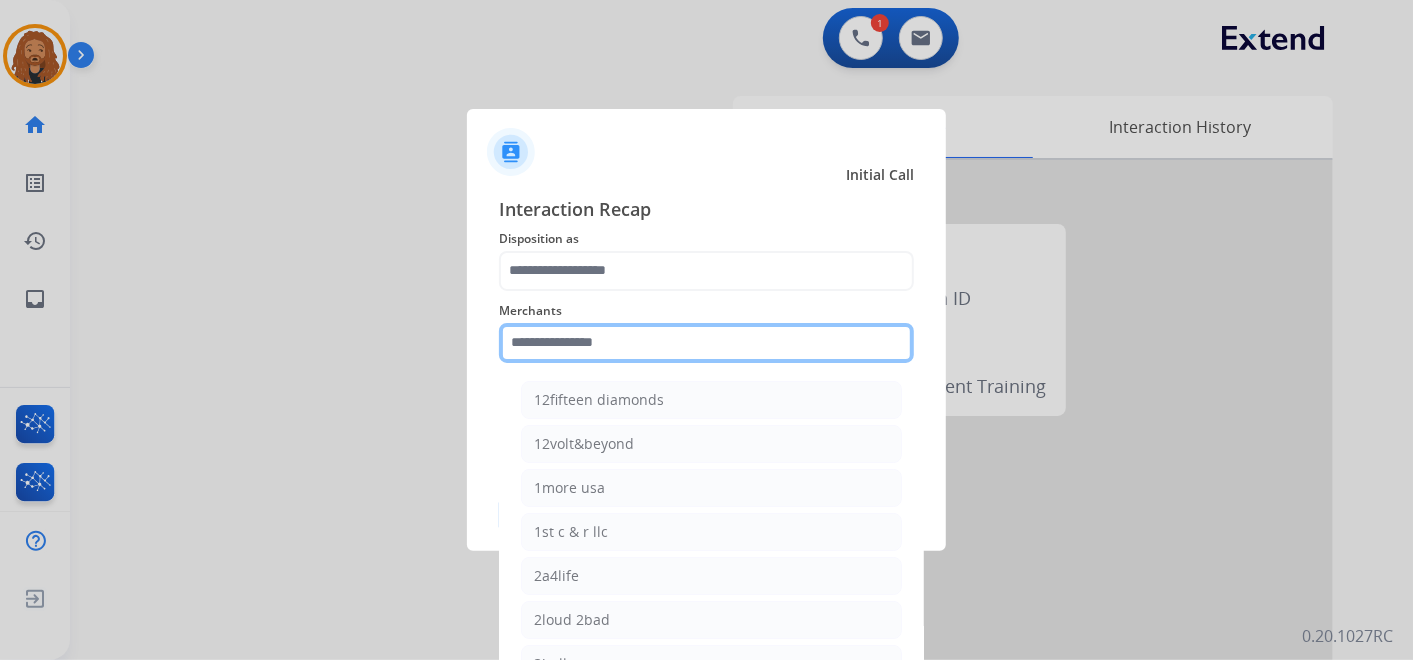 click 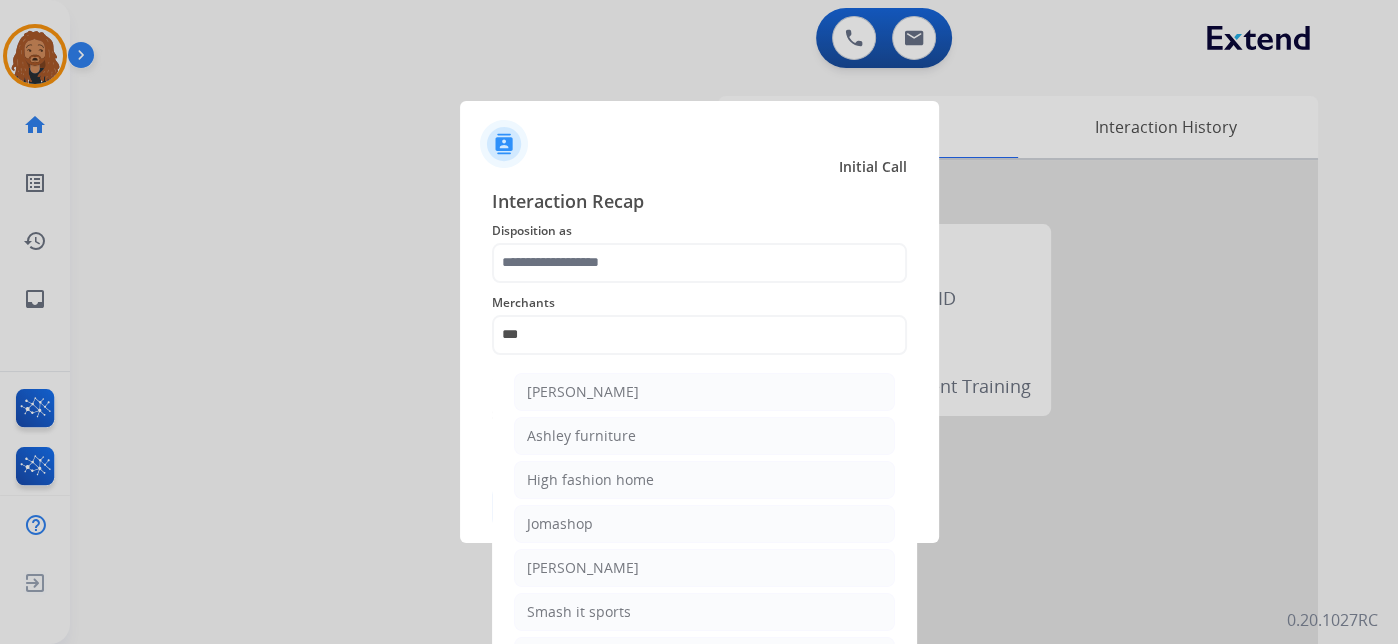 drag, startPoint x: 571, startPoint y: 442, endPoint x: 561, endPoint y: 315, distance: 127.39309 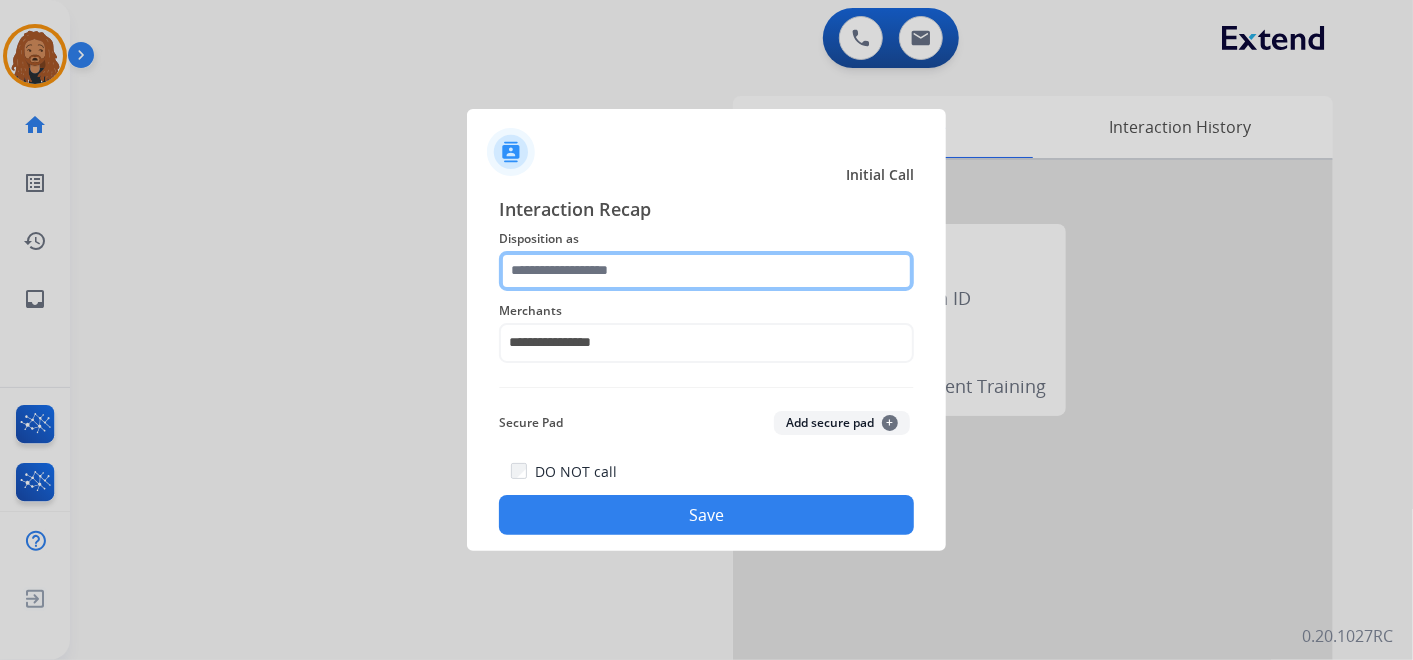 click 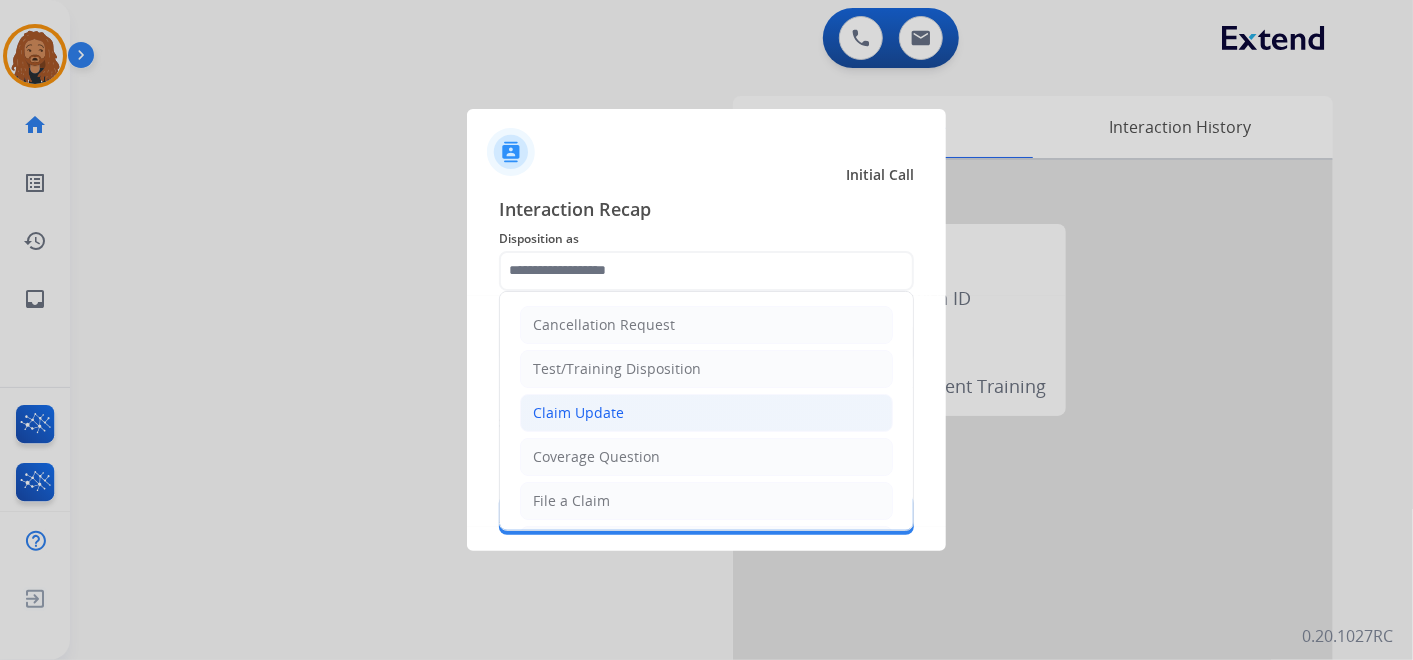 click on "Claim Update" 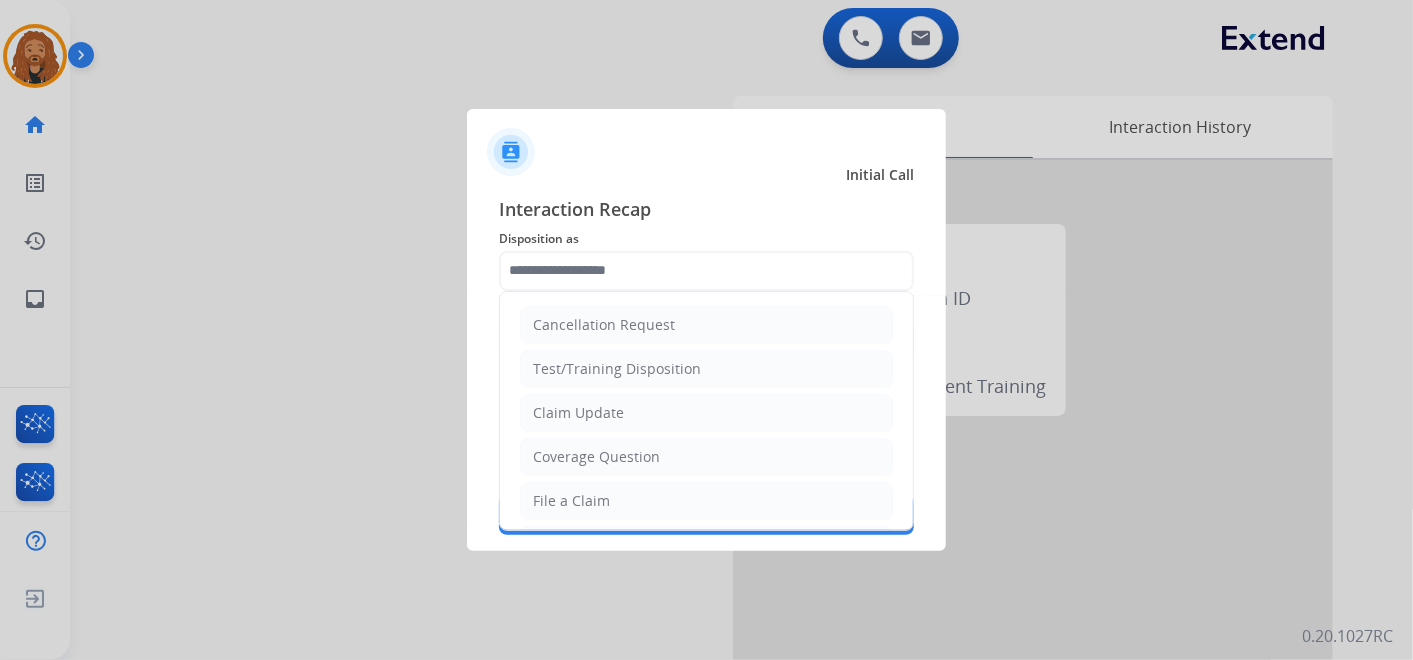 type on "**********" 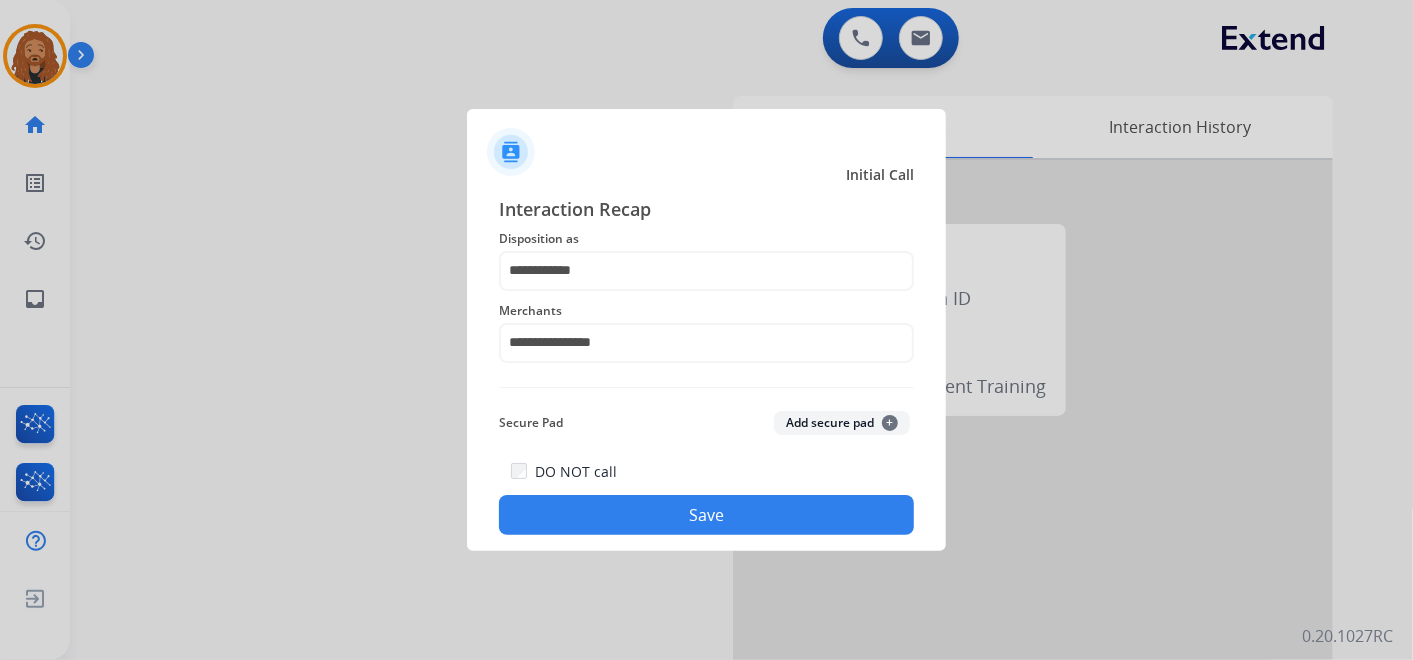 click on "Save" 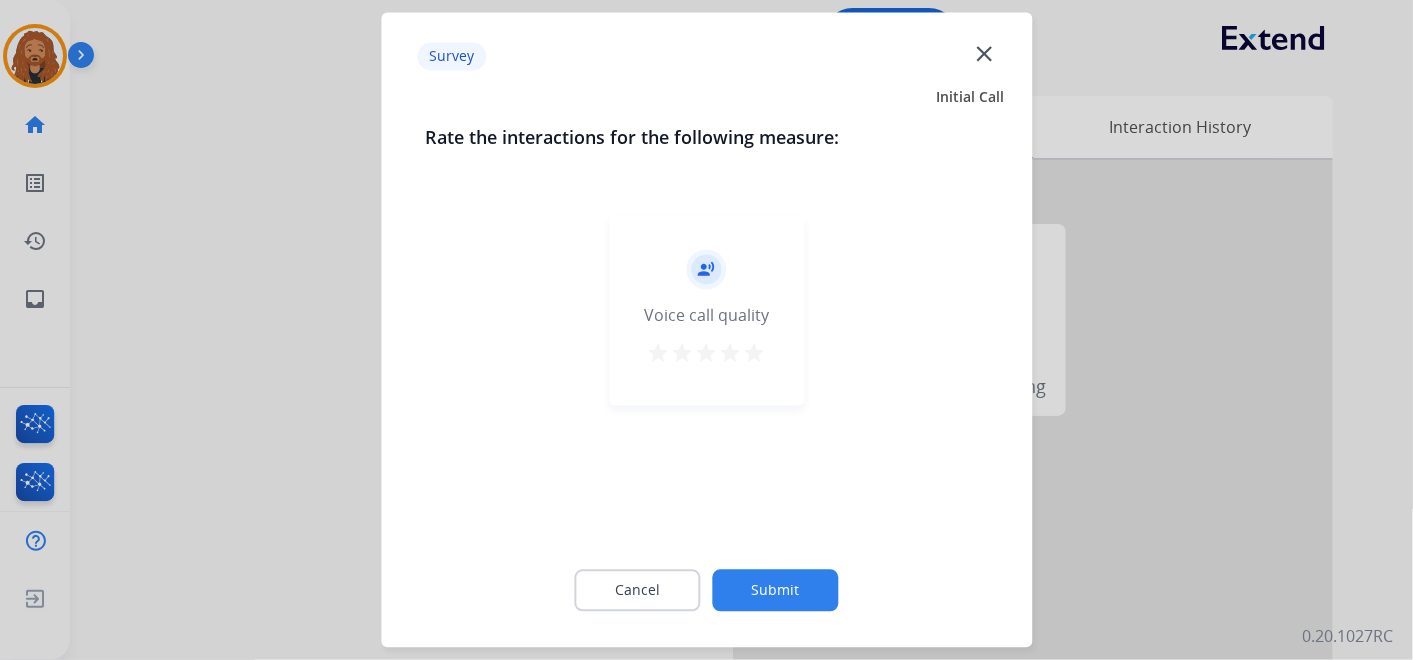 click on "Submit" 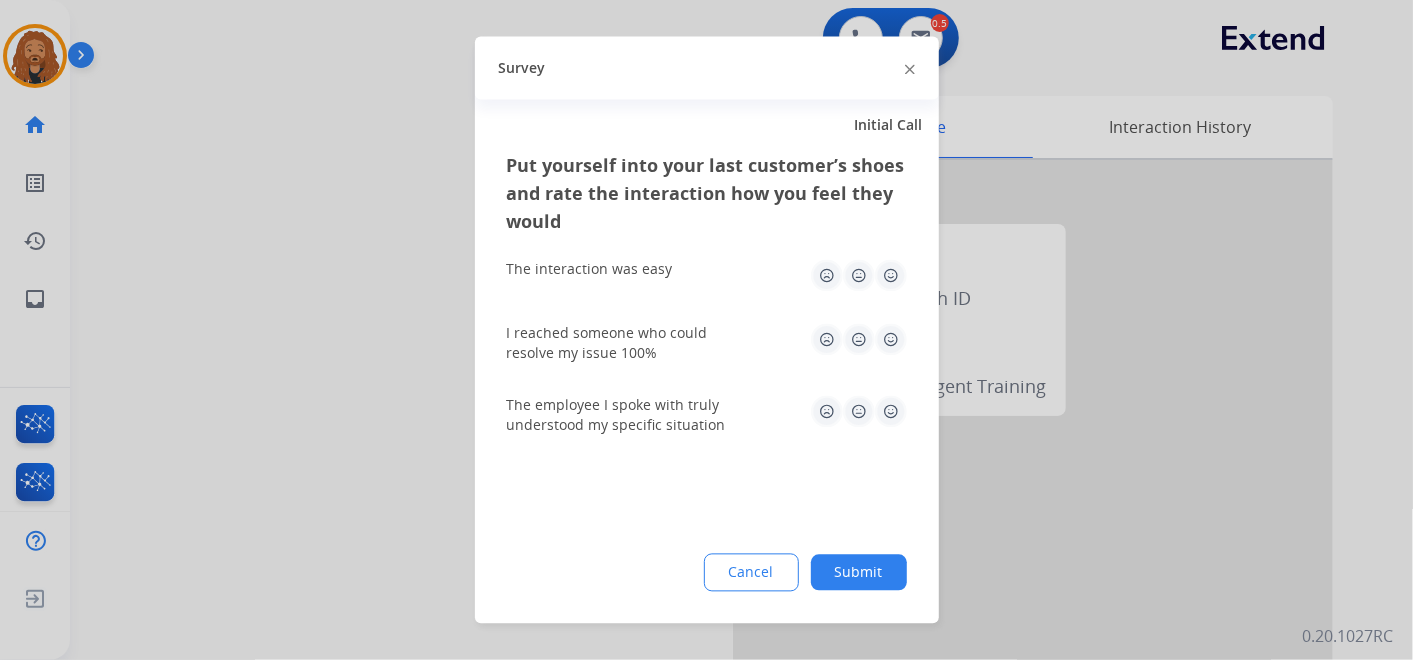 drag, startPoint x: 891, startPoint y: 338, endPoint x: 887, endPoint y: 276, distance: 62.1289 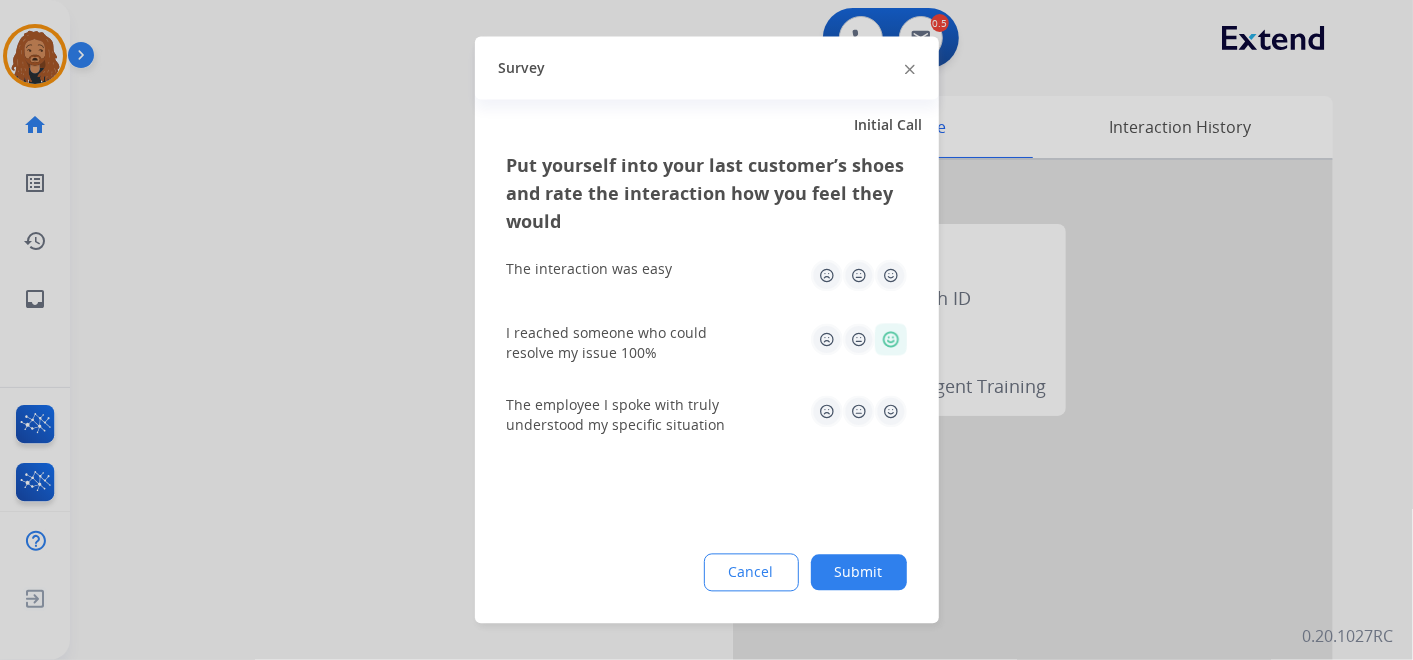 click 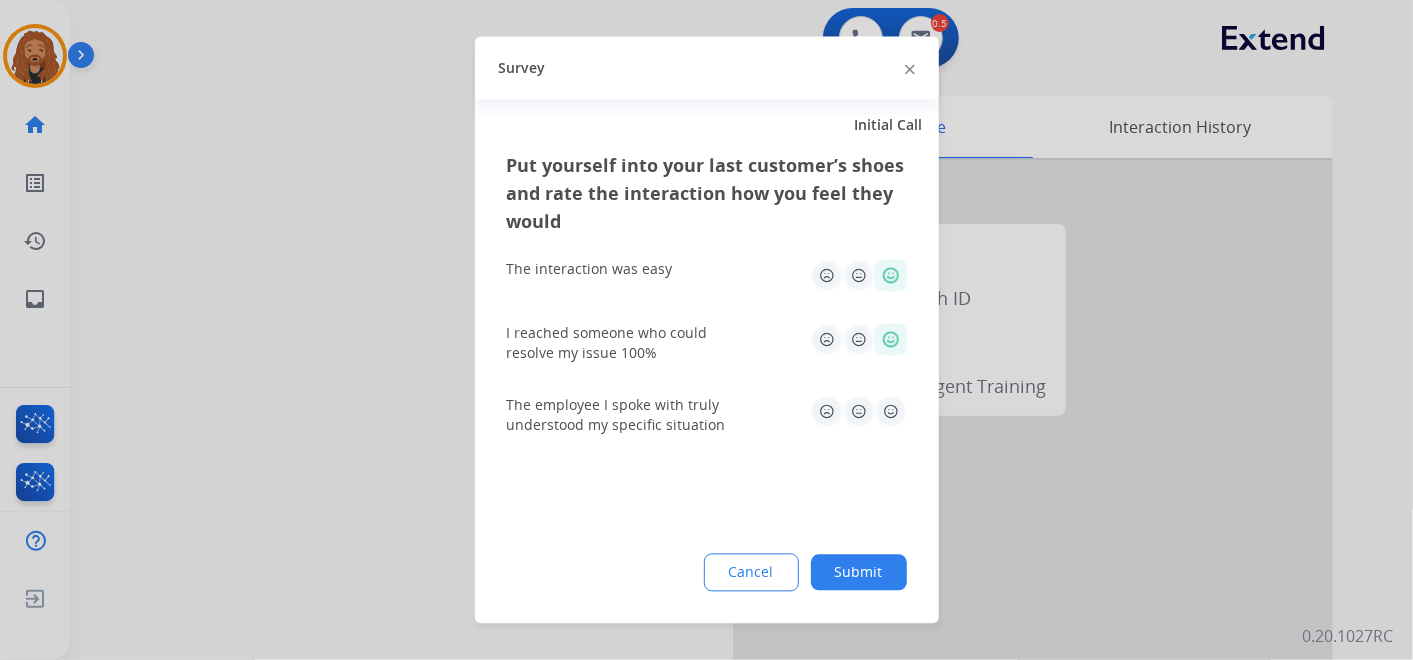 click 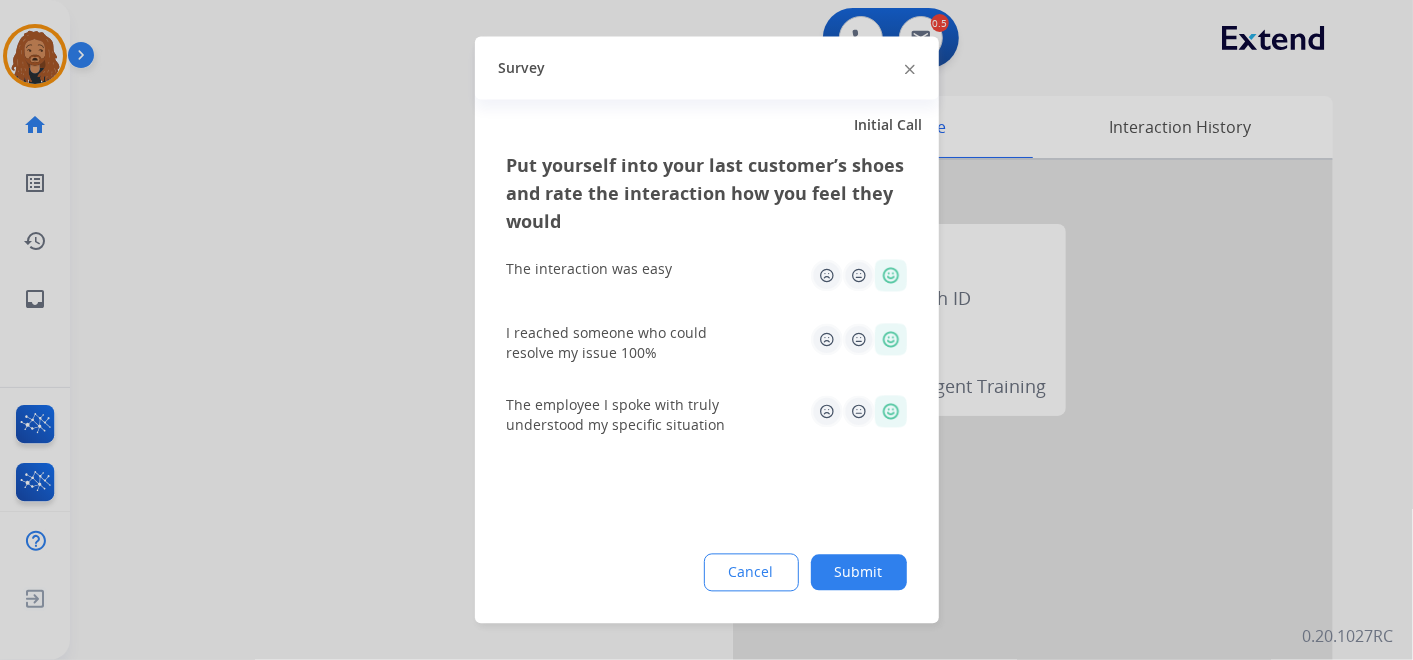 click on "Submit" 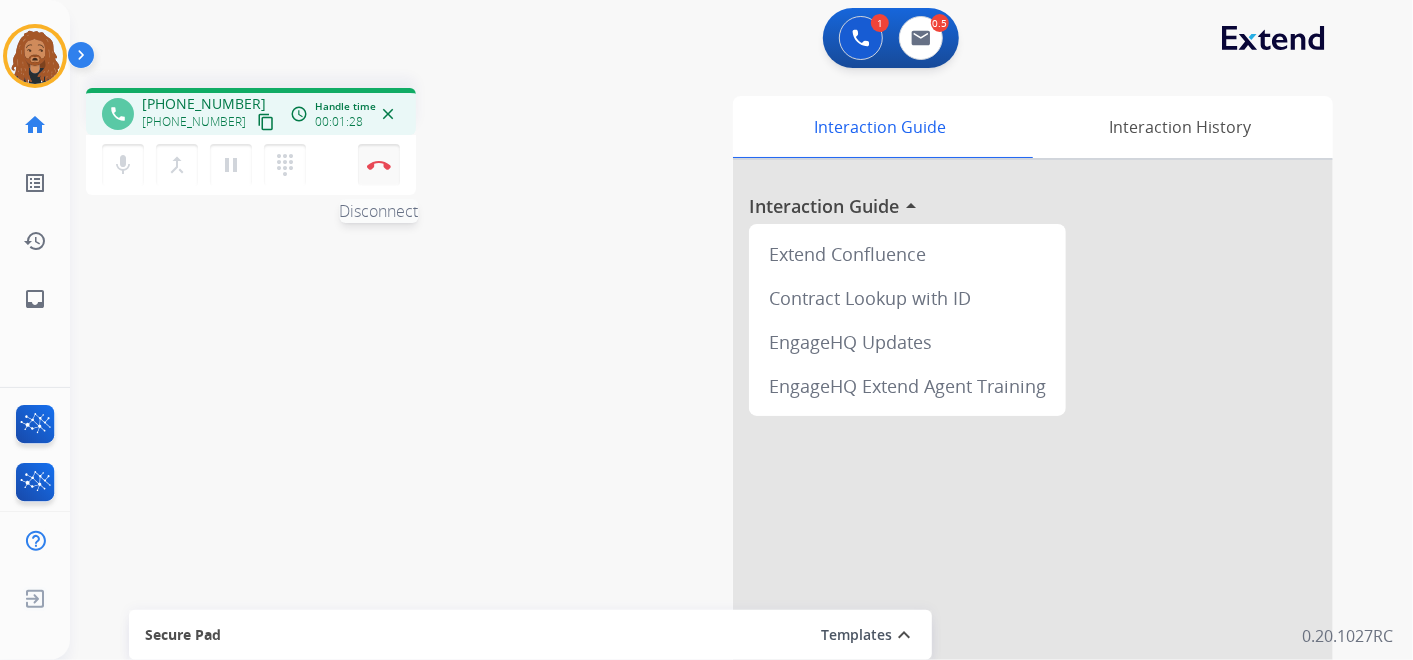 click at bounding box center [379, 165] 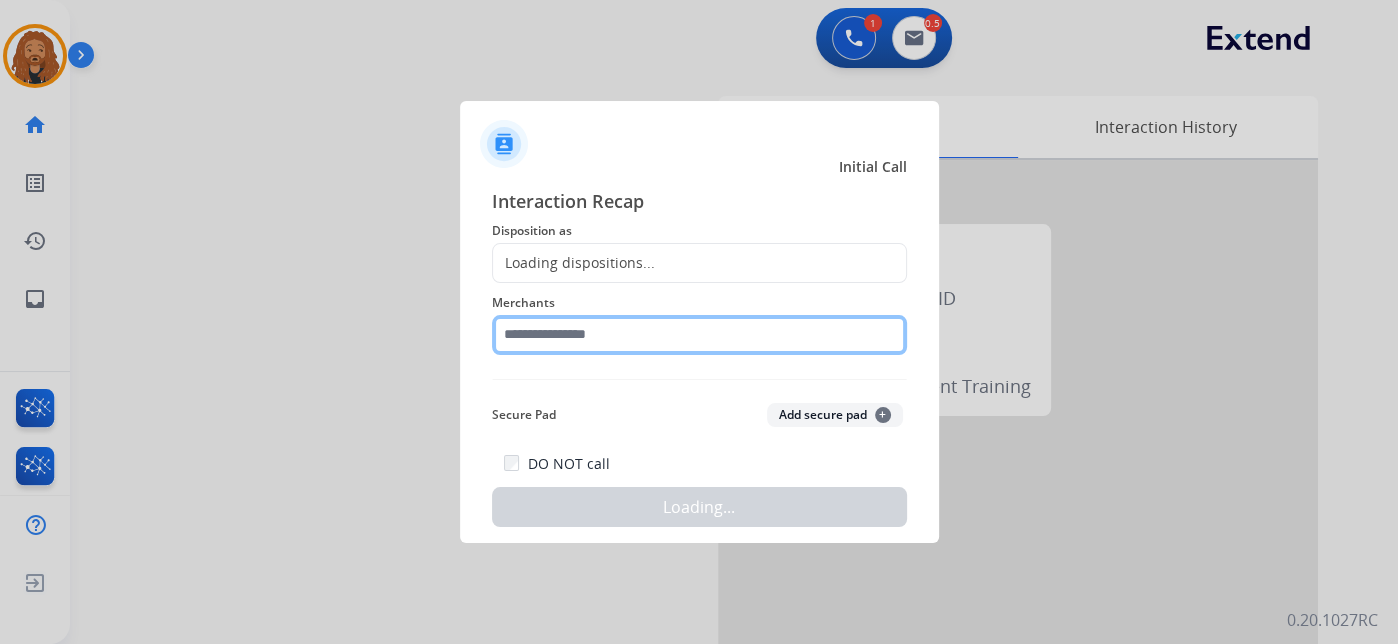 click 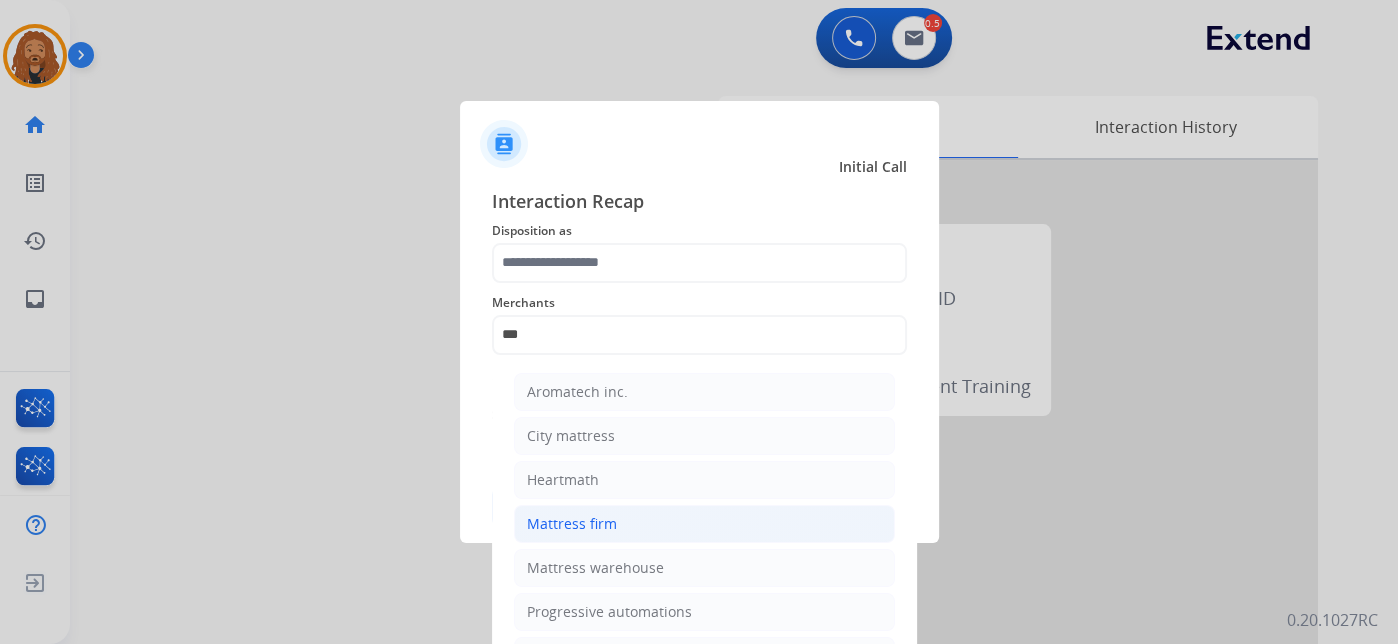 drag, startPoint x: 568, startPoint y: 523, endPoint x: 568, endPoint y: 414, distance: 109 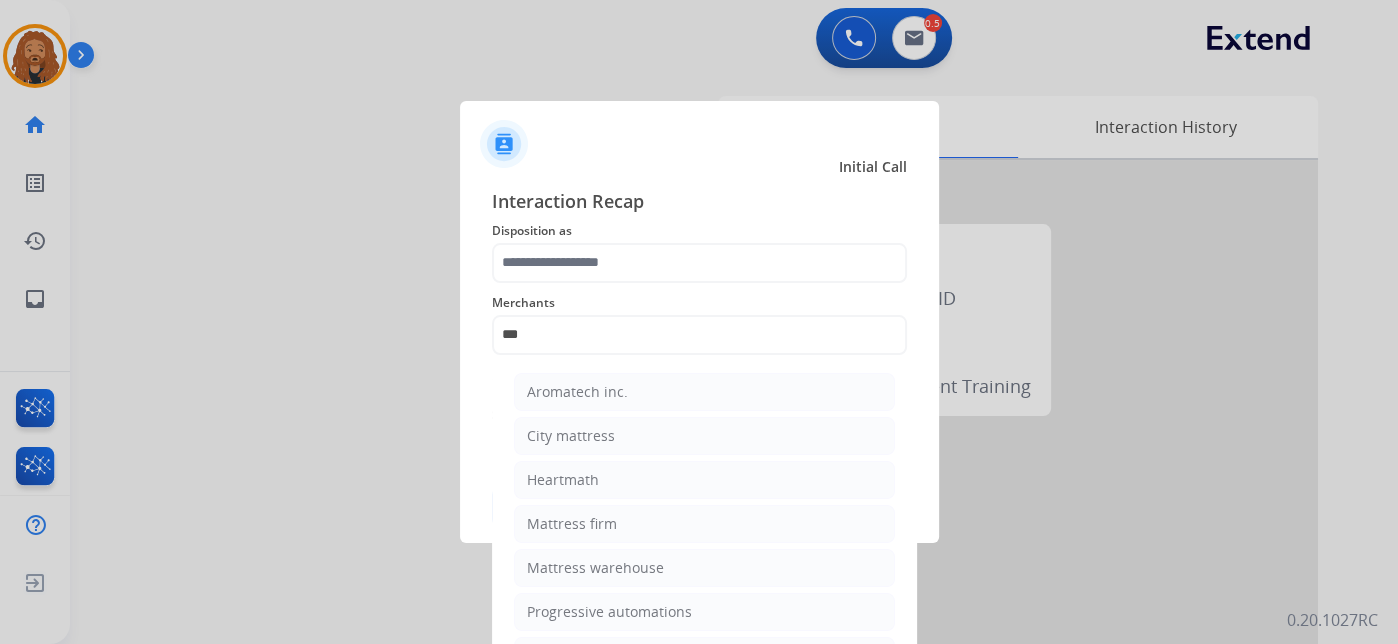 click on "Mattress firm" 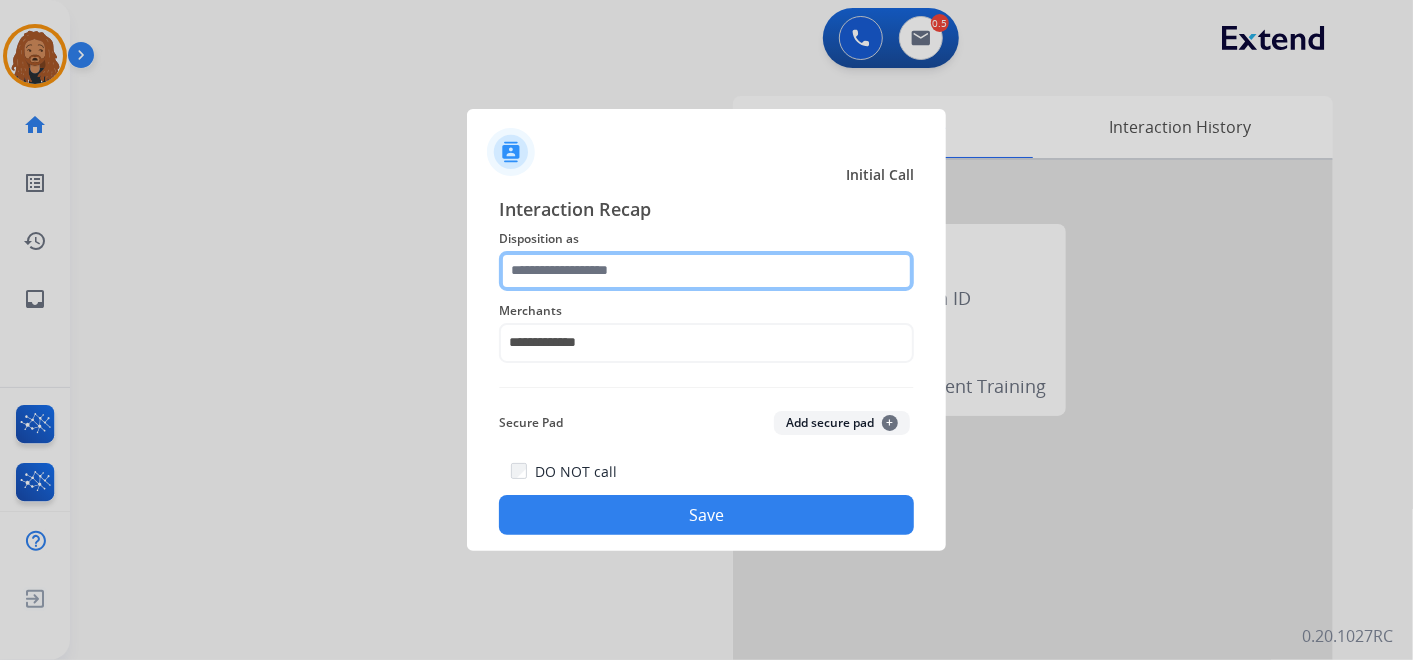 click 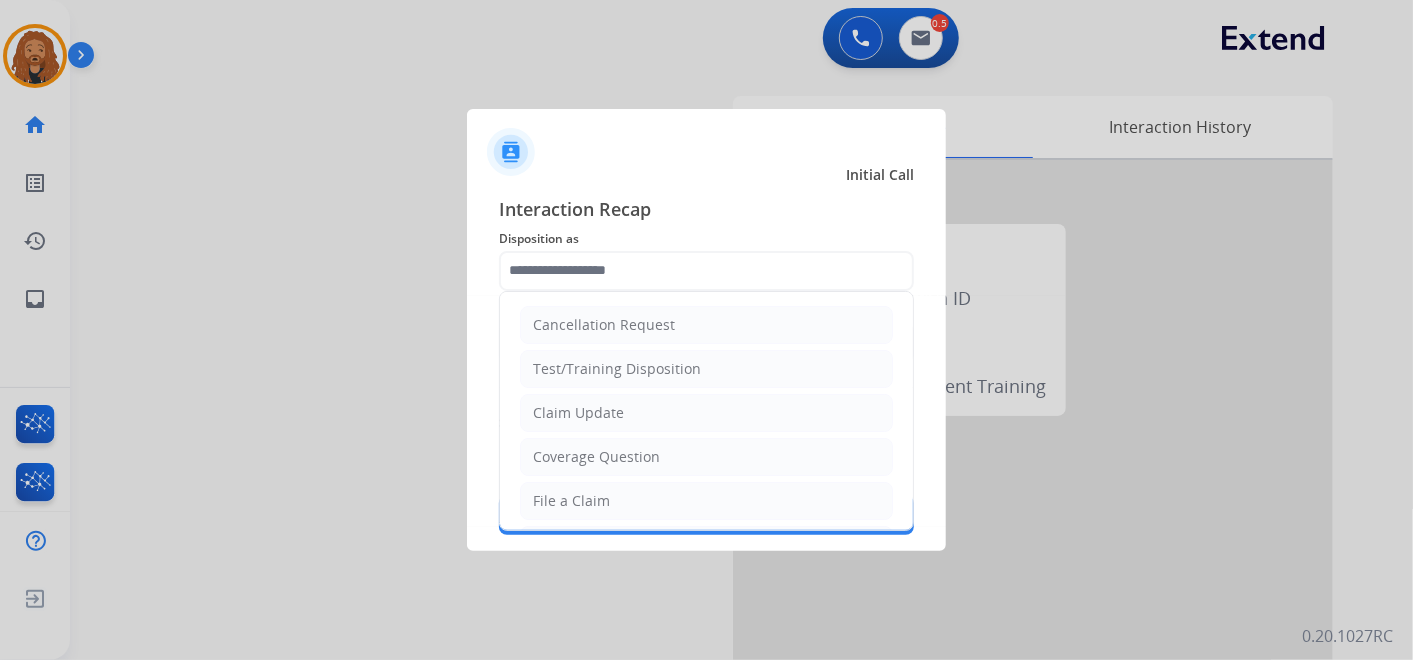 click on "Coverage Question" 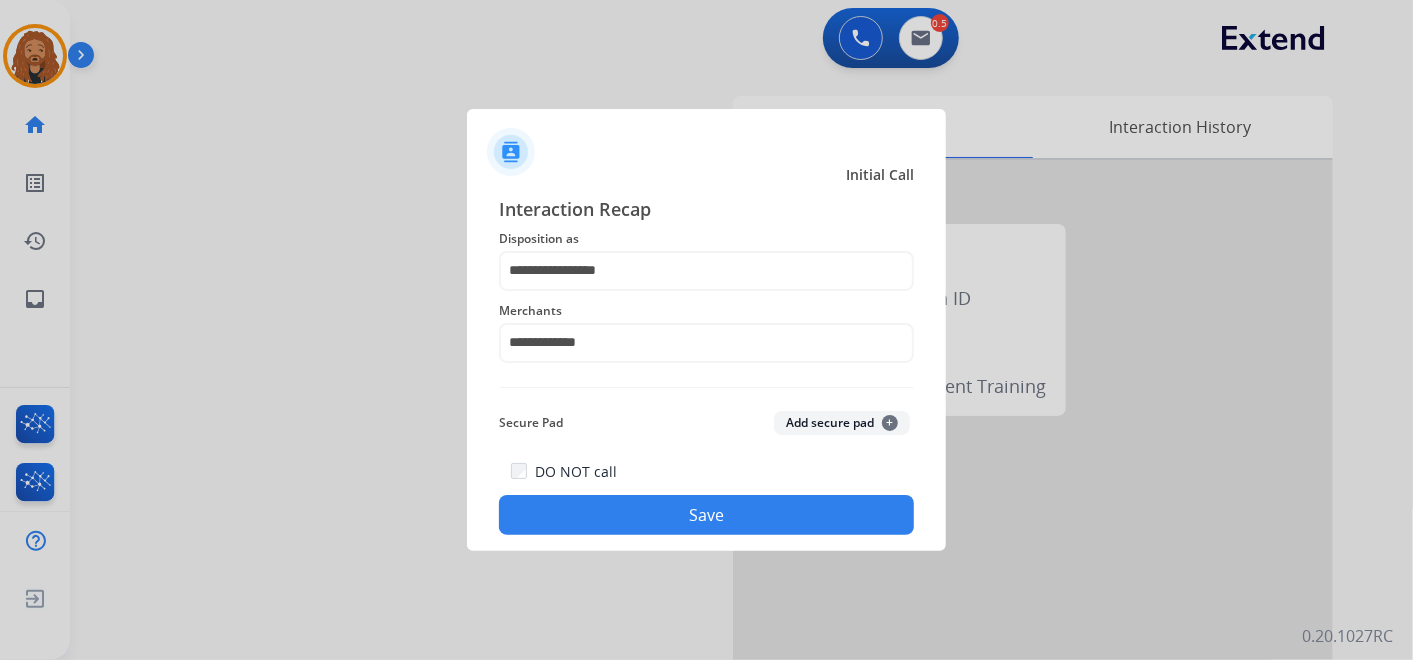 click on "Save" 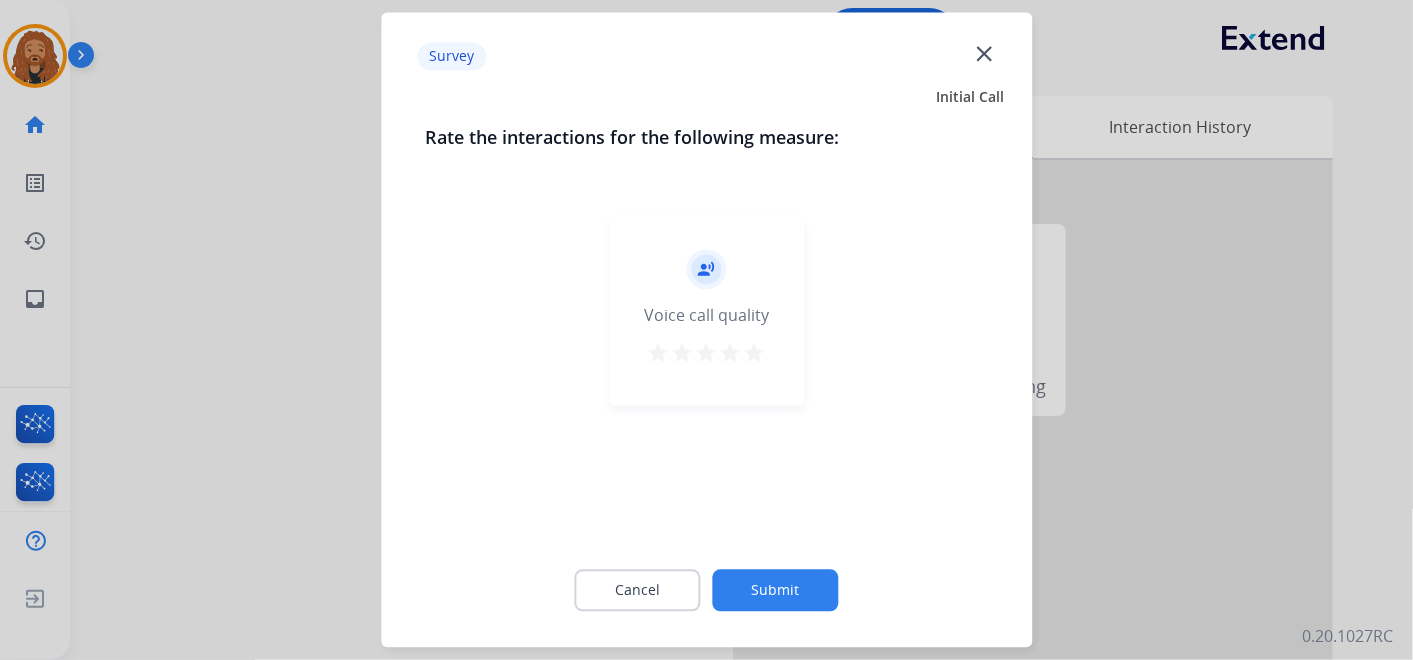 click on "Submit" 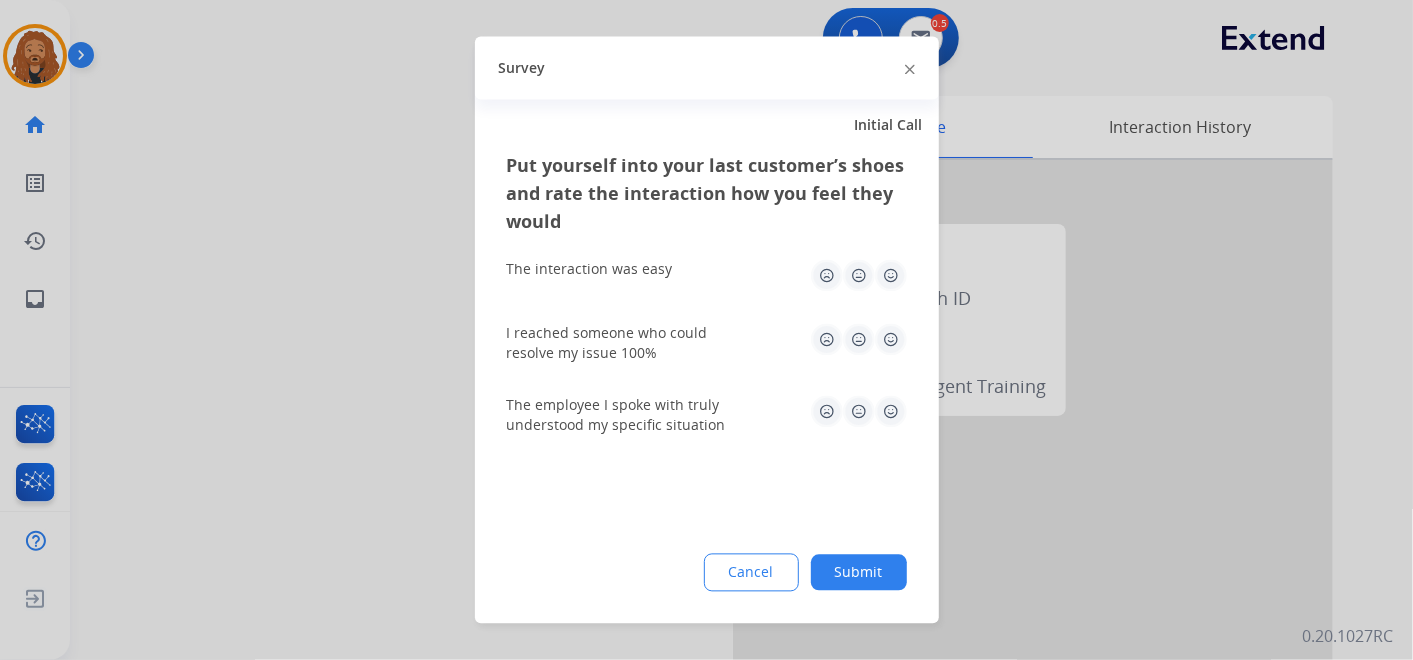 click on "Submit" 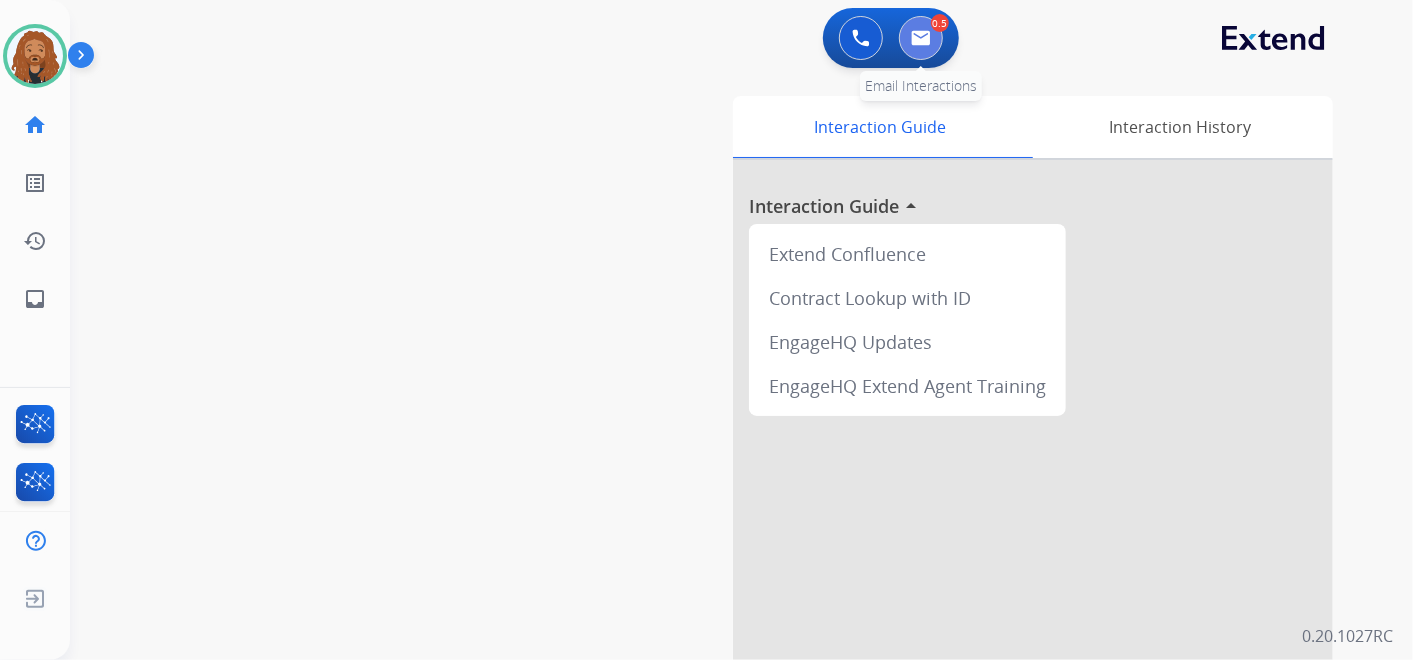 click at bounding box center [921, 38] 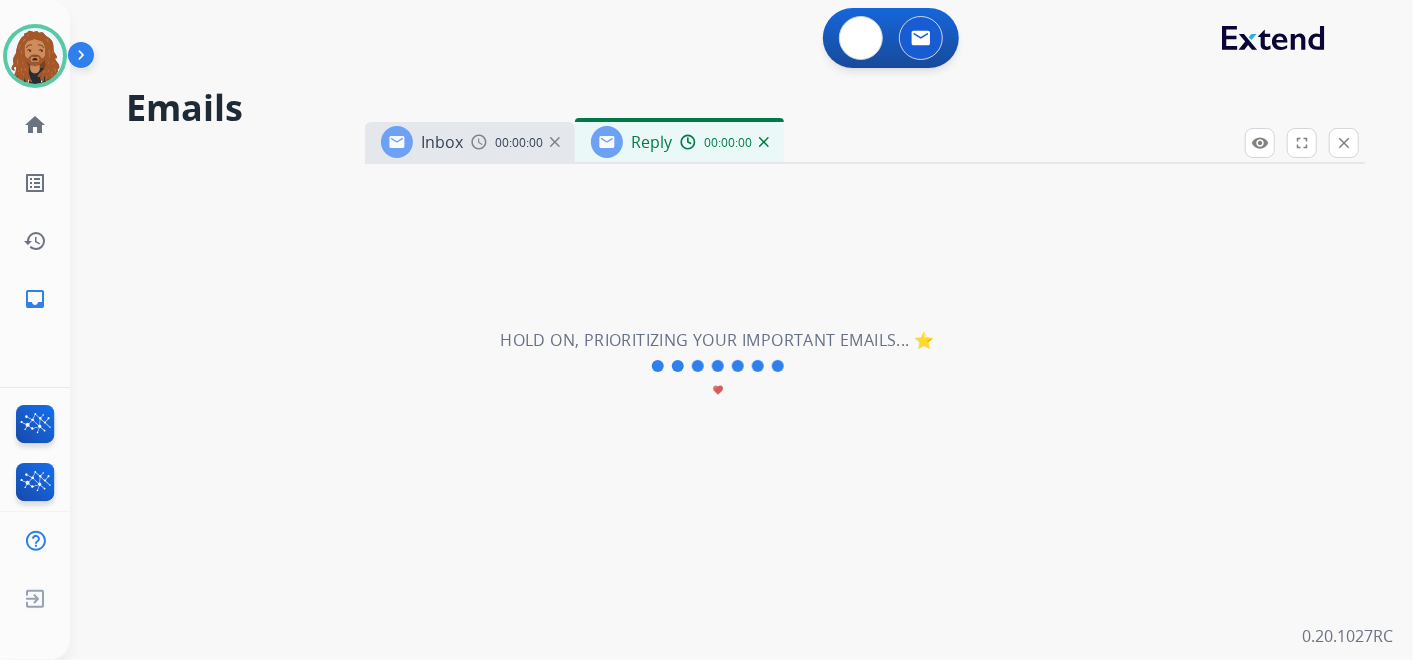 select on "**********" 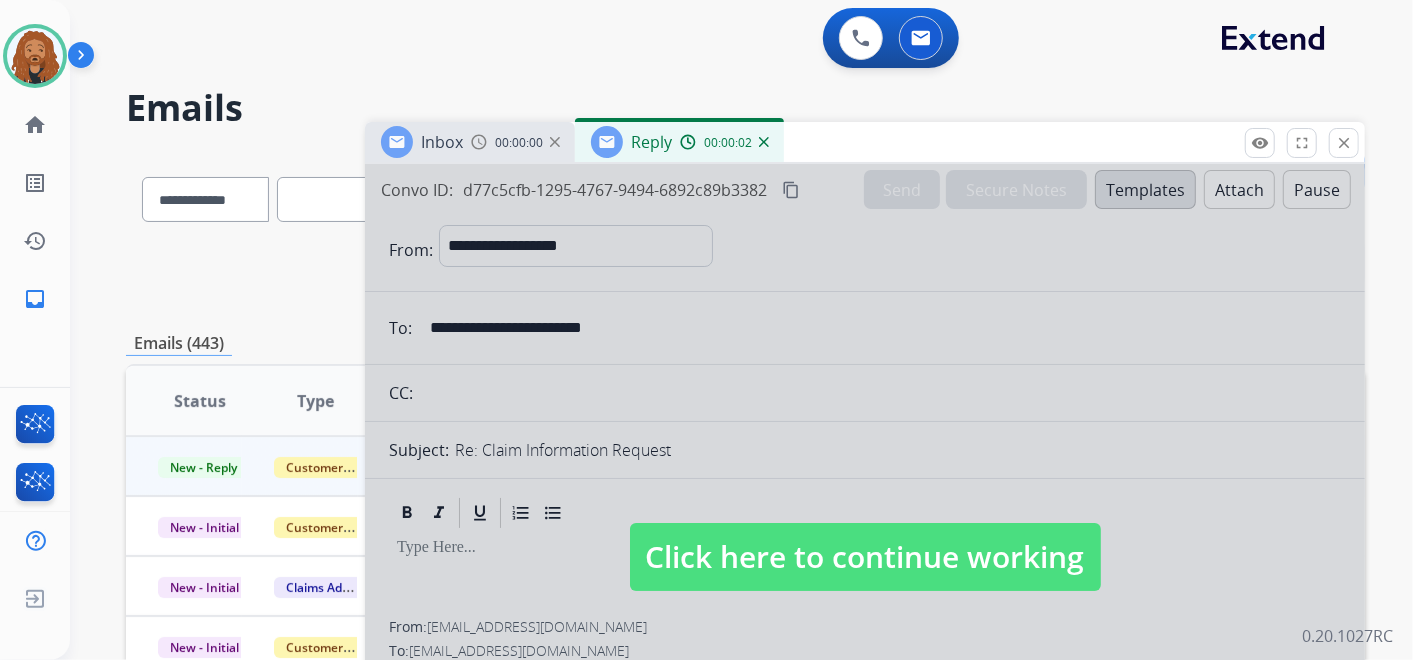 click at bounding box center [865, 537] 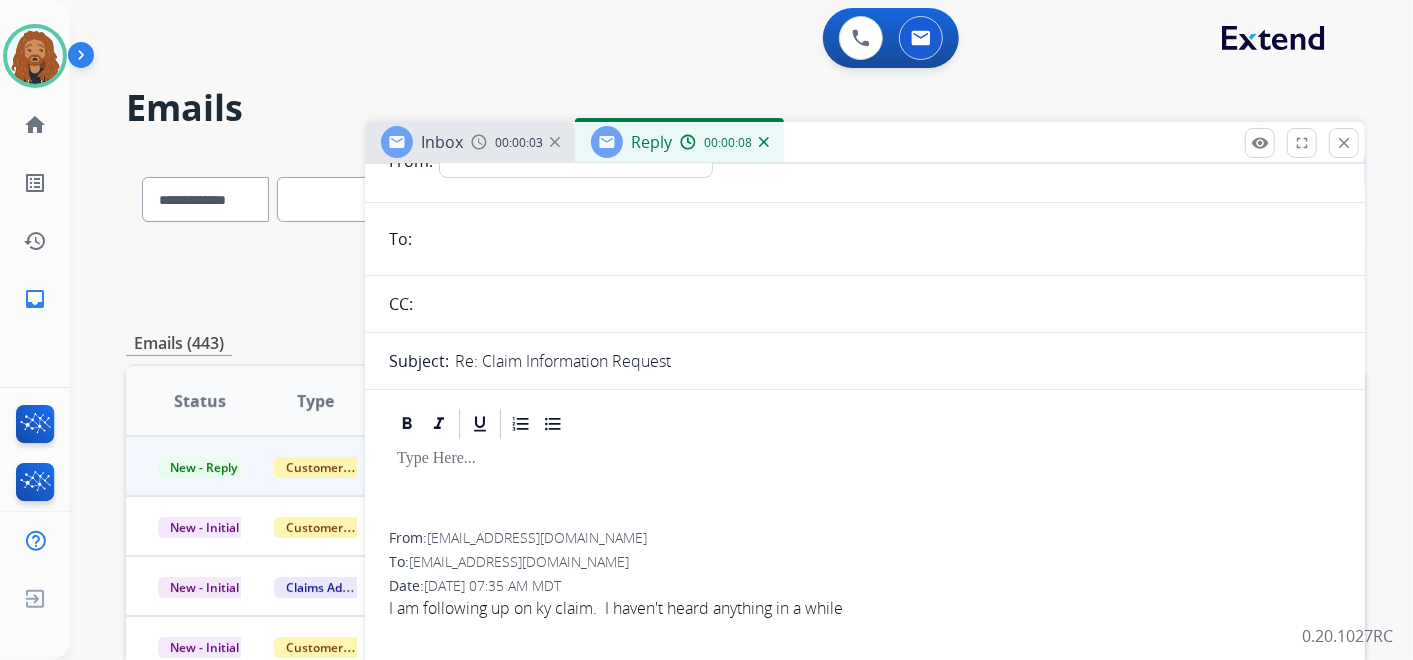 scroll, scrollTop: 0, scrollLeft: 0, axis: both 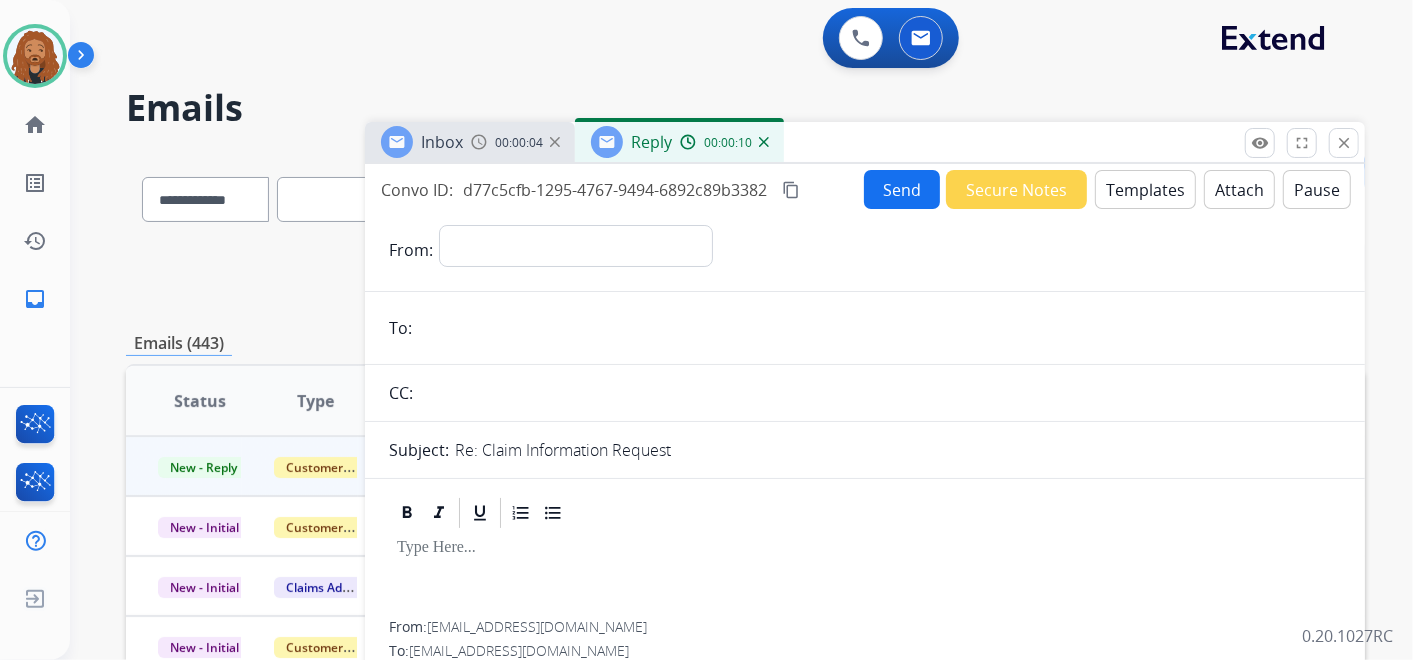 click on "content_copy" at bounding box center (791, 190) 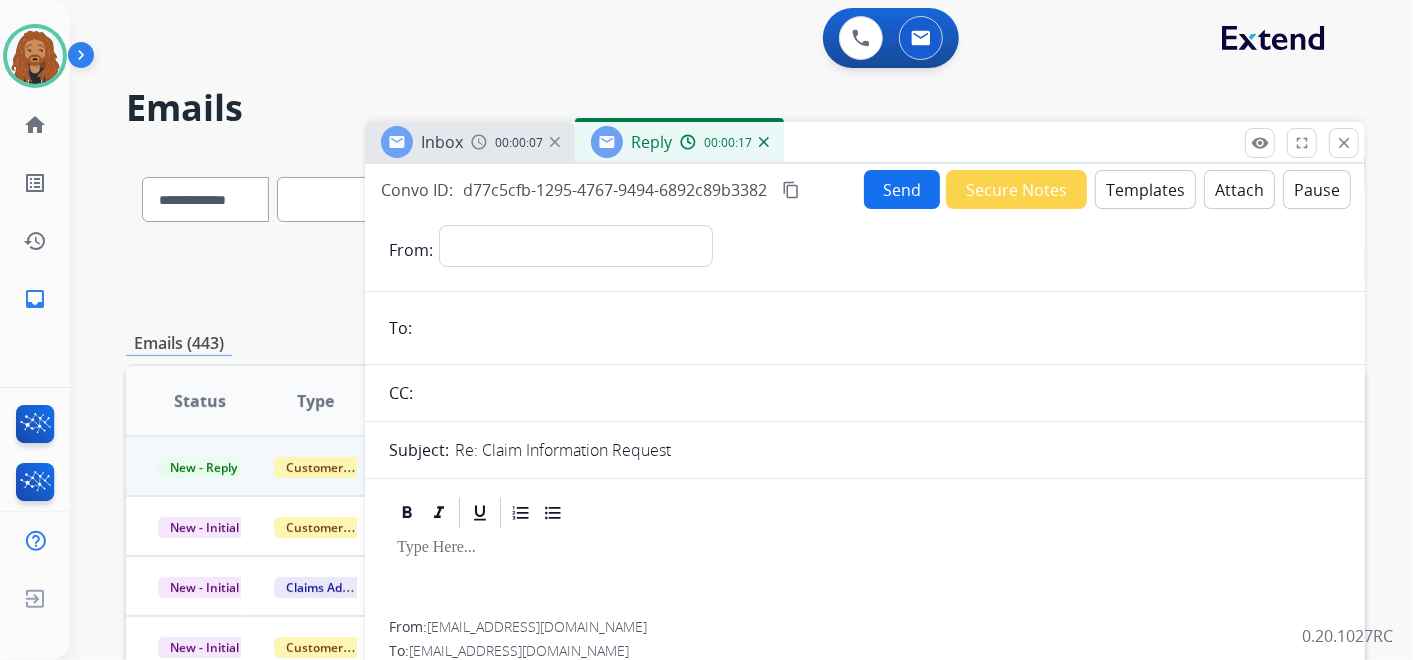 click at bounding box center (764, 142) 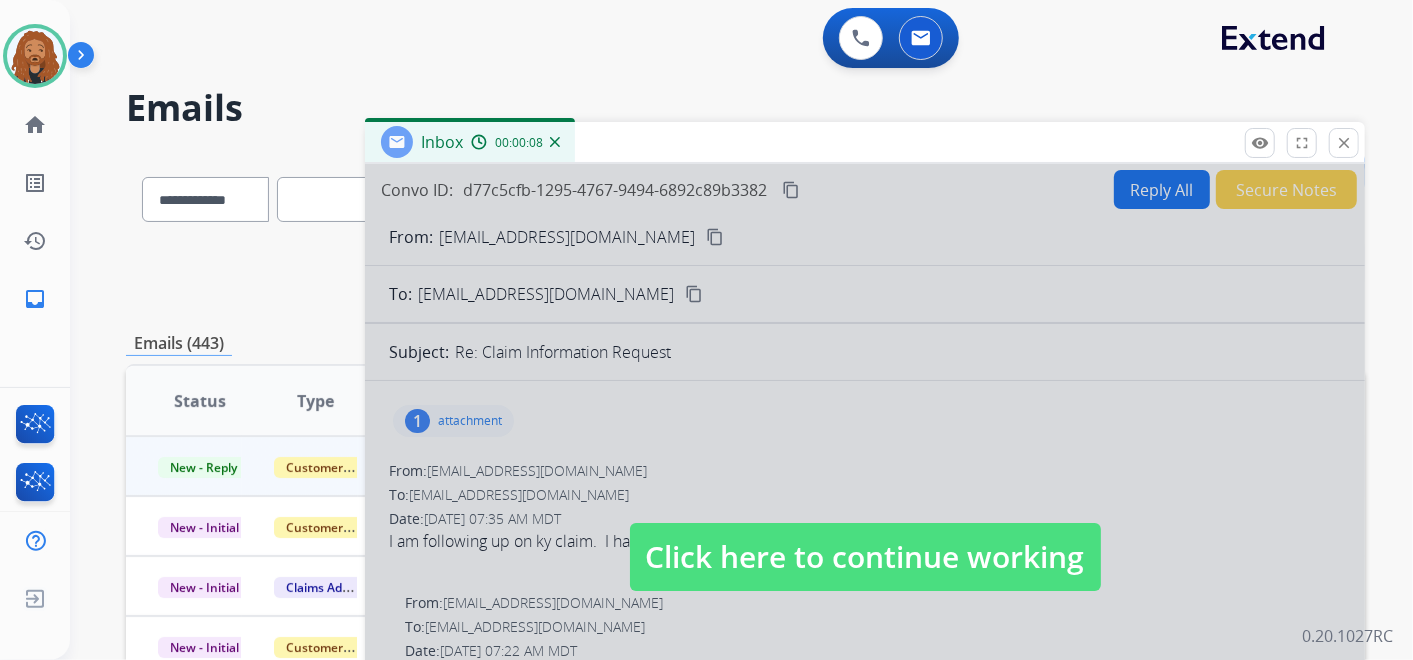 click on "Click here to continue working" at bounding box center (865, 557) 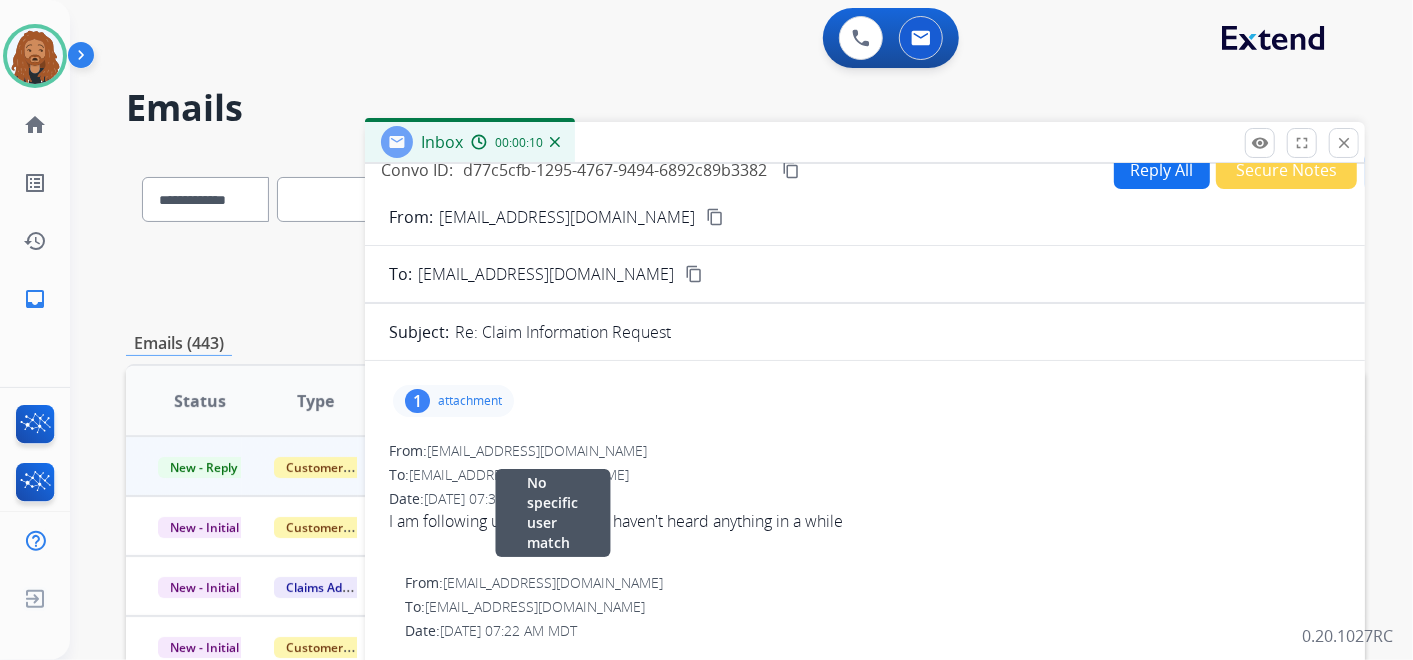 scroll, scrollTop: 0, scrollLeft: 0, axis: both 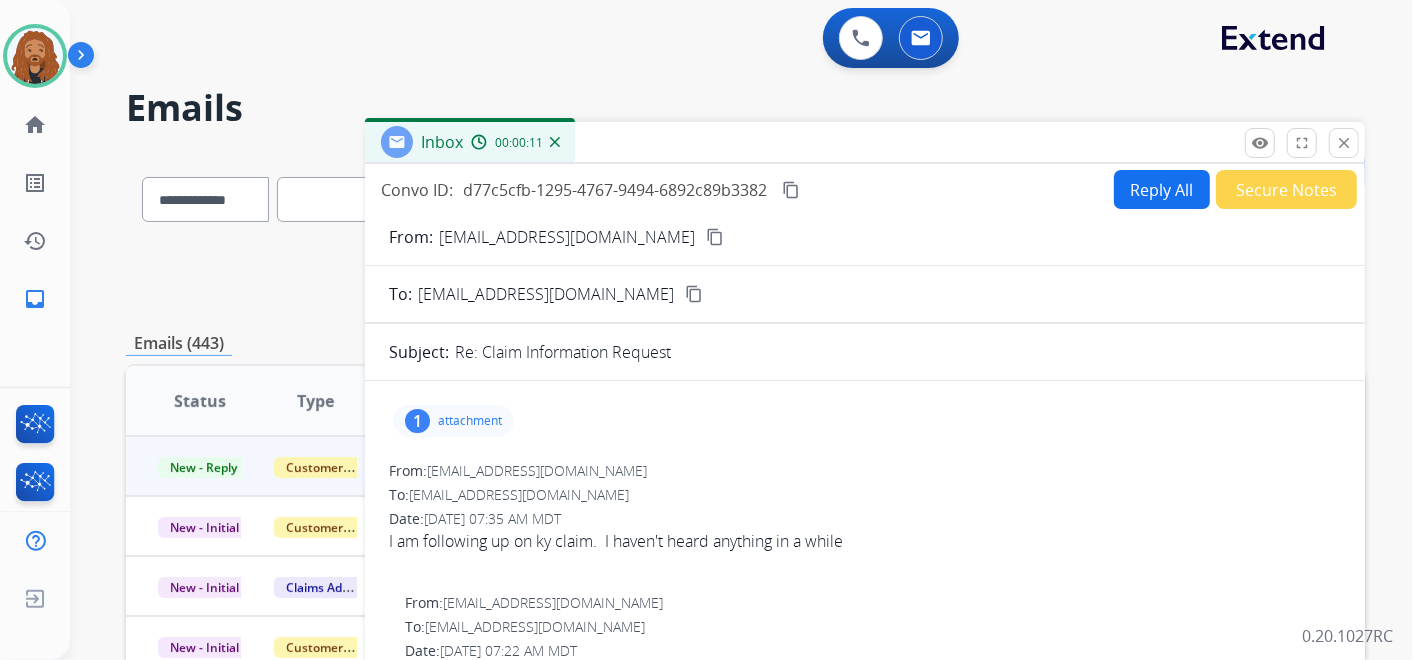click on "content_copy" at bounding box center (715, 237) 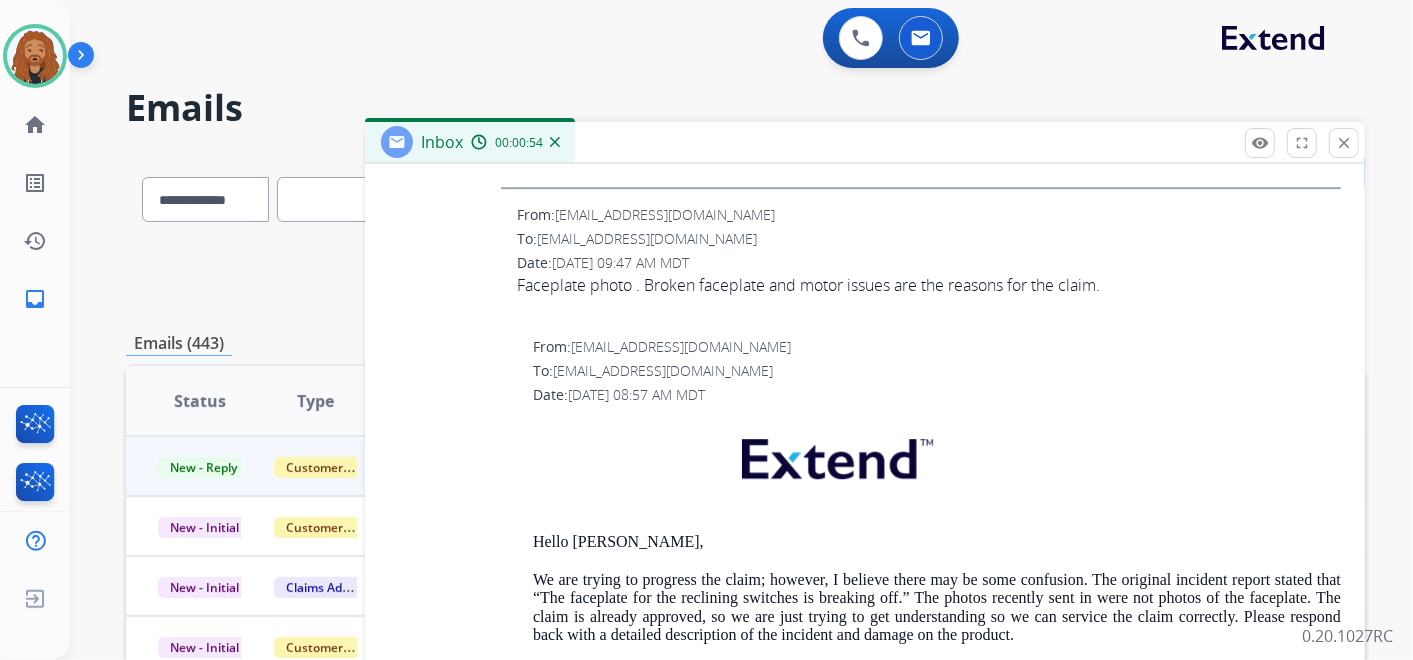 scroll, scrollTop: 3504, scrollLeft: 0, axis: vertical 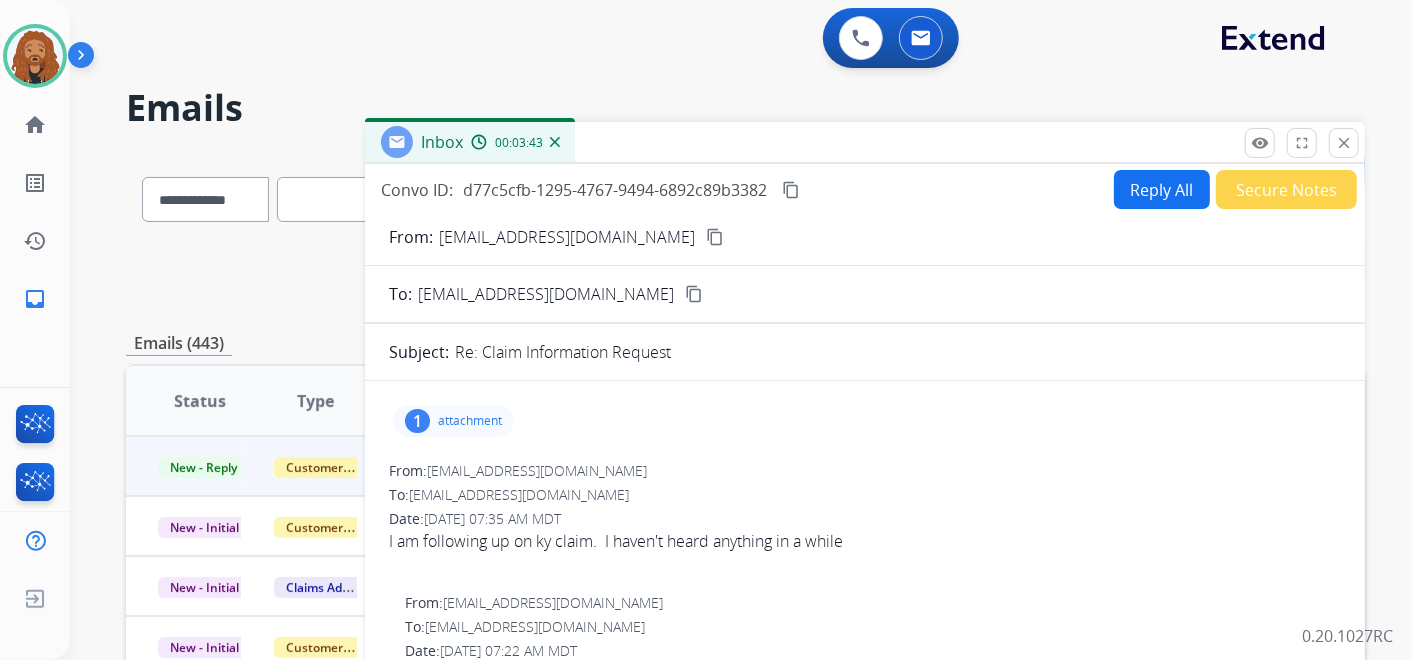 click on "Reply All" at bounding box center (1162, 189) 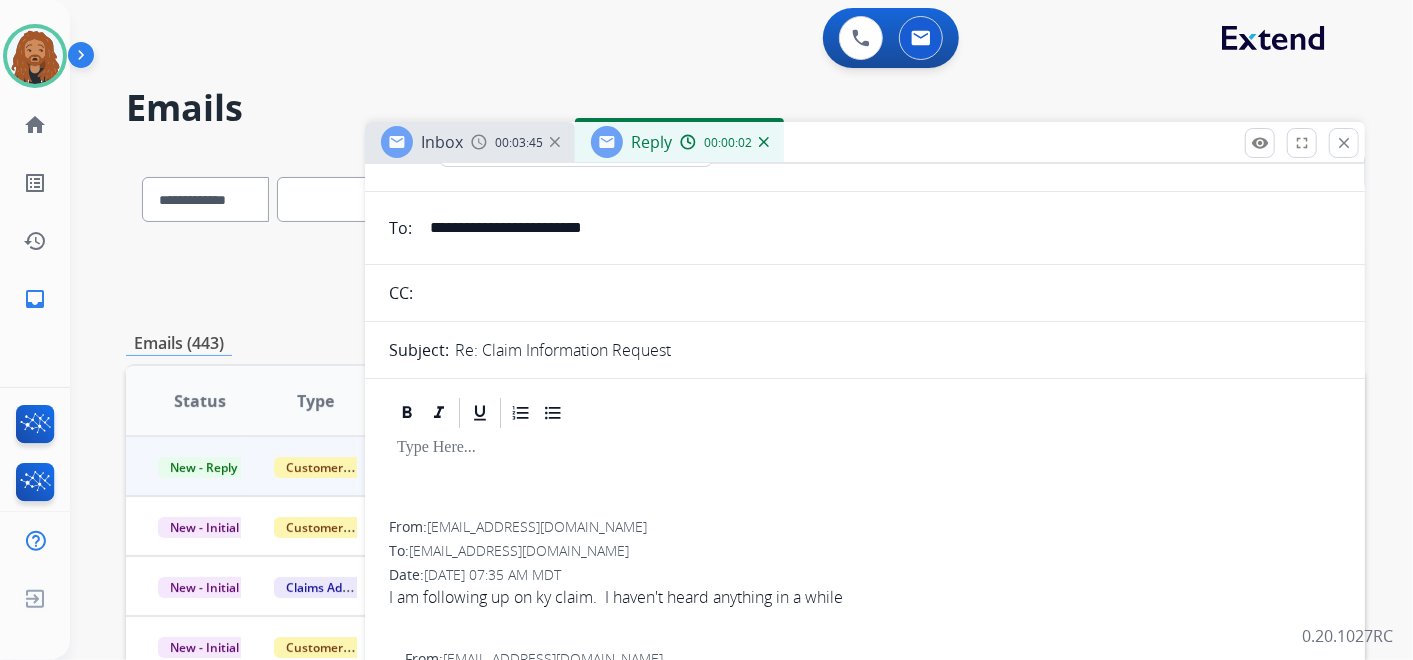 scroll, scrollTop: 0, scrollLeft: 0, axis: both 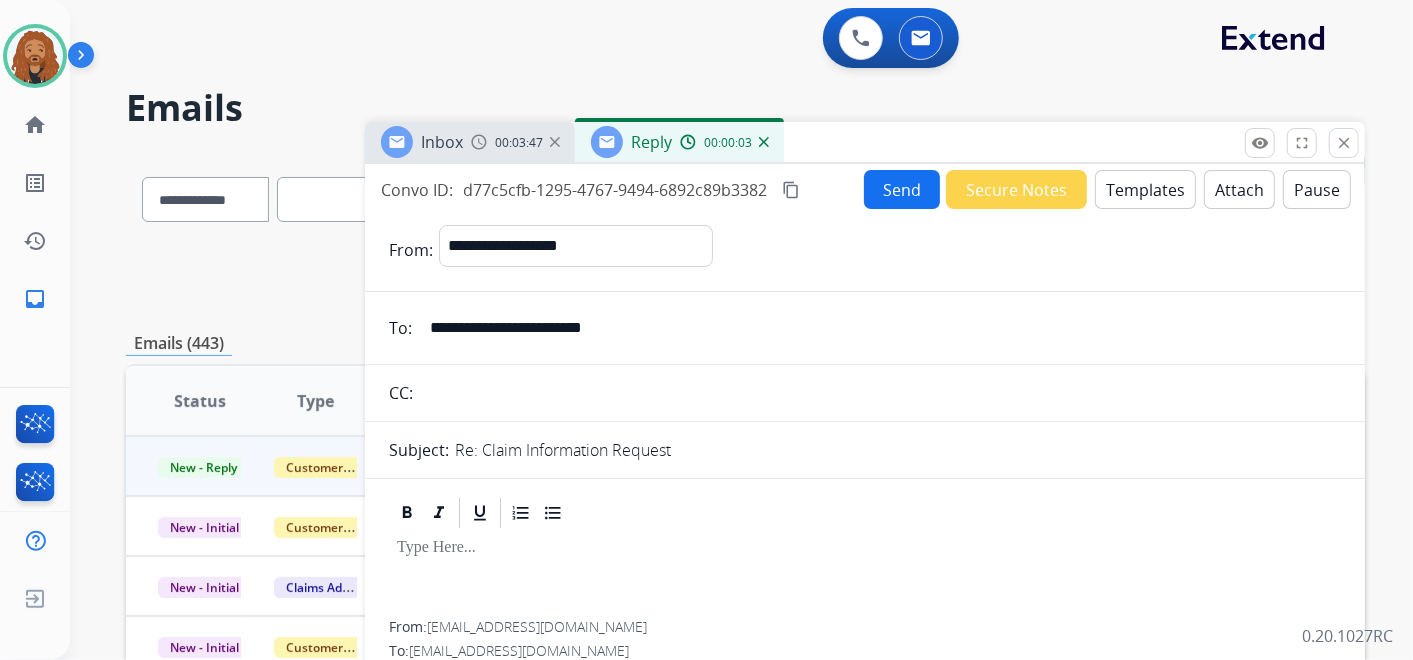 click on "Templates" at bounding box center (1145, 189) 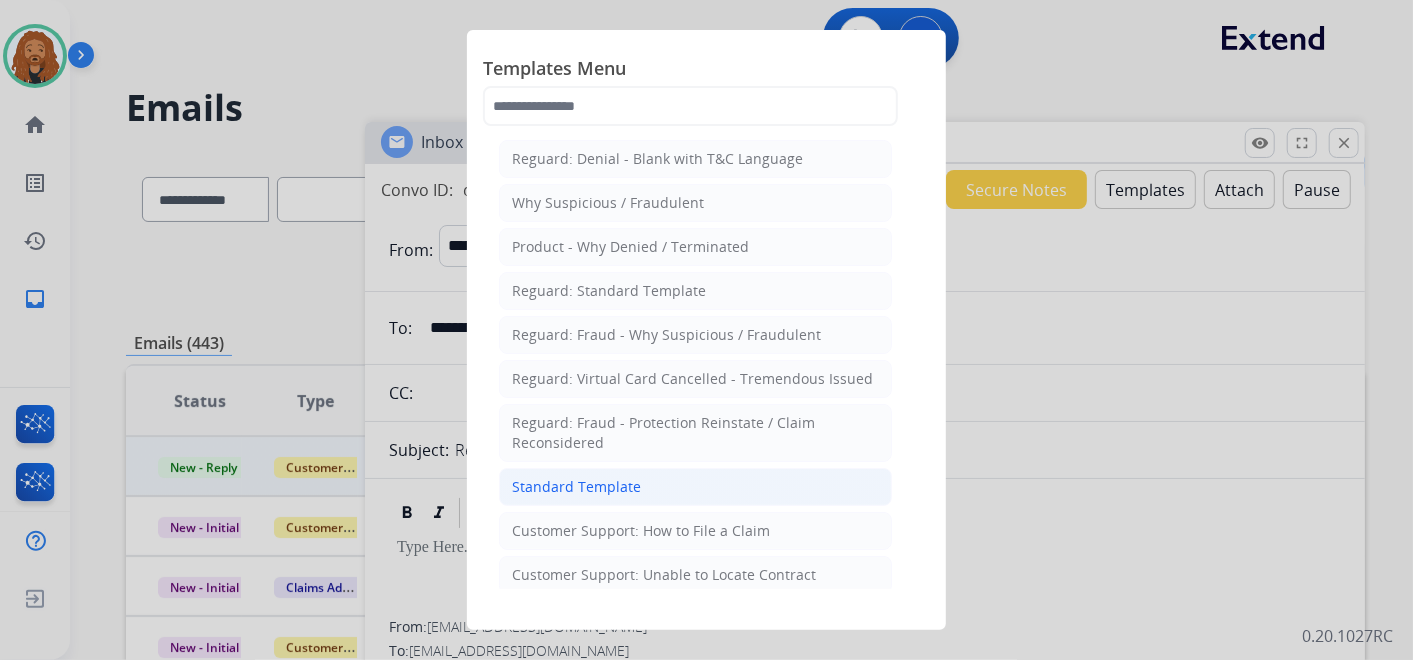 click on "Standard Template" 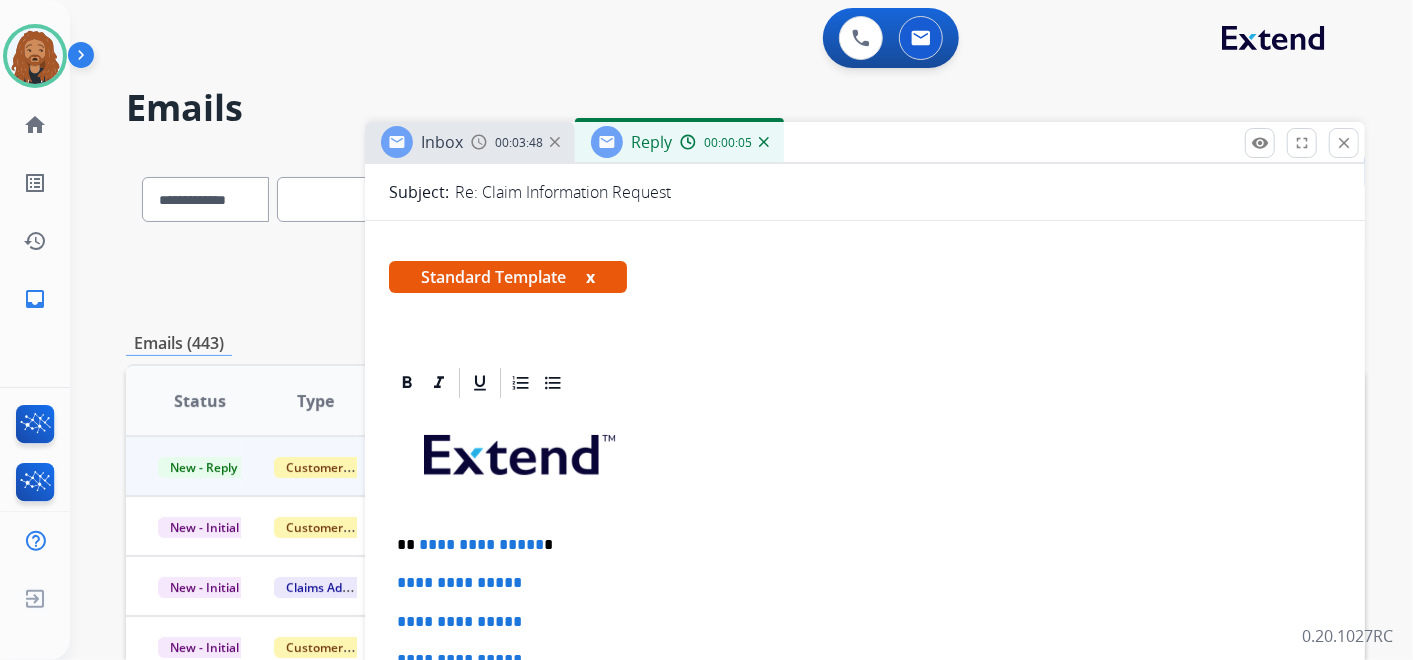 scroll, scrollTop: 333, scrollLeft: 0, axis: vertical 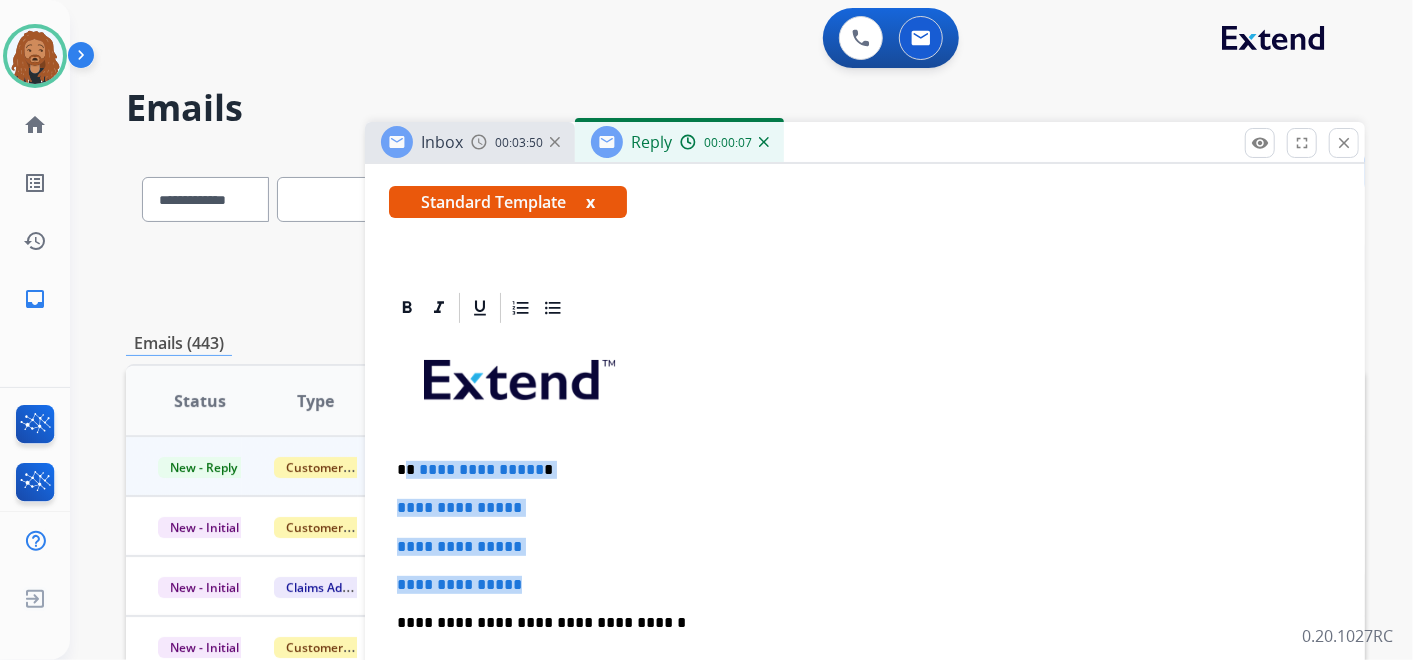 drag, startPoint x: 537, startPoint y: 589, endPoint x: 408, endPoint y: 467, distance: 177.55281 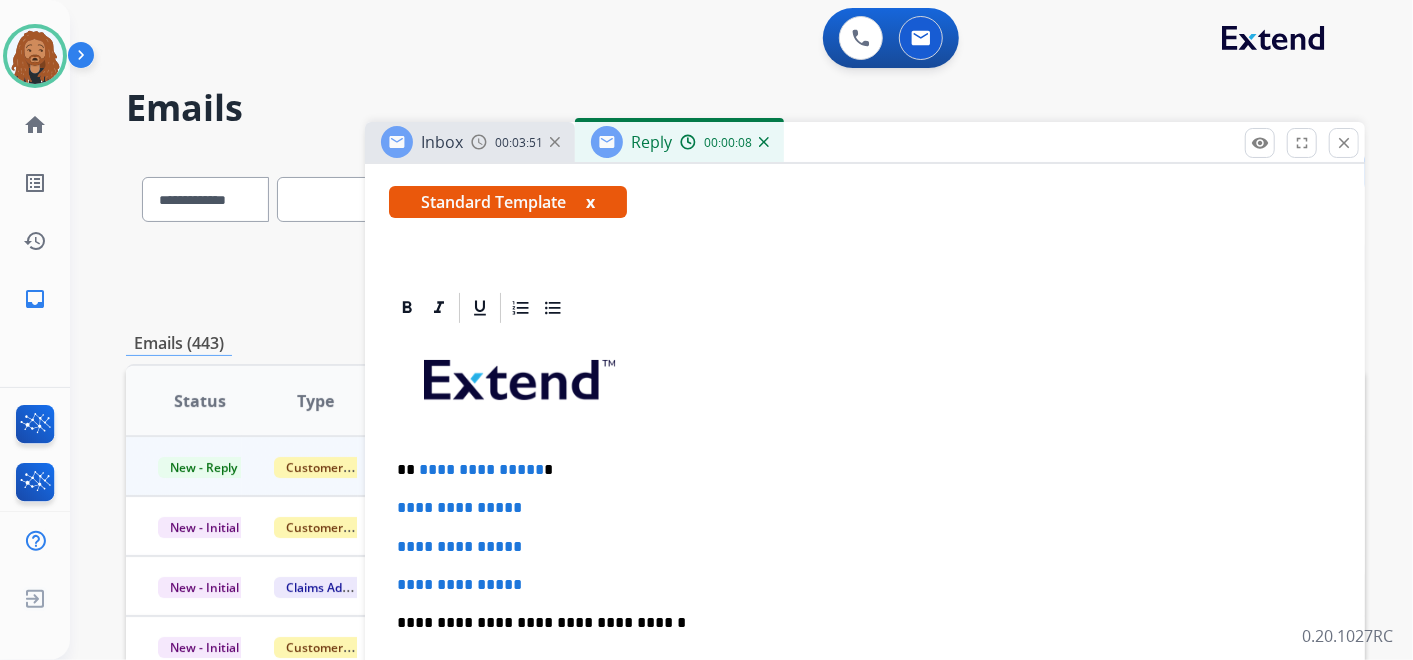 type 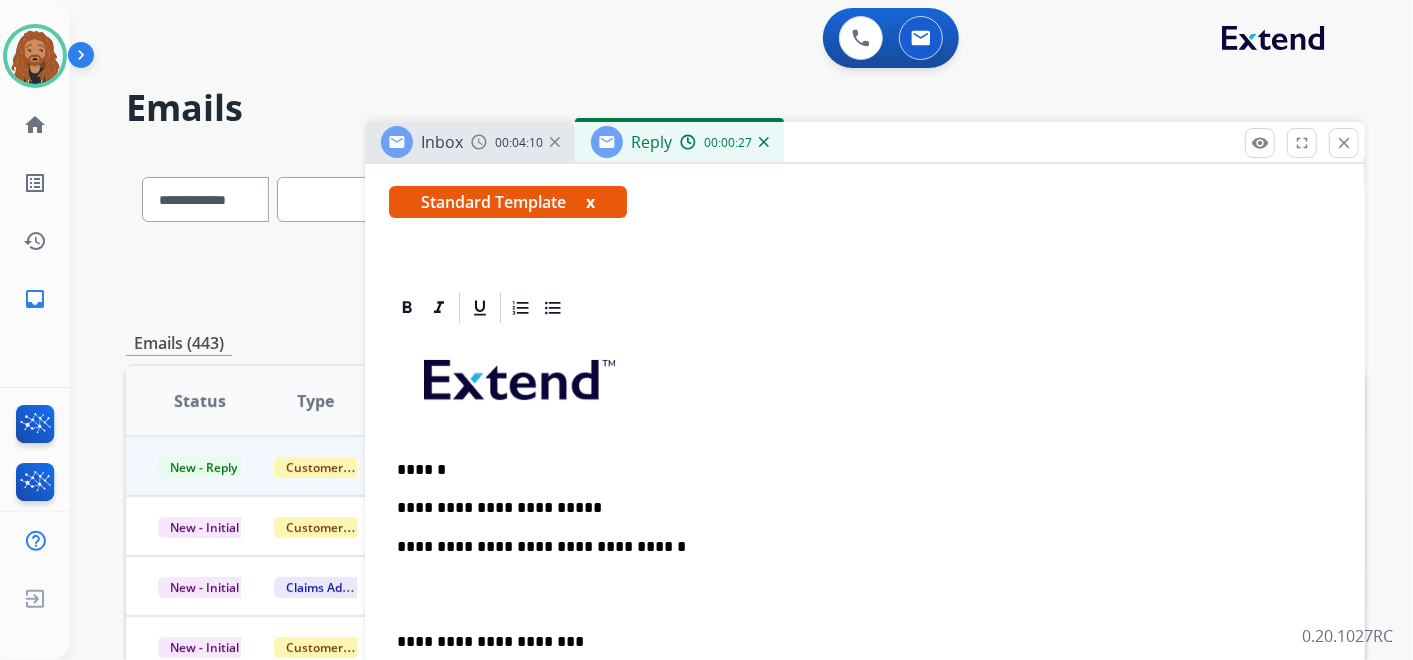 drag, startPoint x: 468, startPoint y: 604, endPoint x: 443, endPoint y: 588, distance: 29.681644 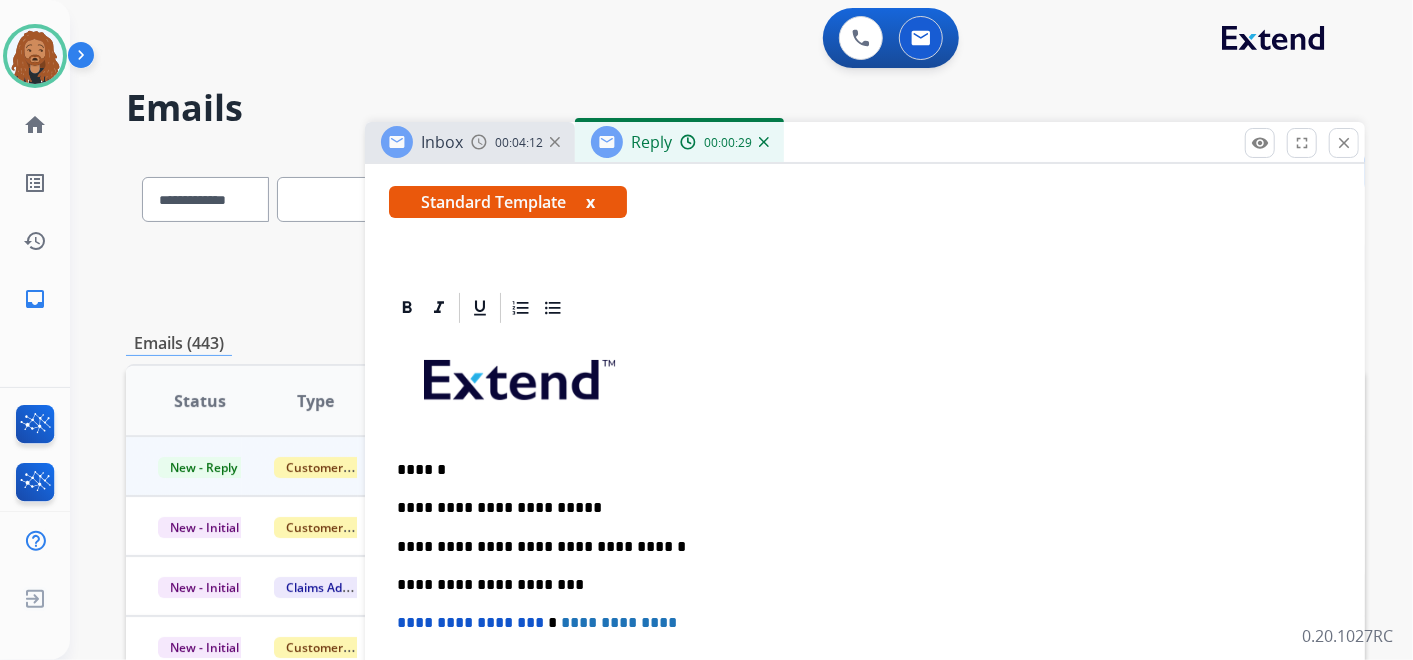 click on "**********" at bounding box center (865, 603) 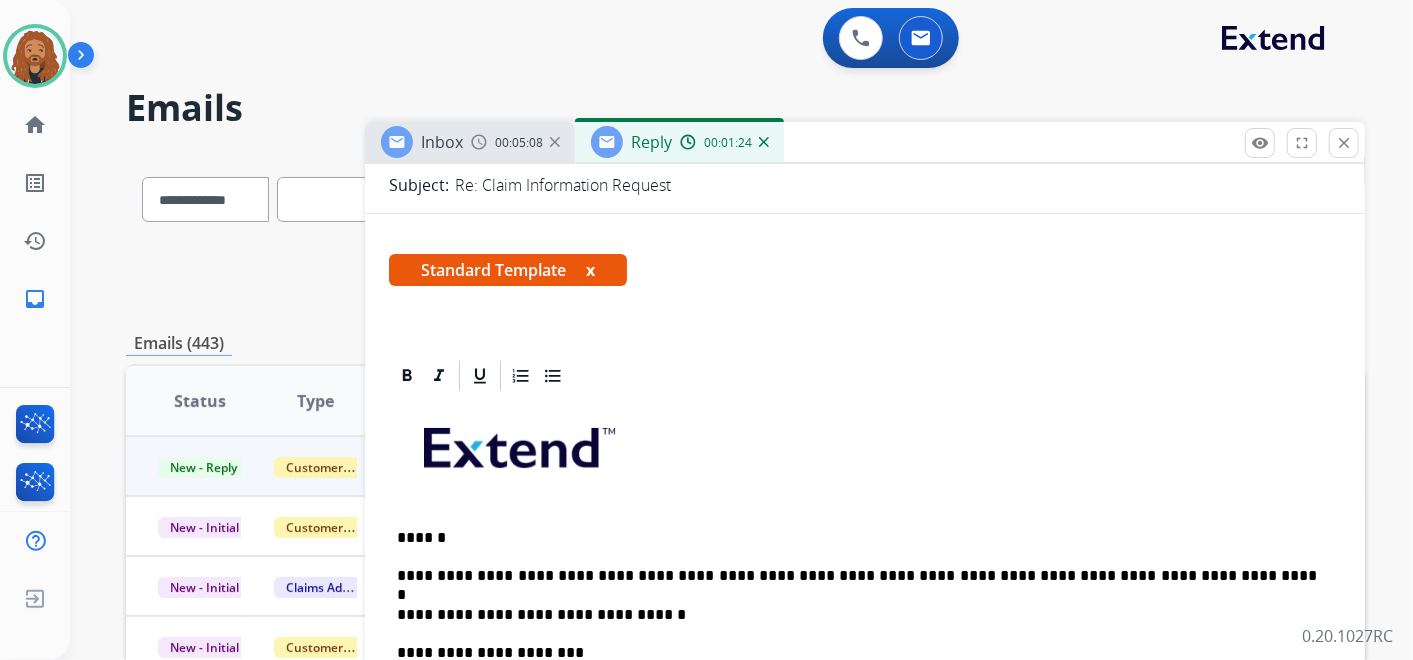 scroll, scrollTop: 333, scrollLeft: 0, axis: vertical 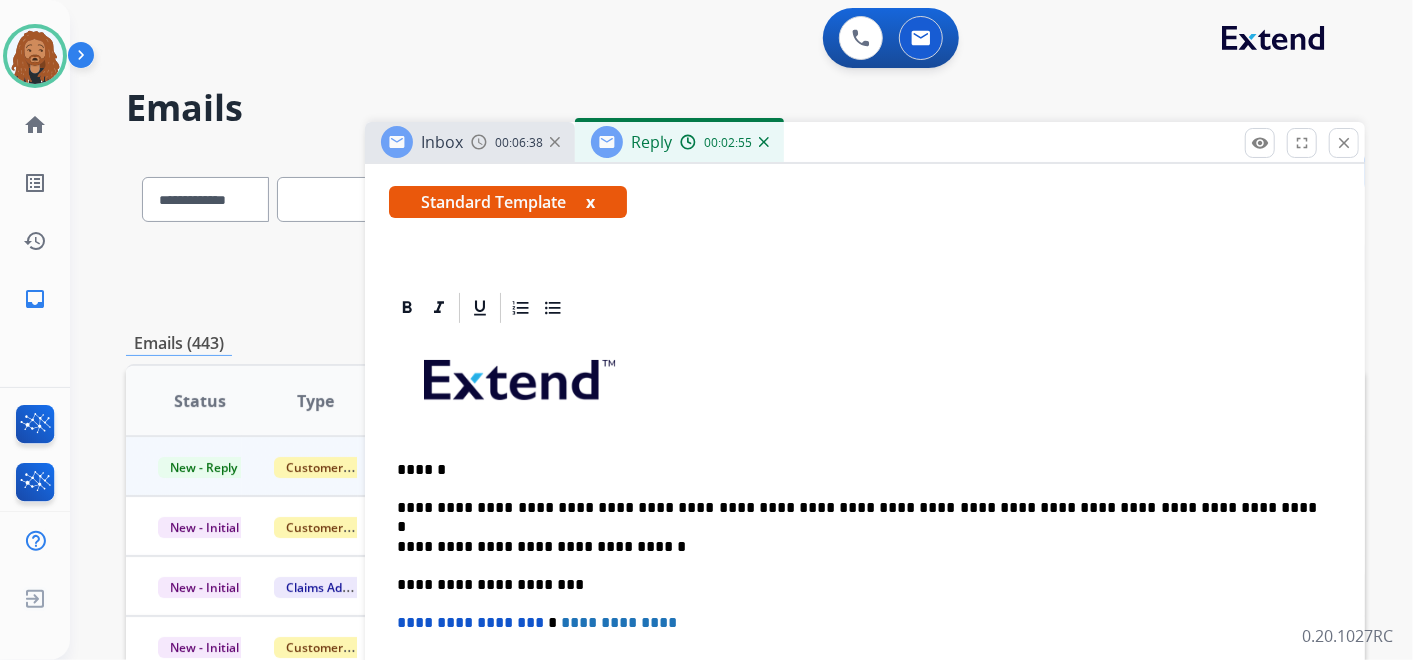 click on "**********" at bounding box center (857, 508) 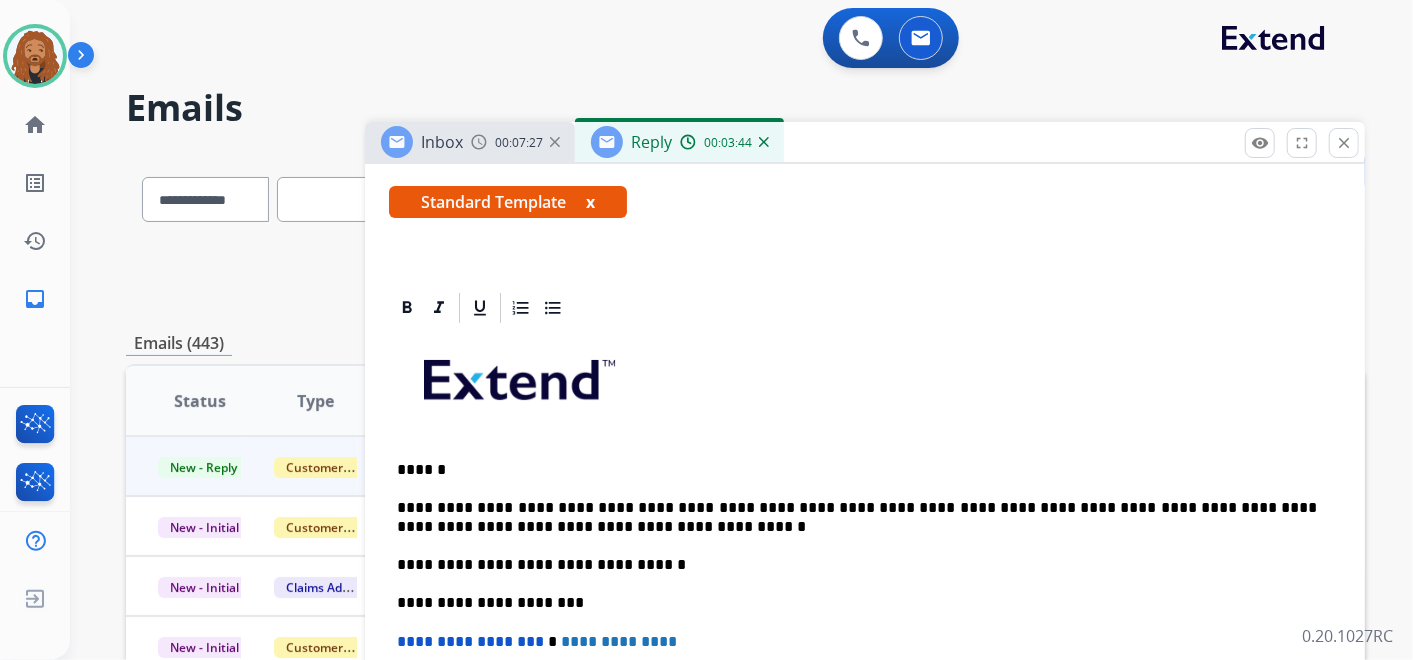 click on "**********" at bounding box center (857, 517) 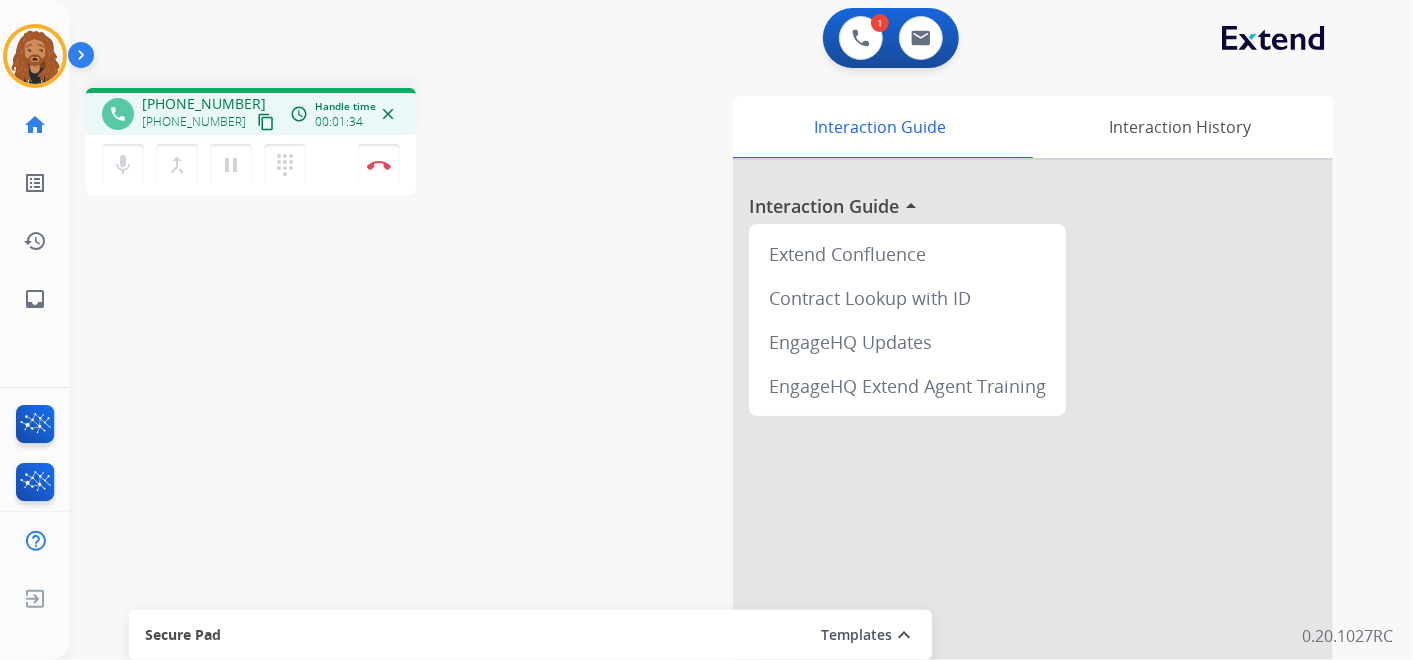 click on "content_copy" at bounding box center (266, 122) 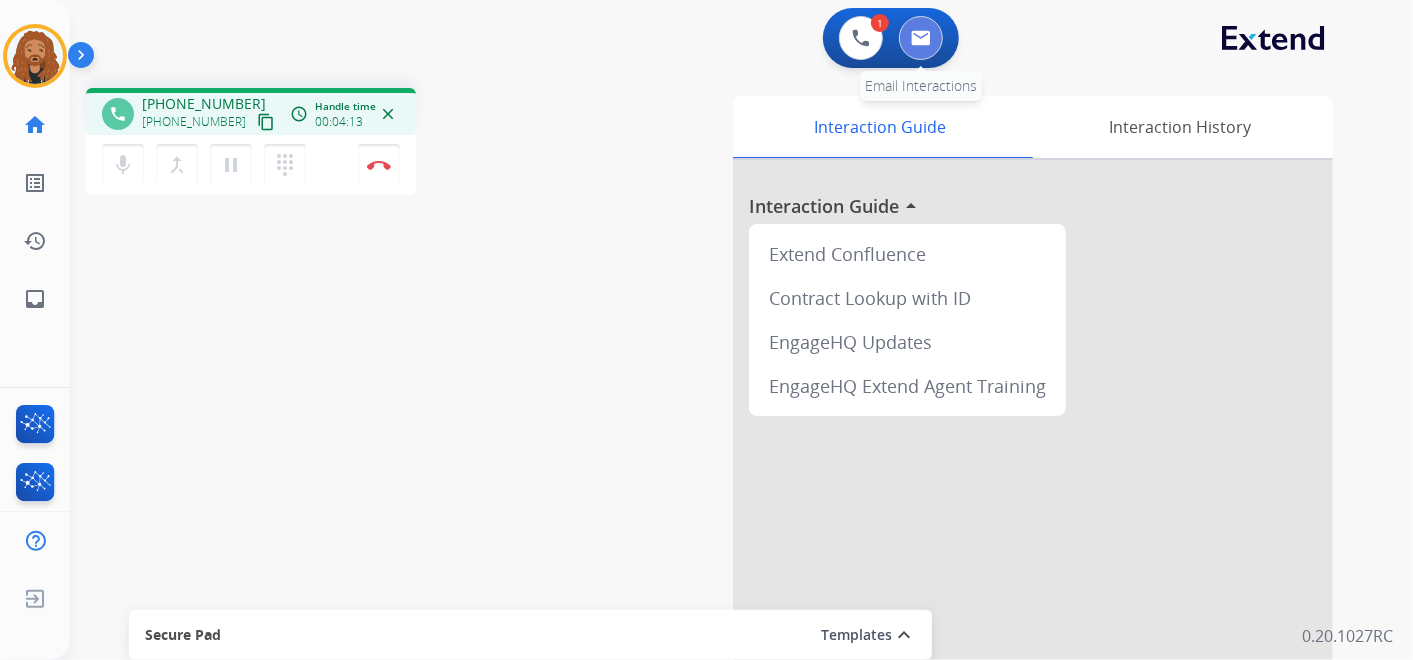 click at bounding box center [921, 38] 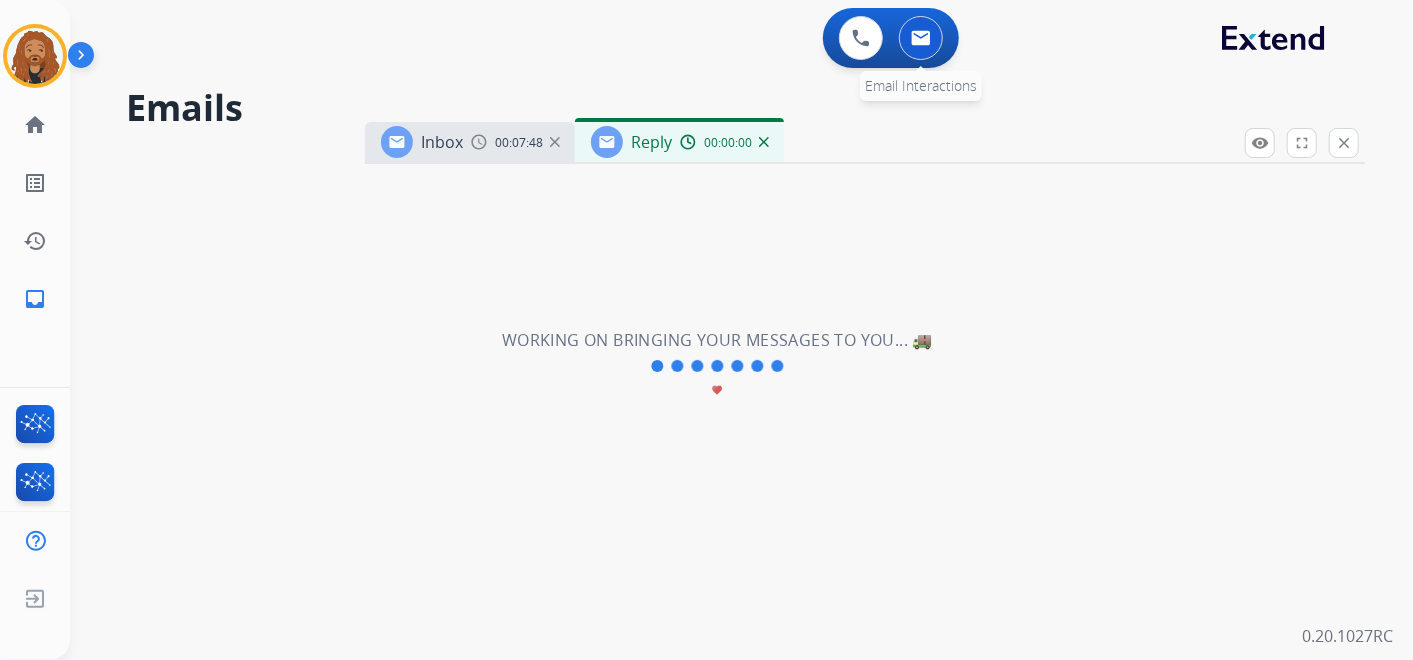 select on "**********" 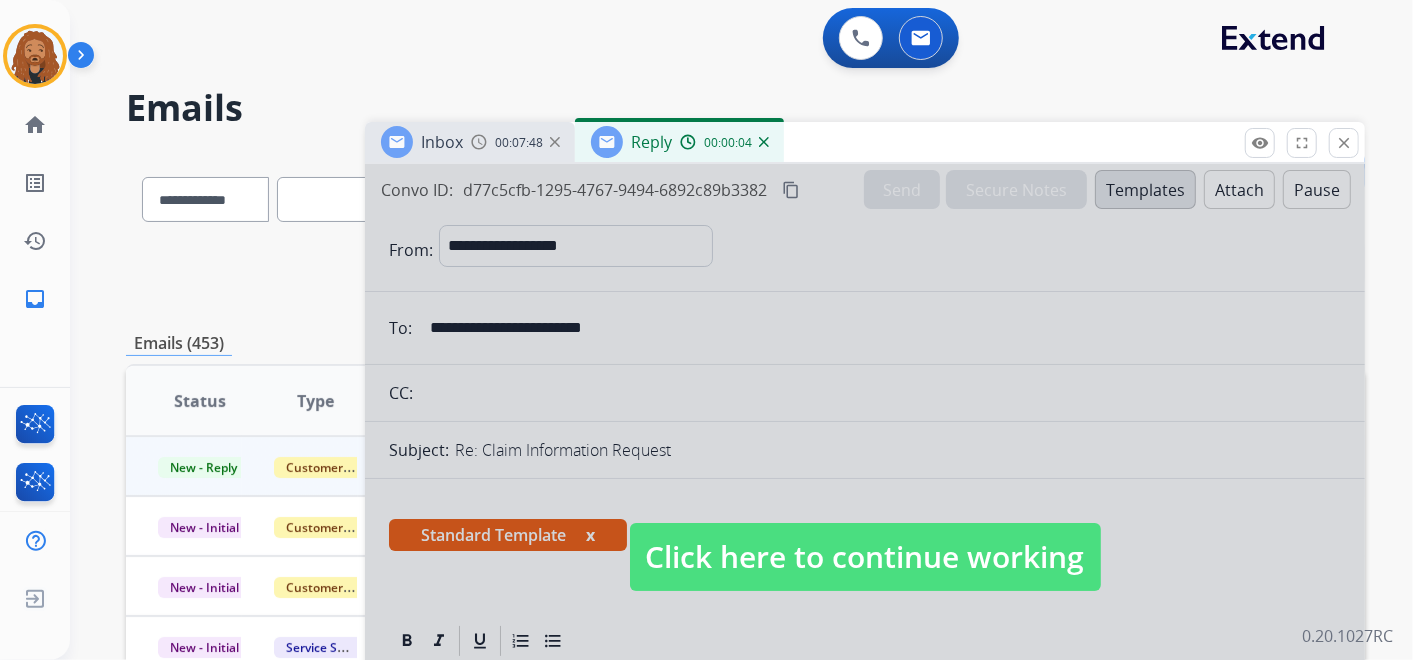 click at bounding box center (865, 537) 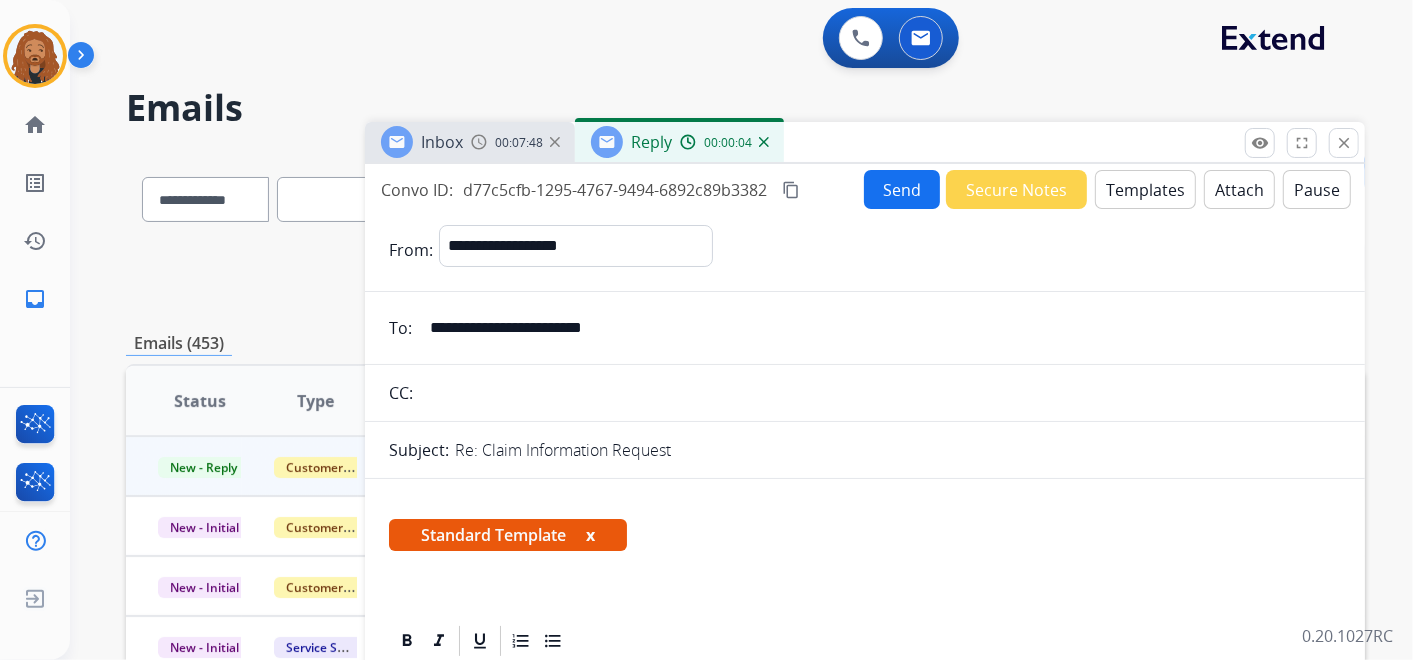 scroll, scrollTop: 333, scrollLeft: 0, axis: vertical 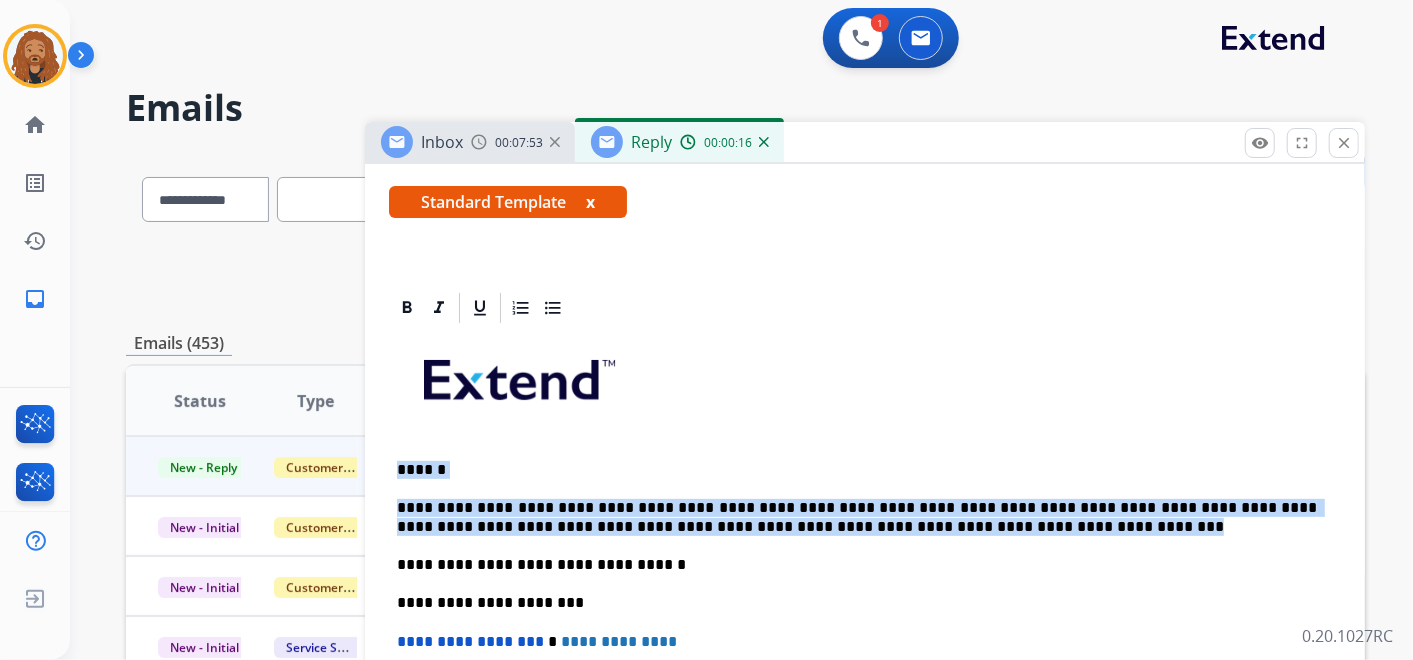 drag, startPoint x: 887, startPoint y: 526, endPoint x: 387, endPoint y: 442, distance: 507.0069 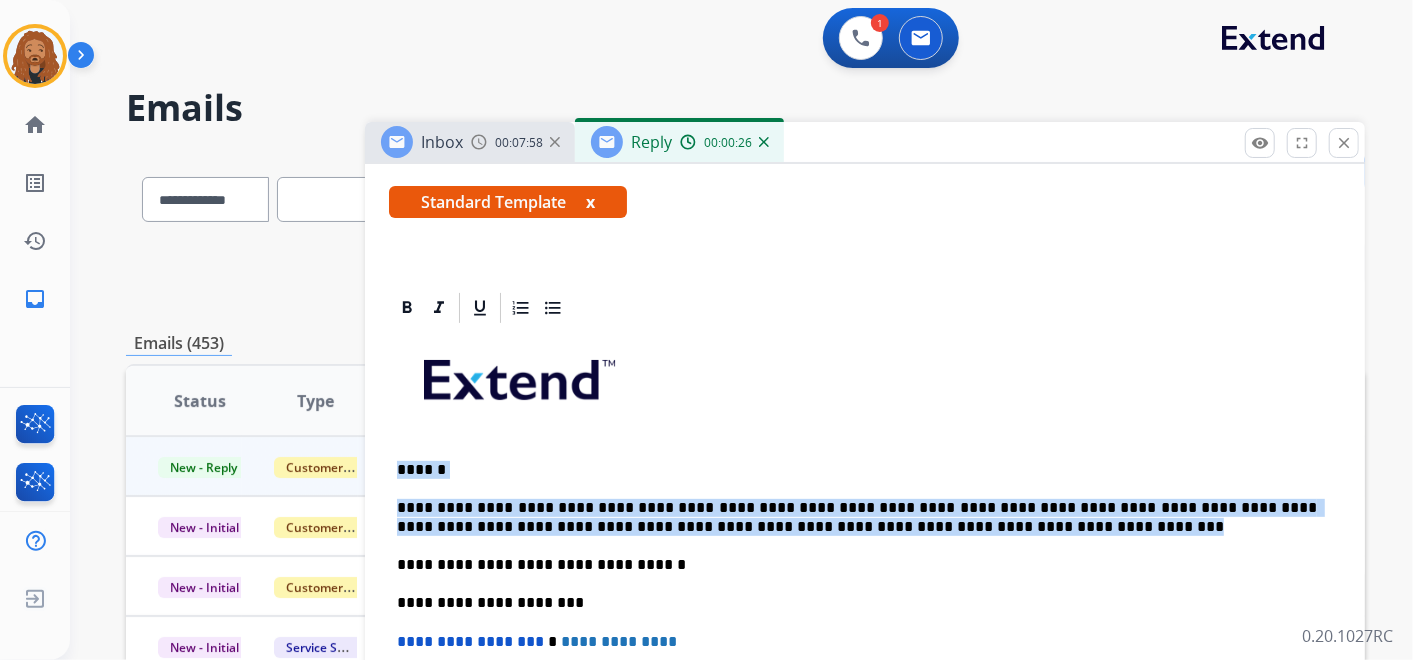 click at bounding box center (764, 142) 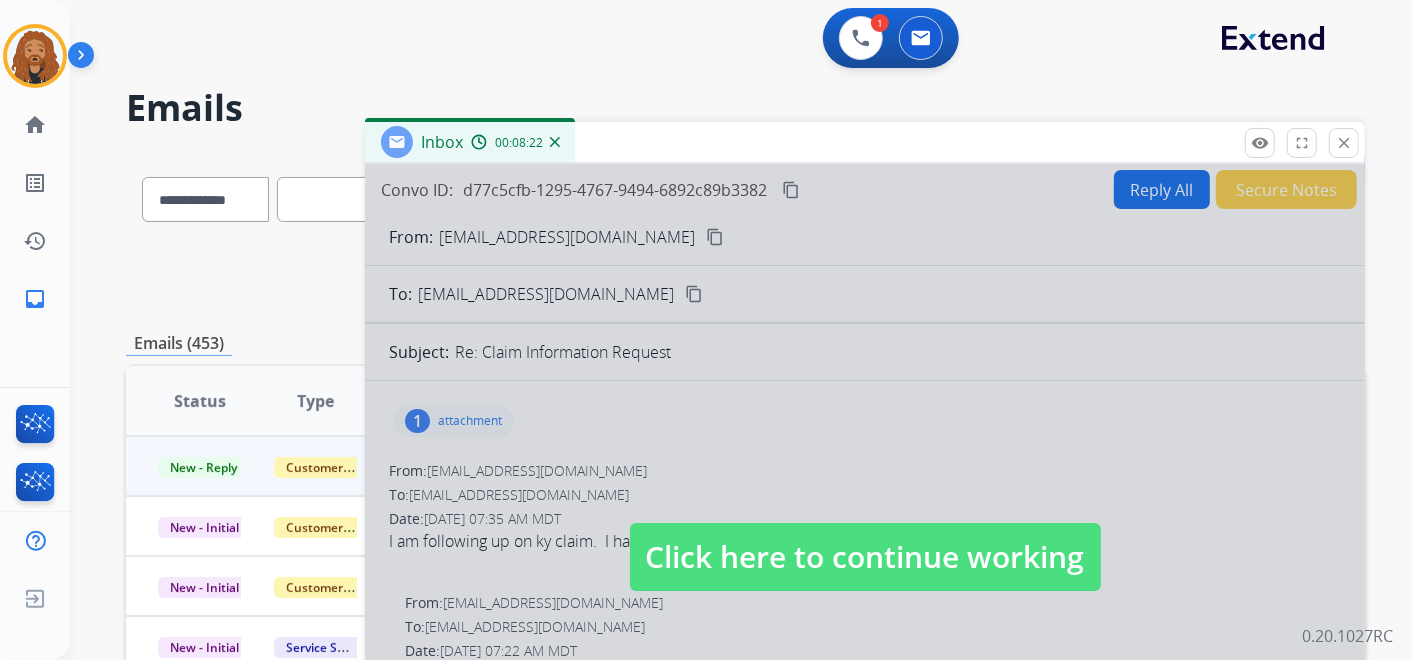 click on "Click here to continue working" at bounding box center [865, 557] 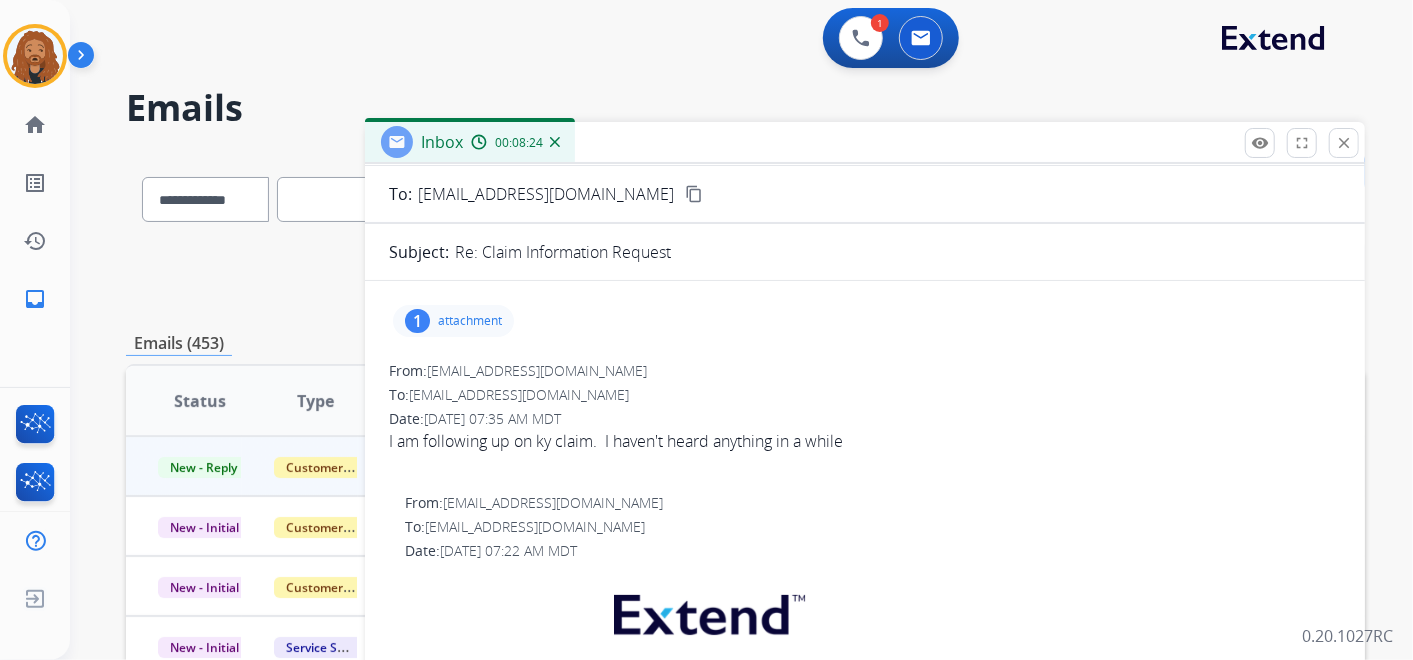 scroll, scrollTop: 0, scrollLeft: 0, axis: both 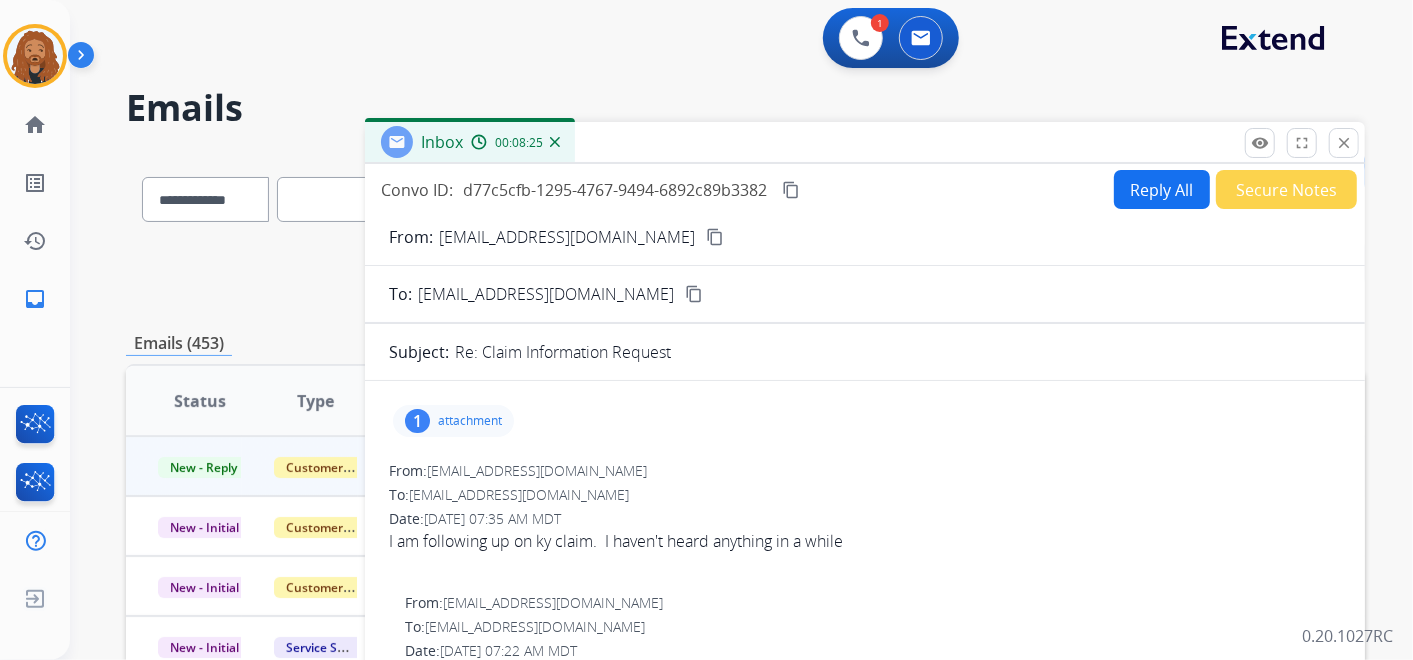 click at bounding box center (555, 142) 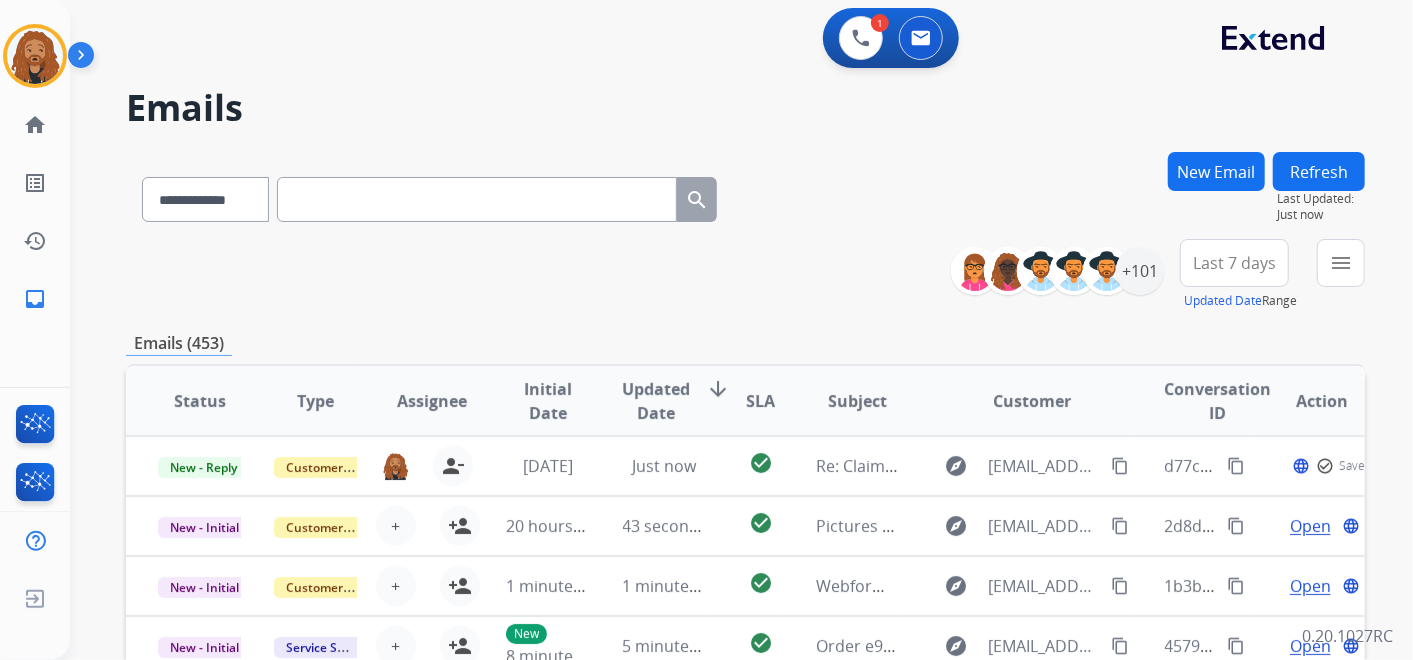 click on "New Email" at bounding box center [1216, 171] 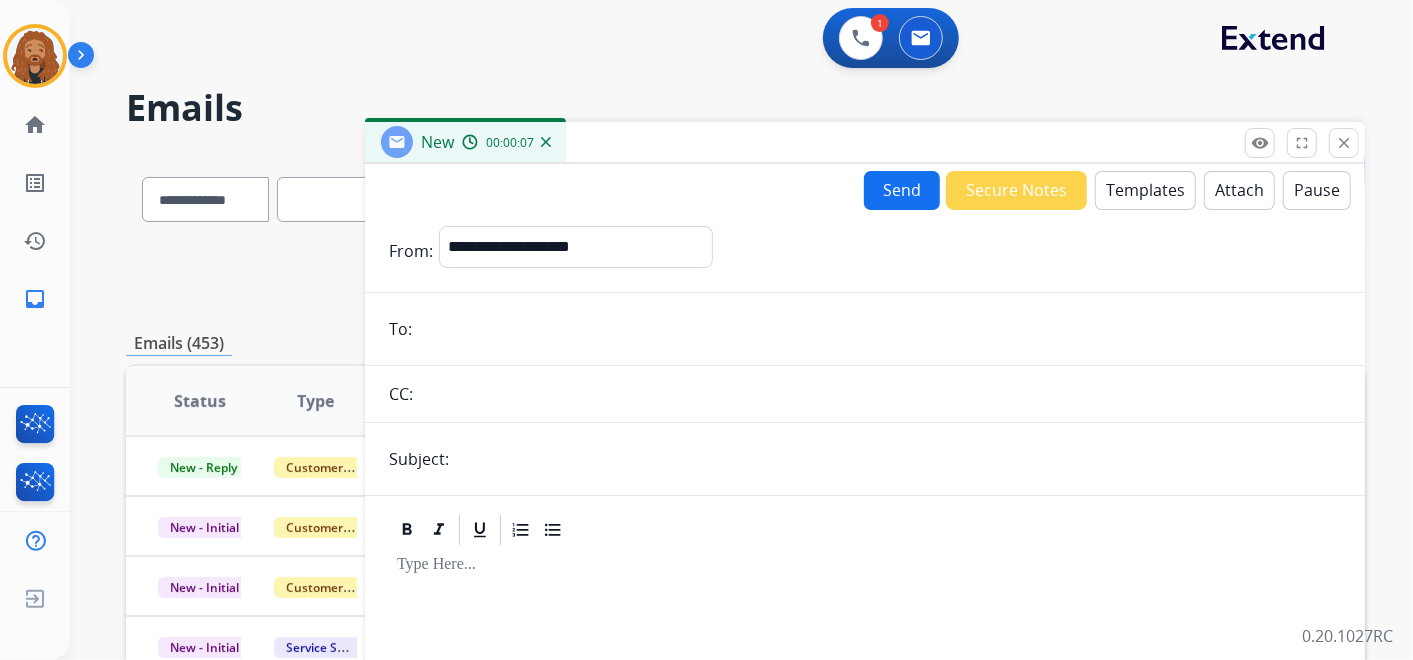 type 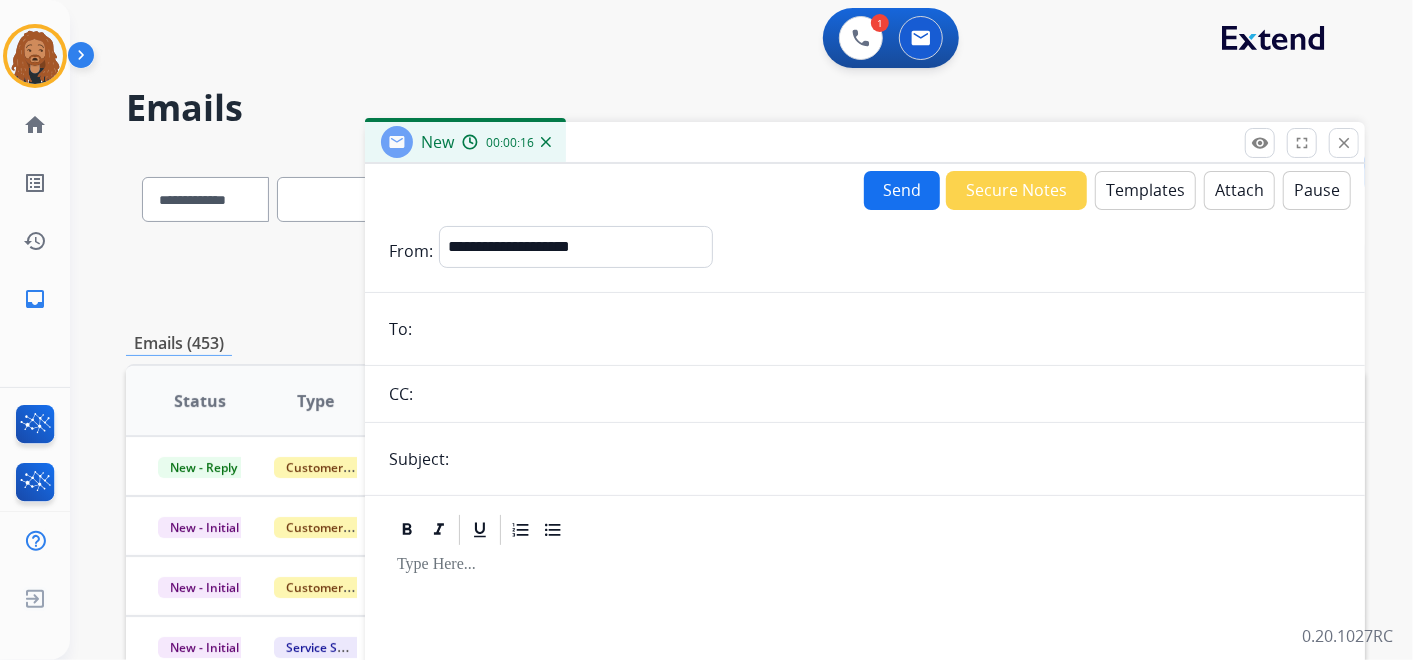 click at bounding box center (879, 329) 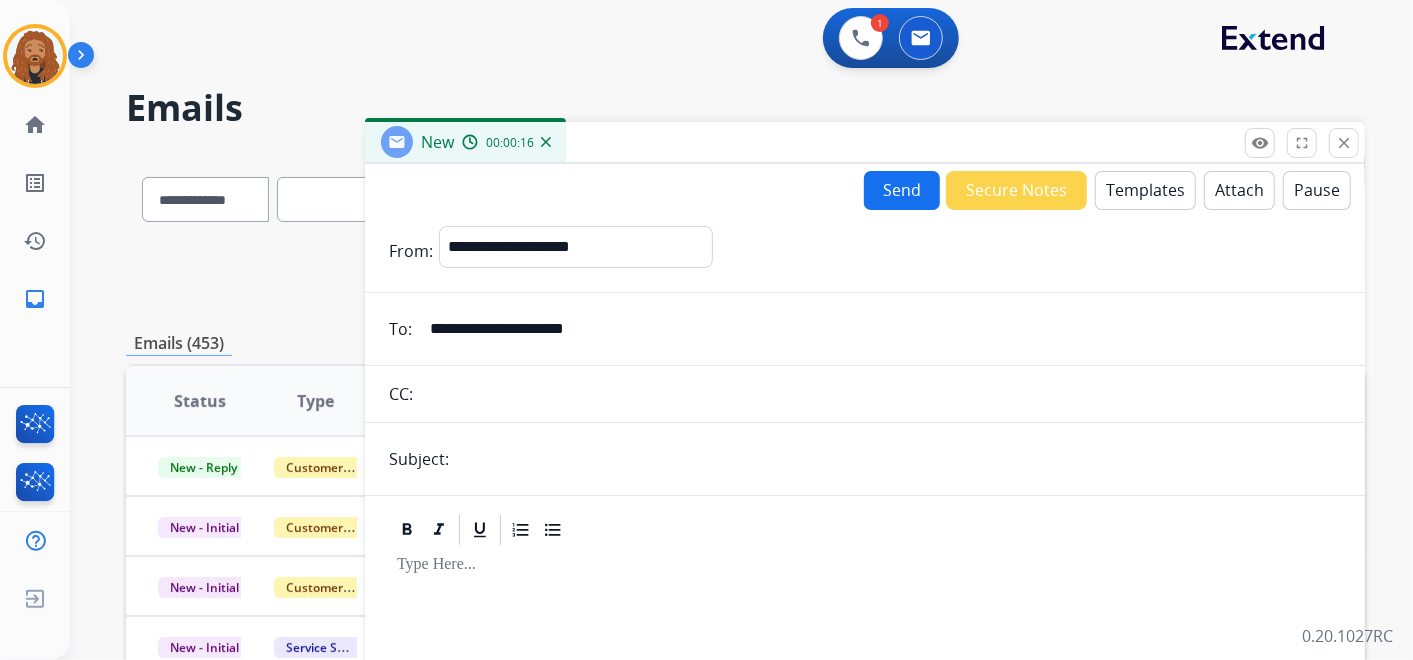 type on "**********" 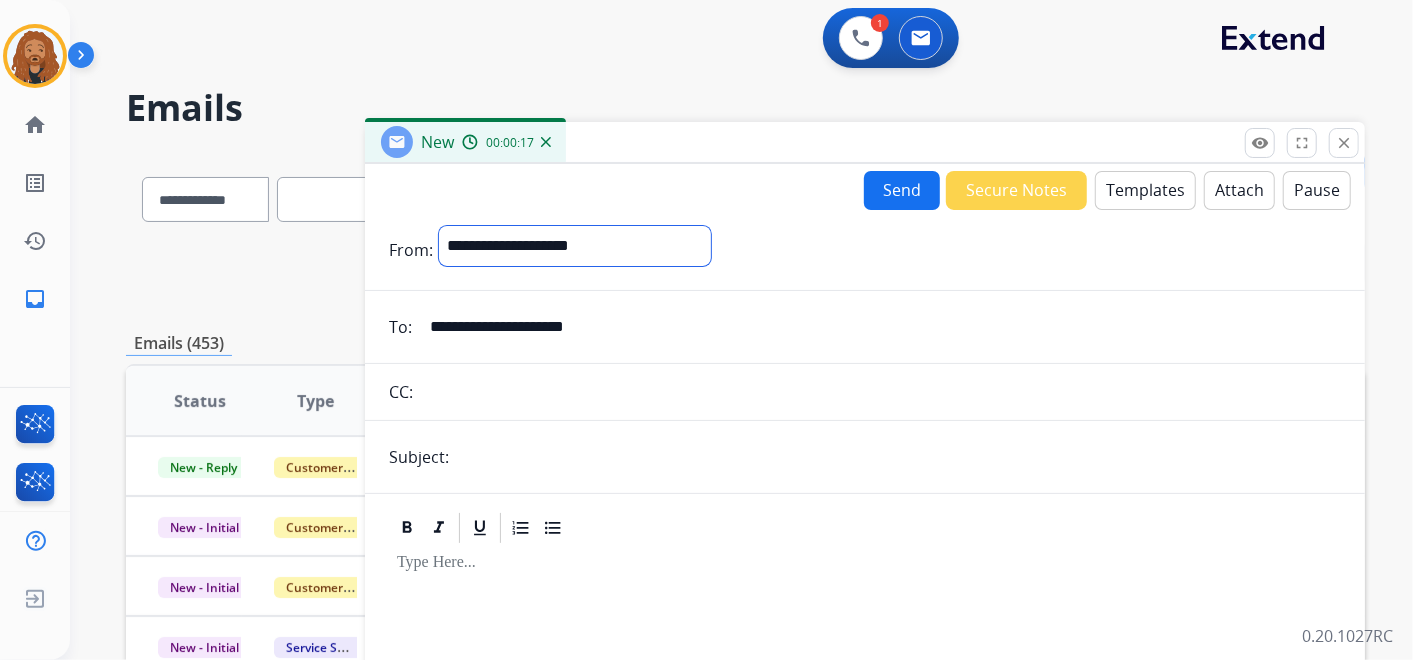 click on "**********" at bounding box center (575, 246) 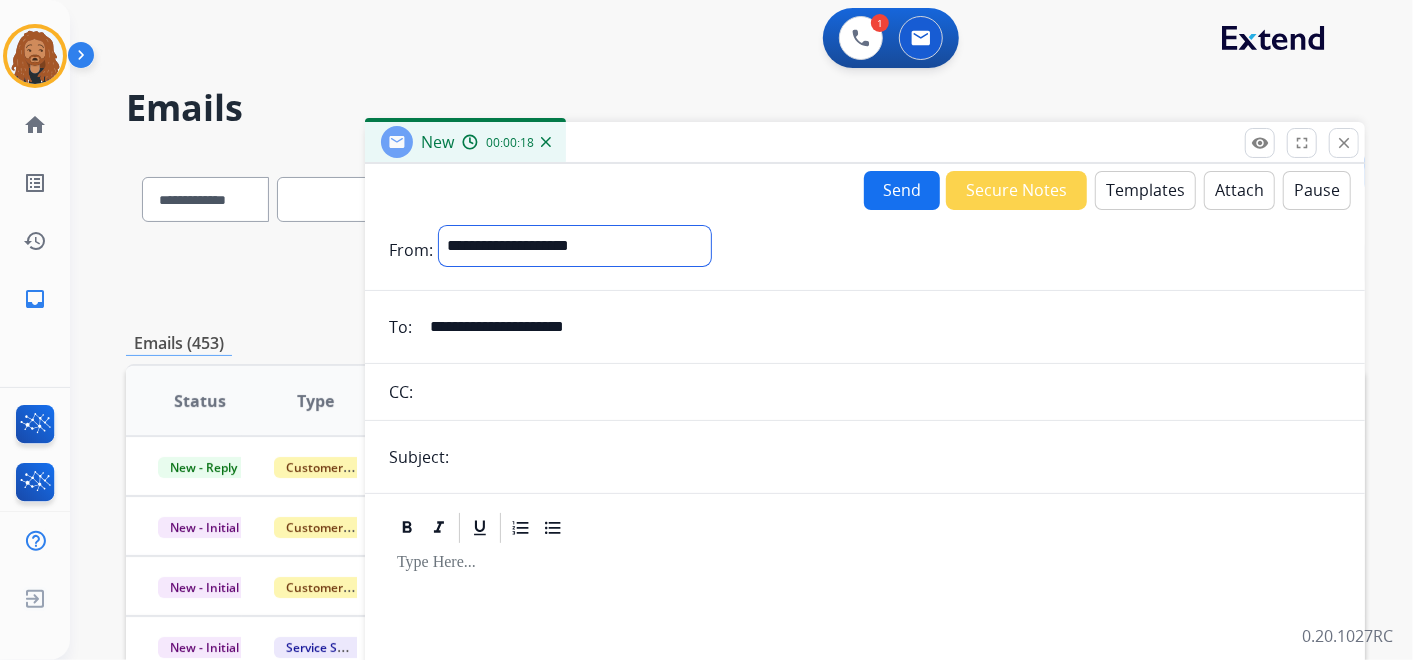 select on "**********" 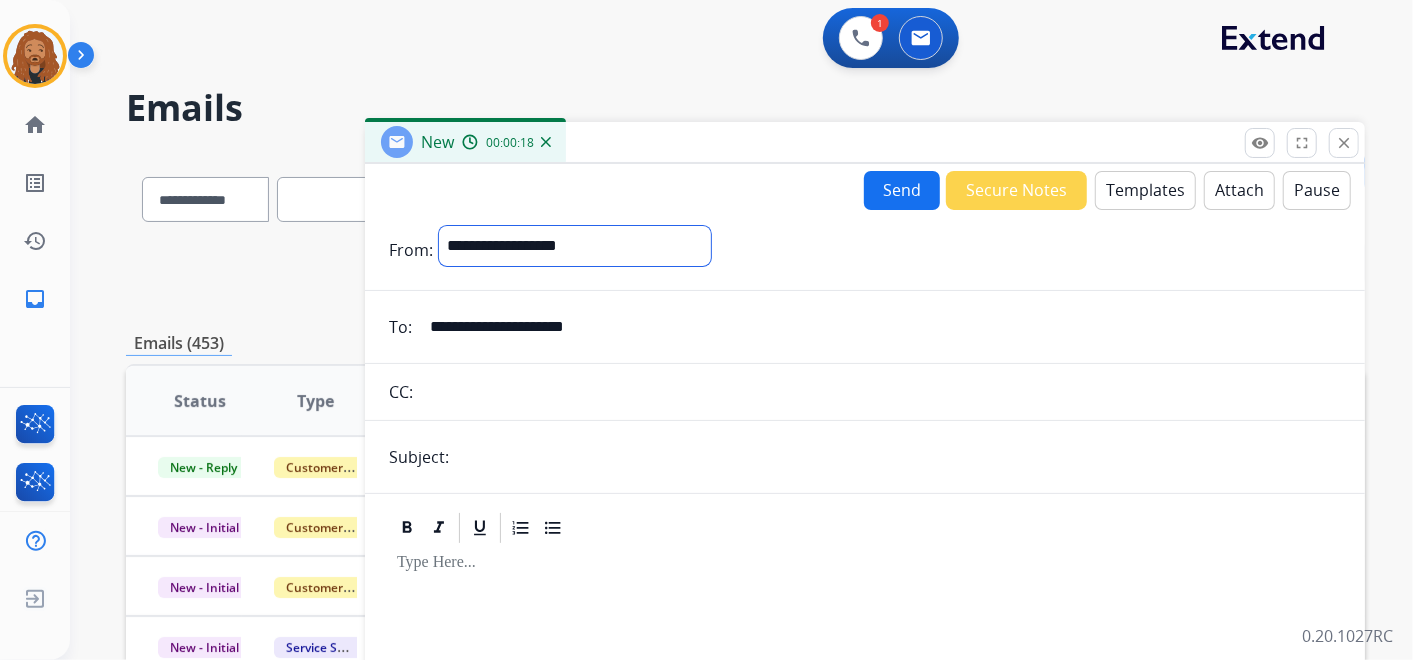 click on "**********" at bounding box center (575, 246) 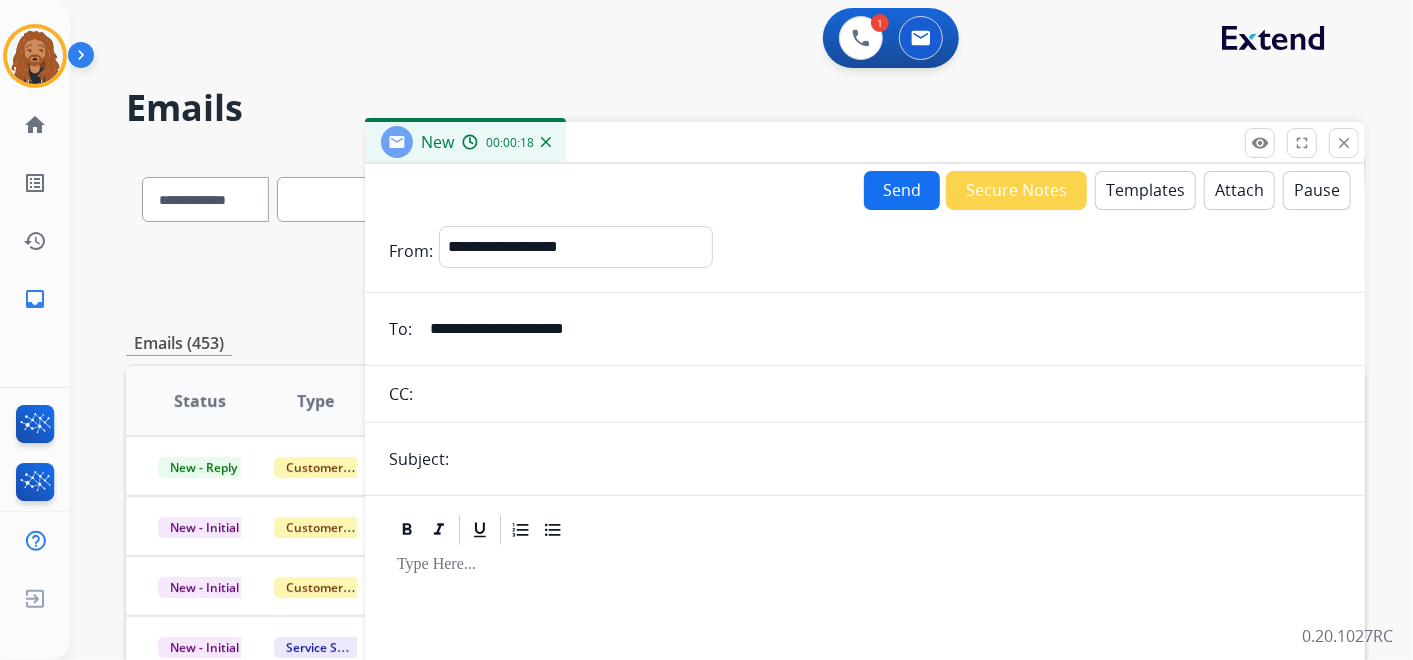 click on "Templates" at bounding box center [1145, 190] 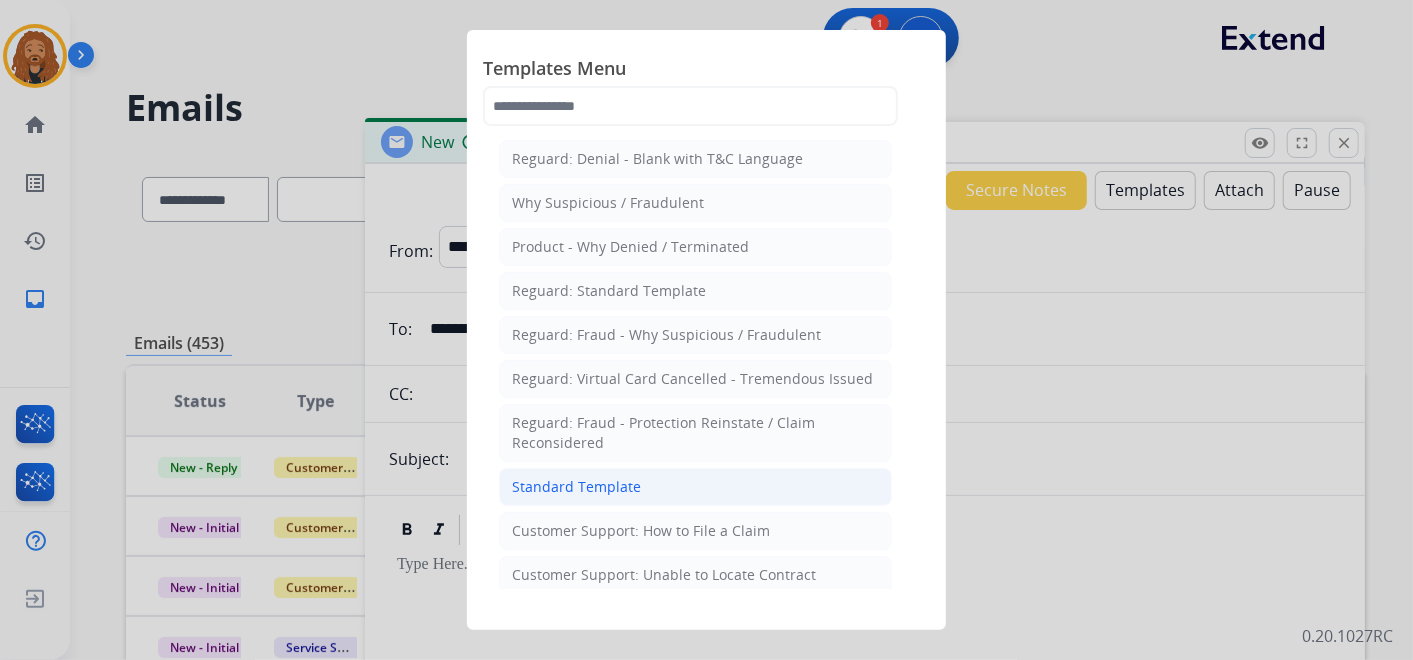 click on "Standard Template" 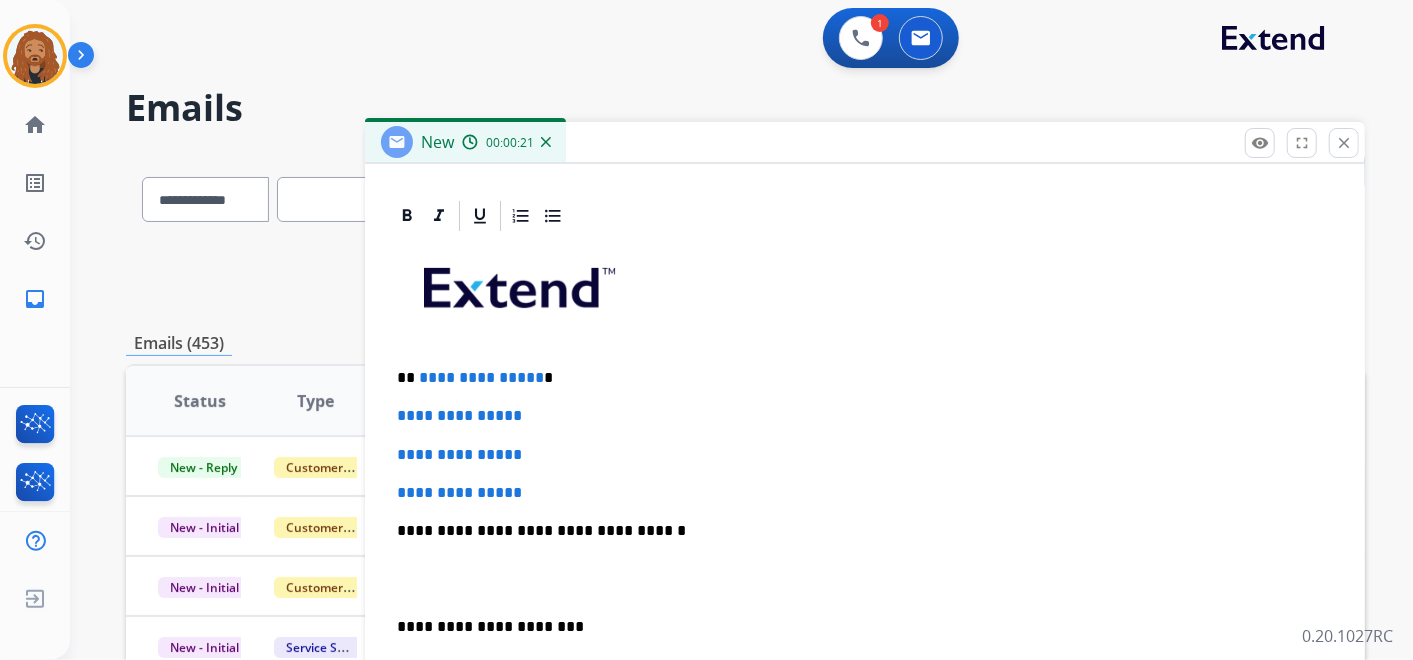scroll, scrollTop: 444, scrollLeft: 0, axis: vertical 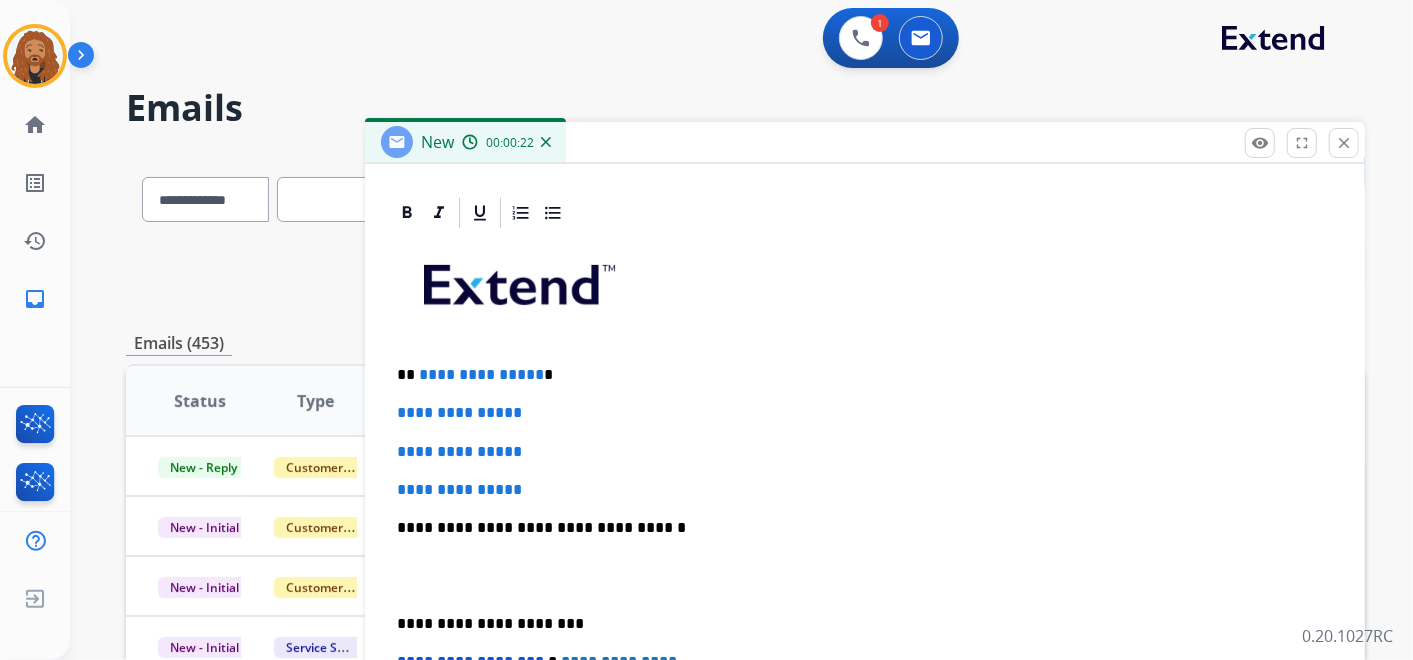 click at bounding box center [865, 576] 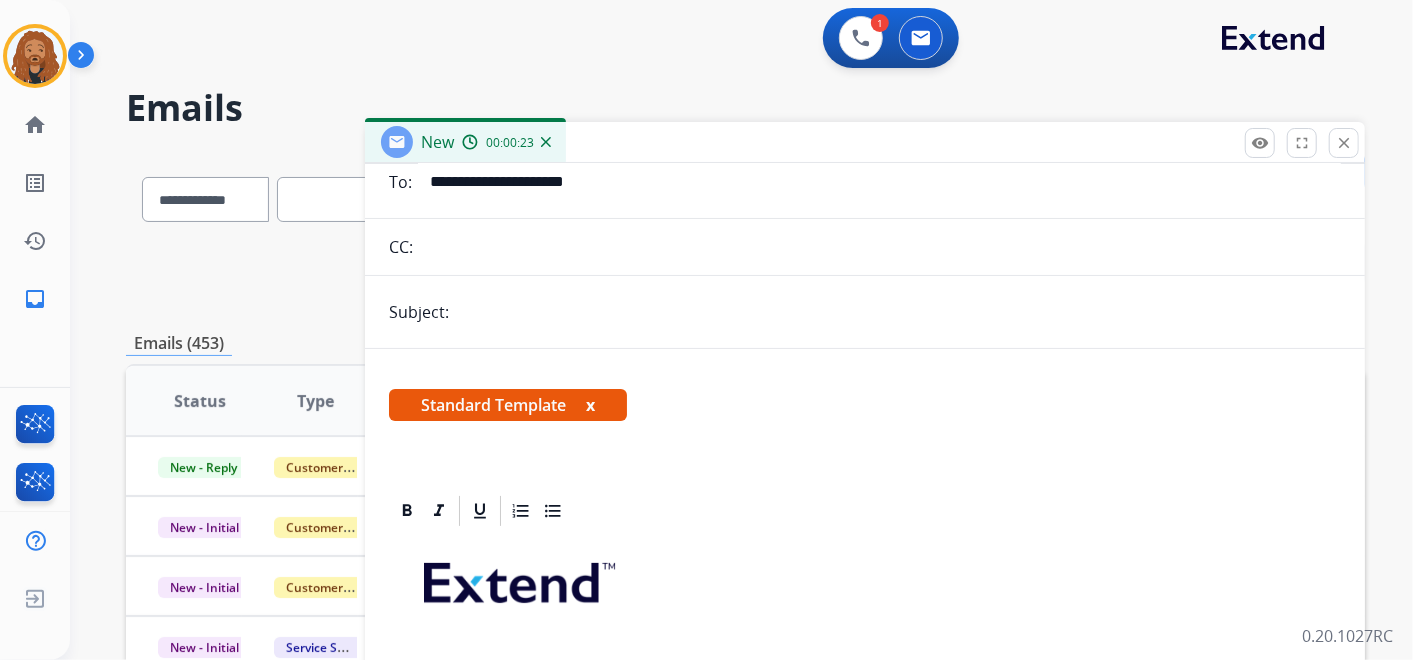 scroll, scrollTop: 0, scrollLeft: 0, axis: both 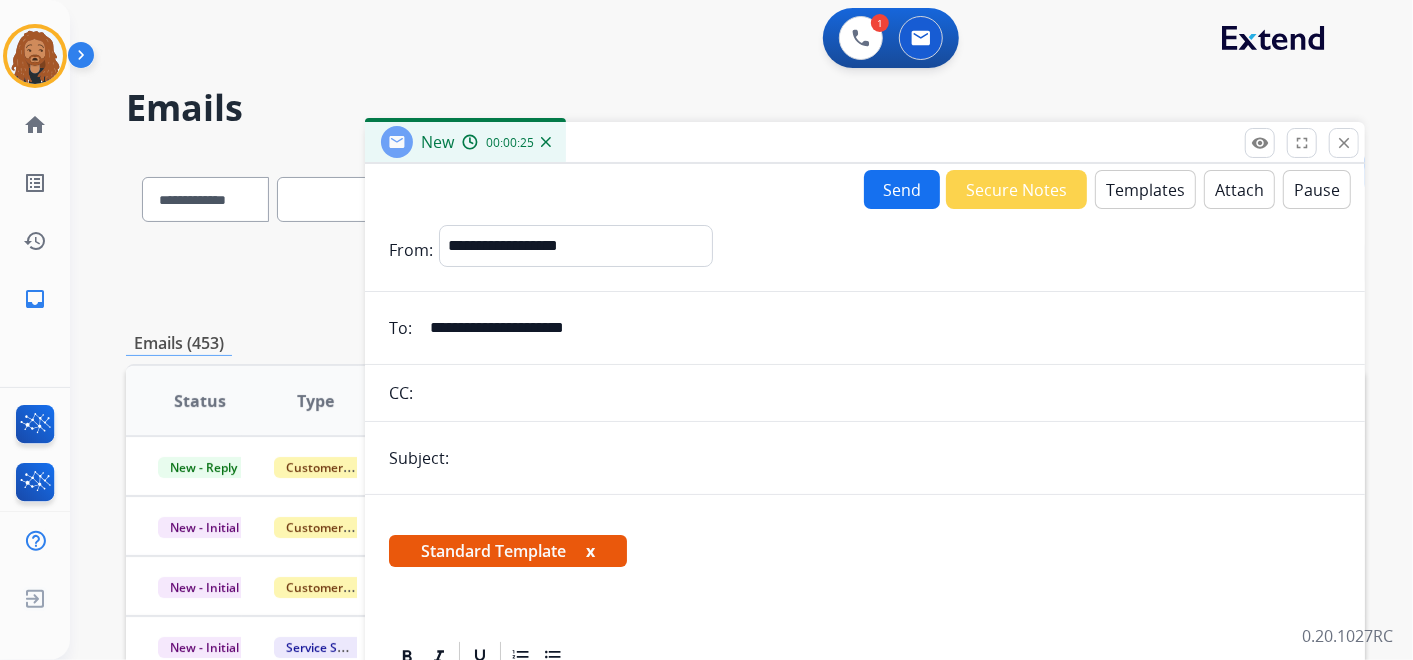 click on "Attach" at bounding box center [1239, 189] 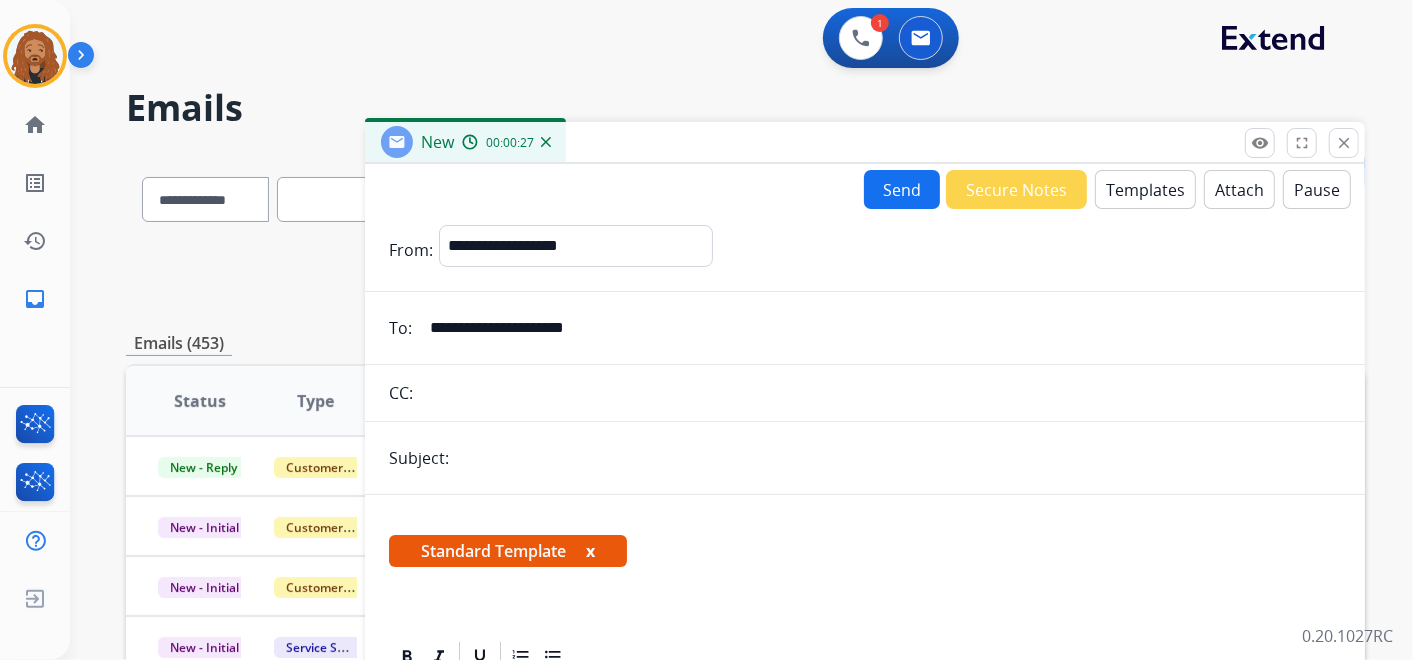 click on "Templates" at bounding box center [1145, 189] 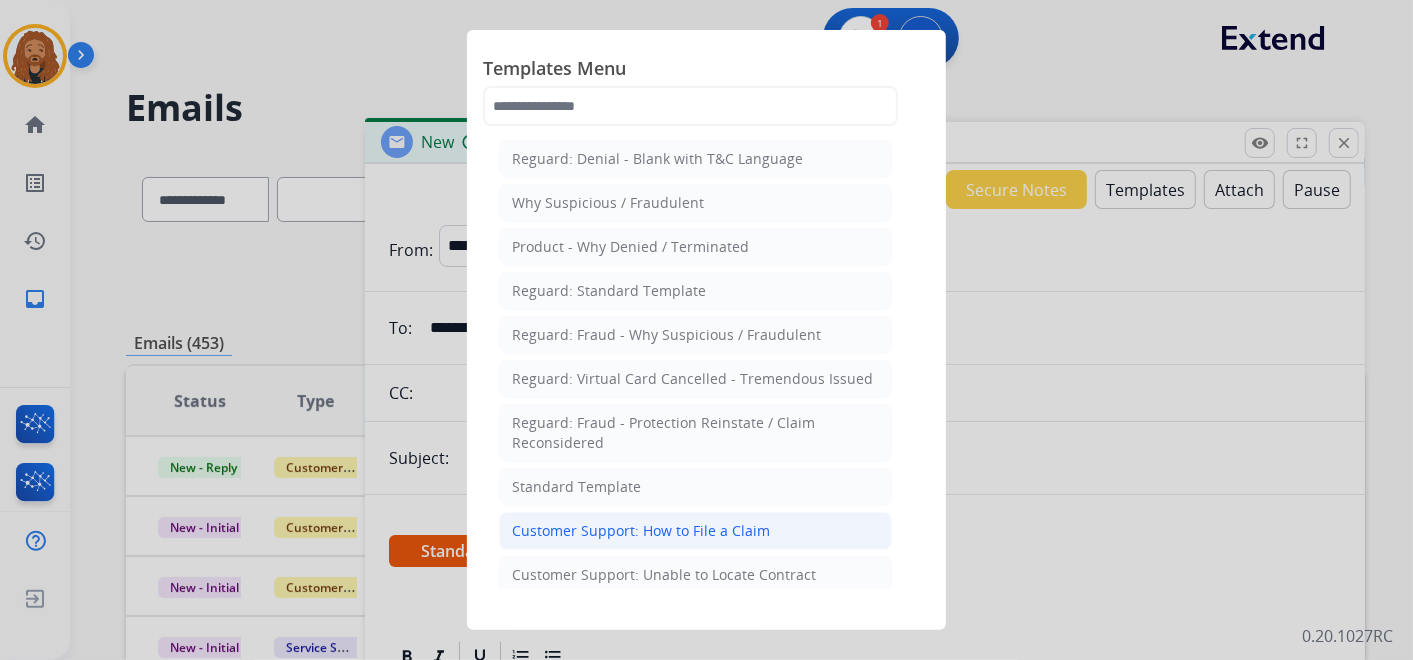 click on "Customer Support: How to File a Claim" 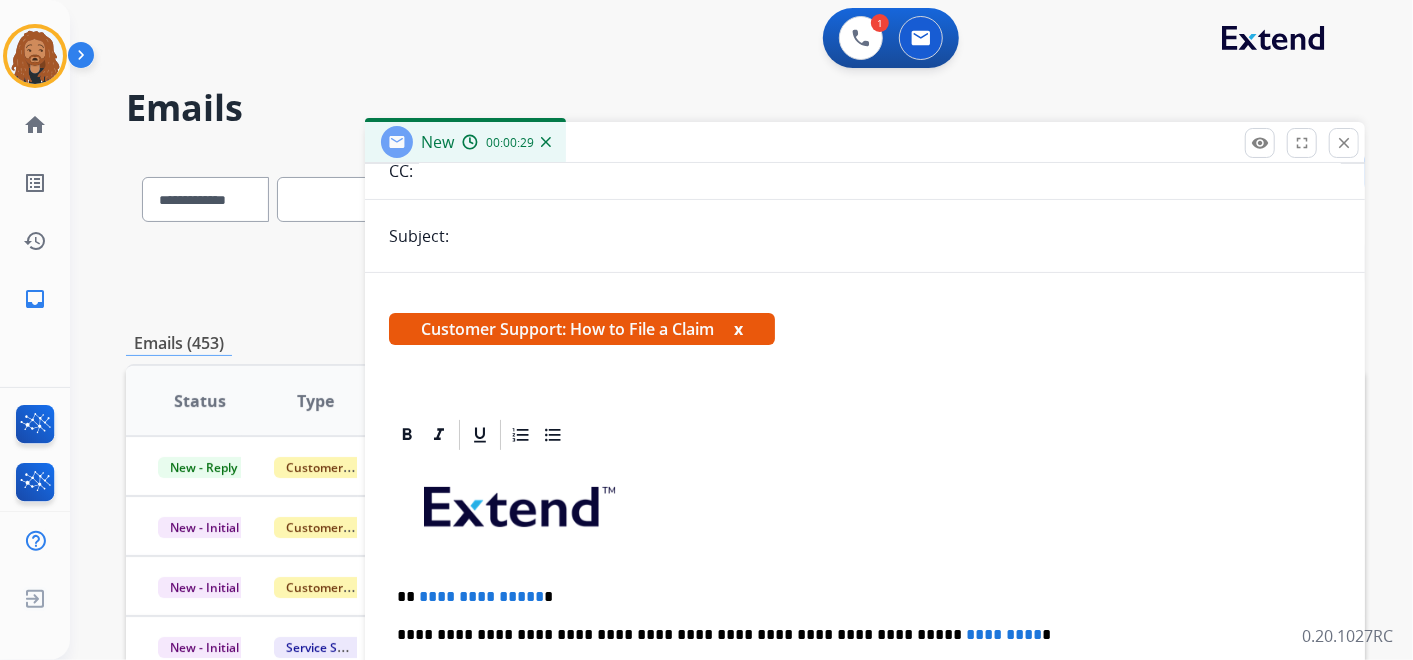scroll, scrollTop: 382, scrollLeft: 0, axis: vertical 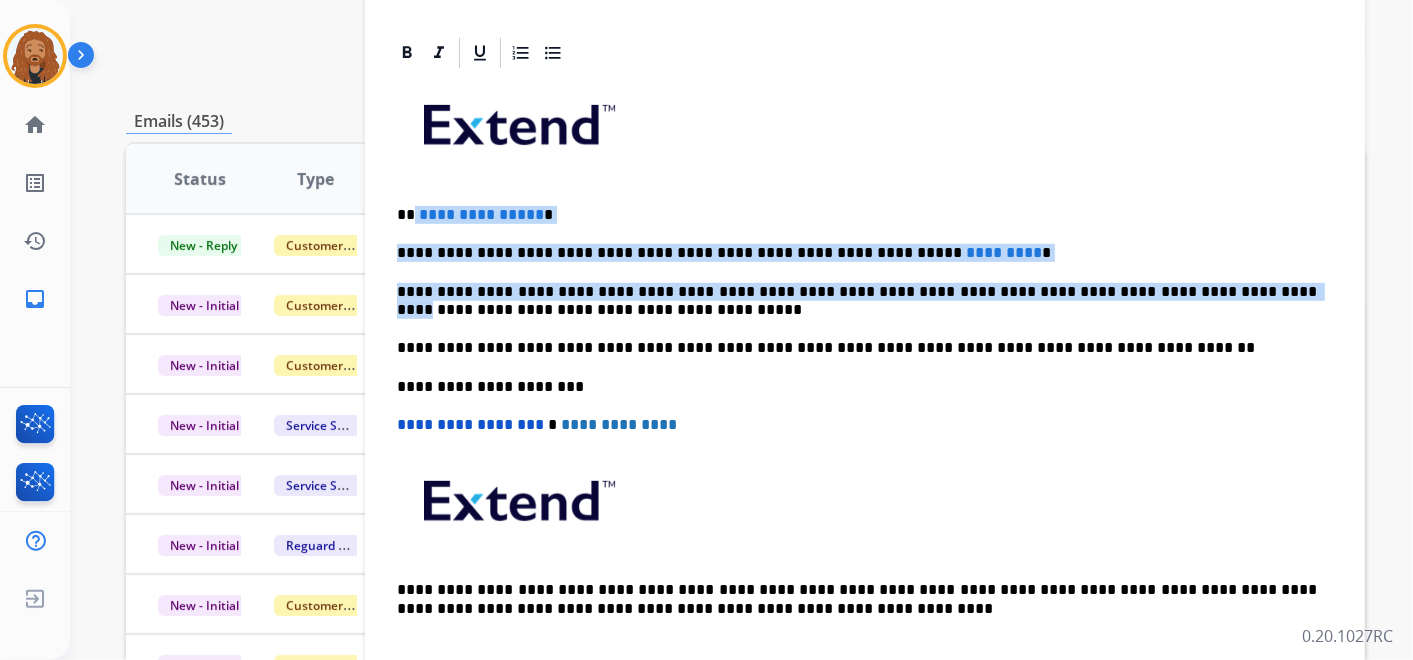 drag, startPoint x: 1319, startPoint y: 285, endPoint x: 414, endPoint y: 192, distance: 909.7659 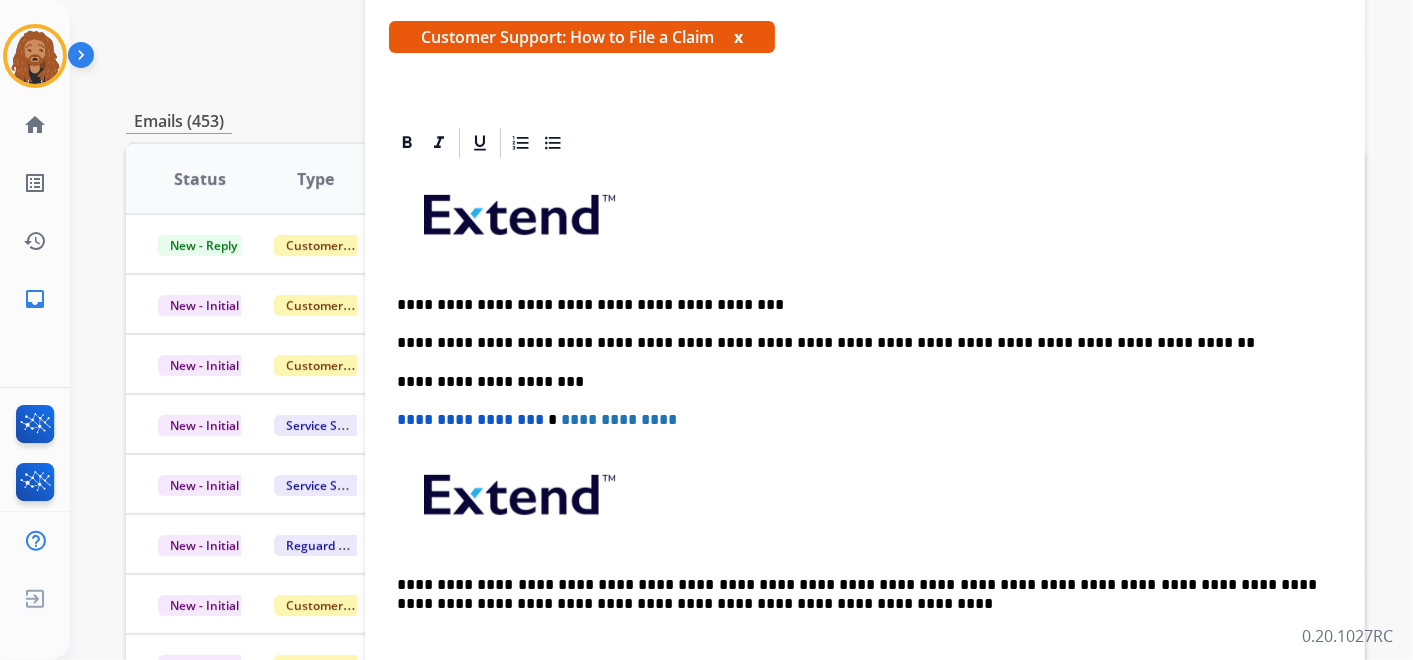 scroll, scrollTop: 287, scrollLeft: 0, axis: vertical 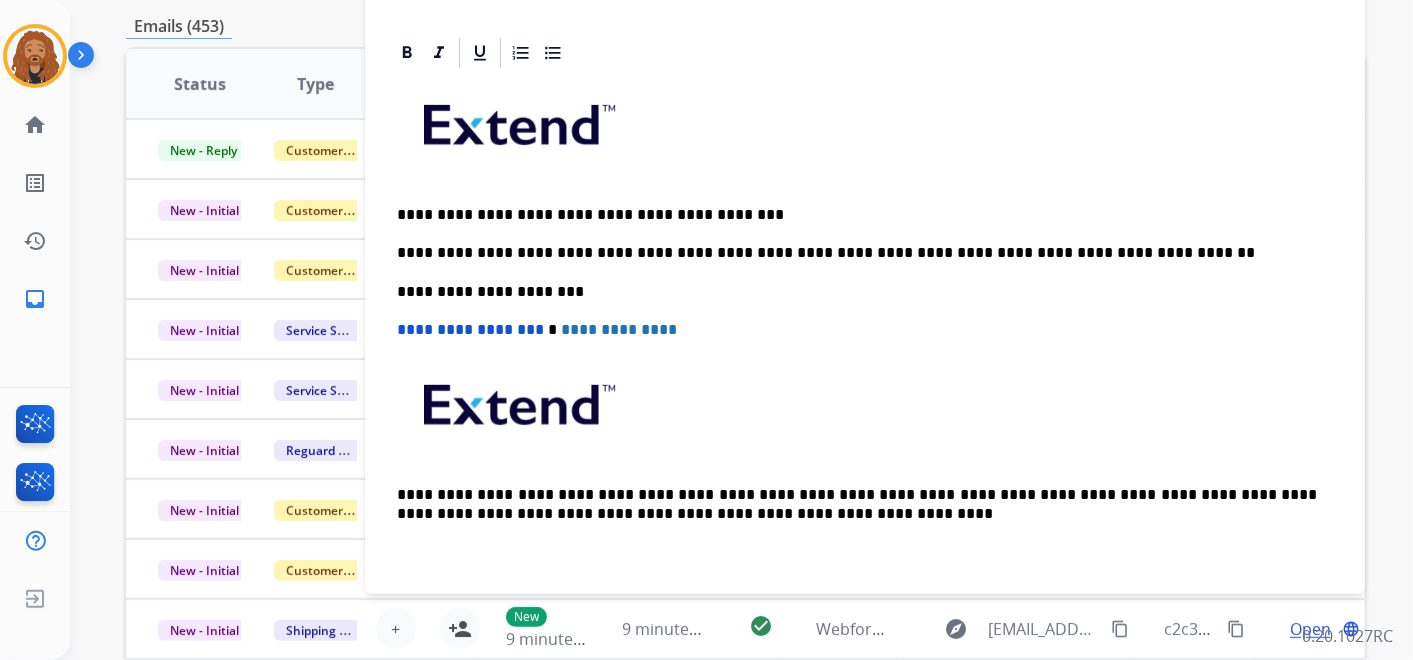 type 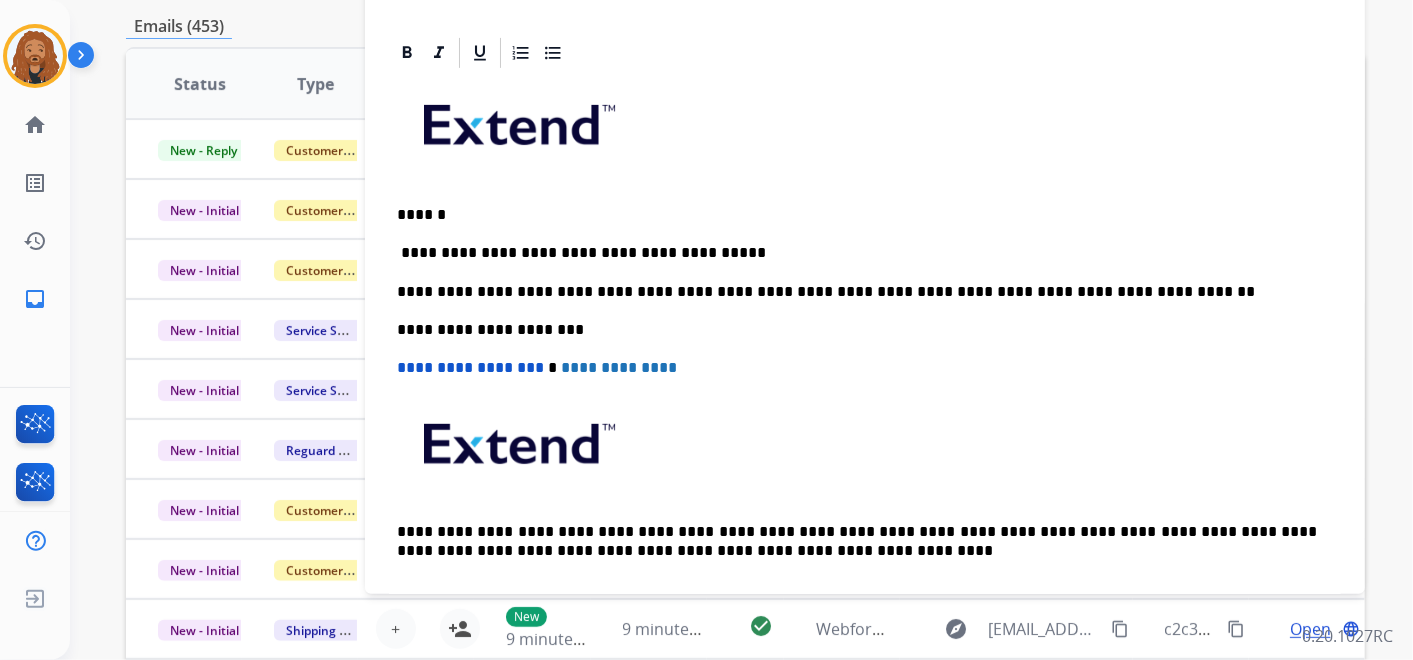 scroll, scrollTop: 325, scrollLeft: 0, axis: vertical 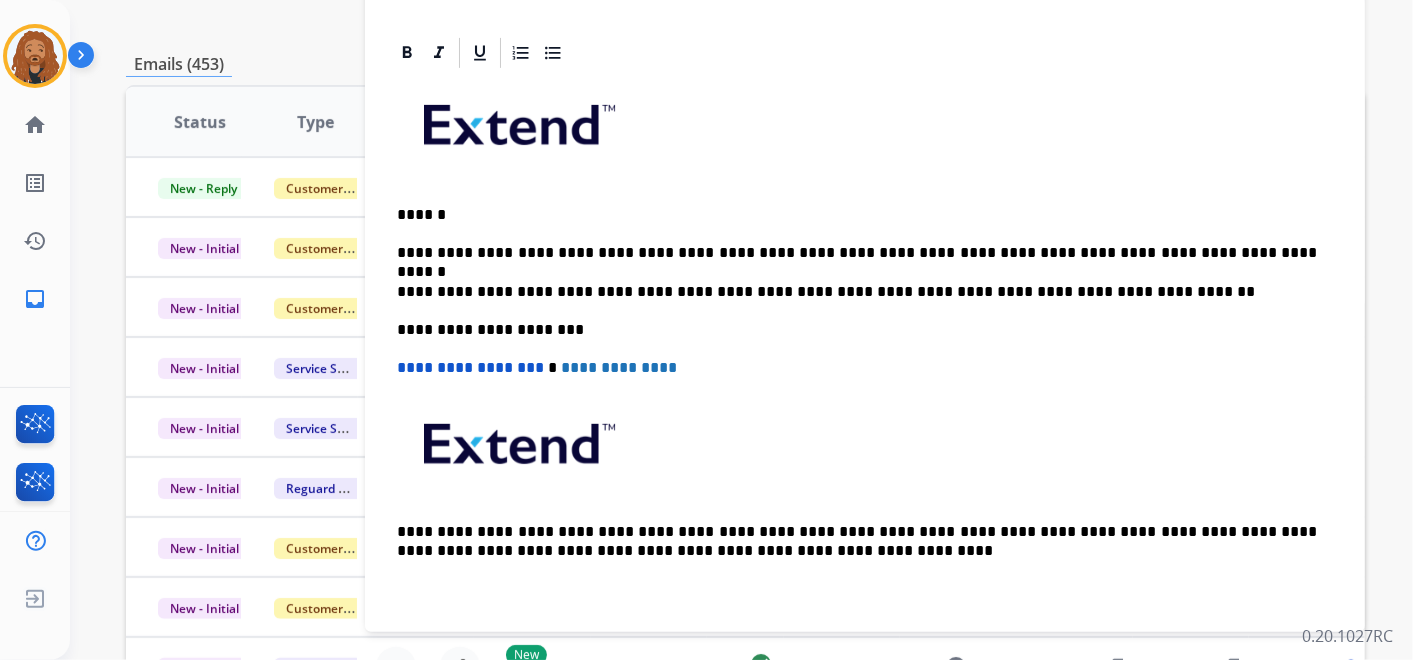 click on "**********" at bounding box center (857, 253) 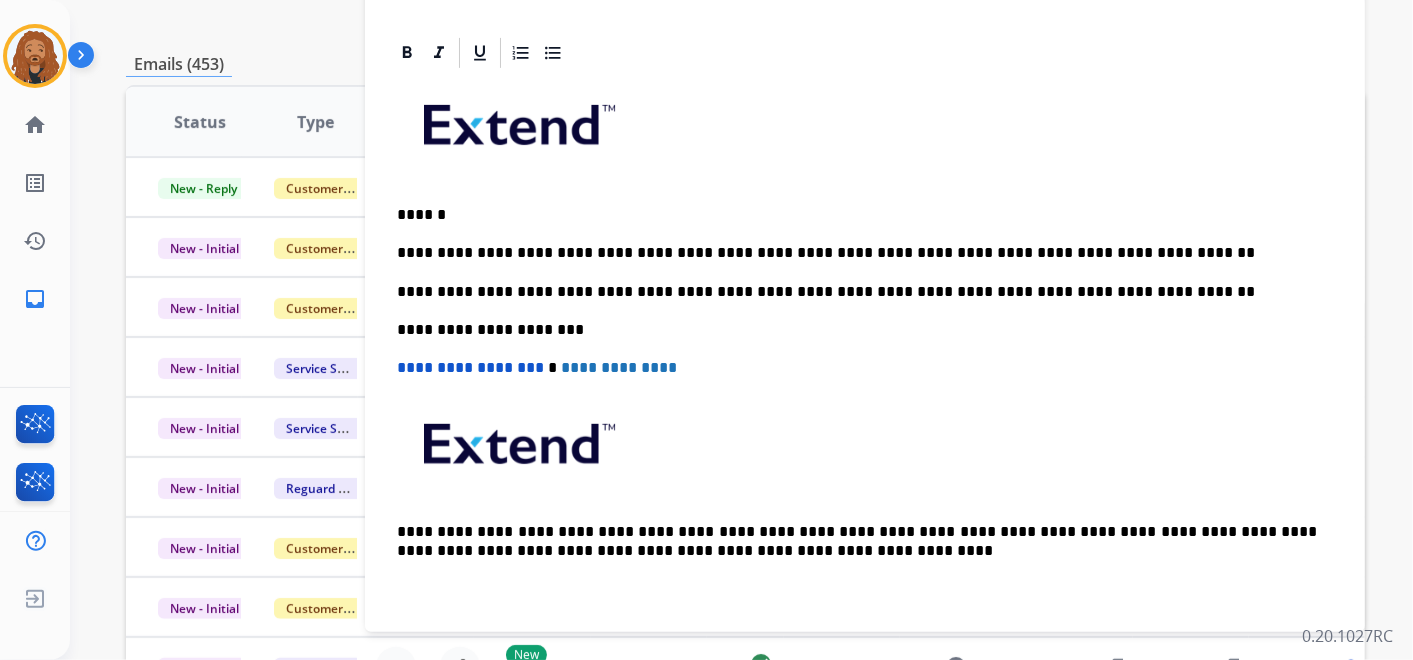 click on "**********" at bounding box center [857, 292] 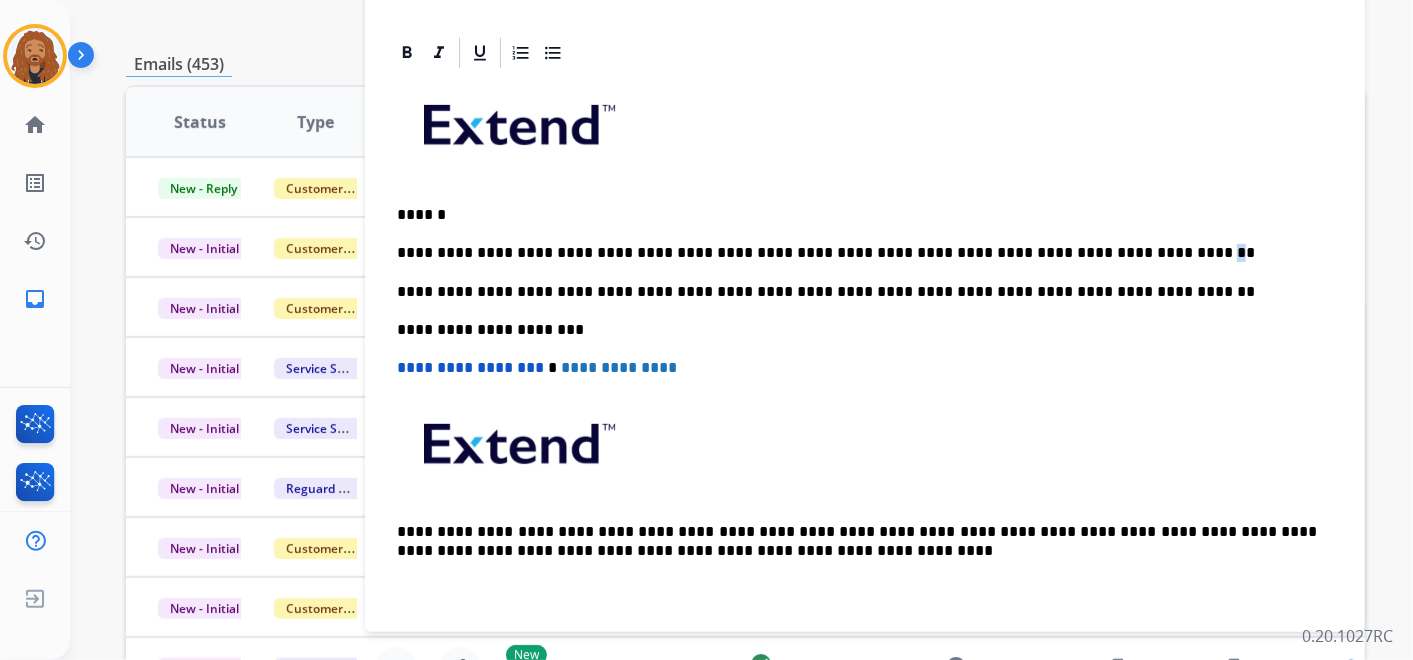 click on "**********" at bounding box center (865, 347) 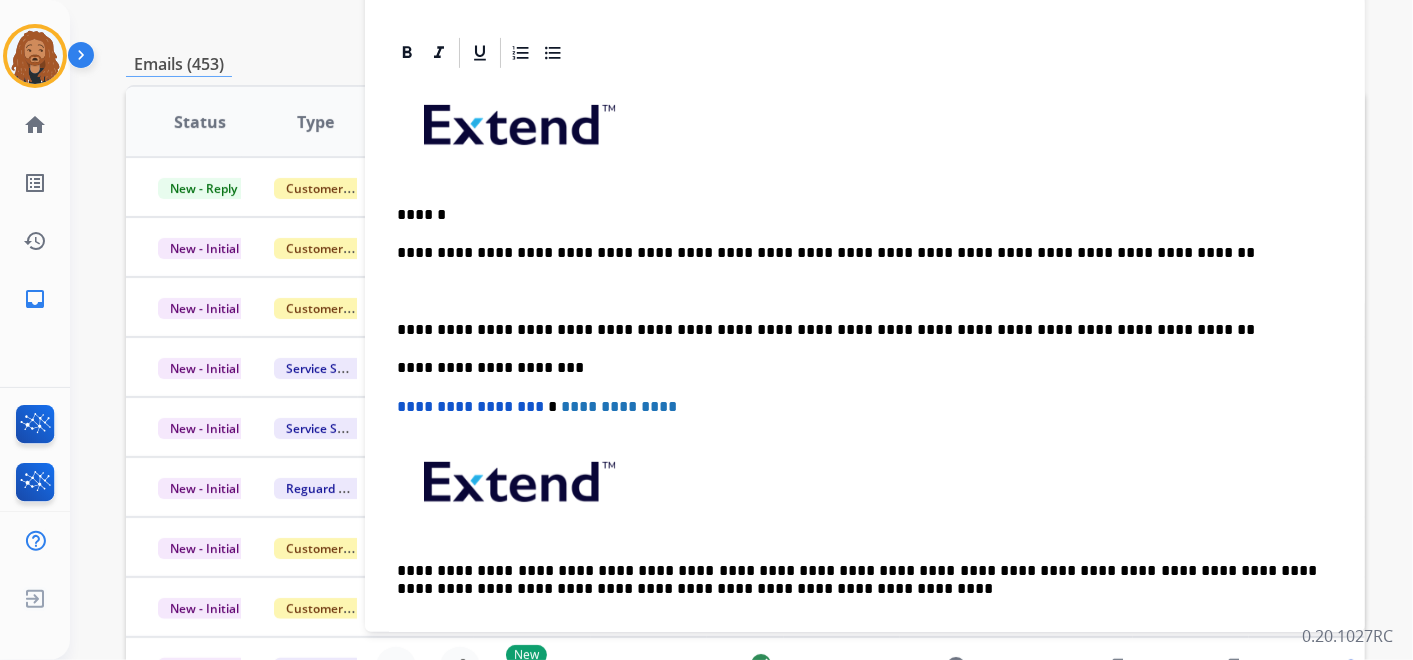 scroll, scrollTop: 364, scrollLeft: 0, axis: vertical 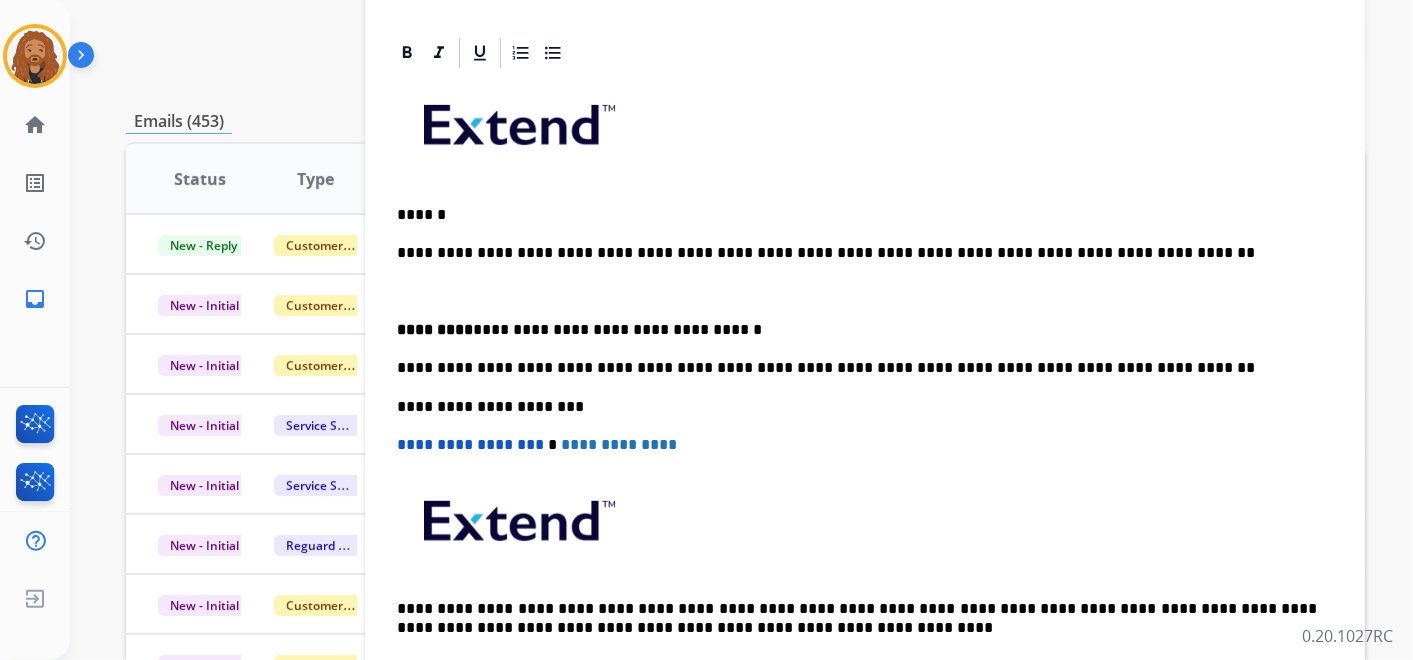 click on "**********" at bounding box center (865, 386) 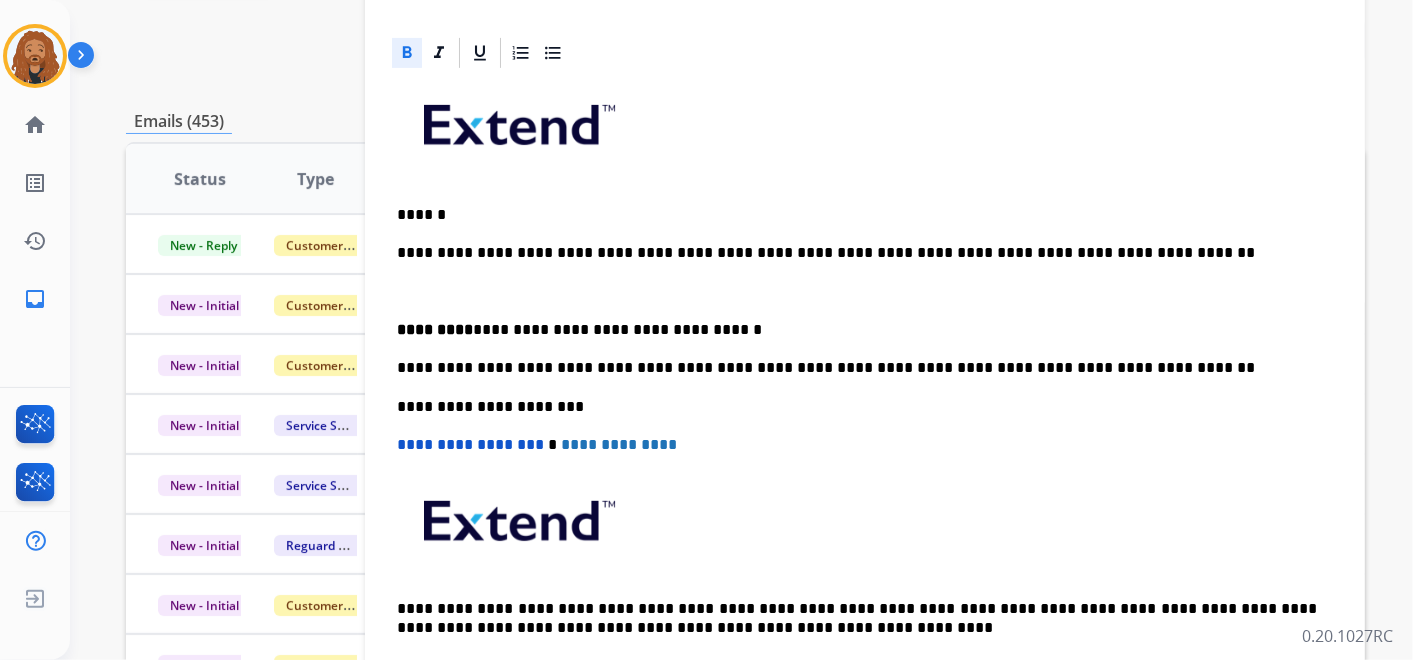 click on "**********" at bounding box center [865, 386] 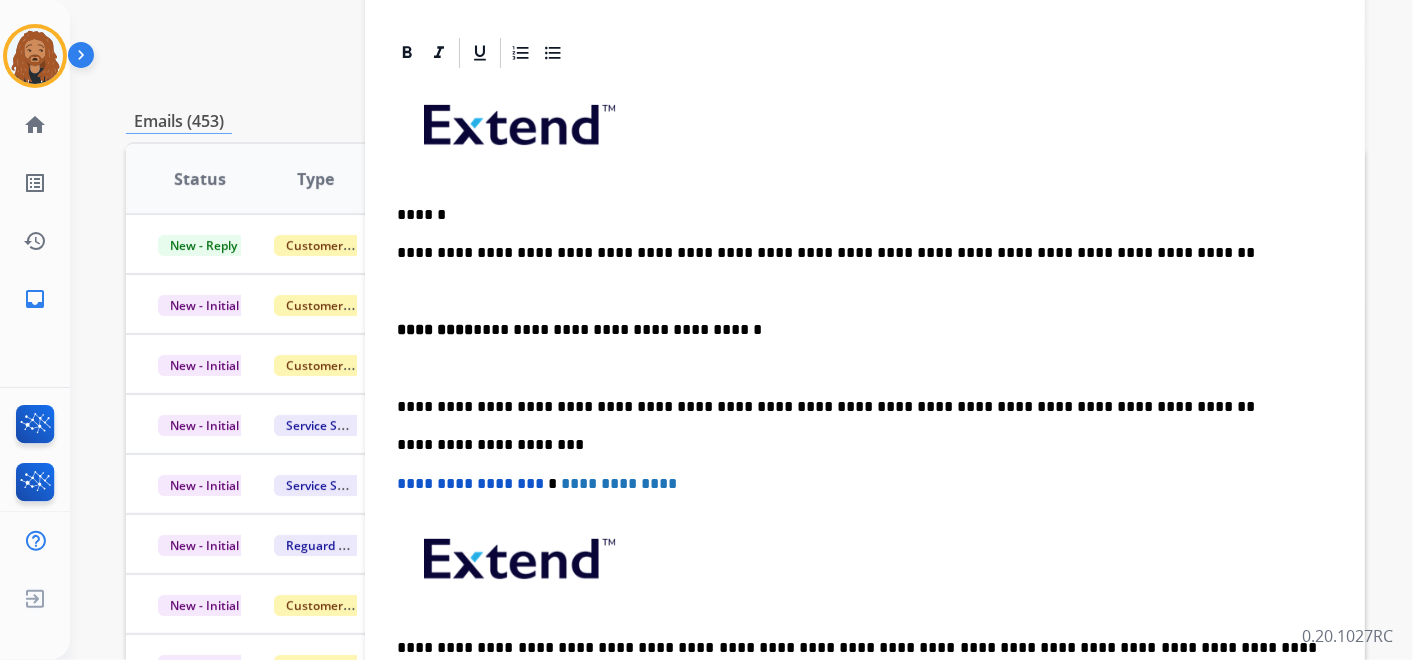 click on "**********" at bounding box center [865, 405] 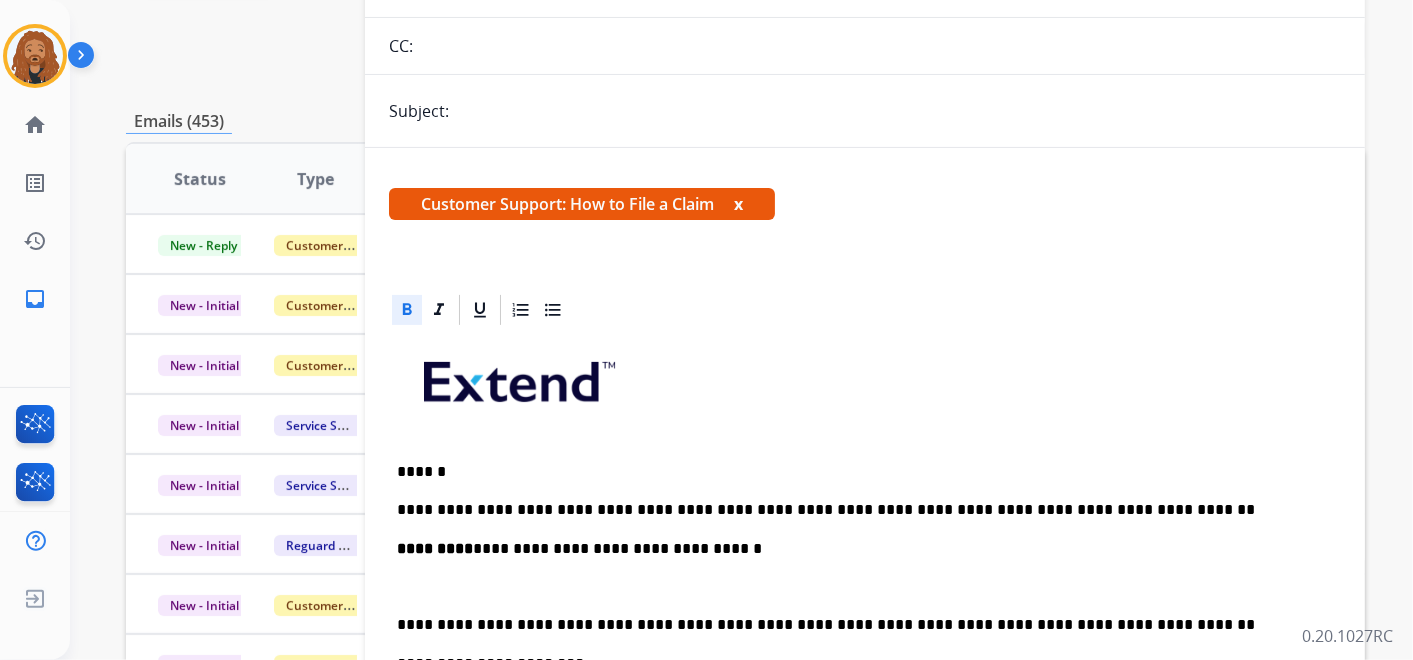 scroll, scrollTop: 0, scrollLeft: 0, axis: both 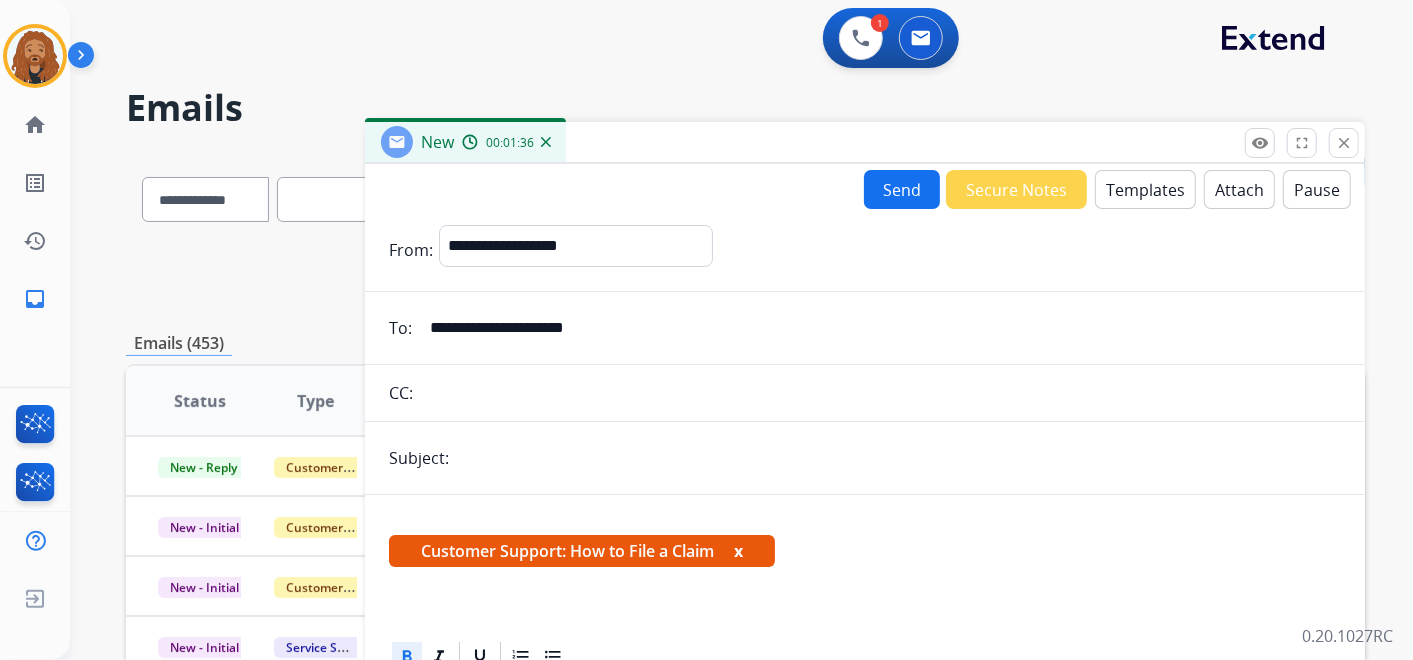 click on "Send" at bounding box center (902, 189) 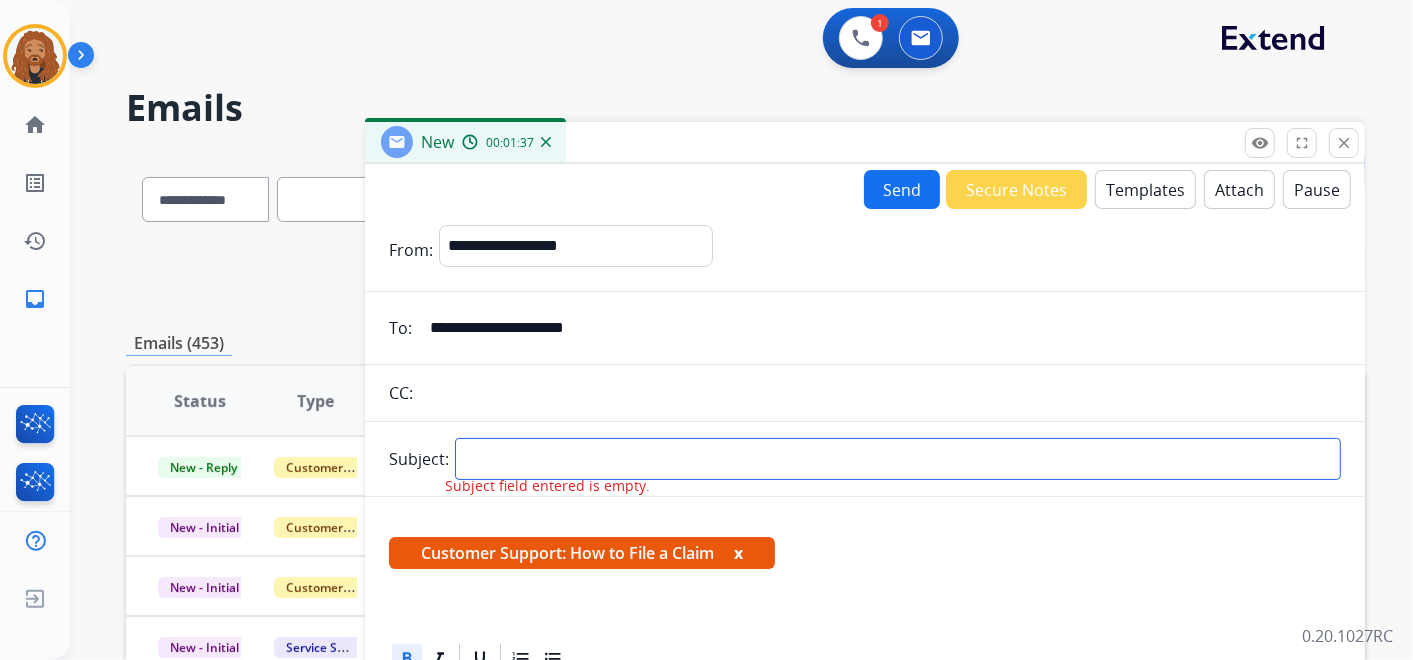 click at bounding box center [898, 459] 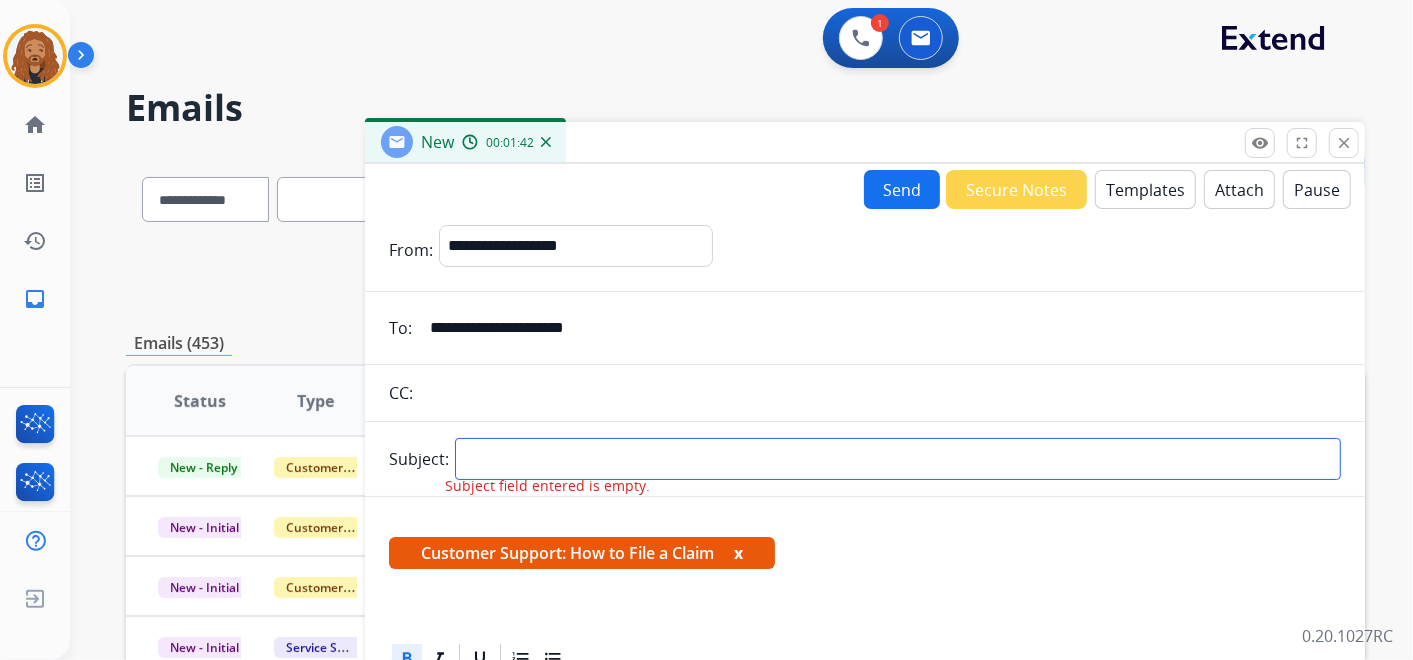 type on "**********" 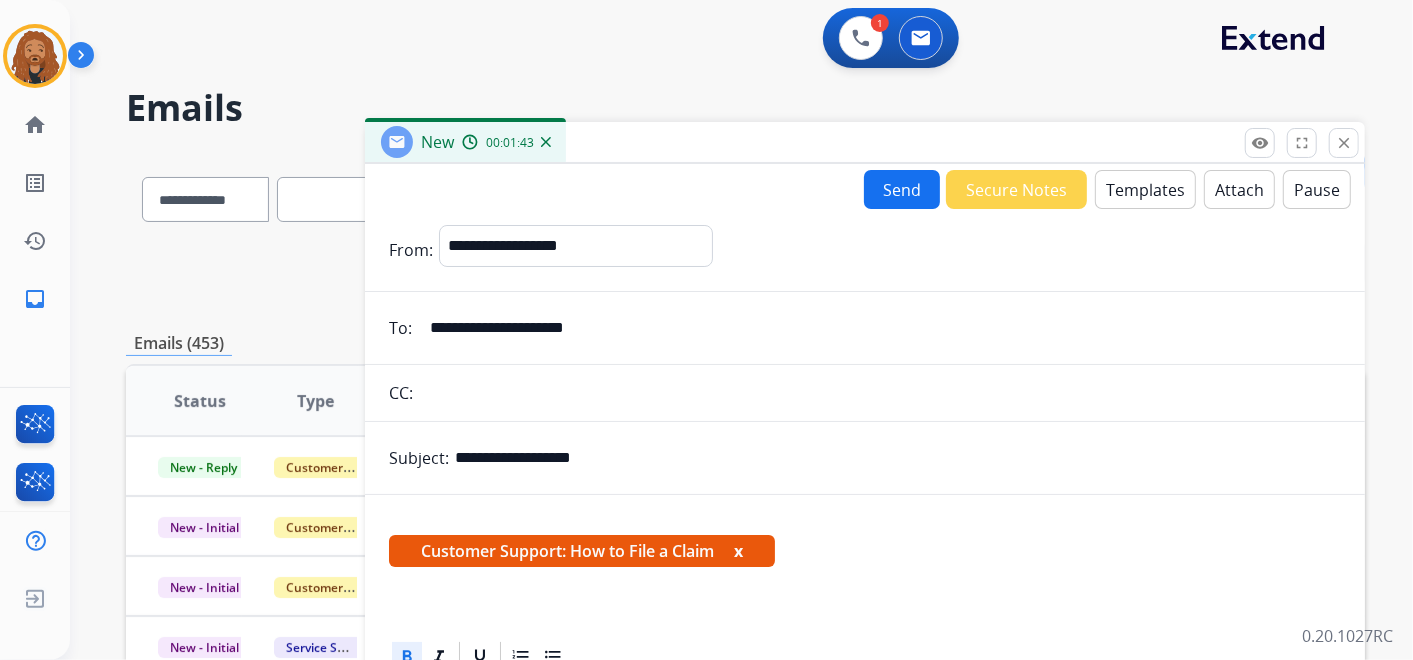 click on "Send" at bounding box center [902, 189] 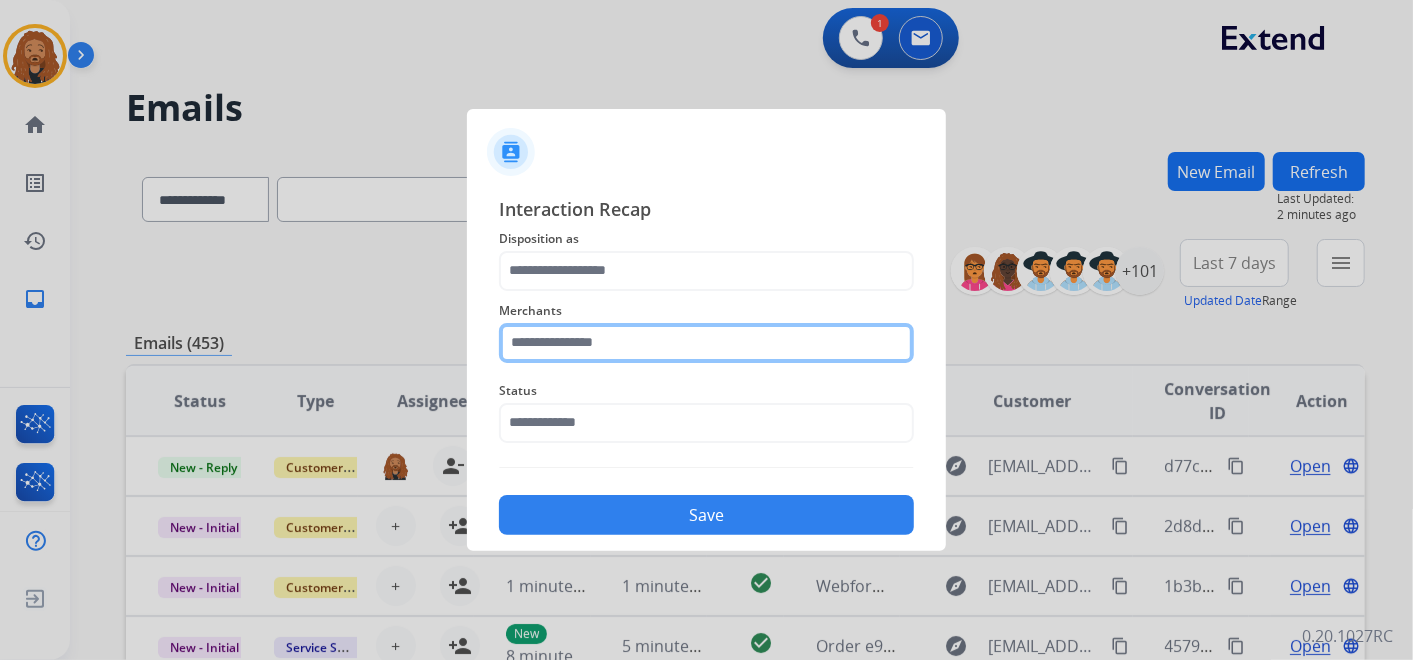 click 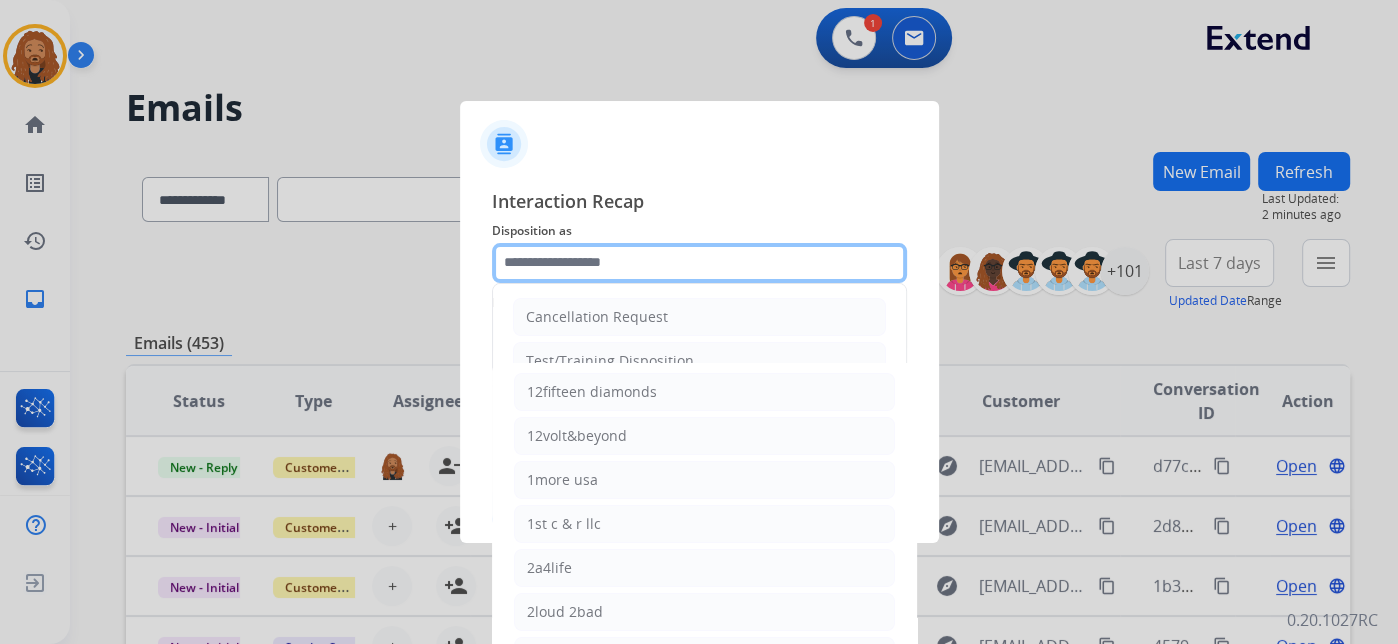 click 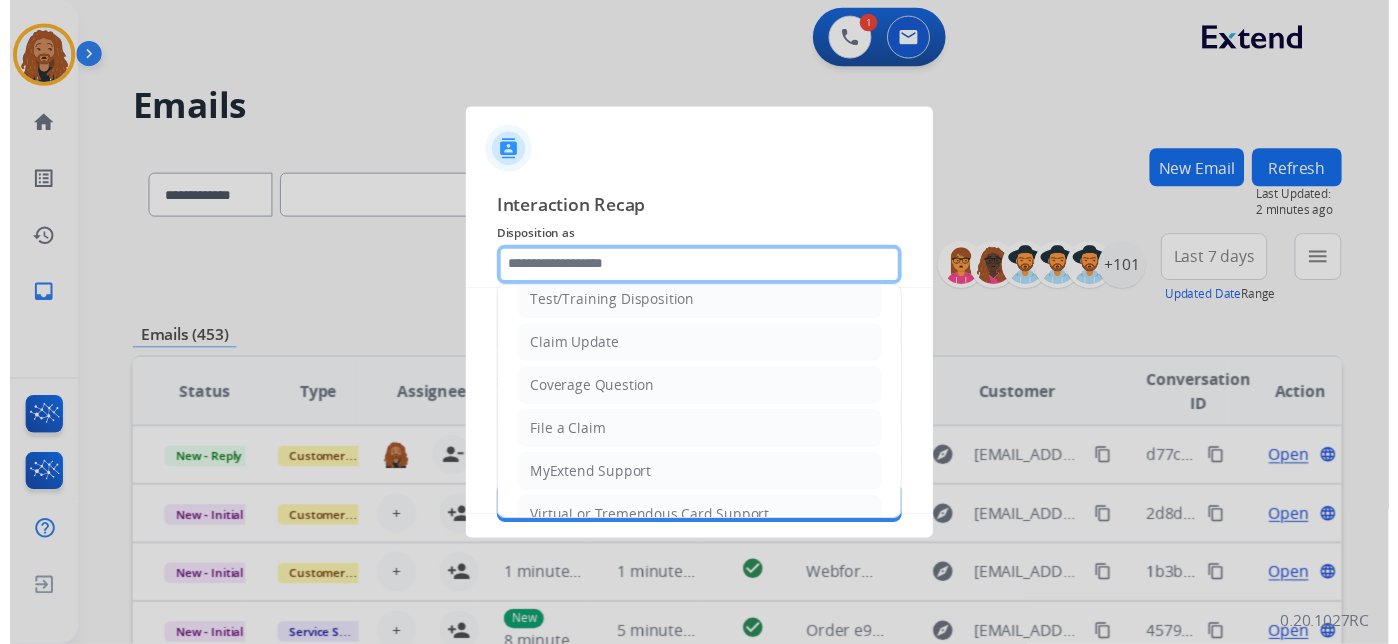 scroll, scrollTop: 111, scrollLeft: 0, axis: vertical 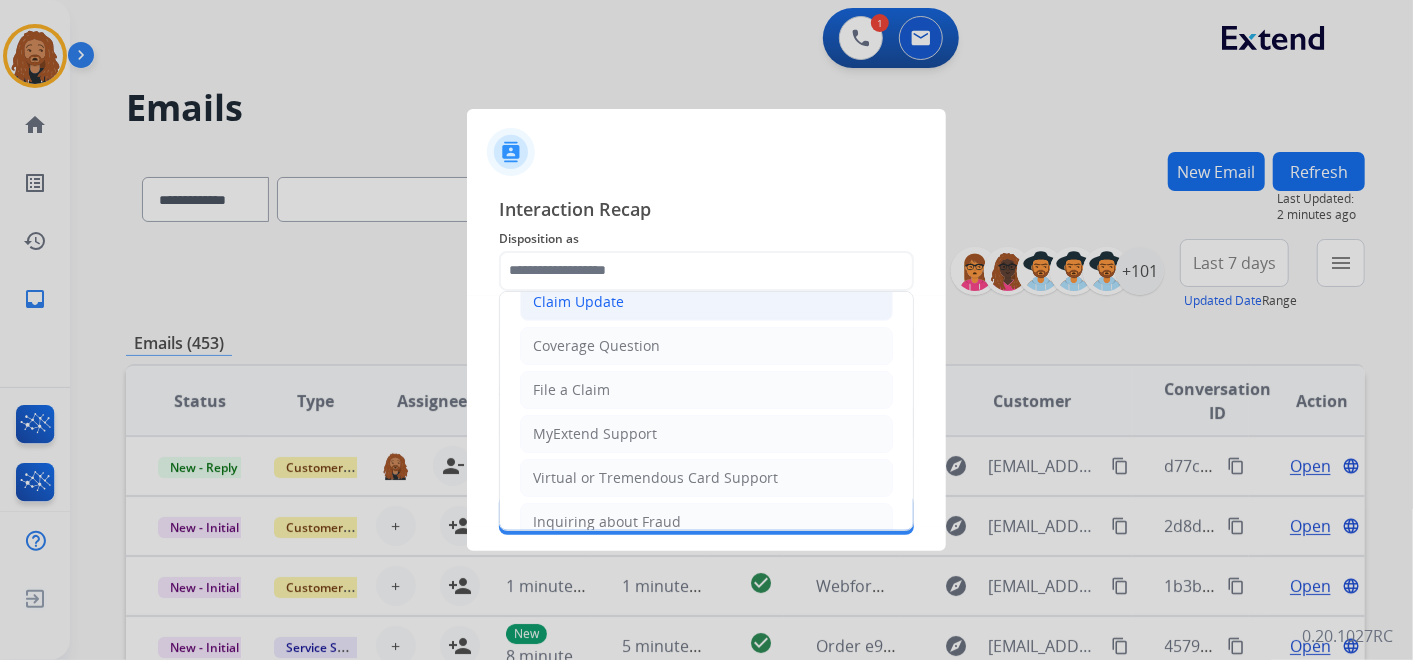 click on "Claim Update" 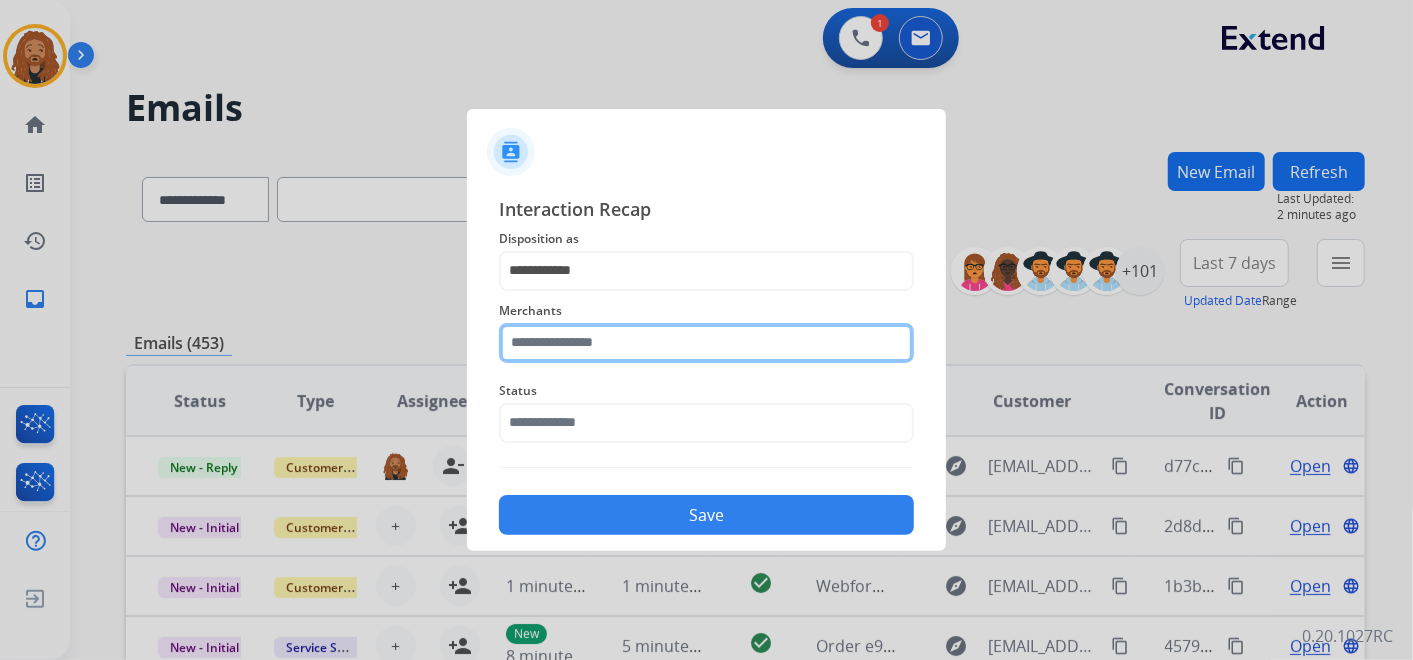 click 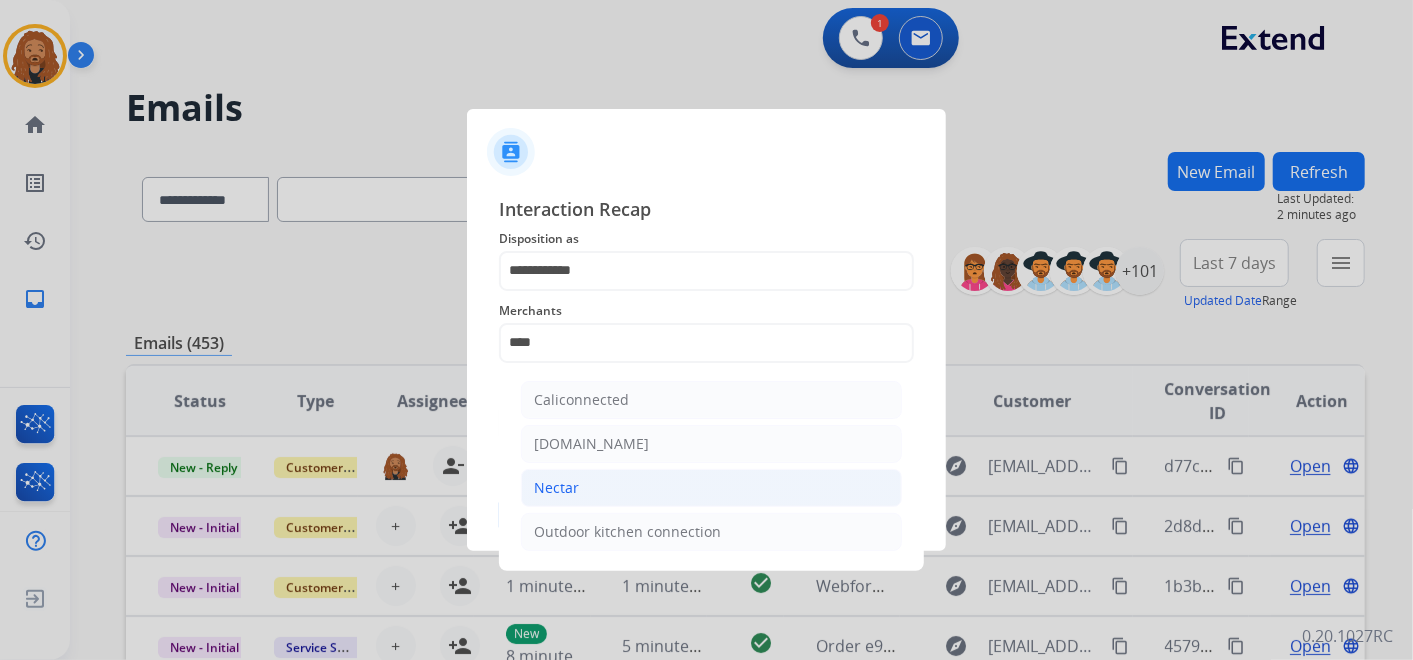 click on "Nectar" 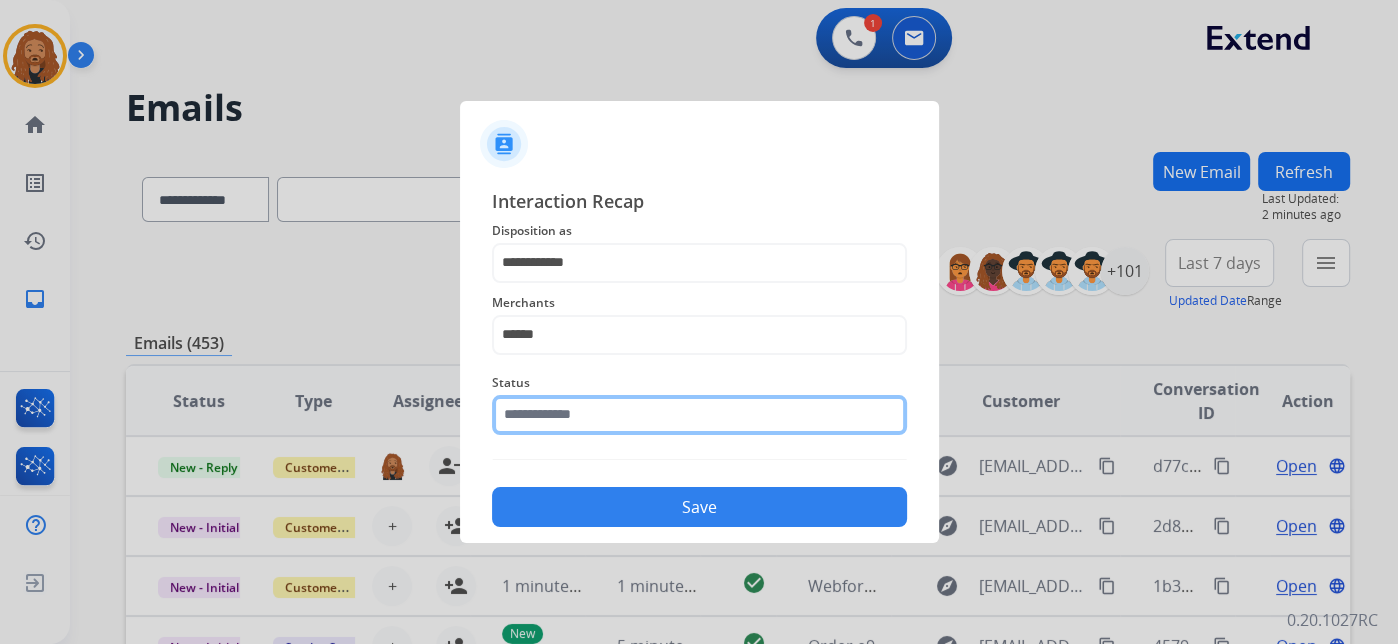 click on "Status" 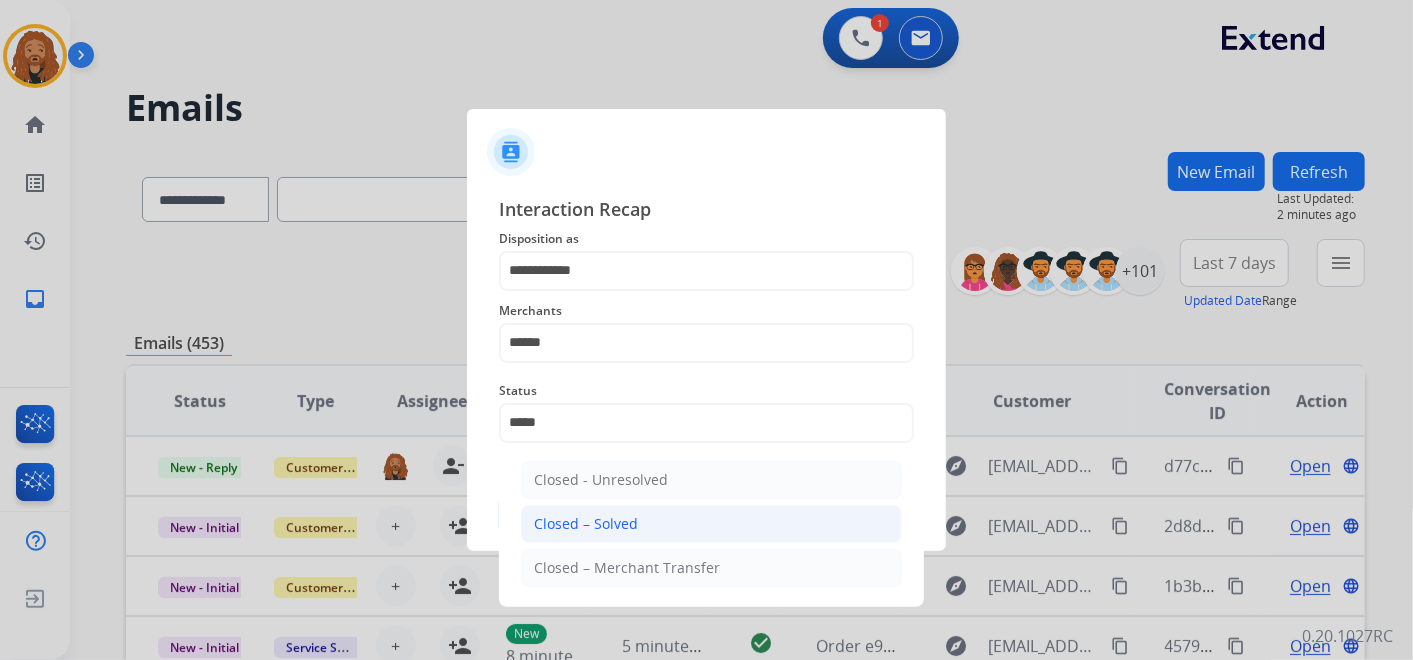 click on "Closed – Solved" 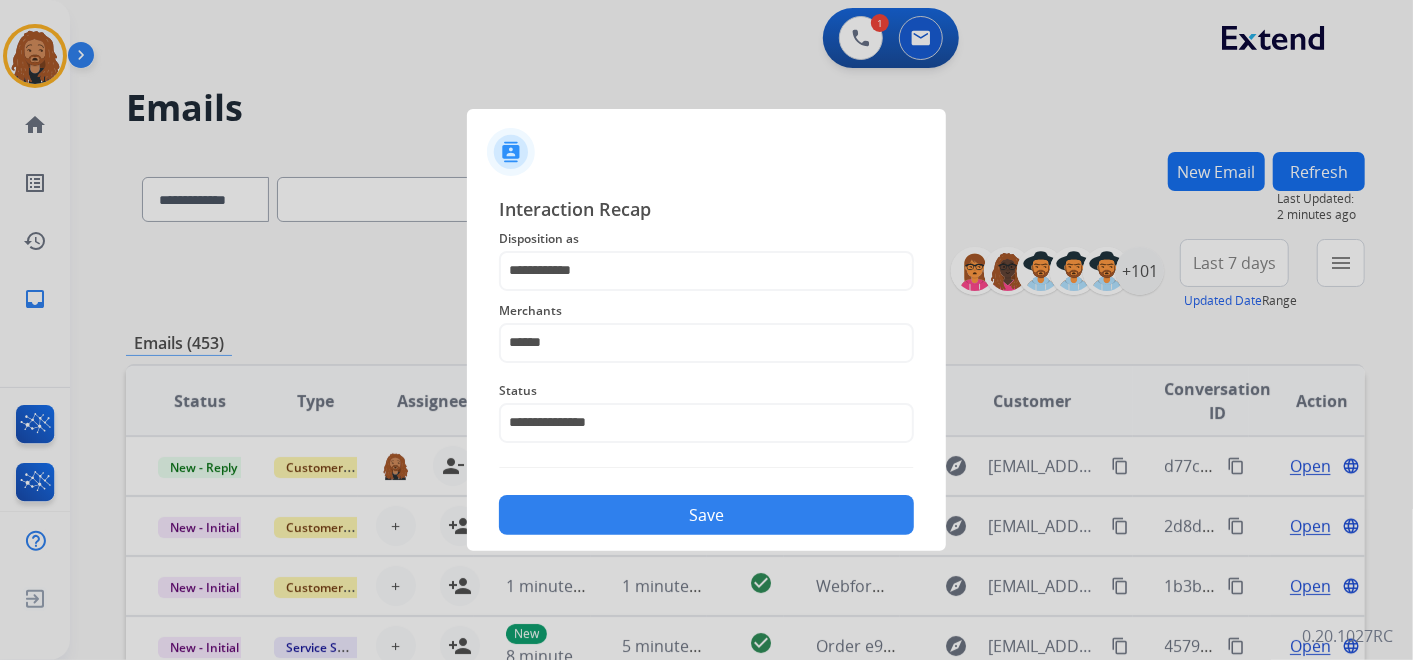 click on "Save" 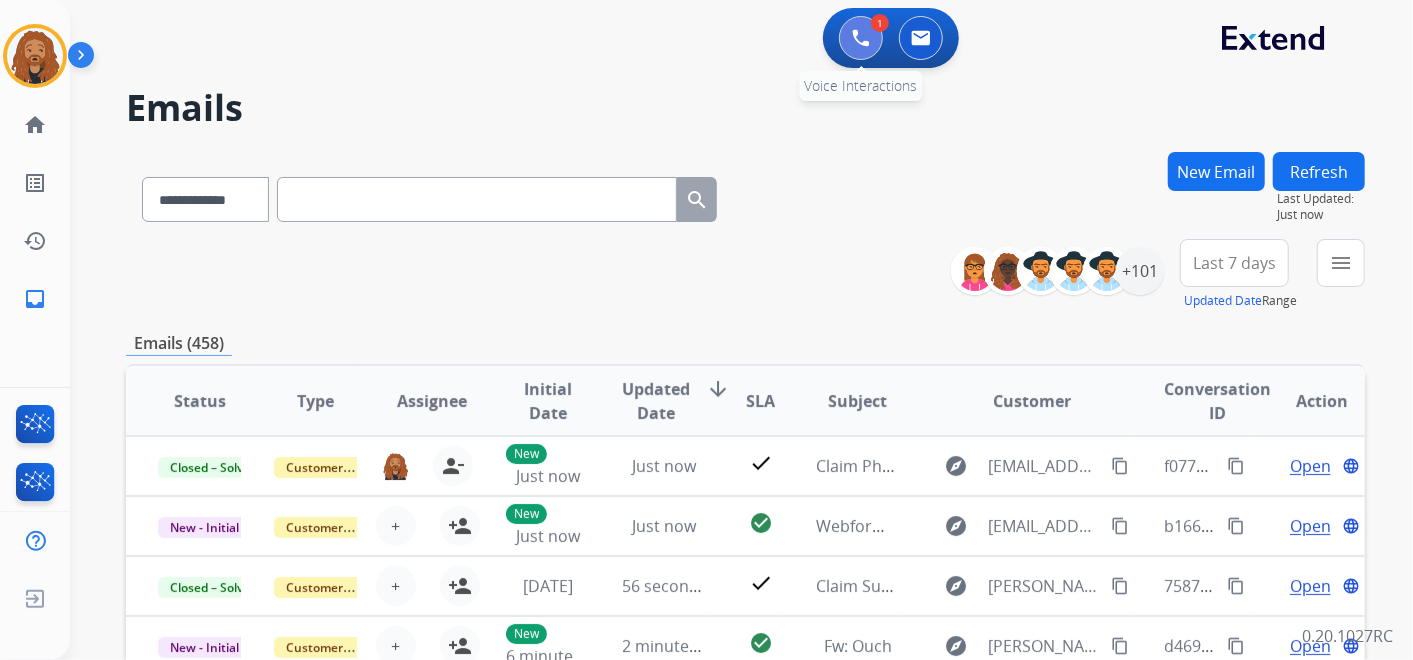 click at bounding box center (861, 38) 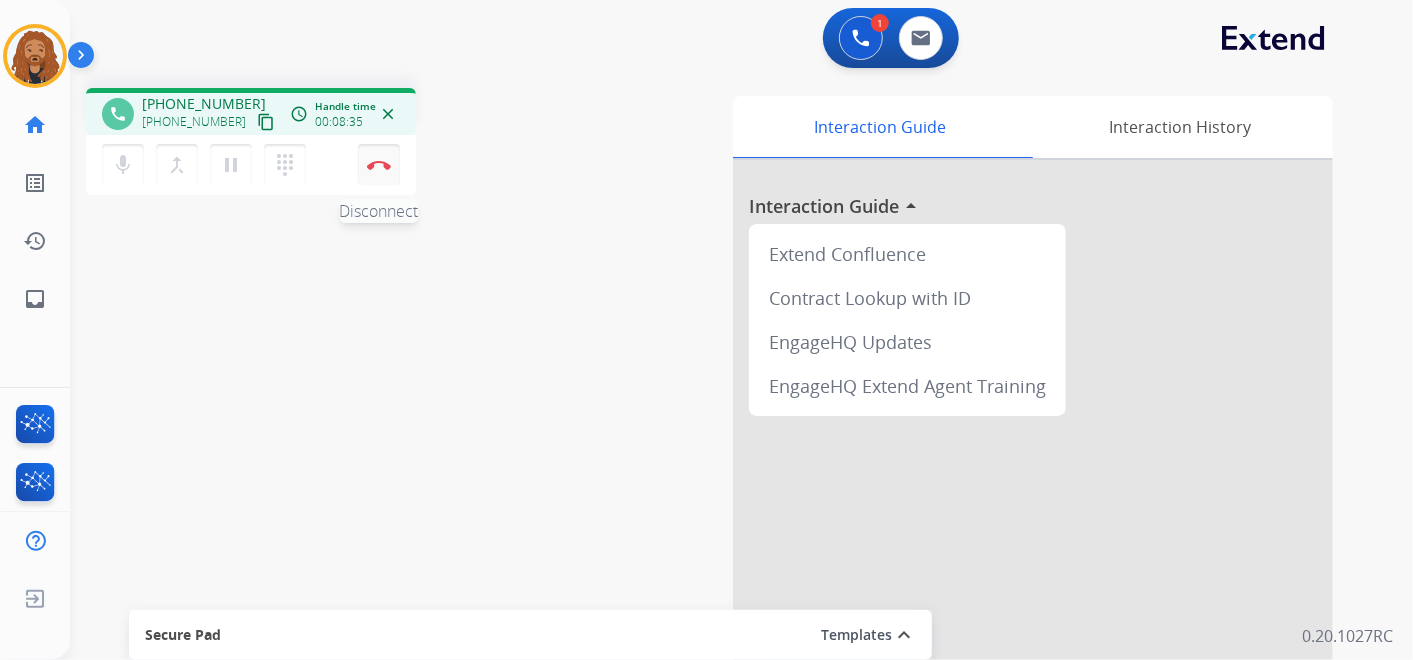 click on "Disconnect" at bounding box center (379, 165) 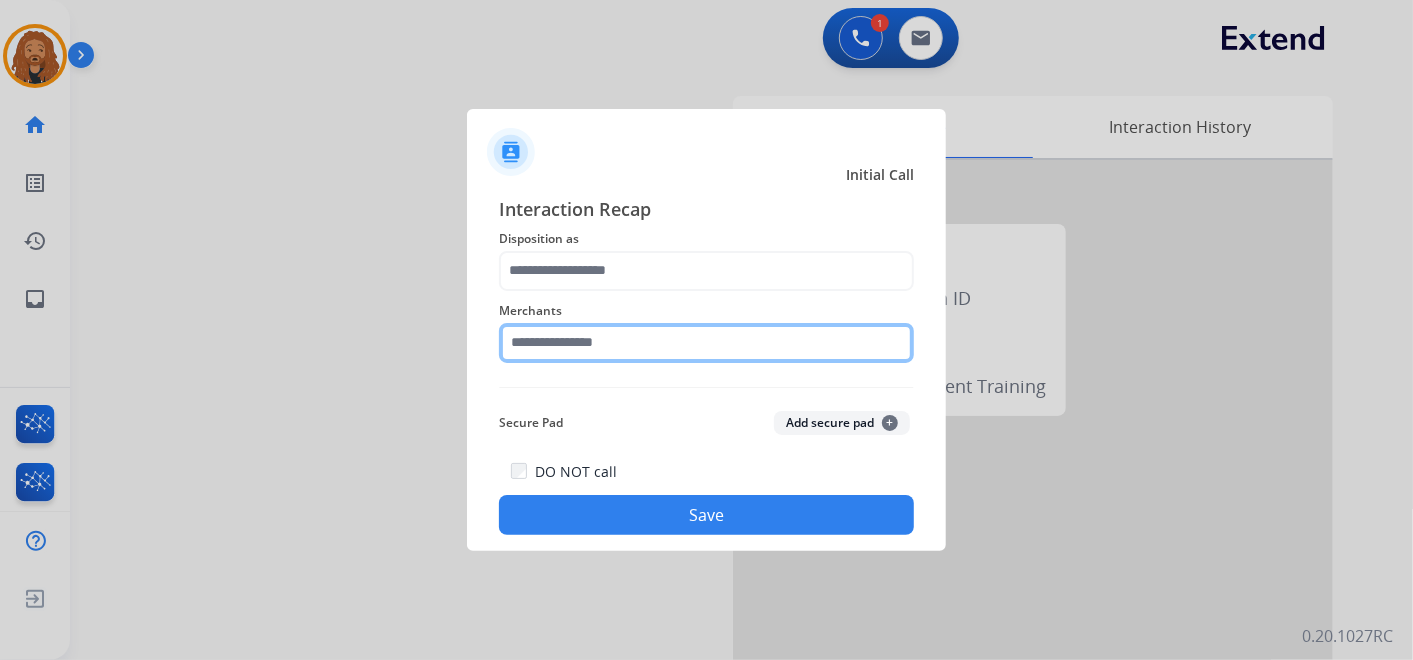 click 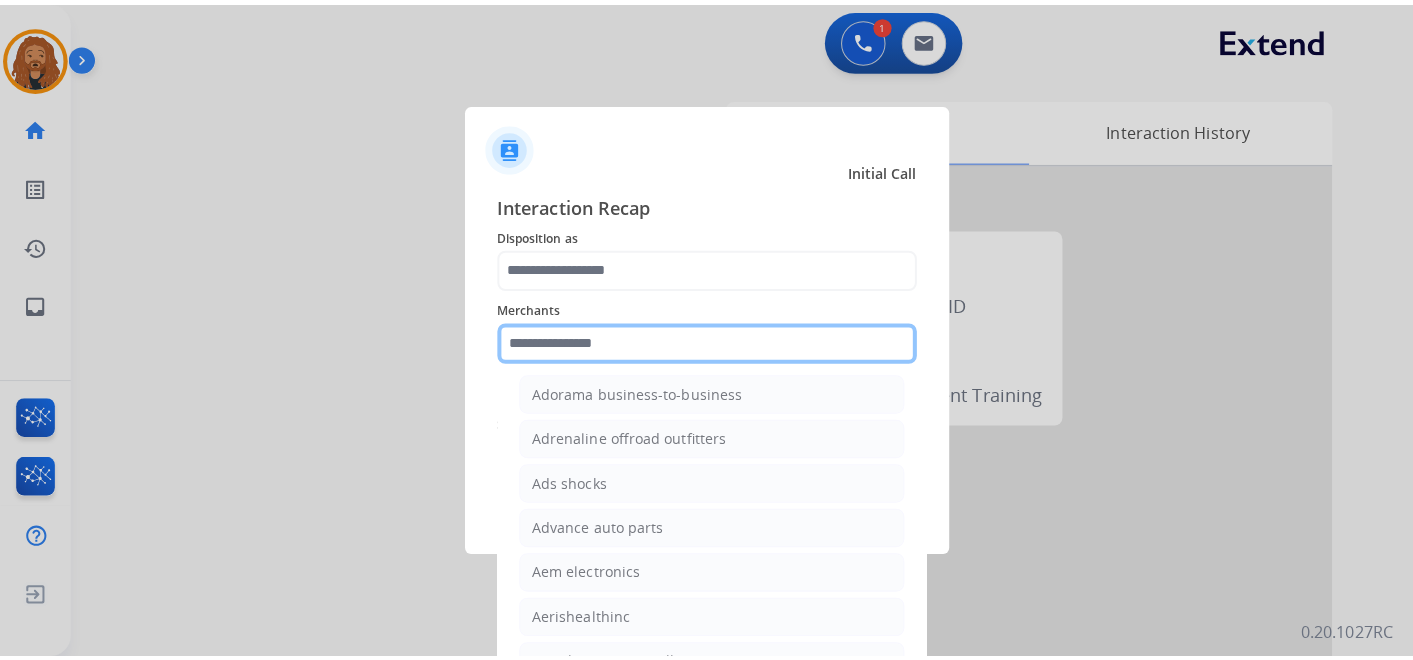 scroll, scrollTop: 888, scrollLeft: 0, axis: vertical 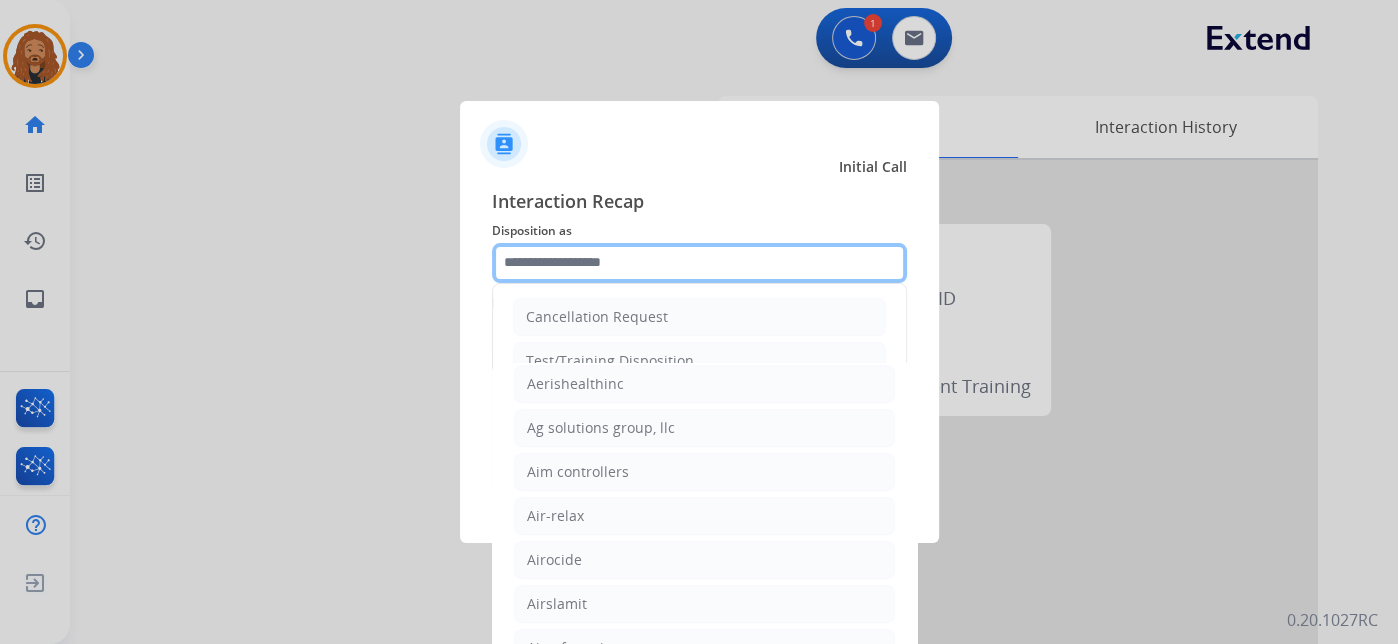 click 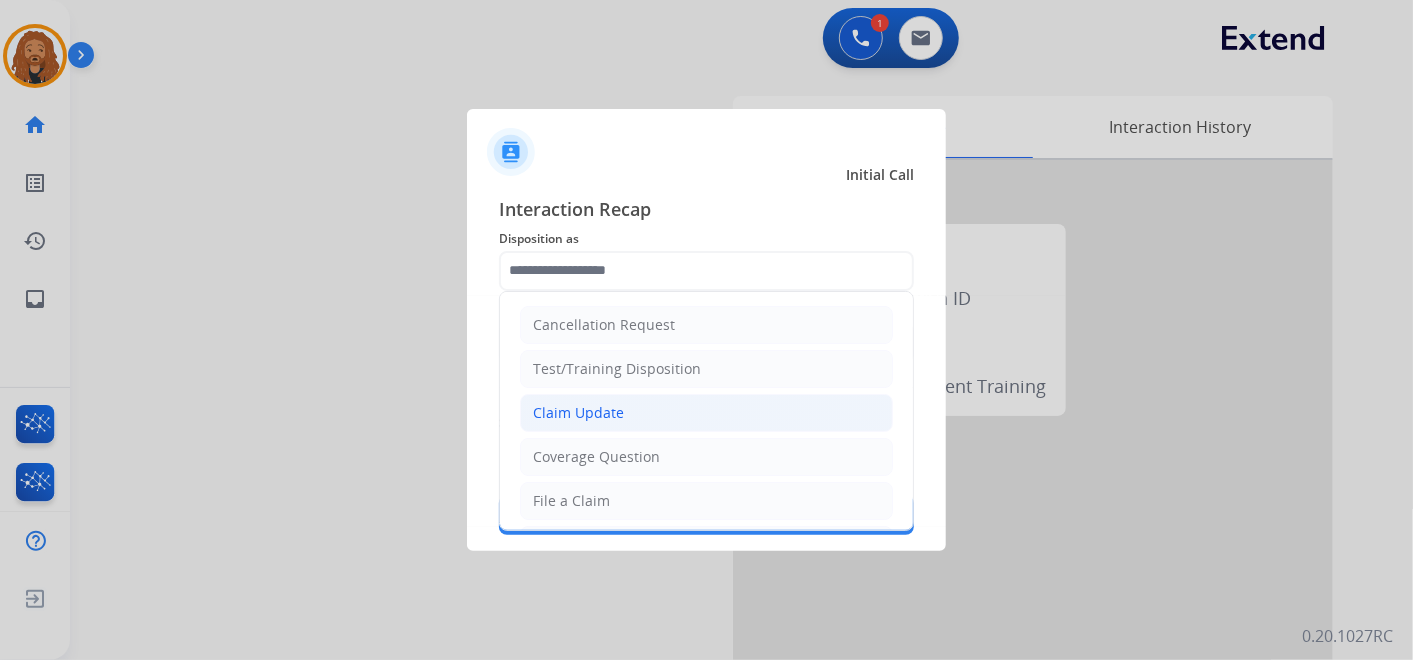 click on "Claim Update" 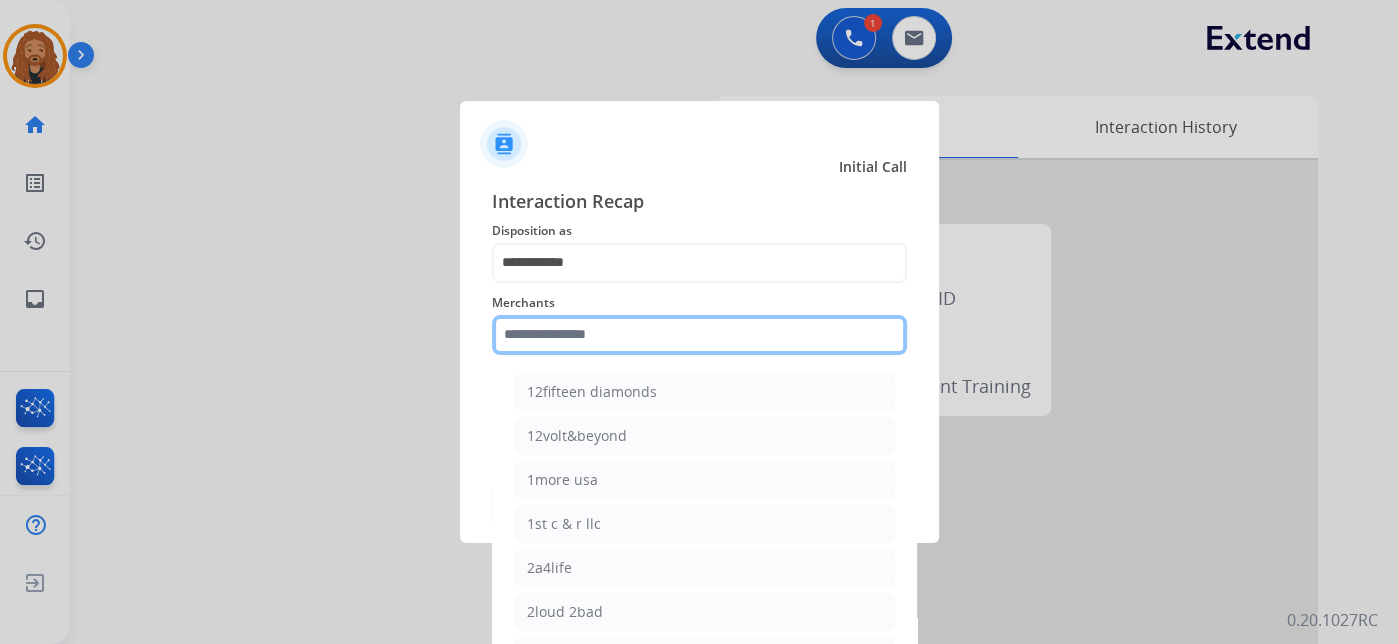 click 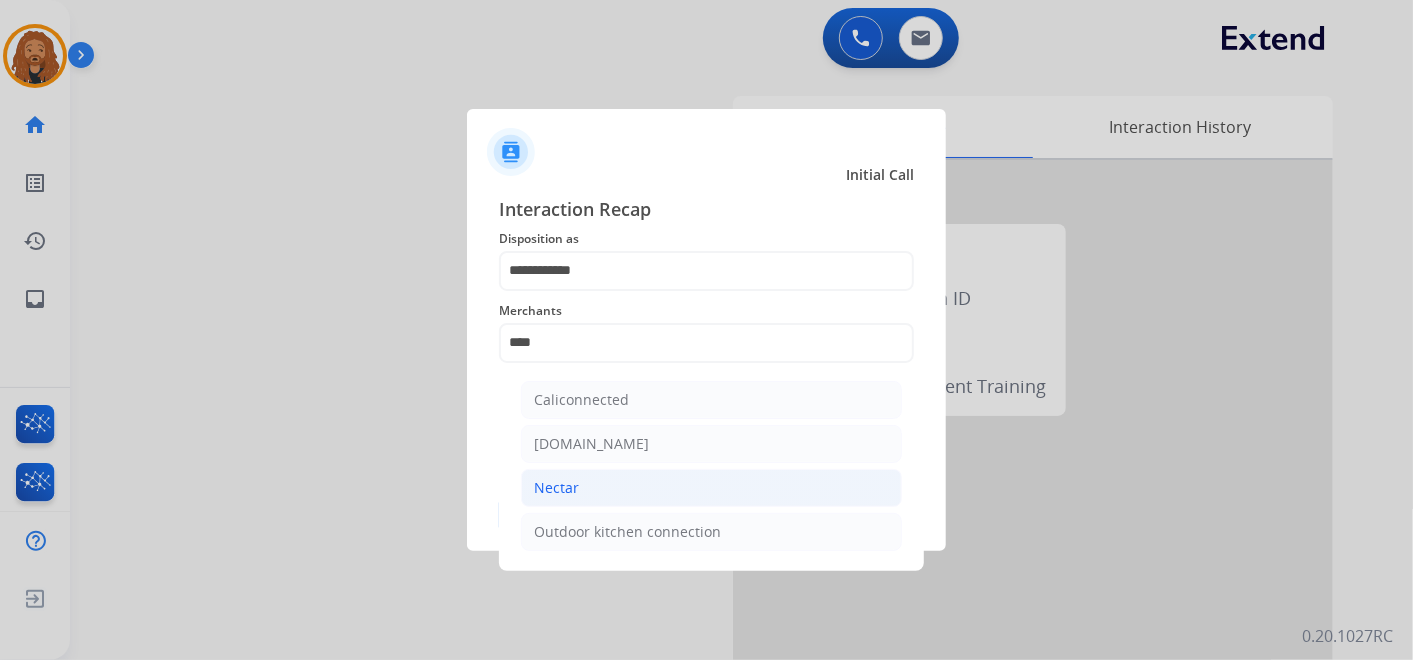 click on "Nectar" 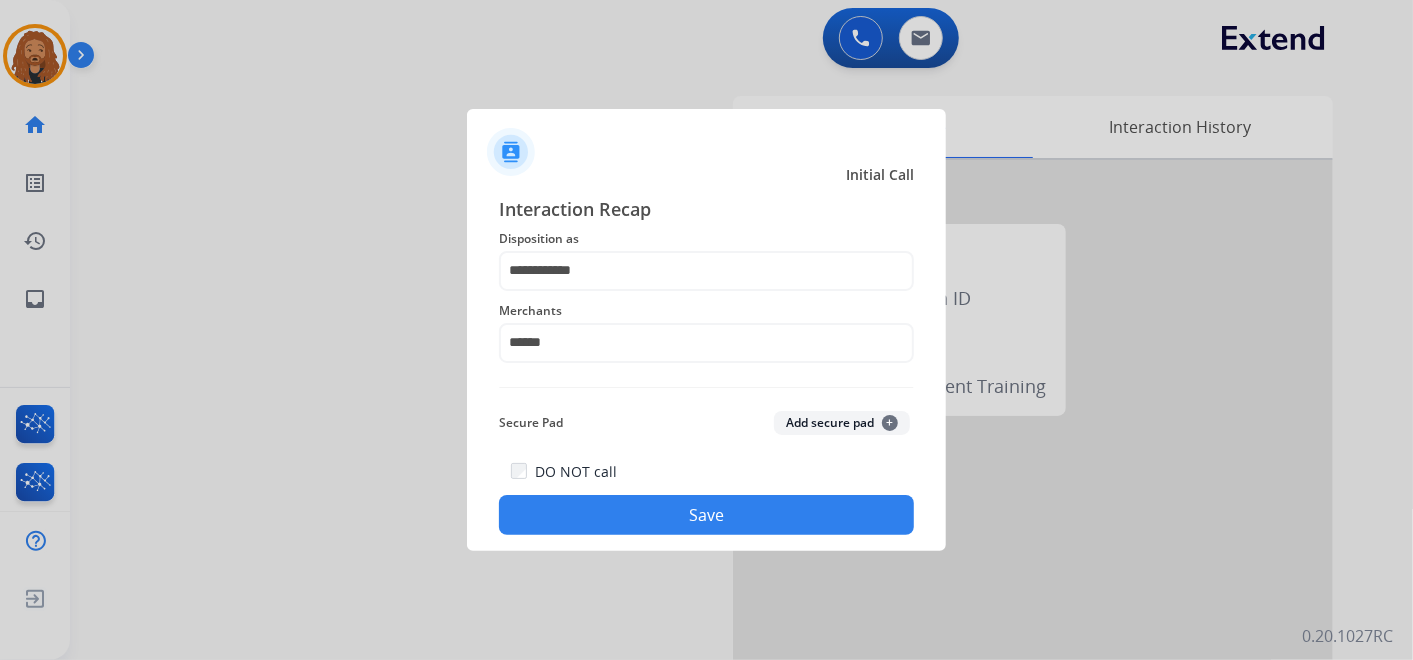 click on "Save" 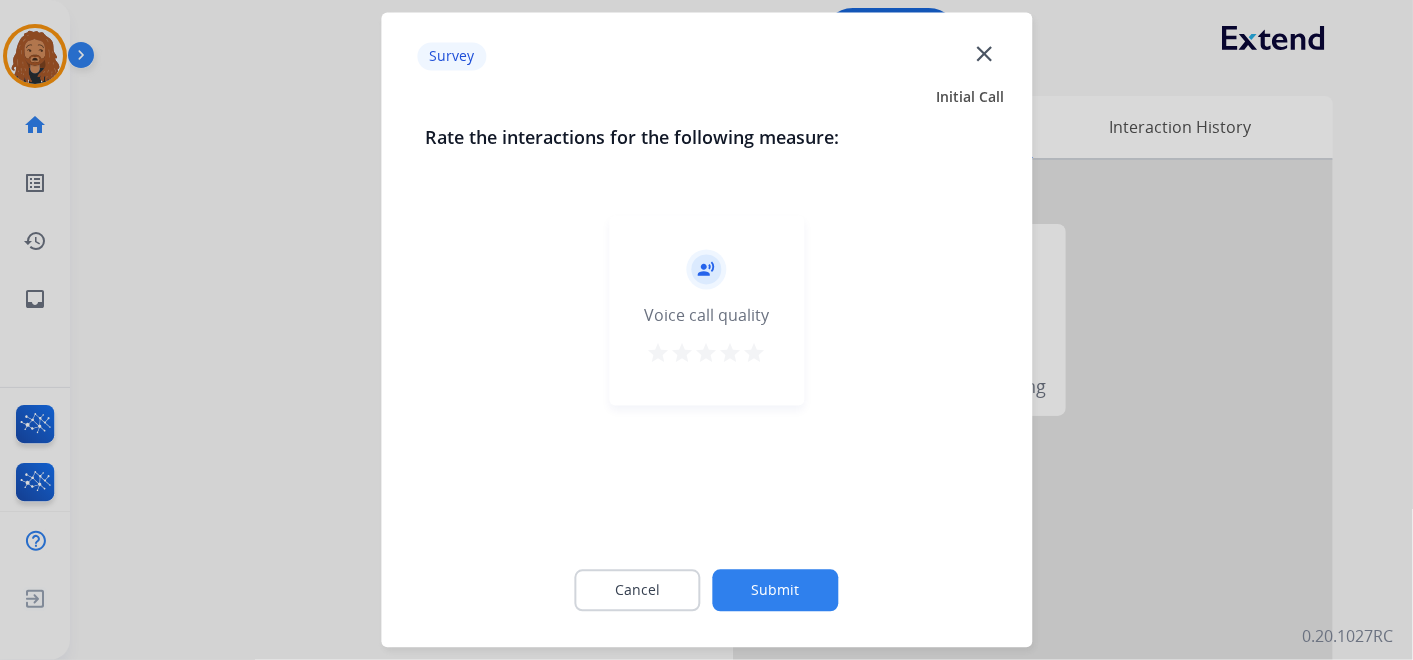 click on "star" at bounding box center [755, 354] 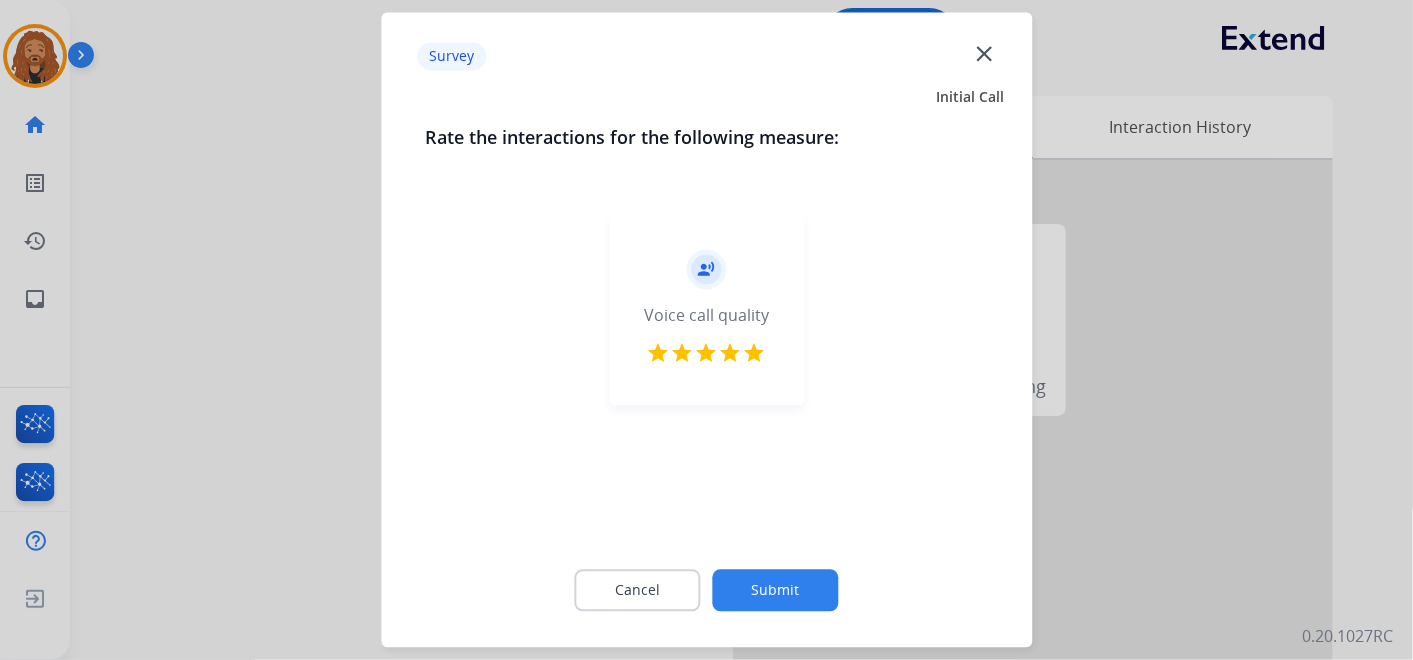click on "Submit" 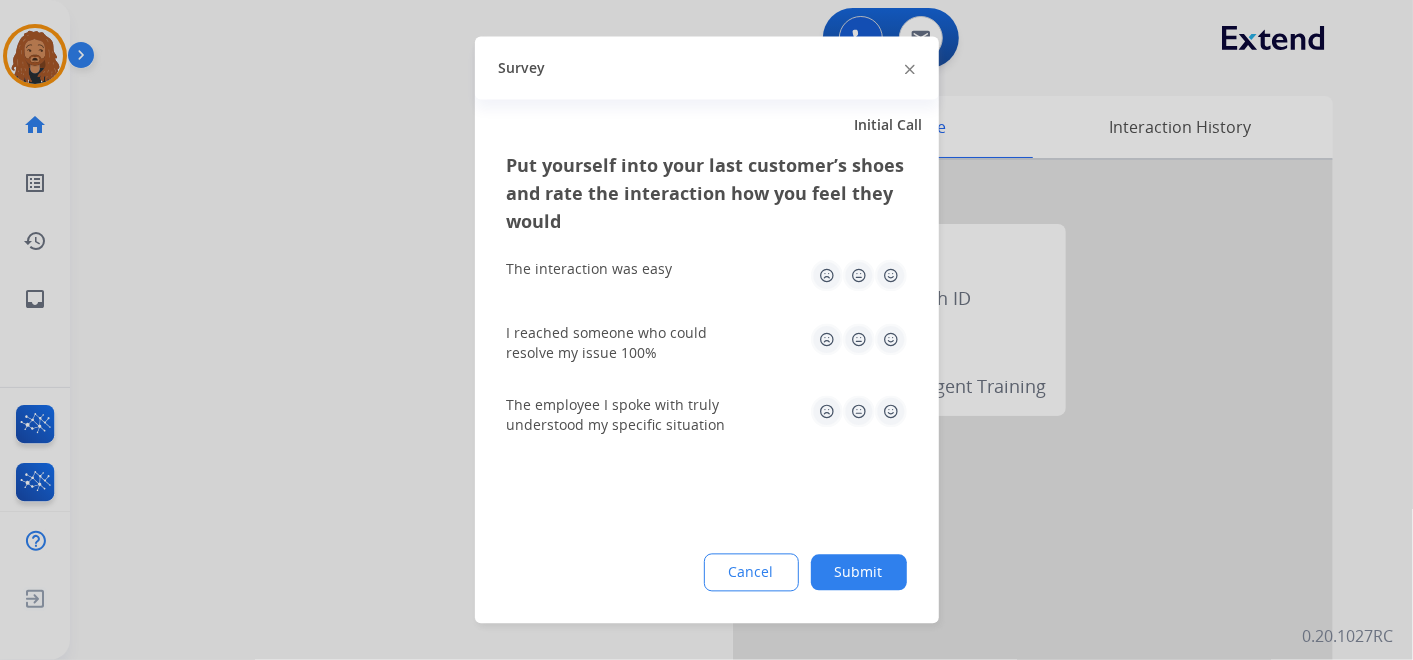 drag, startPoint x: 891, startPoint y: 407, endPoint x: 893, endPoint y: 371, distance: 36.05551 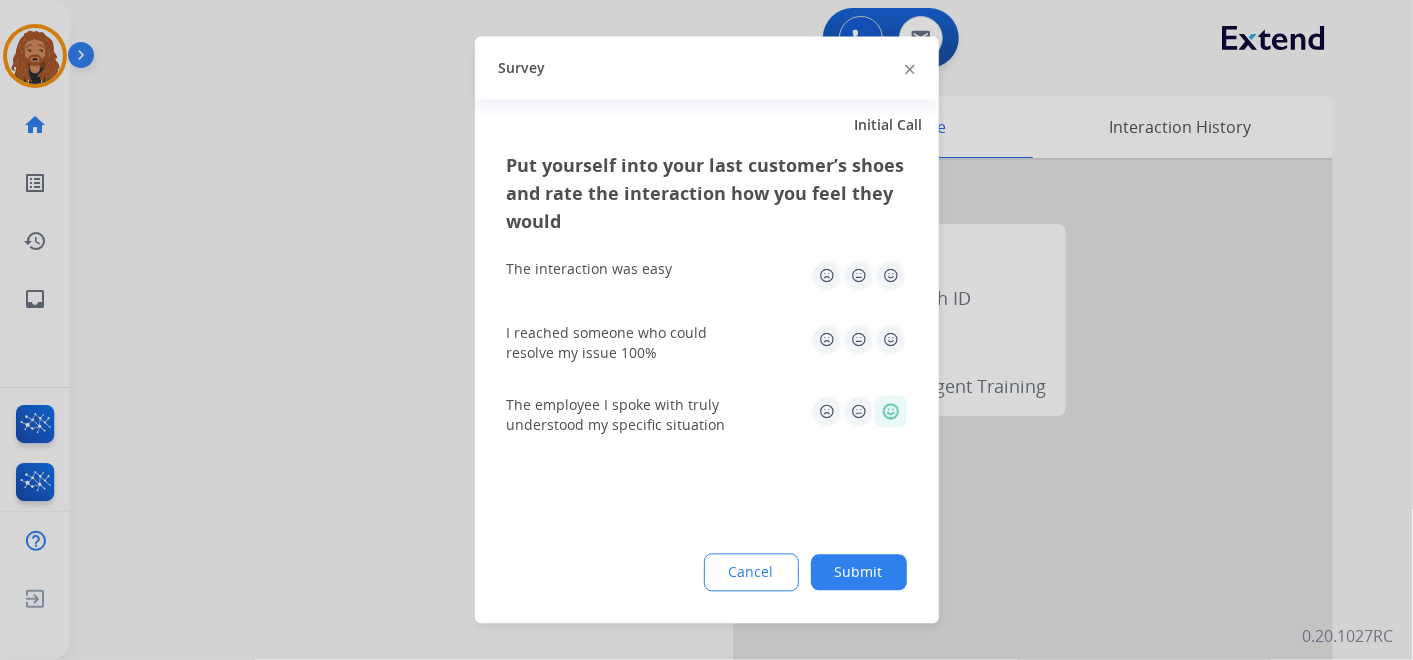 click 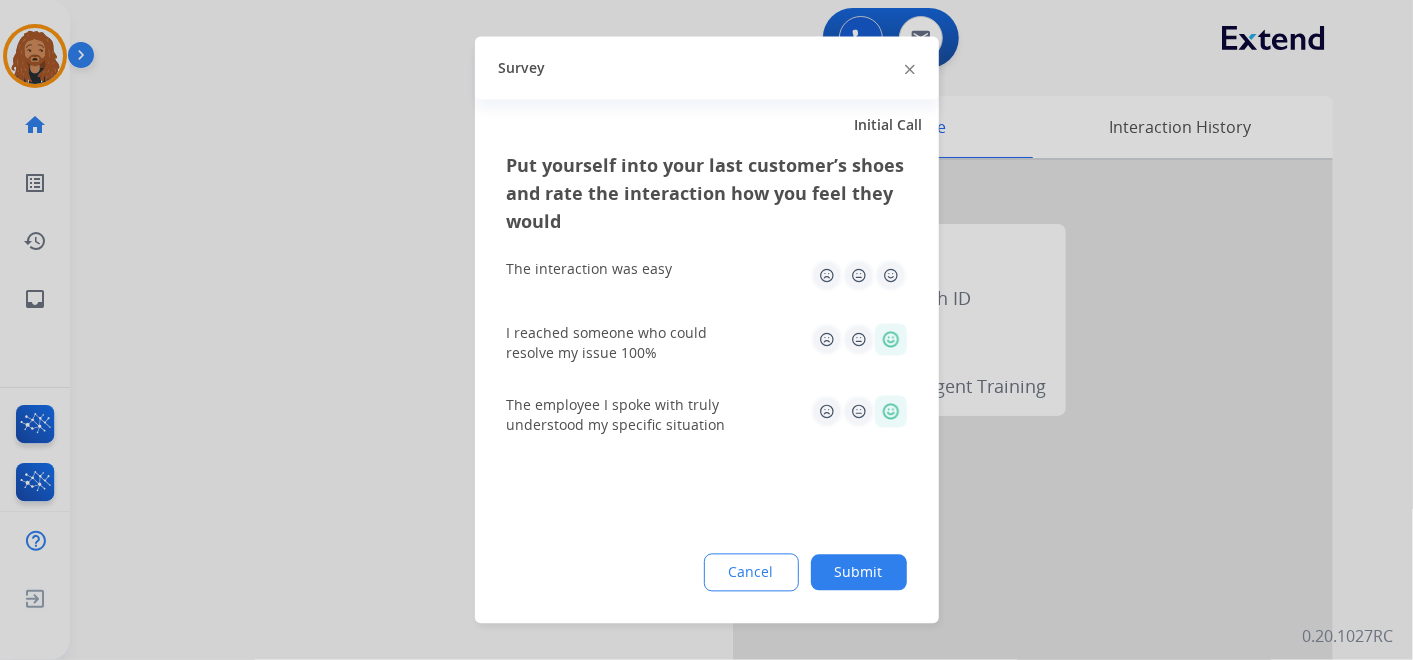 click 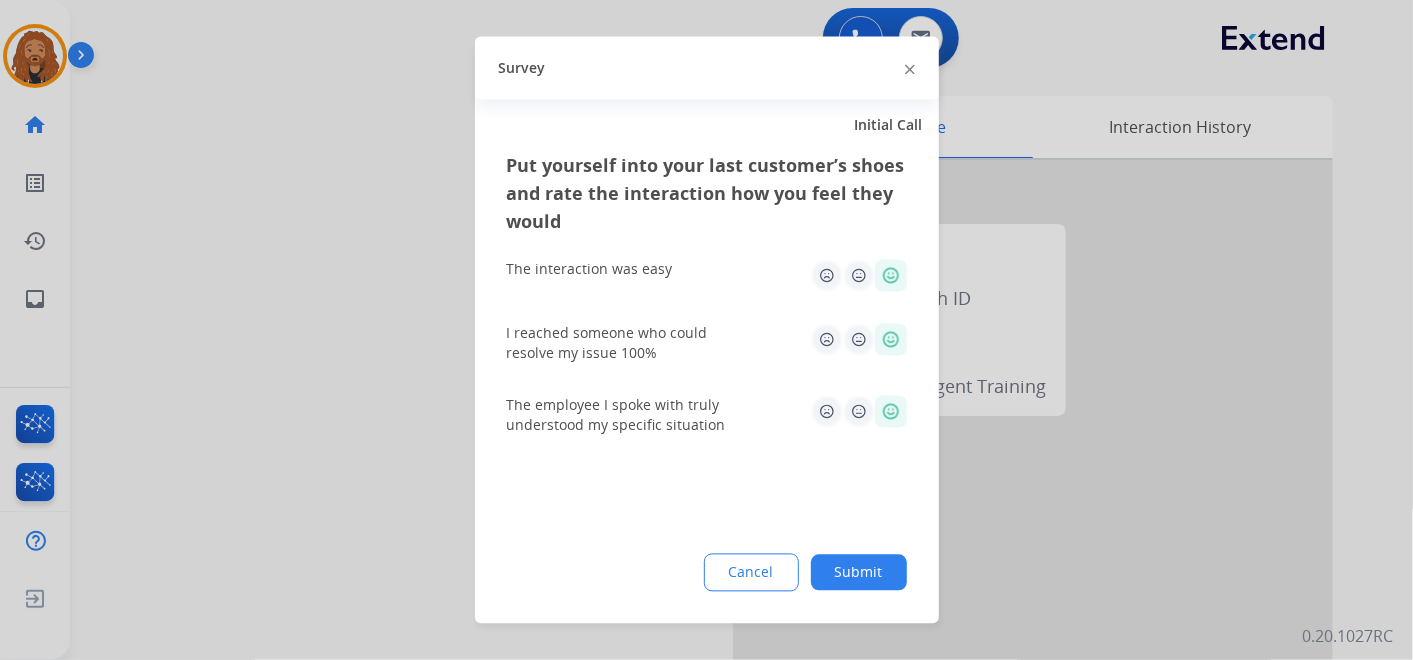 click on "Submit" 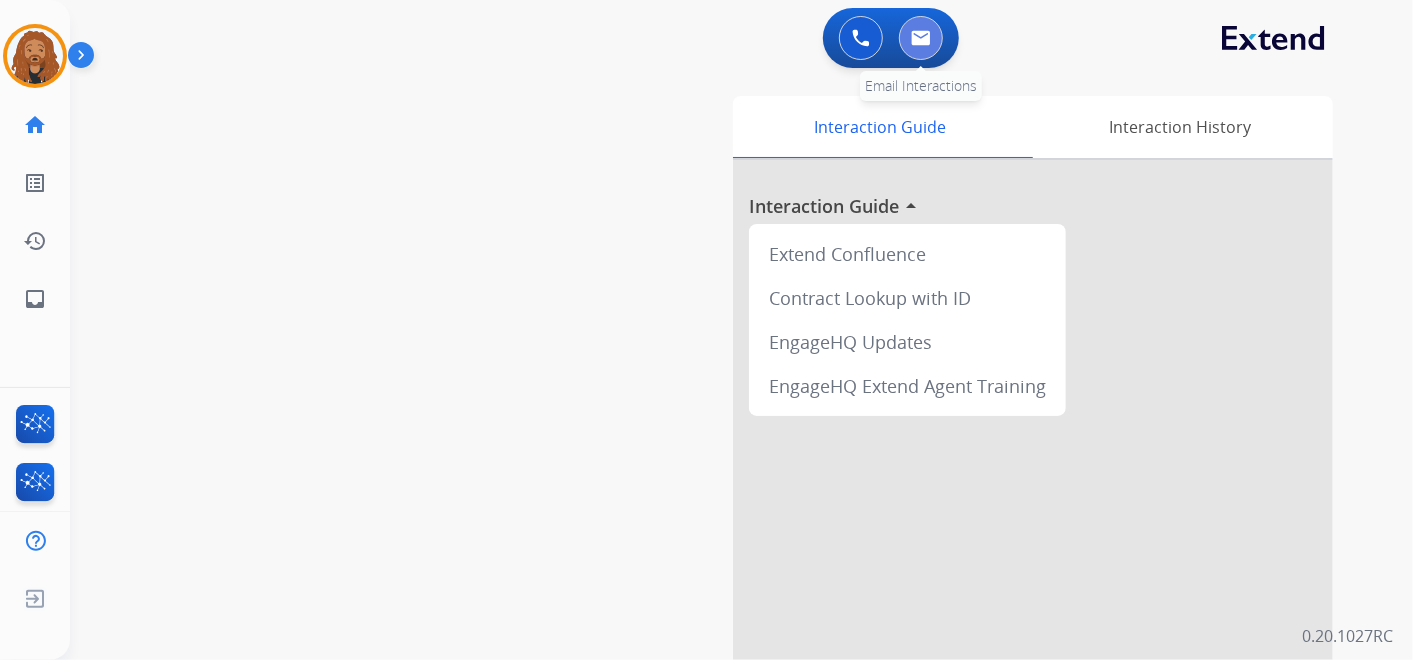 click at bounding box center (921, 38) 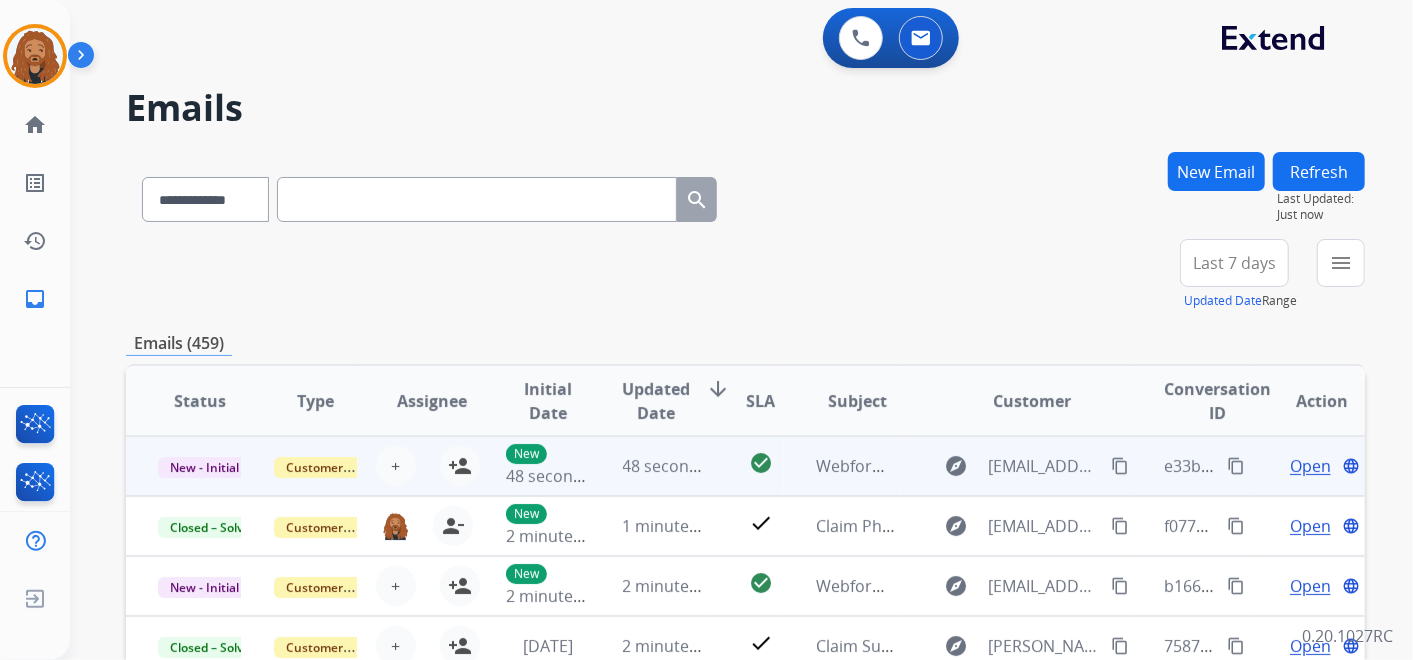 scroll, scrollTop: 1, scrollLeft: 0, axis: vertical 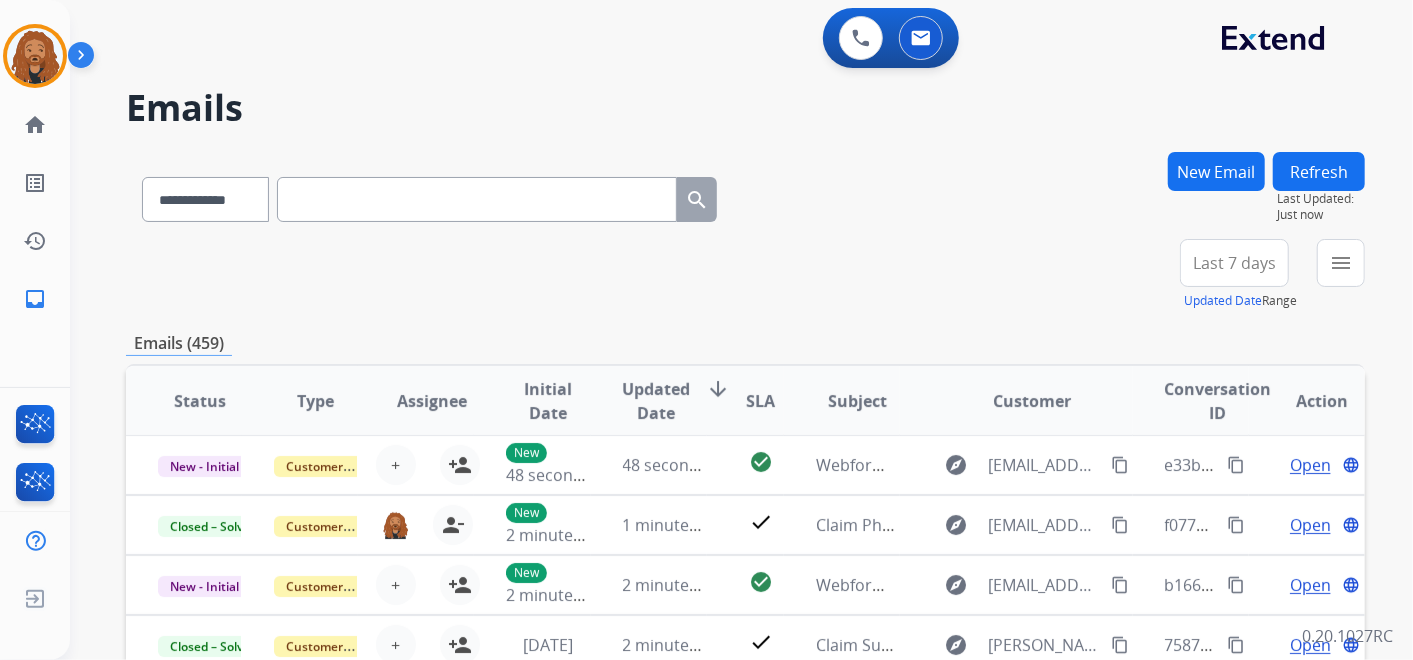 click on "Last 7 days" at bounding box center (1234, 263) 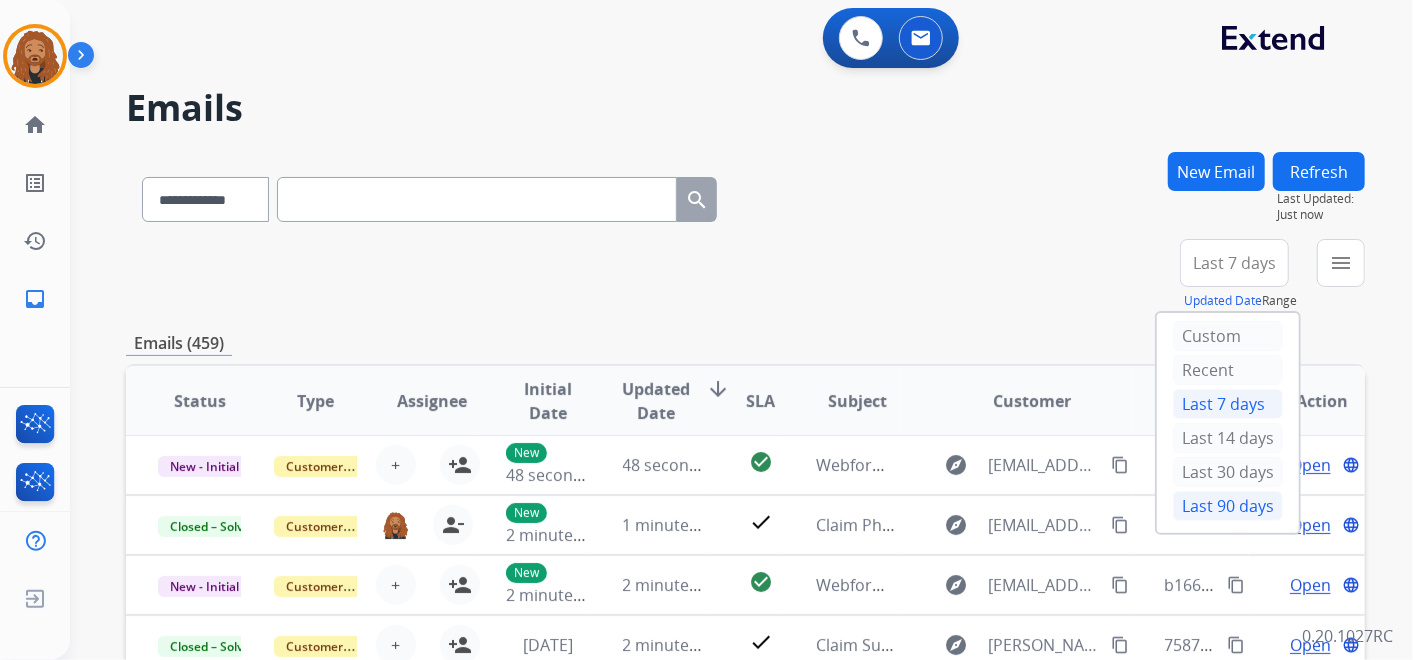 click on "Last 90 days" at bounding box center [1228, 506] 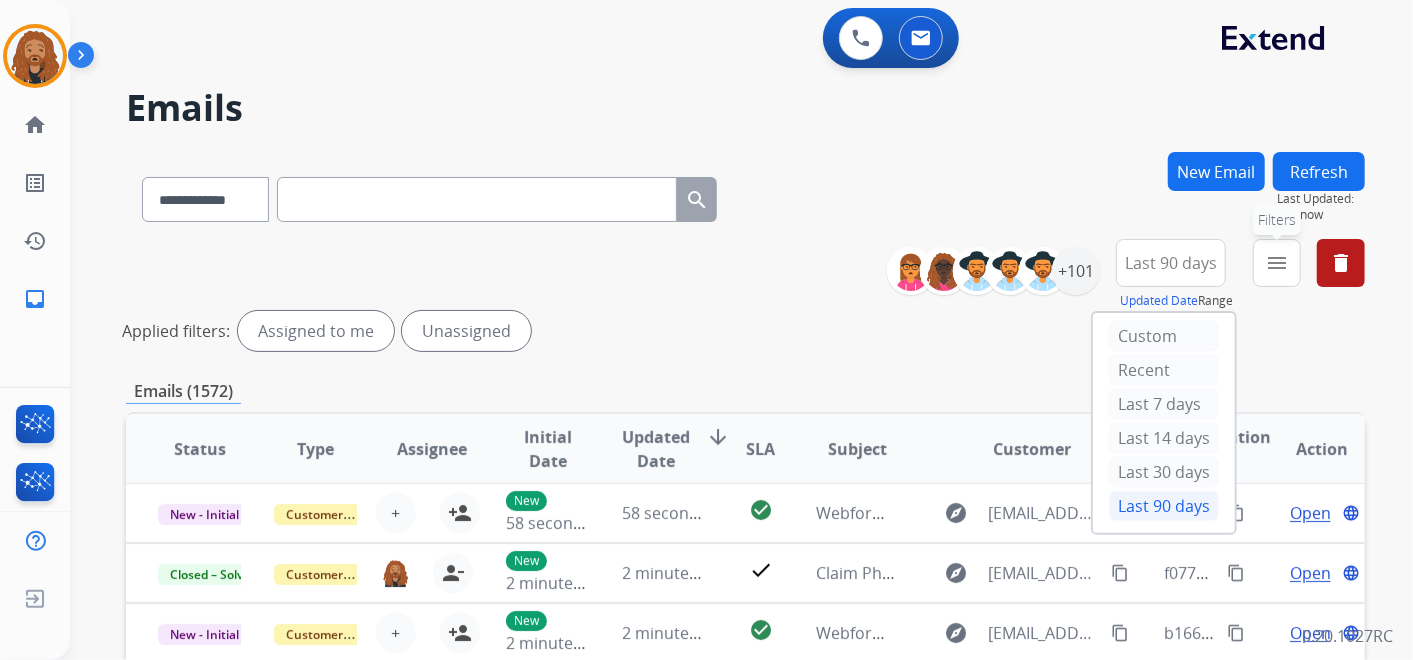 click on "menu" at bounding box center [1277, 263] 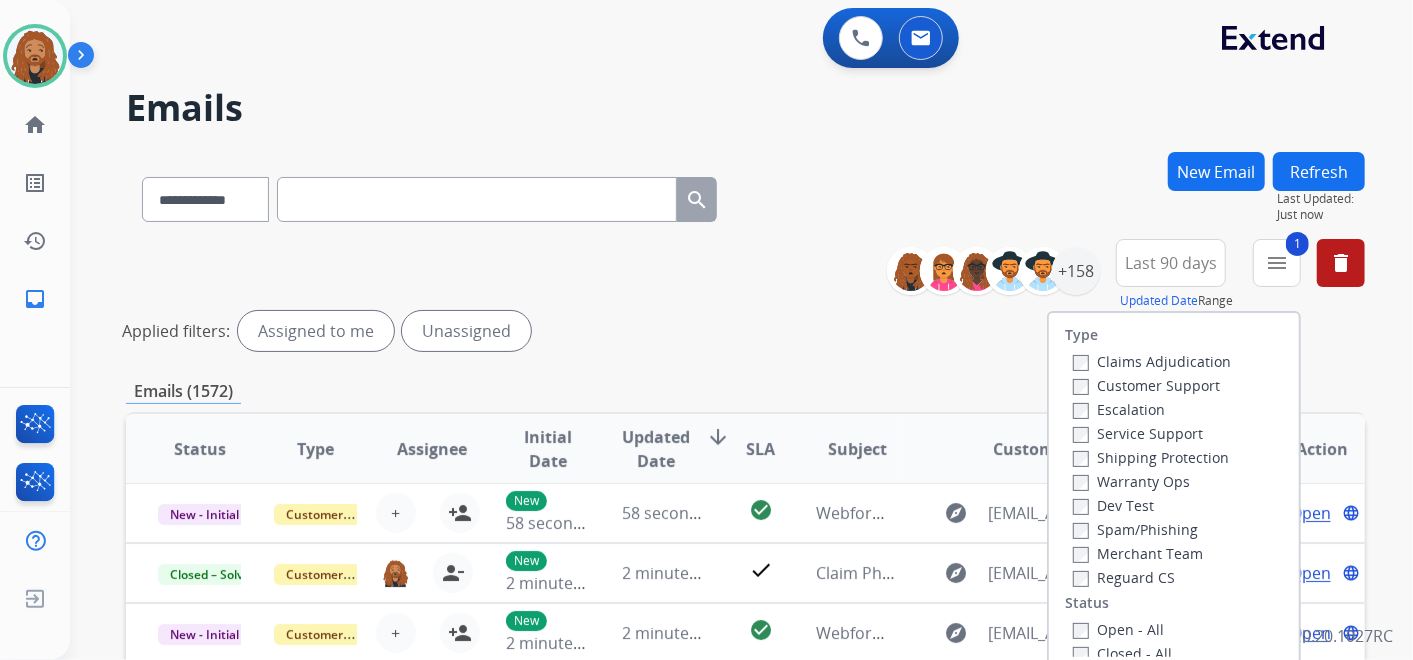 click on "Reguard CS" at bounding box center [1152, 577] 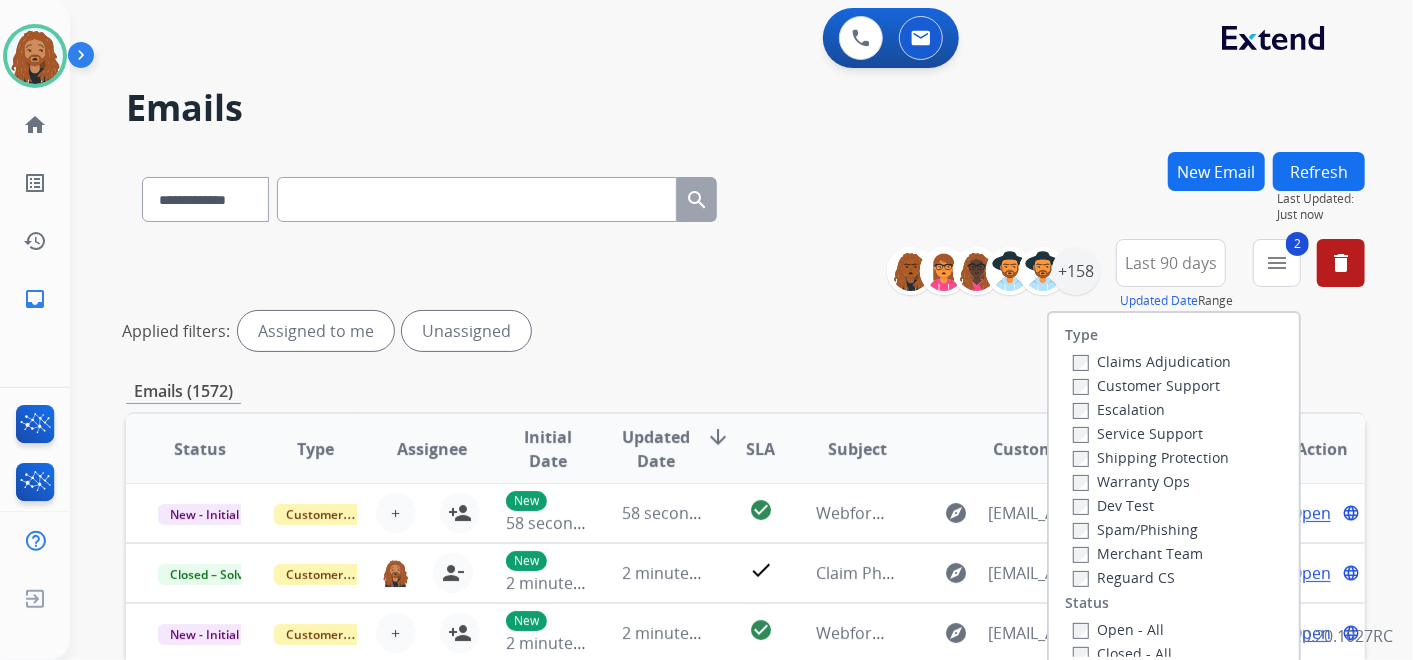click on "Shipping Protection" at bounding box center (1152, 457) 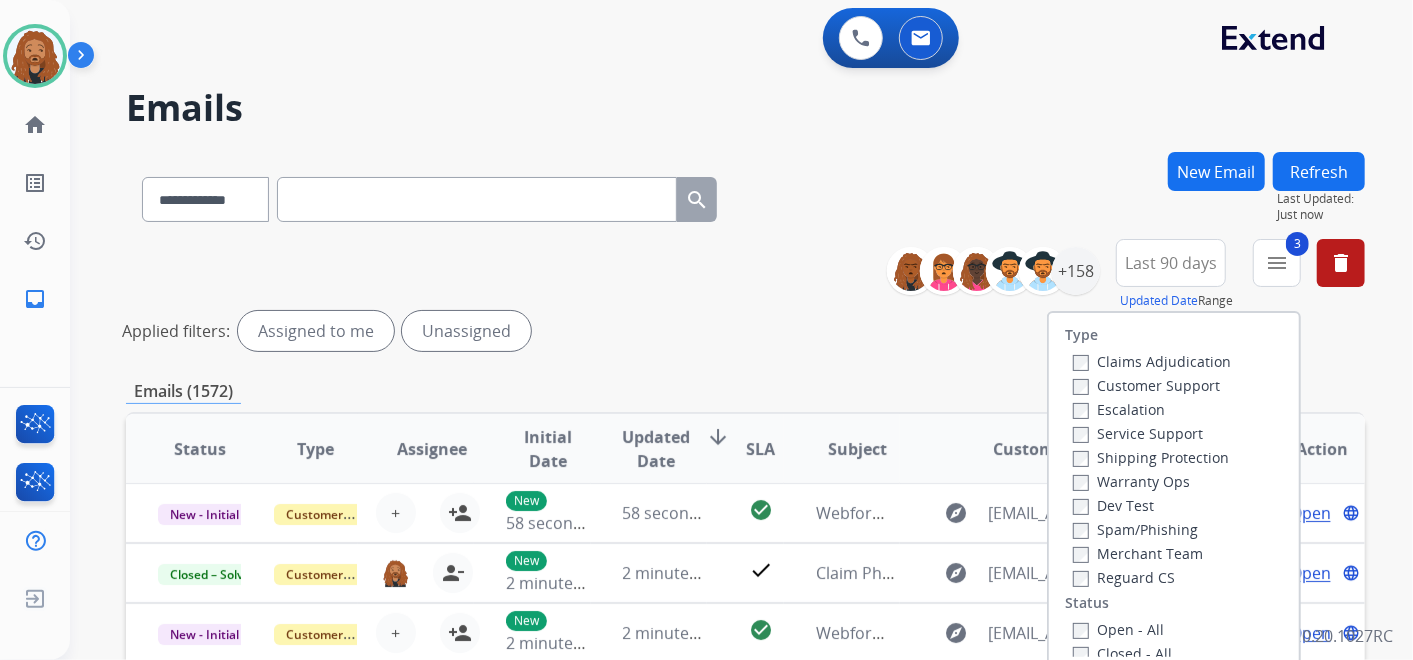 click on "Customer Support" at bounding box center (1146, 385) 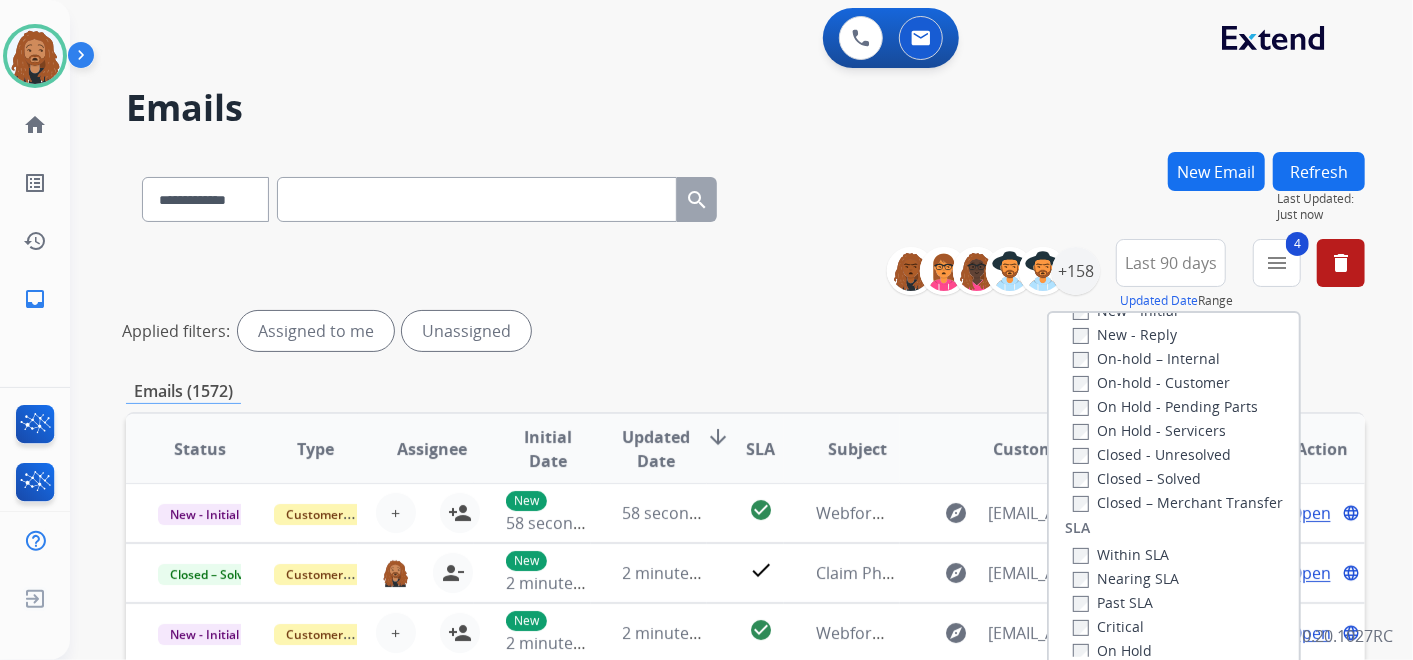 scroll, scrollTop: 526, scrollLeft: 0, axis: vertical 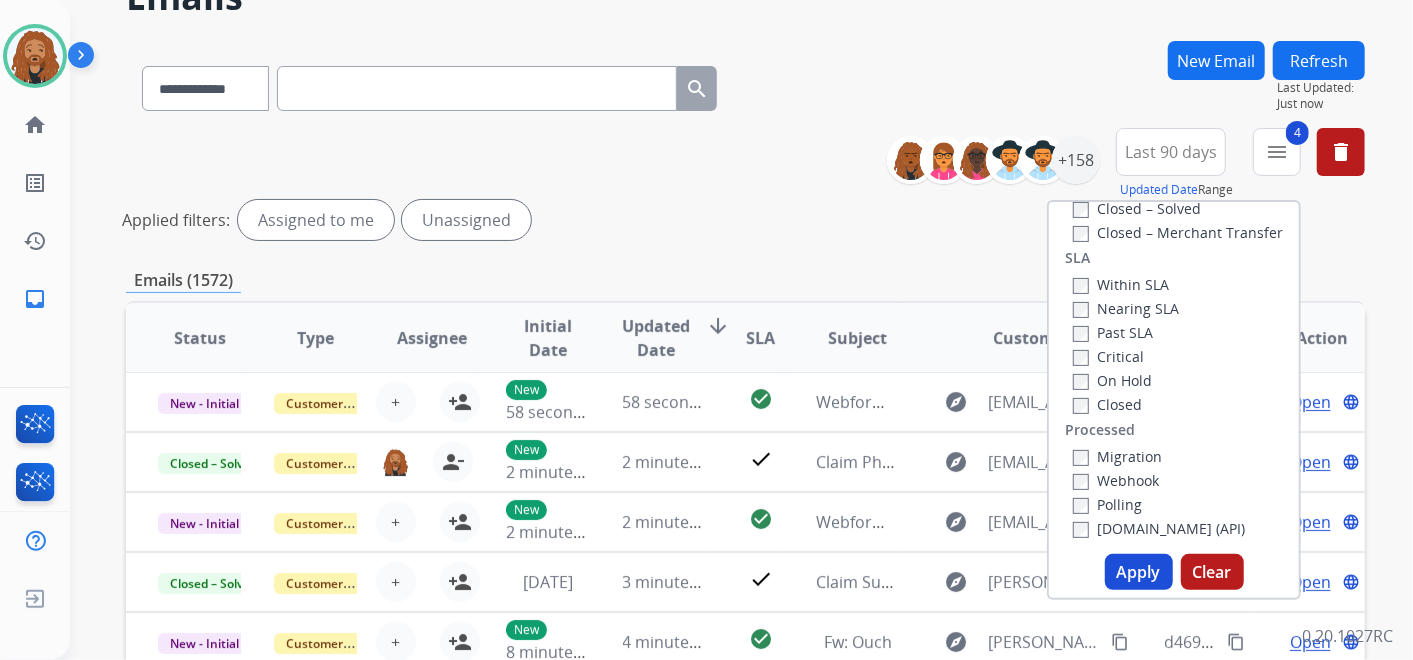 click on "Apply" at bounding box center [1139, 572] 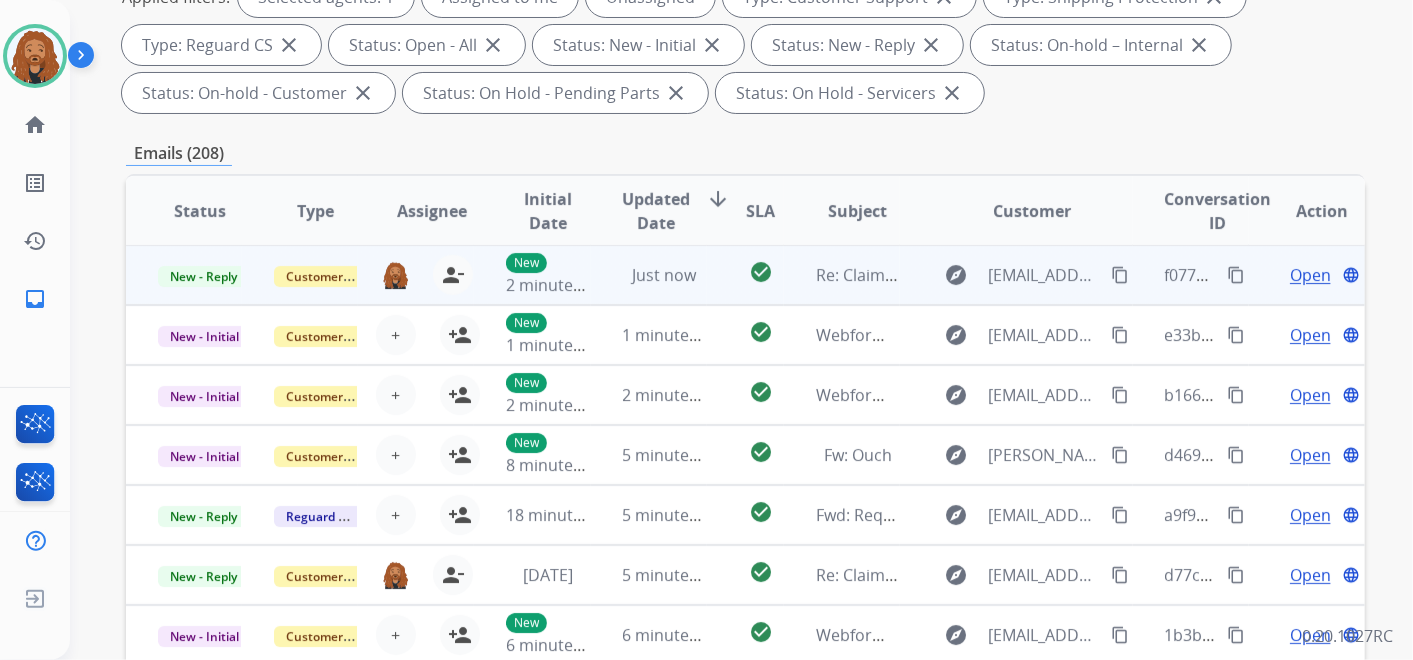 scroll, scrollTop: 333, scrollLeft: 0, axis: vertical 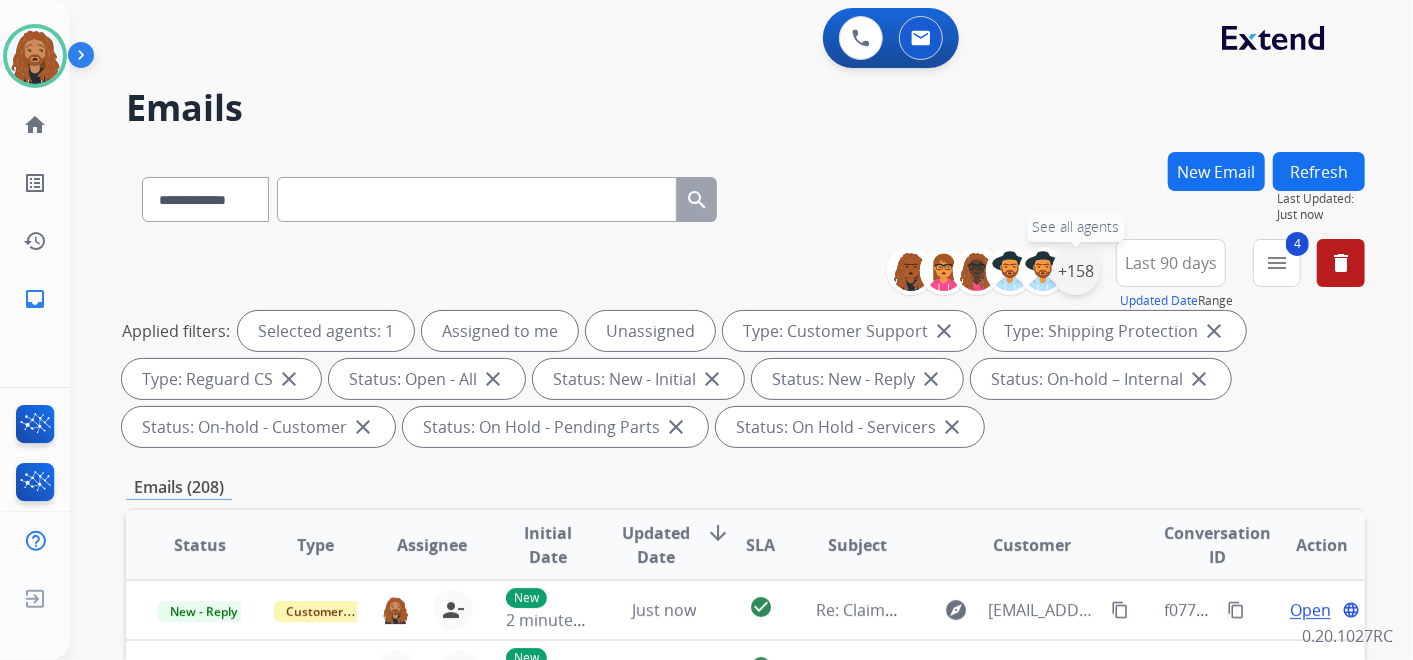 click on "+158" at bounding box center [1076, 271] 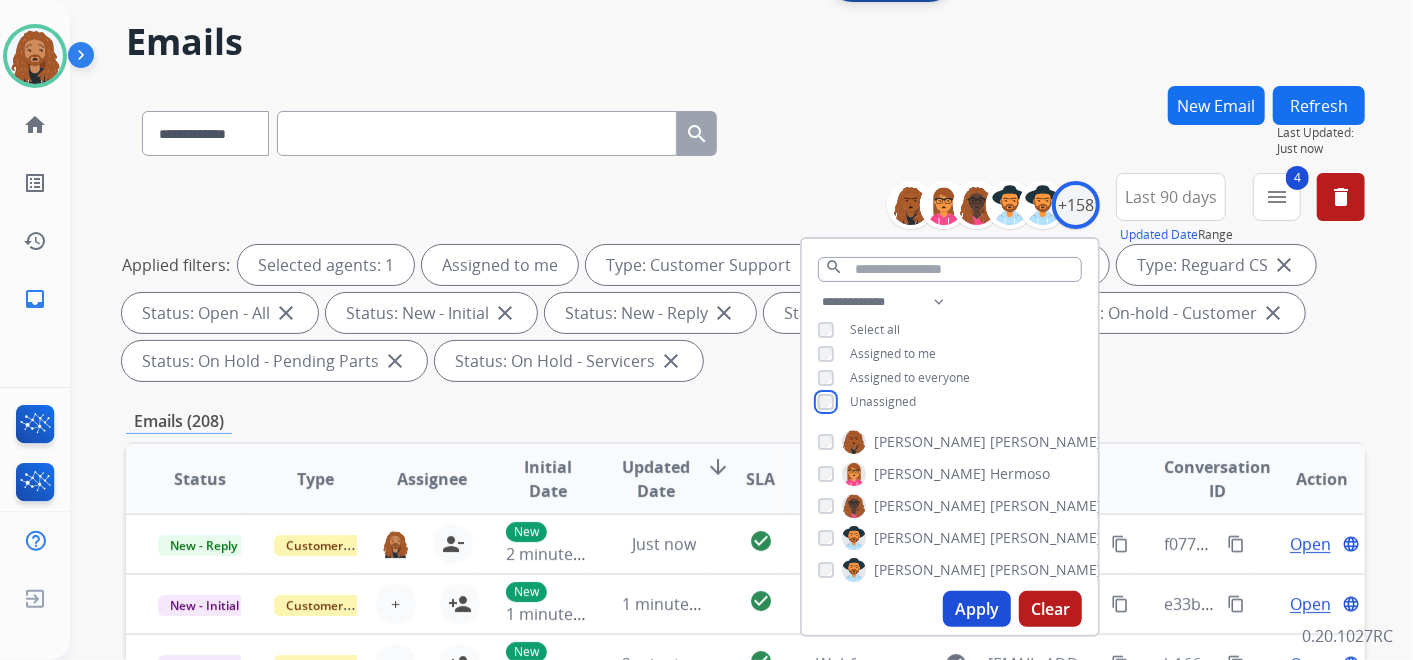 scroll, scrollTop: 222, scrollLeft: 0, axis: vertical 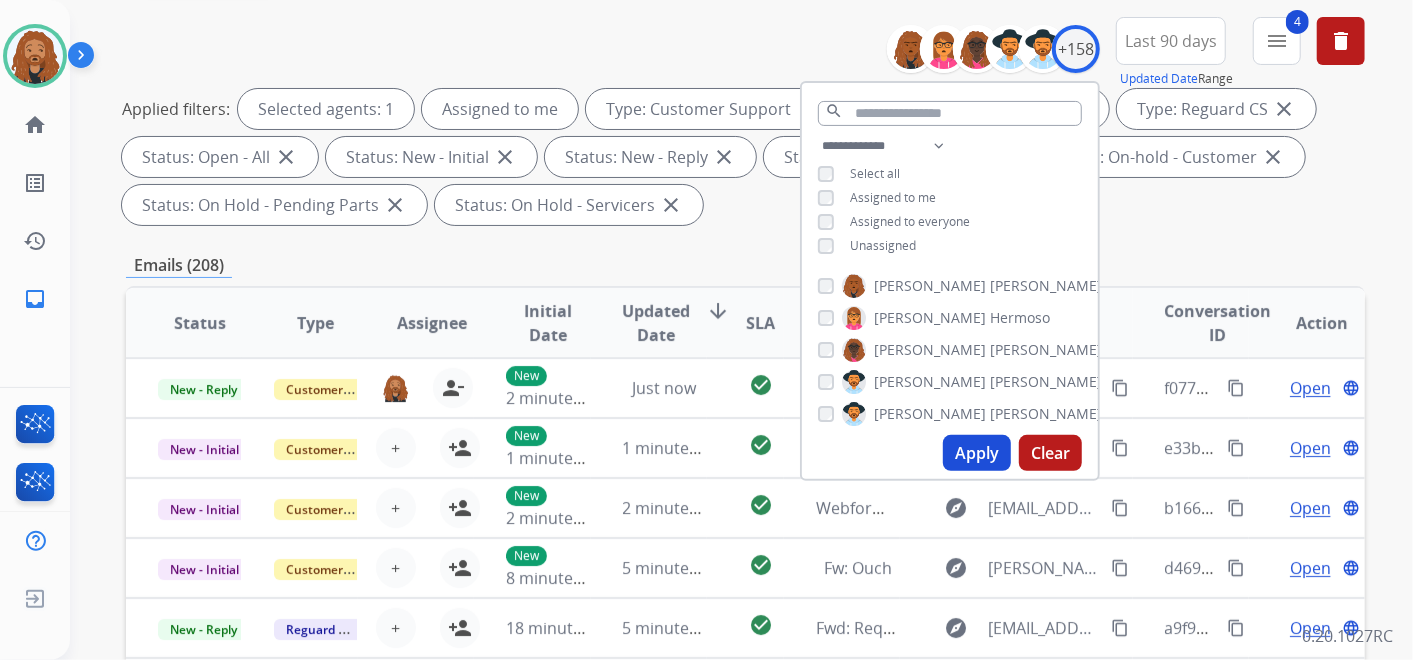 click on "Apply" at bounding box center [977, 453] 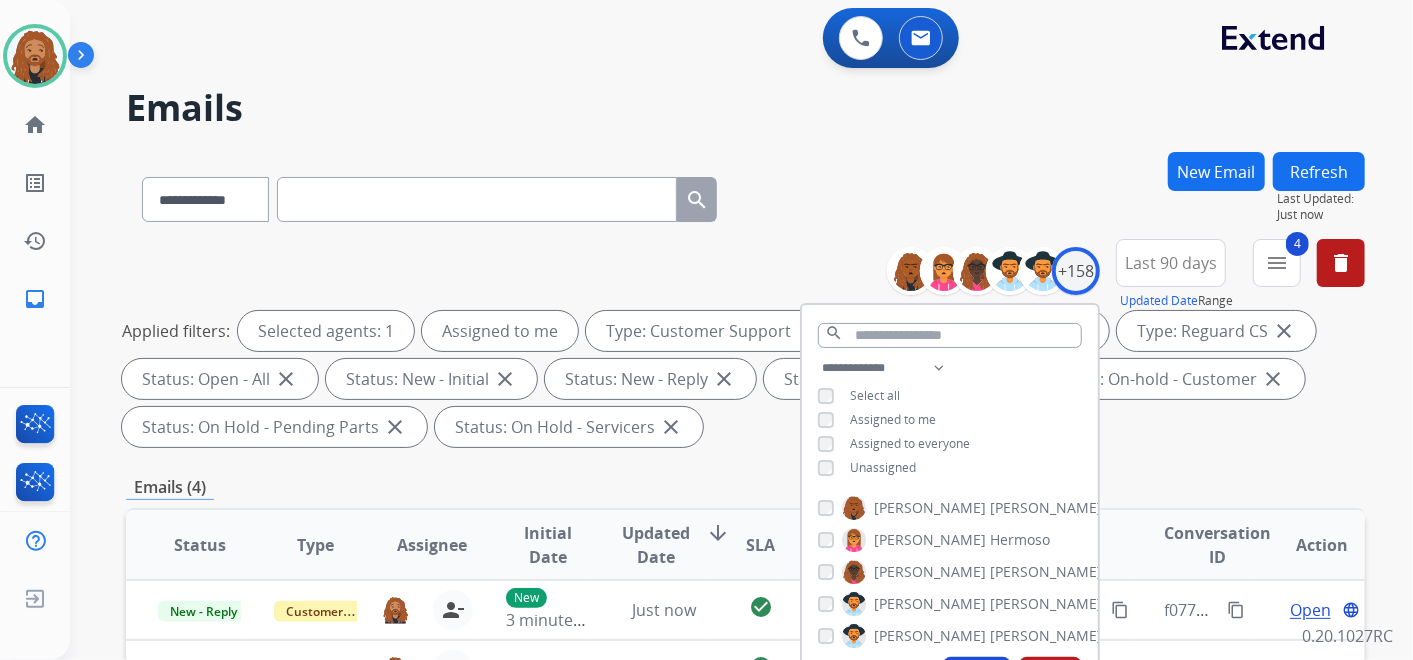 click on "**********" at bounding box center (745, 347) 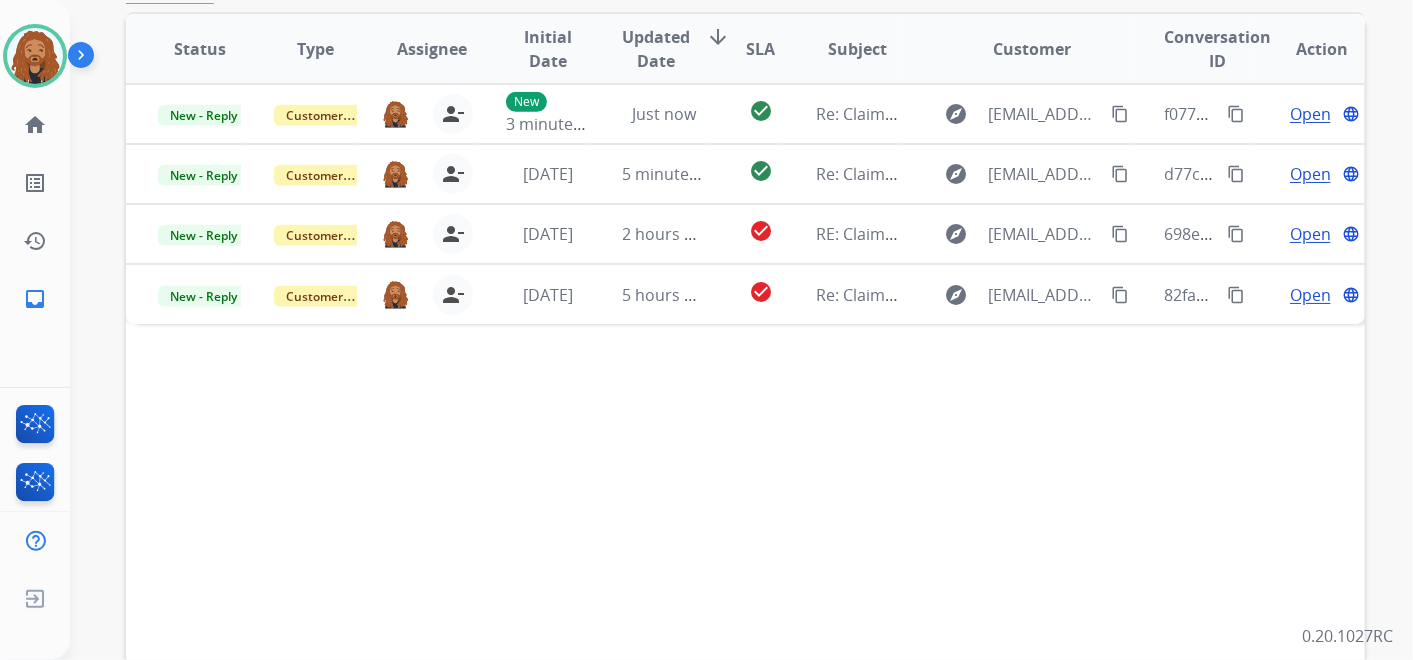 scroll, scrollTop: 555, scrollLeft: 0, axis: vertical 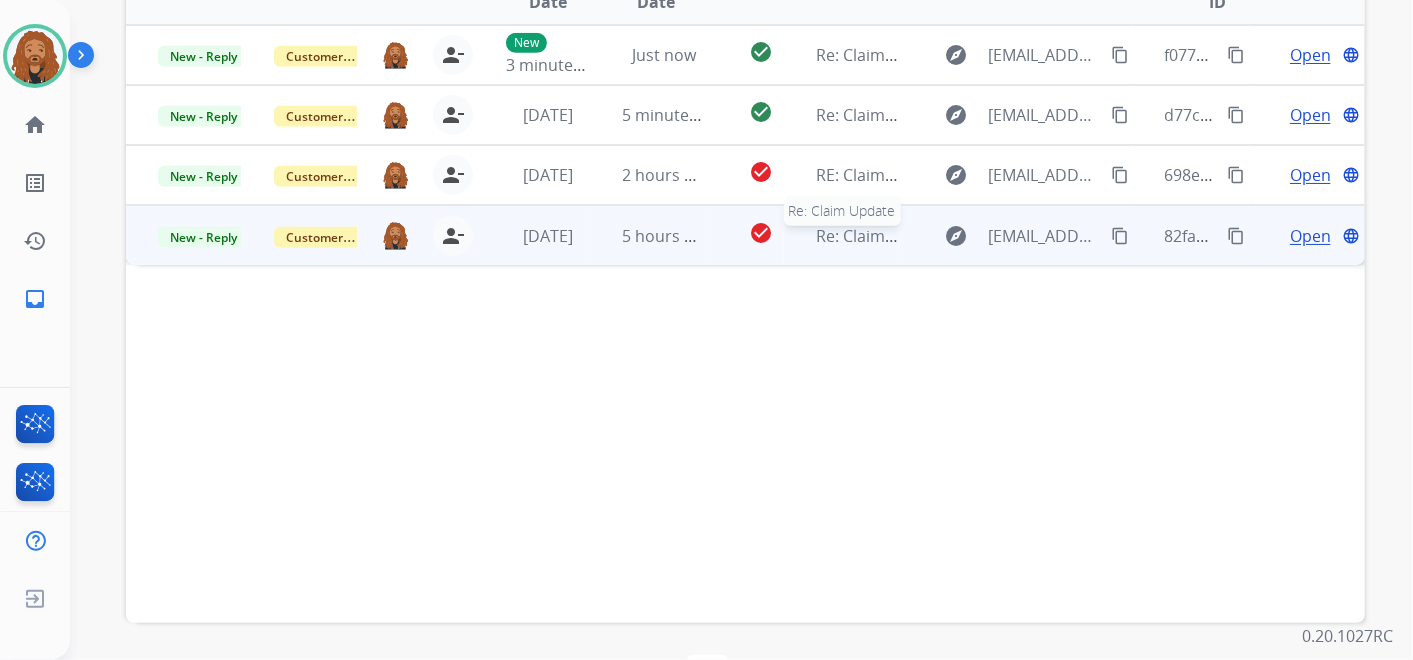 click on "Re: Claim Update" at bounding box center [880, 236] 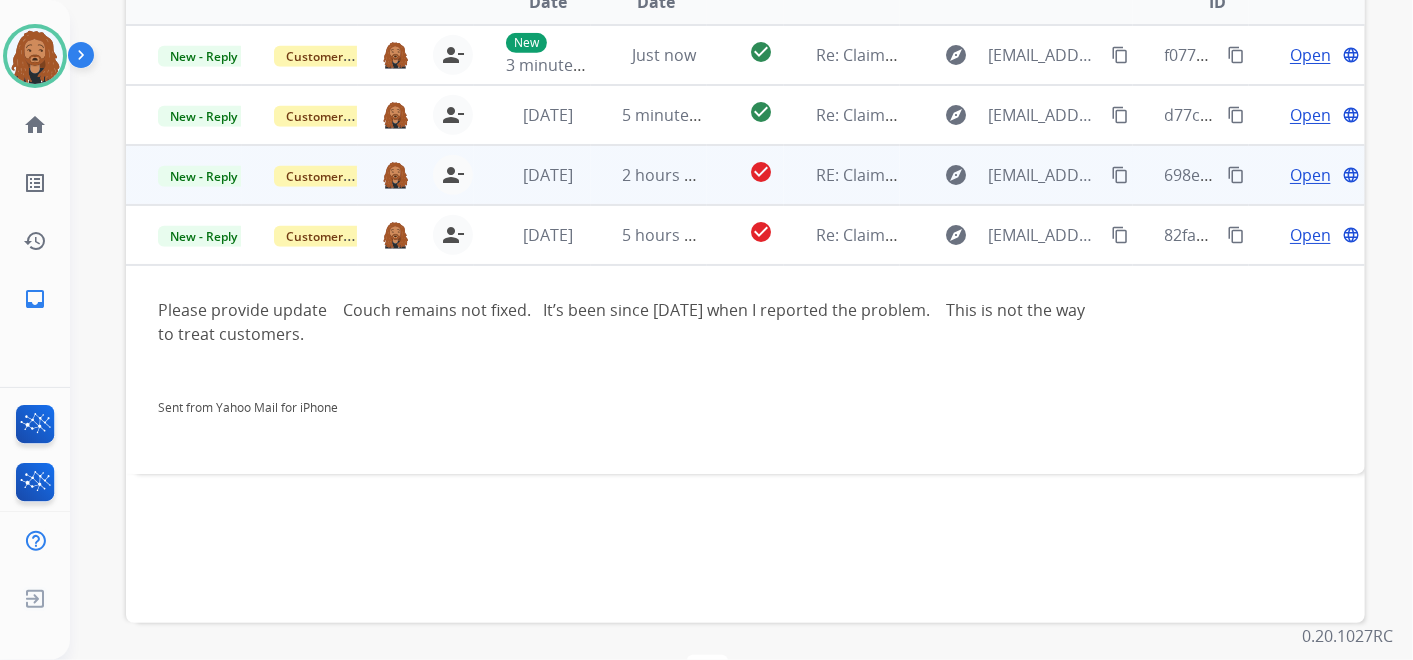 click on "RE: Claim Photo Request" at bounding box center [842, 175] 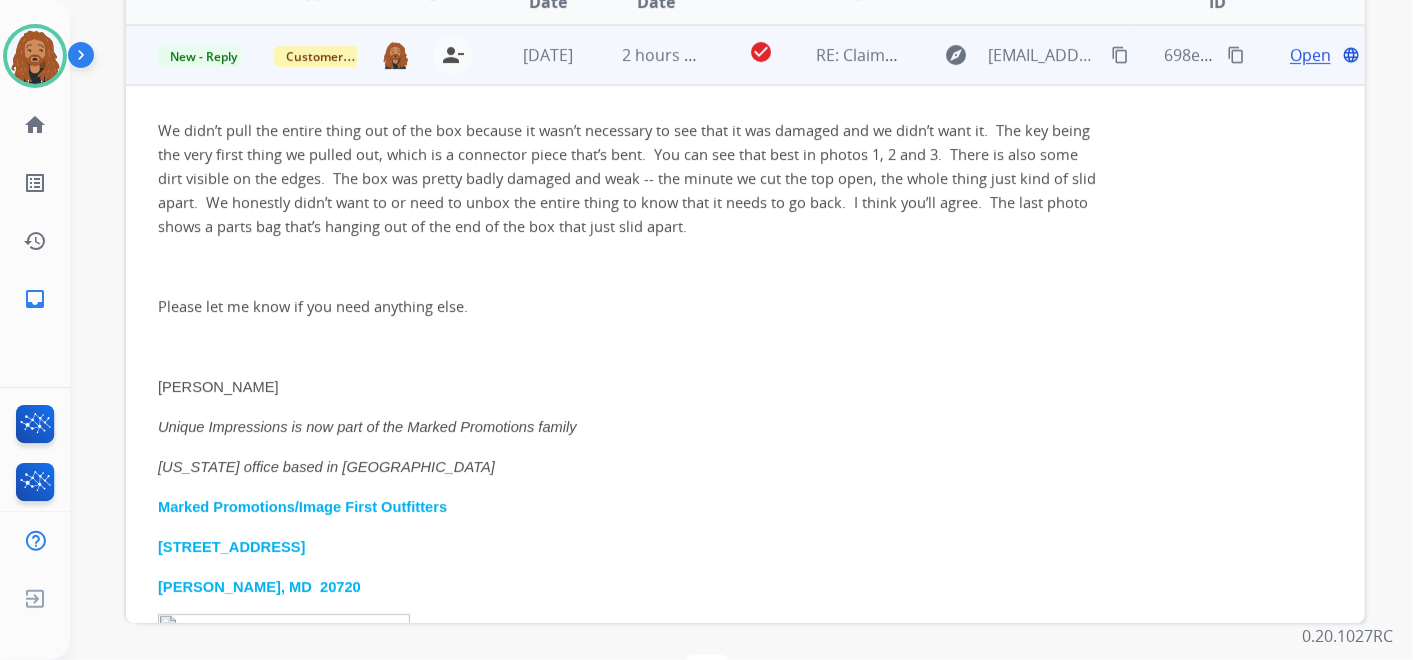 scroll, scrollTop: 0, scrollLeft: 0, axis: both 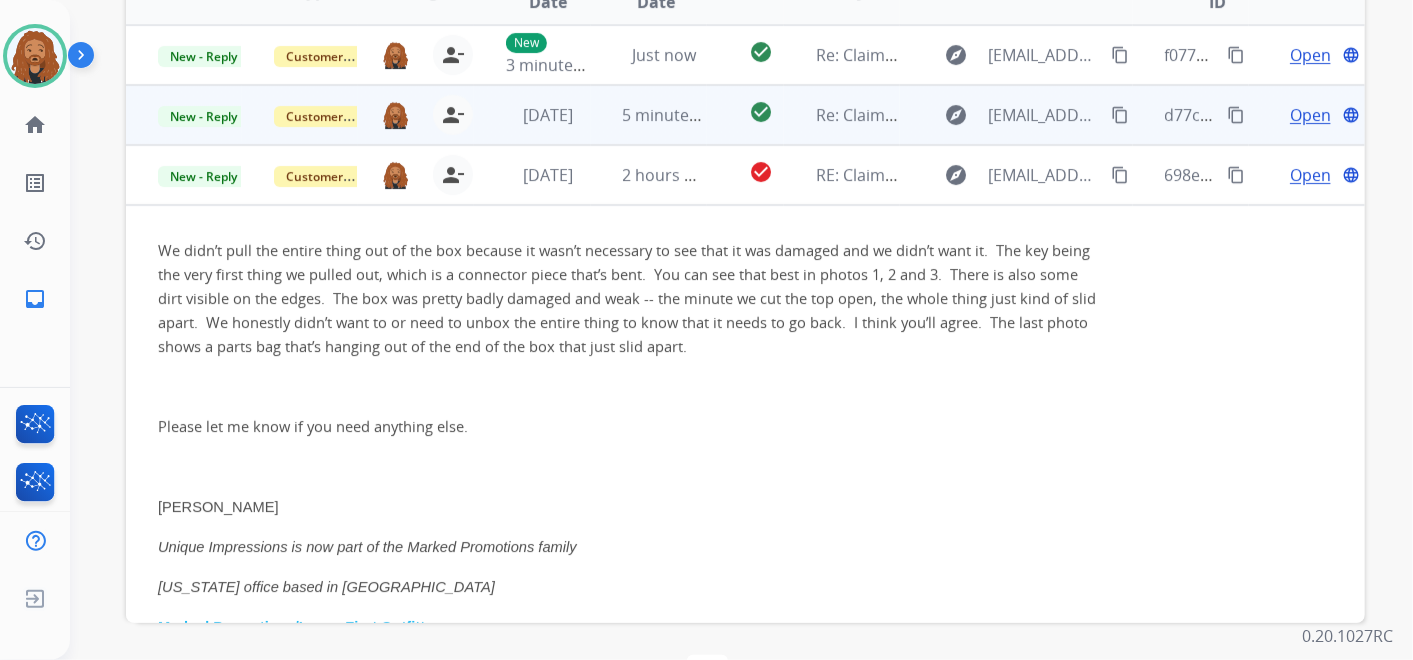 click on "Re: Claim Information Request" at bounding box center [842, 115] 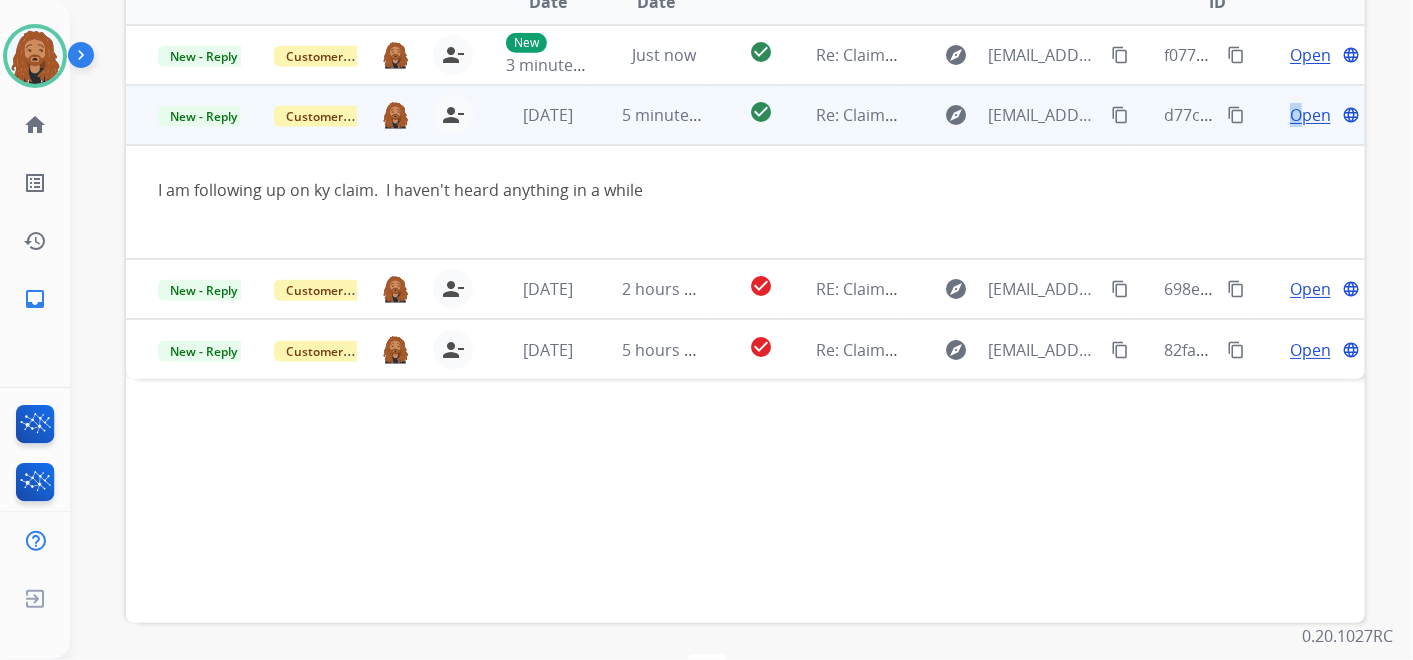 click on "Open" at bounding box center (1310, 115) 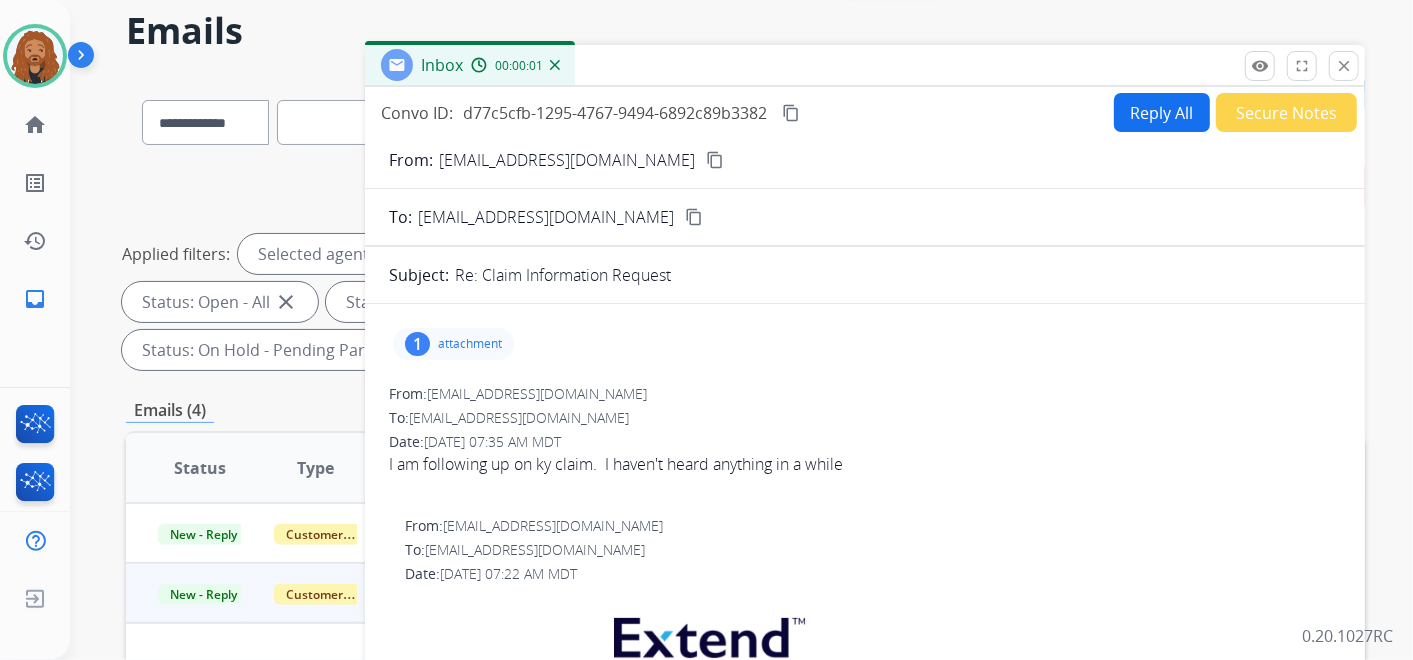 scroll, scrollTop: 0, scrollLeft: 0, axis: both 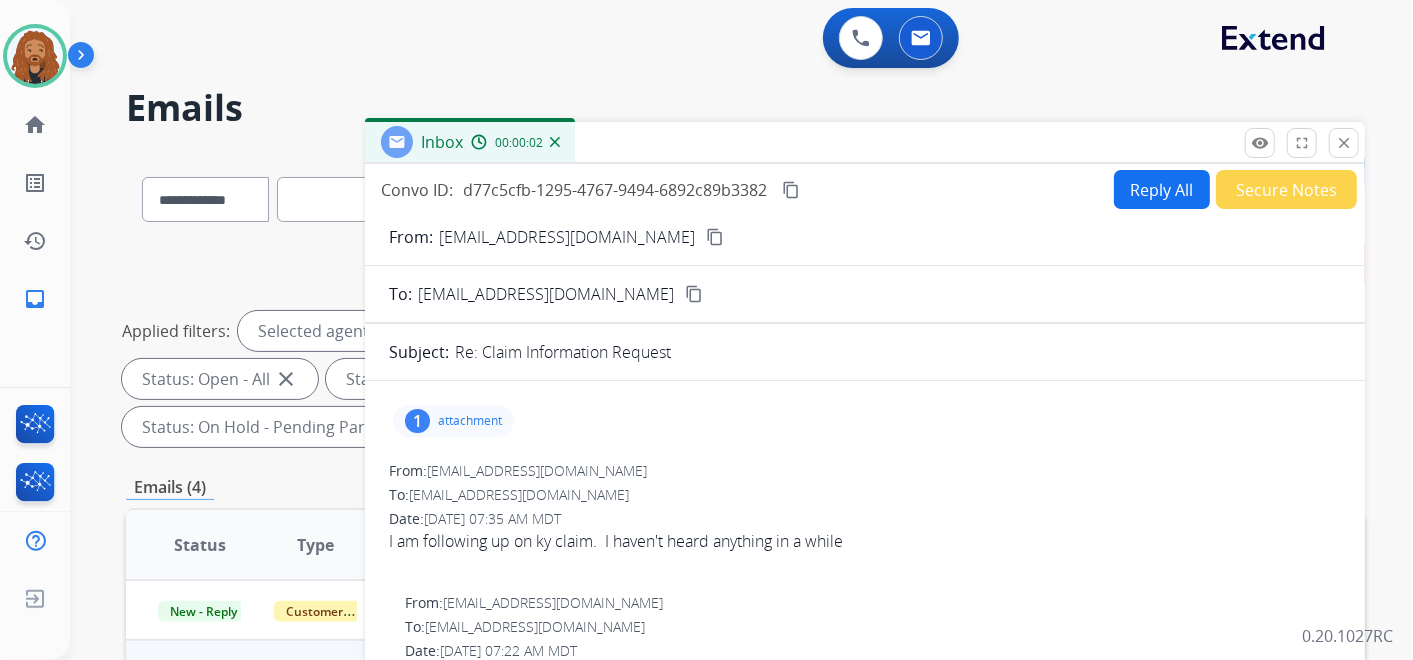 click on "Reply All" at bounding box center (1162, 189) 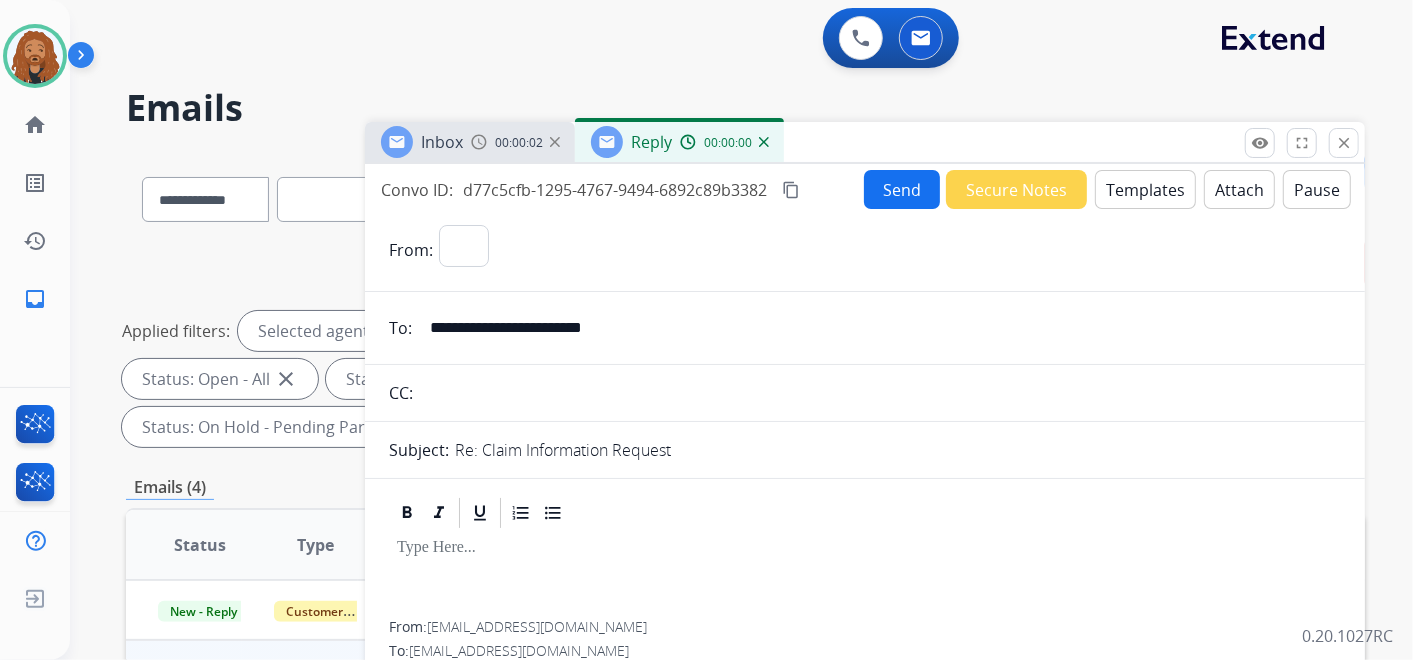 select on "**********" 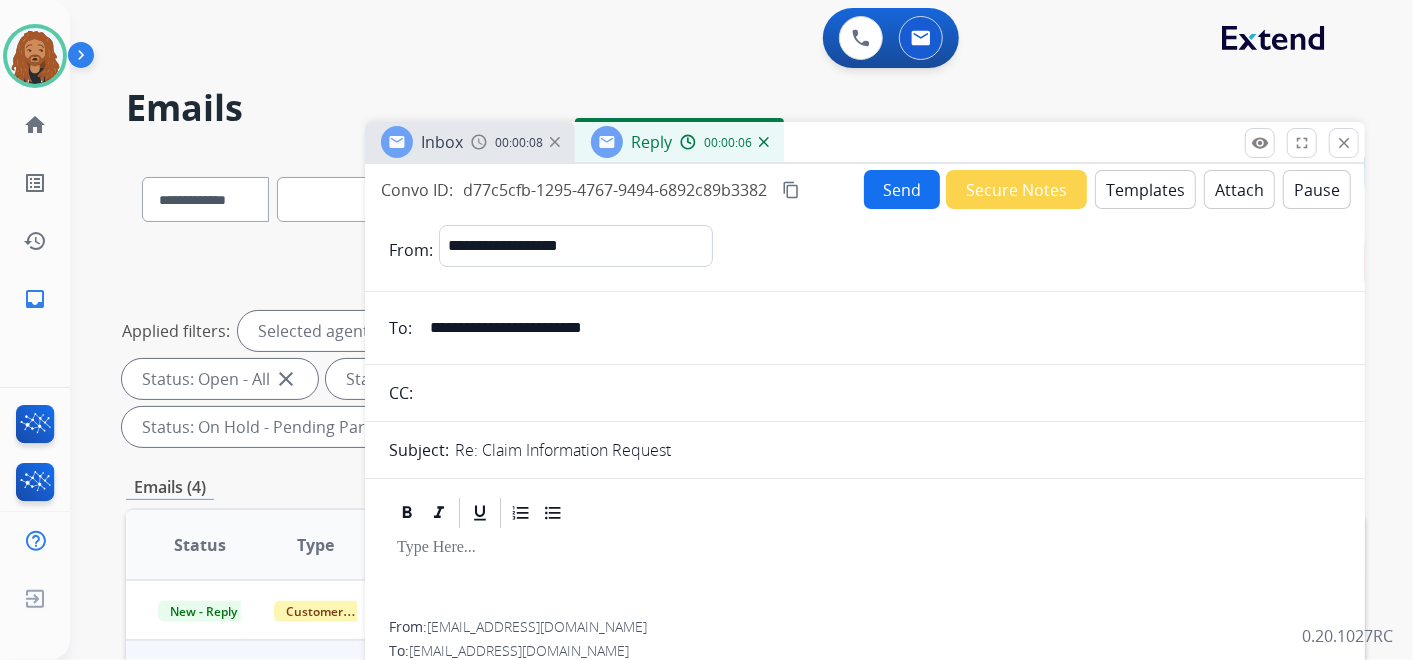 click on "Templates" at bounding box center [1145, 189] 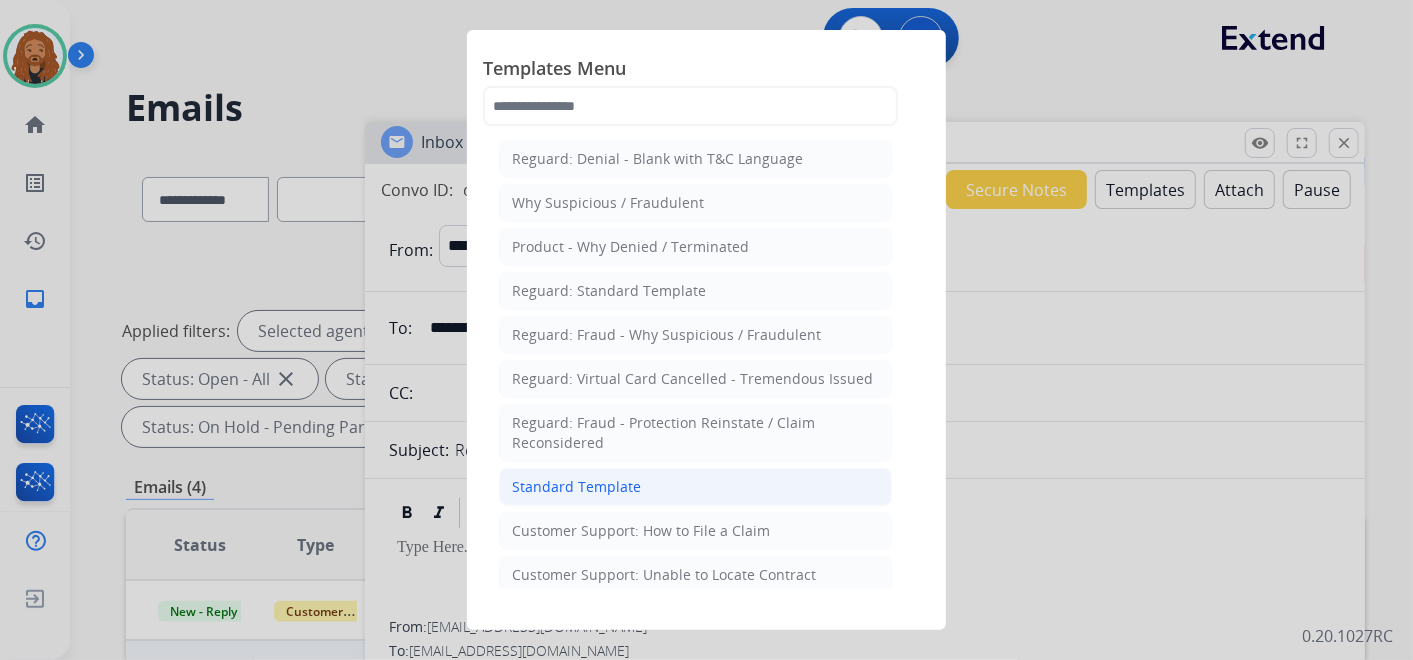 click on "Standard Template" 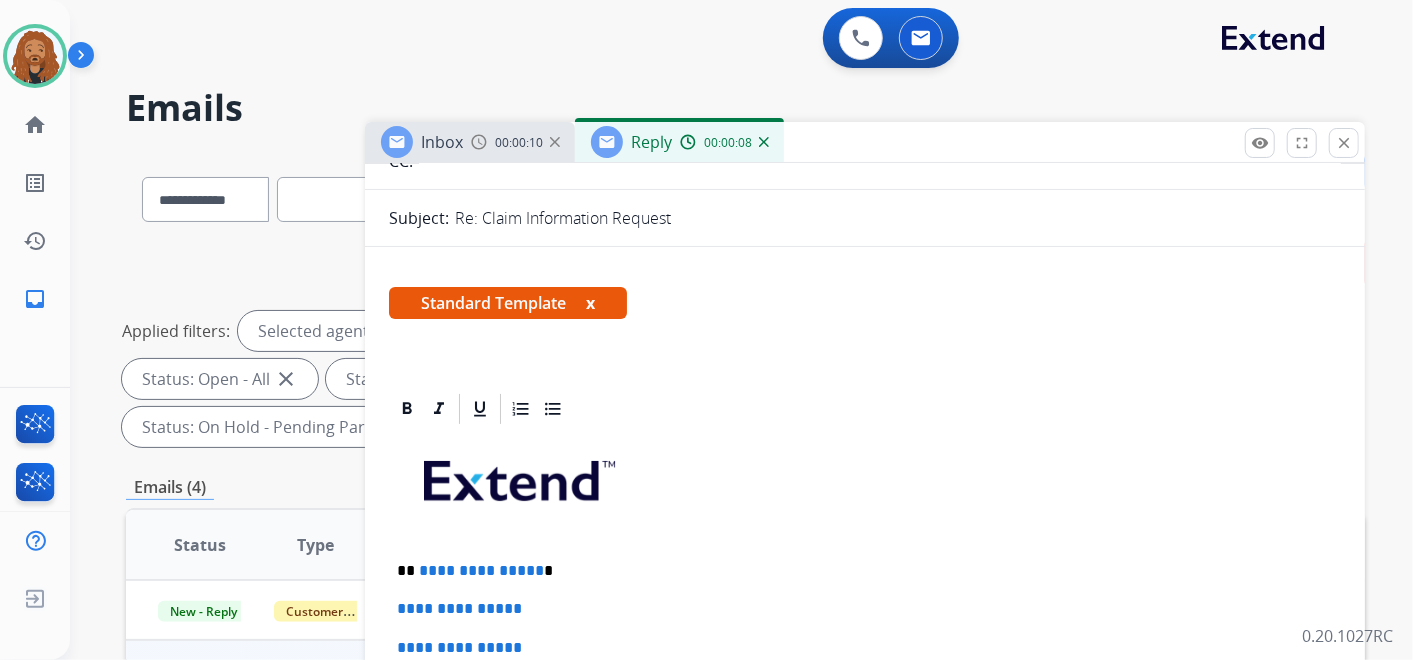 scroll, scrollTop: 555, scrollLeft: 0, axis: vertical 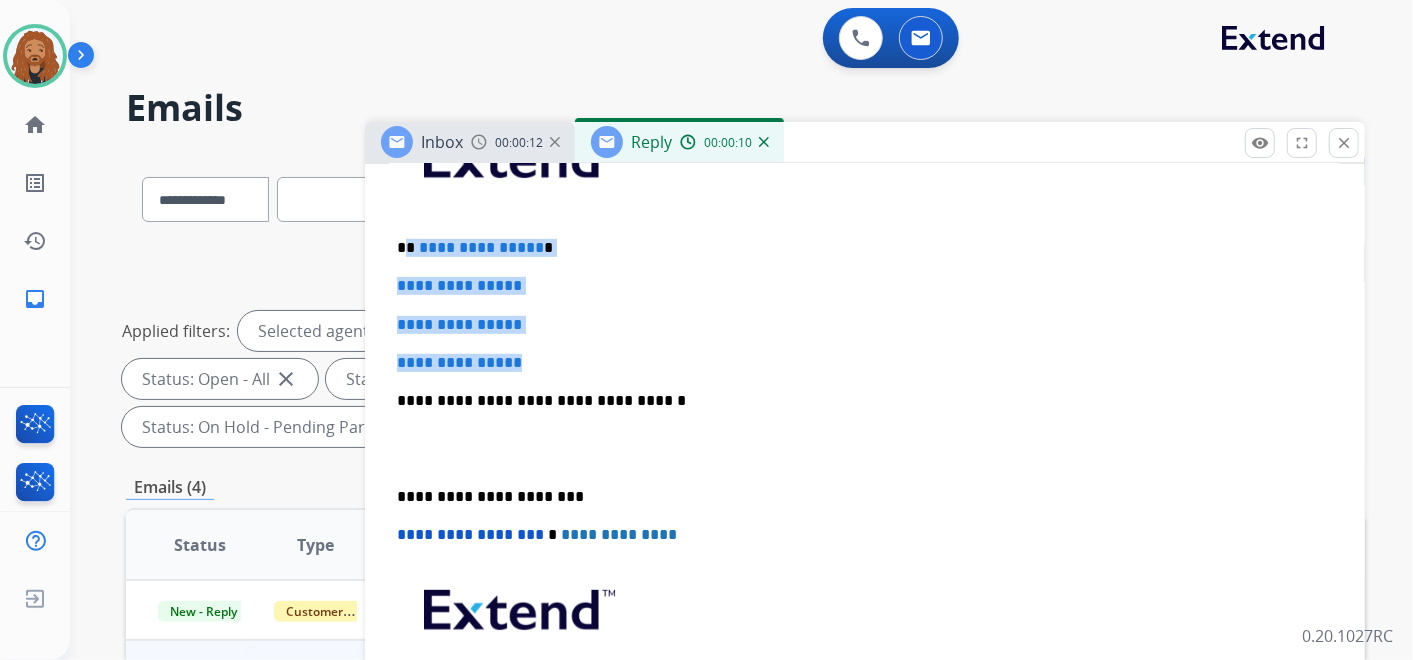 drag, startPoint x: 544, startPoint y: 361, endPoint x: 408, endPoint y: 248, distance: 176.81912 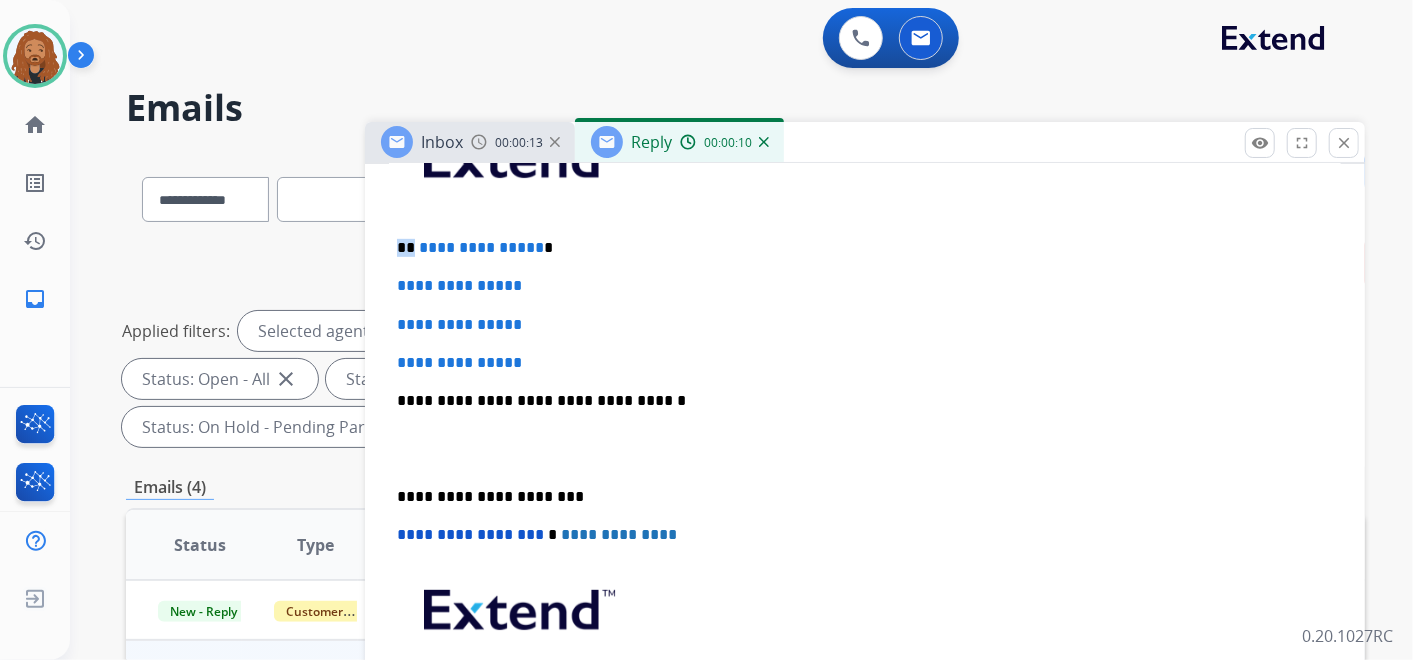 type 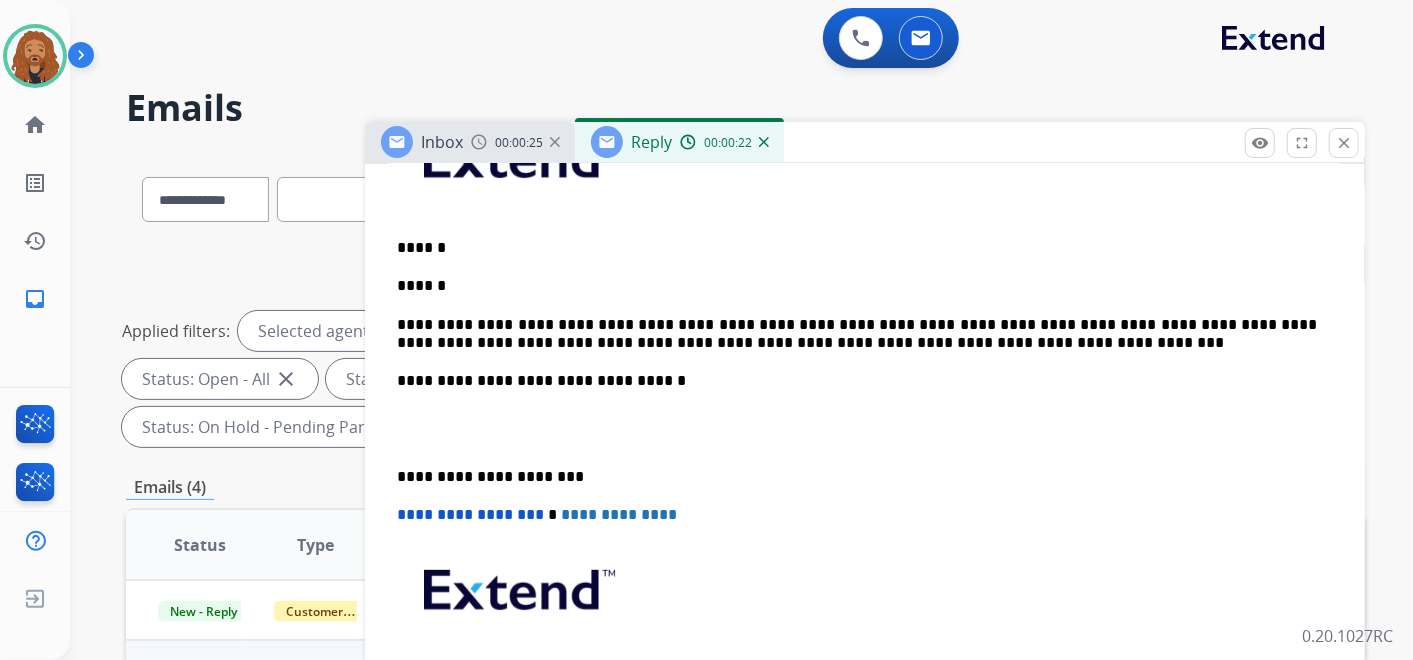 click on "******" at bounding box center (857, 286) 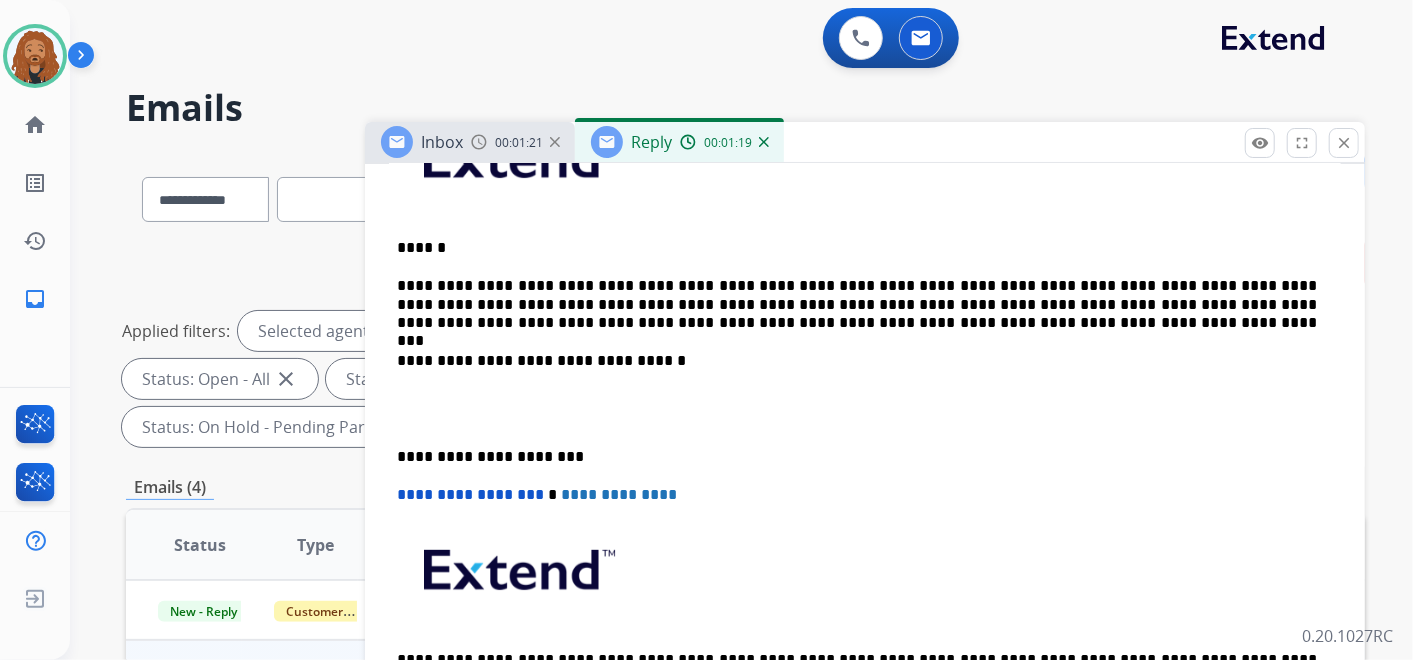 click on "**********" at bounding box center (857, 304) 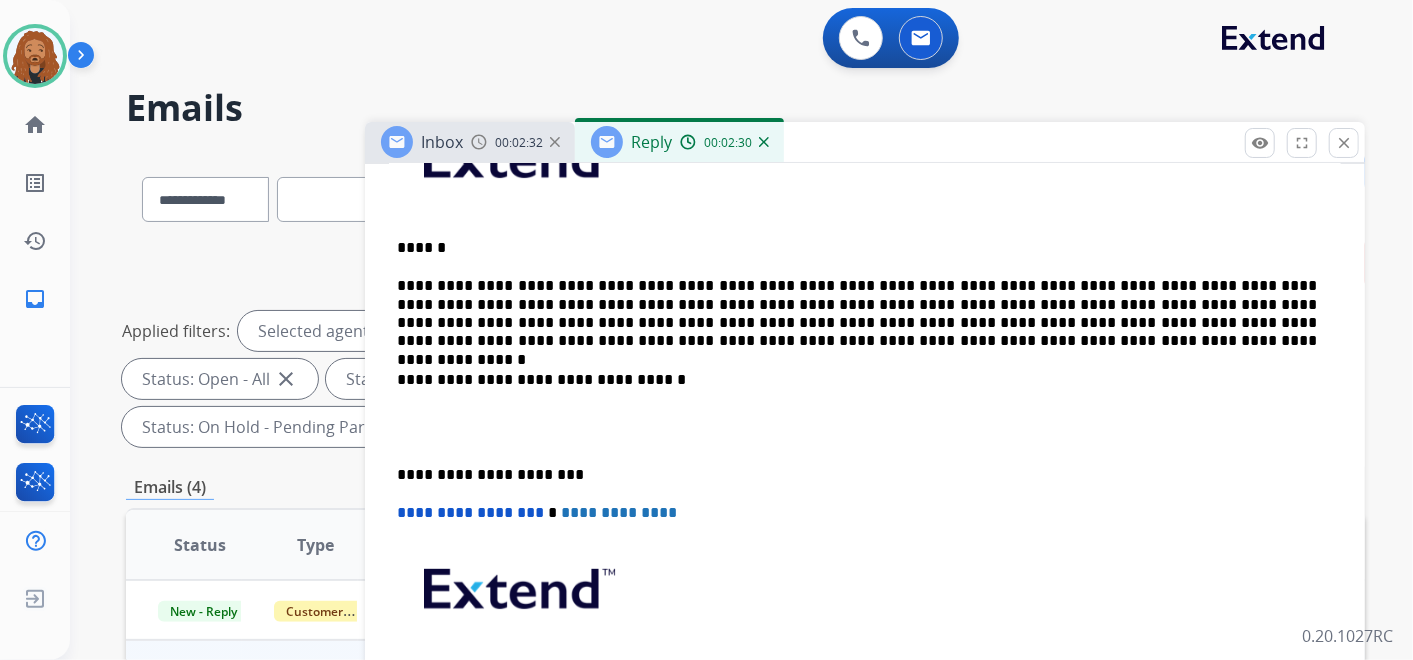 click at bounding box center (865, 427) 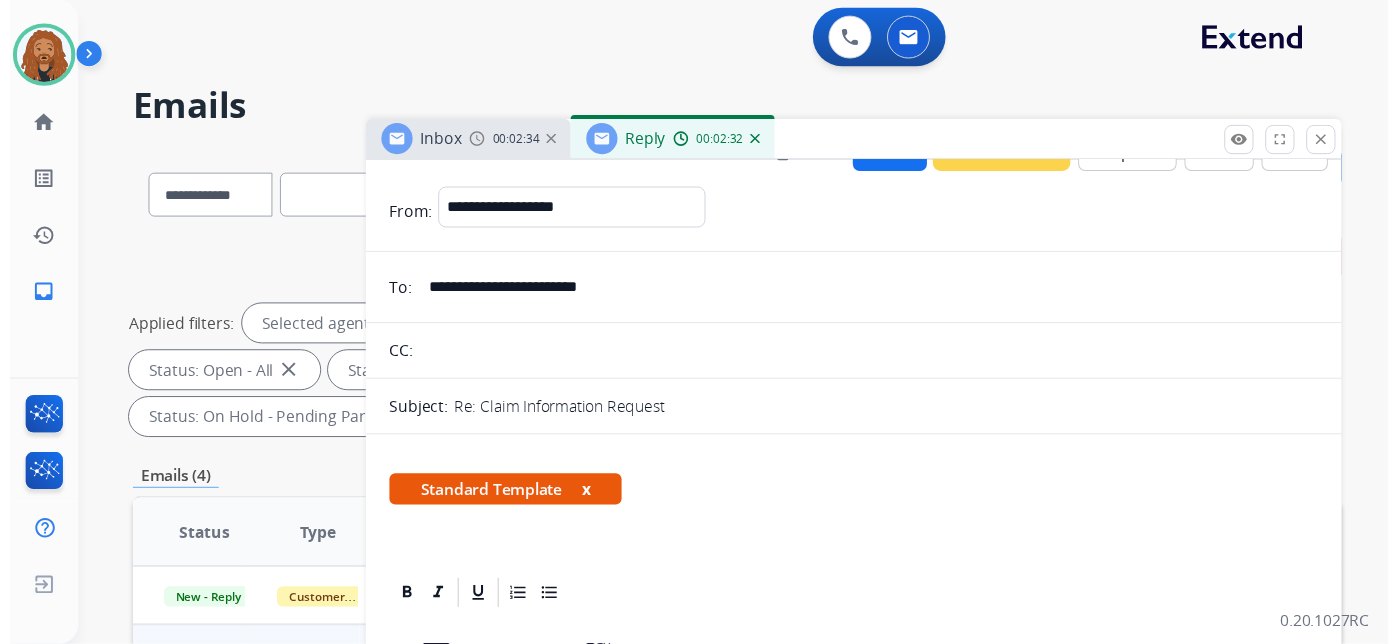 scroll, scrollTop: 0, scrollLeft: 0, axis: both 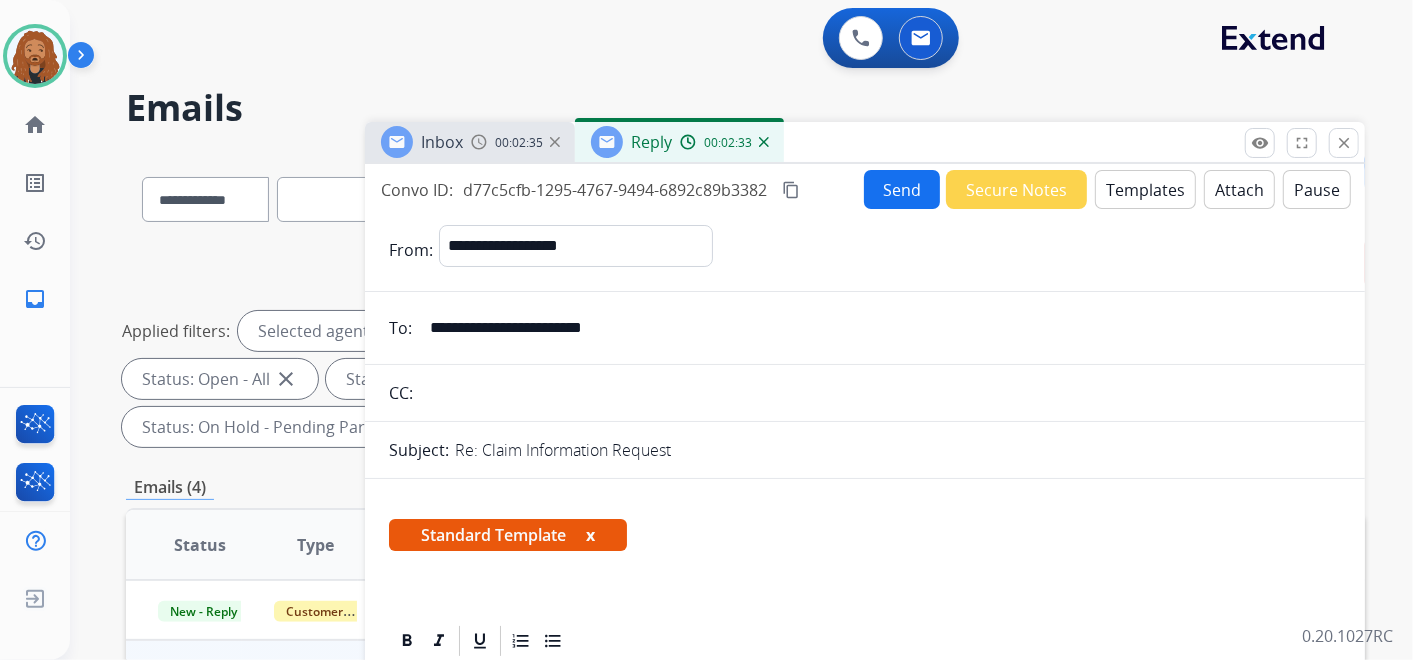 click on "Send" at bounding box center (902, 189) 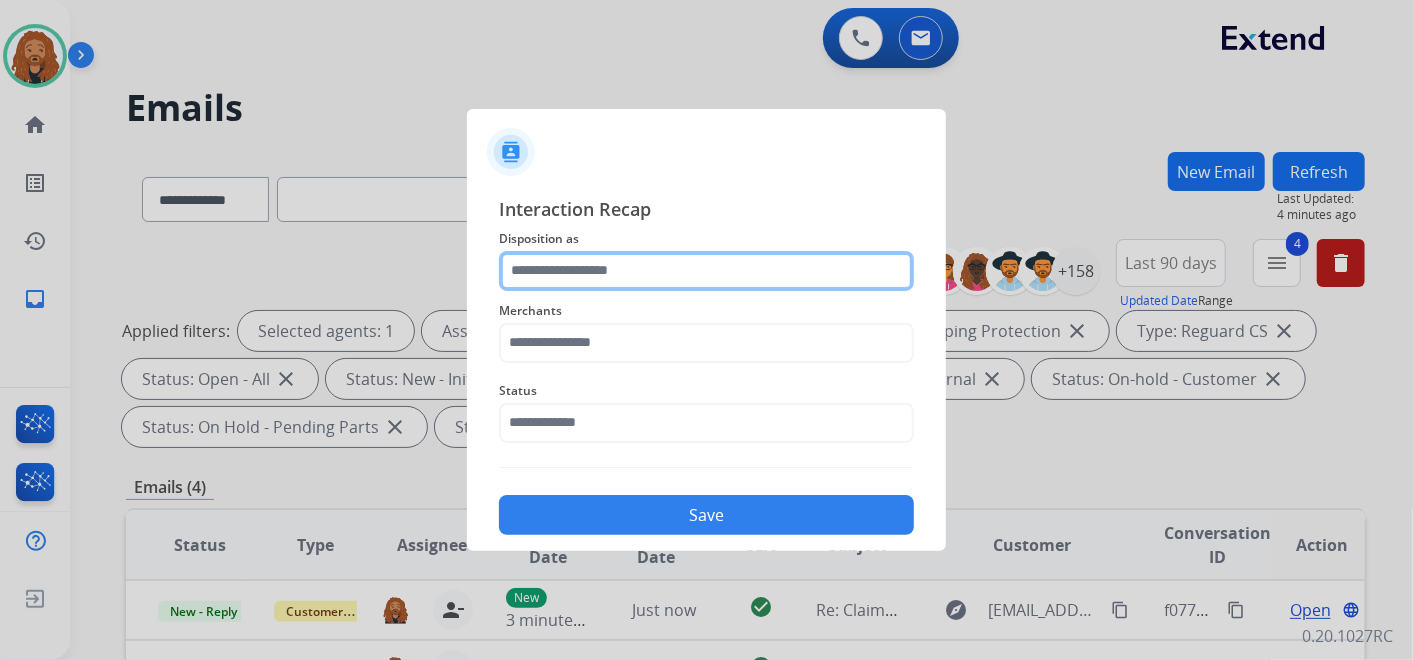 click 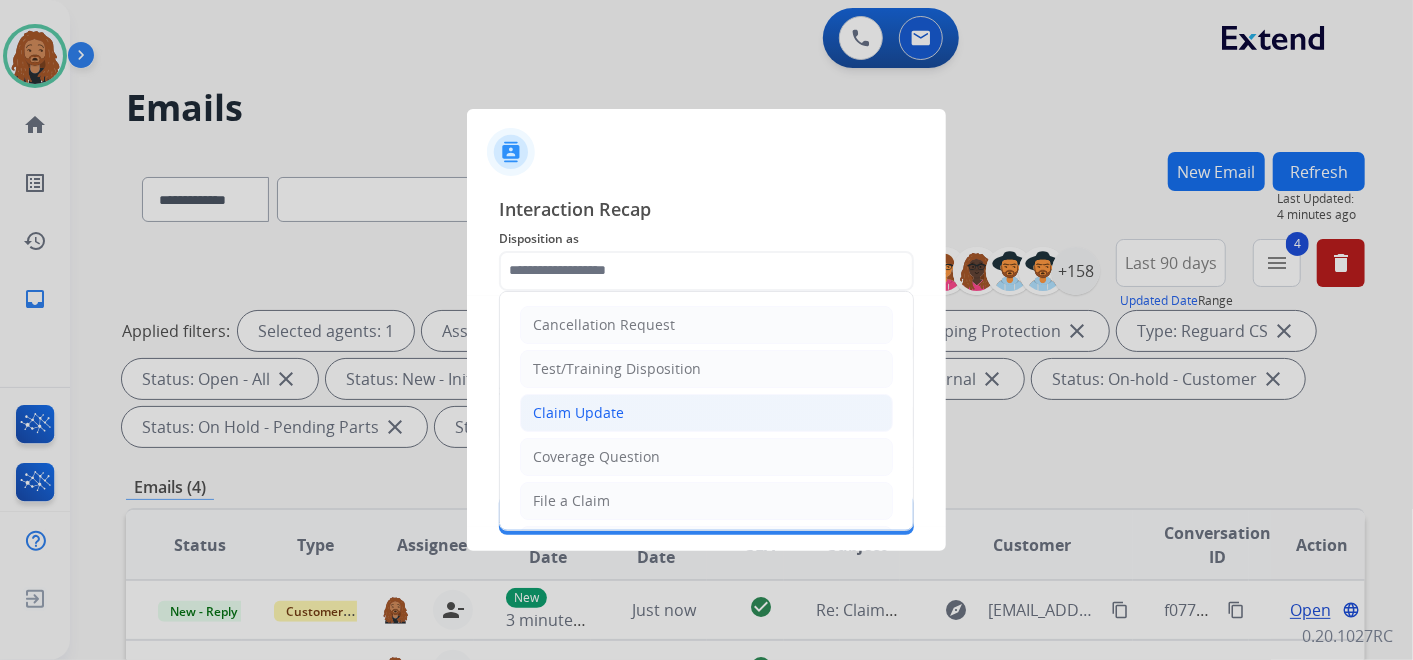 click on "Claim Update" 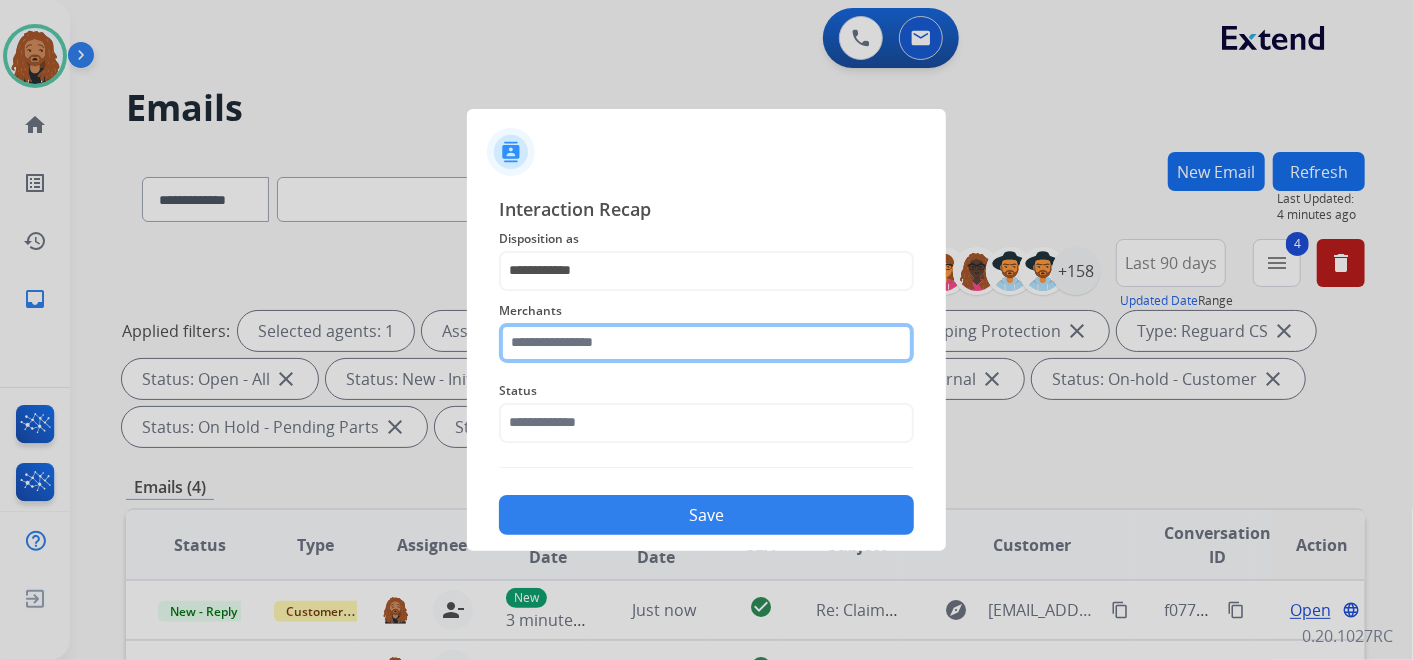 click 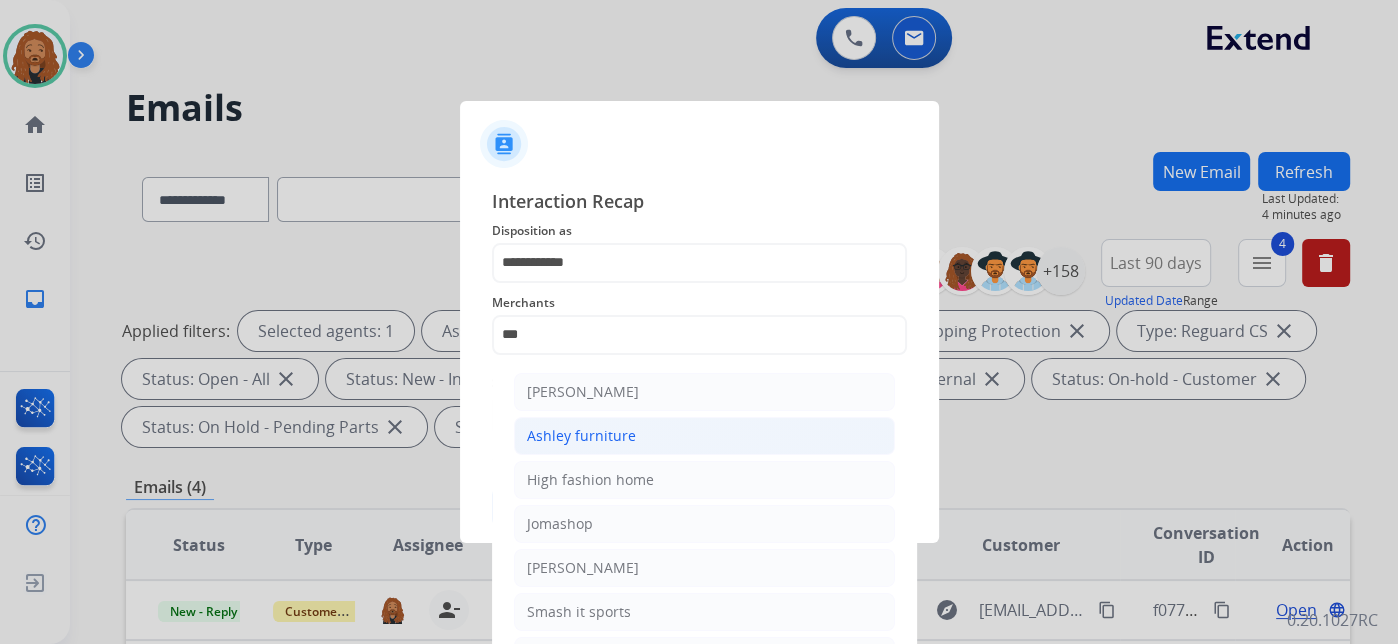 click on "Ashley furniture" 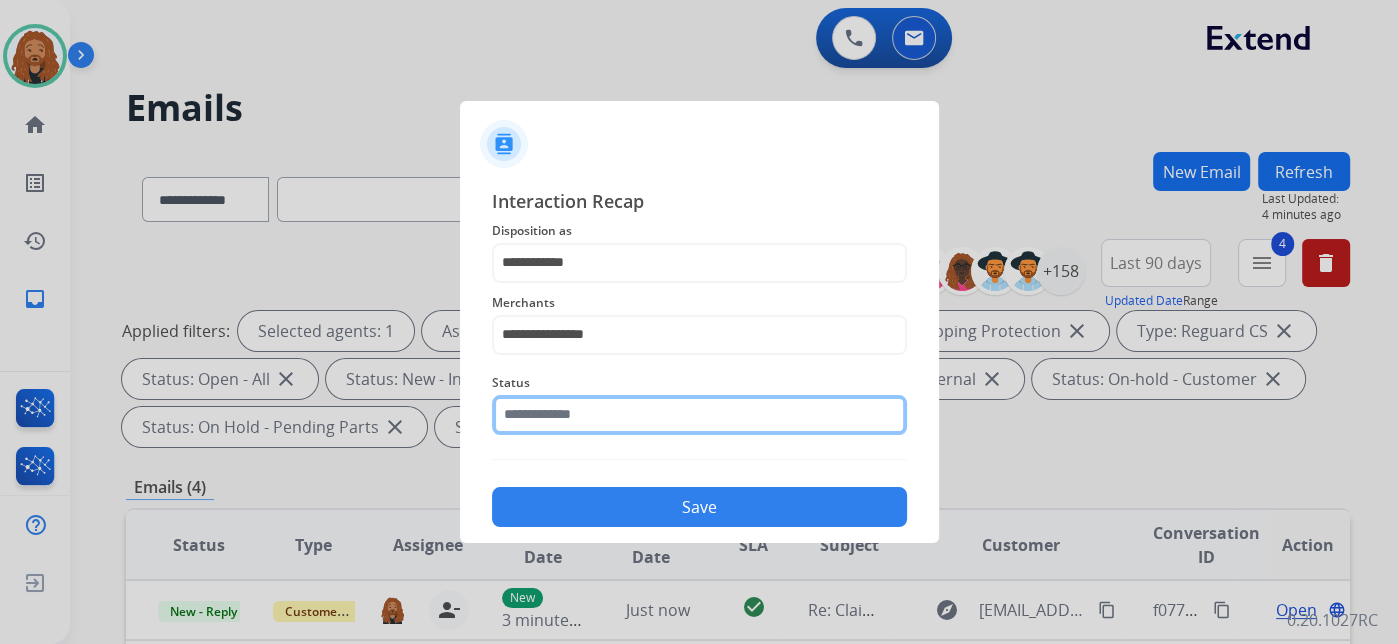 click 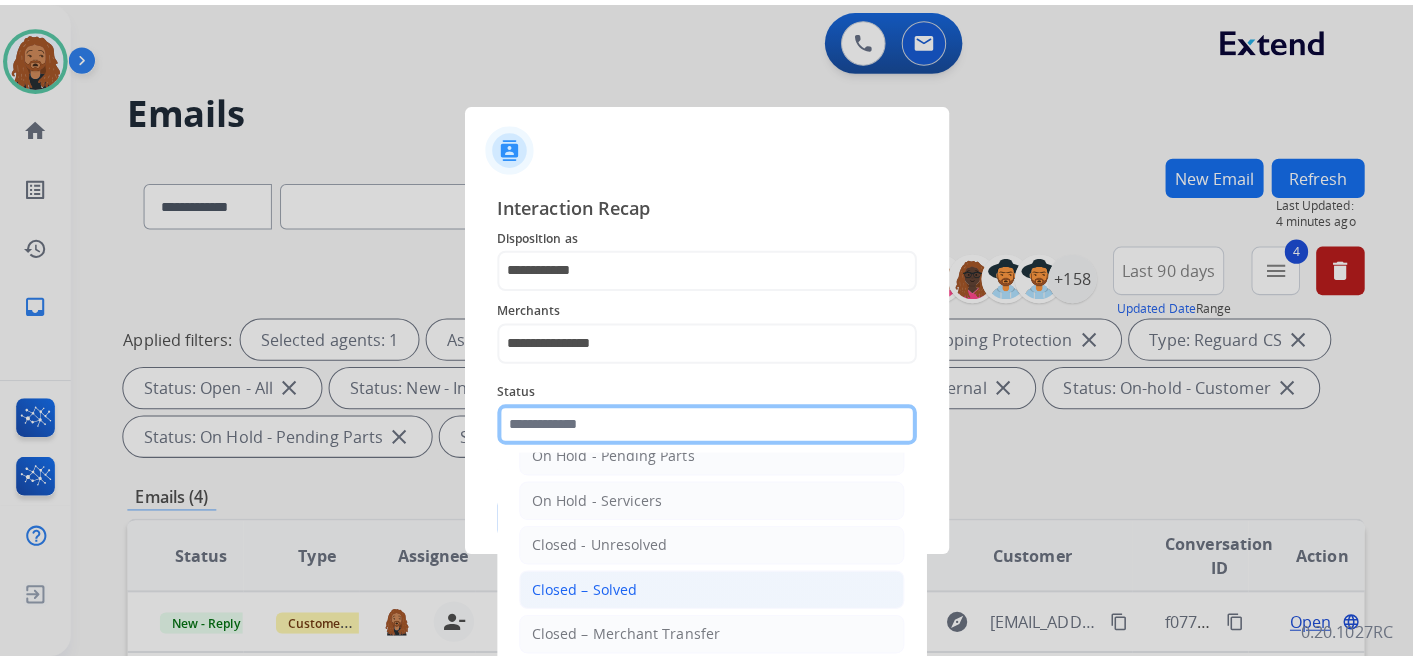 scroll, scrollTop: 114, scrollLeft: 0, axis: vertical 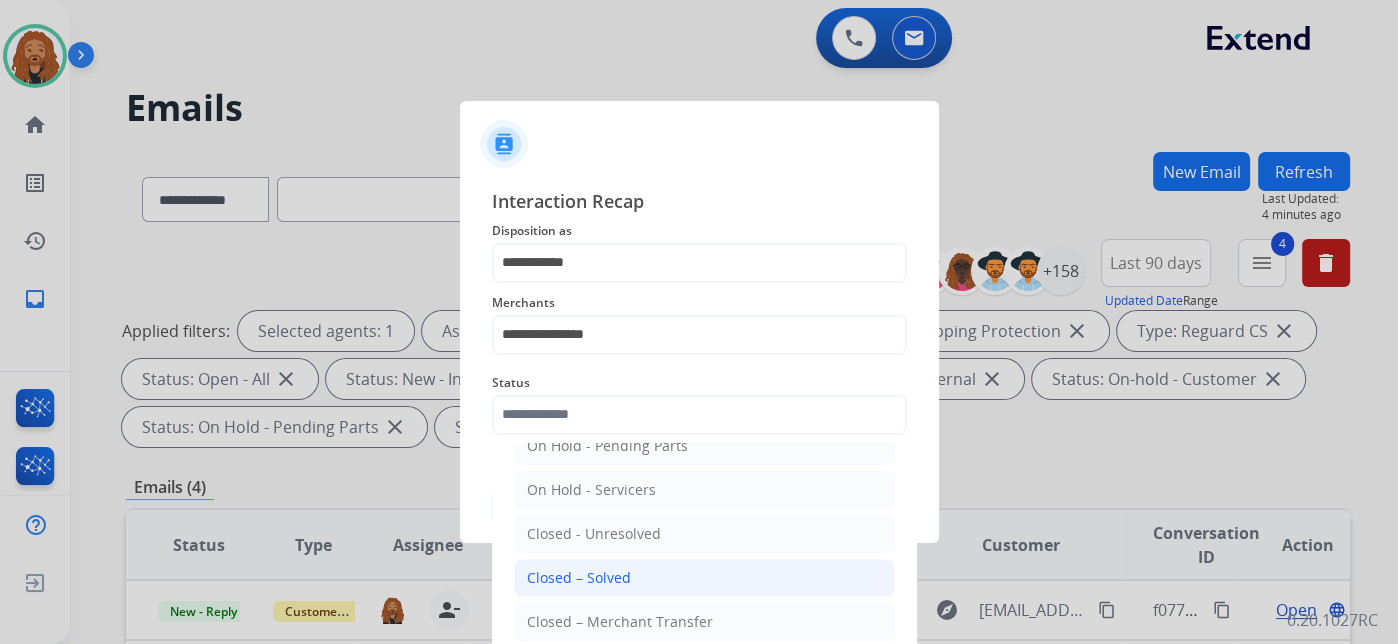 click on "Closed – Solved" 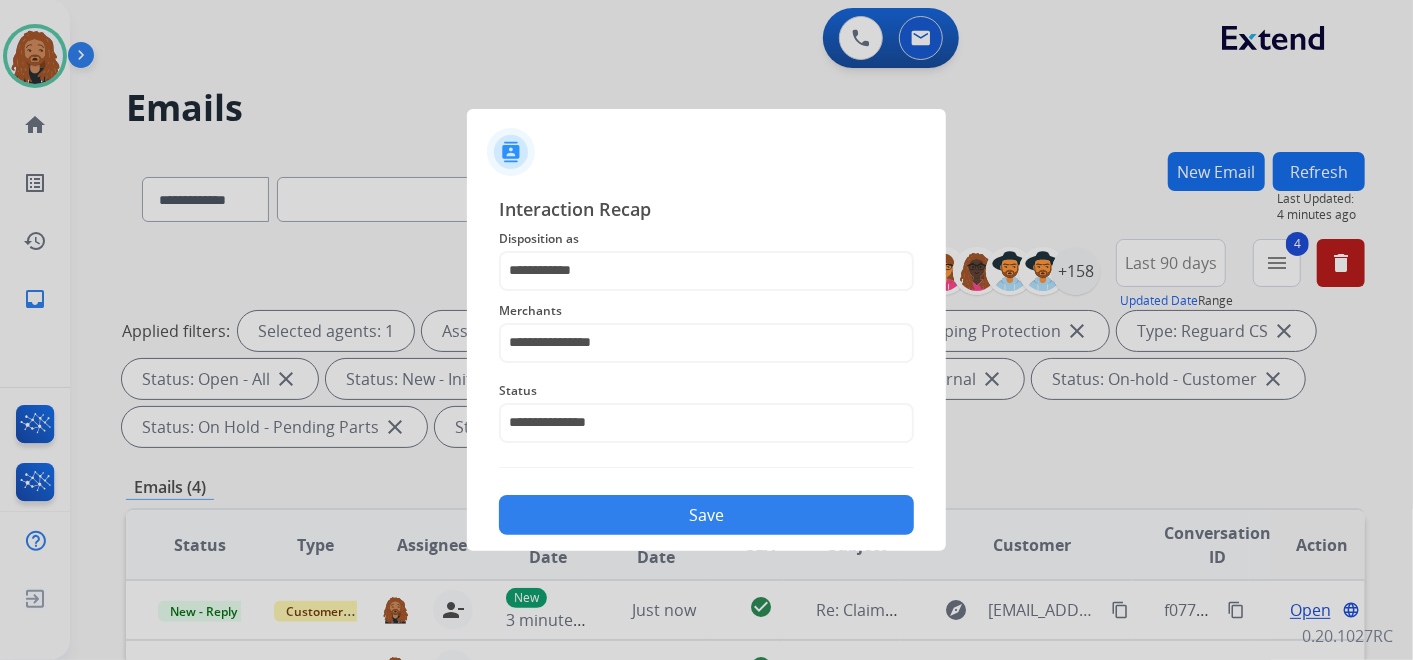 click on "Save" 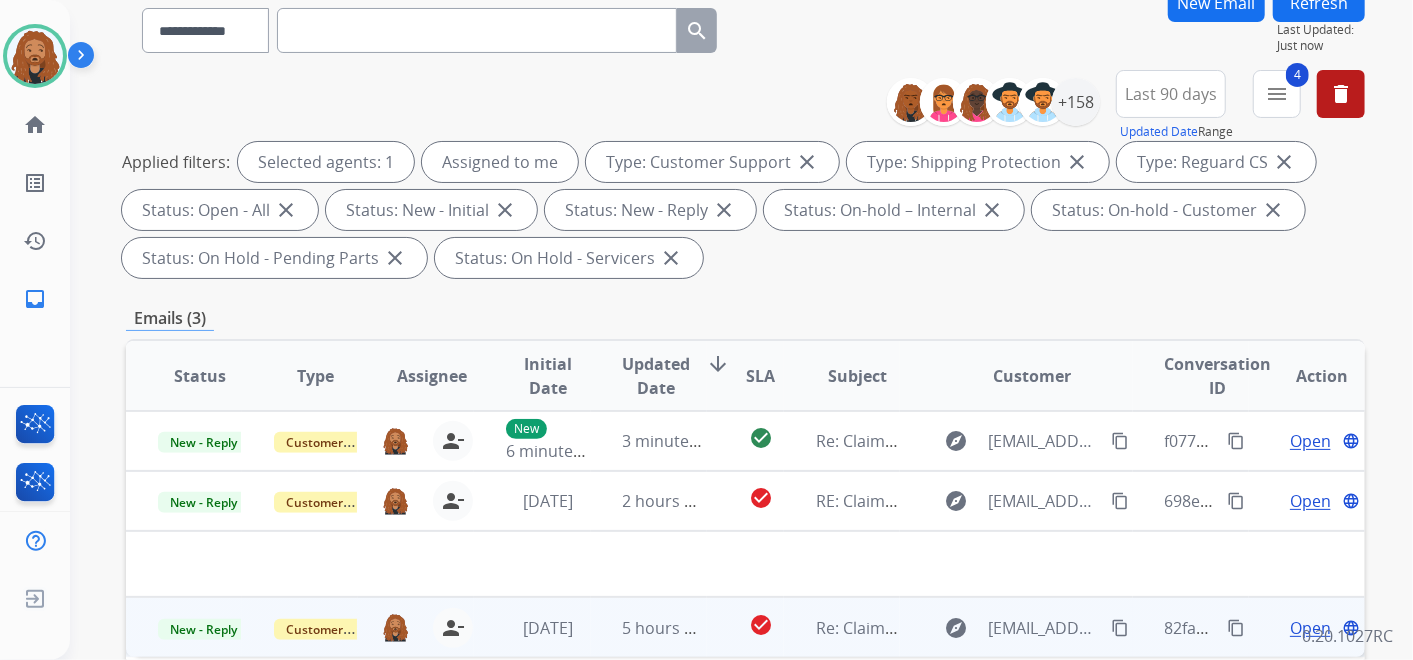 scroll, scrollTop: 333, scrollLeft: 0, axis: vertical 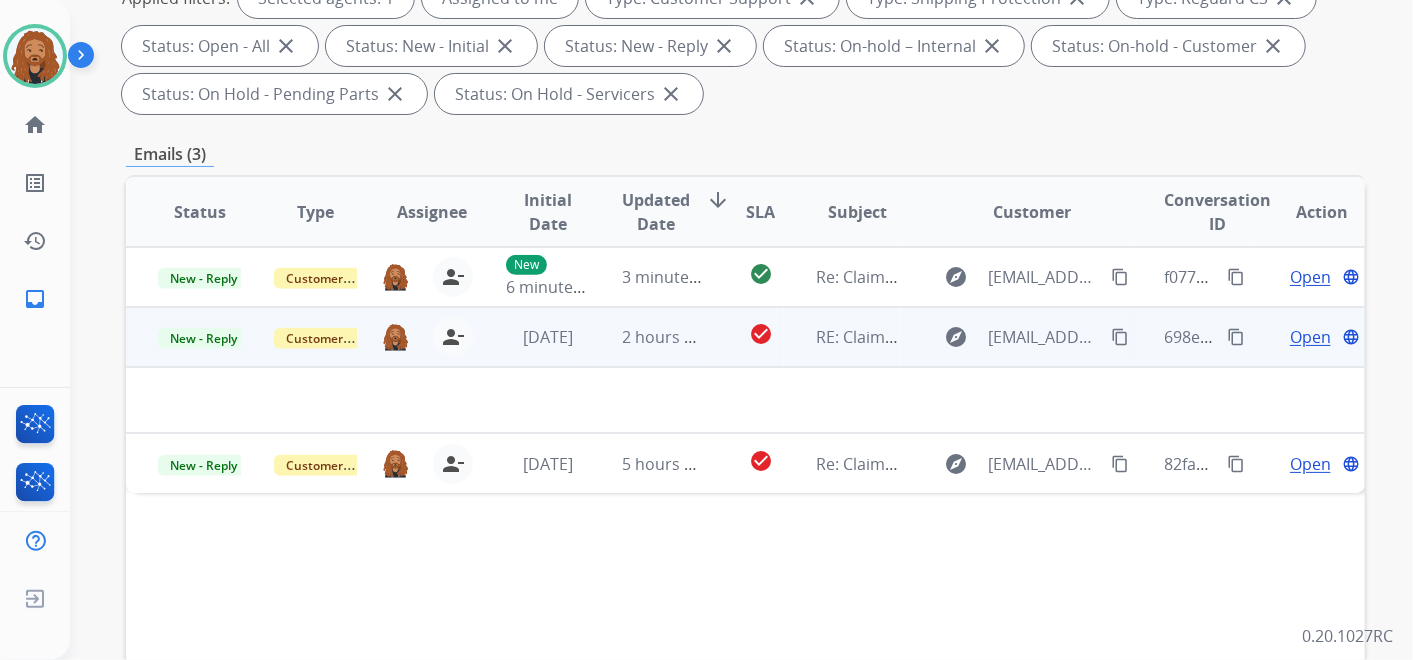 click on "RE: Claim Photo Request" at bounding box center [842, 337] 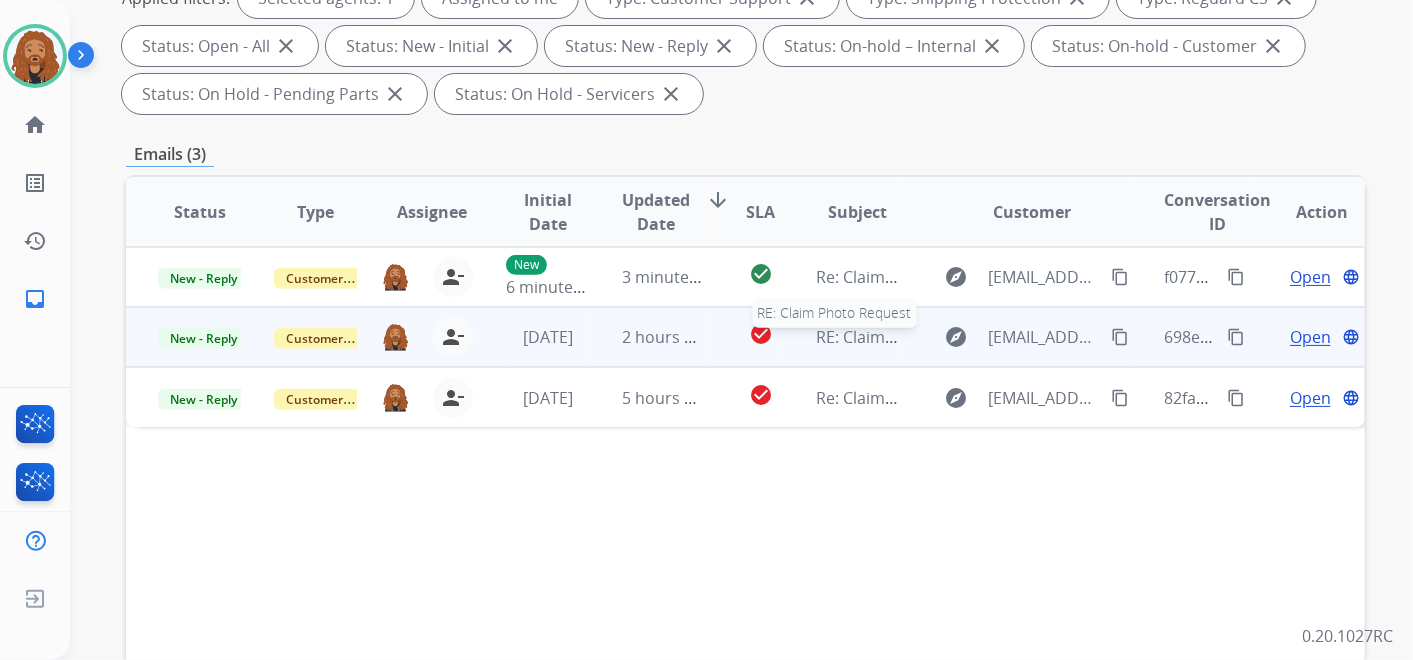 click on "RE: Claim Photo Request" at bounding box center (908, 337) 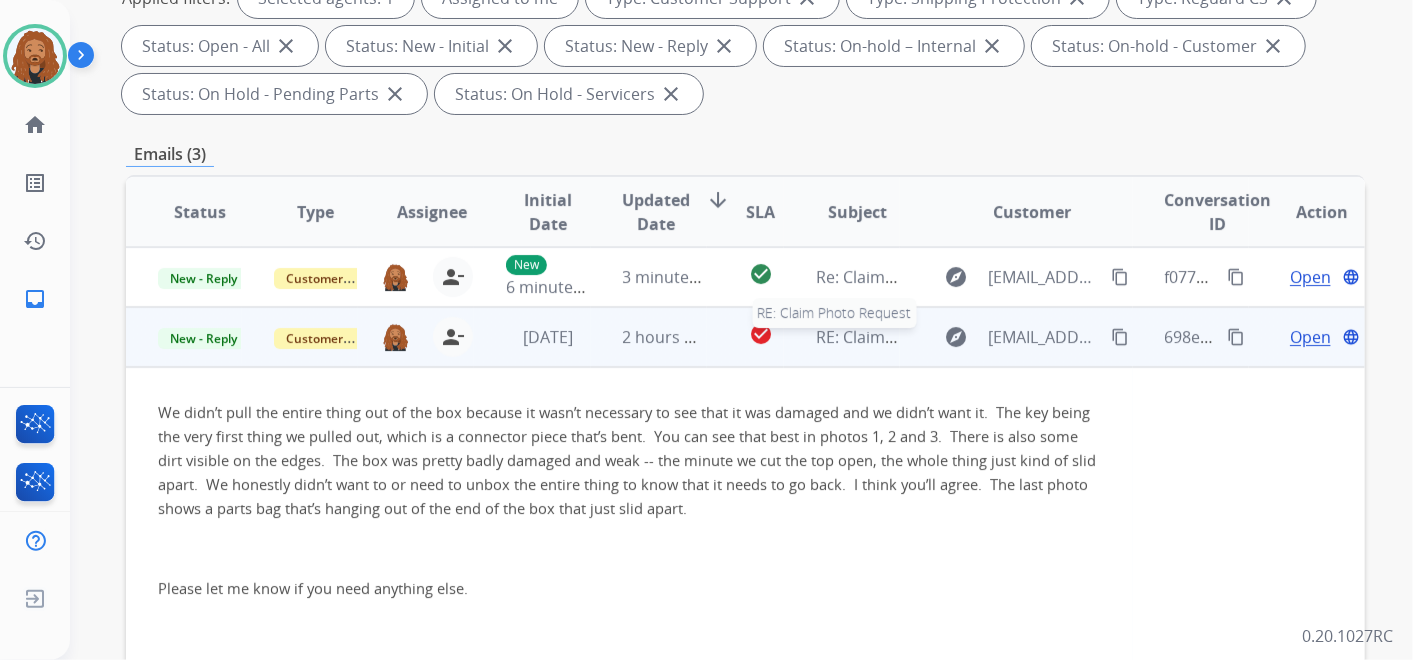 scroll, scrollTop: 60, scrollLeft: 0, axis: vertical 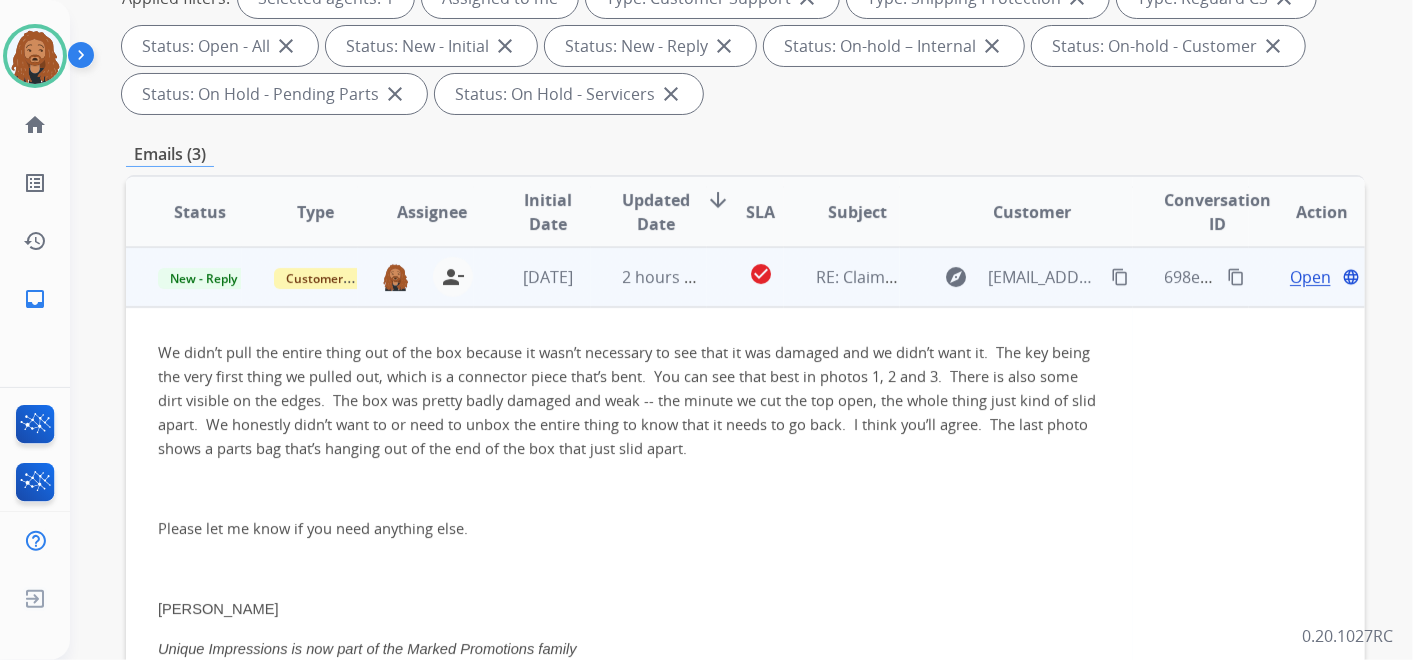 click on "Open" at bounding box center (1310, 277) 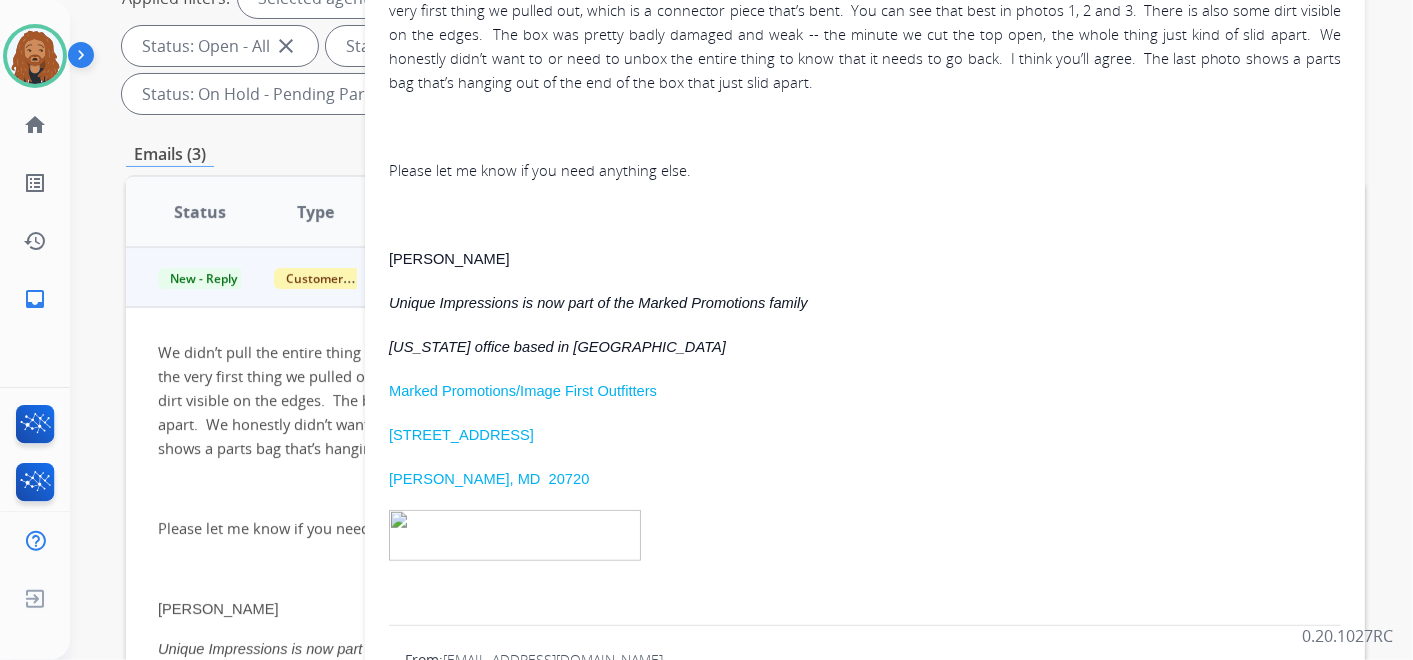 scroll, scrollTop: 0, scrollLeft: 0, axis: both 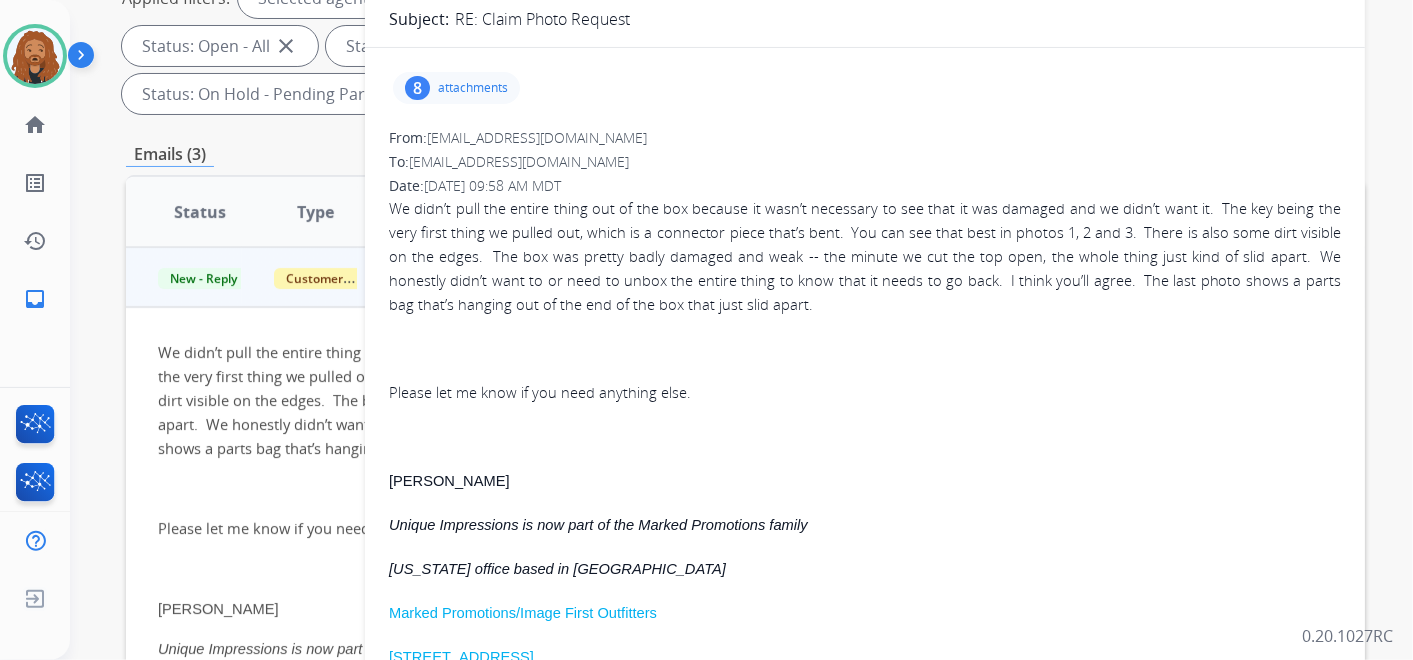 click on "8 attachments" at bounding box center [456, 88] 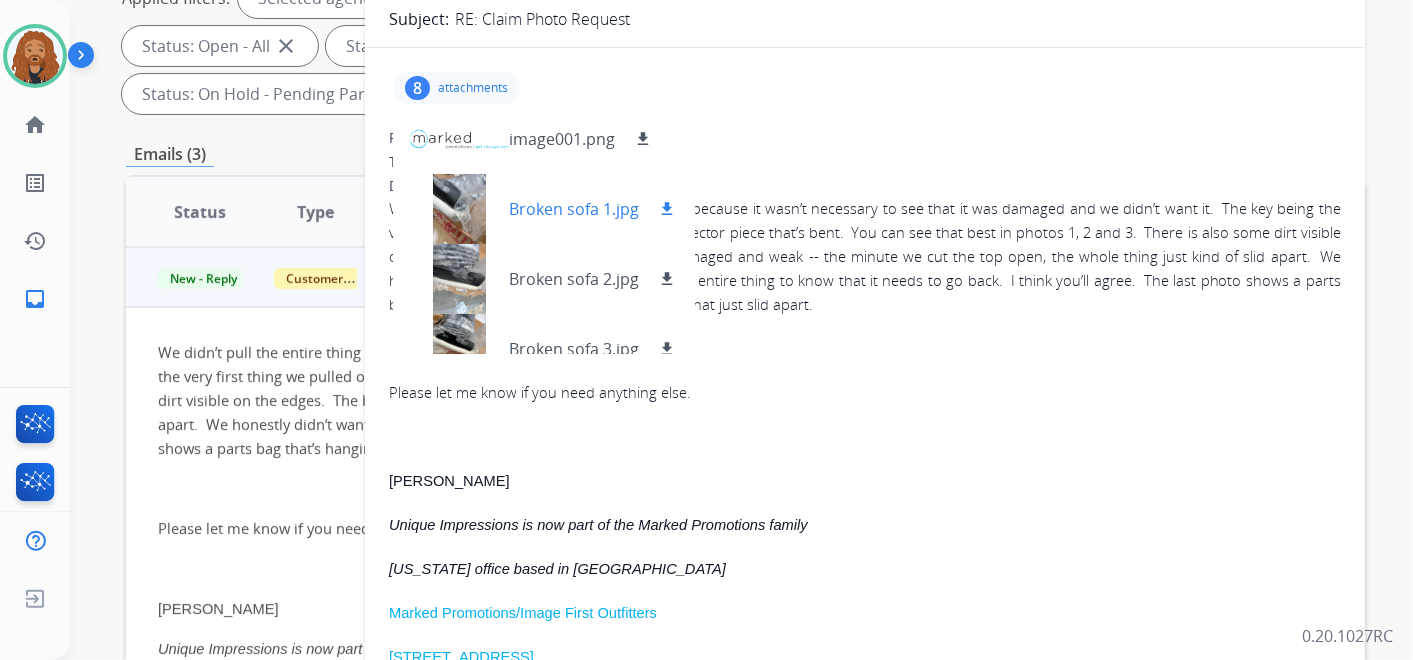 click on "download" at bounding box center [667, 209] 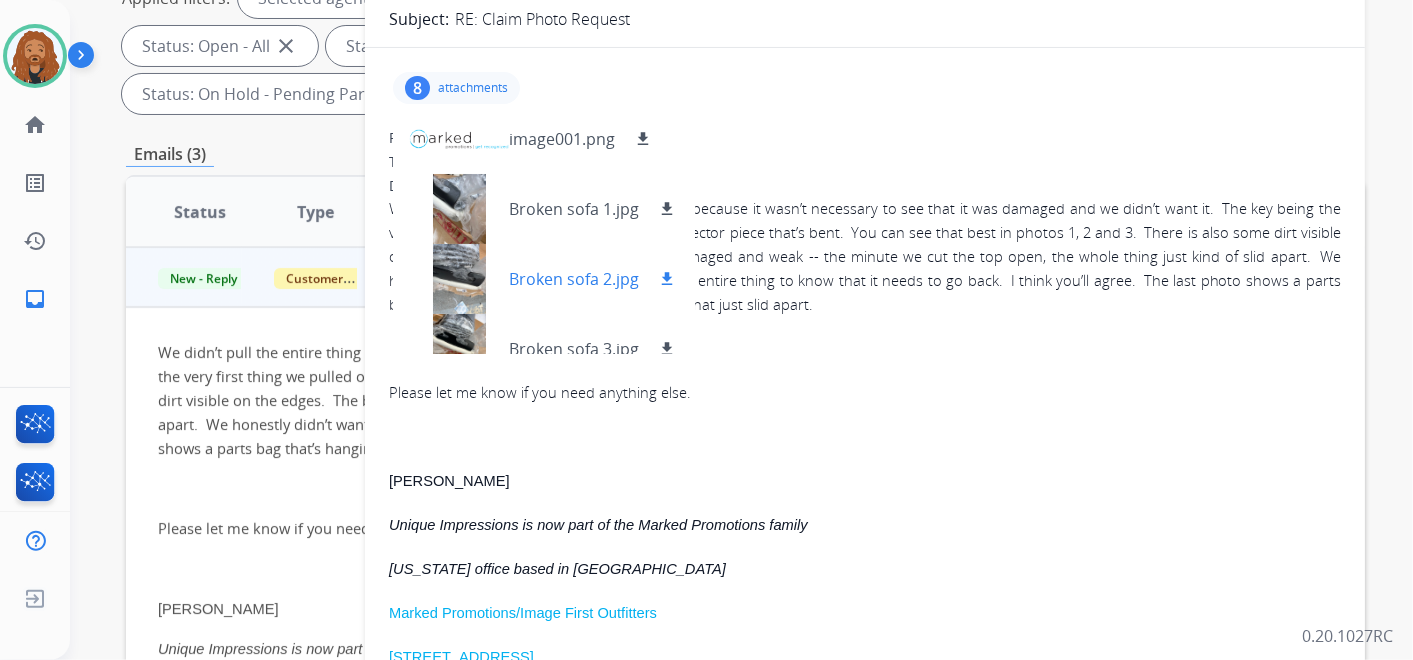 click on "download" at bounding box center [667, 279] 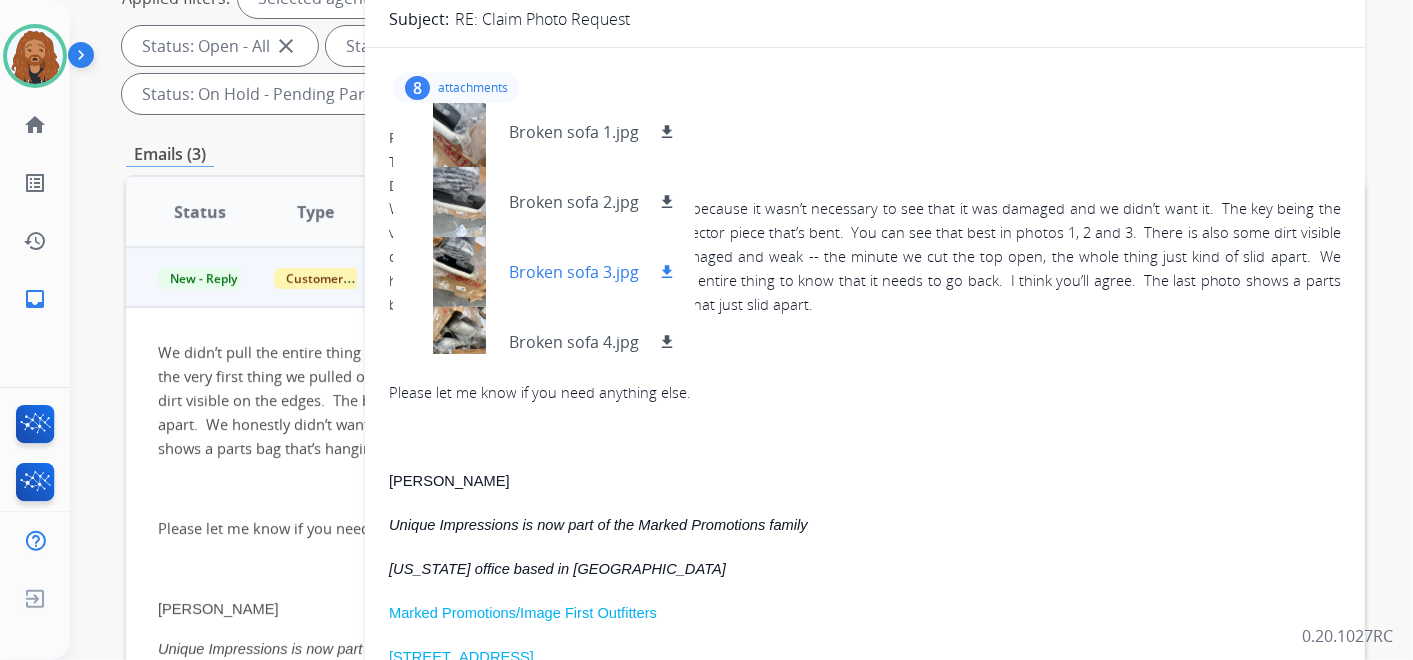 scroll, scrollTop: 111, scrollLeft: 0, axis: vertical 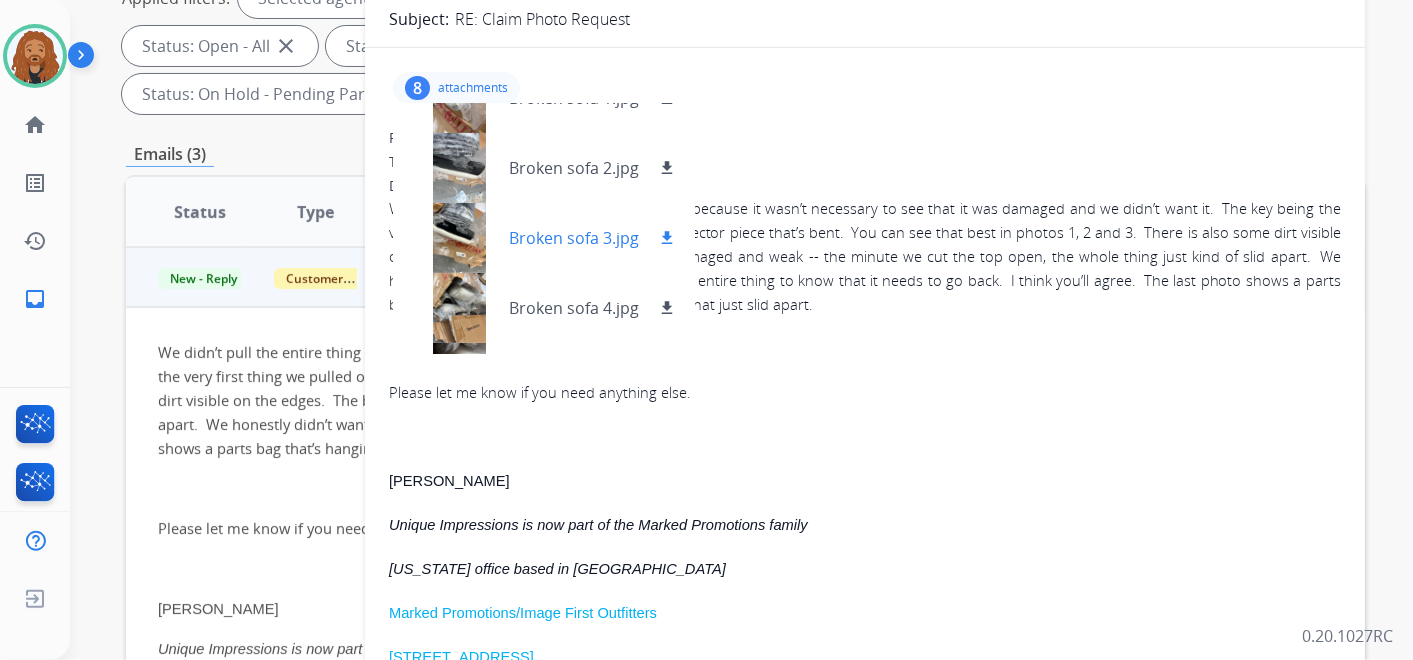 click on "download" at bounding box center (667, 238) 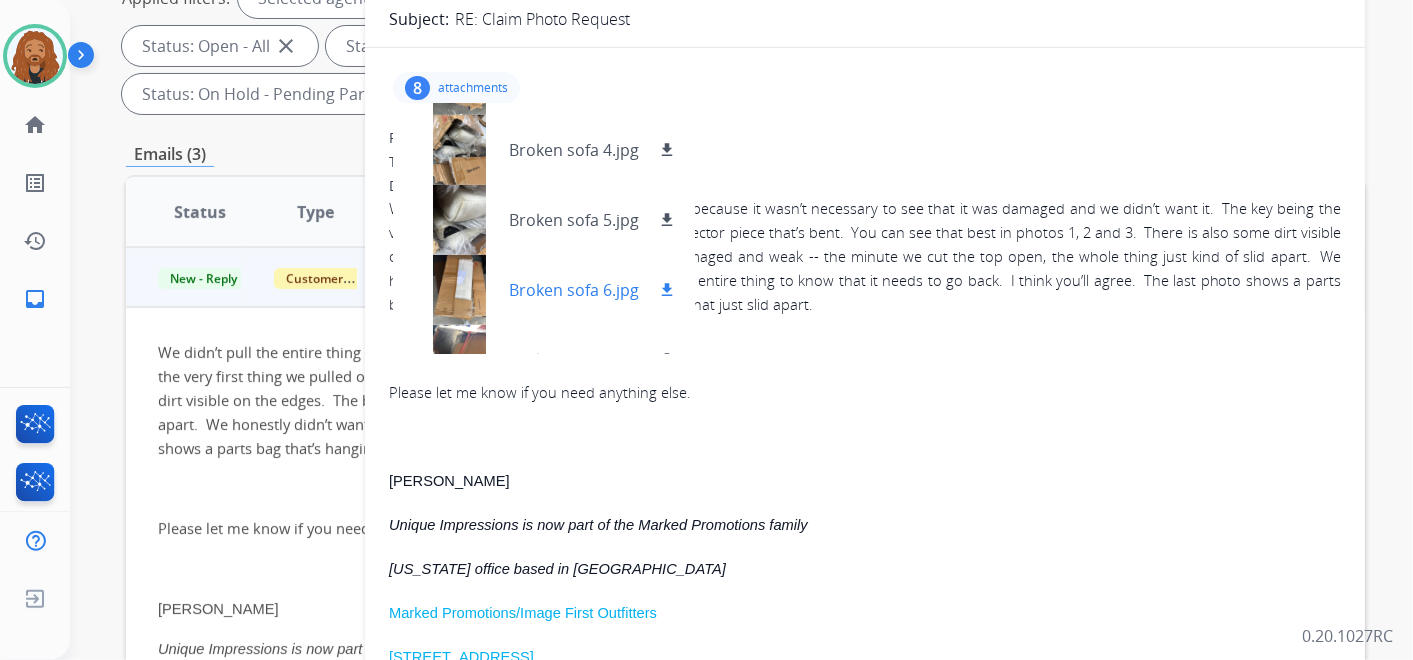 scroll, scrollTop: 310, scrollLeft: 0, axis: vertical 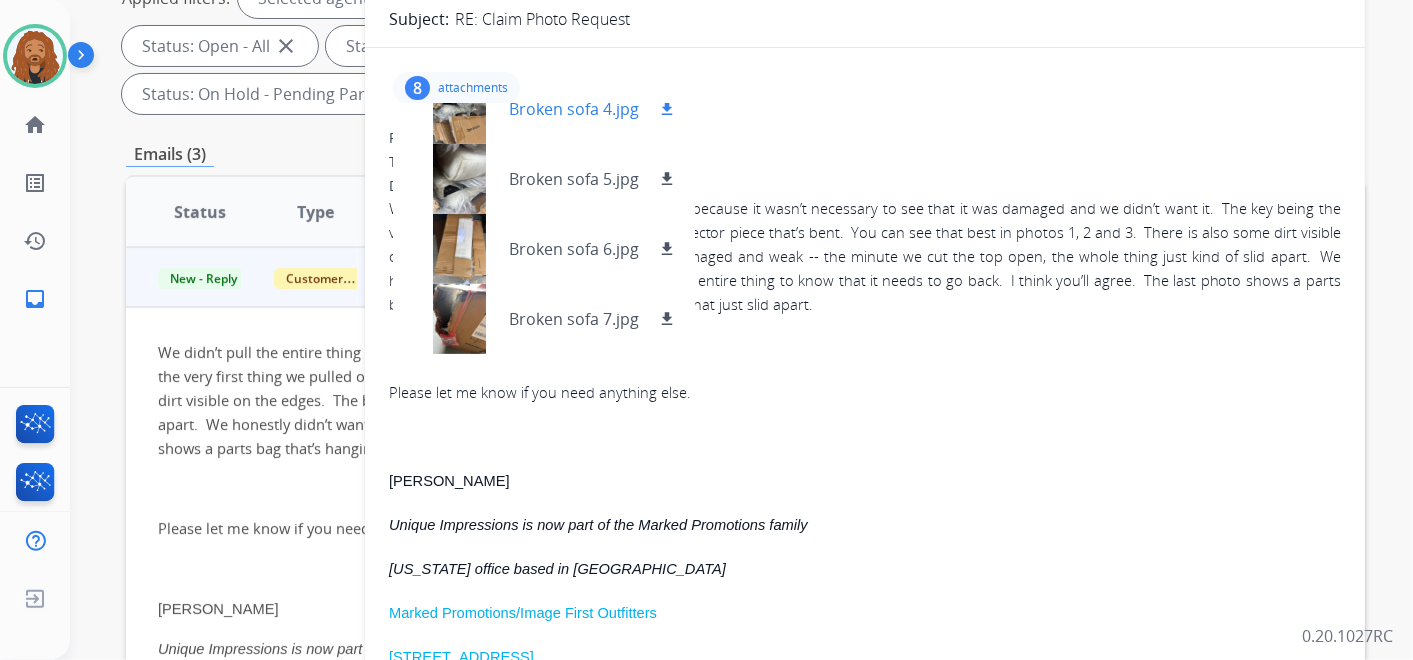 click on "download" at bounding box center (667, 109) 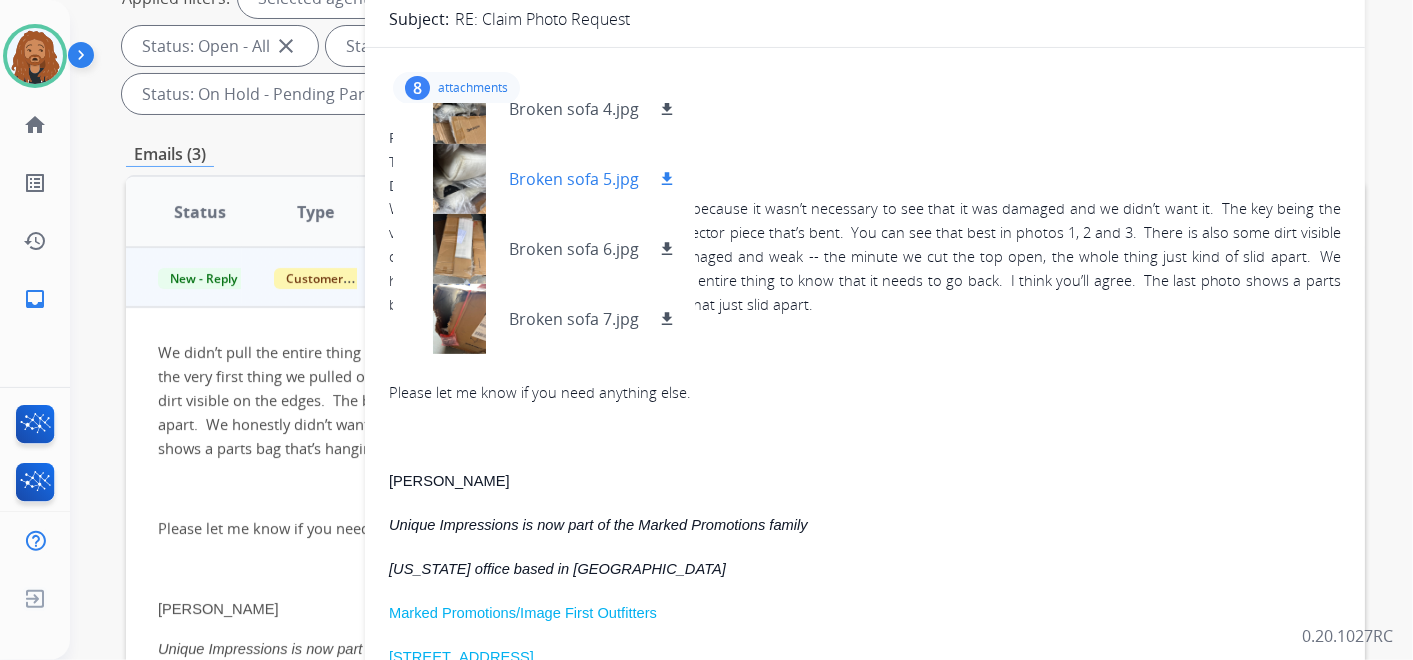 click on "download" at bounding box center (667, 179) 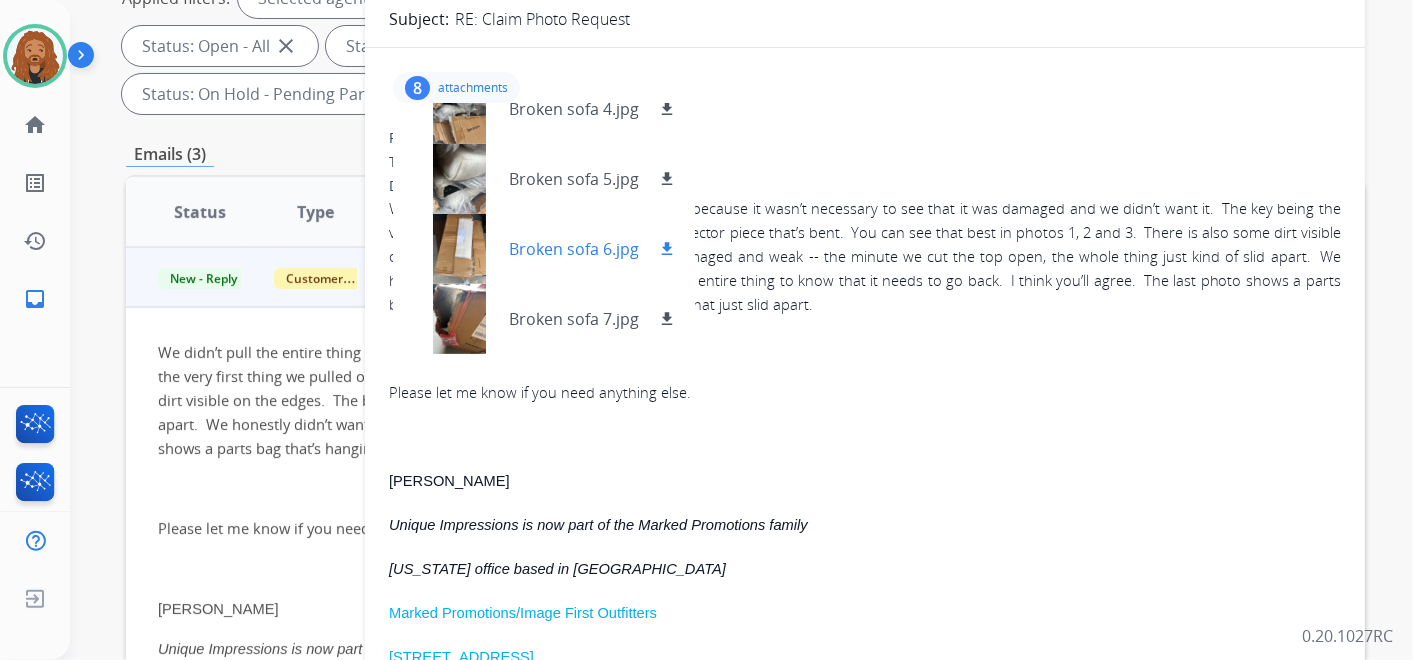 click on "download" at bounding box center [667, 249] 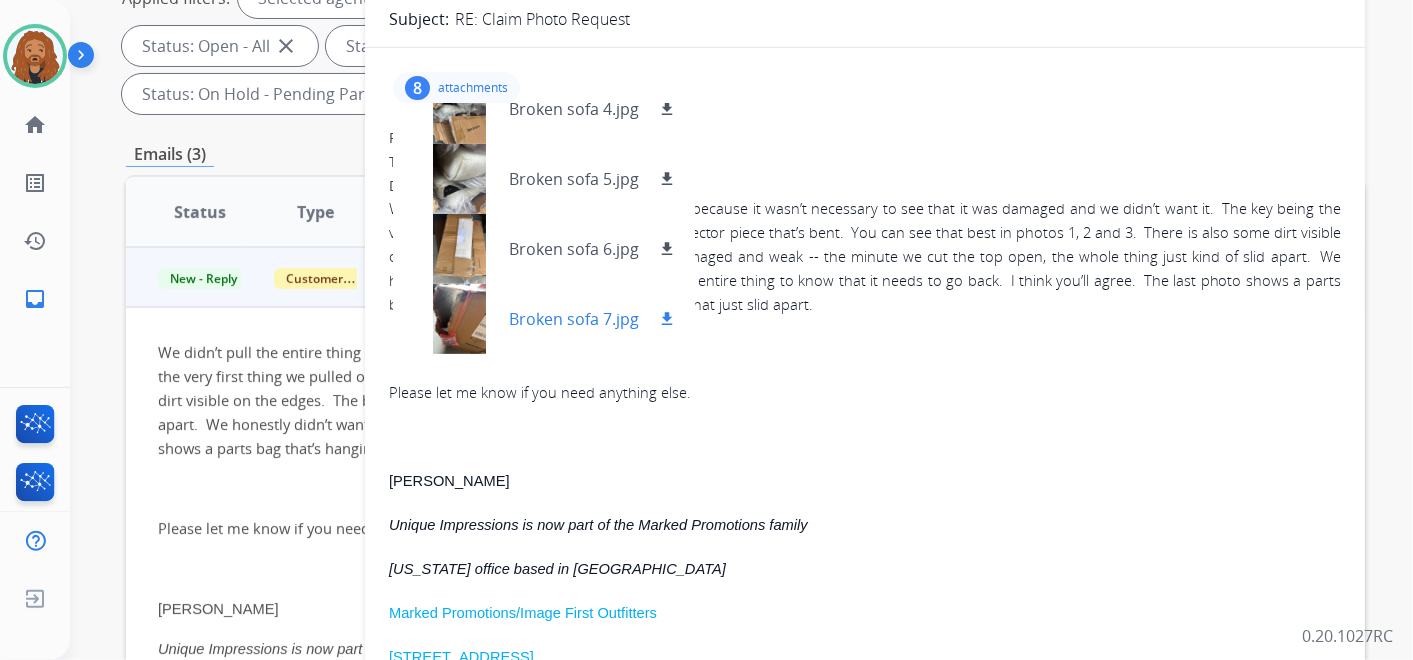 click on "download" at bounding box center (667, 319) 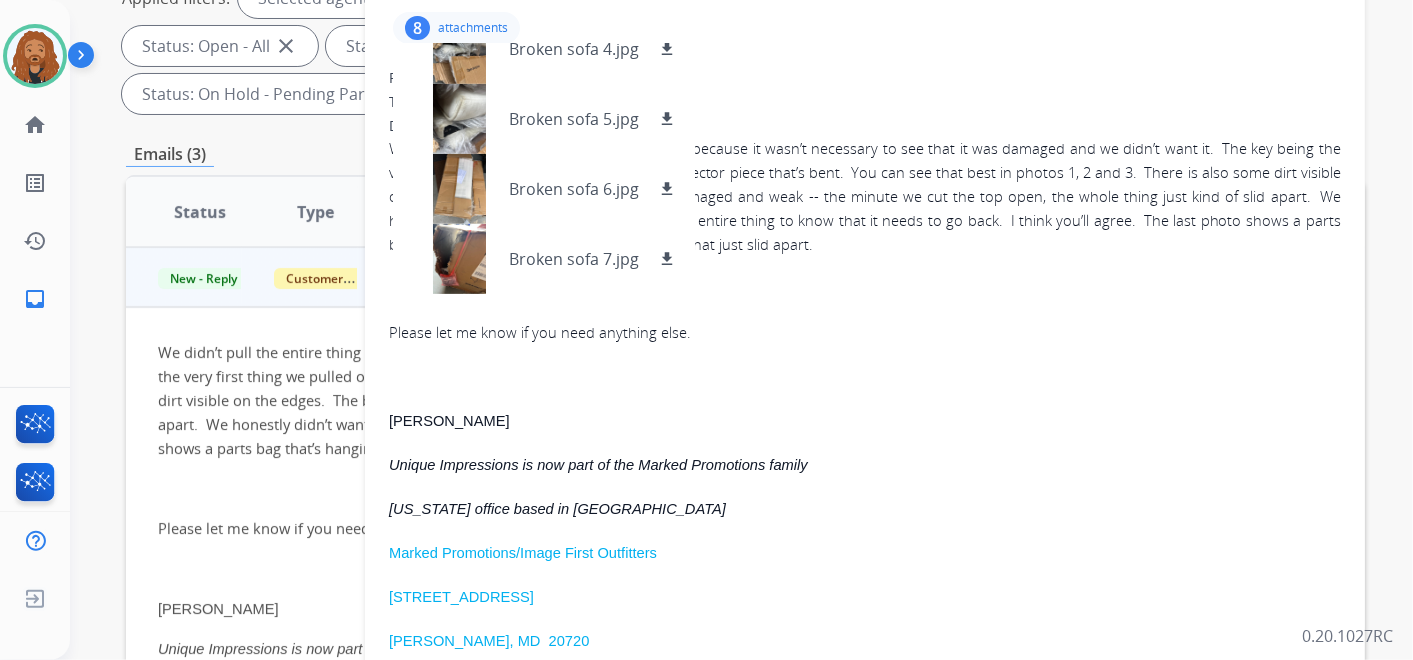 scroll, scrollTop: 0, scrollLeft: 0, axis: both 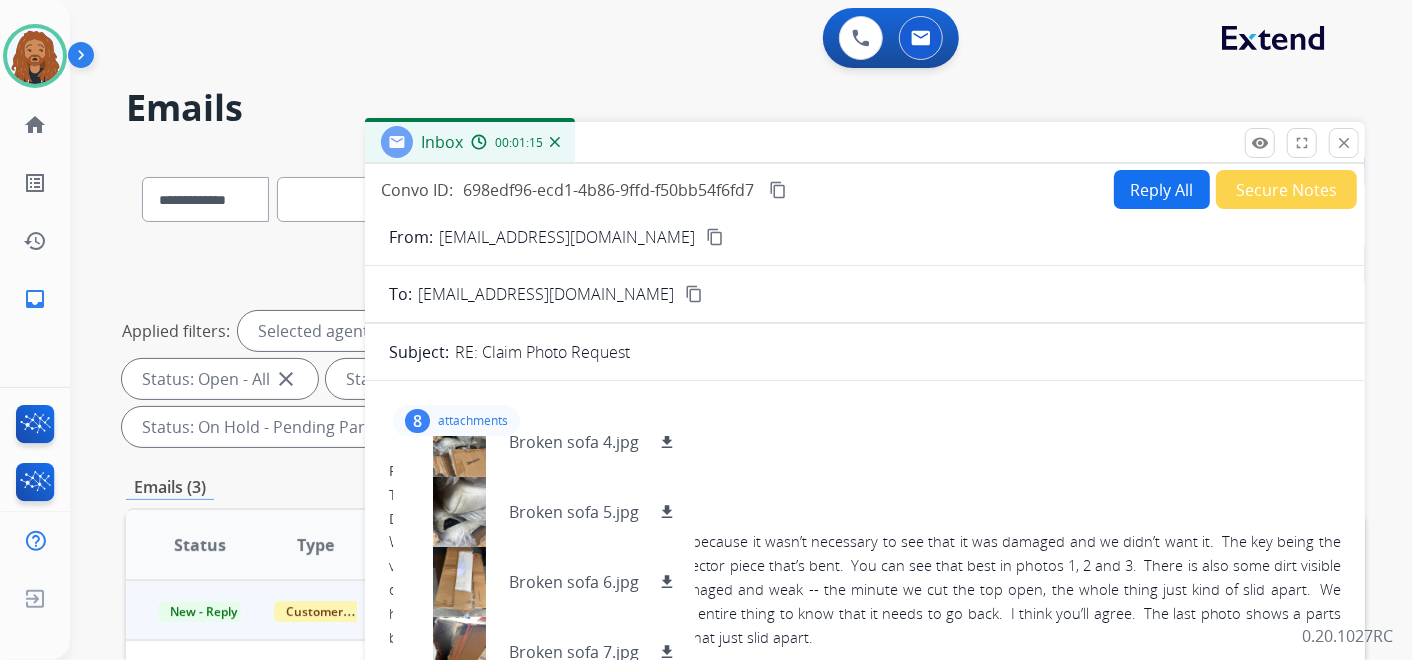 click on "**********" at bounding box center (717, 402) 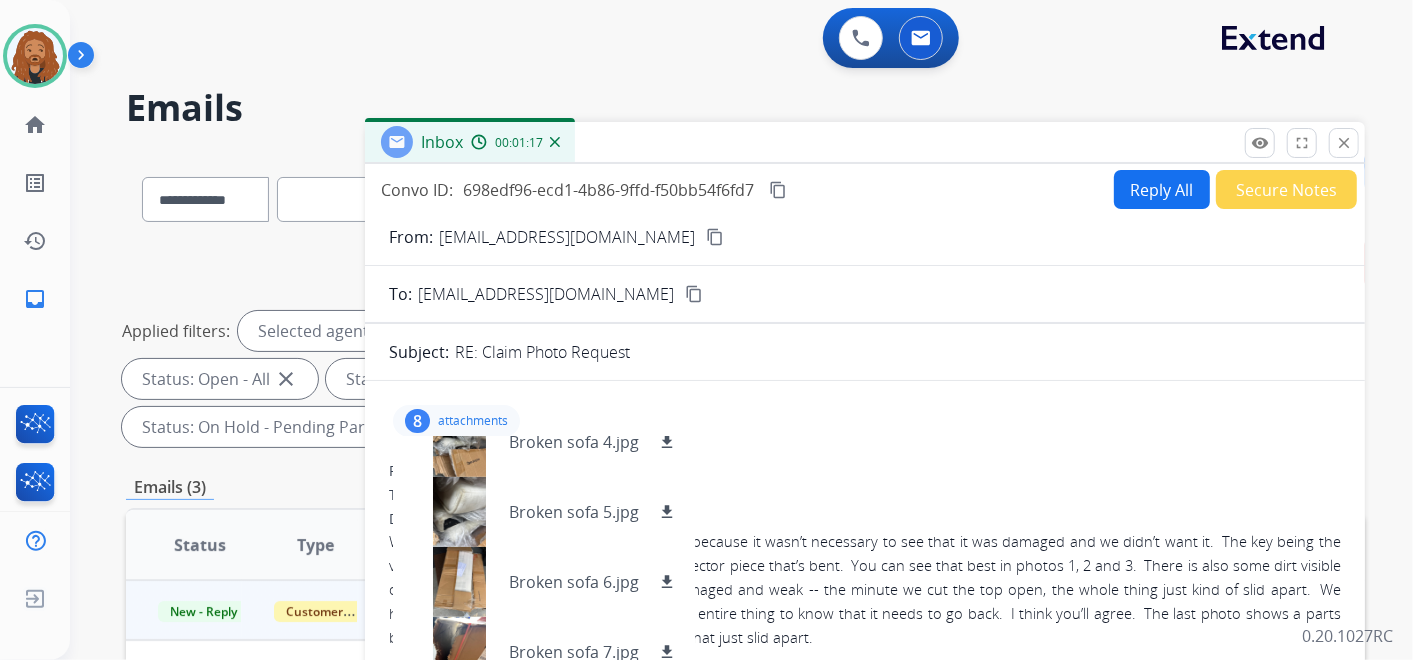 click on "8 attachments  image001.png  download  Broken sofa 1.jpg  download  Broken sofa 2.jpg  download  Broken sofa 3.jpg  download  Broken sofa 4.jpg  download  Broken sofa 5.jpg  download  Broken sofa 6.jpg  download  Broken sofa 7.jpg  download  From:  dhoke@uniqueonline.com   To:  support@extend.com  Date:  07/30/2025 - 09:58 AM MDT
We didn’t pull the entire thing out of the box because it wasn’t necessary to see that it was damaged and we didn’t want it.  The key being the very first thing we pulled out, which is a connector piece that’s
bent.  You can see that best in photos 1, 2 and 3.  There is also some dirt visible on the edges.  The box was pretty badly damaged and weak -- the minute we cut the top open, the whole thing just kind of slid apart.  We honestly didn’t want to or need to
unbox the entire thing to know that it needs to go back.  I think you’ll agree.  The last photo shows a parts bag that’s hanging out of the end of the box that just slid apart." at bounding box center [865, 1153] 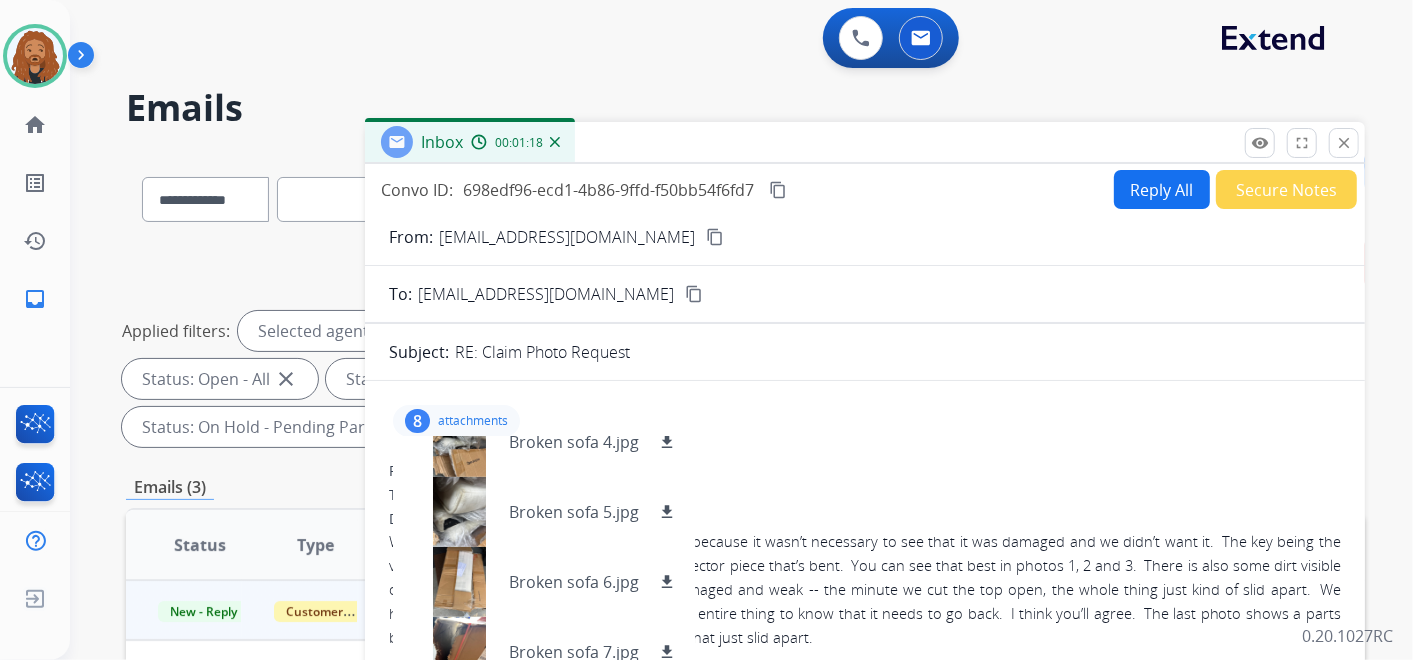 click on "8 attachments  image001.png  download  Broken sofa 1.jpg  download  Broken sofa 2.jpg  download  Broken sofa 3.jpg  download  Broken sofa 4.jpg  download  Broken sofa 5.jpg  download  Broken sofa 6.jpg  download  Broken sofa 7.jpg  download" at bounding box center [456, 421] 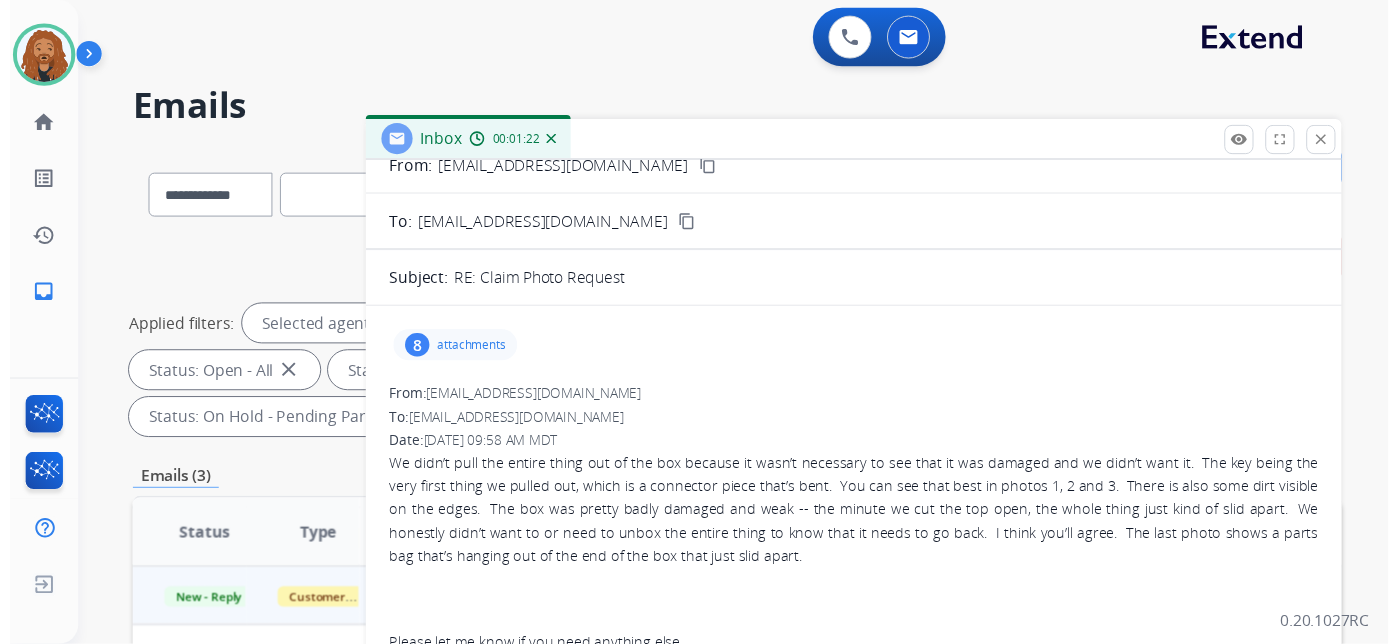 scroll, scrollTop: 10, scrollLeft: 0, axis: vertical 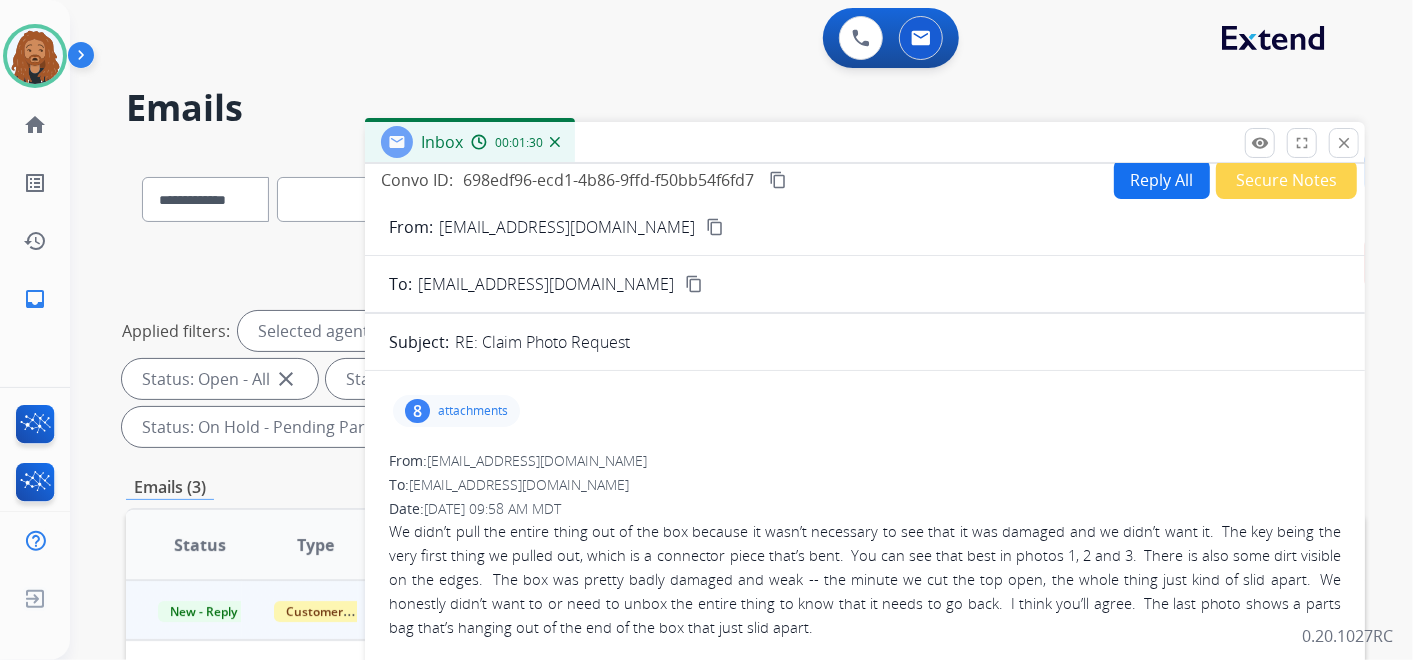 click on "content_copy" at bounding box center (715, 227) 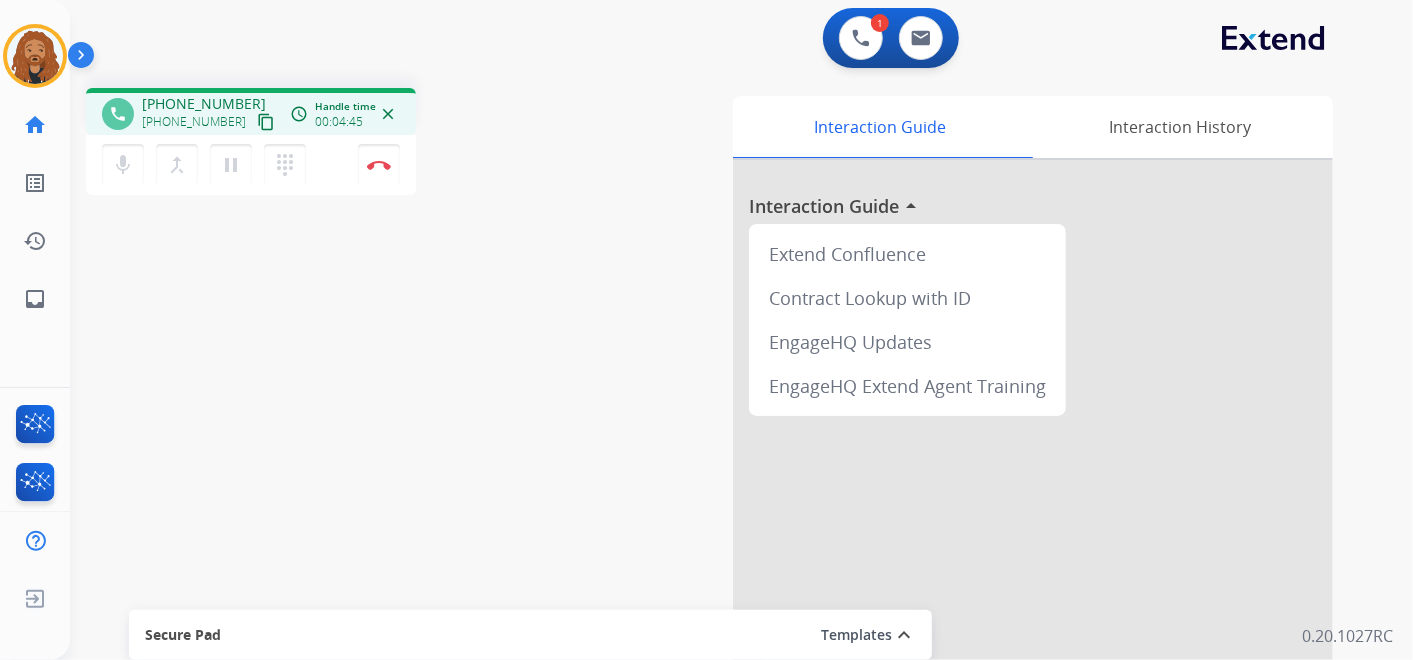 click on "content_copy" at bounding box center (266, 122) 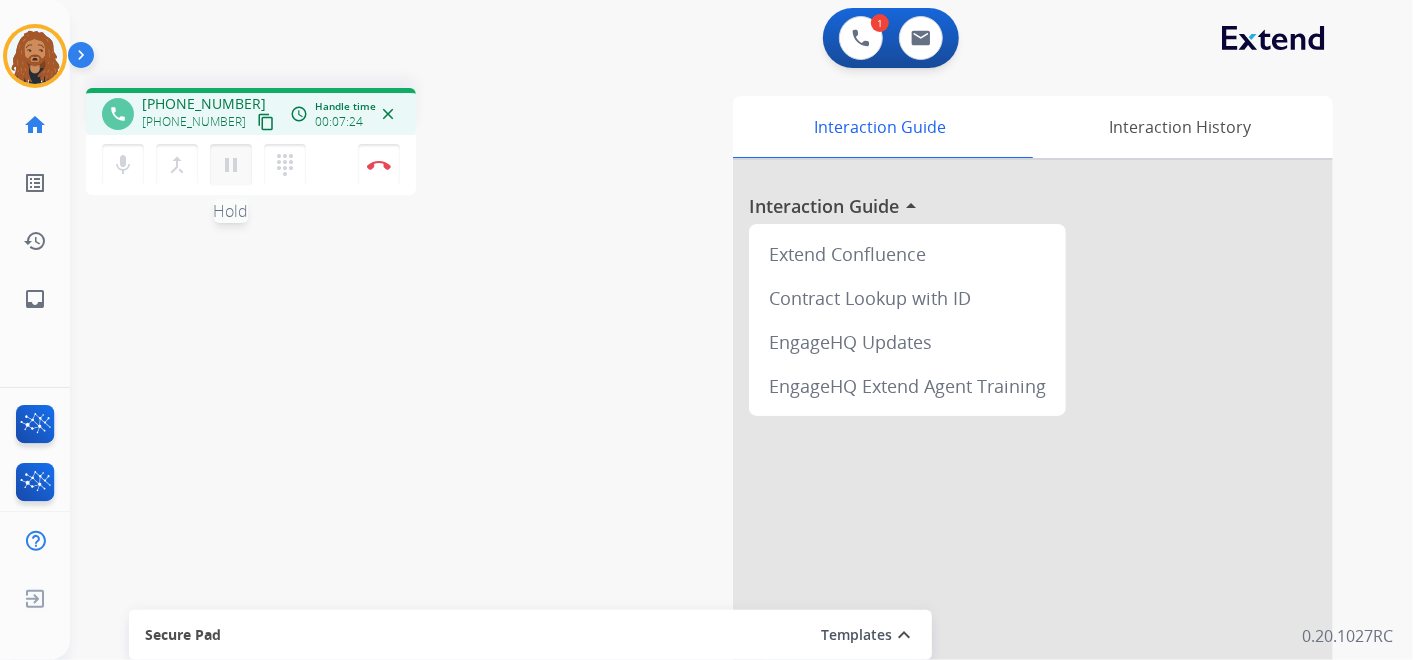click on "pause" at bounding box center (231, 165) 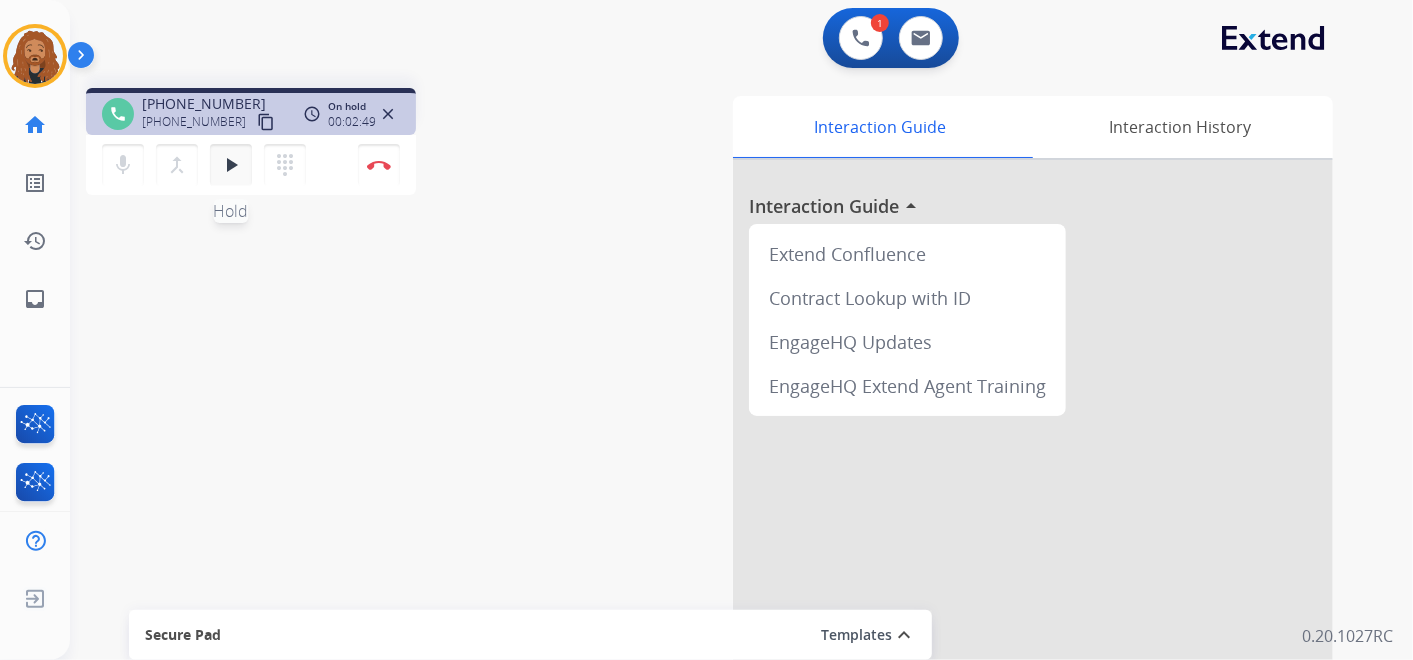 click on "play_arrow" at bounding box center [231, 165] 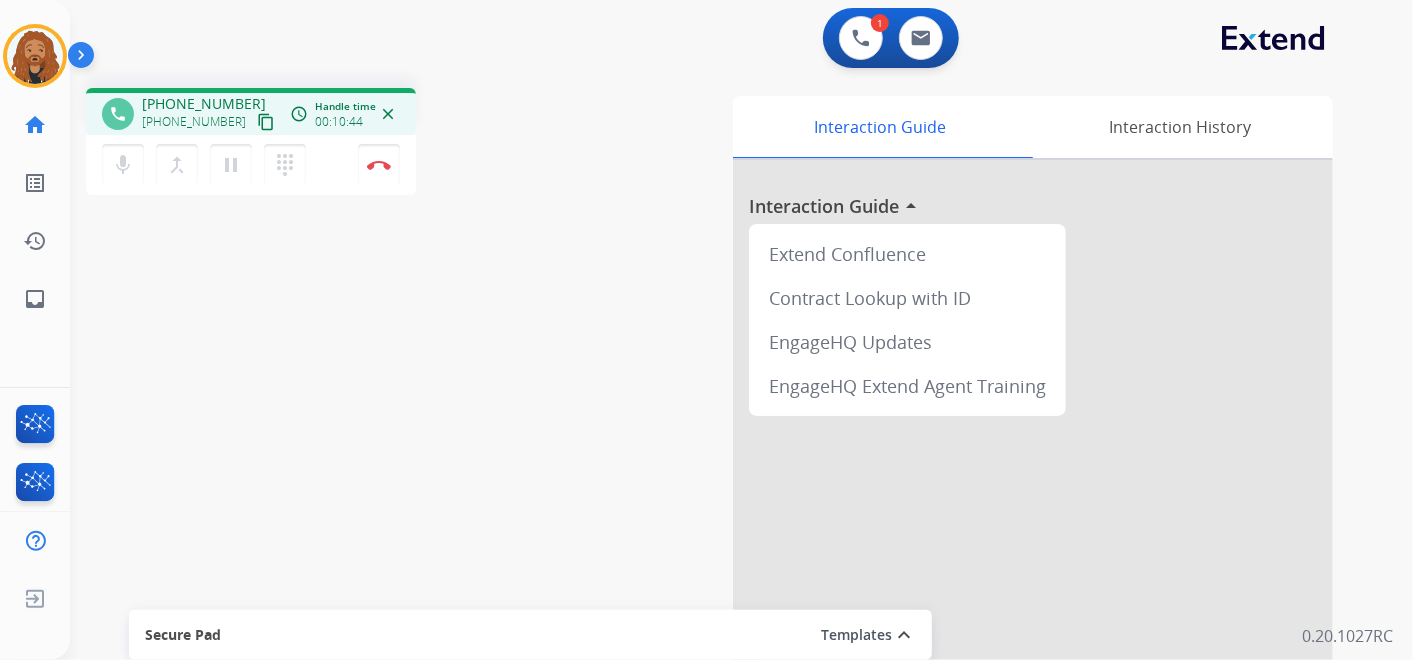 click on "1 Voice Interactions  0  Email Interactions" at bounding box center [729, 40] 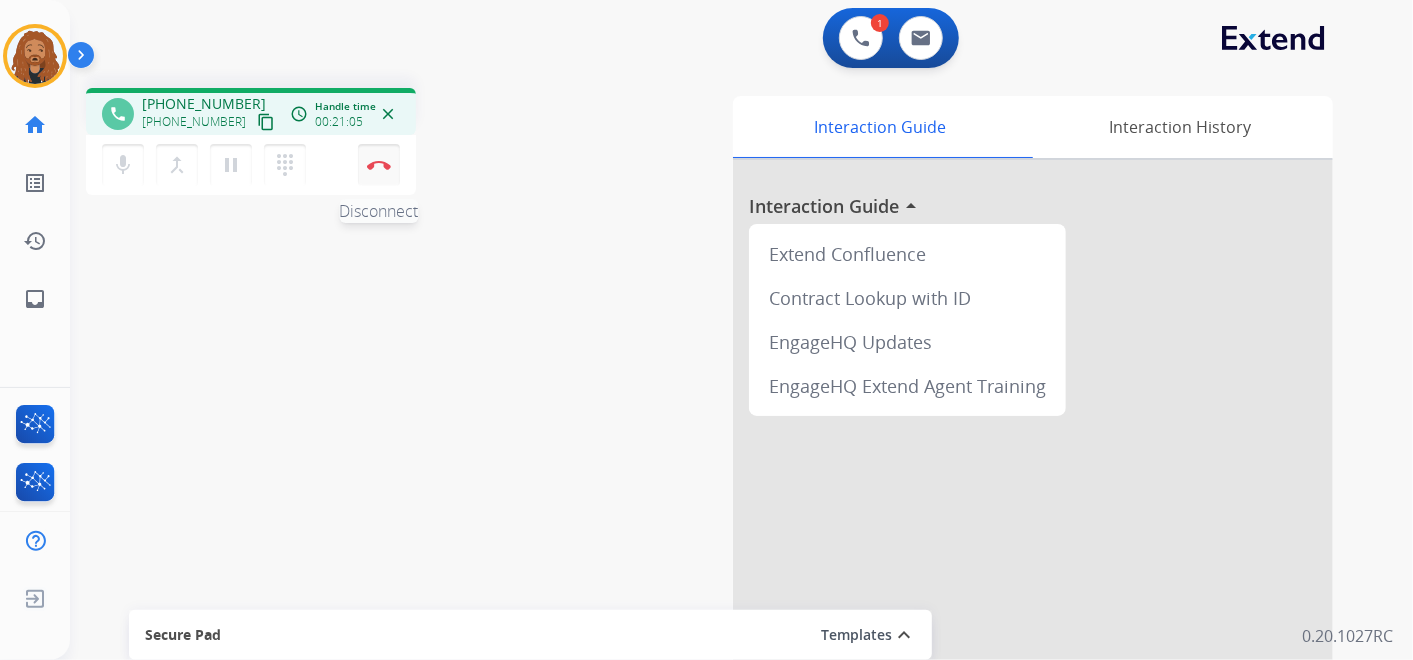 click on "Disconnect" at bounding box center [379, 165] 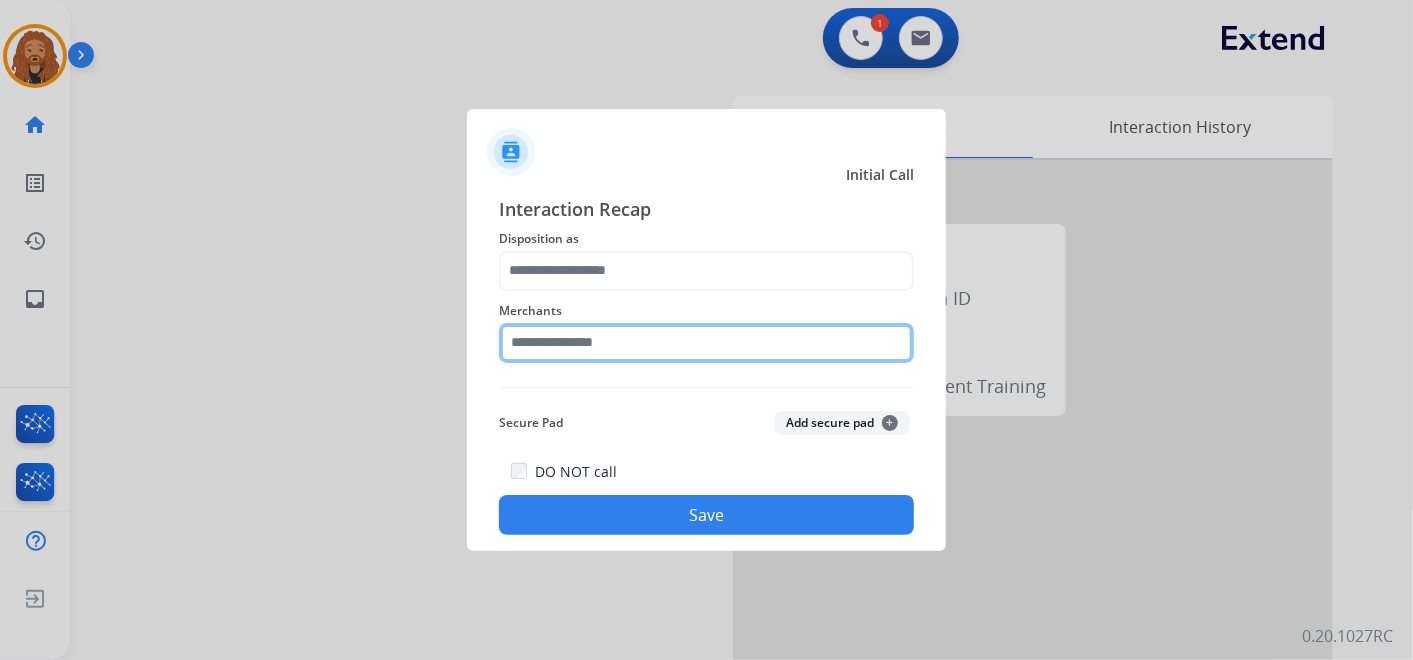 click 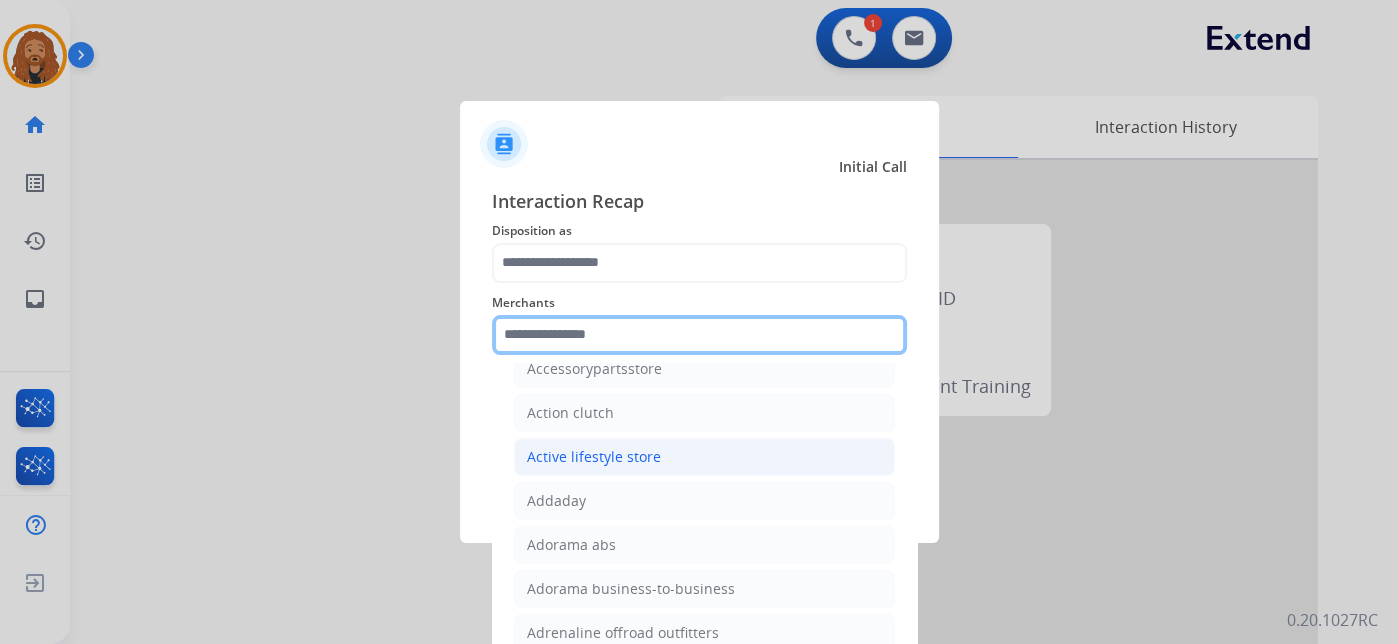 scroll, scrollTop: 666, scrollLeft: 0, axis: vertical 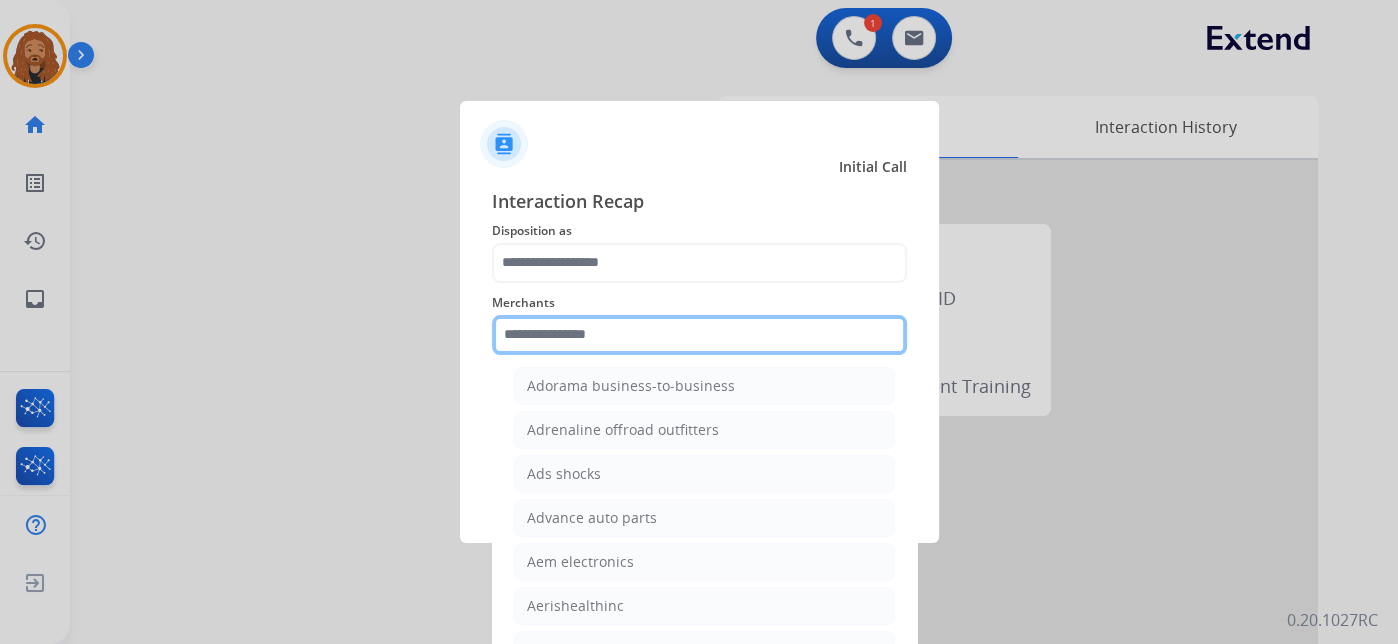 type on "*" 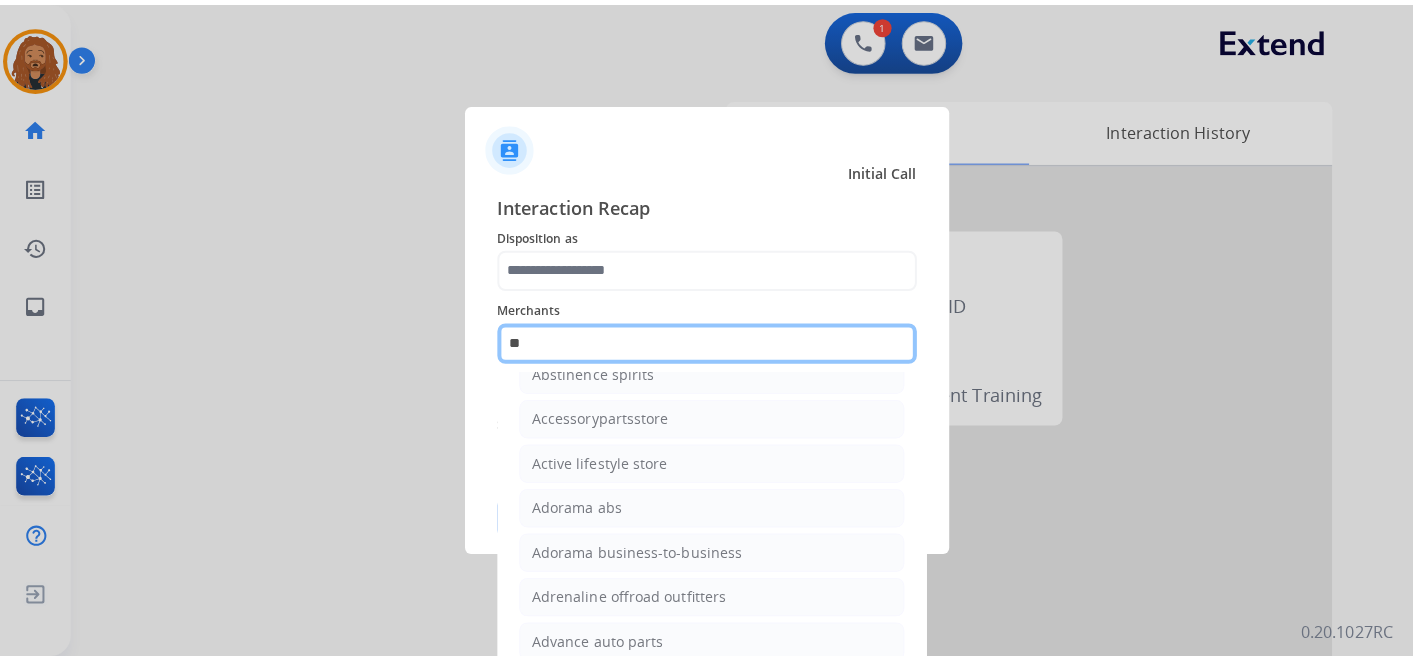 scroll, scrollTop: 0, scrollLeft: 0, axis: both 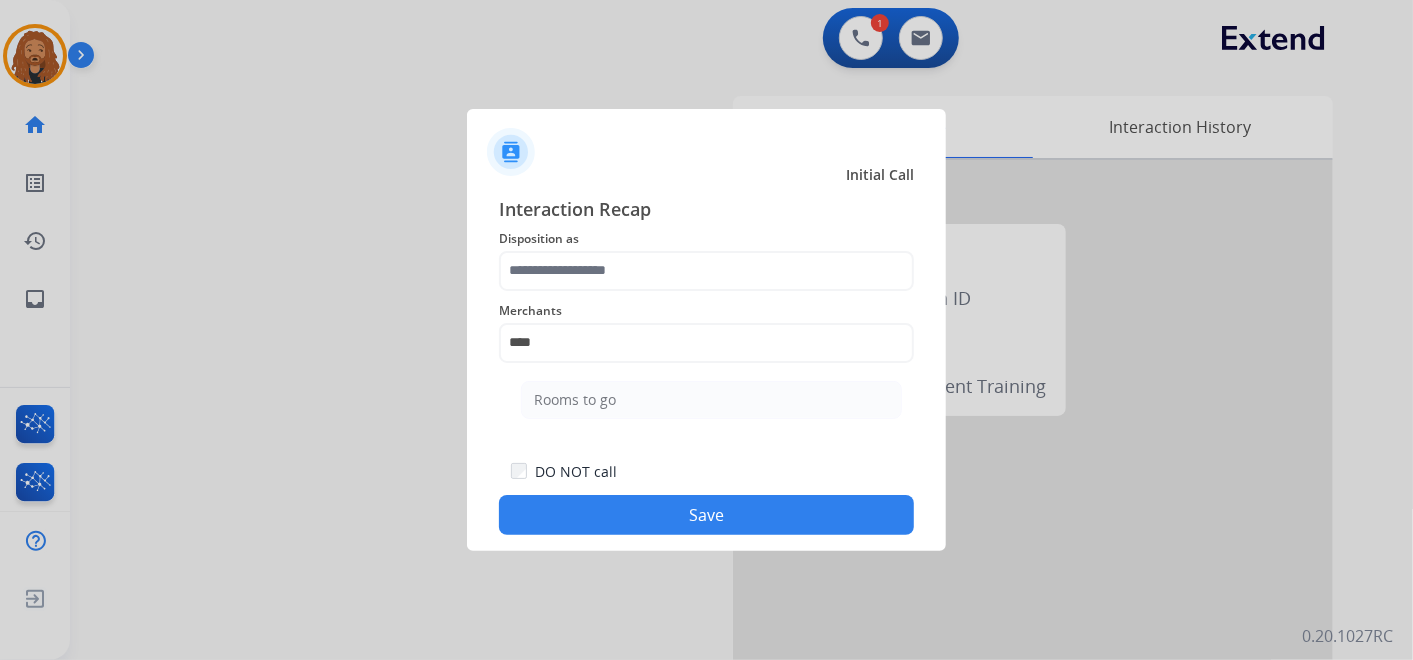 click on "Rooms to go" 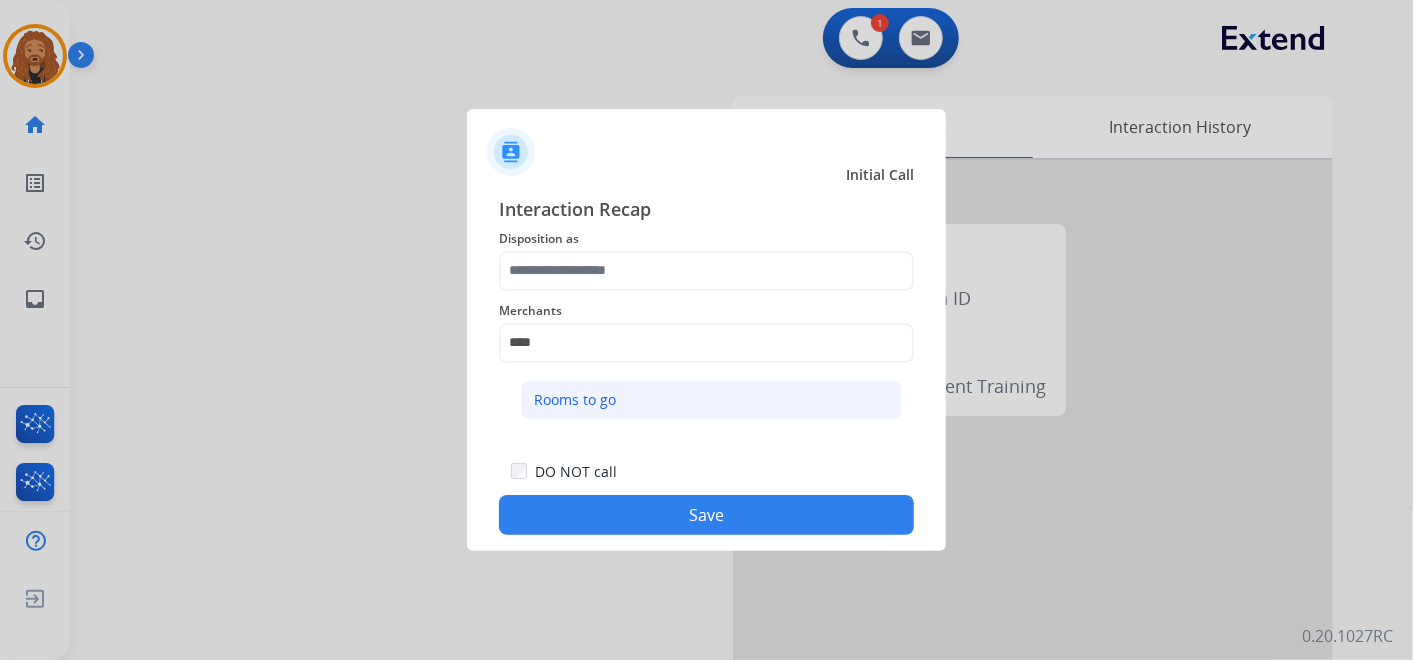 click on "Interaction Recap Disposition as    Merchants   ****  Rooms to go  Secure Pad  Add secure pad  +  DO NOT call   Save" 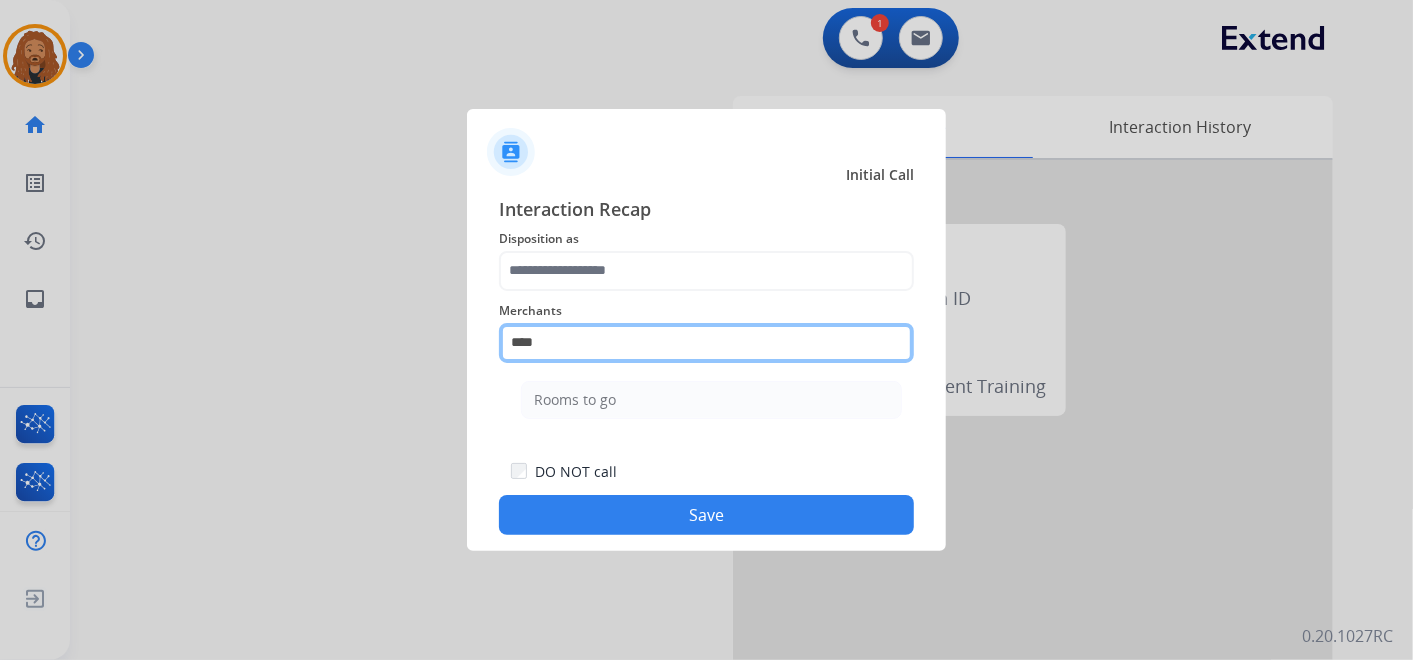 click on "****" 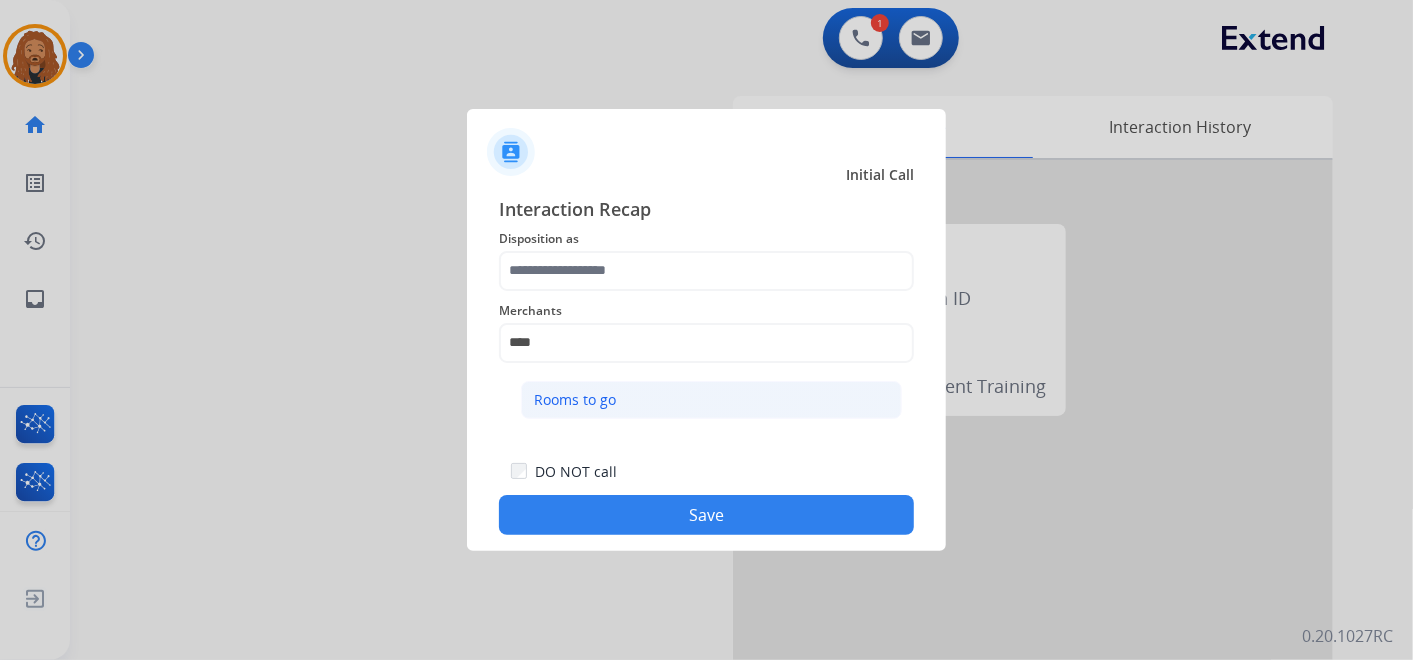 click on "Rooms to go" 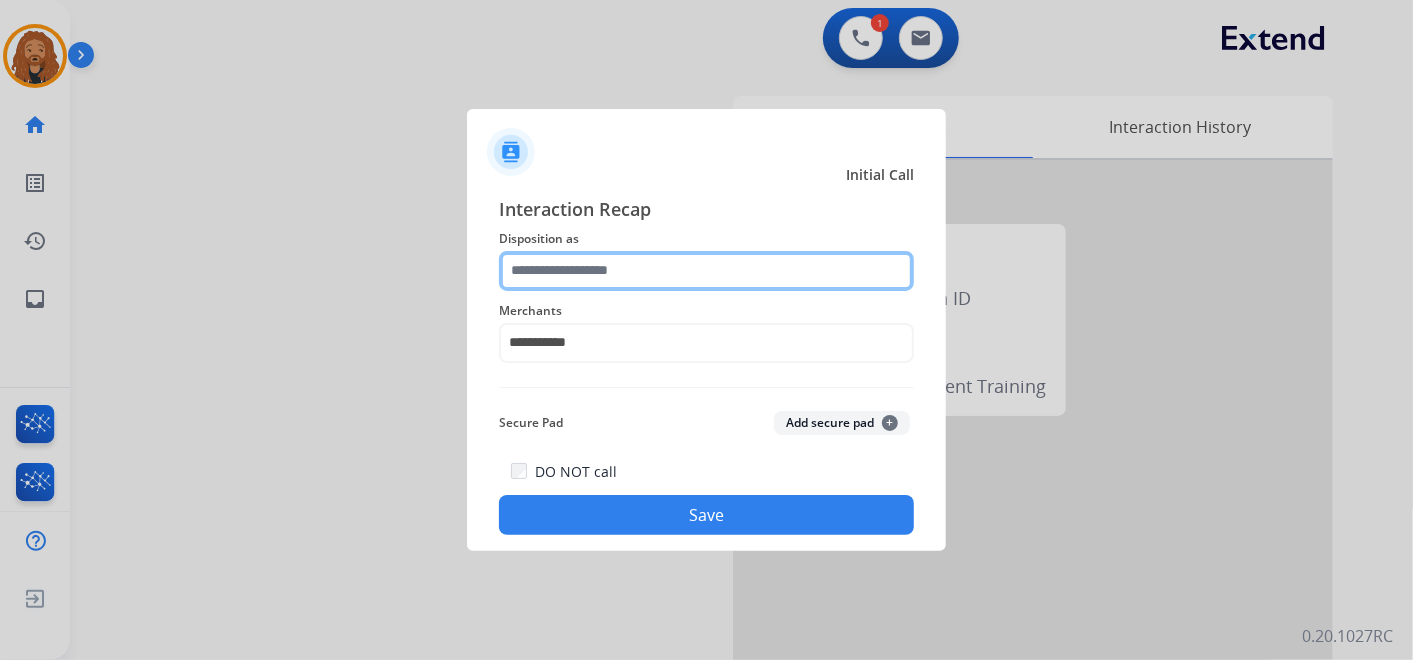 click 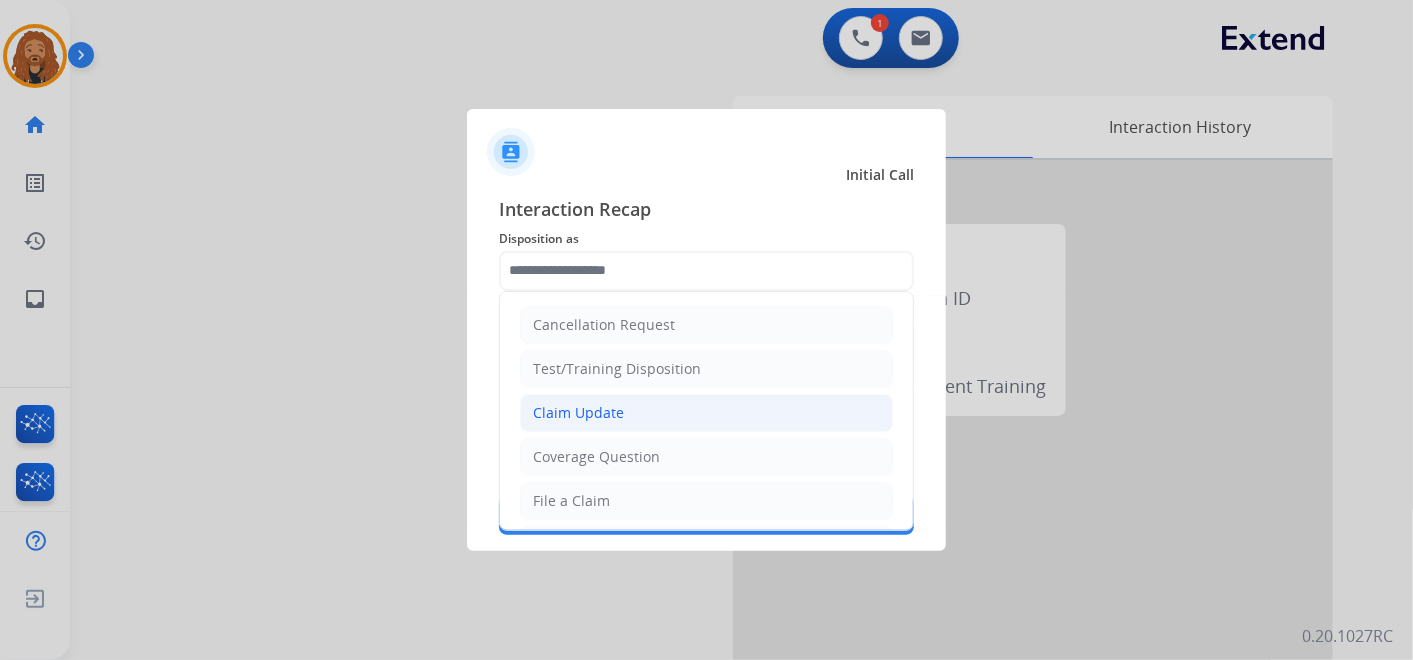 click on "Claim Update" 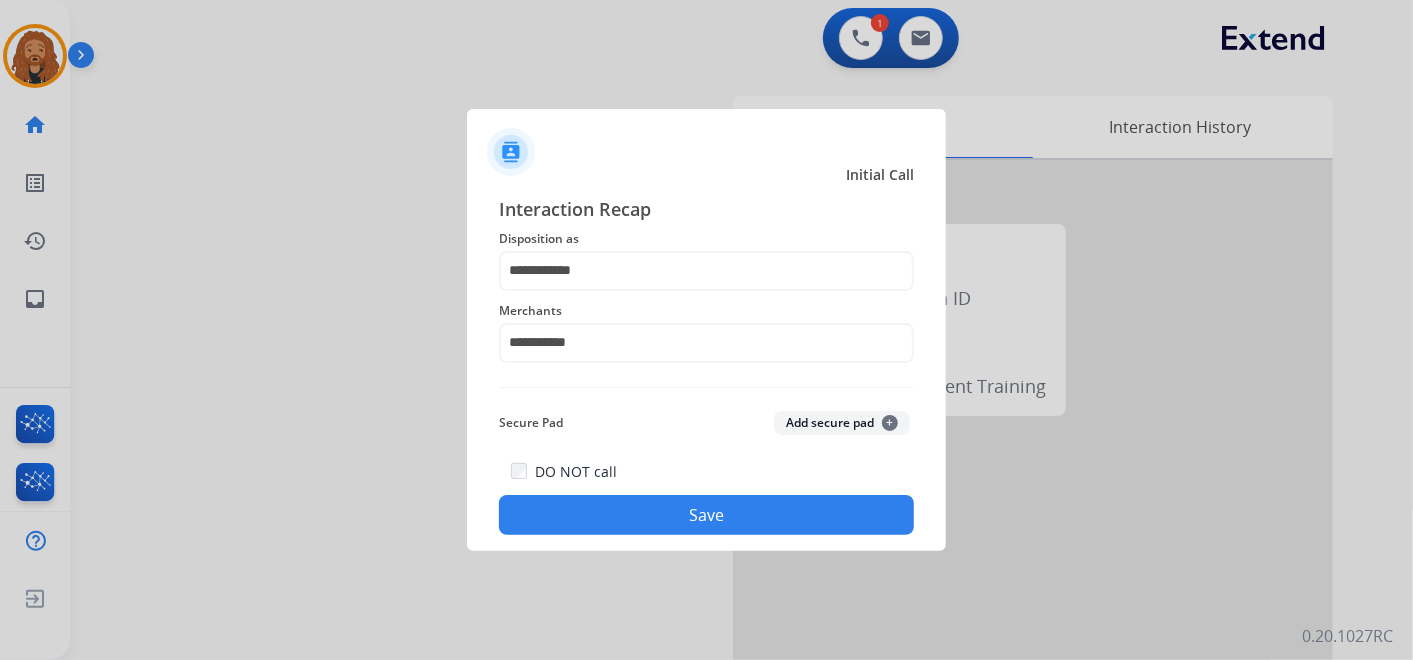 click on "Save" 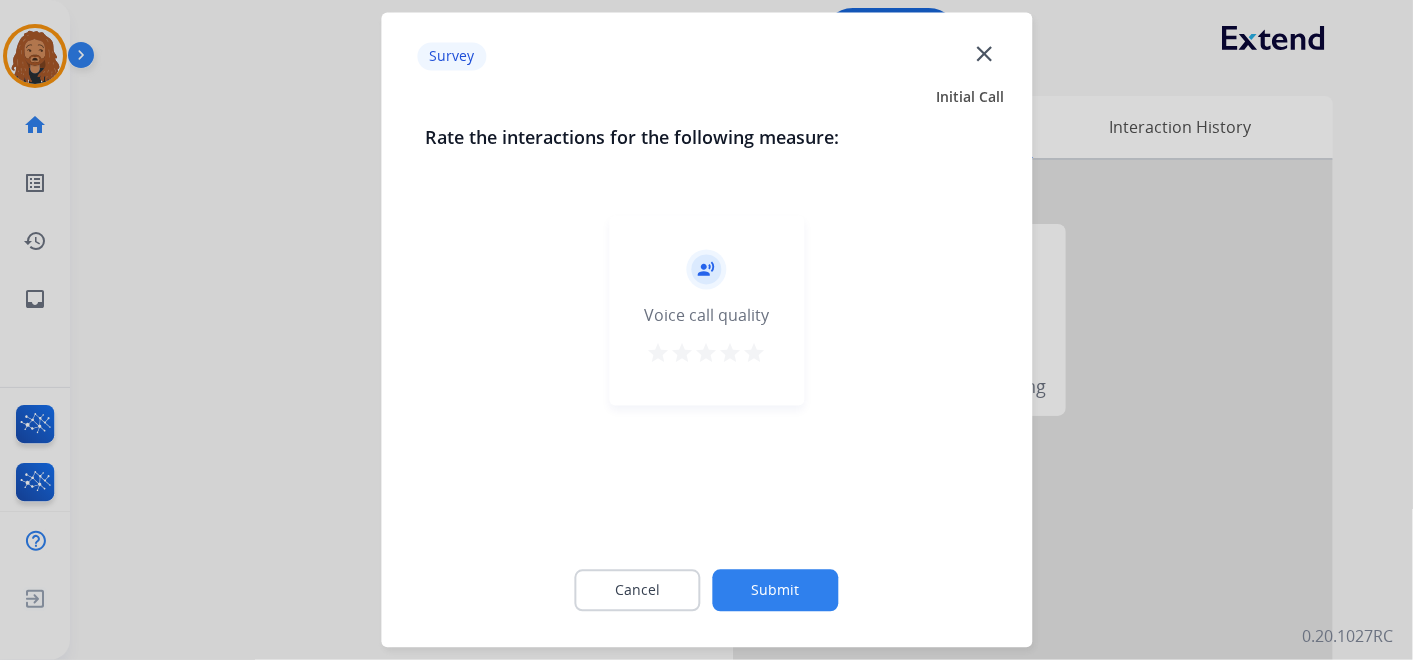 click on "star" at bounding box center (755, 354) 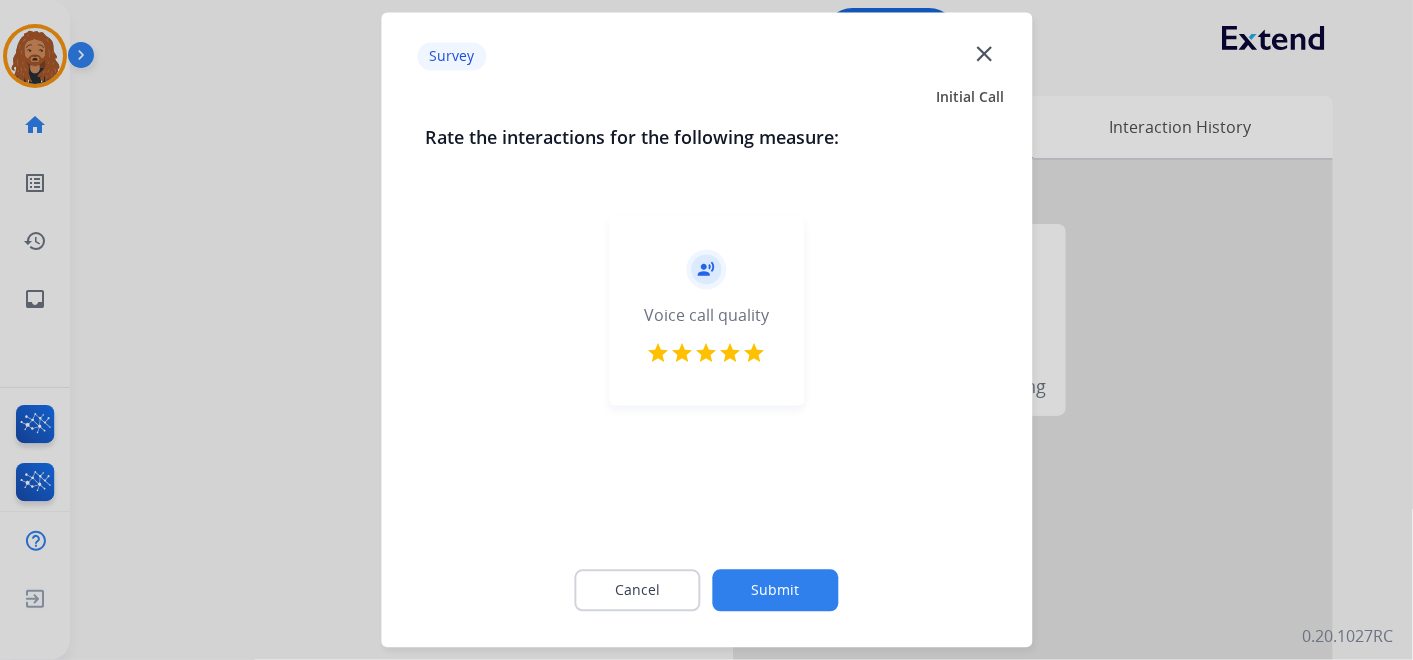 click on "Submit" 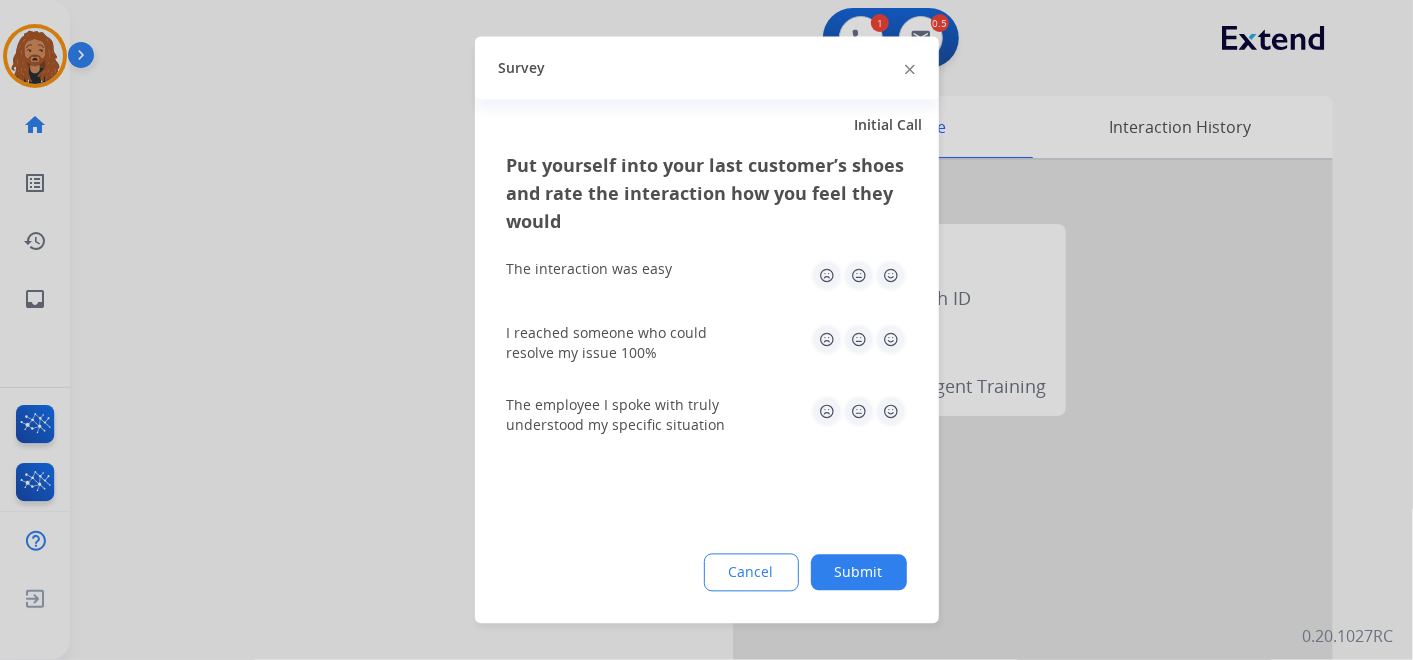 click 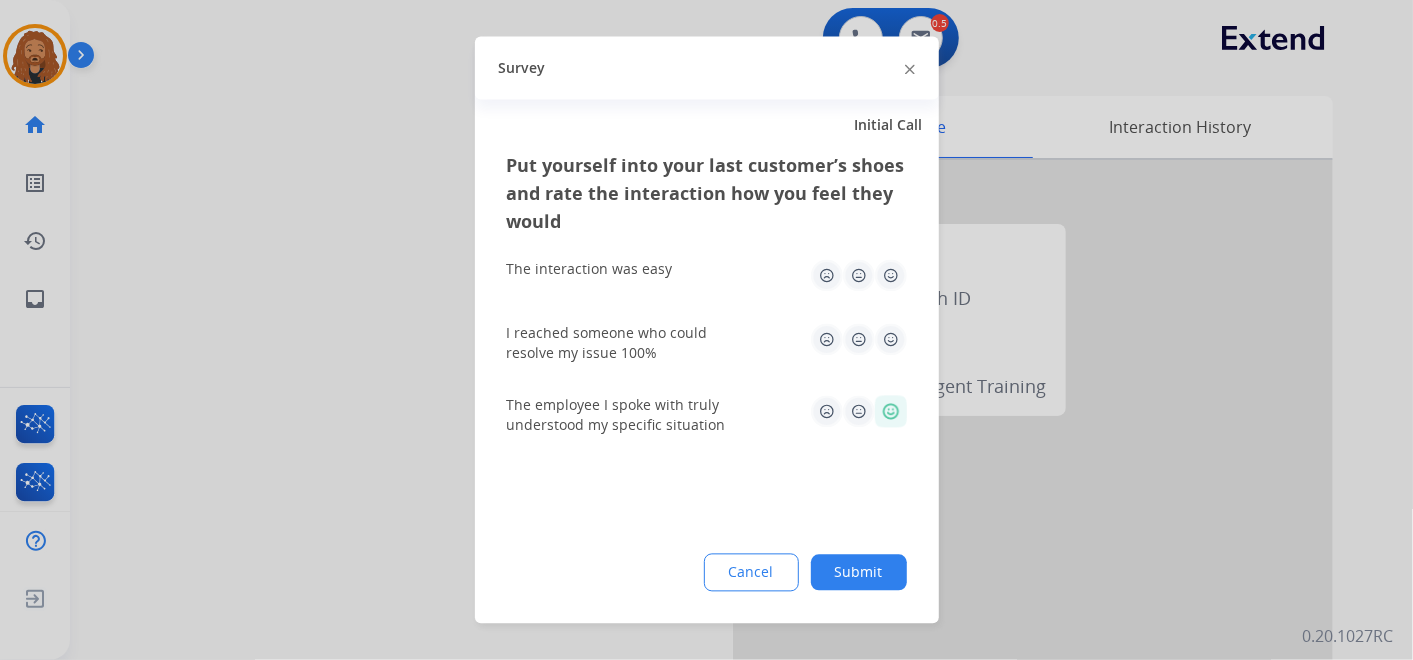click 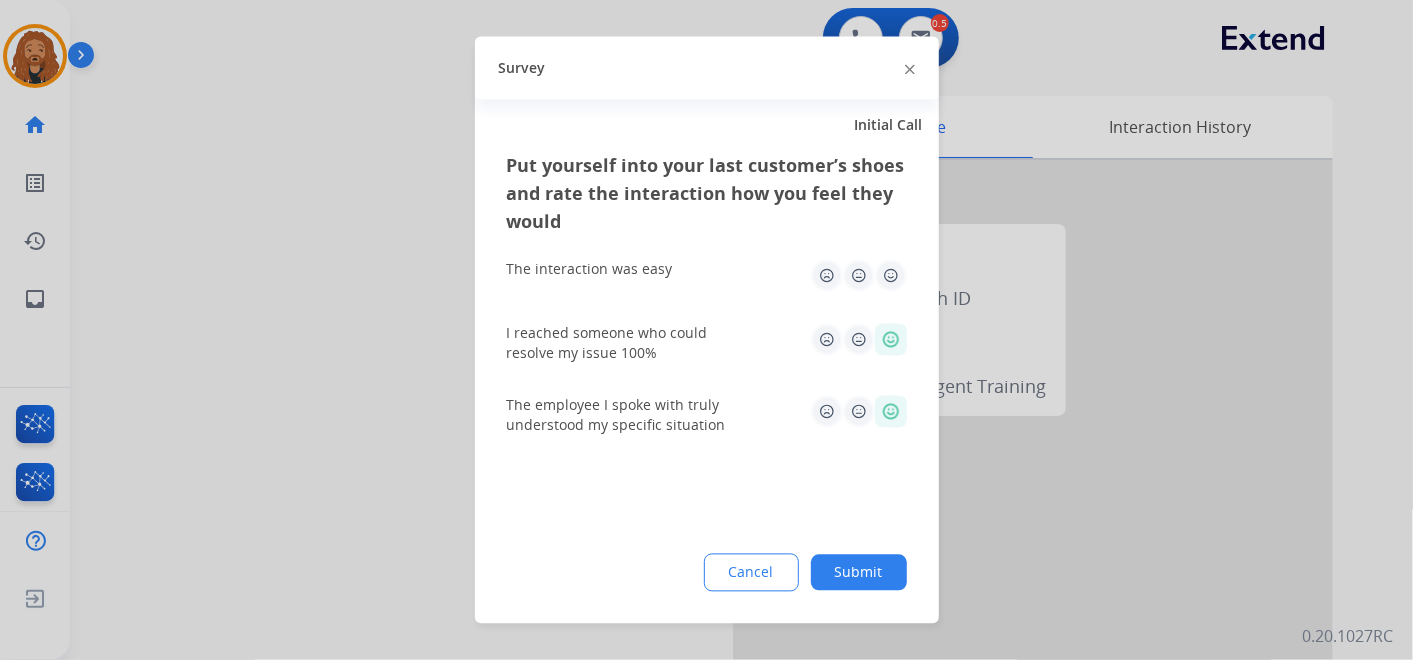 click 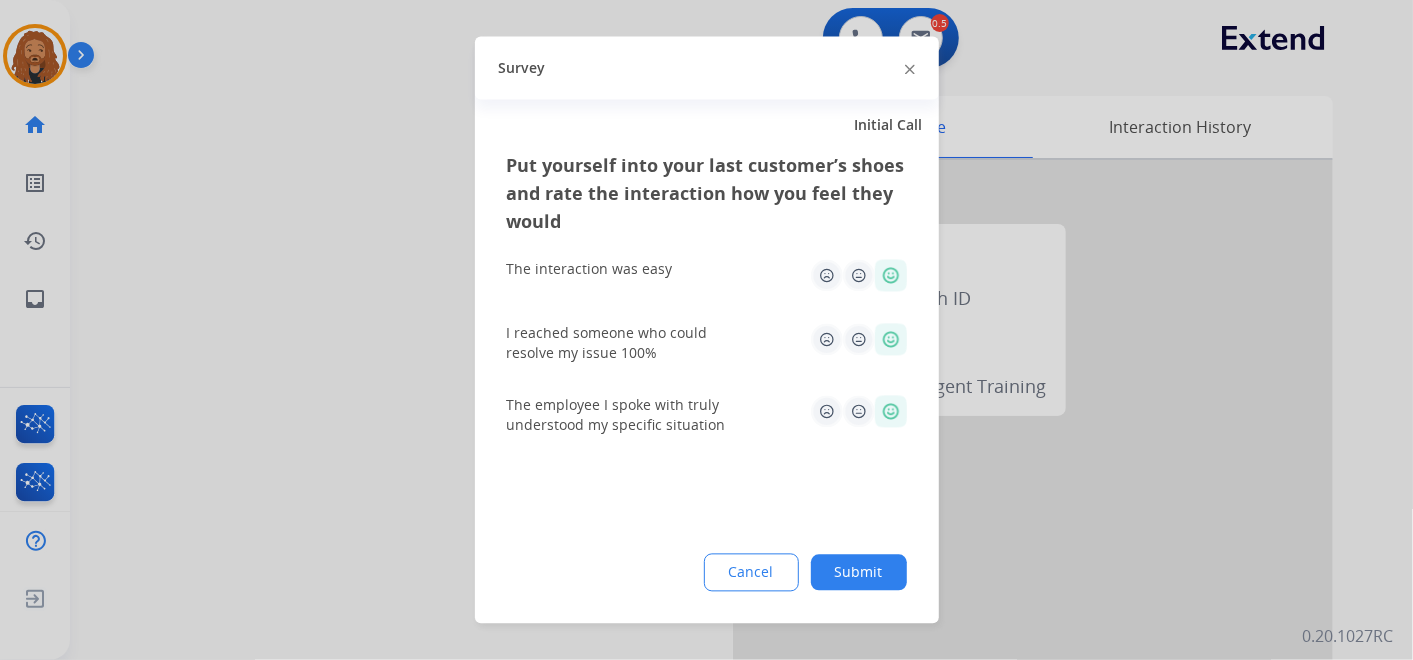 click on "Submit" 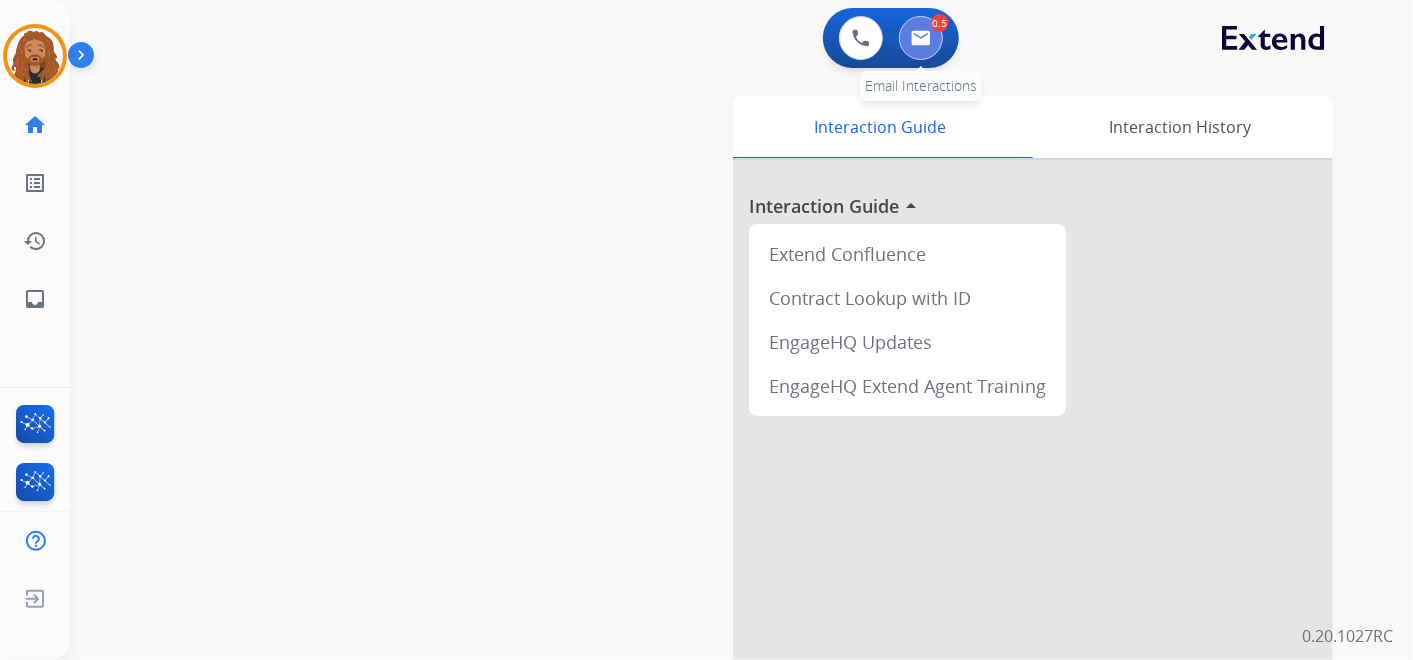 click at bounding box center [921, 38] 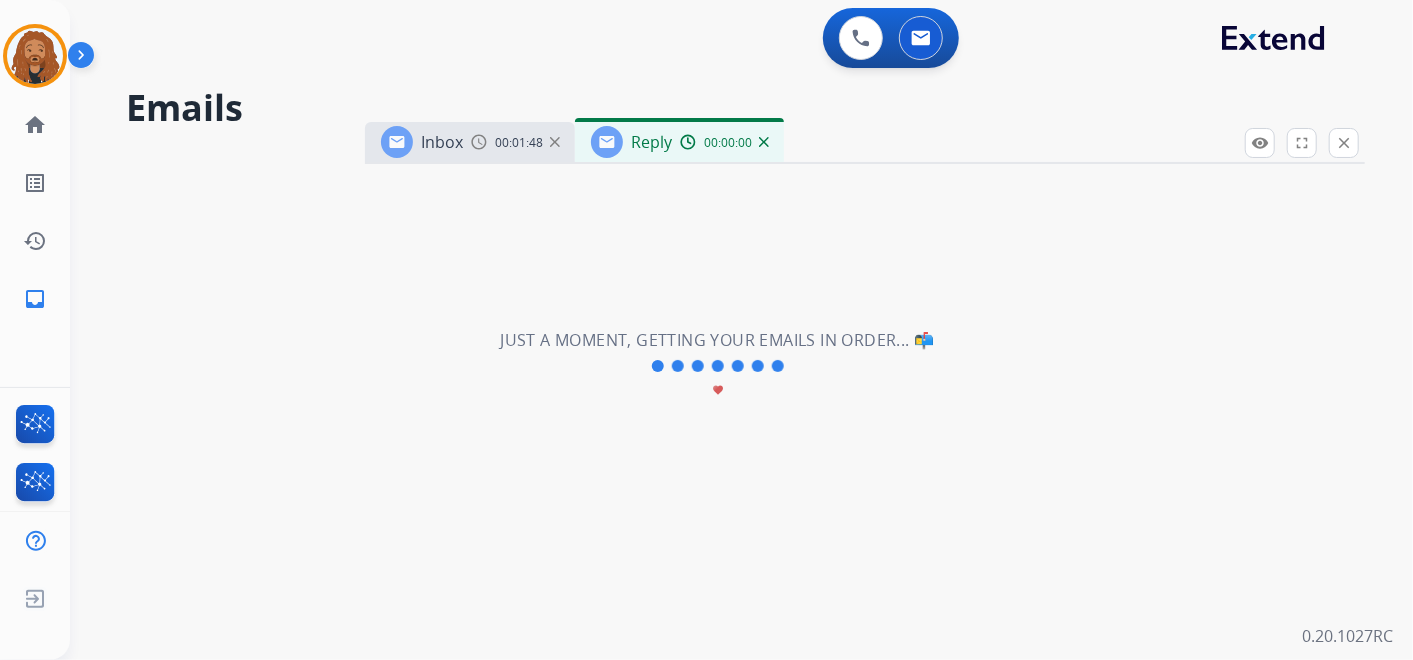 select on "**********" 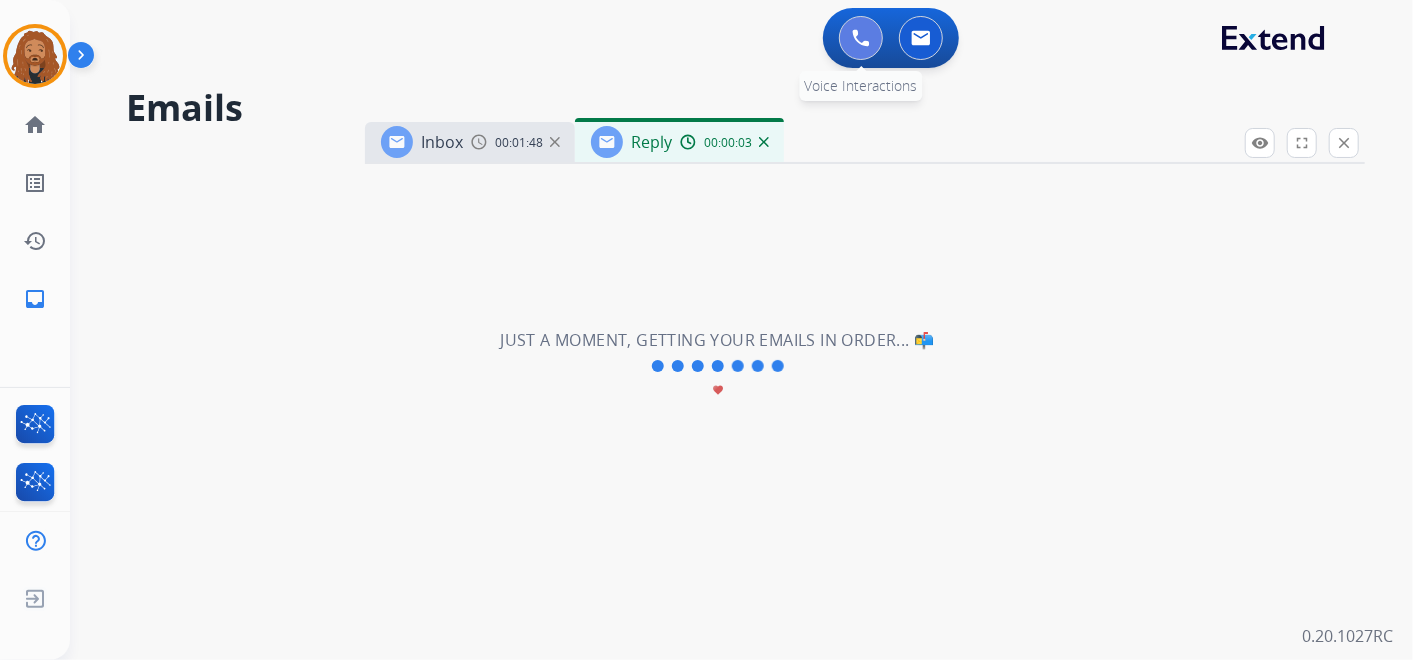 click at bounding box center (861, 38) 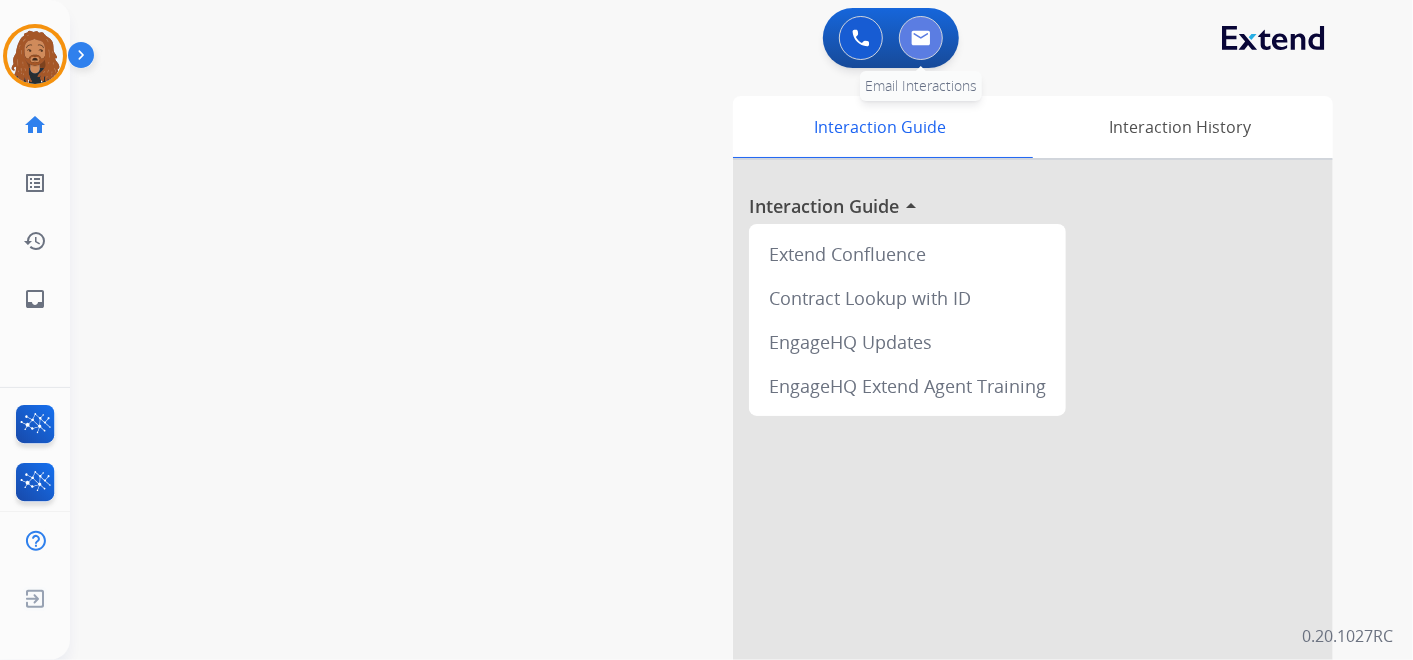 click at bounding box center (921, 38) 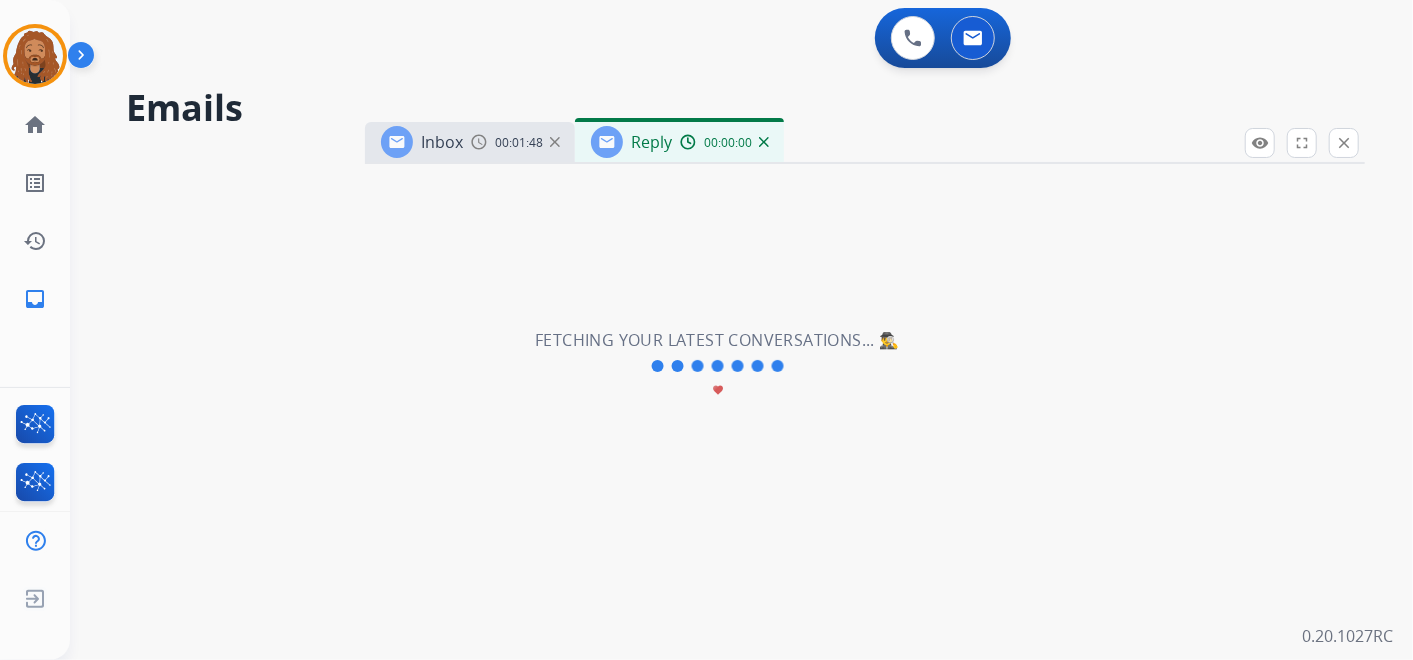 select on "**********" 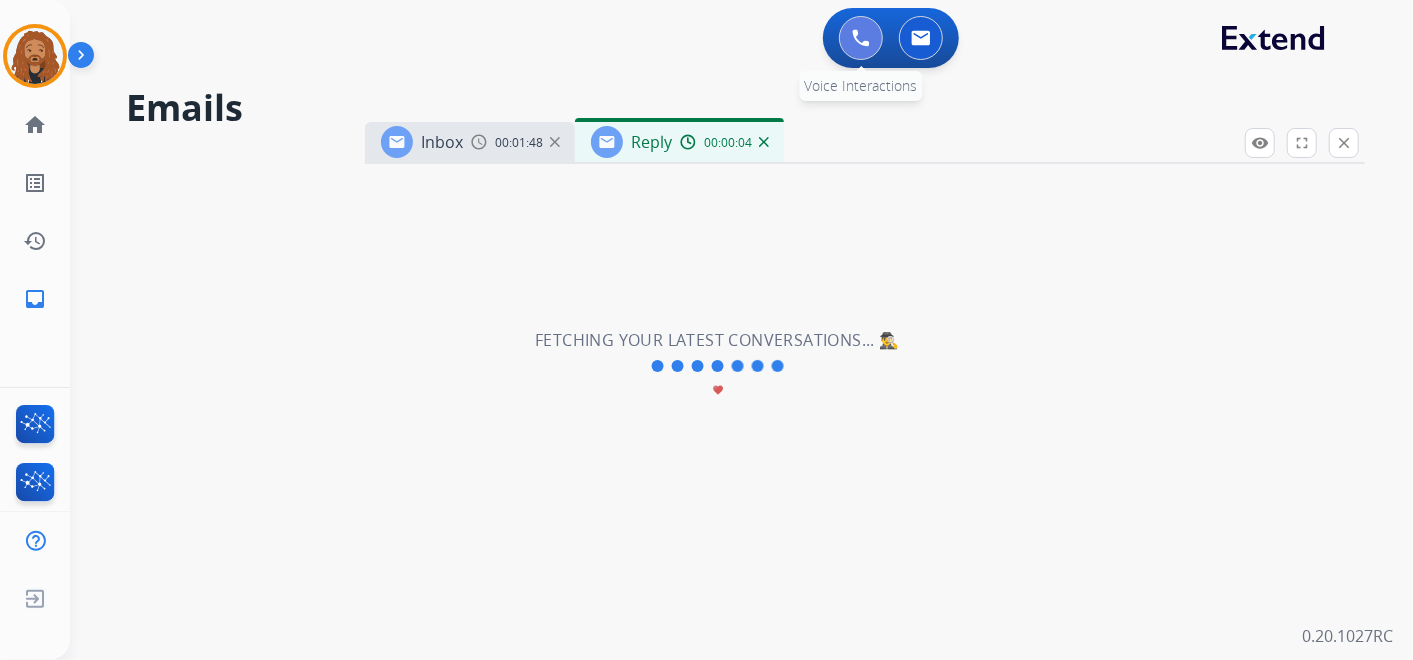 click at bounding box center [861, 38] 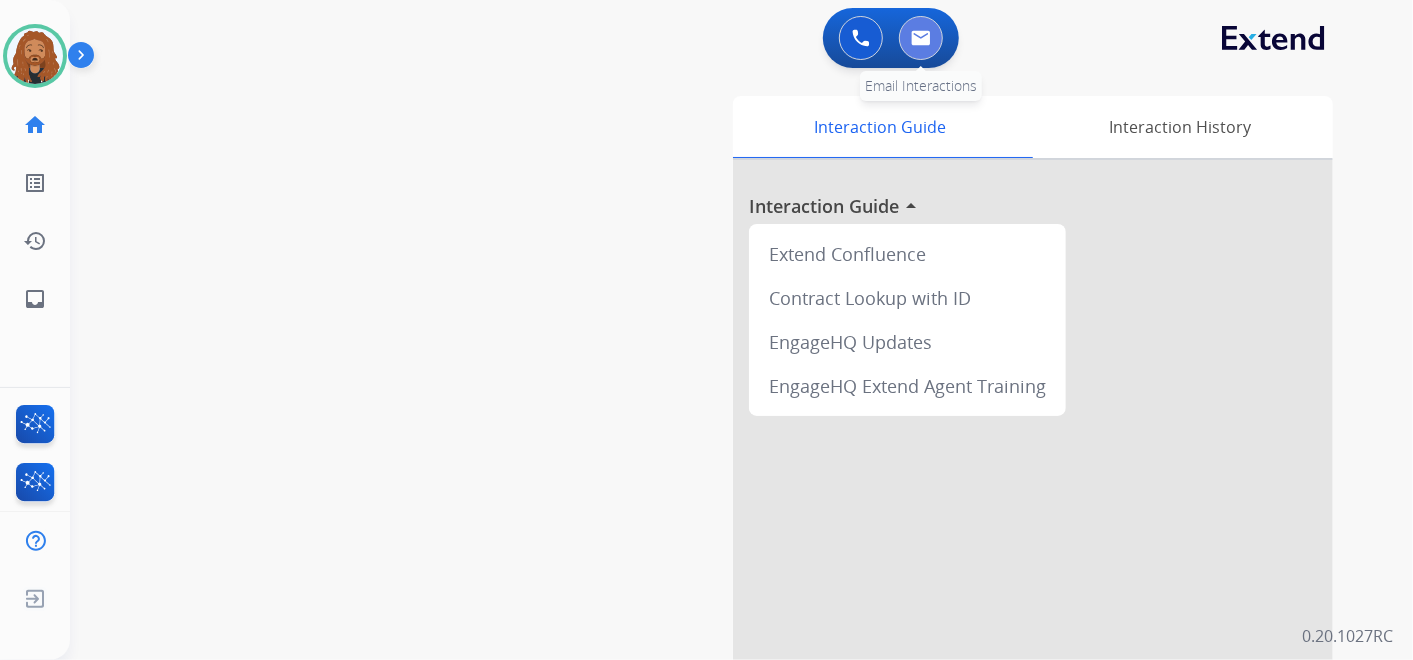 click at bounding box center [921, 38] 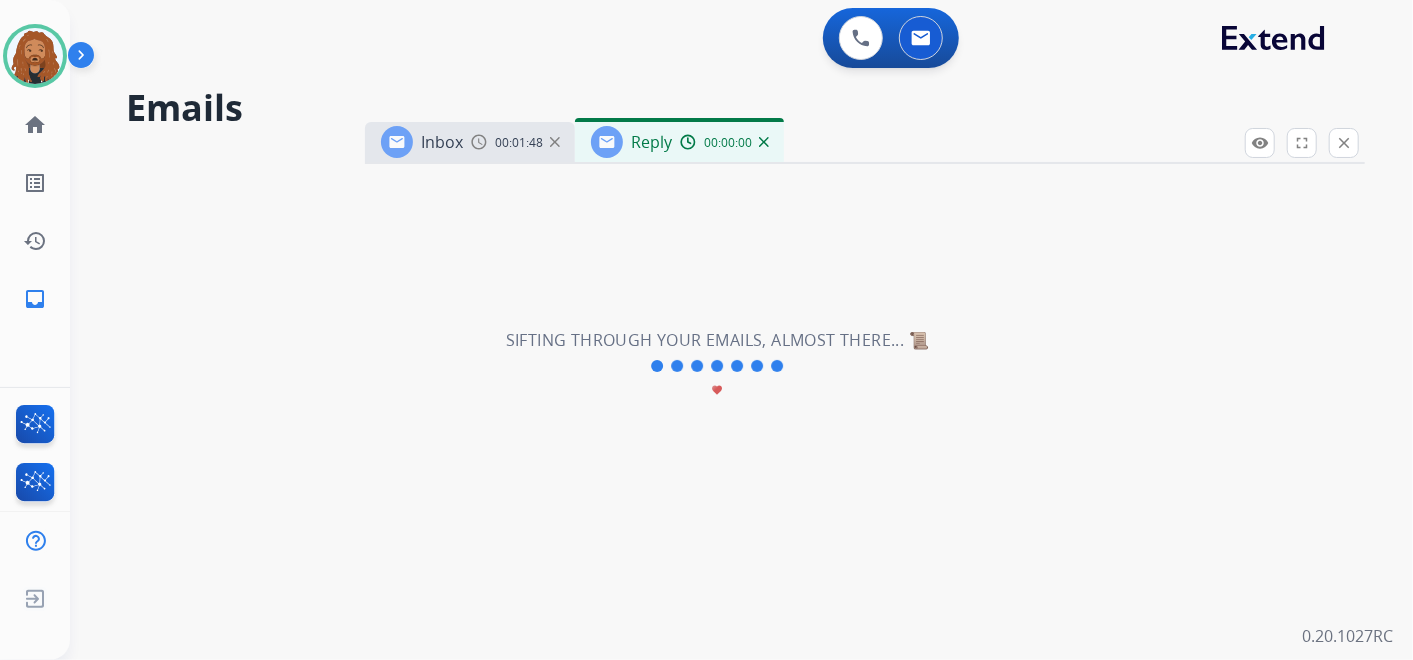 select on "**********" 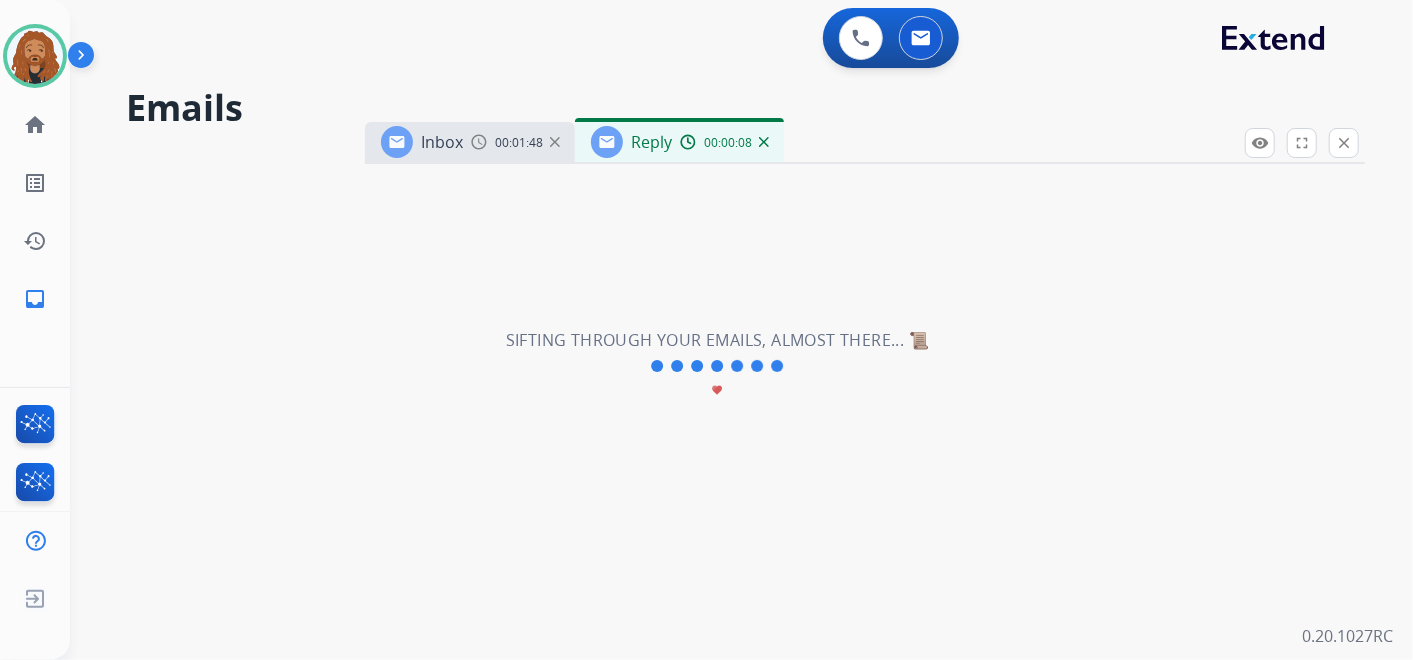 click at bounding box center [764, 142] 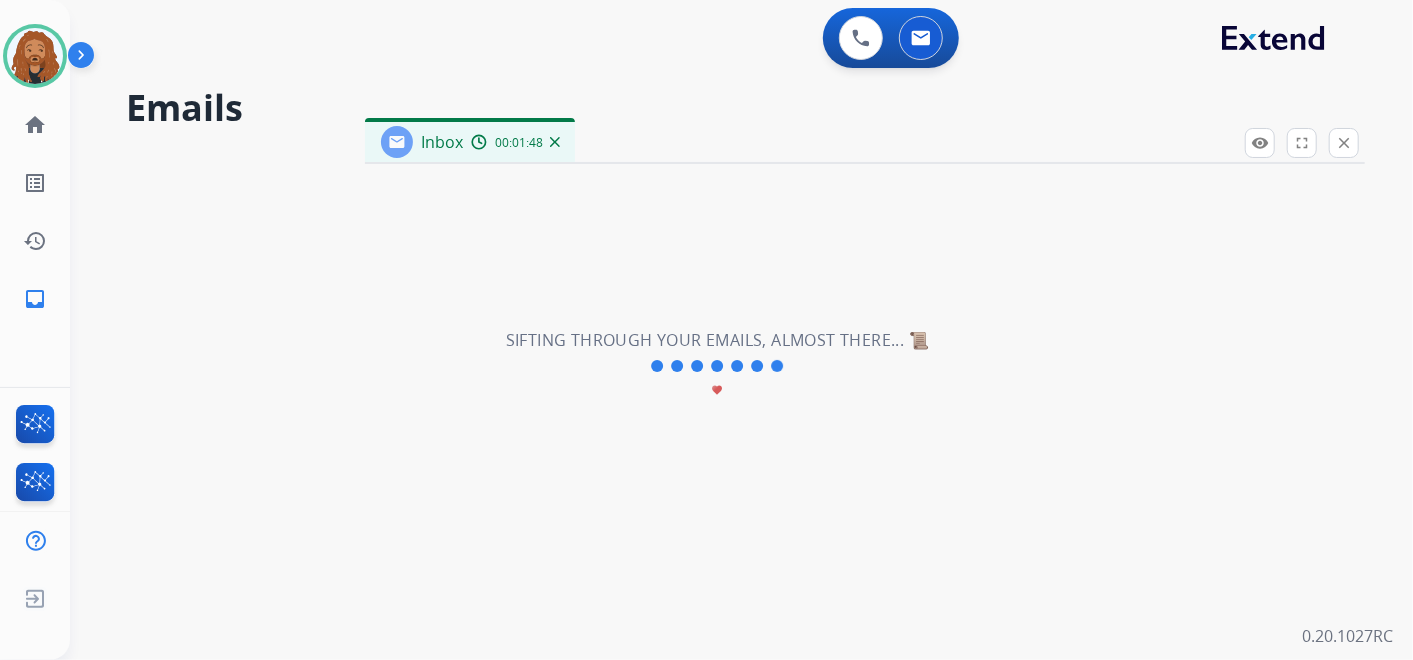 click at bounding box center (555, 142) 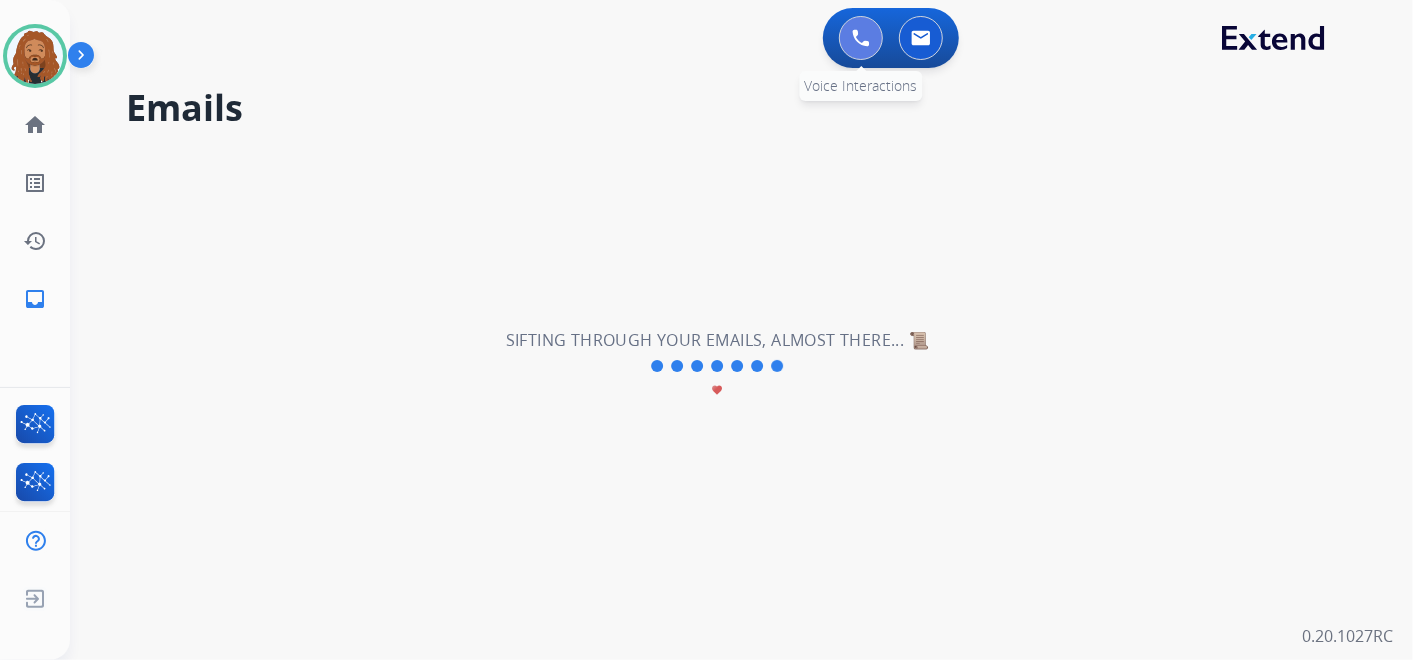 click at bounding box center [861, 38] 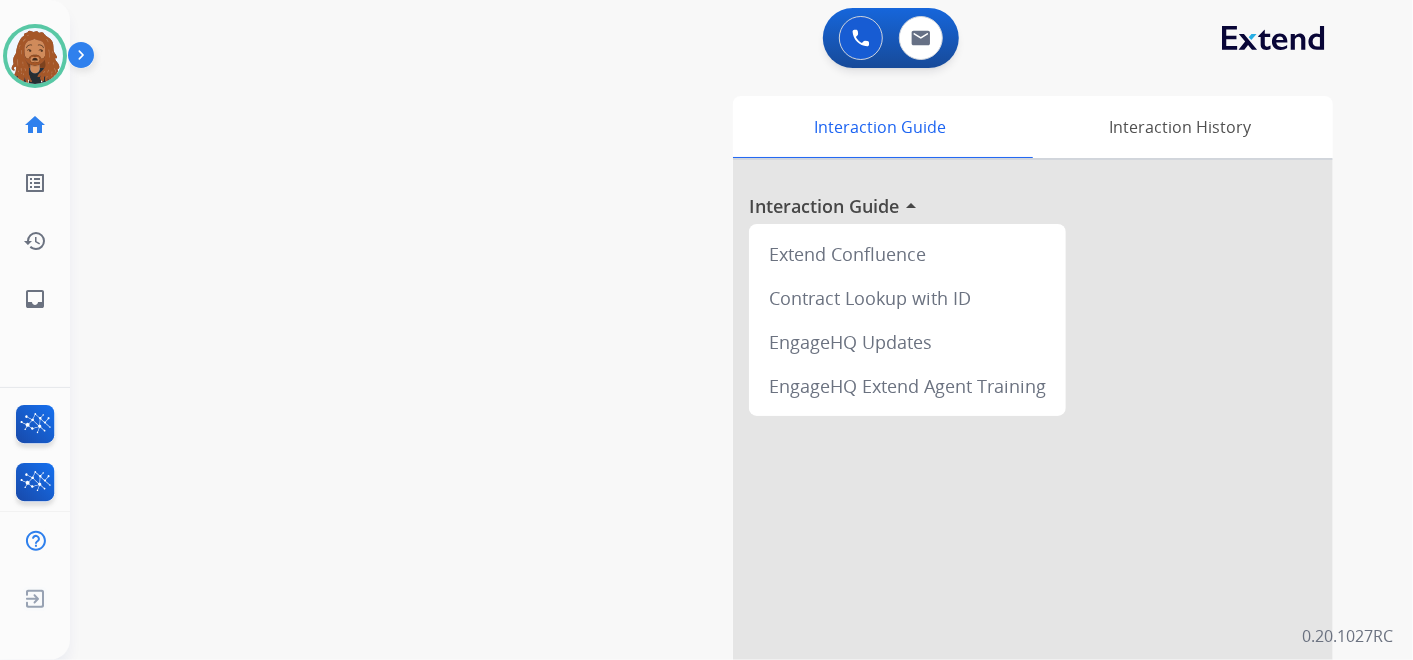 click on "0  Voice Interactions  0  Email Interactions" at bounding box center (891, 38) 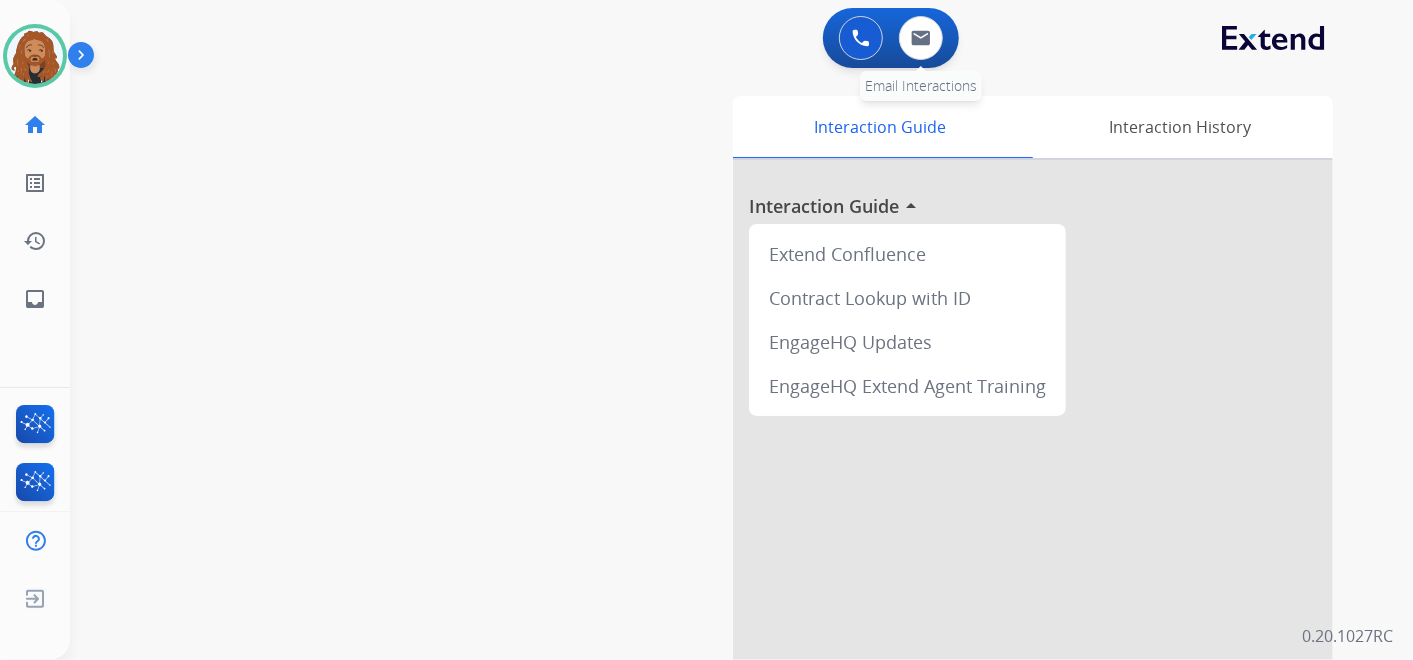 click on "0  Email Interactions" at bounding box center [921, 38] 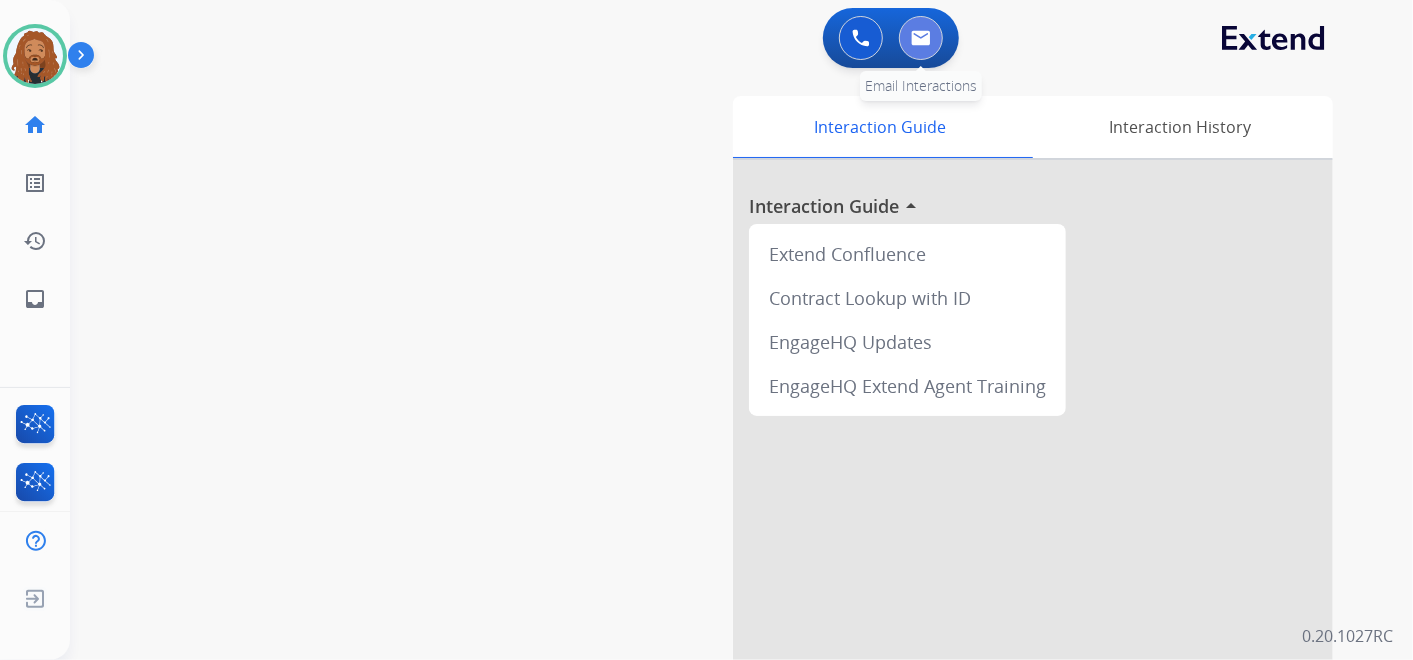 click at bounding box center (921, 38) 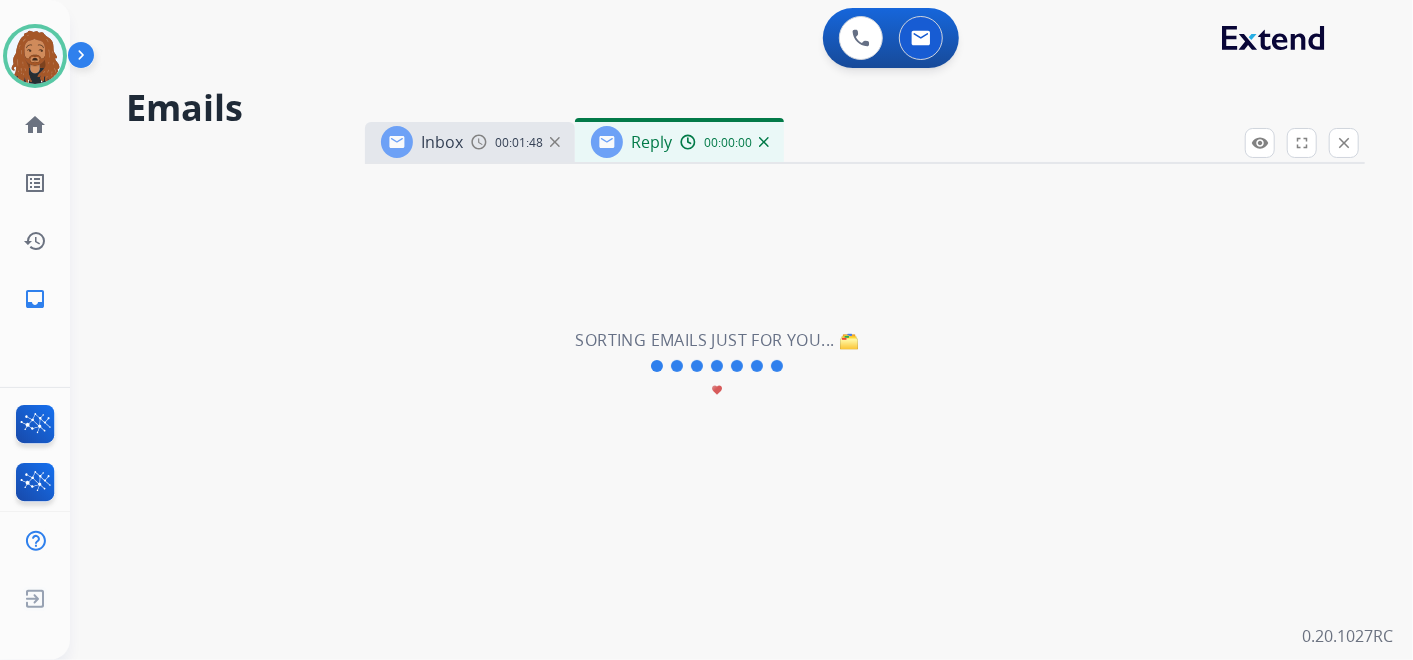 select on "**********" 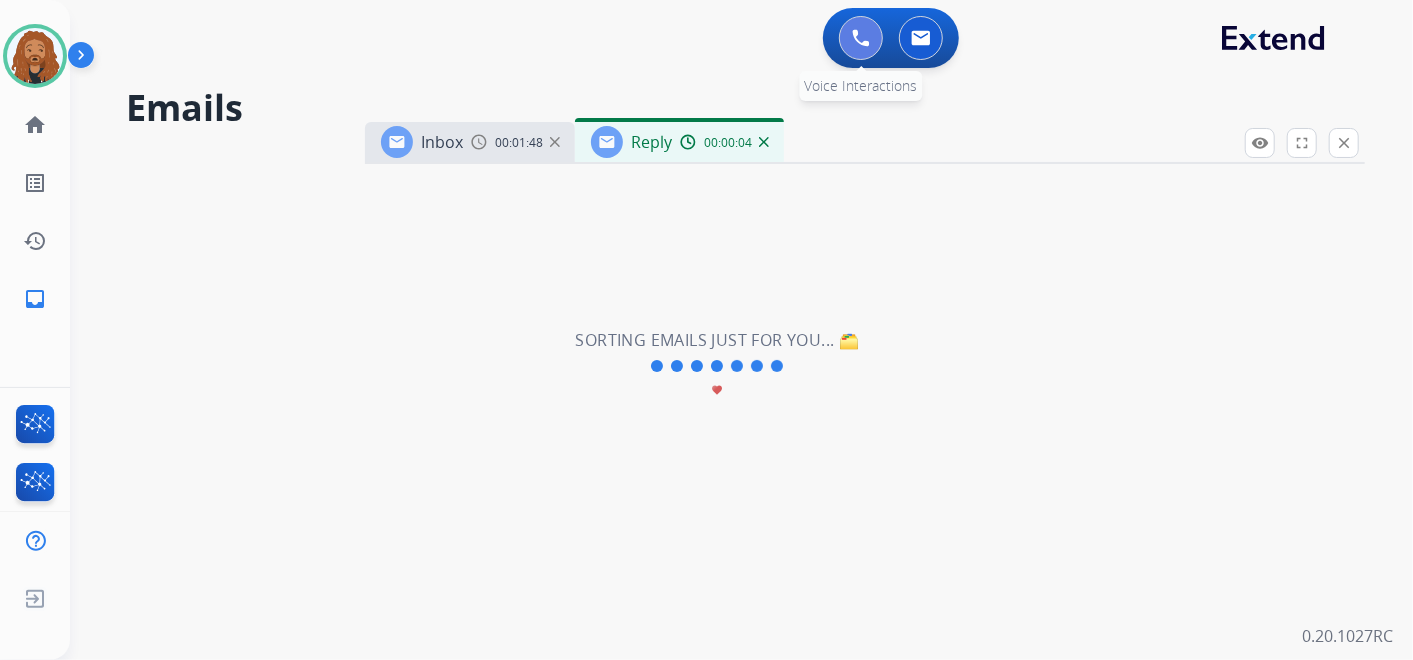 click at bounding box center [861, 38] 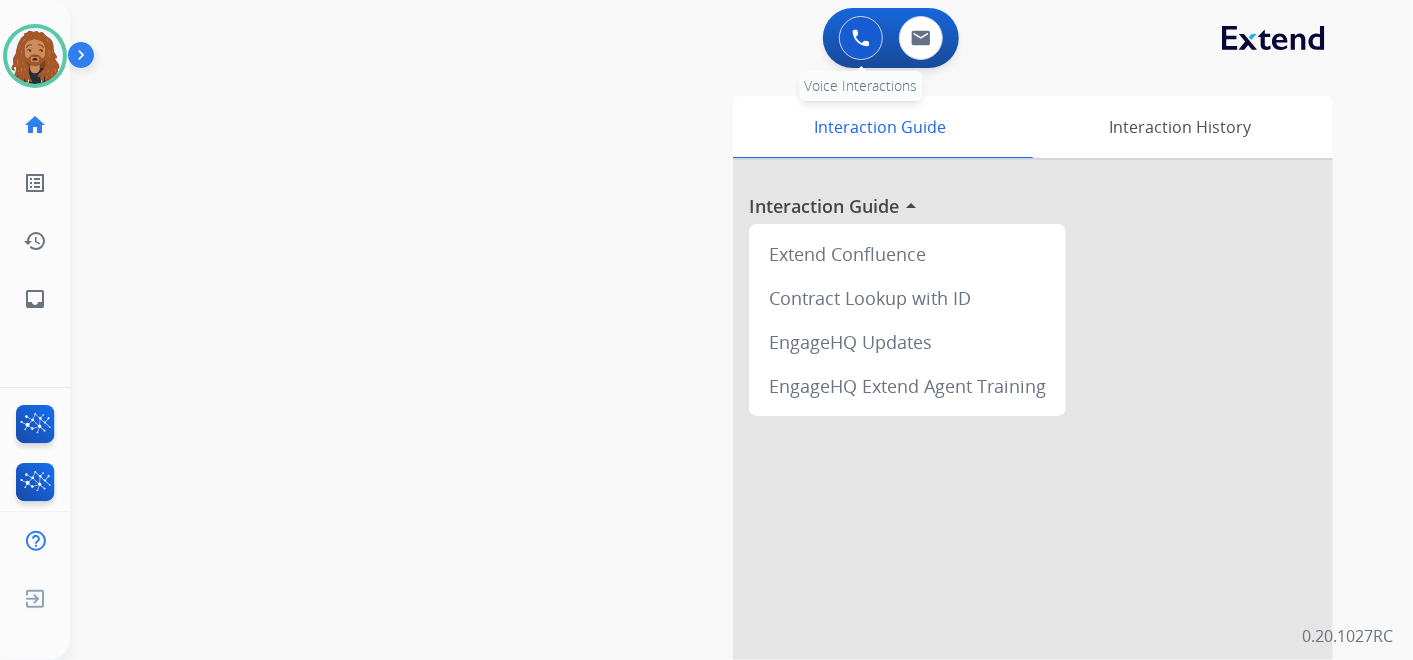 click at bounding box center [861, 38] 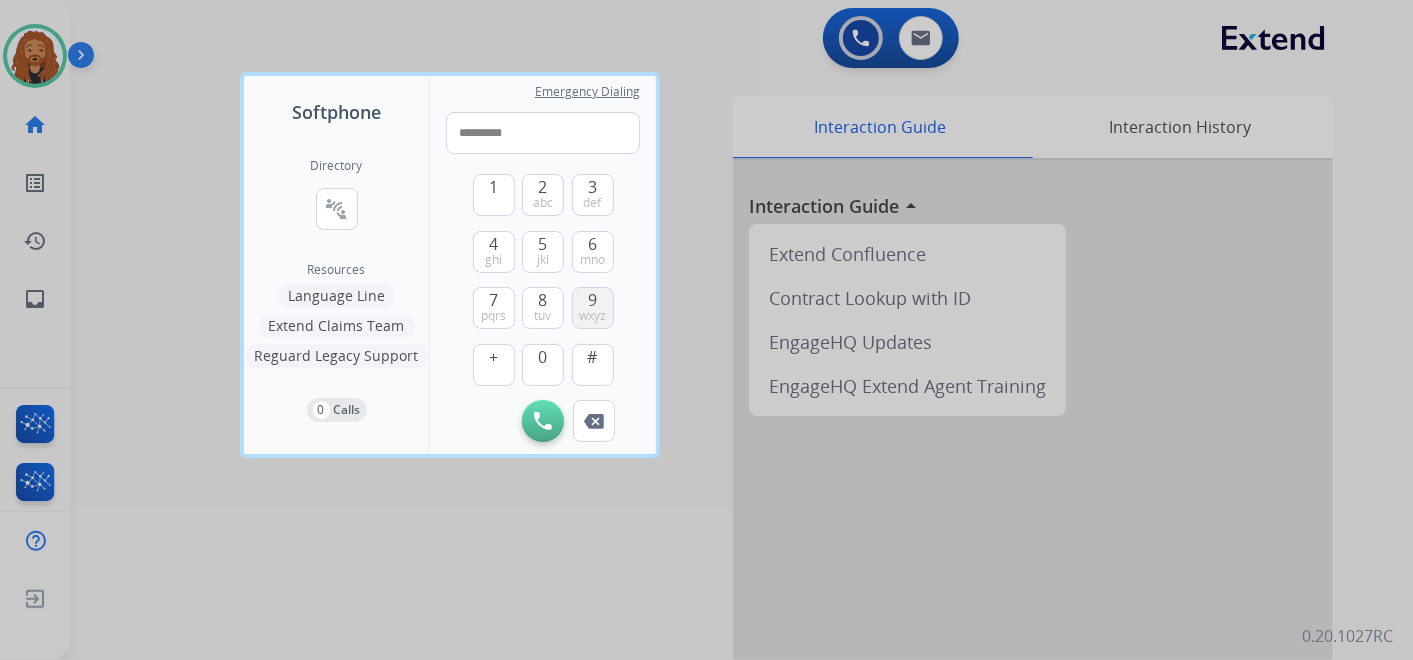 type on "**********" 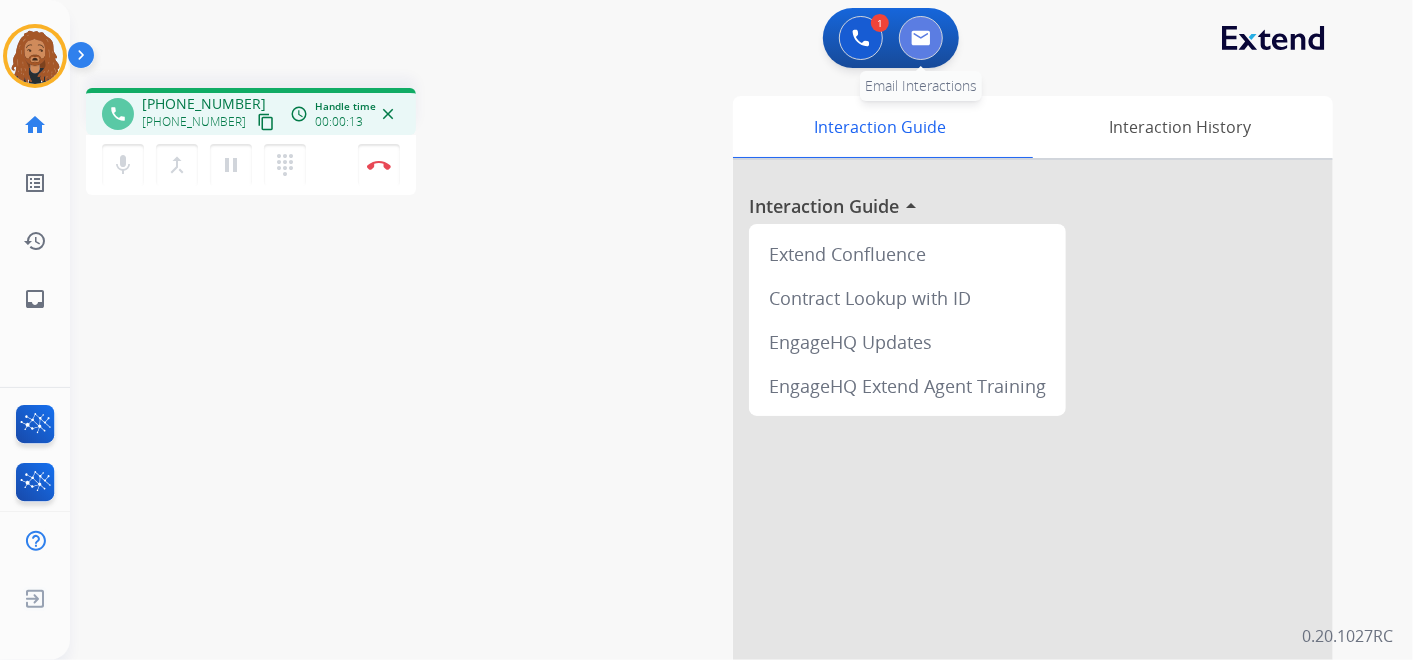 click at bounding box center (921, 38) 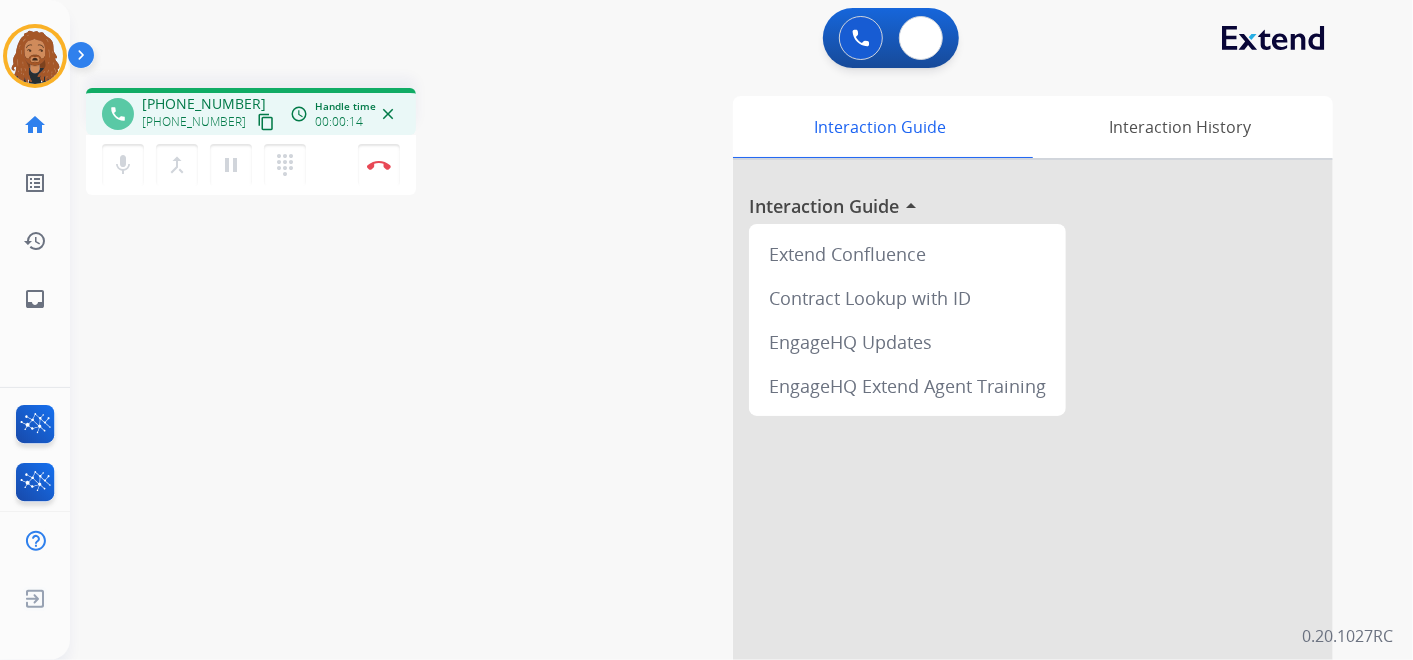 click at bounding box center (921, 38) 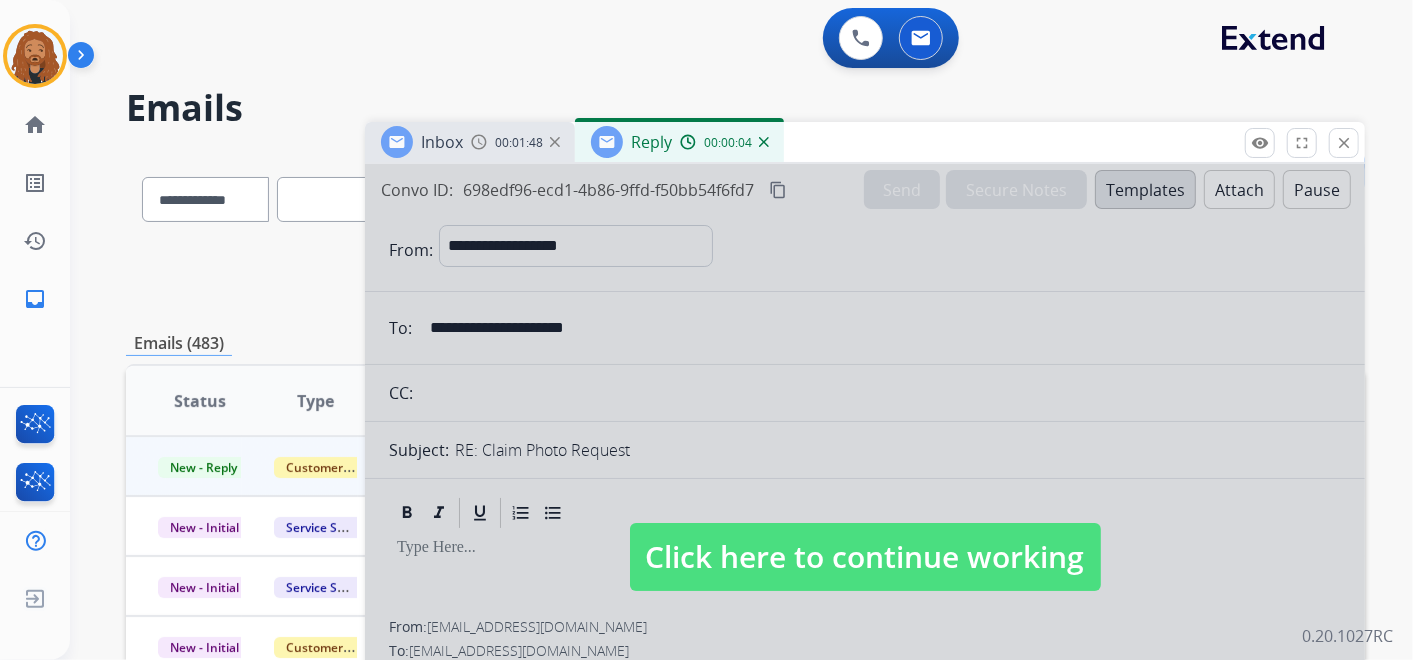 click at bounding box center (865, 537) 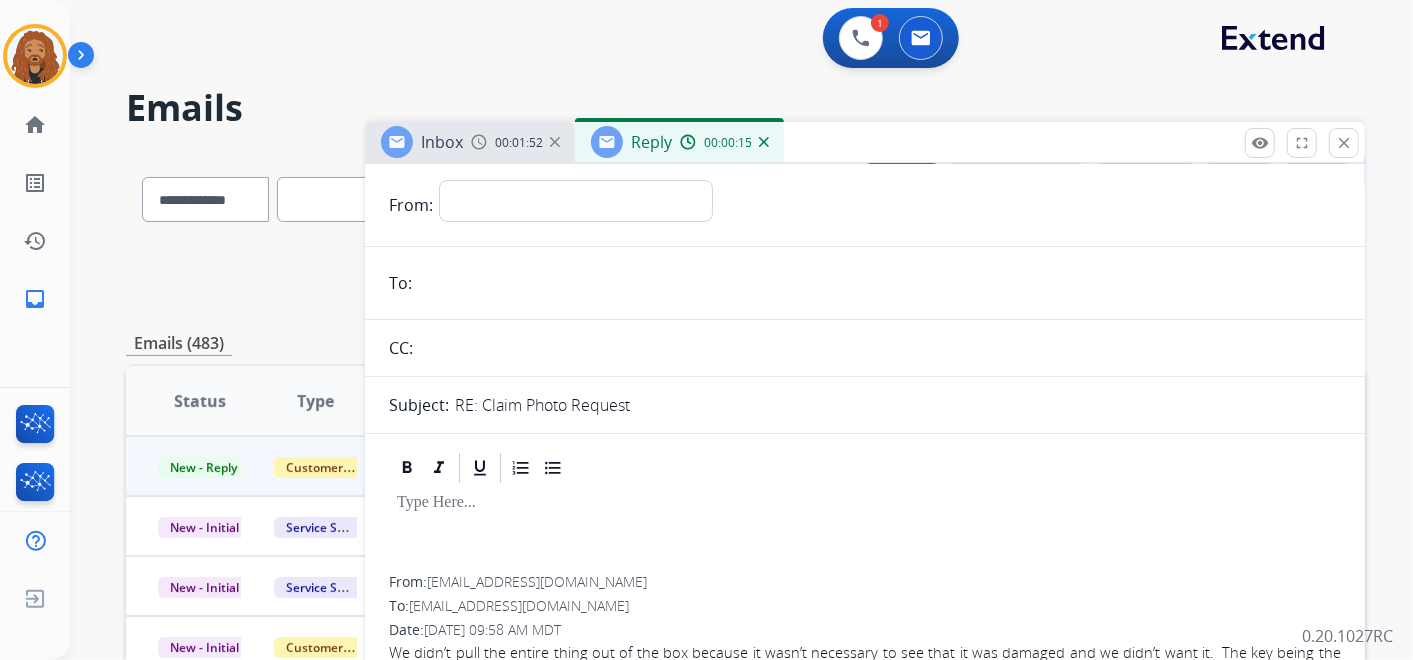 scroll, scrollTop: 0, scrollLeft: 0, axis: both 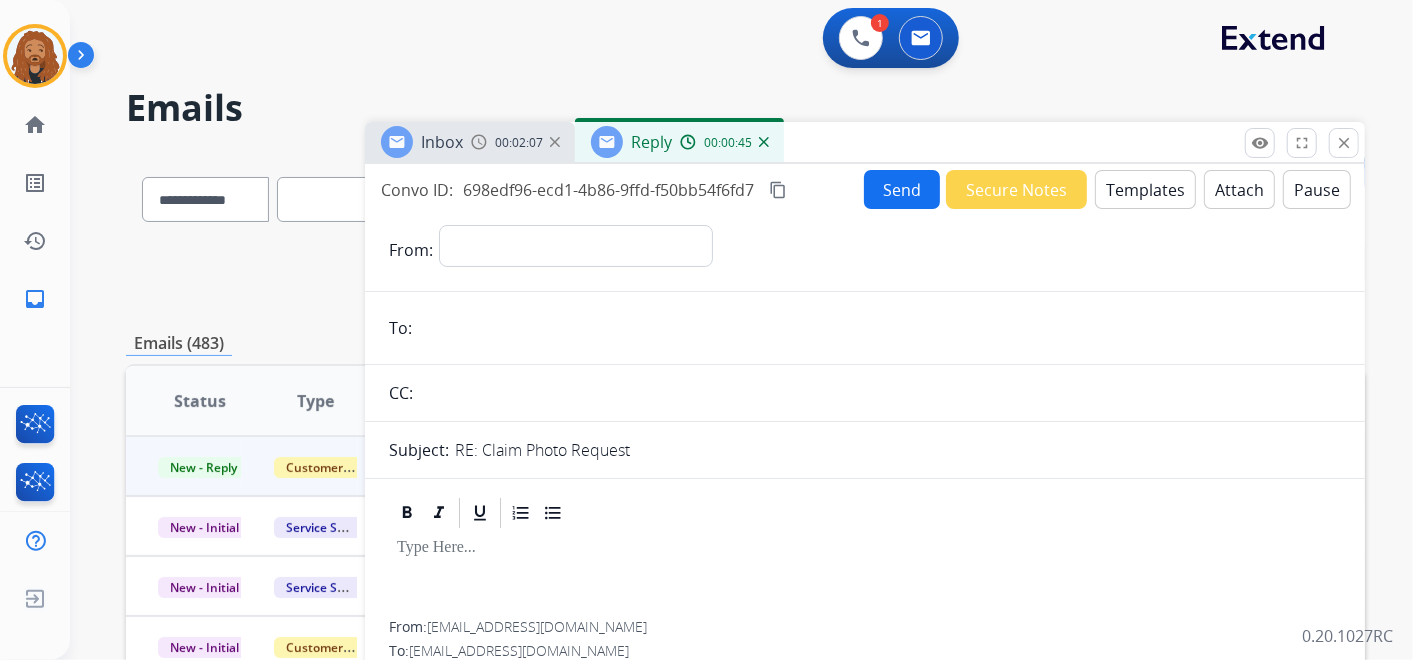 drag, startPoint x: 1345, startPoint y: 147, endPoint x: 1048, endPoint y: 92, distance: 302.04965 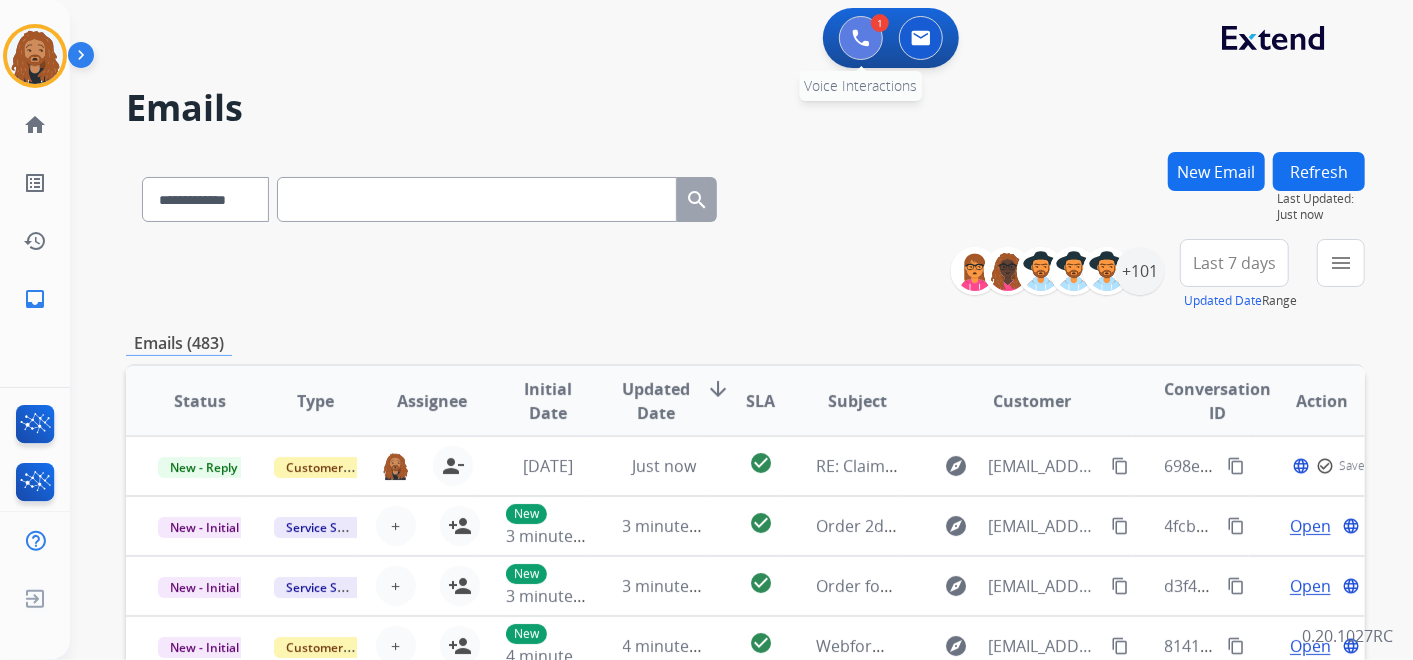 click at bounding box center (861, 38) 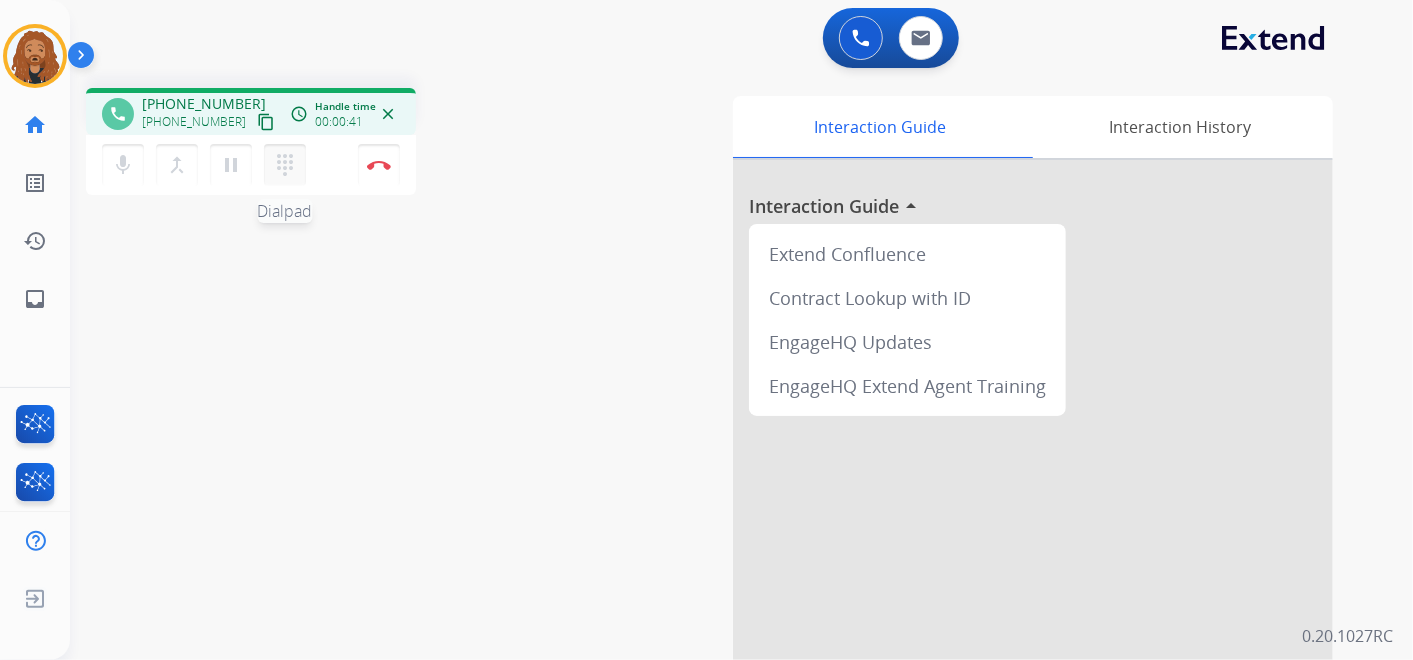 click on "dialpad" at bounding box center (285, 165) 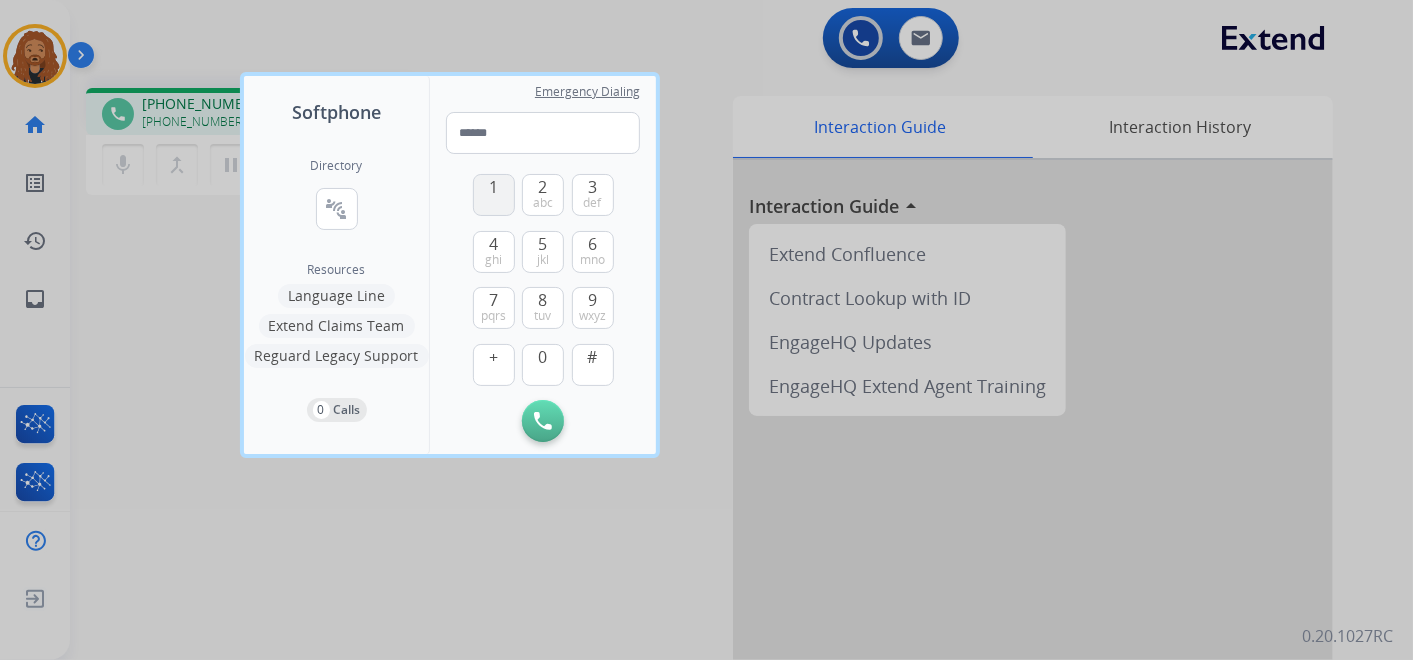 click on "1" at bounding box center [493, 187] 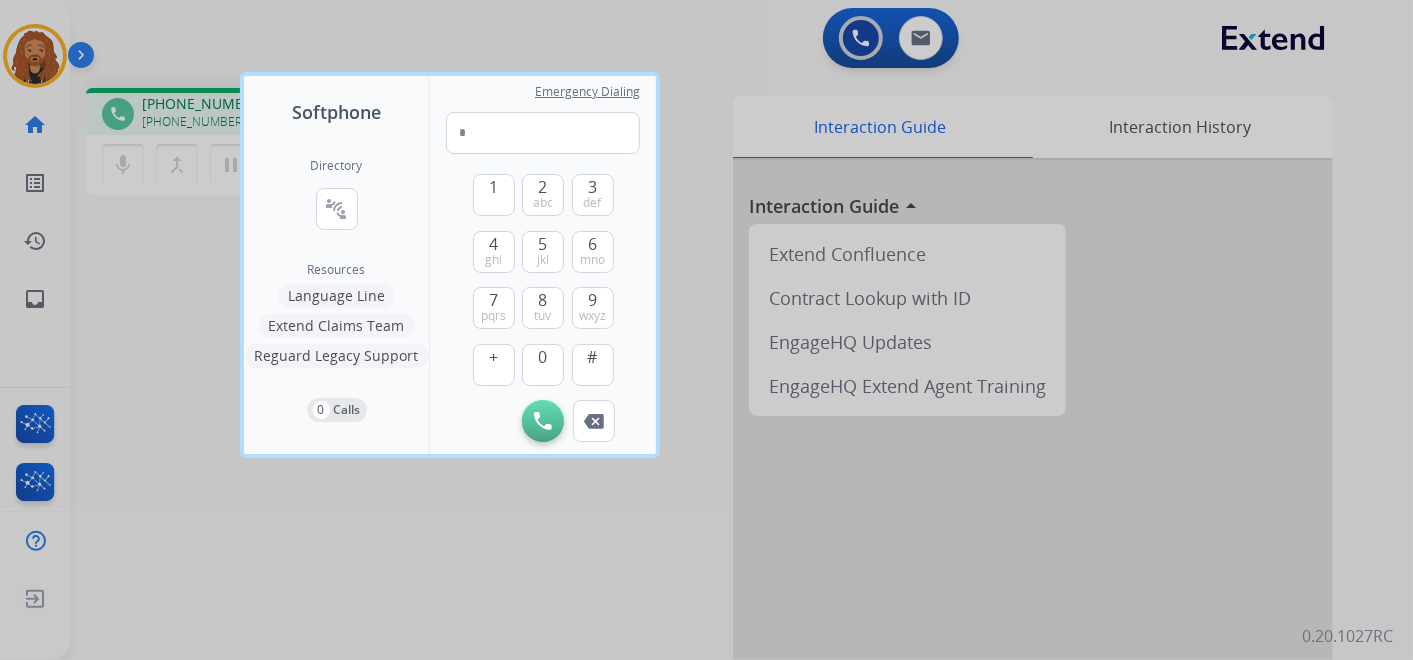 click at bounding box center [706, 330] 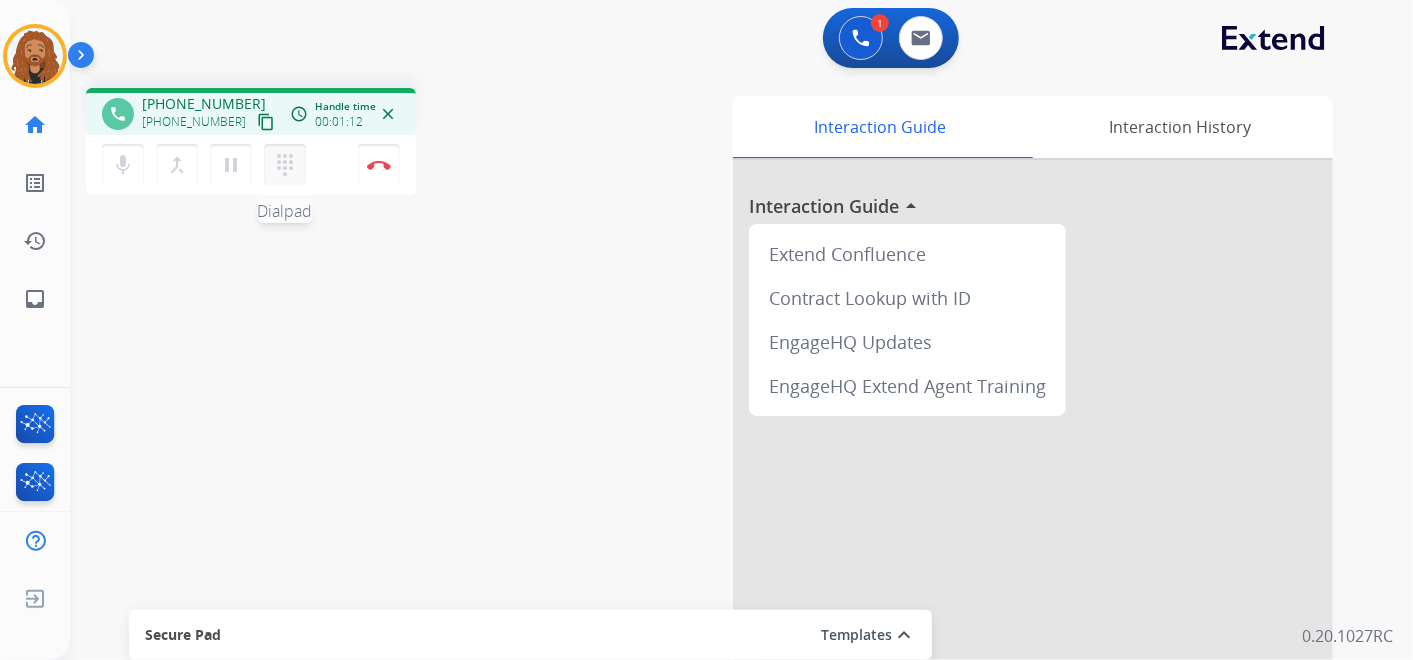 click on "dialpad" at bounding box center [285, 165] 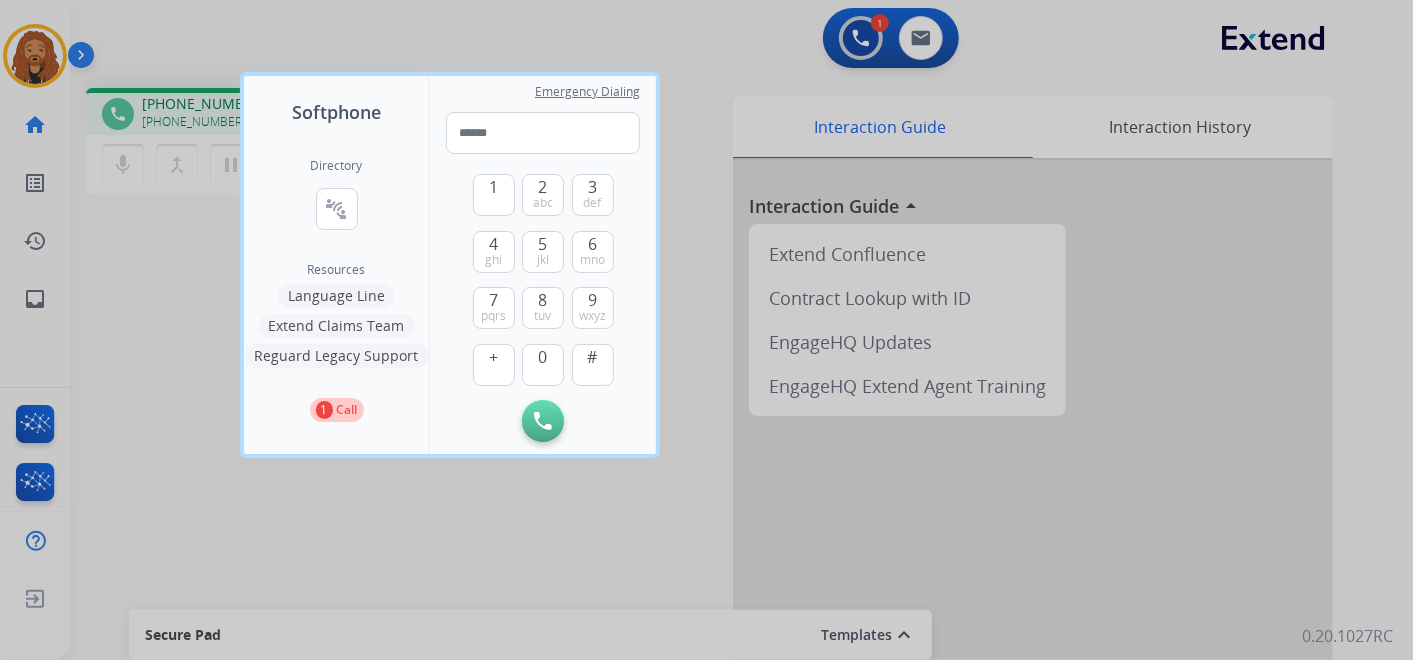 click at bounding box center (706, 330) 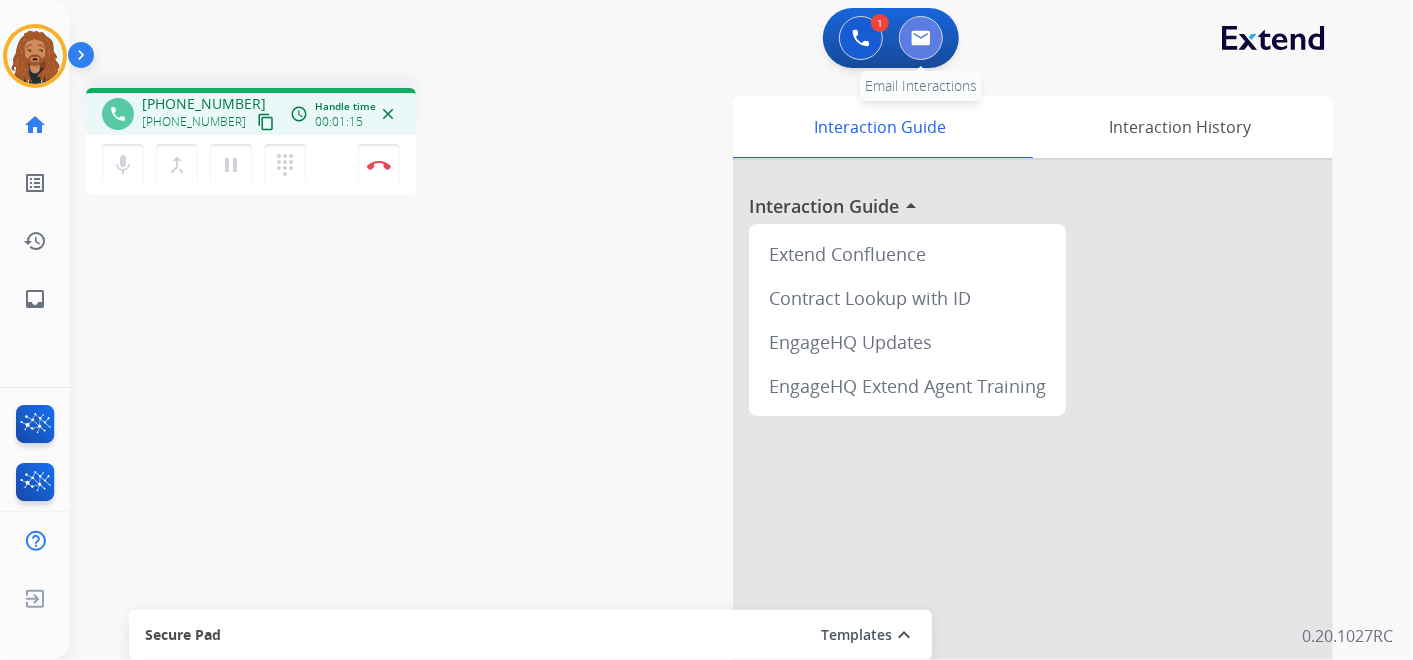 click at bounding box center [921, 38] 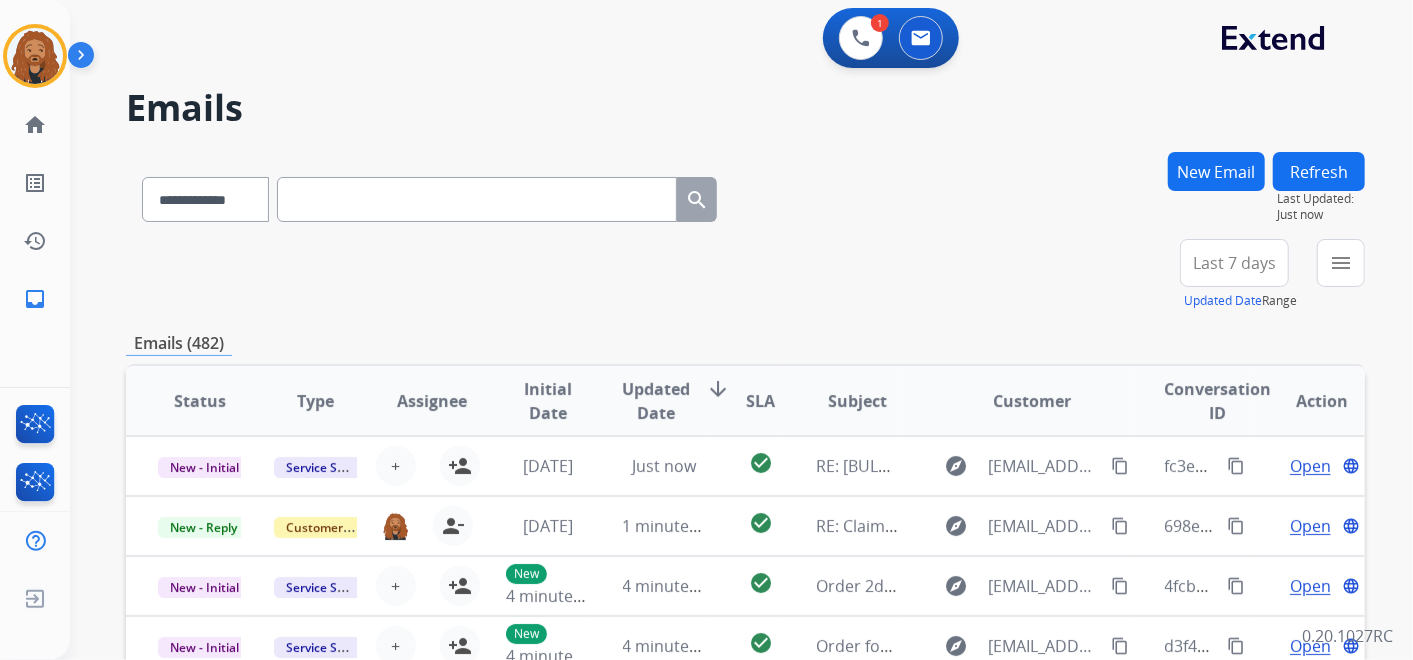 click on "New Email" at bounding box center [1216, 171] 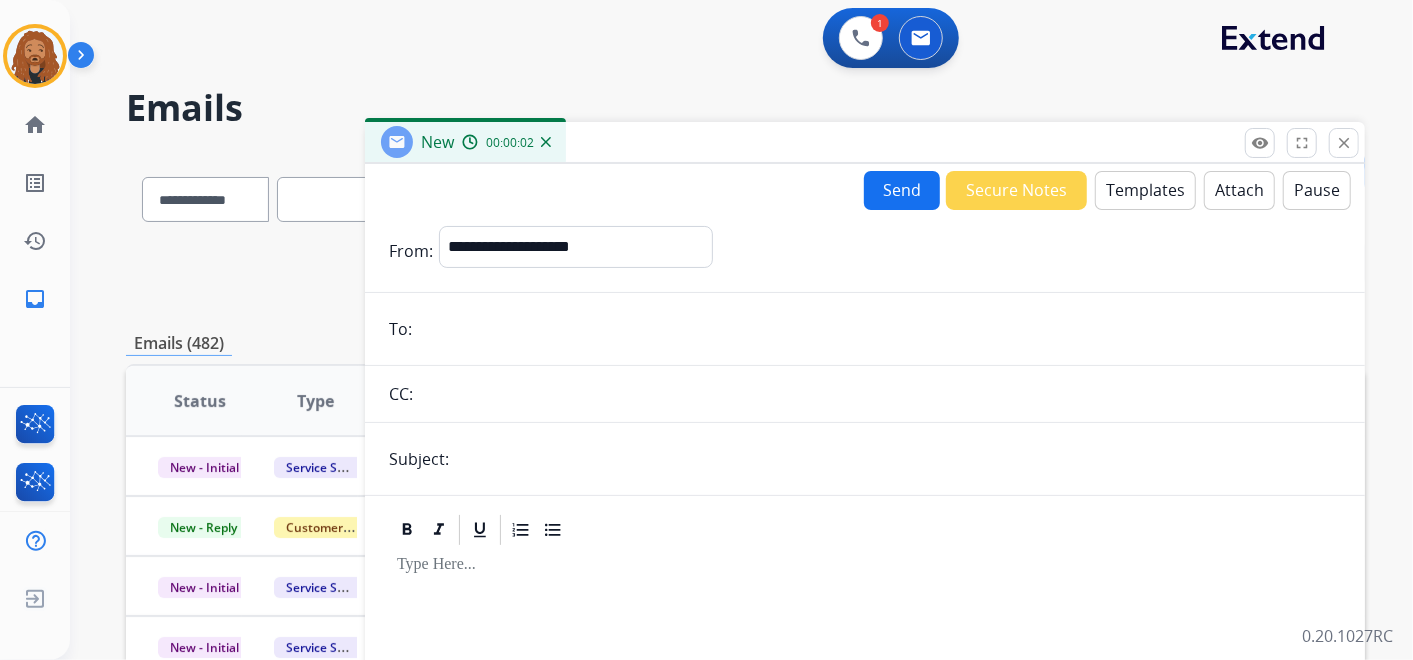 click on "close Close" at bounding box center (1344, 143) 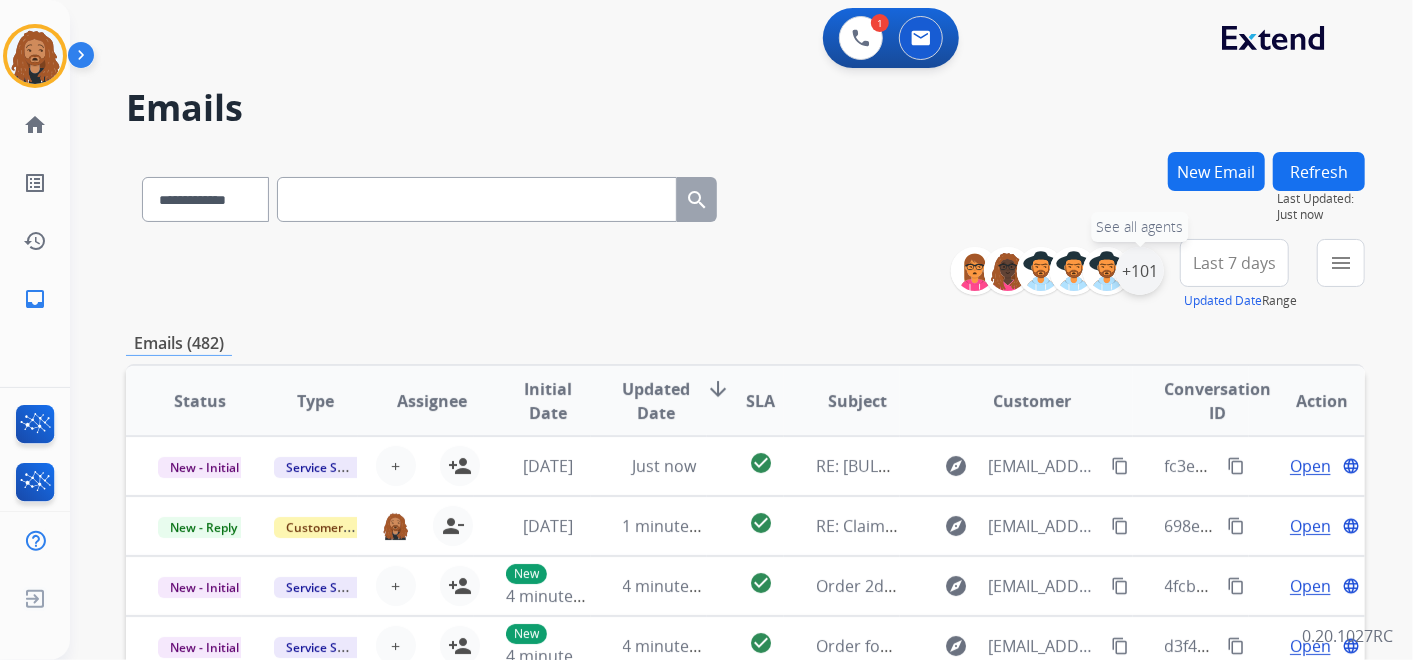 click on "+101" at bounding box center [1140, 271] 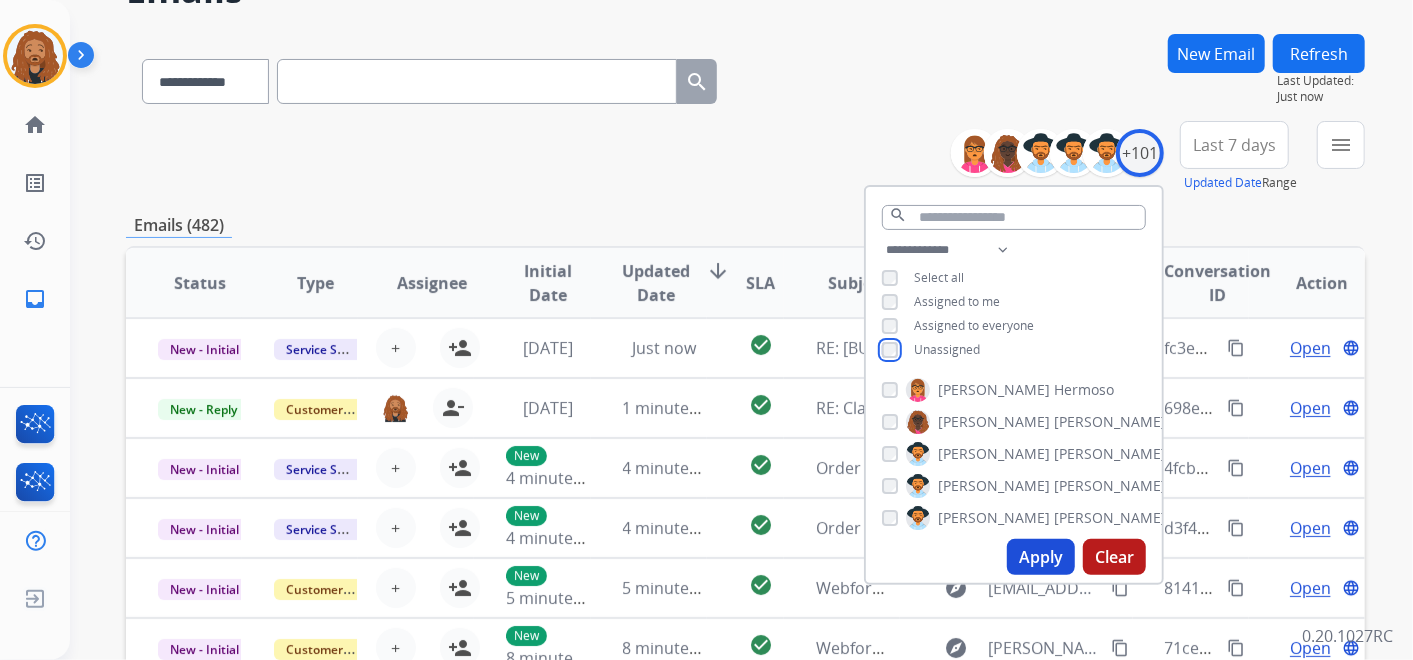scroll, scrollTop: 0, scrollLeft: 0, axis: both 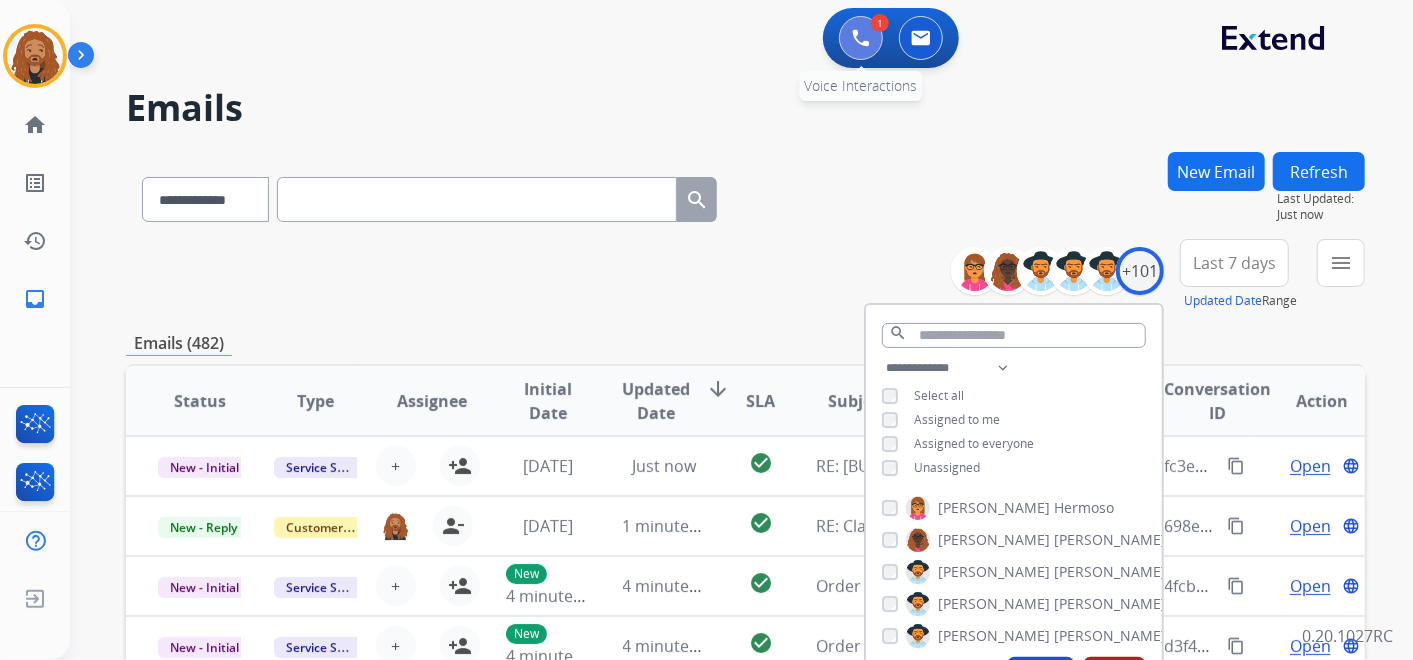 click at bounding box center [861, 38] 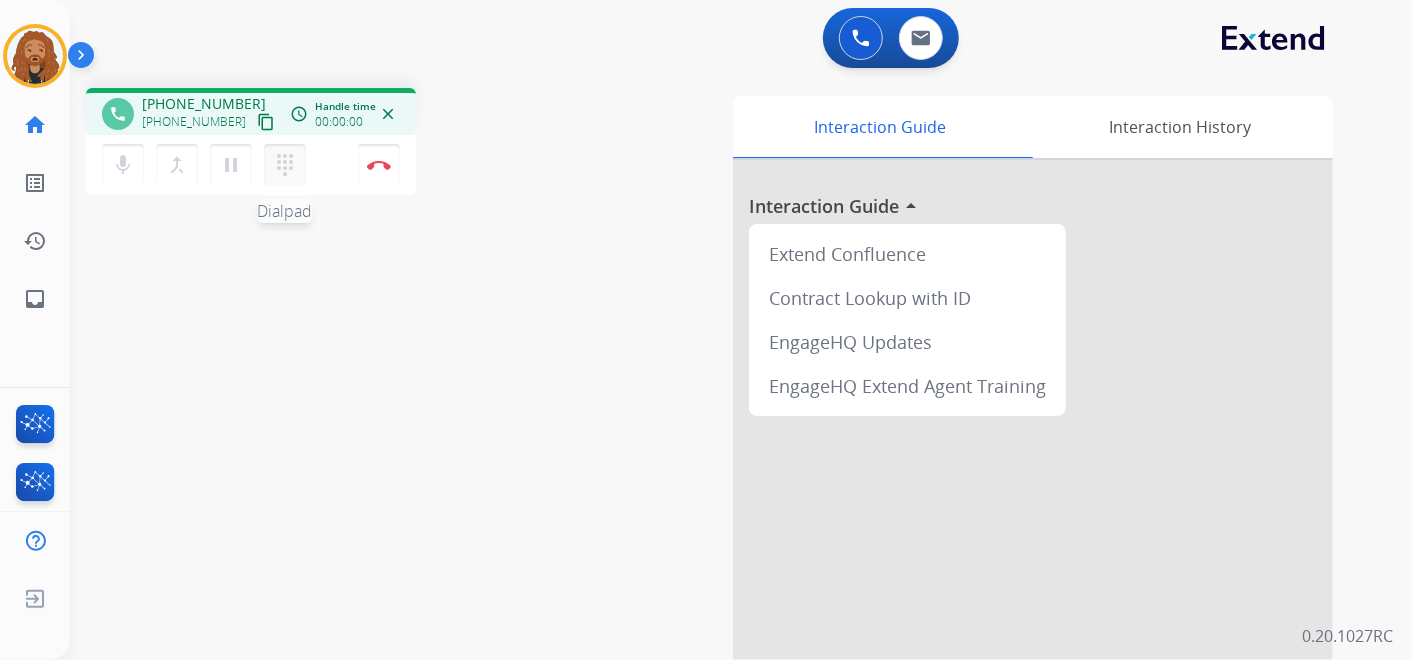 click on "dialpad" at bounding box center (285, 165) 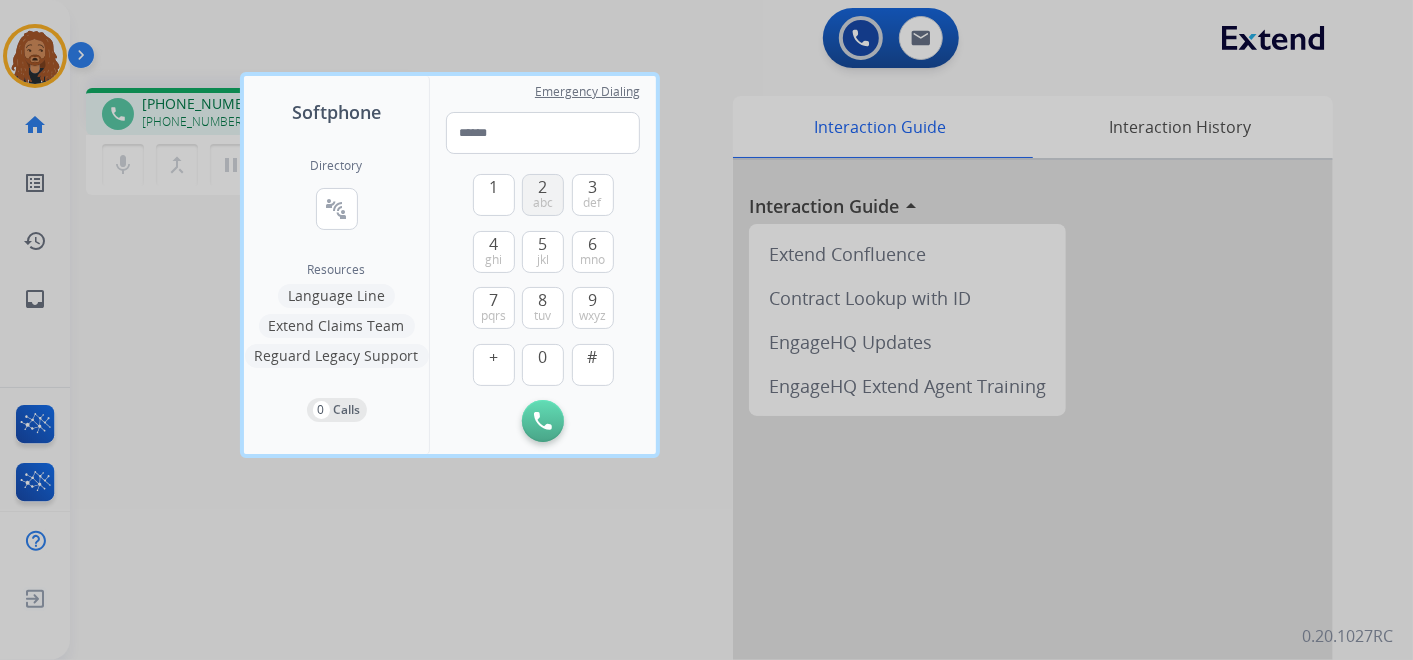 click on "2" at bounding box center (543, 187) 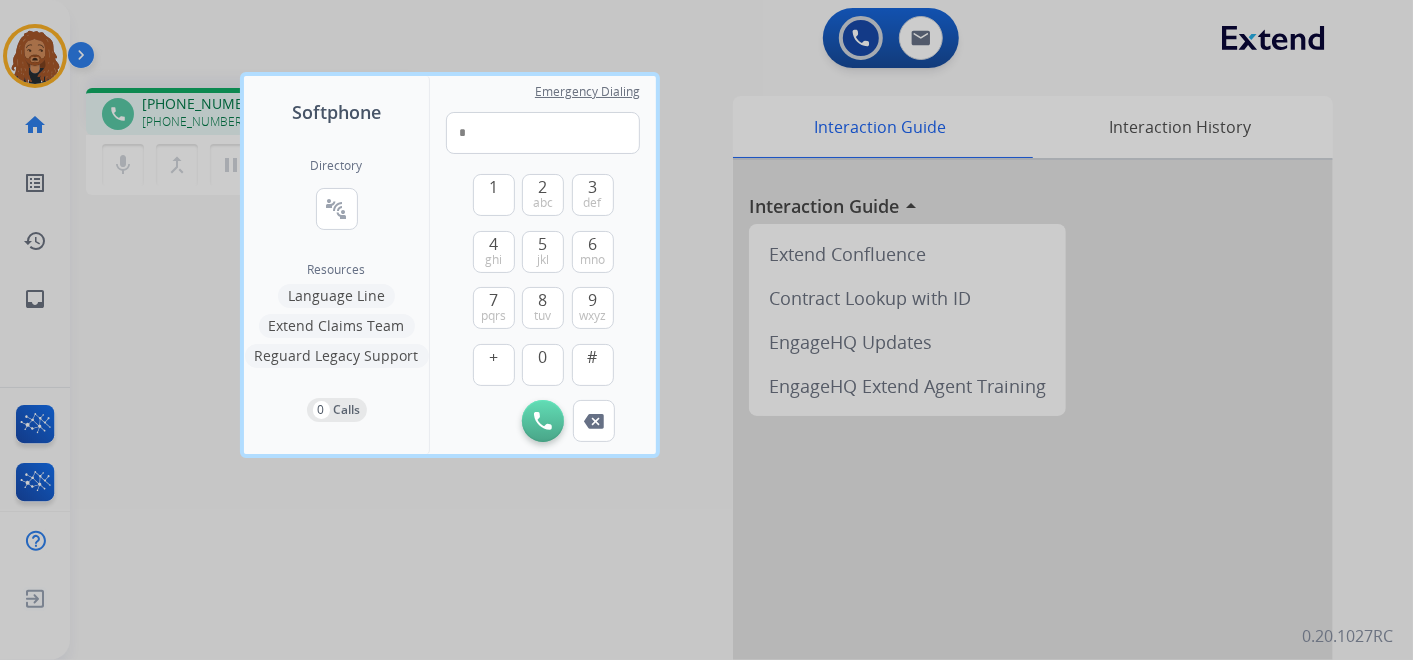 click at bounding box center [706, 330] 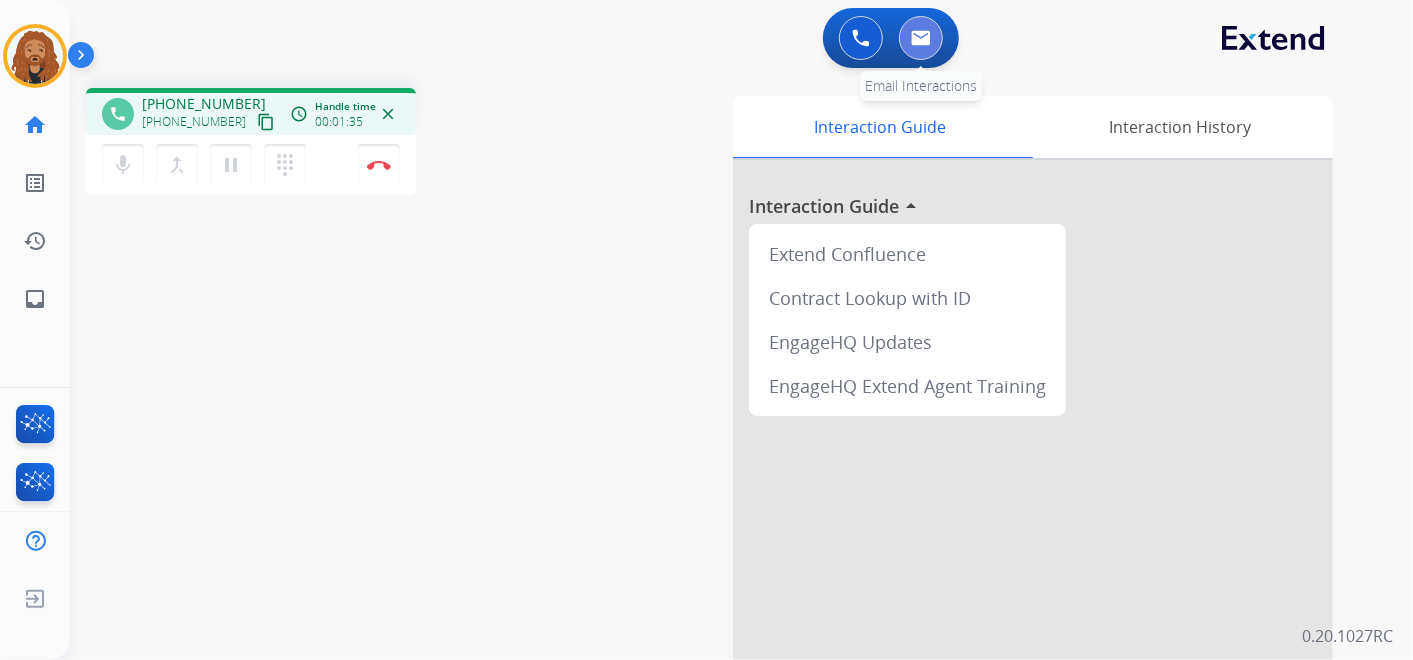 click at bounding box center [921, 38] 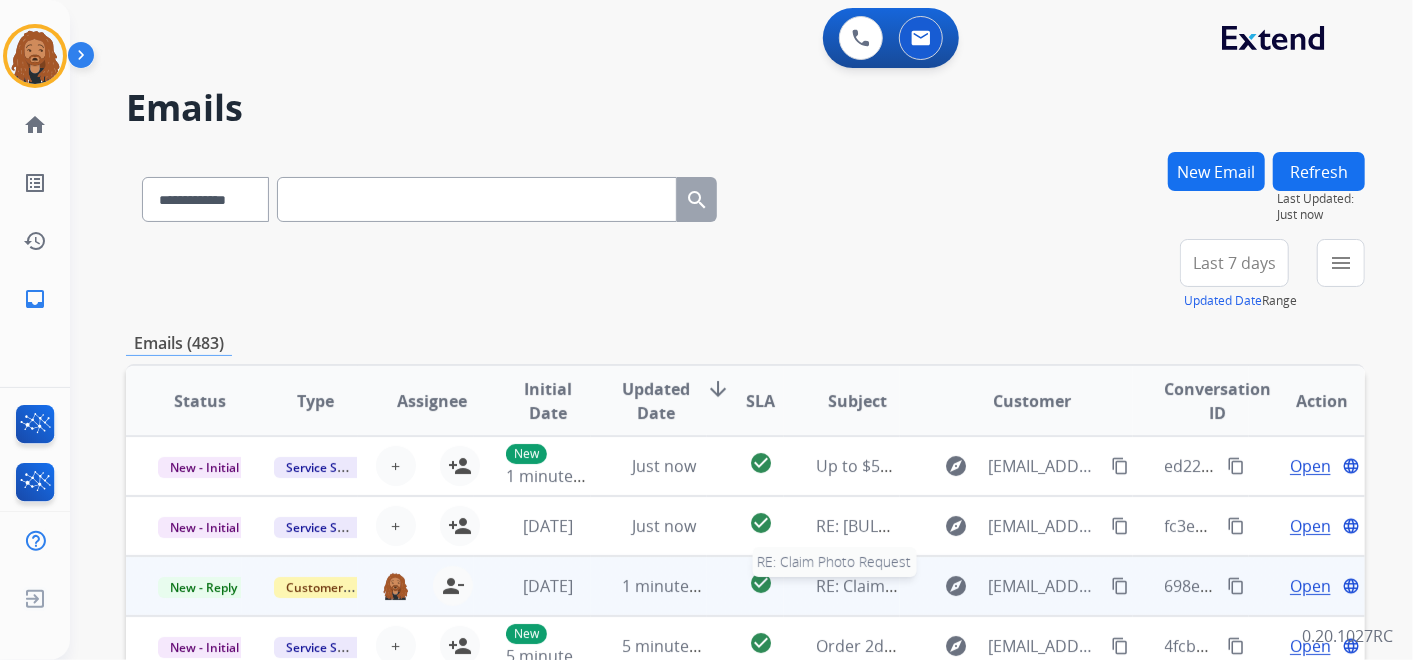 click on "RE: Claim Photo Request" at bounding box center (908, 586) 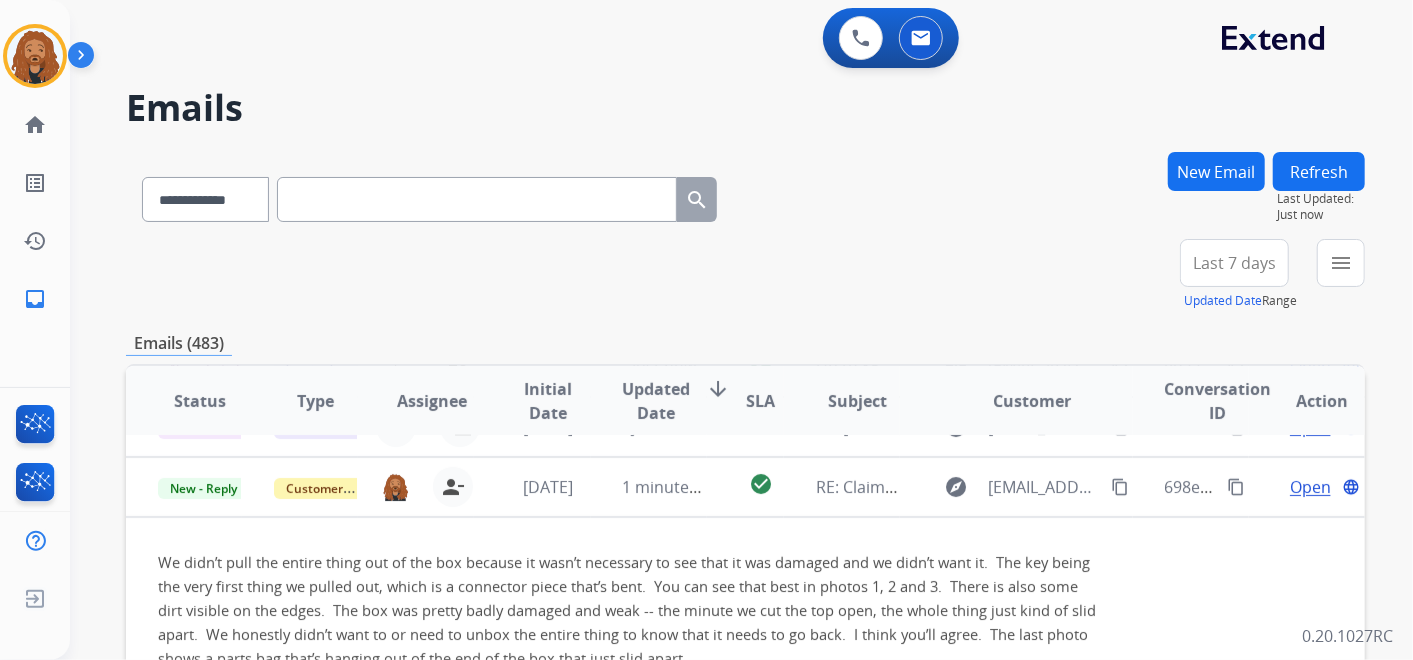 scroll, scrollTop: 120, scrollLeft: 0, axis: vertical 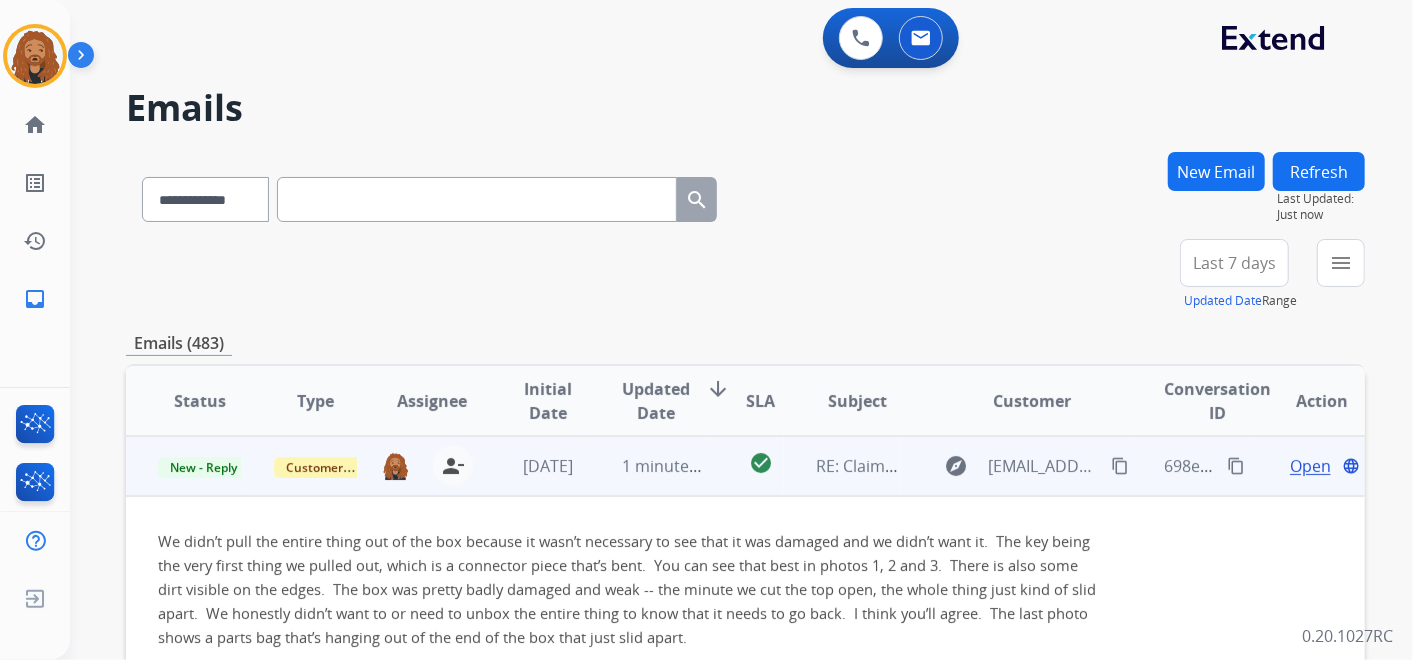 click on "Open" at bounding box center (1310, 466) 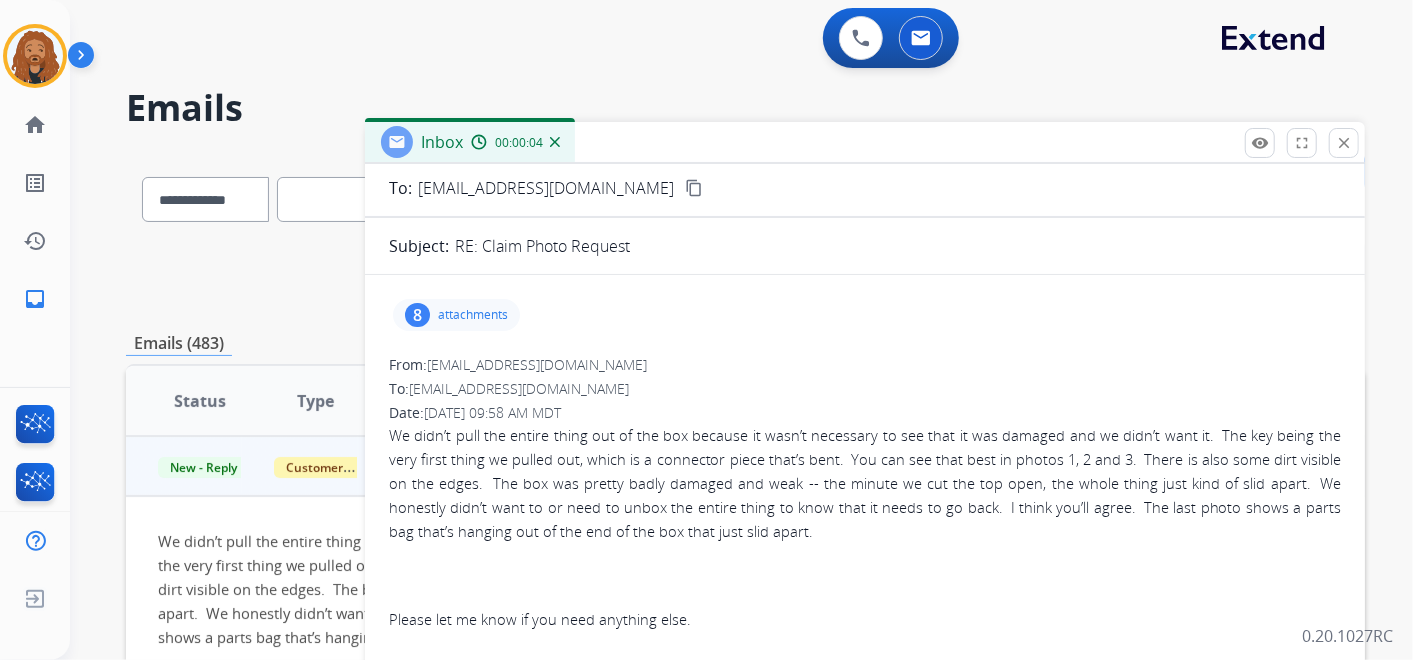 scroll, scrollTop: 0, scrollLeft: 0, axis: both 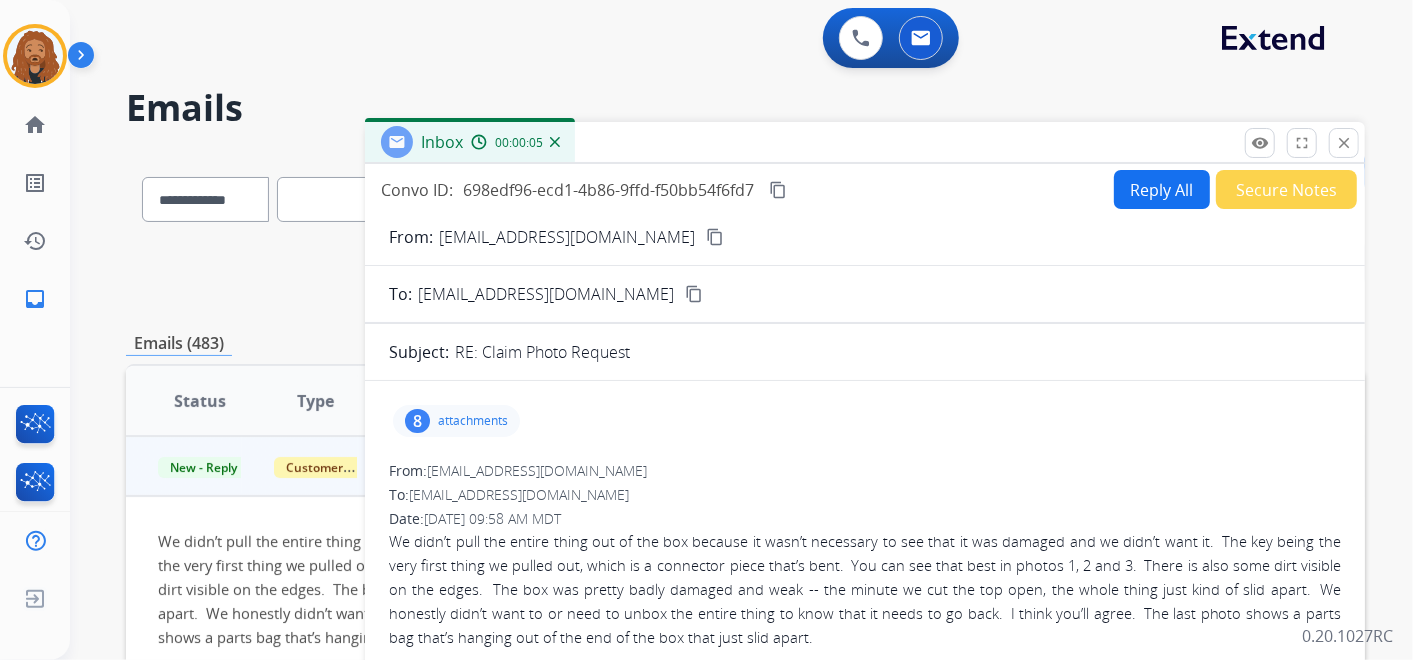 click on "Reply All" at bounding box center (1162, 189) 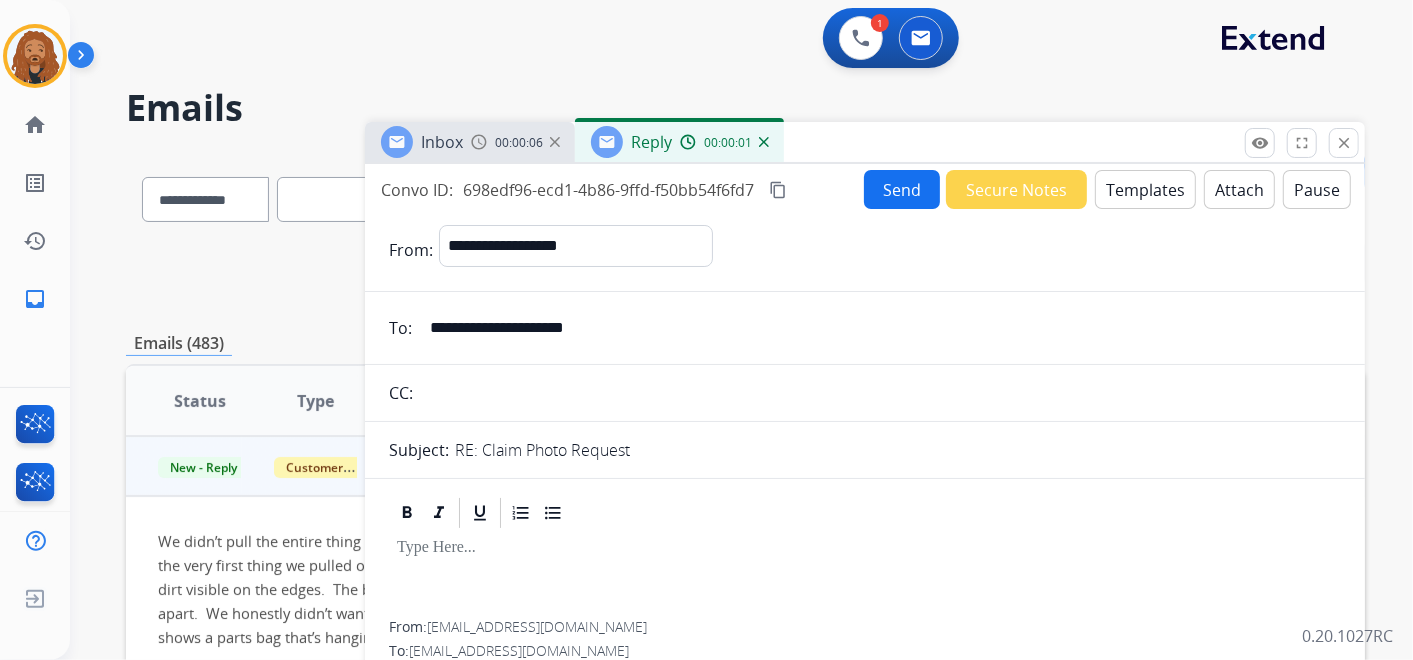 click on "**********" at bounding box center [865, 533] 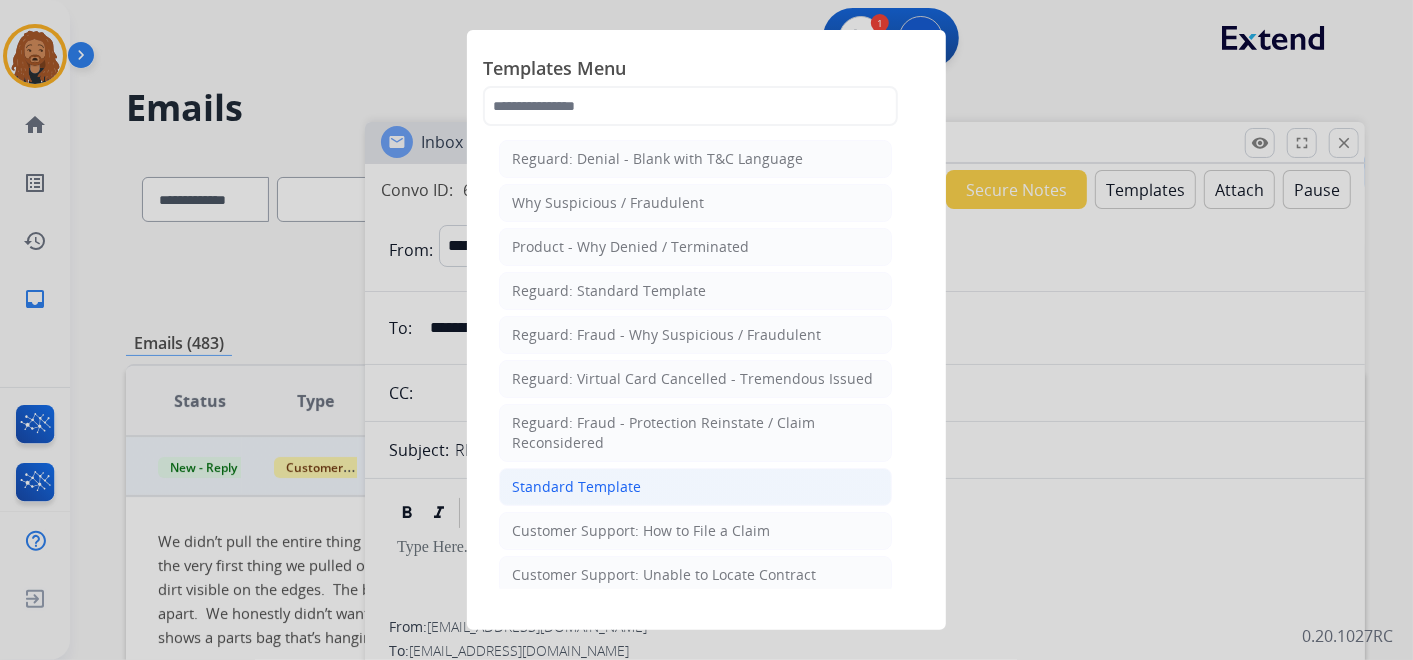 click on "Standard Template" 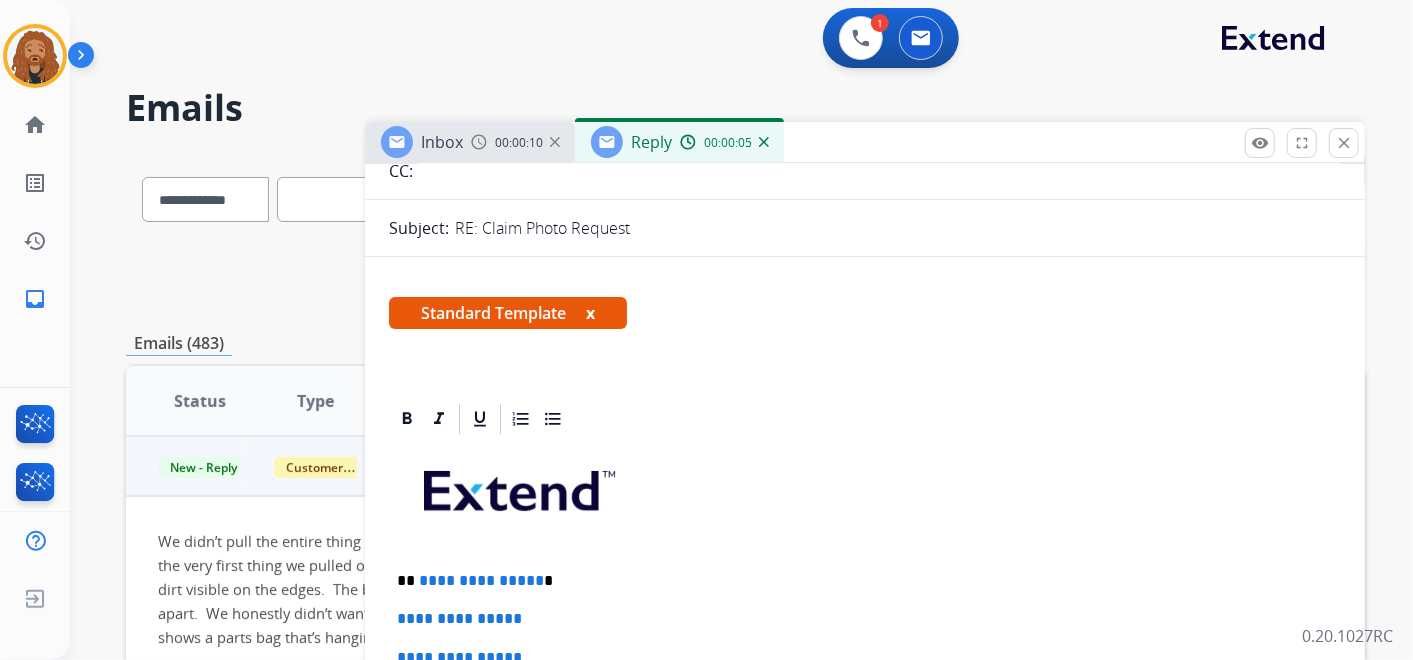 scroll, scrollTop: 444, scrollLeft: 0, axis: vertical 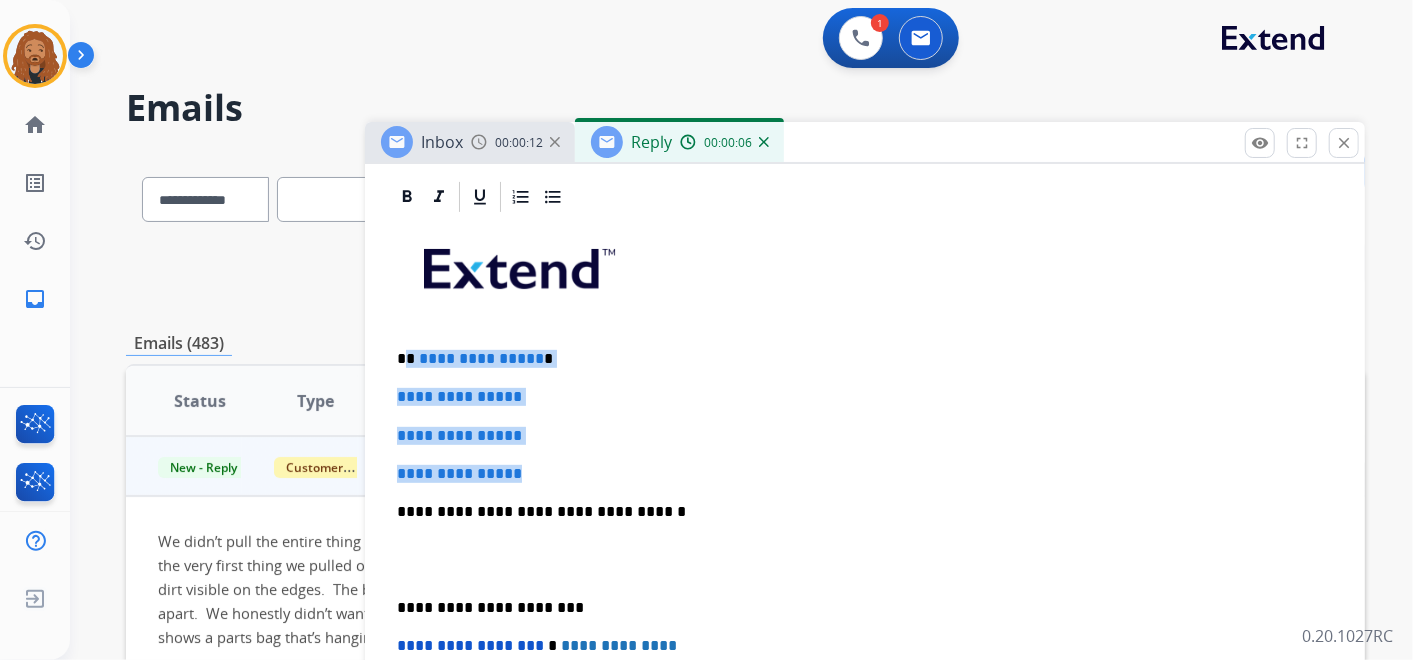 drag, startPoint x: 540, startPoint y: 471, endPoint x: 408, endPoint y: 360, distance: 172.46739 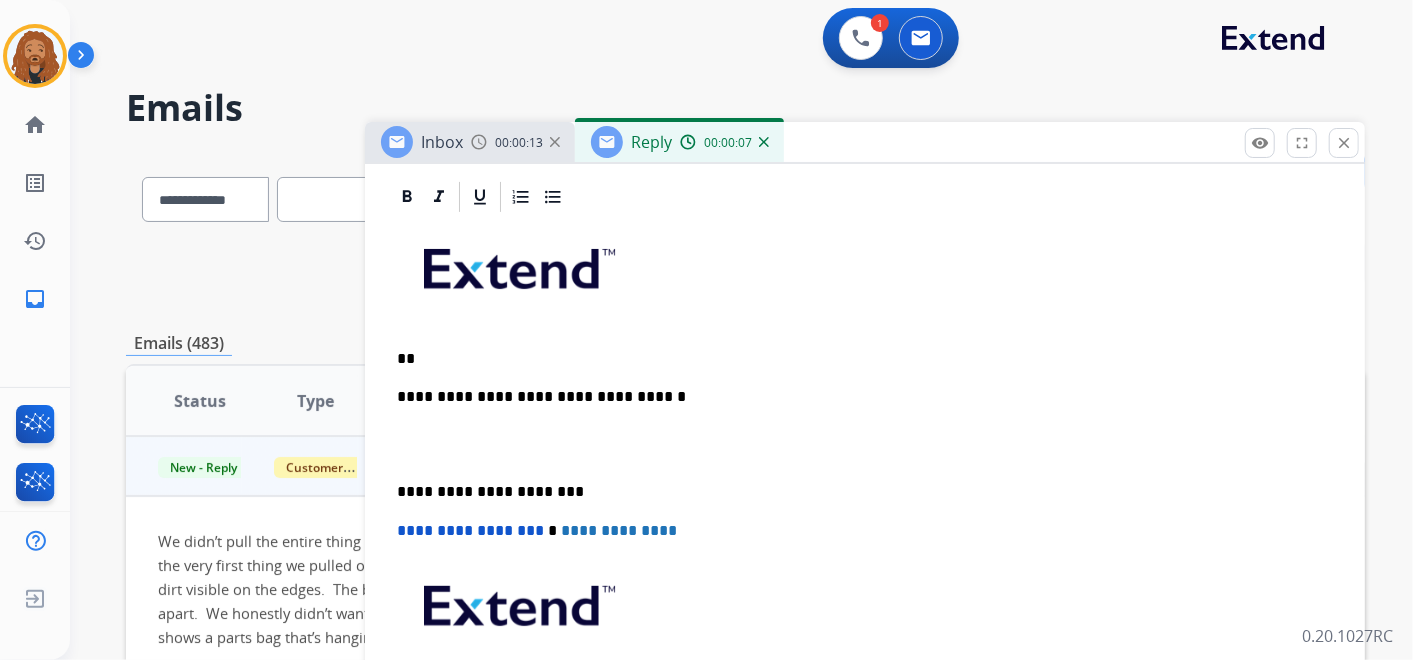 type 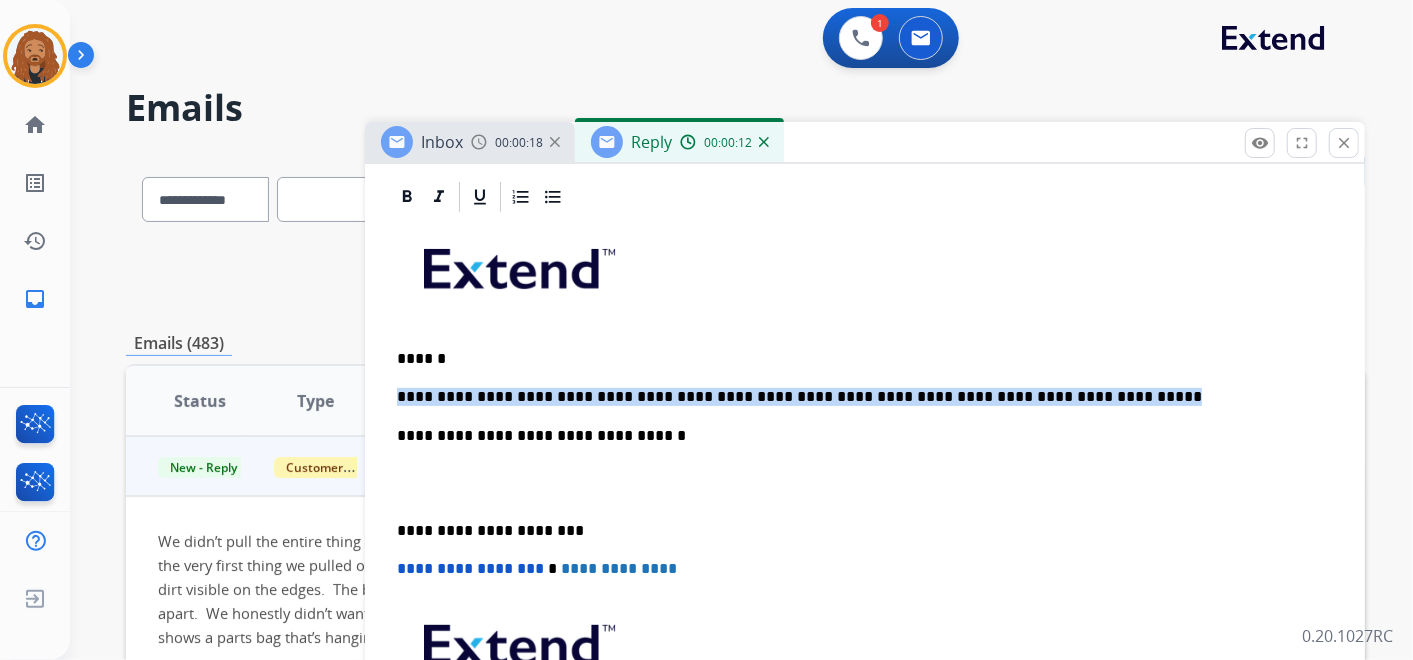 drag, startPoint x: 1113, startPoint y: 390, endPoint x: 412, endPoint y: 402, distance: 701.1027 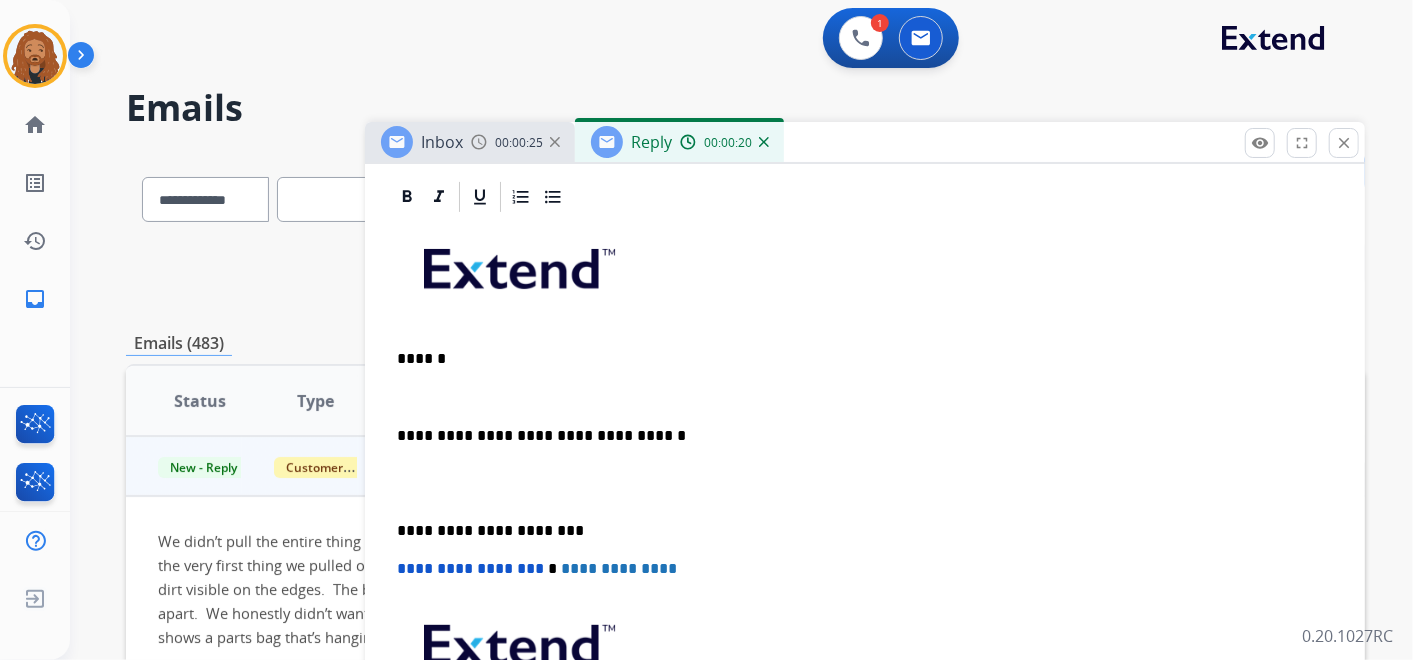 click at bounding box center (865, 483) 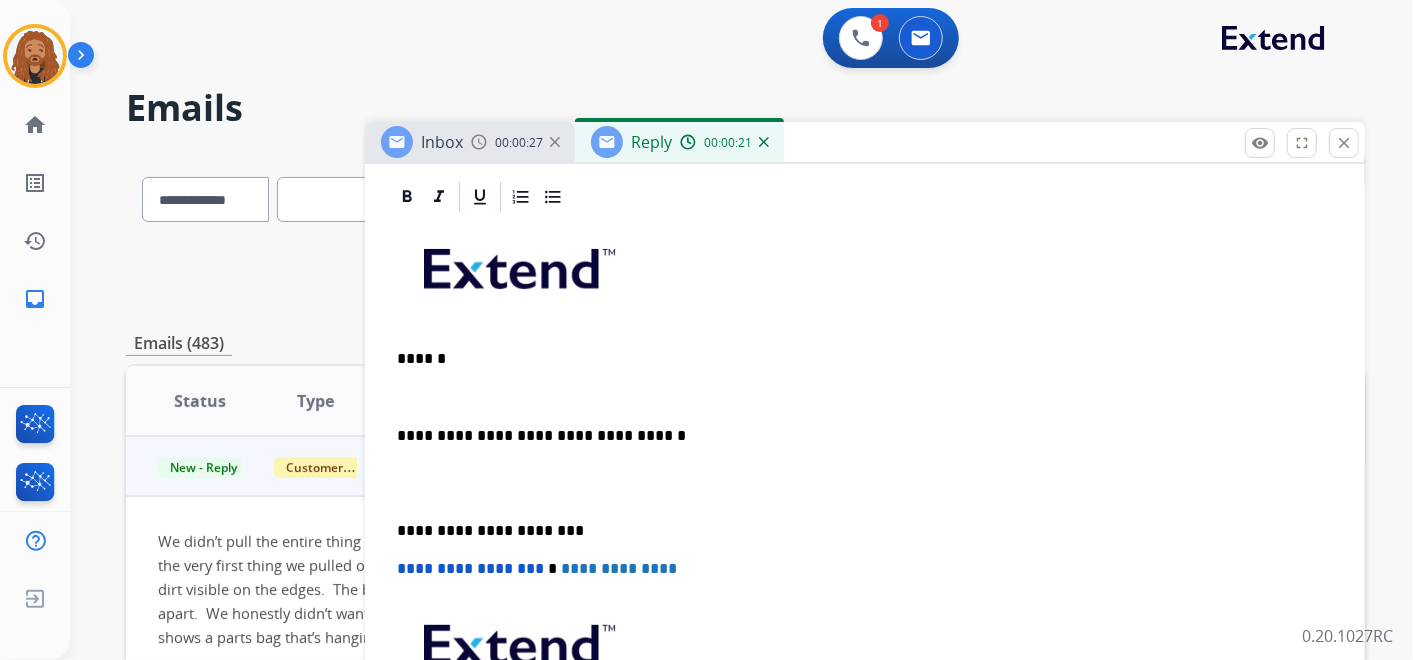 click at bounding box center (865, 483) 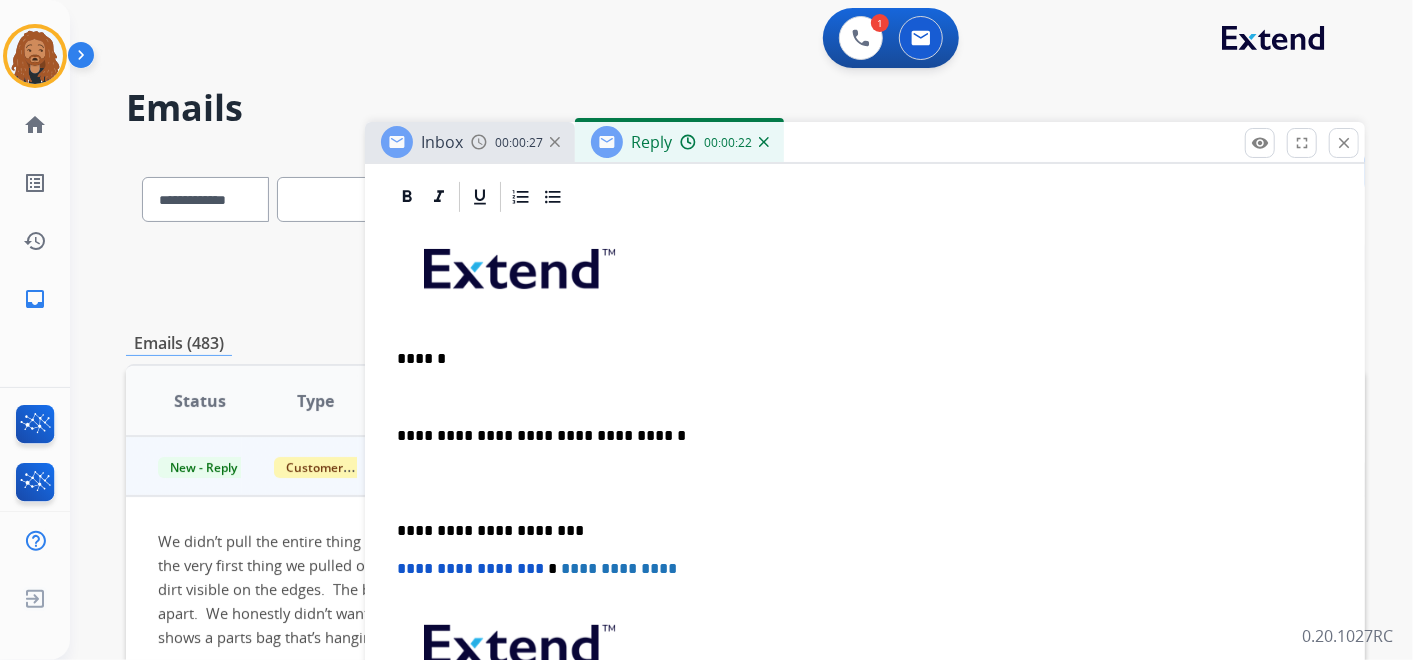 click at bounding box center (865, 483) 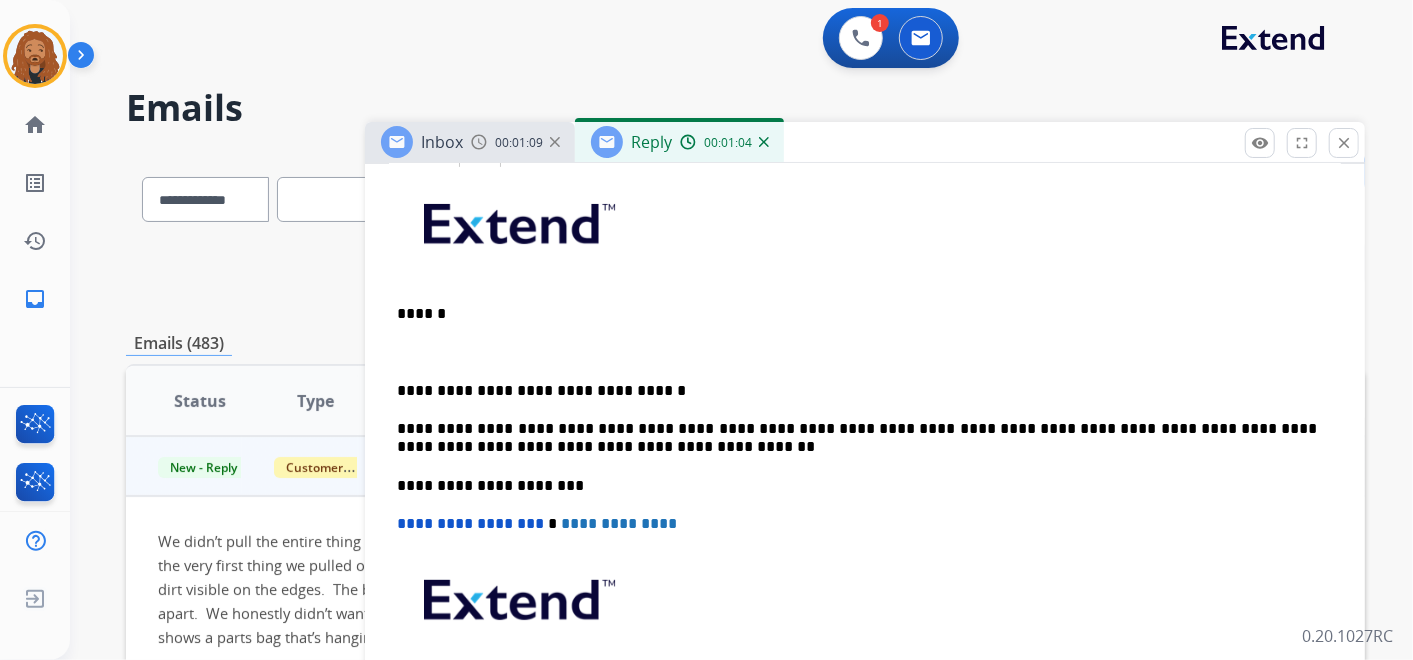 scroll, scrollTop: 444, scrollLeft: 0, axis: vertical 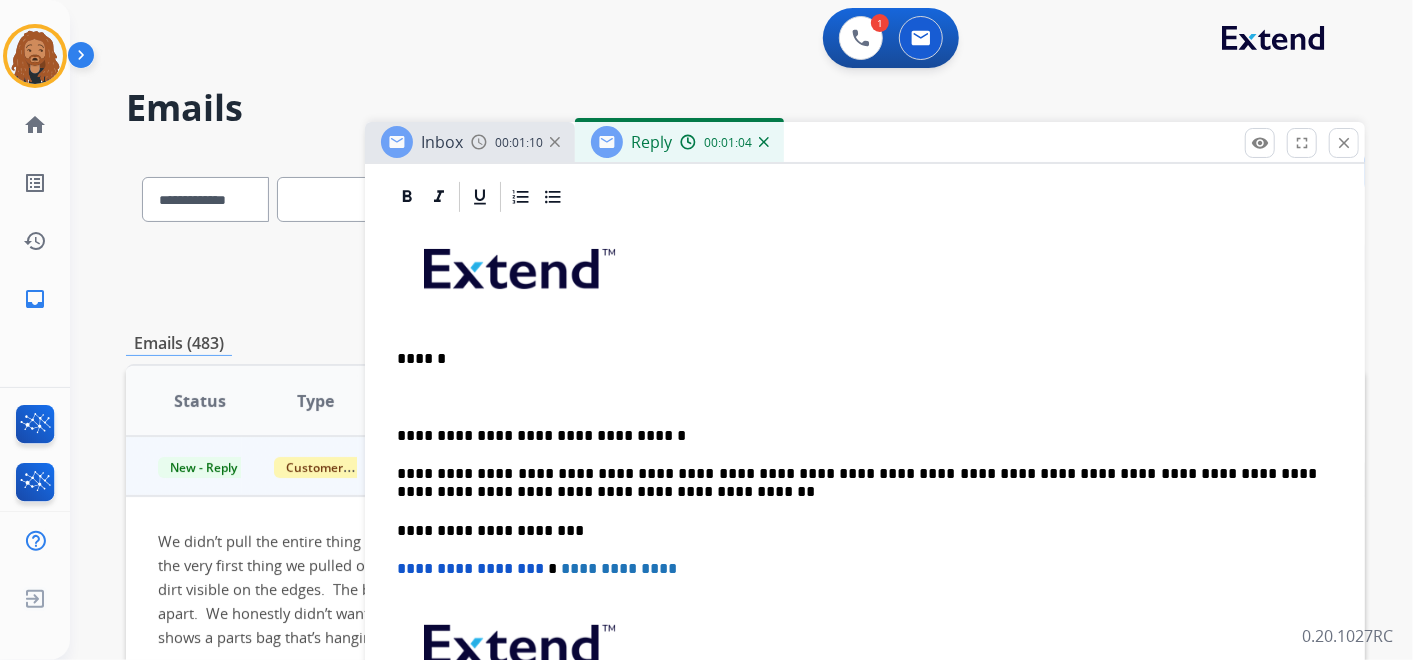 click at bounding box center (857, 397) 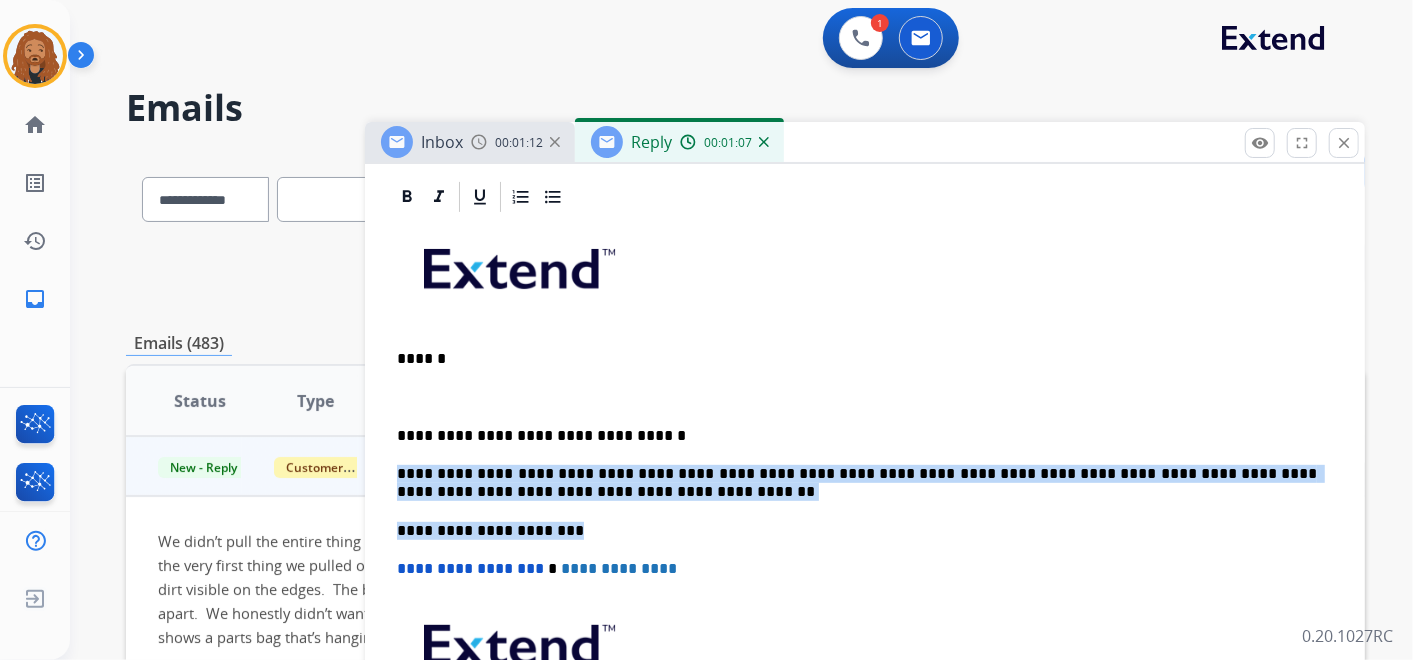 drag, startPoint x: 562, startPoint y: 500, endPoint x: 425, endPoint y: 474, distance: 139.44533 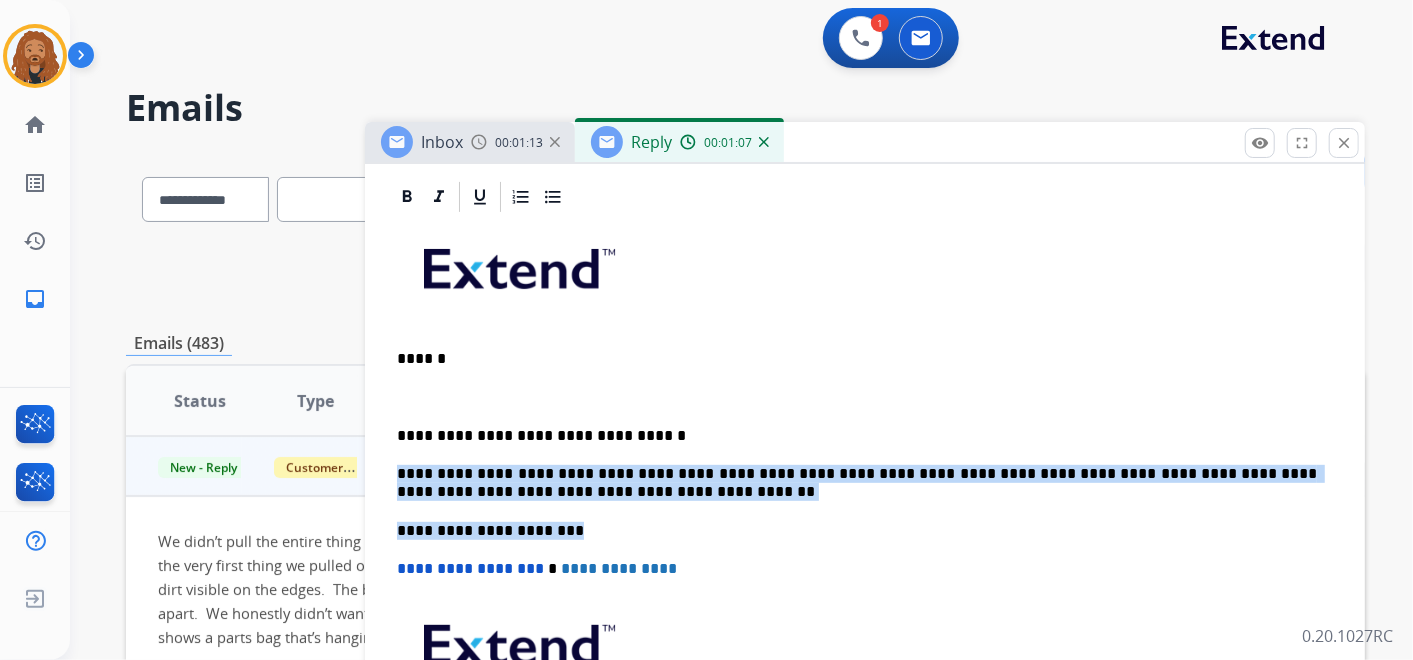 click on "**********" at bounding box center [865, 520] 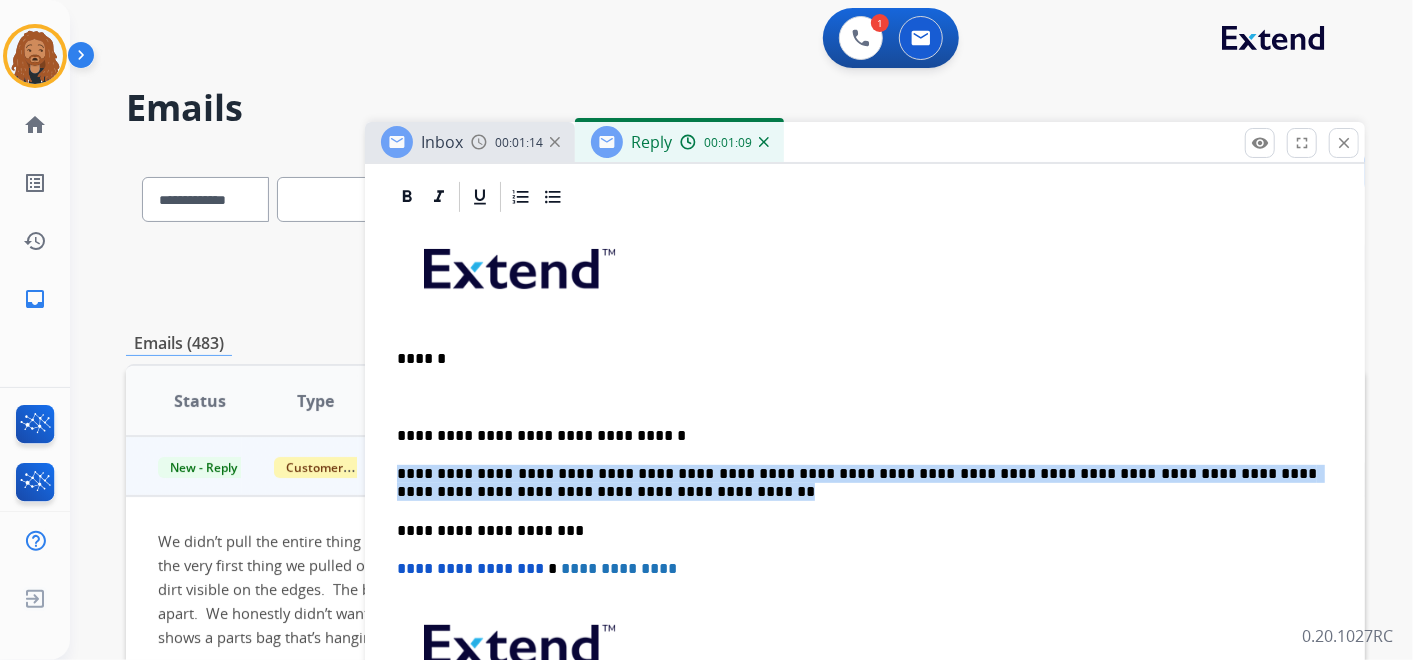 drag, startPoint x: 561, startPoint y: 489, endPoint x: 380, endPoint y: 460, distance: 183.30849 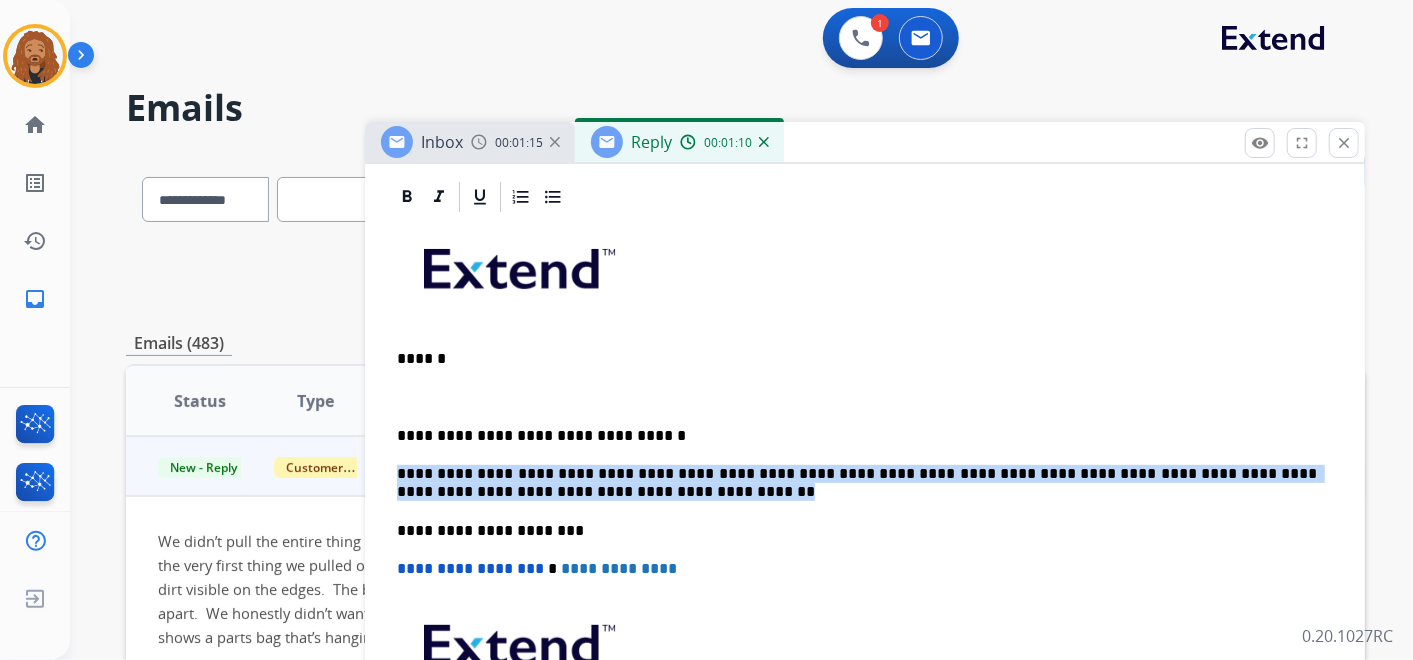 copy on "**********" 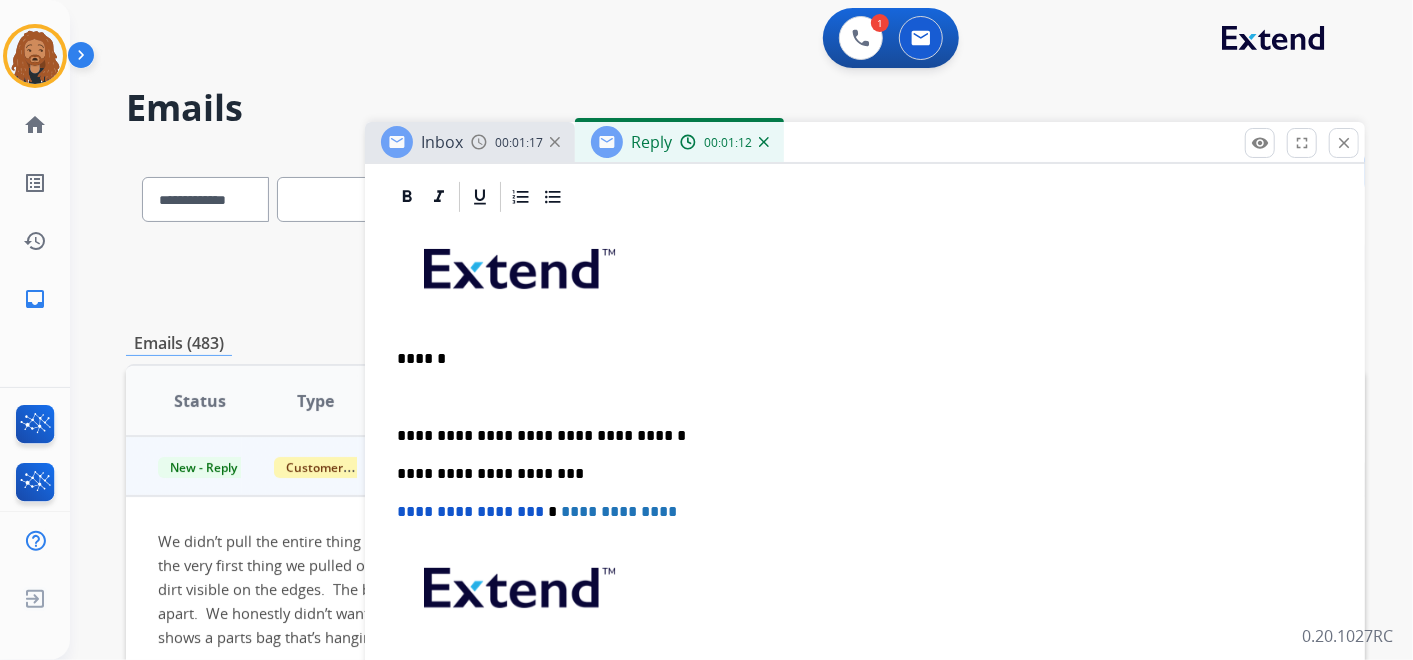 click on "**********" at bounding box center [865, 492] 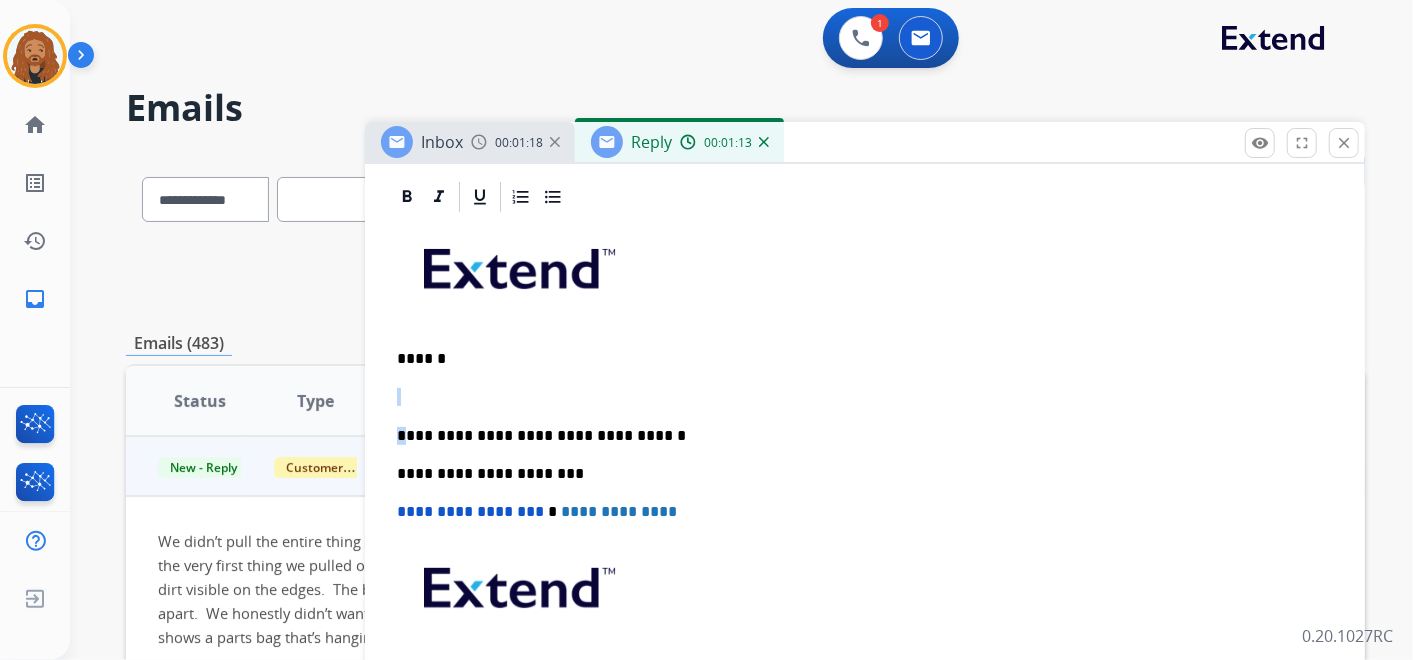 click on "**********" at bounding box center [865, 492] 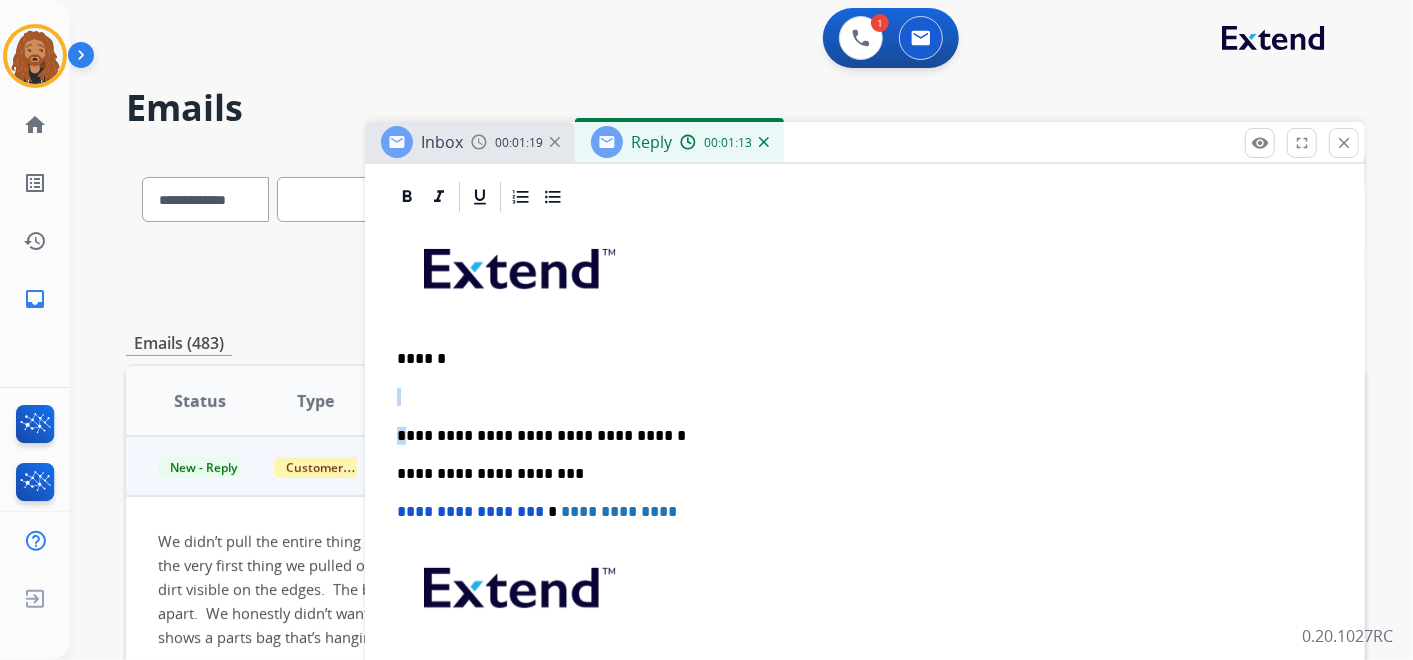 click at bounding box center [857, 397] 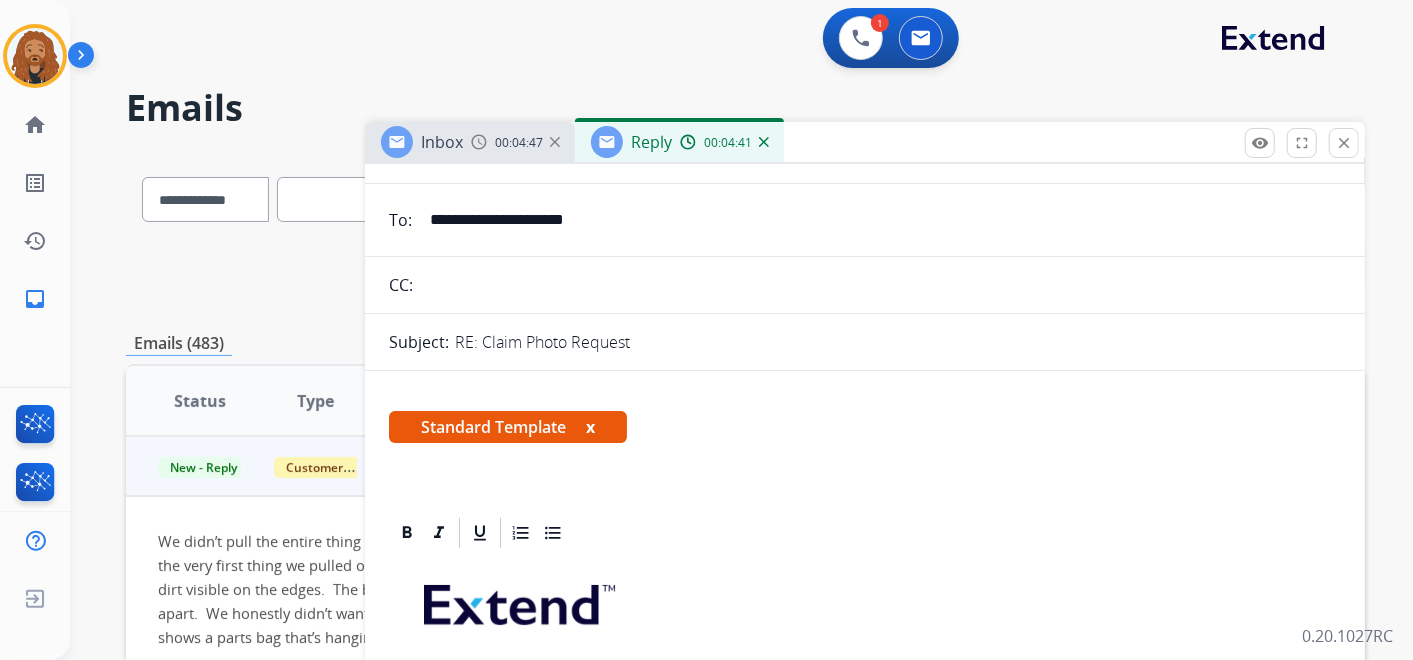 scroll, scrollTop: 0, scrollLeft: 0, axis: both 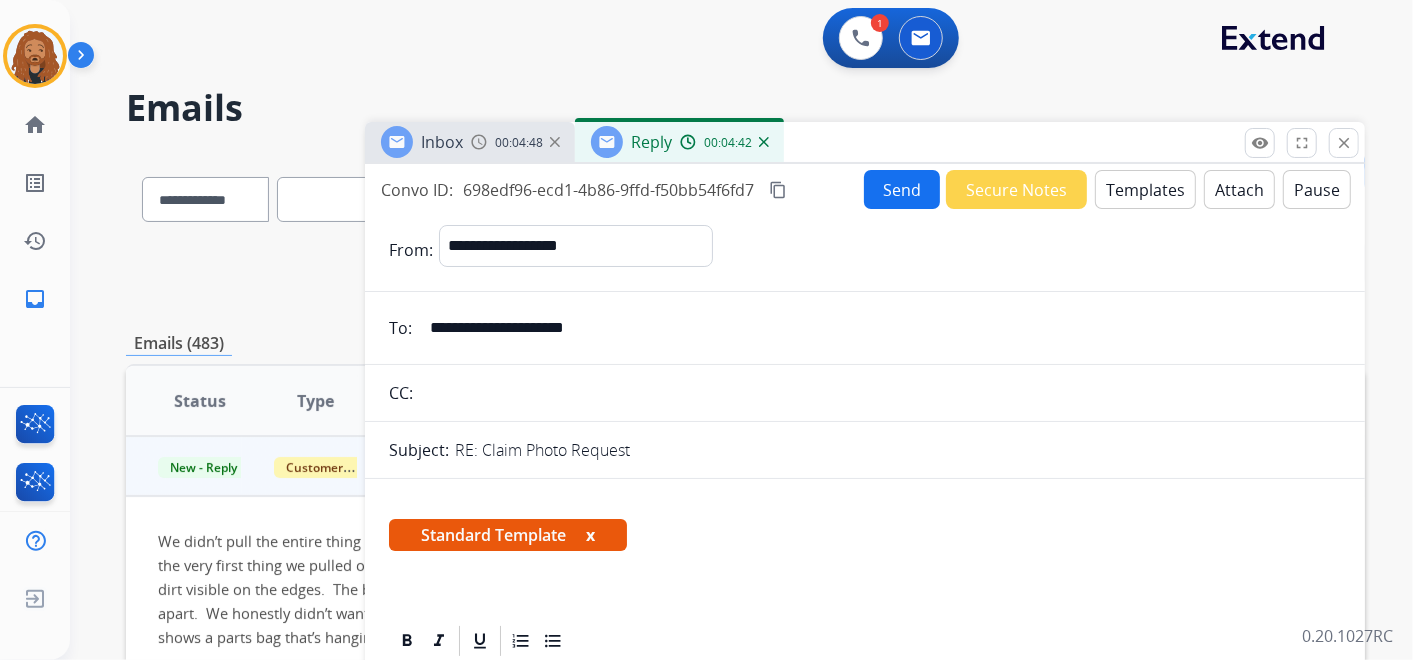 click on "Send" at bounding box center [902, 189] 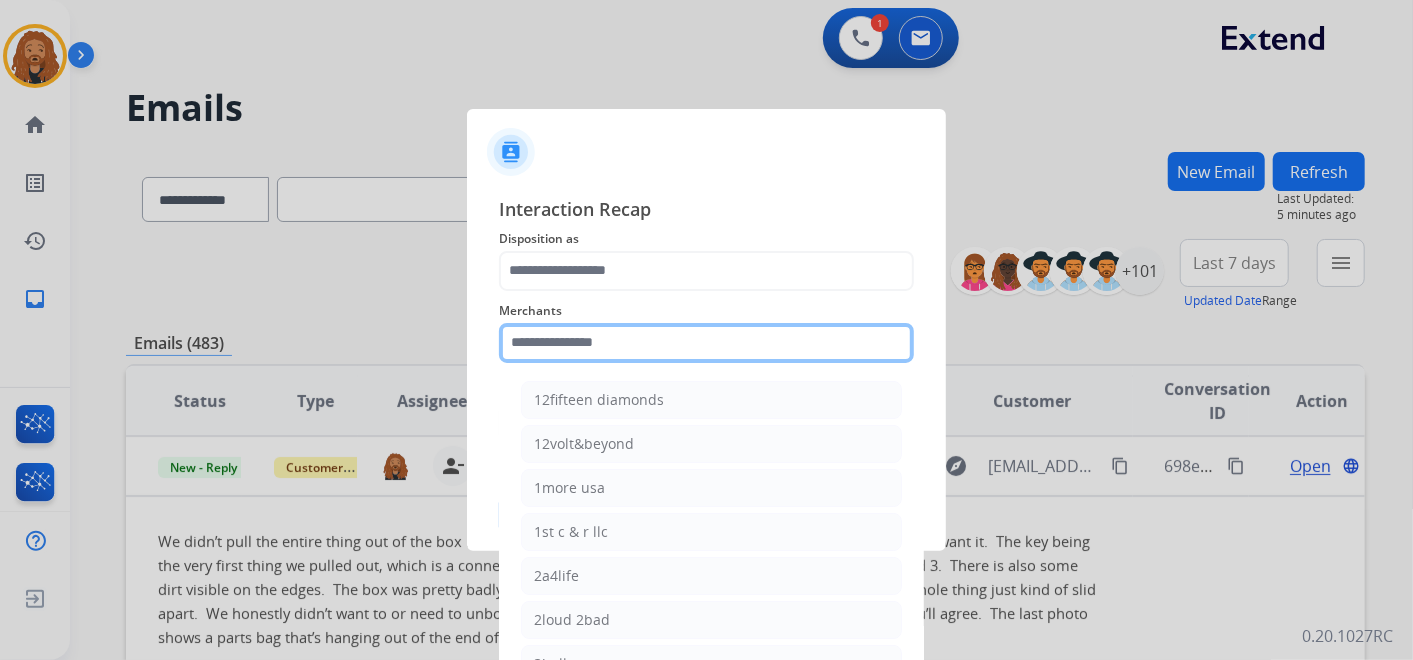 click 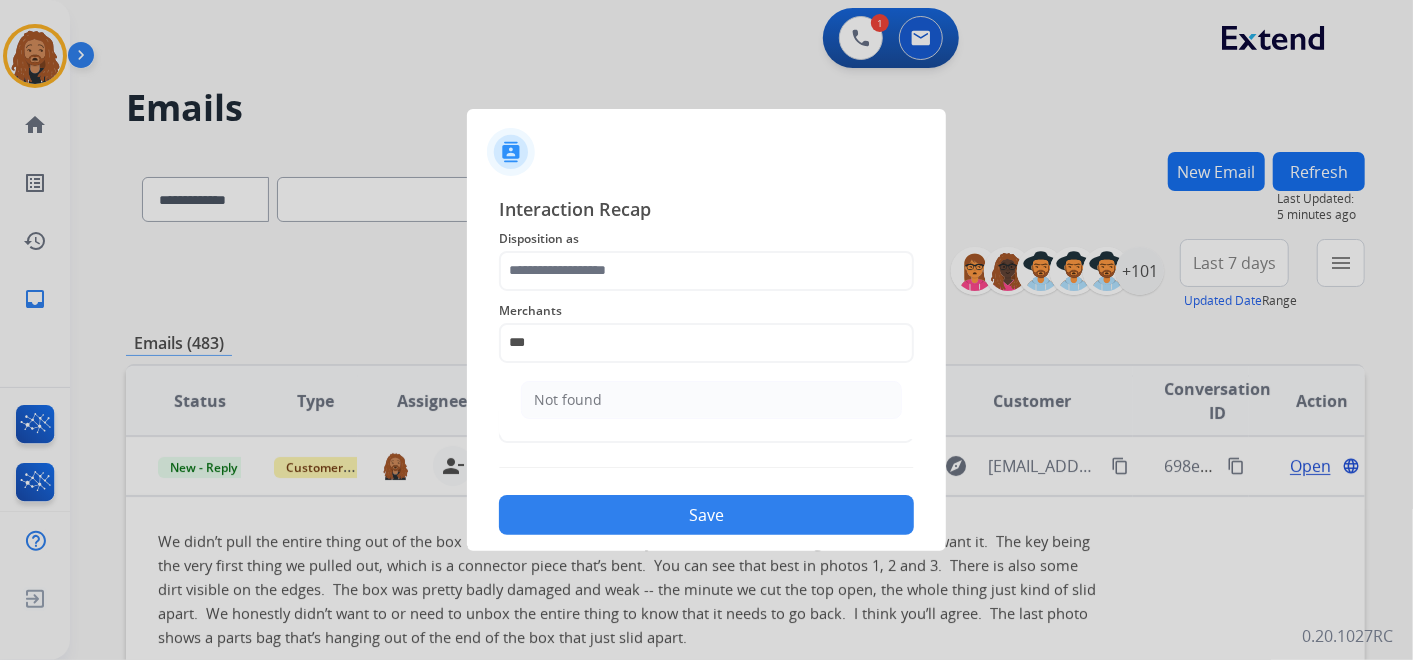 drag, startPoint x: 625, startPoint y: 391, endPoint x: 628, endPoint y: 367, distance: 24.186773 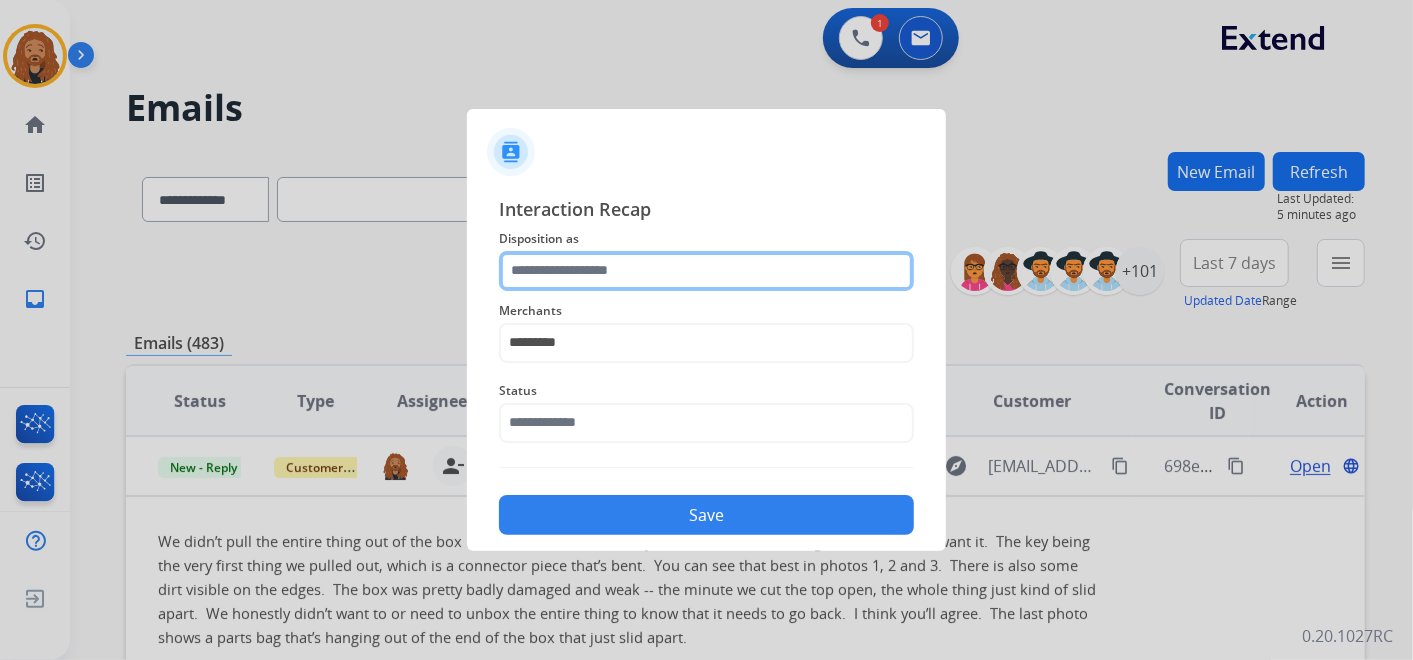 click 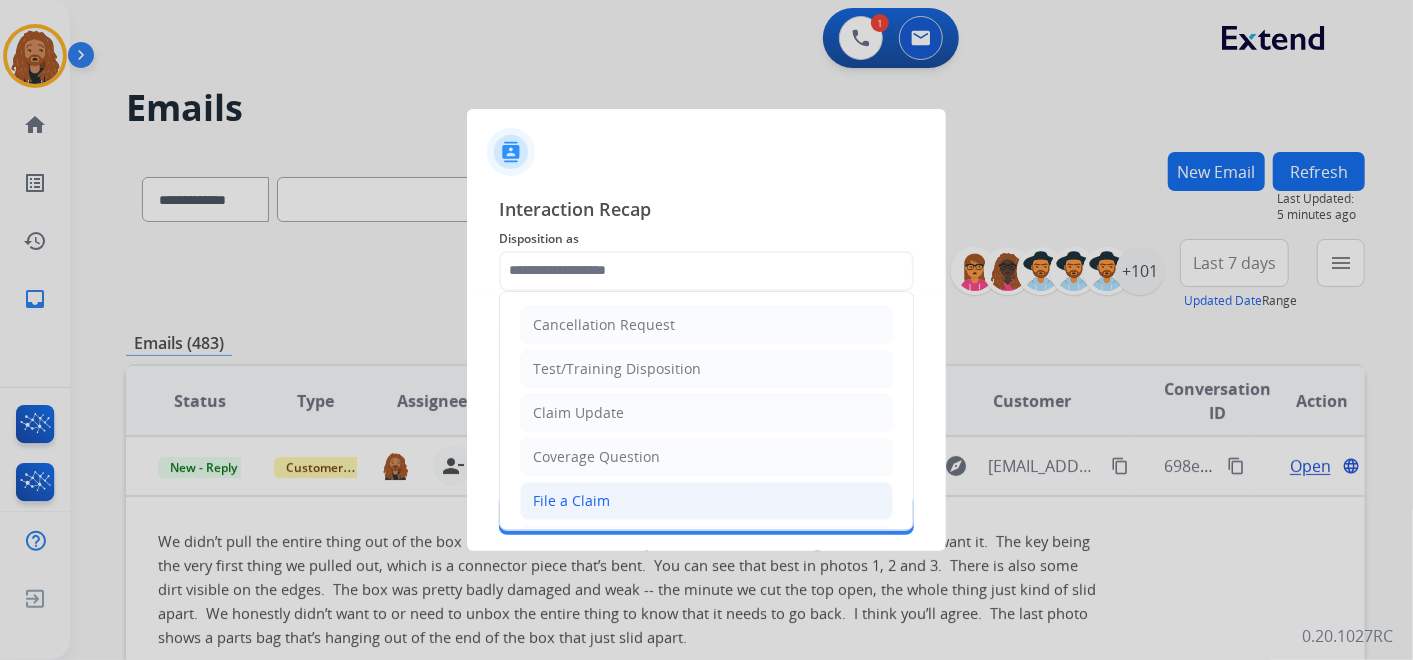 click on "File a Claim" 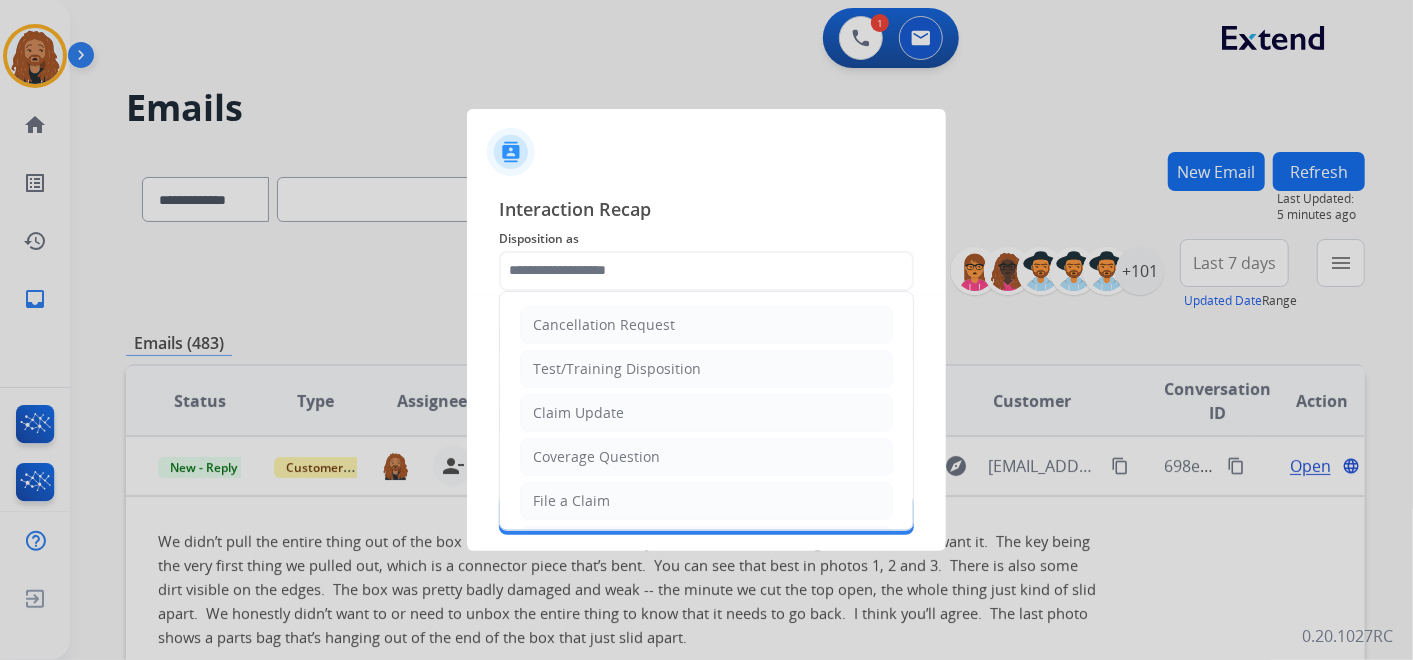 type on "**********" 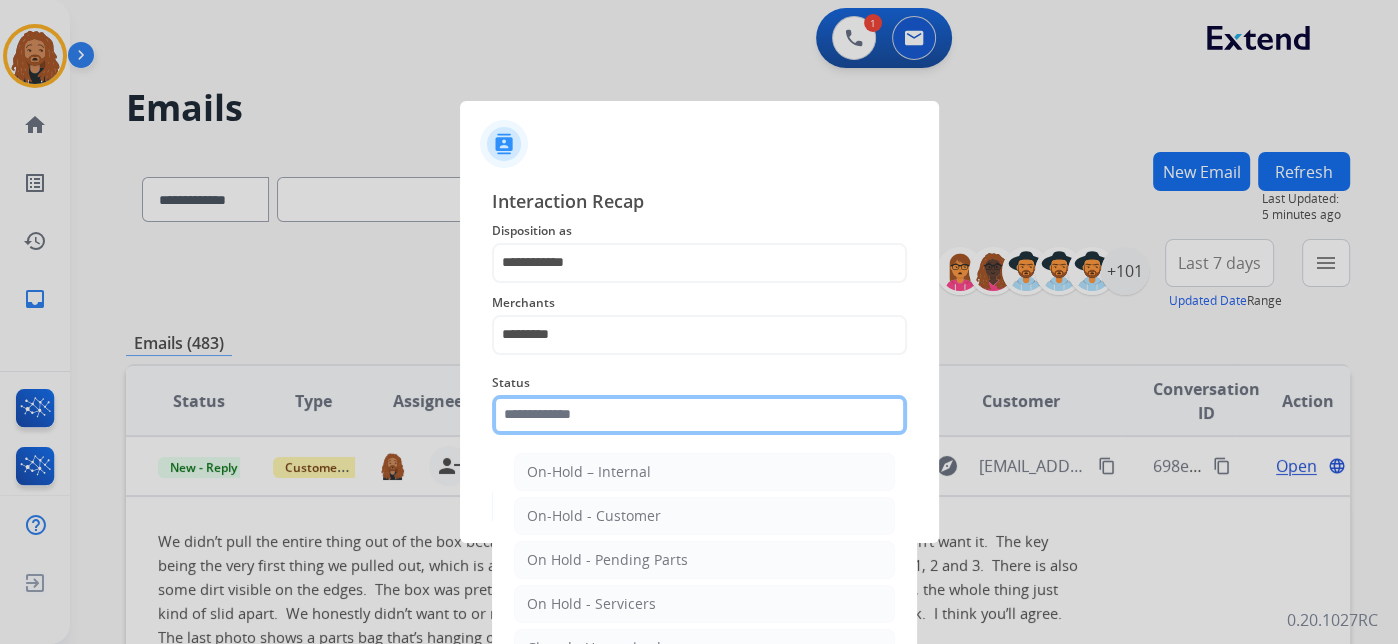 click 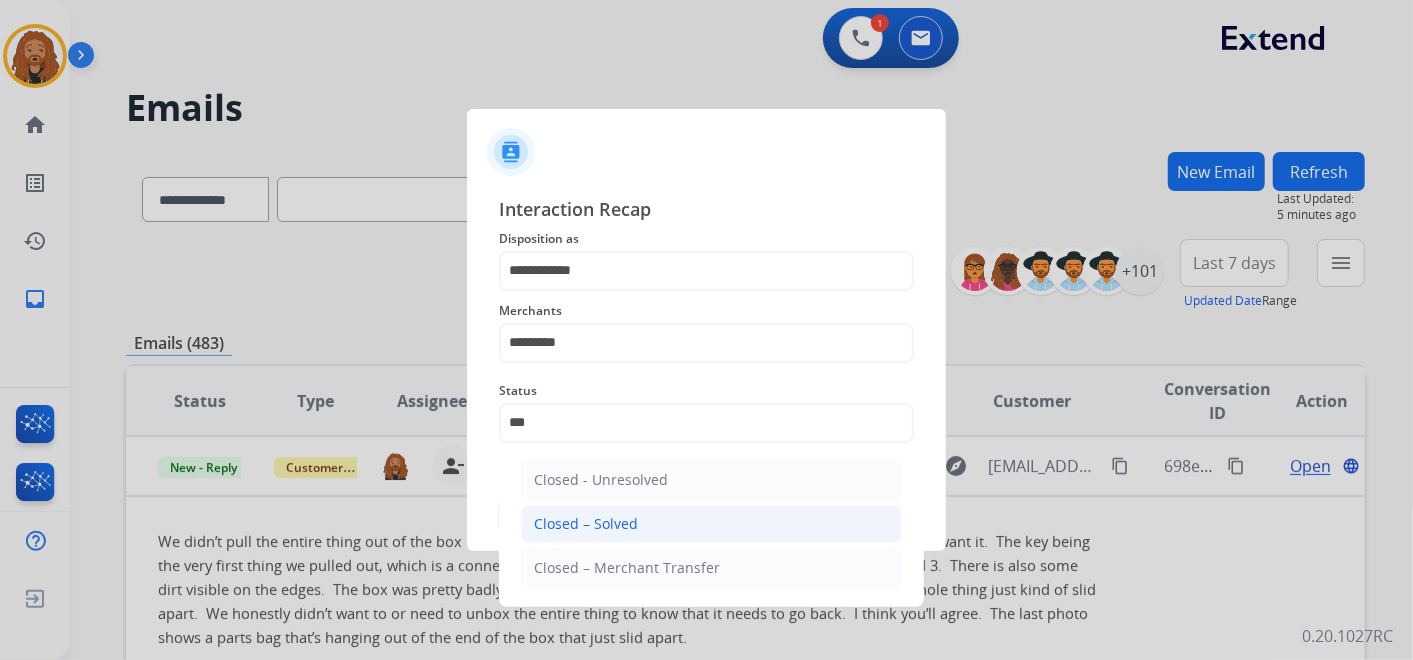 click on "Closed – Solved" 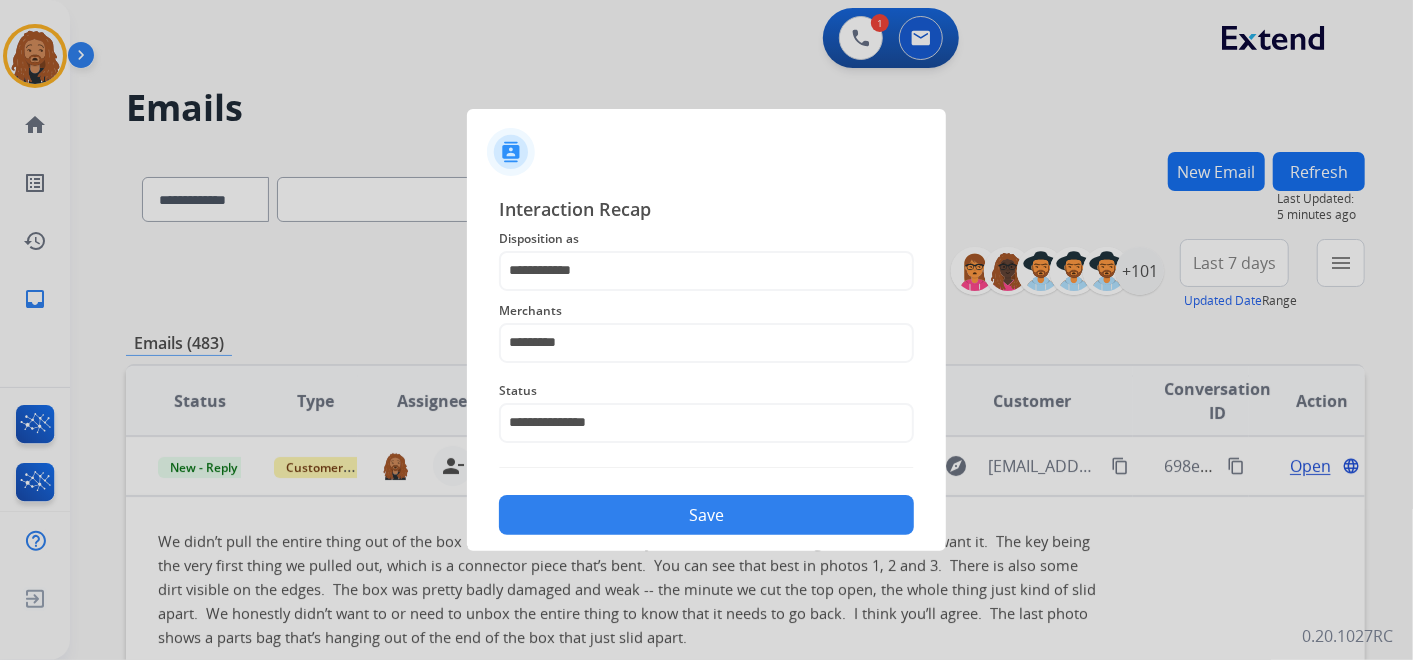 click on "Save" 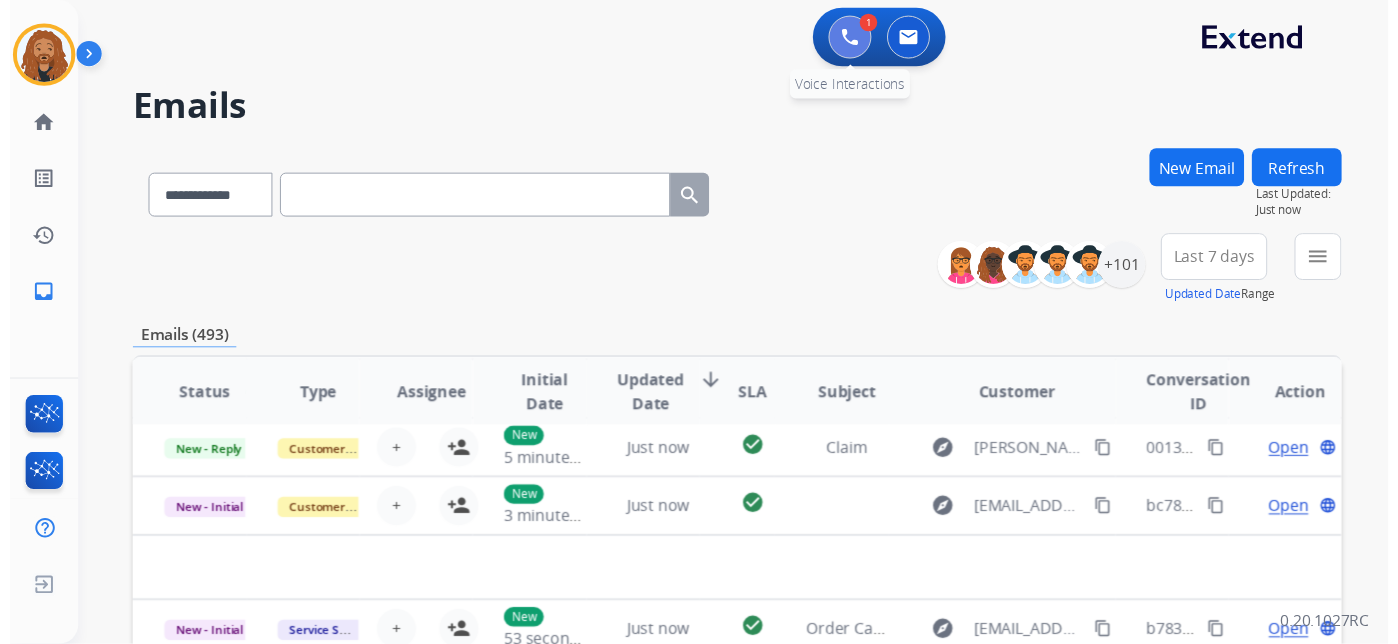 scroll, scrollTop: 67, scrollLeft: 0, axis: vertical 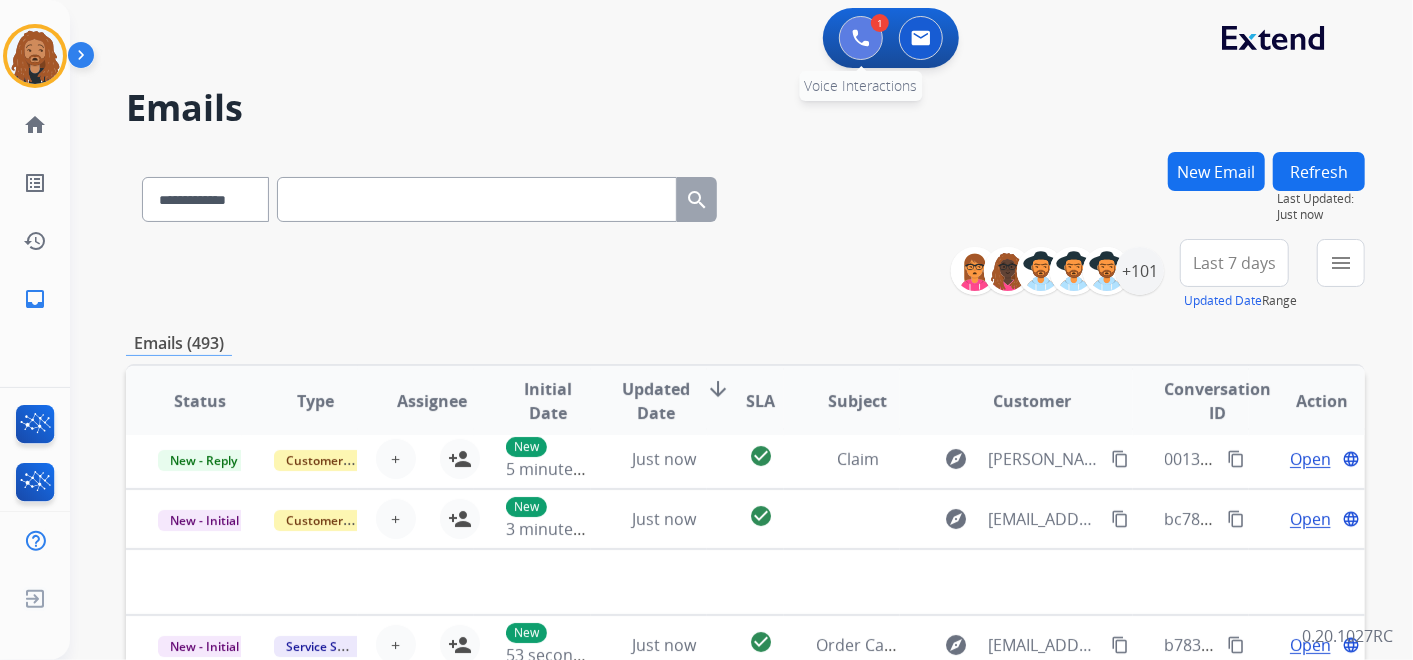 click at bounding box center [861, 38] 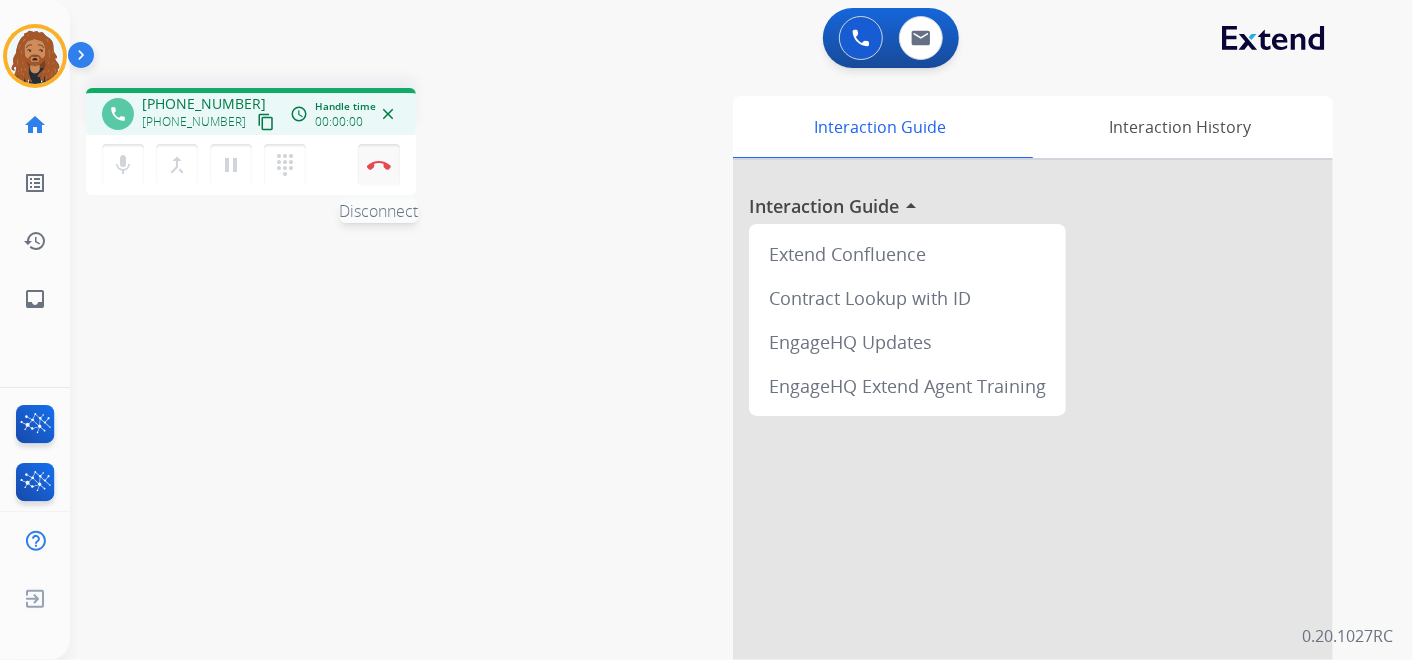 click at bounding box center [379, 165] 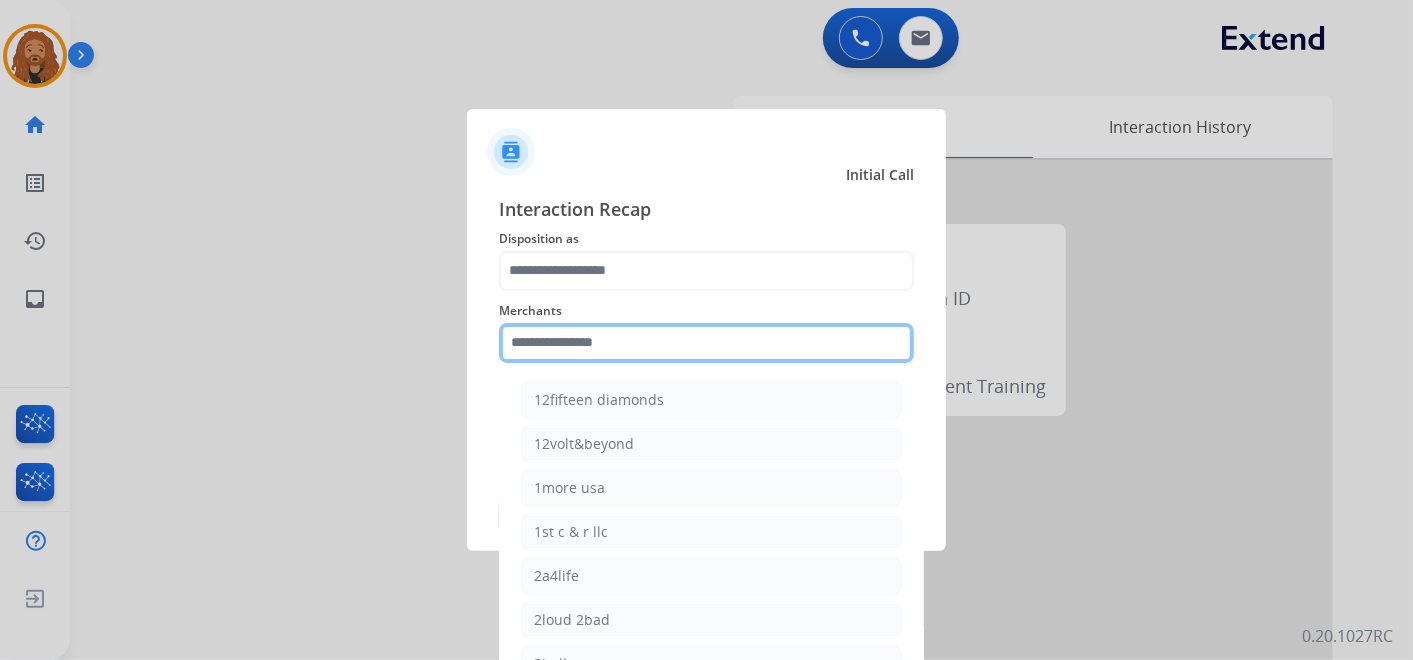 click 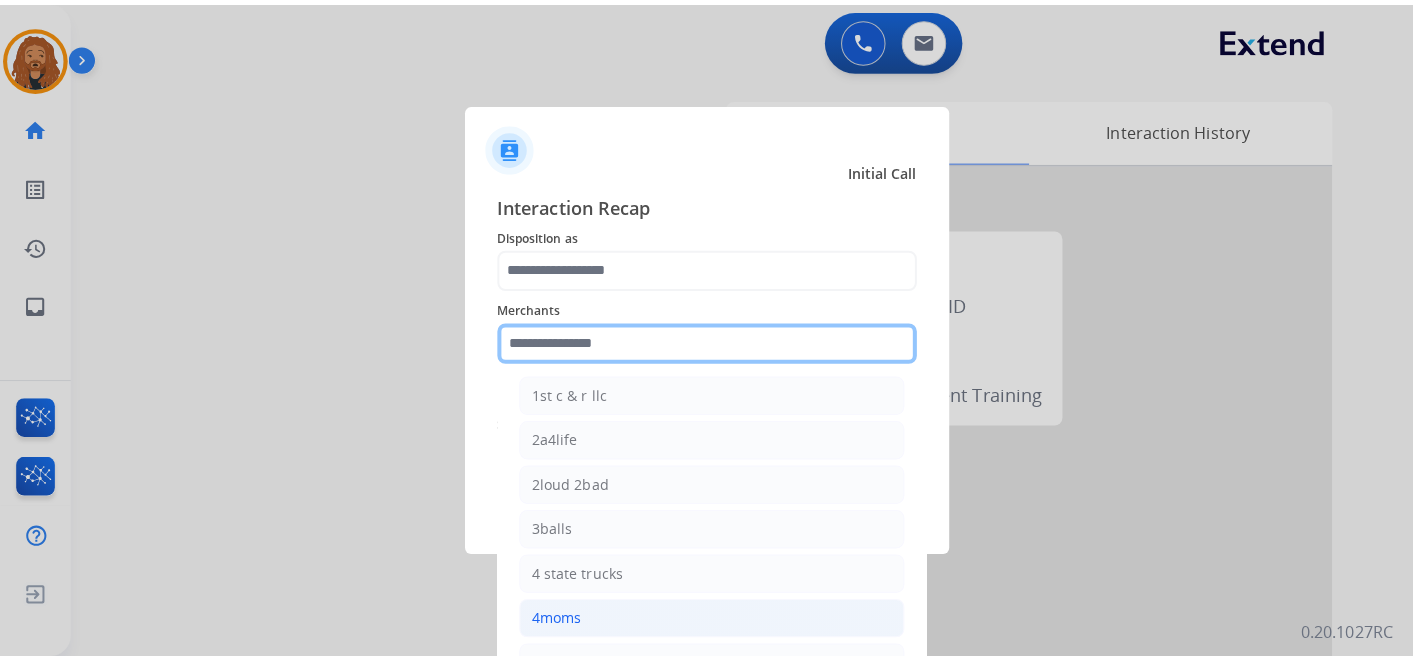 scroll, scrollTop: 222, scrollLeft: 0, axis: vertical 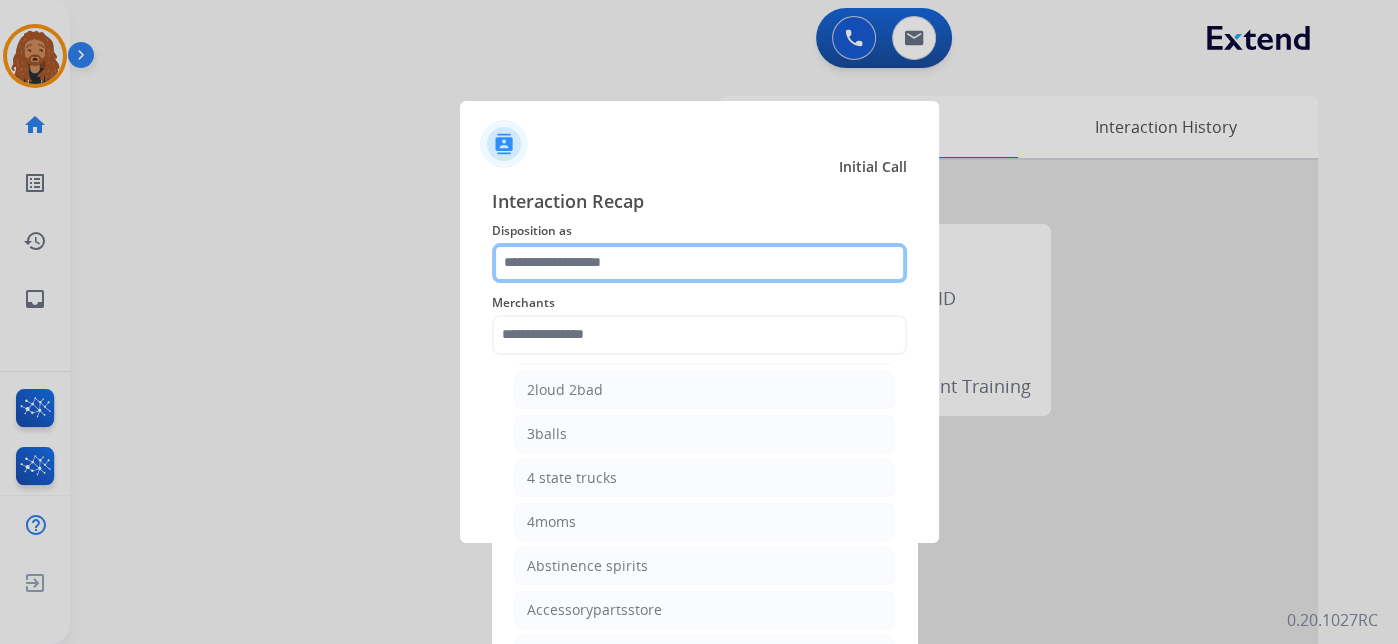 click 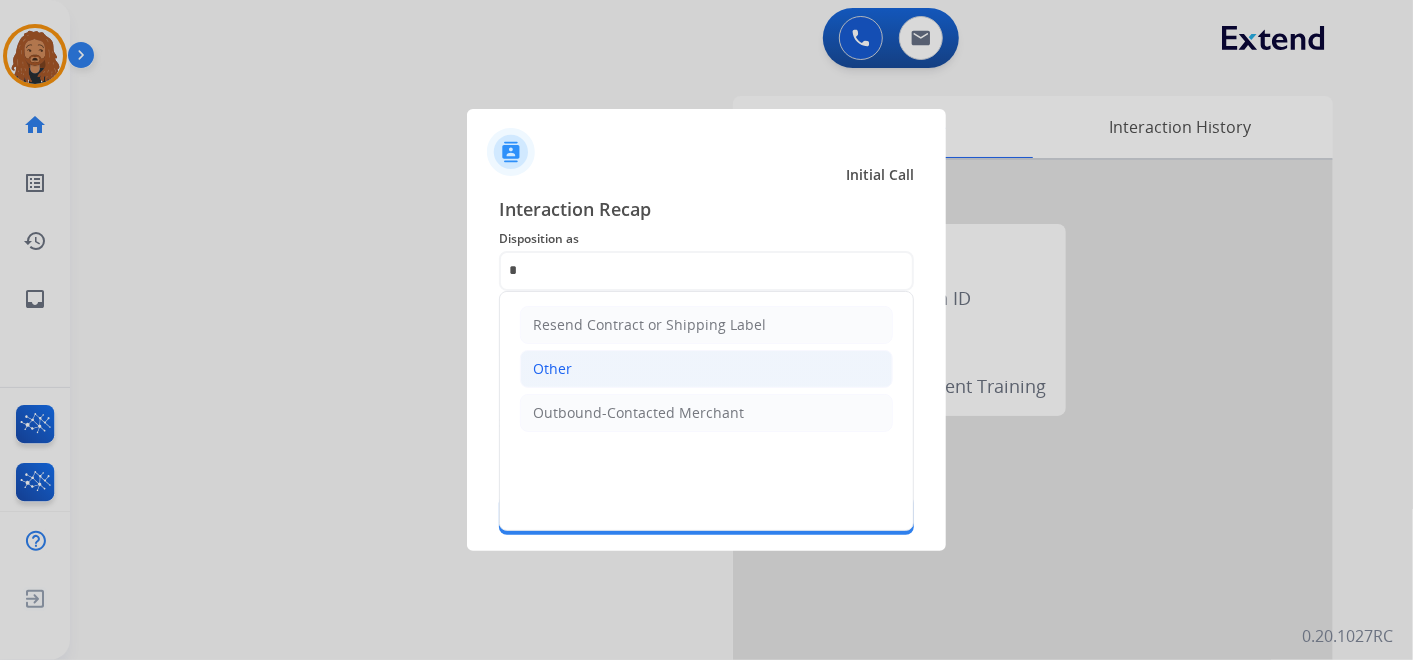click on "Other" 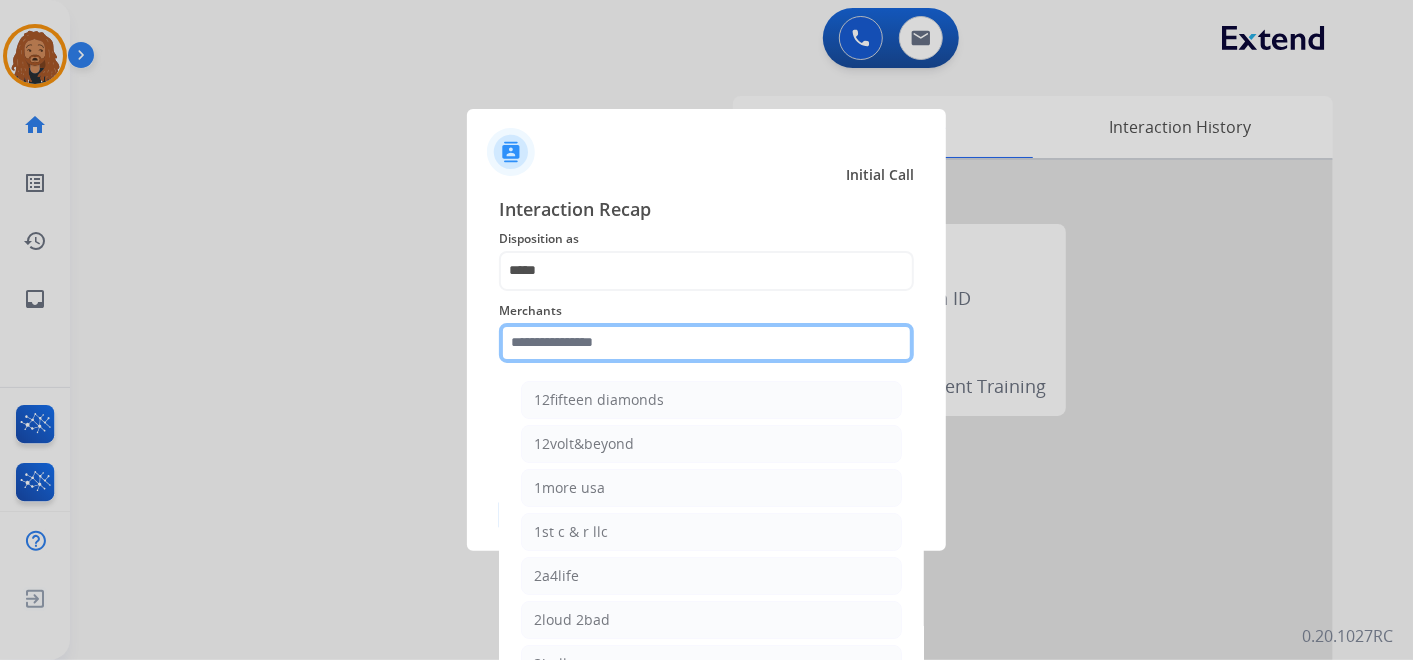 click 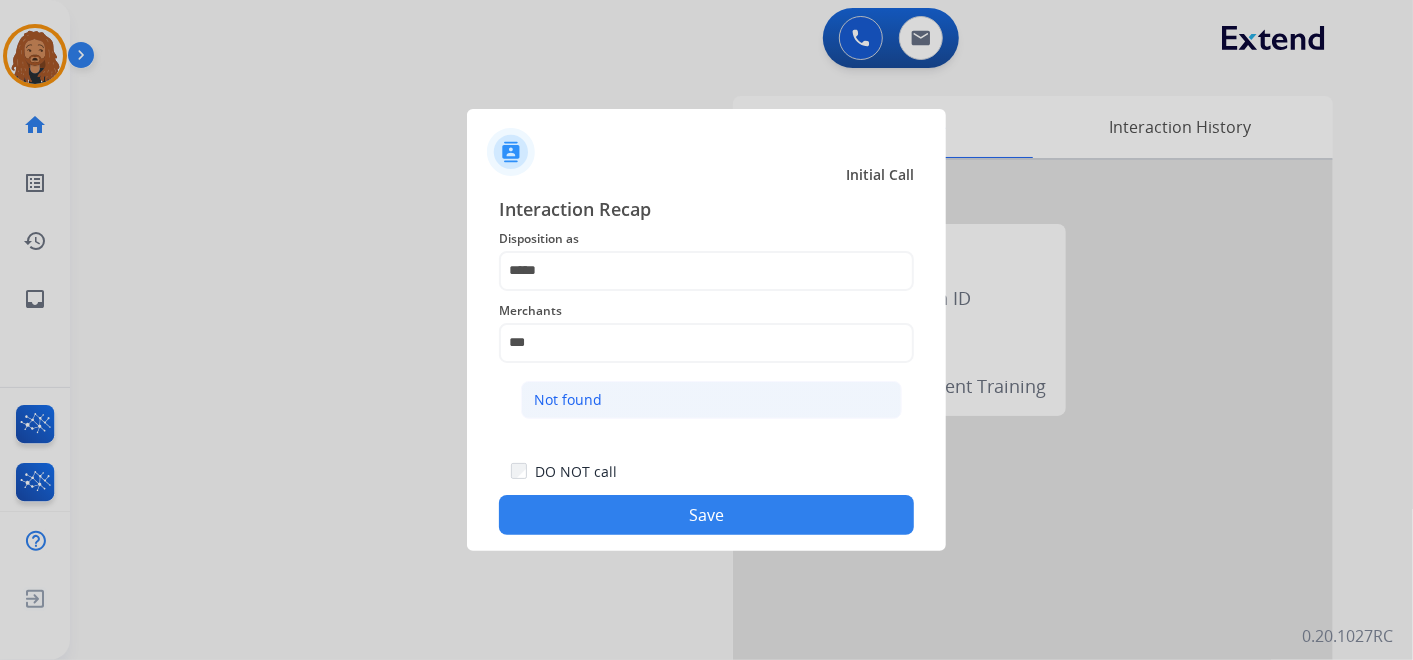 click on "Not found" 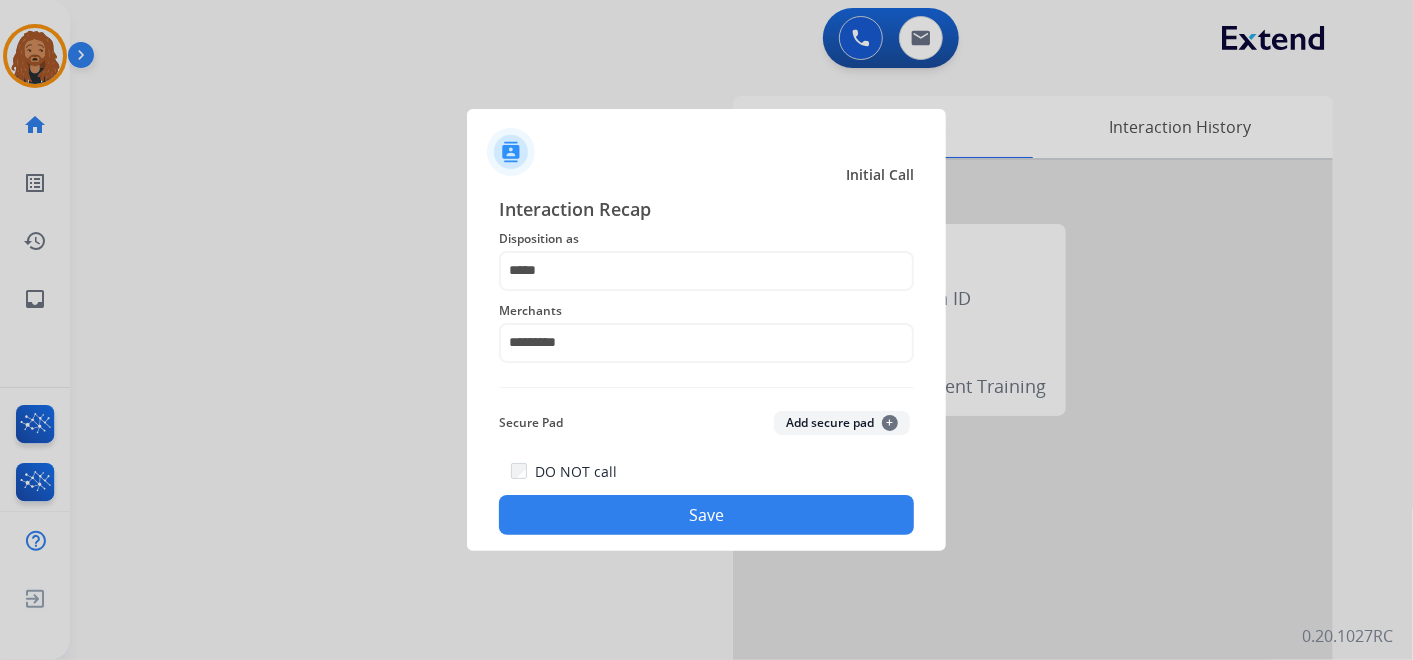 click on "Save" 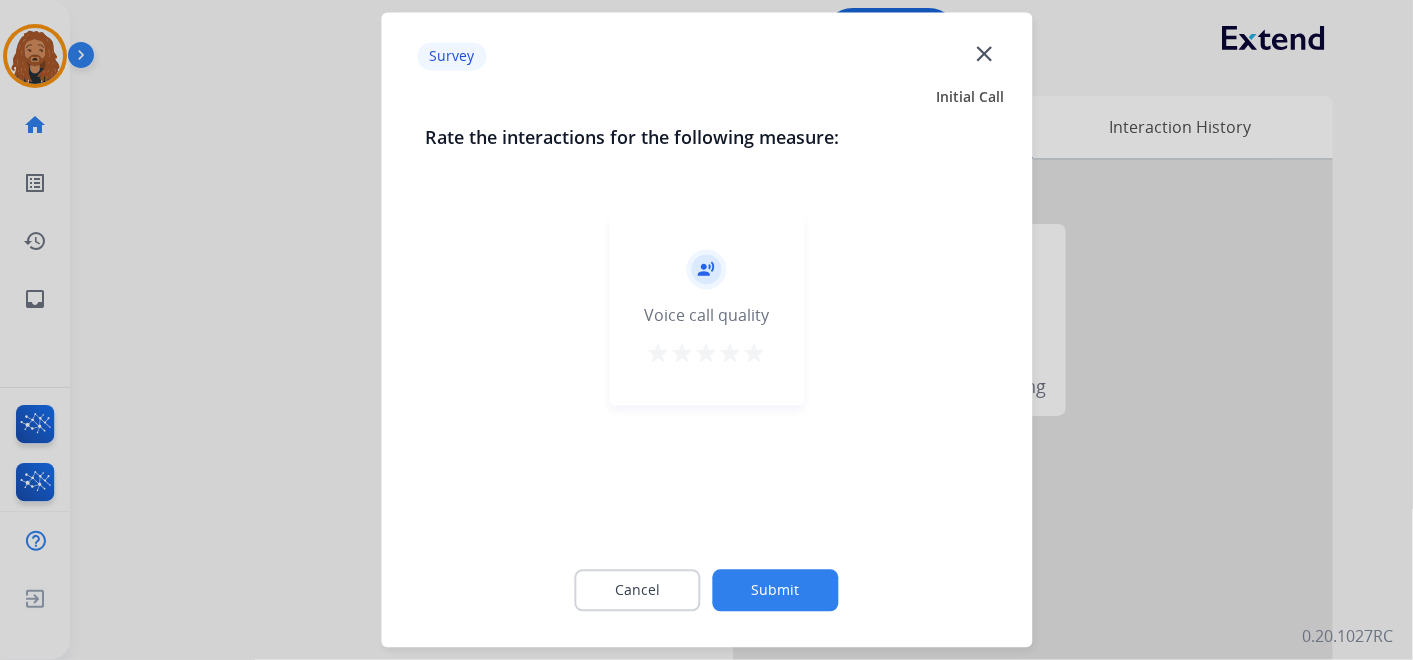 click on "star" at bounding box center [755, 354] 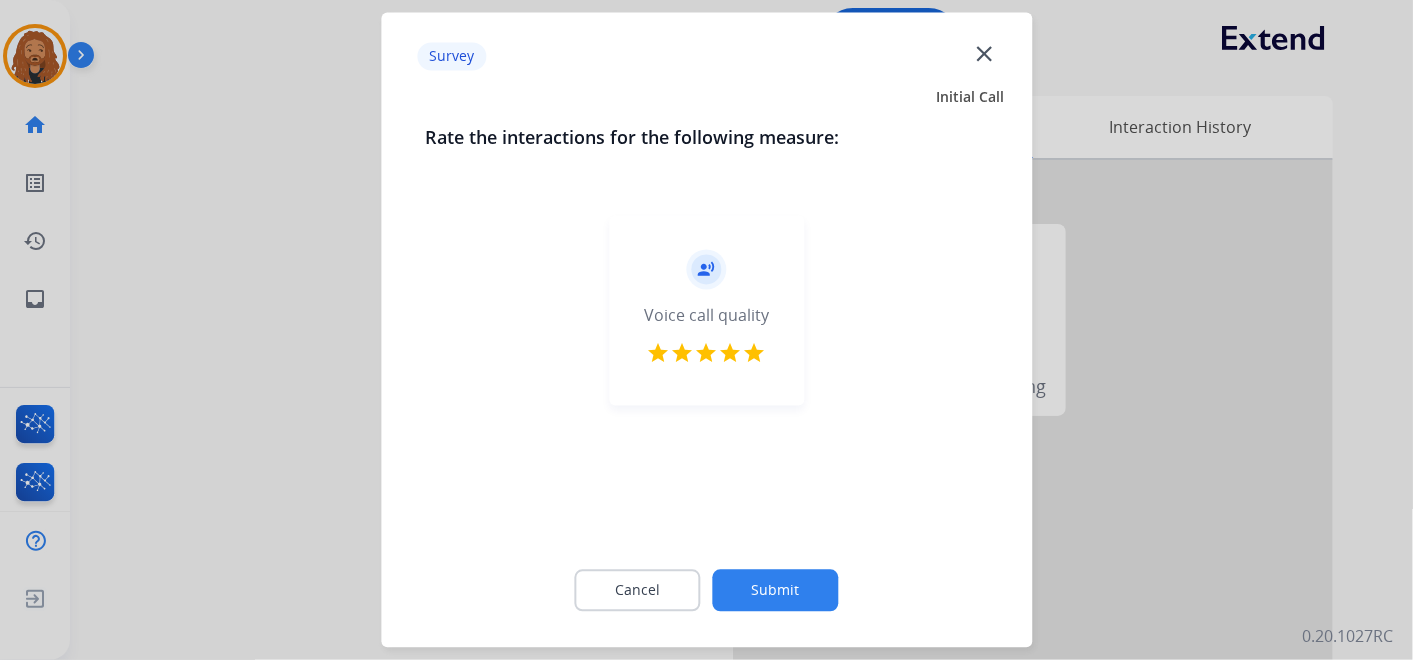 drag, startPoint x: 780, startPoint y: 552, endPoint x: 774, endPoint y: 576, distance: 24.738634 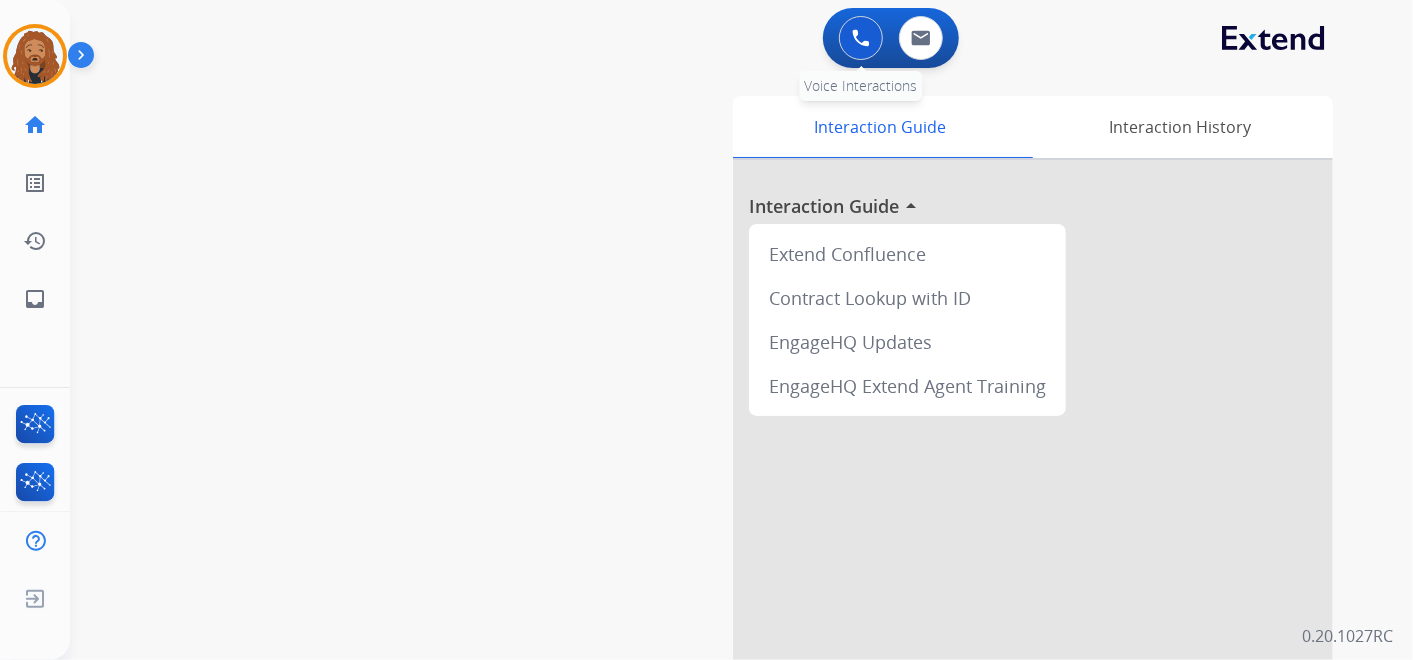 click at bounding box center (861, 38) 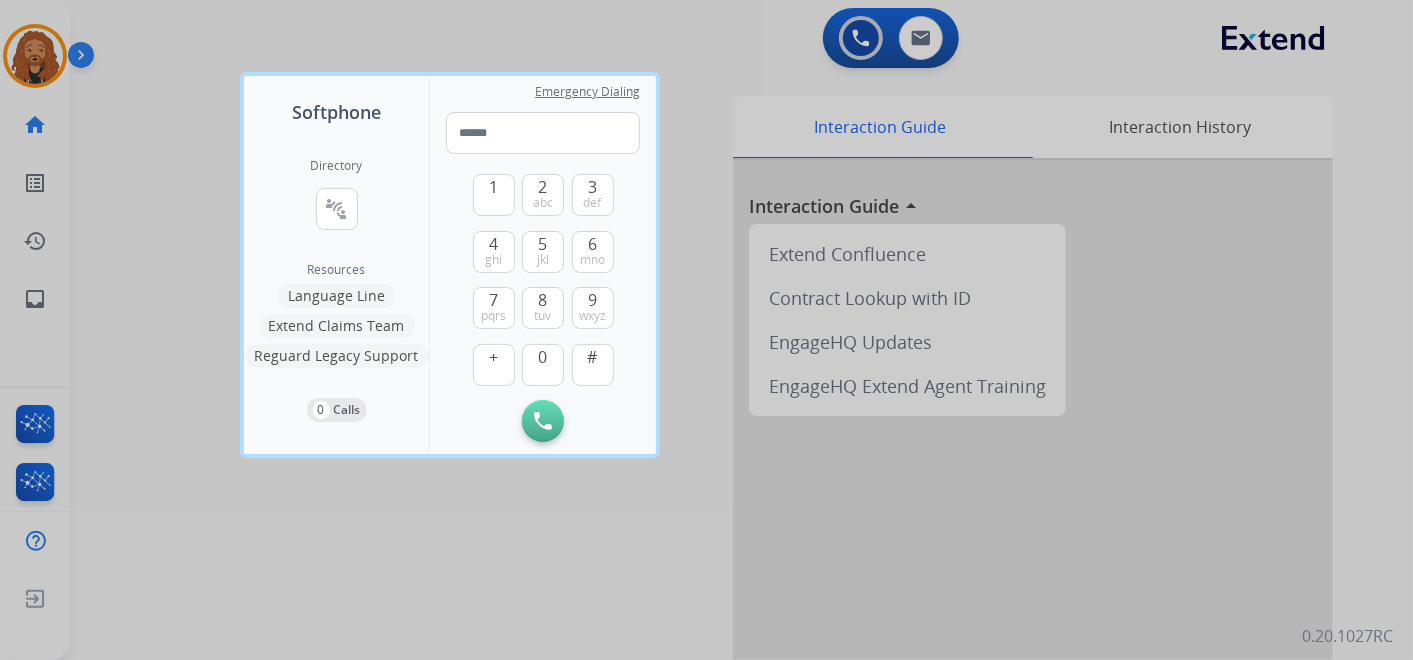 click at bounding box center (706, 330) 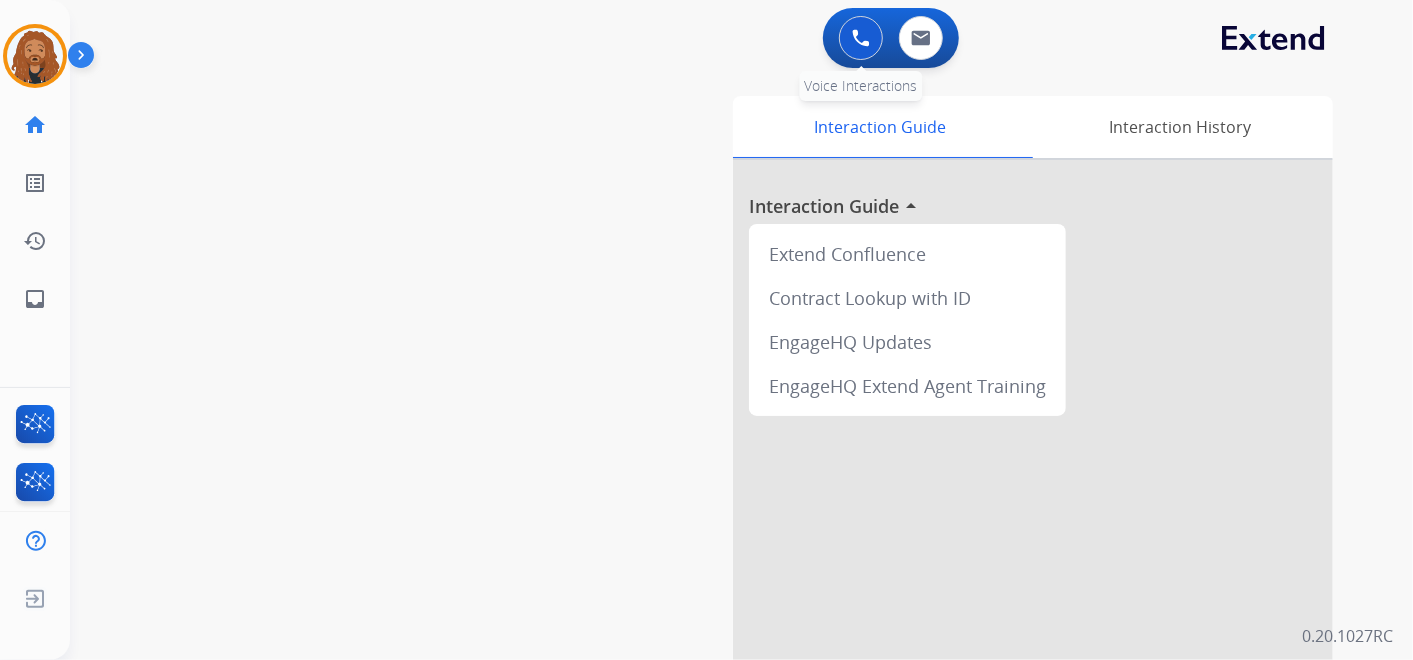 click at bounding box center (861, 38) 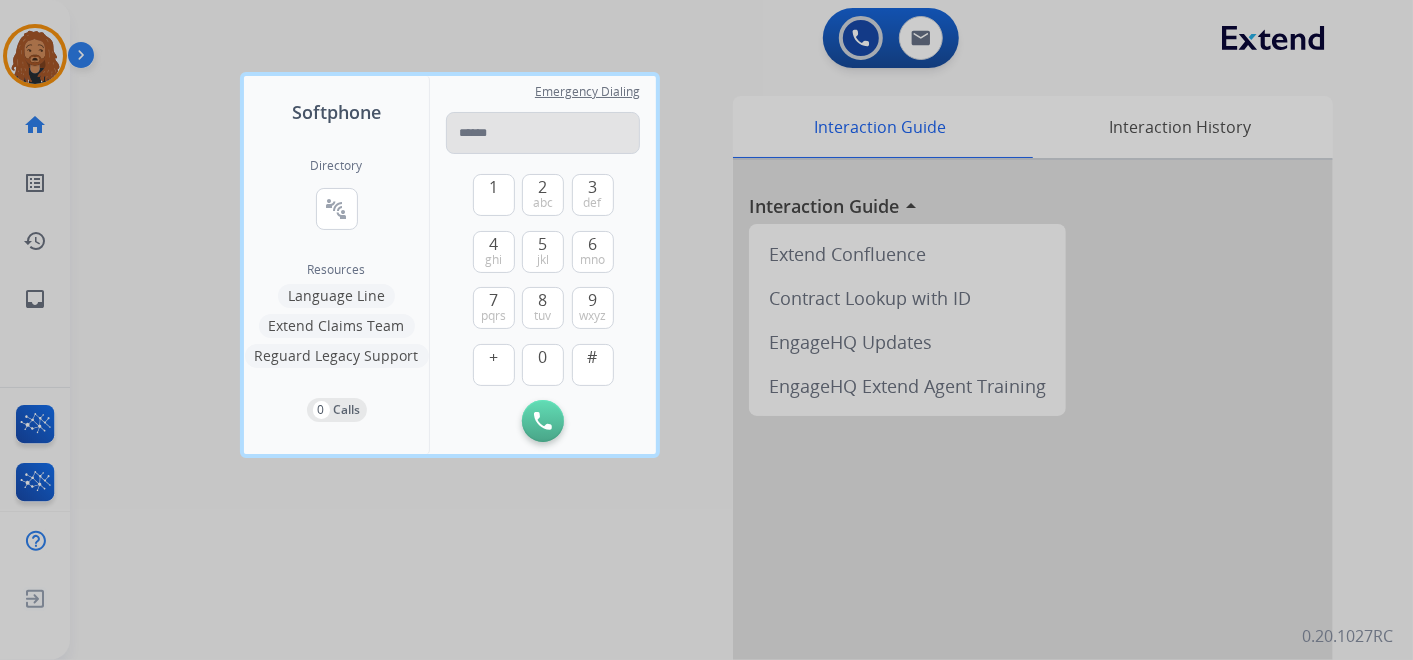 click at bounding box center (543, 133) 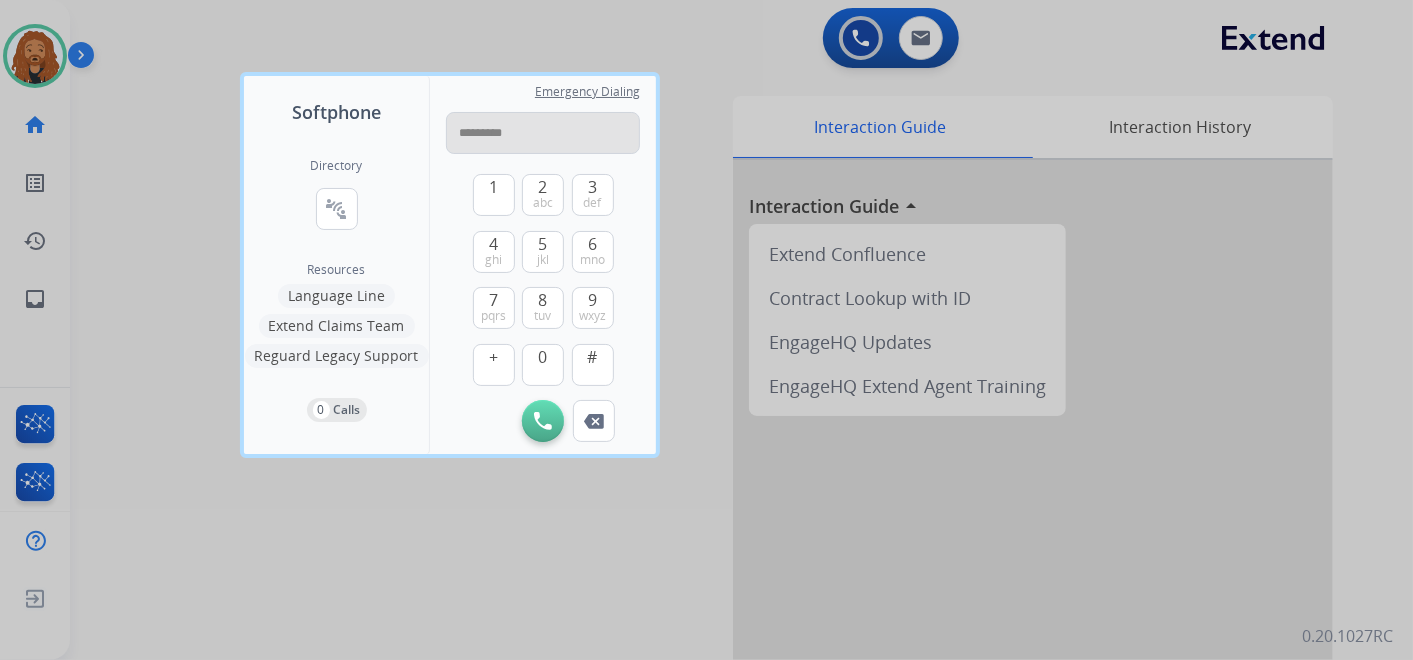 type on "**********" 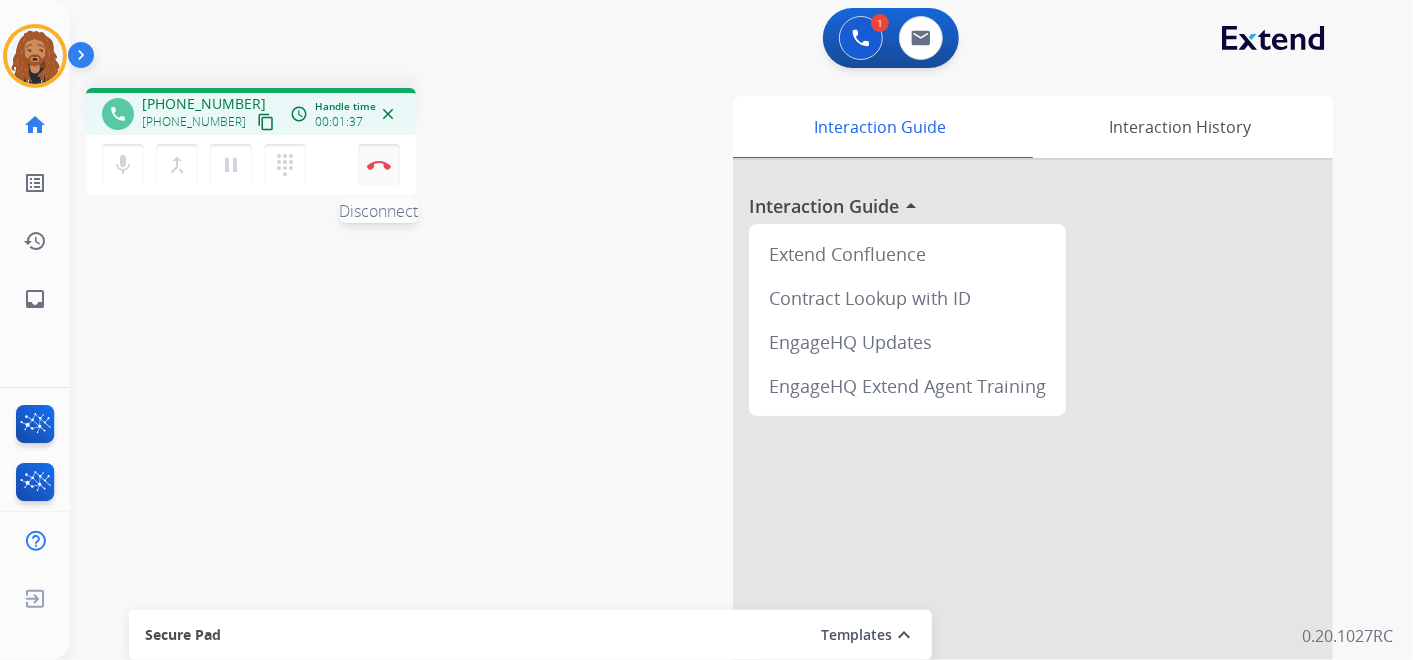 click on "Disconnect" at bounding box center (379, 165) 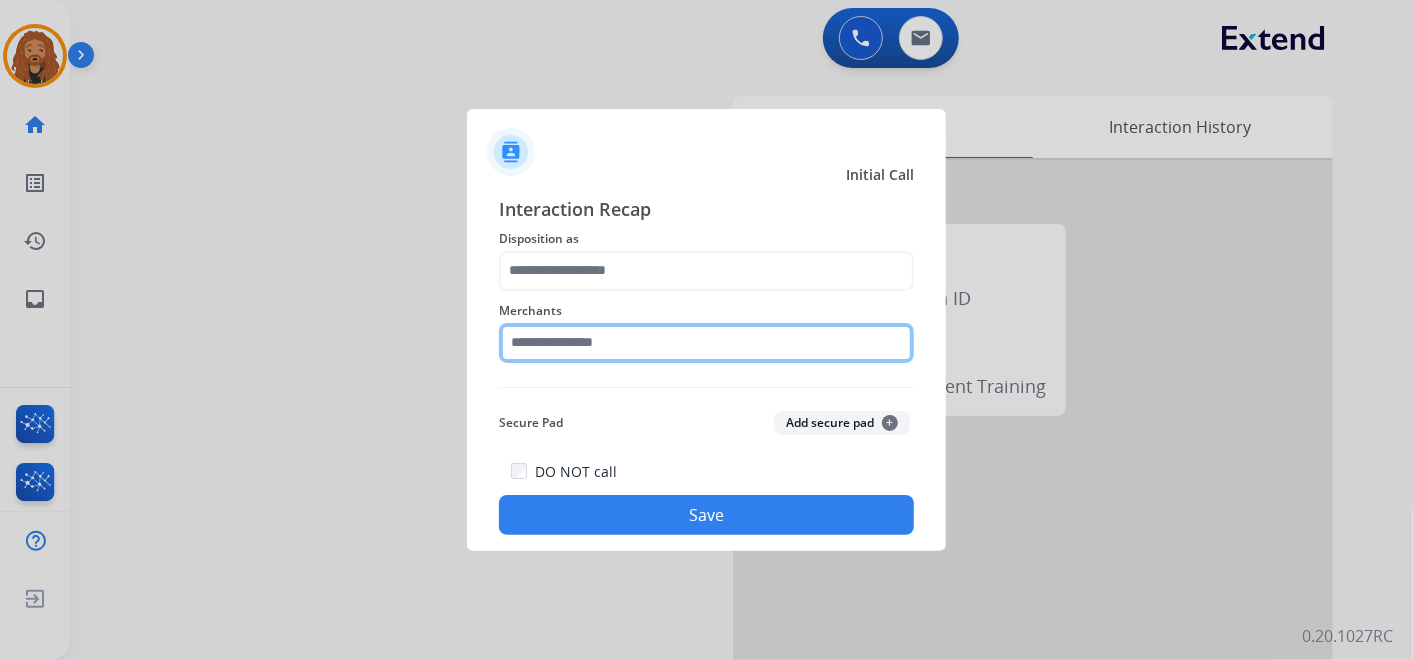 click 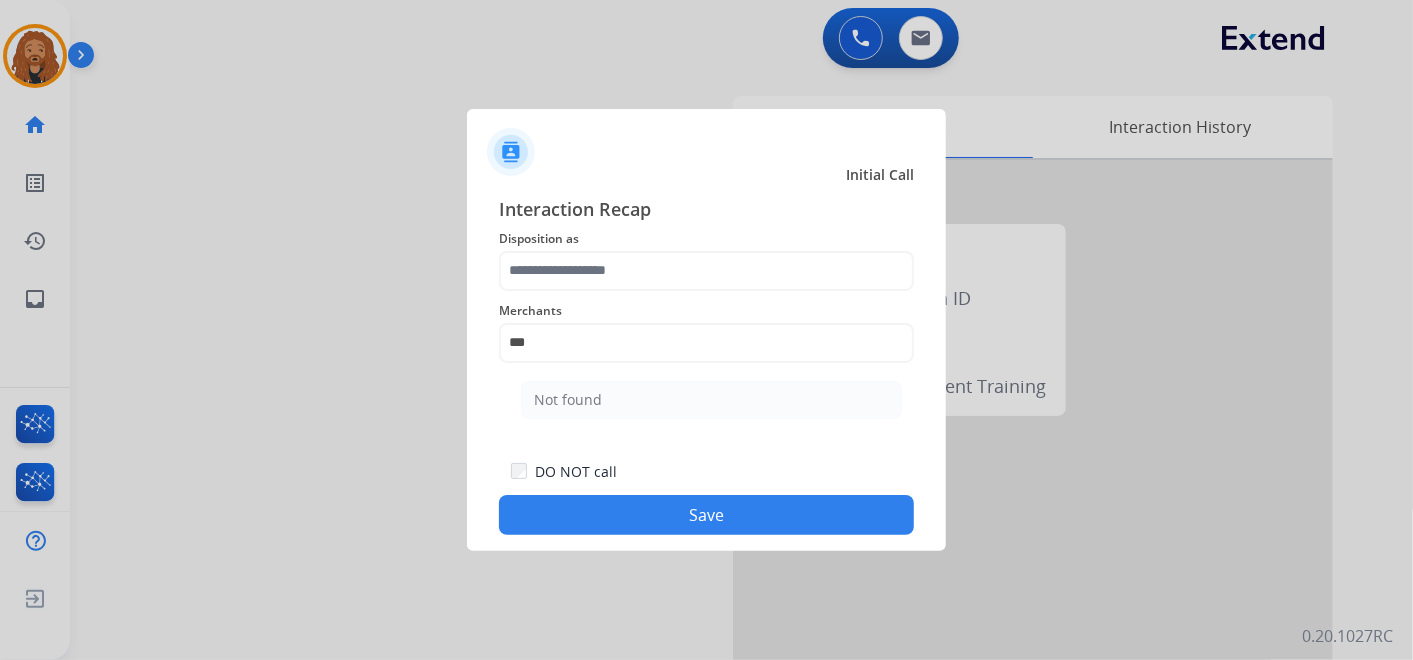 drag, startPoint x: 653, startPoint y: 390, endPoint x: 637, endPoint y: 302, distance: 89.44272 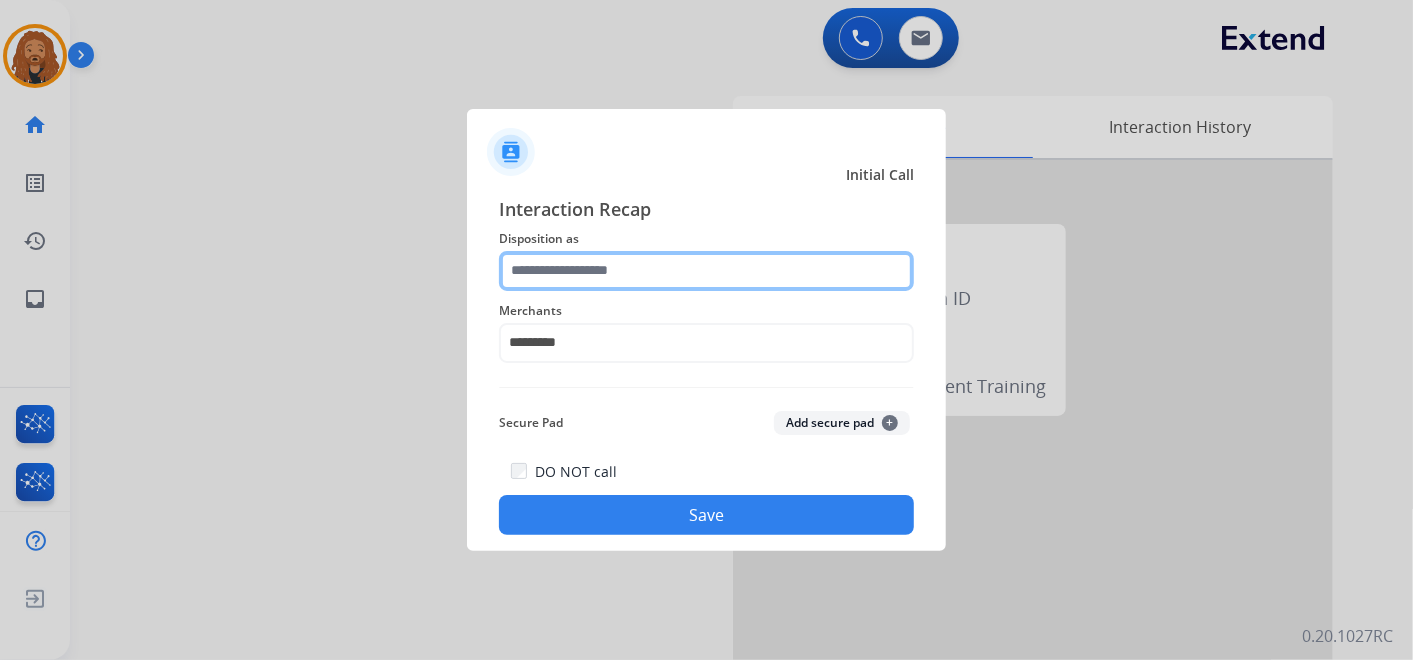 click 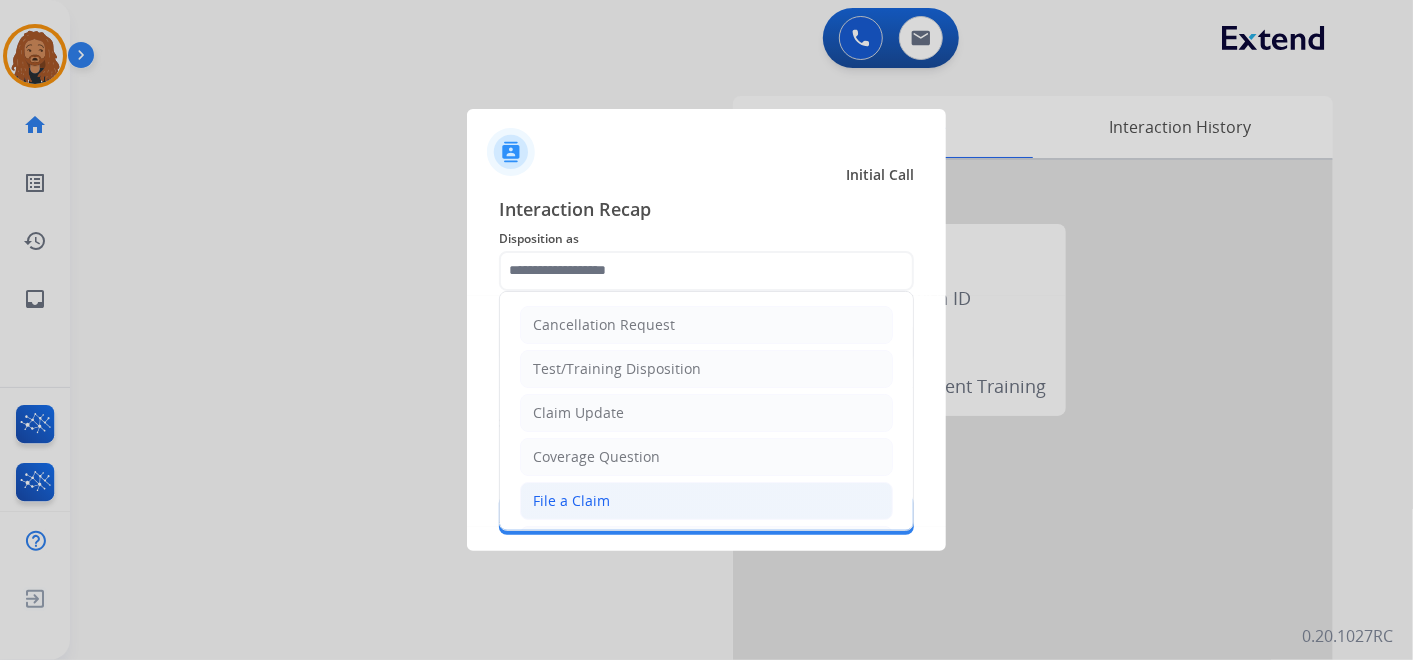 click on "File a Claim" 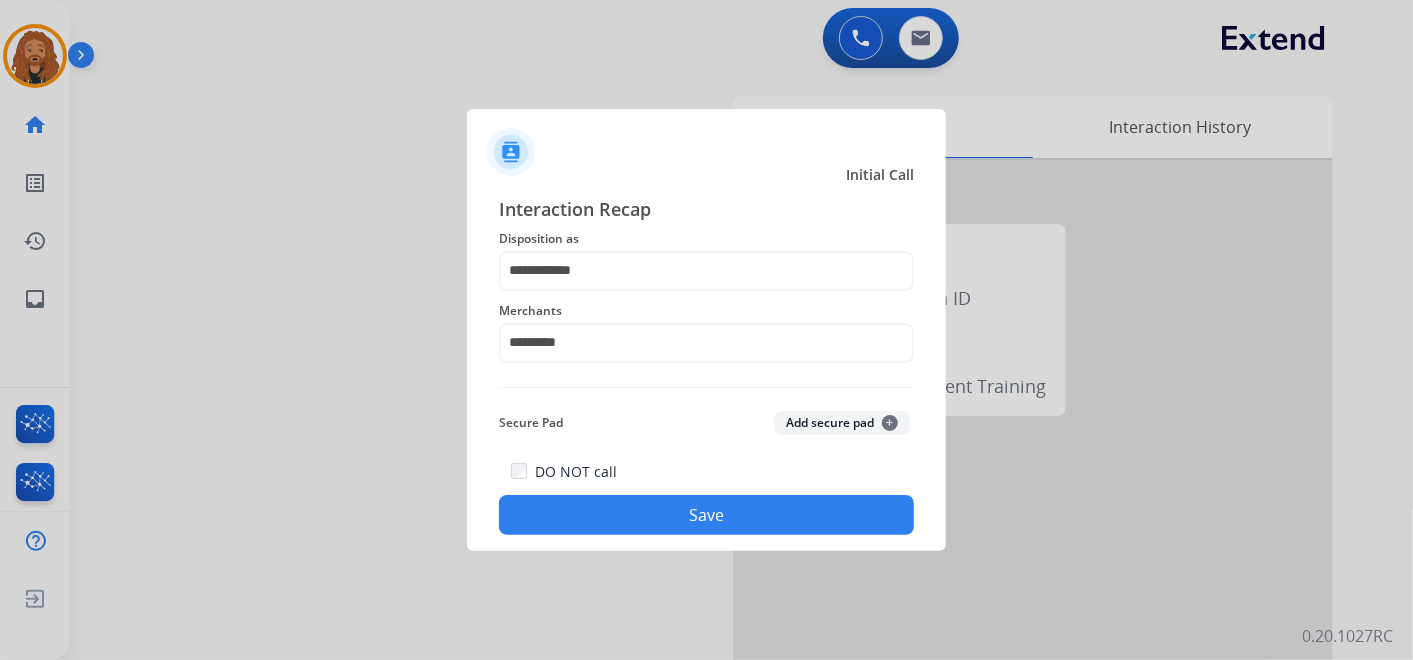 click on "Save" 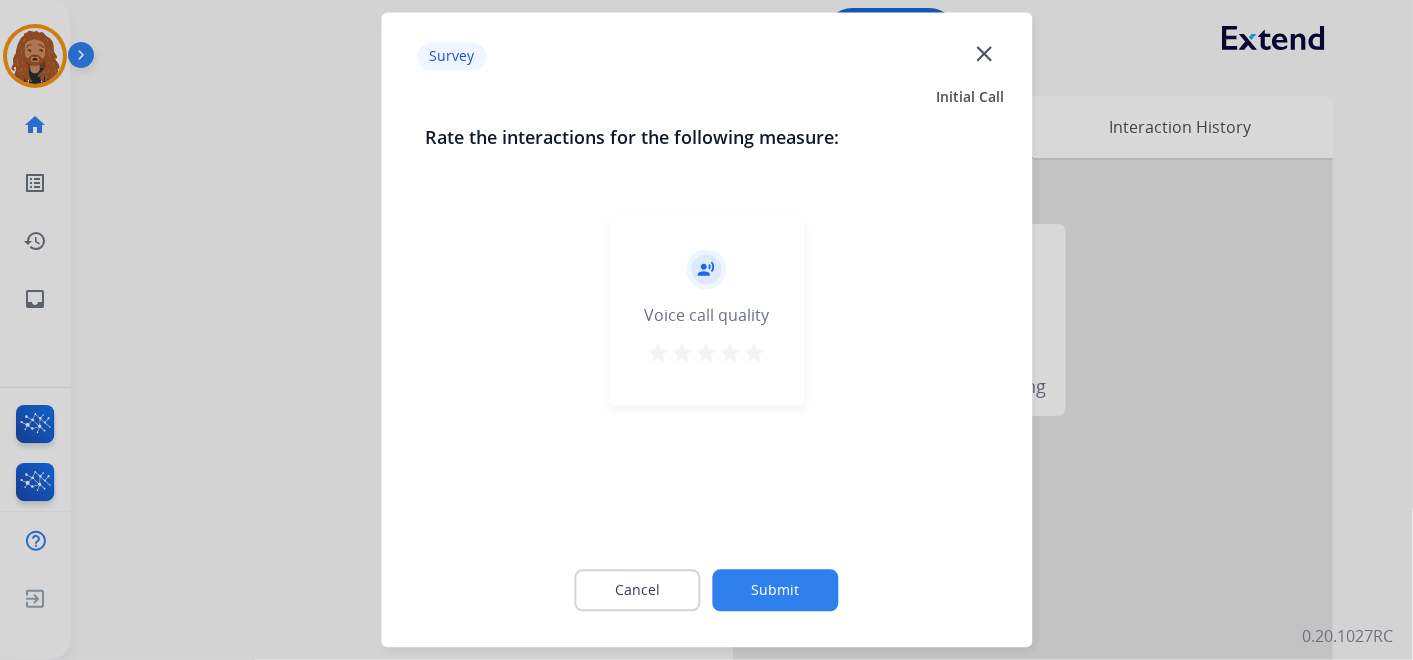 click on "star" at bounding box center (755, 354) 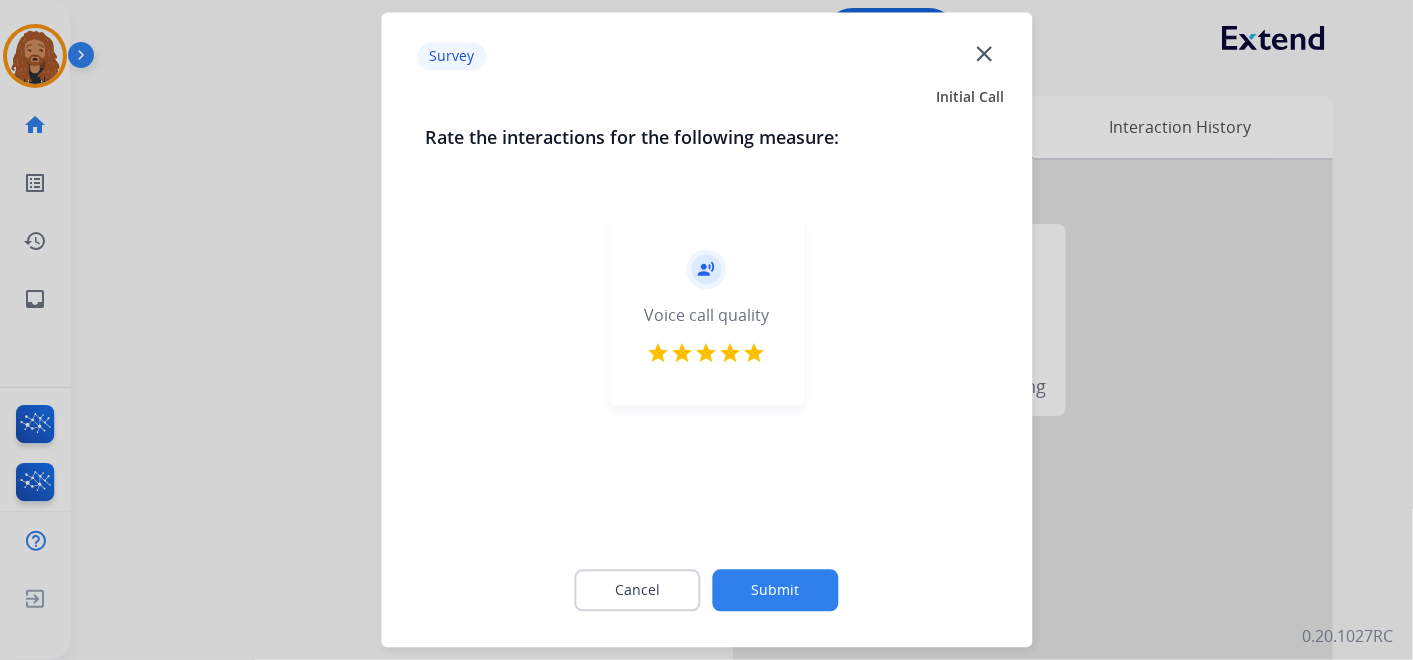 drag, startPoint x: 733, startPoint y: 586, endPoint x: 737, endPoint y: 558, distance: 28.284271 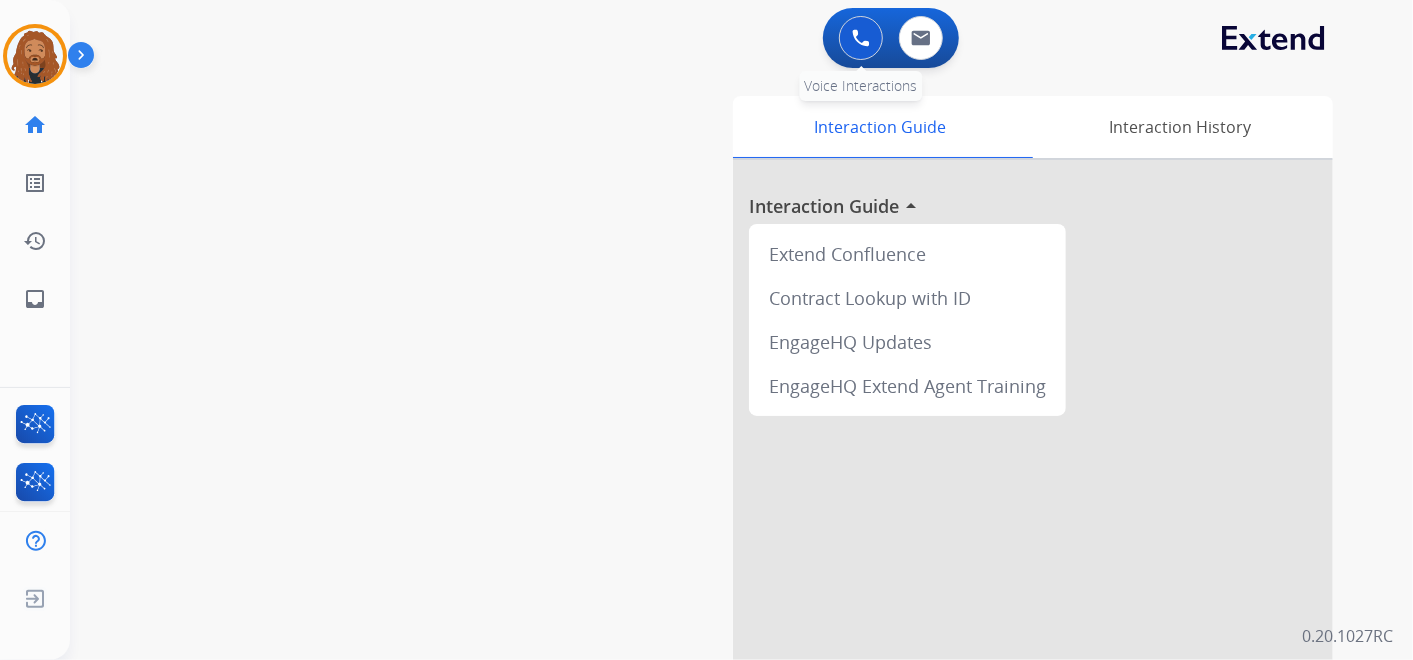 click at bounding box center (861, 38) 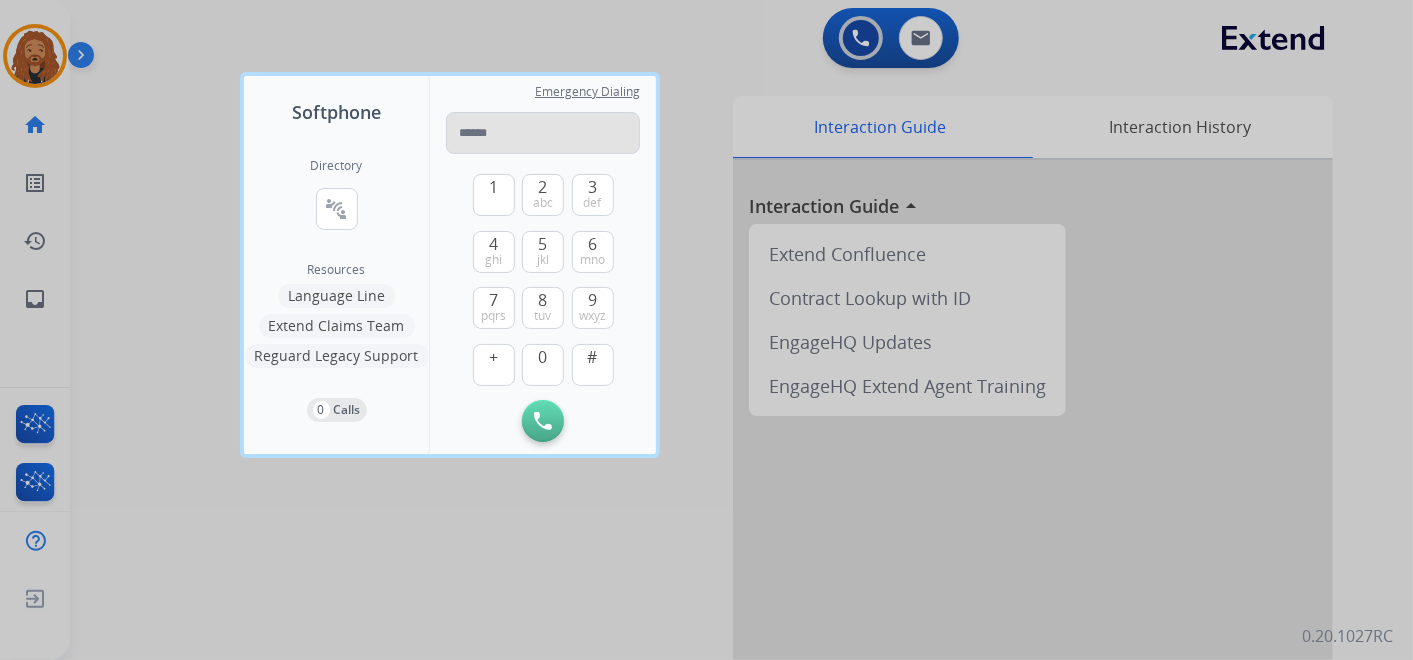 click at bounding box center (543, 133) 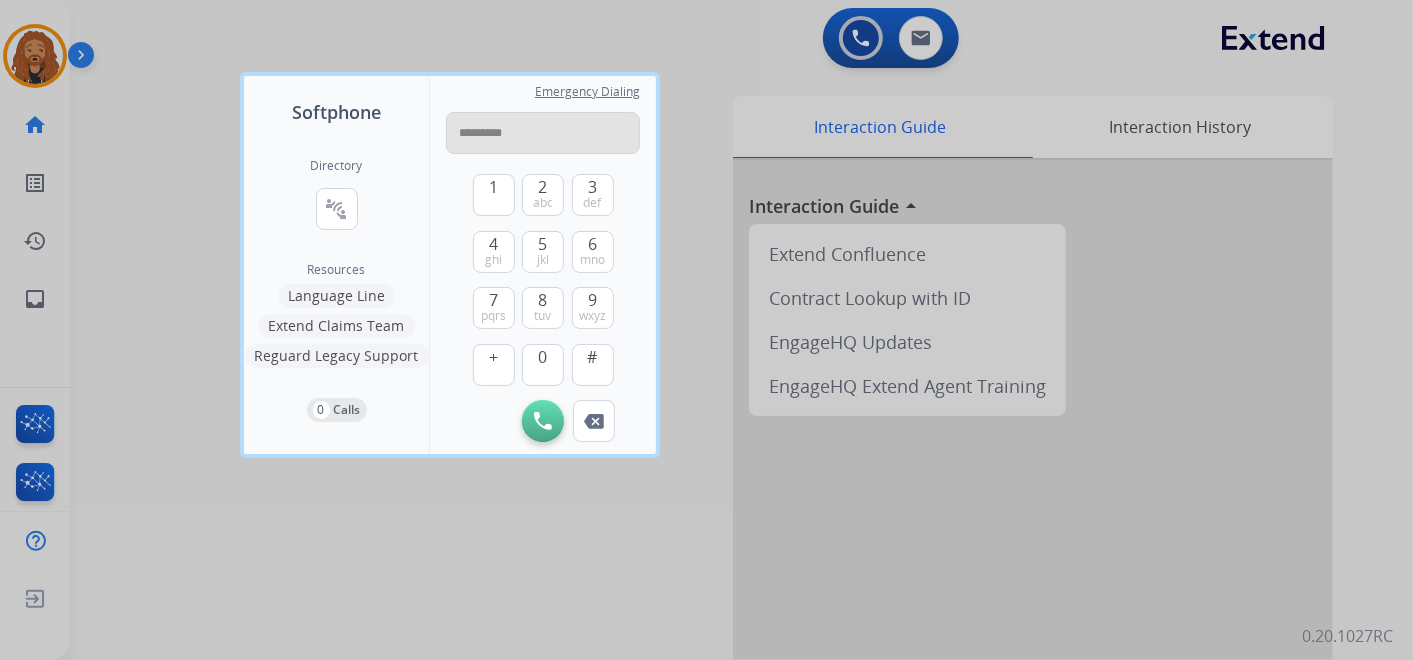 type on "**********" 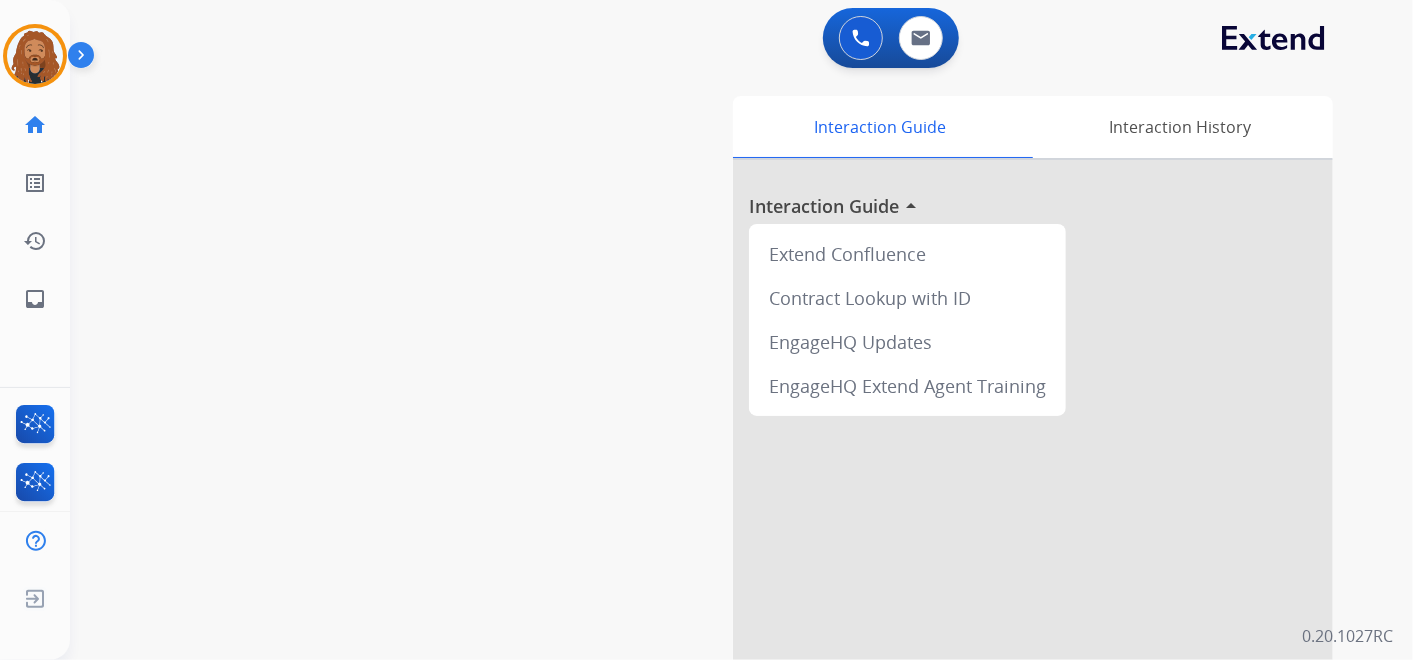 click on "swap_horiz Break voice bridge close_fullscreen Connect 3-Way Call merge_type Separate 3-Way Call  Interaction Guide   Interaction History  Interaction Guide arrow_drop_up  Extend Confluence   Contract Lookup with ID   EngageHQ Updates   EngageHQ Extend Agent Training" at bounding box center [717, 489] 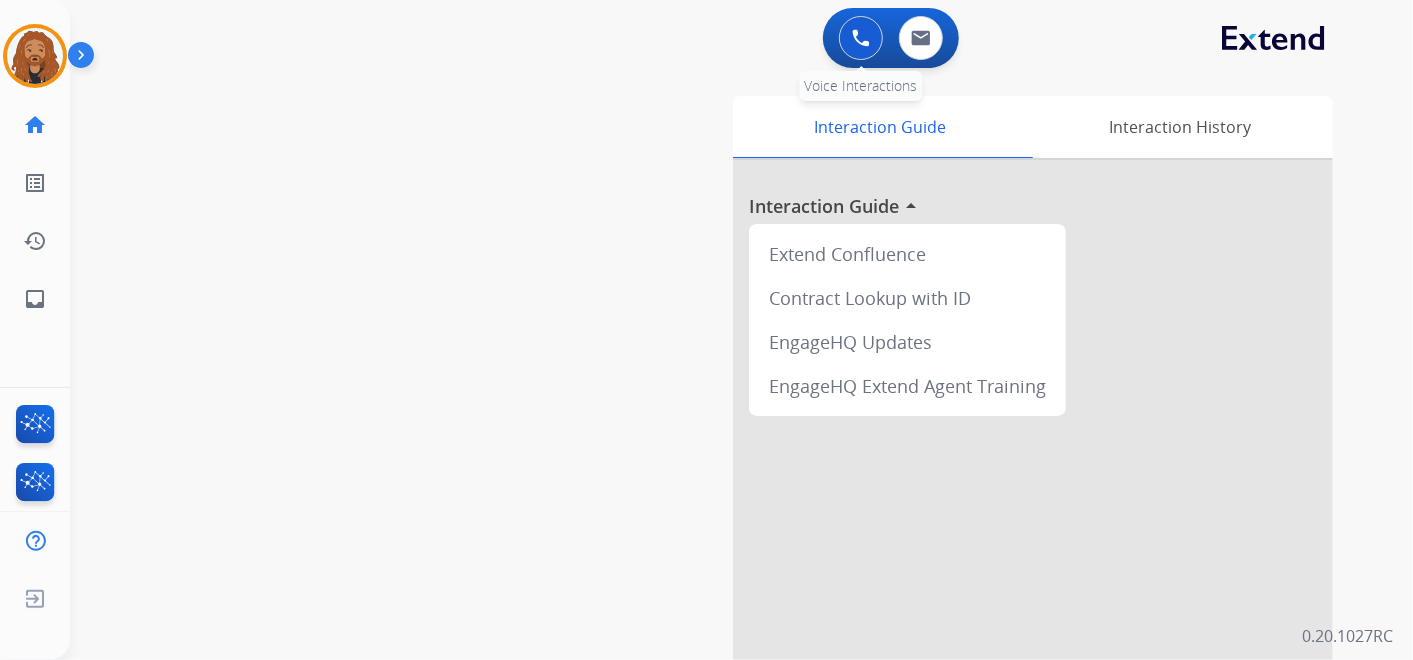 click at bounding box center [861, 38] 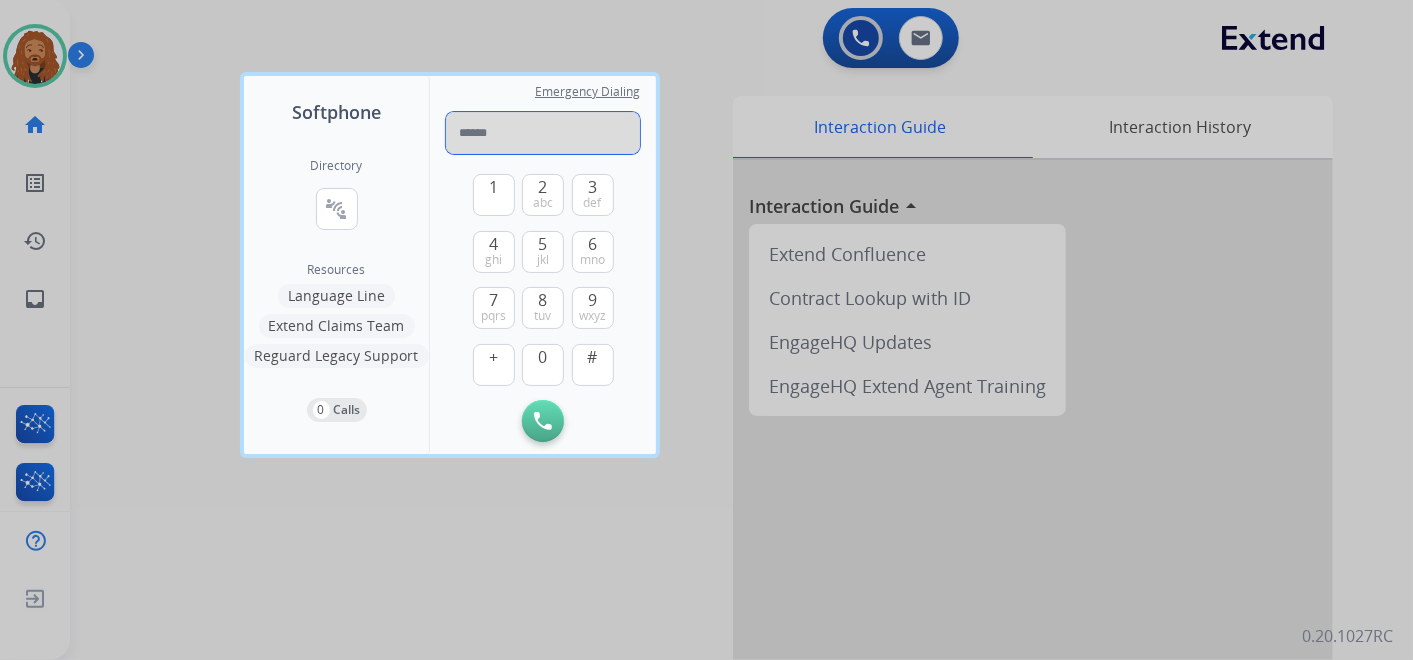 click at bounding box center (543, 133) 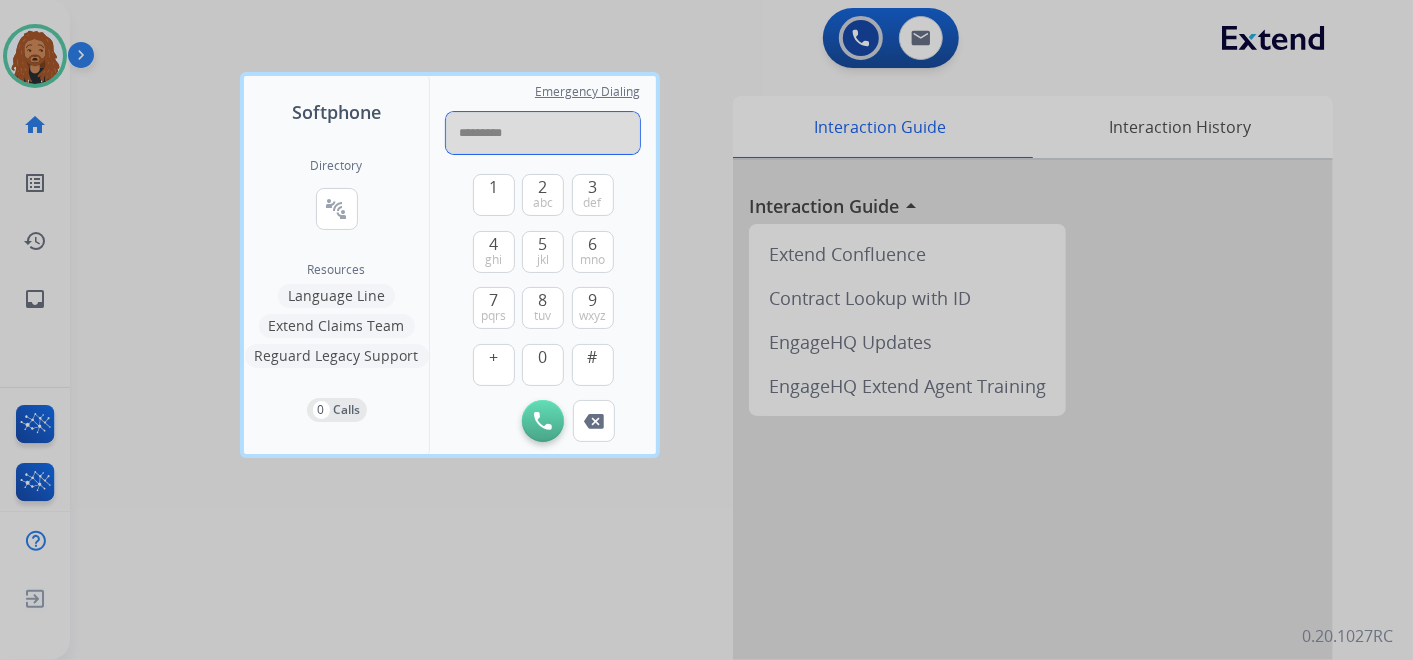 type on "**********" 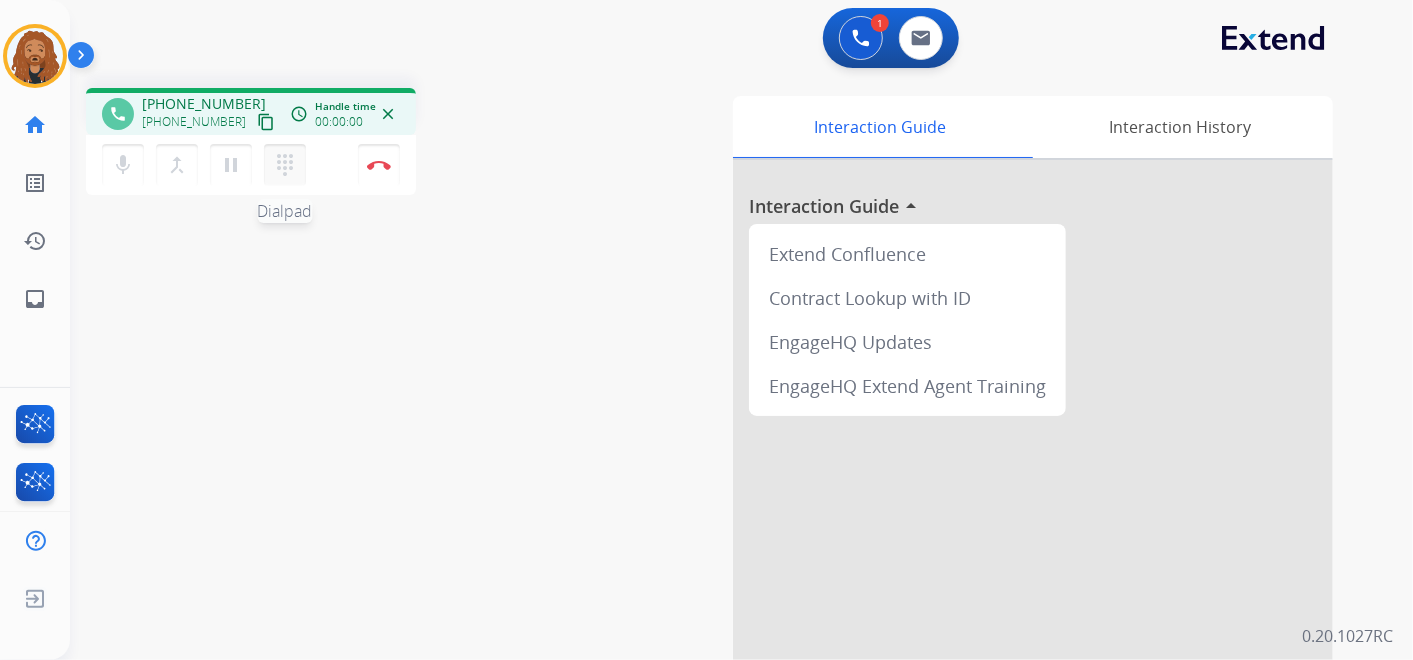 click on "dialpad" at bounding box center [285, 165] 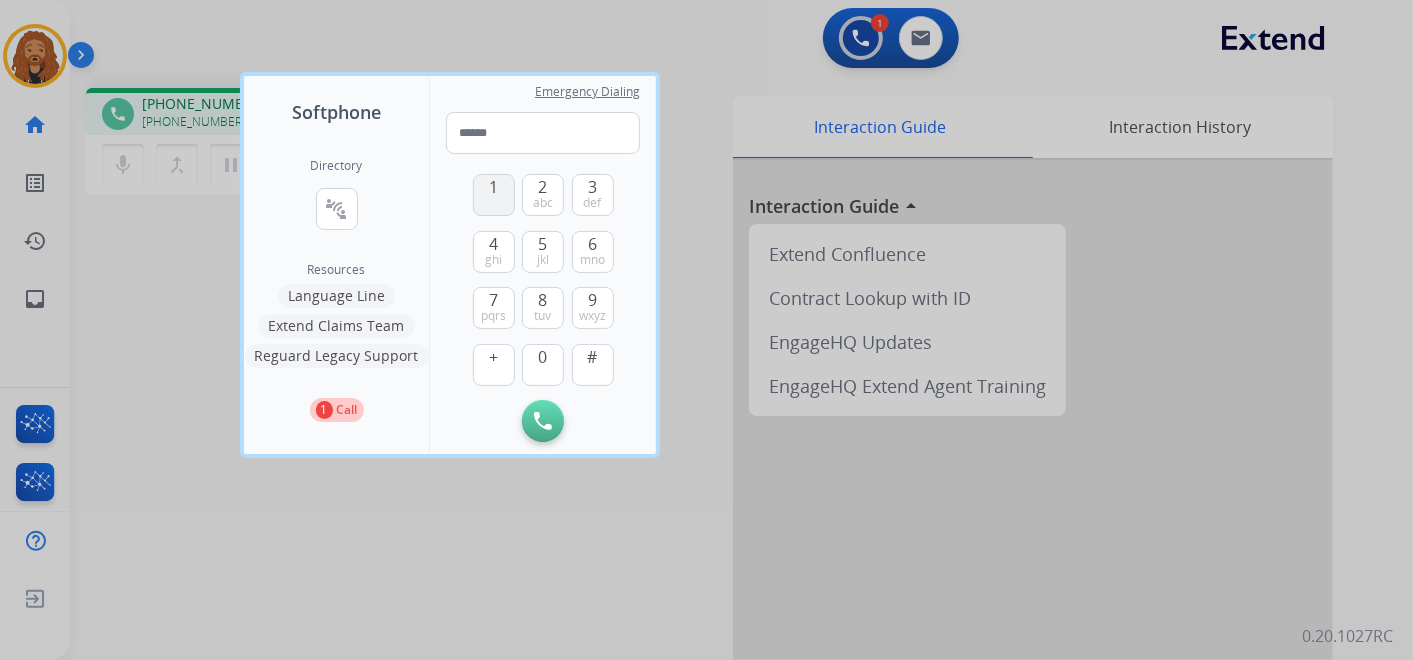 click on "1" at bounding box center [493, 187] 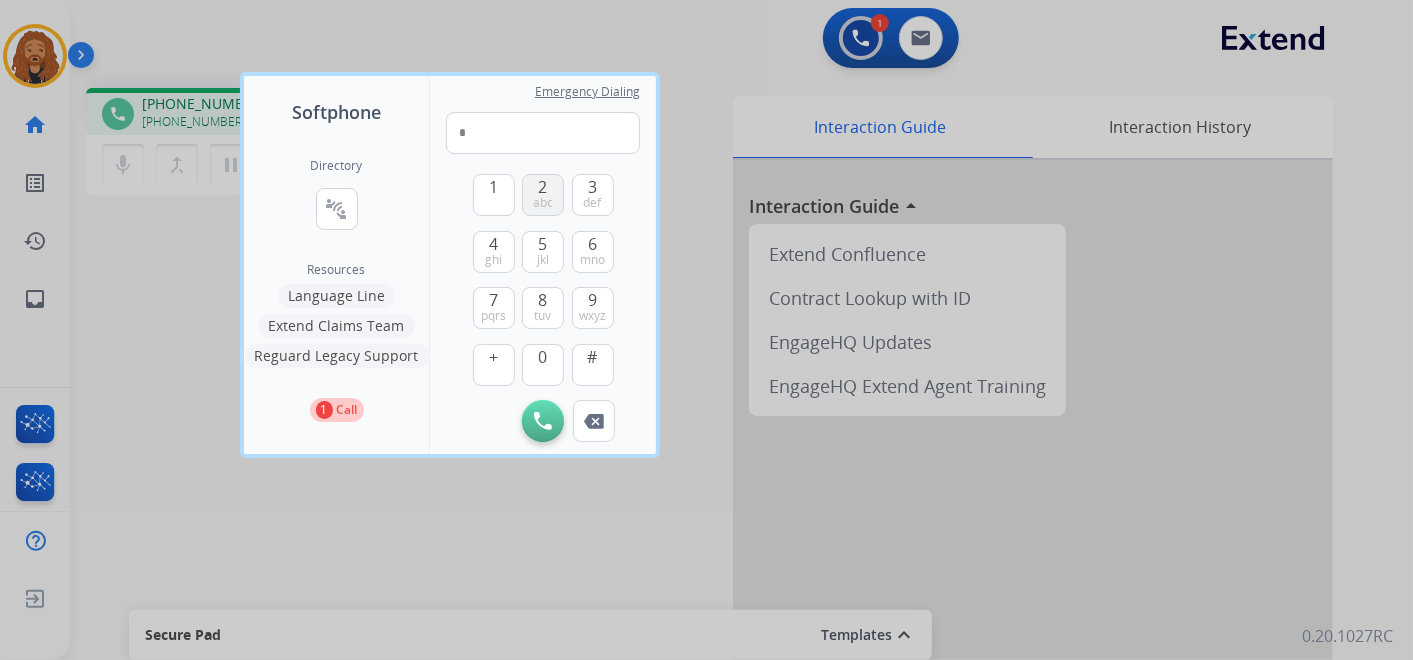 click on "2 abc" at bounding box center [543, 195] 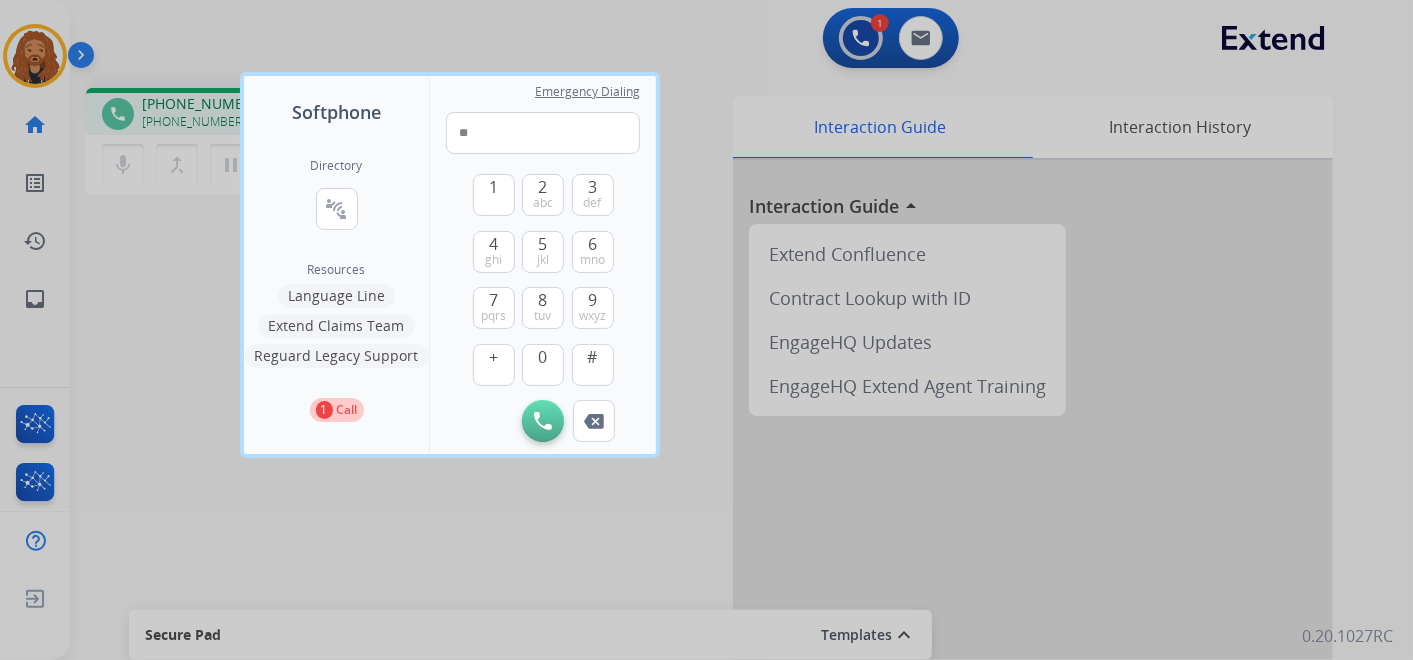 click at bounding box center (706, 330) 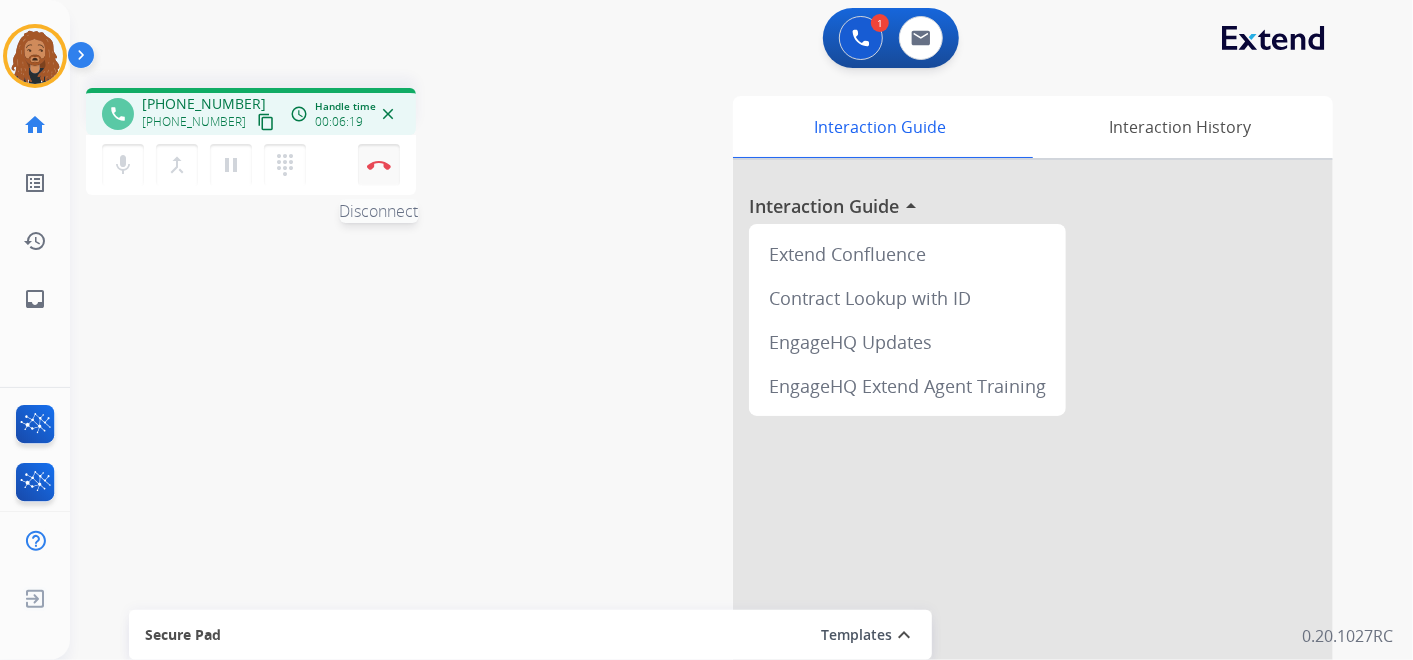 click on "Disconnect" at bounding box center (379, 165) 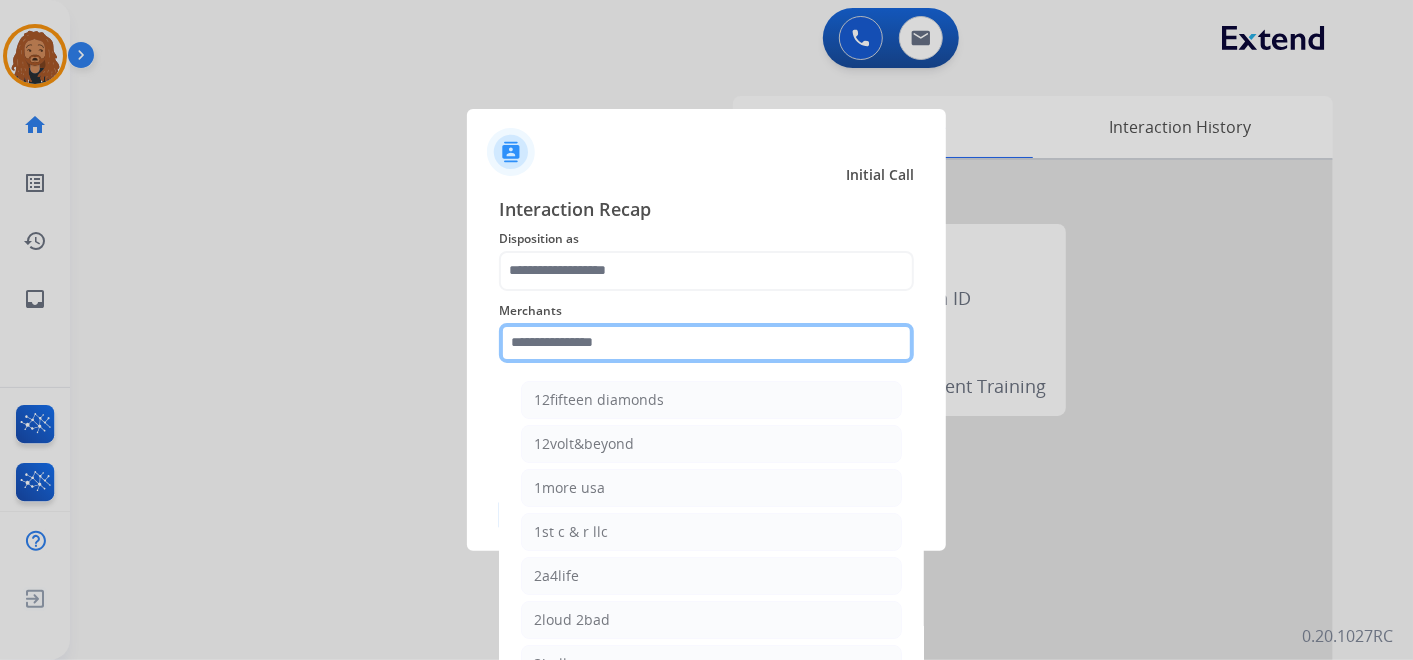 click 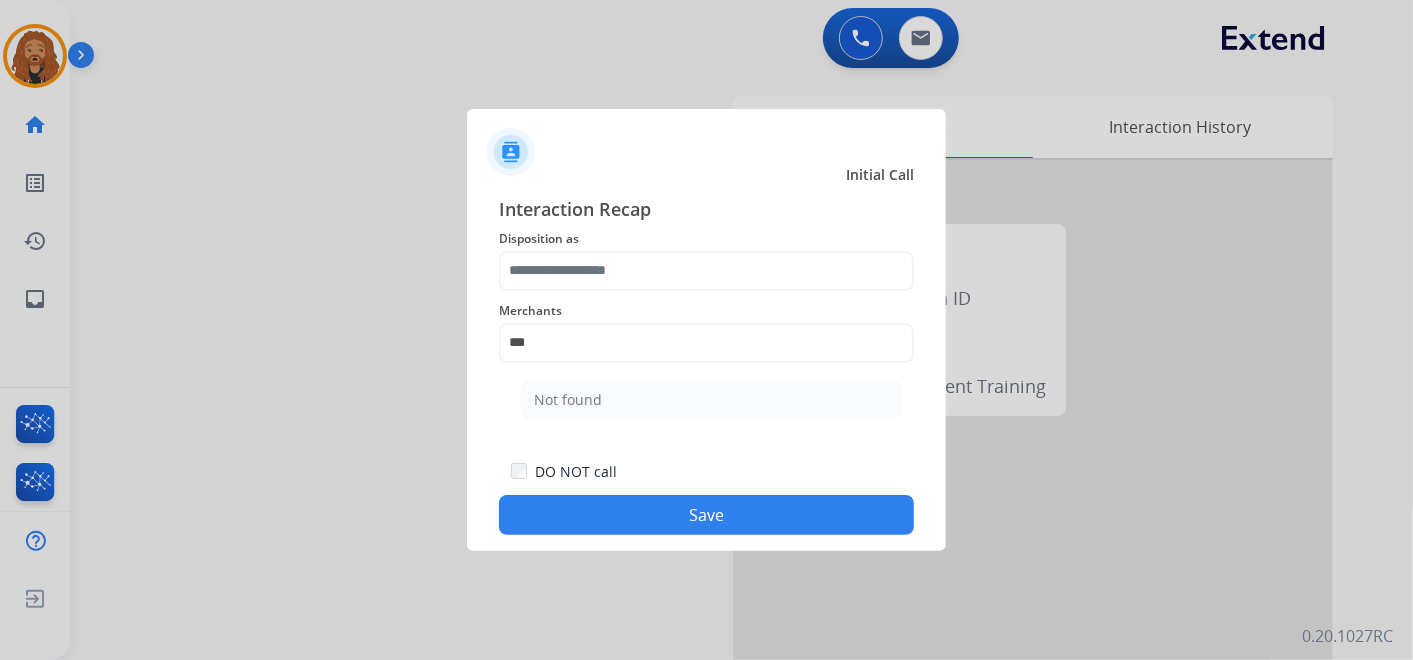 click on "Not found" 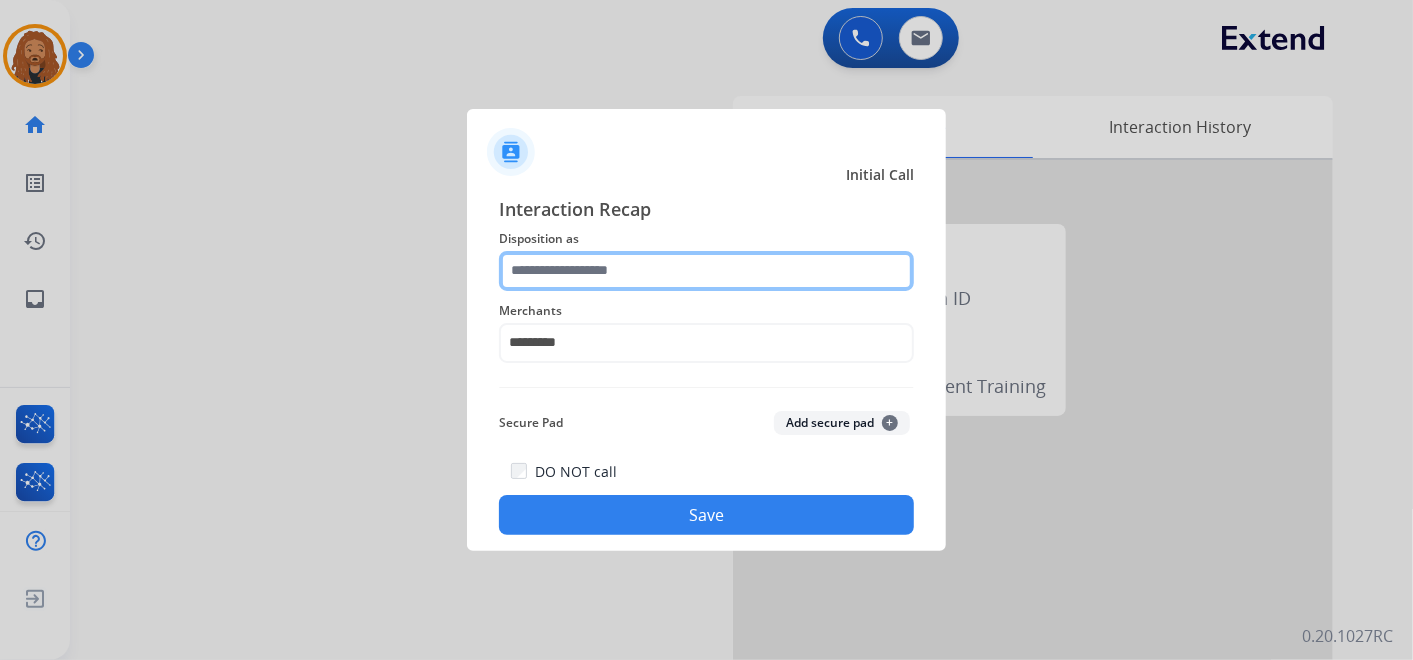 click 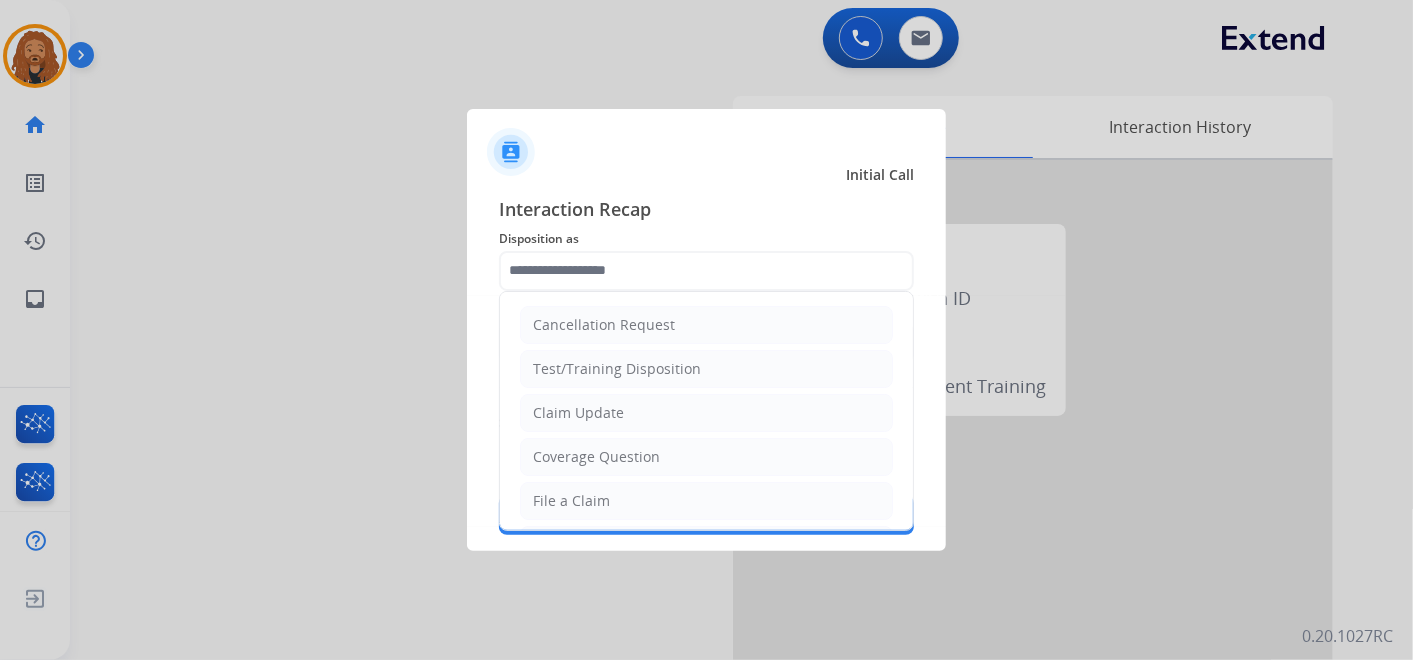 click on "File a Claim" 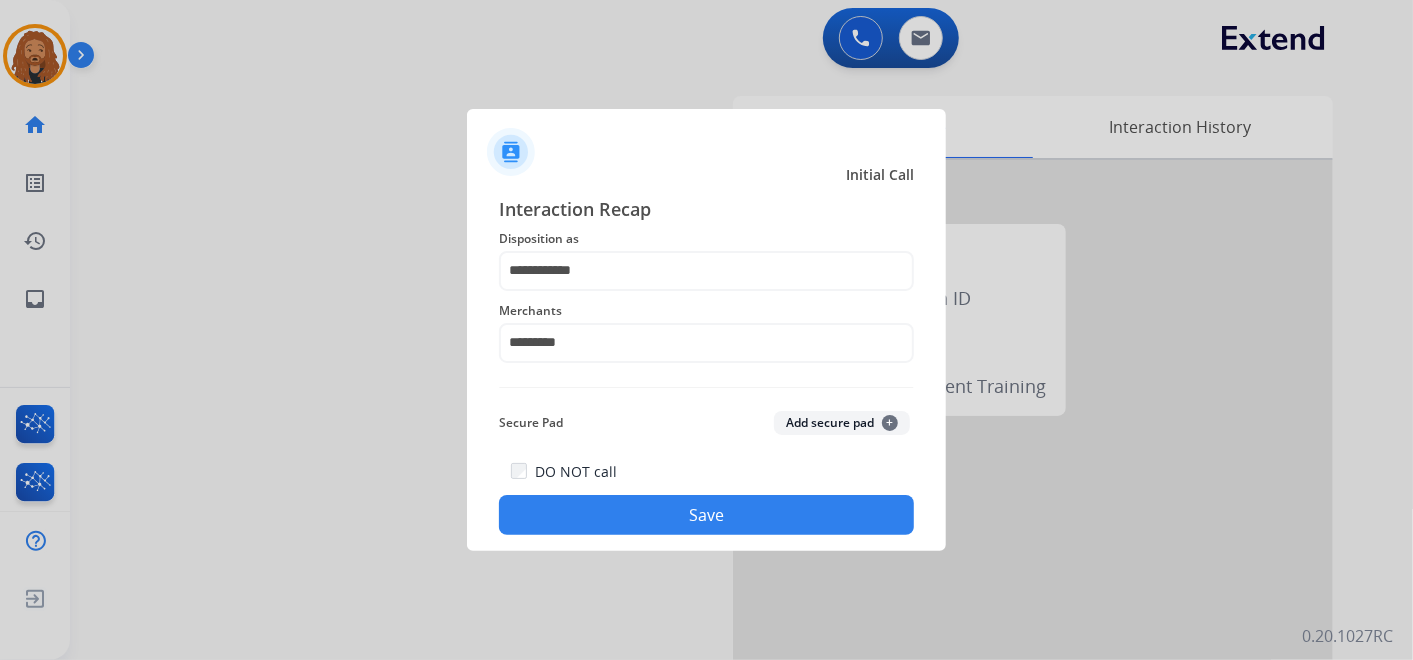 click on "Save" 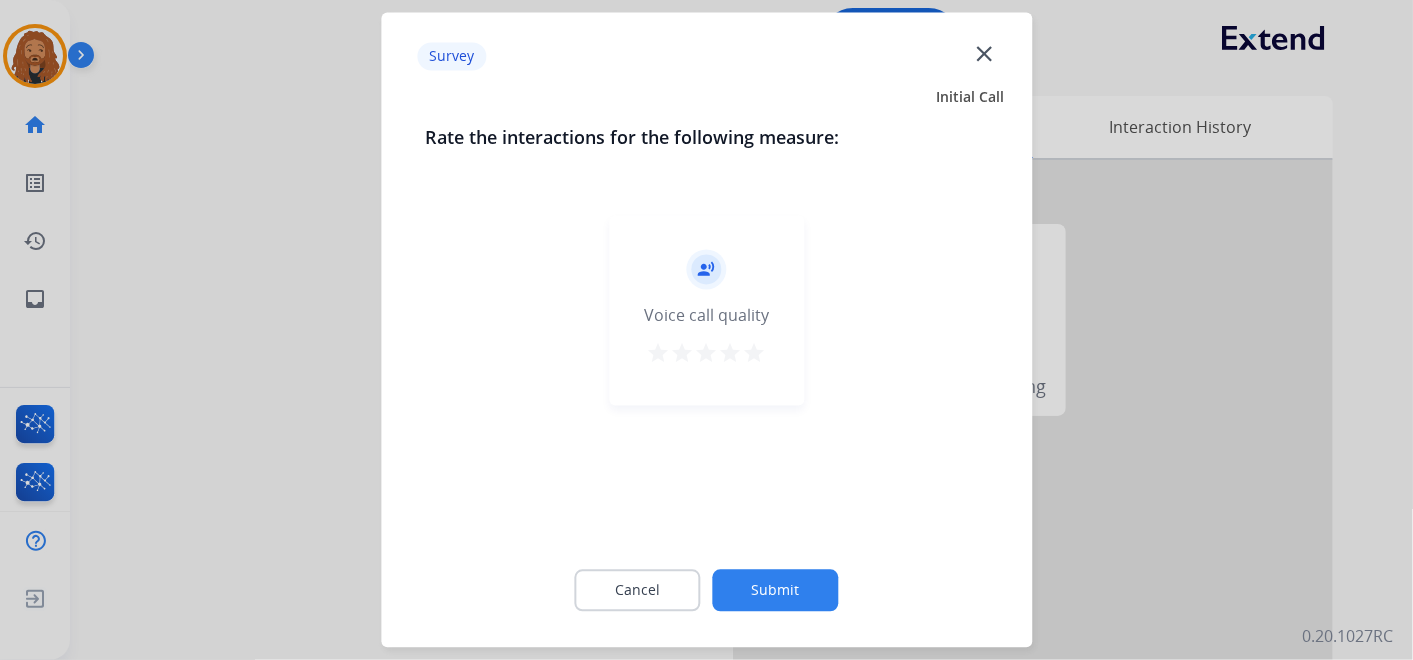click on "star" at bounding box center [755, 354] 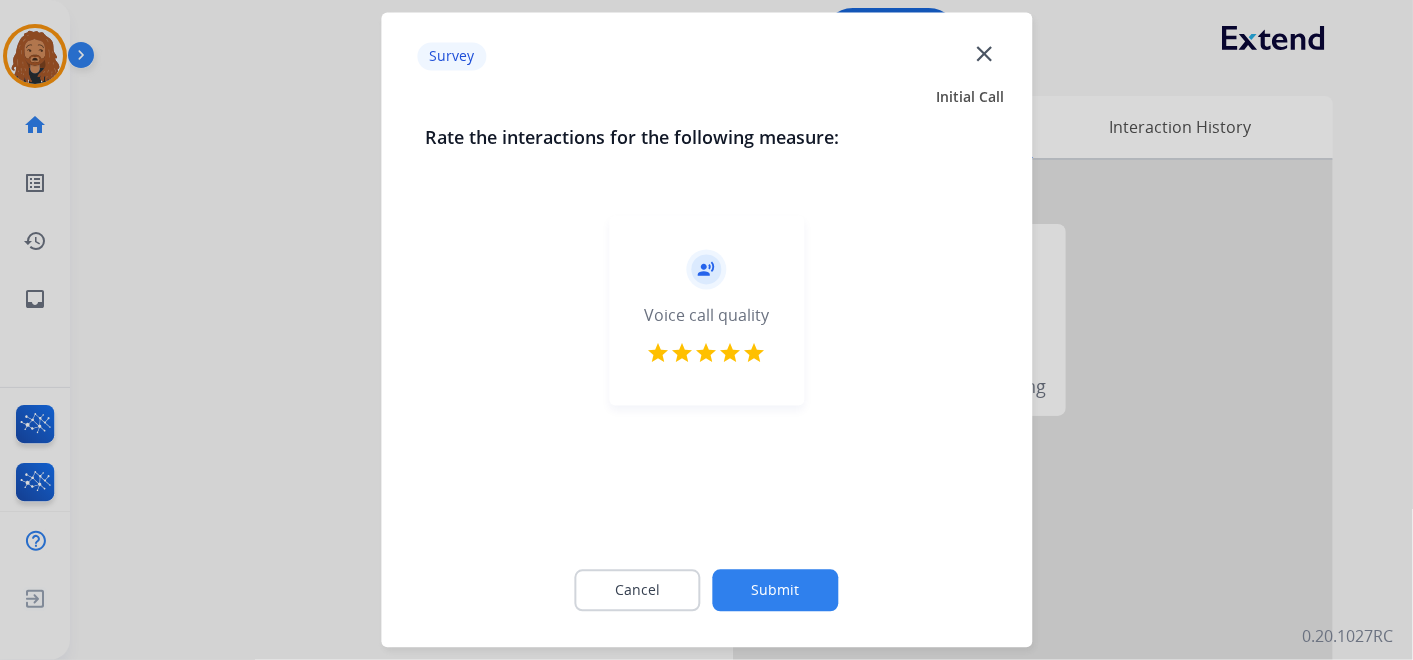 click on "Submit" 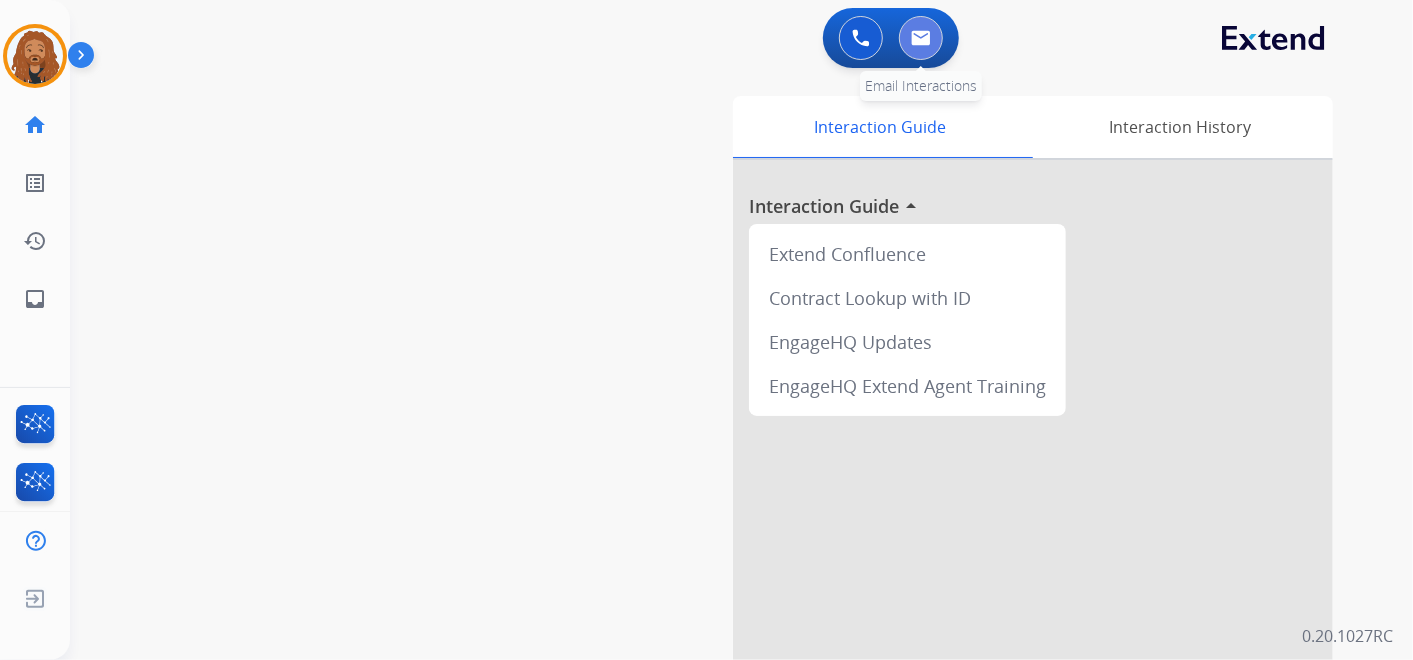 click at bounding box center (921, 38) 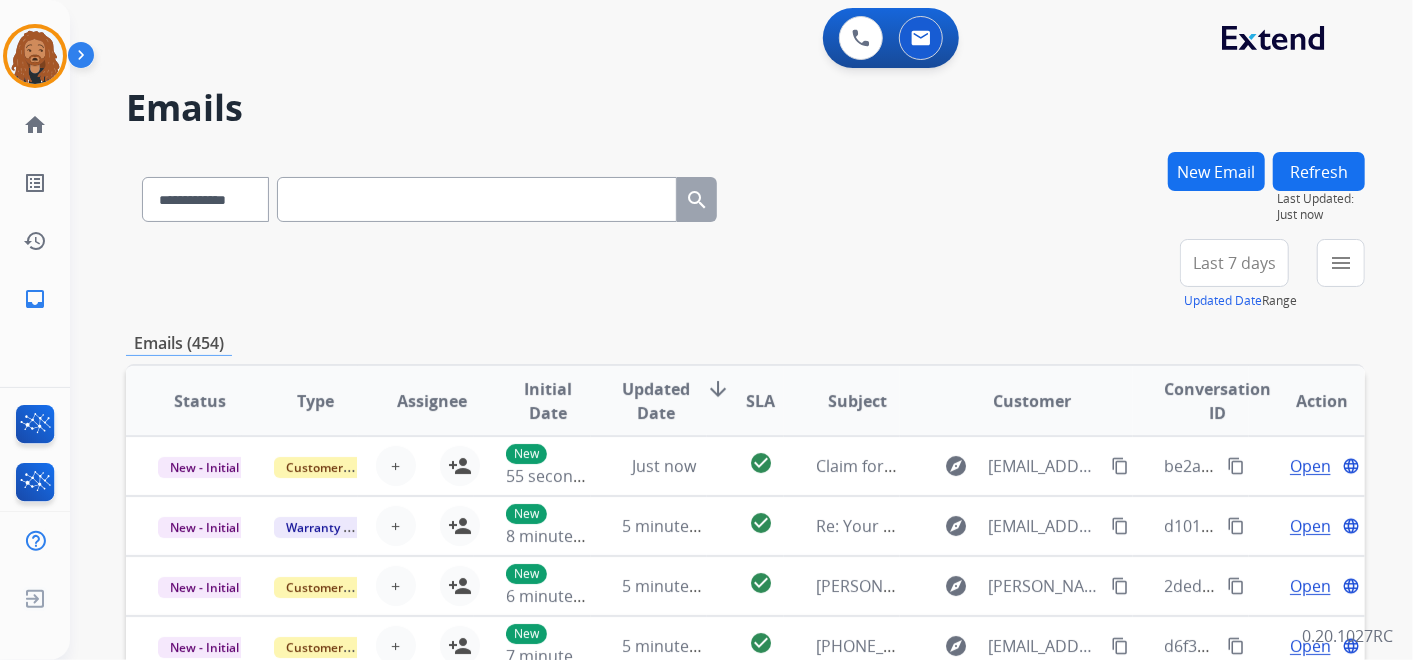 click on "New Email" at bounding box center [1216, 195] 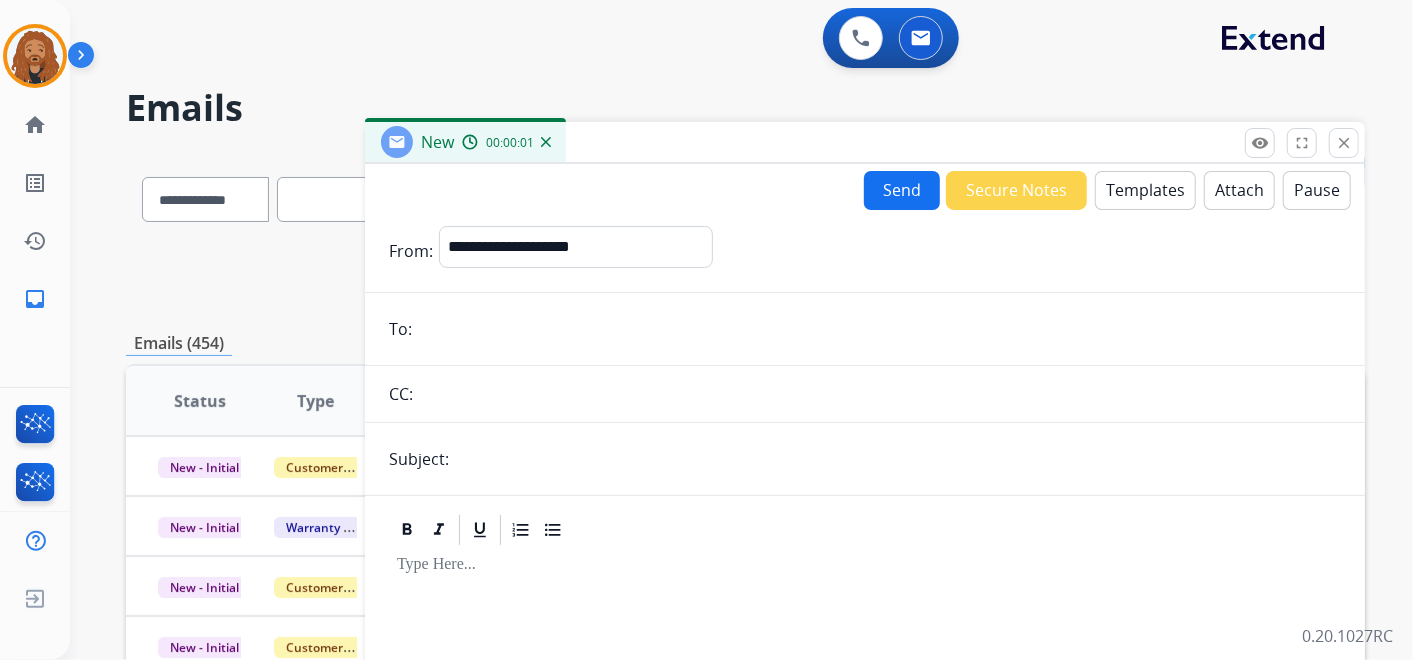 click on "Templates" at bounding box center [1145, 190] 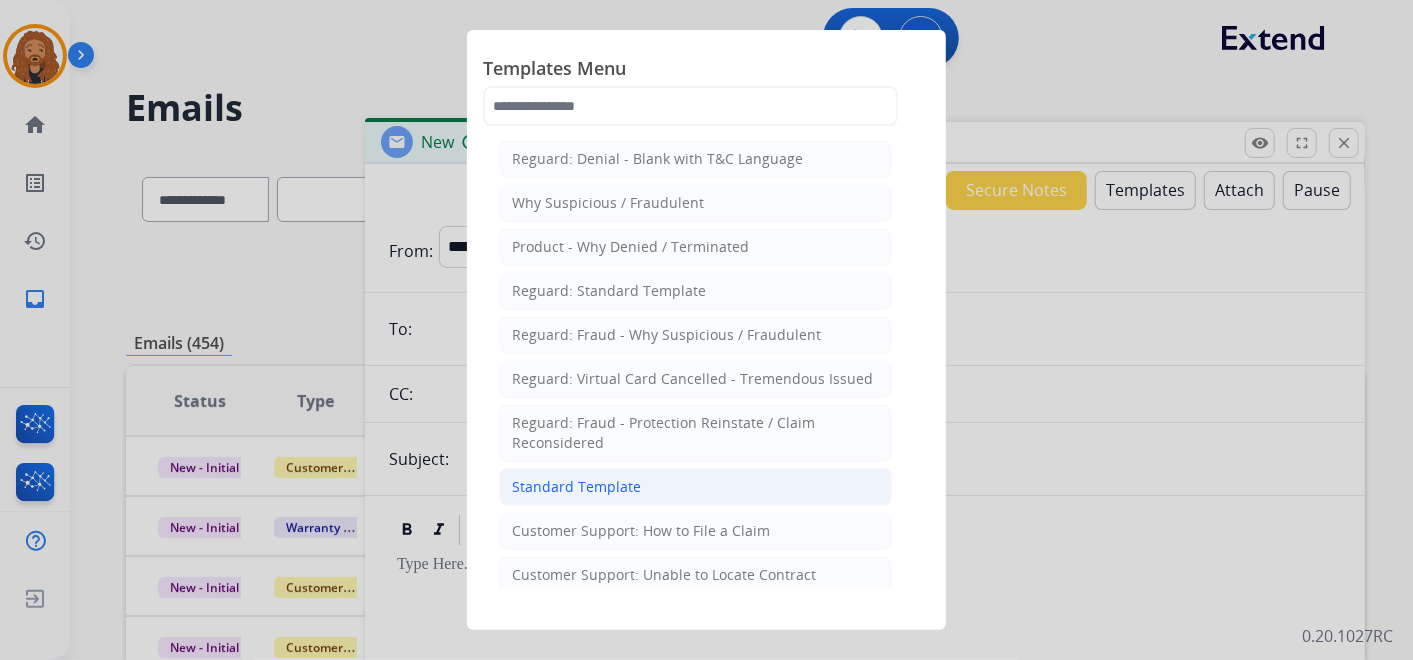 click on "Standard Template" 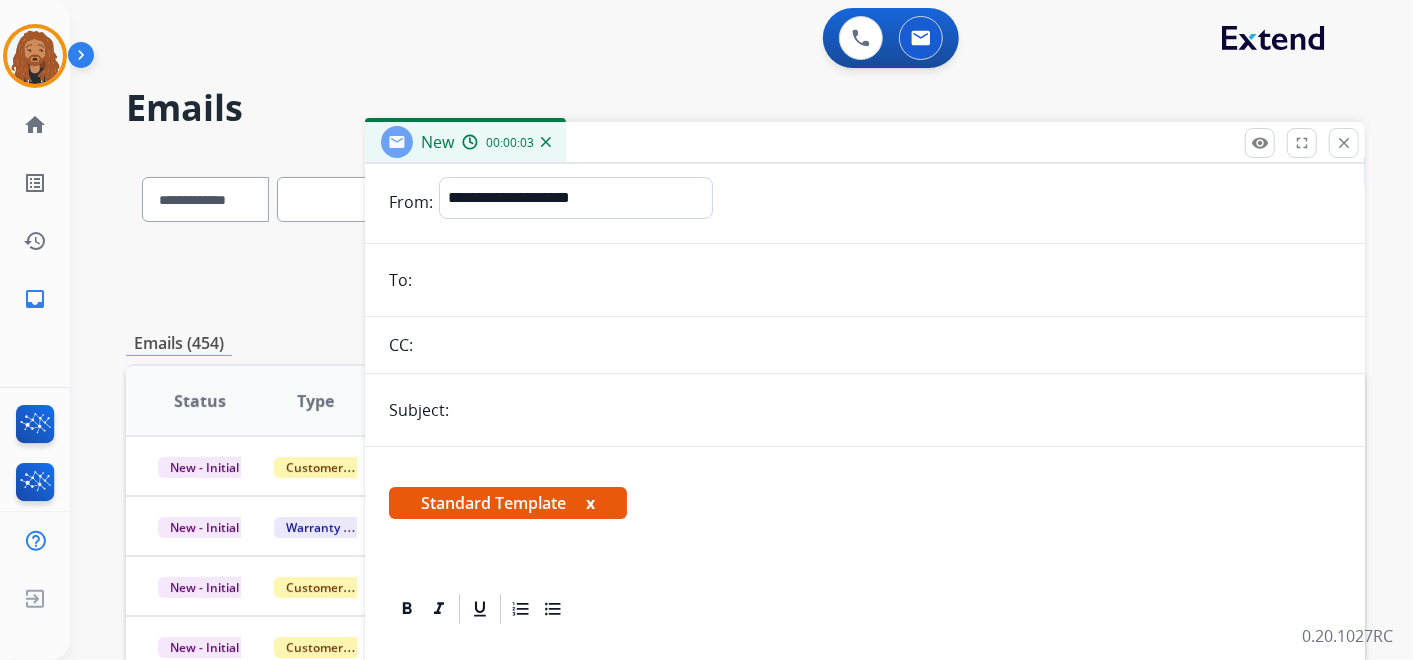 scroll, scrollTop: 0, scrollLeft: 0, axis: both 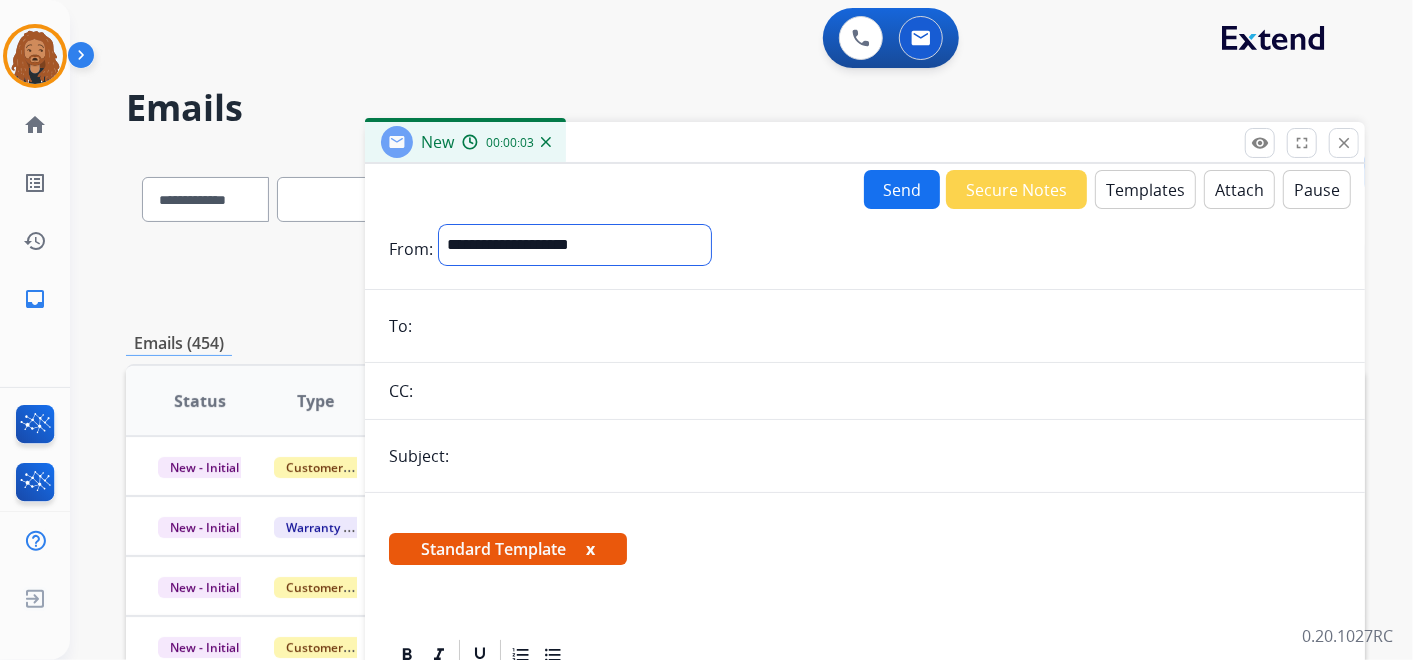click on "**********" at bounding box center (575, 245) 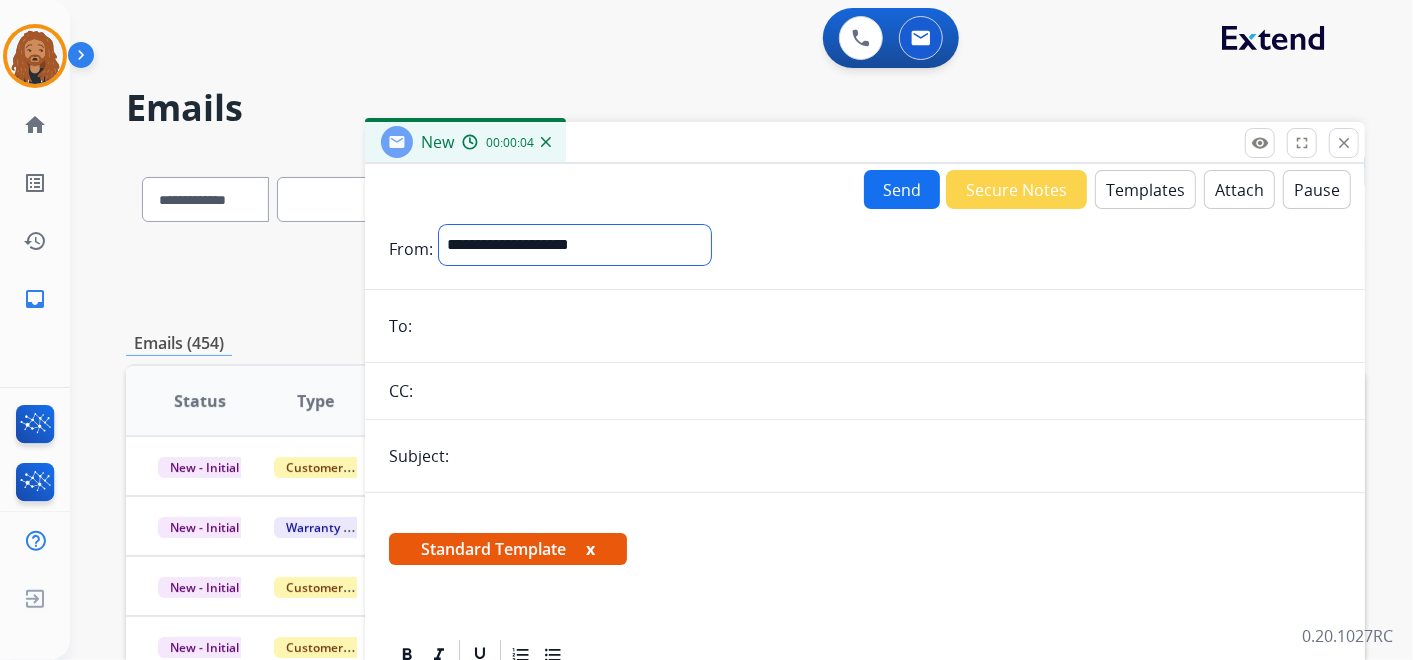 select on "**********" 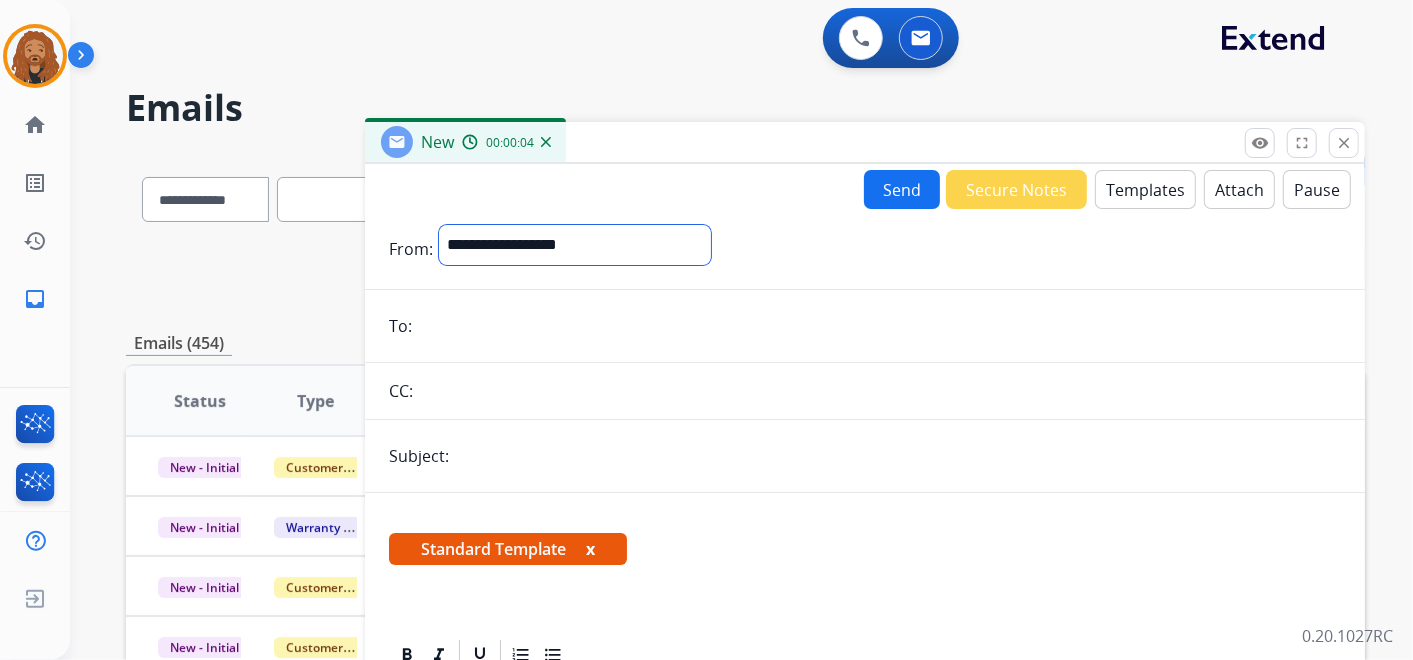 click on "**********" at bounding box center [575, 245] 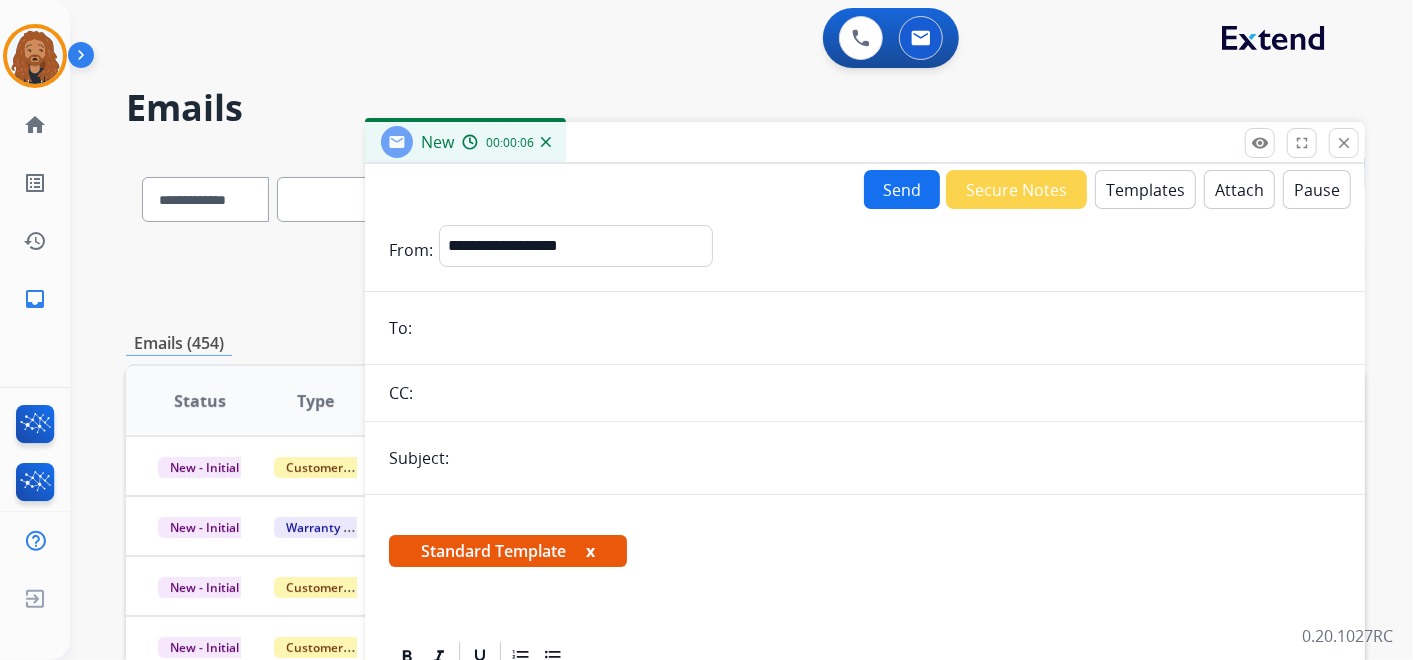 click at bounding box center (879, 328) 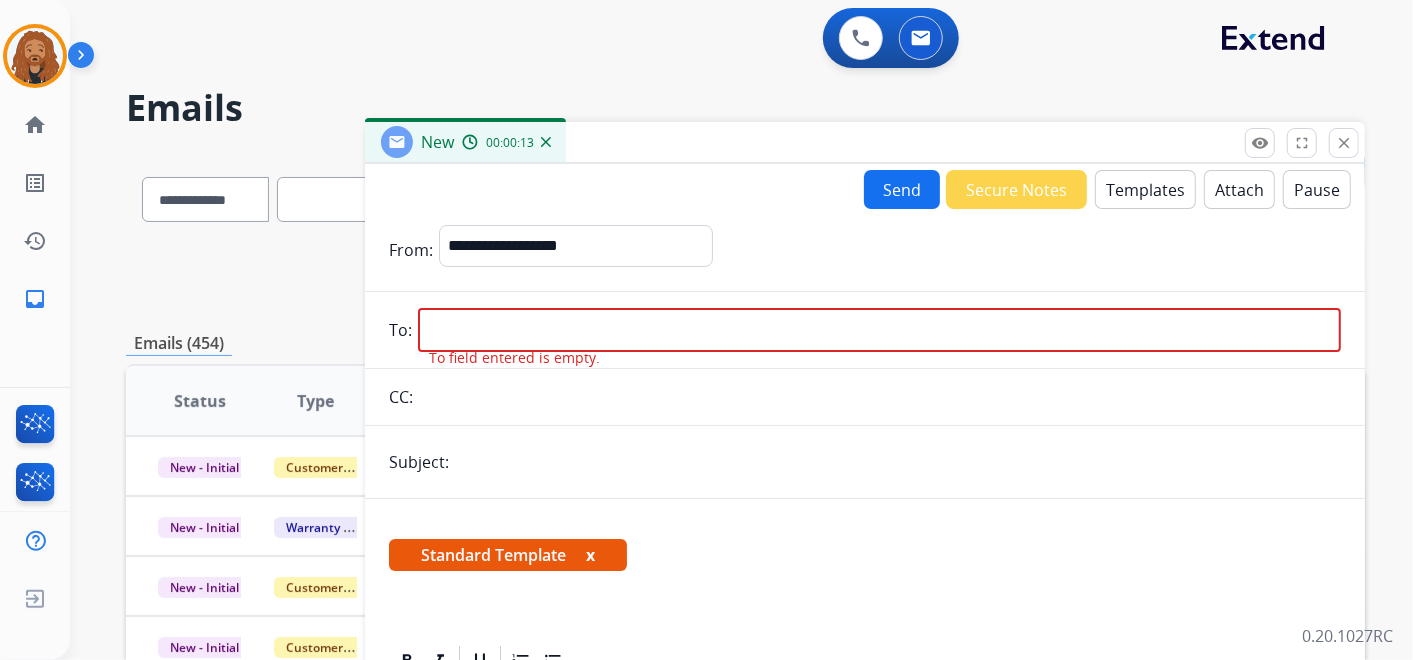 click at bounding box center (879, 330) 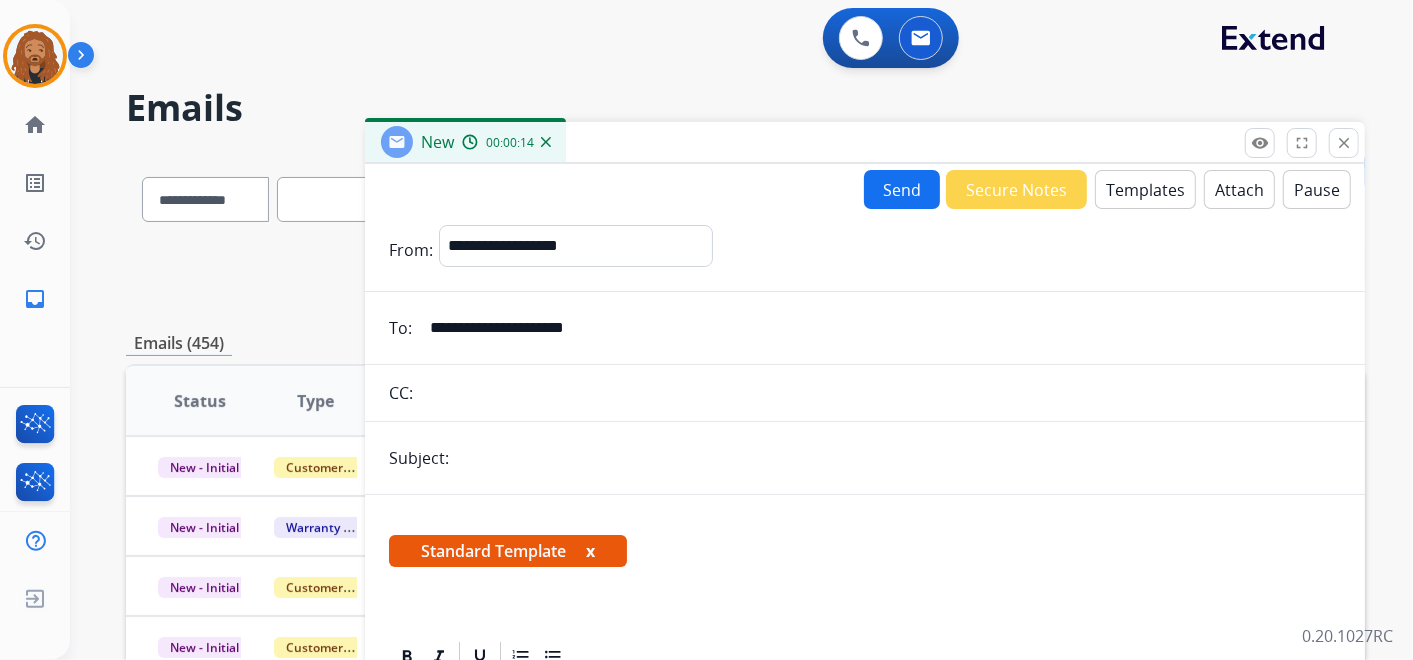 click on "**********" at bounding box center [879, 328] 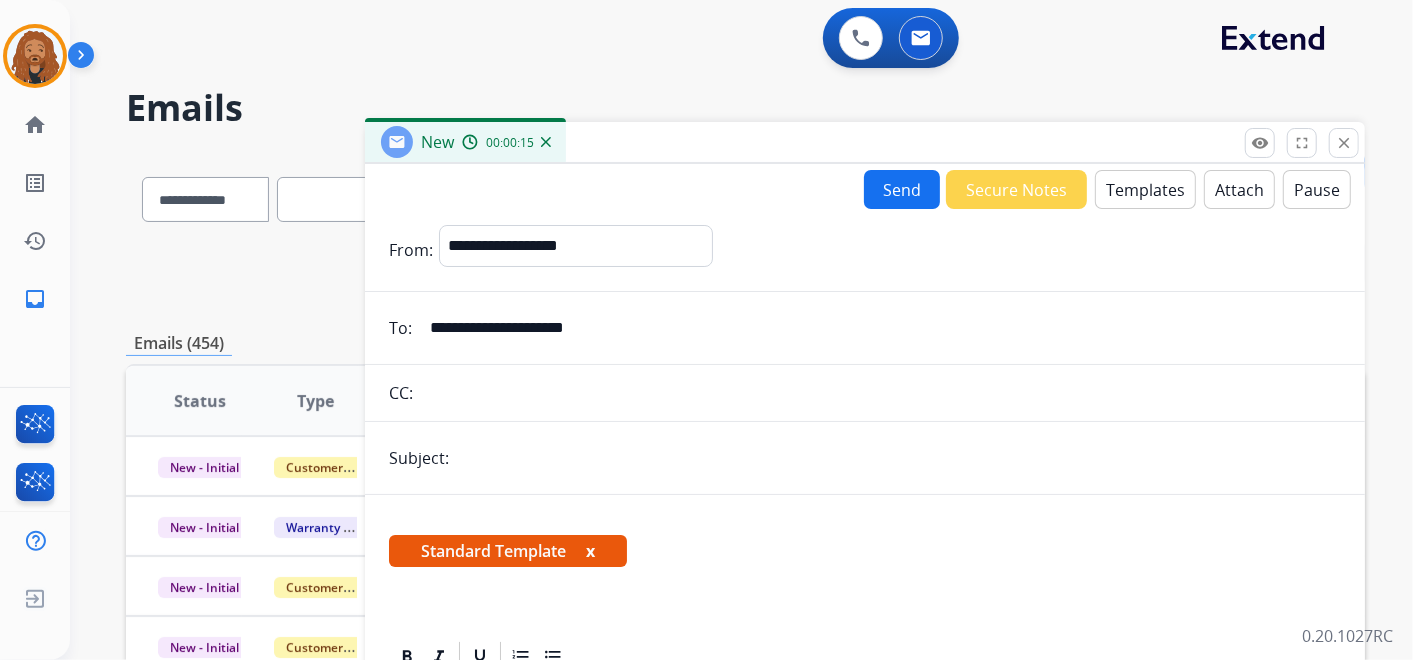 click on "**********" at bounding box center (879, 328) 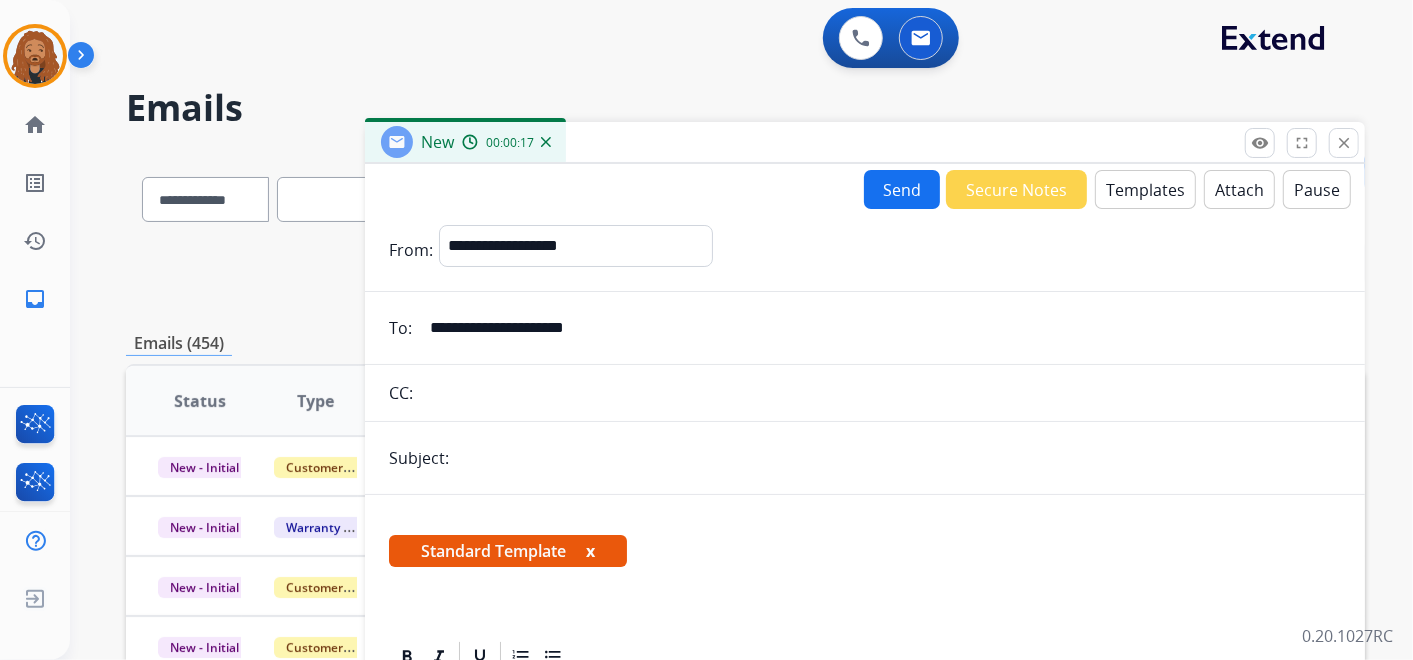type on "**********" 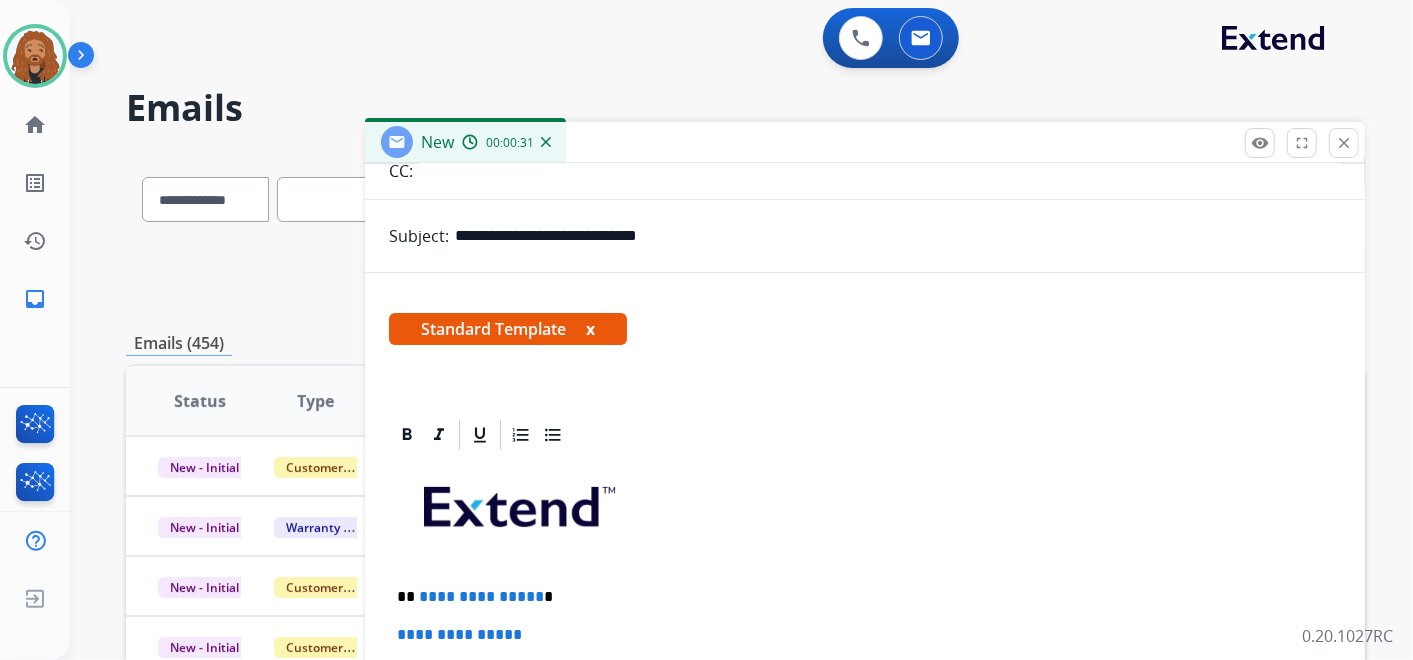 scroll, scrollTop: 459, scrollLeft: 0, axis: vertical 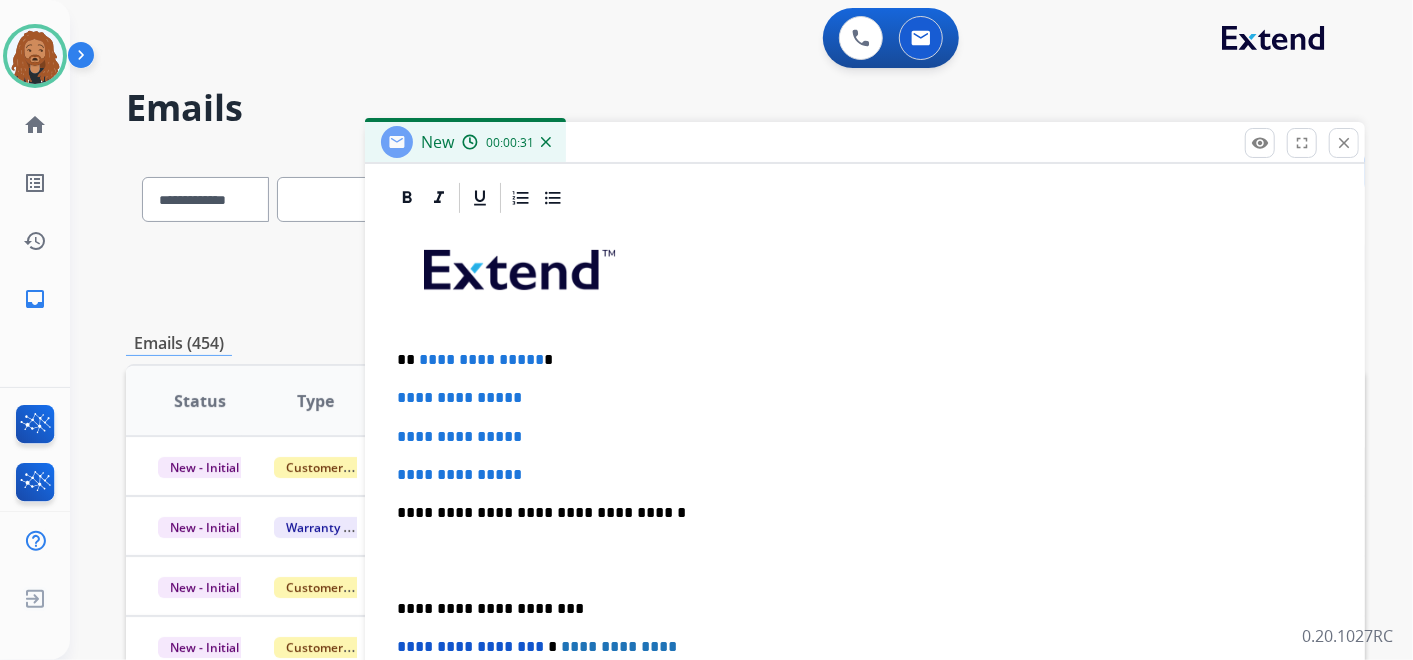 type on "**********" 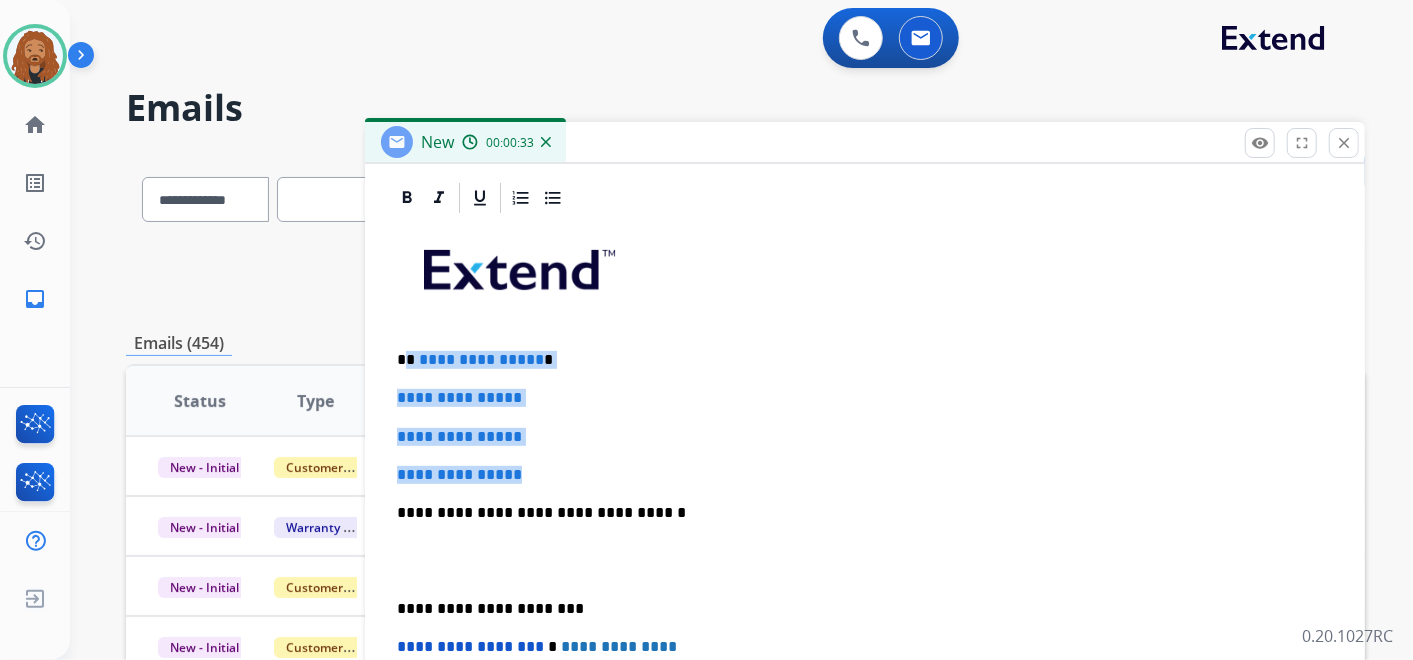 drag, startPoint x: 547, startPoint y: 472, endPoint x: 406, endPoint y: 357, distance: 181.95055 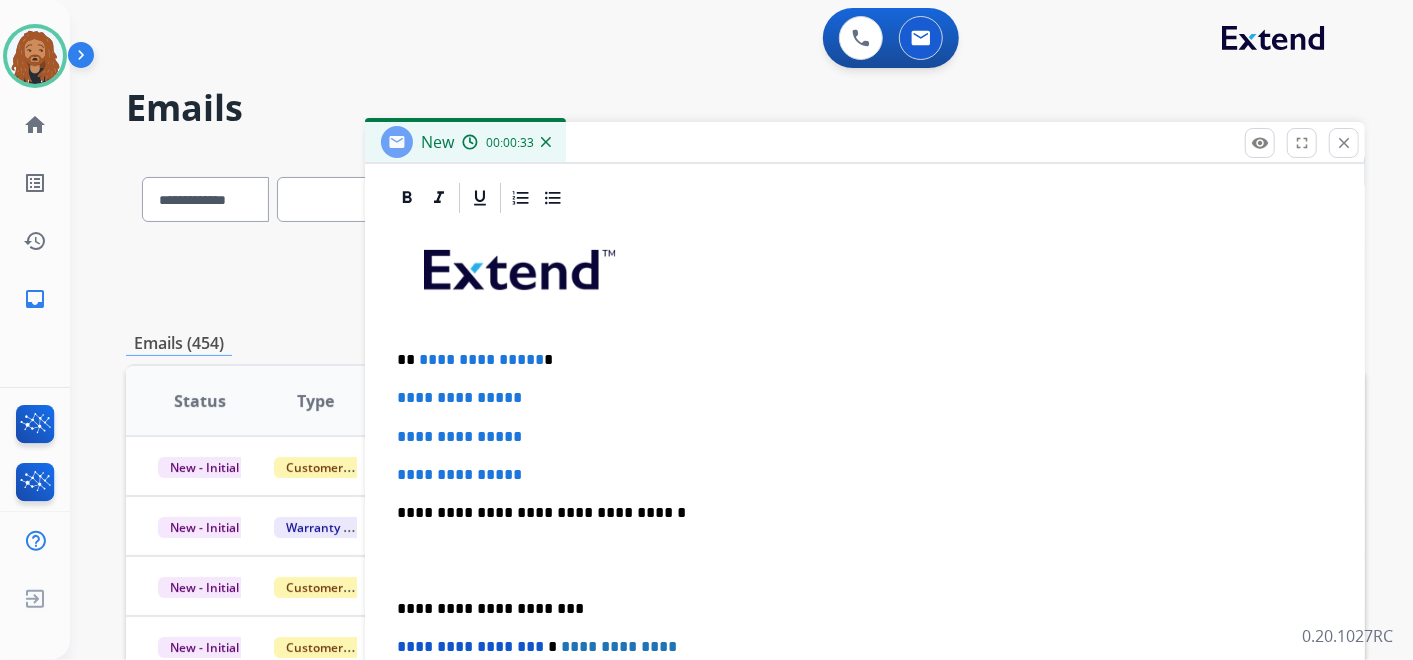 scroll, scrollTop: 344, scrollLeft: 0, axis: vertical 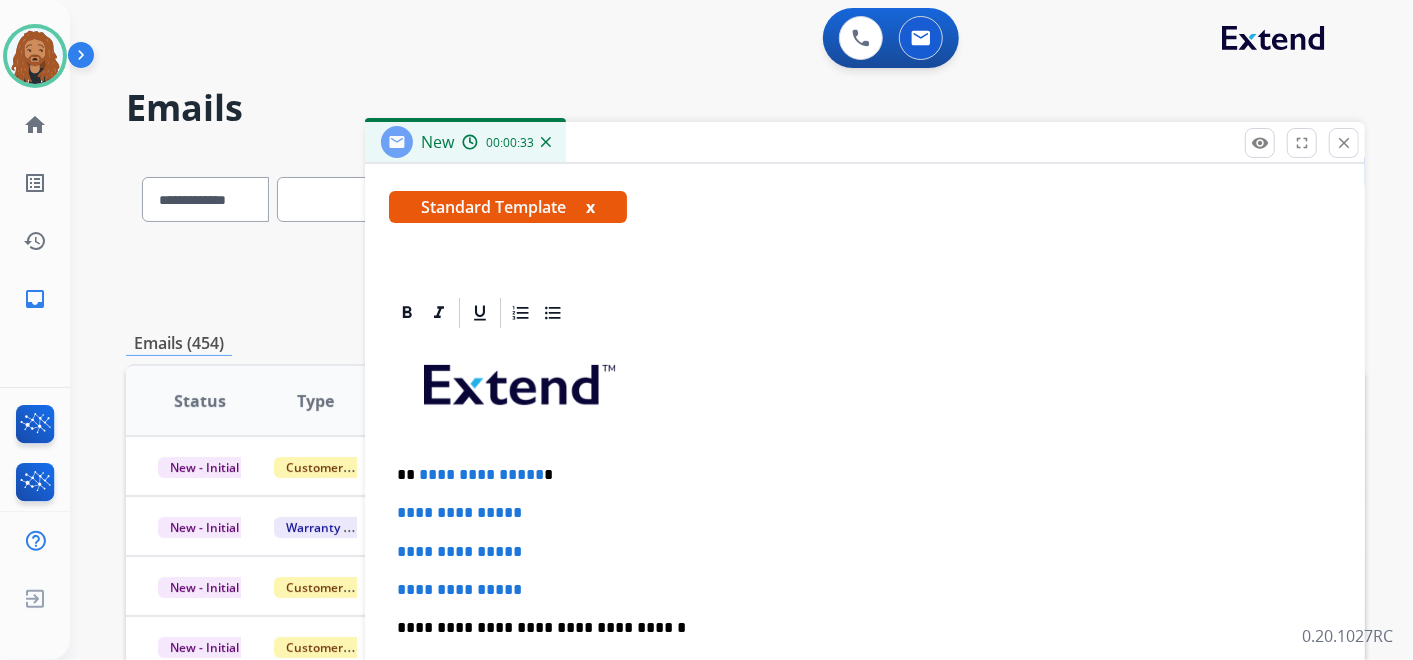 type 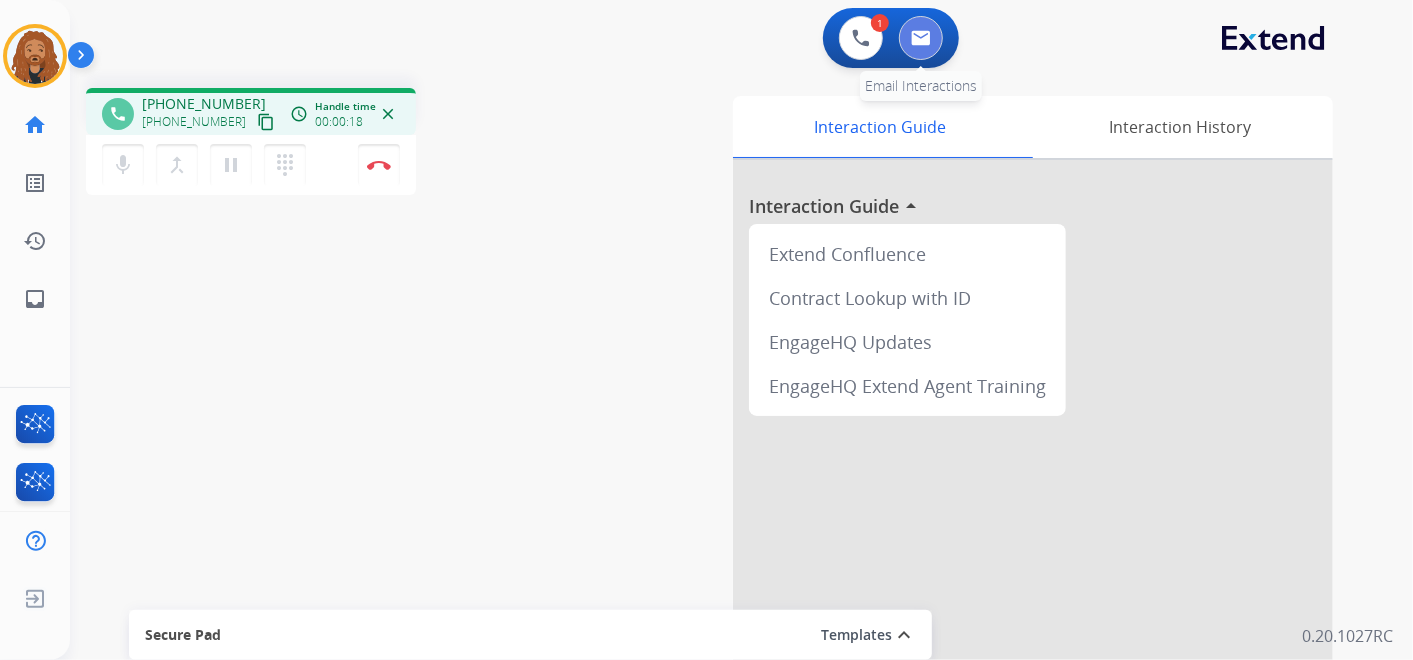 click at bounding box center [921, 38] 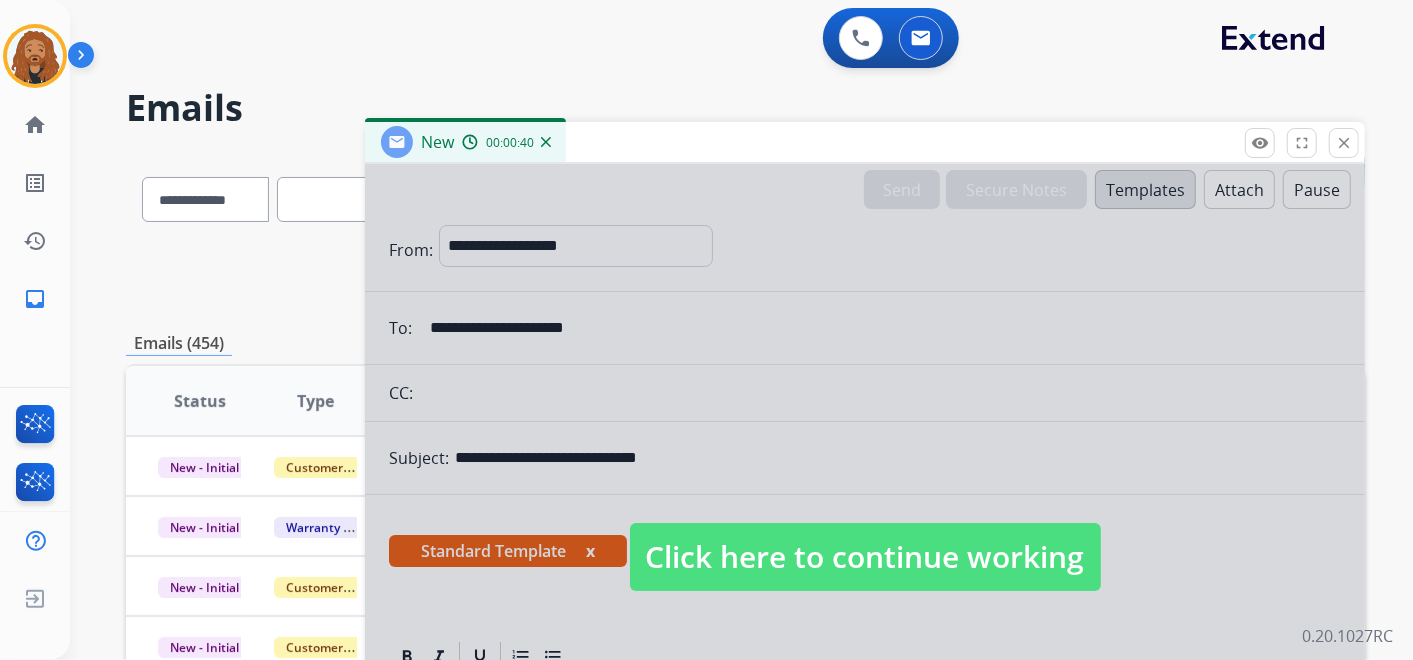 click on "Click here to continue working" at bounding box center [865, 557] 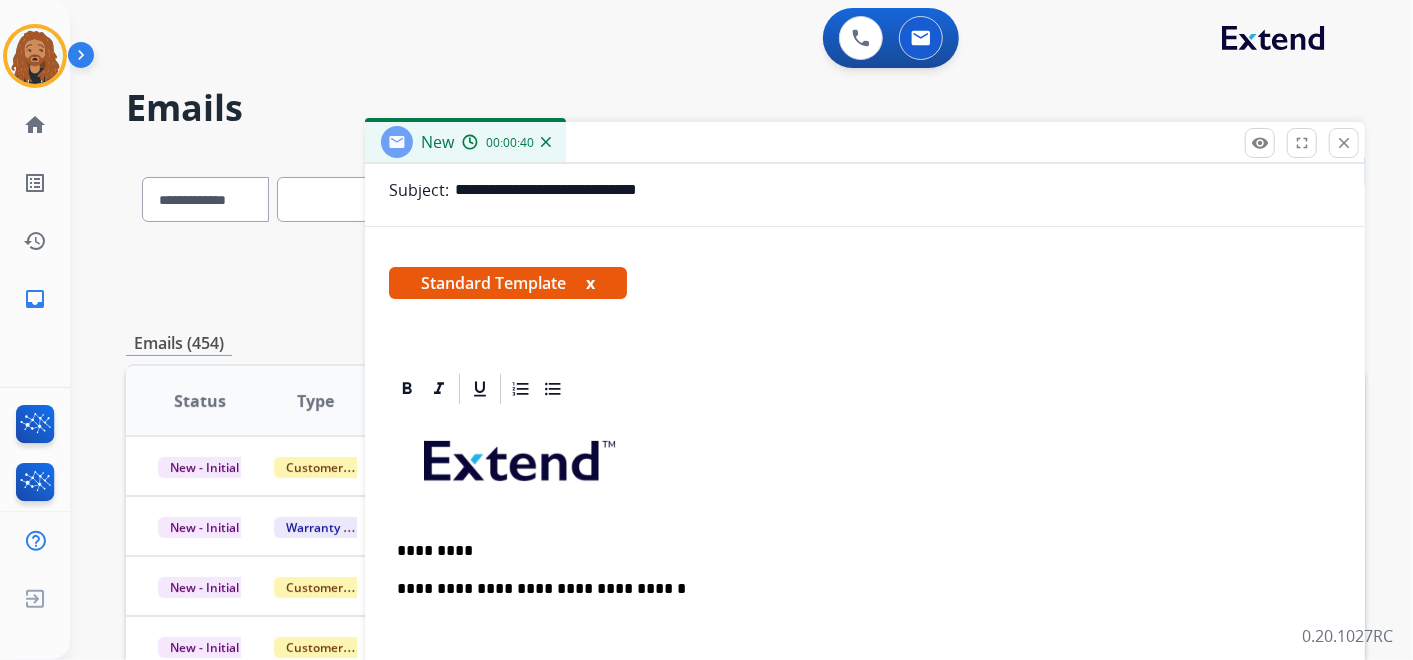 scroll, scrollTop: 344, scrollLeft: 0, axis: vertical 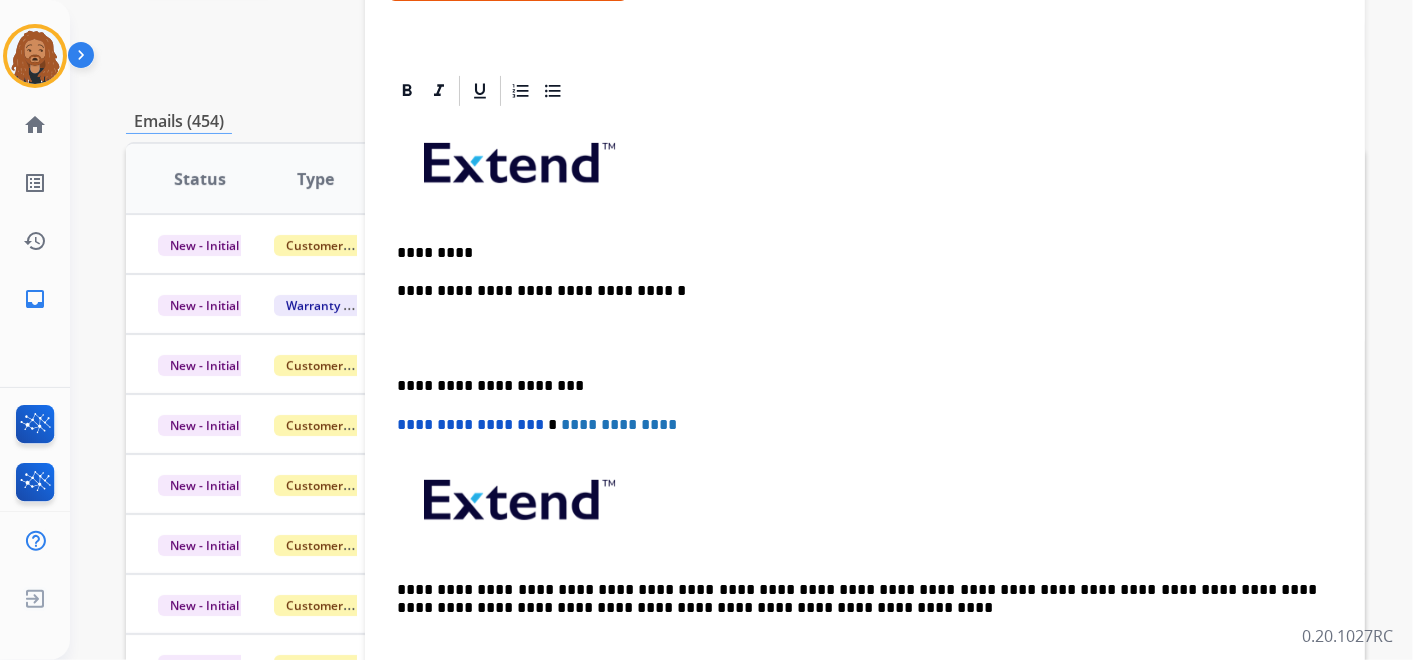 click at bounding box center (865, 339) 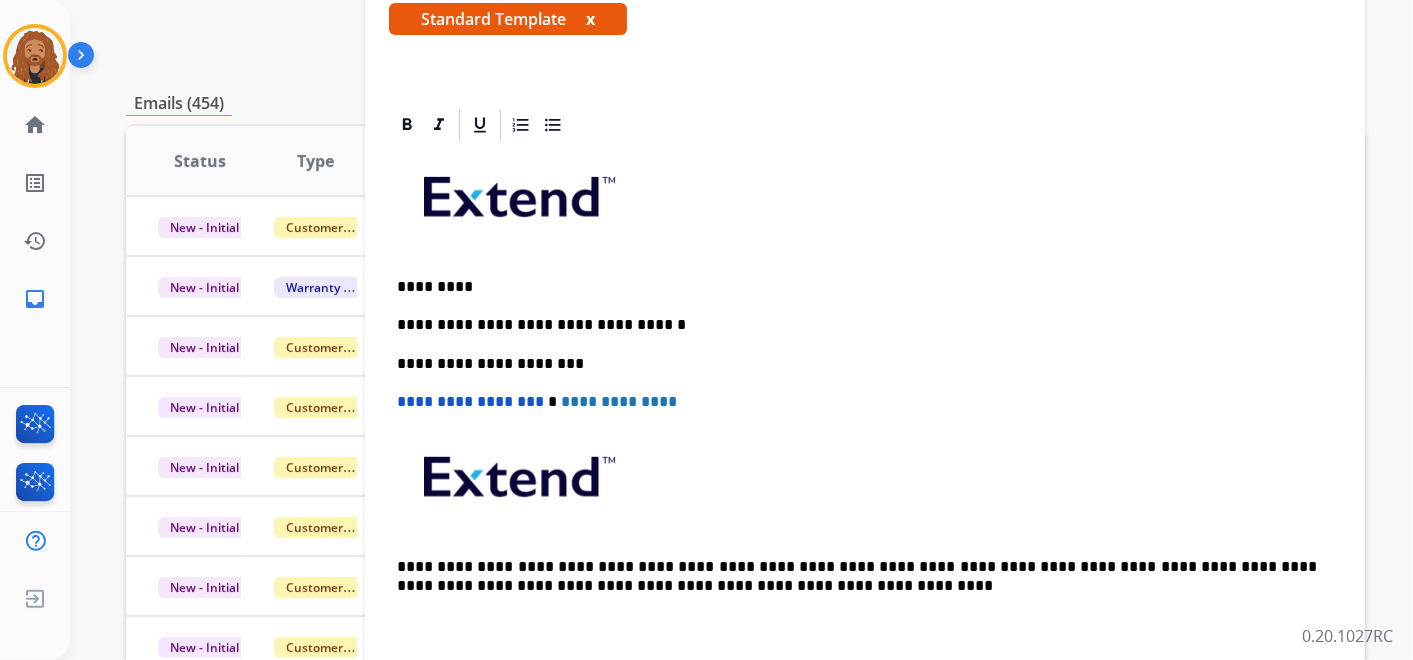 scroll, scrollTop: 287, scrollLeft: 0, axis: vertical 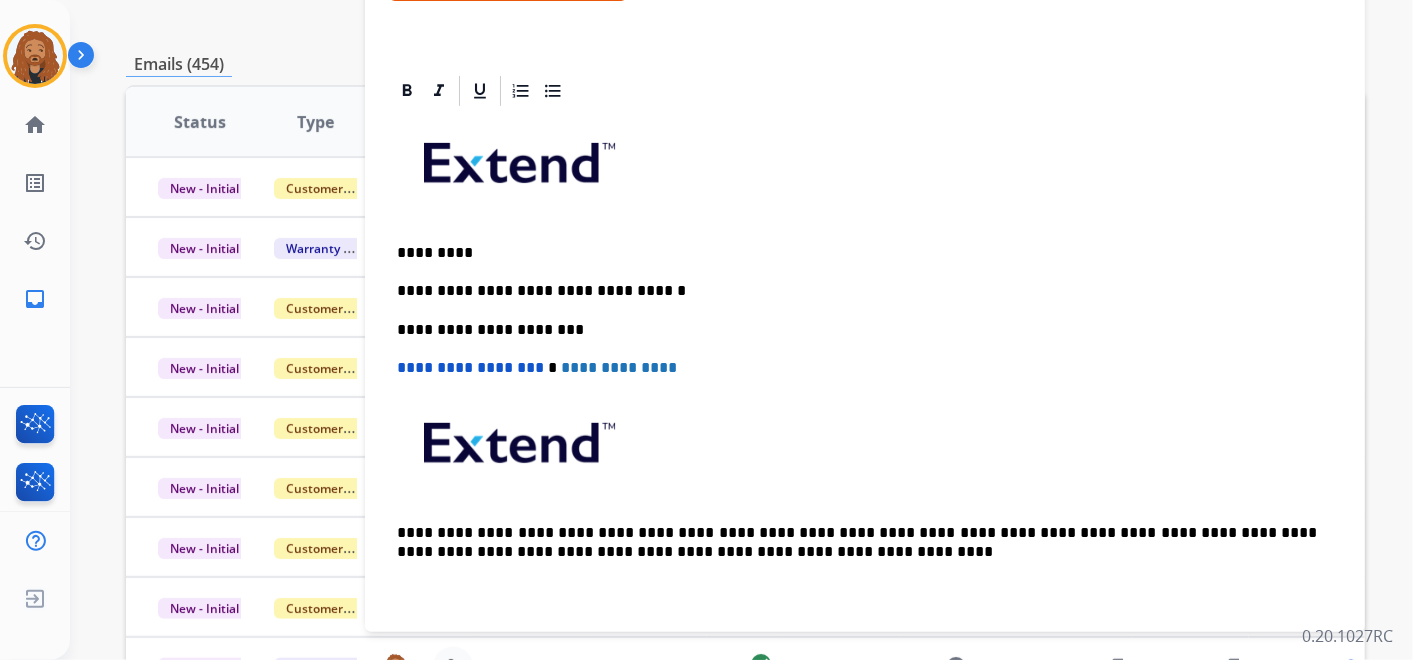 click on "*********" at bounding box center [857, 253] 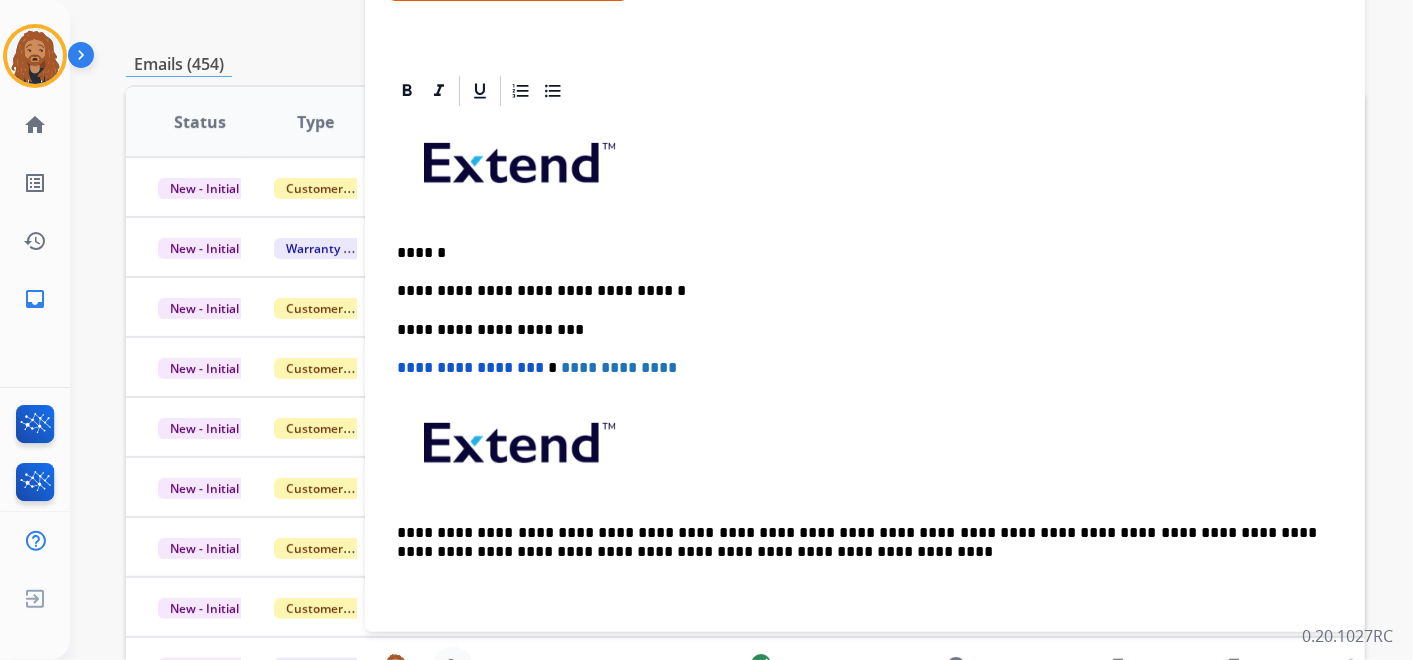 scroll, scrollTop: 325, scrollLeft: 0, axis: vertical 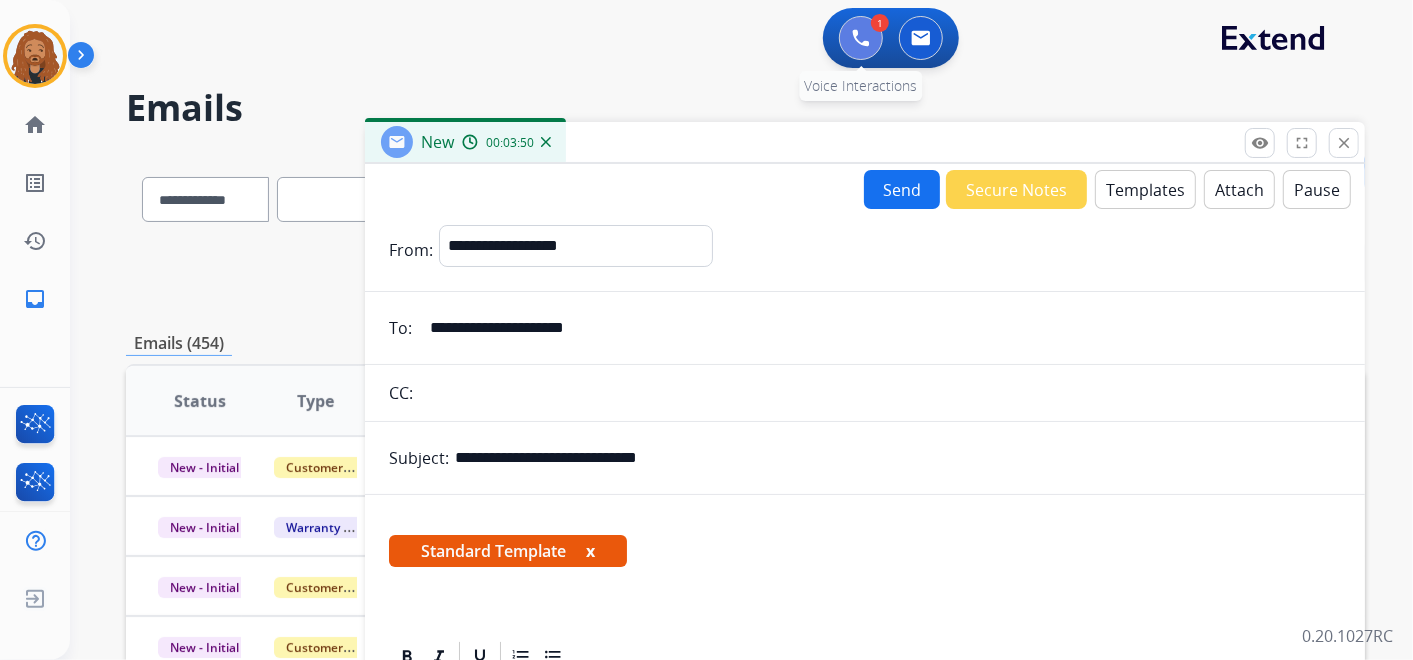 click at bounding box center [861, 38] 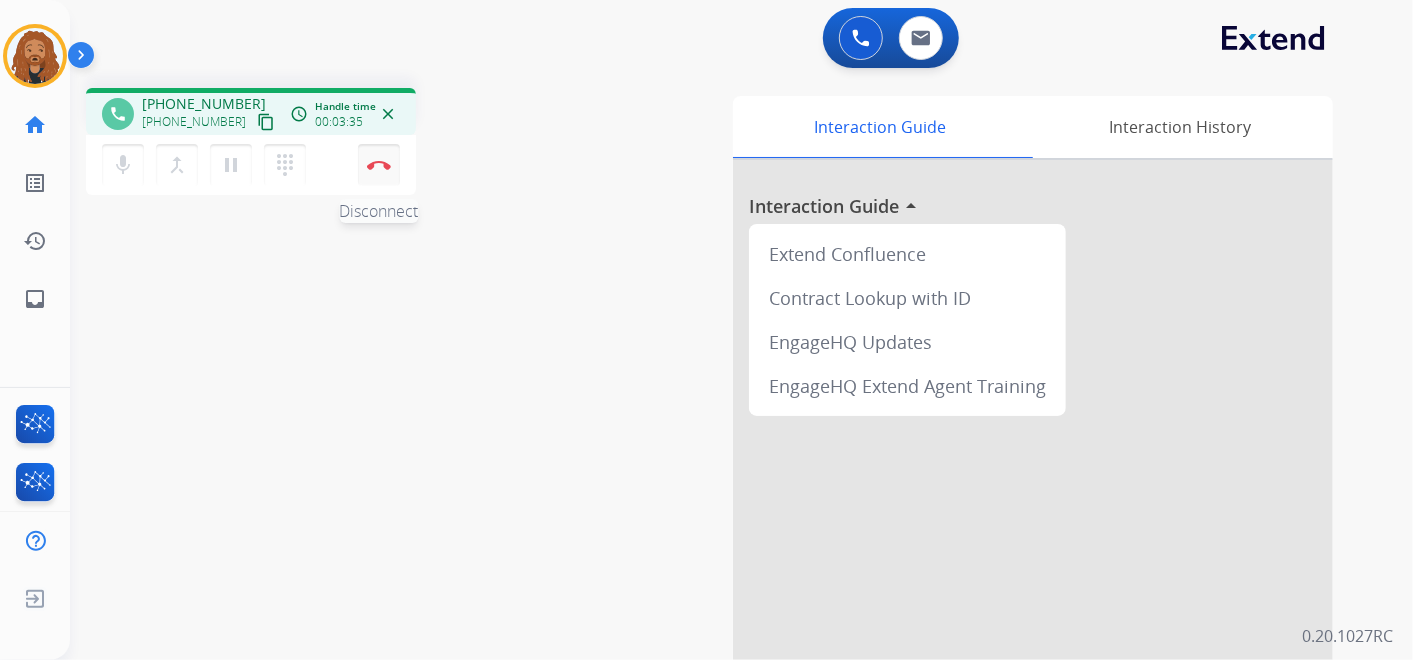 click on "Disconnect" at bounding box center (379, 165) 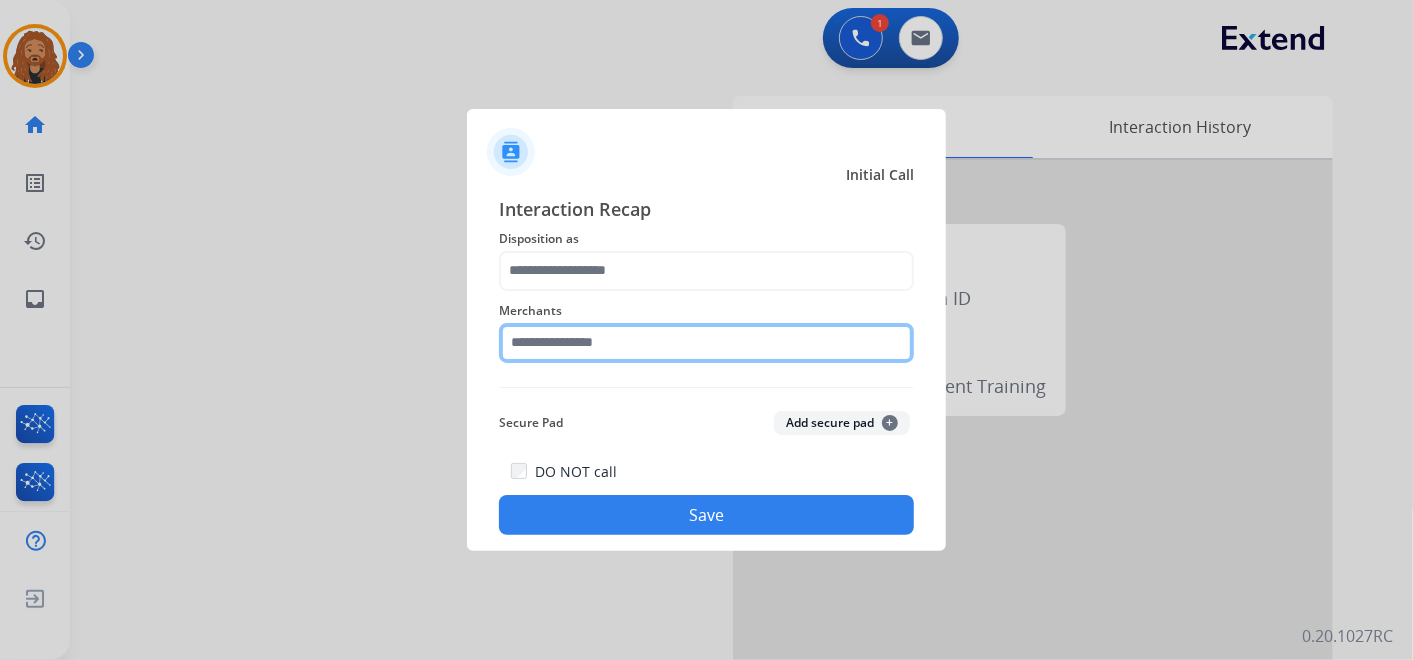 click 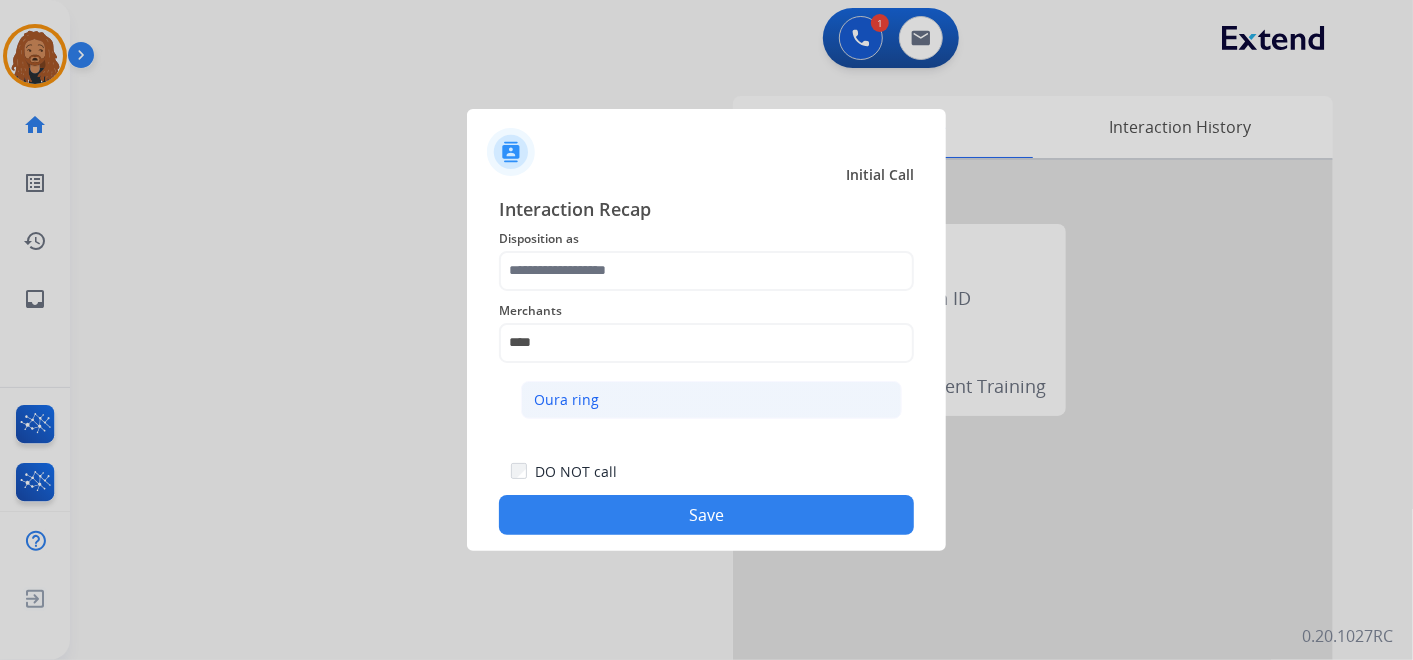 click on "Oura ring" 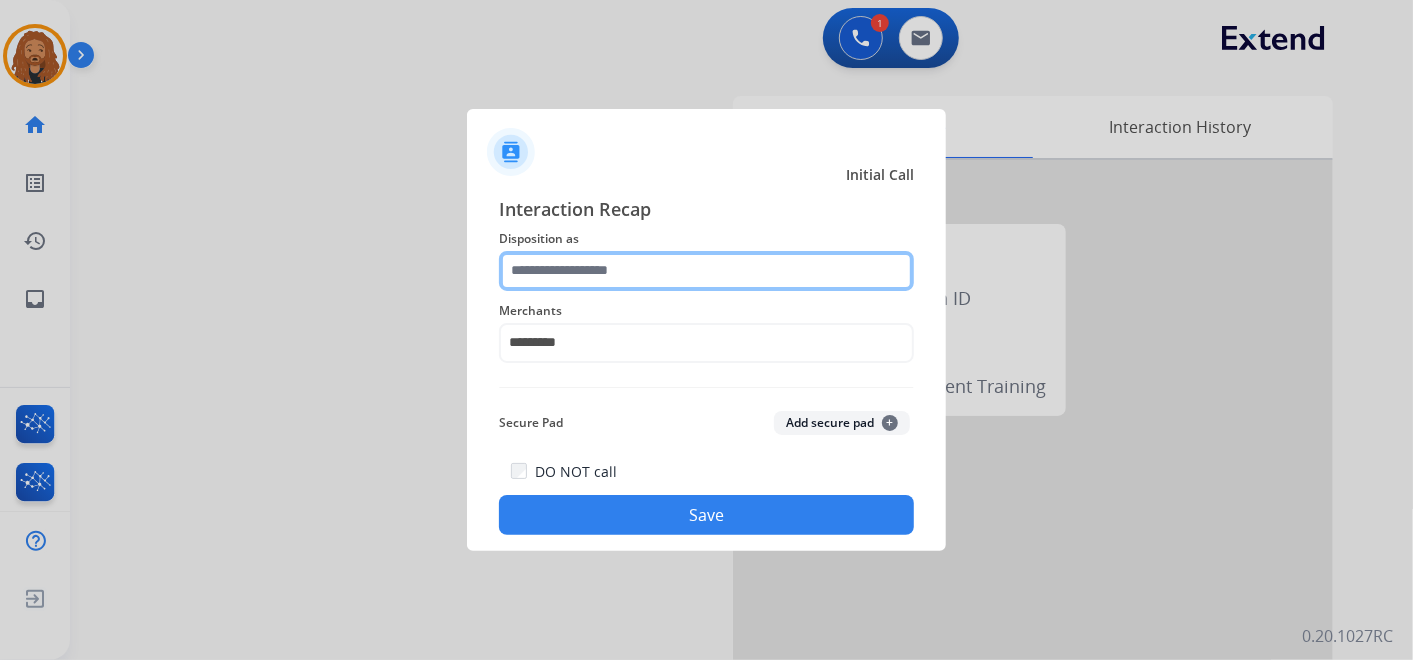 click 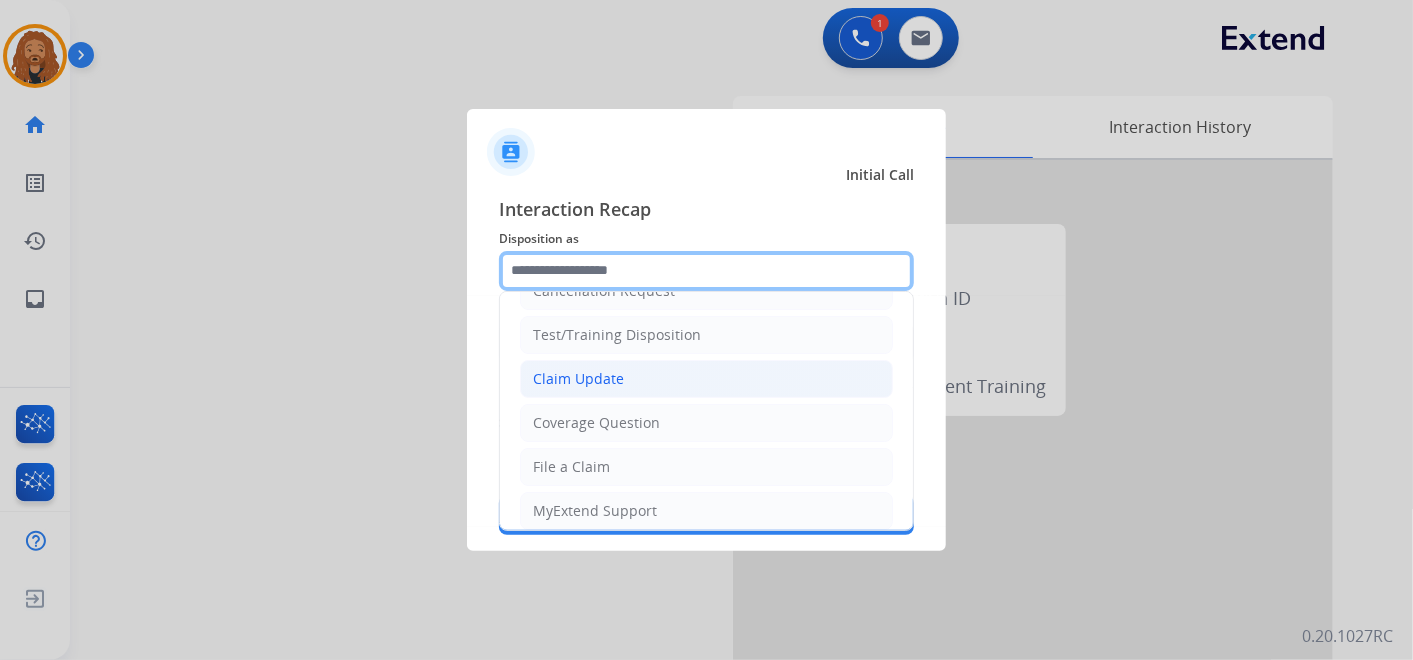 scroll, scrollTop: 0, scrollLeft: 0, axis: both 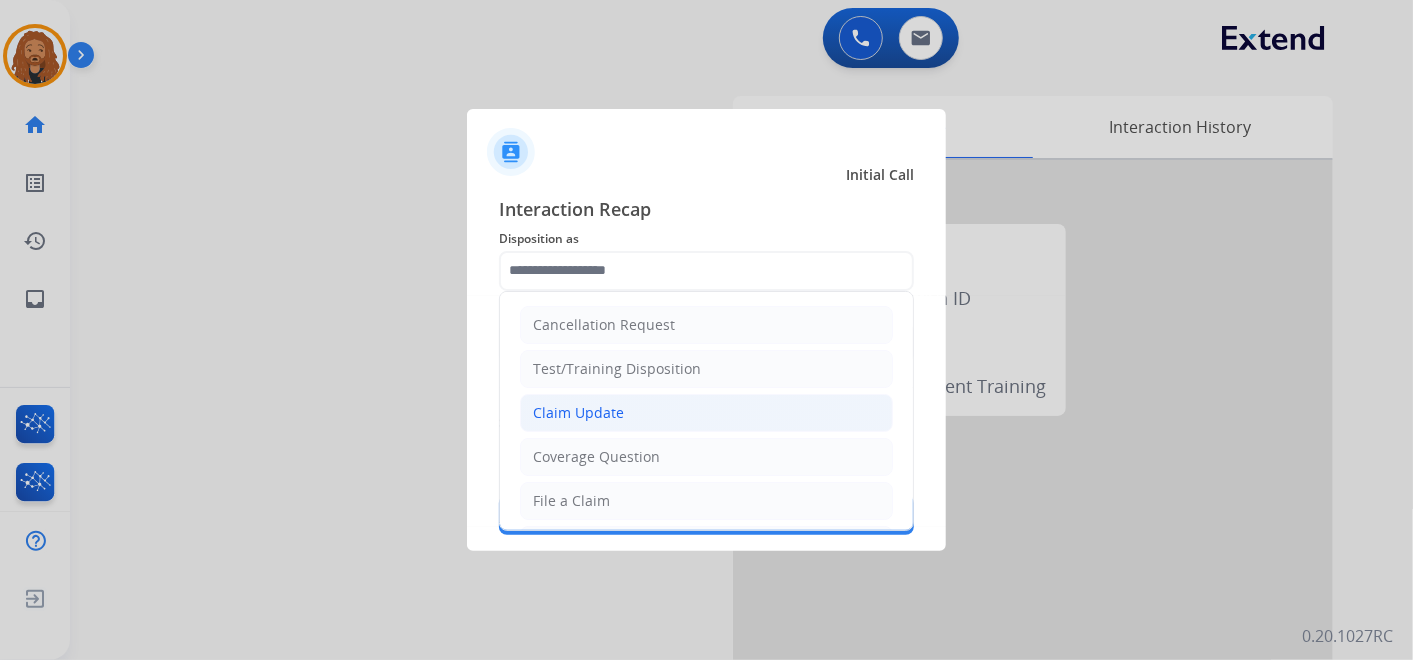 click on "Claim Update" 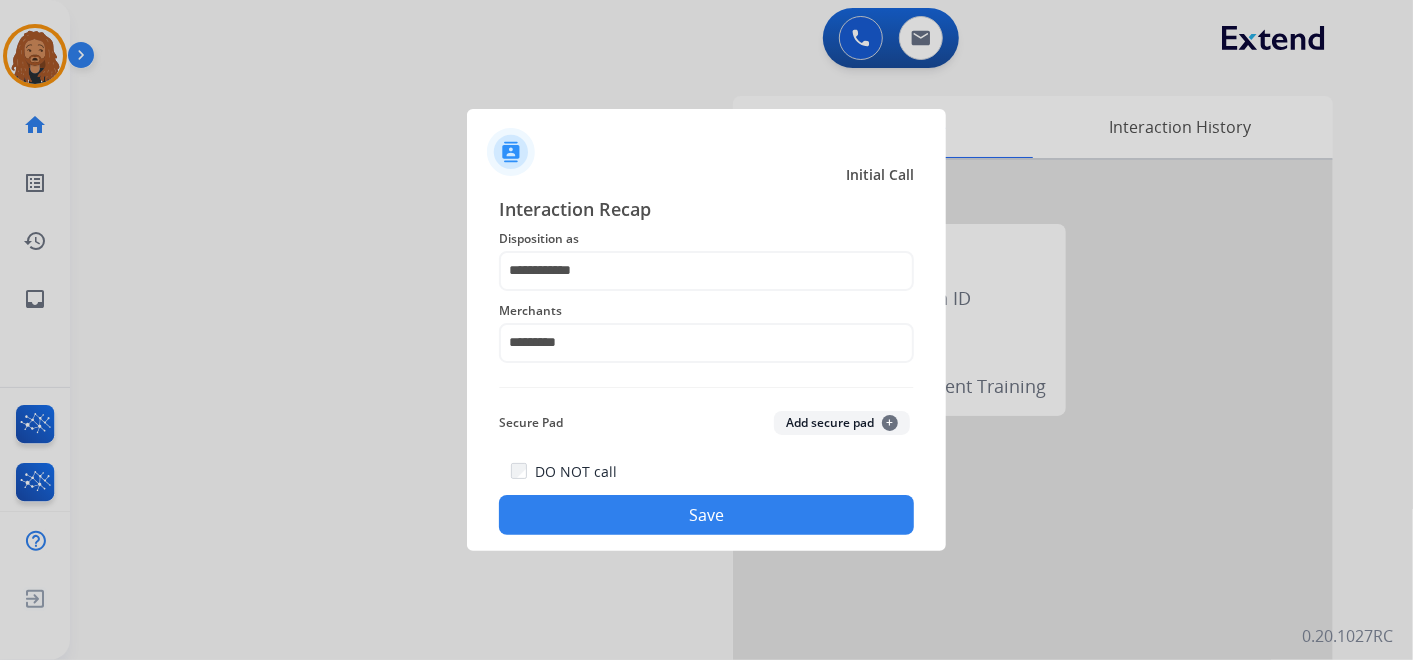 click on "Save" 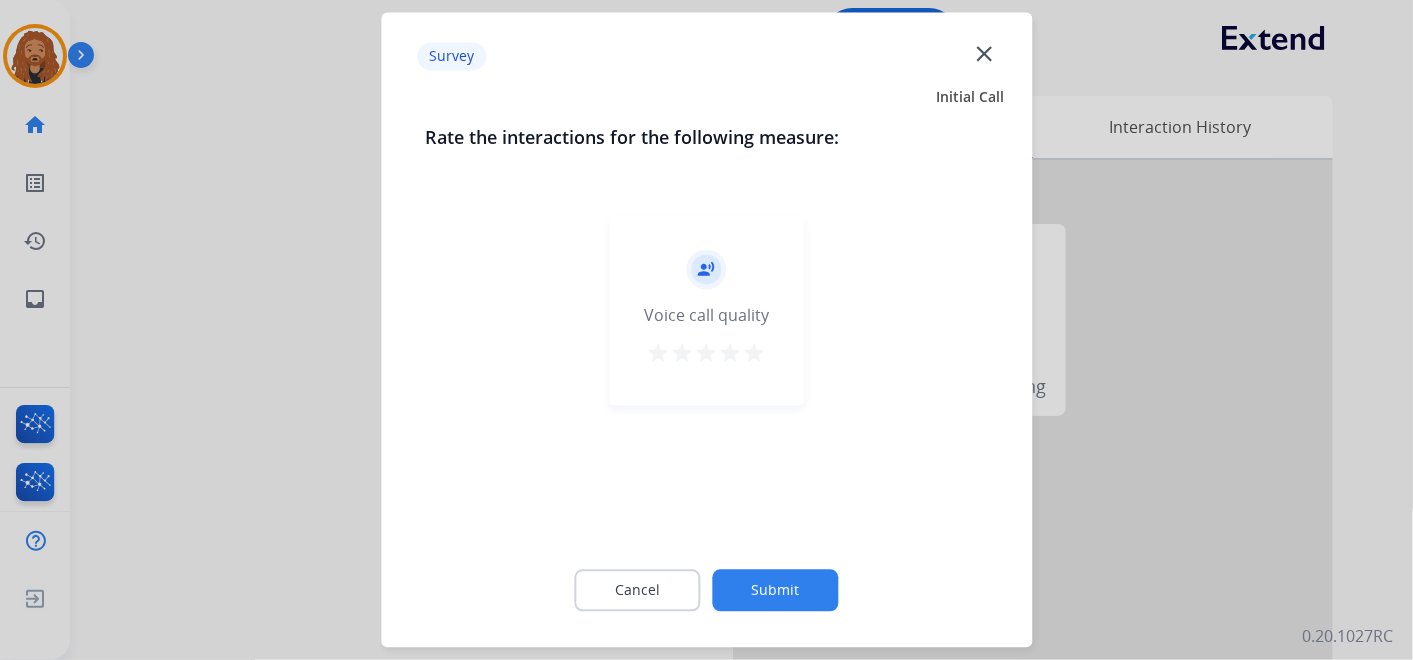 click on "star" at bounding box center (755, 354) 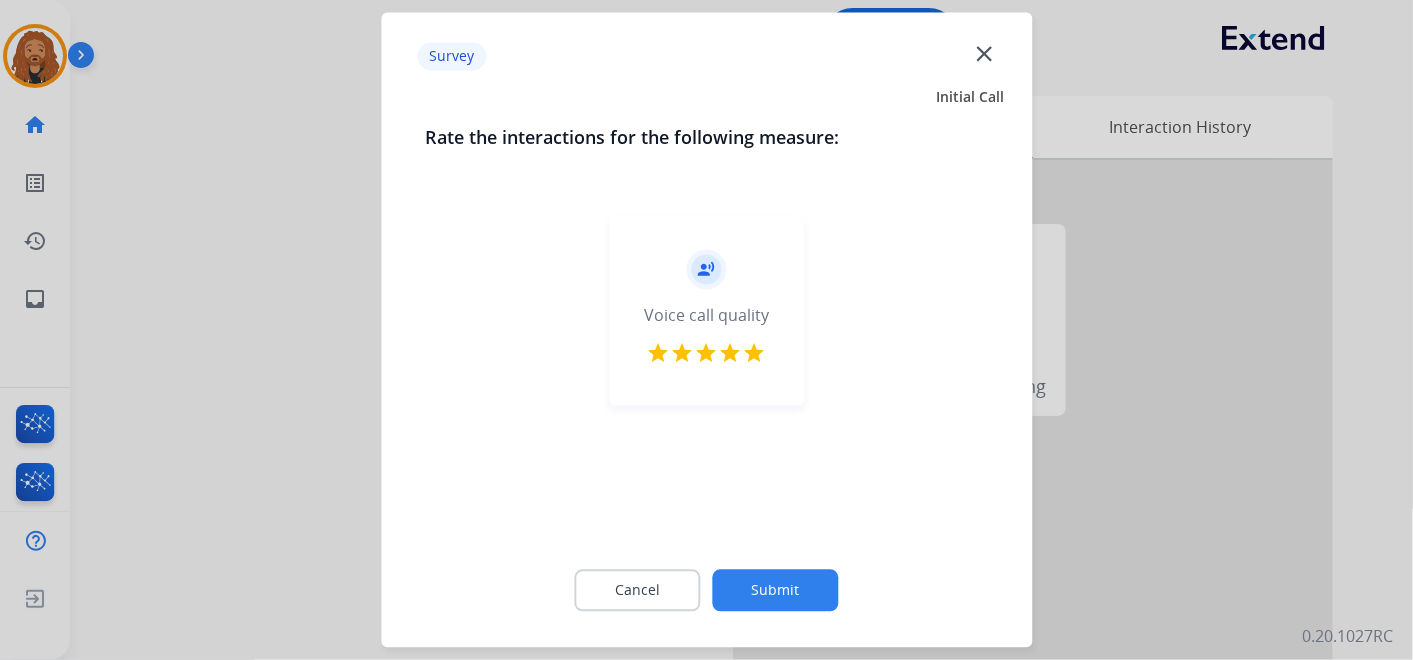 click on "Submit" 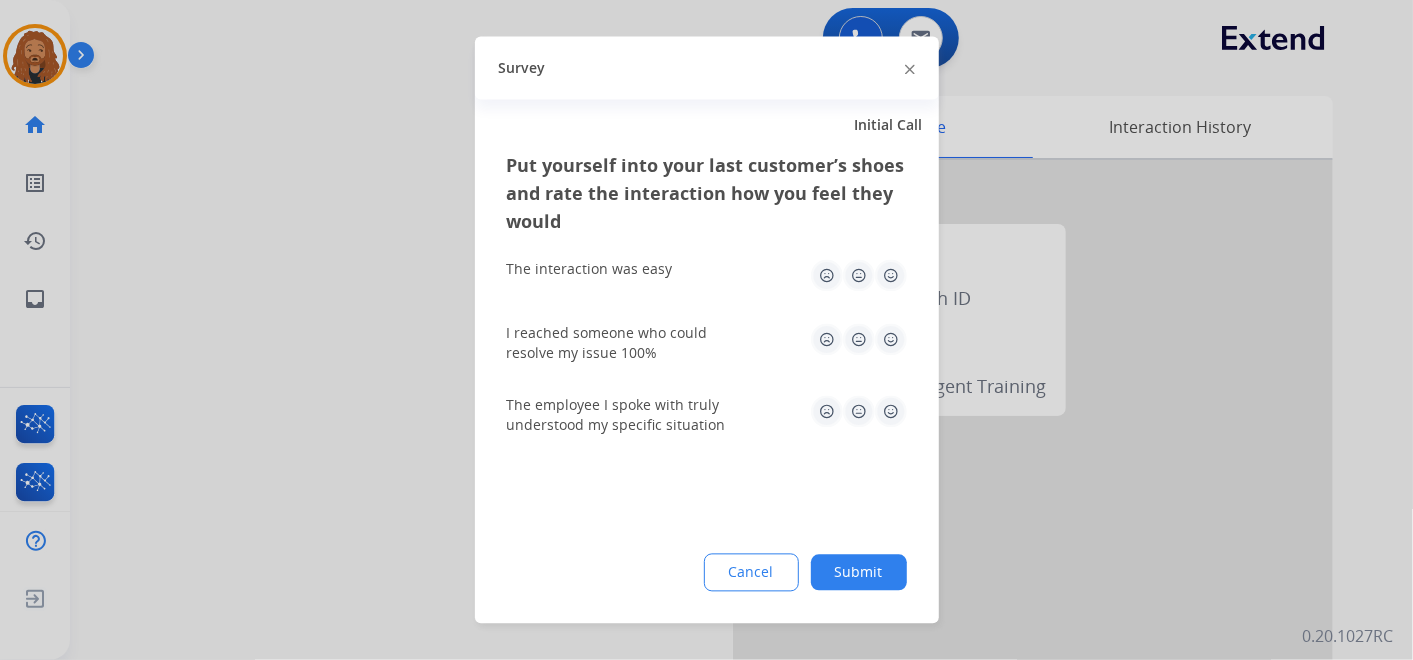 click 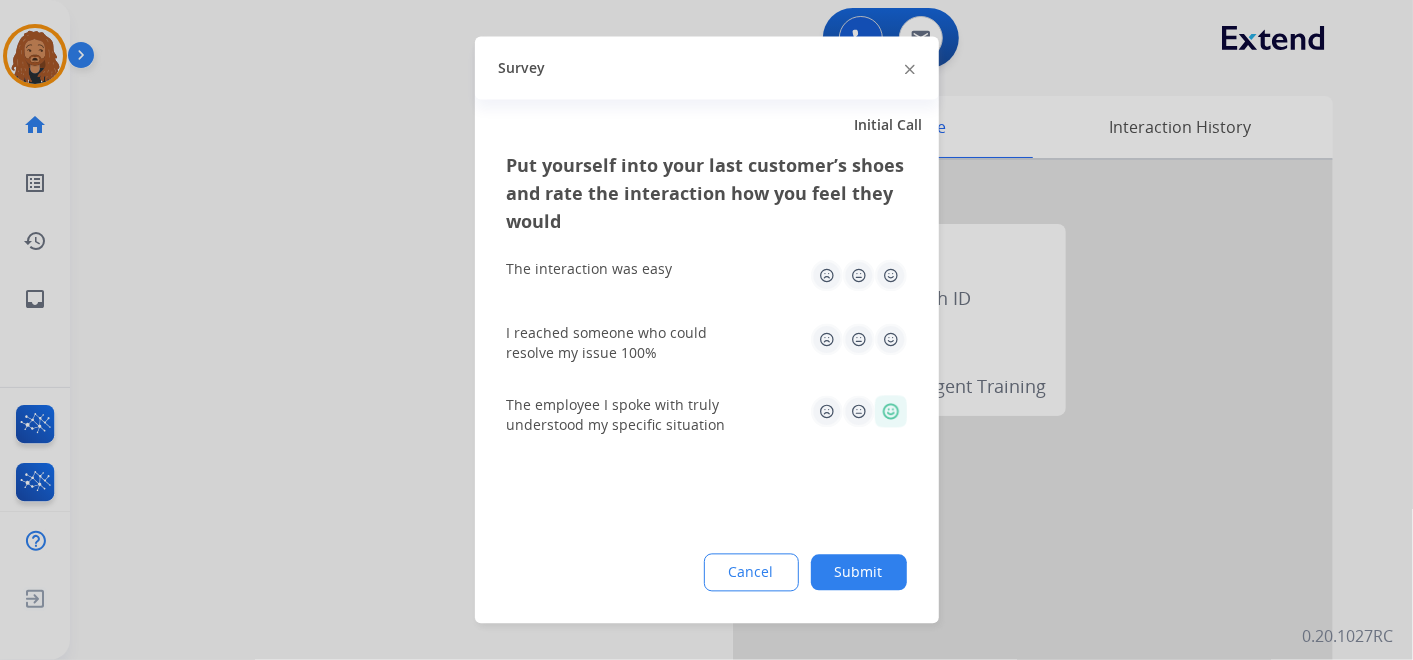 click on "The interaction was easy" 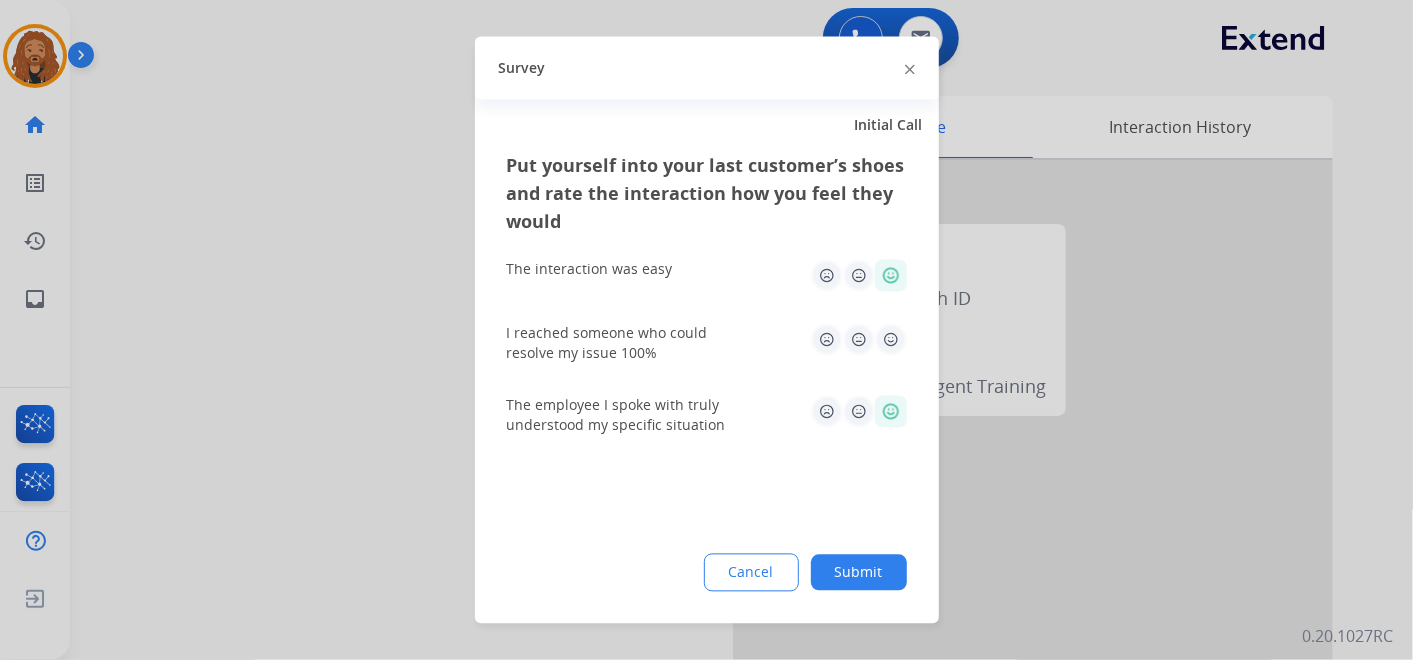 click 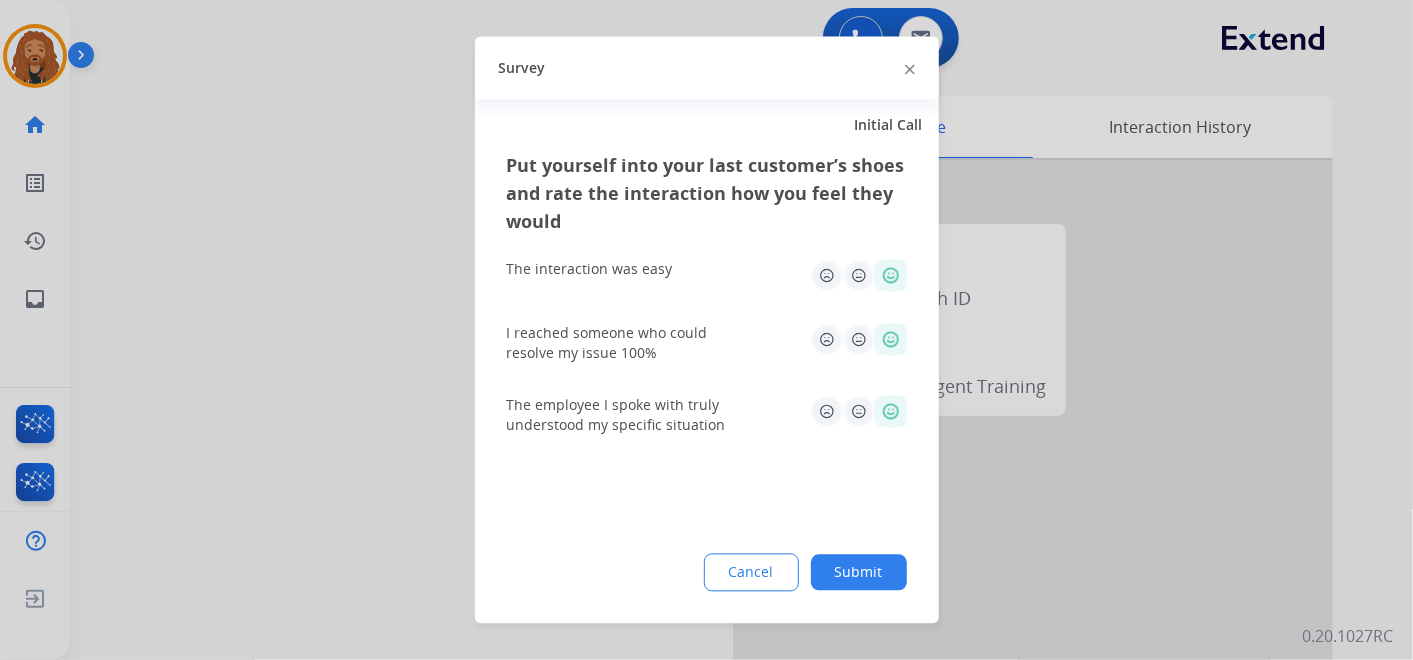 click on "Submit" 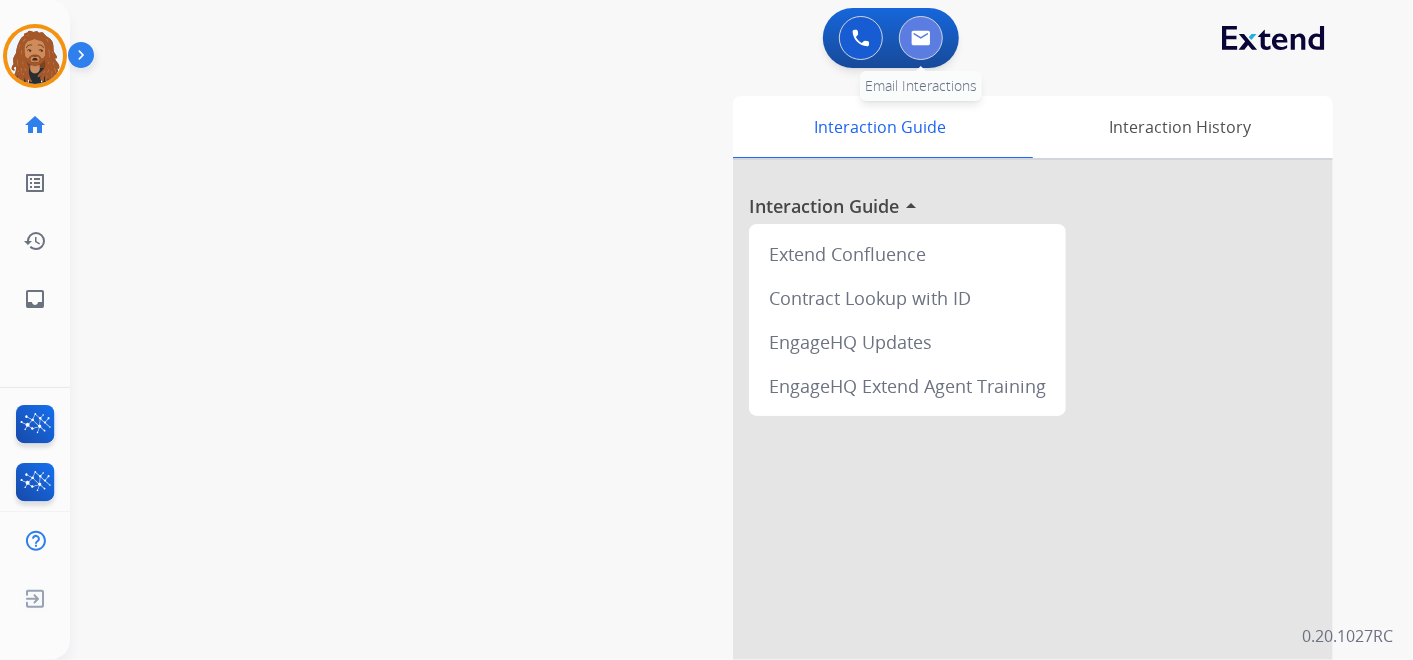 click at bounding box center (921, 38) 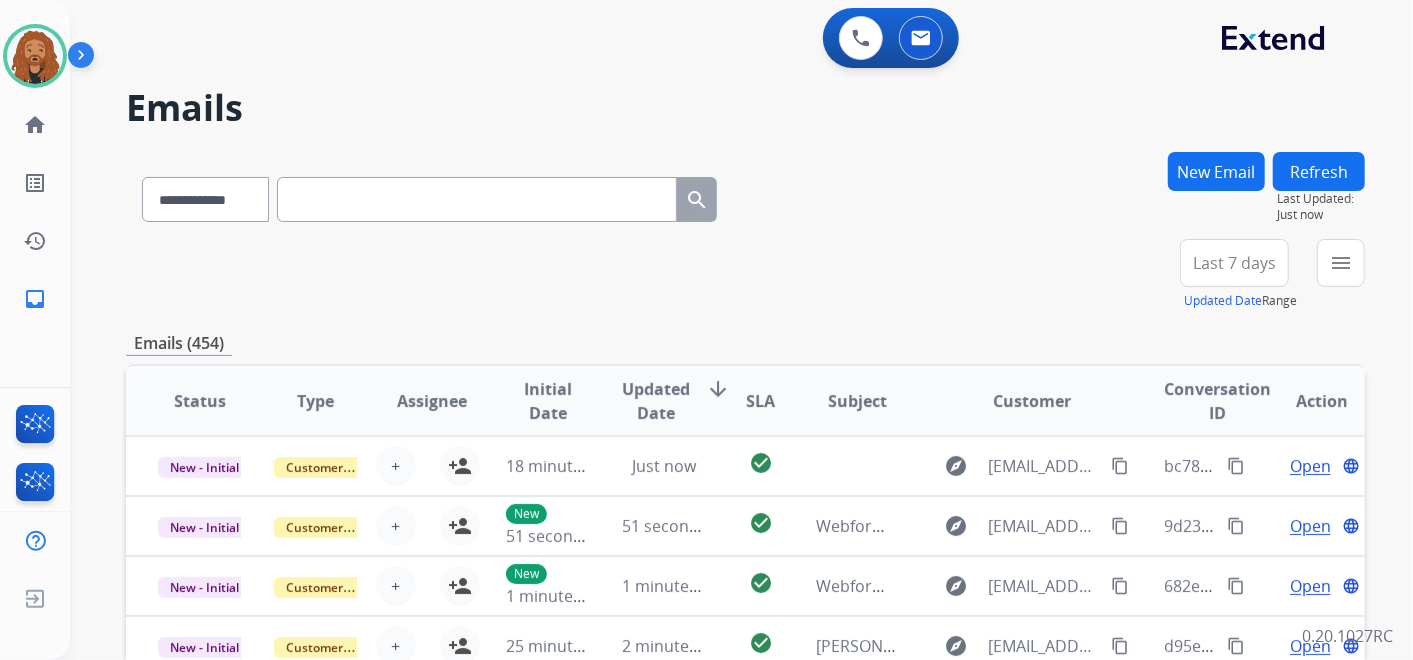 click on "Last 7 days" at bounding box center (1234, 263) 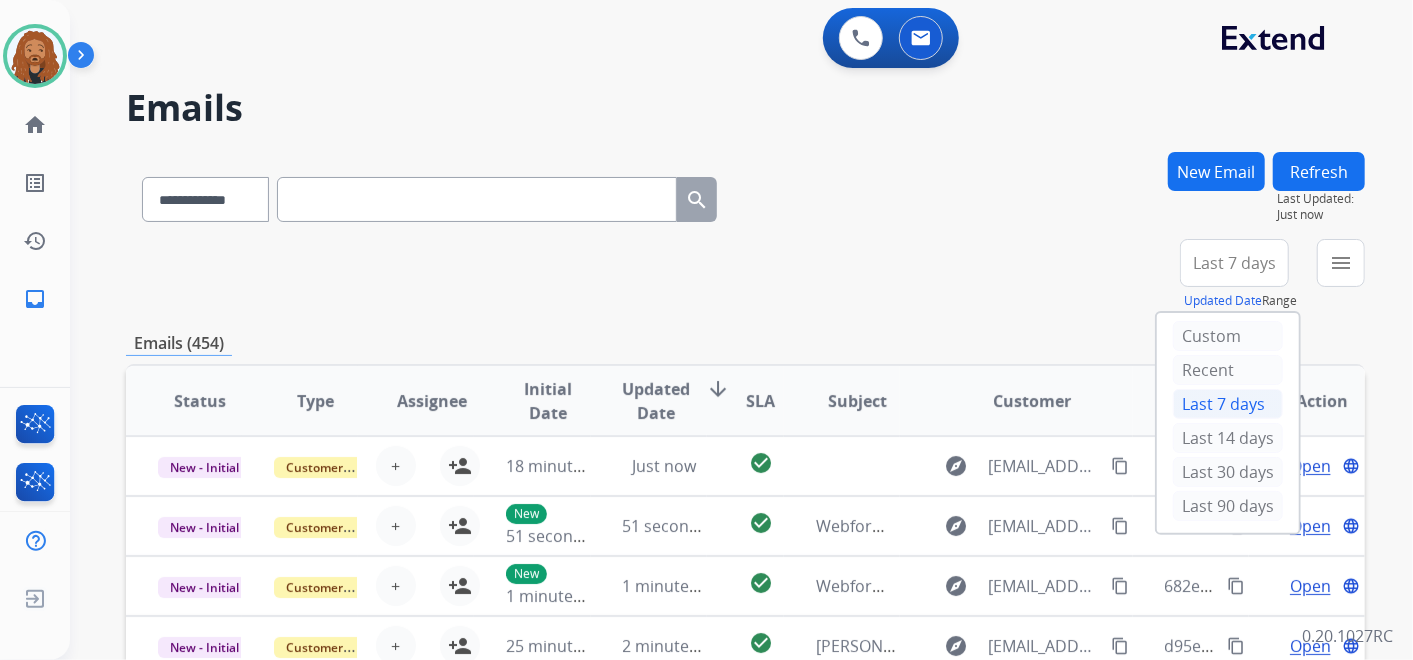 click on "**********" at bounding box center (745, 195) 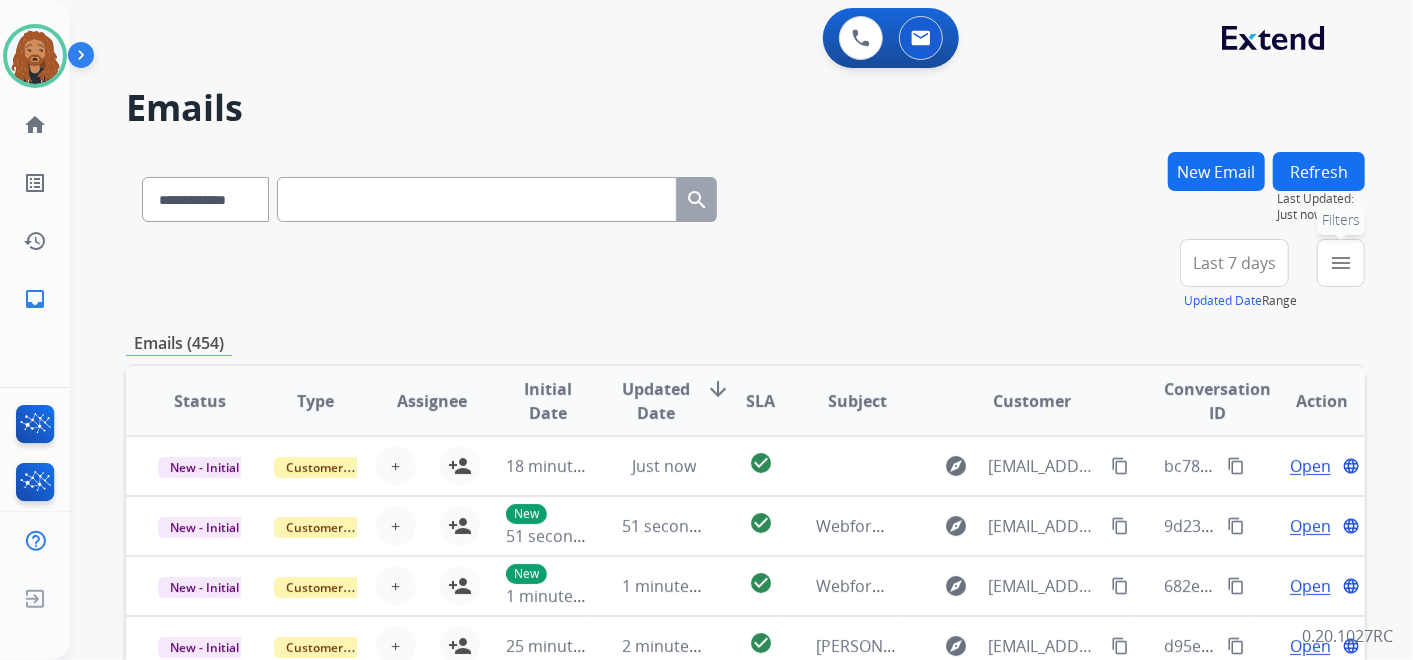 click on "menu" at bounding box center (1341, 263) 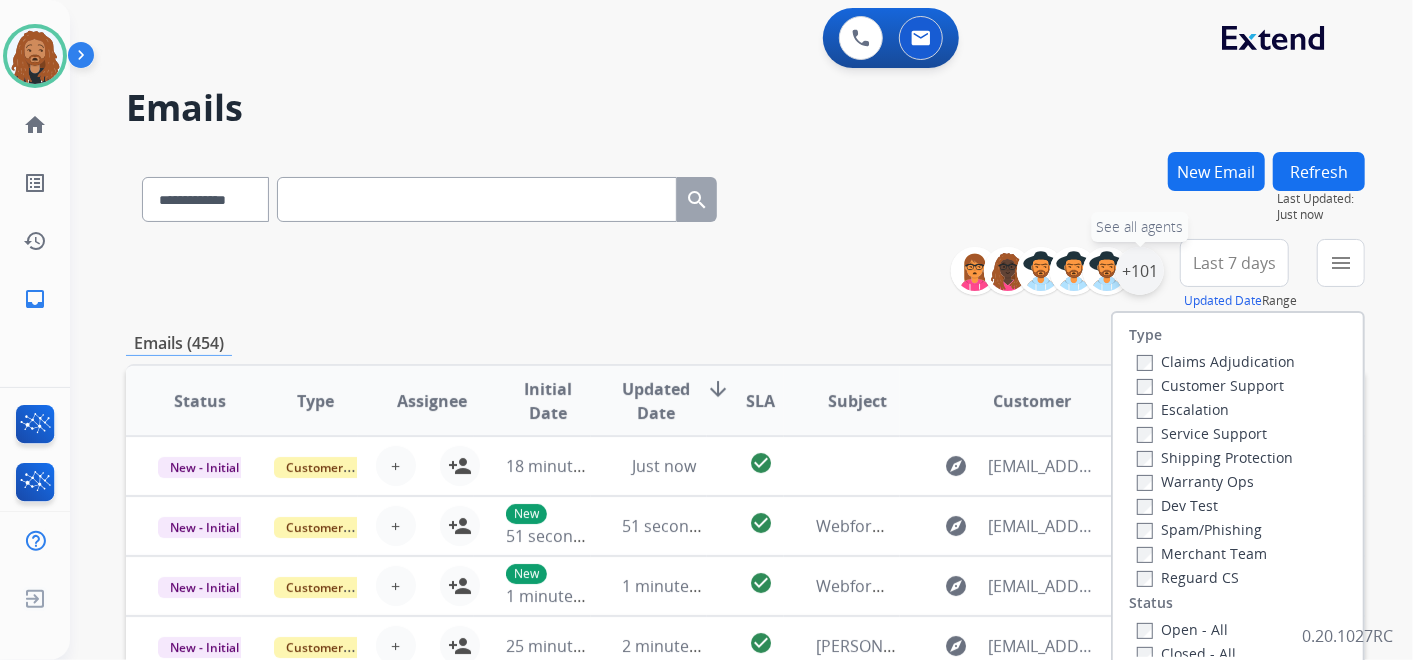 drag, startPoint x: 1144, startPoint y: 263, endPoint x: 1076, endPoint y: 300, distance: 77.41447 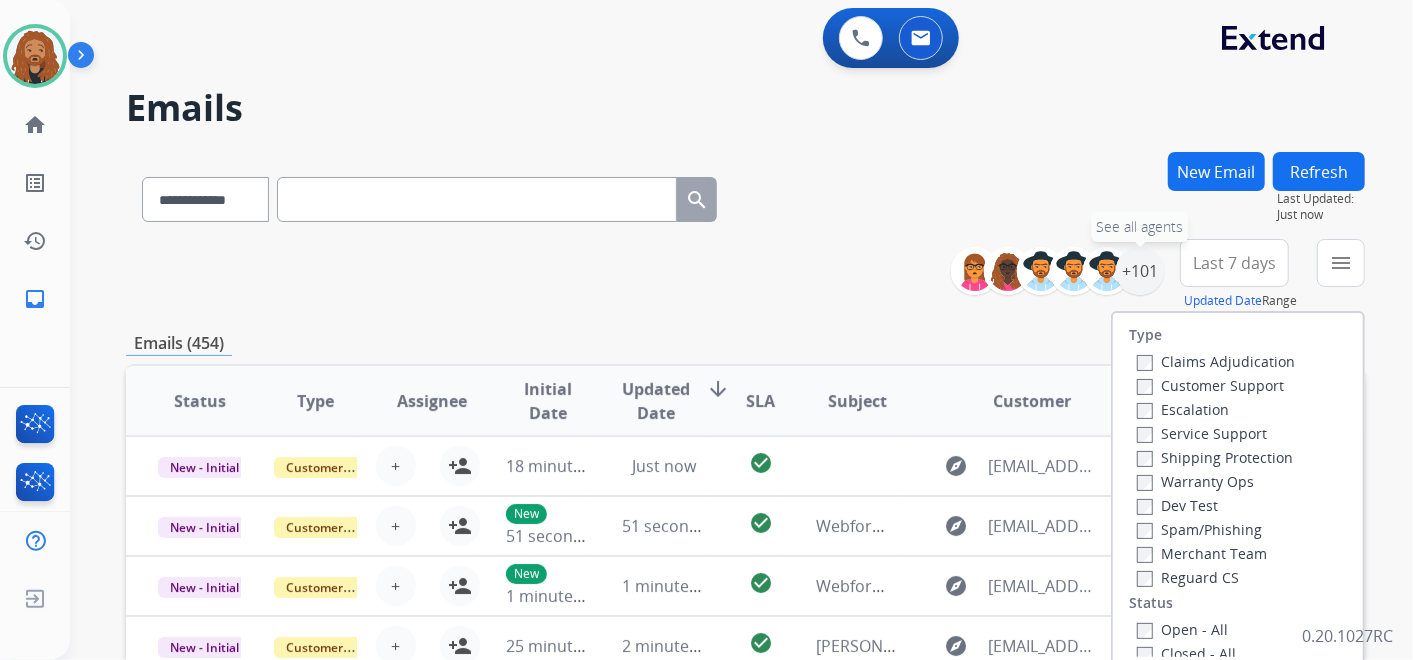 click on "+101" at bounding box center (1140, 271) 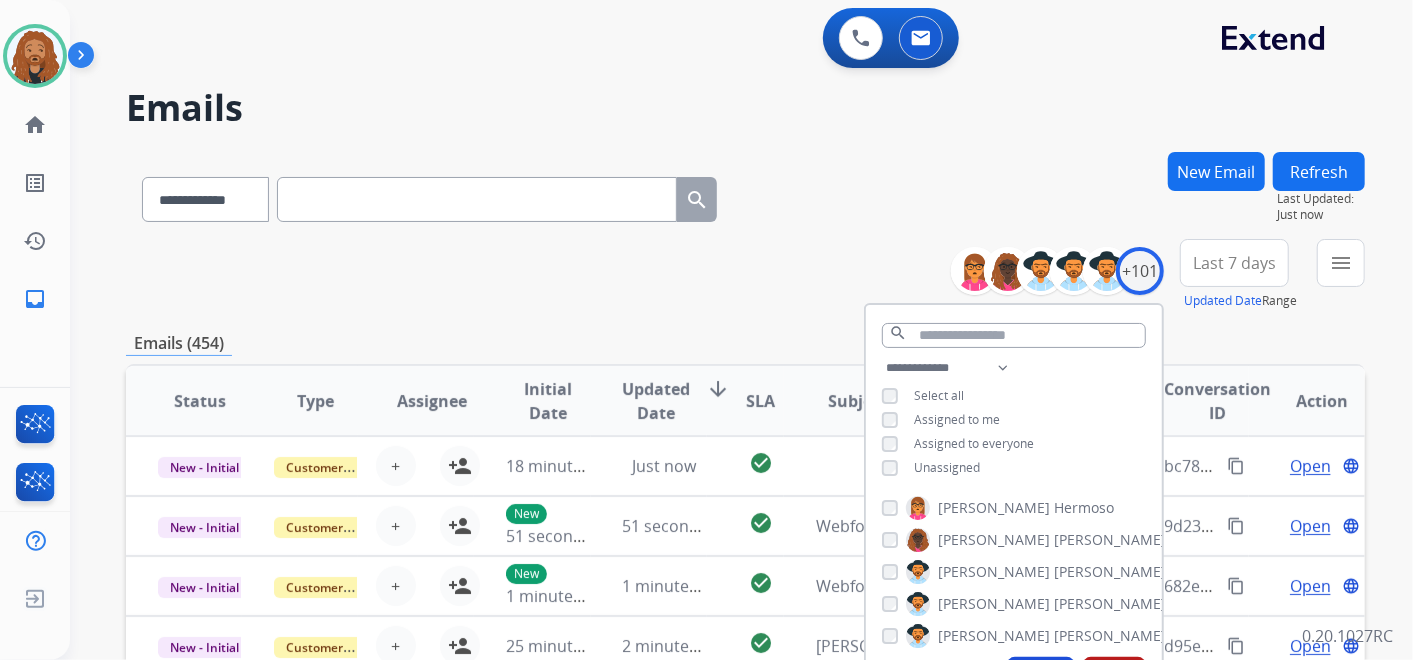 click on "search" at bounding box center (1014, 330) 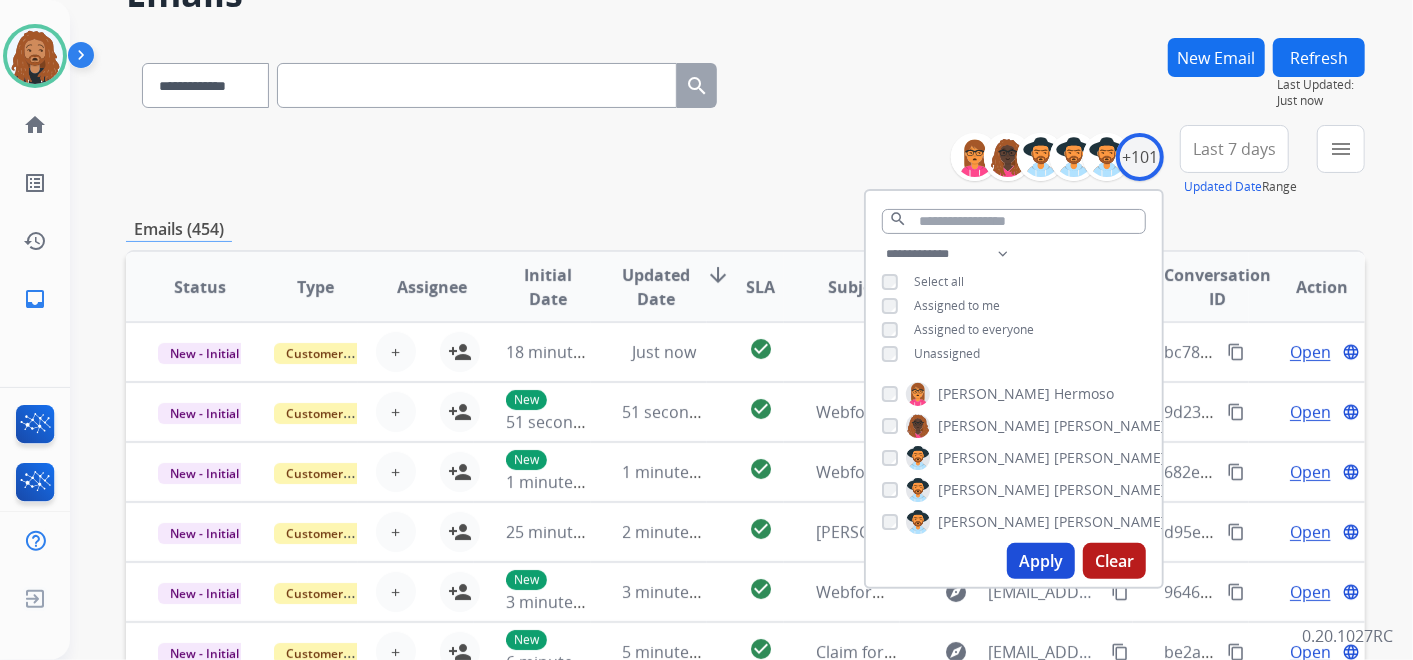scroll, scrollTop: 222, scrollLeft: 0, axis: vertical 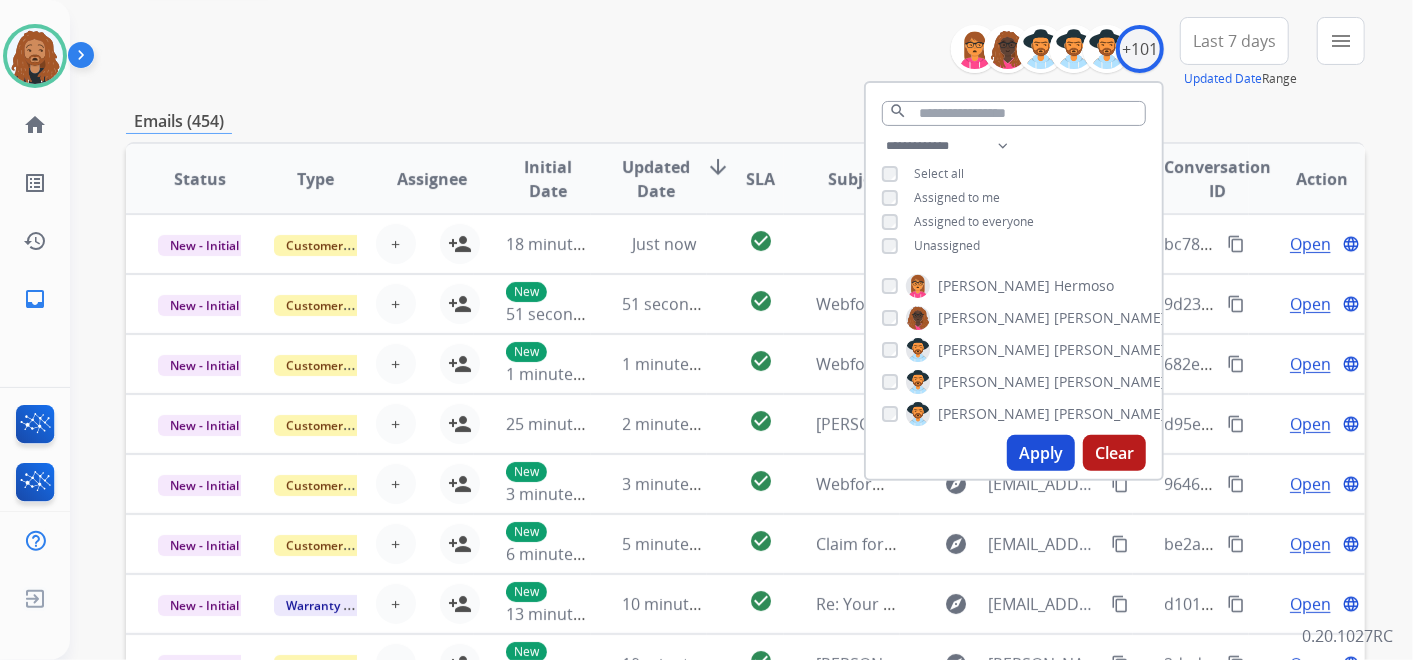 click on "Apply" at bounding box center (1041, 453) 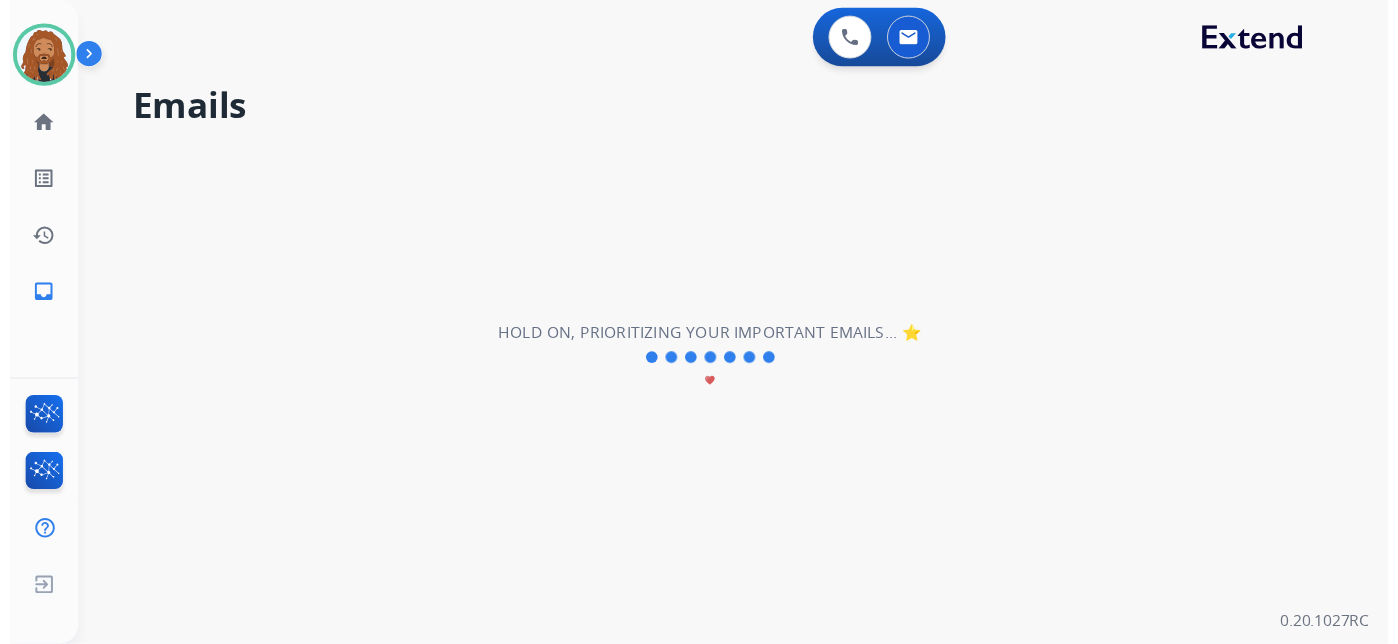 scroll, scrollTop: 0, scrollLeft: 0, axis: both 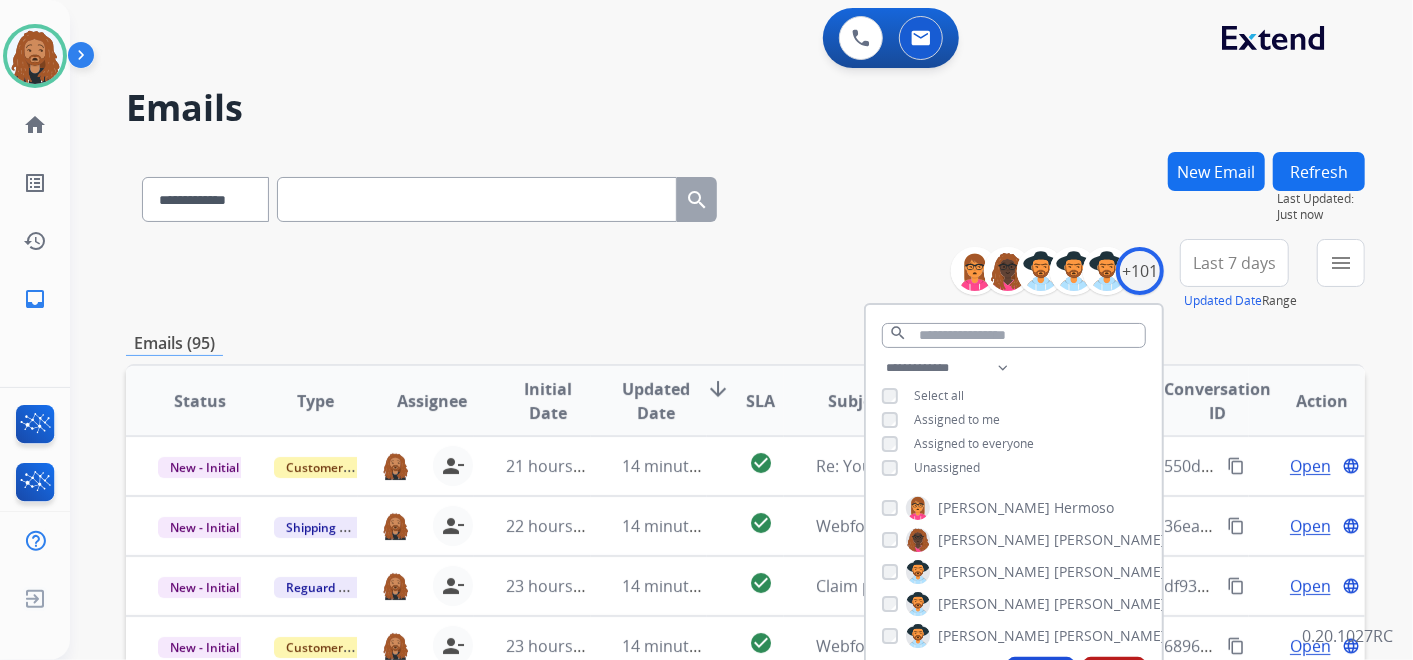 click on "Last 7 days" at bounding box center (1234, 263) 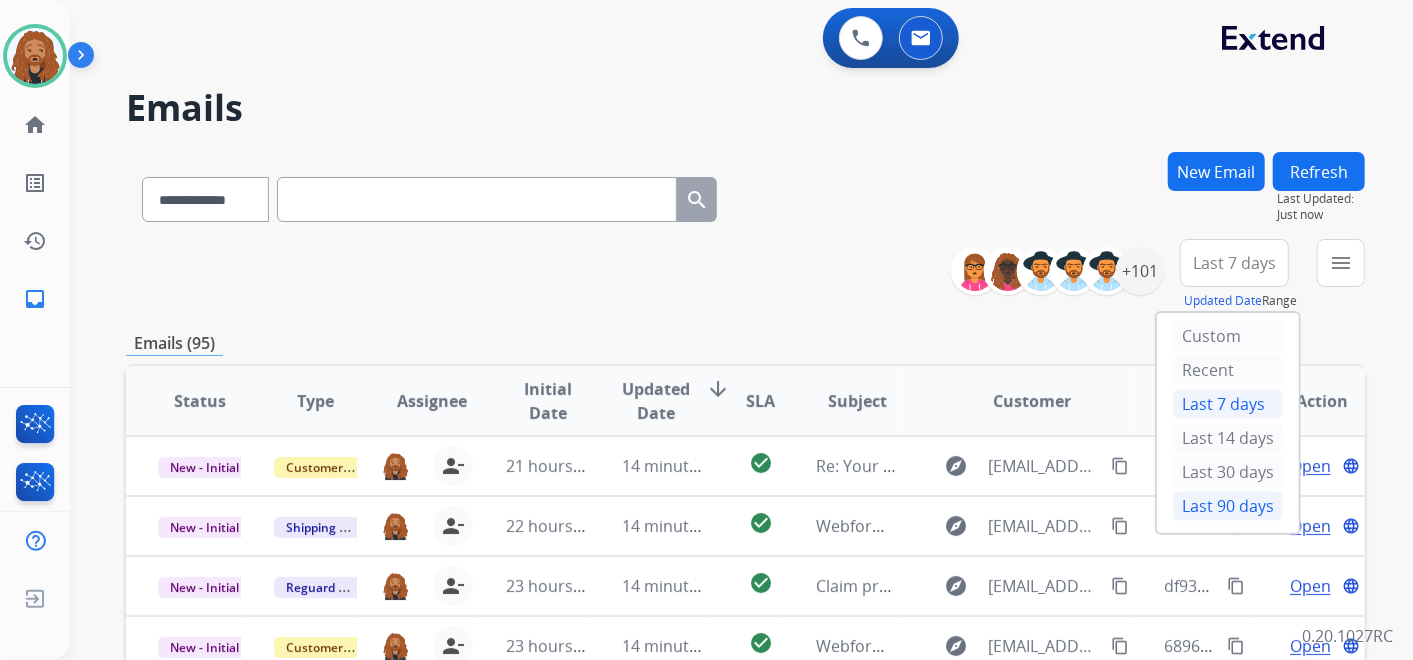 click on "Last 90 days" at bounding box center (1228, 506) 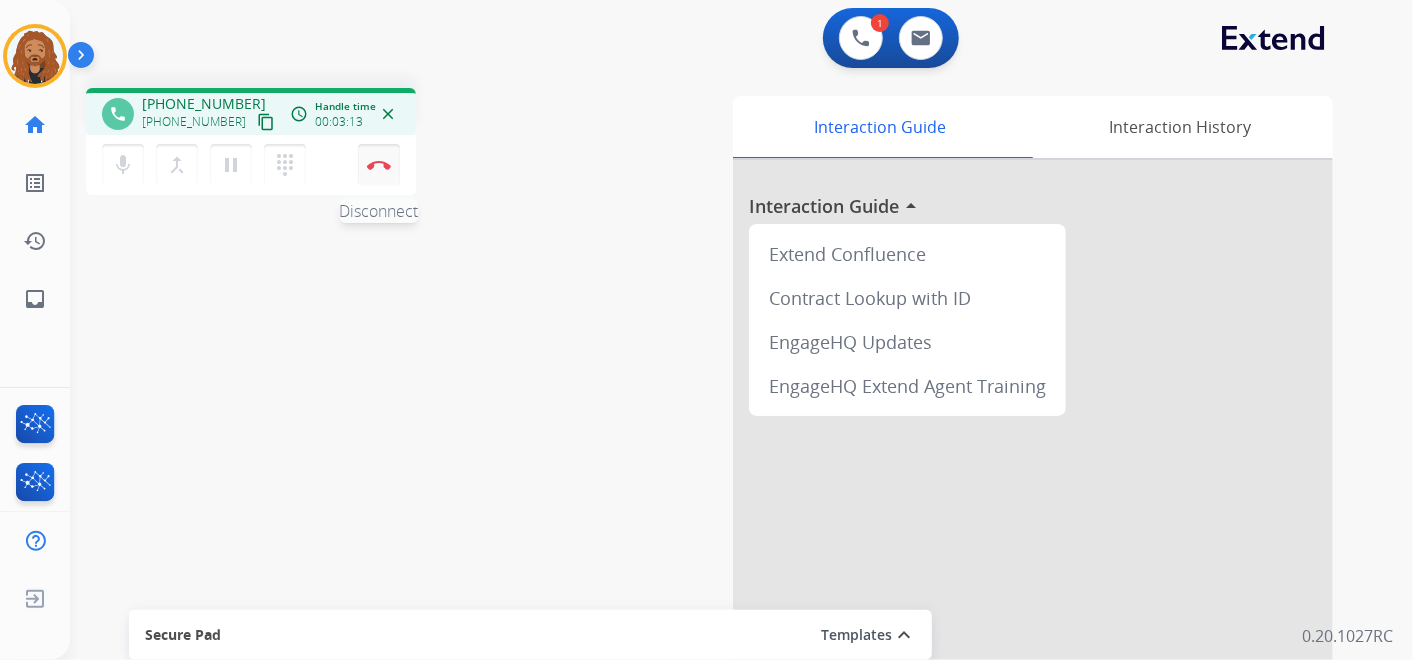 click at bounding box center [379, 165] 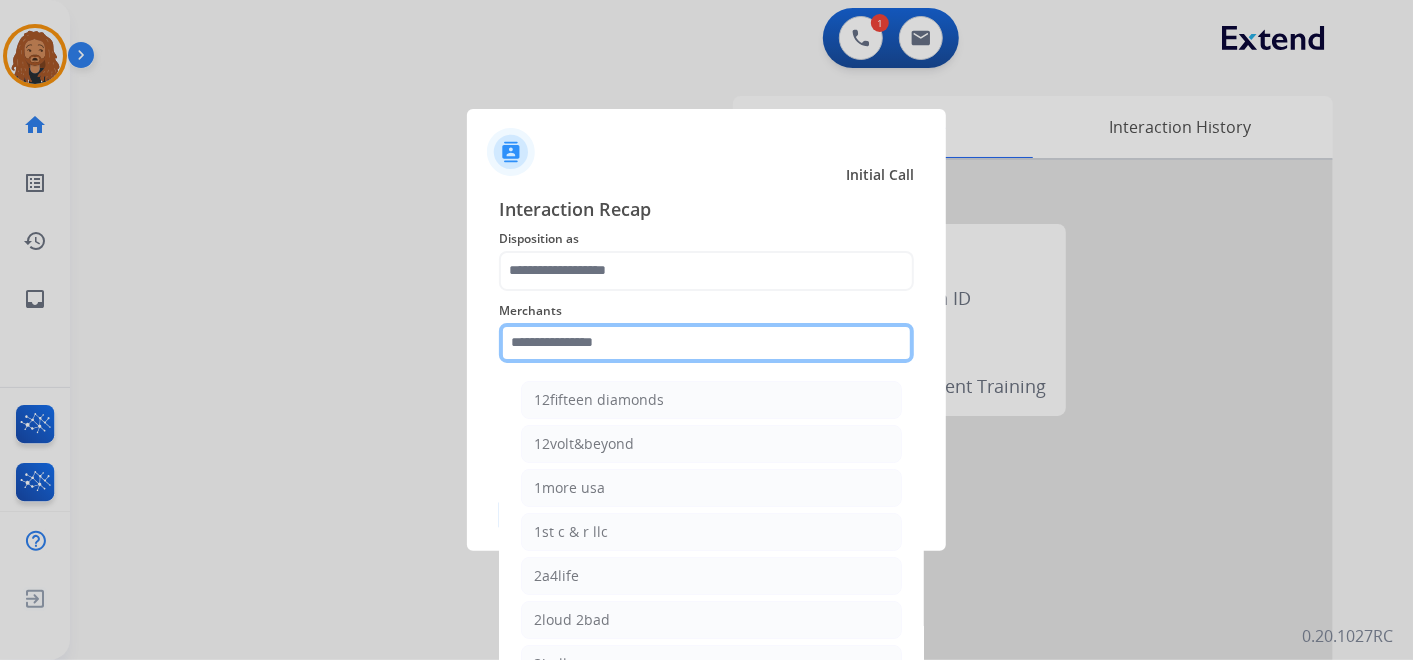 click 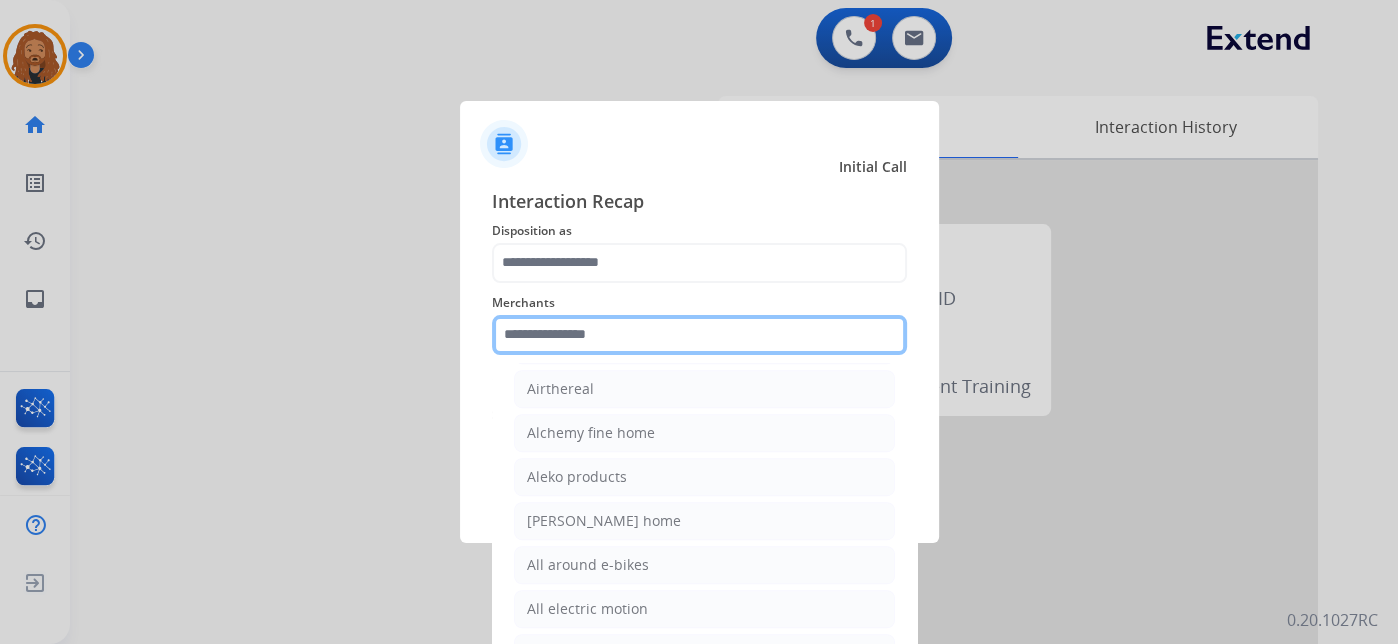 scroll, scrollTop: 1222, scrollLeft: 0, axis: vertical 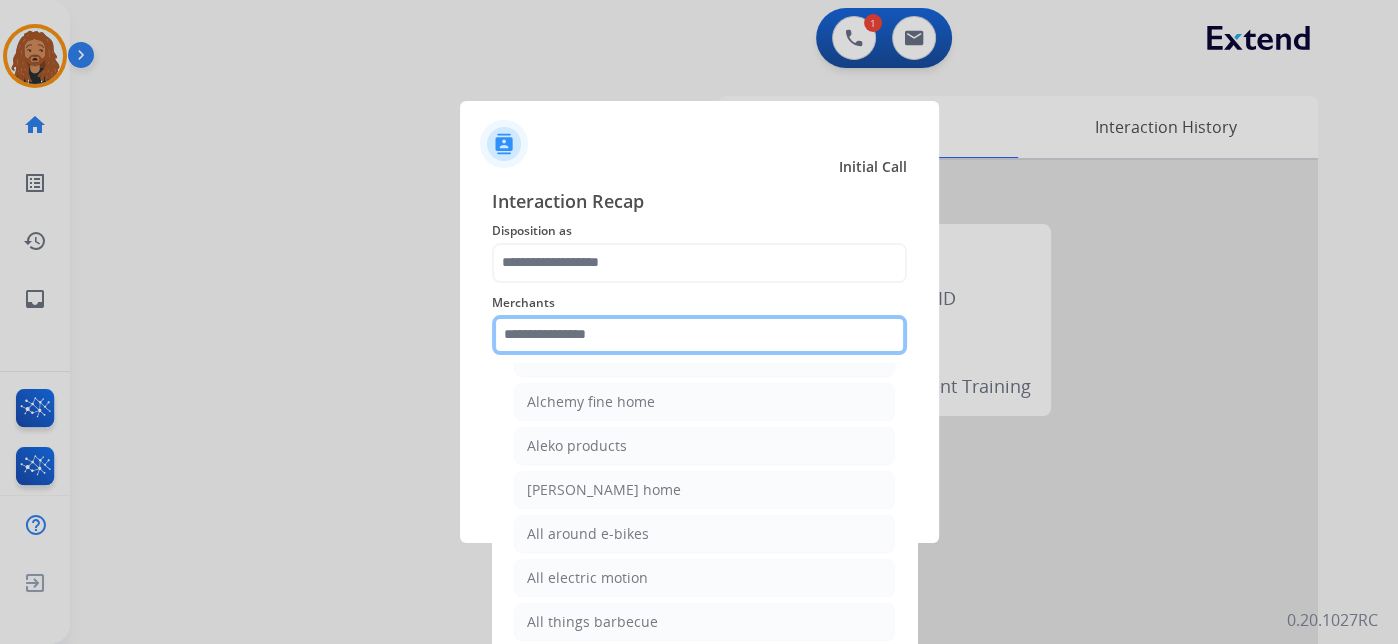 type on "*" 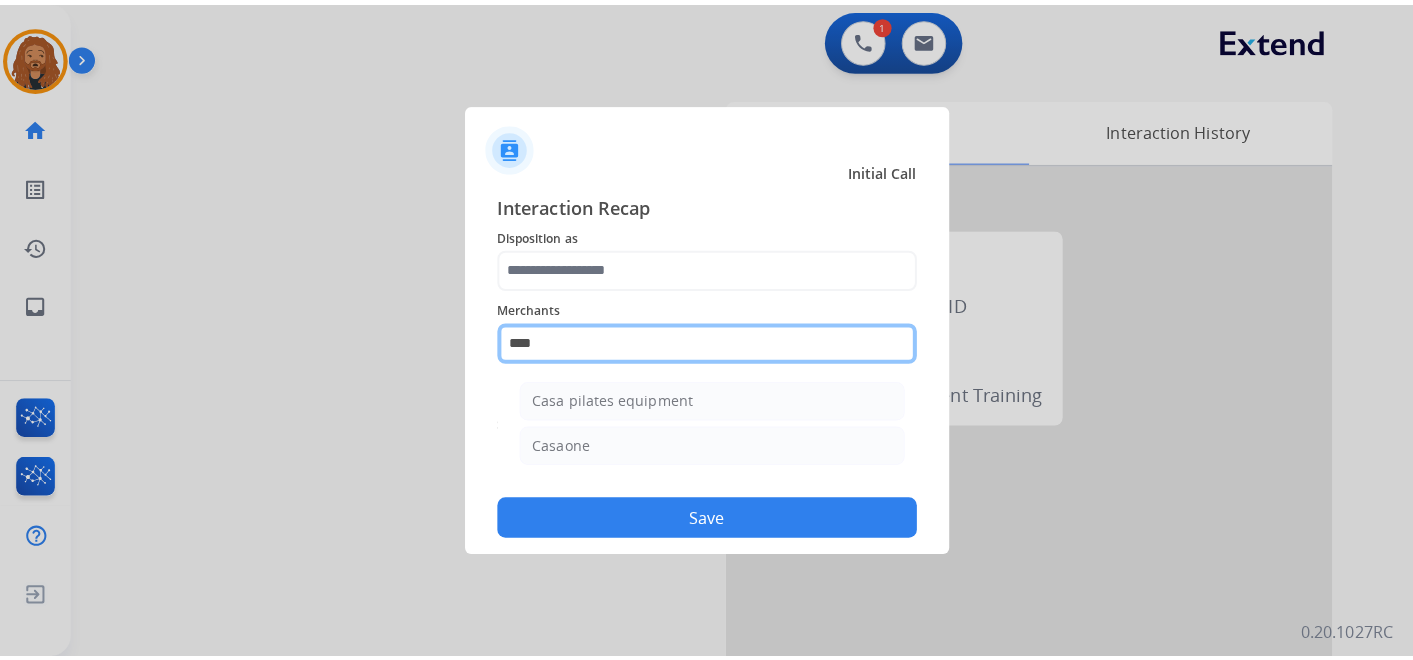 scroll, scrollTop: 0, scrollLeft: 0, axis: both 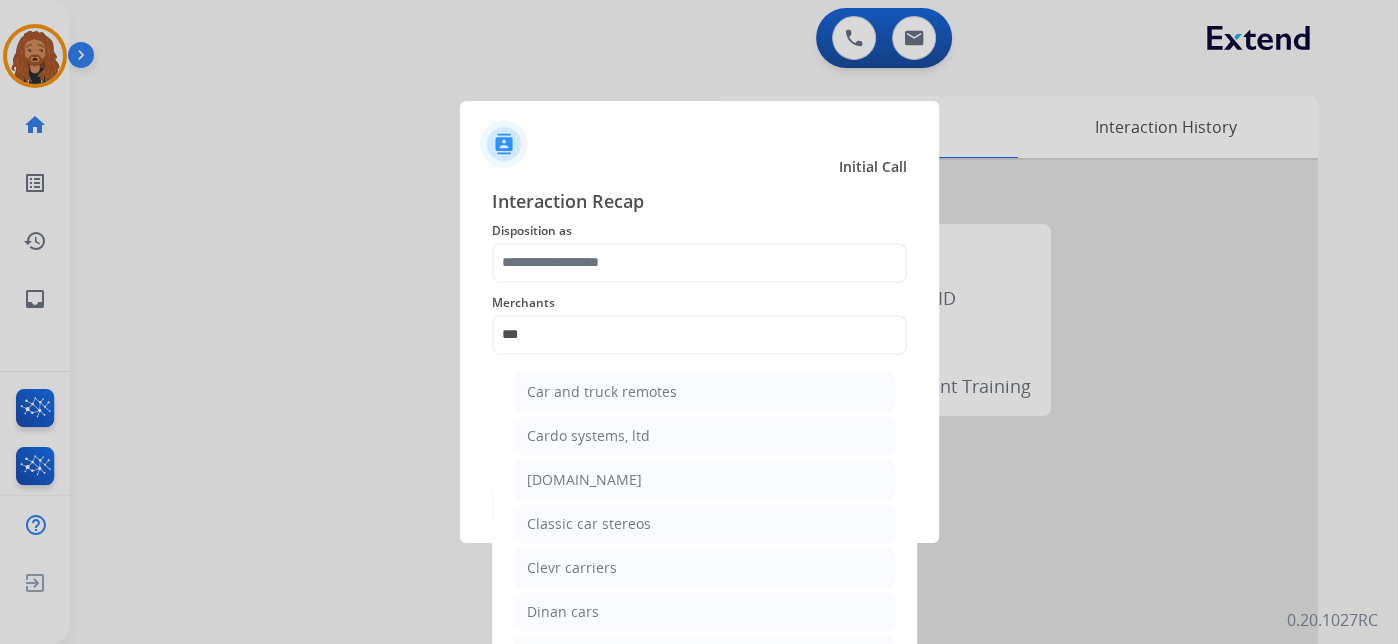 click on "[DOMAIN_NAME]" 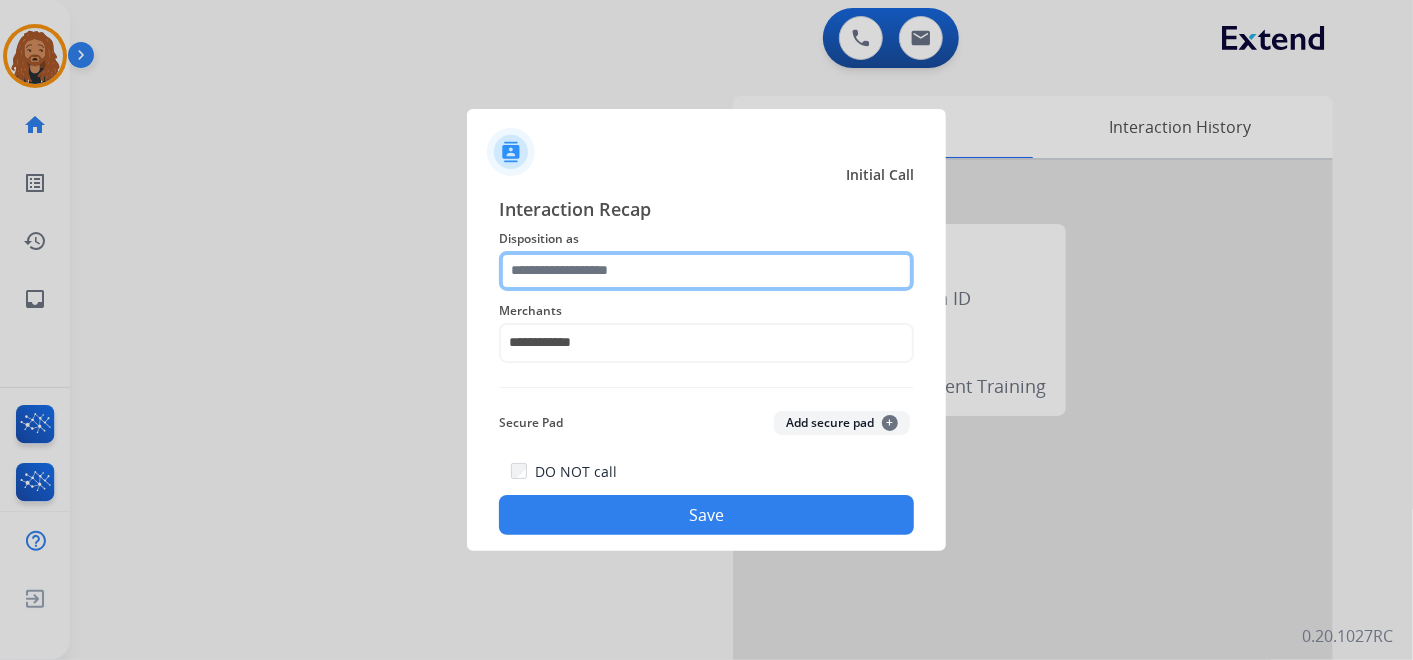 click 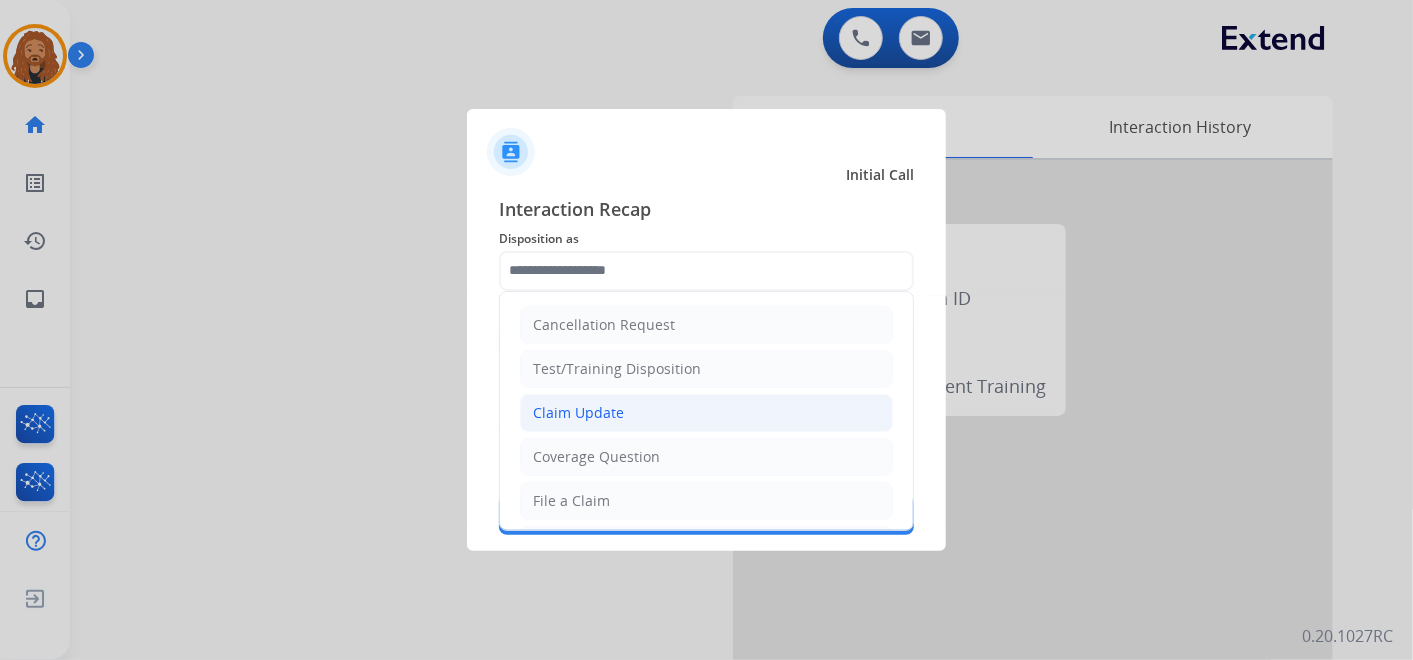click on "Claim Update" 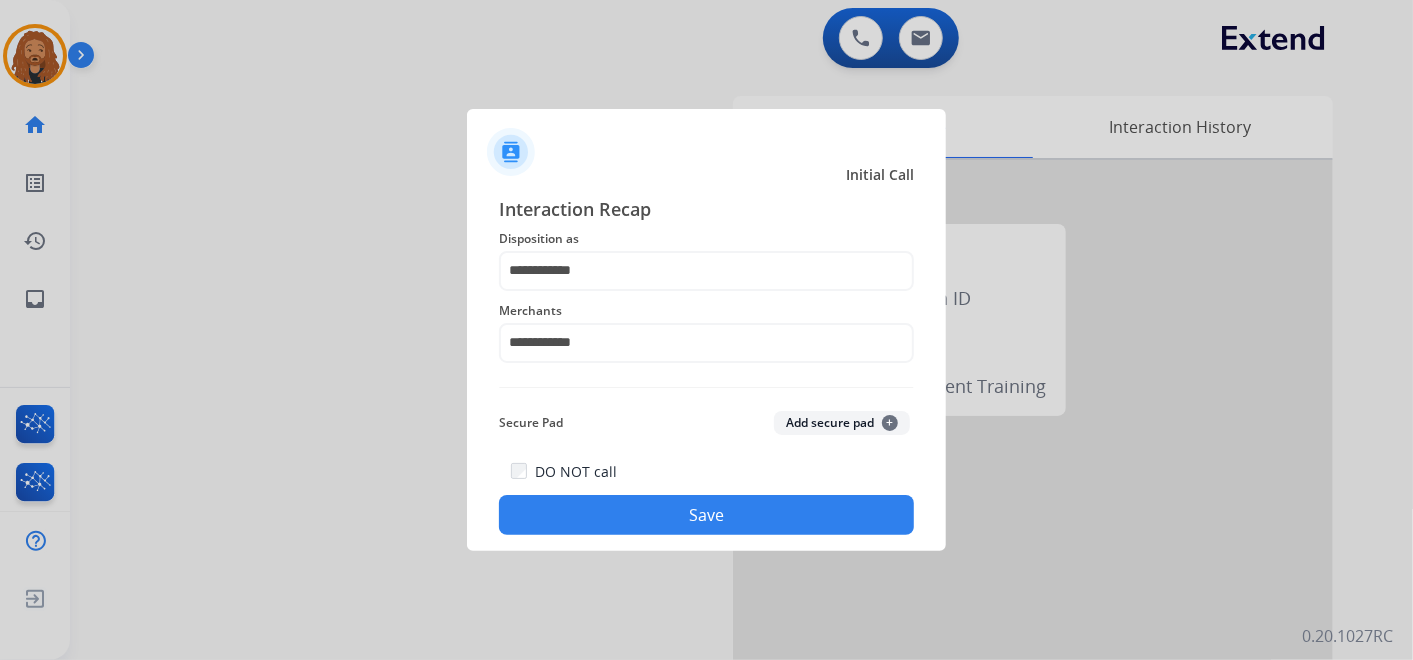 click on "Save" 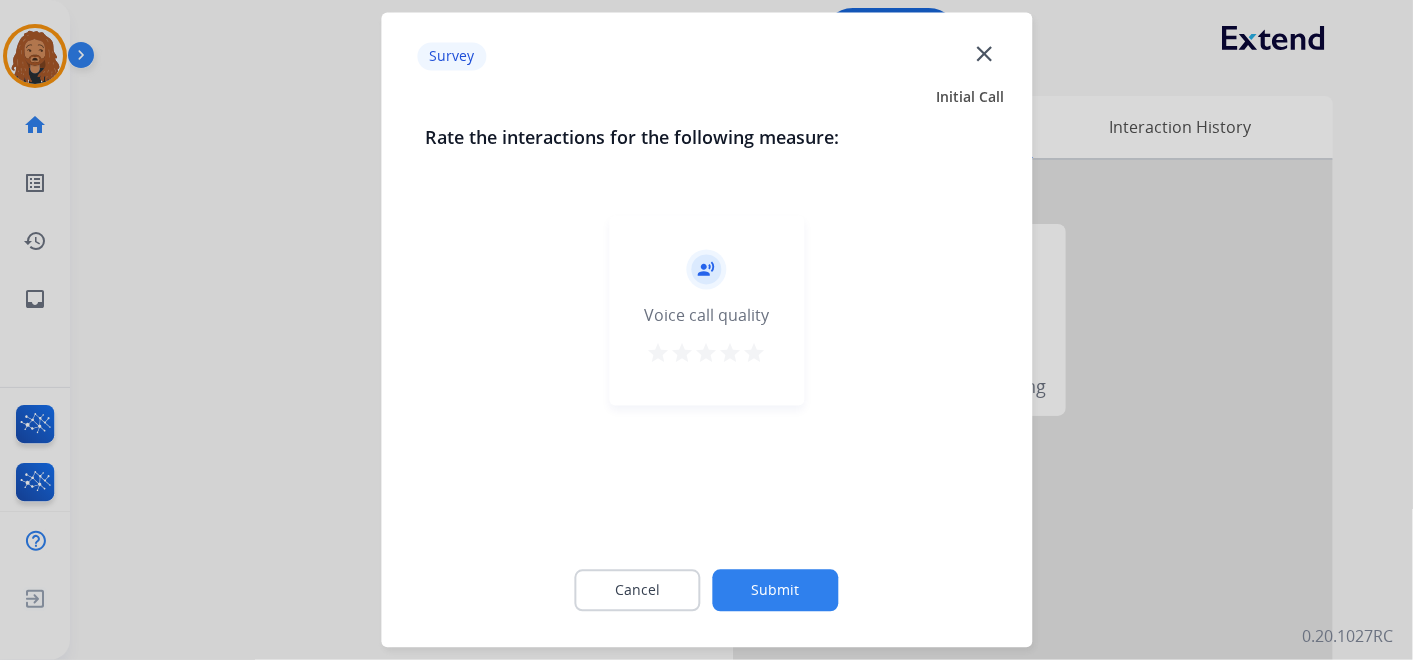 drag, startPoint x: 745, startPoint y: 354, endPoint x: 738, endPoint y: 462, distance: 108.226616 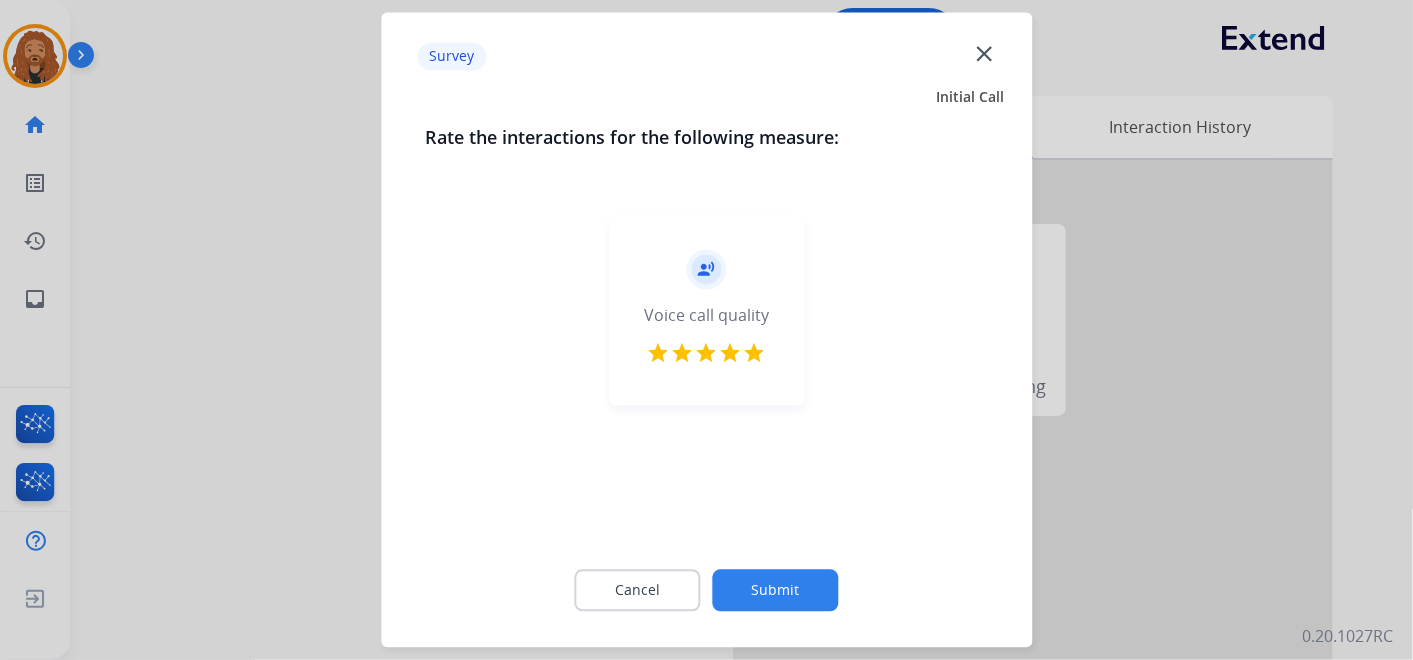 click on "Submit" 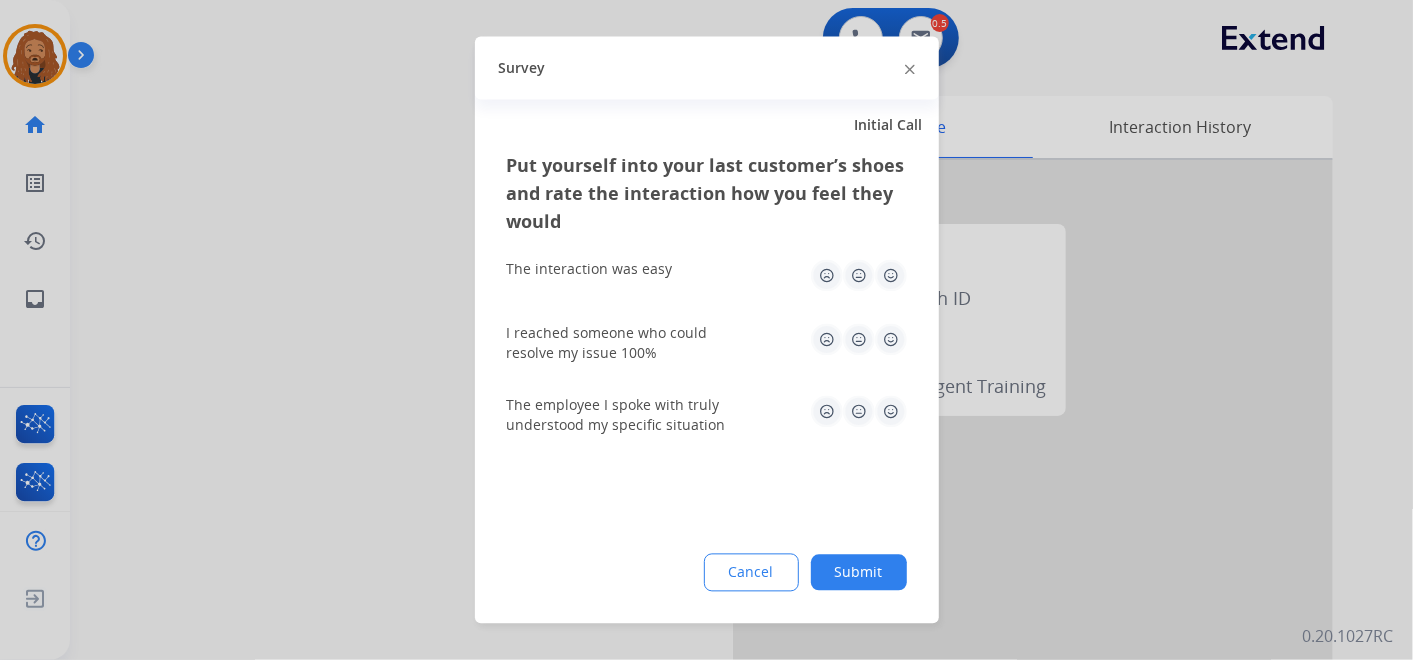 drag, startPoint x: 895, startPoint y: 407, endPoint x: 888, endPoint y: 383, distance: 25 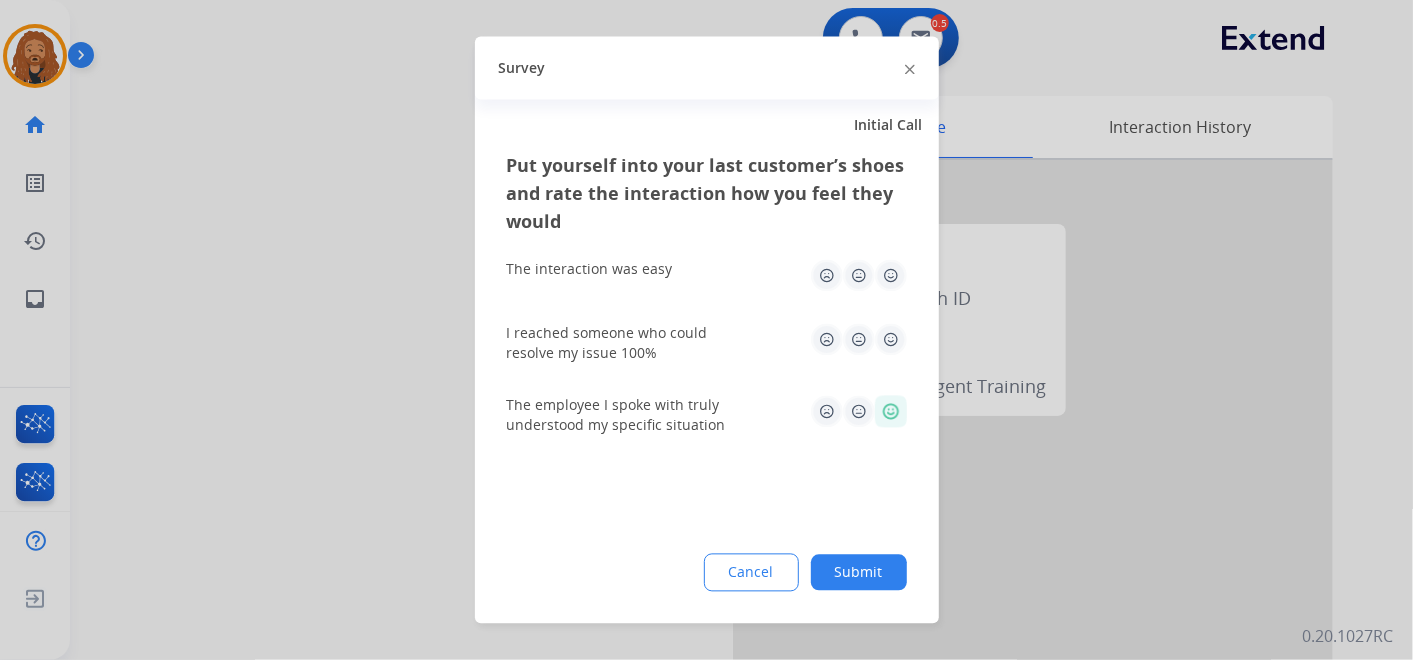 click 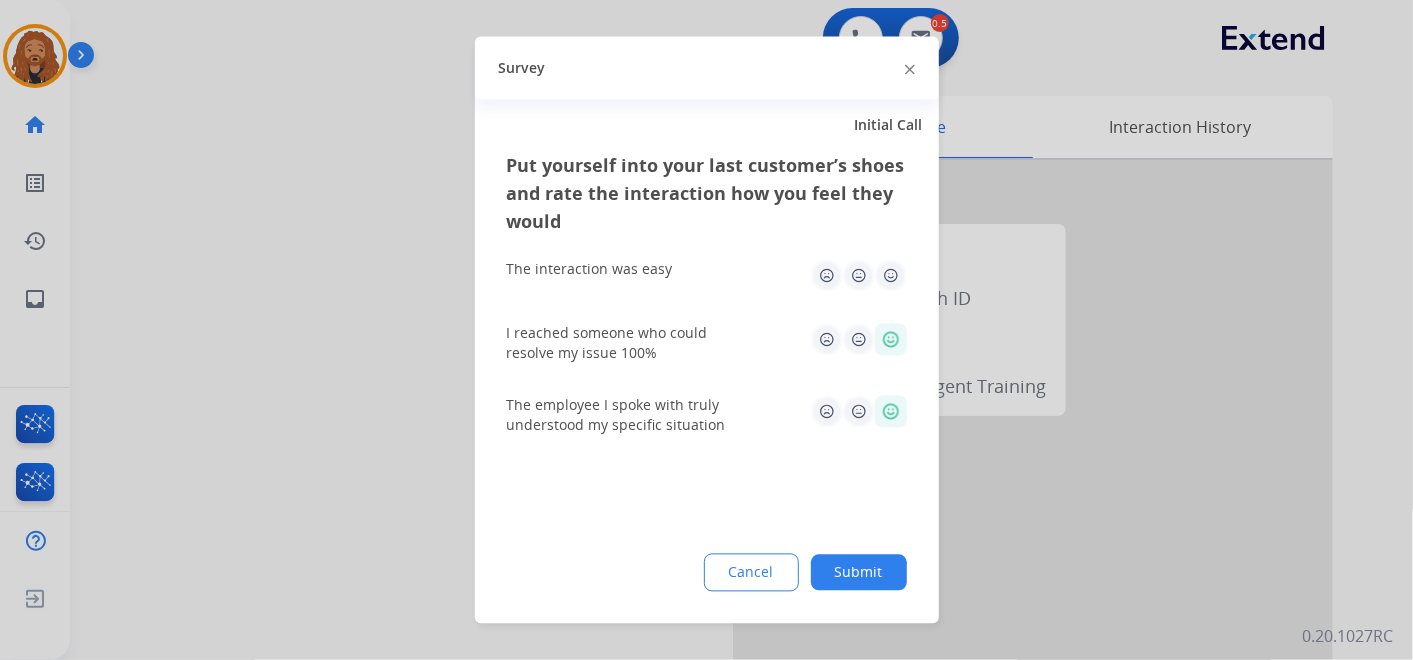 click 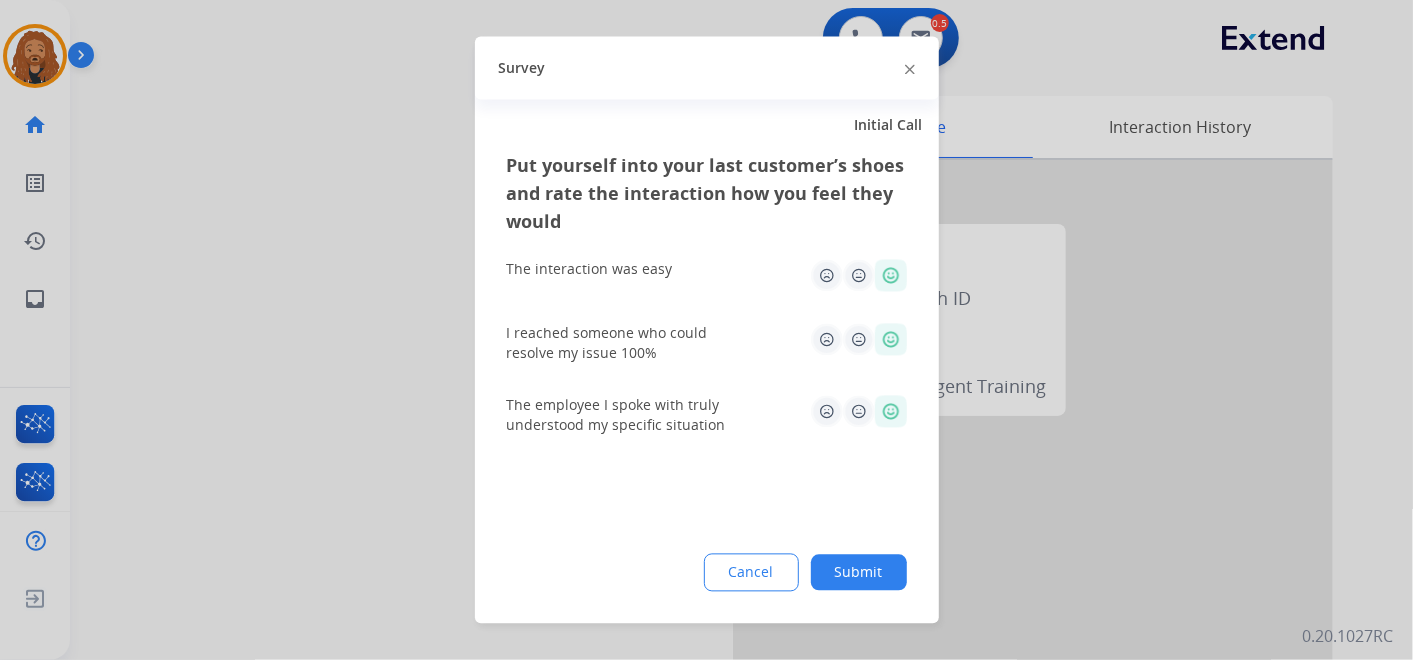 click on "Submit" 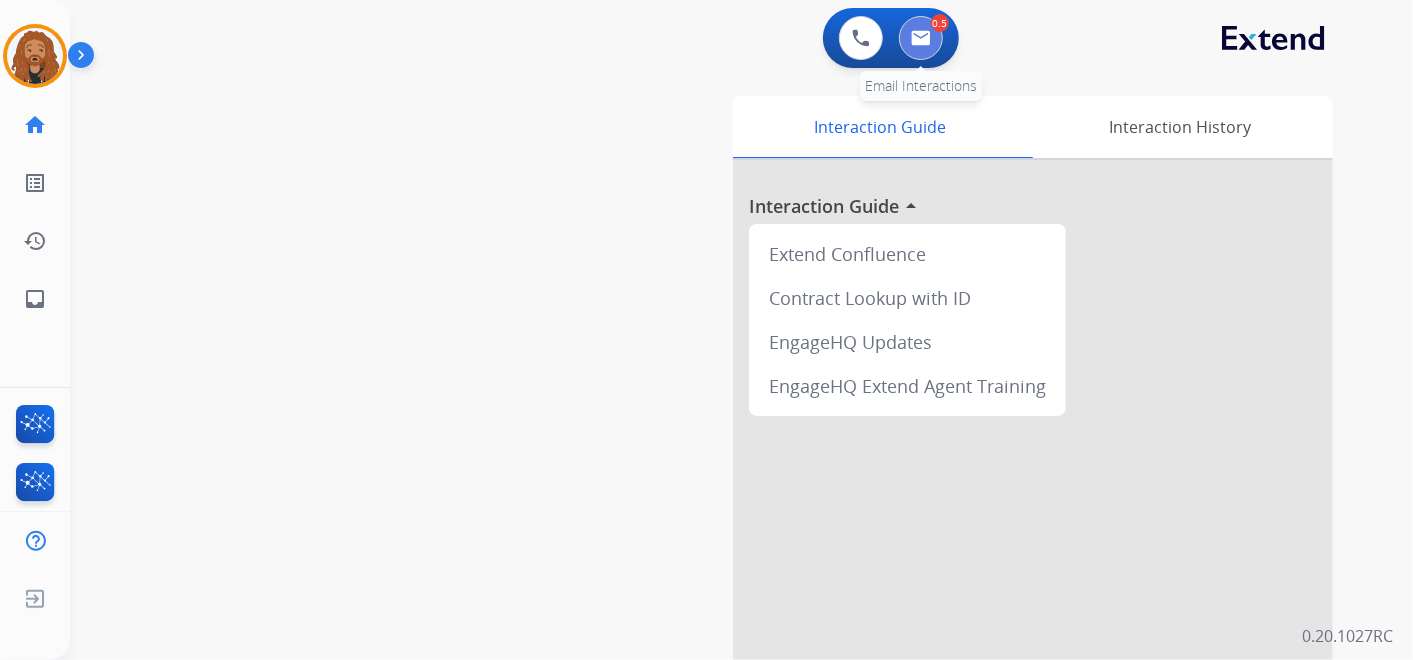 click at bounding box center (921, 38) 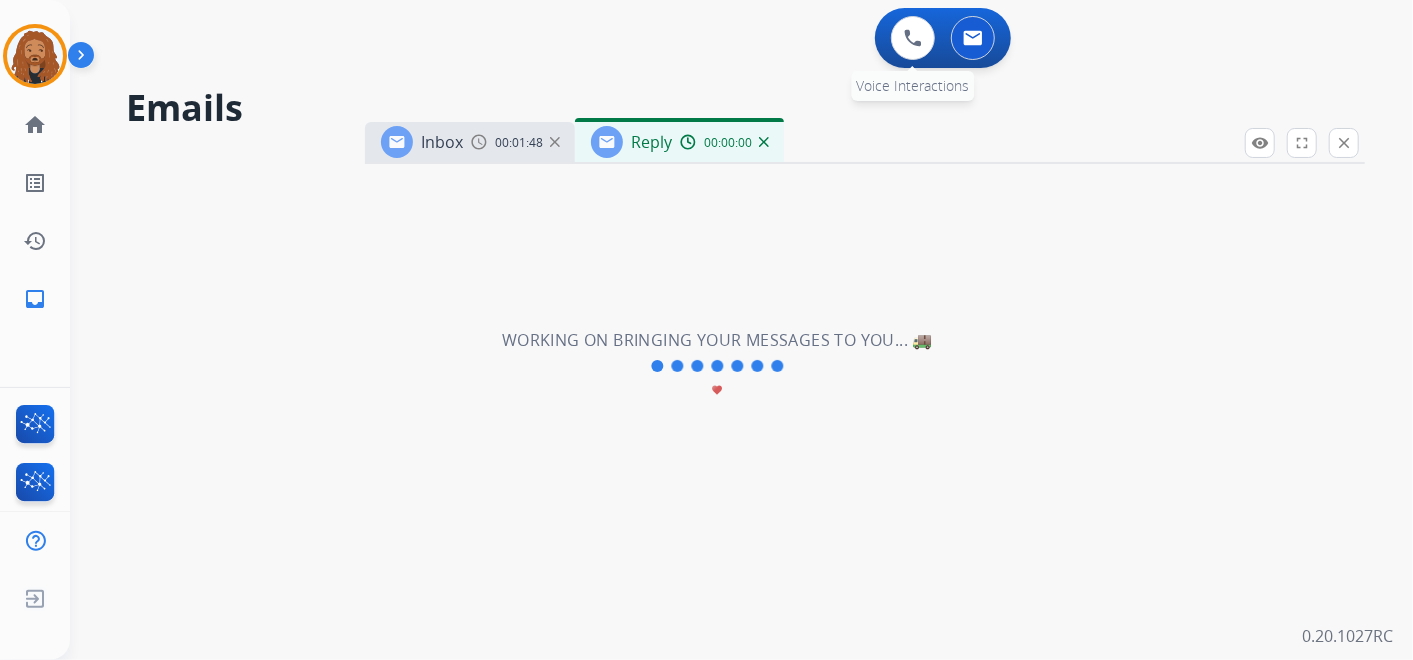 select on "**********" 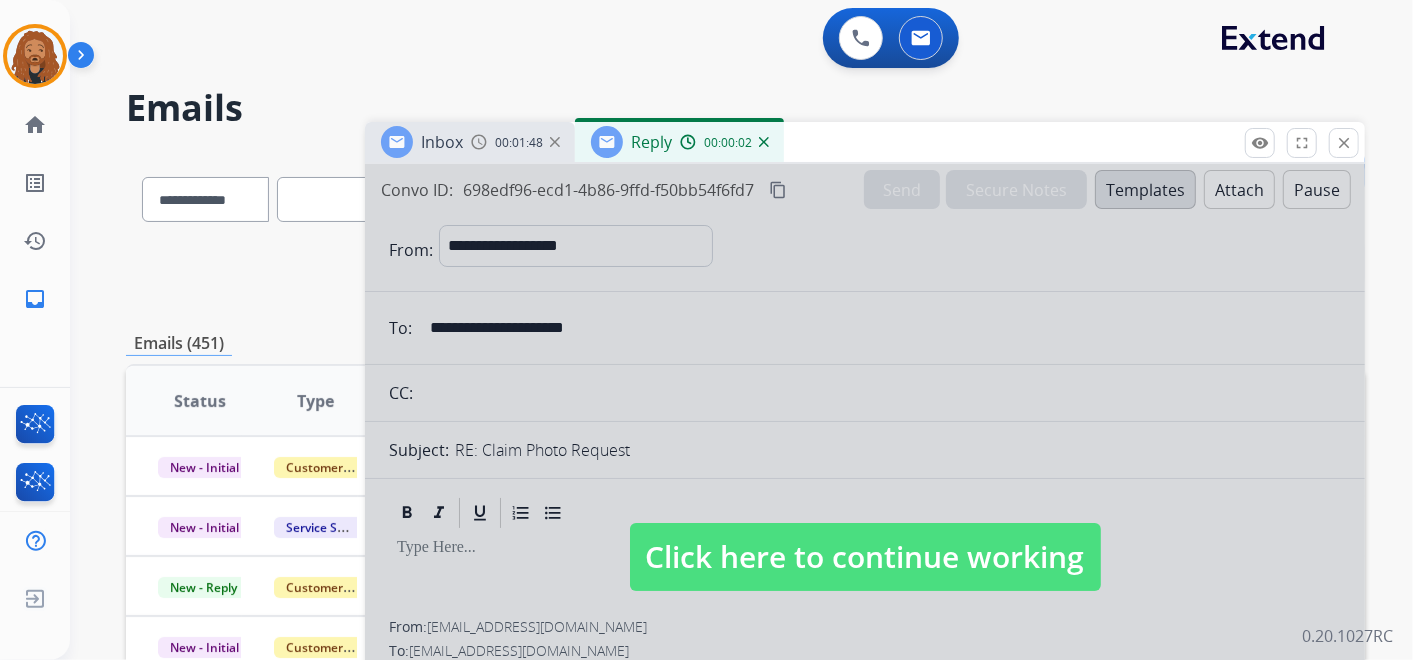 click on "Click here to continue working" at bounding box center [865, 557] 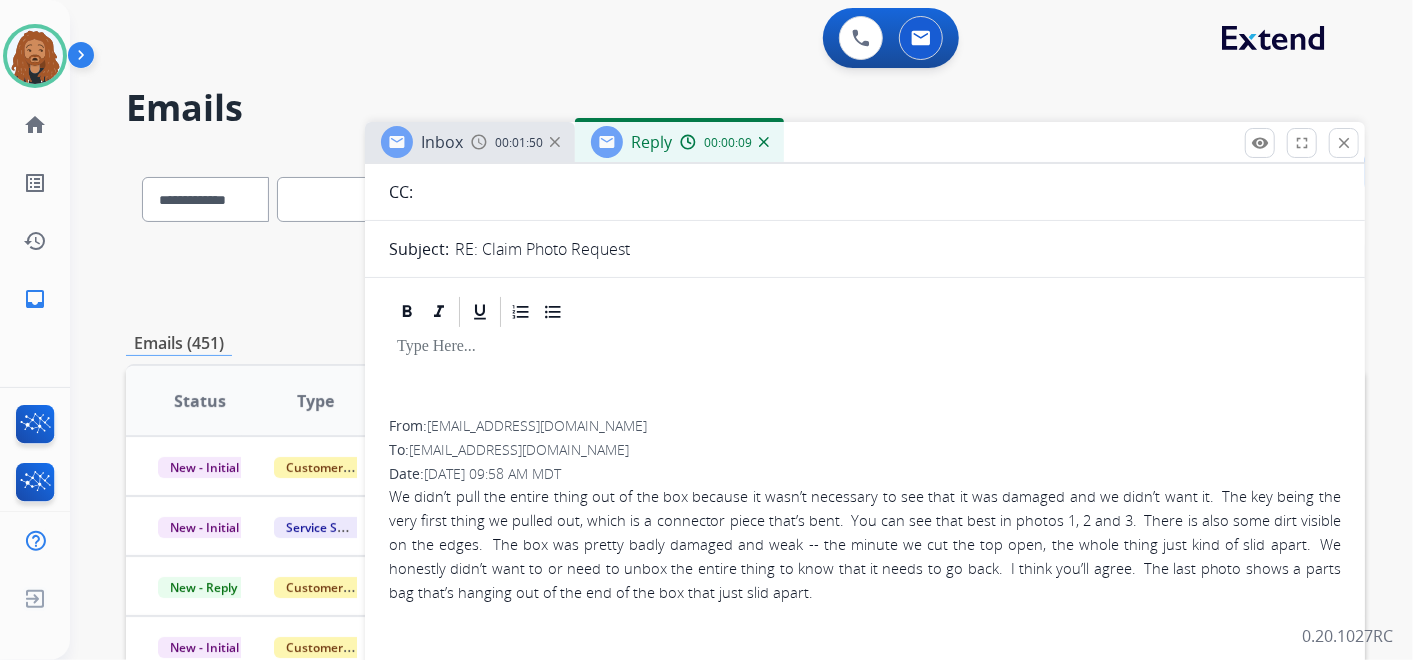scroll, scrollTop: 222, scrollLeft: 0, axis: vertical 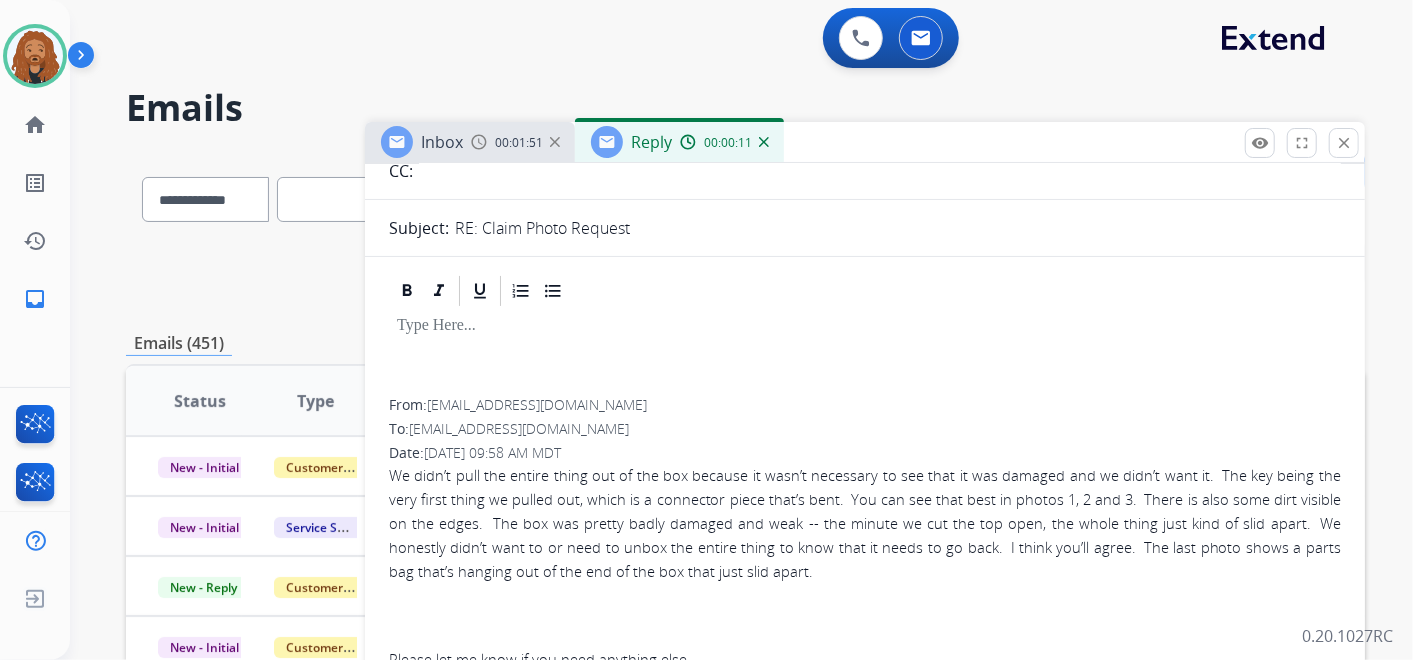 drag, startPoint x: 763, startPoint y: 148, endPoint x: 606, endPoint y: 168, distance: 158.26875 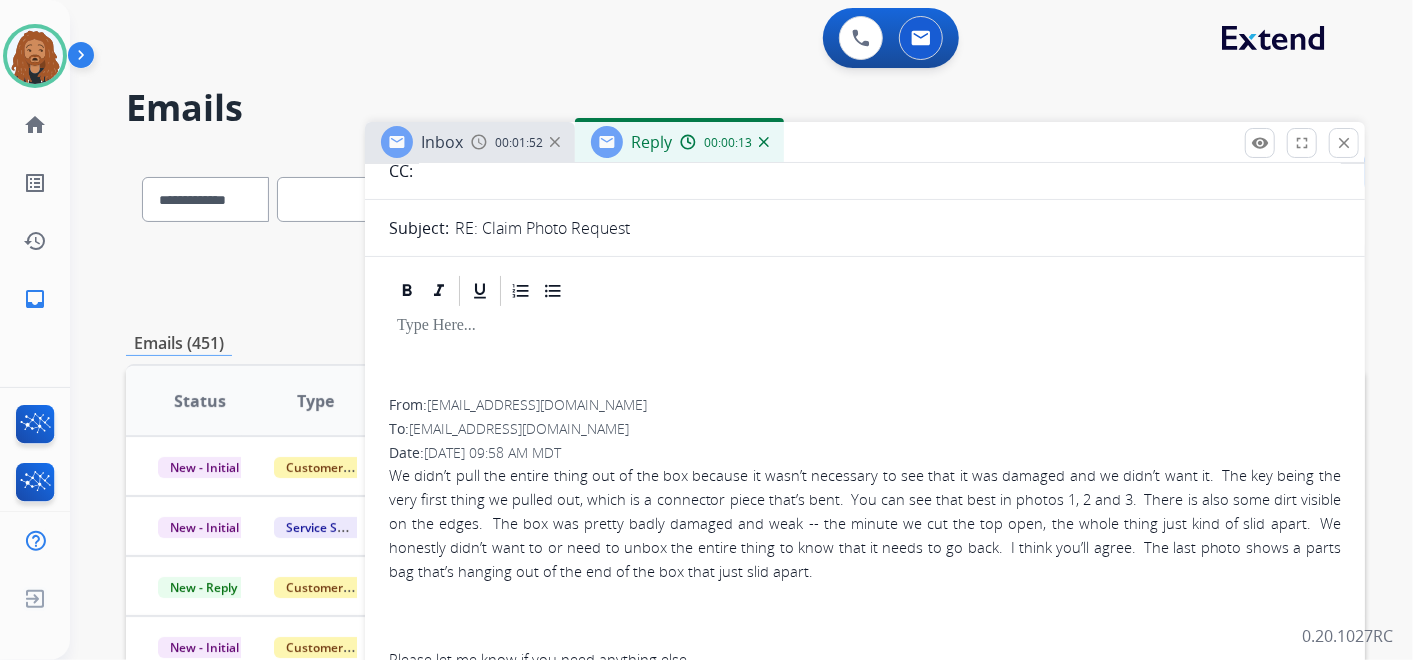 click at bounding box center [555, 142] 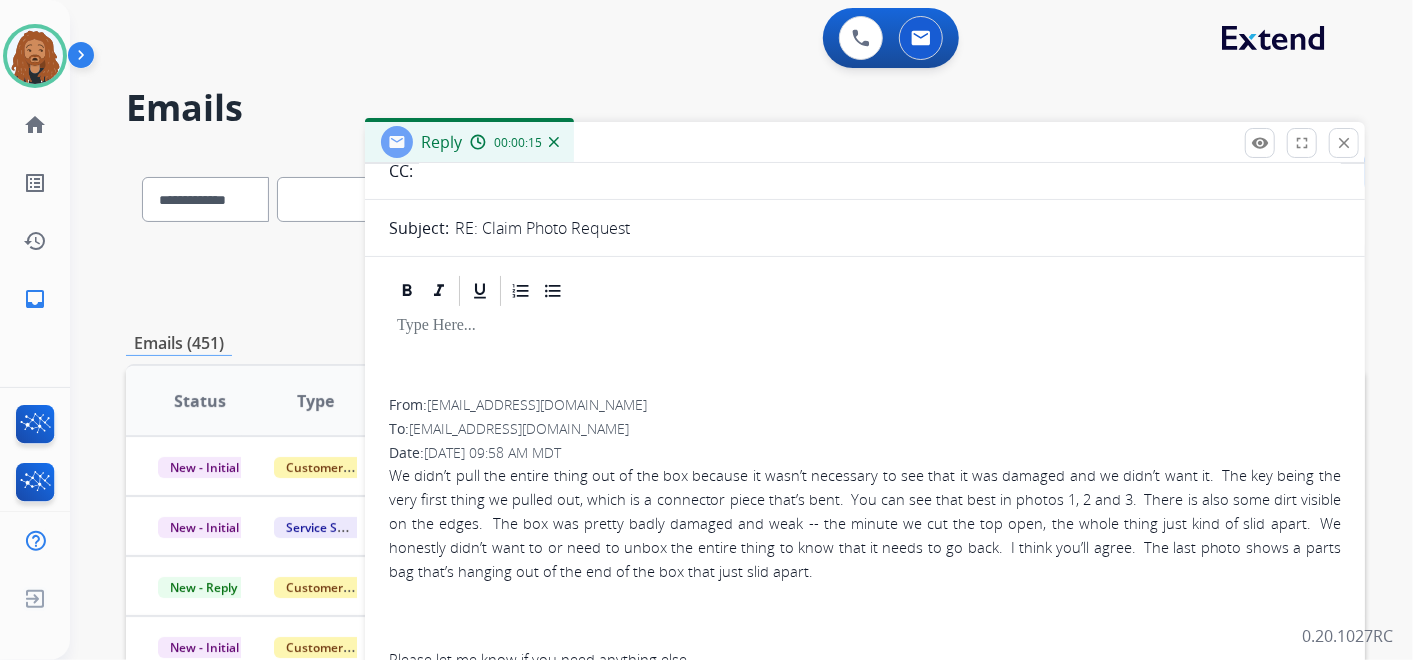 click at bounding box center [554, 142] 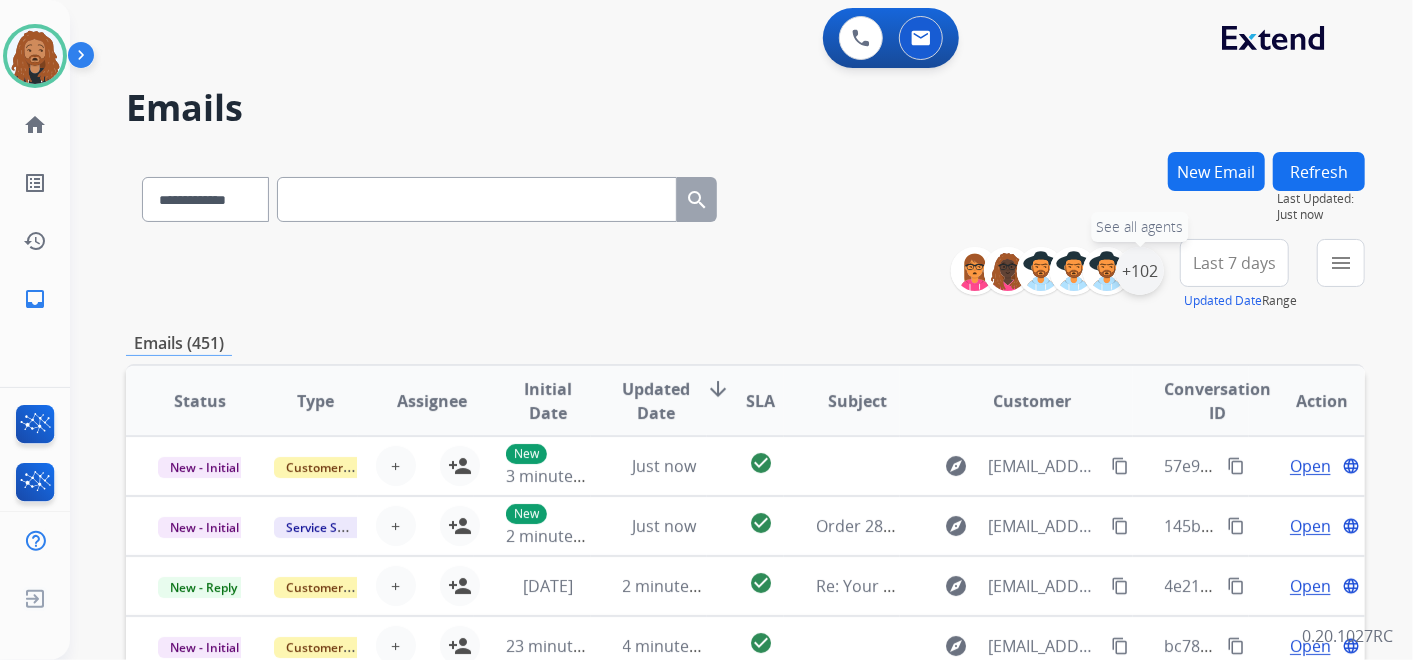 click on "+102" at bounding box center [1140, 271] 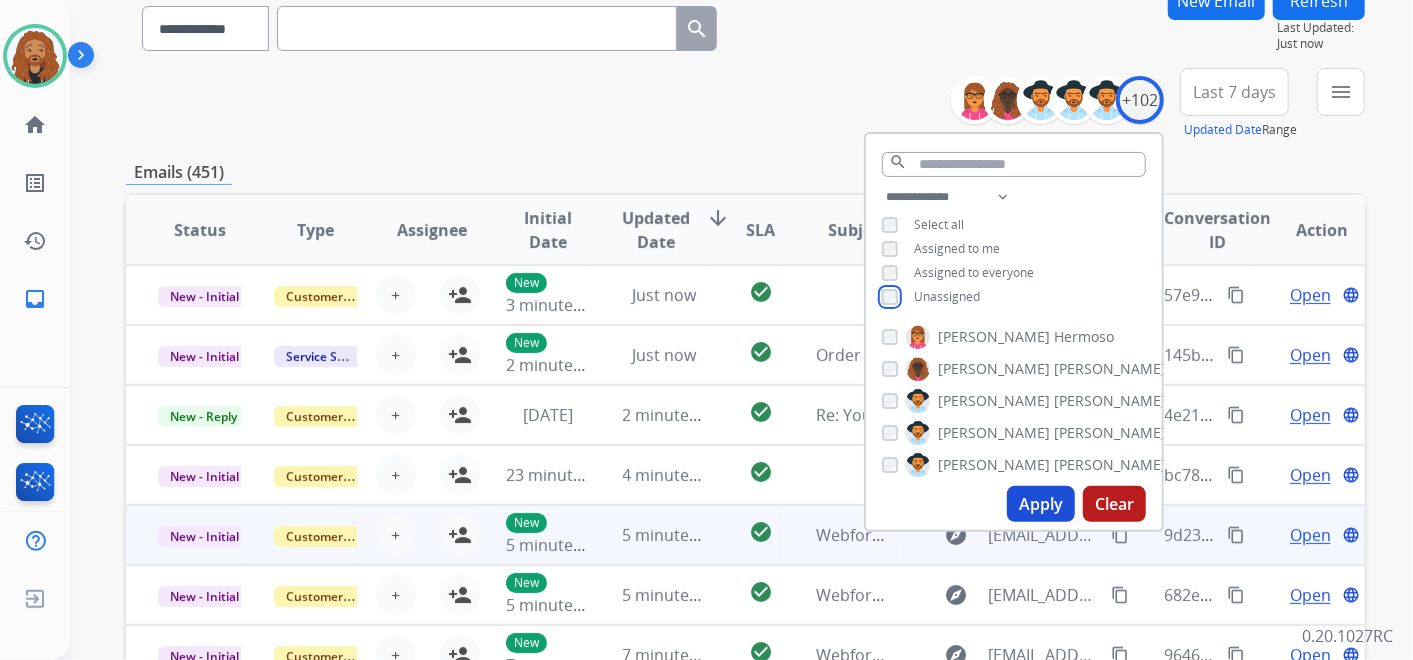scroll, scrollTop: 222, scrollLeft: 0, axis: vertical 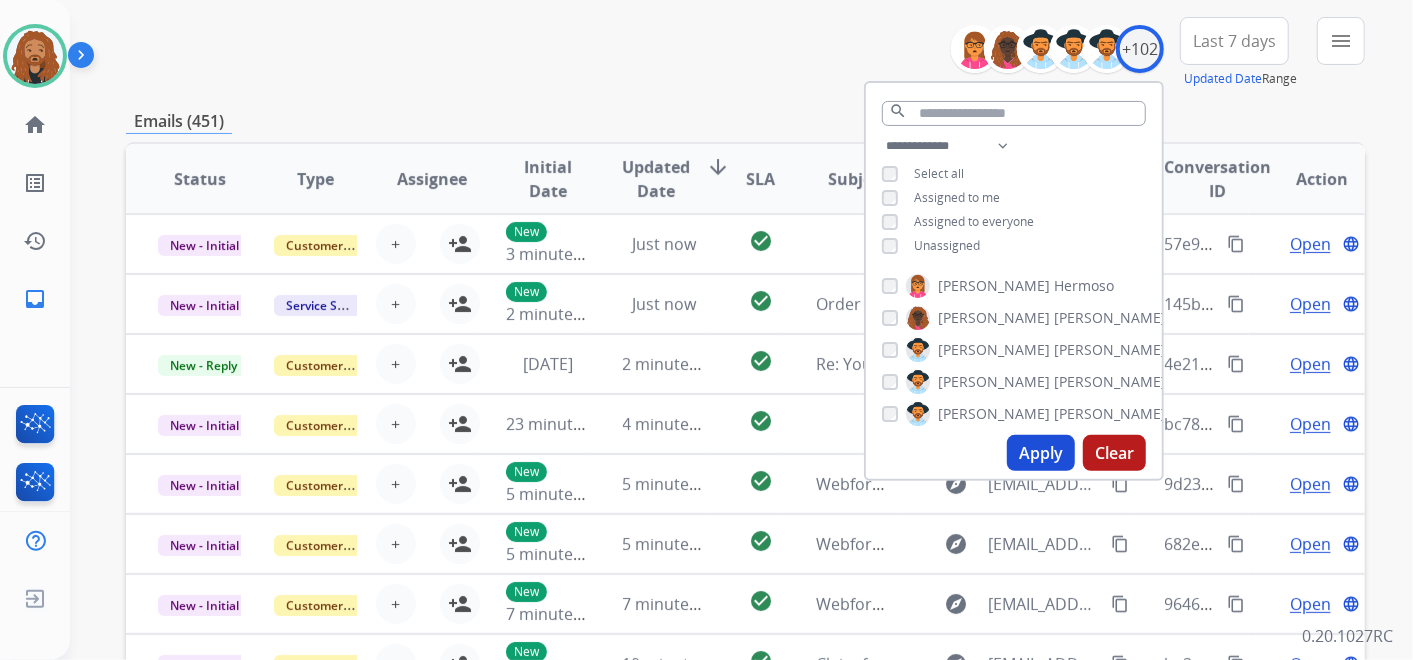 click on "Apply" at bounding box center (1041, 453) 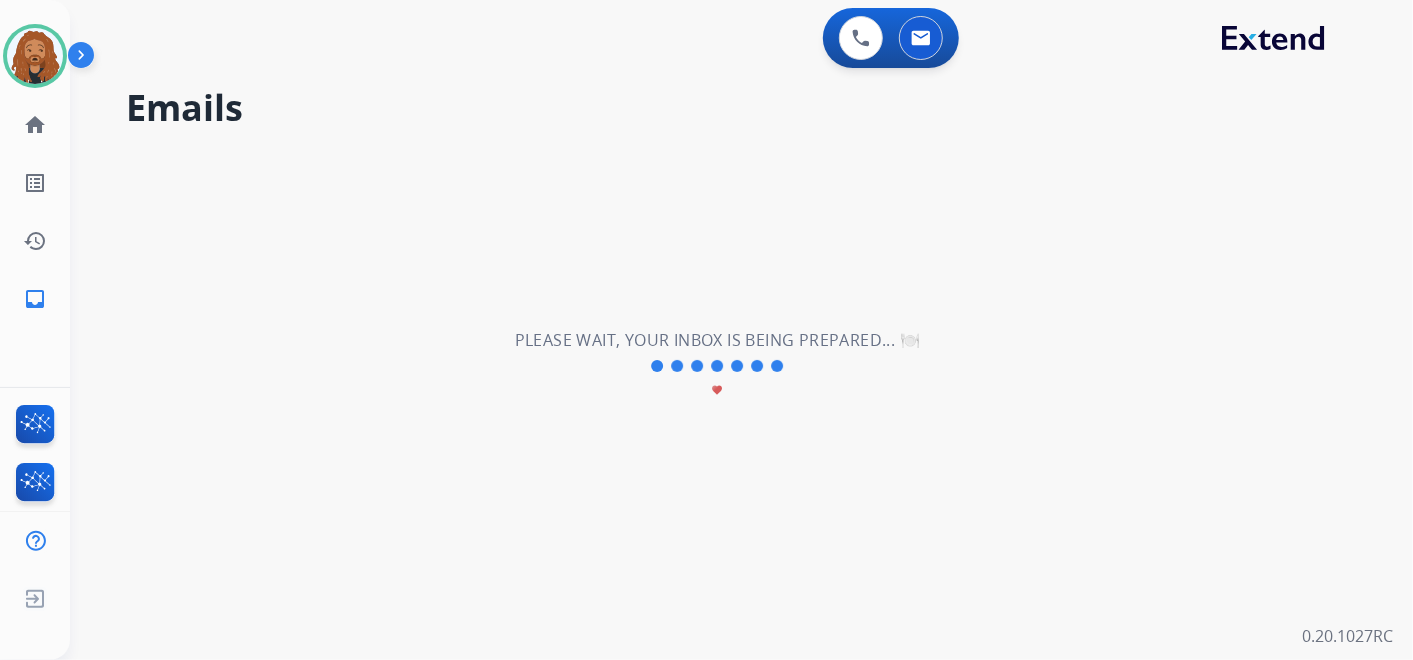 scroll, scrollTop: 0, scrollLeft: 0, axis: both 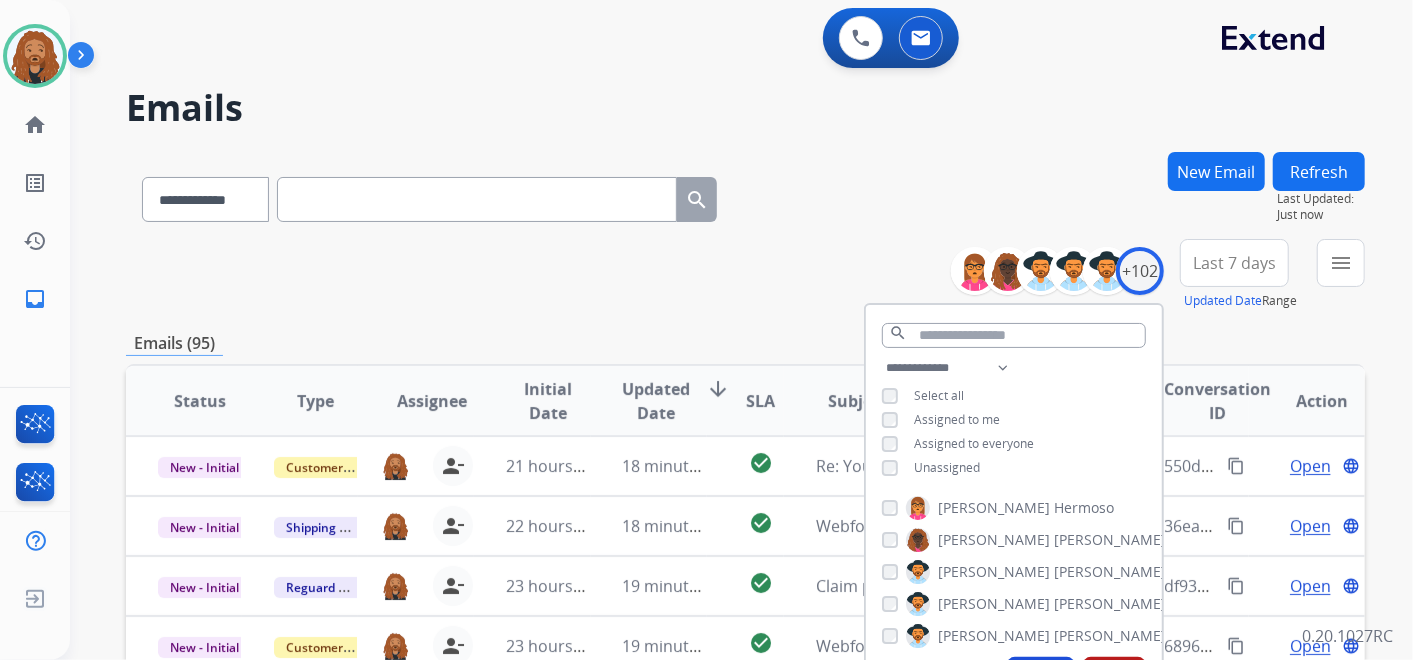 click on "**********" at bounding box center (745, 275) 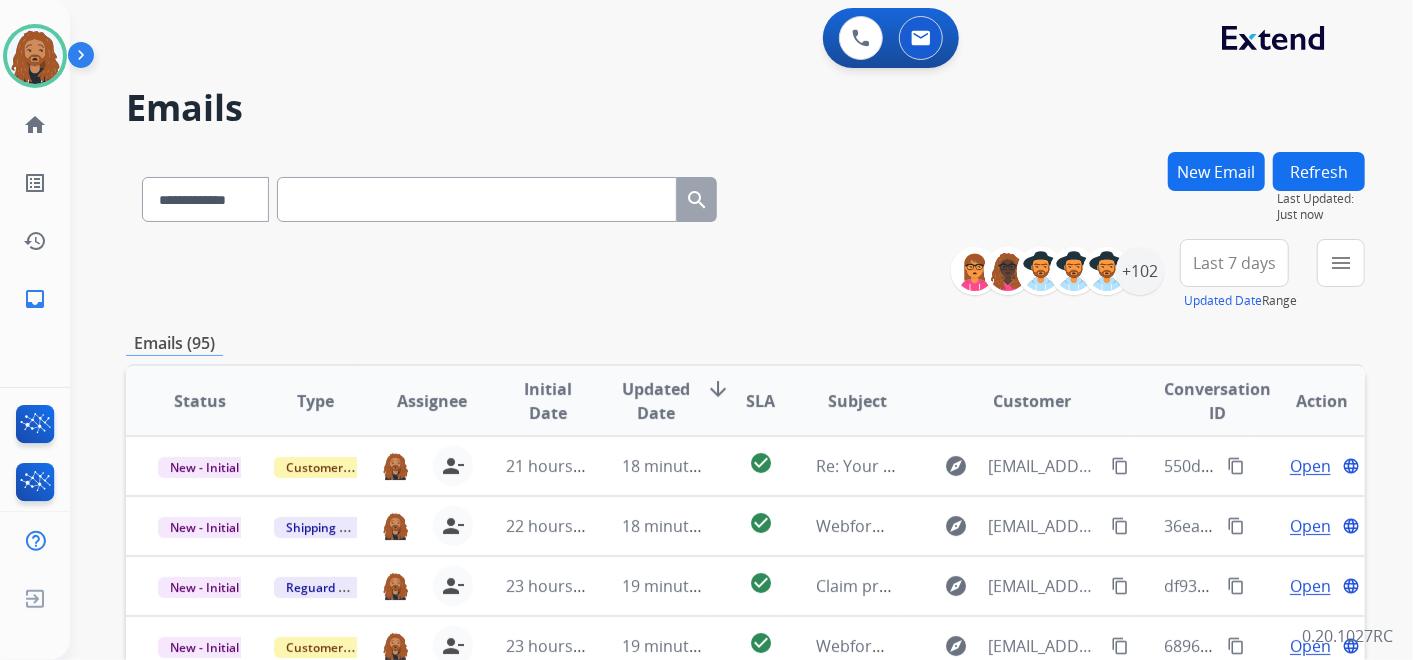 click on "Last 7 days" at bounding box center [1234, 263] 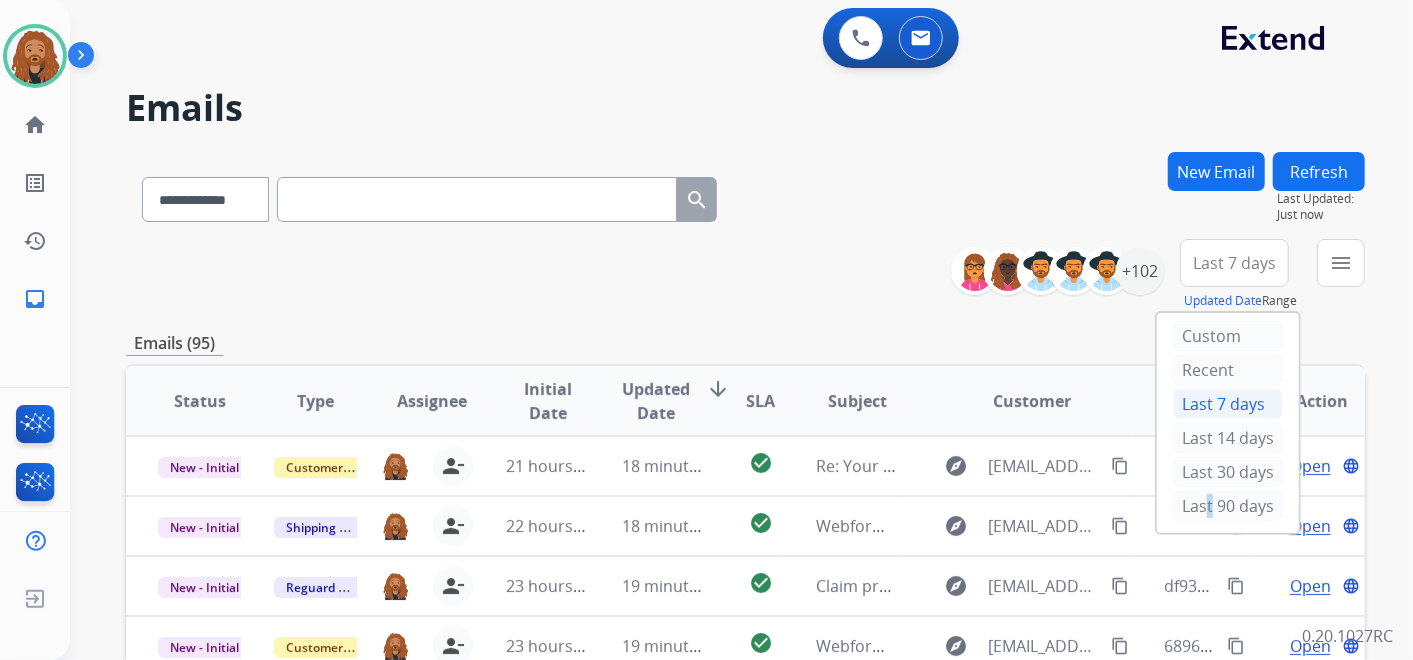 click on "Last 90 days" at bounding box center [1228, 506] 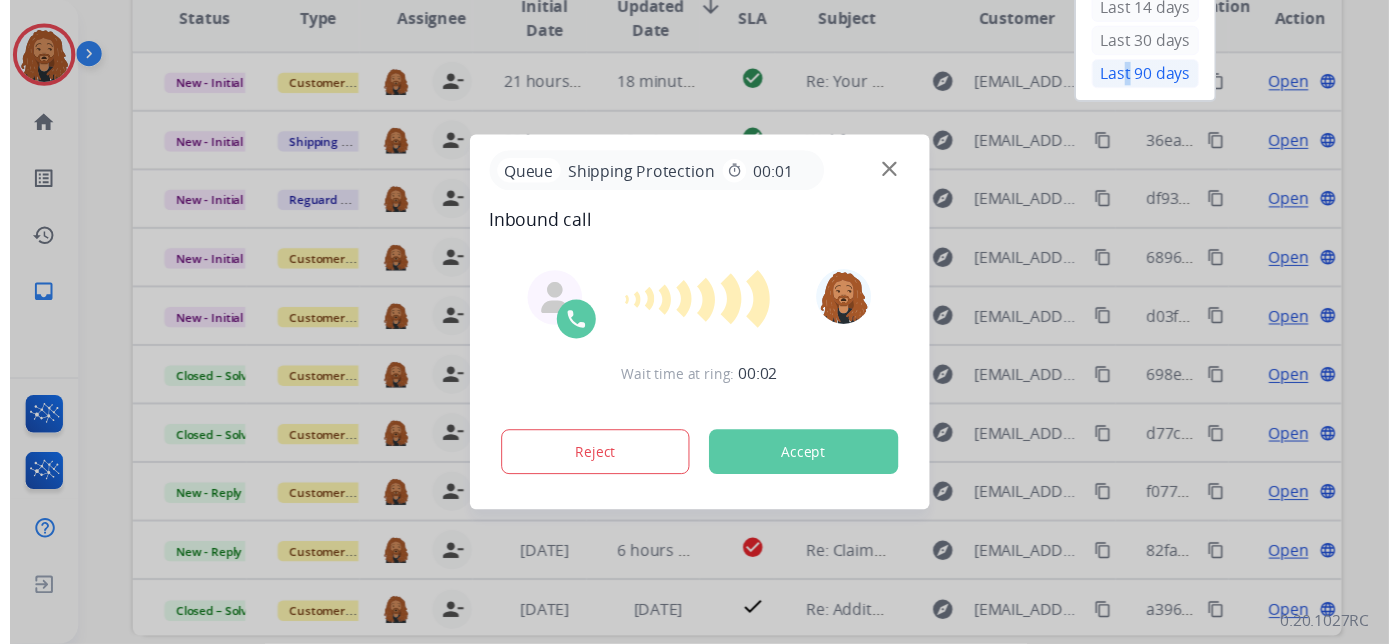 scroll, scrollTop: 444, scrollLeft: 0, axis: vertical 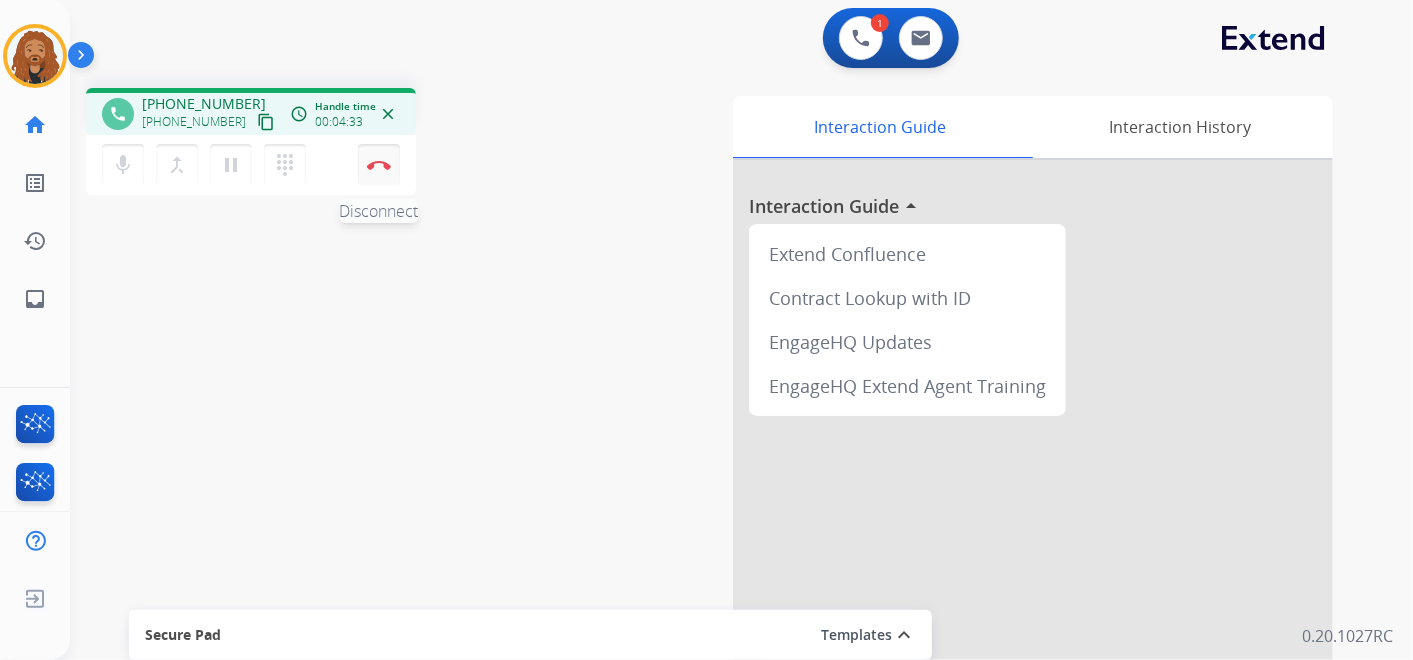 click at bounding box center [379, 165] 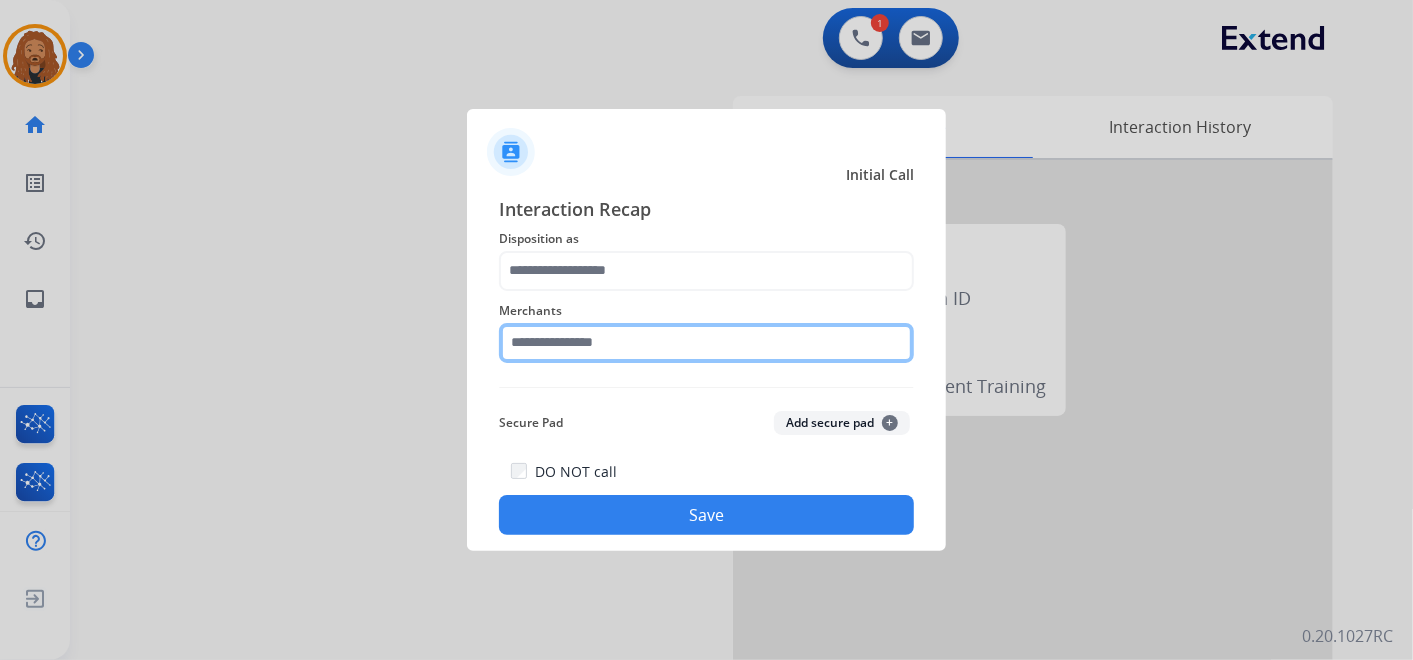 click 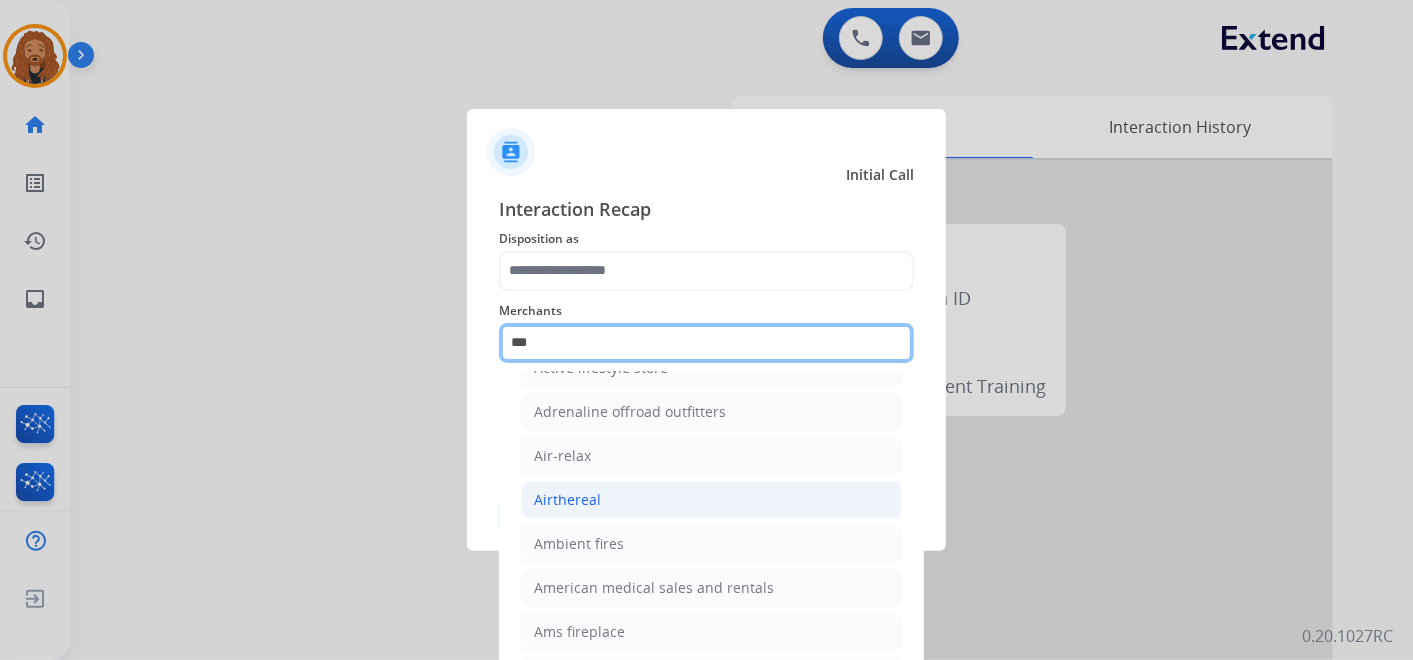 scroll, scrollTop: 0, scrollLeft: 0, axis: both 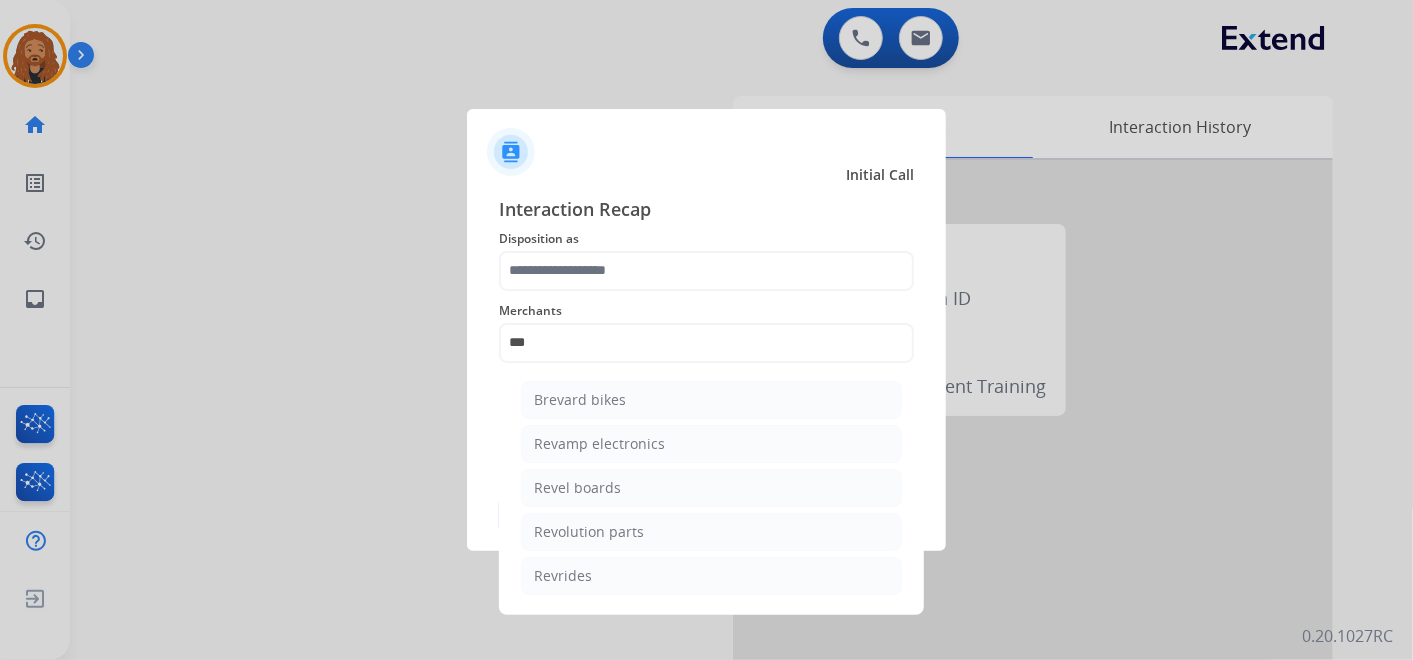 click on "Revolution parts" 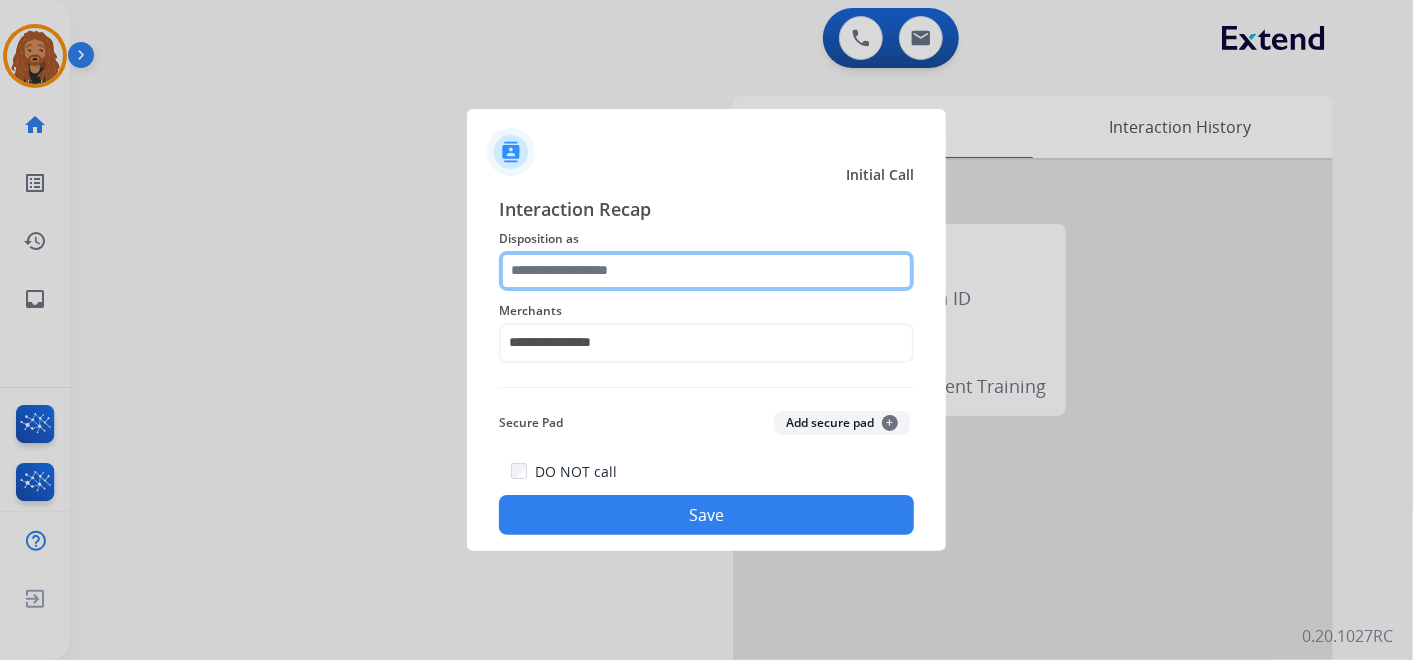 click 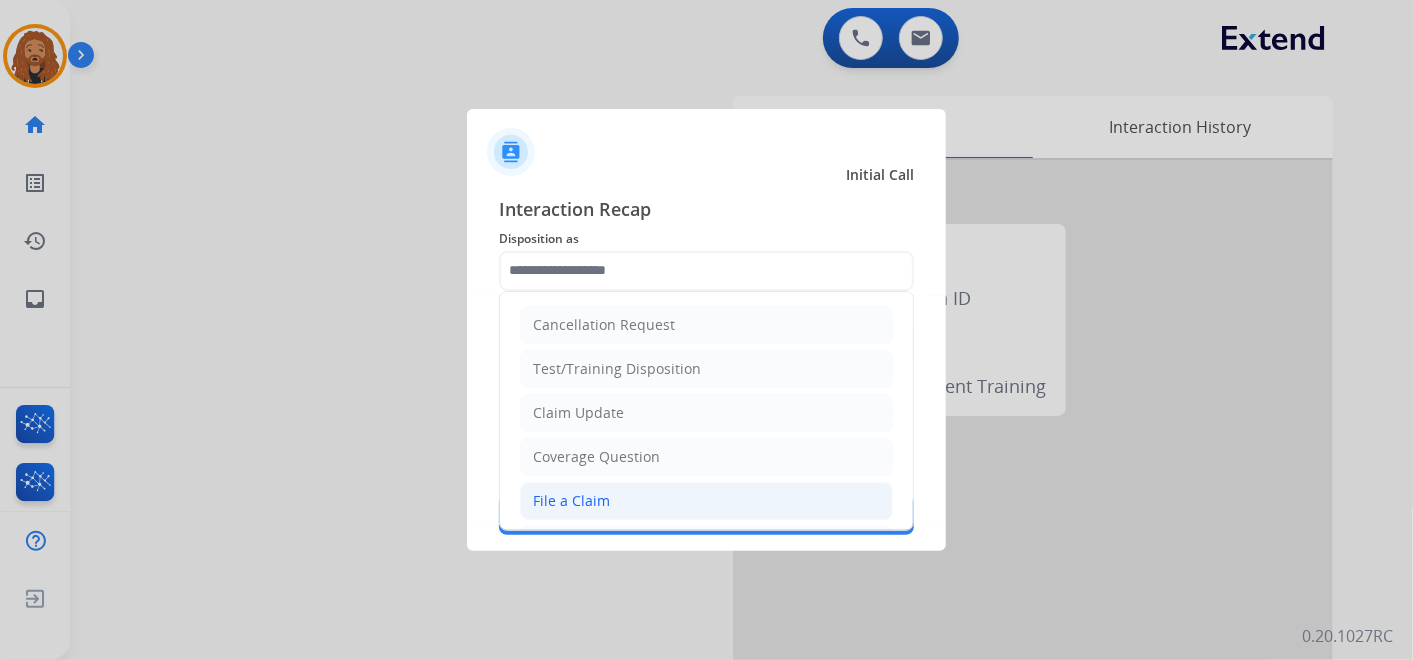 drag, startPoint x: 611, startPoint y: 502, endPoint x: 615, endPoint y: 469, distance: 33.24154 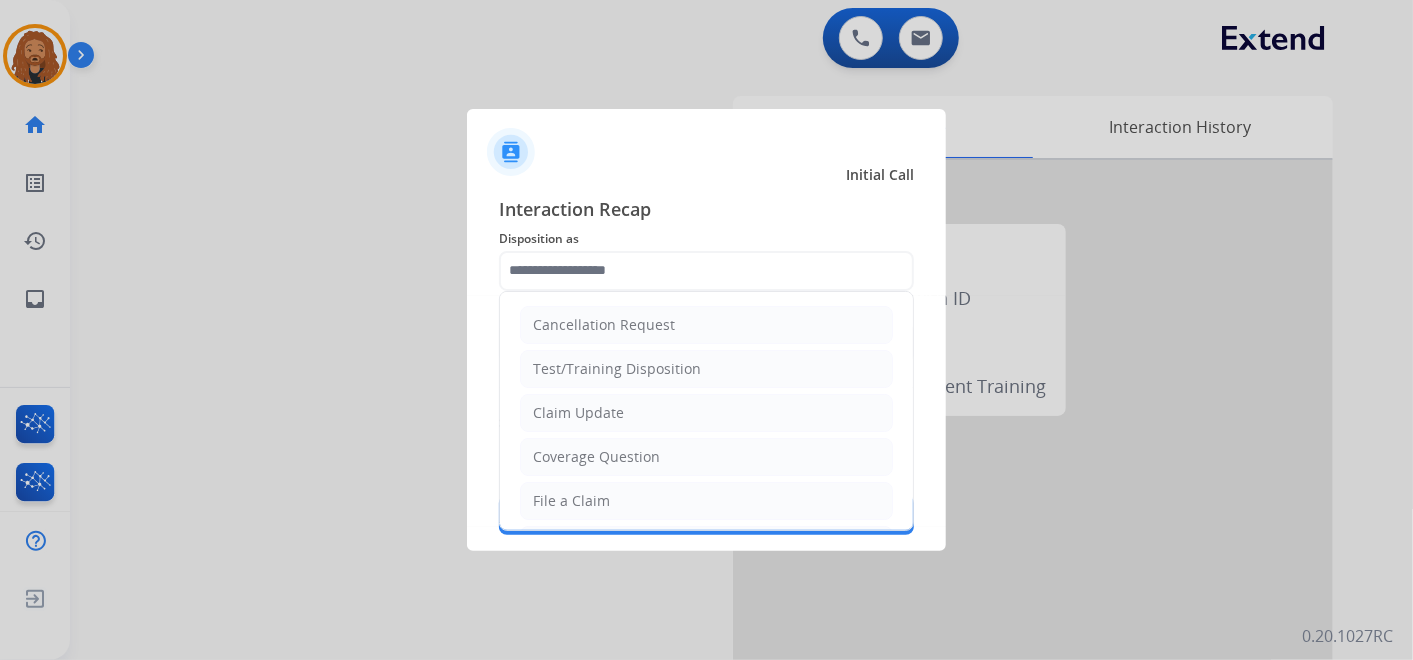click on "File a Claim" 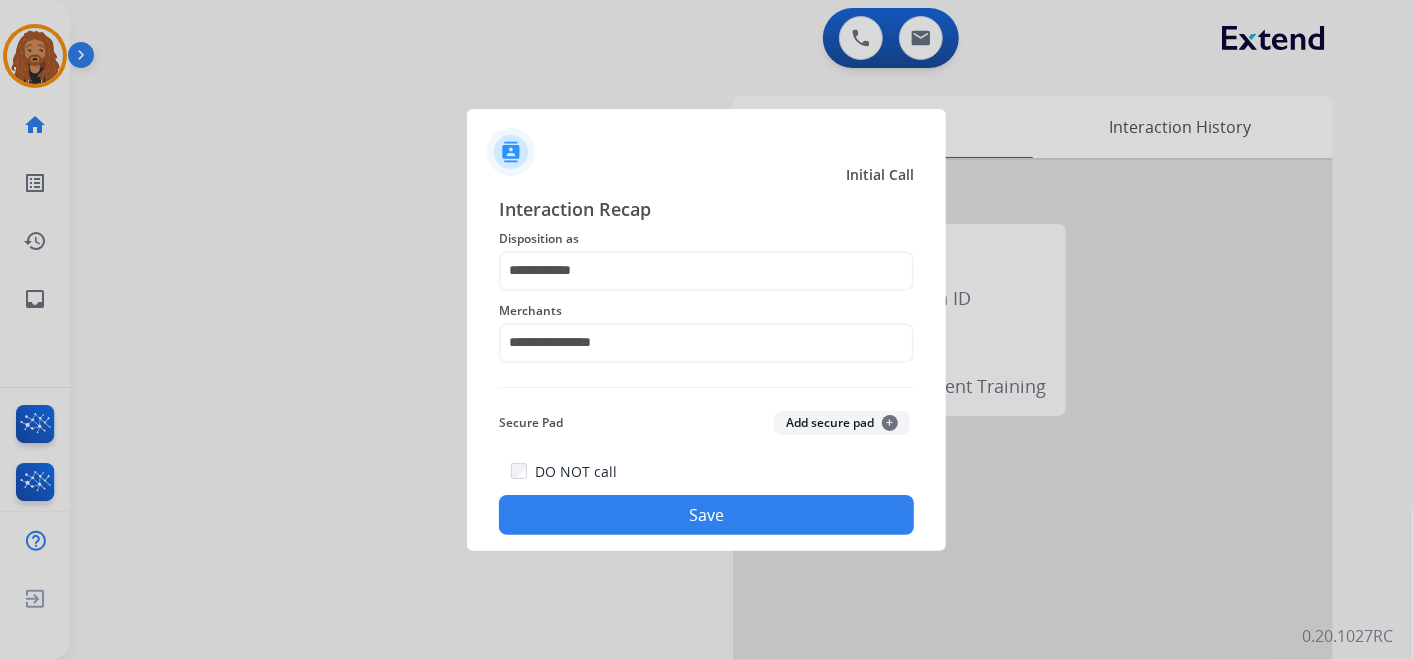 click on "Save" 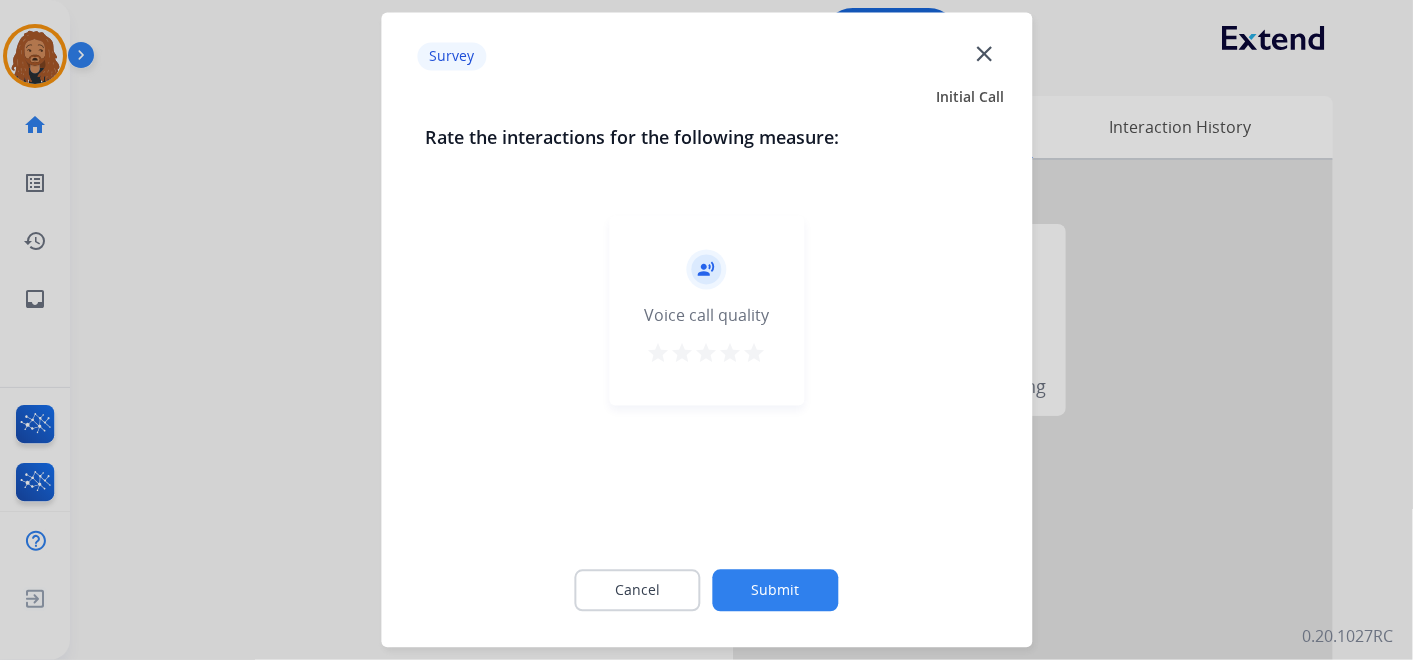 click on "star" at bounding box center [755, 354] 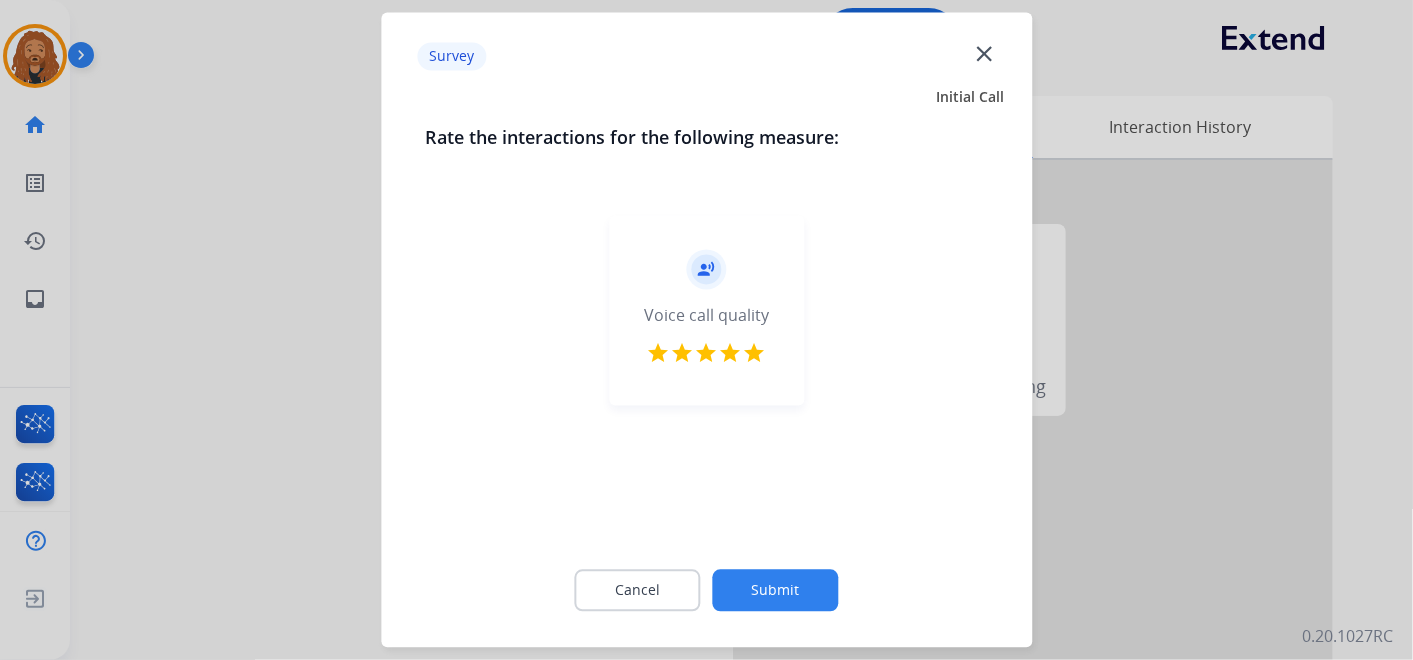 click on "Submit" 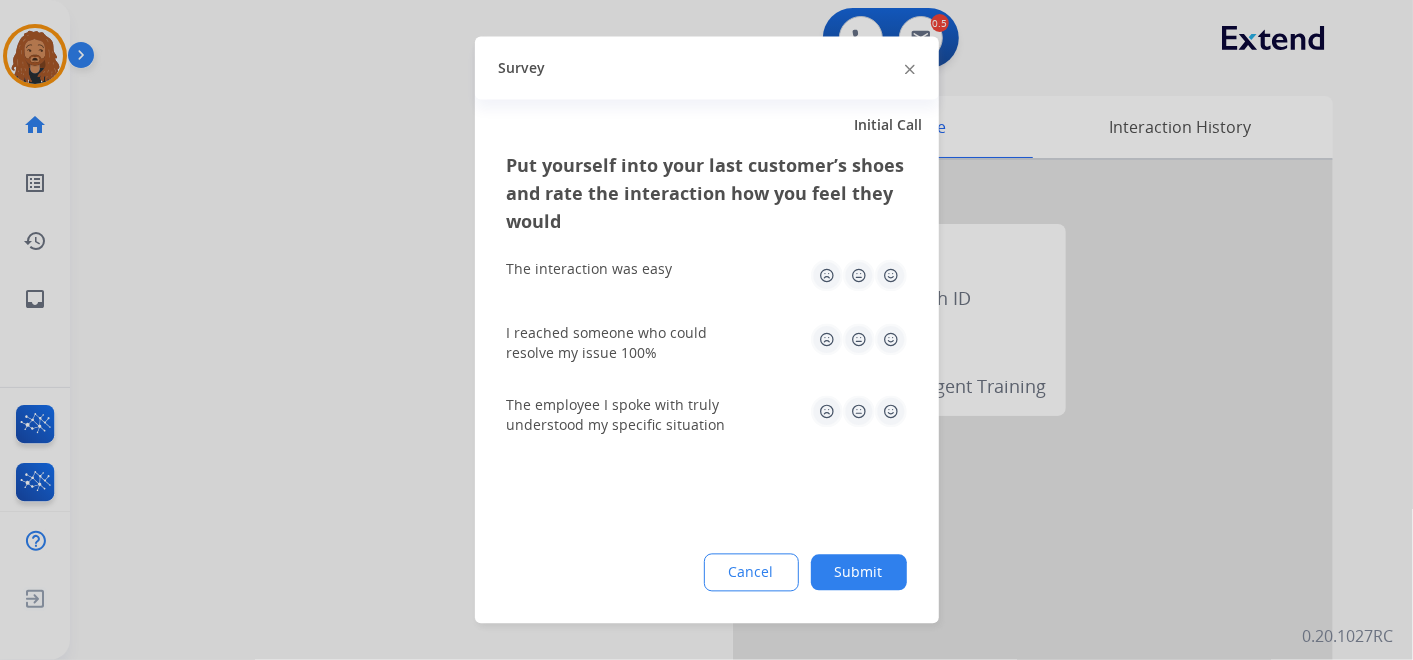 drag, startPoint x: 889, startPoint y: 413, endPoint x: 882, endPoint y: 369, distance: 44.553337 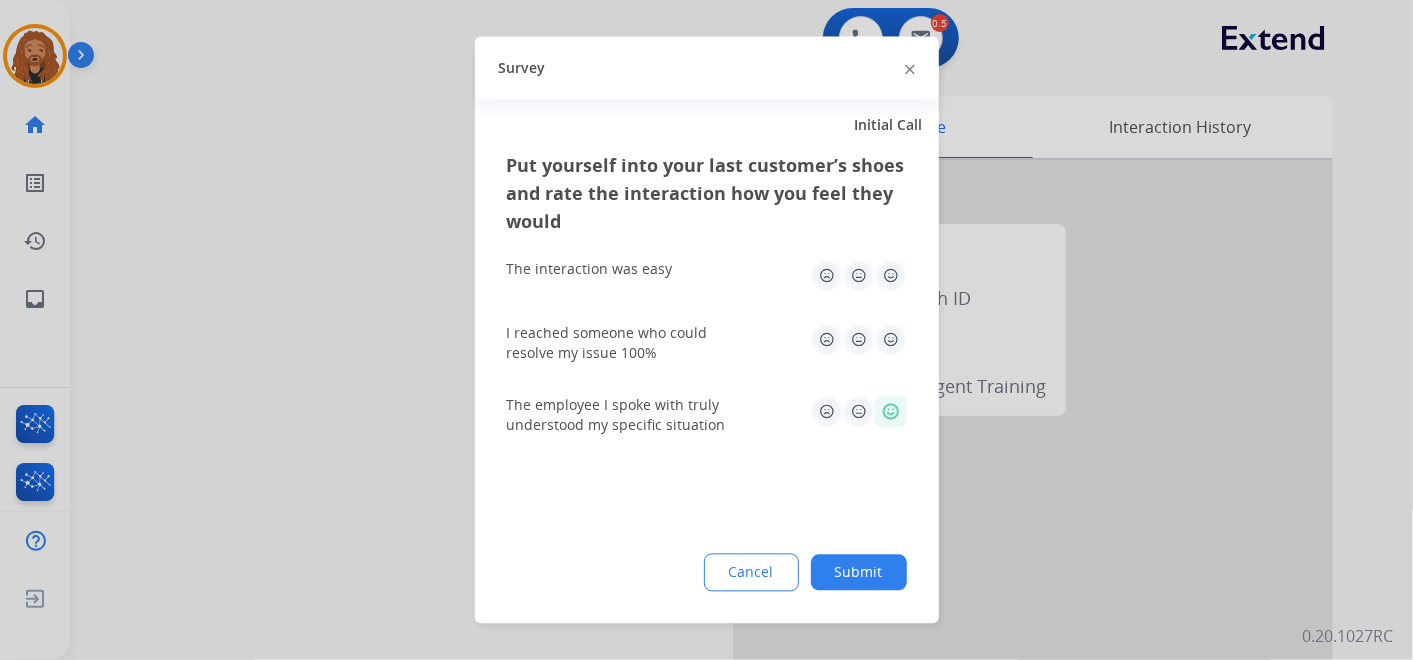 click on "I reached someone who could resolve my issue 100%" 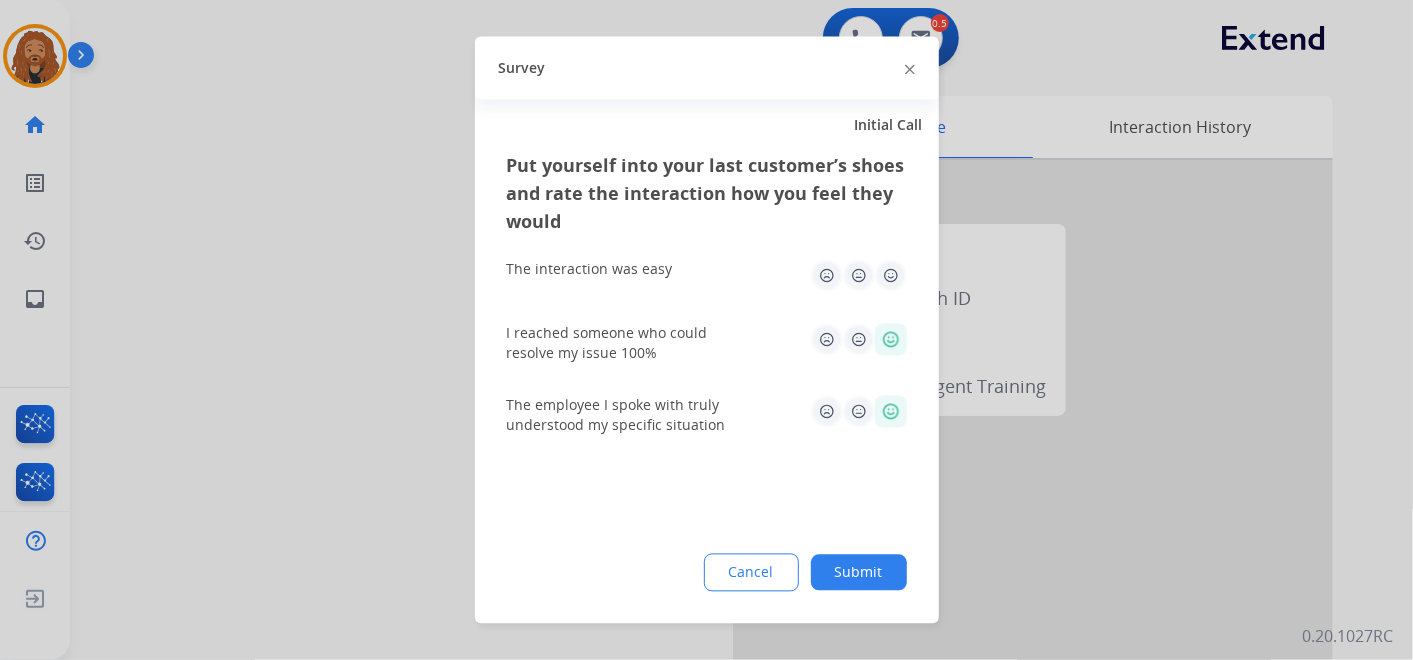 click 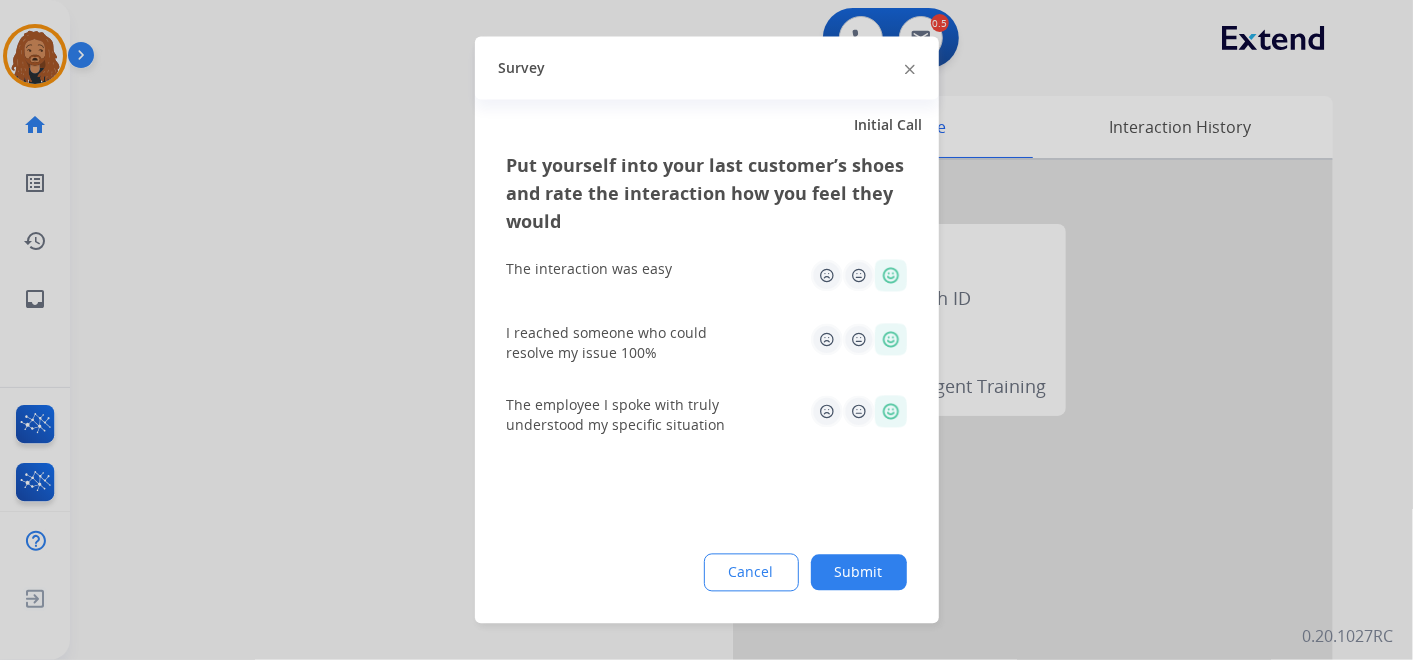 click on "Submit" 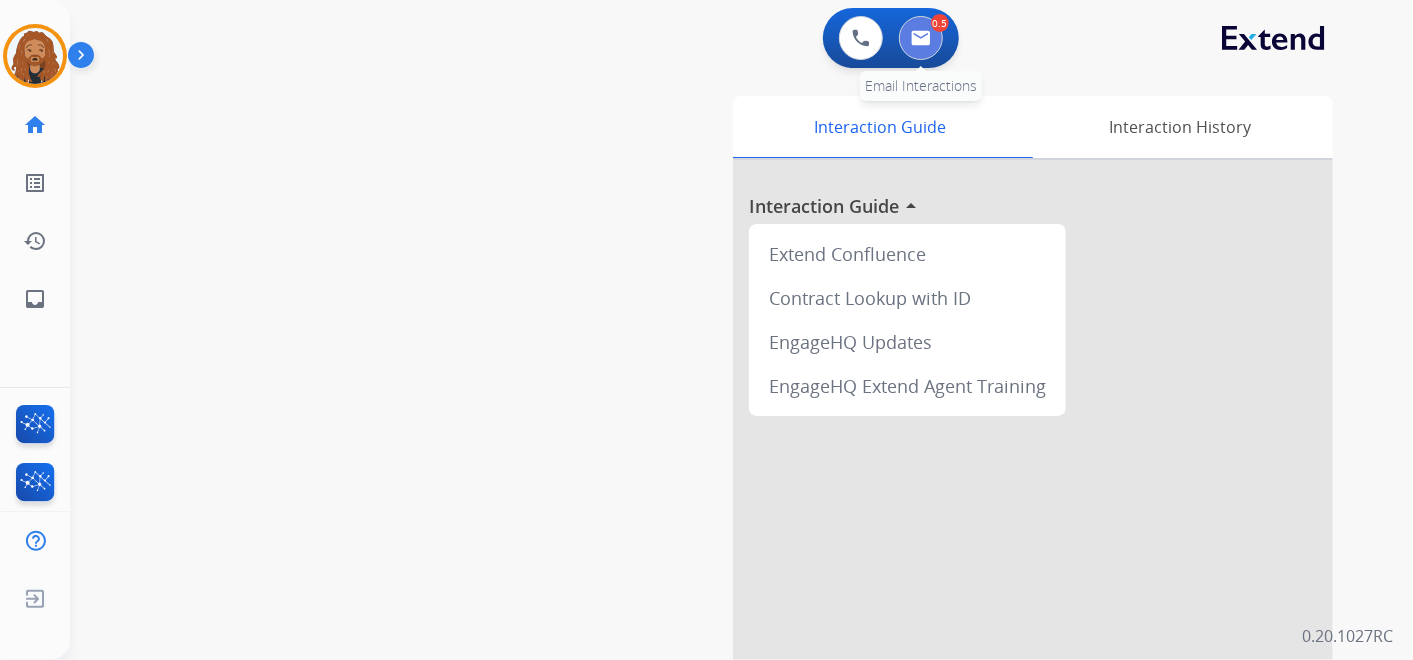 click at bounding box center [921, 38] 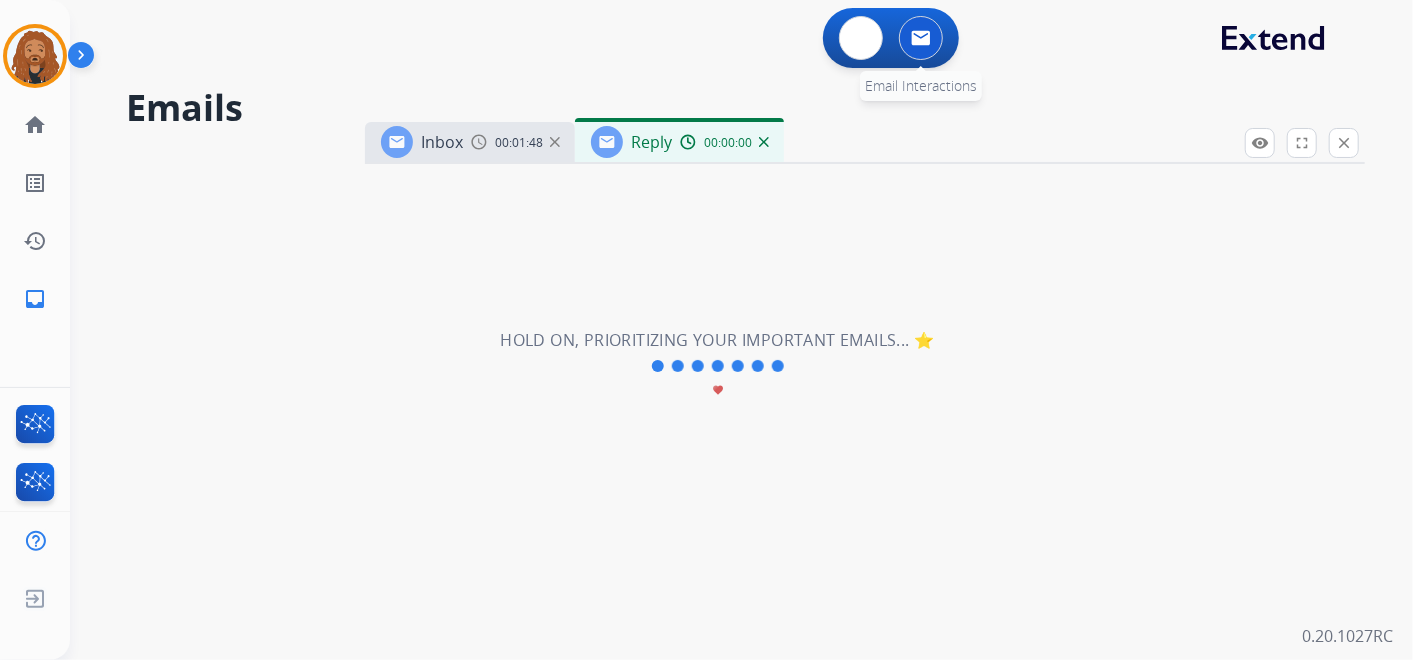 select on "**********" 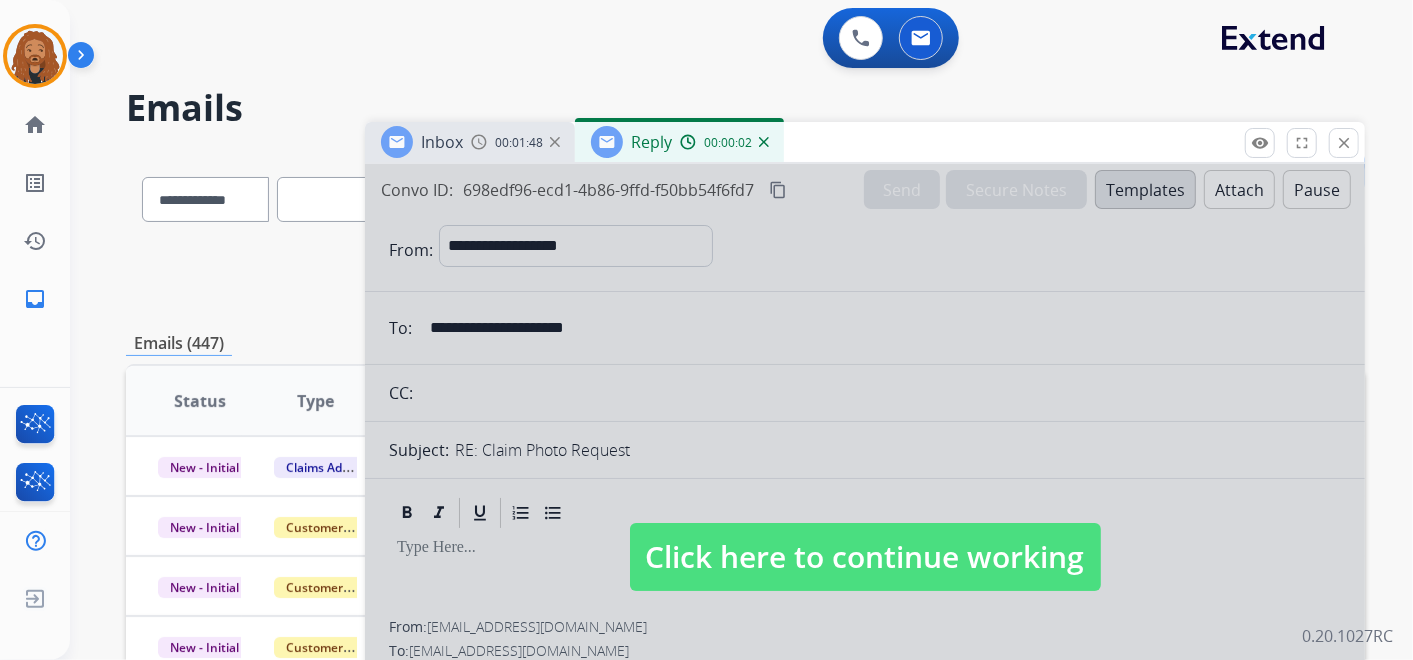 click at bounding box center [865, 537] 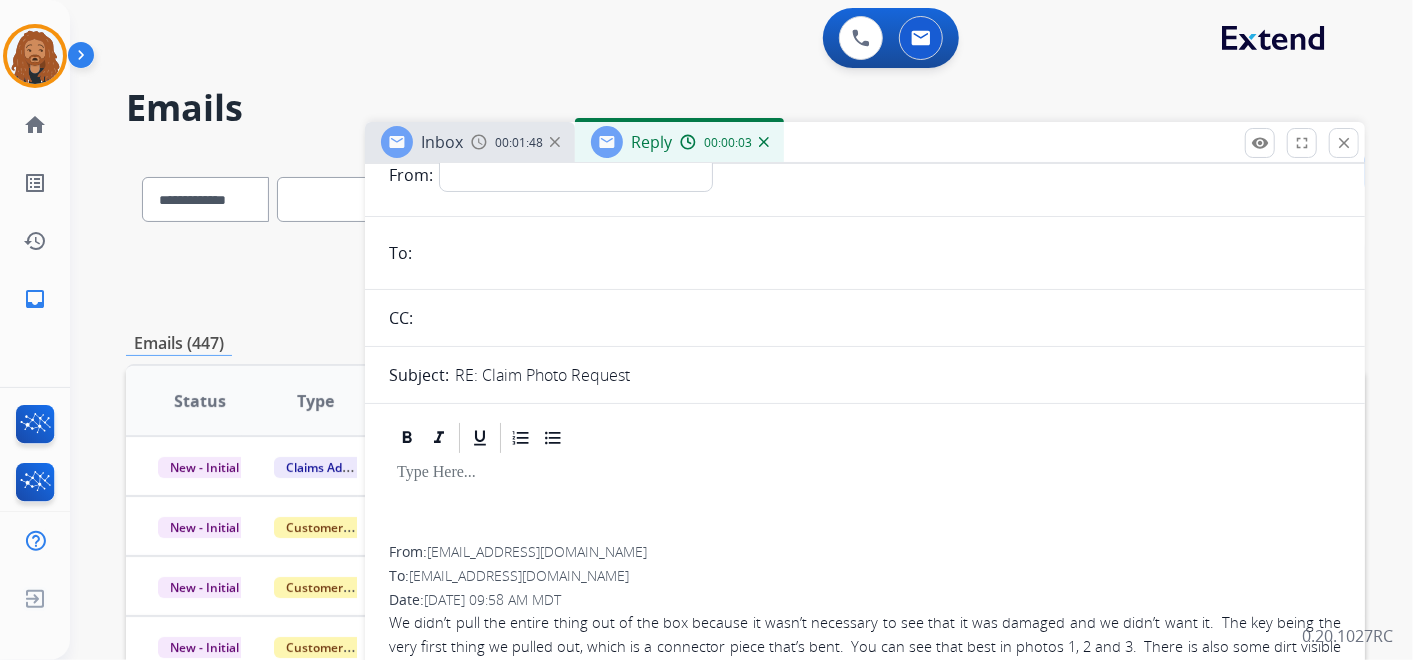 scroll, scrollTop: 111, scrollLeft: 0, axis: vertical 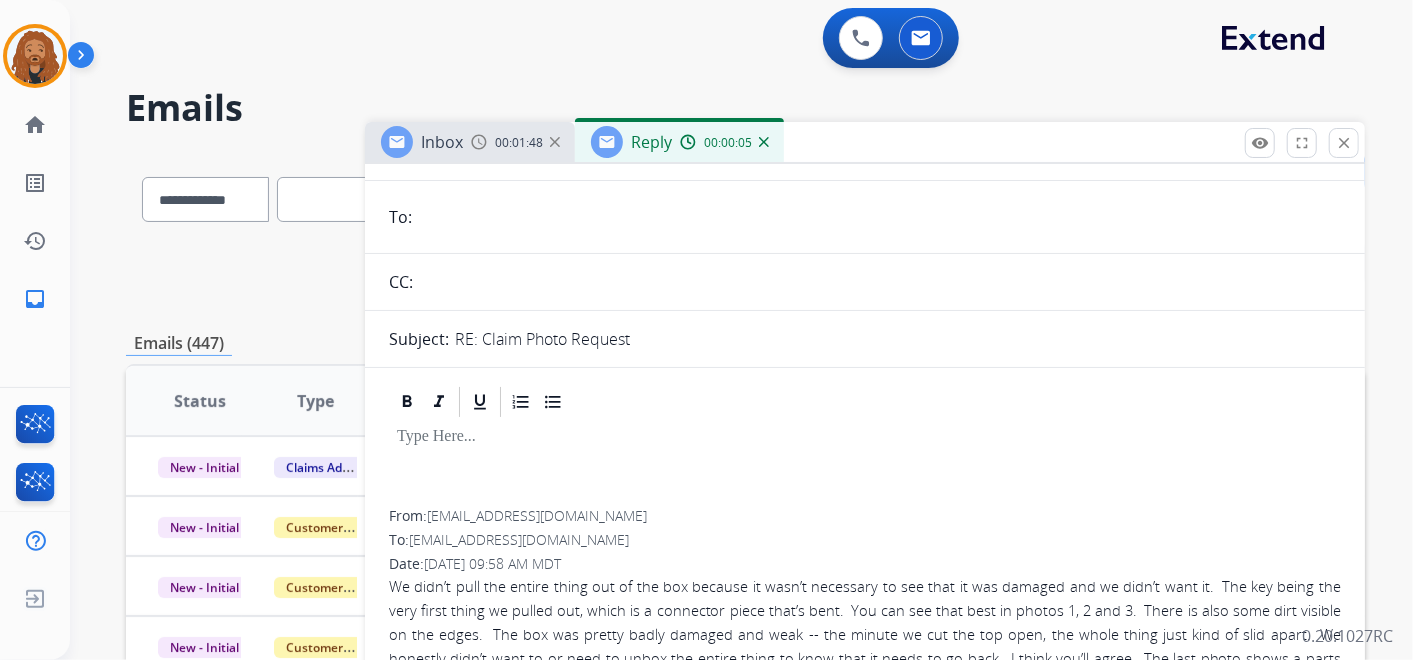 click on "Reply  00:00:05" at bounding box center (679, 142) 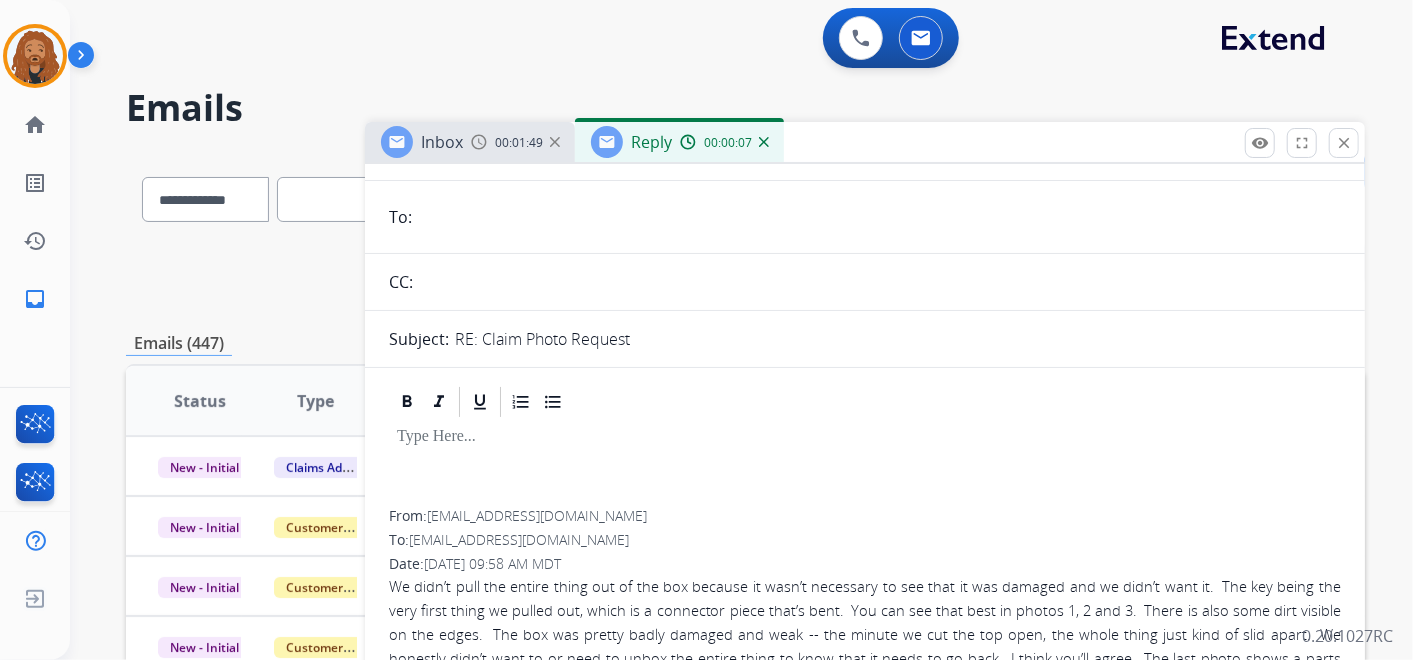click at bounding box center [764, 142] 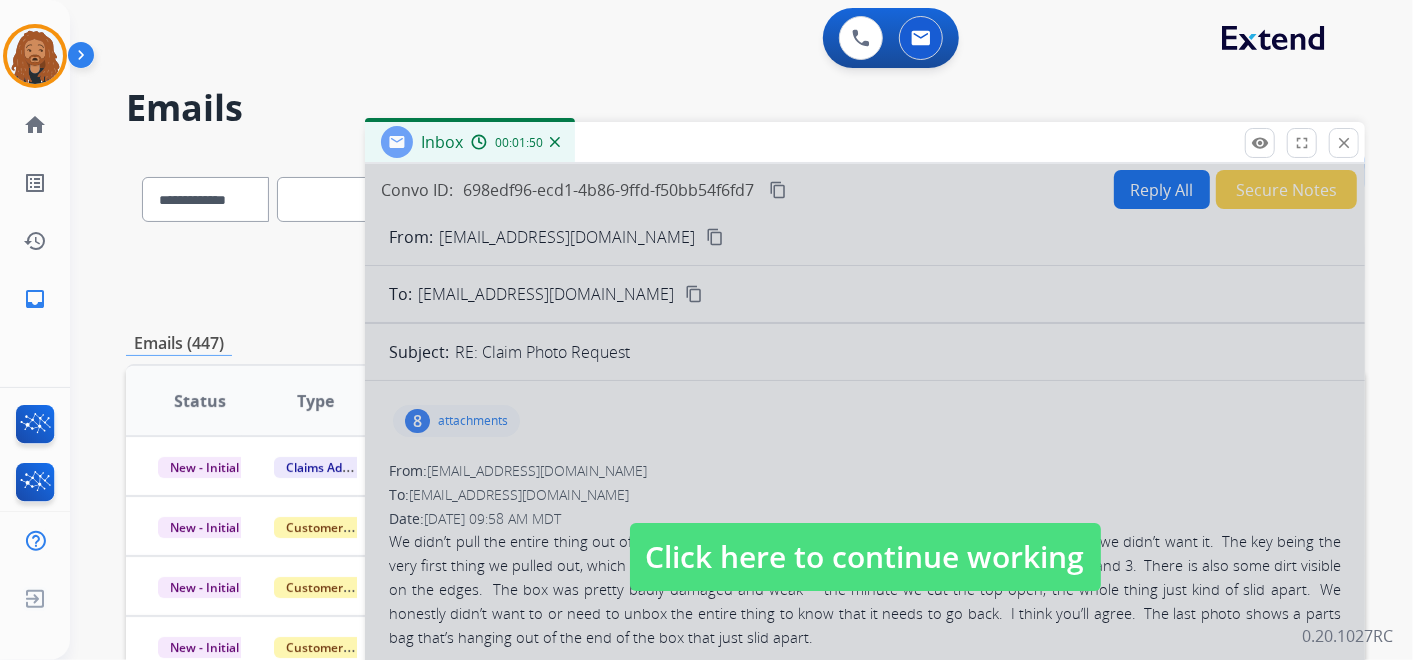 drag, startPoint x: 556, startPoint y: 138, endPoint x: 661, endPoint y: 189, distance: 116.73046 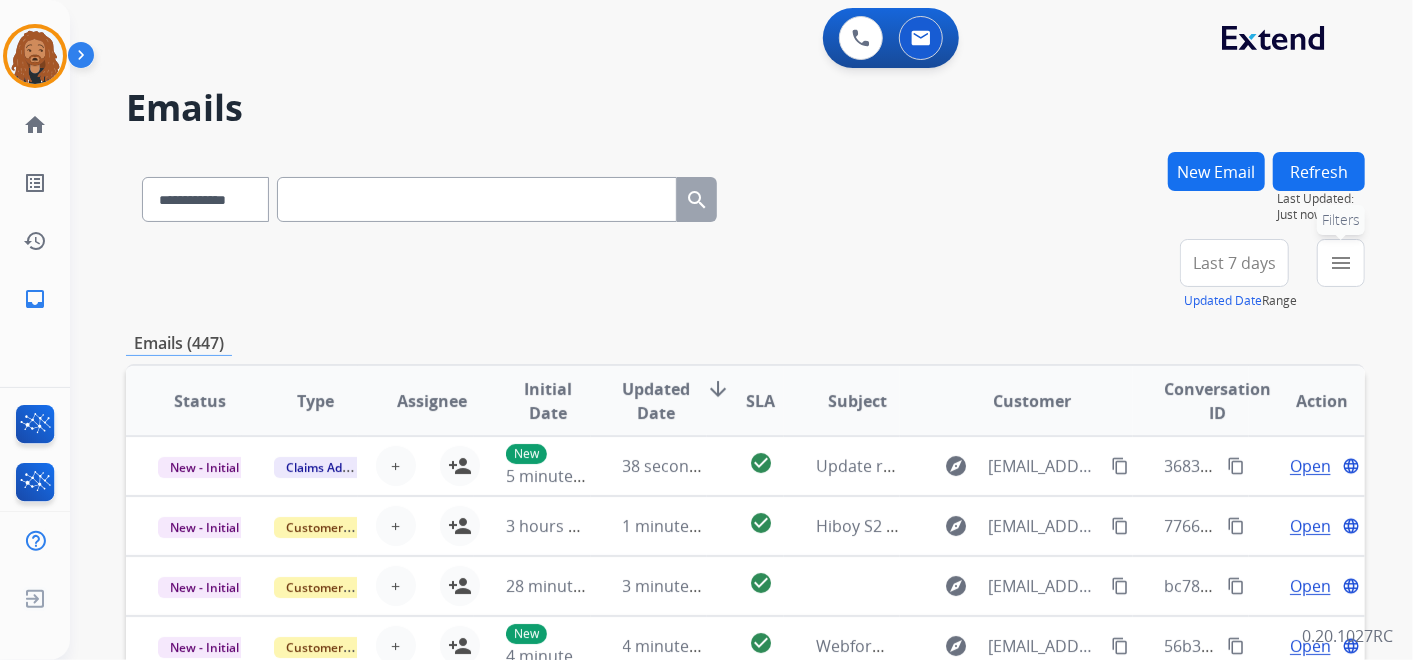 drag, startPoint x: 1354, startPoint y: 249, endPoint x: 1313, endPoint y: 281, distance: 52.009613 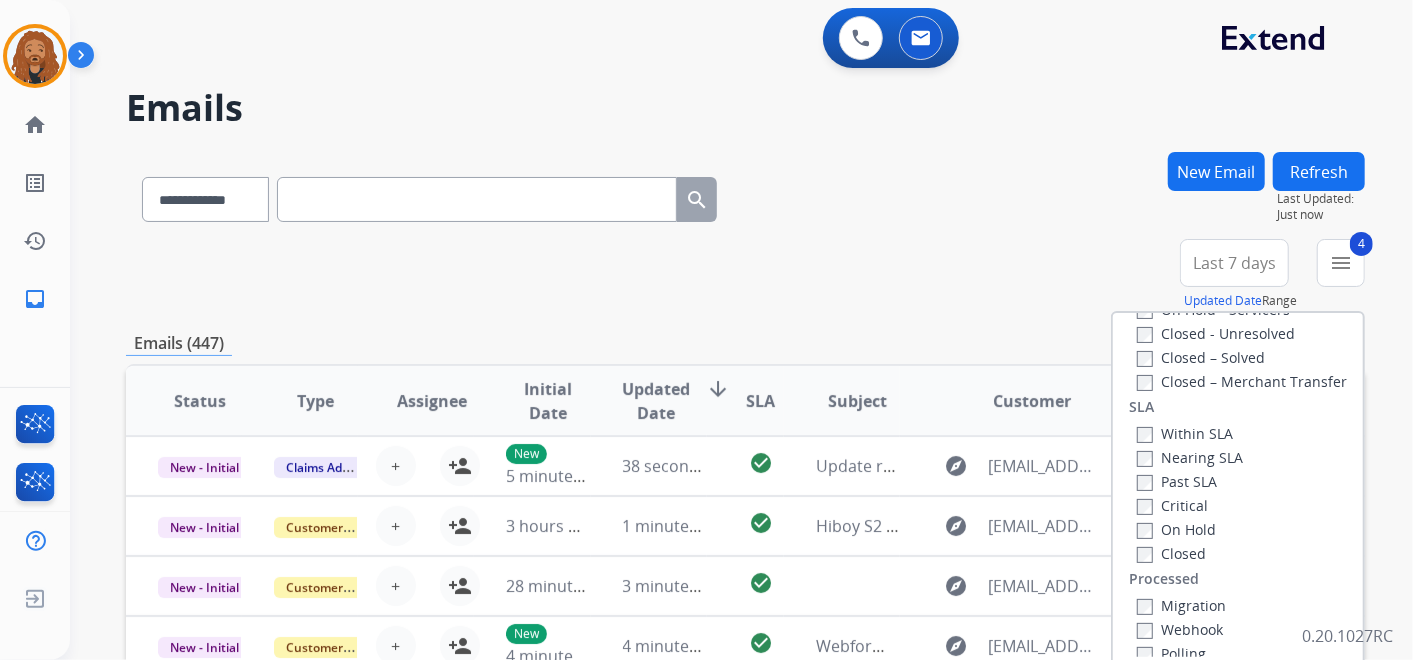 scroll, scrollTop: 526, scrollLeft: 0, axis: vertical 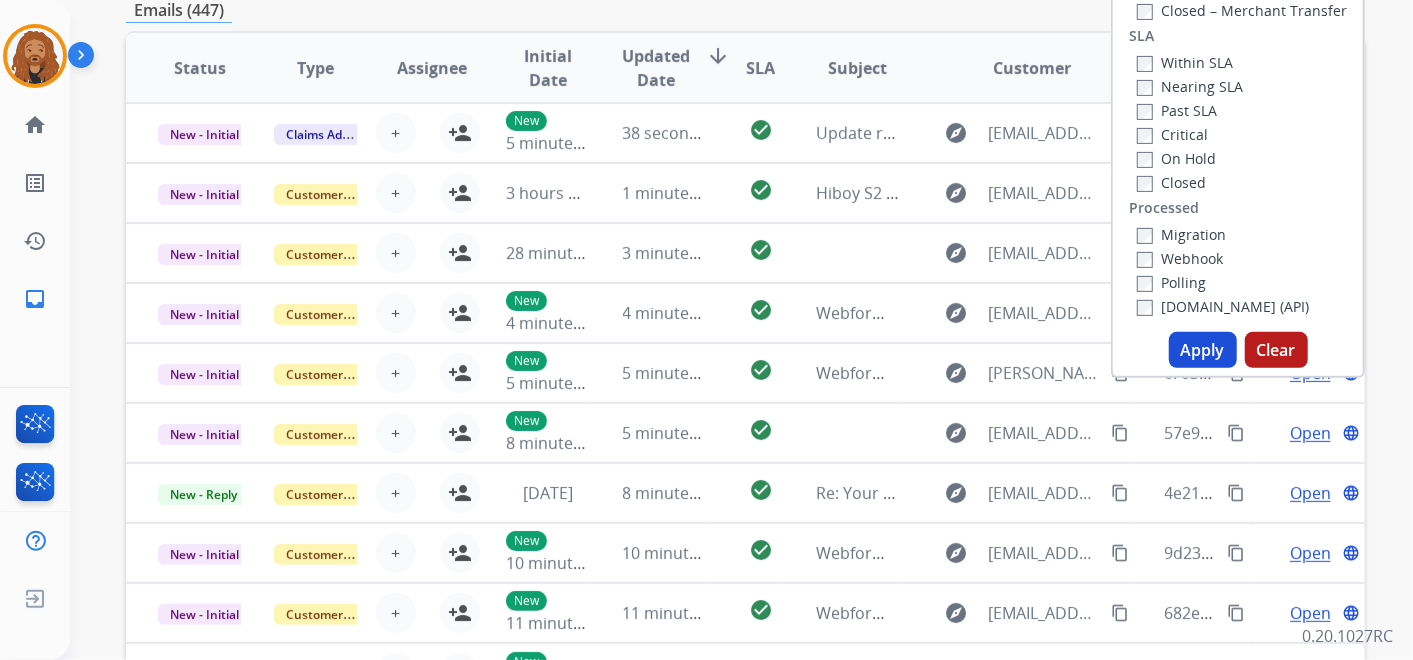 click on "Apply" at bounding box center [1203, 350] 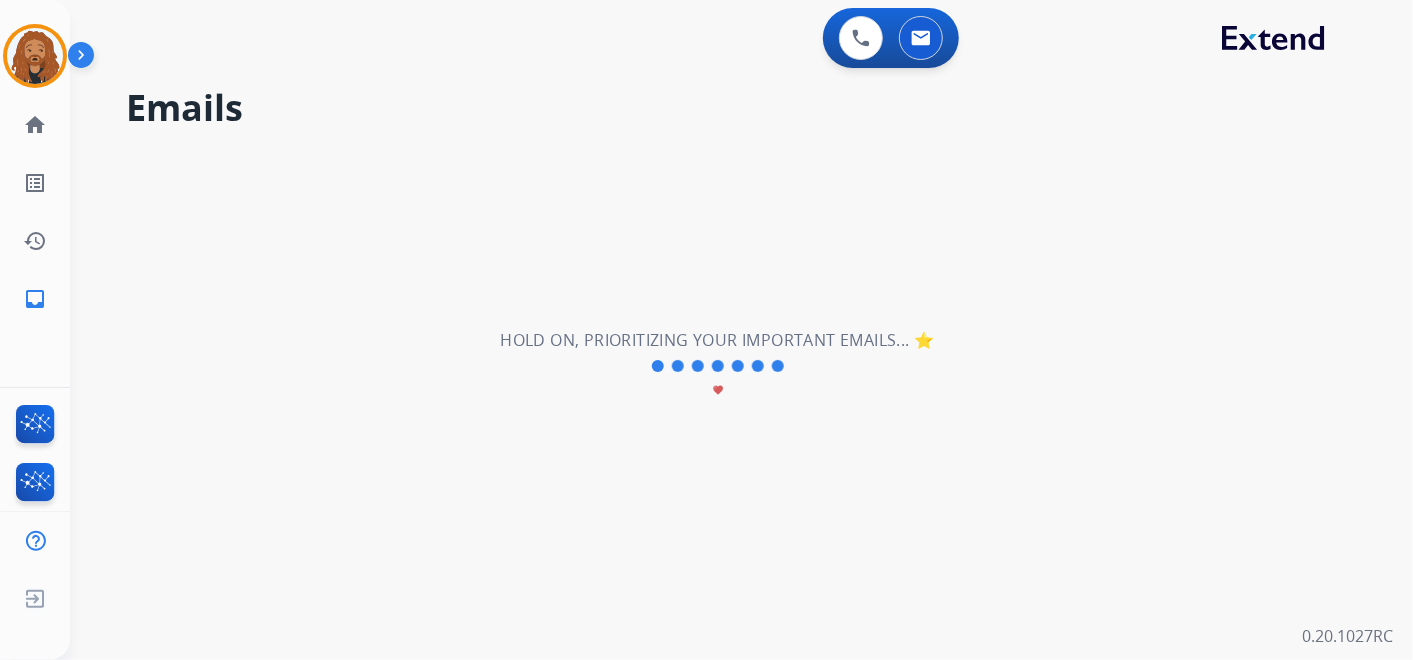 scroll, scrollTop: 0, scrollLeft: 0, axis: both 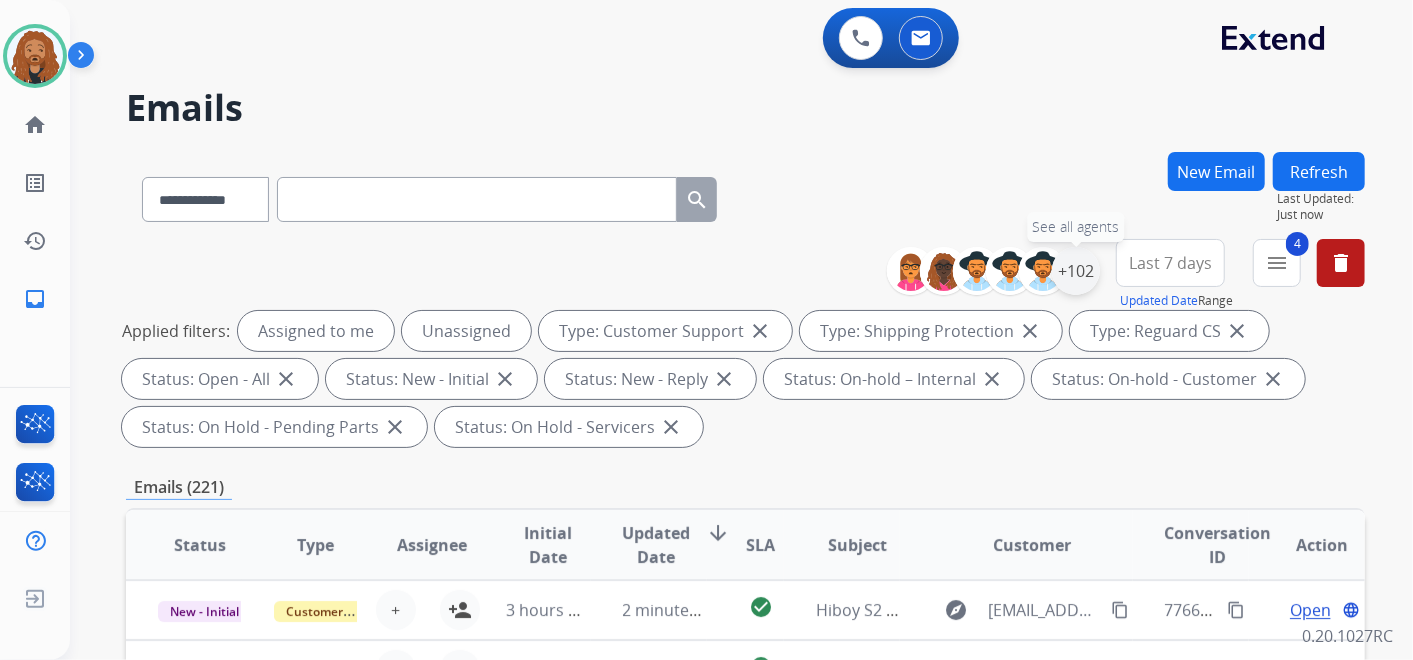 click on "+102" at bounding box center (1076, 271) 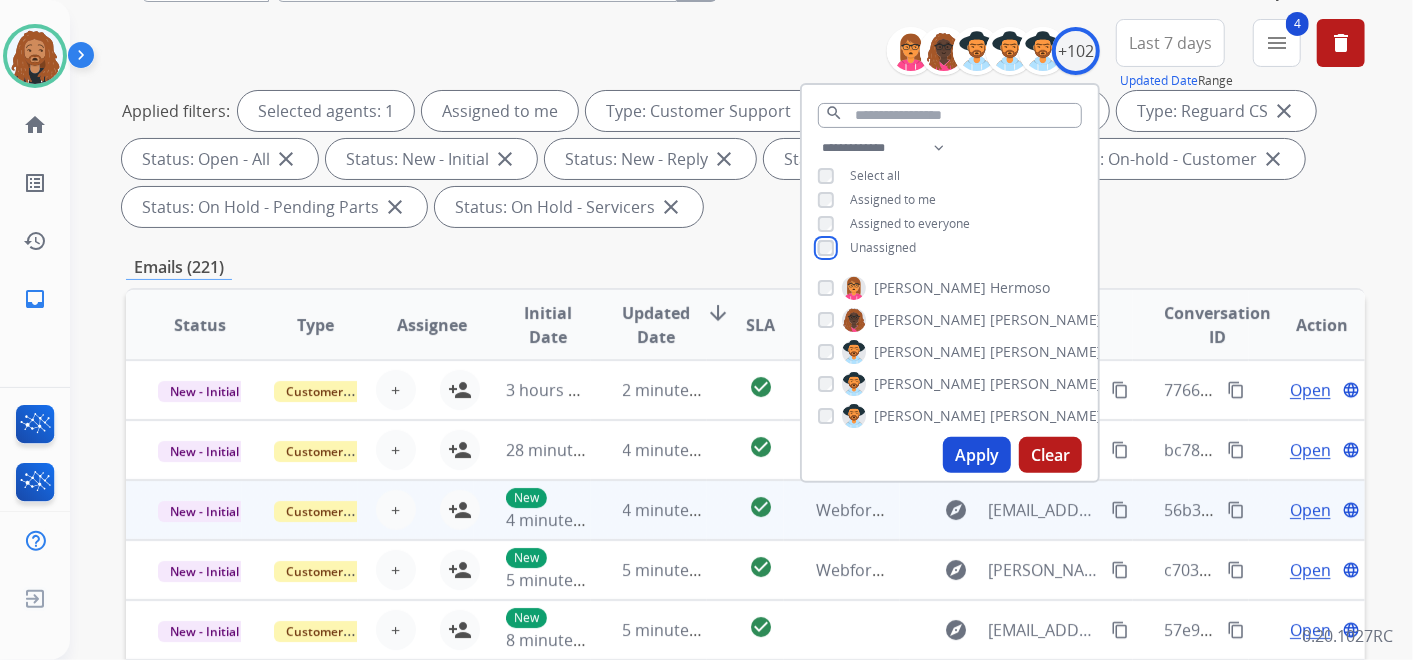 scroll, scrollTop: 222, scrollLeft: 0, axis: vertical 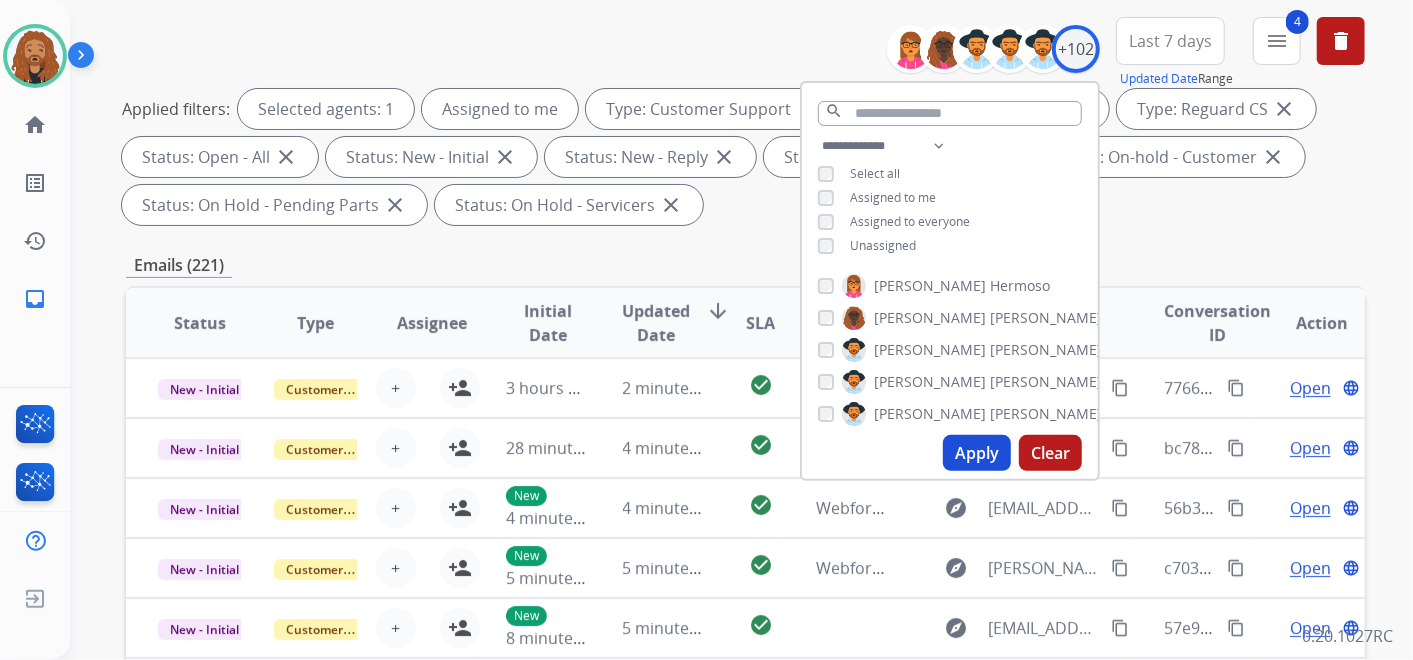 click on "Apply" at bounding box center [977, 453] 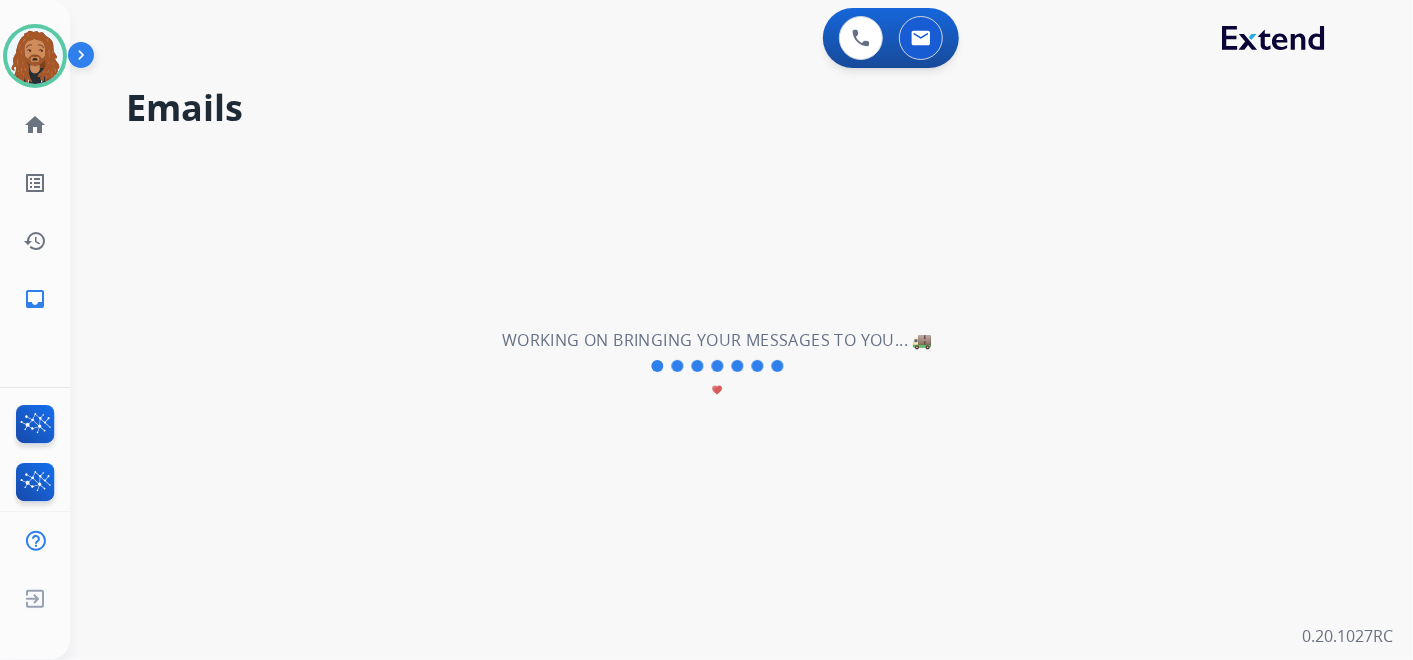 scroll, scrollTop: 0, scrollLeft: 0, axis: both 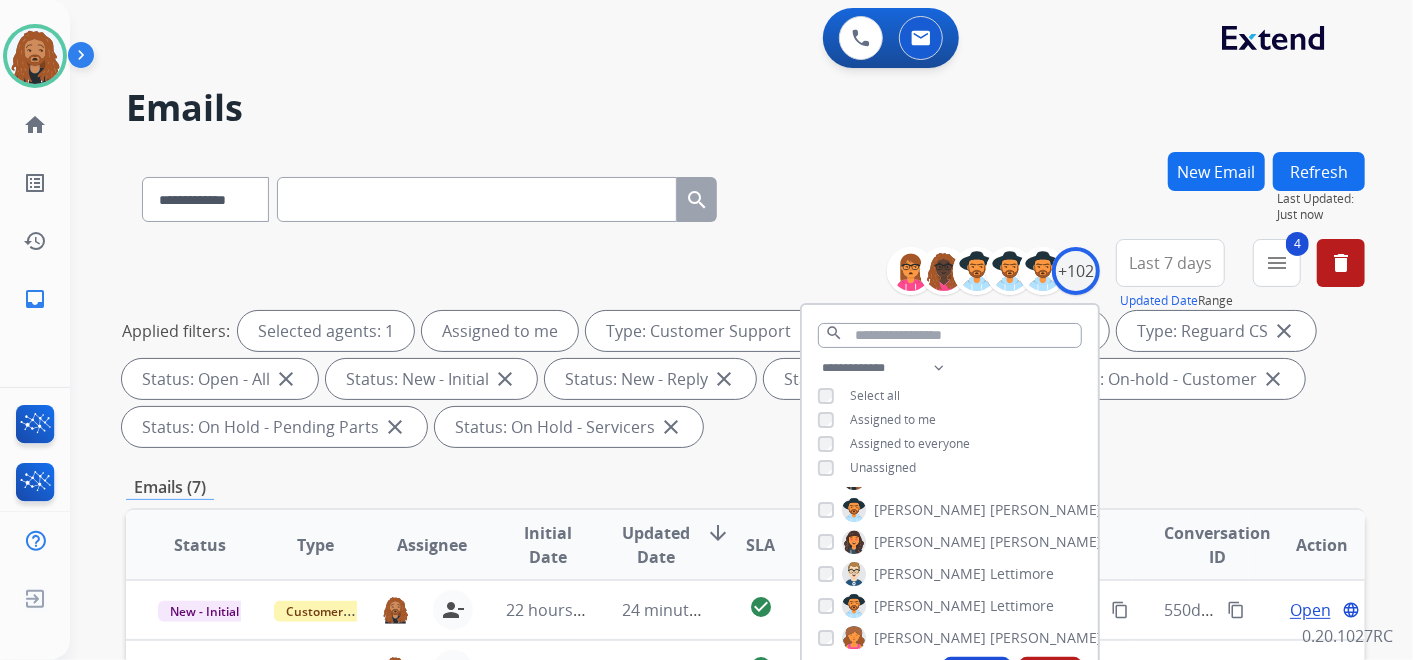 click on "**********" at bounding box center [745, 195] 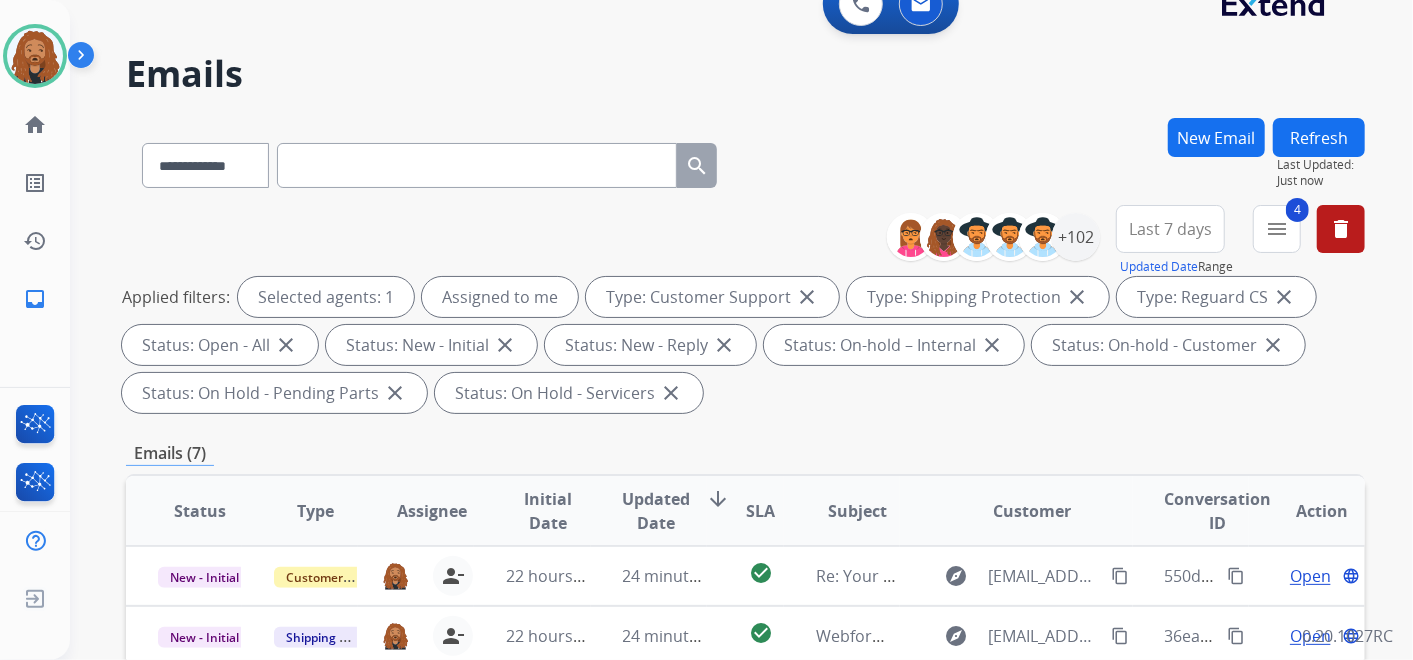 scroll, scrollTop: 0, scrollLeft: 0, axis: both 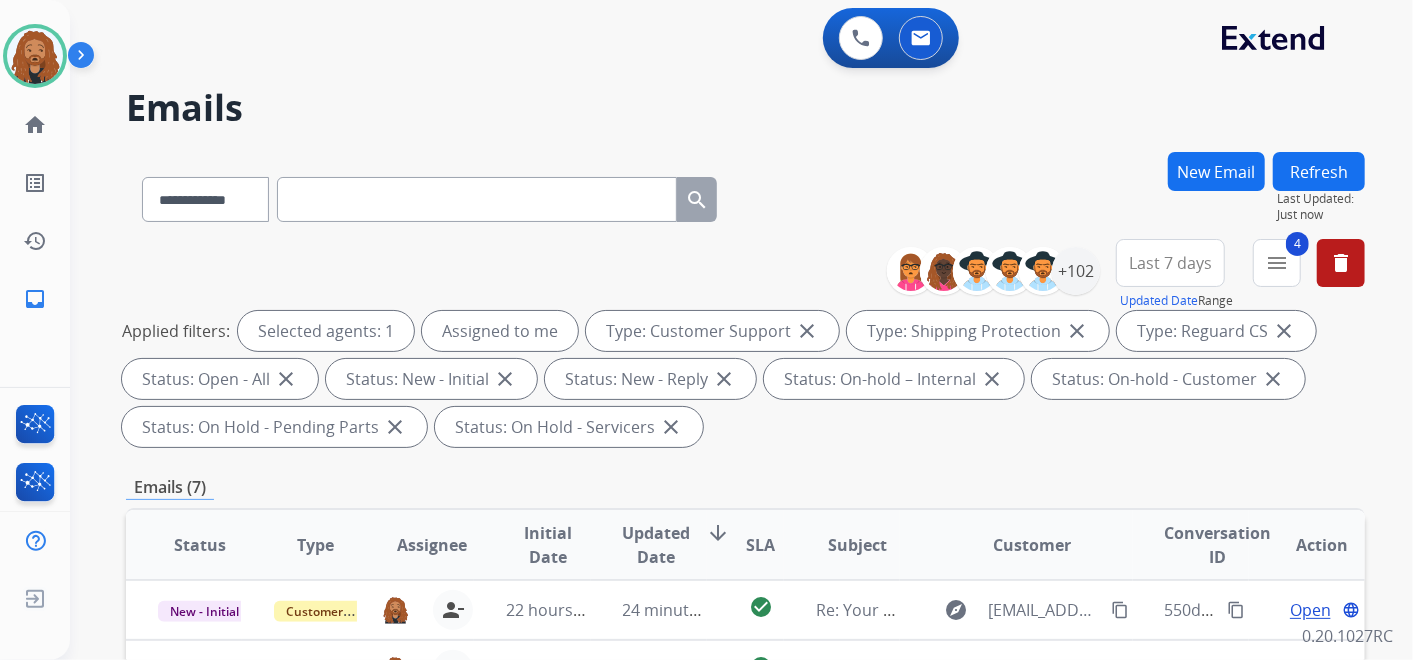 click on "New Email" at bounding box center (1216, 171) 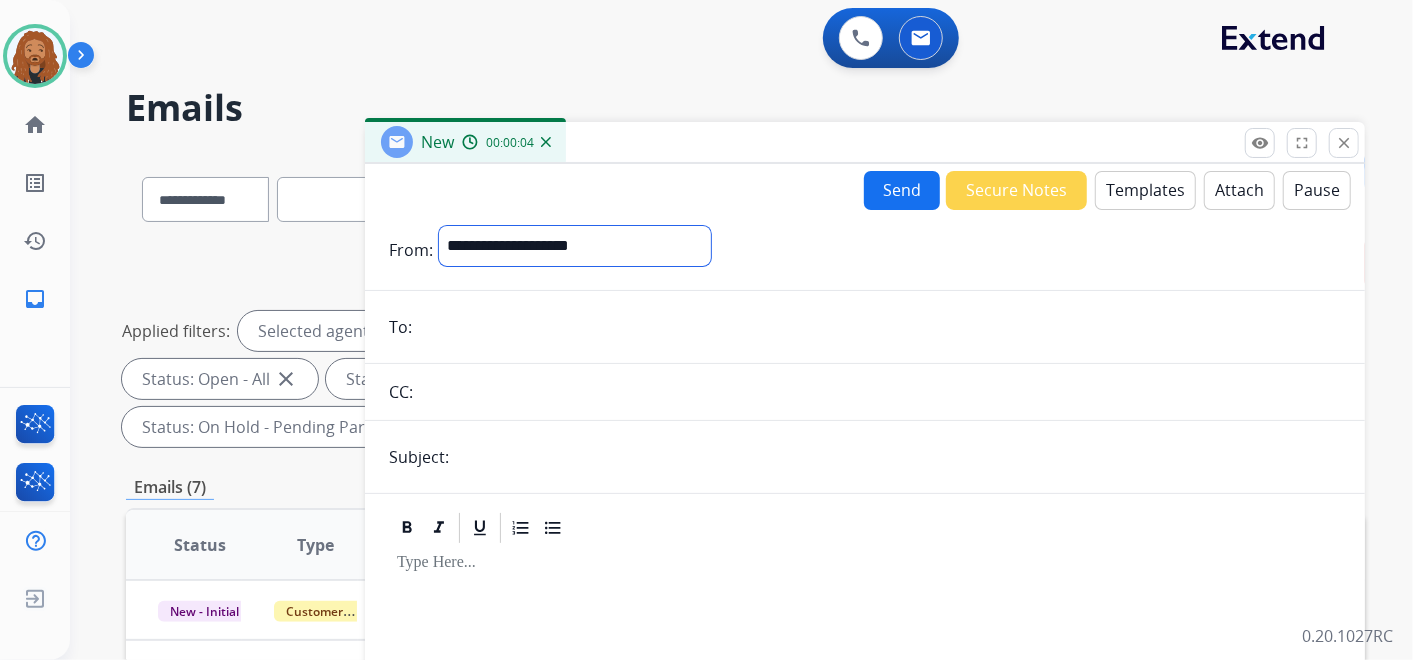 click on "**********" at bounding box center [575, 246] 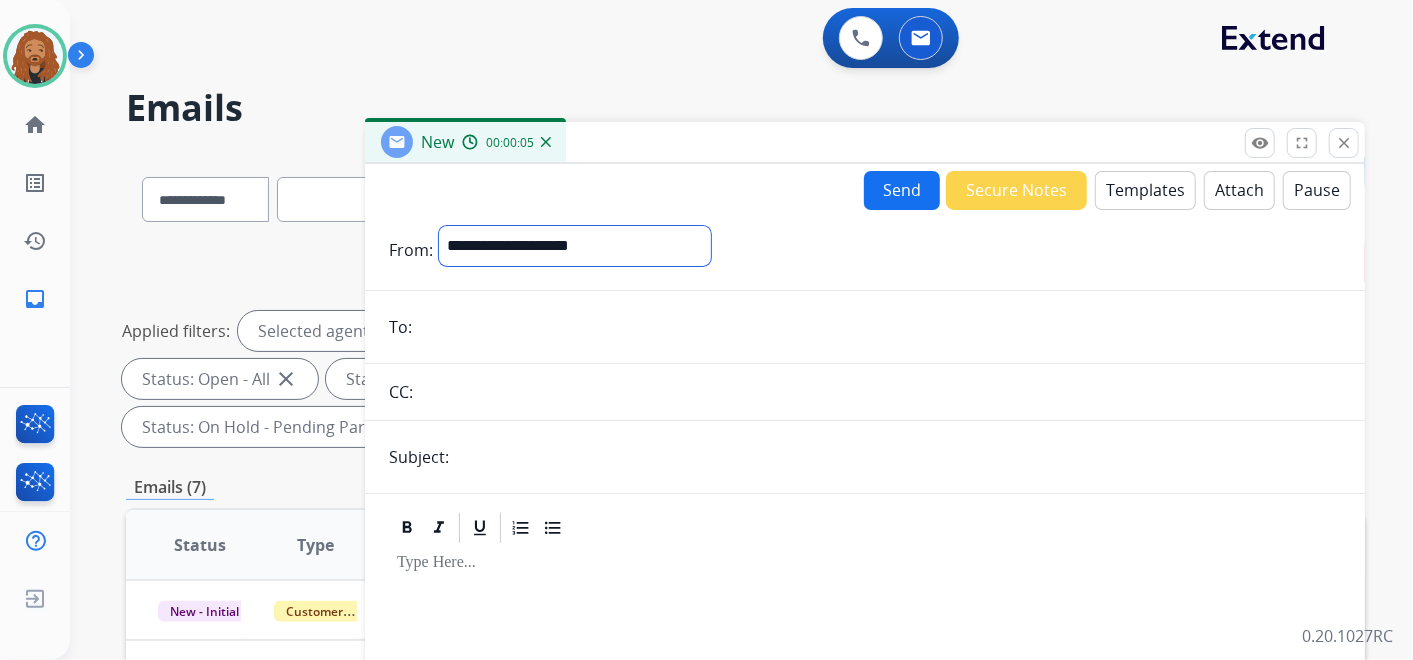 select on "**********" 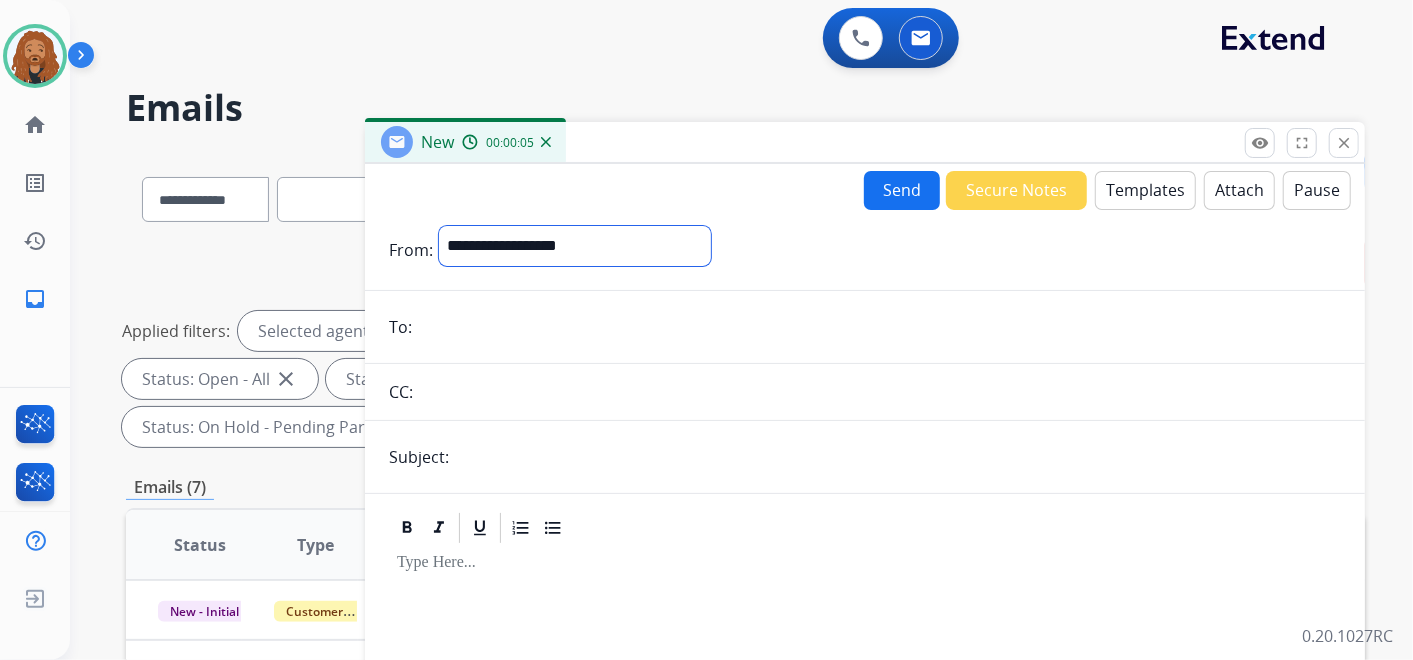 click on "**********" at bounding box center [575, 246] 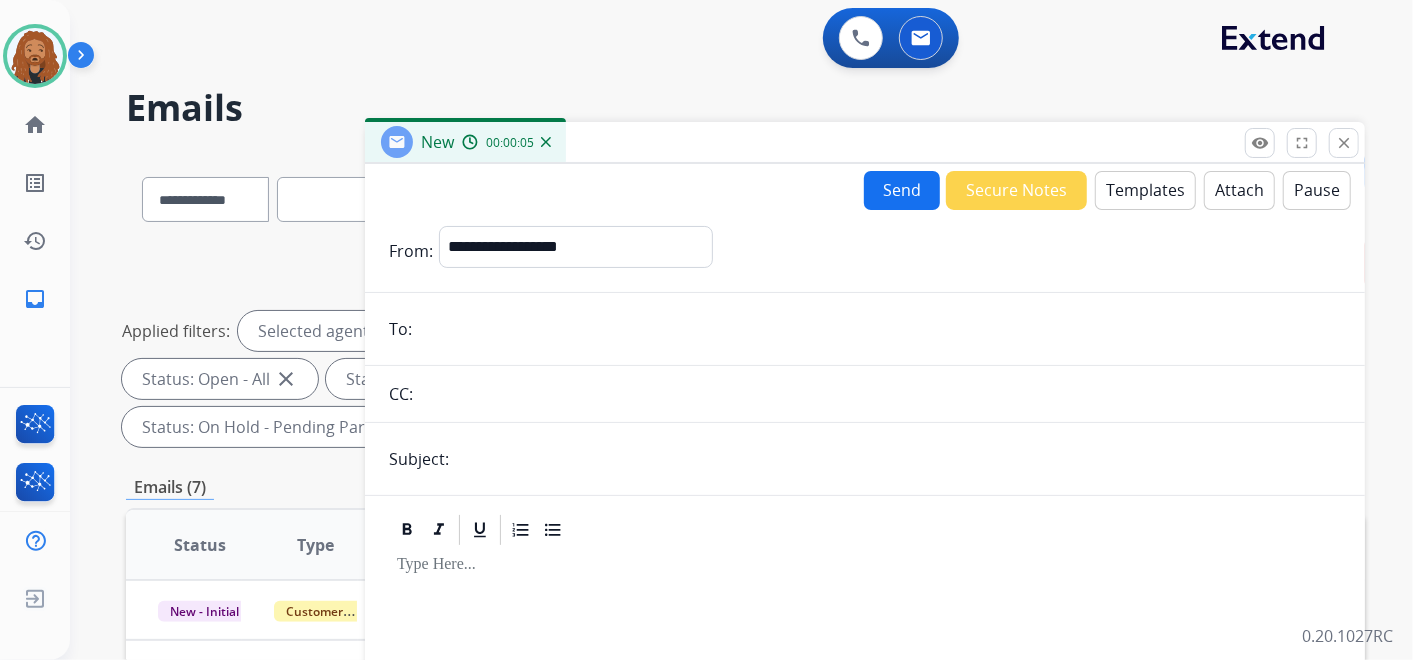 click at bounding box center [879, 329] 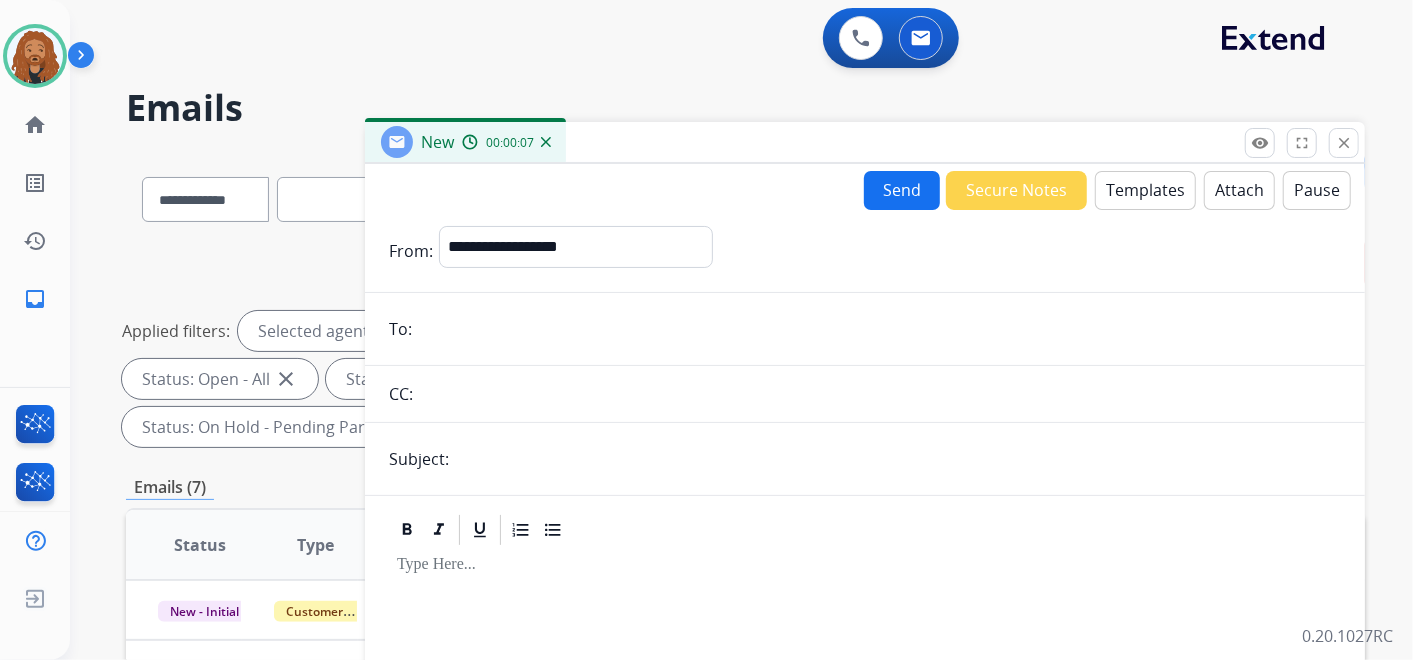 type on "**********" 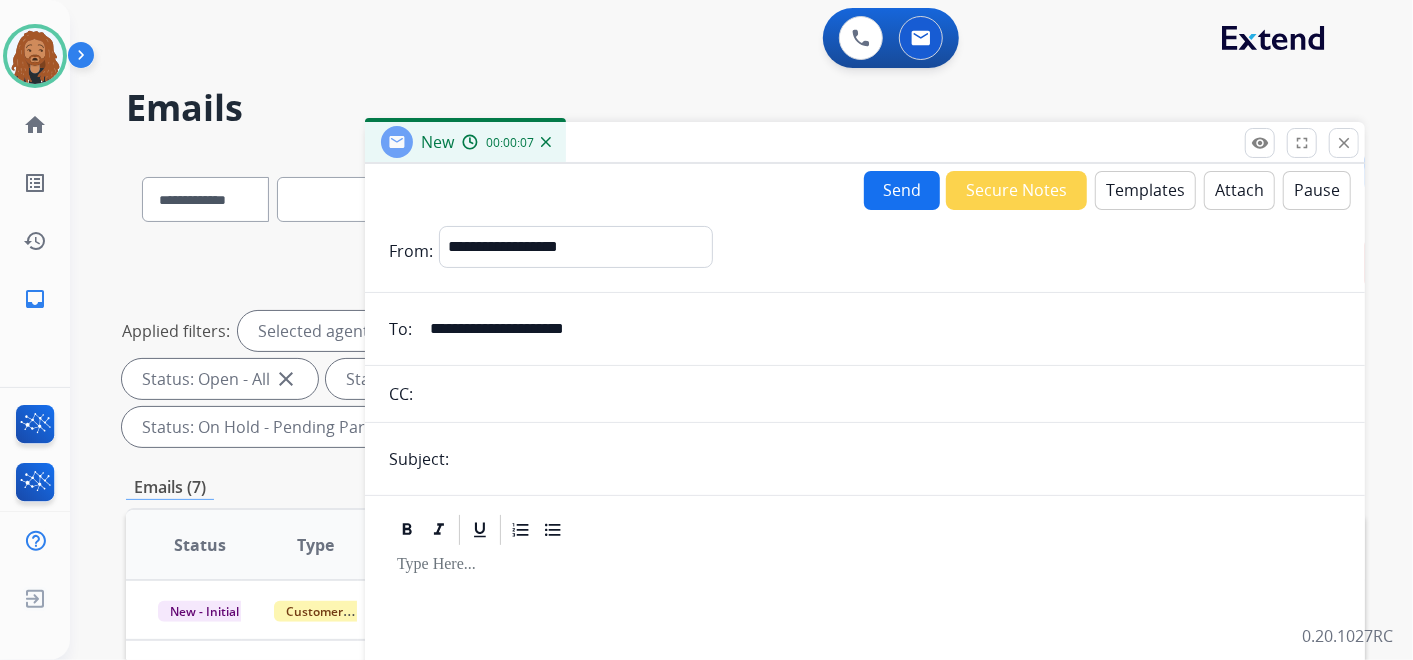 type on "**********" 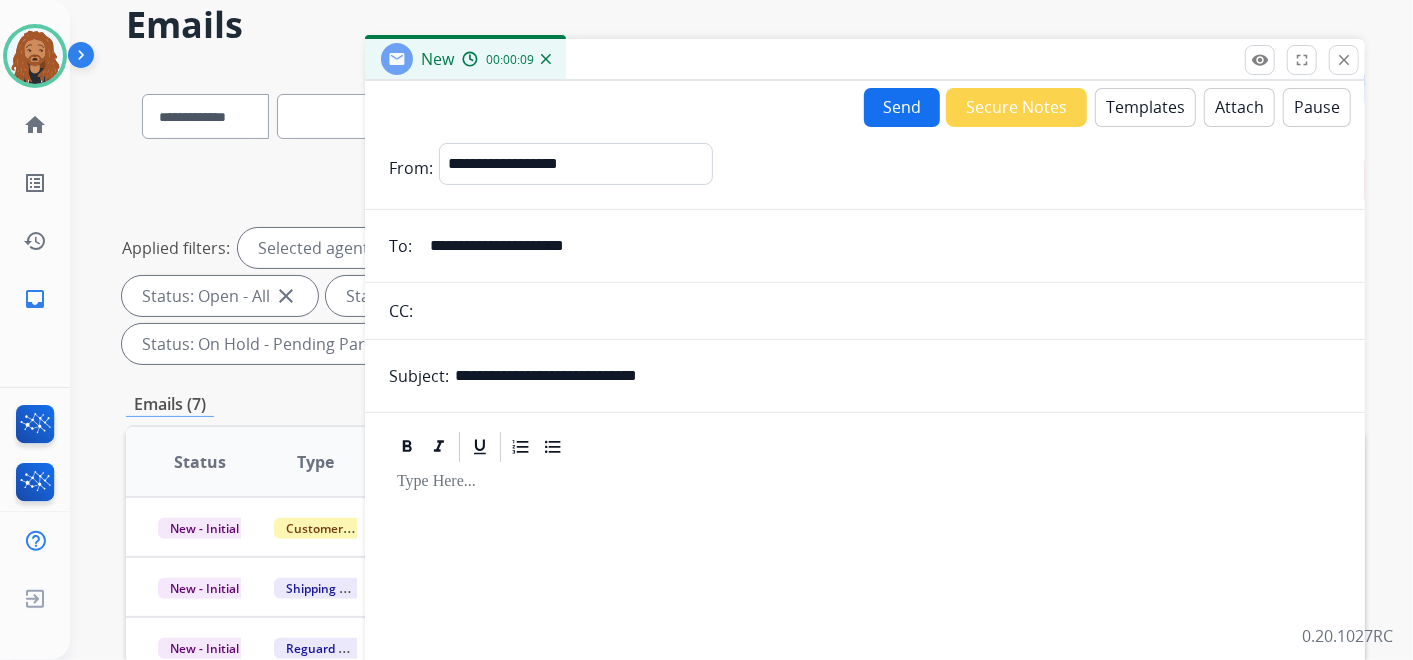 scroll, scrollTop: 111, scrollLeft: 0, axis: vertical 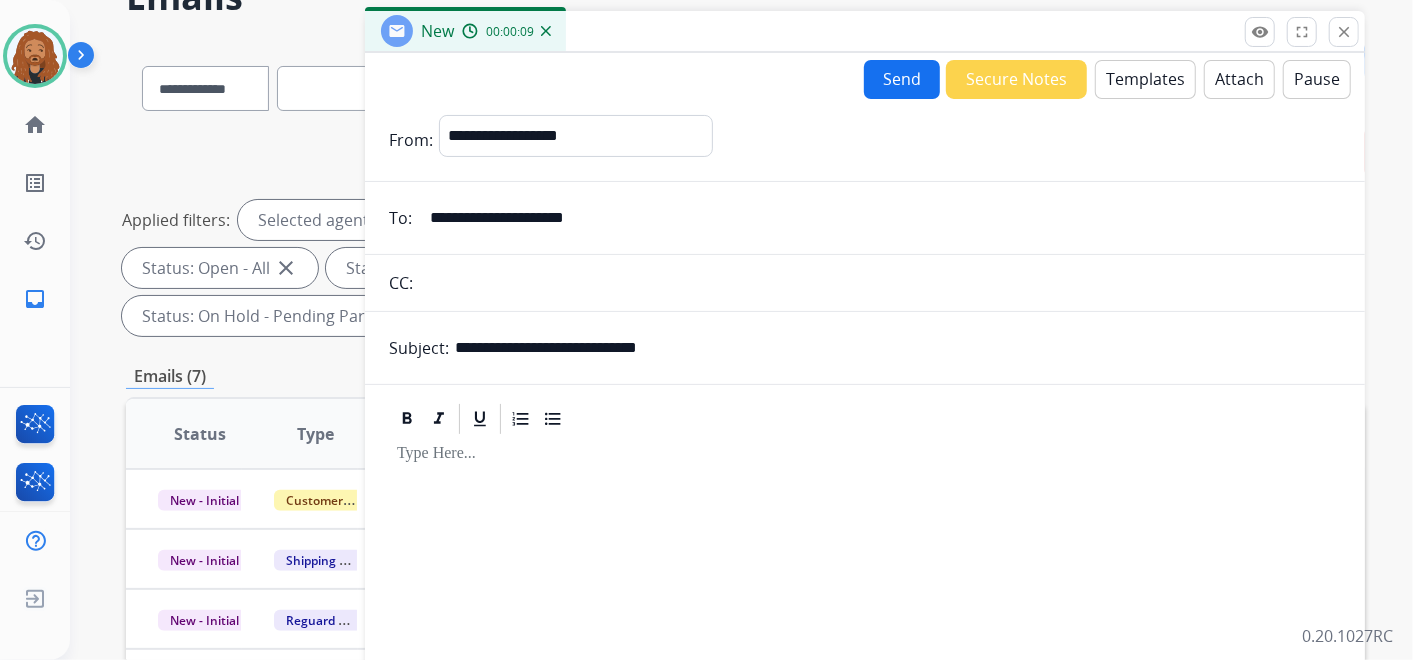click at bounding box center (865, 666) 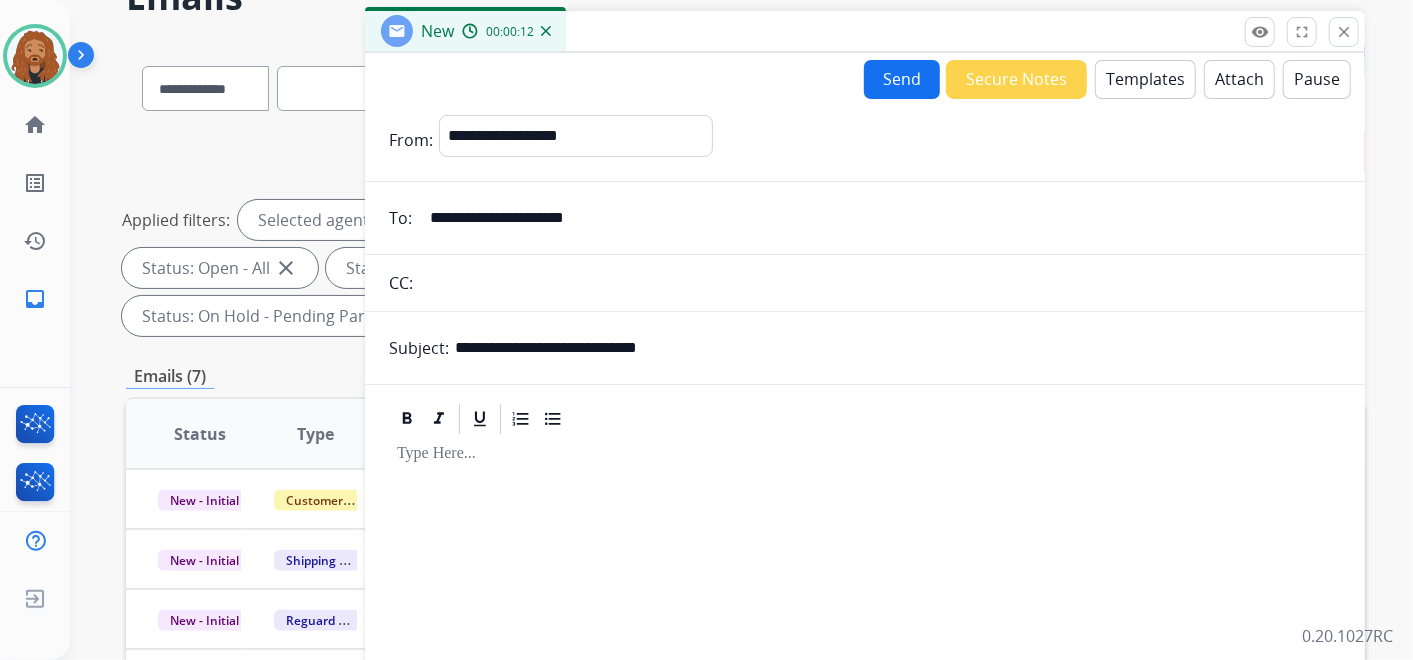 click on "Templates" at bounding box center (1145, 79) 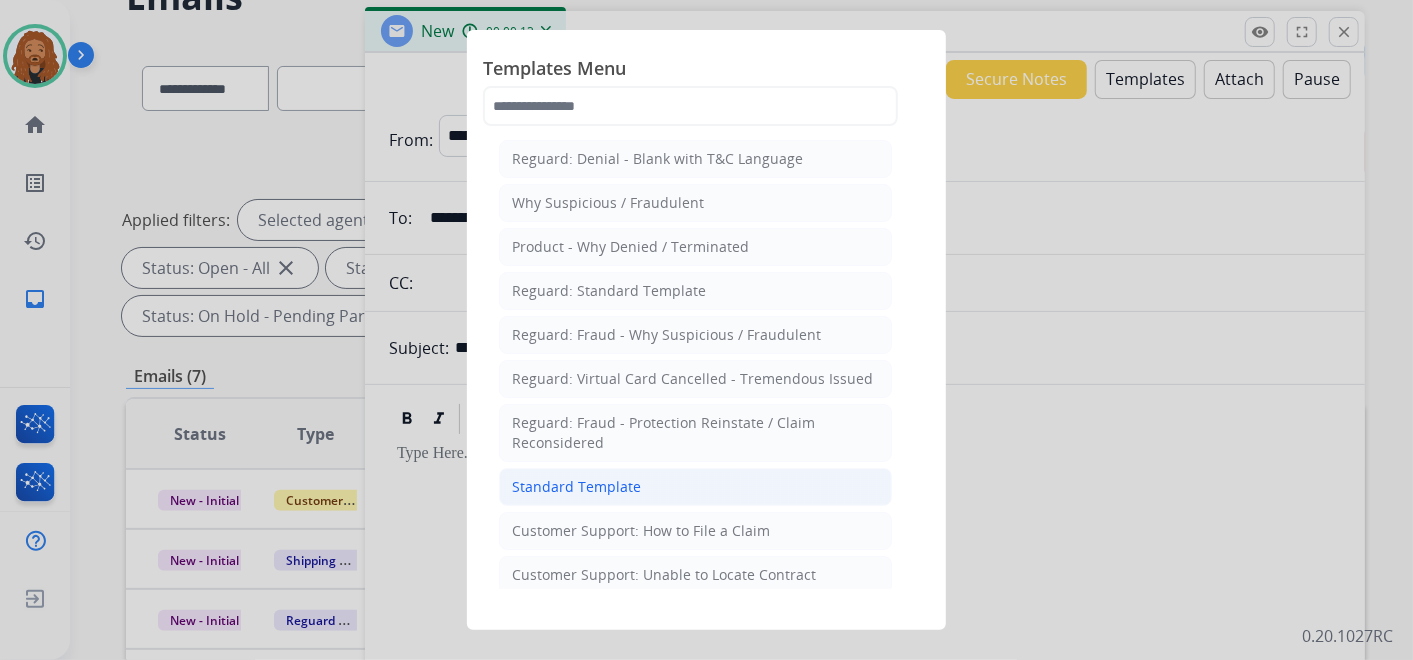 click on "Standard Template" 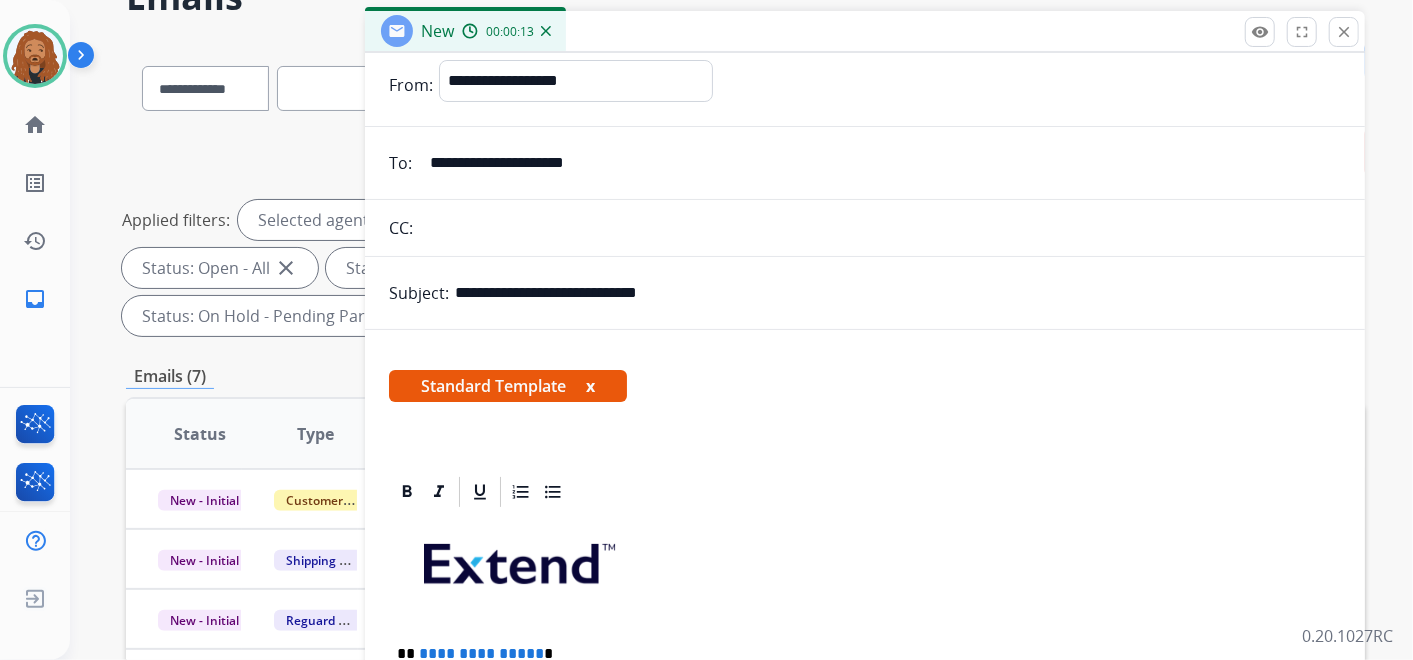 scroll, scrollTop: 222, scrollLeft: 0, axis: vertical 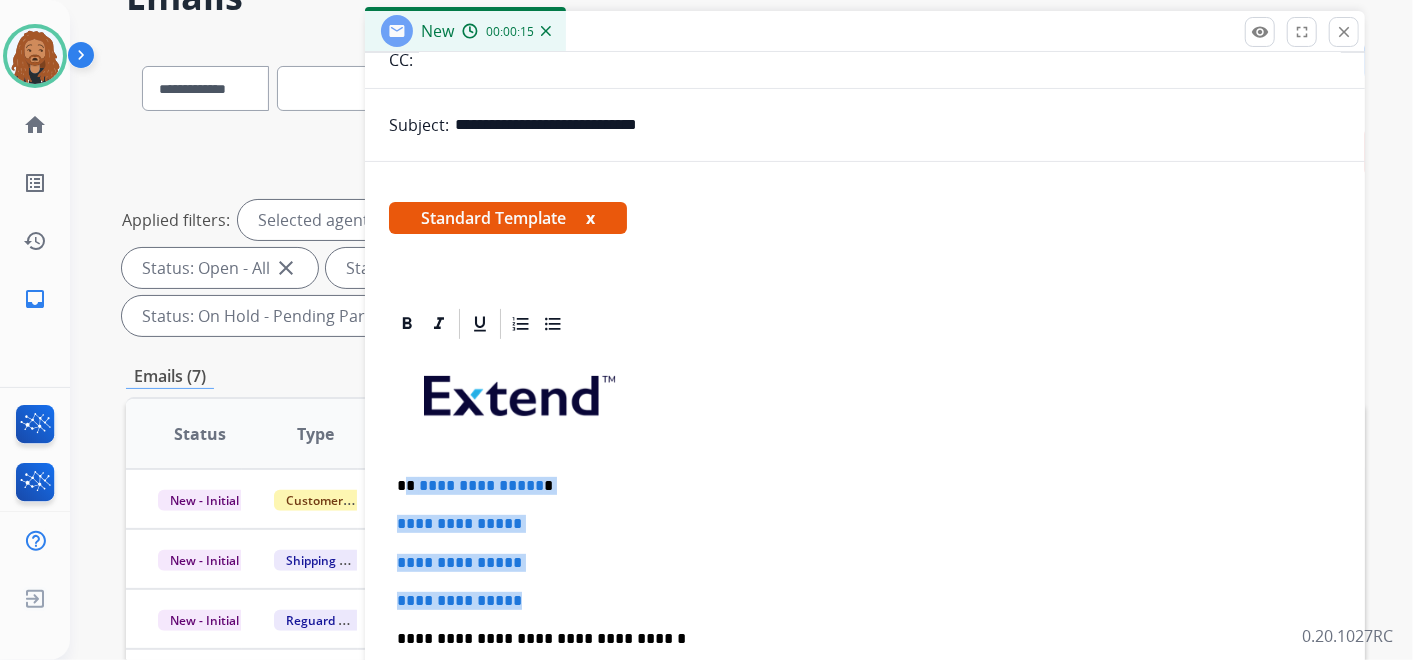 drag, startPoint x: 536, startPoint y: 600, endPoint x: 408, endPoint y: 472, distance: 181.01933 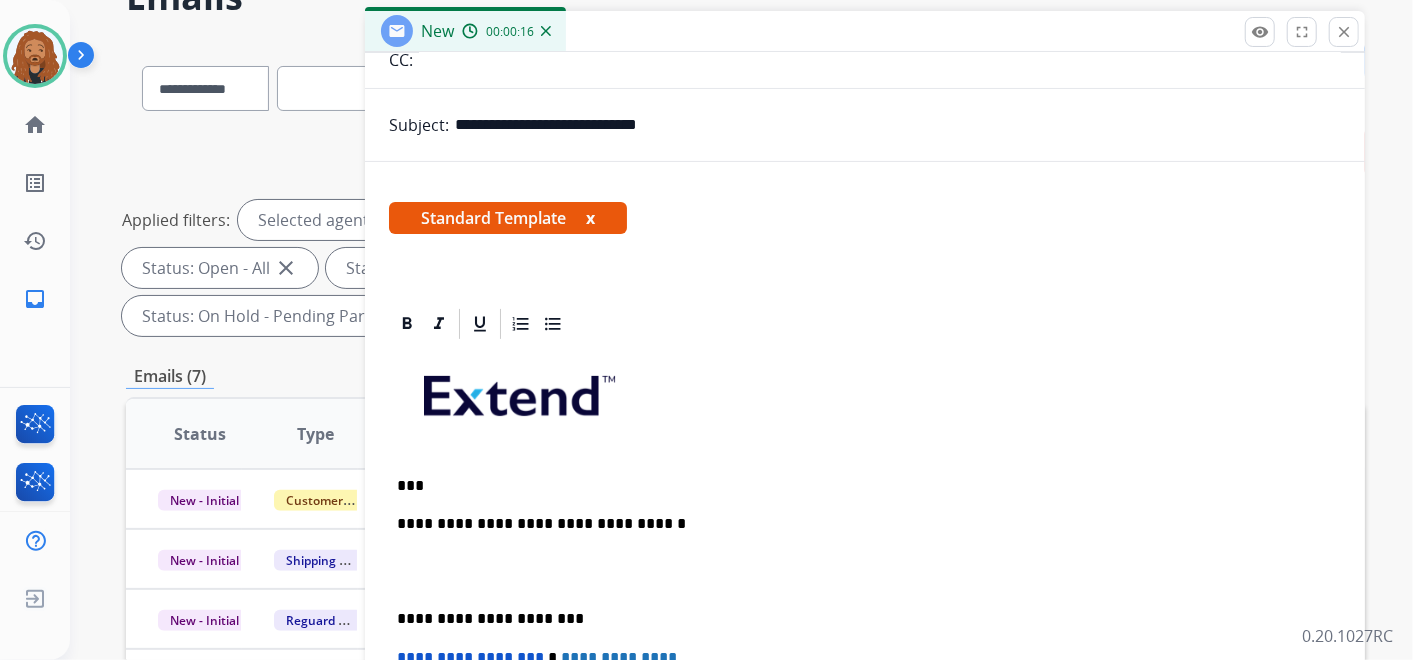 type 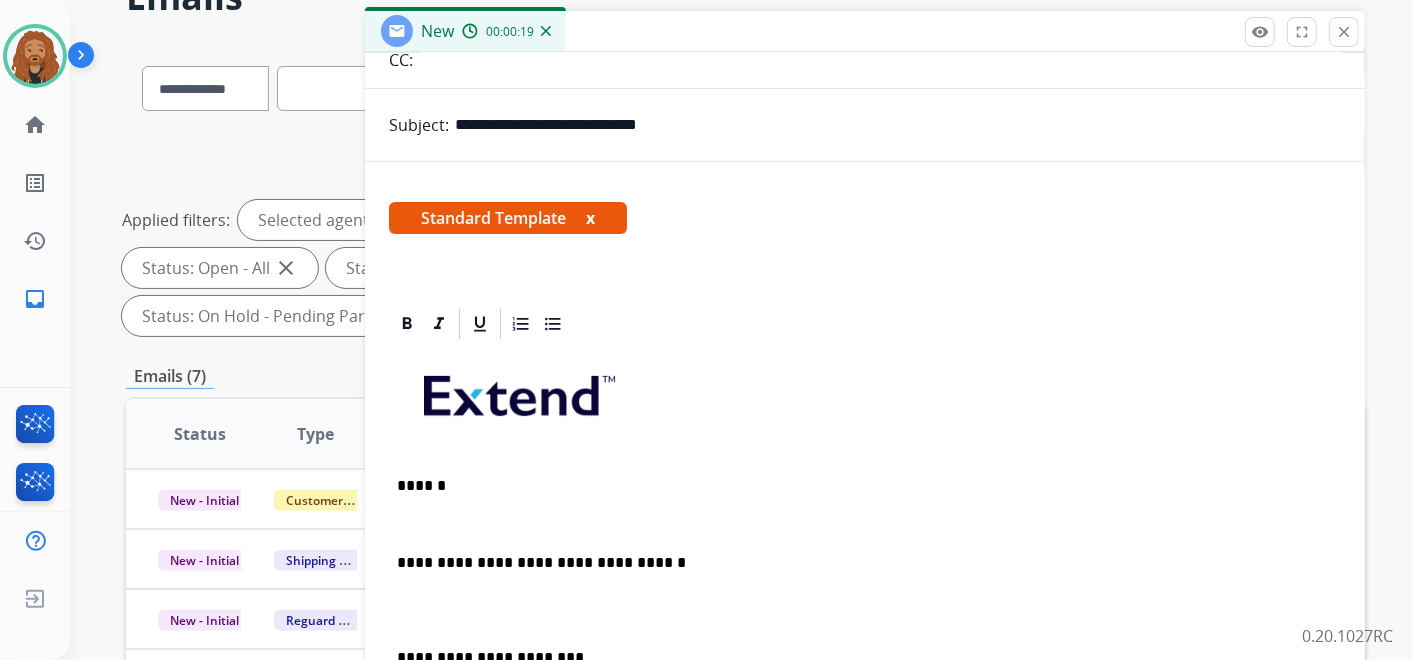 click at bounding box center (865, 610) 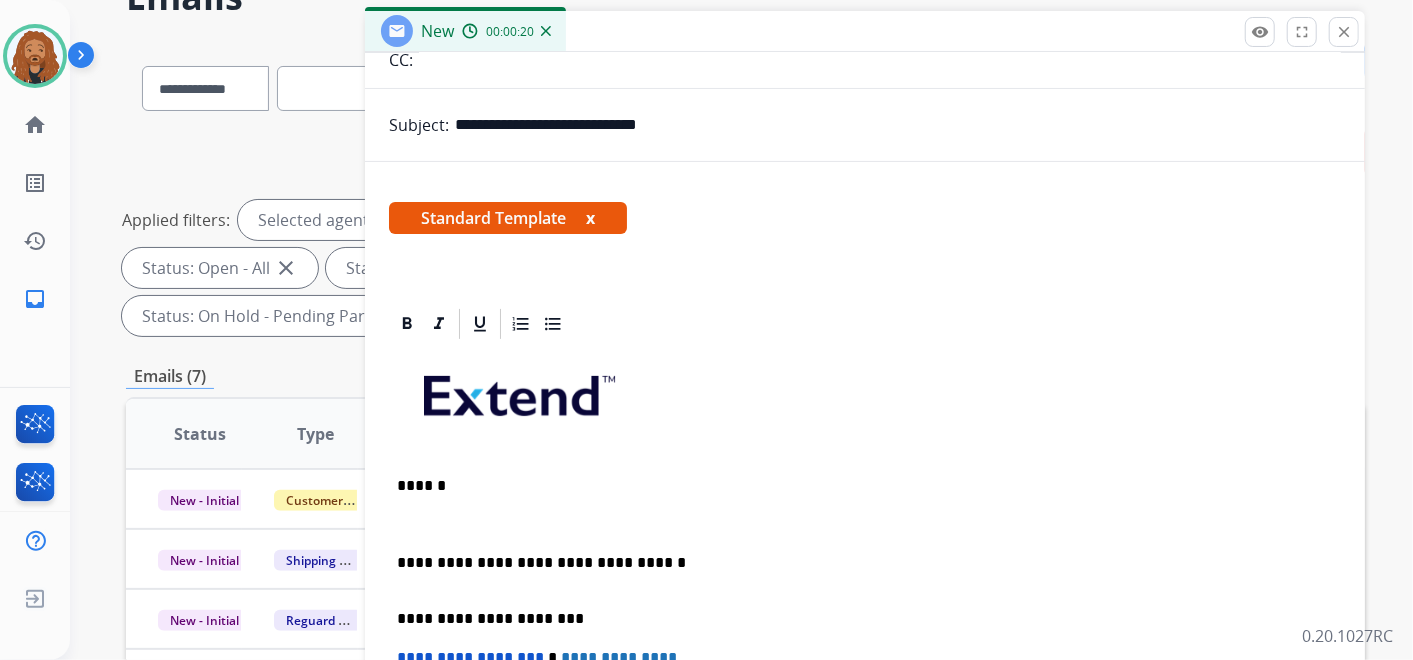 click at bounding box center [865, 524] 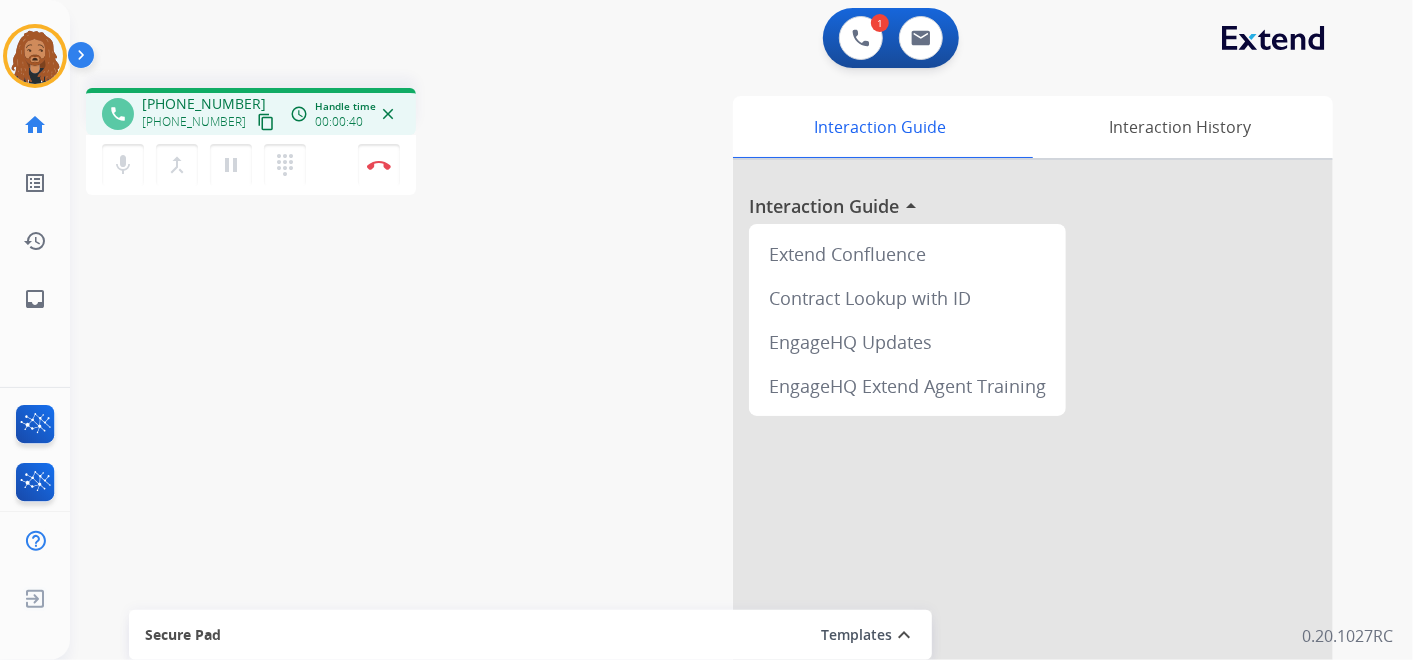 click on "content_copy" at bounding box center [266, 122] 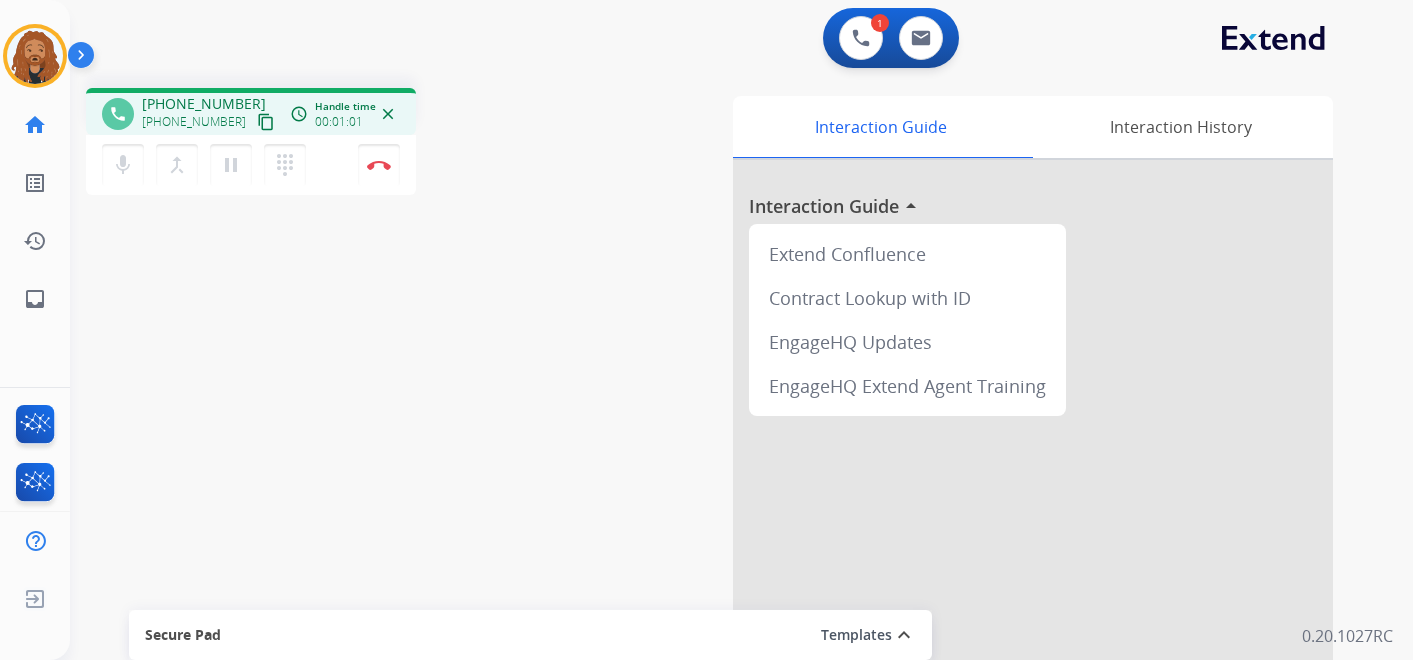 scroll, scrollTop: 0, scrollLeft: 0, axis: both 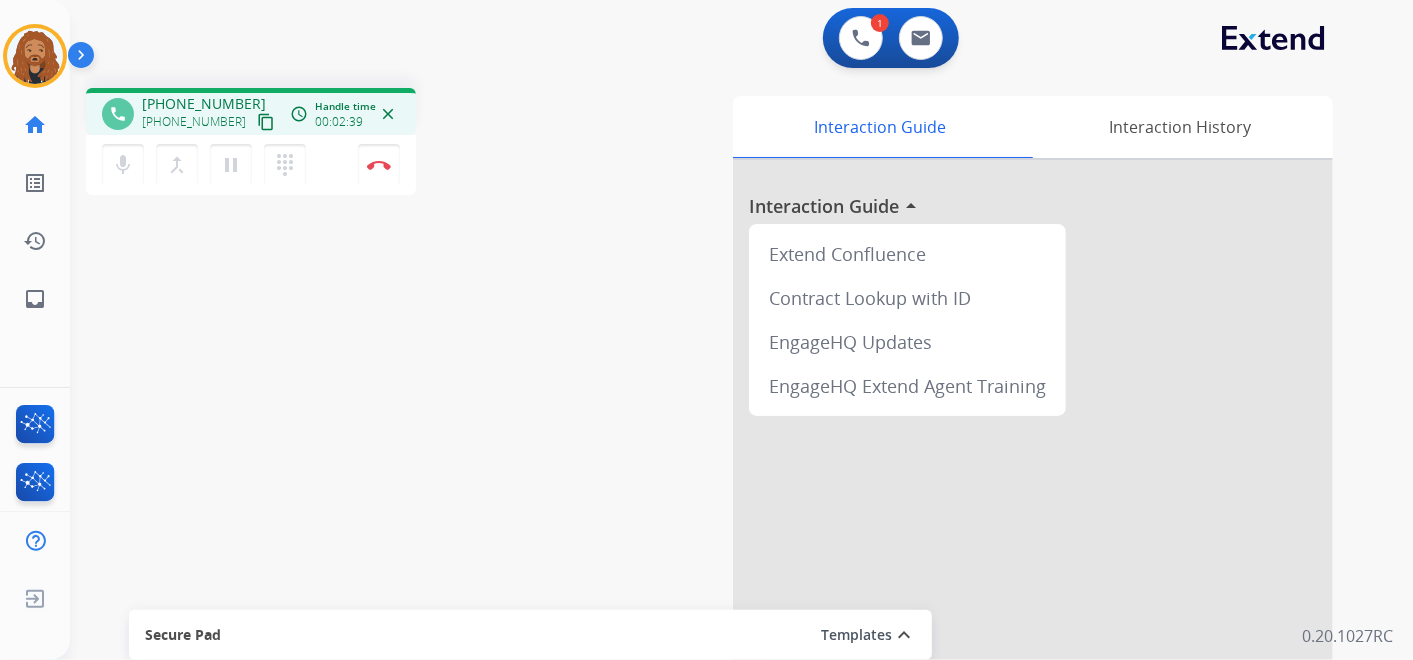 click on "1 Voice Interactions  0  Email Interactions" at bounding box center (729, 40) 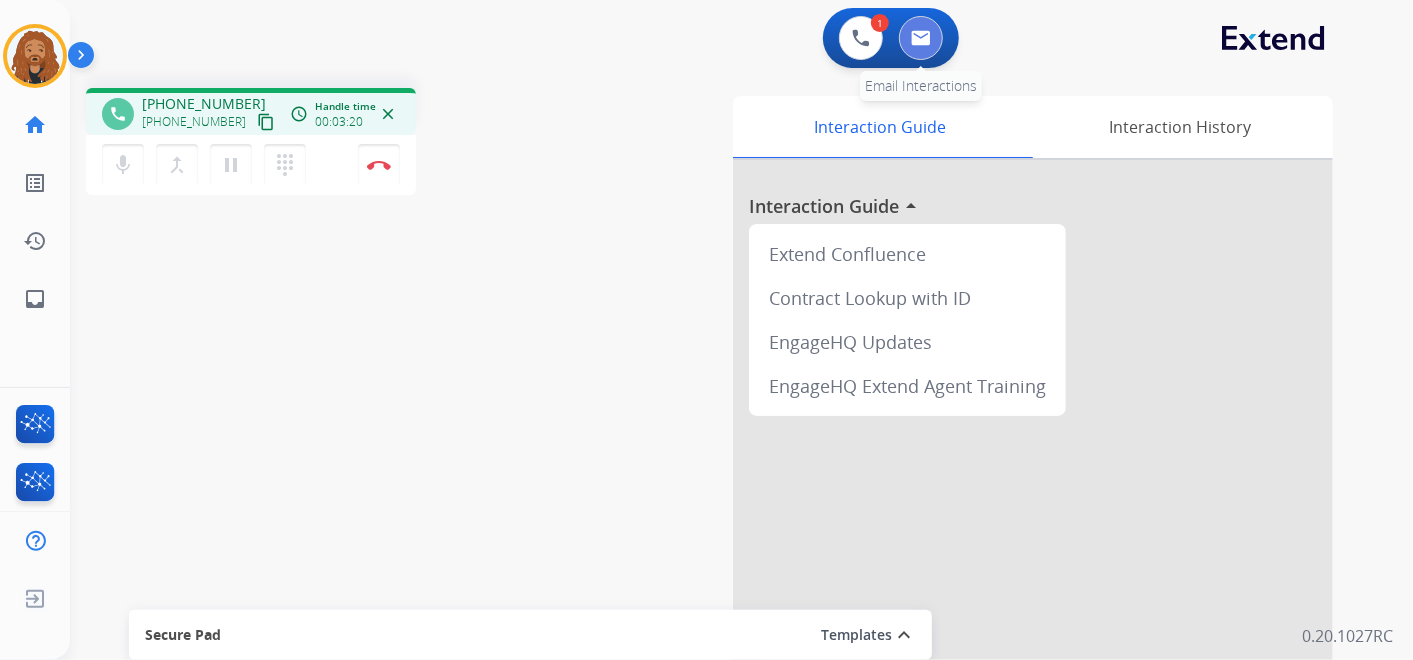 click at bounding box center (921, 38) 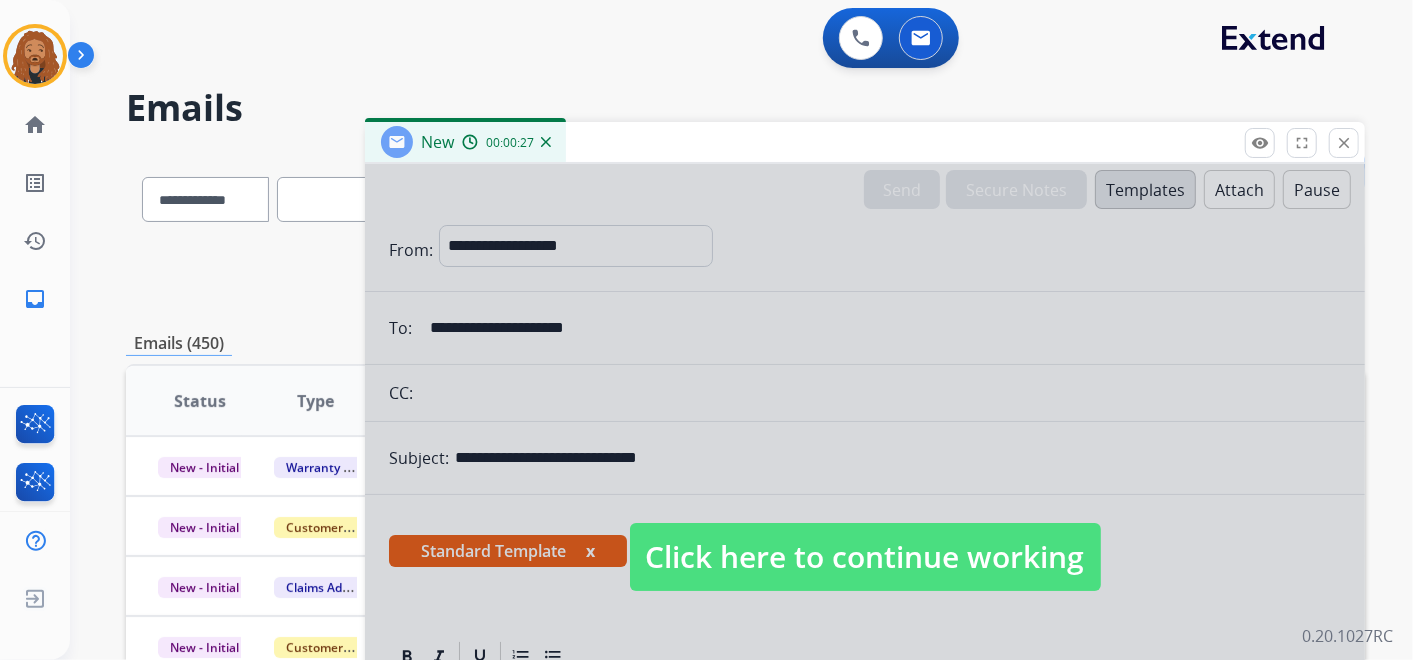 click on "Click here to continue working" at bounding box center [865, 557] 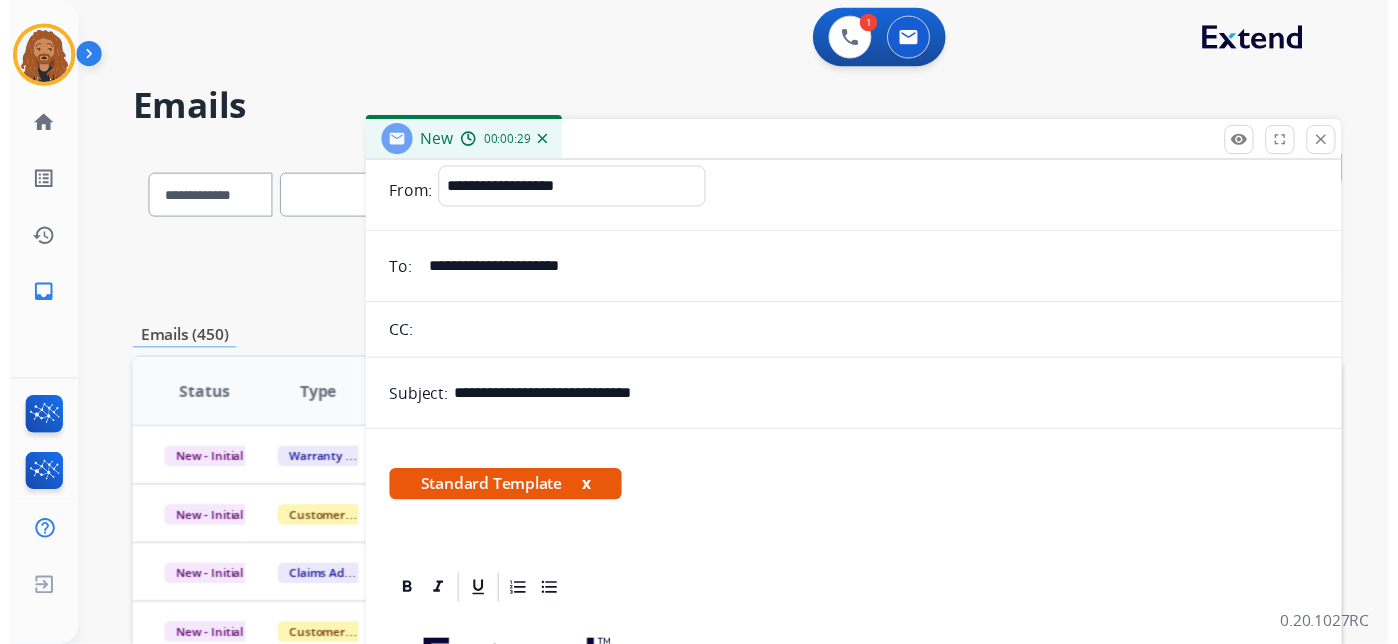 scroll, scrollTop: 0, scrollLeft: 0, axis: both 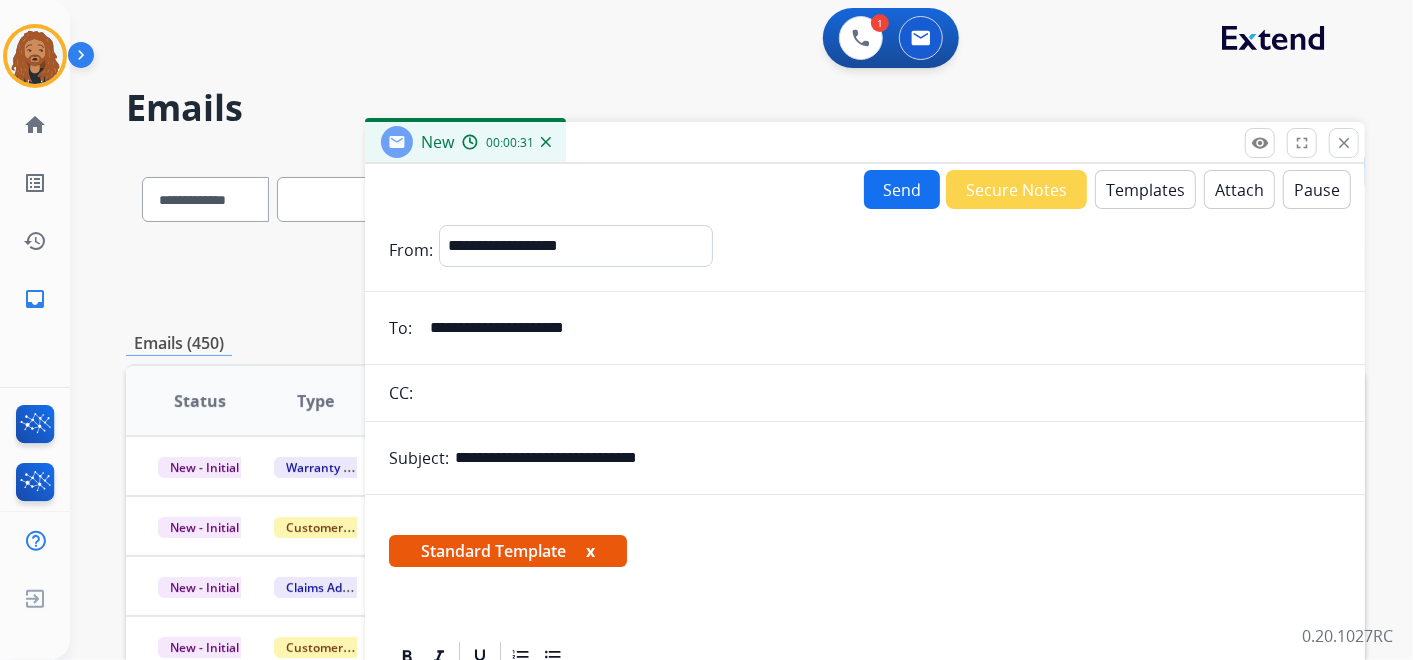 click at bounding box center [546, 142] 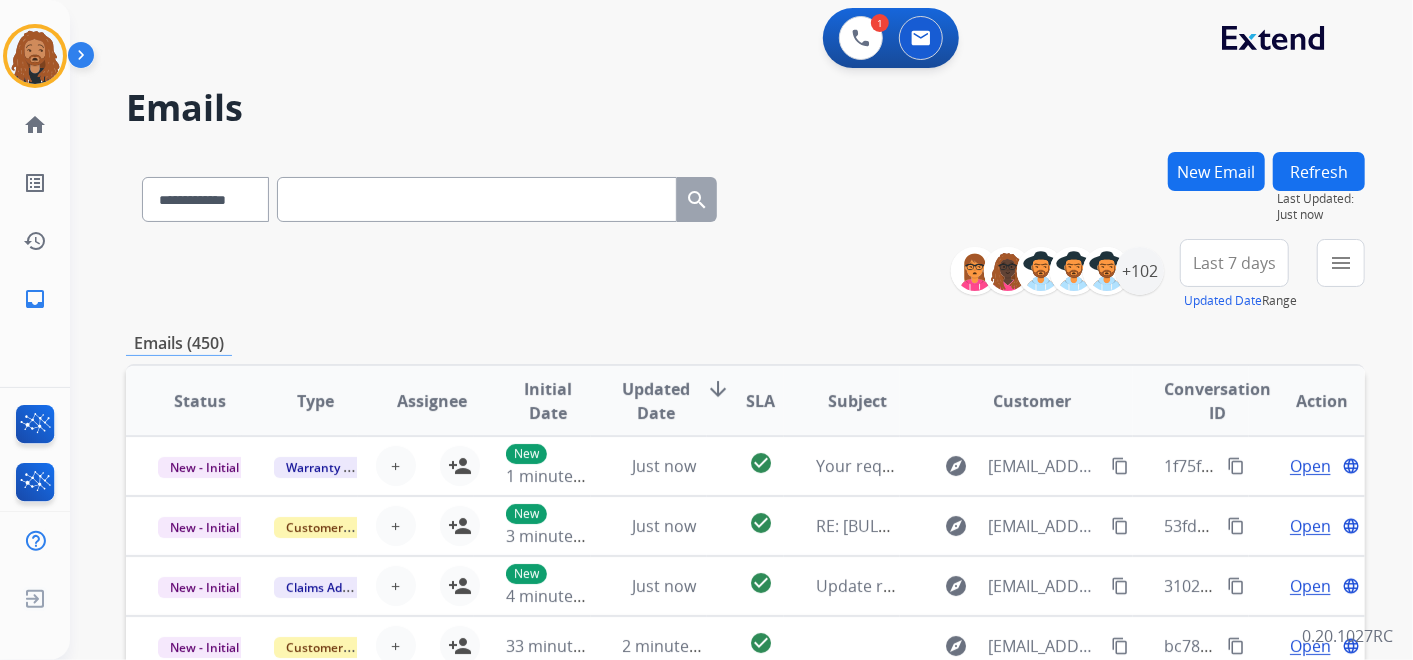 click at bounding box center (477, 199) 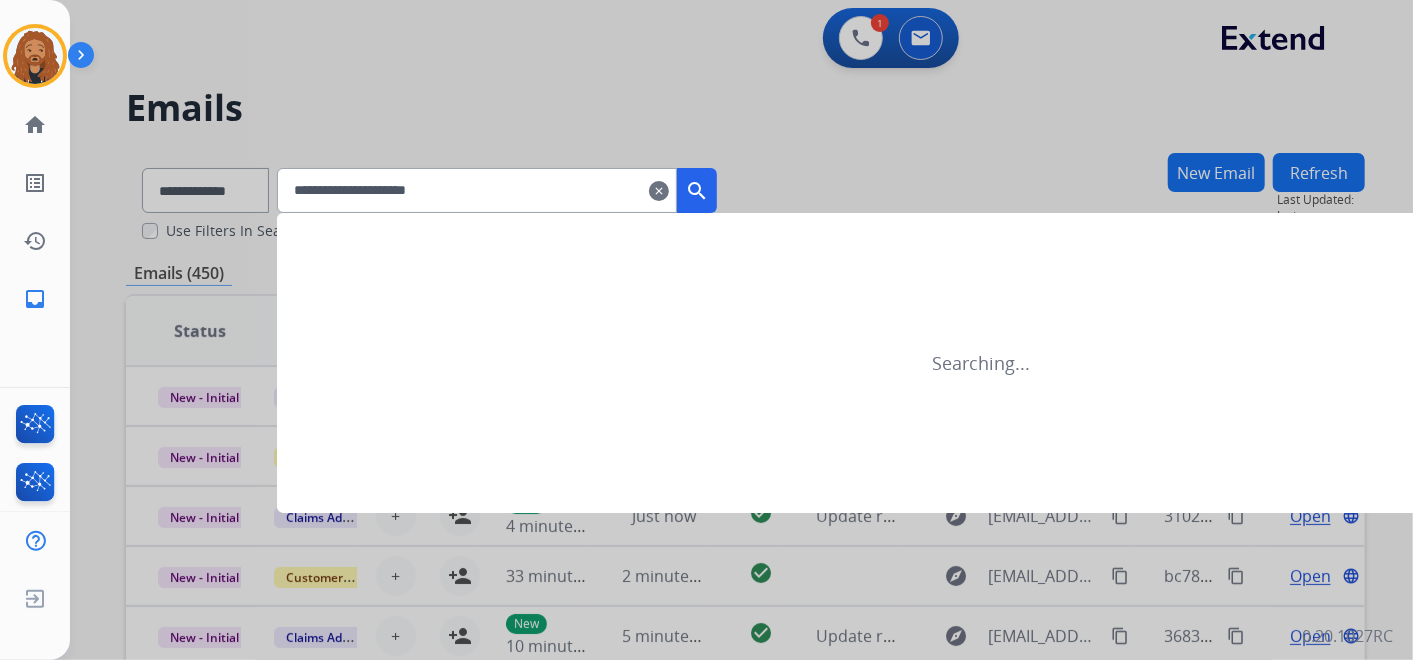 type on "**********" 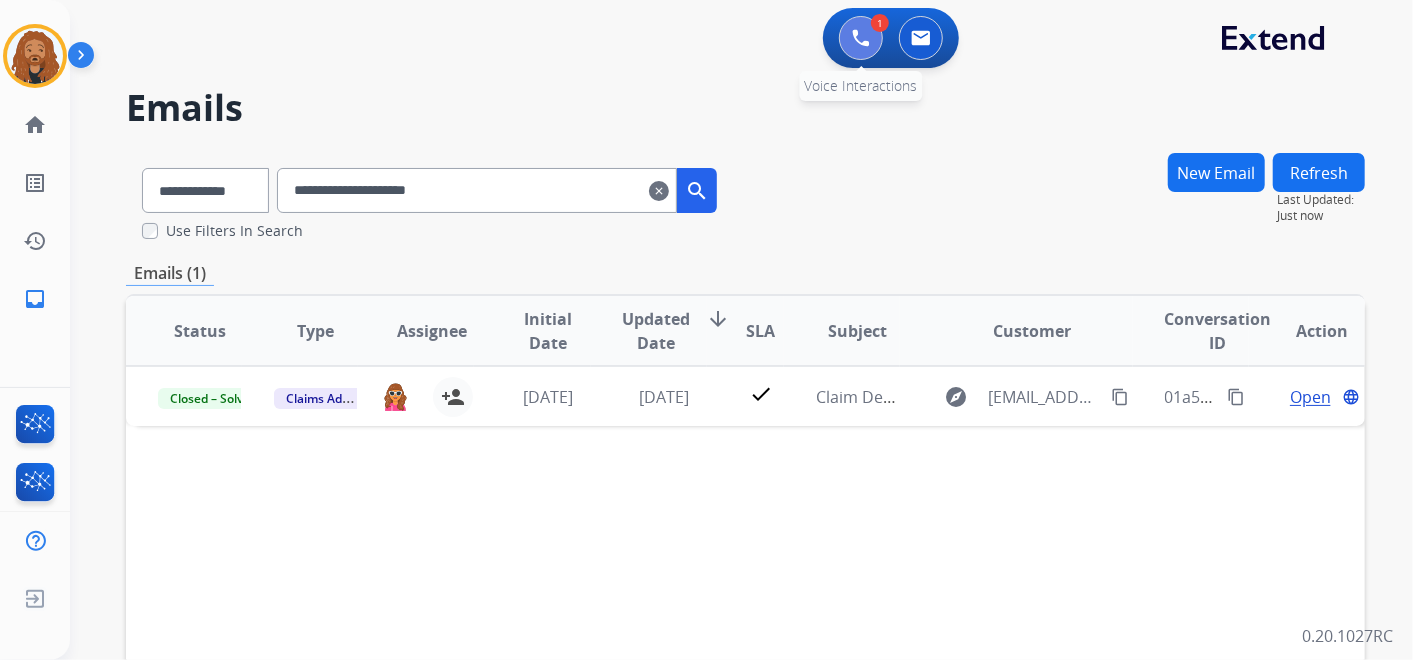 click at bounding box center (861, 38) 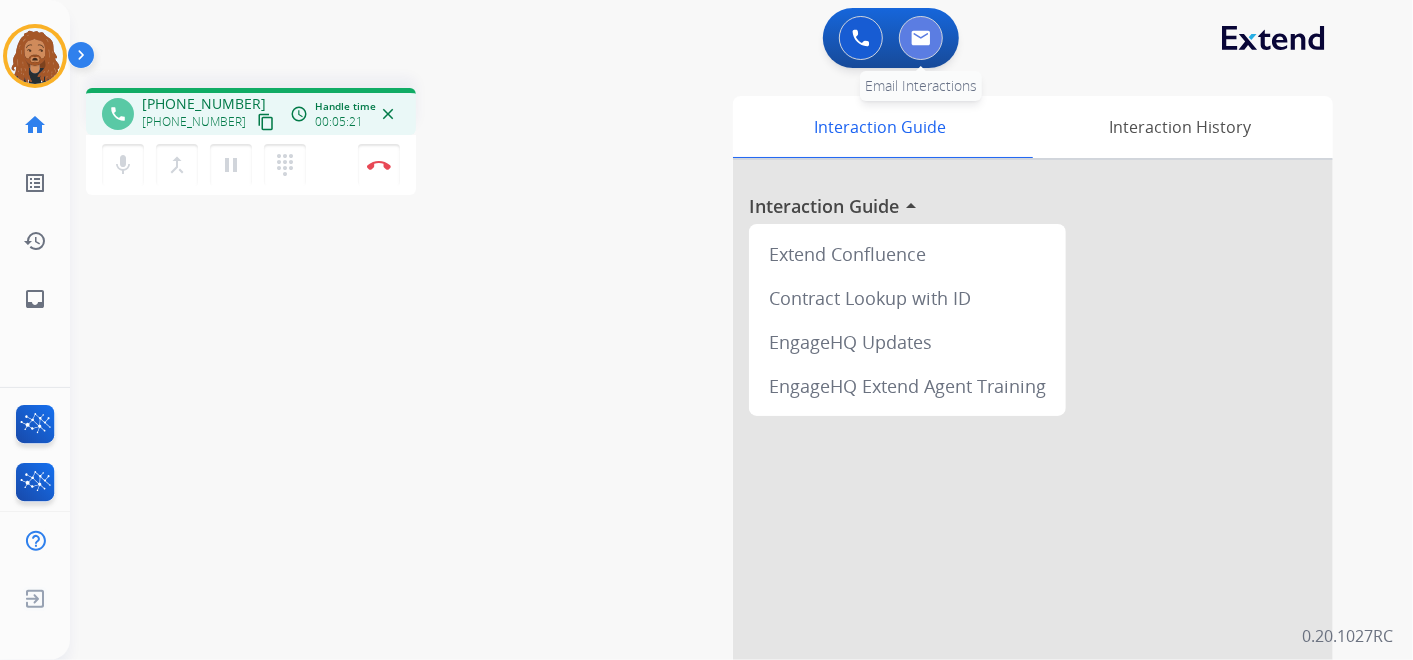 click at bounding box center [921, 38] 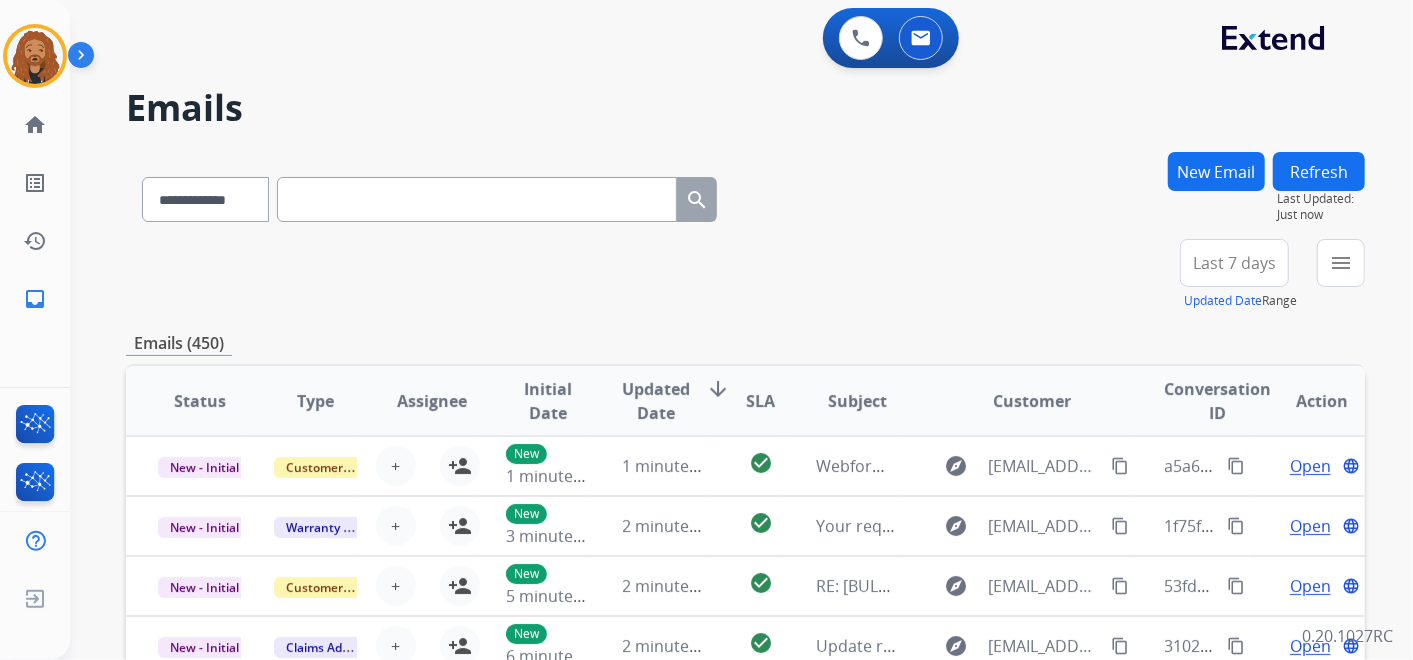 click at bounding box center (477, 199) 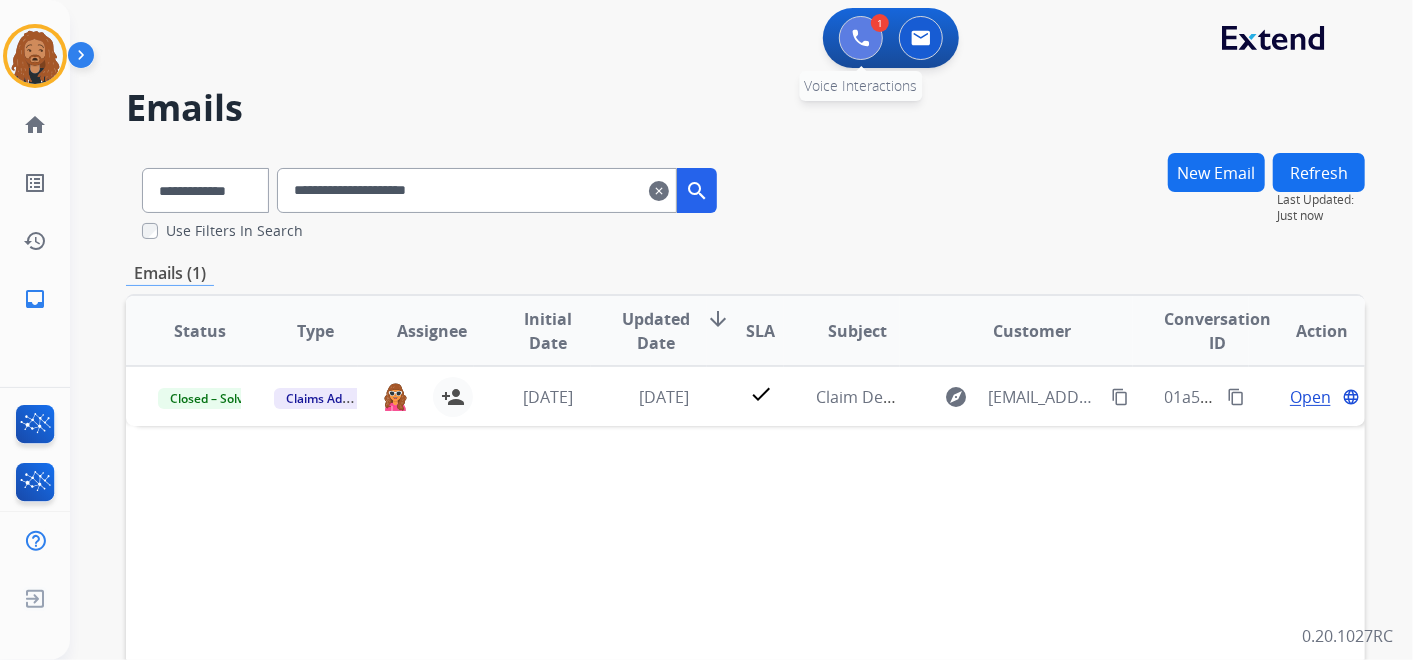 click at bounding box center [861, 38] 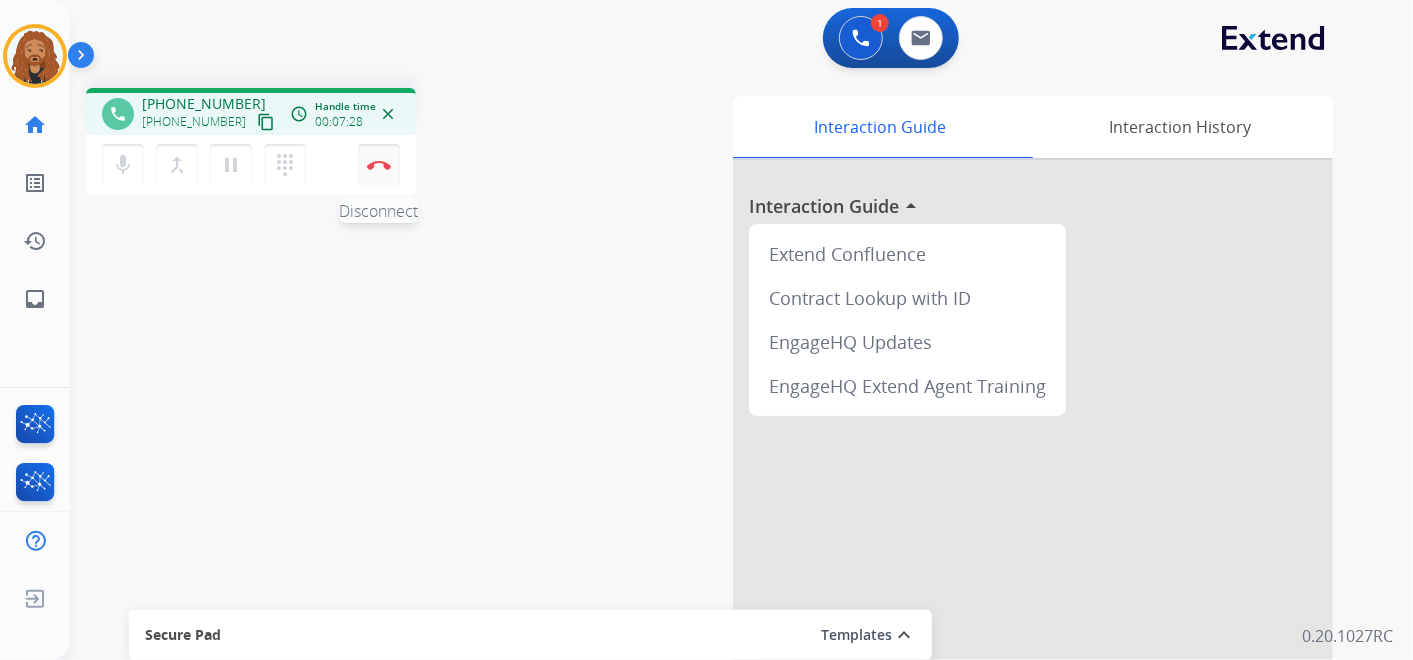 click at bounding box center [379, 165] 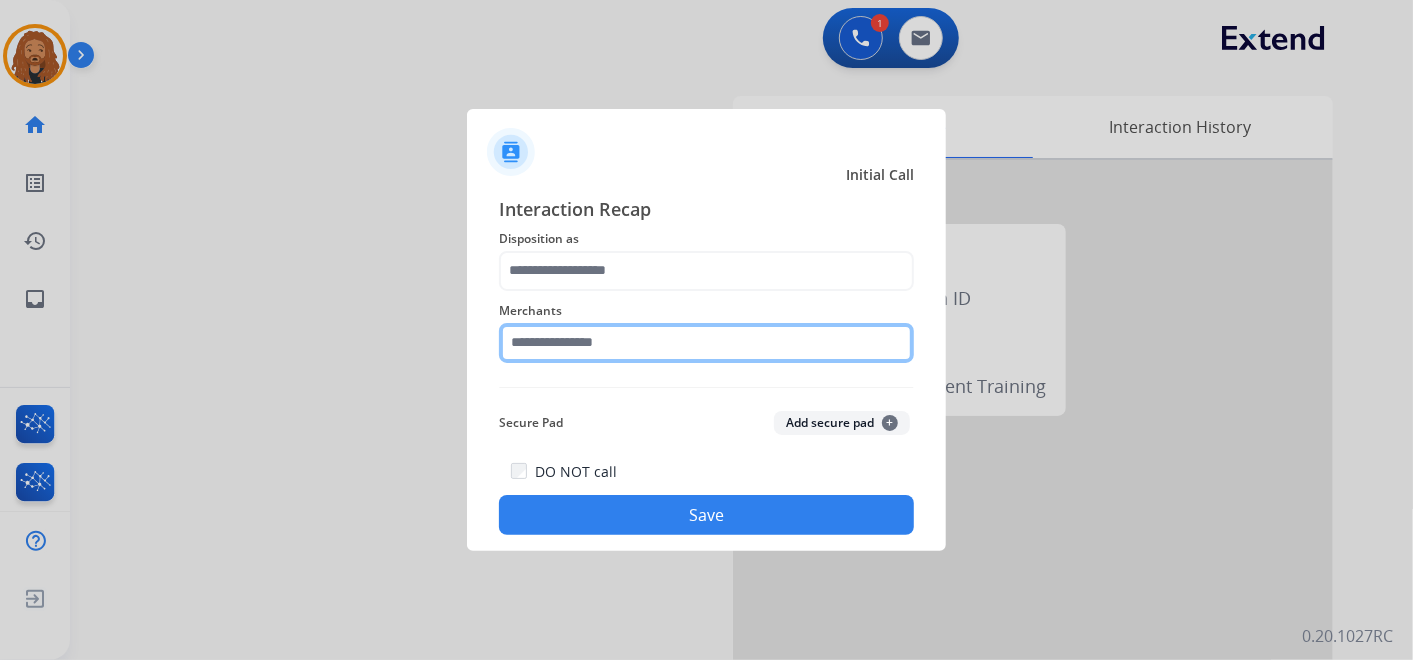 click 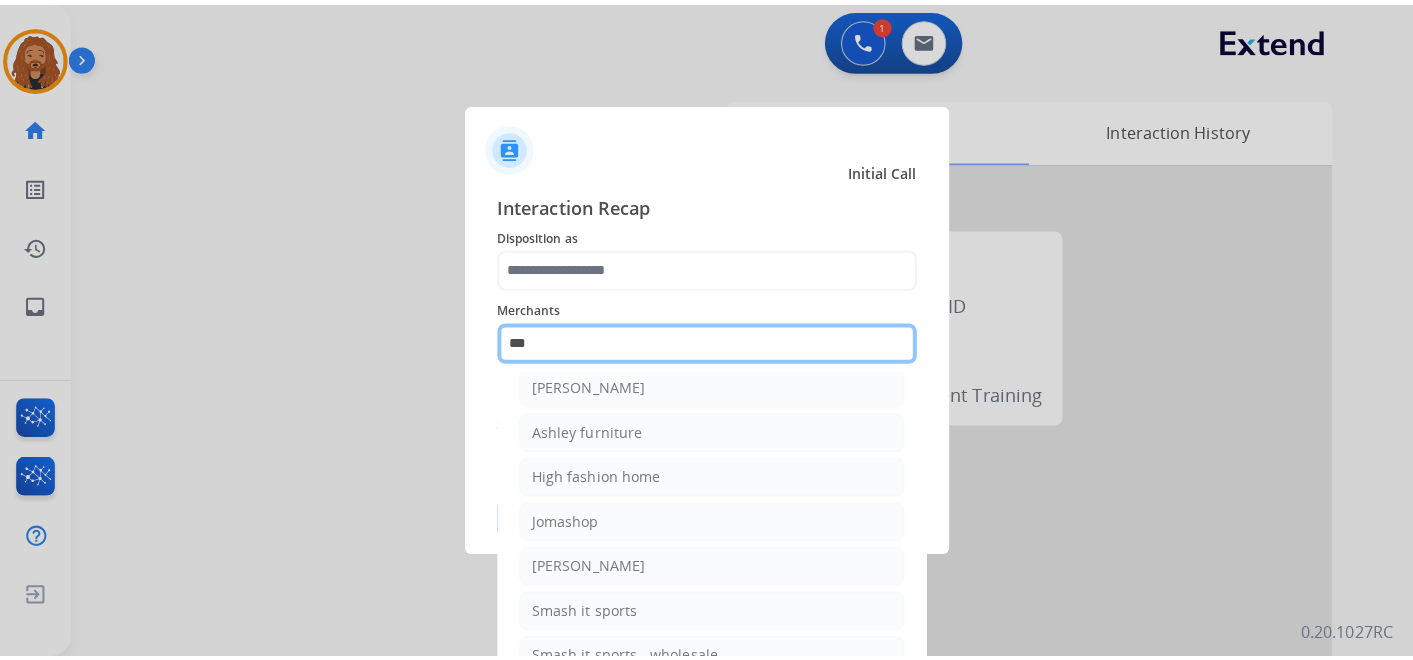 scroll, scrollTop: 0, scrollLeft: 0, axis: both 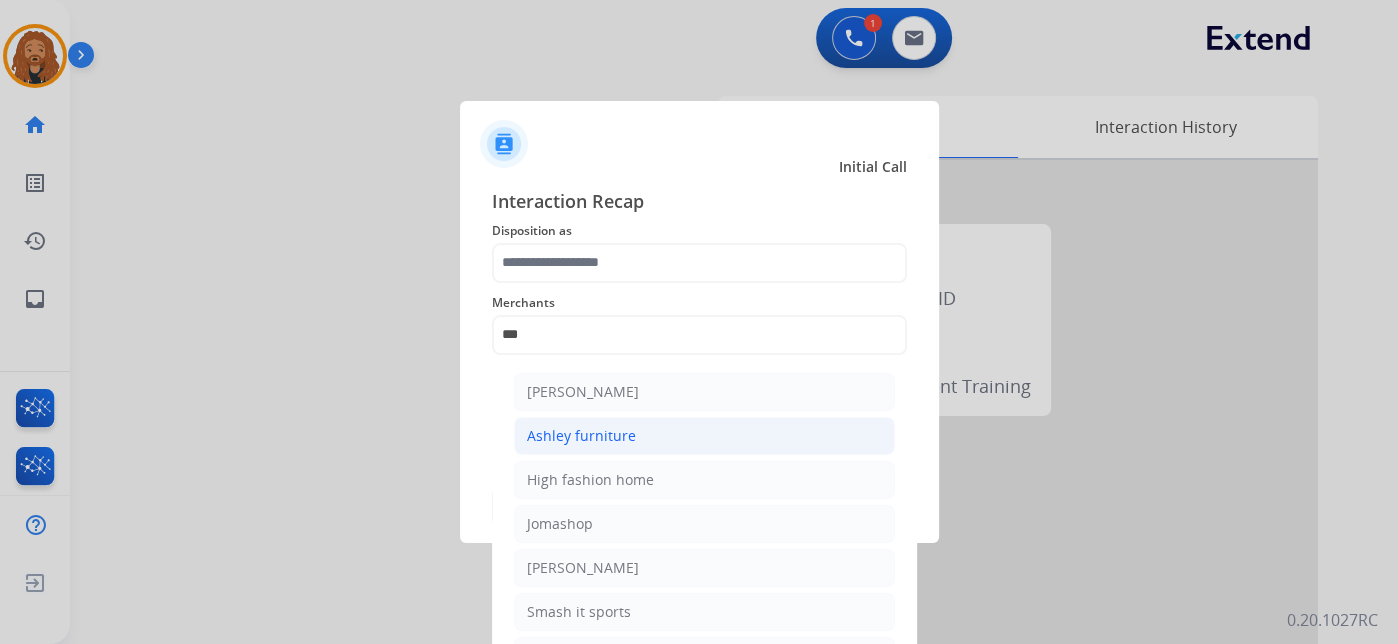 click on "Ashley furniture" 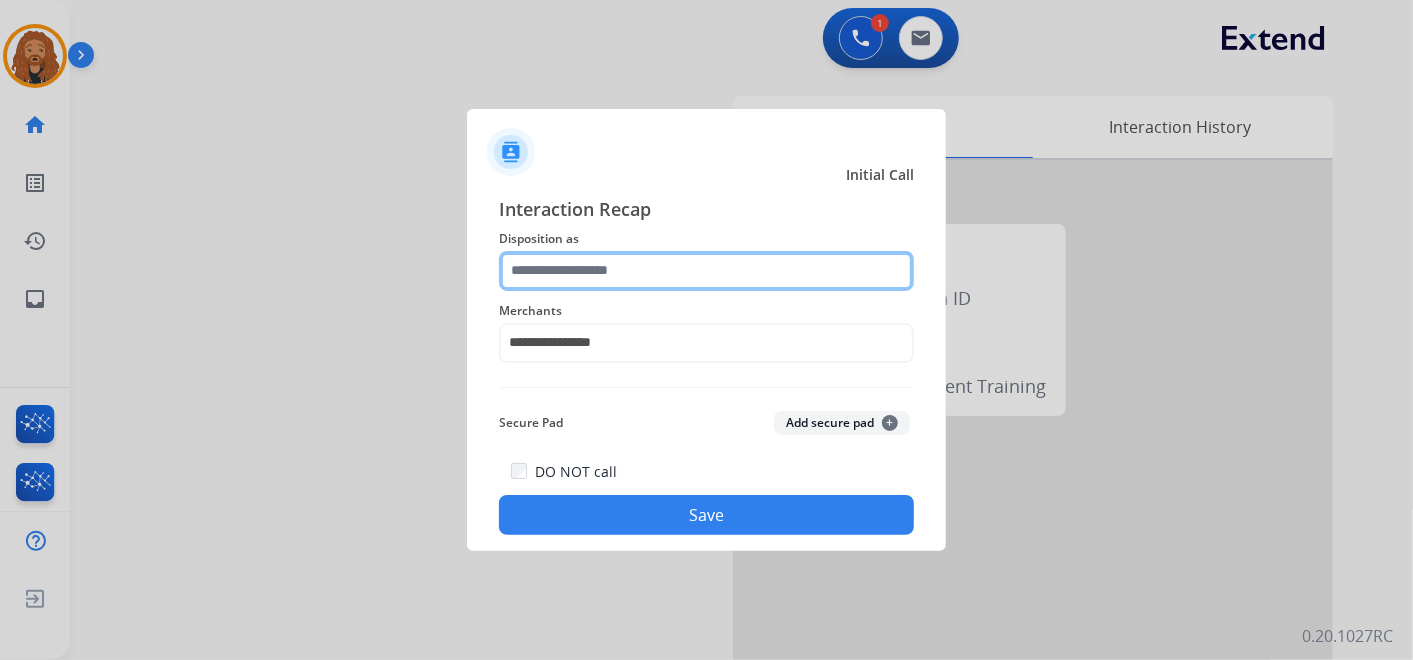 click 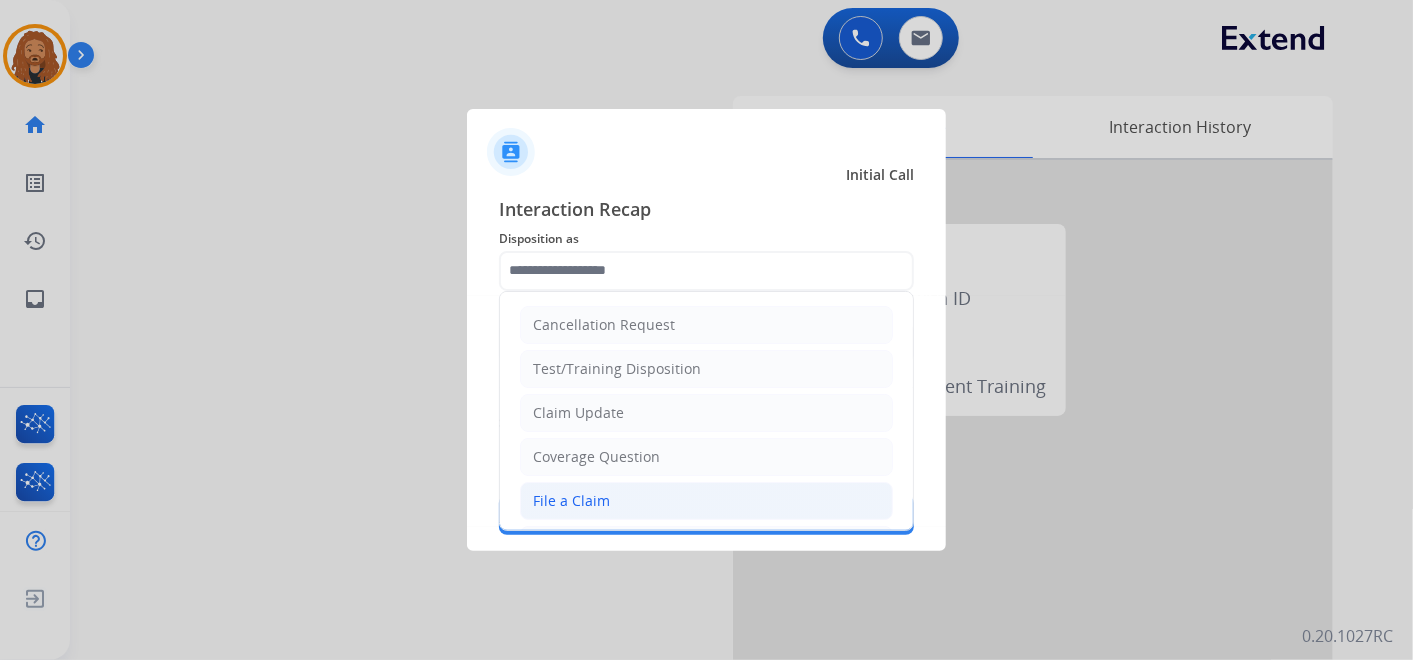 click on "File a Claim" 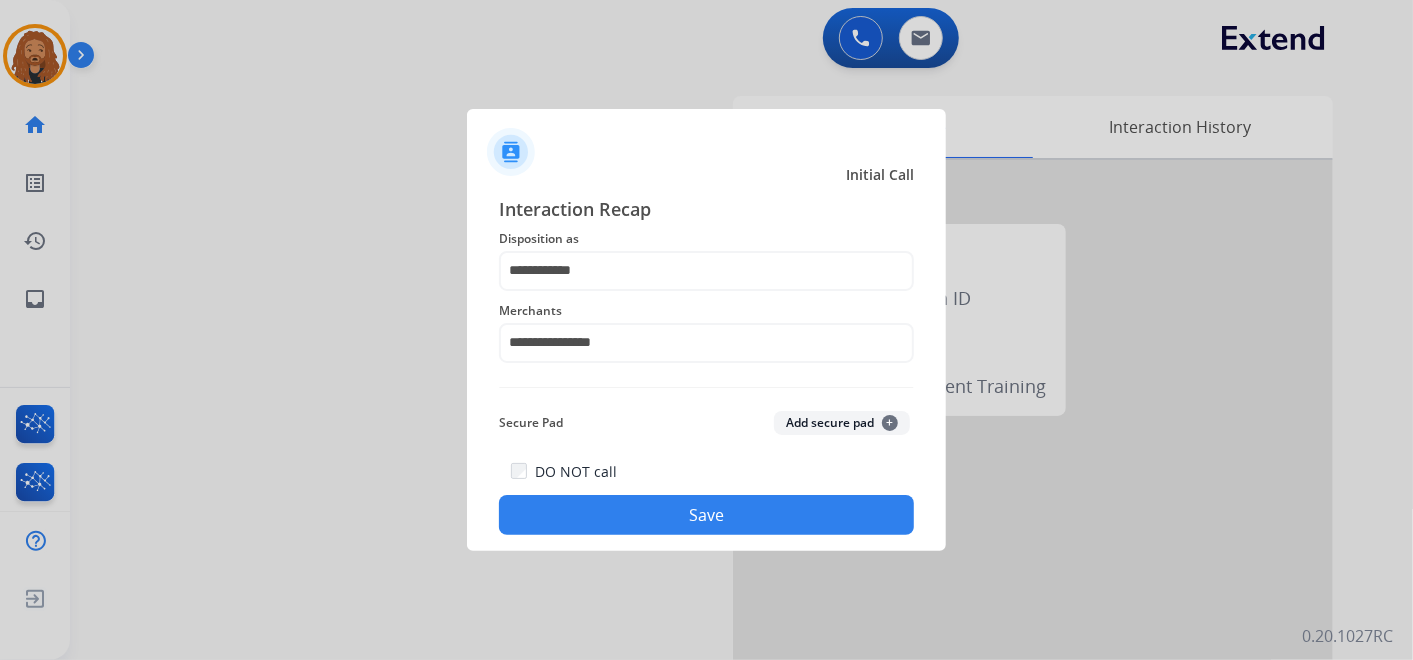 click on "**********" 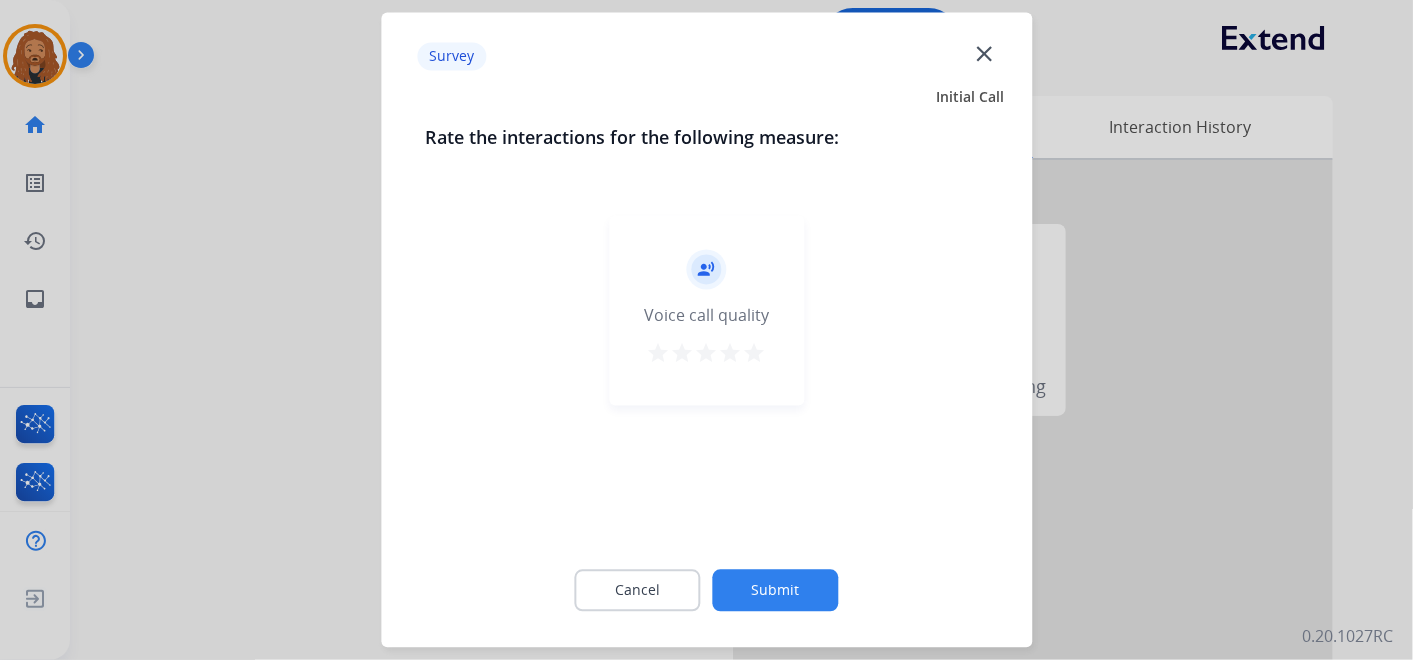 click on "Submit" 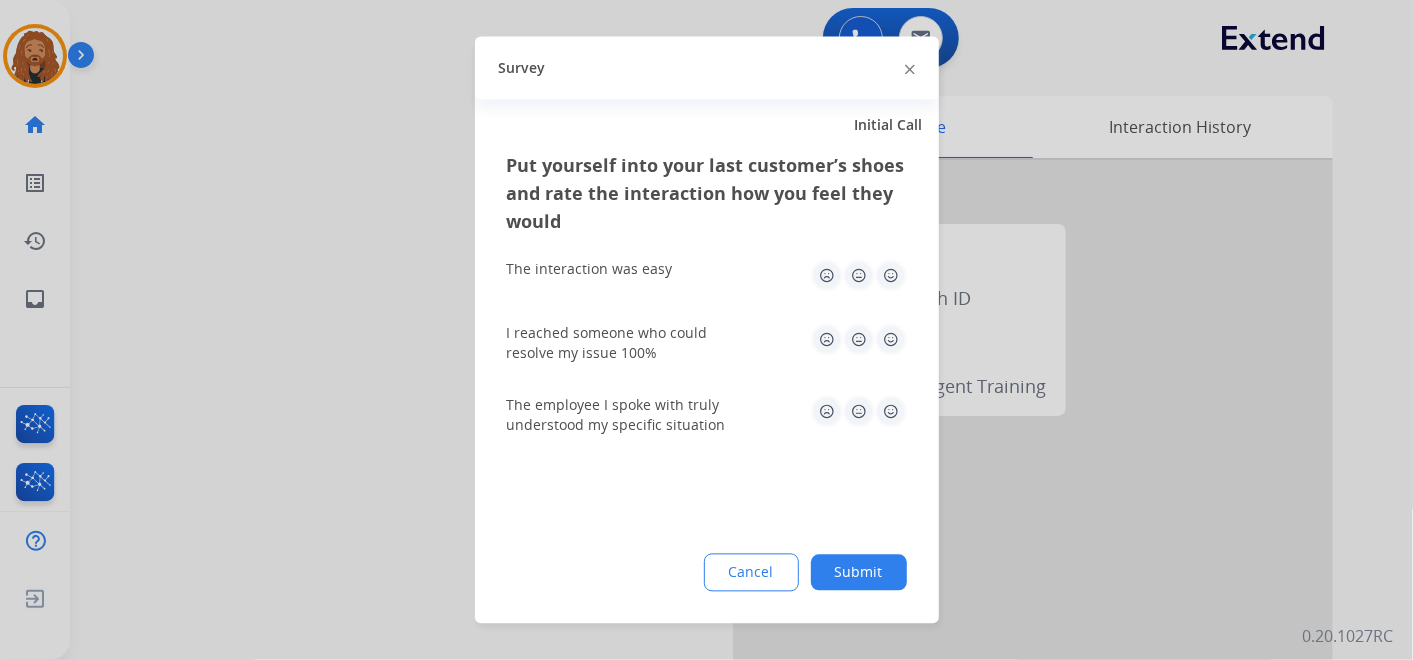 drag, startPoint x: 892, startPoint y: 414, endPoint x: 902, endPoint y: 354, distance: 60.827625 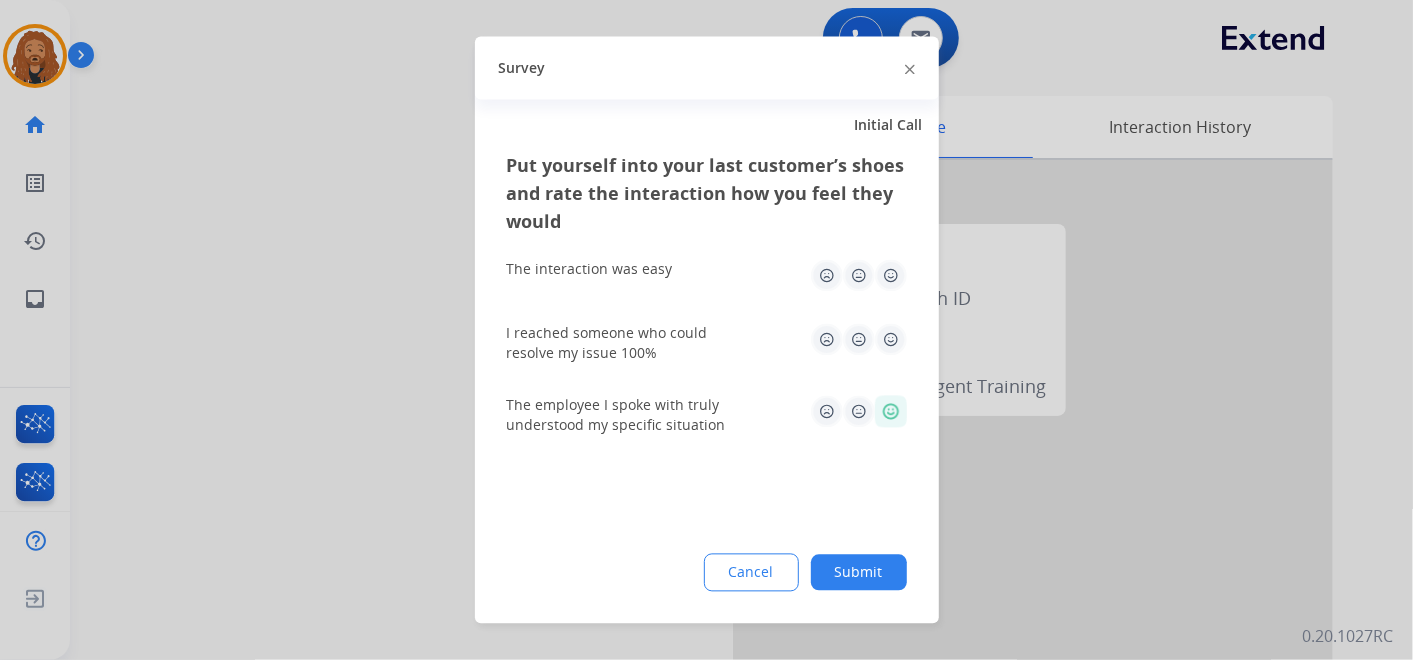 click 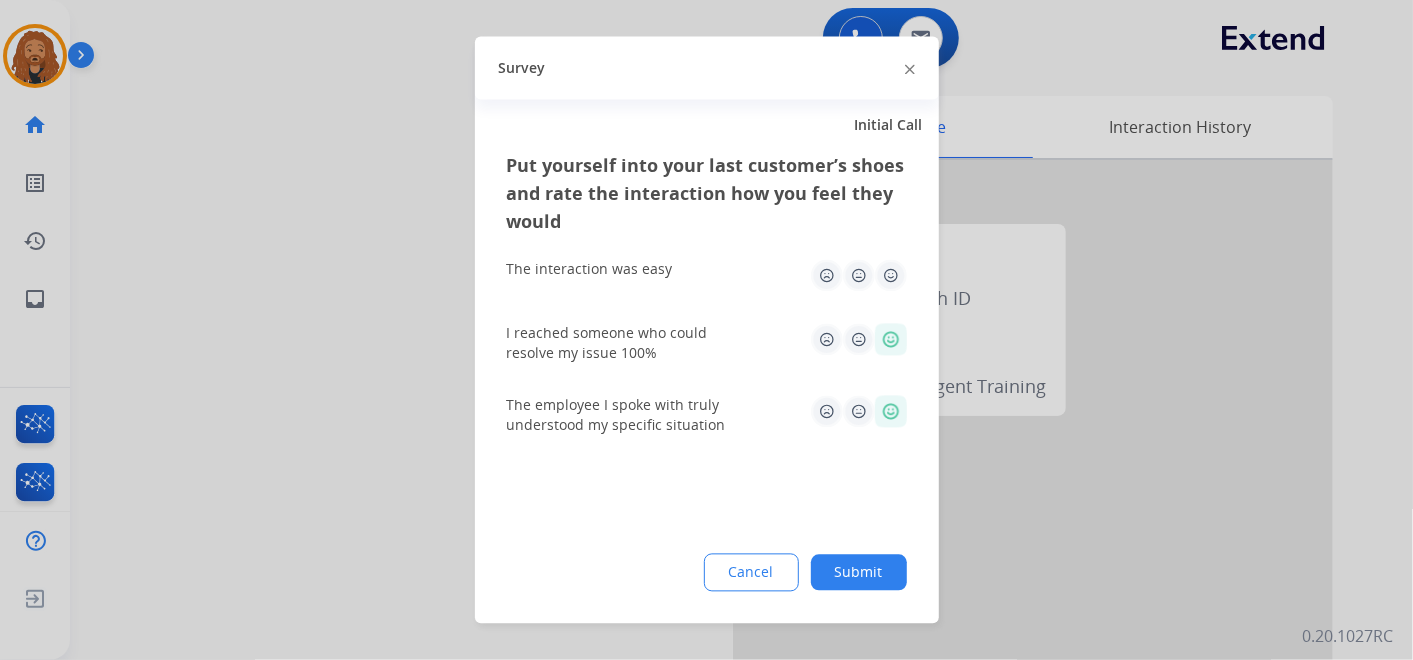 drag, startPoint x: 892, startPoint y: 282, endPoint x: 840, endPoint y: 400, distance: 128.9496 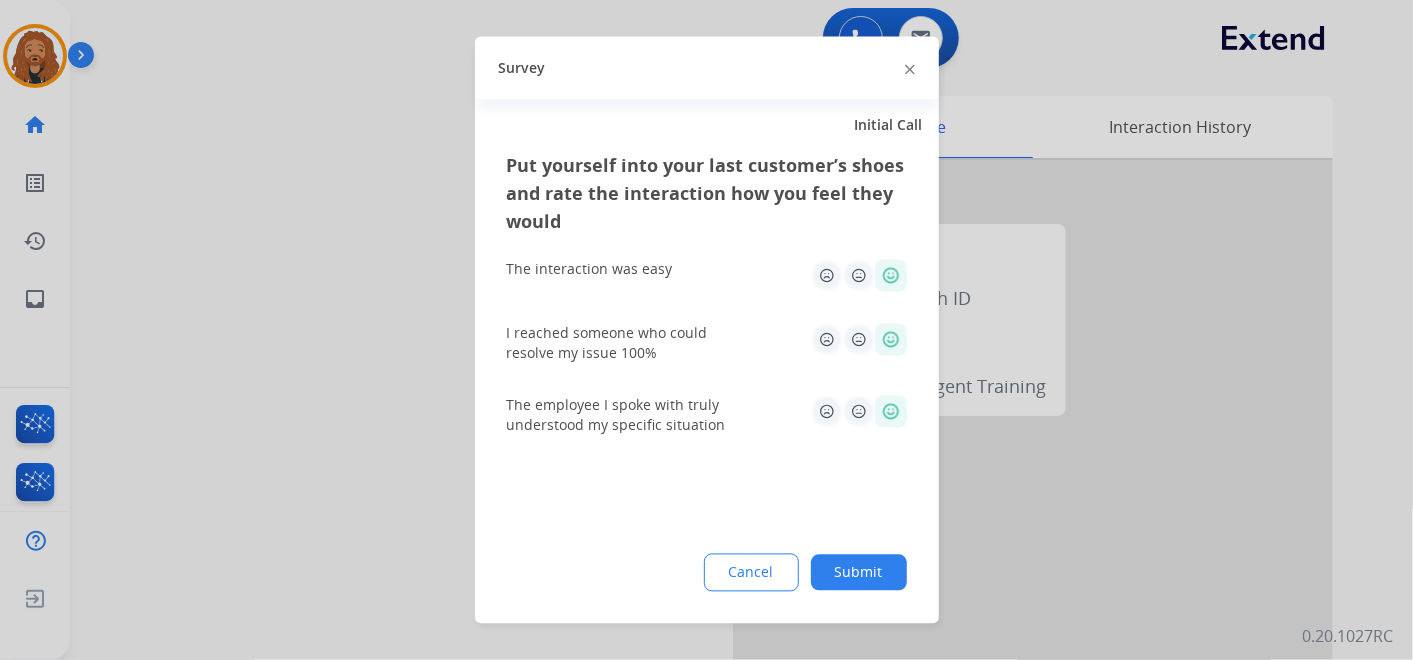 click on "Submit" 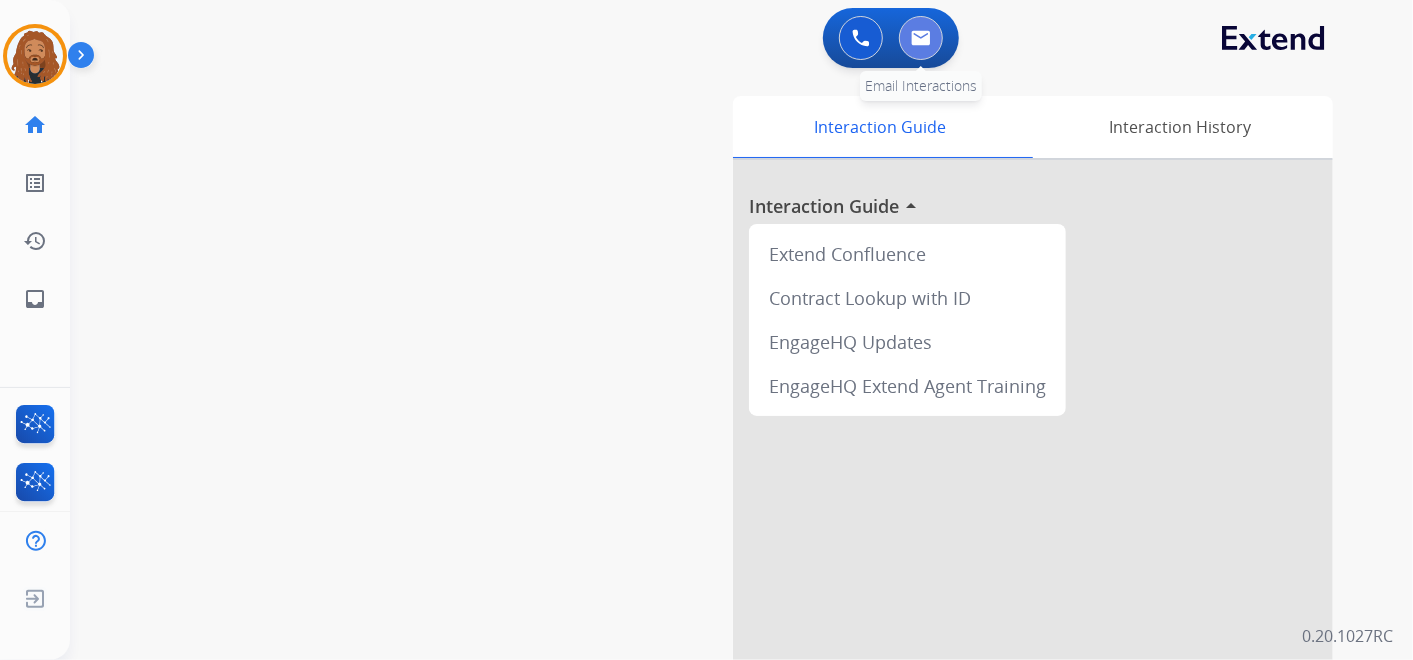 click at bounding box center [921, 38] 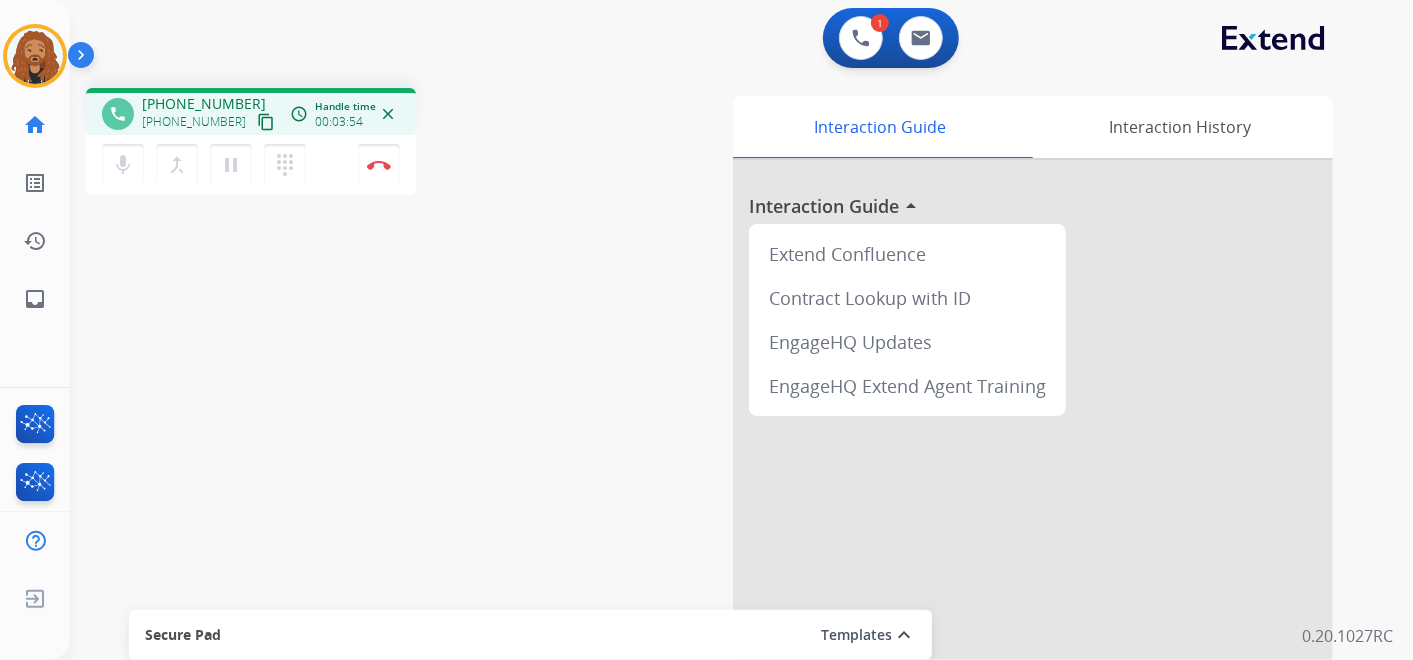 click on "content_copy" at bounding box center [266, 122] 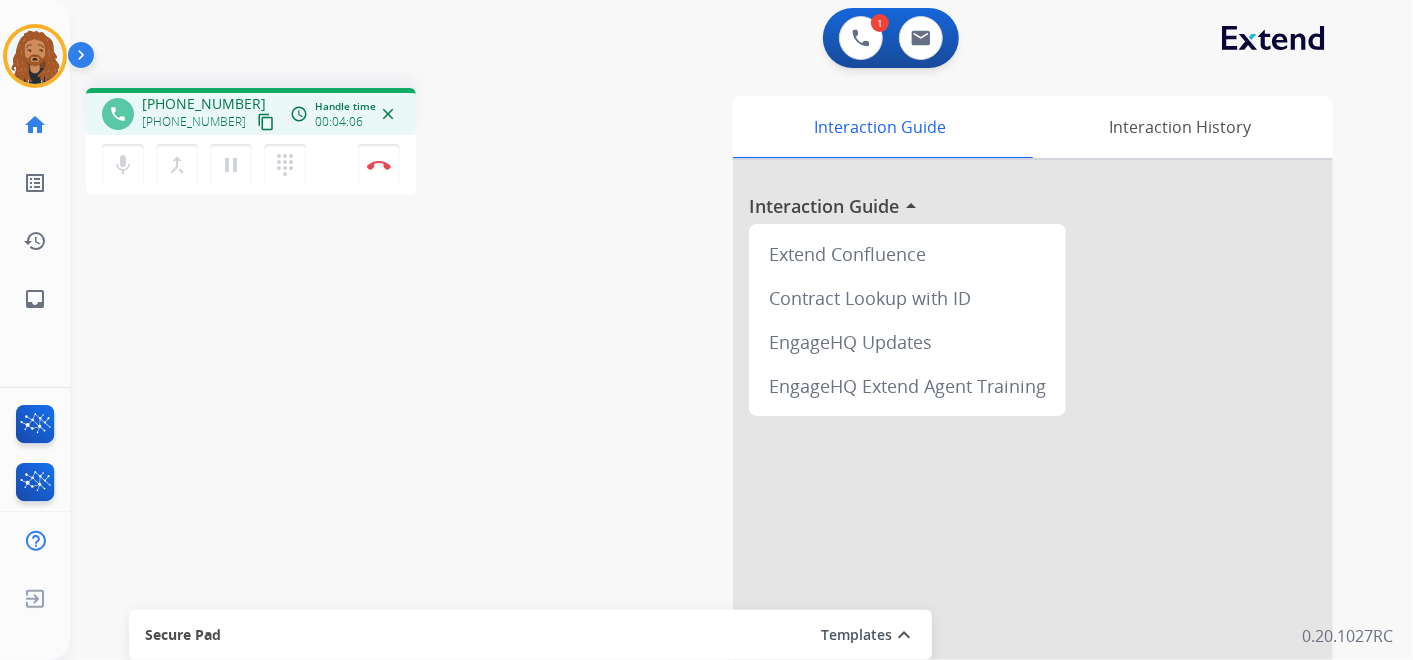 click on "content_copy" at bounding box center (266, 122) 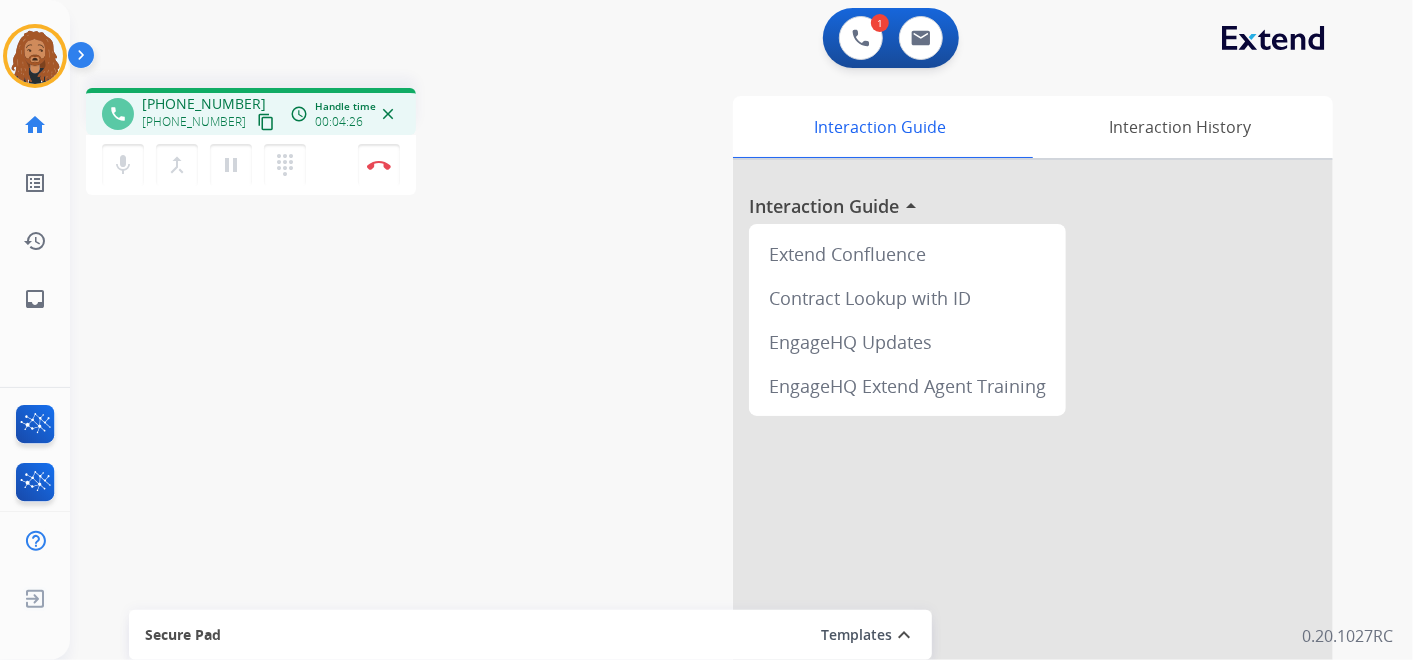 click on "content_copy" at bounding box center (266, 122) 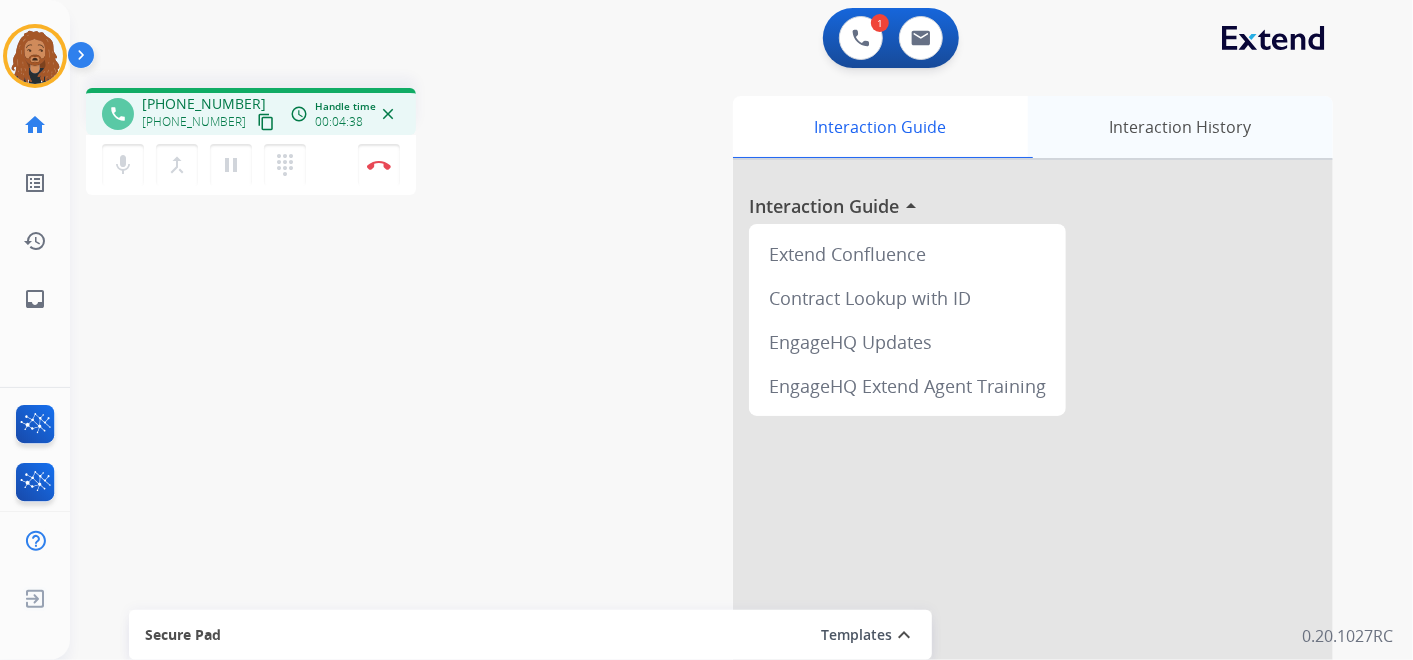 click on "Interaction History" at bounding box center [1180, 127] 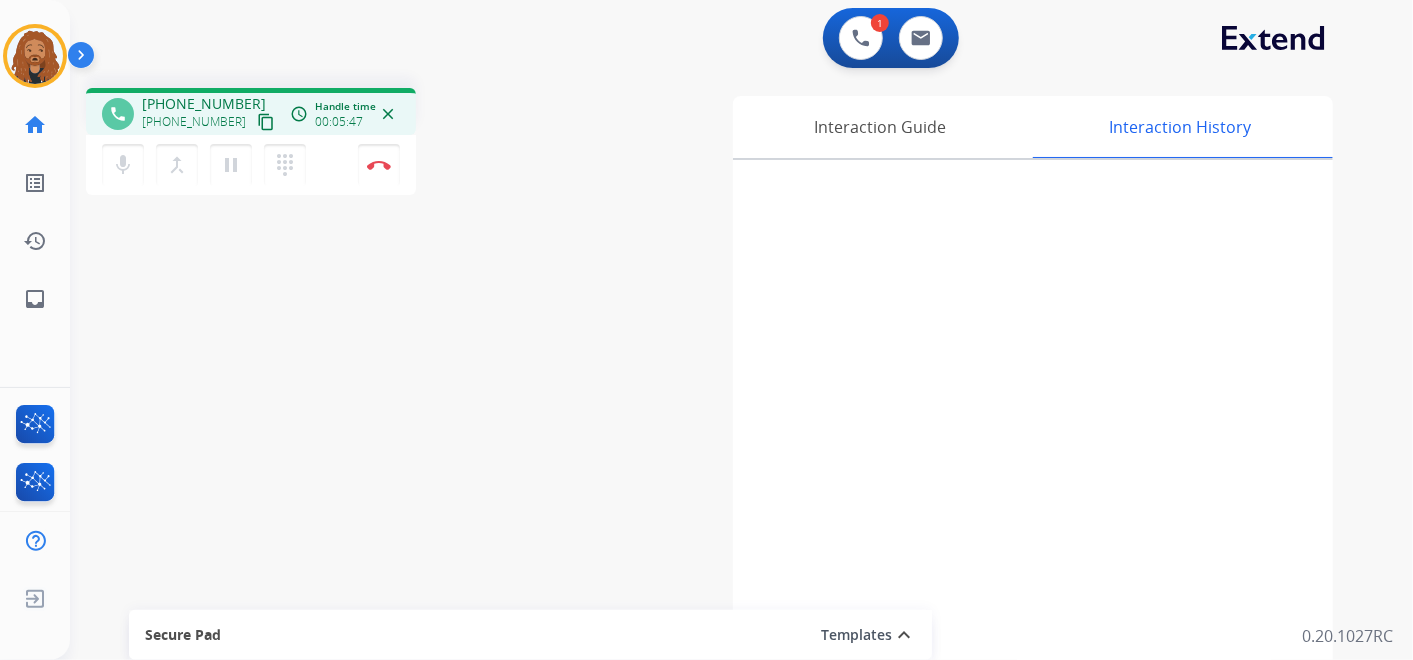 click on "content_copy" at bounding box center (266, 122) 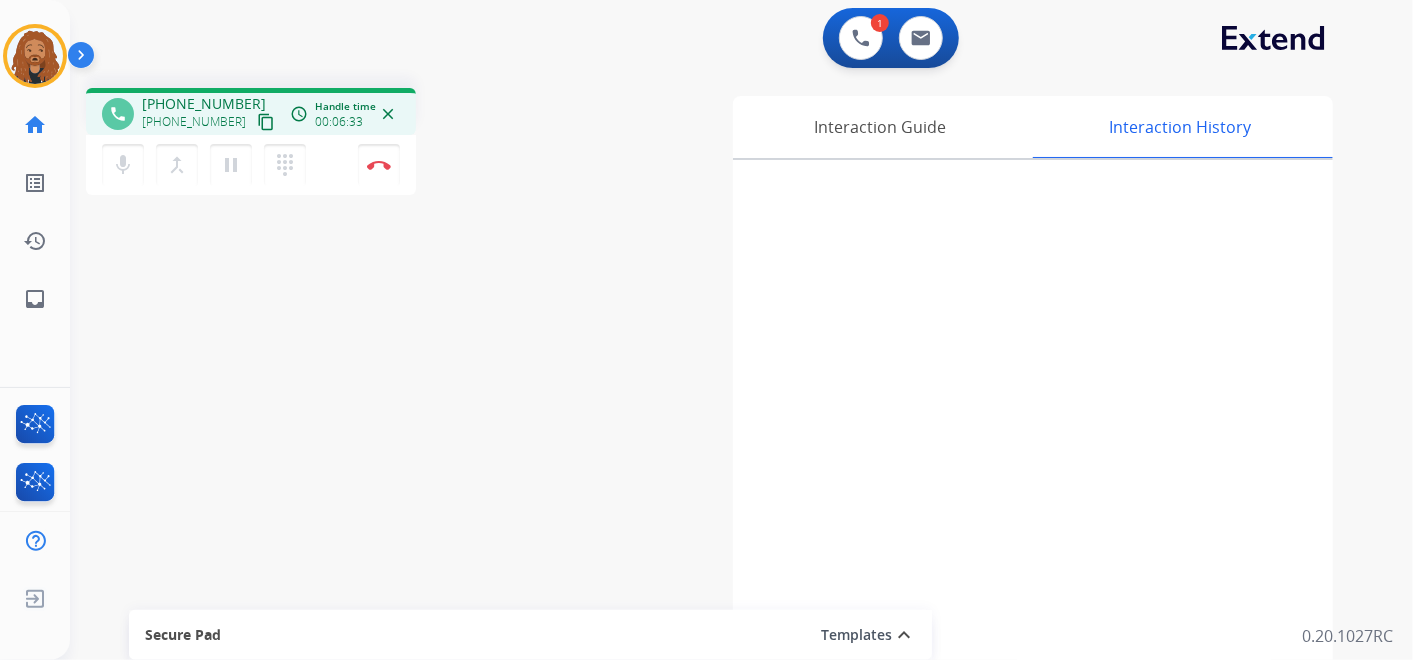 click on "1 Voice Interactions  0  Email Interactions phone +15164168833 +15164168833 content_copy access_time Call metrics Queue   00:11 Hold   00:00 Talk   06:34 Total   06:44 Handle time 00:06:33 close mic Mute merge_type Bridge pause Hold dialpad Dialpad Disconnect swap_horiz Break voice bridge close_fullscreen Connect 3-Way Call merge_type Separate 3-Way Call  Interaction Guide   Interaction History  Secure Pad Templates expand_less Choose a template Save 0.20.1027RC" at bounding box center [741, 330] 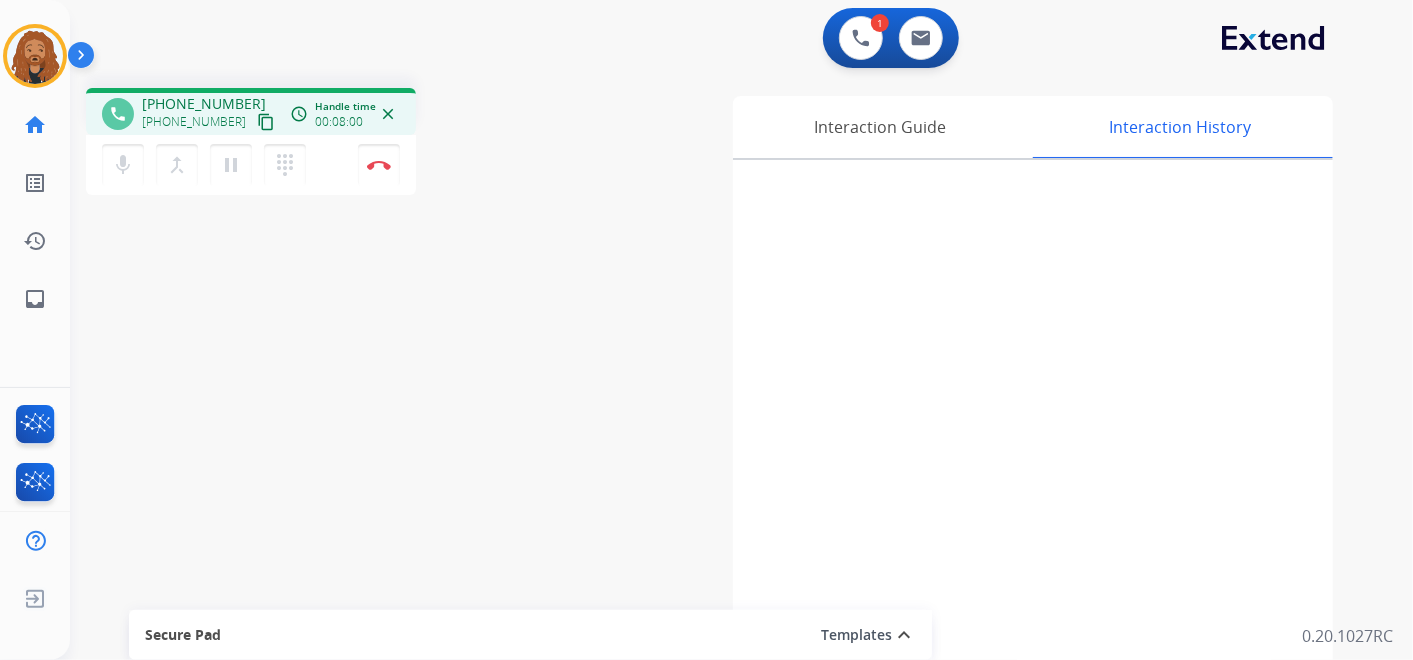 click on "content_copy" at bounding box center [266, 122] 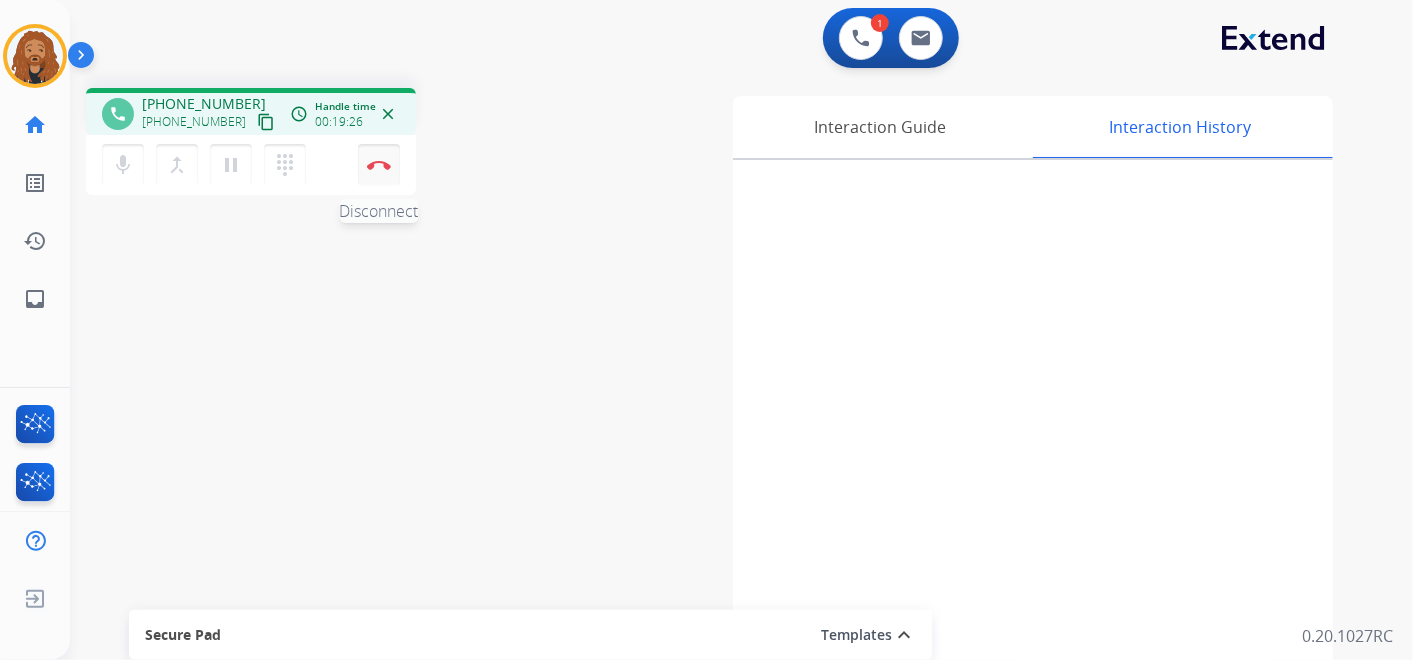 click on "Disconnect" at bounding box center (379, 165) 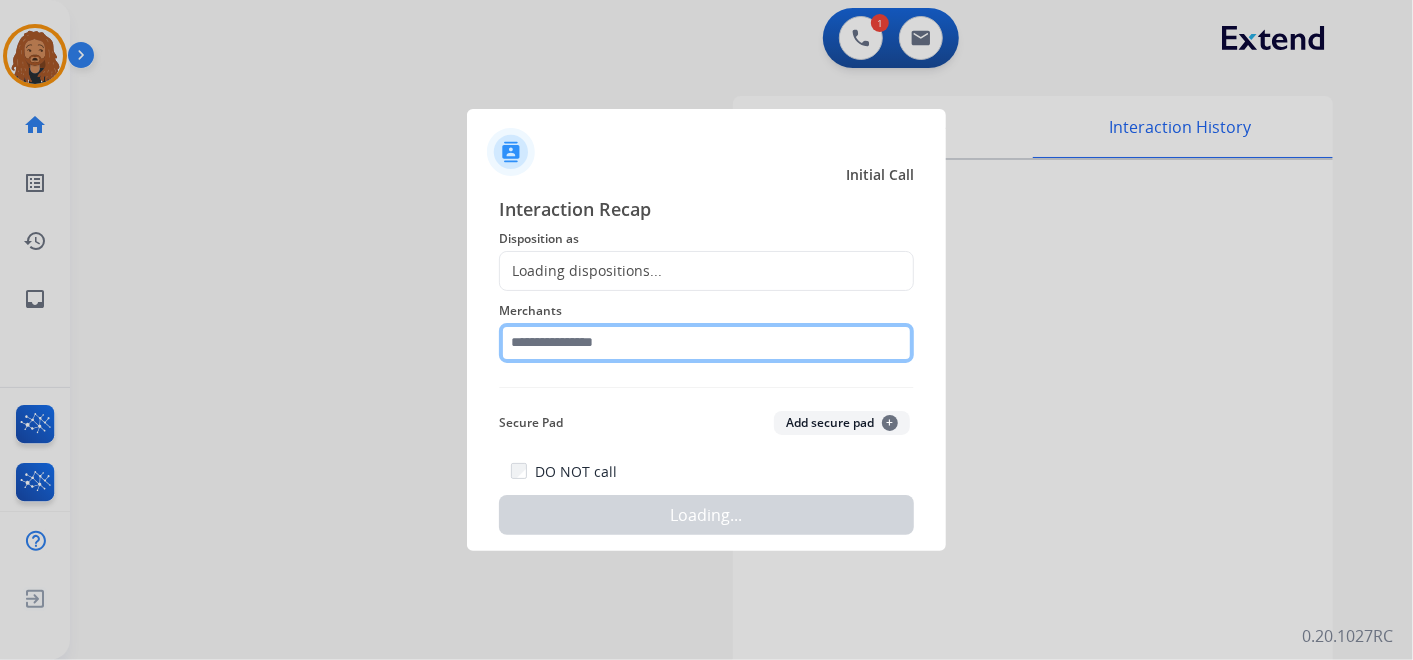 click 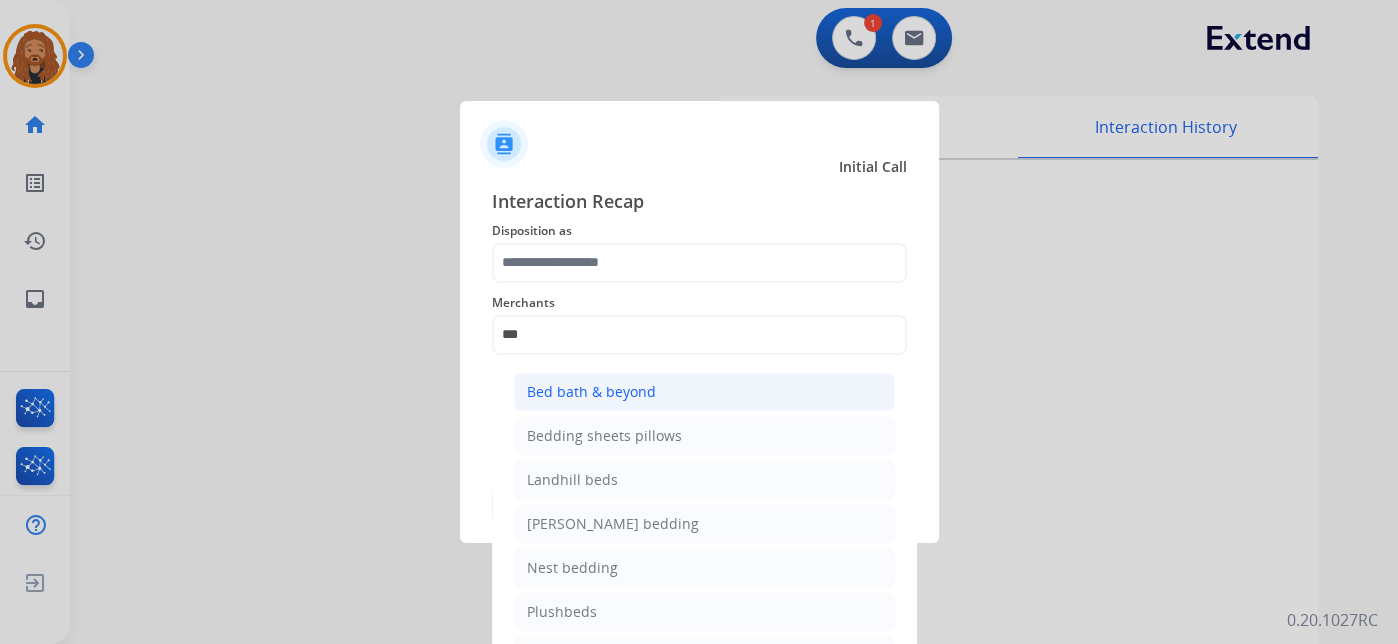 click on "Bed bath & beyond" 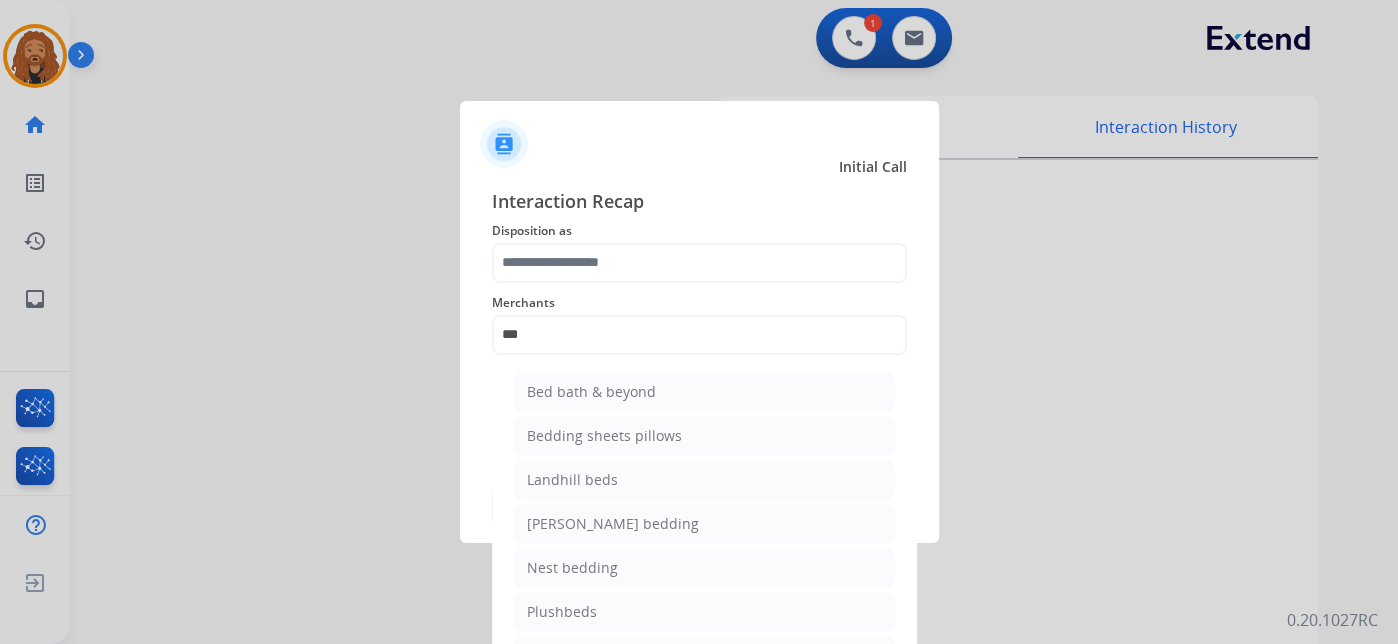 type on "**********" 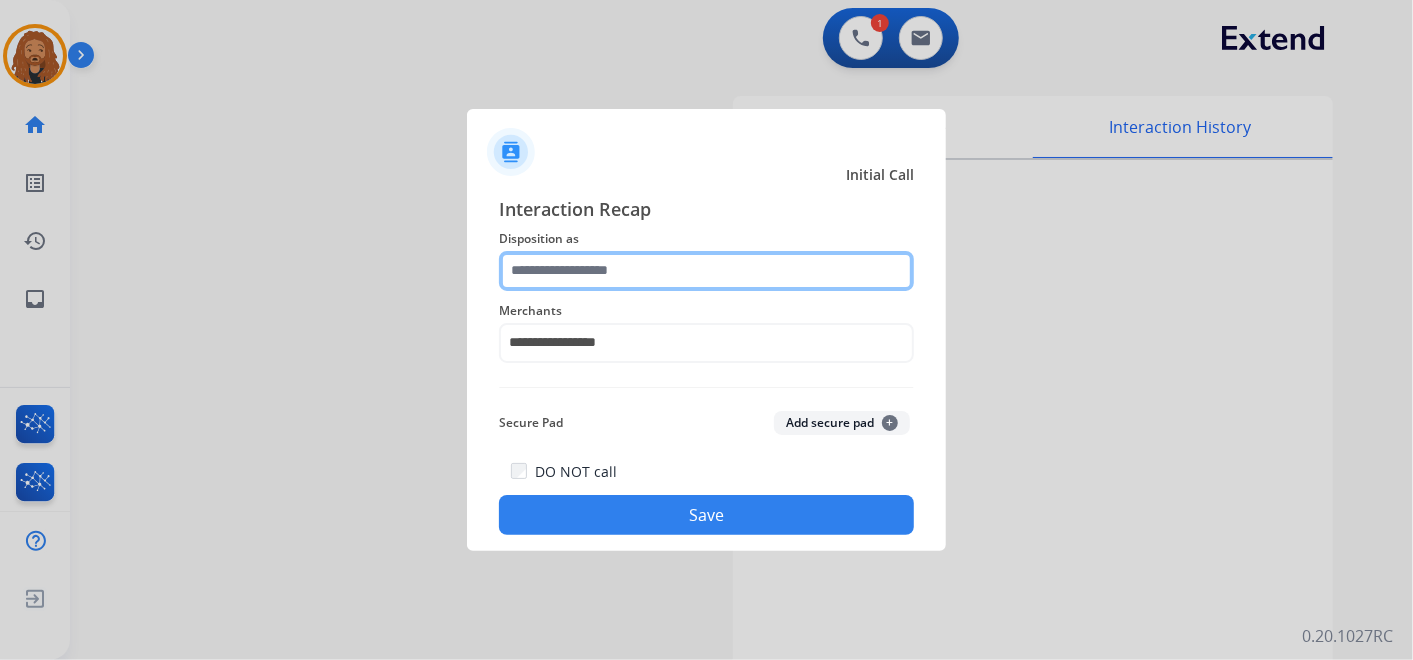 click 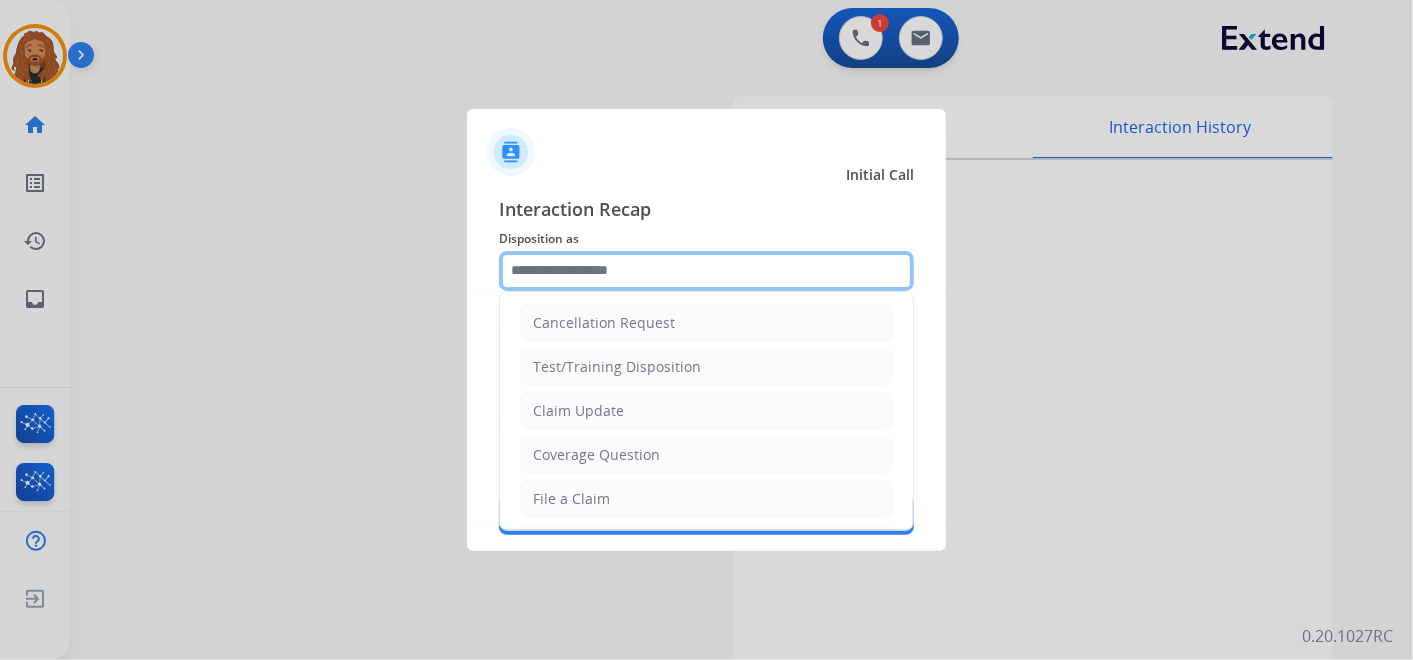 scroll, scrollTop: 0, scrollLeft: 0, axis: both 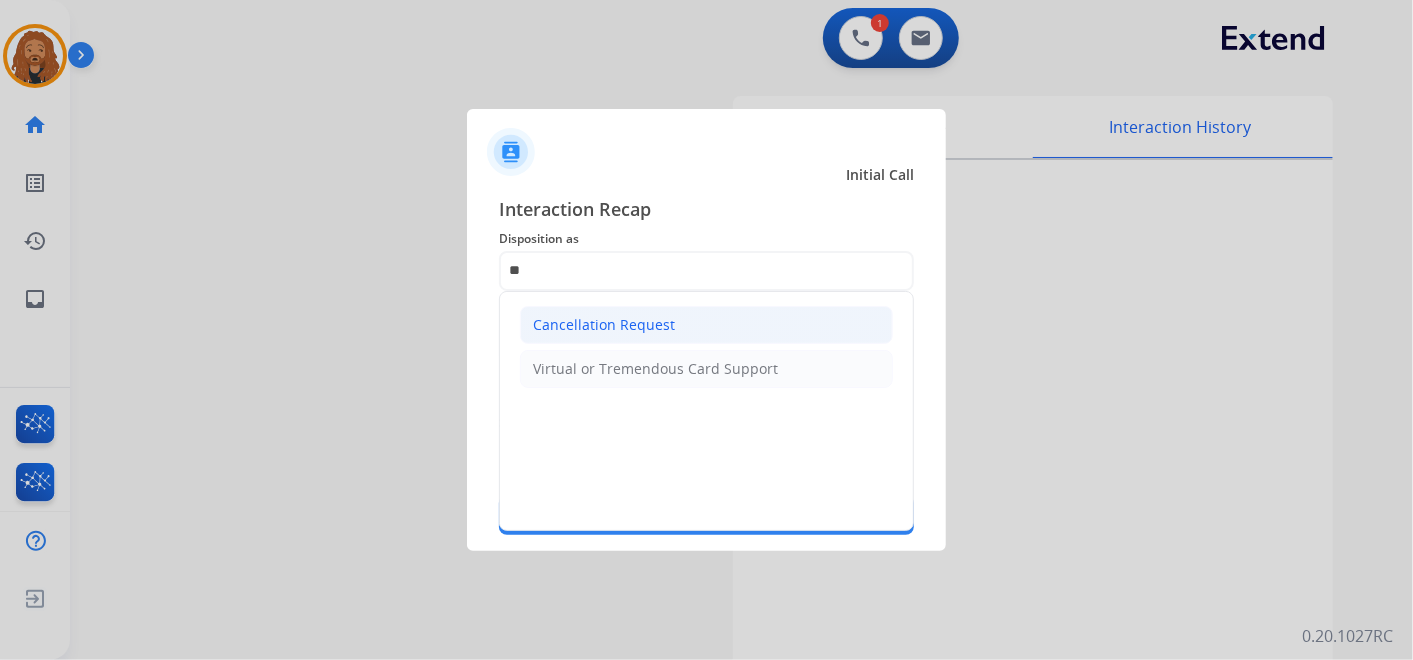 click on "Cancellation Request" 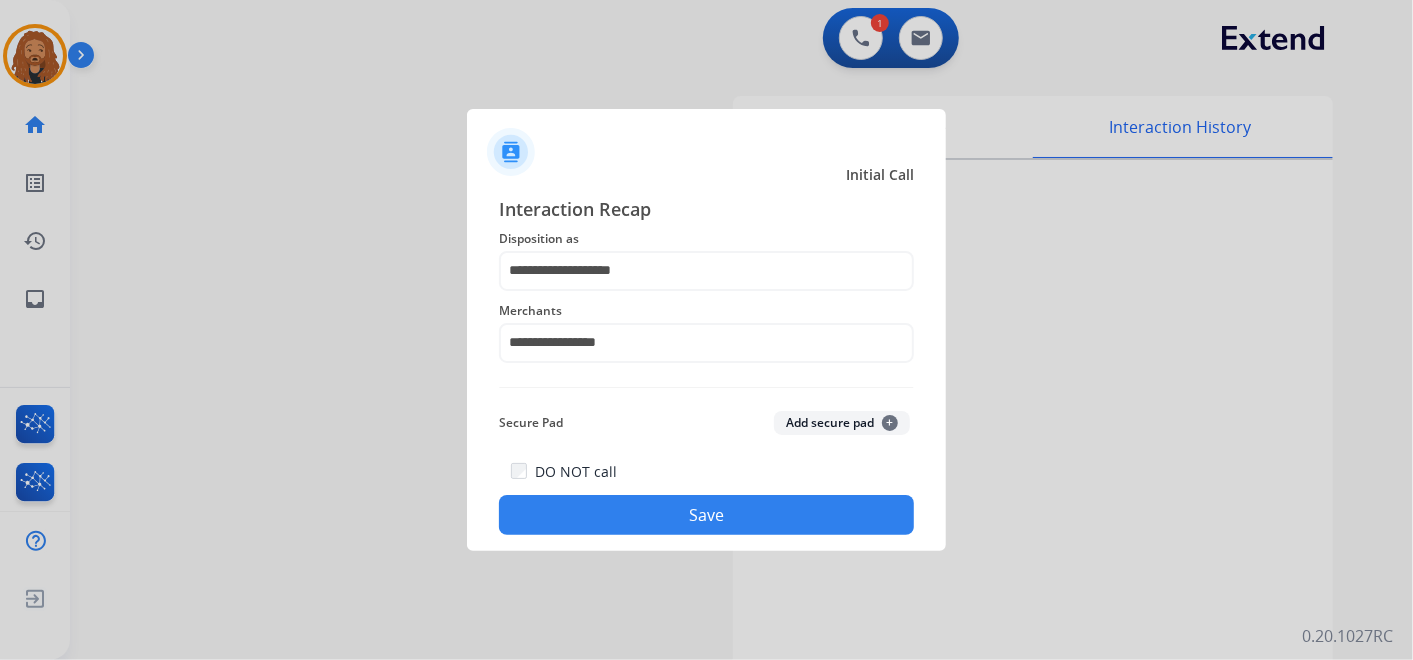 click on "Save" 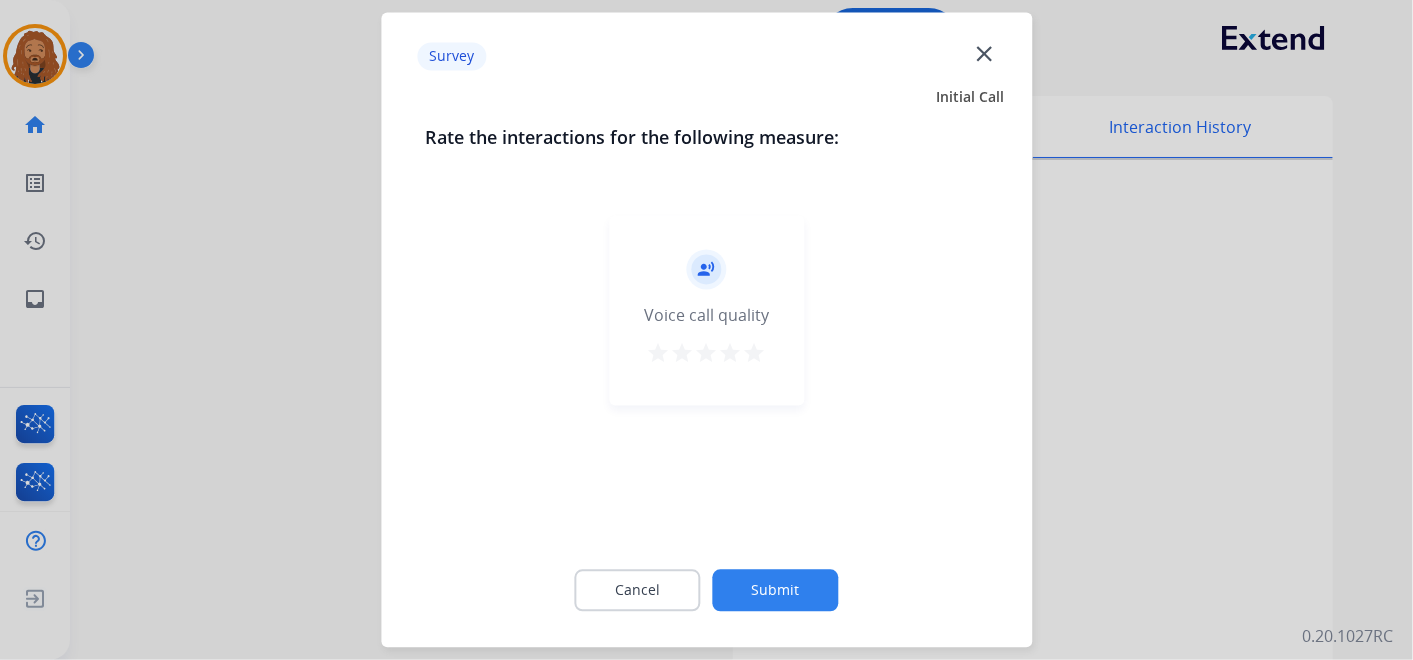 click on "Submit" 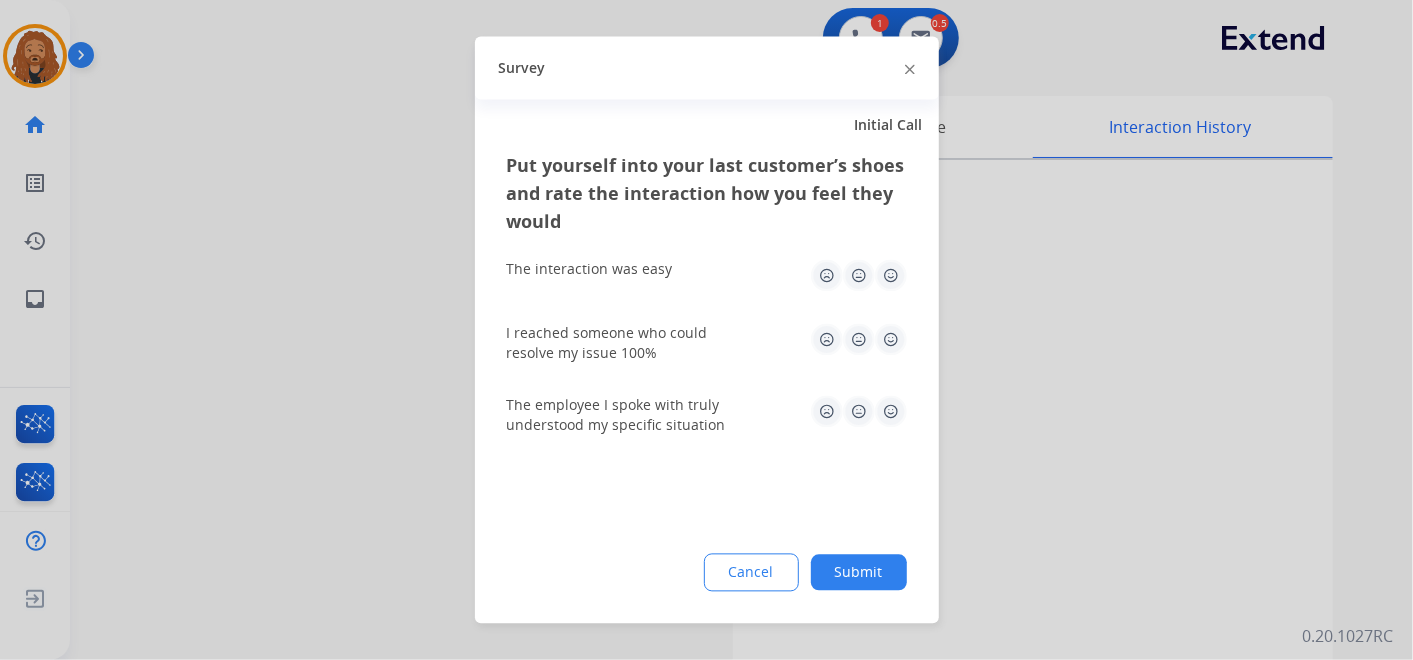 click 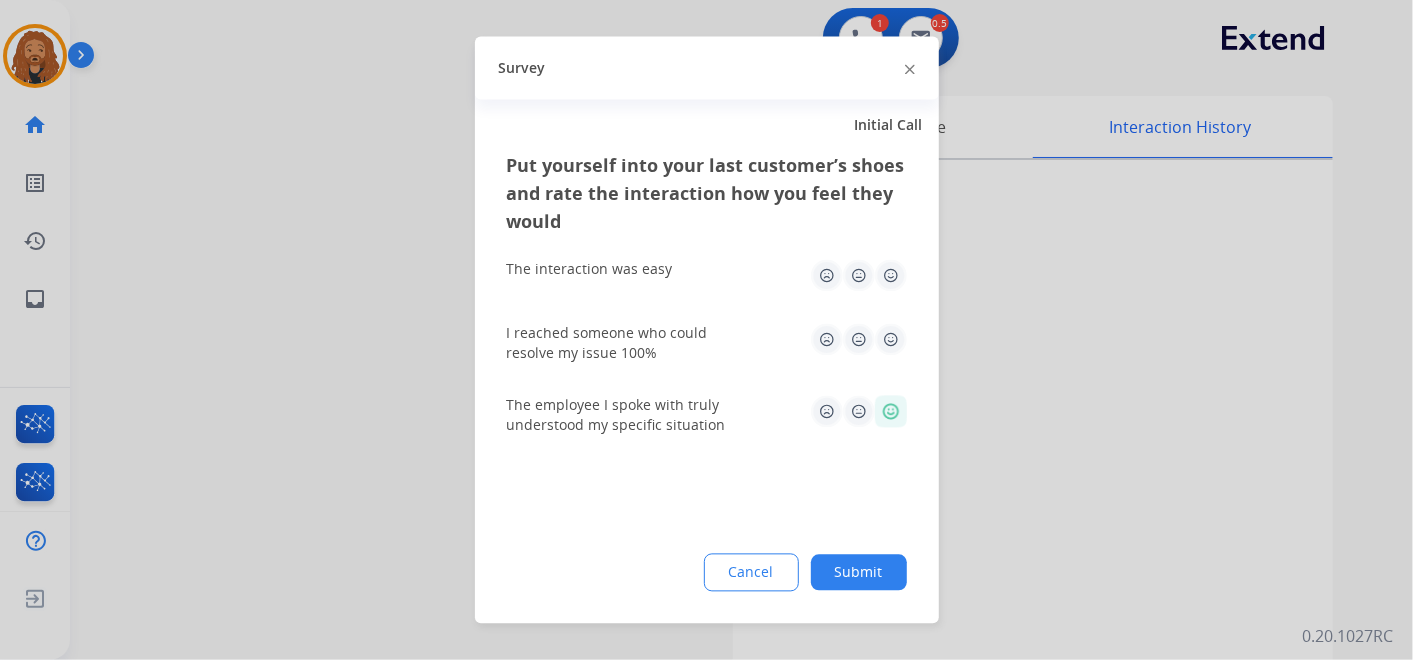 click 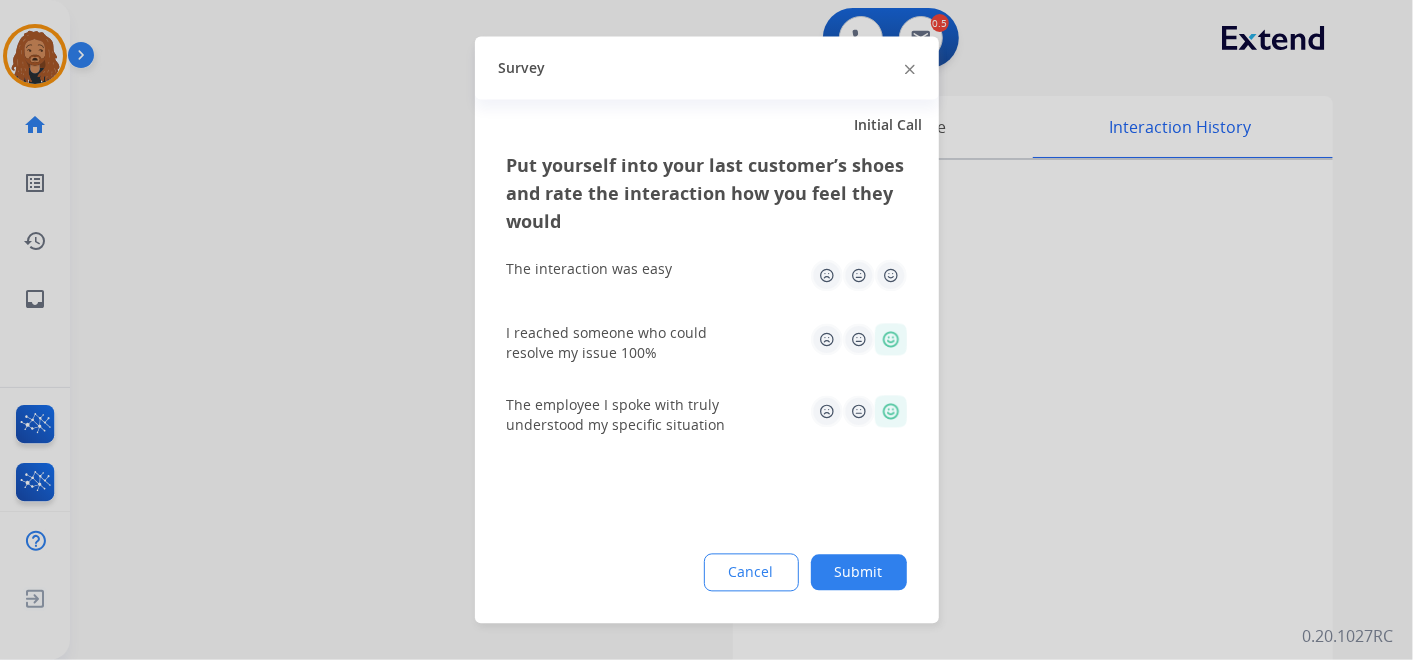 click 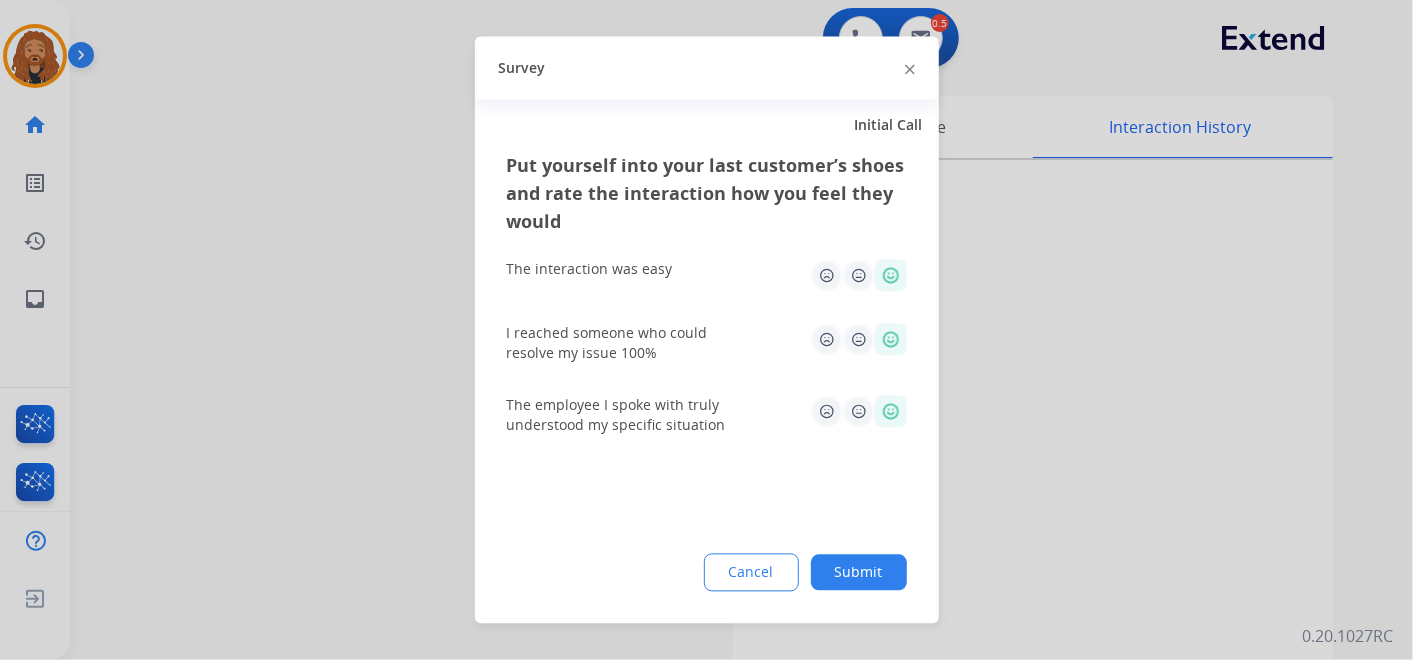 click on "Submit" 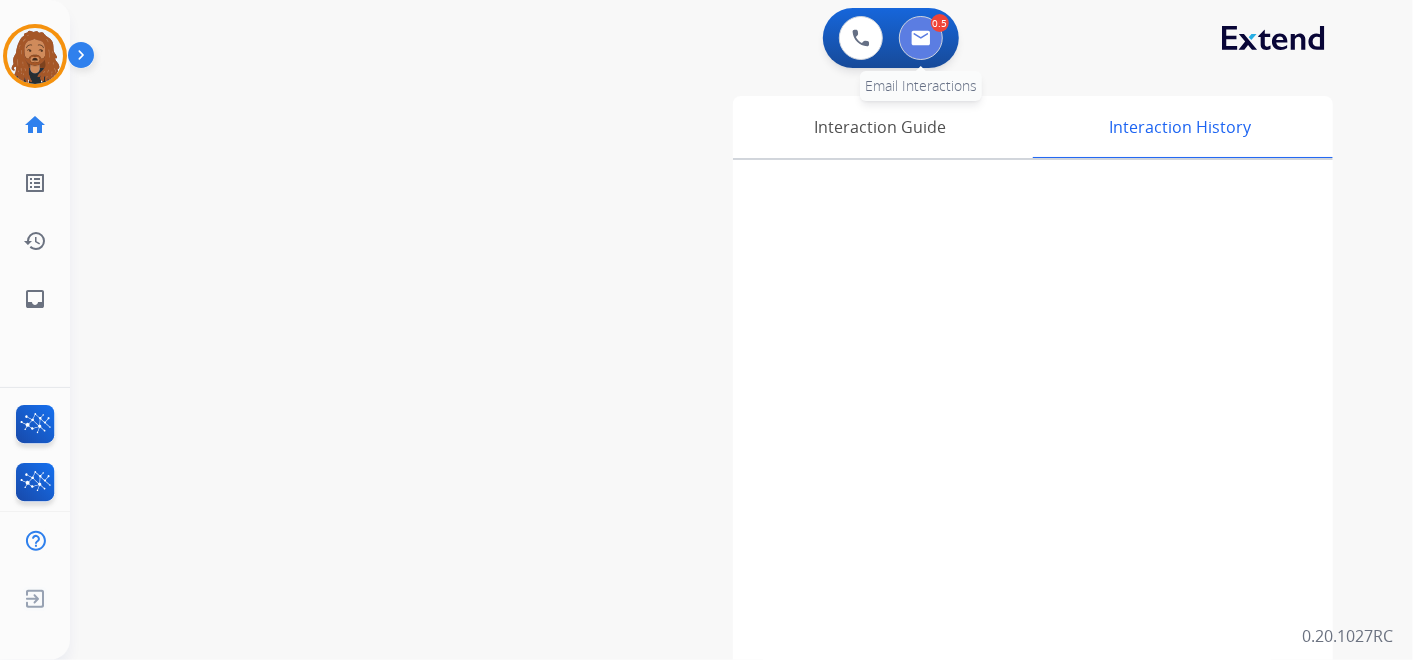 click at bounding box center (921, 38) 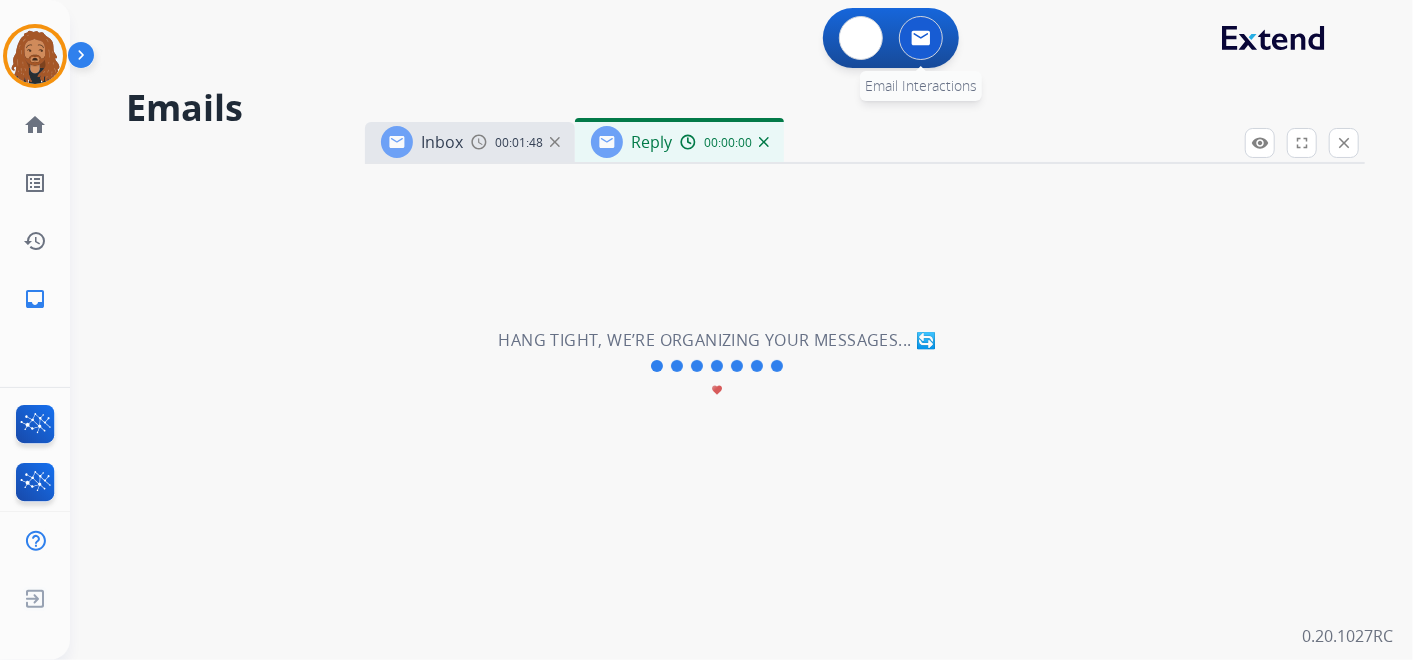 select on "**********" 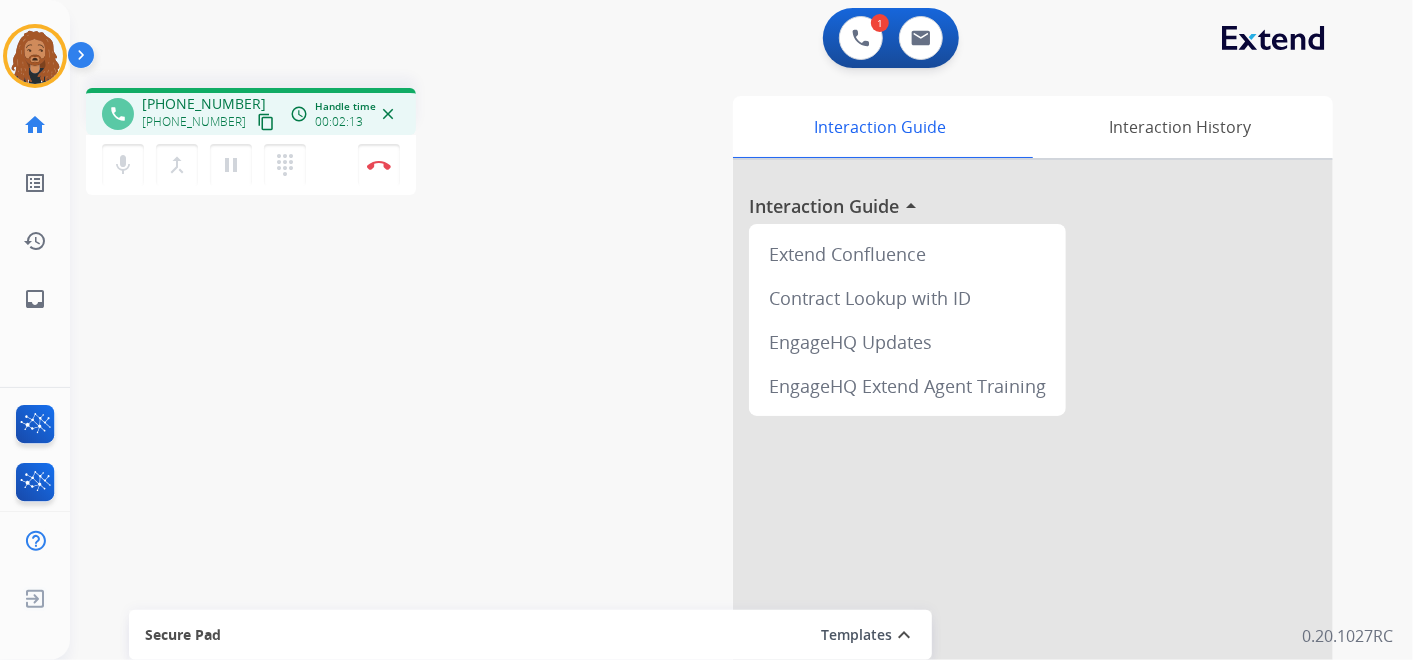 click on "content_copy" at bounding box center [266, 122] 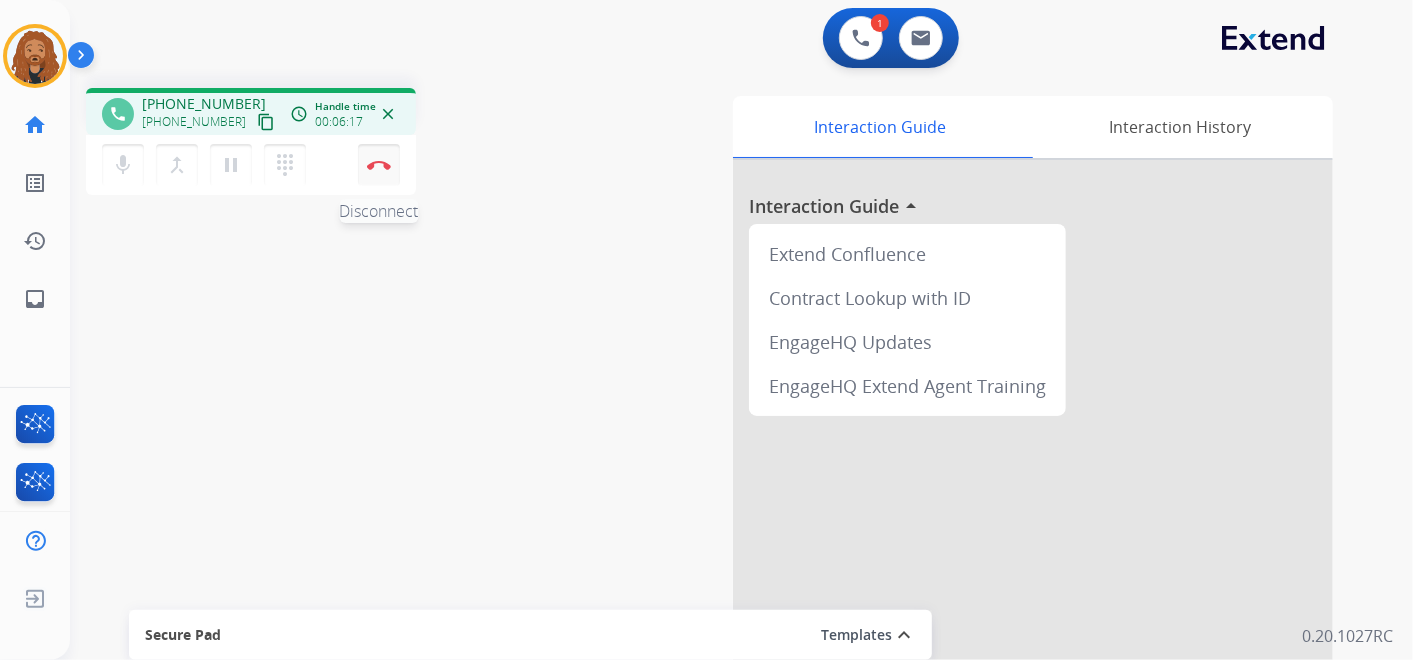click at bounding box center [379, 165] 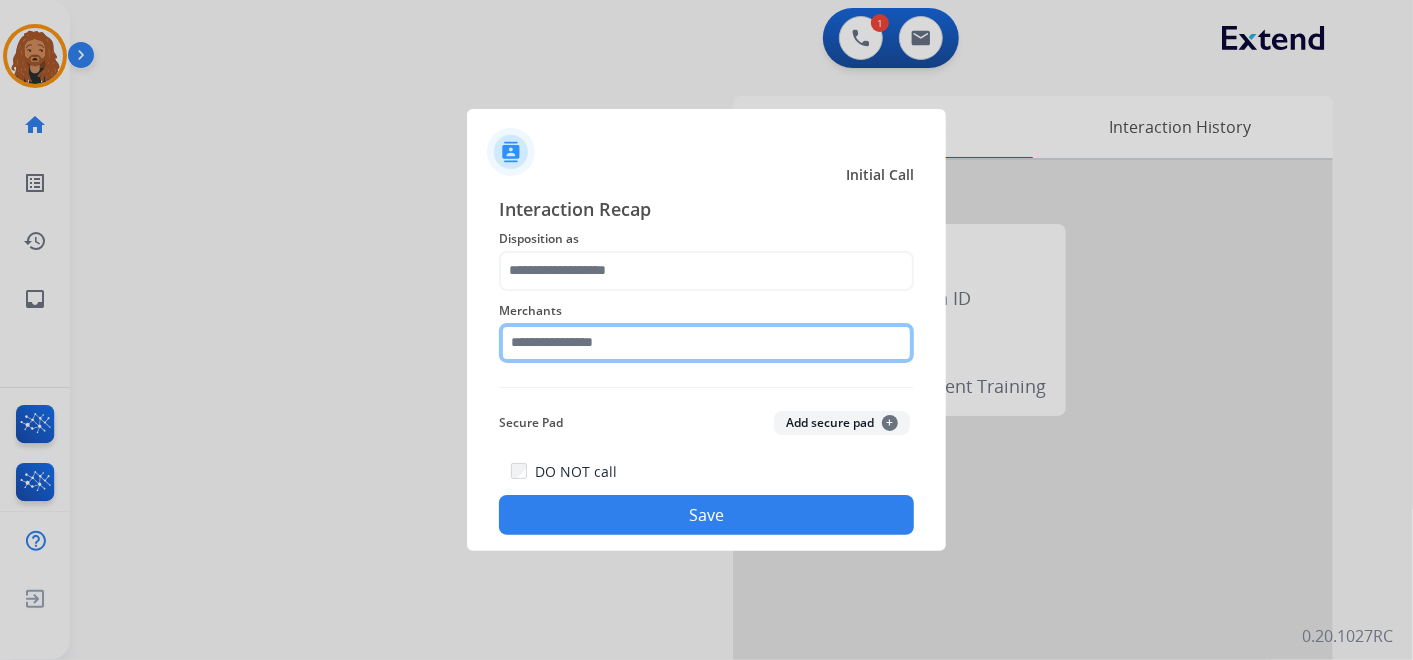 click 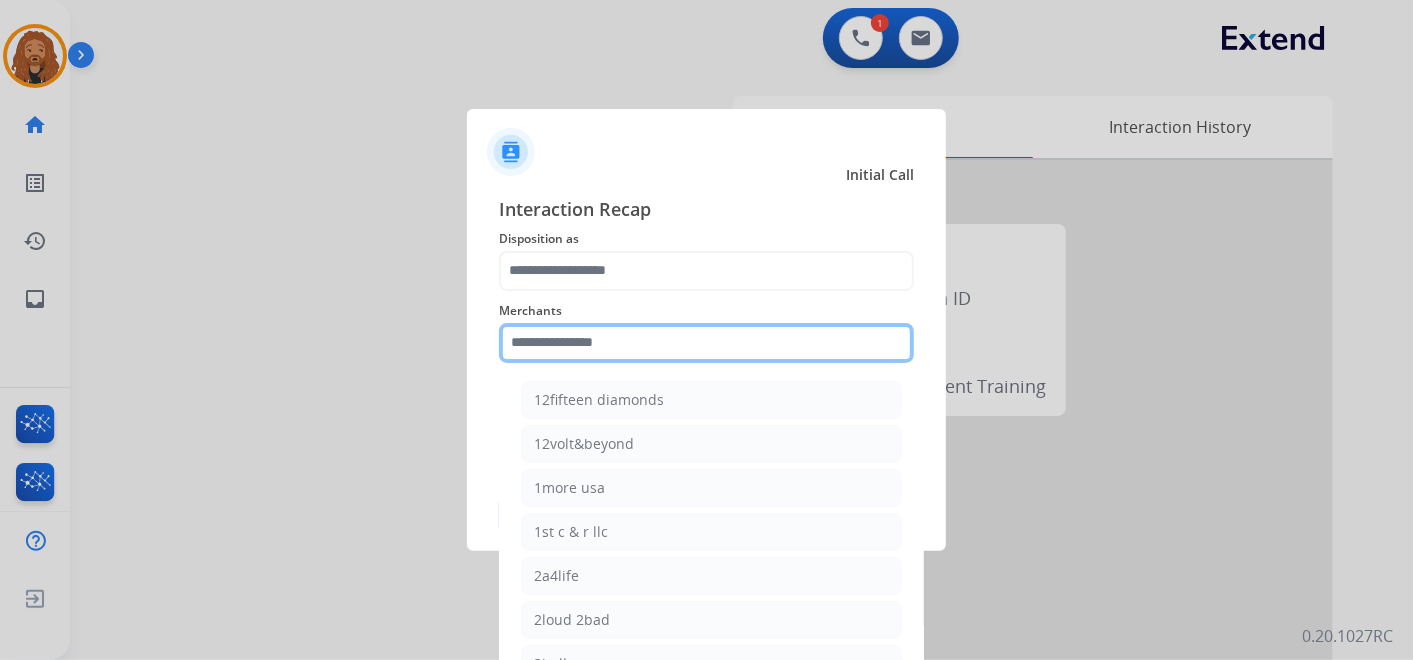 click 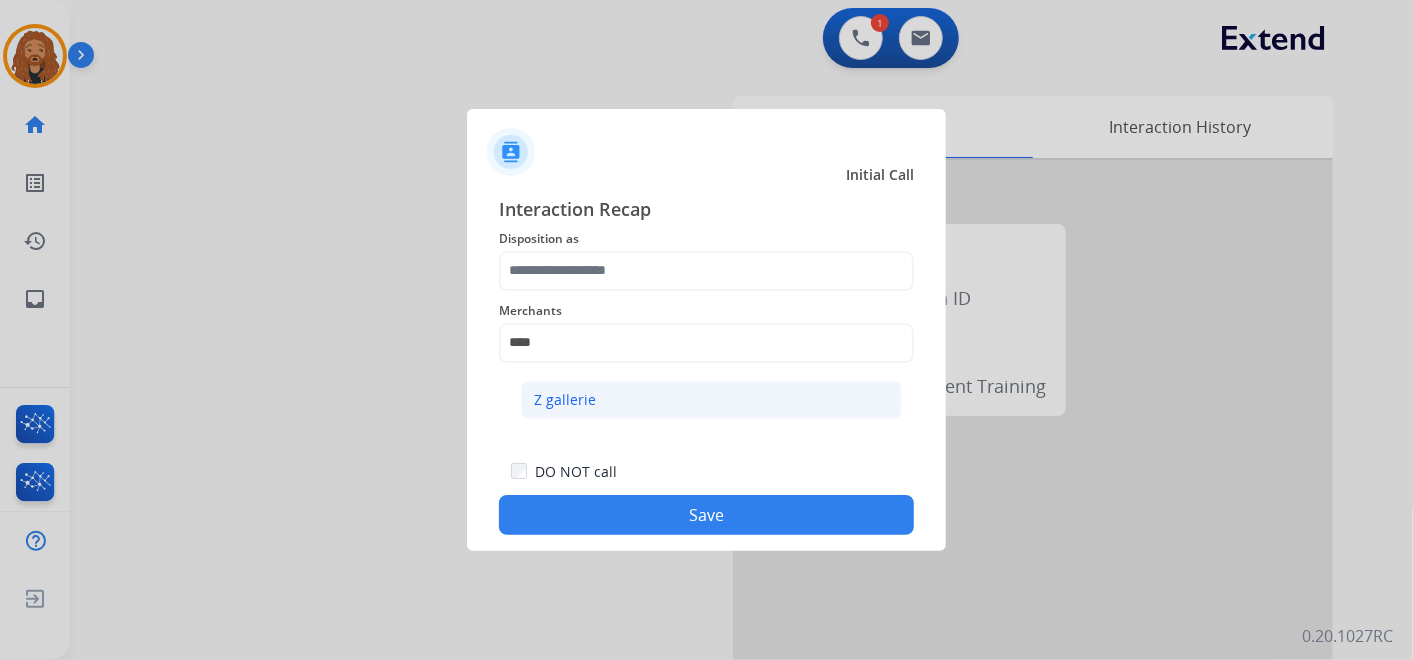 click on "Z gallerie" 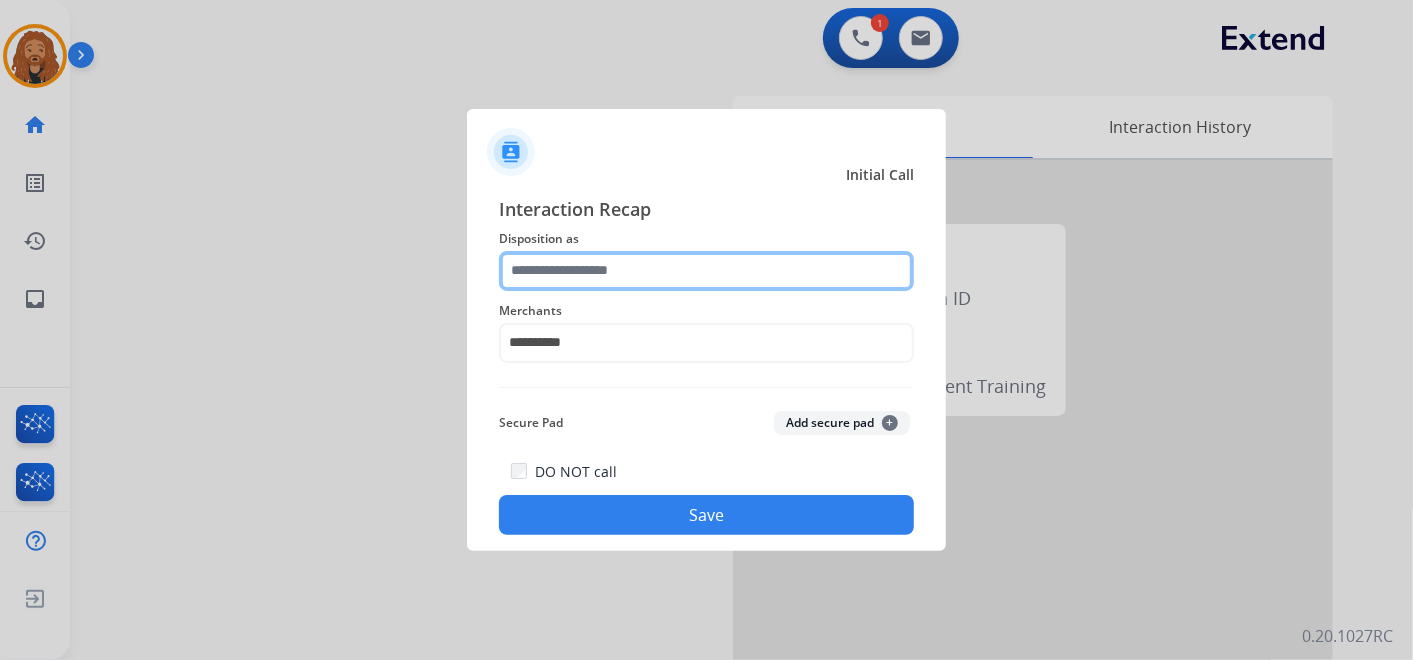 click 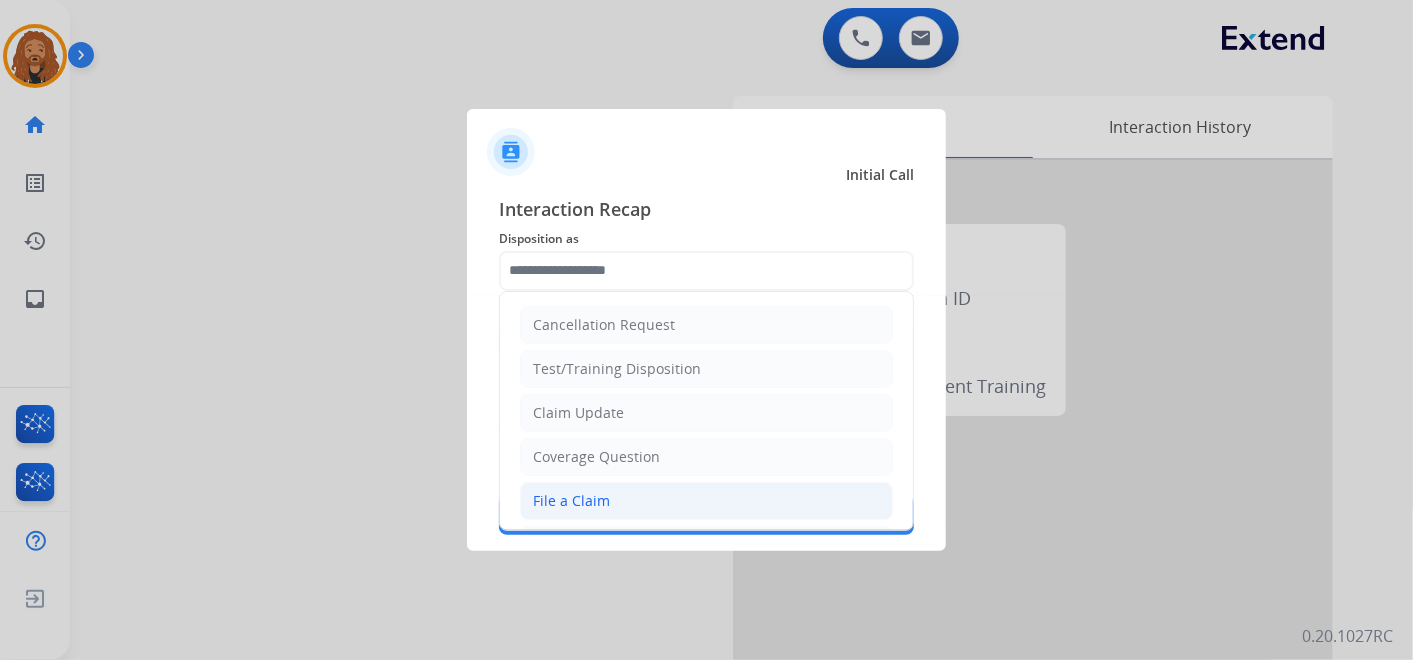 click on "File a Claim" 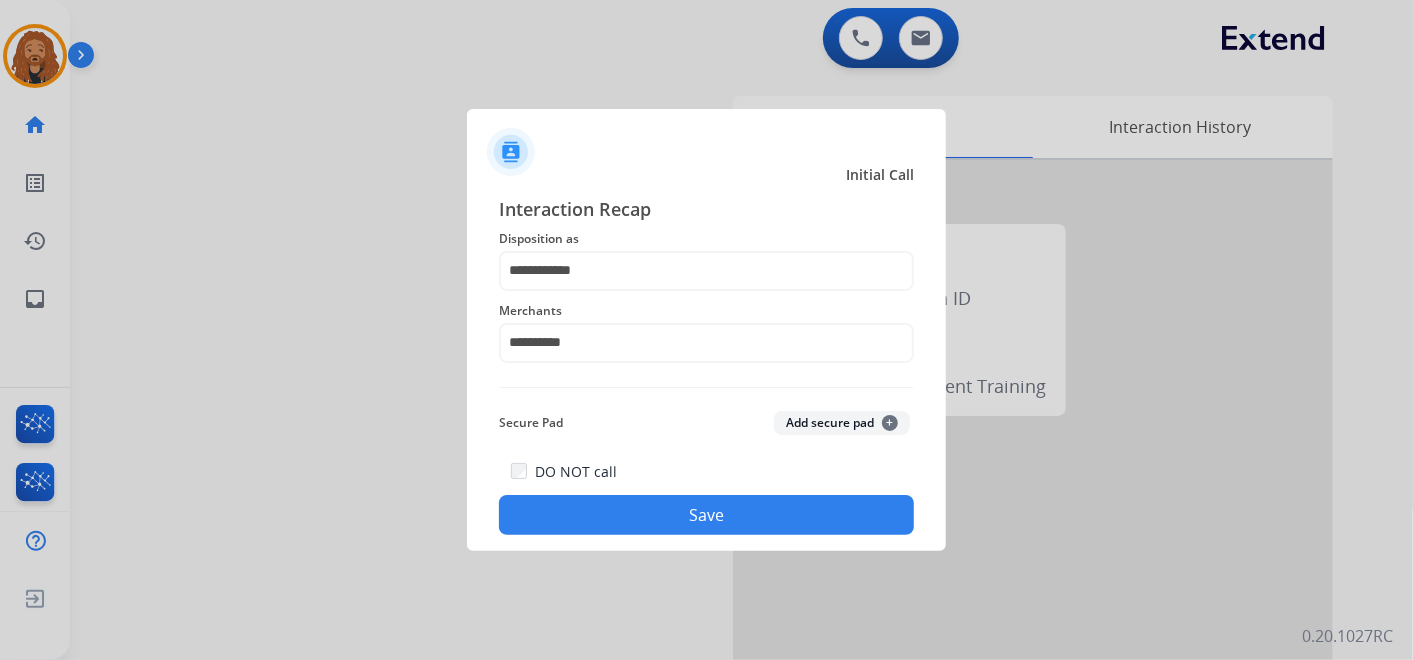 click on "Save" 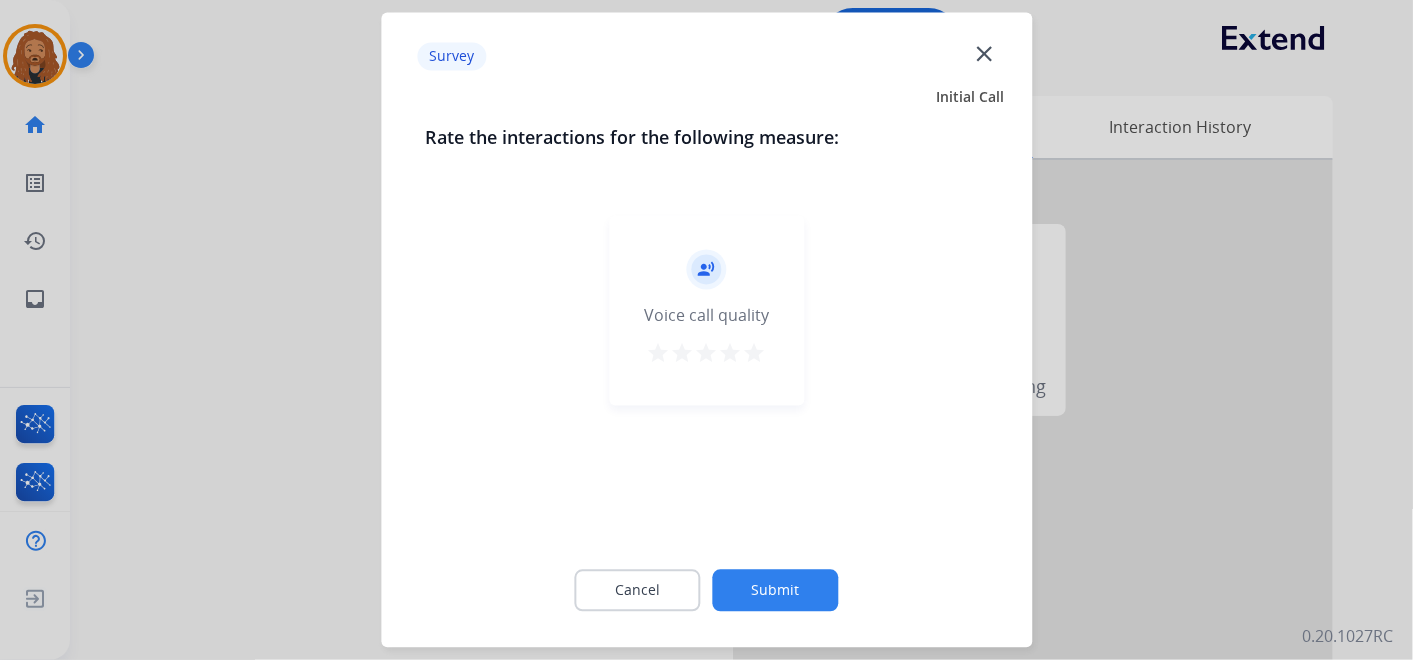 click on "Submit" 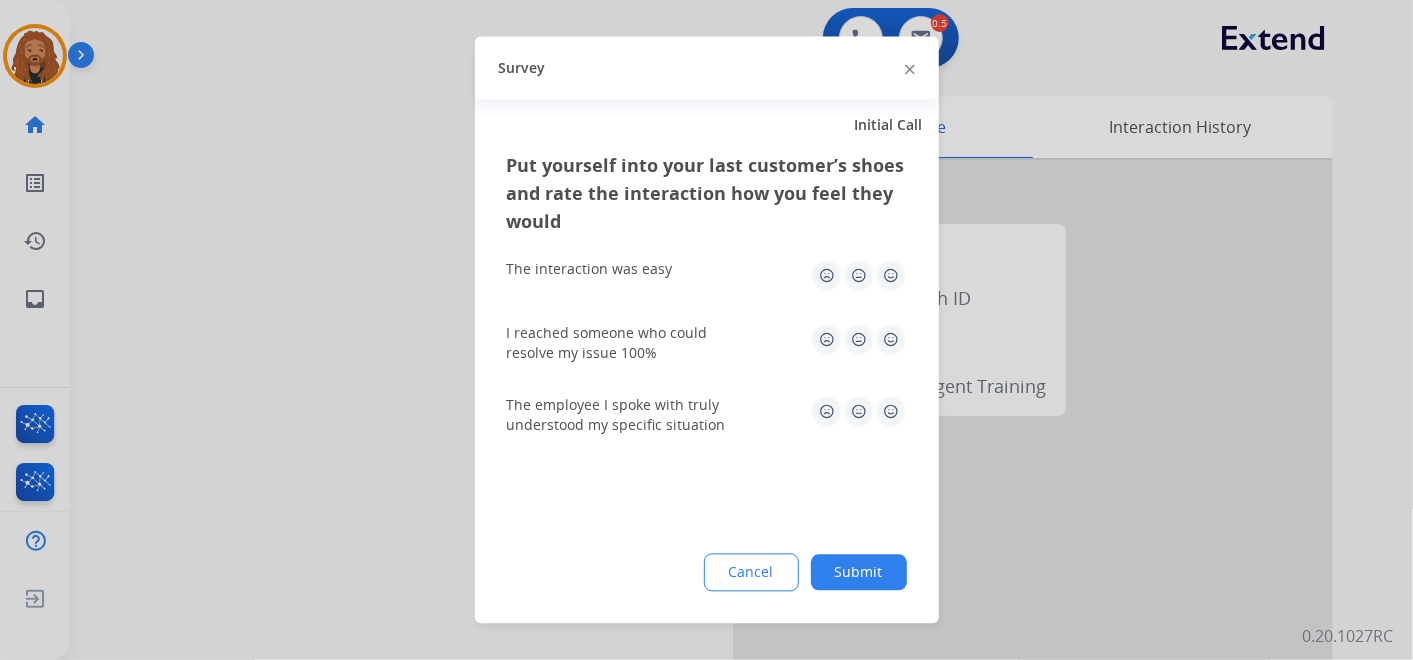 click on "Submit" 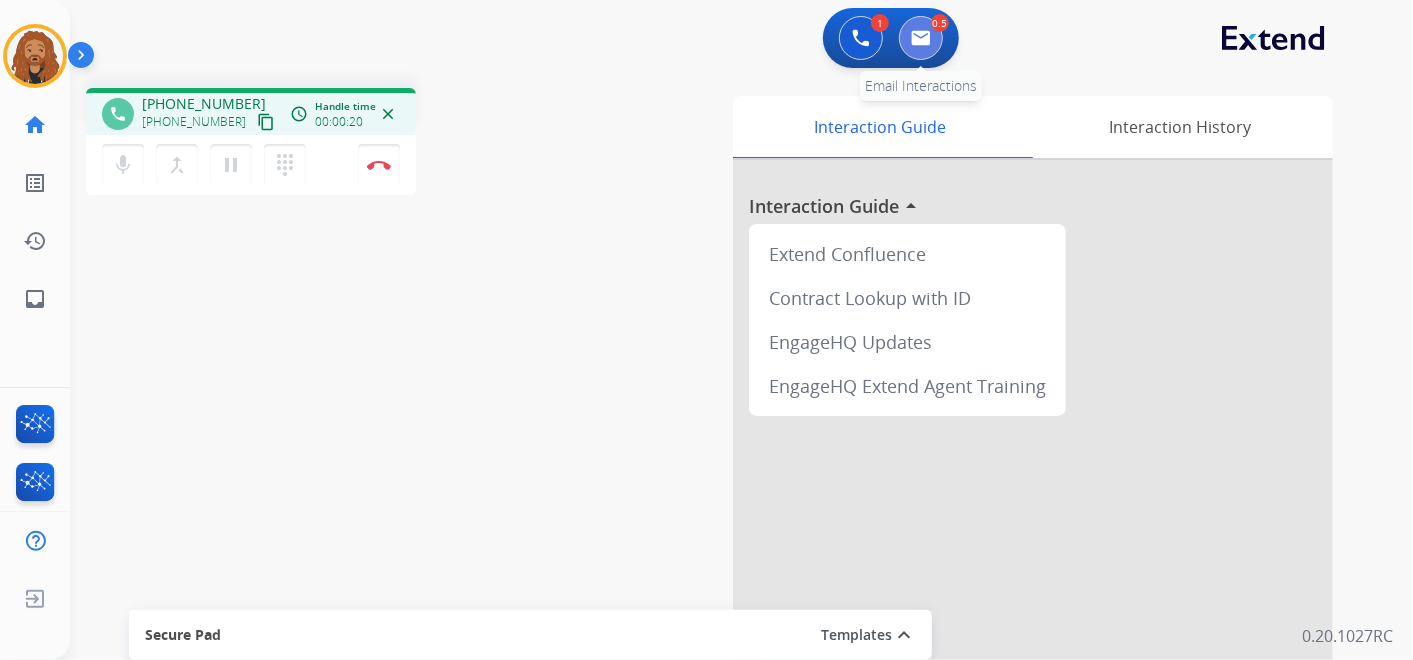 click at bounding box center [921, 38] 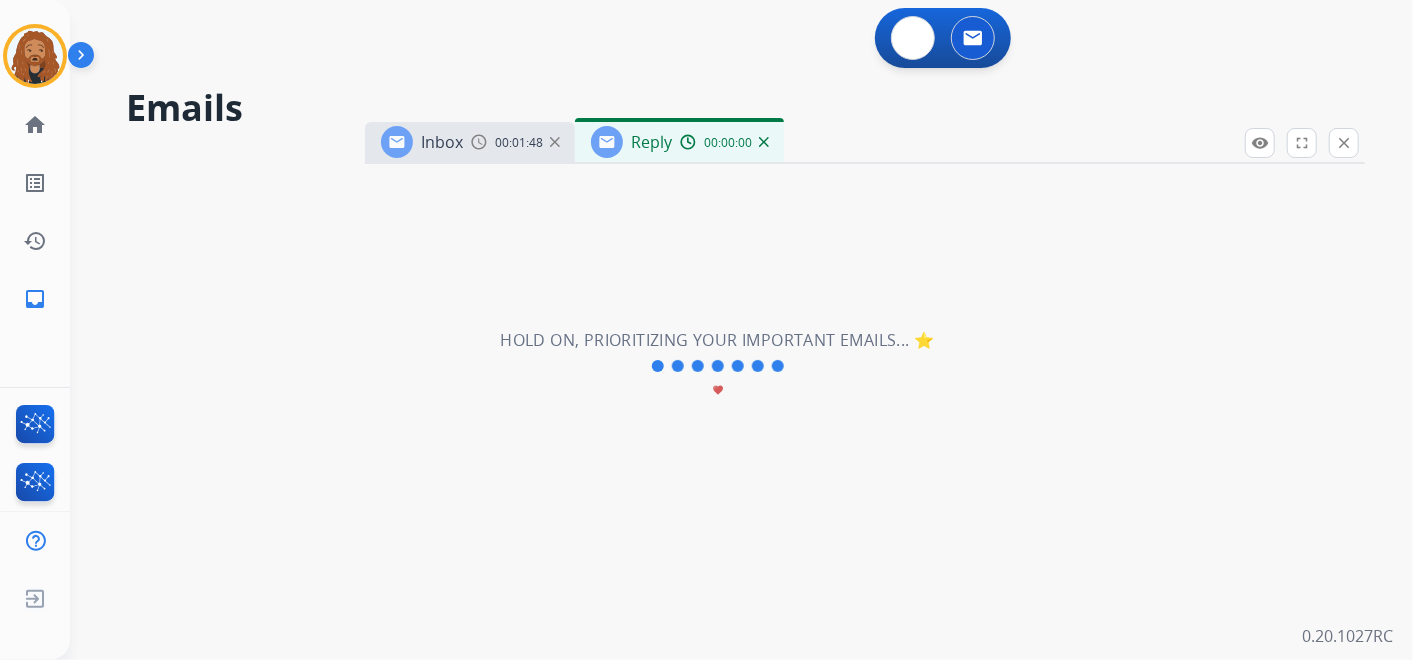 select on "**********" 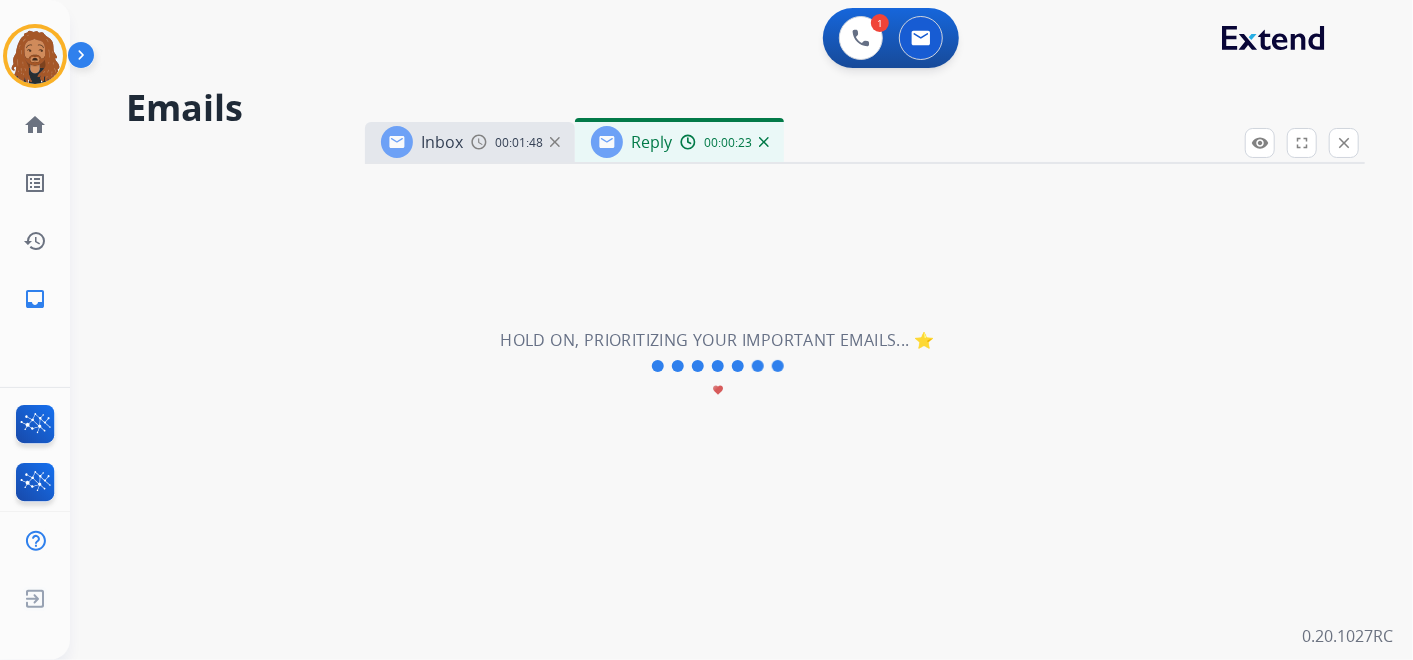 click on "Inbox" at bounding box center [442, 142] 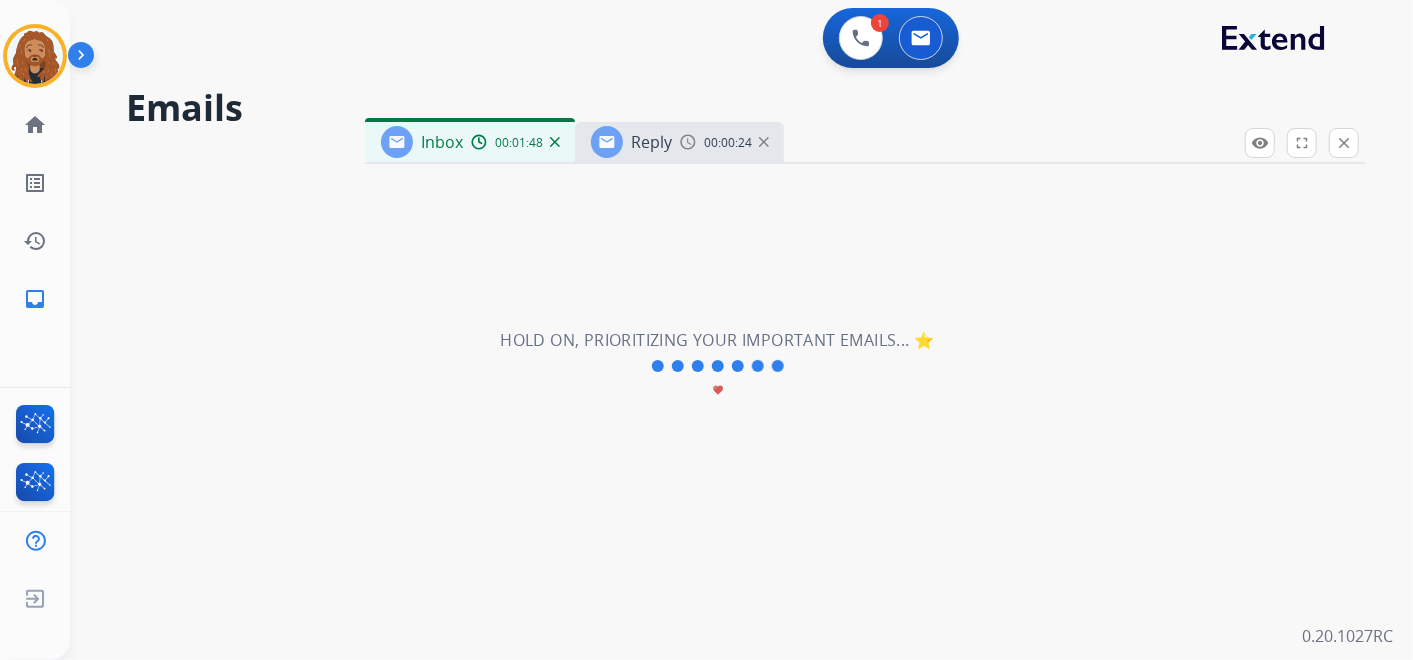 click at bounding box center (688, 142) 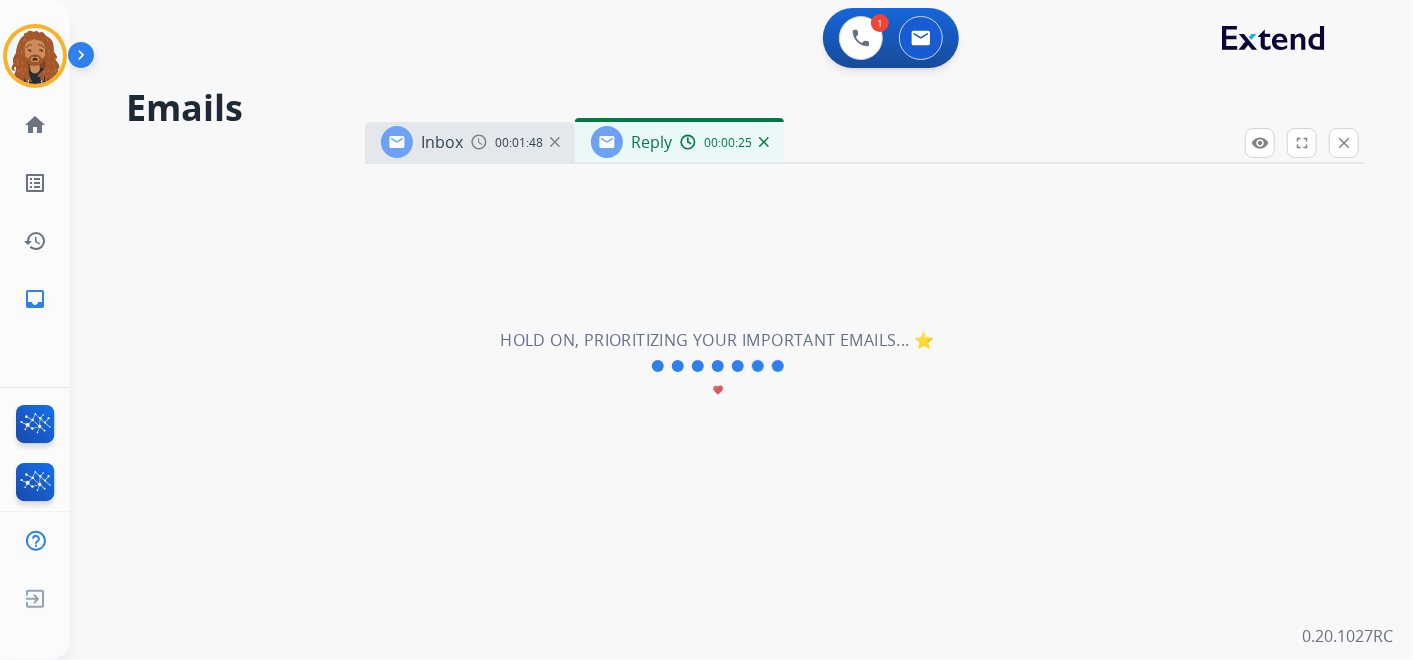 click at bounding box center (764, 142) 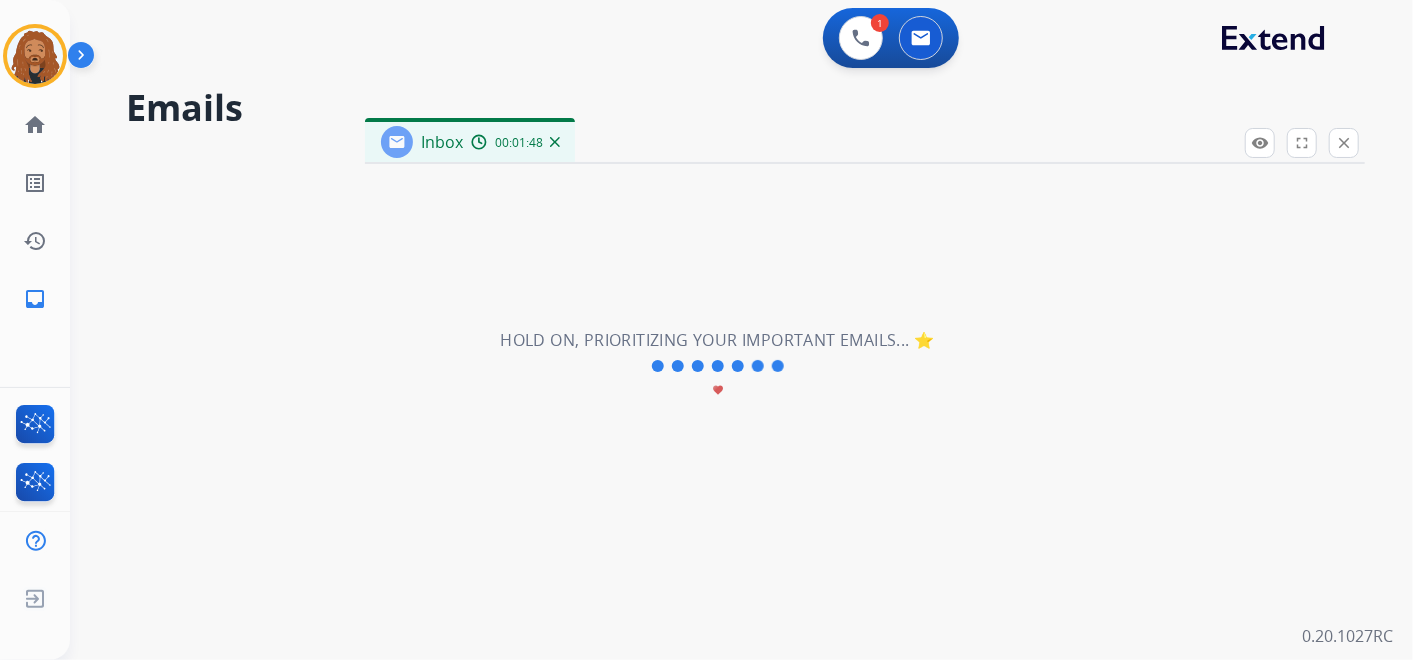 click at bounding box center (555, 142) 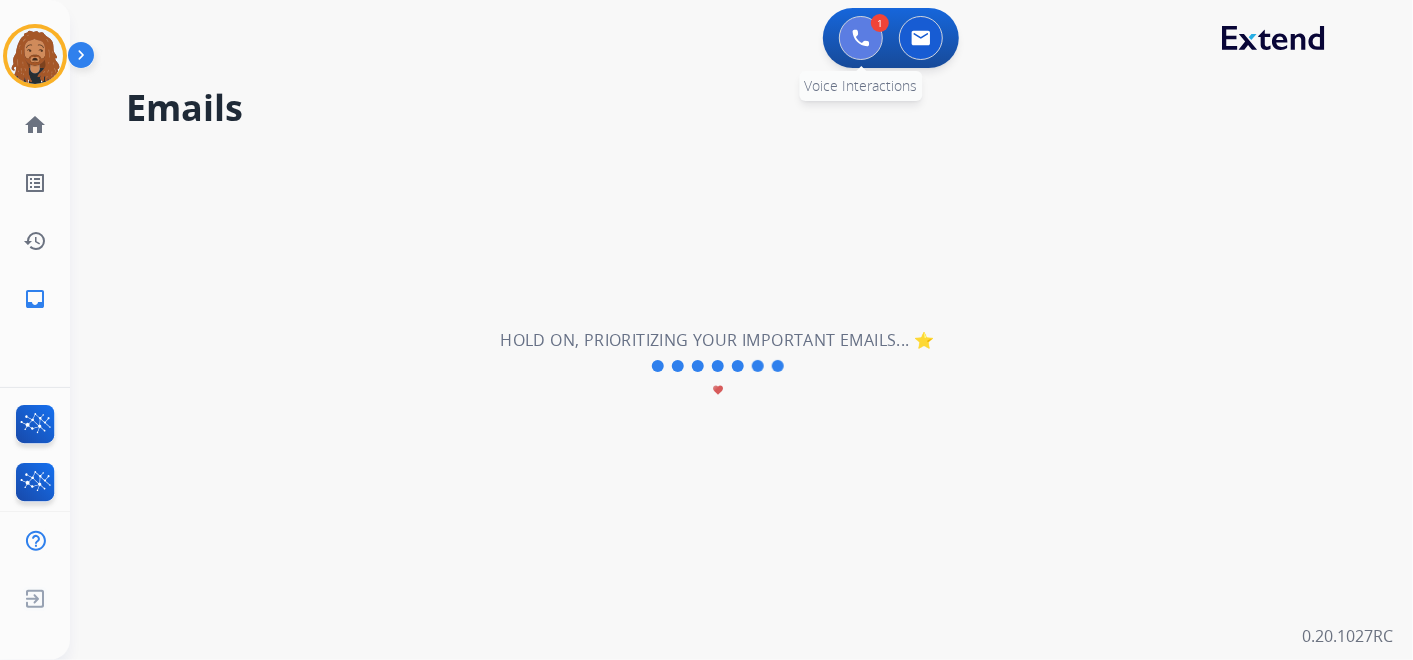 click at bounding box center [861, 38] 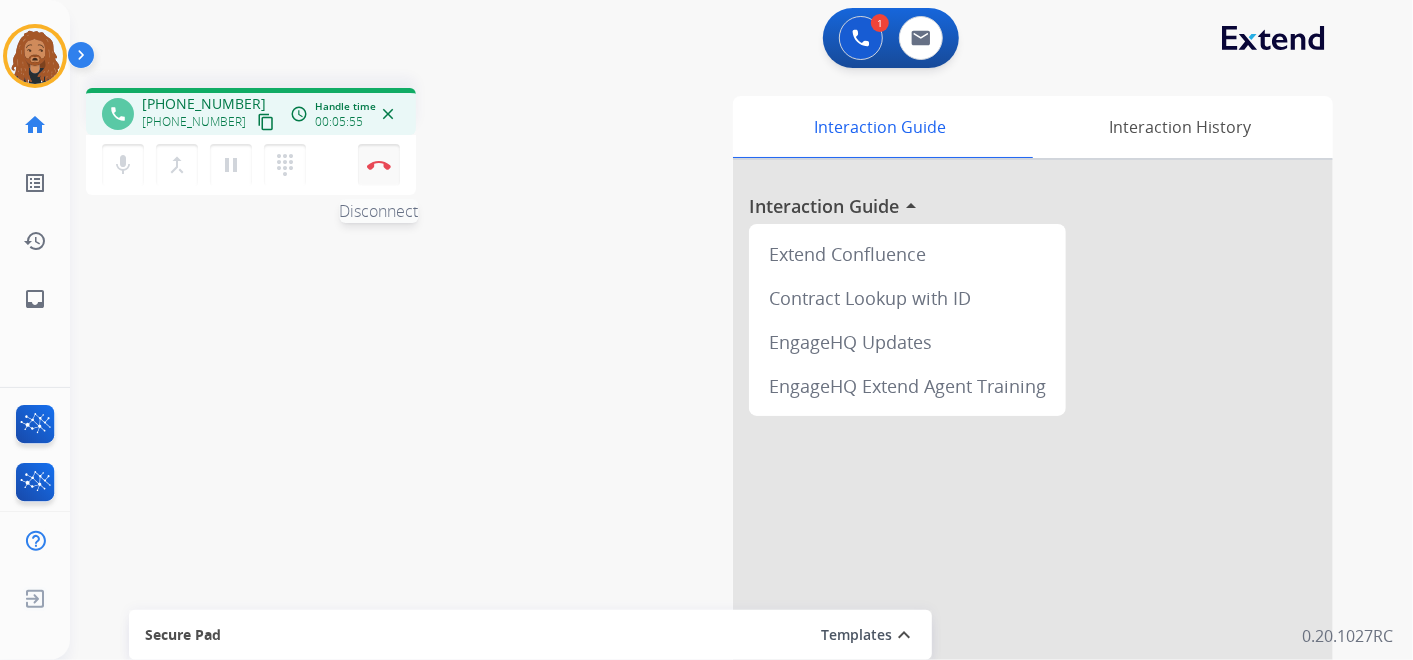 click on "Disconnect" at bounding box center [379, 165] 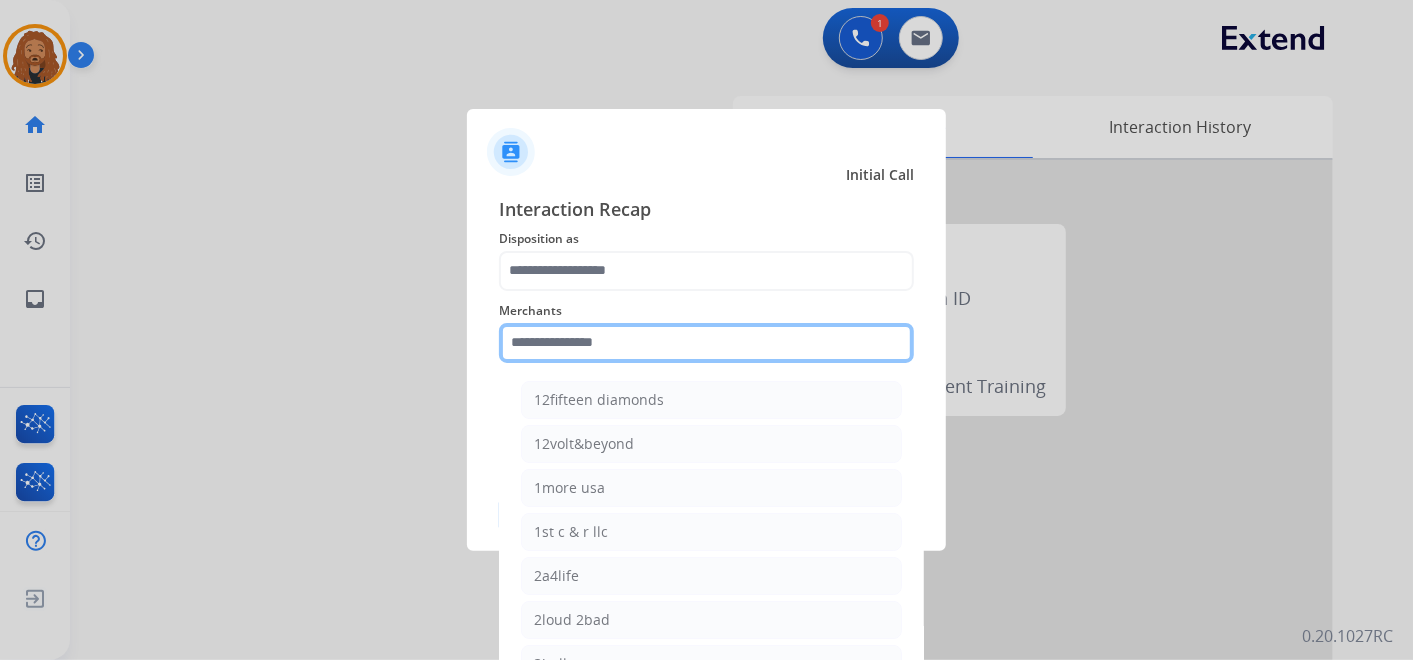 click 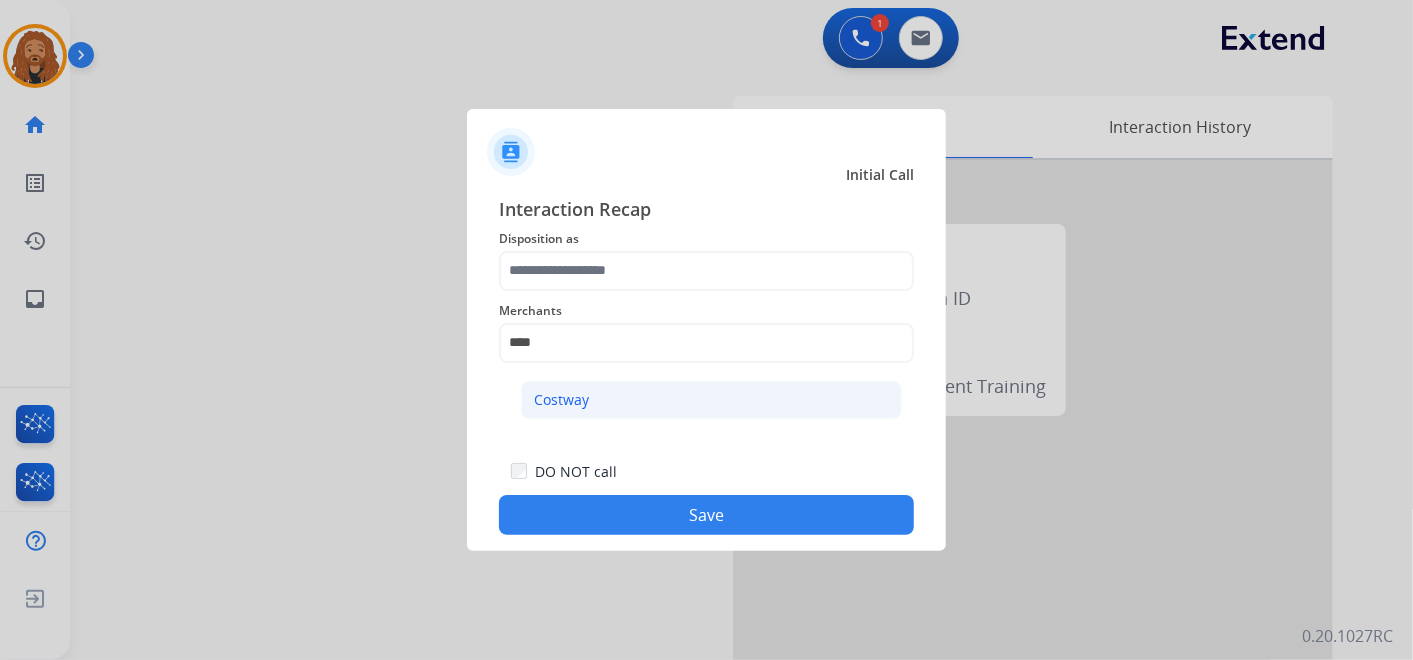 click on "Costway" 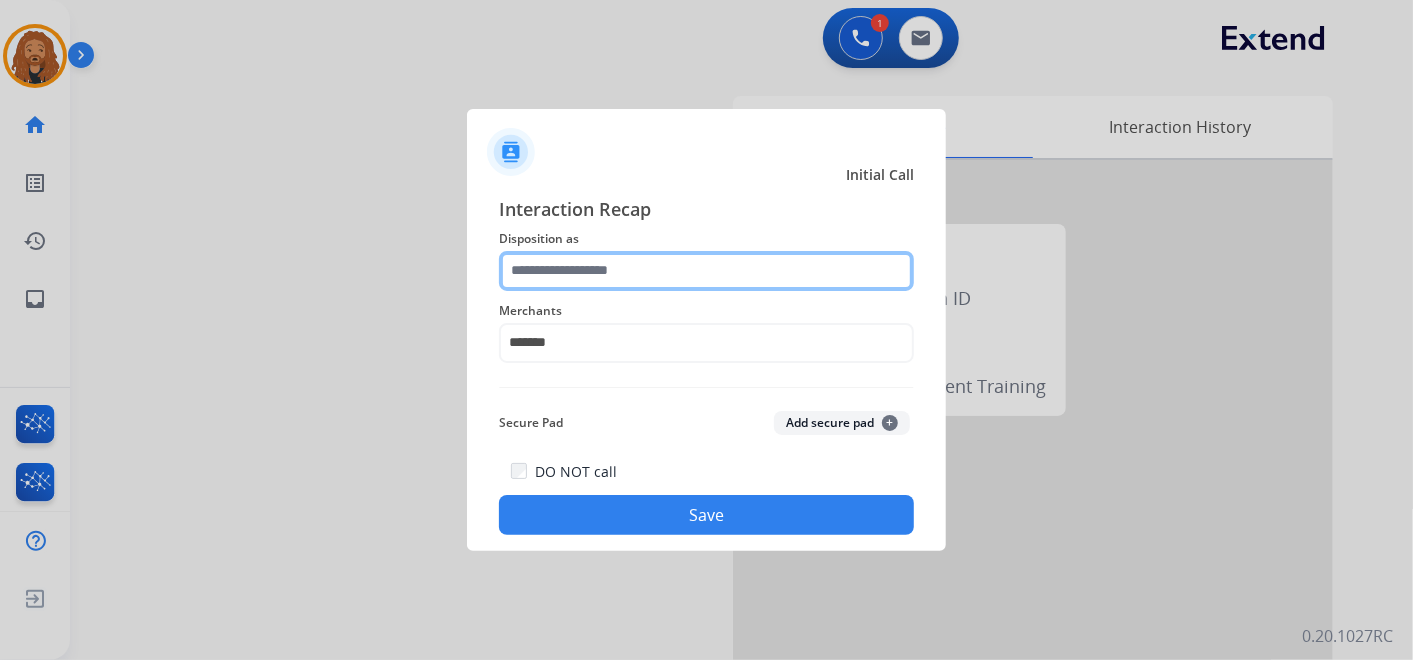 click 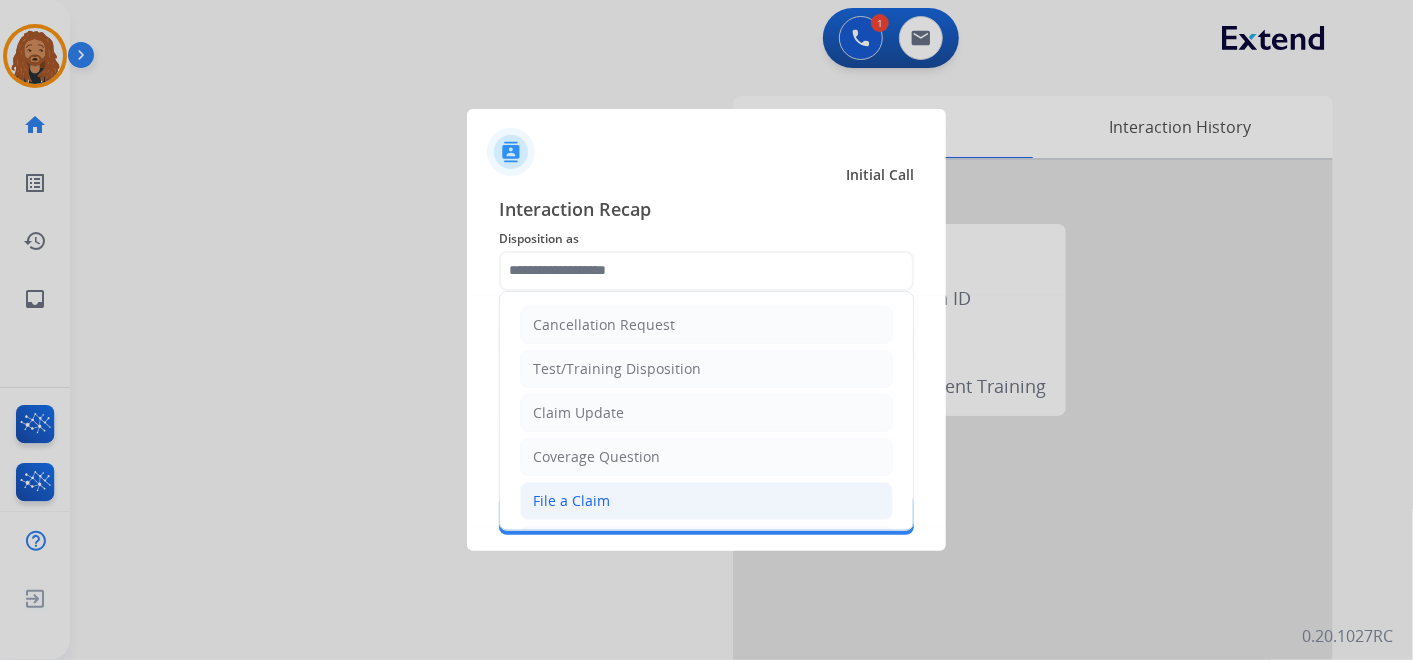 click on "File a Claim" 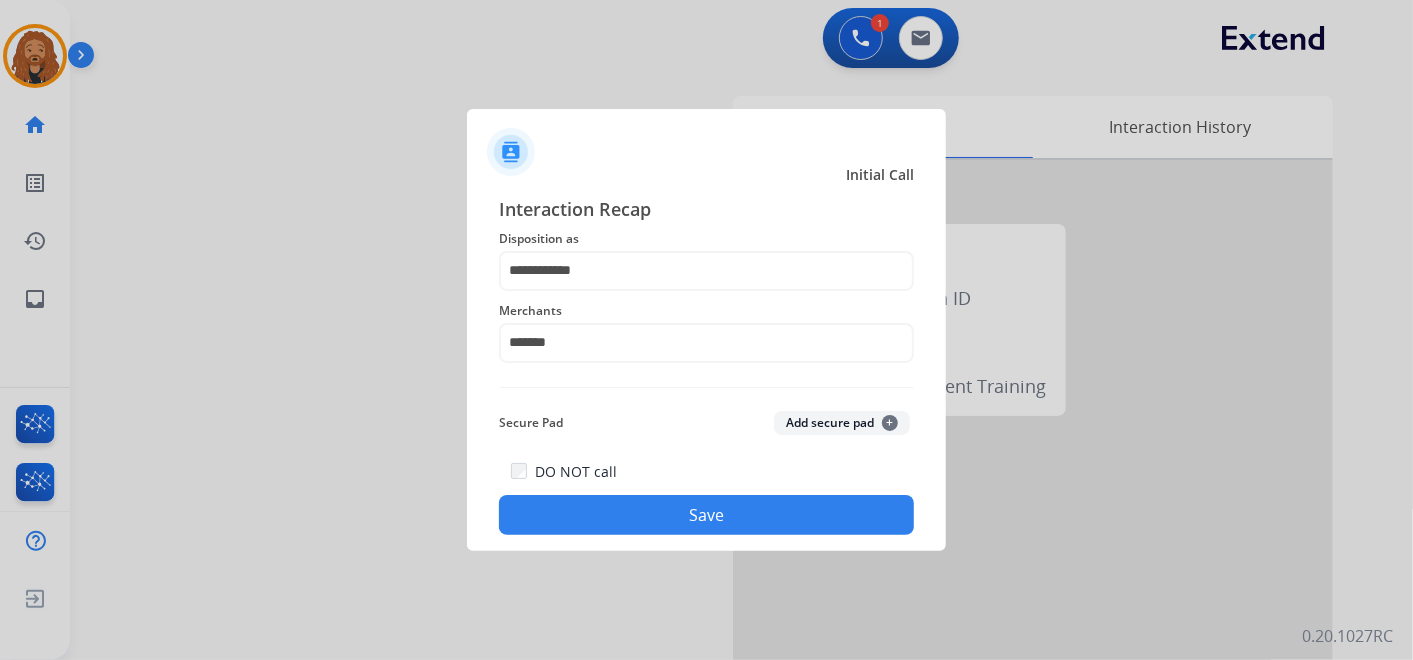 click on "Save" 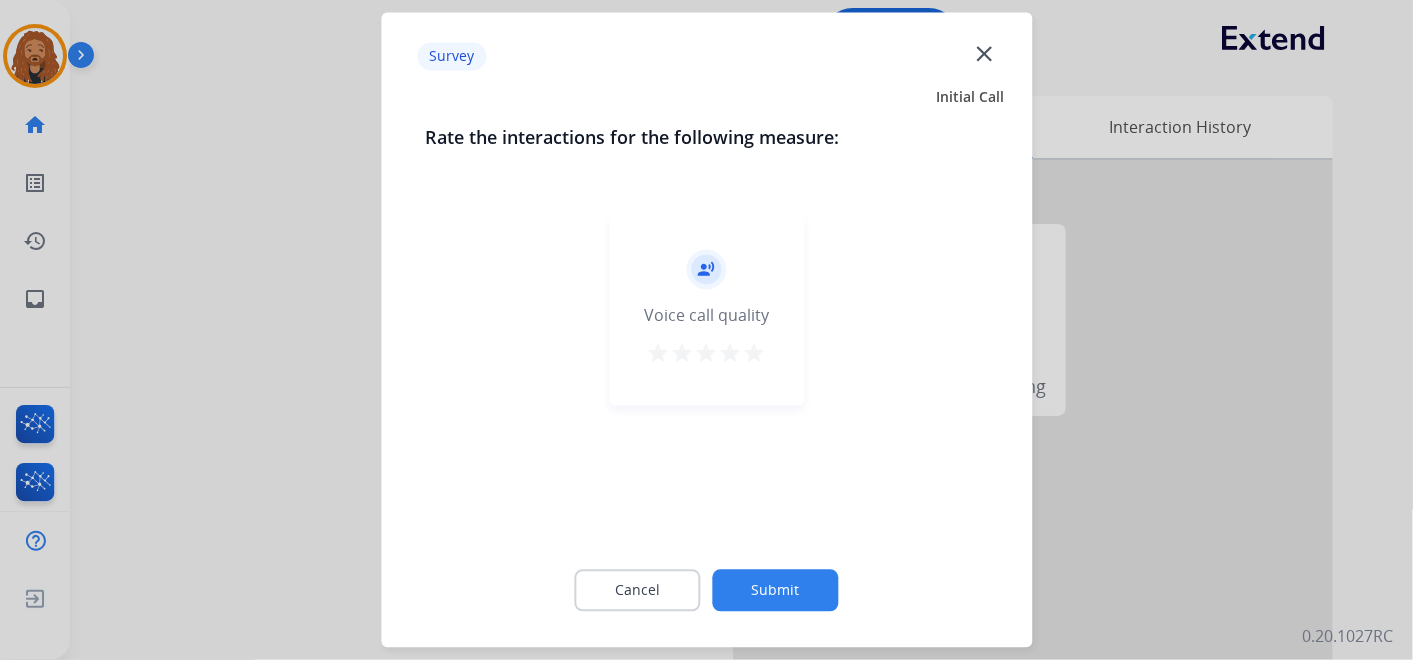 click on "star" at bounding box center (755, 354) 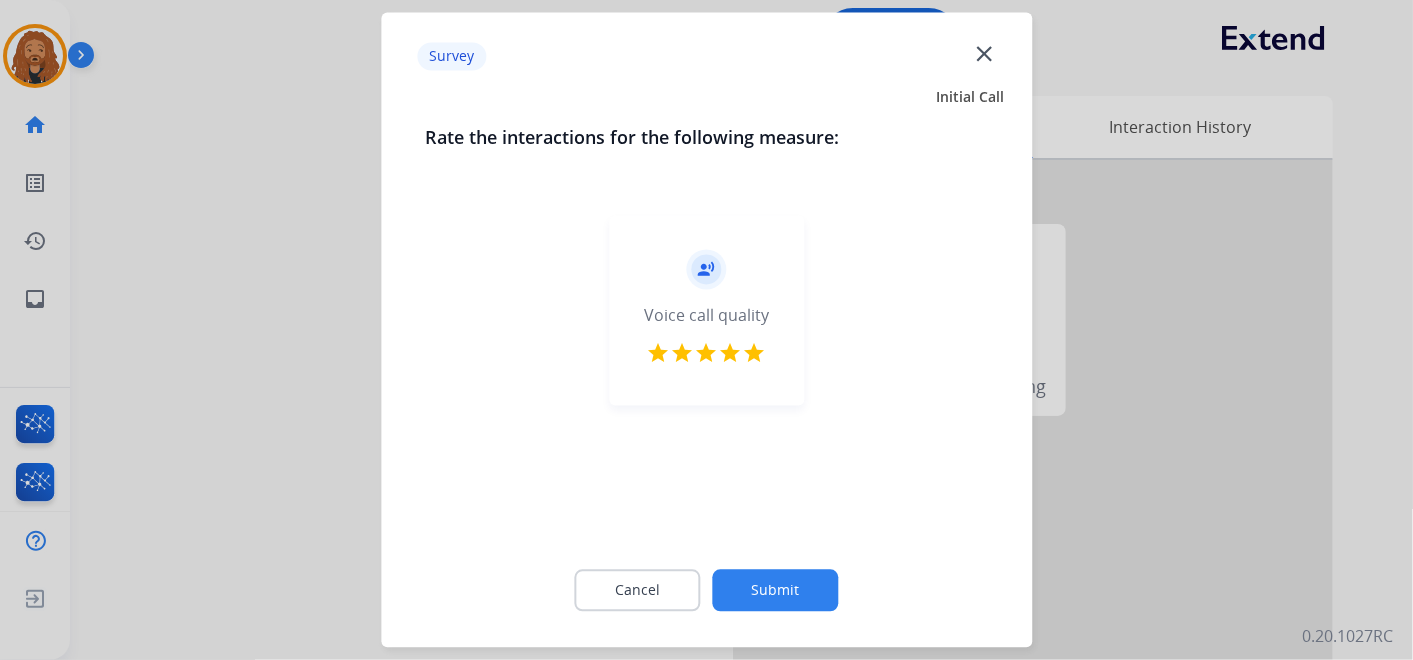 click on "Submit" 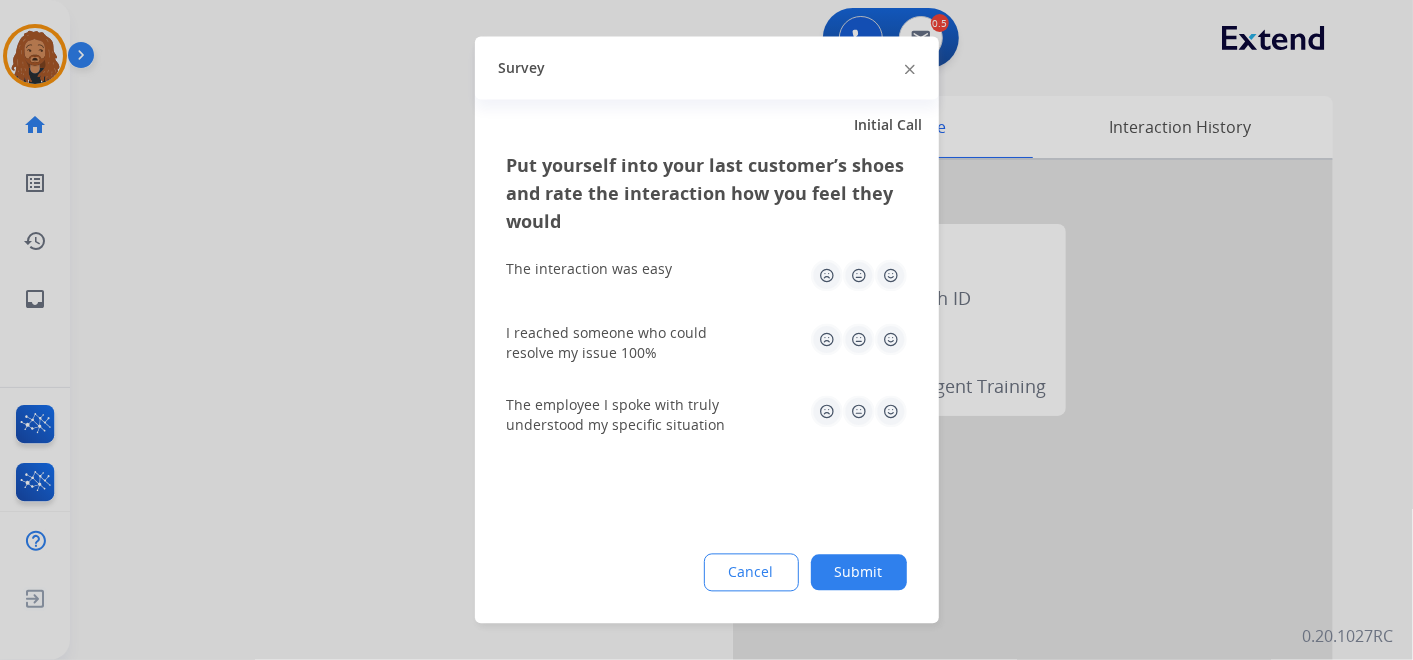 drag, startPoint x: 893, startPoint y: 415, endPoint x: 897, endPoint y: 341, distance: 74.10803 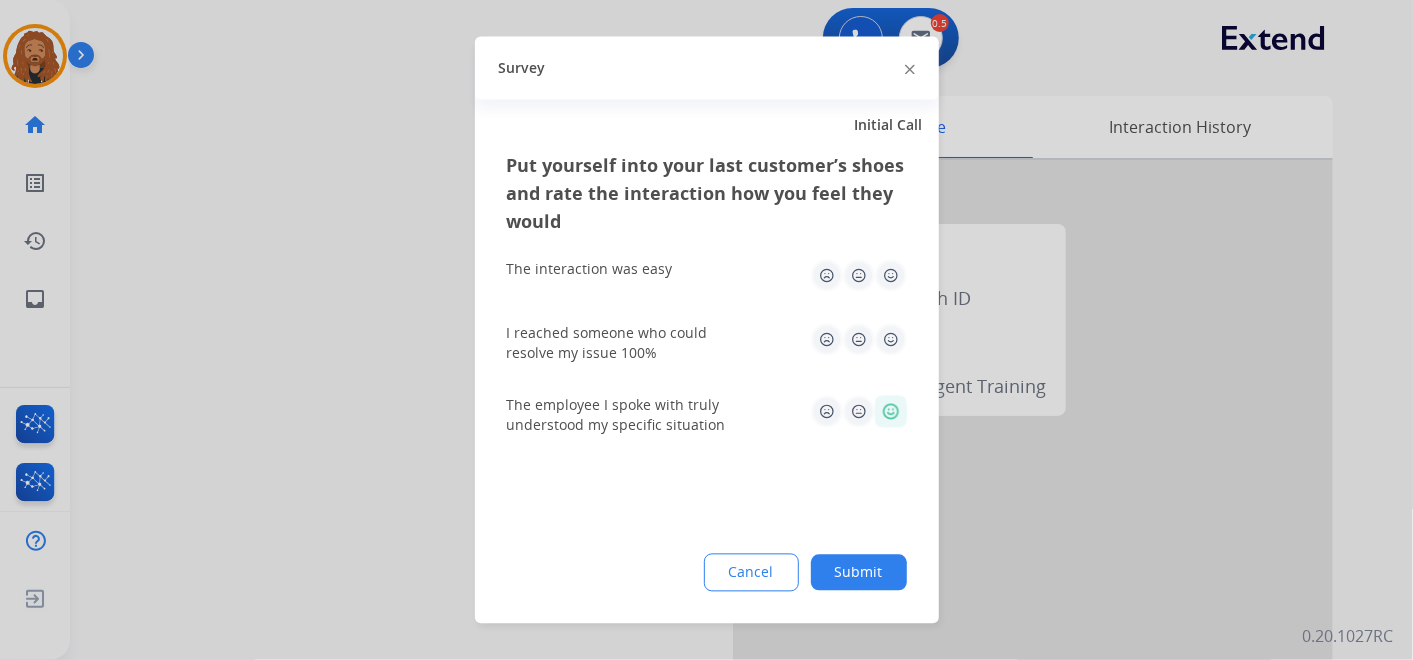 drag, startPoint x: 885, startPoint y: 269, endPoint x: 883, endPoint y: 314, distance: 45.044422 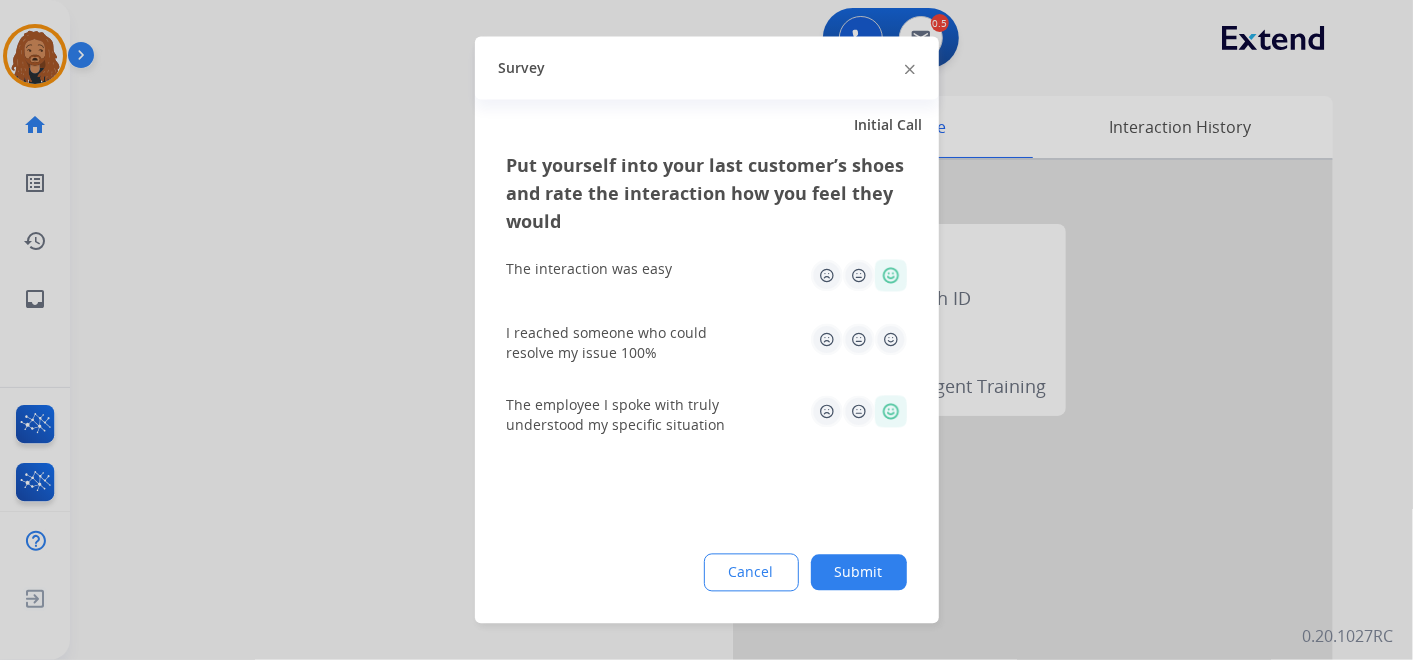 click on "Submit" 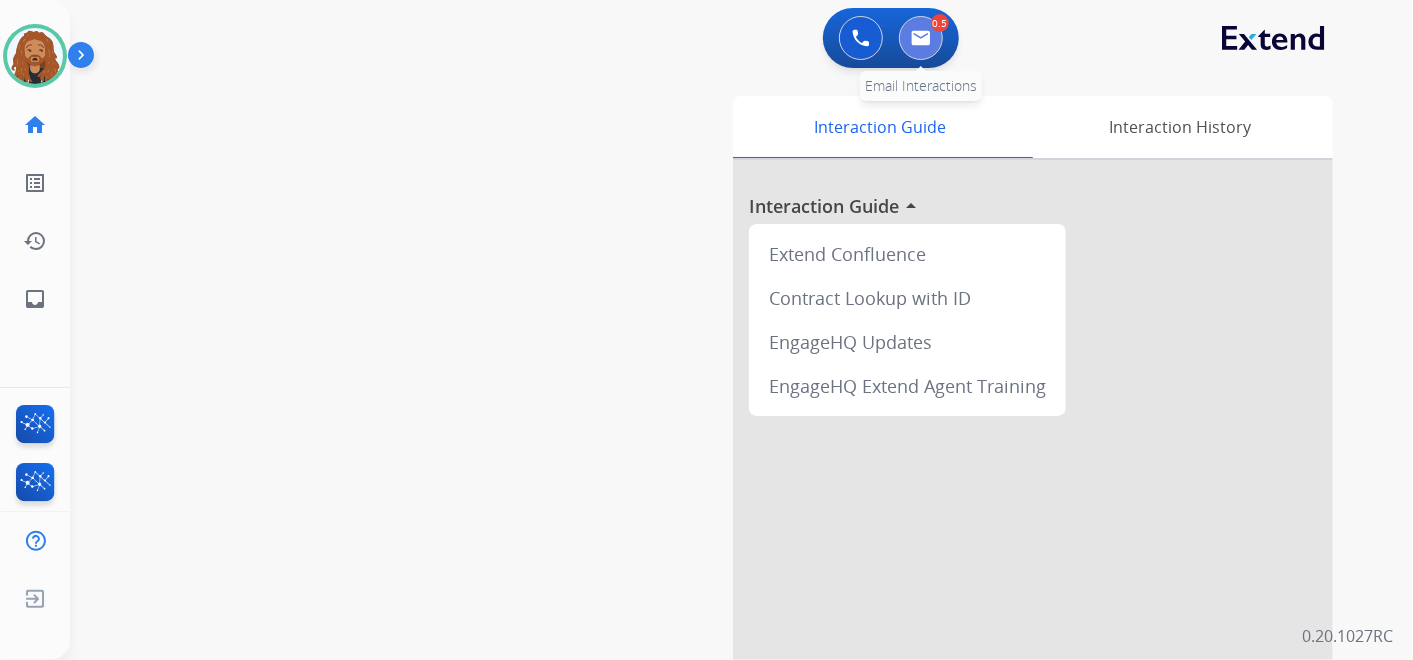 click at bounding box center (921, 38) 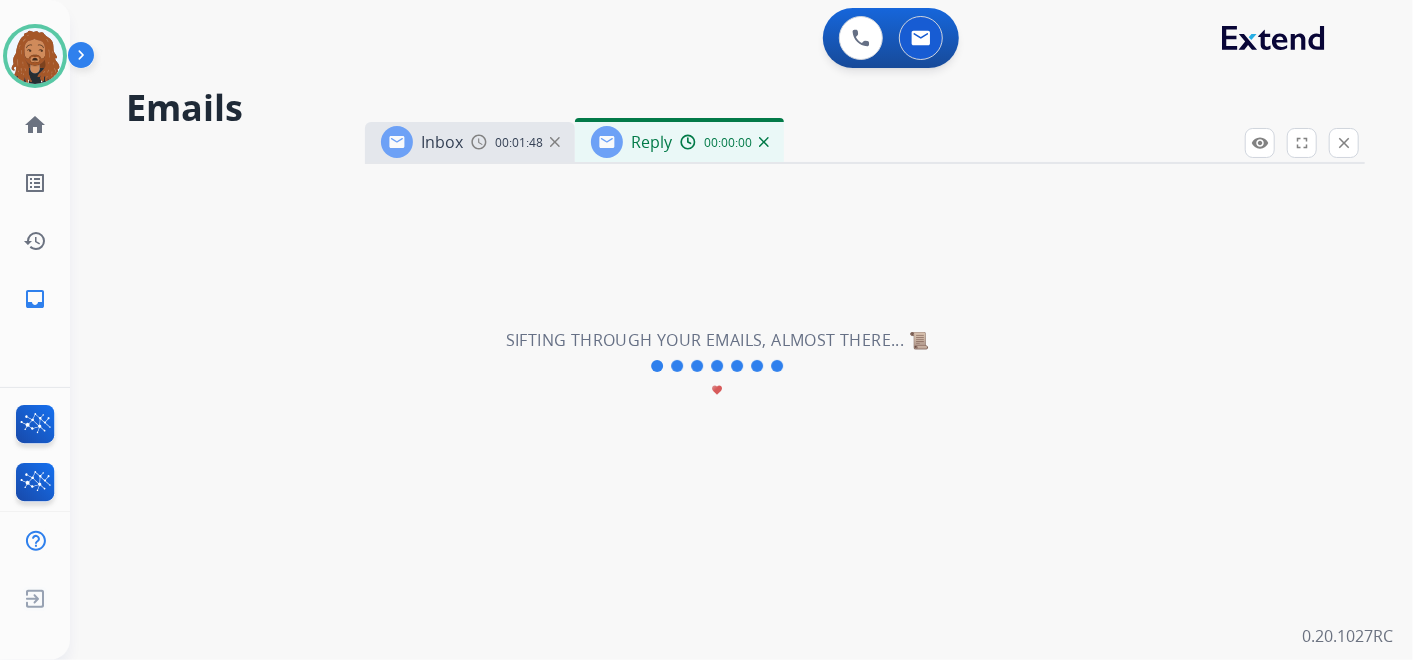 select on "**********" 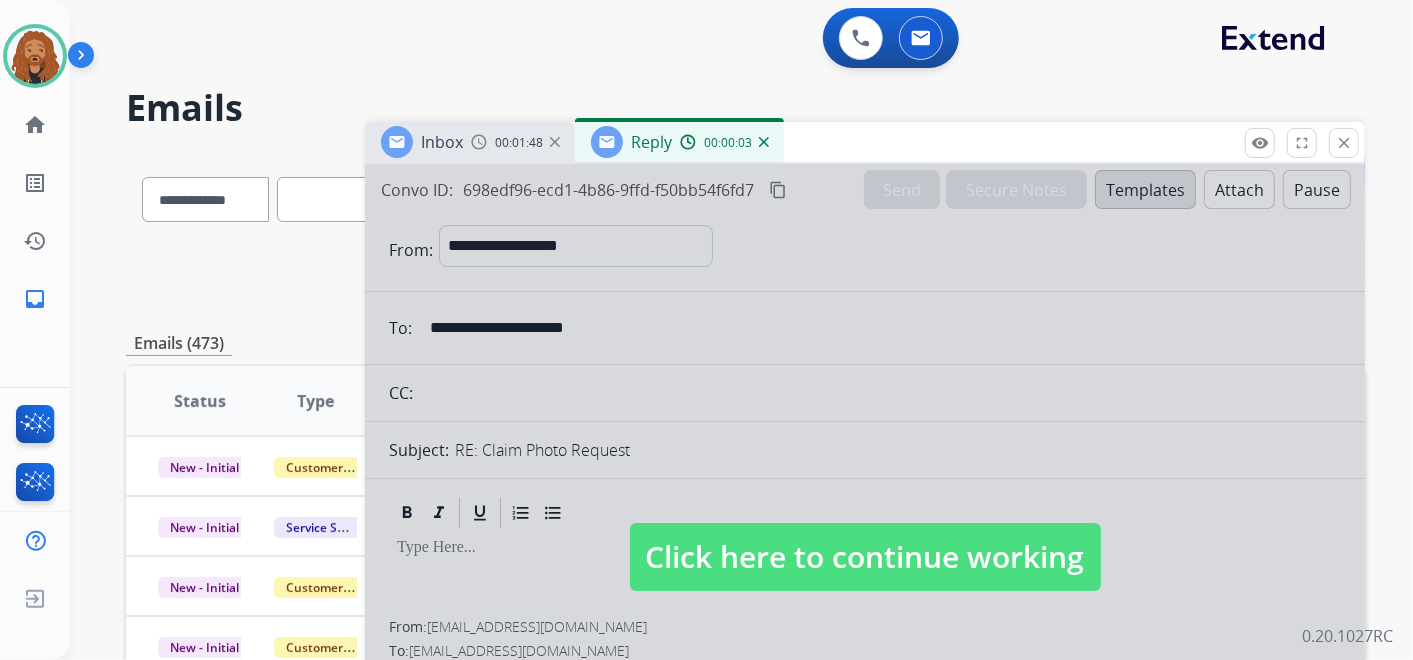 click on "Click here to continue working" at bounding box center (865, 557) 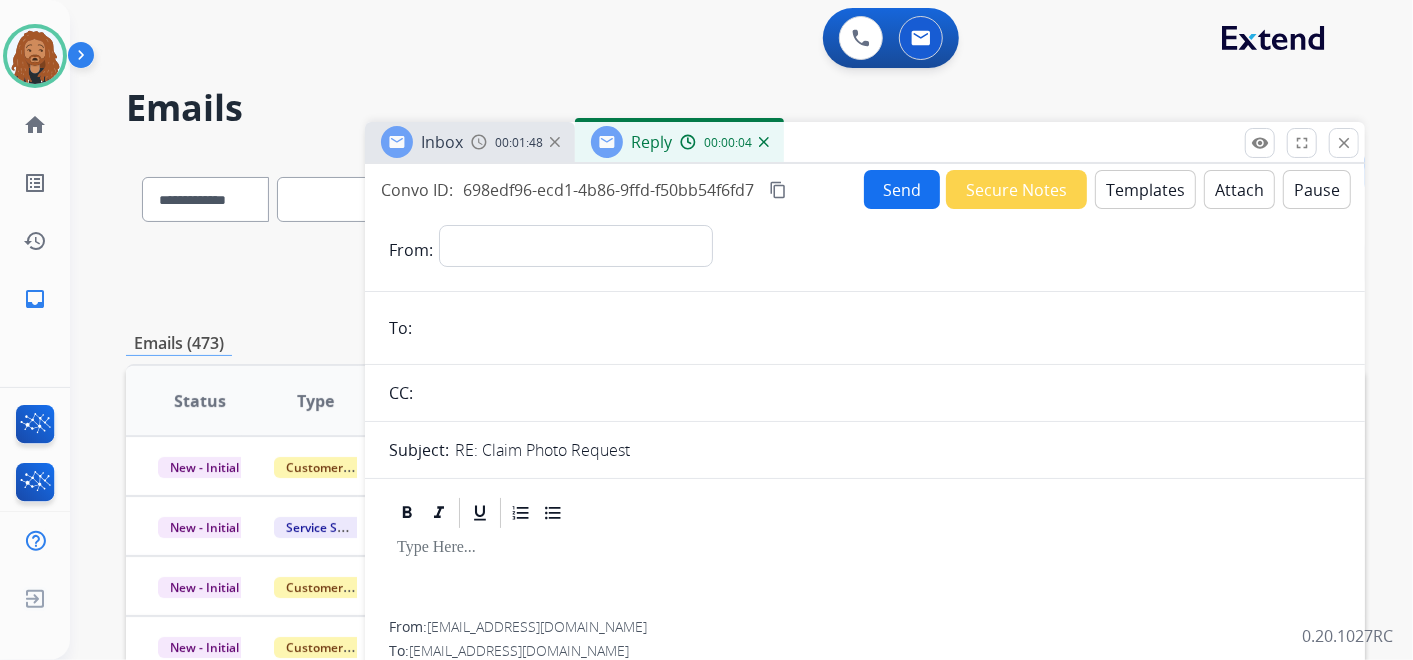 click at bounding box center (764, 142) 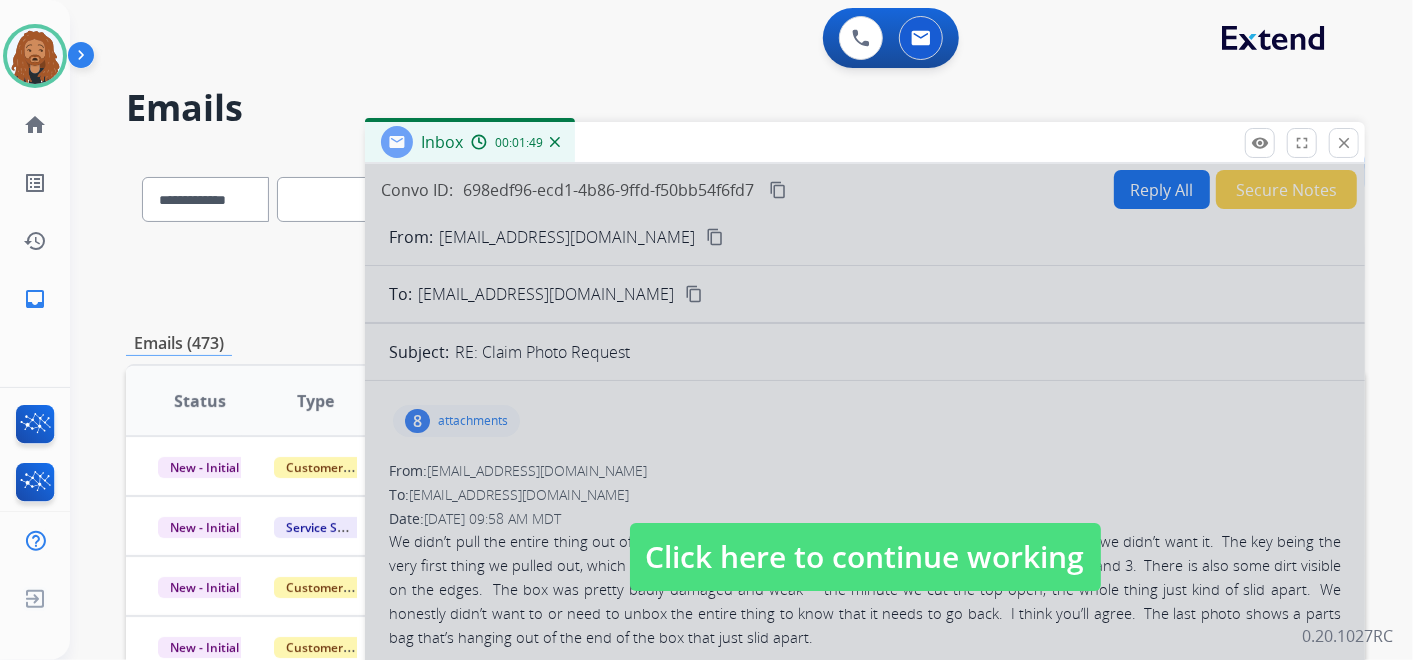 click at bounding box center (555, 142) 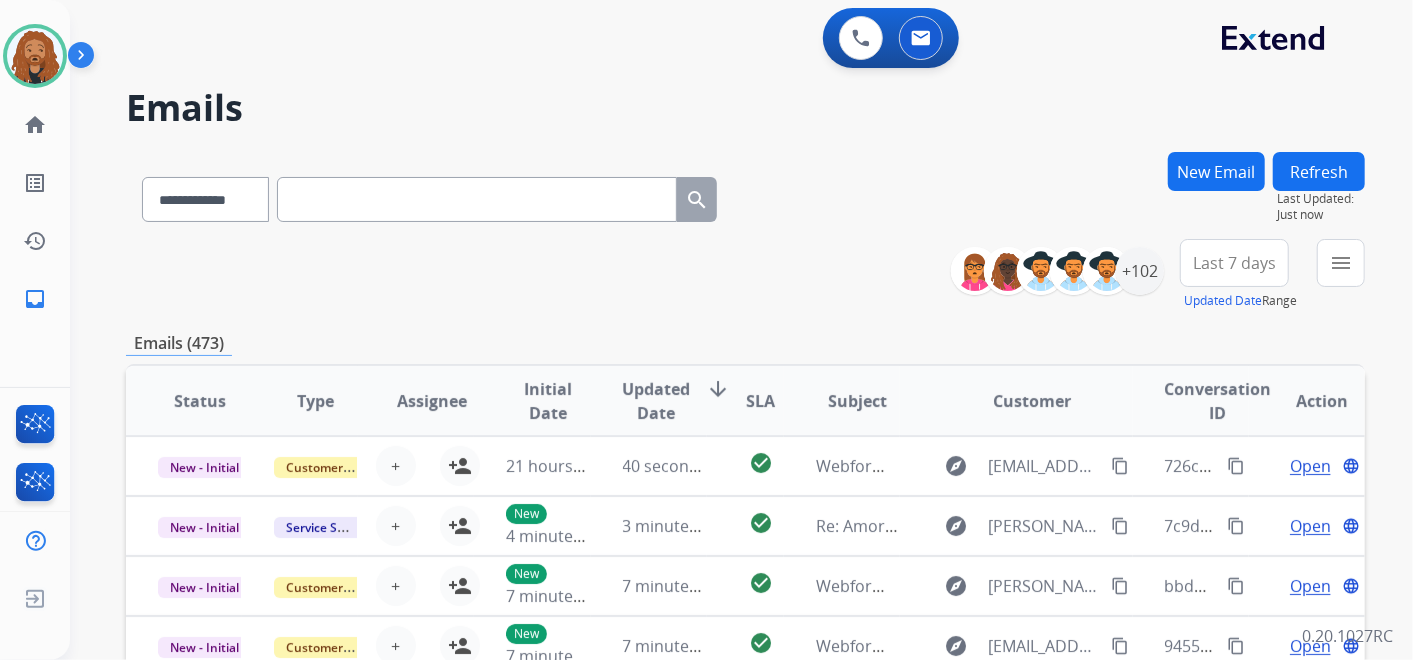 click on "New Email" at bounding box center (1216, 171) 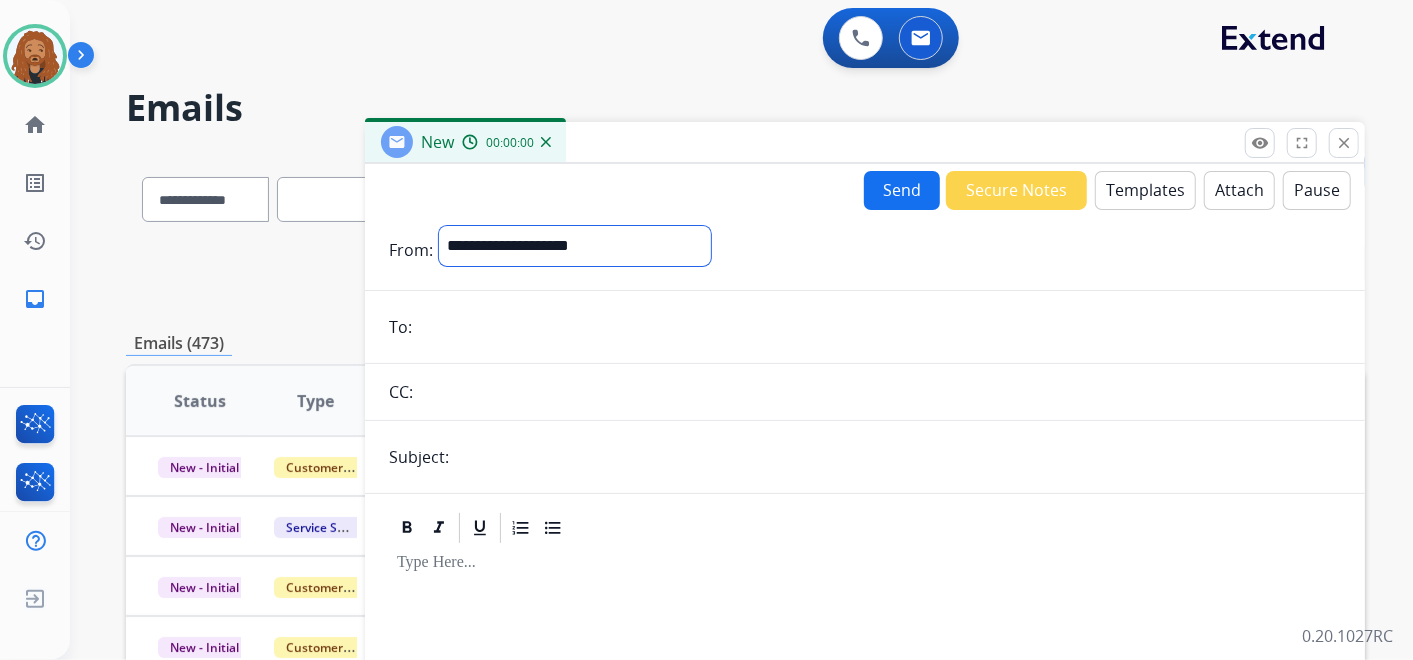 click on "**********" at bounding box center (575, 246) 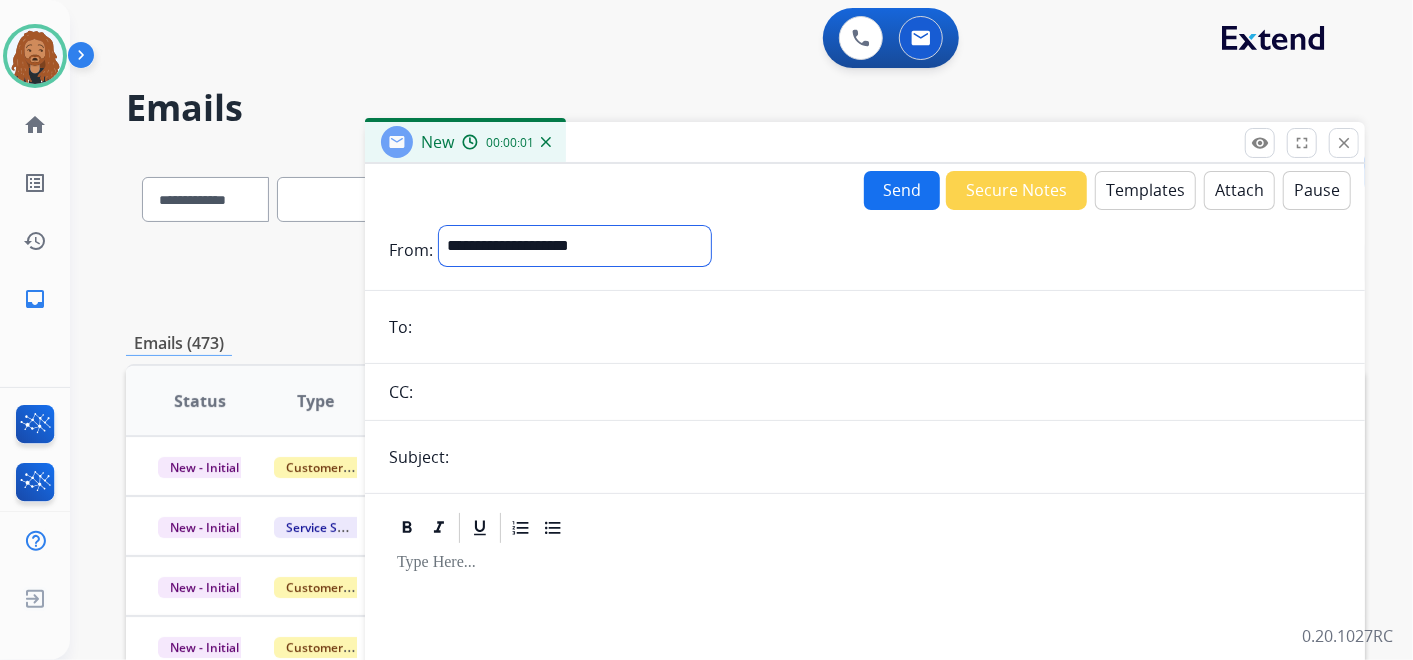 select on "**********" 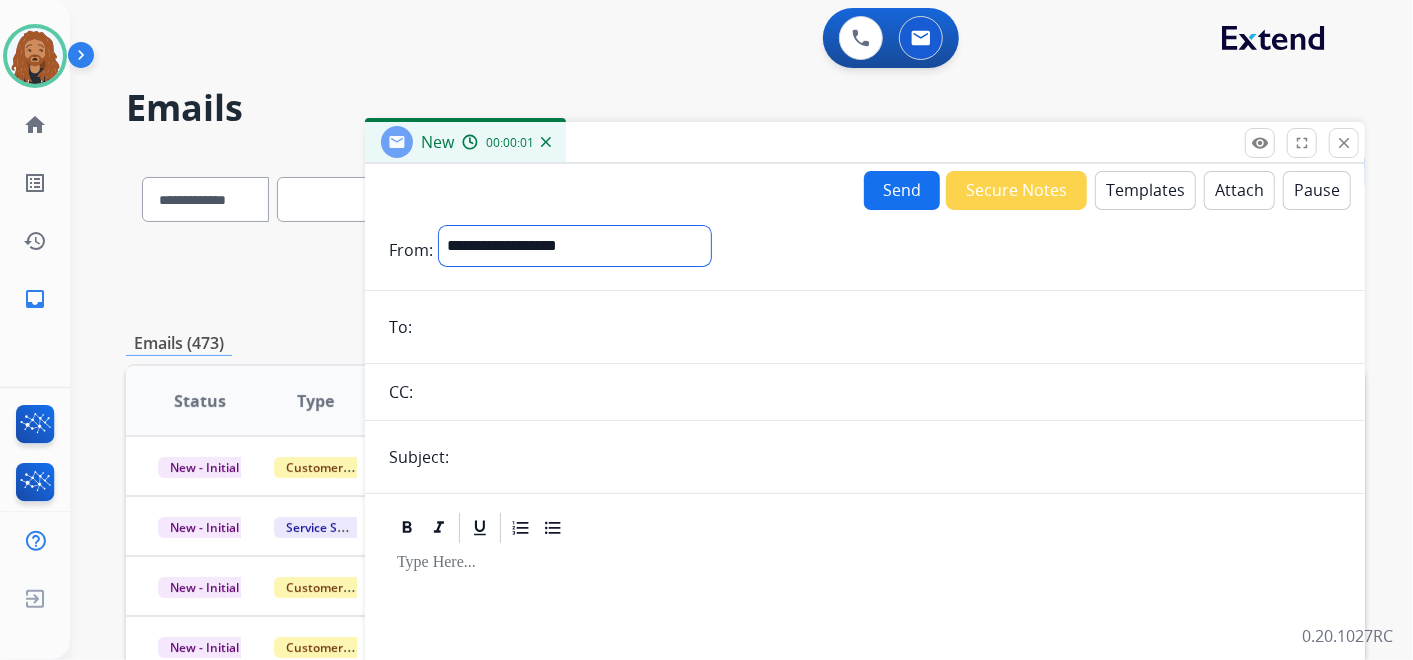 click on "**********" at bounding box center (575, 246) 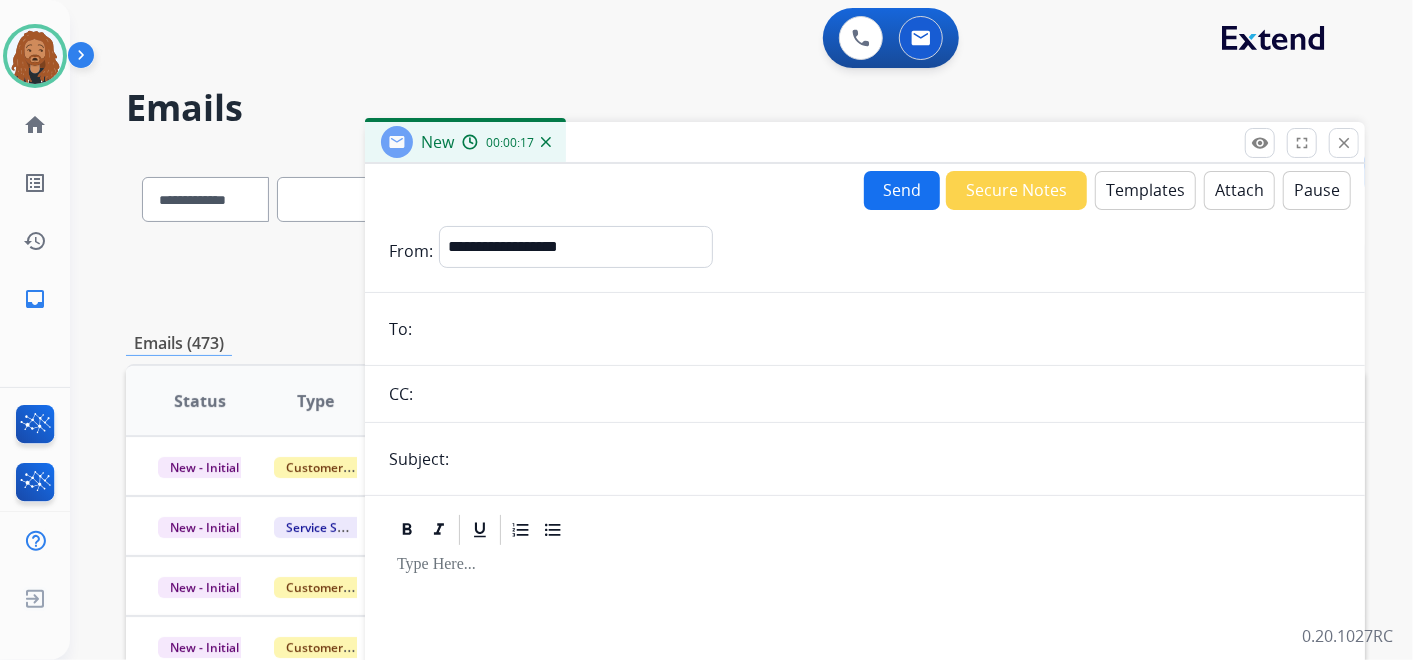 click at bounding box center (879, 329) 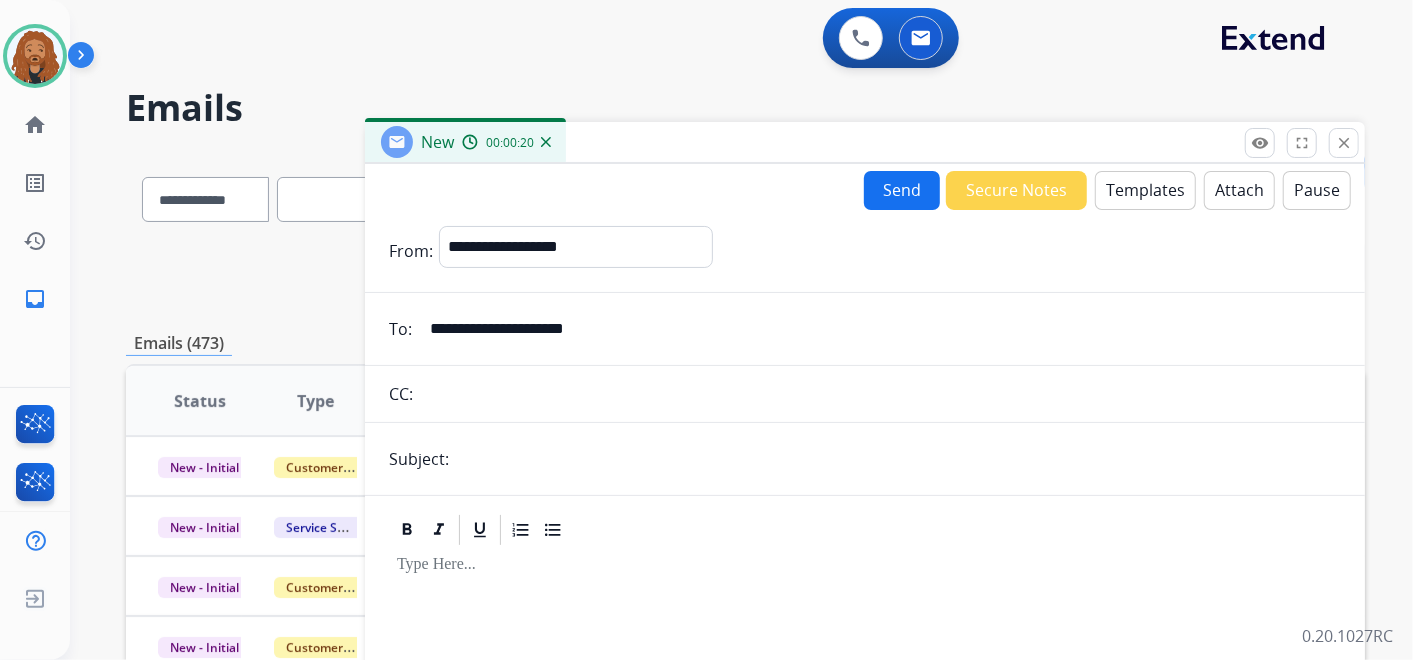 click on "**********" at bounding box center [879, 329] 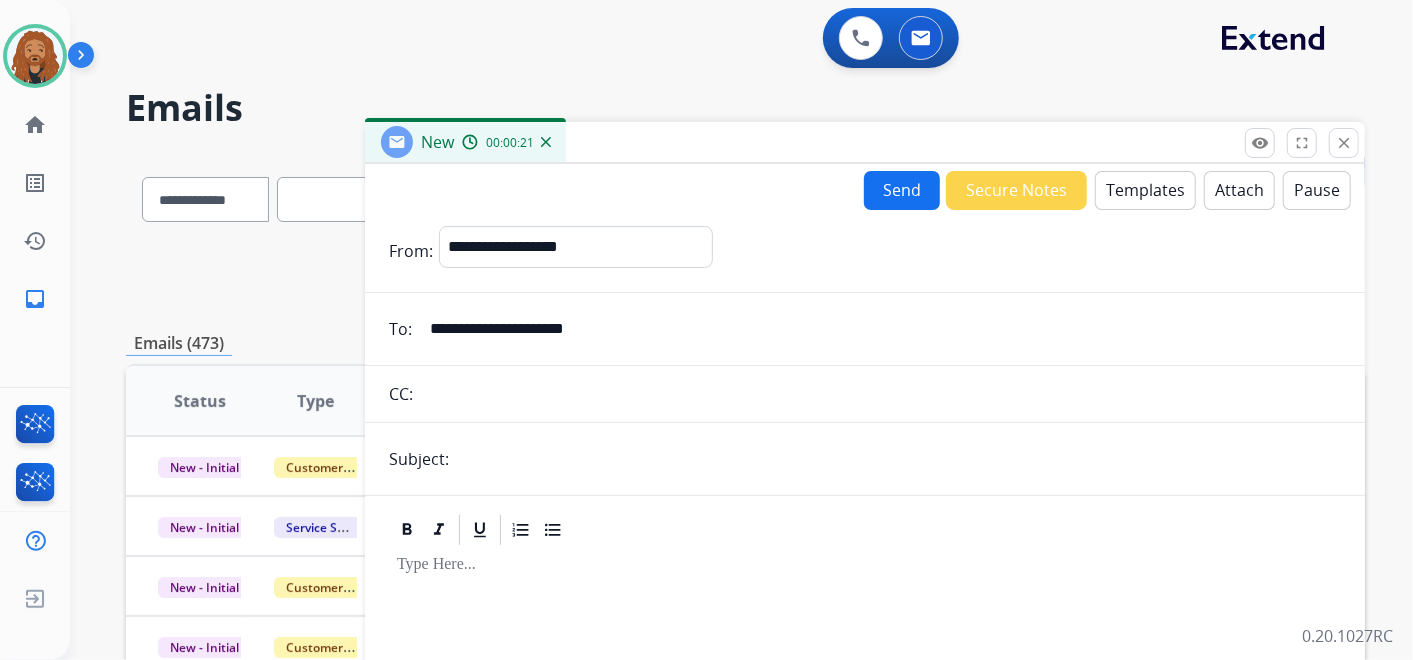 type on "**********" 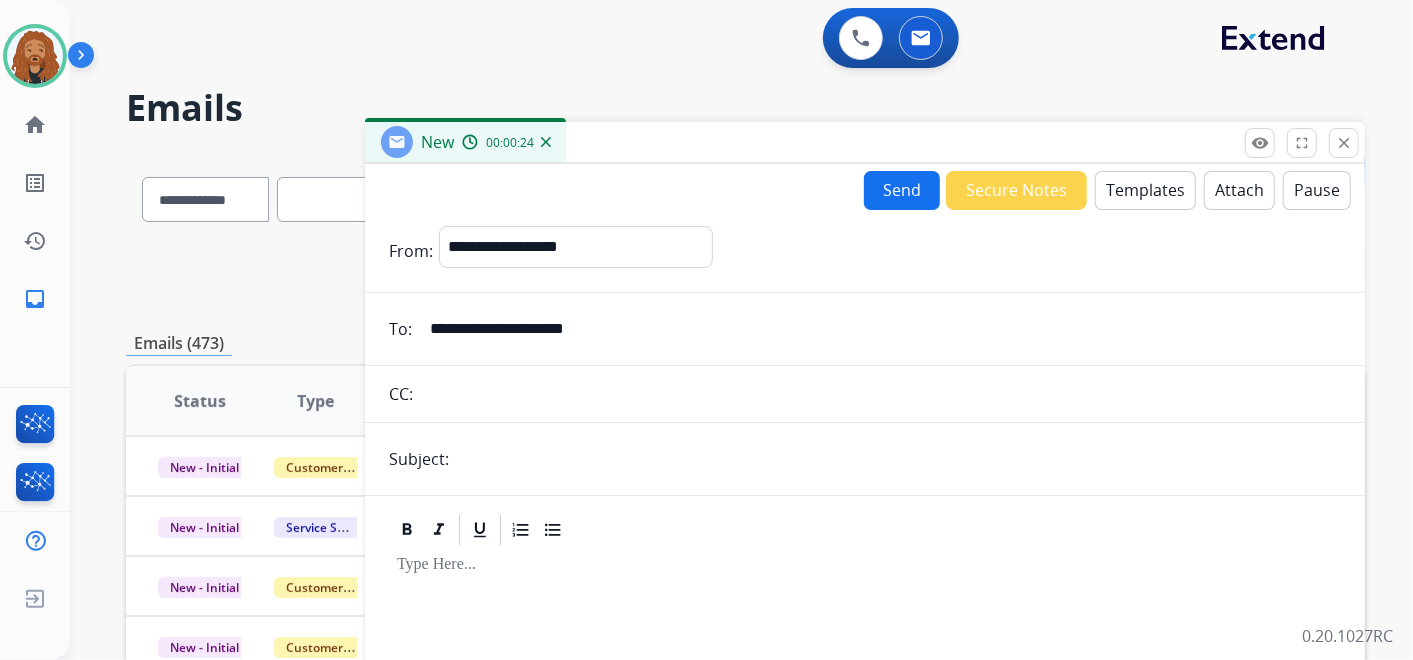 type on "**********" 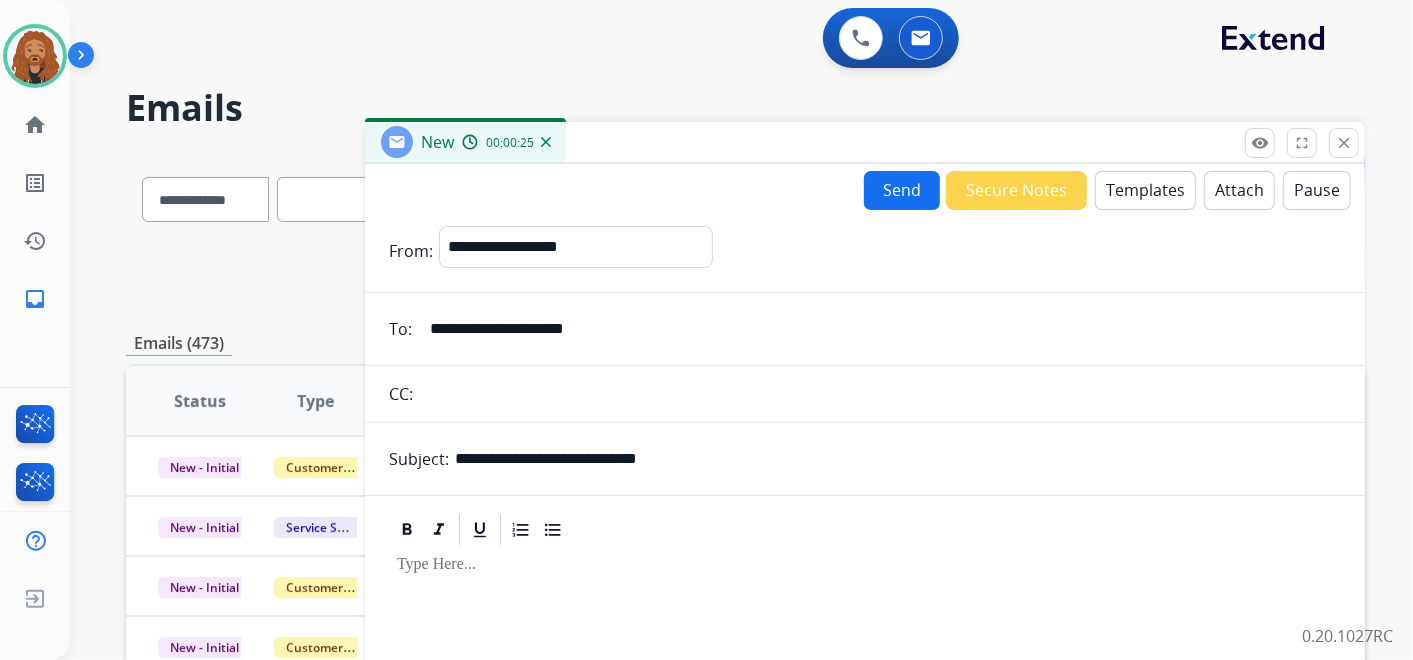 click on "Templates" at bounding box center [1145, 190] 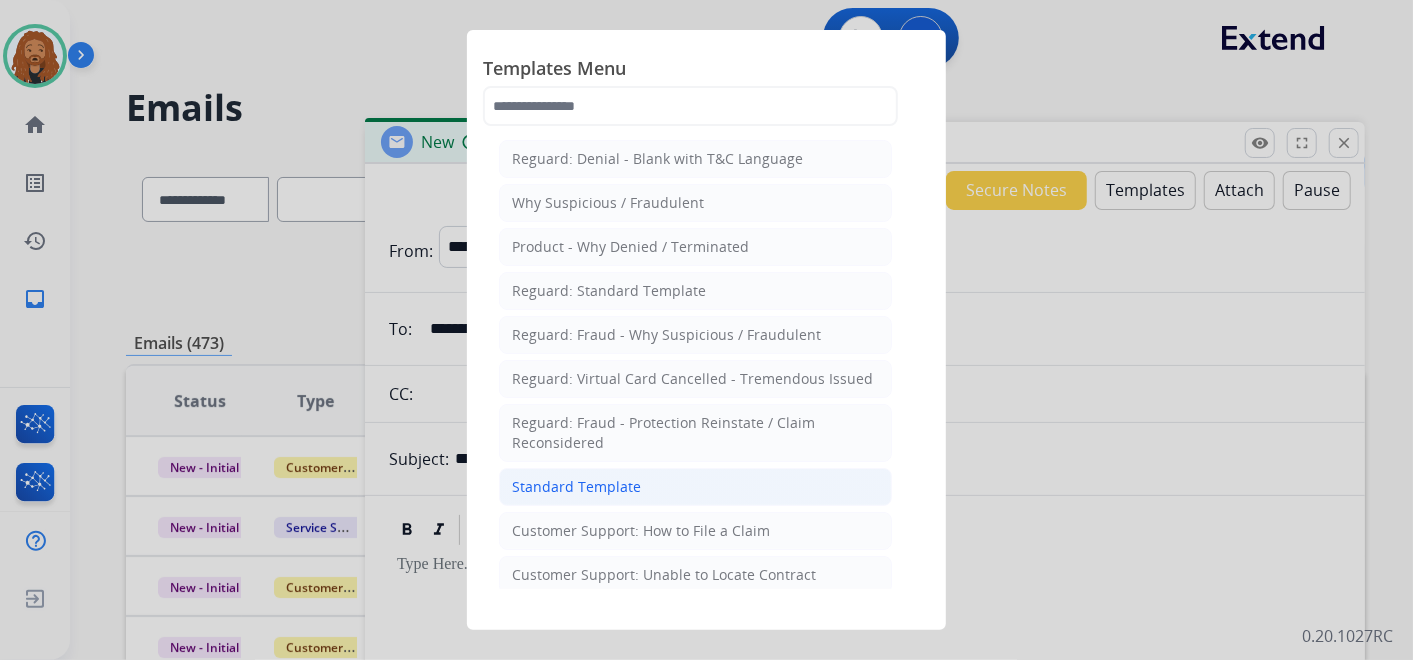 click on "Standard Template" 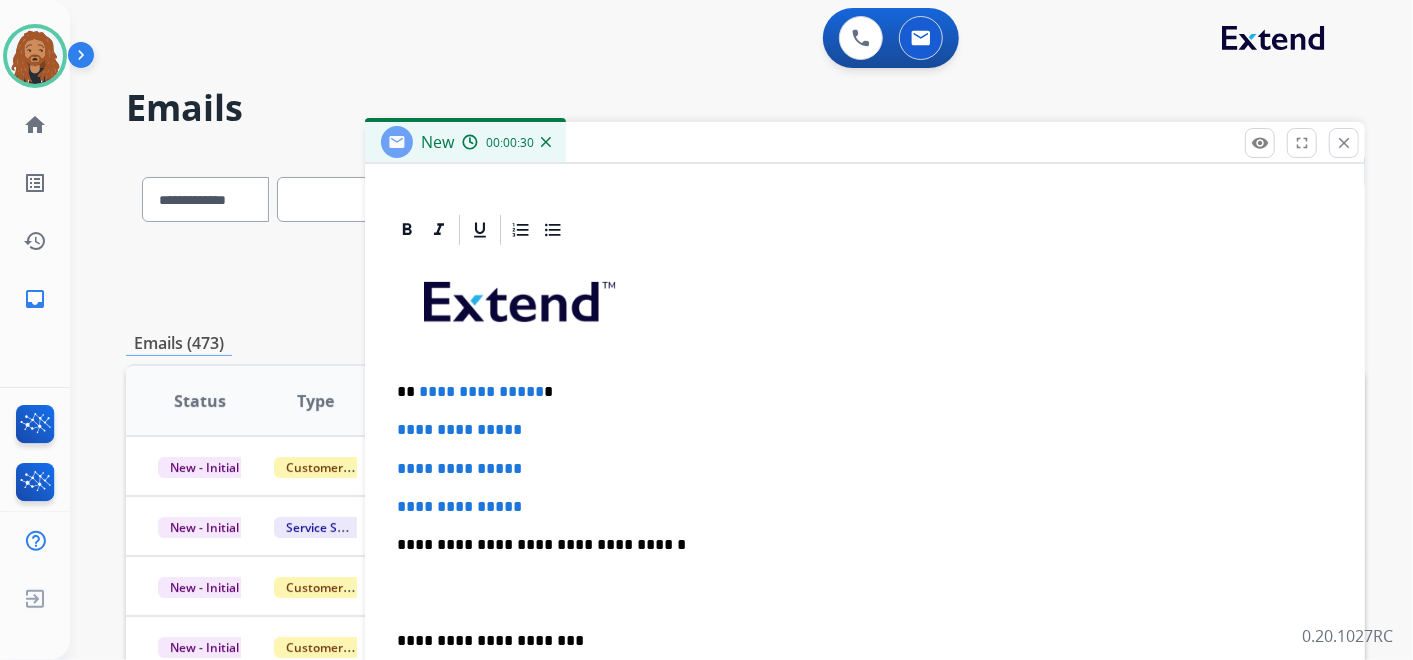 scroll, scrollTop: 459, scrollLeft: 0, axis: vertical 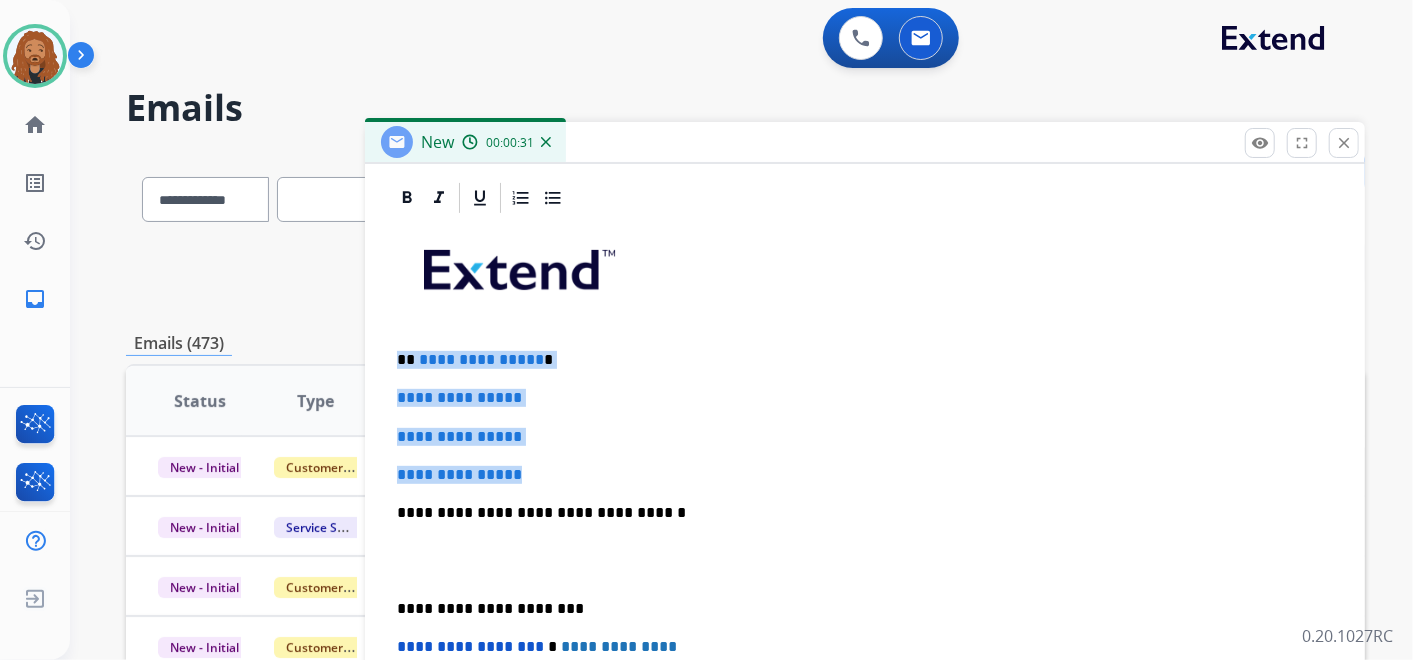 drag, startPoint x: 531, startPoint y: 471, endPoint x: 397, endPoint y: 352, distance: 179.21216 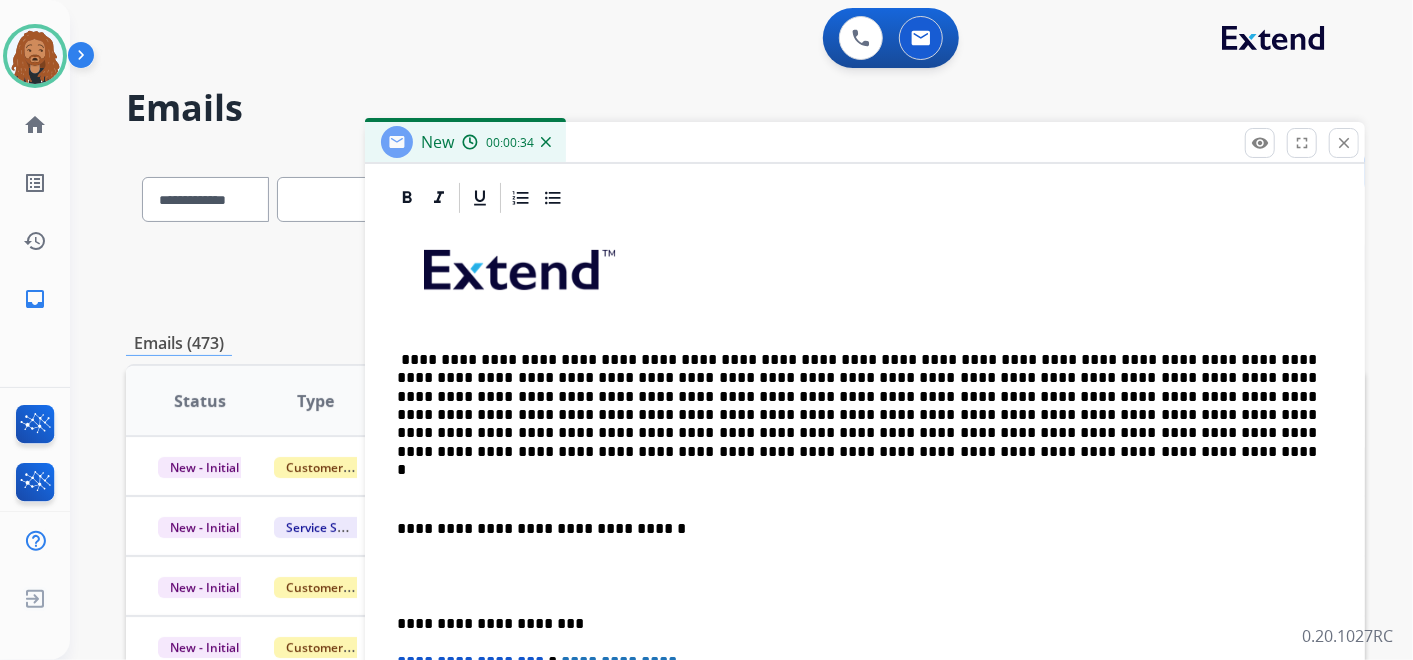 click on "**********" at bounding box center [857, 406] 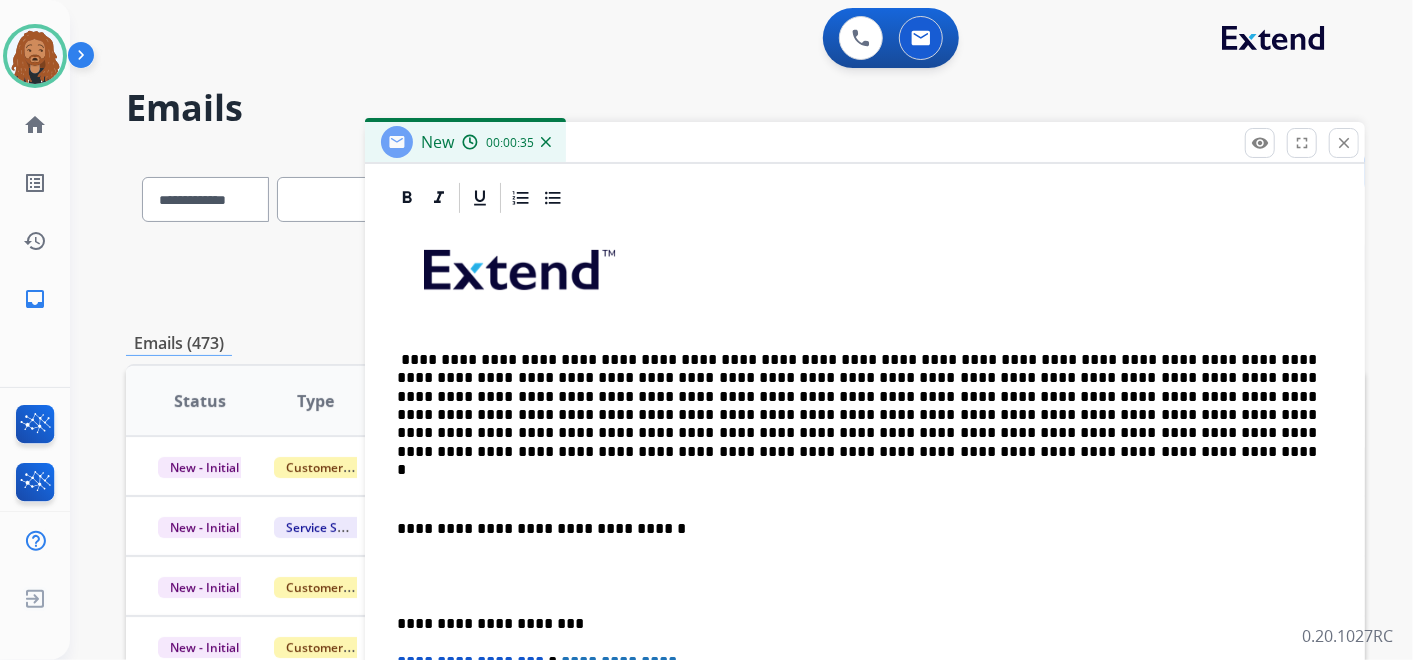 type 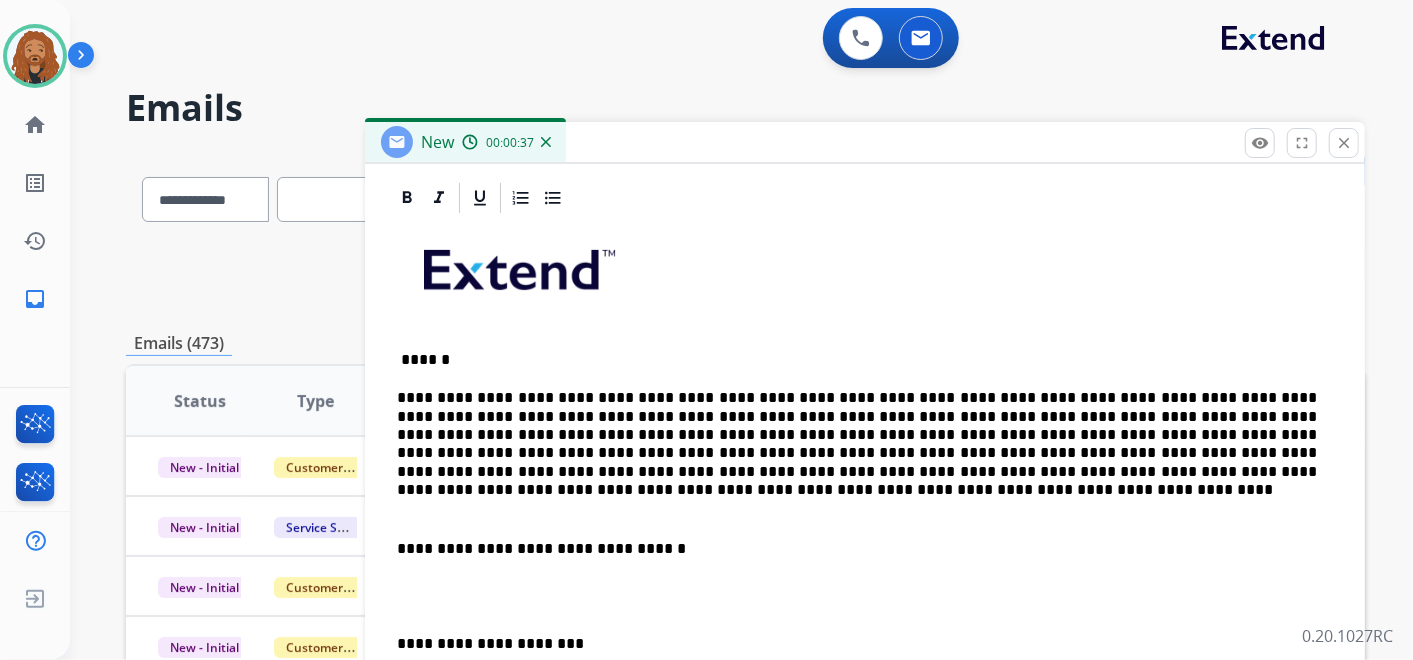 type 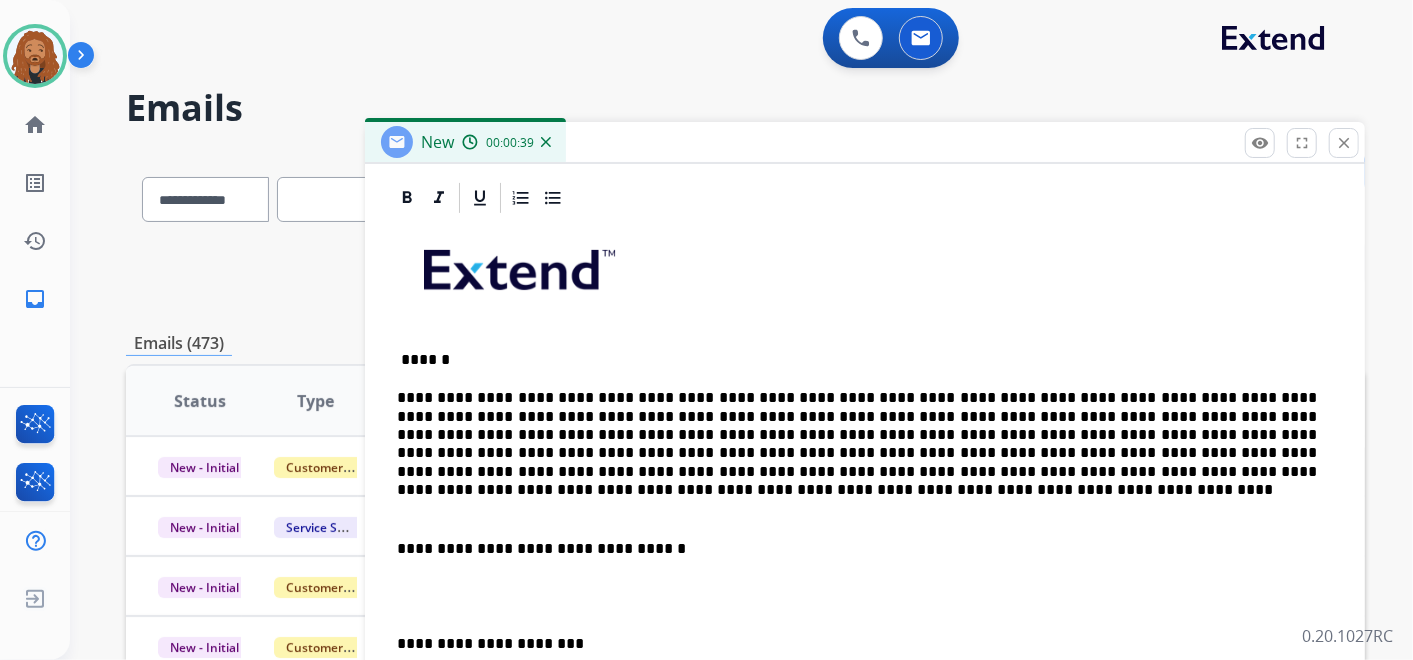 click on "**********" at bounding box center (865, 577) 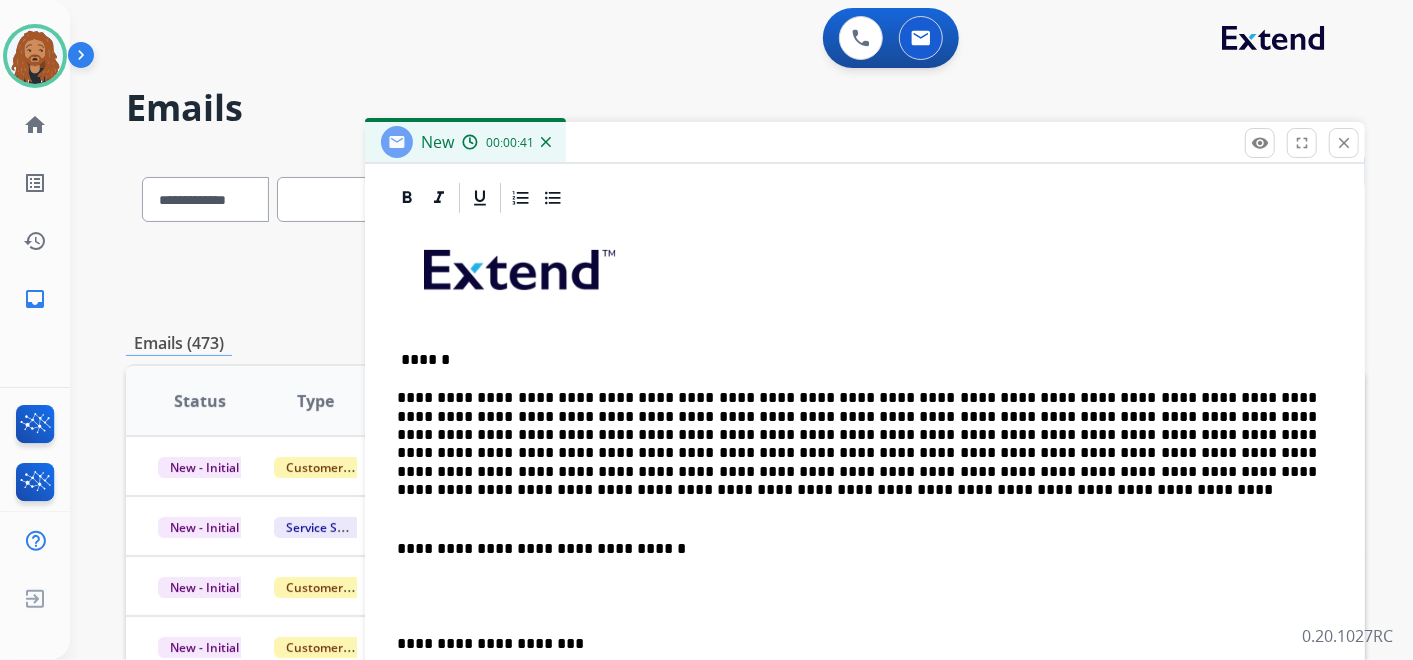 click on "**********" at bounding box center (857, 435) 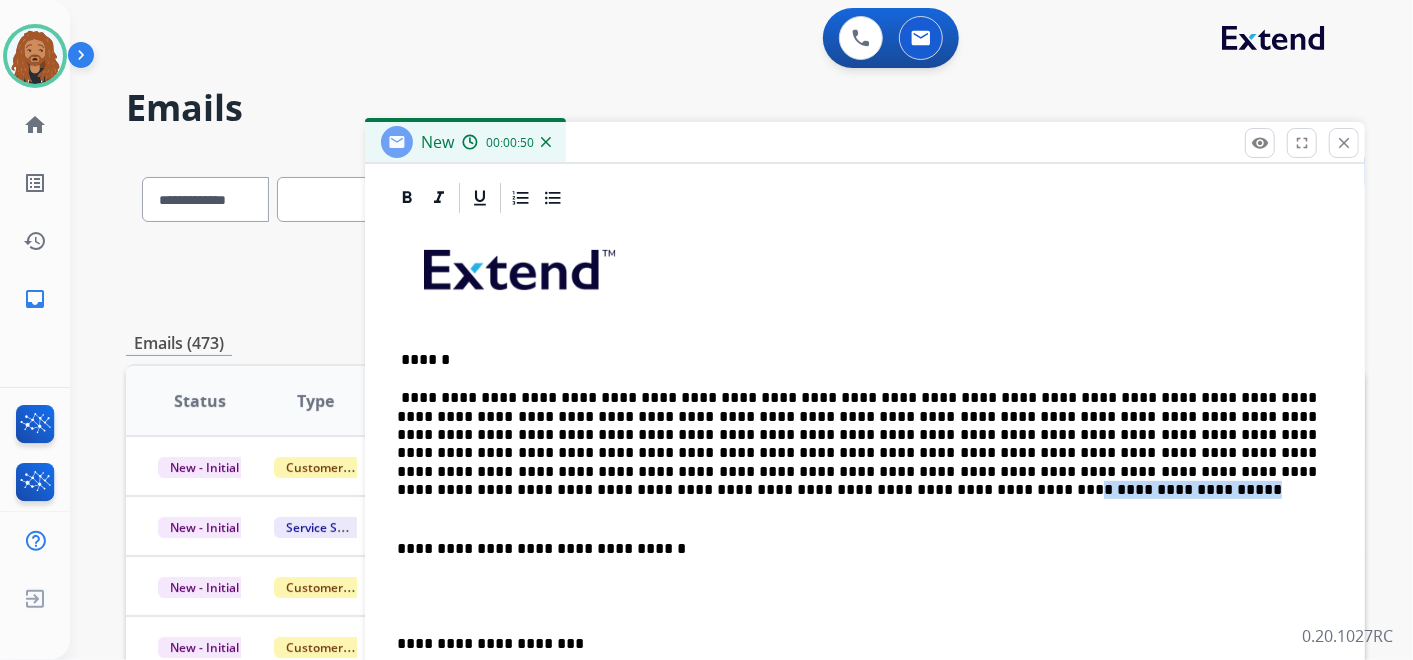 drag, startPoint x: 1110, startPoint y: 468, endPoint x: 1264, endPoint y: 469, distance: 154.00325 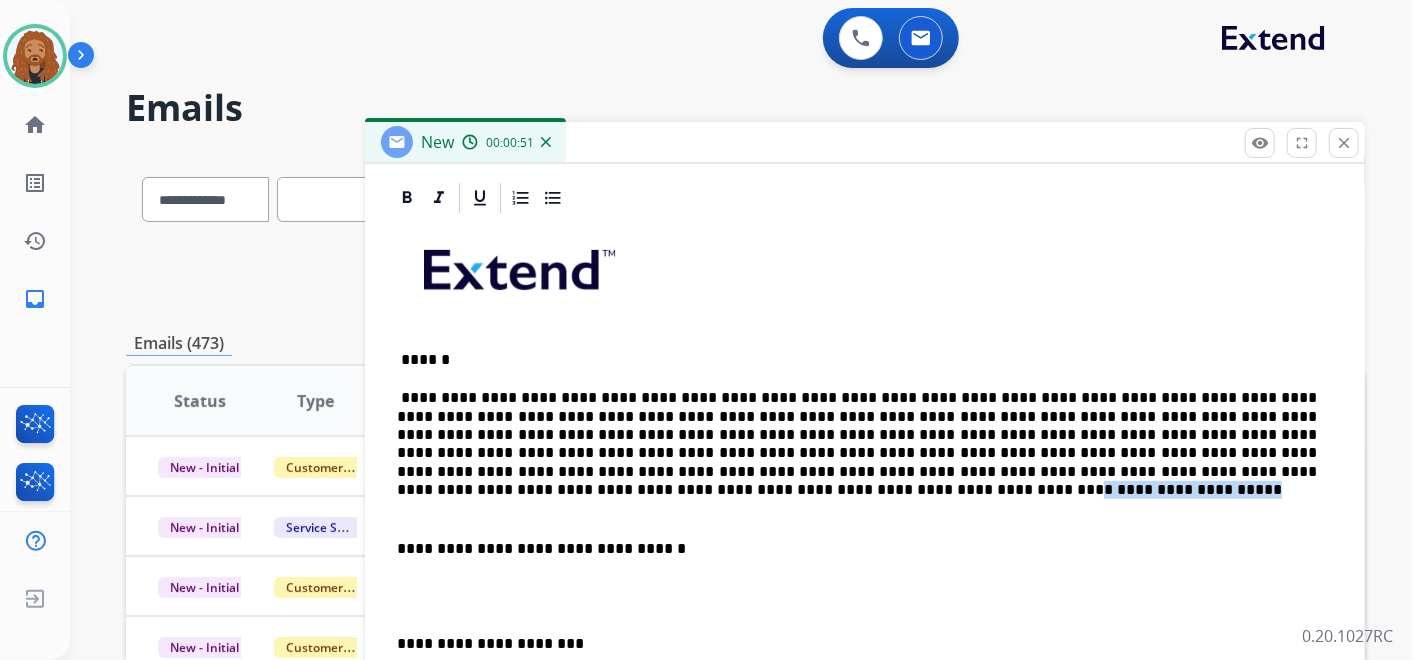 copy on "**********" 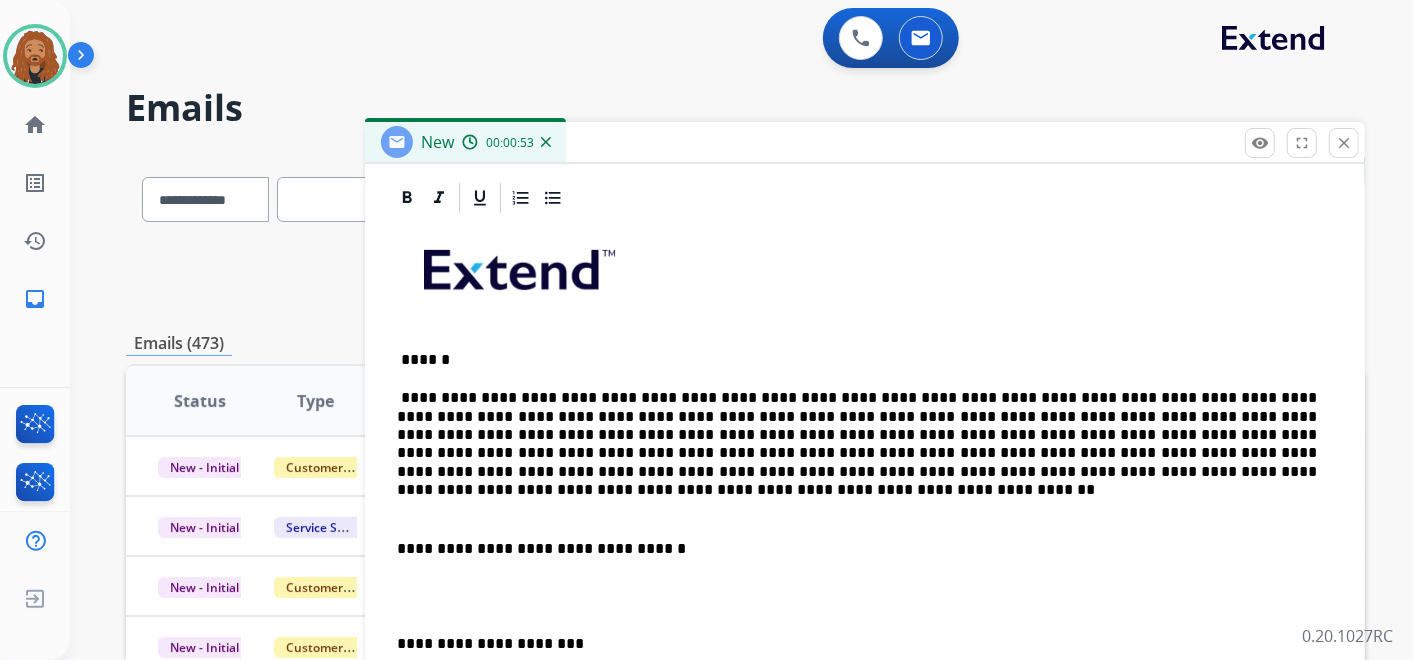 click on "**********" at bounding box center [857, 435] 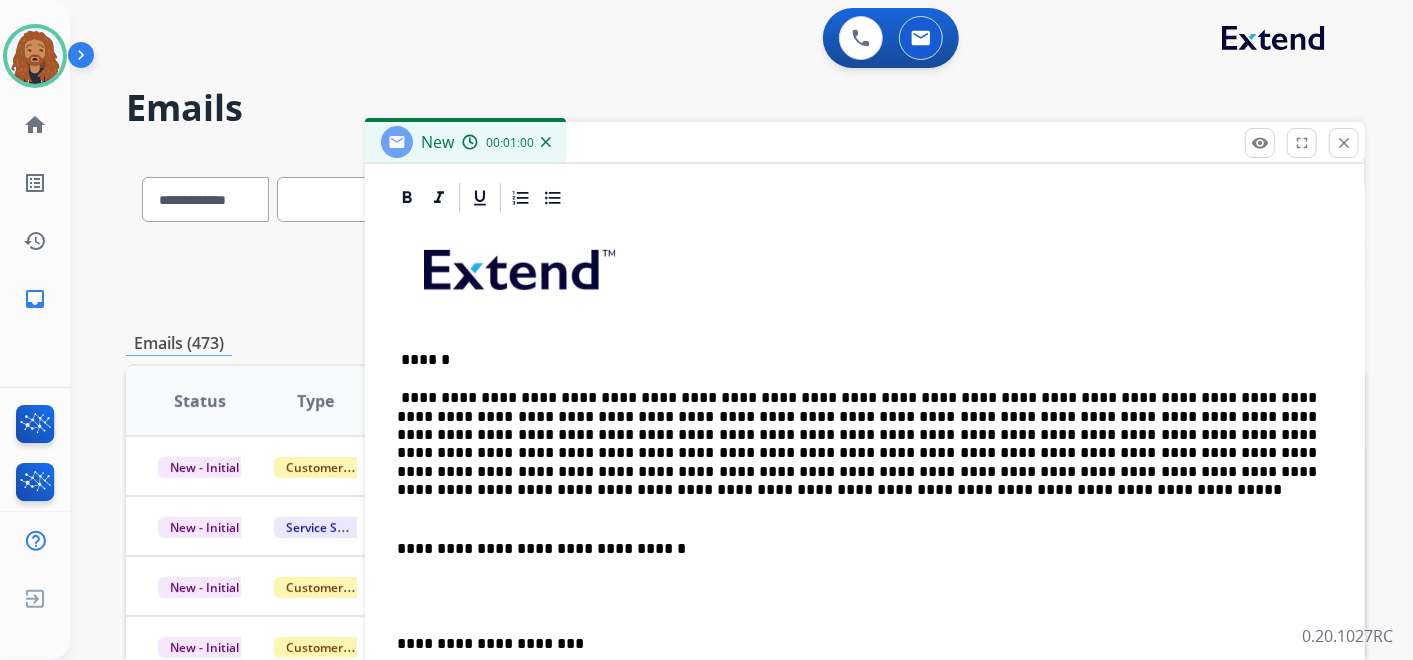 click at bounding box center (857, 510) 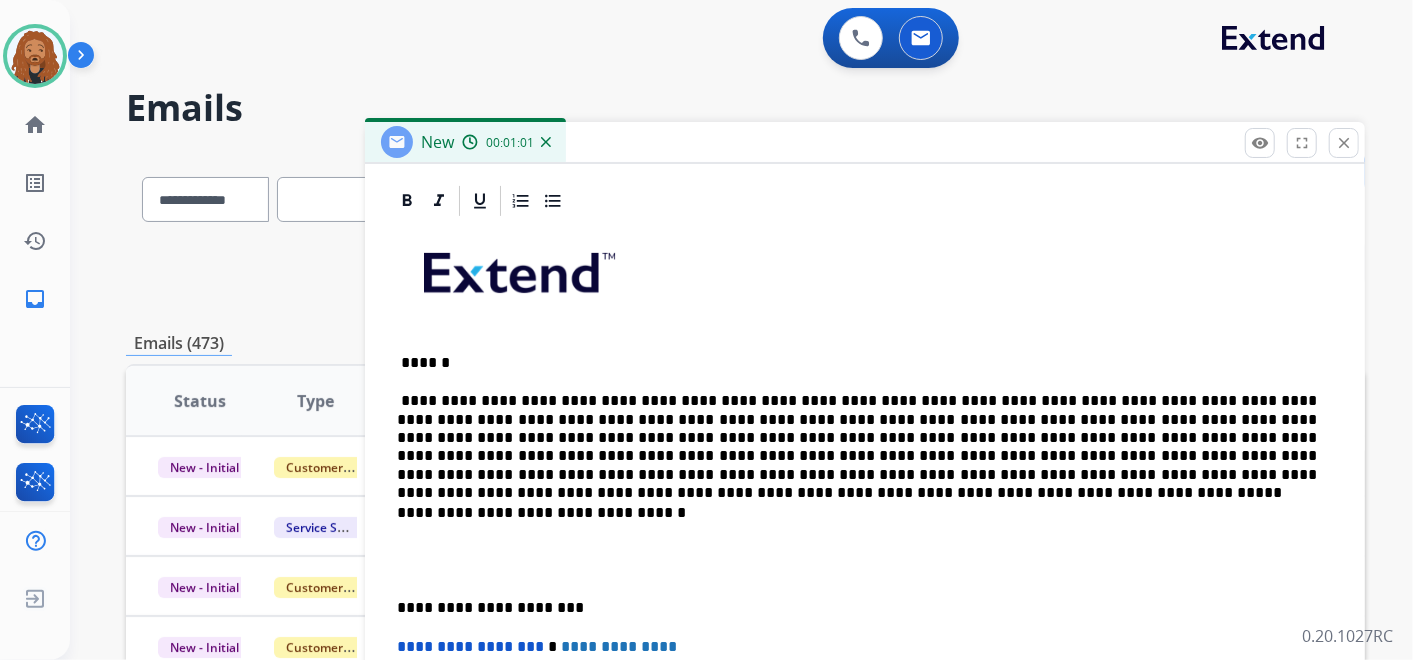 click at bounding box center [865, 561] 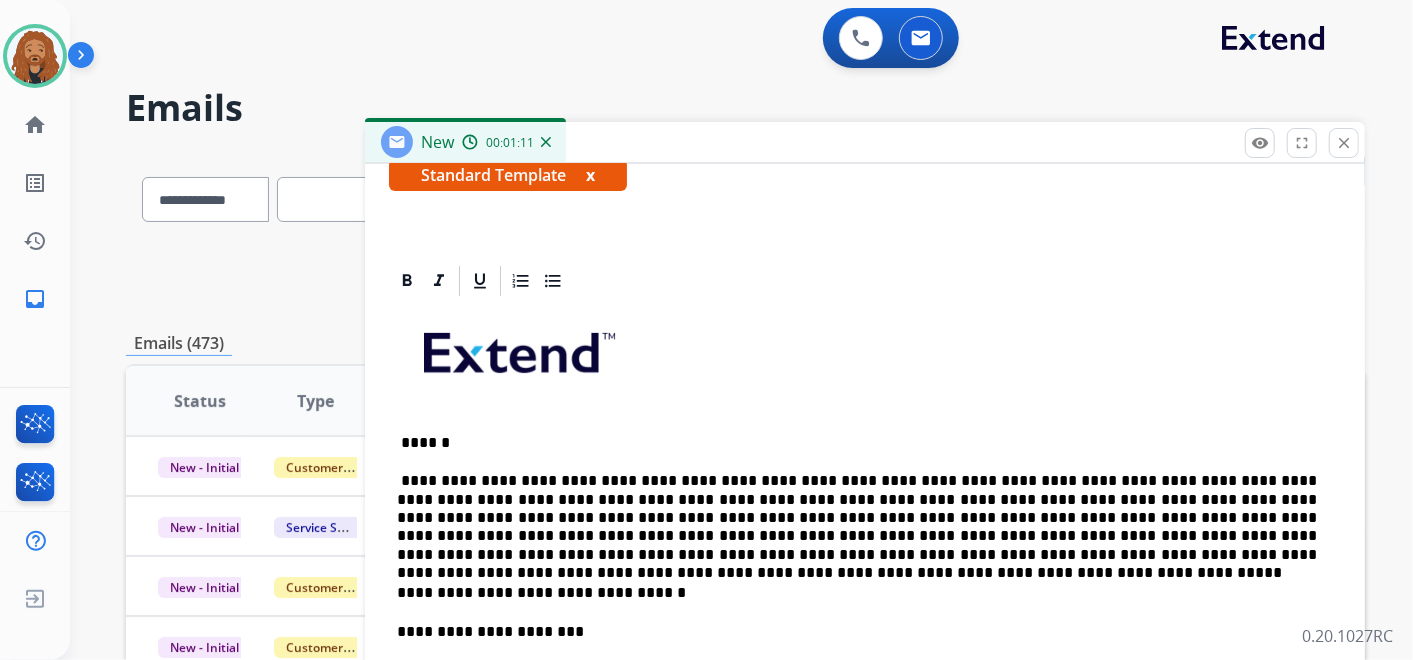 scroll, scrollTop: 399, scrollLeft: 0, axis: vertical 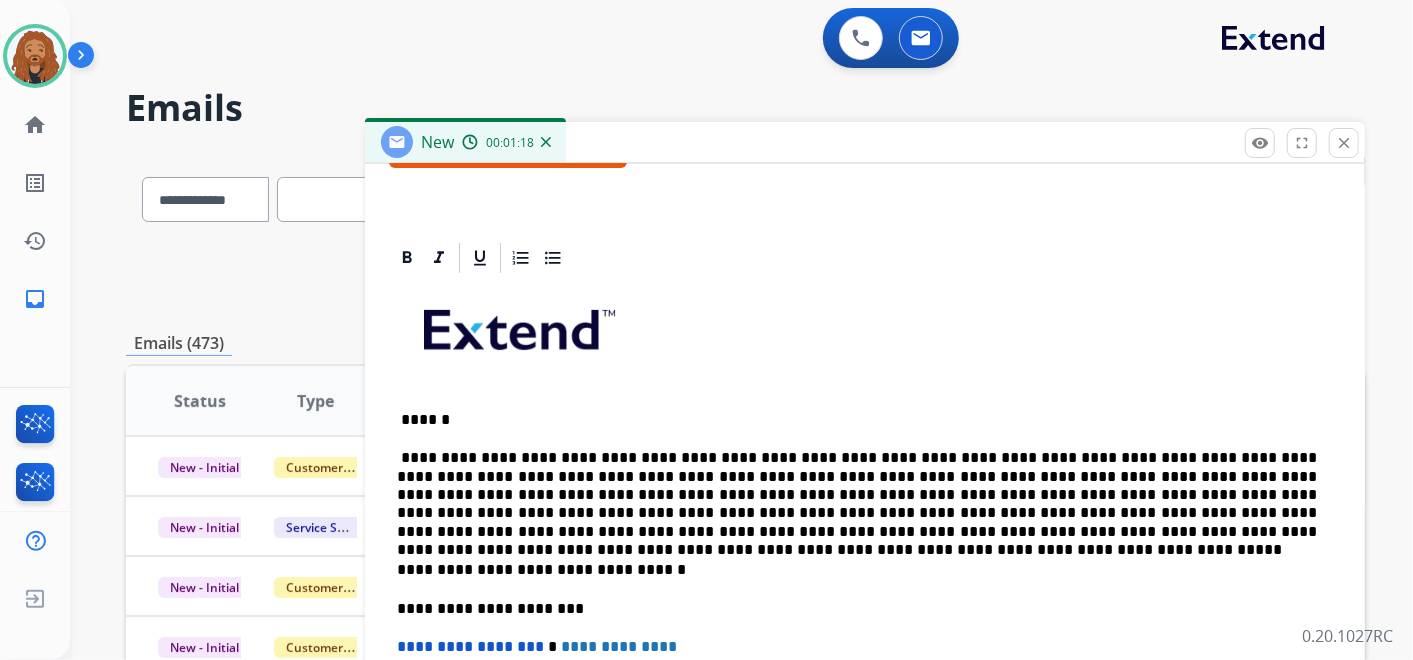 click on "**********" at bounding box center (857, 495) 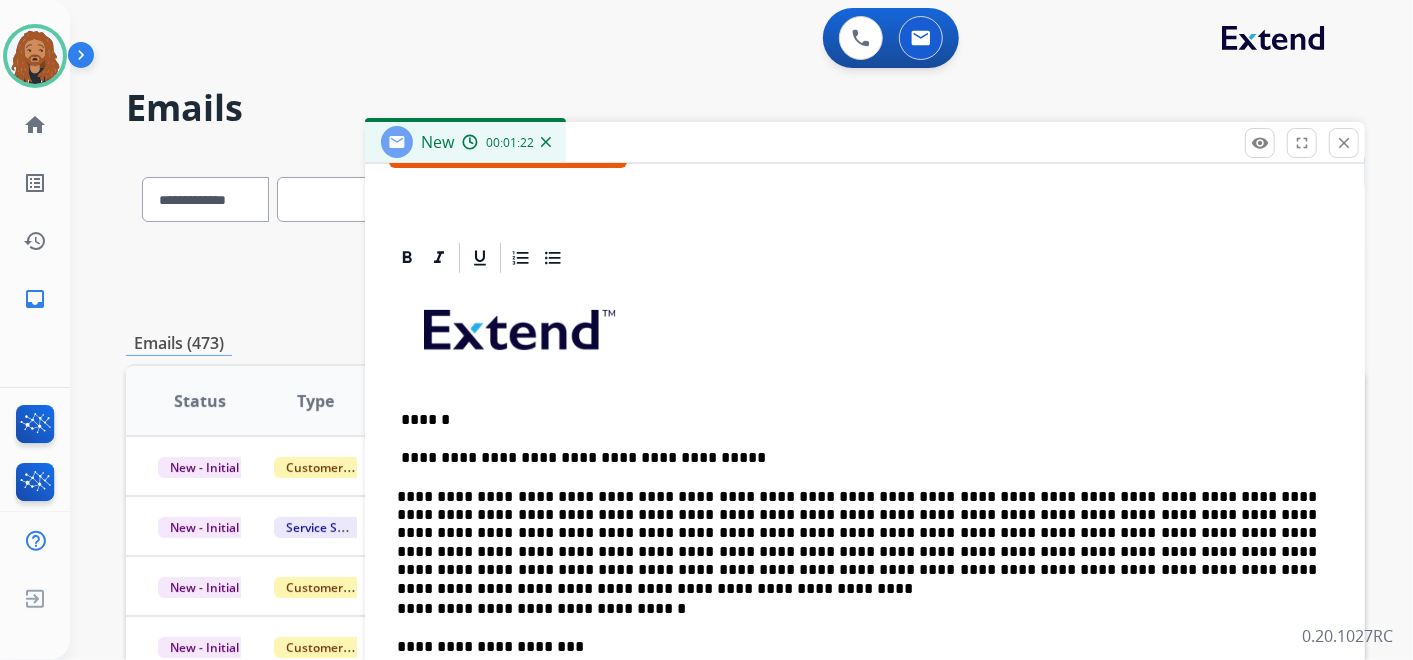 click on "**********" at bounding box center [857, 534] 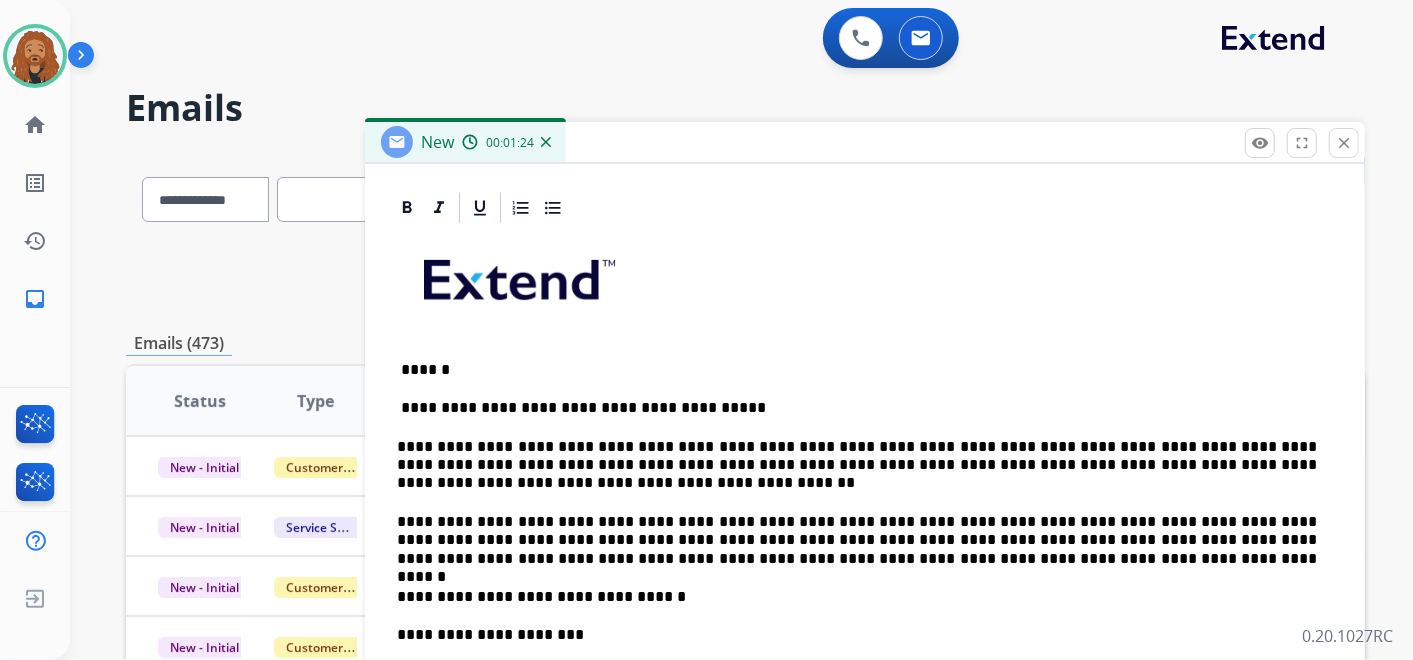 scroll, scrollTop: 476, scrollLeft: 0, axis: vertical 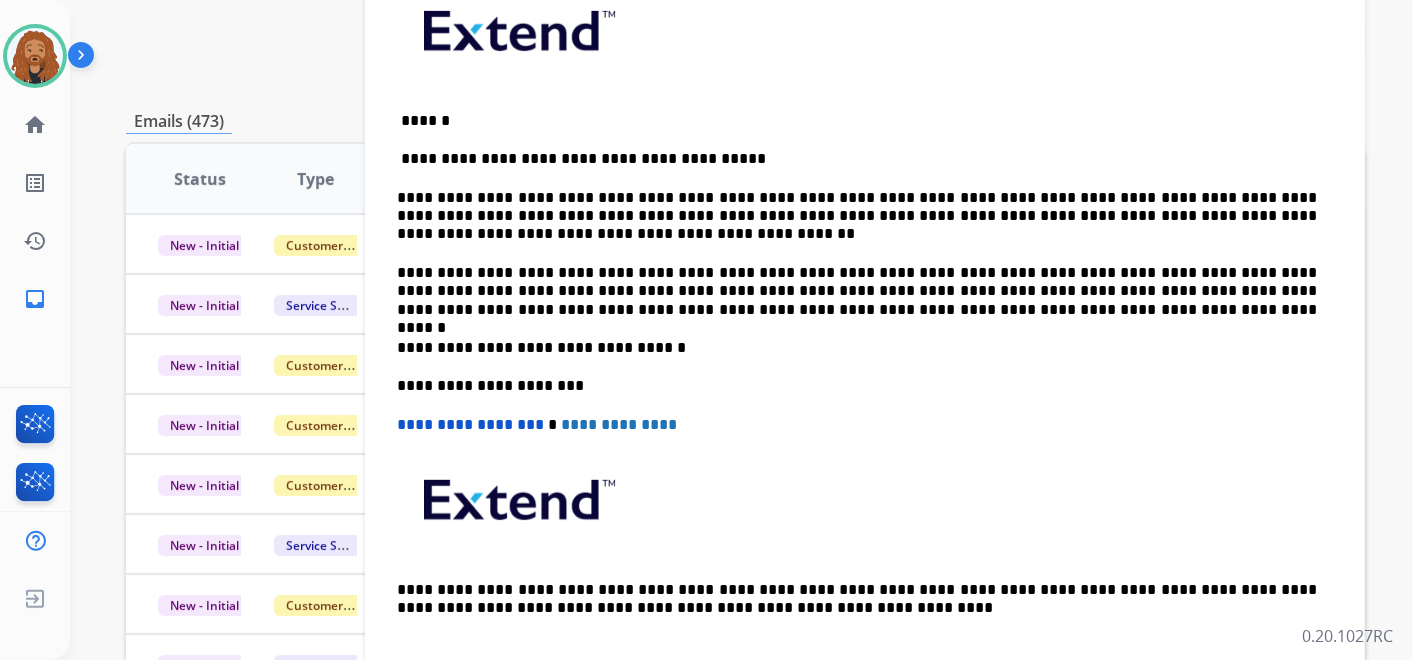 drag, startPoint x: 1320, startPoint y: 285, endPoint x: 1326, endPoint y: 275, distance: 11.661903 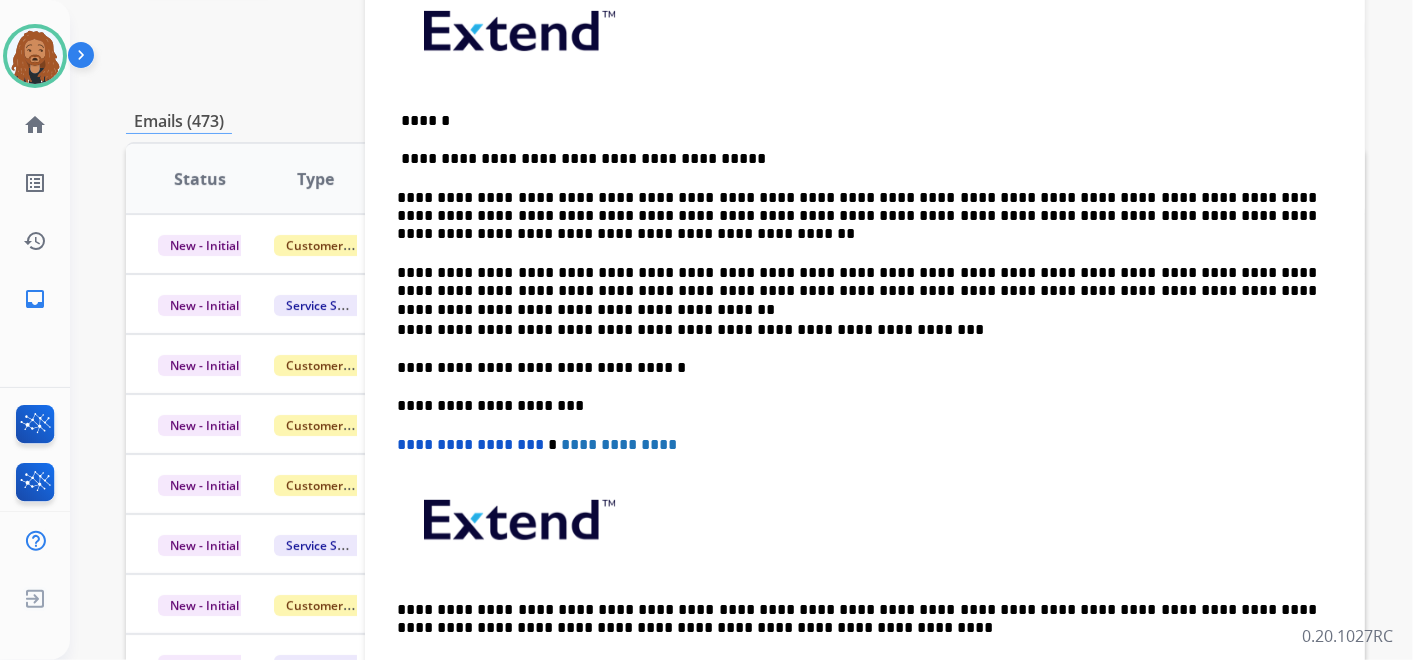 click on "**********" at bounding box center (857, 282) 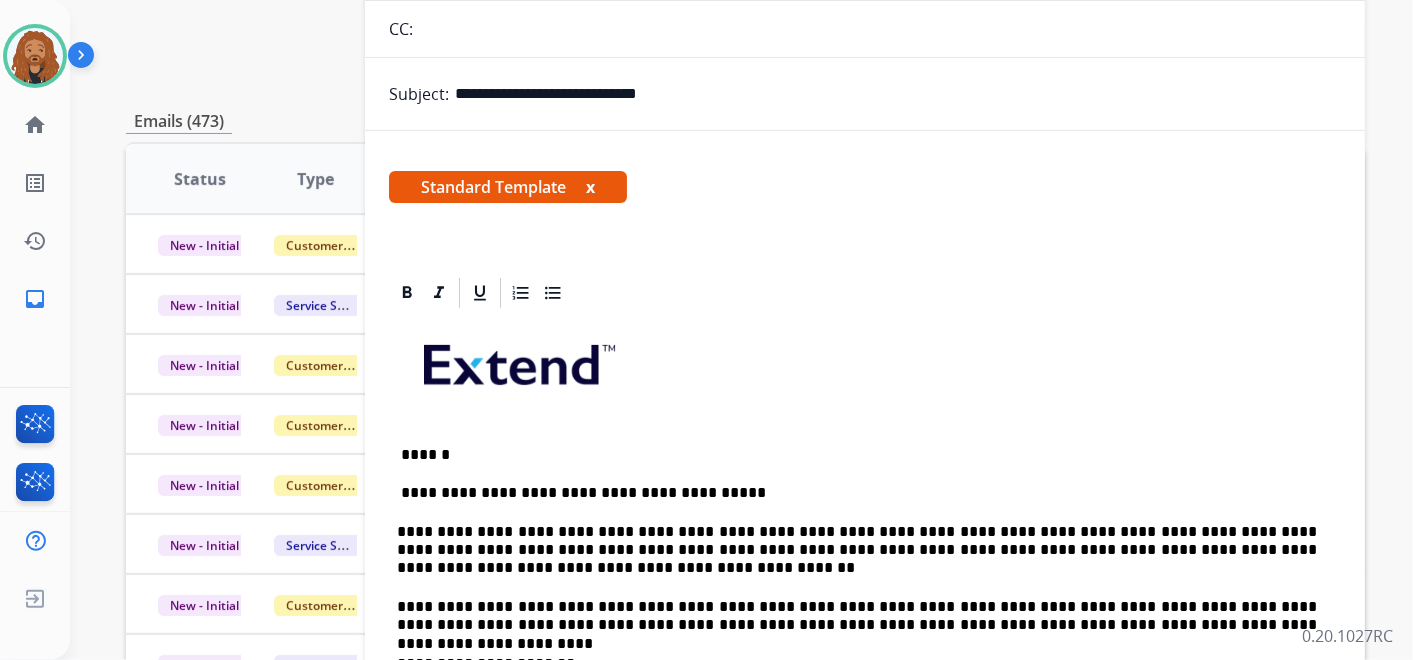 scroll, scrollTop: 0, scrollLeft: 0, axis: both 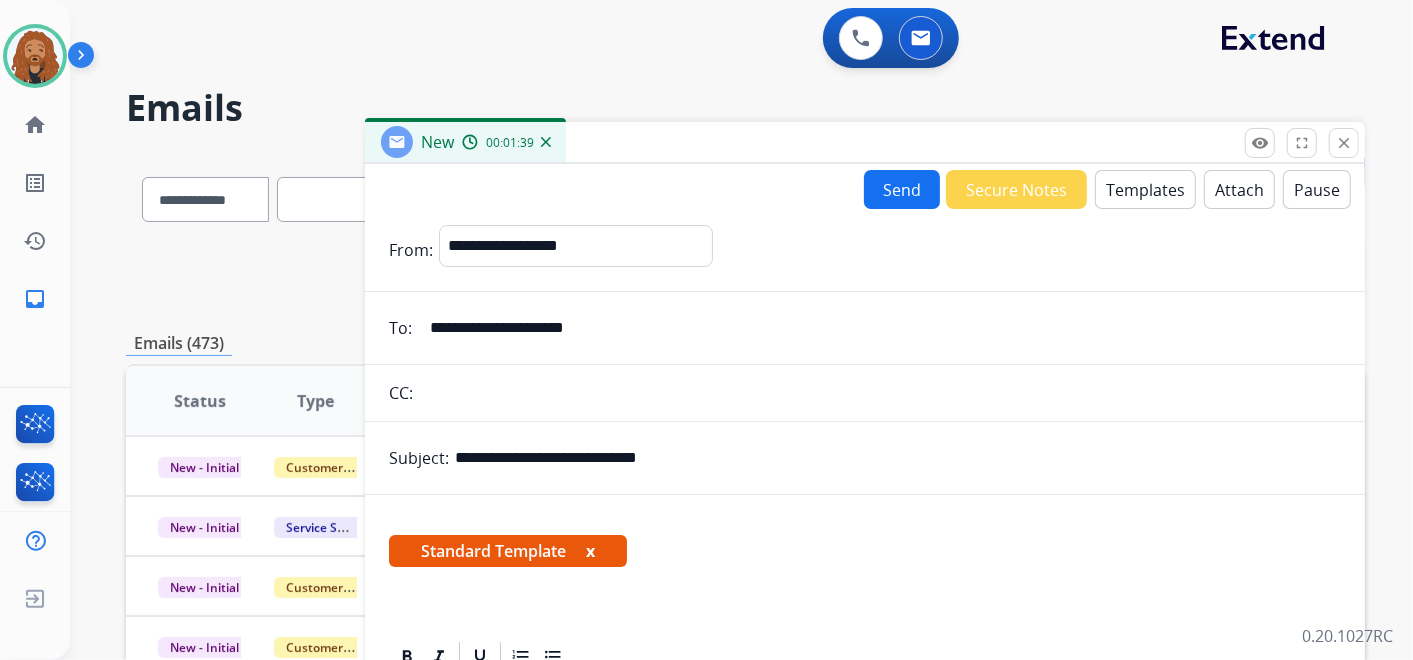 click on "Send" at bounding box center [902, 189] 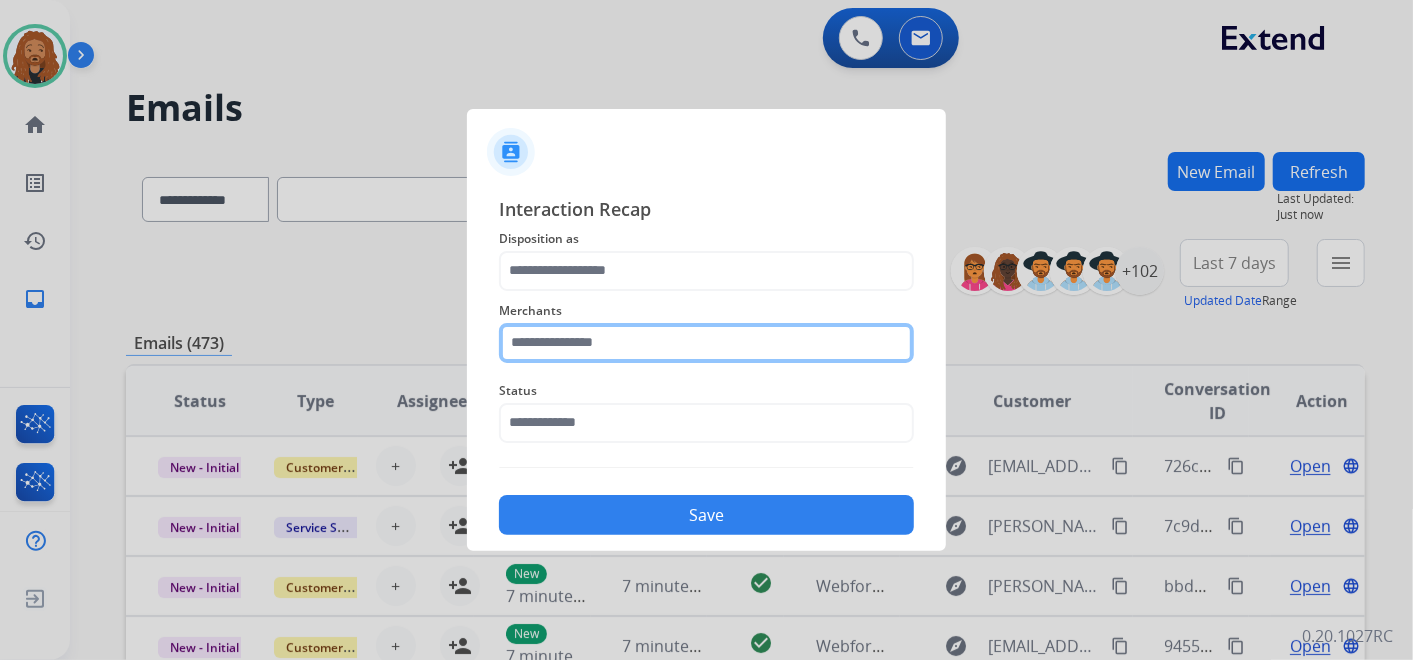 click 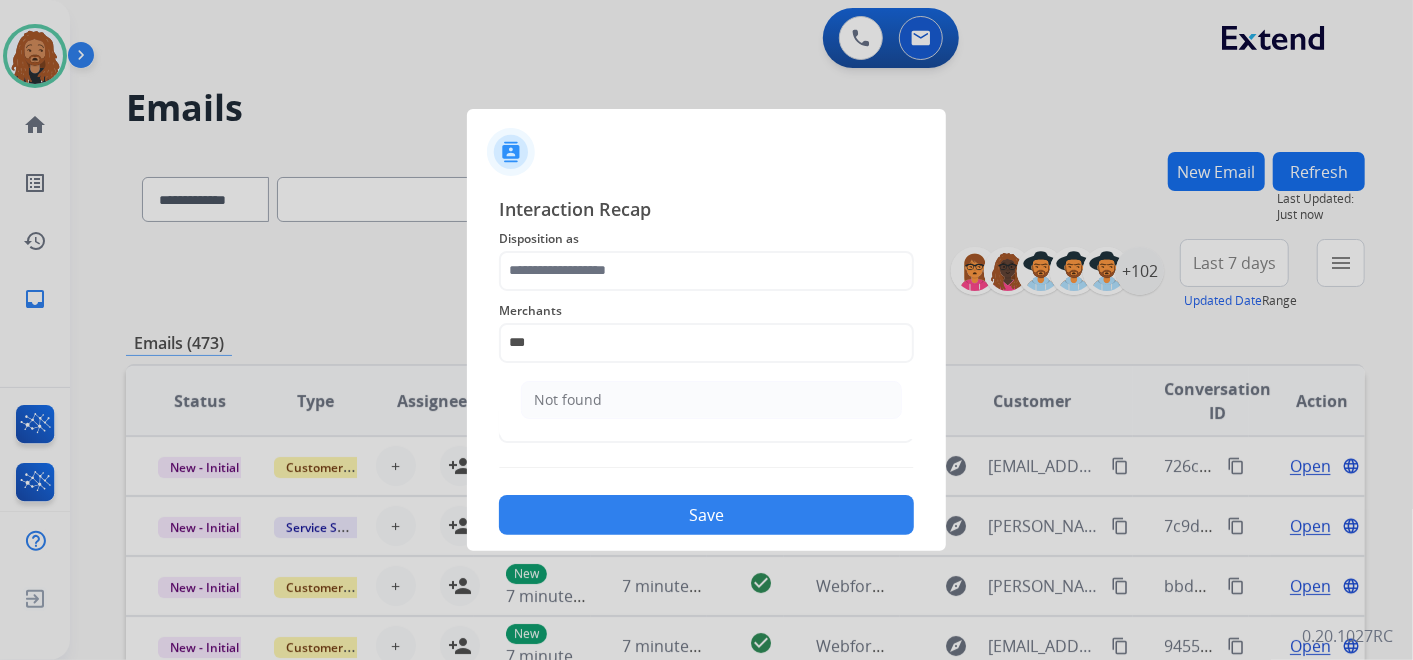 drag, startPoint x: 628, startPoint y: 412, endPoint x: 624, endPoint y: 394, distance: 18.439089 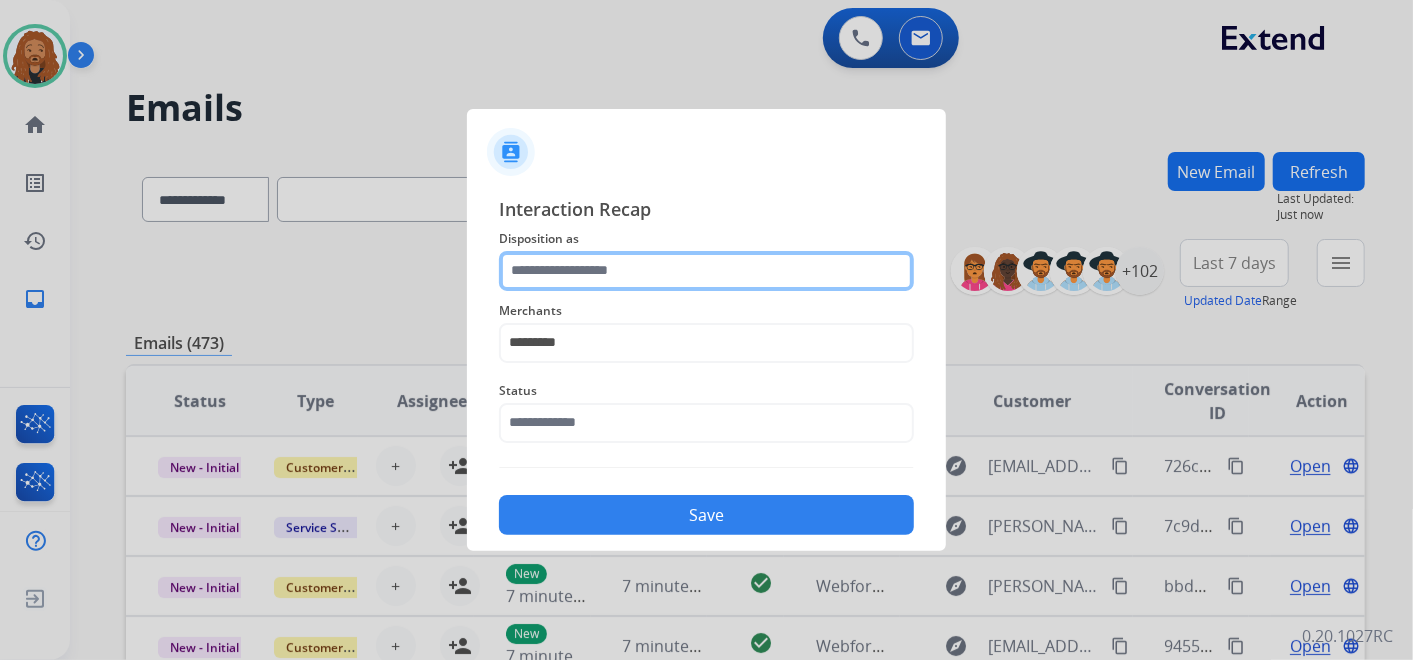 click 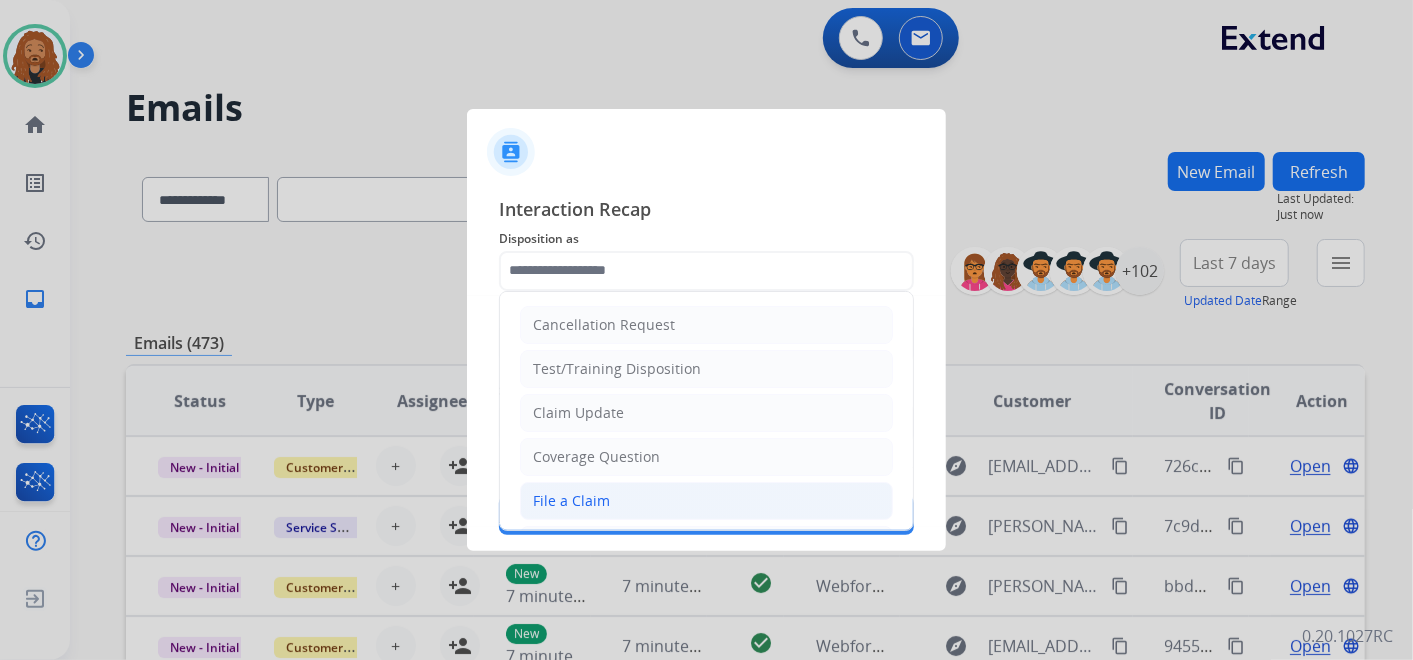 drag, startPoint x: 579, startPoint y: 499, endPoint x: 580, endPoint y: 457, distance: 42.0119 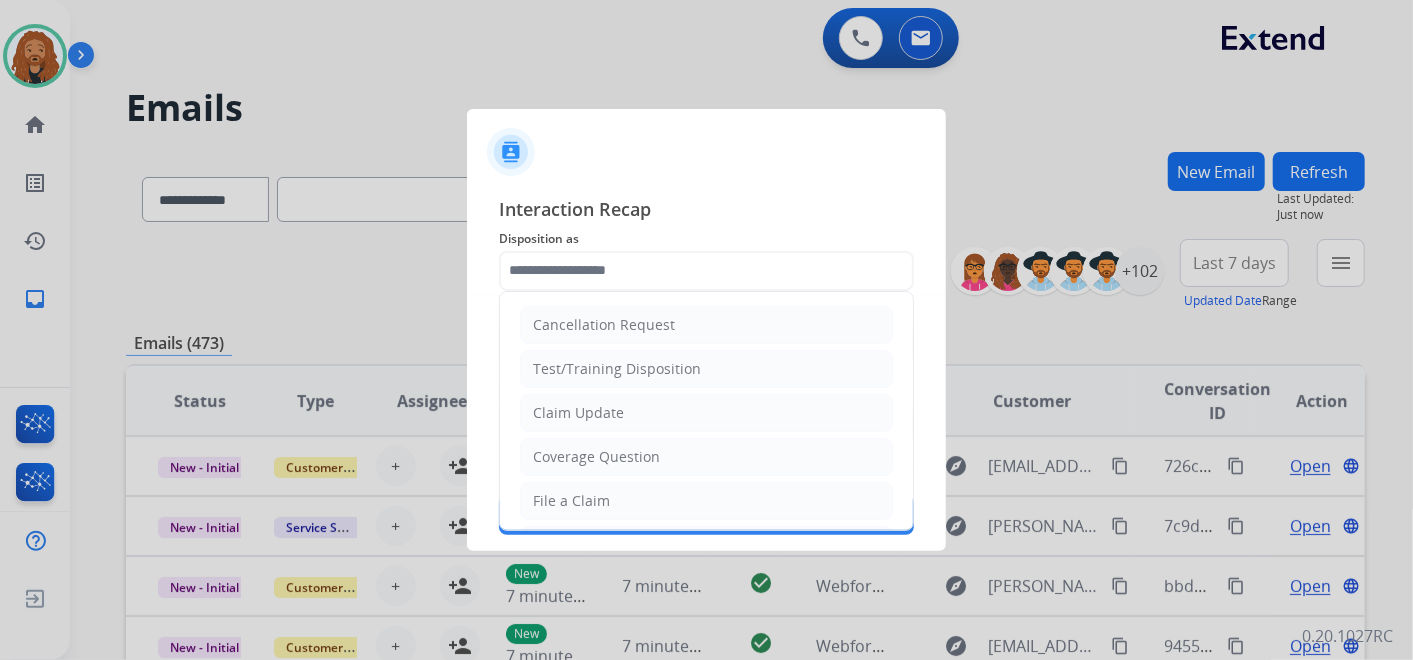 click on "File a Claim" 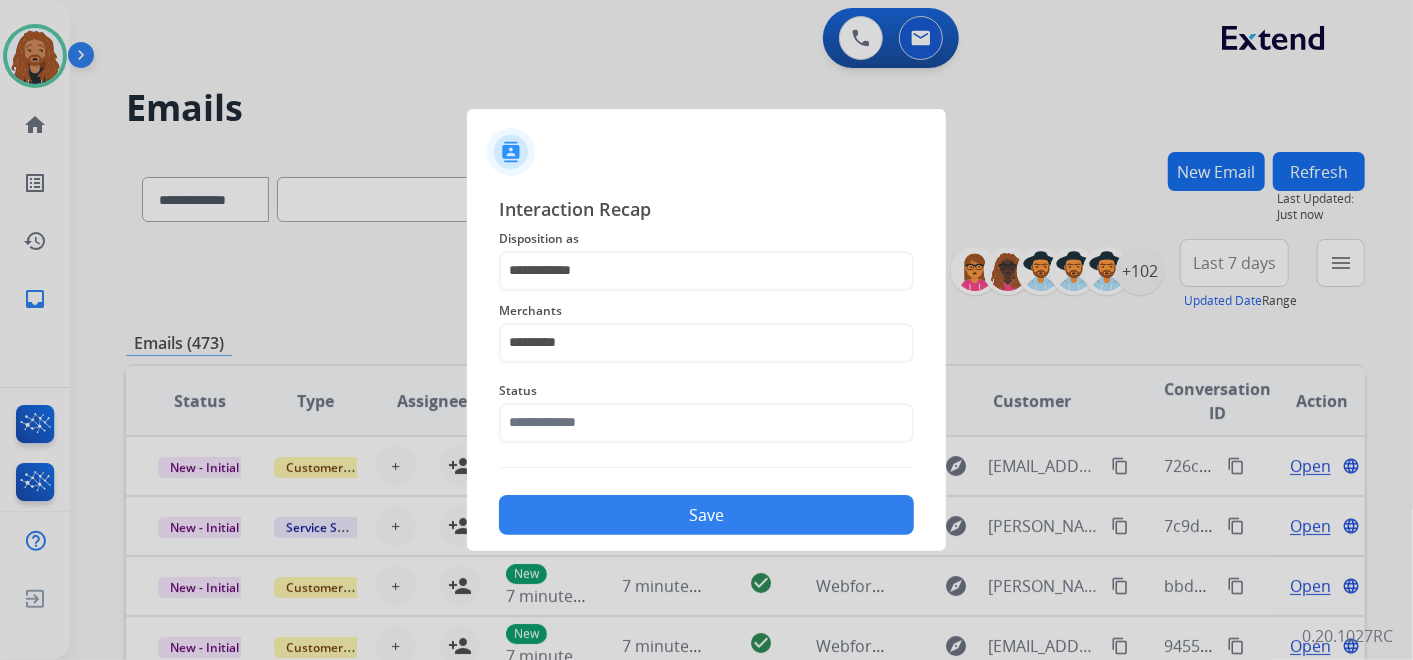 click on "Status" 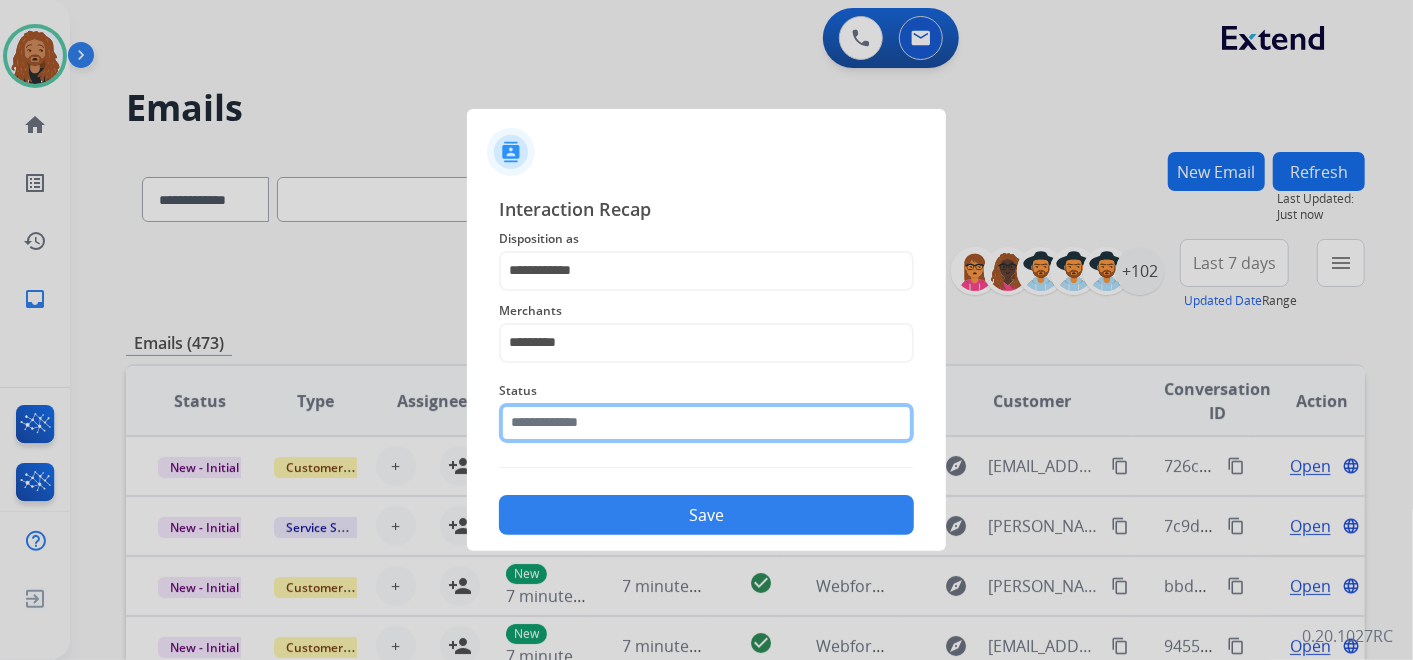 click 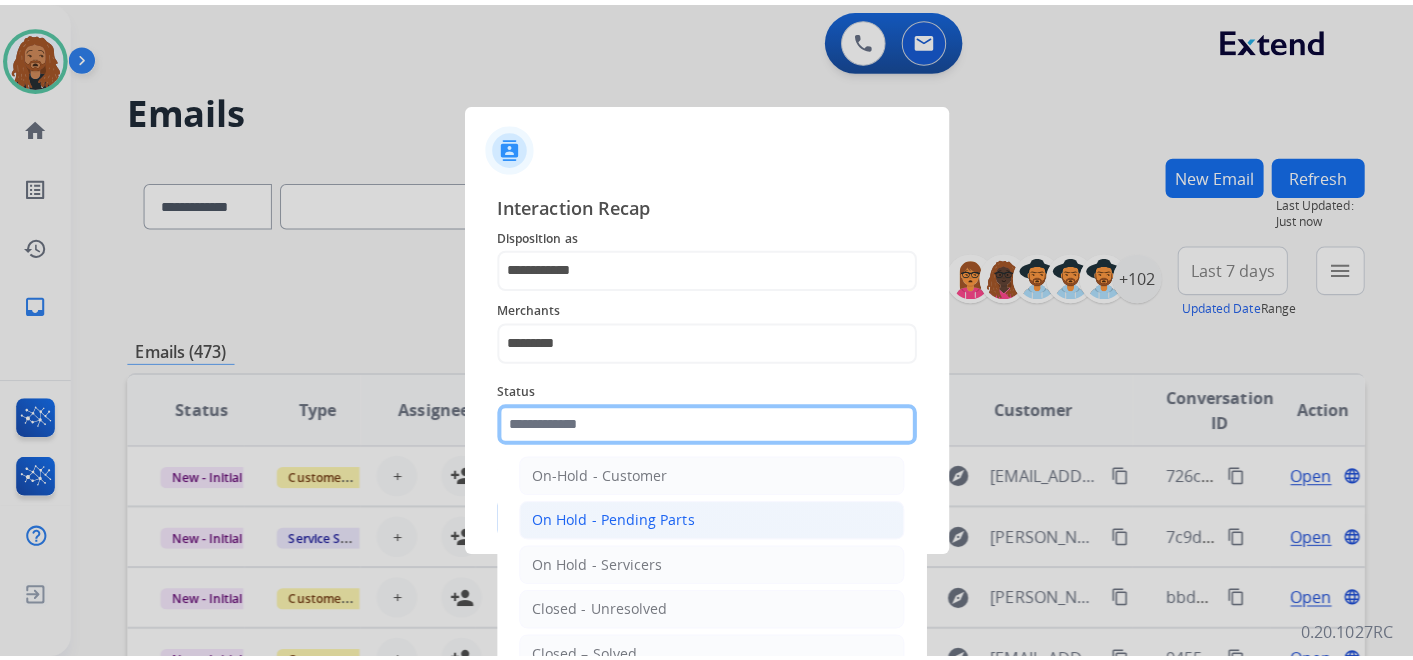 scroll, scrollTop: 114, scrollLeft: 0, axis: vertical 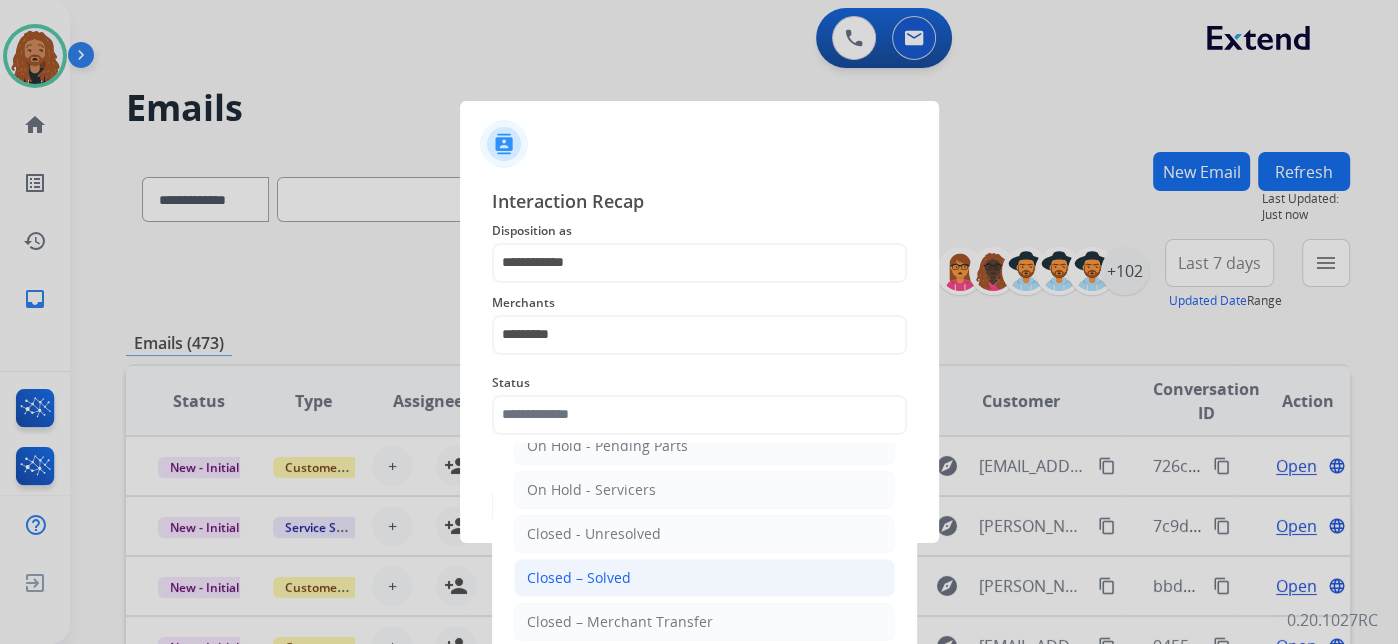 click on "Closed – Solved" 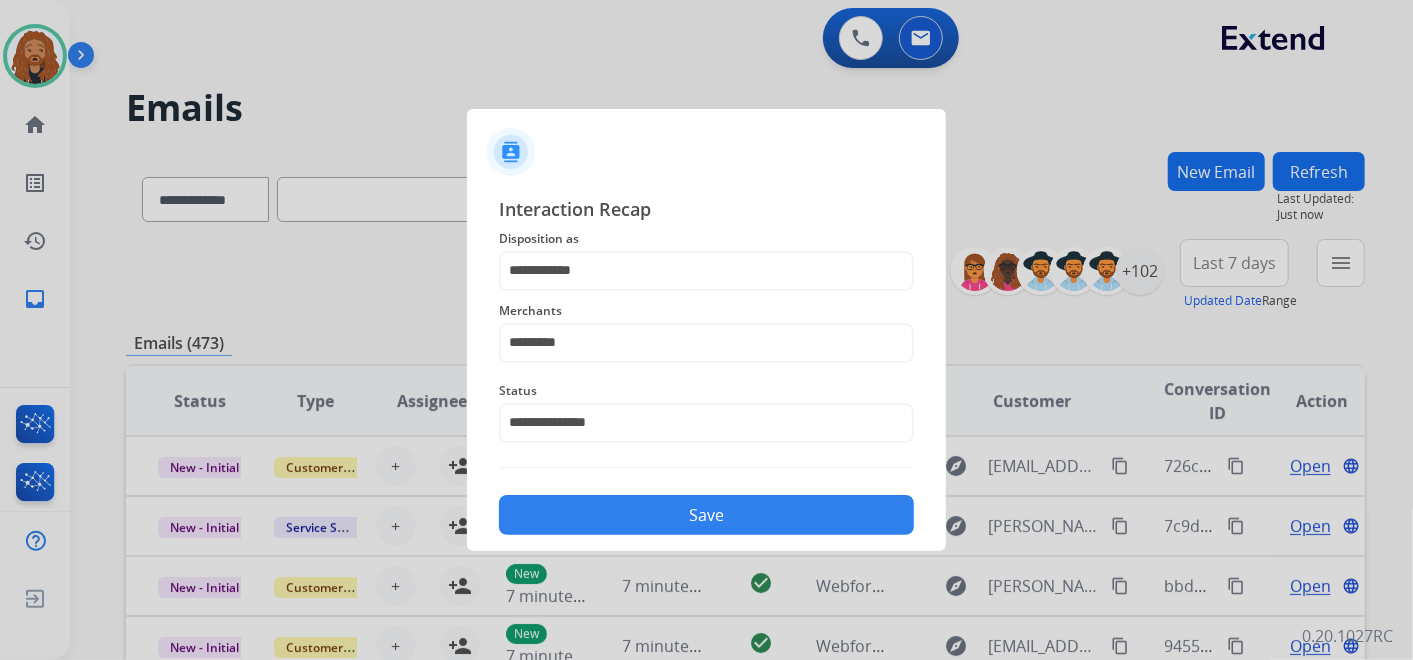 click on "Save" 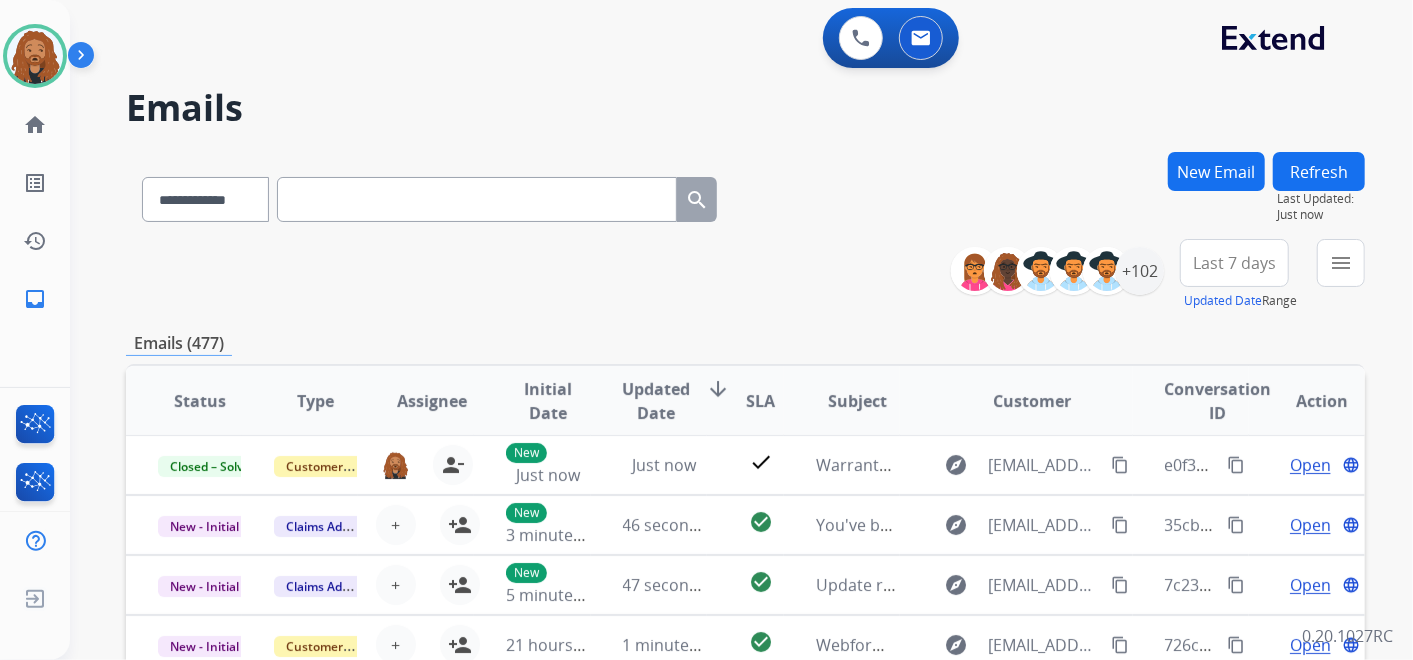 scroll, scrollTop: 0, scrollLeft: 0, axis: both 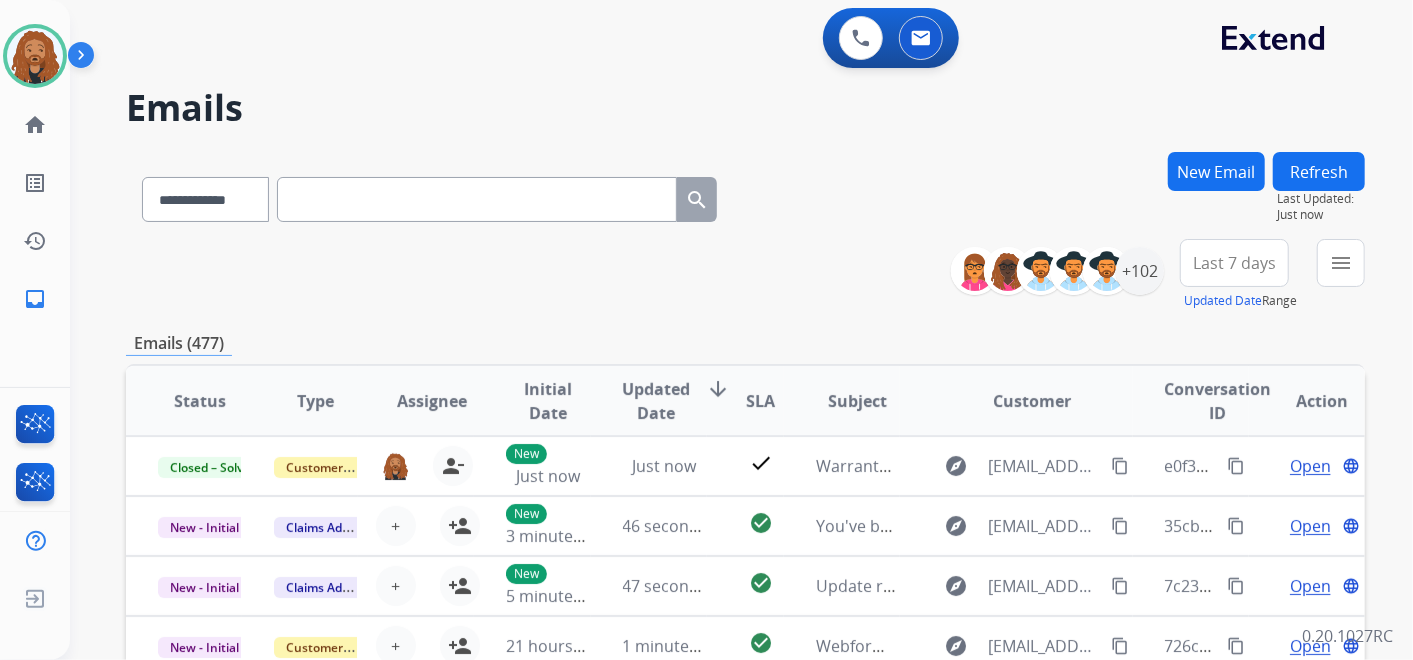 click on "**********" at bounding box center [1165, 275] 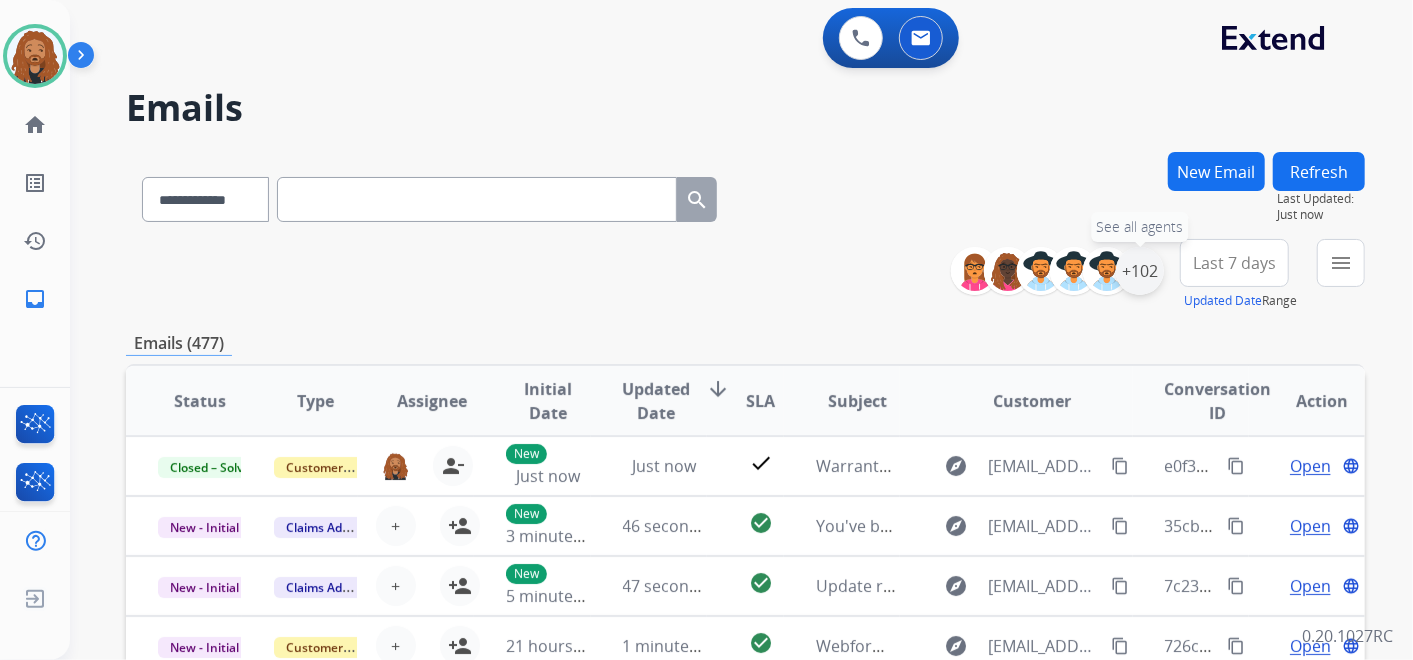 click on "+102" at bounding box center [1140, 271] 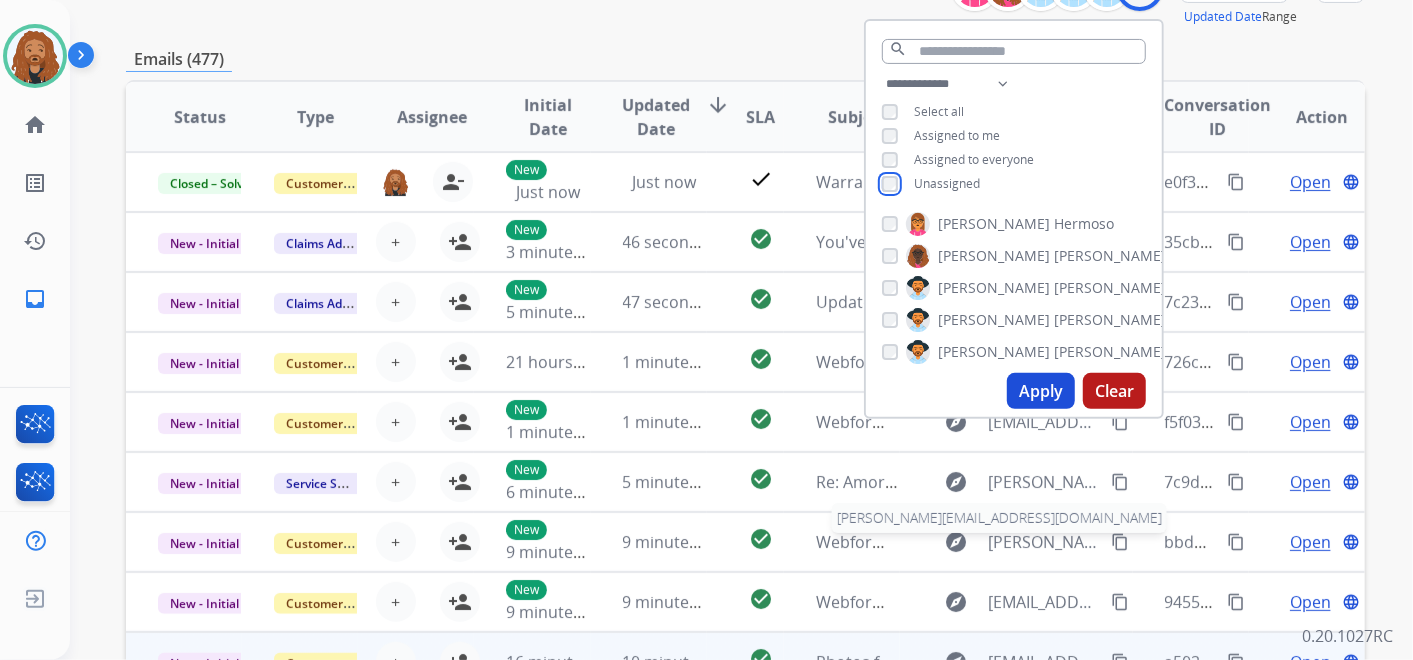 scroll, scrollTop: 444, scrollLeft: 0, axis: vertical 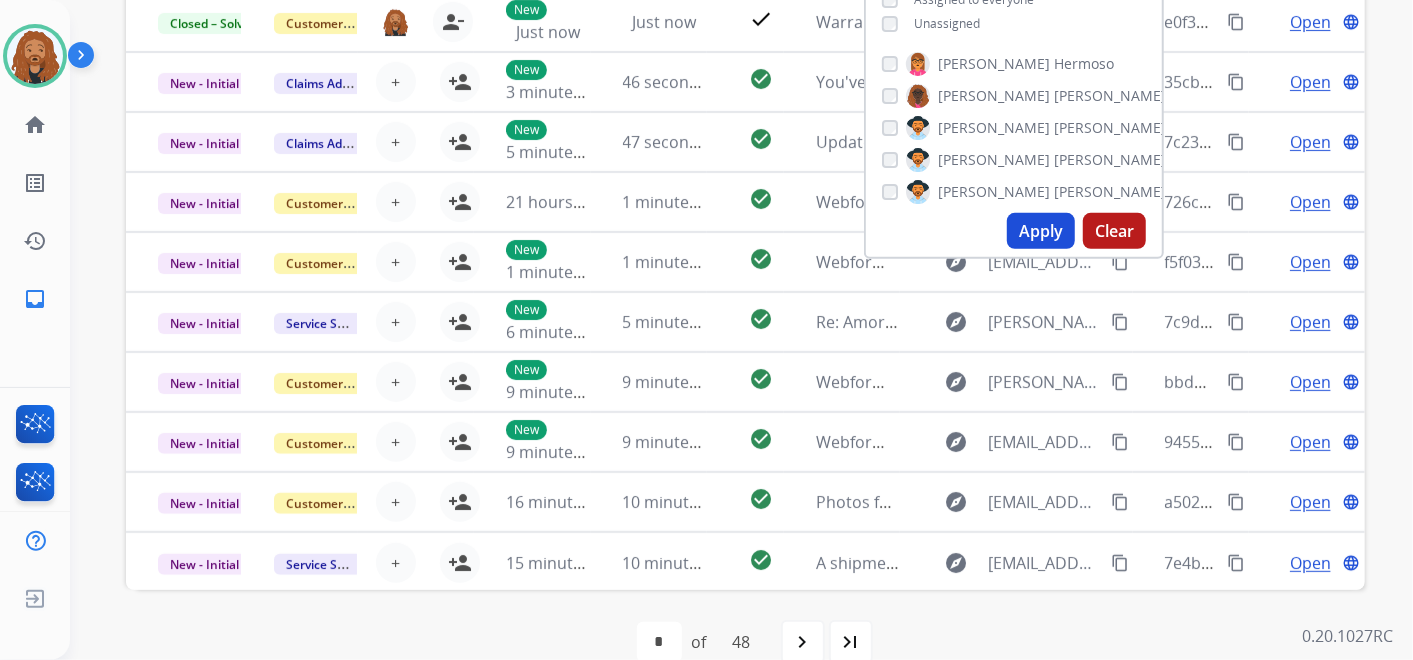 click on "Apply" at bounding box center [1041, 231] 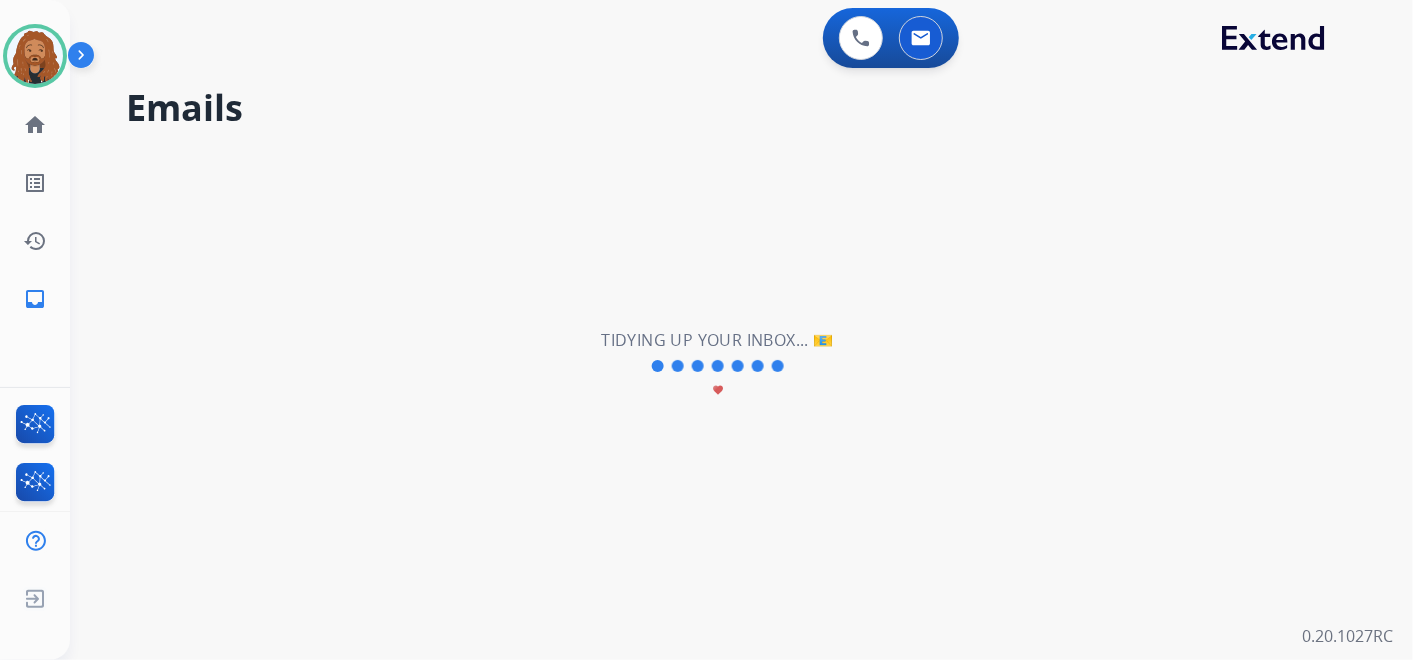 scroll, scrollTop: 0, scrollLeft: 0, axis: both 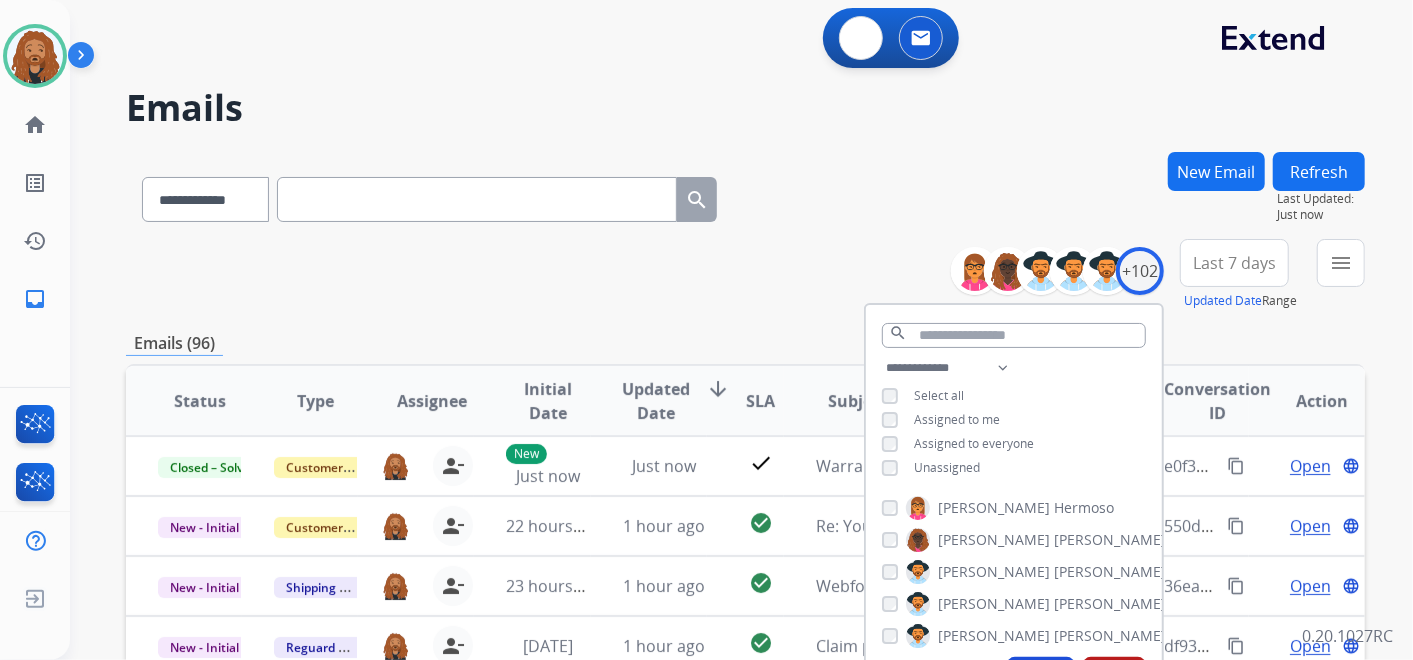 drag, startPoint x: 856, startPoint y: 162, endPoint x: 874, endPoint y: 152, distance: 20.59126 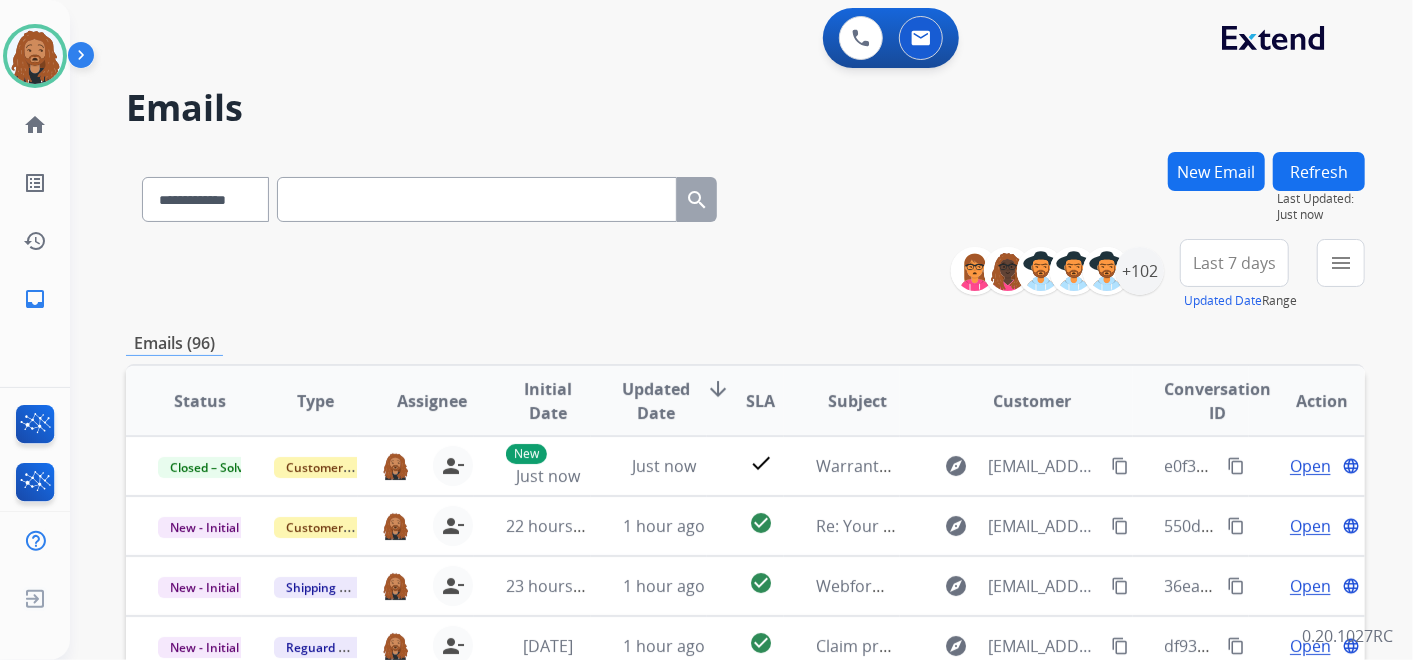 drag, startPoint x: 1274, startPoint y: 258, endPoint x: 1236, endPoint y: 343, distance: 93.10747 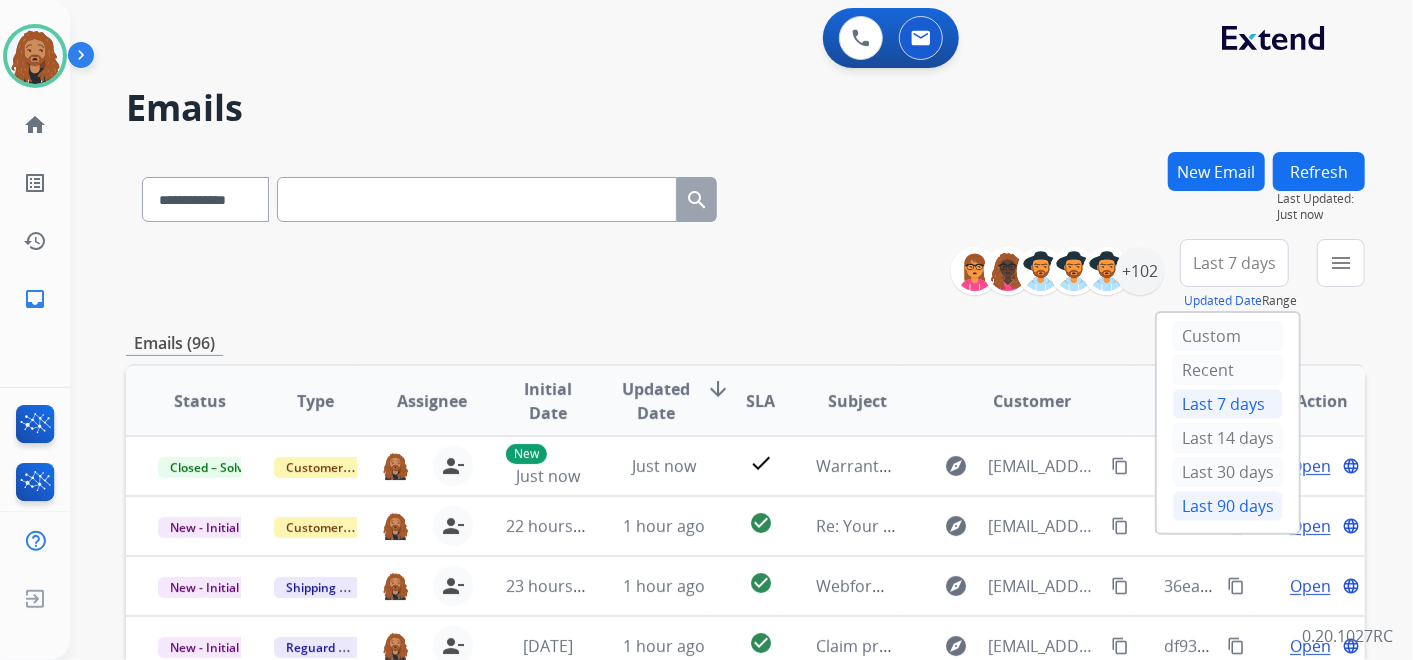 click on "Last 90 days" at bounding box center (1228, 506) 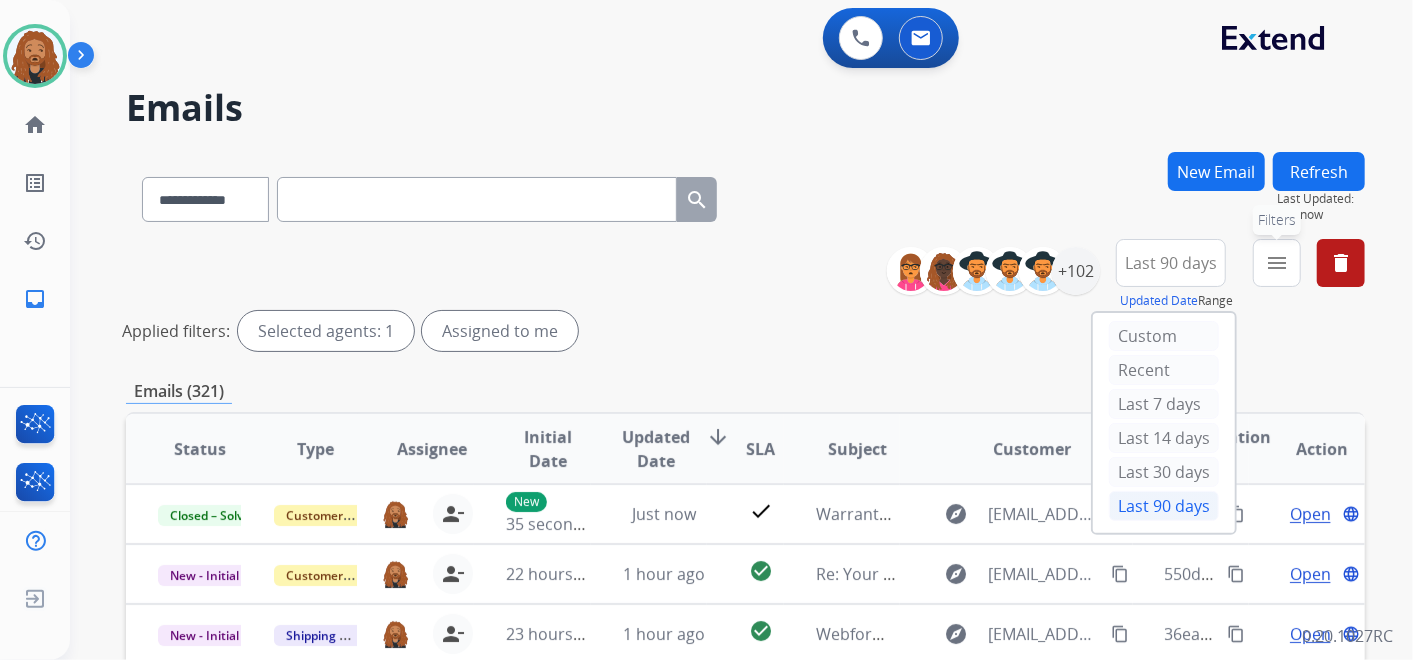 click on "menu  Filters" at bounding box center (1277, 263) 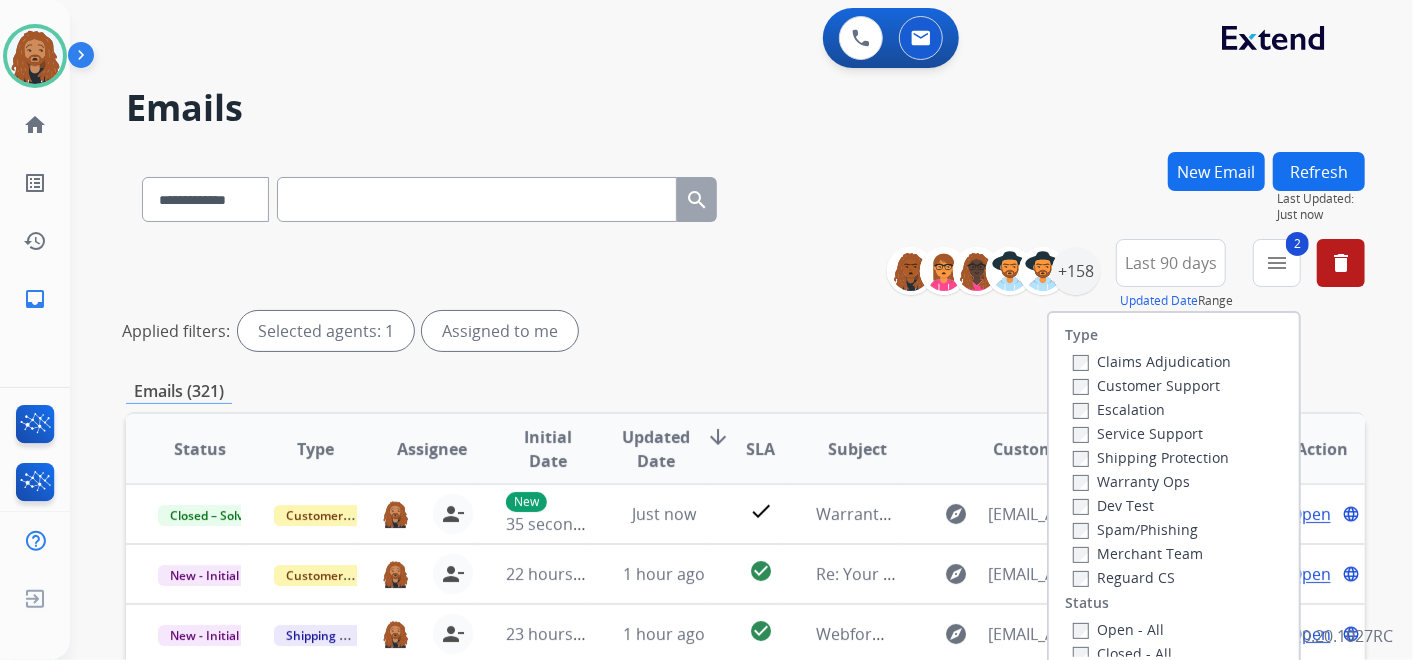 click on "Shipping Protection" at bounding box center [1151, 457] 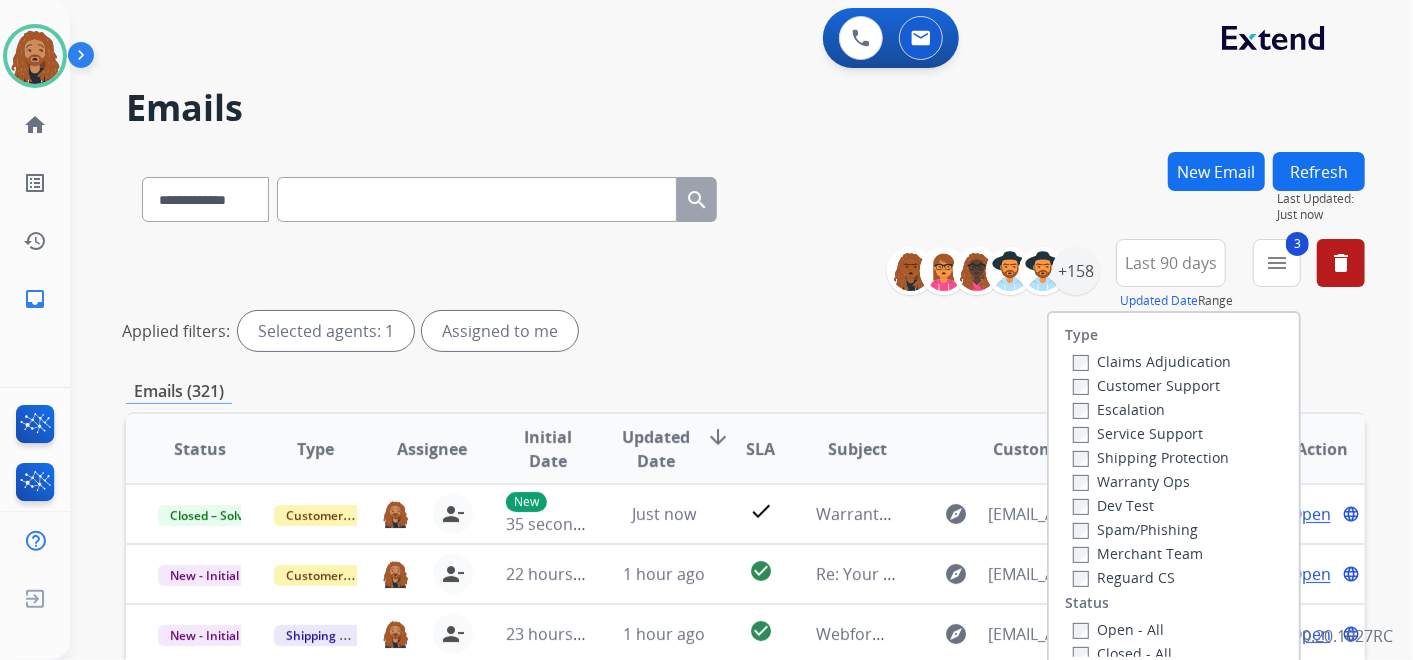 click on "Customer Support" at bounding box center [1146, 385] 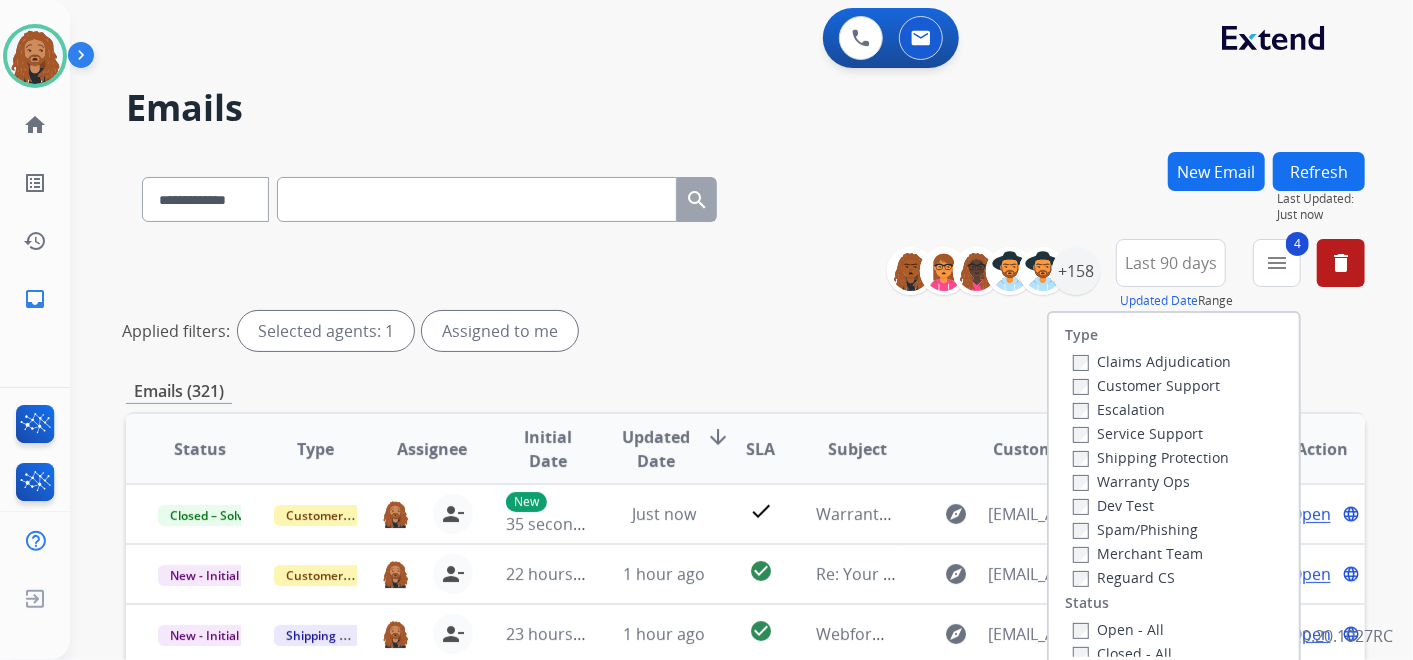 click on "**********" at bounding box center (745, 195) 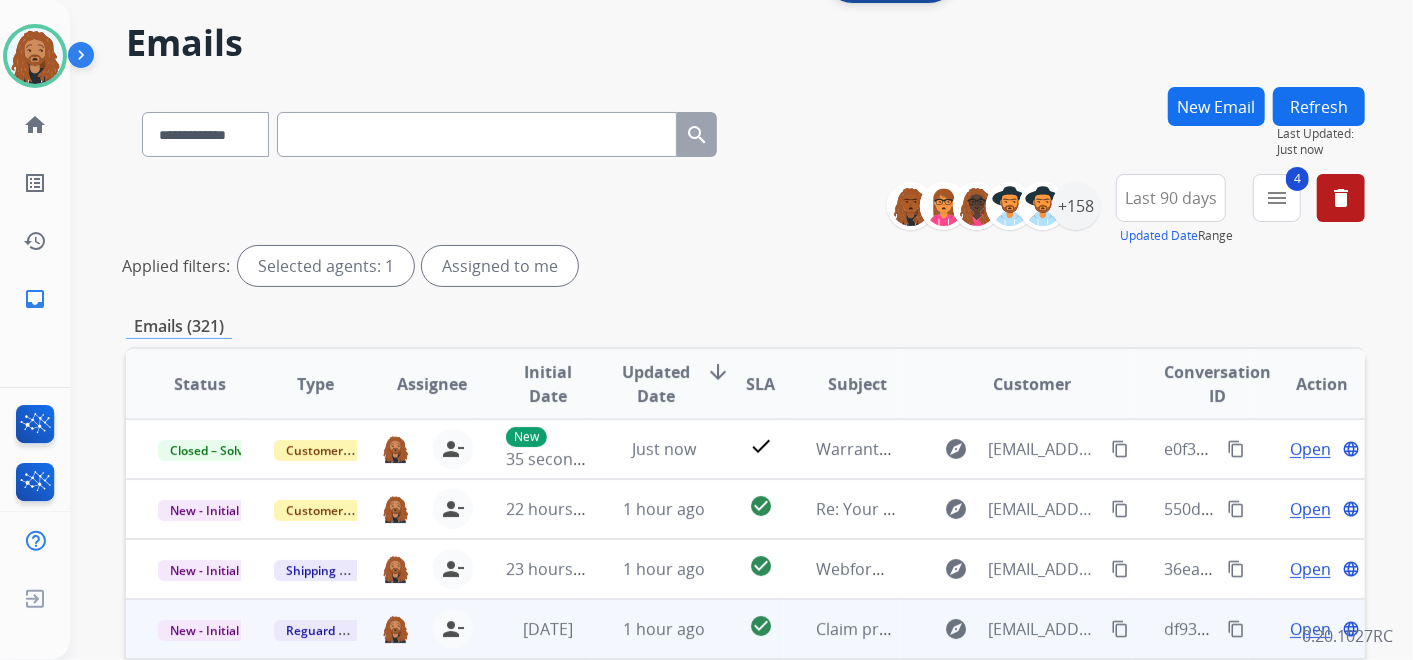 scroll, scrollTop: 111, scrollLeft: 0, axis: vertical 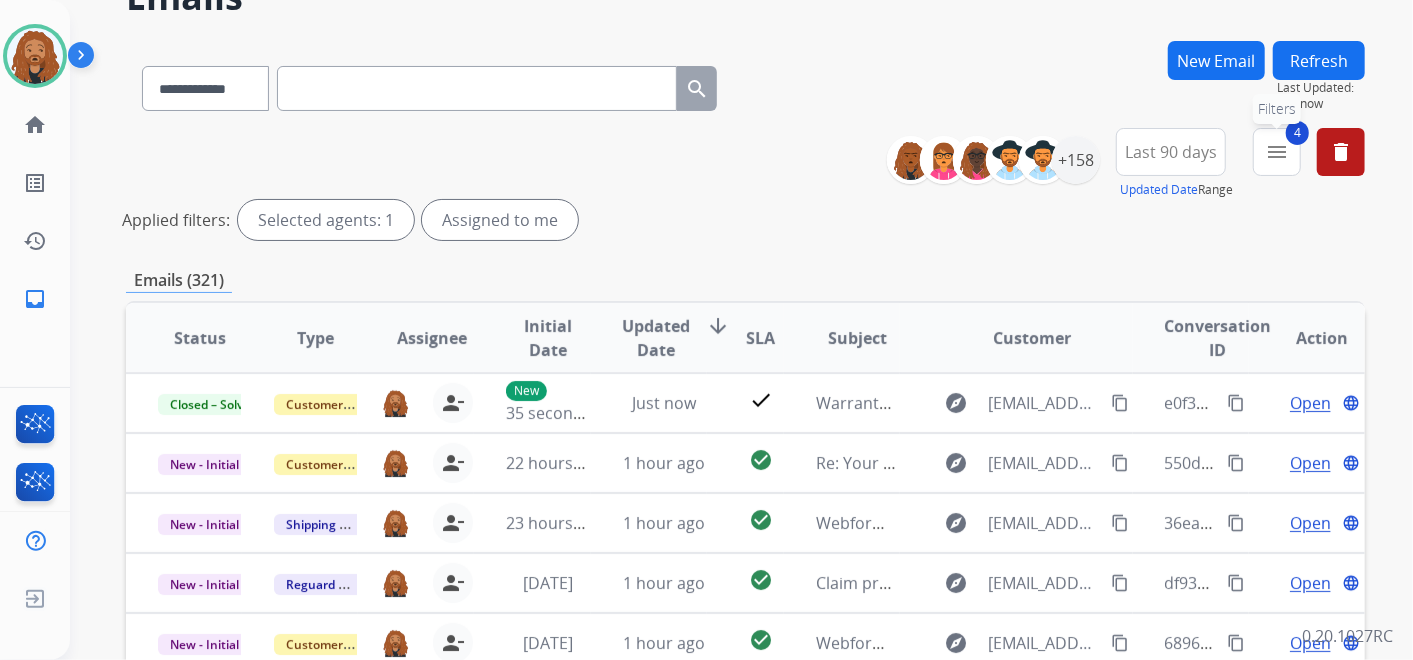 drag, startPoint x: 1289, startPoint y: 137, endPoint x: 1257, endPoint y: 177, distance: 51.224995 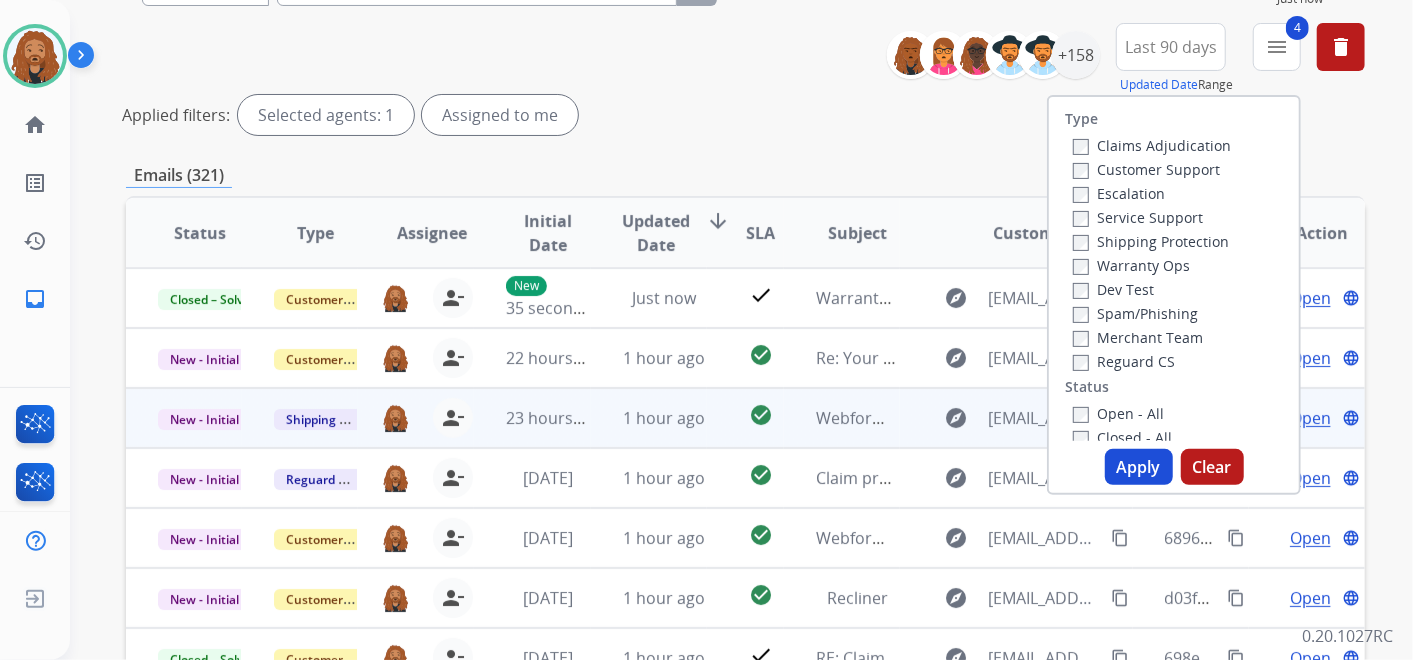 scroll, scrollTop: 444, scrollLeft: 0, axis: vertical 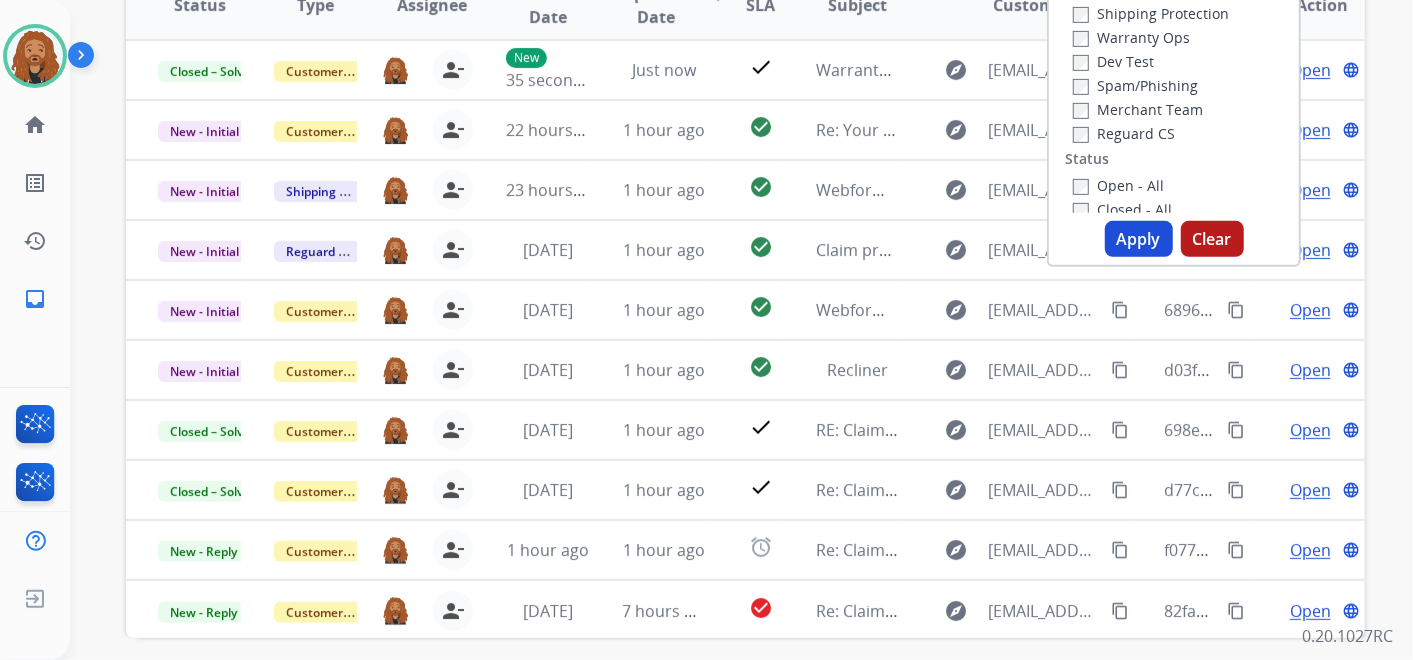 click on "Apply" at bounding box center (1139, 239) 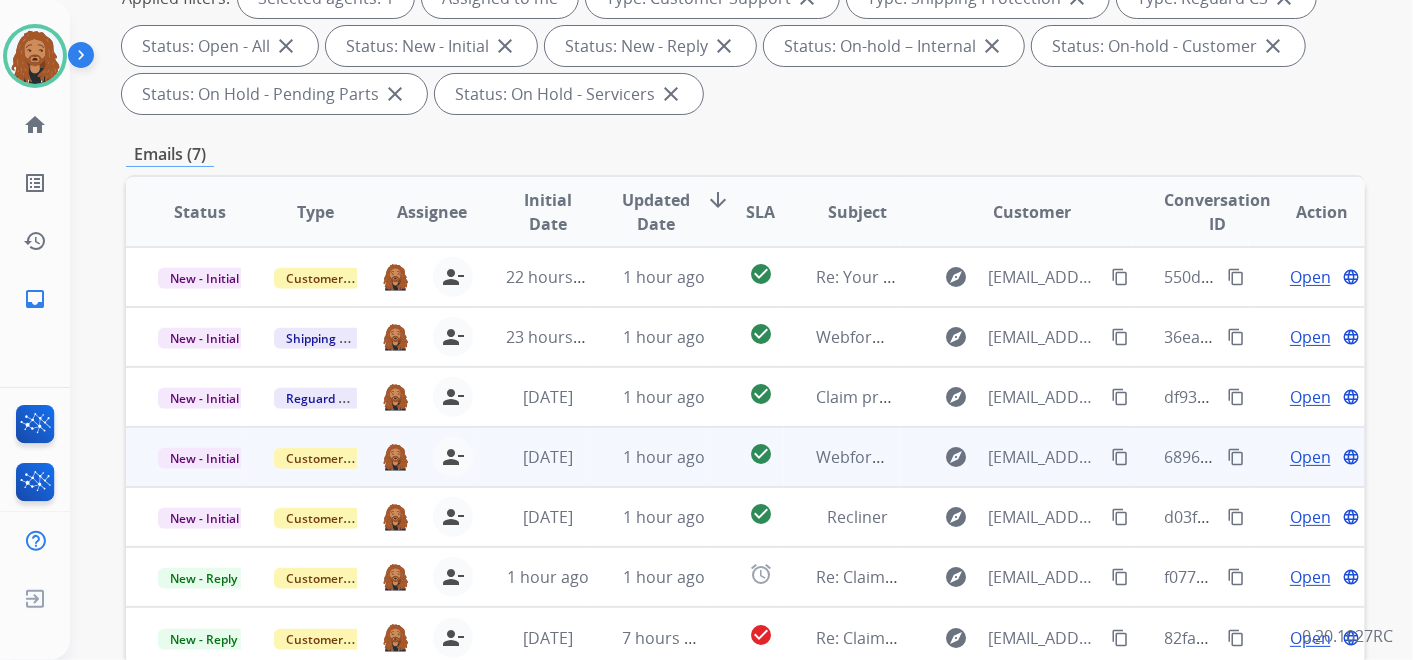 scroll, scrollTop: 444, scrollLeft: 0, axis: vertical 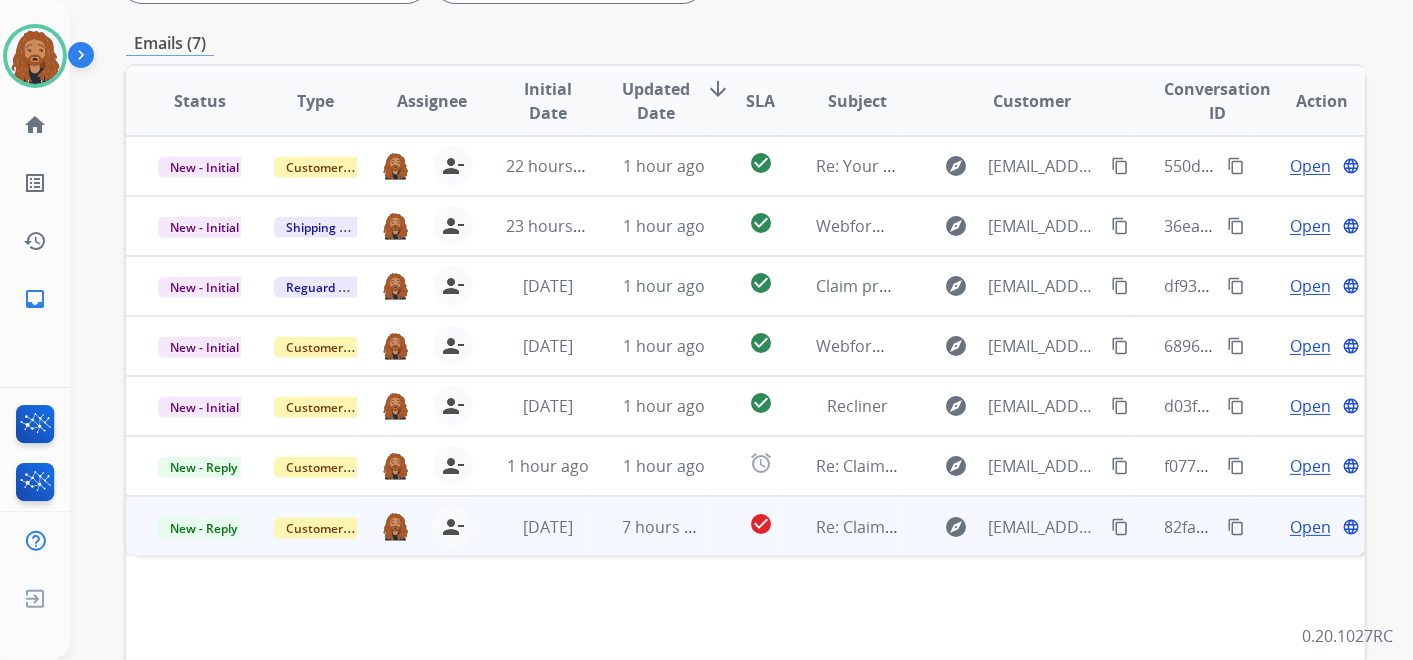 click on "Re: Claim Update" at bounding box center [842, 526] 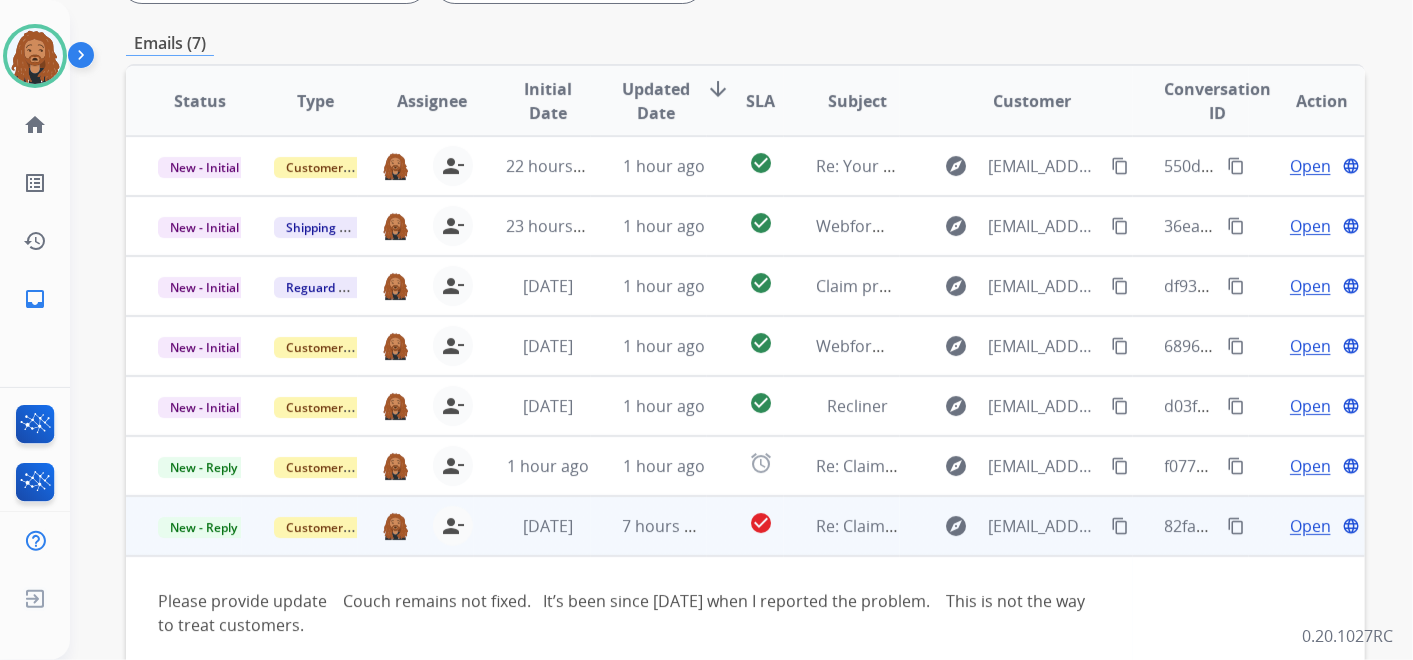 scroll, scrollTop: 29, scrollLeft: 0, axis: vertical 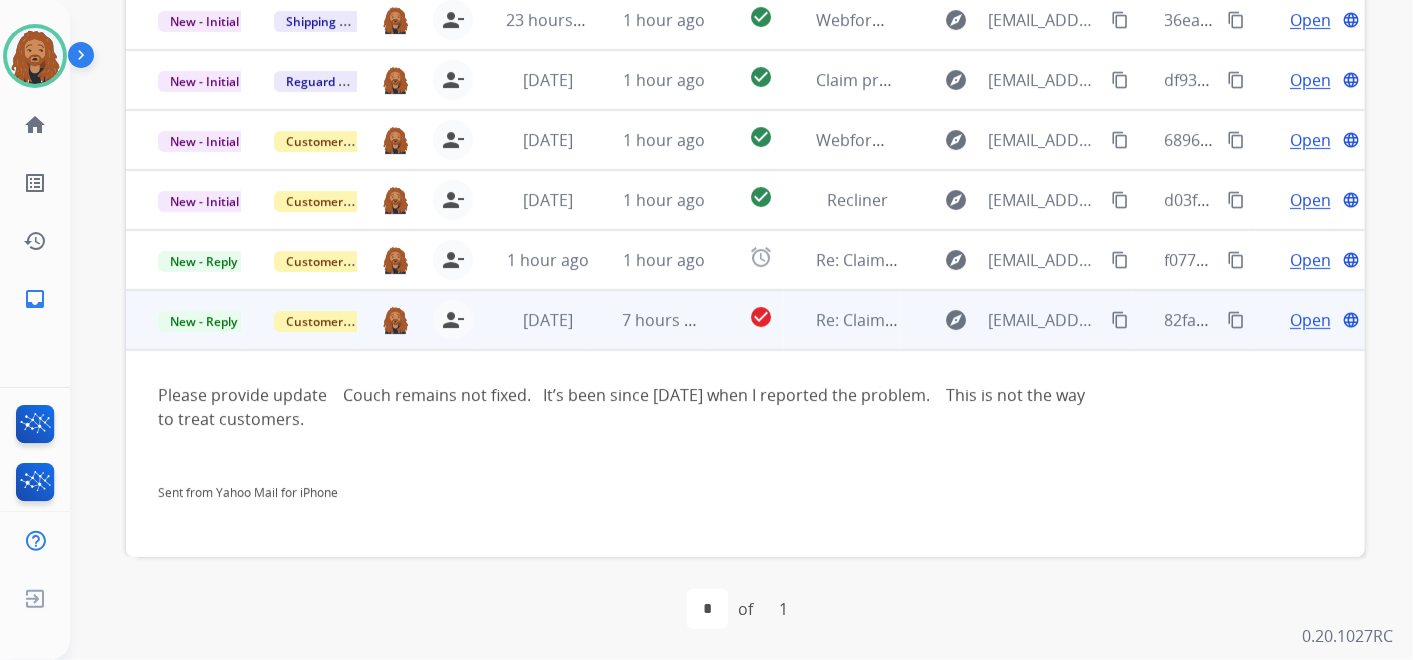 click on "Open" at bounding box center (1310, 320) 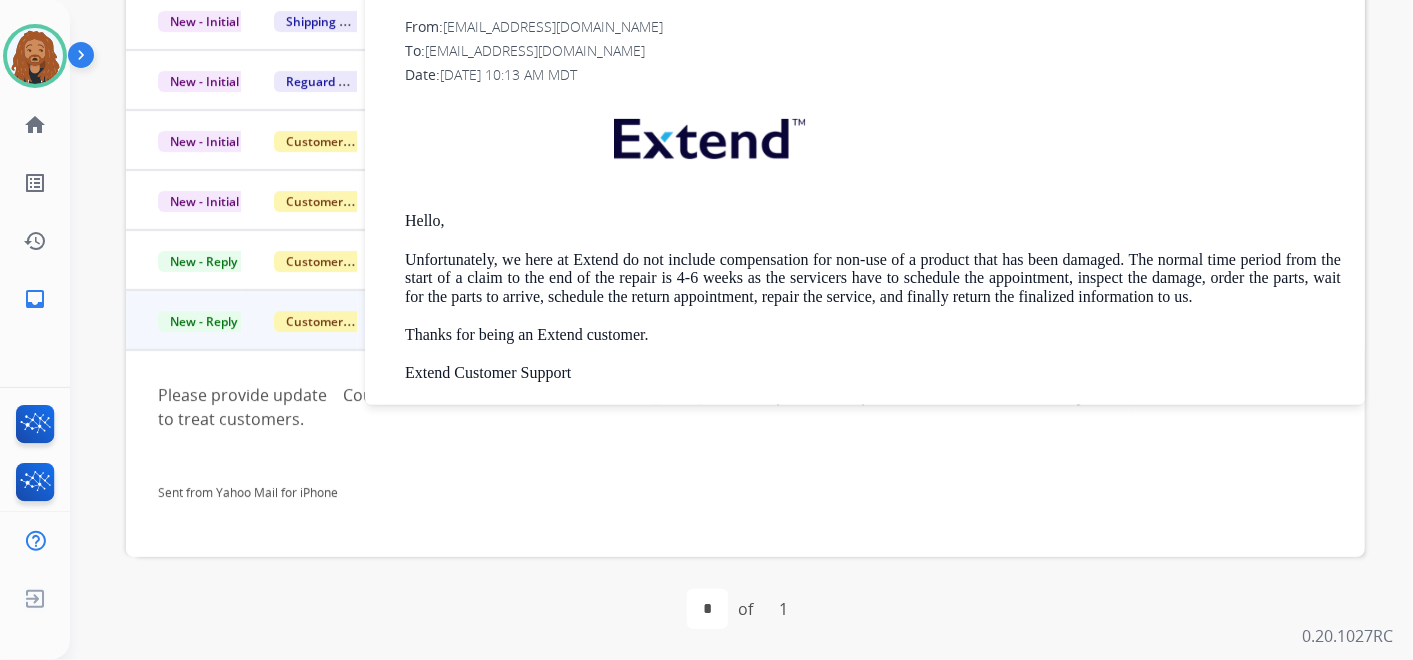 scroll, scrollTop: 0, scrollLeft: 0, axis: both 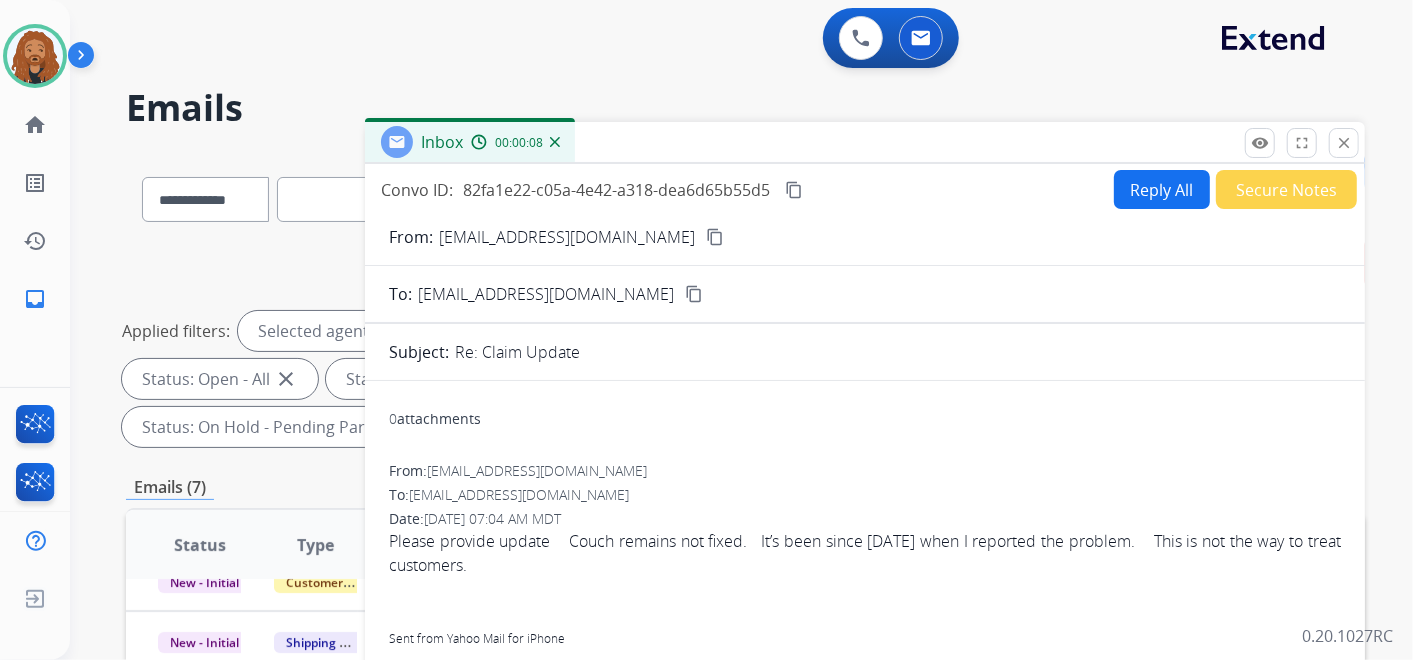 click on "[EMAIL_ADDRESS][DOMAIN_NAME]" at bounding box center (537, 470) 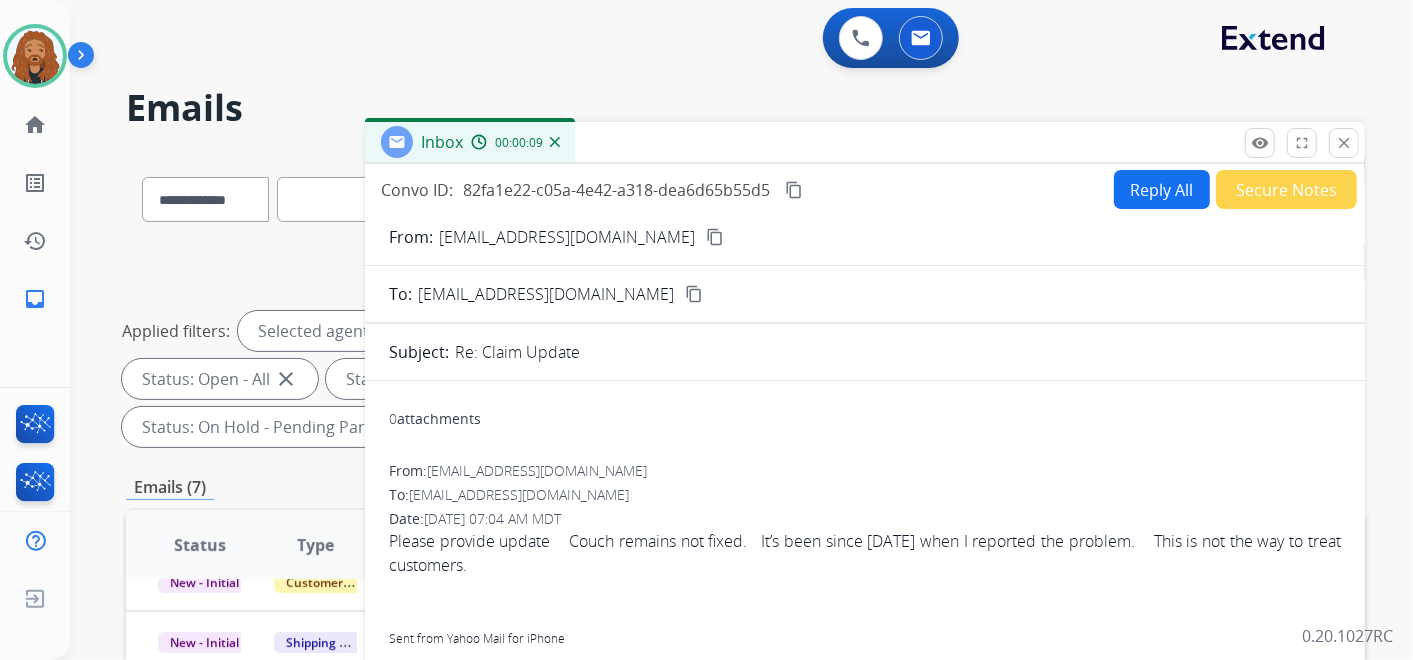 click on "[EMAIL_ADDRESS][DOMAIN_NAME]" at bounding box center [537, 470] 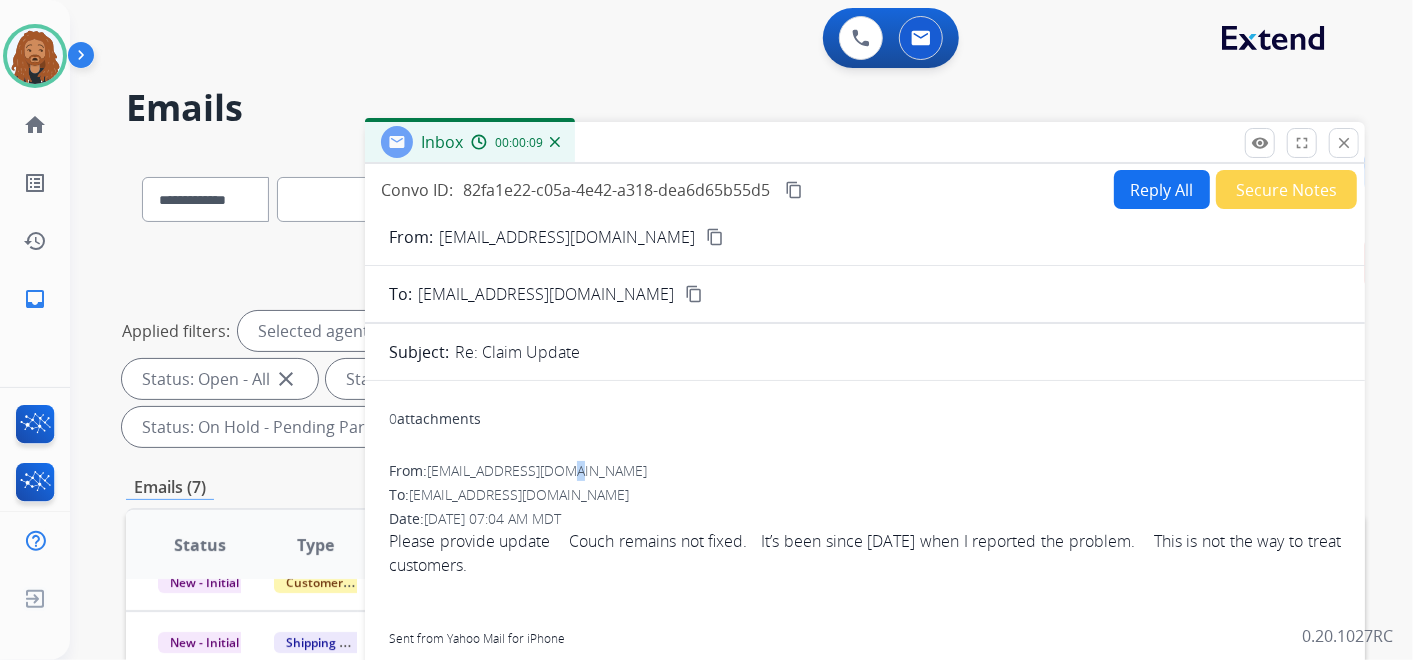 click on "[EMAIL_ADDRESS][DOMAIN_NAME]" at bounding box center (537, 470) 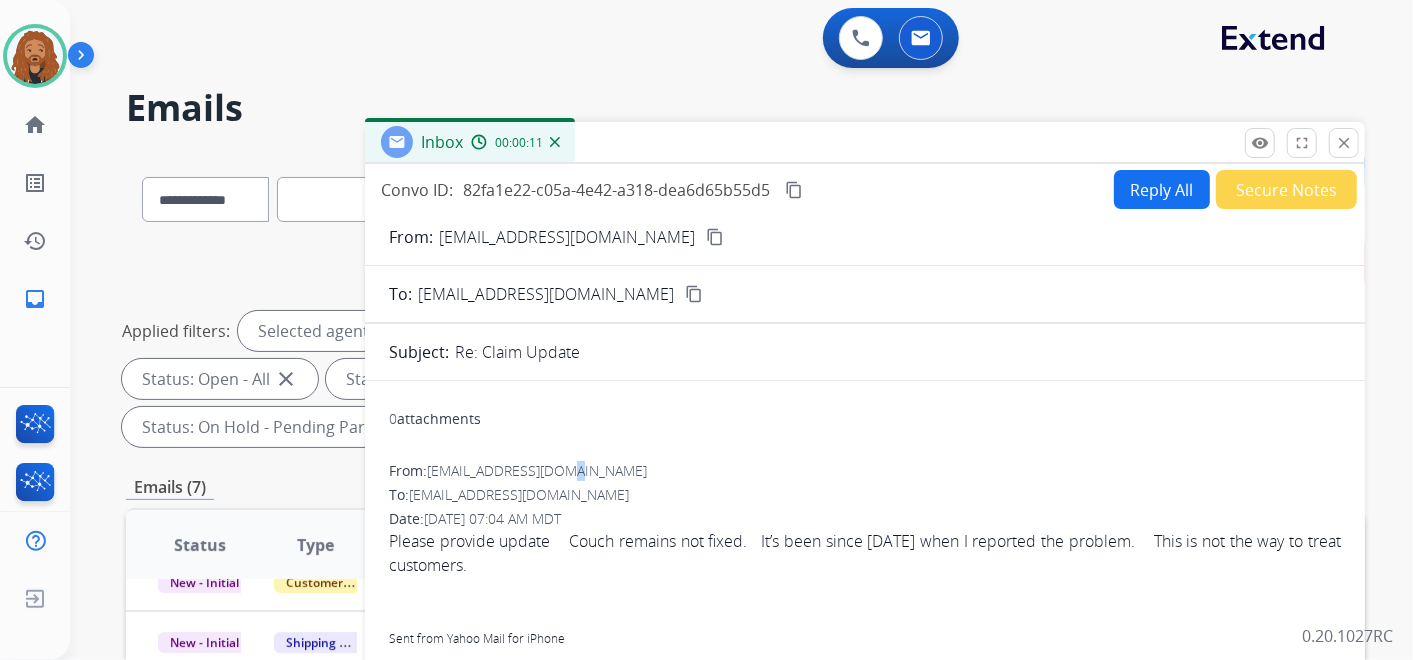 drag, startPoint x: 580, startPoint y: 463, endPoint x: 662, endPoint y: 226, distance: 250.78477 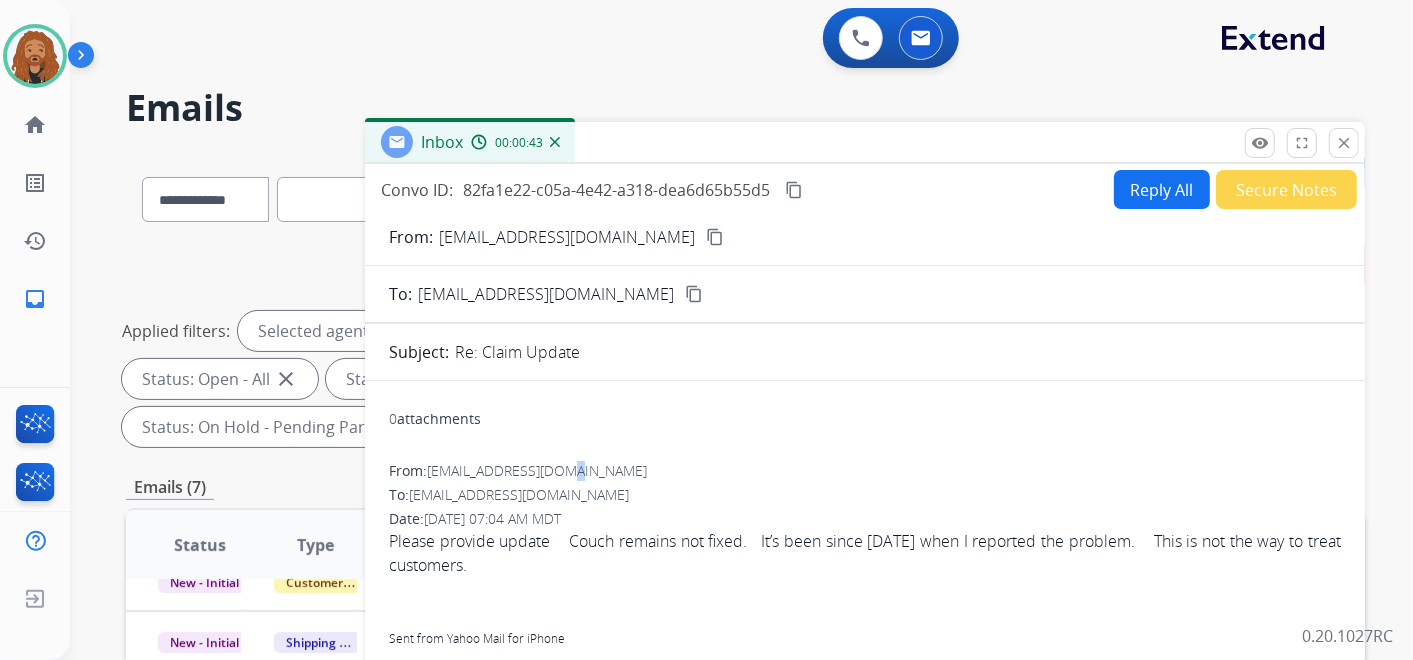 click on "Reply All" at bounding box center [1162, 189] 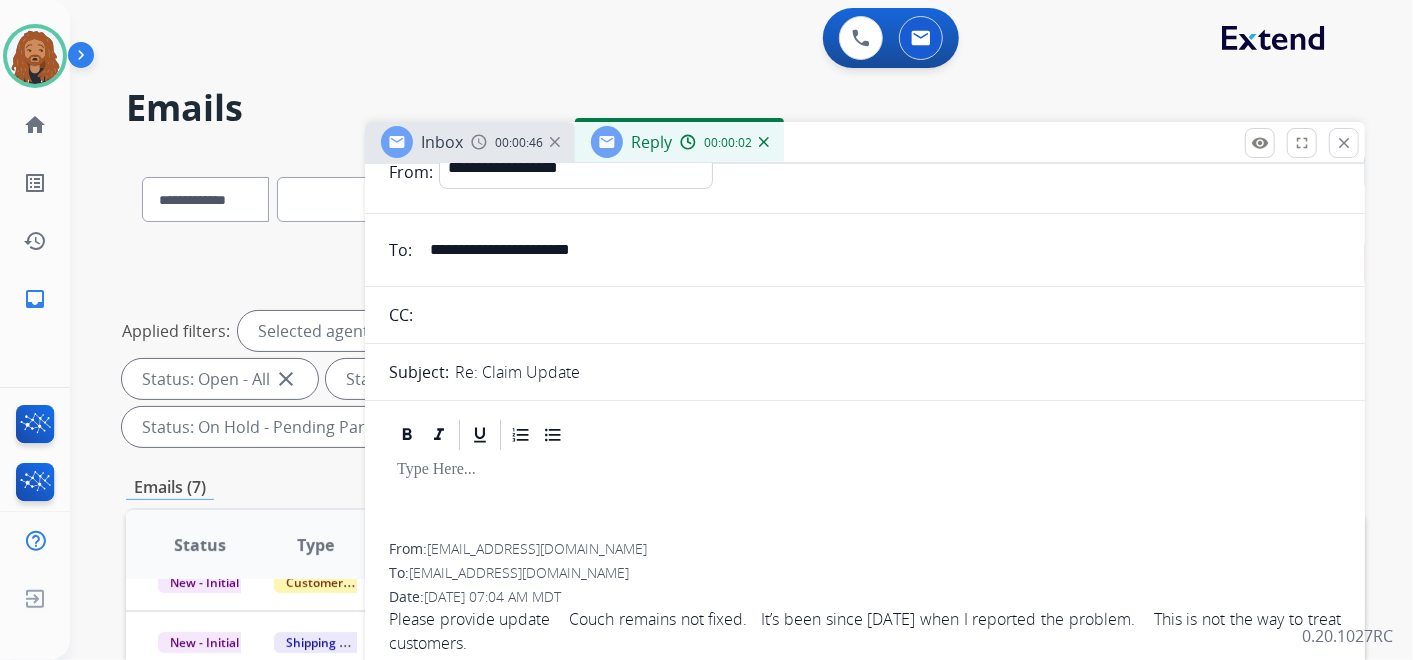 scroll, scrollTop: 0, scrollLeft: 0, axis: both 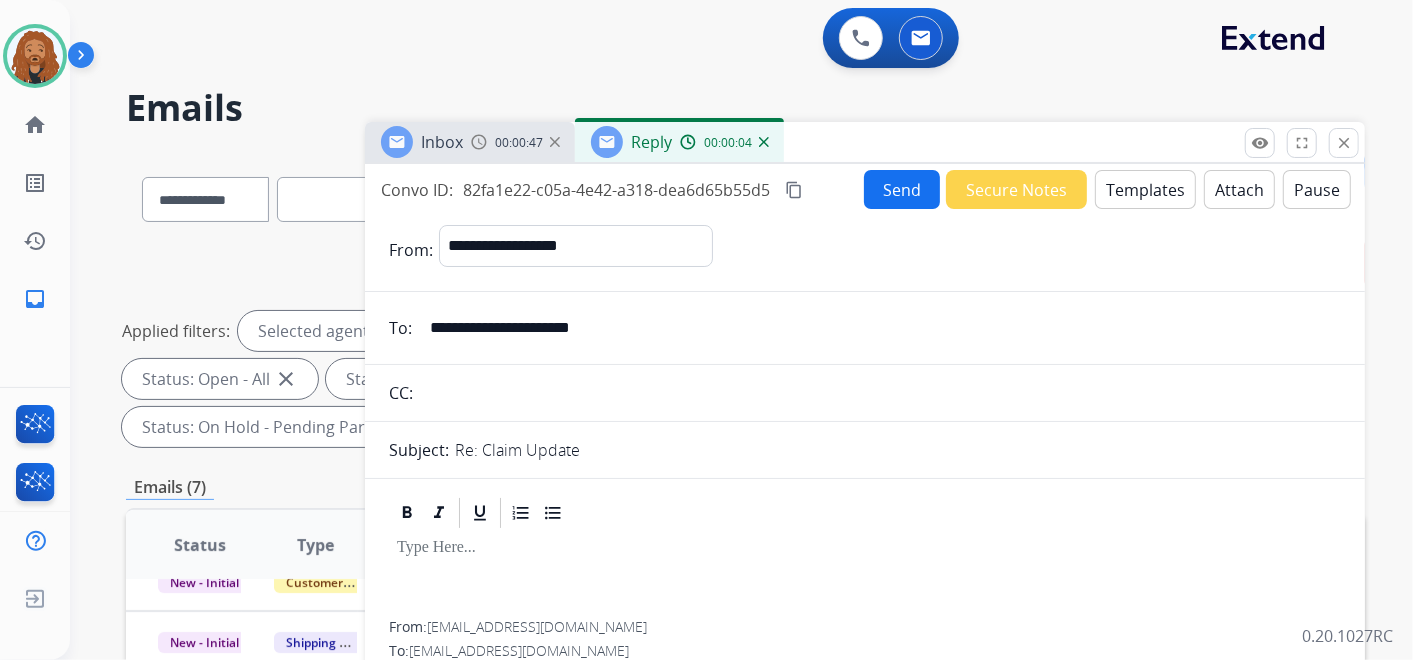 click on "Templates" at bounding box center (1145, 189) 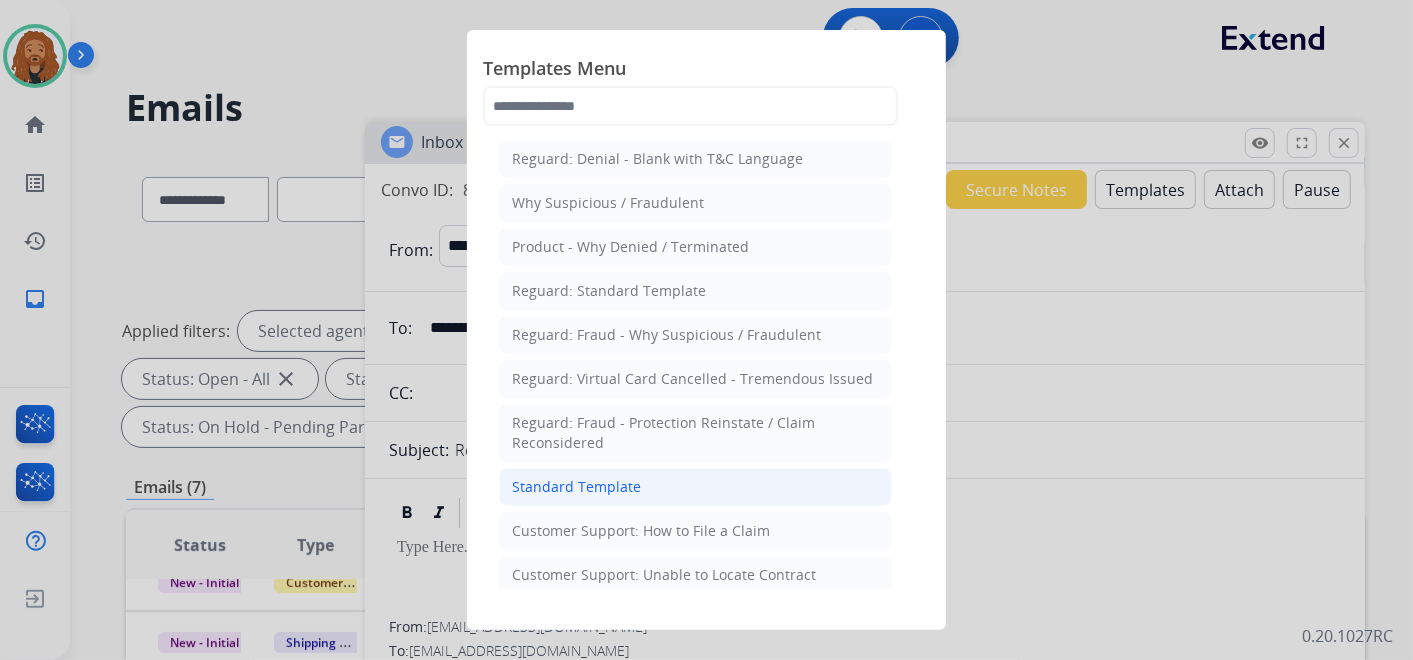 click on "Standard Template" 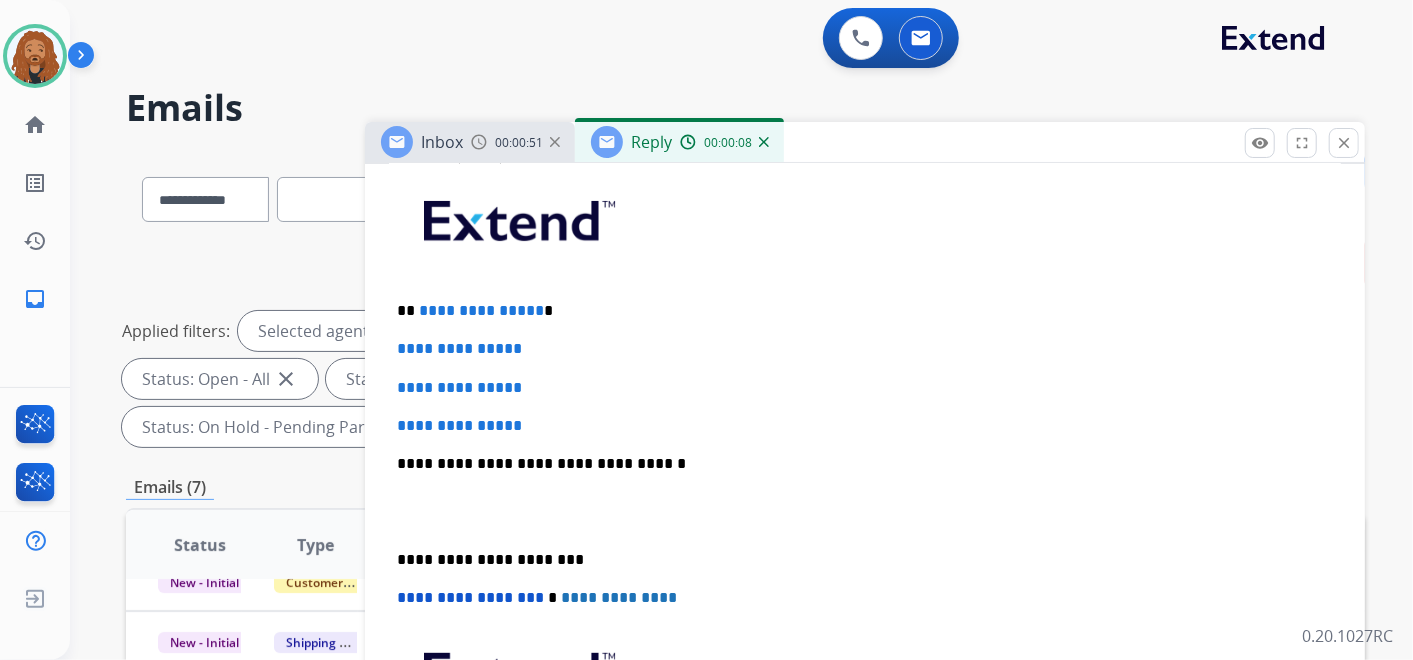 scroll, scrollTop: 444, scrollLeft: 0, axis: vertical 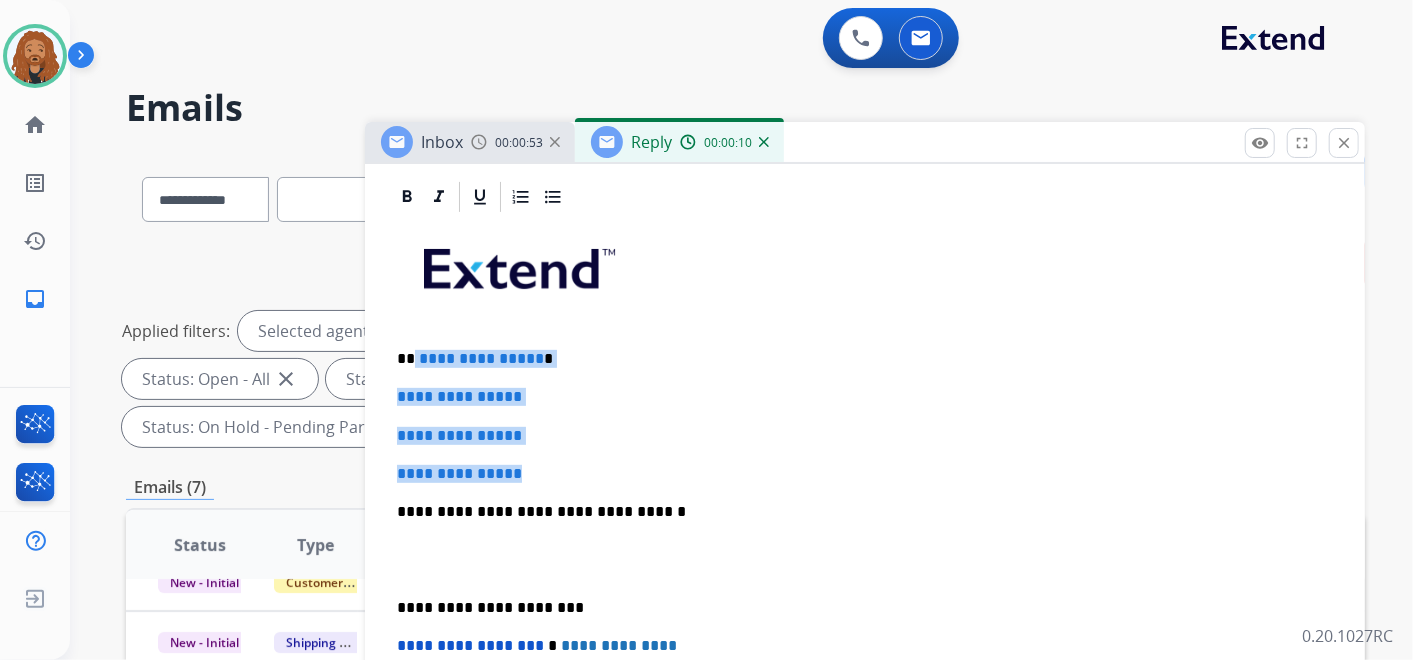 drag, startPoint x: 546, startPoint y: 476, endPoint x: 406, endPoint y: 344, distance: 192.41621 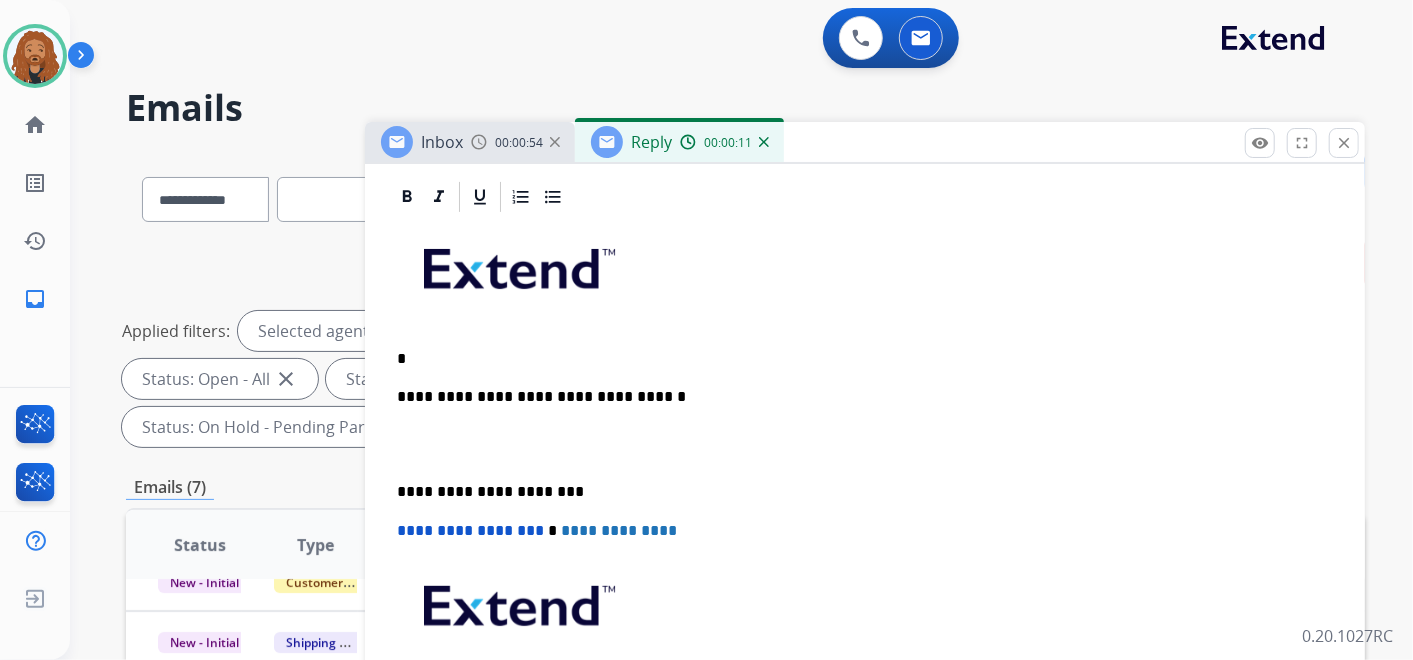 type 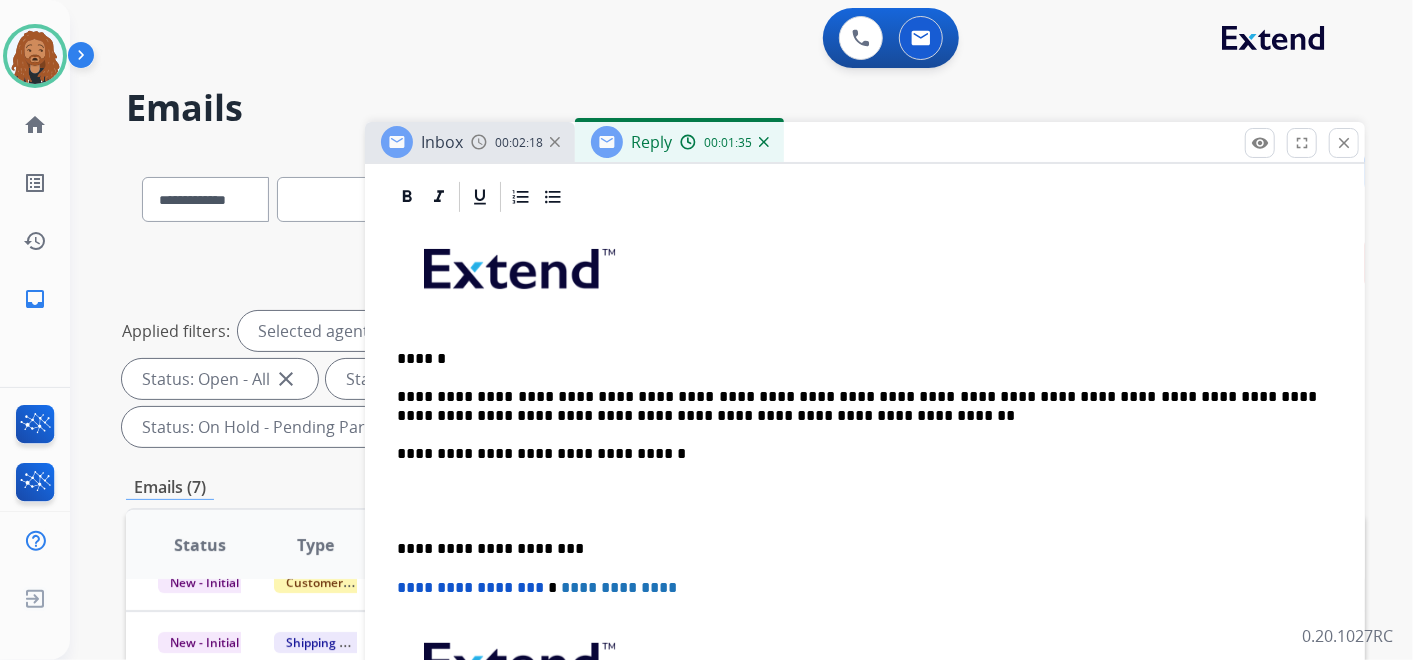 click on "**********" at bounding box center [857, 406] 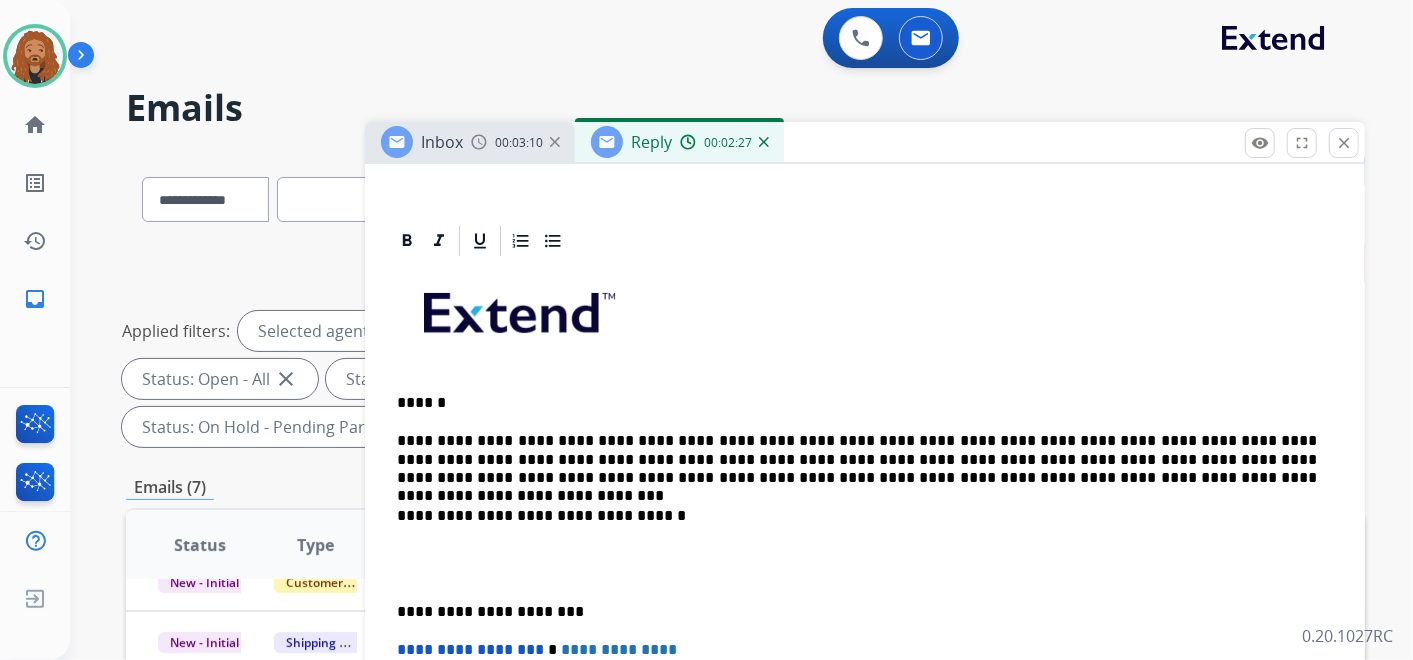 scroll, scrollTop: 333, scrollLeft: 0, axis: vertical 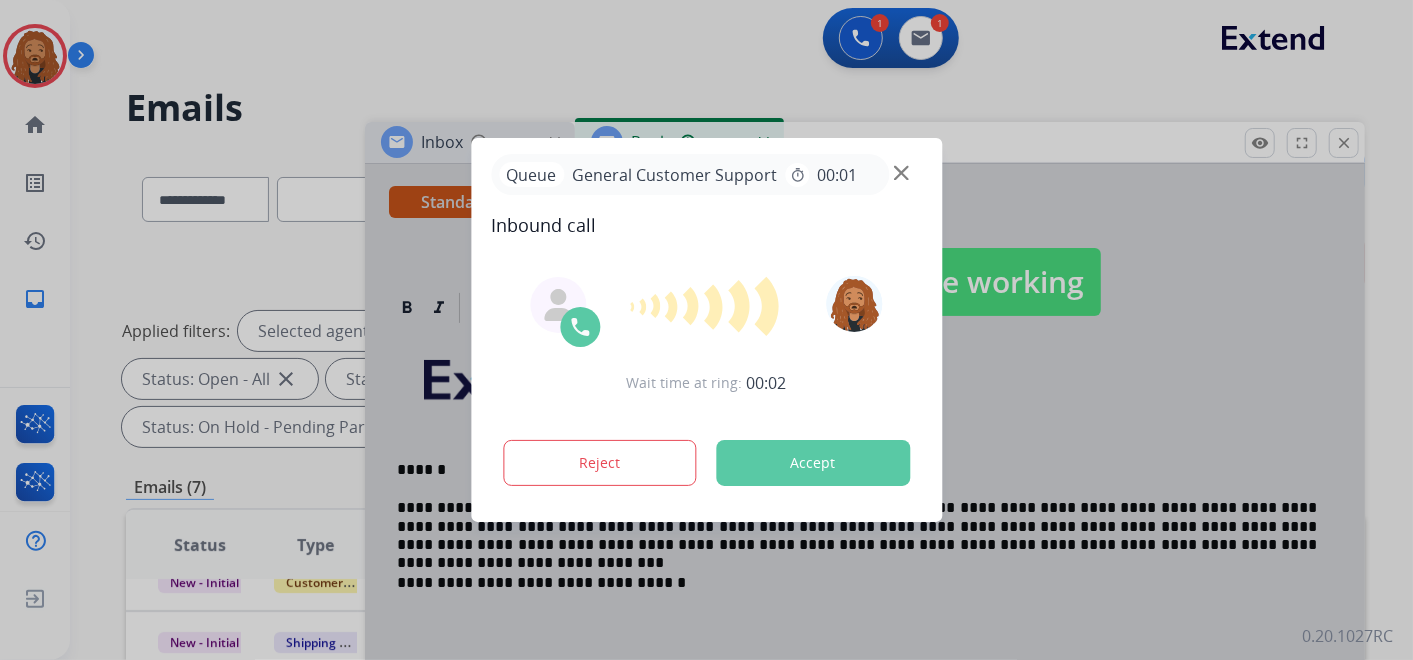 drag, startPoint x: 1016, startPoint y: 542, endPoint x: 916, endPoint y: 540, distance: 100.02 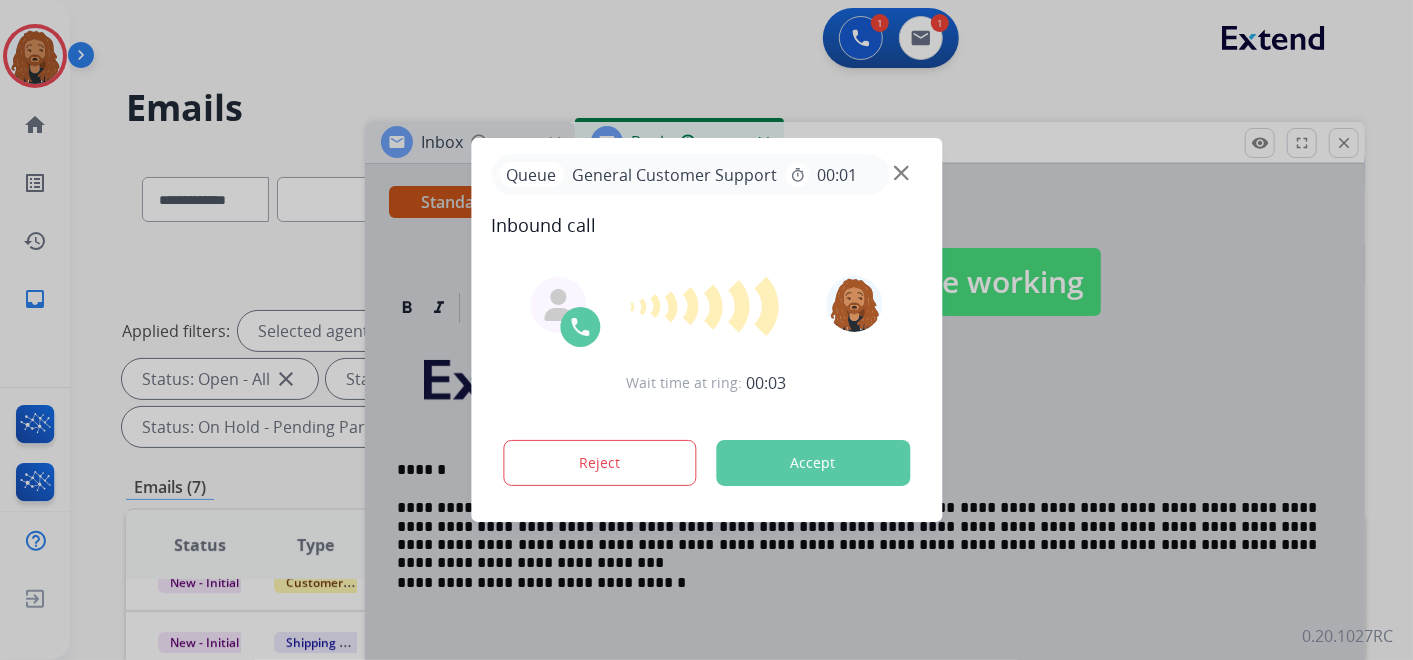 click at bounding box center (706, 330) 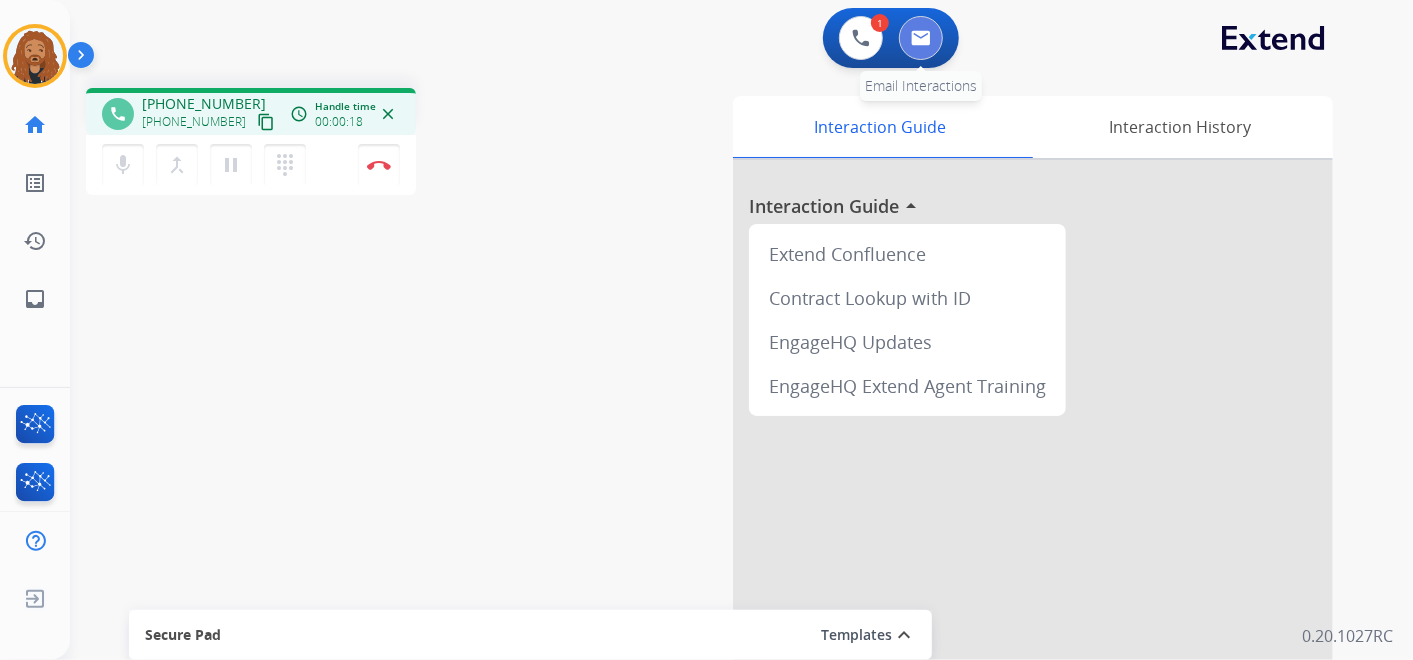 click at bounding box center [921, 38] 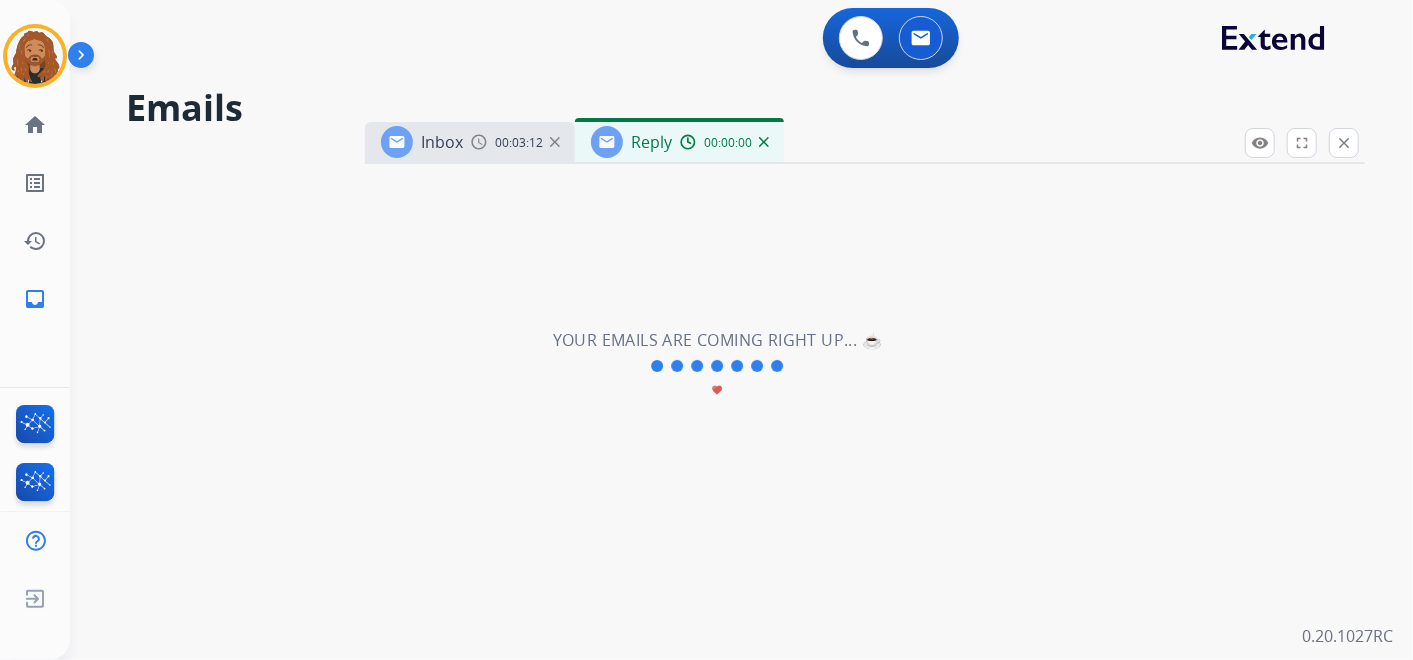 select on "**********" 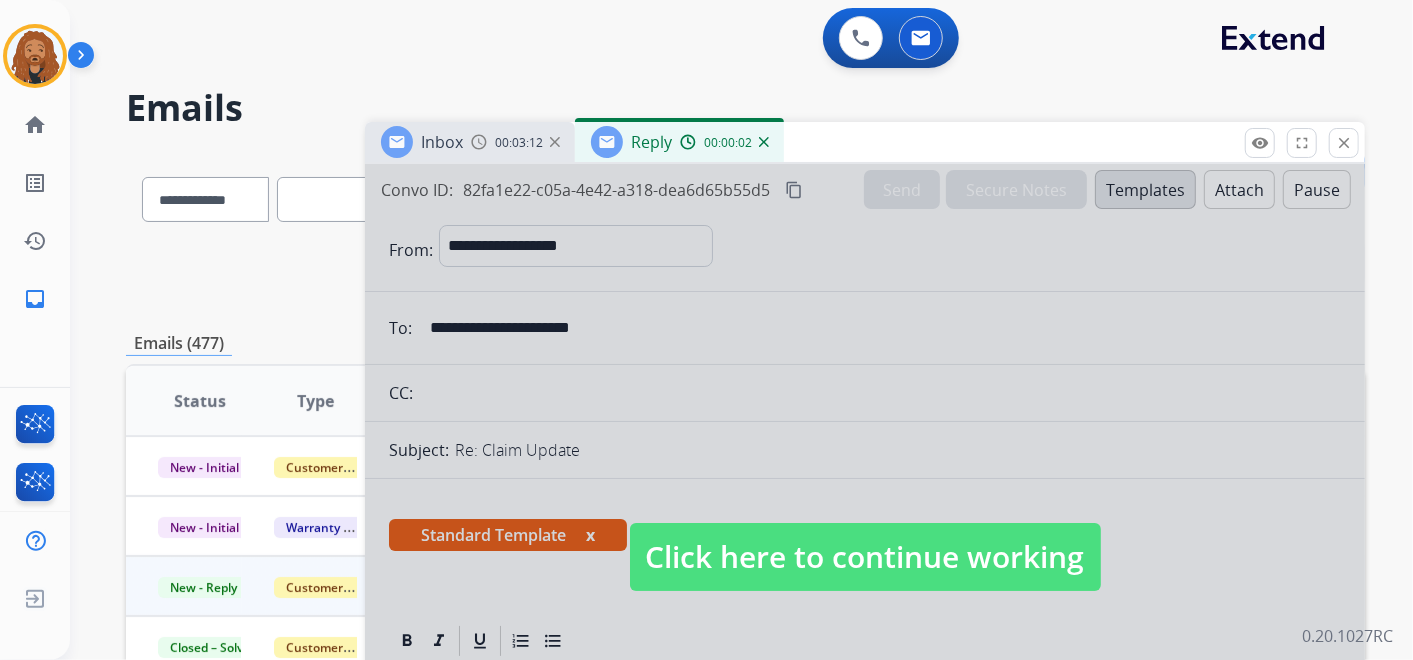 click on "Click here to continue working" at bounding box center [865, 557] 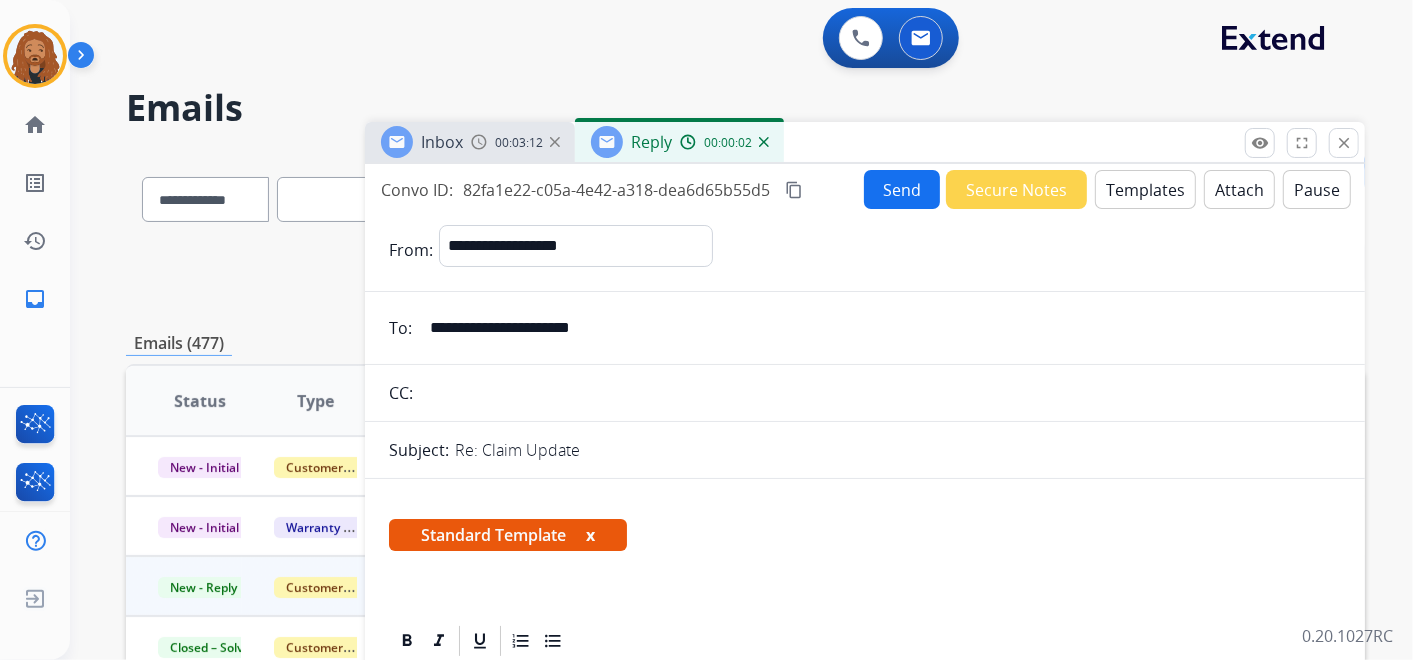 scroll, scrollTop: 444, scrollLeft: 0, axis: vertical 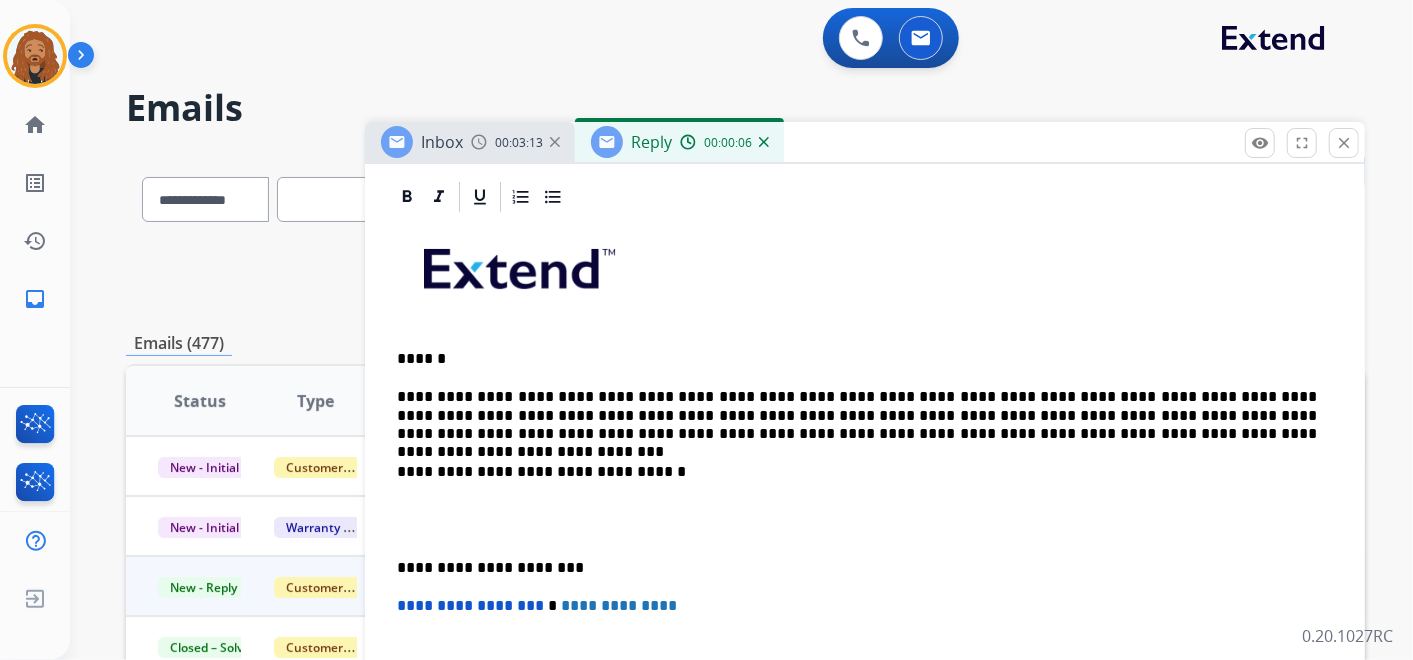 click on "**********" at bounding box center (857, 415) 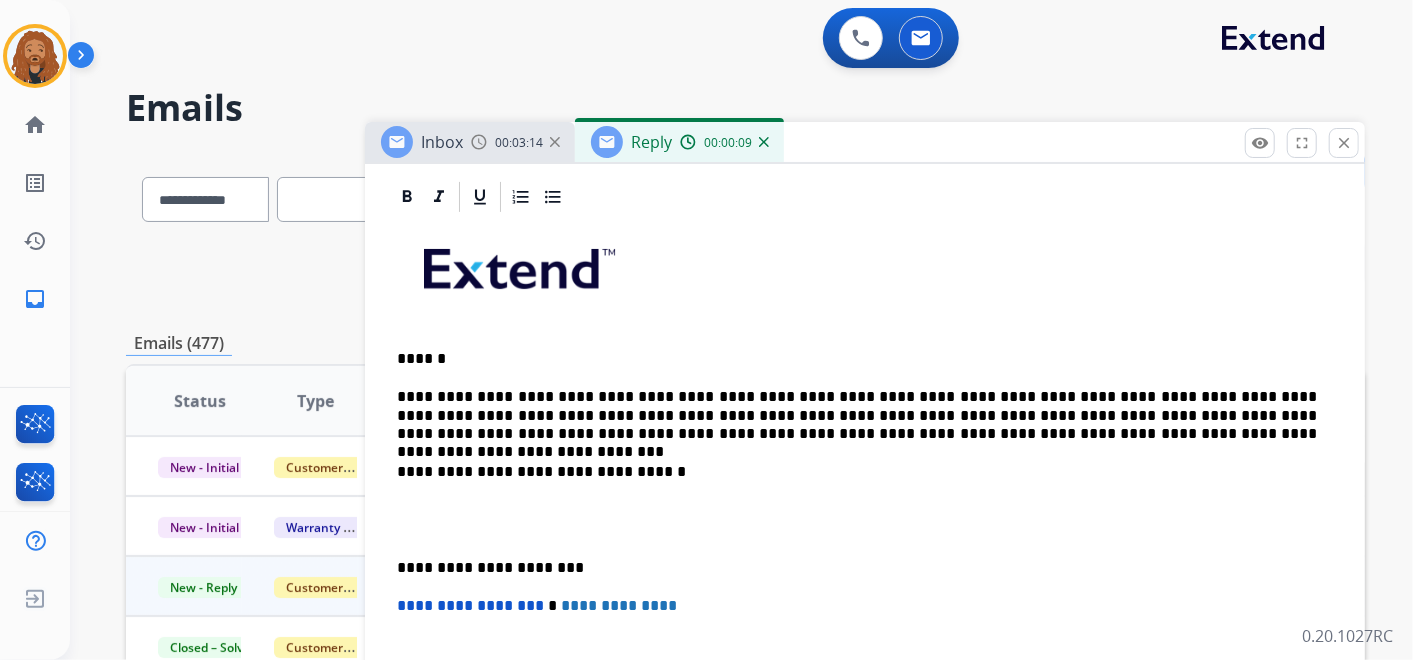 type 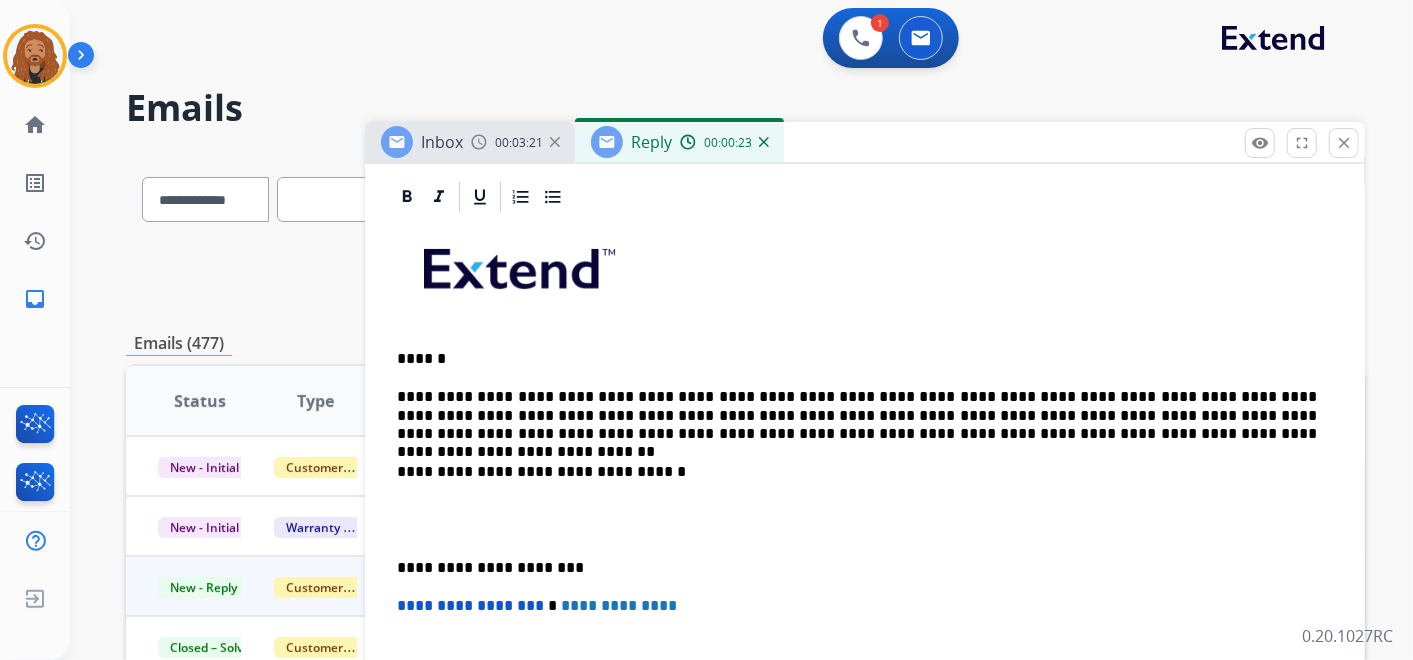 click at bounding box center (865, 520) 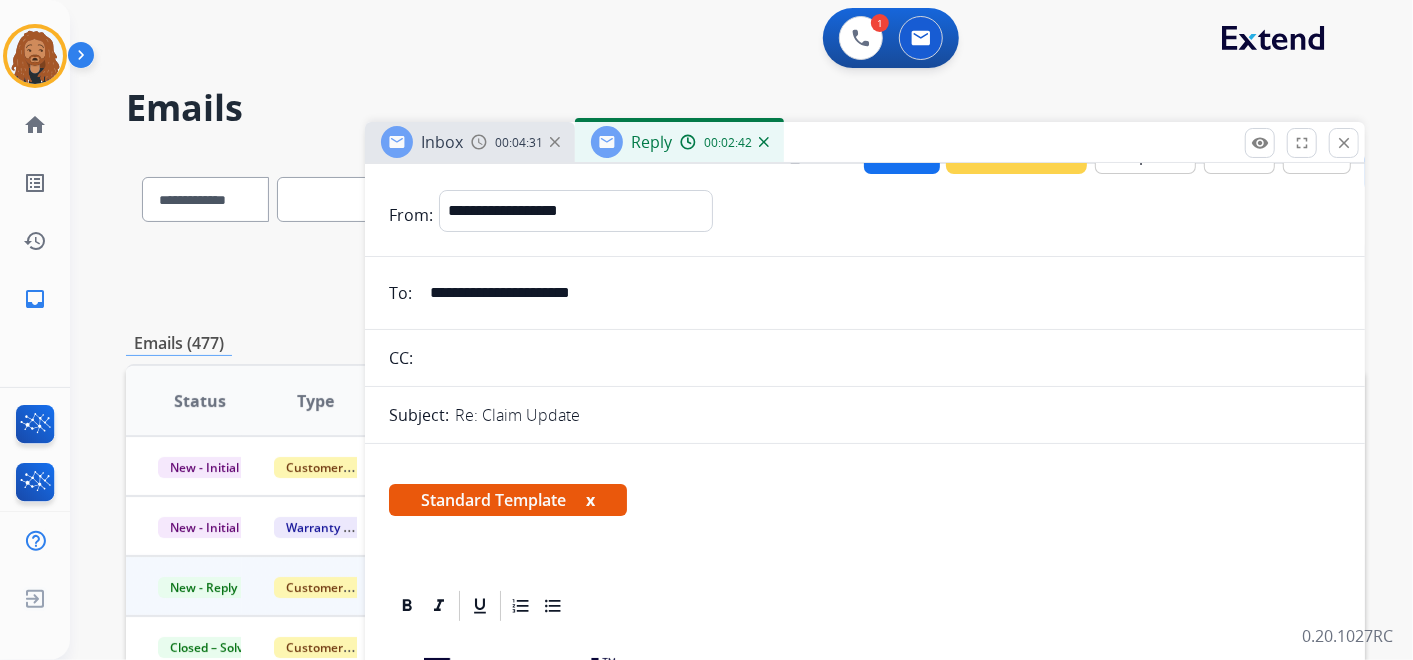 scroll, scrollTop: 0, scrollLeft: 0, axis: both 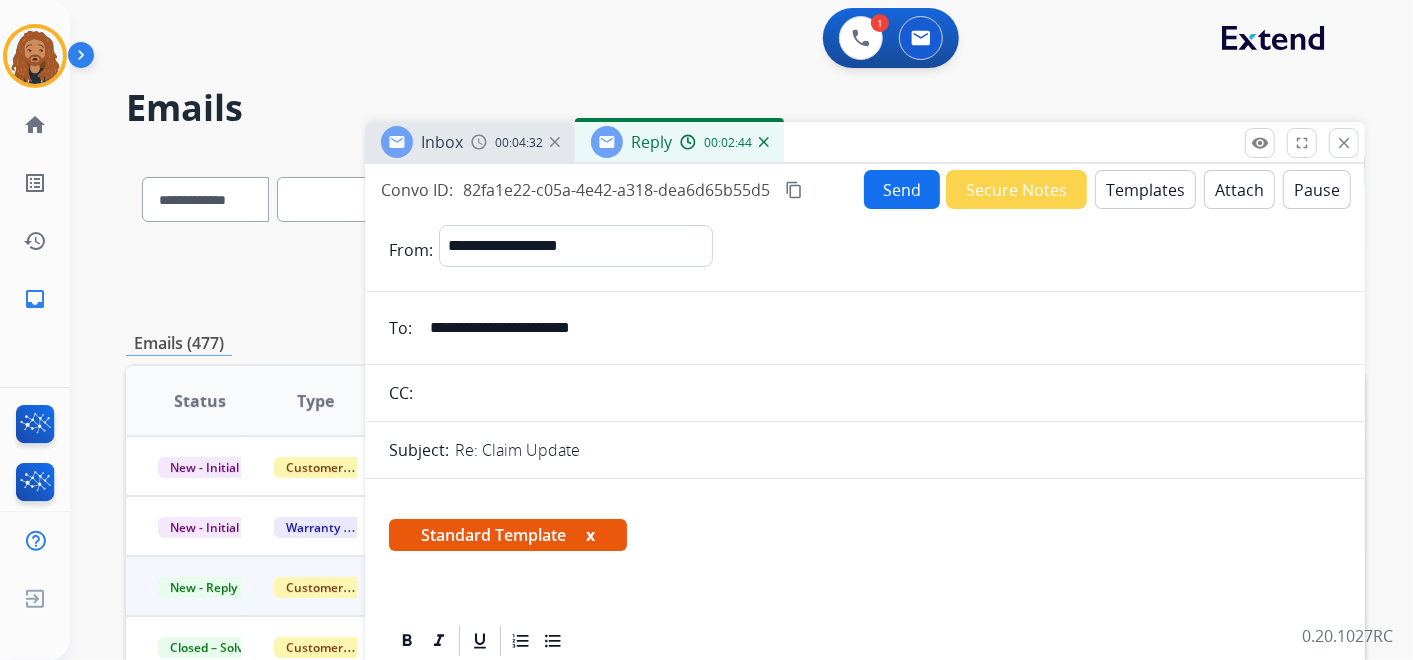 click on "Send" at bounding box center (902, 189) 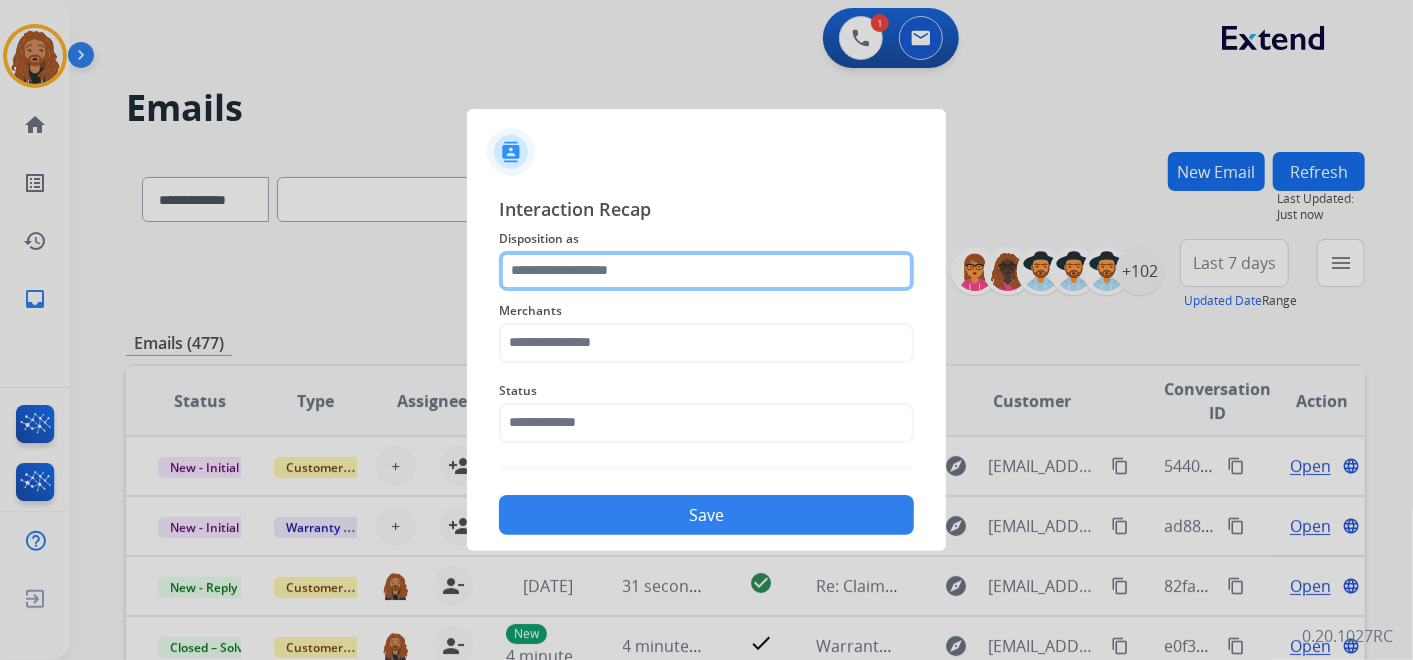 click 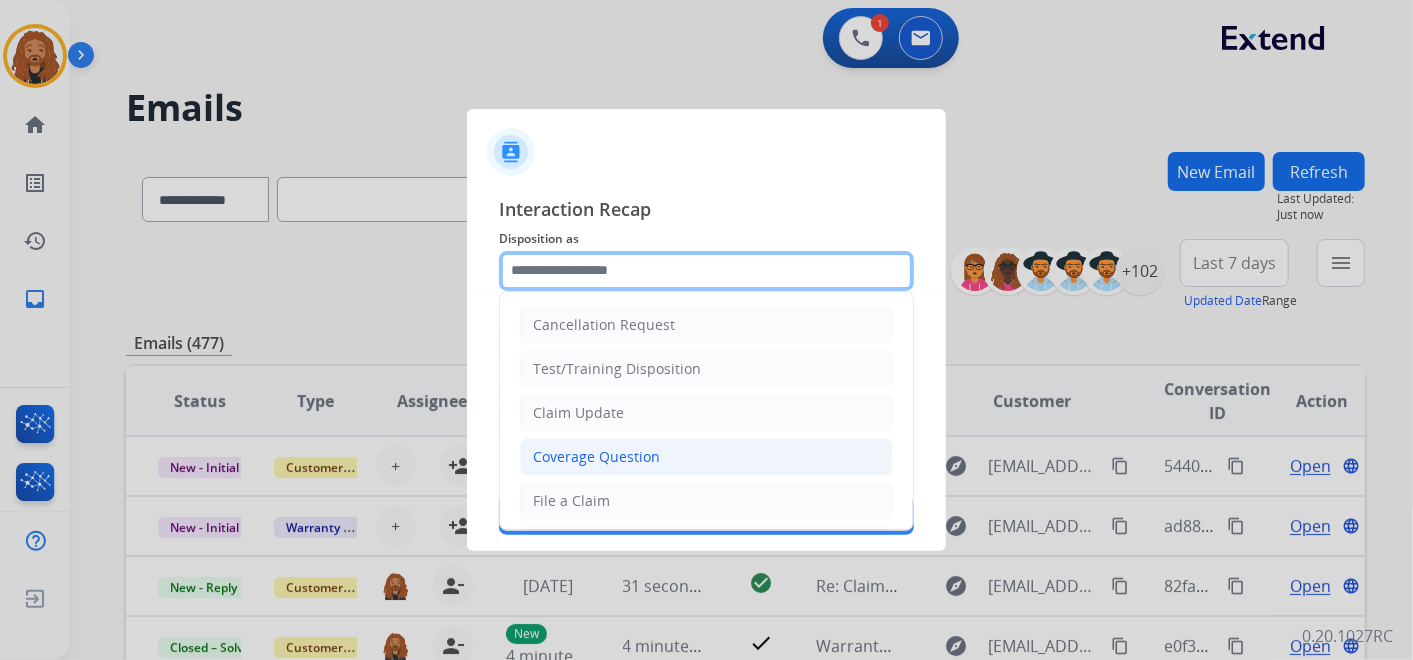 scroll, scrollTop: 111, scrollLeft: 0, axis: vertical 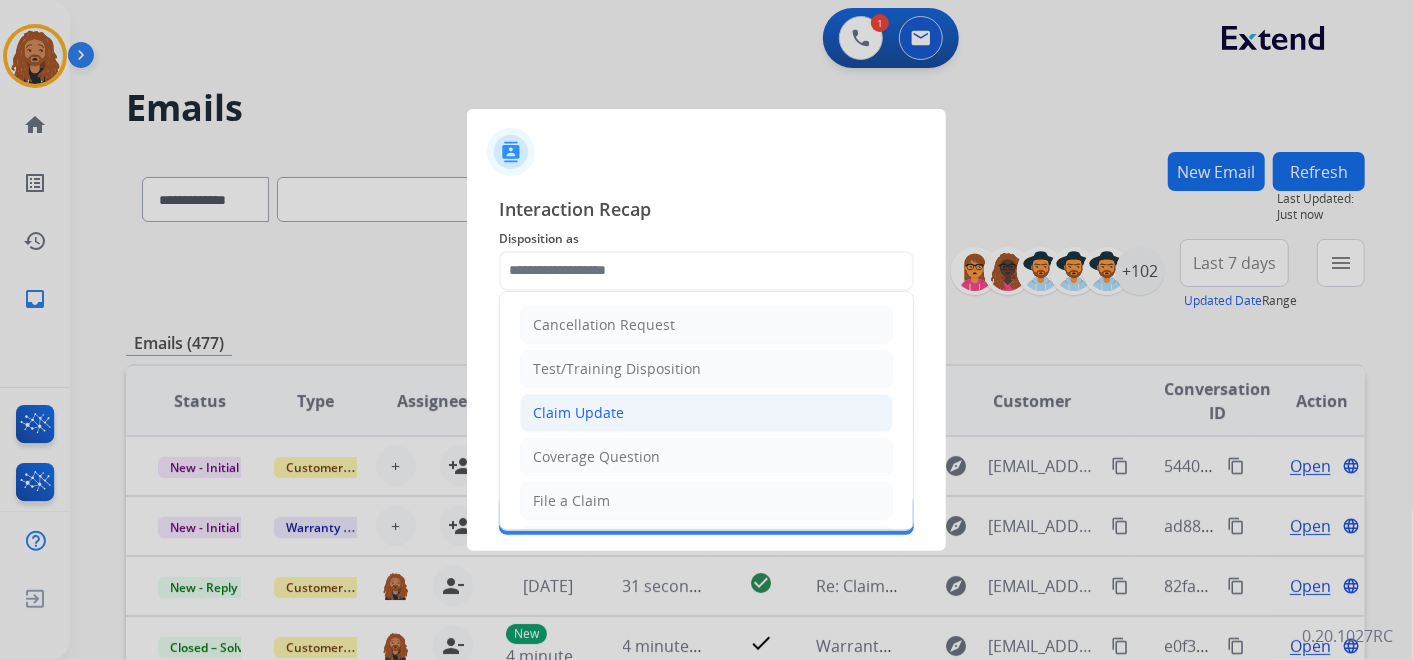 click on "Claim Update" 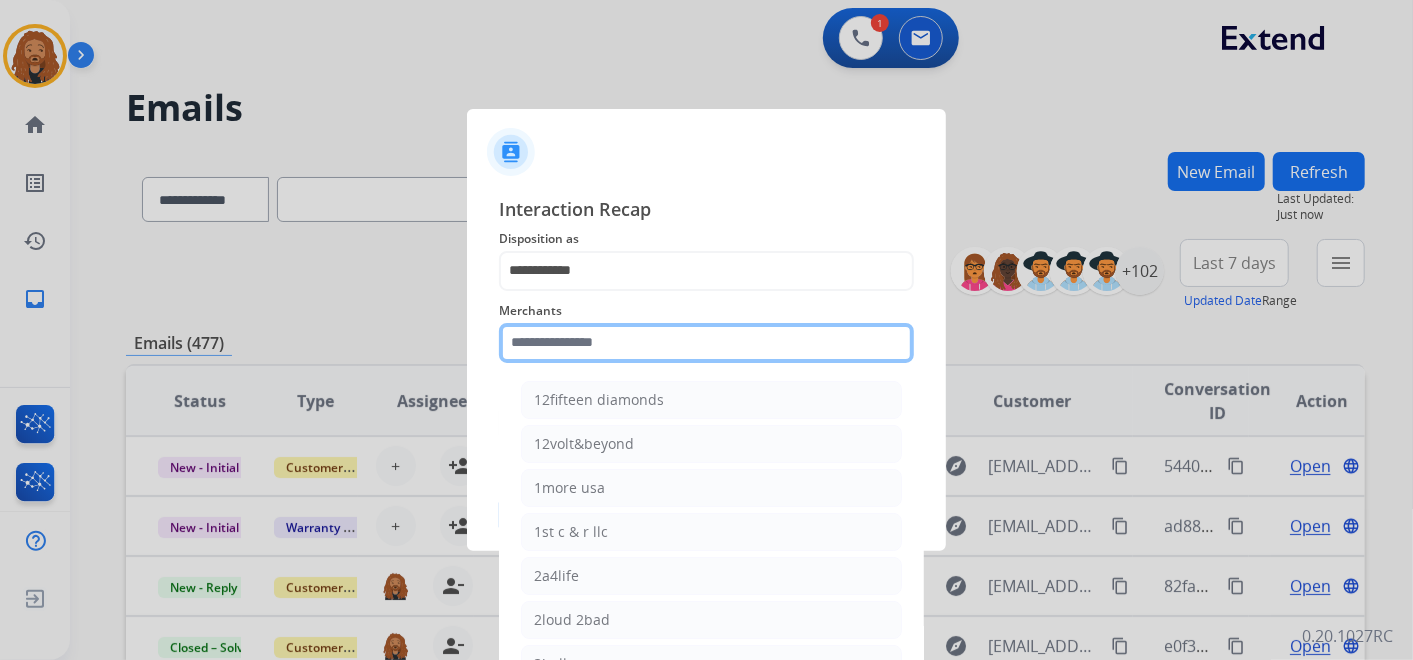 click 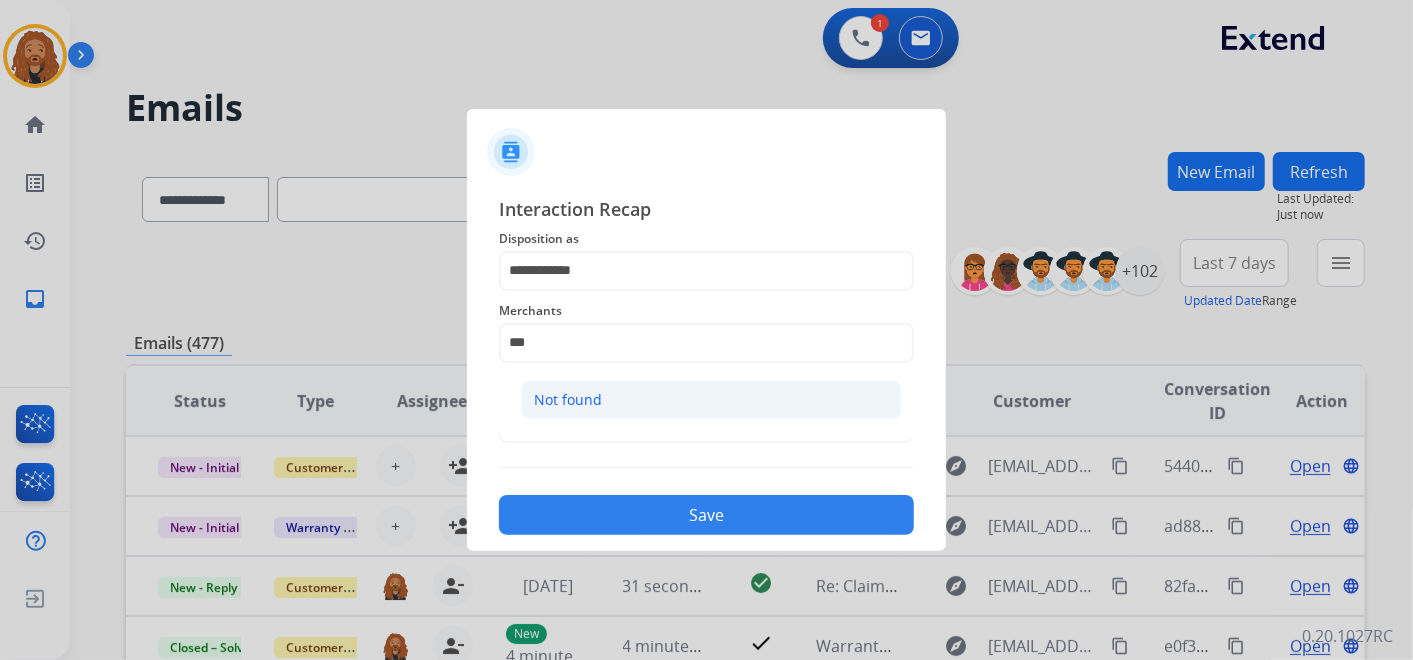 click on "Not found" 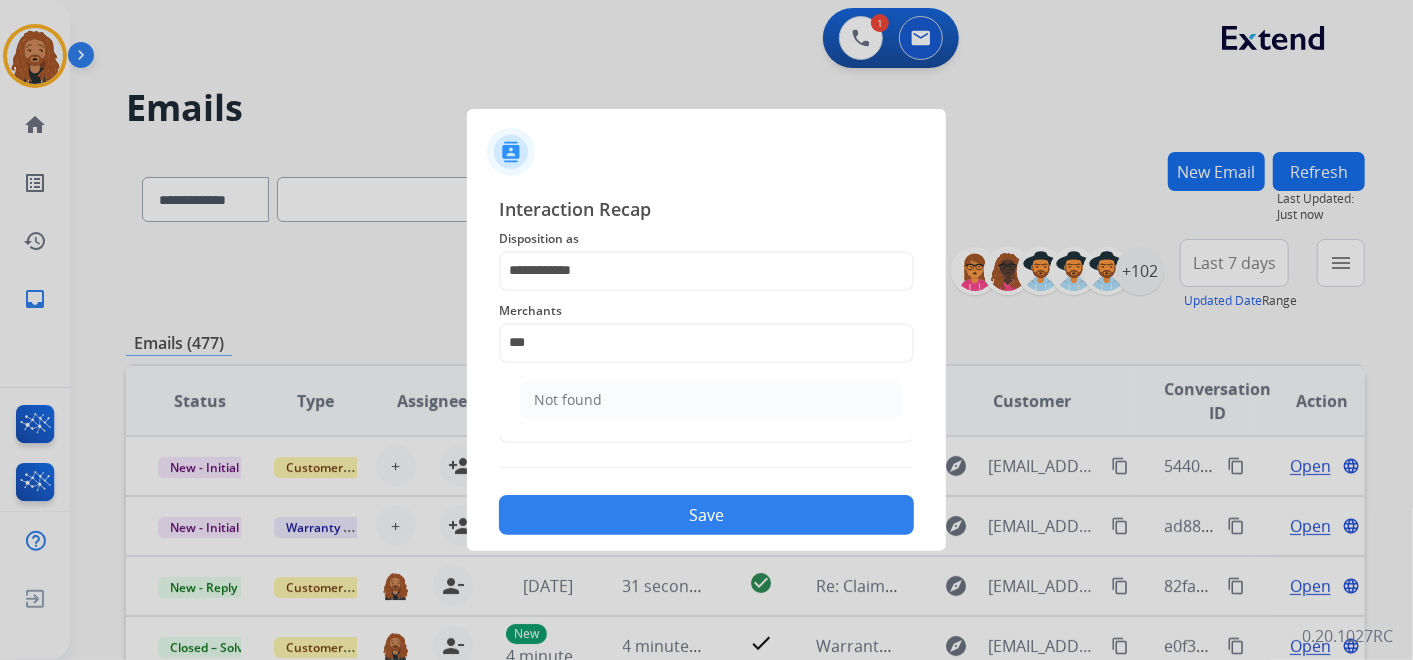 type on "*********" 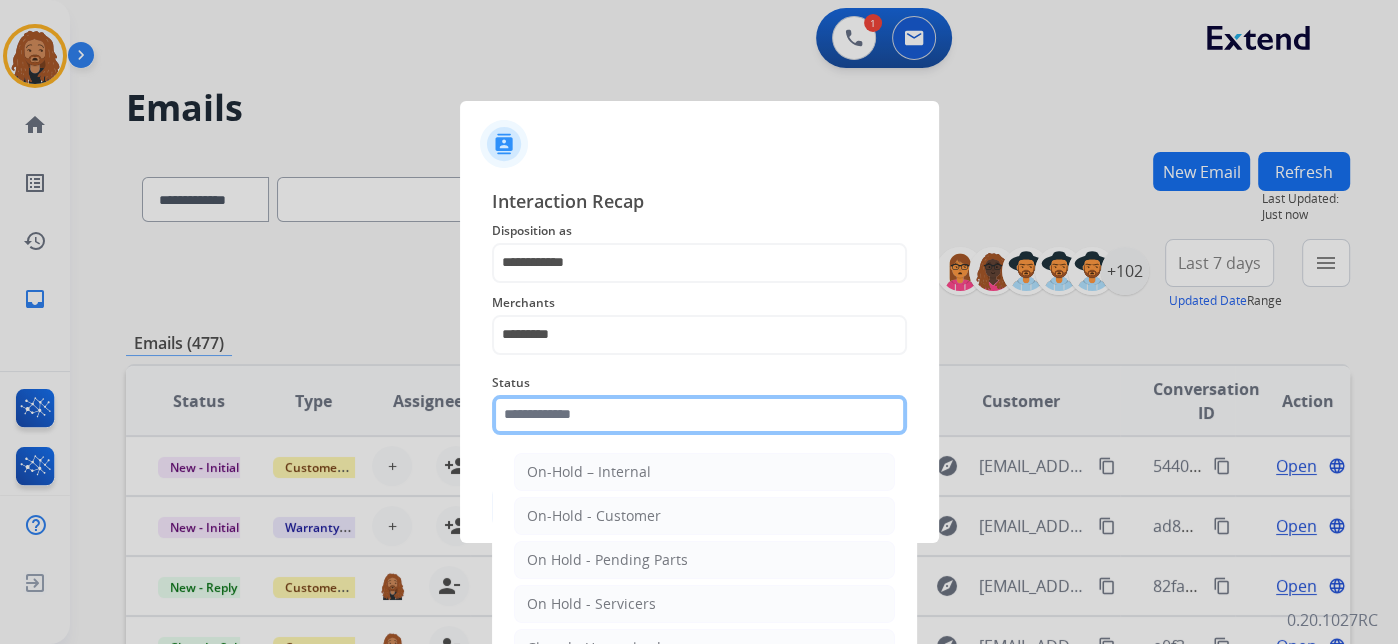 click 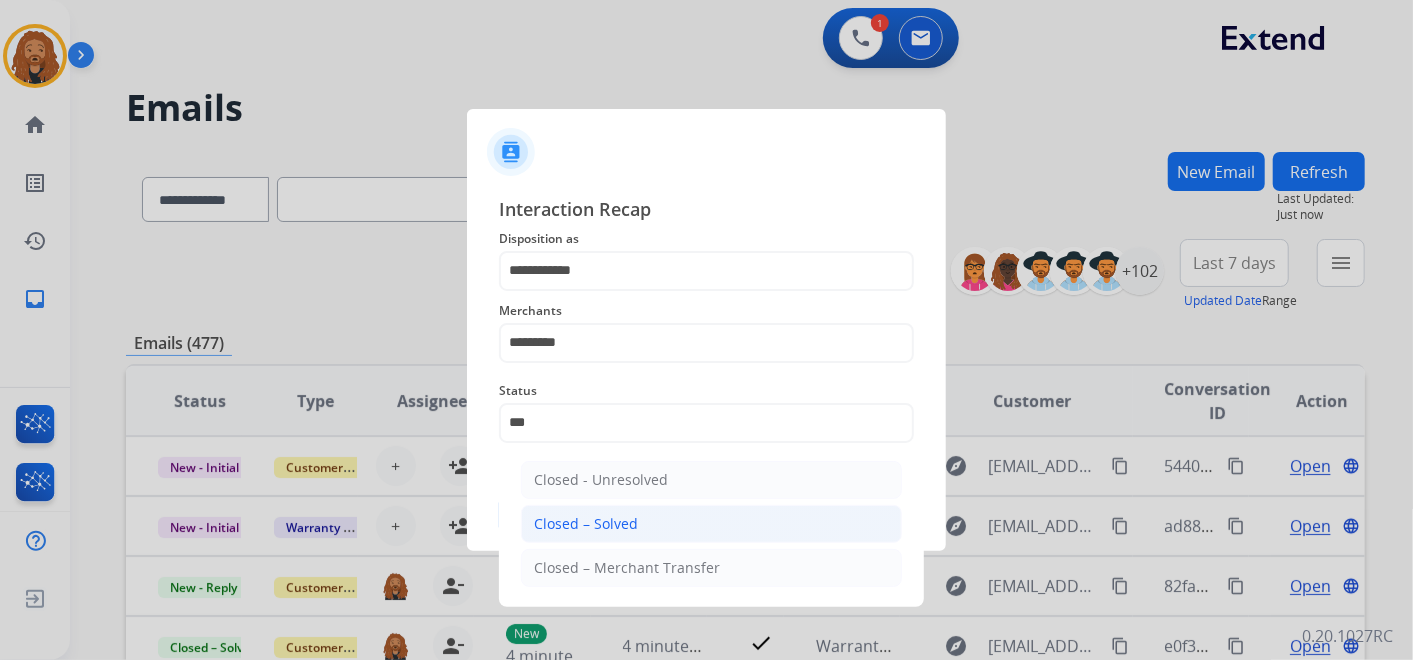 click on "Closed – Solved" 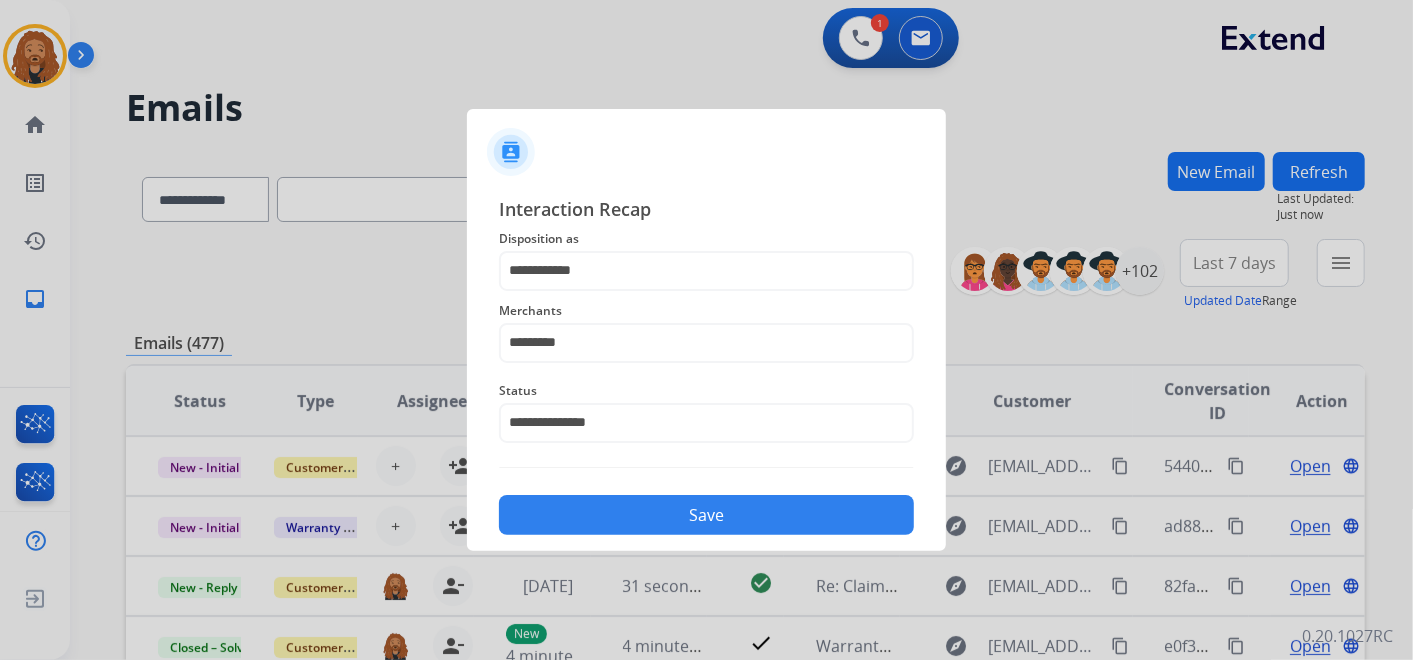 click on "Save" 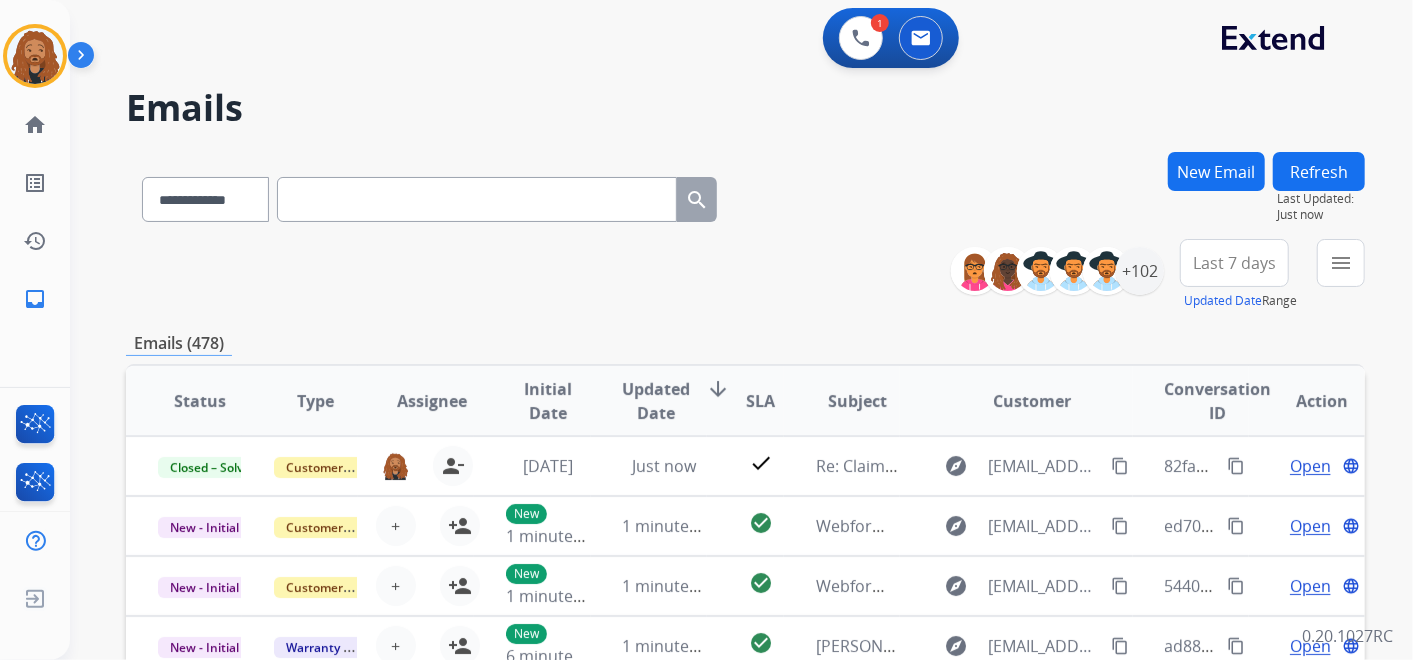 click on "Last 7 days" at bounding box center [1234, 263] 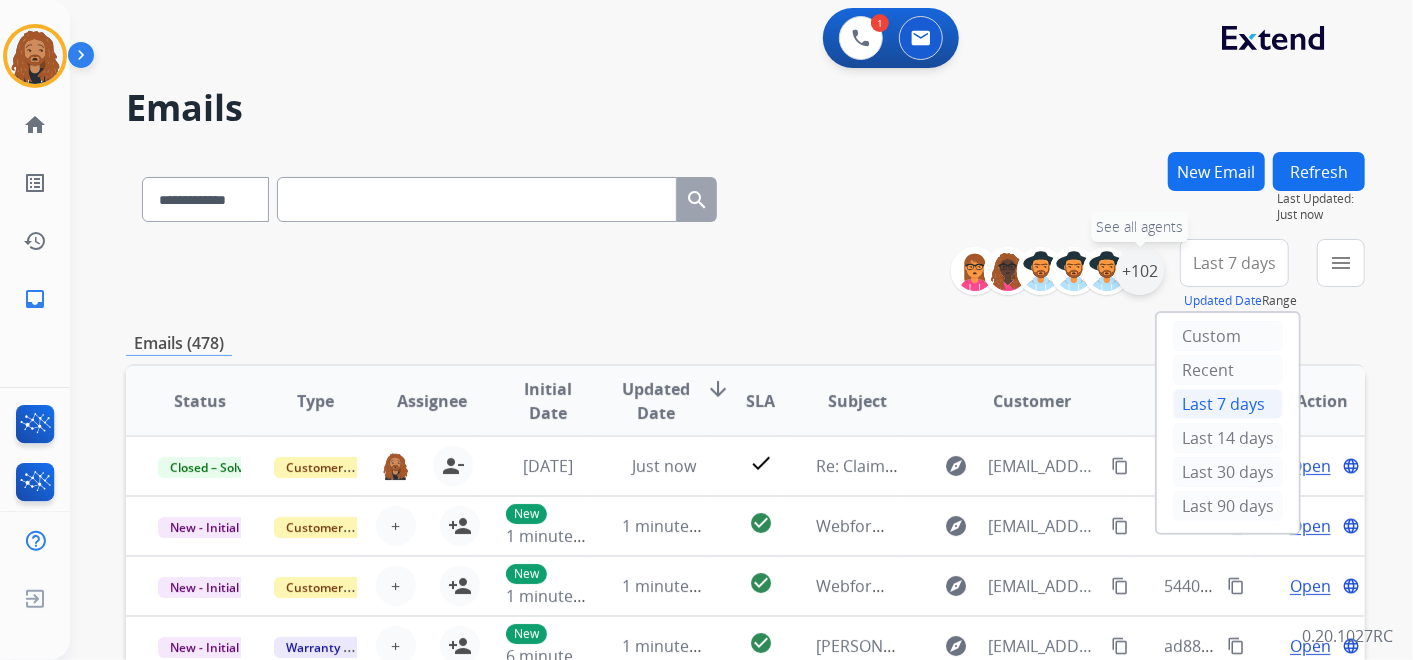 click on "+102" at bounding box center (1140, 271) 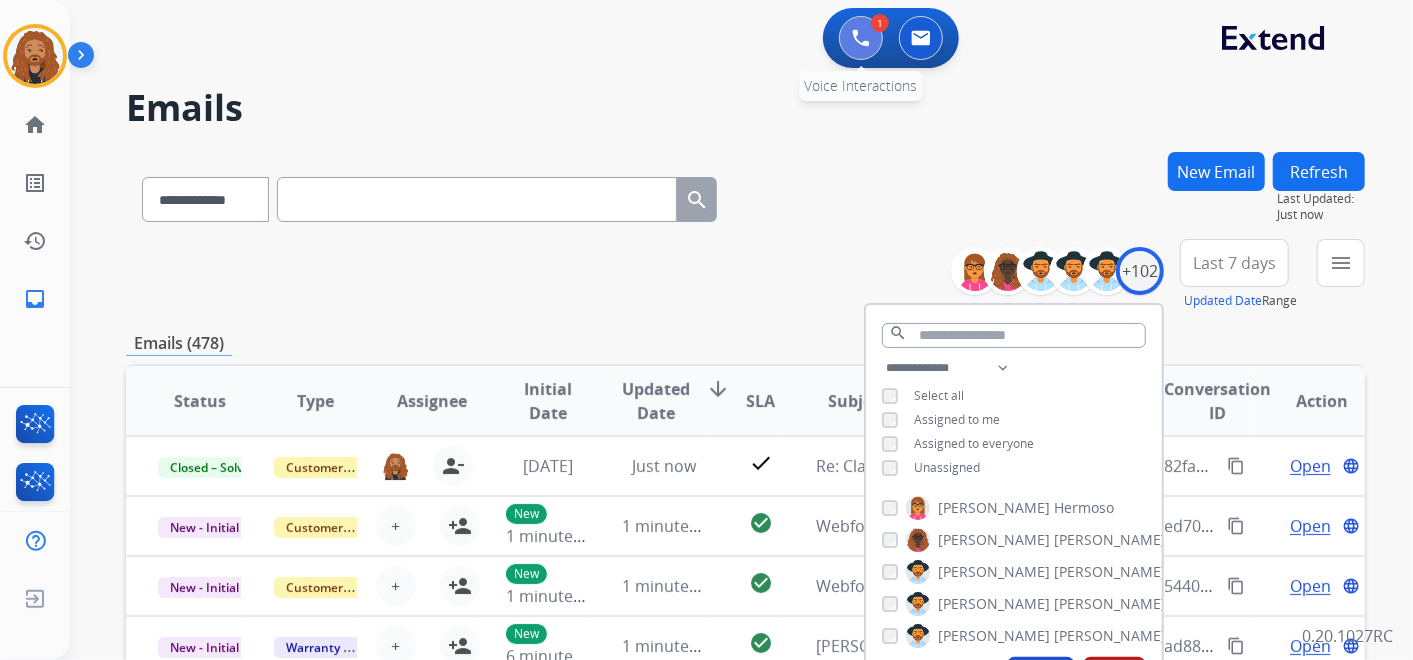 click at bounding box center [861, 38] 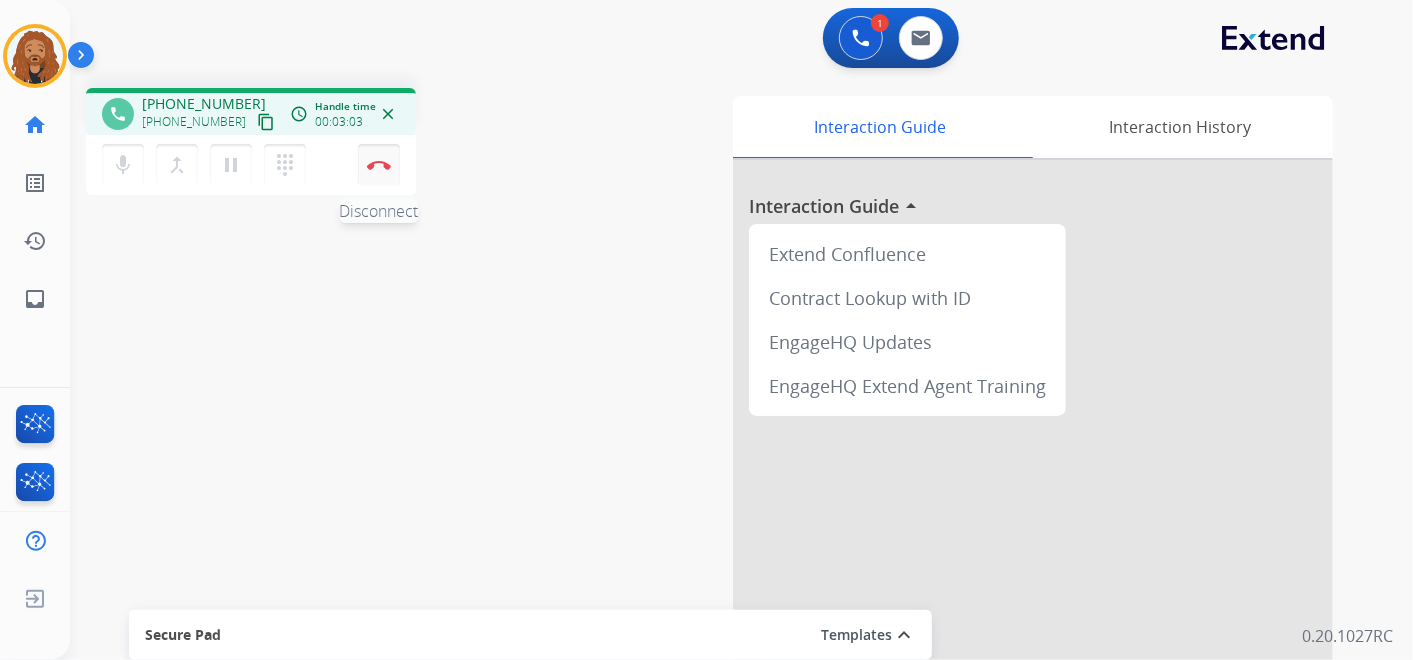 click at bounding box center [379, 165] 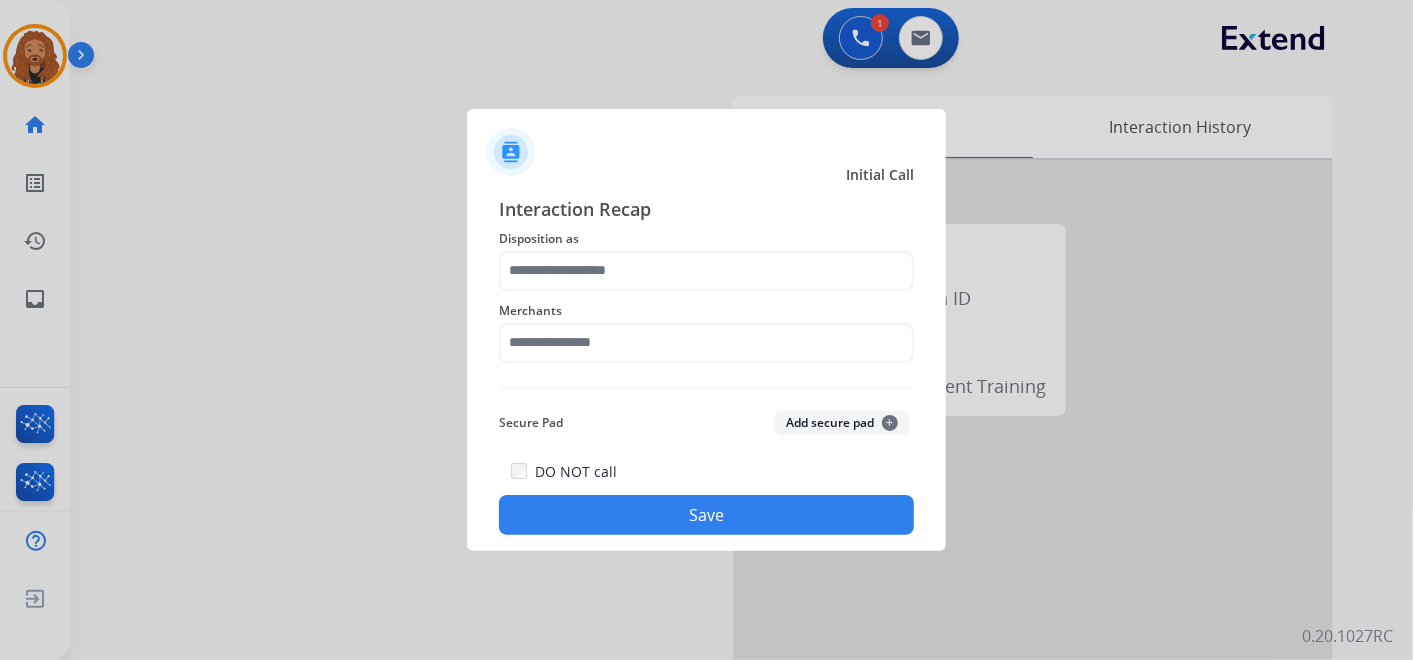 click on "Merchants" 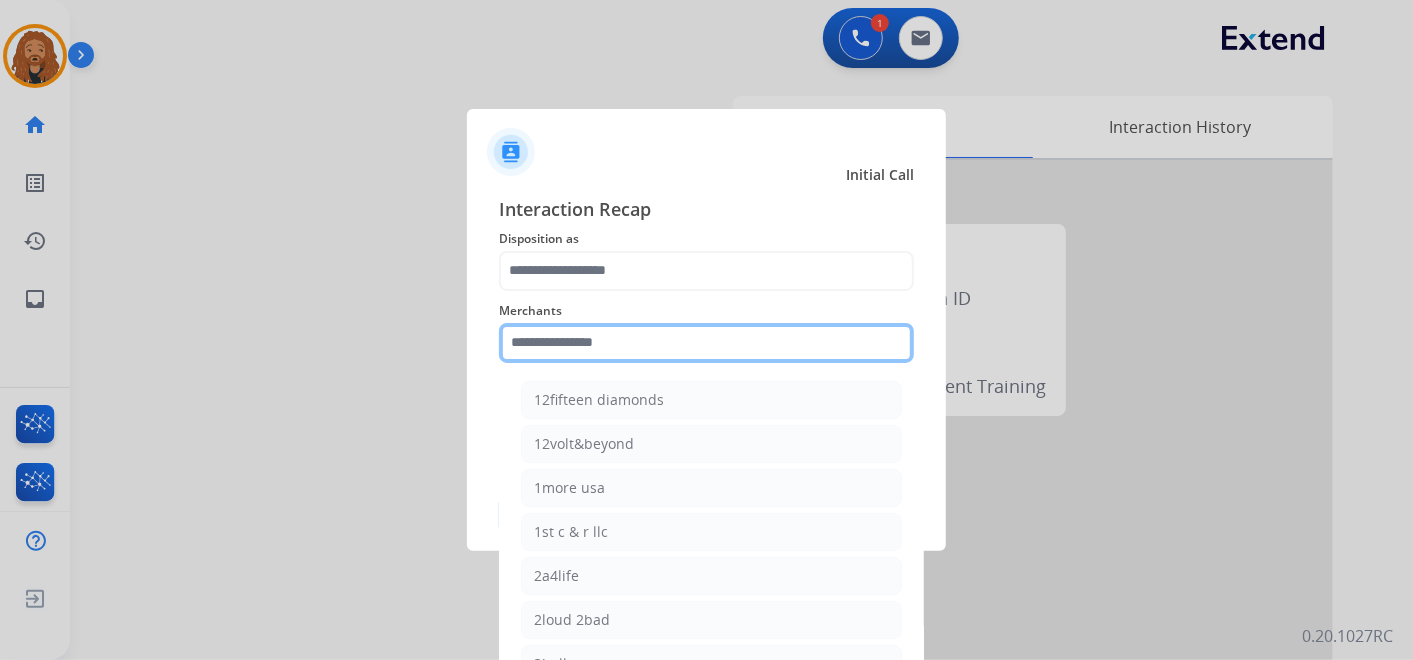 click 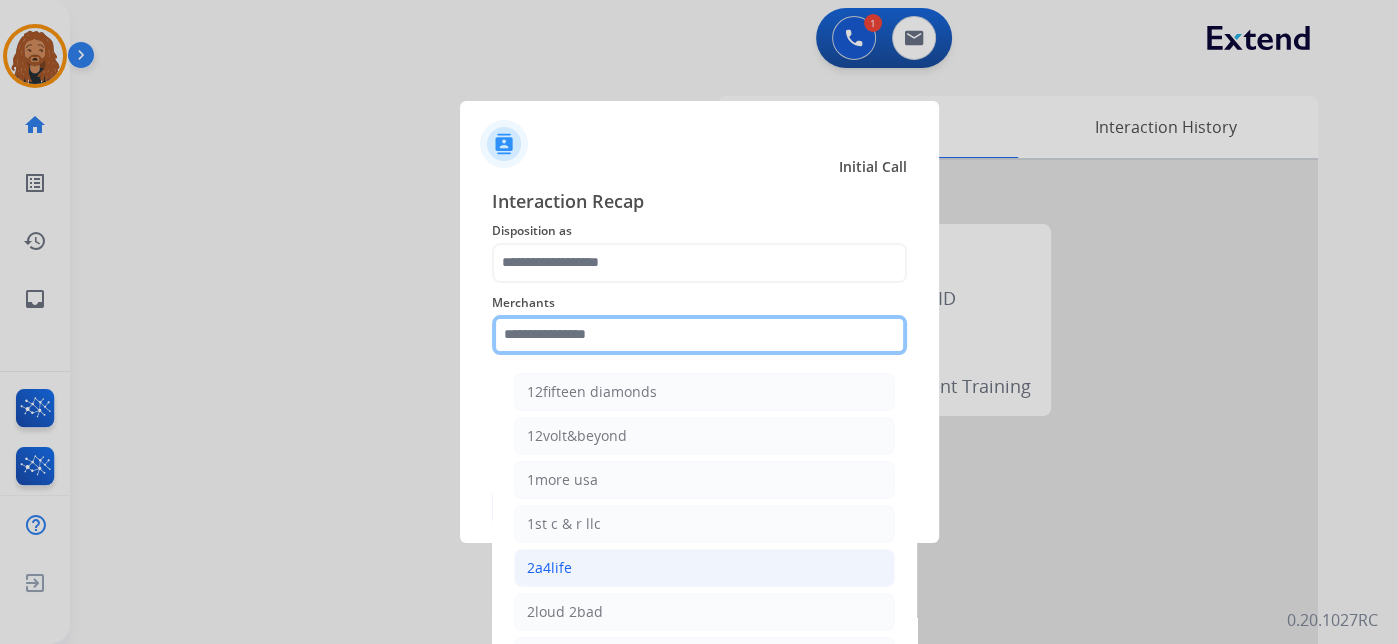 type on "*" 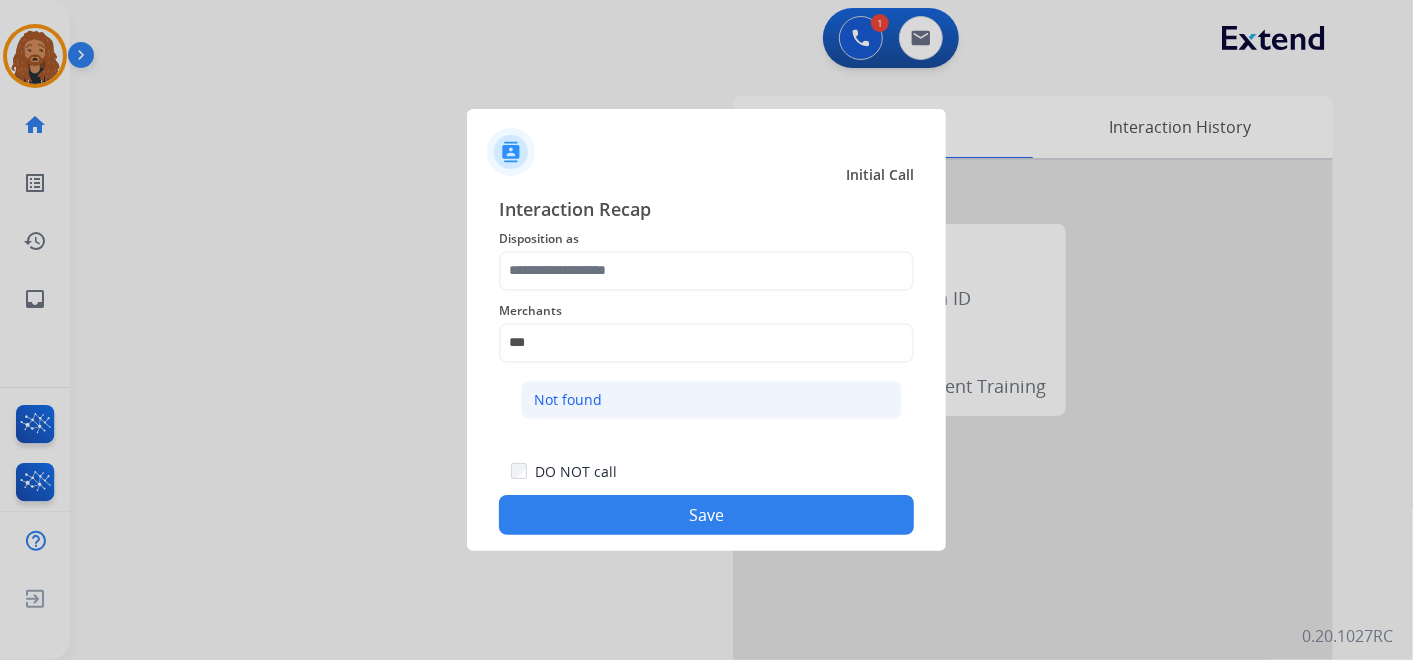 click on "Not found" 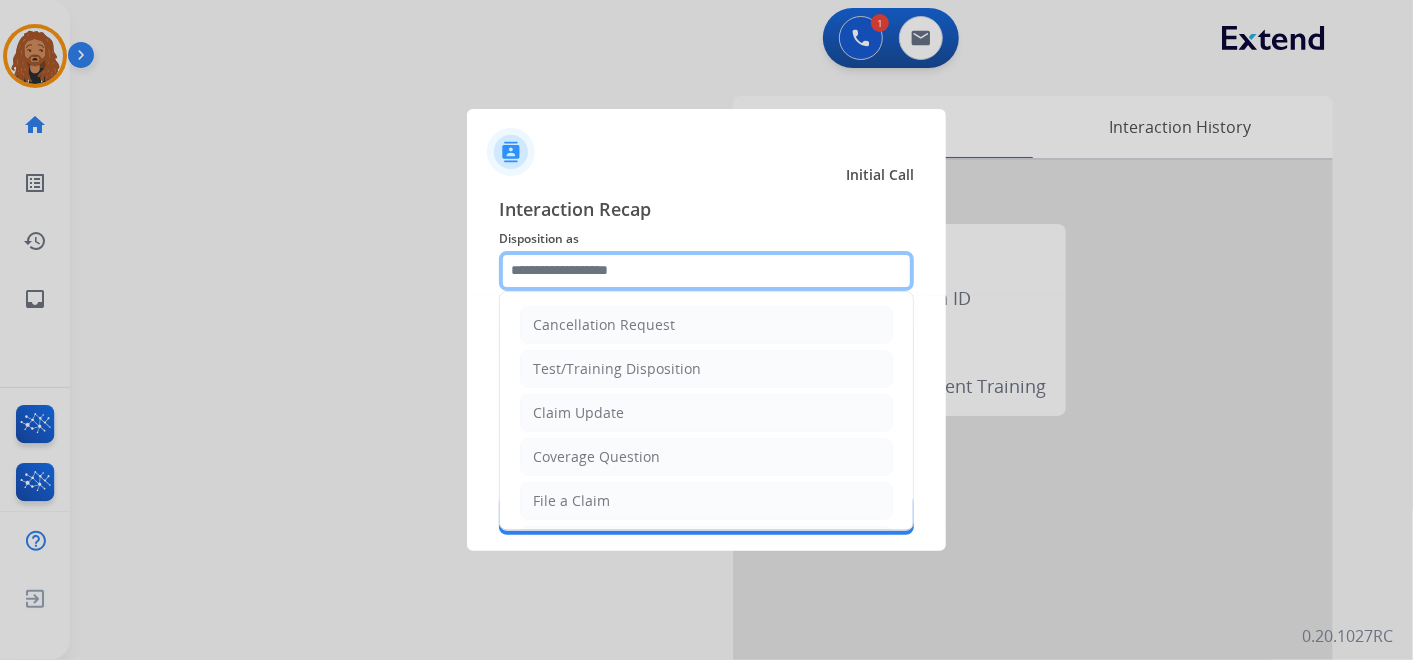 click 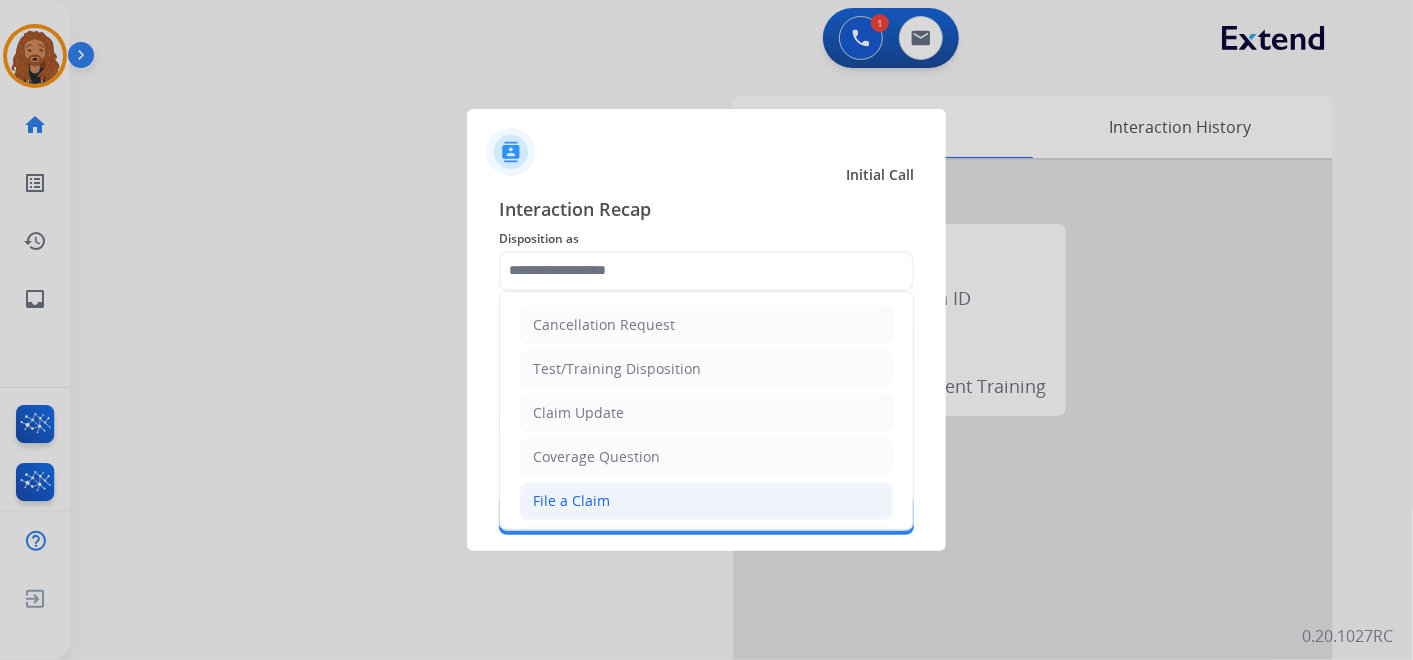 drag, startPoint x: 605, startPoint y: 488, endPoint x: 605, endPoint y: 462, distance: 26 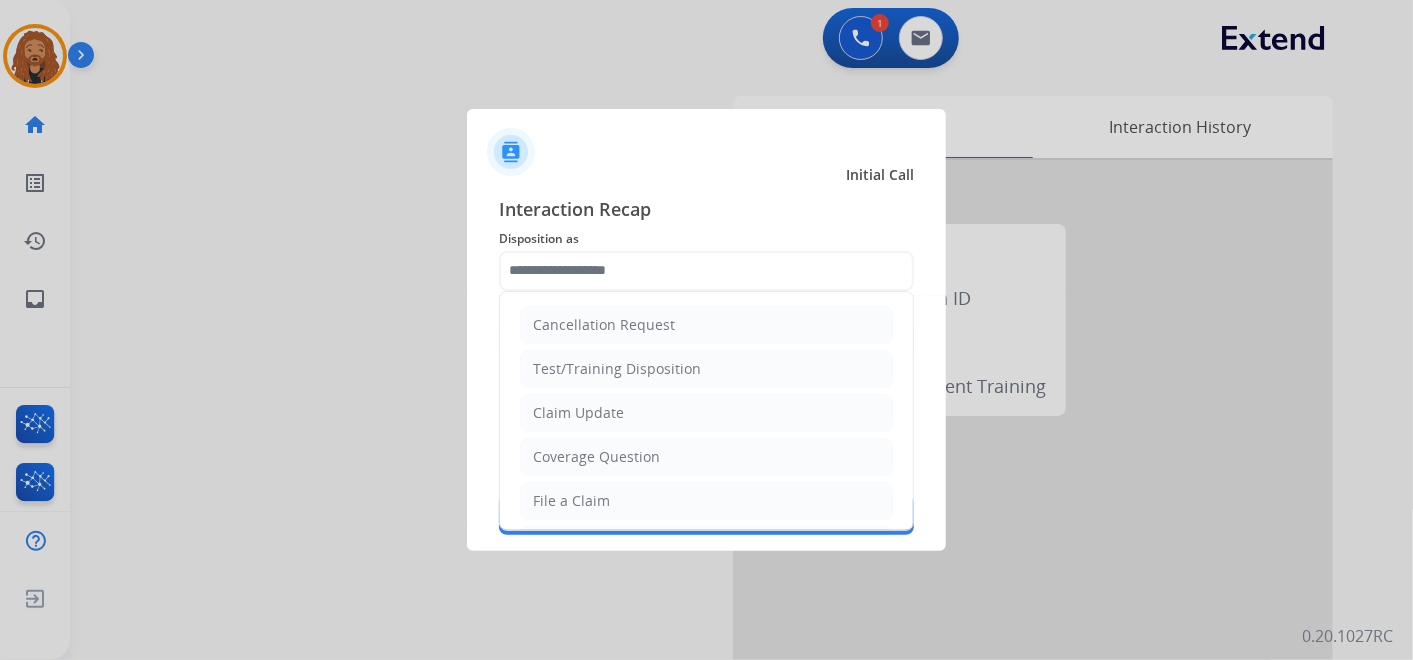 type on "**********" 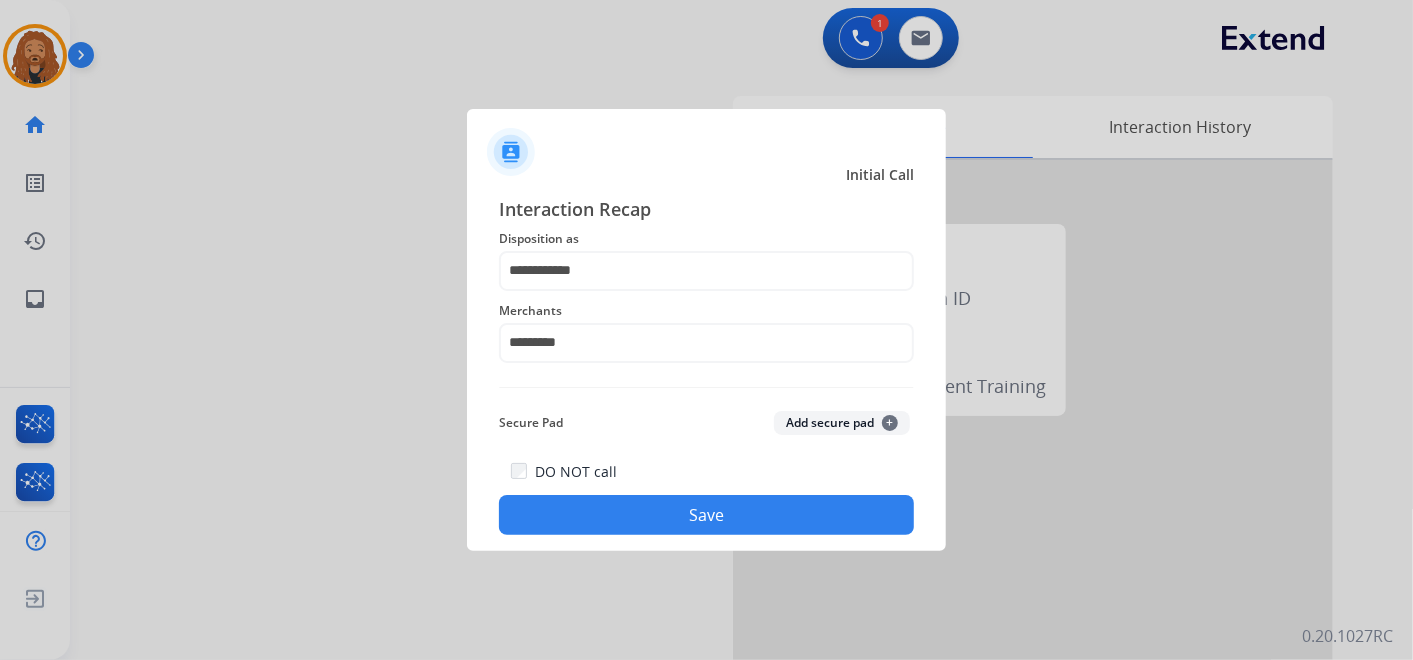 click on "Save" 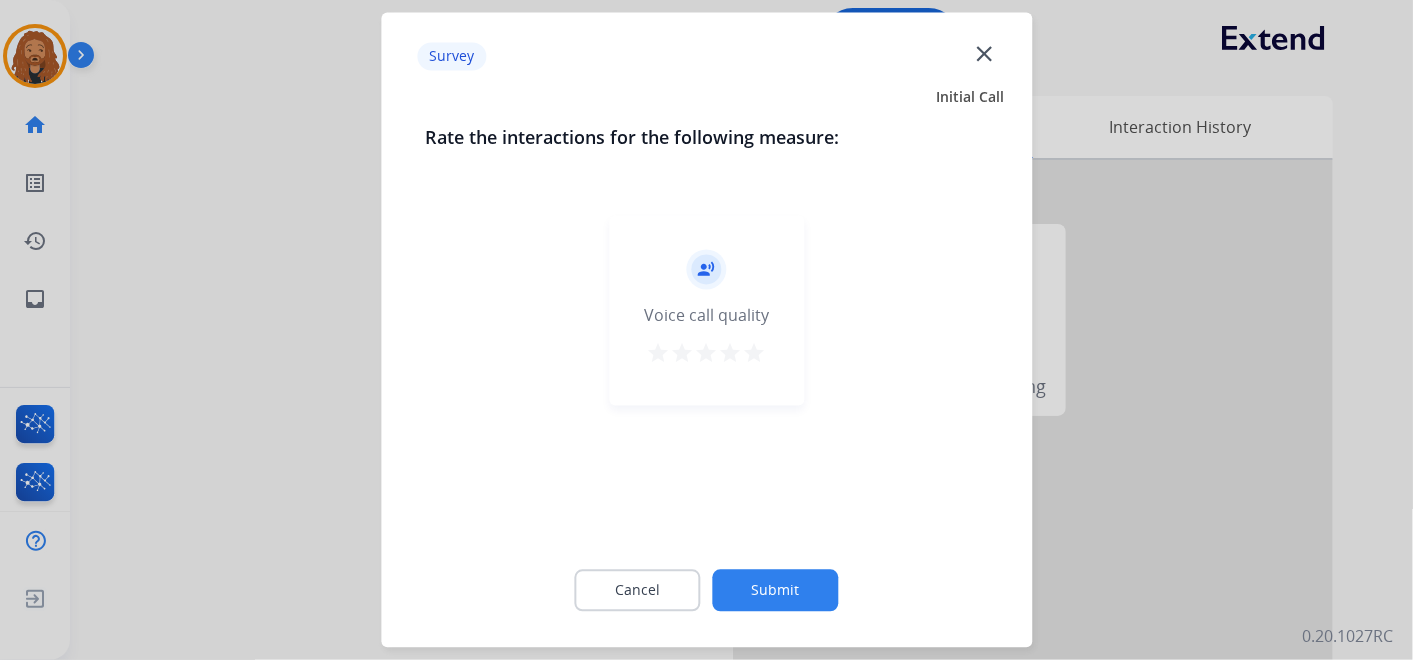 click on "star" at bounding box center (755, 354) 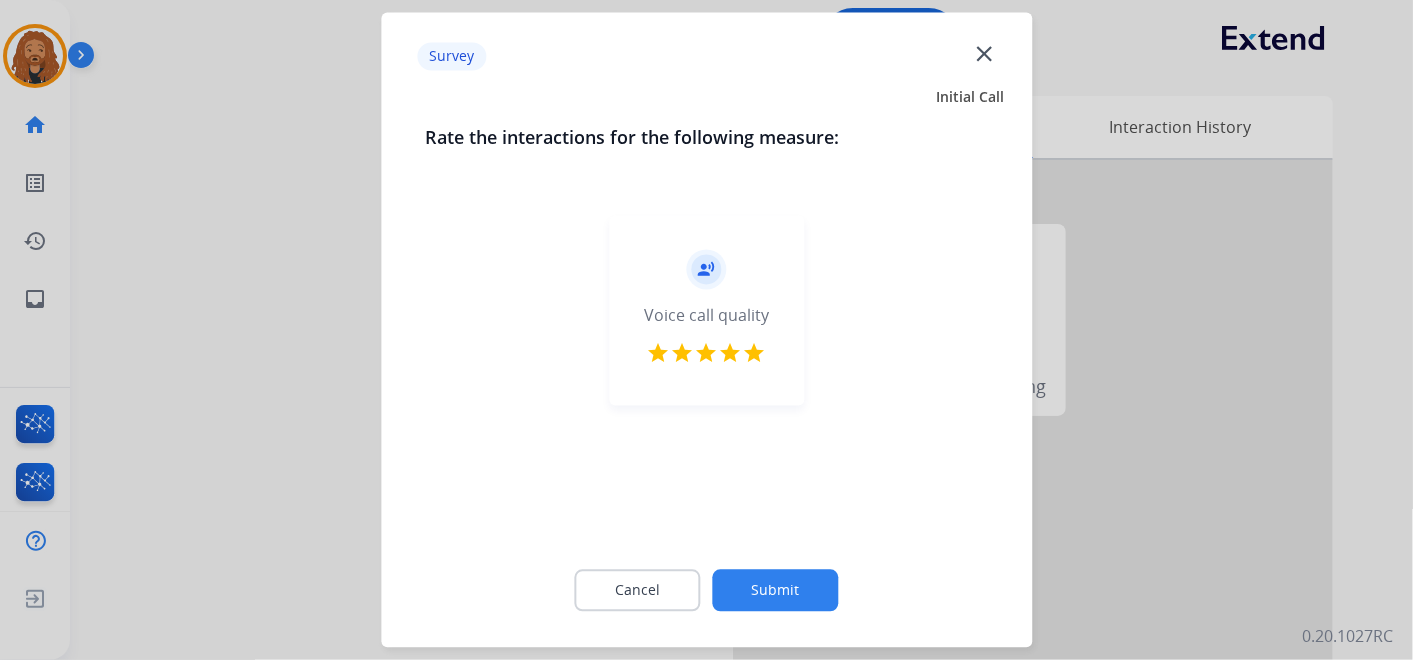 click on "Submit" 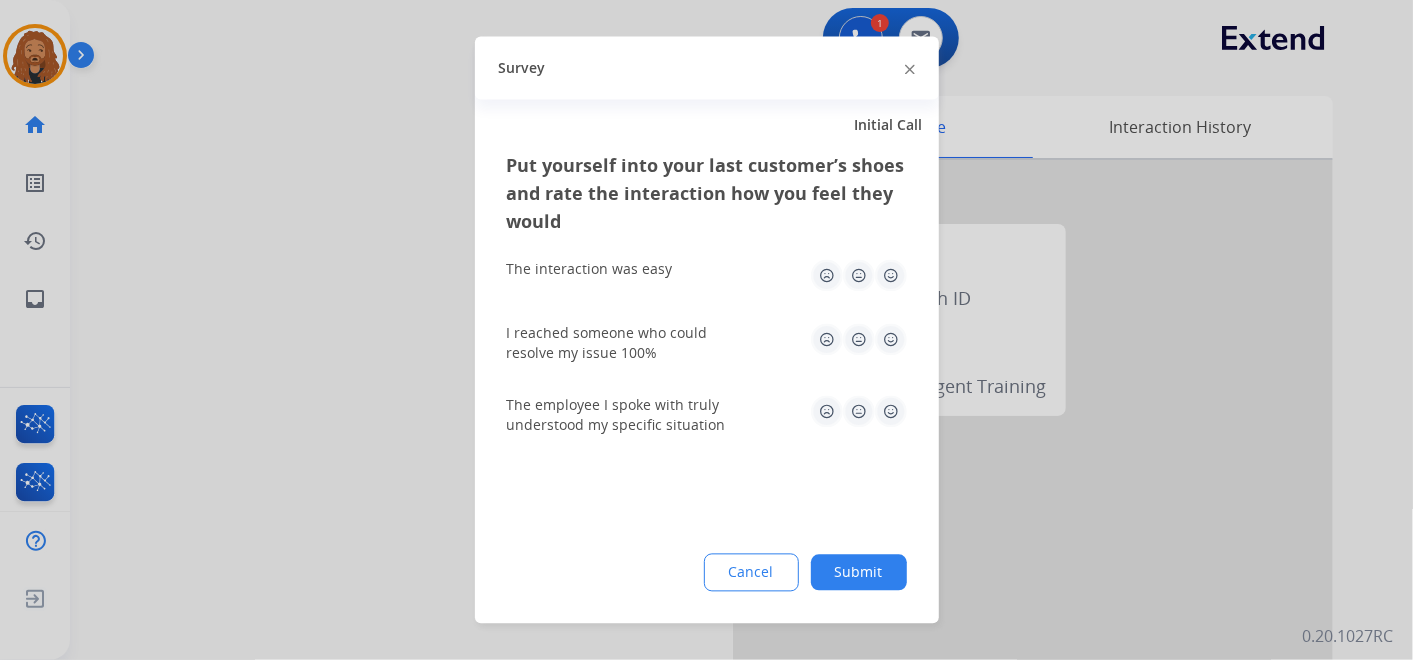 click on "Submit" 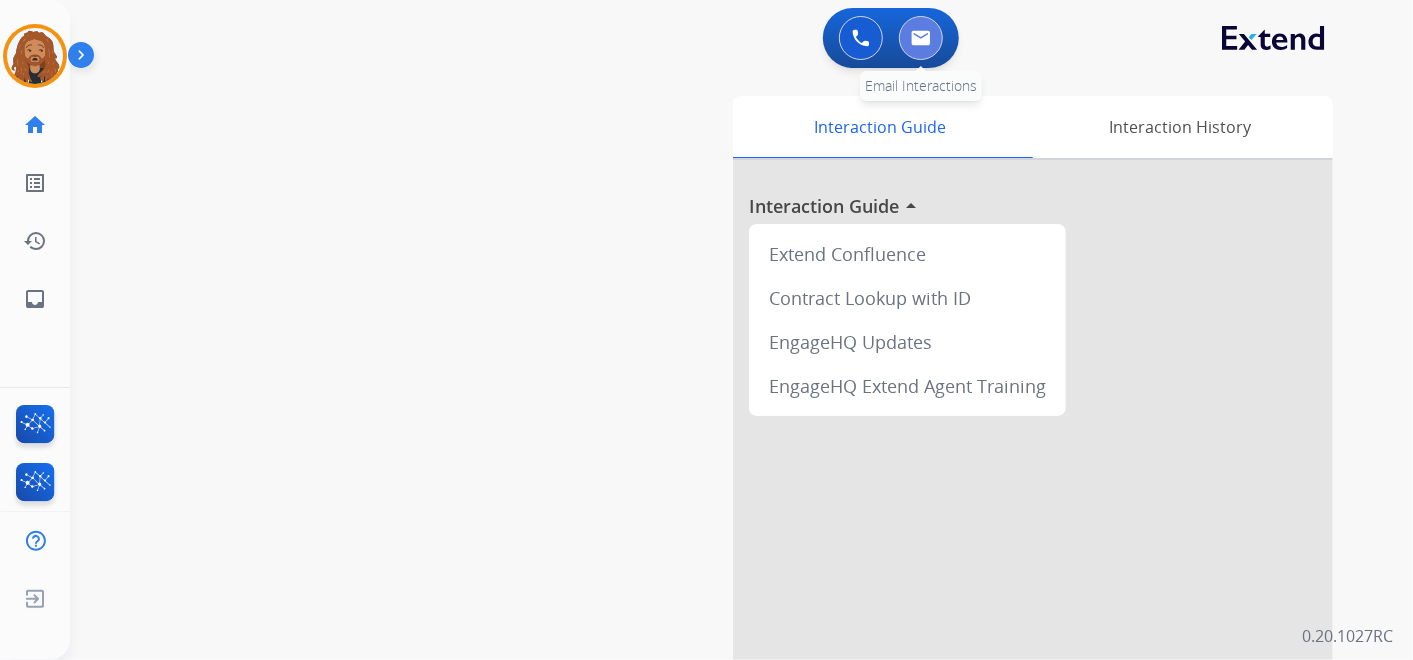 click at bounding box center (921, 38) 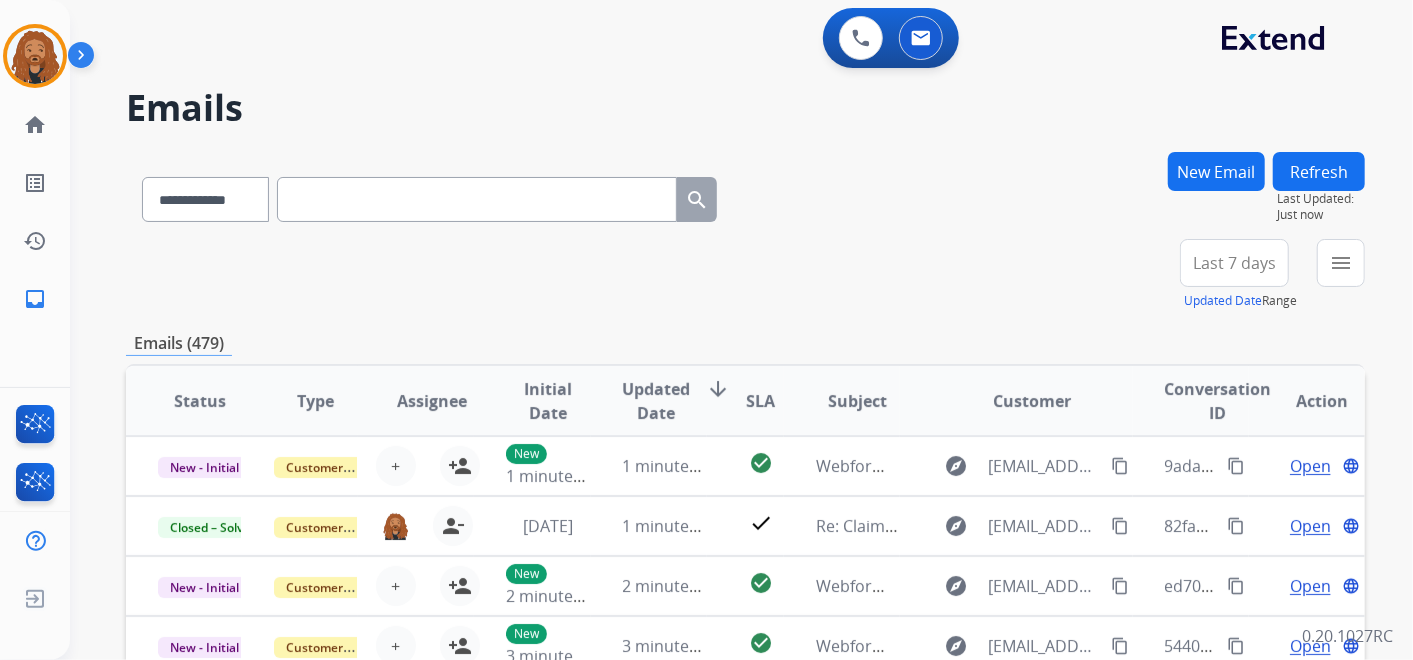 click on "New Email" at bounding box center (1216, 171) 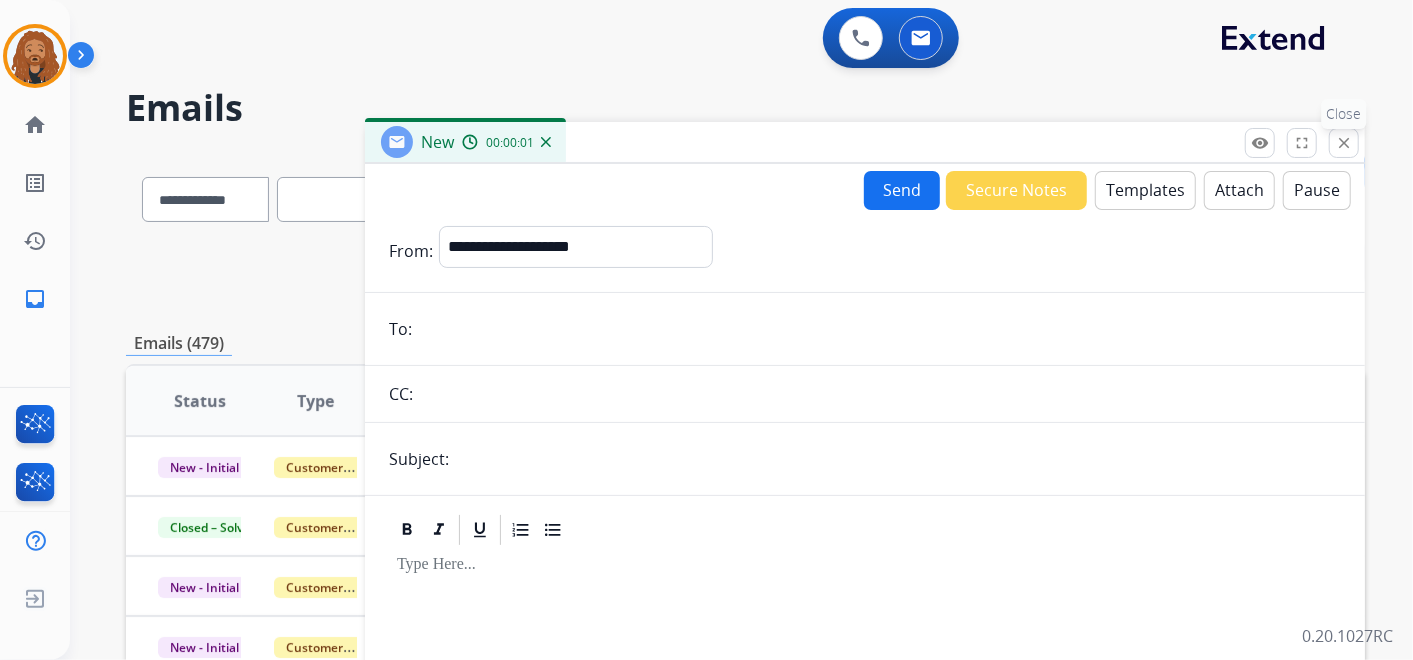 click on "close" at bounding box center (1344, 143) 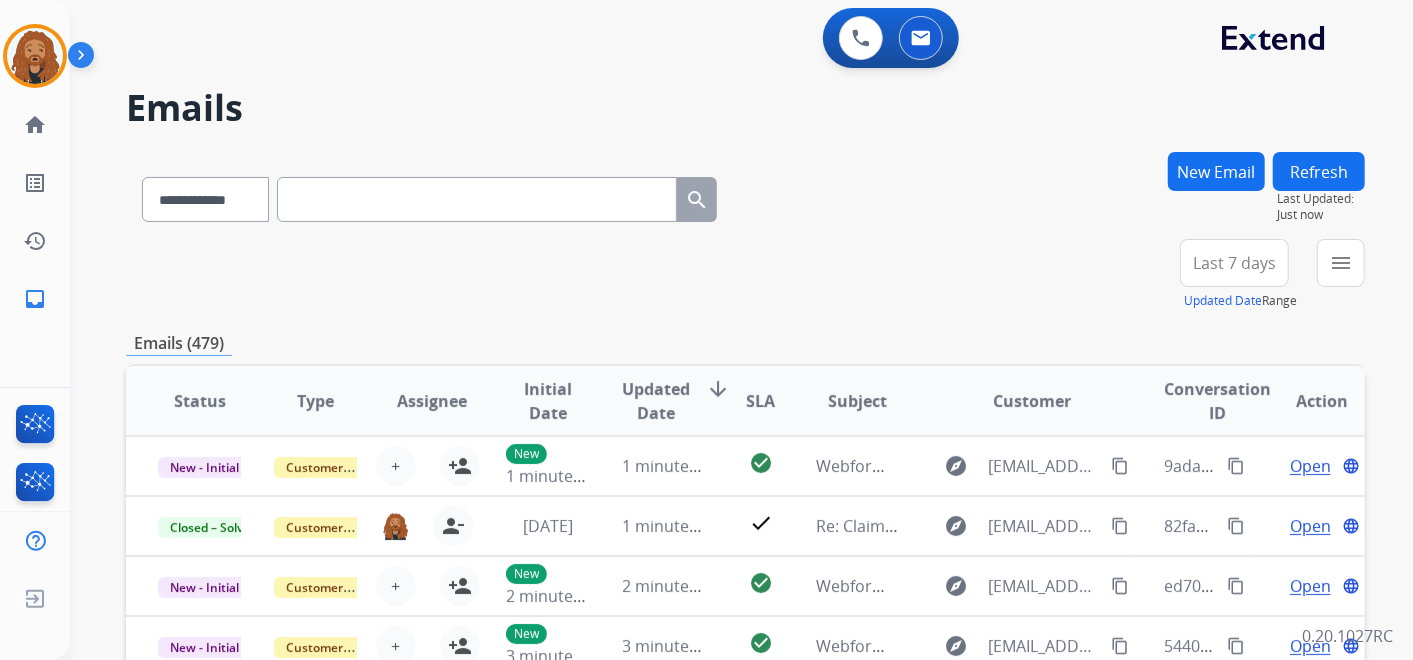 click on "Last 7 days" at bounding box center [1234, 263] 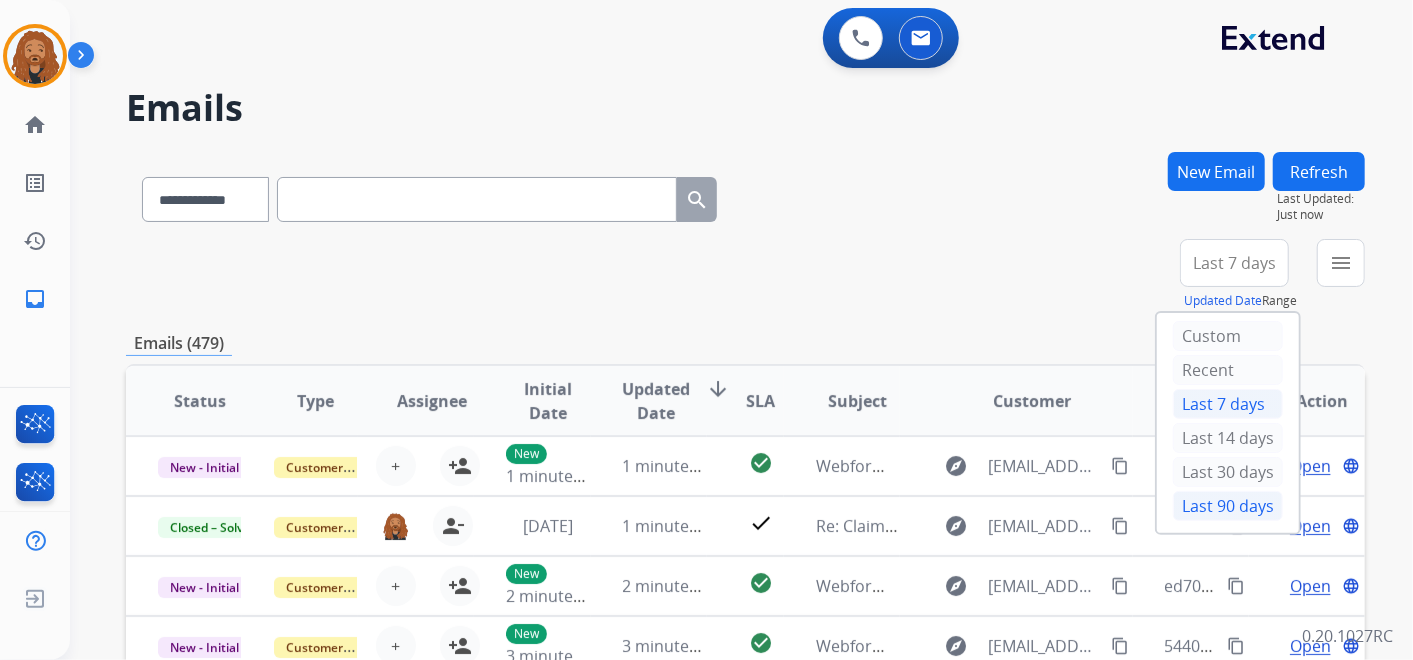 click on "Last 90 days" at bounding box center (1228, 506) 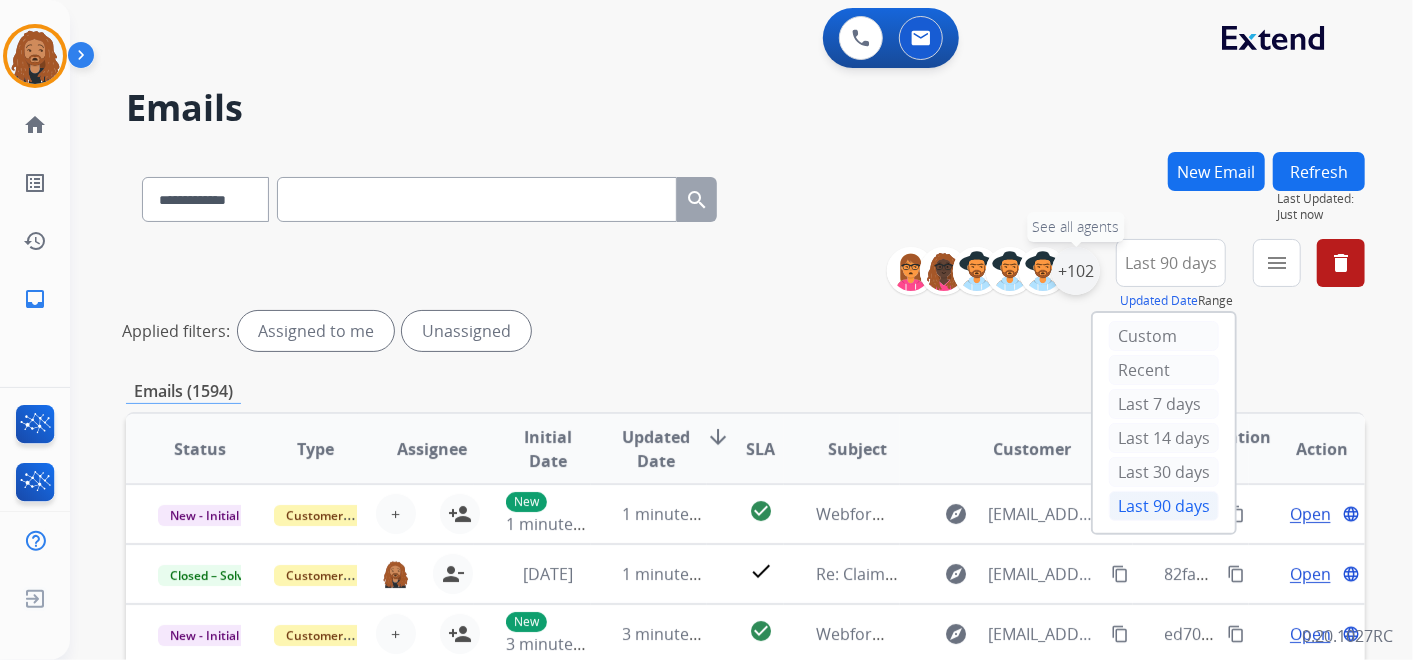 click on "+102" at bounding box center [1076, 271] 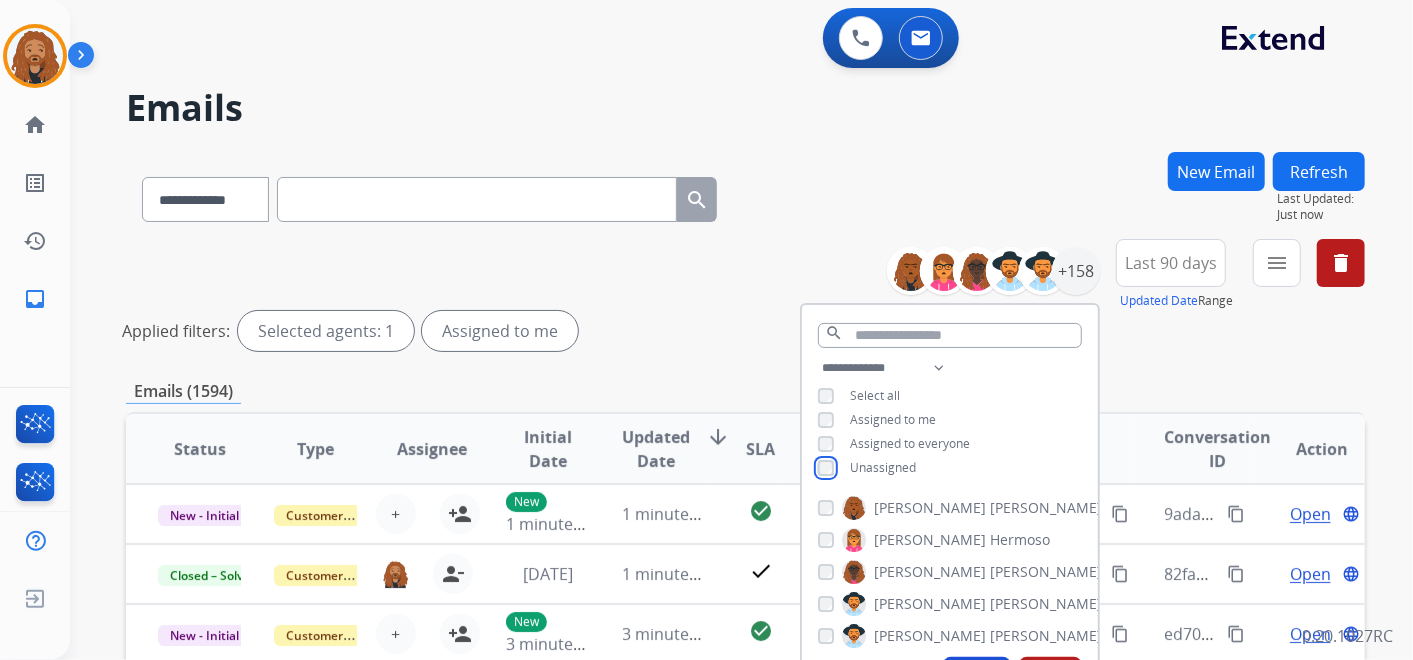 scroll, scrollTop: 111, scrollLeft: 0, axis: vertical 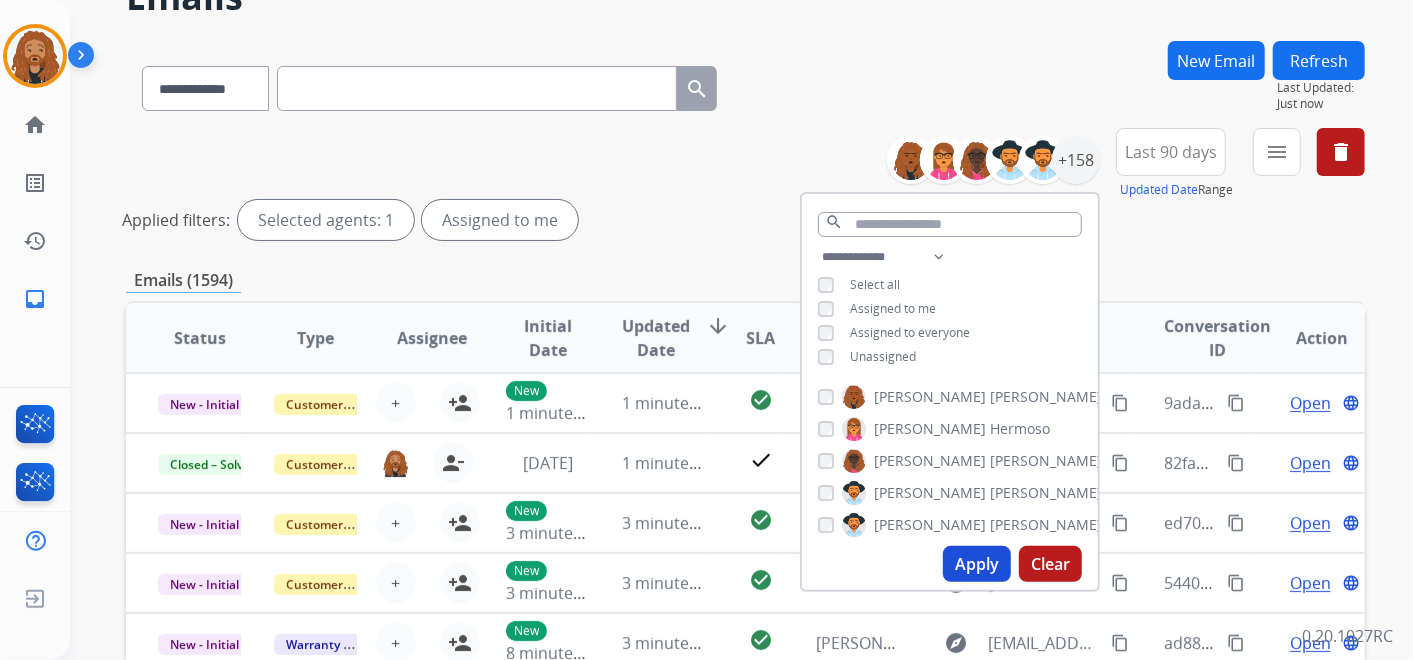 click on "Apply" at bounding box center (977, 564) 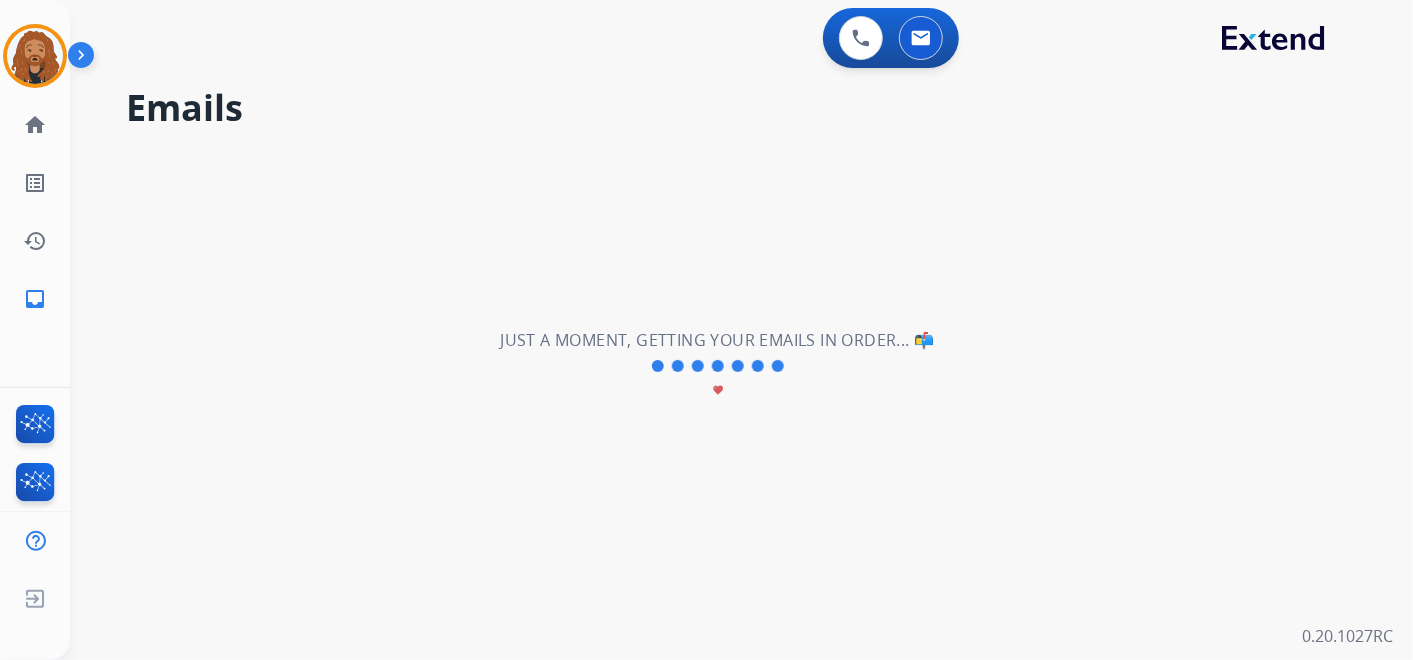 scroll, scrollTop: 0, scrollLeft: 0, axis: both 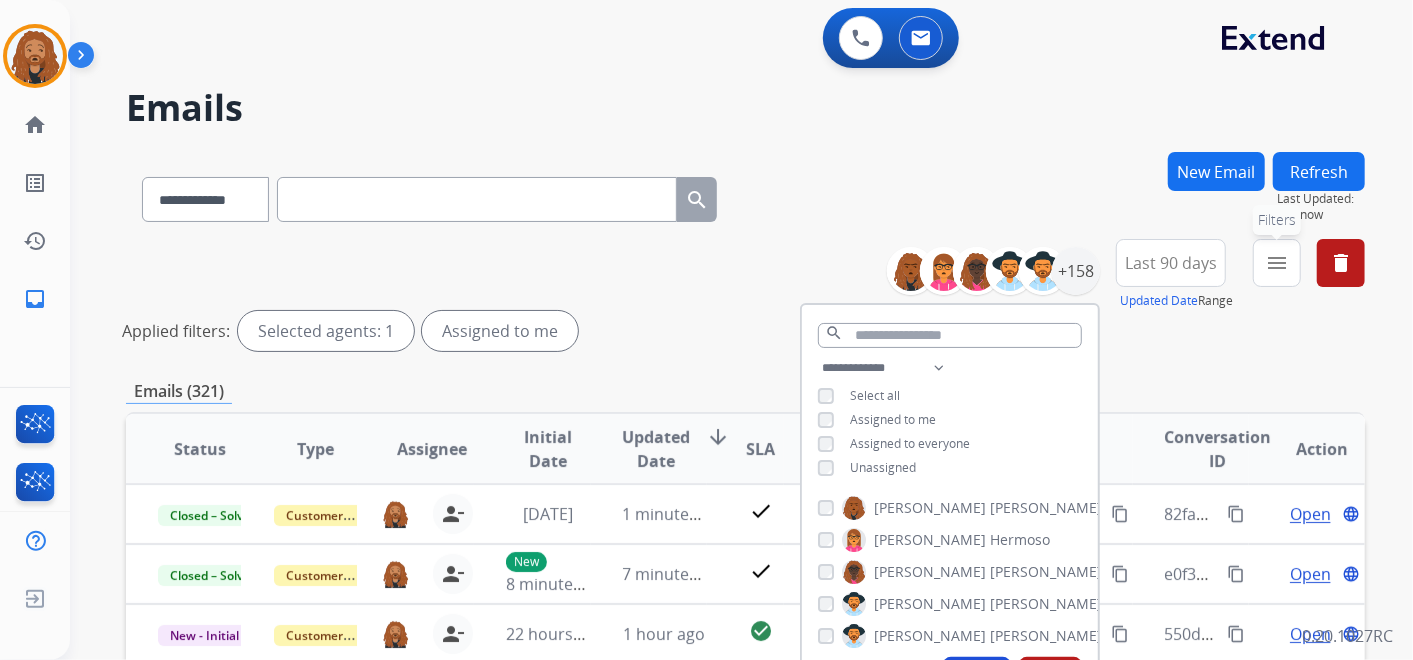 click on "menu  Filters" at bounding box center (1277, 263) 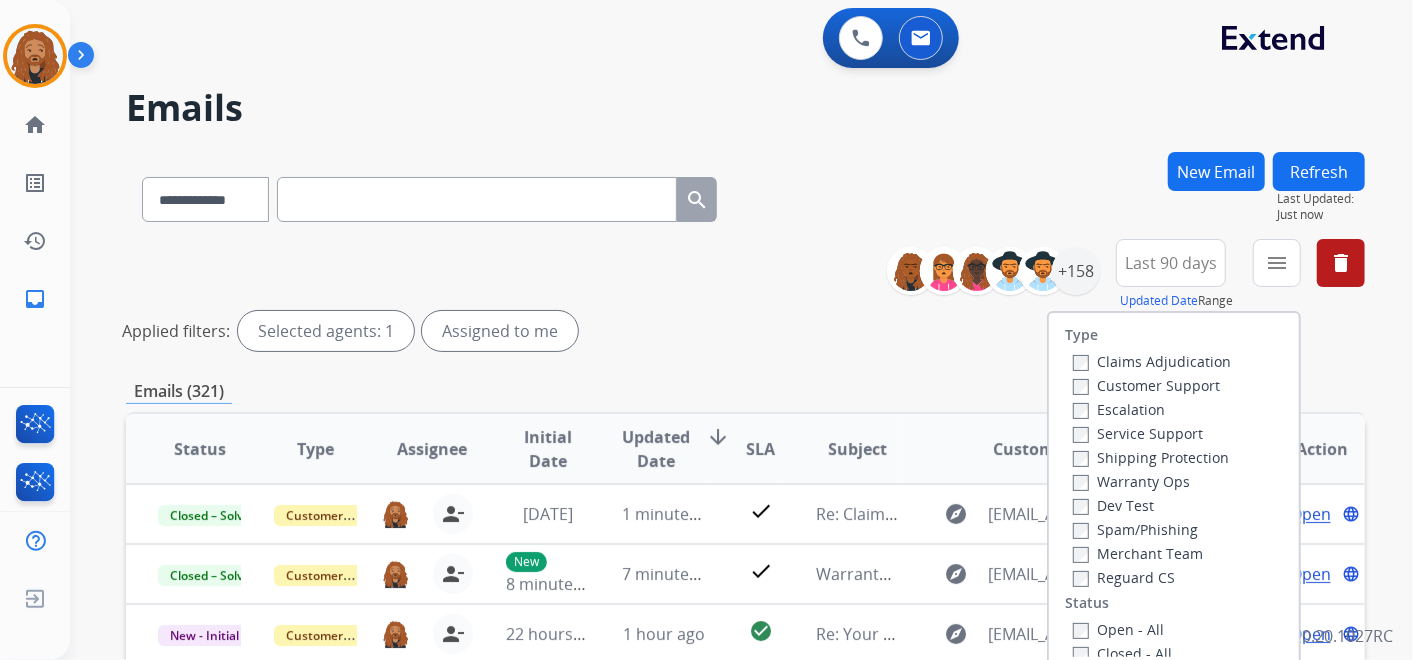 click on "Open - All" at bounding box center [1118, 629] 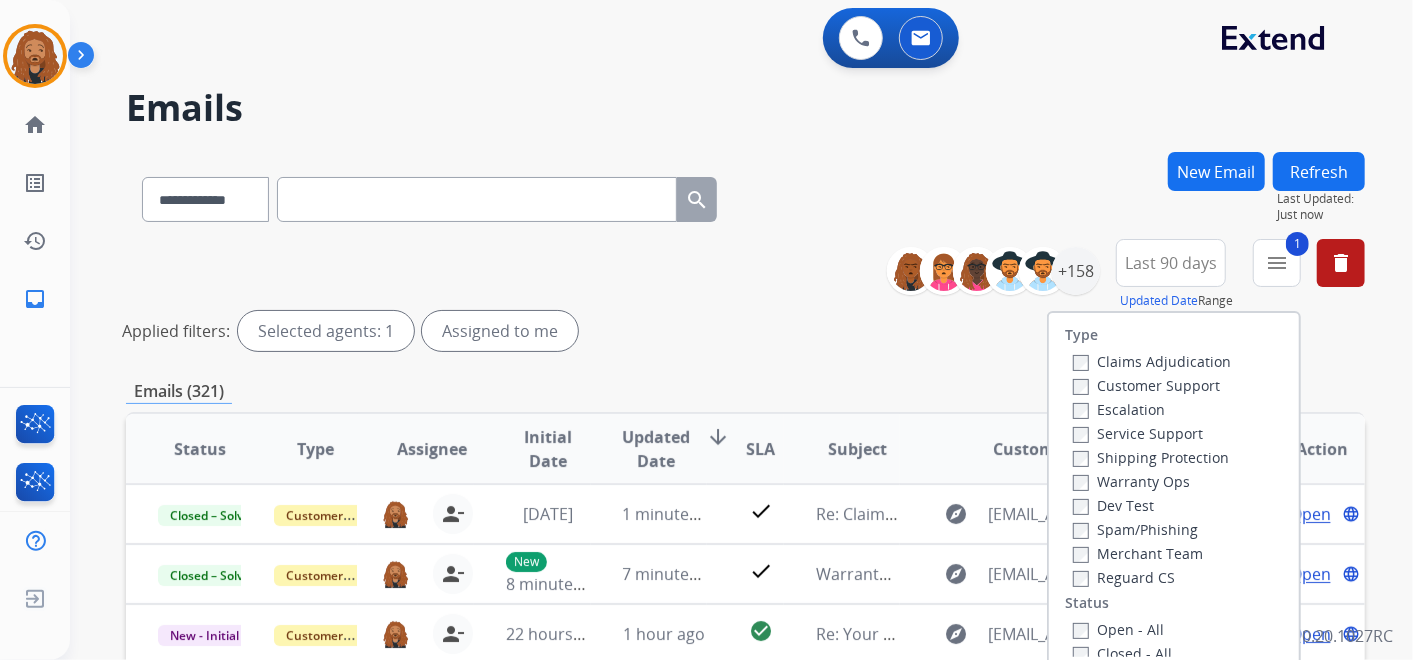 click on "Reguard CS" at bounding box center [1124, 577] 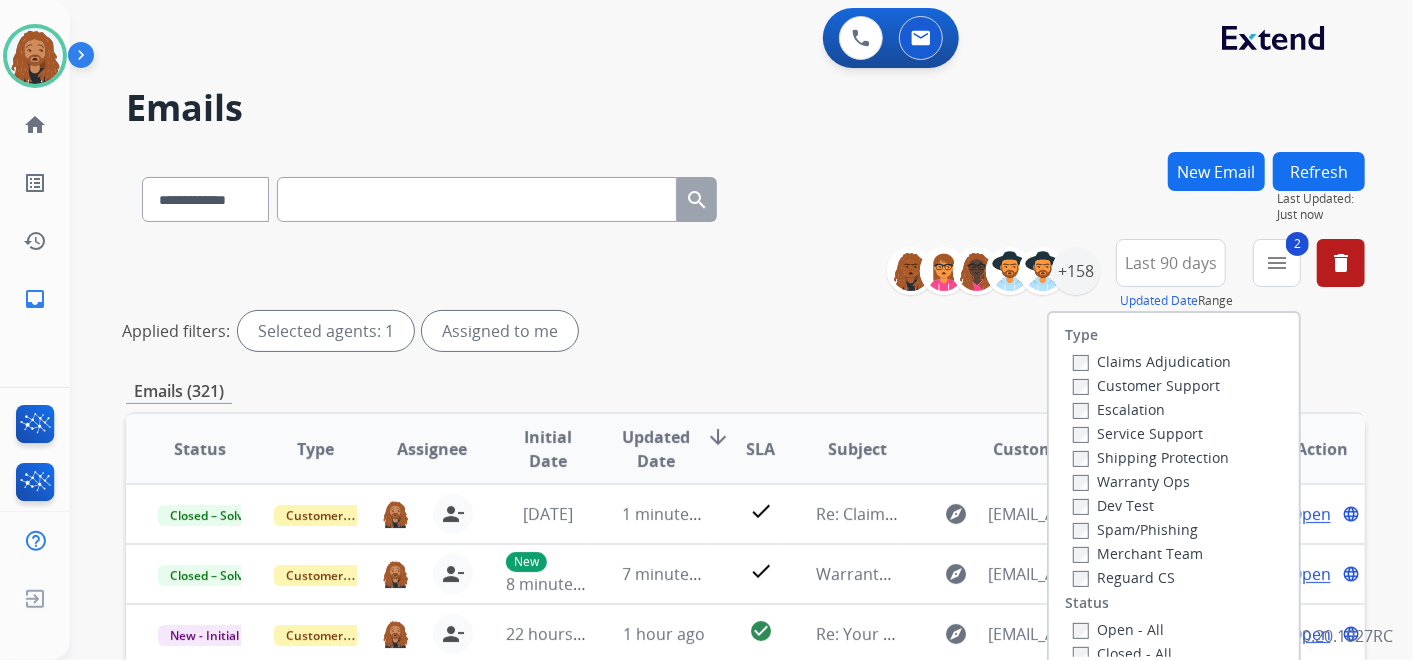 click on "Customer Support" at bounding box center (1146, 385) 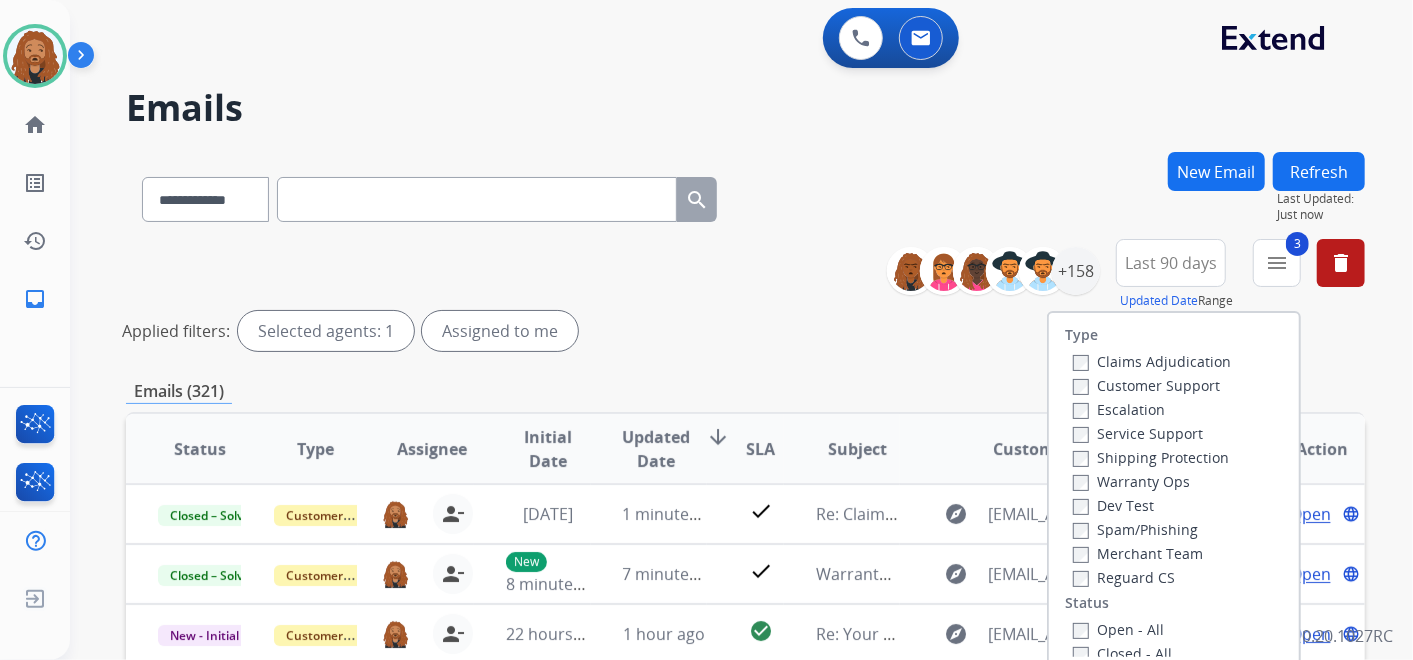 click on "Shipping Protection" at bounding box center (1151, 457) 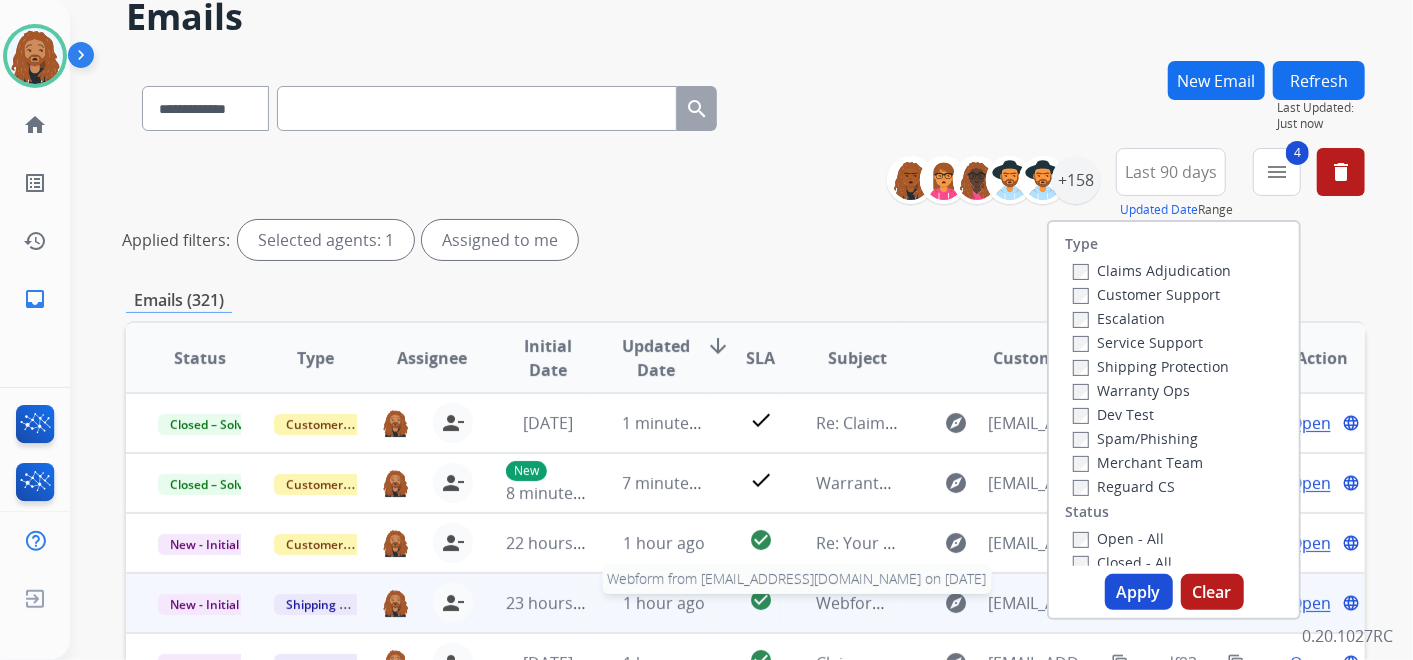 scroll, scrollTop: 333, scrollLeft: 0, axis: vertical 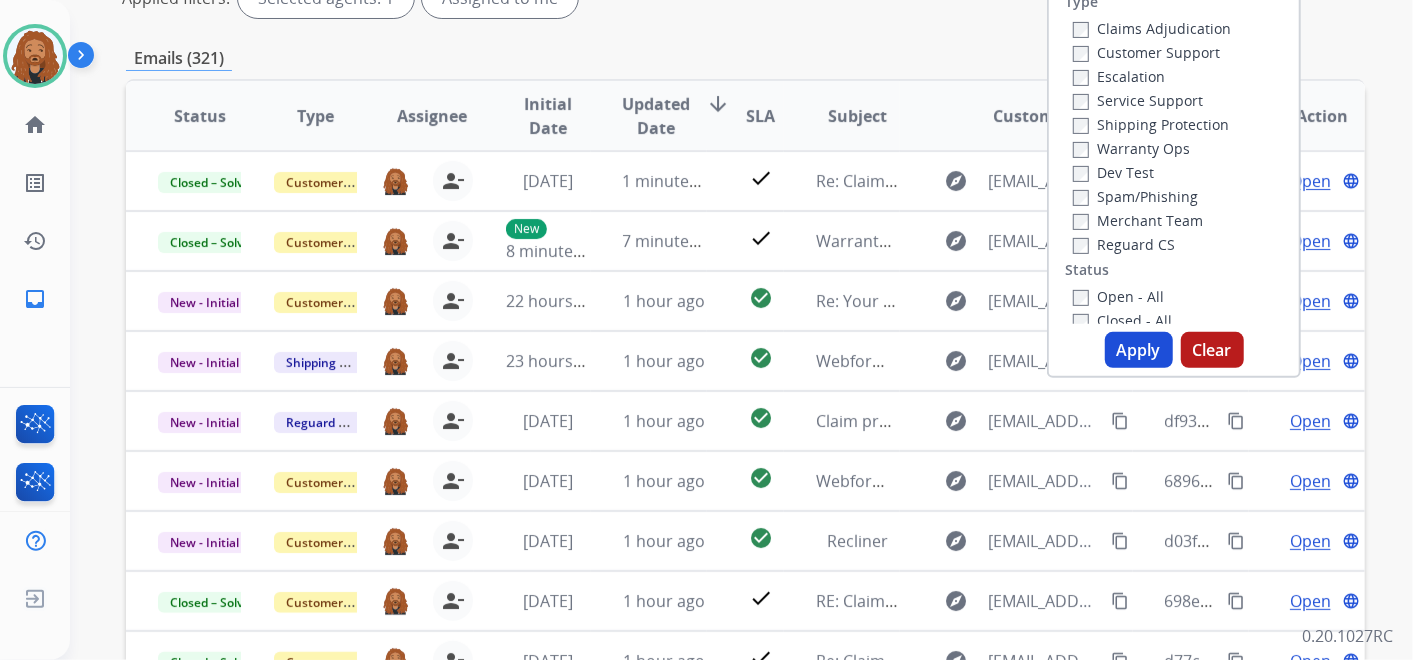 click on "Apply" at bounding box center [1139, 350] 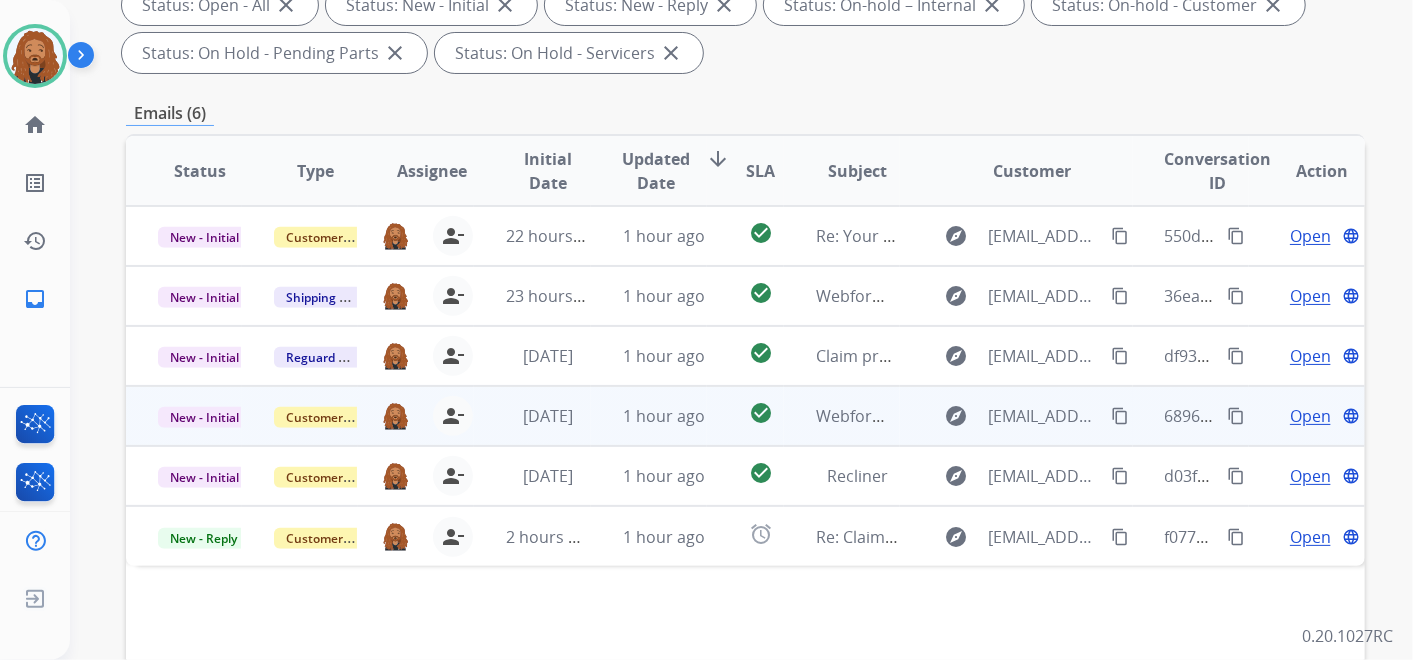 scroll, scrollTop: 555, scrollLeft: 0, axis: vertical 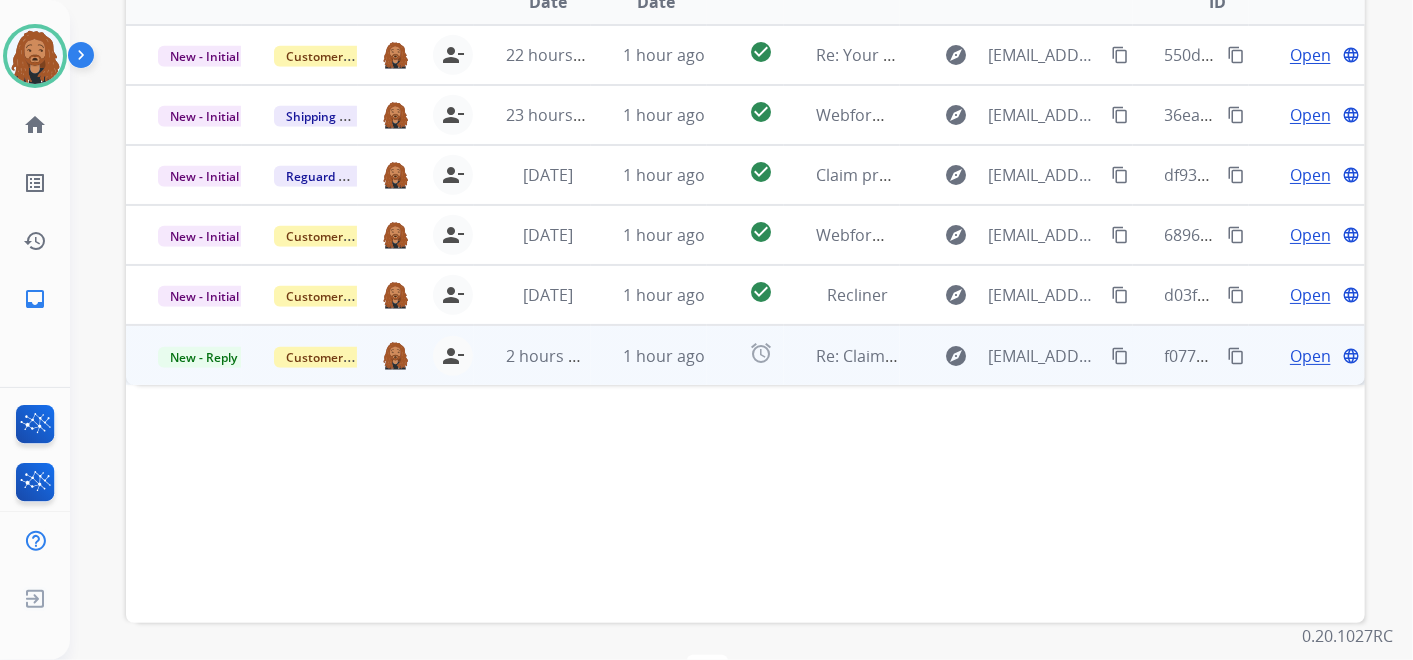 click on "explore jdevers_1999@yahoo.com content_copy" at bounding box center [1016, 355] 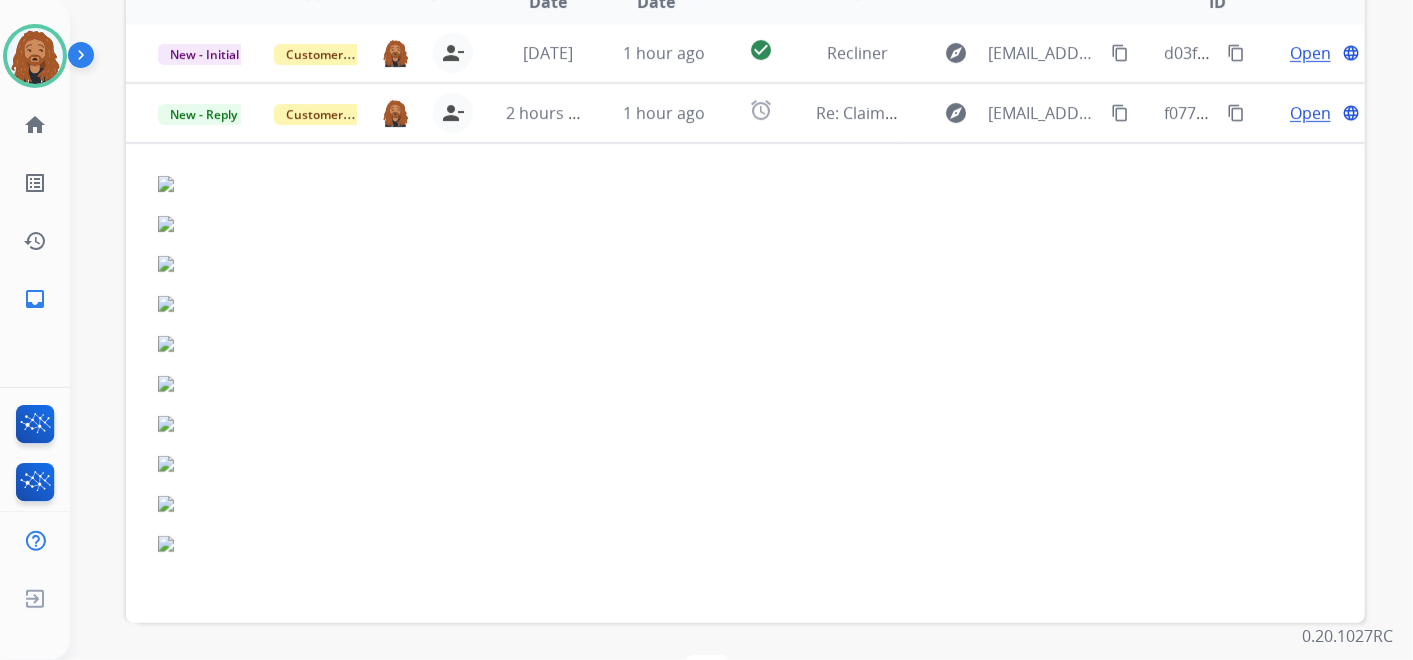 scroll, scrollTop: 300, scrollLeft: 0, axis: vertical 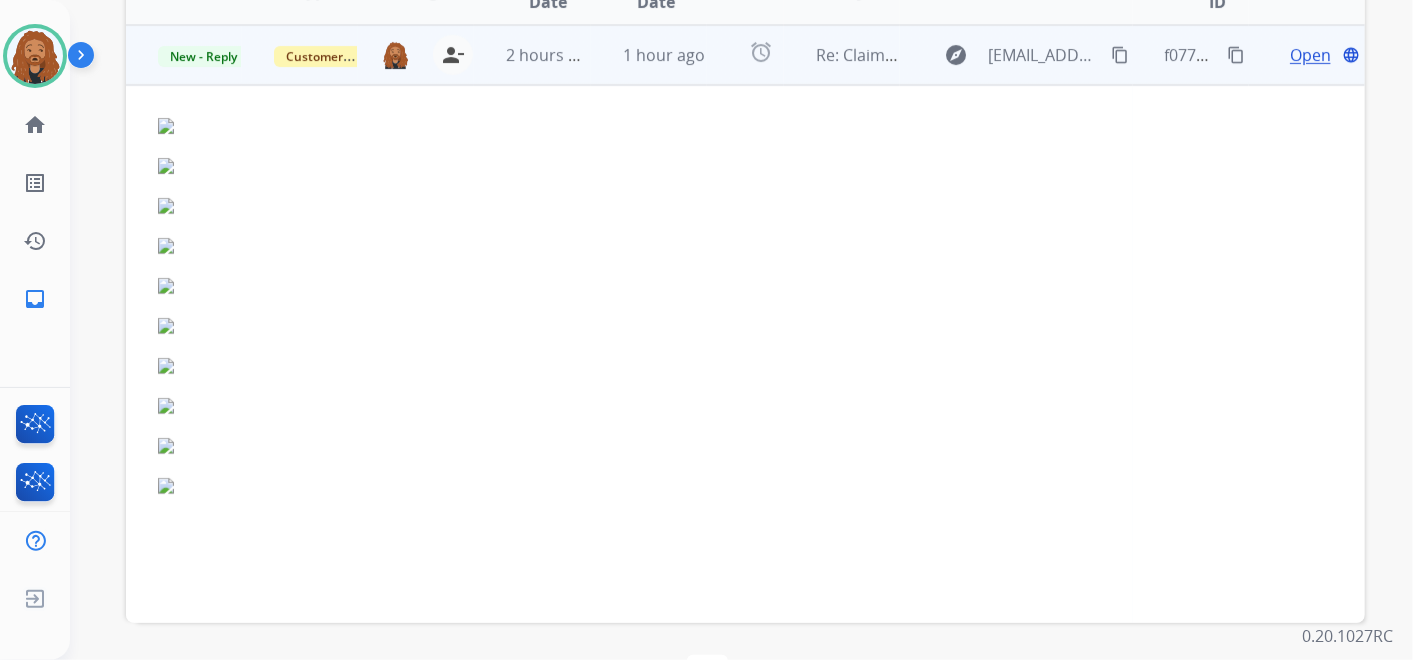click on "Open" at bounding box center [1310, 55] 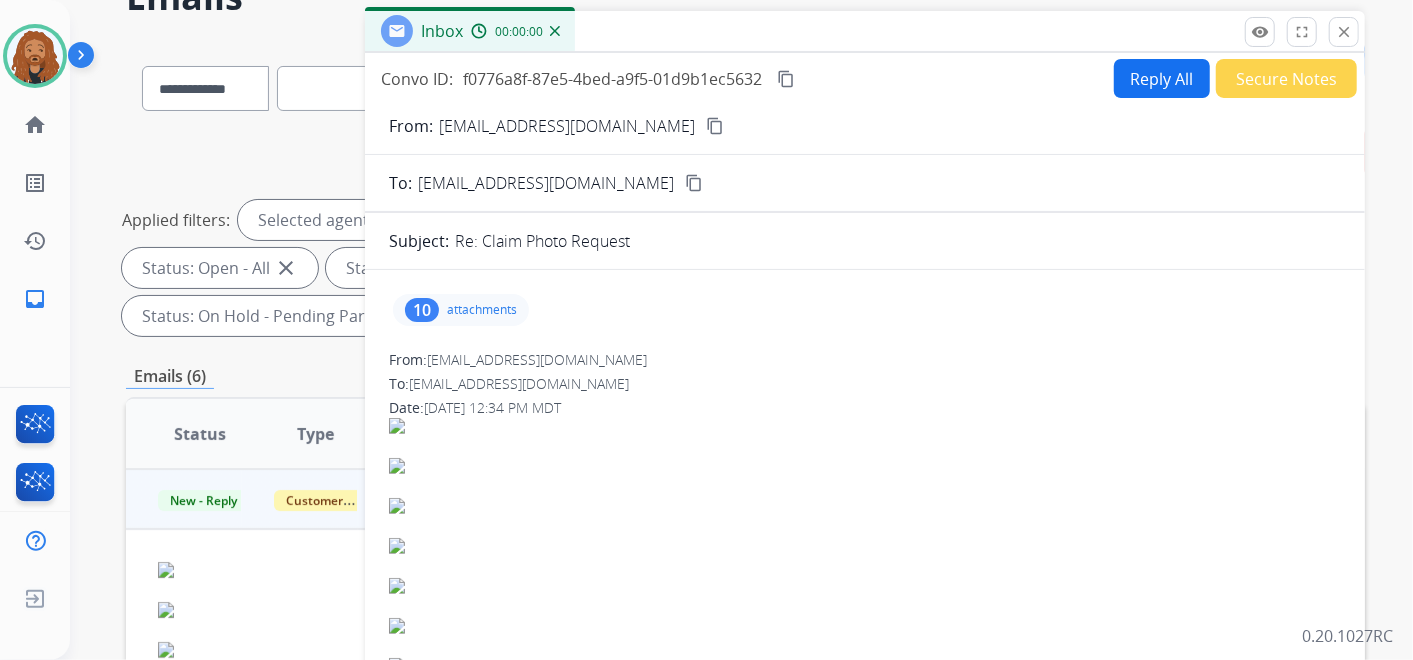 scroll, scrollTop: 111, scrollLeft: 0, axis: vertical 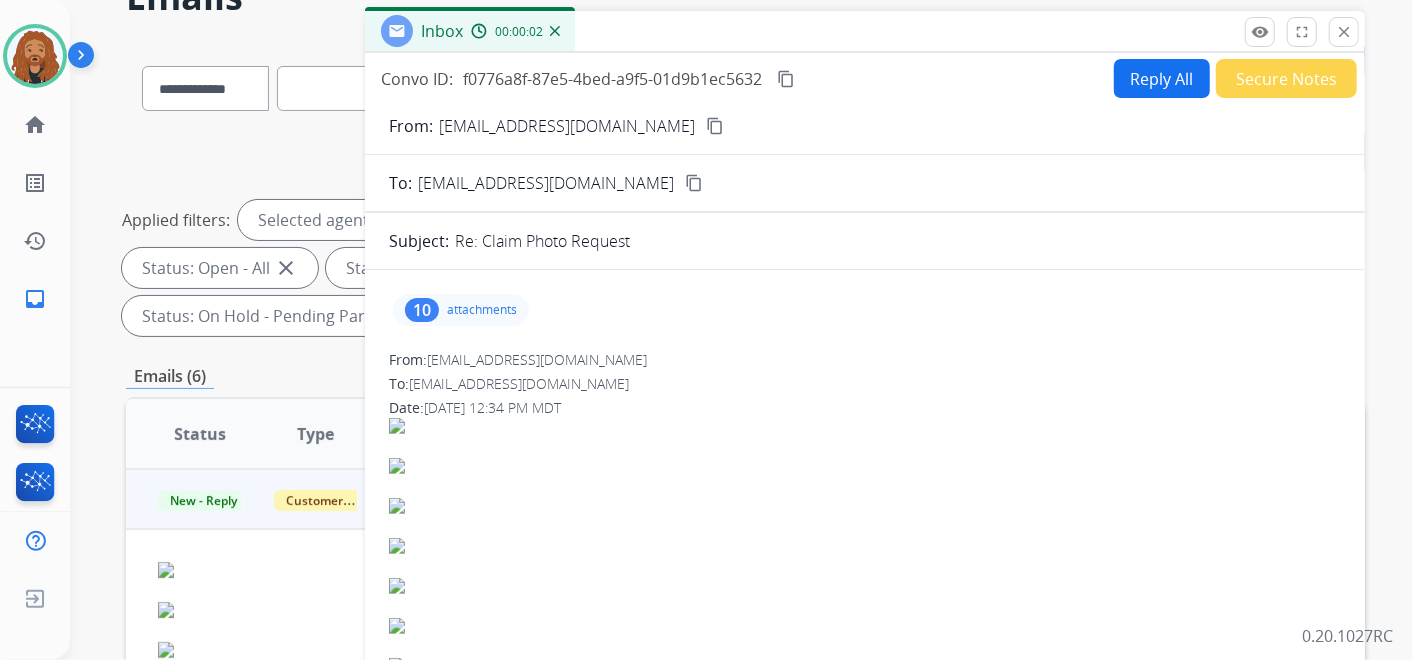 click on "content_copy" at bounding box center (715, 126) 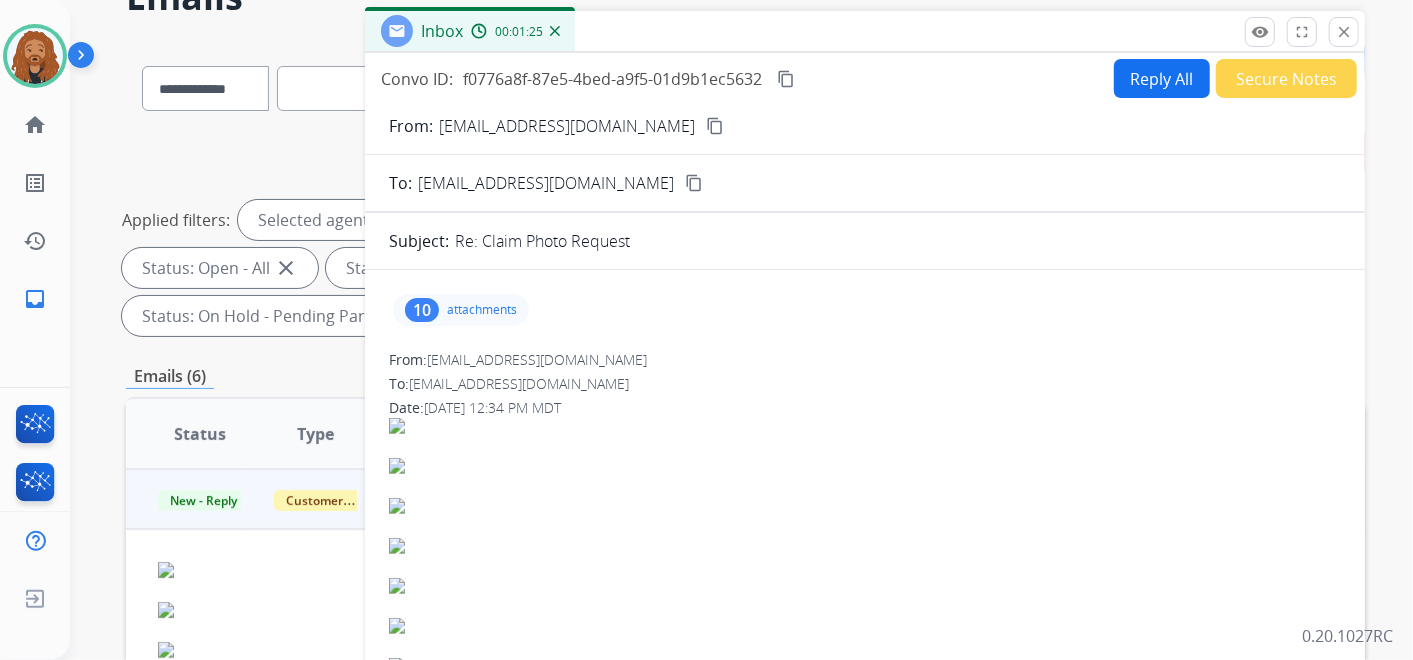 click on "content_copy" at bounding box center [786, 79] 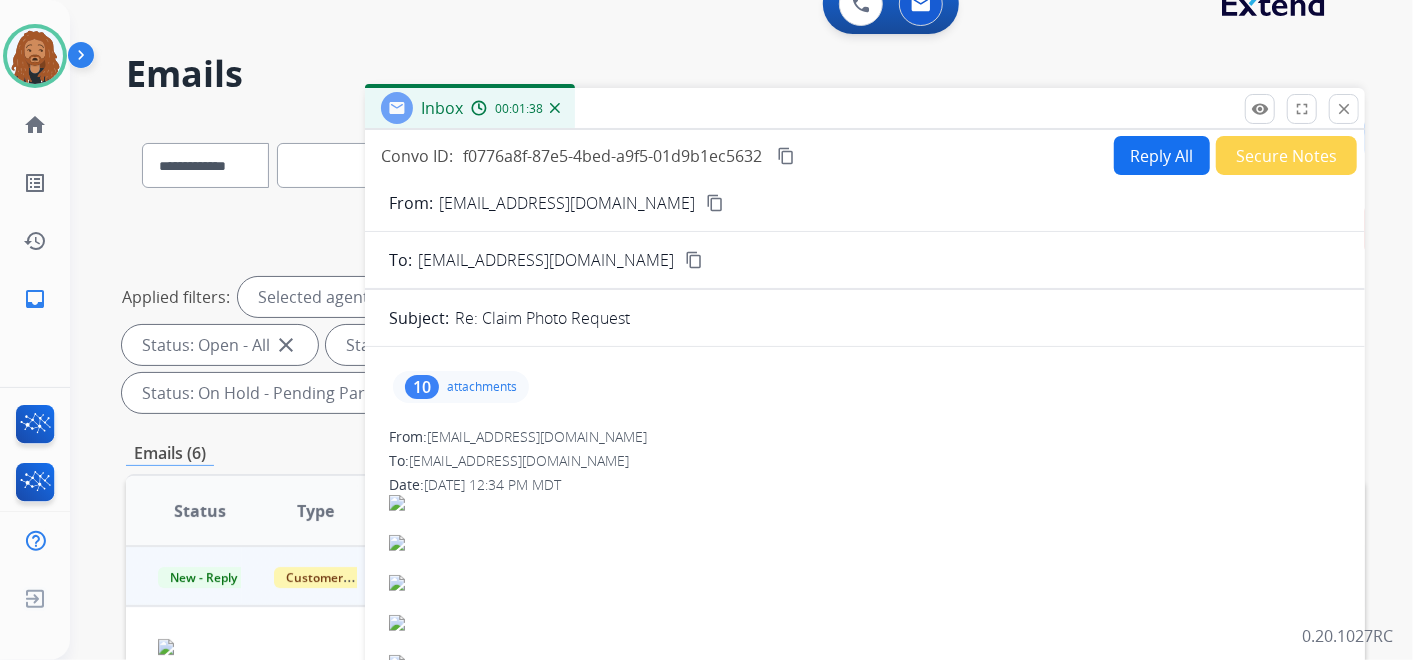 scroll, scrollTop: 0, scrollLeft: 0, axis: both 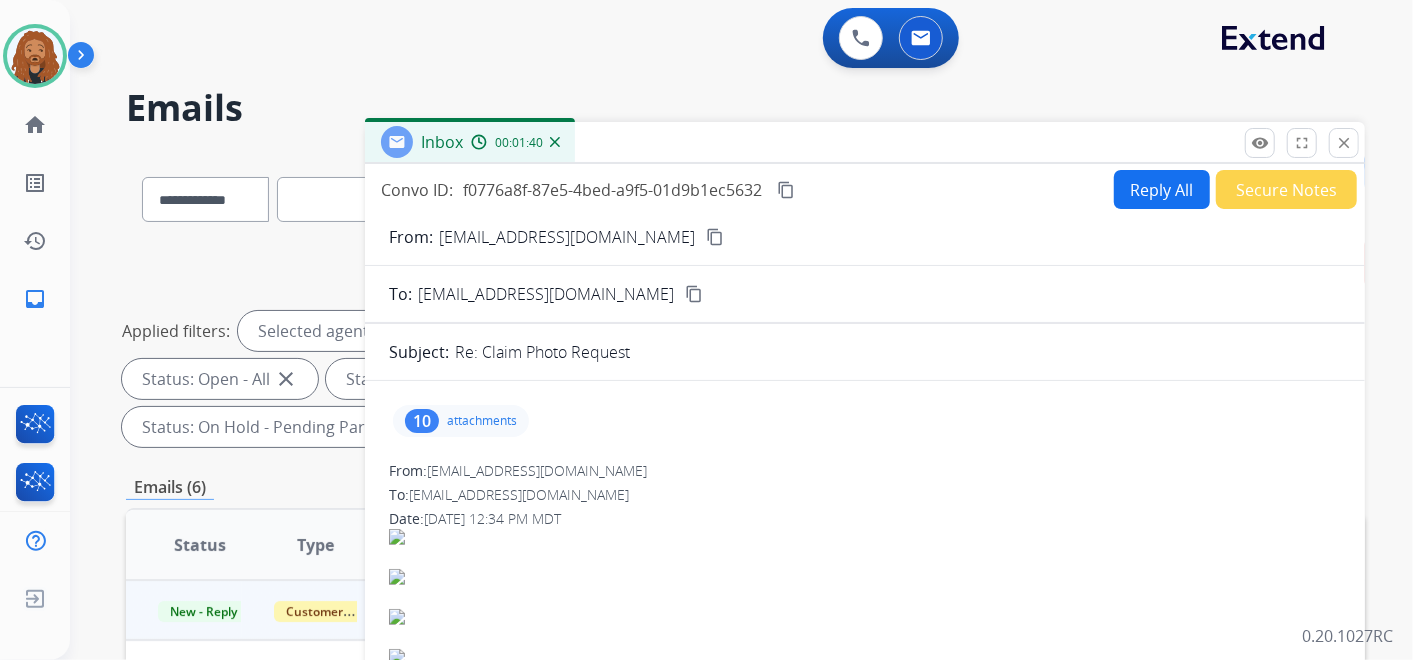 click on "10 attachments" at bounding box center [461, 421] 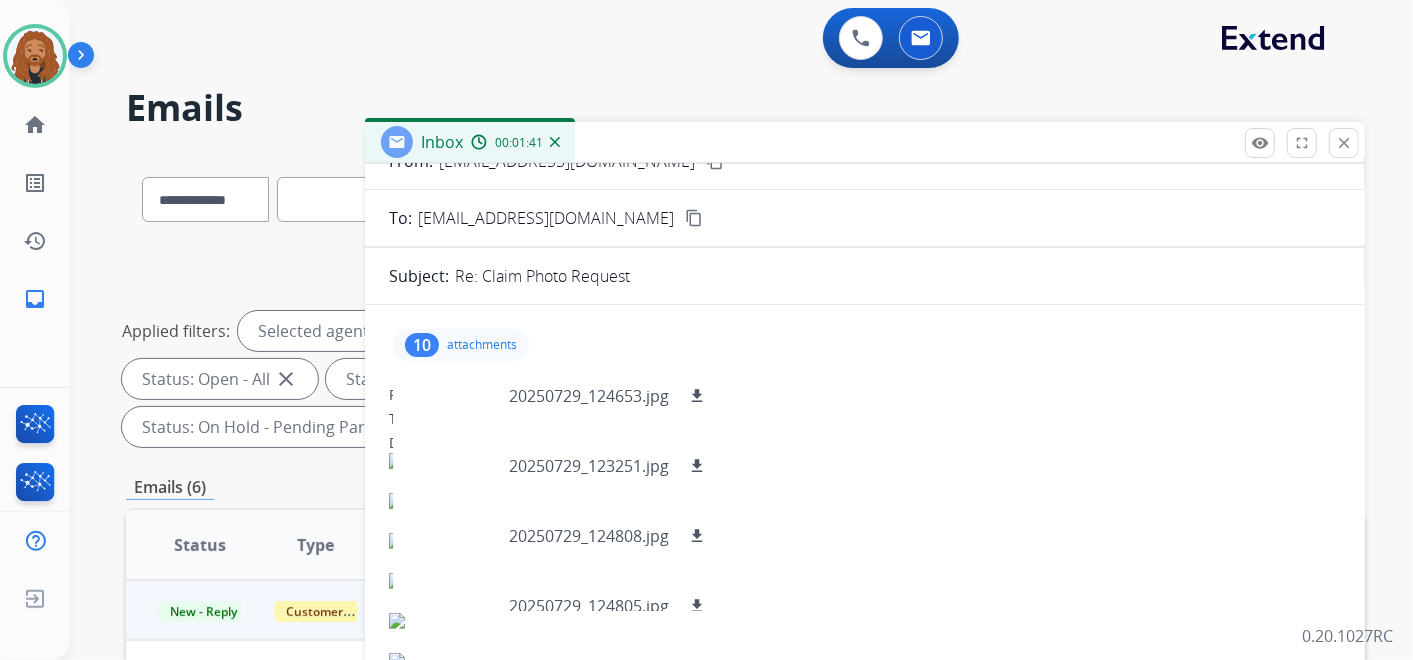 scroll, scrollTop: 222, scrollLeft: 0, axis: vertical 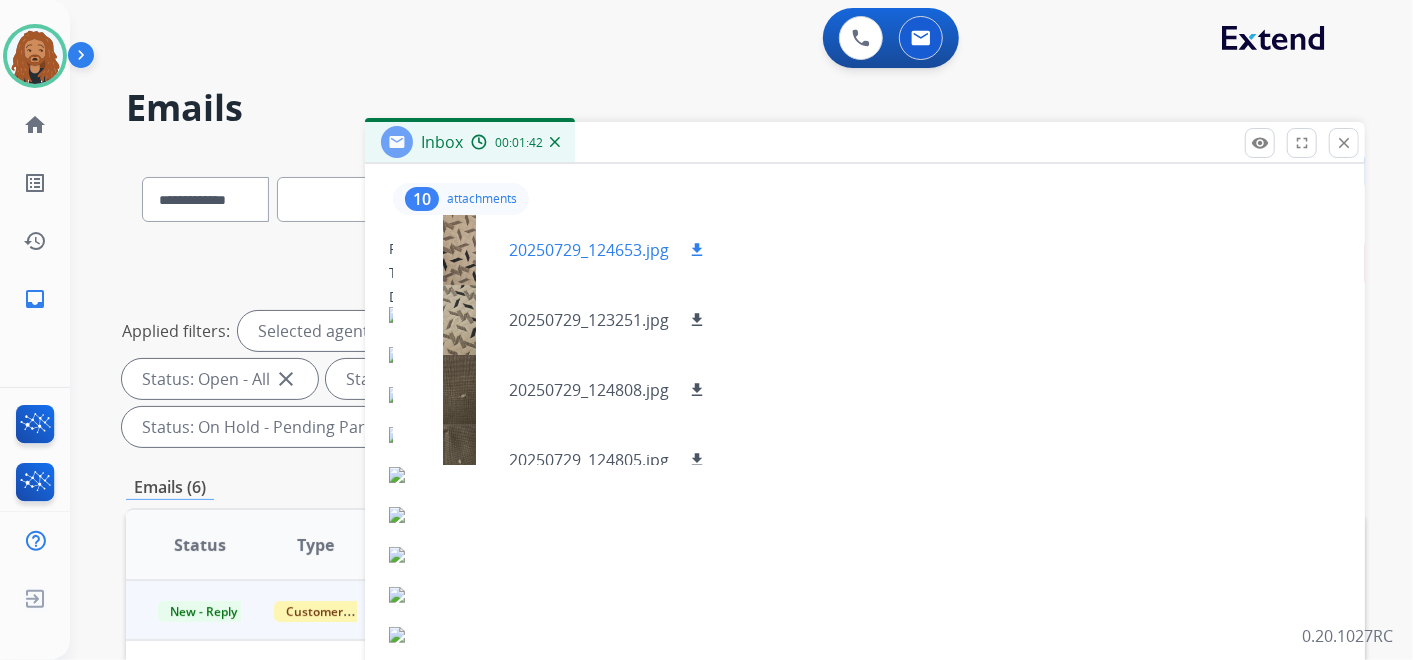 click on "download" at bounding box center [697, 250] 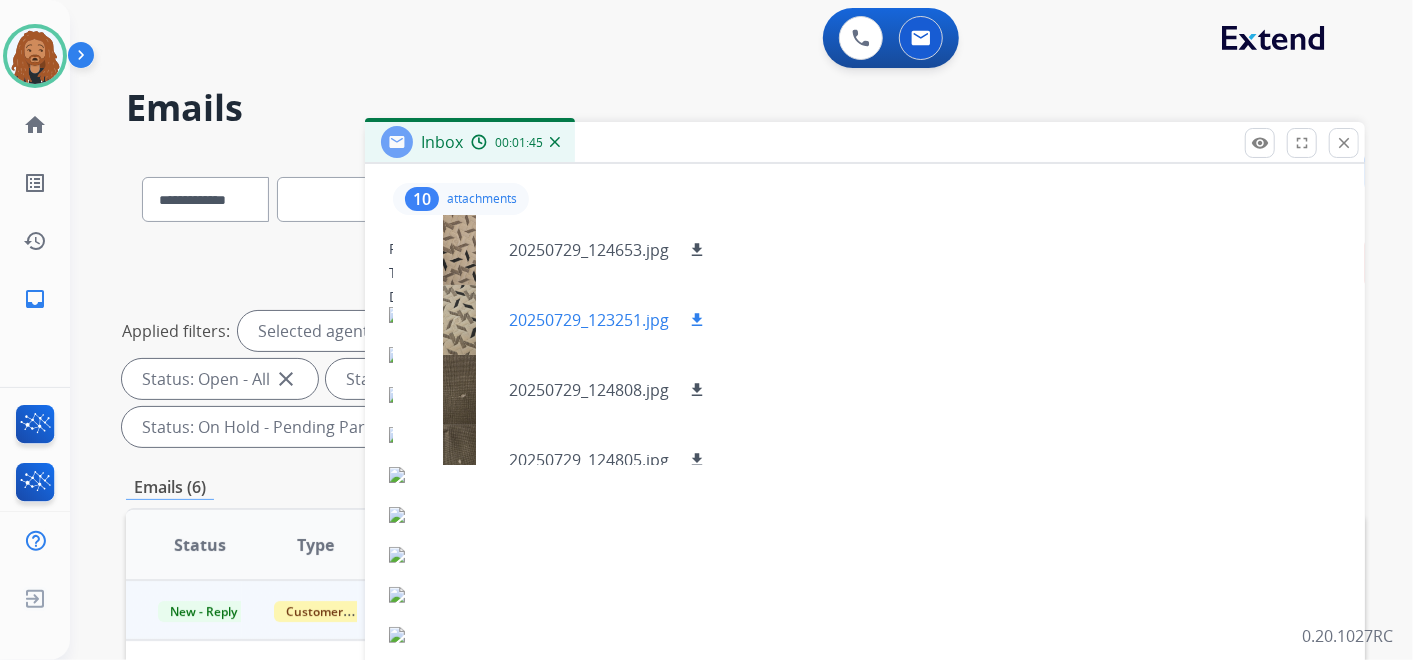 click on "download" at bounding box center [697, 320] 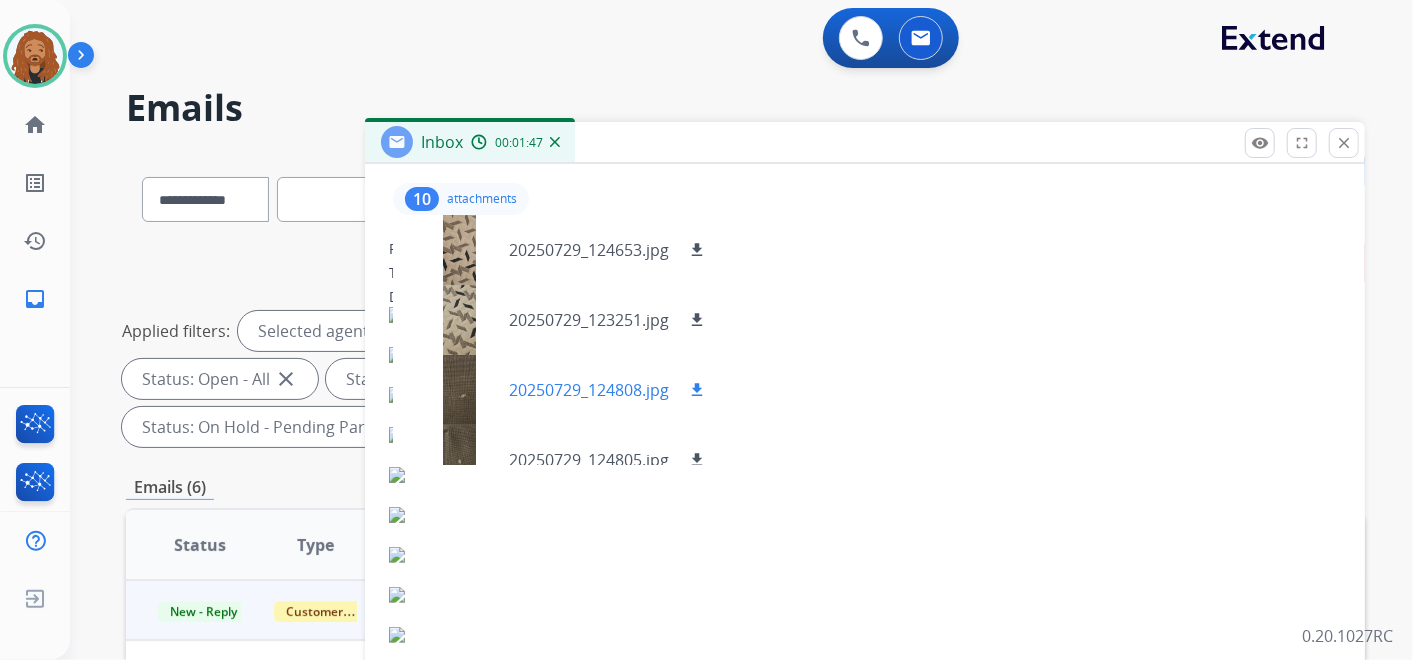 click on "download" at bounding box center (697, 390) 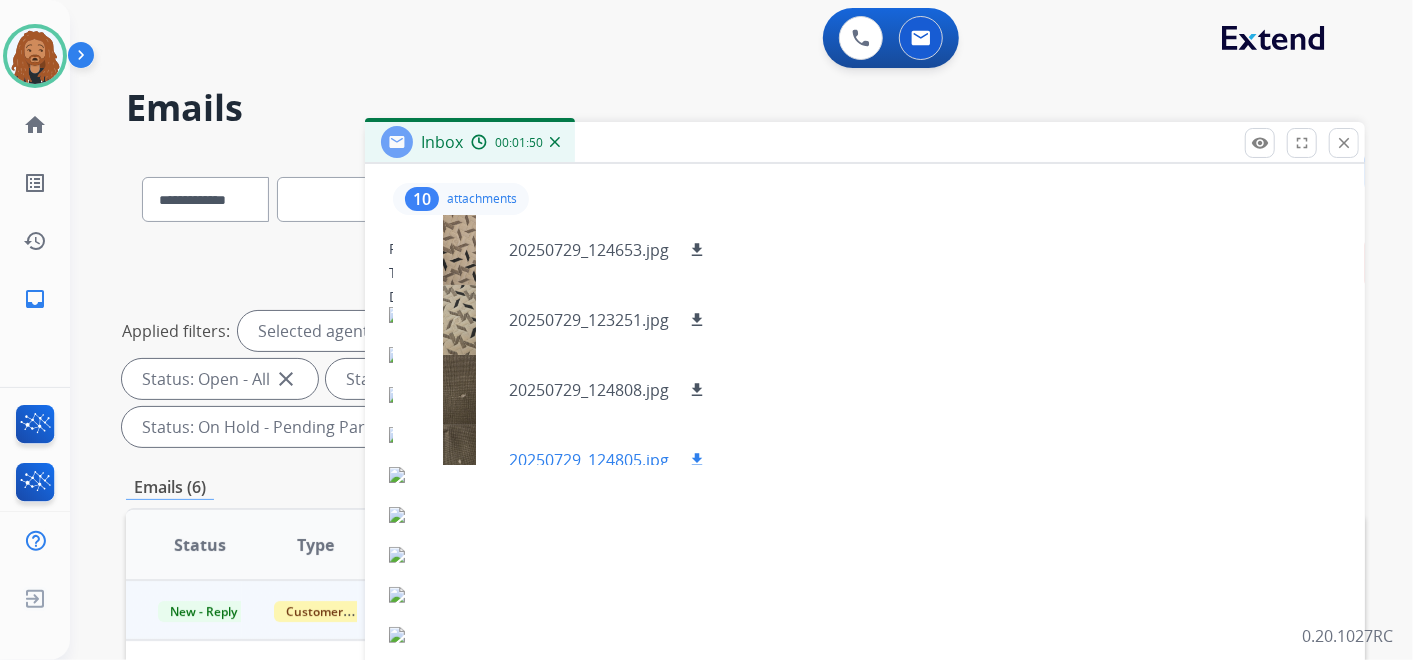click on "download" at bounding box center [697, 460] 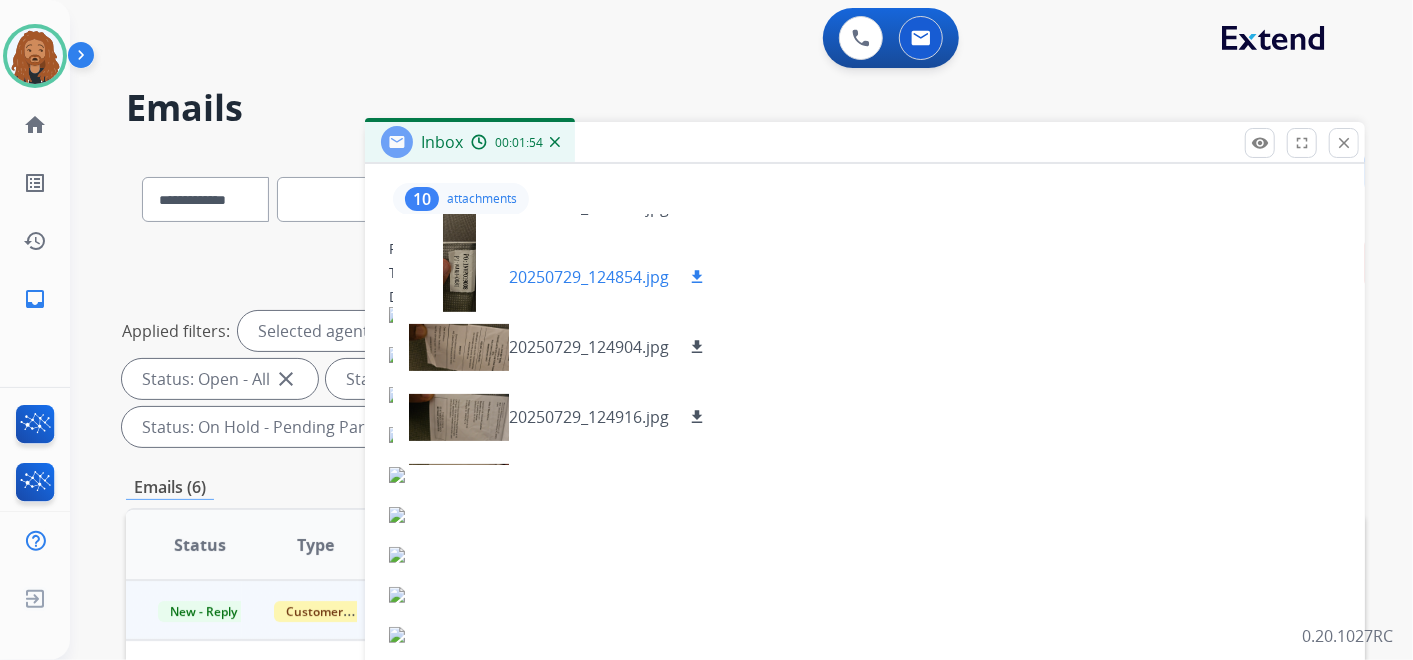 scroll, scrollTop: 248, scrollLeft: 0, axis: vertical 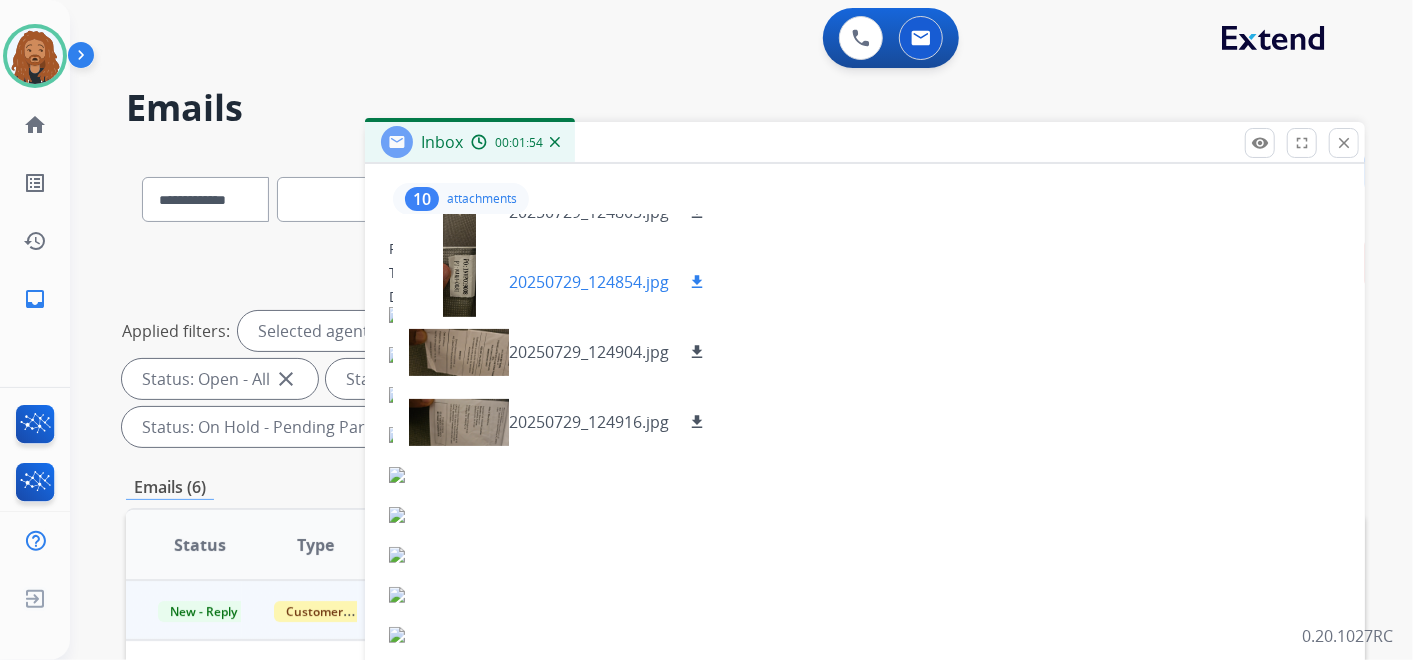 click on "download" at bounding box center [697, 282] 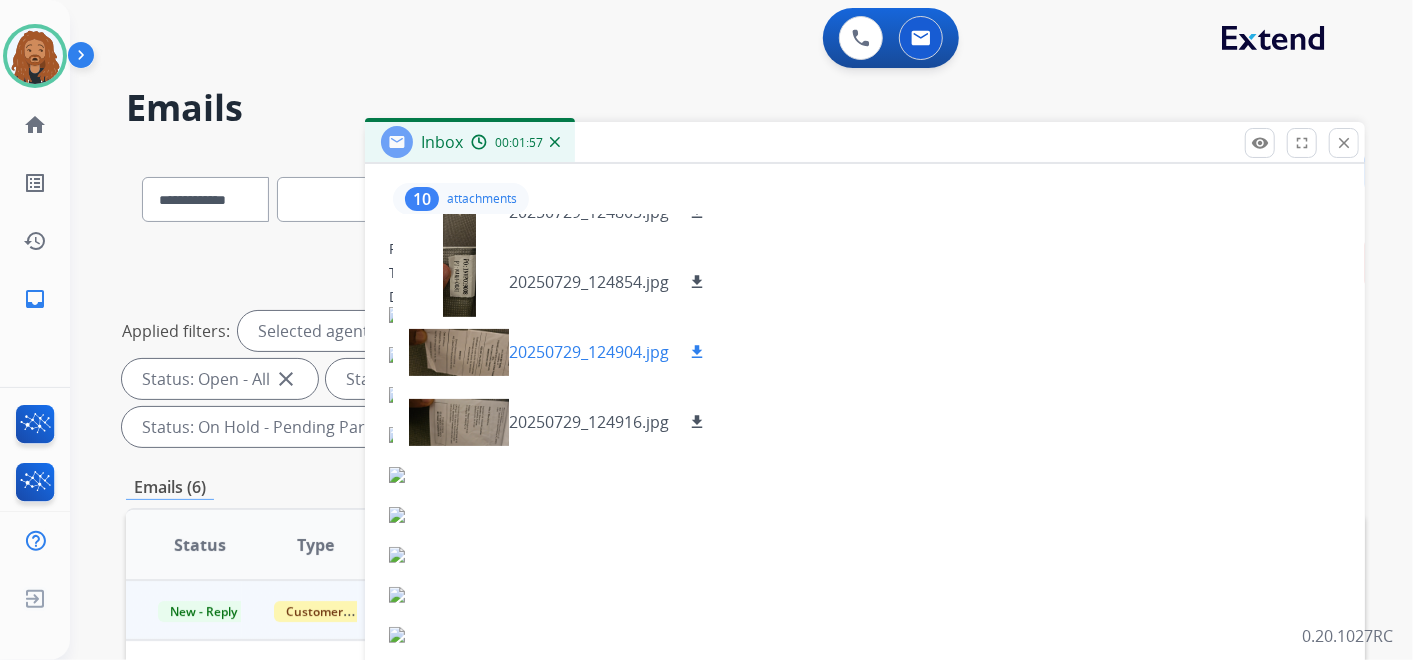 click on "download" at bounding box center (697, 352) 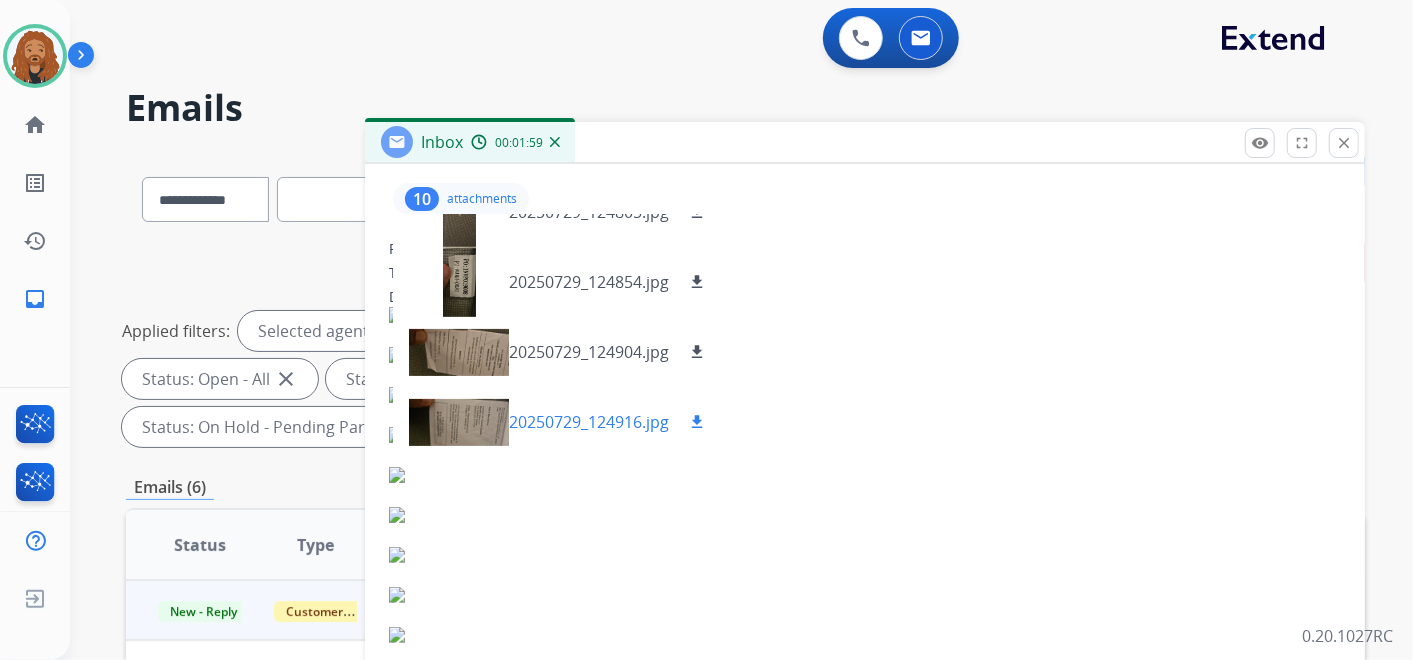 click on "download" at bounding box center [697, 422] 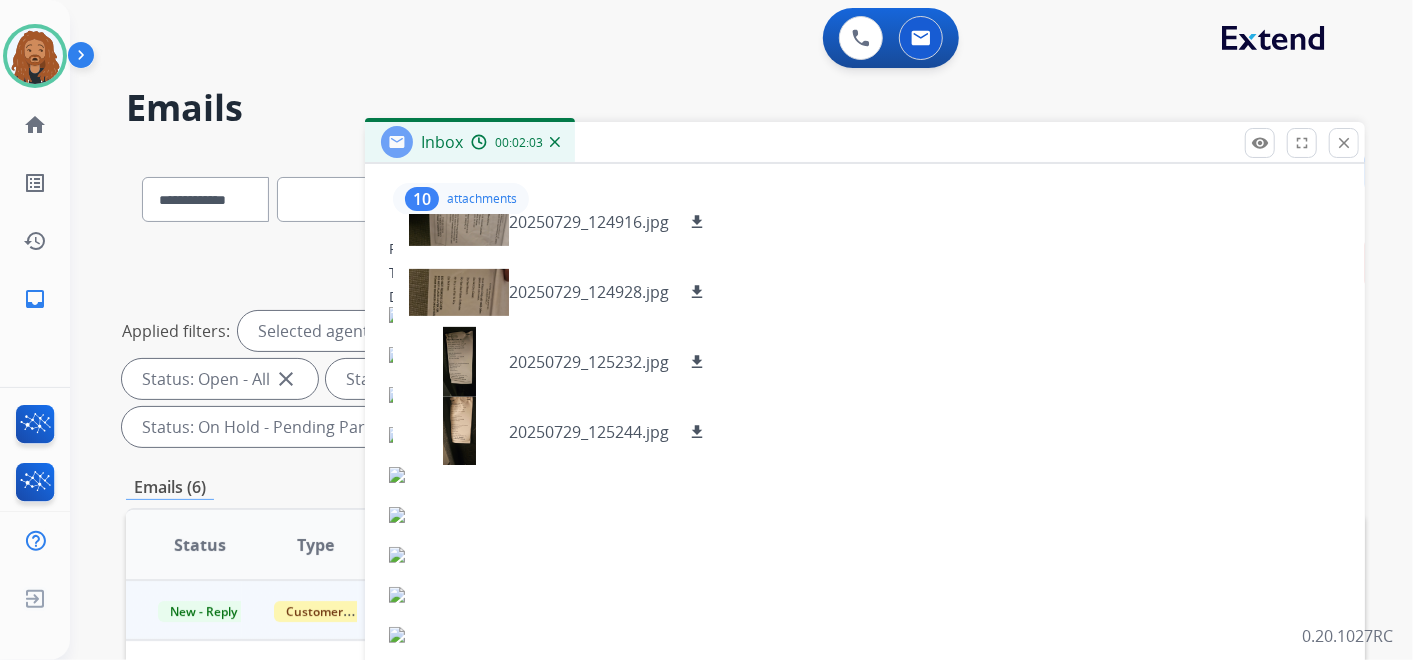 scroll, scrollTop: 450, scrollLeft: 0, axis: vertical 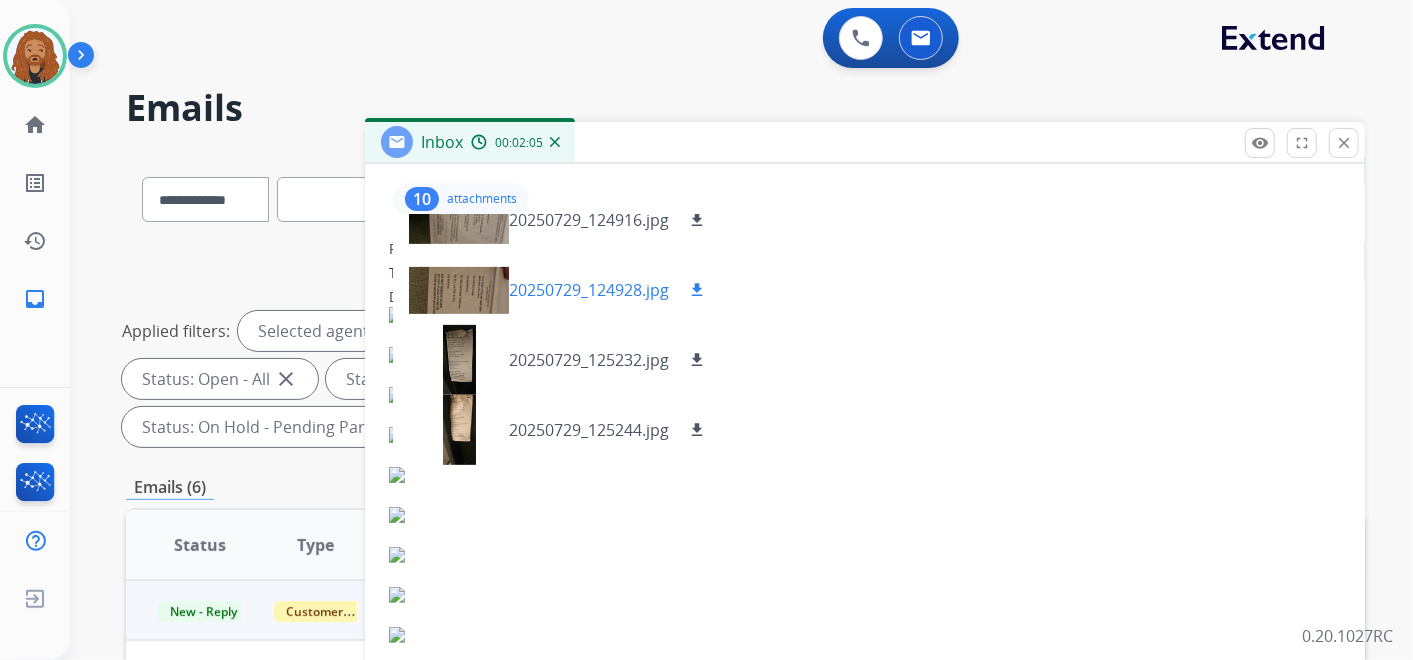 click on "download" at bounding box center (697, 290) 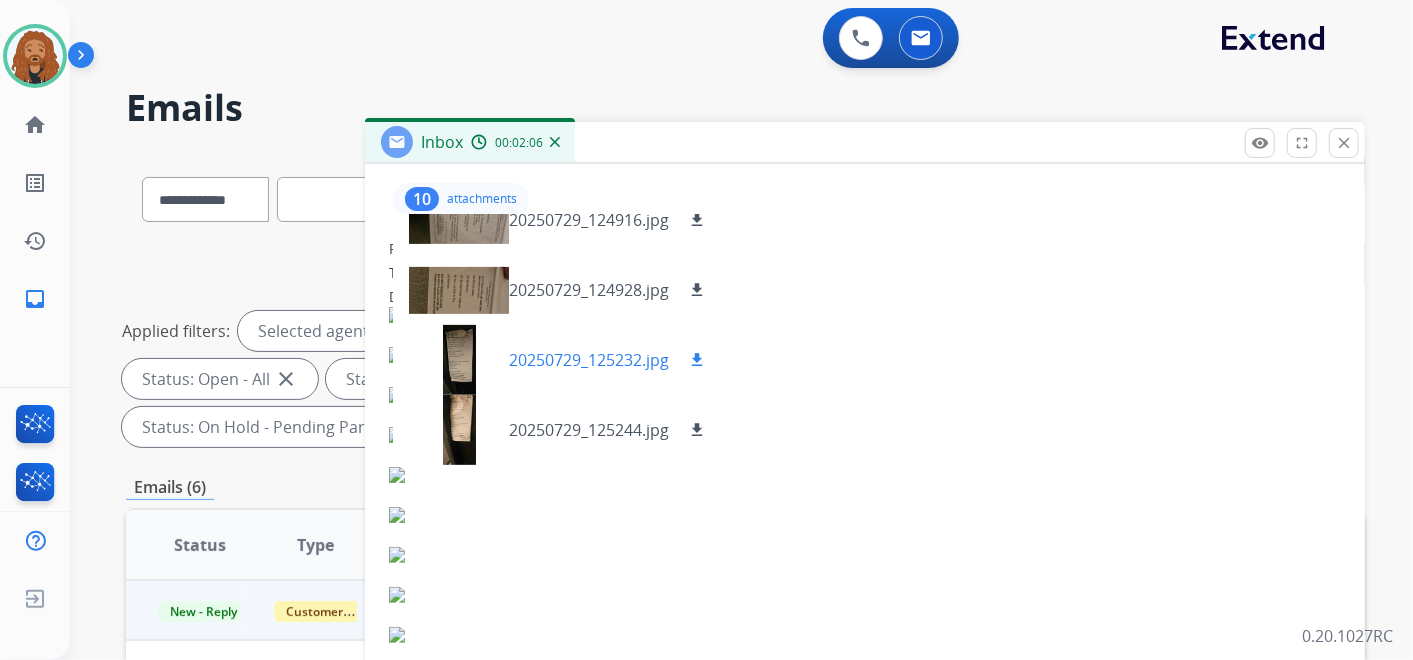 click on "download" at bounding box center [697, 360] 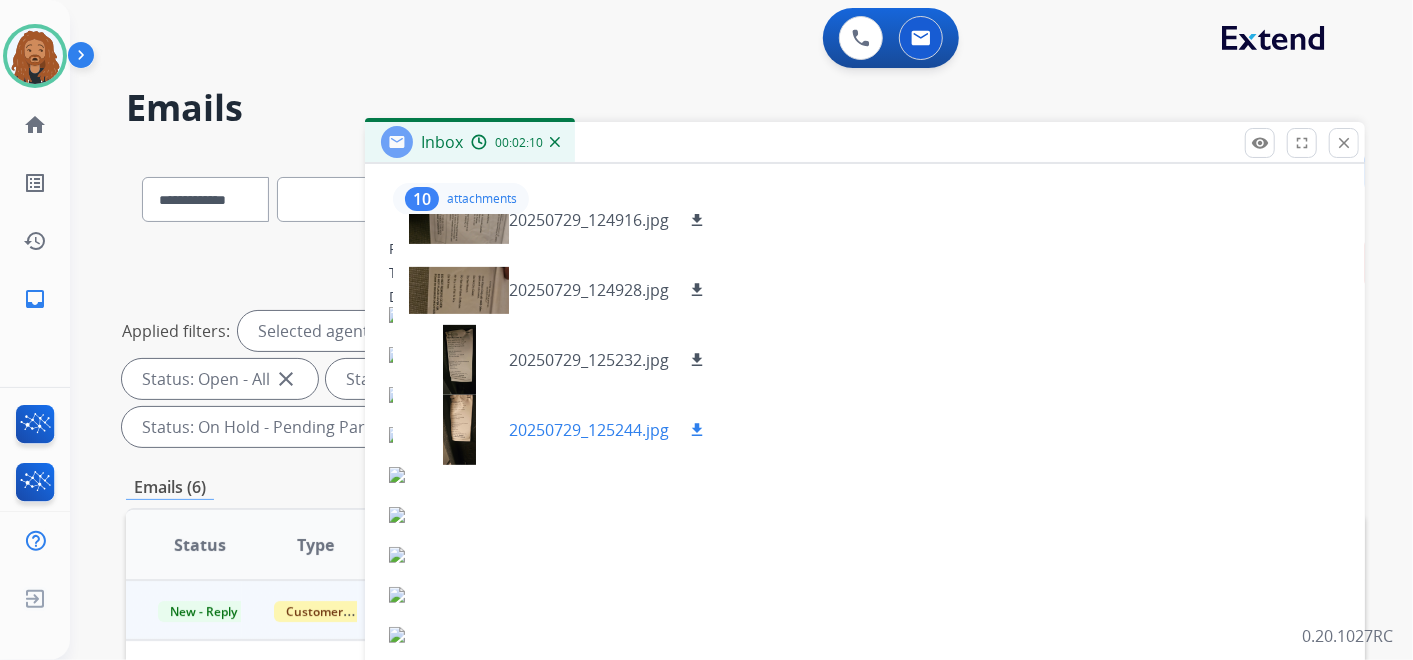 click on "download" at bounding box center [697, 430] 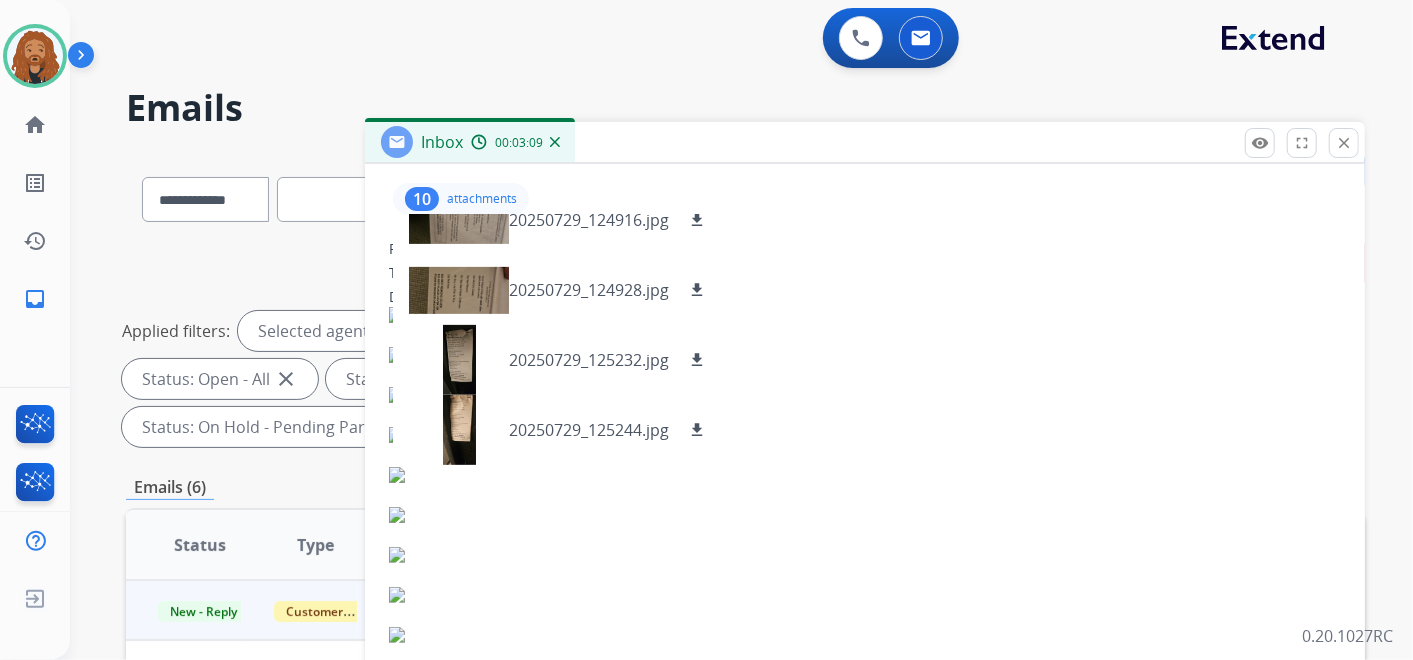 click on "Inbox  00:03:09" at bounding box center [865, 143] 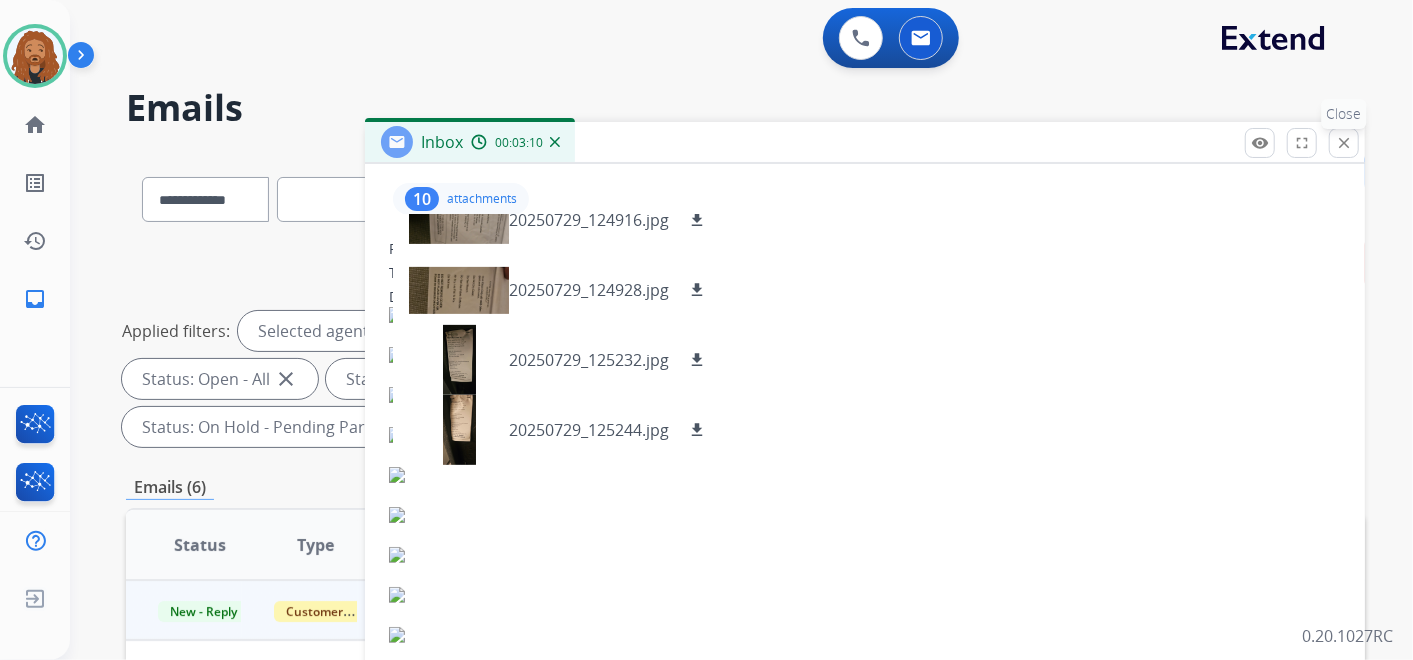 click on "remove_red_eye Logs fullscreen Expand close Close" at bounding box center (1302, 143) 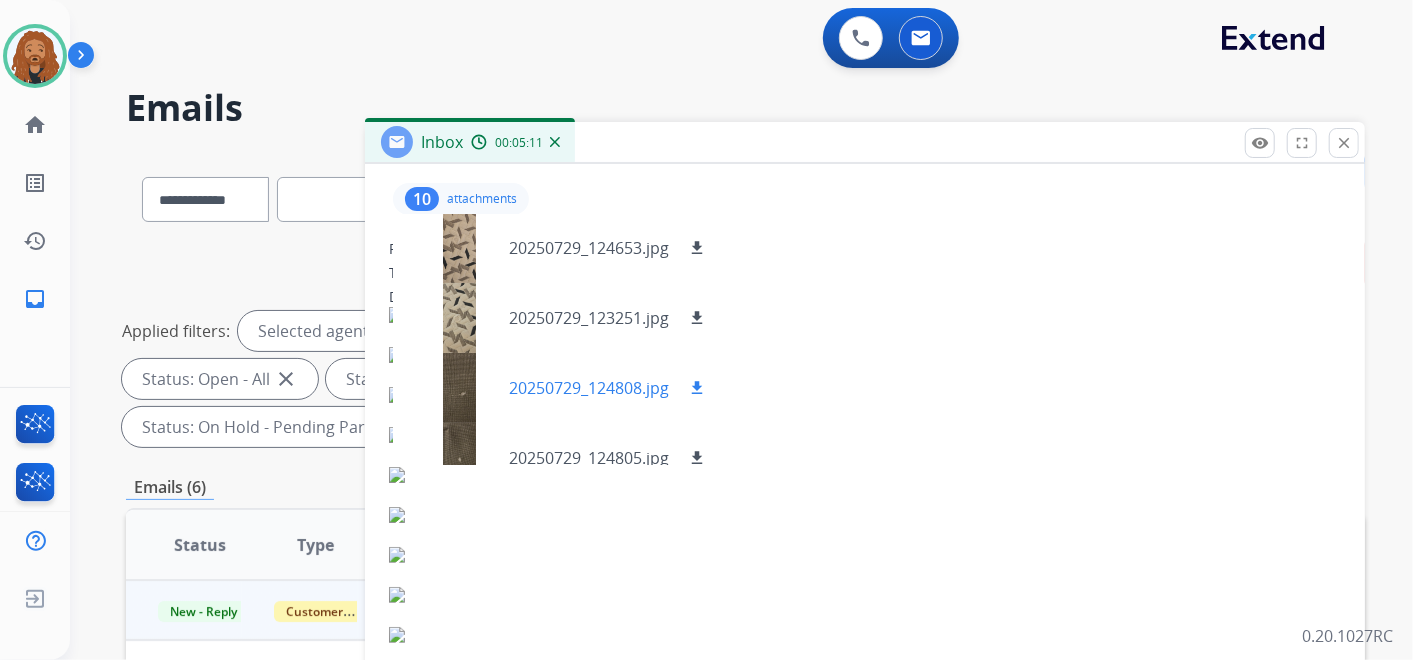 scroll, scrollTop: 0, scrollLeft: 0, axis: both 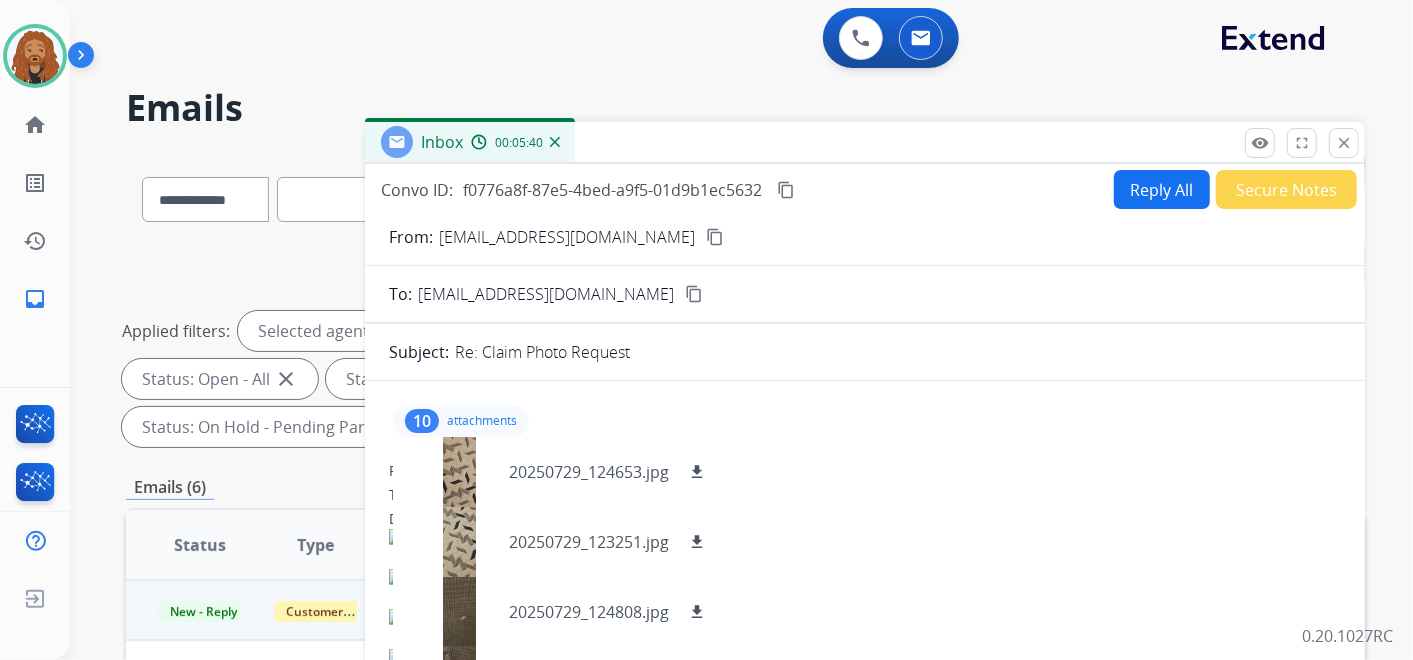 click on "Reply All" at bounding box center (1162, 189) 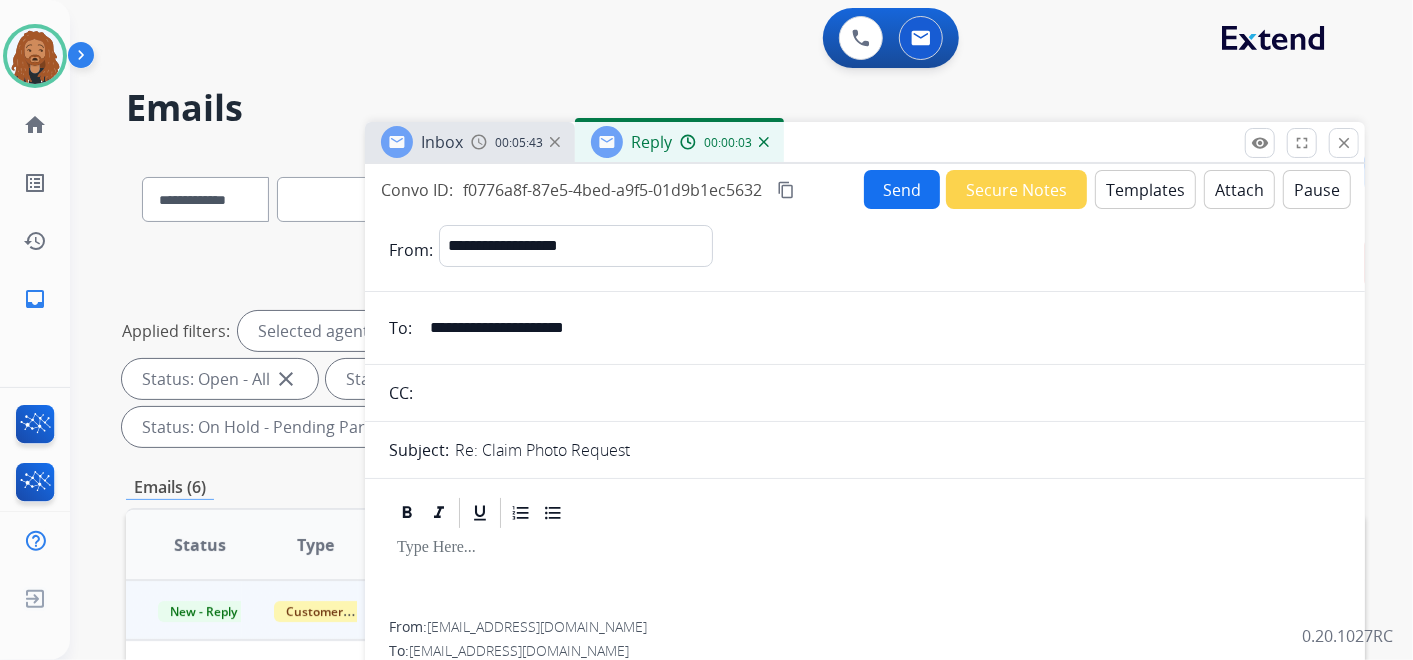 click on "Templates" at bounding box center (1145, 189) 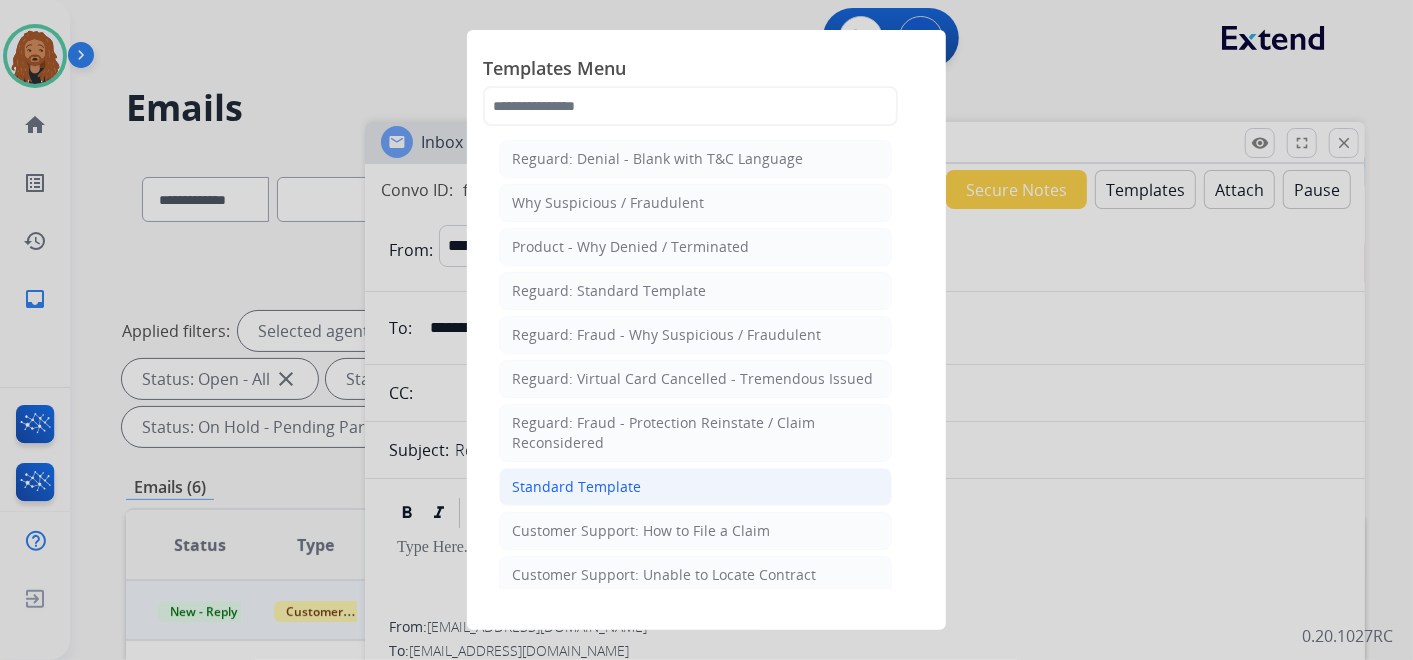 click on "Standard Template" 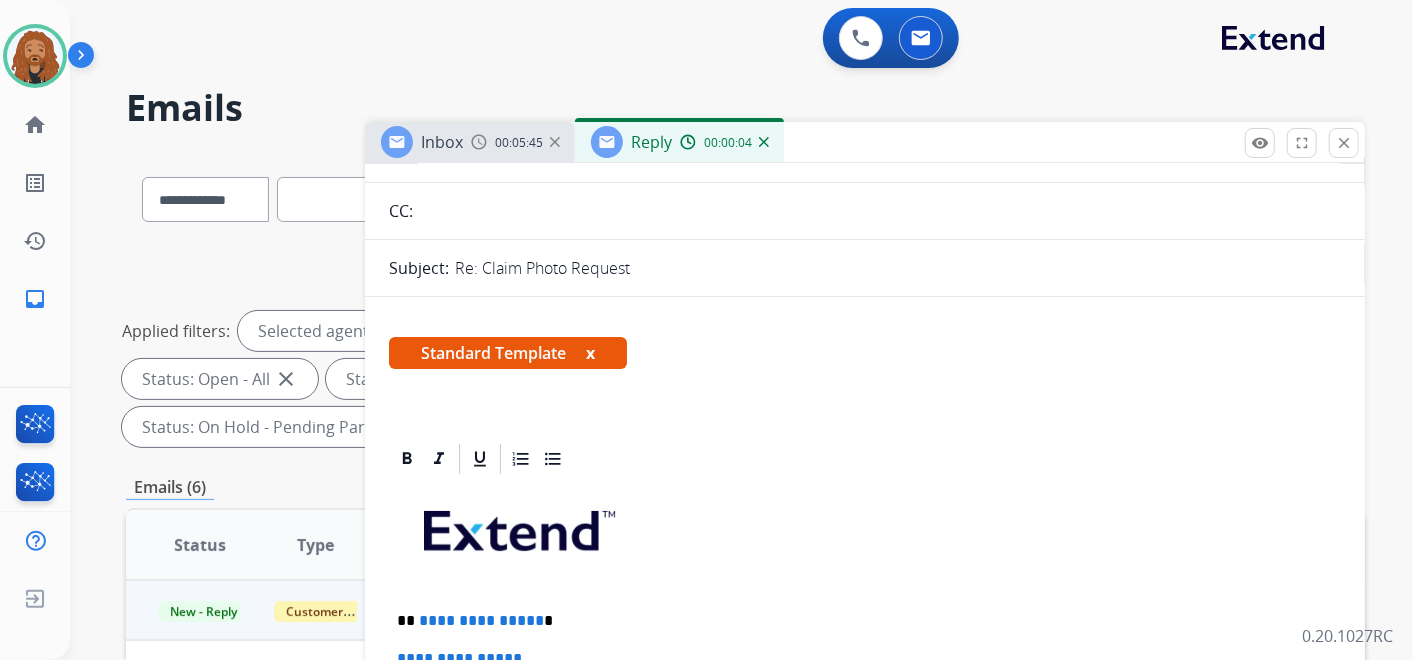 scroll, scrollTop: 555, scrollLeft: 0, axis: vertical 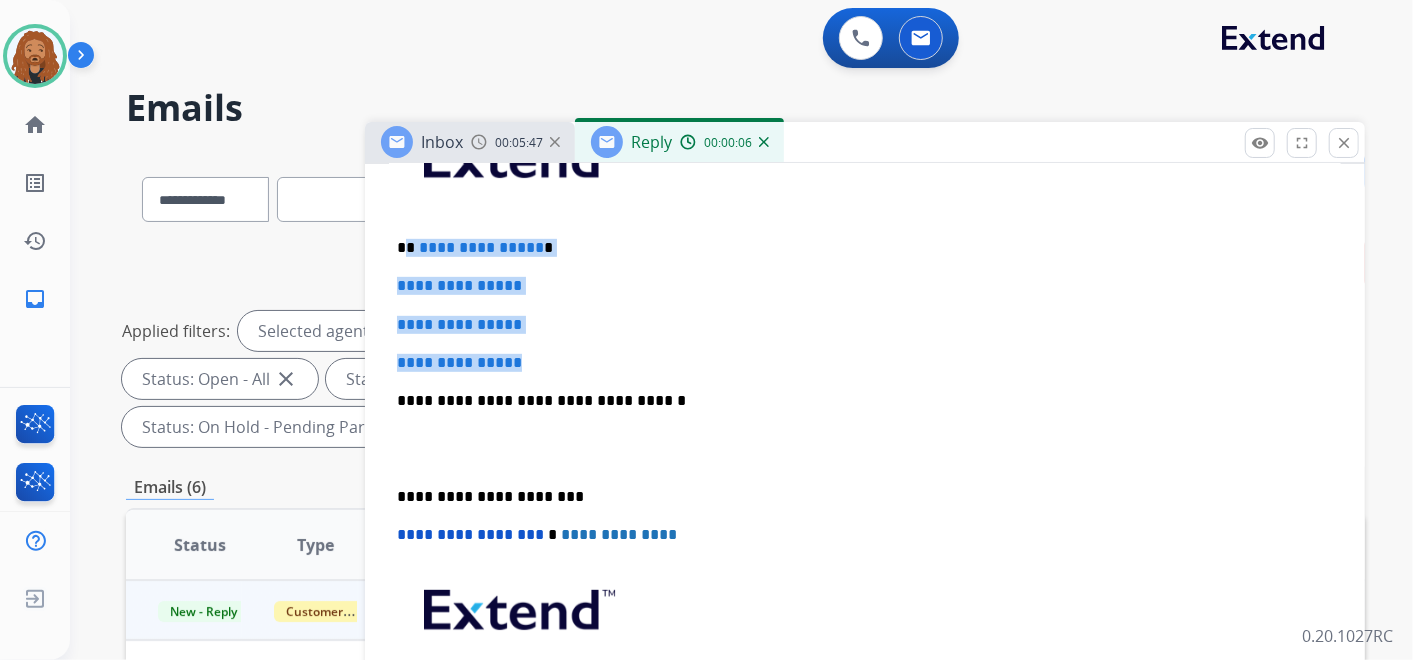 drag, startPoint x: 545, startPoint y: 360, endPoint x: 408, endPoint y: 240, distance: 182.12358 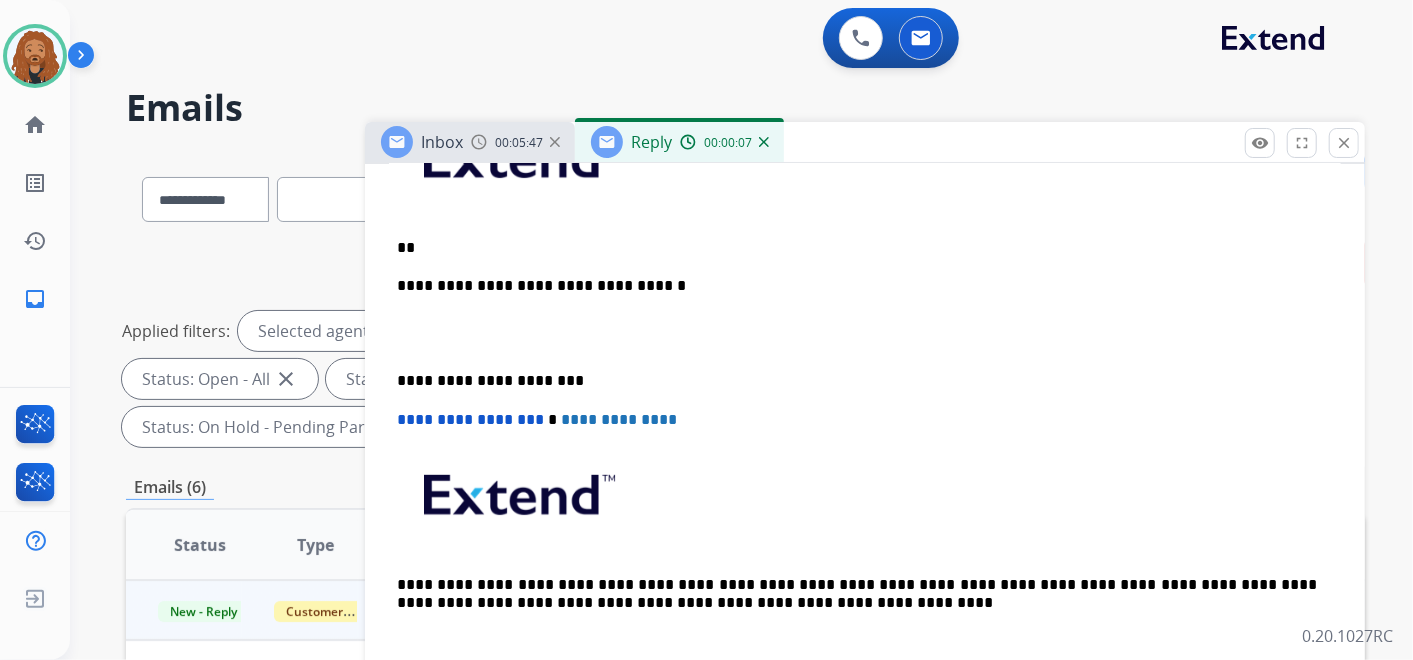 type 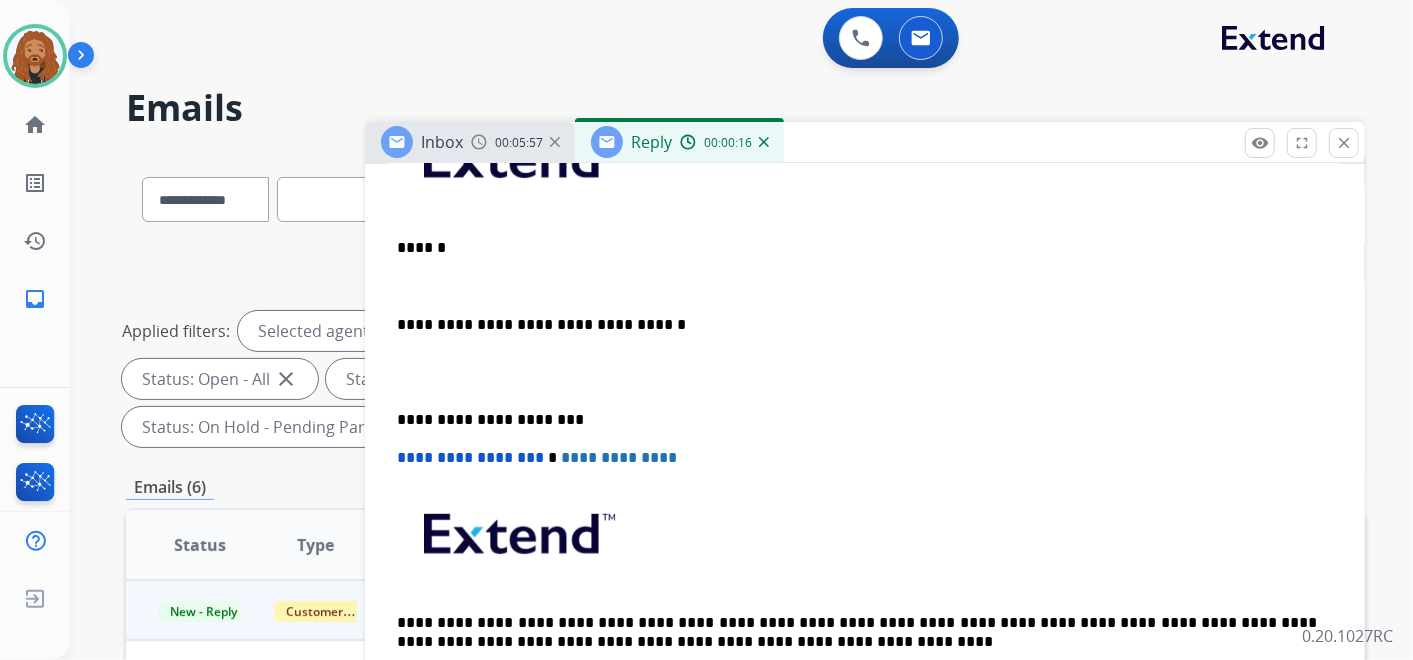 click at bounding box center (865, 286) 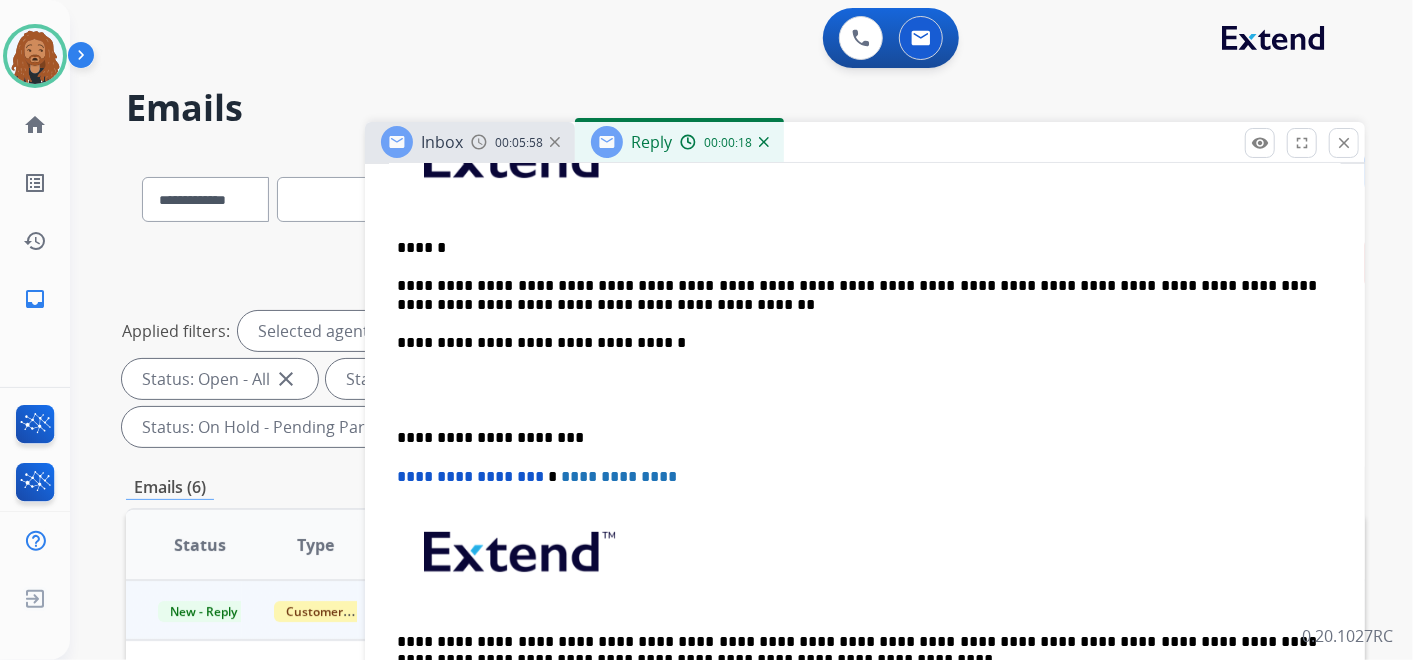 click at bounding box center [865, 390] 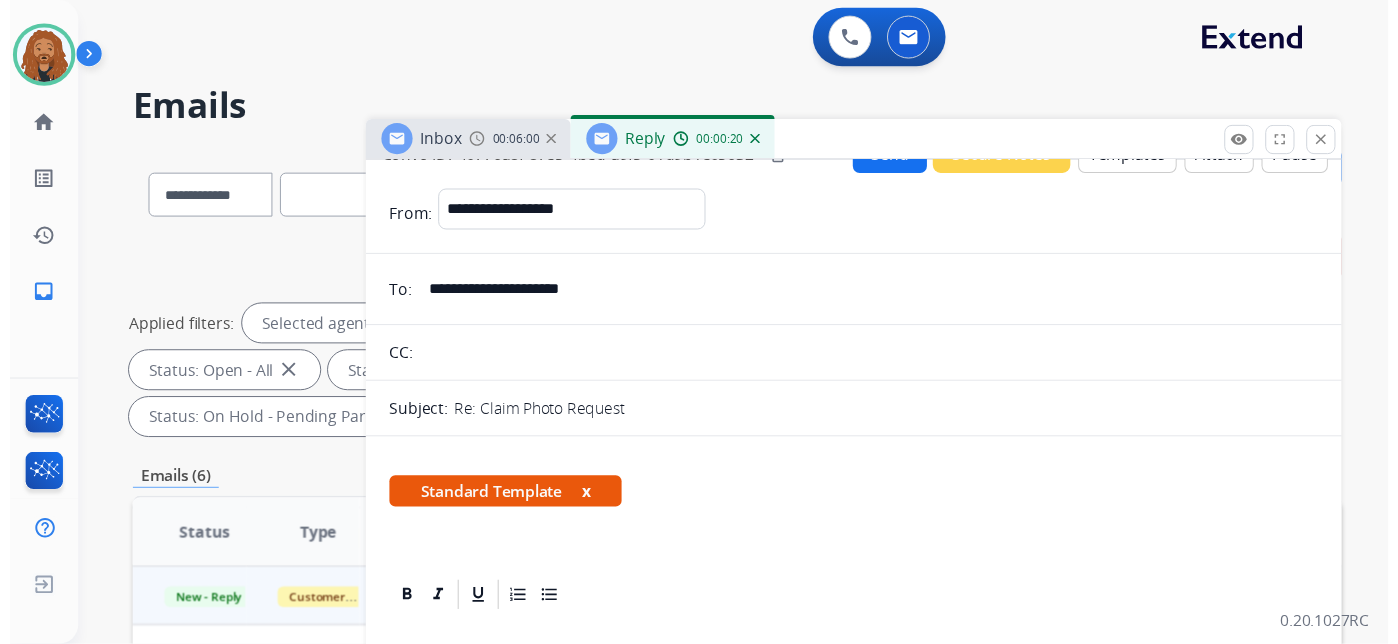 scroll, scrollTop: 0, scrollLeft: 0, axis: both 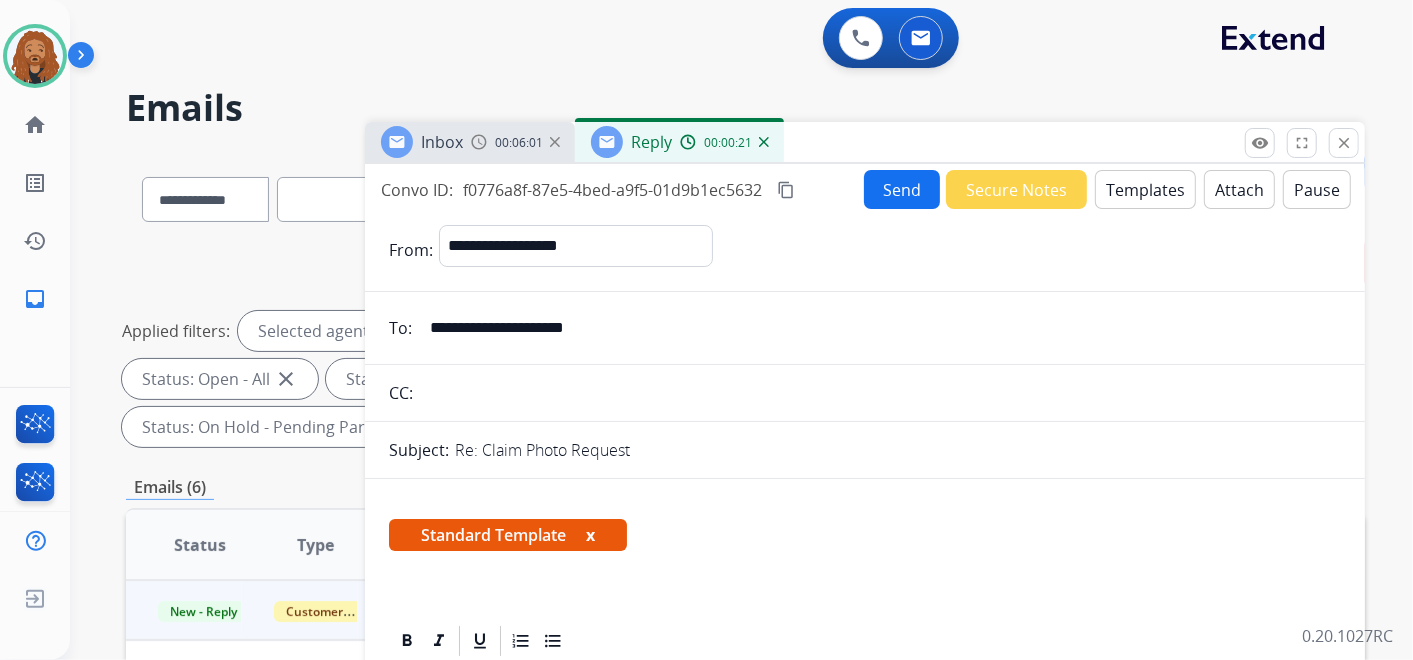 click on "Send" at bounding box center [902, 189] 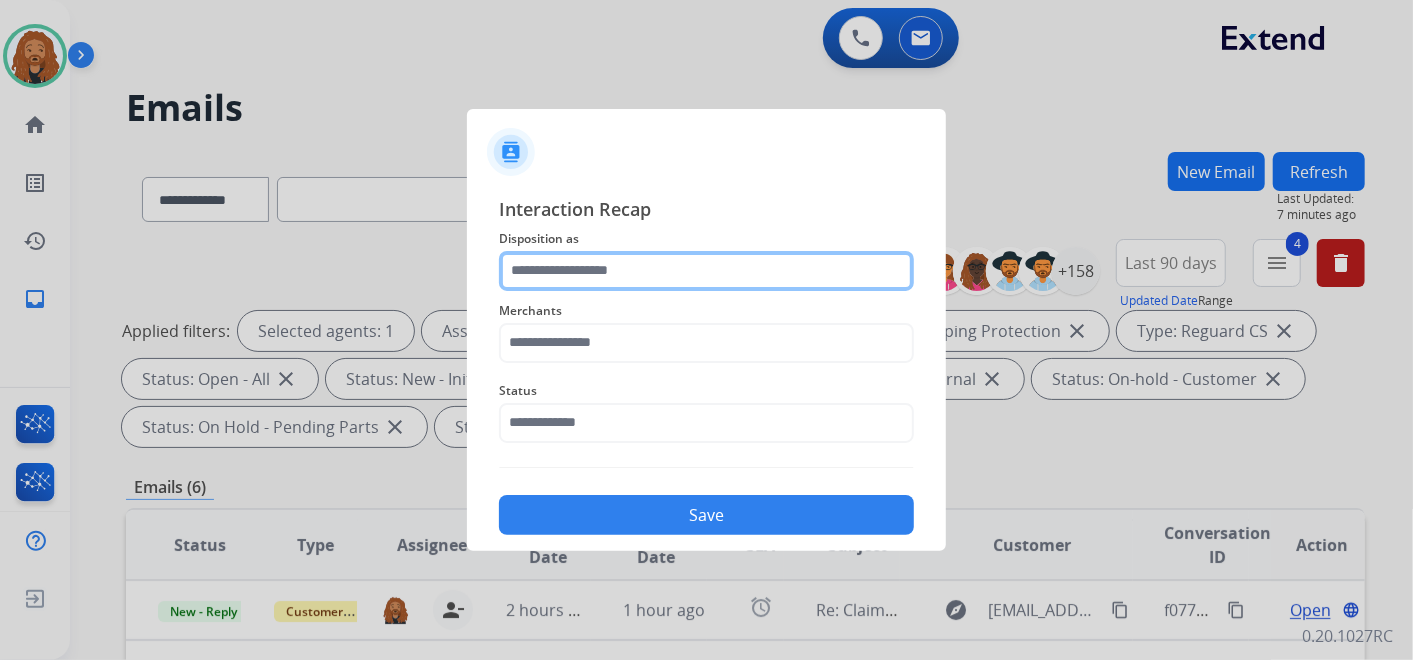 click 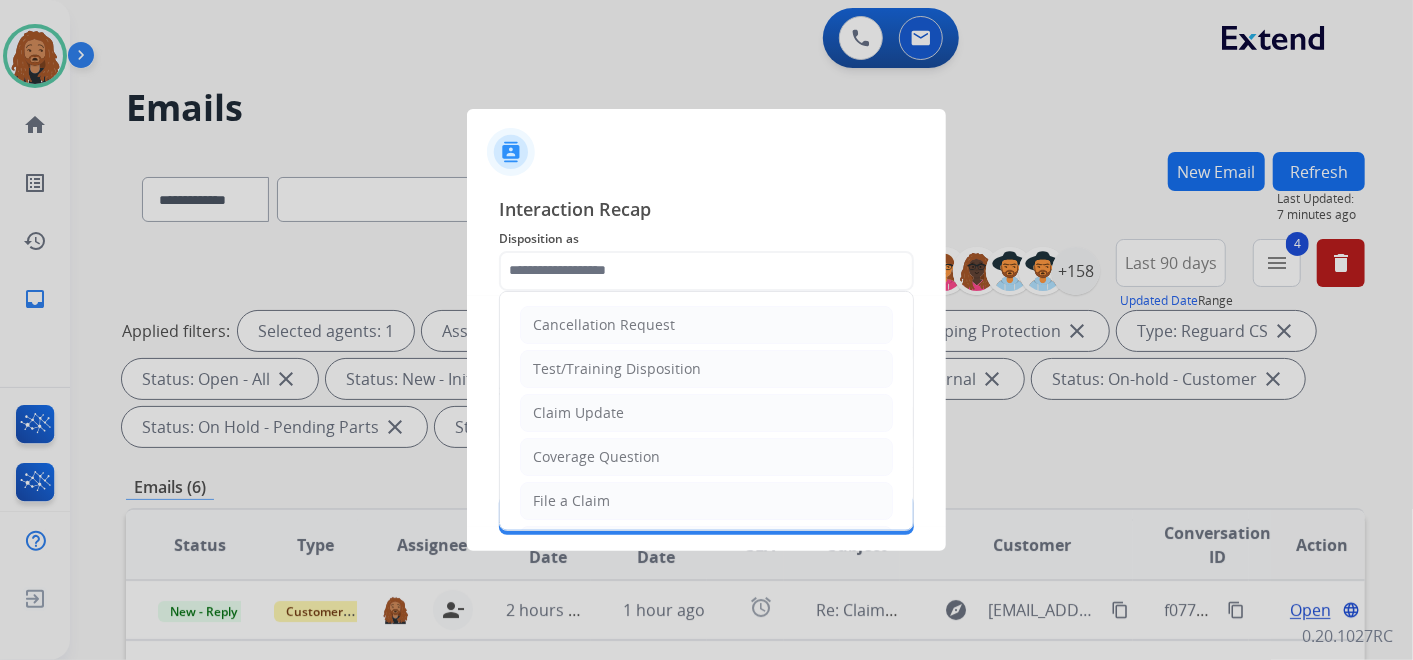 click on "File a Claim" 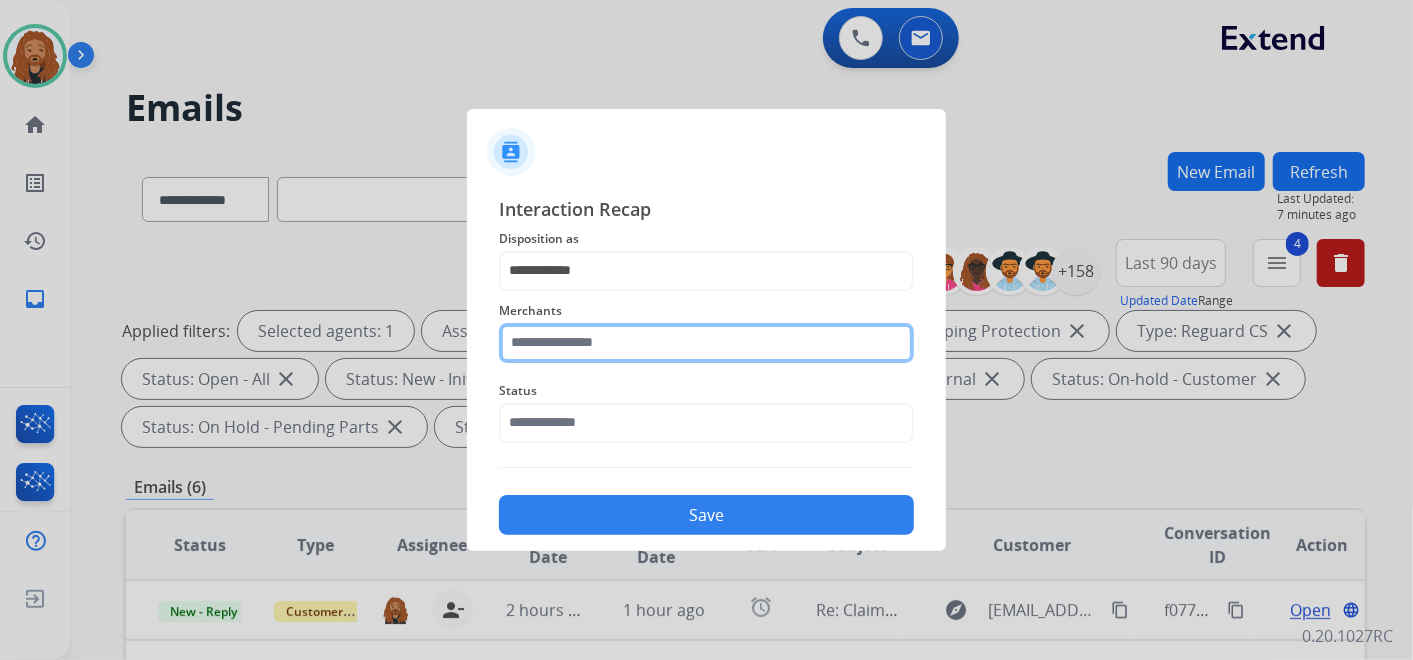 click 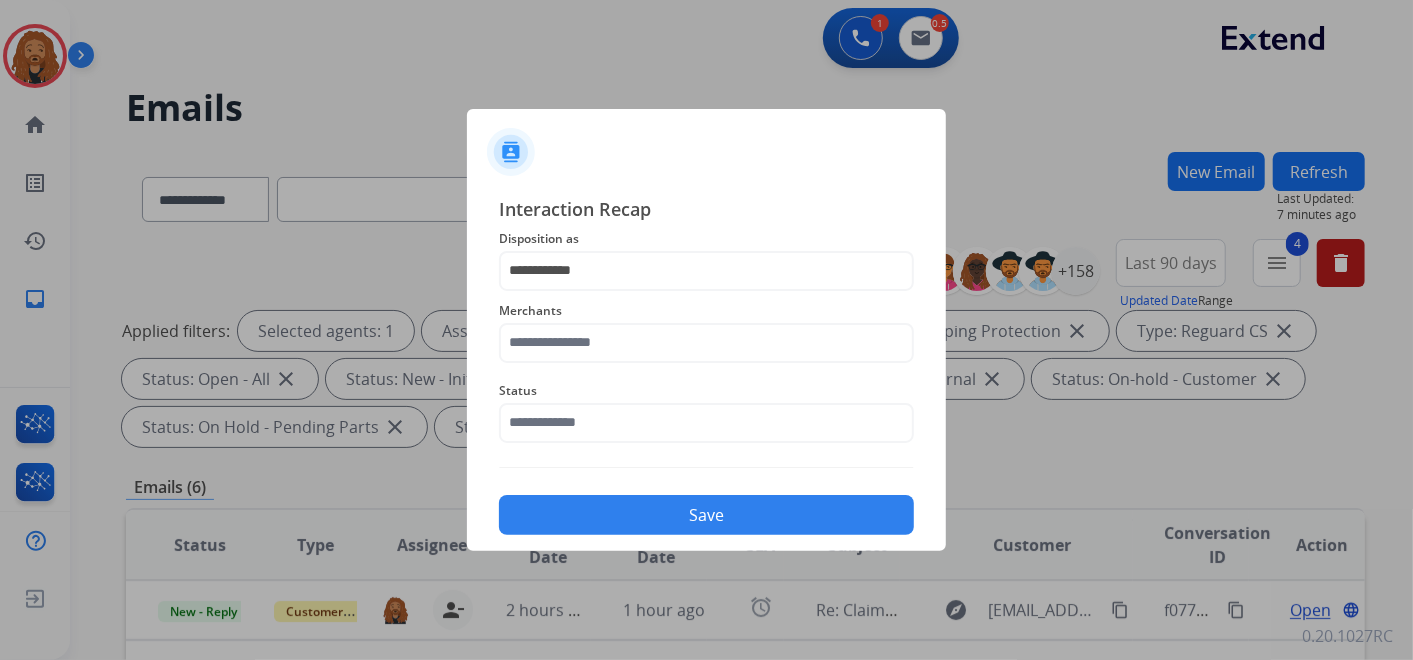 type on "**********" 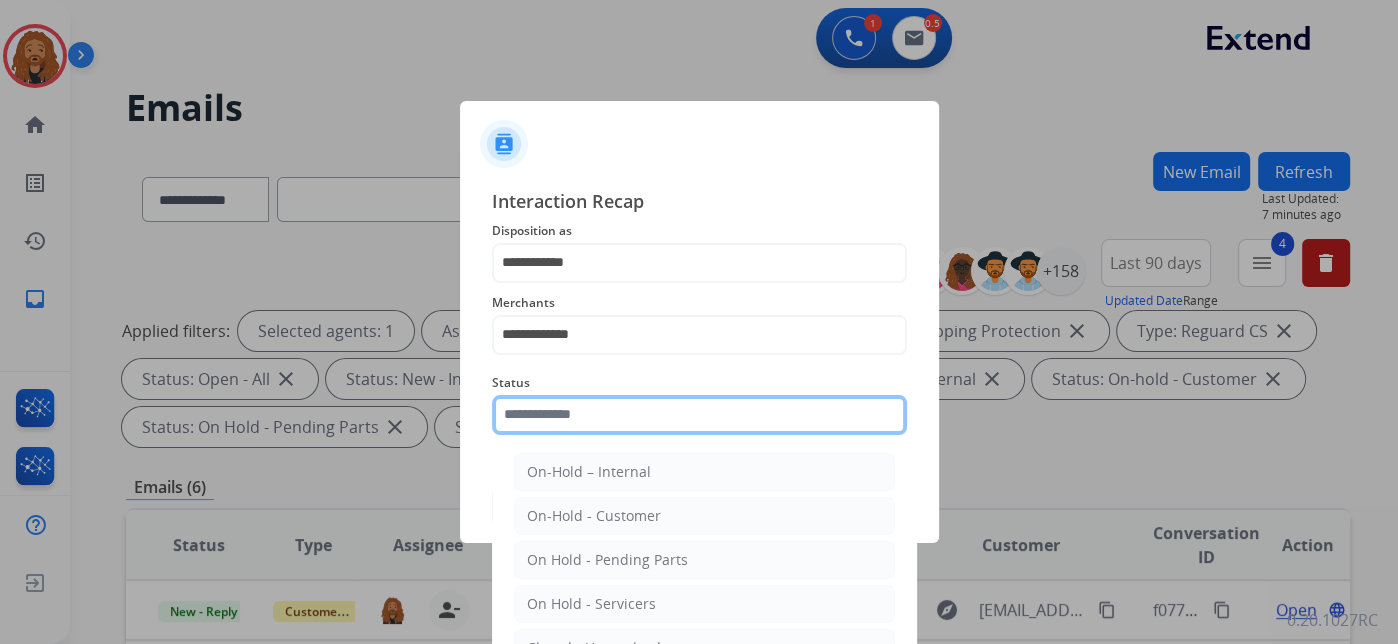 click 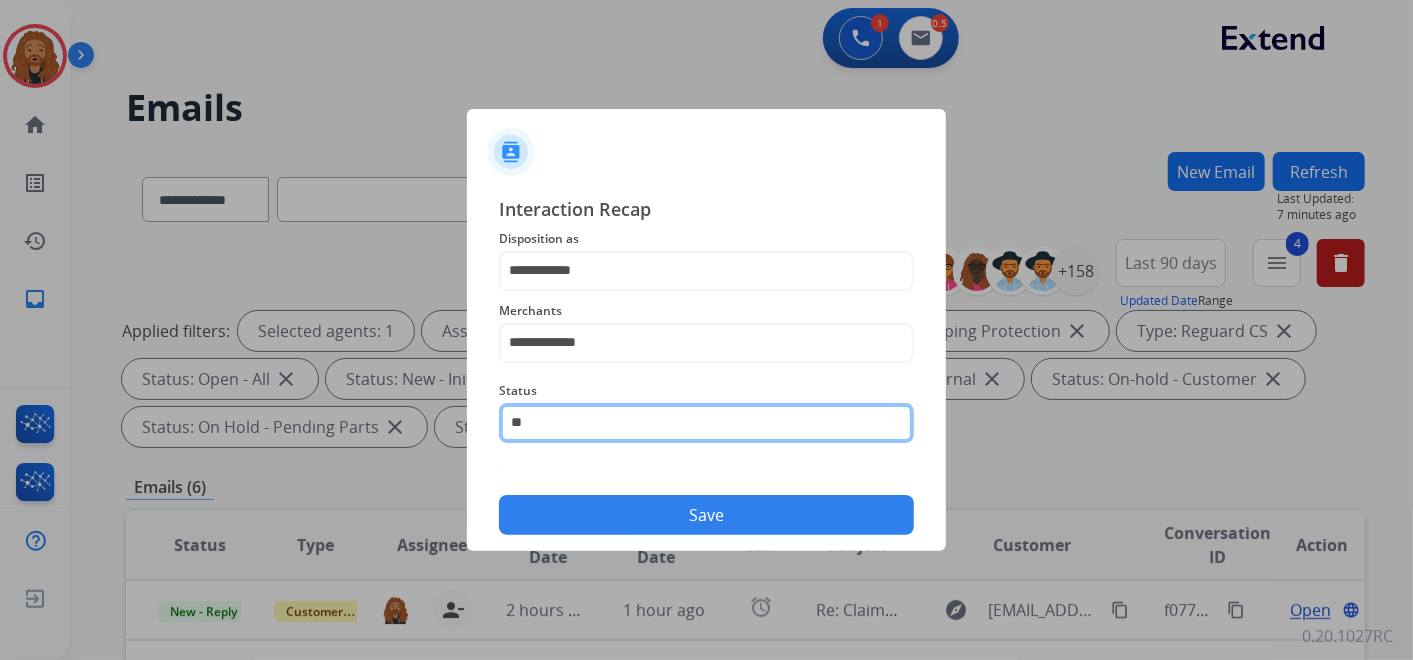 type on "*" 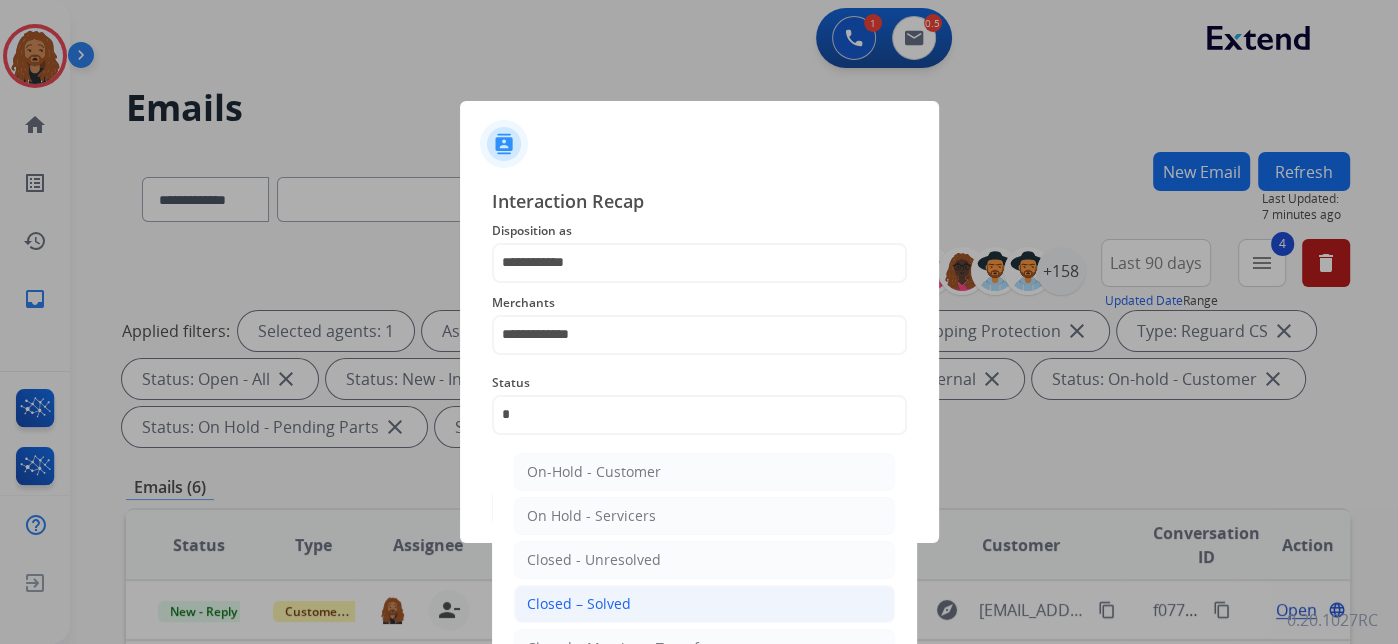 click on "Closed – Solved" 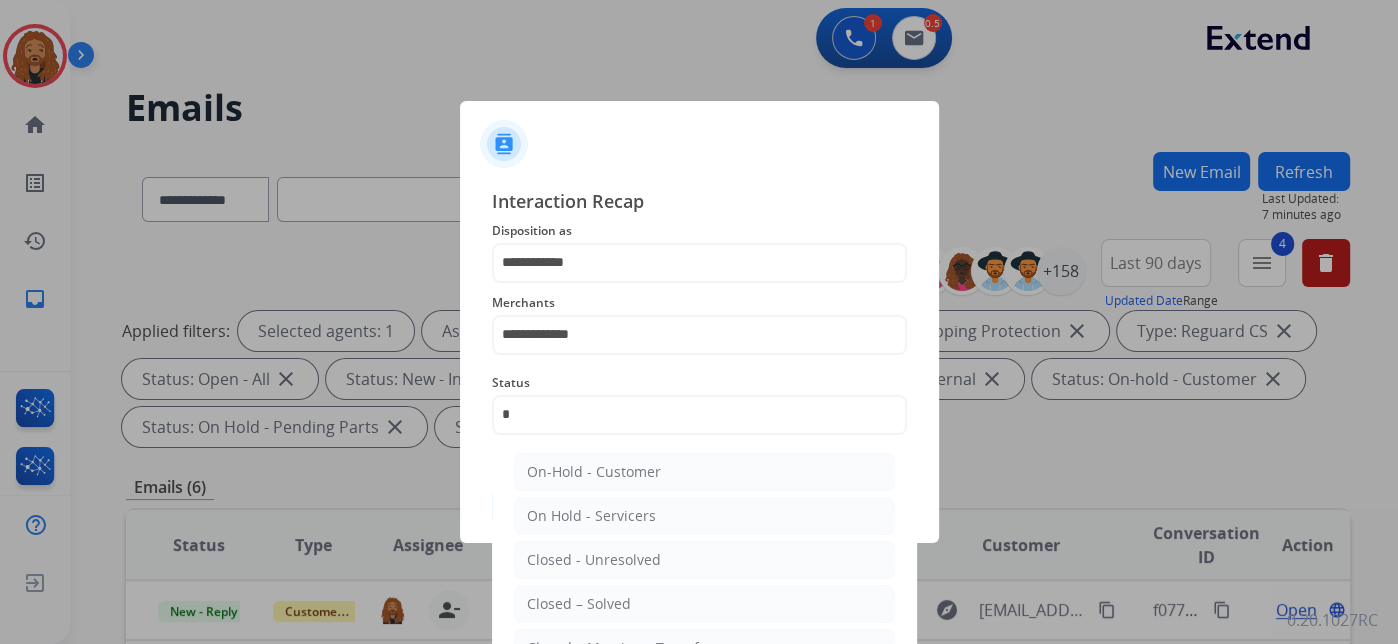 type on "**********" 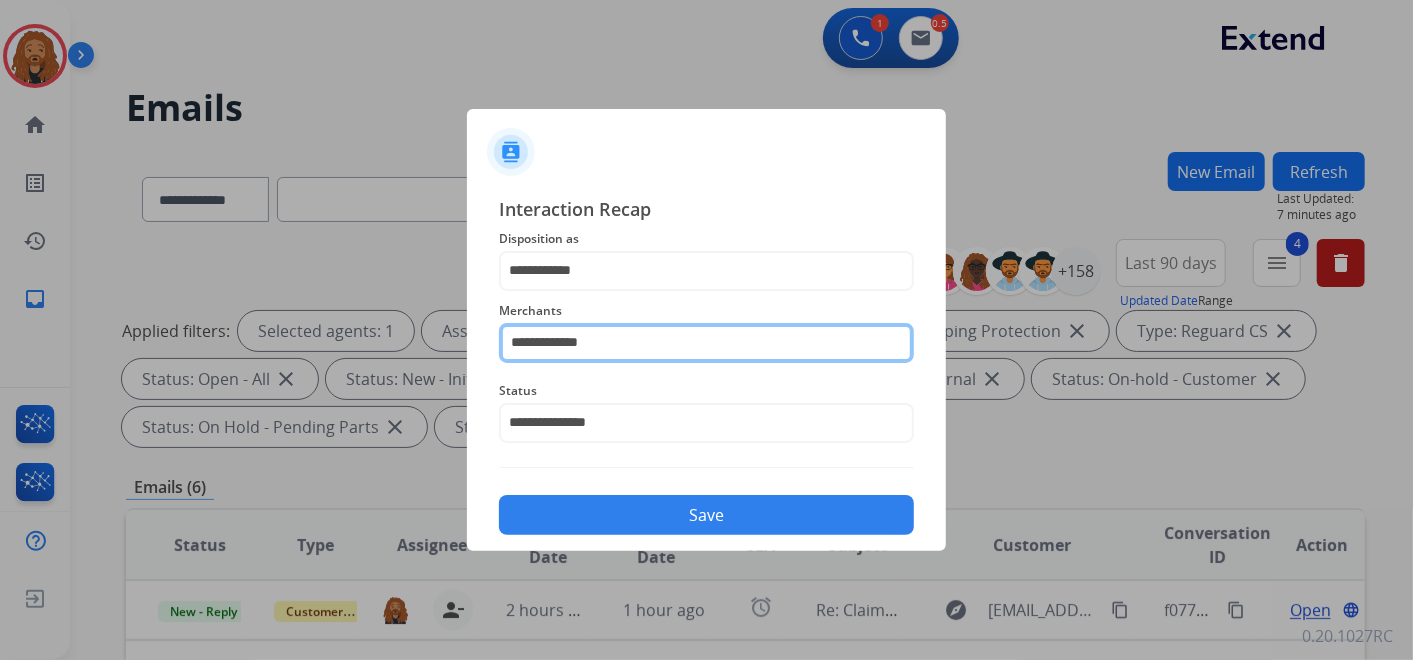 drag, startPoint x: 632, startPoint y: 347, endPoint x: 294, endPoint y: 336, distance: 338.17896 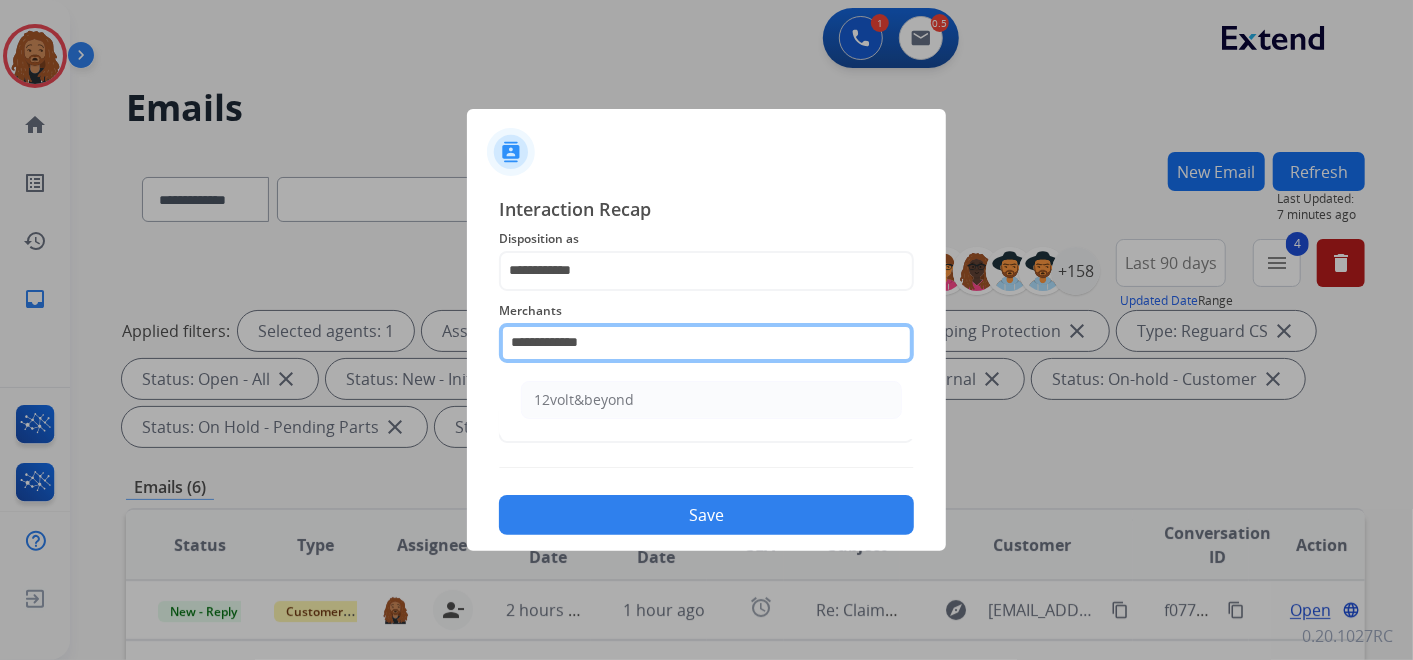 type on "*" 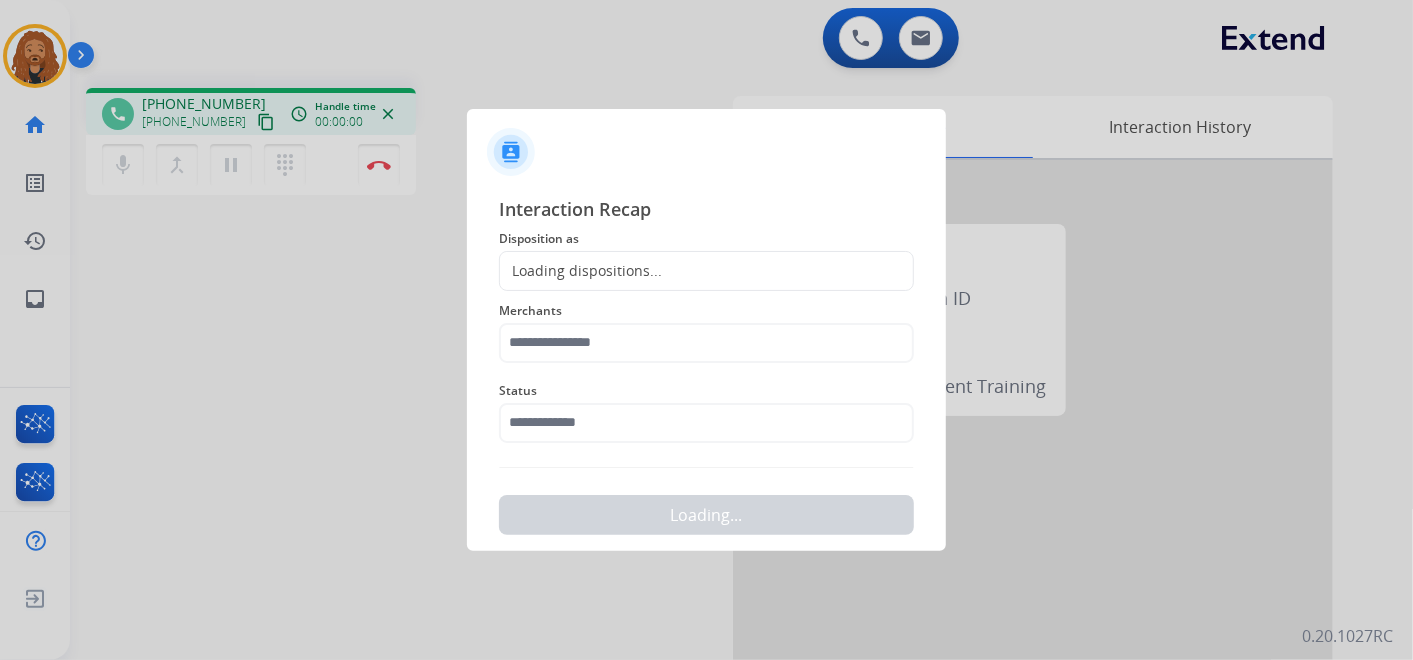 click on "Status" 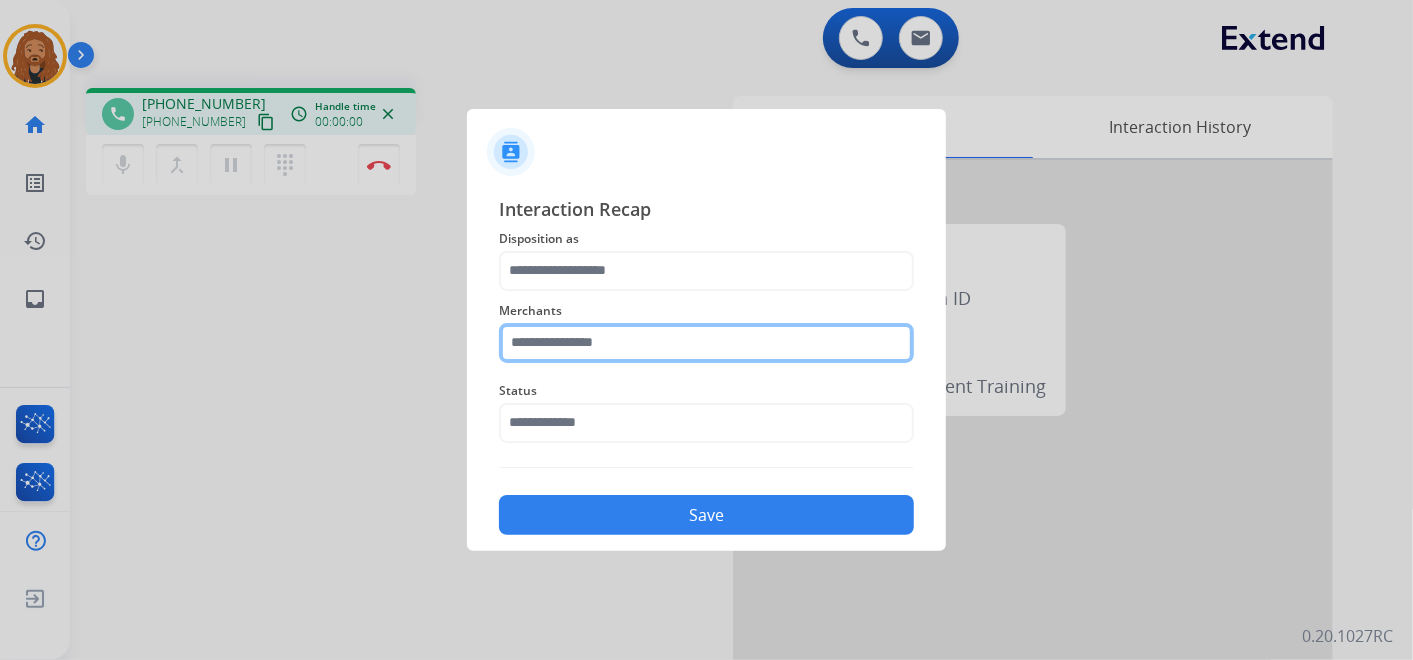 click 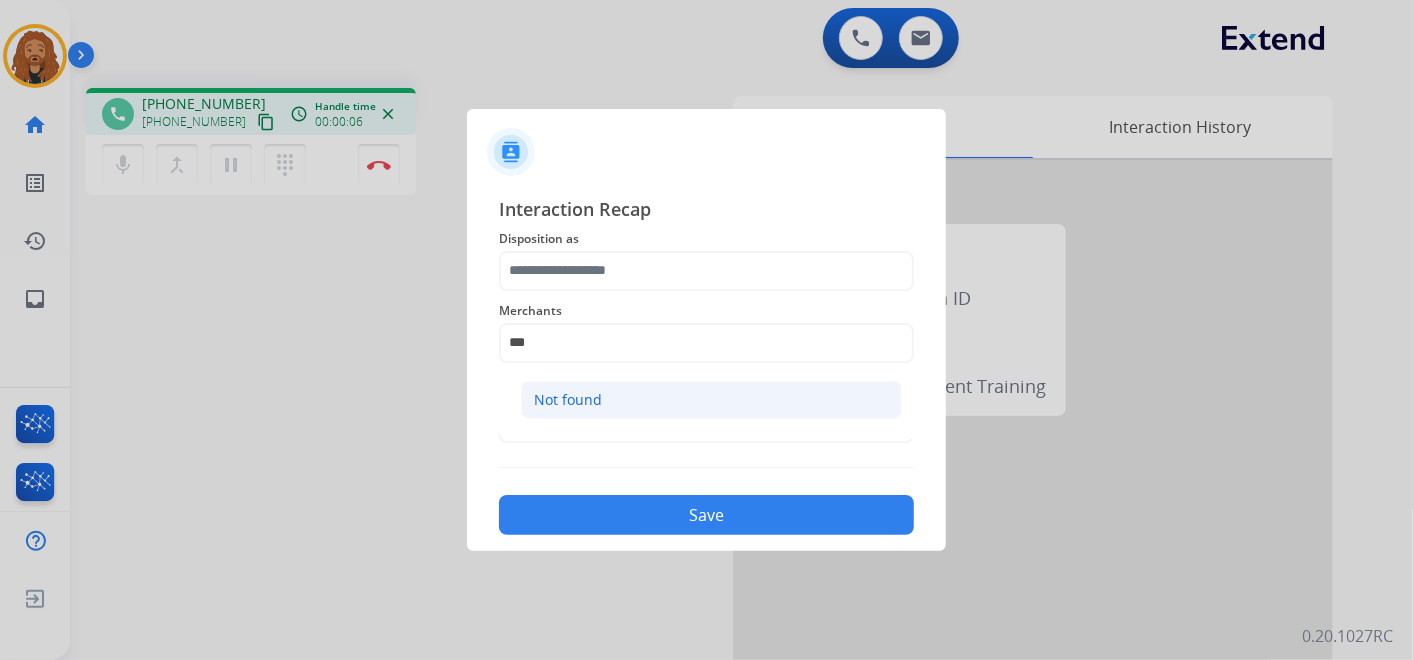 click on "Not found" 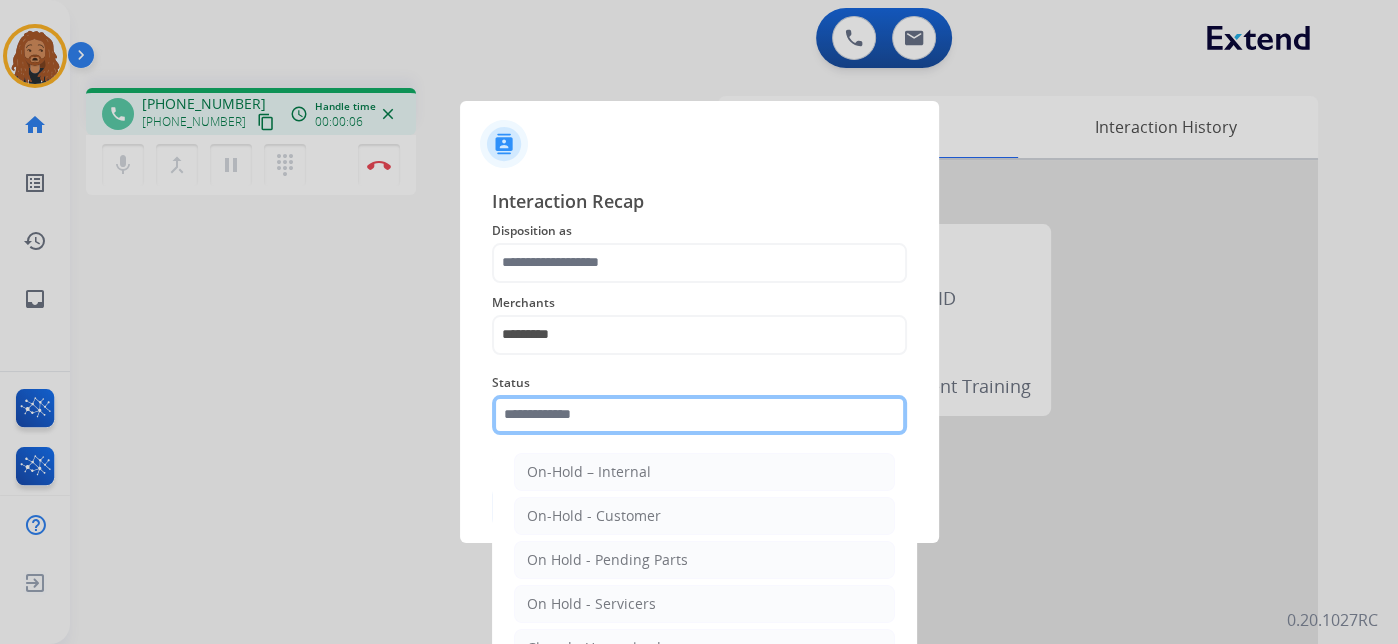 click 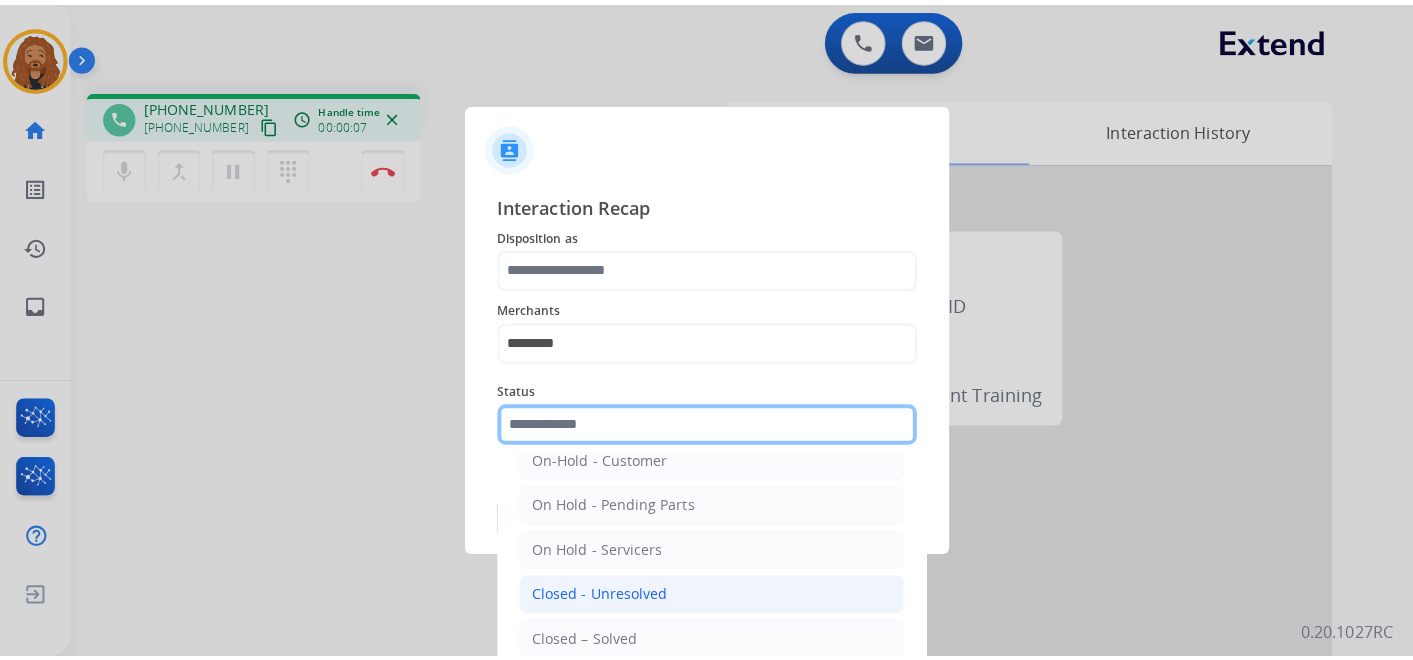 scroll, scrollTop: 111, scrollLeft: 0, axis: vertical 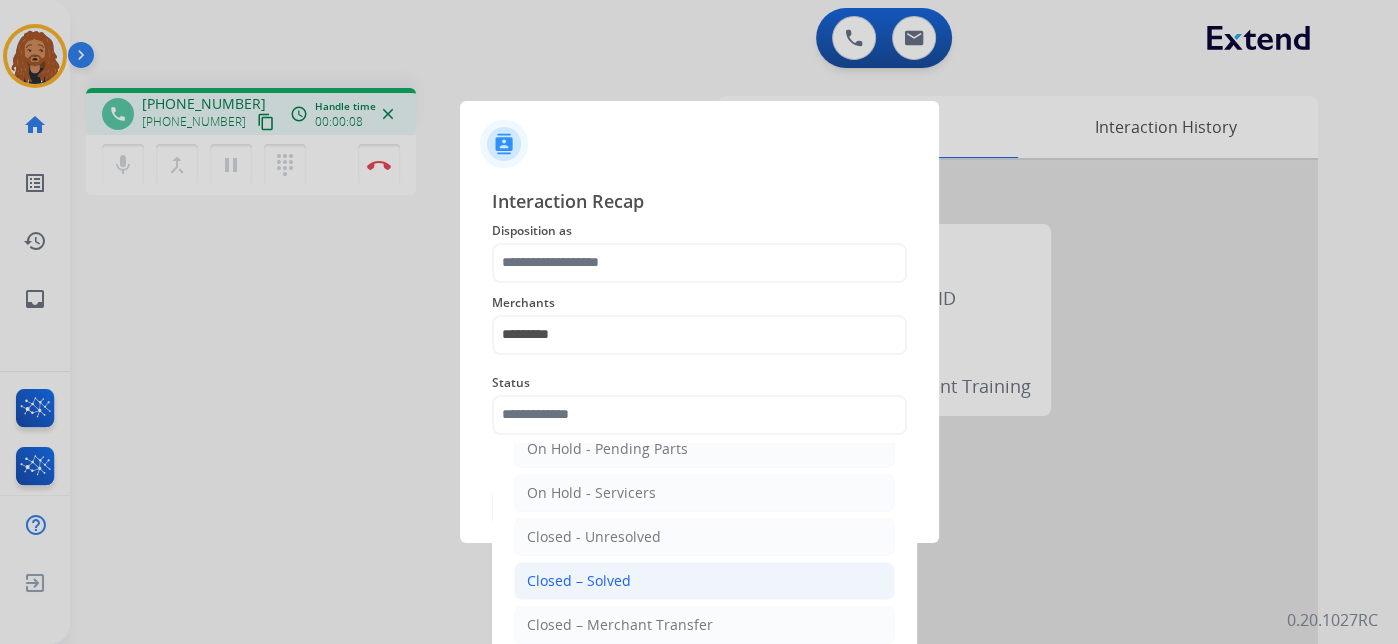 click on "Closed – Solved" 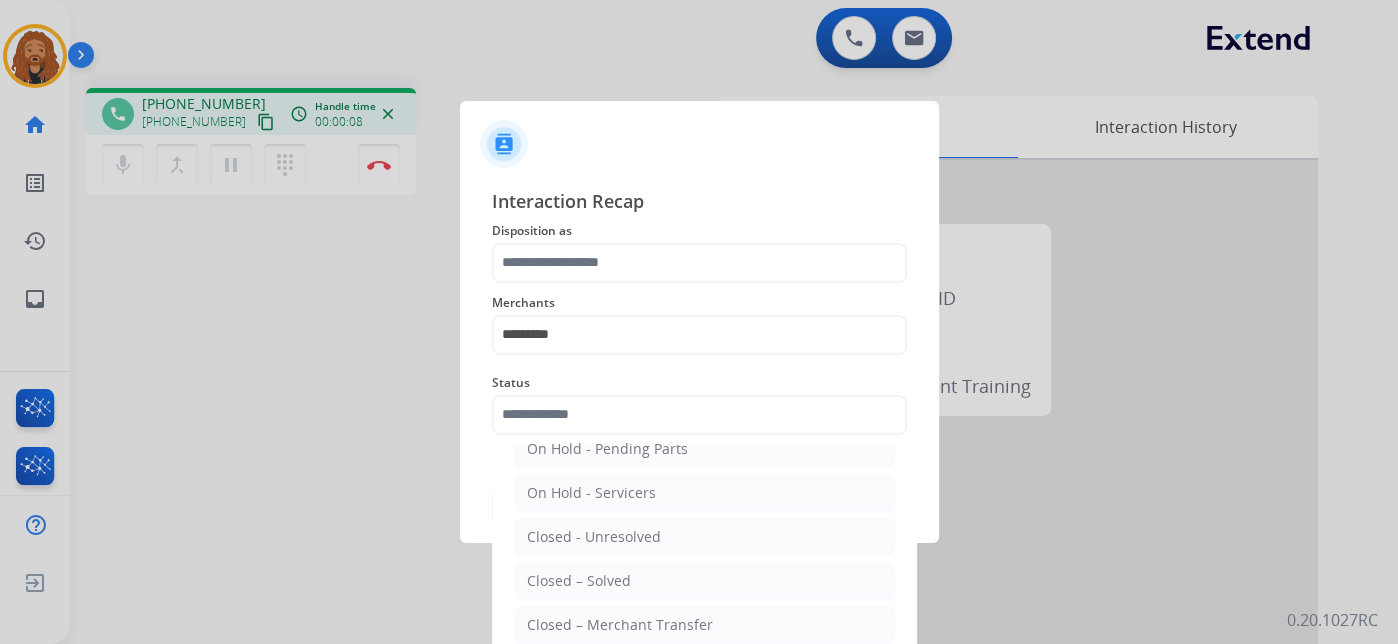 type on "**********" 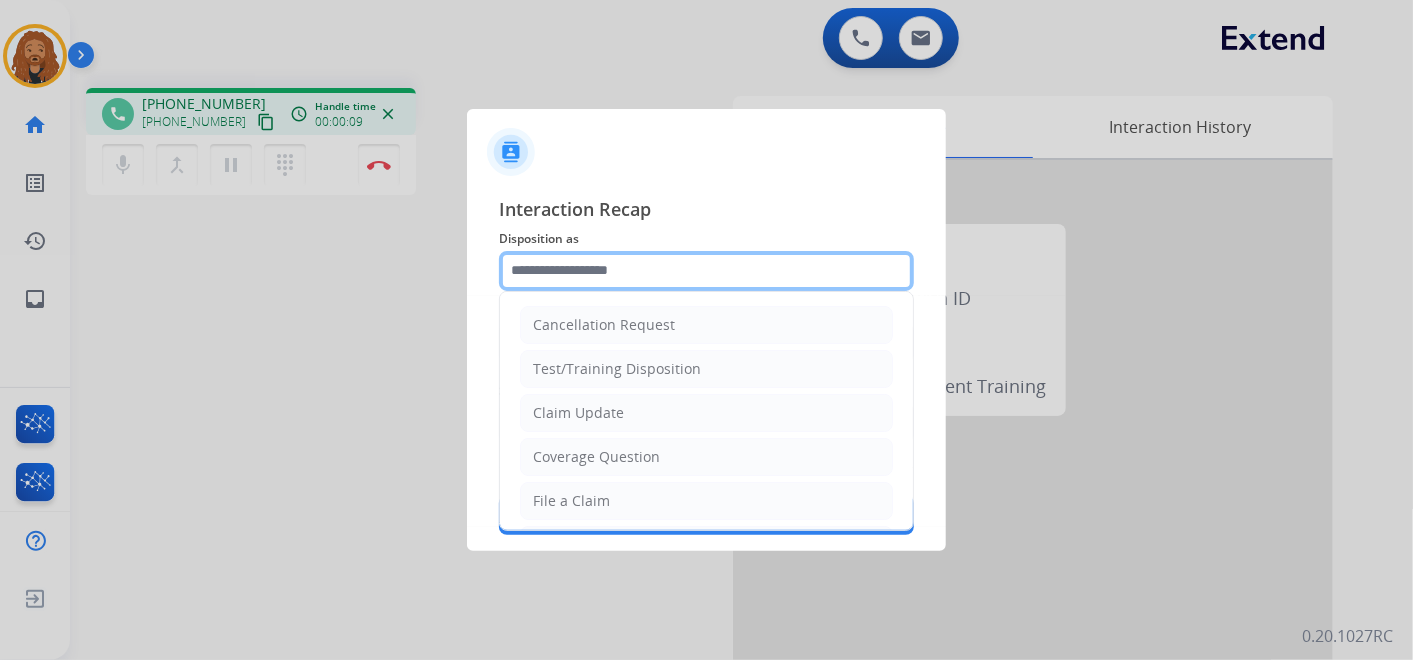 click 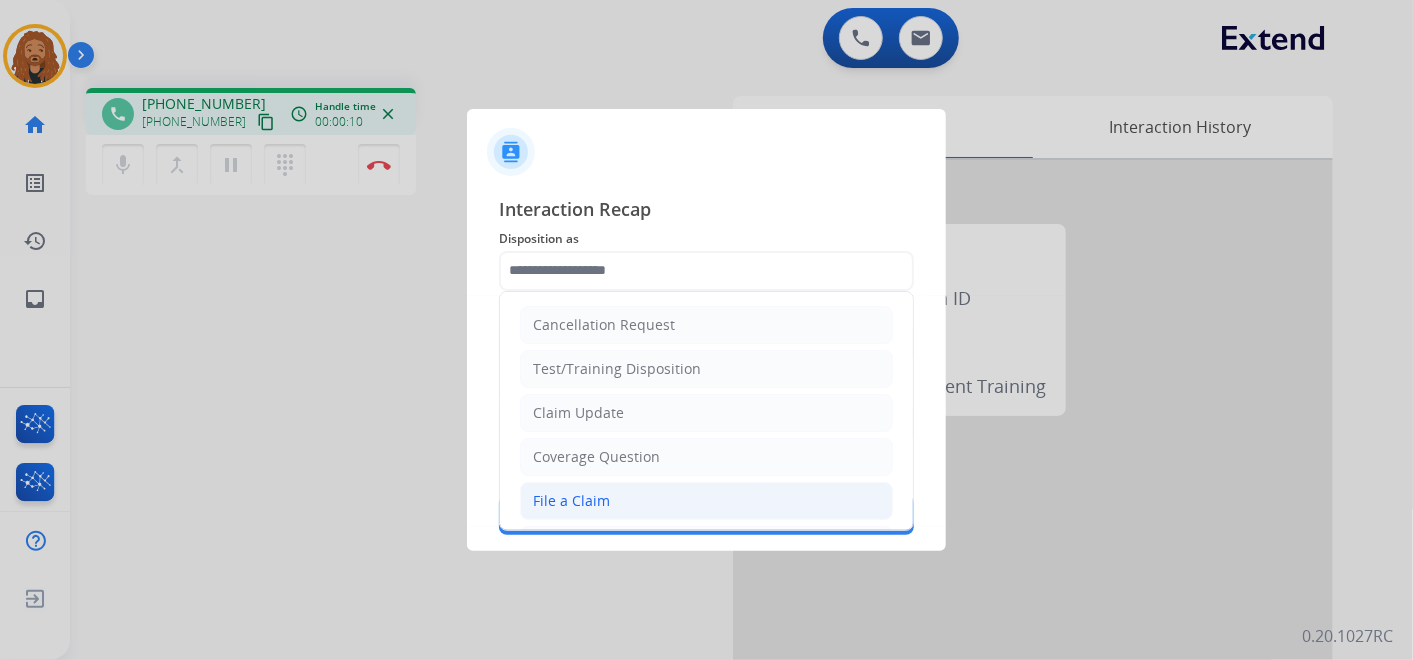 click on "File a Claim" 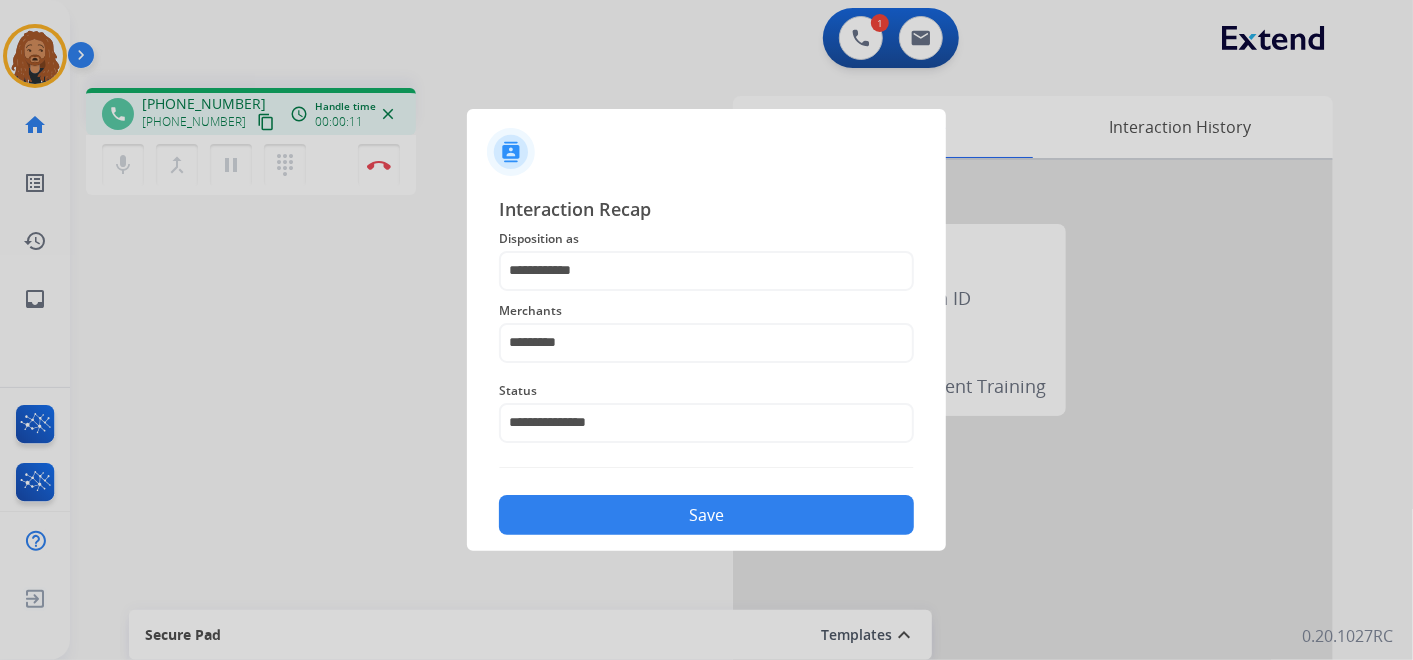 click on "Save" 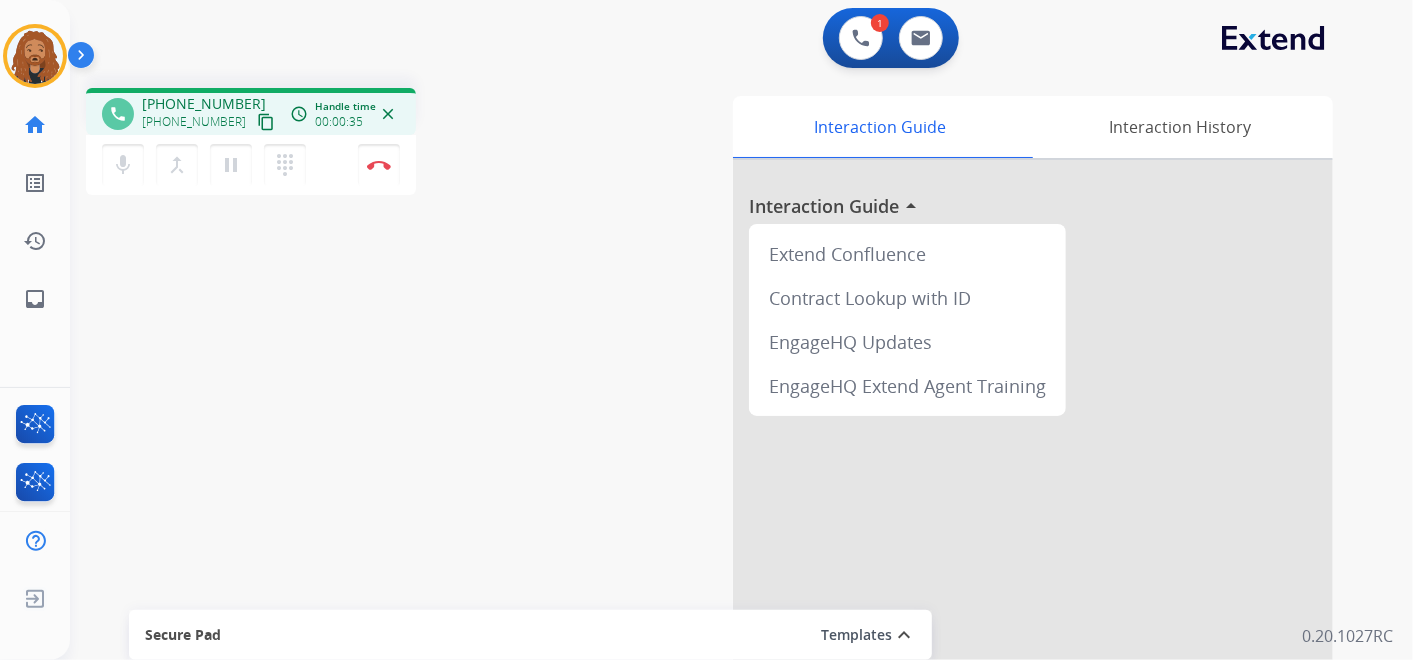 click on "content_copy" at bounding box center [266, 122] 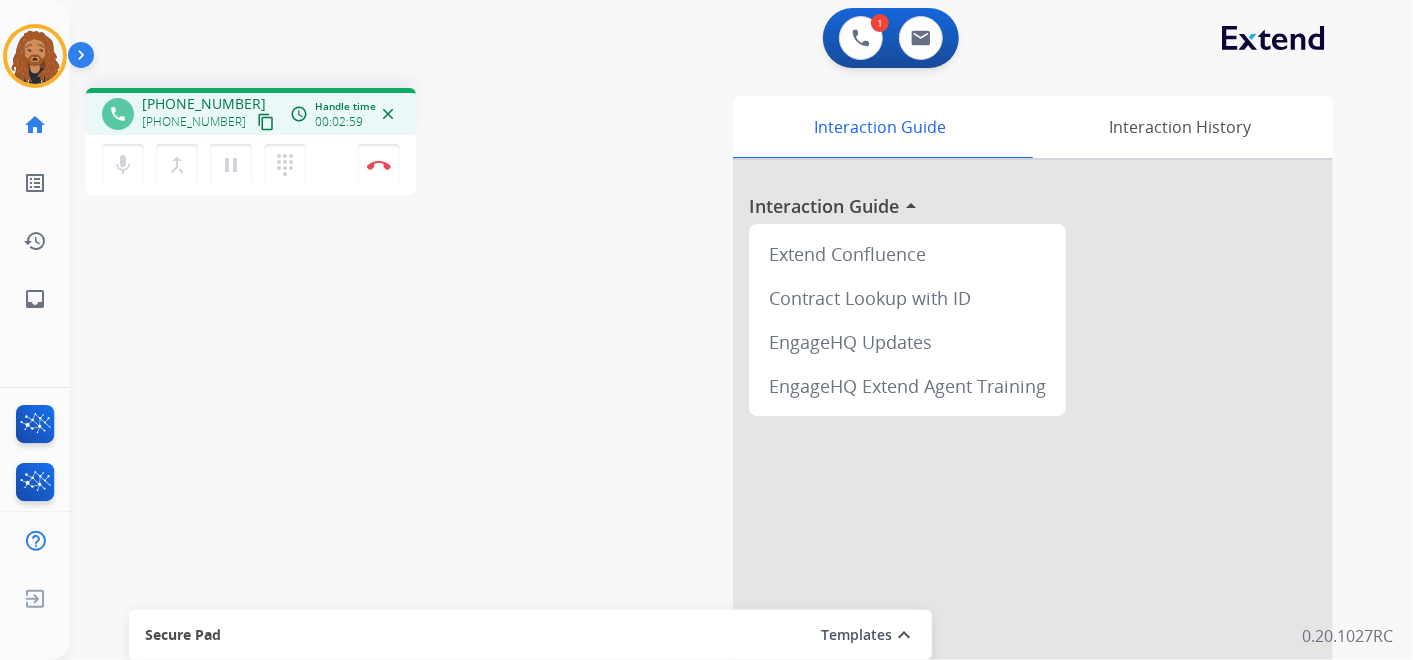 click on "content_copy" at bounding box center (266, 122) 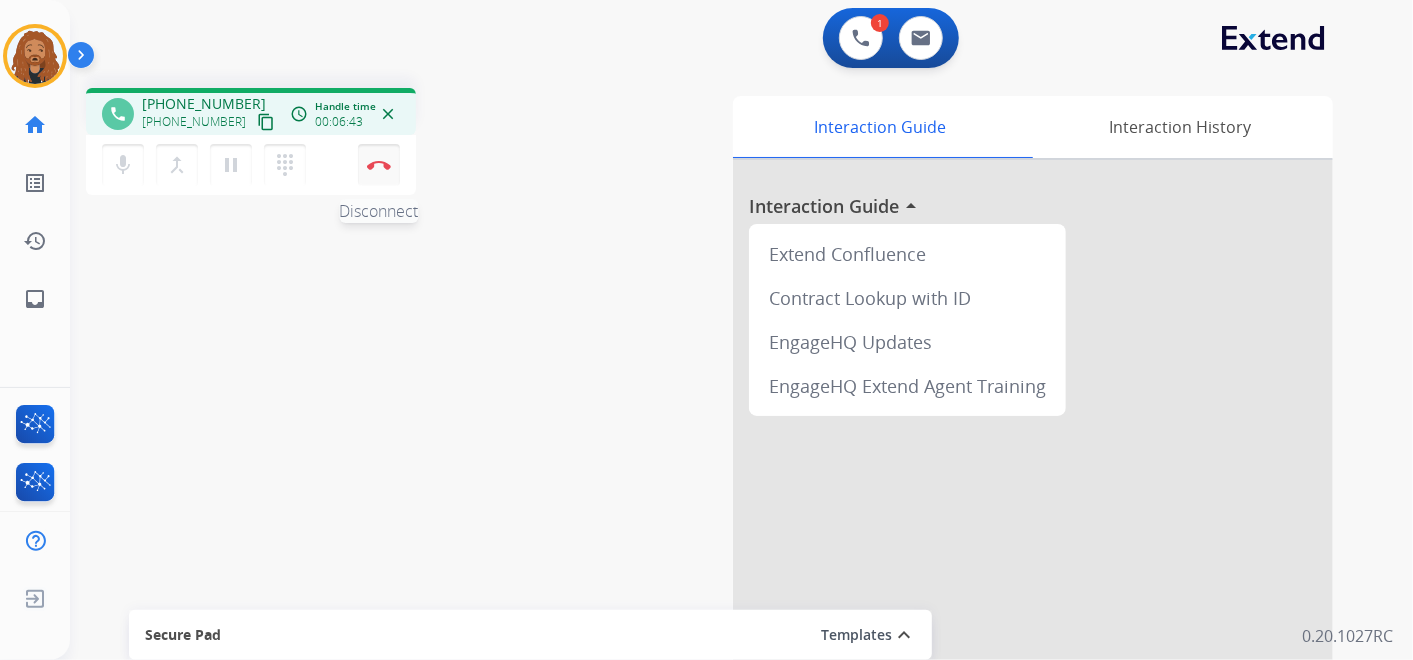 click on "Disconnect" at bounding box center [379, 165] 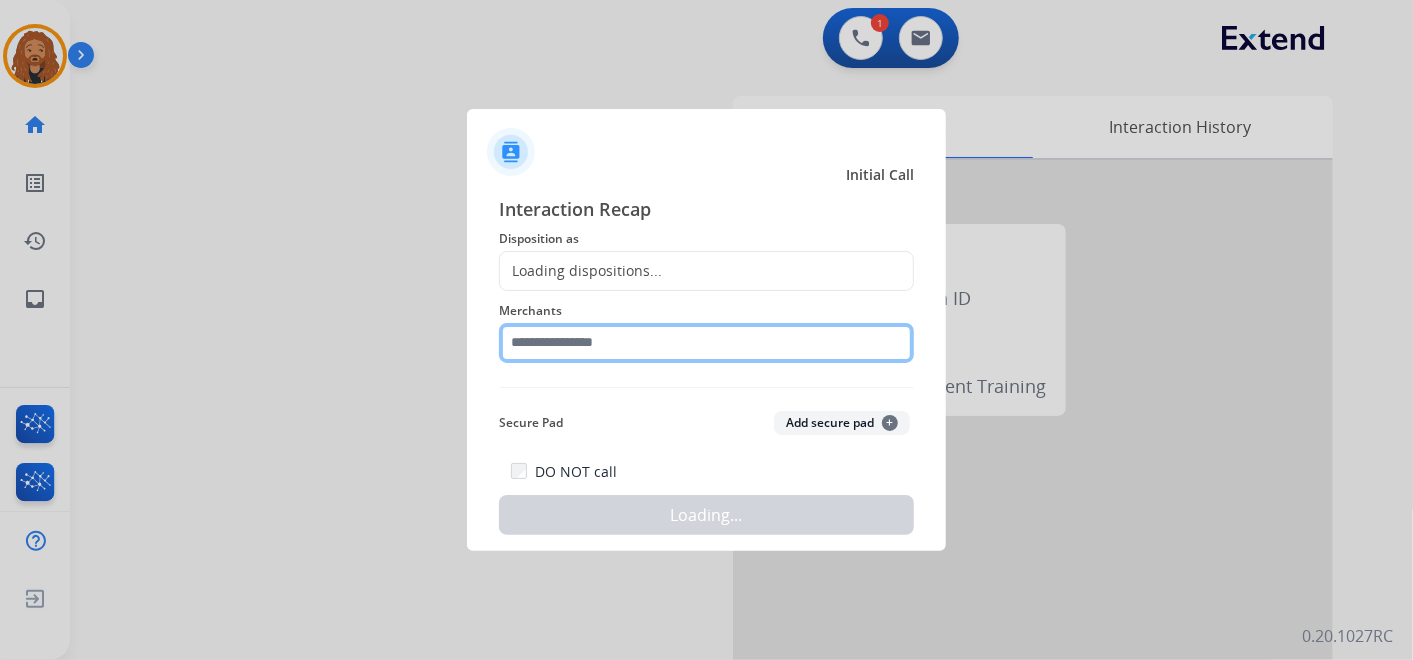 click 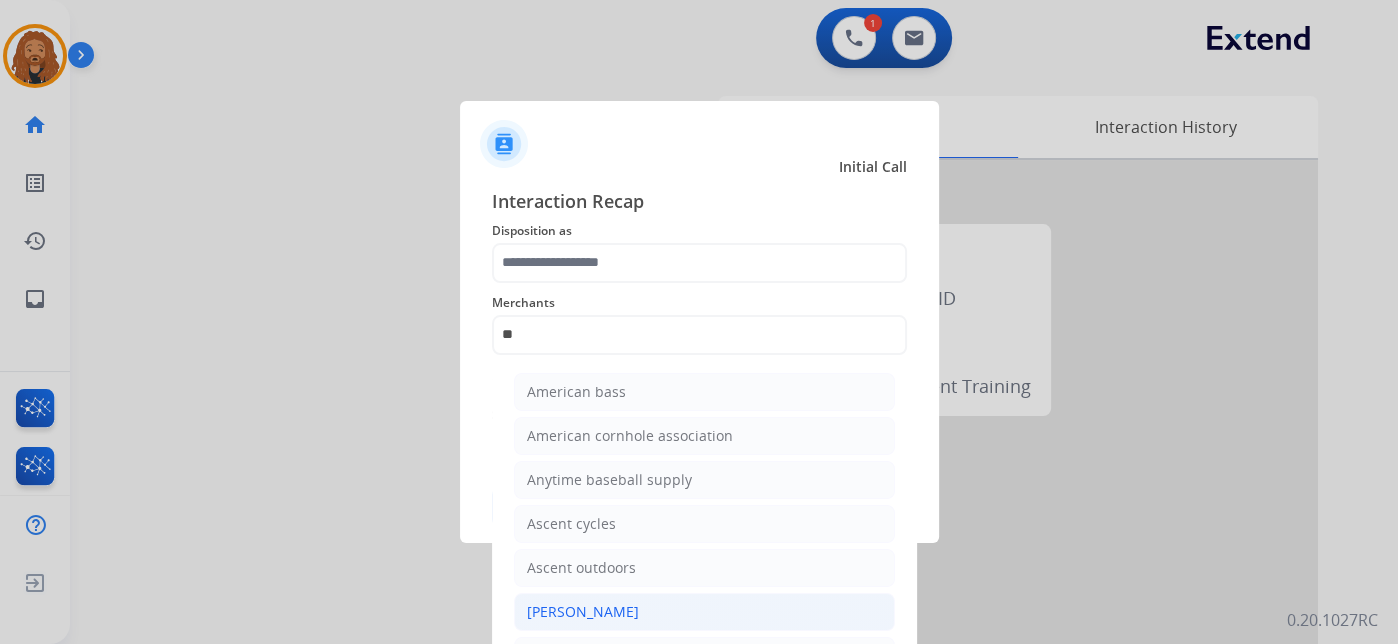 click on "[PERSON_NAME]" 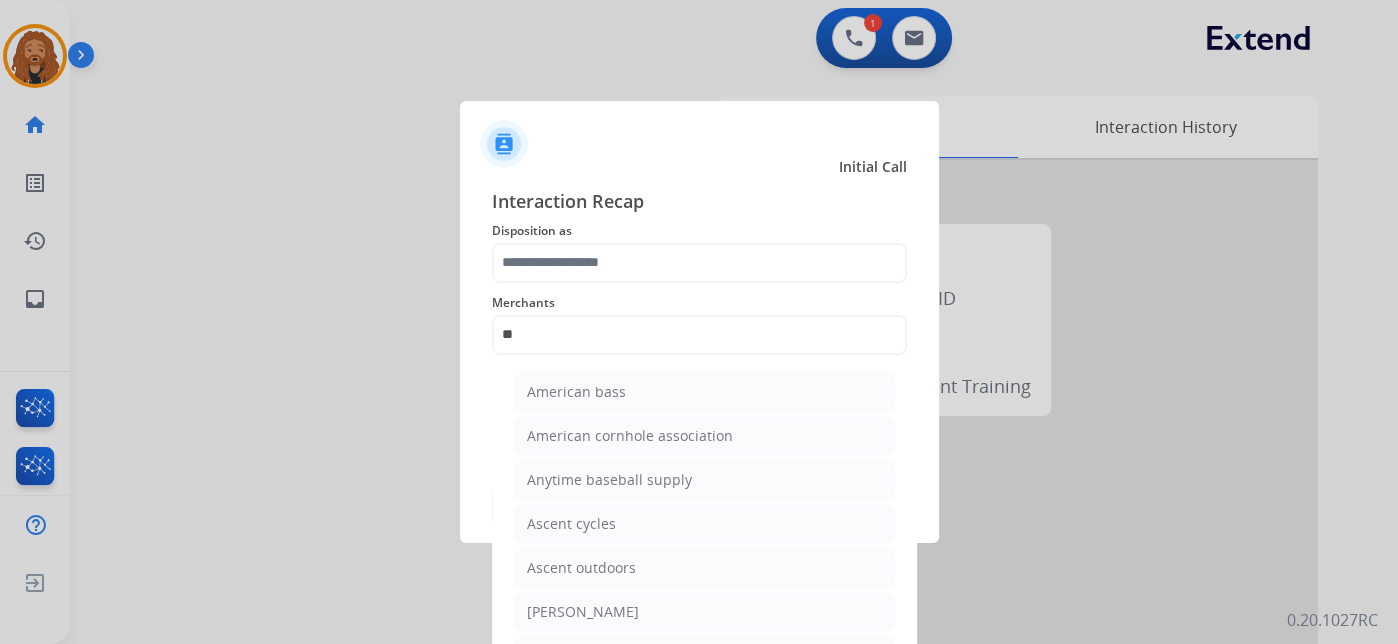 type on "**********" 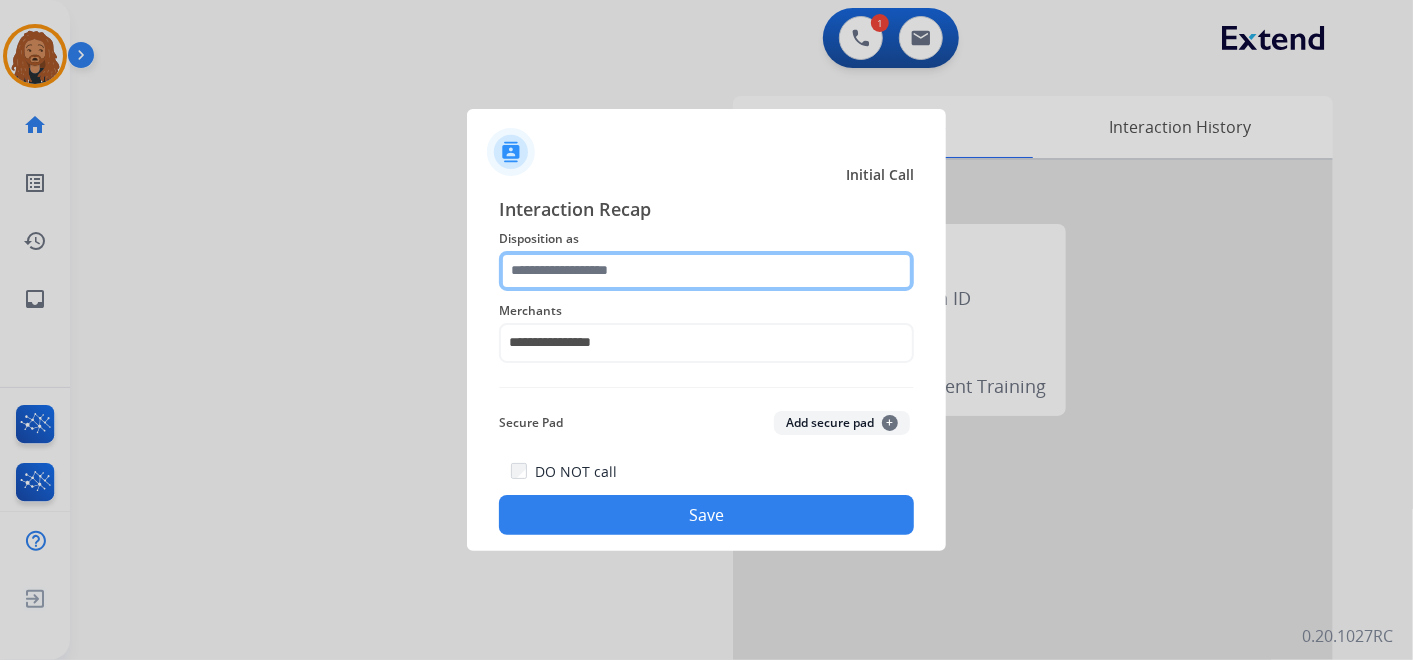 click 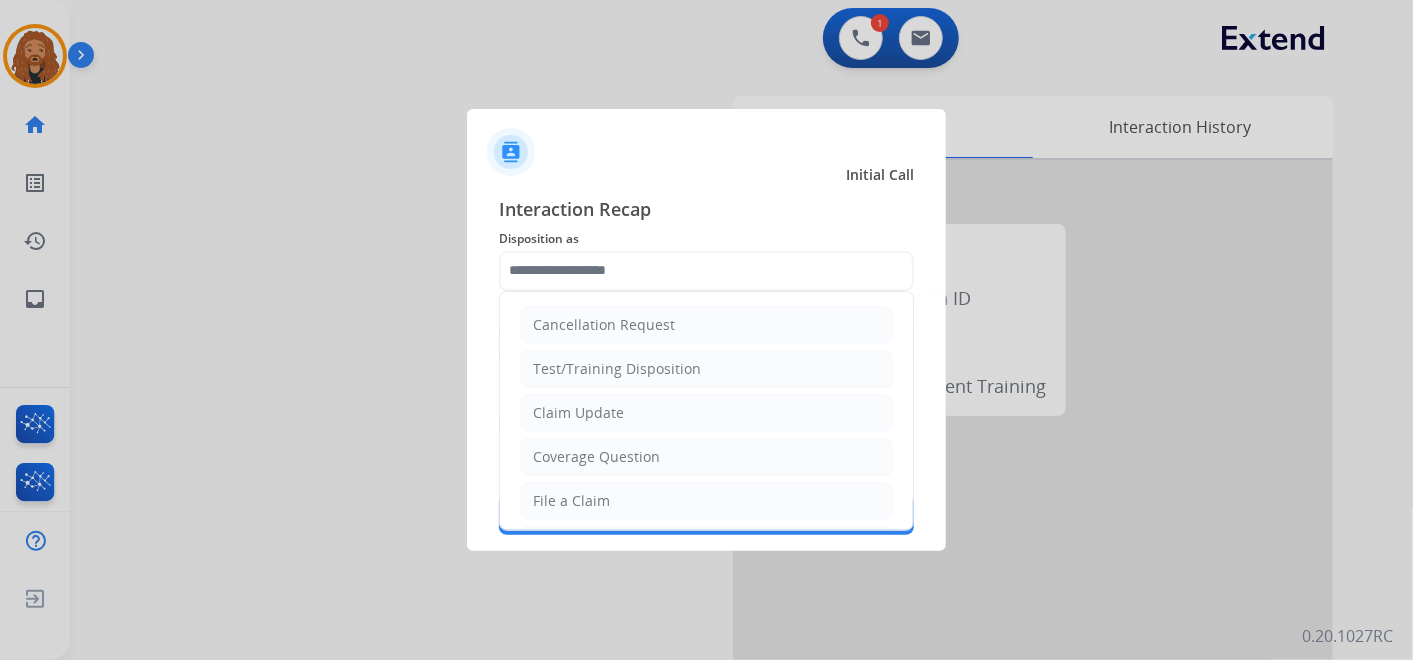 drag, startPoint x: 597, startPoint y: 490, endPoint x: 593, endPoint y: 474, distance: 16.492422 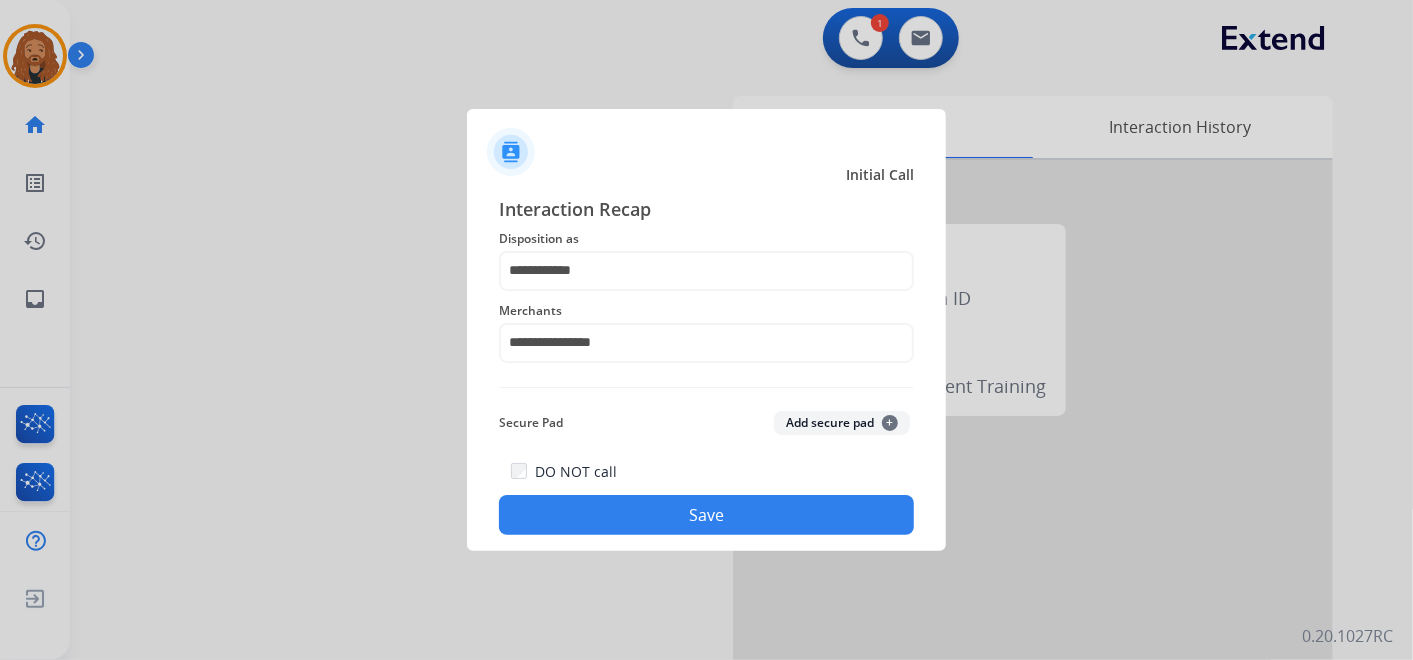 click on "Save" 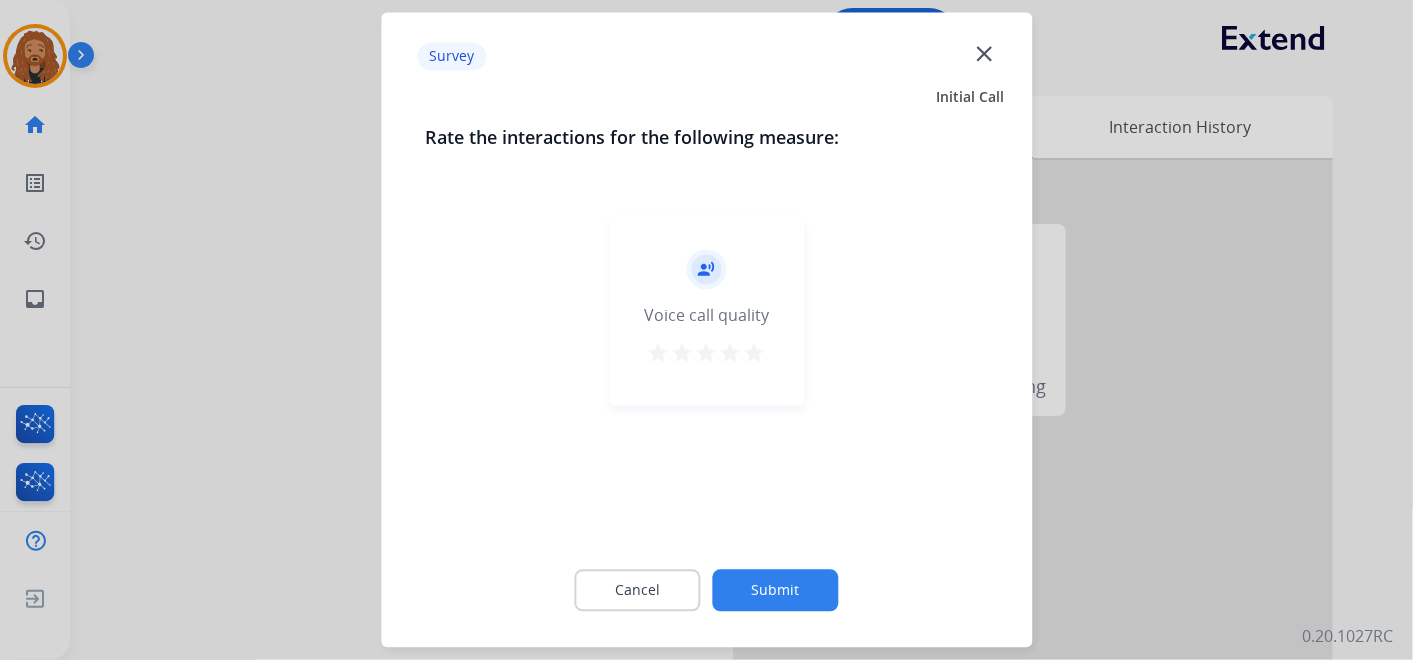 click on "Submit" 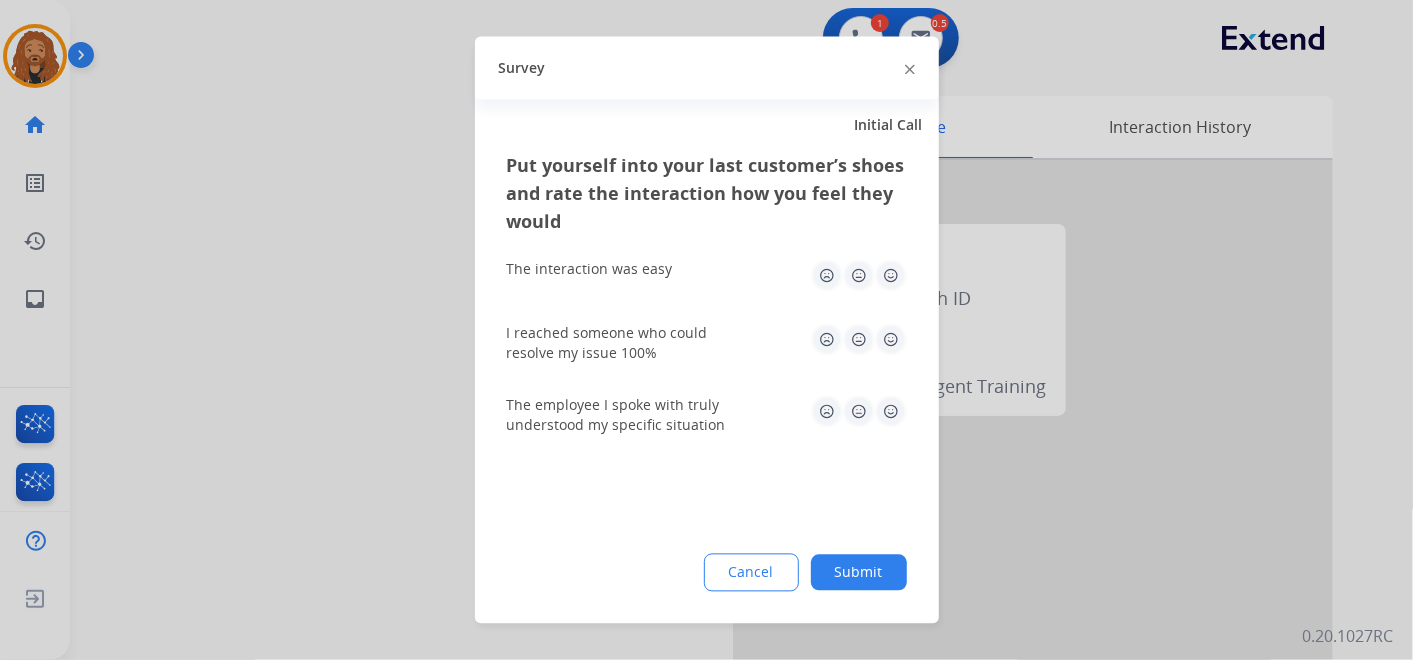 click 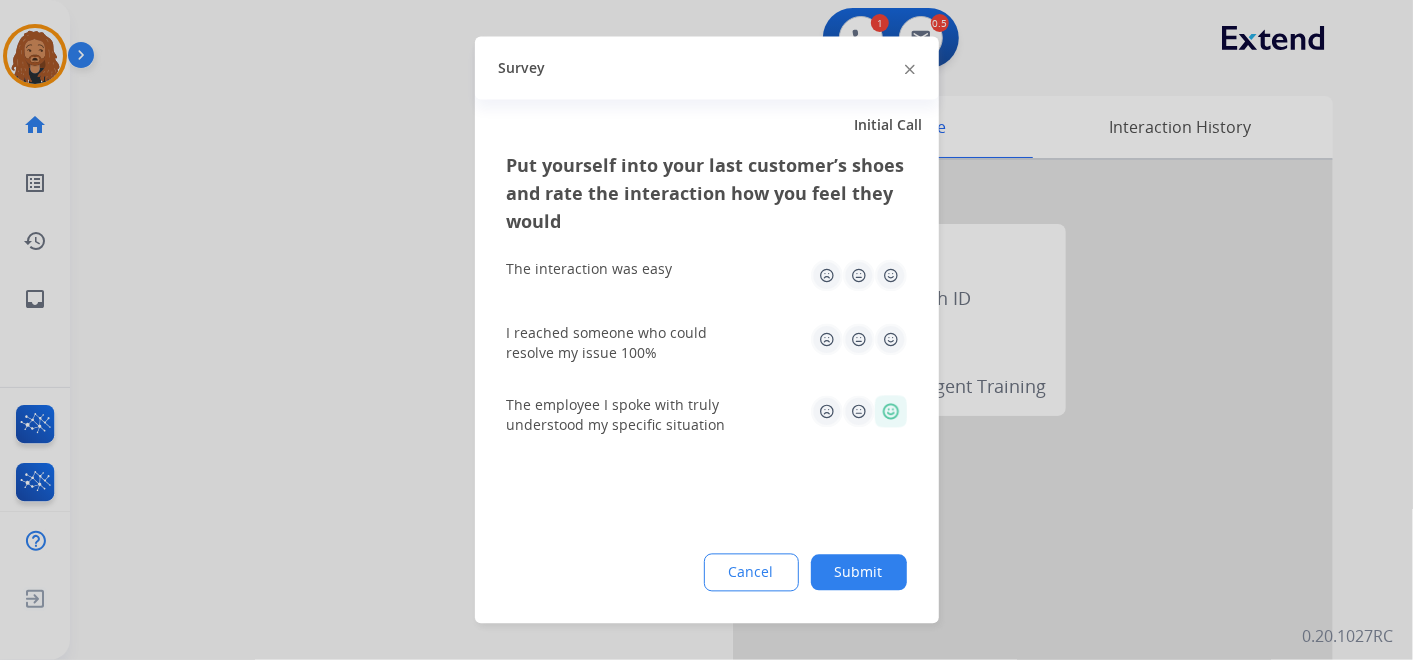 click 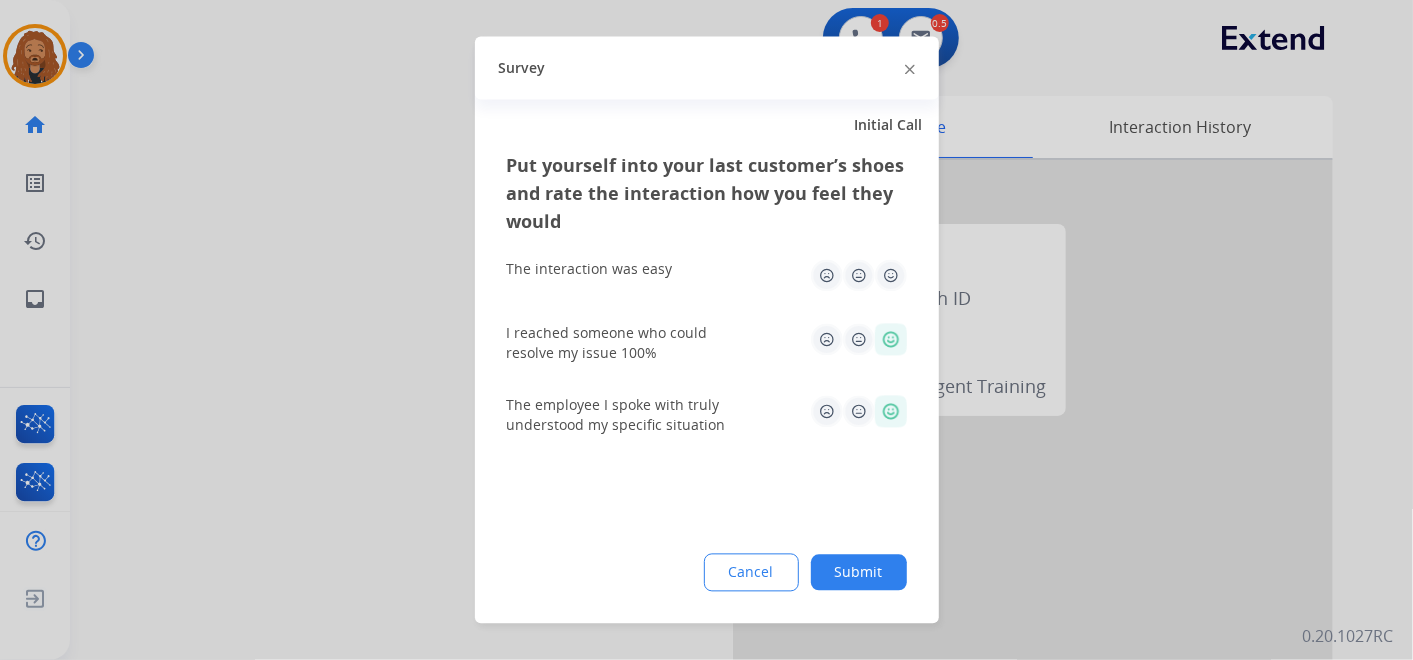click 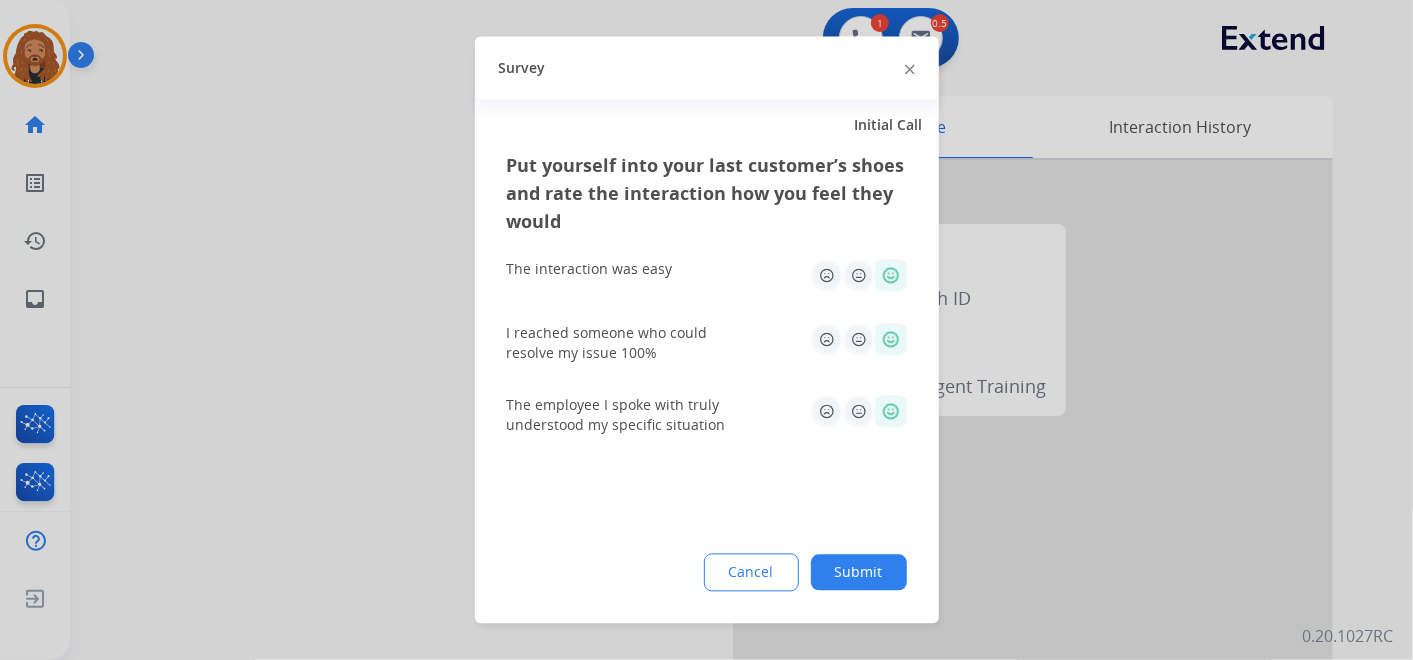 click on "Submit" 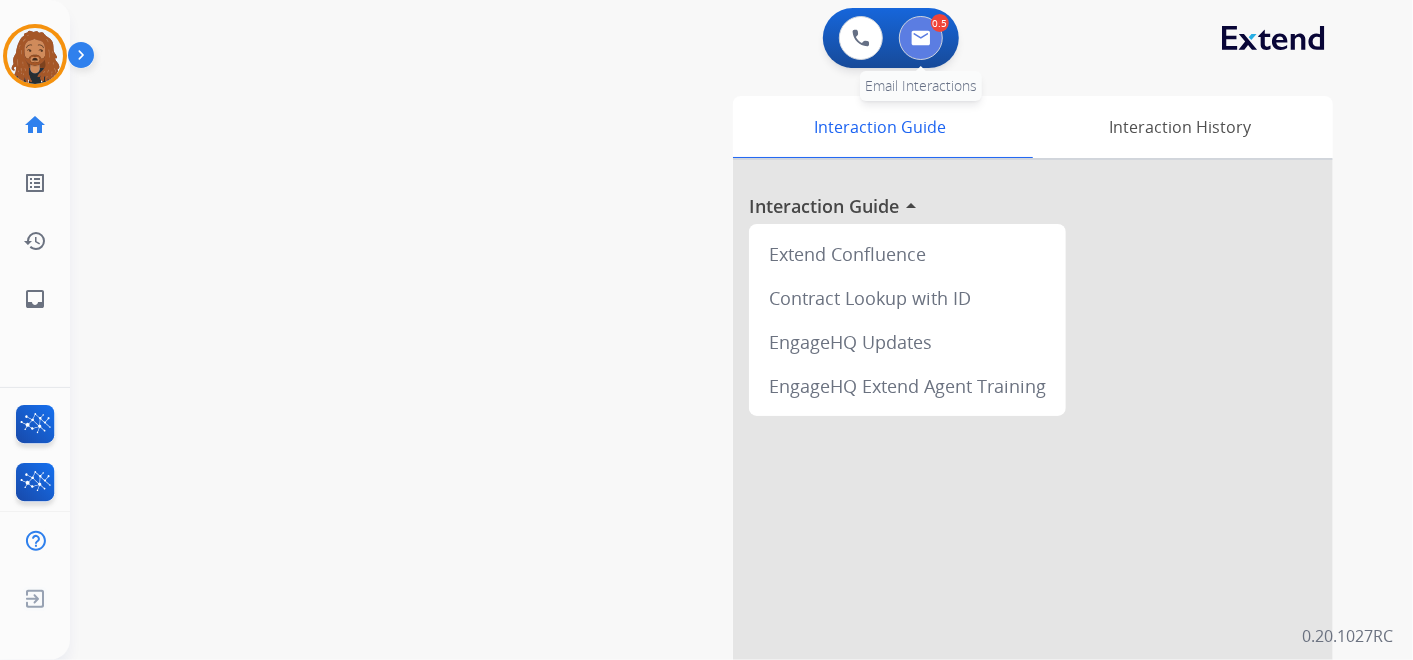 click at bounding box center [921, 38] 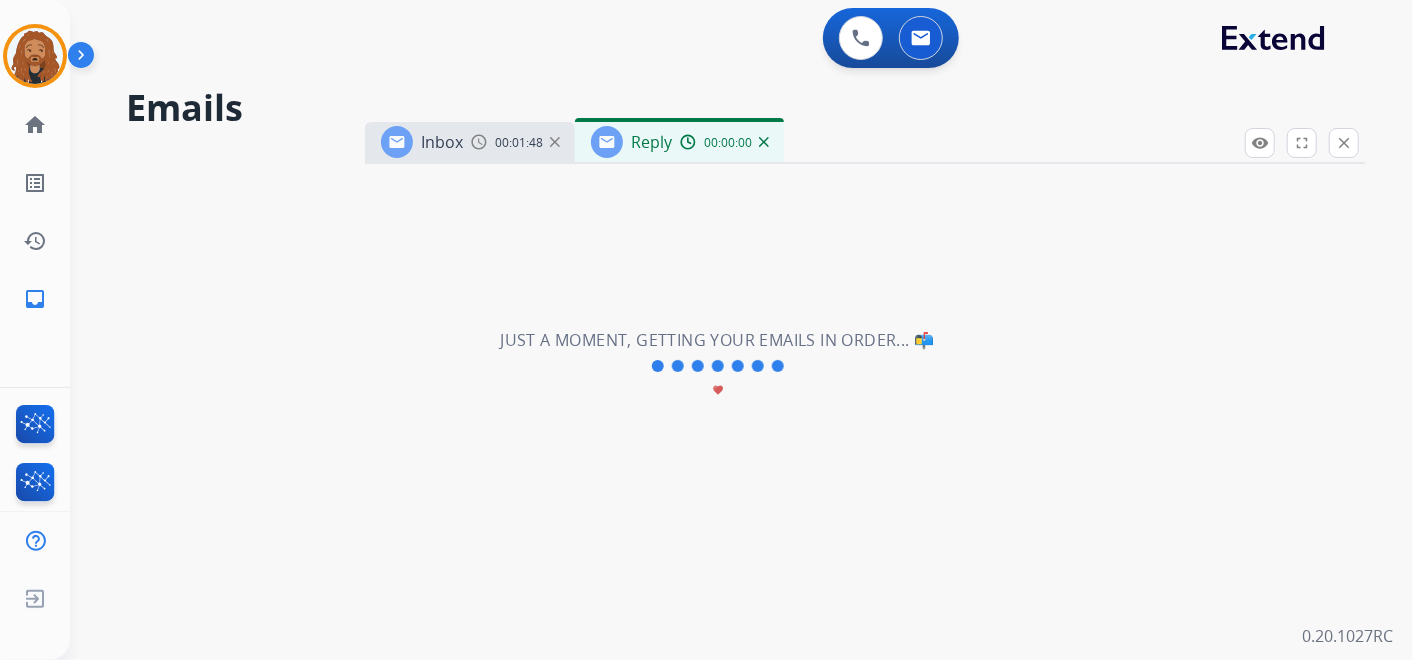 select on "**********" 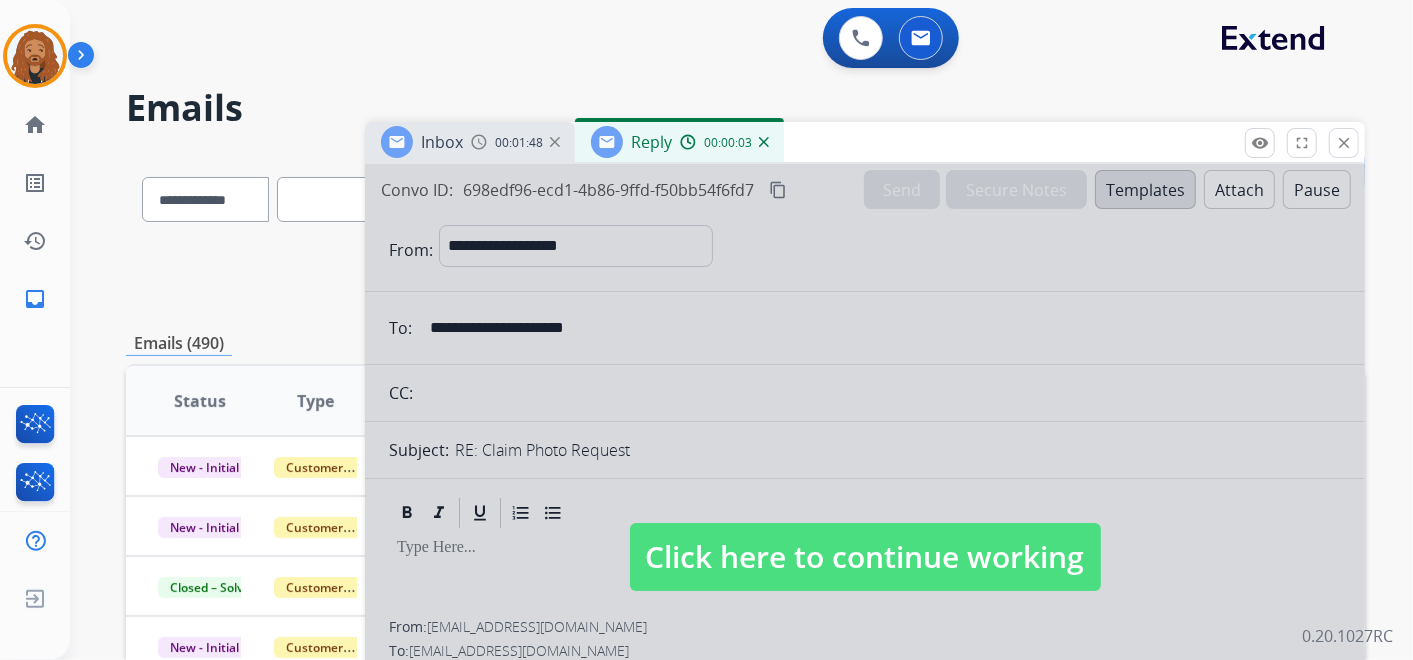 click on "Click here to continue working" at bounding box center (865, 557) 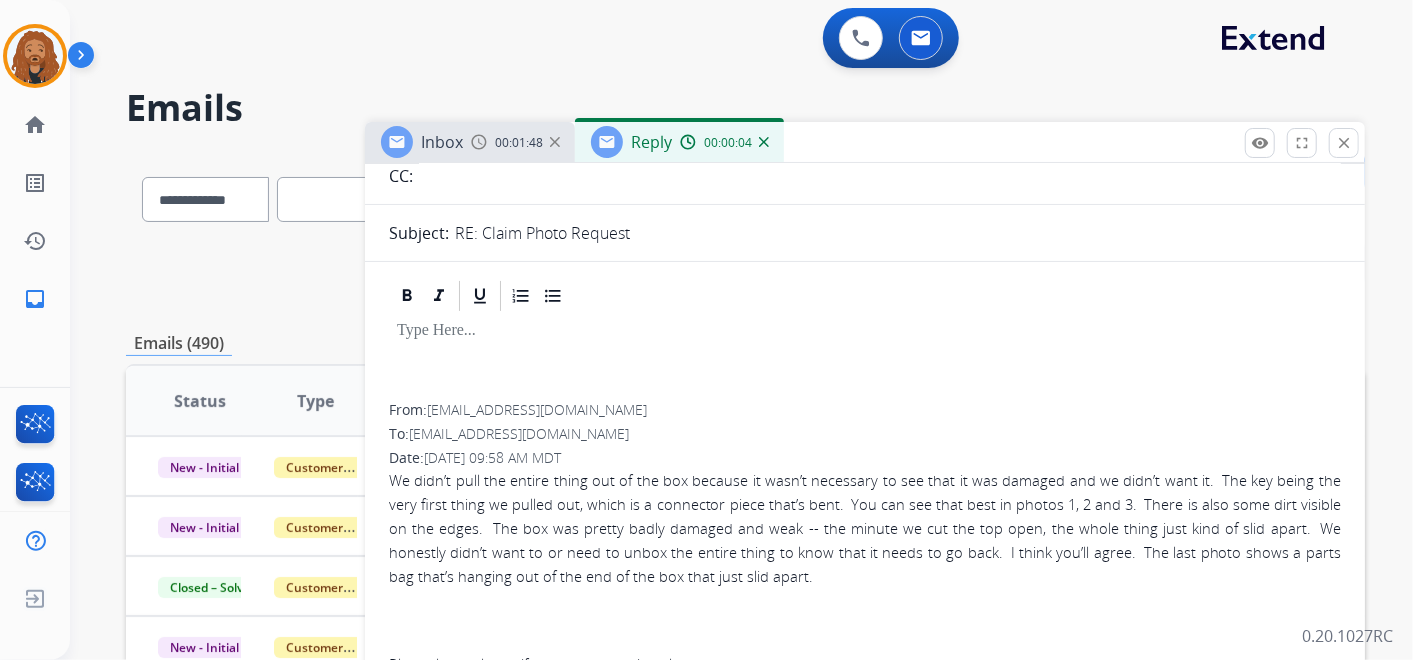 scroll, scrollTop: 222, scrollLeft: 0, axis: vertical 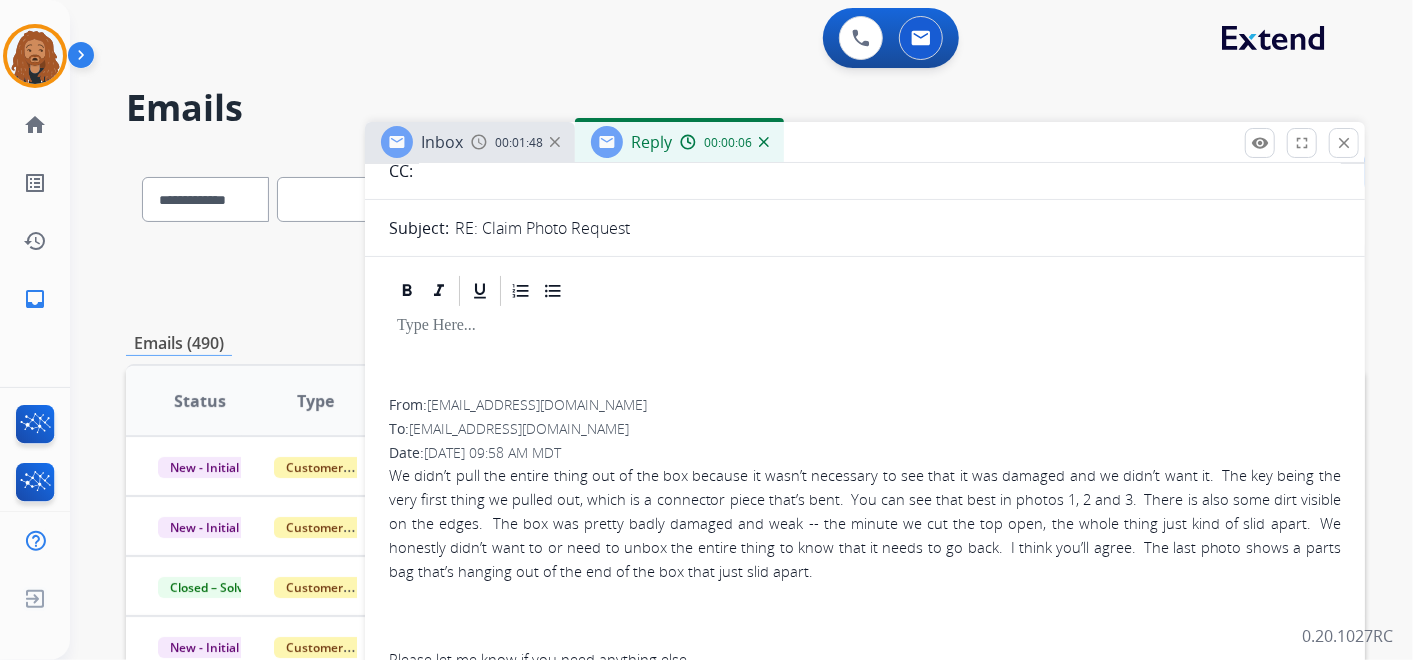 click at bounding box center [764, 142] 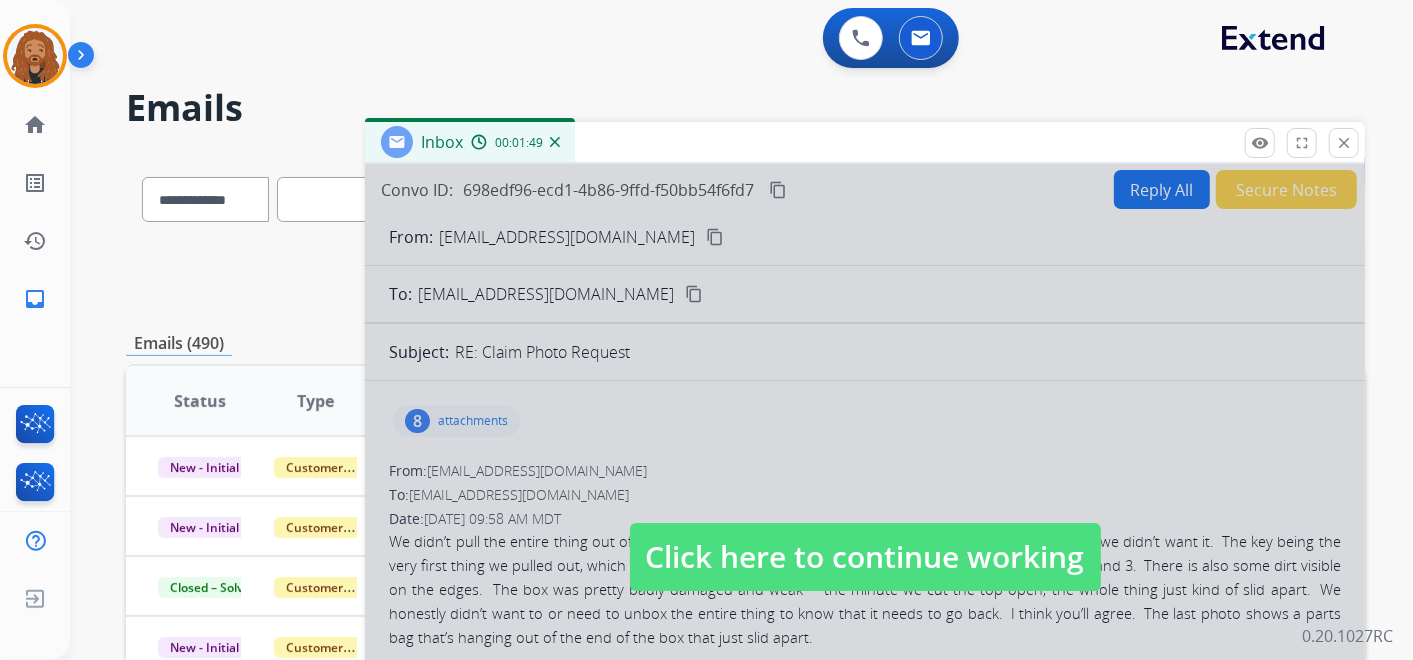 click at bounding box center [555, 142] 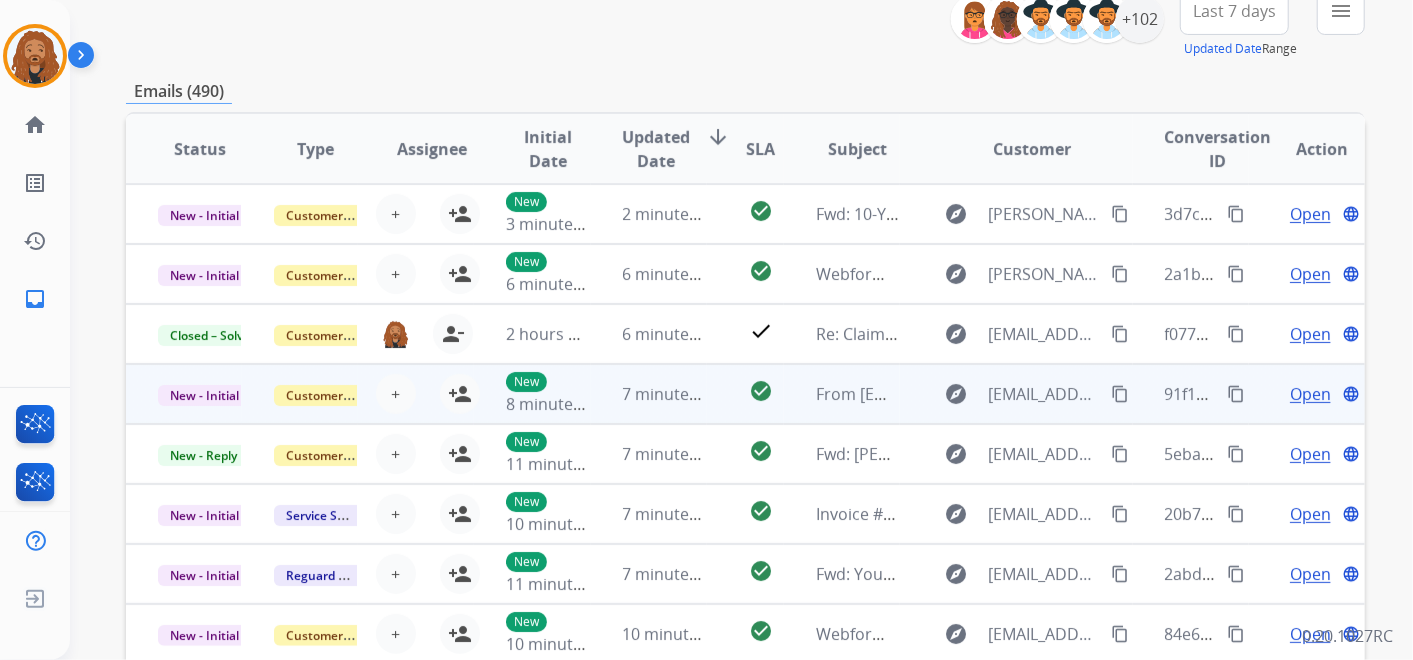 scroll, scrollTop: 0, scrollLeft: 0, axis: both 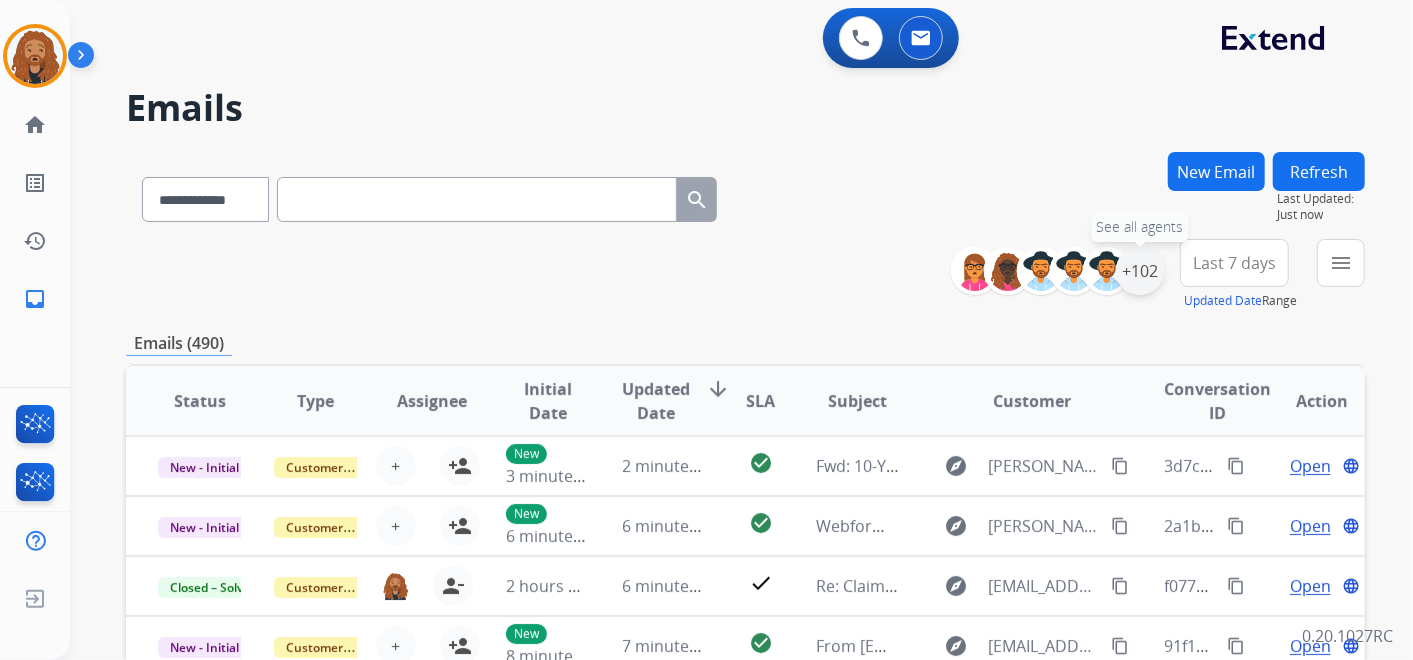 click on "+102" at bounding box center [1140, 271] 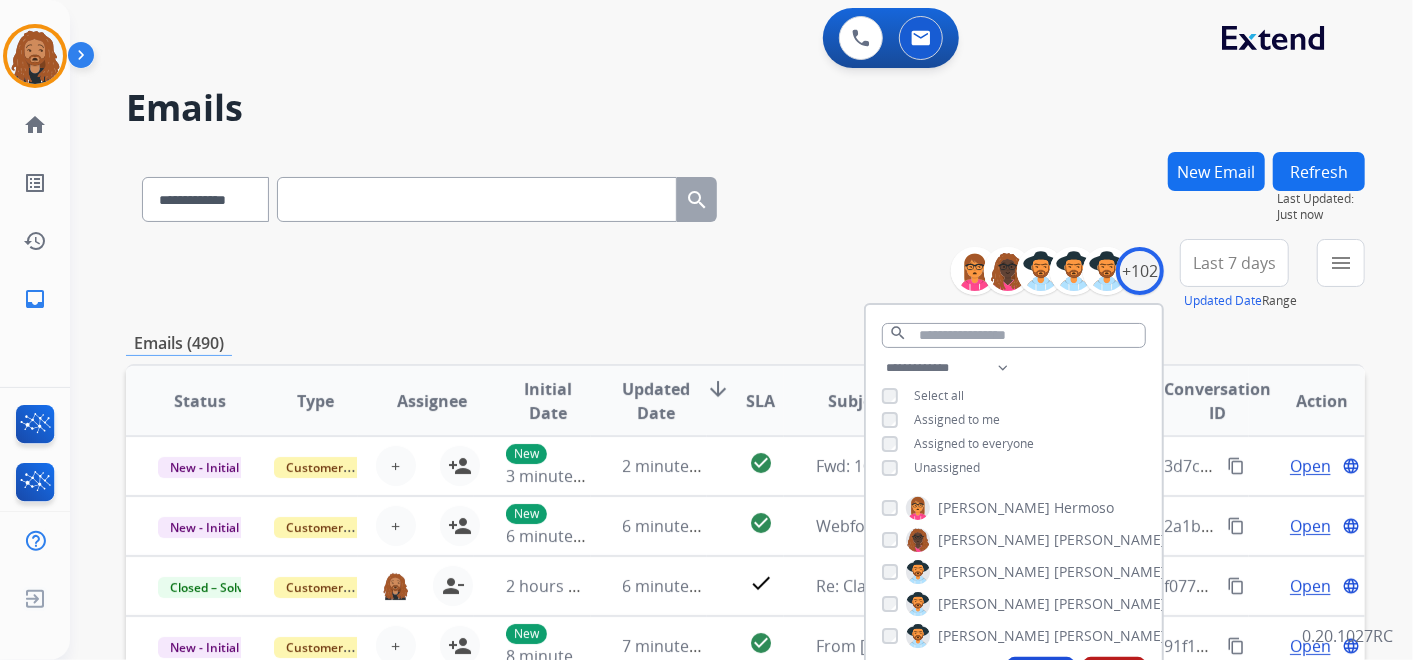 scroll, scrollTop: 111, scrollLeft: 0, axis: vertical 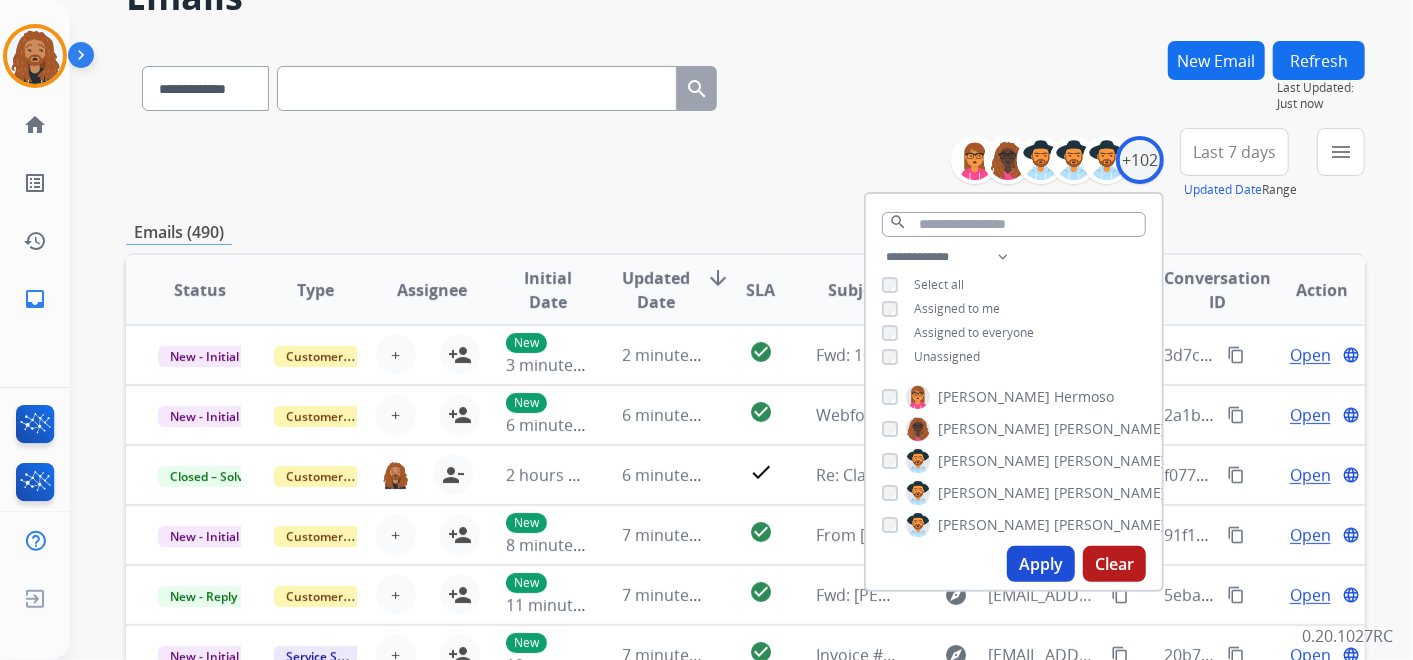 click on "Apply" at bounding box center [1041, 564] 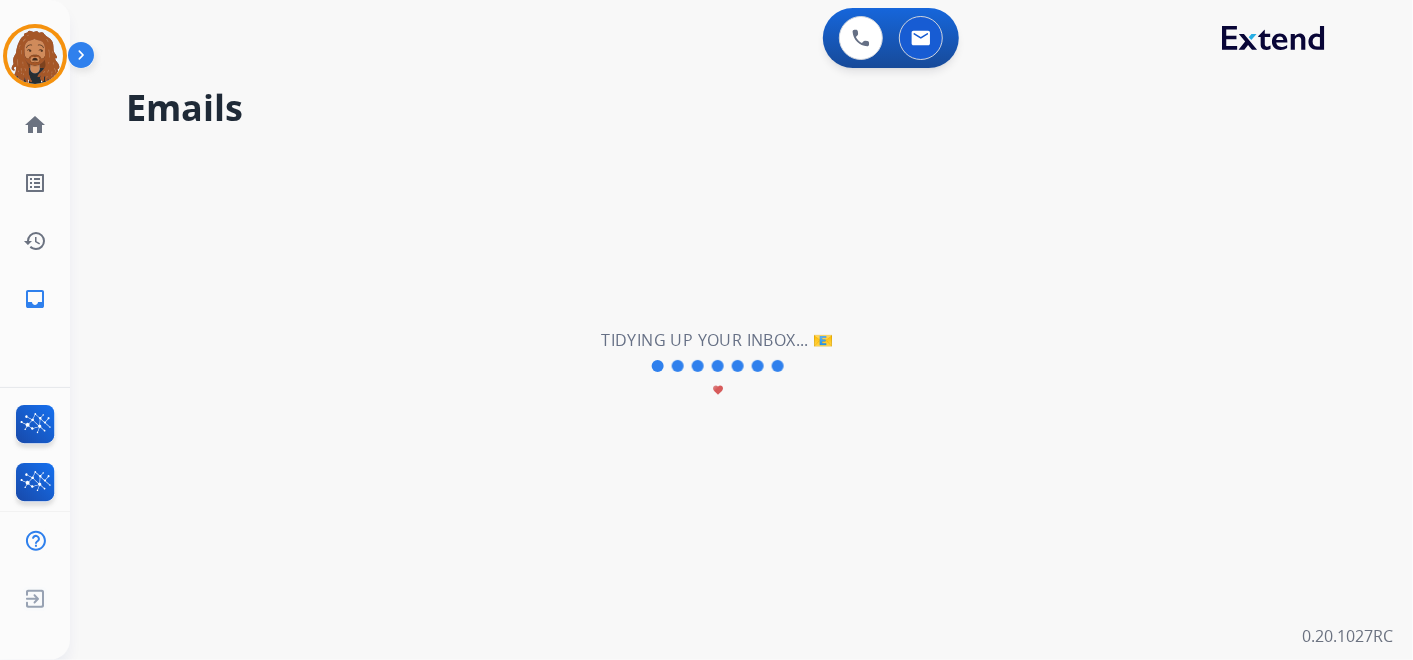 scroll, scrollTop: 0, scrollLeft: 0, axis: both 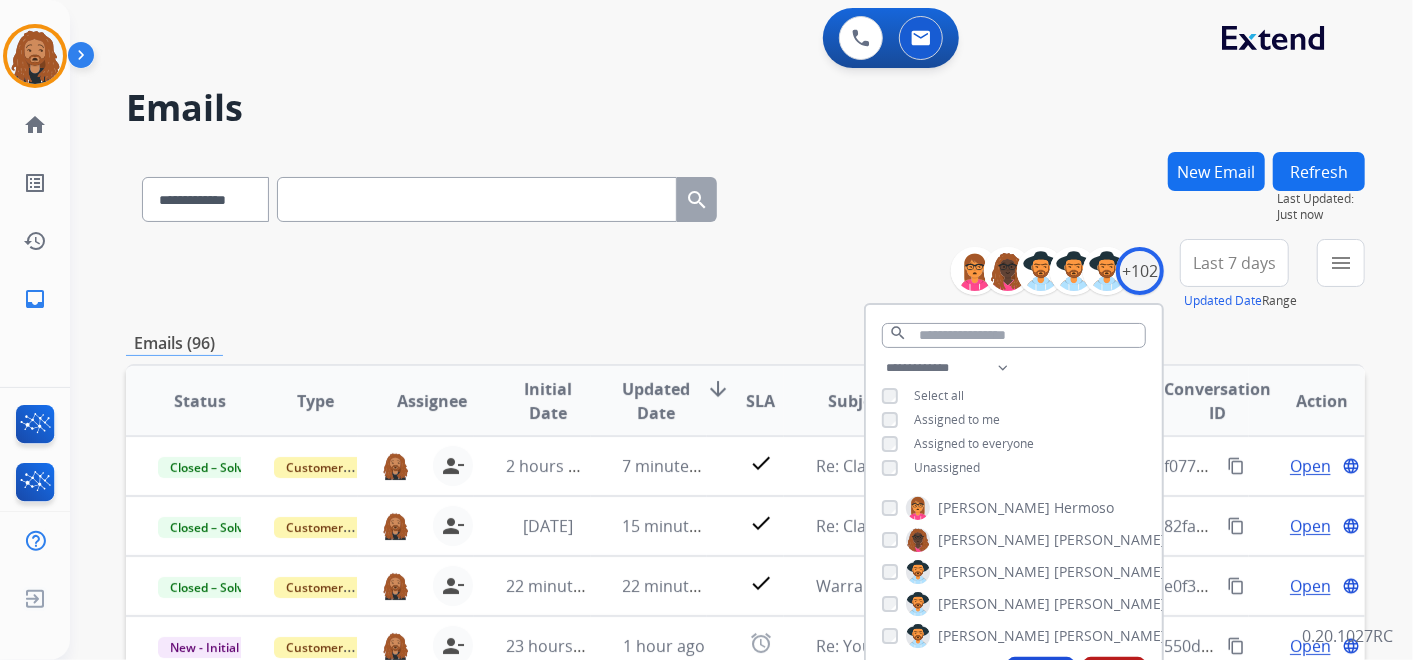 click on "Last 7 days" at bounding box center (1234, 263) 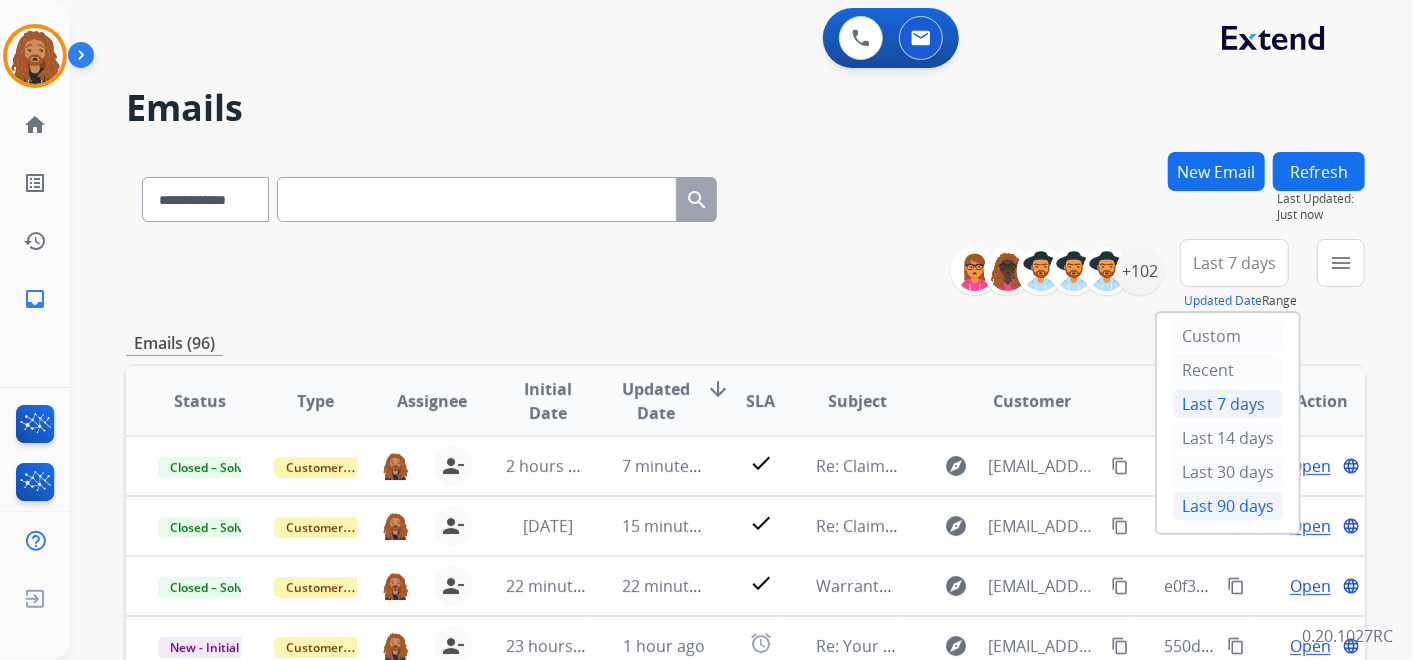 click on "Last 90 days" at bounding box center (1228, 506) 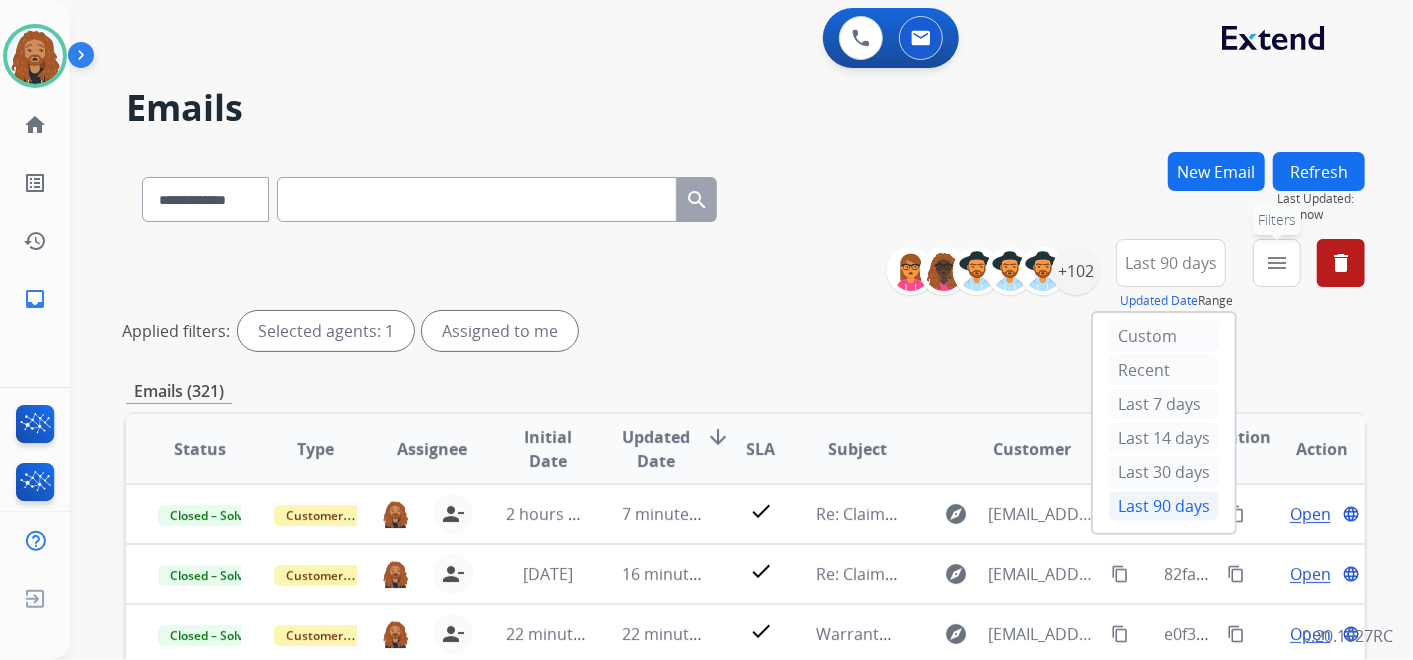 click on "menu" at bounding box center [1277, 263] 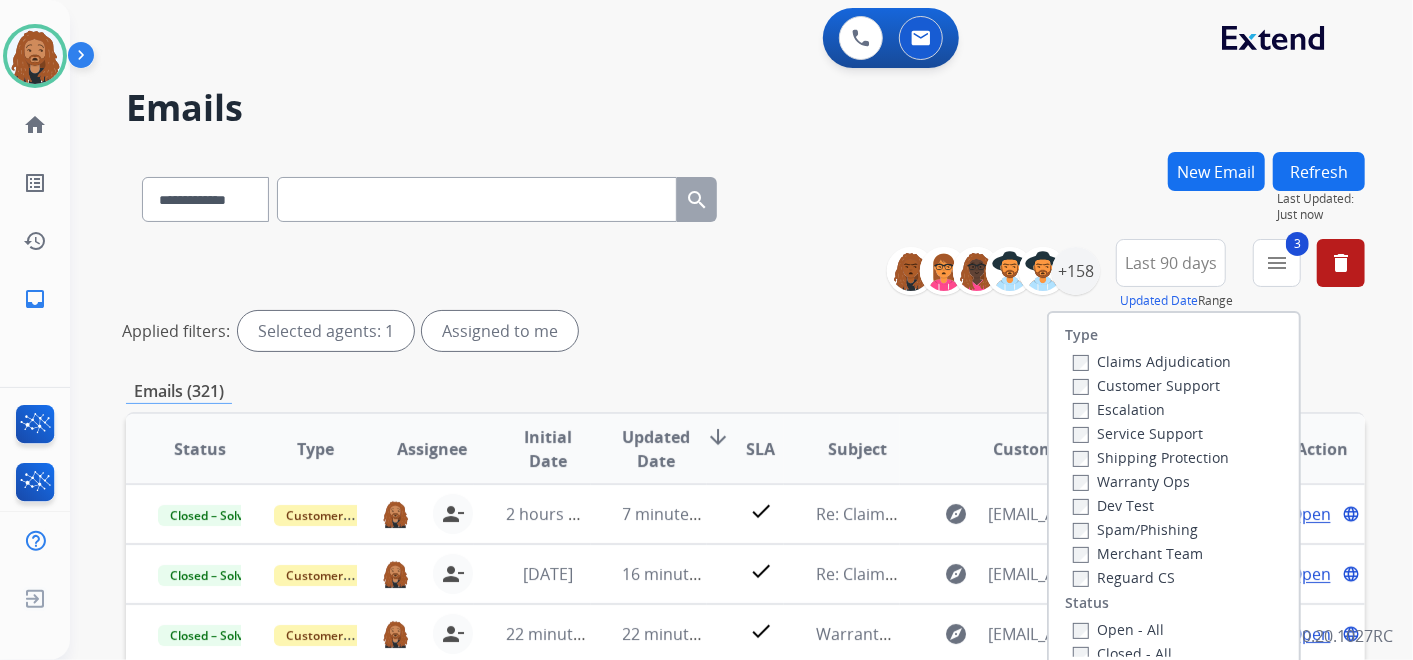click on "Customer Support" at bounding box center (1146, 385) 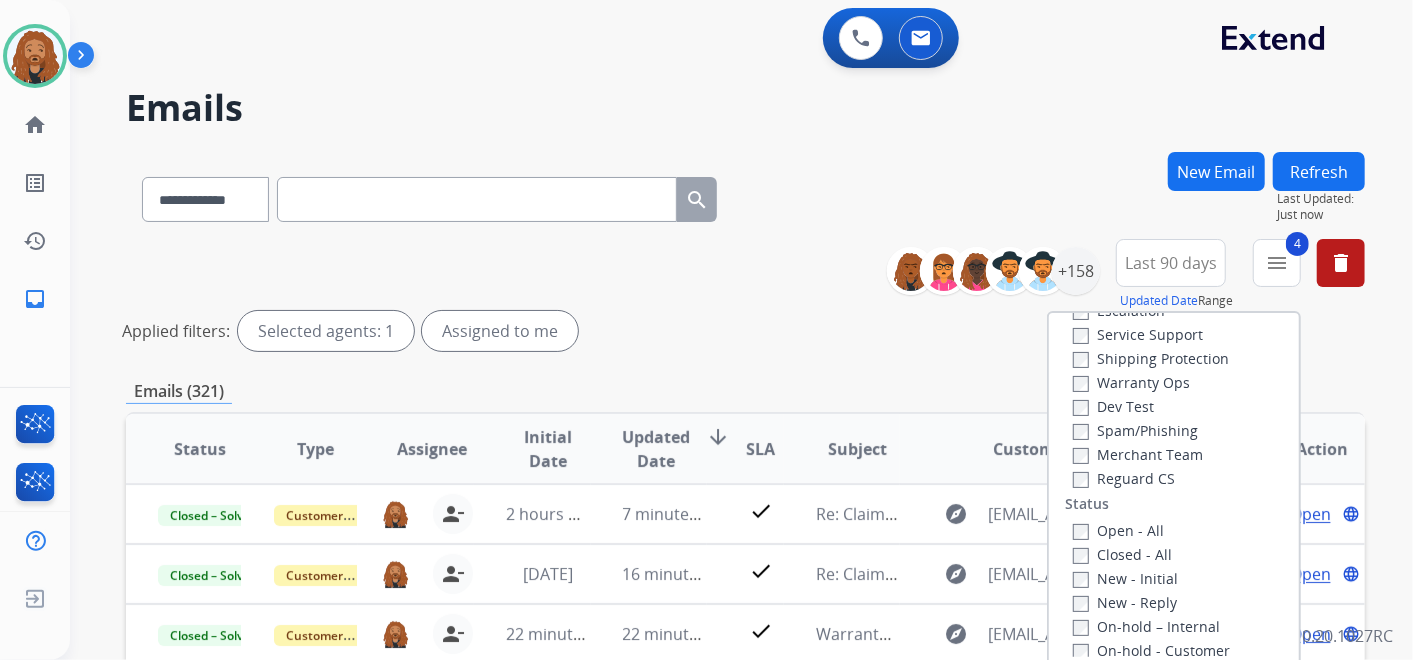 scroll, scrollTop: 333, scrollLeft: 0, axis: vertical 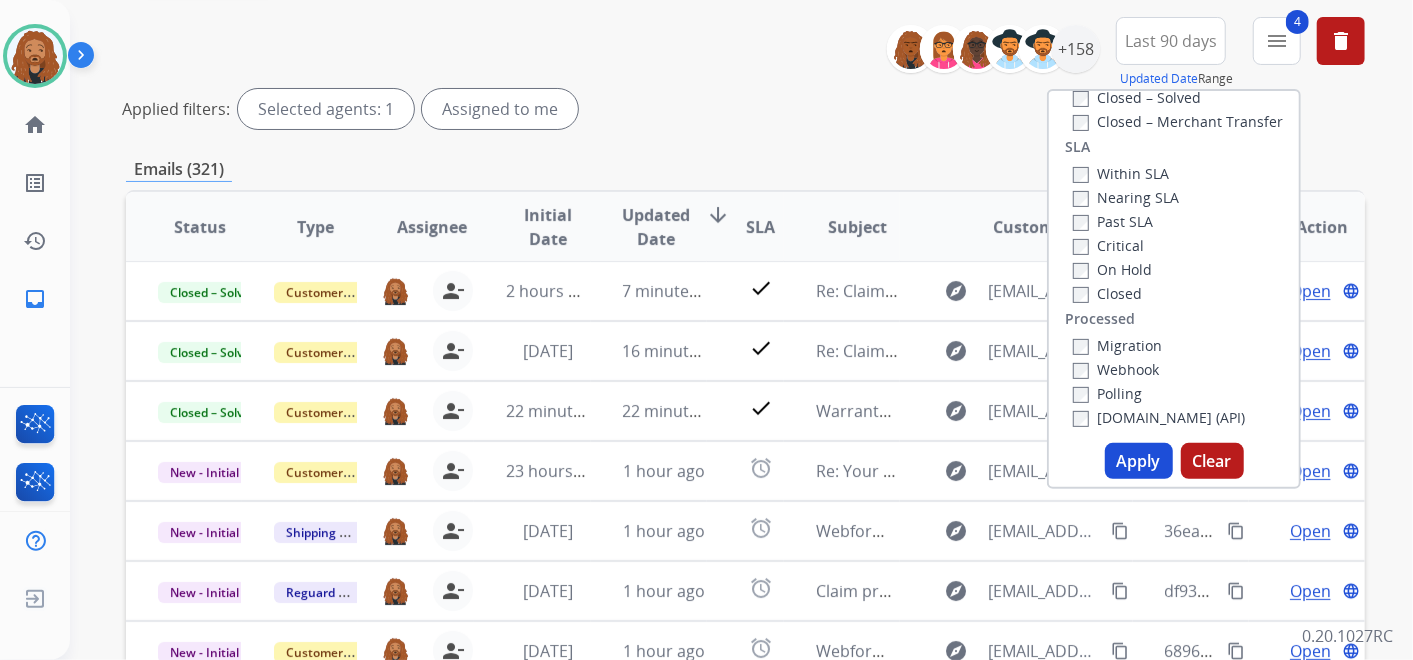 click on "Apply" at bounding box center (1139, 461) 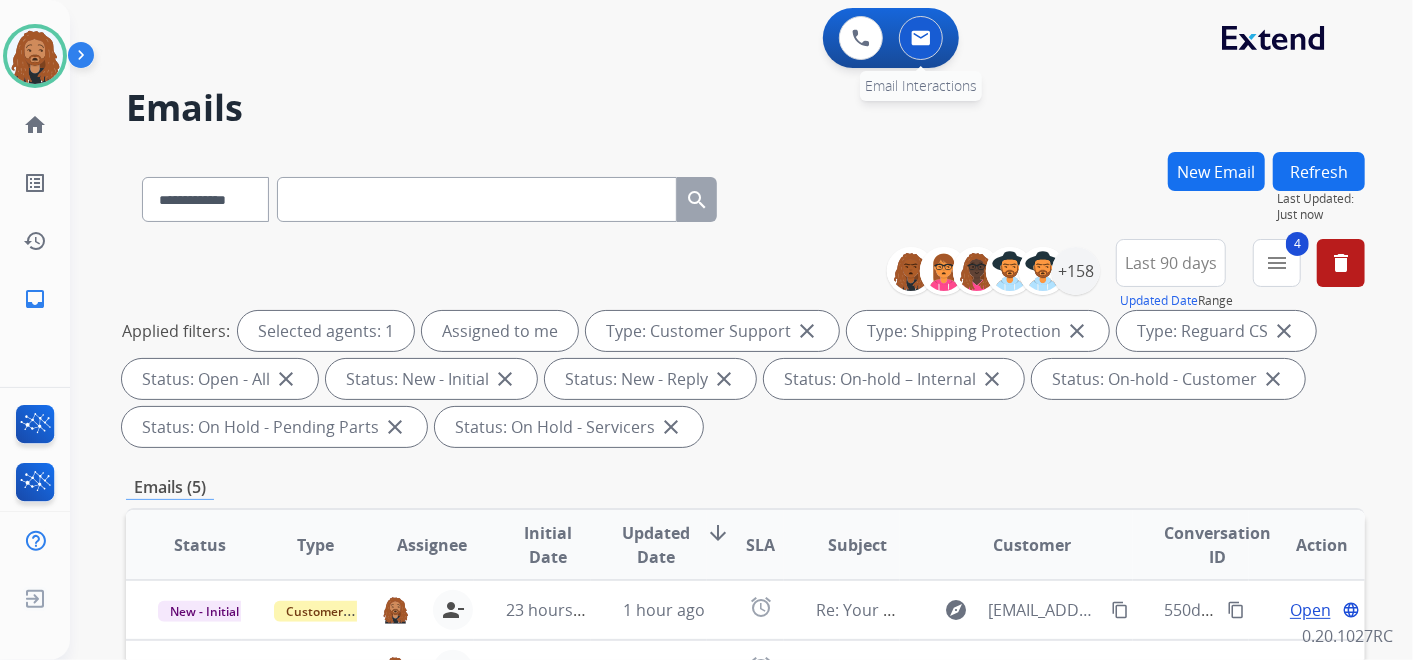 scroll, scrollTop: 0, scrollLeft: 0, axis: both 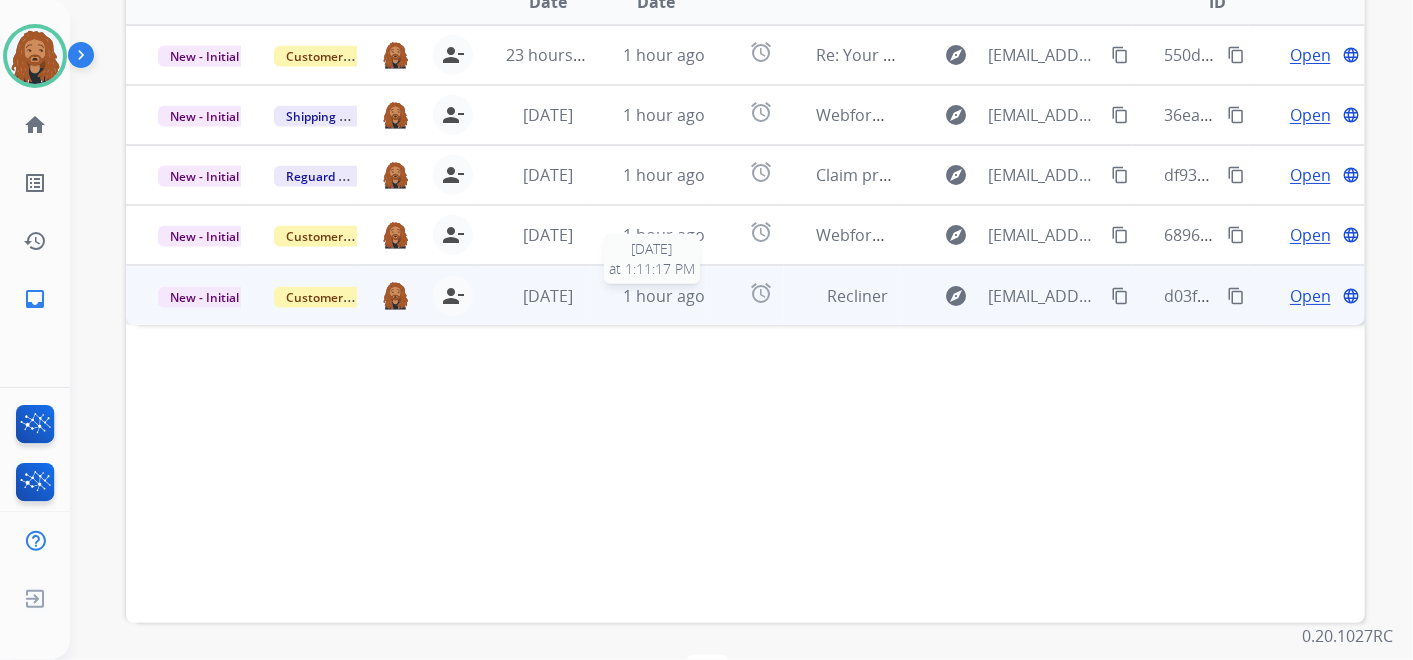 click on "1 hour ago" at bounding box center (664, 296) 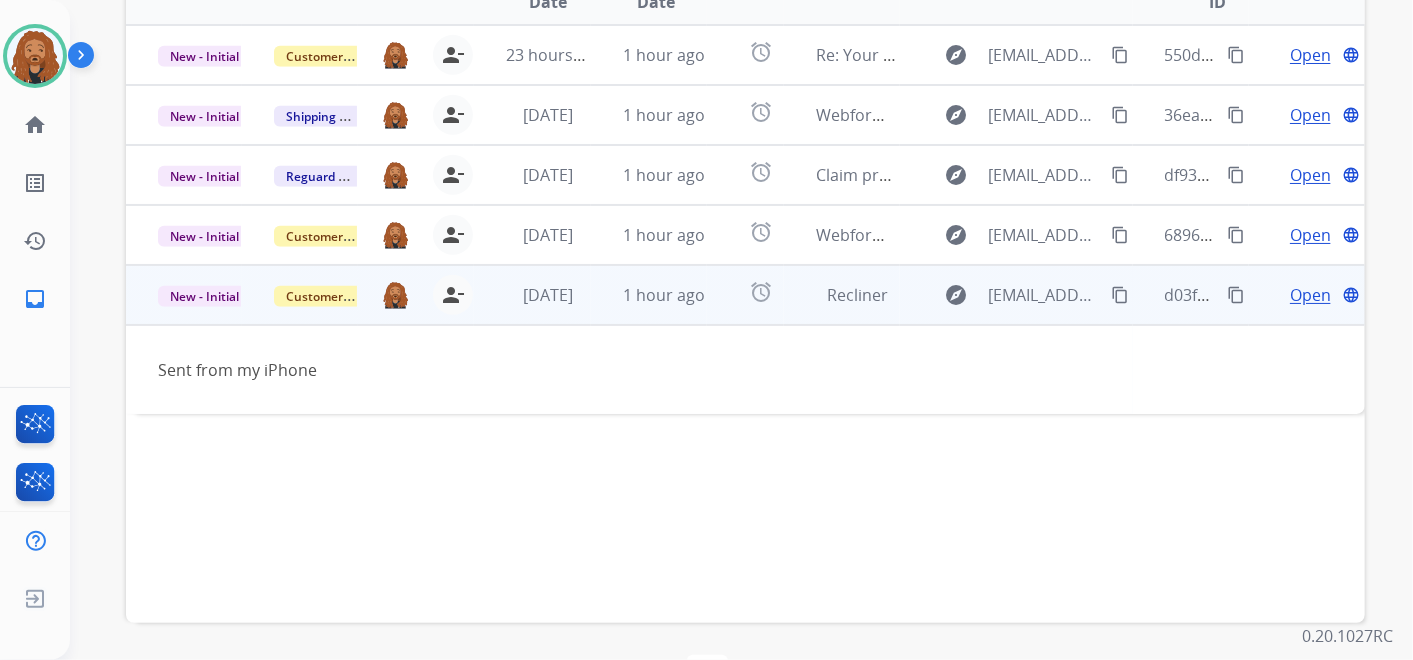 click on "Open" at bounding box center (1310, 295) 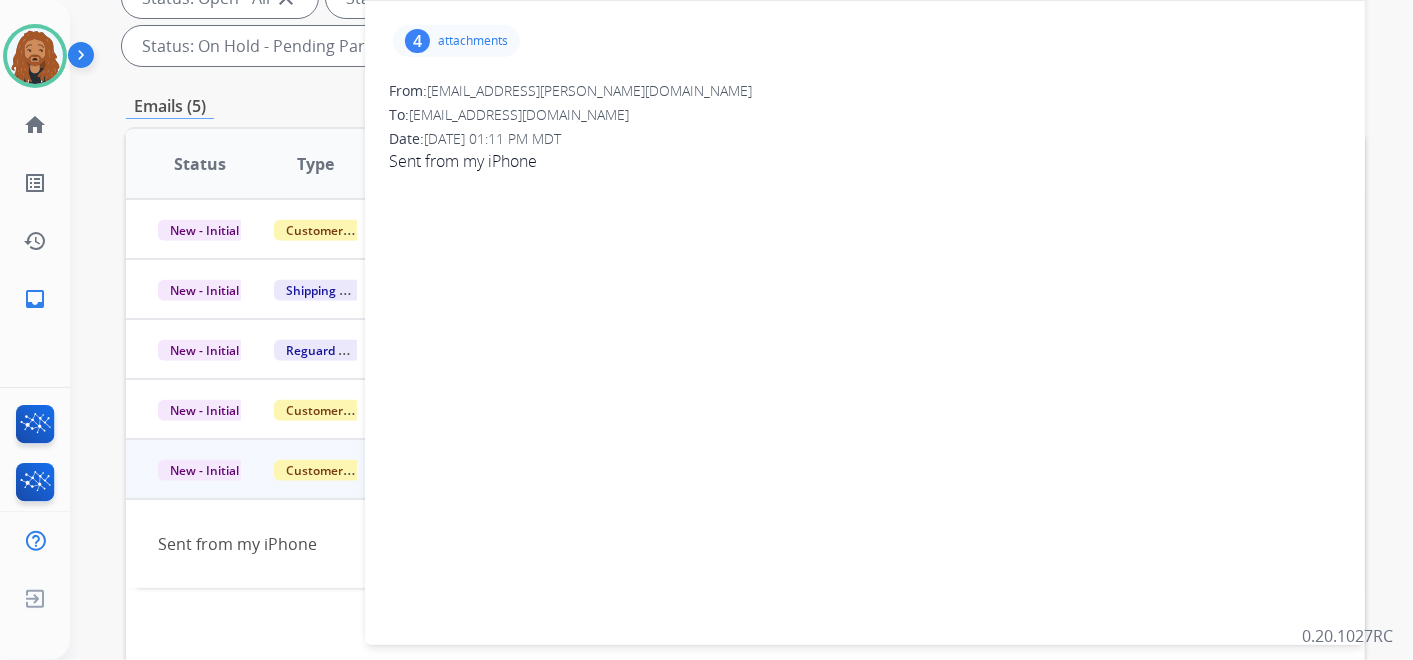 scroll, scrollTop: 111, scrollLeft: 0, axis: vertical 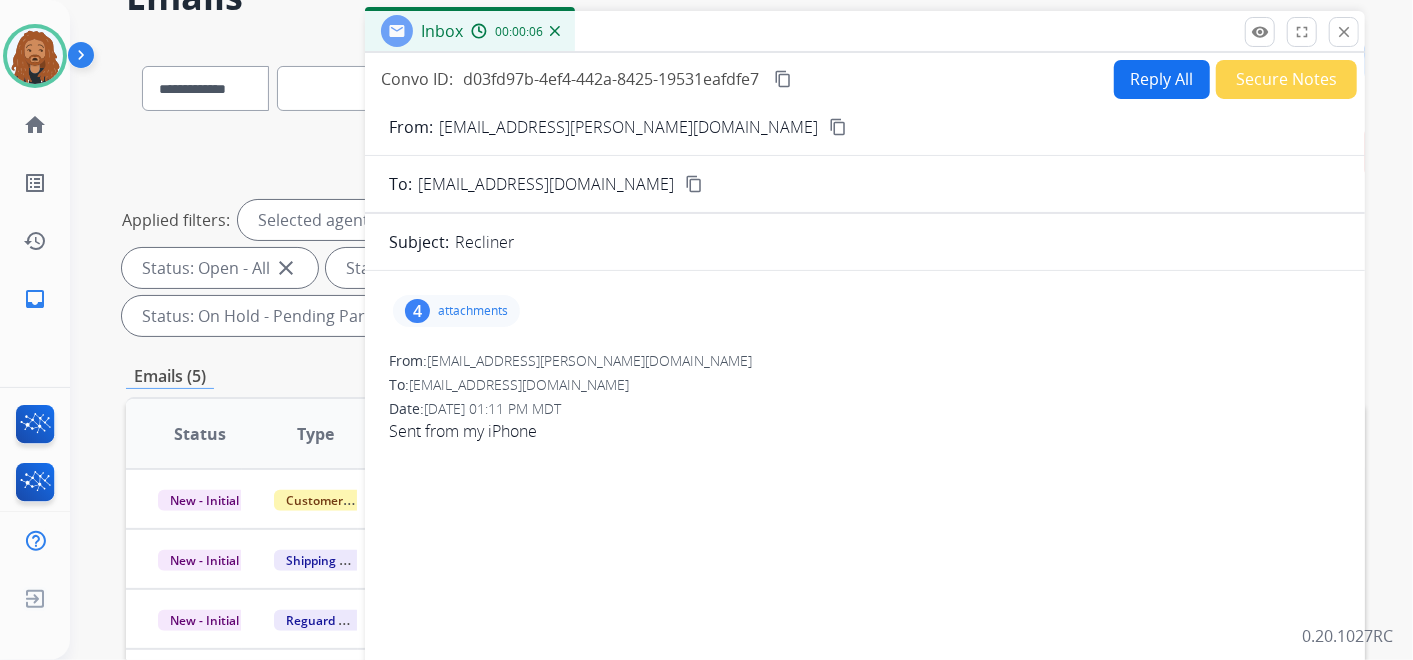 click on "content_copy" at bounding box center (838, 127) 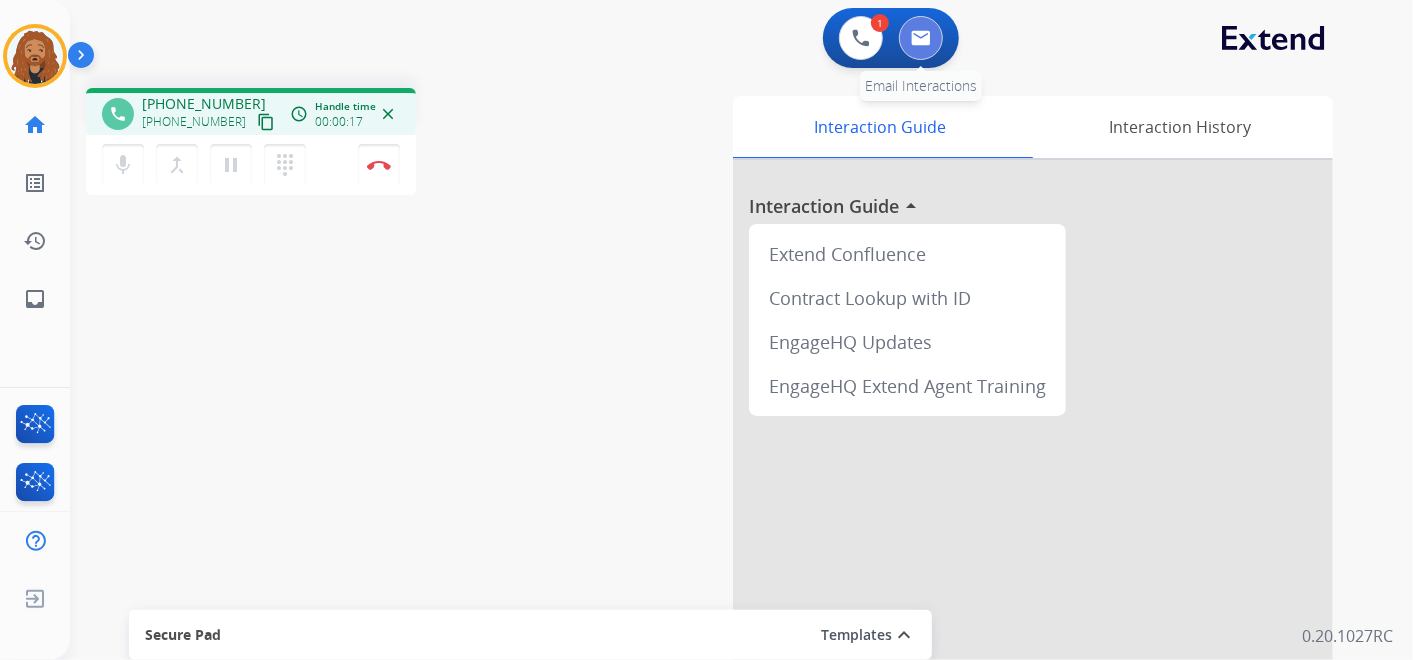 click at bounding box center (921, 38) 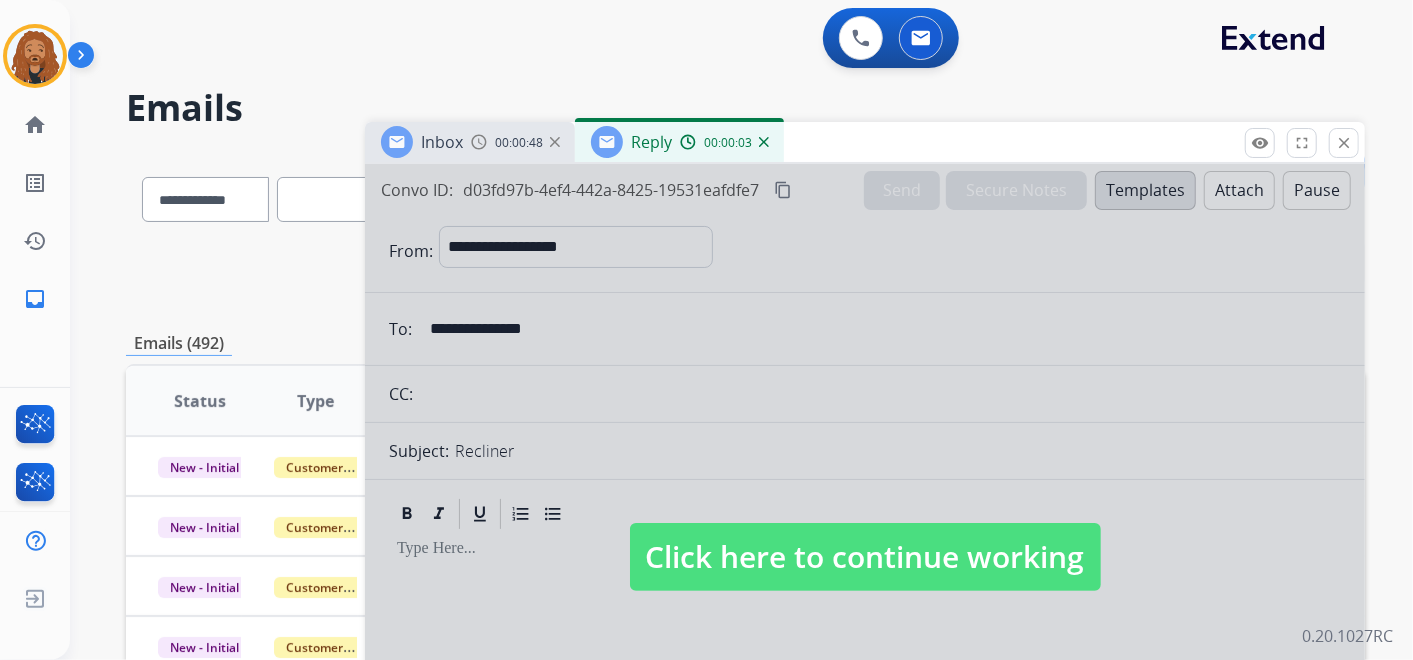click at bounding box center (764, 142) 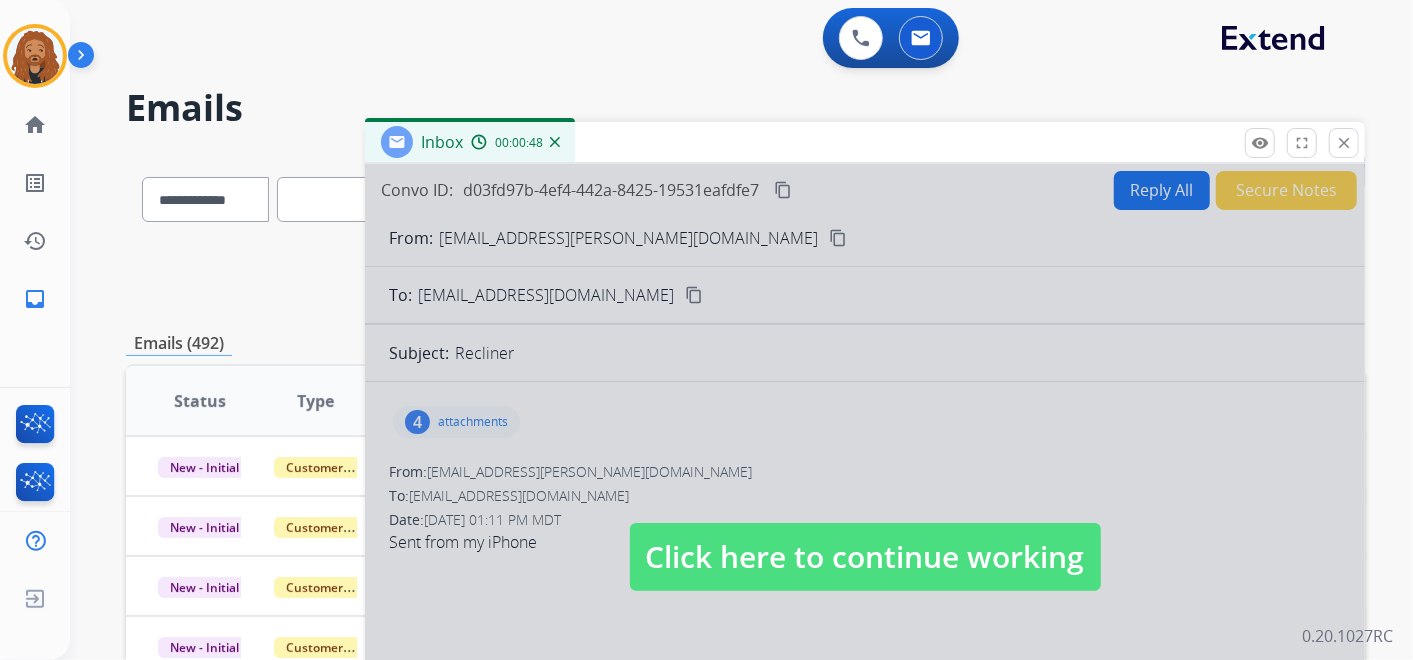 click on "Click here to continue working" at bounding box center [865, 557] 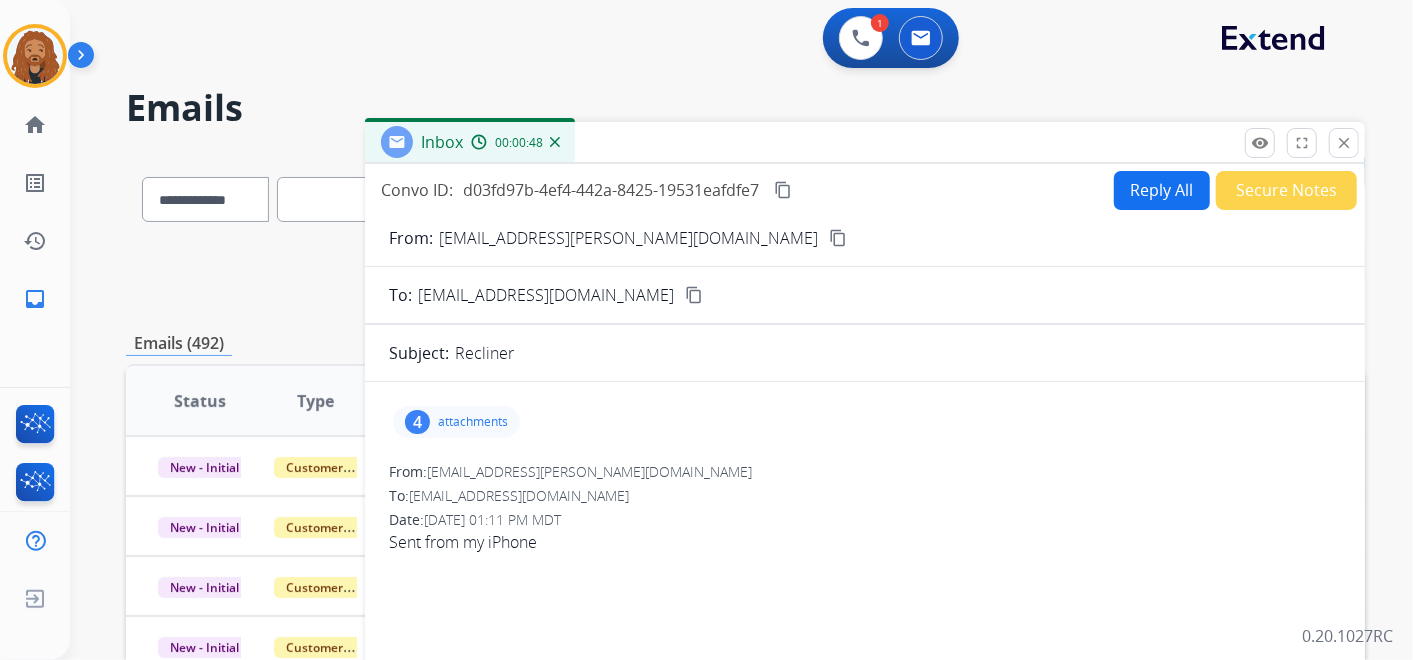 click on "**********" at bounding box center [717, 402] 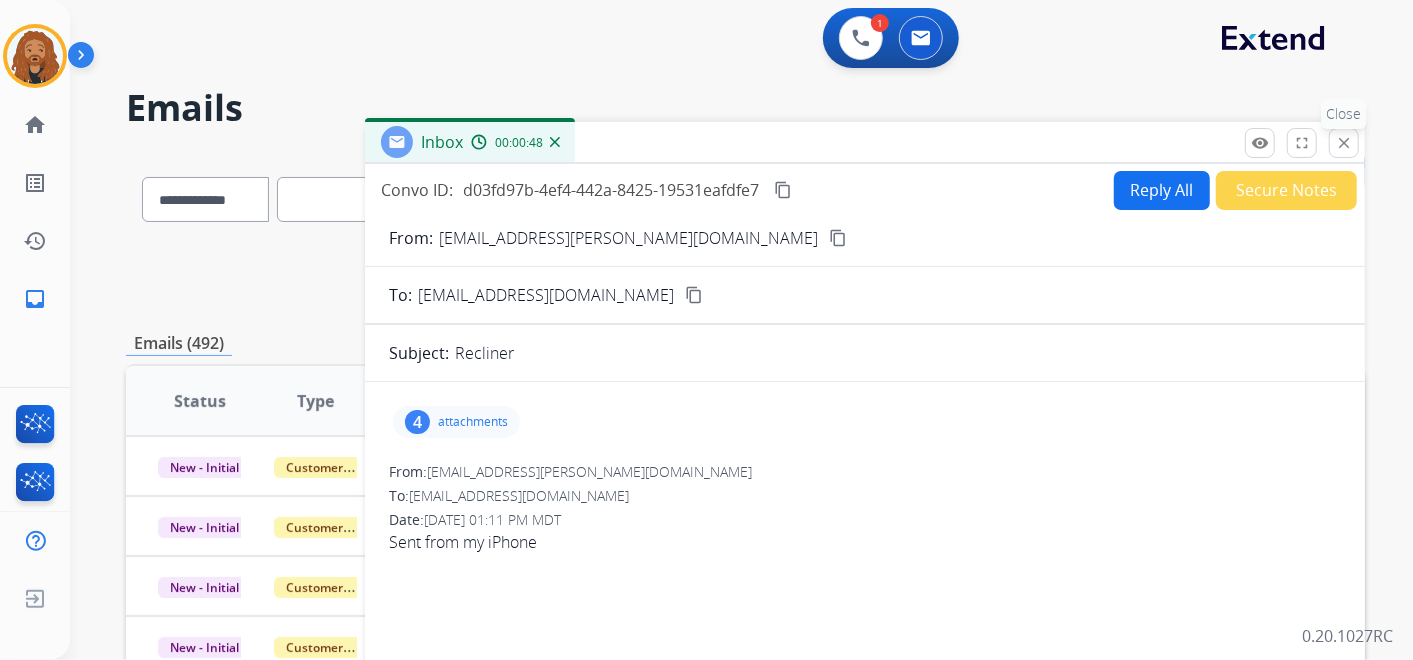 click on "close" at bounding box center (1344, 143) 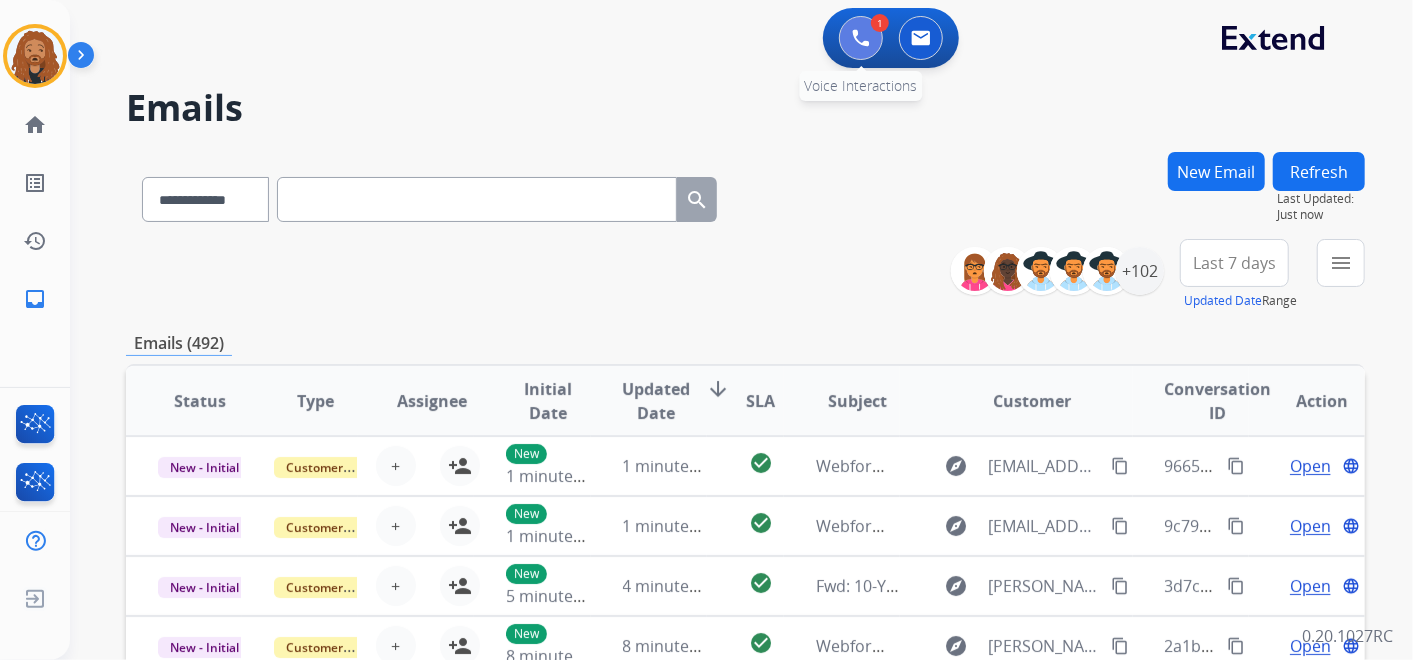 click at bounding box center (861, 38) 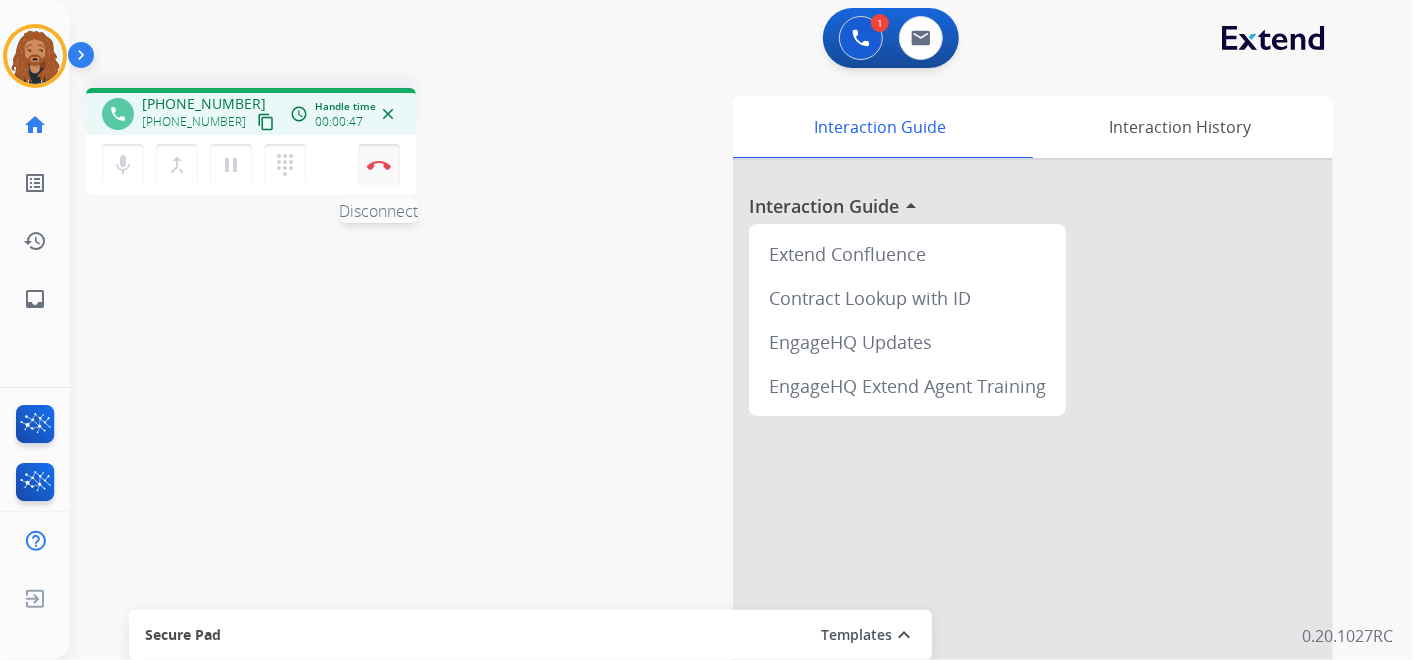 click at bounding box center [379, 165] 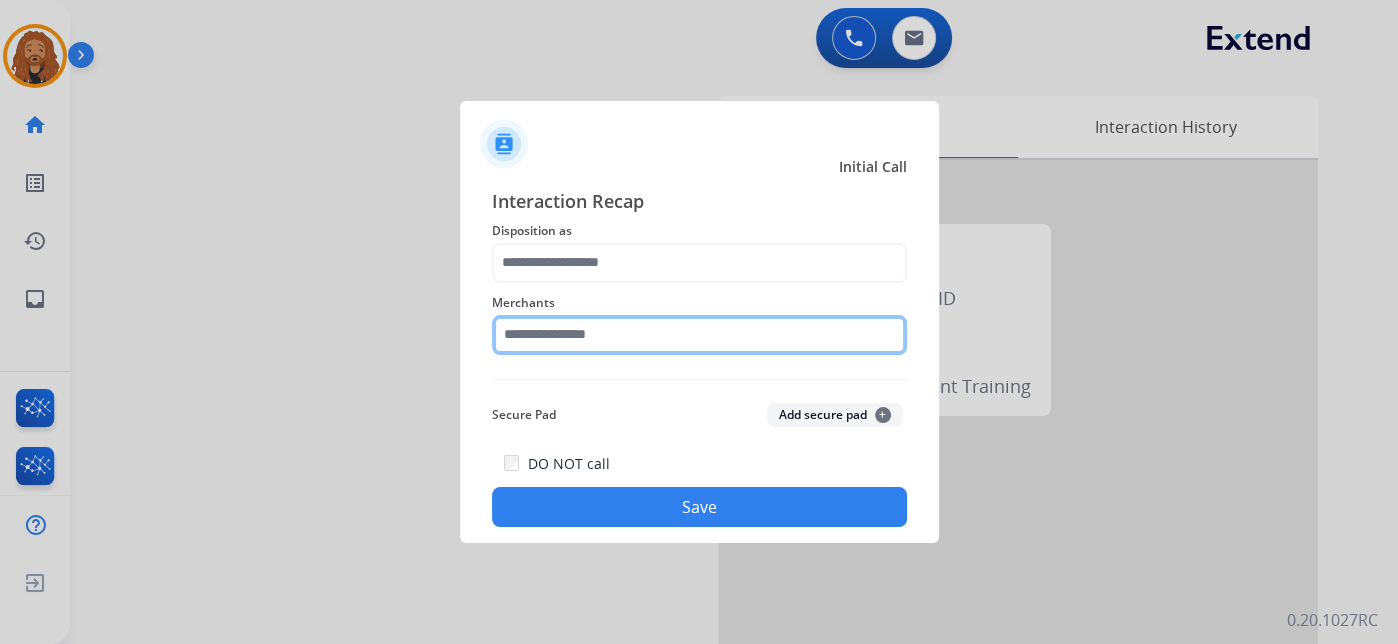 click 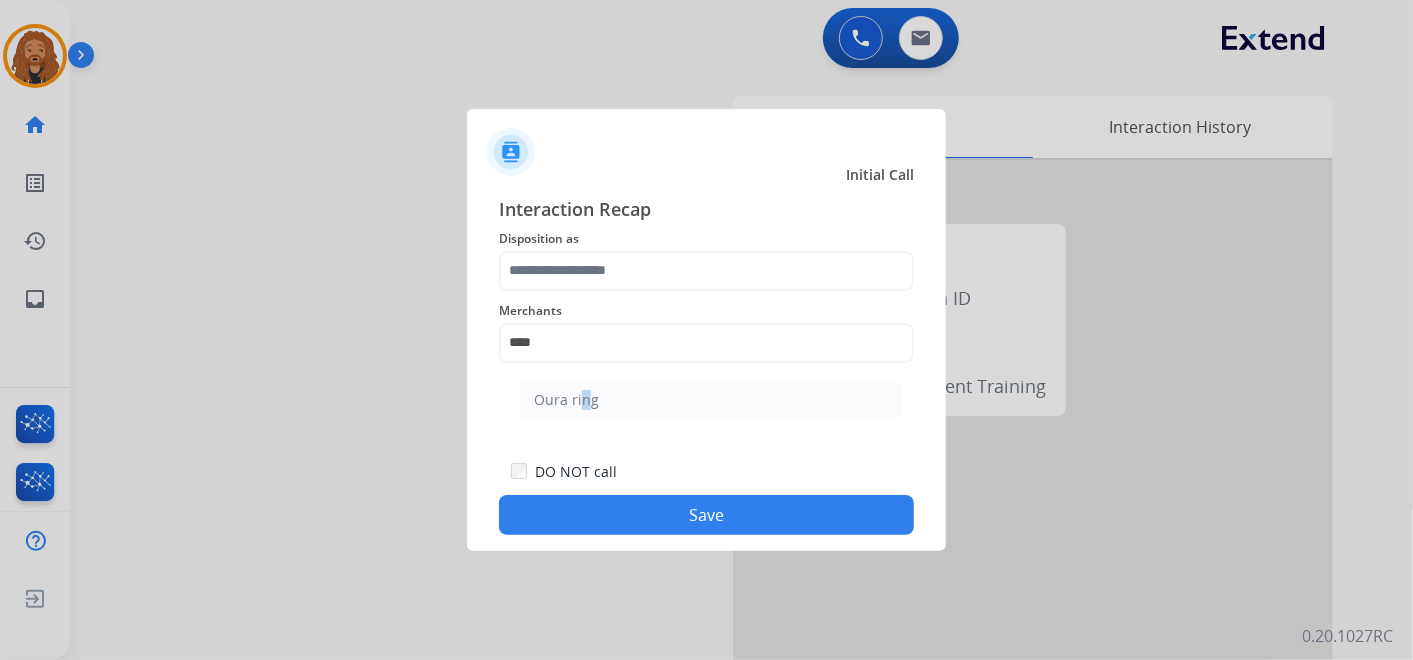 click on "Oura ring" 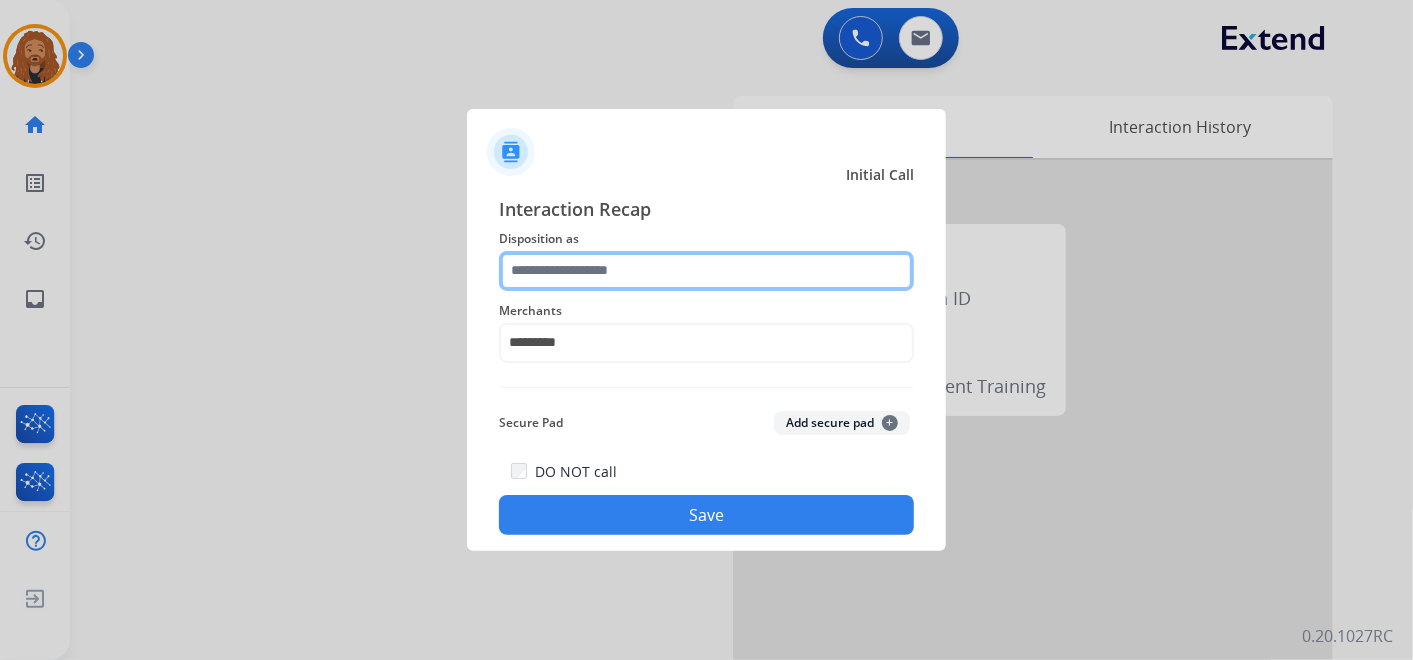 click 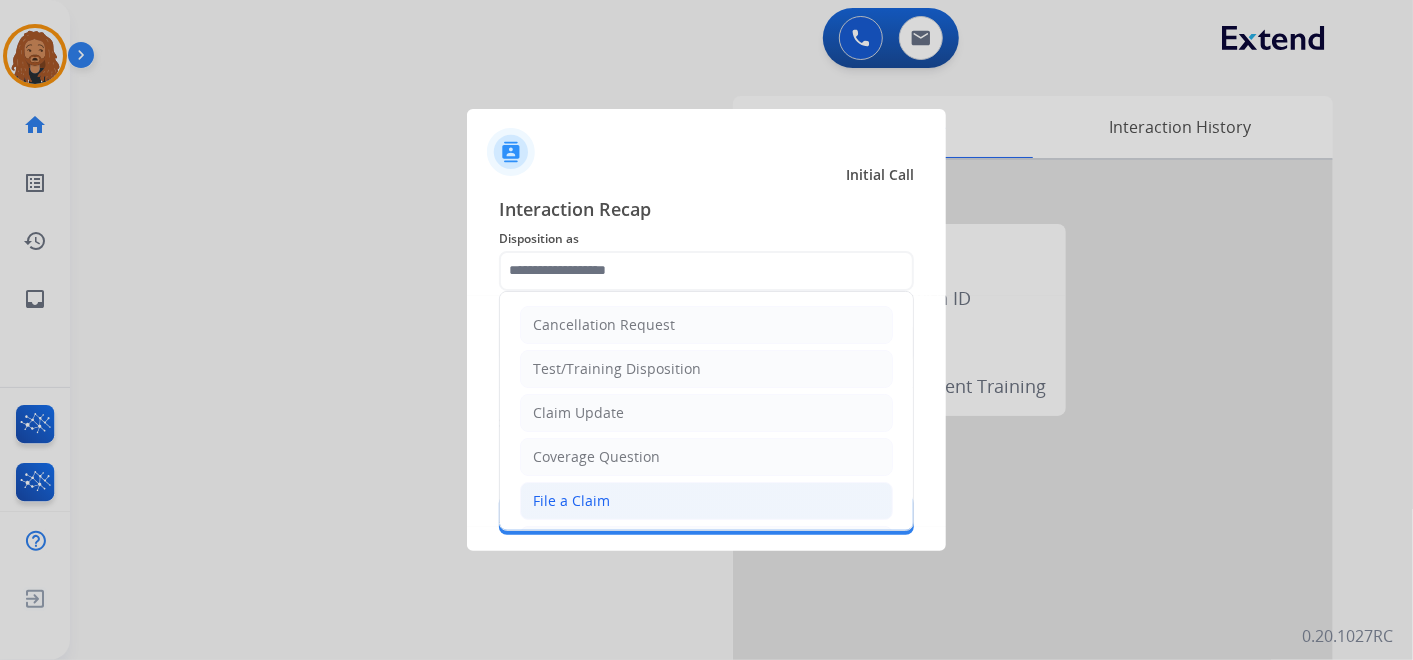 click on "File a Claim" 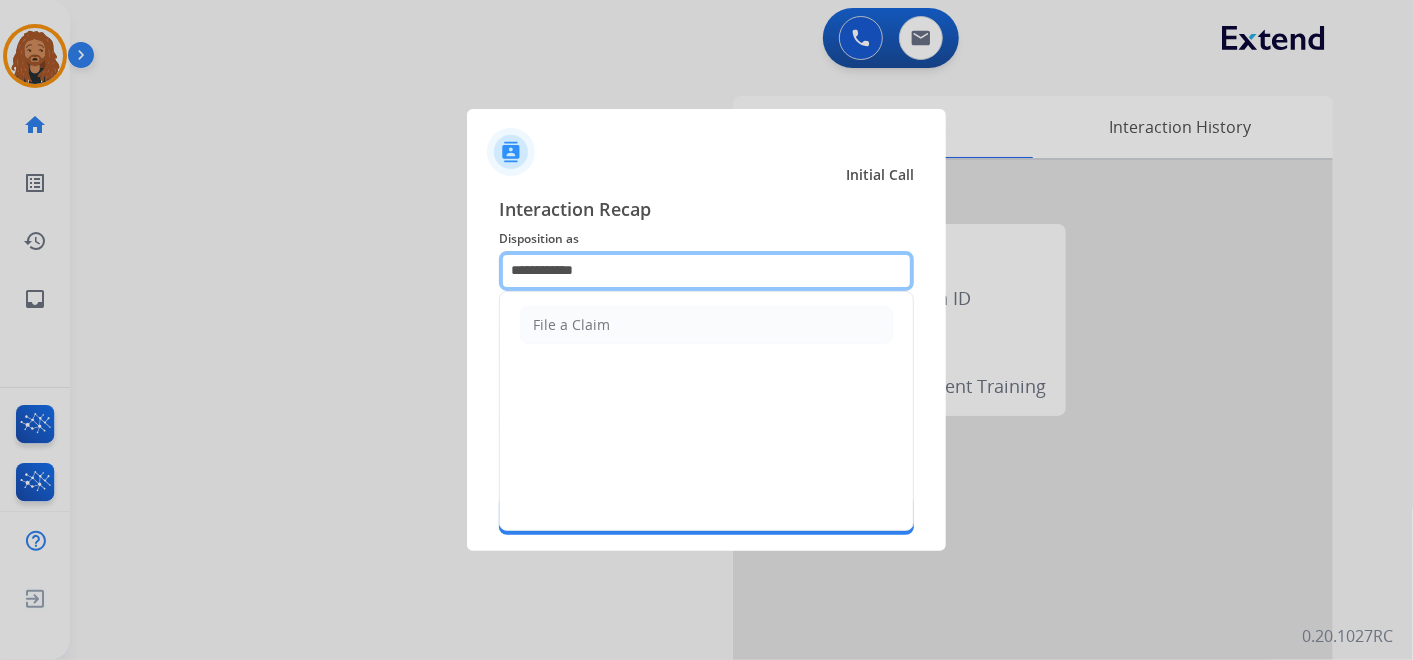 drag, startPoint x: 622, startPoint y: 268, endPoint x: 285, endPoint y: 265, distance: 337.01337 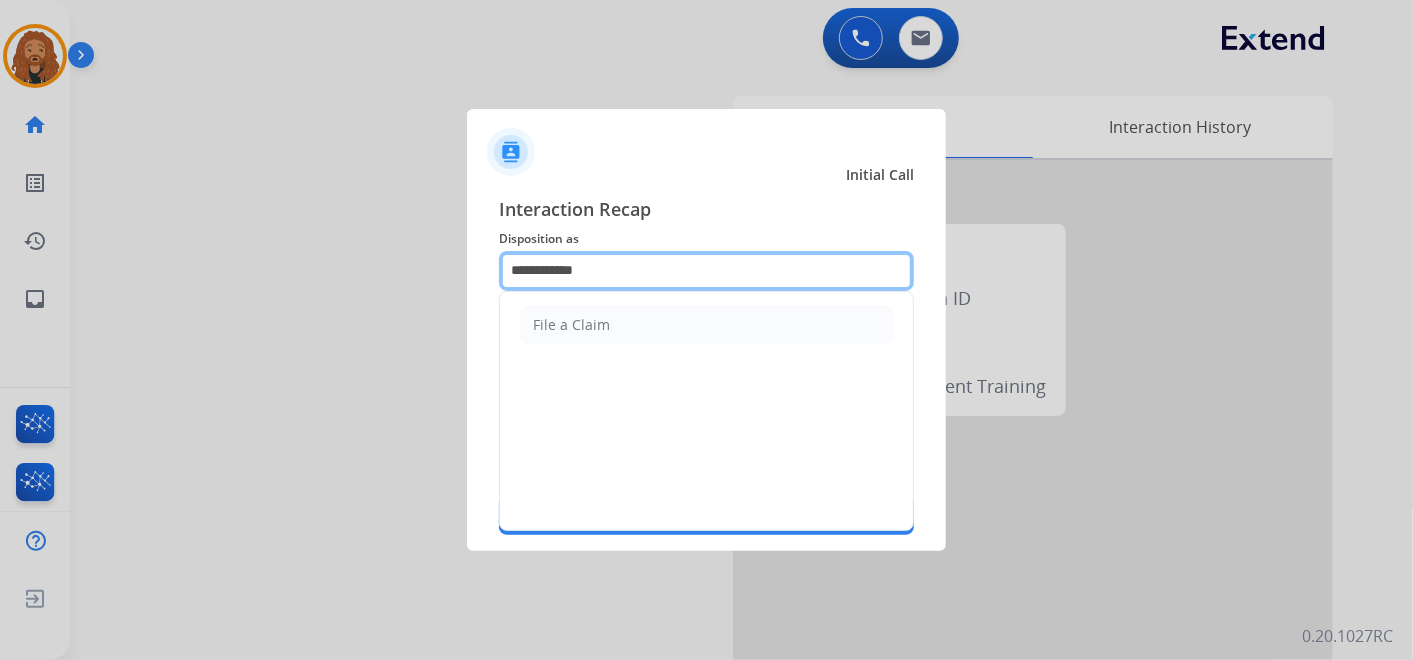 click on "**********" 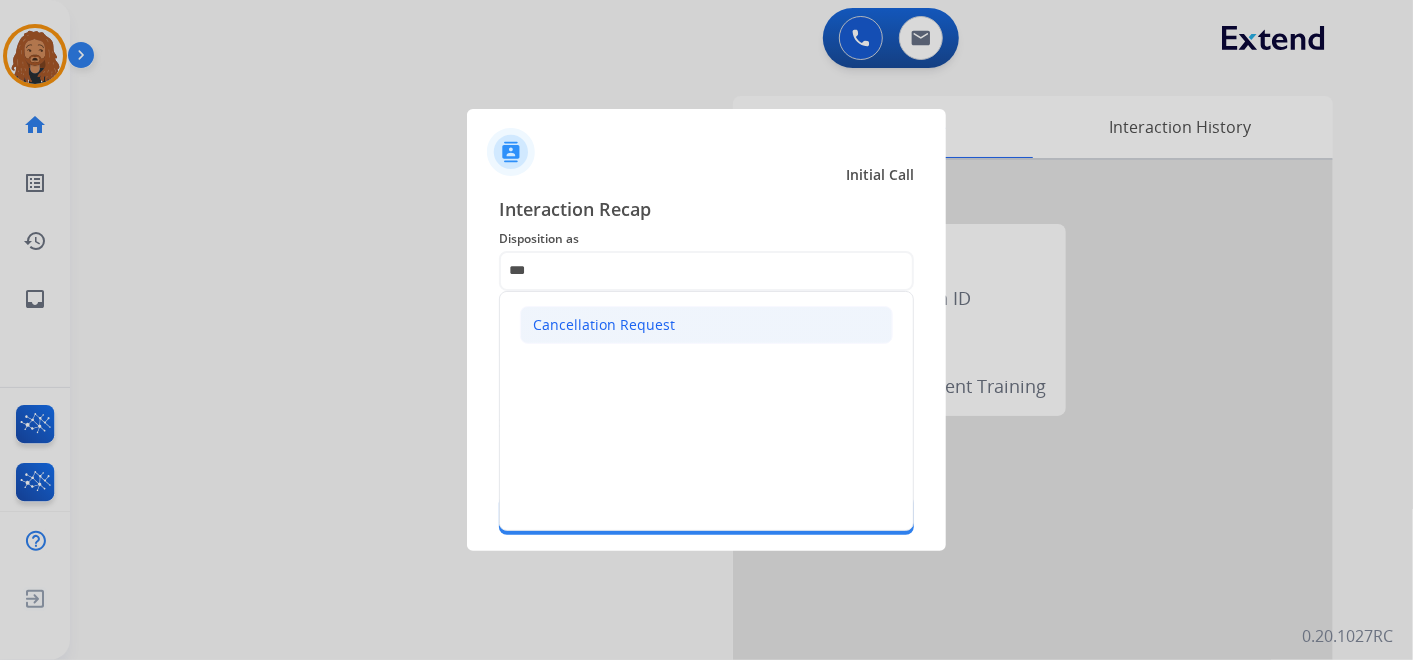 click on "Cancellation Request" 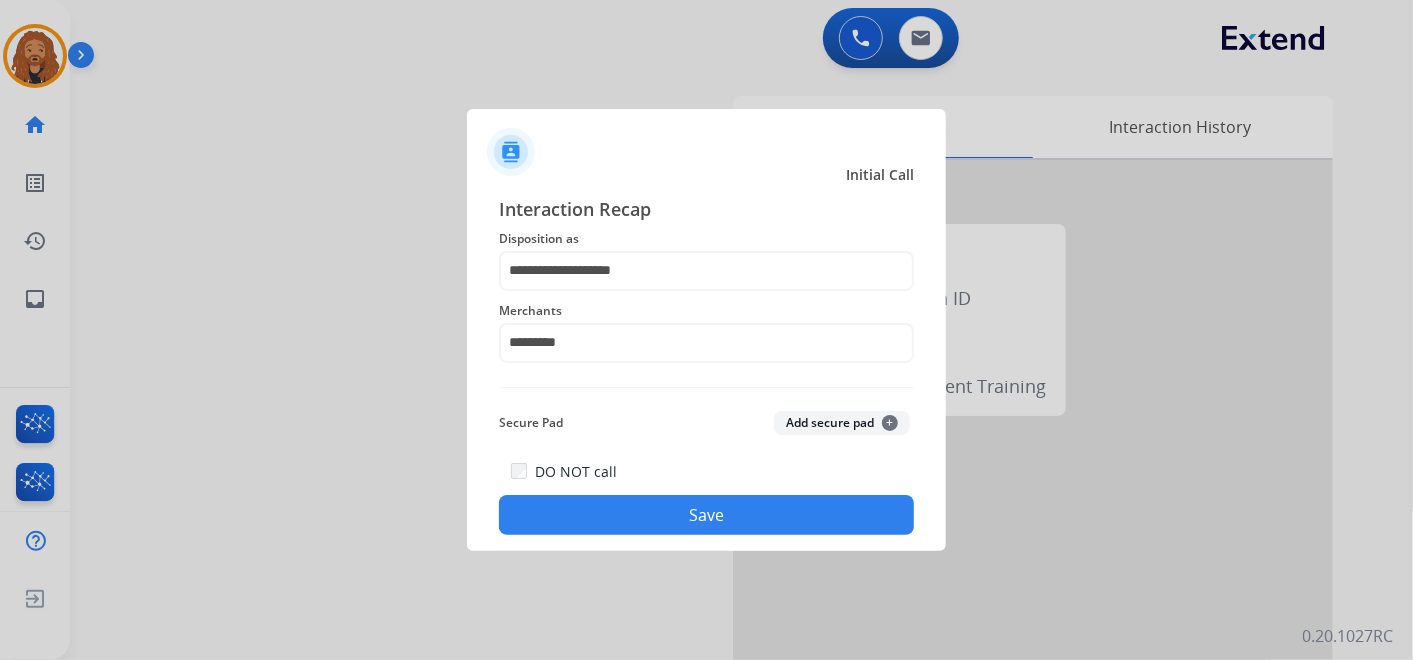click on "Save" 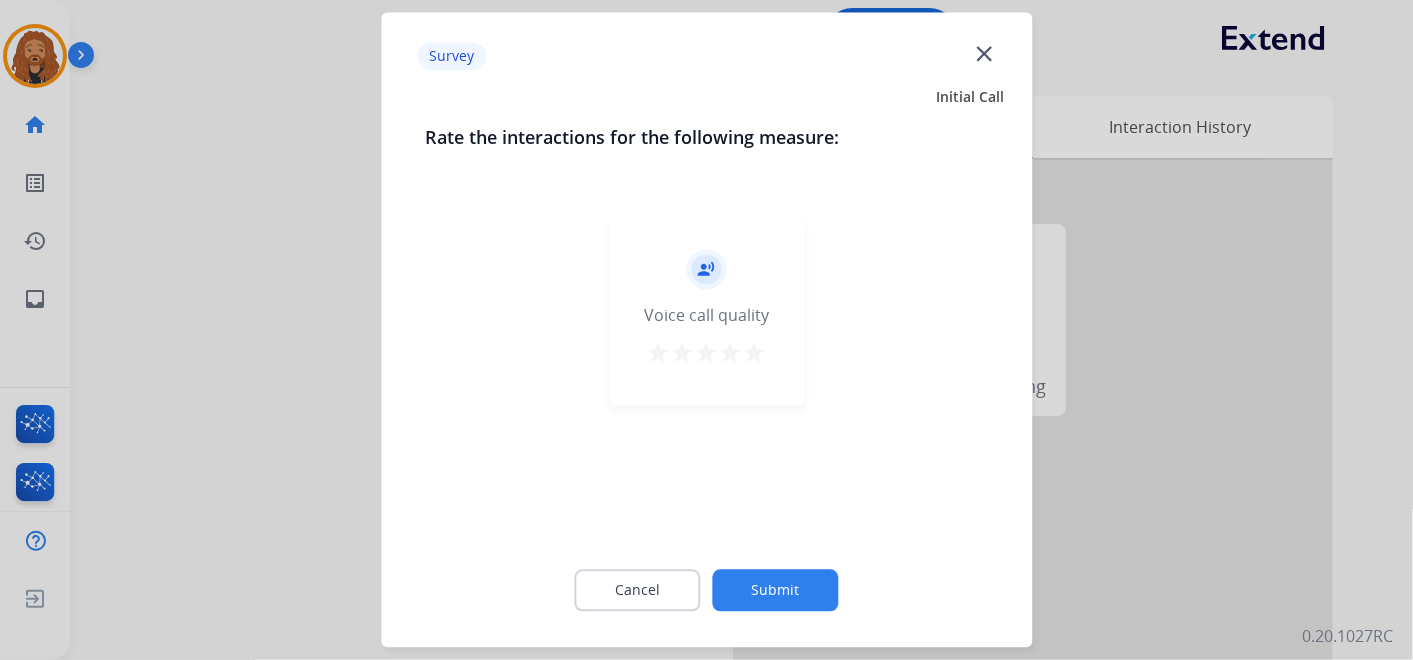 click on "star" at bounding box center [755, 354] 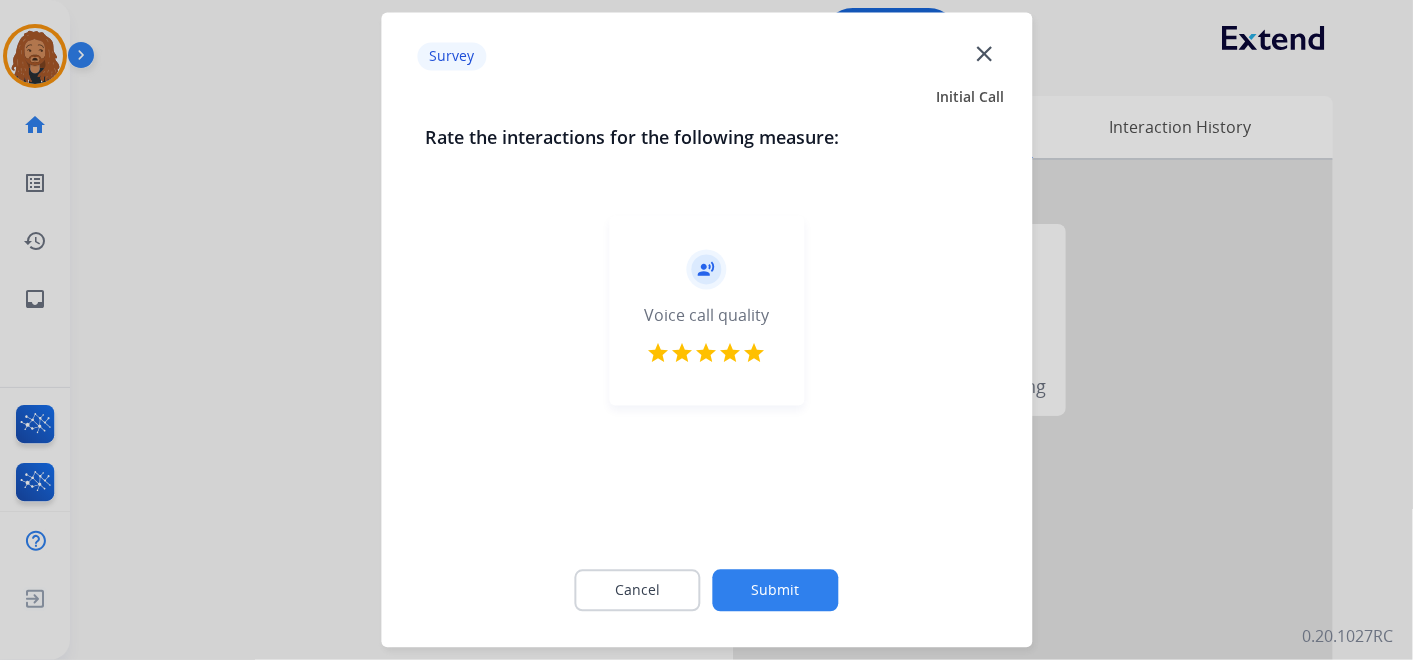 click on "Submit" 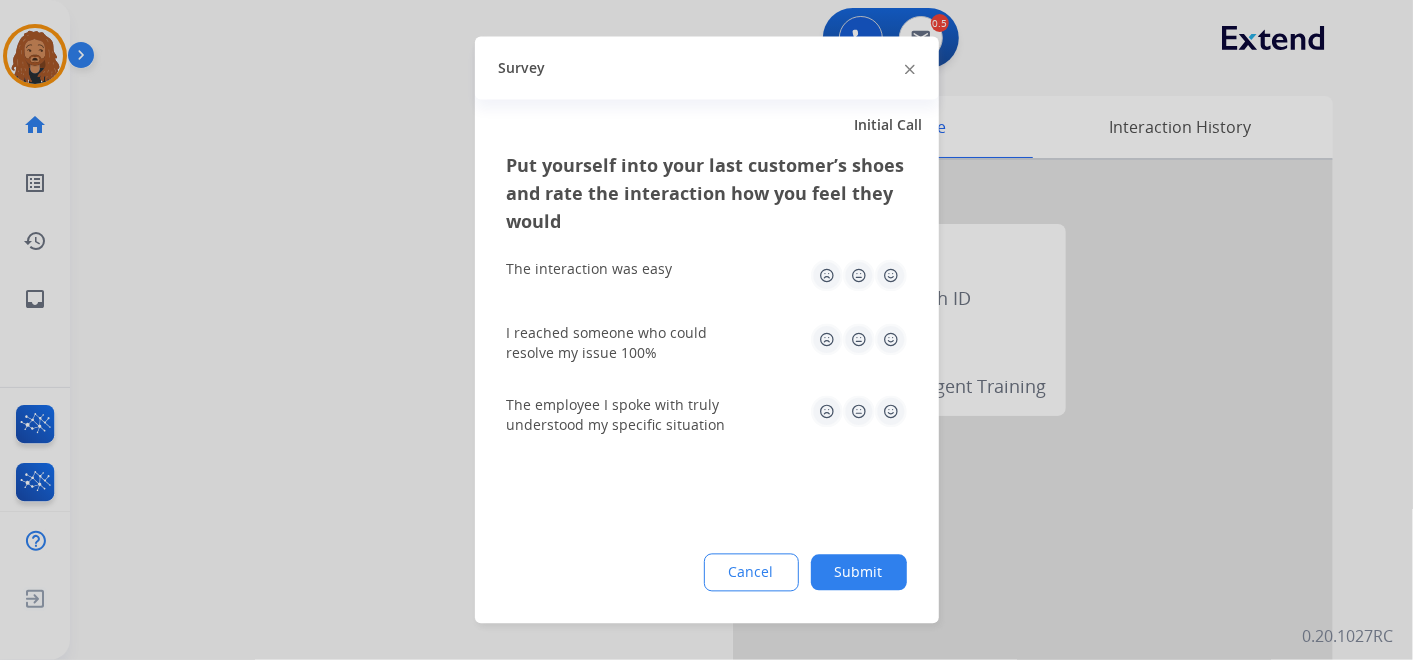click on "Submit" 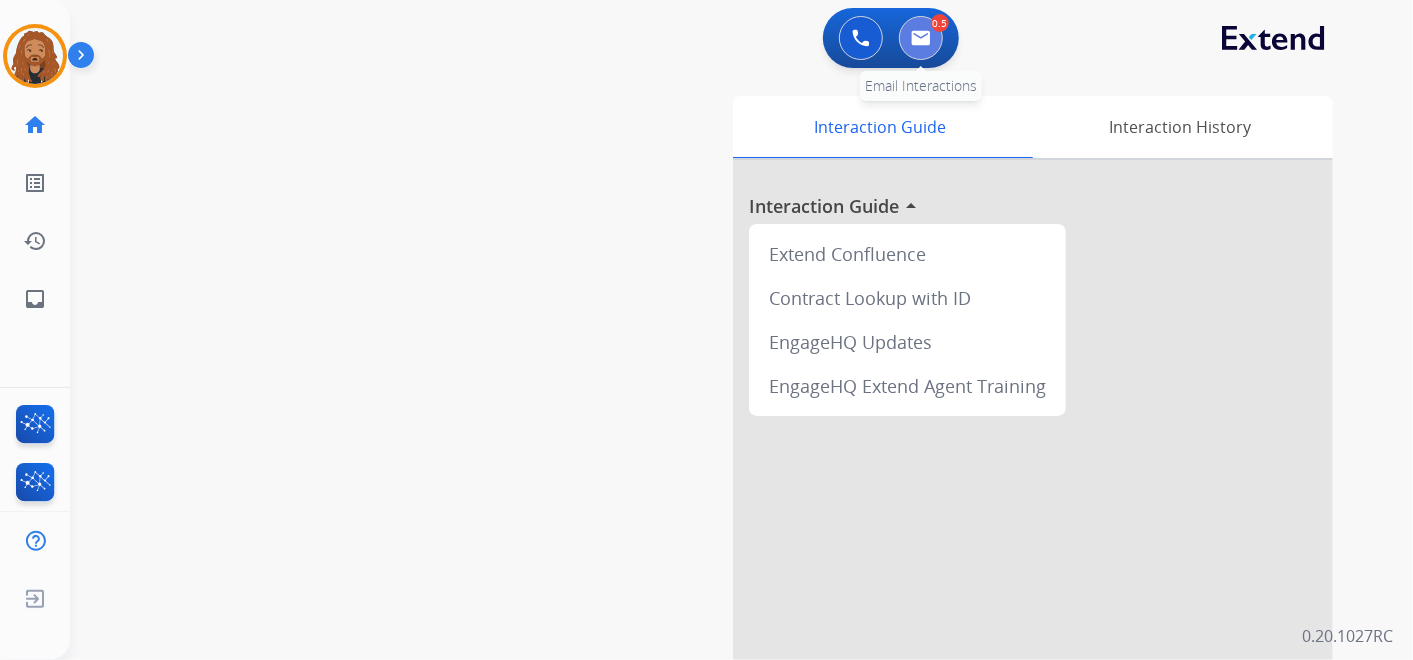 click at bounding box center (921, 38) 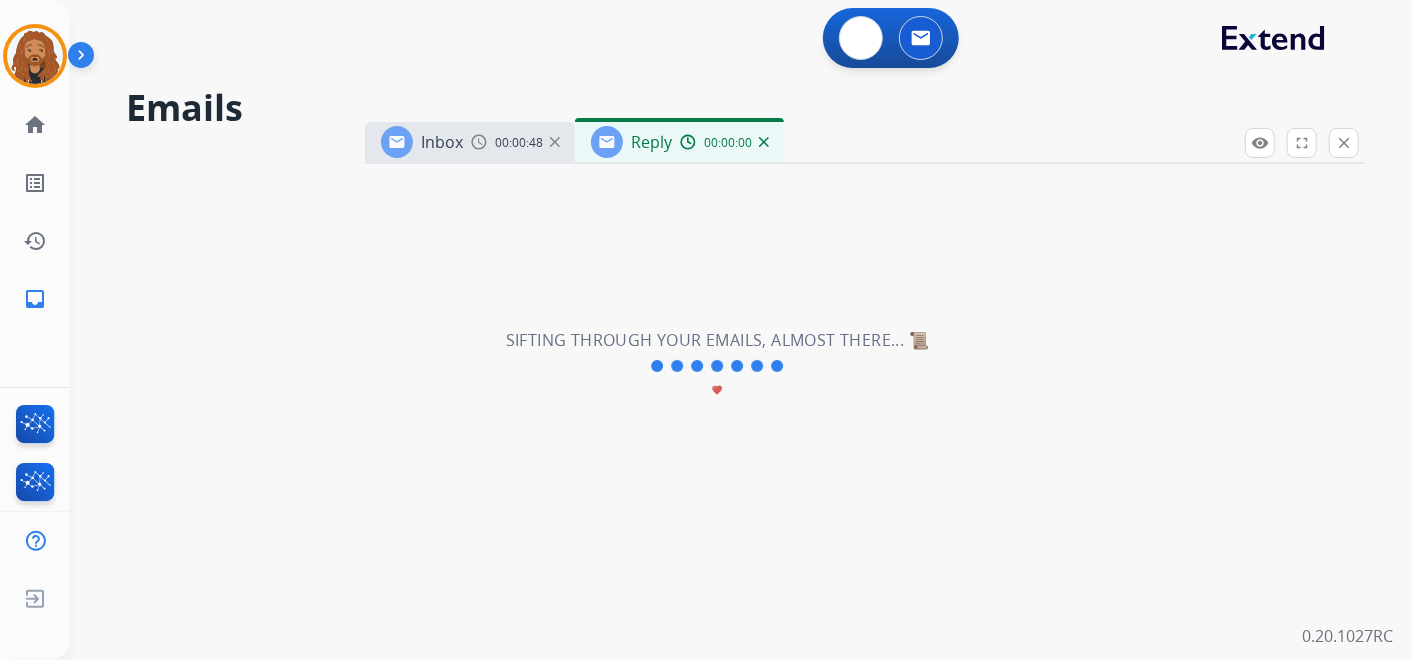 select on "**********" 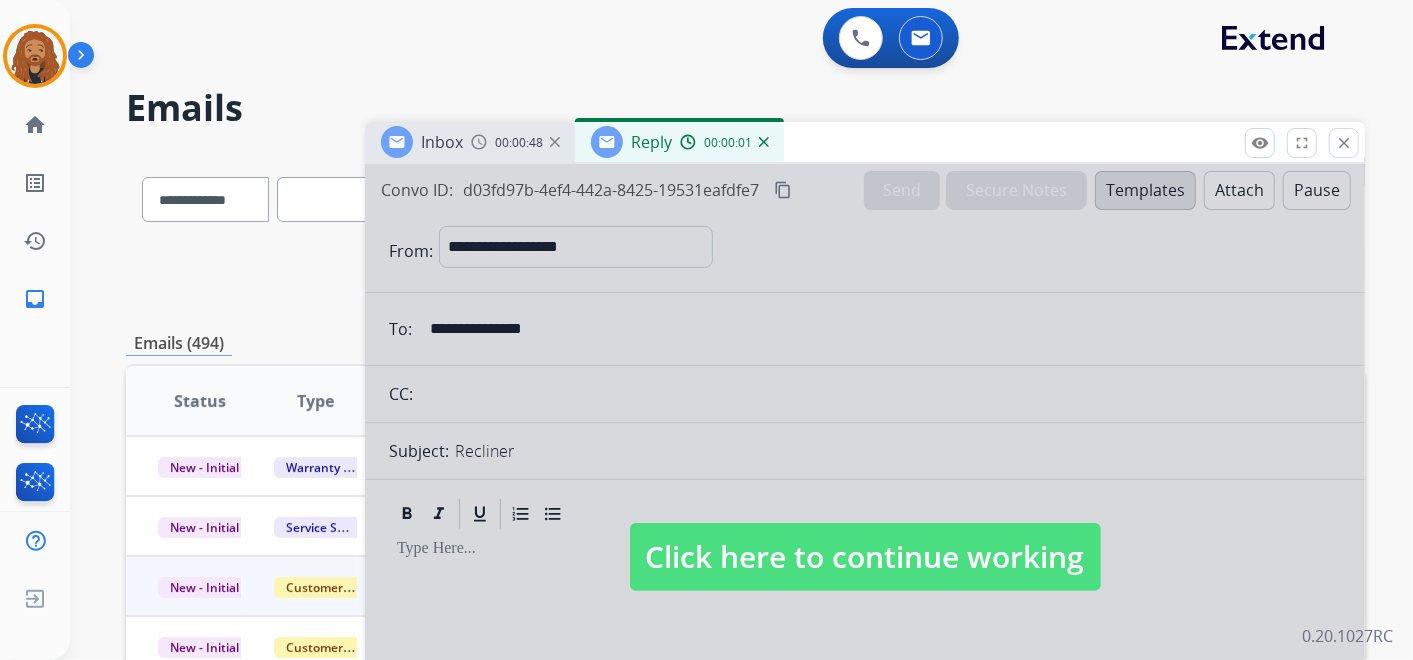 click at bounding box center (764, 142) 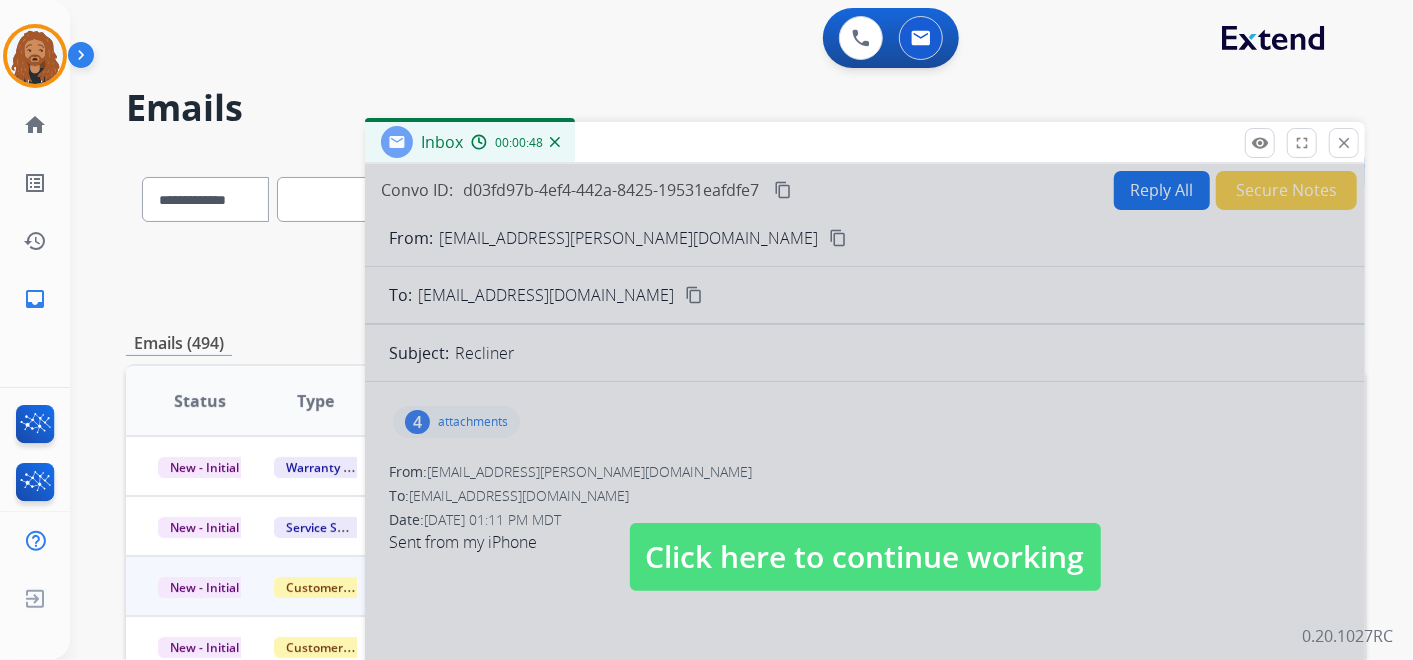 click at bounding box center (865, 537) 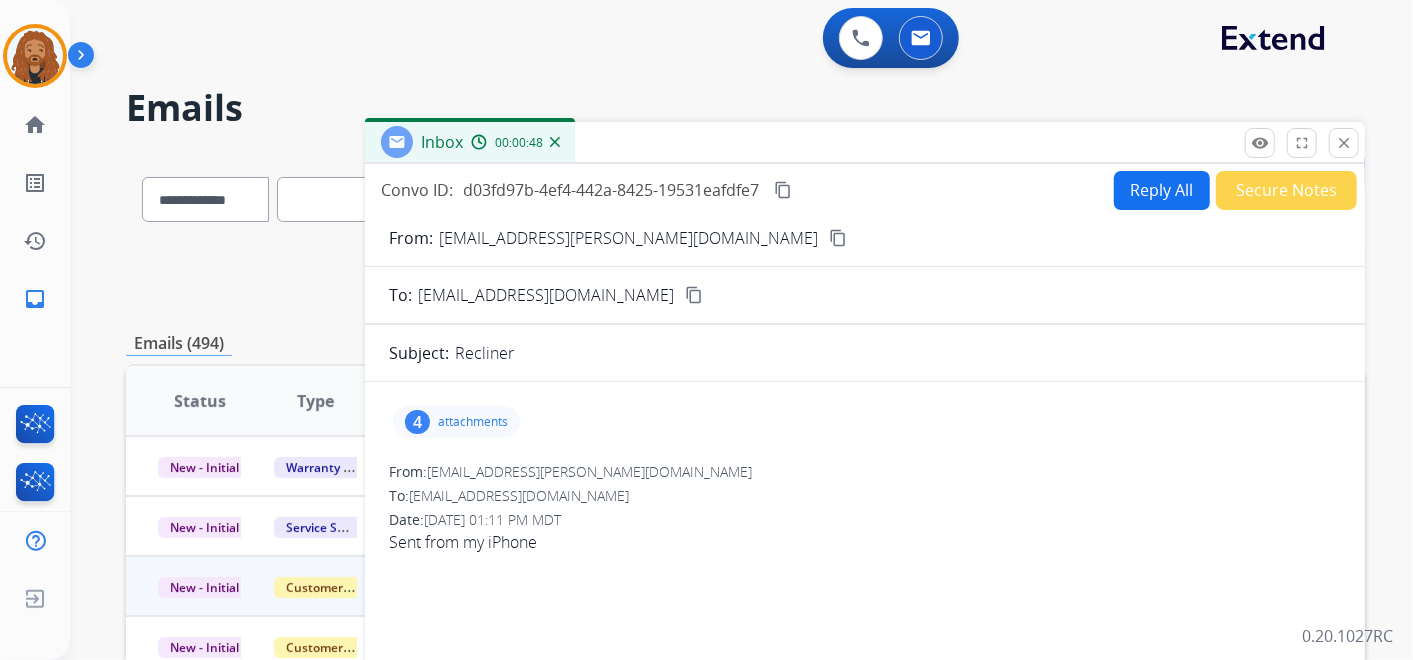click on "attachments" at bounding box center (473, 422) 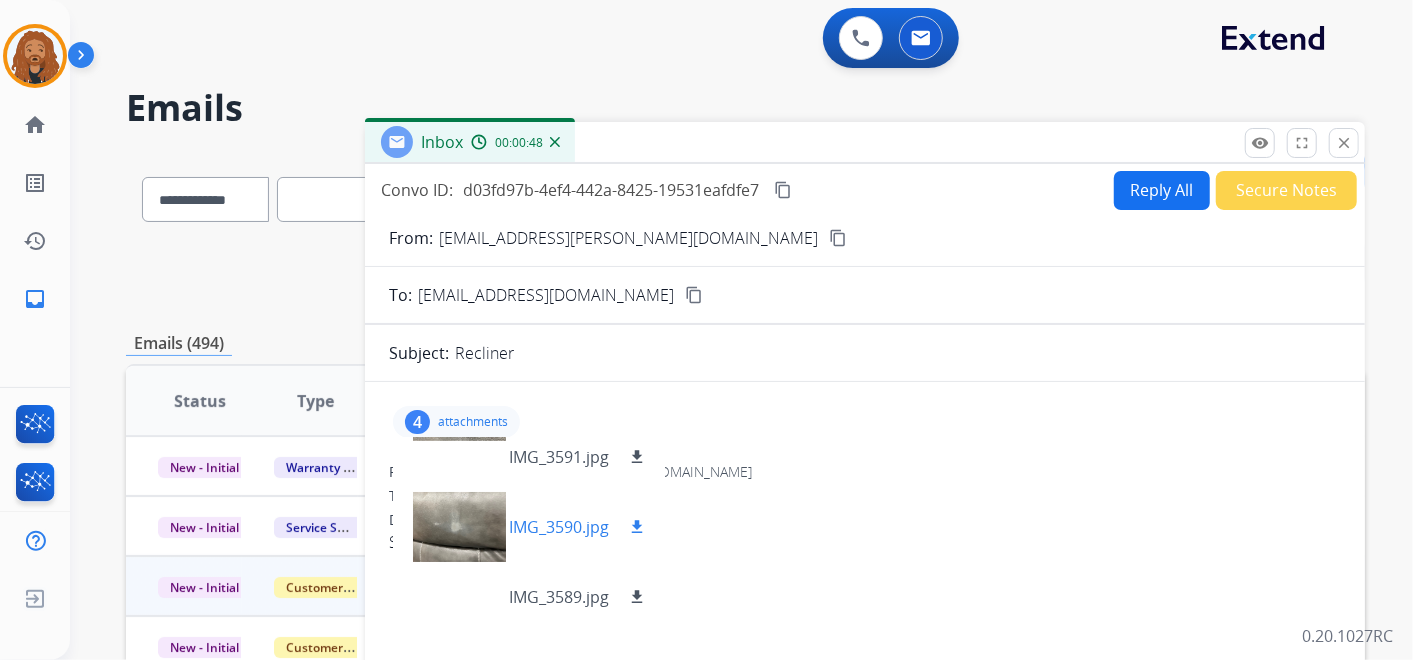 scroll, scrollTop: 29, scrollLeft: 0, axis: vertical 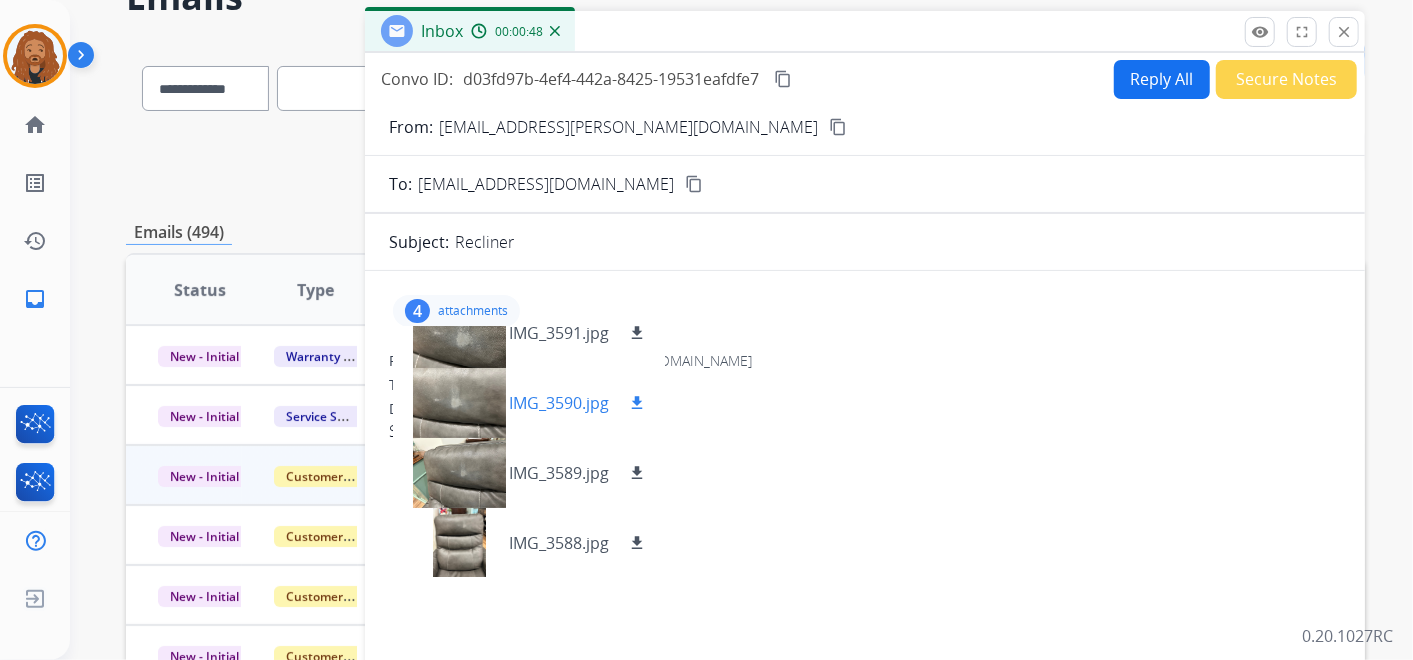 click on "download" at bounding box center (637, 403) 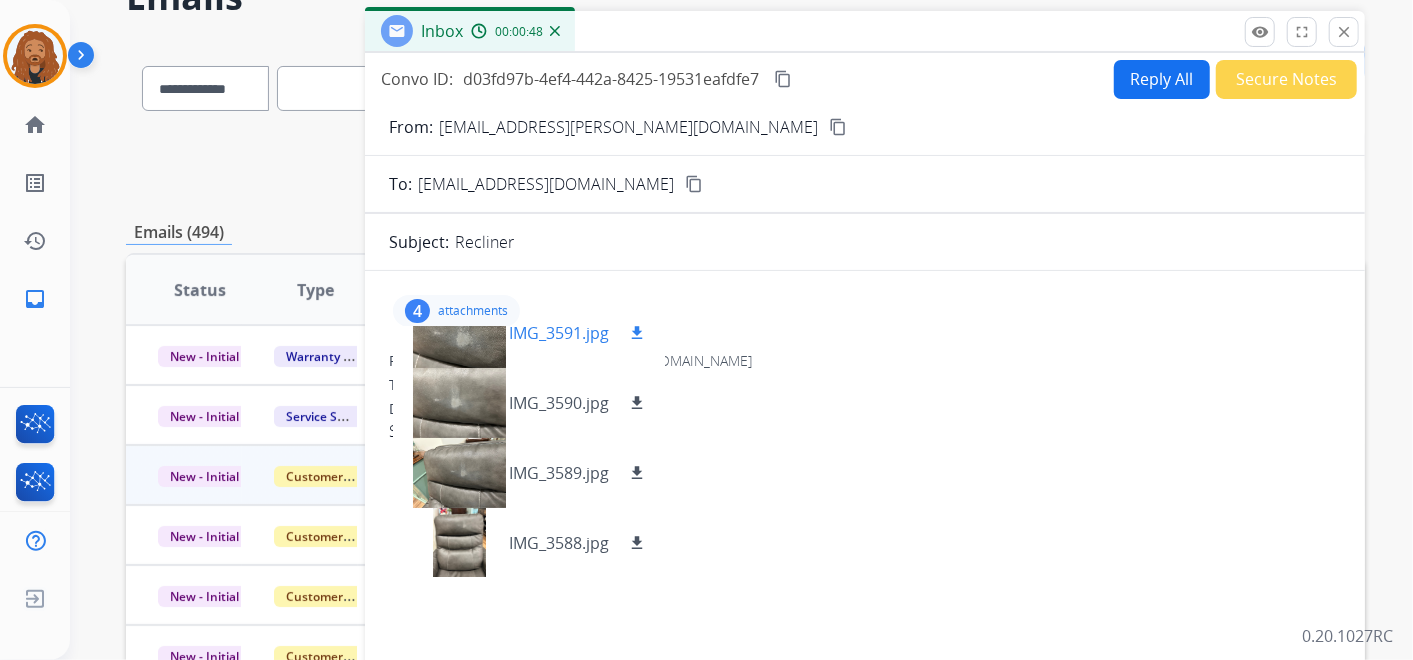 click on "download" at bounding box center [637, 333] 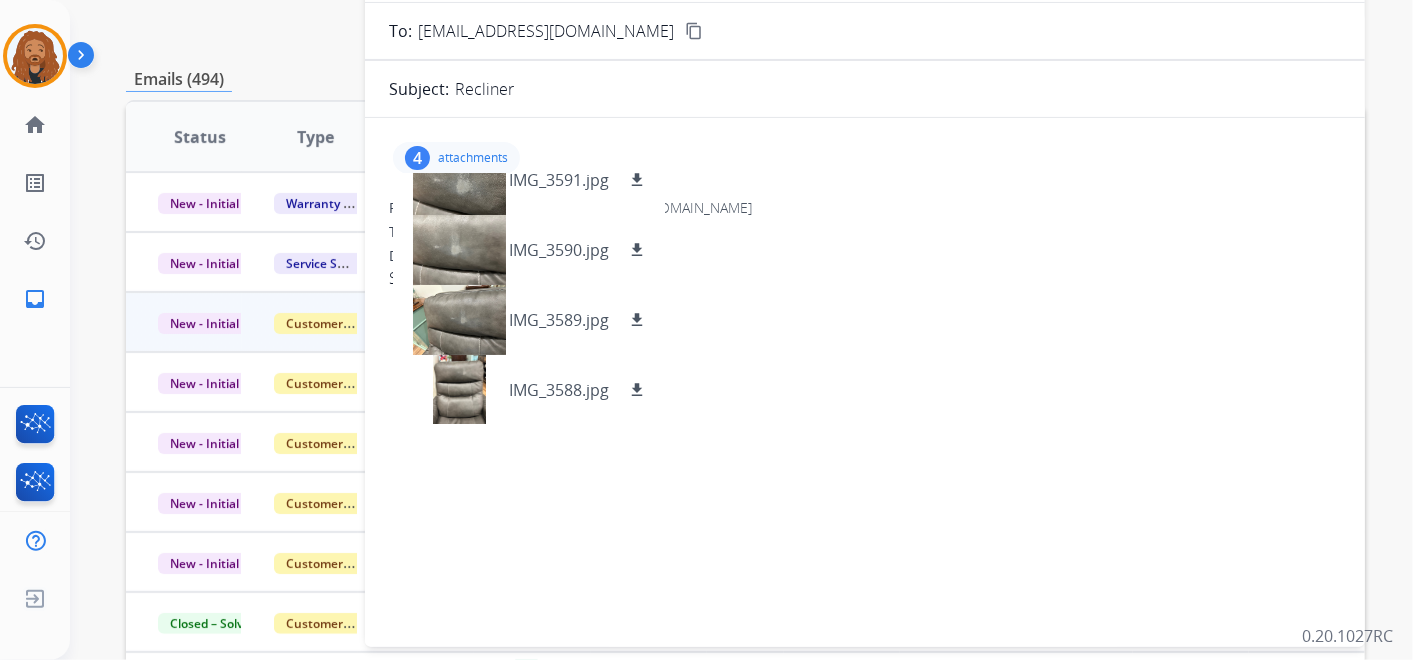 scroll, scrollTop: 255, scrollLeft: 0, axis: vertical 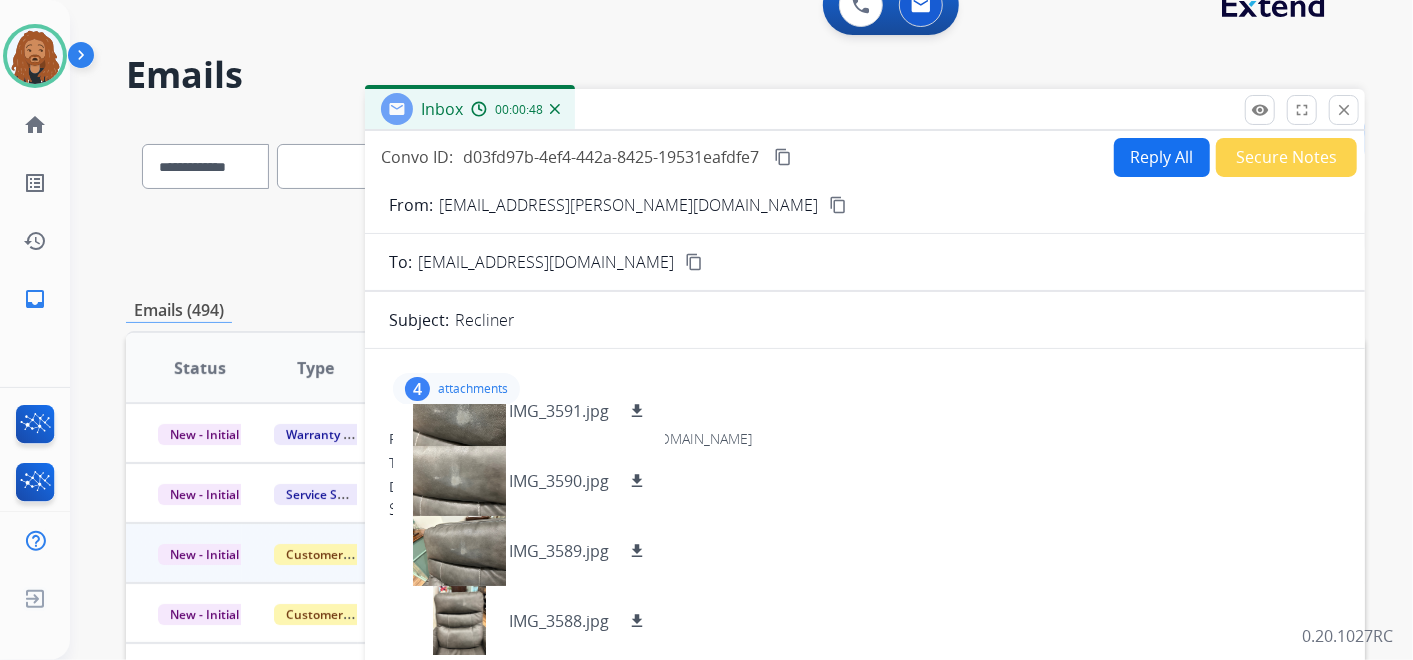 click on "To:  support@extend.com  content_copy" at bounding box center (865, 262) 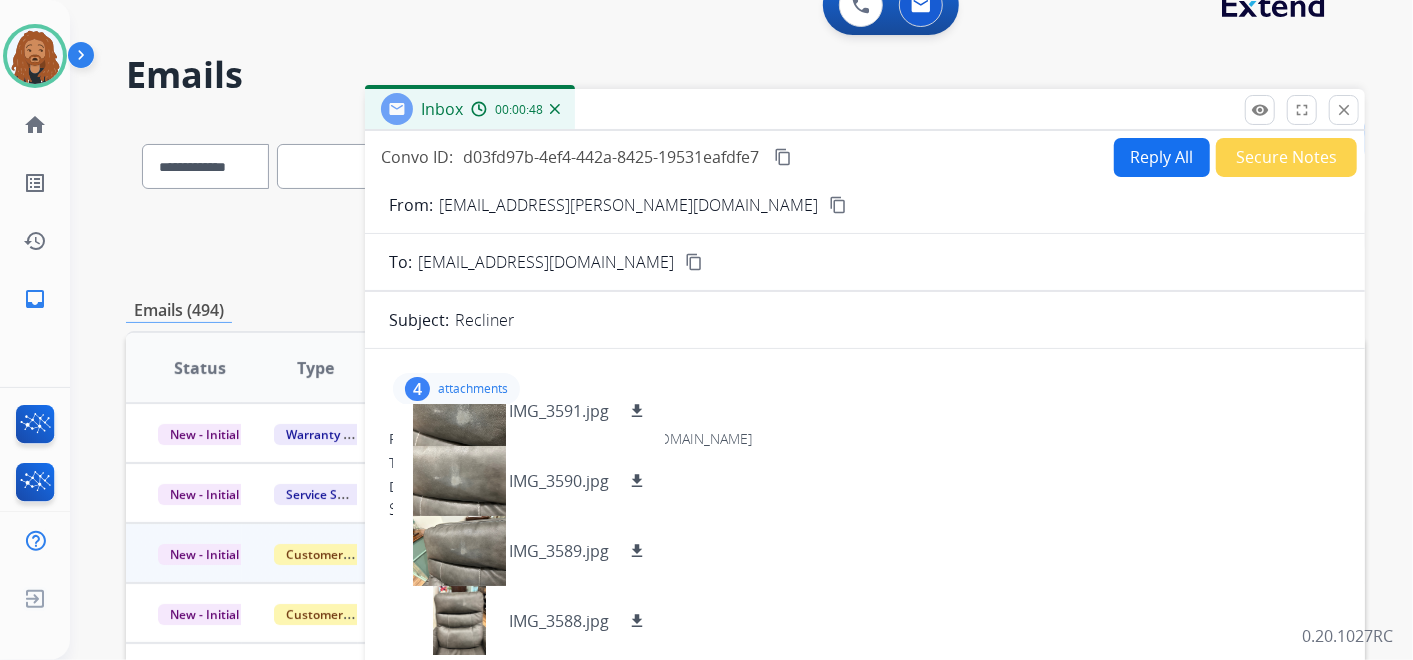 click on "content_copy" at bounding box center [783, 157] 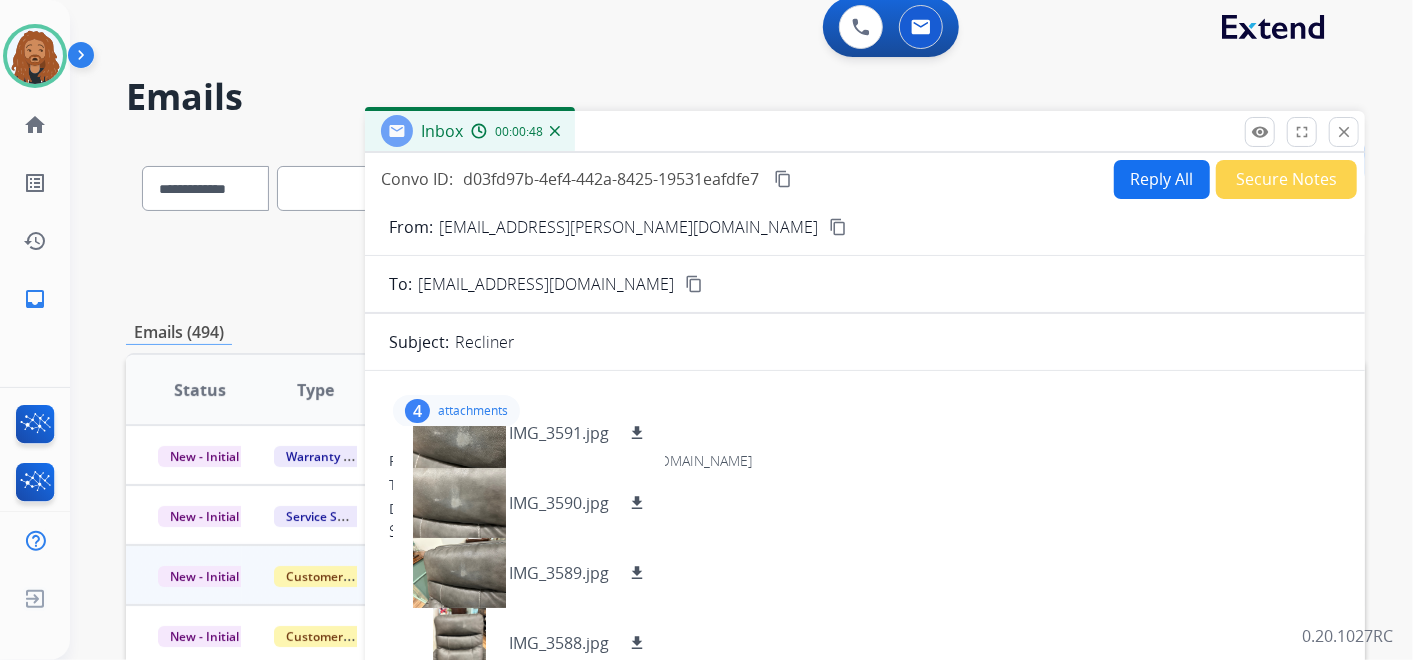 scroll, scrollTop: 0, scrollLeft: 0, axis: both 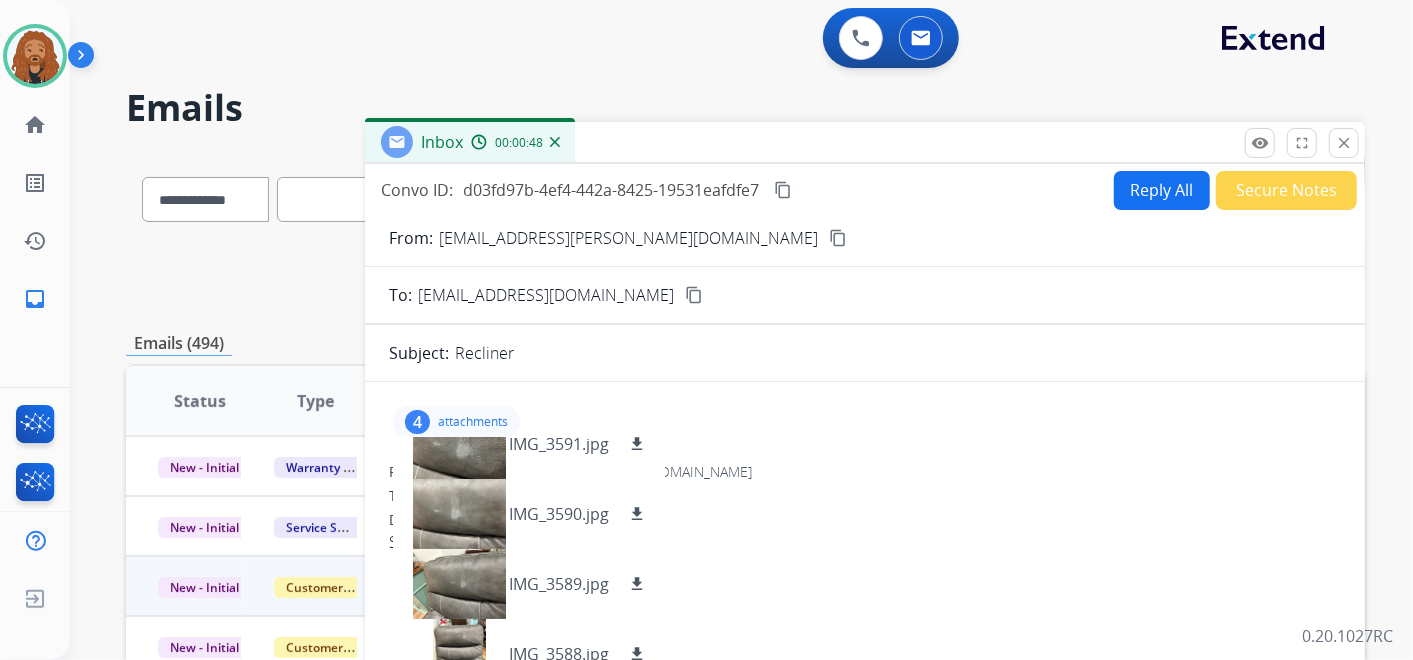 click on "Reply All" at bounding box center [1162, 190] 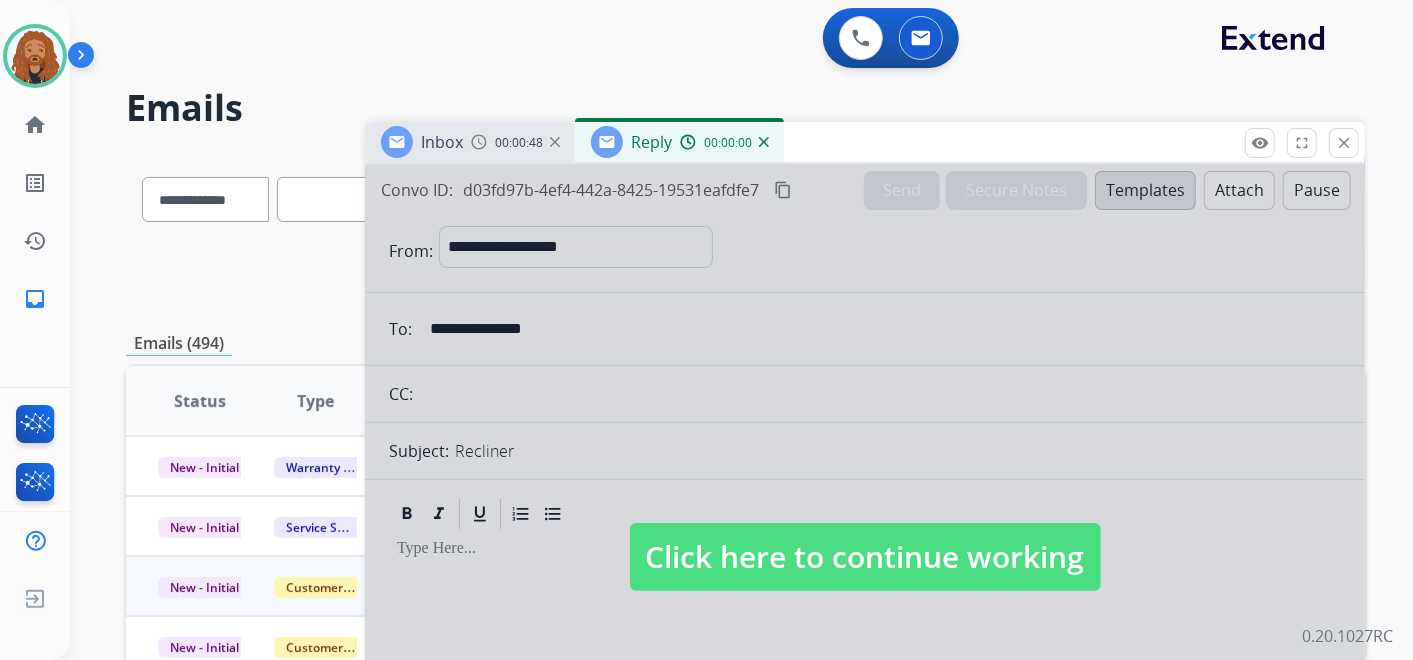 click on "Click here to continue working" at bounding box center [865, 557] 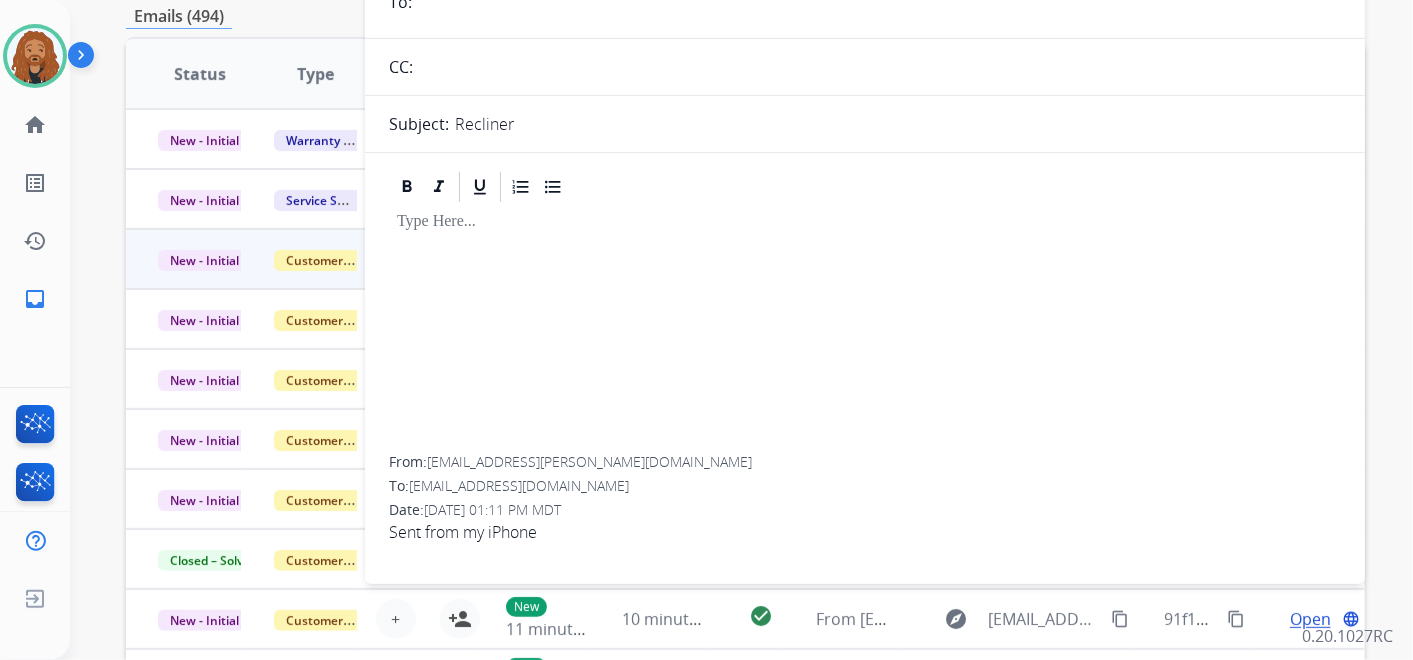 scroll, scrollTop: 111, scrollLeft: 0, axis: vertical 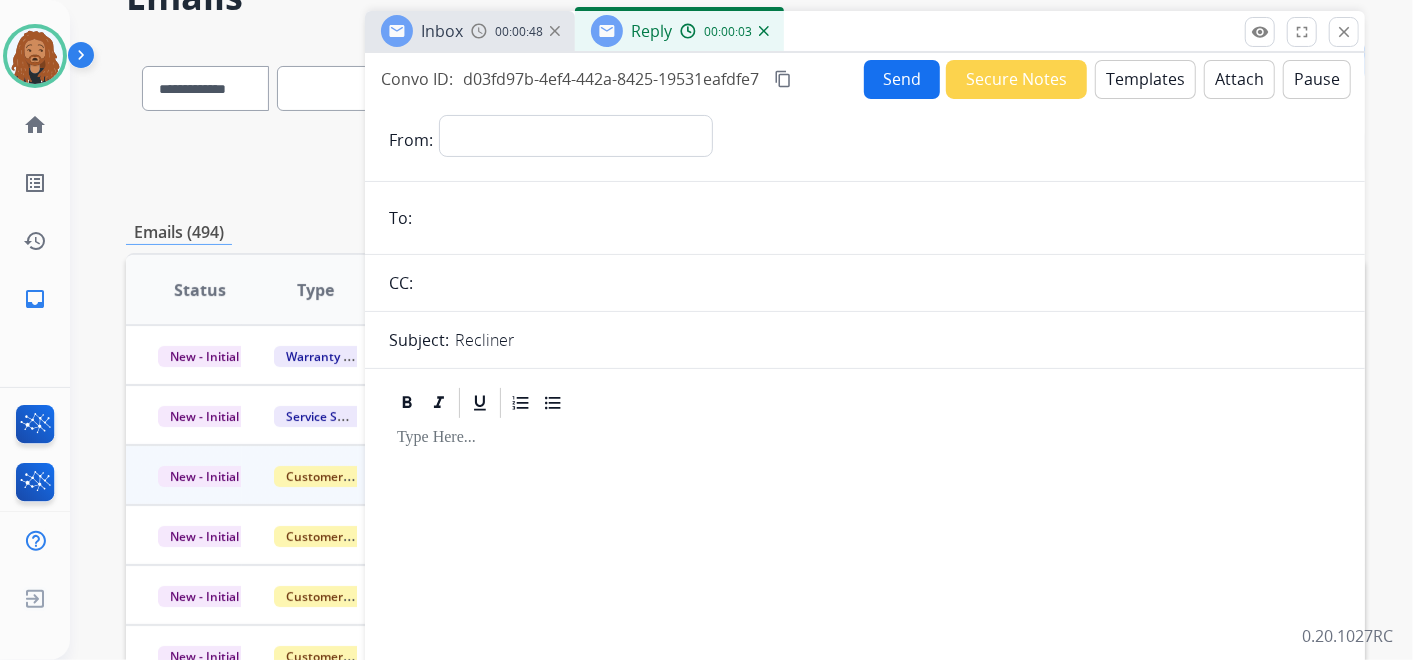 click on "Templates" at bounding box center (1145, 79) 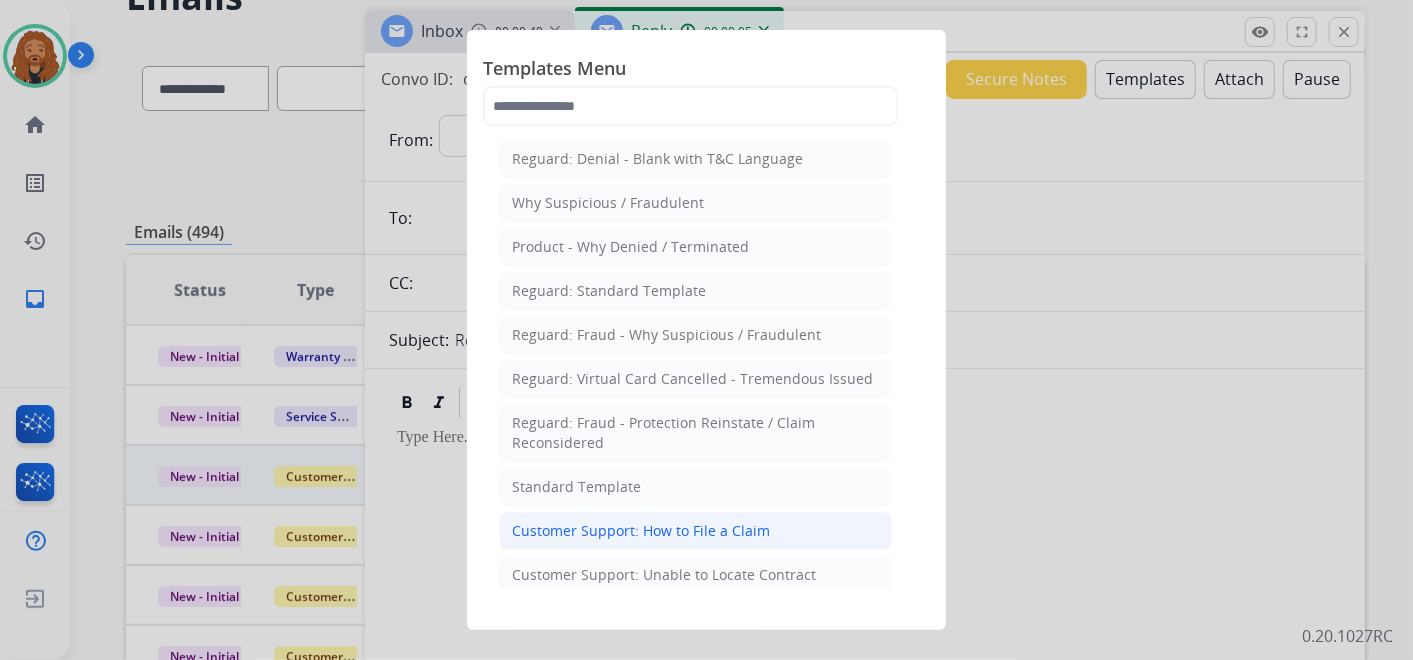 click on "Customer Support: How to File a Claim" 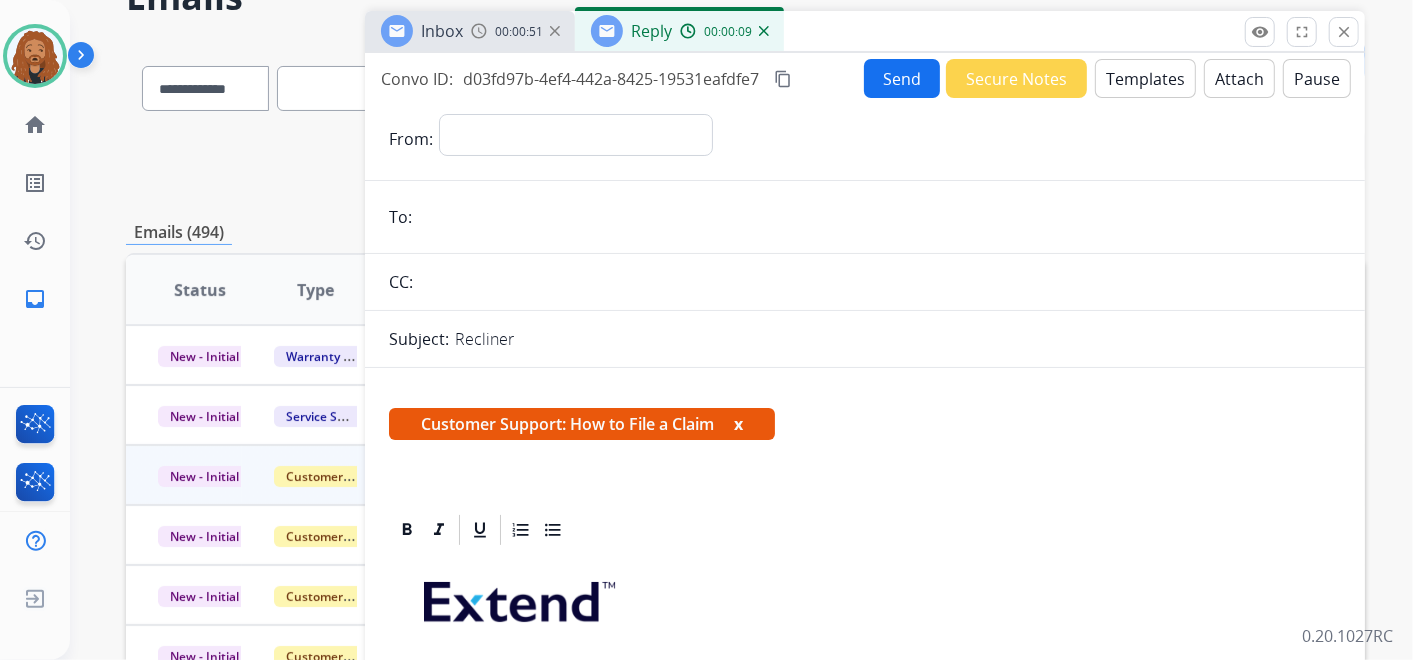 click at bounding box center [764, 31] 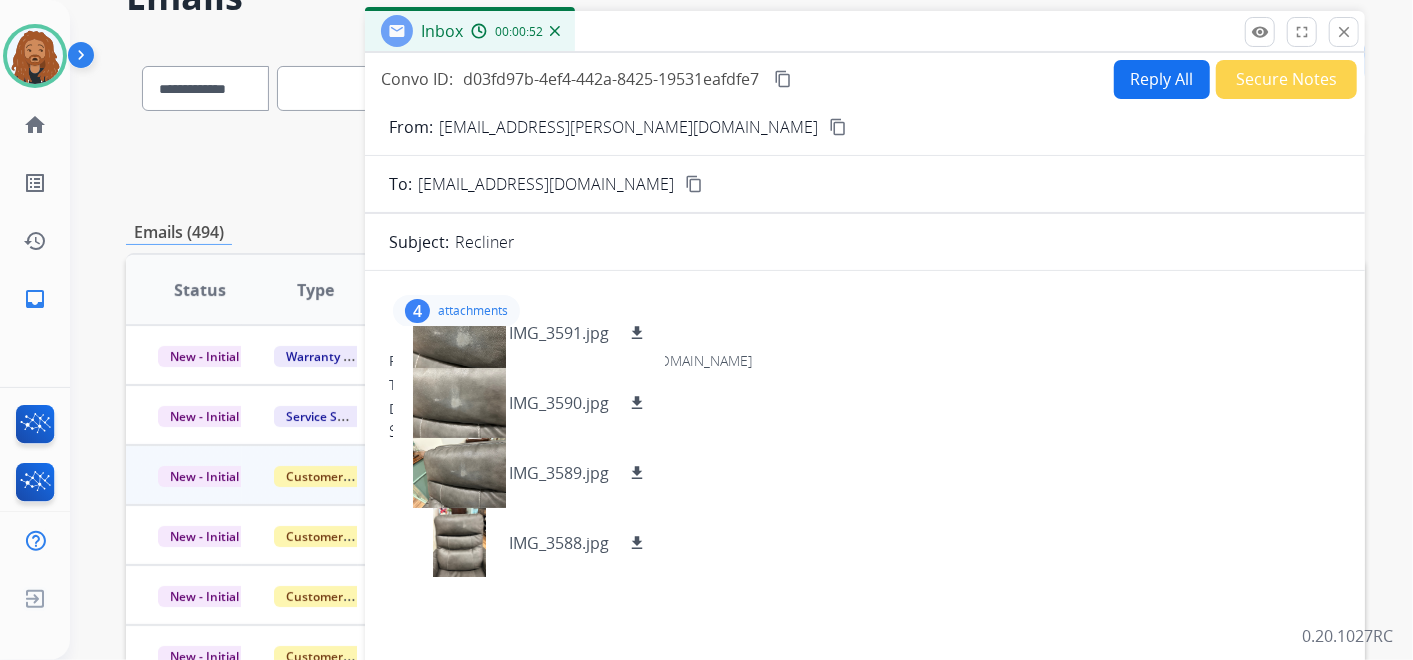 click on "Reply All" at bounding box center [1162, 79] 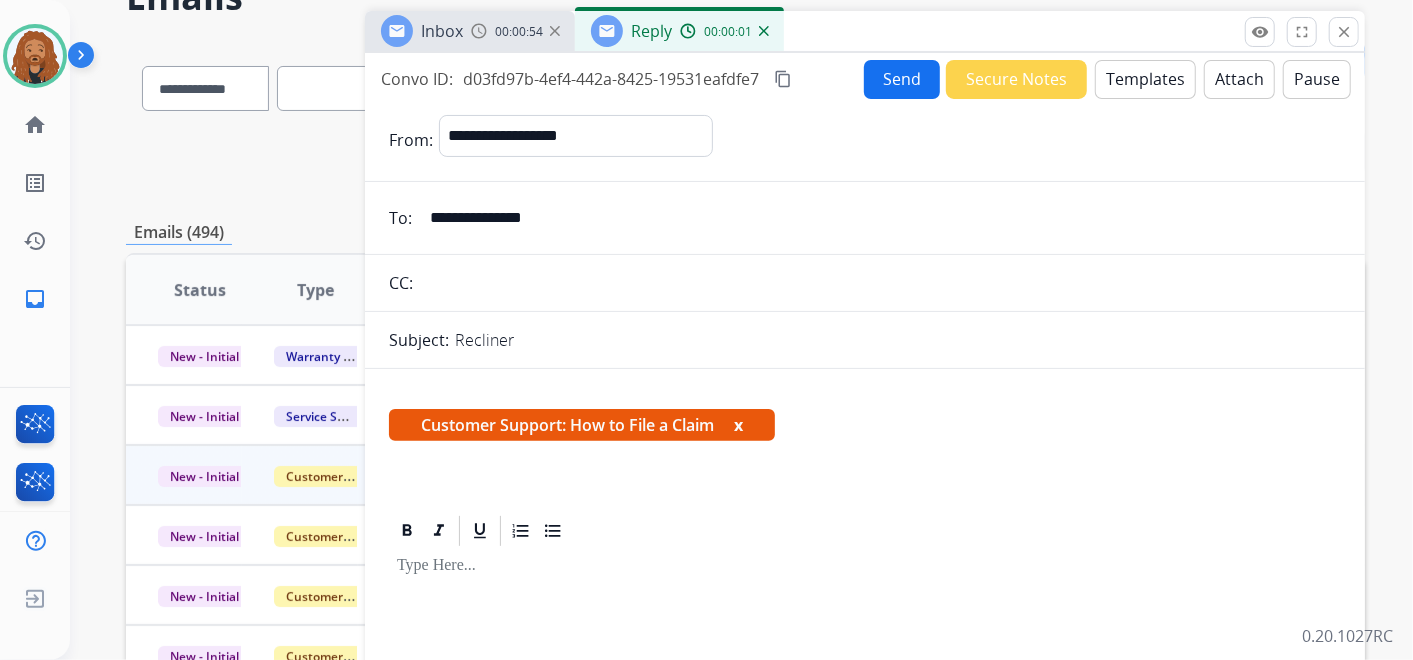 click on "Templates" at bounding box center [1145, 79] 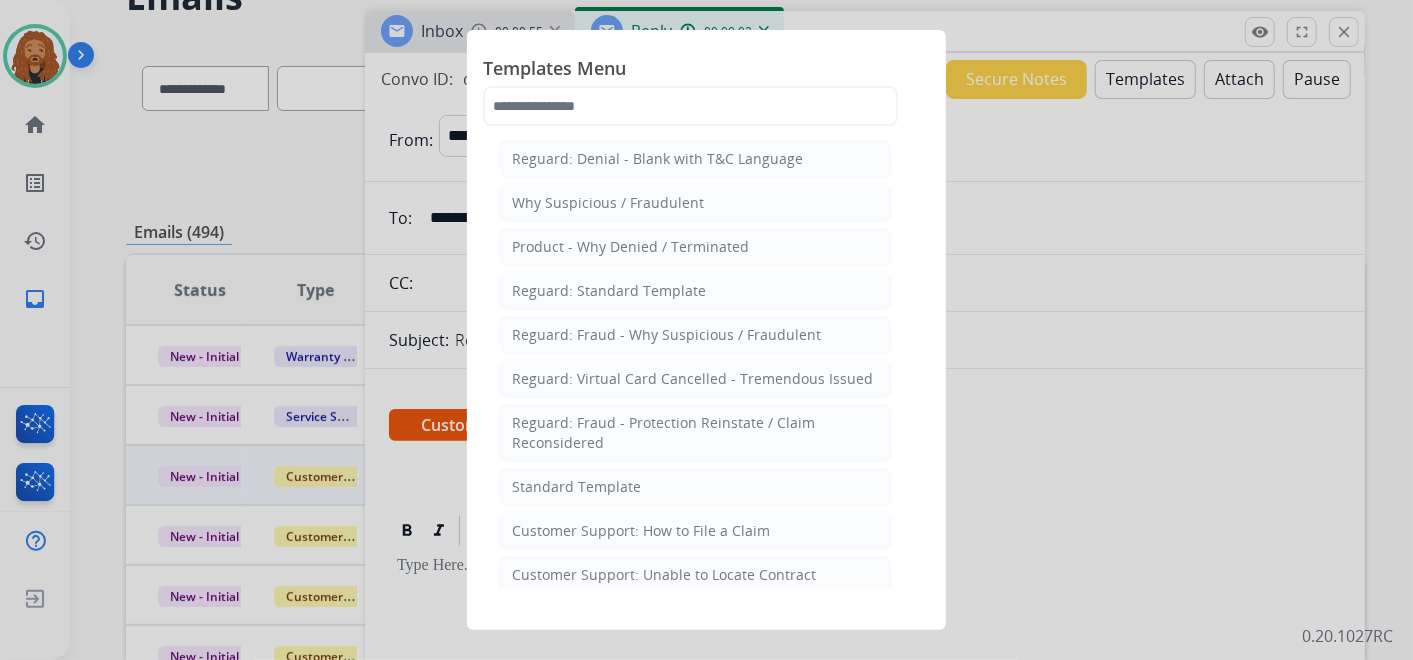 click on "Standard Template" 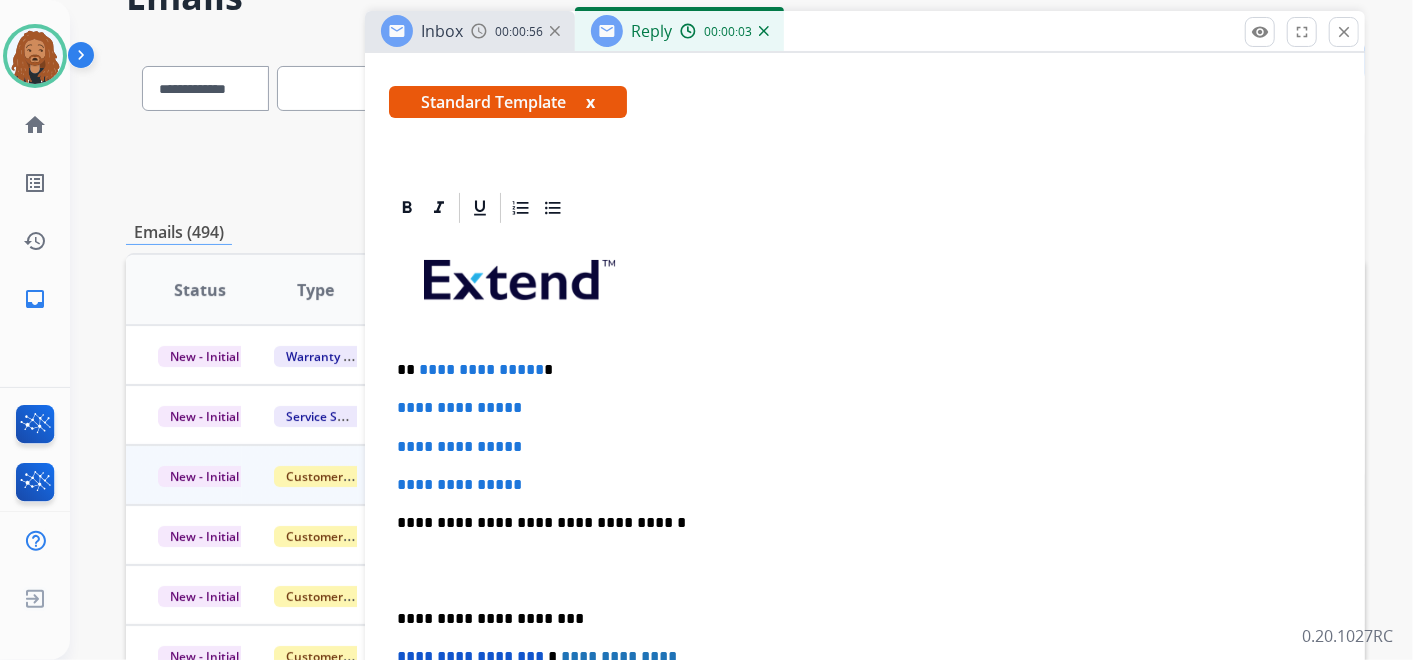 scroll, scrollTop: 333, scrollLeft: 0, axis: vertical 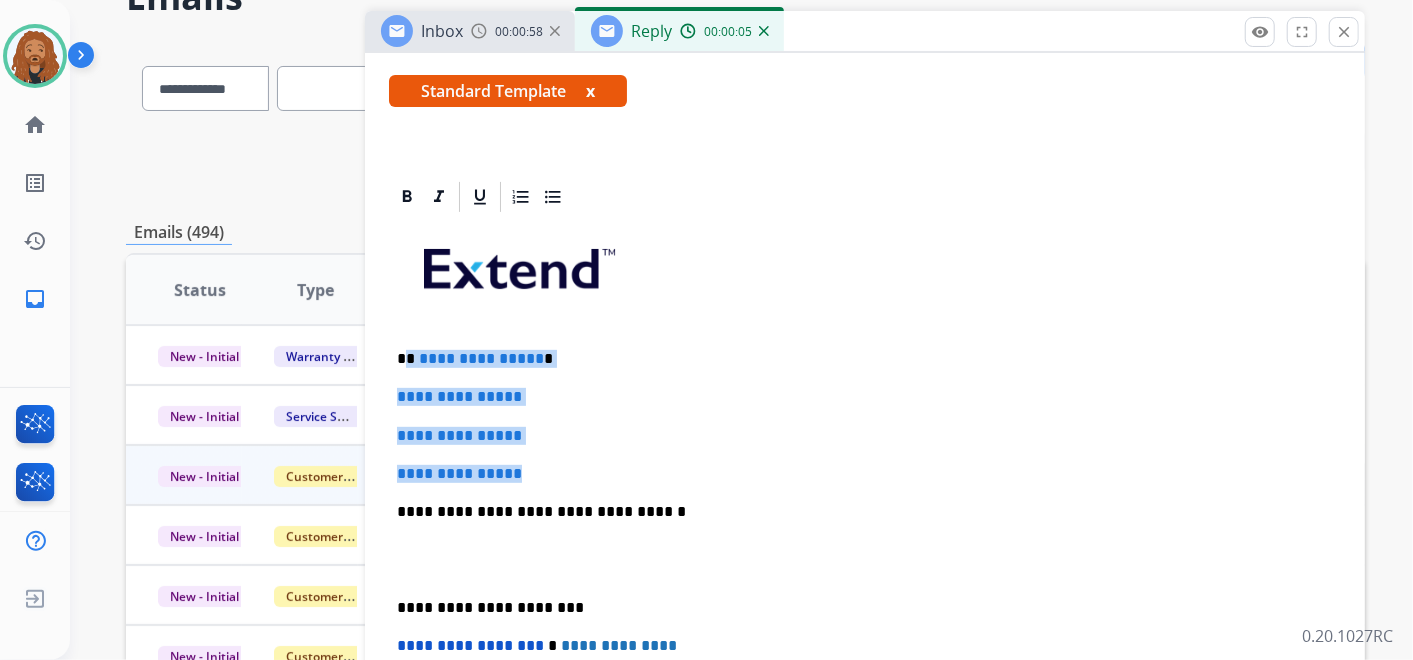 drag, startPoint x: 536, startPoint y: 475, endPoint x: 403, endPoint y: 349, distance: 183.20753 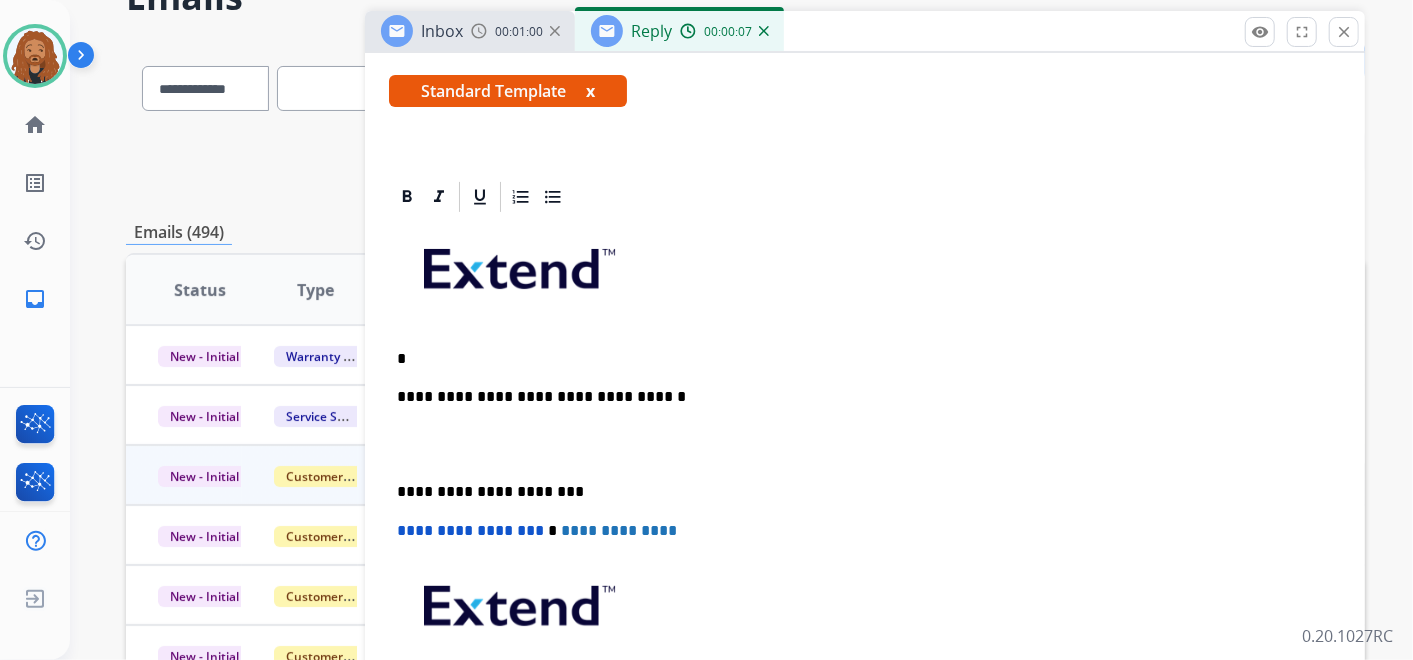 type 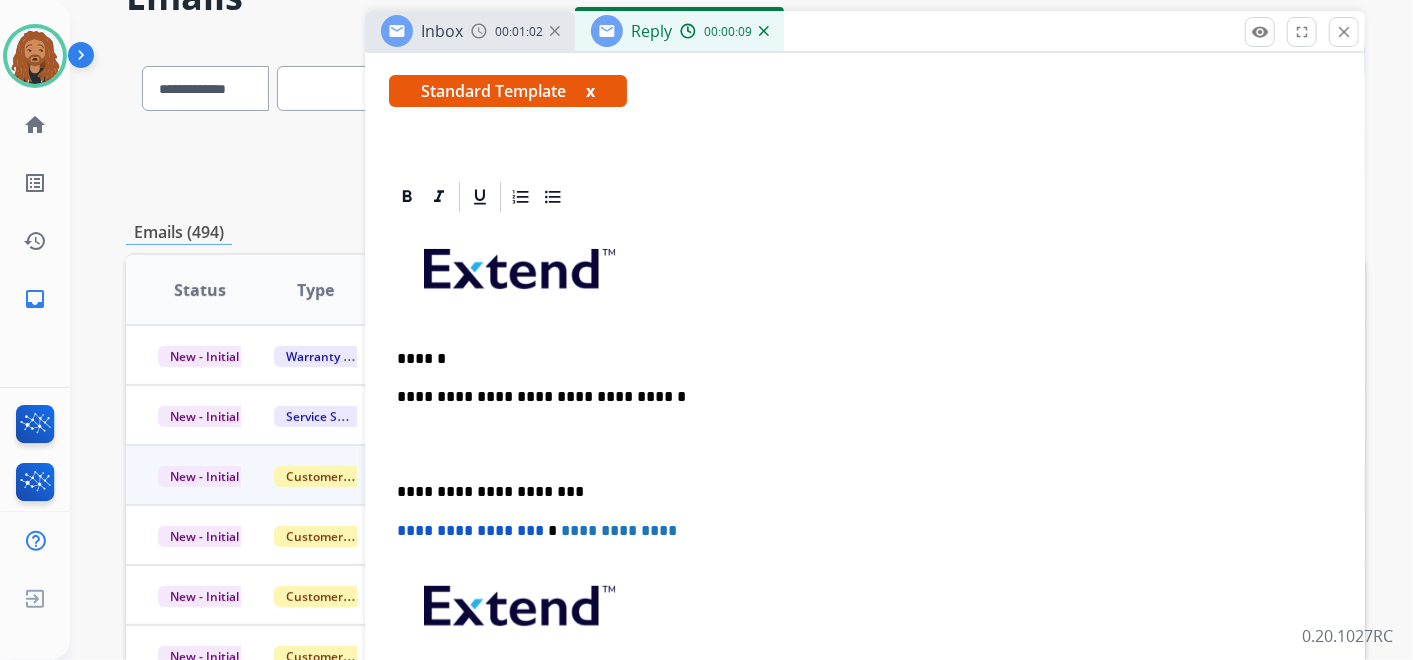 click at bounding box center (865, 445) 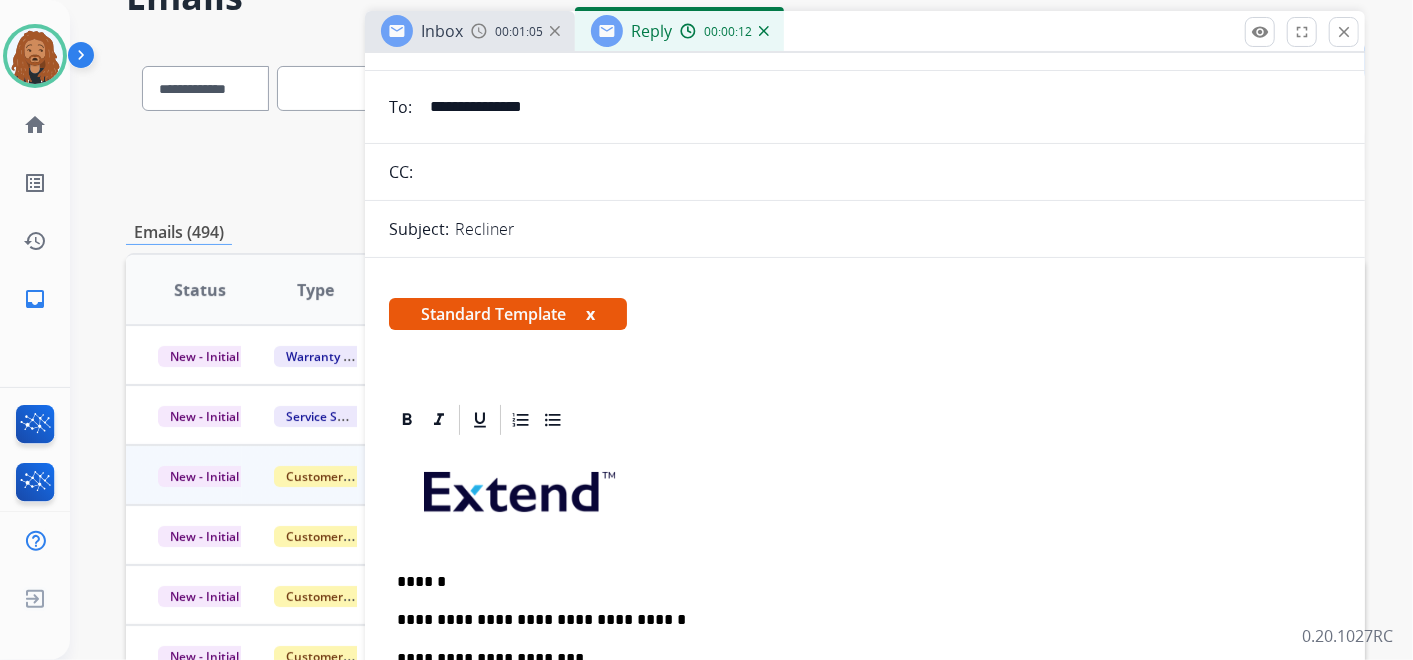 scroll, scrollTop: 0, scrollLeft: 0, axis: both 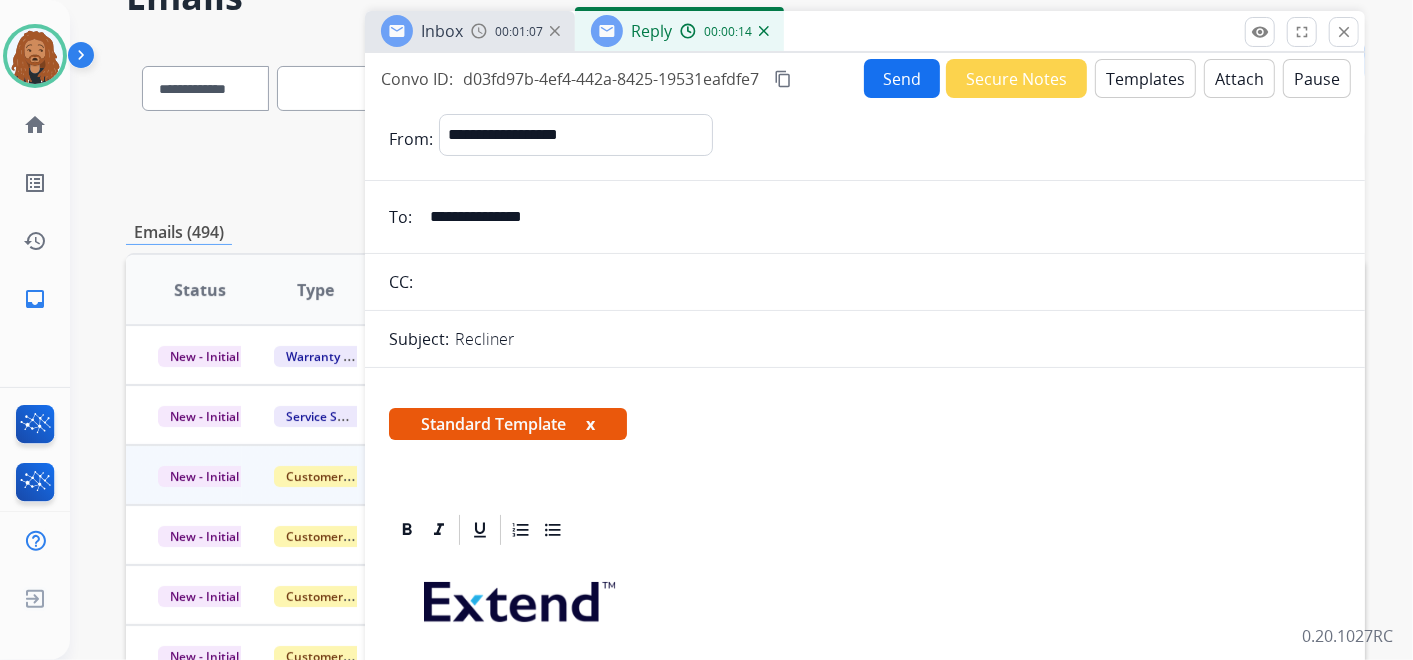 click on "Templates" at bounding box center [1145, 78] 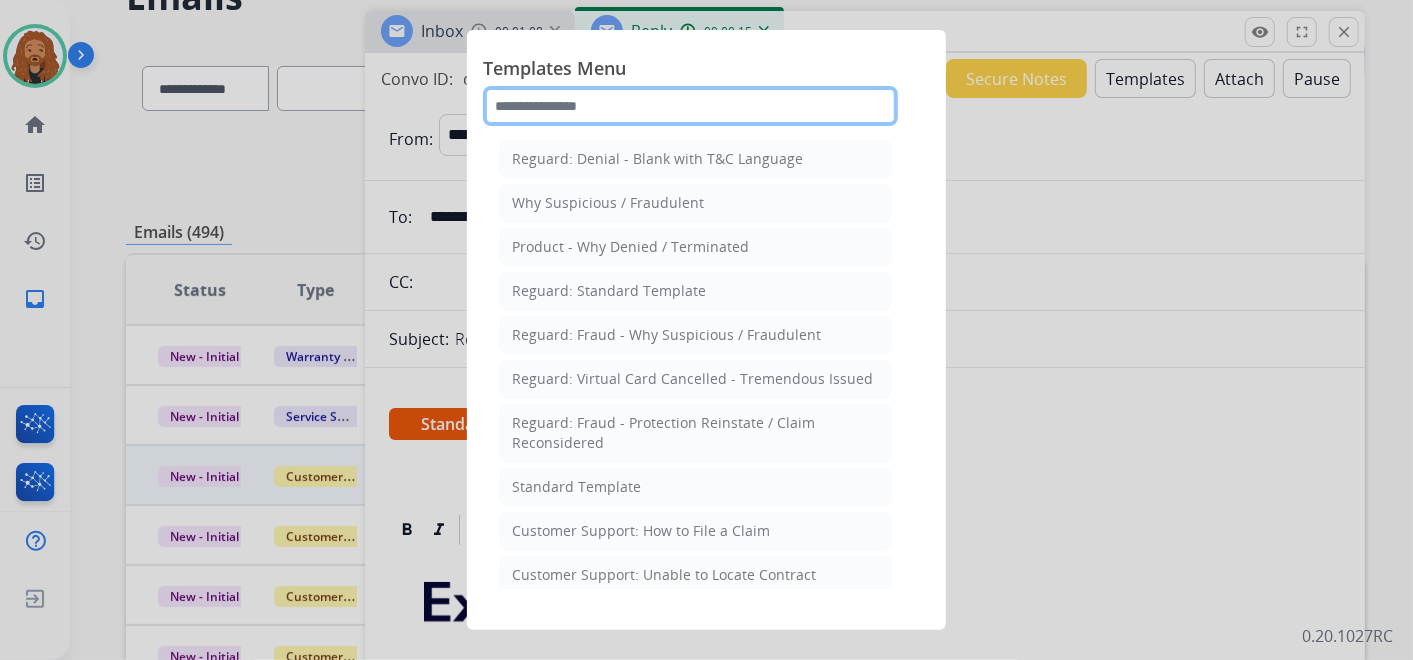 click 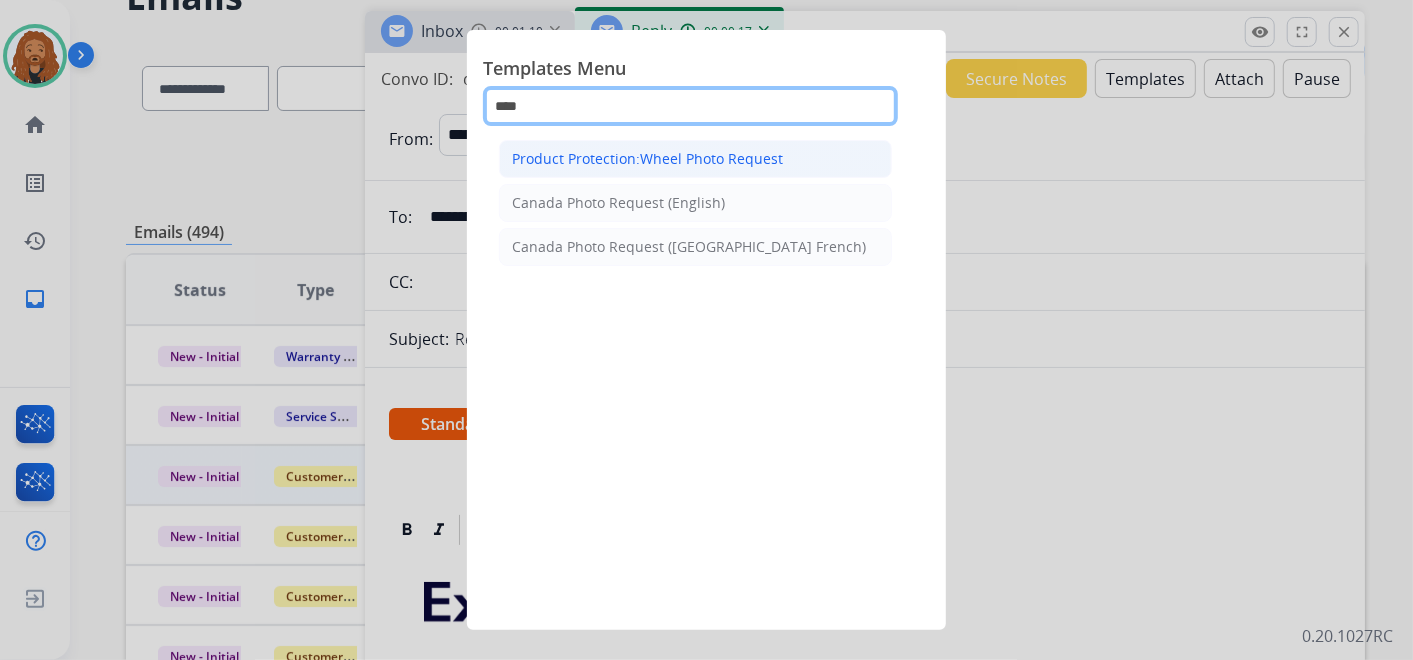 type on "****" 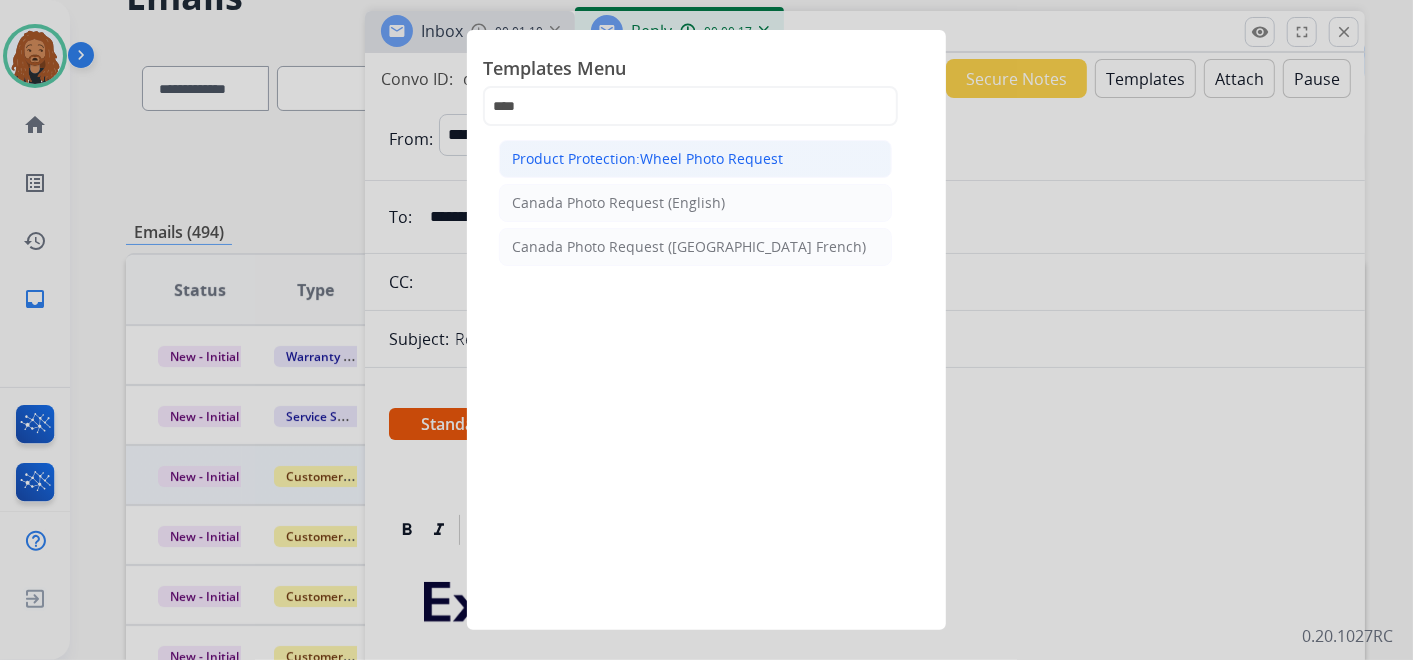 click on "Product Protection:Wheel Photo Request" 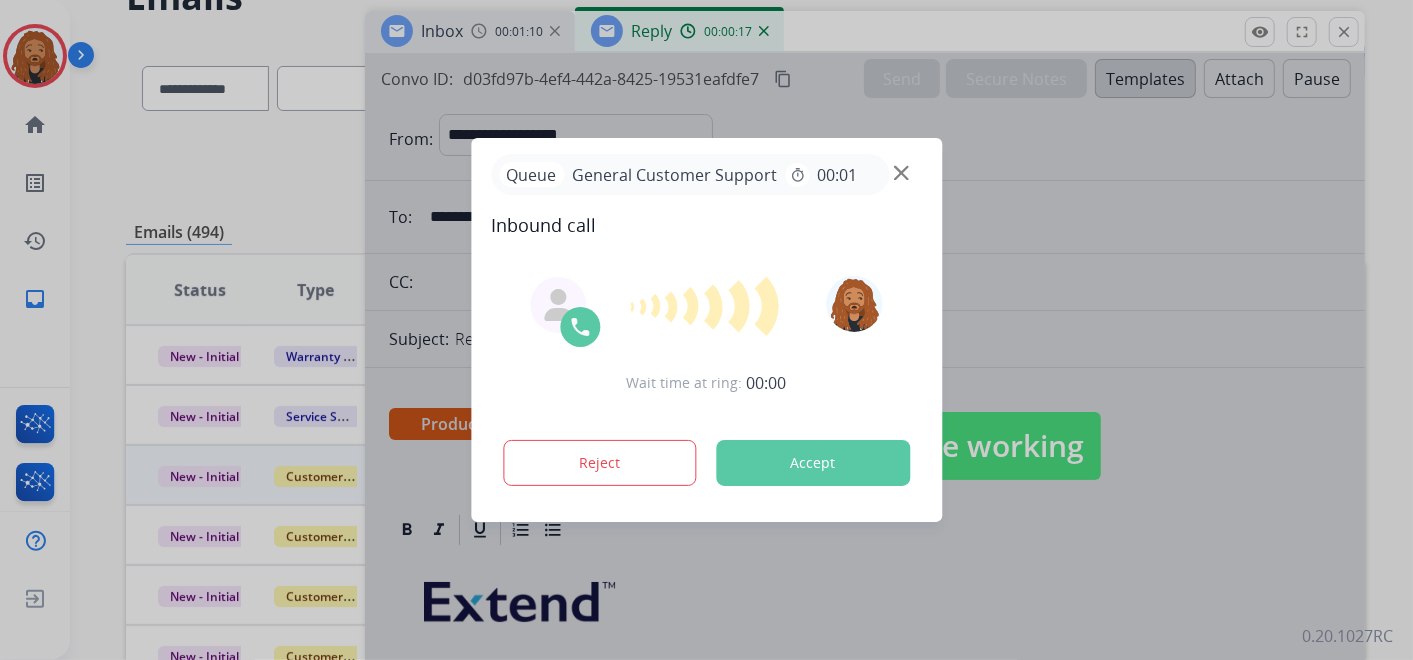 scroll, scrollTop: 444, scrollLeft: 0, axis: vertical 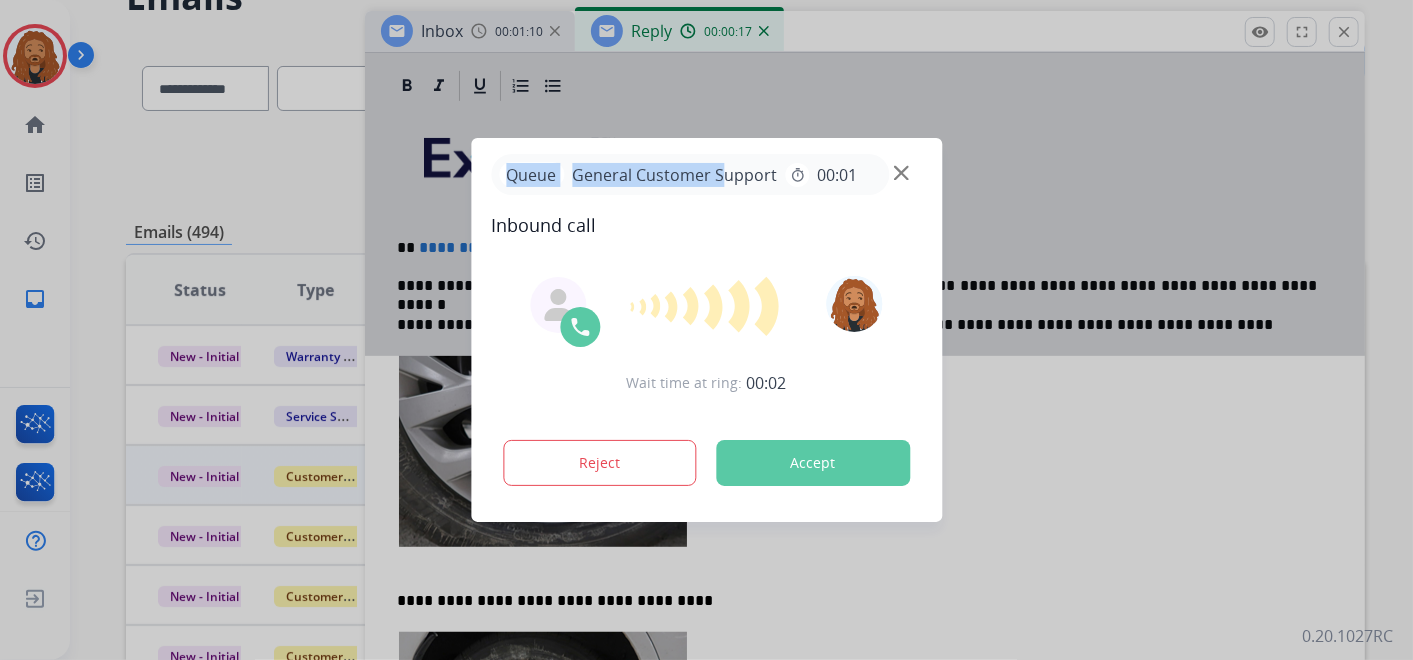 drag, startPoint x: 719, startPoint y: 146, endPoint x: 211, endPoint y: 126, distance: 508.39355 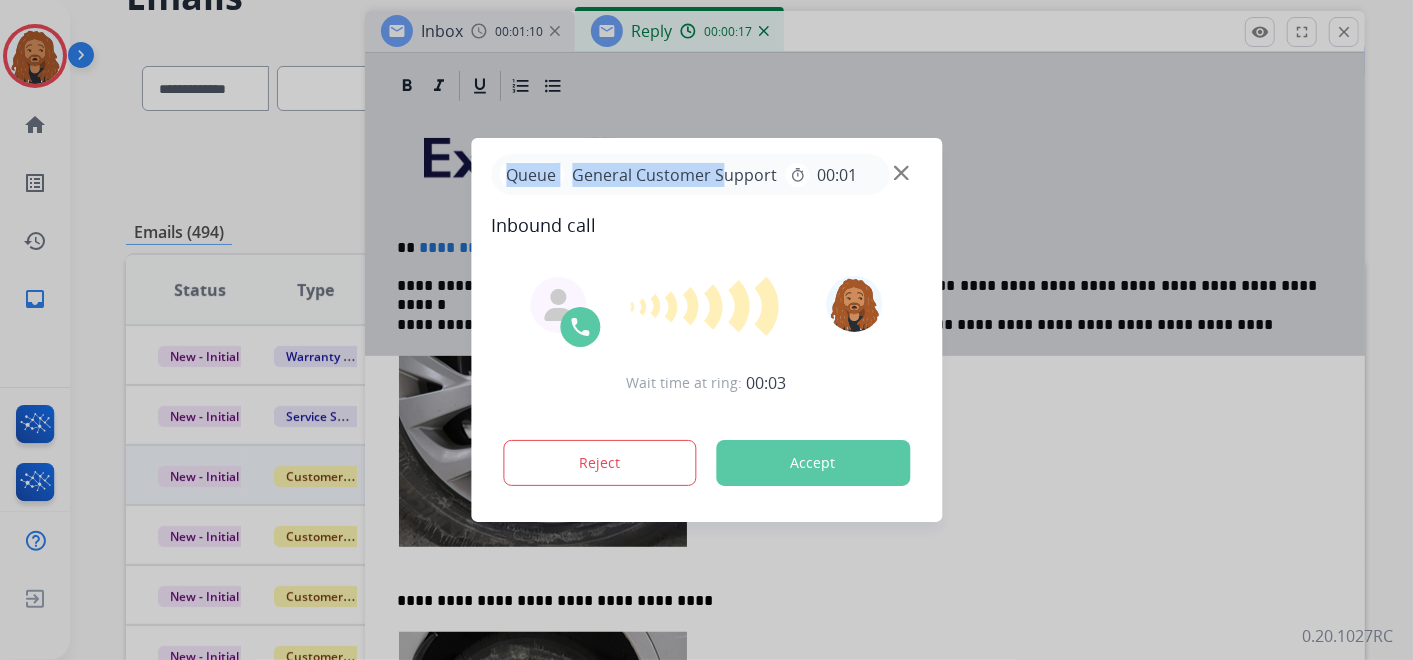 click at bounding box center [706, 330] 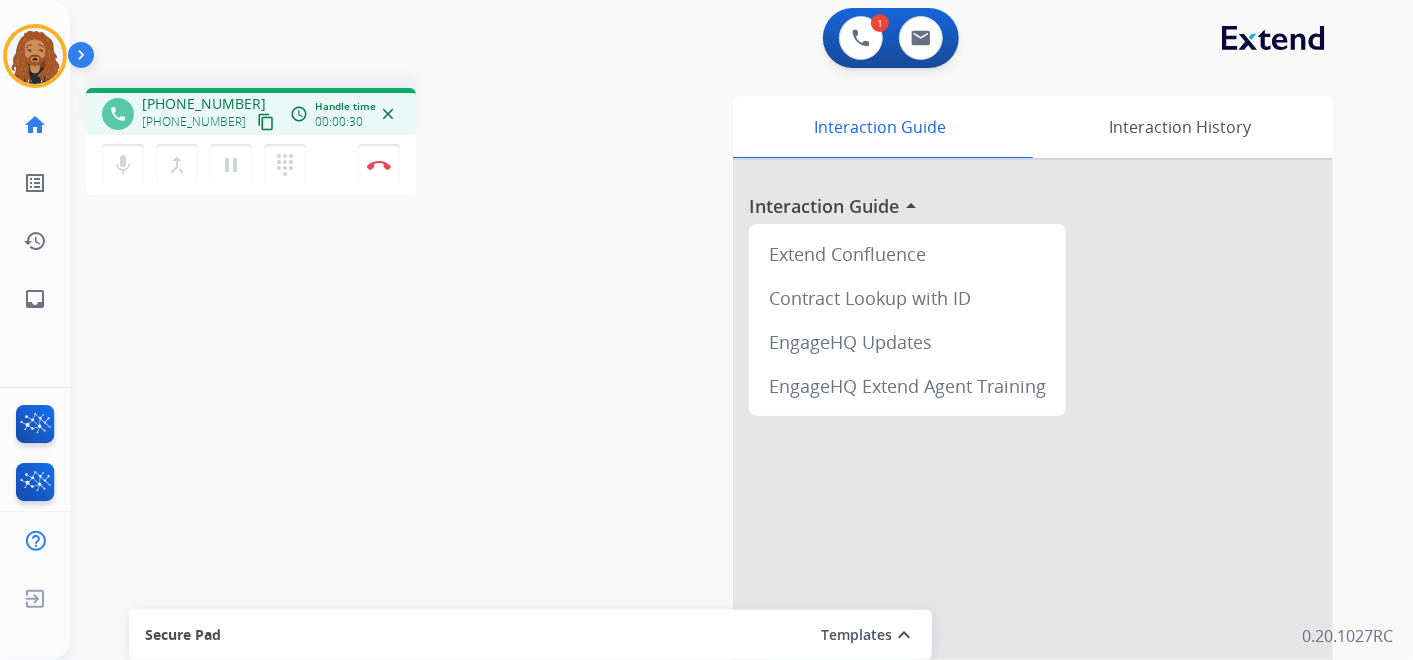 click on "content_copy" at bounding box center [266, 122] 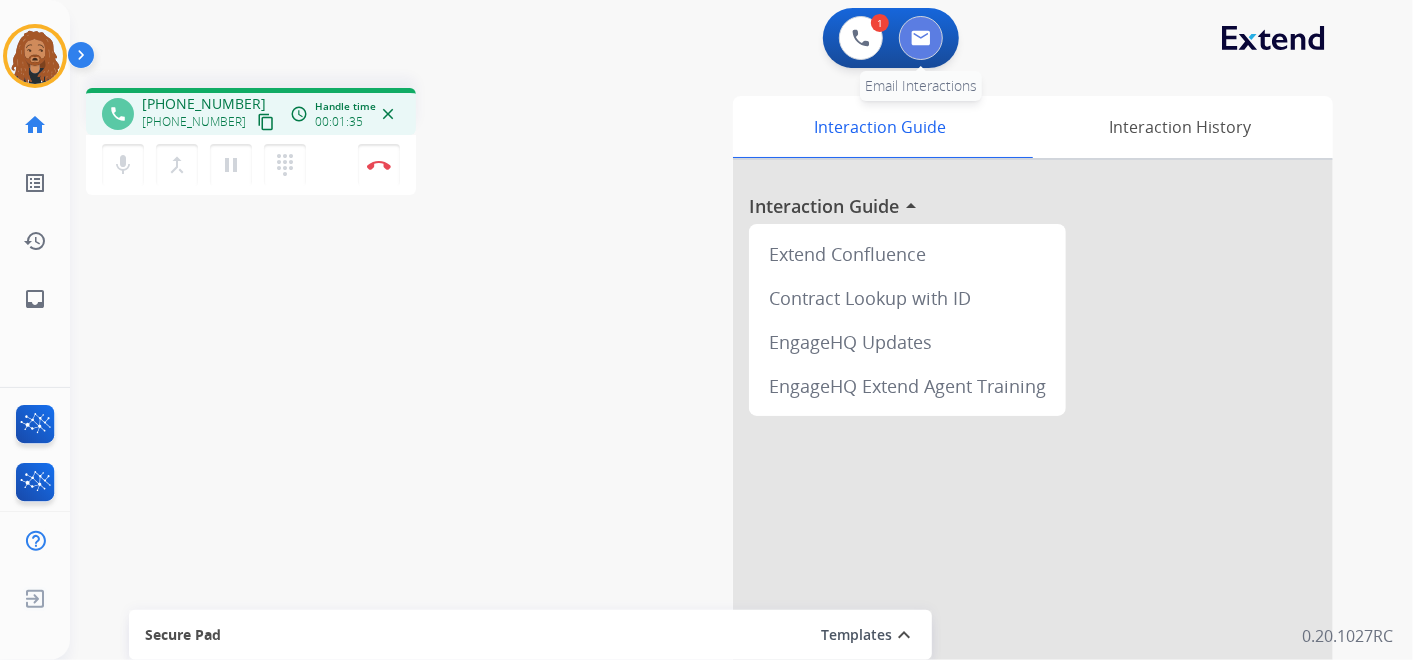 click at bounding box center [921, 38] 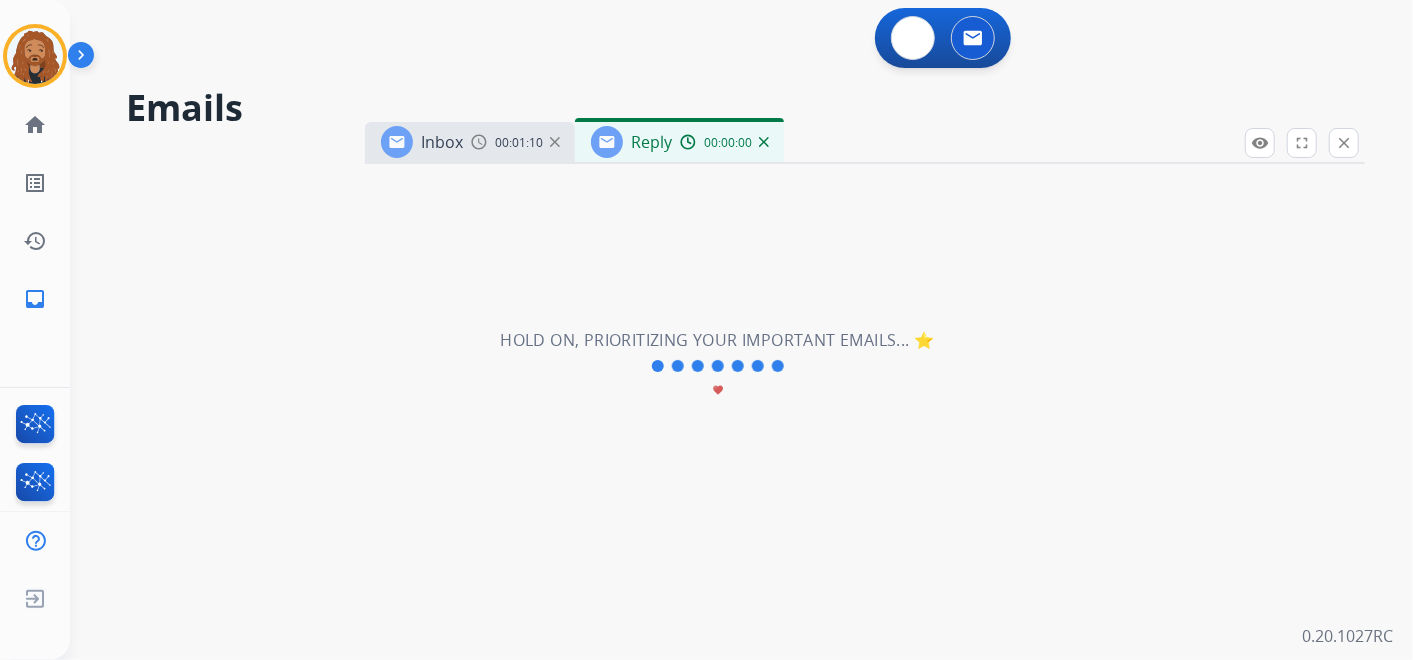 select on "**********" 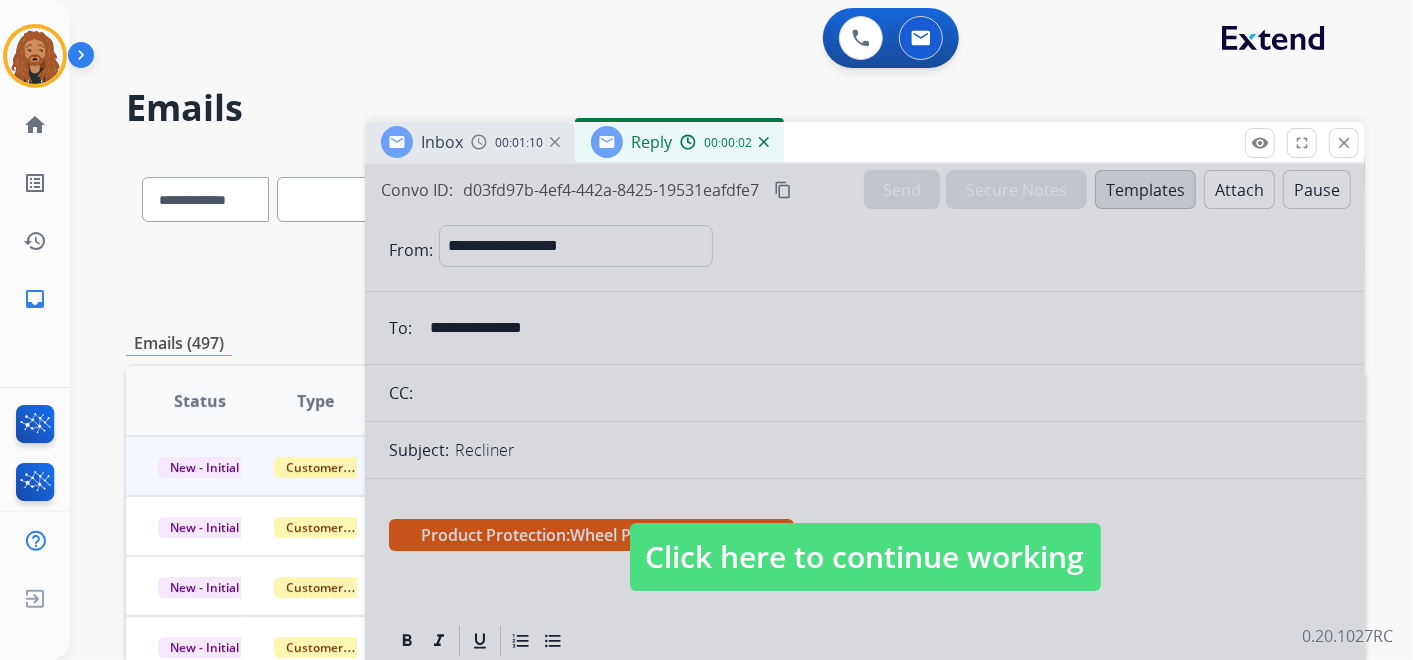 click on "Click here to continue working" at bounding box center (865, 557) 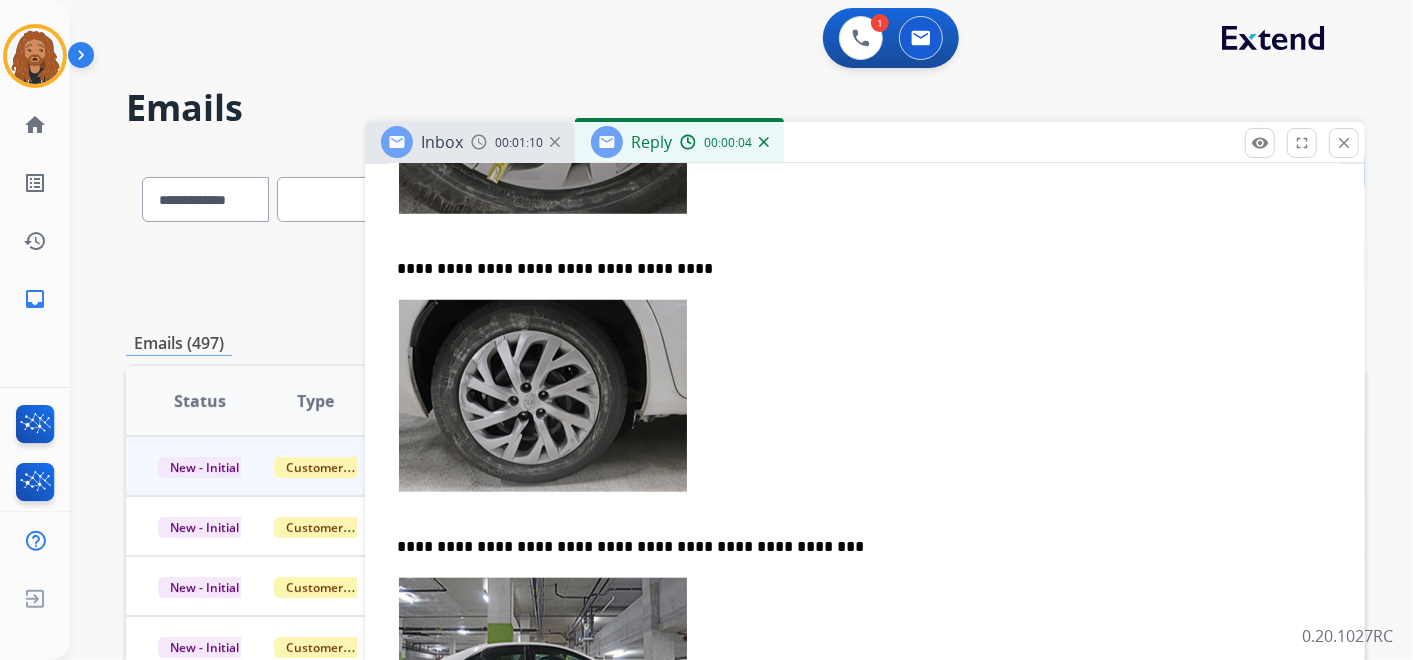 scroll, scrollTop: 1111, scrollLeft: 0, axis: vertical 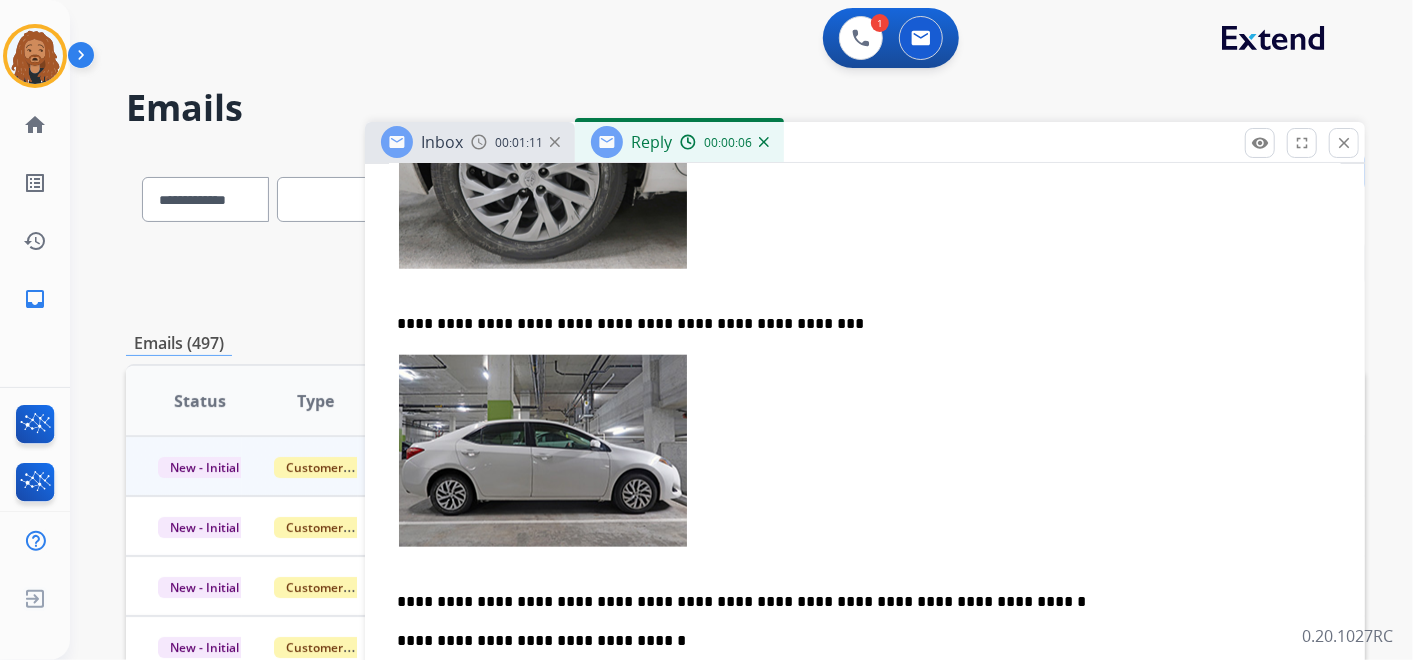 click at bounding box center [865, 463] 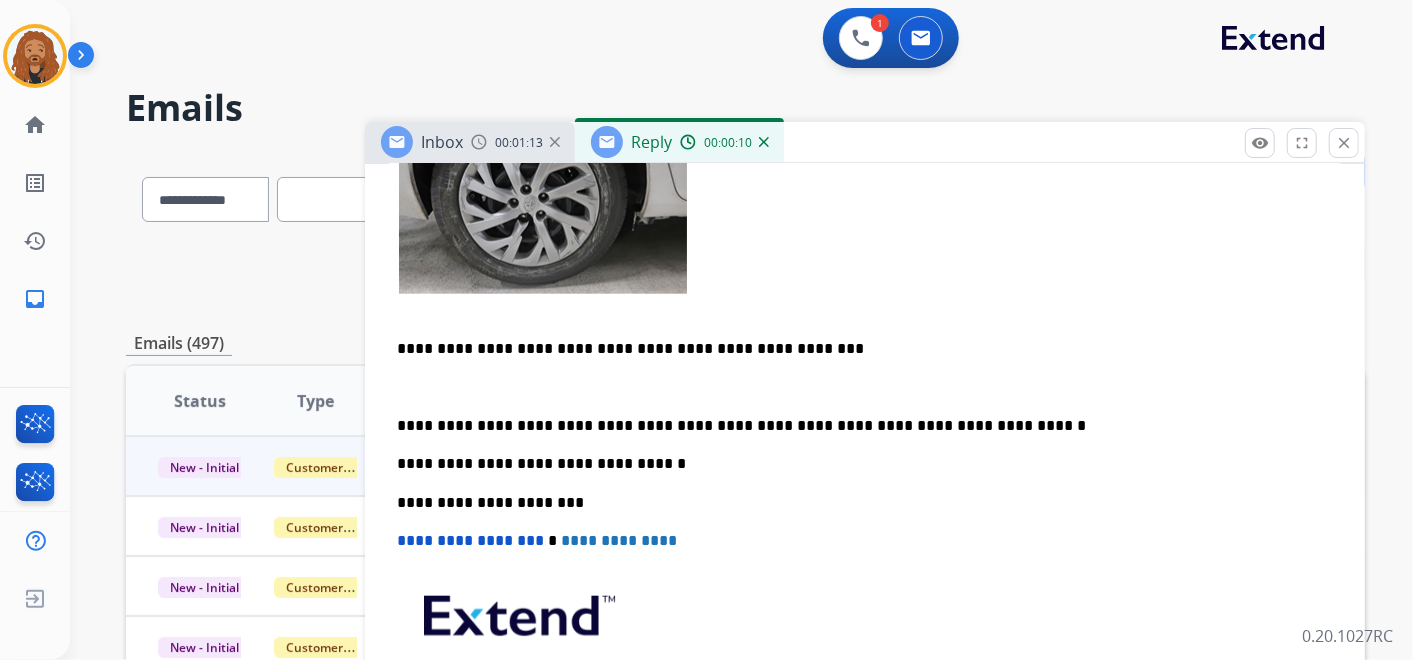 scroll, scrollTop: 1048, scrollLeft: 0, axis: vertical 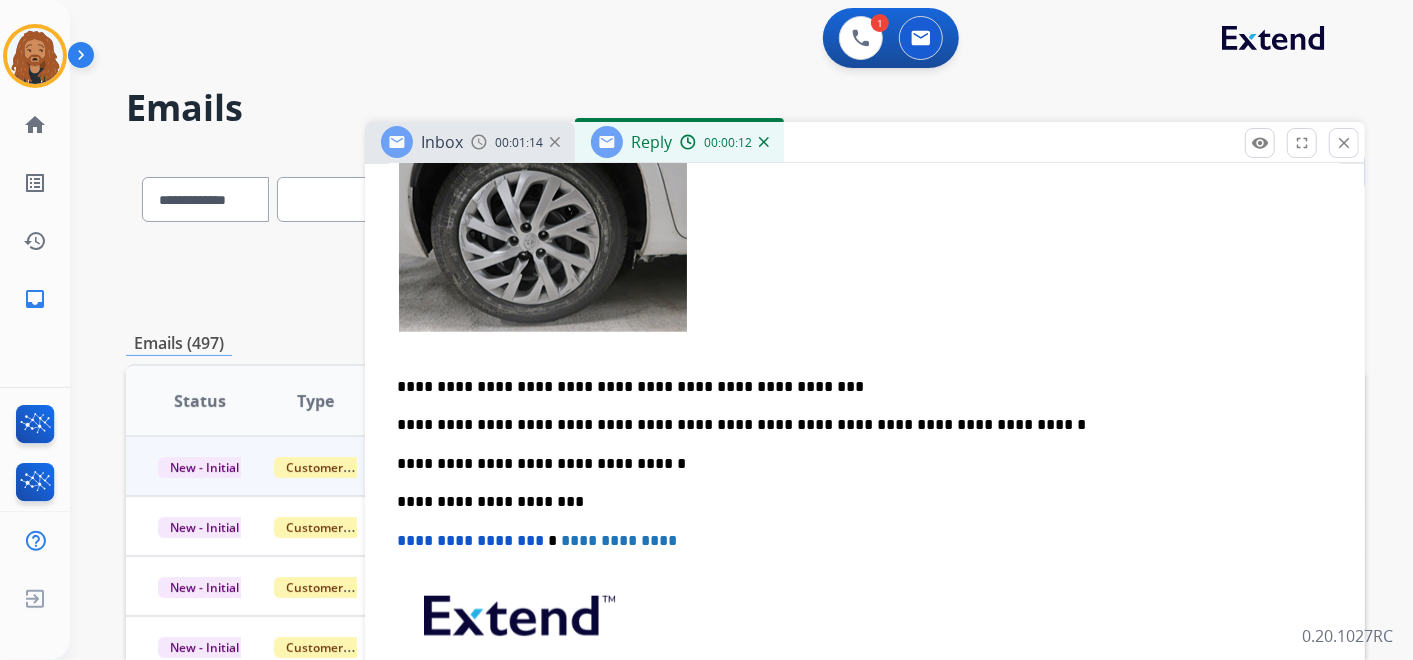 type 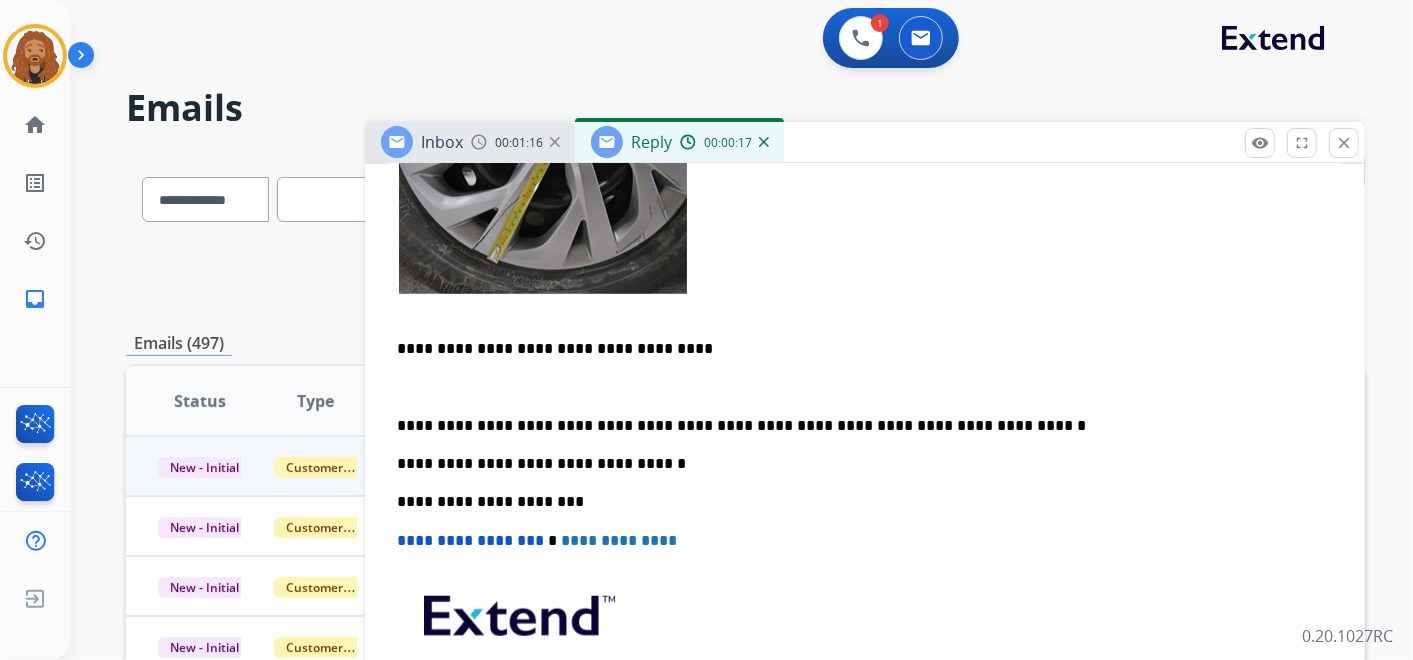 scroll, scrollTop: 771, scrollLeft: 0, axis: vertical 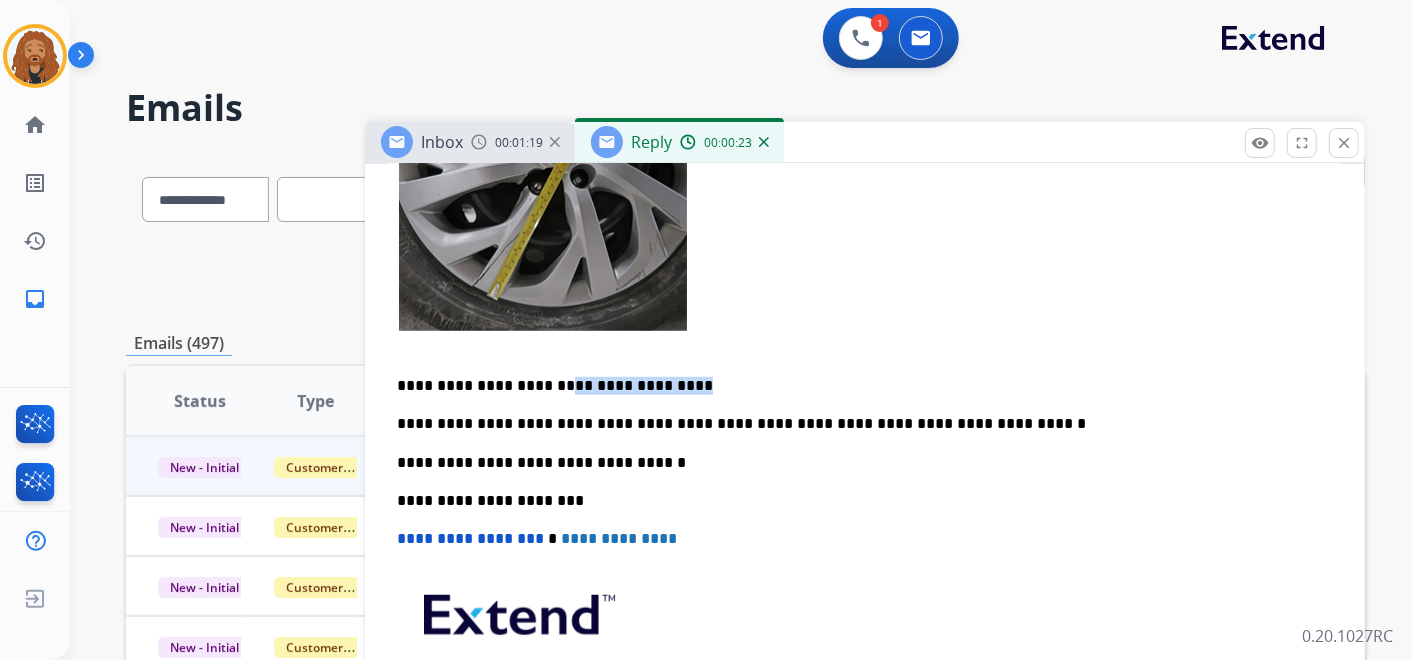 drag, startPoint x: 675, startPoint y: 384, endPoint x: 552, endPoint y: 368, distance: 124.036285 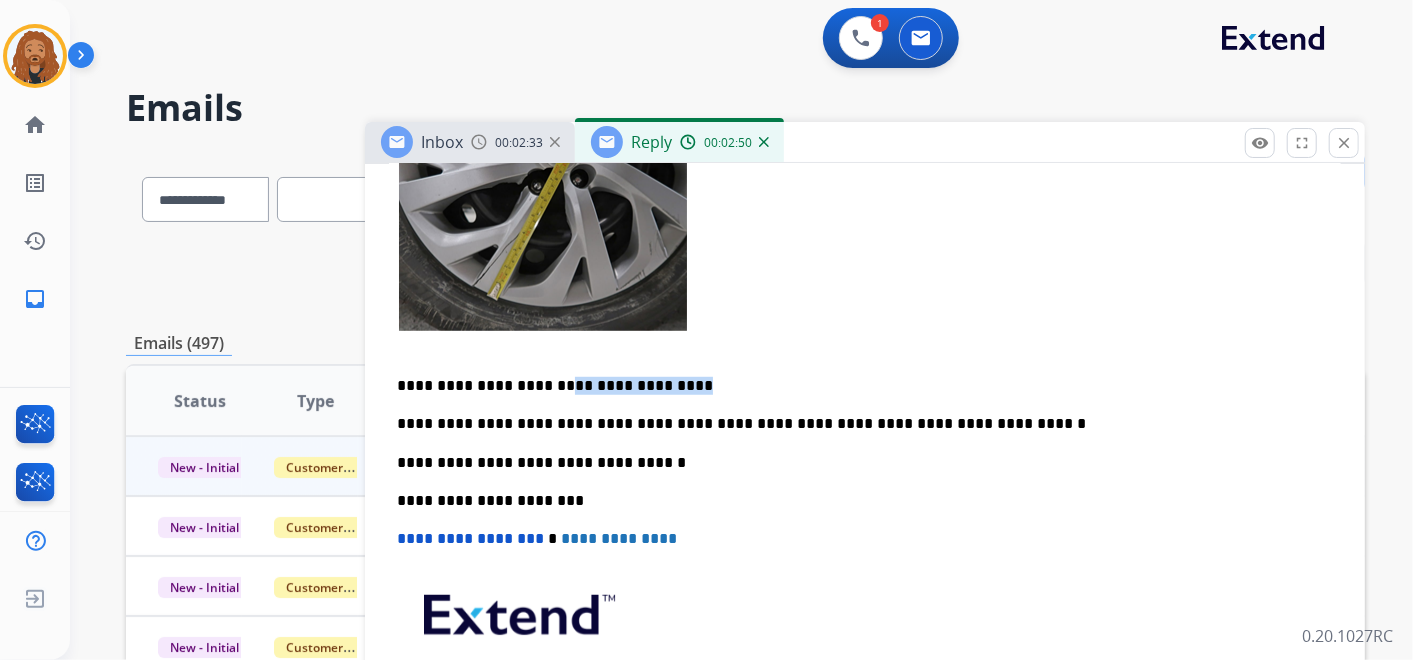 click on "**********" at bounding box center (857, 386) 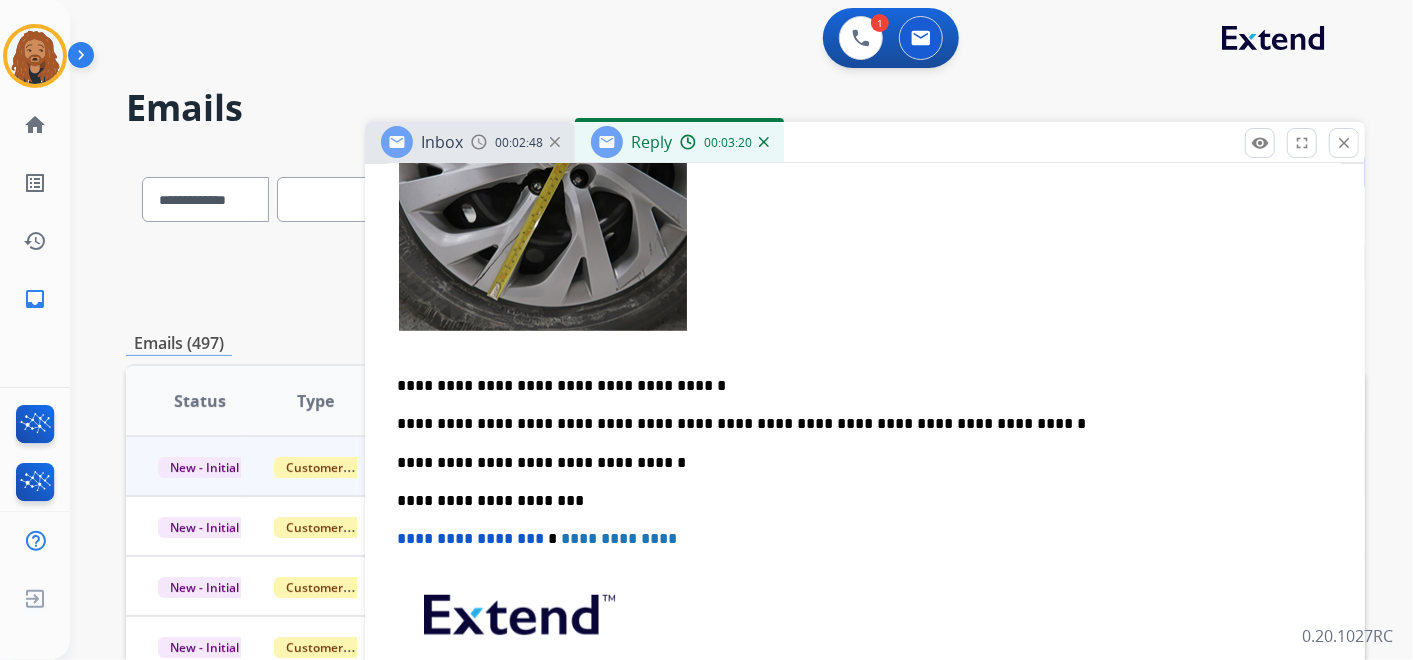 click on "**********" at bounding box center [857, 386] 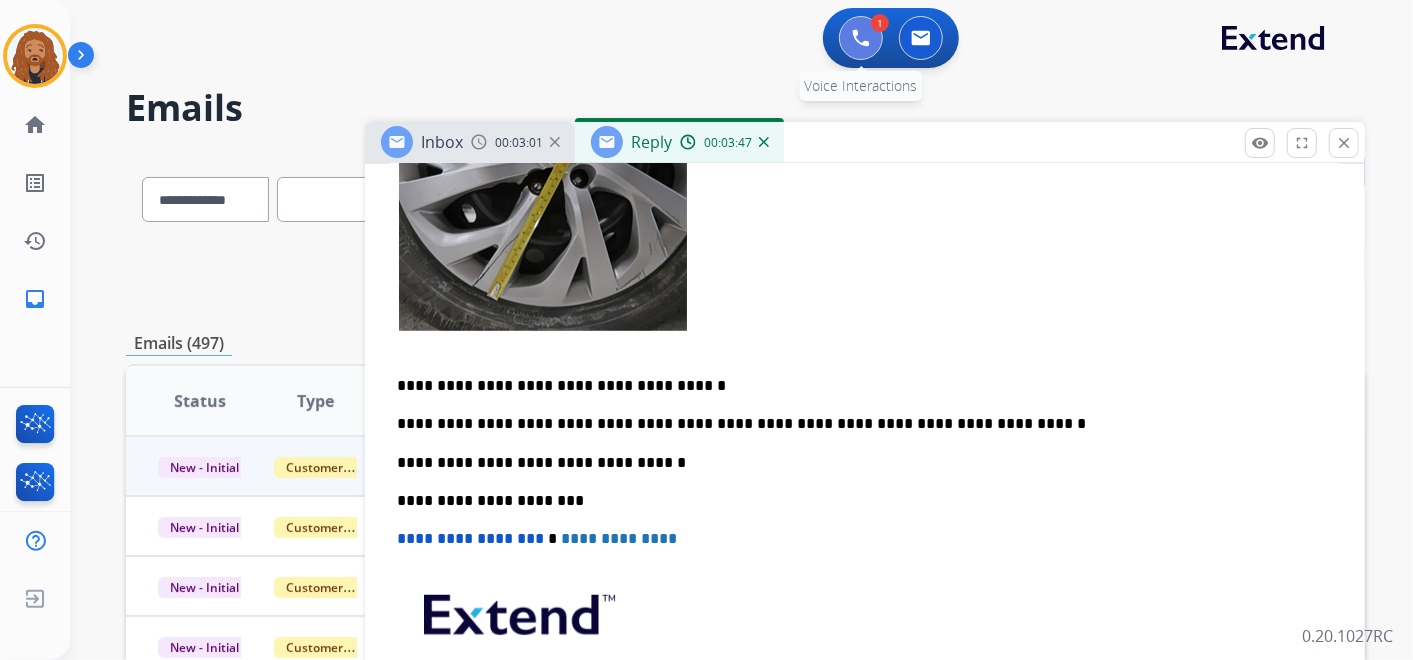 click at bounding box center [861, 38] 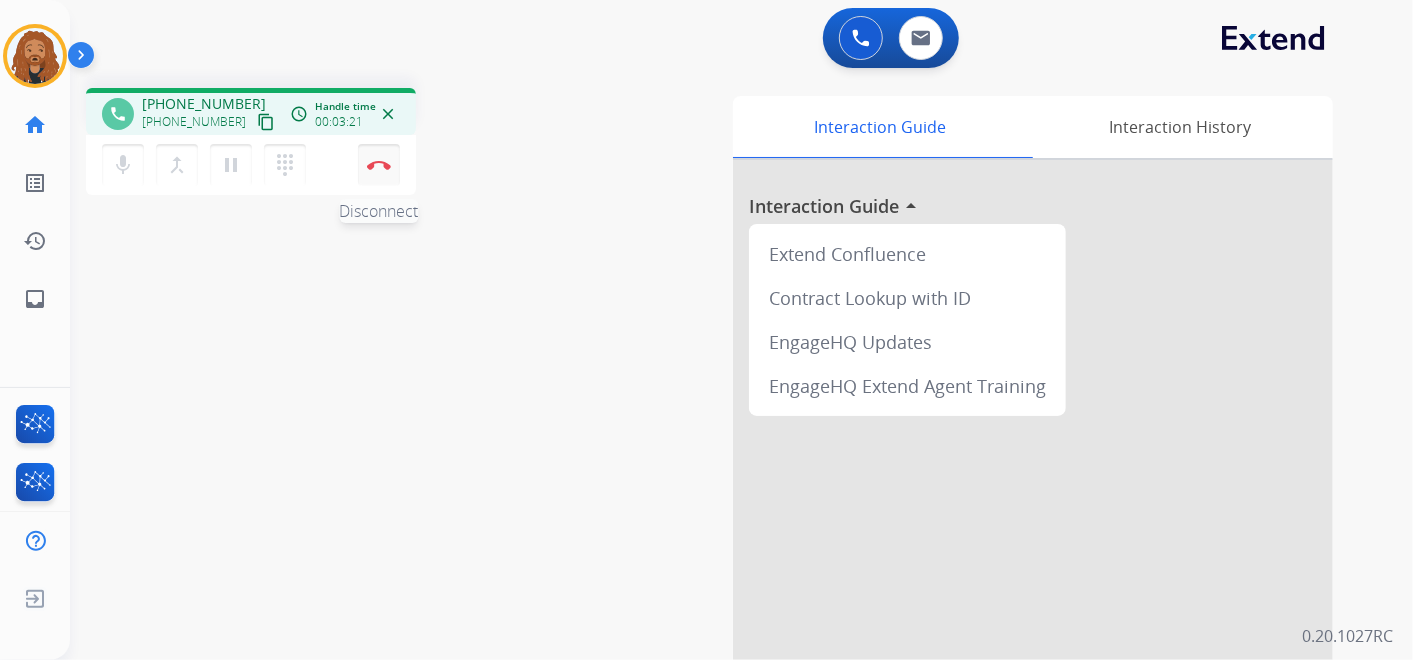 click on "Disconnect" at bounding box center [379, 165] 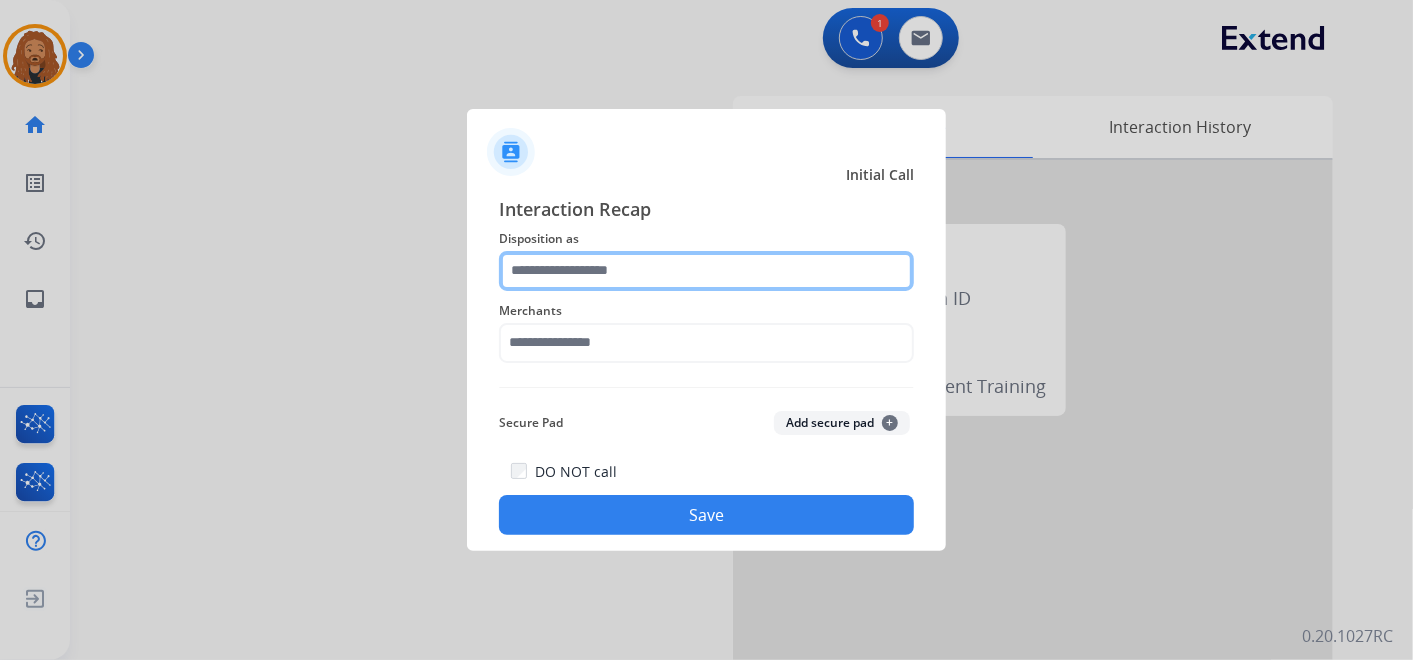 click 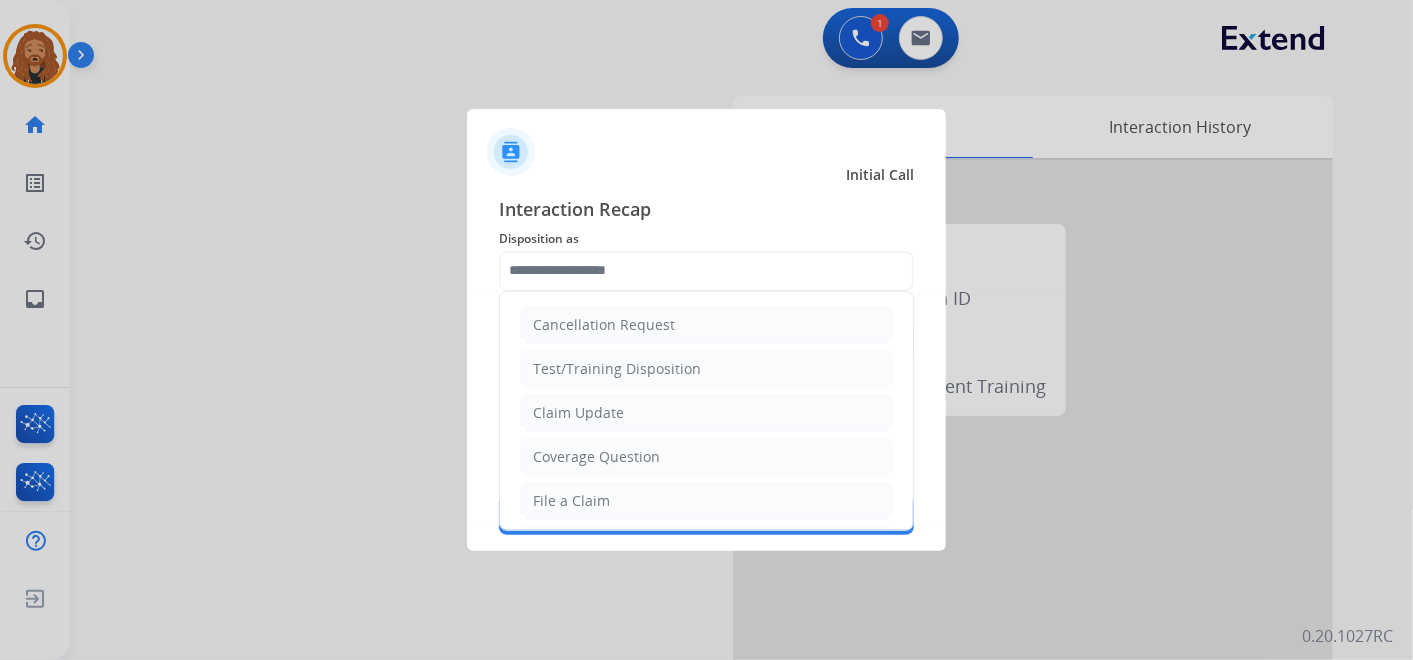 drag, startPoint x: 591, startPoint y: 507, endPoint x: 588, endPoint y: 496, distance: 11.401754 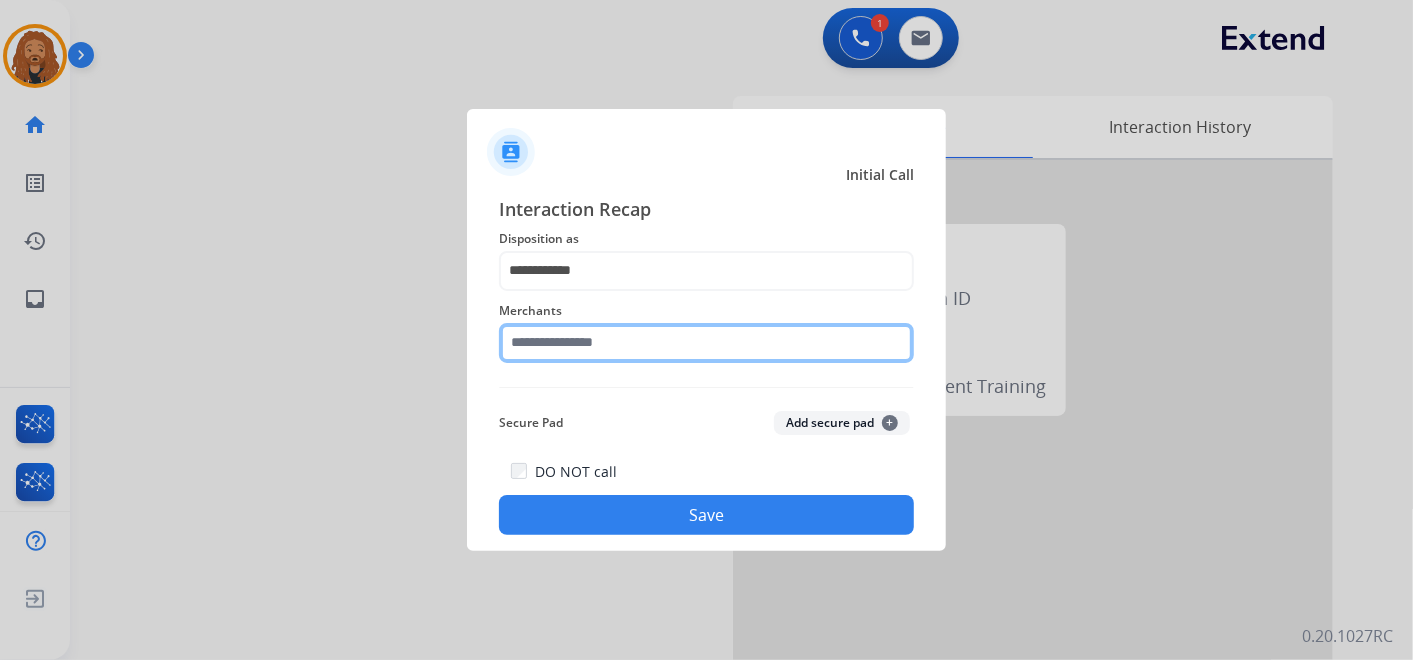 click 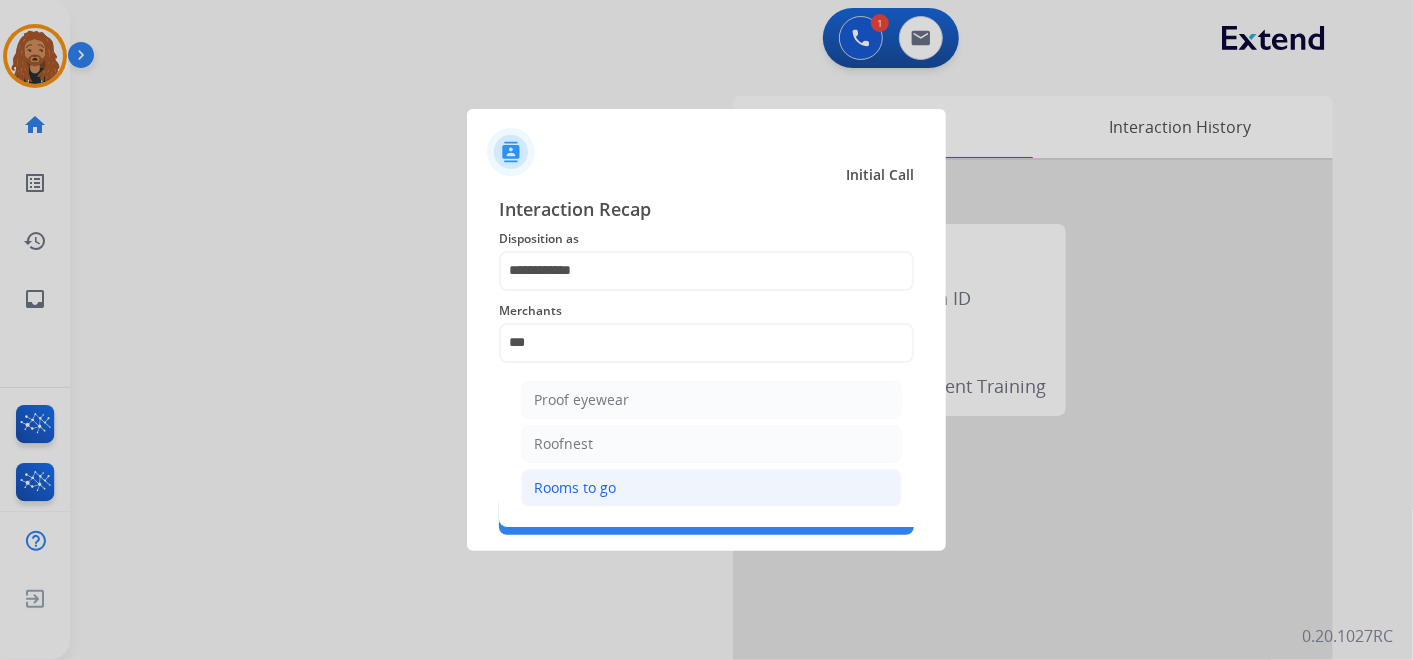 click on "Rooms to go" 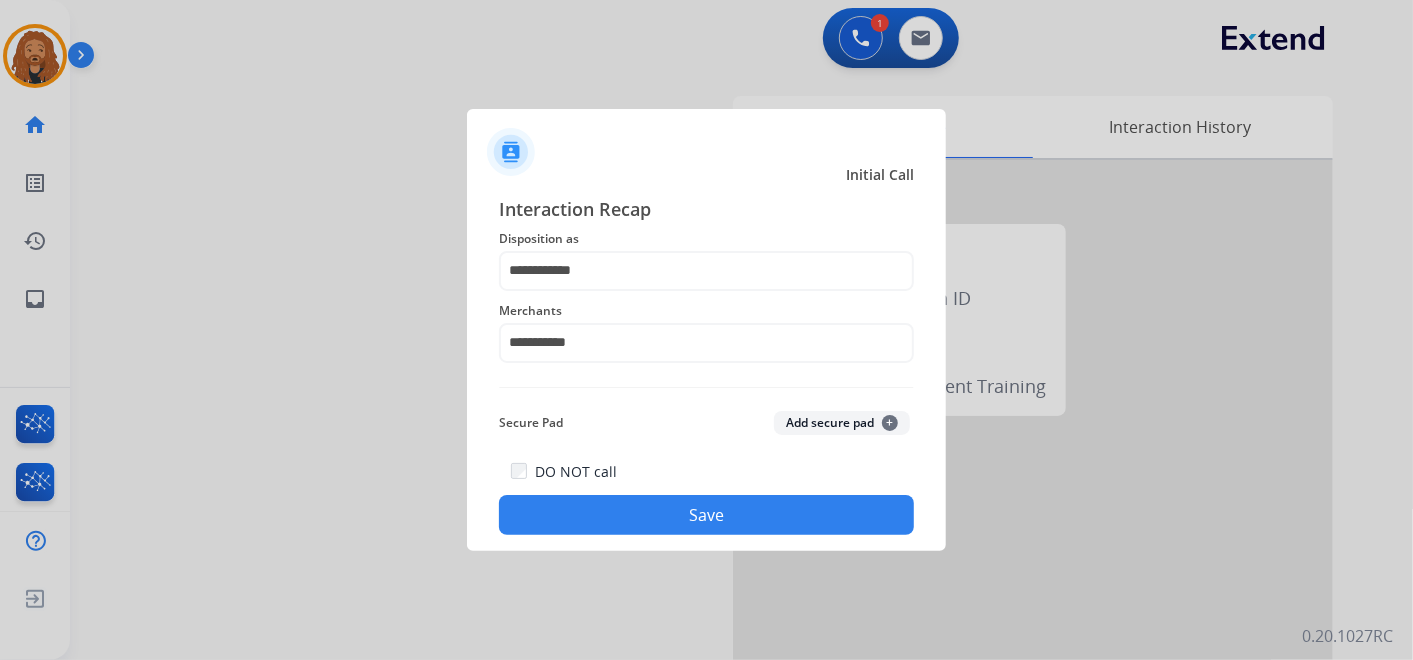click on "Save" 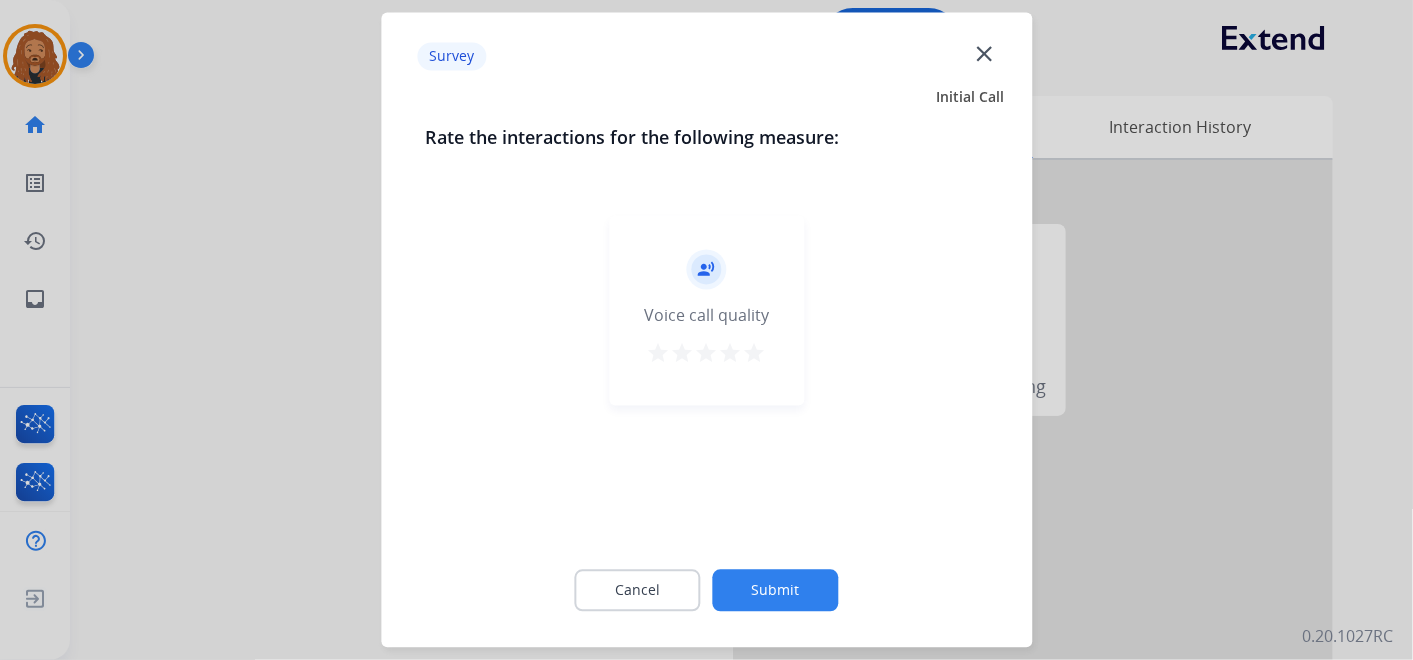 click on "star" at bounding box center (755, 354) 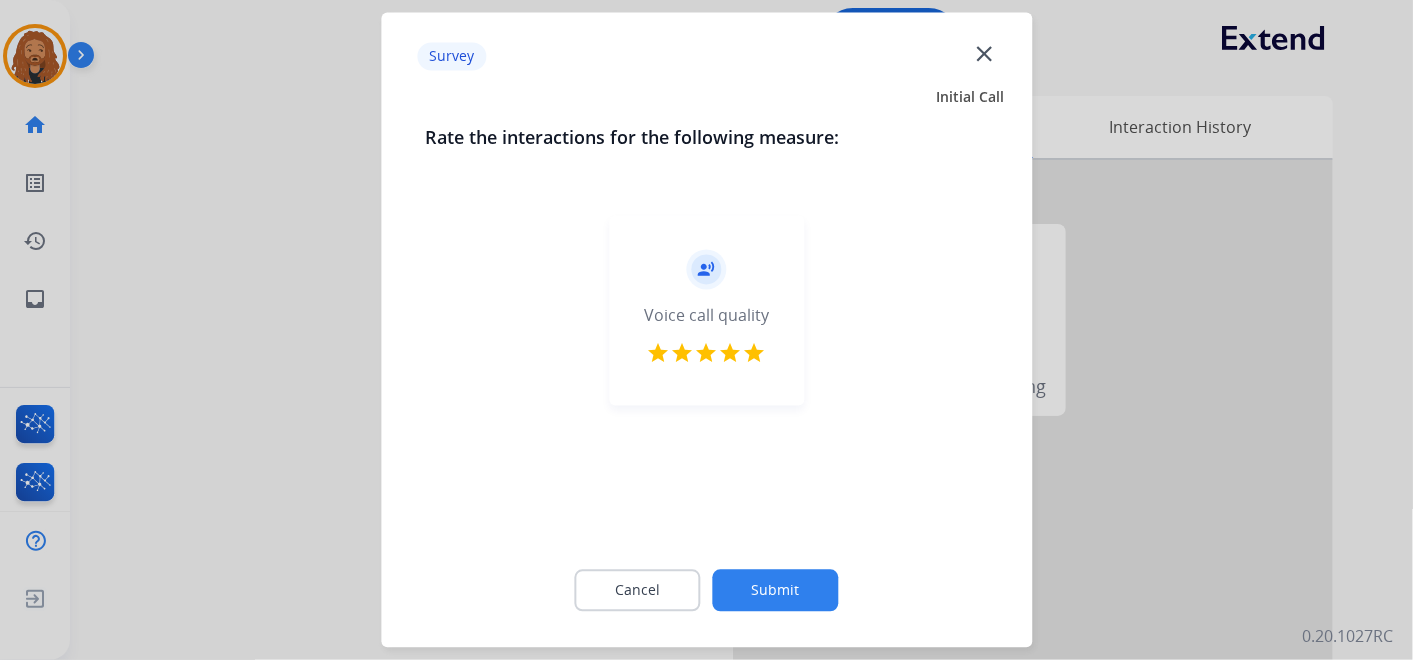click on "Submit" 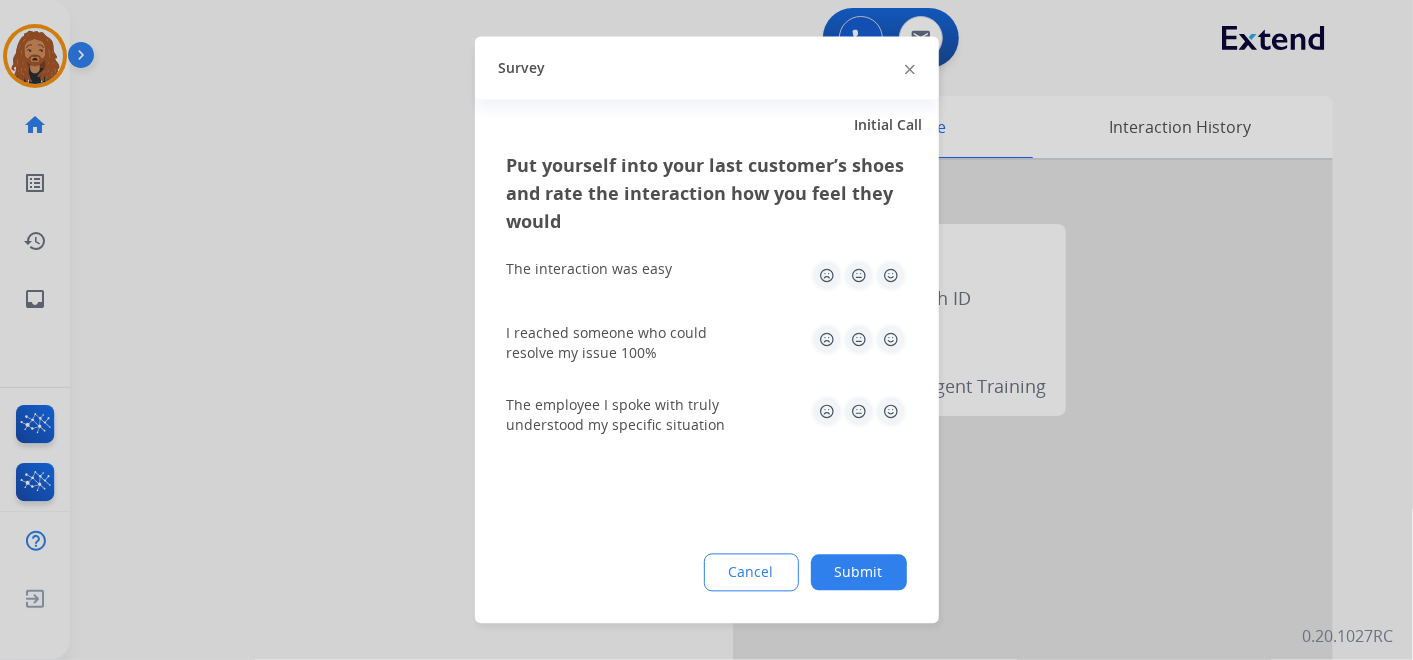 drag, startPoint x: 896, startPoint y: 405, endPoint x: 881, endPoint y: 362, distance: 45.54119 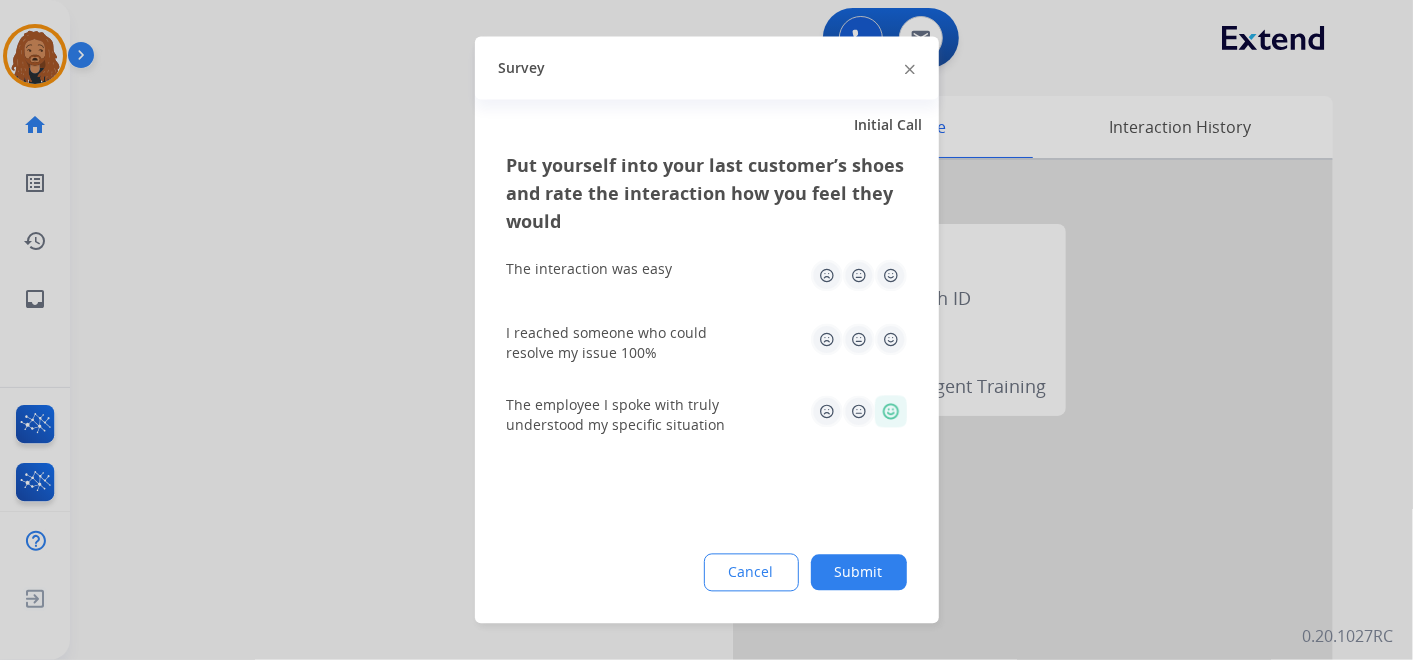 click 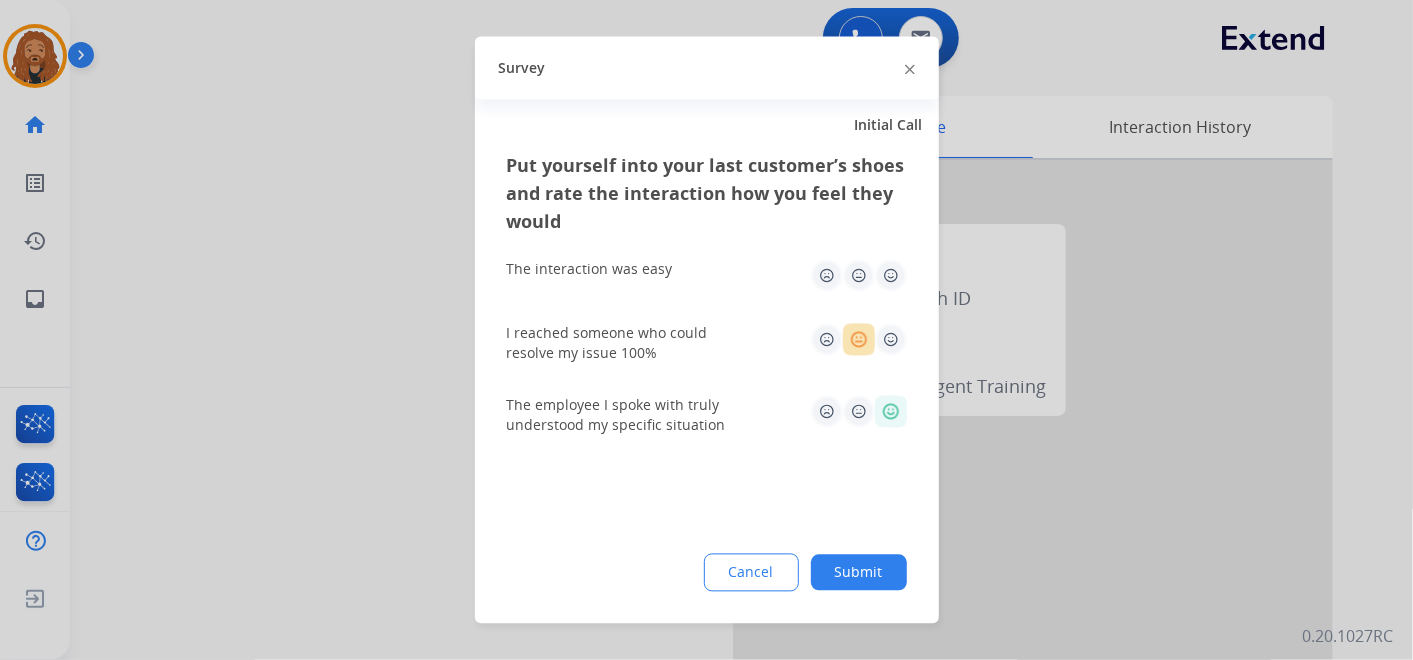 click 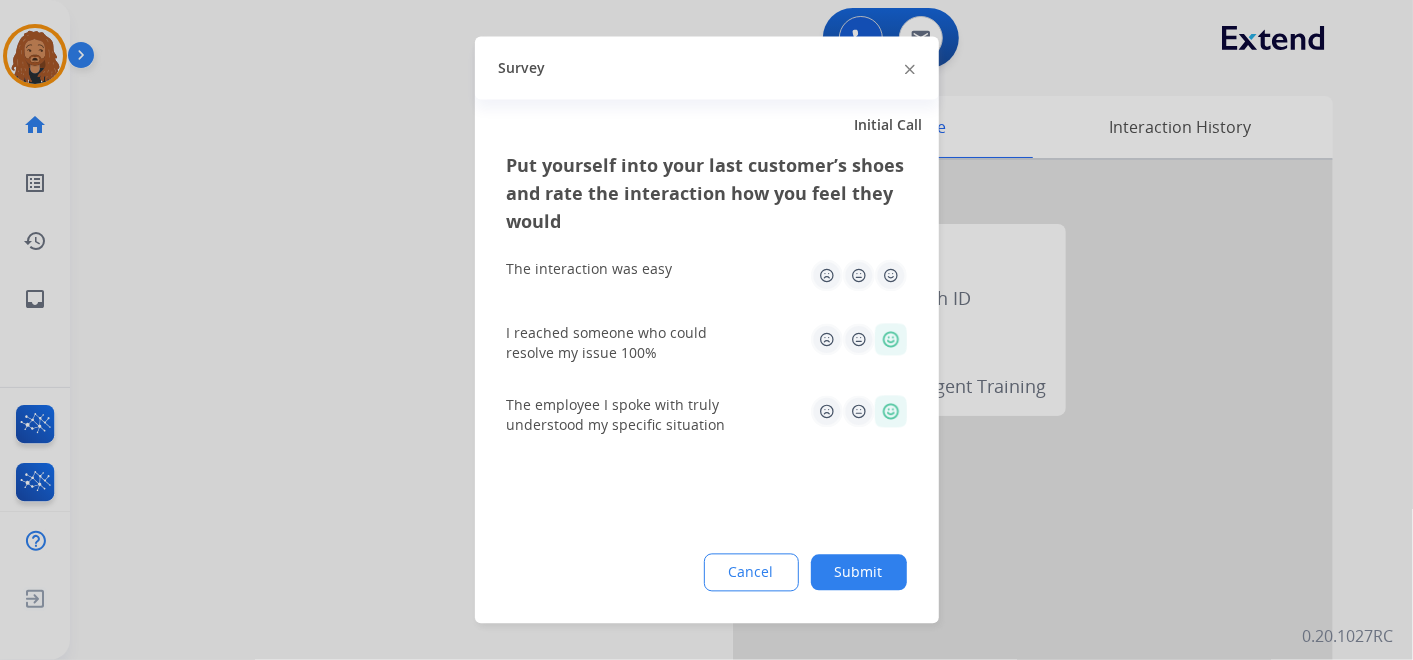 click on "The interaction was easy" 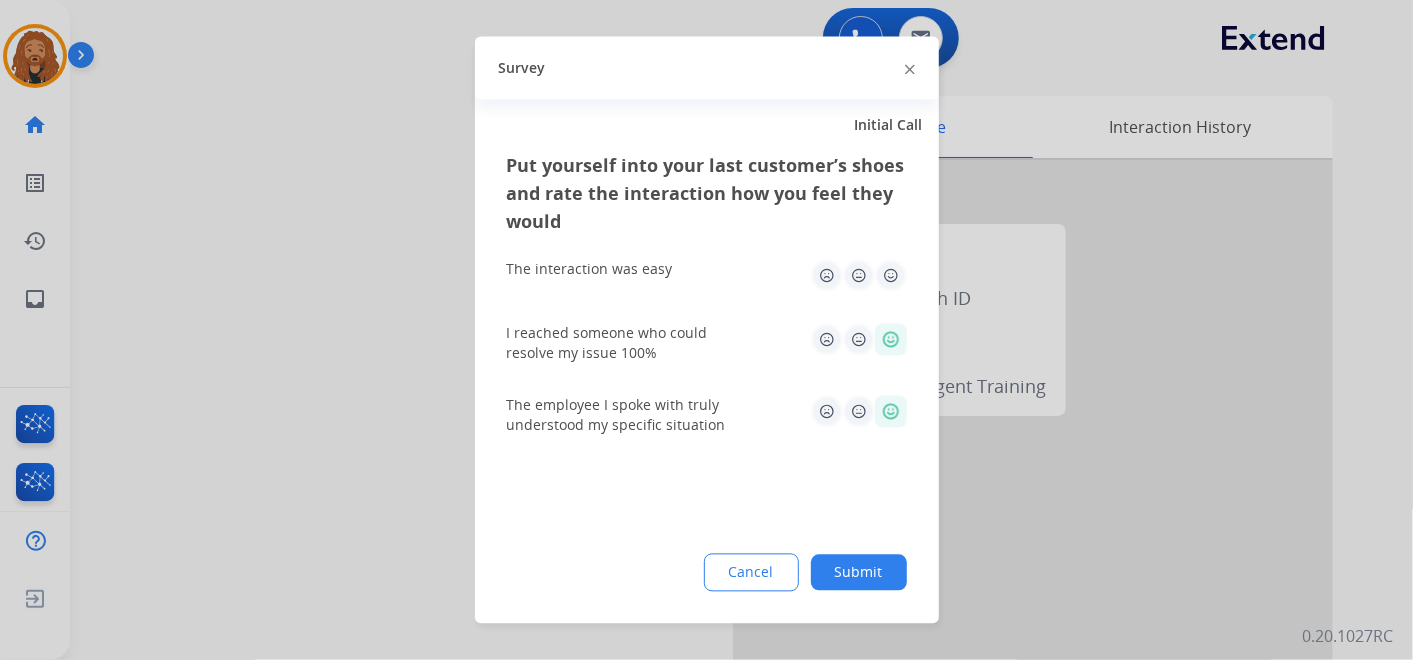 click 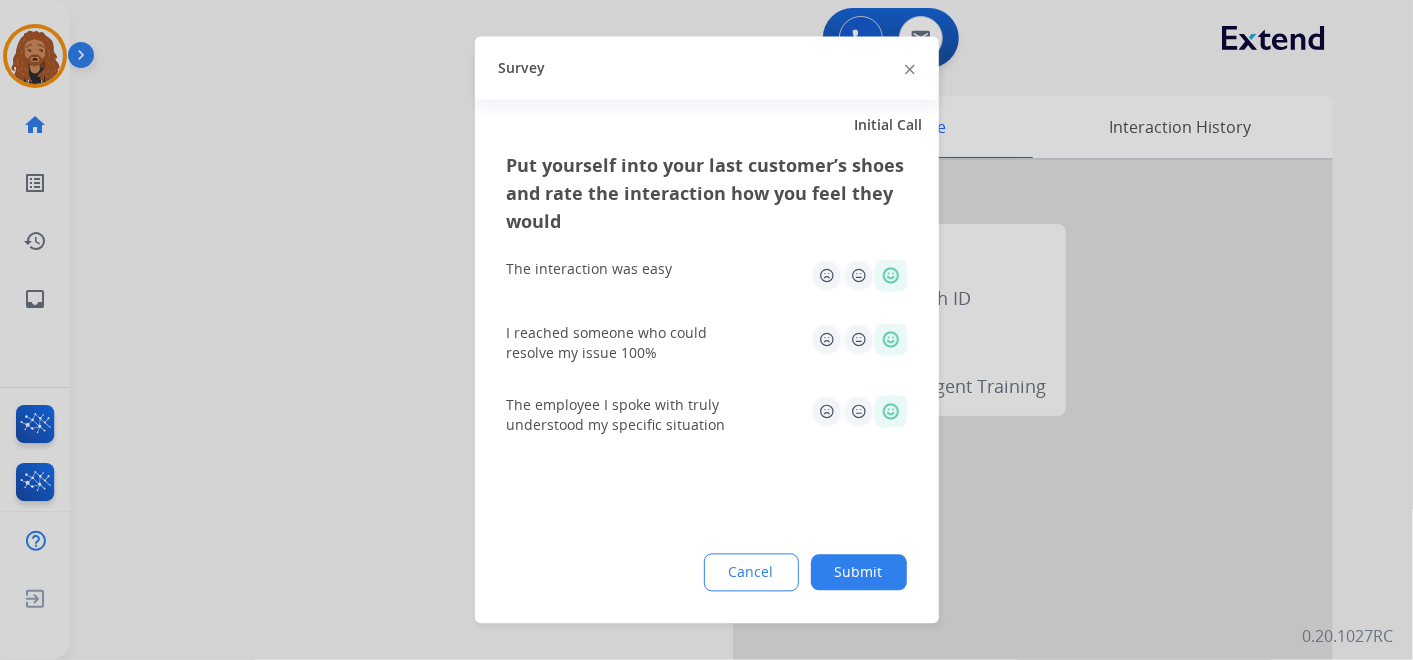 click on "Cancel Submit" 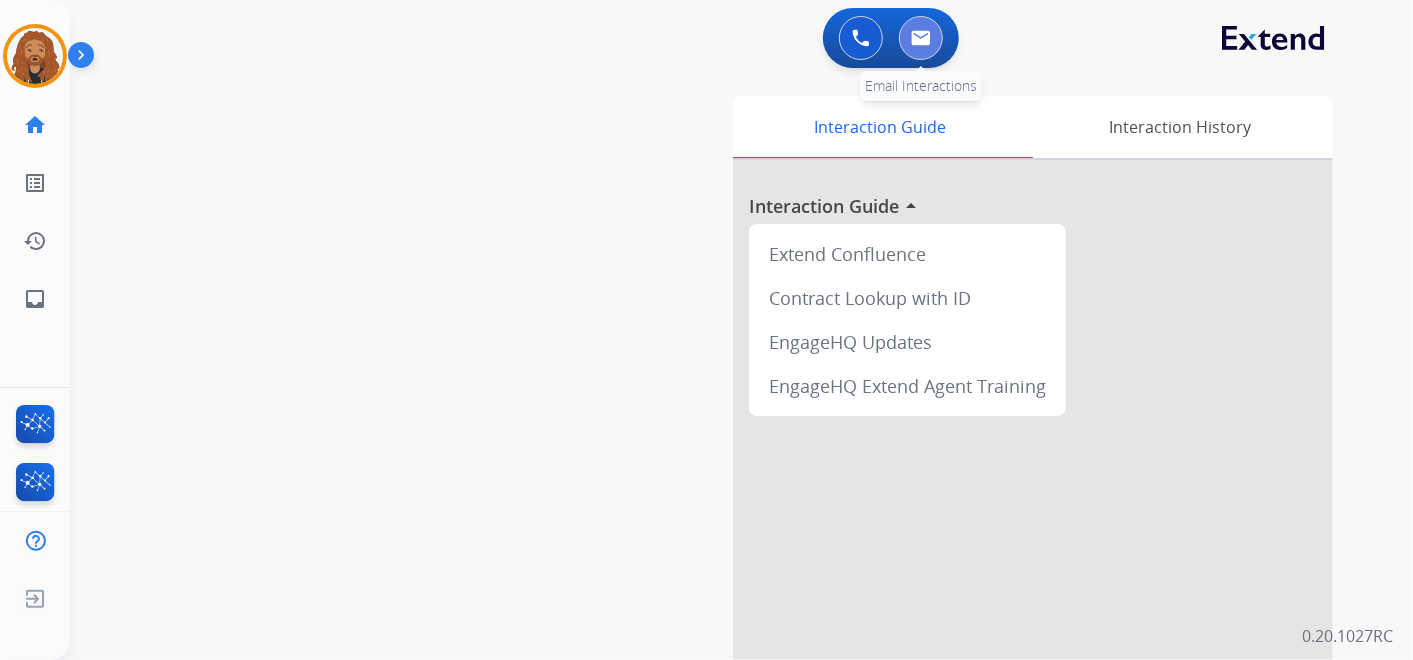 click at bounding box center (921, 38) 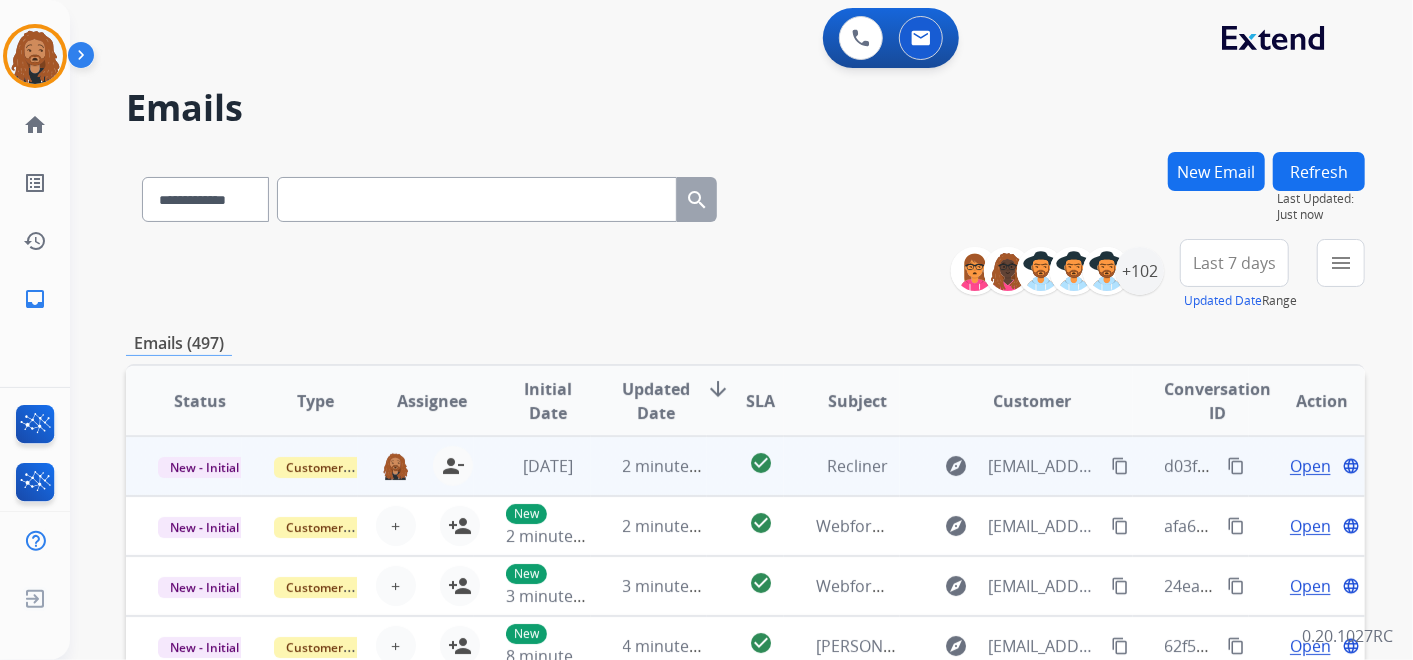 click on "Open" at bounding box center [1310, 466] 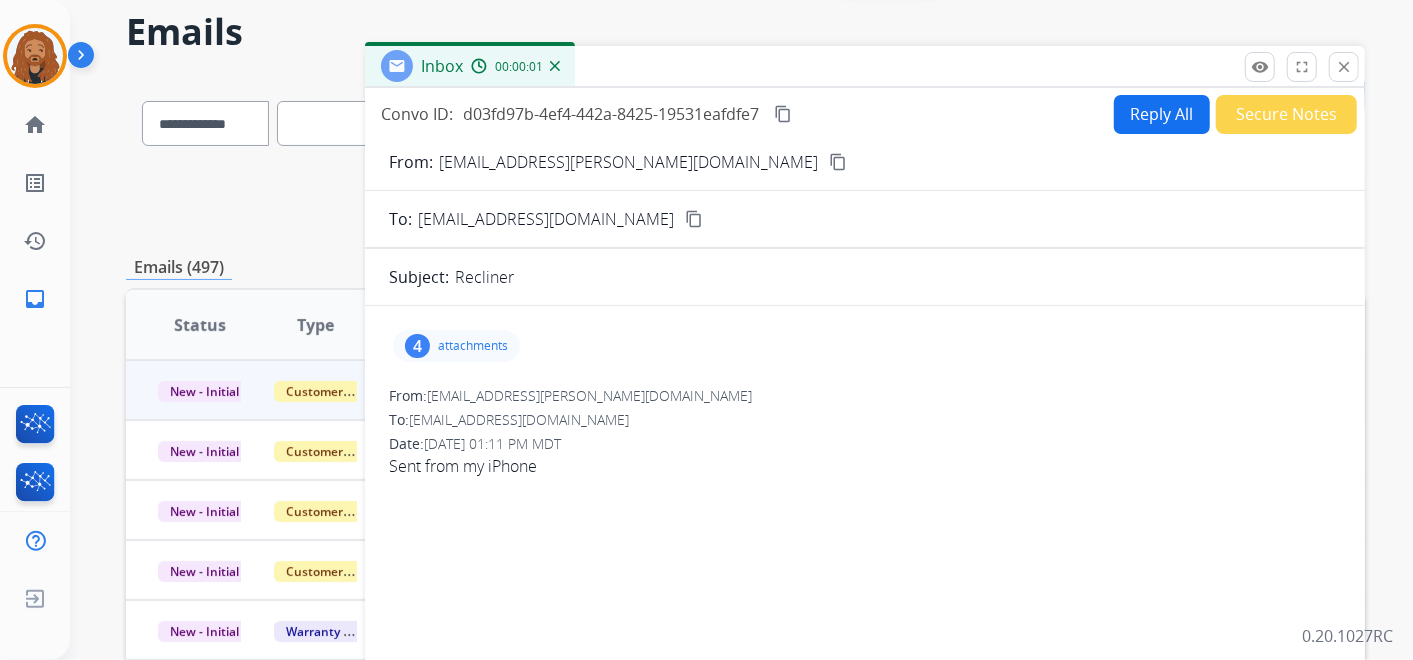 scroll, scrollTop: 111, scrollLeft: 0, axis: vertical 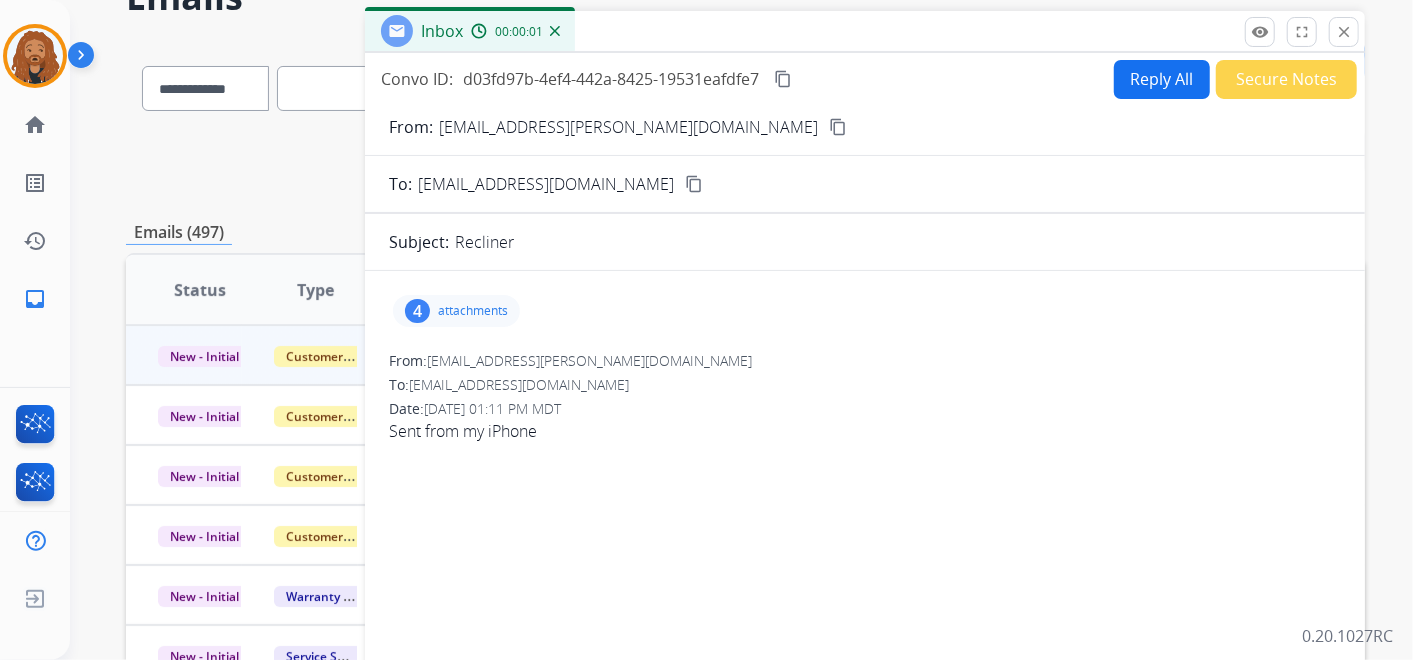 click on "Reply All" at bounding box center [1162, 79] 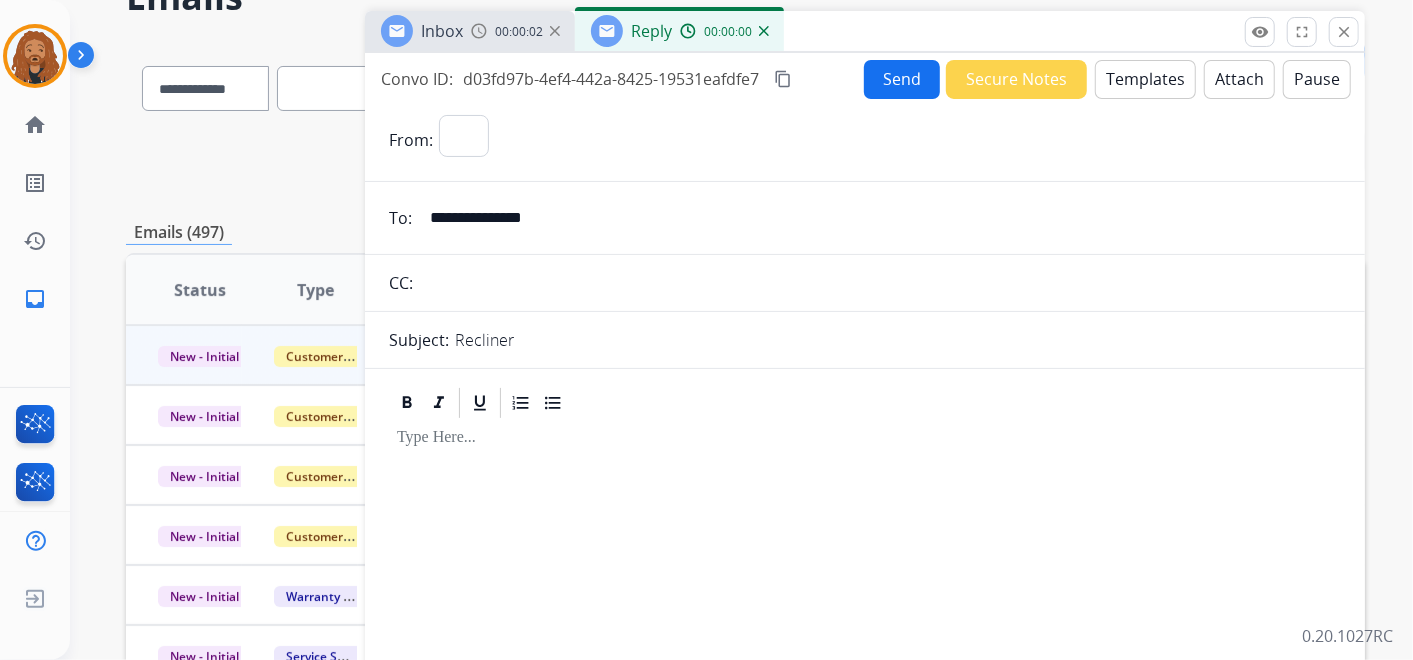 select on "**********" 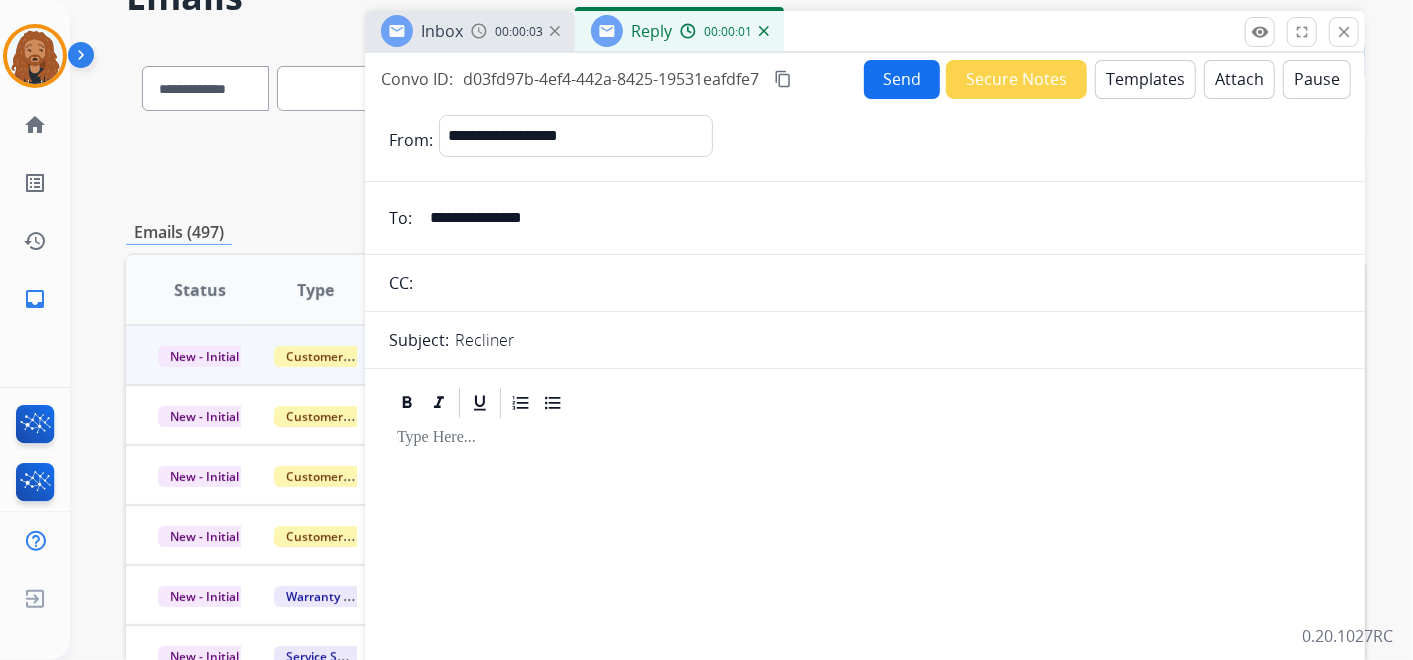 click on "Templates" at bounding box center (1145, 79) 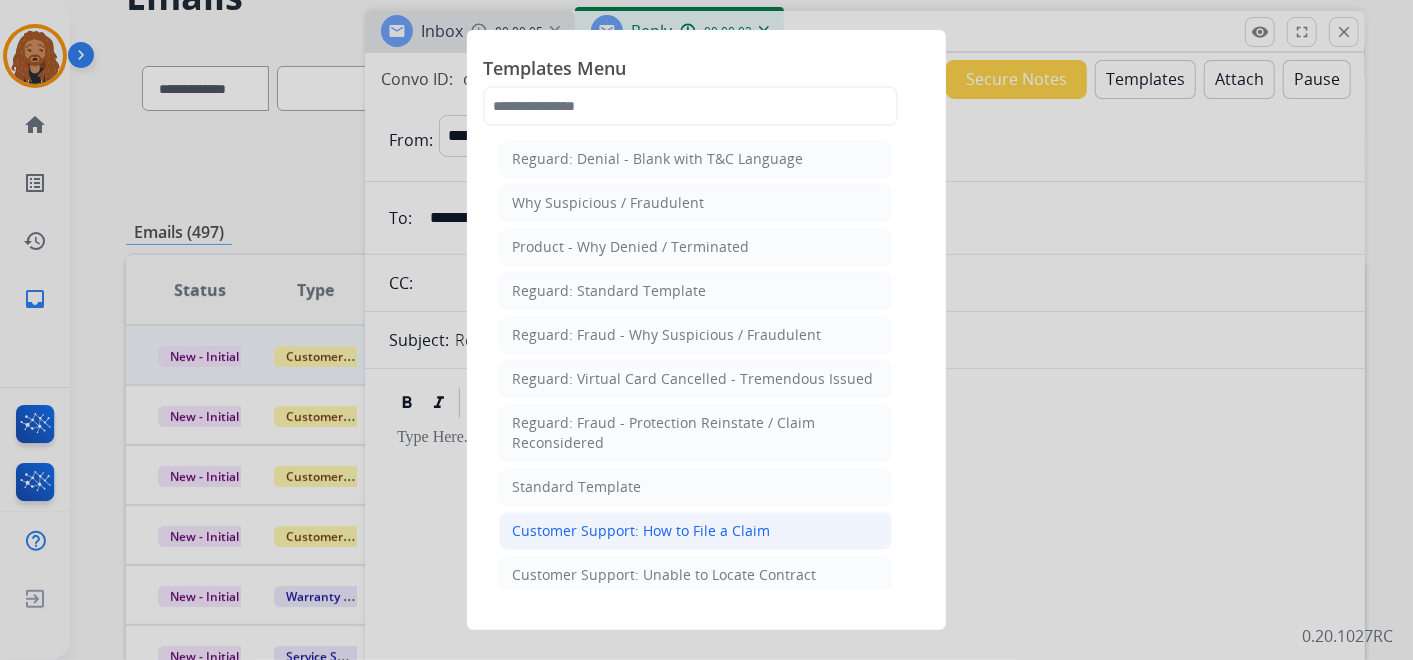 click on "Customer Support: How to File a Claim" 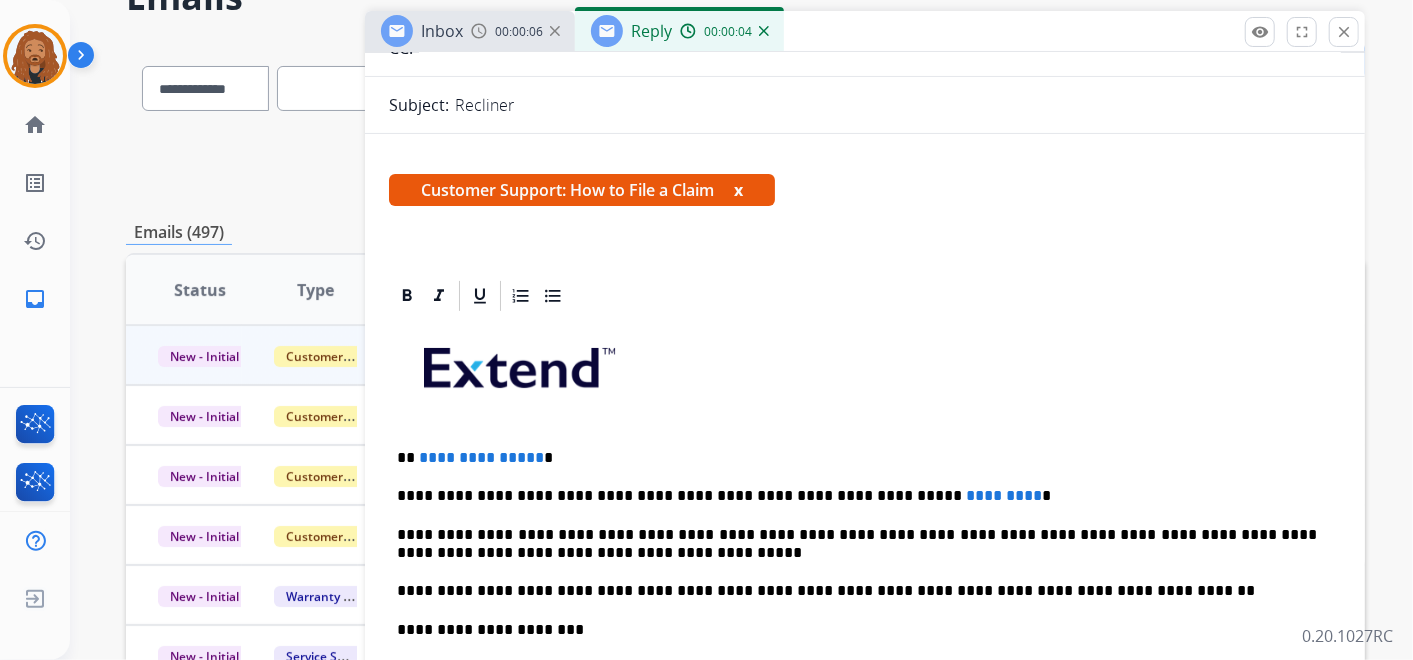 scroll, scrollTop: 0, scrollLeft: 0, axis: both 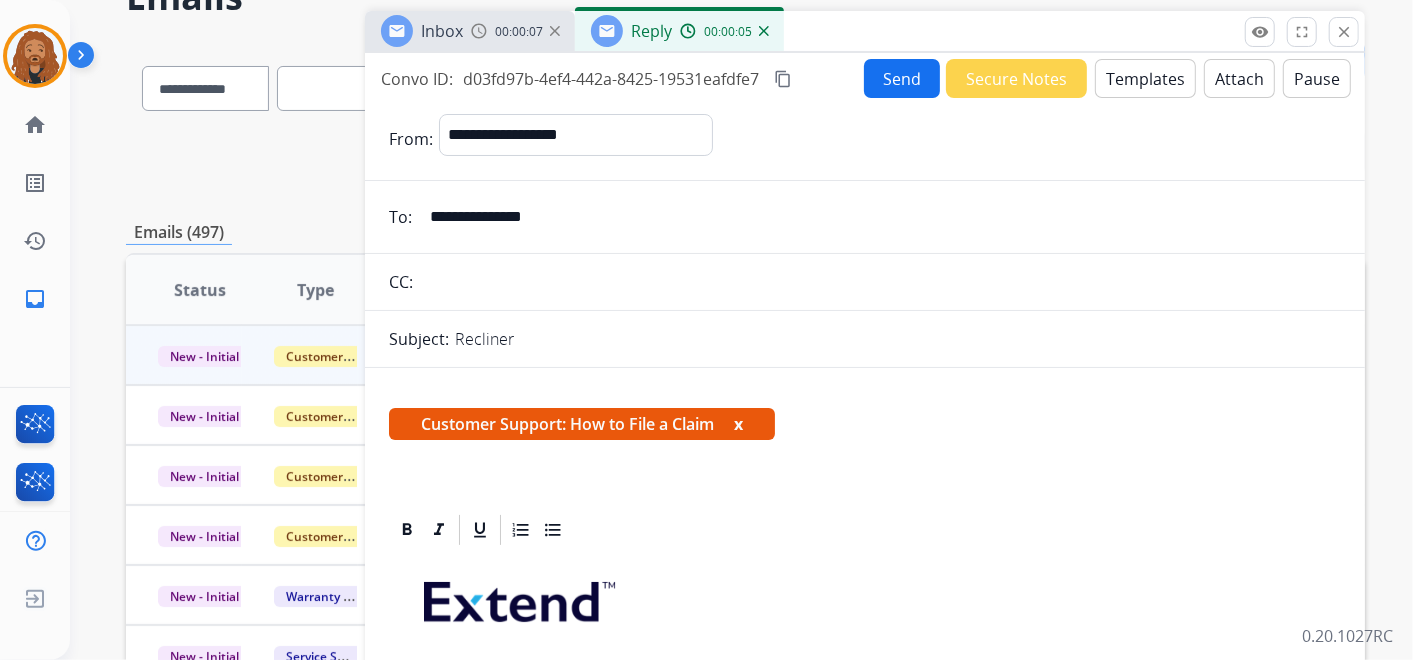 click on "Templates" at bounding box center [1145, 78] 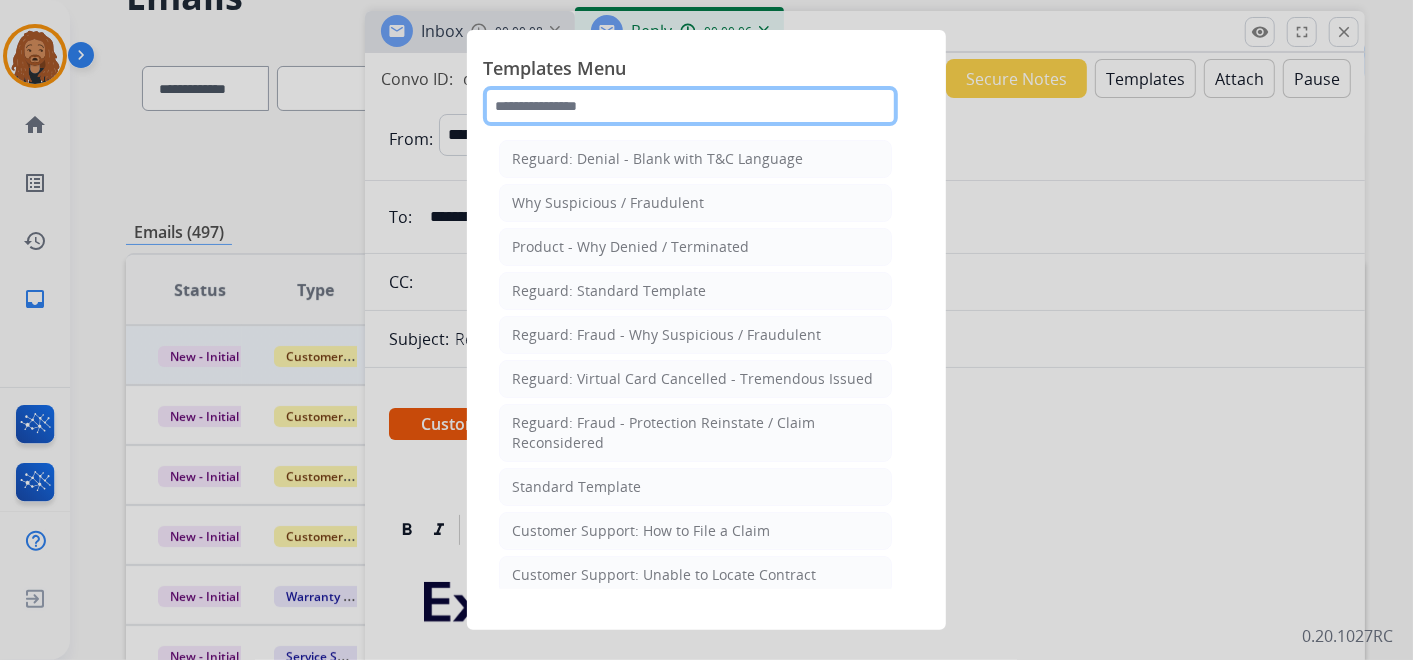 click 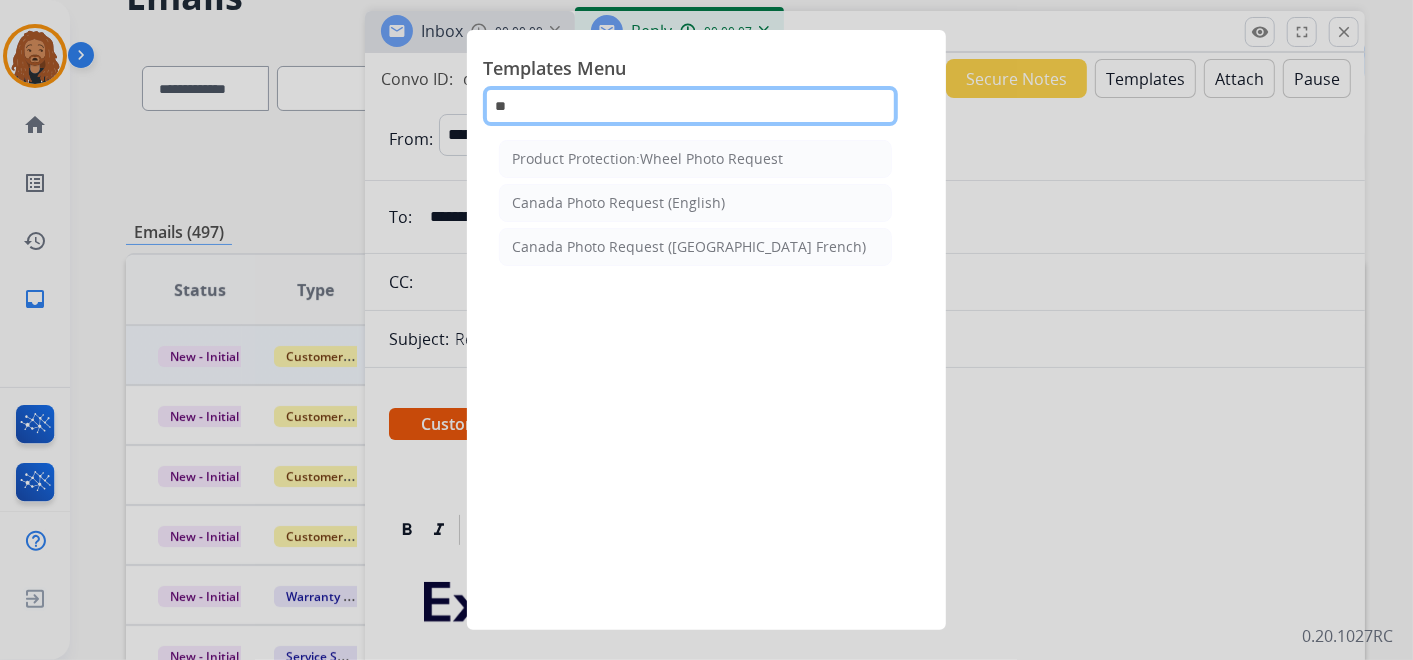 type on "***" 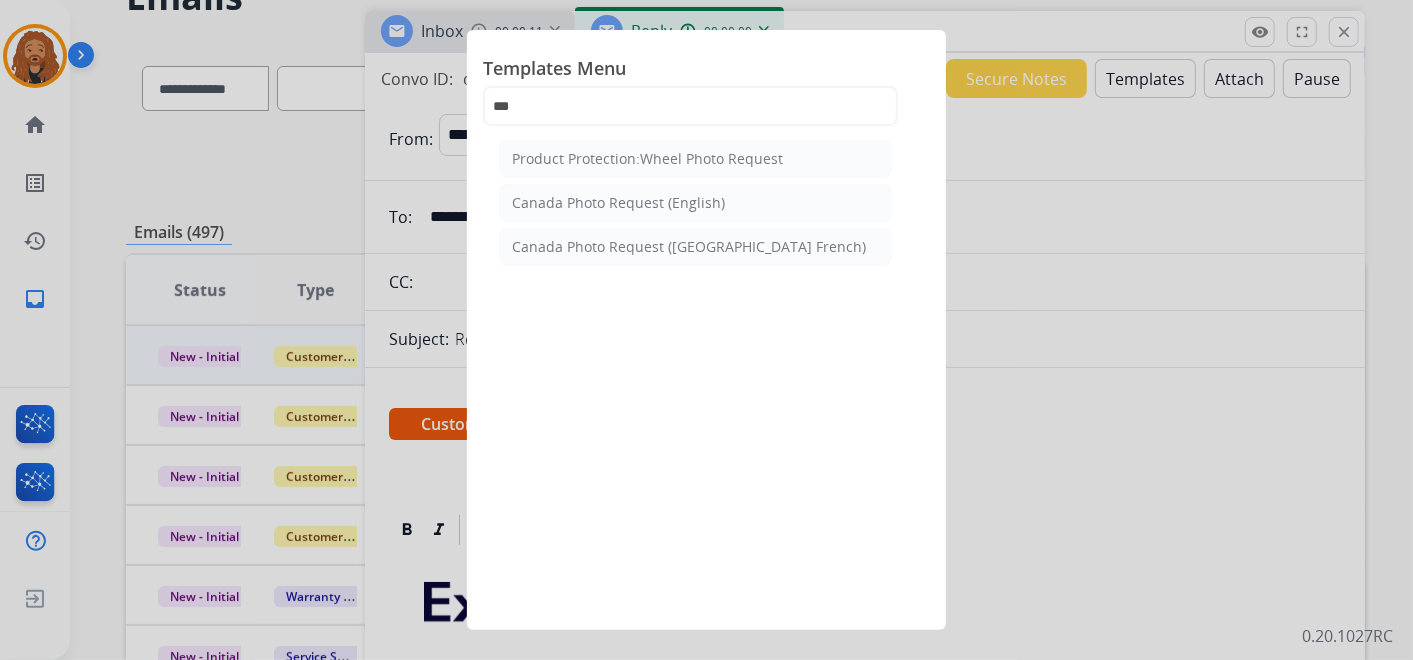 click on "Product Protection:Wheel Photo Request" 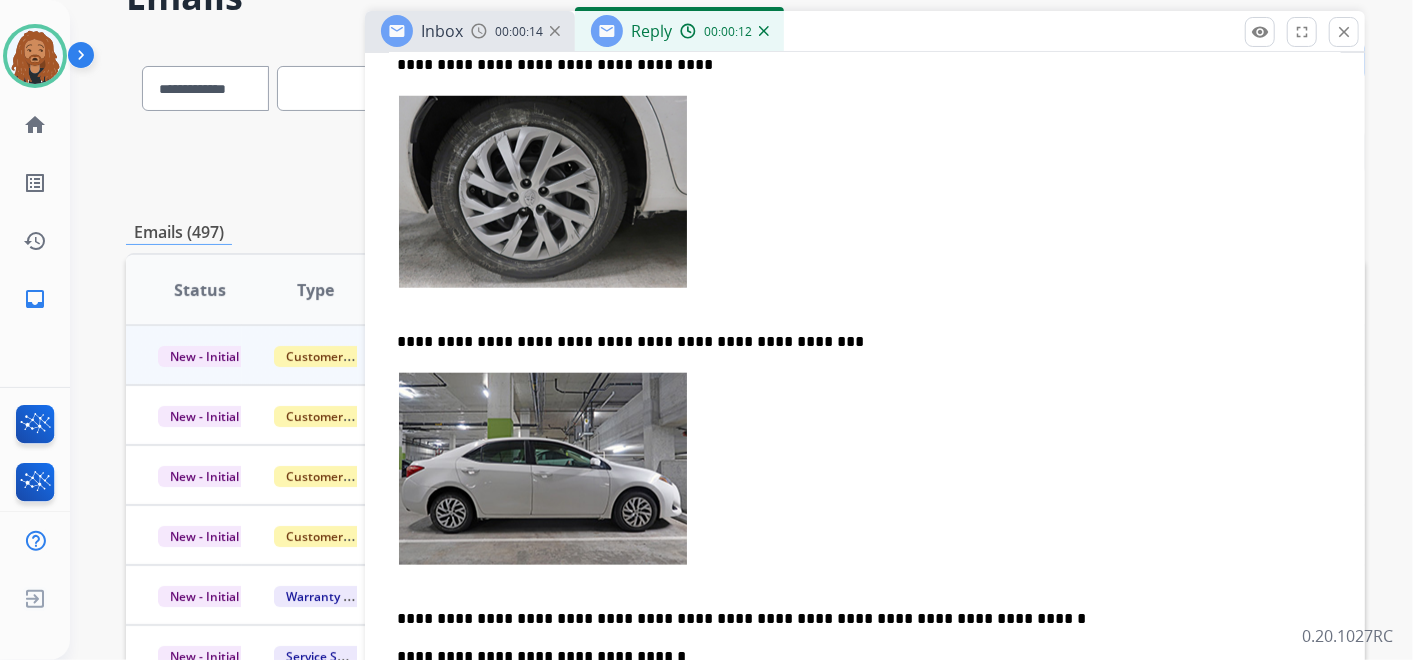 scroll, scrollTop: 1222, scrollLeft: 0, axis: vertical 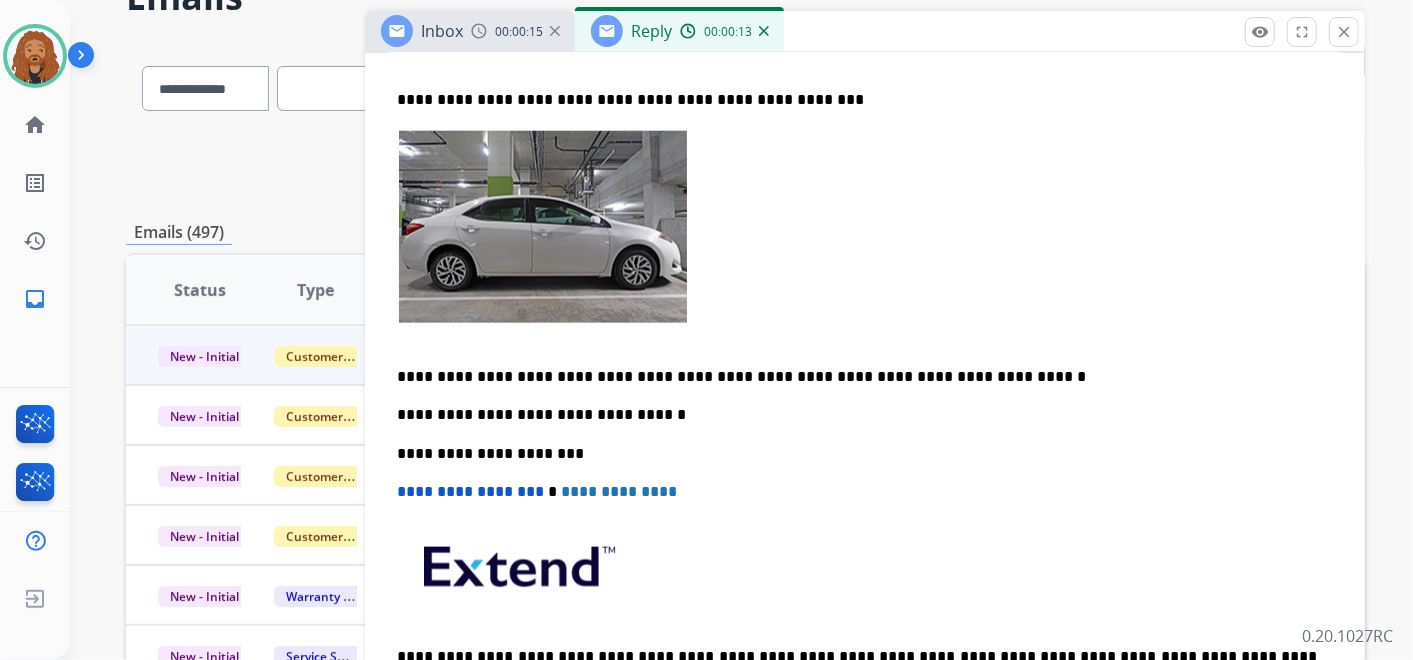 click at bounding box center (857, 238) 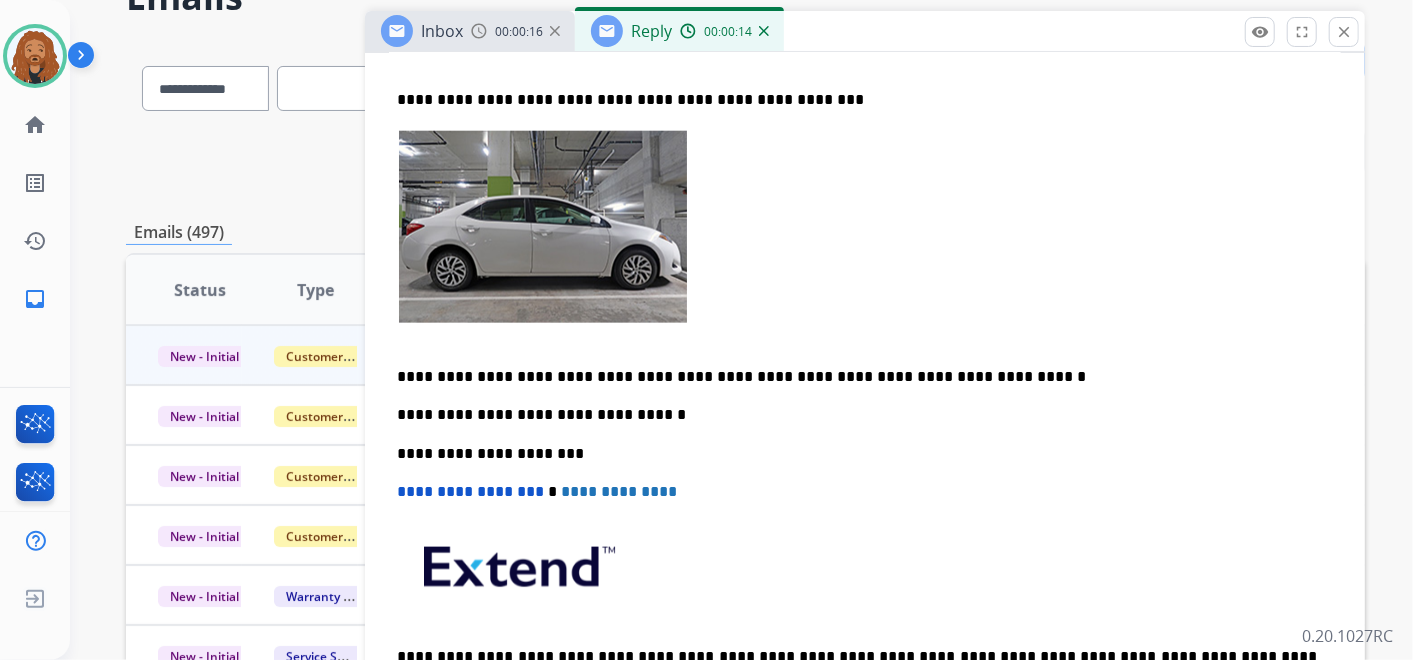 scroll, scrollTop: 1086, scrollLeft: 0, axis: vertical 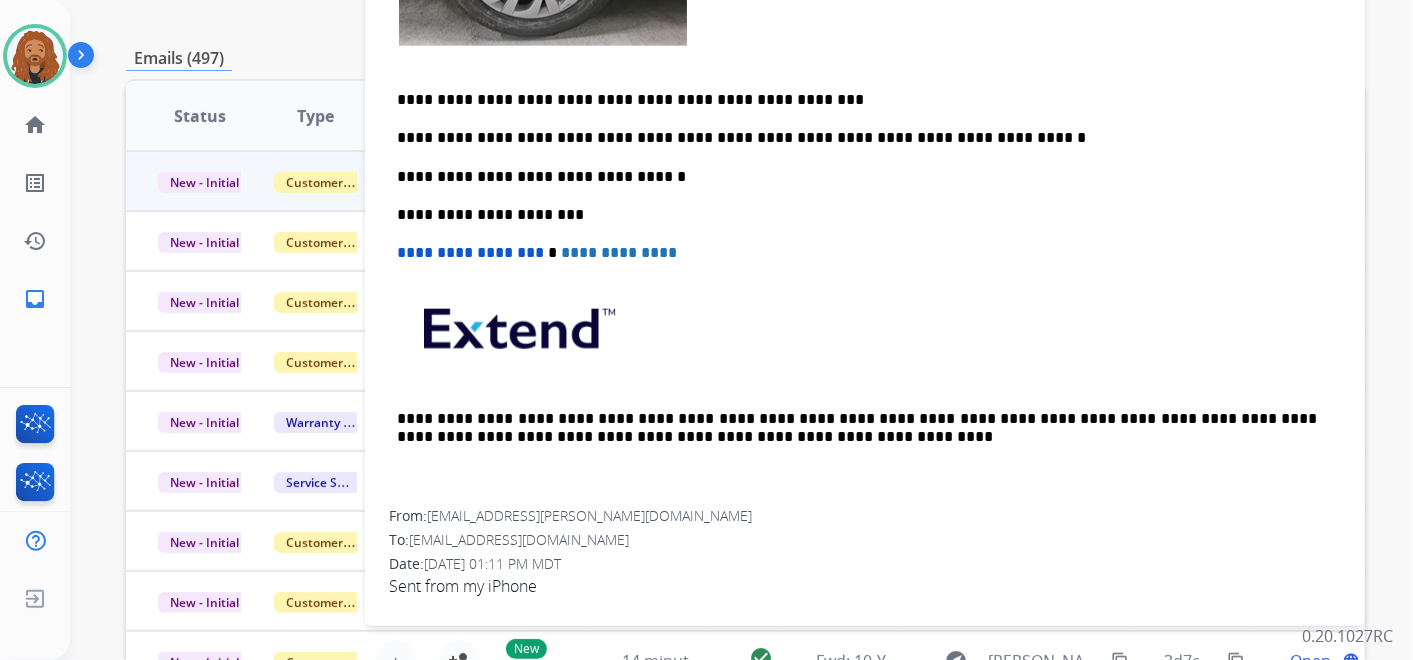 type 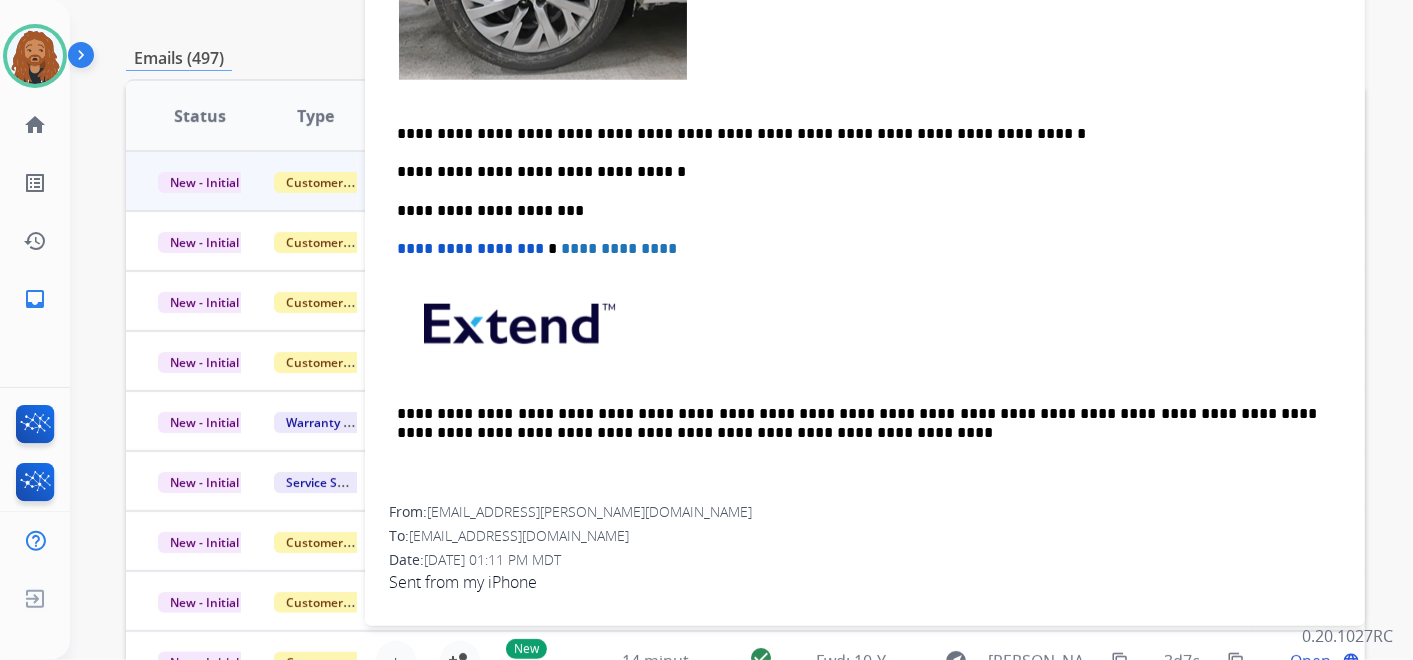 scroll, scrollTop: 1009, scrollLeft: 0, axis: vertical 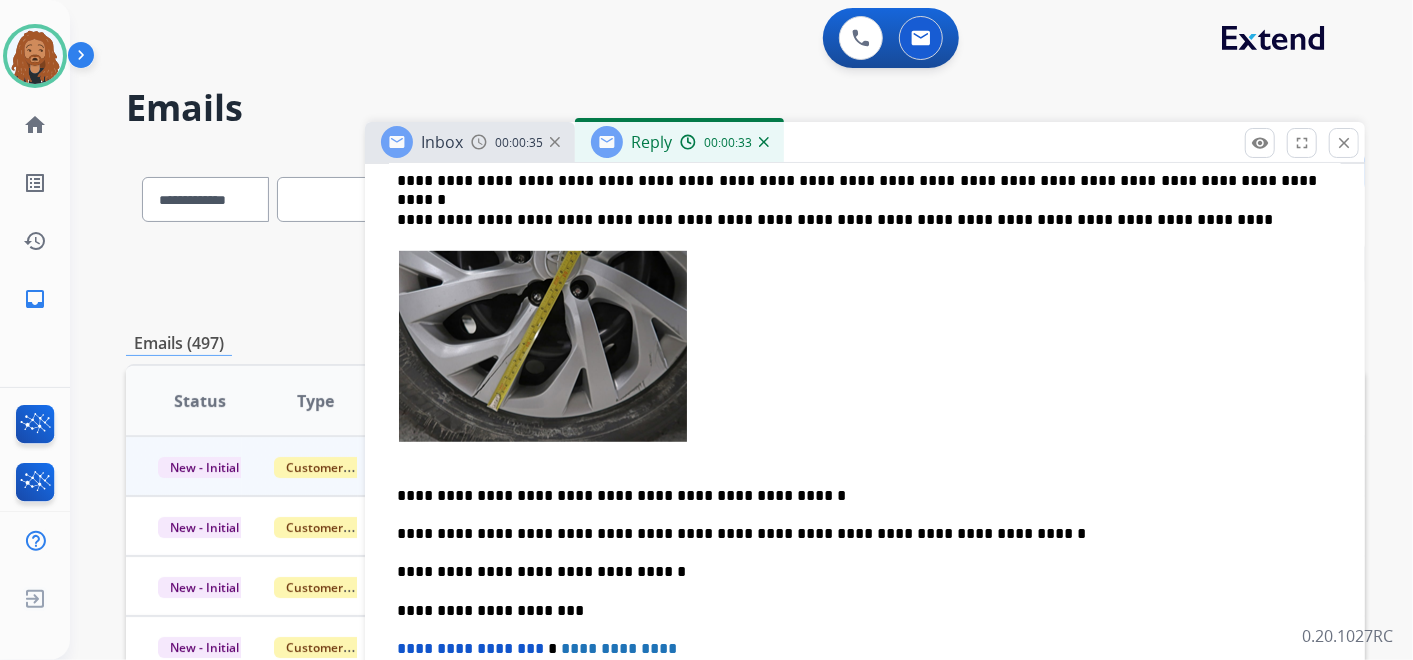 click at bounding box center [857, 358] 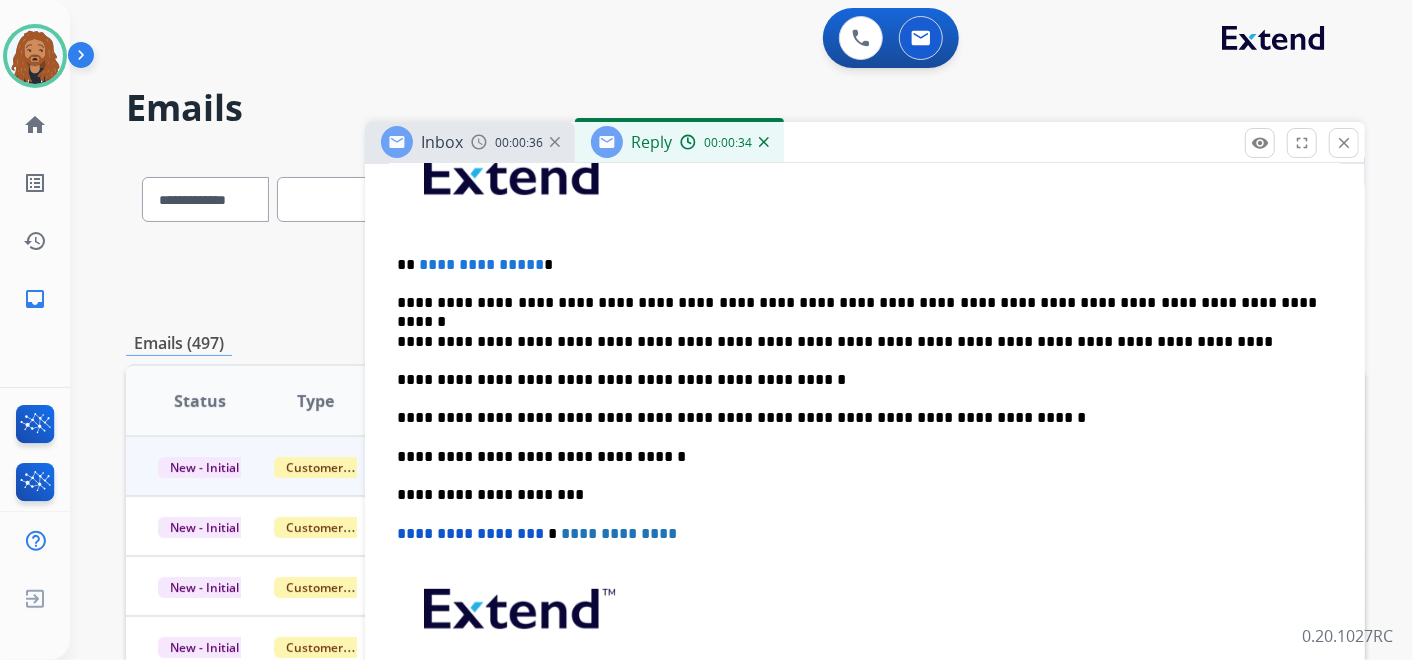 scroll, scrollTop: 533, scrollLeft: 0, axis: vertical 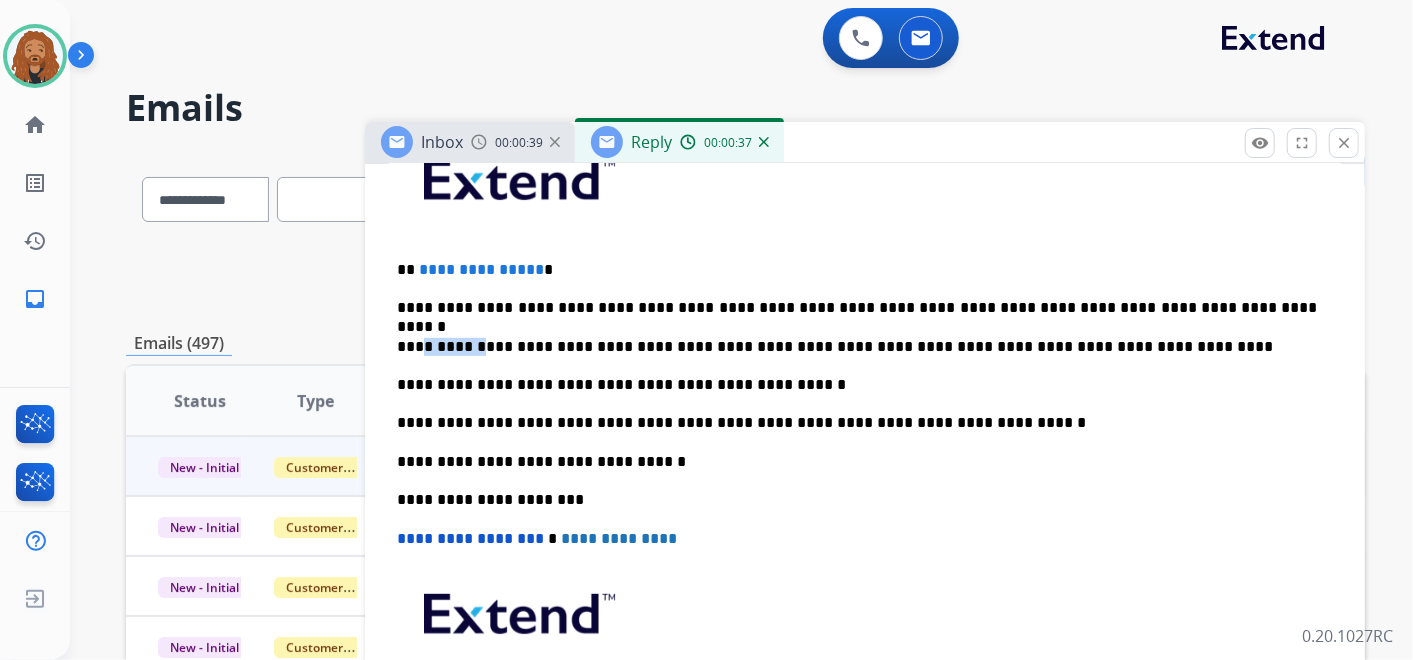 drag, startPoint x: 411, startPoint y: 342, endPoint x: 468, endPoint y: 341, distance: 57.00877 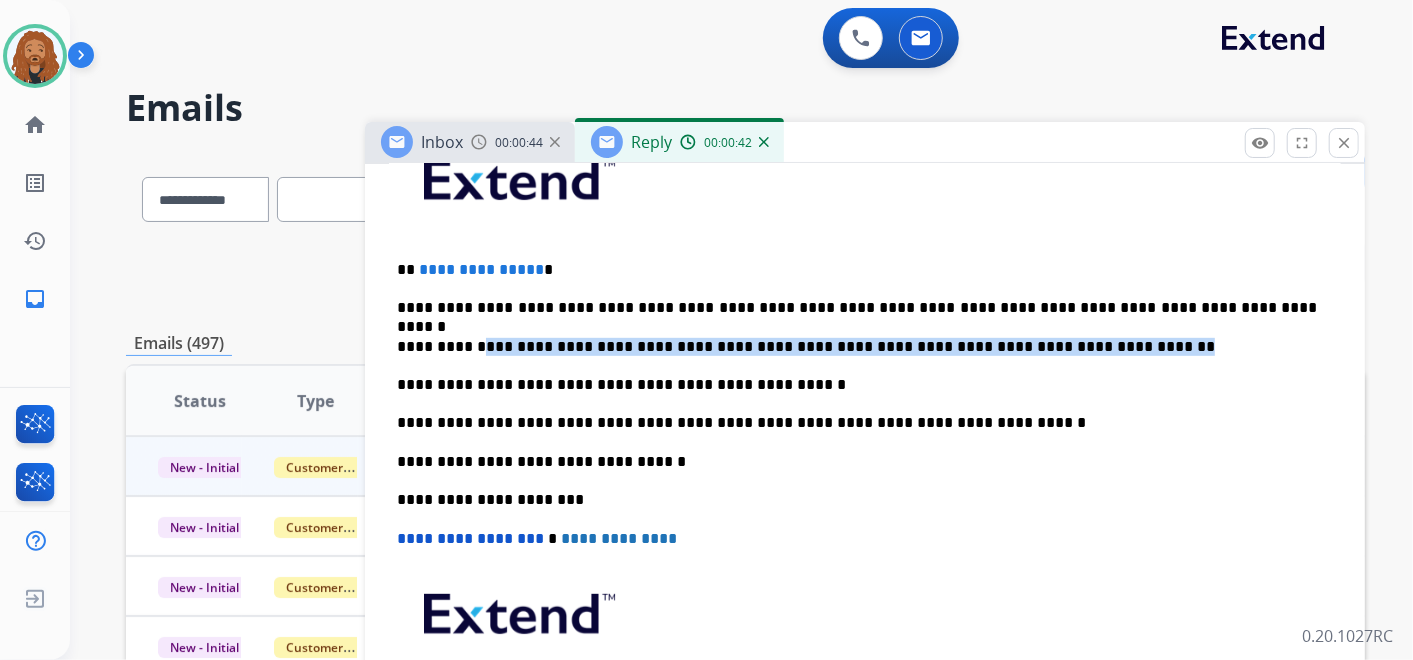 drag, startPoint x: 467, startPoint y: 346, endPoint x: 1114, endPoint y: 321, distance: 647.4828 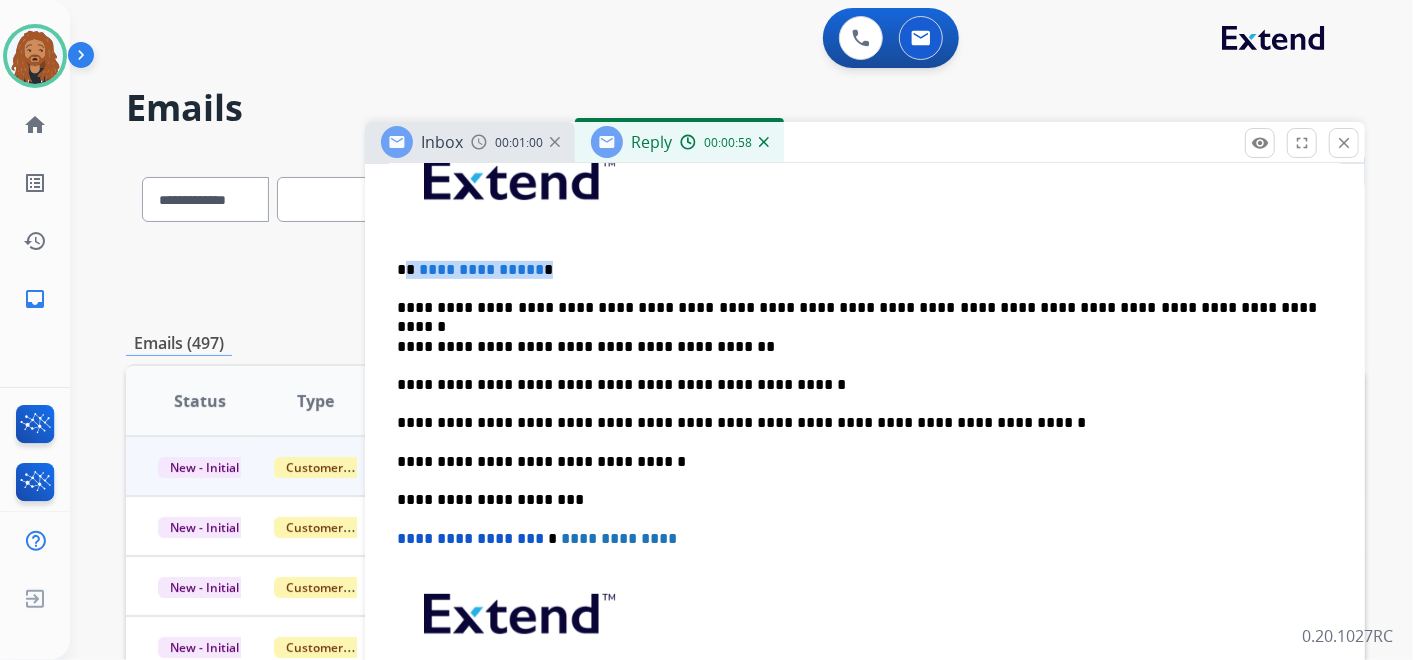 drag, startPoint x: 557, startPoint y: 270, endPoint x: 407, endPoint y: 265, distance: 150.08331 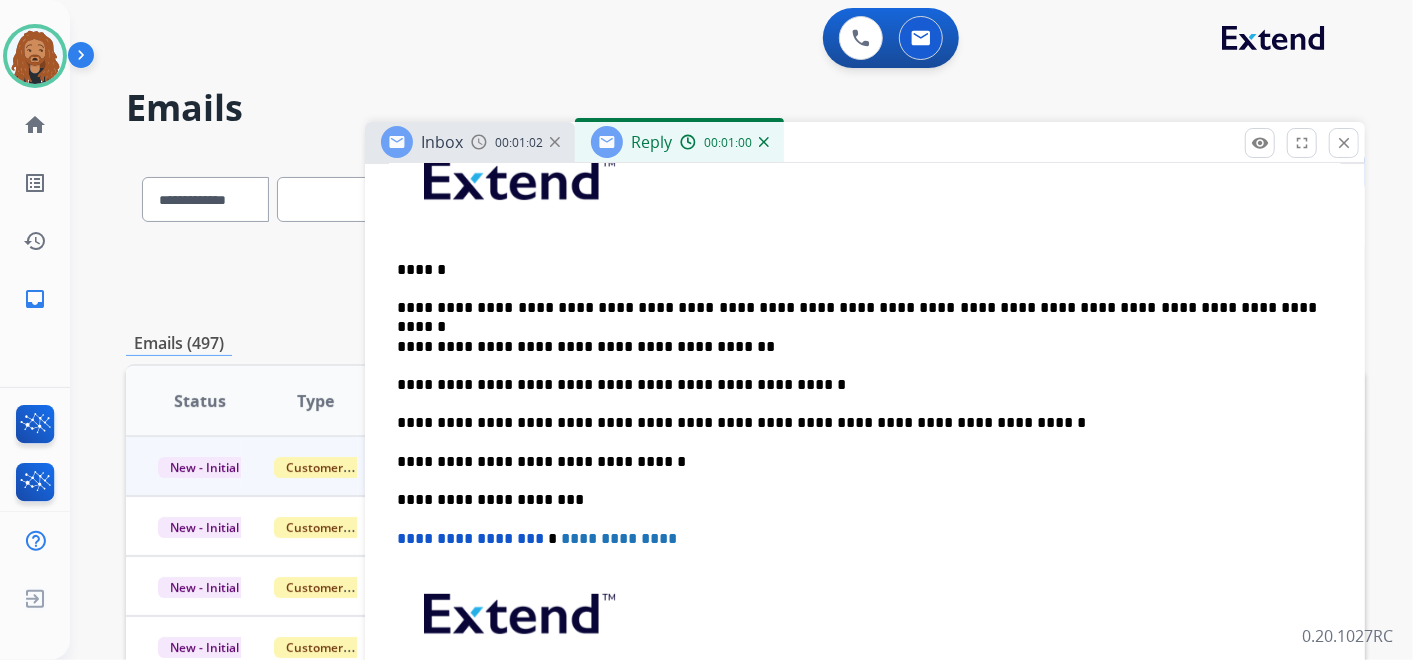 scroll, scrollTop: 571, scrollLeft: 0, axis: vertical 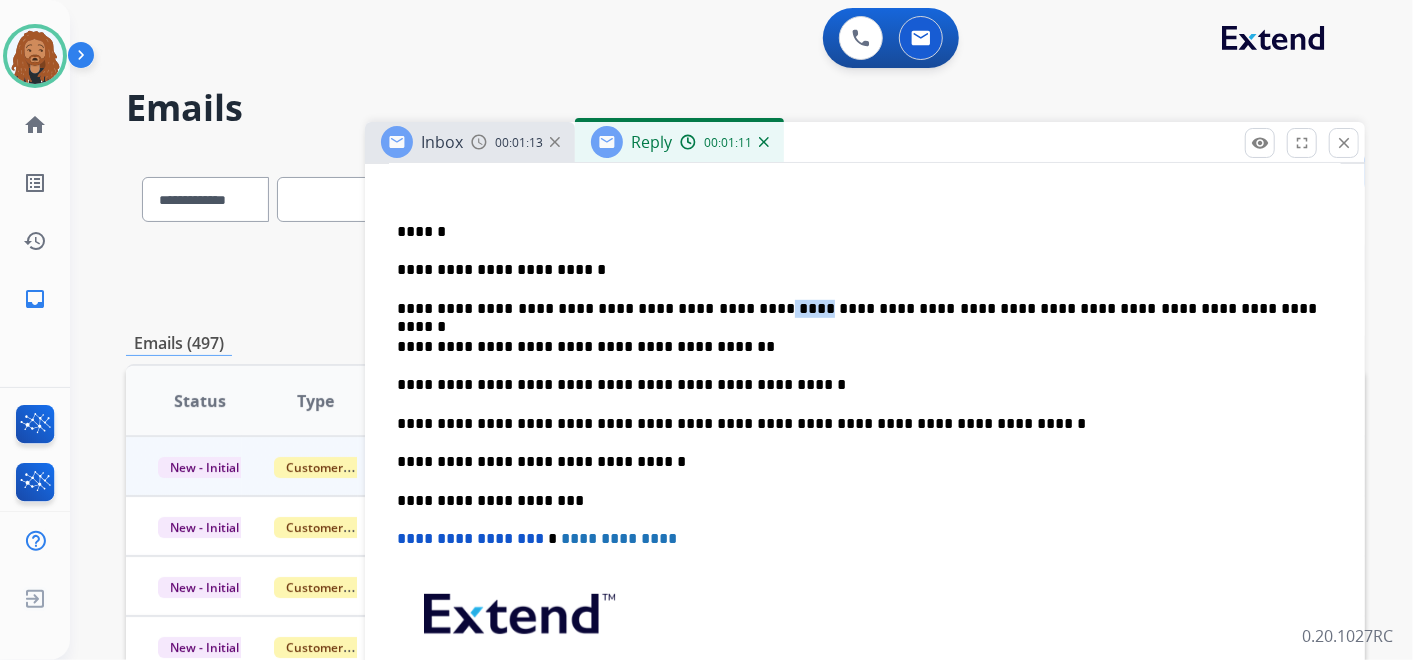 drag, startPoint x: 702, startPoint y: 300, endPoint x: 744, endPoint y: 299, distance: 42.0119 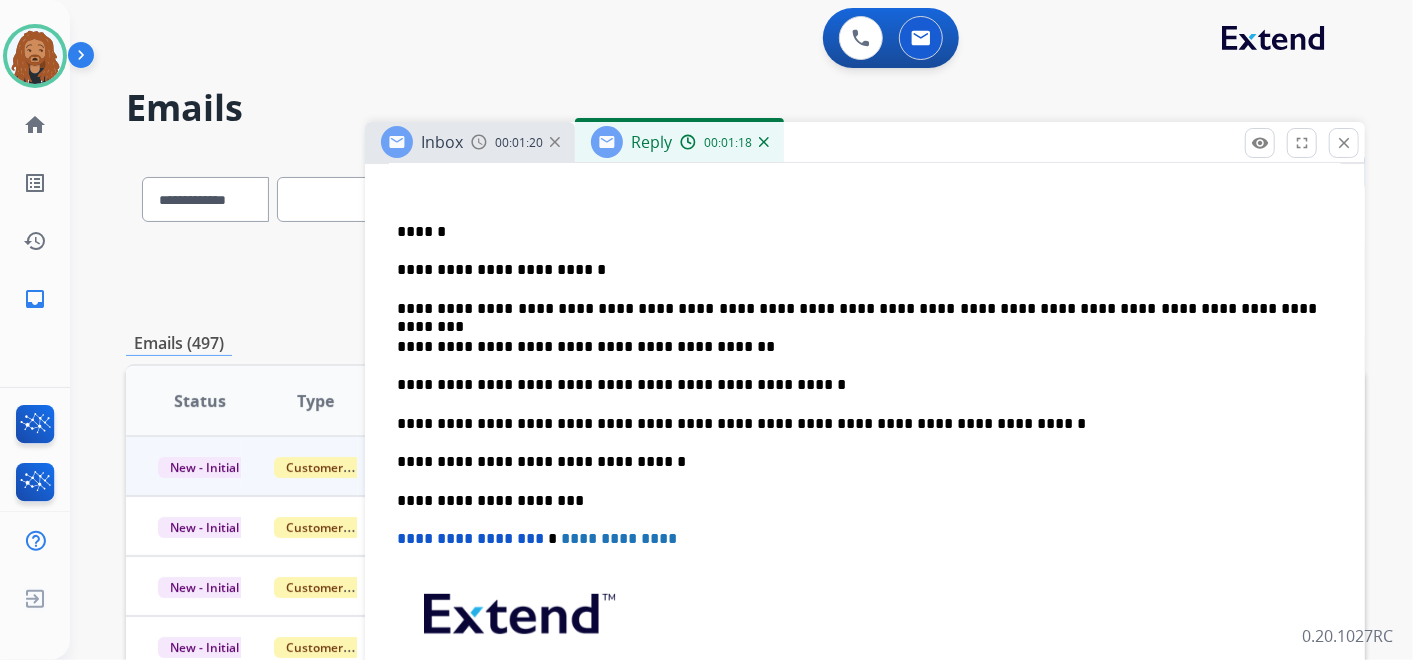 click on "**********" at bounding box center (857, 309) 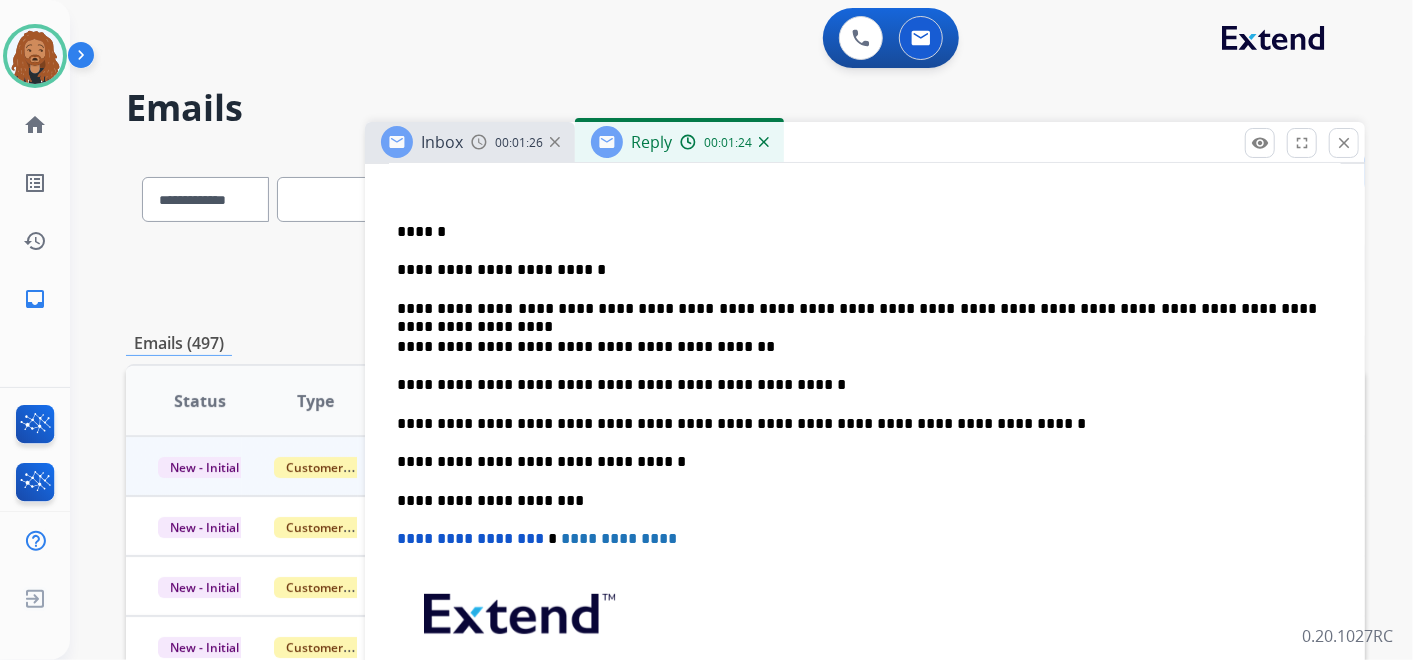 click on "**********" at bounding box center (857, 270) 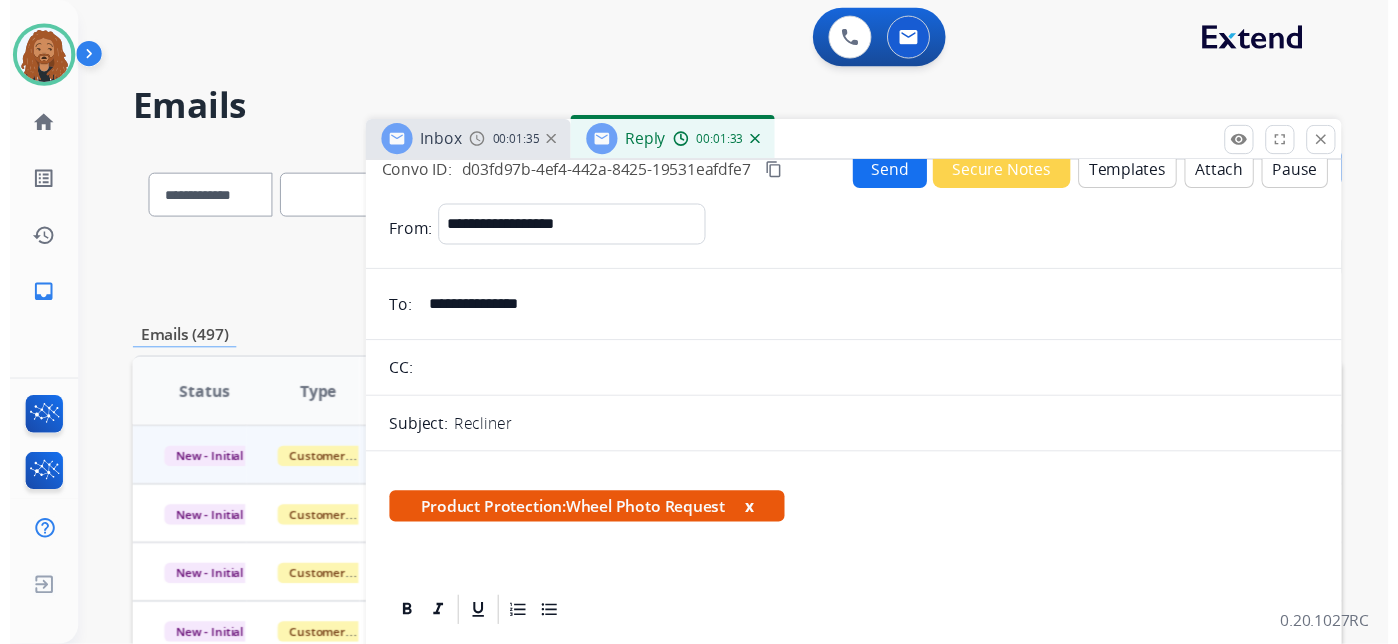 scroll, scrollTop: 0, scrollLeft: 0, axis: both 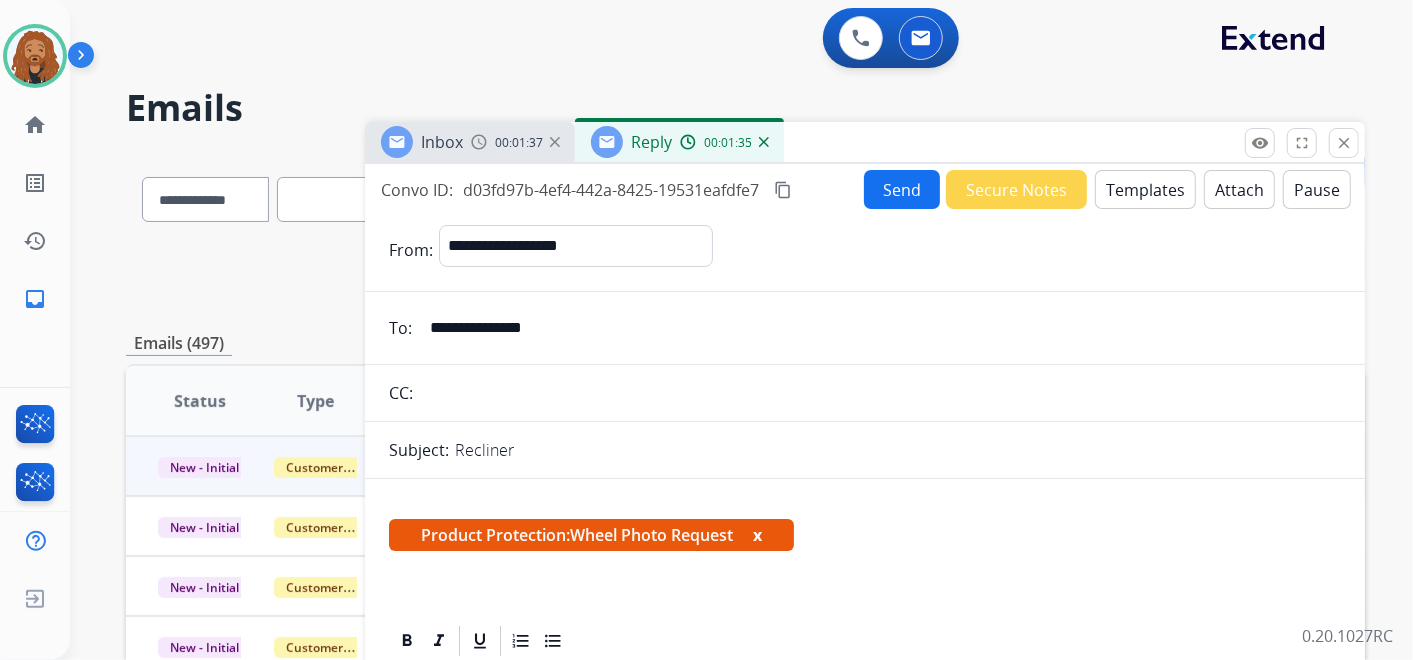 click on "Send" at bounding box center (902, 189) 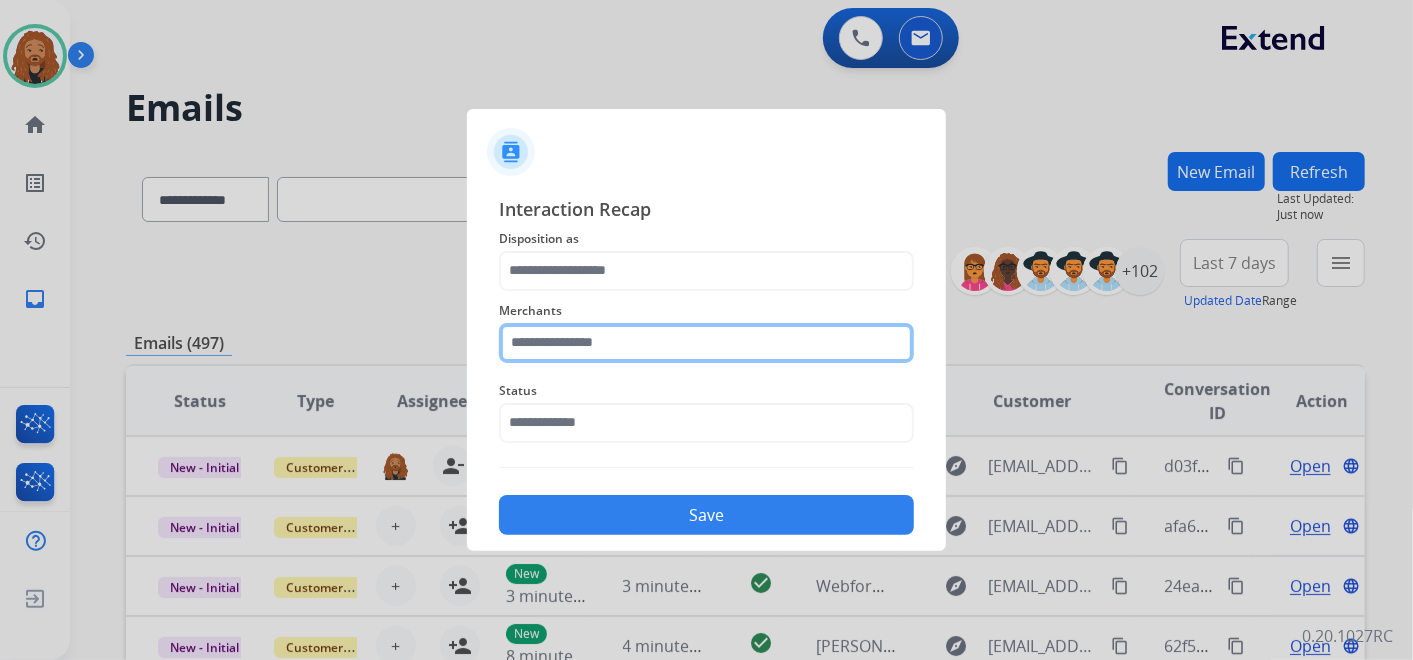 click 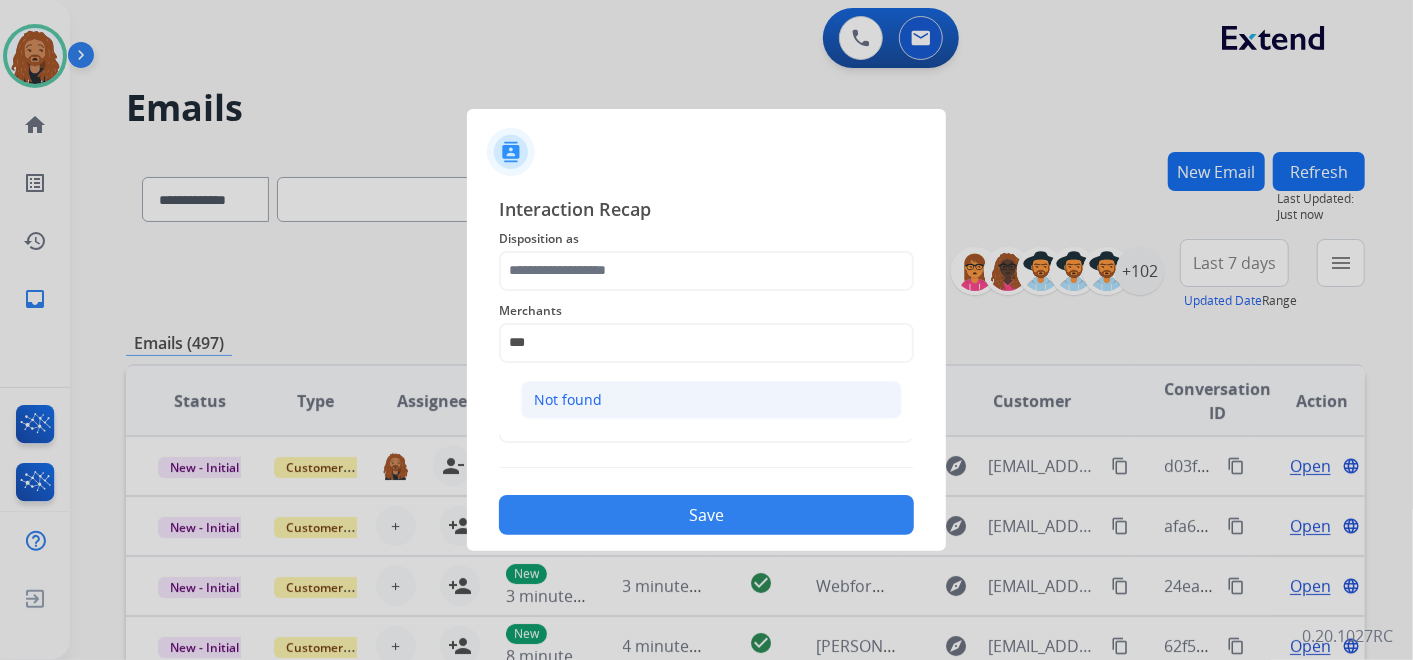 click on "Not found" 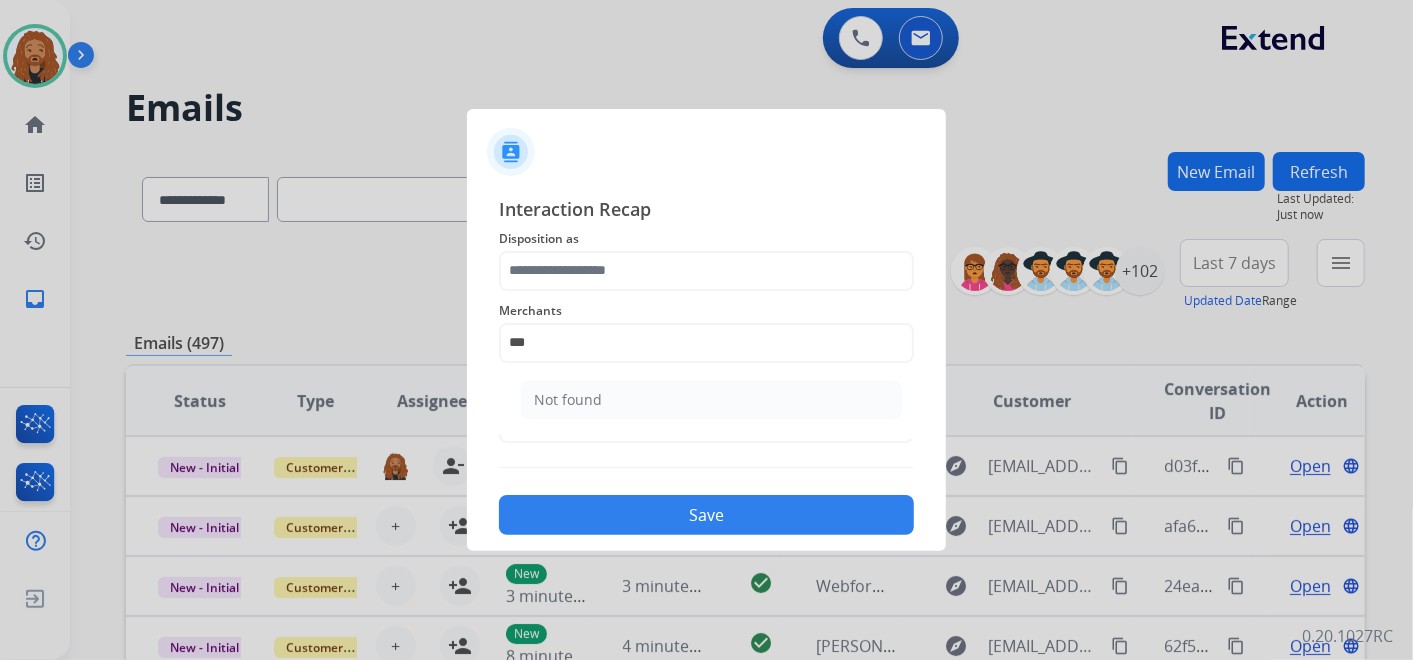 type on "*********" 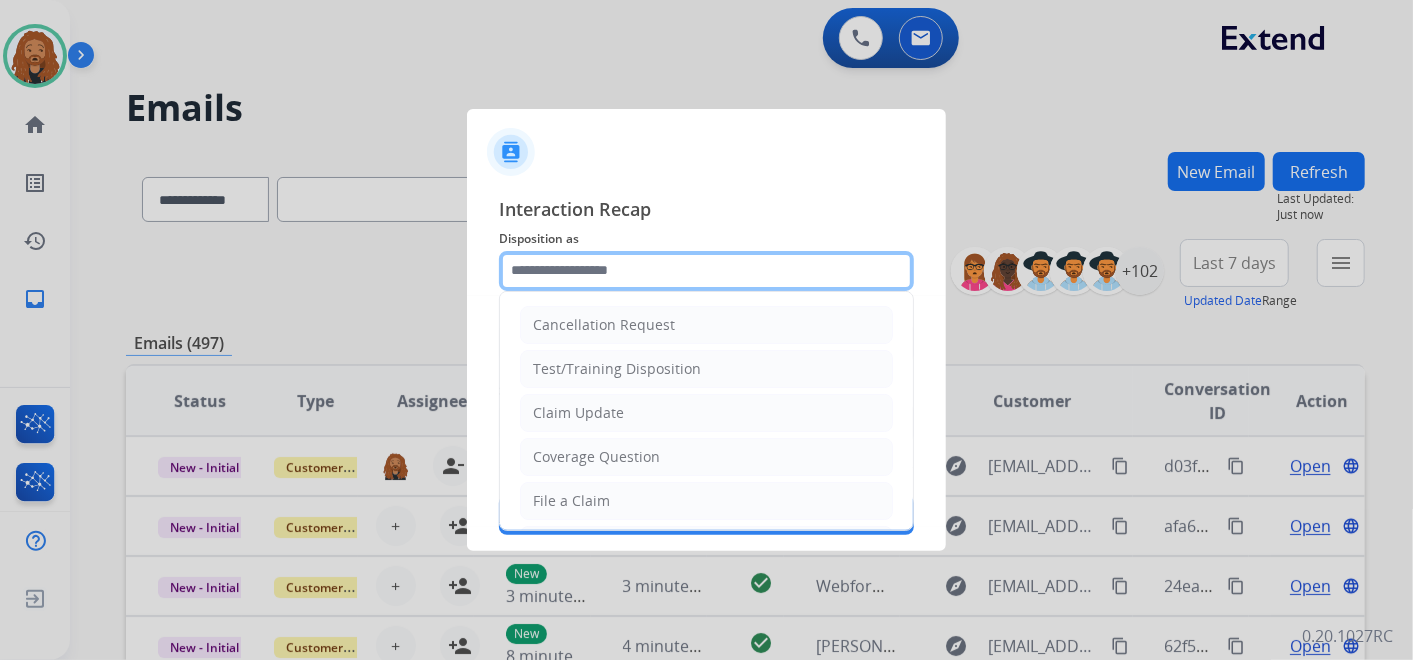 click 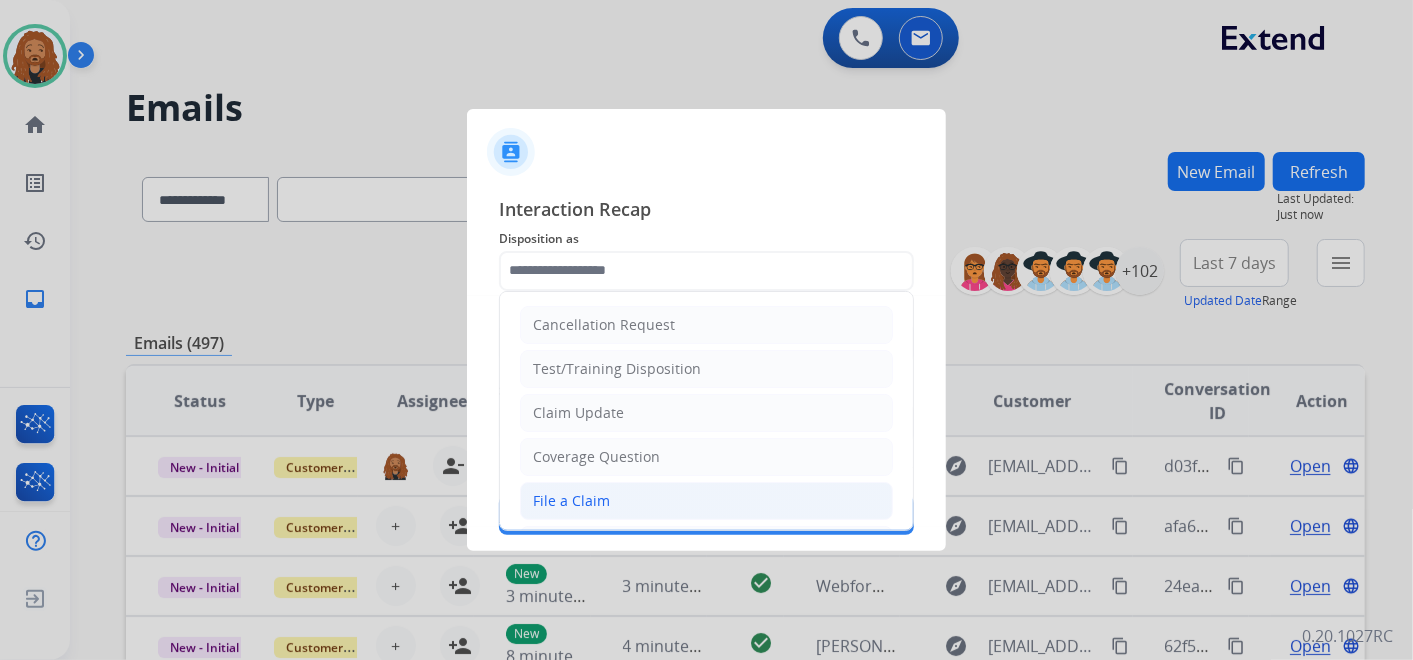 drag, startPoint x: 579, startPoint y: 504, endPoint x: 574, endPoint y: 491, distance: 13.928389 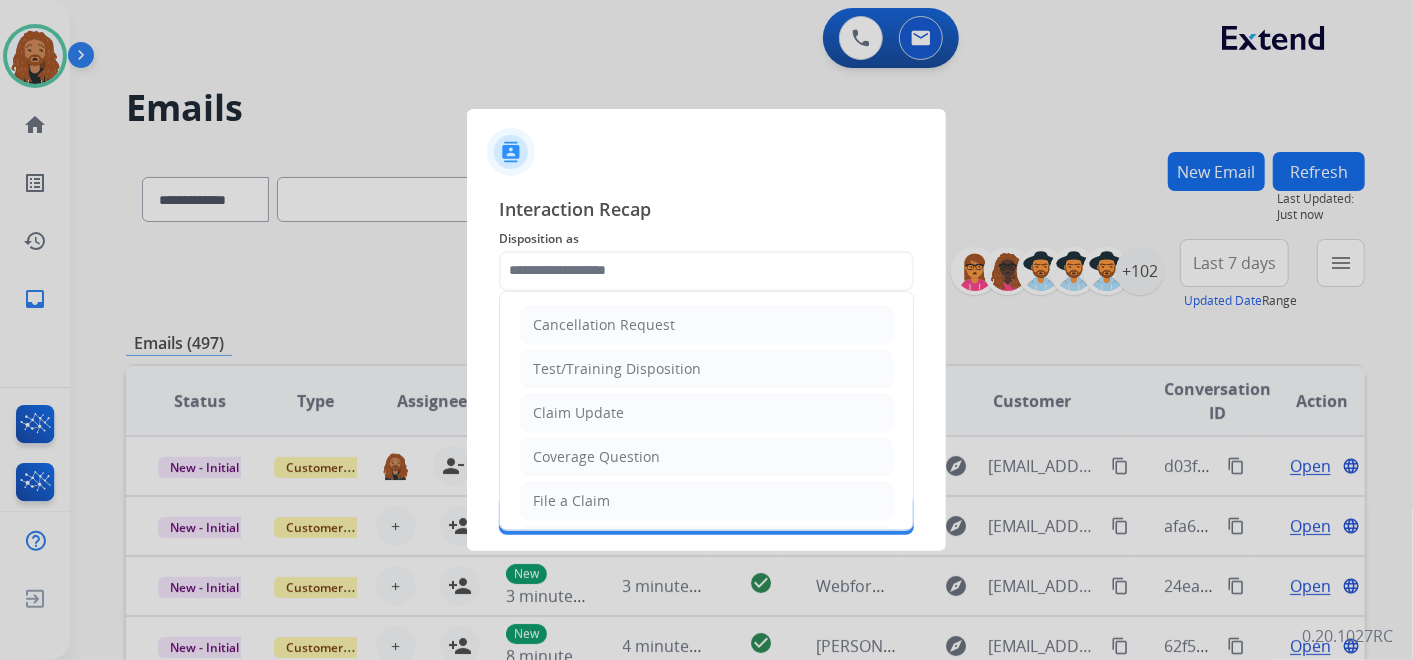 click on "File a Claim" 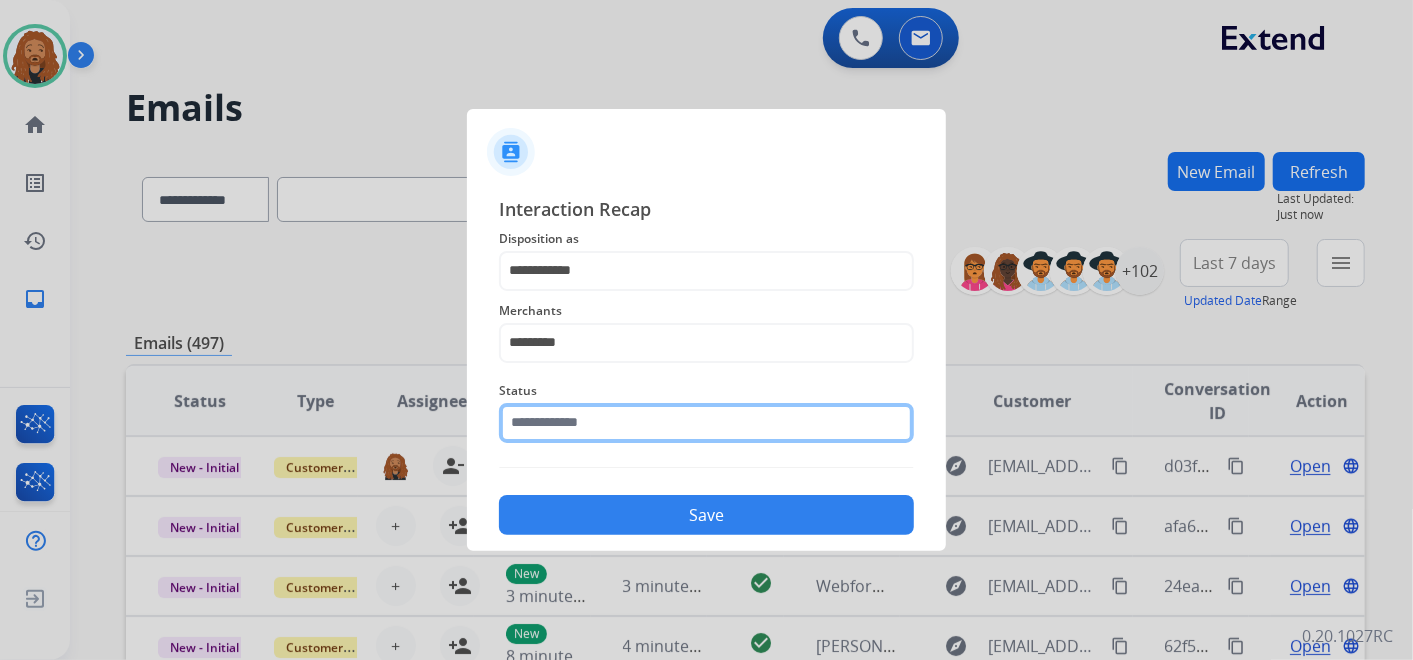 click 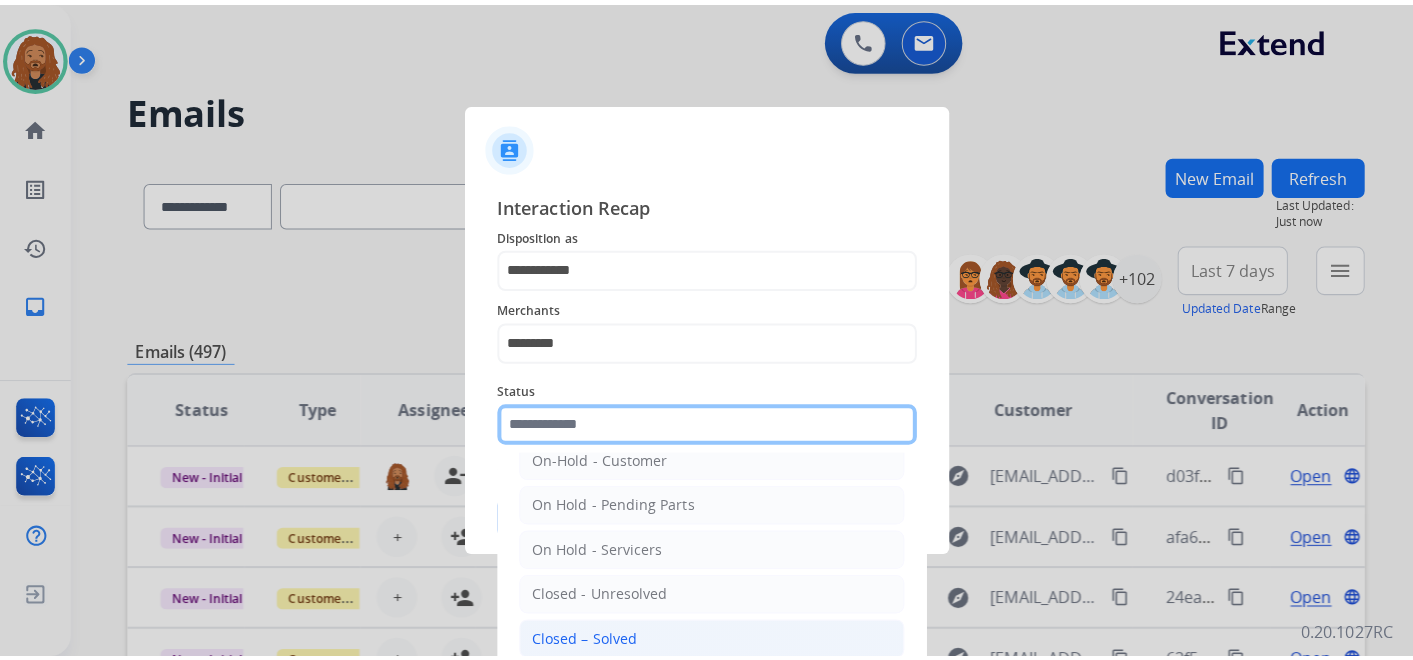 scroll, scrollTop: 114, scrollLeft: 0, axis: vertical 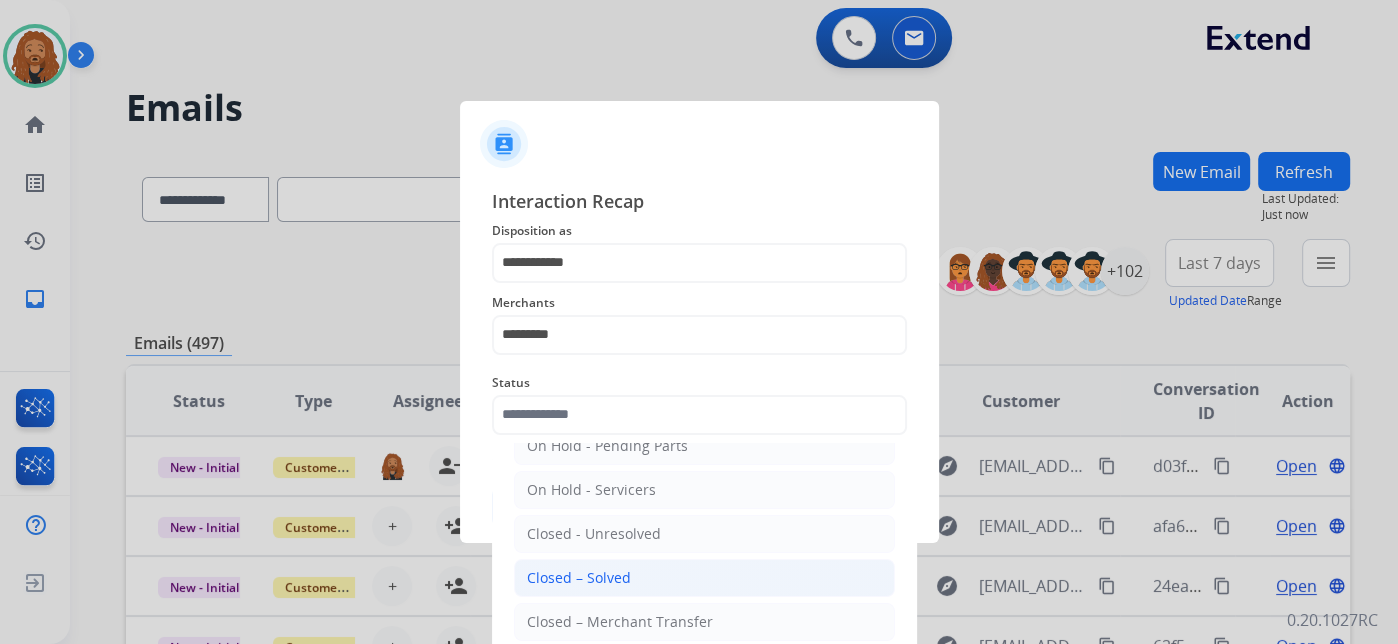 click on "Closed – Solved" 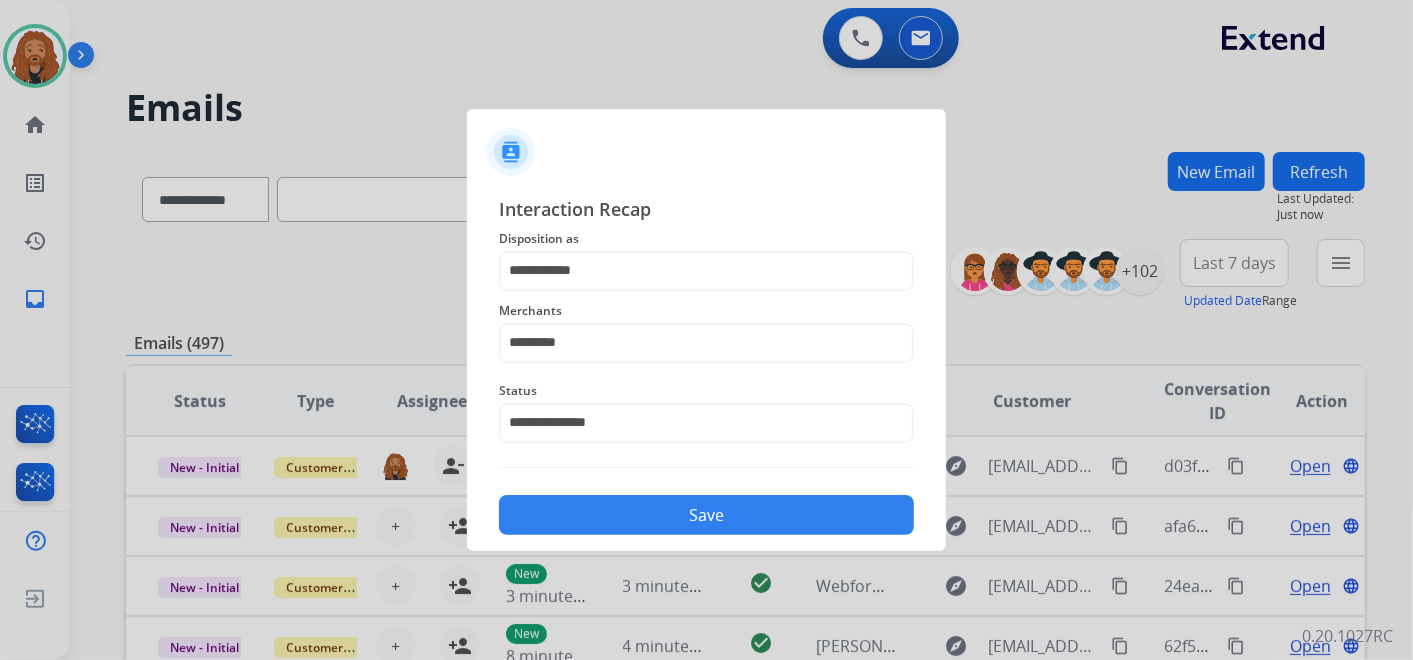 click on "Save" 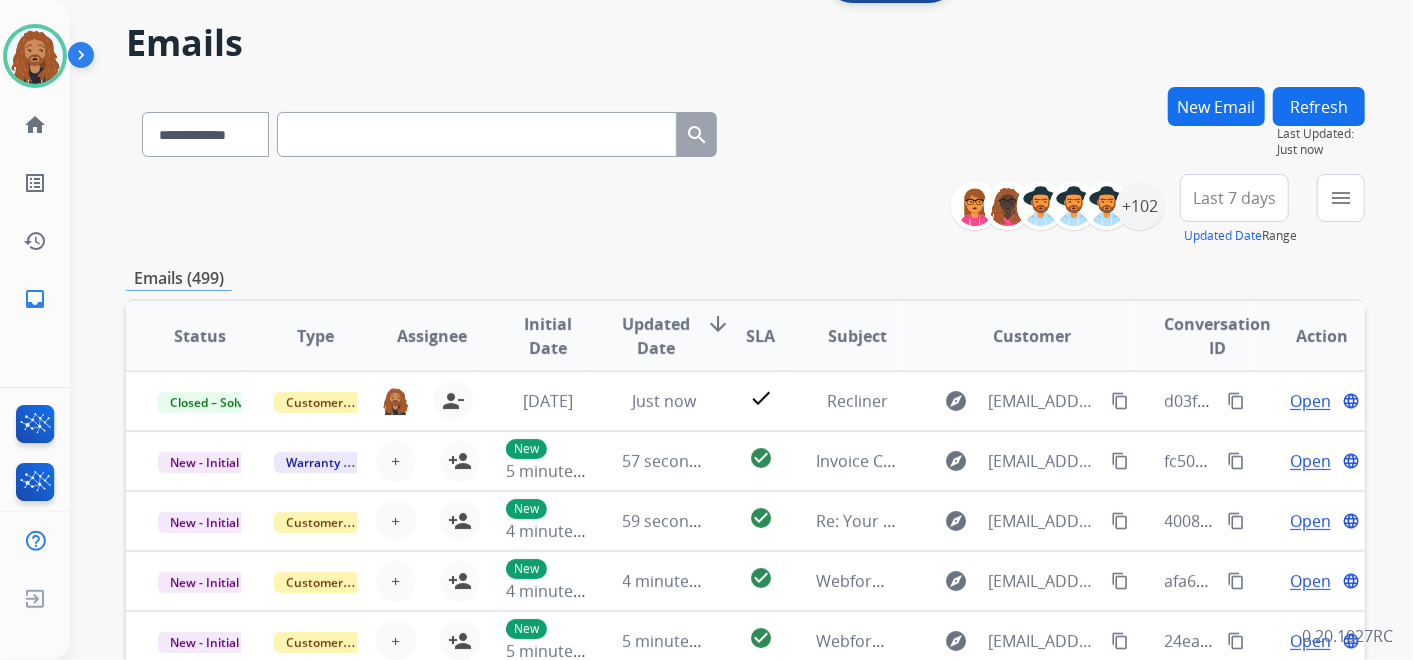 scroll, scrollTop: 111, scrollLeft: 0, axis: vertical 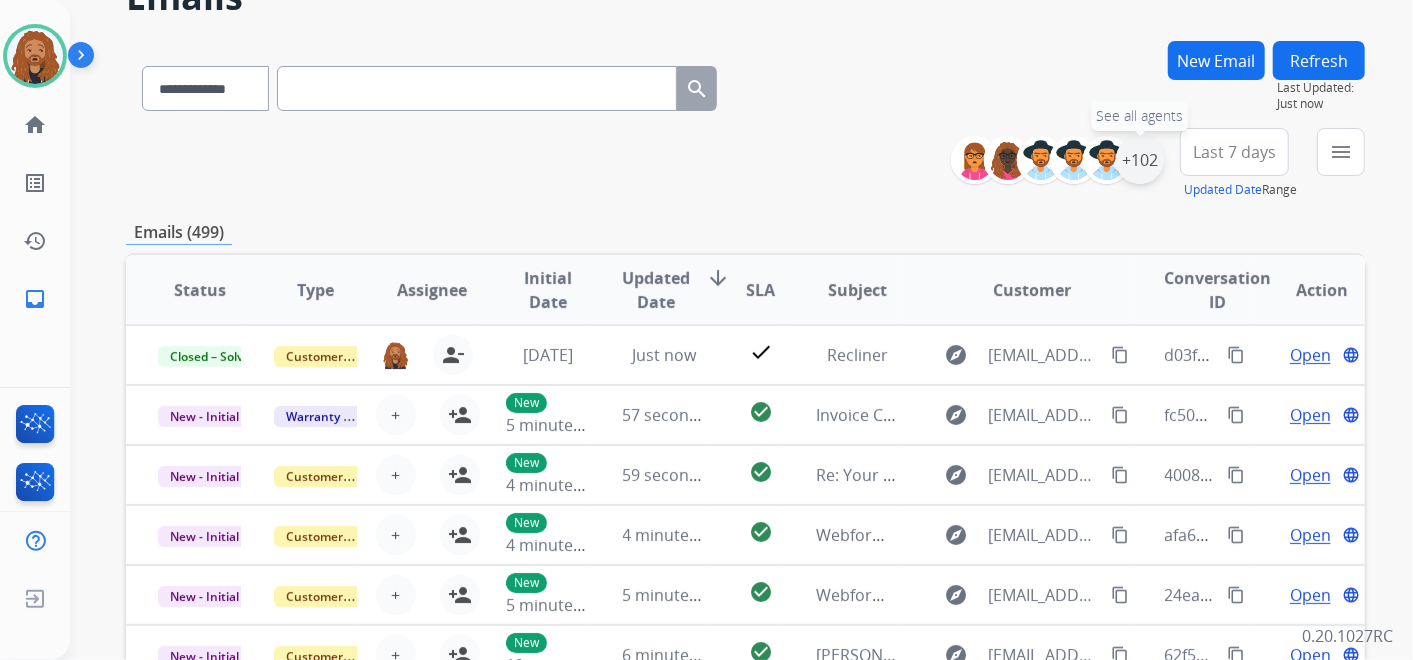 click on "+102" at bounding box center [1140, 160] 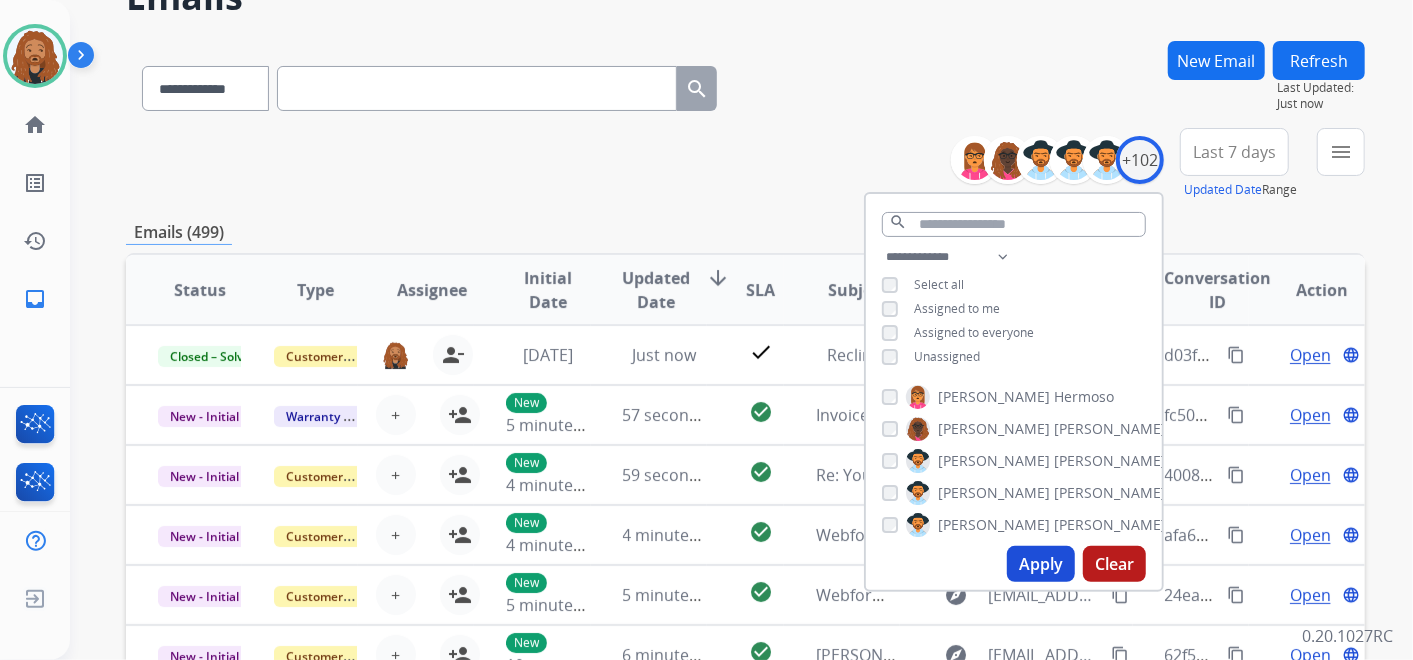 click on "Apply" at bounding box center (1041, 564) 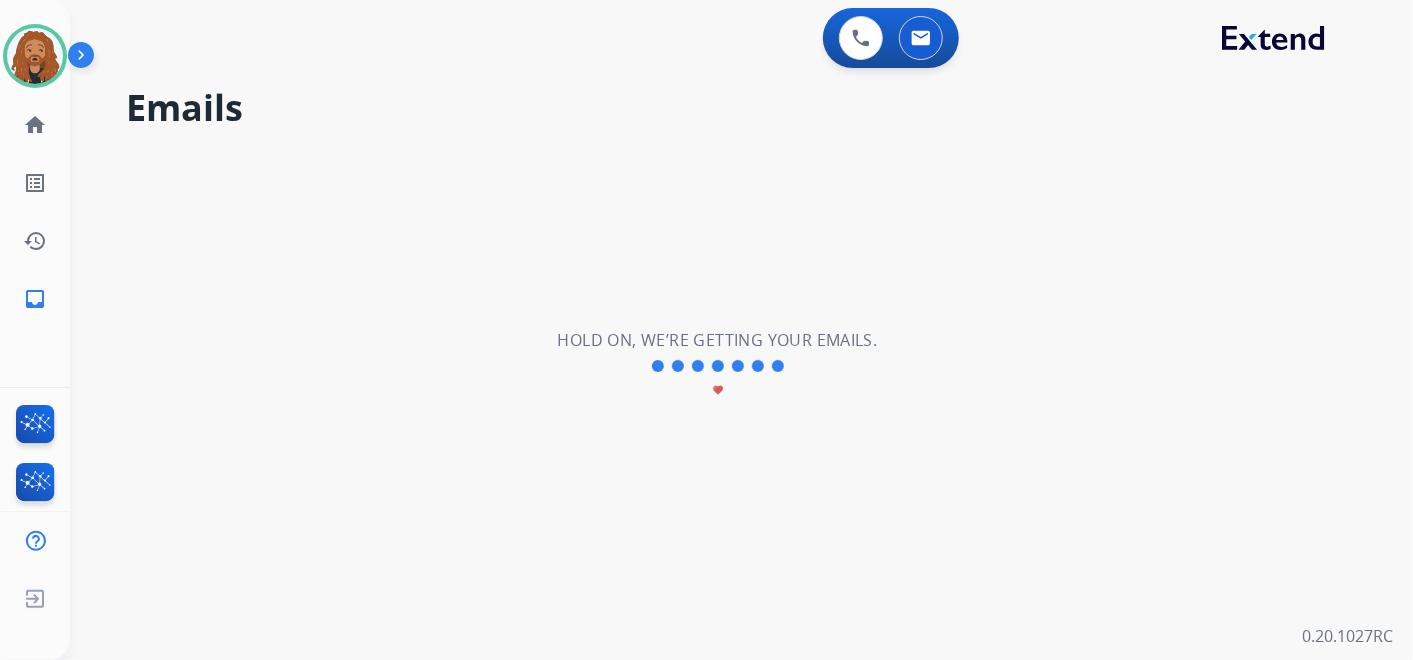 scroll, scrollTop: 0, scrollLeft: 0, axis: both 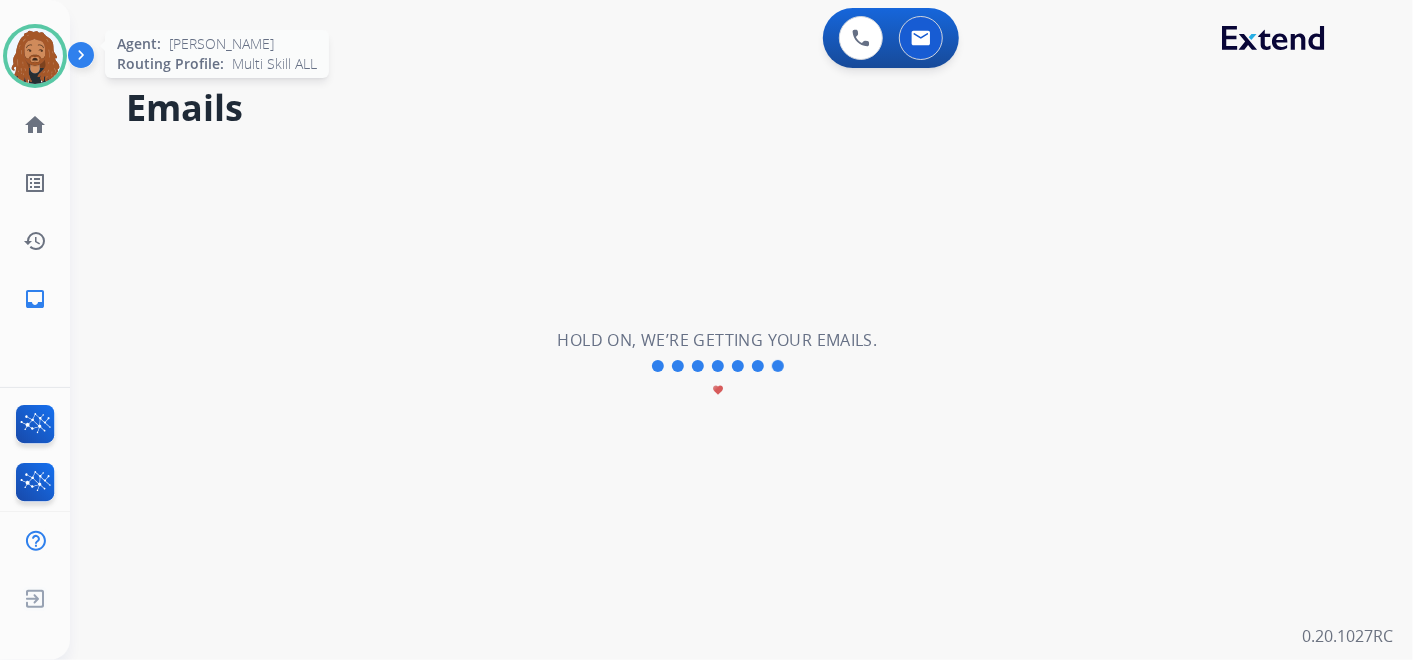 click at bounding box center [35, 56] 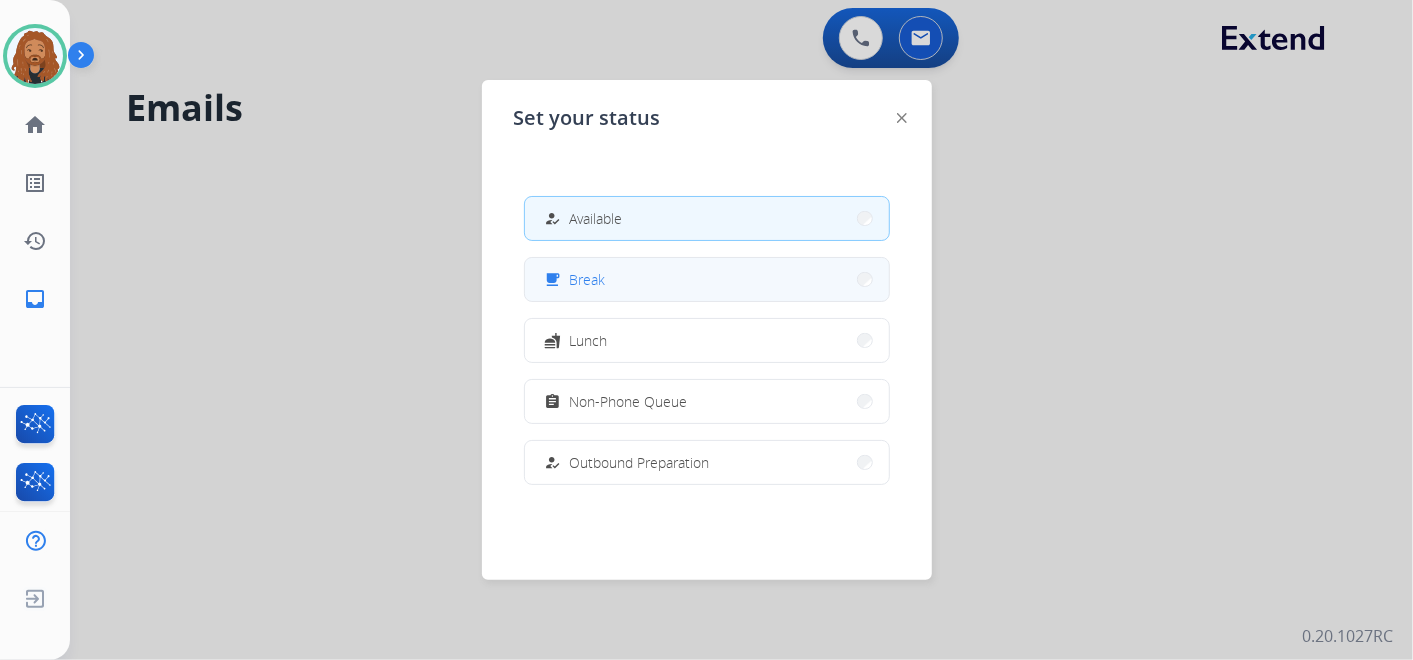 click on "free_breakfast Break" at bounding box center [707, 279] 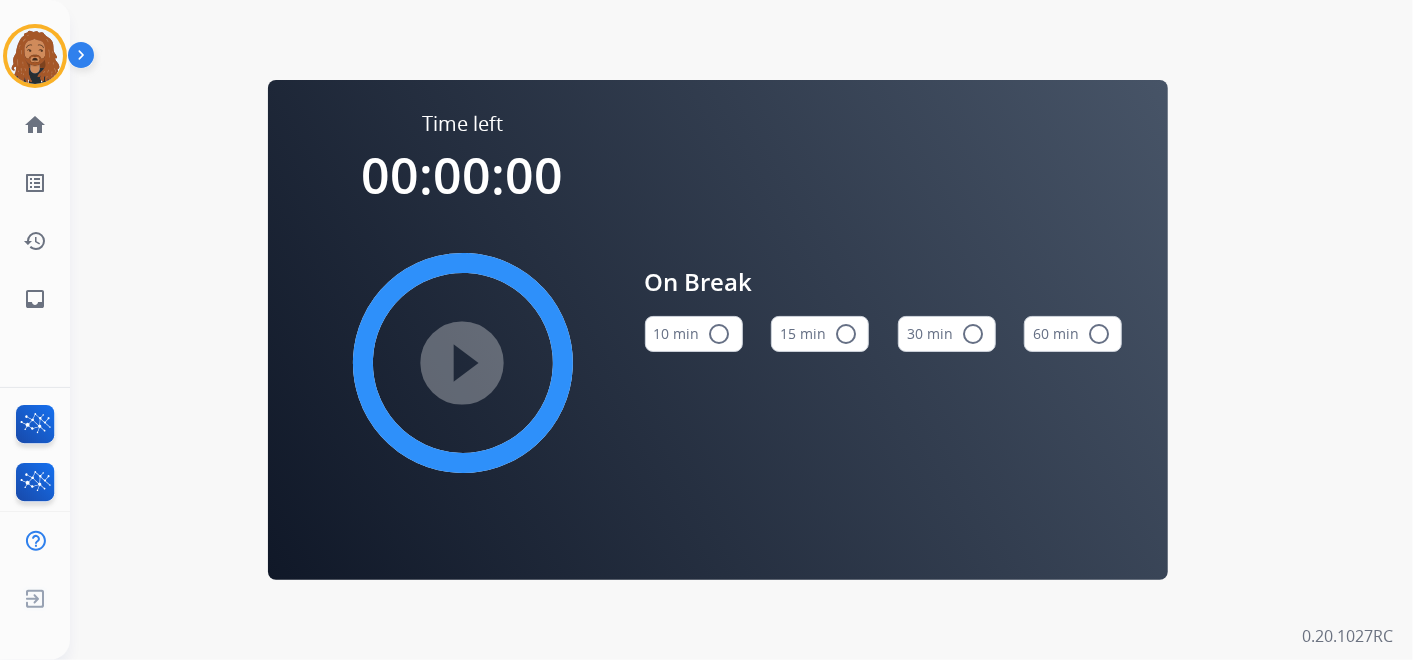click on "15 min  radio_button_unchecked" at bounding box center (820, 334) 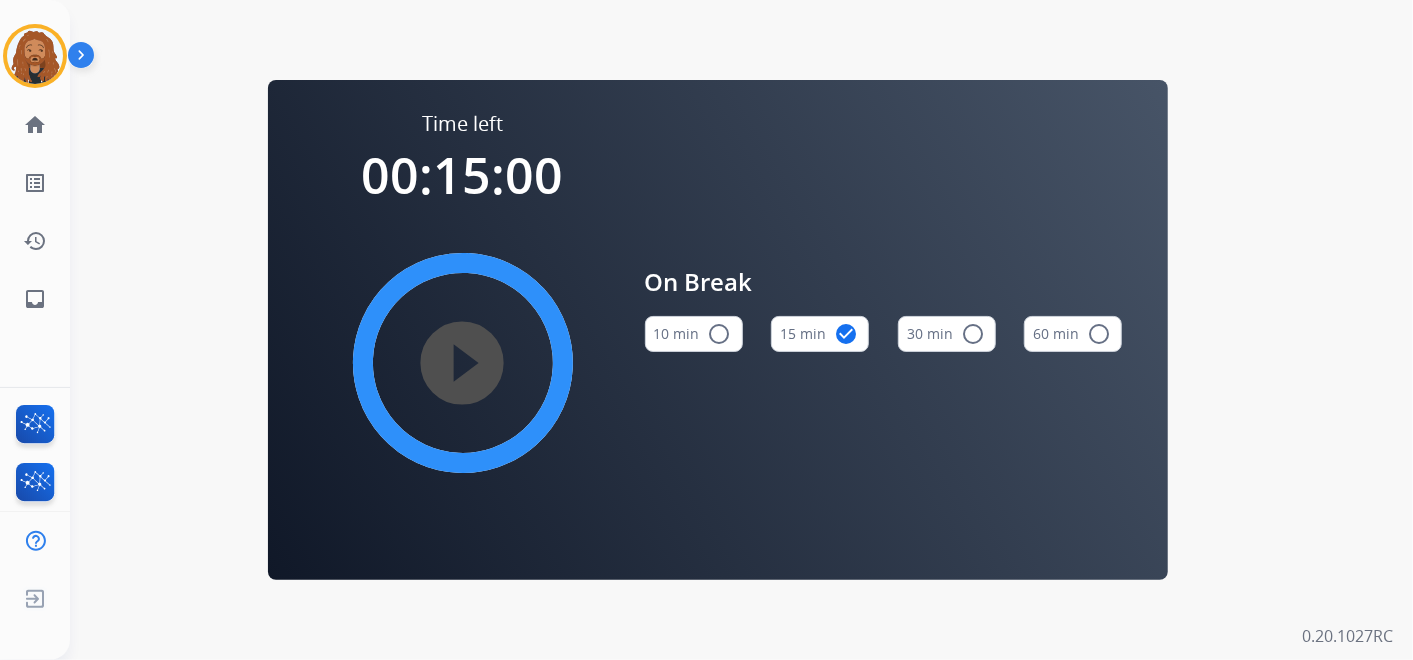 click on "play_circle_filled" at bounding box center (463, 363) 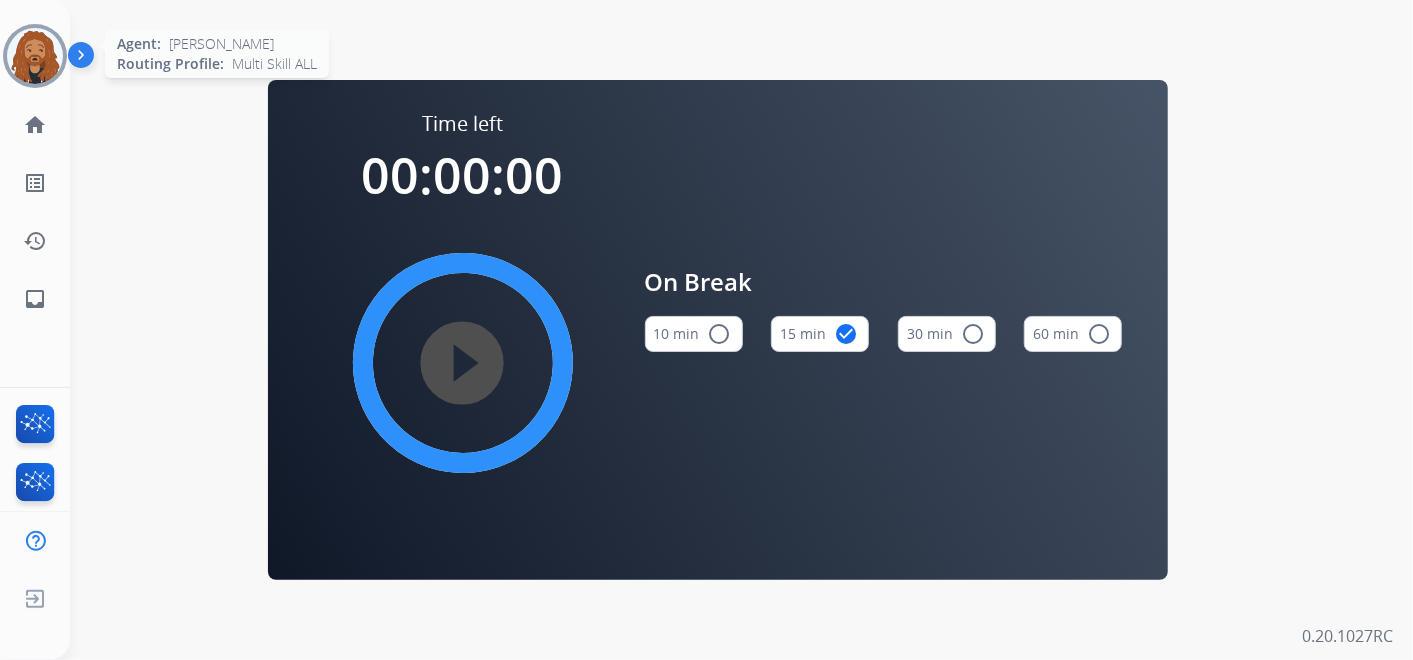 click at bounding box center [35, 56] 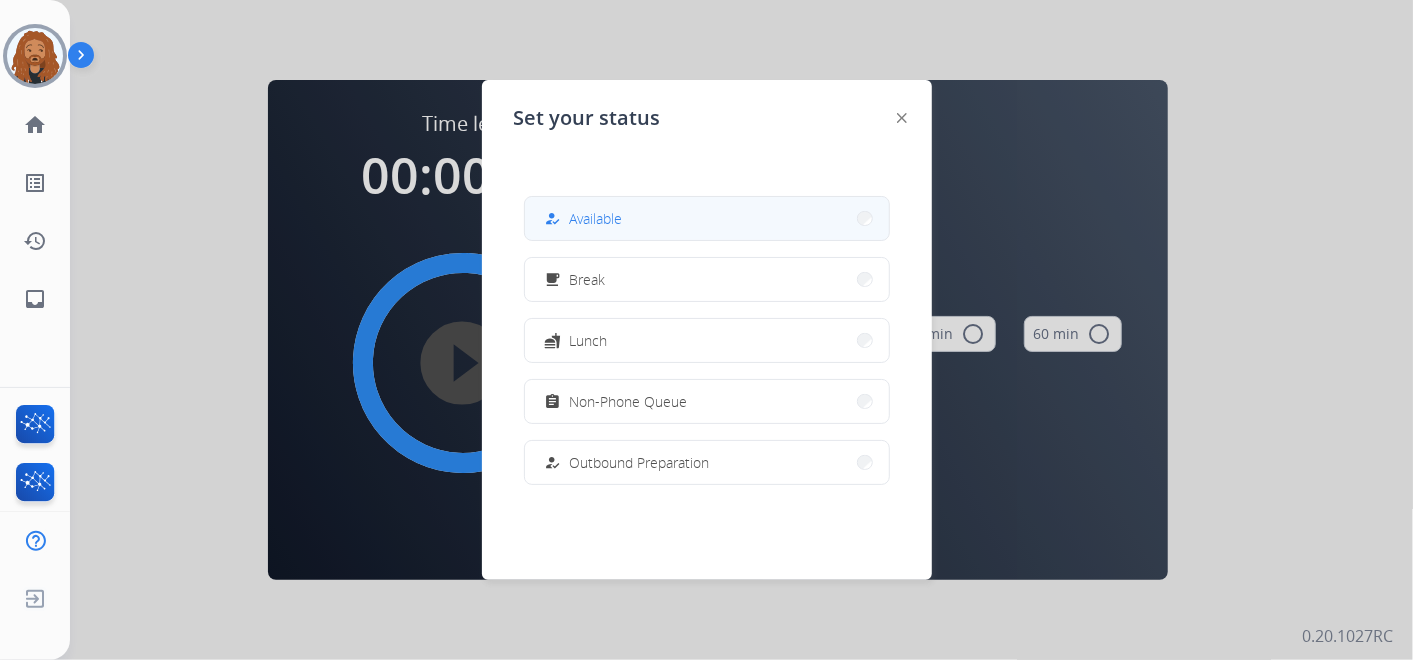 click on "how_to_reg Available" at bounding box center (707, 218) 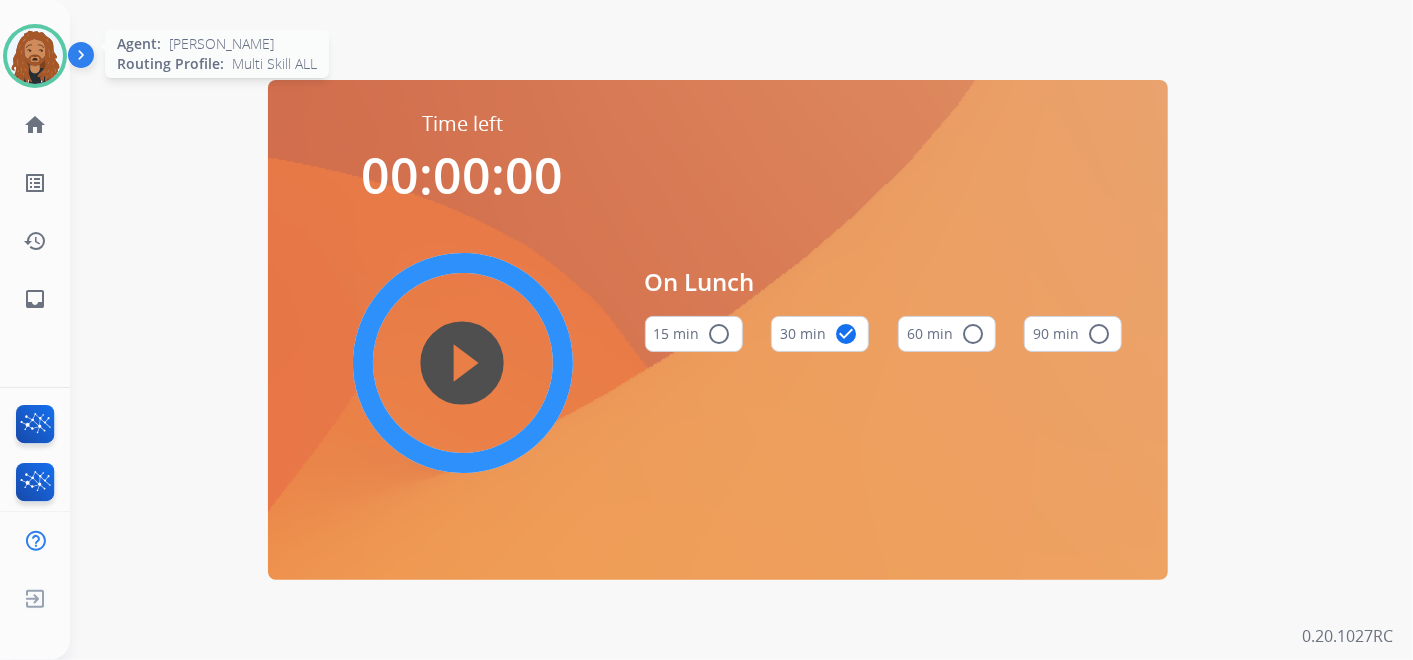 click at bounding box center [35, 56] 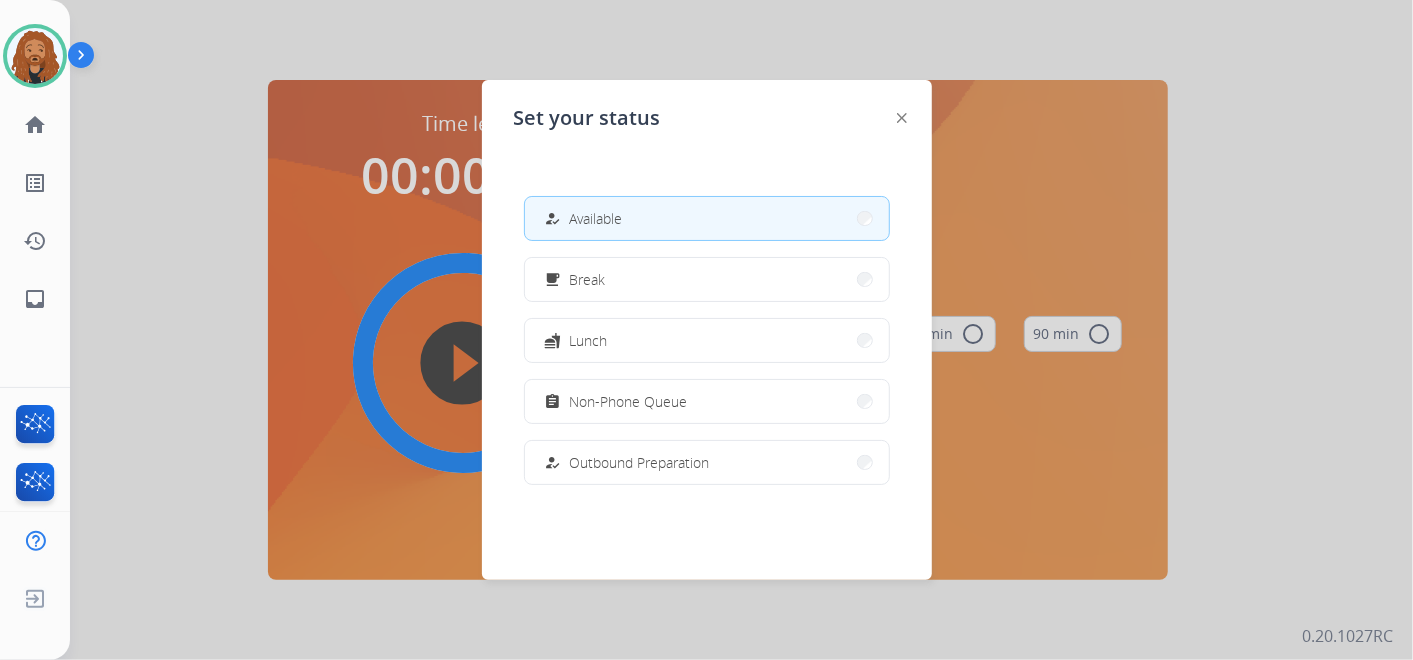 click on "Available" at bounding box center (596, 218) 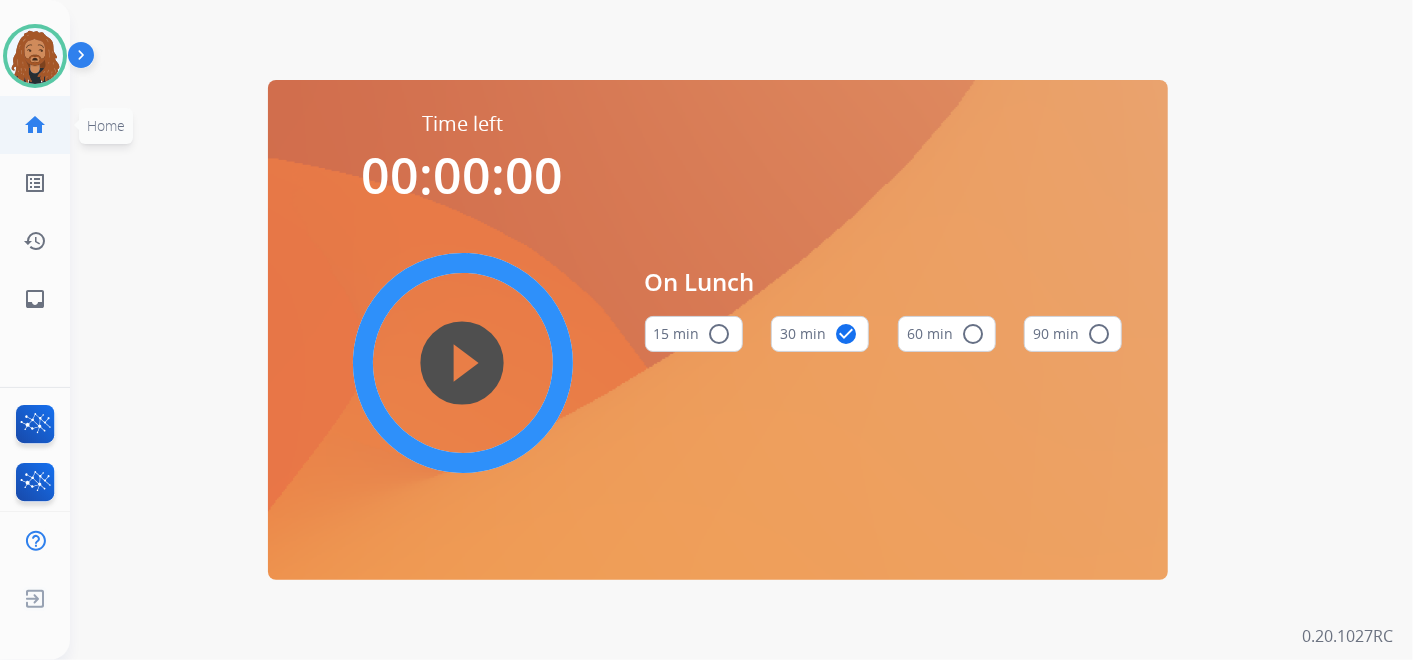 click on "home" at bounding box center [35, 125] 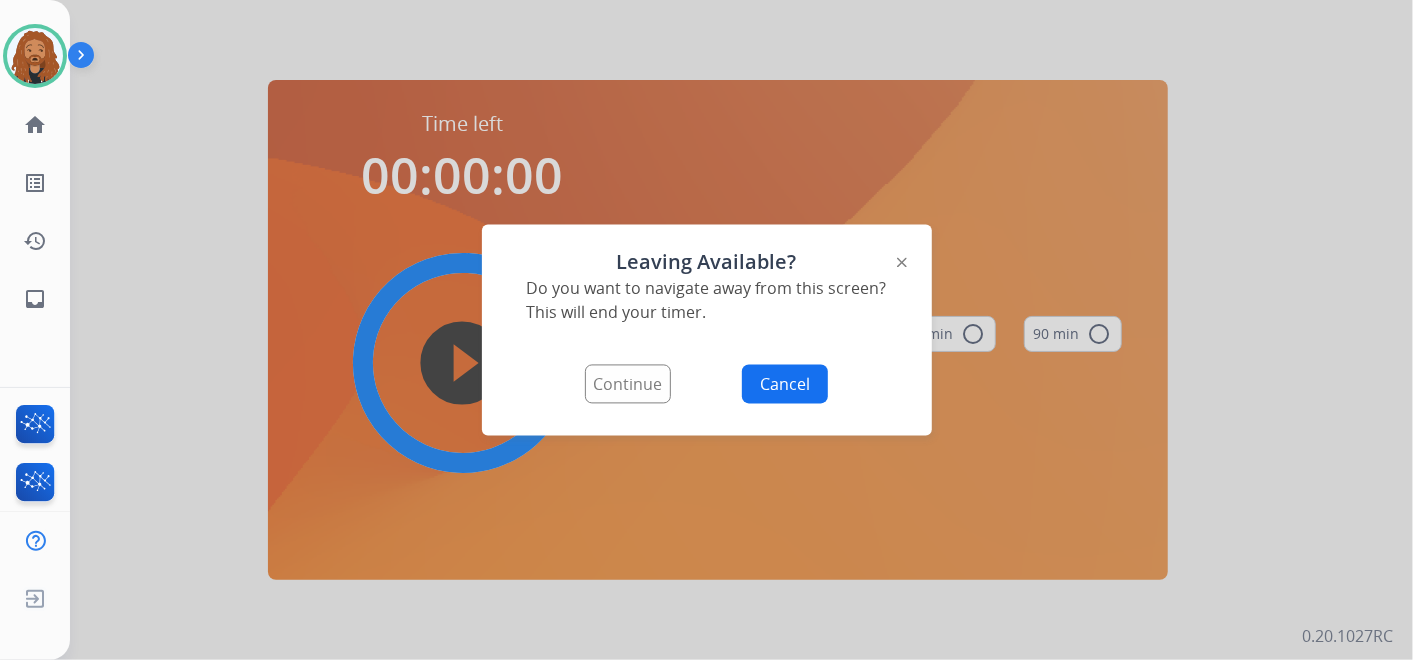 click on "Continue" at bounding box center (628, 384) 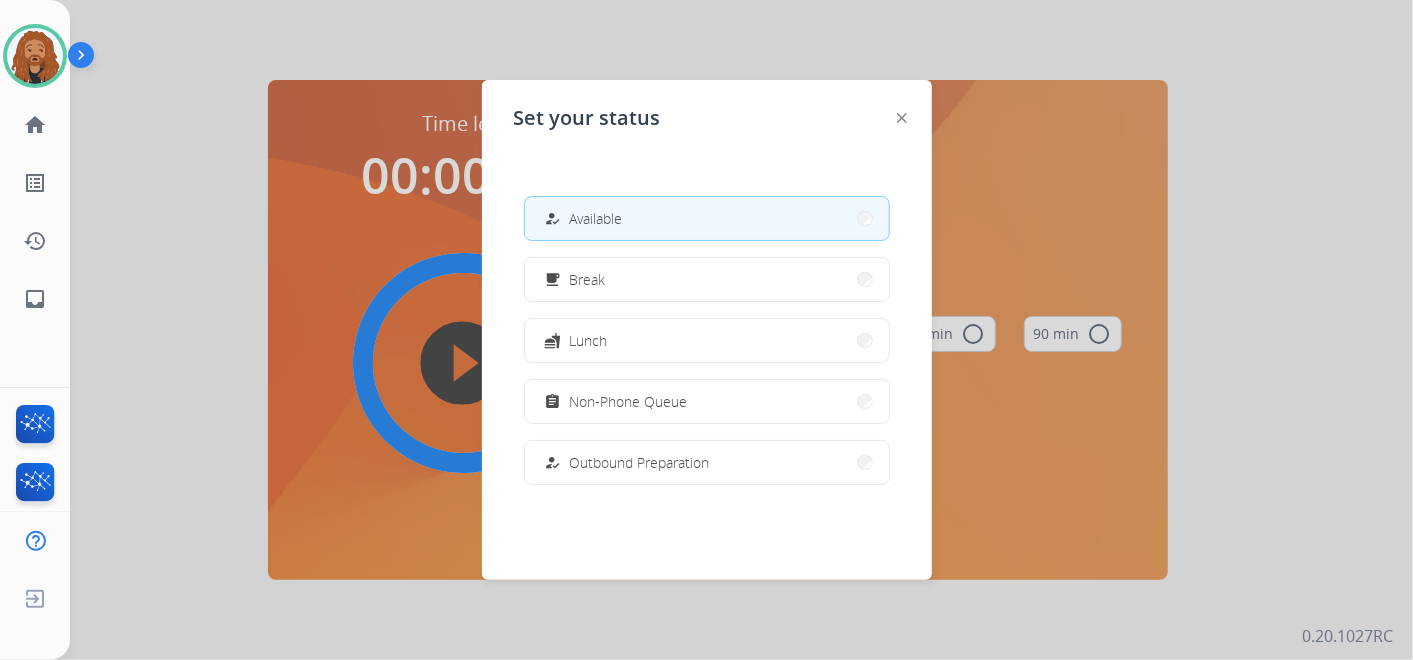 click on "Available" at bounding box center [596, 218] 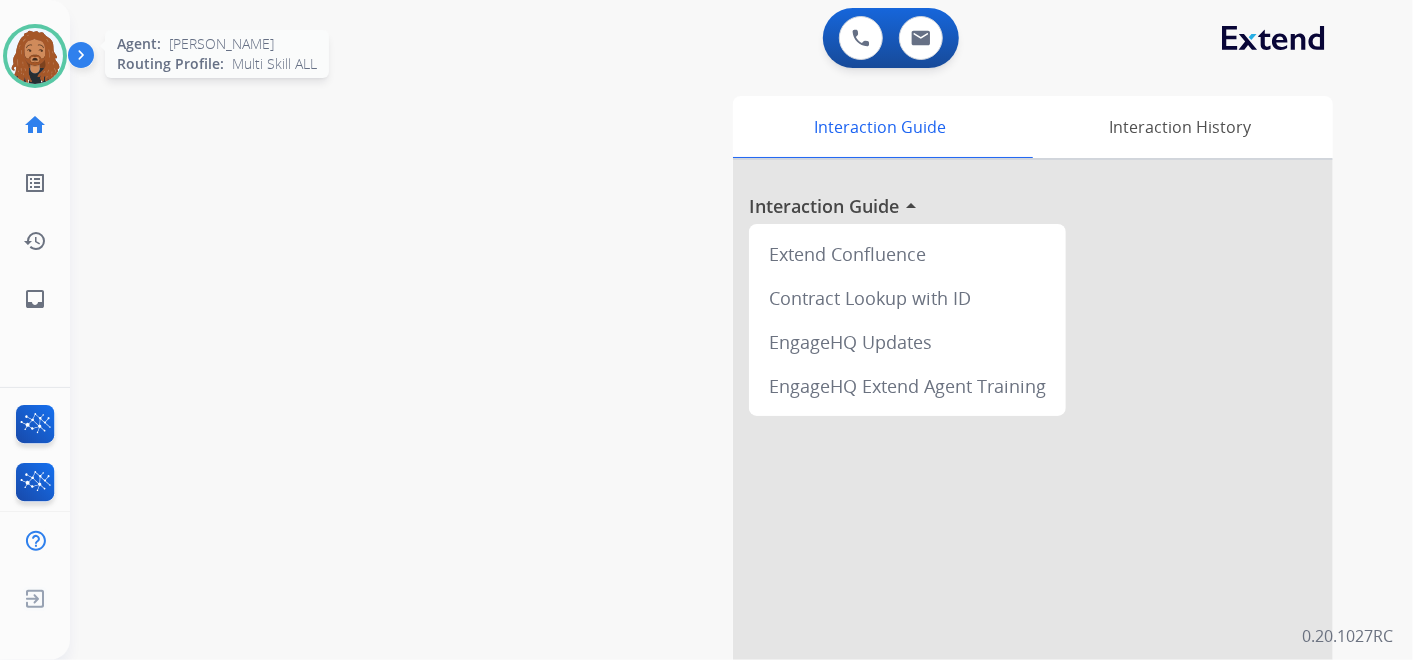click at bounding box center [35, 56] 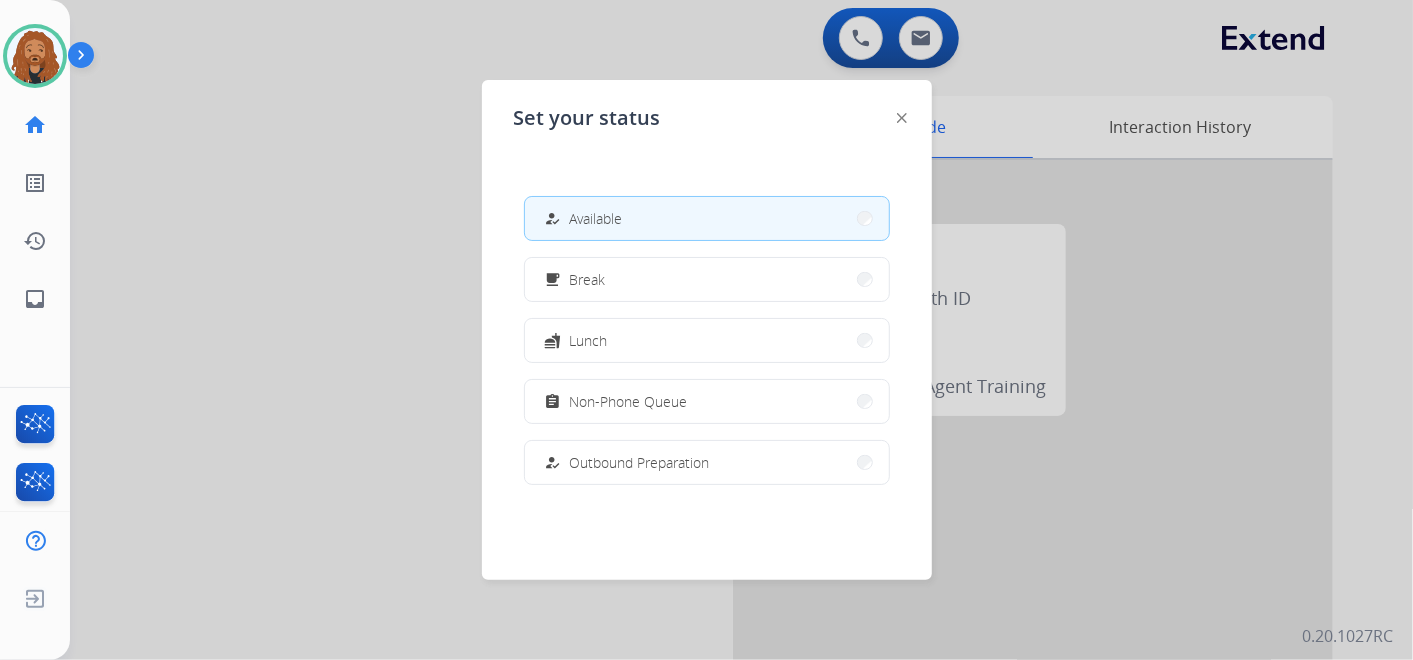 drag, startPoint x: 497, startPoint y: 74, endPoint x: 978, endPoint y: 52, distance: 481.50287 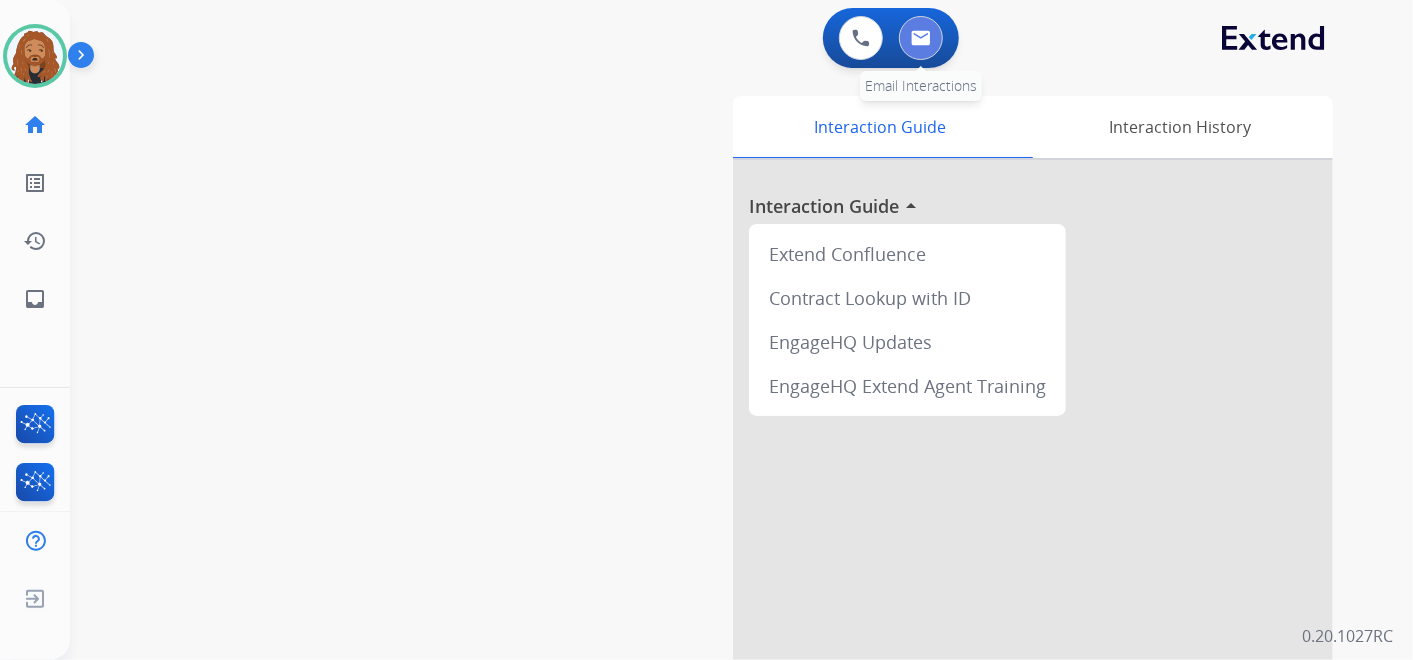 click at bounding box center (921, 38) 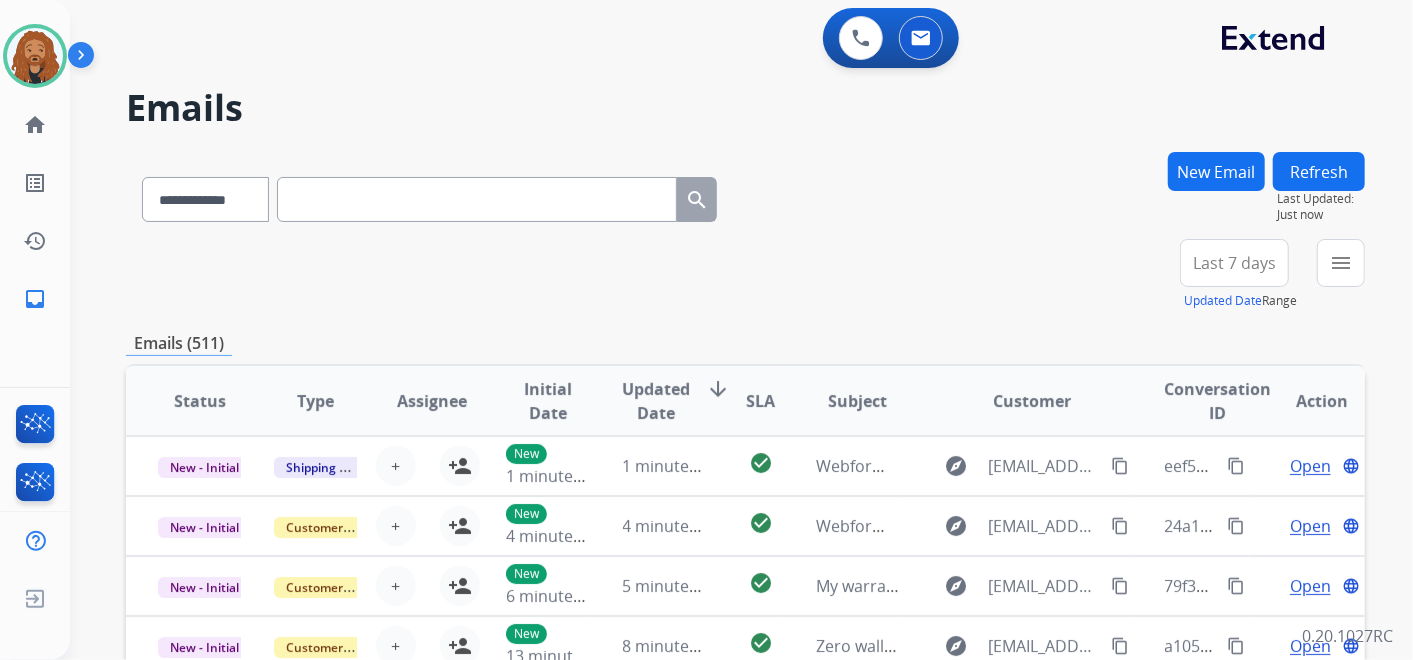 click on "New Email" at bounding box center [1216, 171] 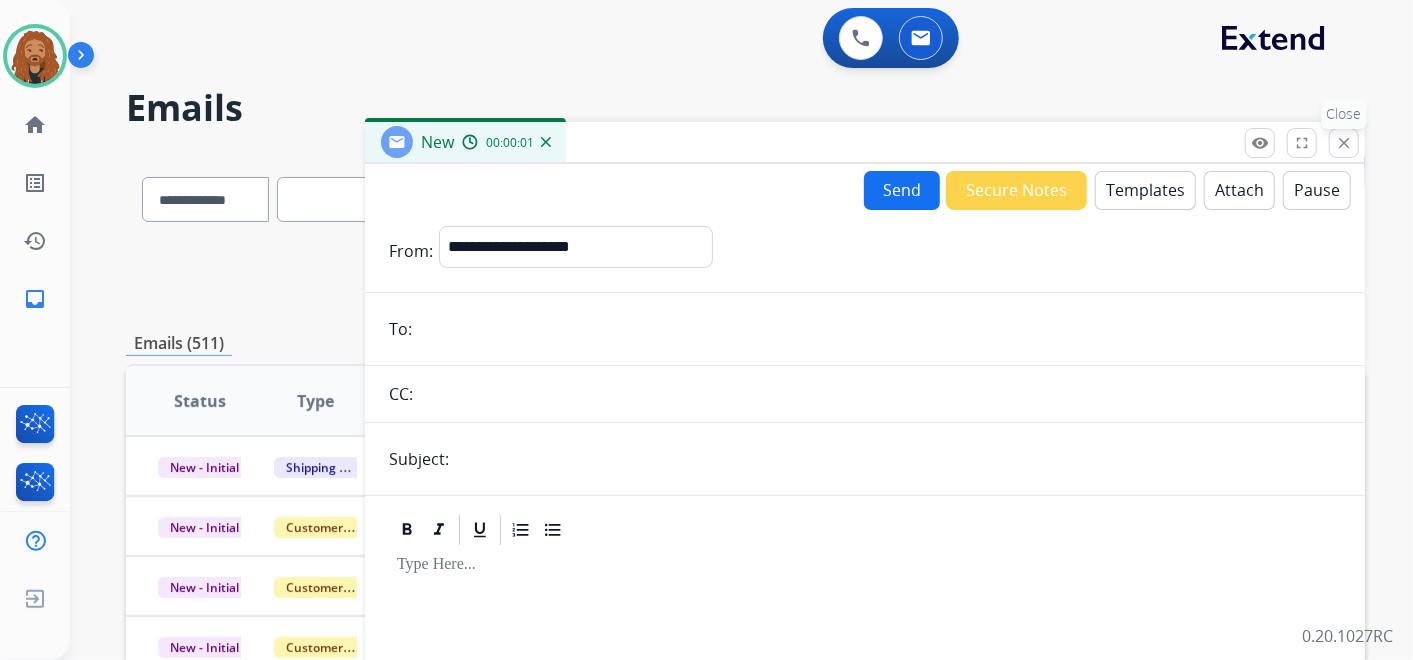 click on "close Close" at bounding box center [1344, 143] 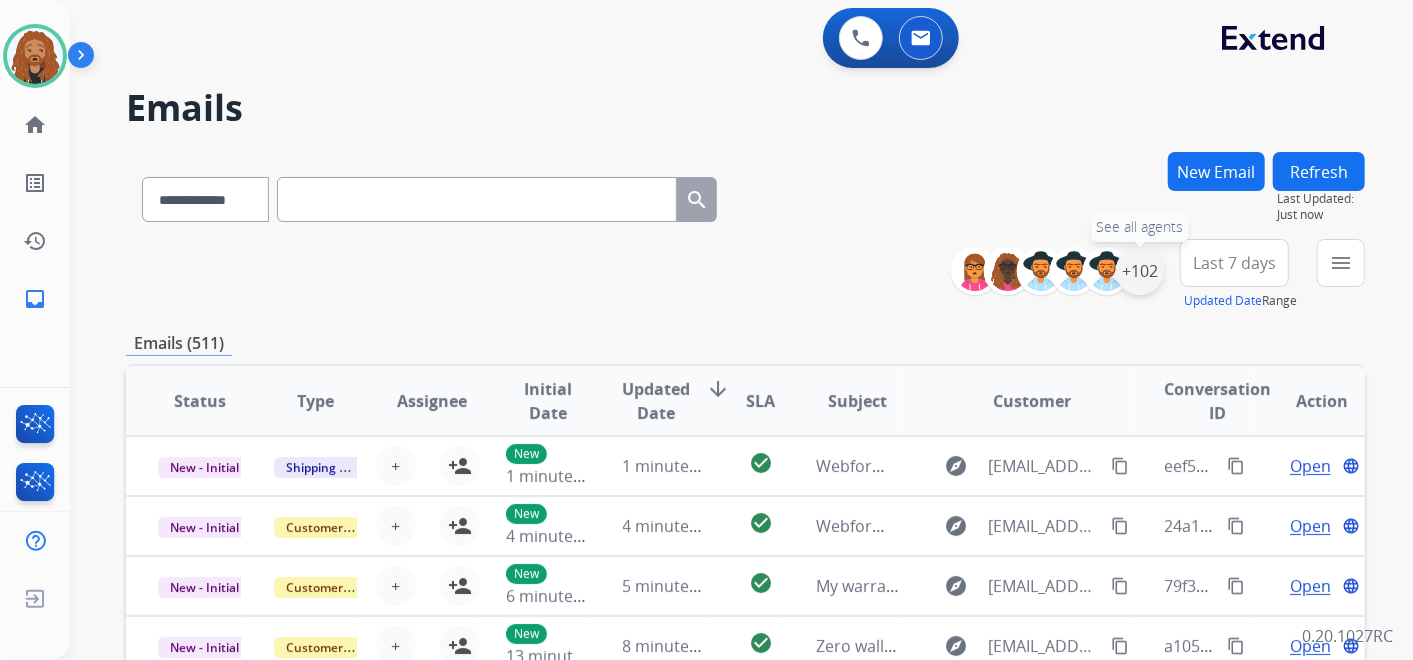 click on "+102" at bounding box center (1140, 271) 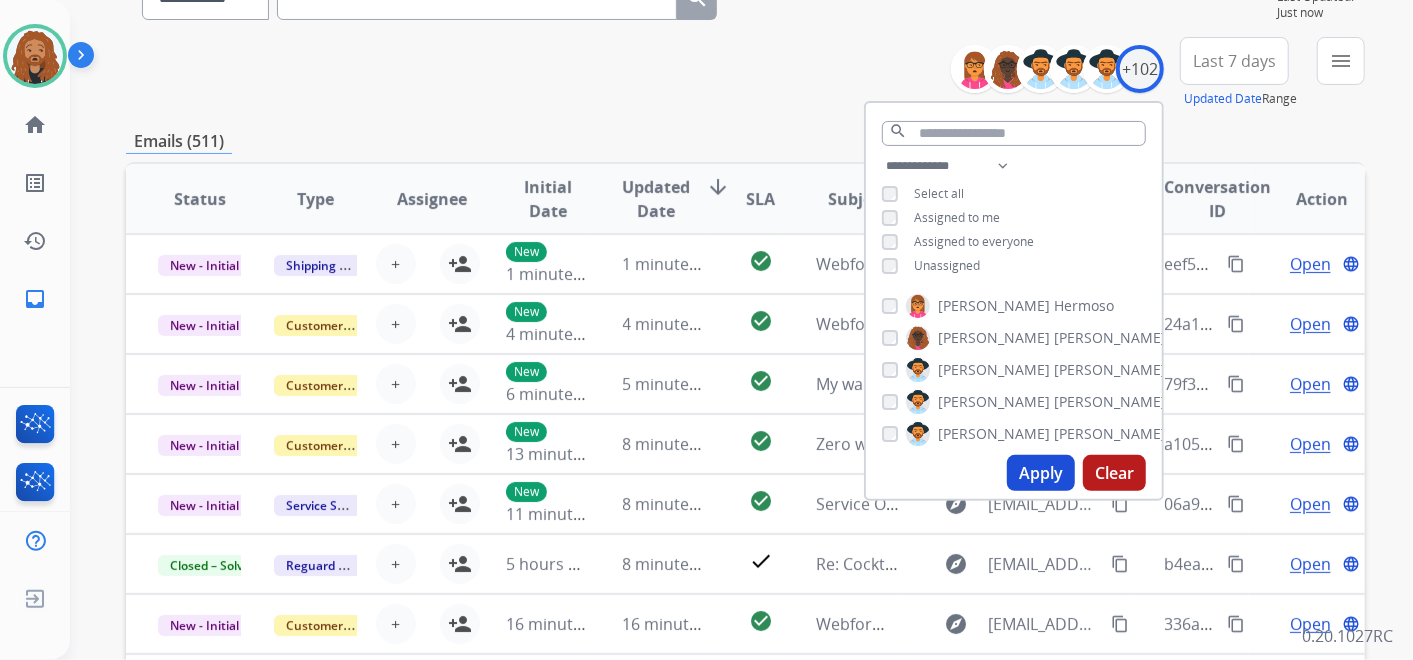 scroll, scrollTop: 222, scrollLeft: 0, axis: vertical 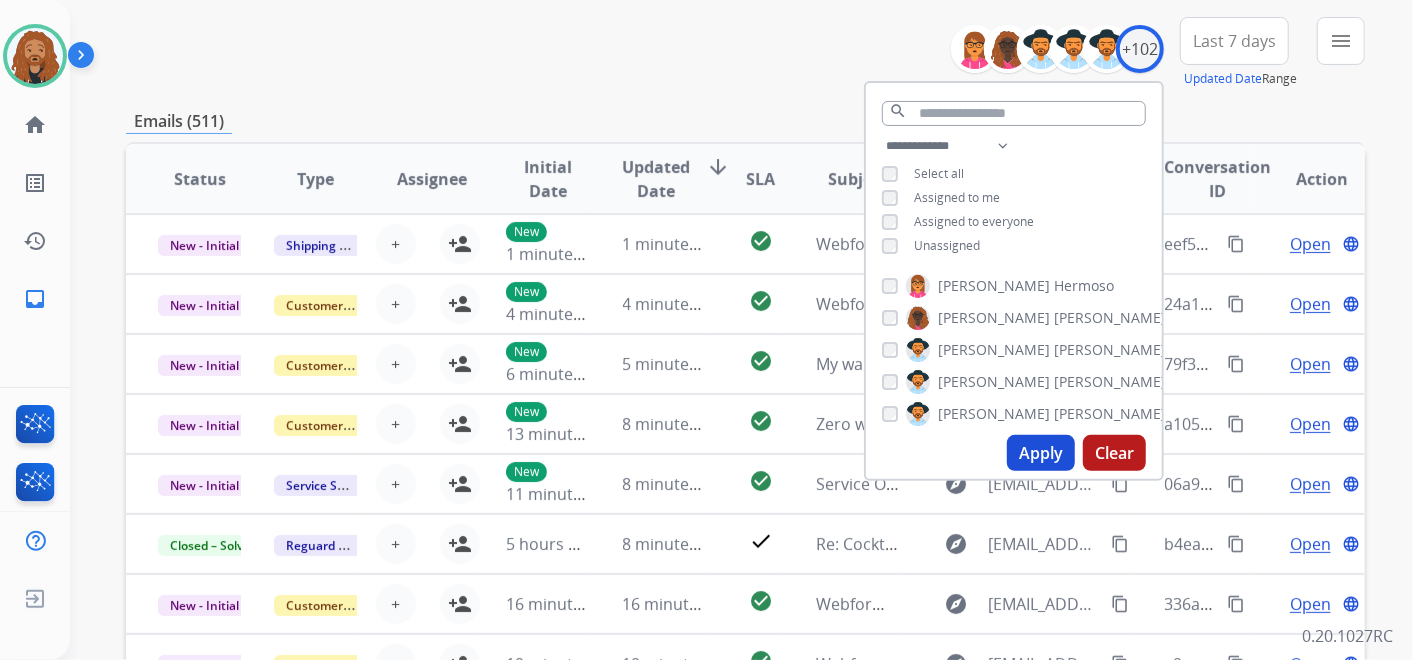 click on "Apply" at bounding box center (1041, 453) 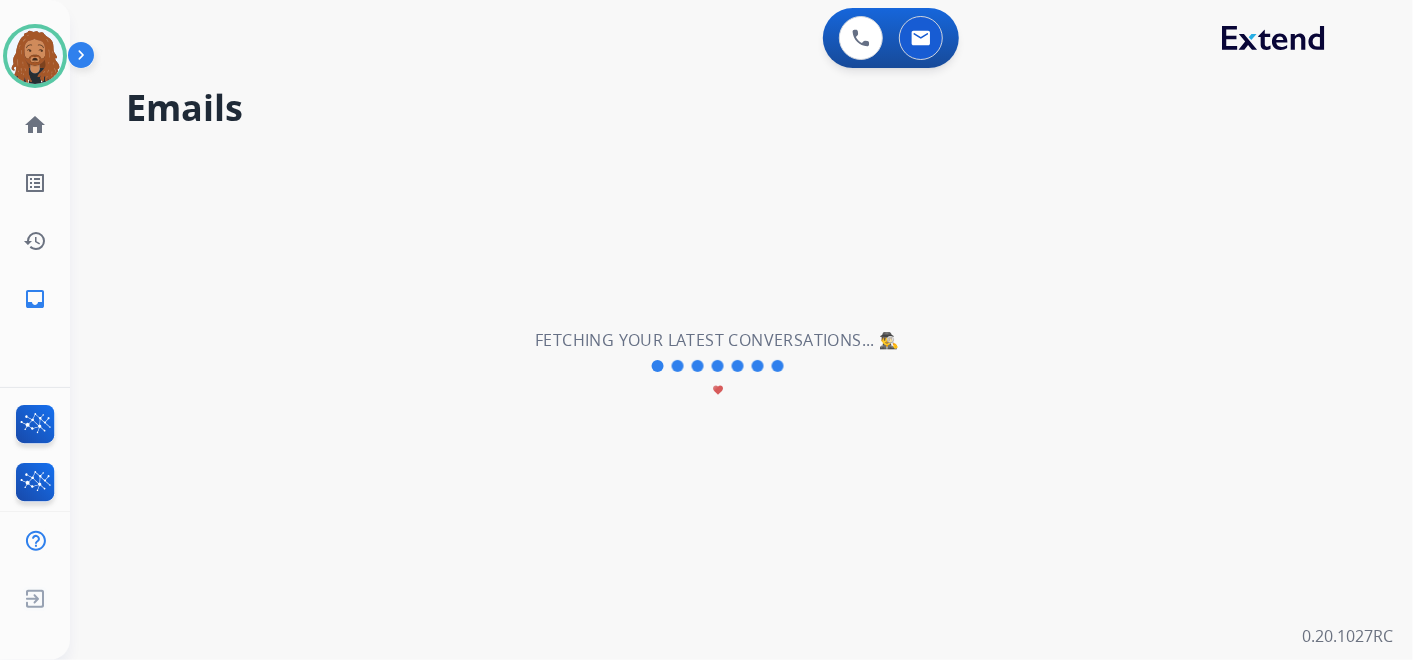 scroll, scrollTop: 0, scrollLeft: 0, axis: both 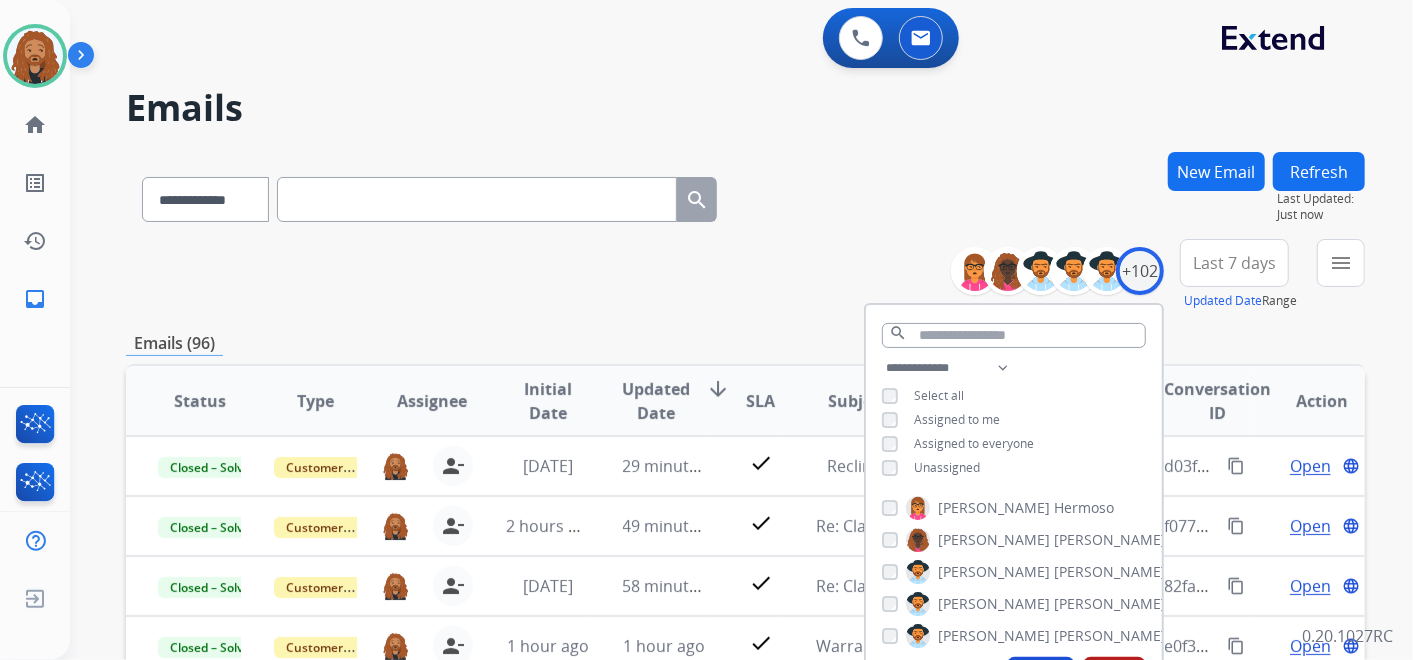 click on "Last 7 days" at bounding box center (1234, 263) 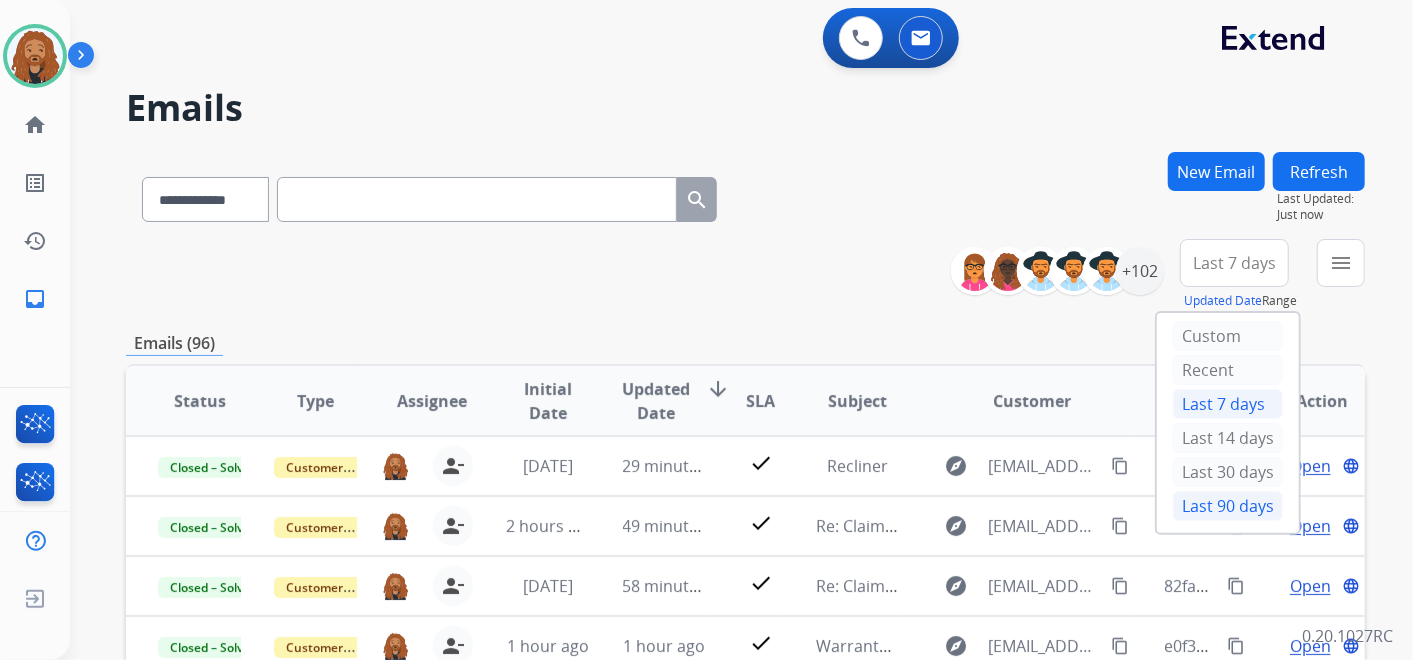 click on "Last 90 days" at bounding box center [1228, 506] 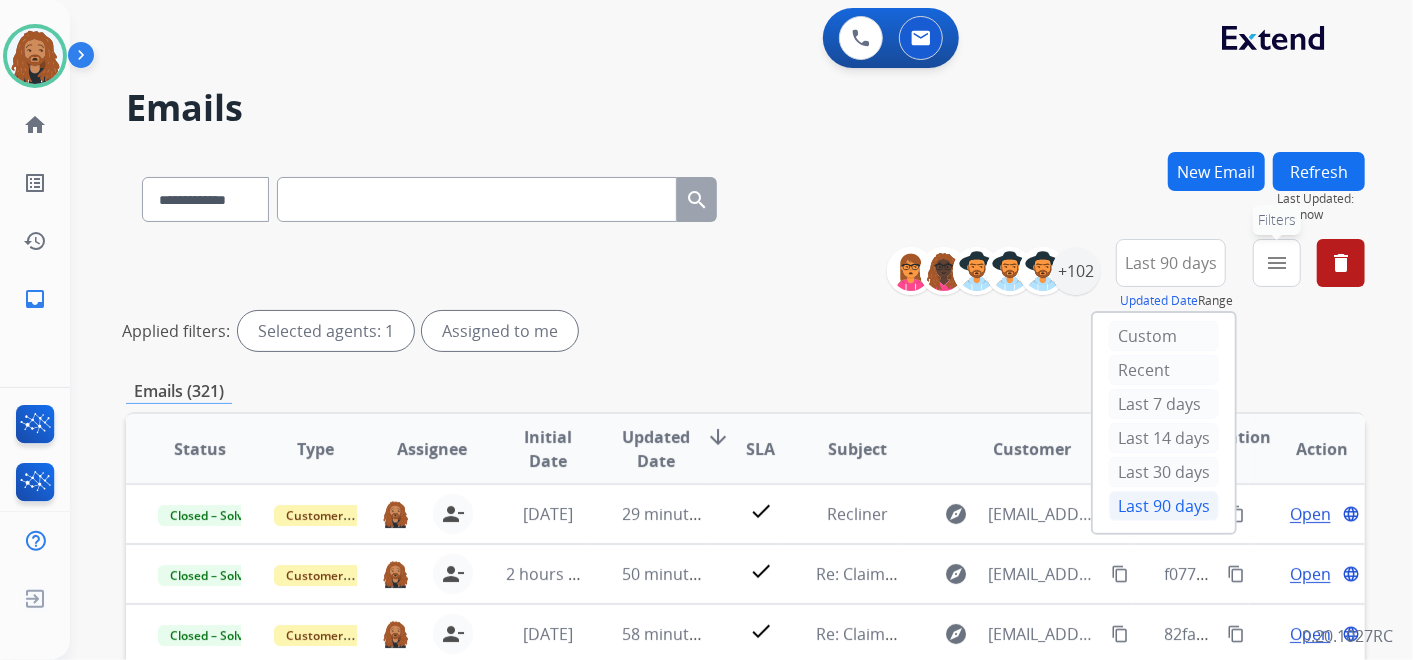 click on "menu" at bounding box center [1277, 263] 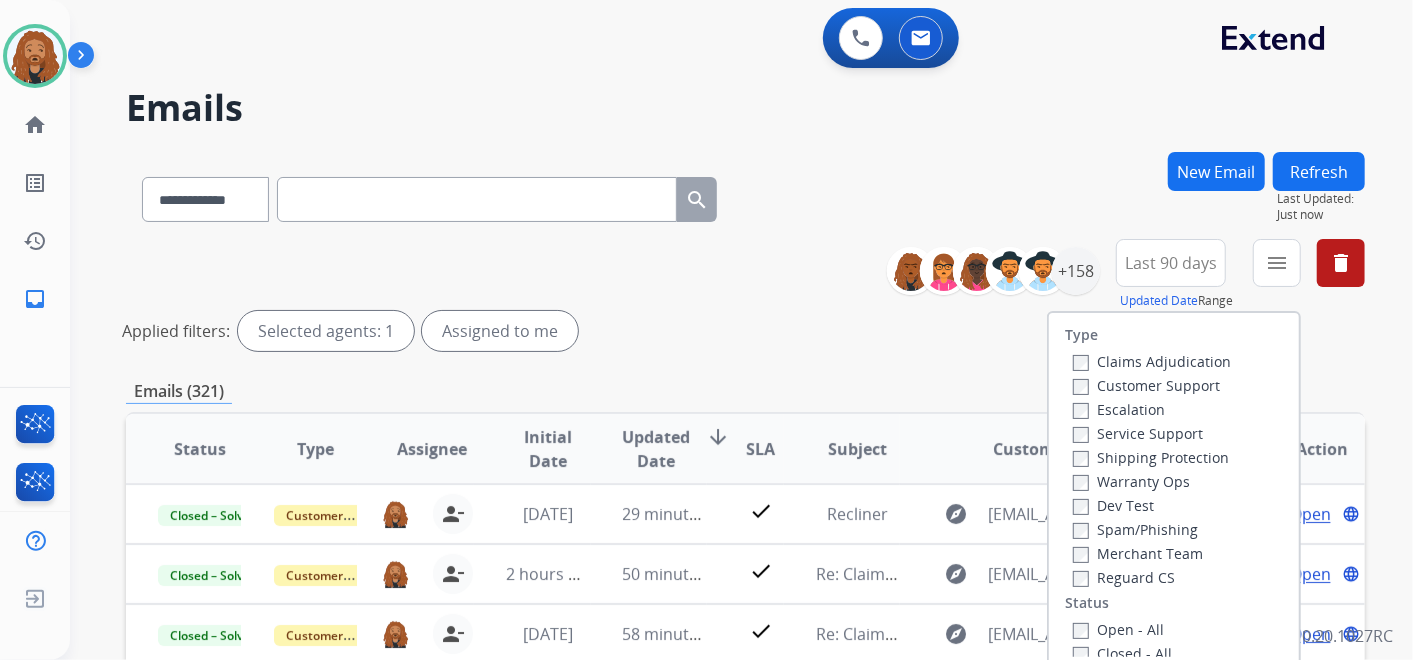 click on "Customer Support" at bounding box center (1146, 385) 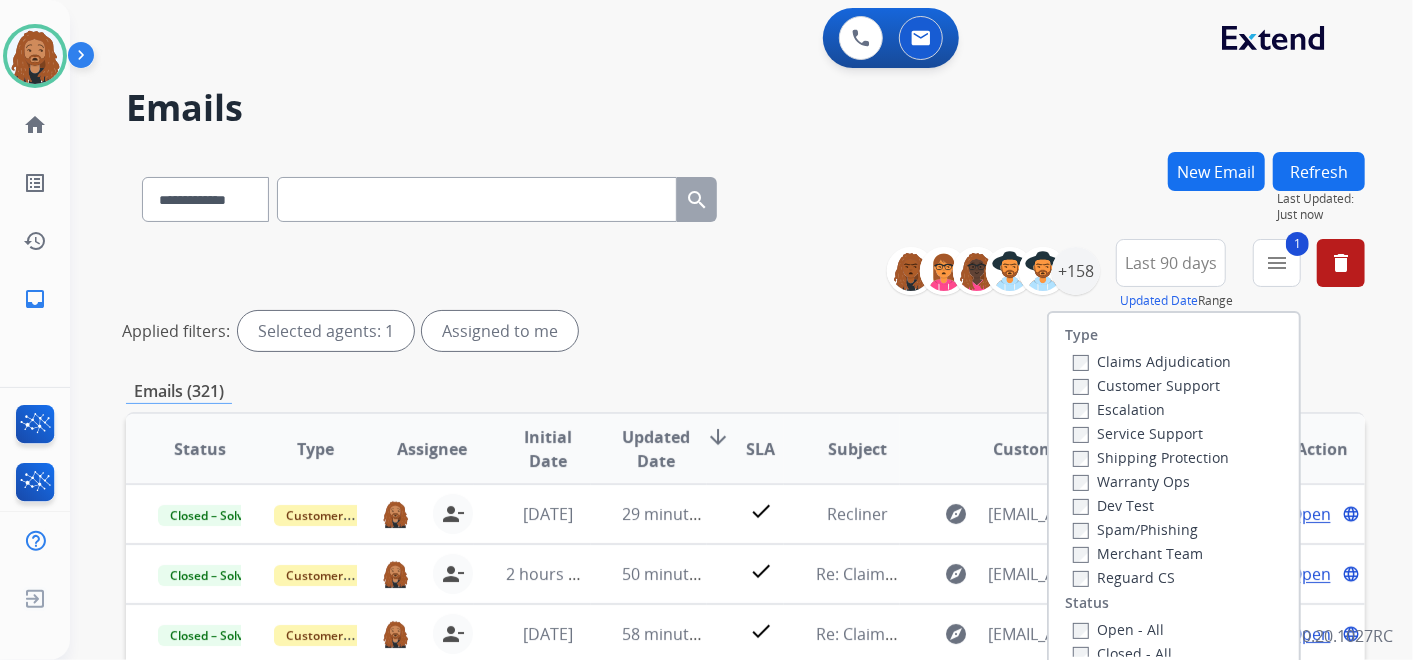 click on "Shipping Protection" at bounding box center (1151, 457) 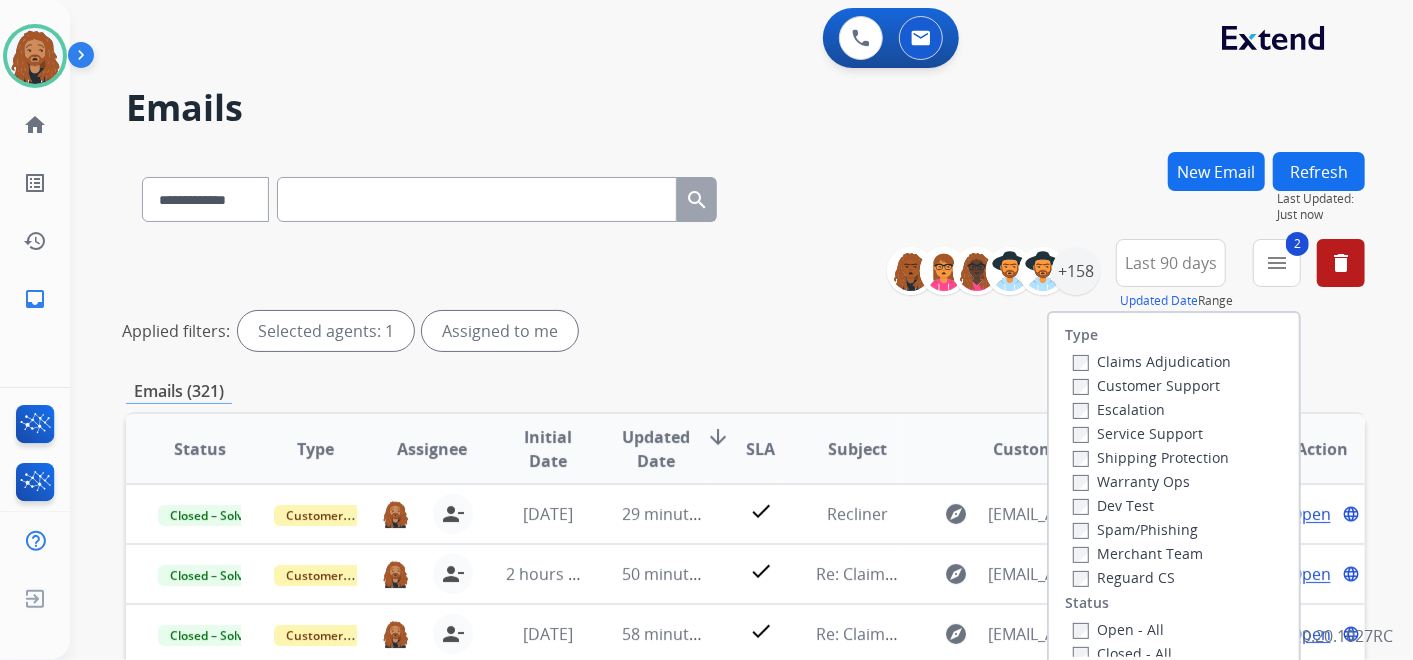 click on "Open - All" at bounding box center [1118, 629] 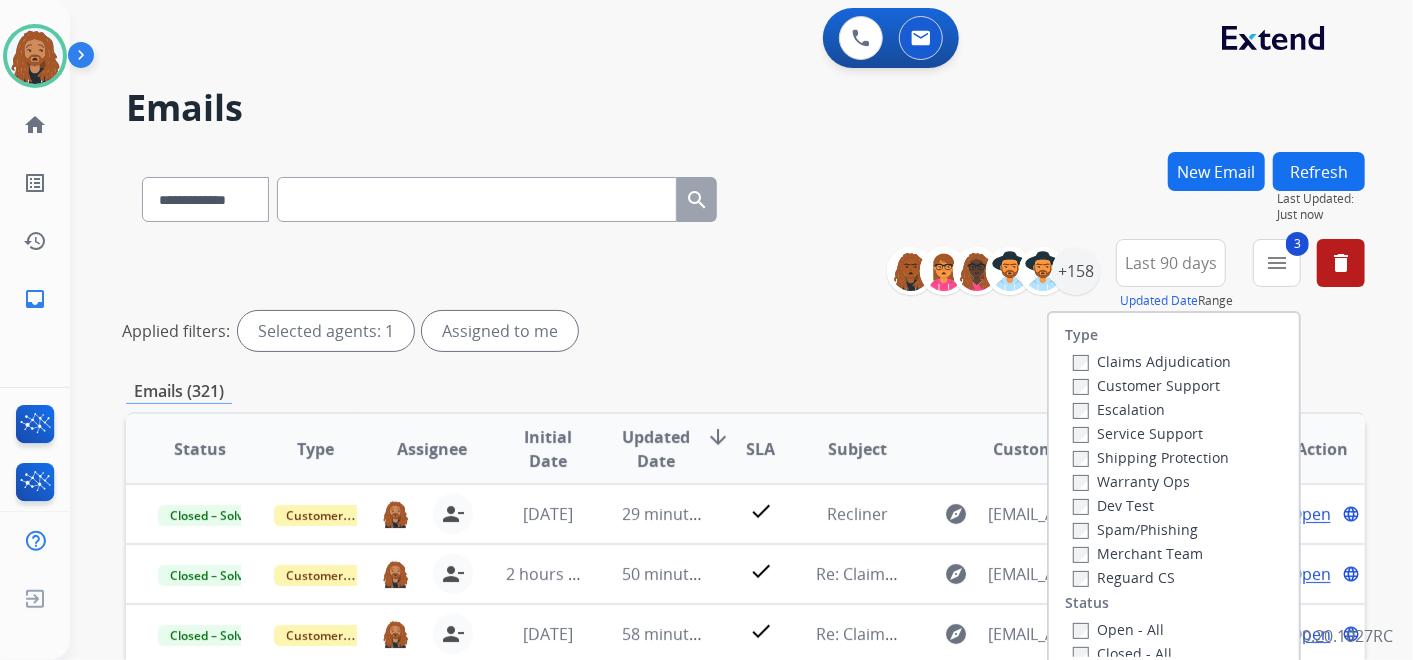 click on "Reguard CS" at bounding box center (1124, 577) 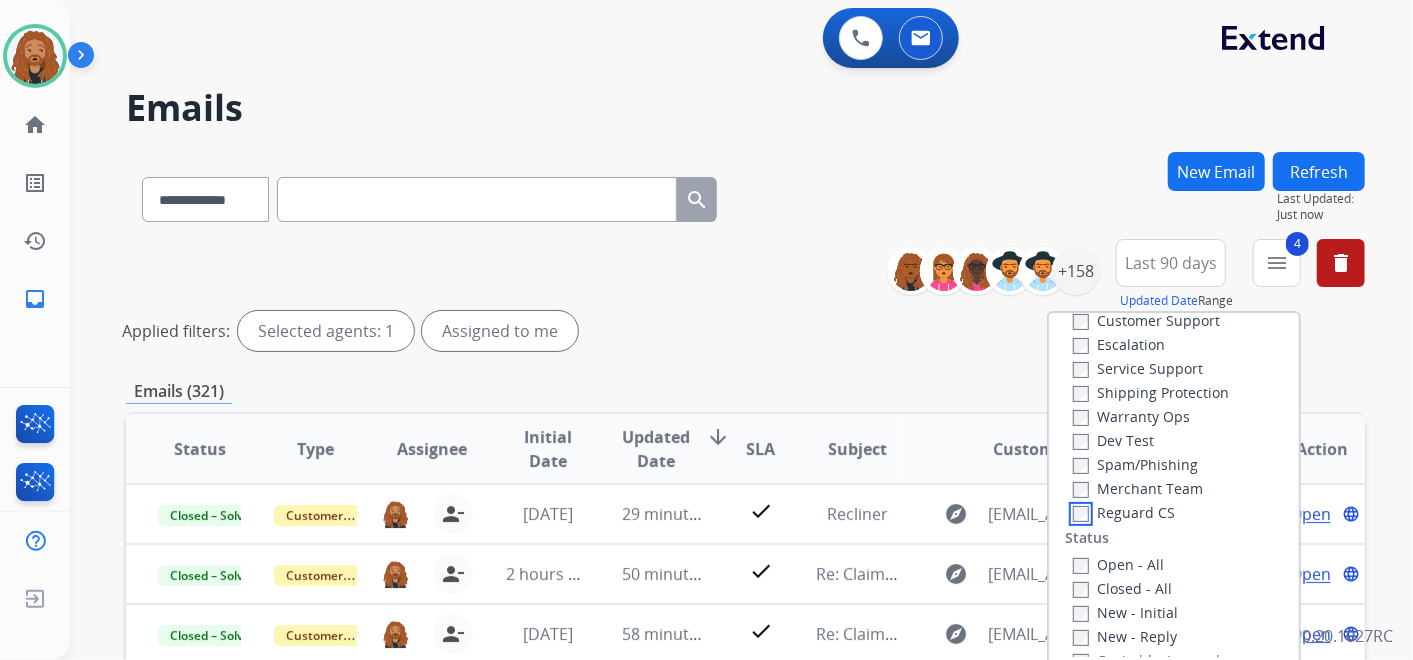 scroll, scrollTop: 111, scrollLeft: 0, axis: vertical 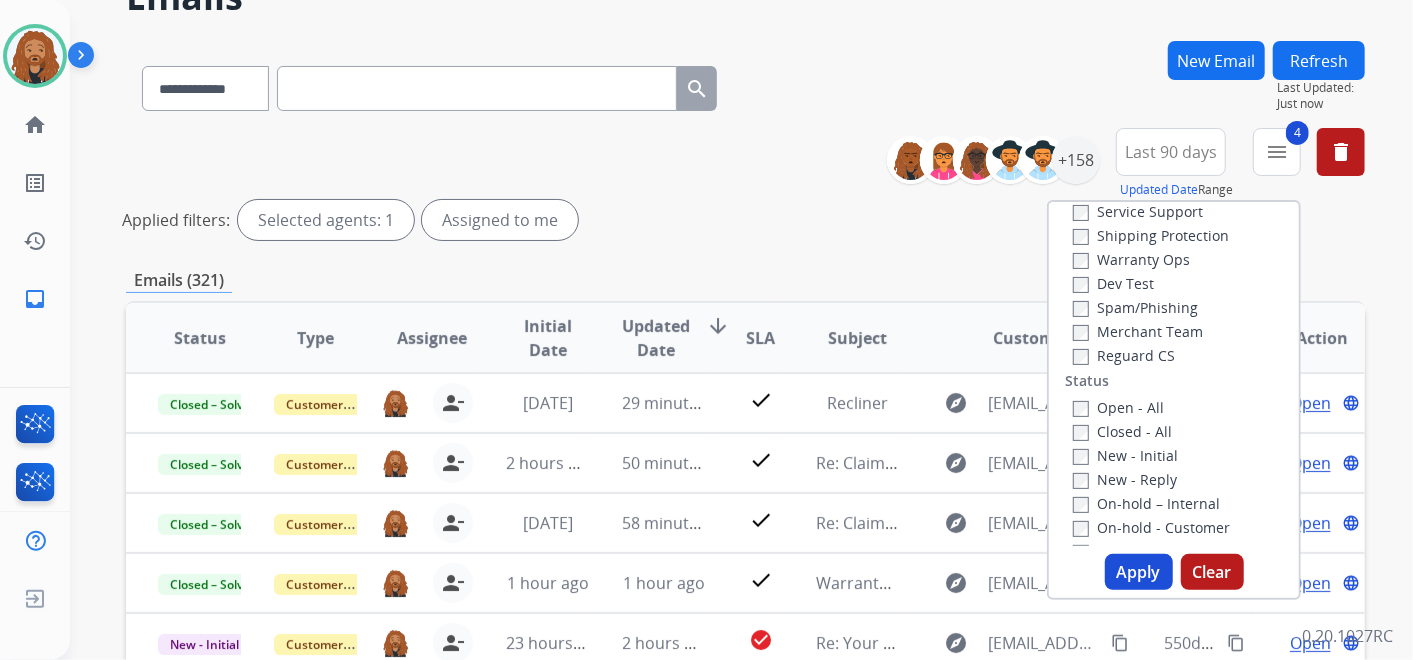 click on "Apply" at bounding box center (1139, 572) 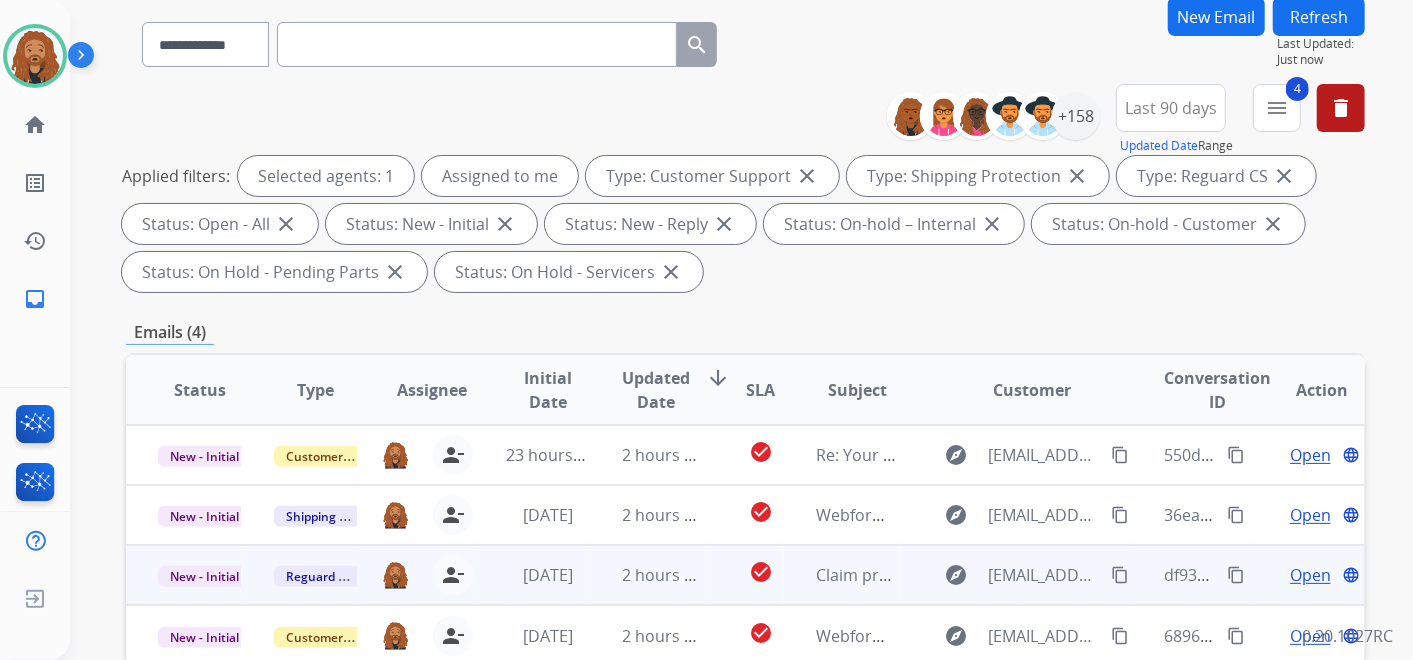 scroll, scrollTop: 222, scrollLeft: 0, axis: vertical 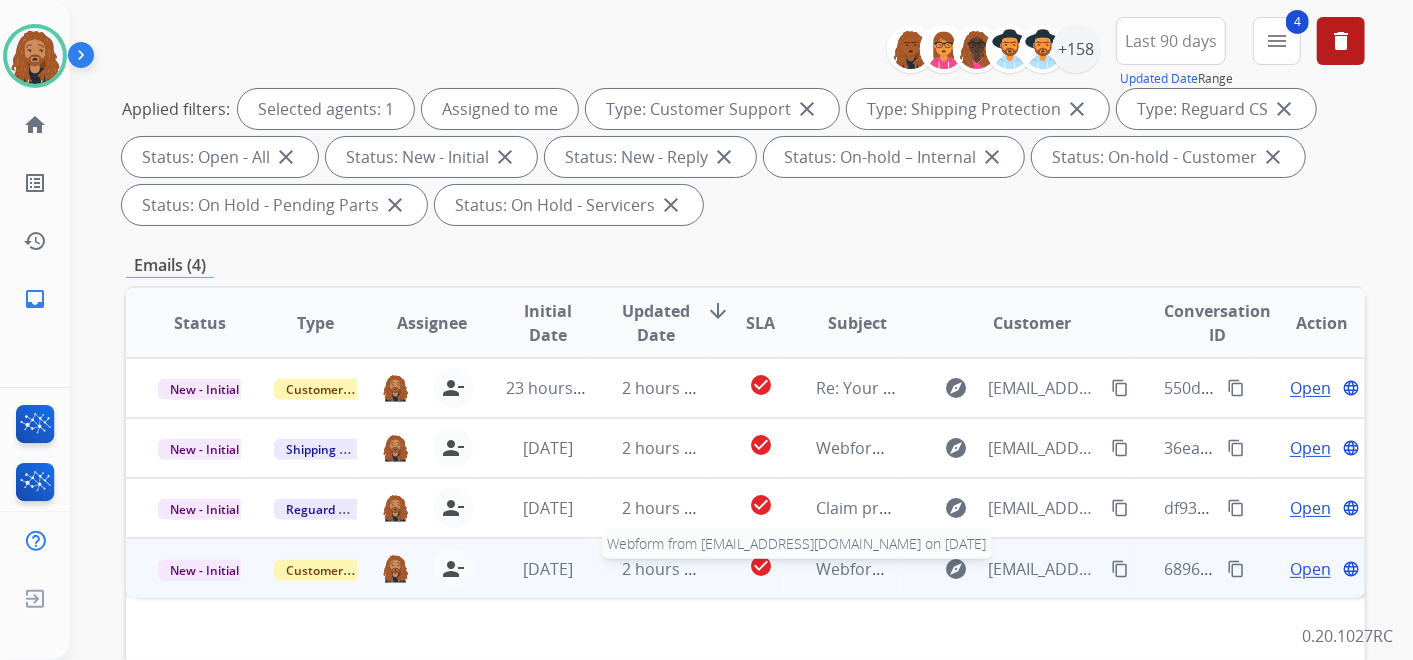 click on "Webform from [EMAIL_ADDRESS][DOMAIN_NAME] on [DATE]" at bounding box center (1042, 569) 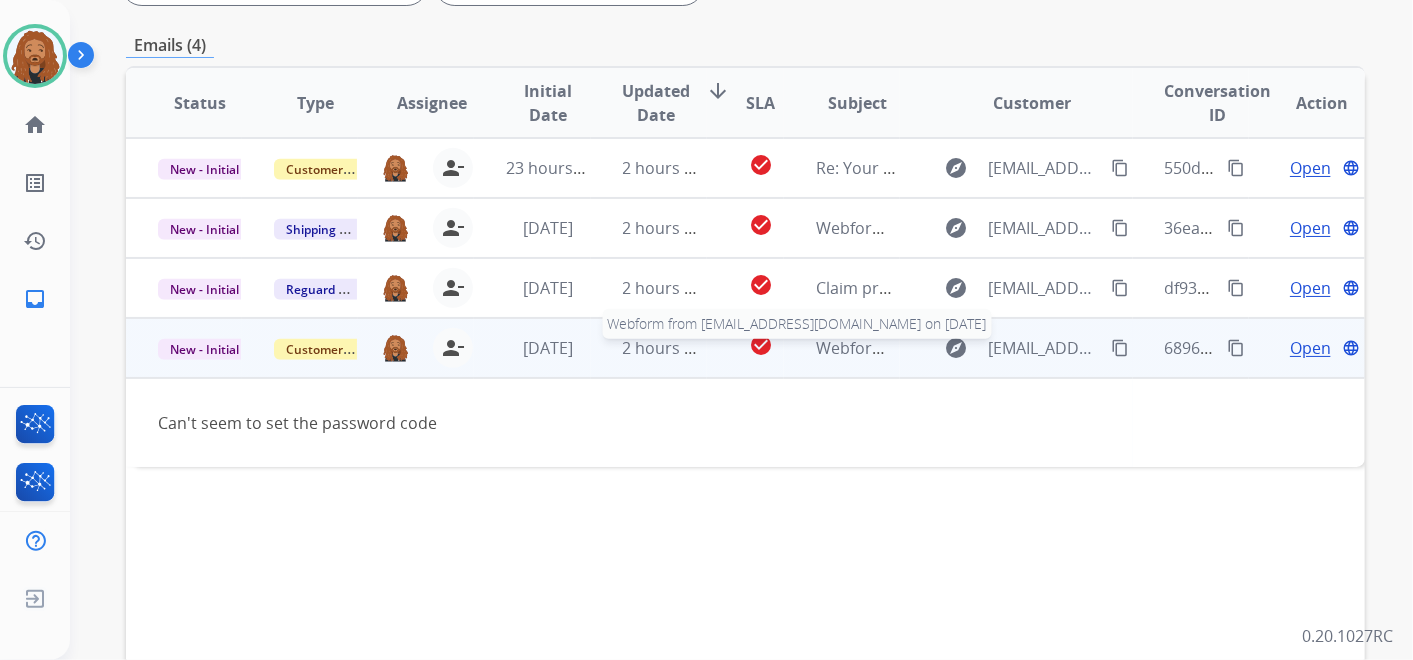 scroll, scrollTop: 444, scrollLeft: 0, axis: vertical 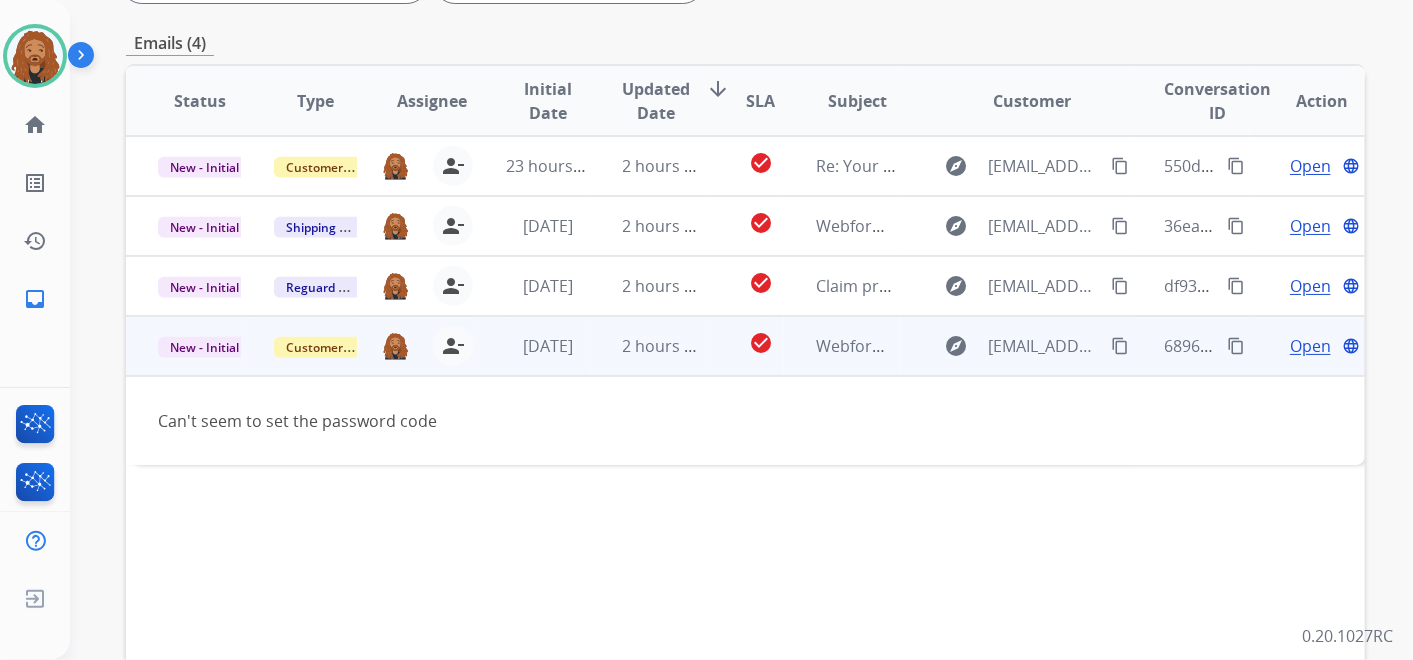 click on "Open" at bounding box center (1310, 346) 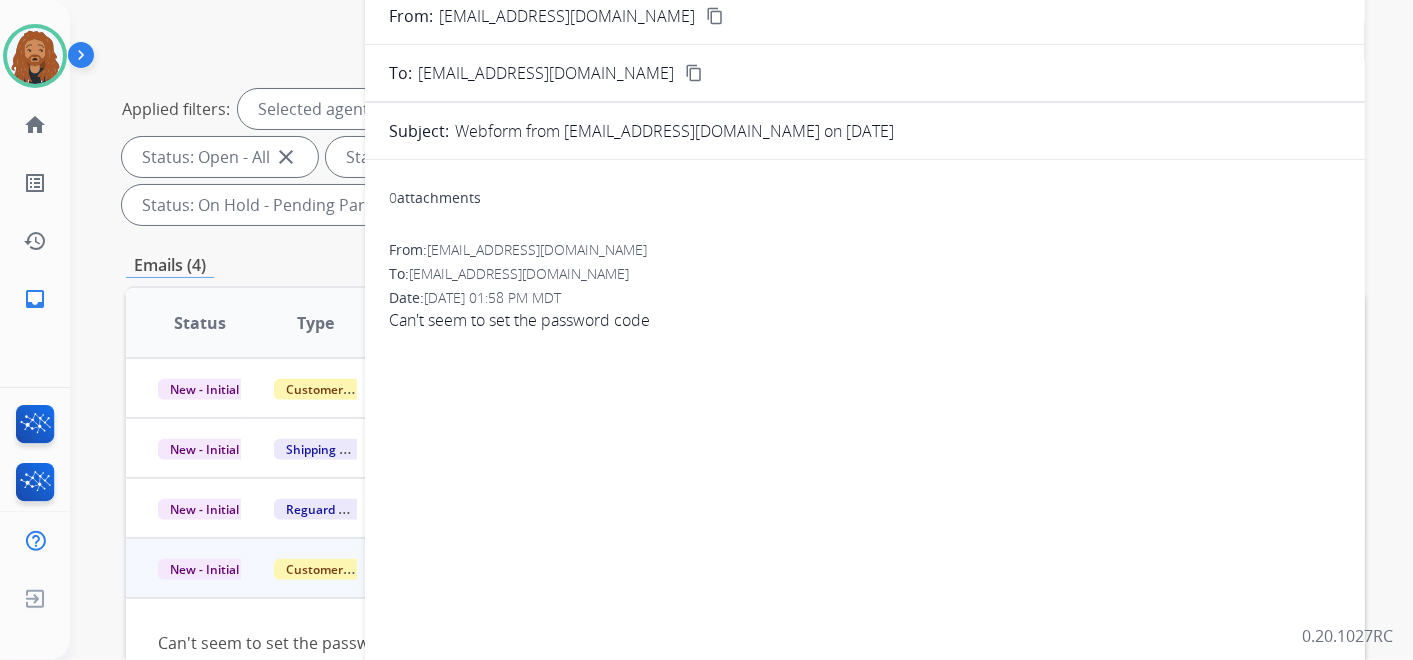 scroll, scrollTop: 111, scrollLeft: 0, axis: vertical 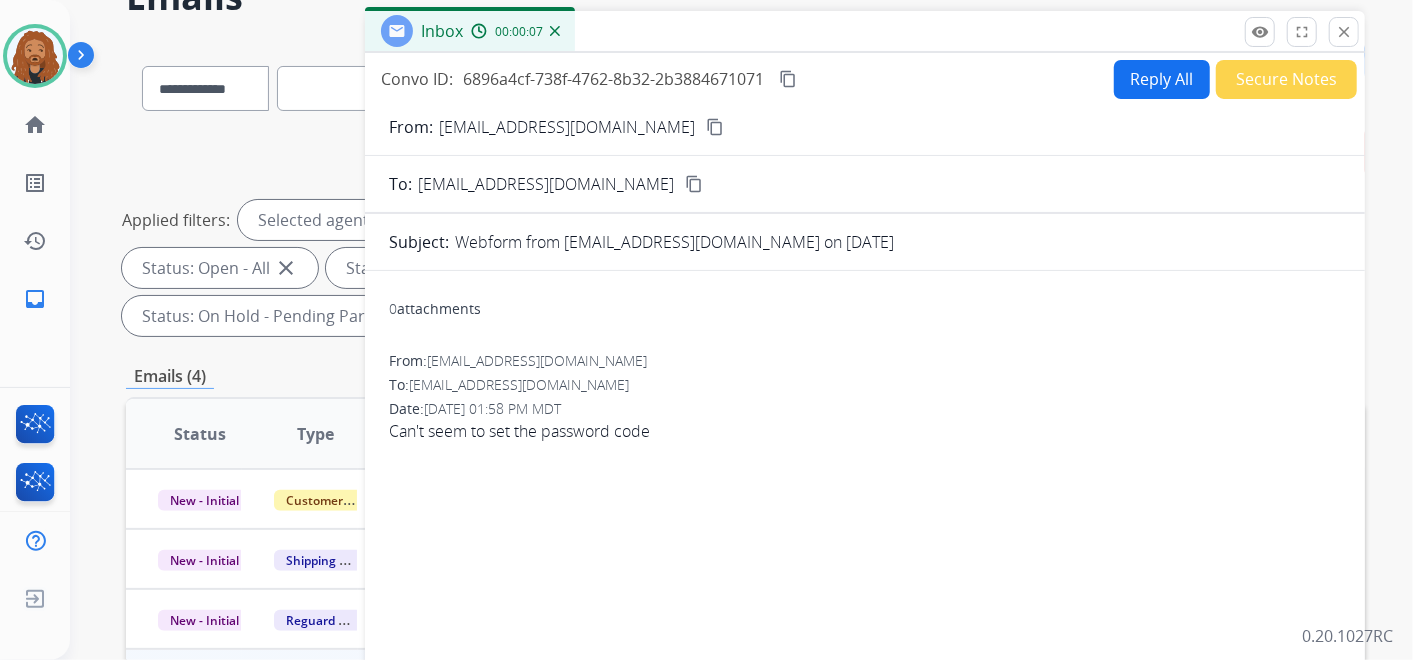 click on "Reply All" at bounding box center [1162, 79] 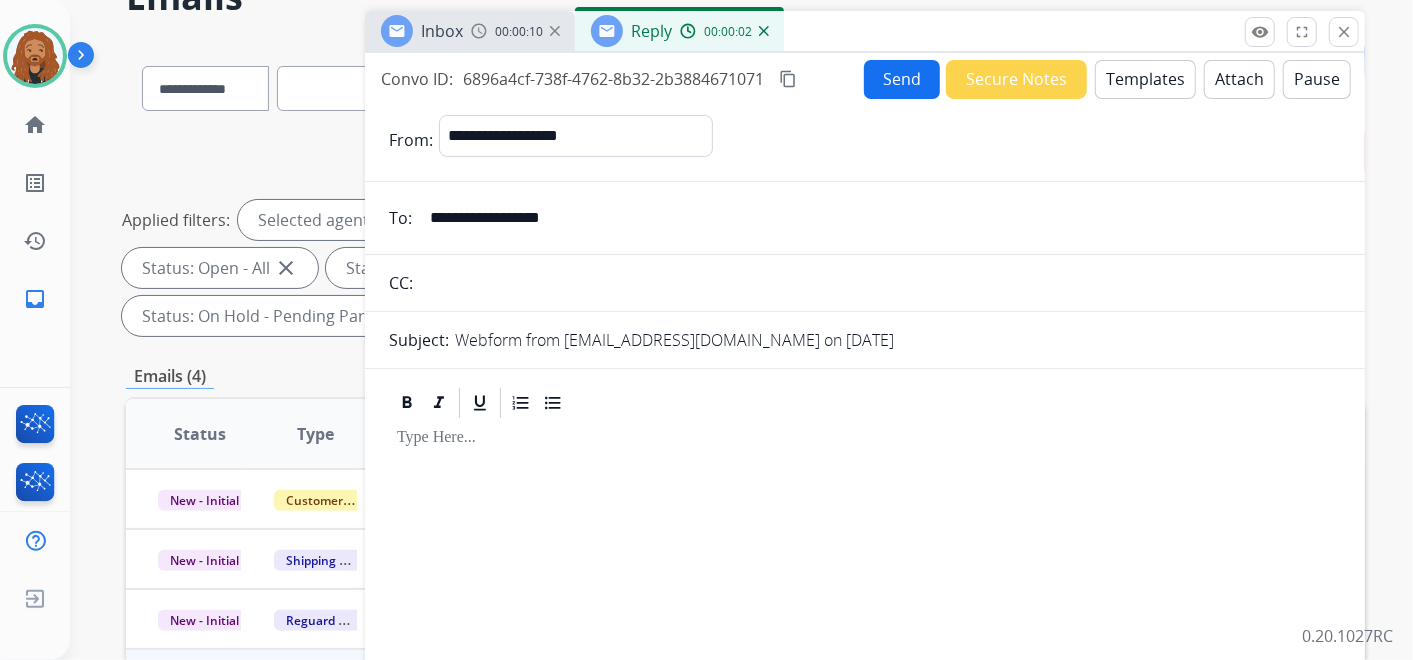 click on "Templates" at bounding box center (1145, 79) 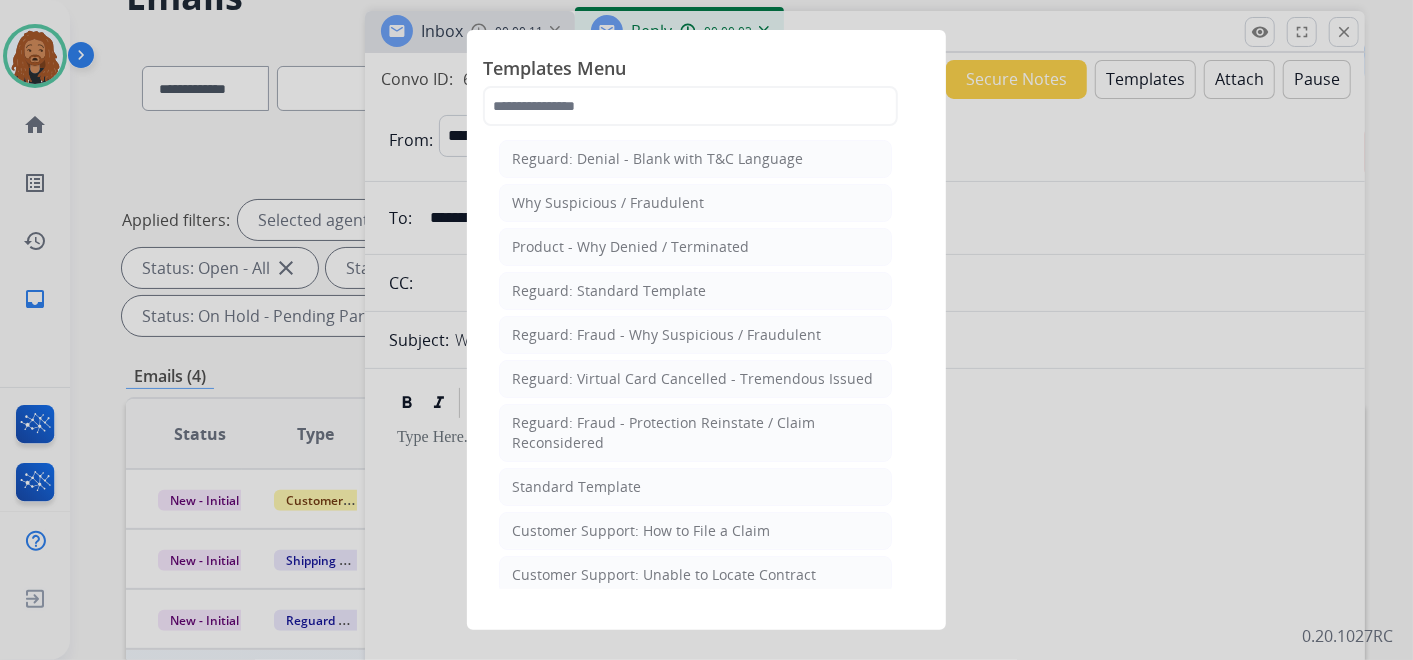 click on "Standard Template" 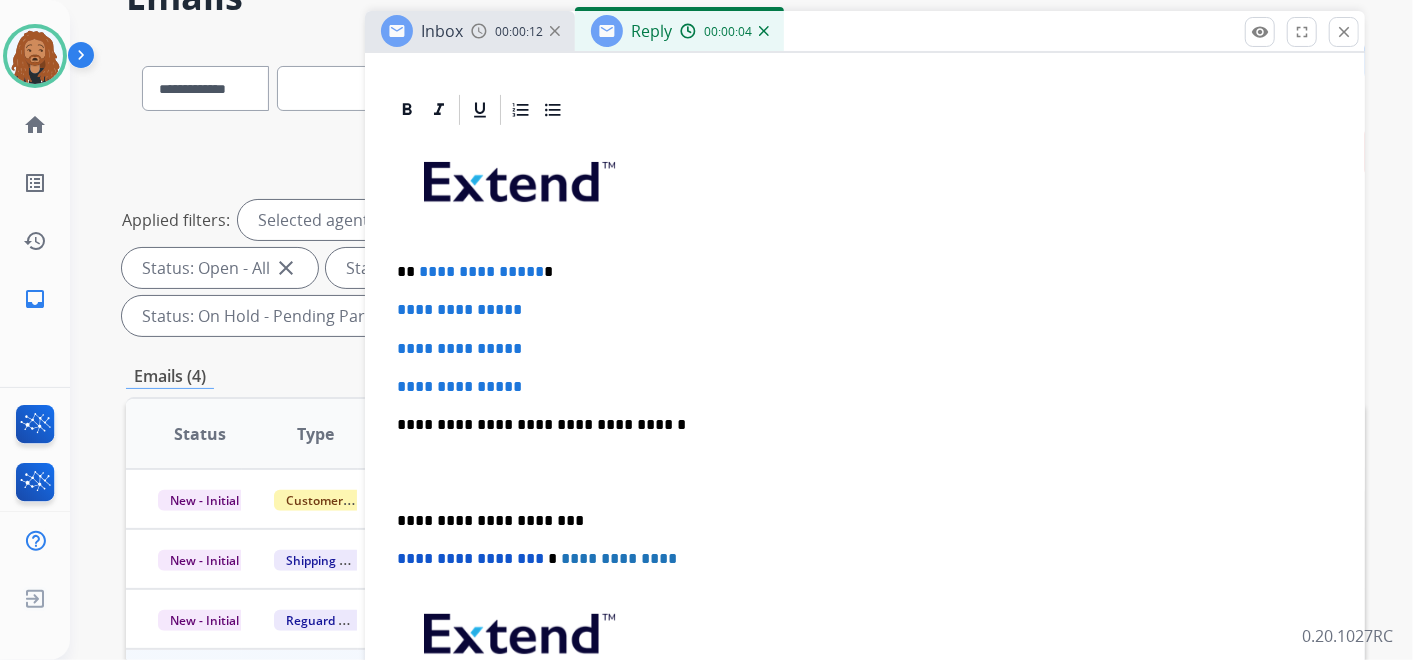 scroll, scrollTop: 436, scrollLeft: 0, axis: vertical 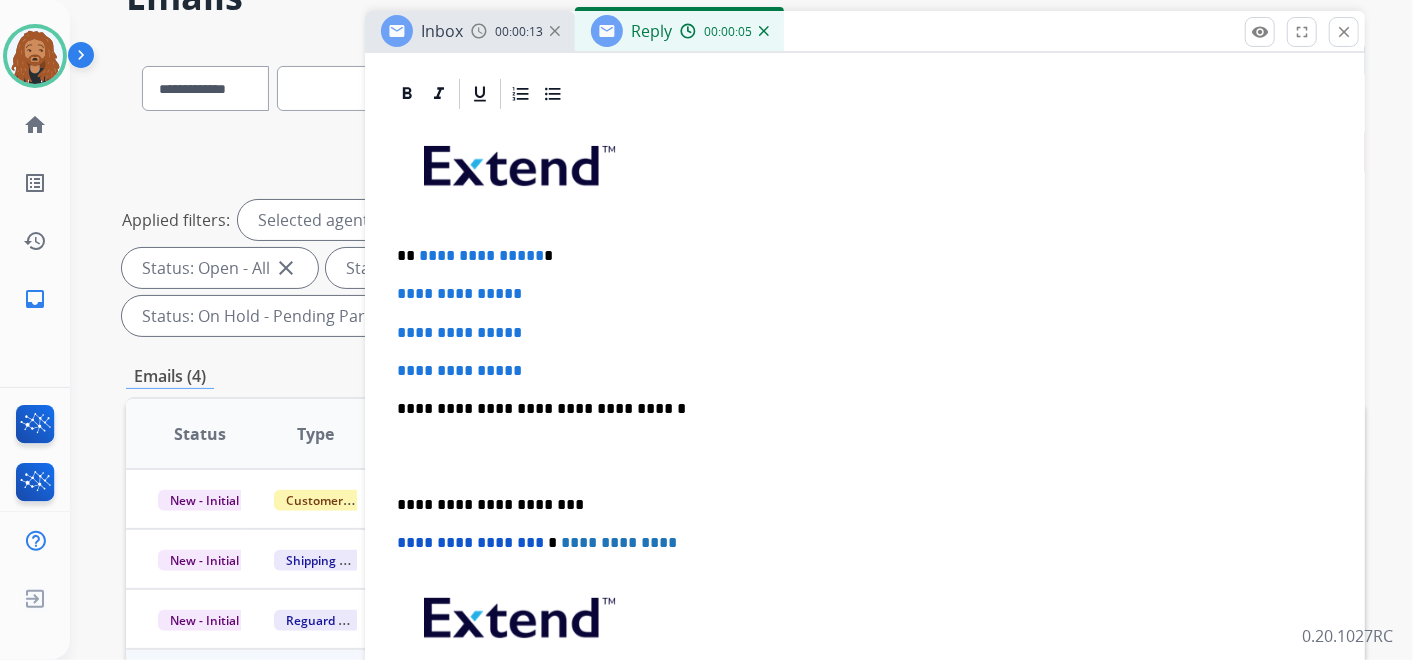 click at bounding box center (865, 457) 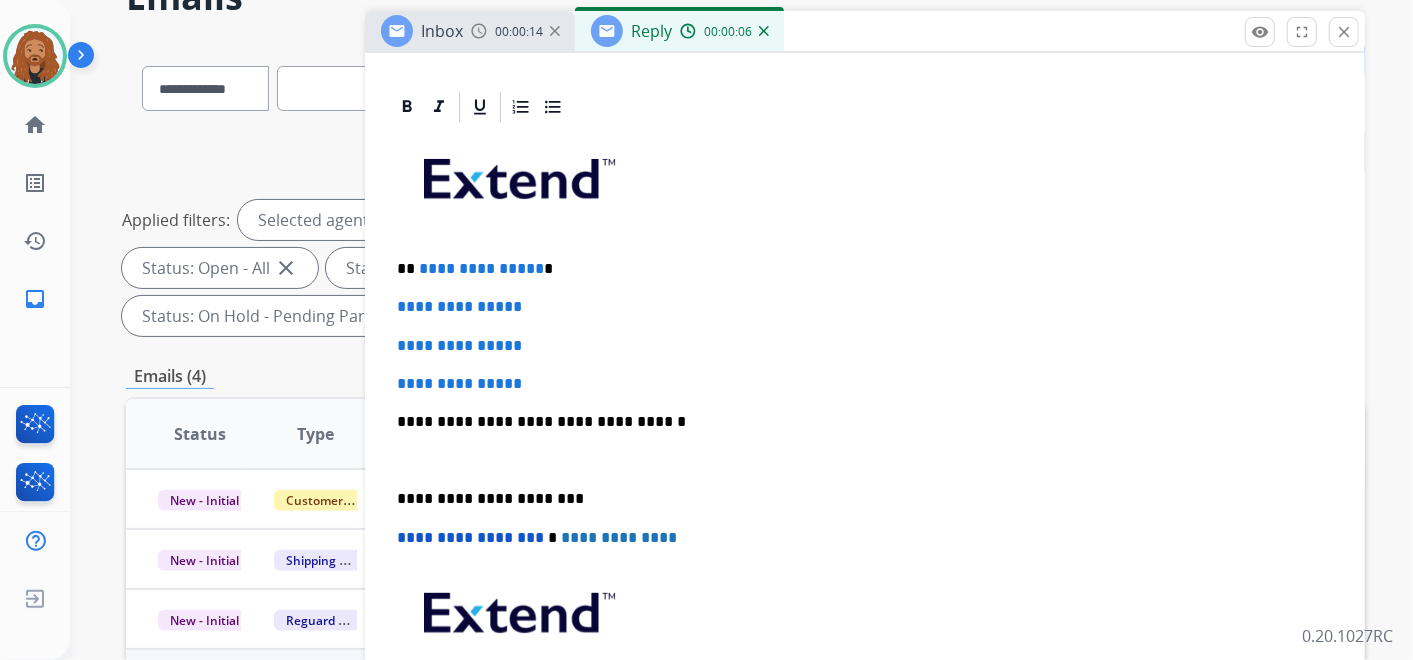 scroll, scrollTop: 418, scrollLeft: 0, axis: vertical 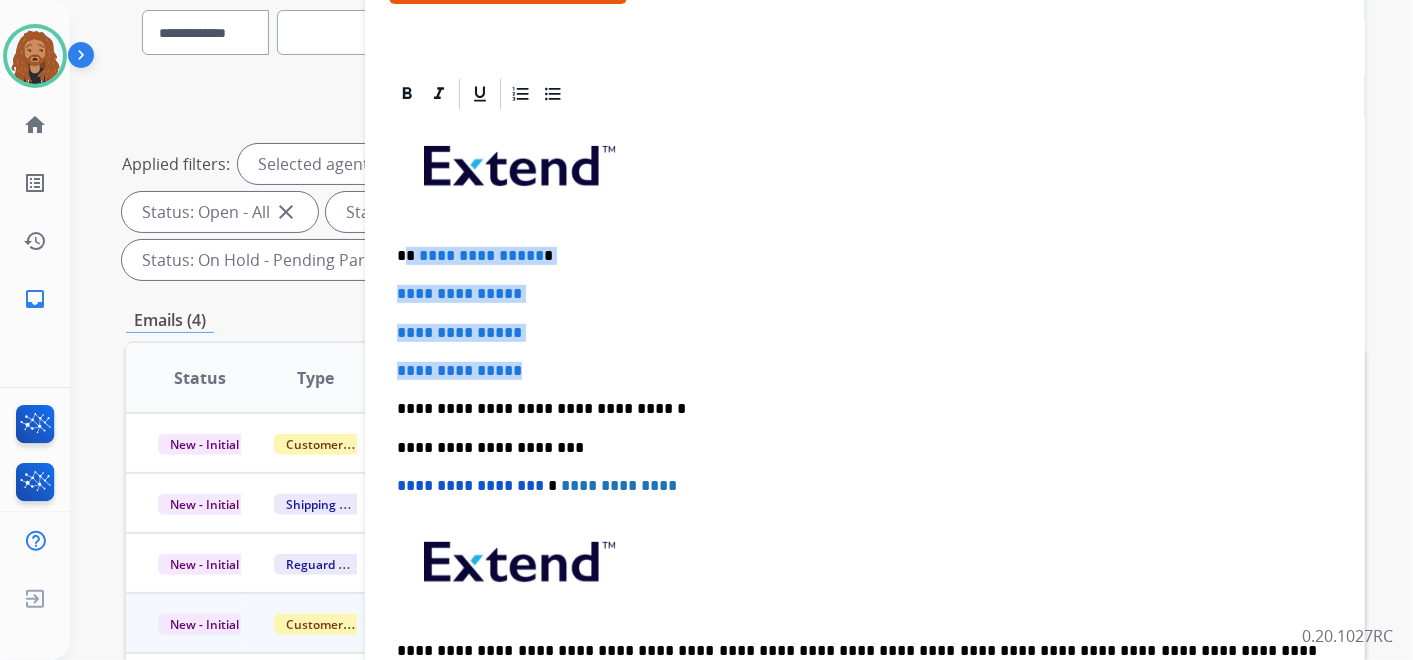 drag, startPoint x: 534, startPoint y: 365, endPoint x: 398, endPoint y: 236, distance: 187.44865 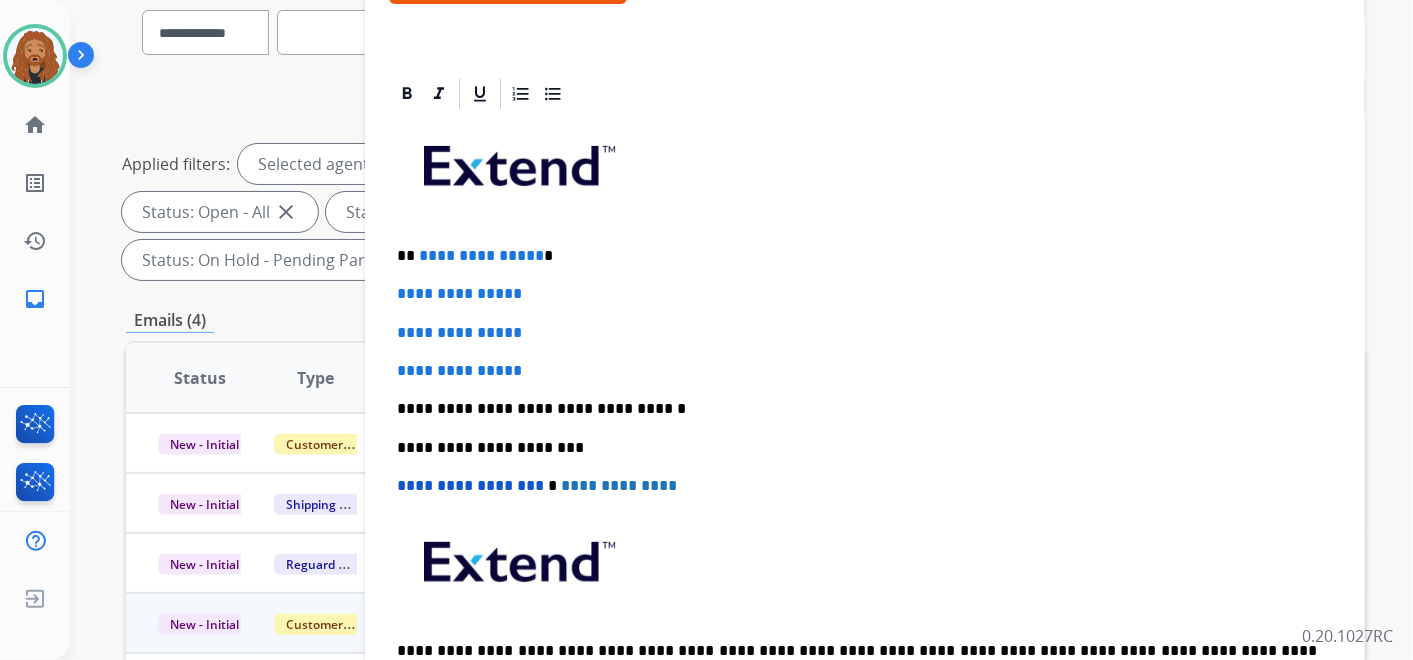 scroll, scrollTop: 264, scrollLeft: 0, axis: vertical 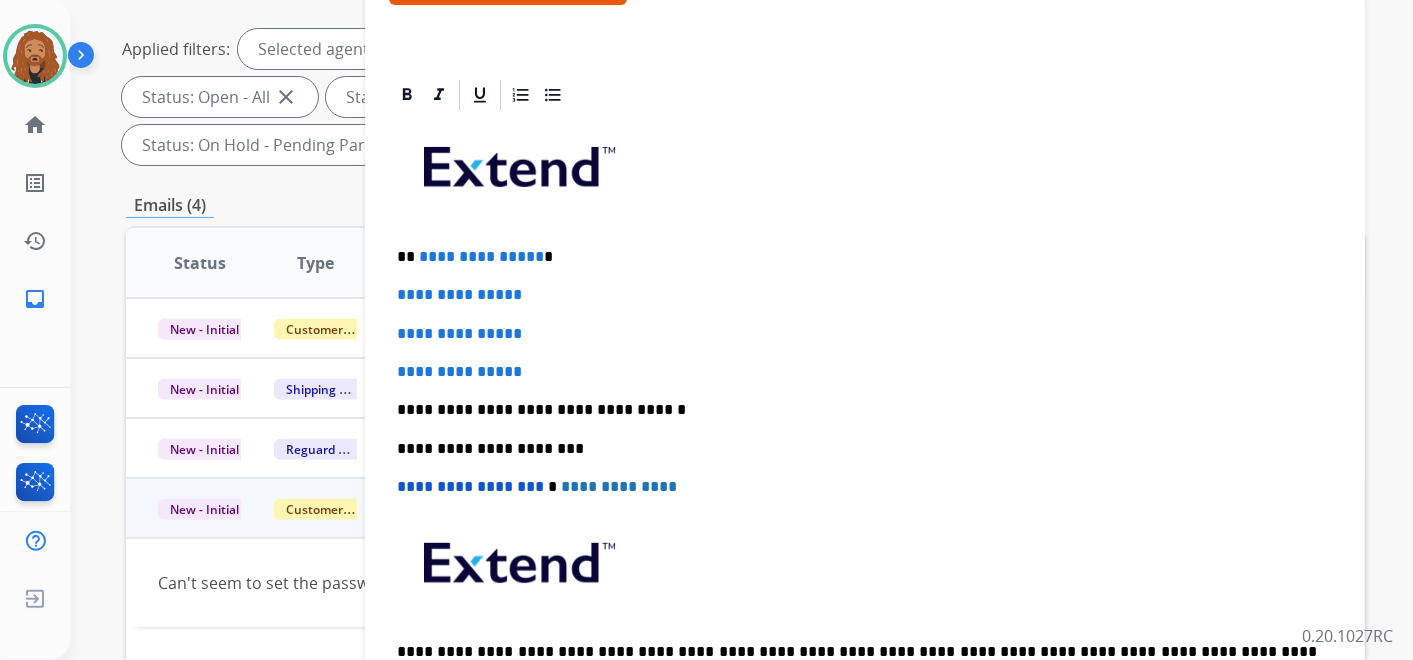 type 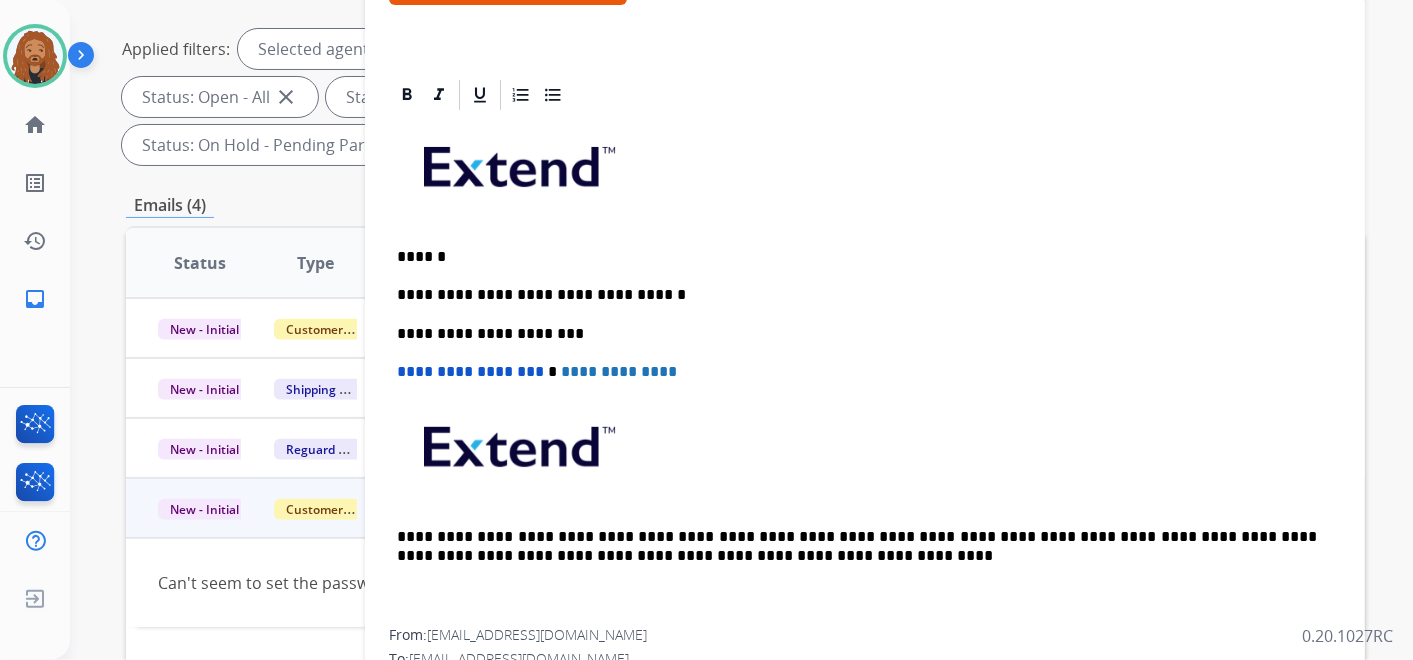 scroll, scrollTop: 302, scrollLeft: 0, axis: vertical 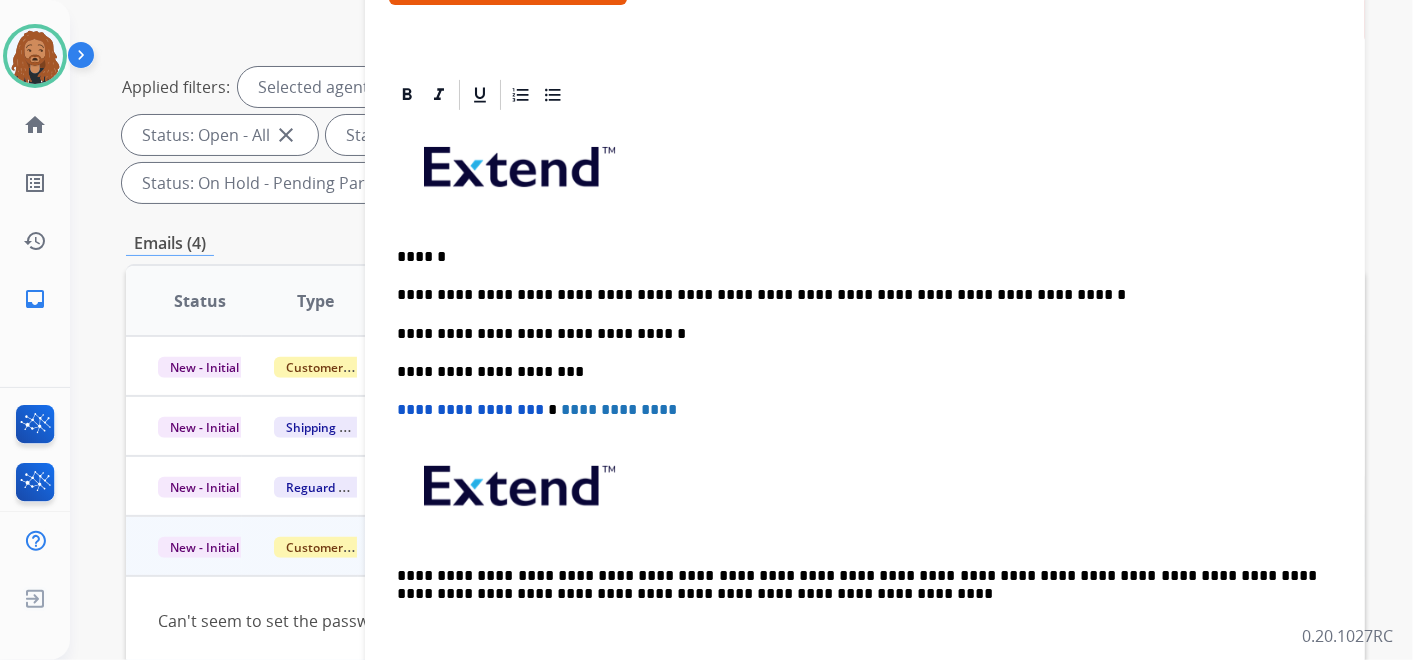 click on "**********" at bounding box center (857, 295) 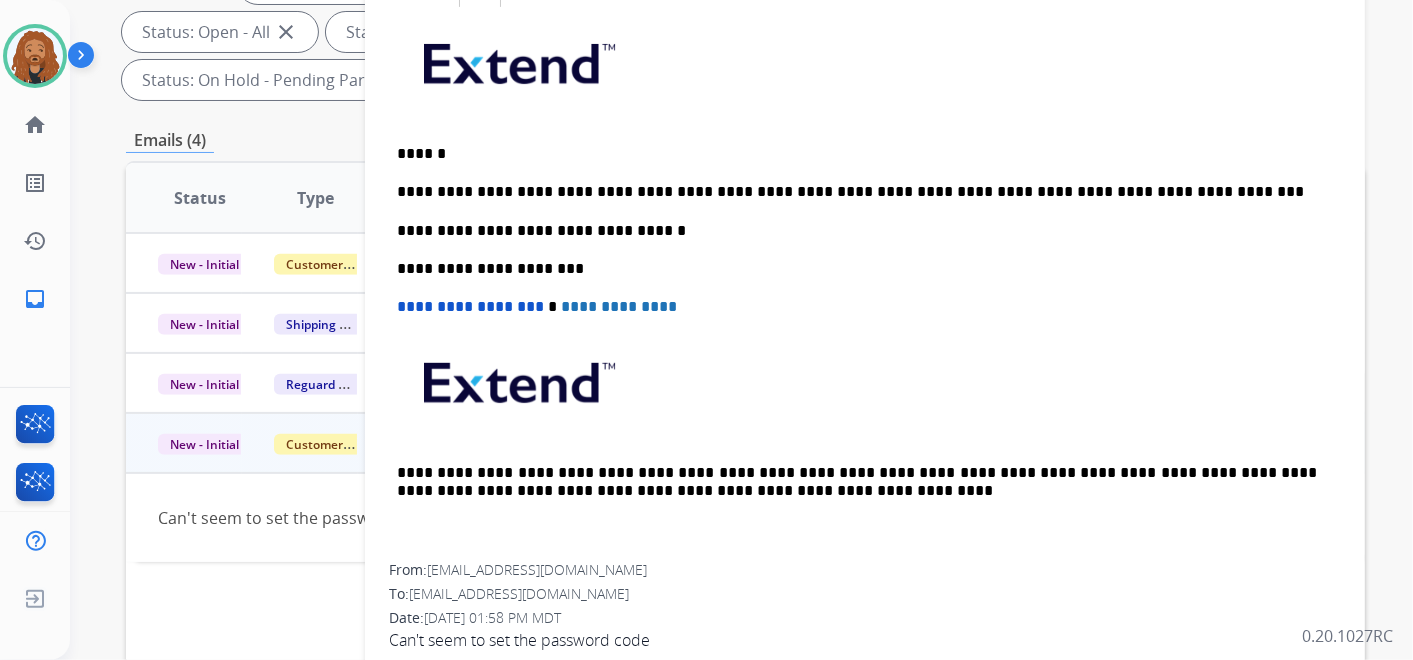 scroll, scrollTop: 466, scrollLeft: 0, axis: vertical 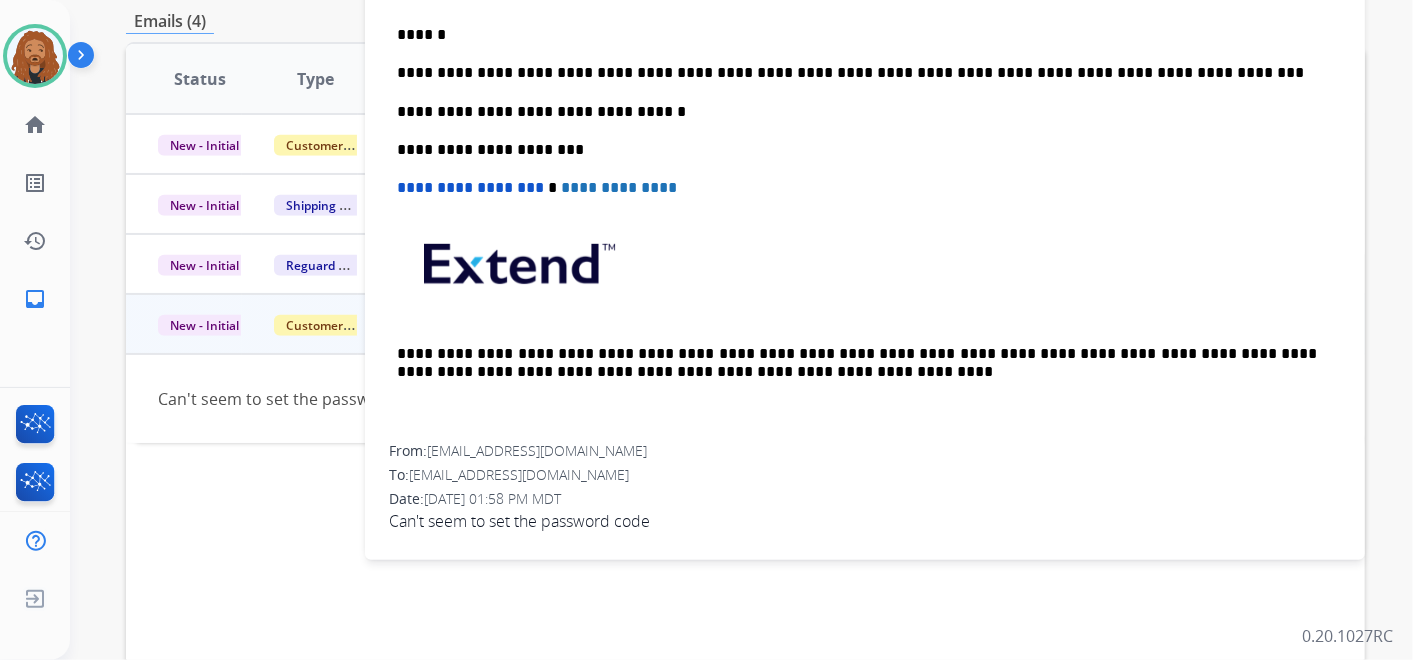 click on "**********" at bounding box center [857, 73] 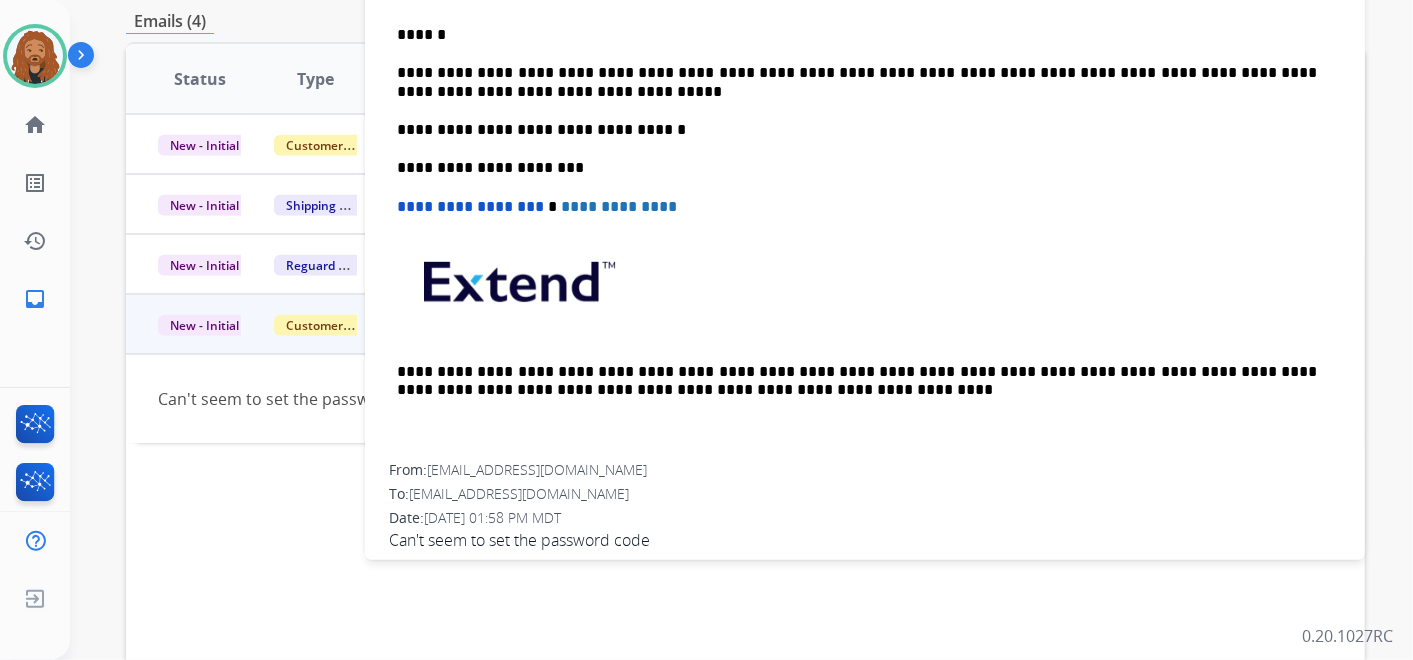 click on "**********" at bounding box center [857, 82] 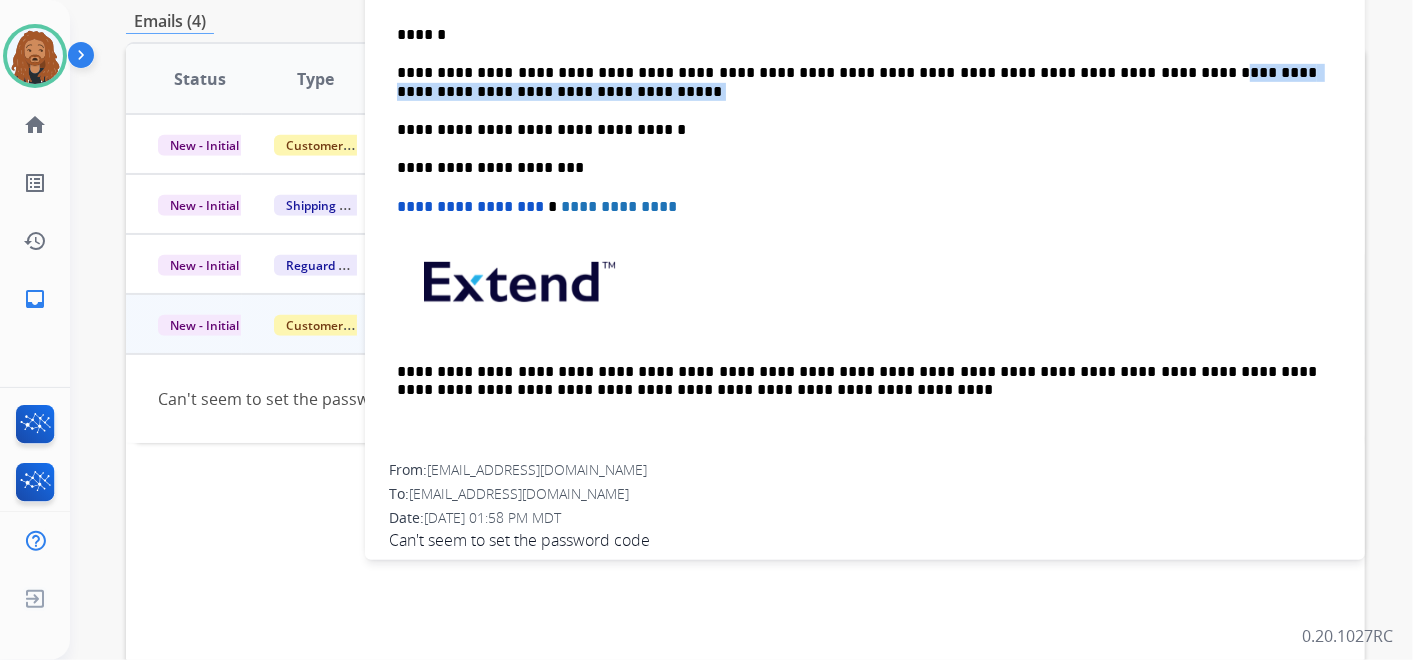 drag, startPoint x: 1078, startPoint y: 65, endPoint x: 534, endPoint y: 94, distance: 544.7724 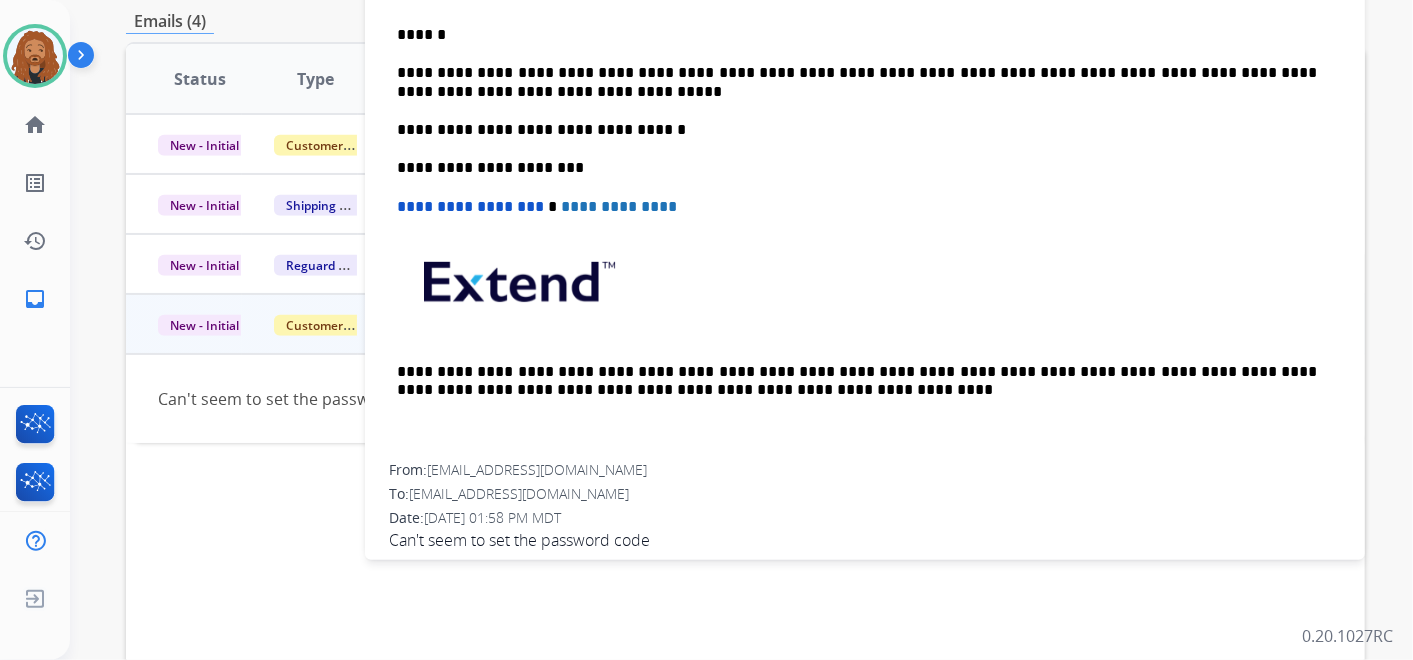 scroll, scrollTop: 264, scrollLeft: 0, axis: vertical 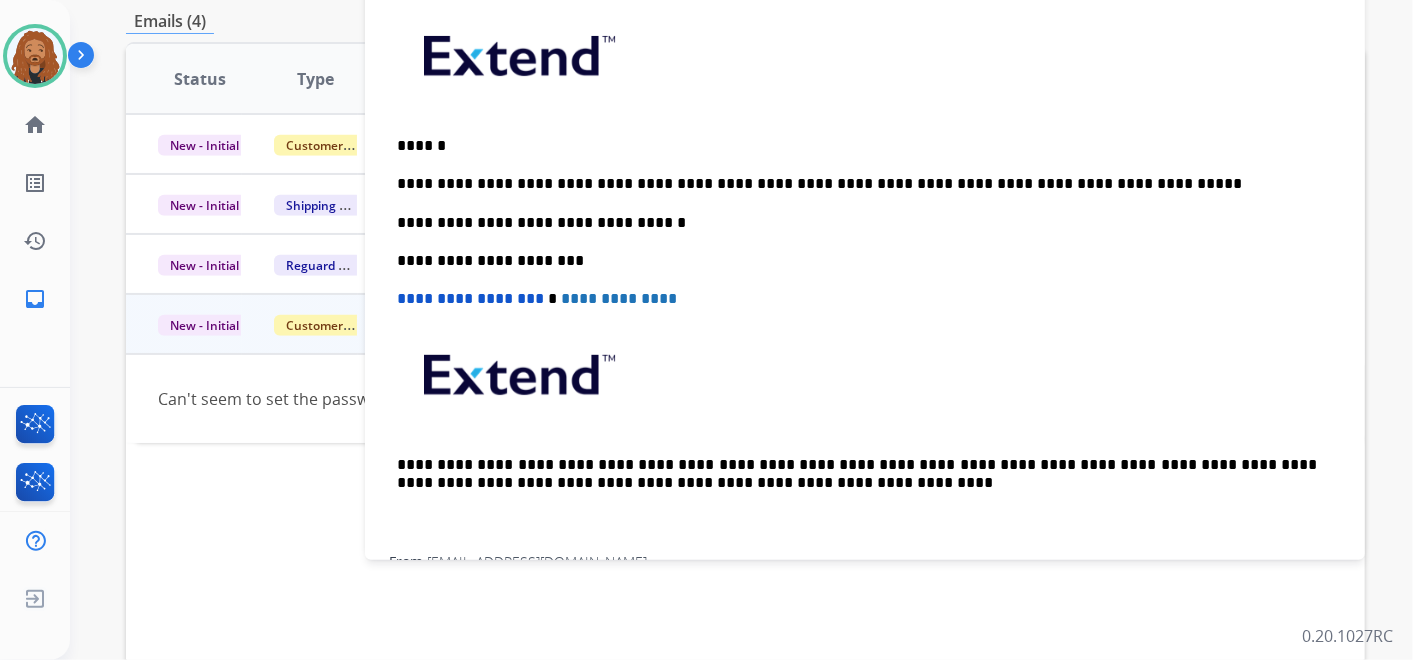 click on "**********" at bounding box center (857, 184) 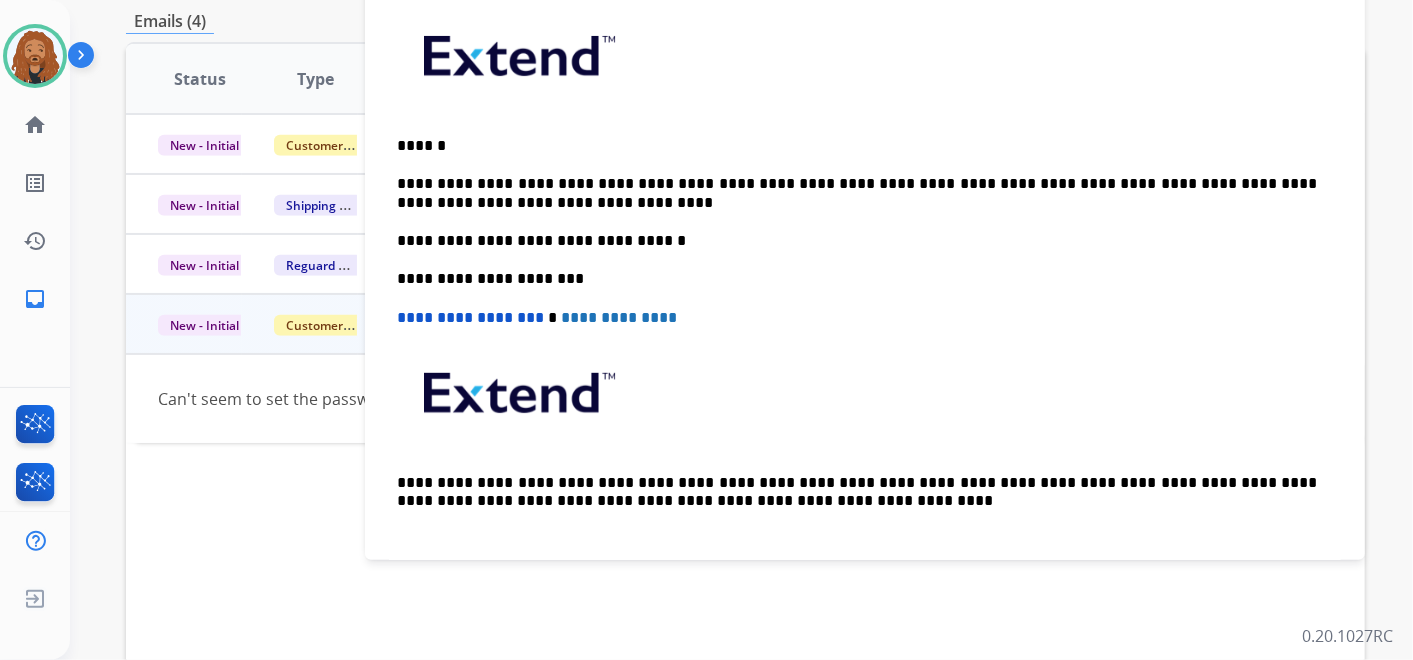 click on "**********" at bounding box center [857, 193] 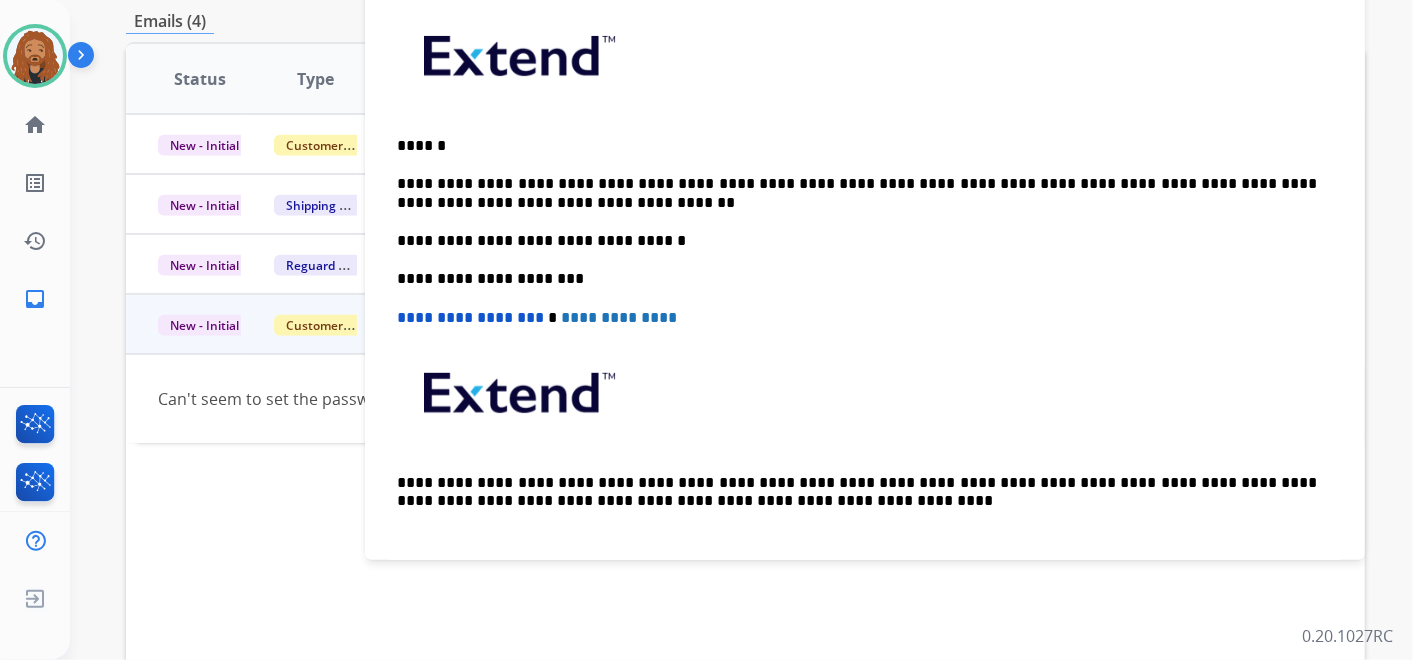click on "**********" at bounding box center (857, 193) 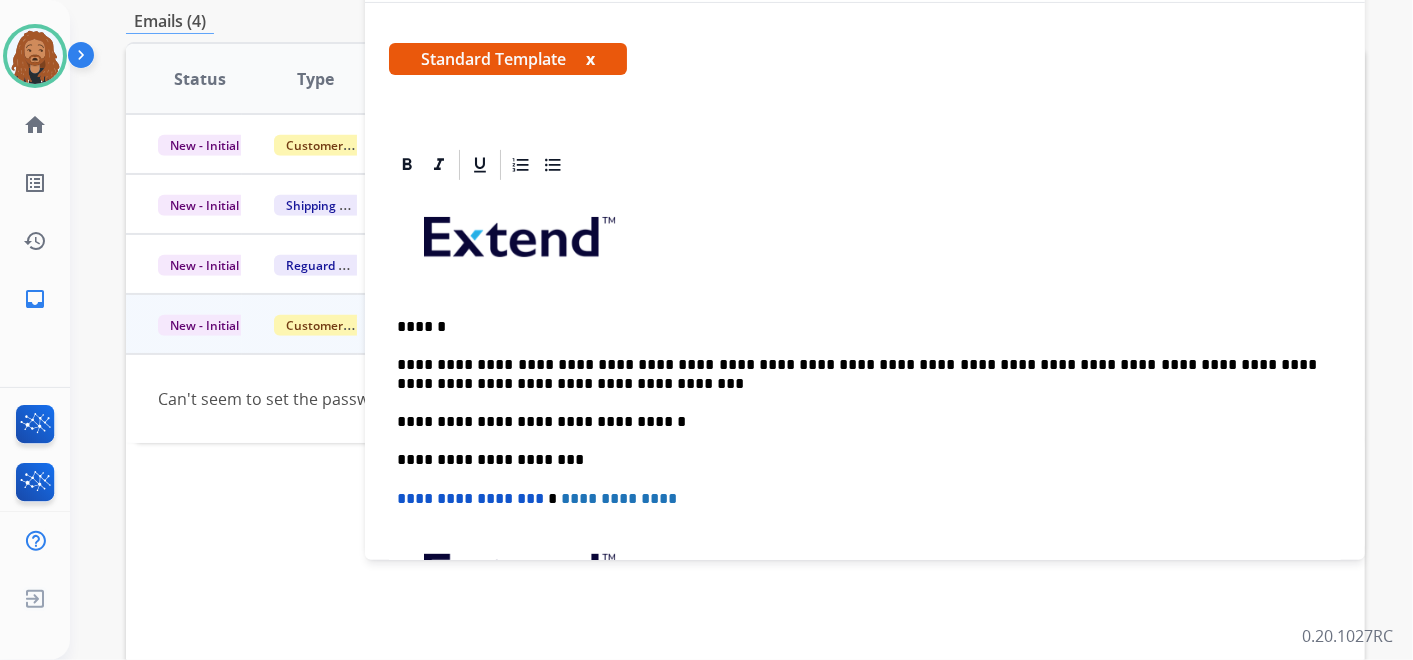 scroll, scrollTop: 0, scrollLeft: 0, axis: both 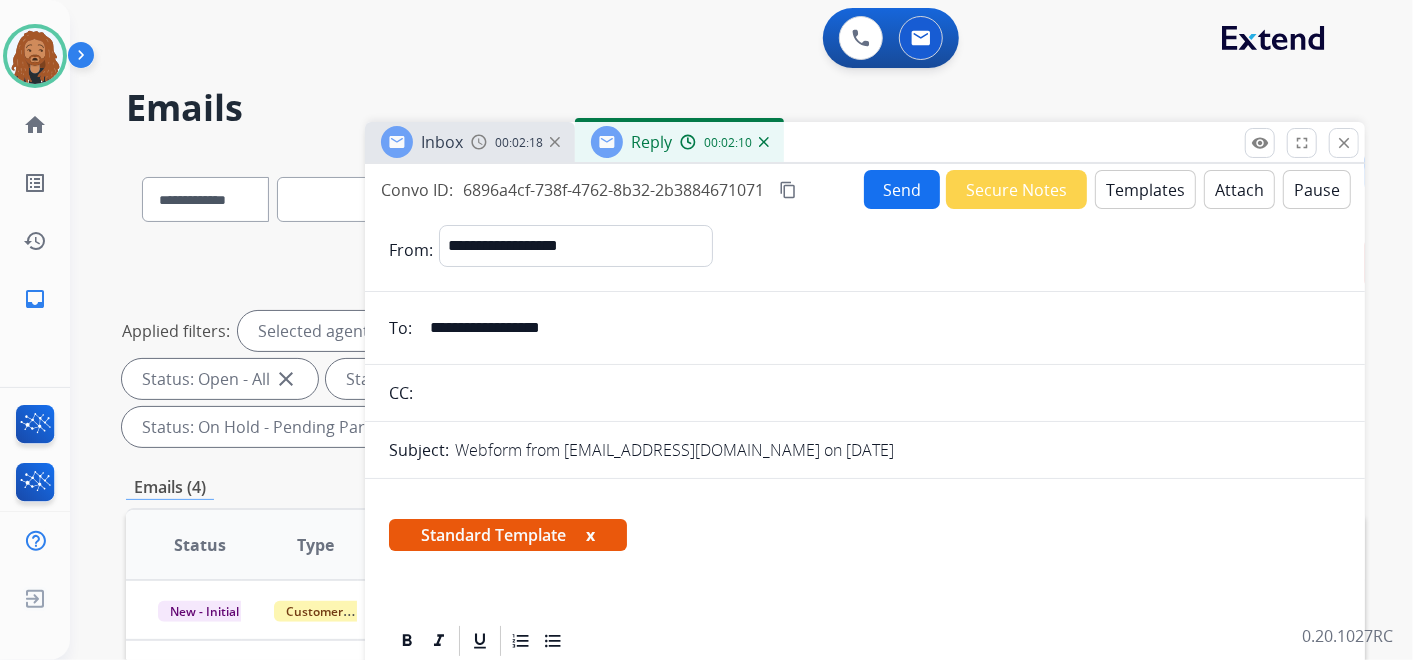 click on "Send" at bounding box center (902, 189) 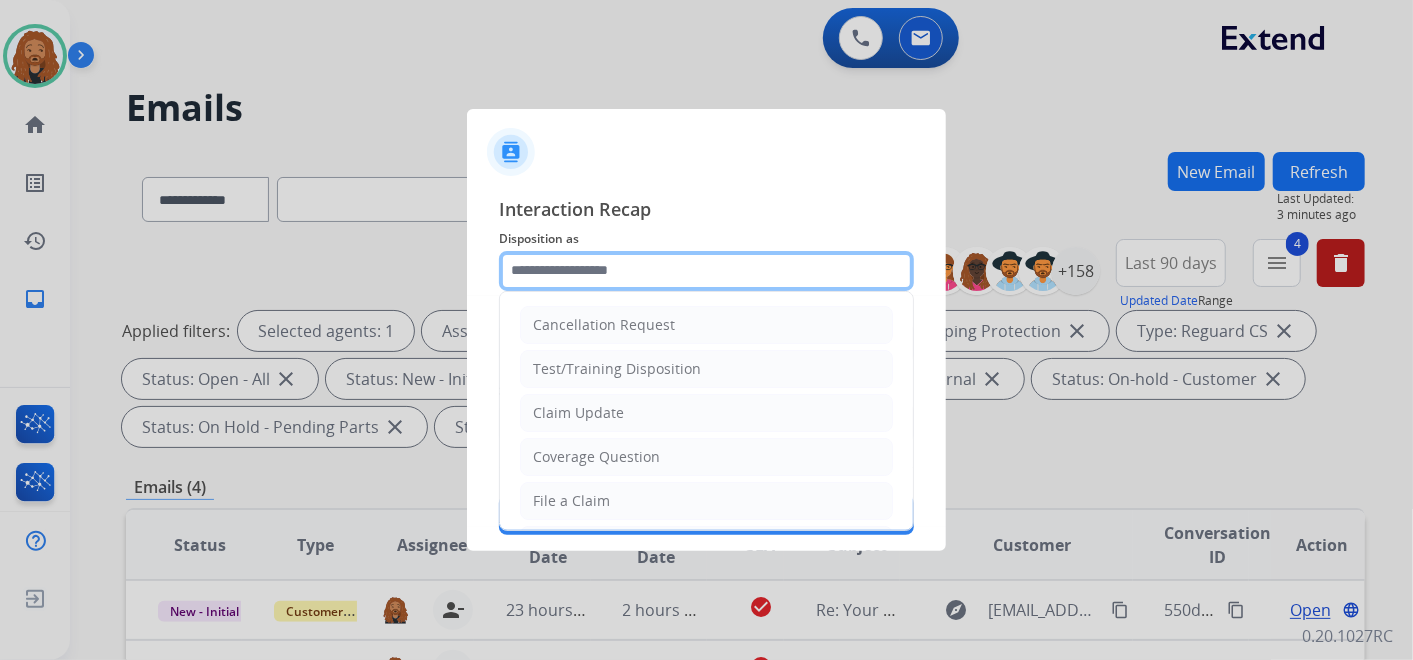 click 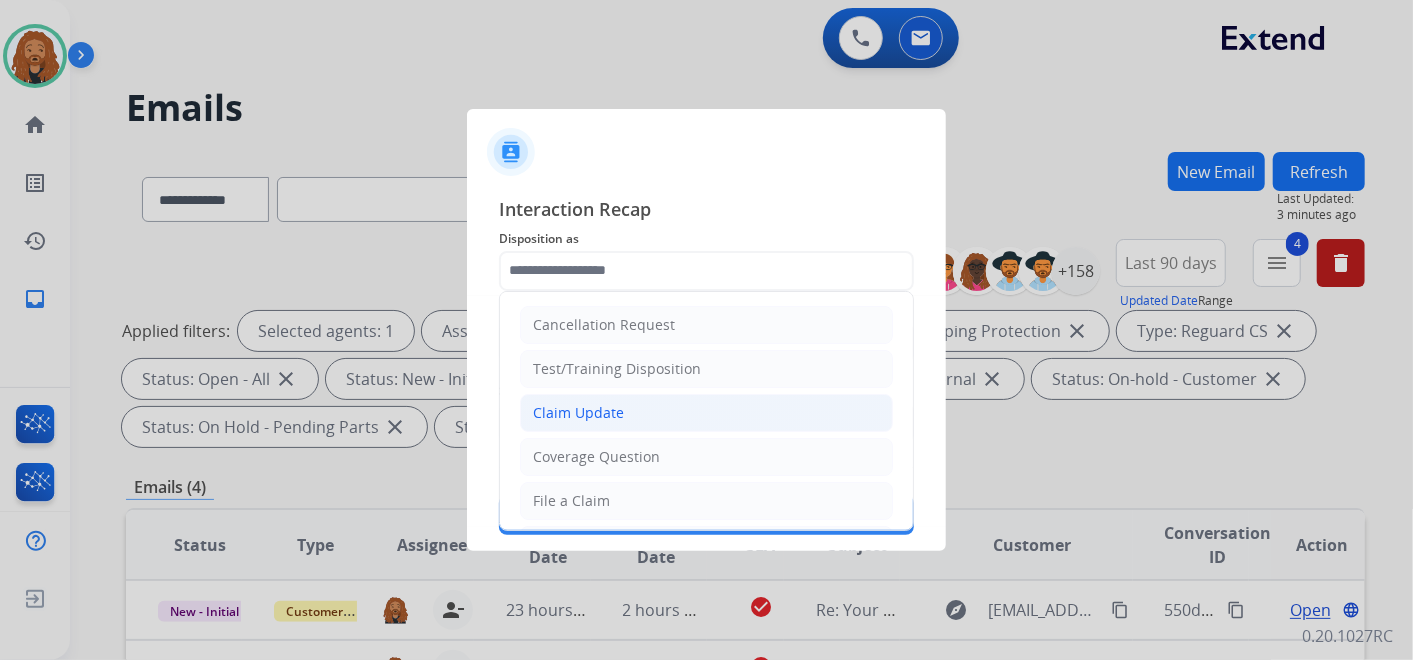 click on "Claim Update" 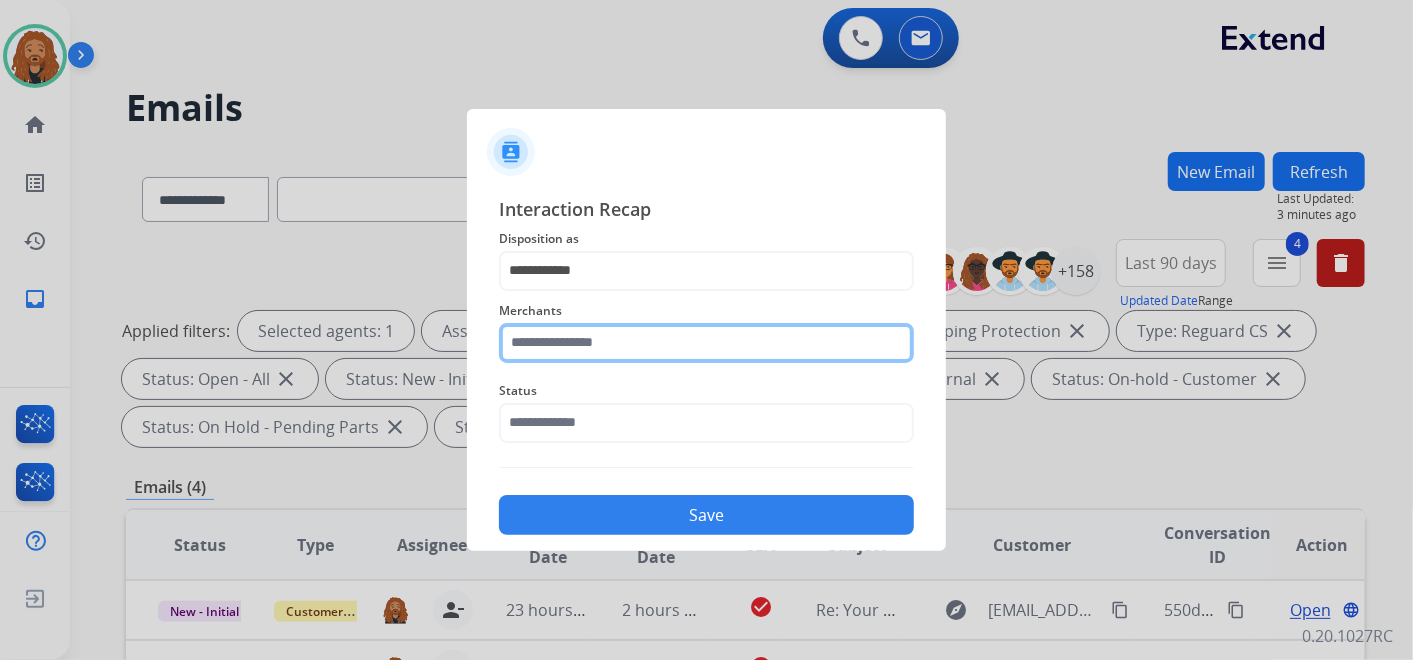 click 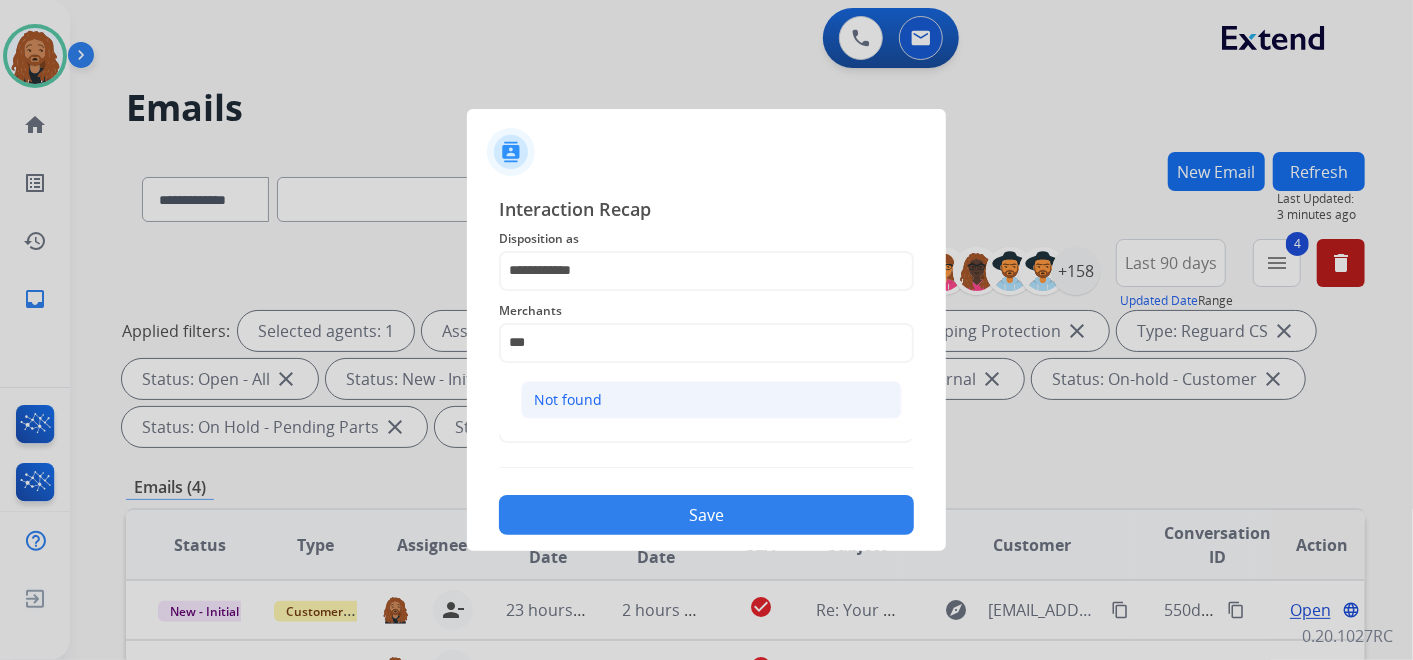 click on "Not found" 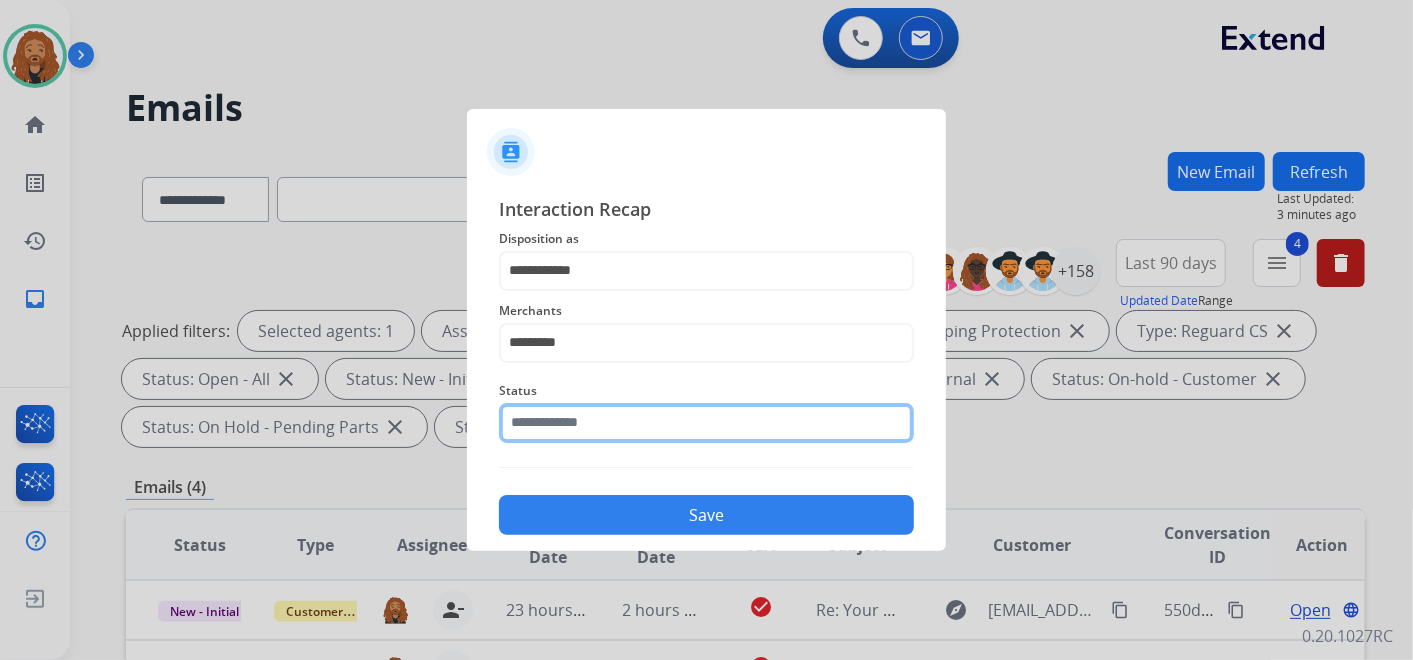 click on "Status" 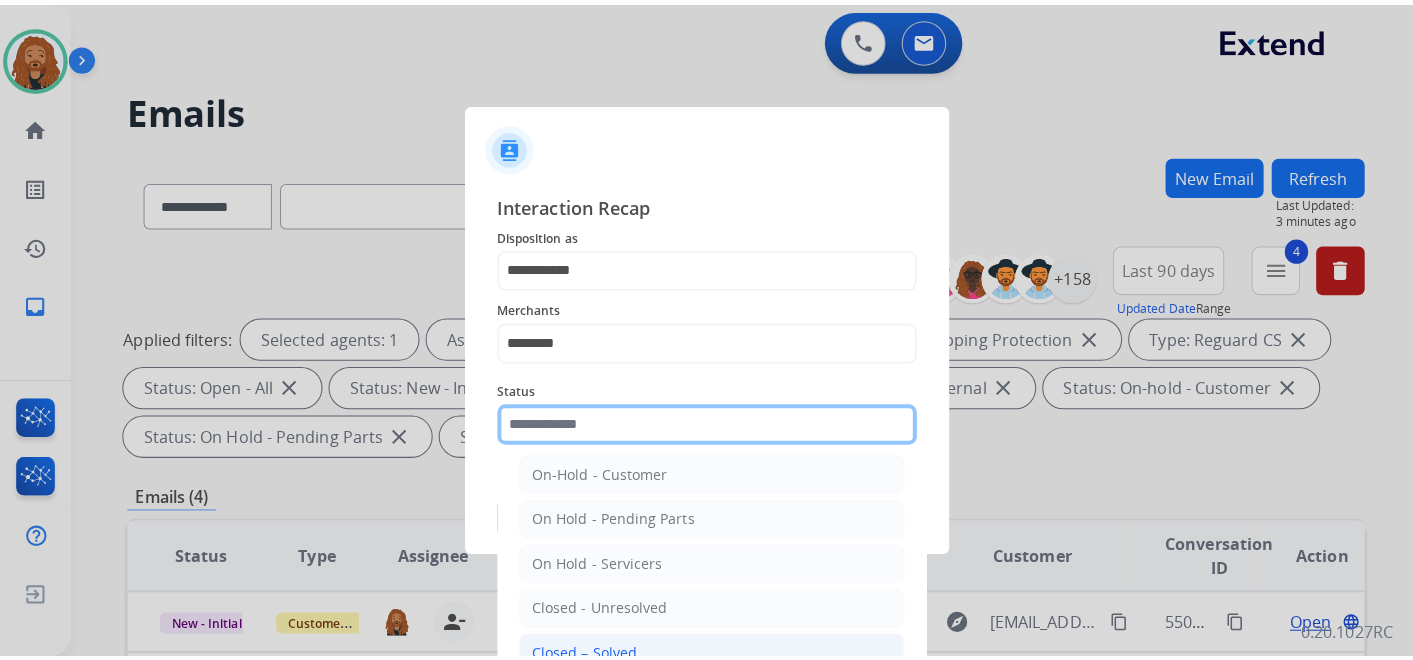 scroll, scrollTop: 114, scrollLeft: 0, axis: vertical 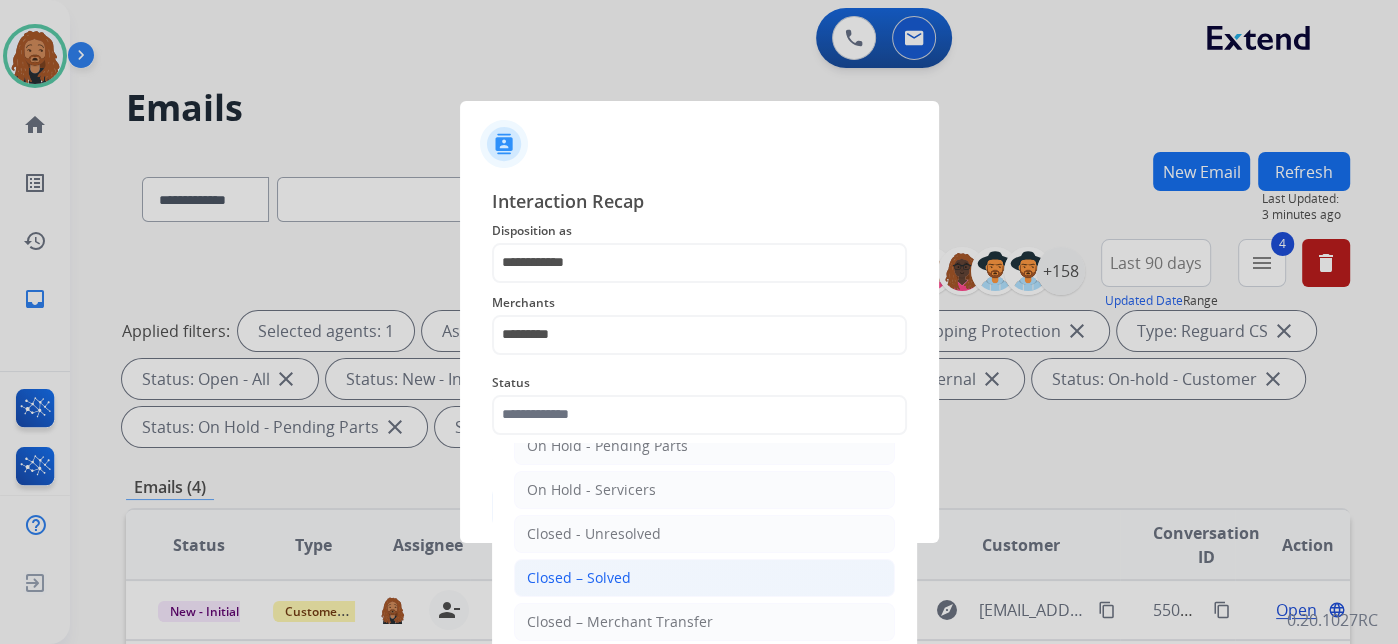 click on "Closed – Solved" 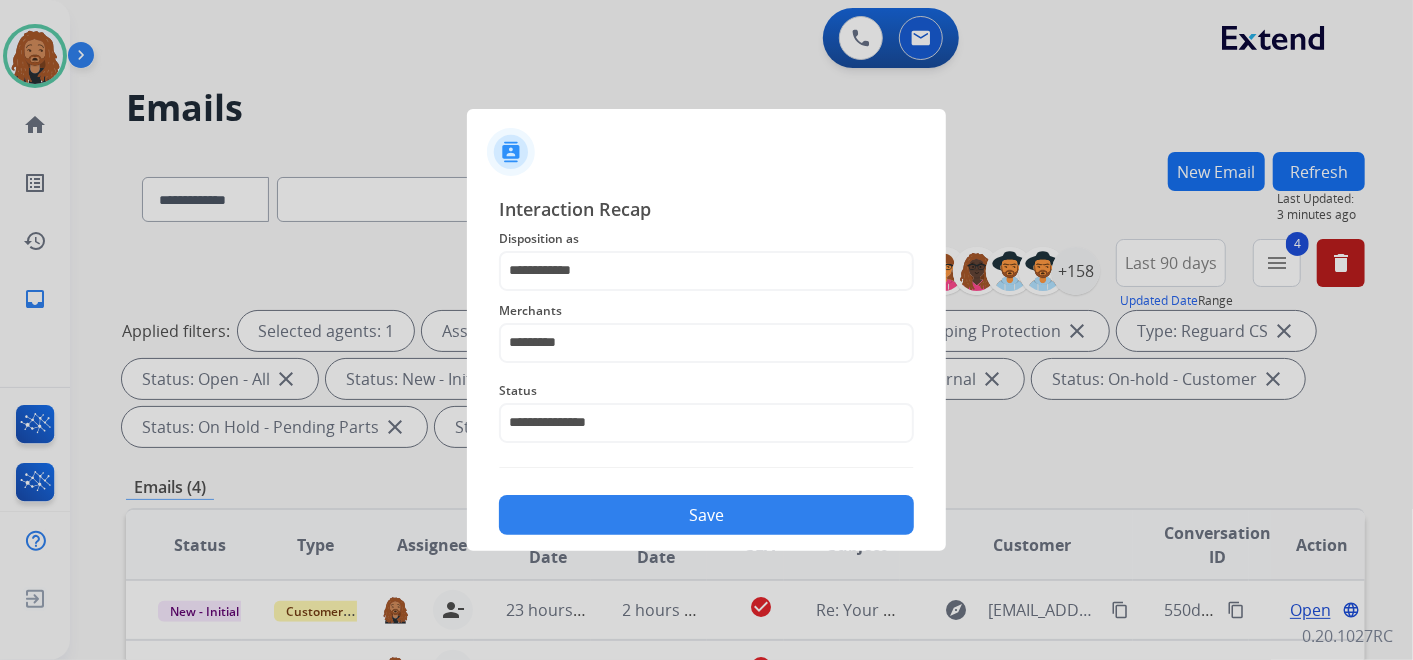 click on "Save" 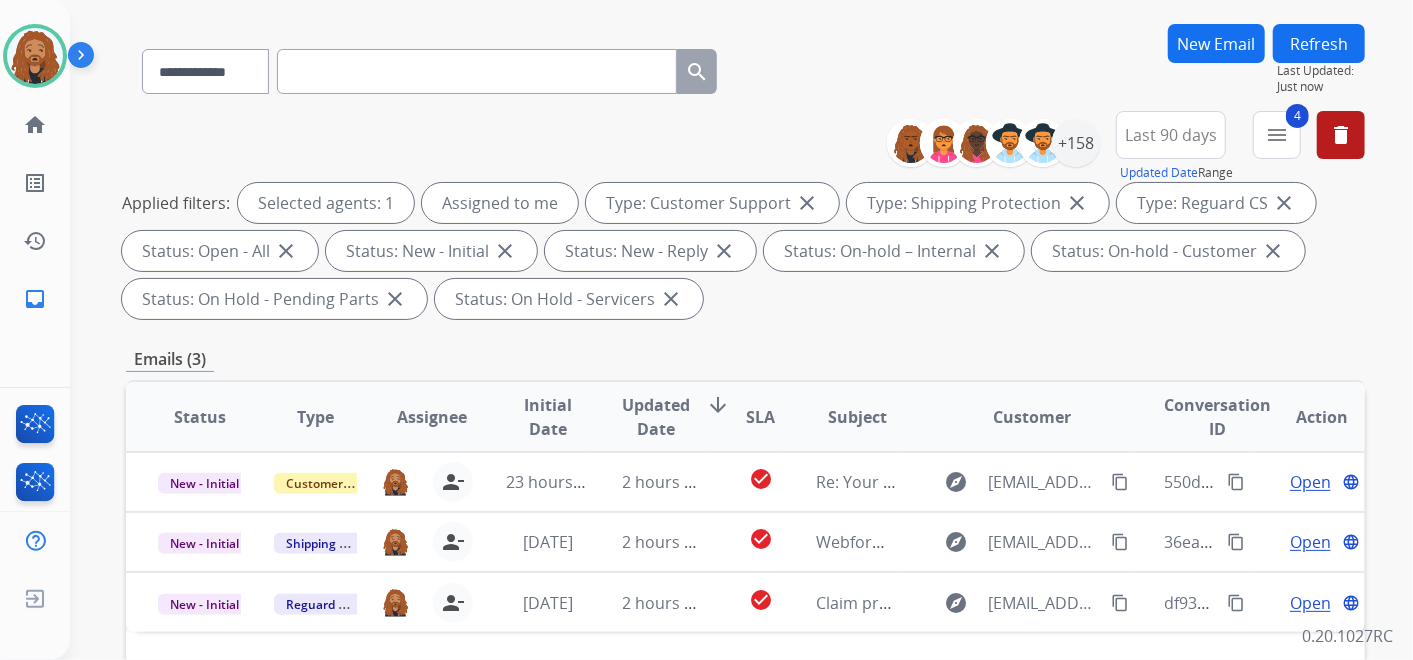 scroll, scrollTop: 222, scrollLeft: 0, axis: vertical 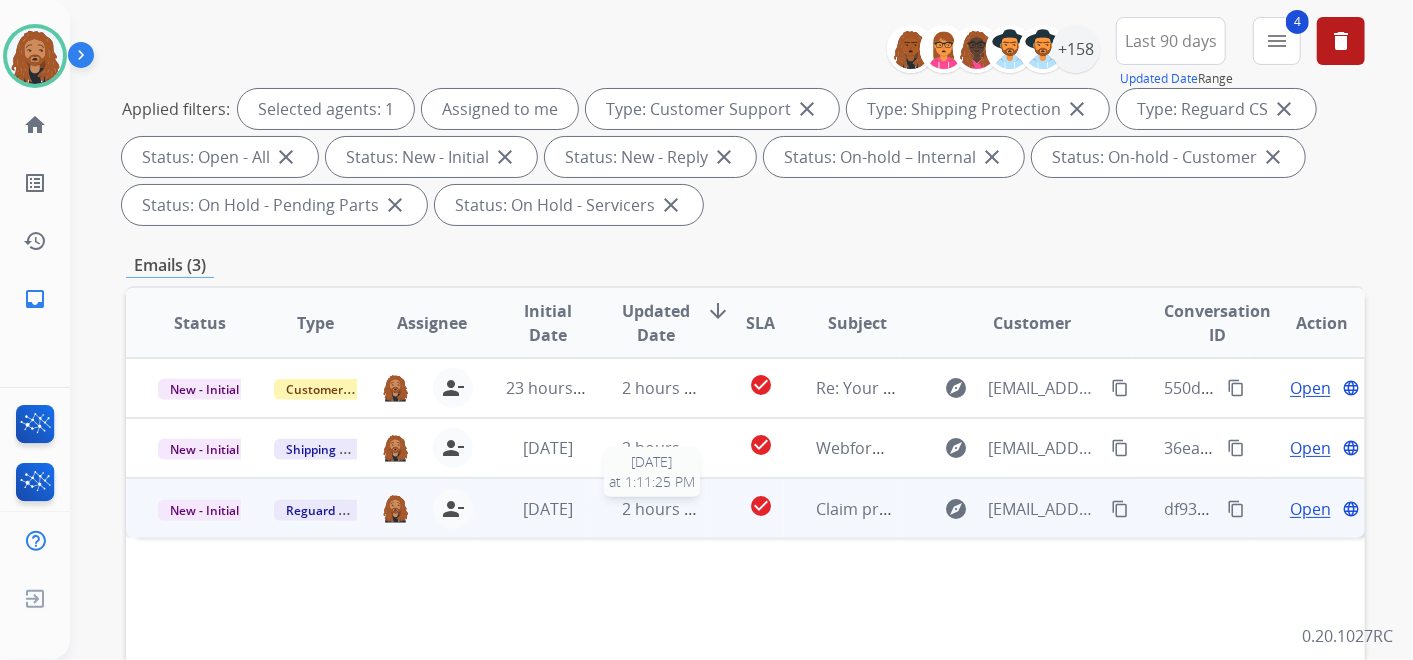 click on "2 hours ago" at bounding box center (668, 509) 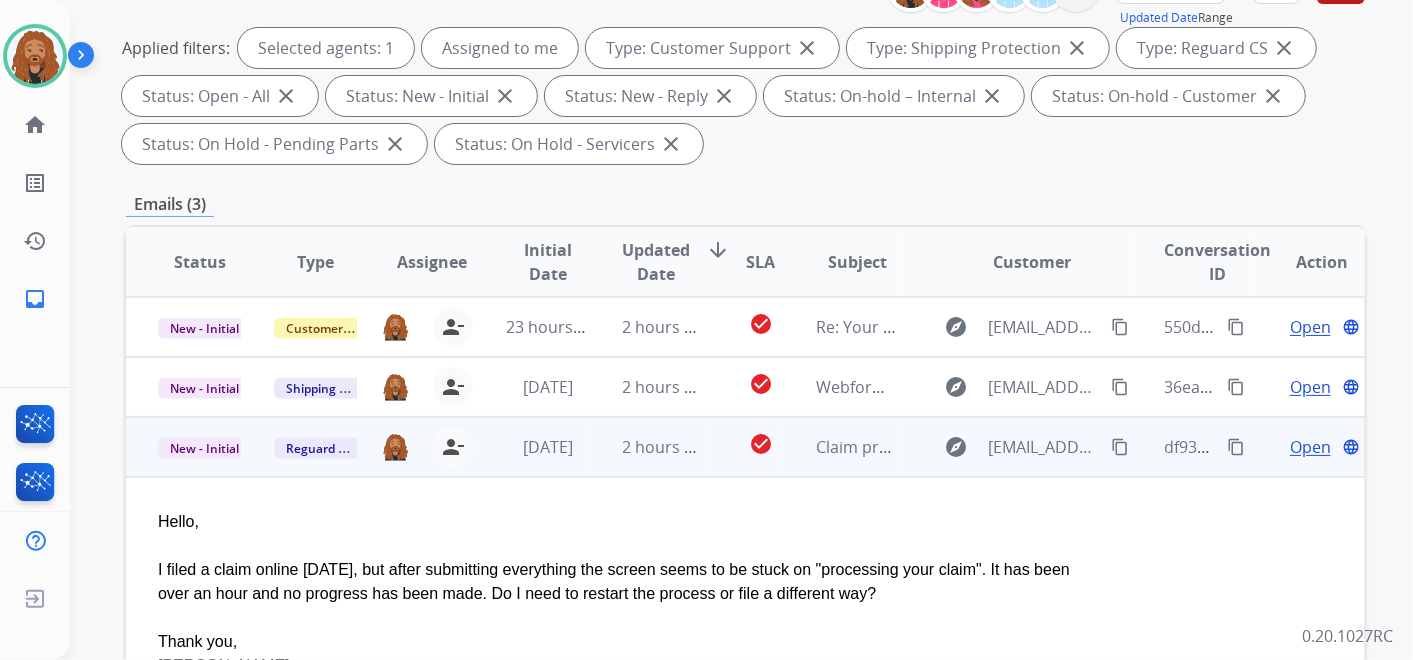 scroll, scrollTop: 333, scrollLeft: 0, axis: vertical 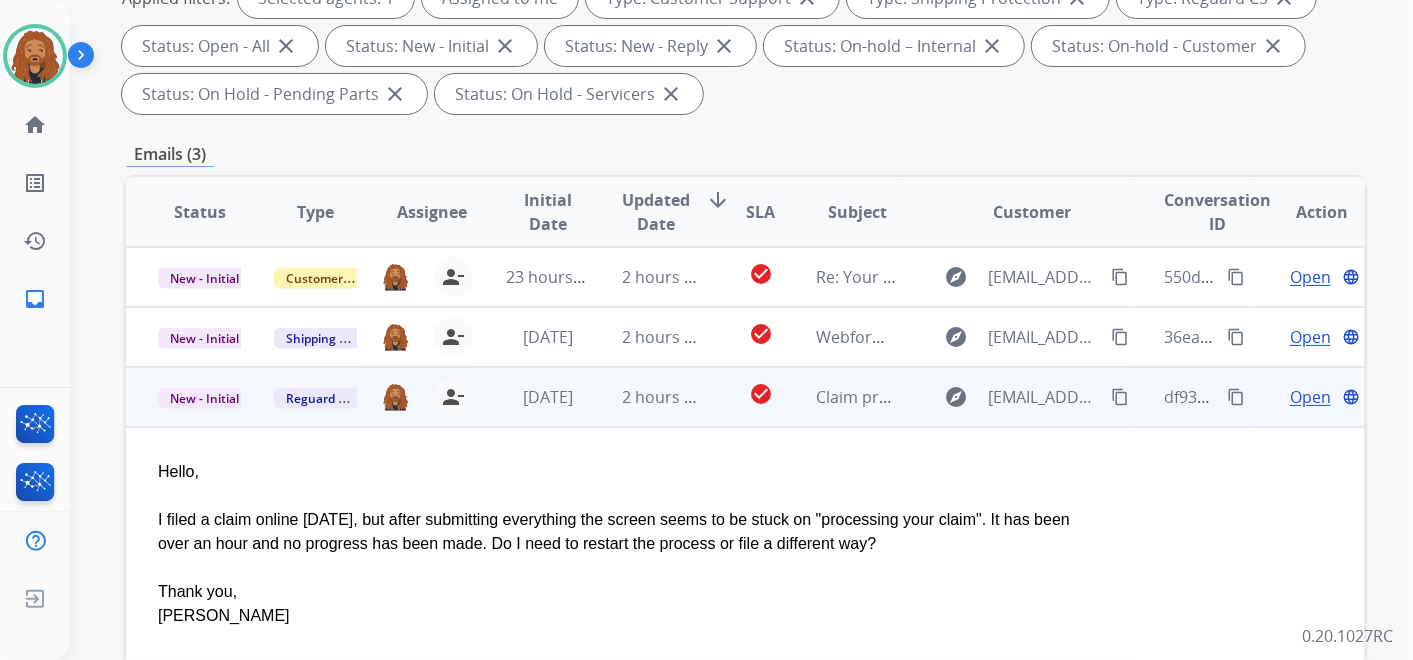 click on "Open" at bounding box center (1310, 397) 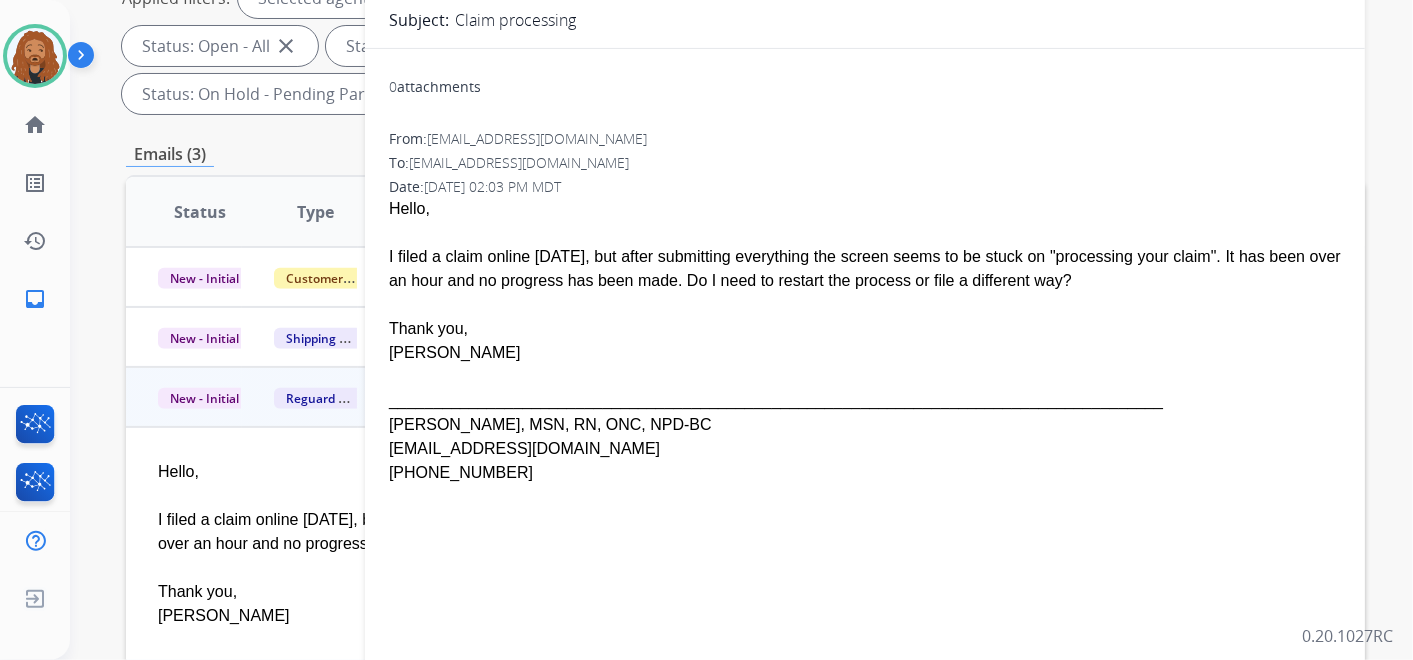 scroll, scrollTop: 111, scrollLeft: 0, axis: vertical 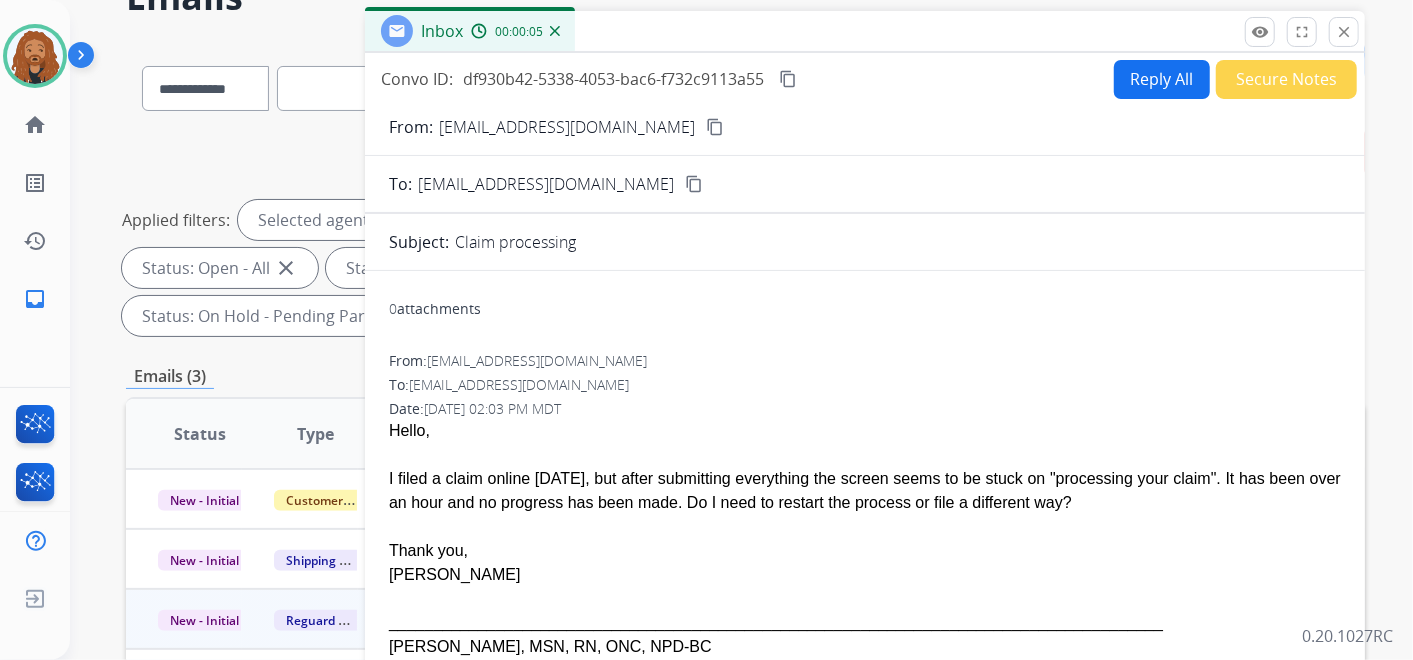 click on "content_copy" at bounding box center (715, 127) 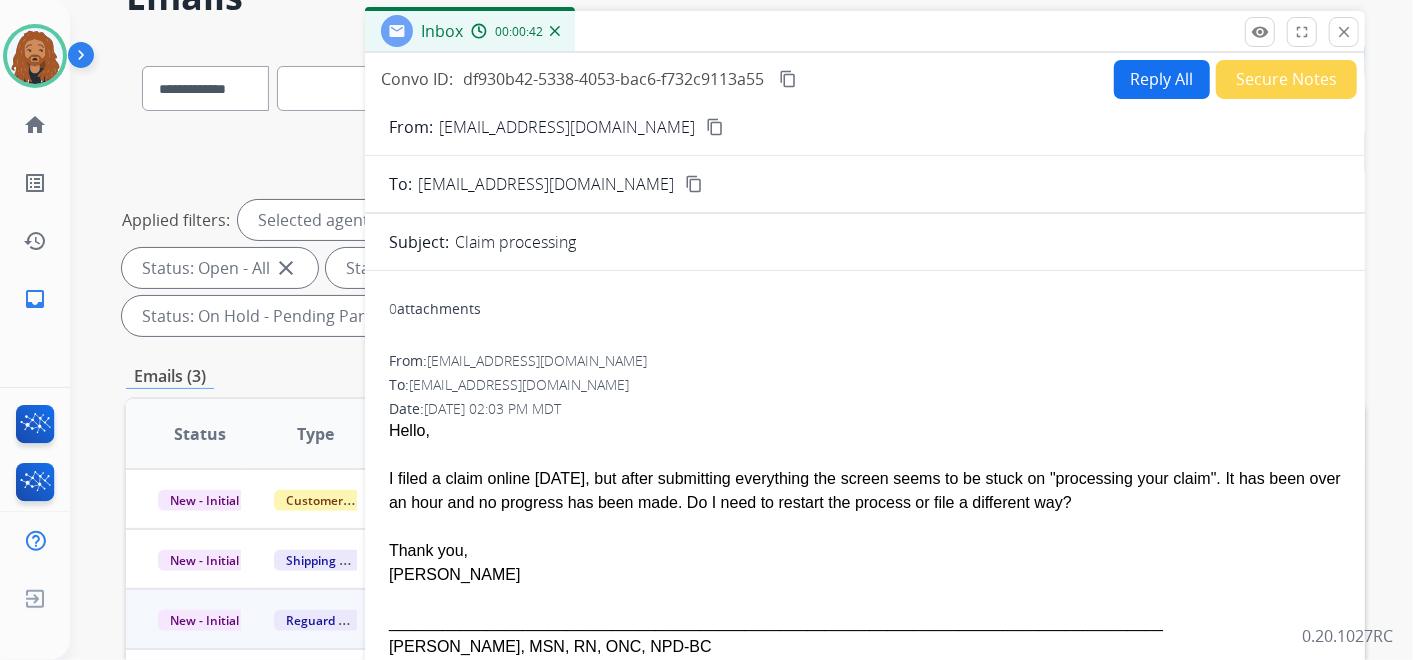 click on "Reply All" at bounding box center (1162, 79) 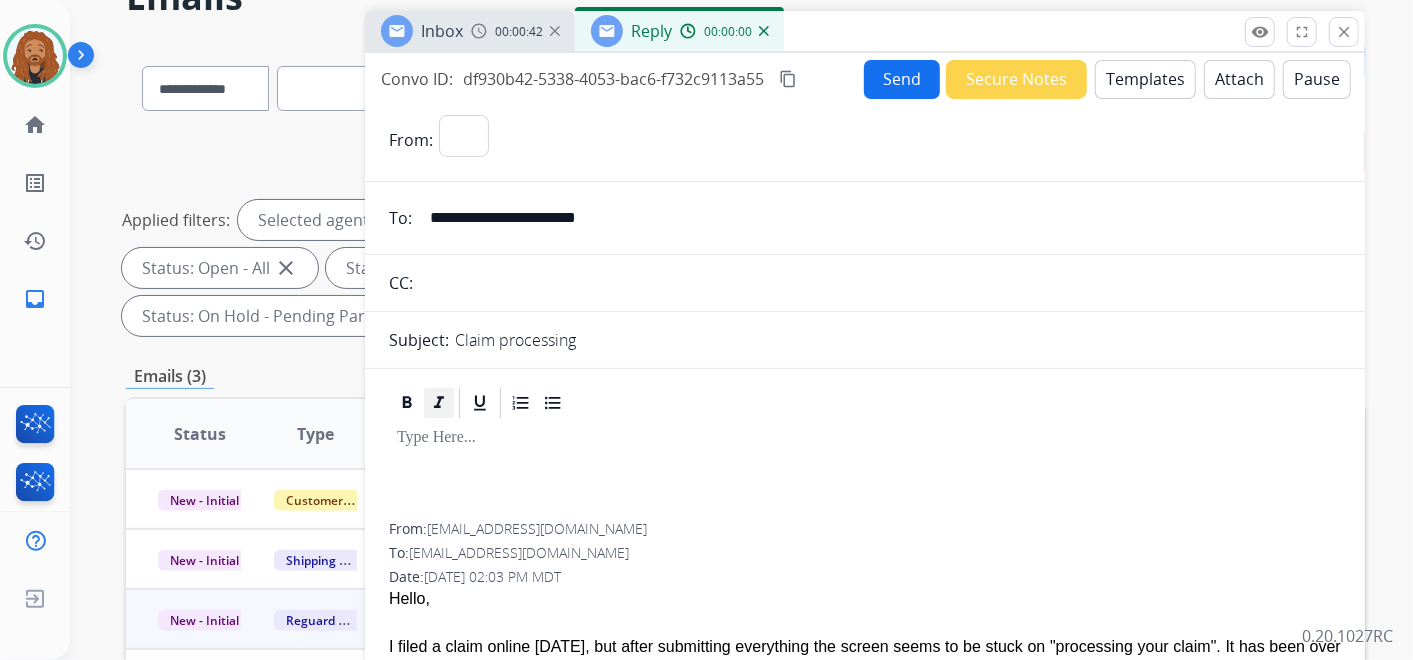 select on "**********" 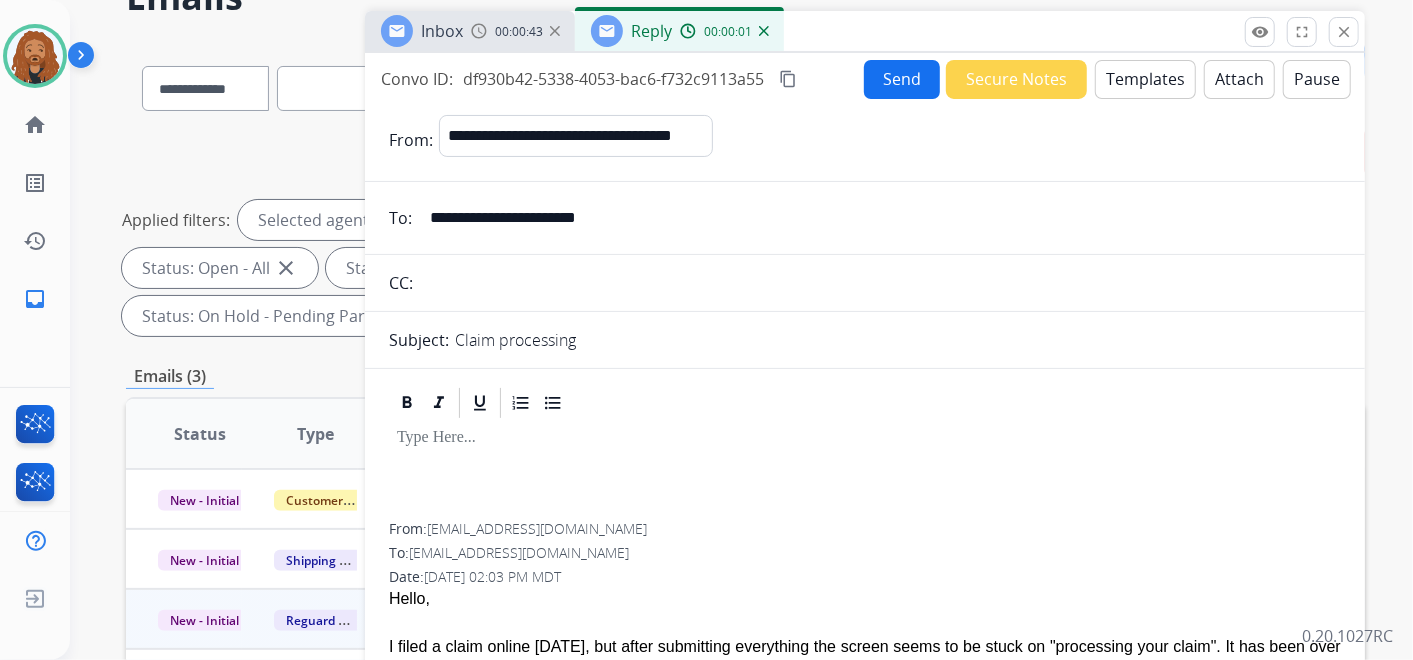 drag, startPoint x: 1157, startPoint y: 47, endPoint x: 1131, endPoint y: 88, distance: 48.548943 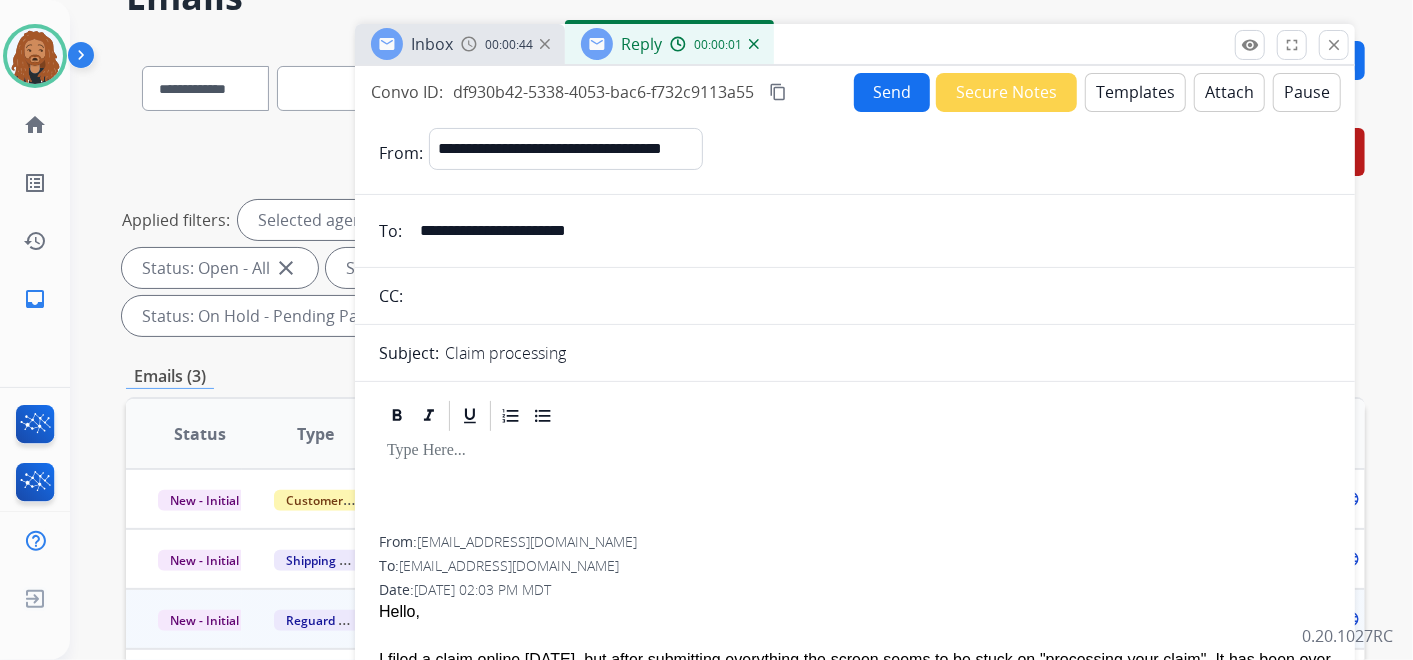 click on "Templates" at bounding box center [1135, 92] 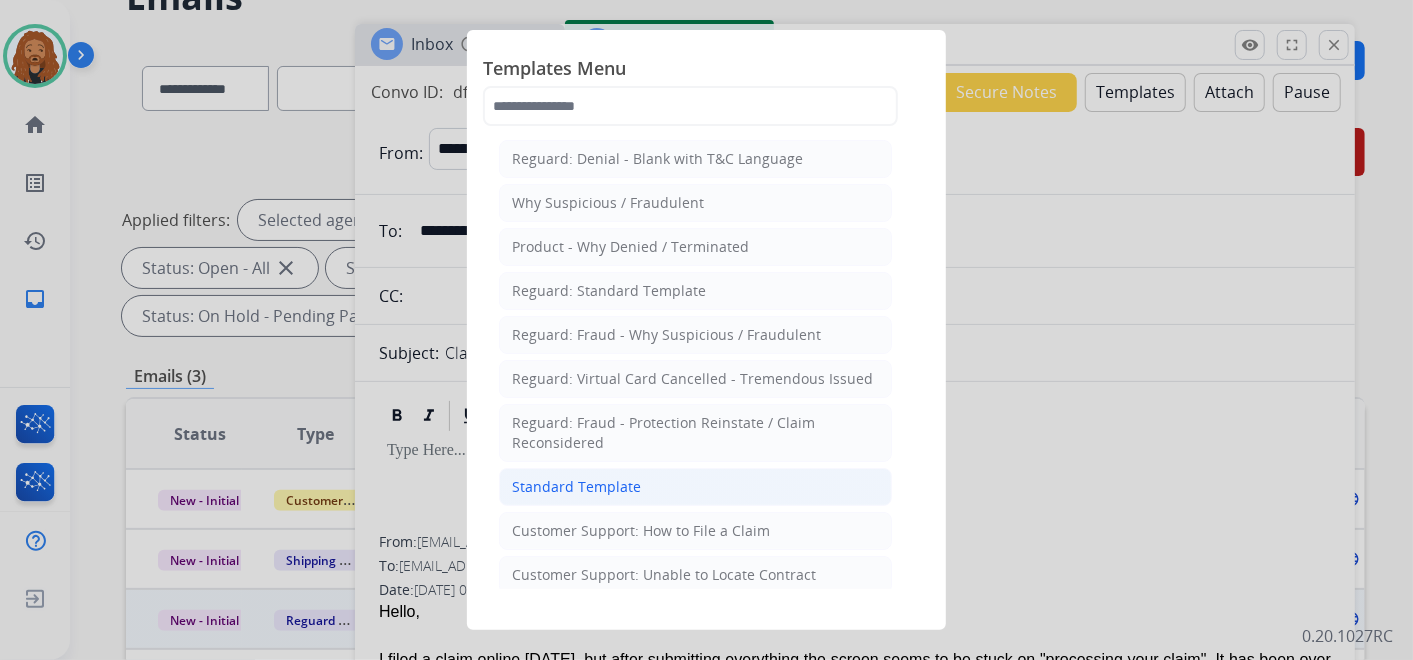 click on "Standard Template" 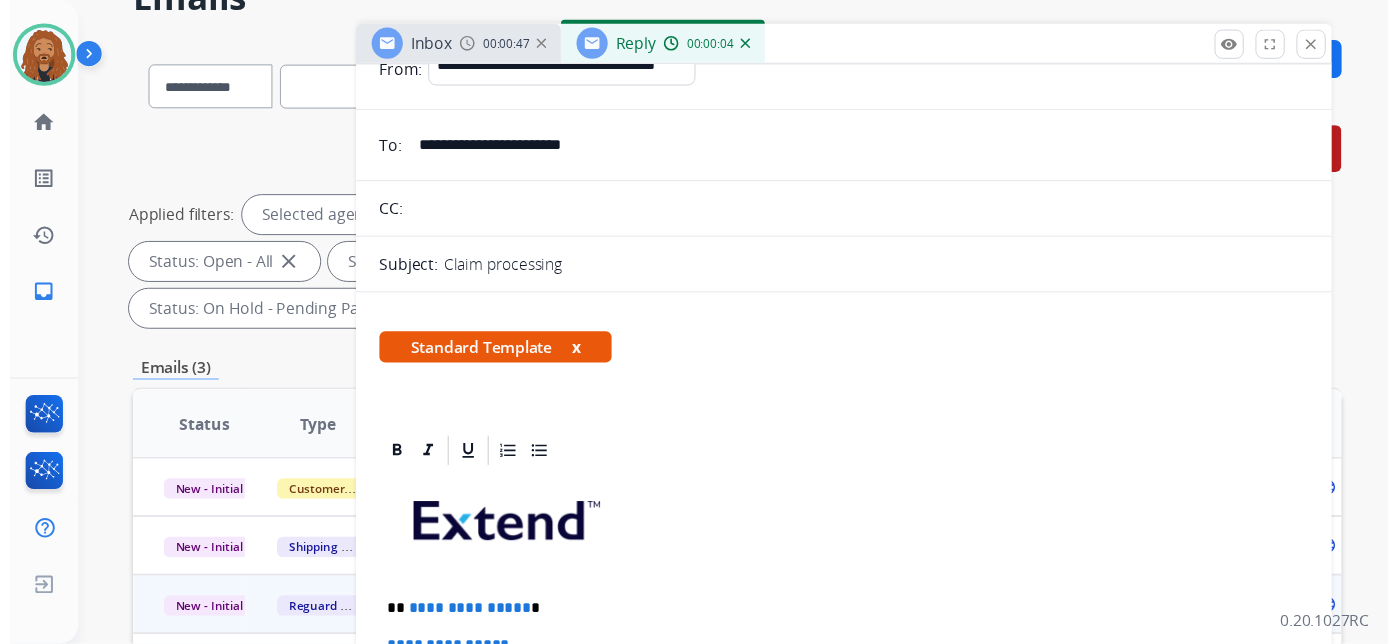 scroll, scrollTop: 333, scrollLeft: 0, axis: vertical 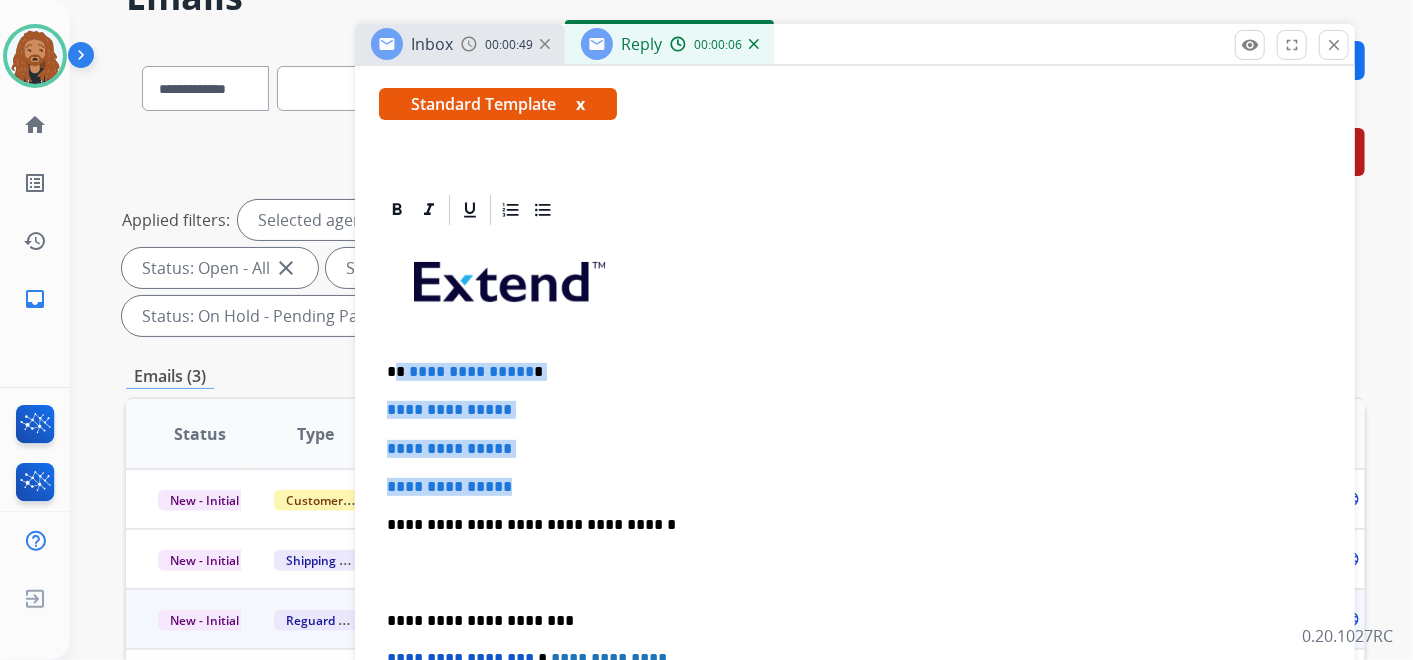 drag, startPoint x: 531, startPoint y: 485, endPoint x: 397, endPoint y: 368, distance: 177.89041 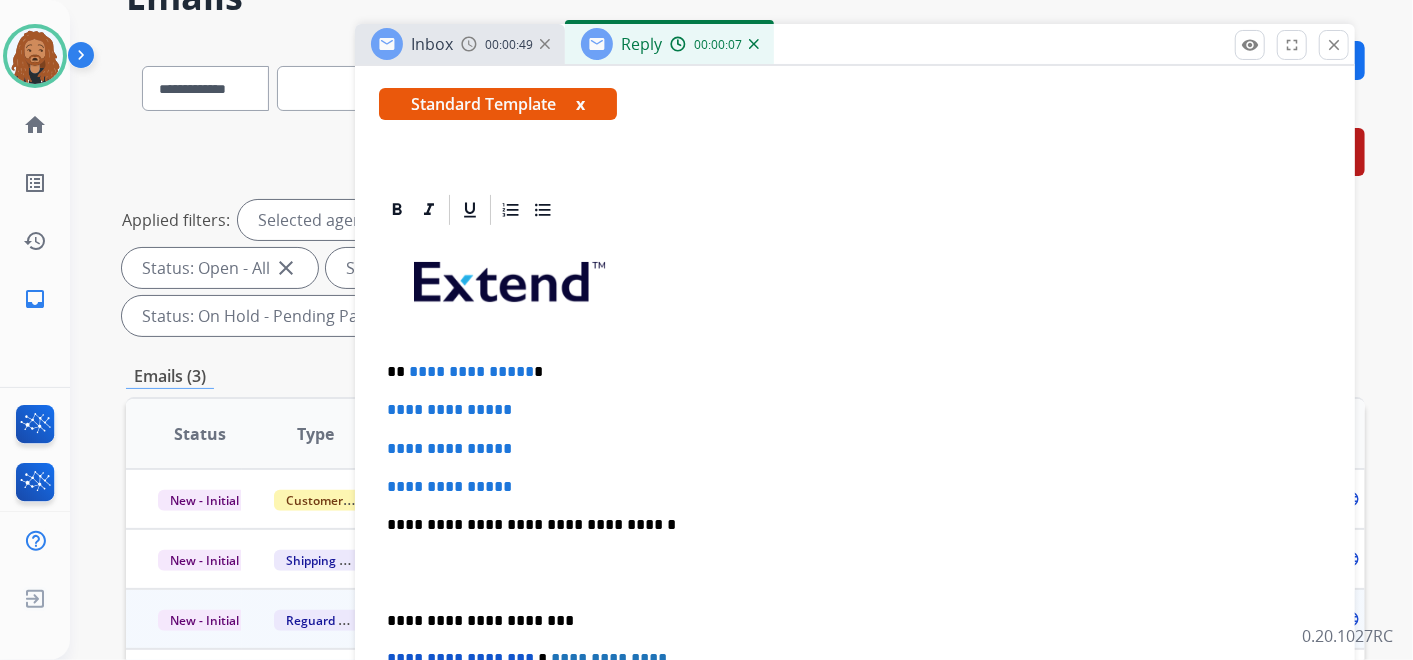 type 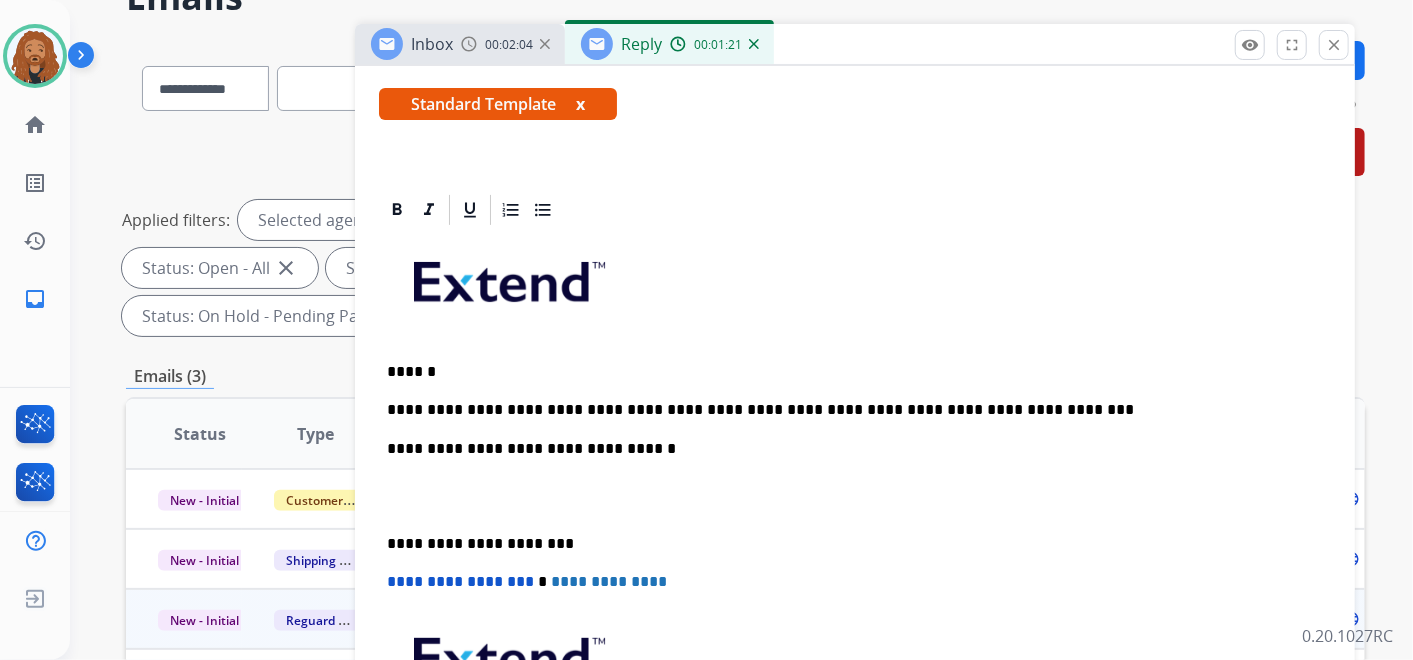 click at bounding box center [855, 496] 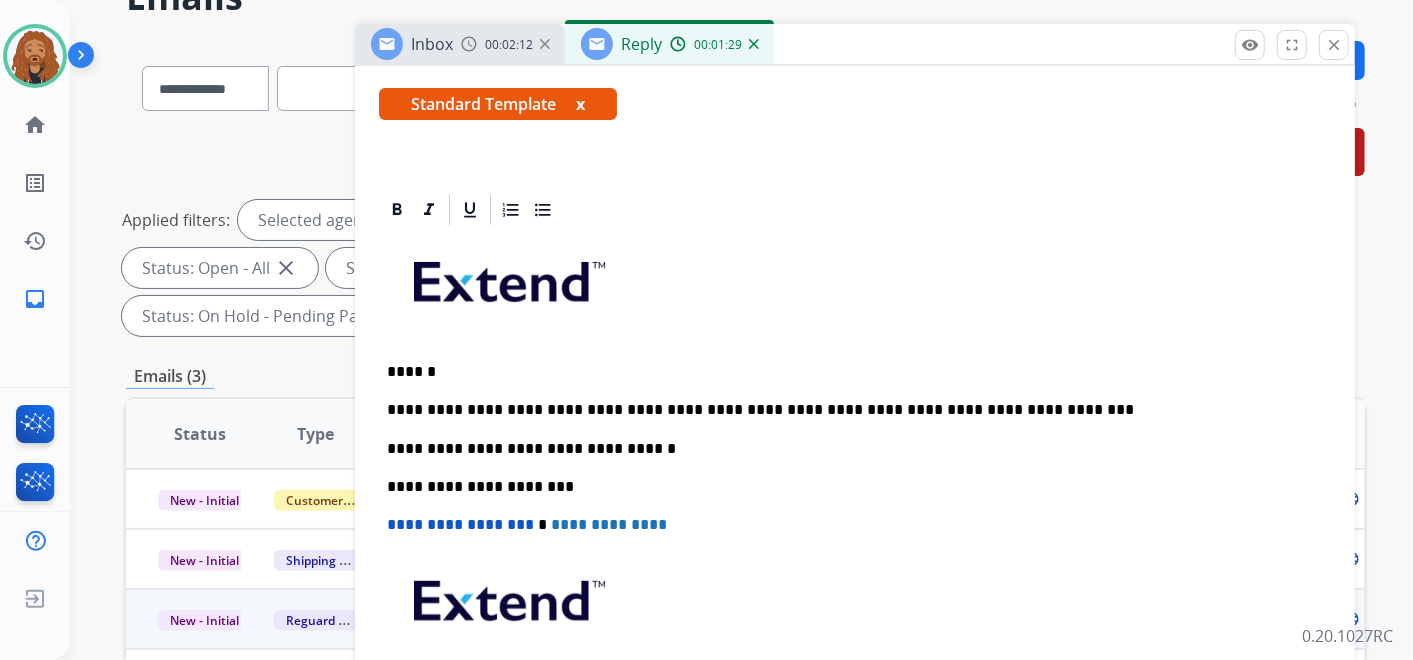 click on "**********" at bounding box center [847, 410] 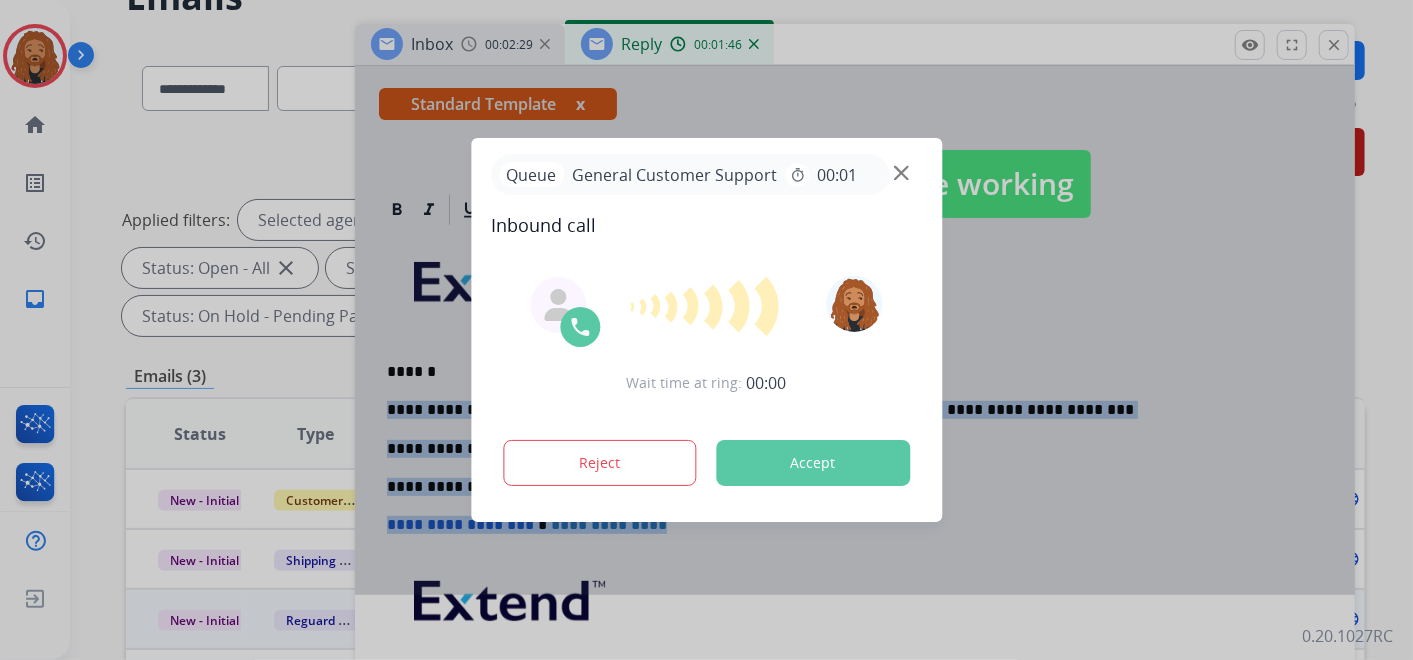 drag, startPoint x: 388, startPoint y: 409, endPoint x: 576, endPoint y: 400, distance: 188.2153 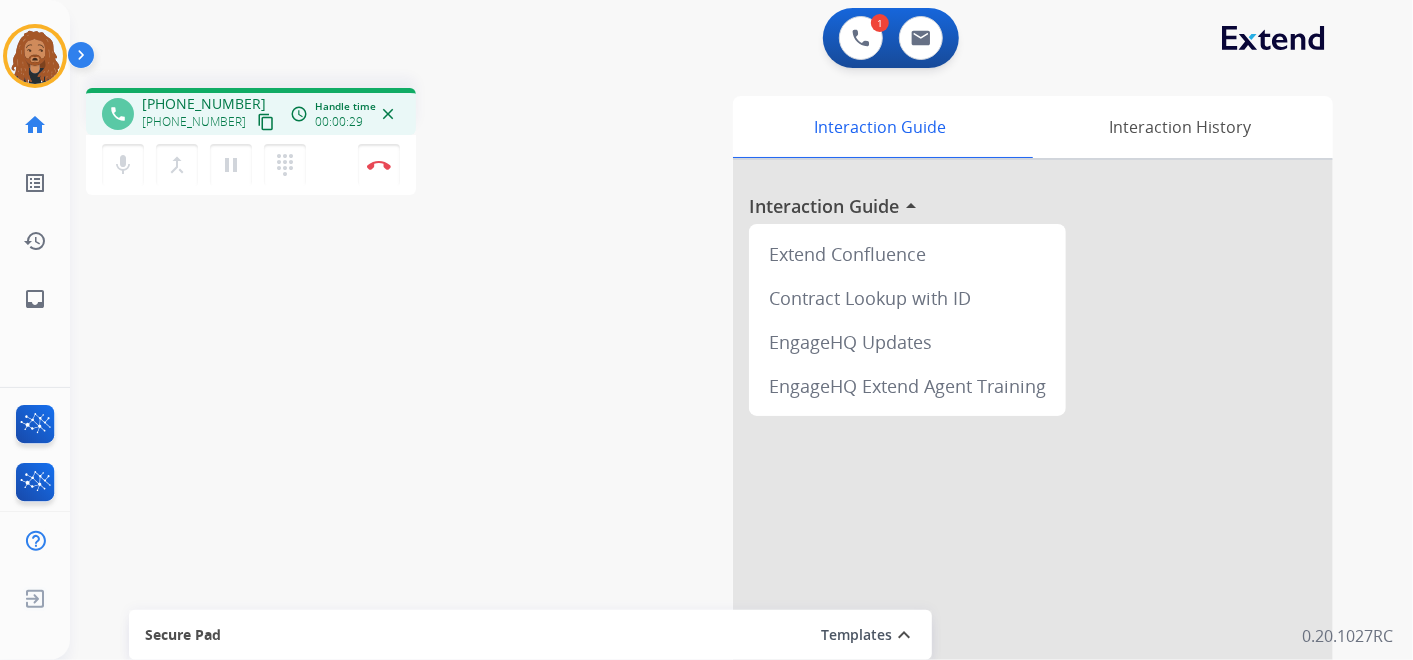 click on "content_copy" at bounding box center (266, 122) 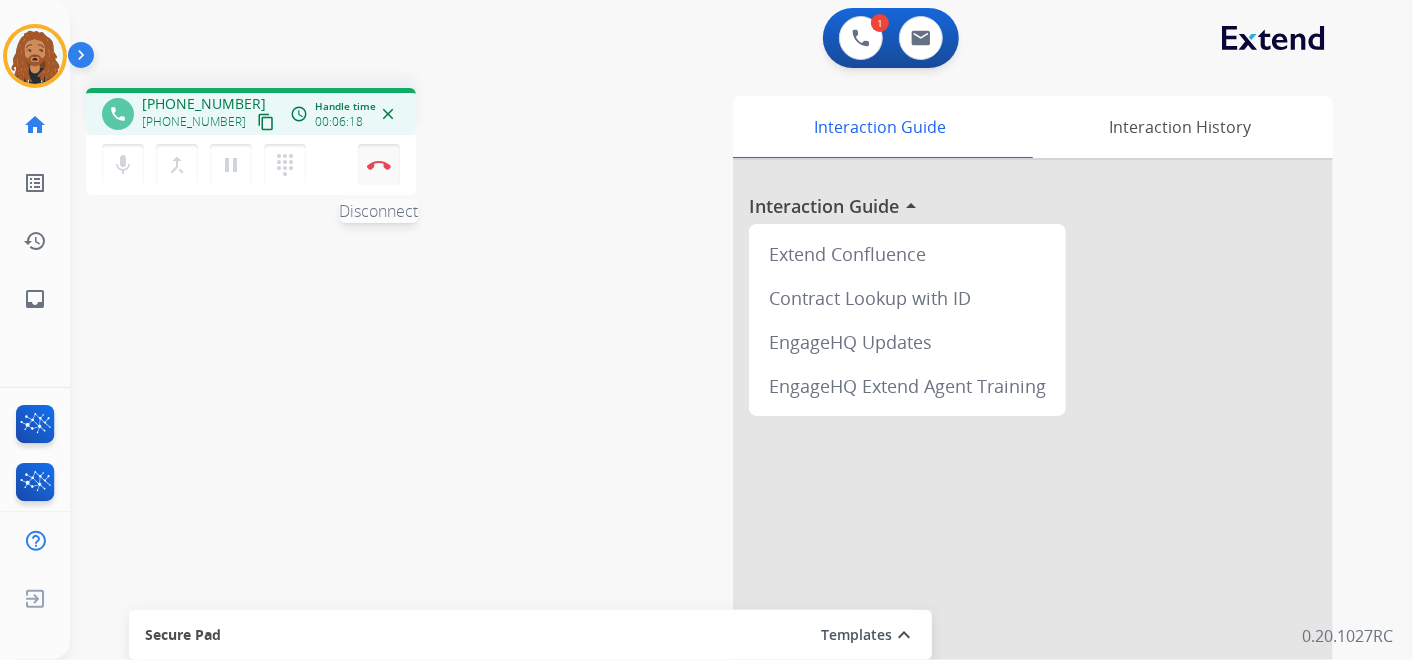 click at bounding box center (379, 165) 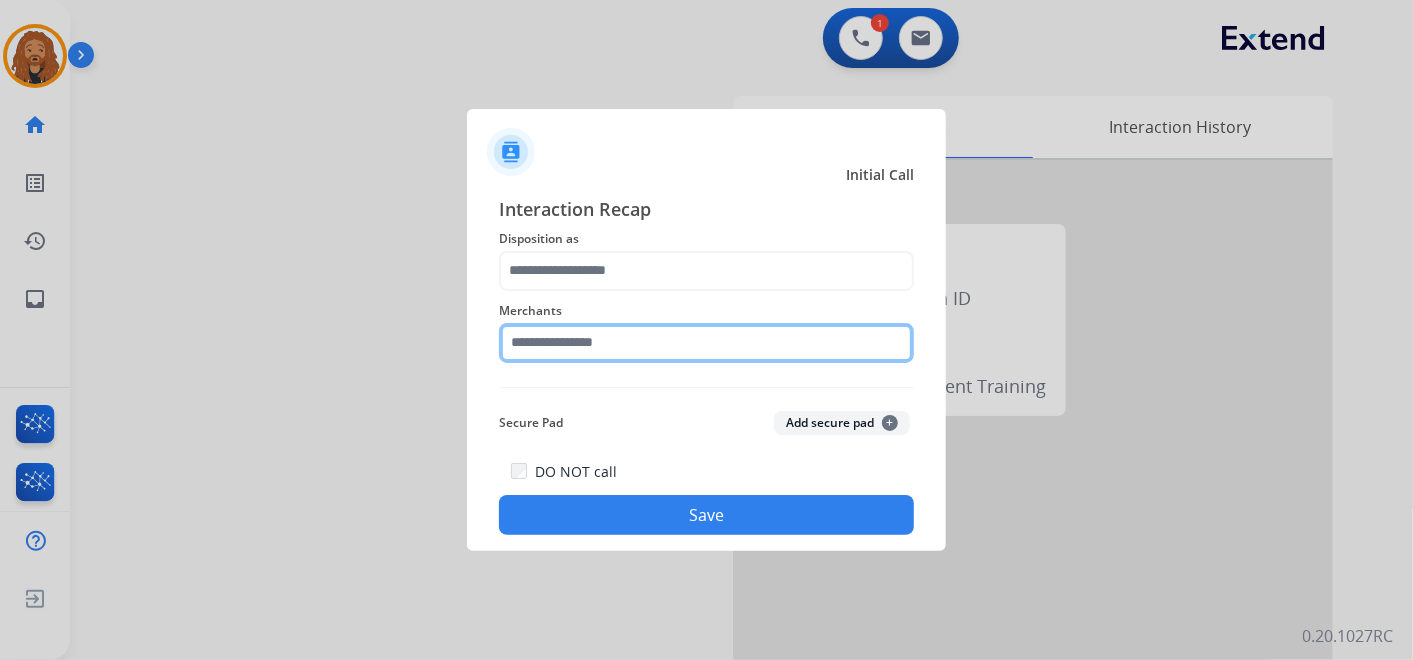 click 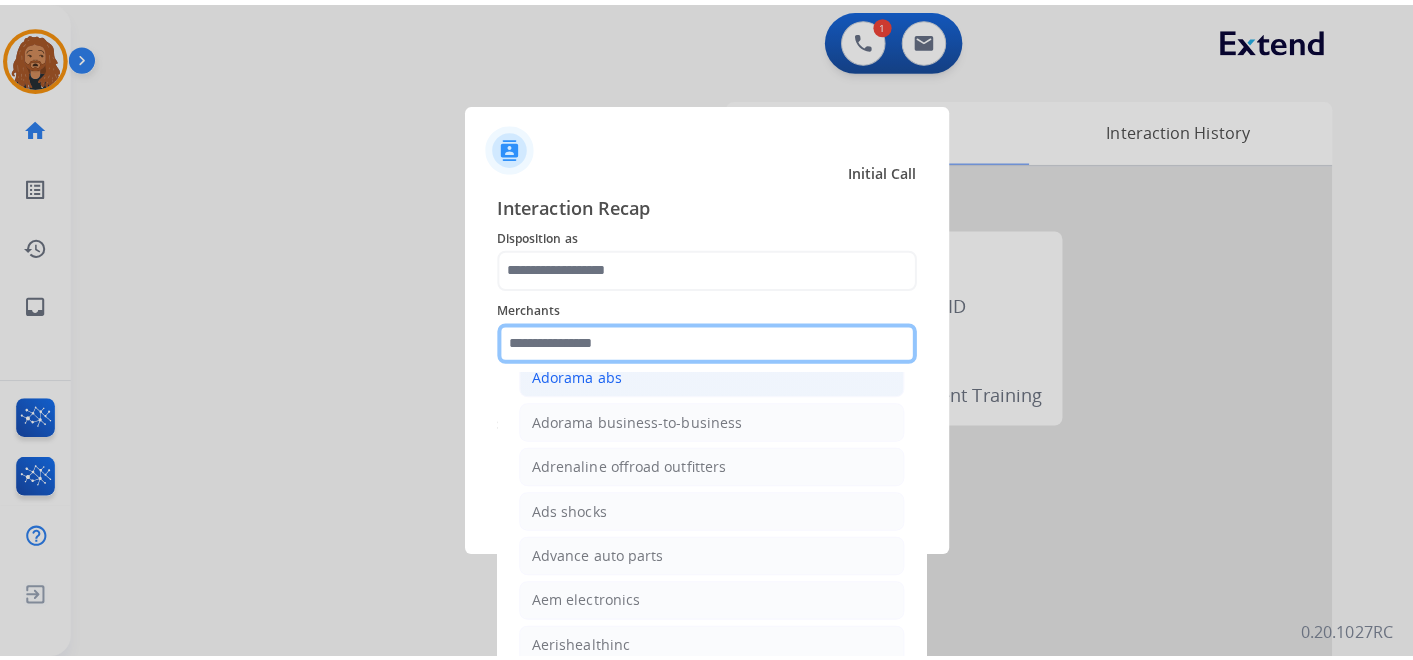 scroll, scrollTop: 777, scrollLeft: 0, axis: vertical 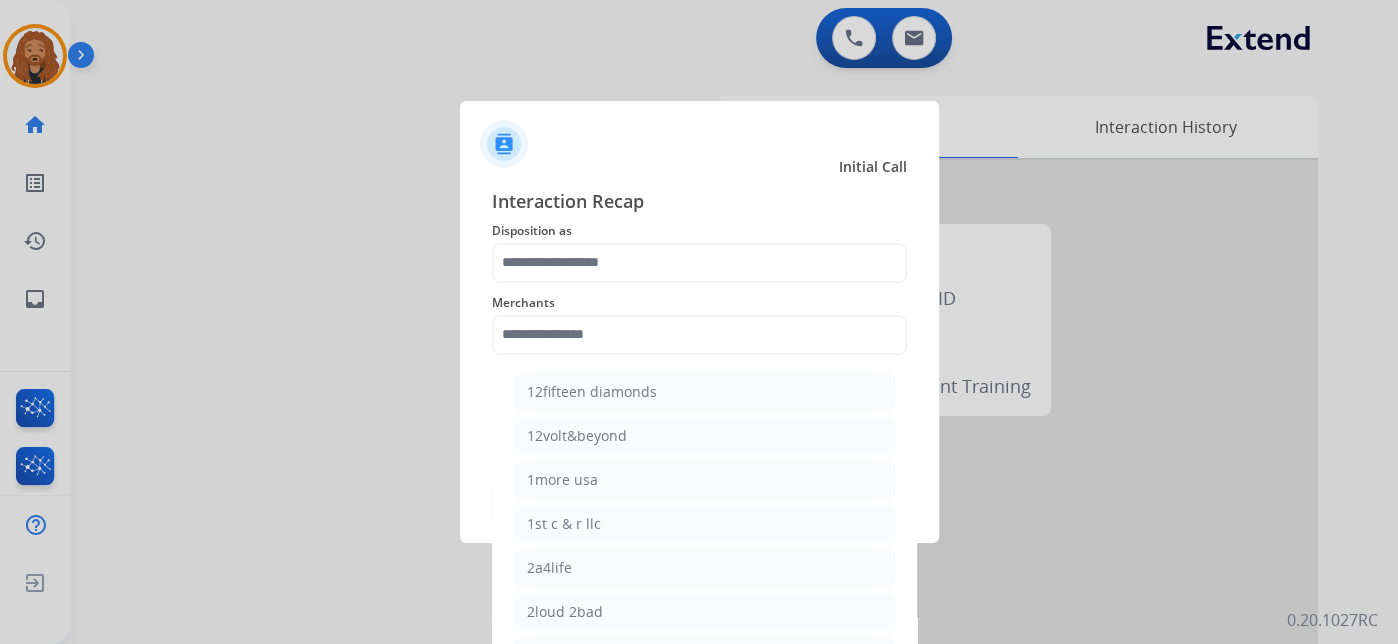 click on "Merchants    12fifteen diamonds   12volt&beyond   1more usa   1st c & r llc   2a4life   2loud 2bad   3balls   4 state trucks   4moms   Abstinence spirits   Accessorypartsstore   Action clutch   Active lifestyle store   Addaday   Adorama abs   Adorama business-to-business   Adrenaline offroad outfitters   Ads shocks   Advance auto parts   Aem electronics   Aerishealthinc   Ag solutions group, llc   Aim controllers   Air-relax   Airocide   Airslamit   Airsoft station   Airthereal   Alchemy fine home   Aleko products   Alice lane home   All around e-bikes   All electric motion   All things barbecue   Allen   Allied gaming north america, llc   Allied wheel components   Alta gracia motors   Alter   Ambient fires   American bass   American cornhole association   American medical sales and rentals   American technologies network   Ameridroid   Amethyst home   Amgair   Ams fireplace   Amscope   Andaaz jewelers   Anne klein   Anova   Anytime baseball supply   Anytime sports supply   Apec water systems   Apollo neuro" 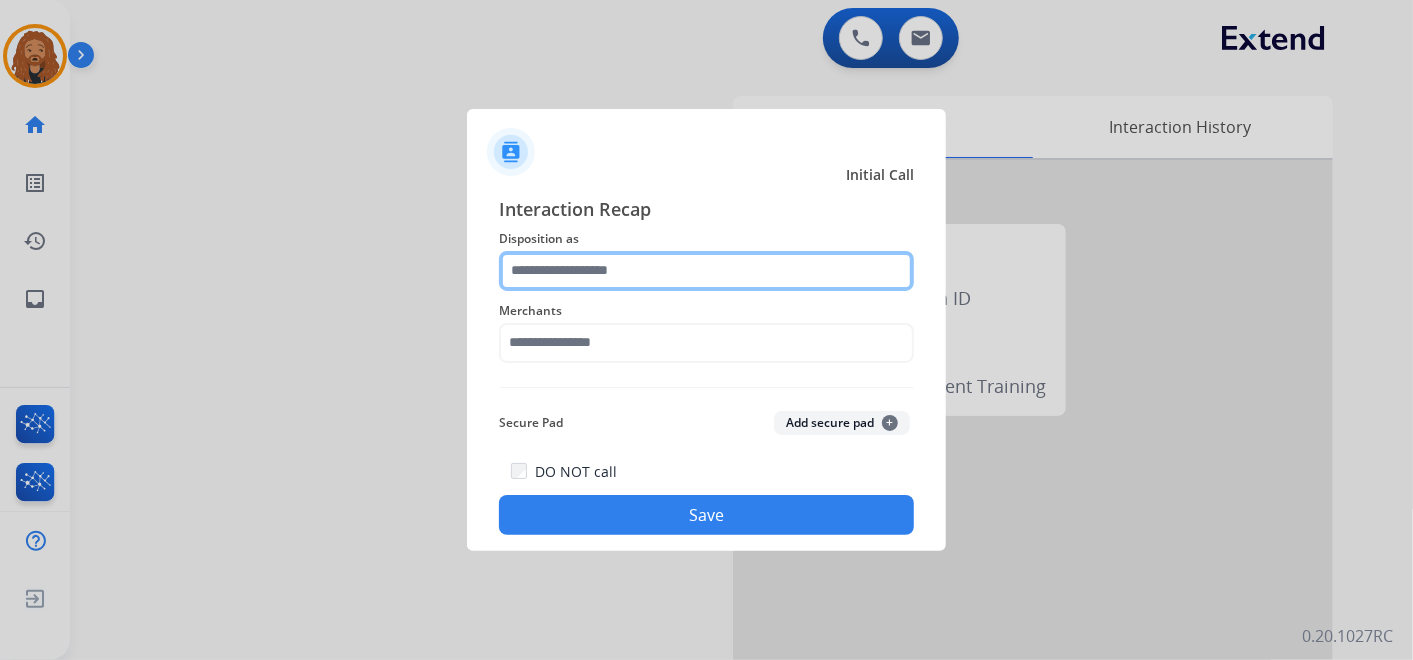click 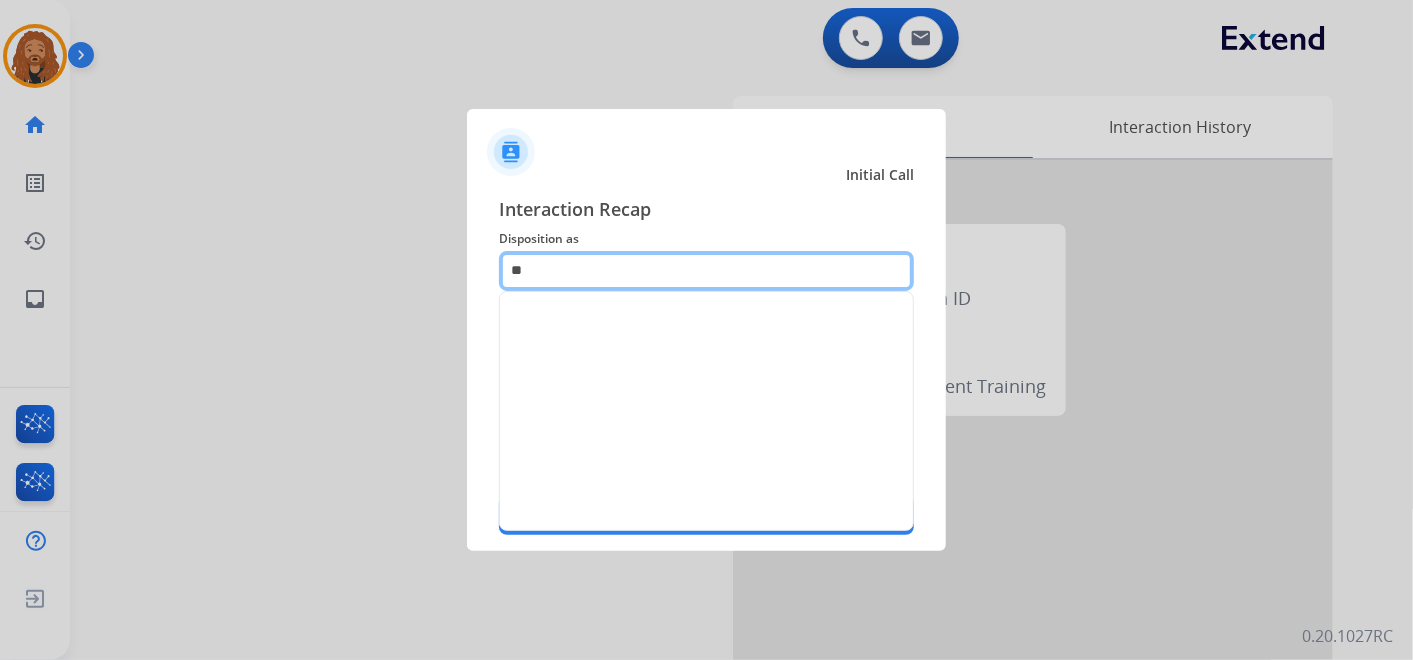 type on "*" 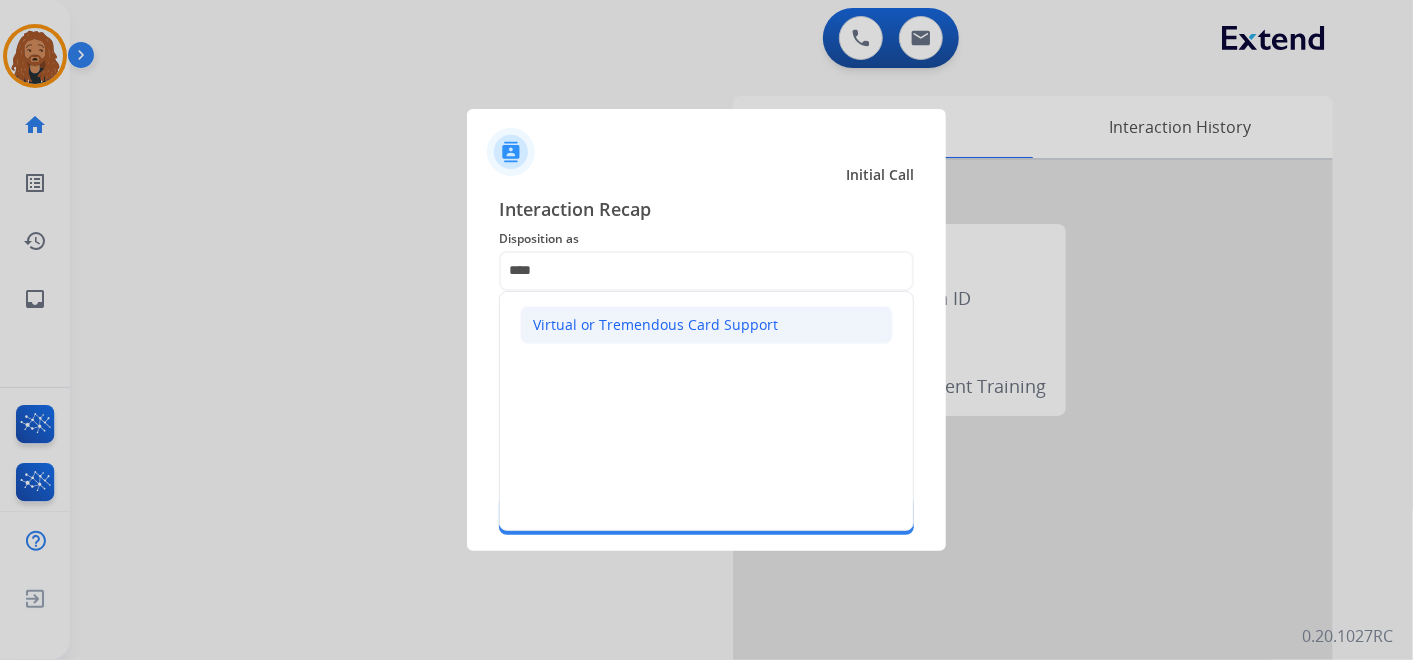 click on "Virtual or Tremendous Card Support" 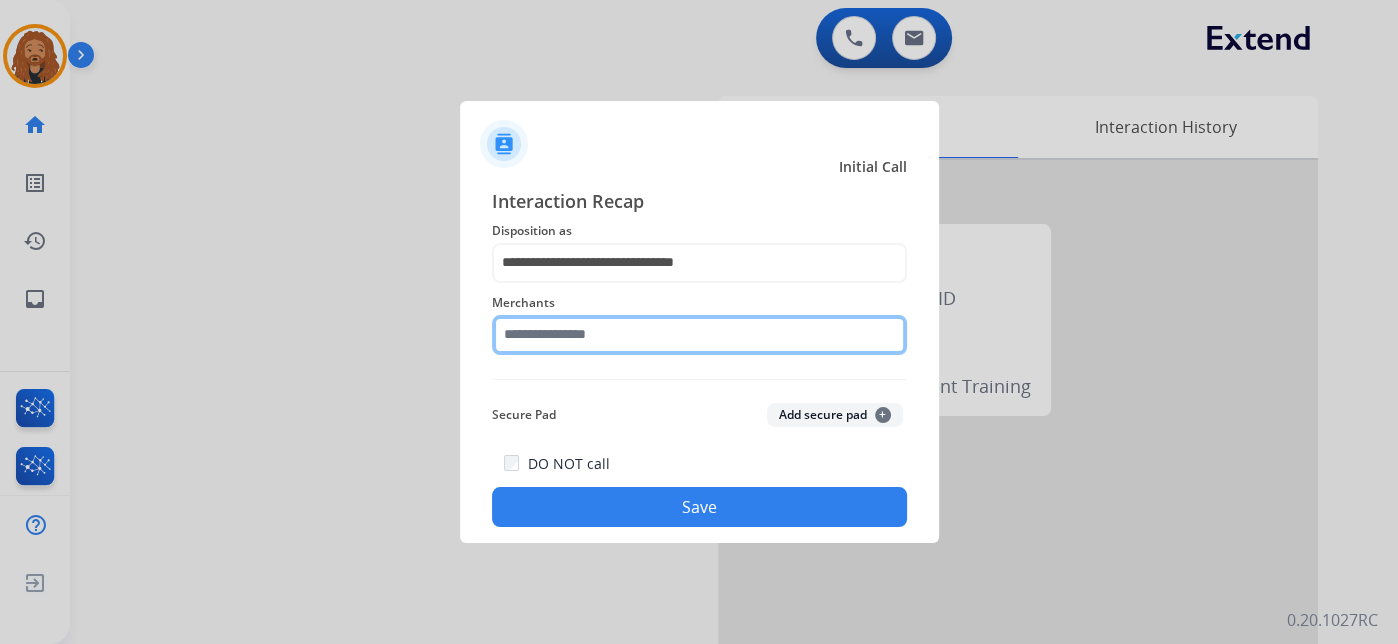 click 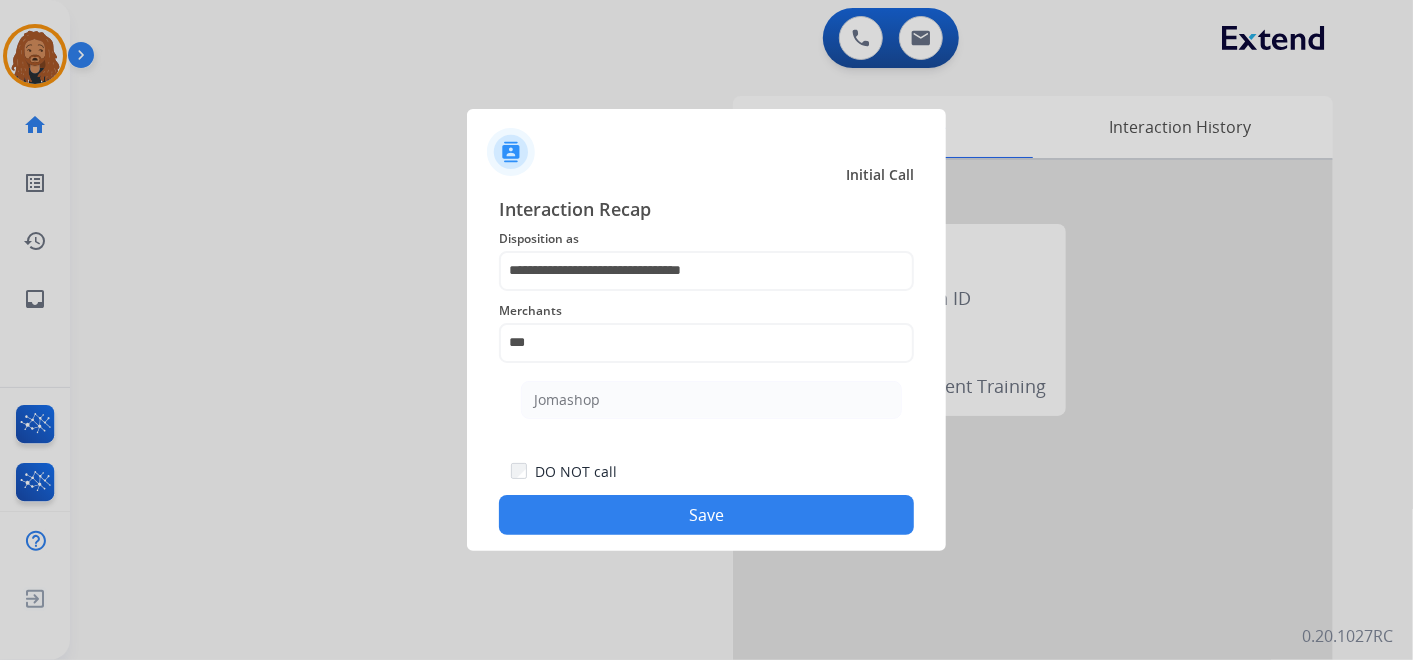 click on "Jomashop" 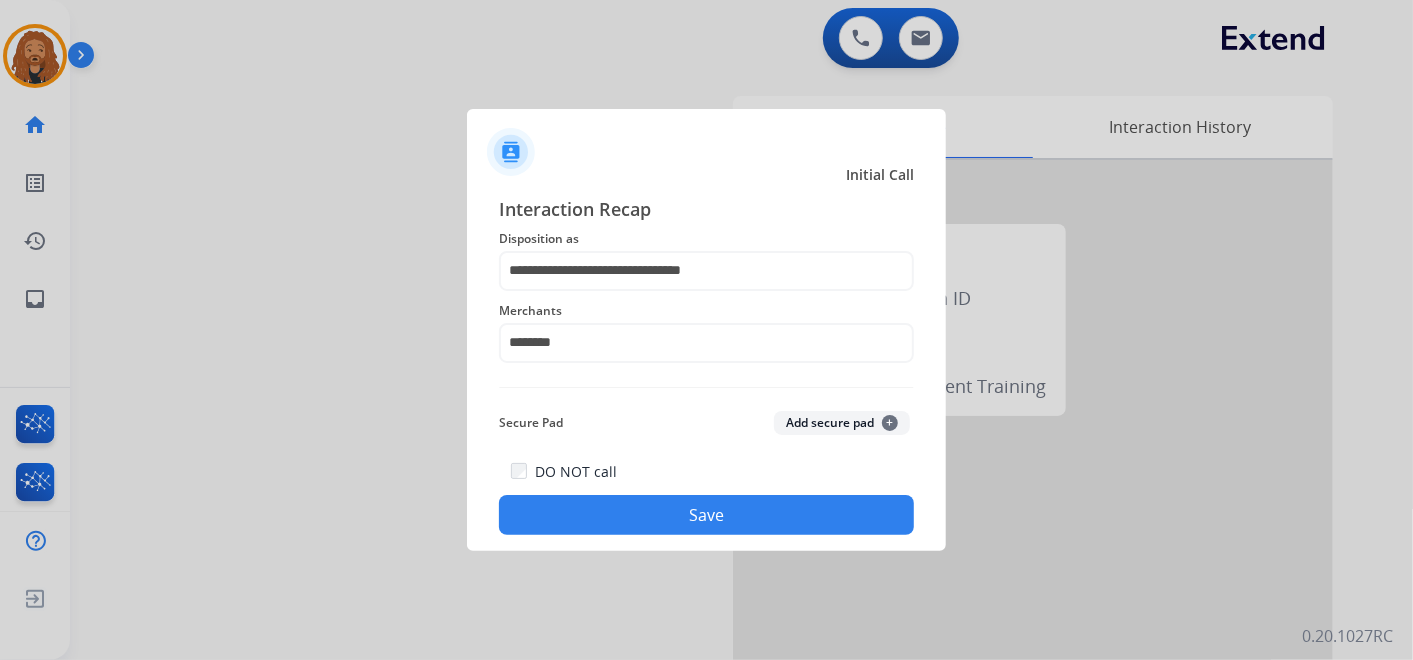 click on "Save" 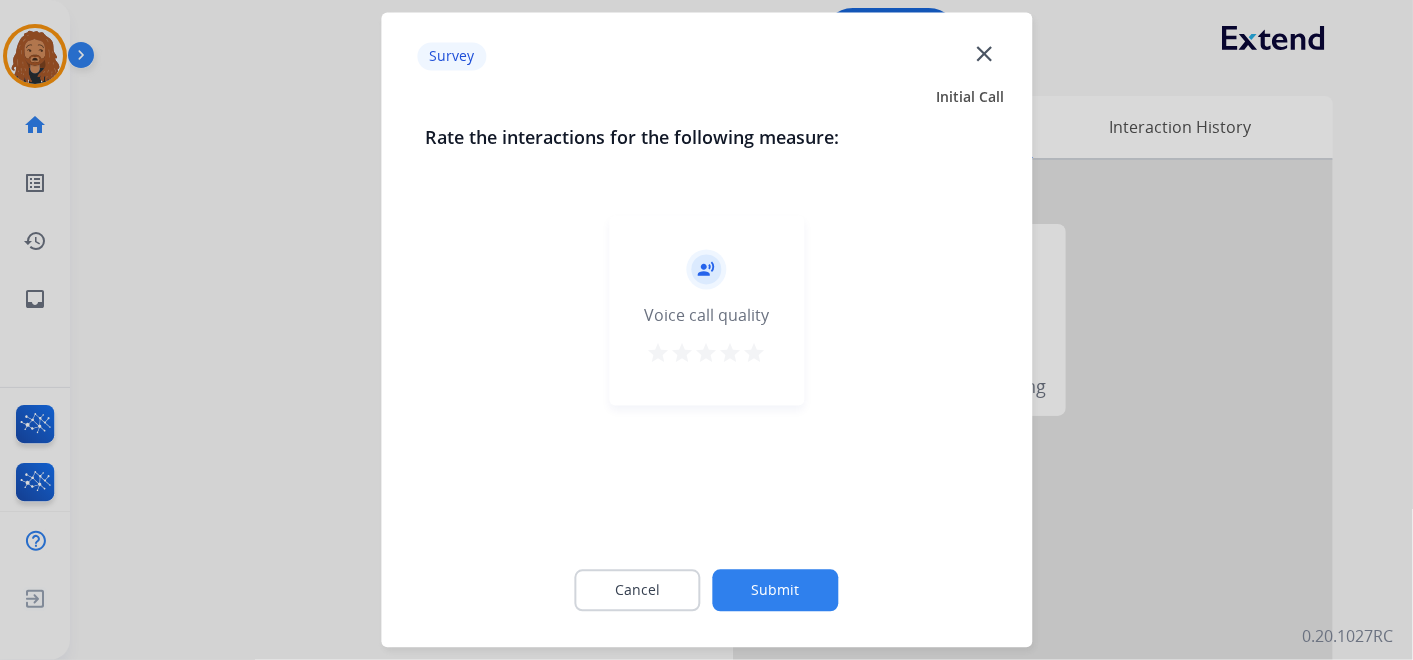 click on "star" at bounding box center (755, 354) 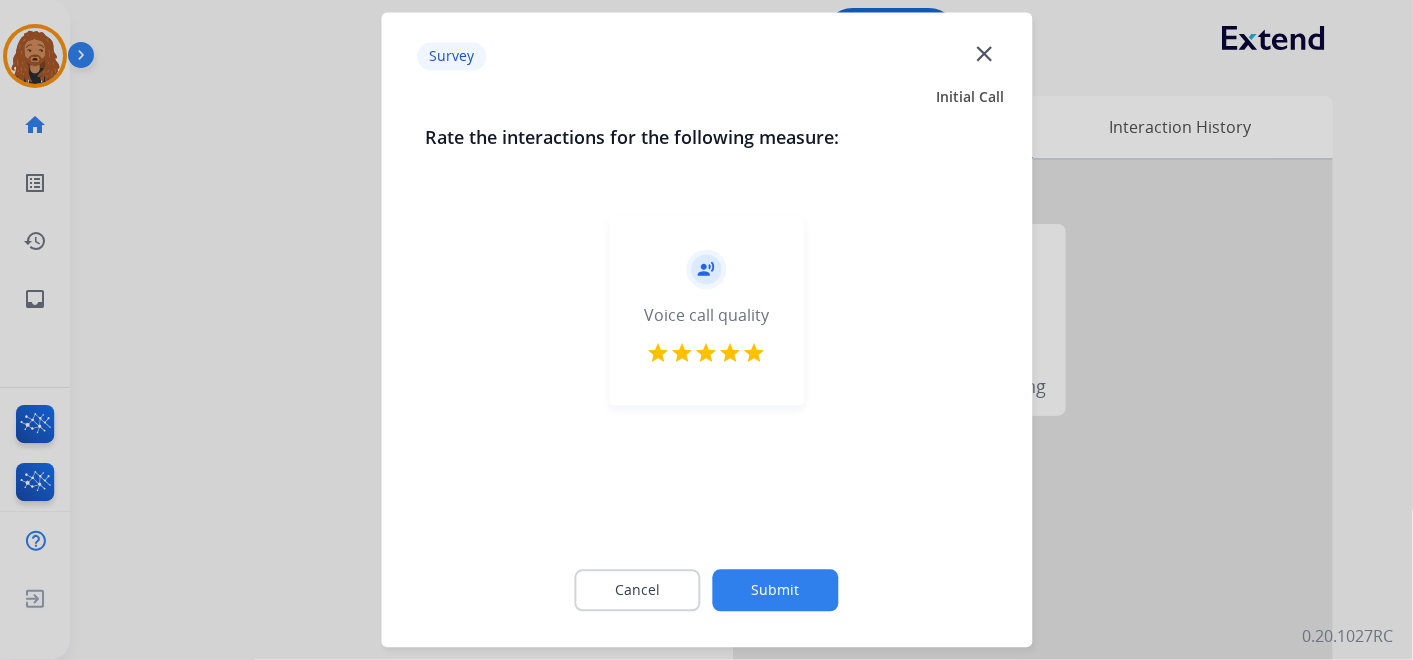 click on "Submit" 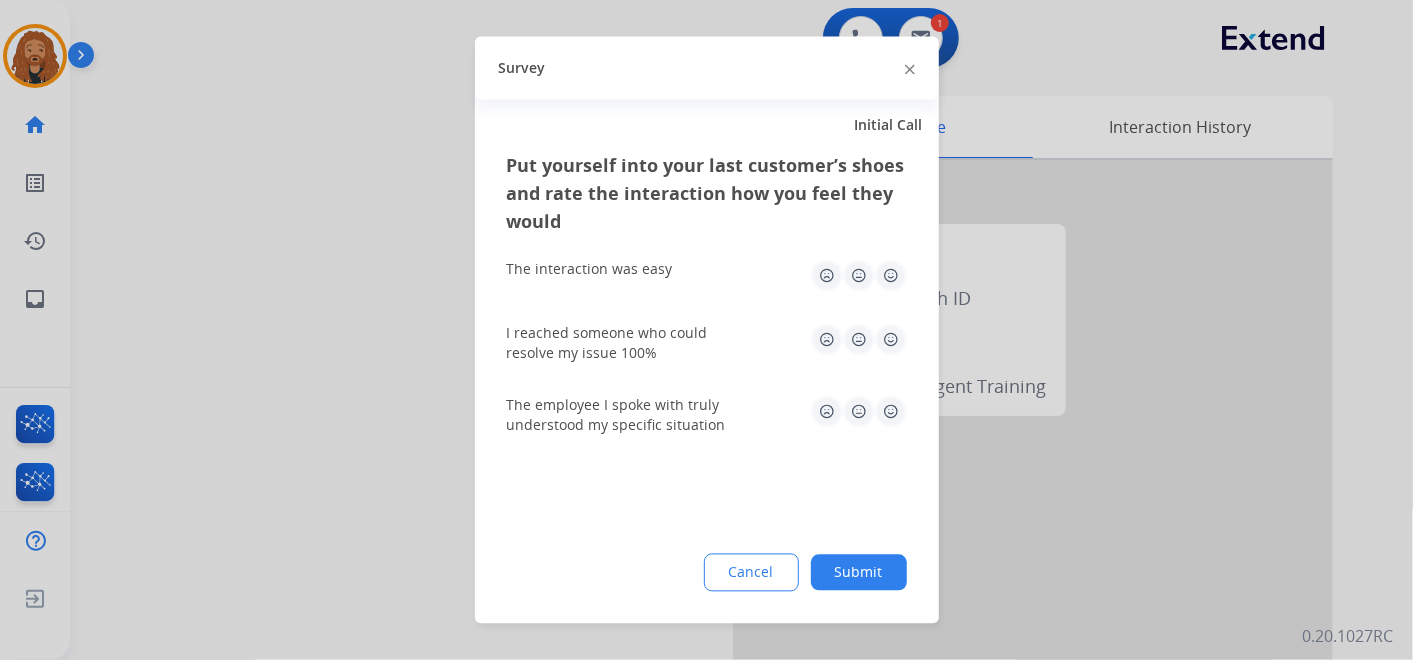 drag, startPoint x: 888, startPoint y: 409, endPoint x: 906, endPoint y: 330, distance: 81.02469 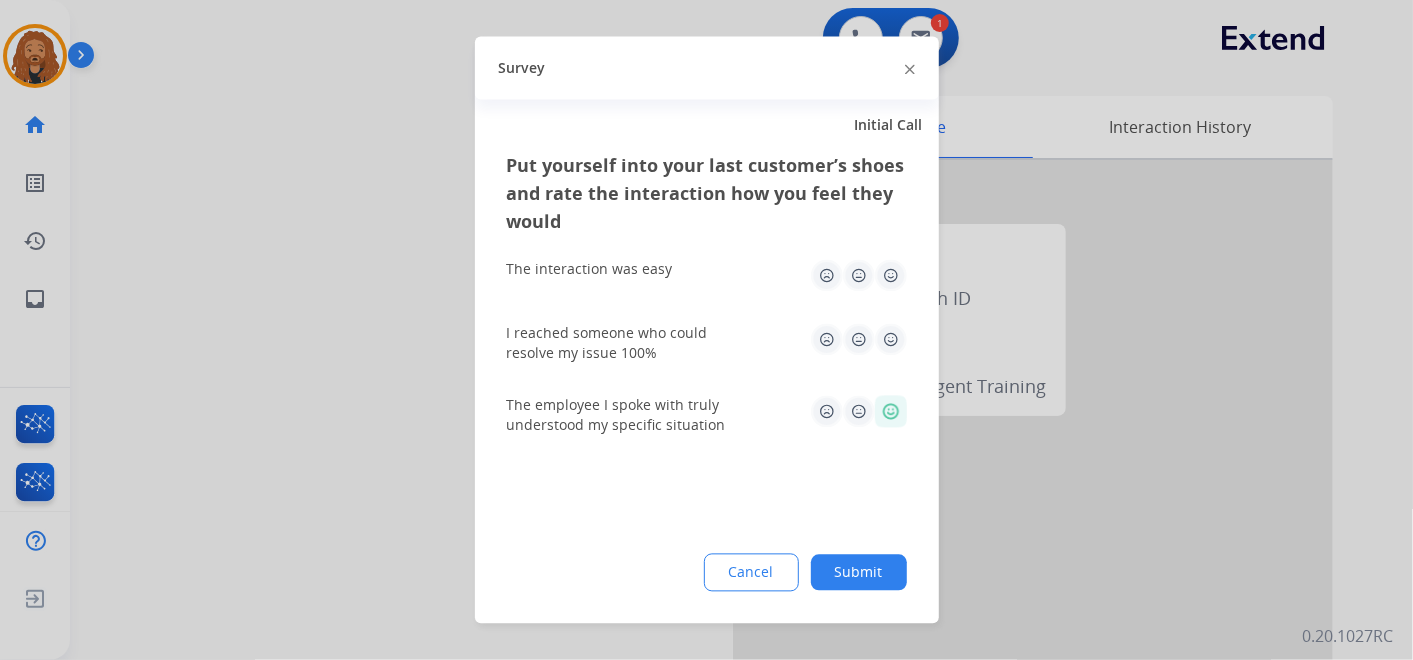 click 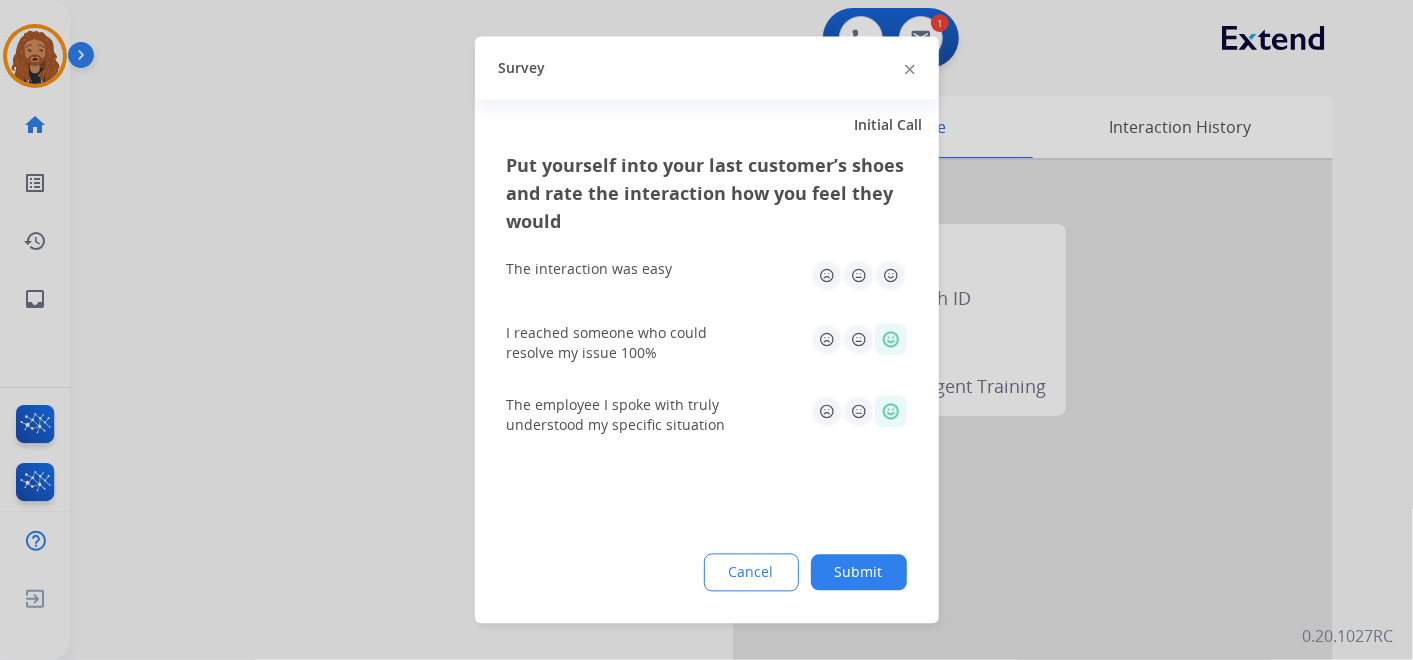 click 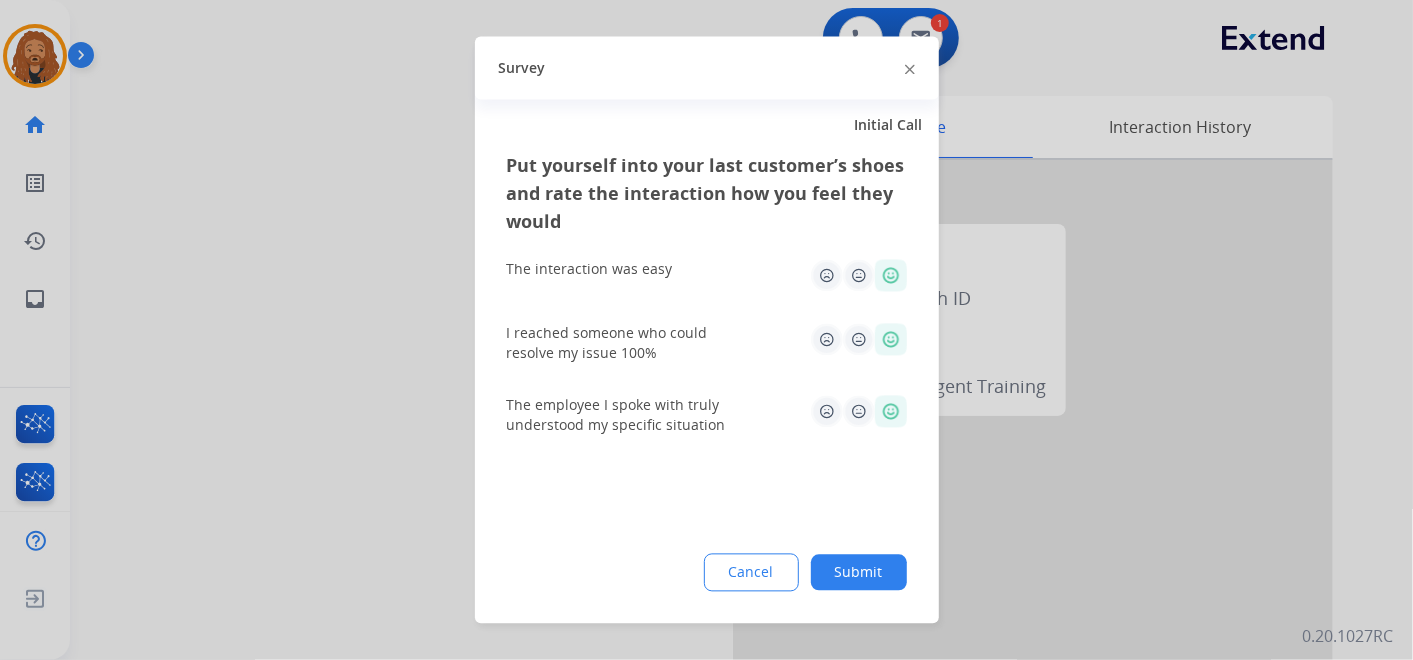 click on "Submit" 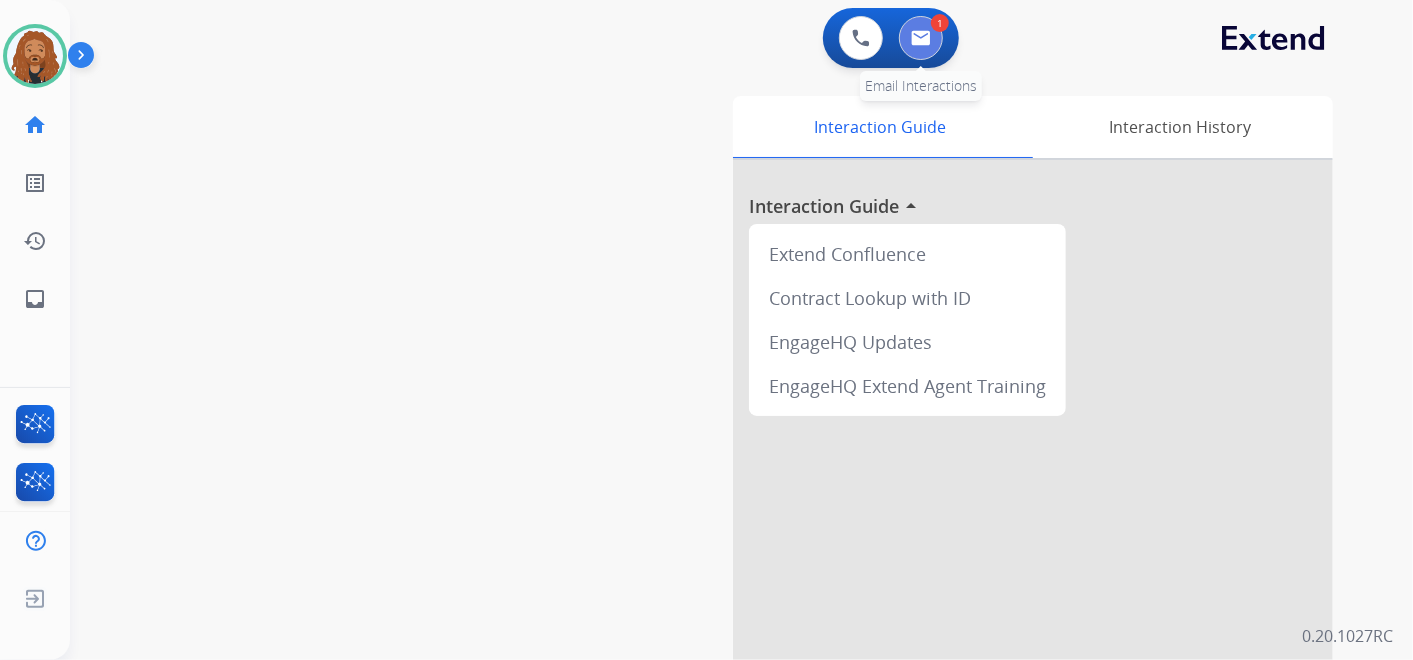 click at bounding box center [921, 38] 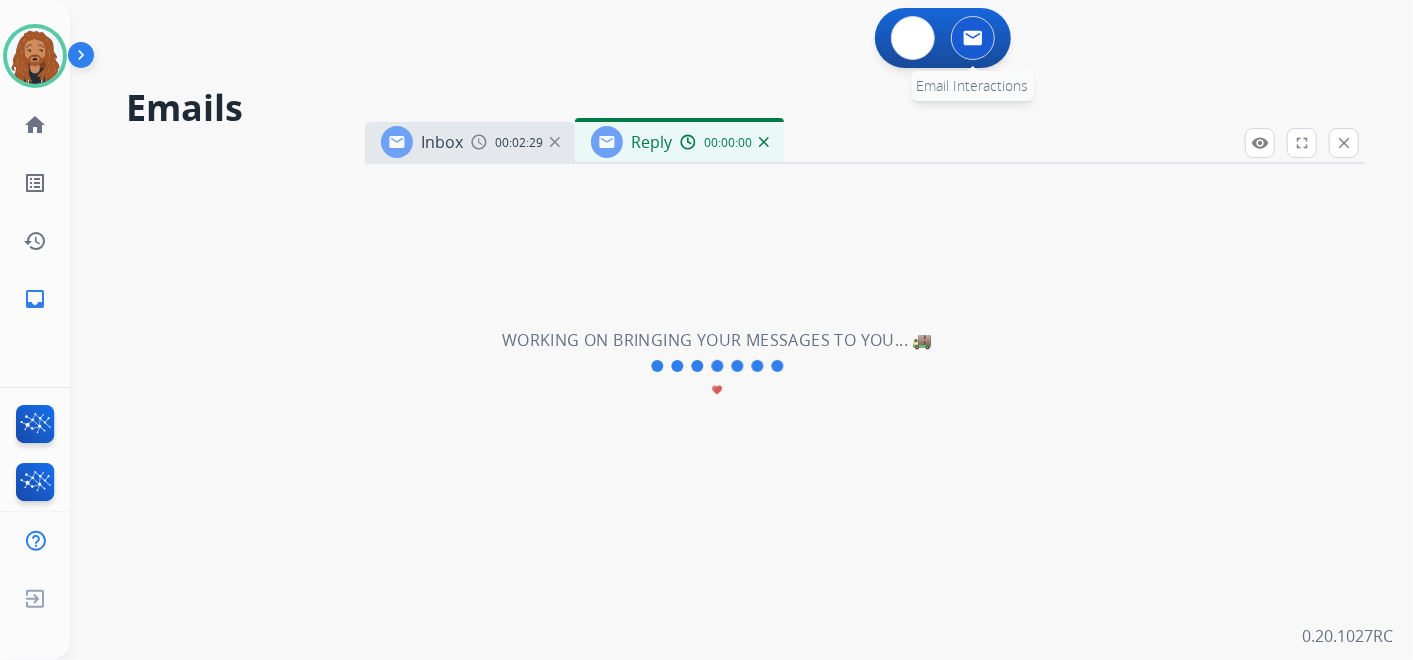 select on "**********" 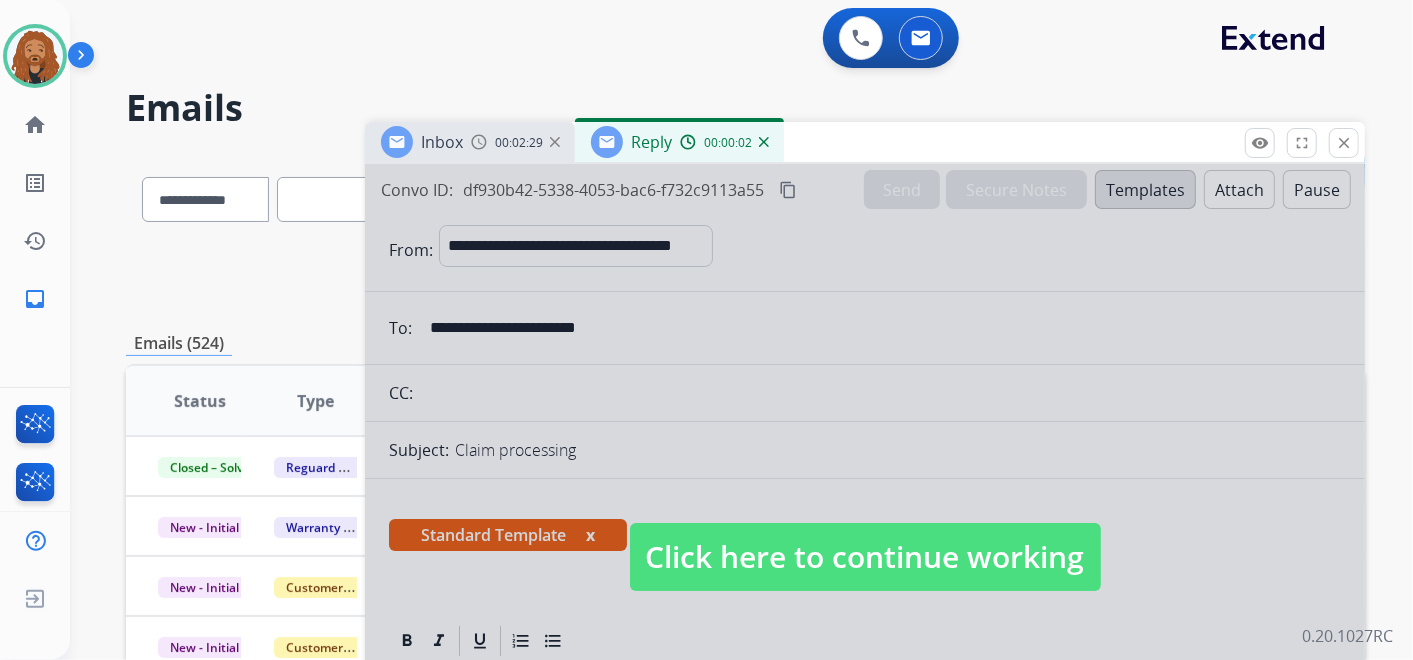 click at bounding box center (865, 537) 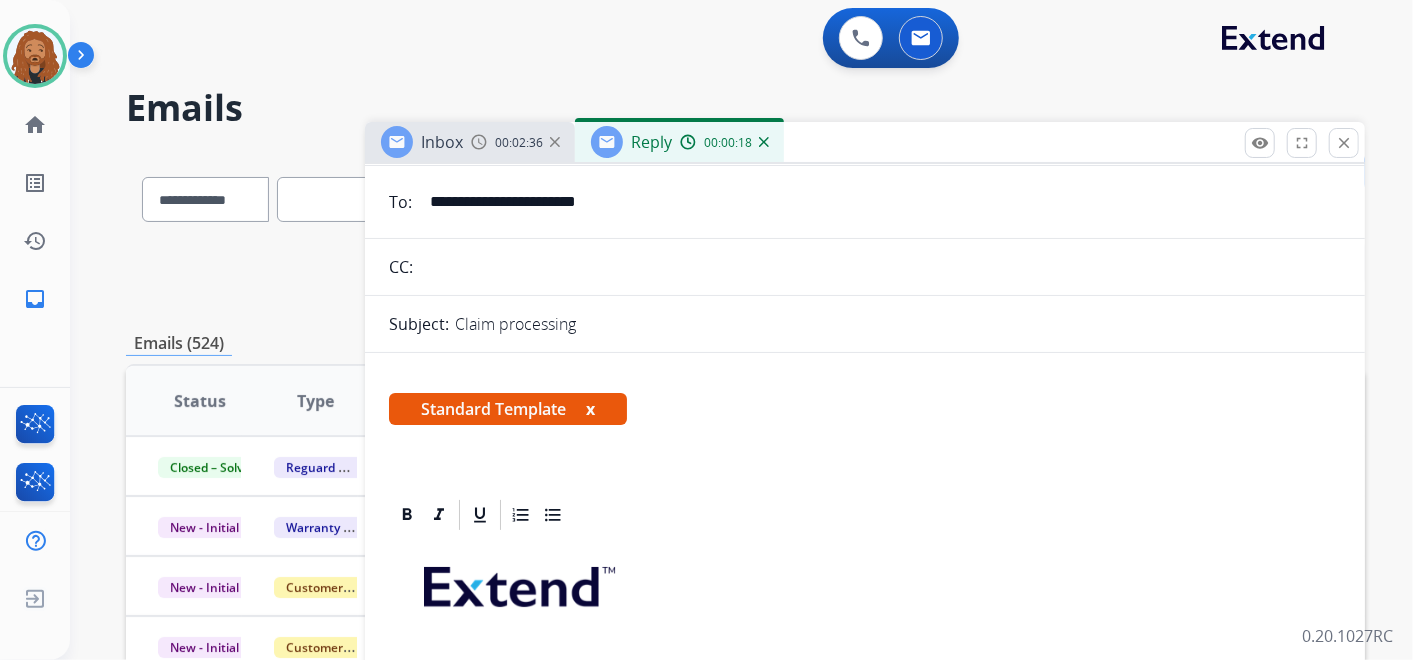 scroll, scrollTop: 348, scrollLeft: 0, axis: vertical 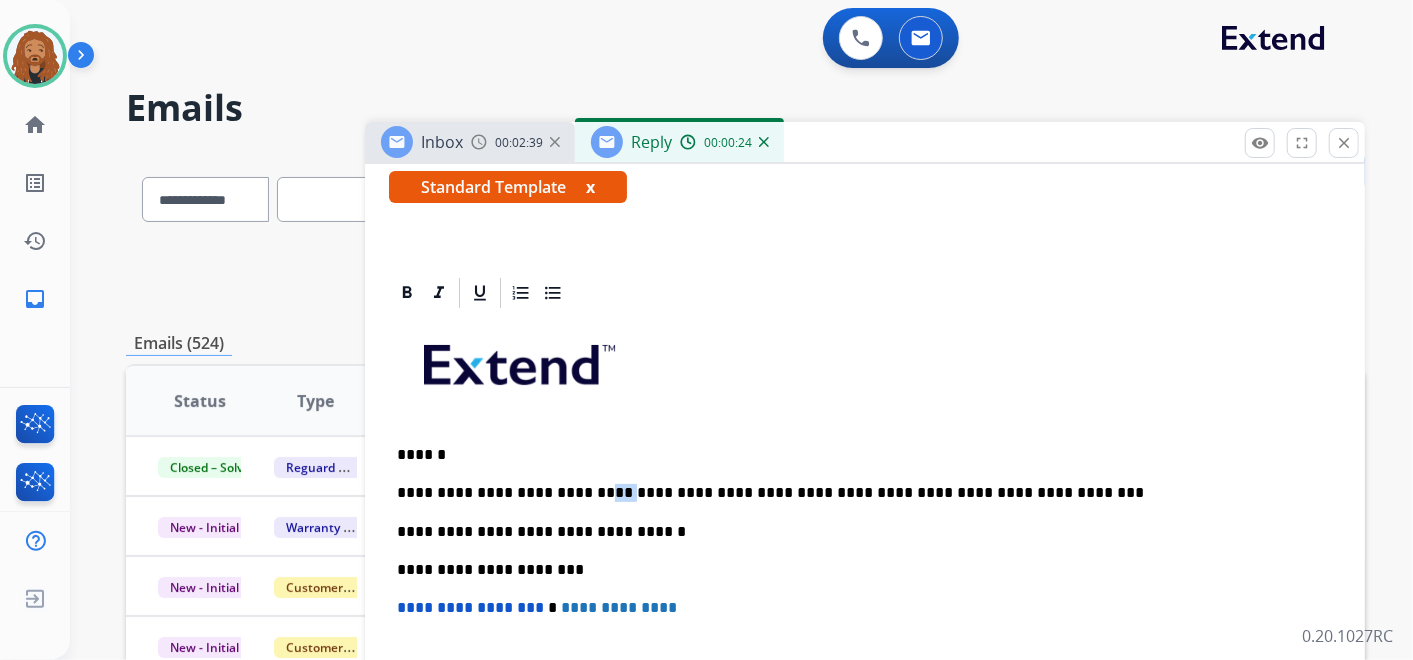 drag, startPoint x: 598, startPoint y: 489, endPoint x: 577, endPoint y: 486, distance: 21.213203 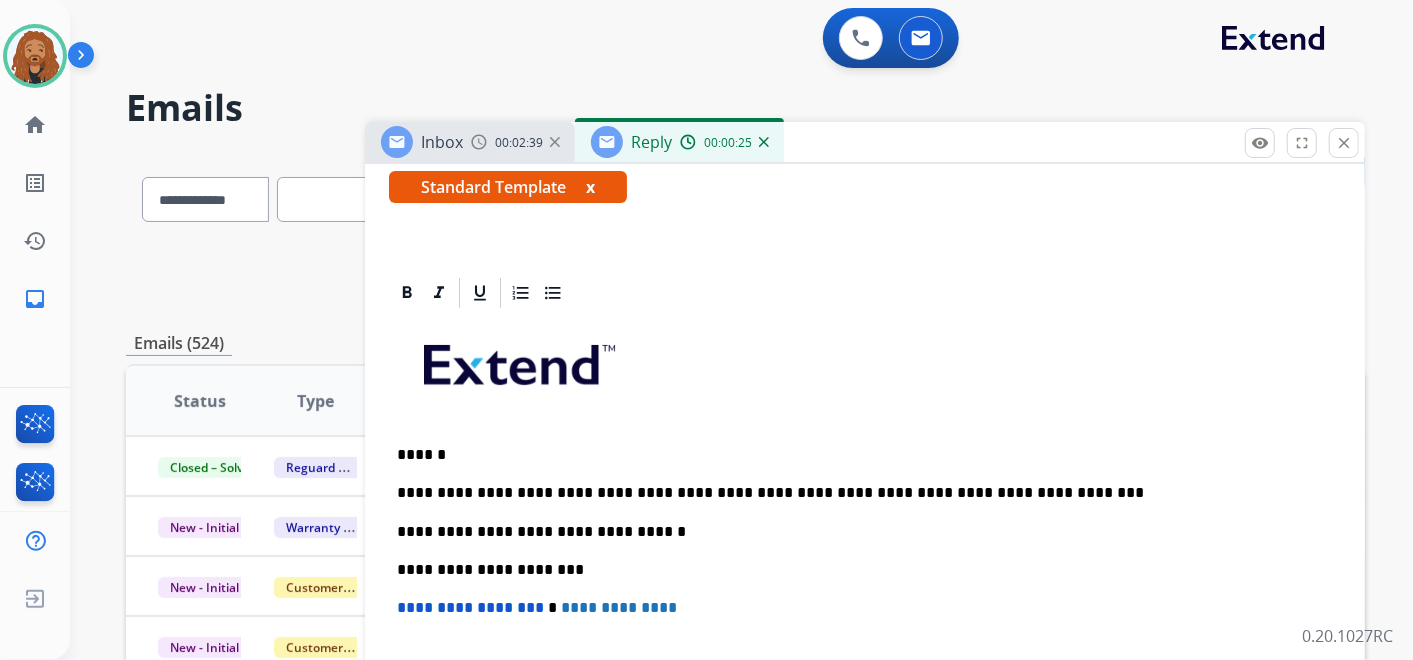 type 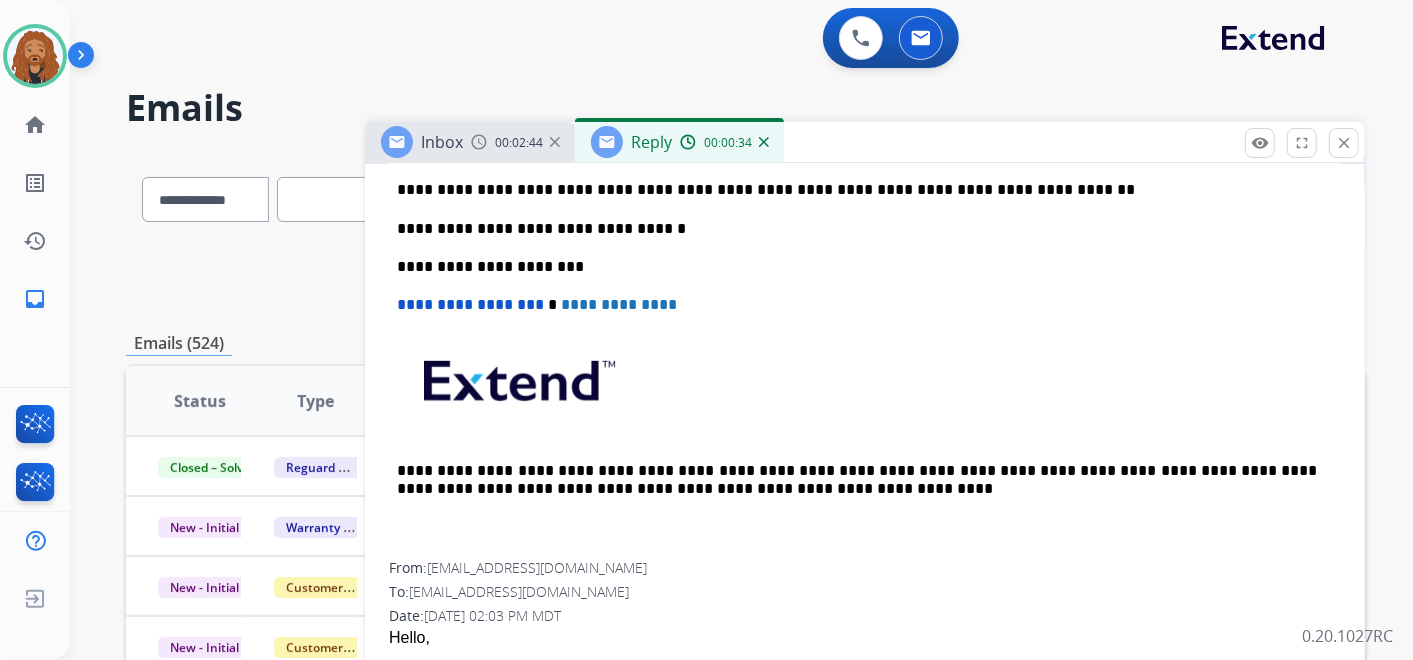 scroll, scrollTop: 571, scrollLeft: 0, axis: vertical 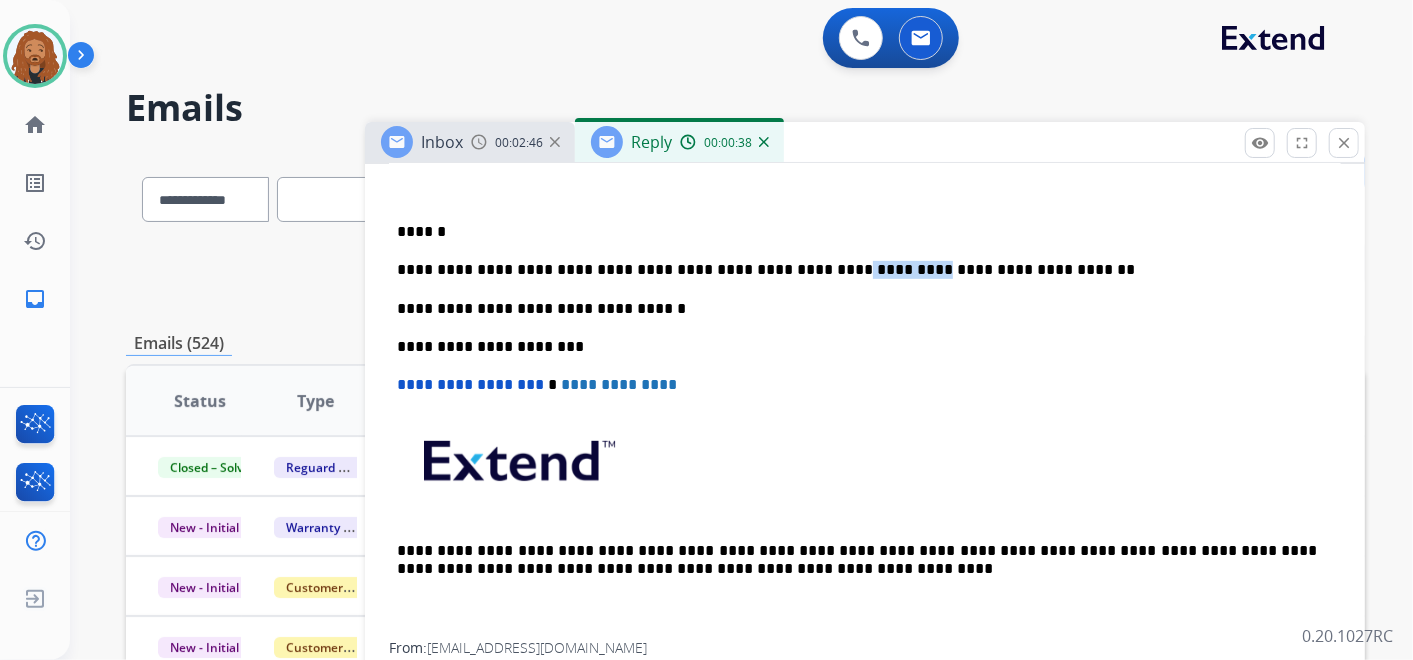drag, startPoint x: 830, startPoint y: 266, endPoint x: 765, endPoint y: 271, distance: 65.192024 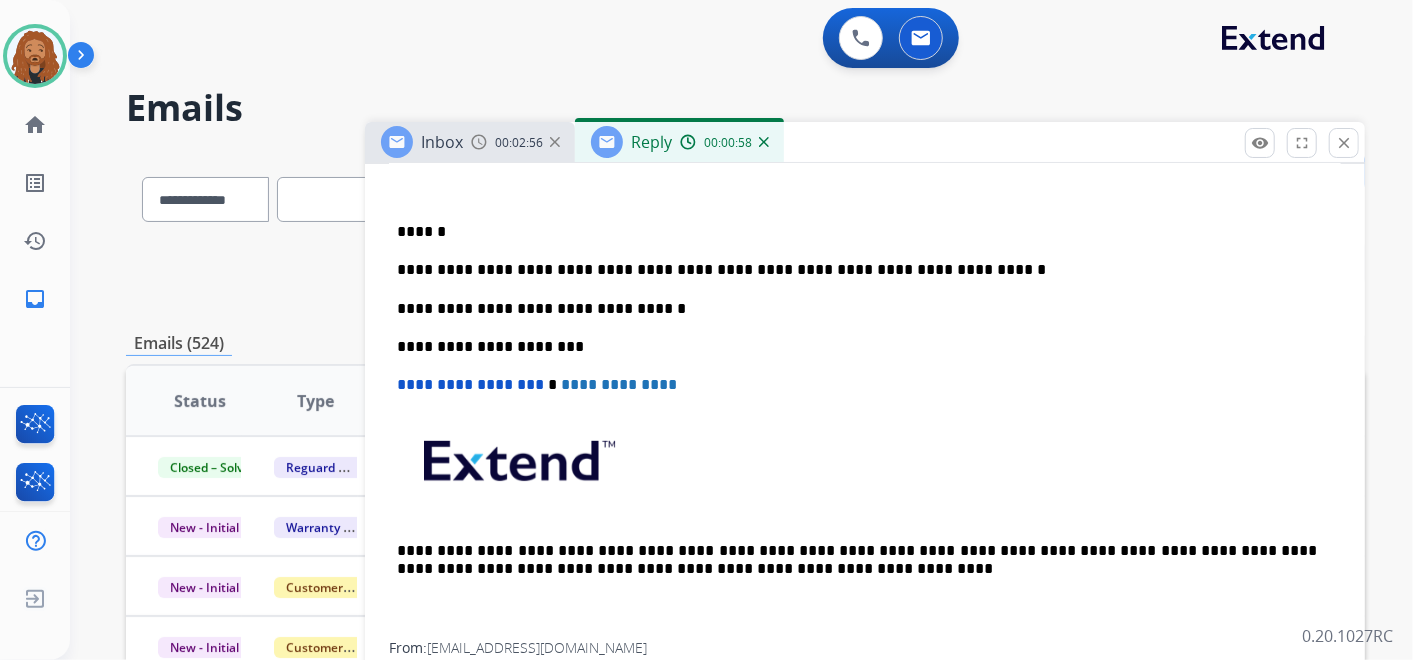 click on "**********" at bounding box center (857, 270) 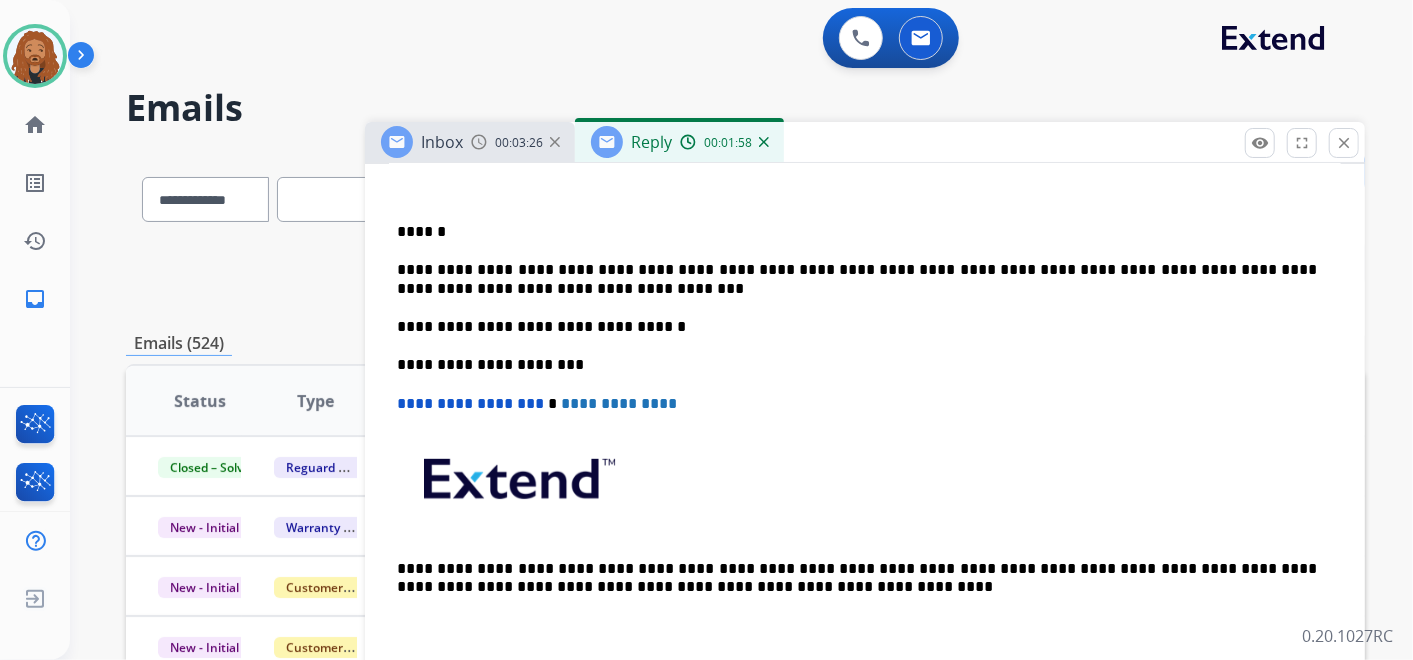 click on "**********" at bounding box center (857, 279) 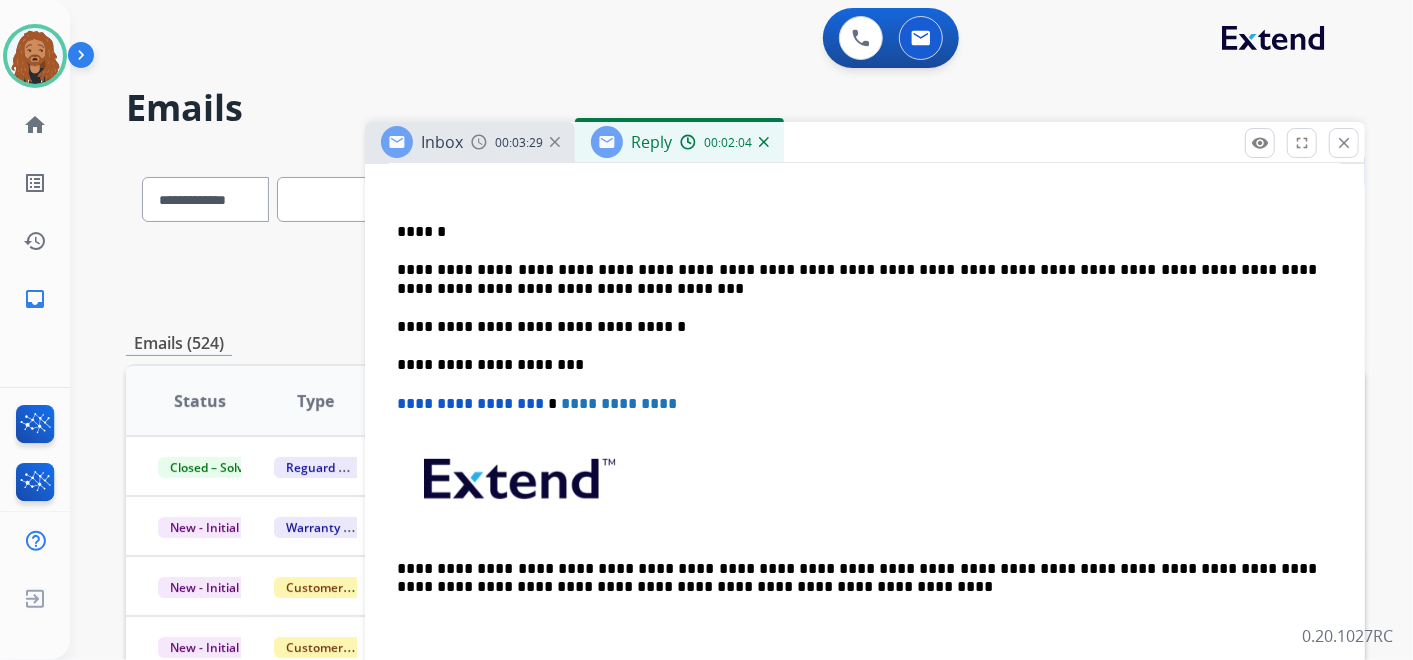 click on "**********" at bounding box center [857, 279] 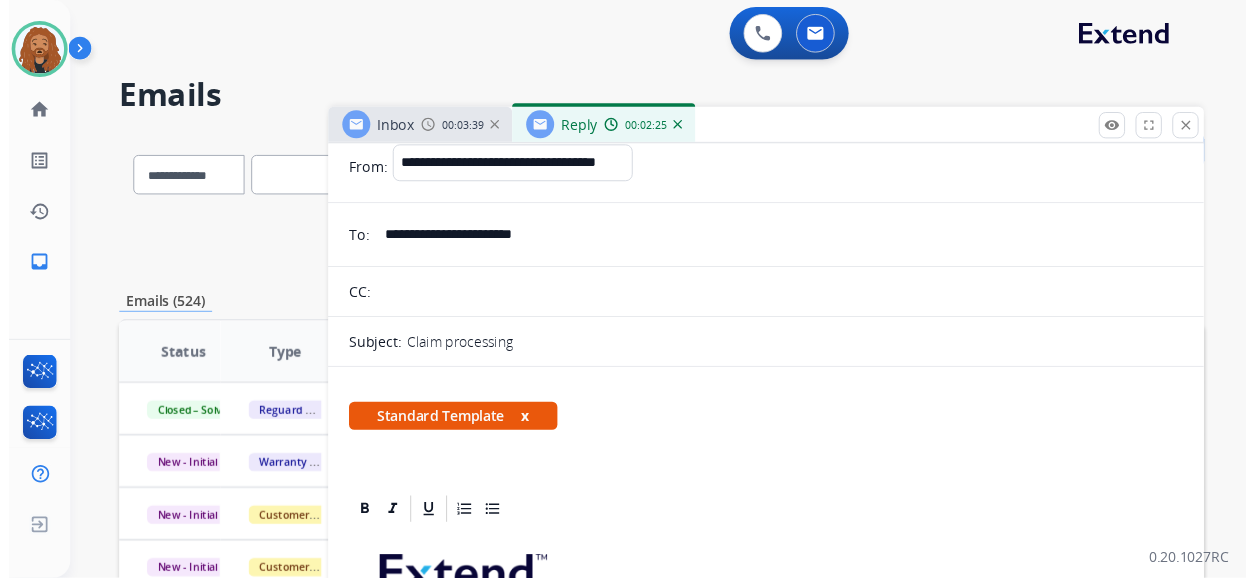 scroll, scrollTop: 15, scrollLeft: 0, axis: vertical 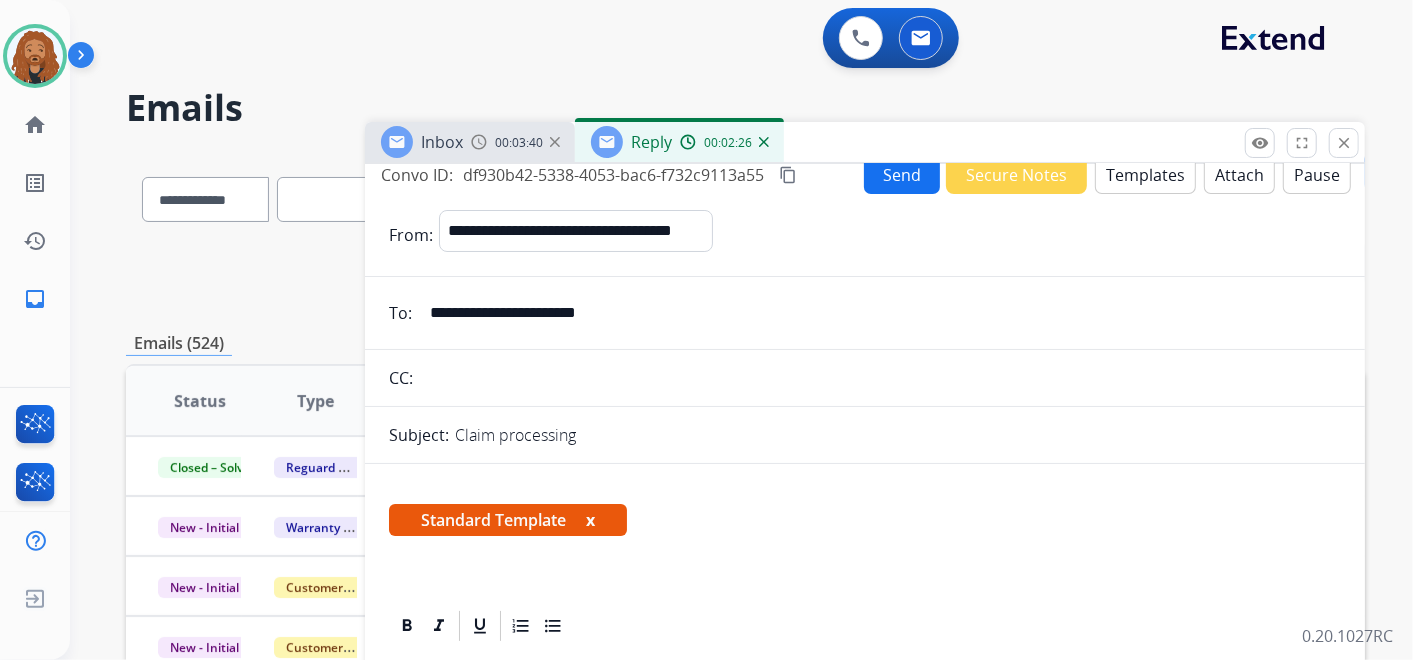 click on "**********" at bounding box center [879, 313] 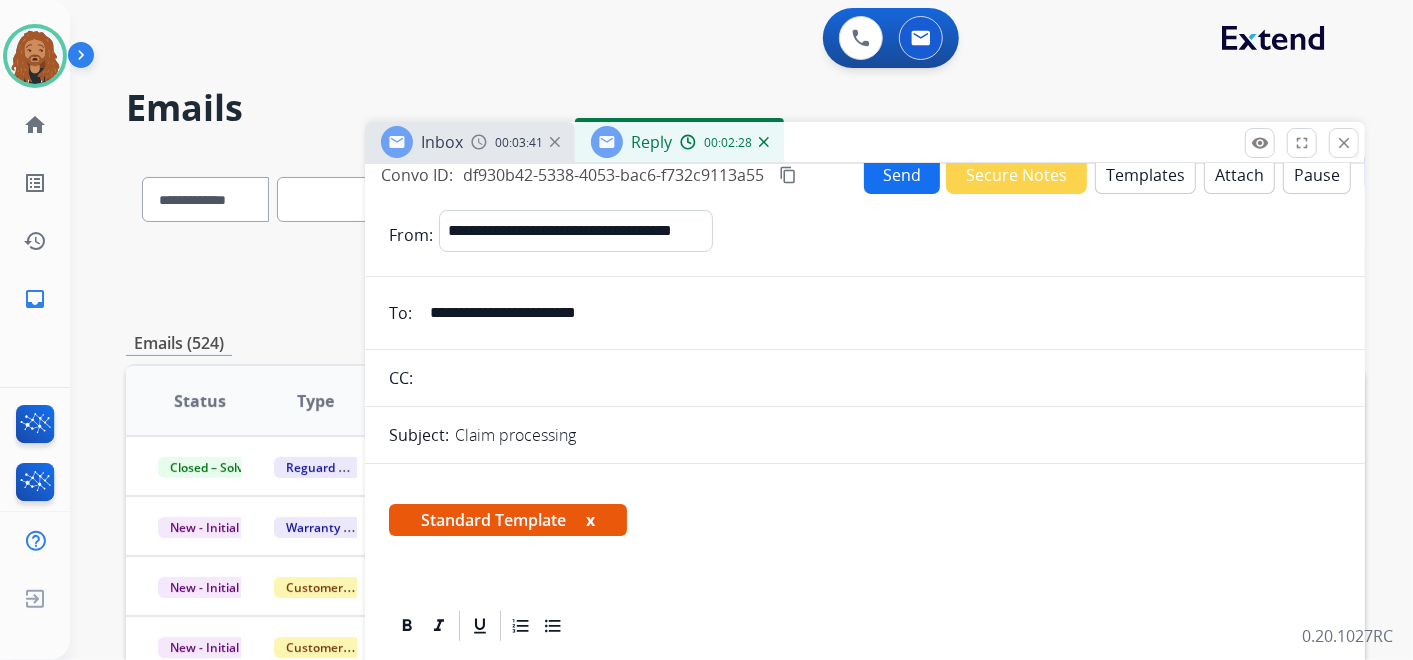 drag, startPoint x: 642, startPoint y: 316, endPoint x: 405, endPoint y: 305, distance: 237.25514 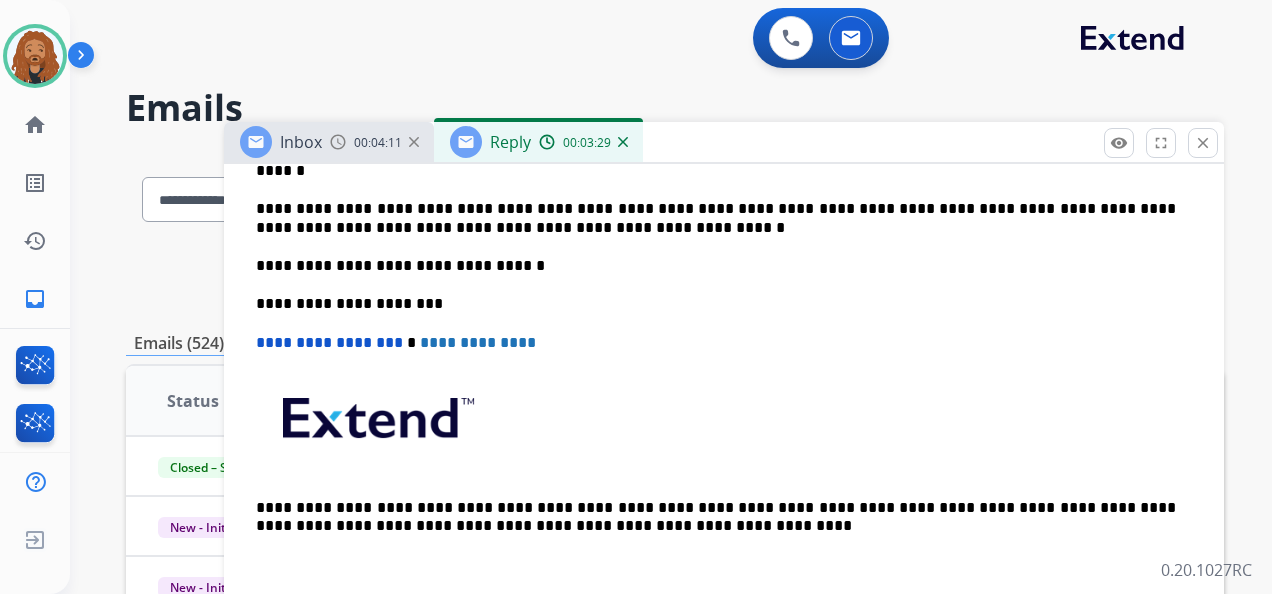 scroll, scrollTop: 601, scrollLeft: 0, axis: vertical 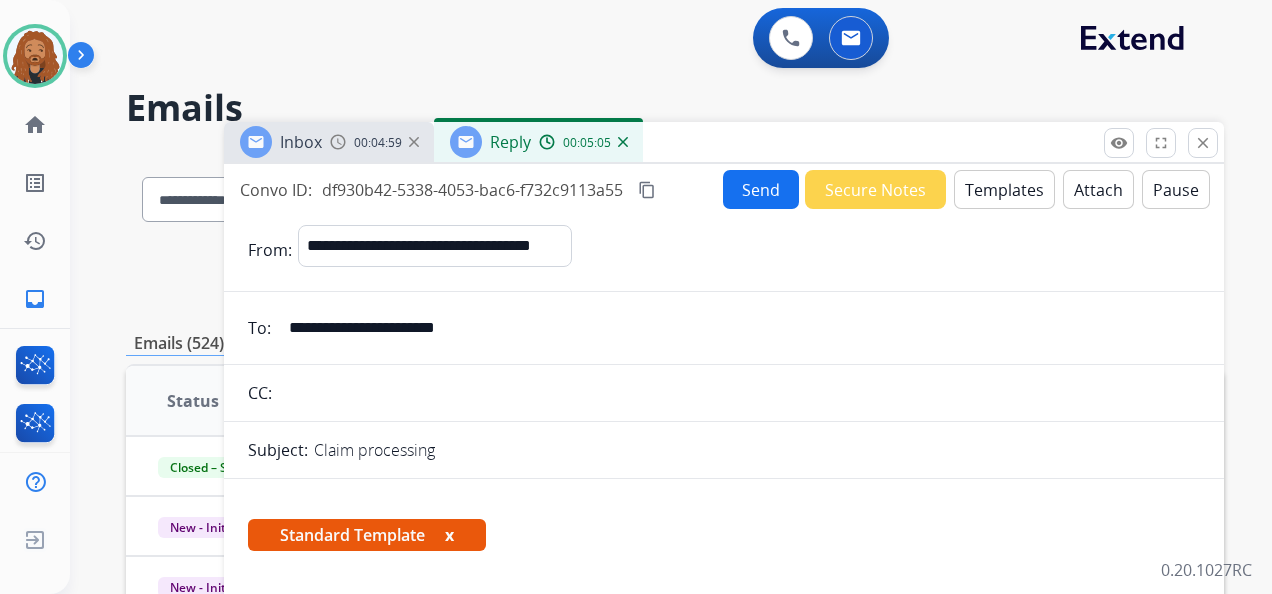 click on "Send" at bounding box center (761, 189) 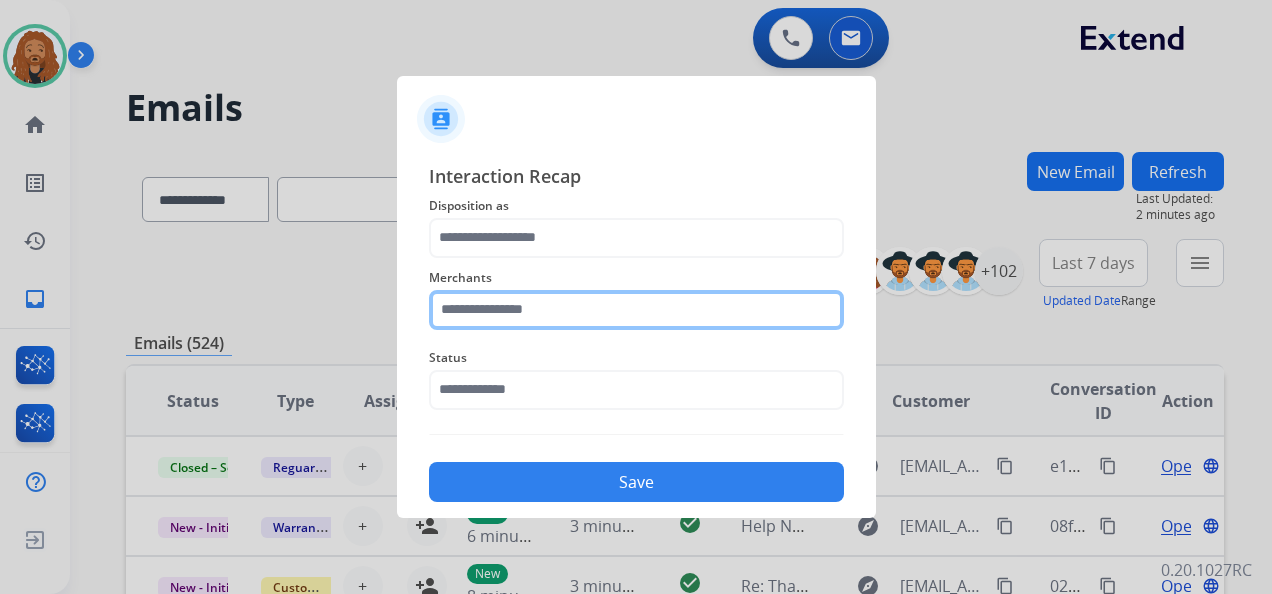click 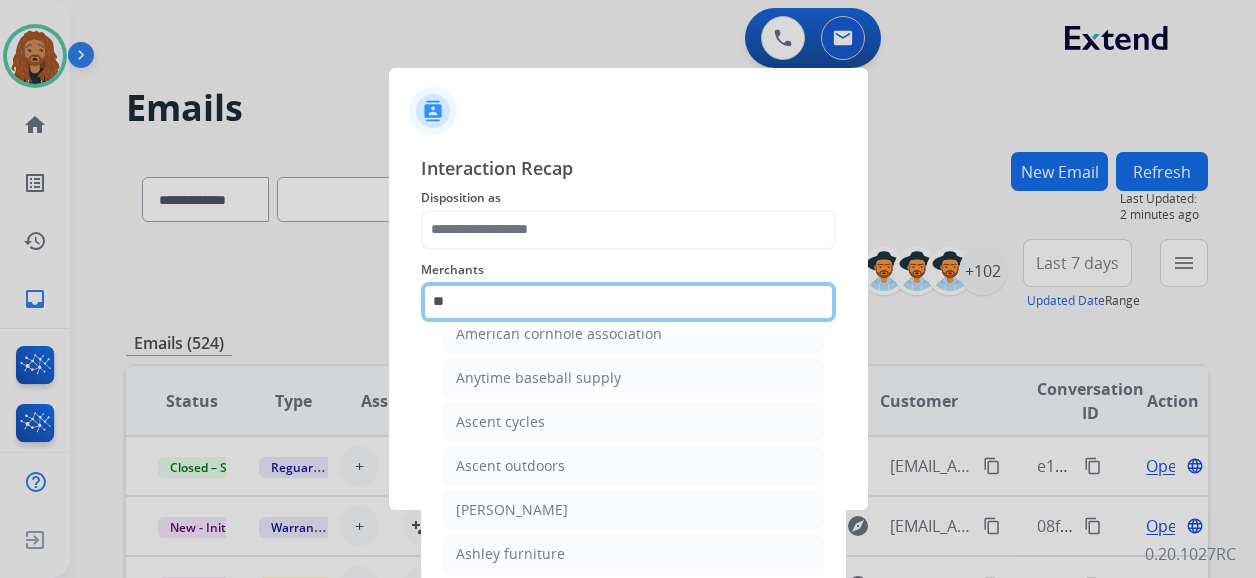 scroll, scrollTop: 157, scrollLeft: 0, axis: vertical 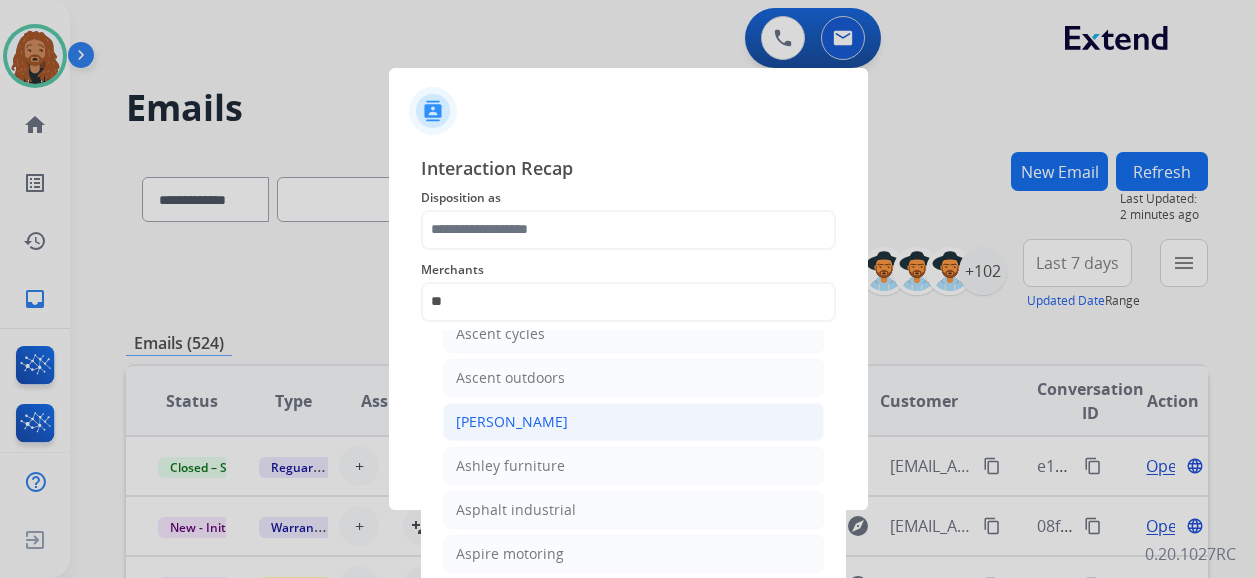 click on "[PERSON_NAME]" 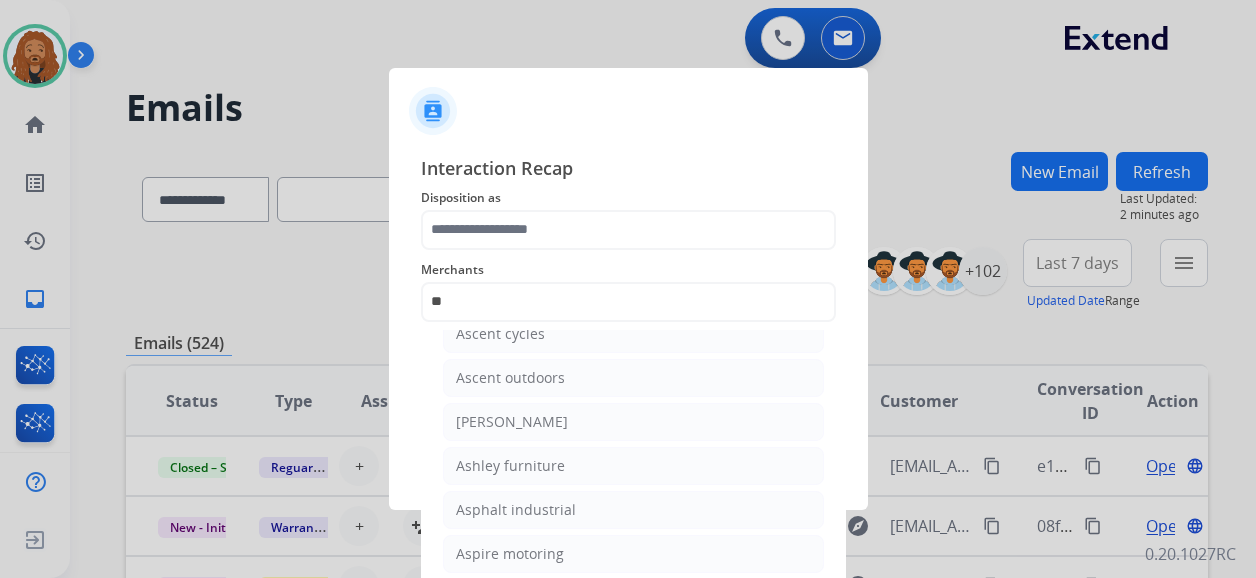 type on "**********" 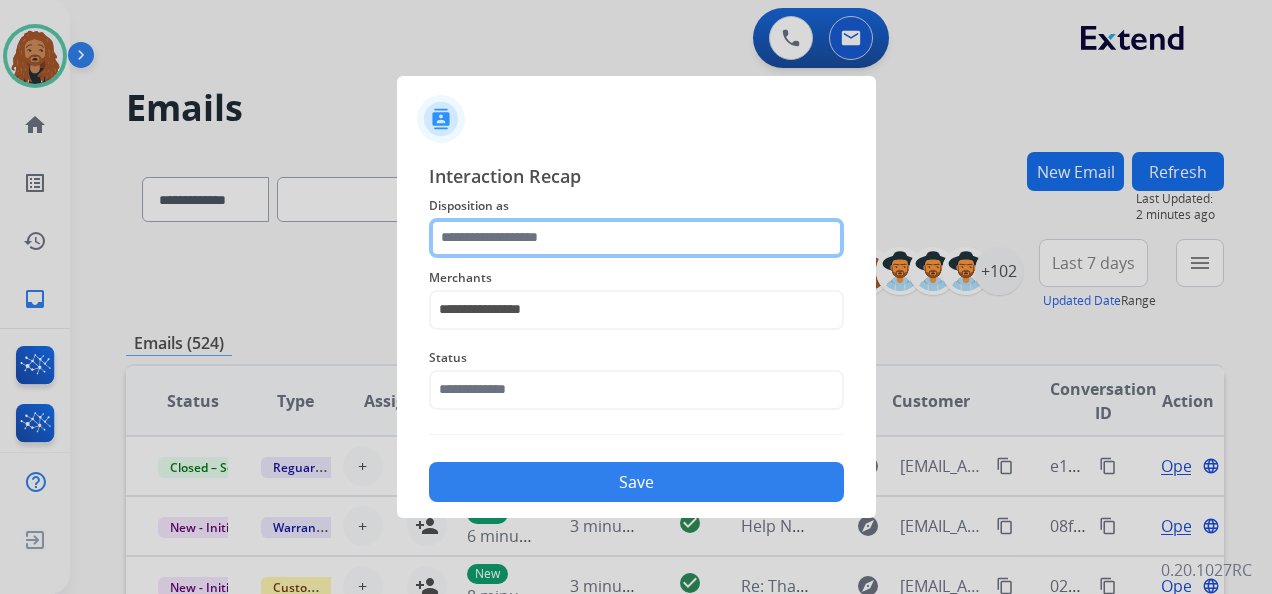 click 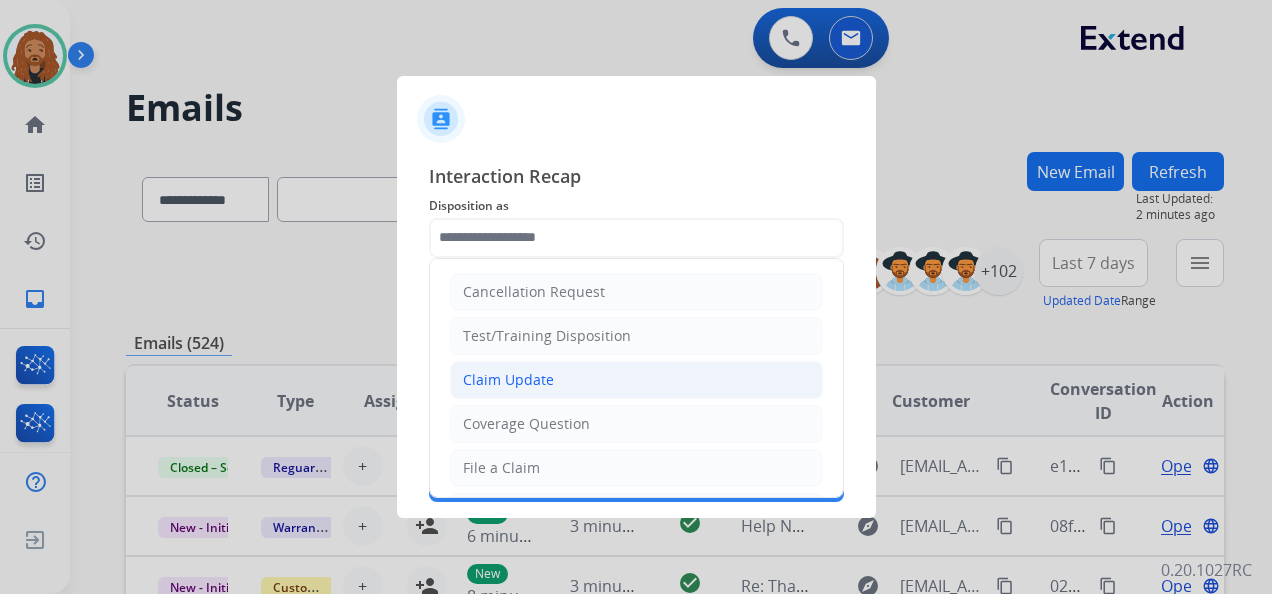 click on "Claim Update" 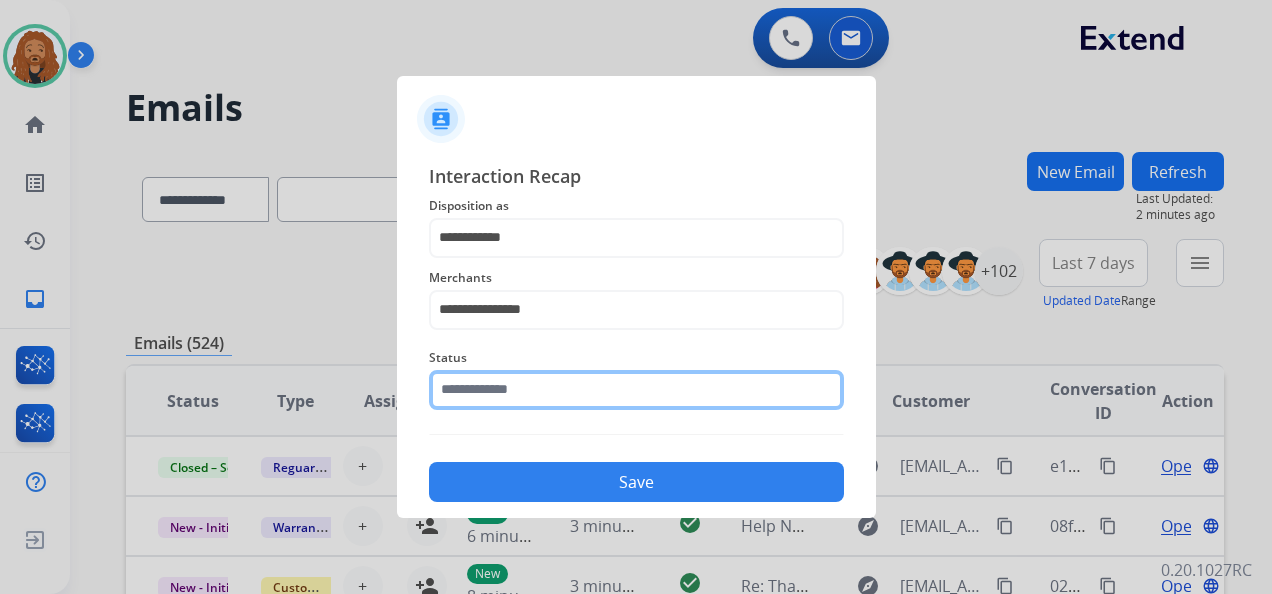 click 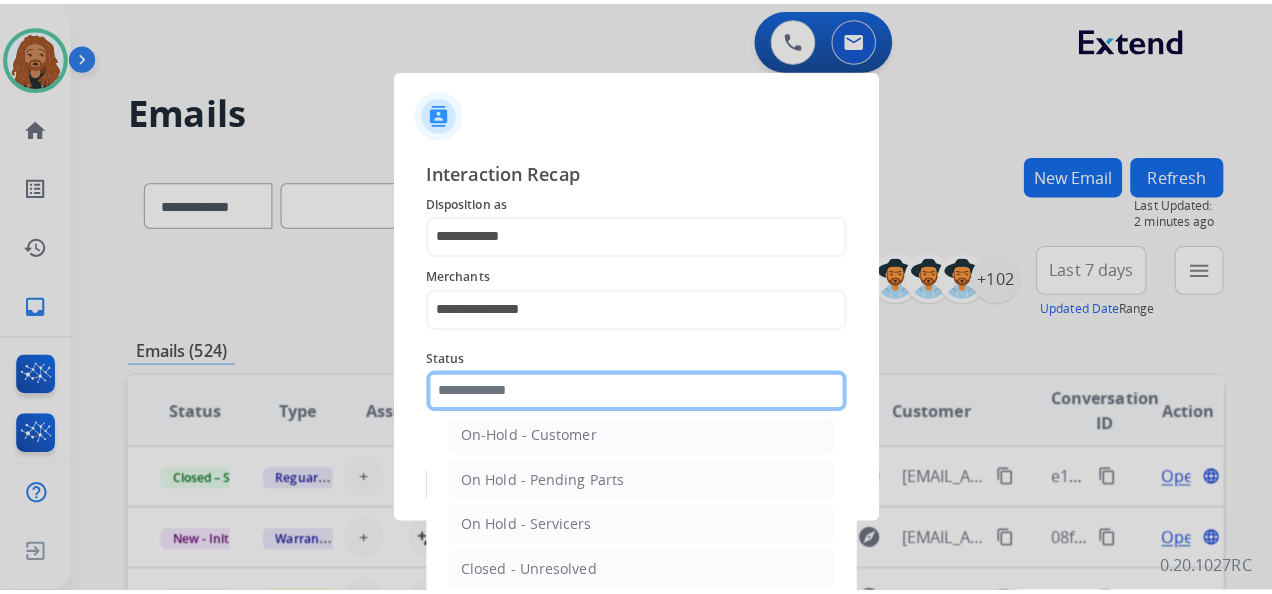 scroll, scrollTop: 114, scrollLeft: 0, axis: vertical 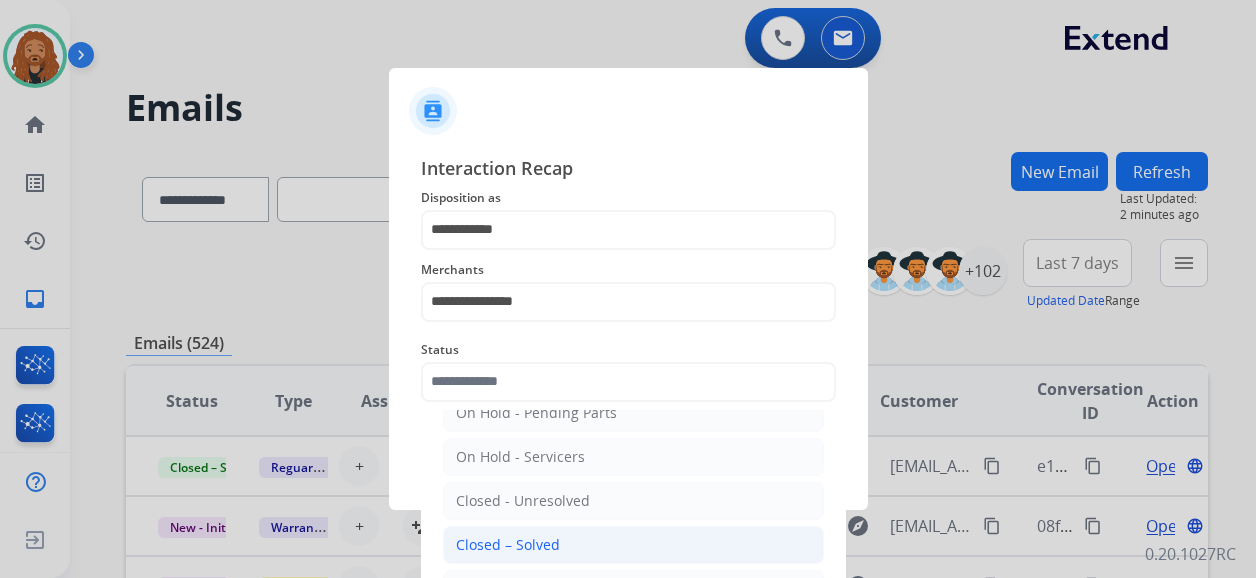 click on "Closed – Solved" 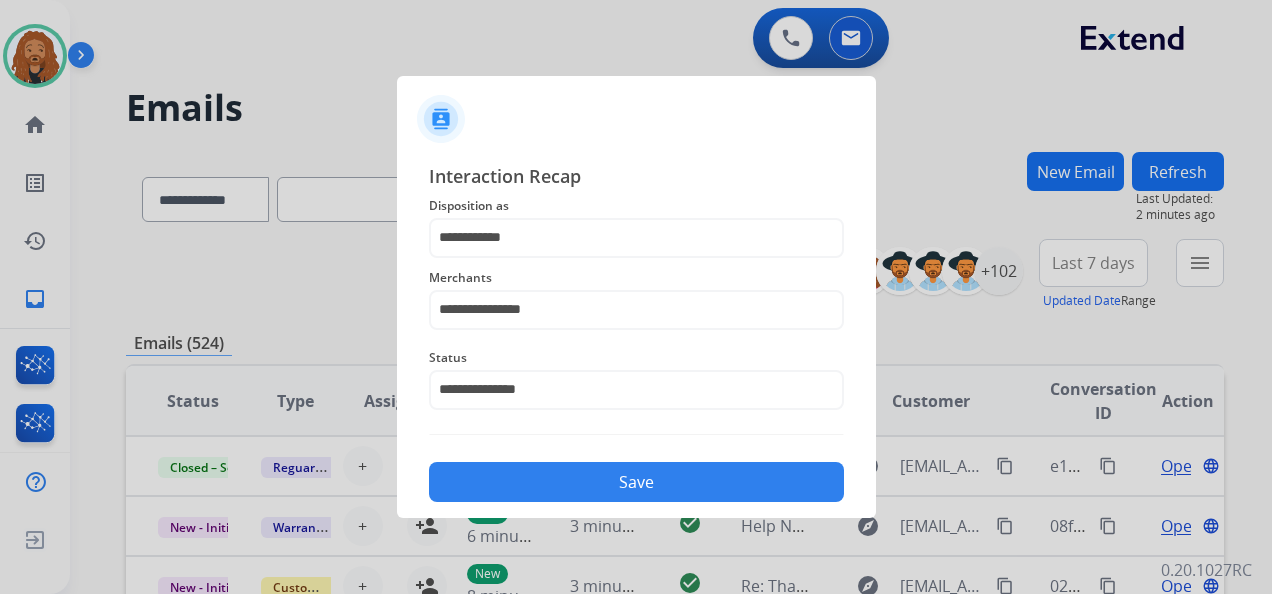 click on "Save" 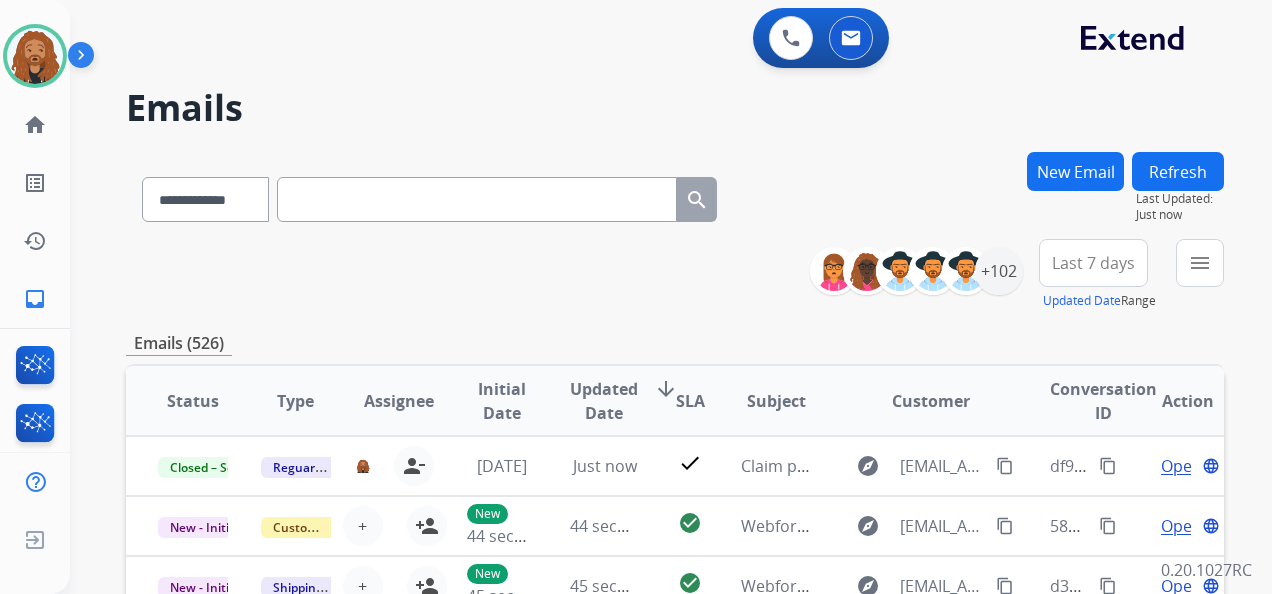 click on "+102" at bounding box center (924, 271) 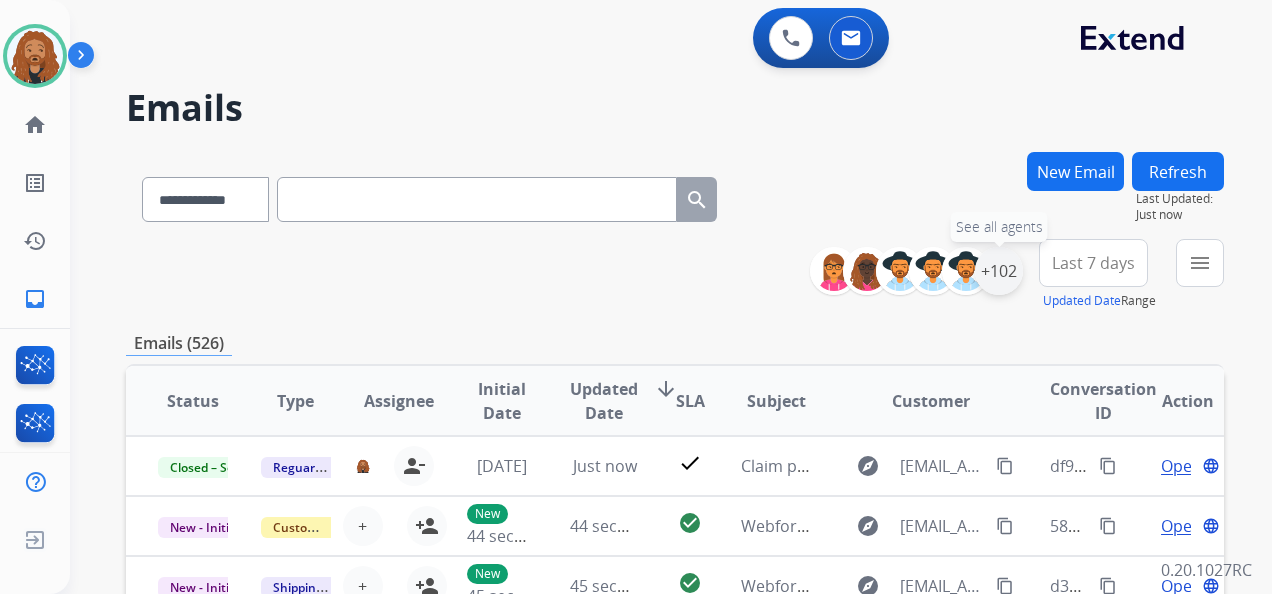 click on "+102" at bounding box center (999, 271) 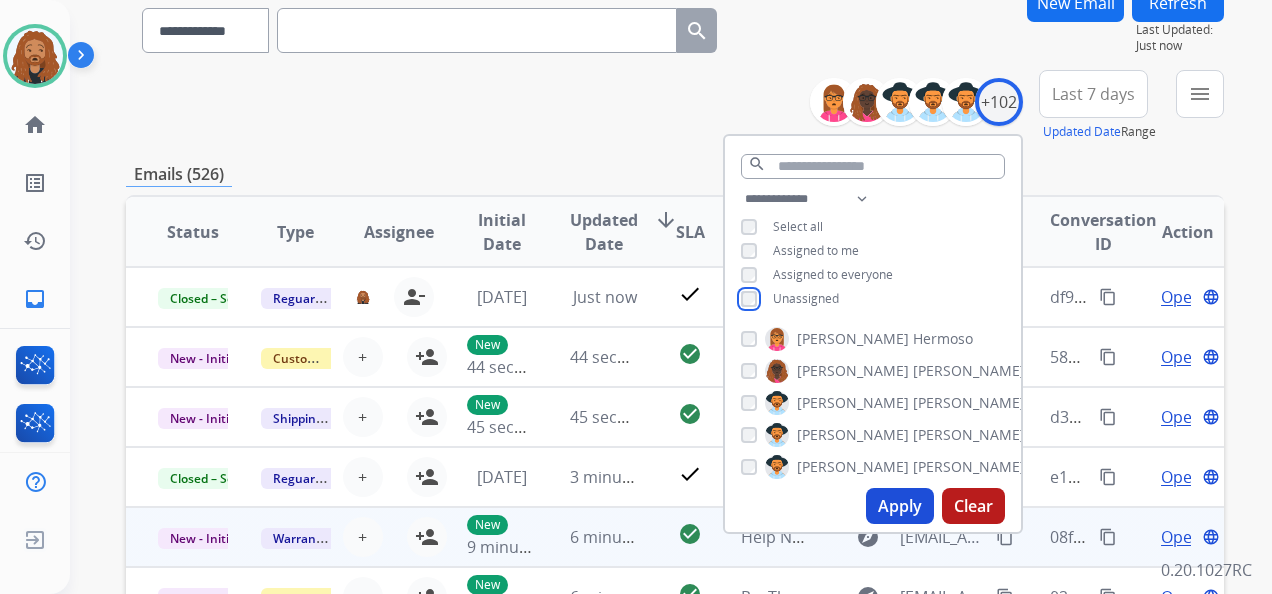 scroll, scrollTop: 200, scrollLeft: 0, axis: vertical 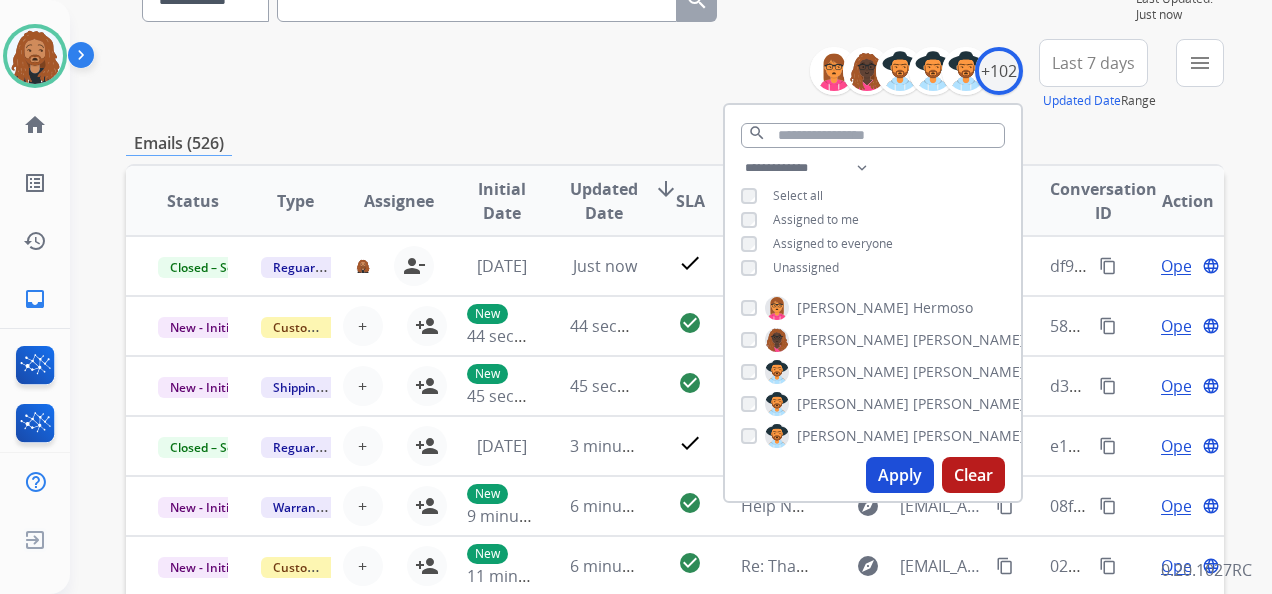 click on "Apply" at bounding box center (900, 475) 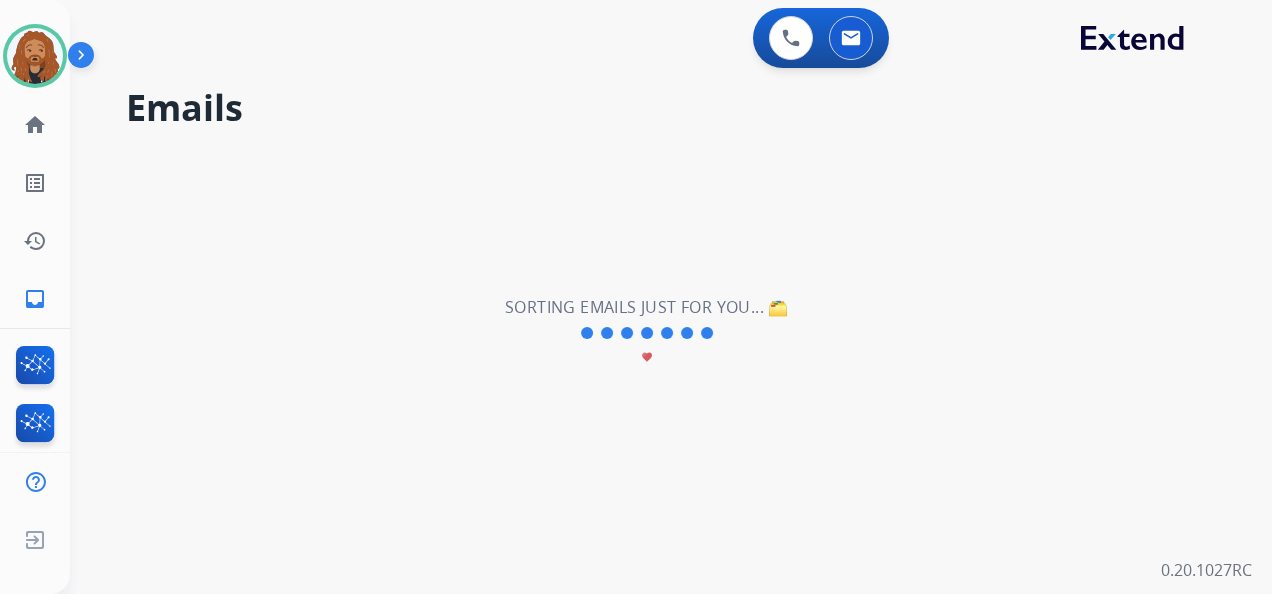 scroll, scrollTop: 0, scrollLeft: 0, axis: both 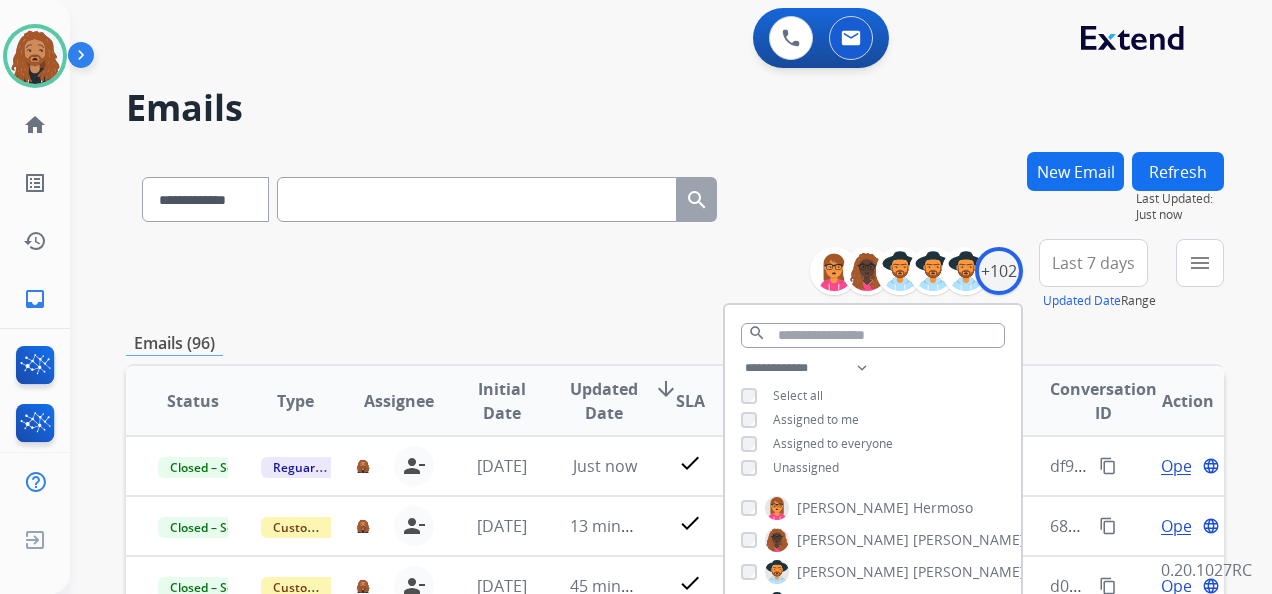 click on "Last 7 days" at bounding box center (1093, 263) 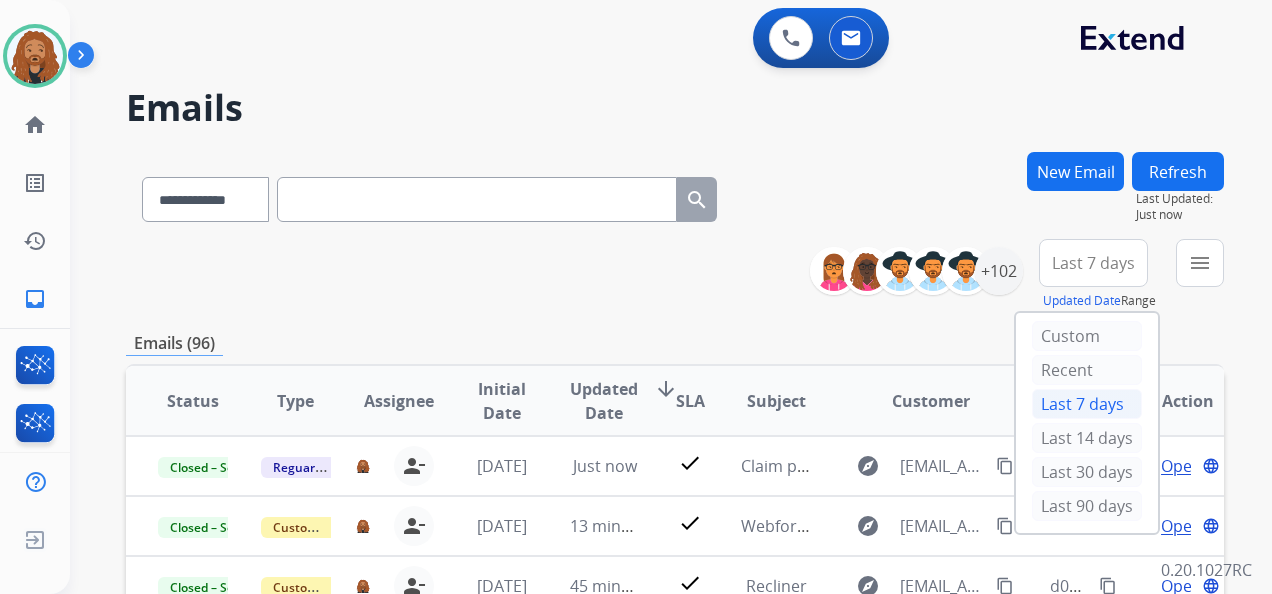 click on "Last 90 days" at bounding box center (1087, 506) 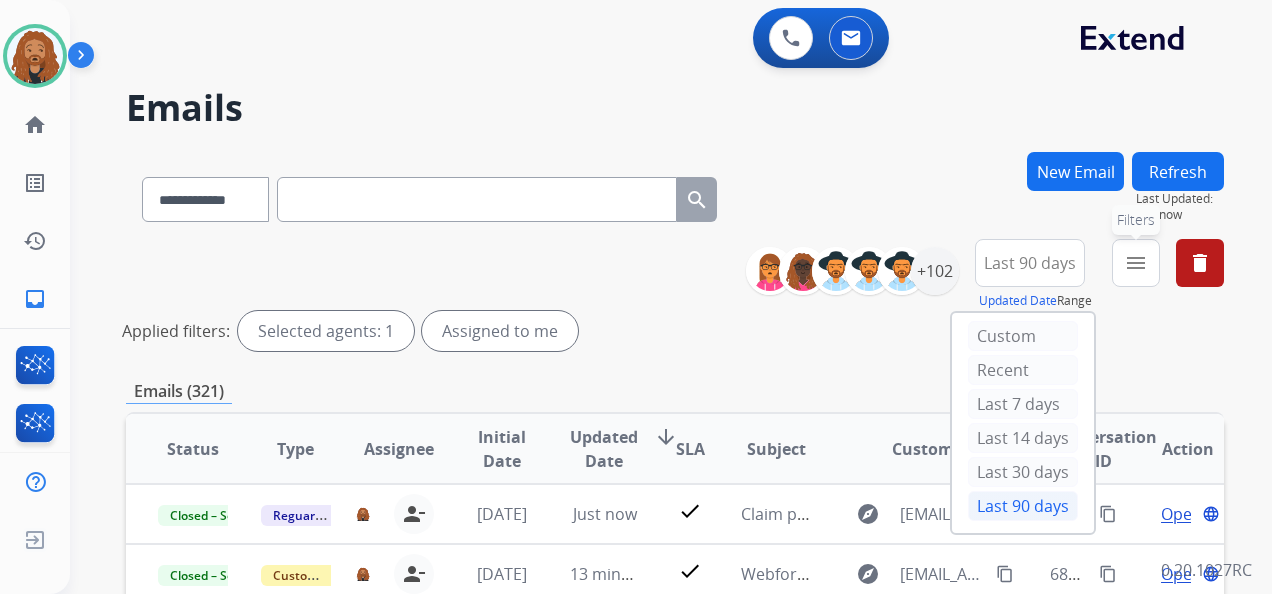click on "menu" at bounding box center (1136, 263) 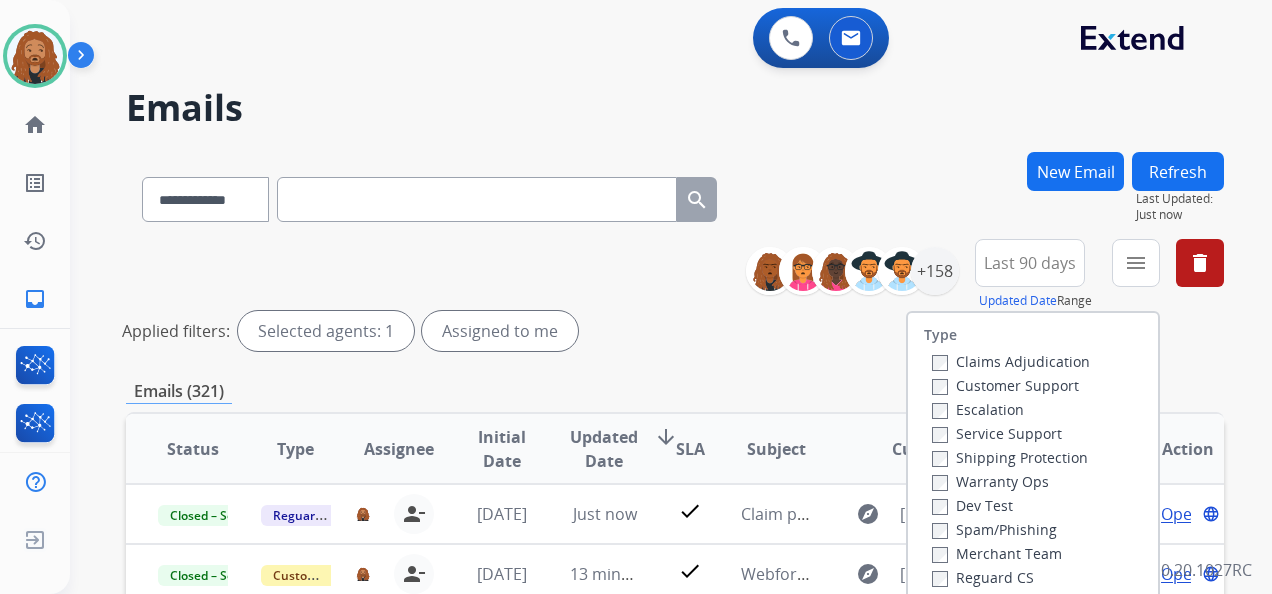 click on "Customer Support" at bounding box center [1005, 385] 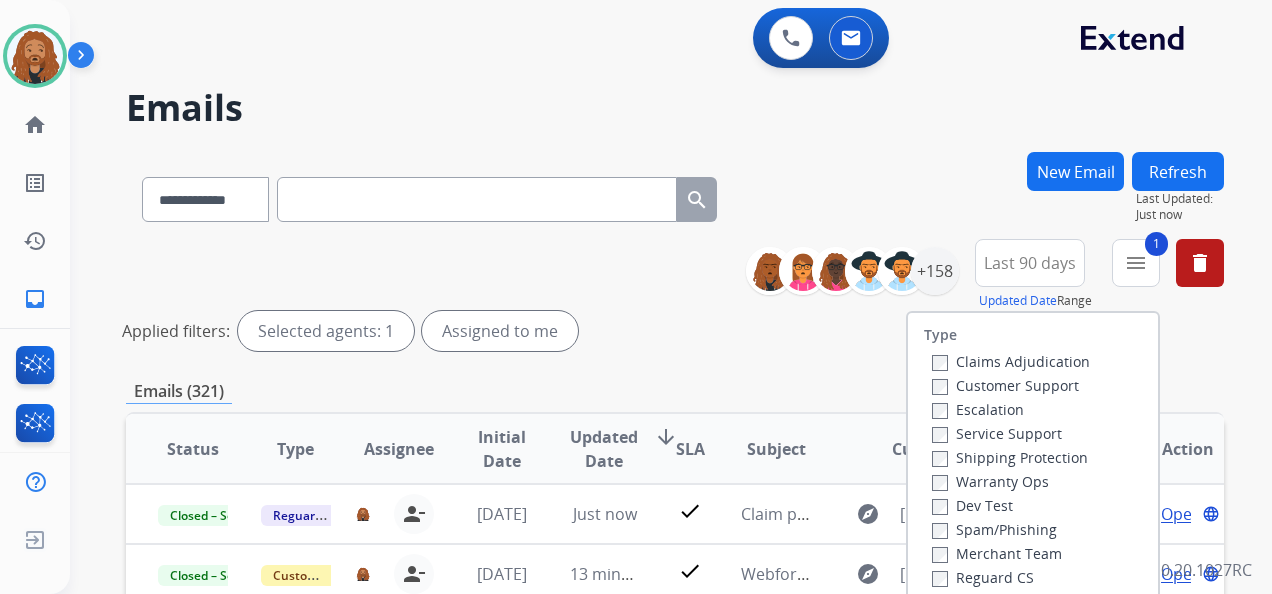click on "Shipping Protection" at bounding box center [1010, 457] 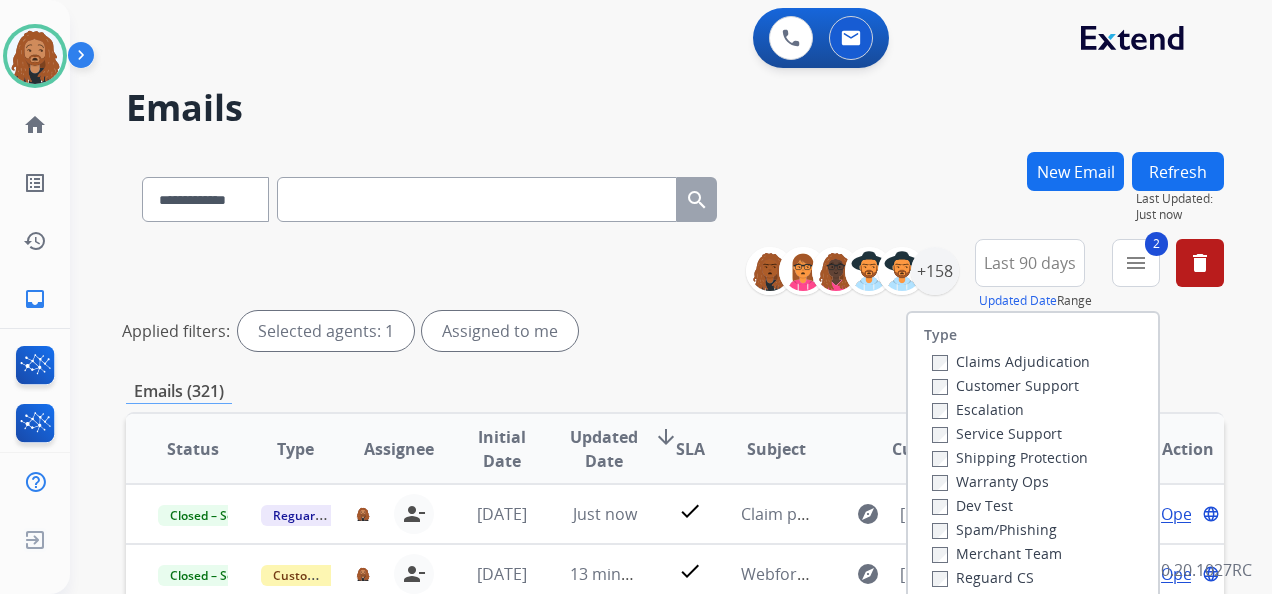 click on "Reguard CS" at bounding box center (983, 577) 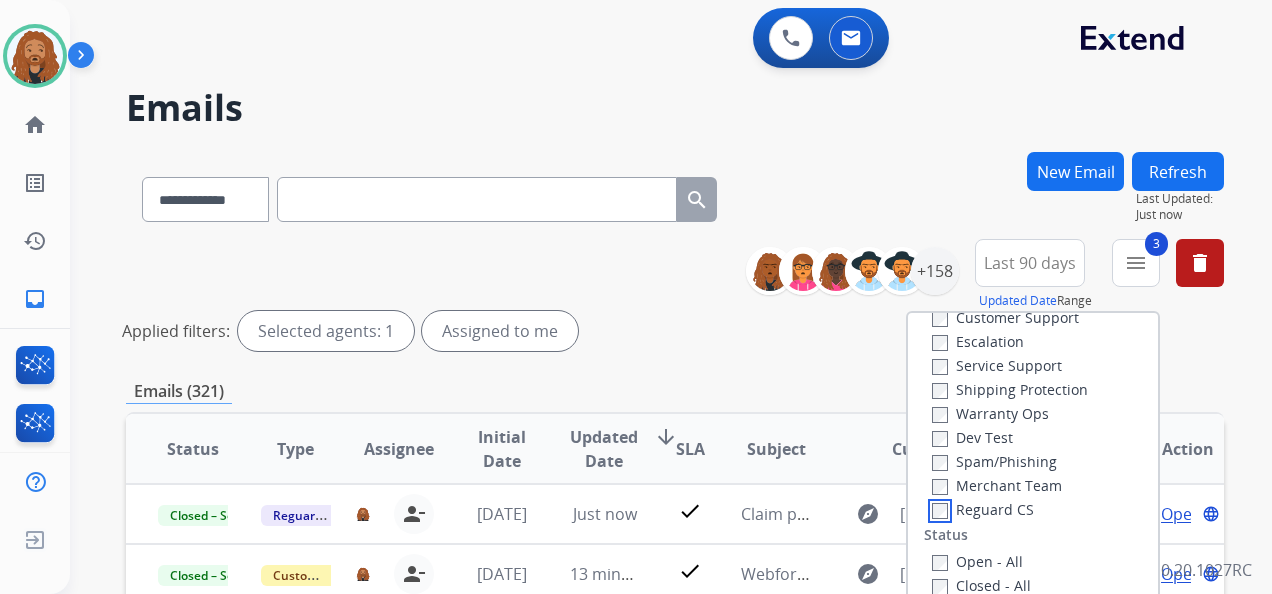 scroll, scrollTop: 100, scrollLeft: 0, axis: vertical 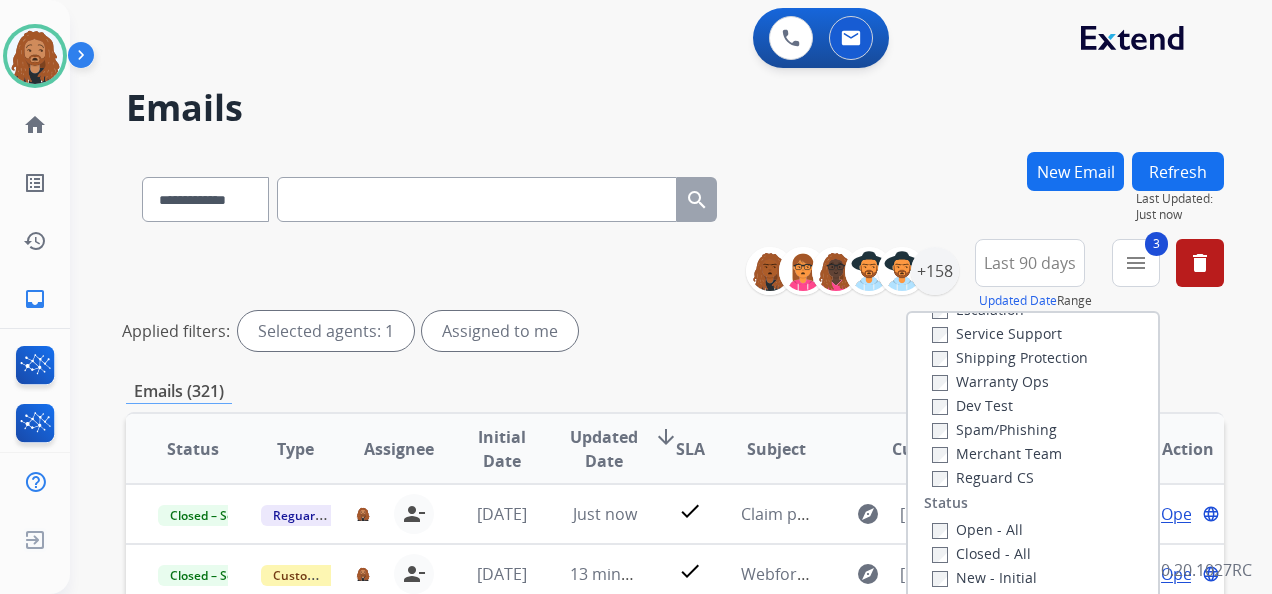 click on "Open - All" at bounding box center [977, 529] 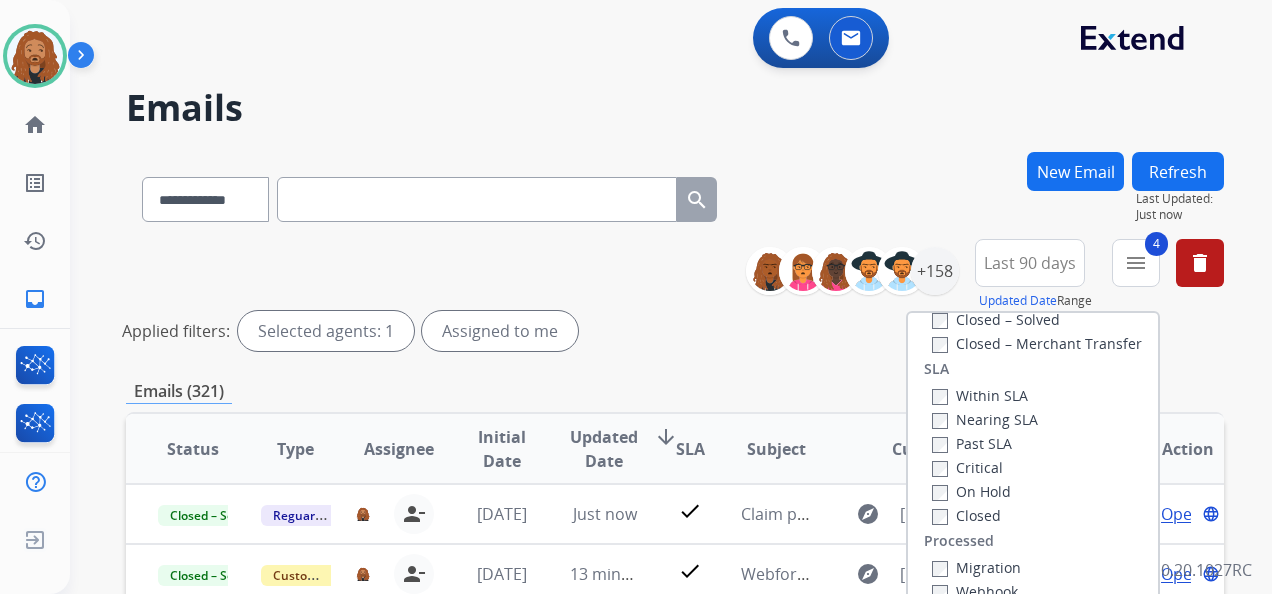 scroll, scrollTop: 528, scrollLeft: 0, axis: vertical 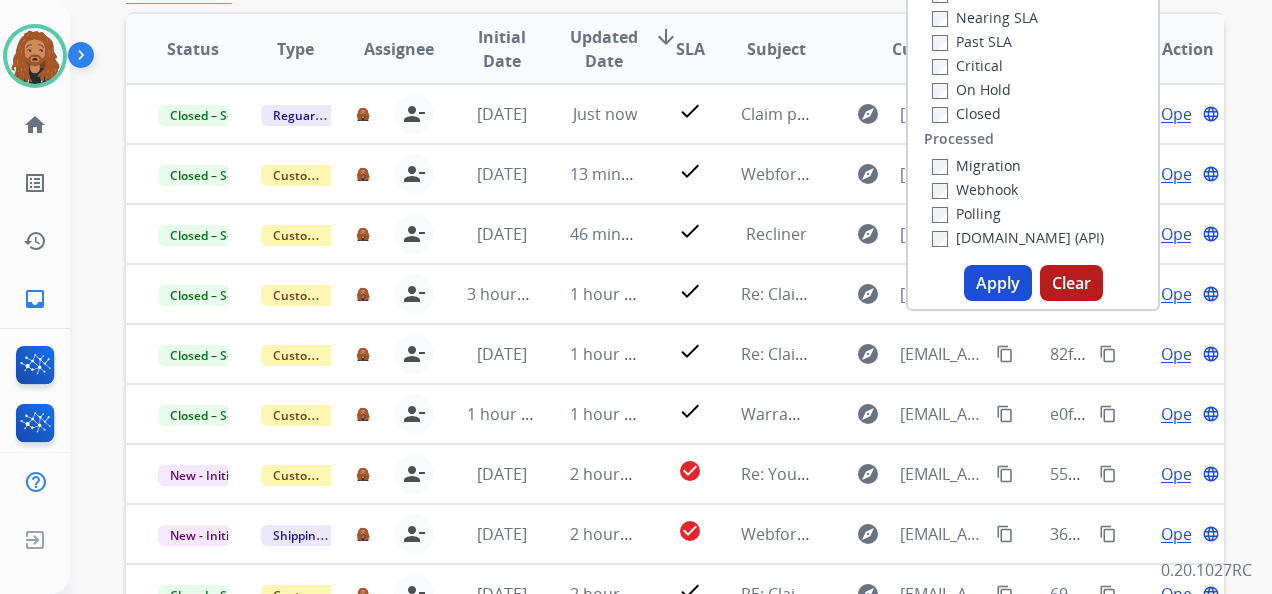 click on "Apply" at bounding box center (998, 283) 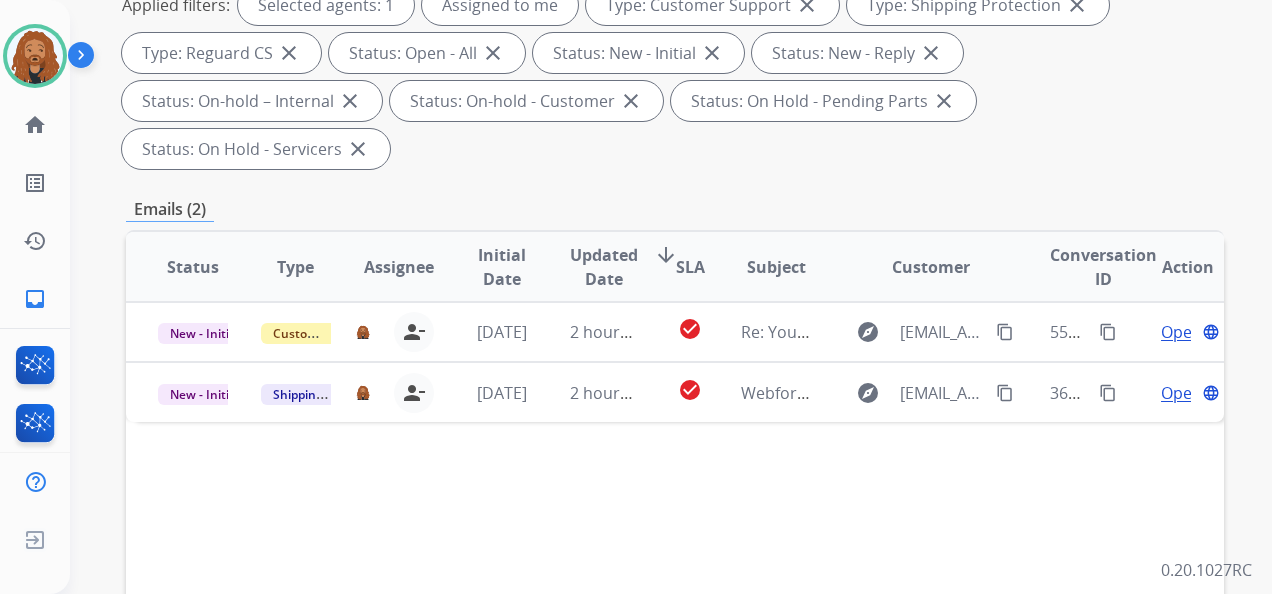 scroll, scrollTop: 400, scrollLeft: 0, axis: vertical 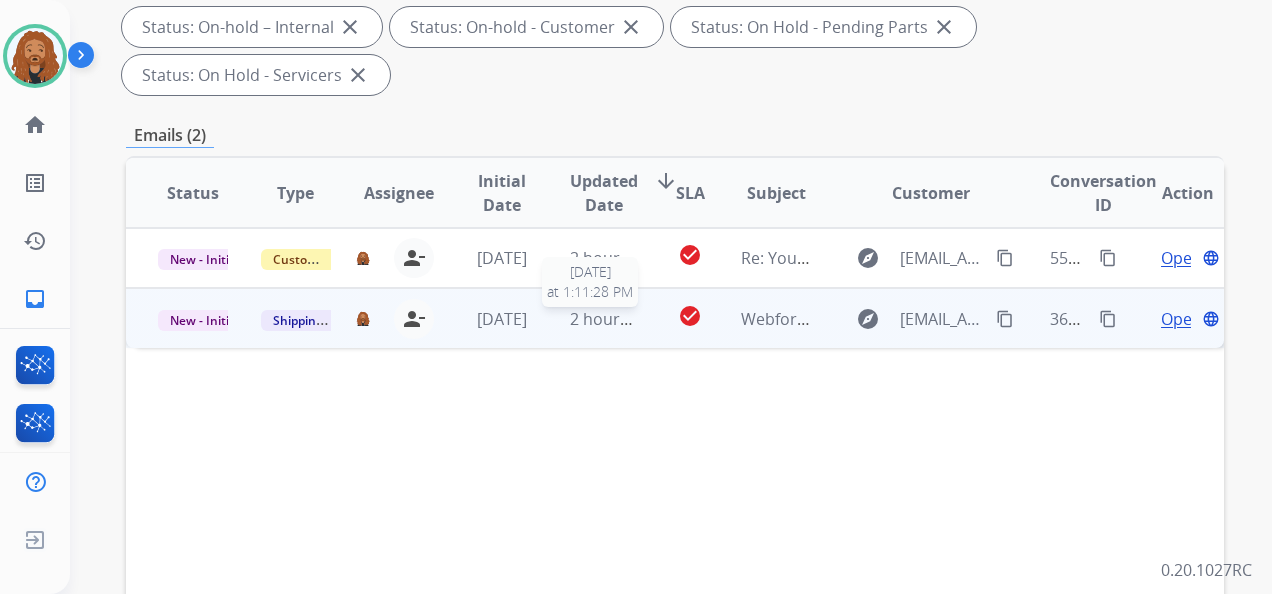 click on "2 hours ago" at bounding box center [615, 319] 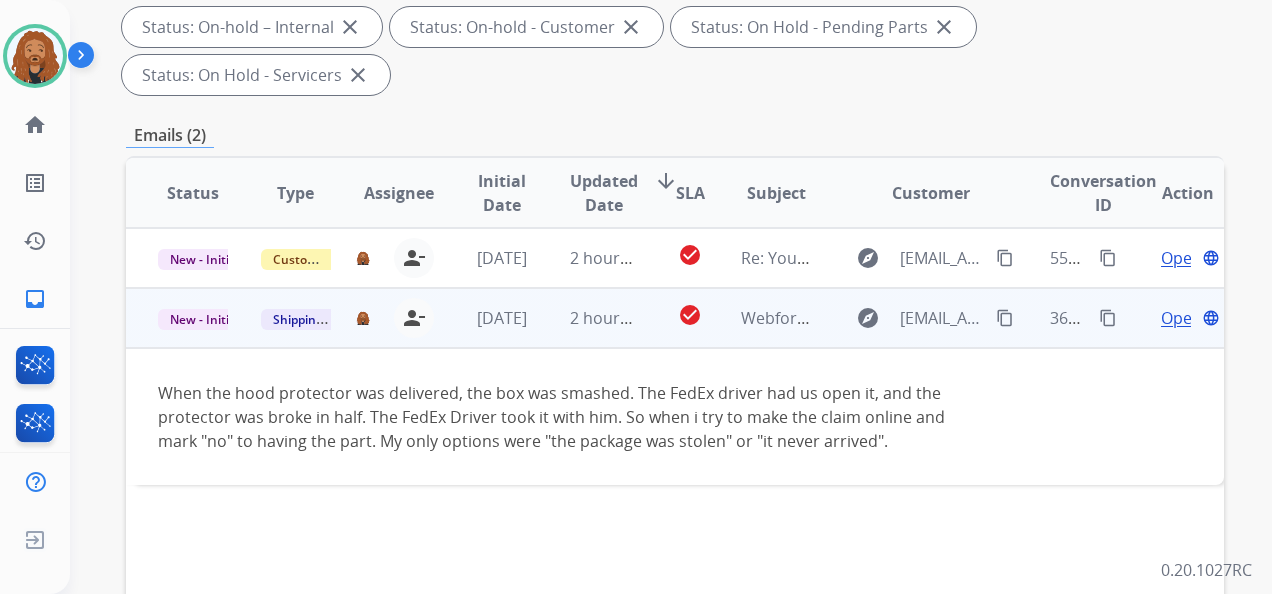 click on "Open" at bounding box center [1181, 318] 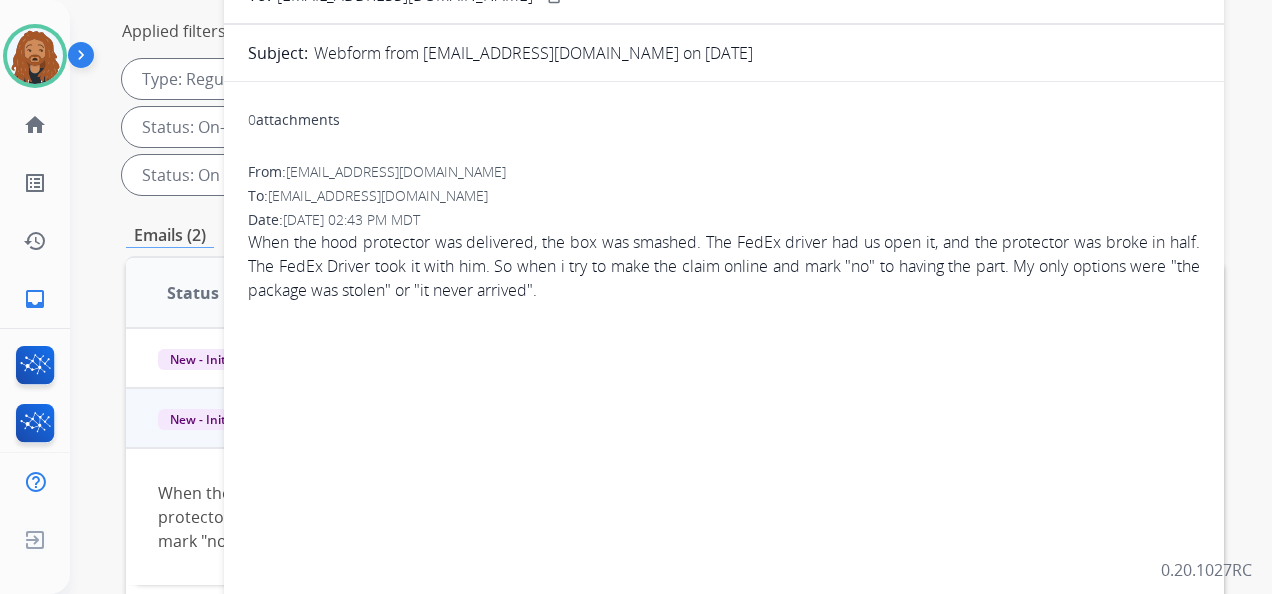 scroll, scrollTop: 0, scrollLeft: 0, axis: both 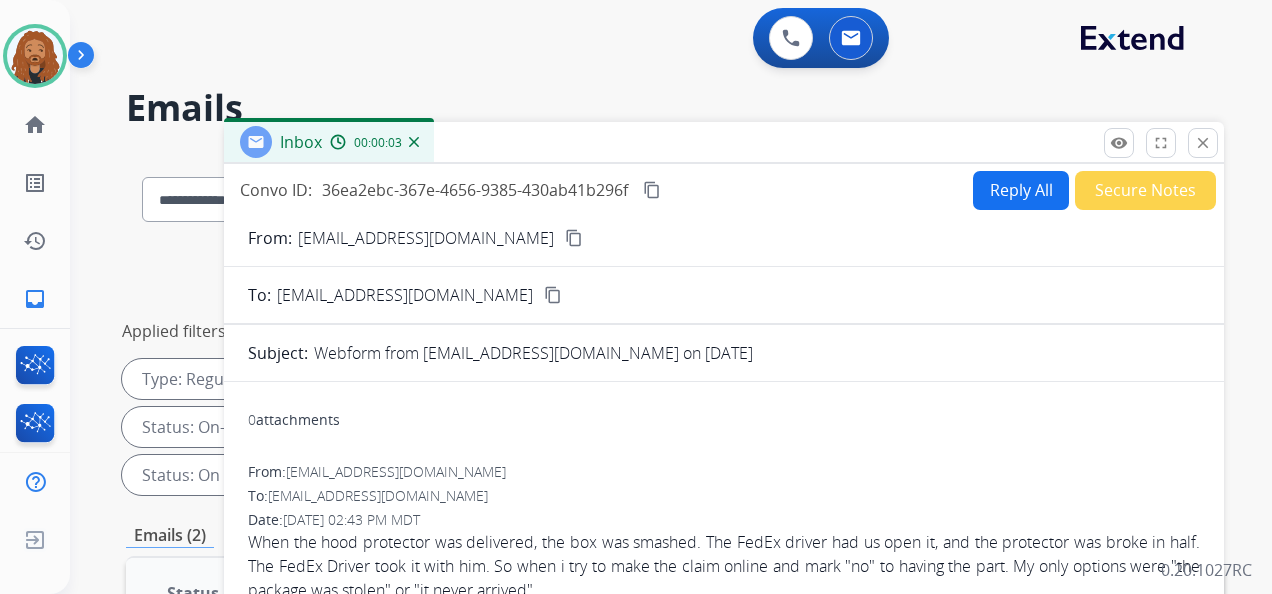 click on "Convo ID:  36ea2ebc-367e-4656-9385-430ab41b296f  content_copy Reply All Secure Notes From: lexy@curtbaconbodyshop.com content_copy To:  support@extend.com  content_copy Subject:  Webform from lexy@curtbaconbodyshop.com on 07/29/2025  0  attachments  From:  lexy@curtbaconbodyshop.com   To:  support@extend.com  Date:  07/29/2025 - 02:43 PM MDT When the hood protector was delivered, the box was smashed. The FedEx driver had us open it, and the protector was broke in half. The FedEx Driver took it with him. So when i try to make the claim online and mark "no" to having the part. My only options were "the package was stolen" or "it never arrived"." at bounding box center (724, 610) 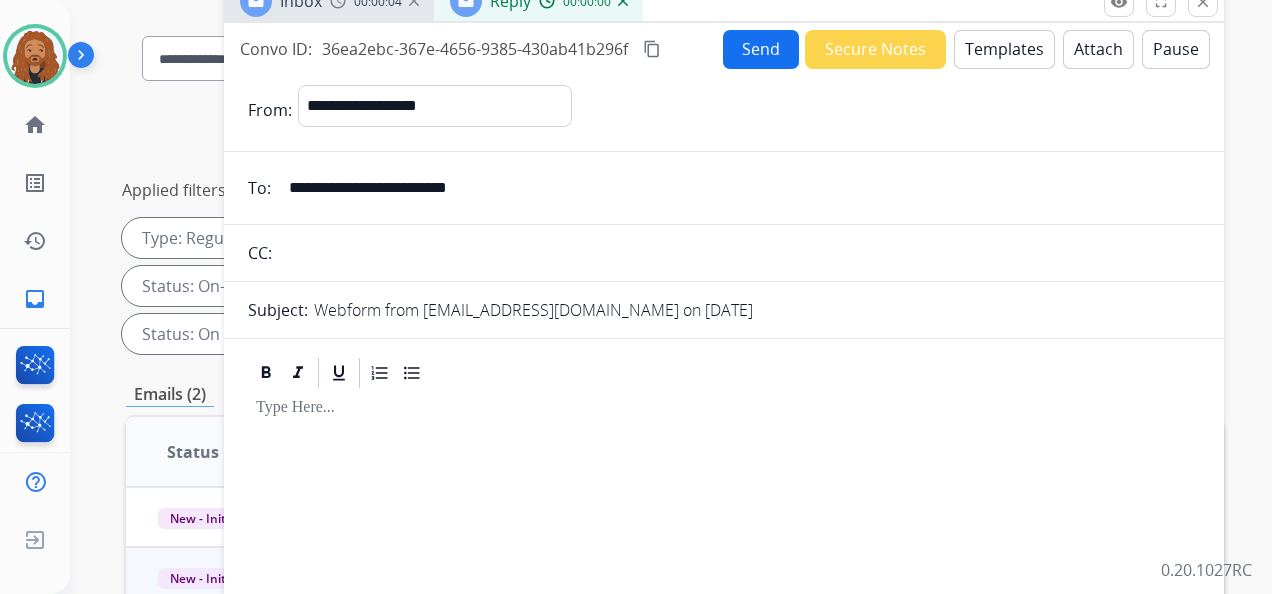 scroll, scrollTop: 100, scrollLeft: 0, axis: vertical 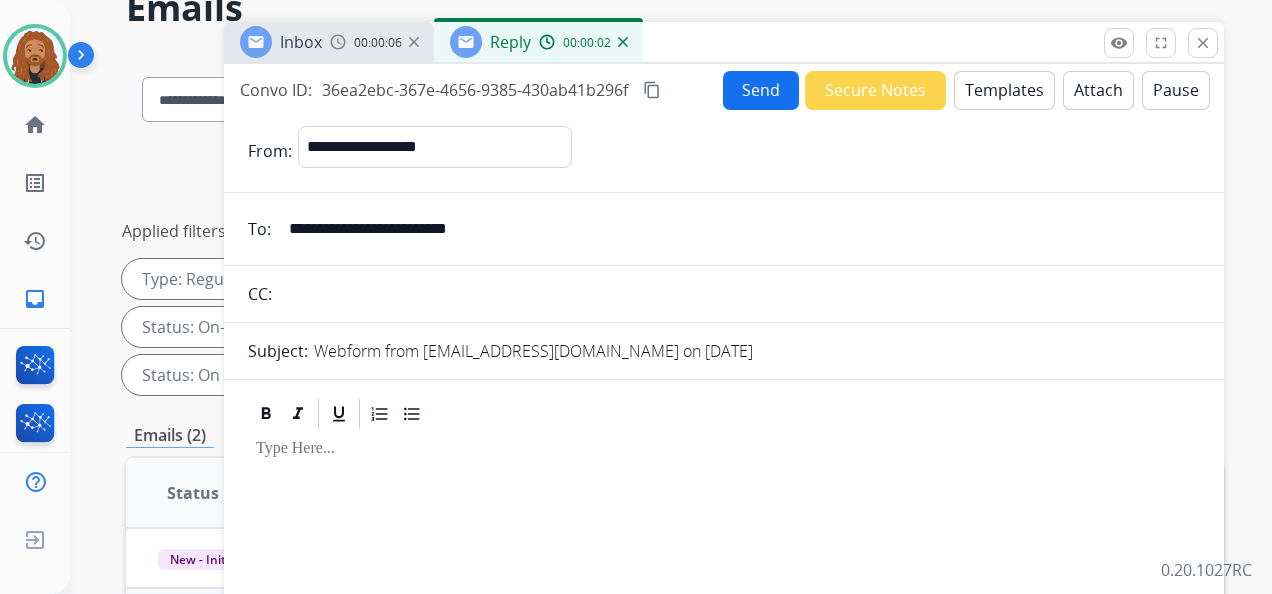 click on "Templates" at bounding box center (1004, 90) 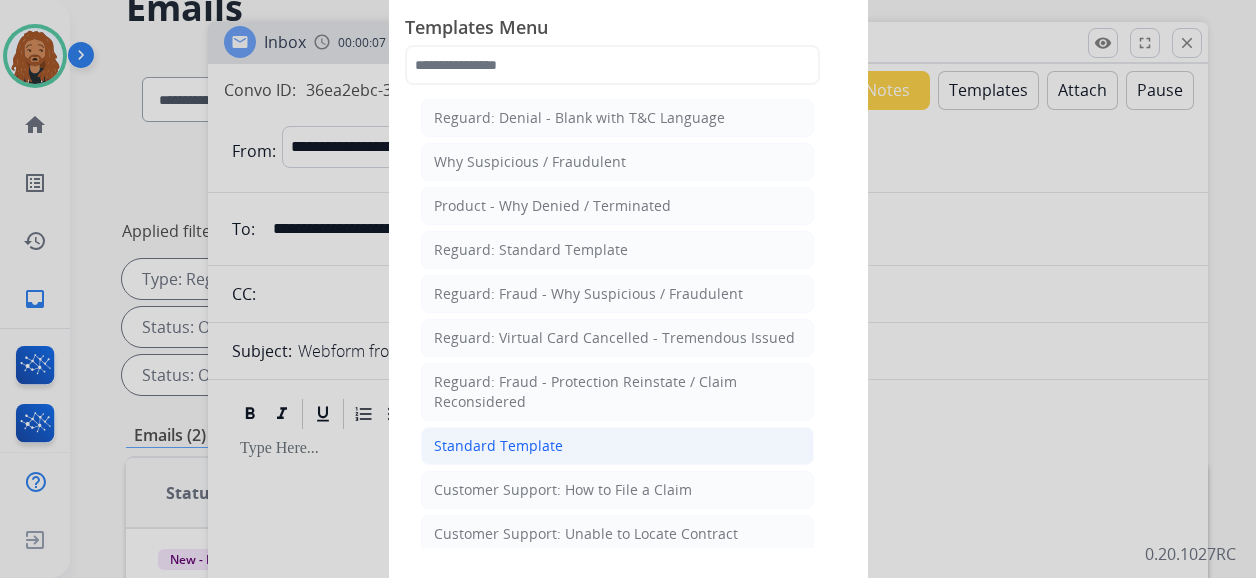 click on "Standard Template" 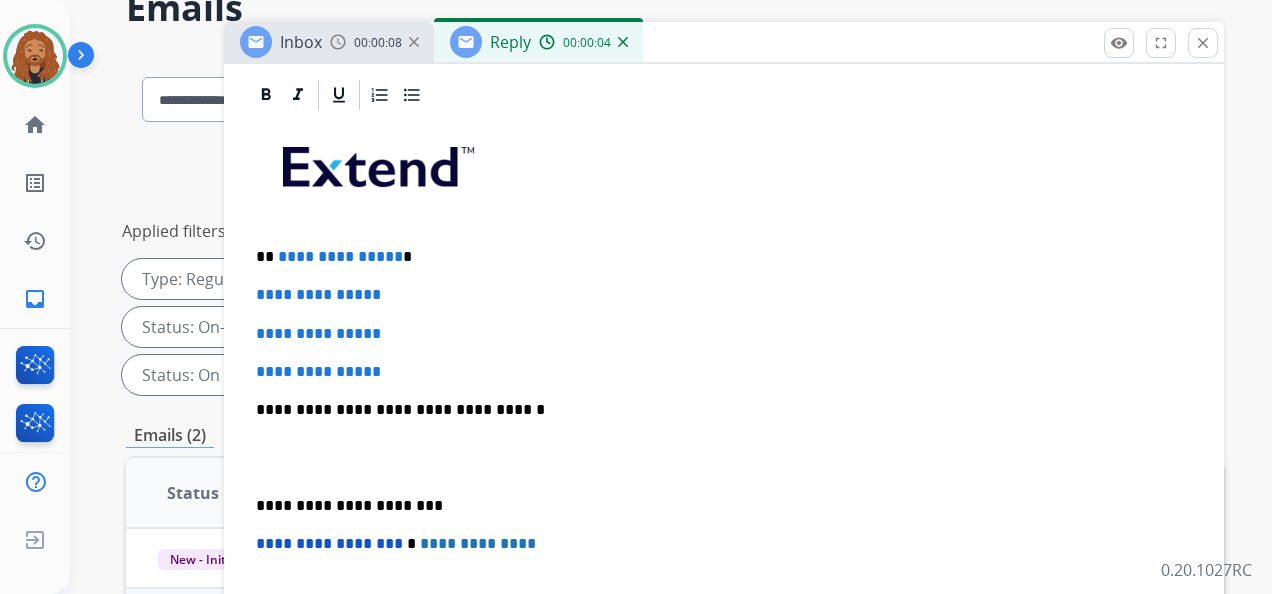 scroll, scrollTop: 446, scrollLeft: 0, axis: vertical 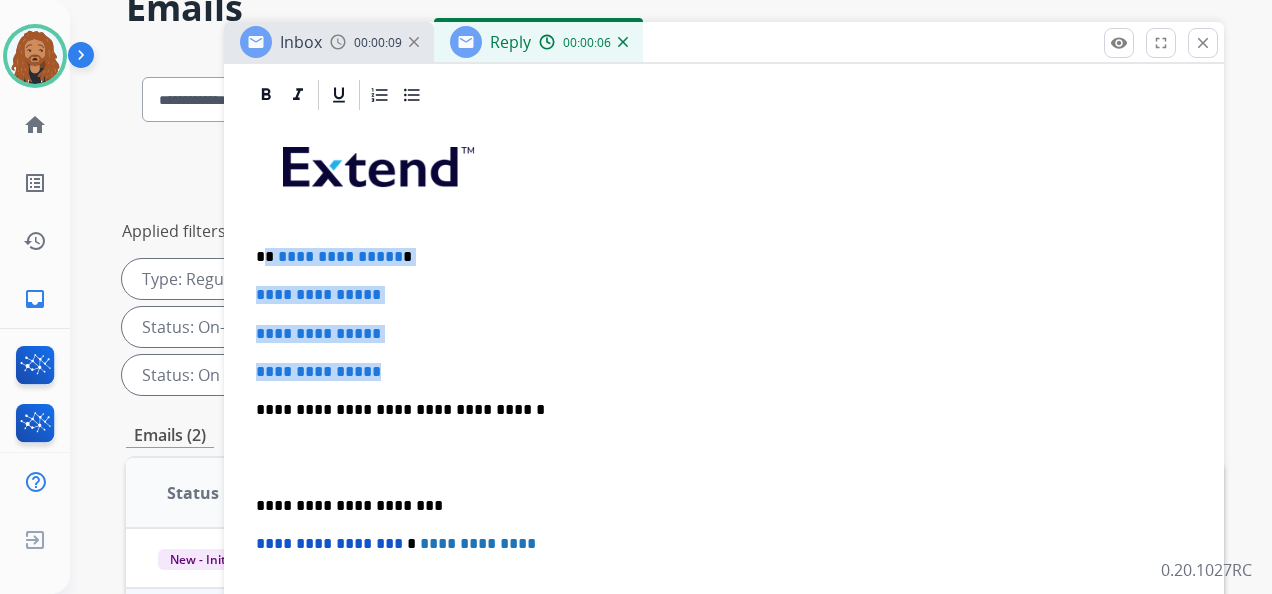 drag, startPoint x: 392, startPoint y: 373, endPoint x: 269, endPoint y: 227, distance: 190.90573 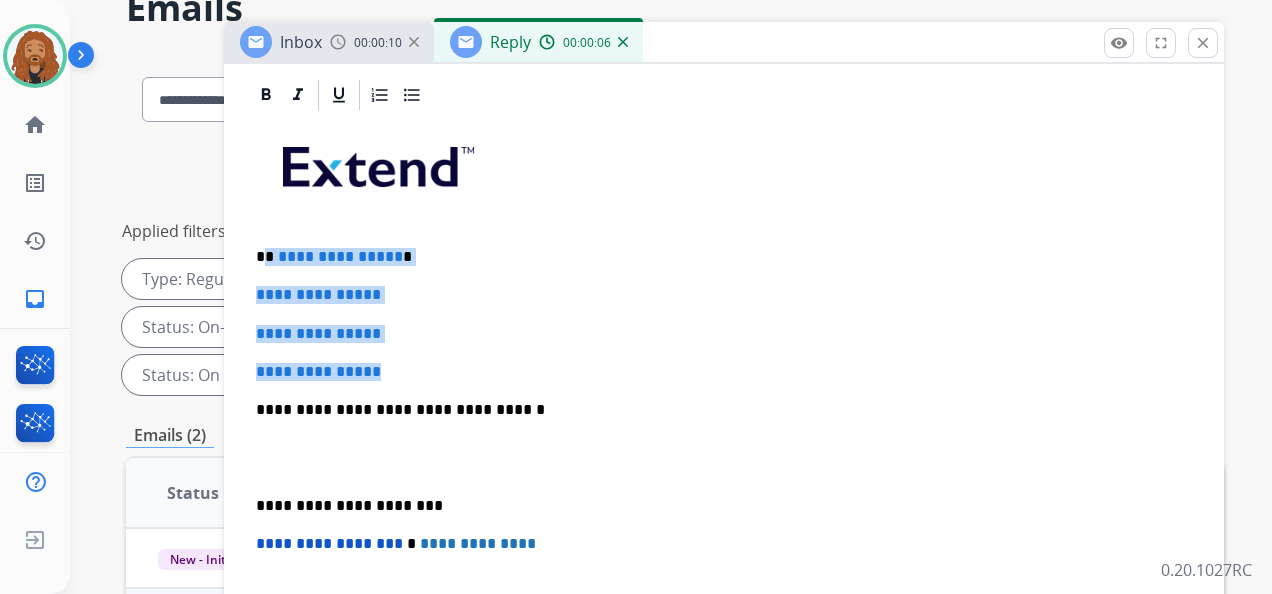 scroll, scrollTop: 332, scrollLeft: 0, axis: vertical 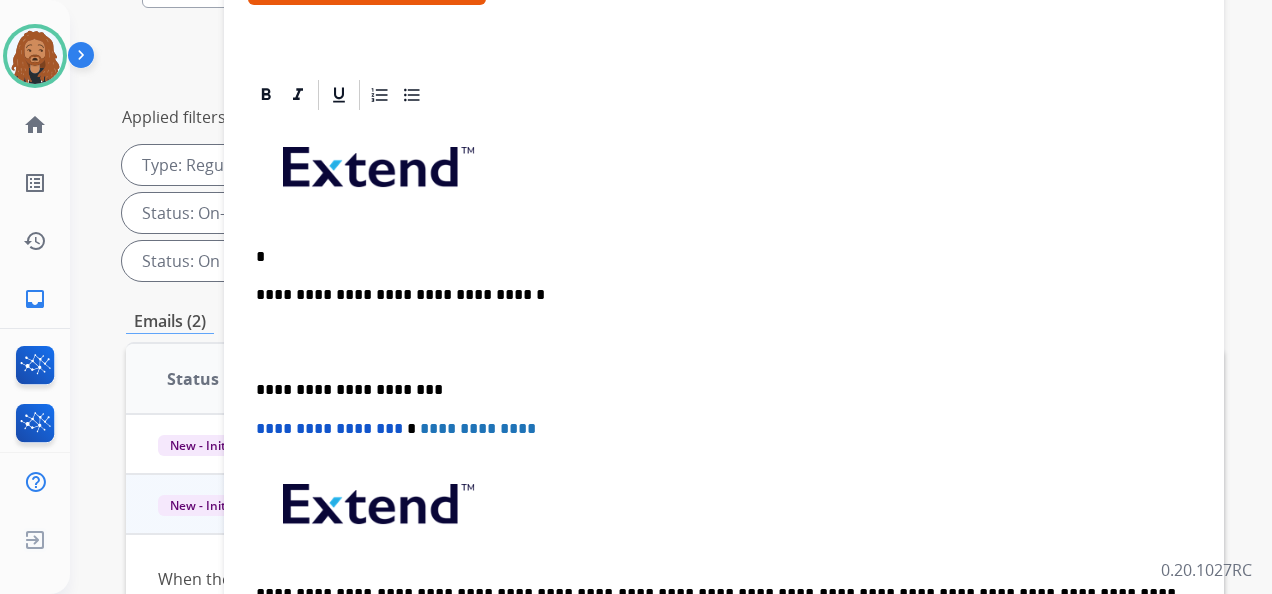 type 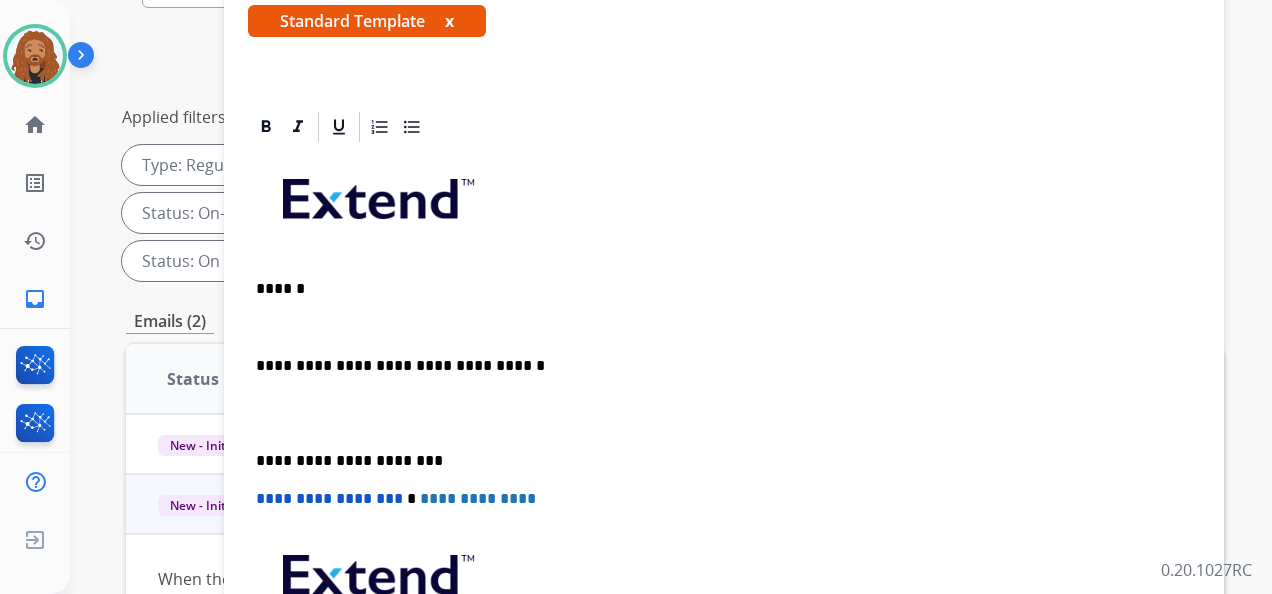 scroll, scrollTop: 270, scrollLeft: 0, axis: vertical 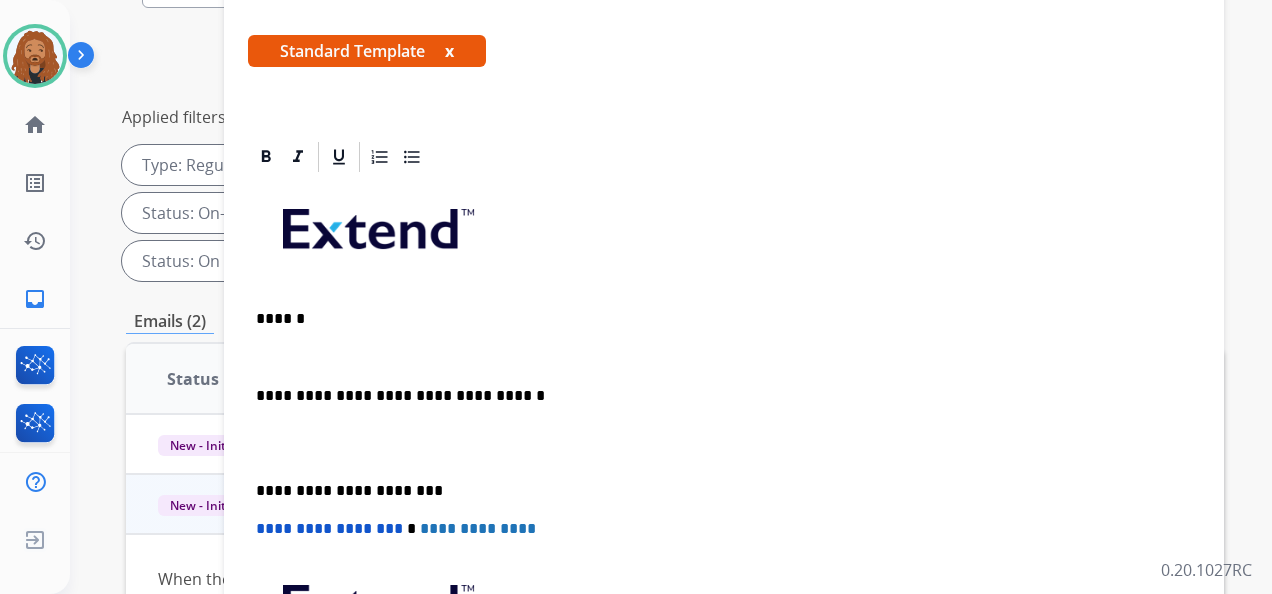 click at bounding box center [724, 443] 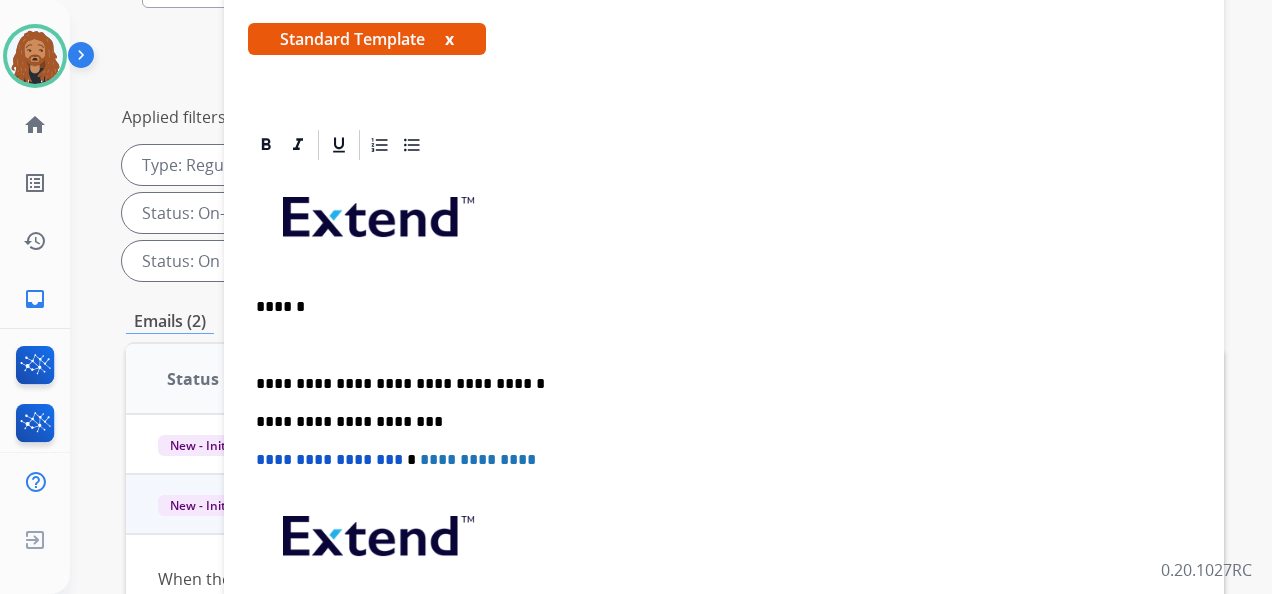 scroll, scrollTop: 313, scrollLeft: 0, axis: vertical 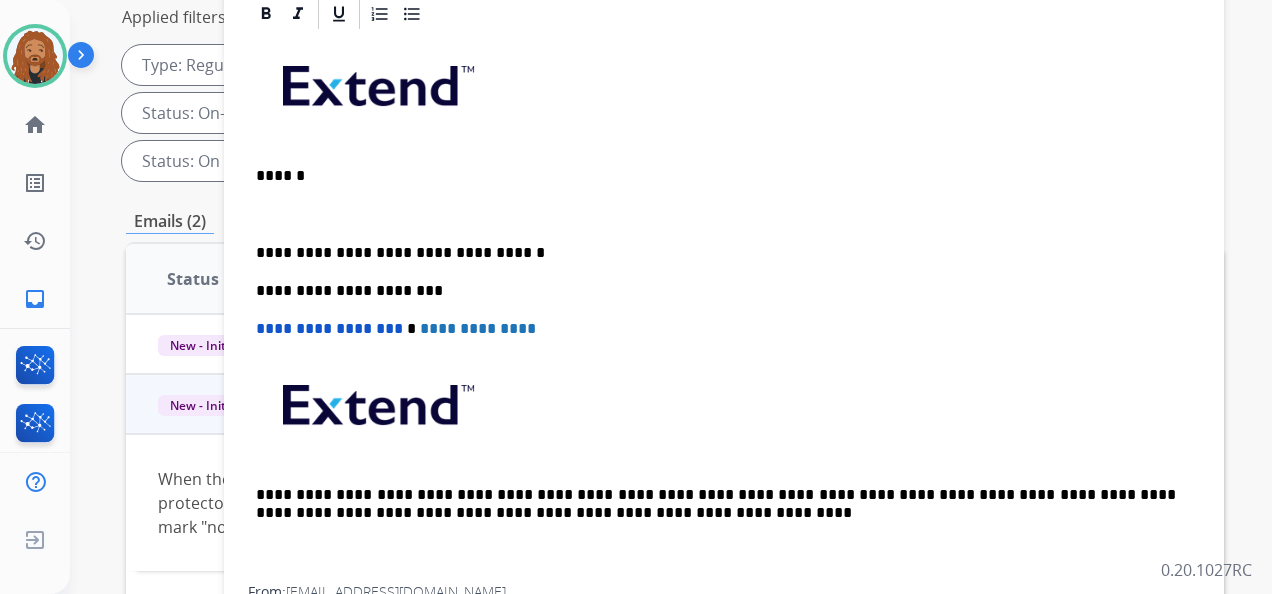 click at bounding box center [724, 214] 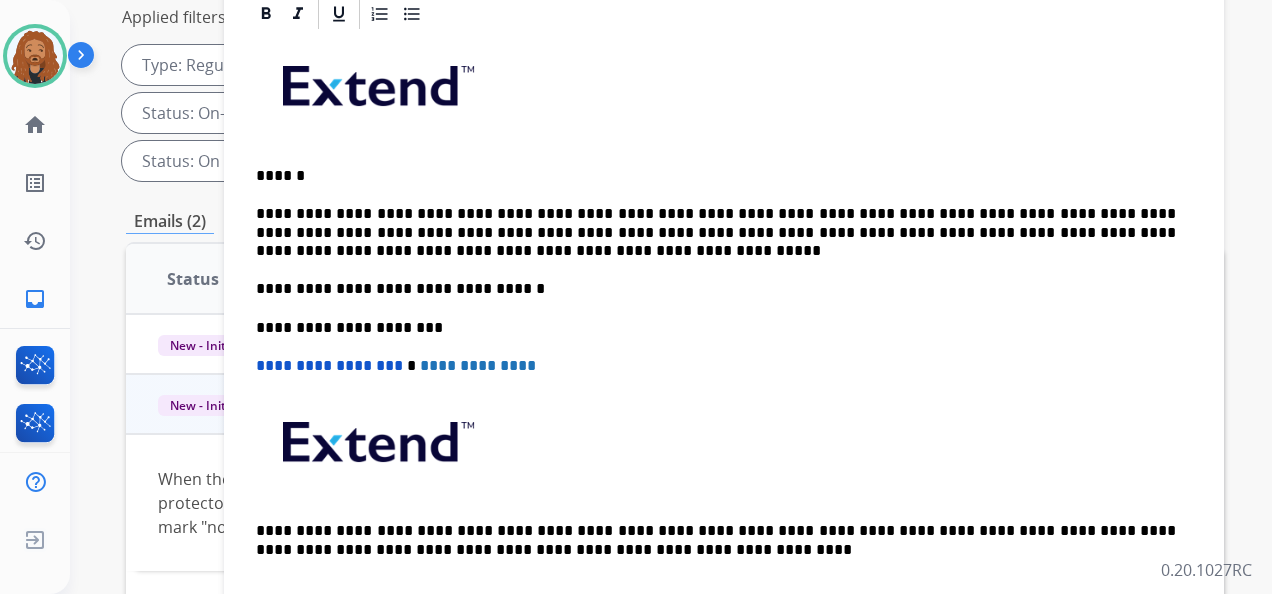 click on "**********" at bounding box center (716, 232) 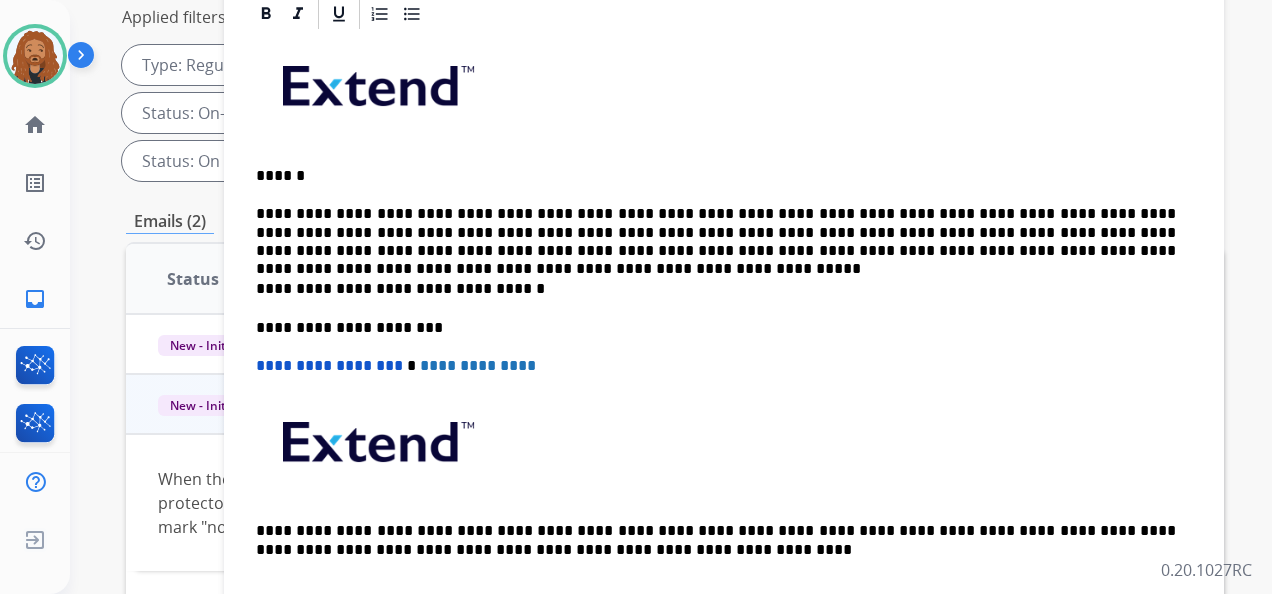click on "**********" at bounding box center [716, 232] 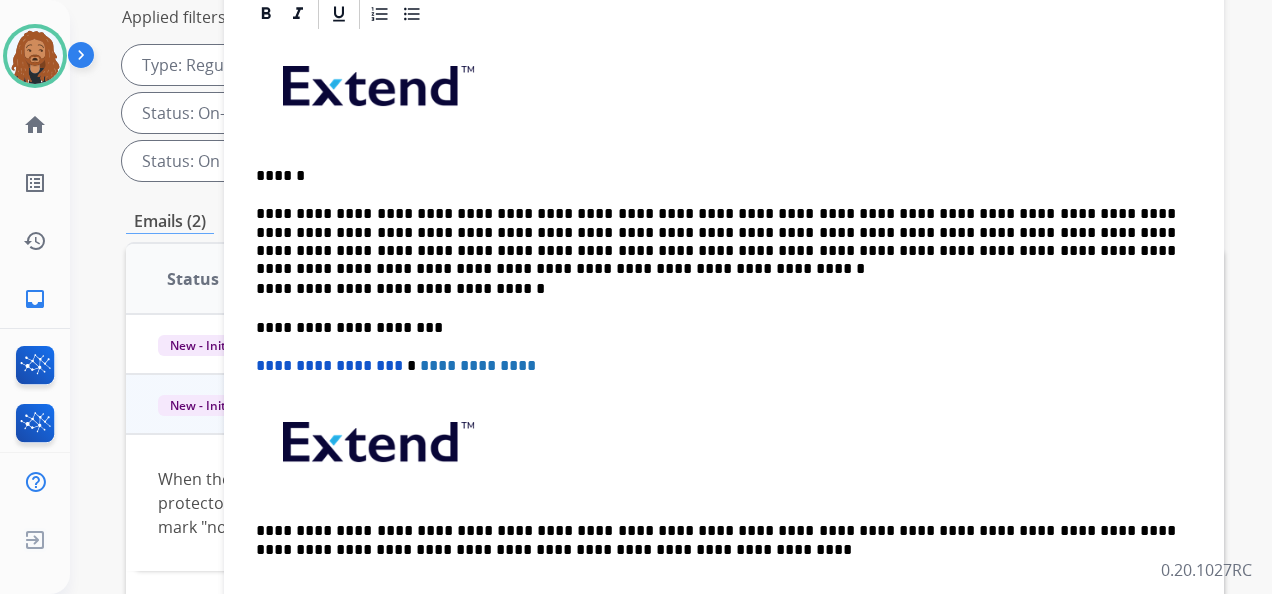click on "**********" at bounding box center (716, 232) 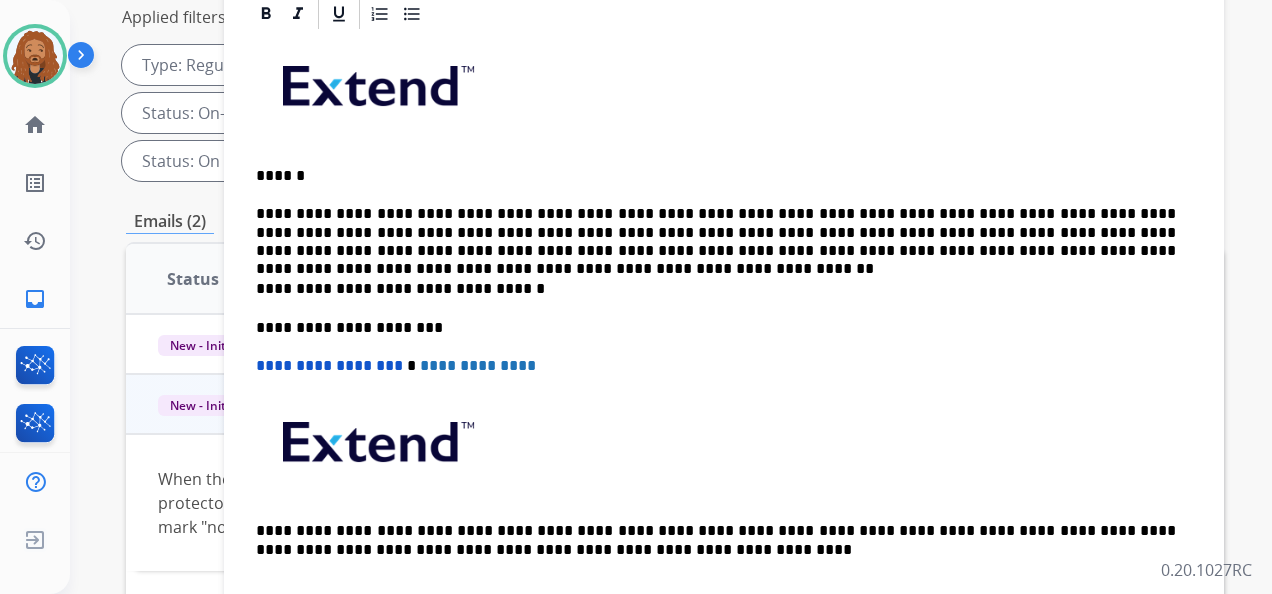 click on "**********" at bounding box center [716, 232] 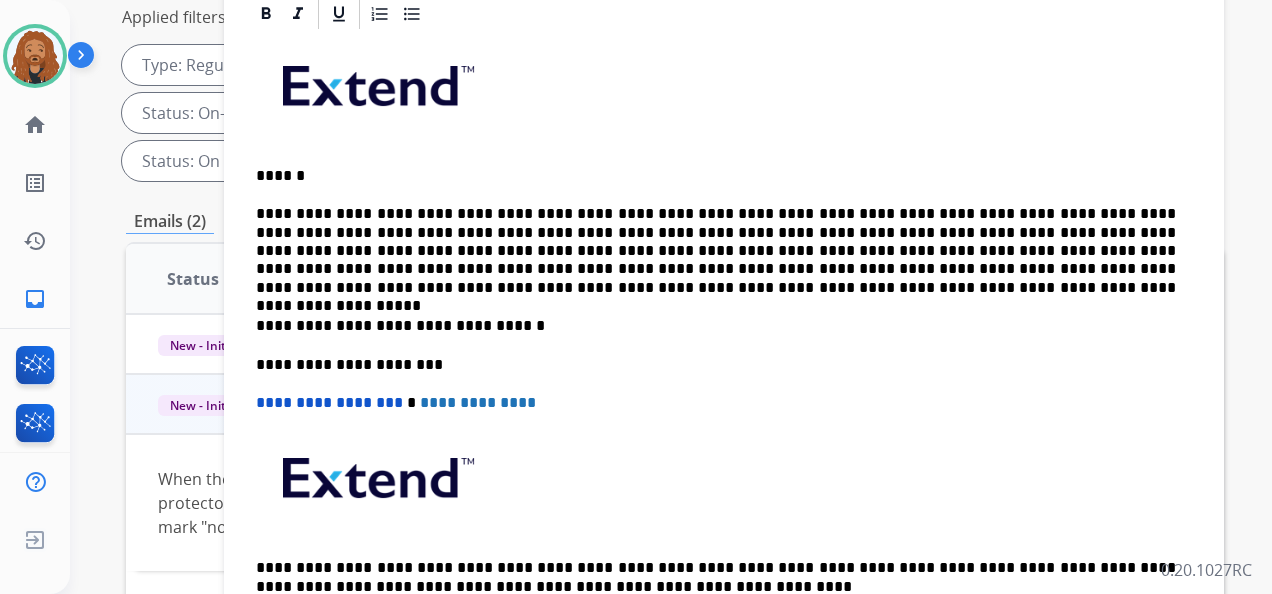 click on "**********" at bounding box center [716, 251] 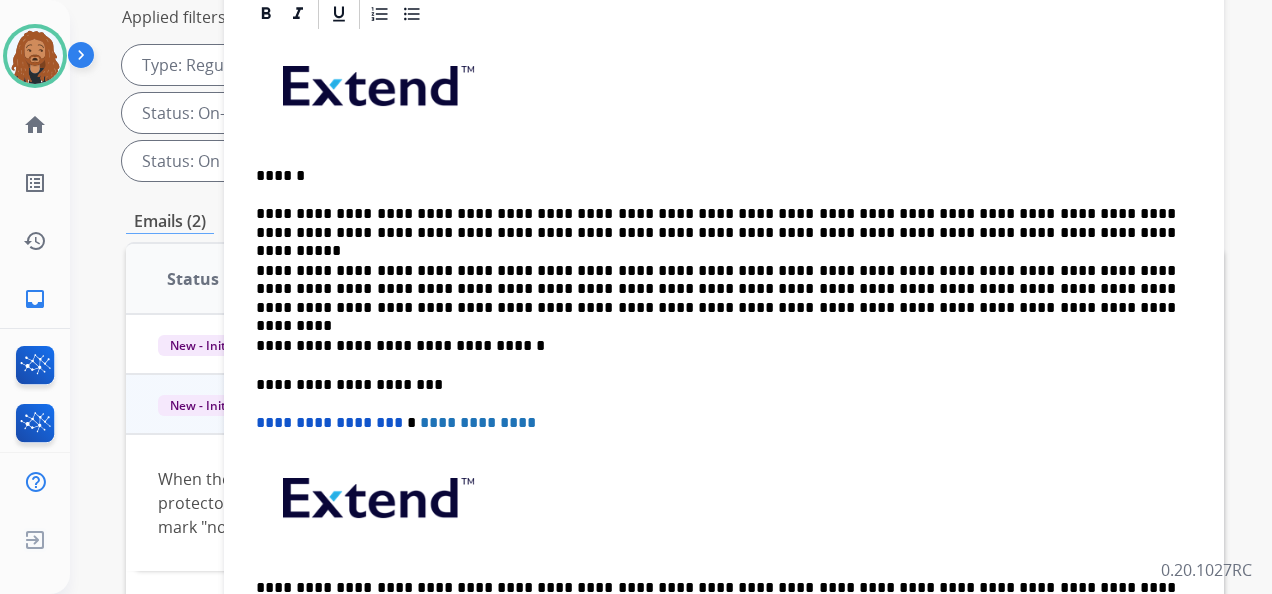 click on "**********" at bounding box center (716, 223) 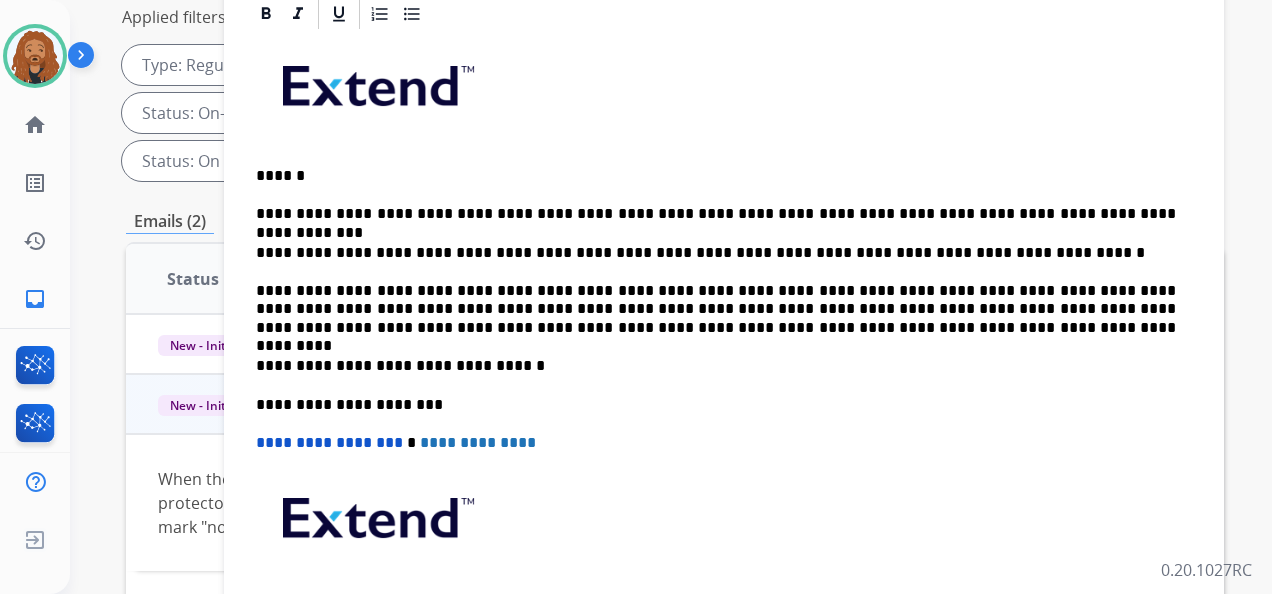 click on "**********" at bounding box center [716, 253] 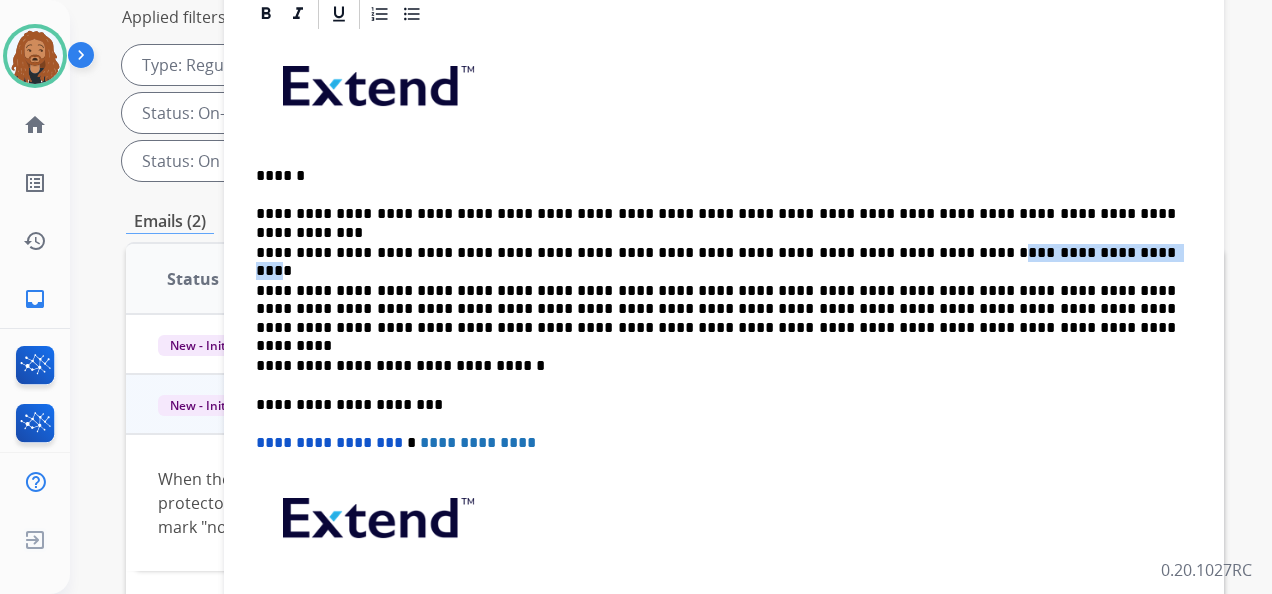 drag, startPoint x: 853, startPoint y: 249, endPoint x: 985, endPoint y: 240, distance: 132.30646 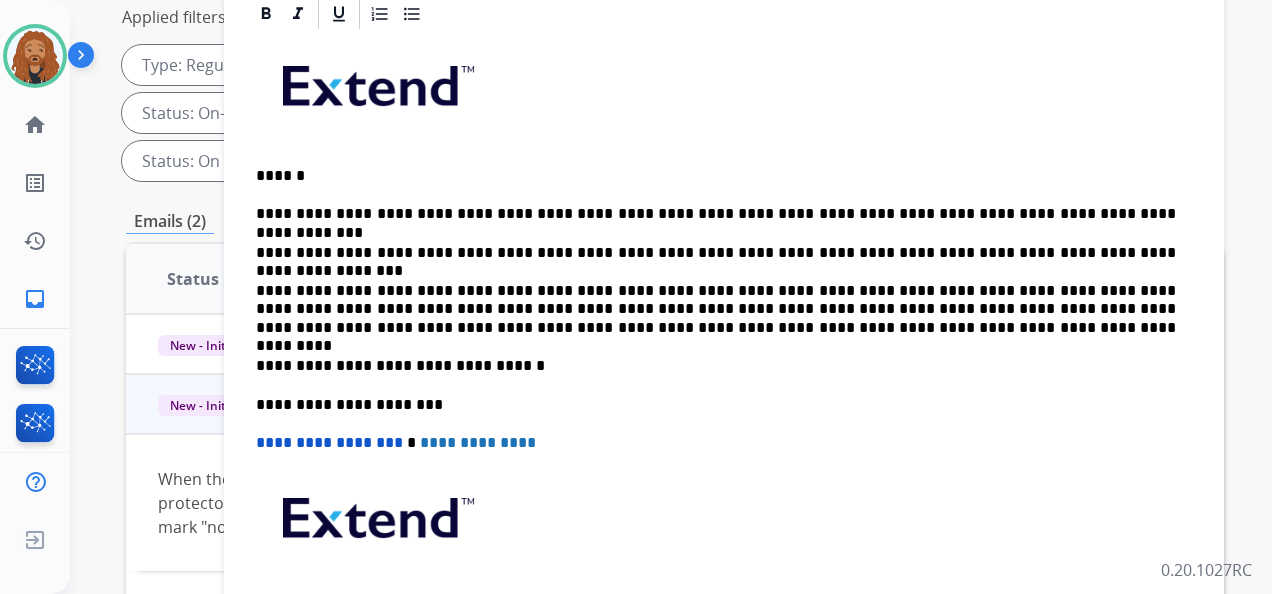 click on "**********" at bounding box center [716, 309] 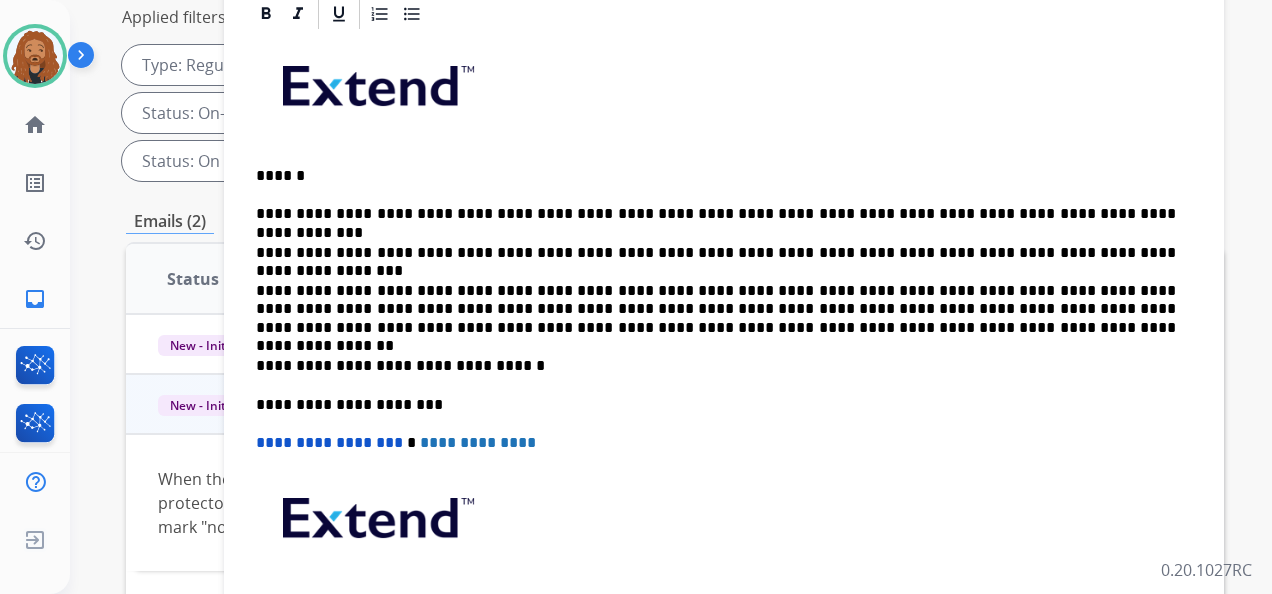 click on "**********" at bounding box center (716, 309) 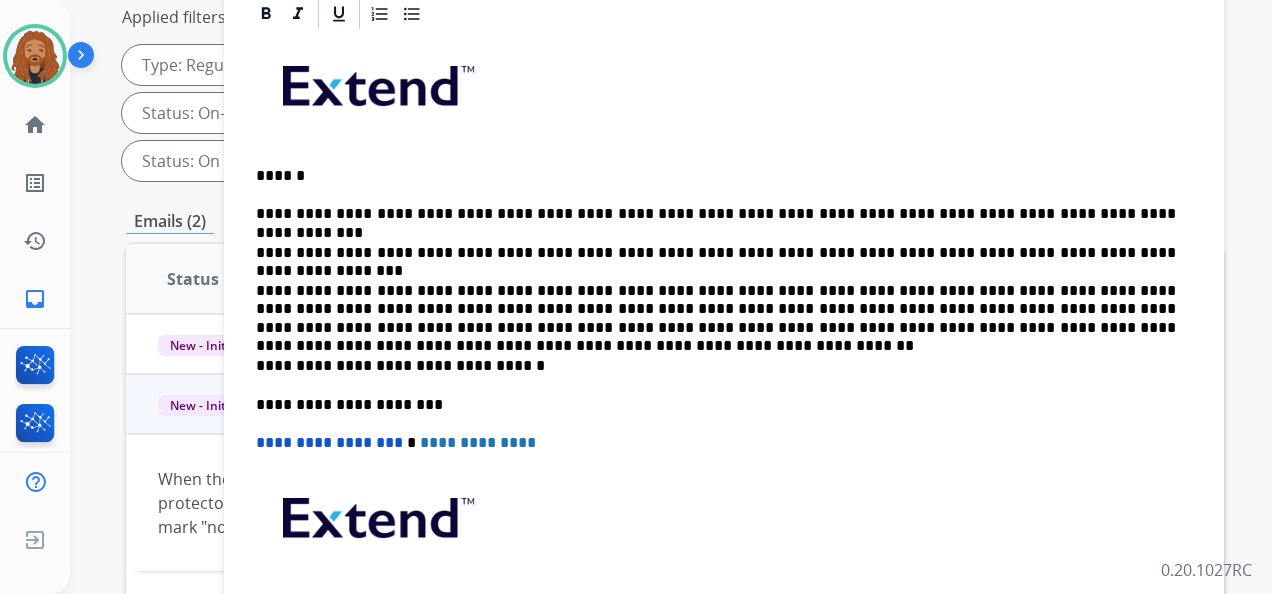 click on "**********" at bounding box center [716, 309] 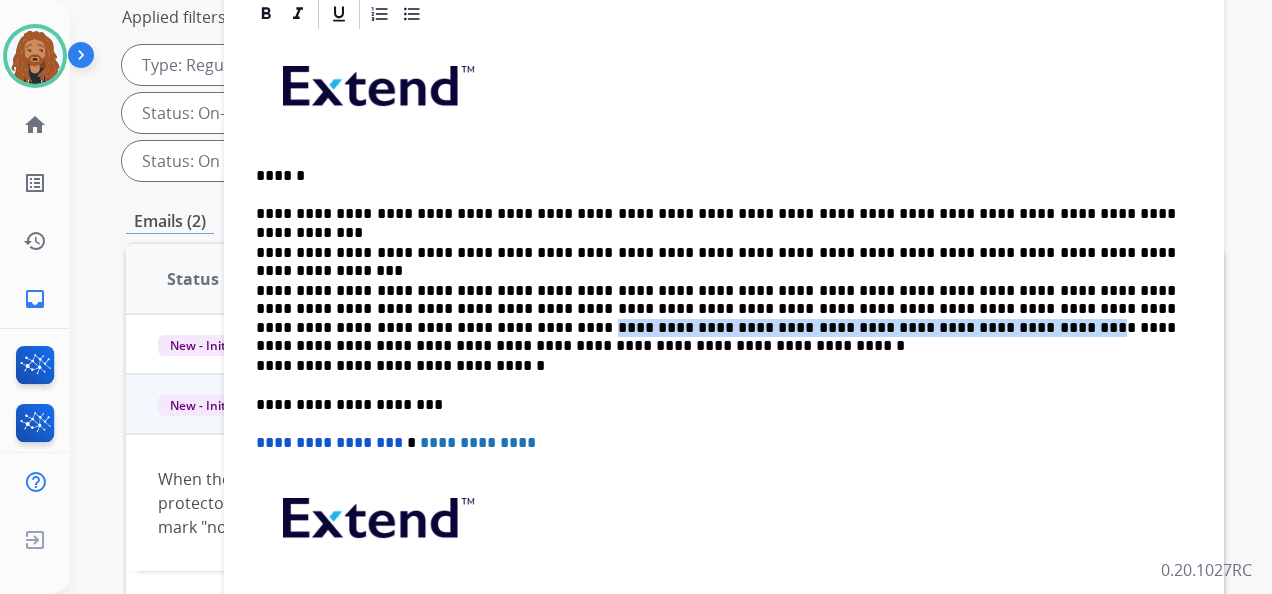 drag, startPoint x: 1026, startPoint y: 305, endPoint x: 517, endPoint y: 320, distance: 509.22098 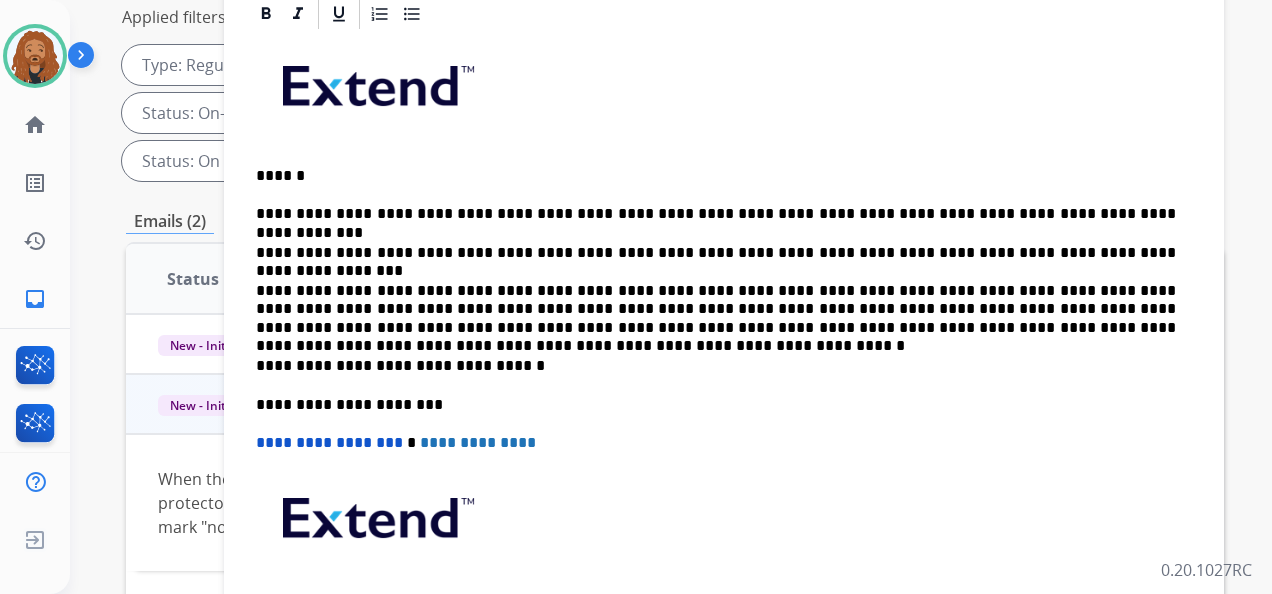 click on "**********" at bounding box center [716, 309] 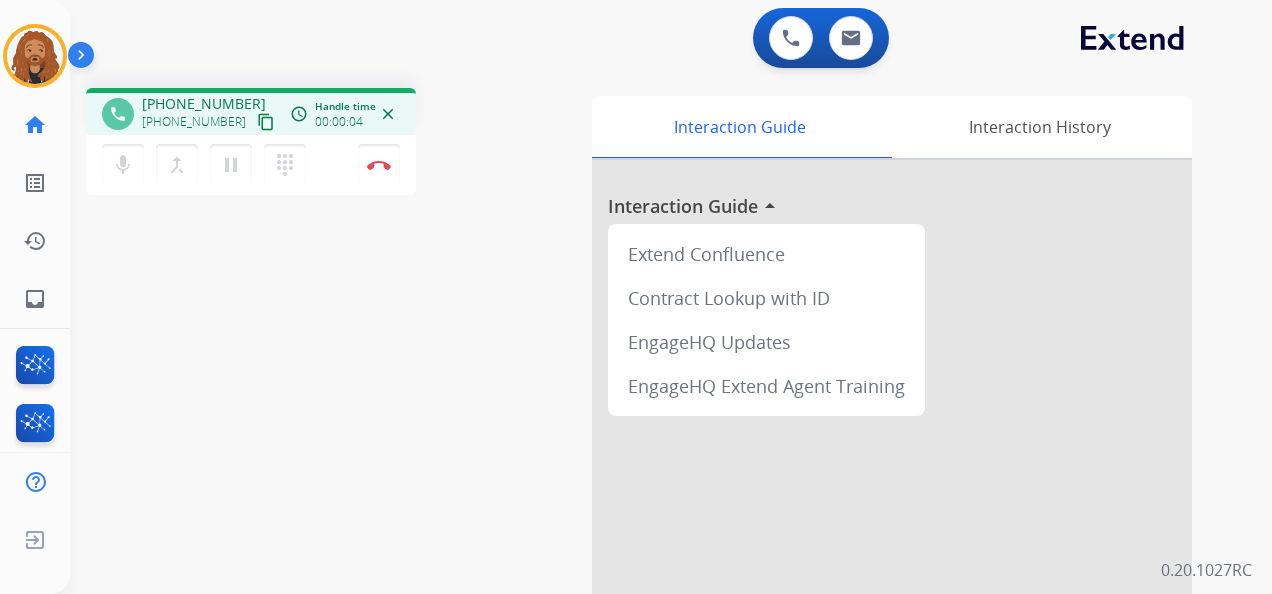 click on "content_copy" at bounding box center (266, 122) 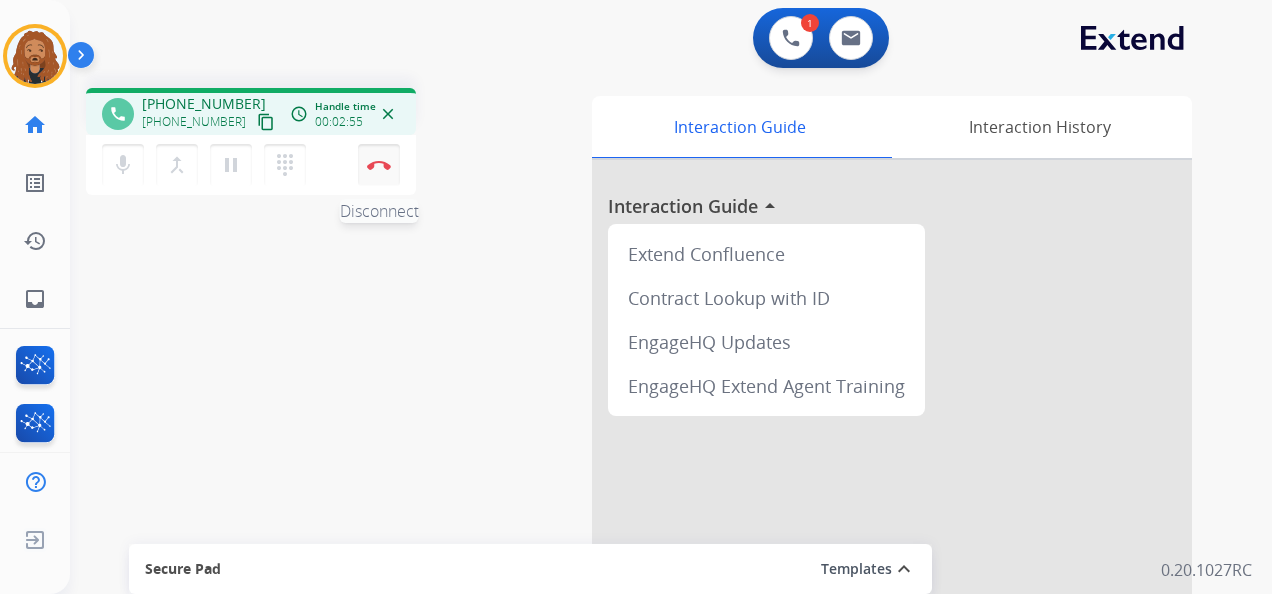 click at bounding box center (379, 165) 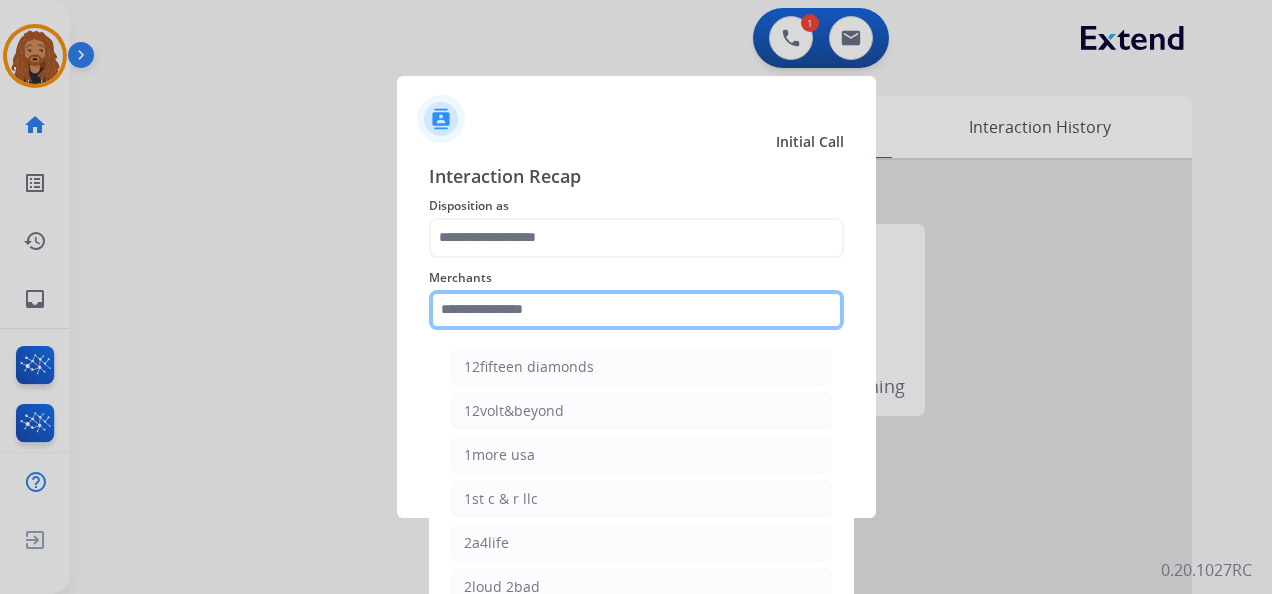click 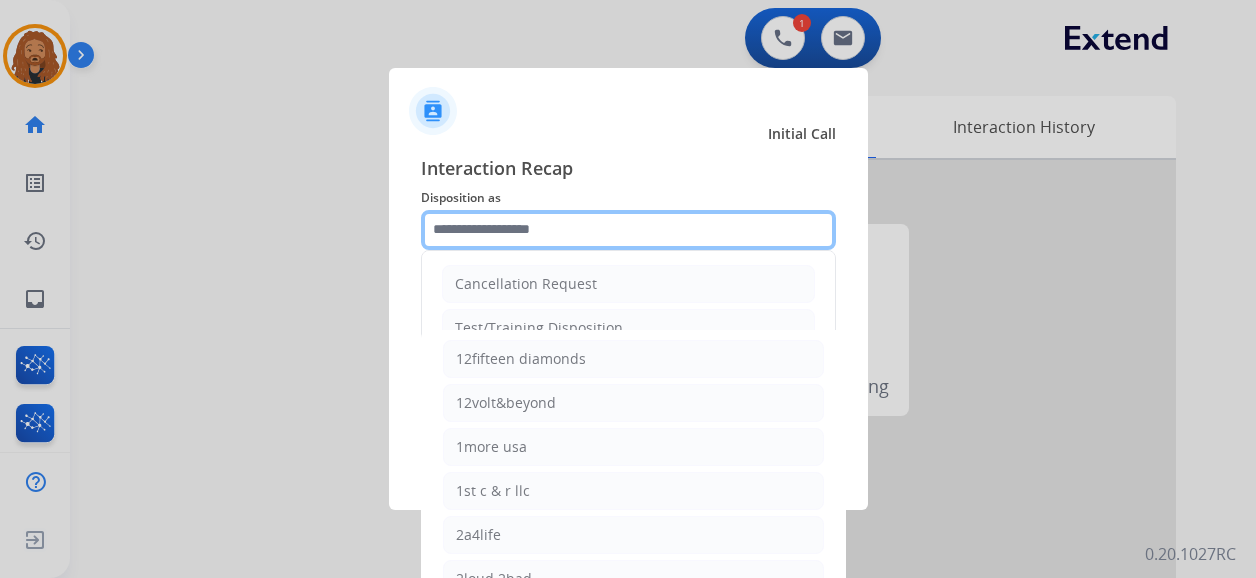 click 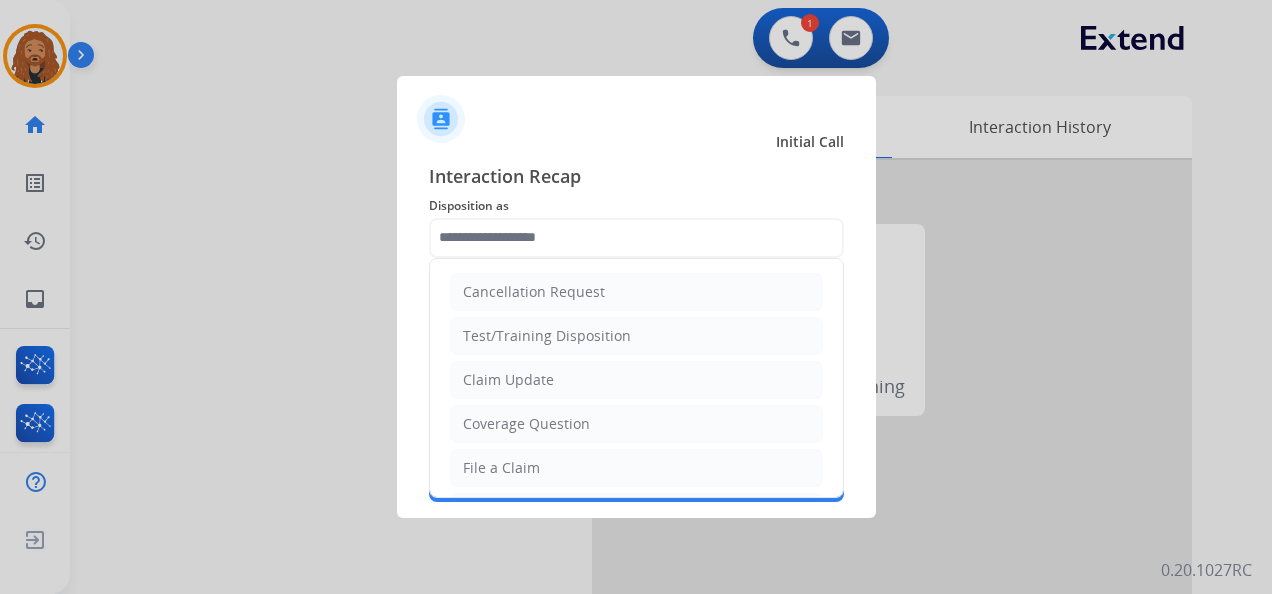 click on "File a Claim" 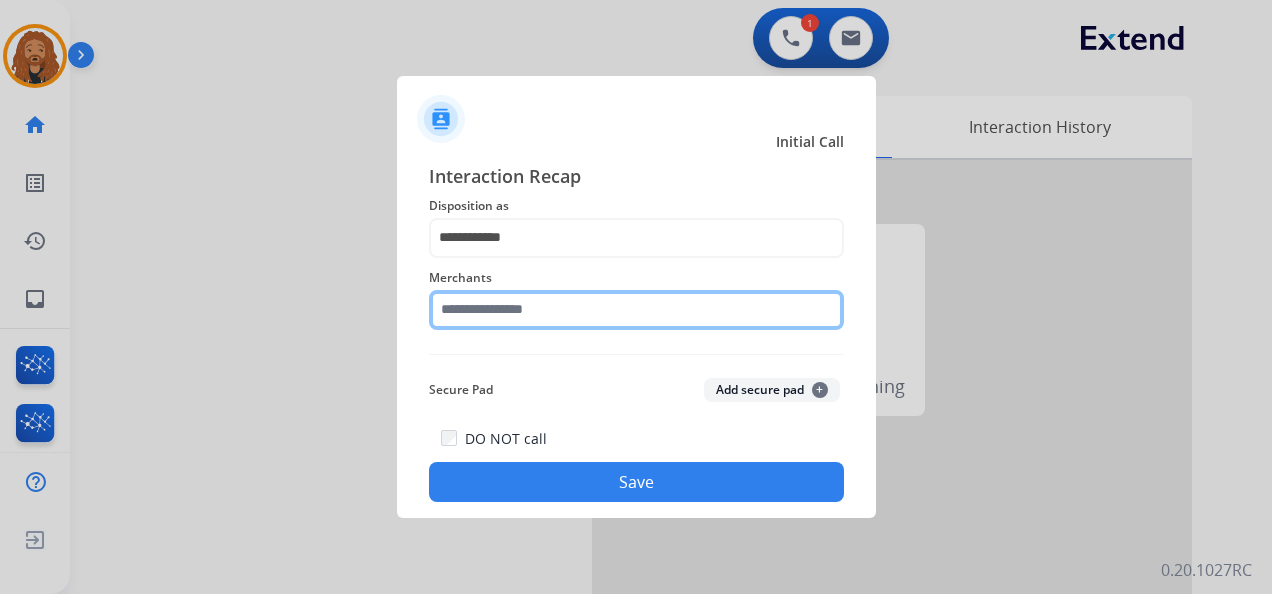 click 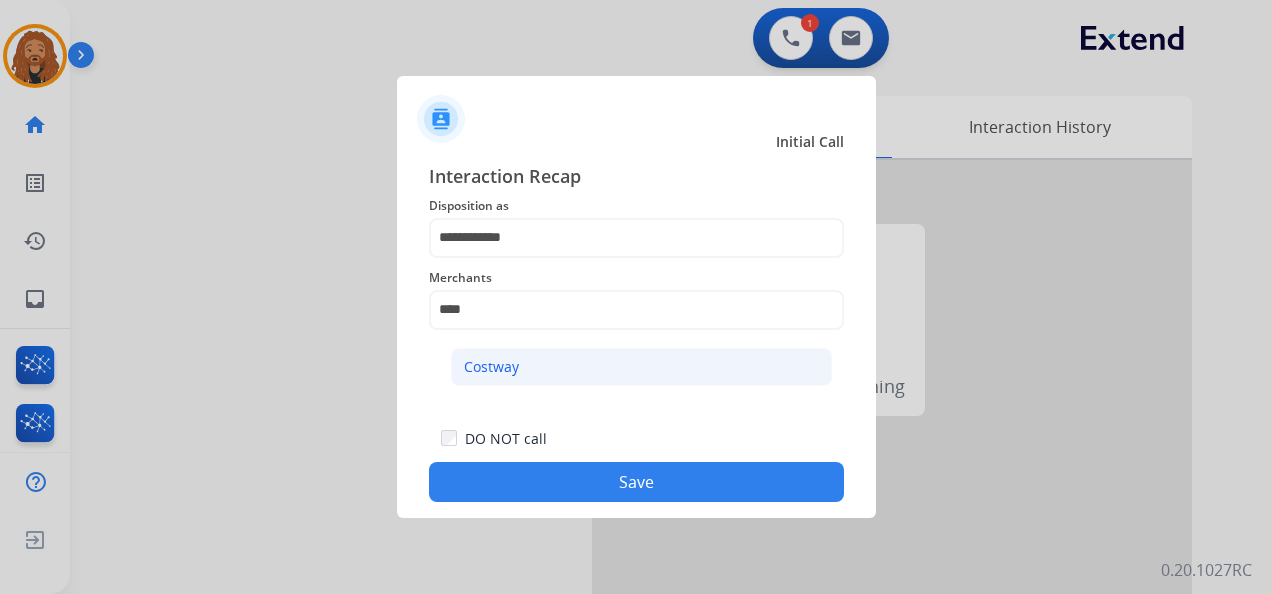 click on "Costway" 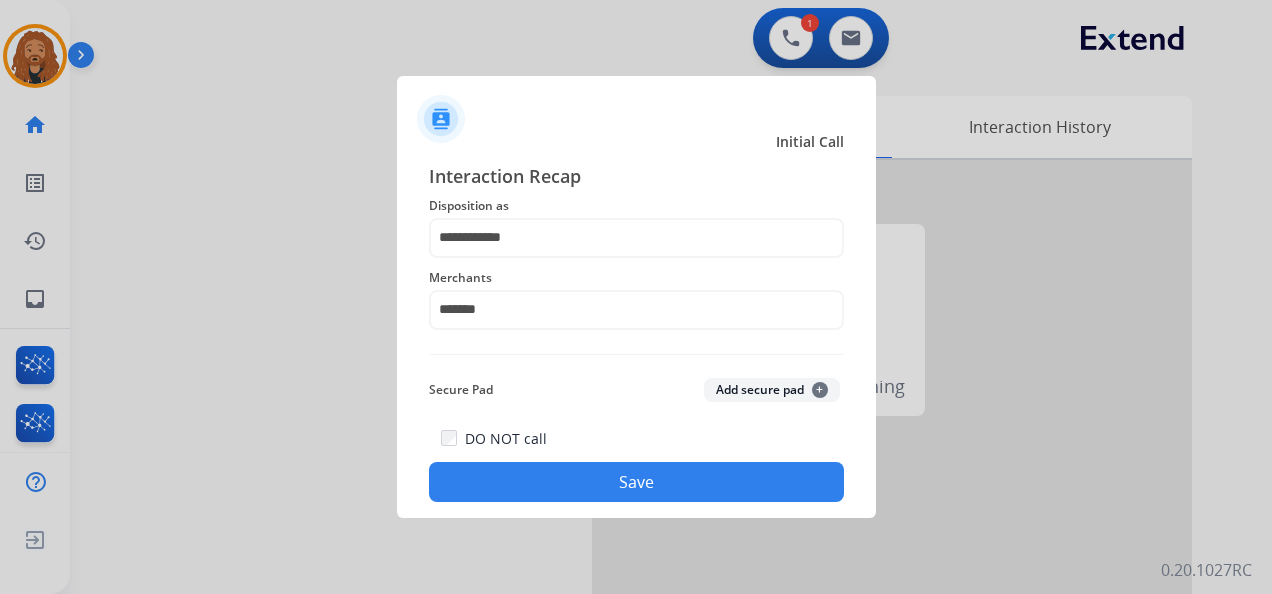 click on "Save" 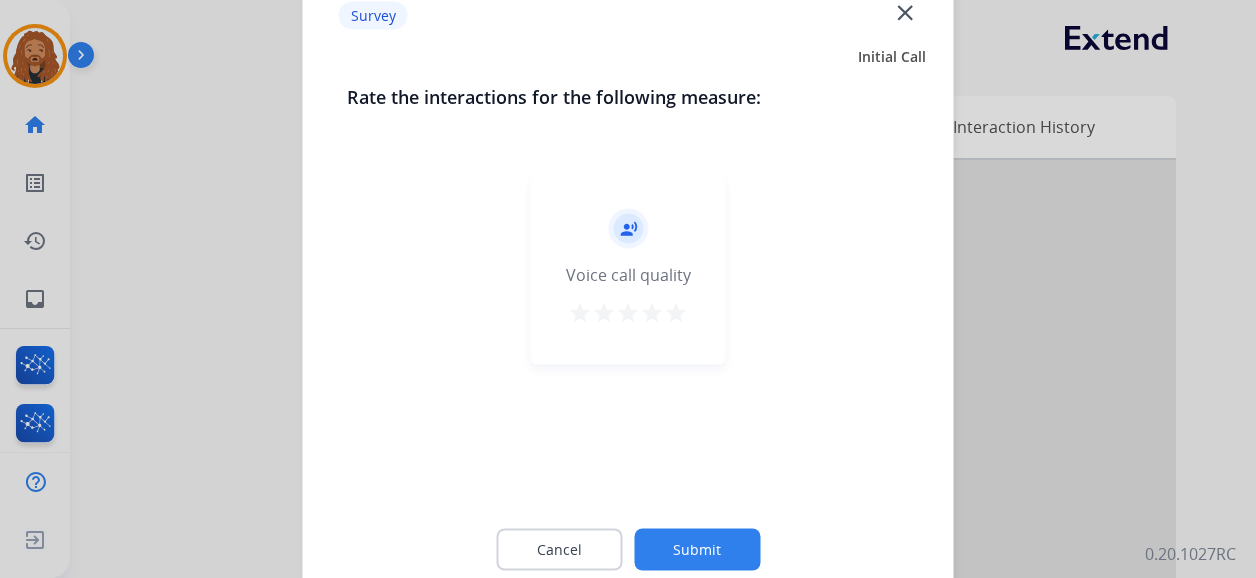 click on "star" at bounding box center [676, 316] 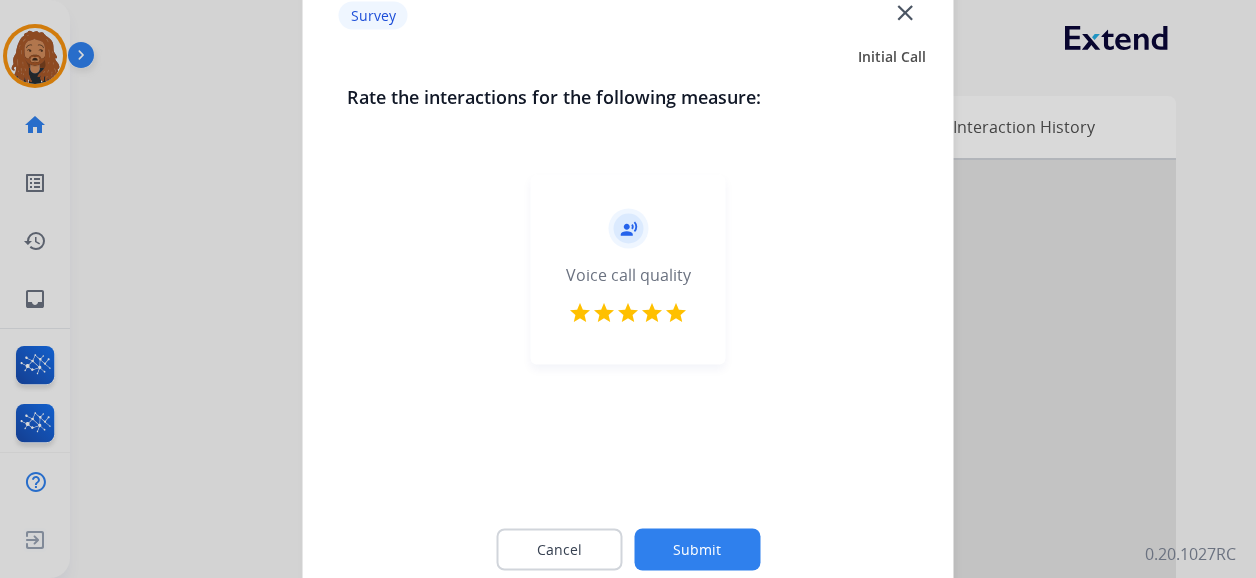 click on "Cancel Submit" 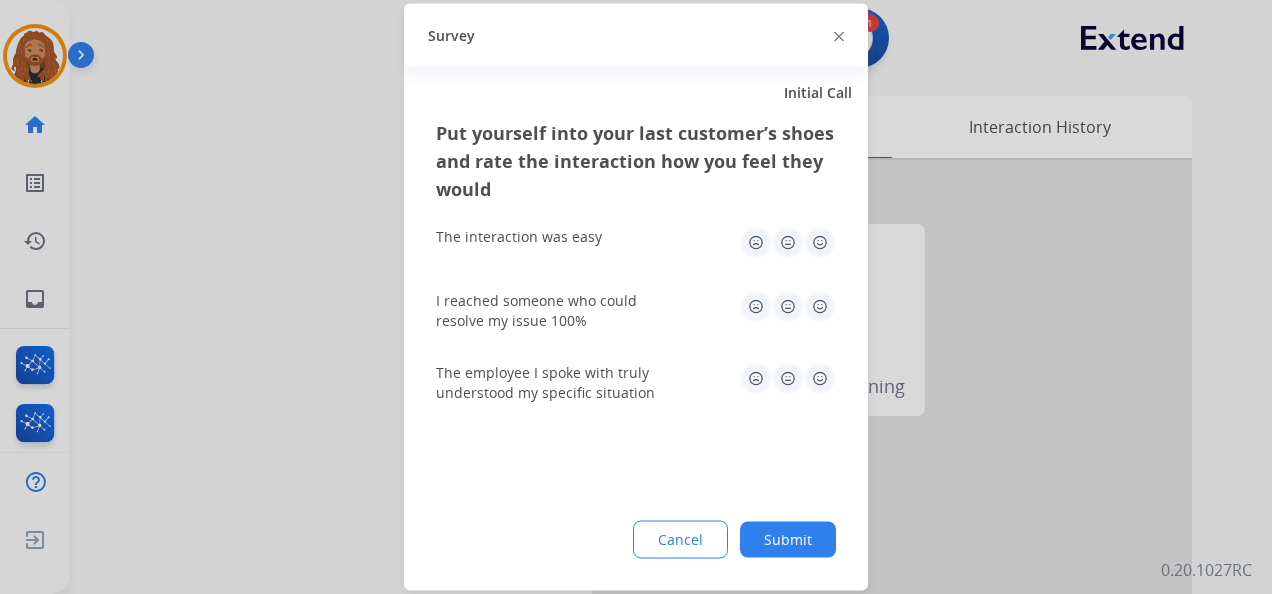 click 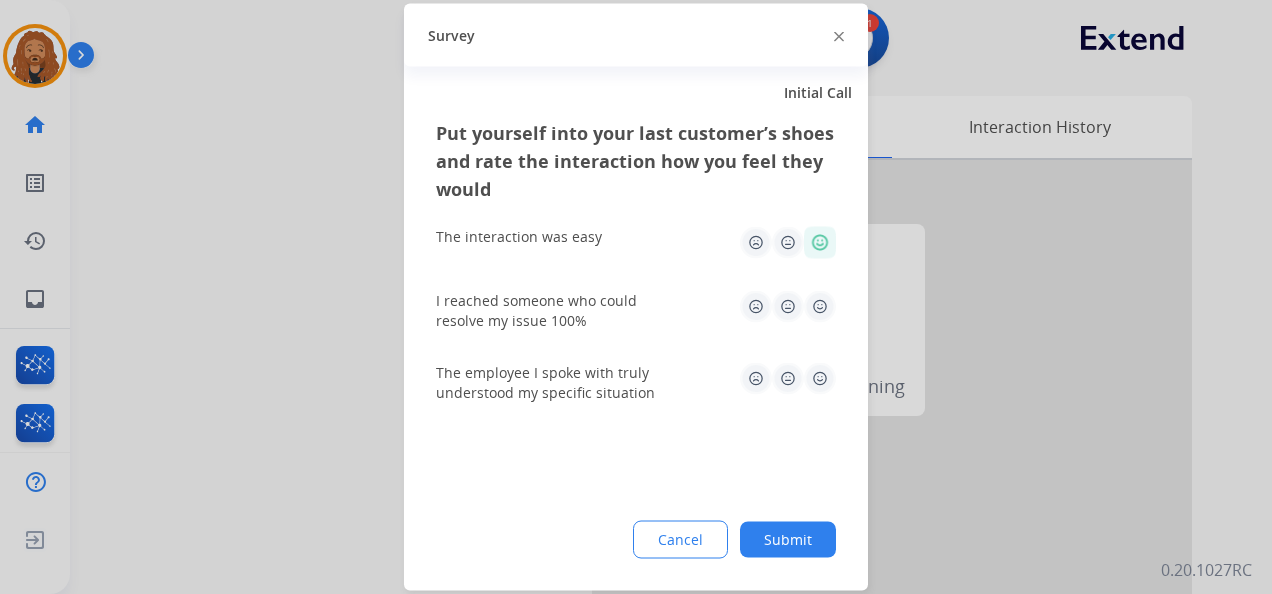 click 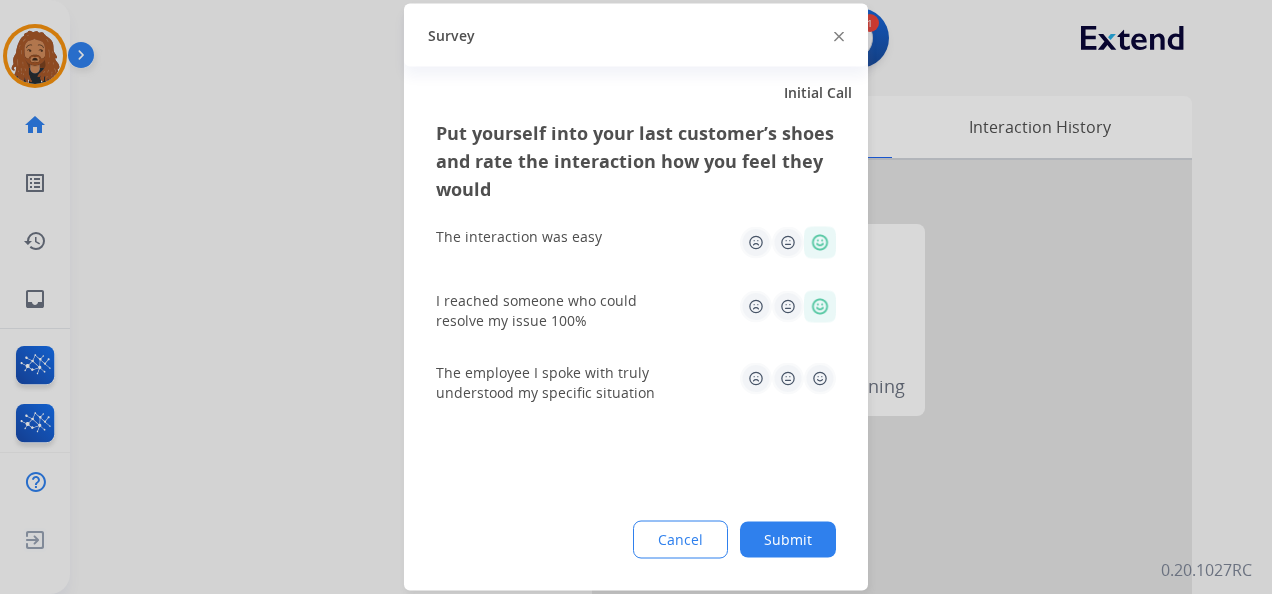 click 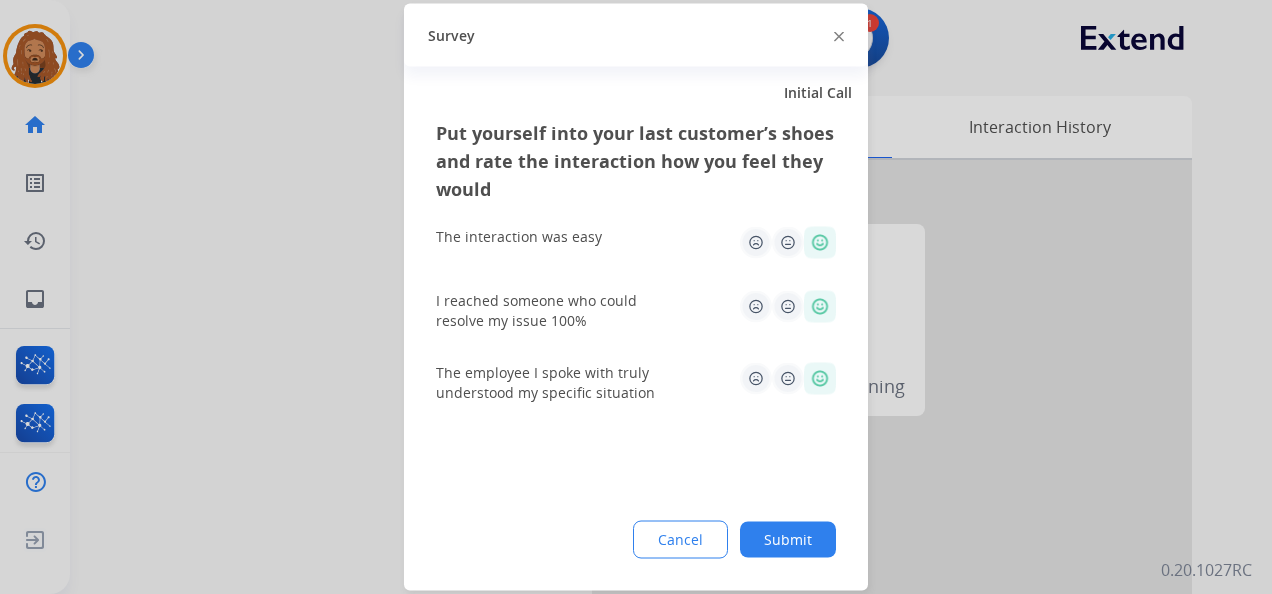 click on "Submit" 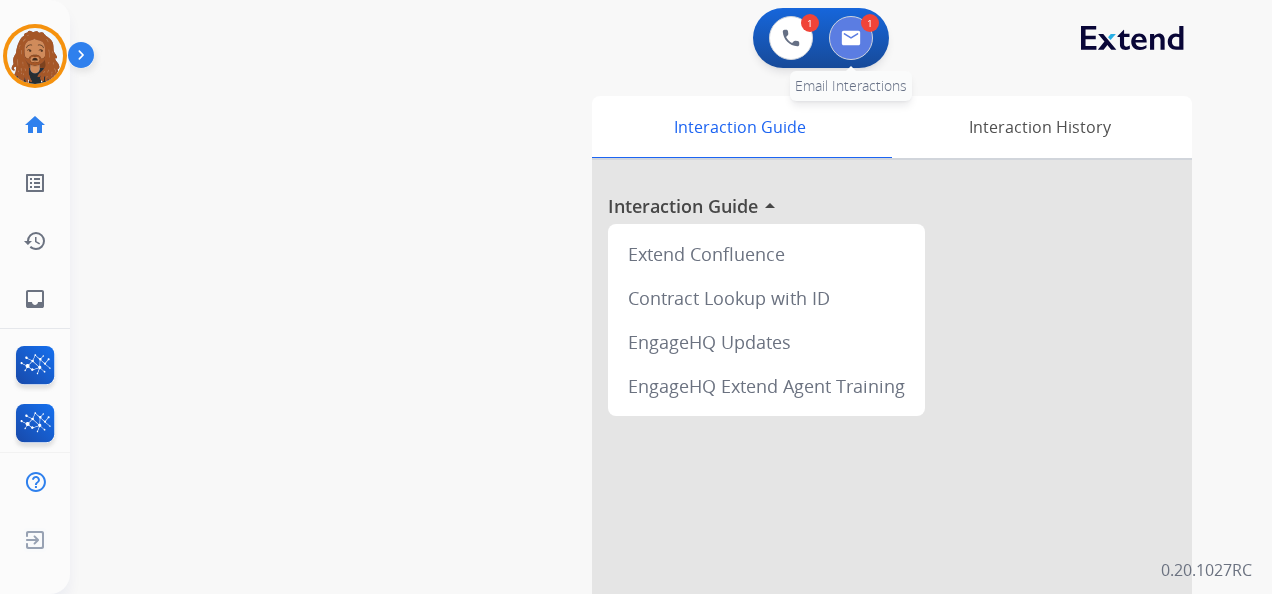 click at bounding box center (851, 38) 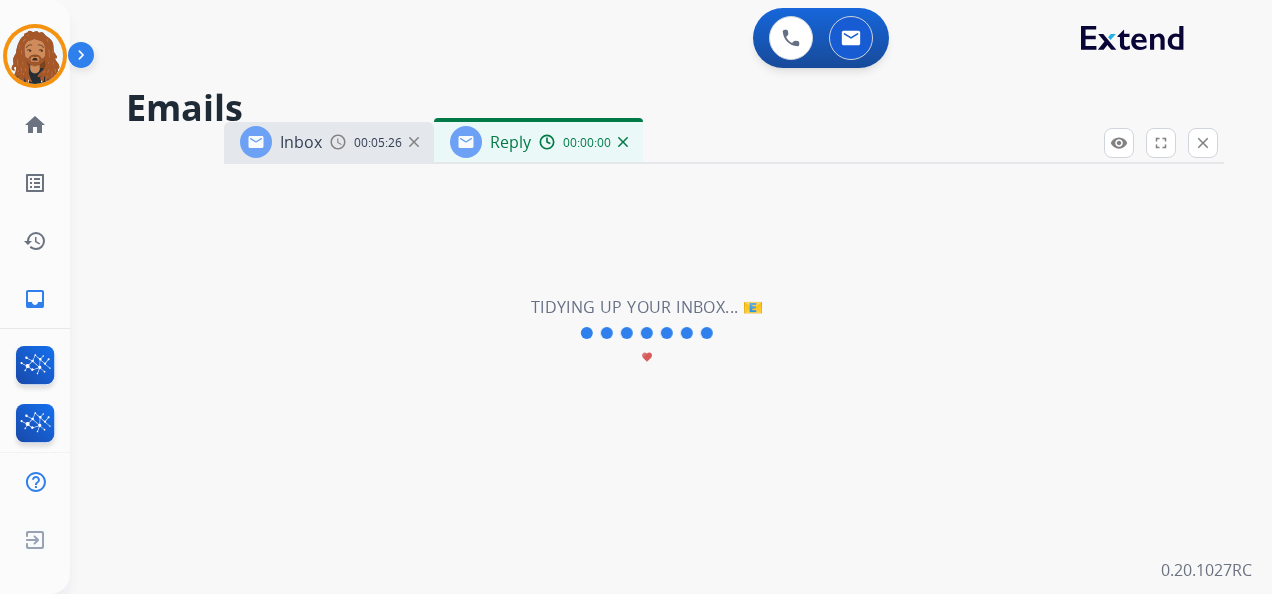 select on "**********" 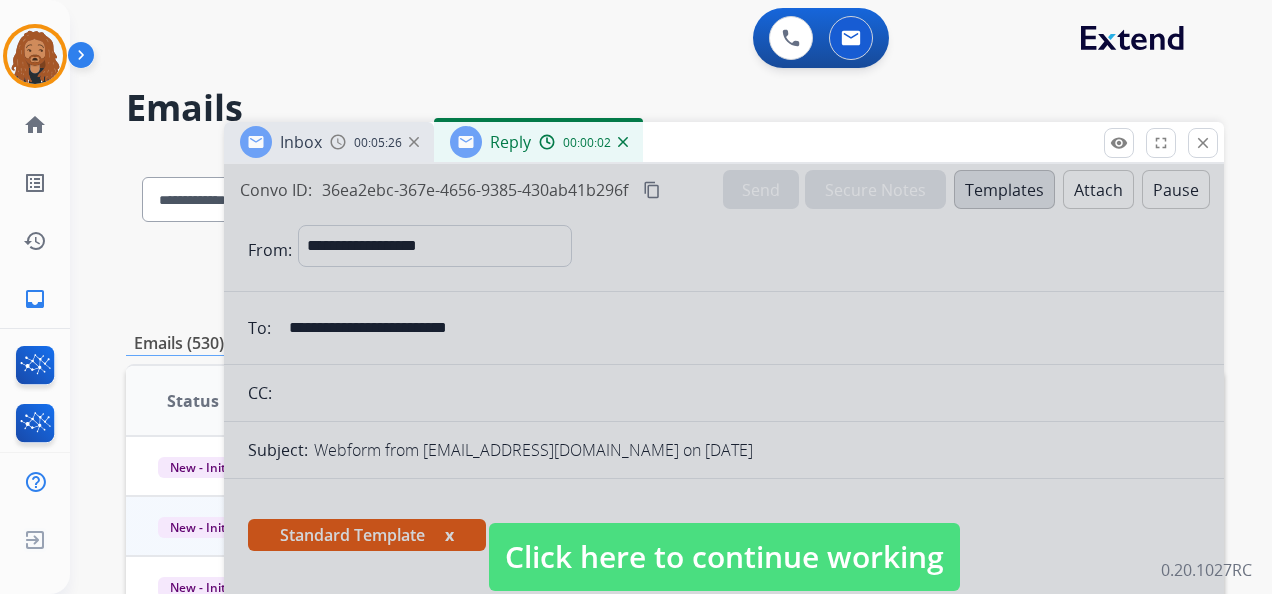 click on "Click here to continue working" at bounding box center (724, 557) 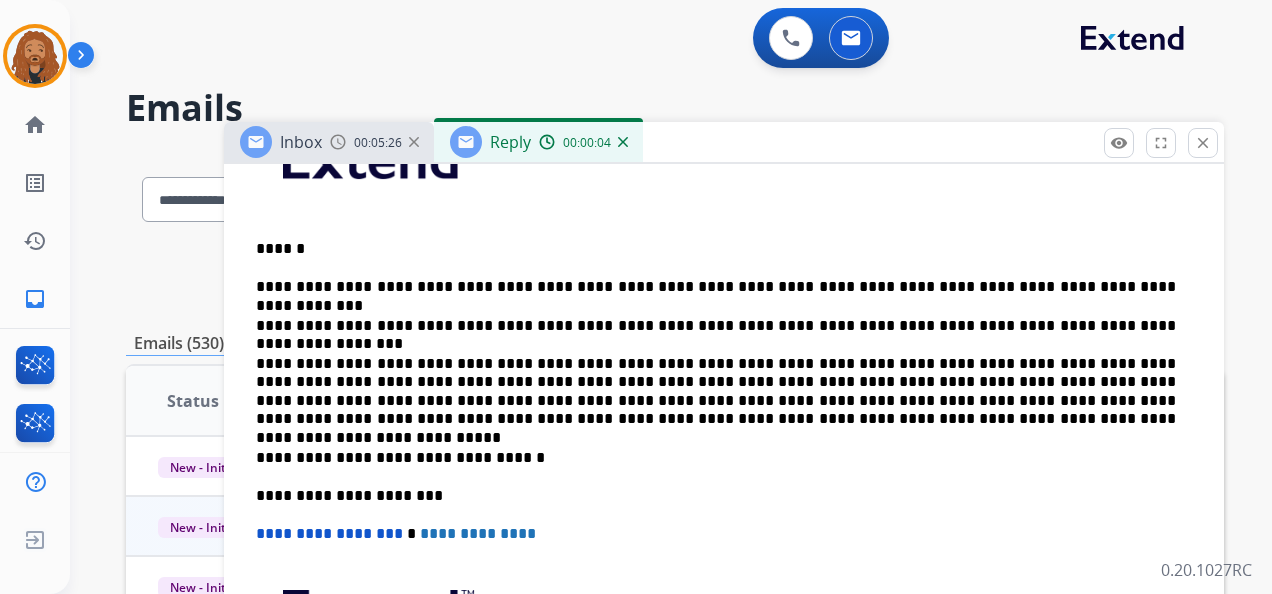 scroll, scrollTop: 598, scrollLeft: 0, axis: vertical 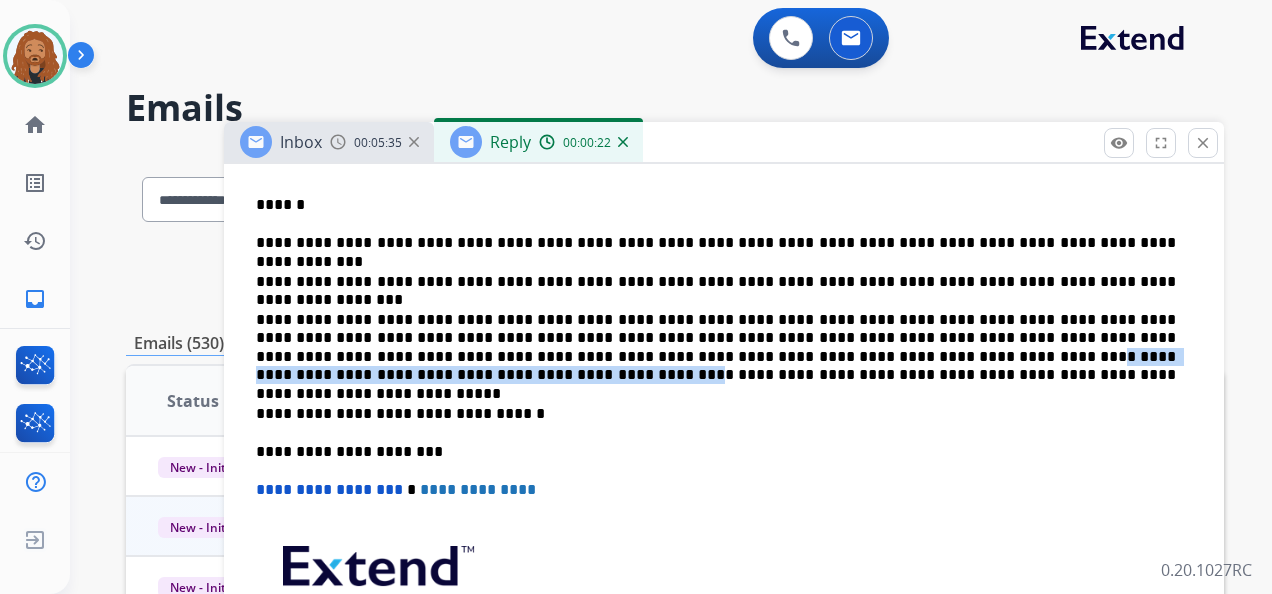 drag, startPoint x: 579, startPoint y: 354, endPoint x: 1008, endPoint y: 348, distance: 429.04196 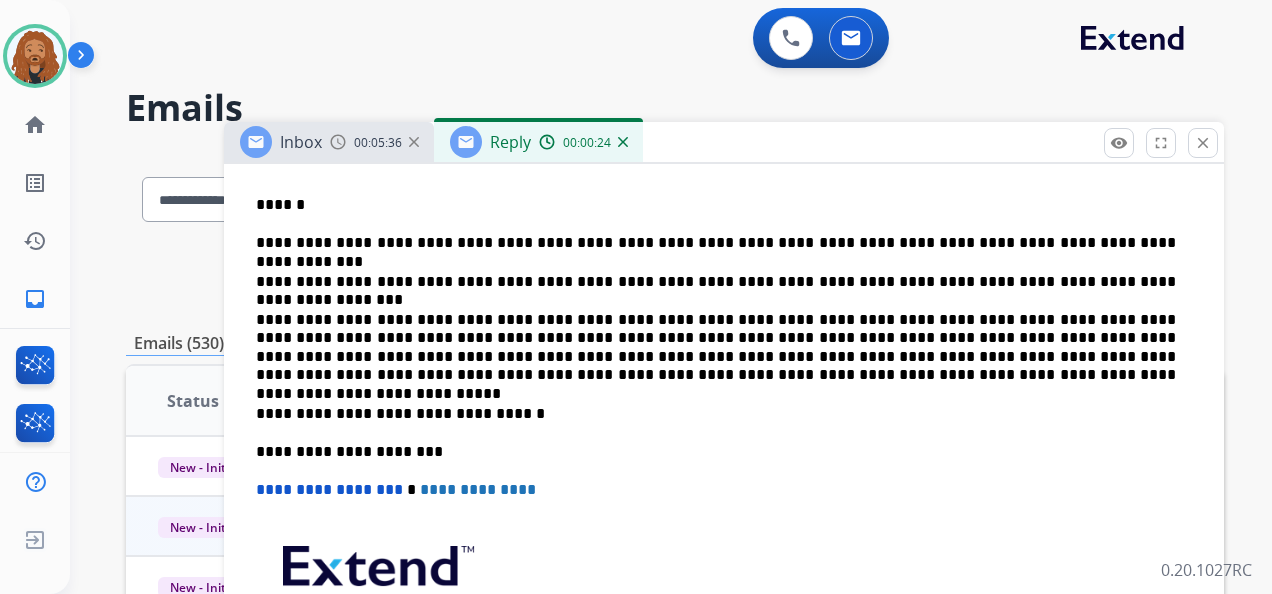 scroll, scrollTop: 580, scrollLeft: 0, axis: vertical 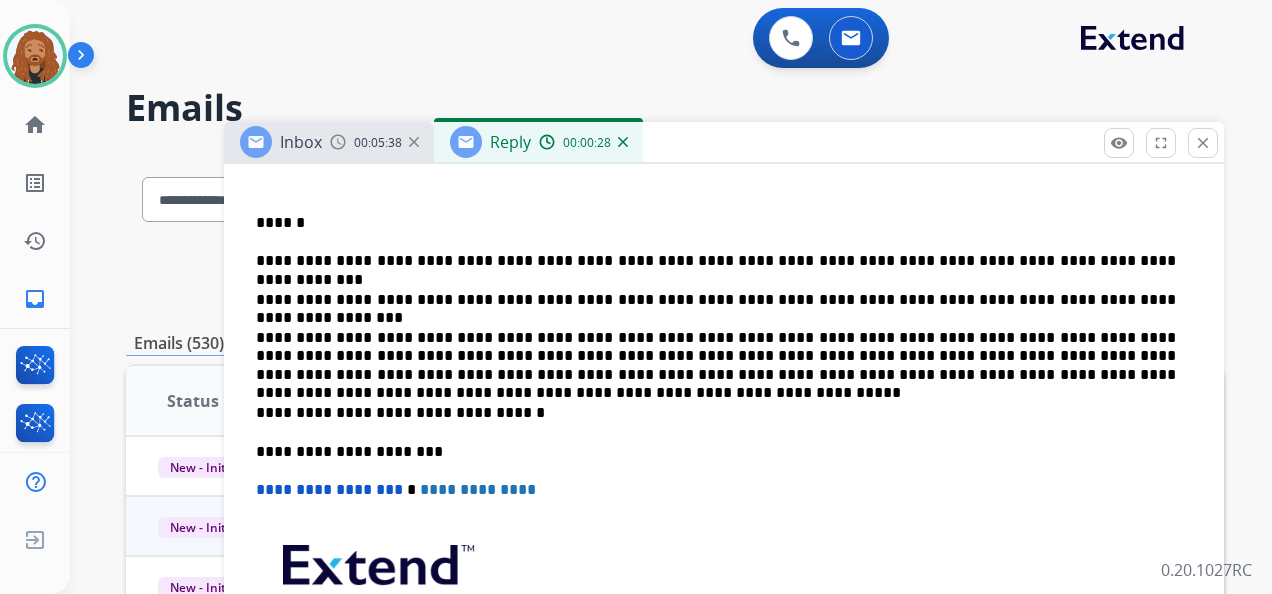type 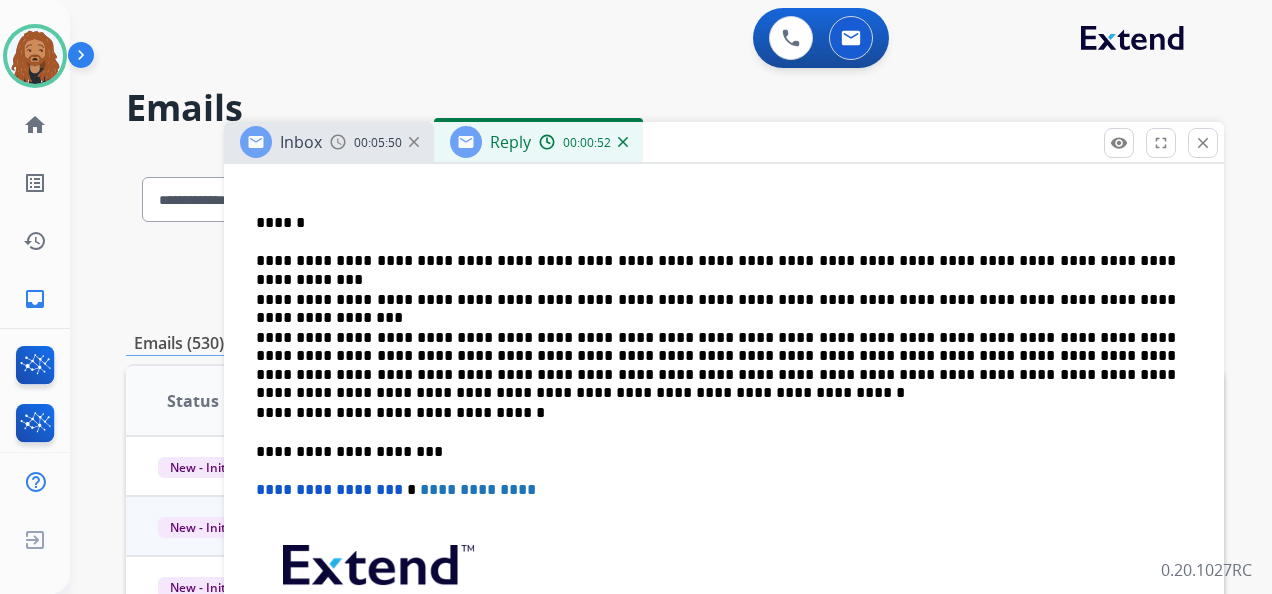 click on "**********" at bounding box center [716, 356] 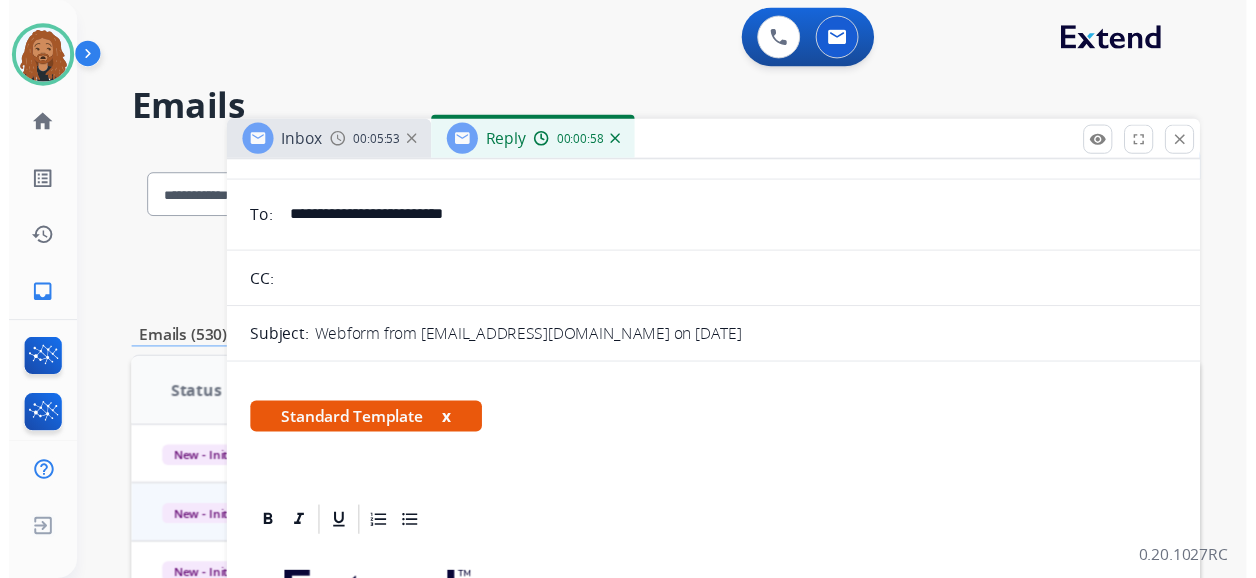 scroll, scrollTop: 0, scrollLeft: 0, axis: both 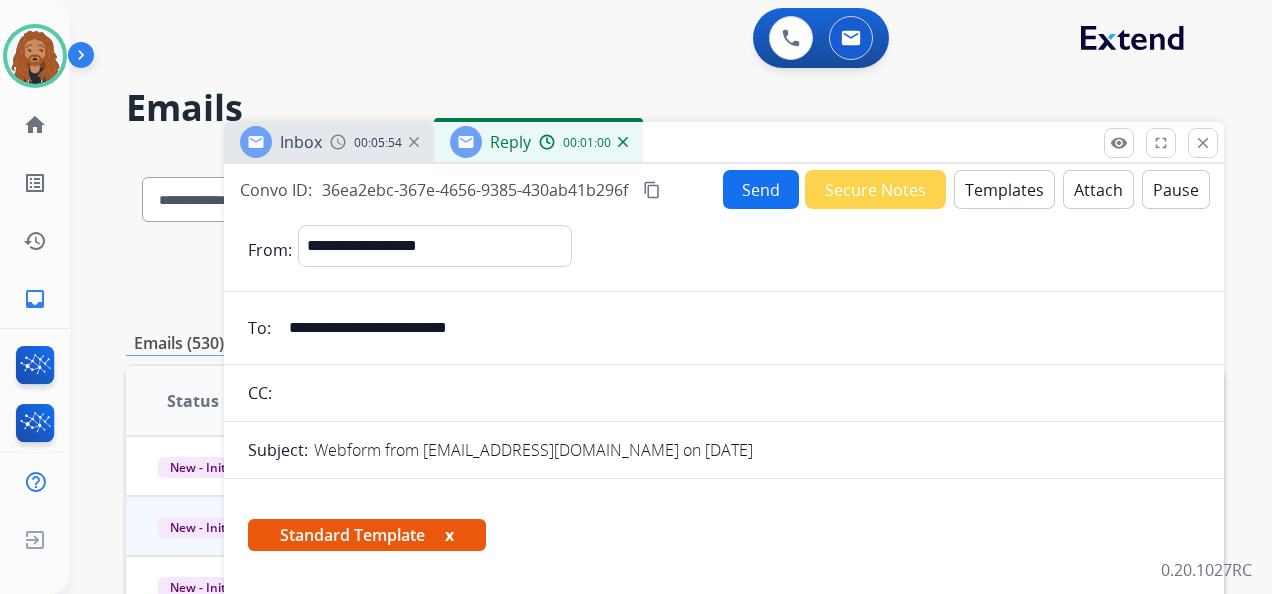 drag, startPoint x: 753, startPoint y: 294, endPoint x: 748, endPoint y: 176, distance: 118.10589 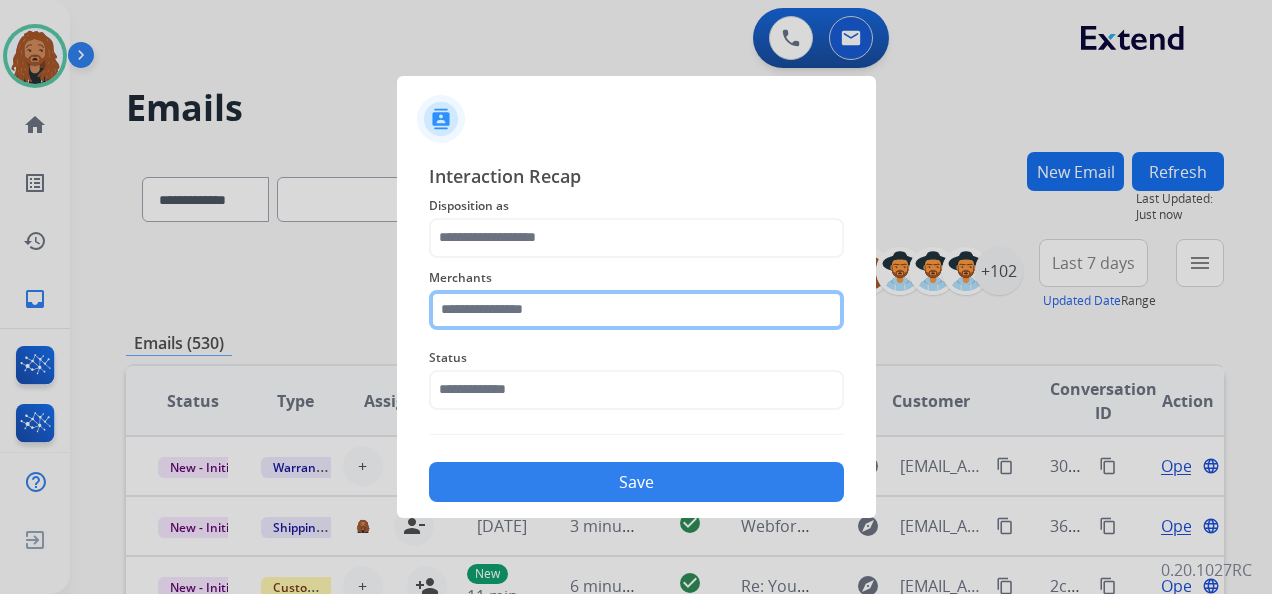 click 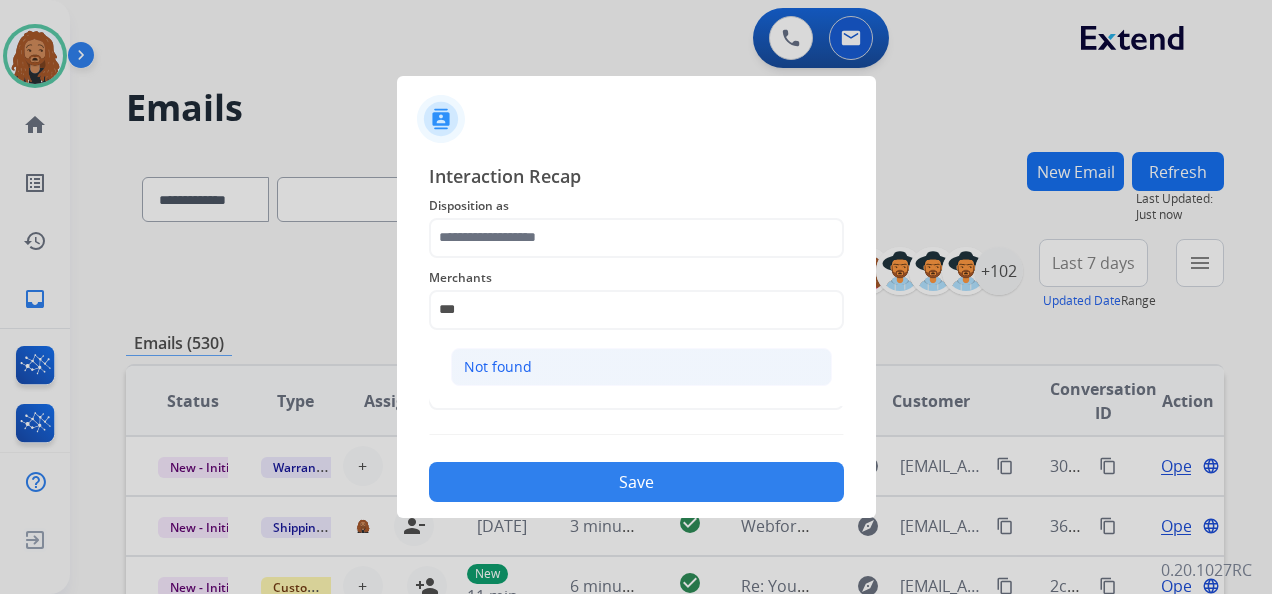 click on "Not found" 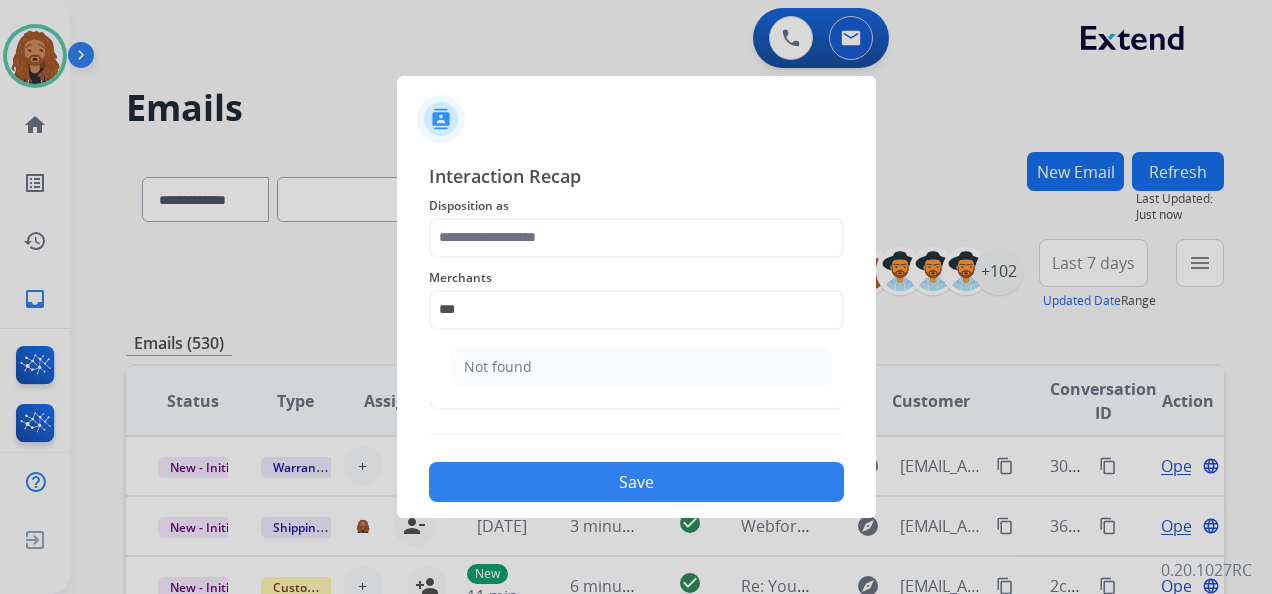 type on "*********" 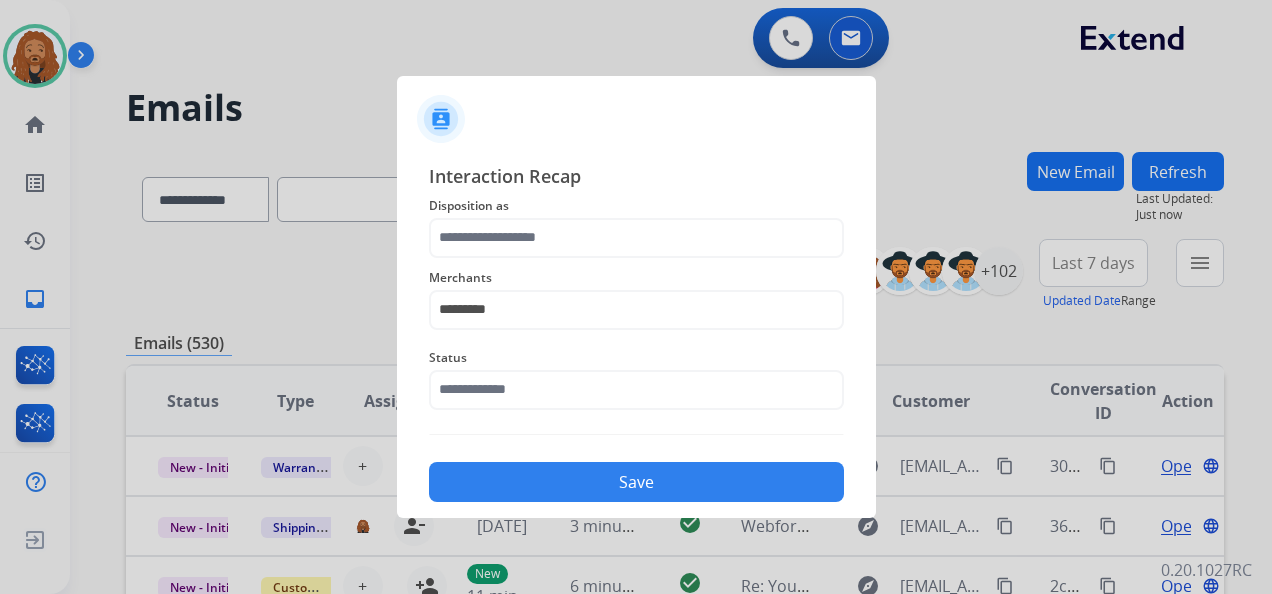 click on "Disposition as" 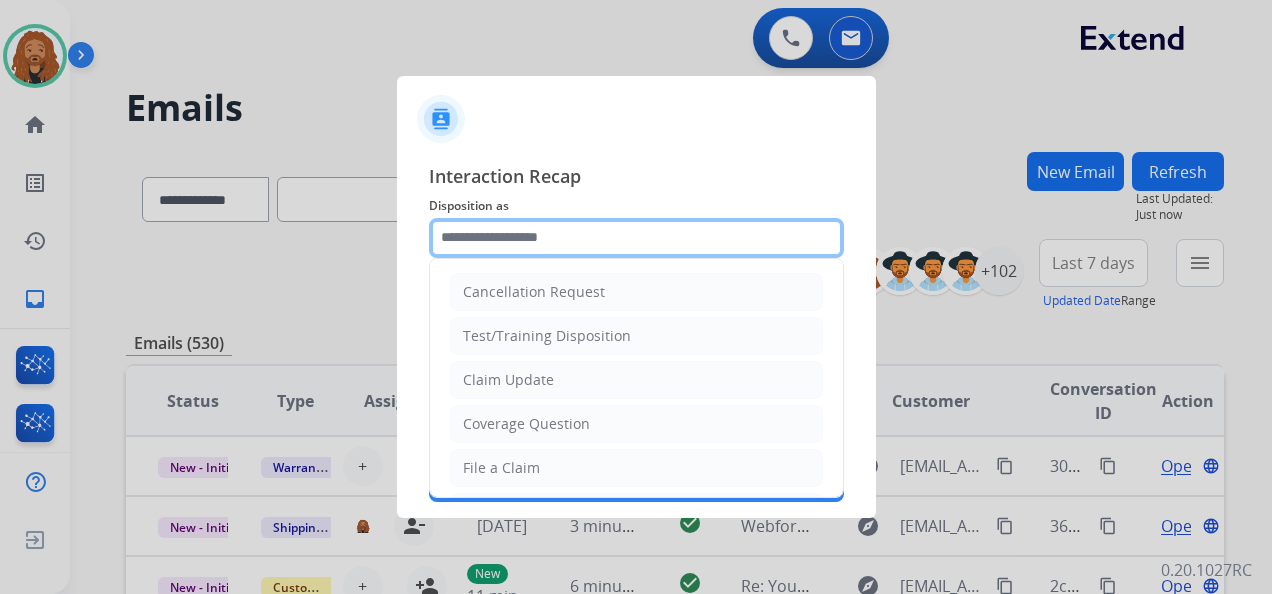 click 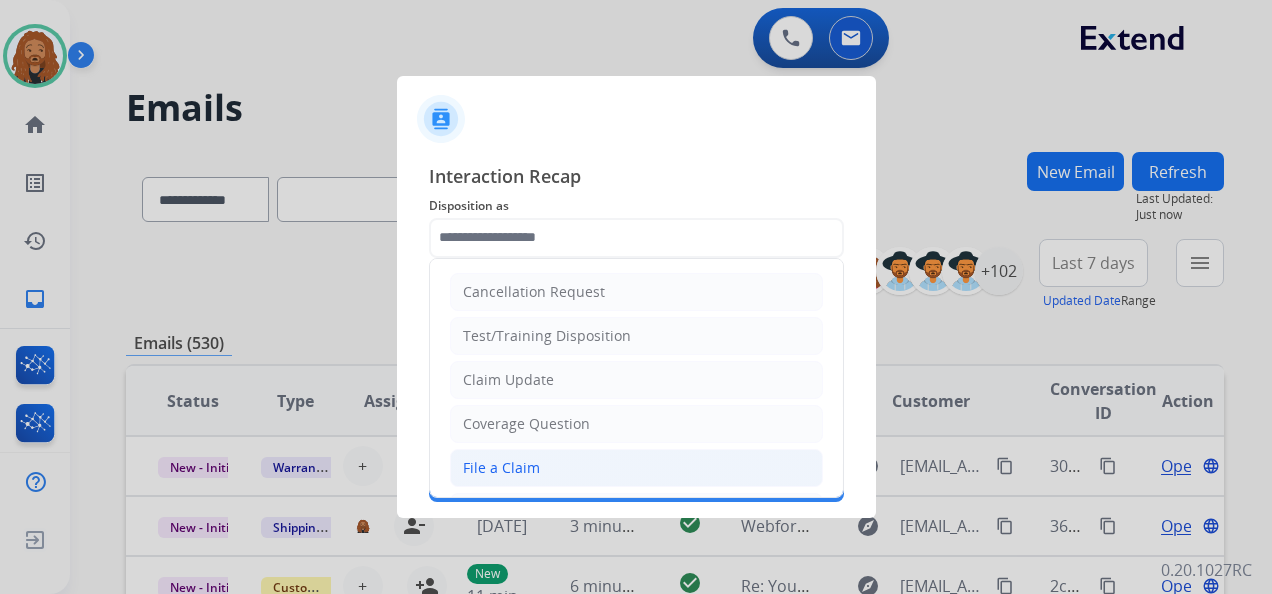 click on "File a Claim" 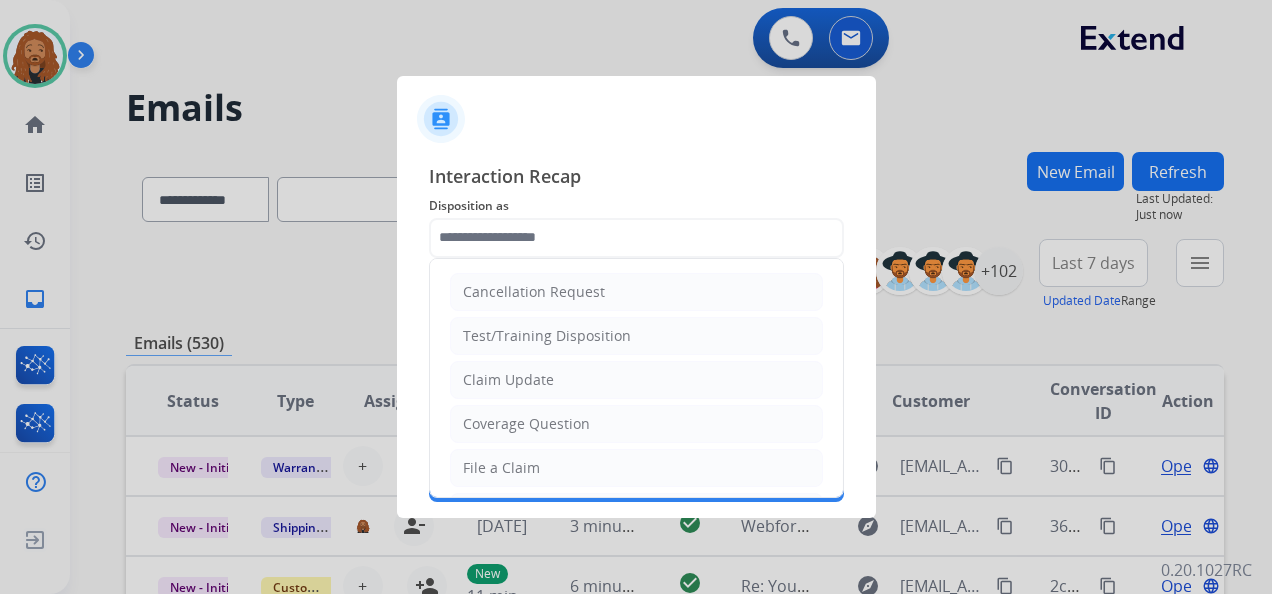 type on "**********" 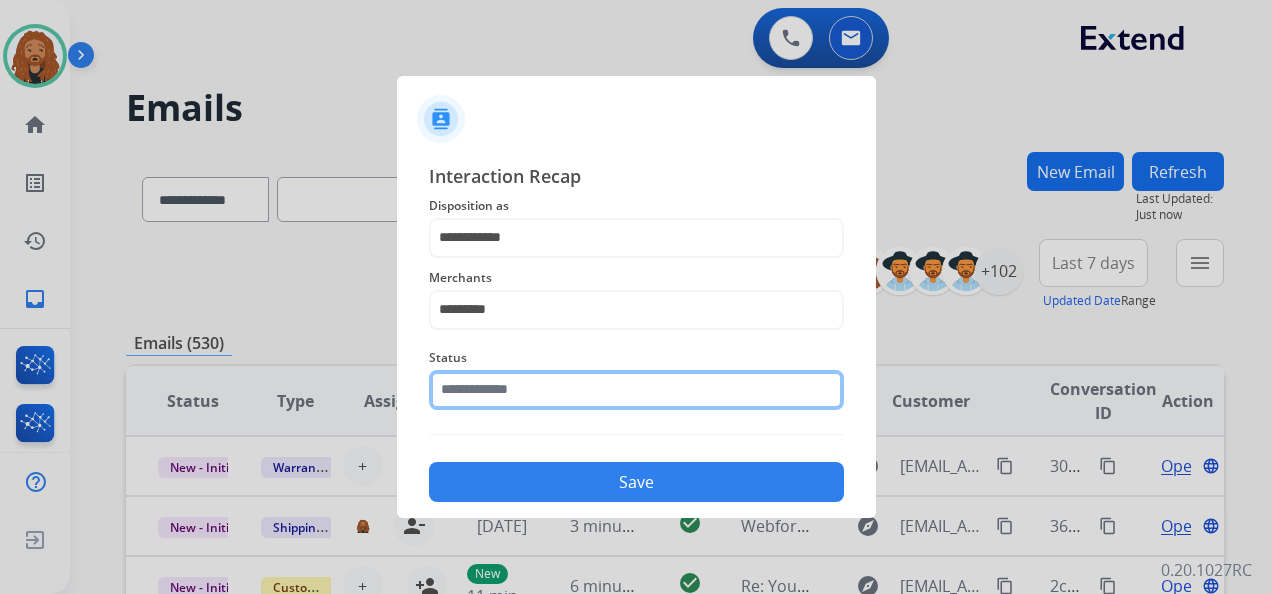 click 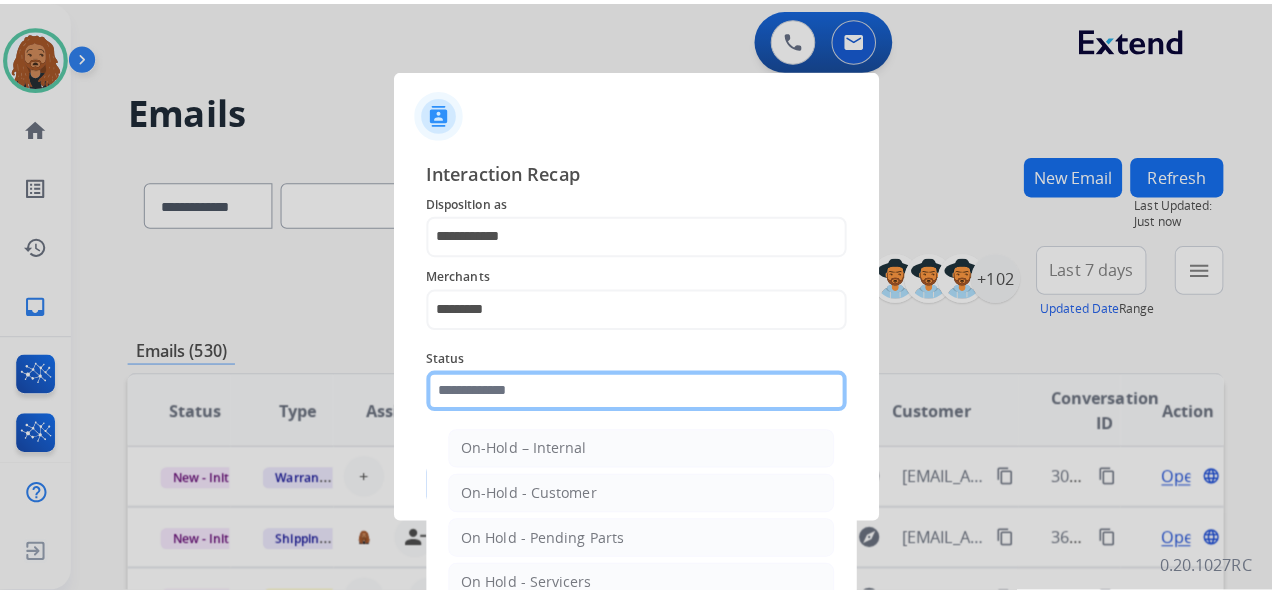 scroll, scrollTop: 114, scrollLeft: 0, axis: vertical 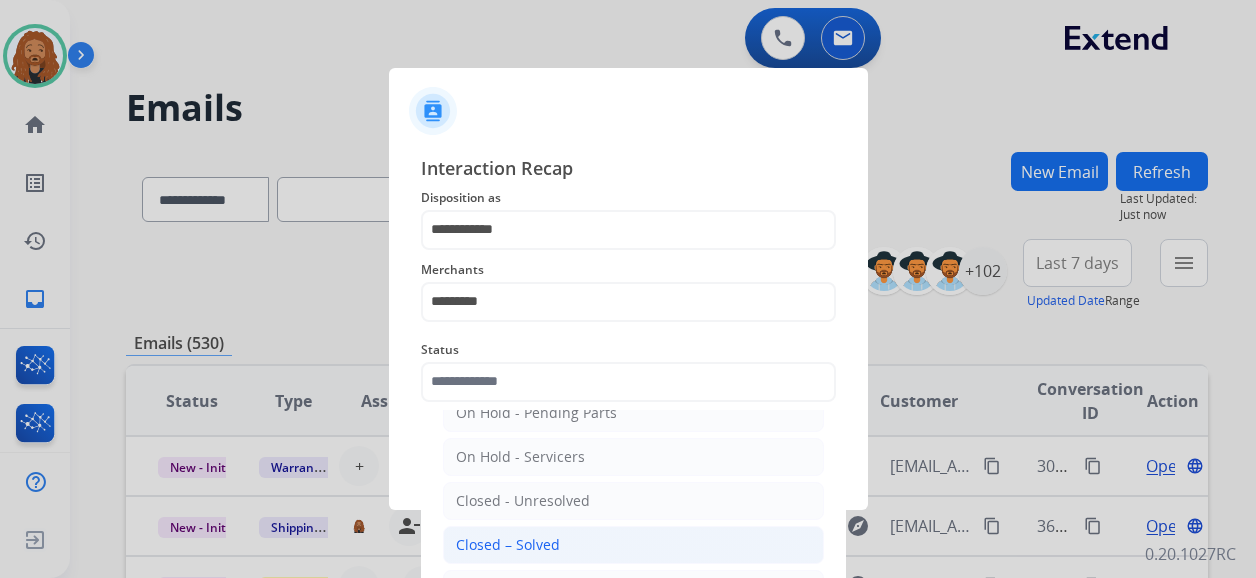 click on "Closed – Solved" 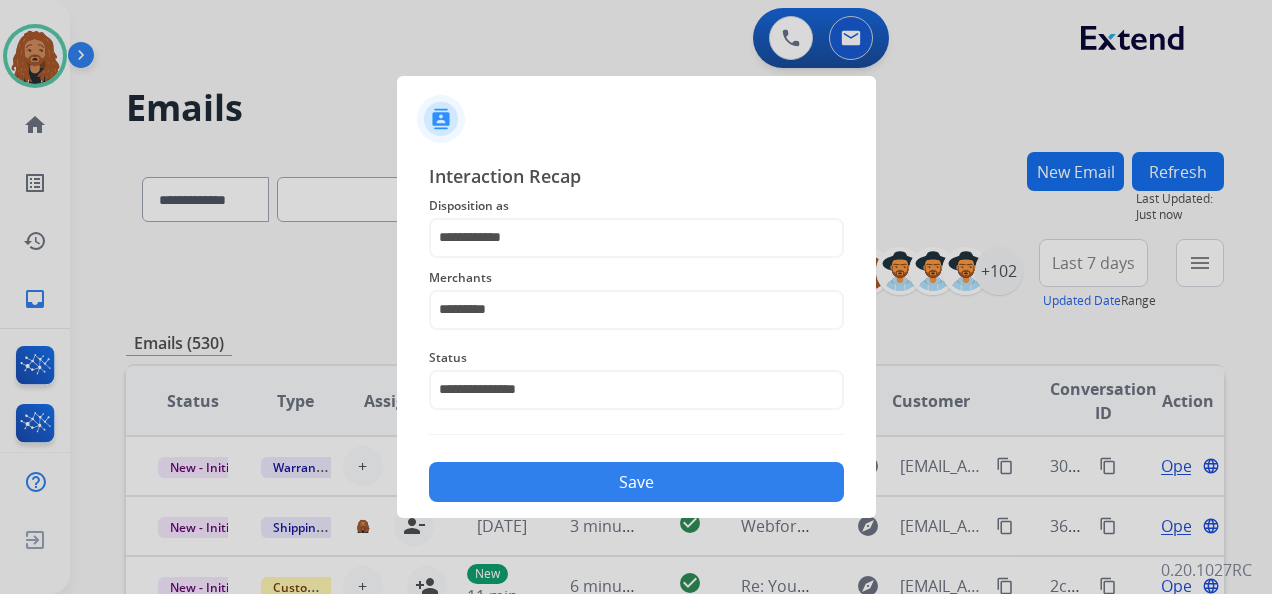 click on "Save" 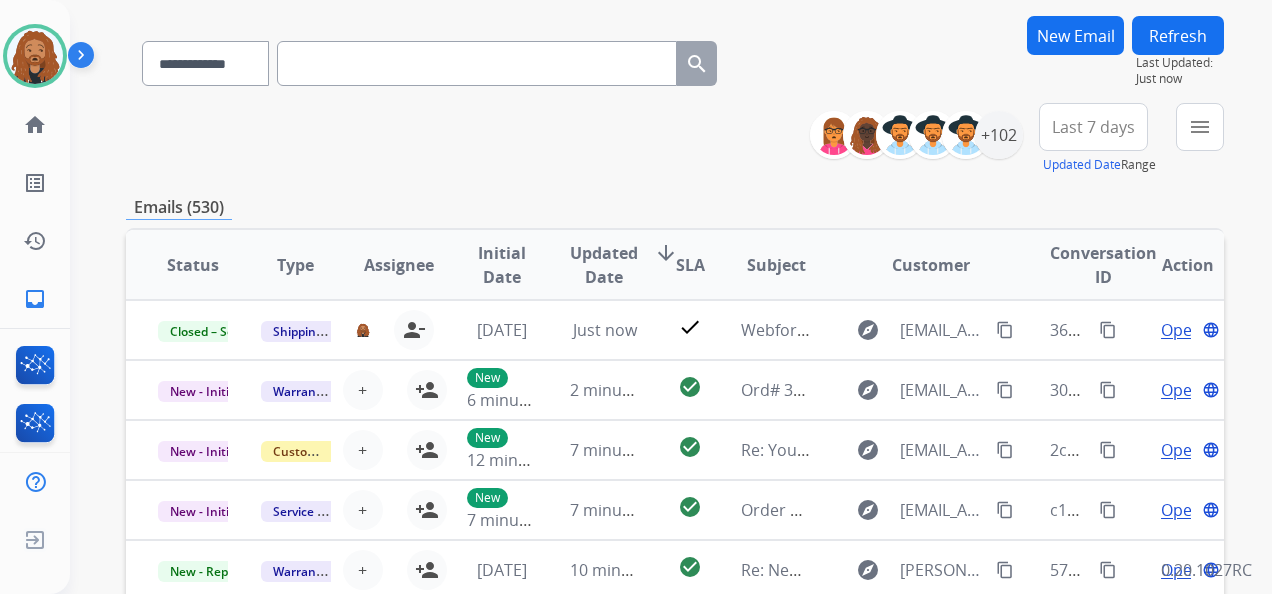 scroll, scrollTop: 0, scrollLeft: 0, axis: both 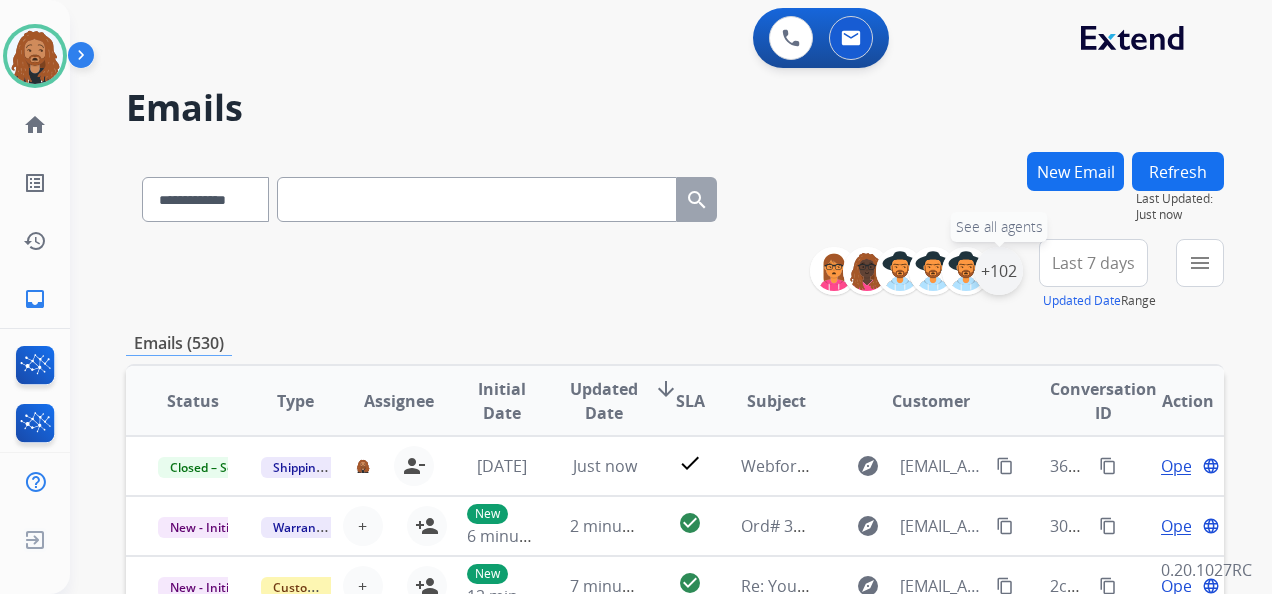 click on "+102" at bounding box center (999, 271) 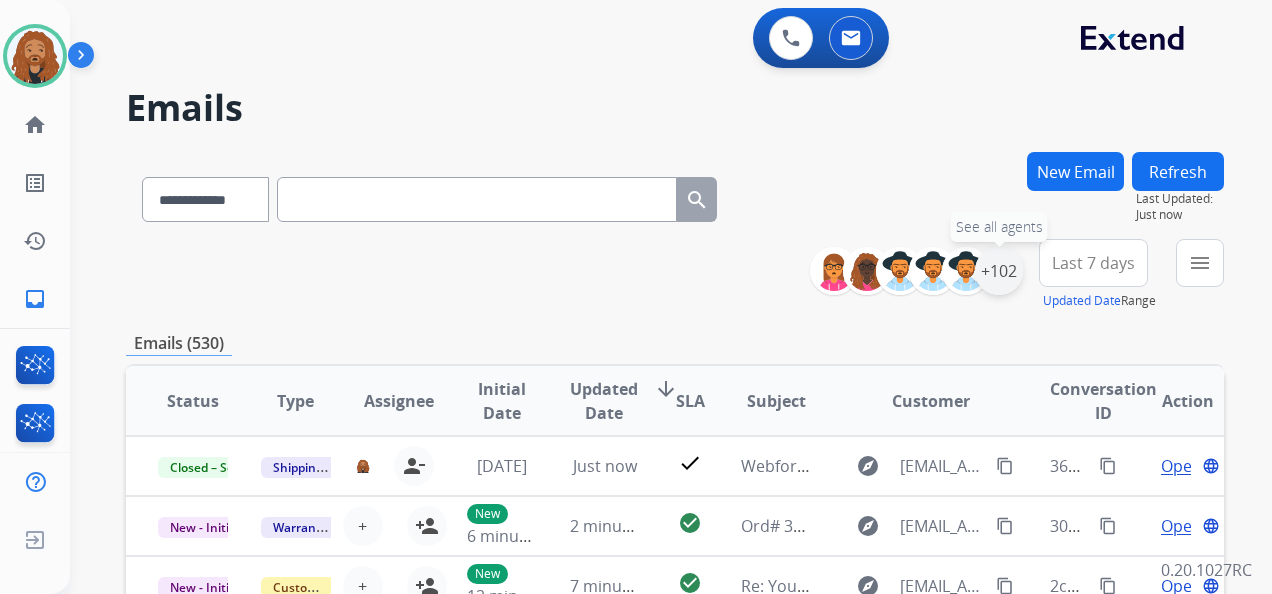 click on "+102" at bounding box center (999, 271) 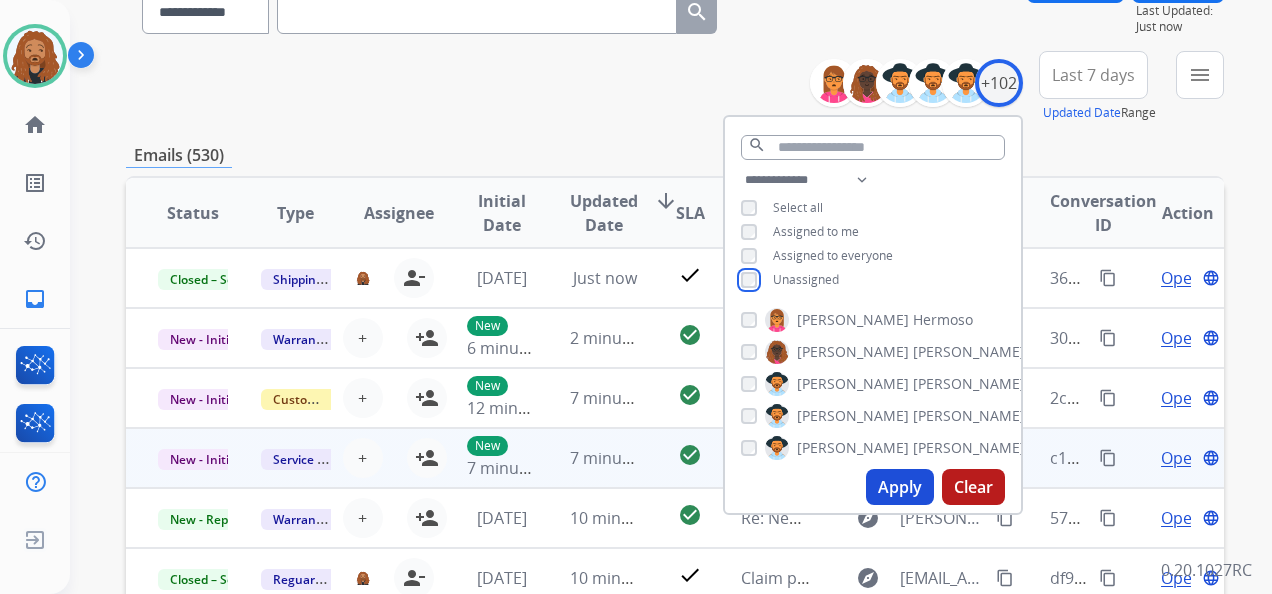 scroll, scrollTop: 300, scrollLeft: 0, axis: vertical 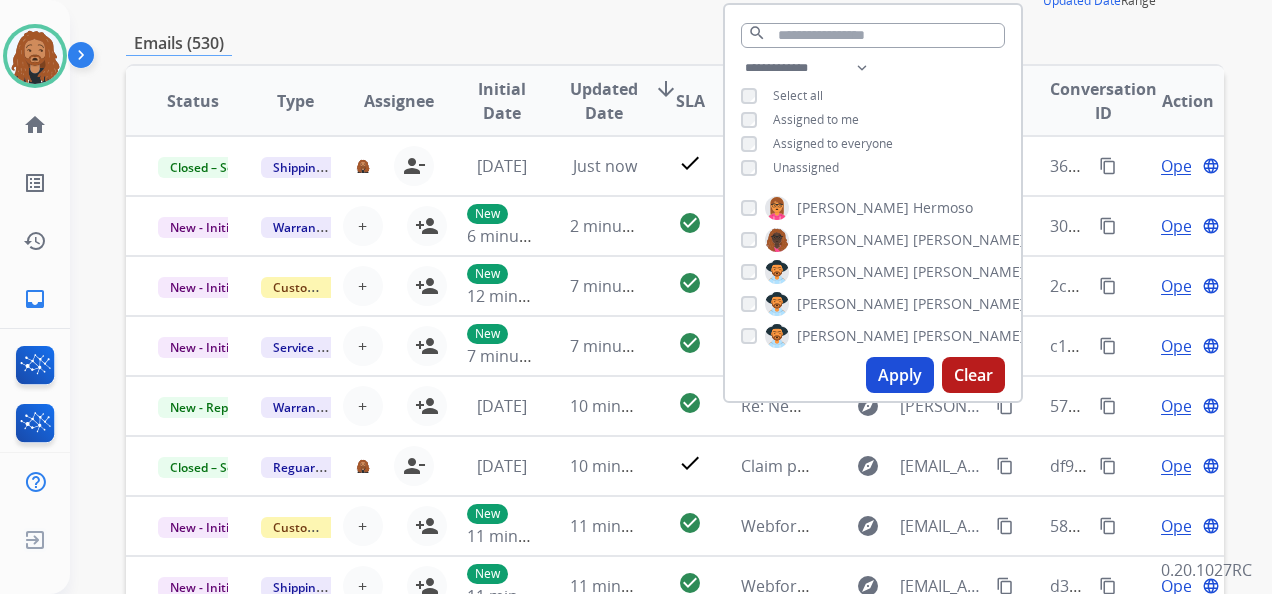 click on "Apply" at bounding box center [900, 375] 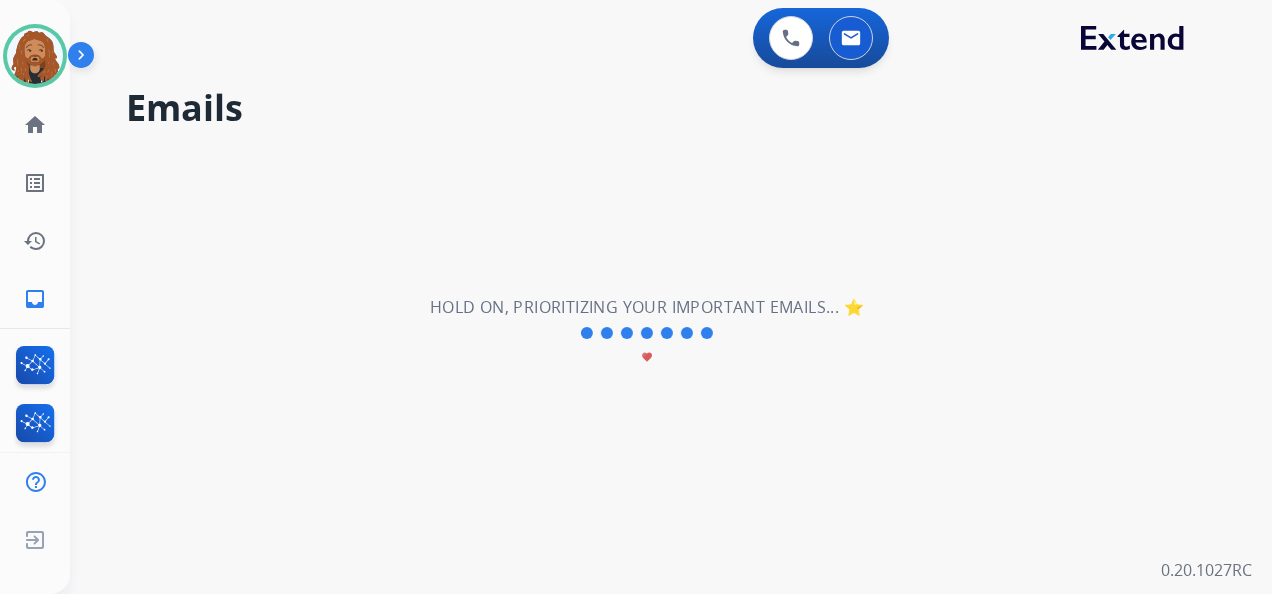 scroll, scrollTop: 0, scrollLeft: 0, axis: both 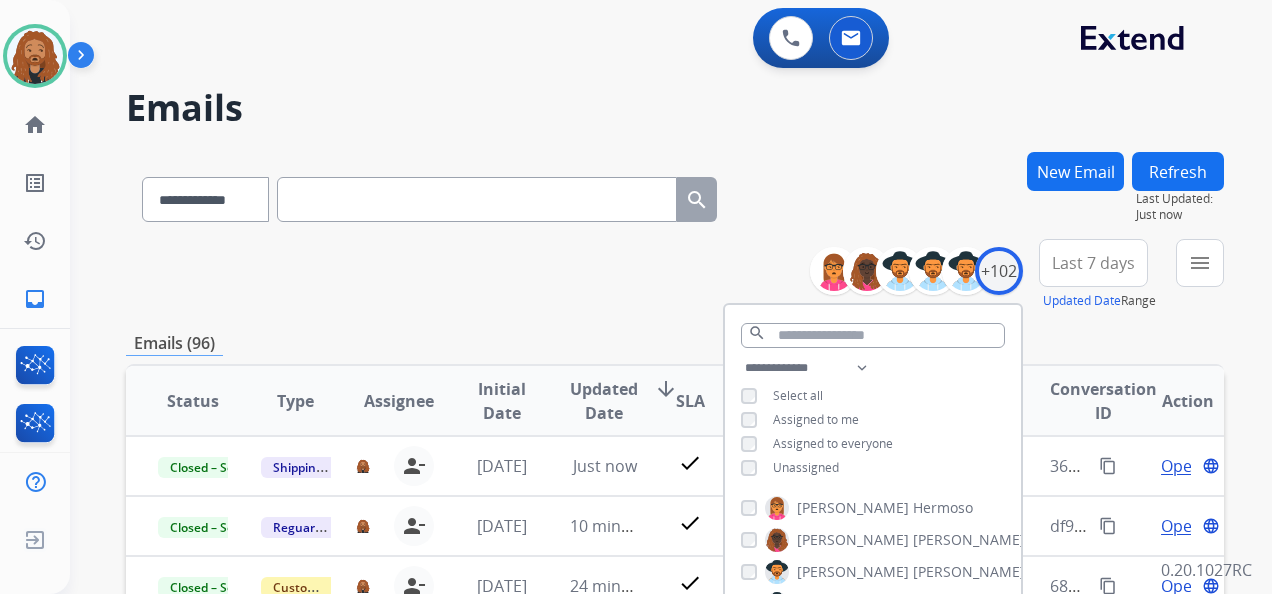 click on "Last 7 days" at bounding box center [1093, 263] 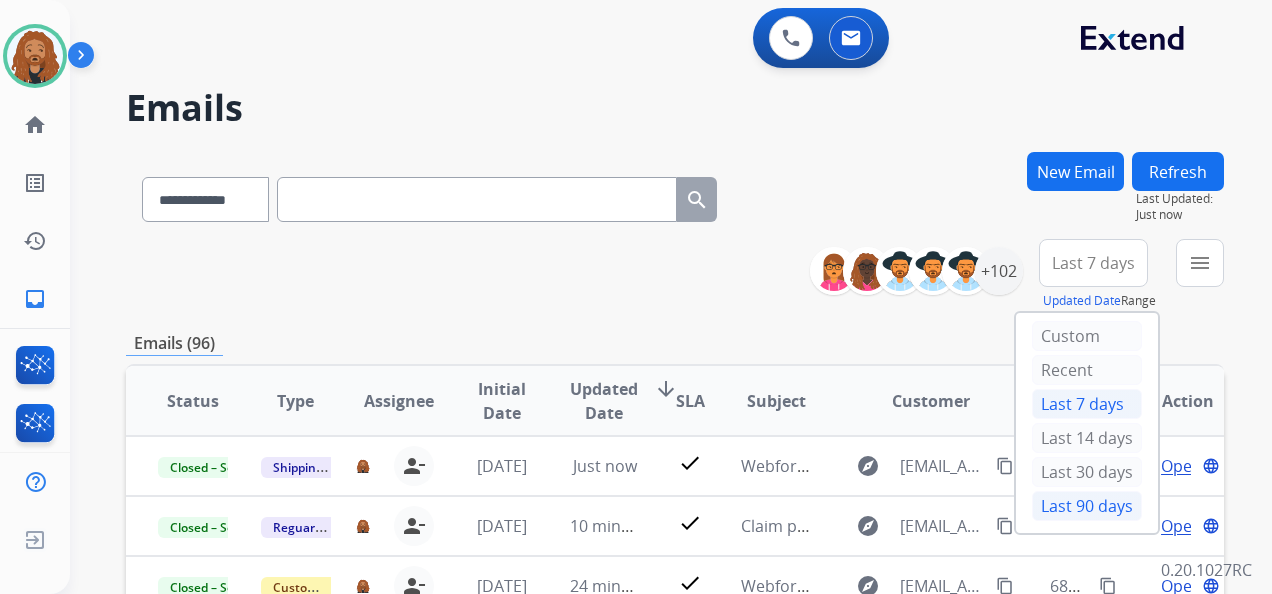 click on "Last 90 days" at bounding box center (1087, 506) 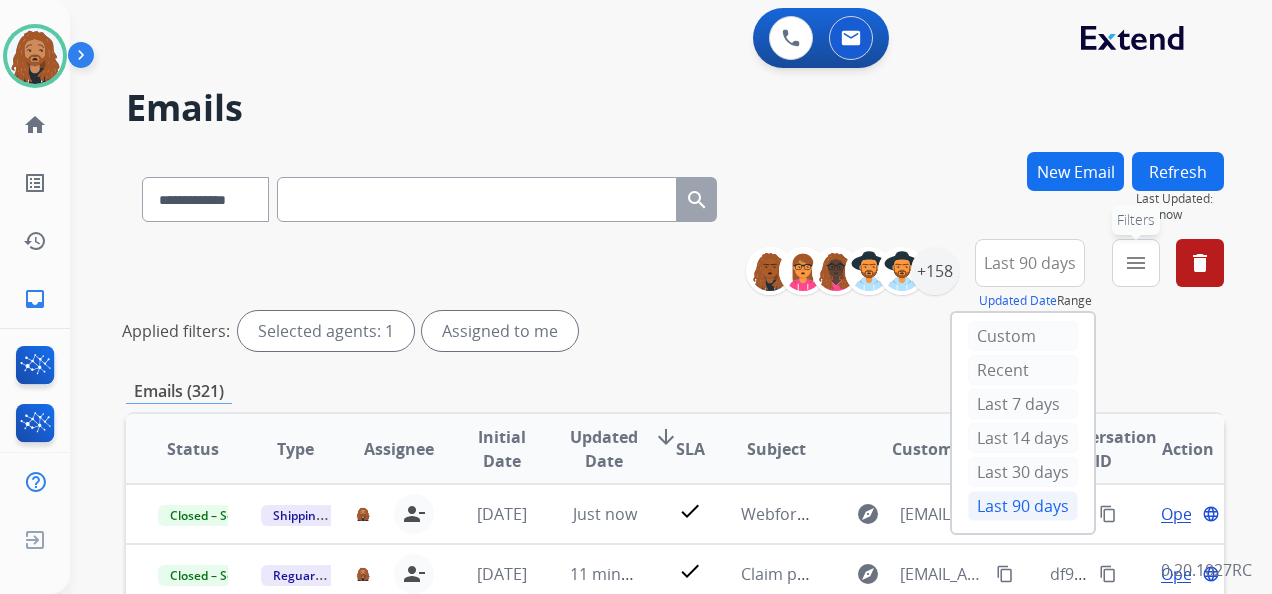 click on "menu" at bounding box center [1136, 263] 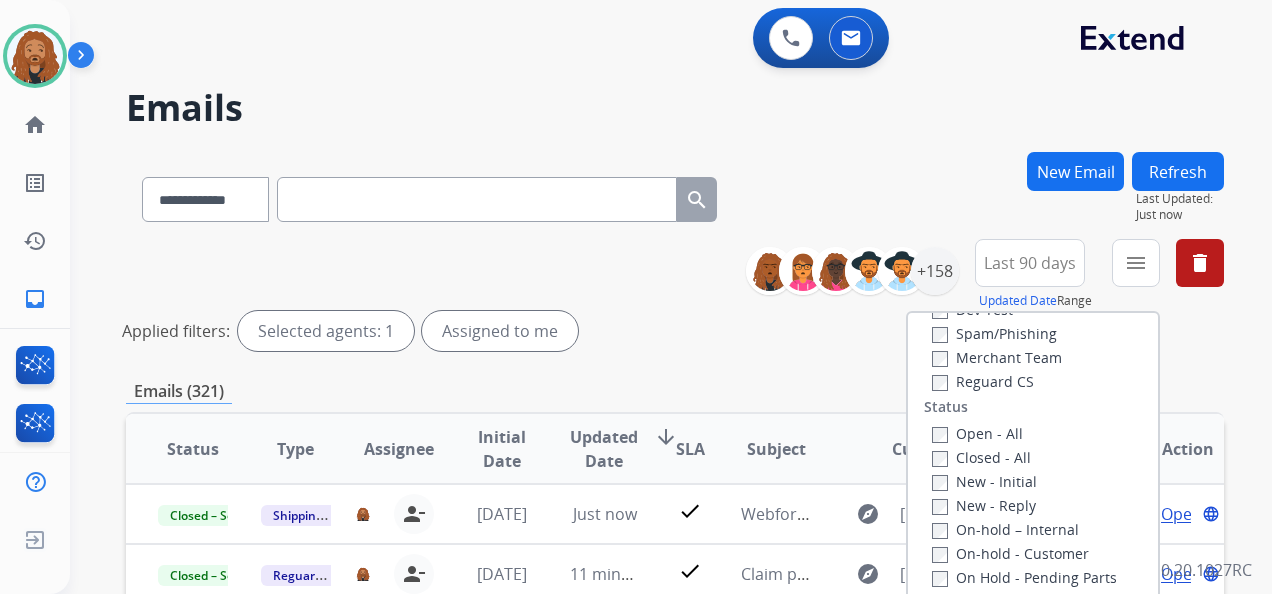 scroll, scrollTop: 200, scrollLeft: 0, axis: vertical 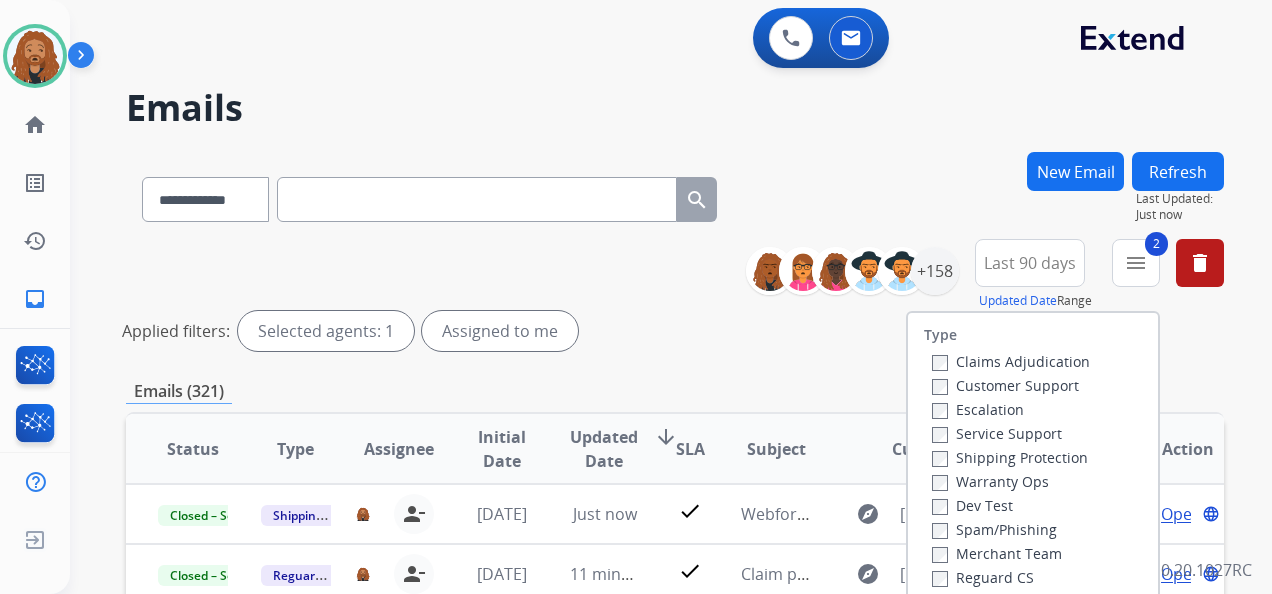 click on "Shipping Protection" at bounding box center [1010, 457] 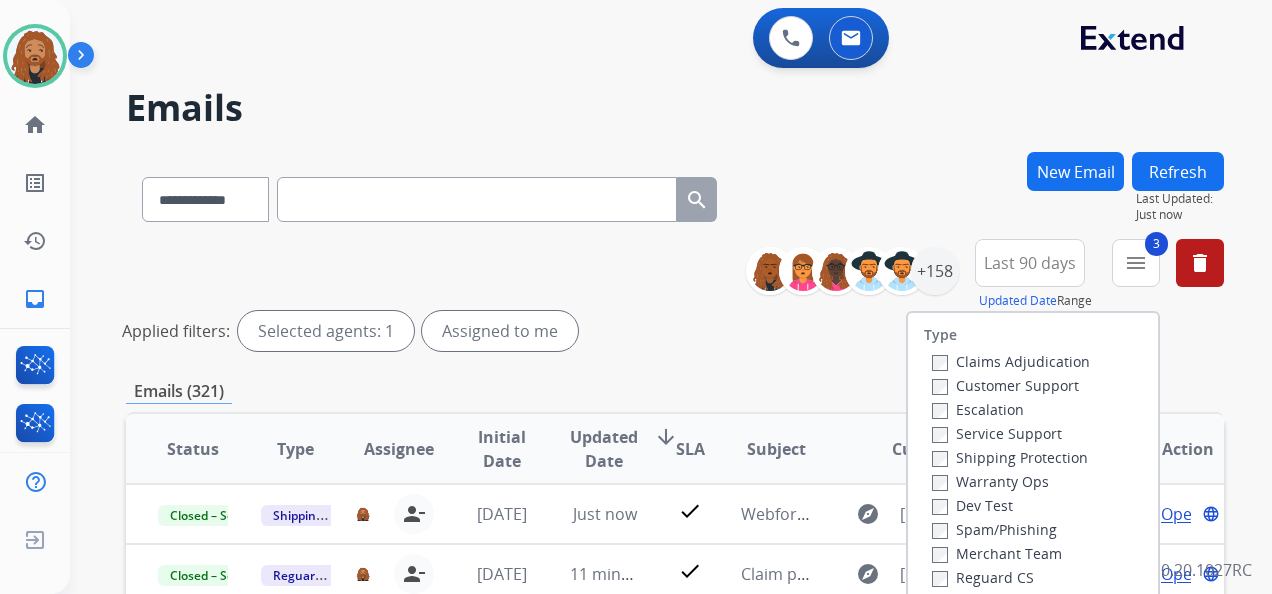 click on "Customer Support" at bounding box center (1005, 385) 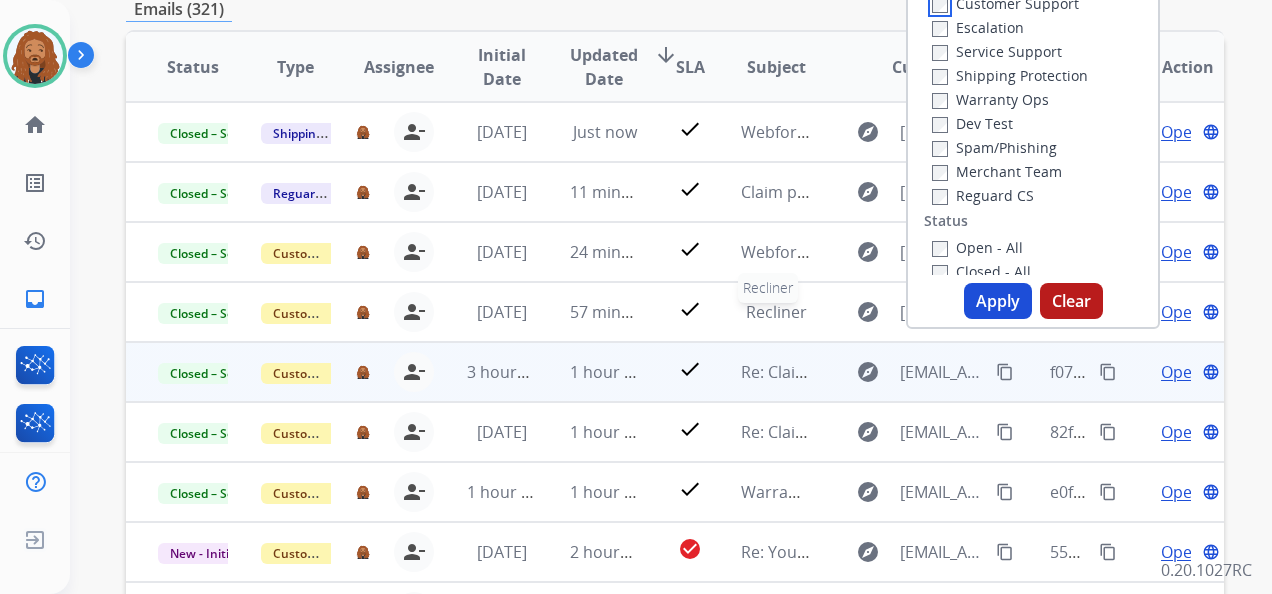 scroll, scrollTop: 400, scrollLeft: 0, axis: vertical 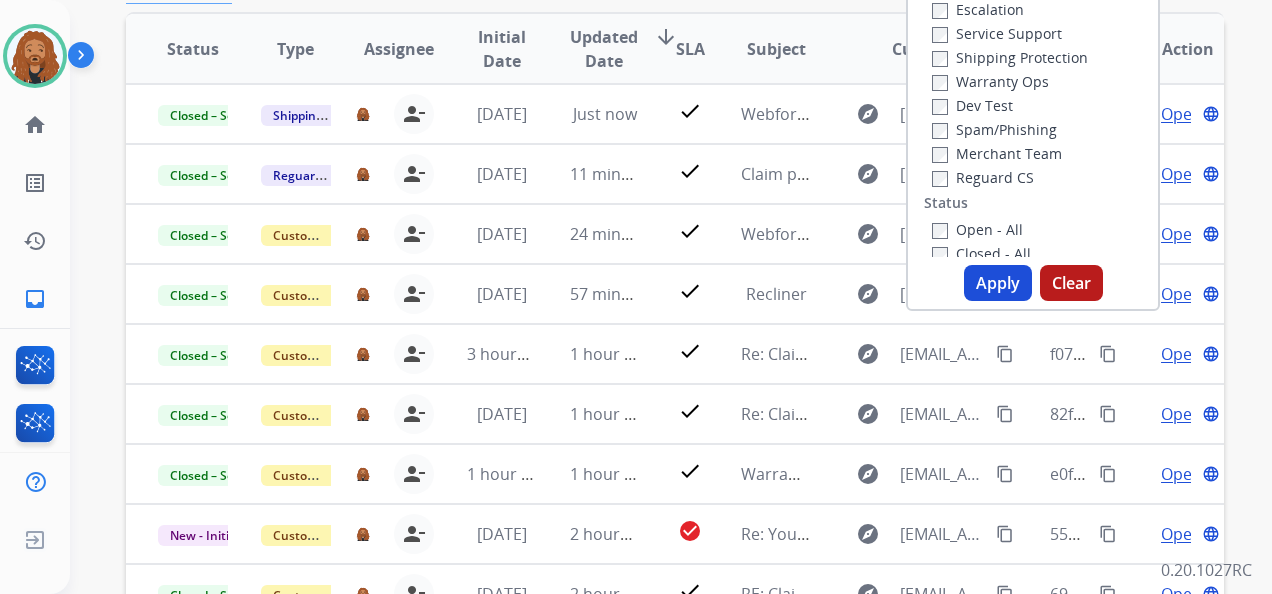 click on "Apply" at bounding box center (998, 283) 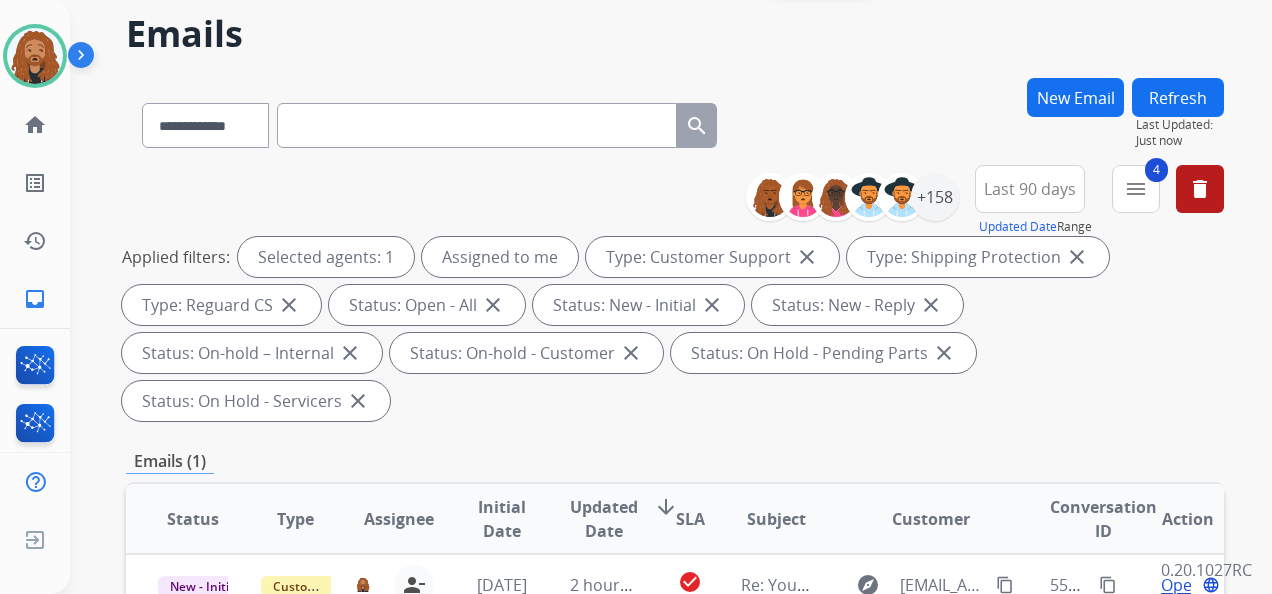 scroll, scrollTop: 300, scrollLeft: 0, axis: vertical 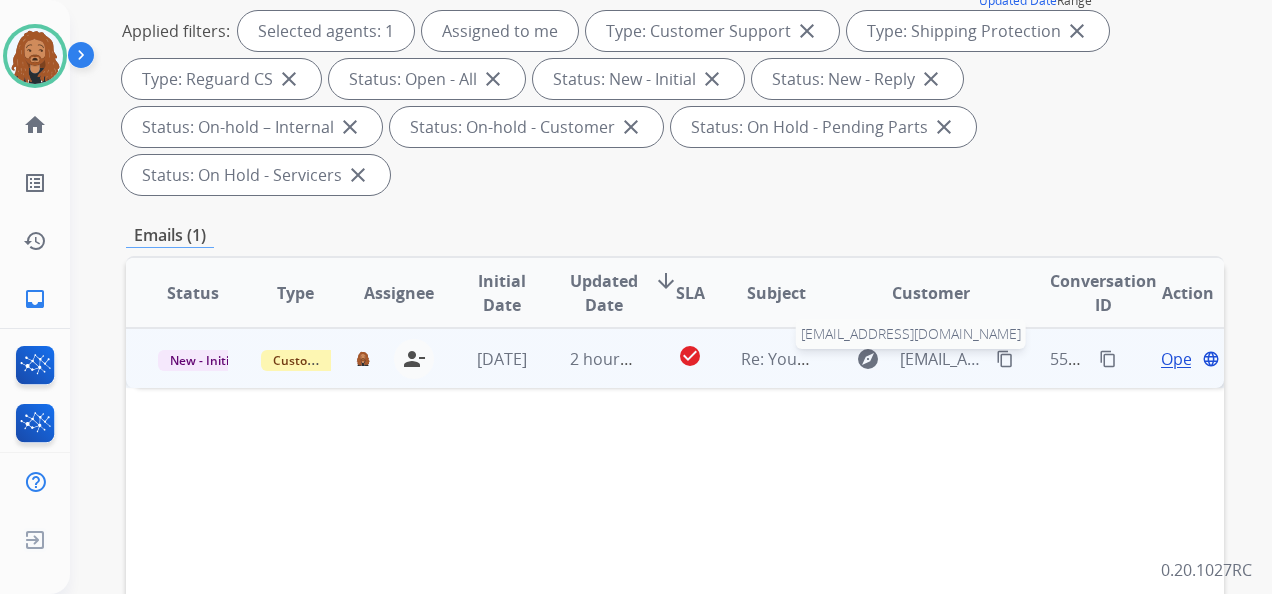 click on "[EMAIL_ADDRESS][DOMAIN_NAME]" at bounding box center (942, 359) 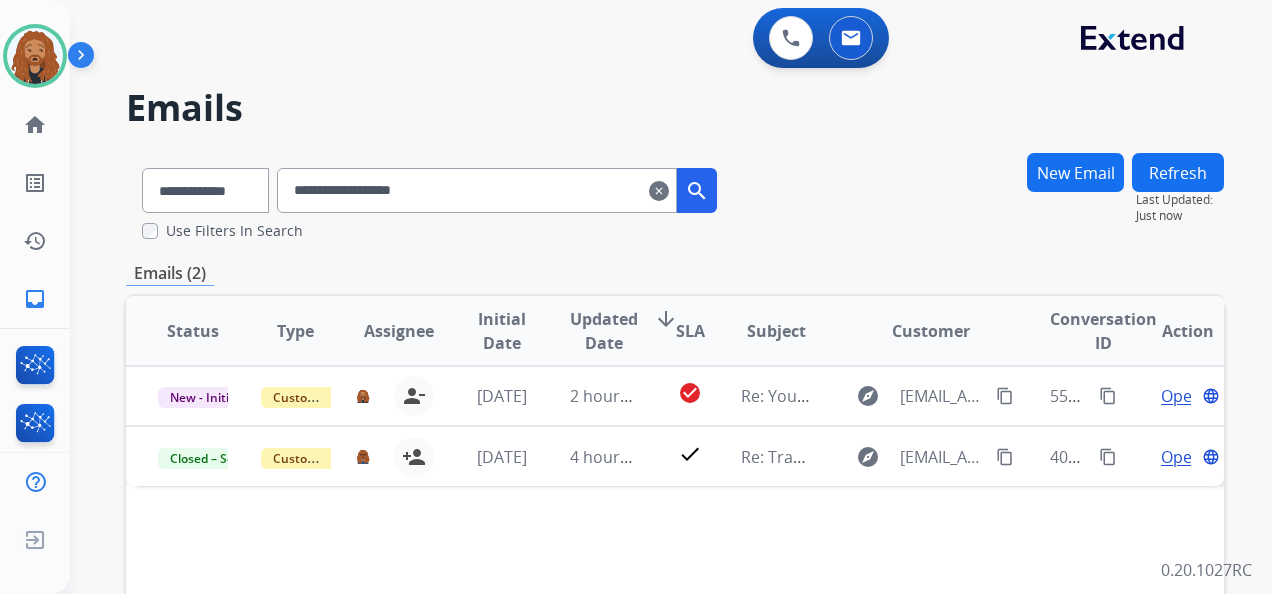 click on "clear" at bounding box center (659, 191) 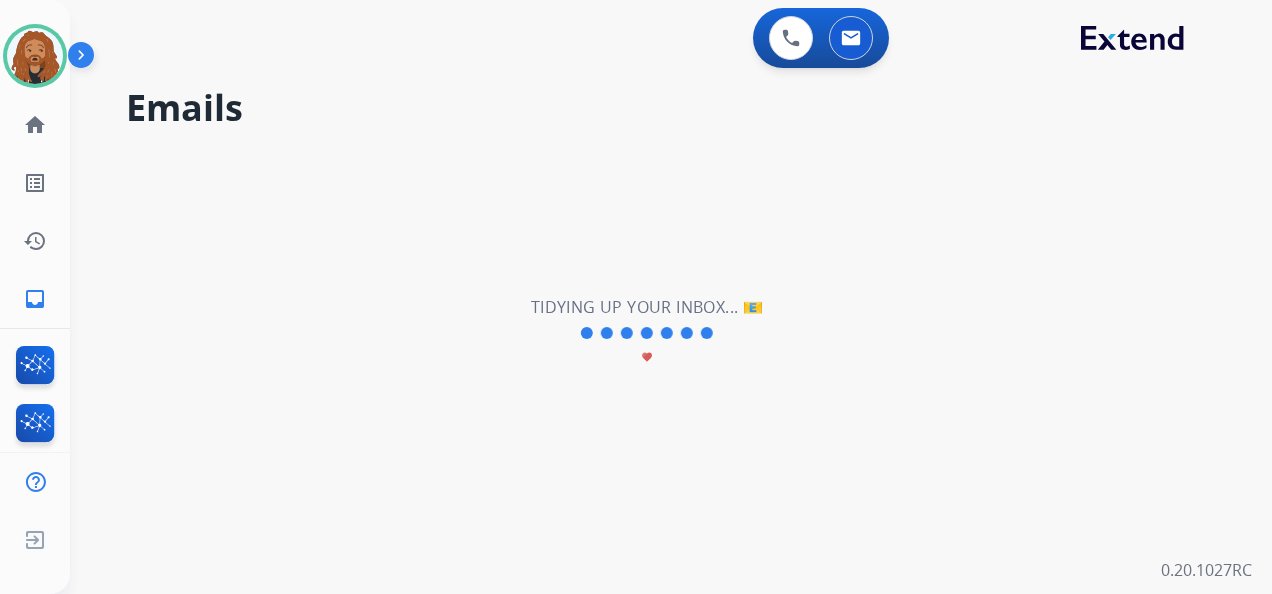 type 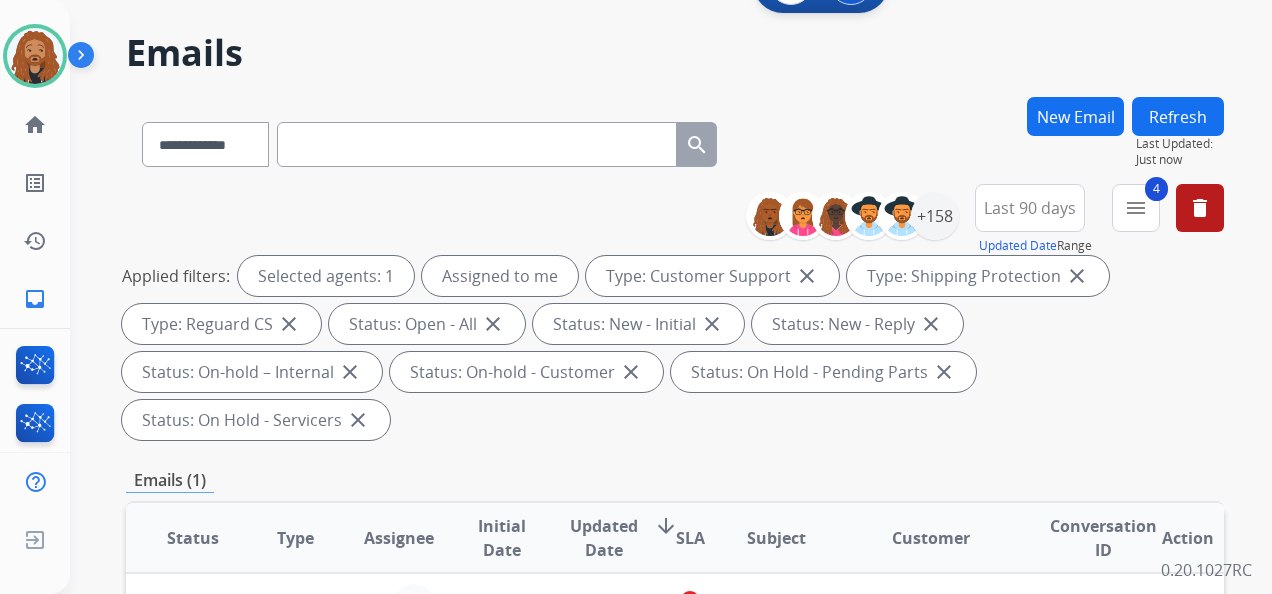 scroll, scrollTop: 200, scrollLeft: 0, axis: vertical 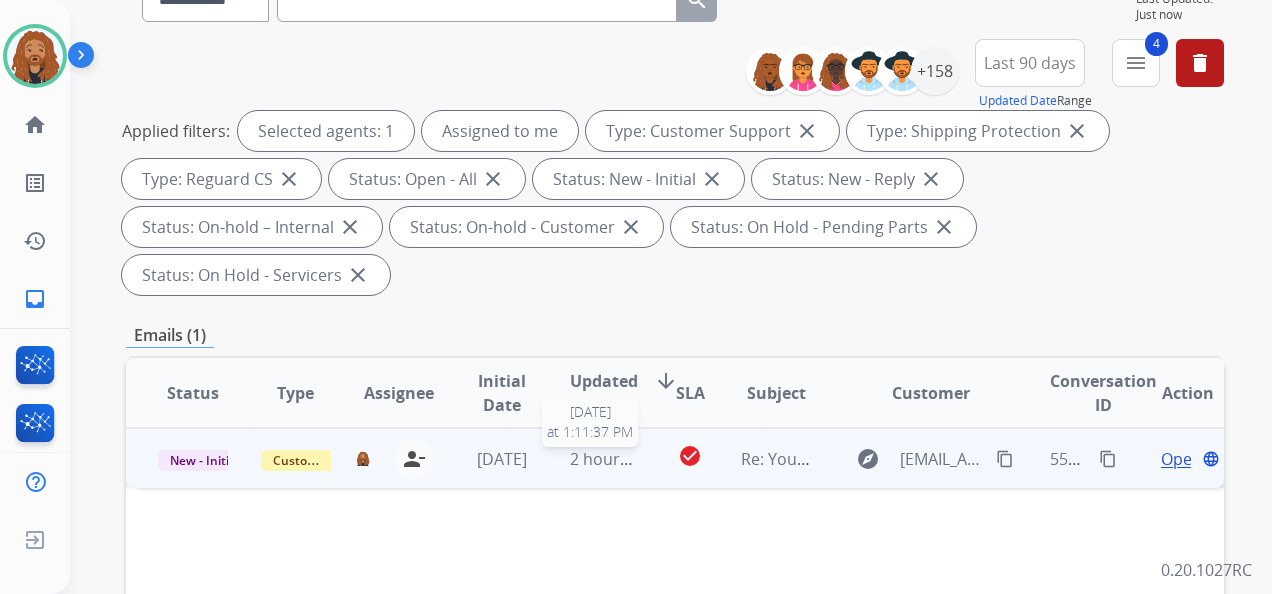 click on "2 hours ago" at bounding box center (615, 459) 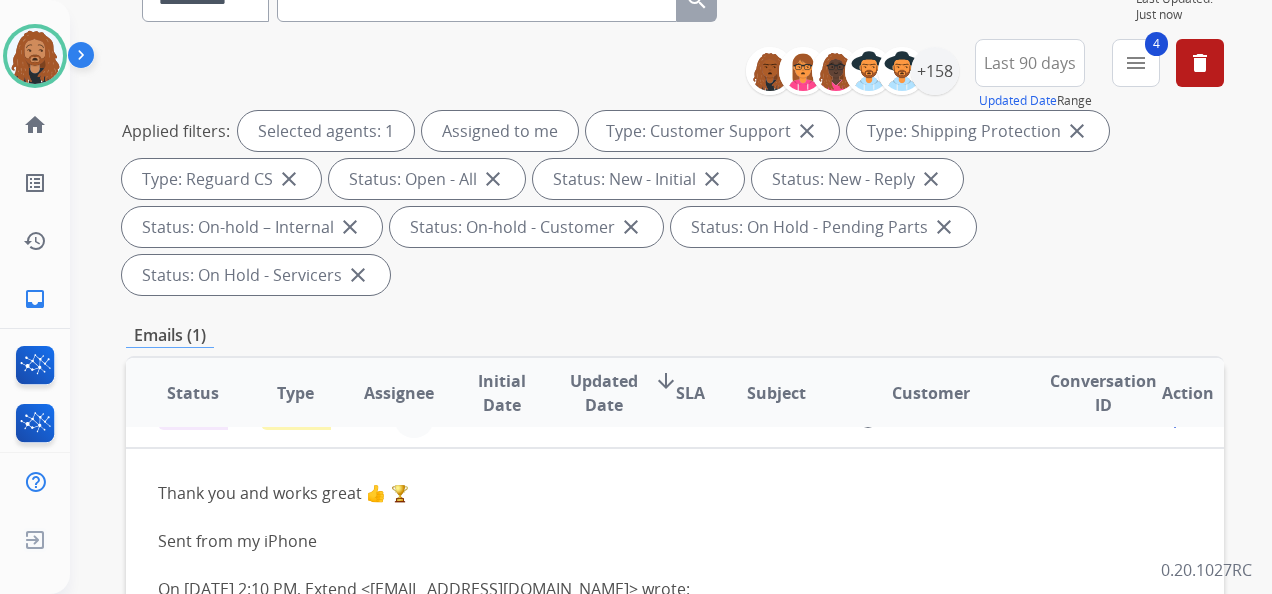 scroll, scrollTop: 0, scrollLeft: 0, axis: both 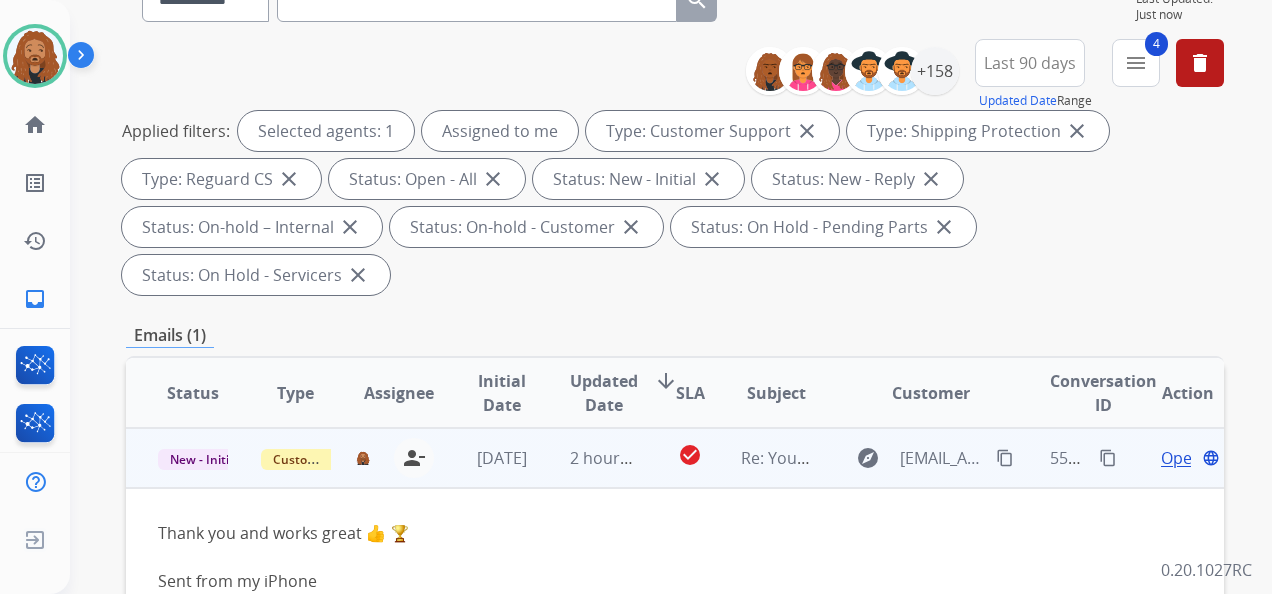 click on "Open" at bounding box center (1181, 458) 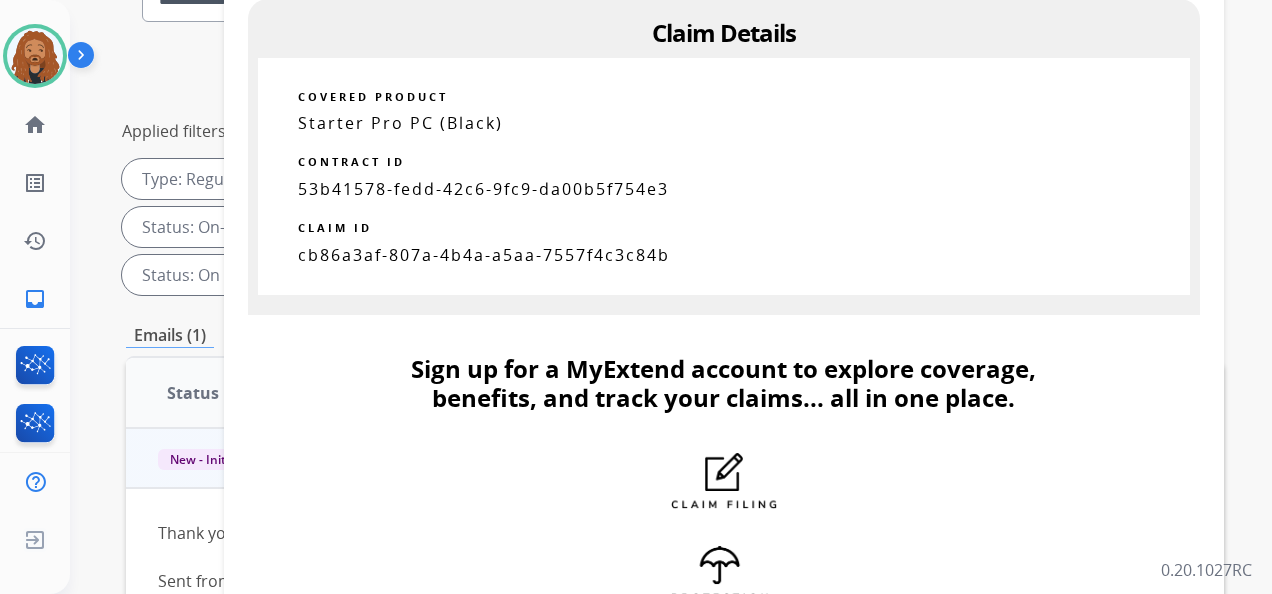 scroll, scrollTop: 846, scrollLeft: 0, axis: vertical 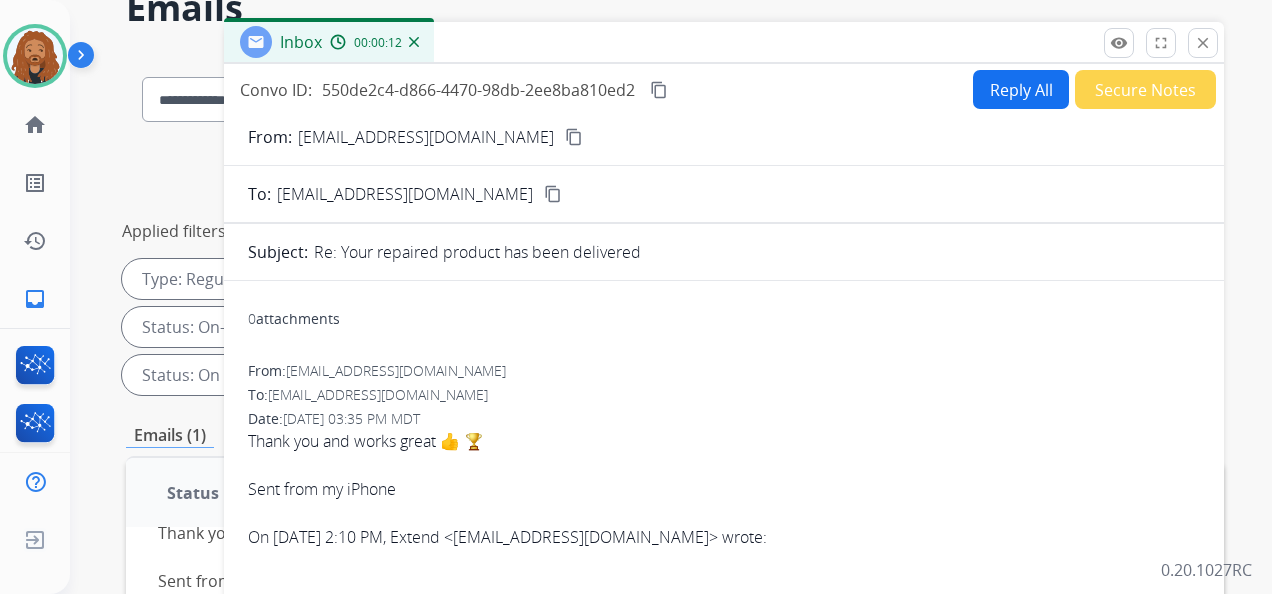click on "Secure Notes" at bounding box center (1145, 89) 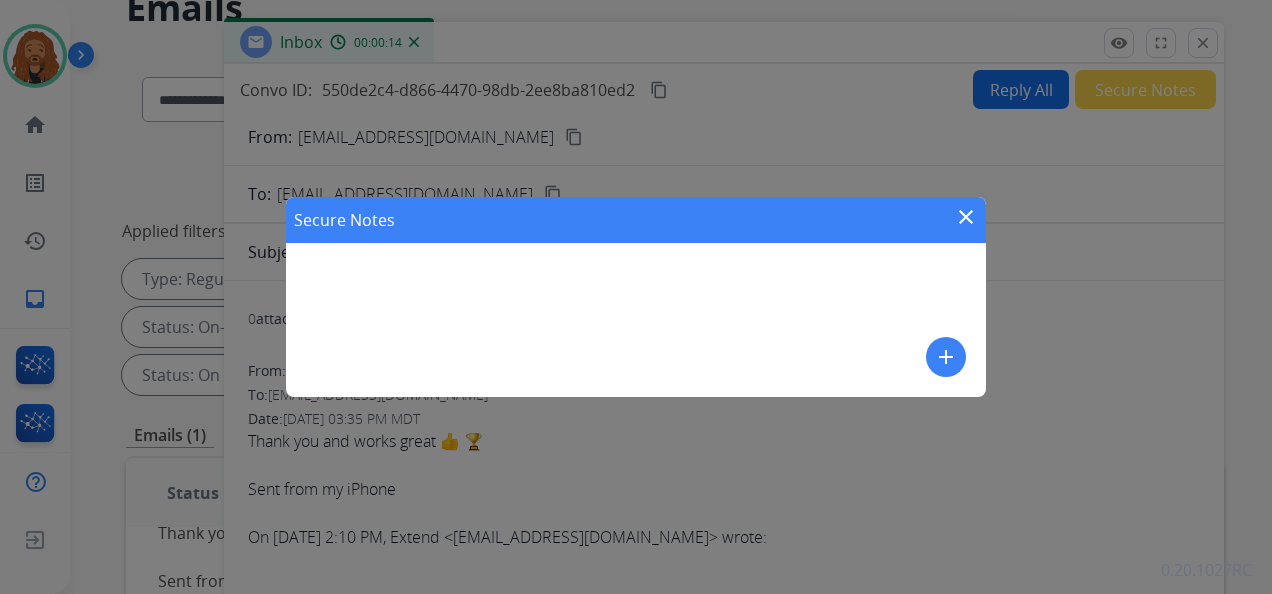 click on "add" at bounding box center (946, 357) 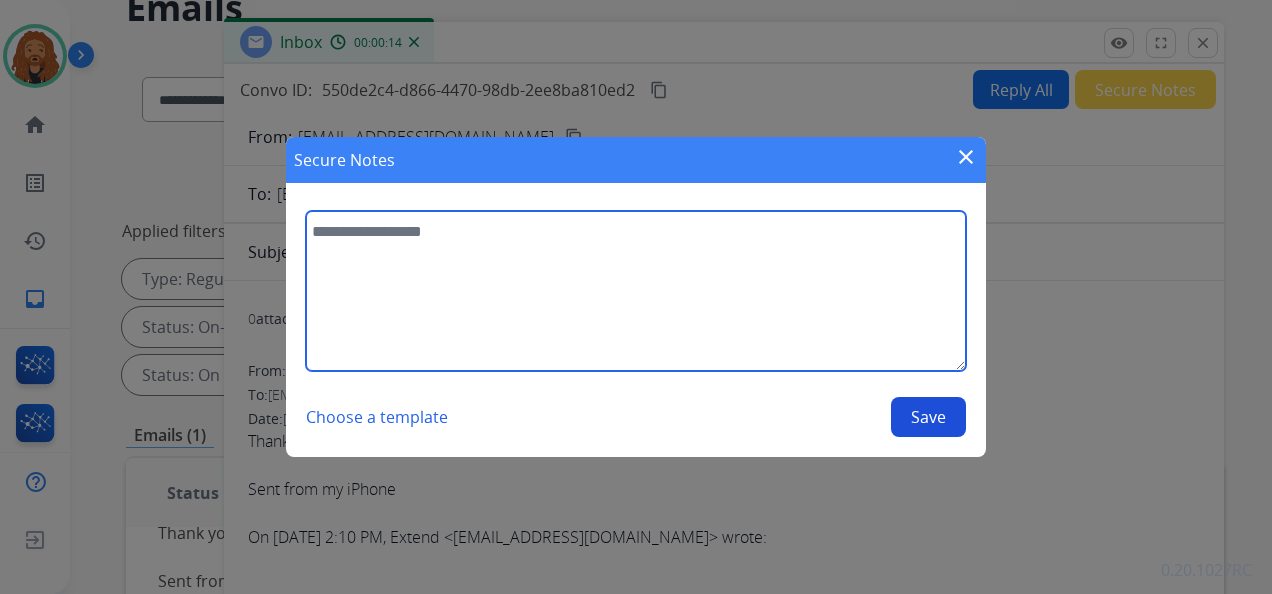drag, startPoint x: 430, startPoint y: 252, endPoint x: 409, endPoint y: 228, distance: 31.890438 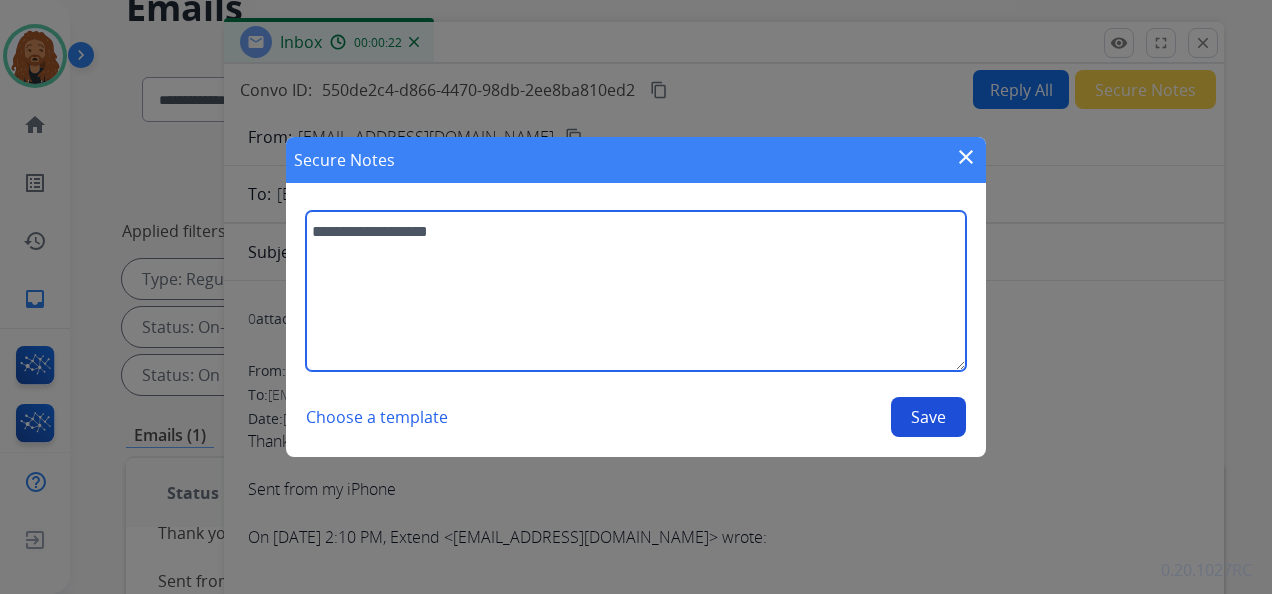 type on "**********" 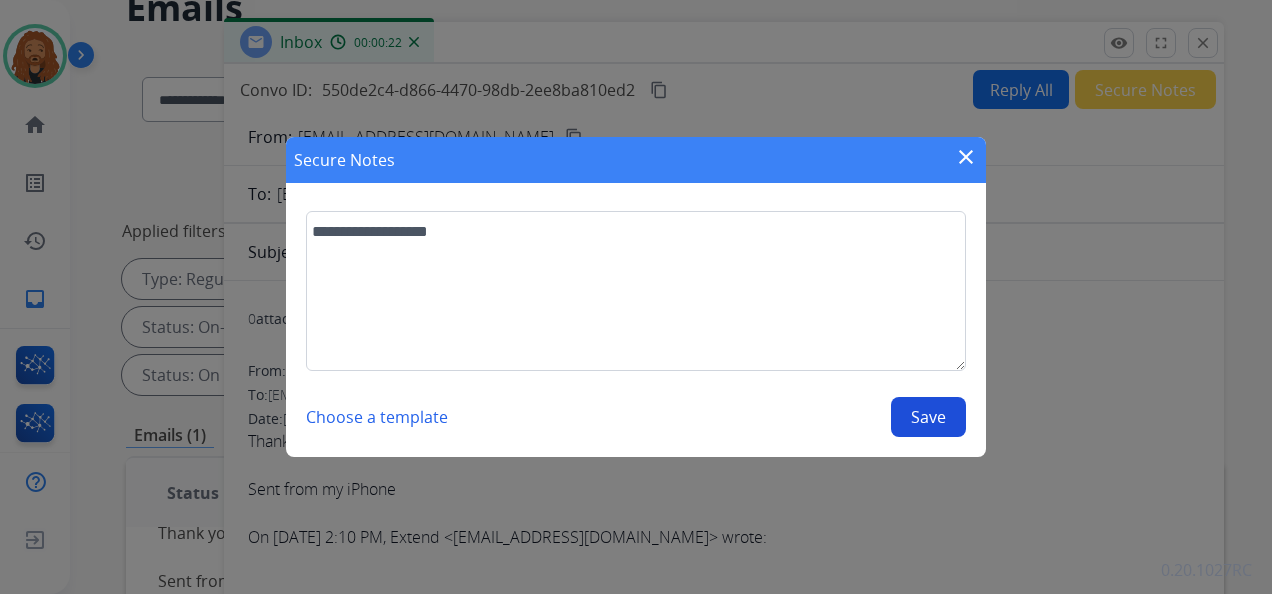 click on "Save" at bounding box center (928, 417) 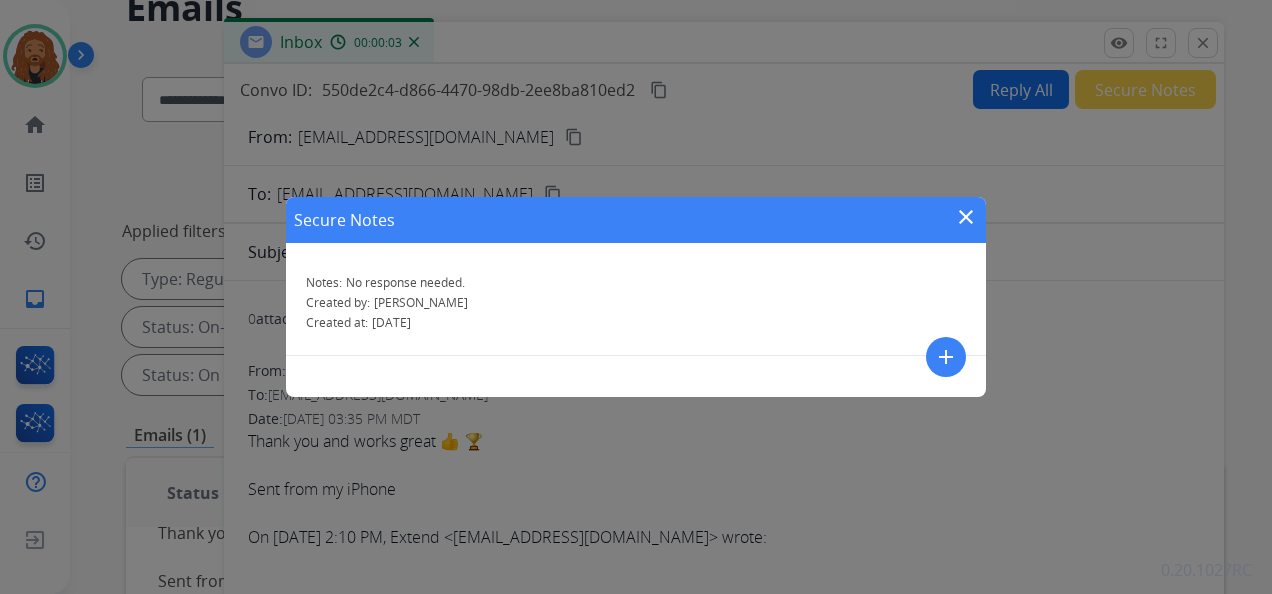 click on "close" at bounding box center [966, 217] 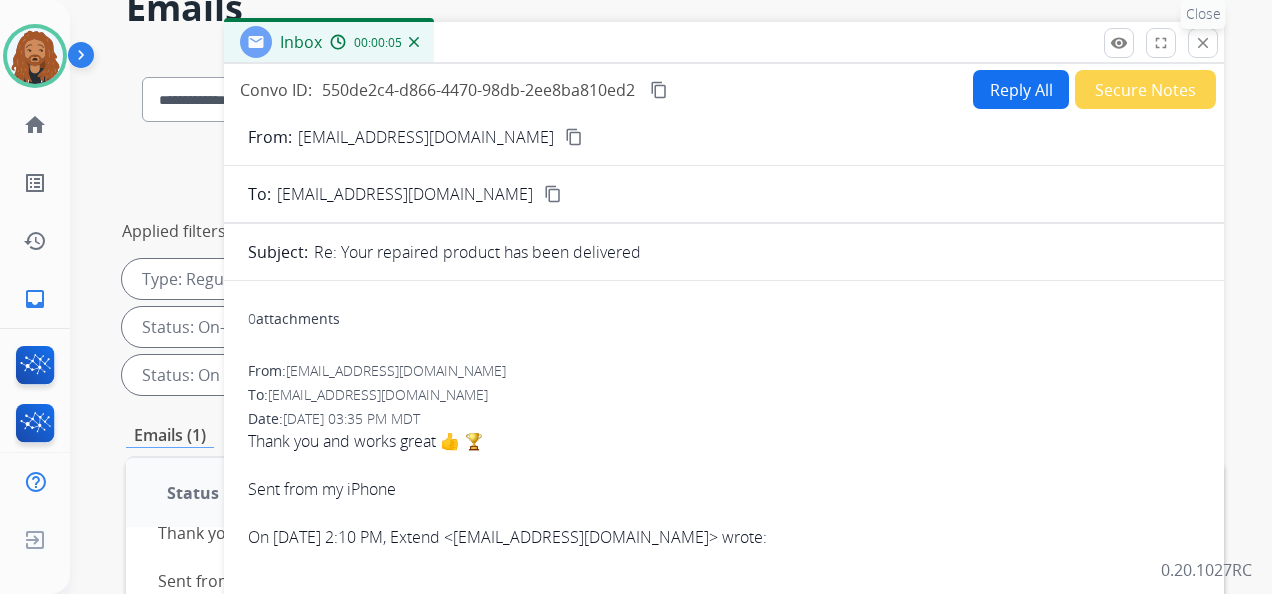 click on "close Close" at bounding box center (1203, 43) 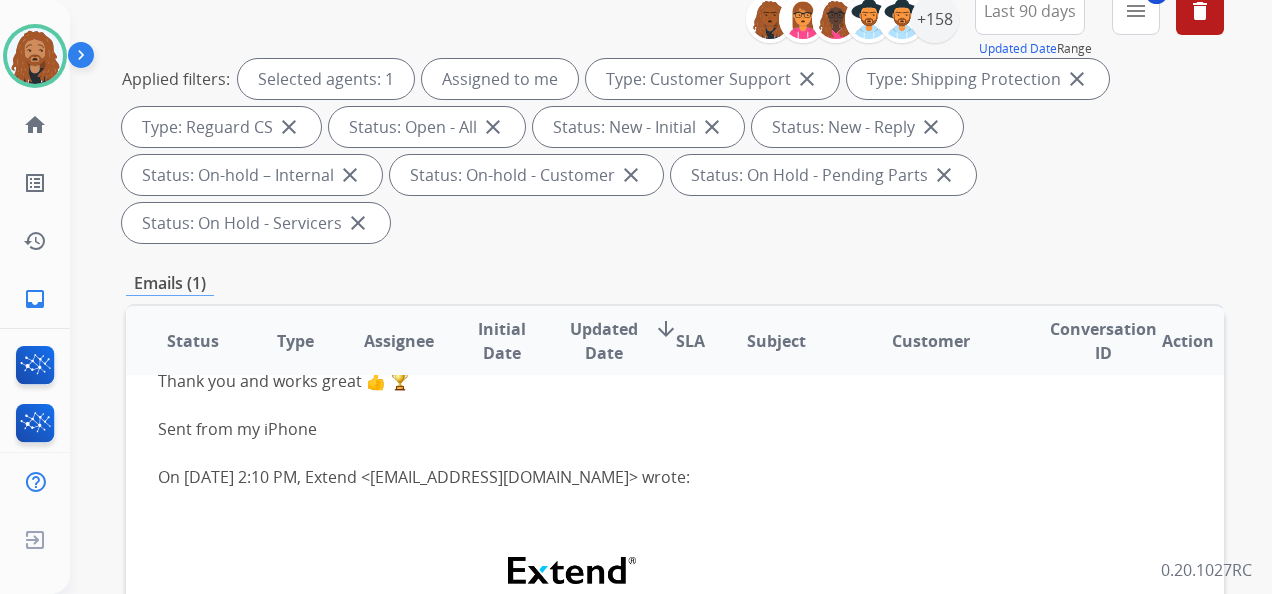 scroll, scrollTop: 400, scrollLeft: 0, axis: vertical 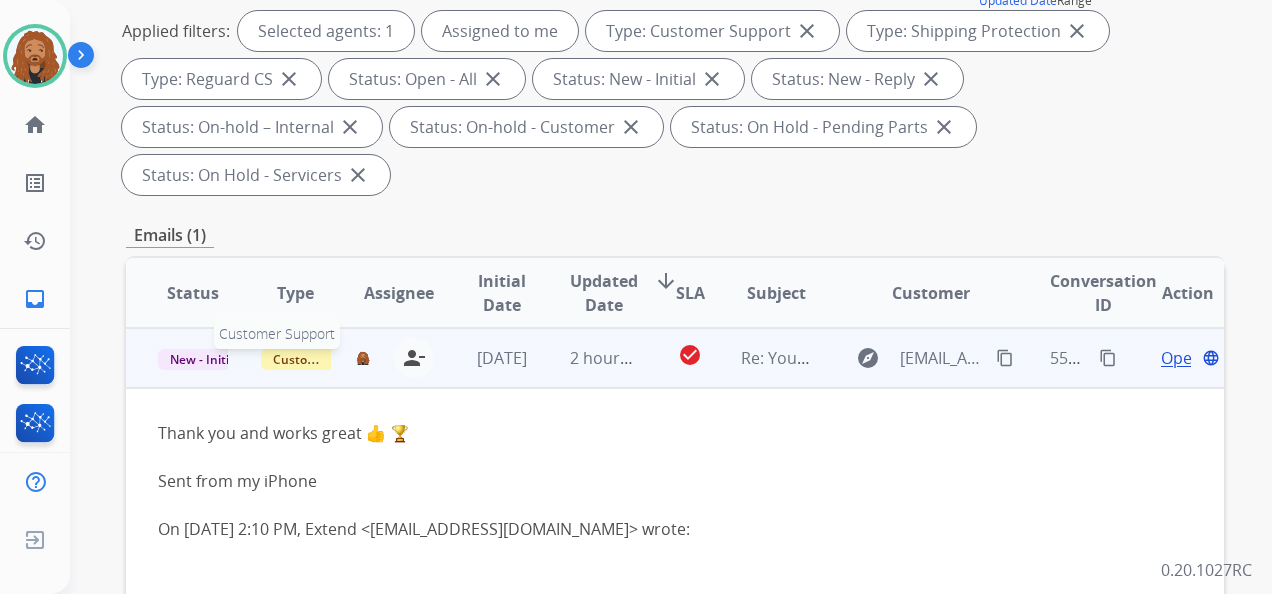 click on "Customer Support" at bounding box center (326, 359) 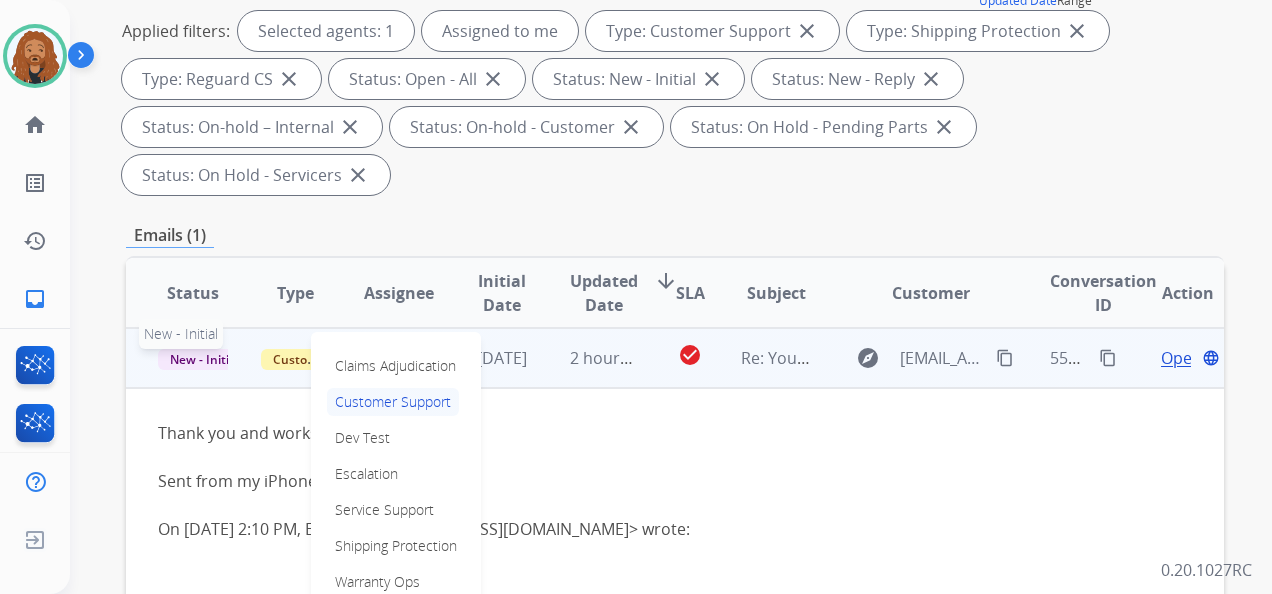 click on "New - Initial" at bounding box center [204, 359] 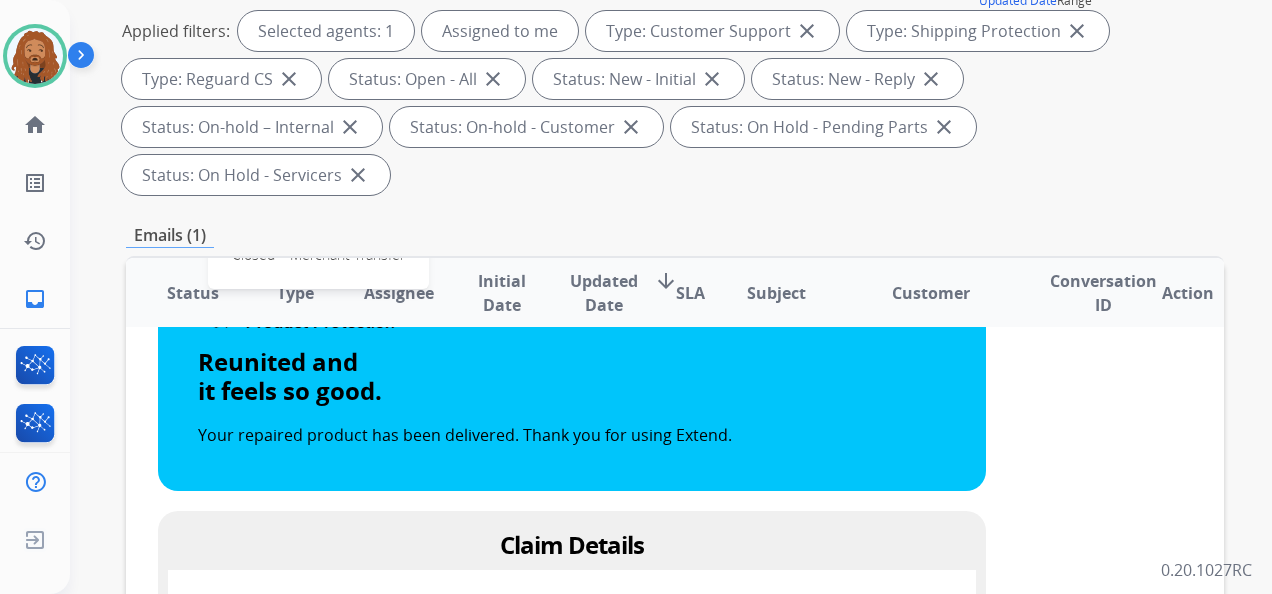 scroll, scrollTop: 400, scrollLeft: 0, axis: vertical 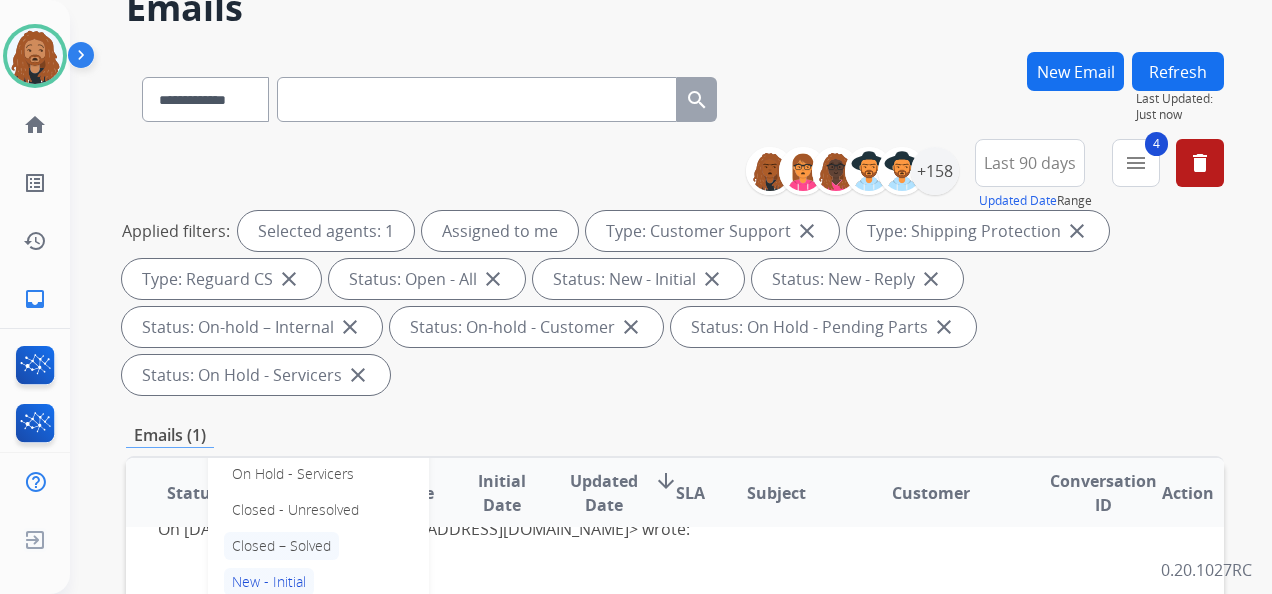click on "Closed – Solved" at bounding box center [281, 546] 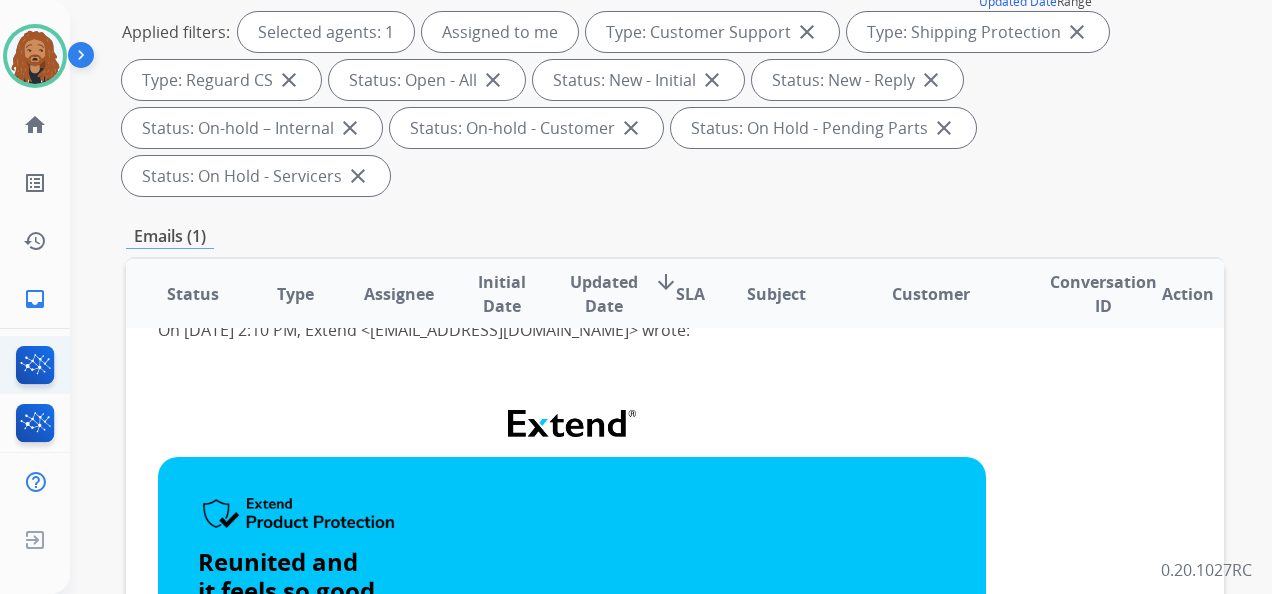 scroll, scrollTop: 300, scrollLeft: 0, axis: vertical 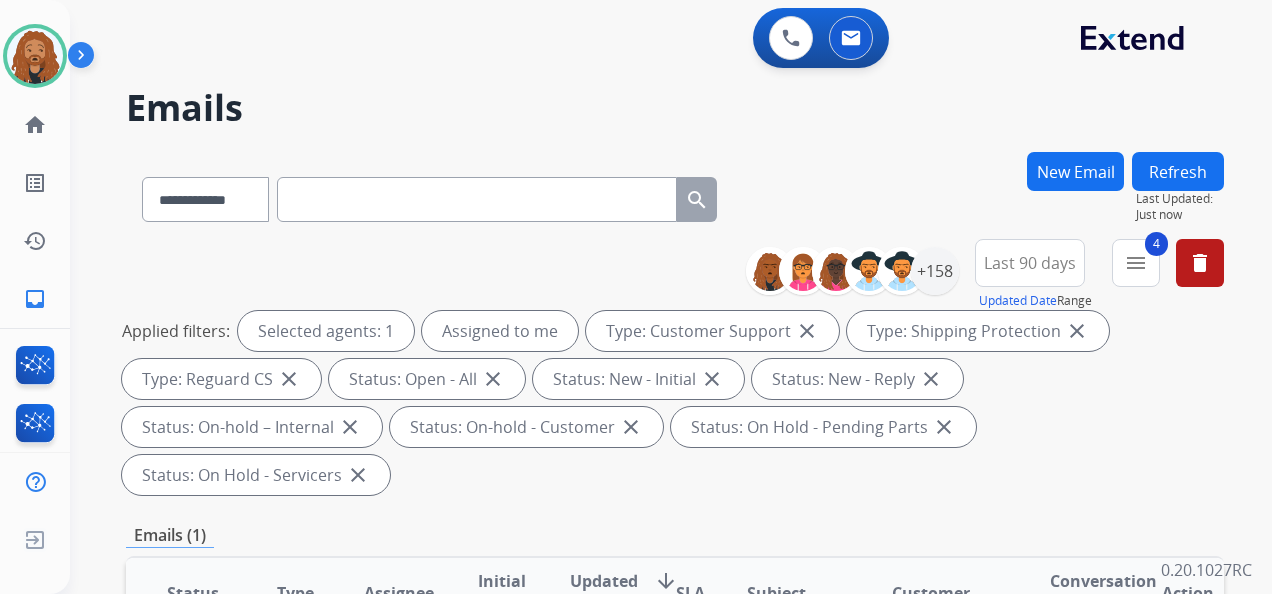 click on "**********" at bounding box center [647, 369] 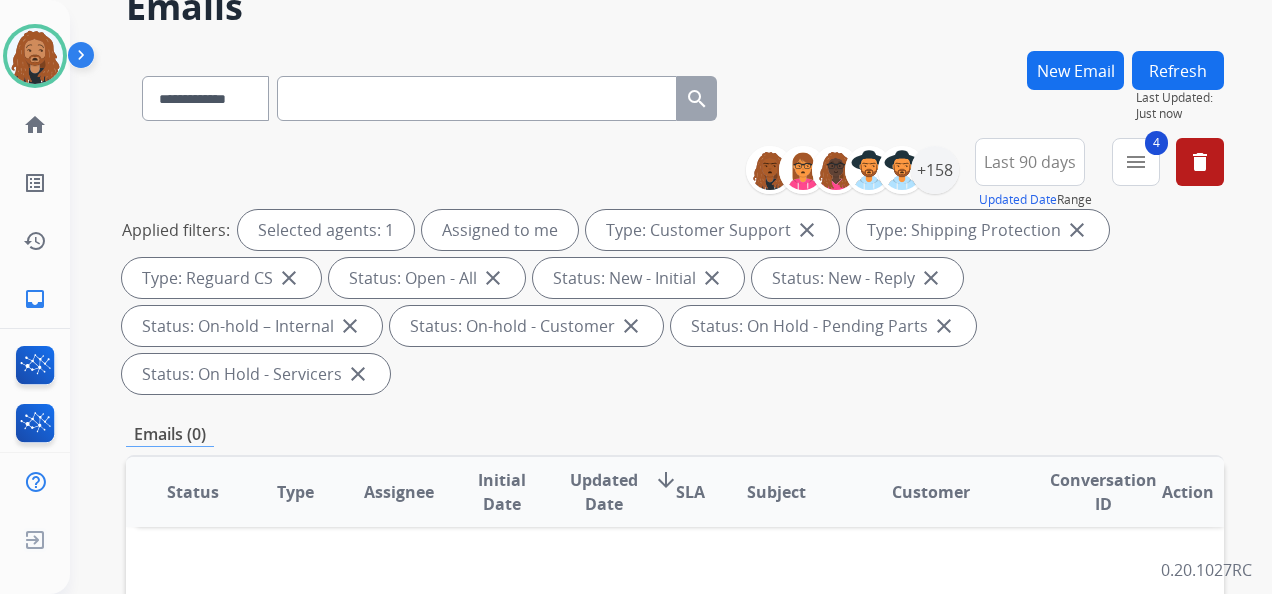 scroll, scrollTop: 200, scrollLeft: 0, axis: vertical 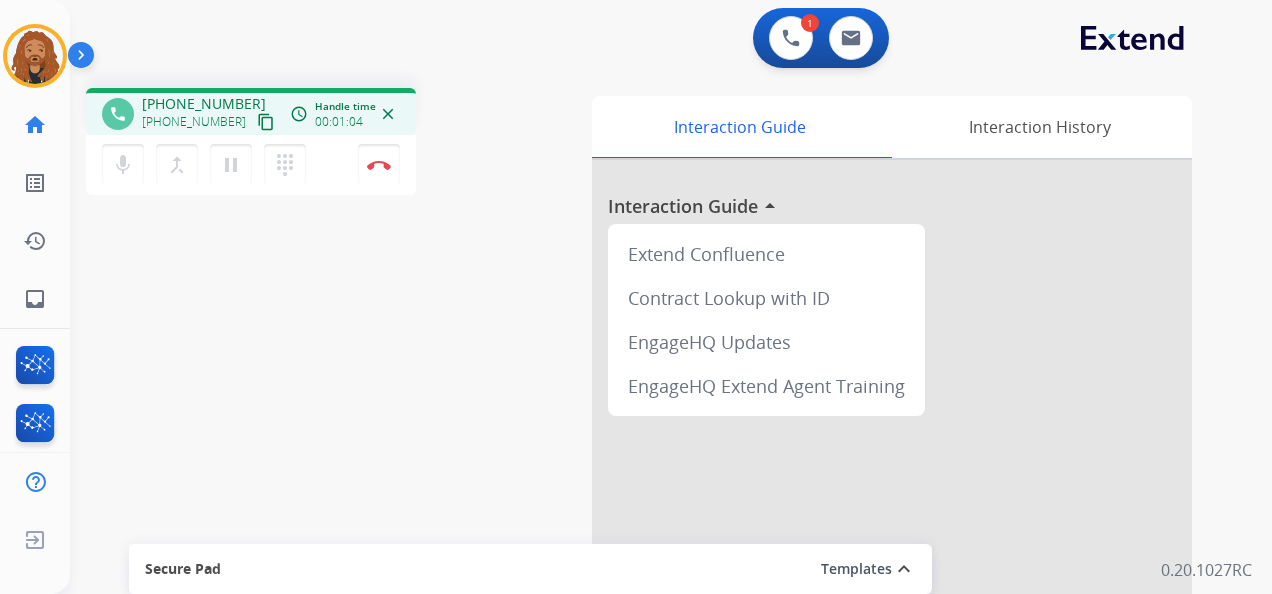 click on "content_copy" at bounding box center [266, 122] 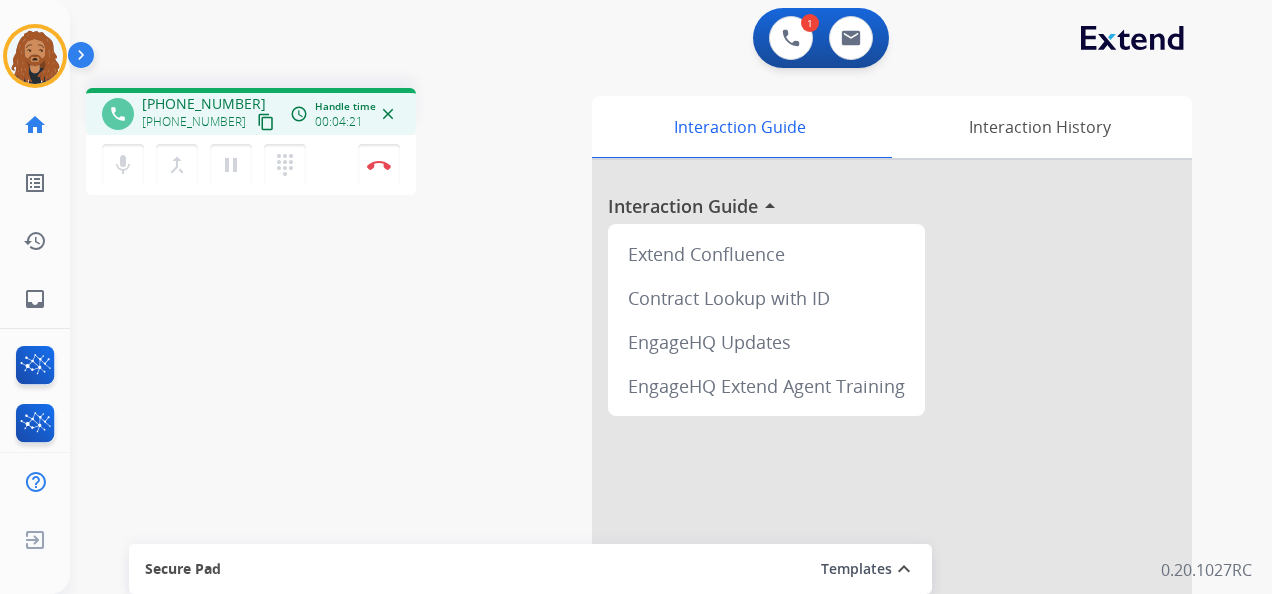 click on "Interaction Guide" at bounding box center (739, 127) 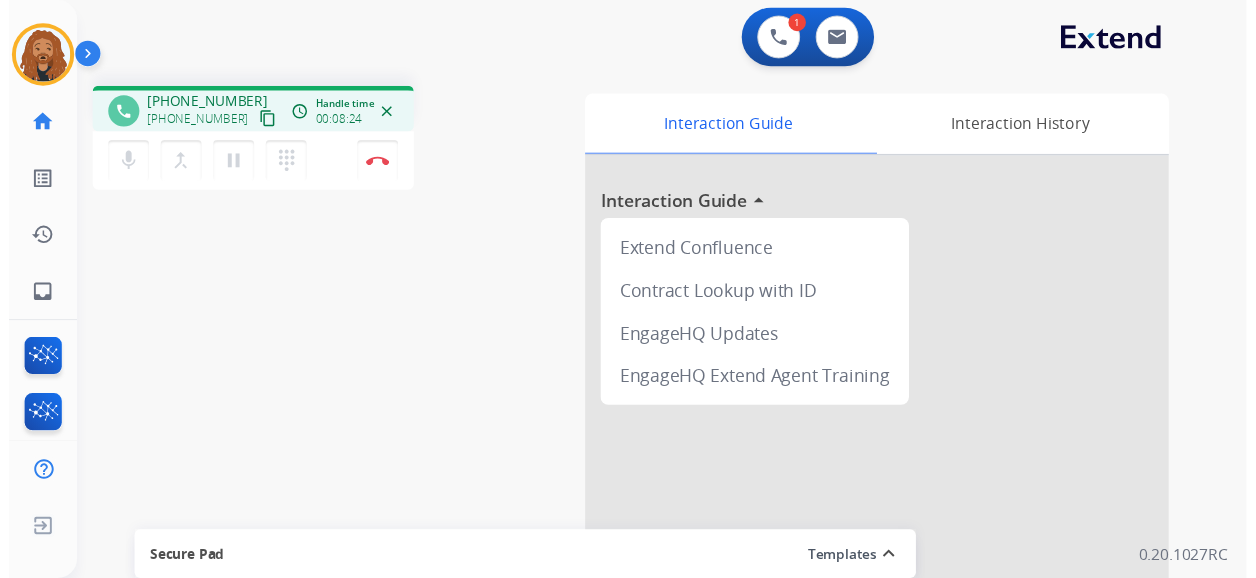 scroll, scrollTop: 0, scrollLeft: 0, axis: both 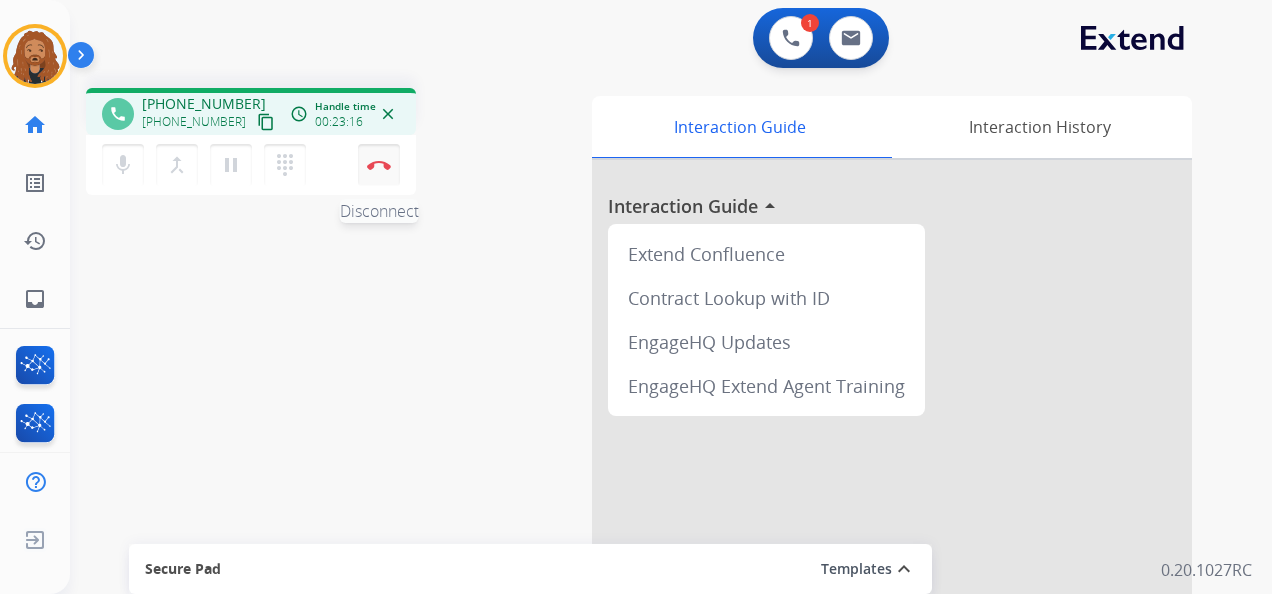 click at bounding box center (379, 165) 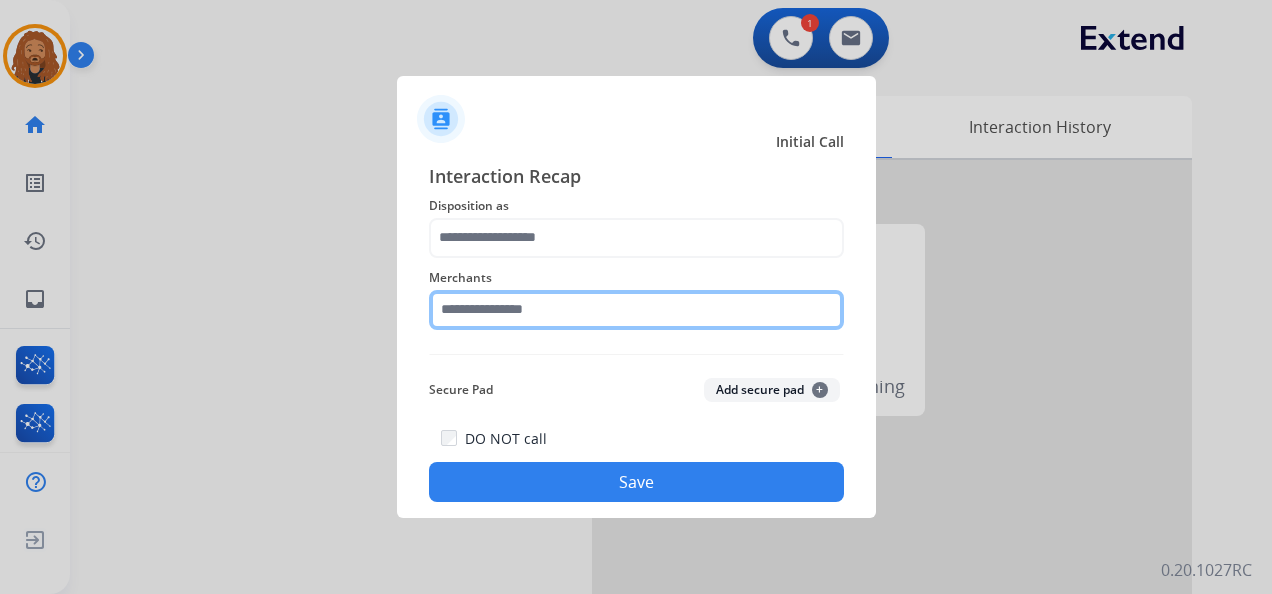 click 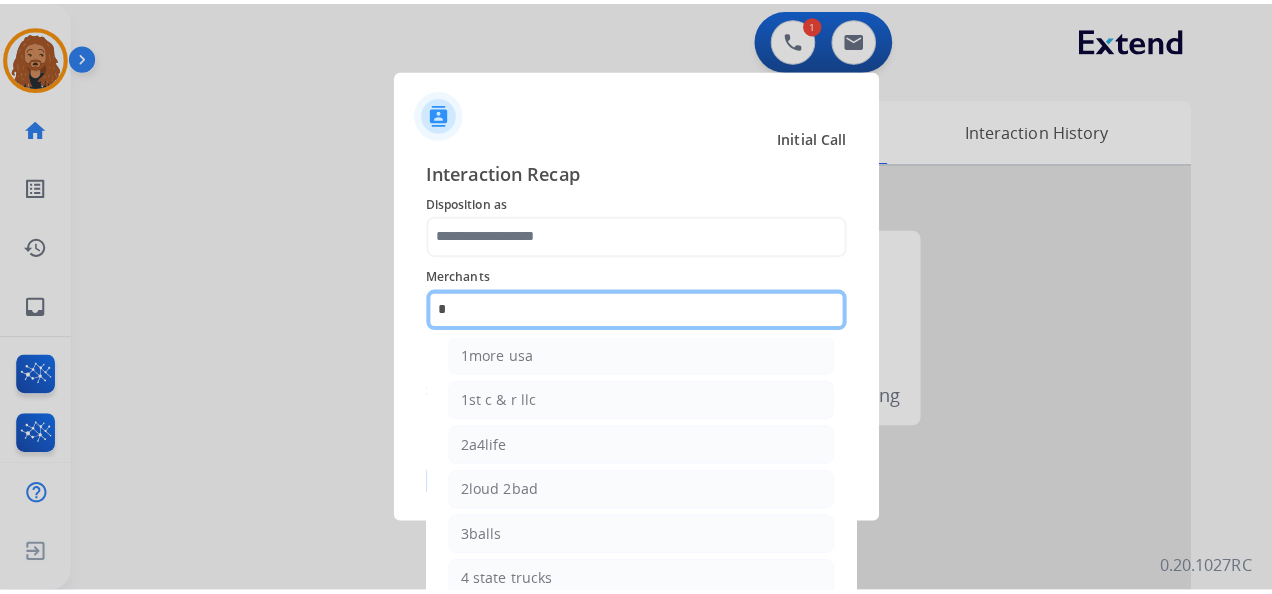 scroll, scrollTop: 0, scrollLeft: 0, axis: both 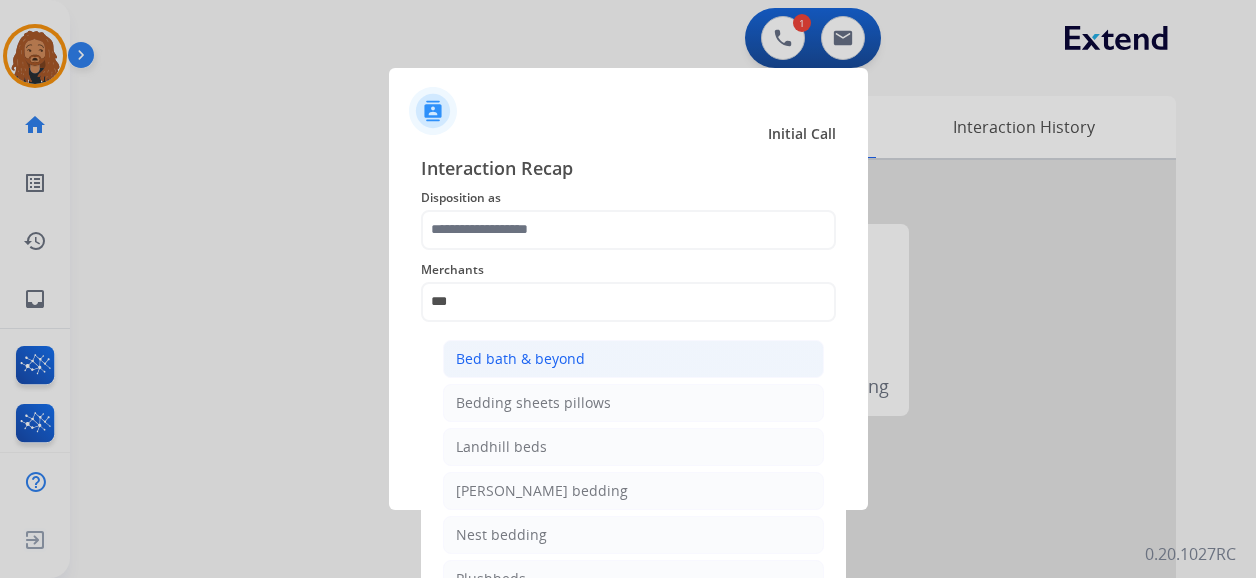 click on "Bed bath & beyond" 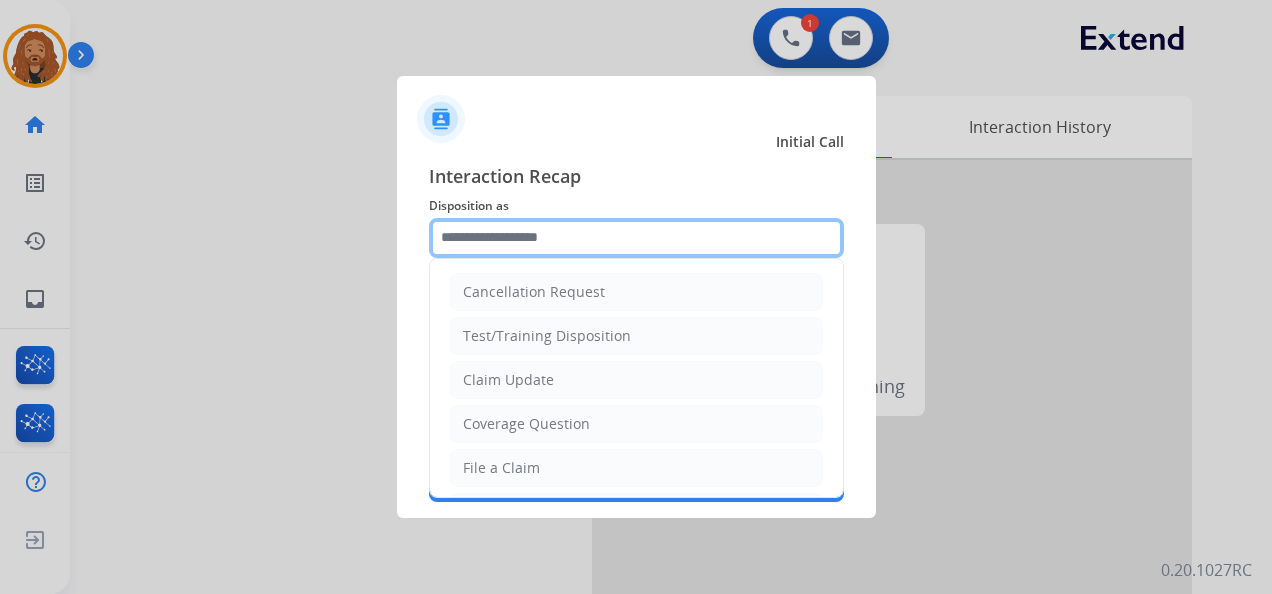 click 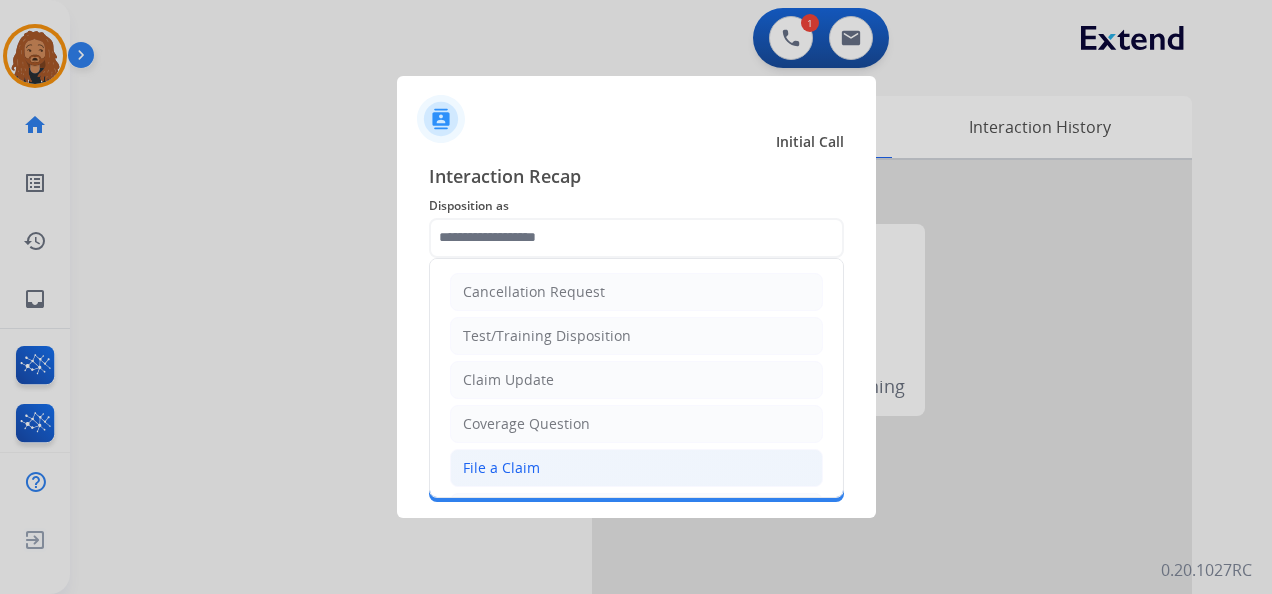 click on "File a Claim" 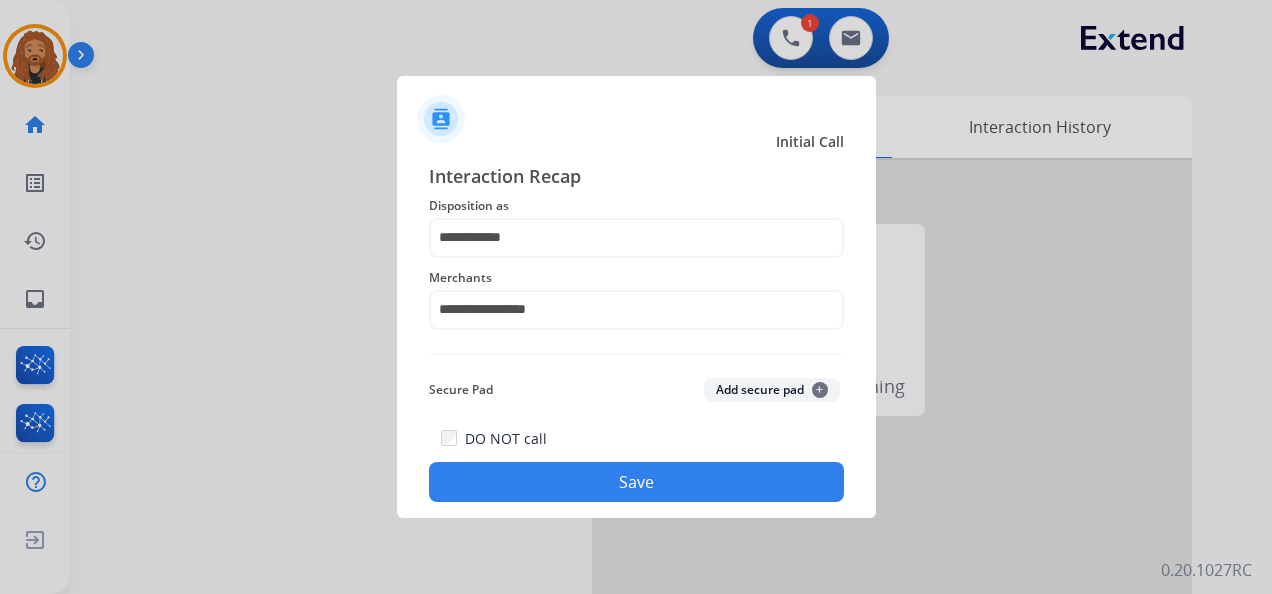 click on "Save" 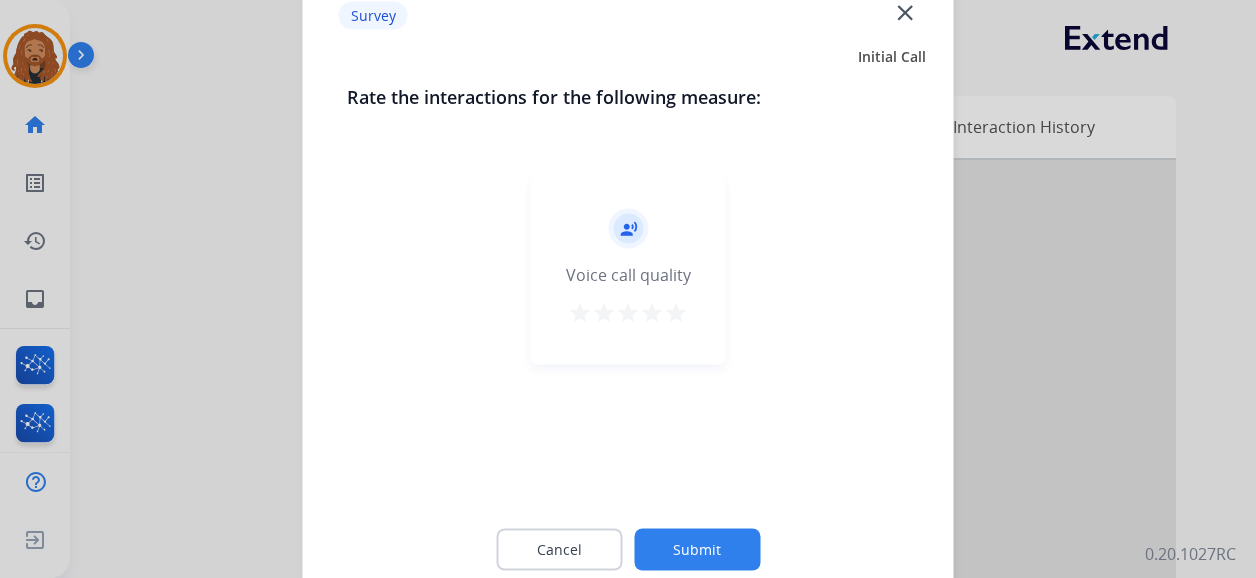 click on "star" at bounding box center (676, 313) 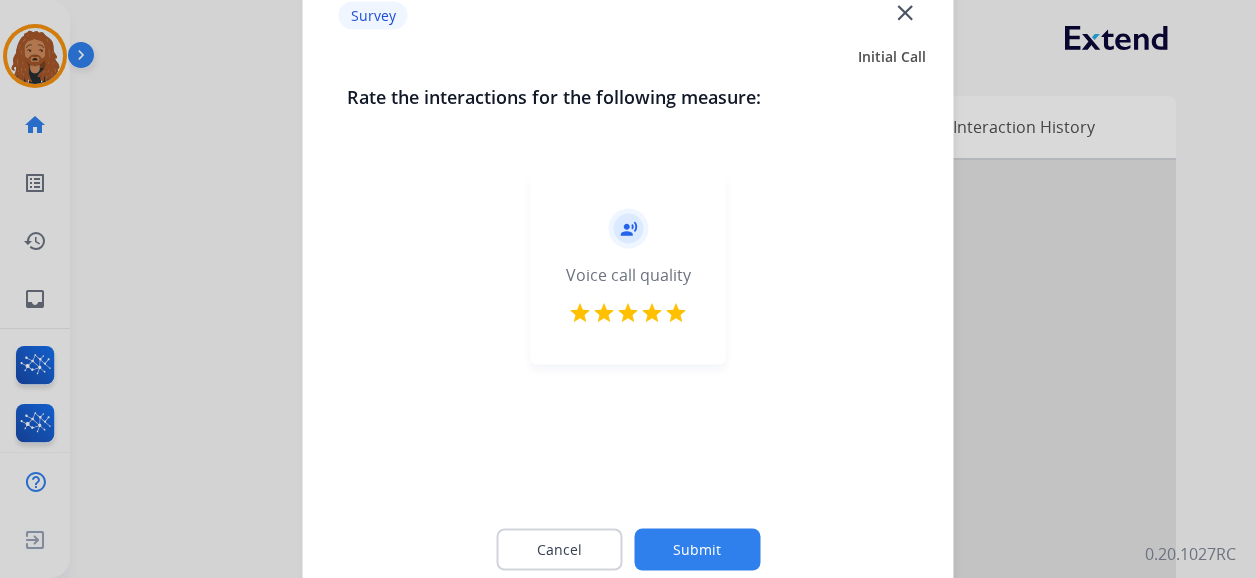 click on "Submit" 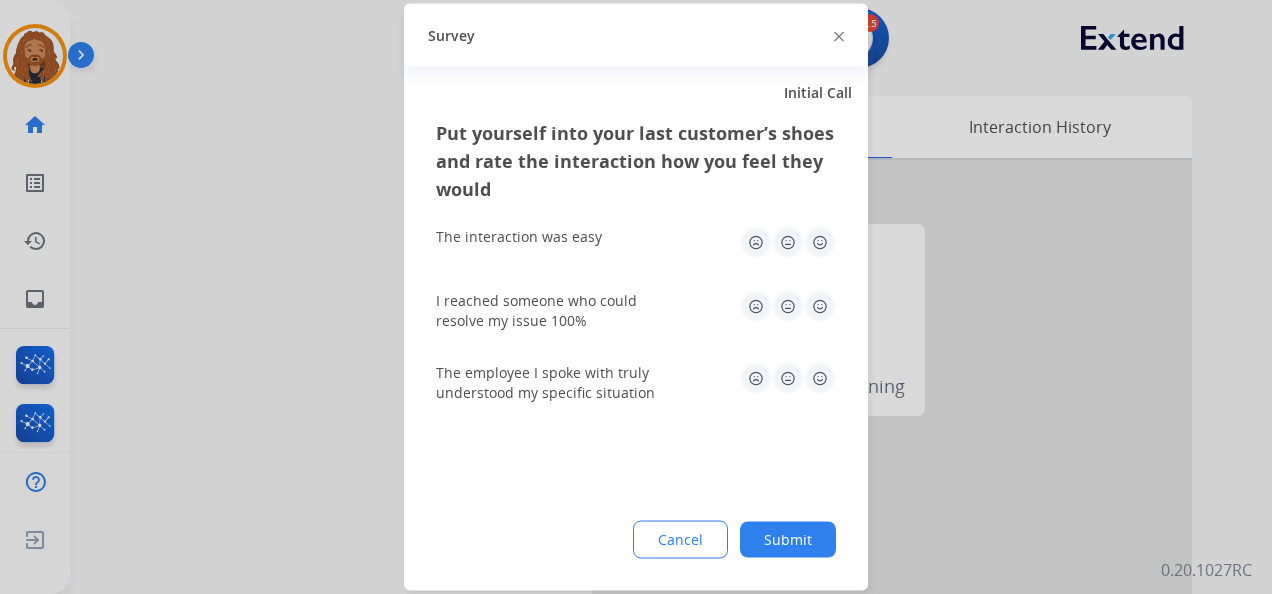 click 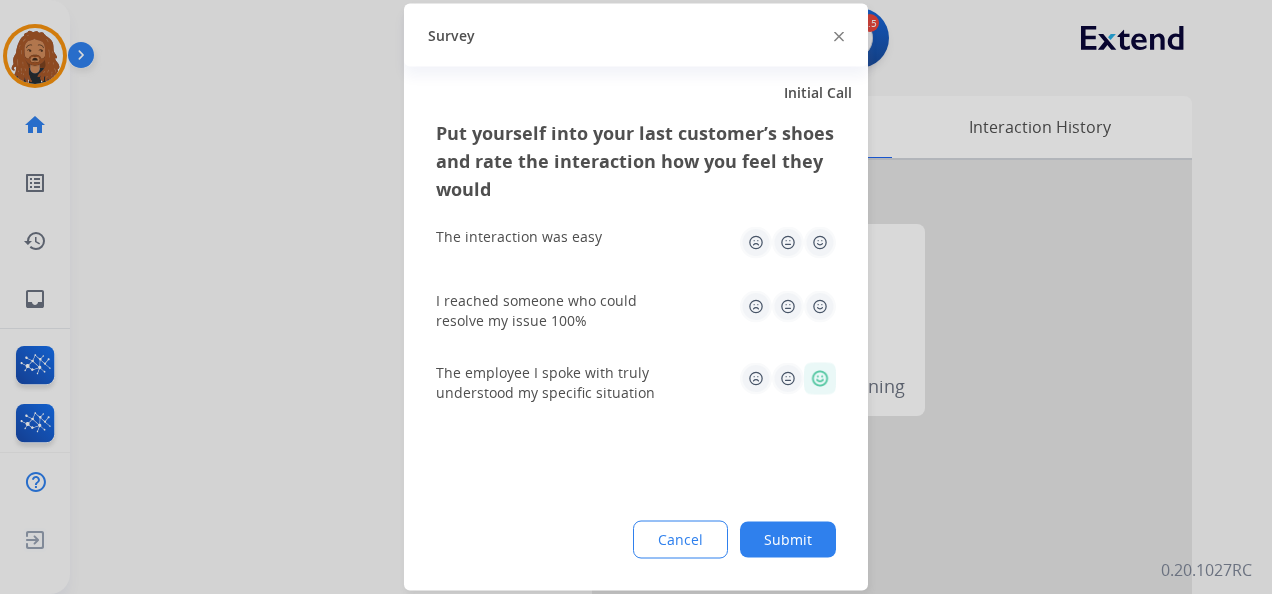 drag, startPoint x: 821, startPoint y: 309, endPoint x: 813, endPoint y: 262, distance: 47.67599 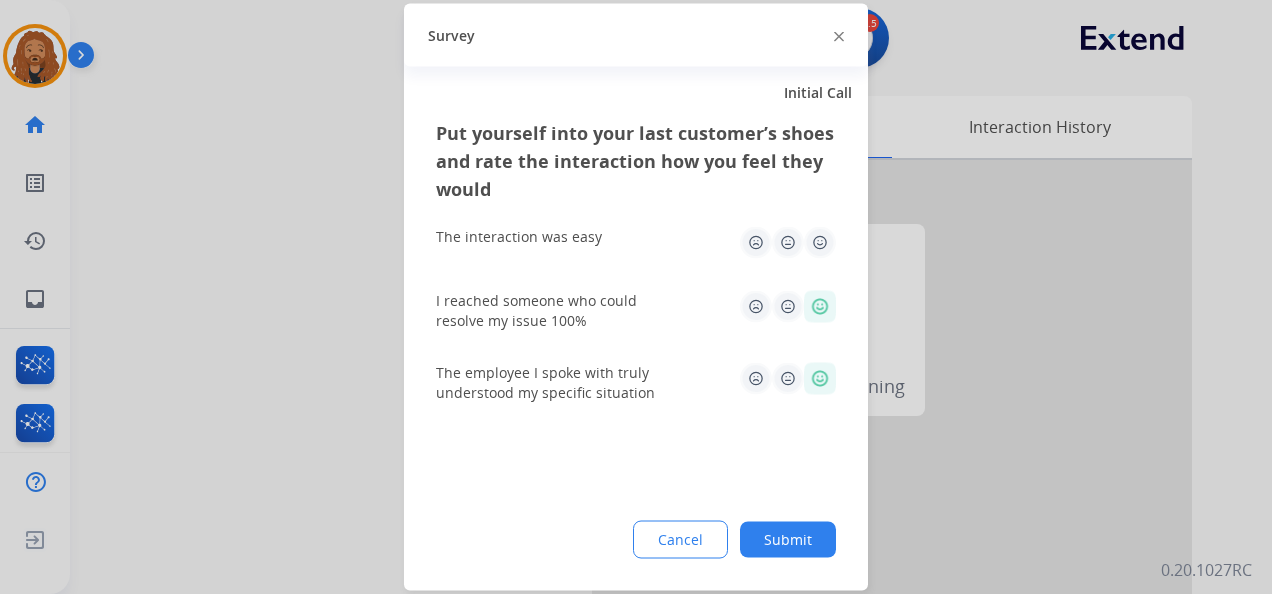 click 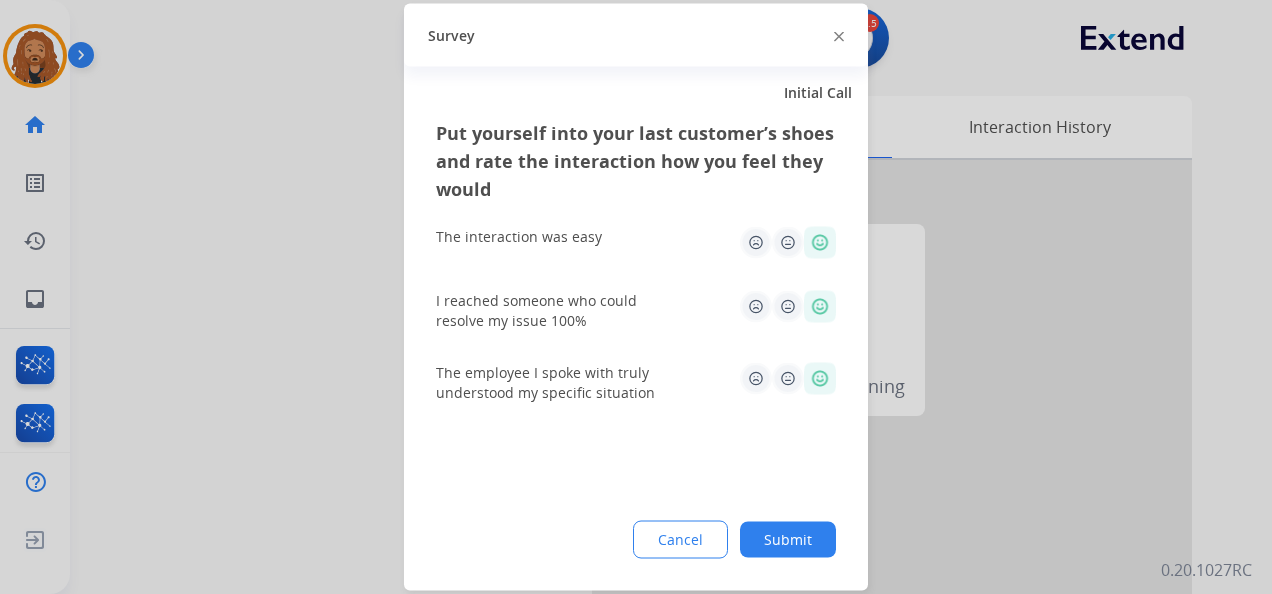 click on "Submit" 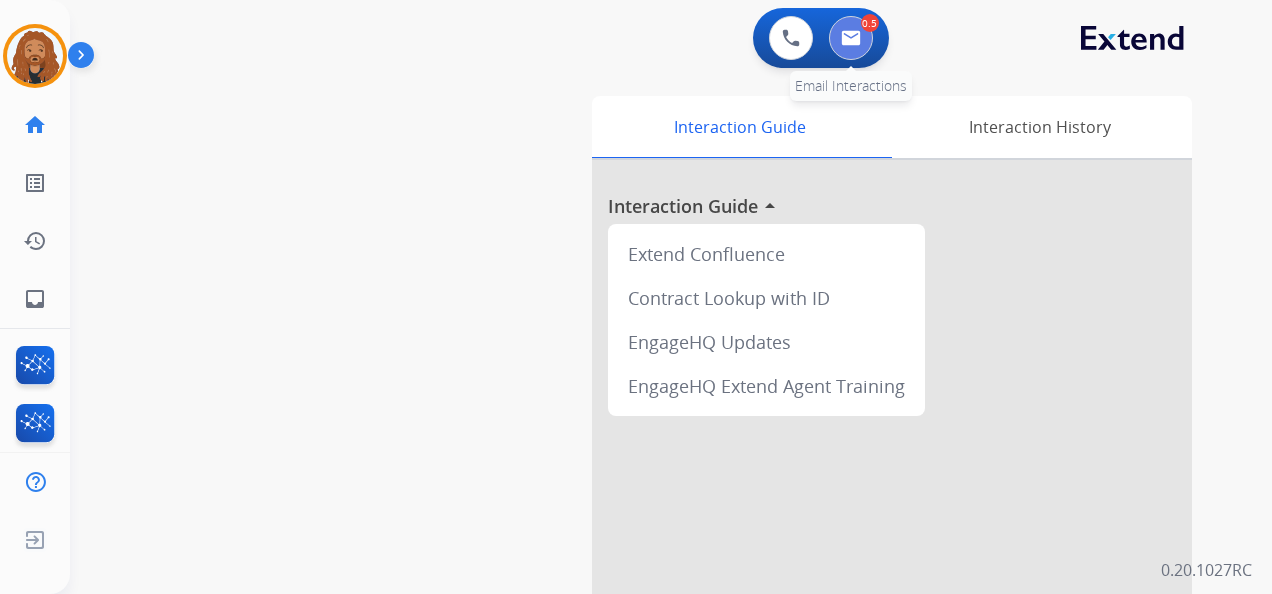 click at bounding box center [851, 38] 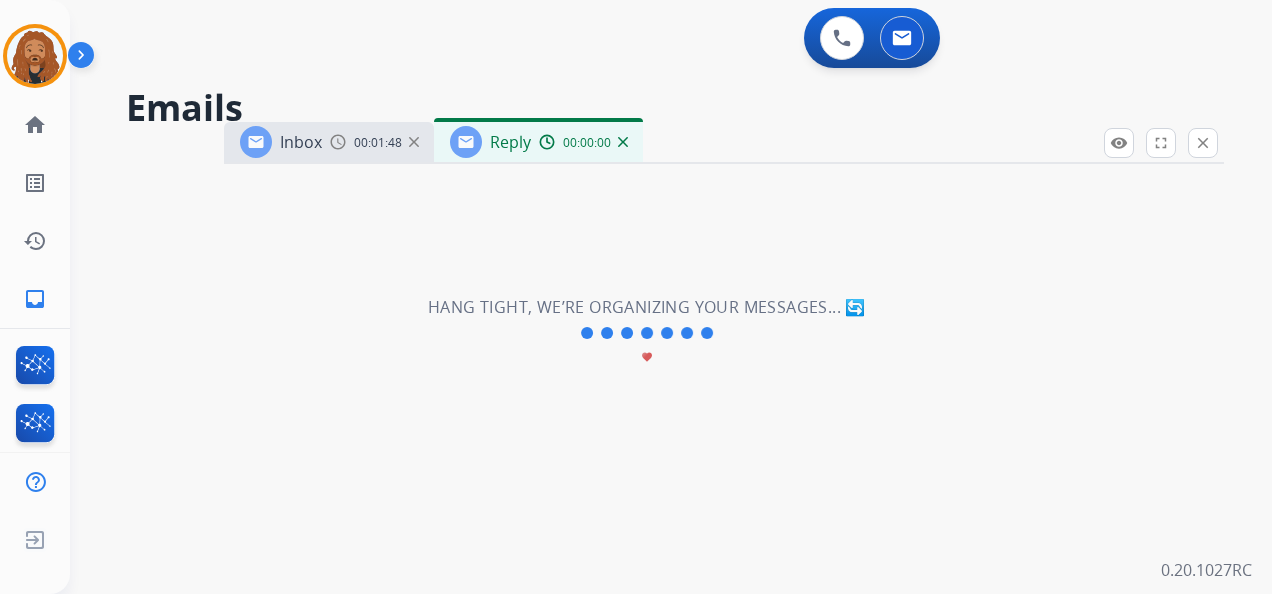 select on "**********" 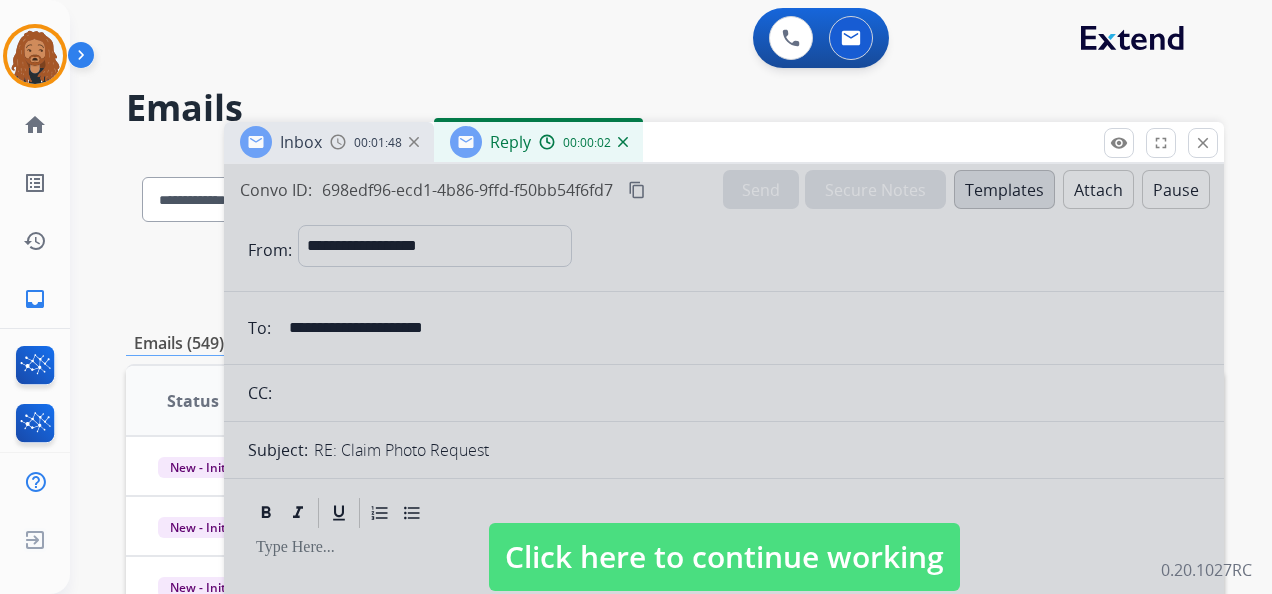 click at bounding box center (724, 537) 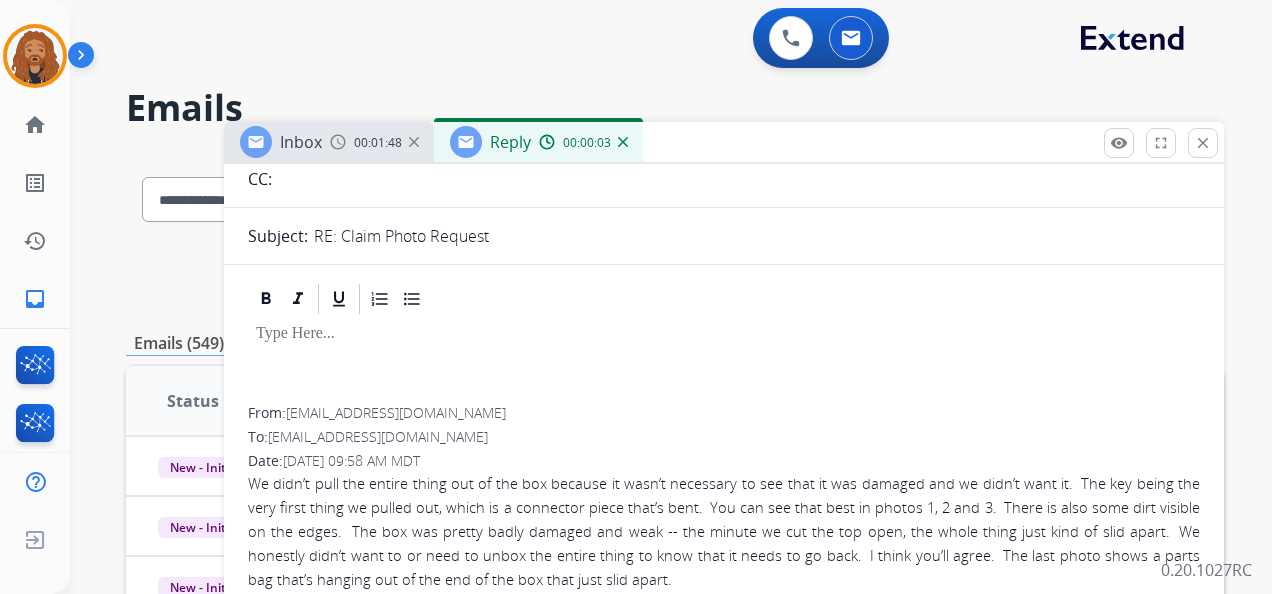 scroll, scrollTop: 500, scrollLeft: 0, axis: vertical 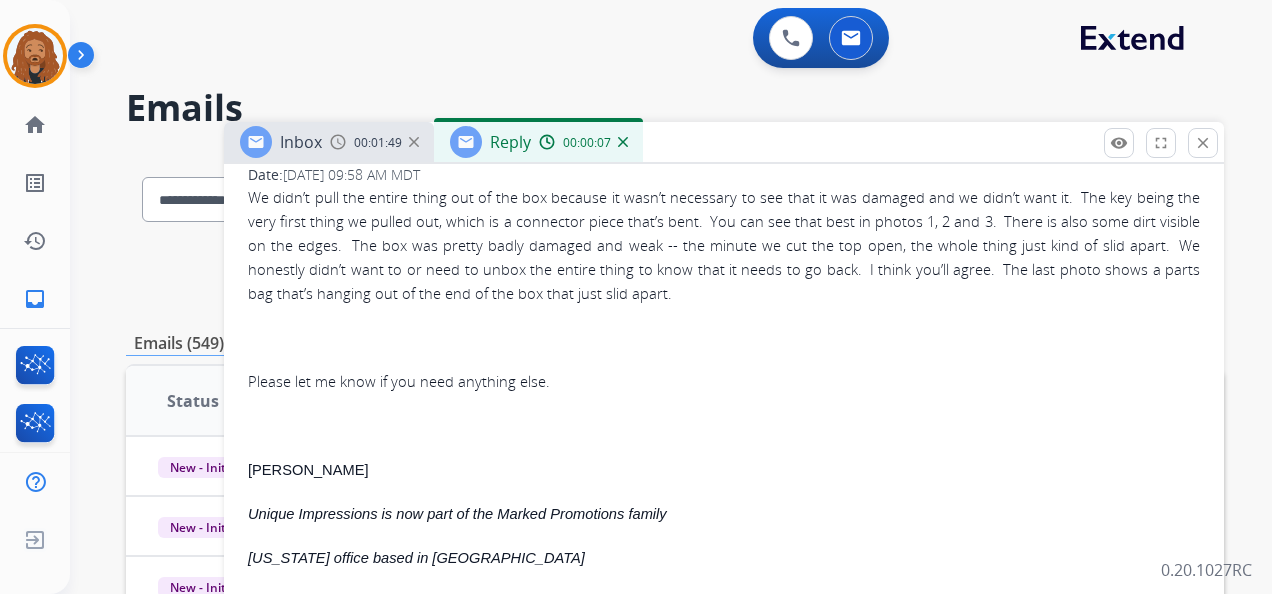 click at bounding box center (623, 142) 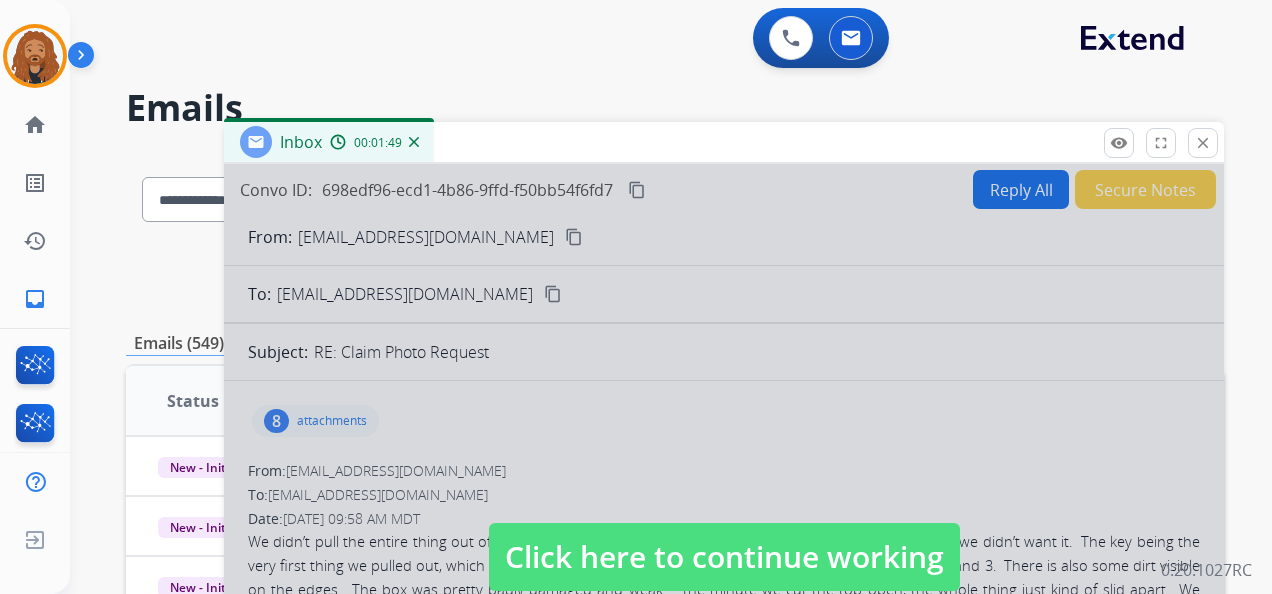 click at bounding box center [414, 142] 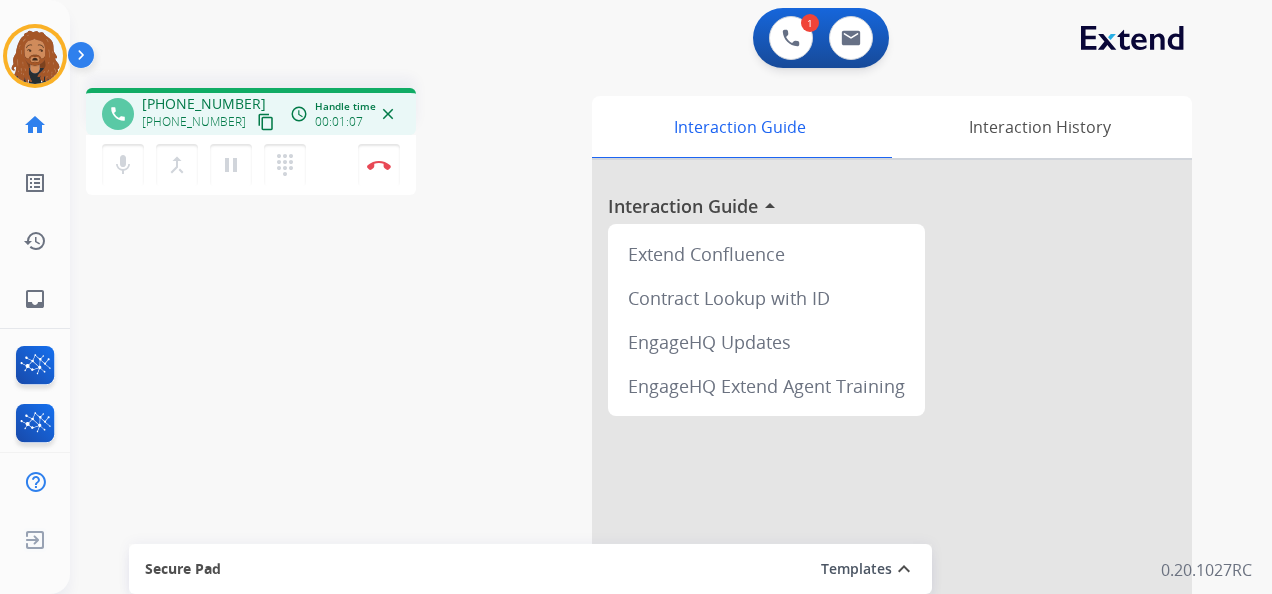 click on "content_copy" at bounding box center [266, 122] 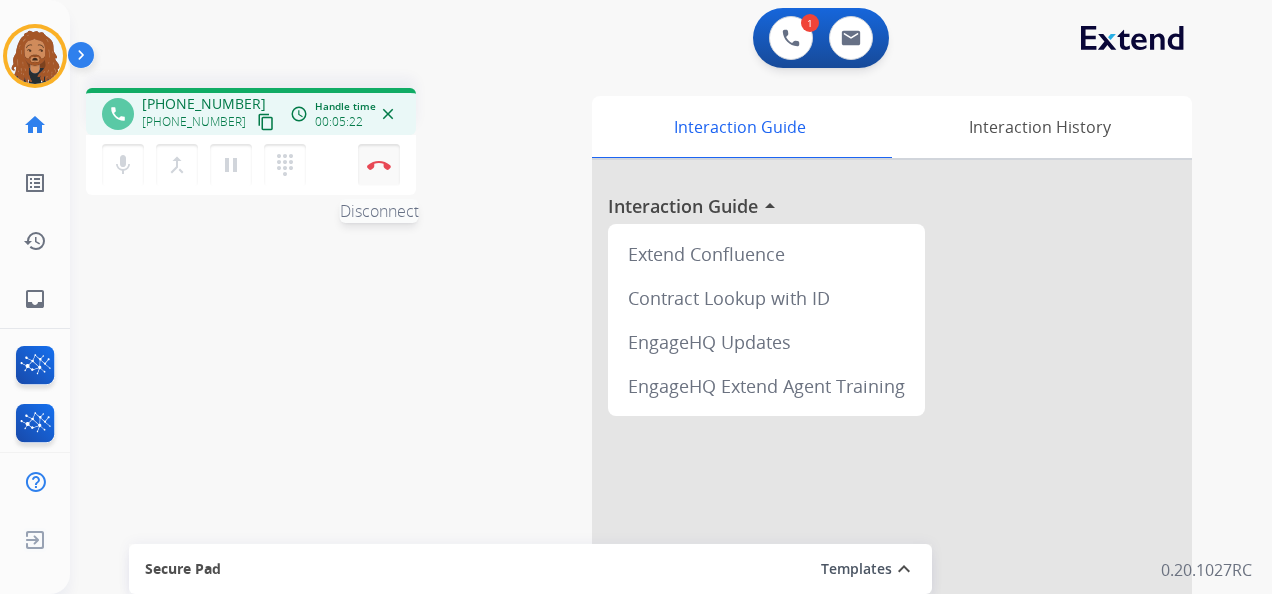 click on "Disconnect" at bounding box center [379, 165] 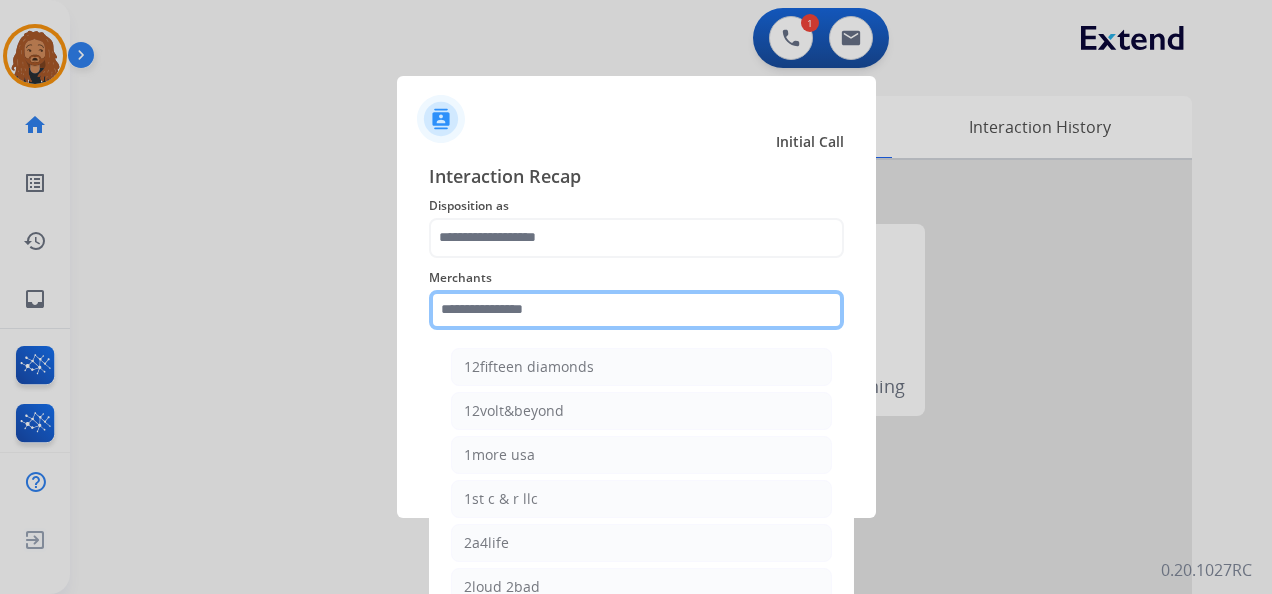 click 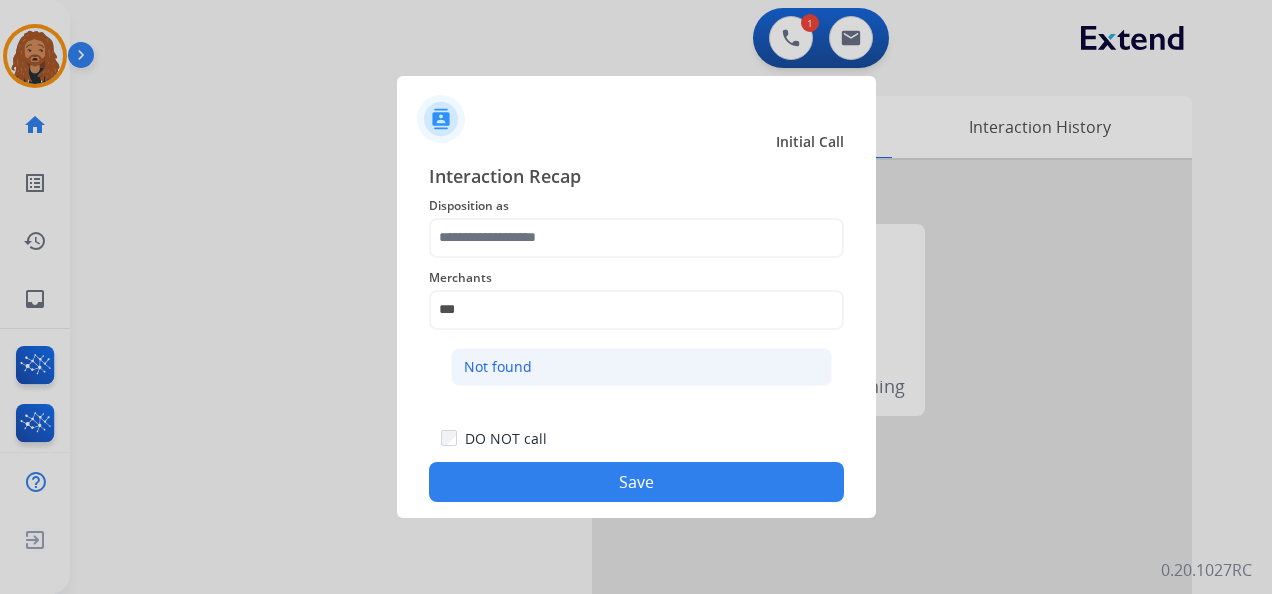 drag, startPoint x: 488, startPoint y: 369, endPoint x: 494, endPoint y: 299, distance: 70.256676 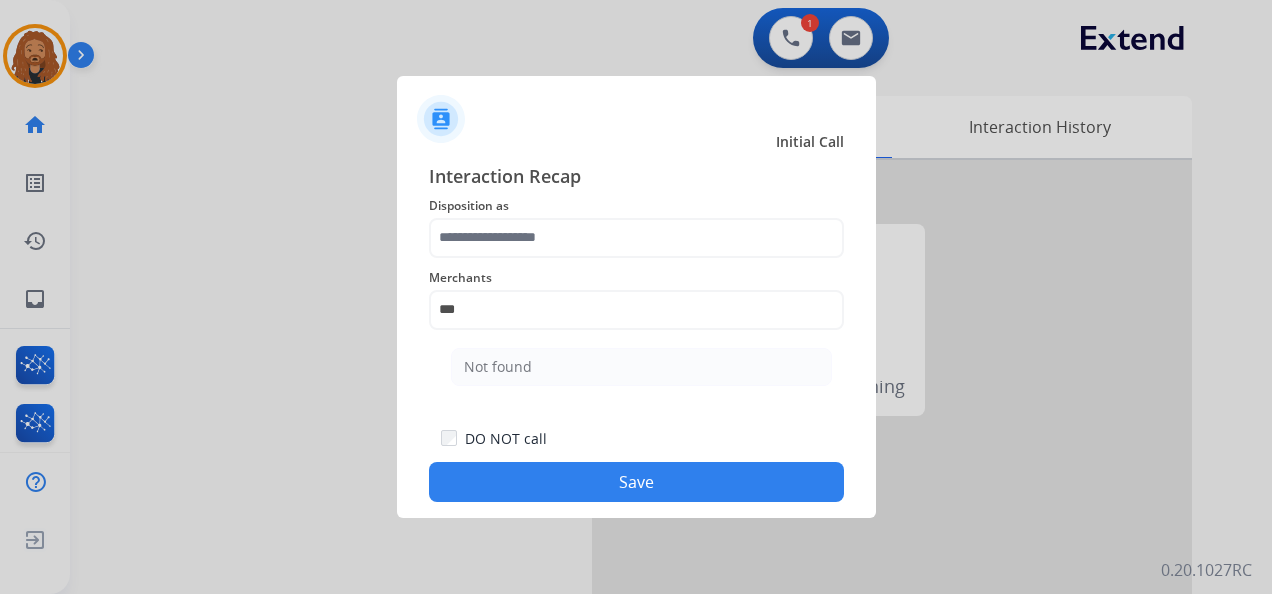 type on "*********" 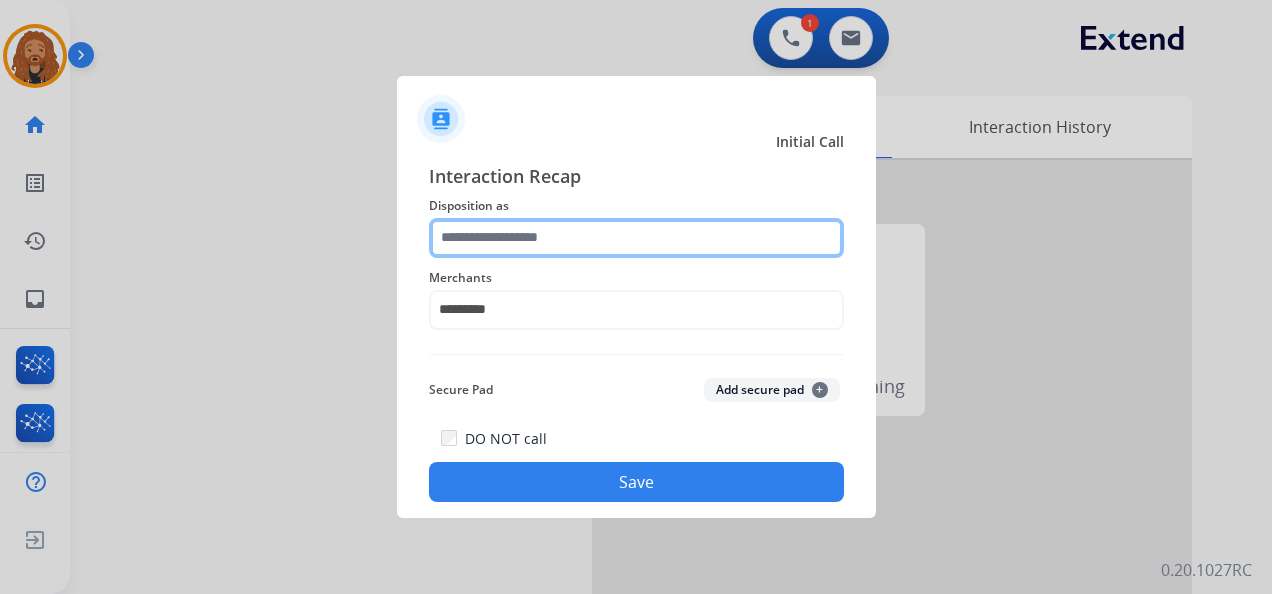 click 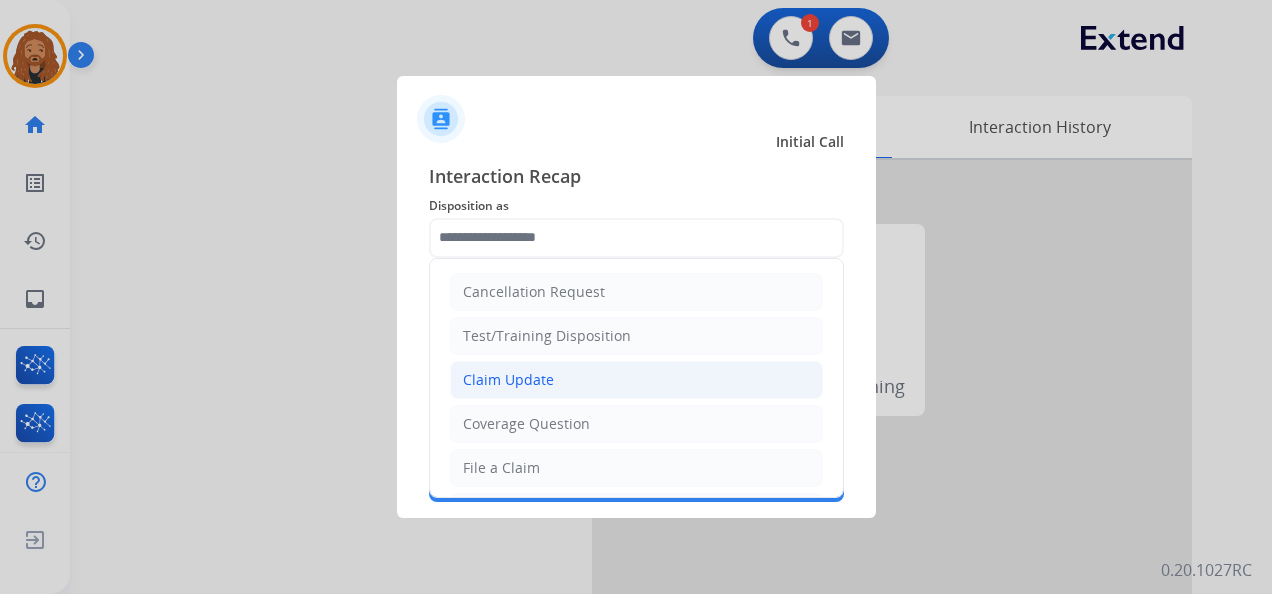 click on "Claim Update" 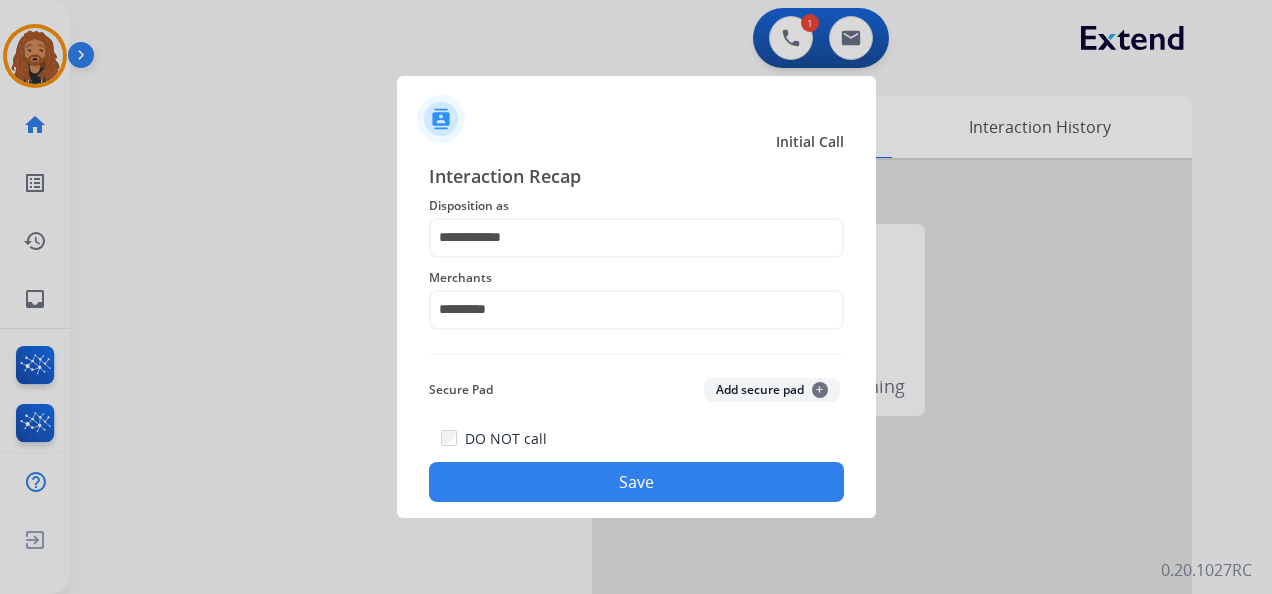 click on "Save" 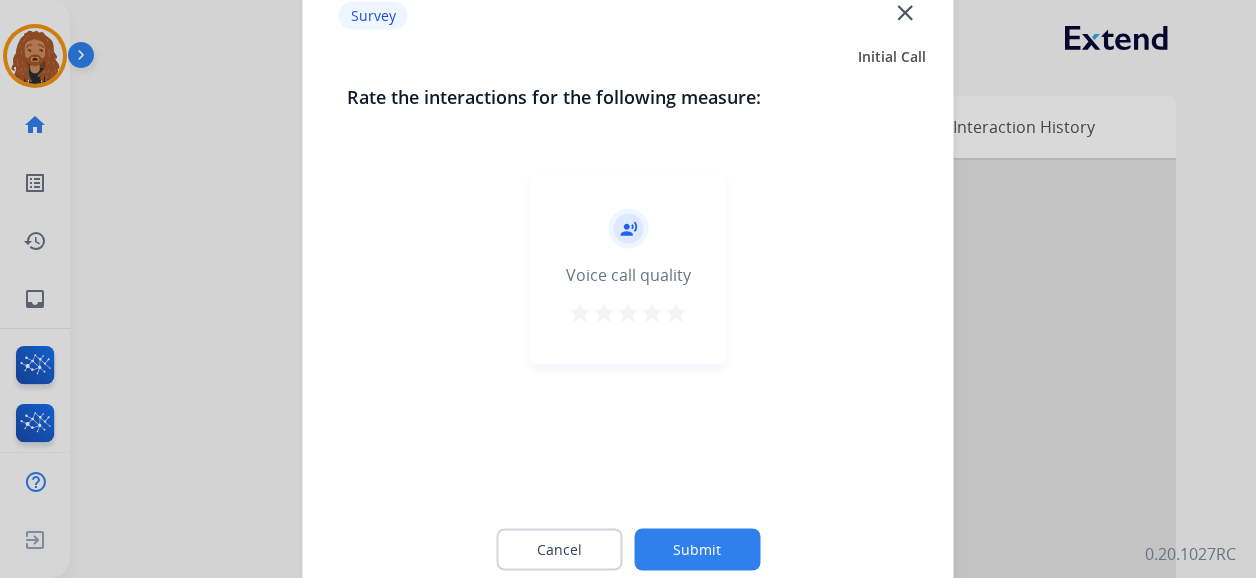 drag, startPoint x: 674, startPoint y: 312, endPoint x: 692, endPoint y: 367, distance: 57.870544 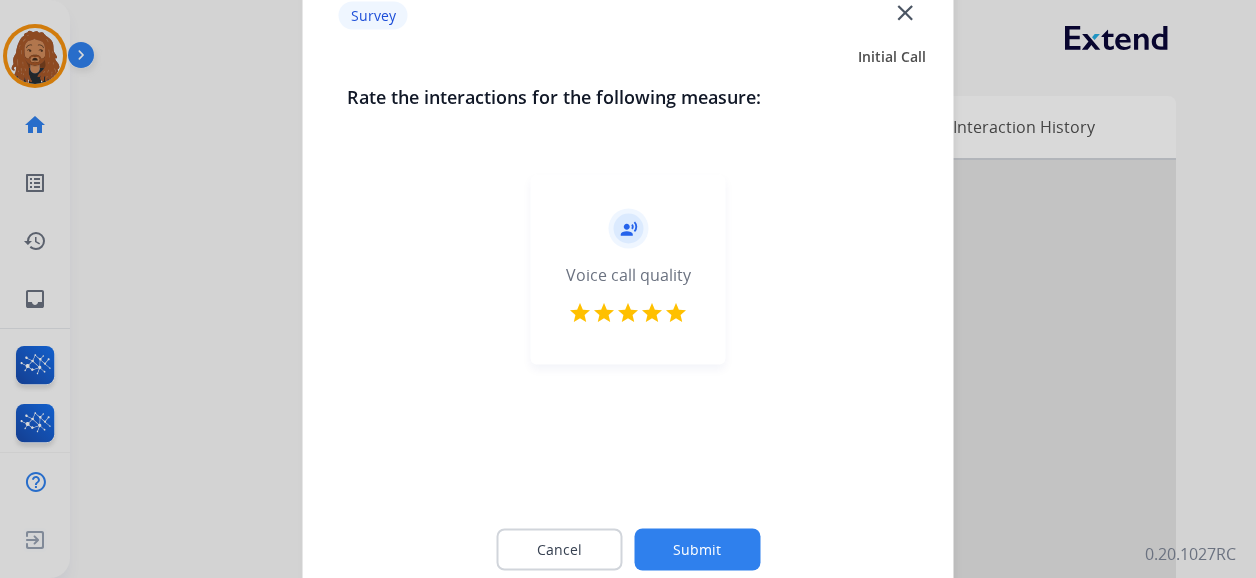 click on "Submit" 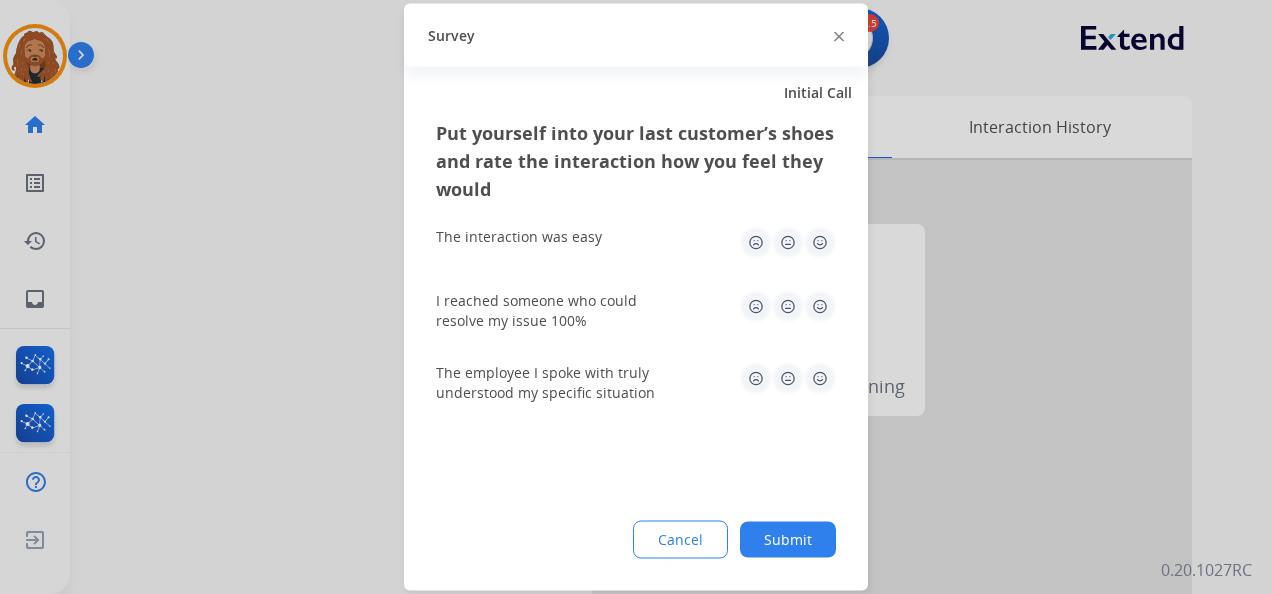 click 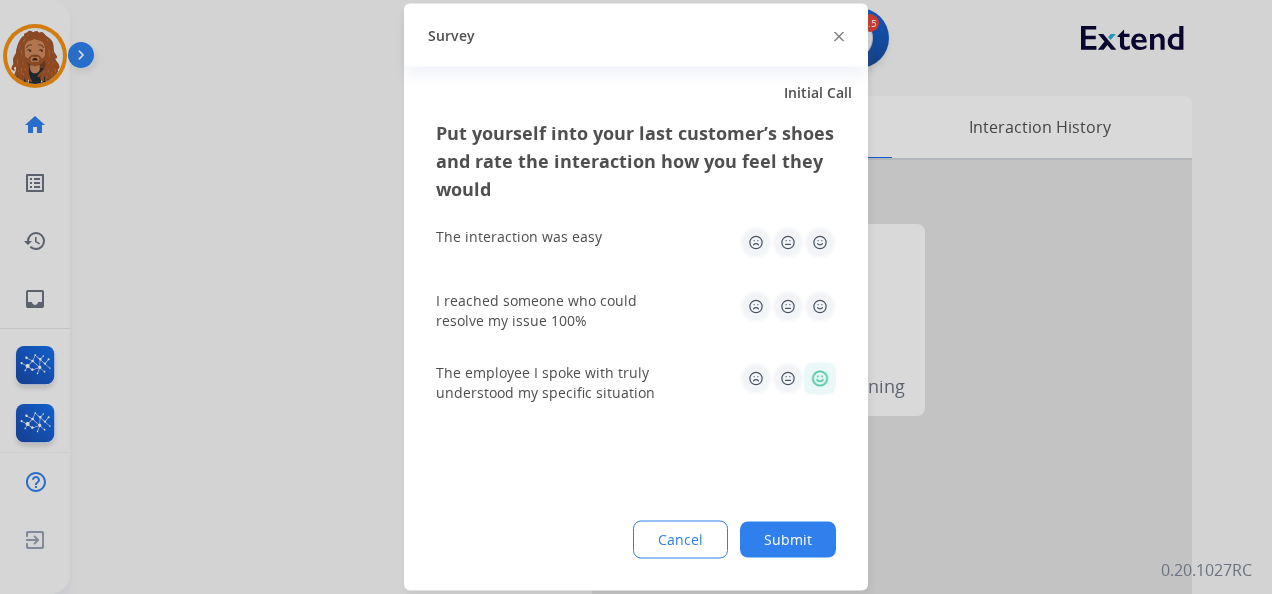 click 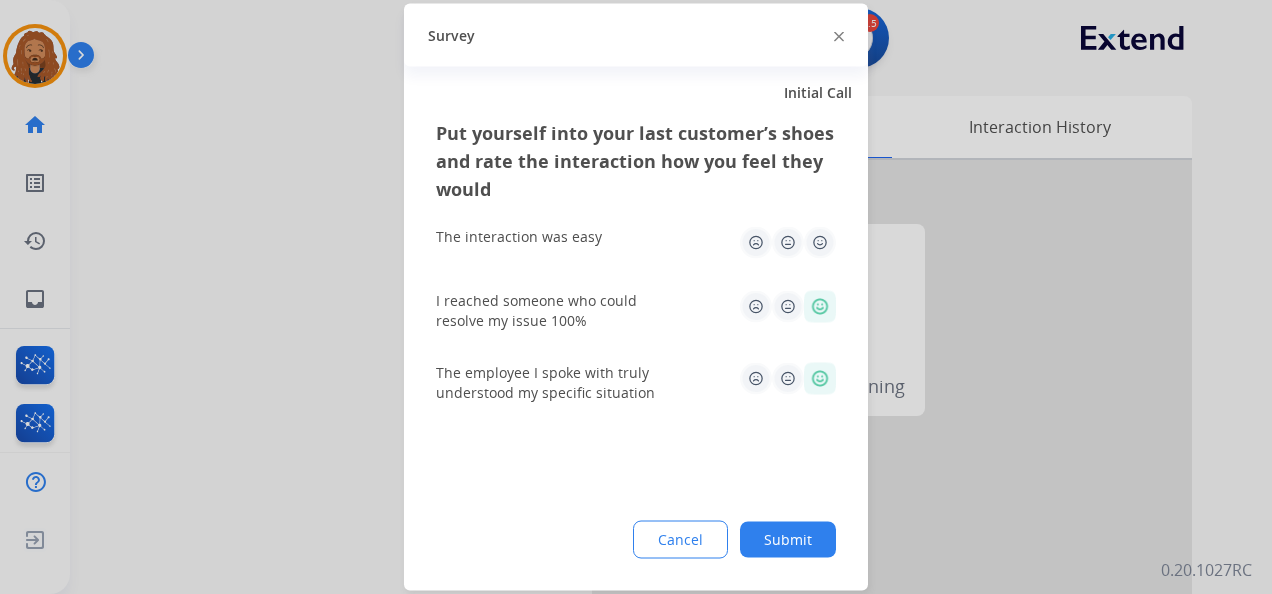 click 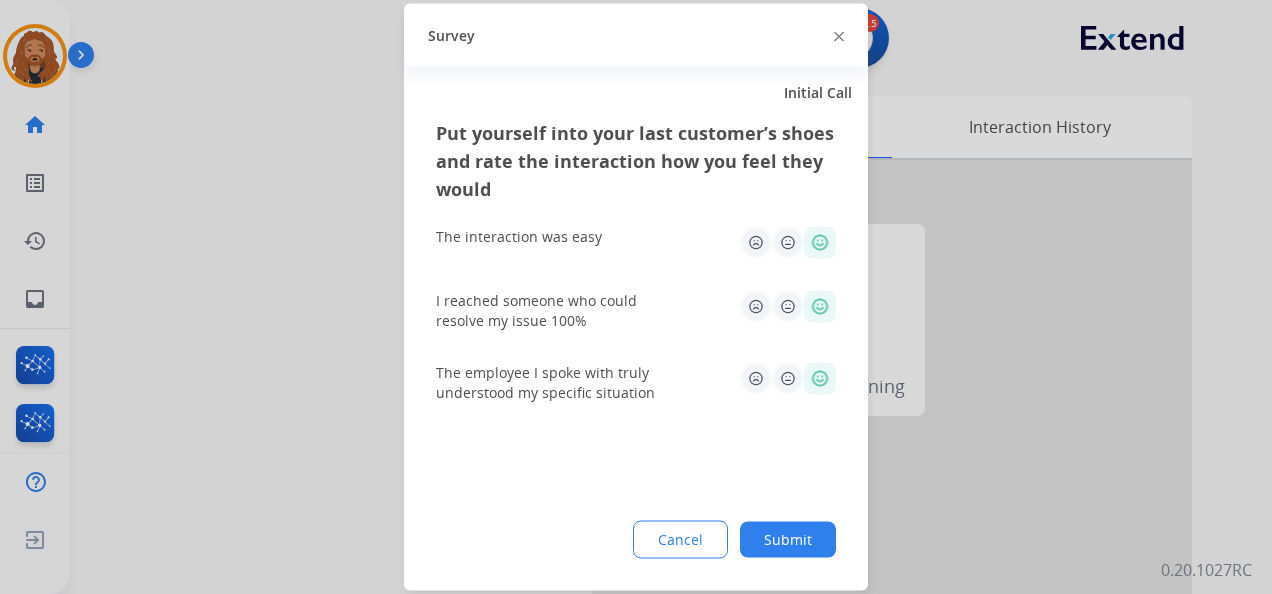 drag, startPoint x: 811, startPoint y: 558, endPoint x: 801, endPoint y: 540, distance: 20.59126 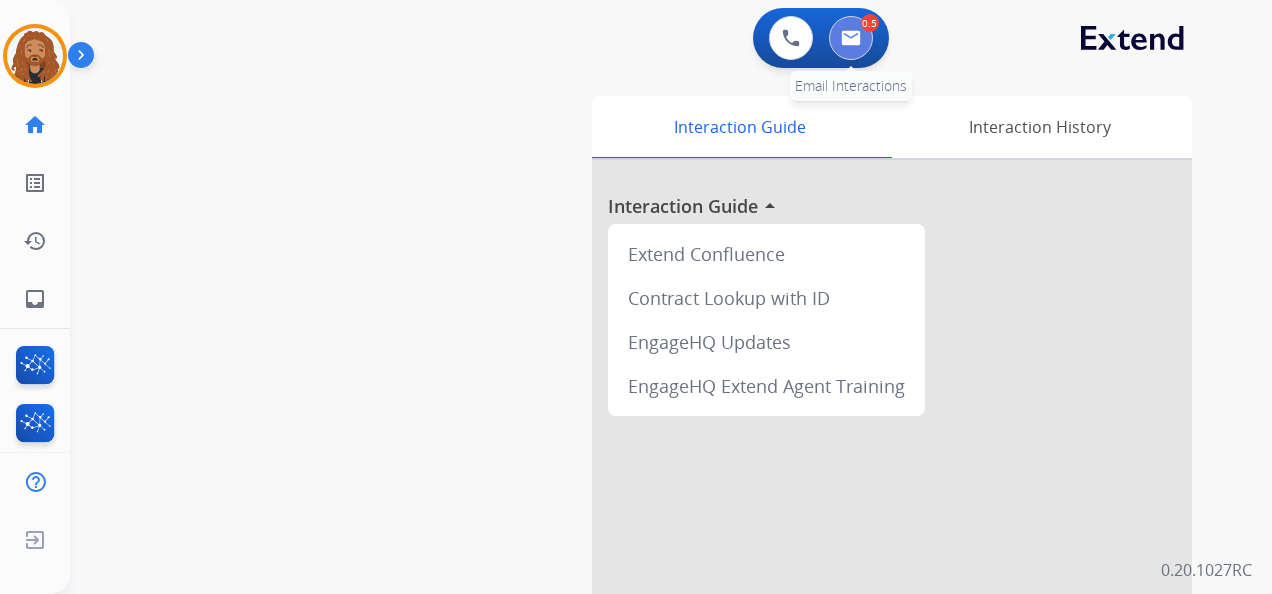 click at bounding box center (851, 38) 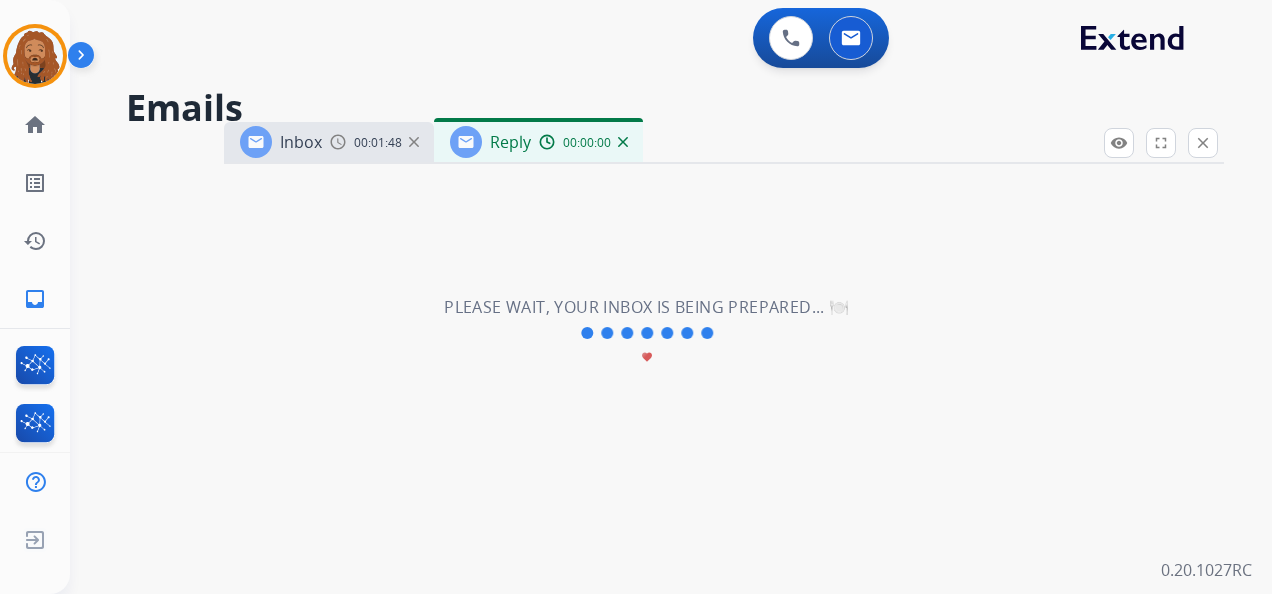 select on "**********" 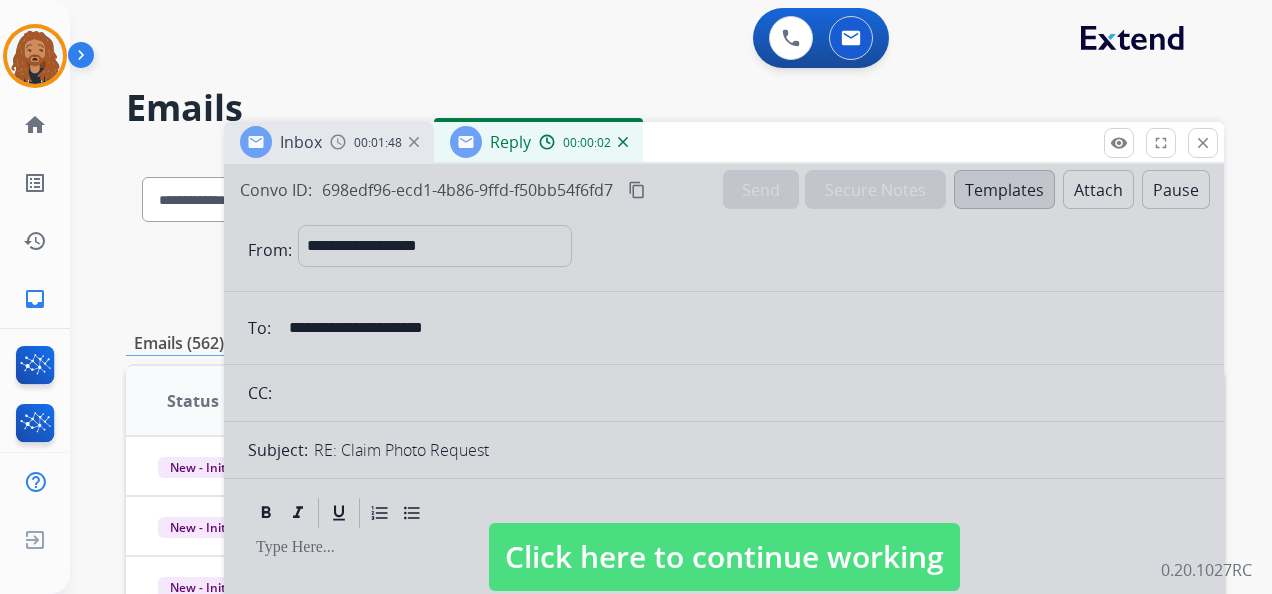 click at bounding box center [623, 142] 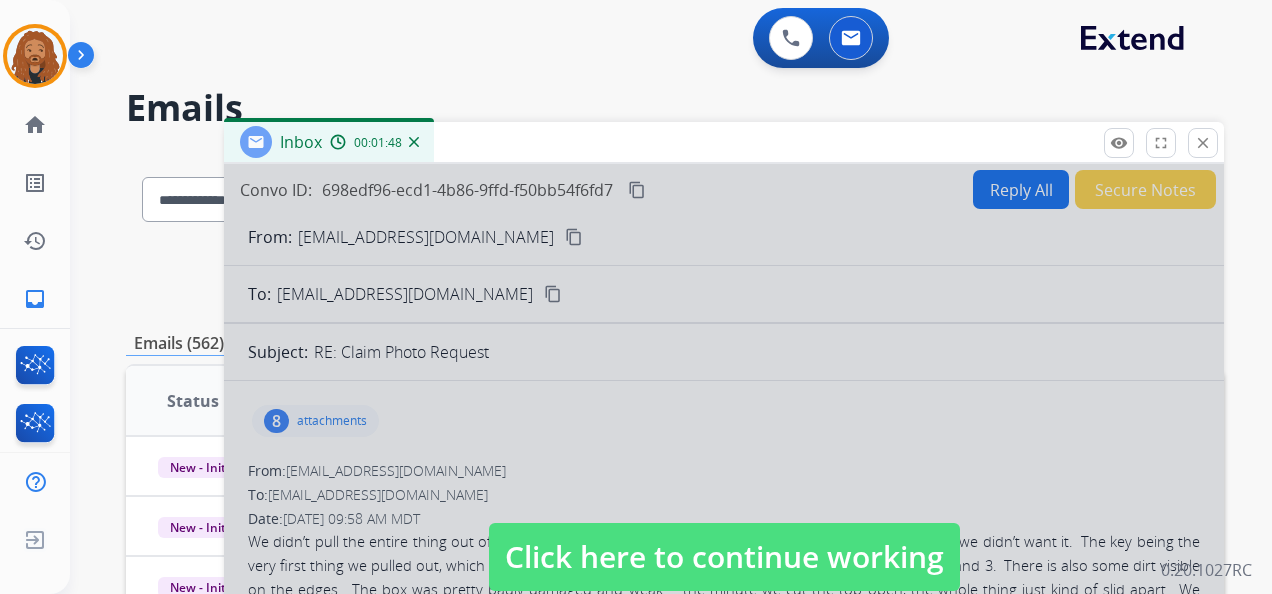 click at bounding box center (414, 142) 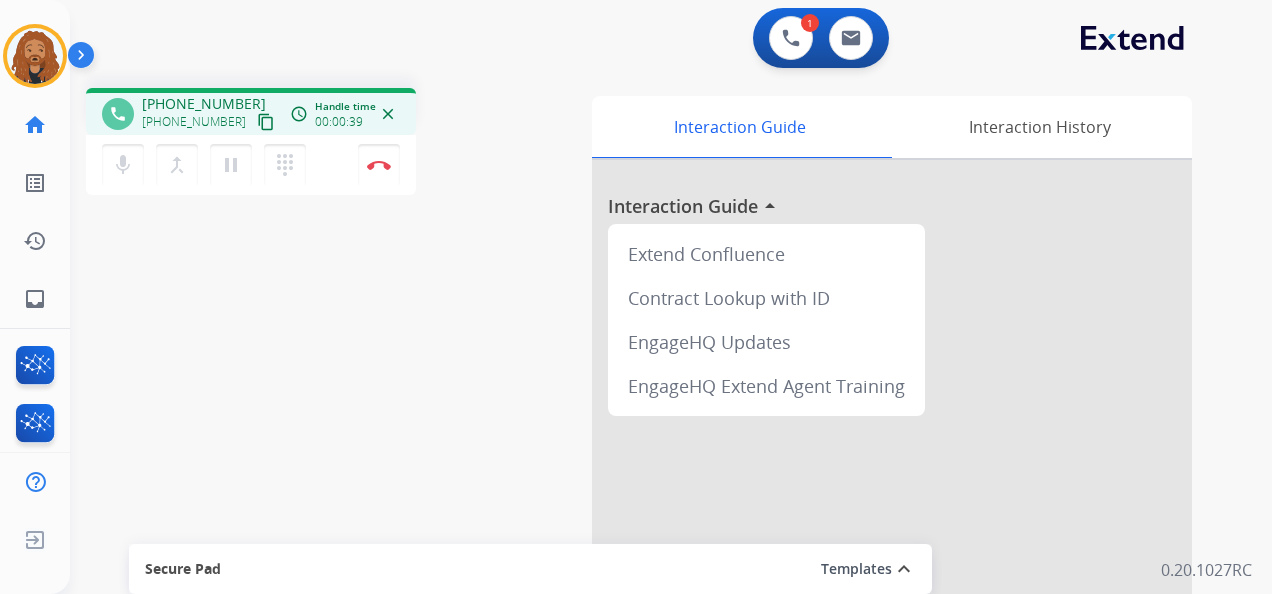 click on "content_copy" at bounding box center (266, 122) 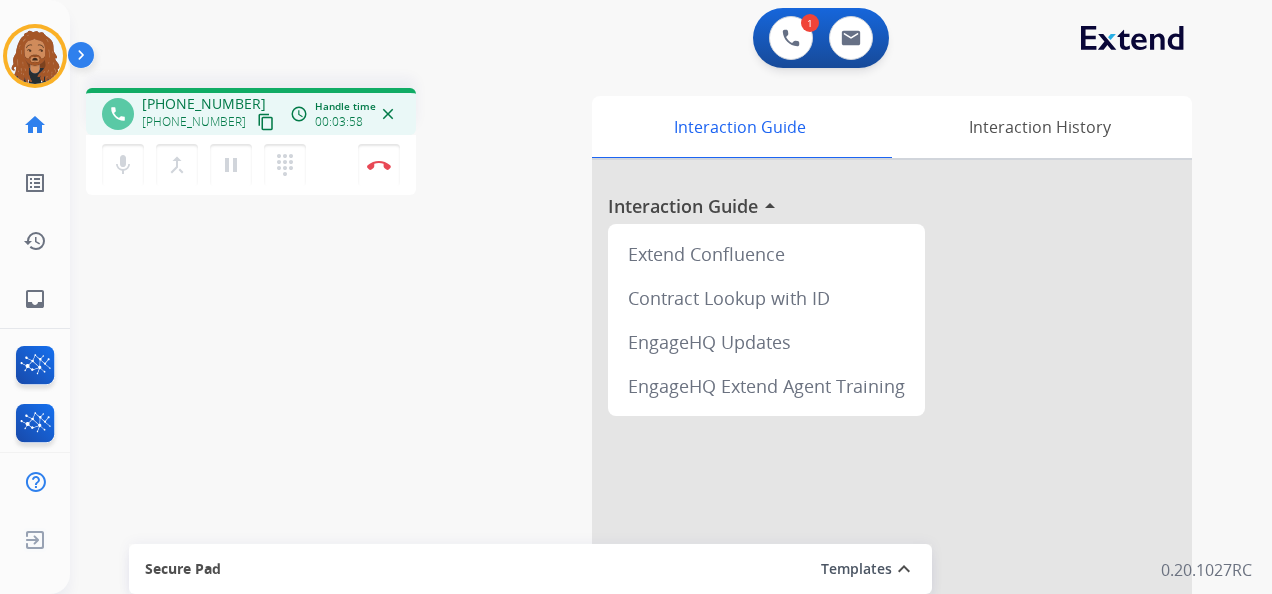 drag, startPoint x: 474, startPoint y: 13, endPoint x: 716, endPoint y: 6, distance: 242.10121 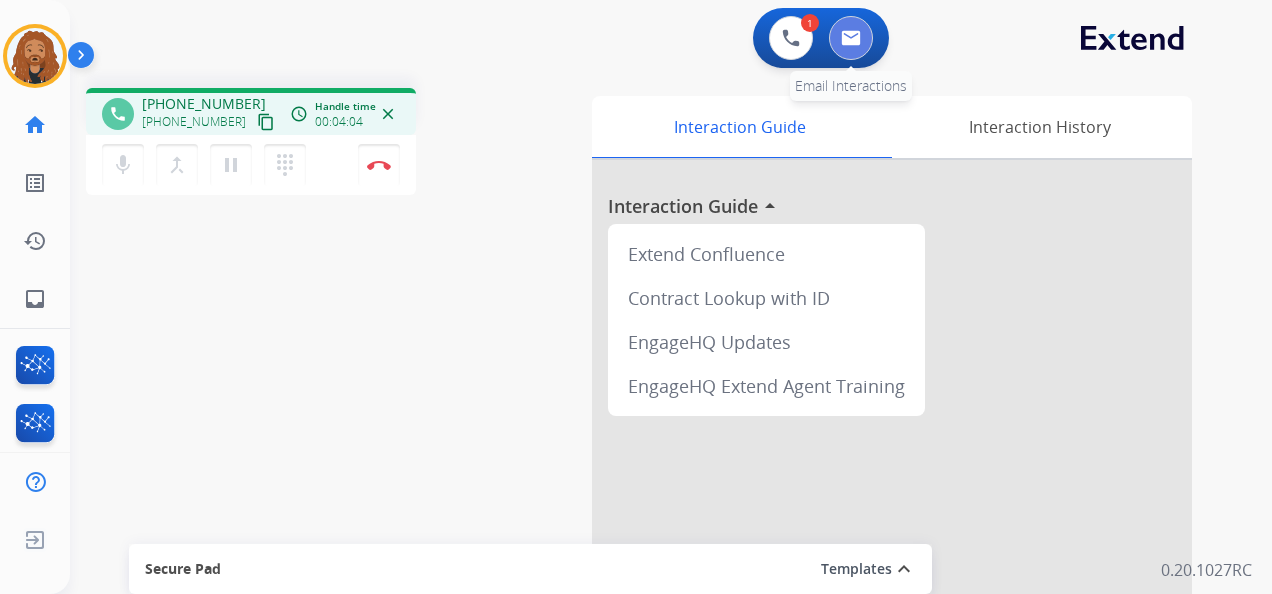 click at bounding box center (851, 38) 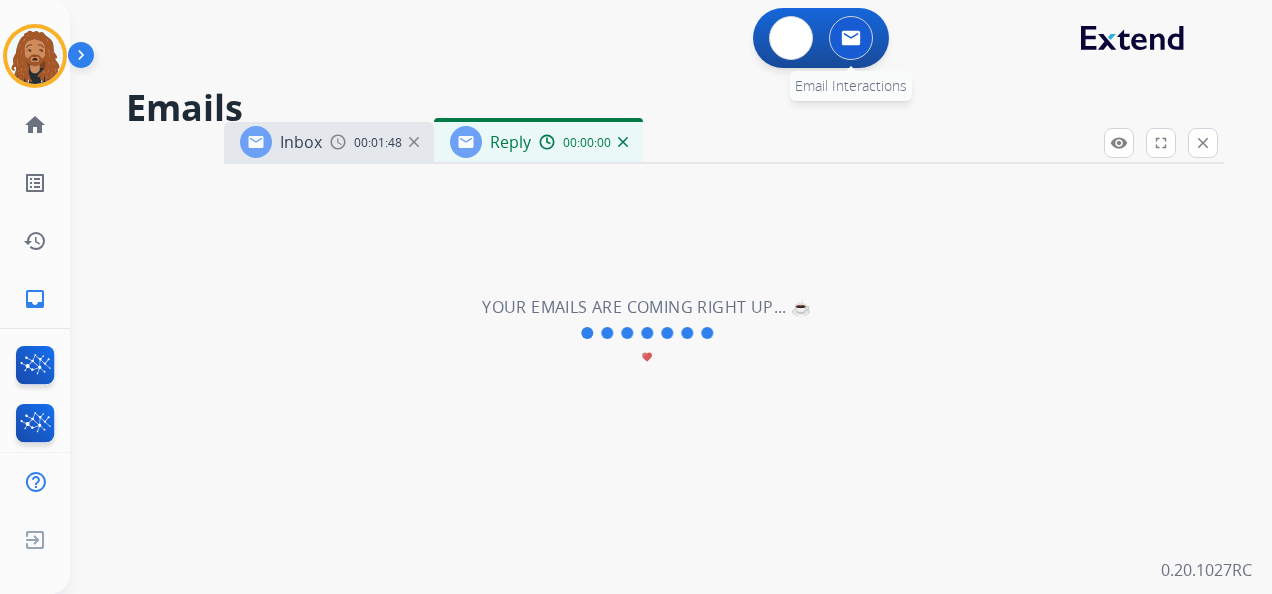 select on "**********" 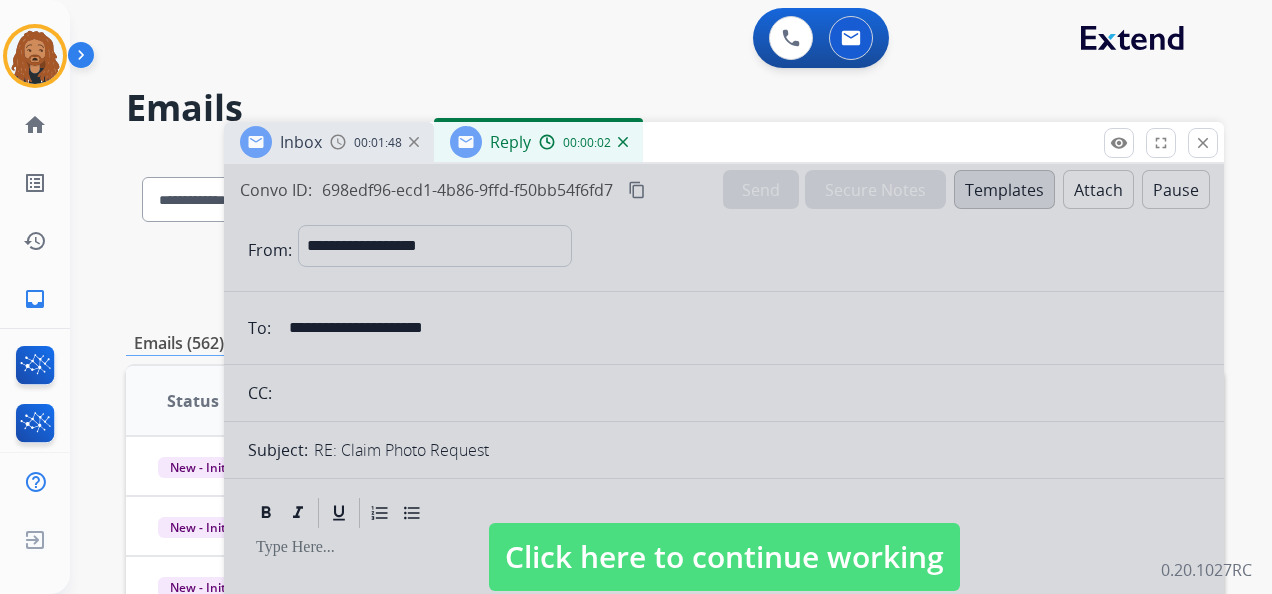 click at bounding box center [623, 142] 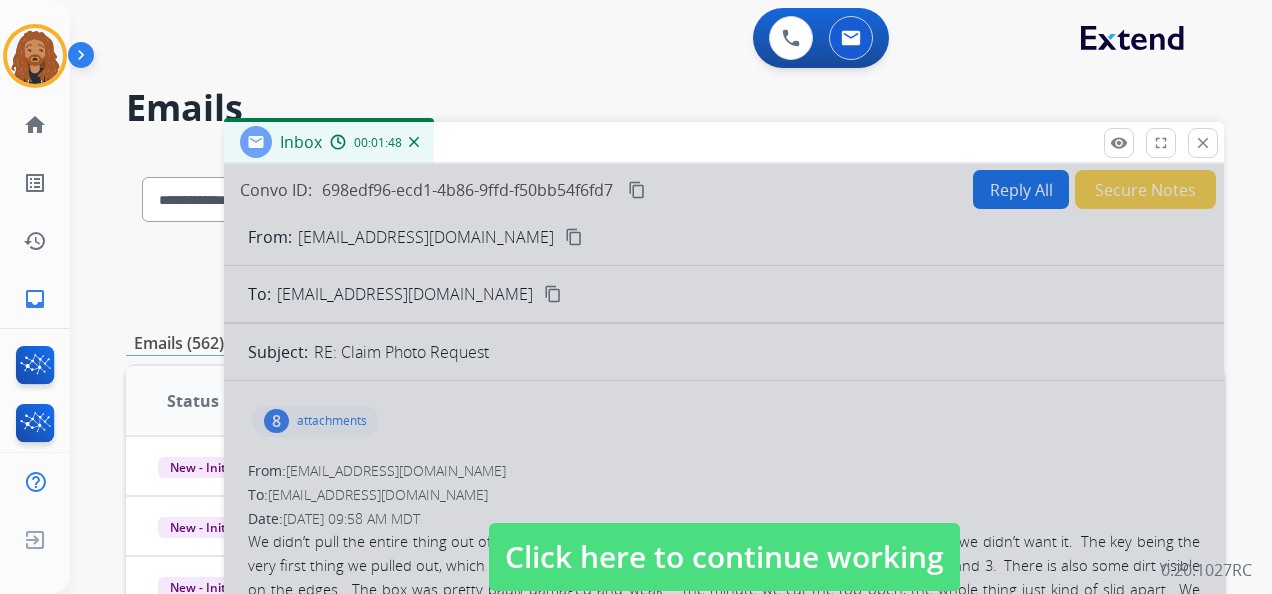 click on "00:01:48" at bounding box center (374, 142) 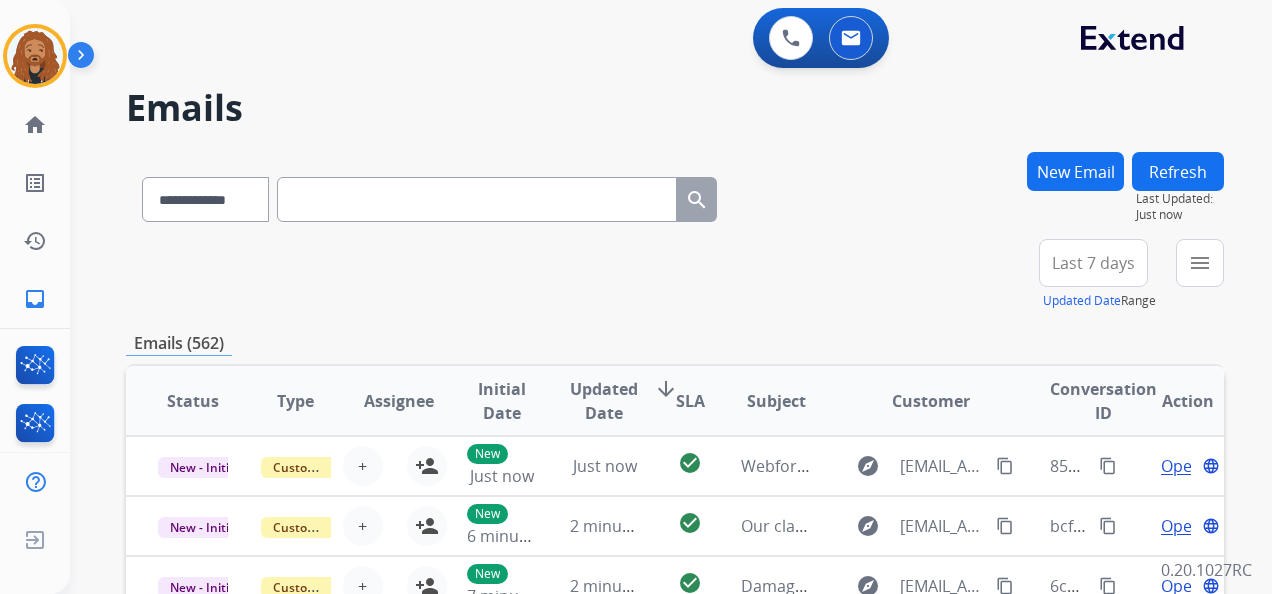 click at bounding box center [477, 199] 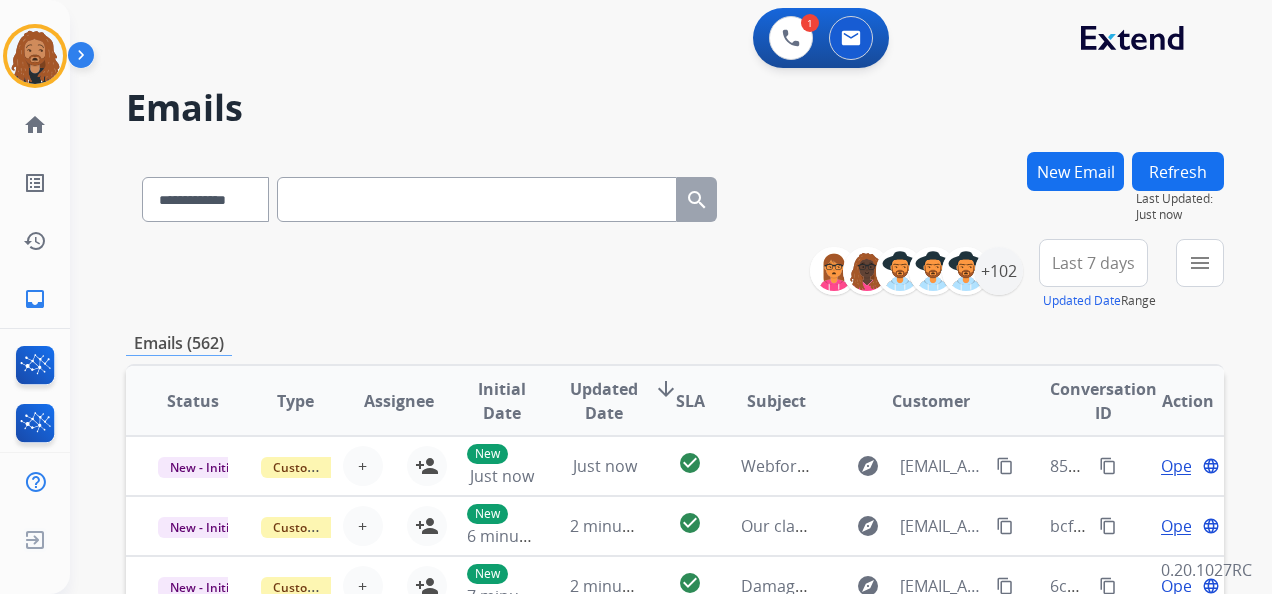 paste on "**********" 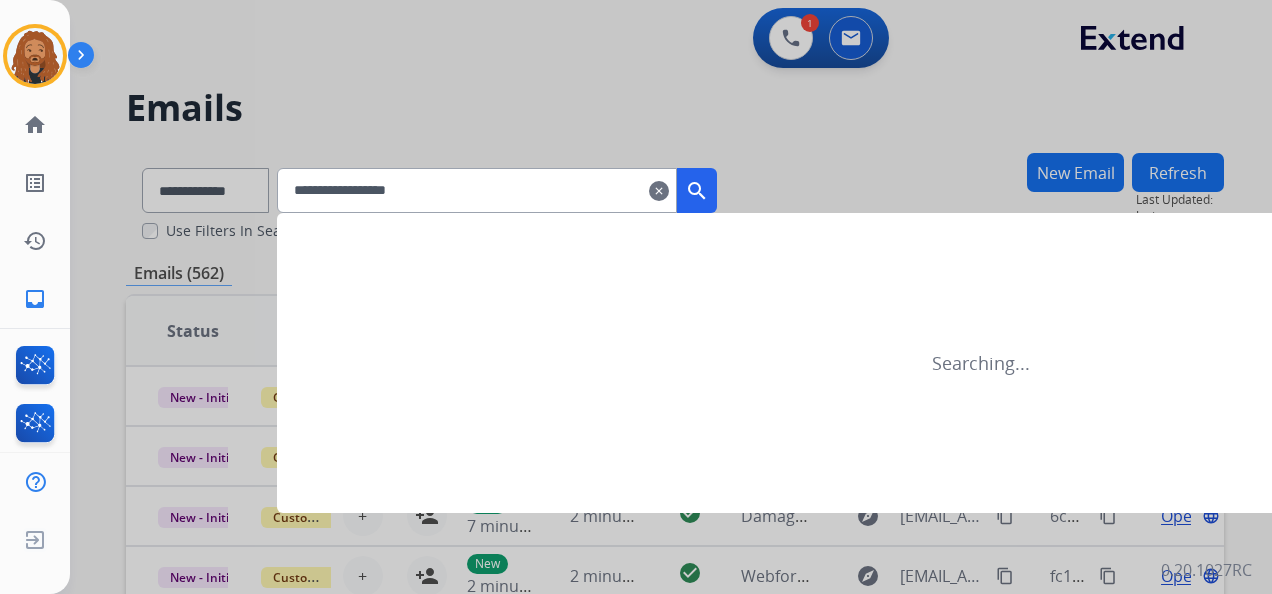 type on "**********" 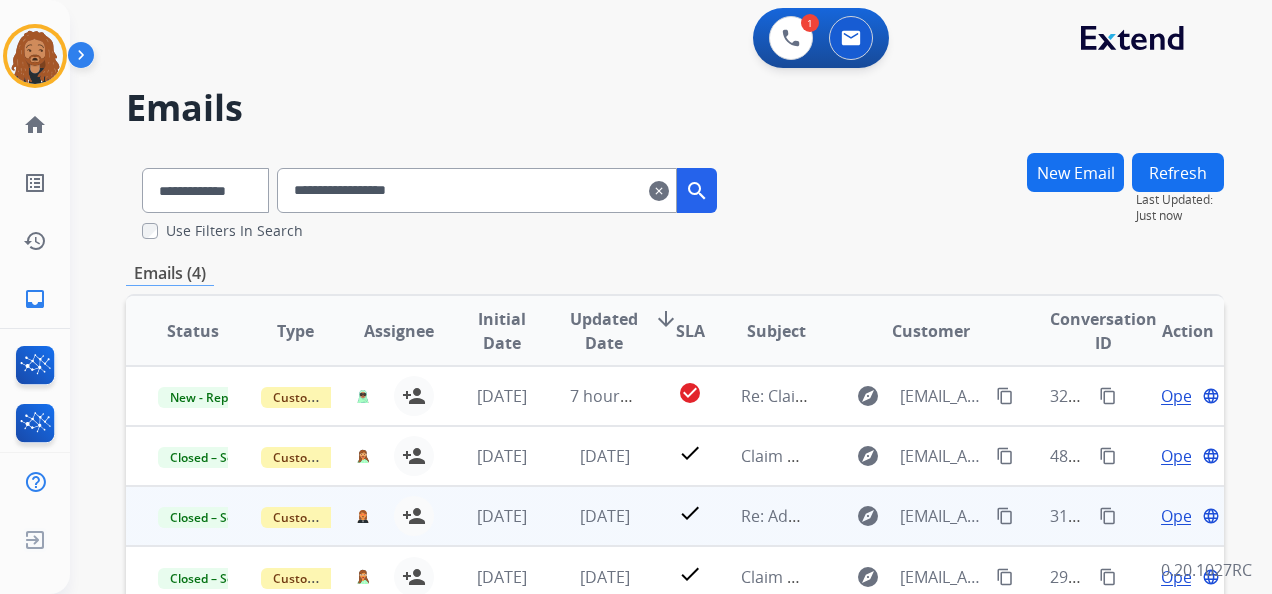 scroll, scrollTop: 0, scrollLeft: 0, axis: both 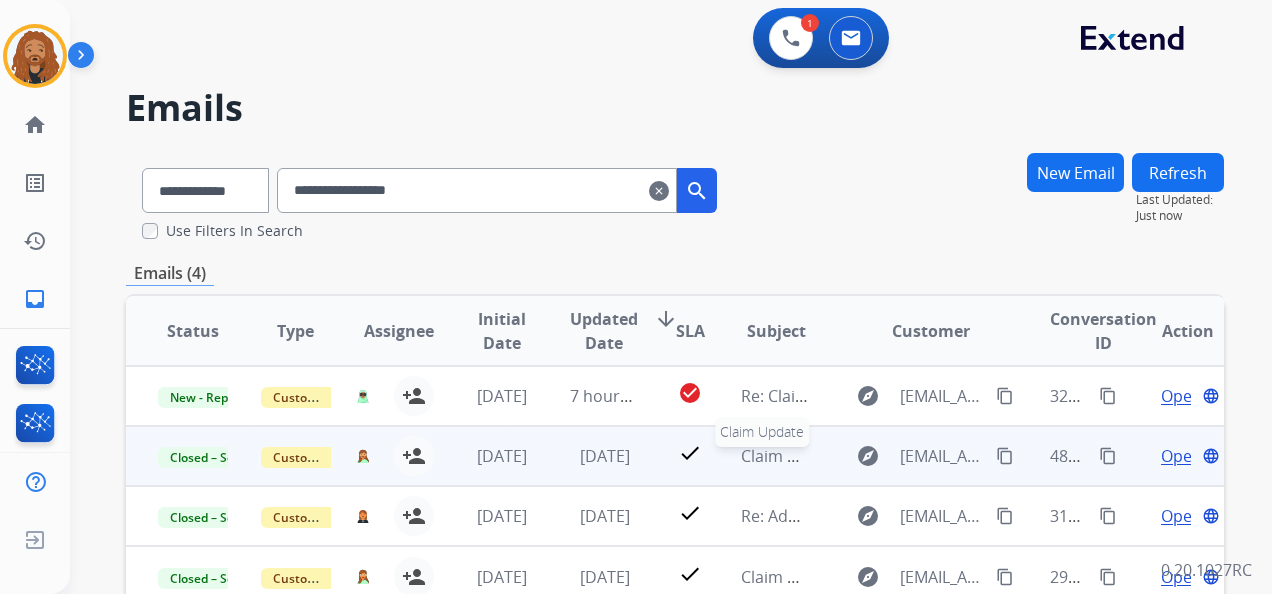 click on "Claim Update" at bounding box center [776, 456] 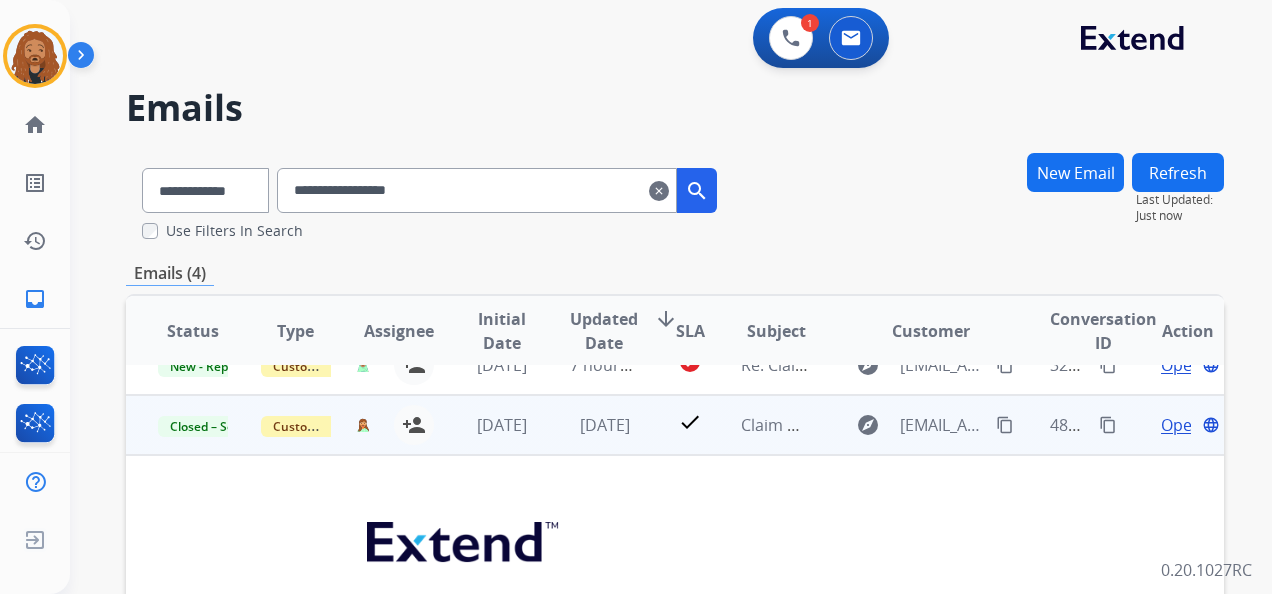 scroll, scrollTop: 0, scrollLeft: 0, axis: both 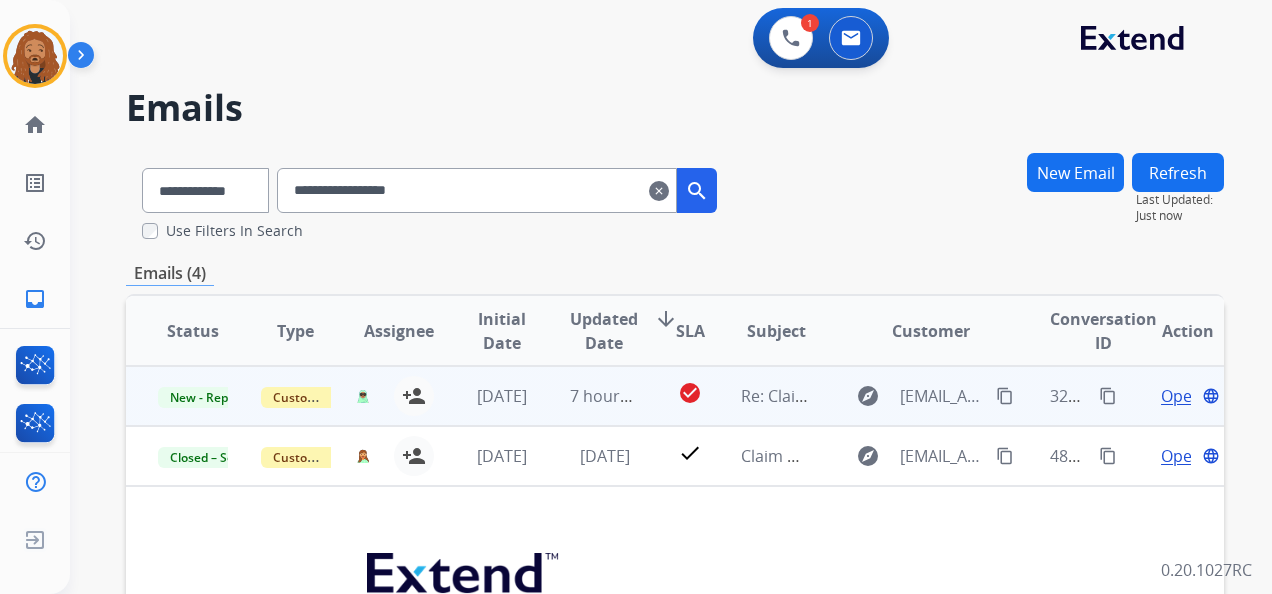 click on "Re: Claim Update" at bounding box center [805, 396] 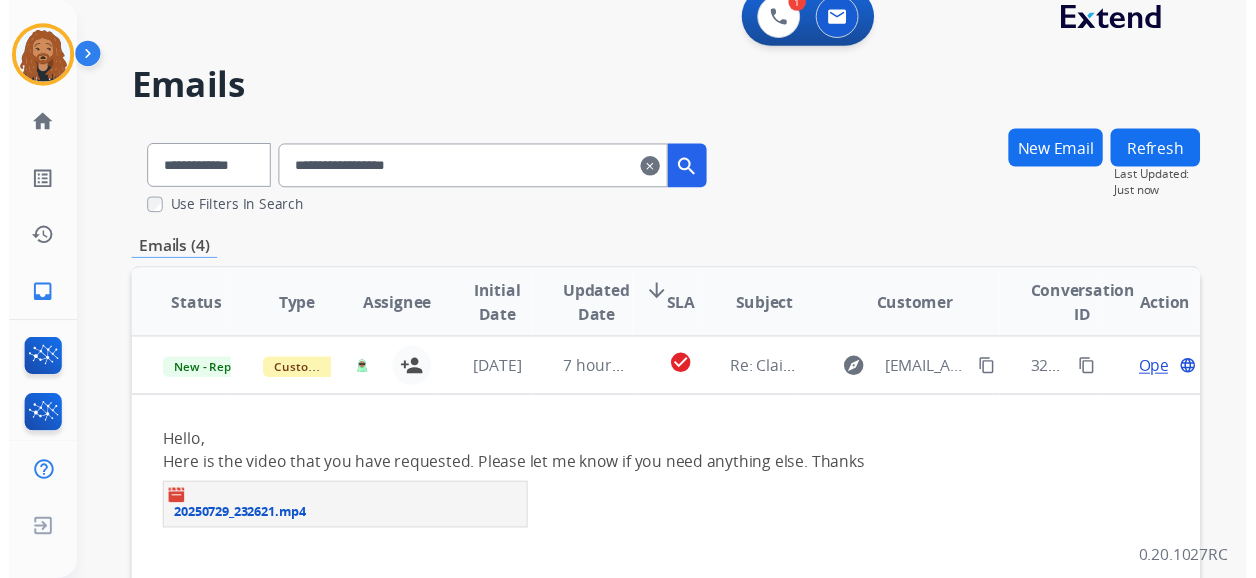scroll, scrollTop: 0, scrollLeft: 0, axis: both 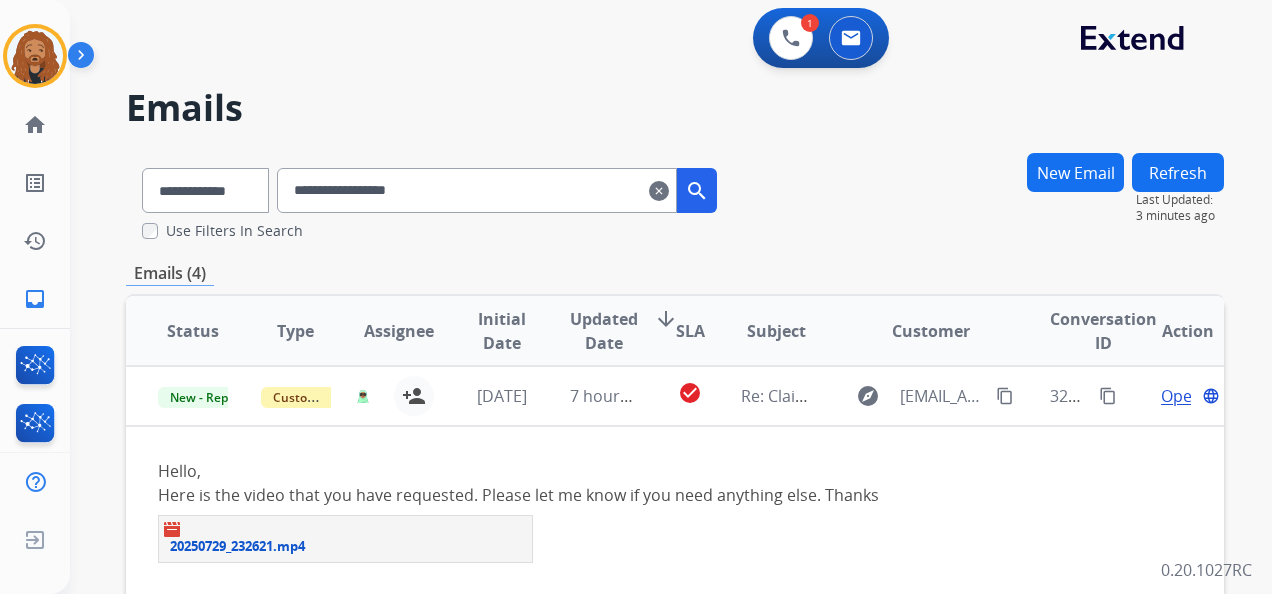 click on "clear" at bounding box center [659, 191] 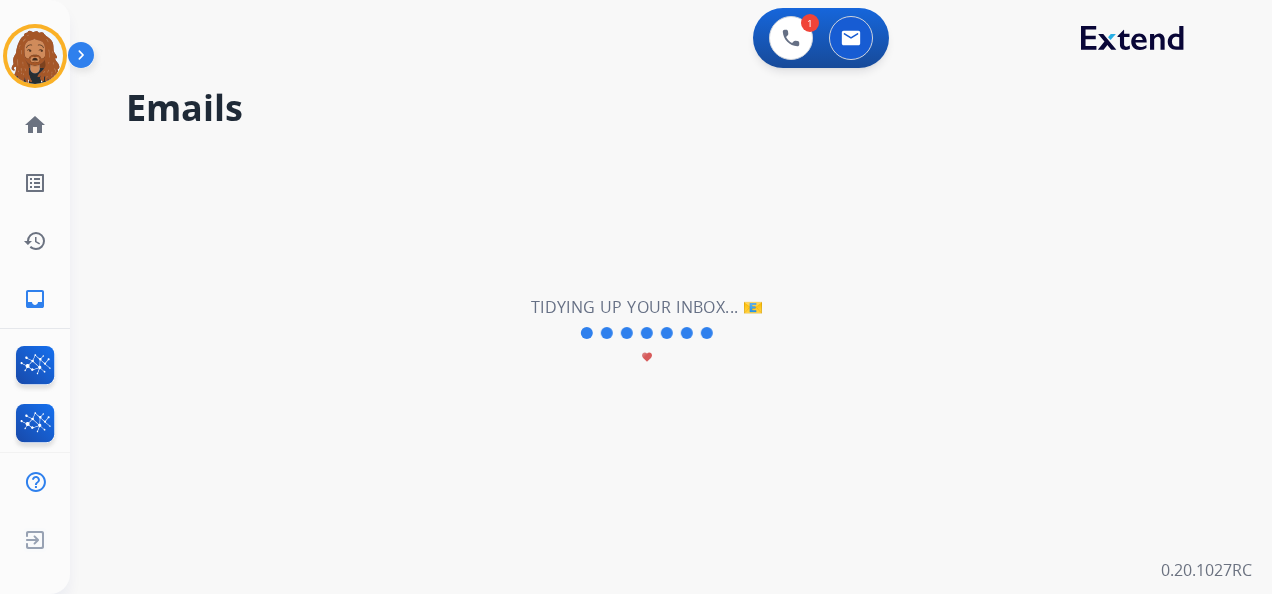 type 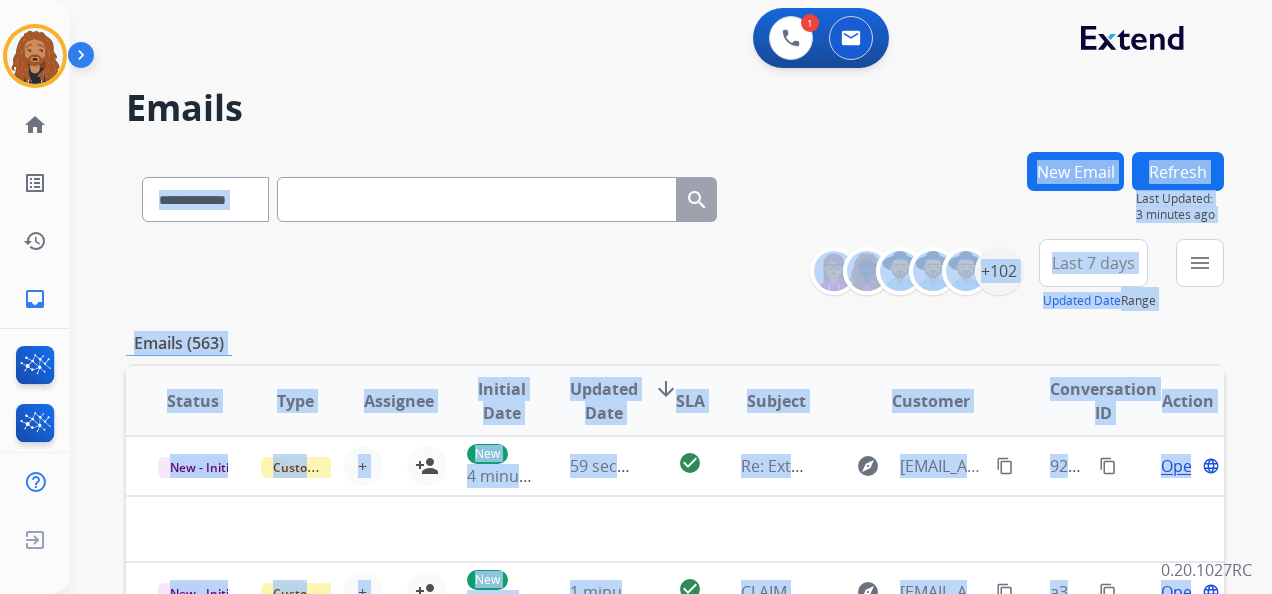 drag, startPoint x: 898, startPoint y: 131, endPoint x: 928, endPoint y: 159, distance: 41.036568 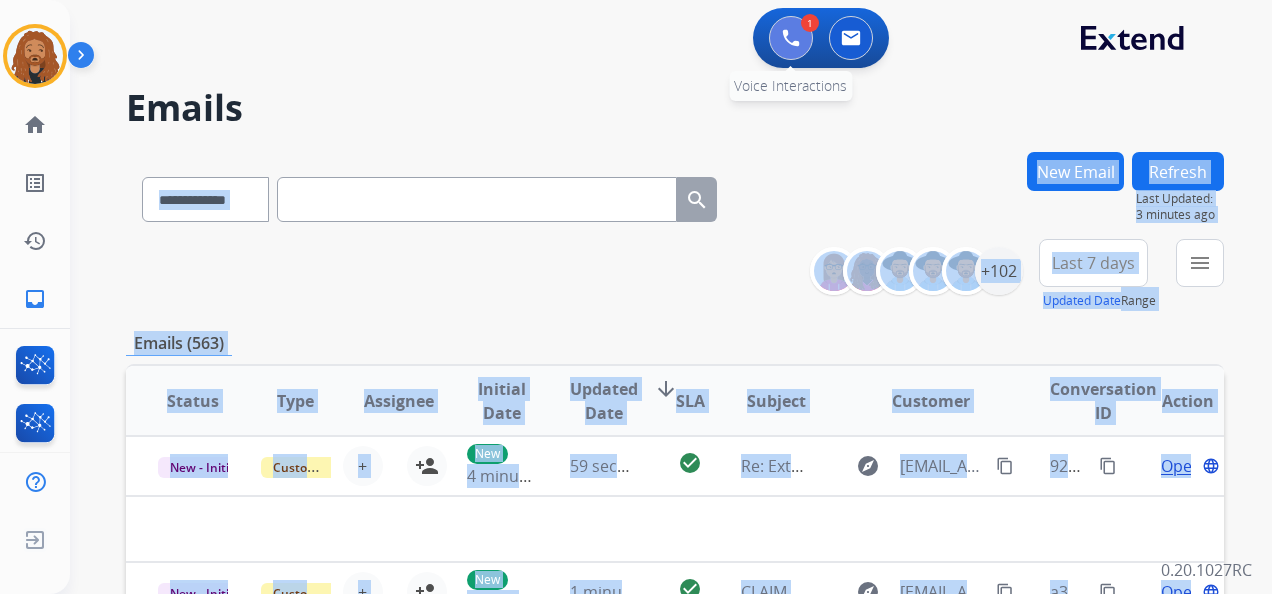 click at bounding box center (791, 38) 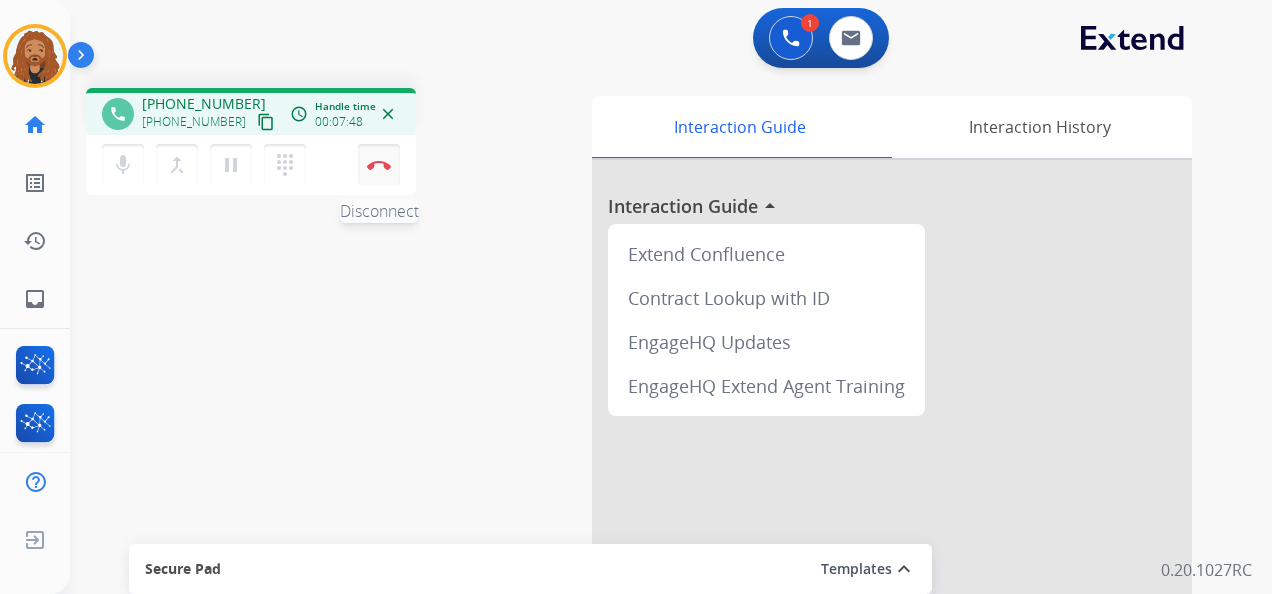 click on "Disconnect" at bounding box center (379, 165) 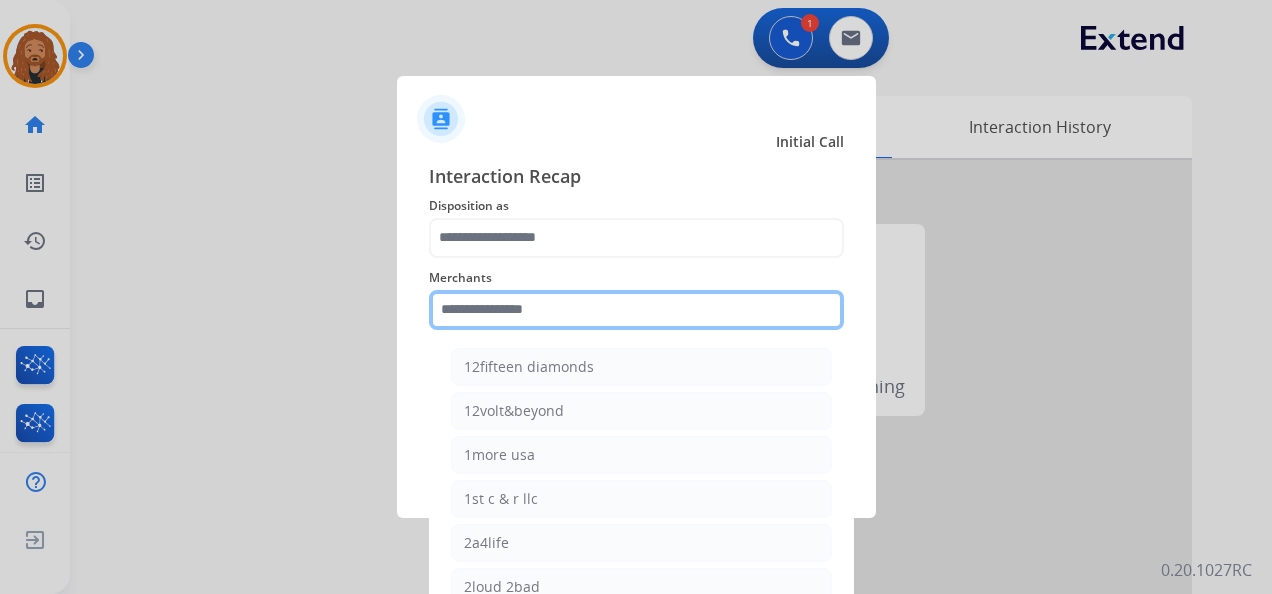 click 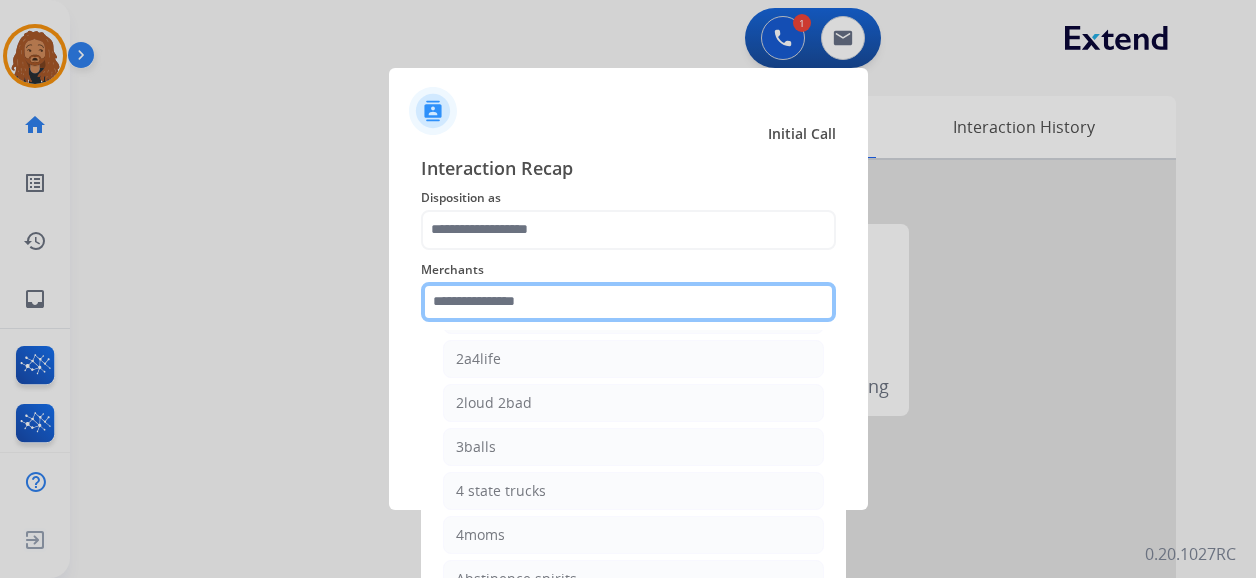 scroll, scrollTop: 400, scrollLeft: 0, axis: vertical 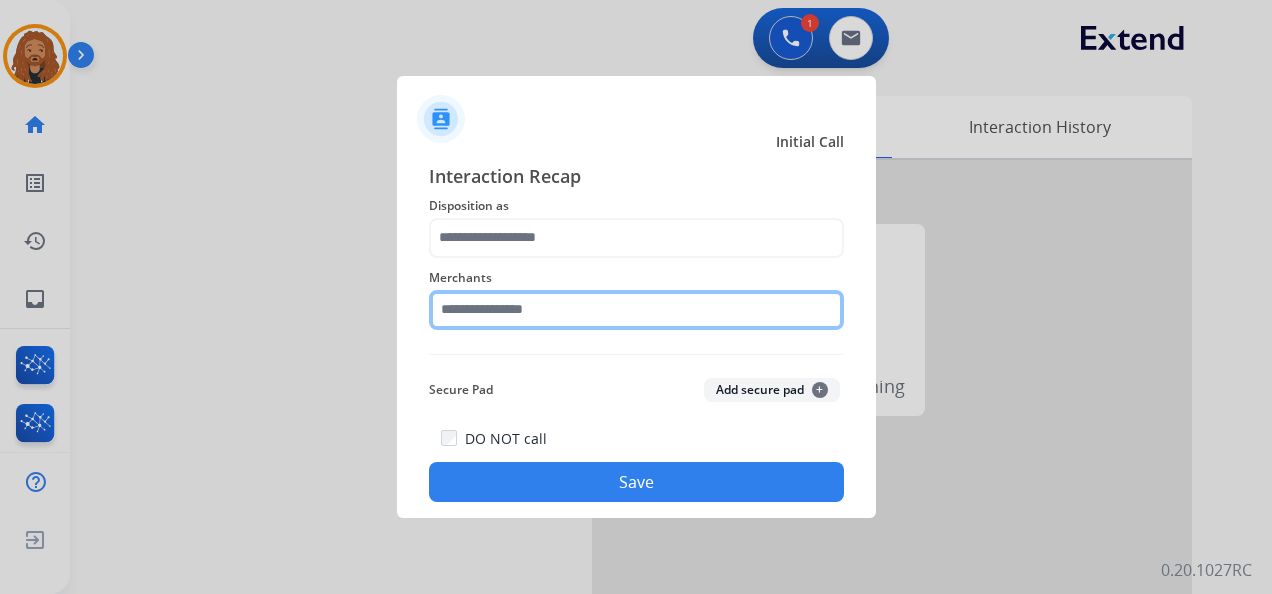 click 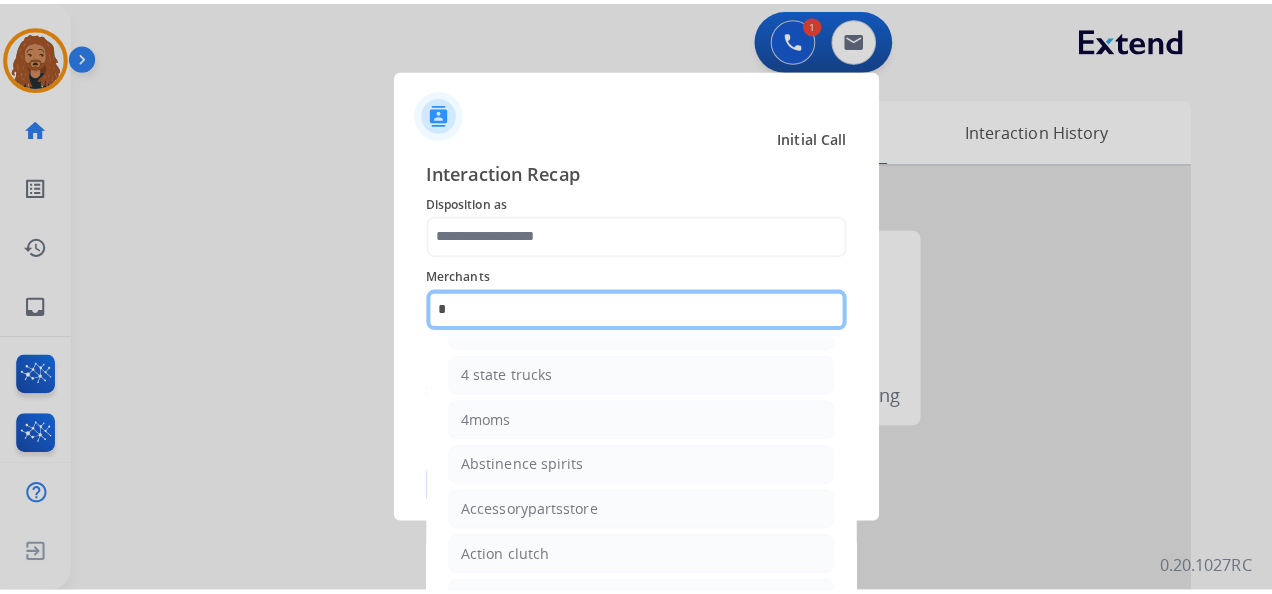 scroll, scrollTop: 0, scrollLeft: 0, axis: both 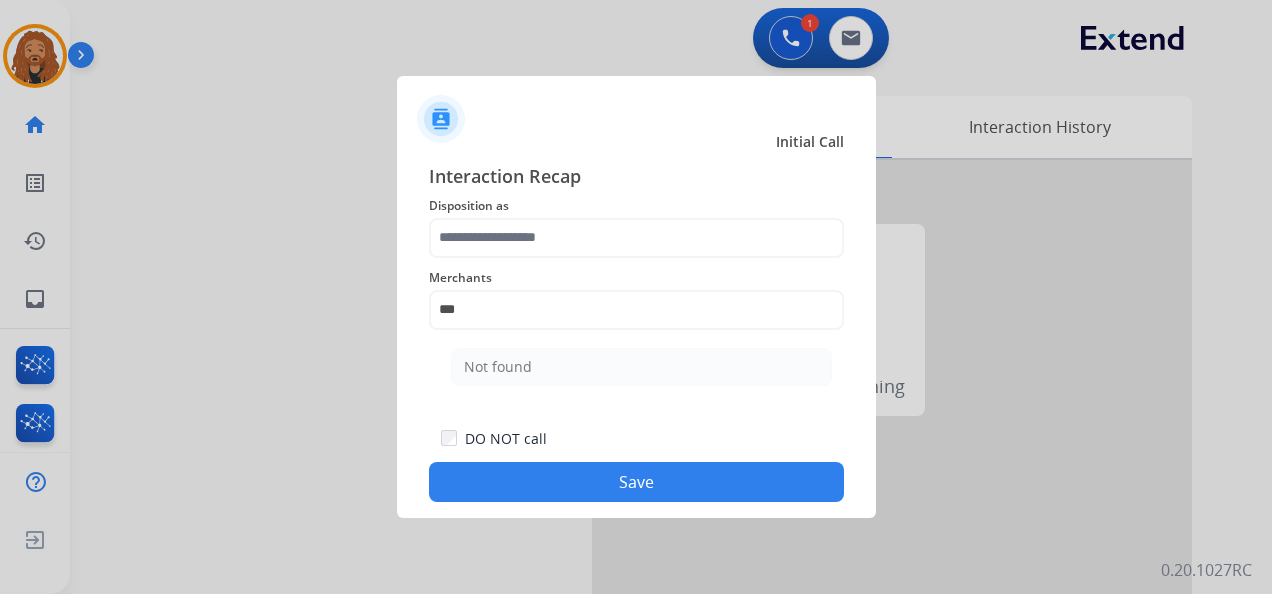 drag, startPoint x: 544, startPoint y: 376, endPoint x: 548, endPoint y: 347, distance: 29.274563 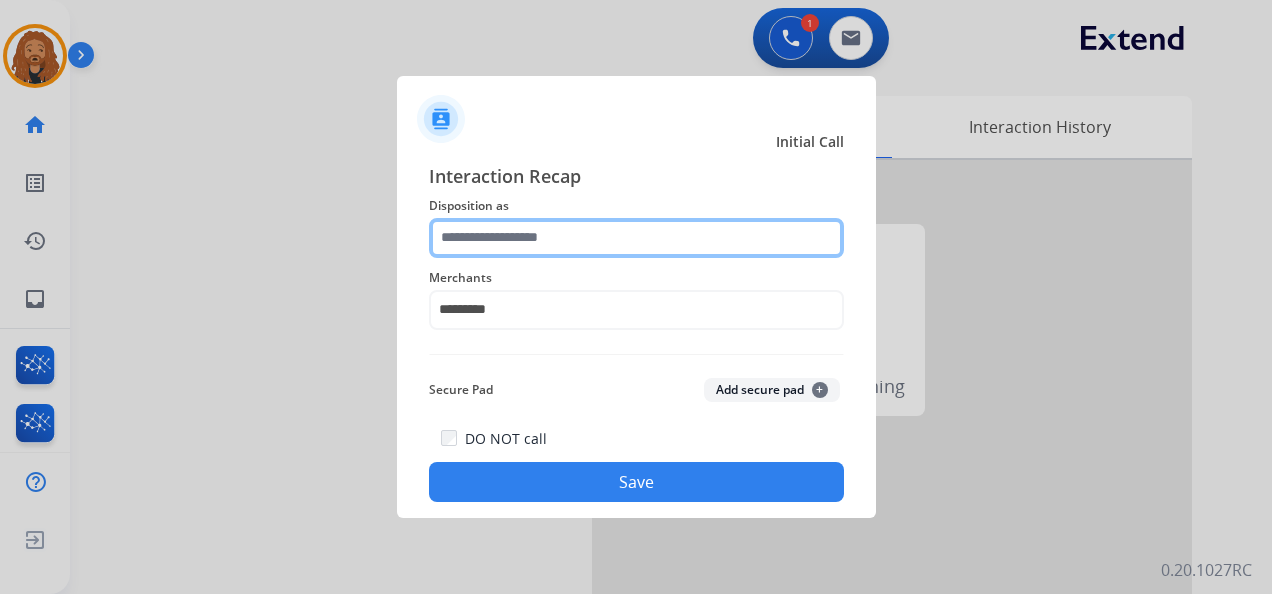 click 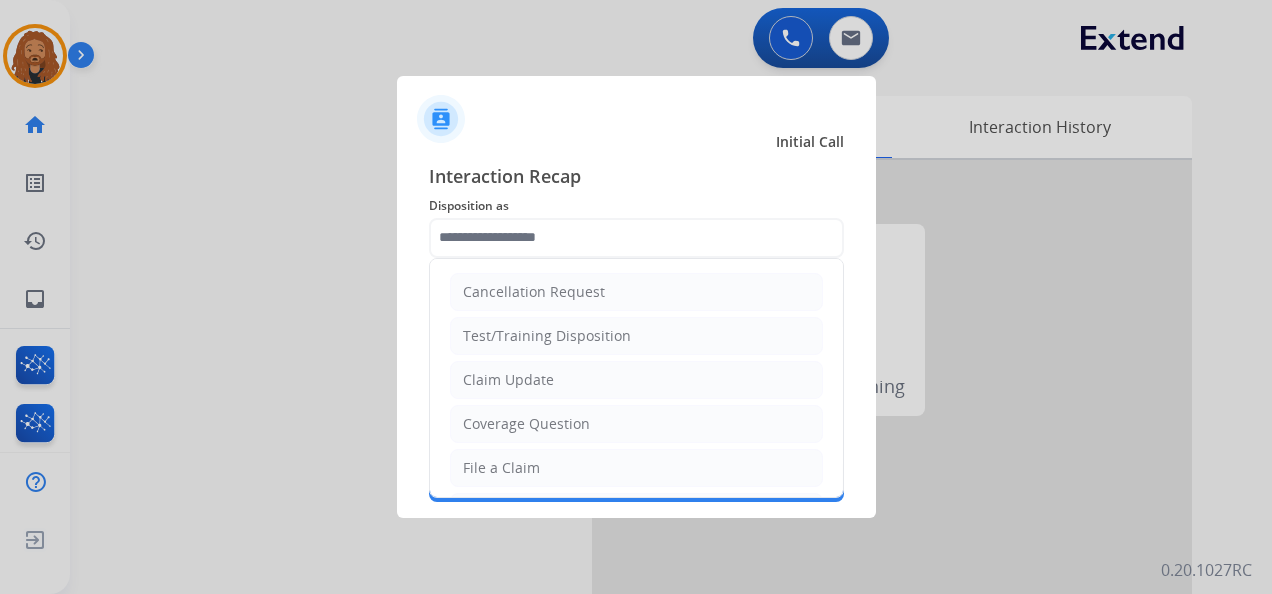 click on "Claim Update" 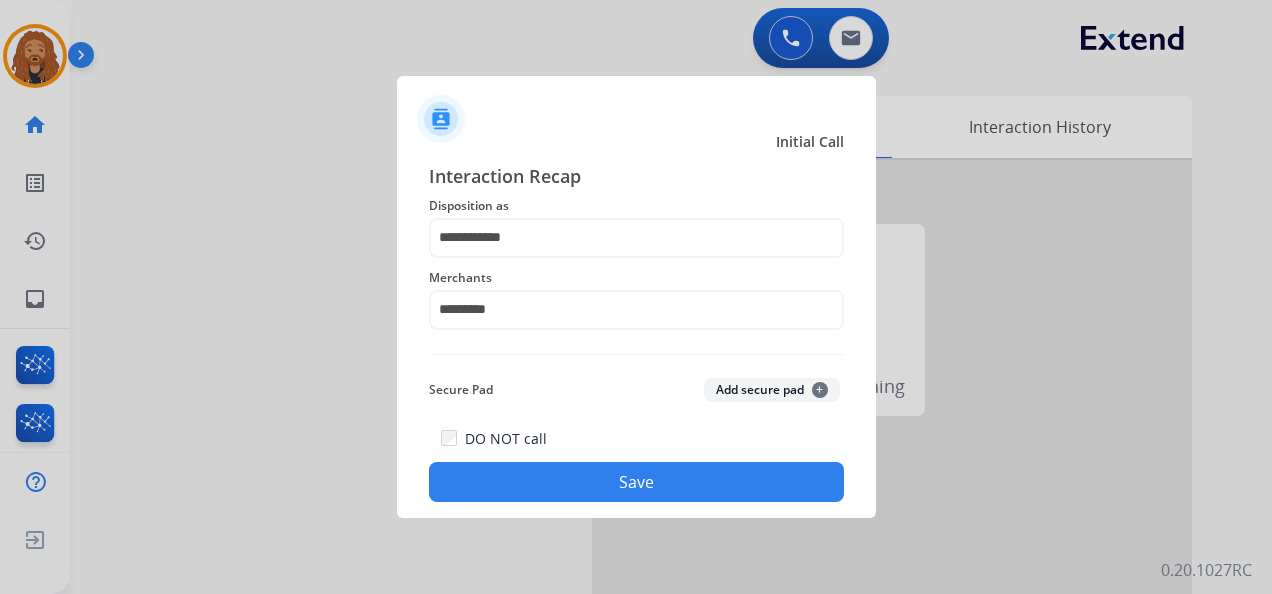 click on "Save" 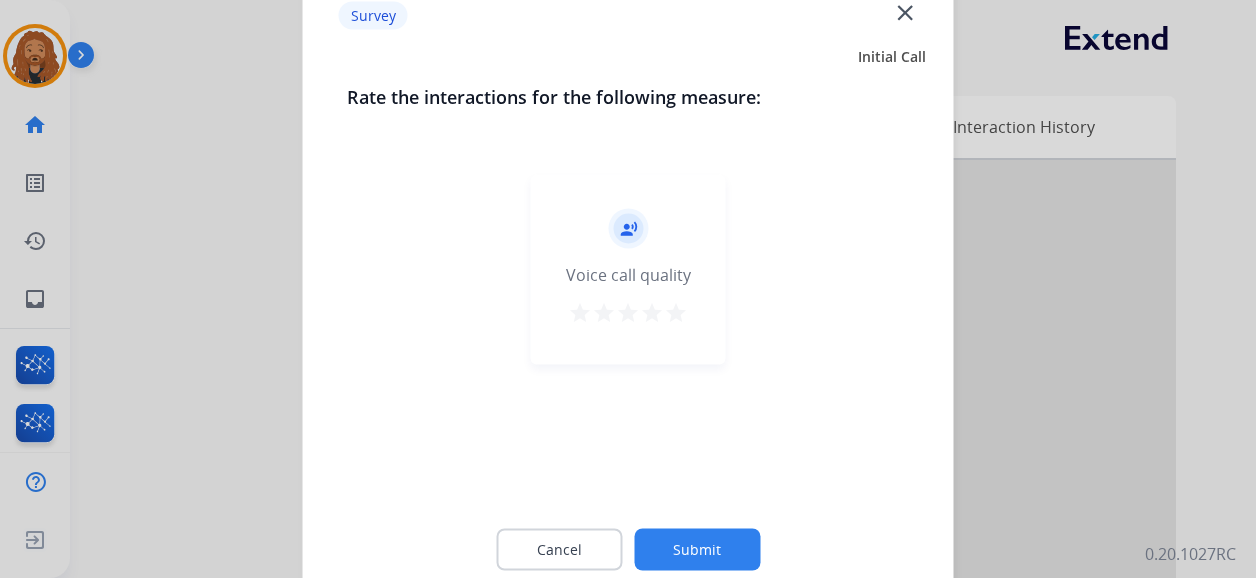 drag, startPoint x: 678, startPoint y: 318, endPoint x: 678, endPoint y: 307, distance: 11 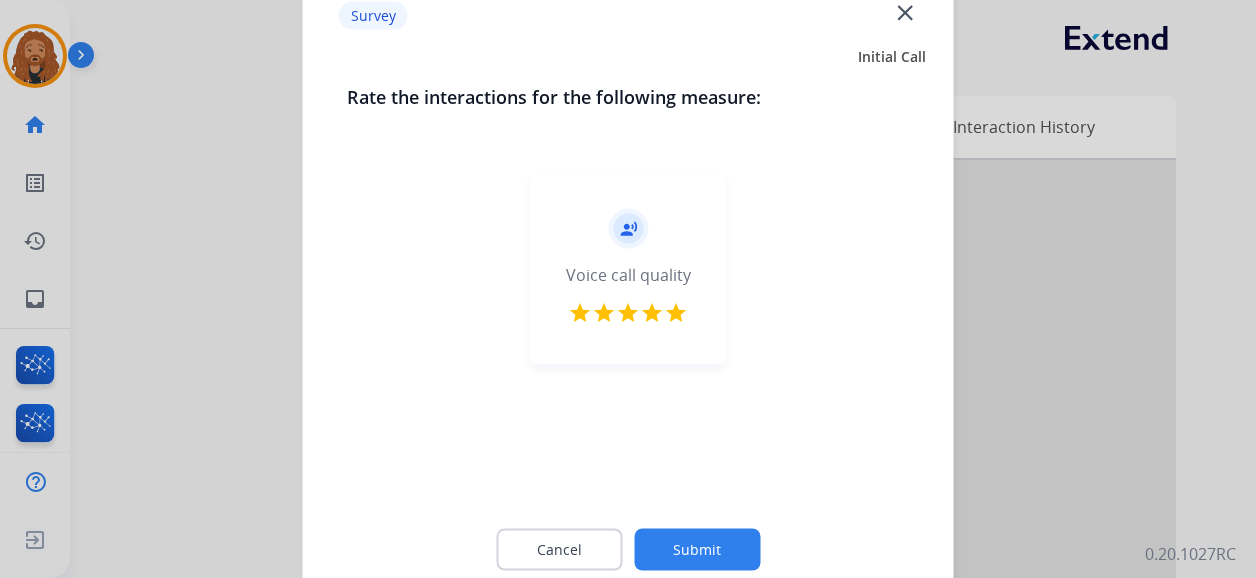 click on "close" 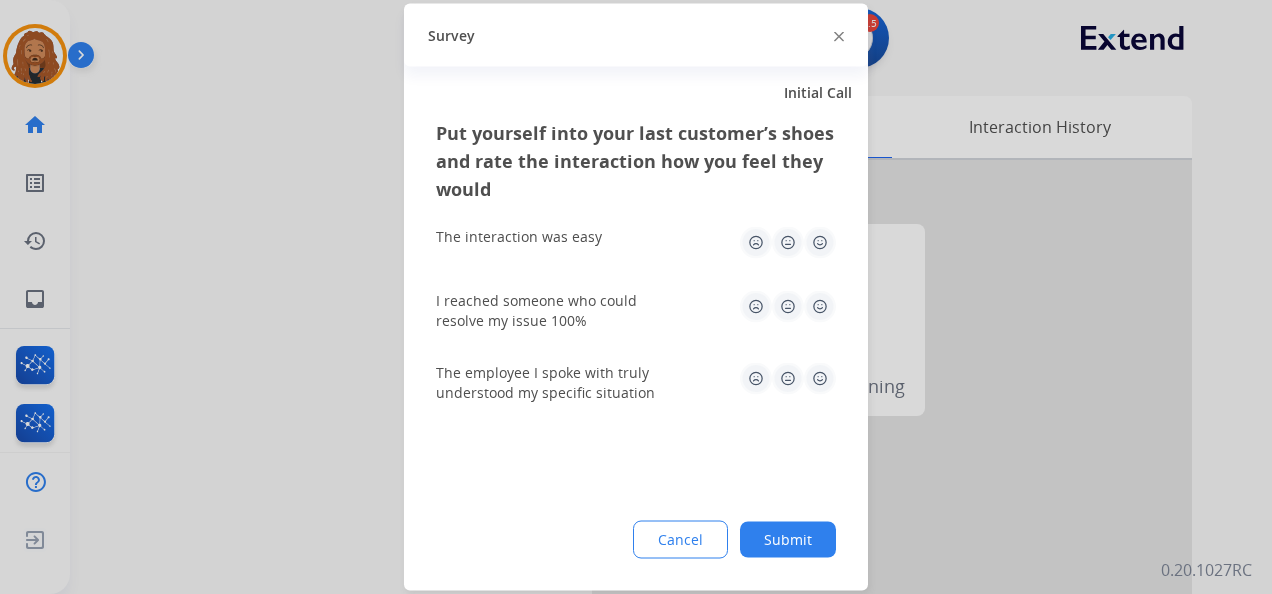 click 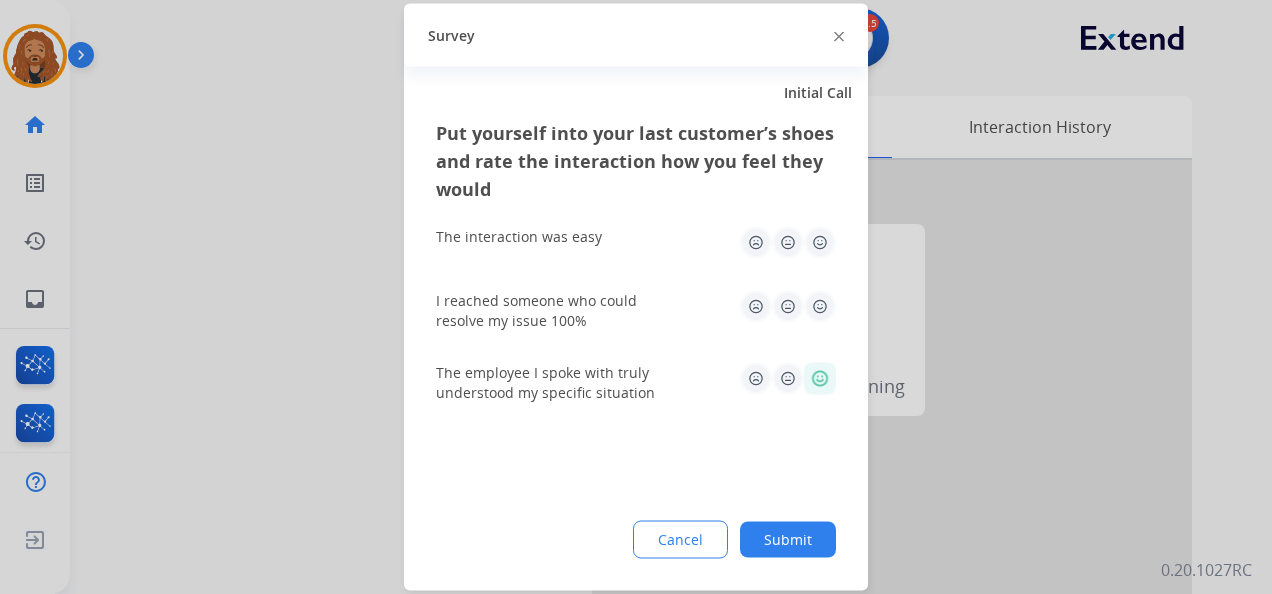 drag, startPoint x: 818, startPoint y: 306, endPoint x: 824, endPoint y: 261, distance: 45.39824 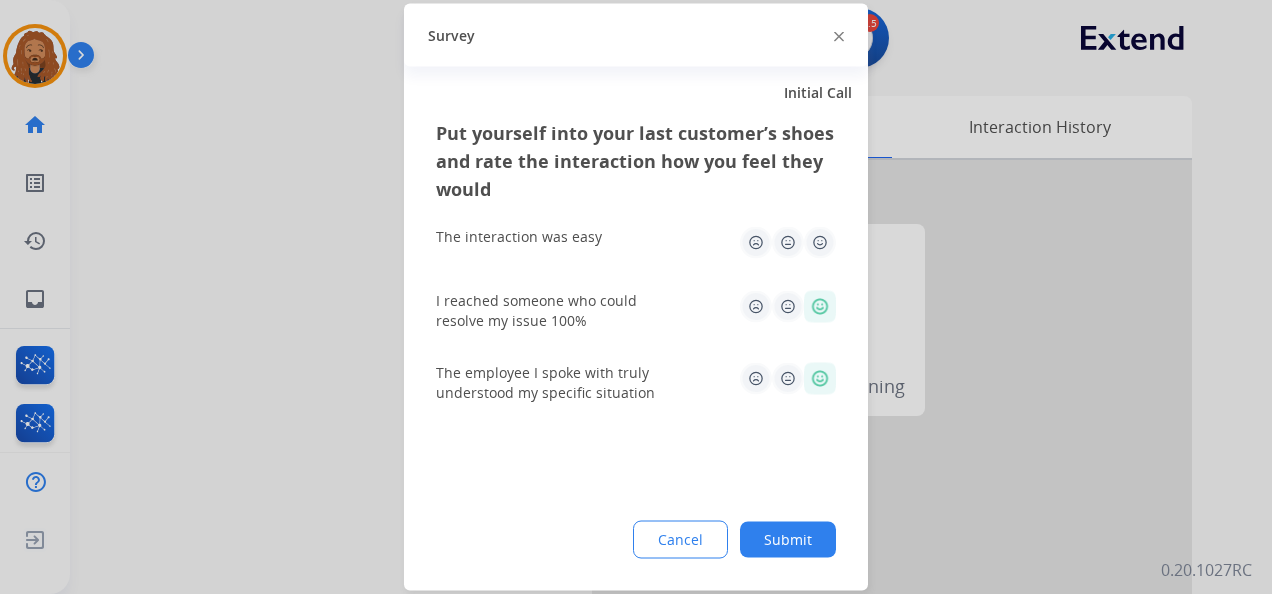 click 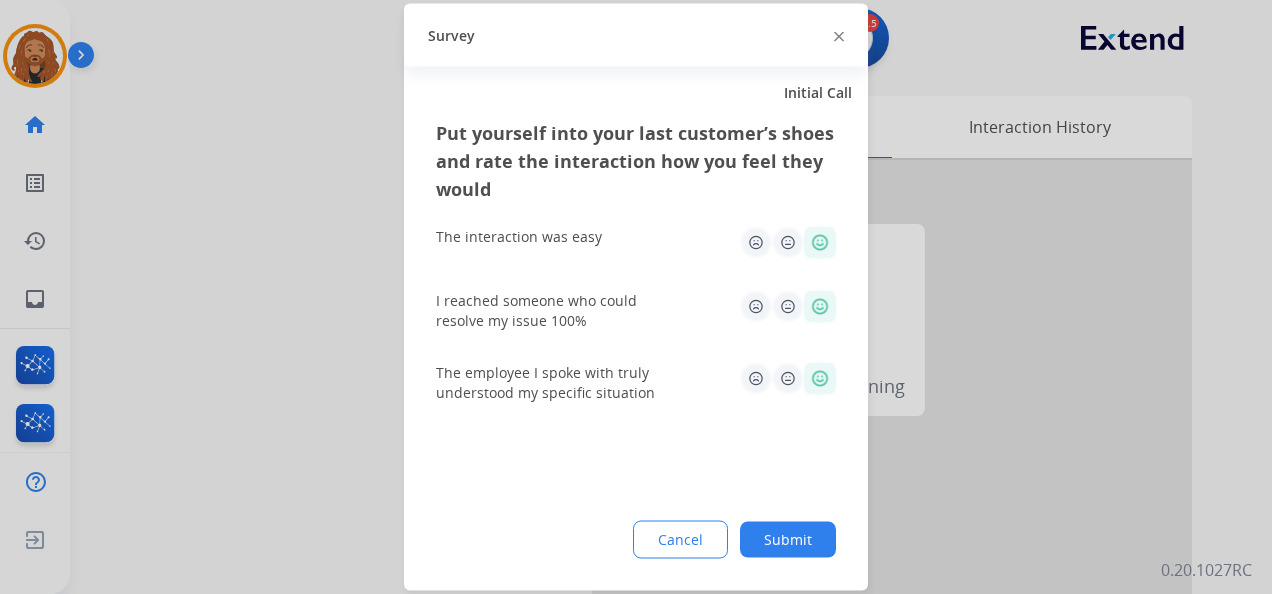 drag, startPoint x: 818, startPoint y: 548, endPoint x: 804, endPoint y: 540, distance: 16.124516 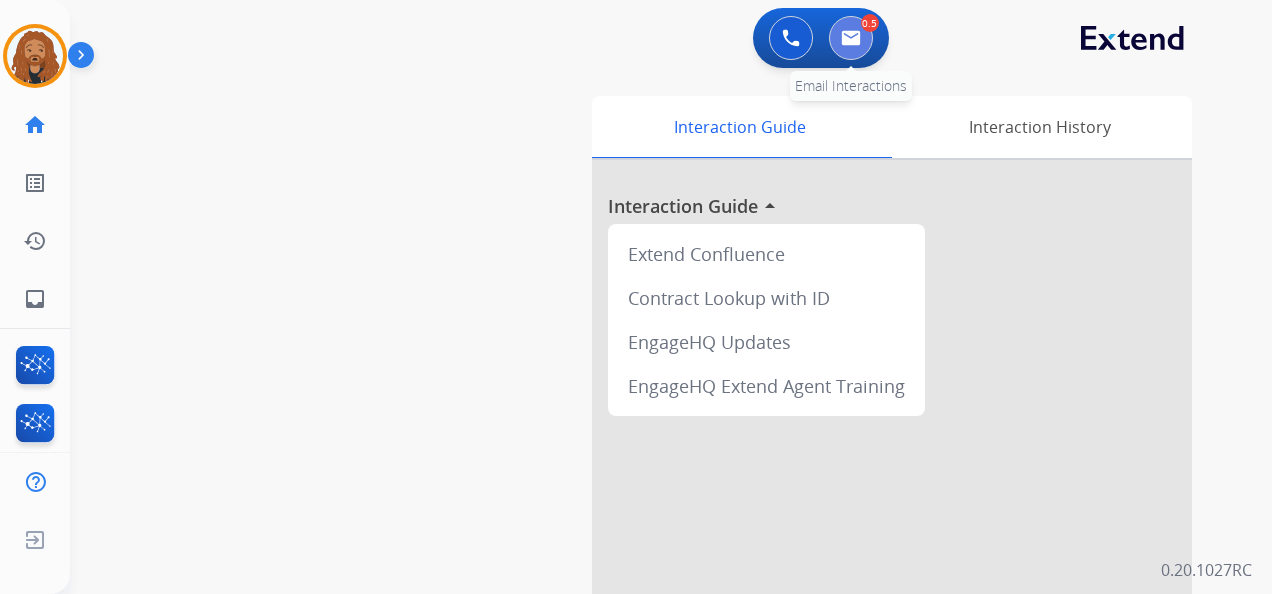 click at bounding box center [851, 38] 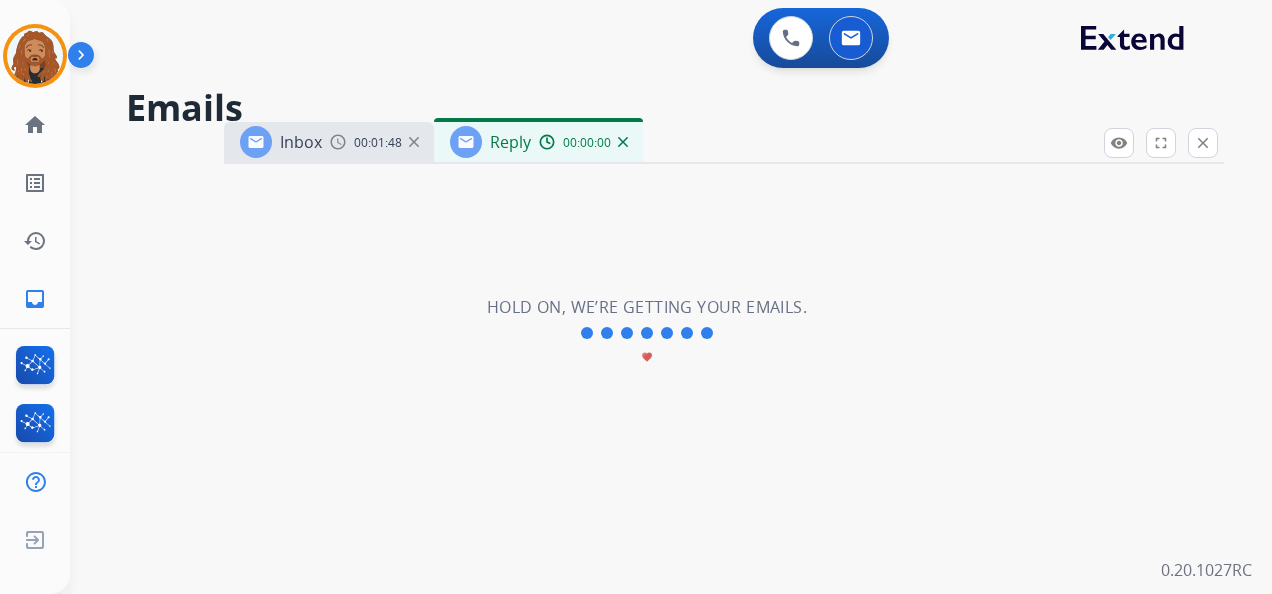 select on "**********" 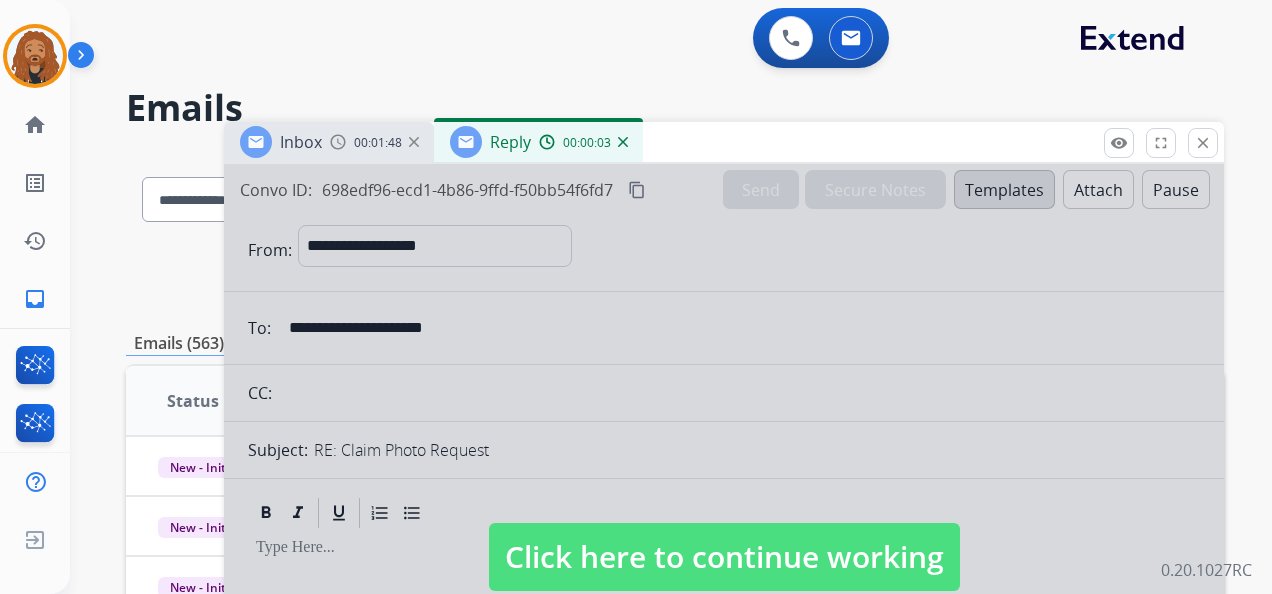 click at bounding box center (623, 142) 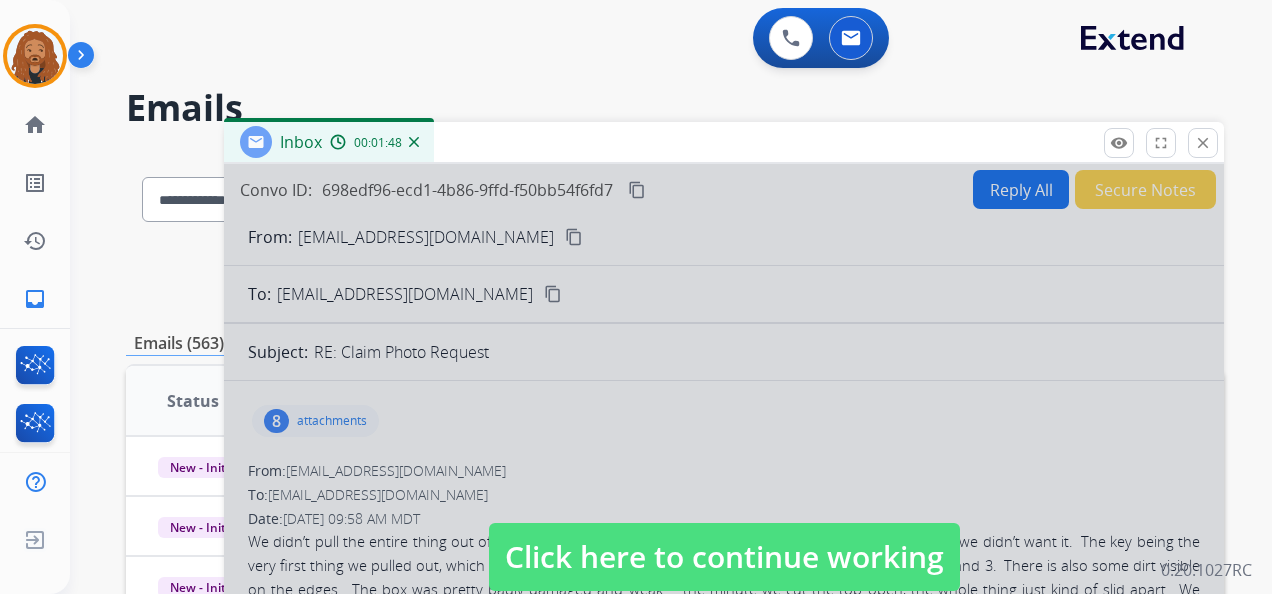 click at bounding box center [414, 142] 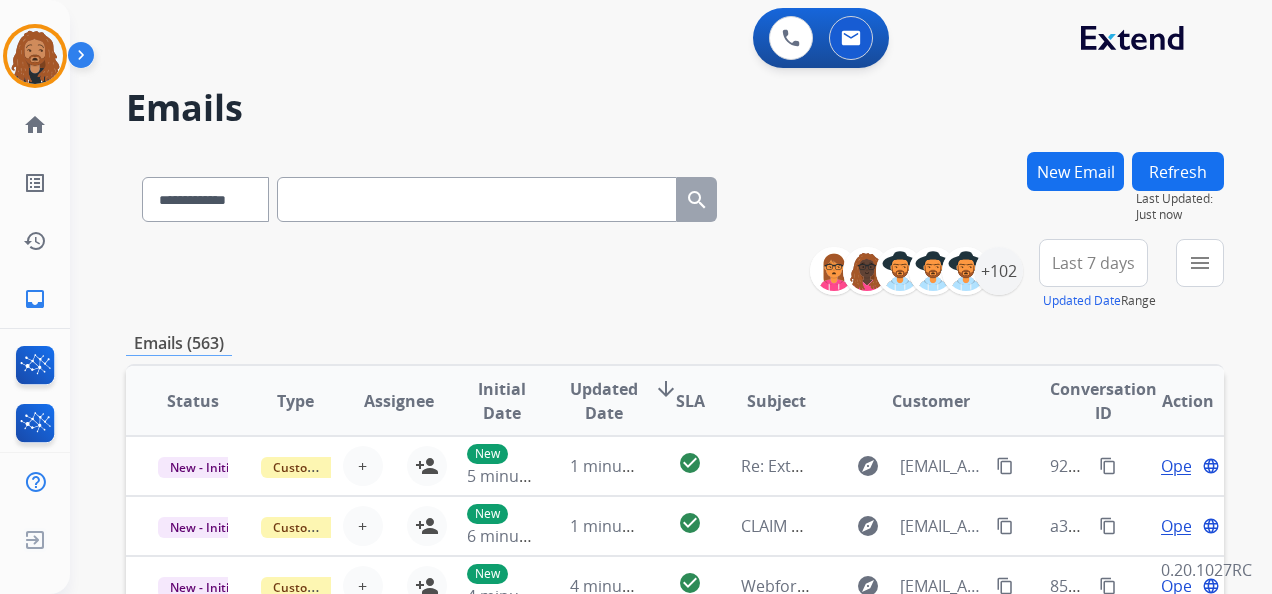 scroll, scrollTop: 2, scrollLeft: 0, axis: vertical 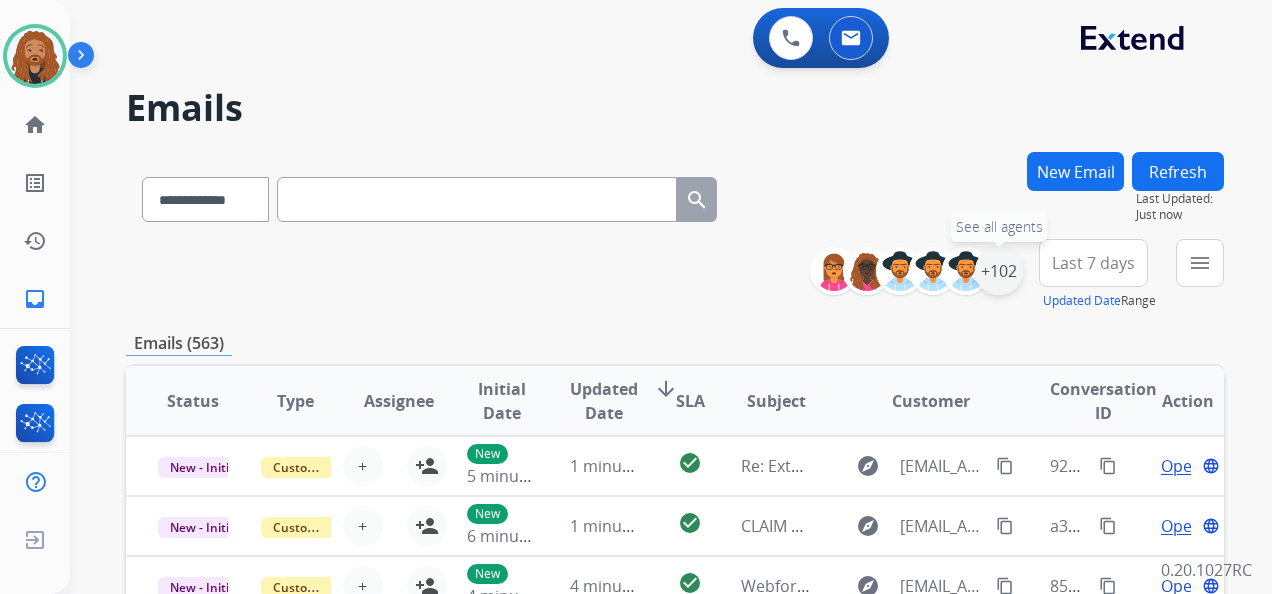 click on "+102" at bounding box center [999, 271] 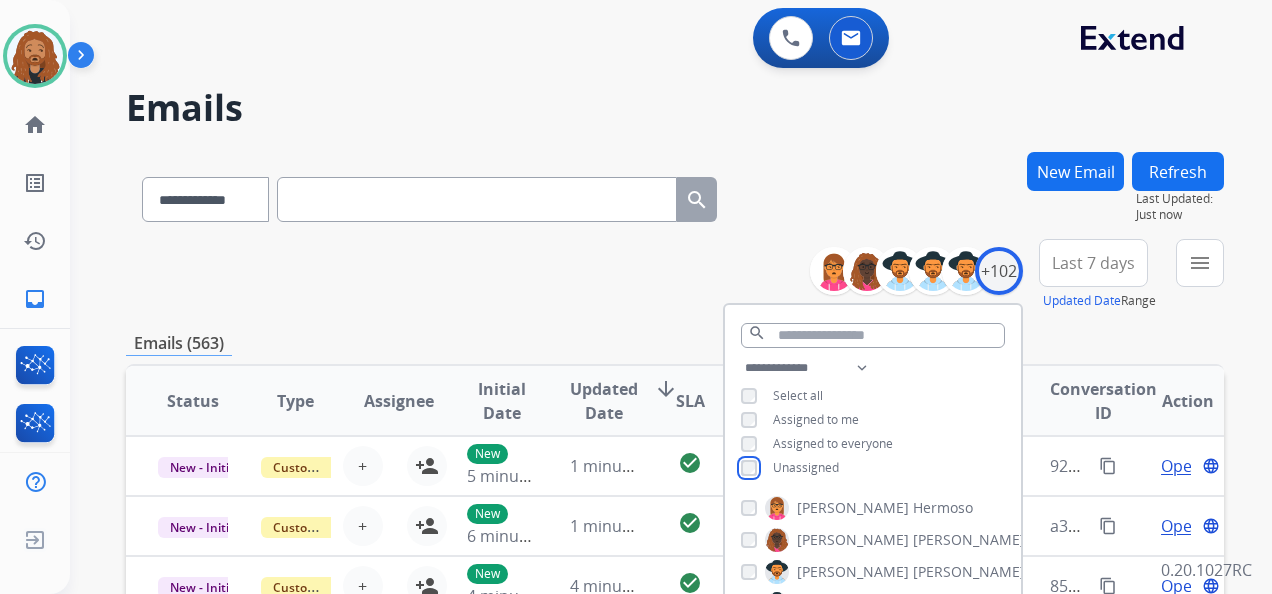 scroll, scrollTop: 2, scrollLeft: 0, axis: vertical 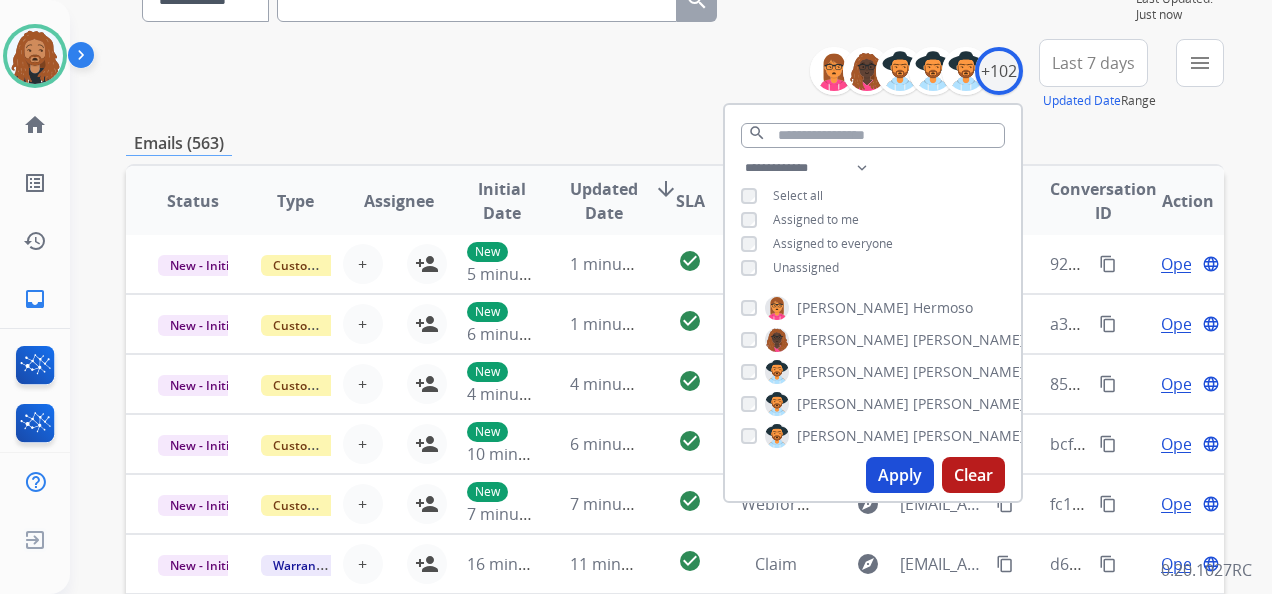 click on "Apply" at bounding box center [900, 475] 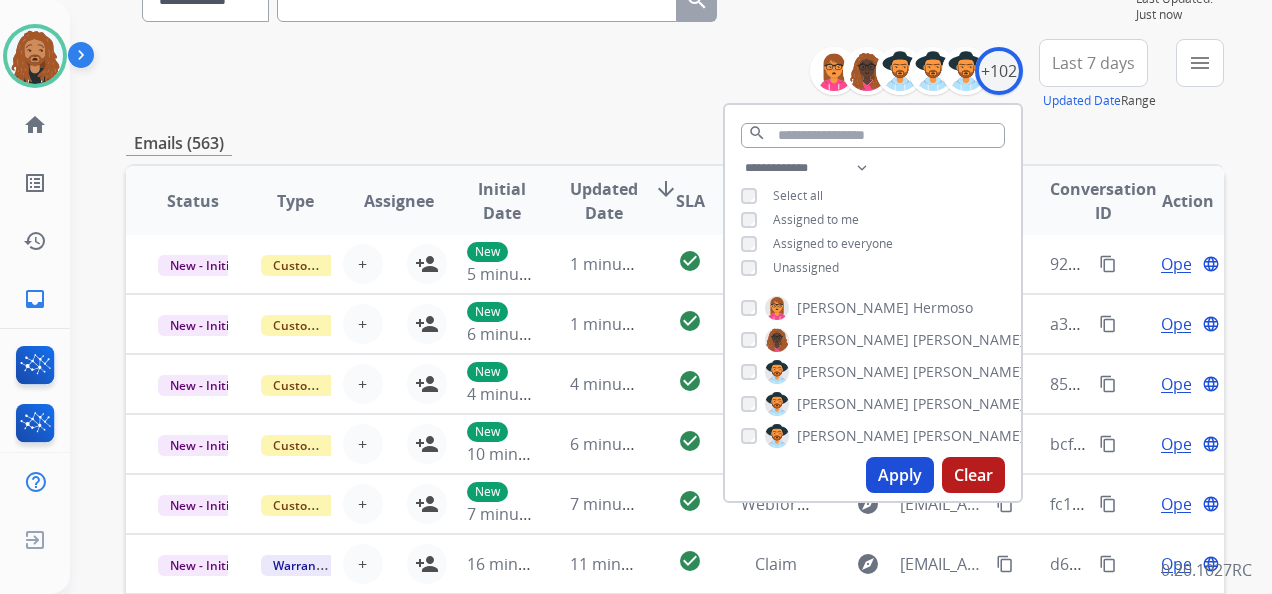 scroll, scrollTop: 0, scrollLeft: 0, axis: both 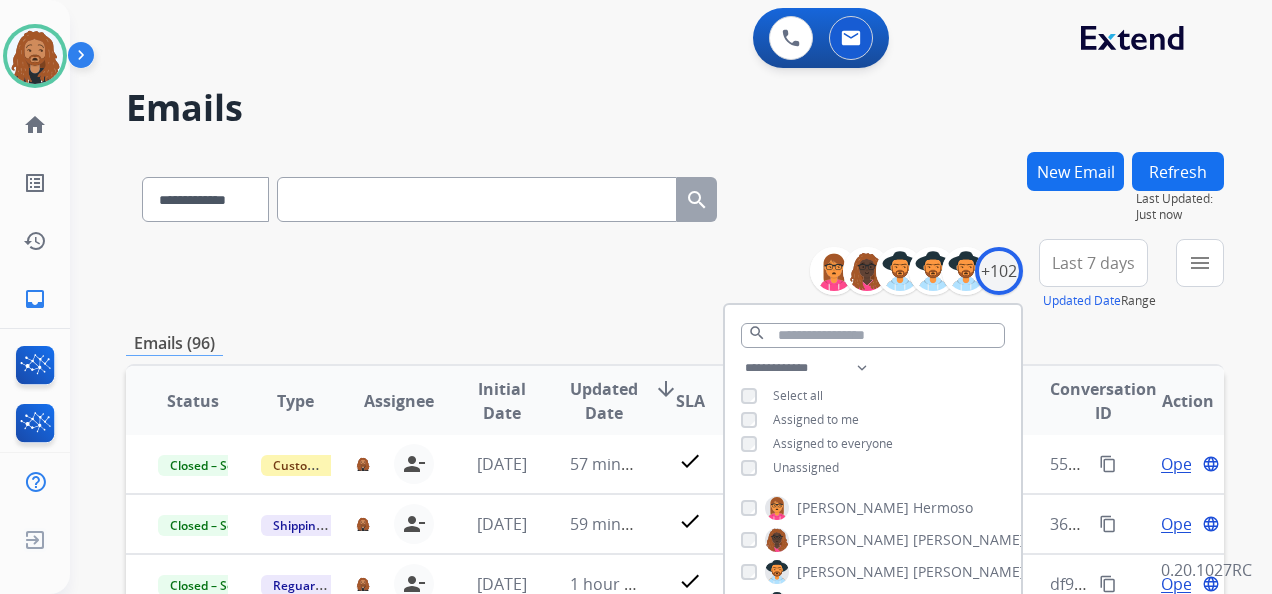 click on "Last 7 days" at bounding box center [1093, 263] 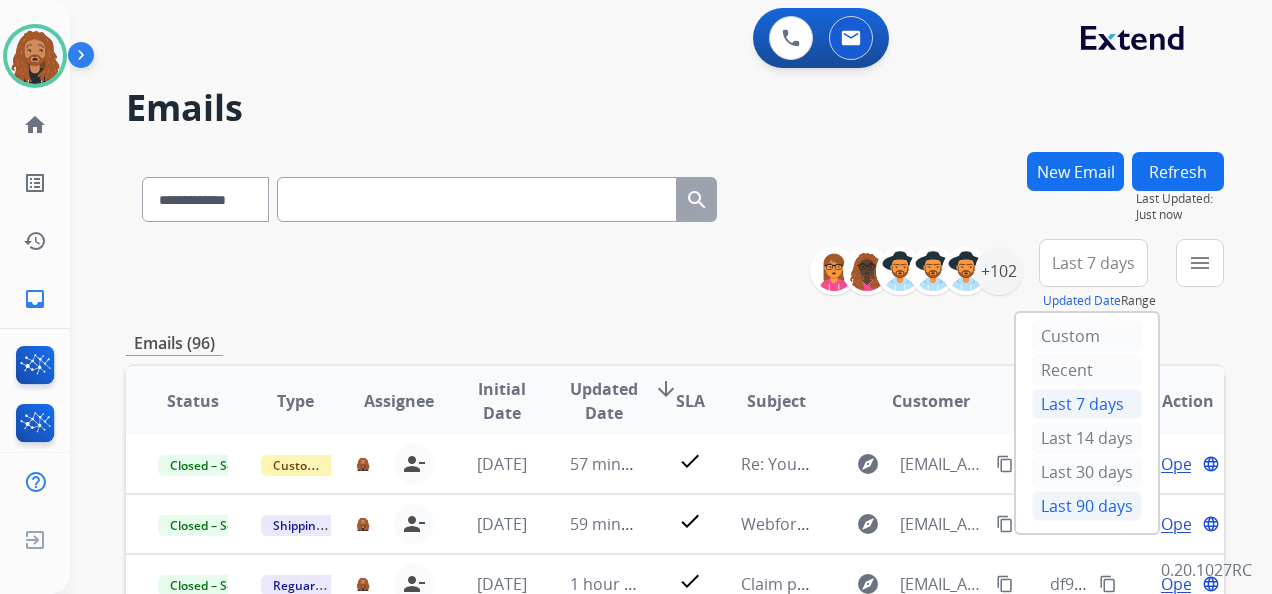 click on "Last 90 days" at bounding box center (1087, 506) 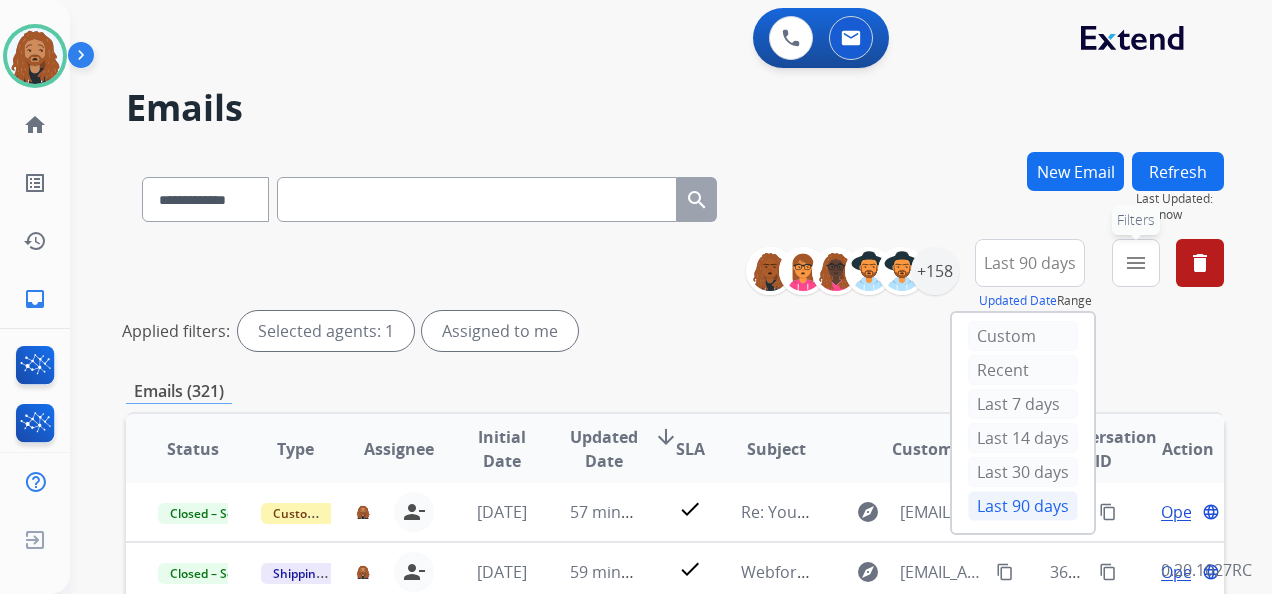 click on "menu" at bounding box center (1136, 263) 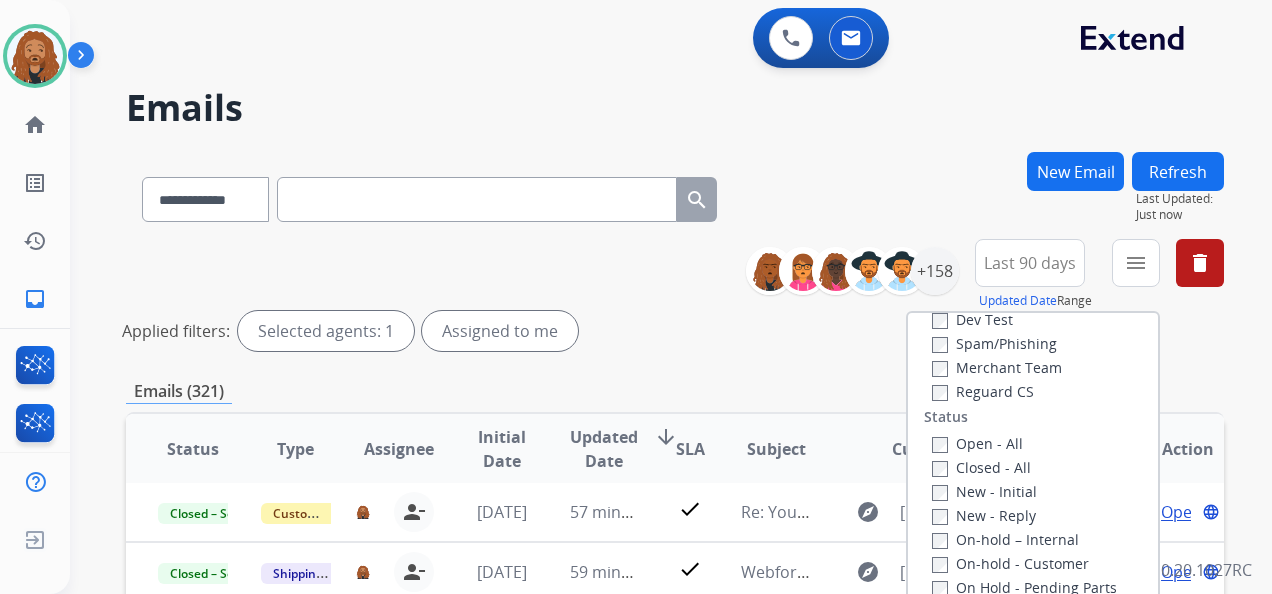 scroll, scrollTop: 200, scrollLeft: 0, axis: vertical 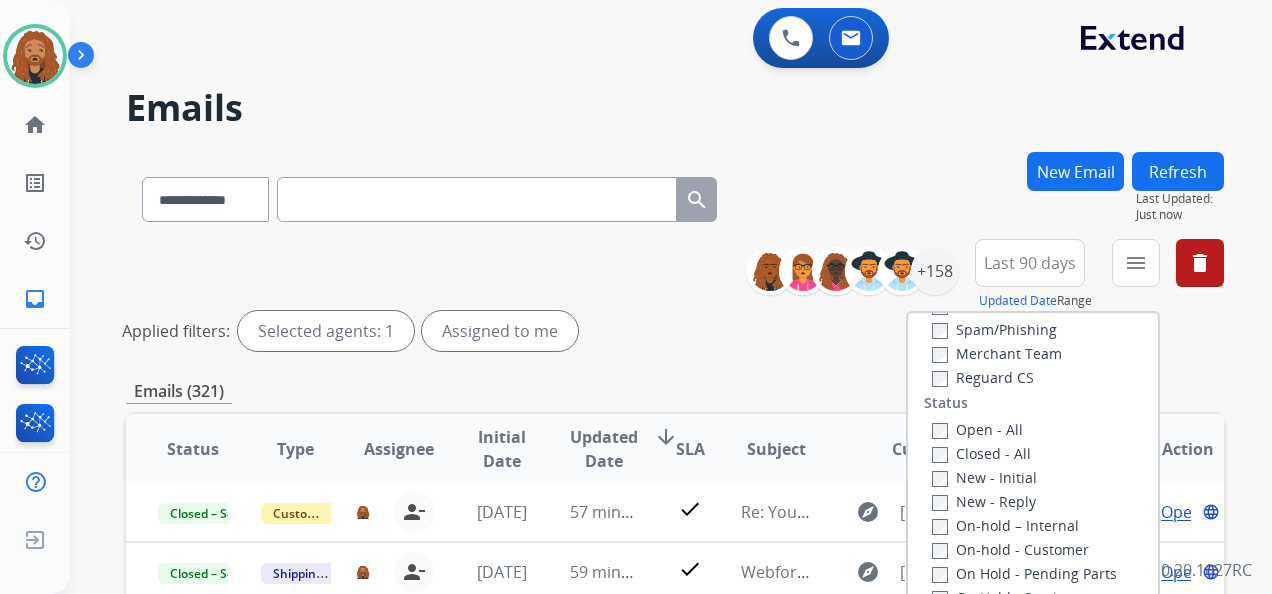 click on "Open - All" at bounding box center (977, 429) 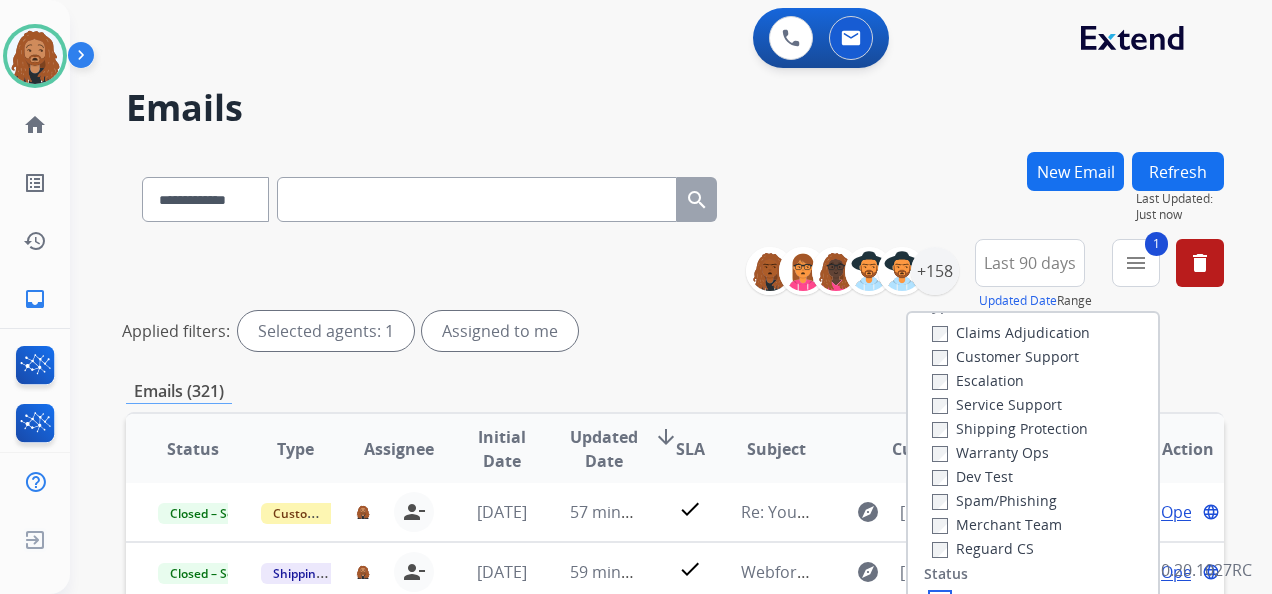 scroll, scrollTop: 0, scrollLeft: 0, axis: both 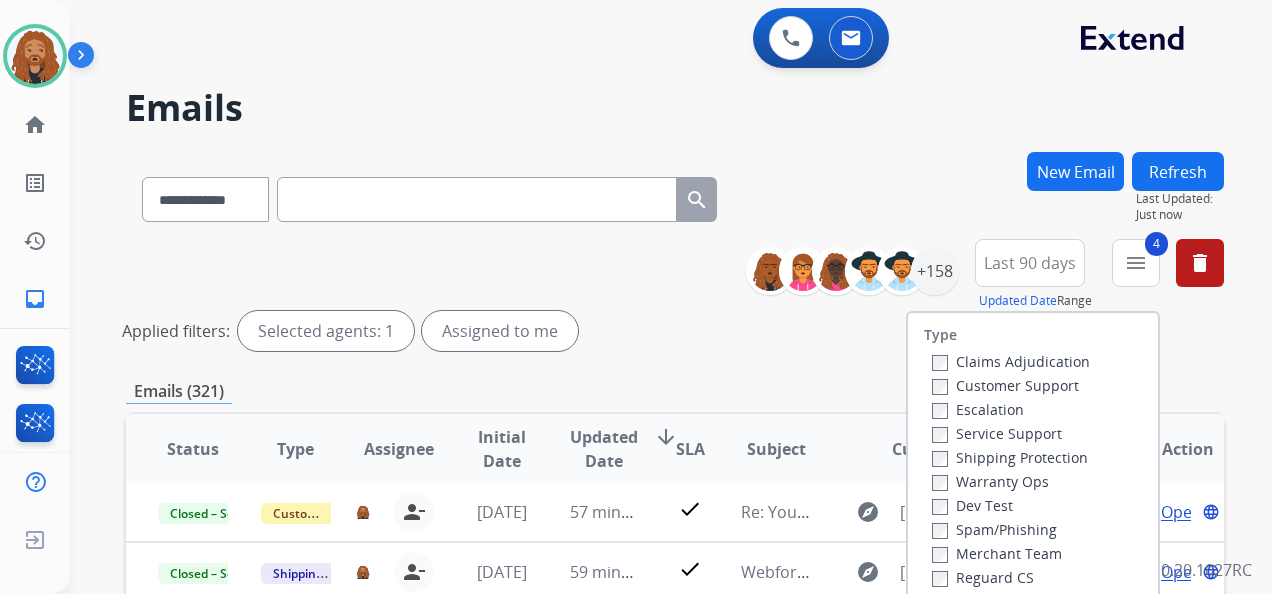 click on "Applied filters:  Selected agents: 1  Assigned to me" at bounding box center (671, 331) 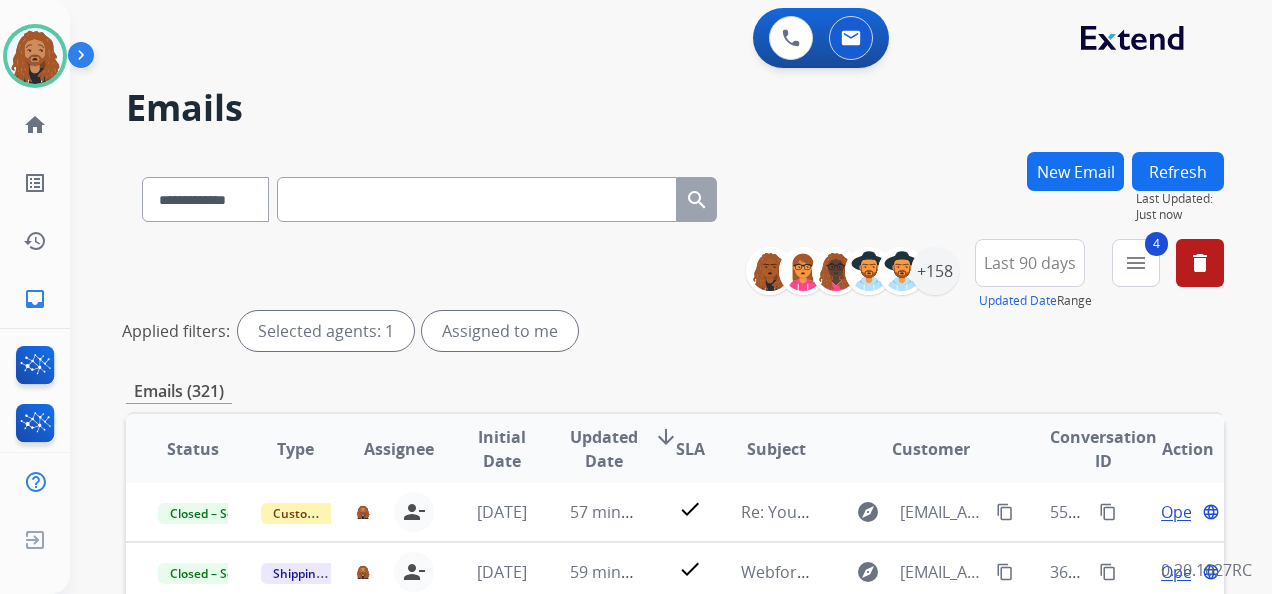 scroll, scrollTop: 200, scrollLeft: 0, axis: vertical 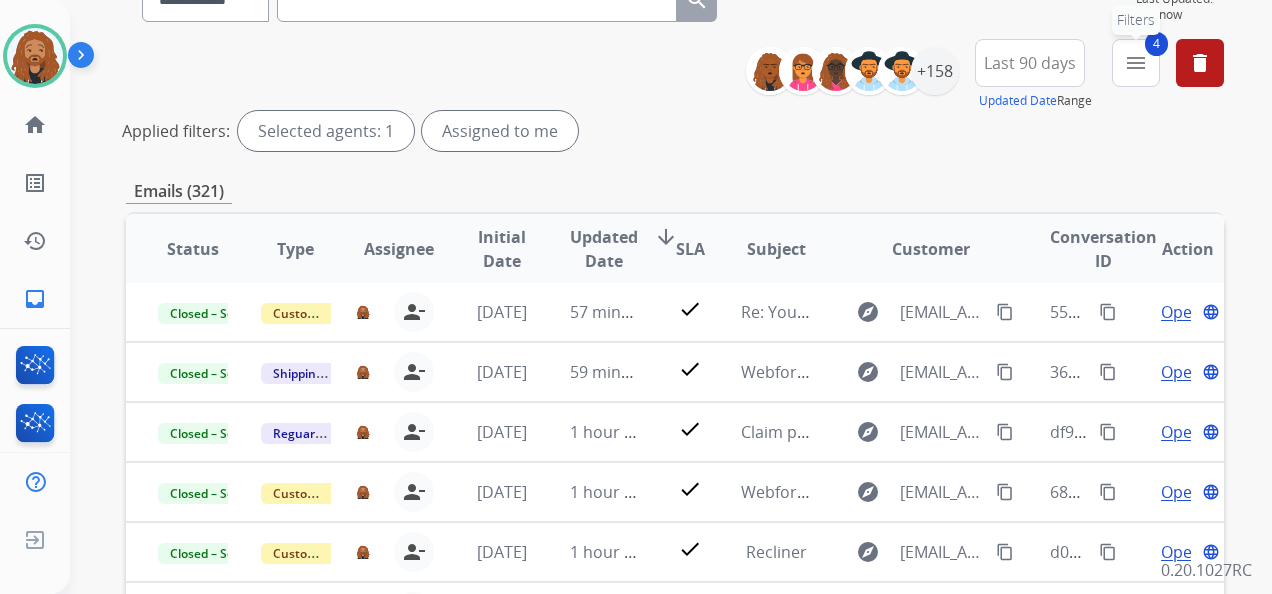 click on "menu" at bounding box center (1136, 63) 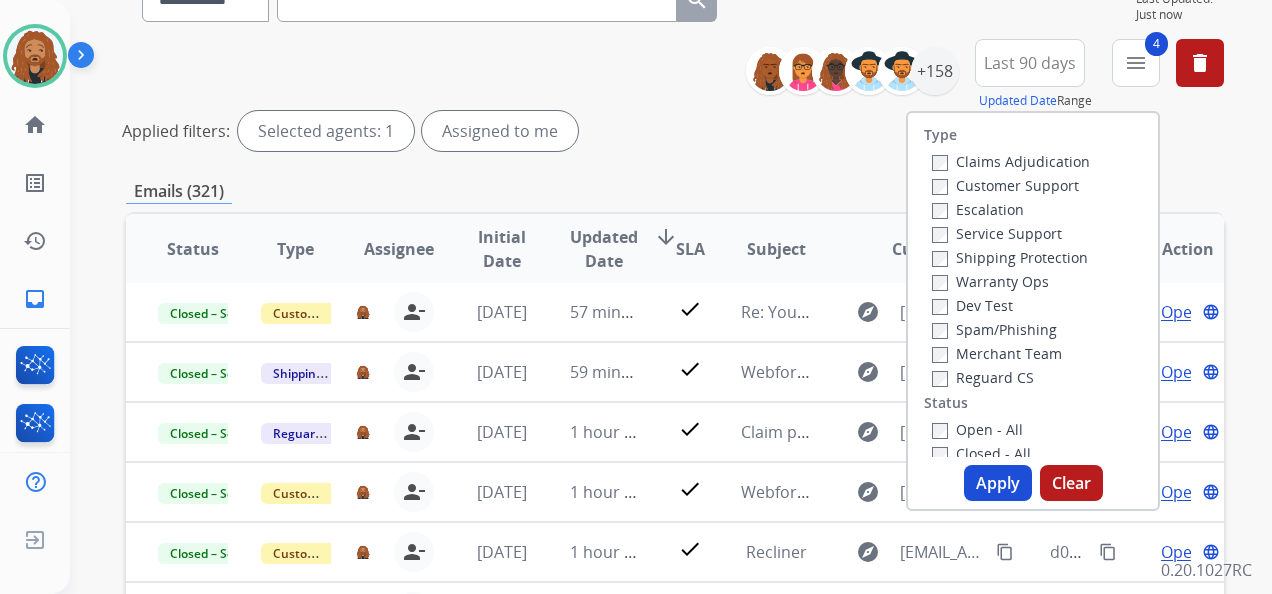 click on "Apply" at bounding box center [998, 483] 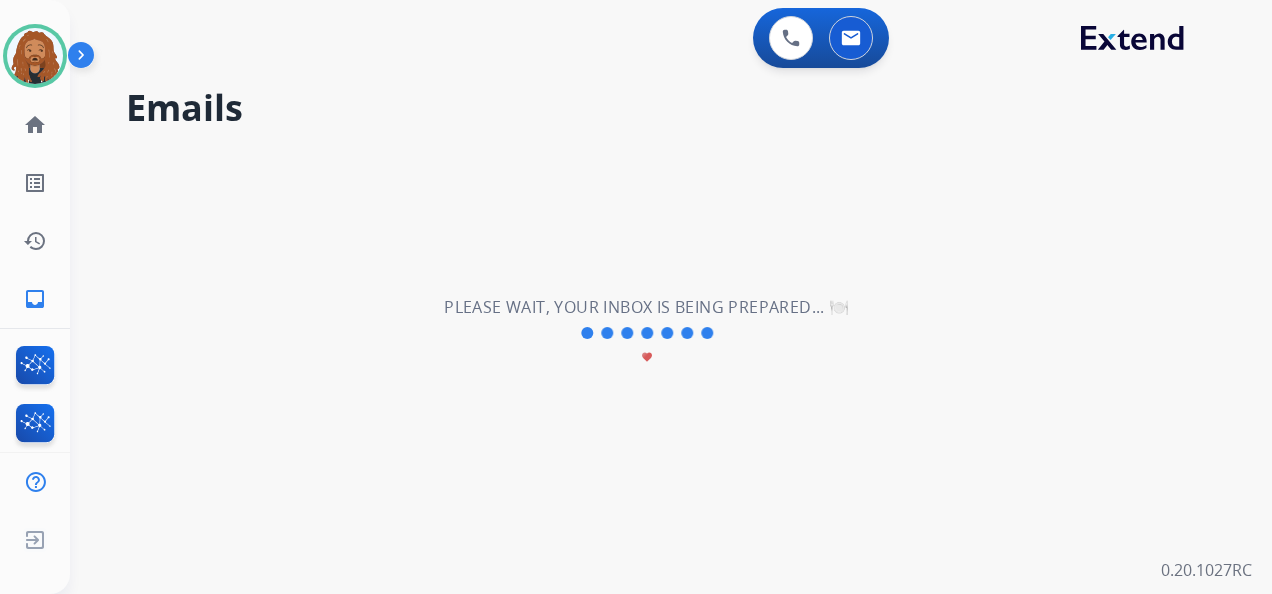 scroll, scrollTop: 0, scrollLeft: 0, axis: both 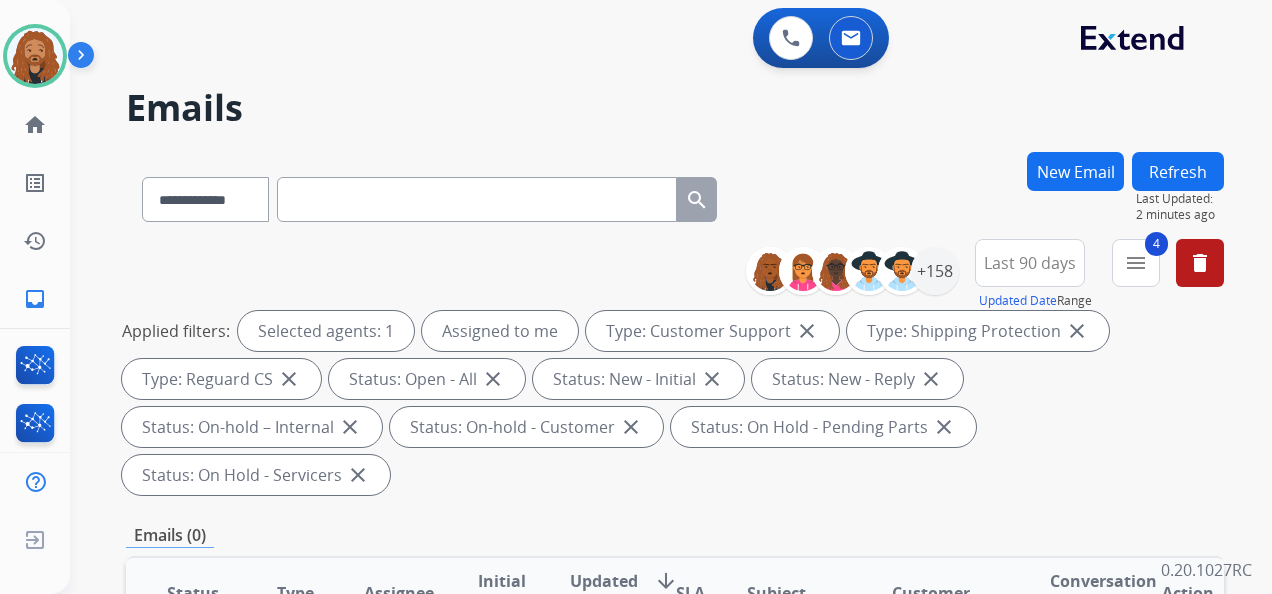 click at bounding box center (477, 199) 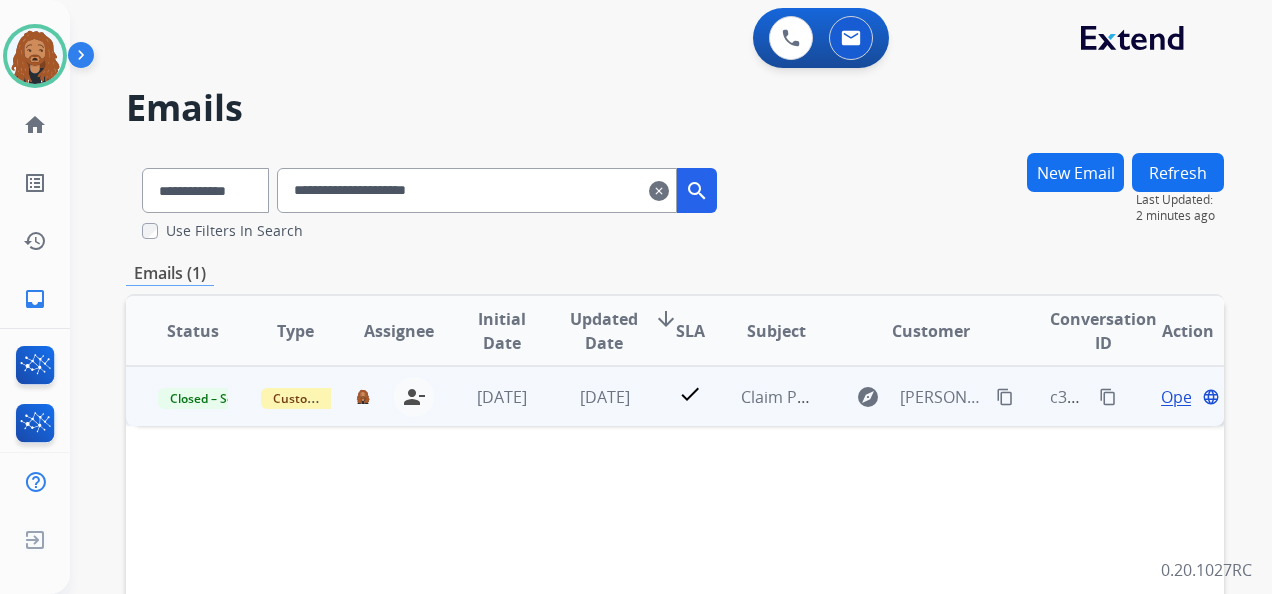 click on "Open" at bounding box center [1181, 397] 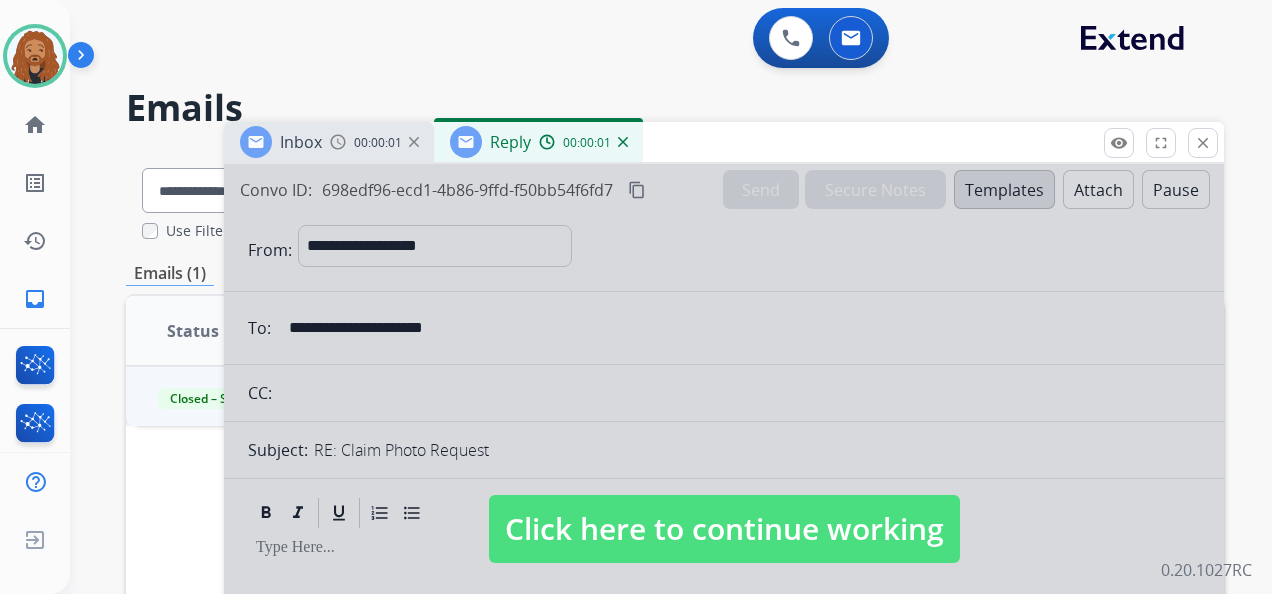 click on "Click here to continue working" at bounding box center [724, 529] 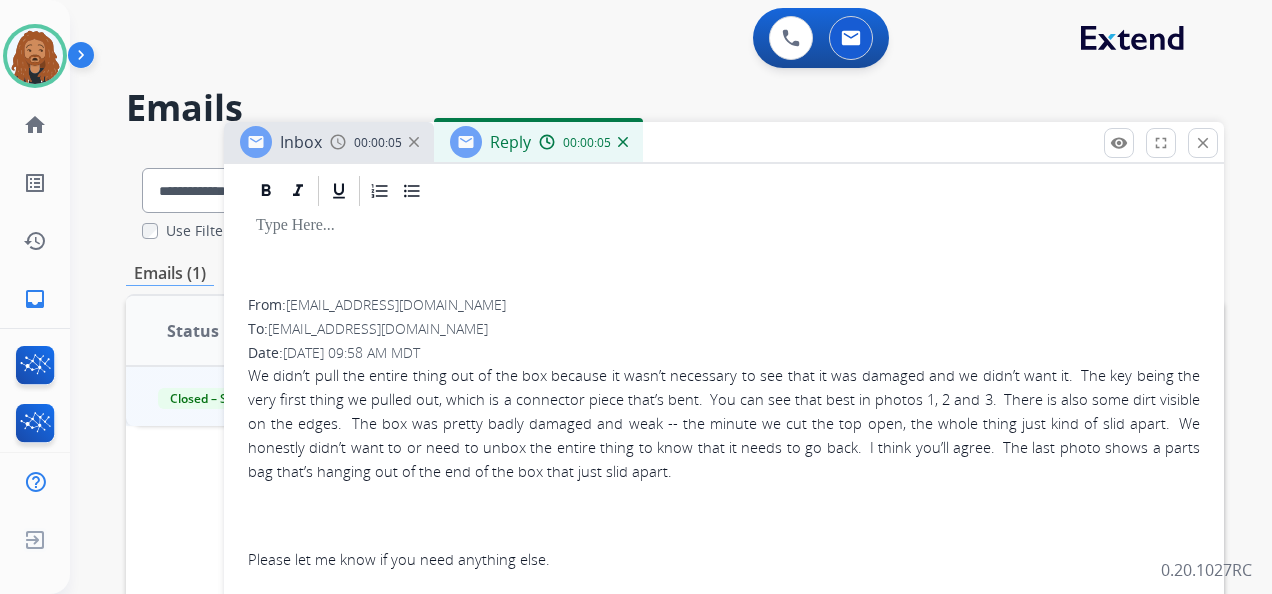 scroll, scrollTop: 200, scrollLeft: 0, axis: vertical 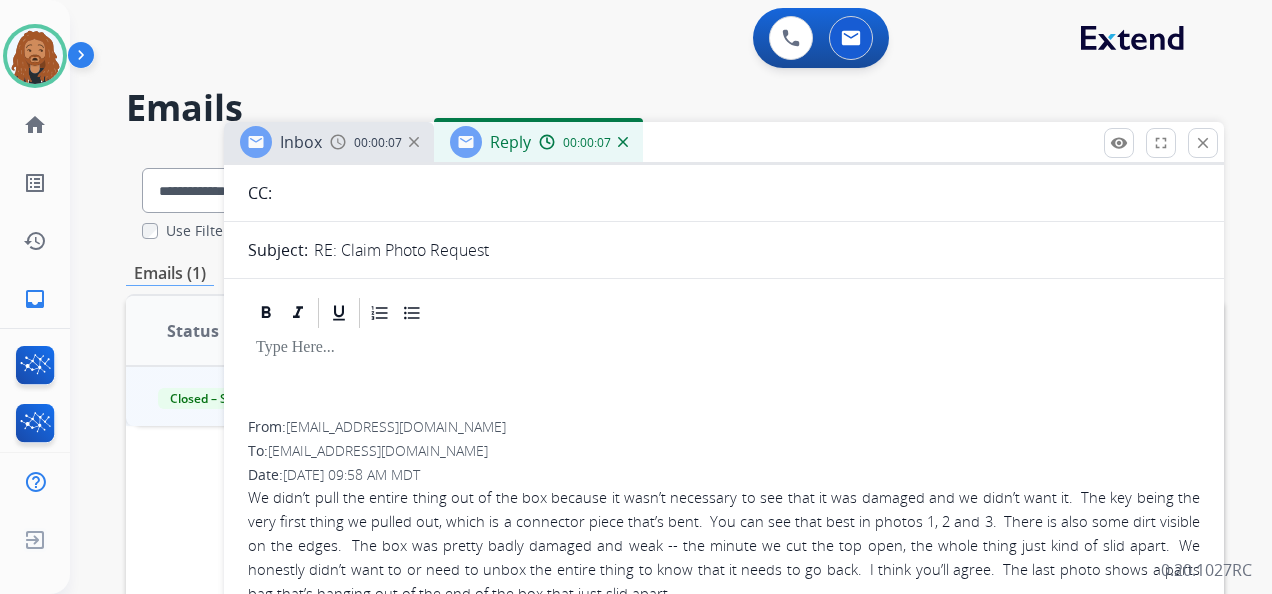 click on "00:00:07" at bounding box center [583, 142] 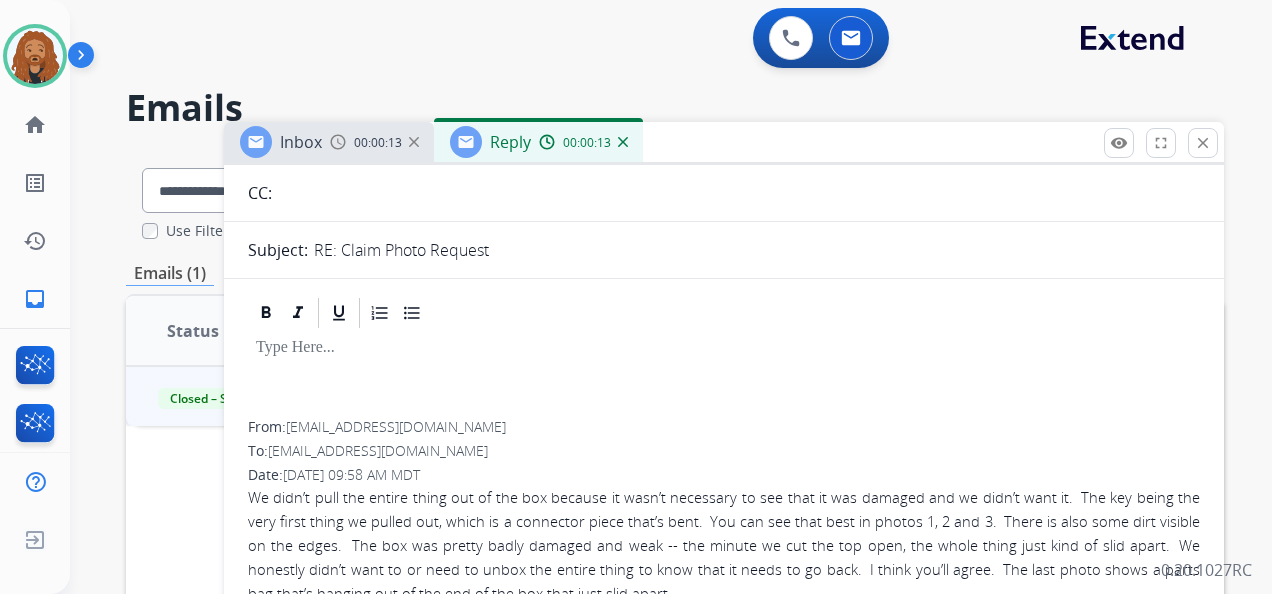 click at bounding box center [623, 142] 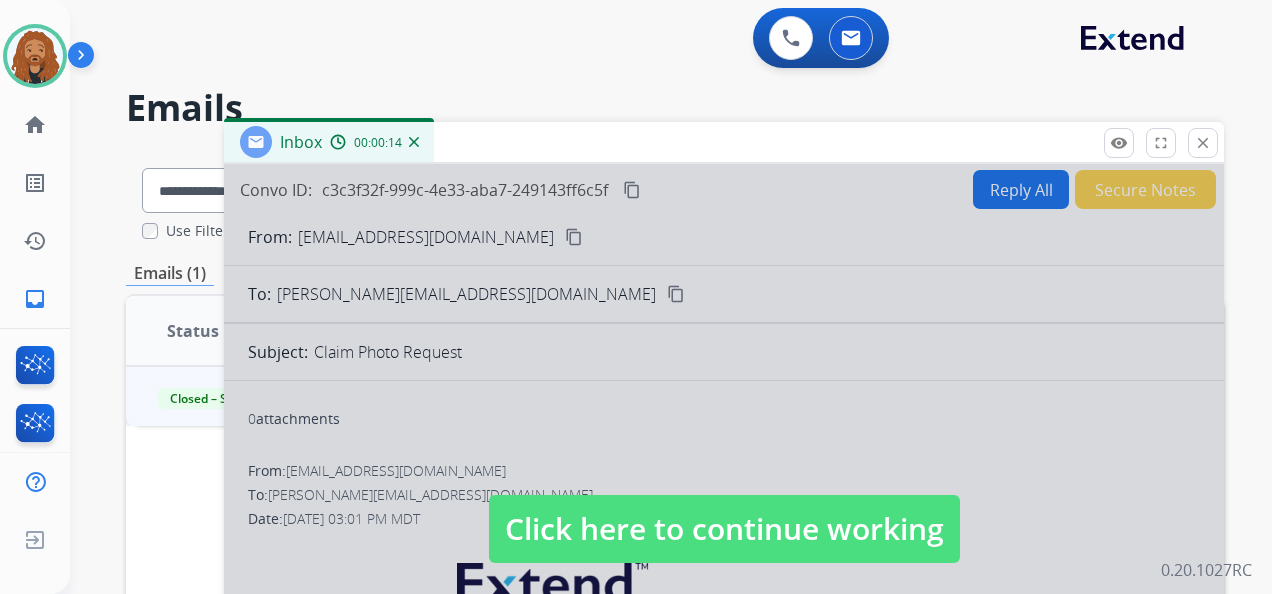 click at bounding box center [724, 509] 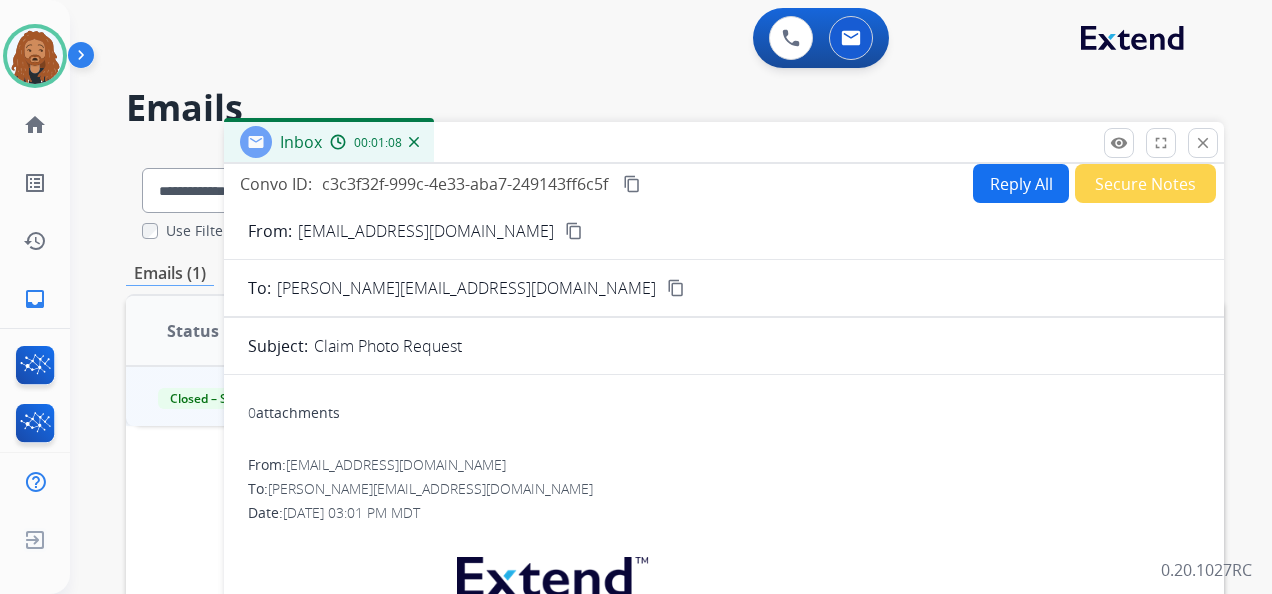 scroll, scrollTop: 0, scrollLeft: 0, axis: both 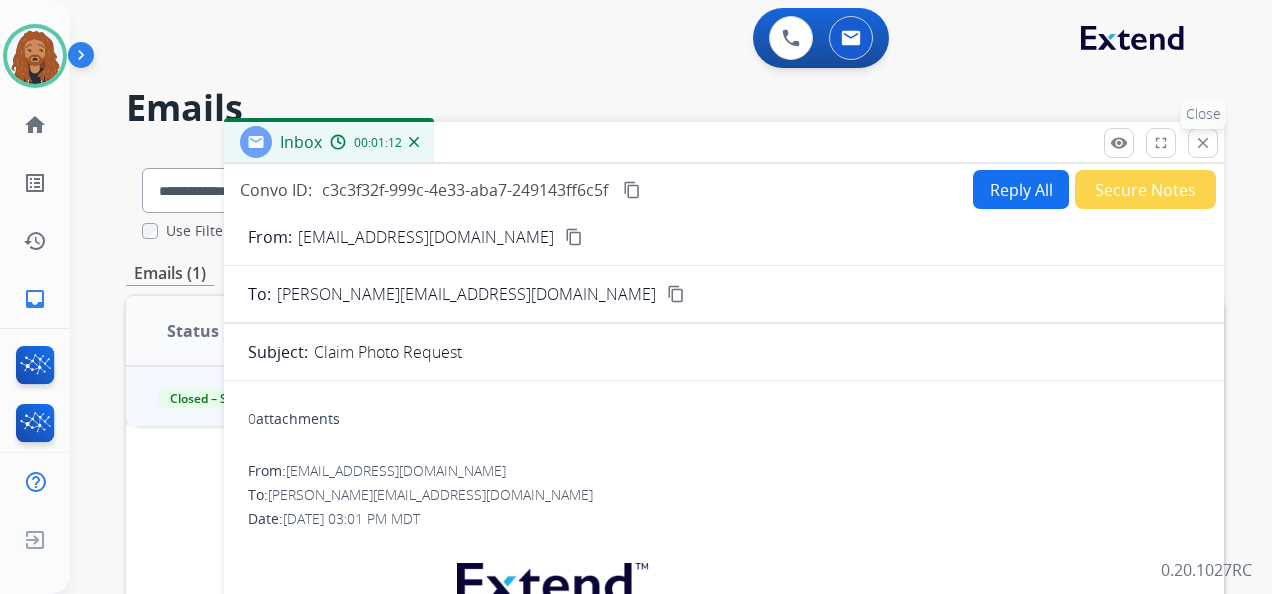 click on "close" at bounding box center [1203, 143] 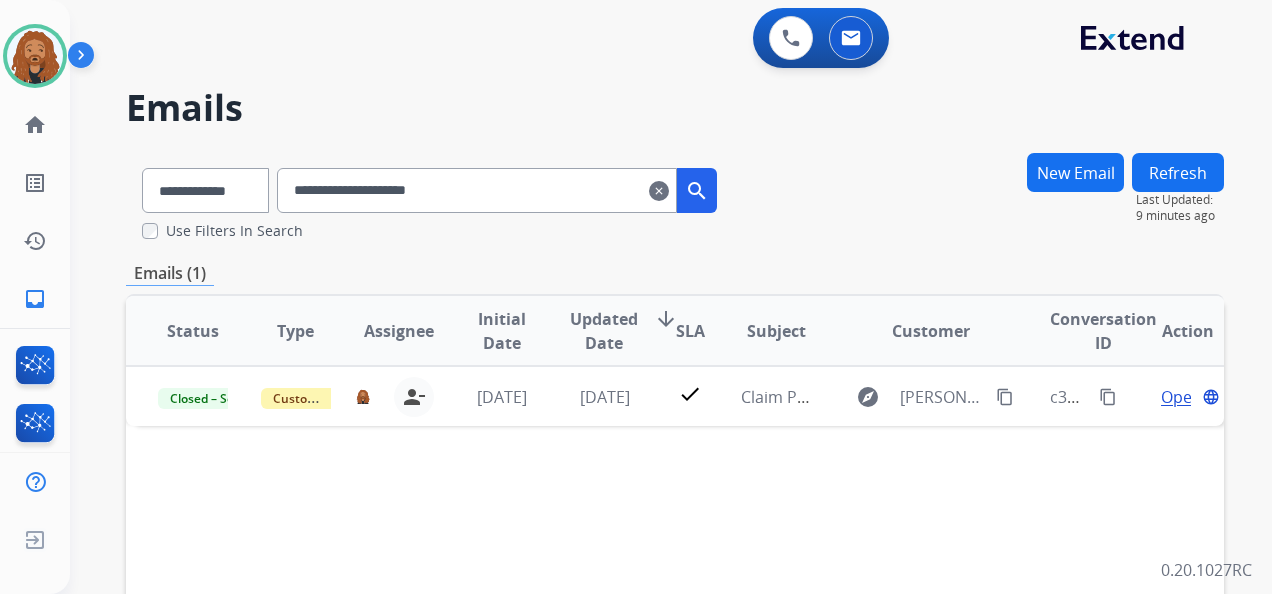 click on "clear" at bounding box center (659, 191) 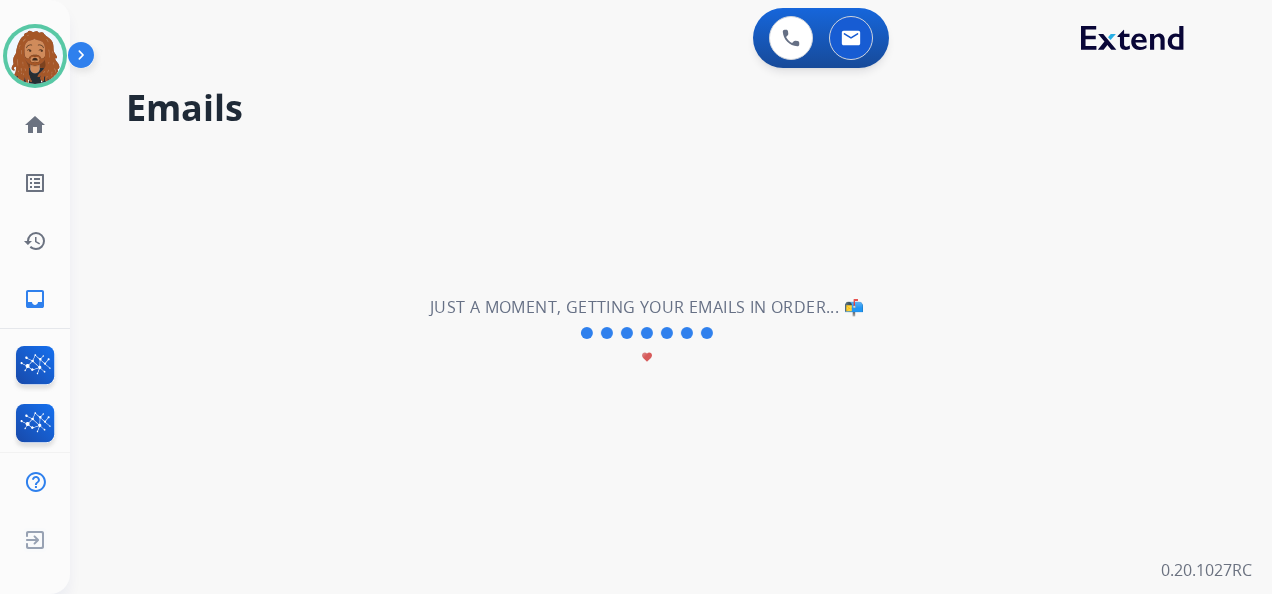 type 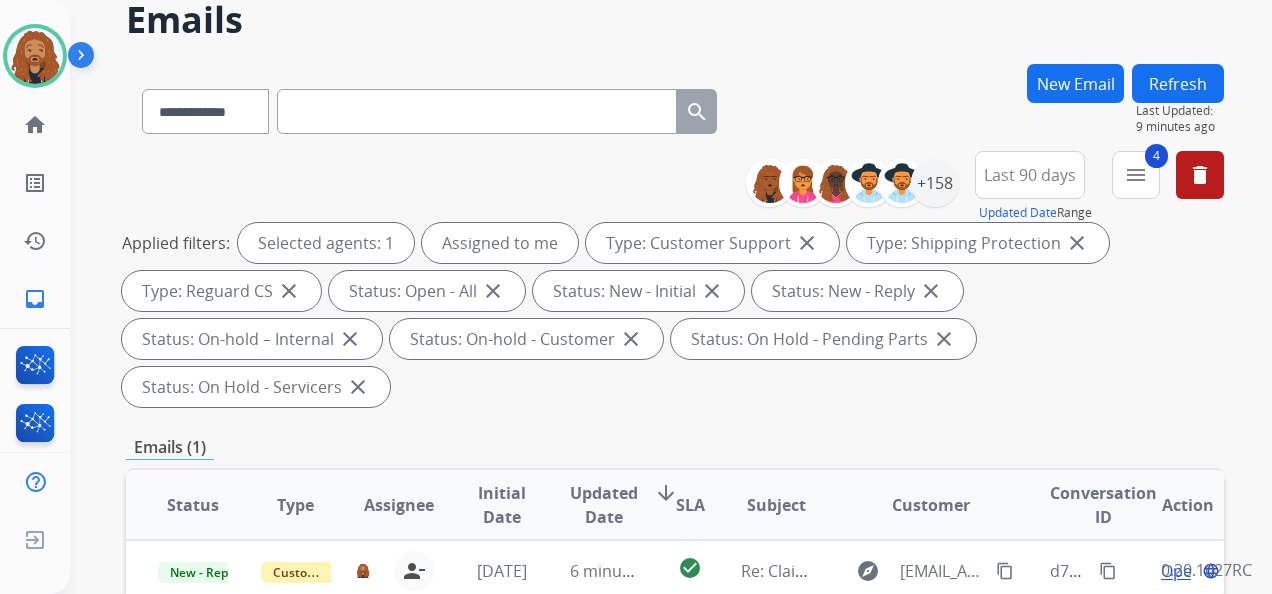 scroll, scrollTop: 300, scrollLeft: 0, axis: vertical 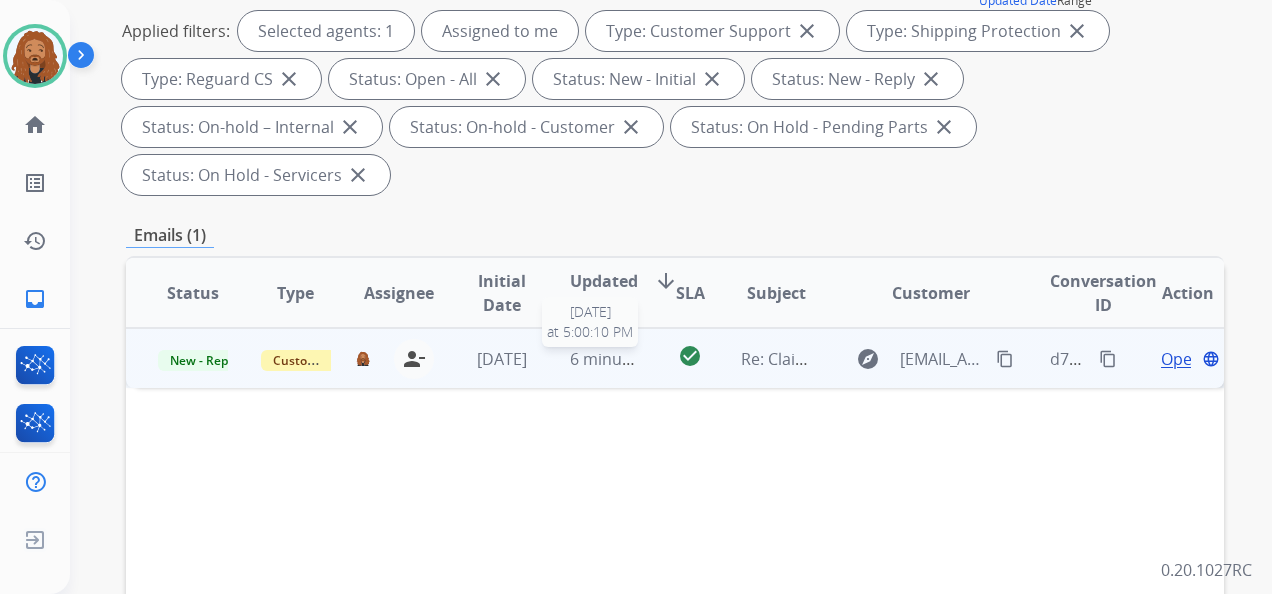 click on "6 minutes ago" at bounding box center (605, 359) 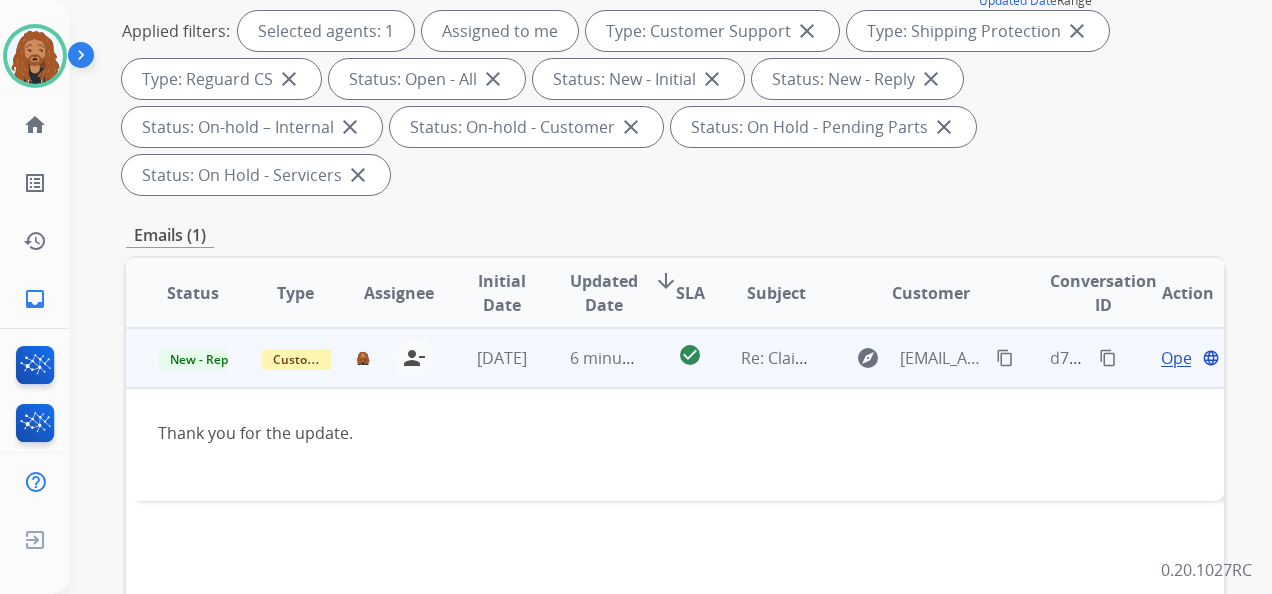 click on "Open" at bounding box center [1181, 358] 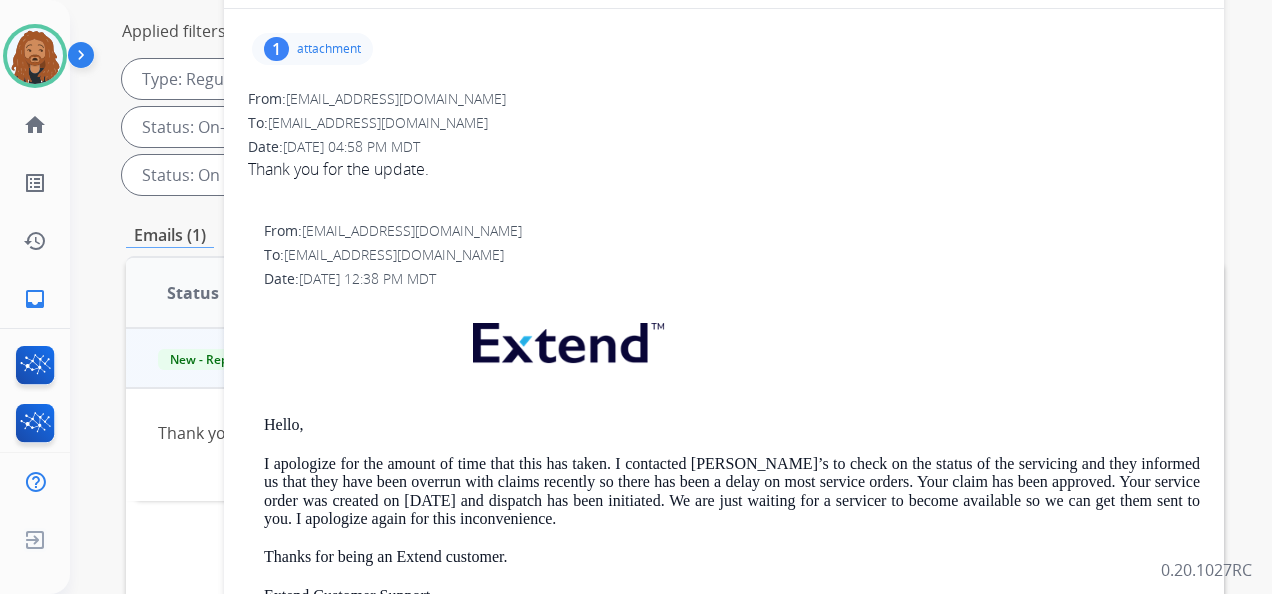 scroll, scrollTop: 0, scrollLeft: 0, axis: both 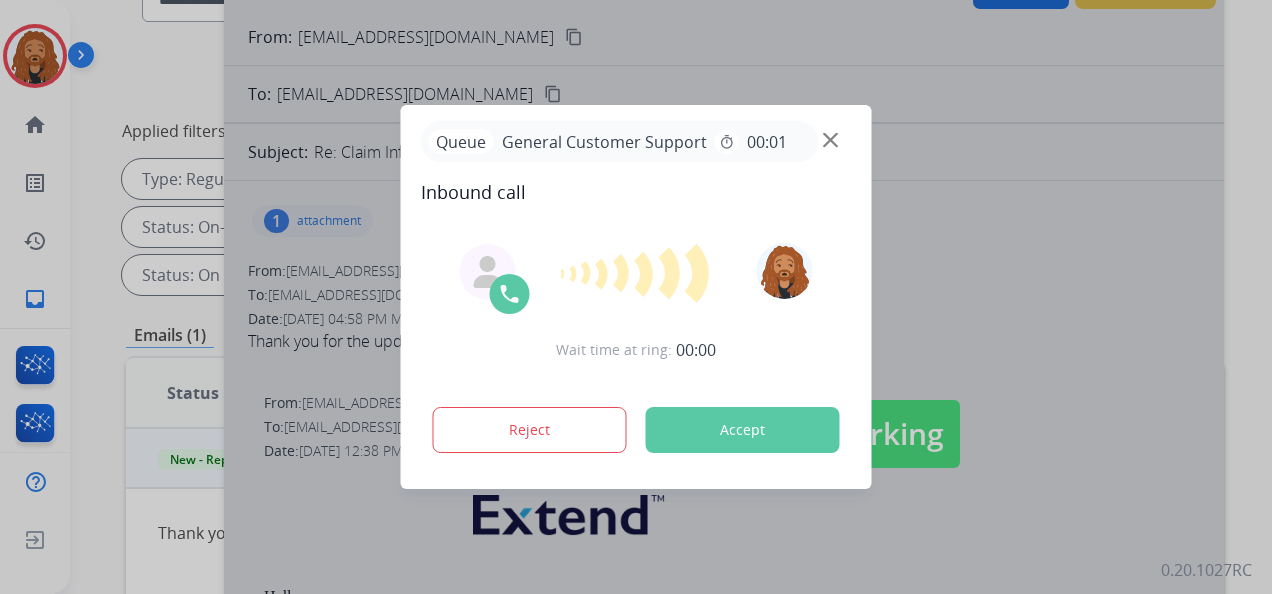 click at bounding box center [636, 297] 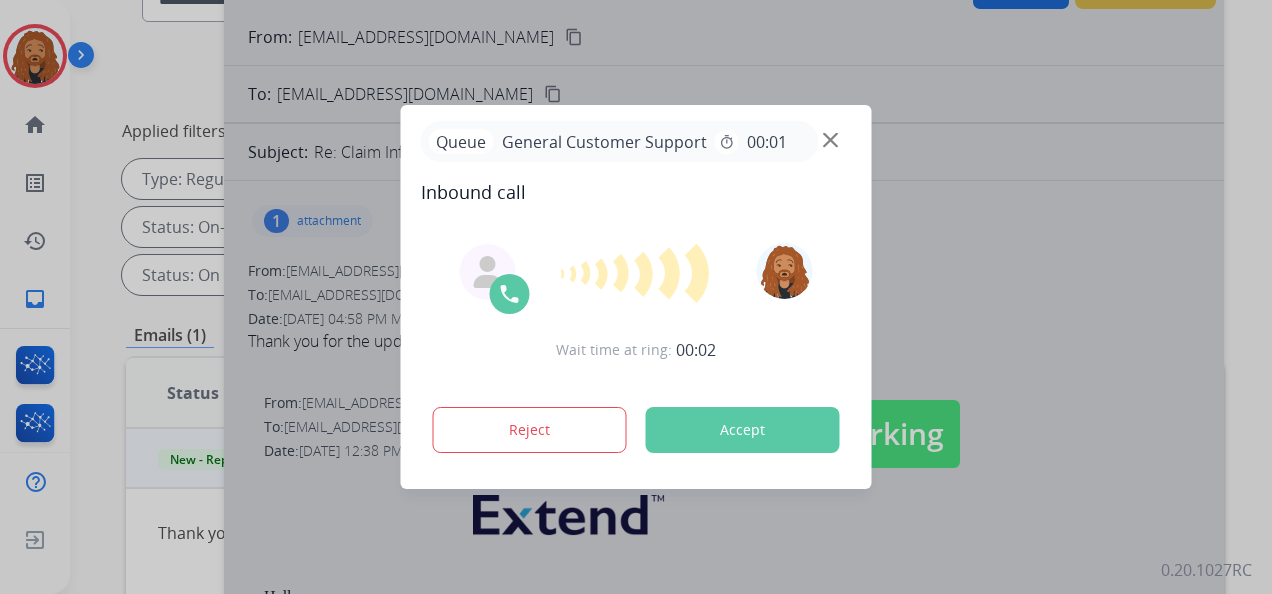 click at bounding box center [636, 297] 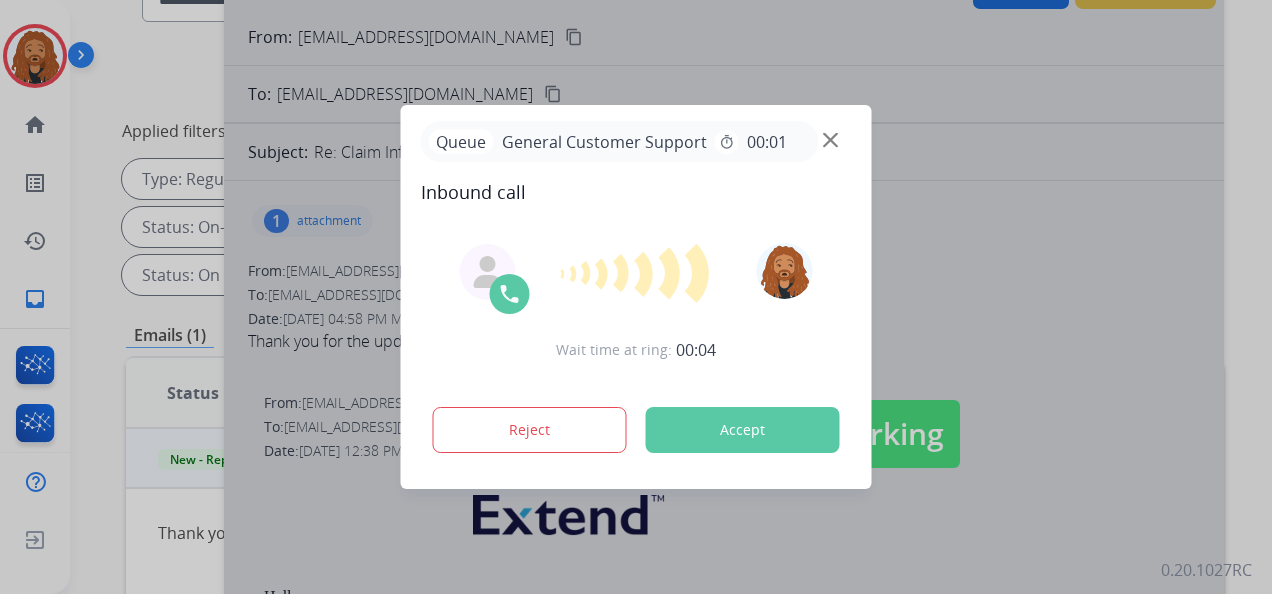 click on "Inbound call" at bounding box center [636, 192] 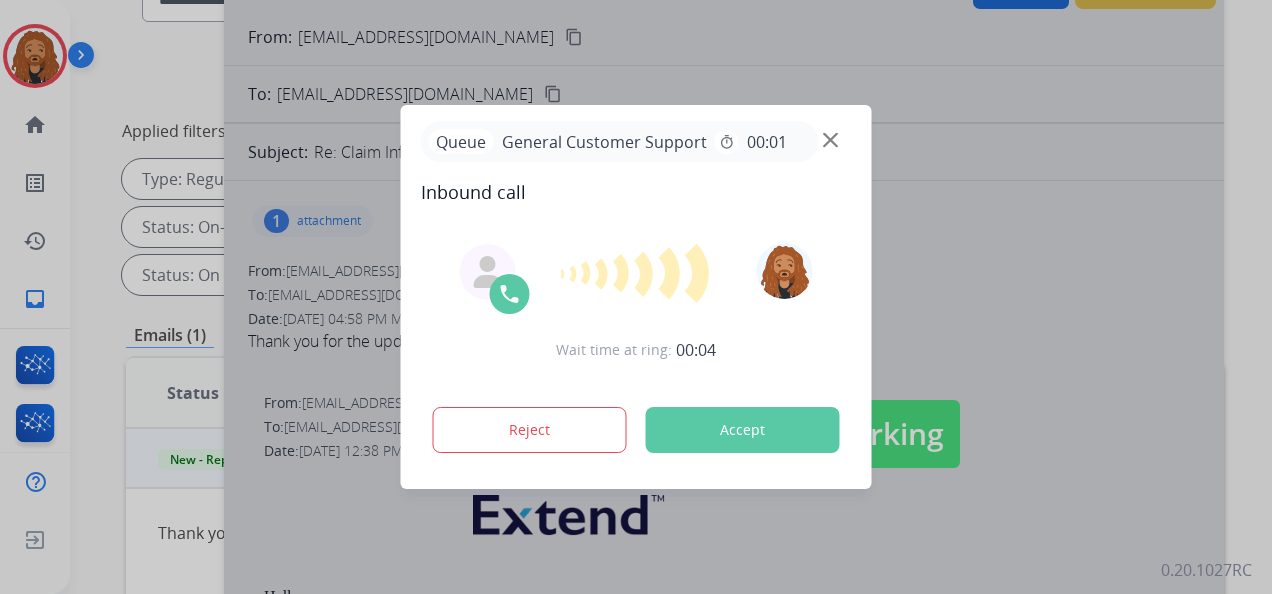 click on "Inbound call" at bounding box center [636, 192] 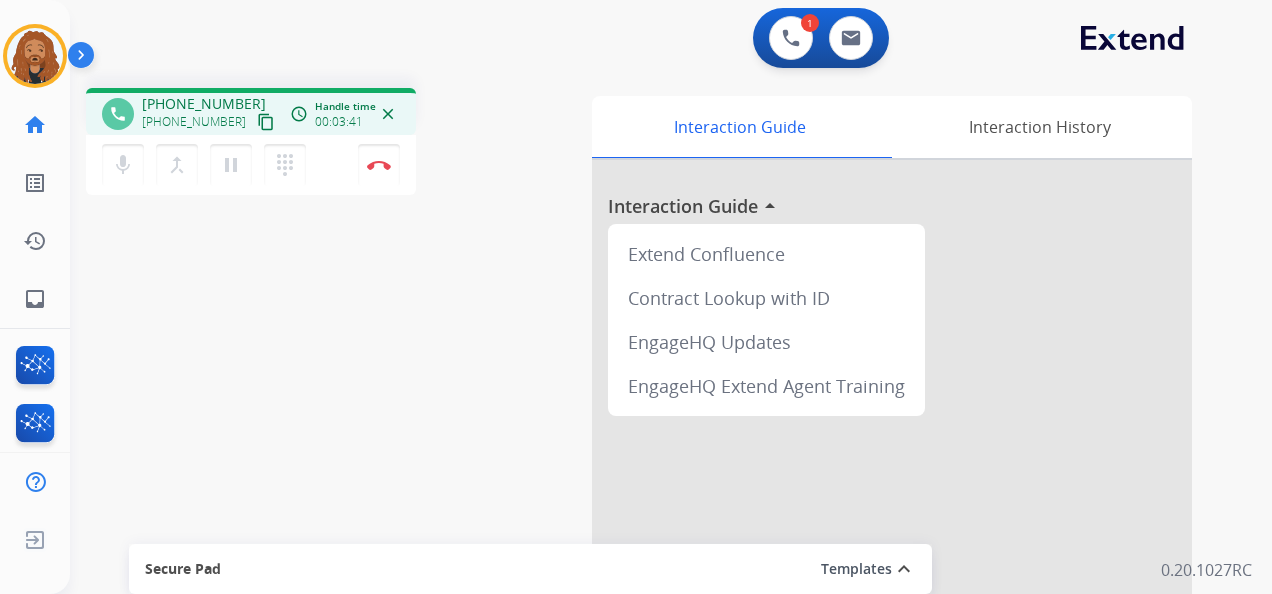 click on "+13303035545 content_copy" at bounding box center (210, 122) 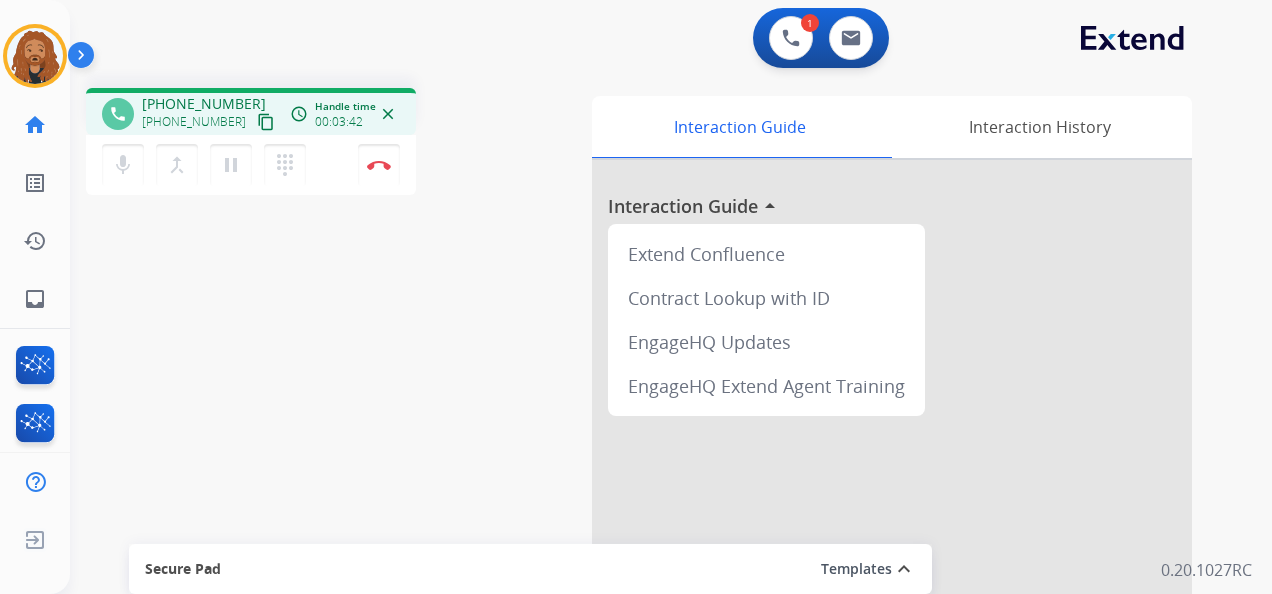 click on "content_copy" at bounding box center [266, 122] 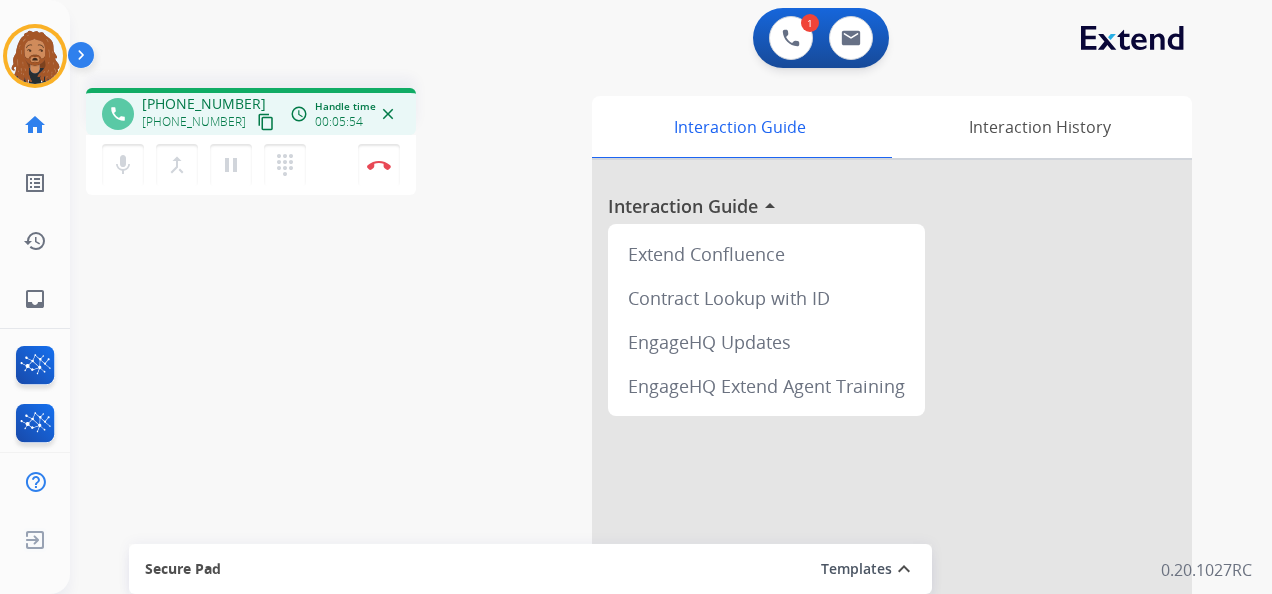 click on "content_copy" at bounding box center (266, 122) 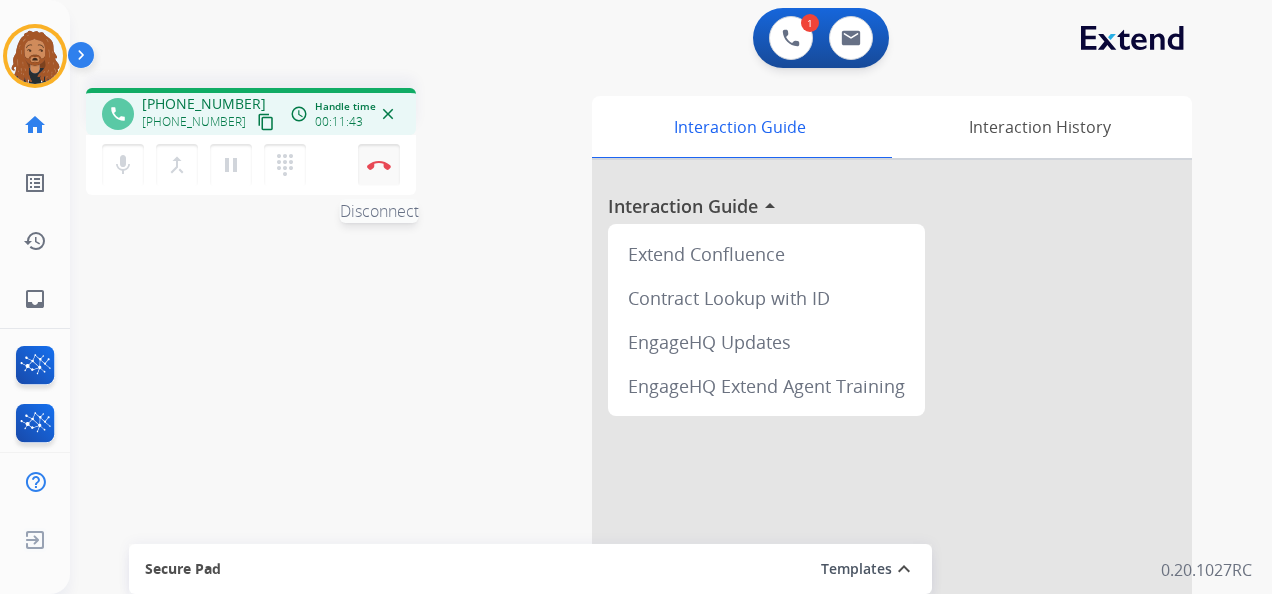 click on "Disconnect" at bounding box center (379, 165) 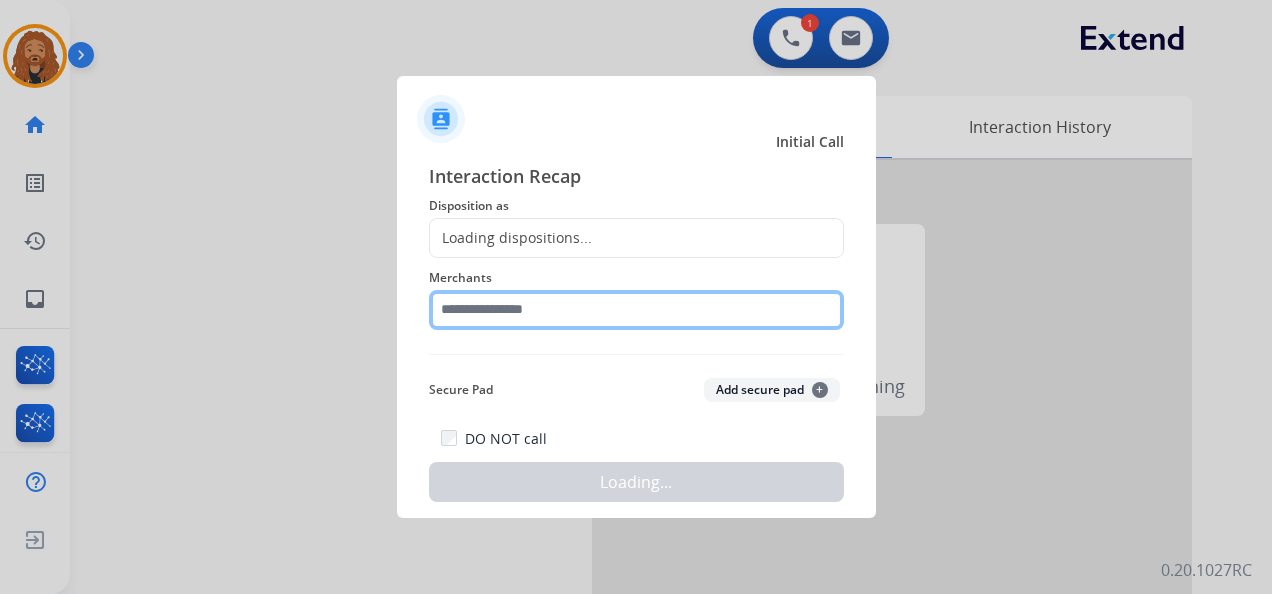 click 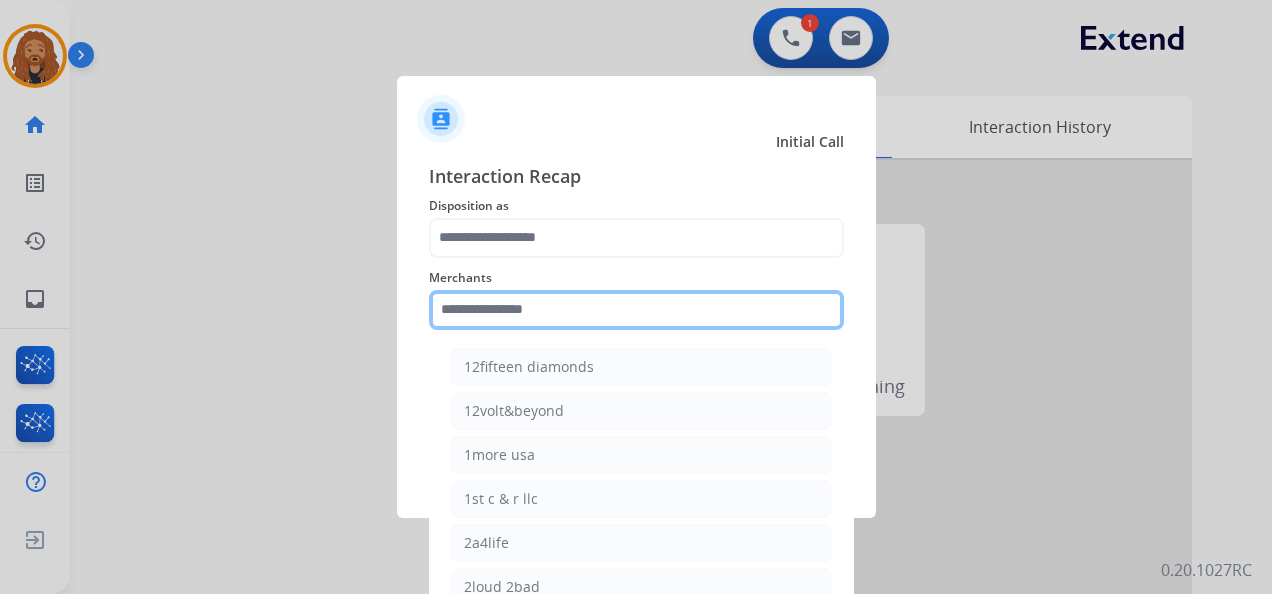 click 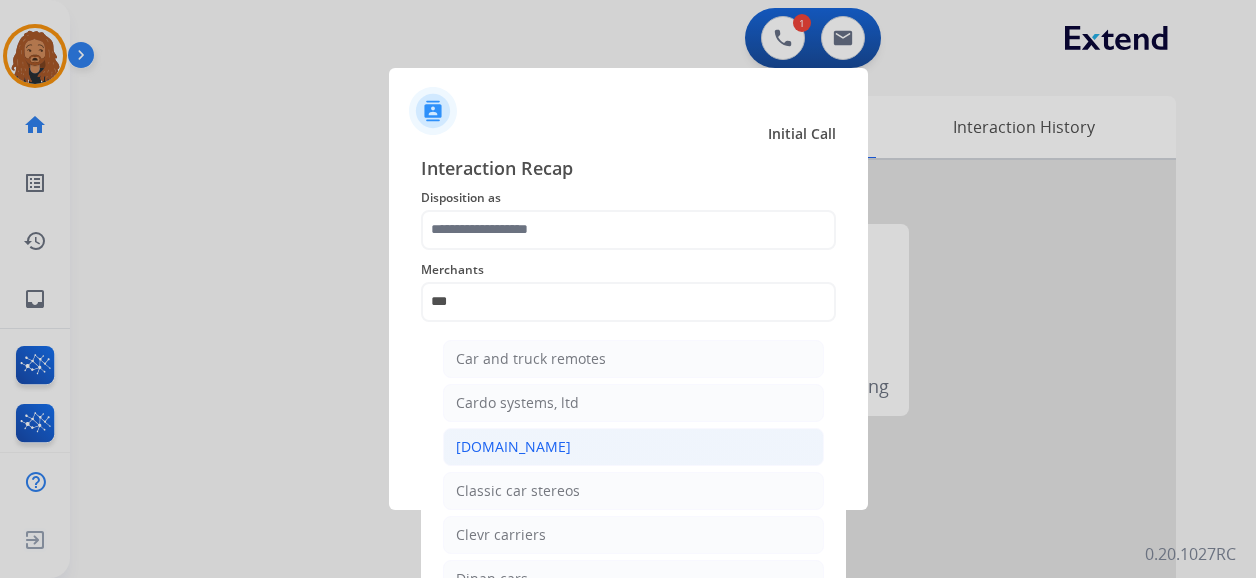 click on "[DOMAIN_NAME]" 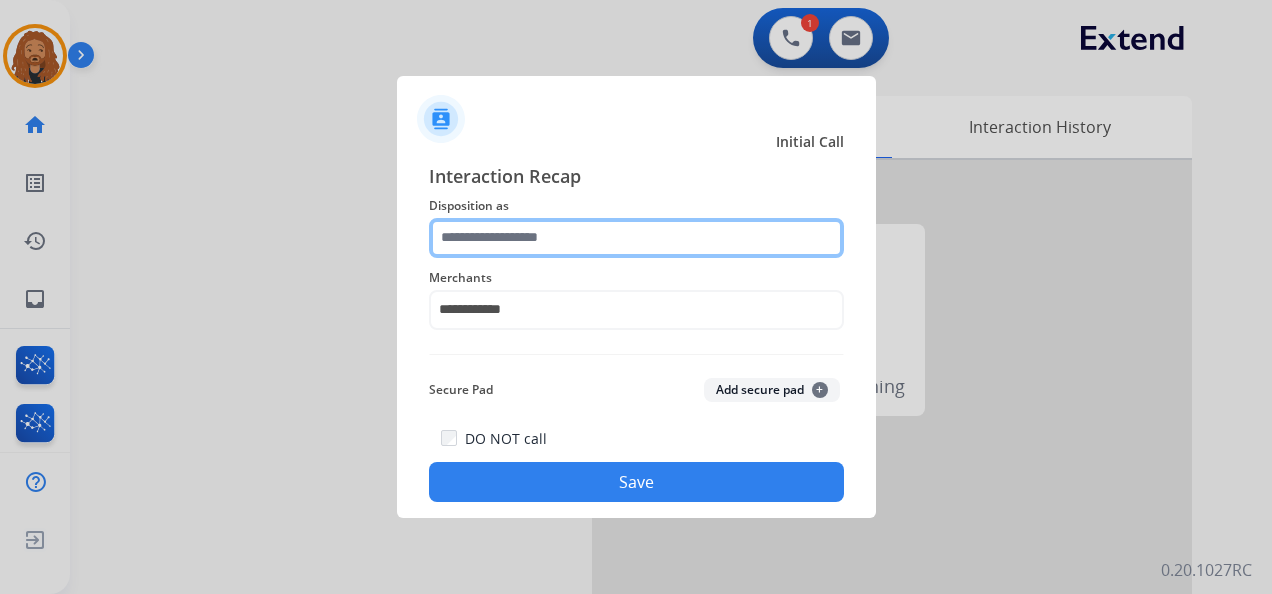 click 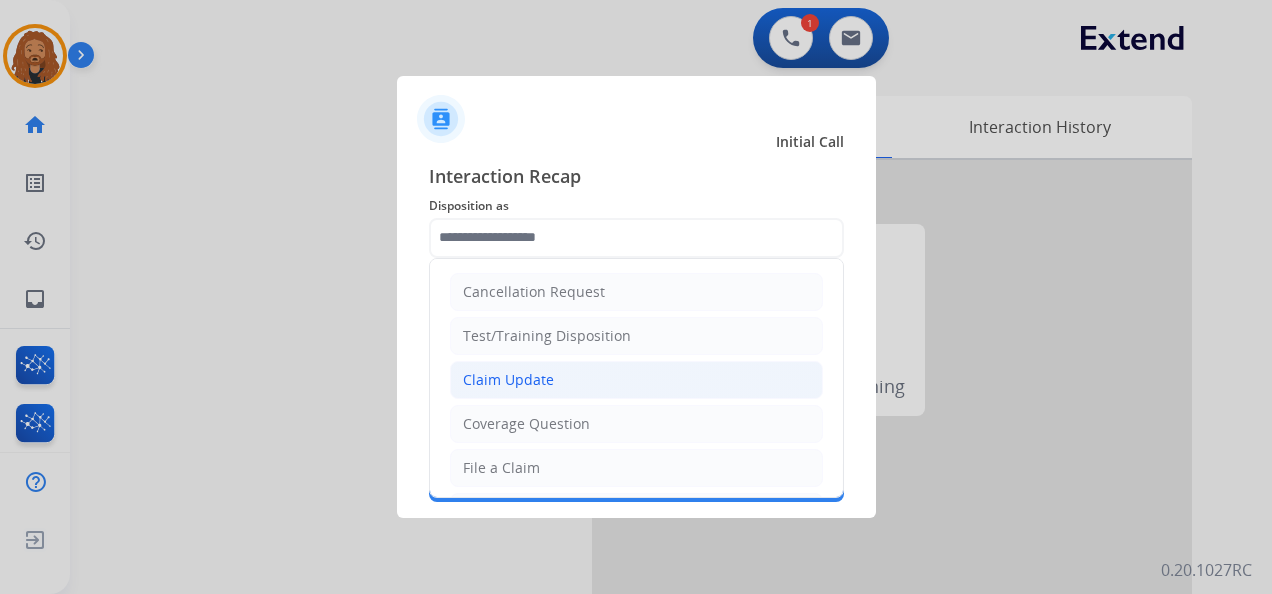 click on "Claim Update" 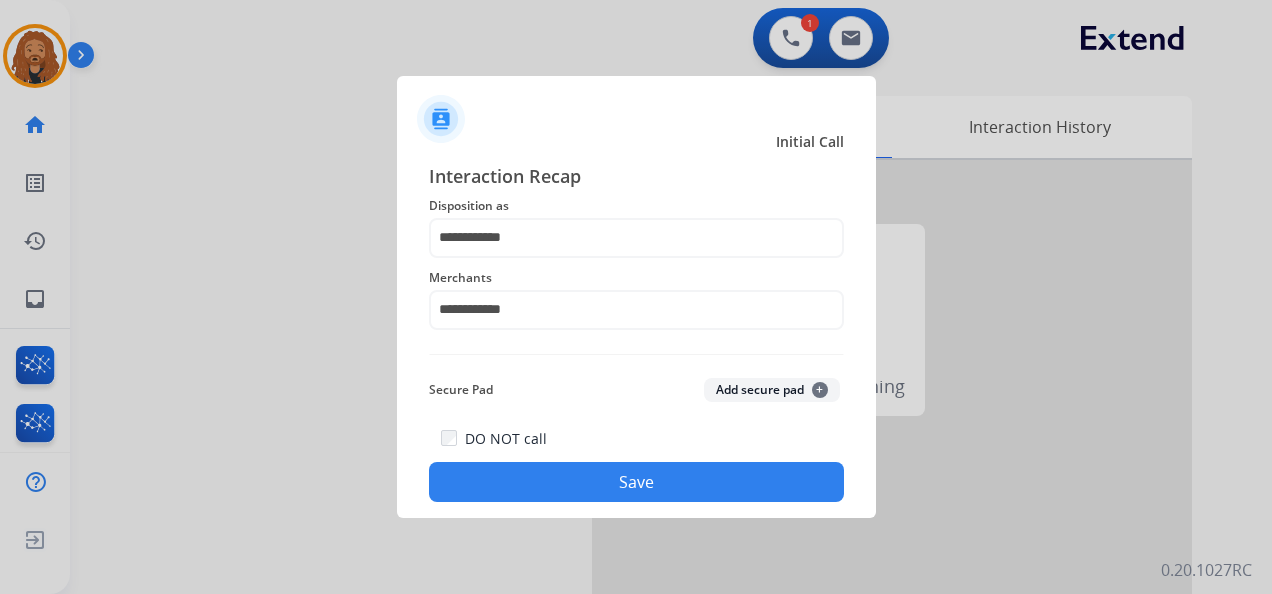 click on "Save" 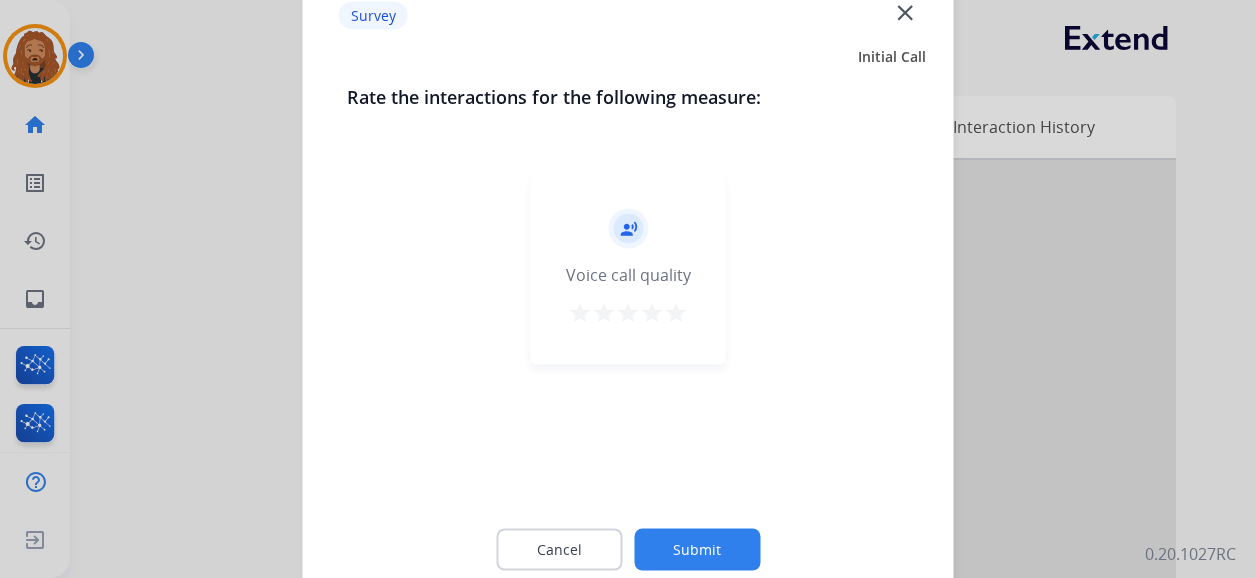 click on "star" at bounding box center [676, 313] 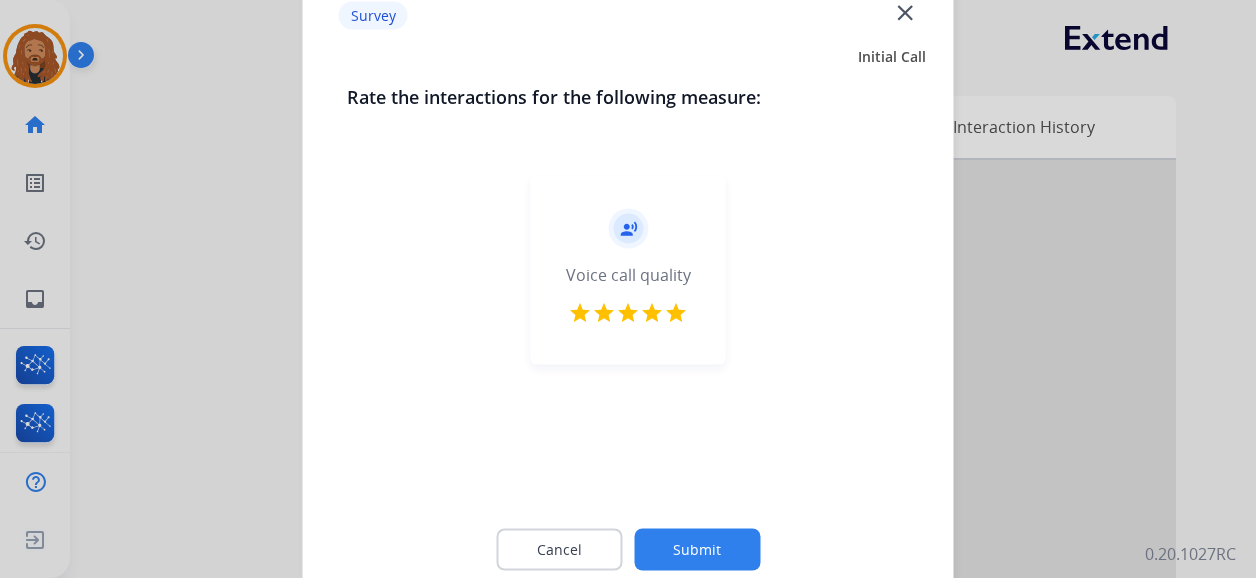 click on "Submit" 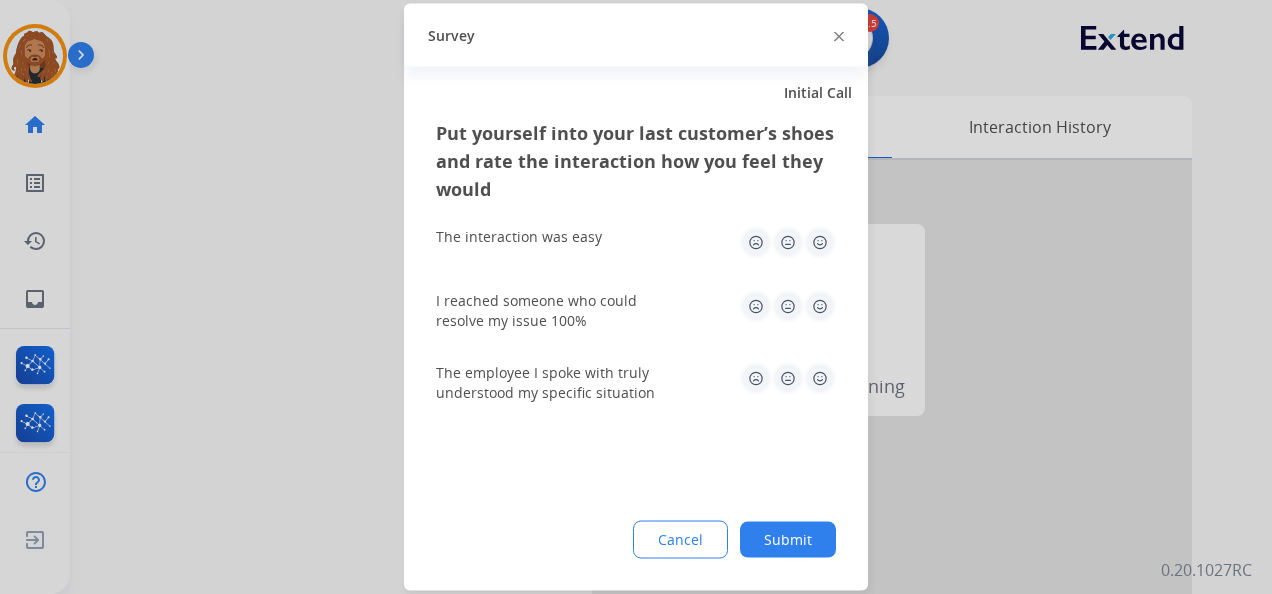 click 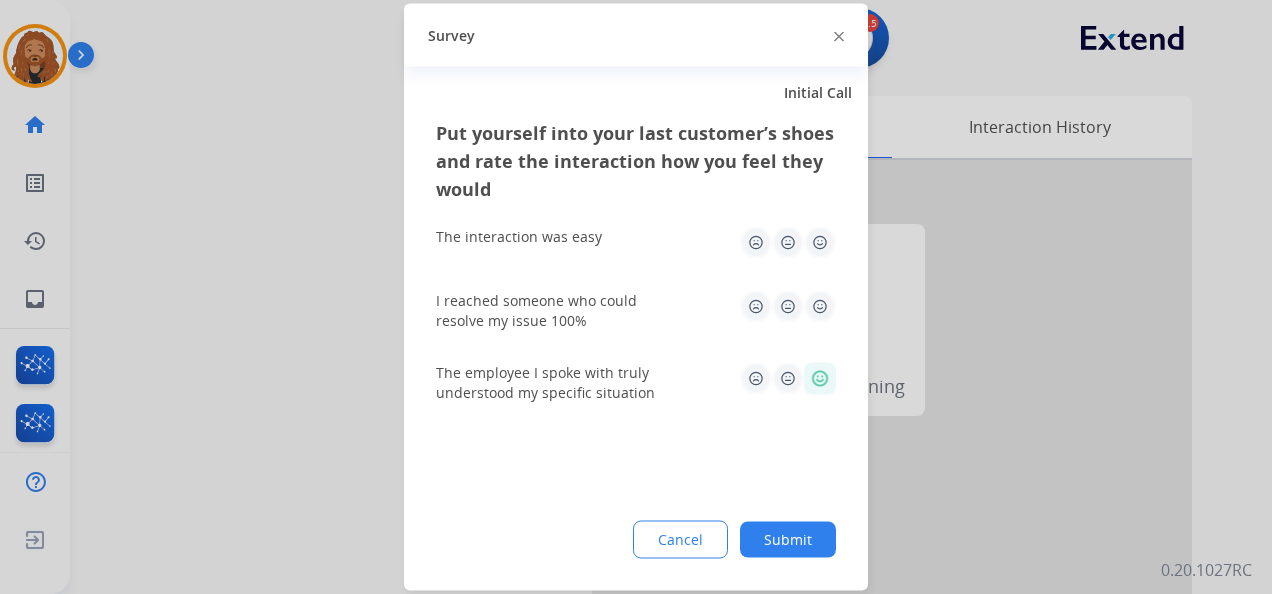 click 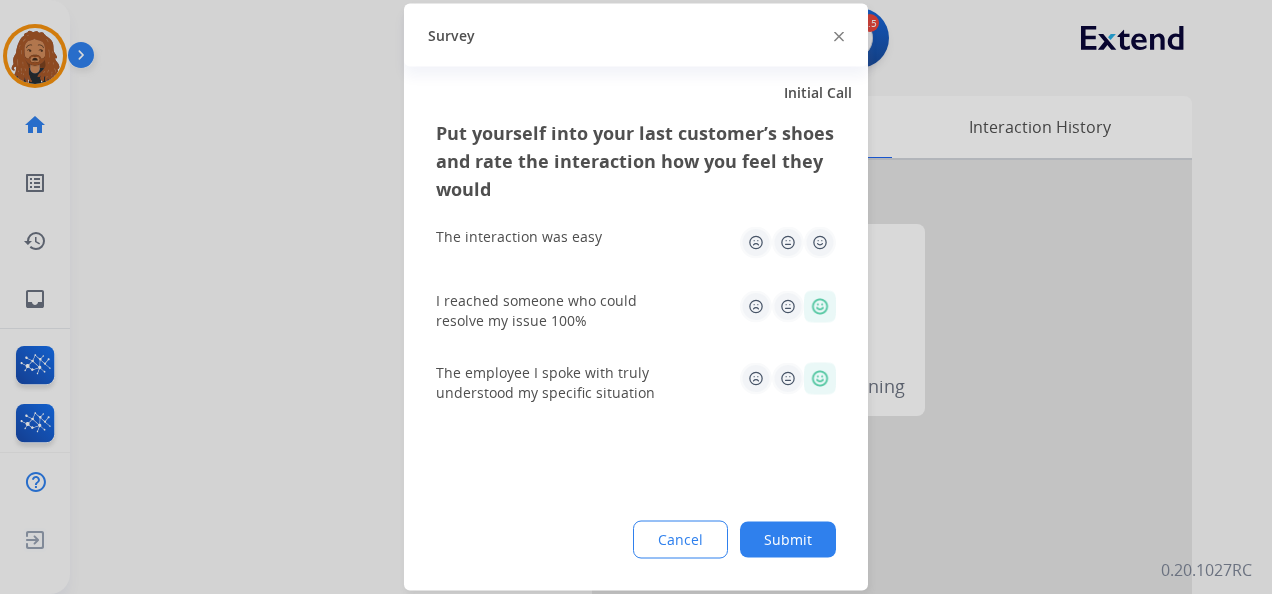 click 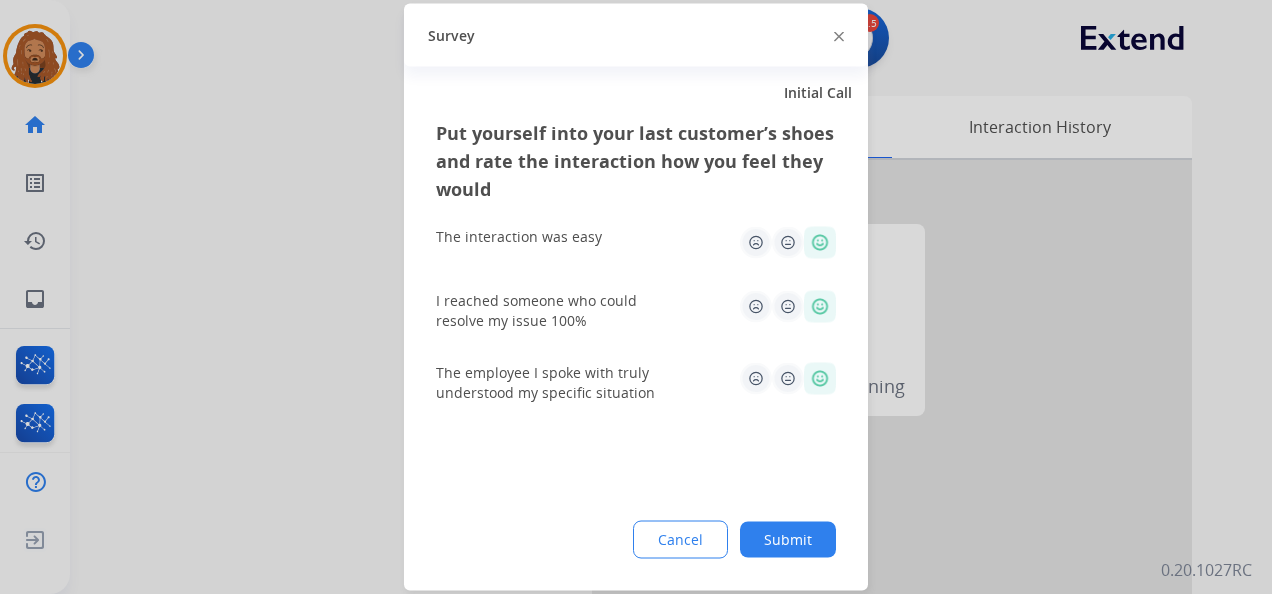 click on "Submit" 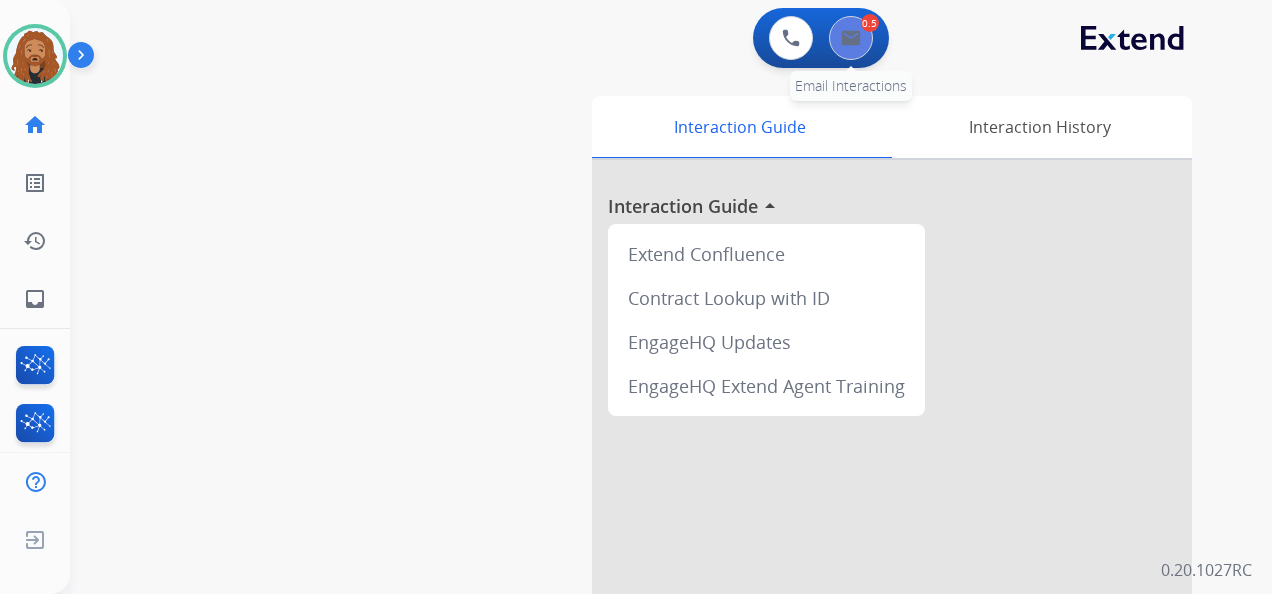 click at bounding box center [851, 38] 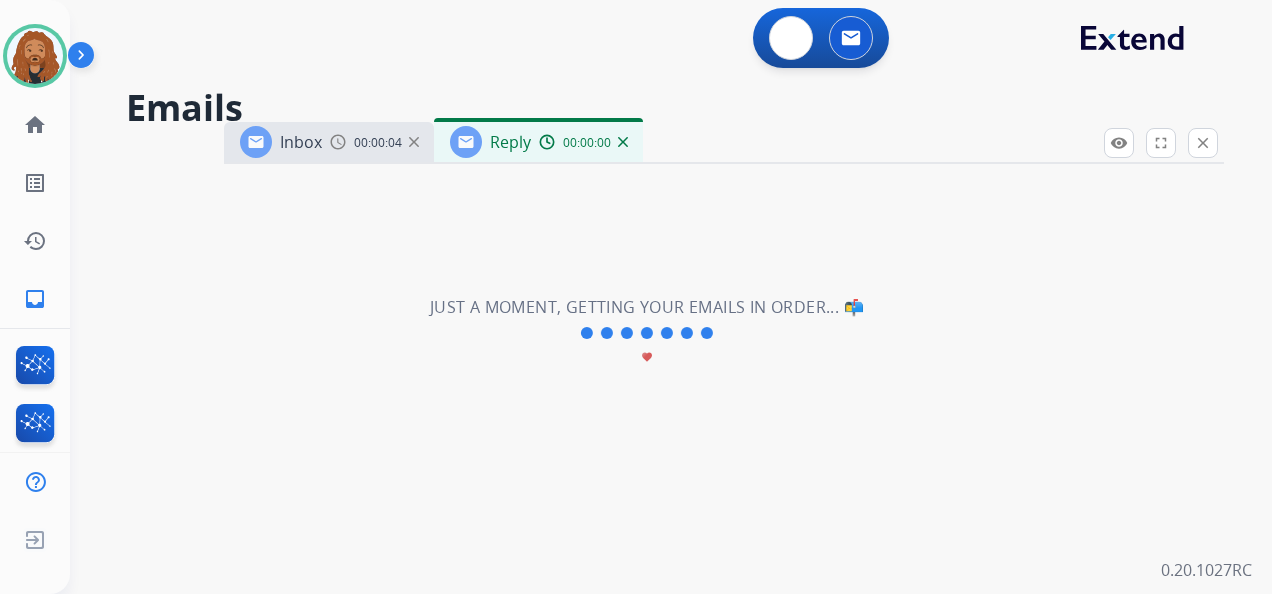 select on "**********" 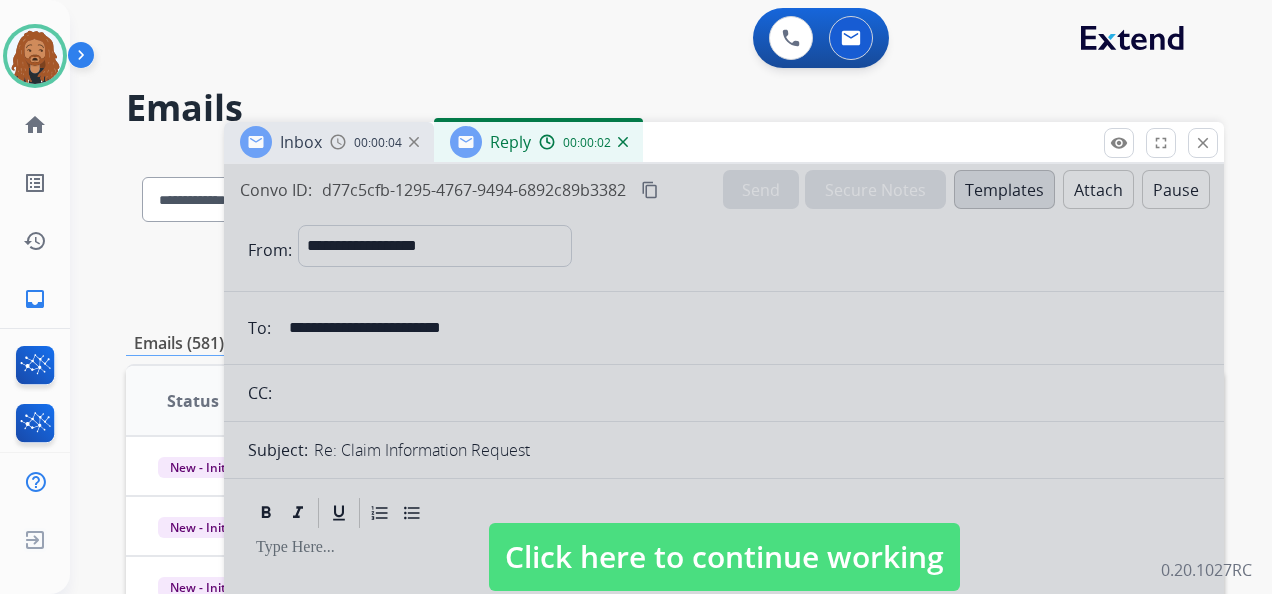 click at bounding box center (724, 537) 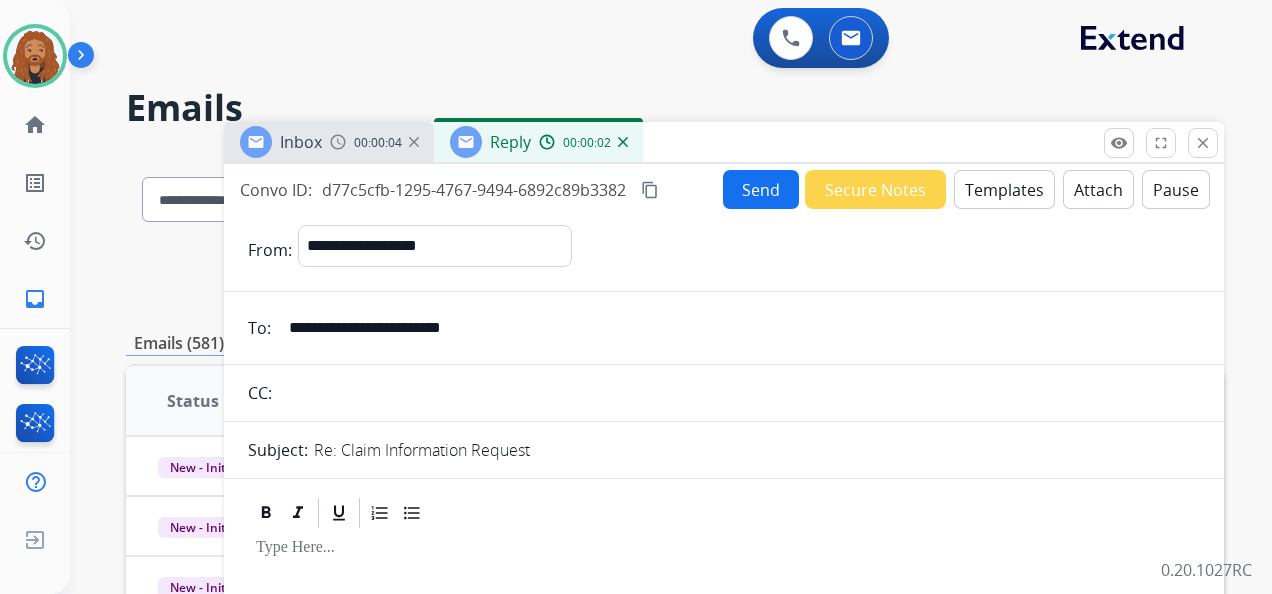 select 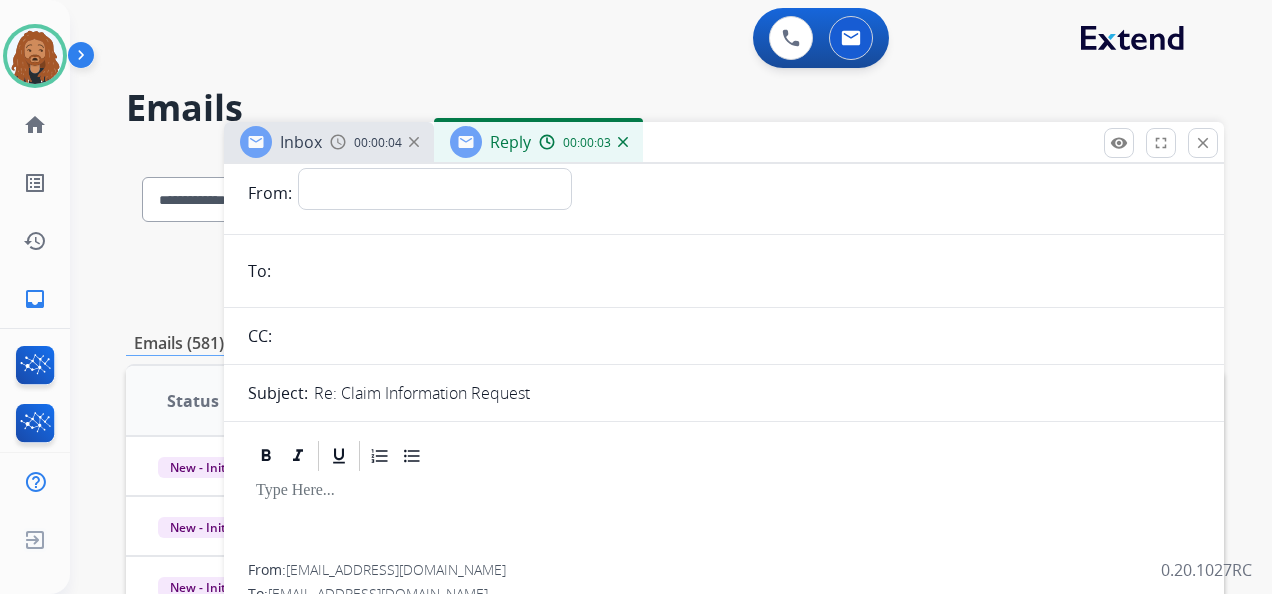 scroll, scrollTop: 100, scrollLeft: 0, axis: vertical 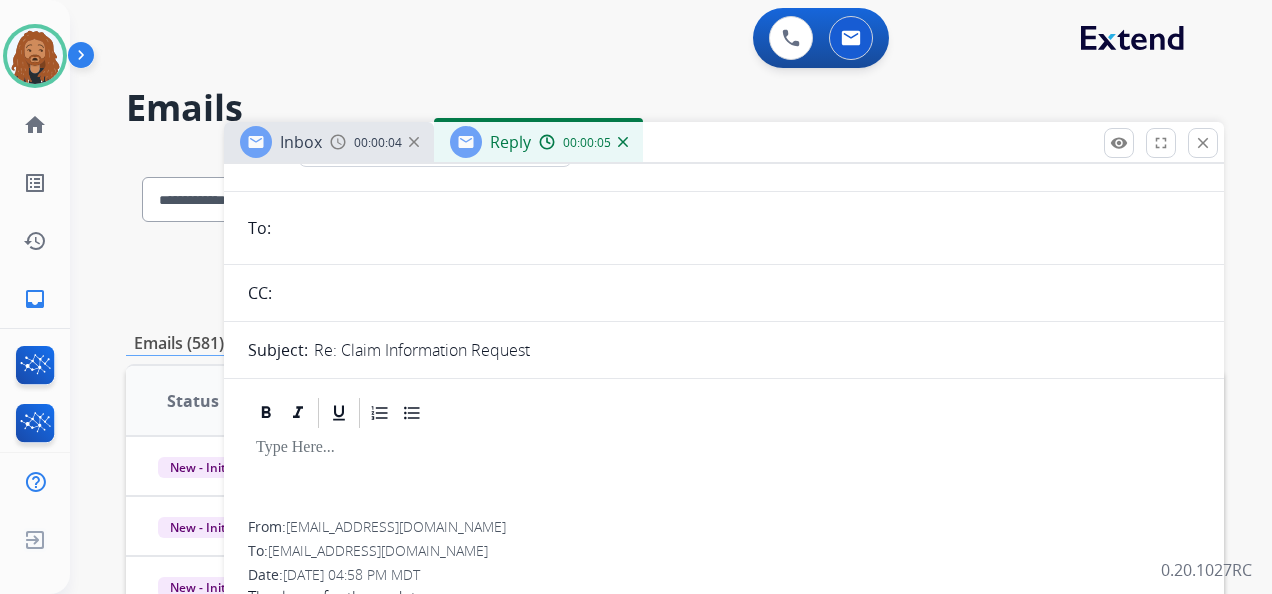 click at bounding box center (623, 142) 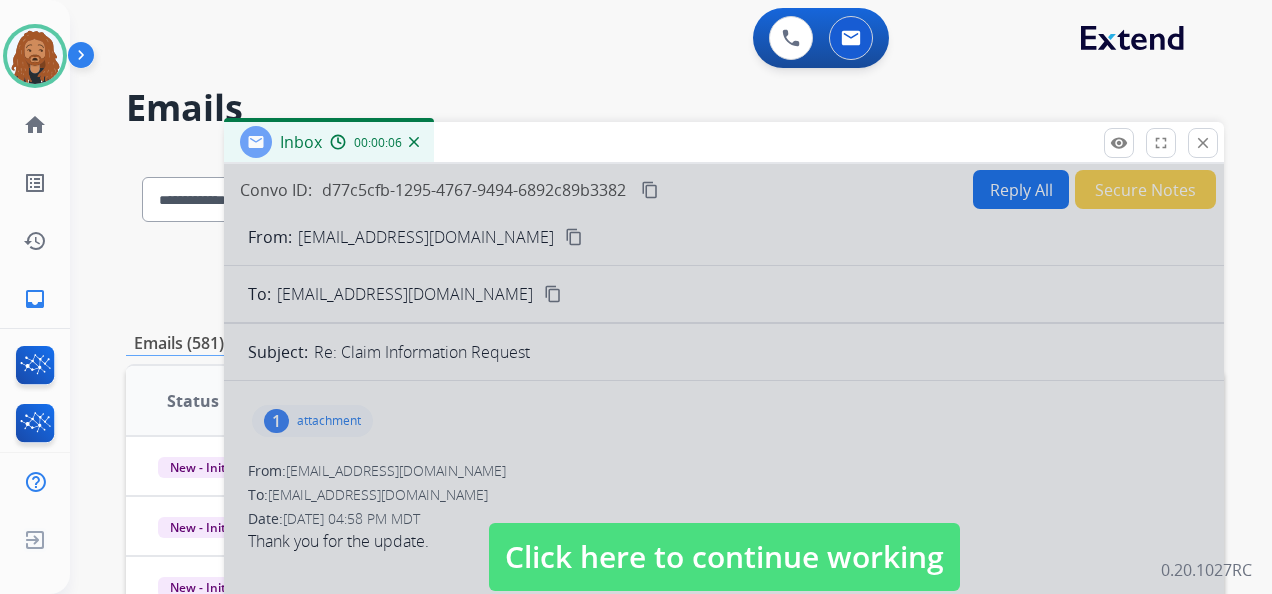click at bounding box center [724, 537] 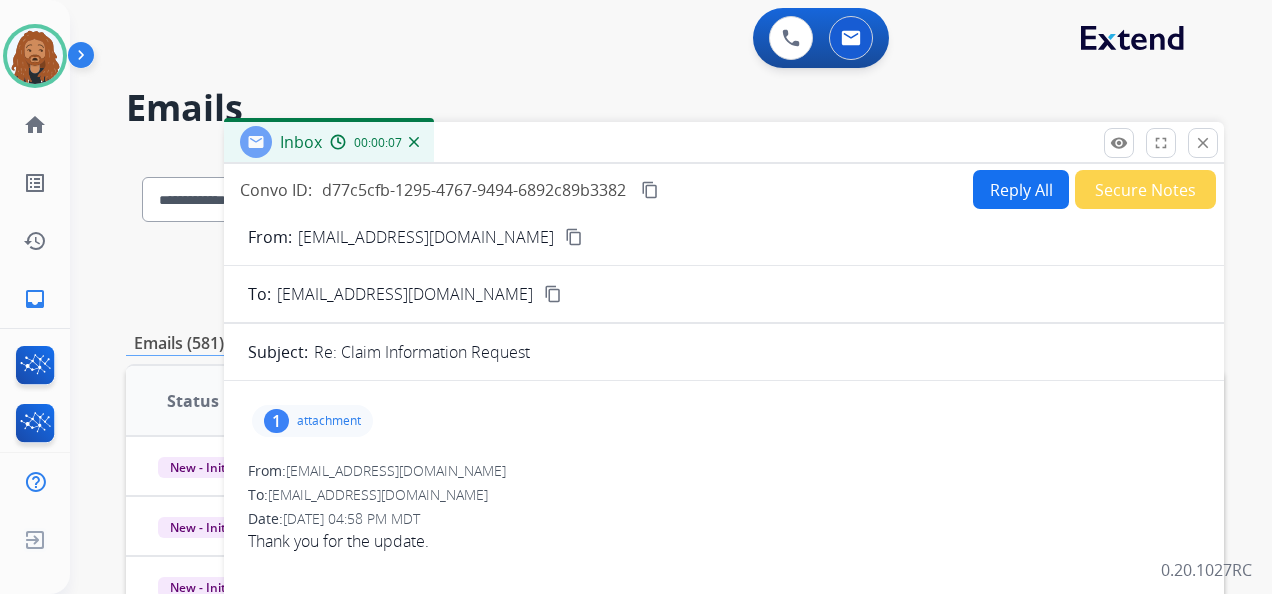 click on "Secure Notes" at bounding box center (1145, 189) 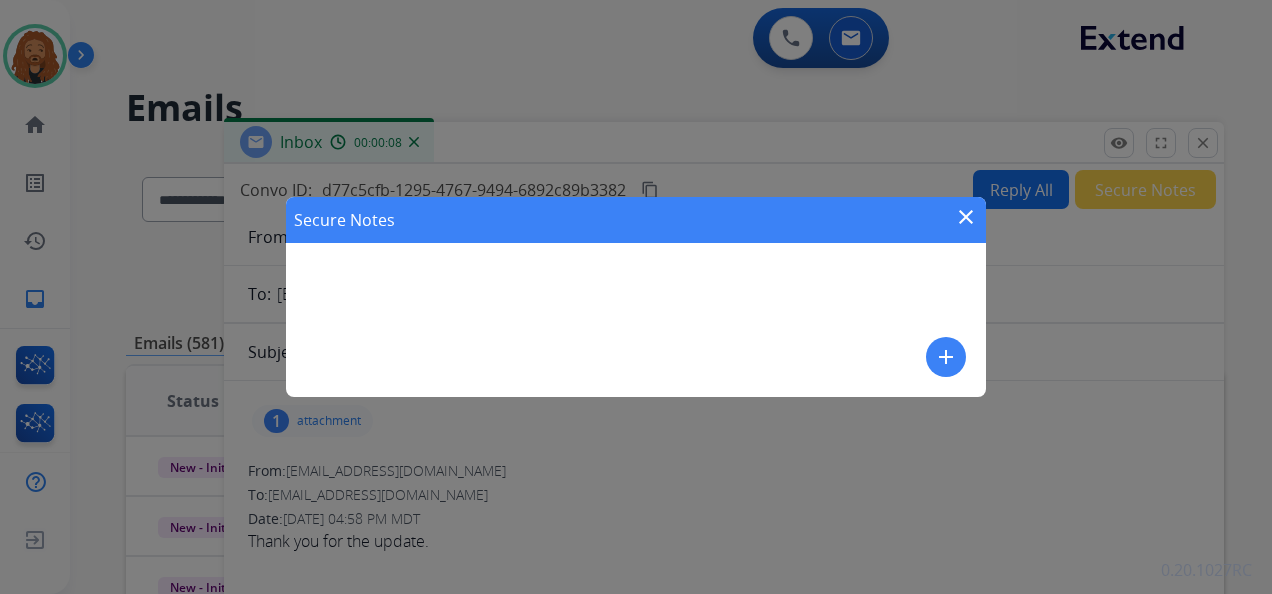 click on "add" at bounding box center (946, 357) 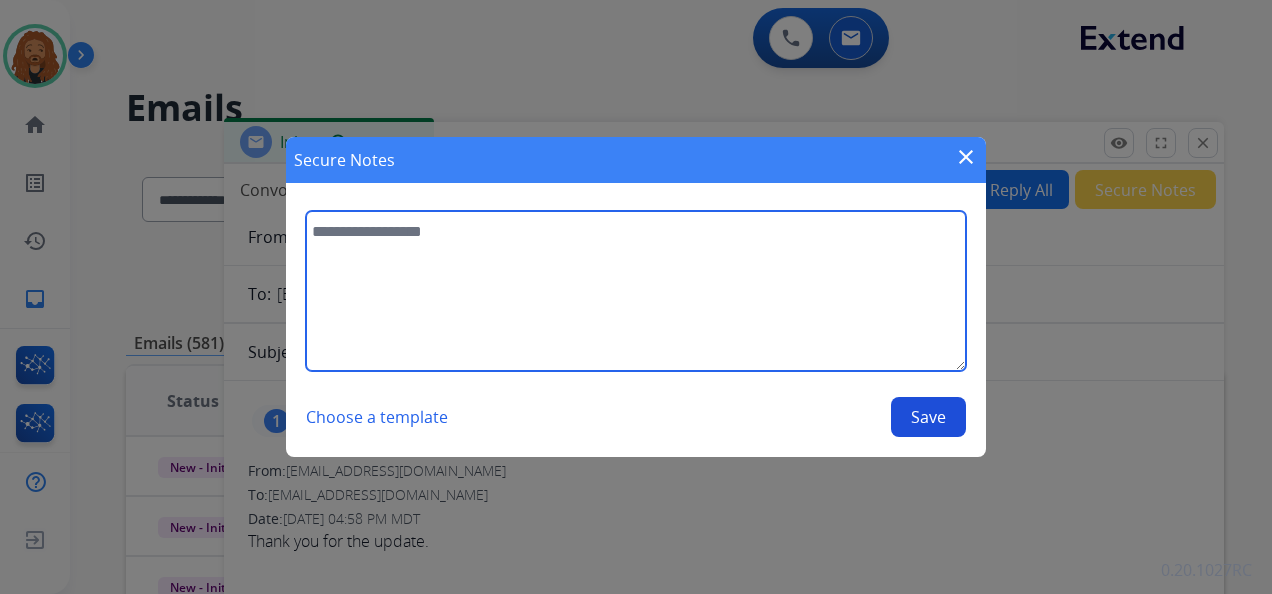 drag, startPoint x: 508, startPoint y: 290, endPoint x: 488, endPoint y: 278, distance: 23.323807 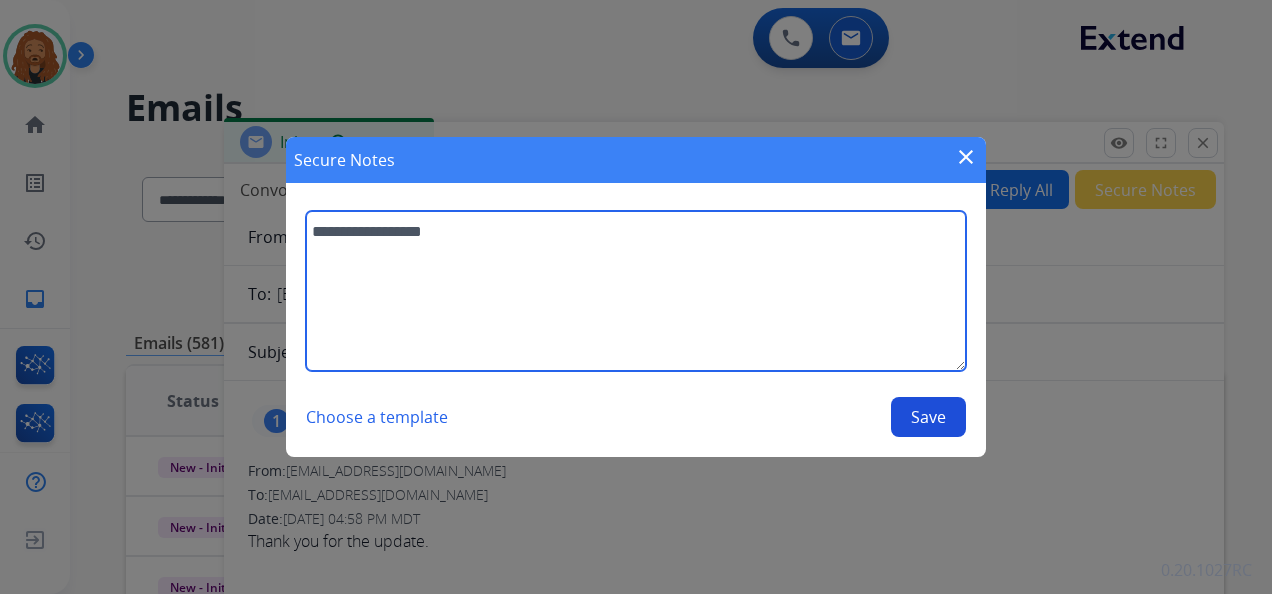 type on "**********" 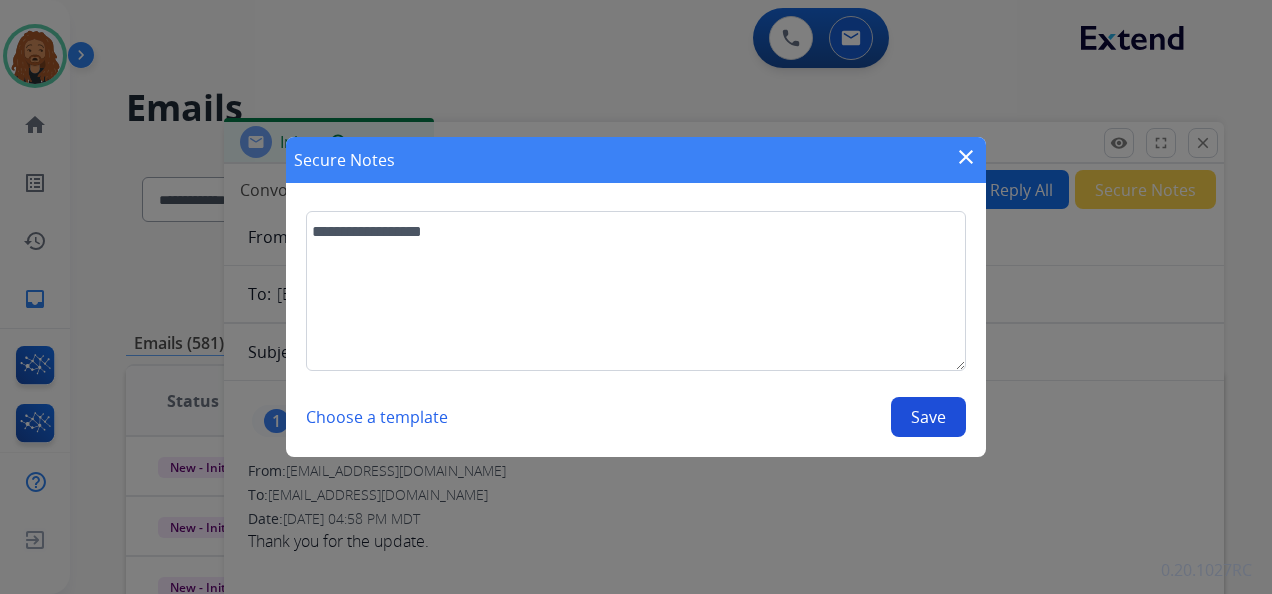 click on "Save" at bounding box center (928, 417) 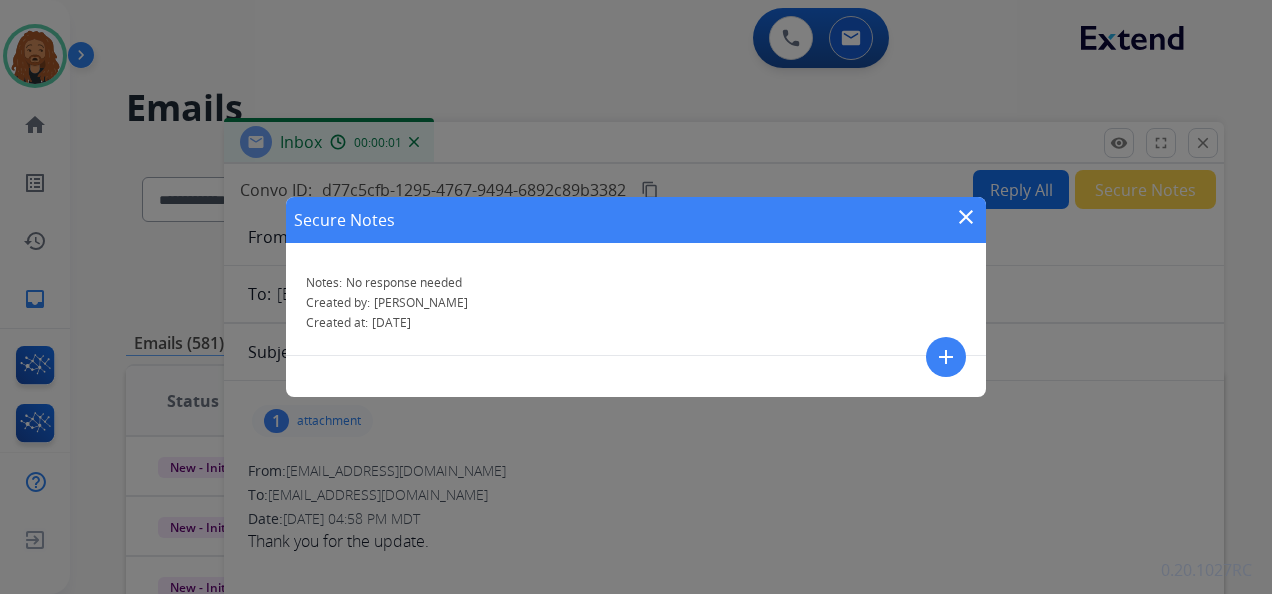 click on "close" at bounding box center (966, 217) 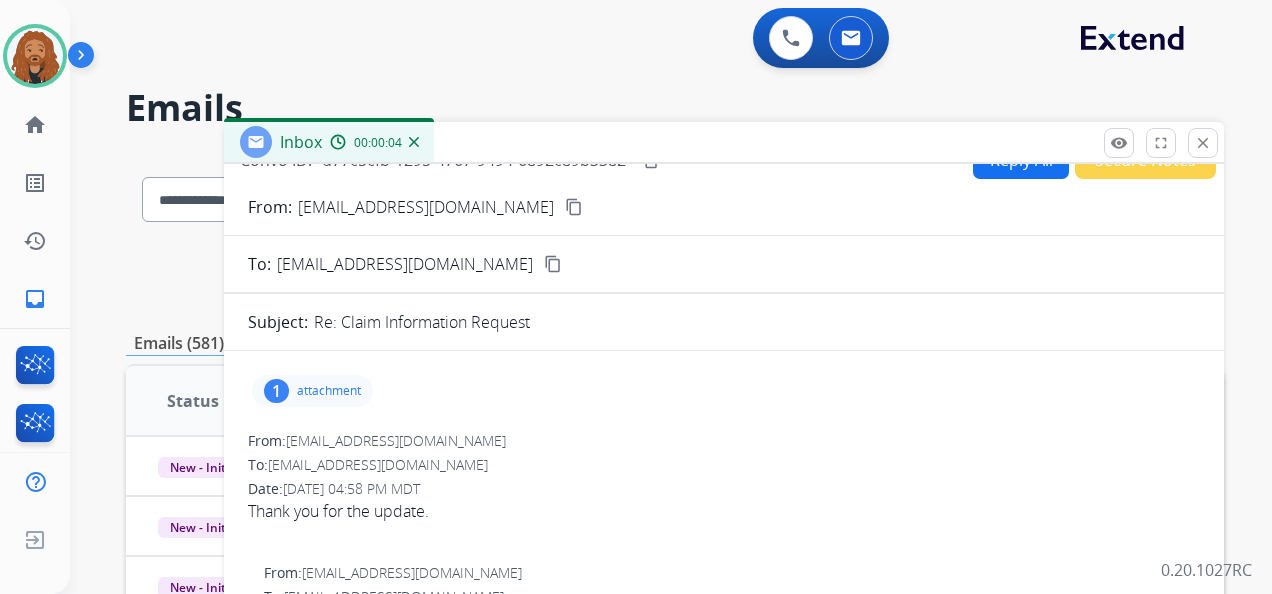 scroll, scrollTop: 0, scrollLeft: 0, axis: both 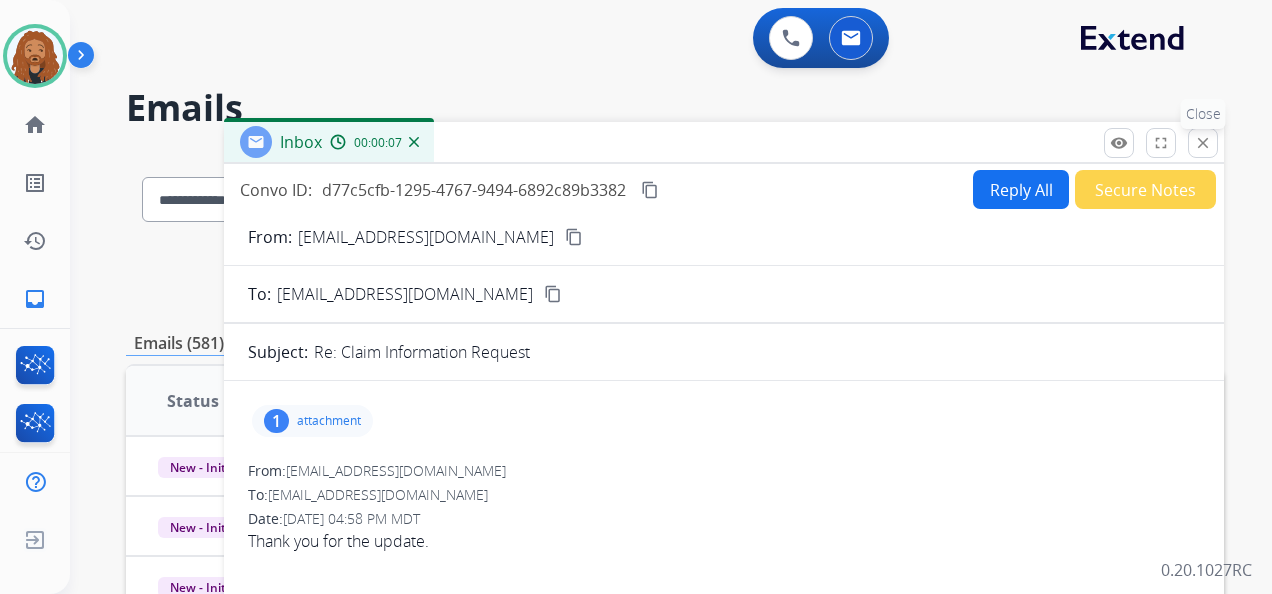 click on "close" at bounding box center (1203, 143) 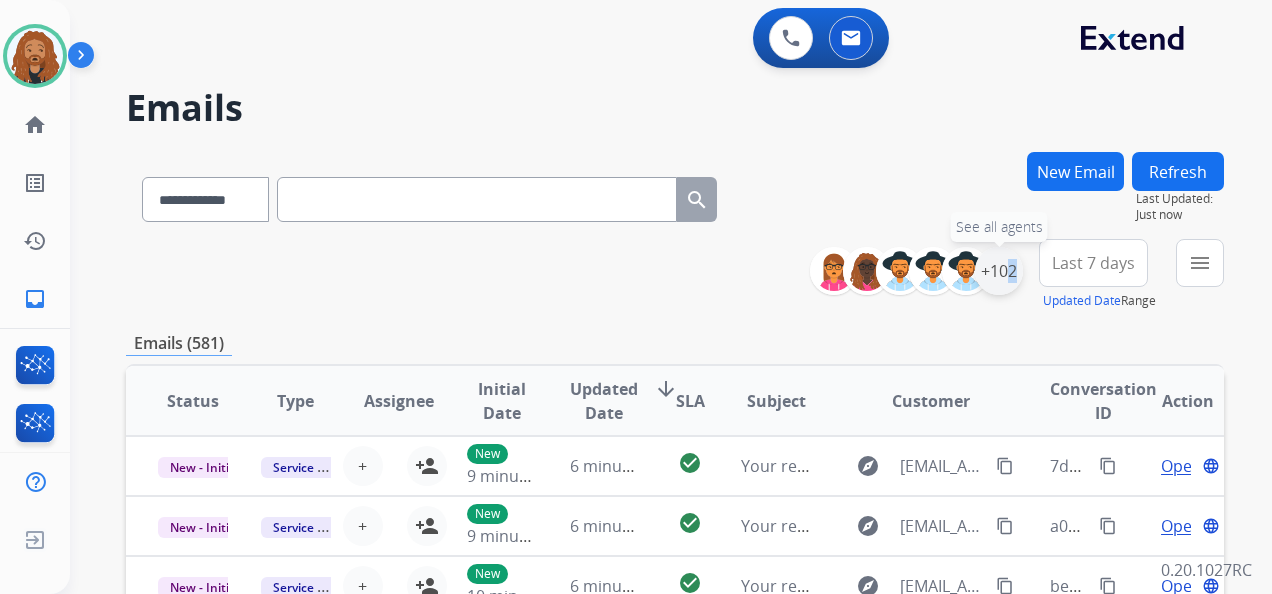 click on "+102" at bounding box center (999, 271) 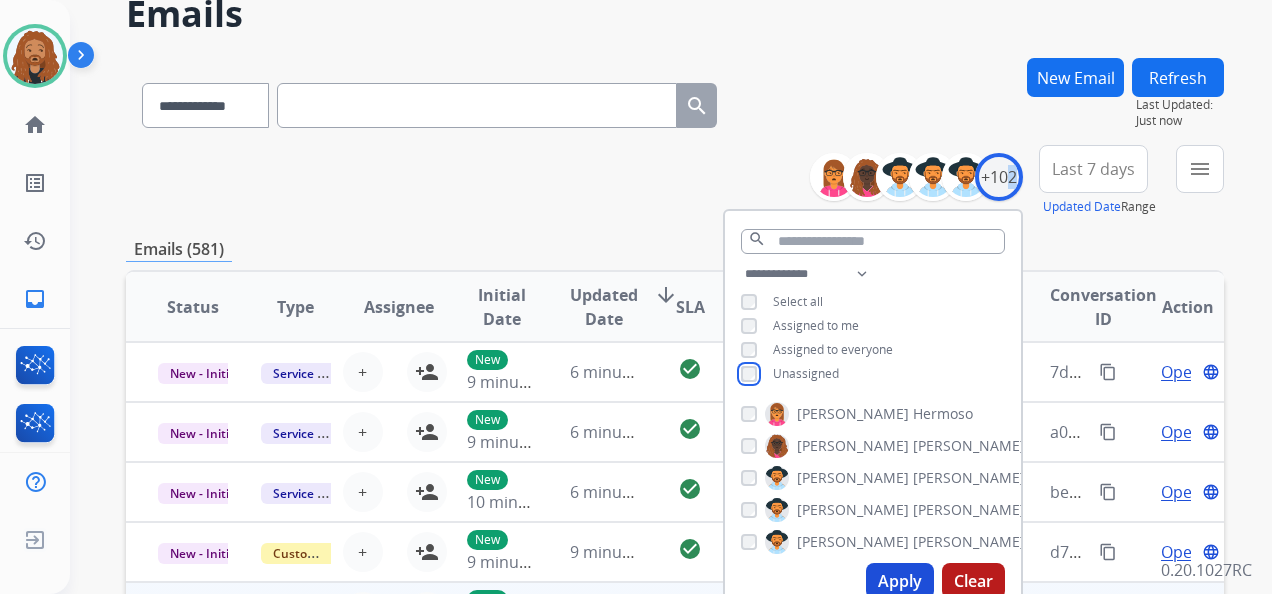 scroll, scrollTop: 300, scrollLeft: 0, axis: vertical 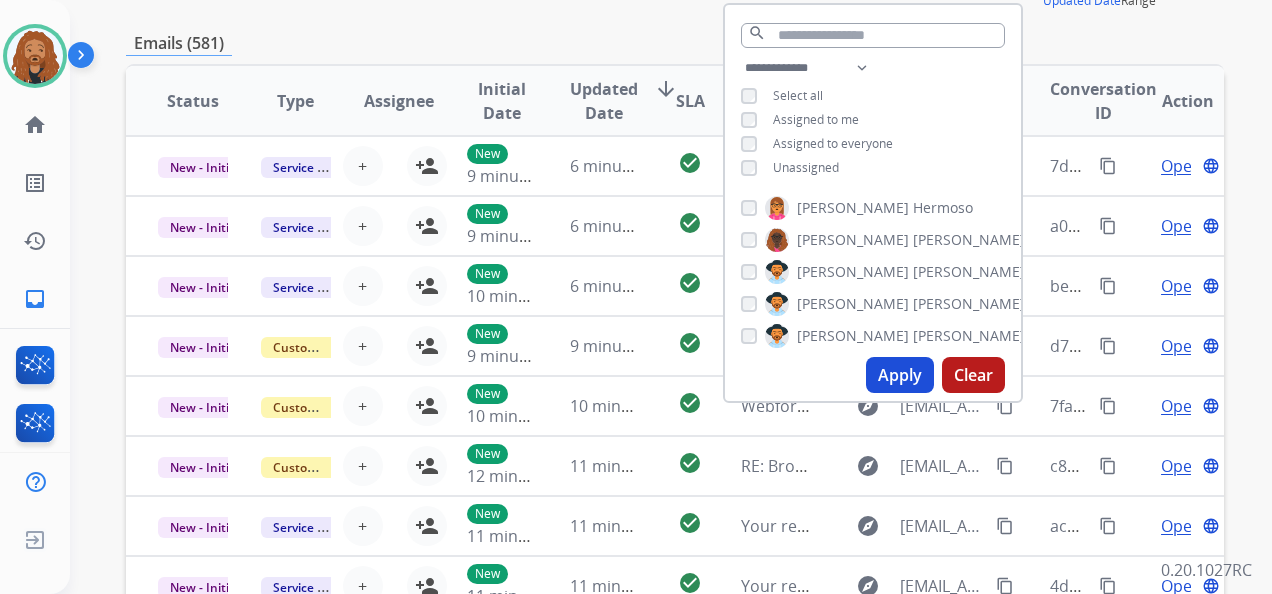 click on "Apply" at bounding box center (900, 375) 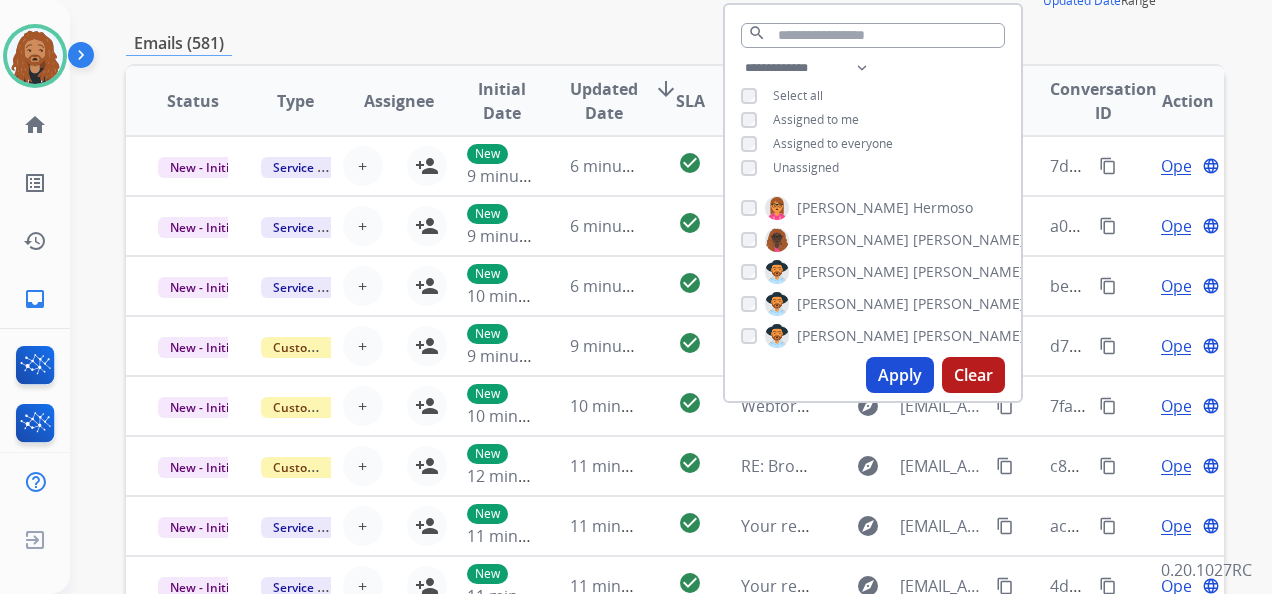 scroll, scrollTop: 0, scrollLeft: 0, axis: both 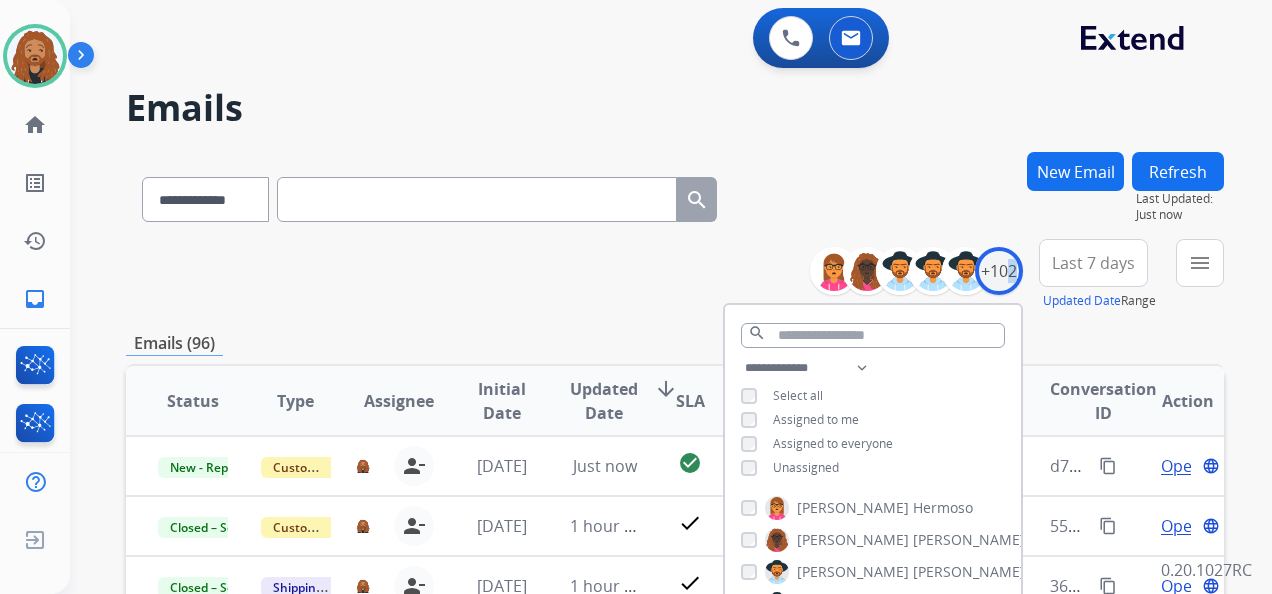 click on "Last 7 days" at bounding box center (1093, 263) 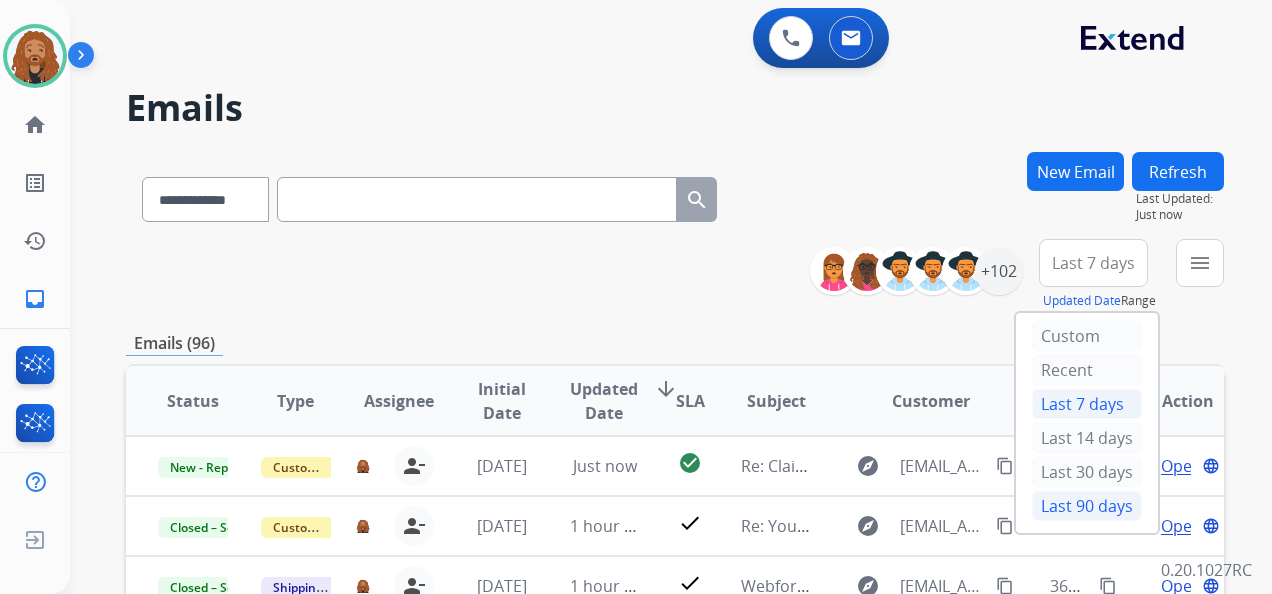 drag, startPoint x: 1068, startPoint y: 502, endPoint x: 1070, endPoint y: 488, distance: 14.142136 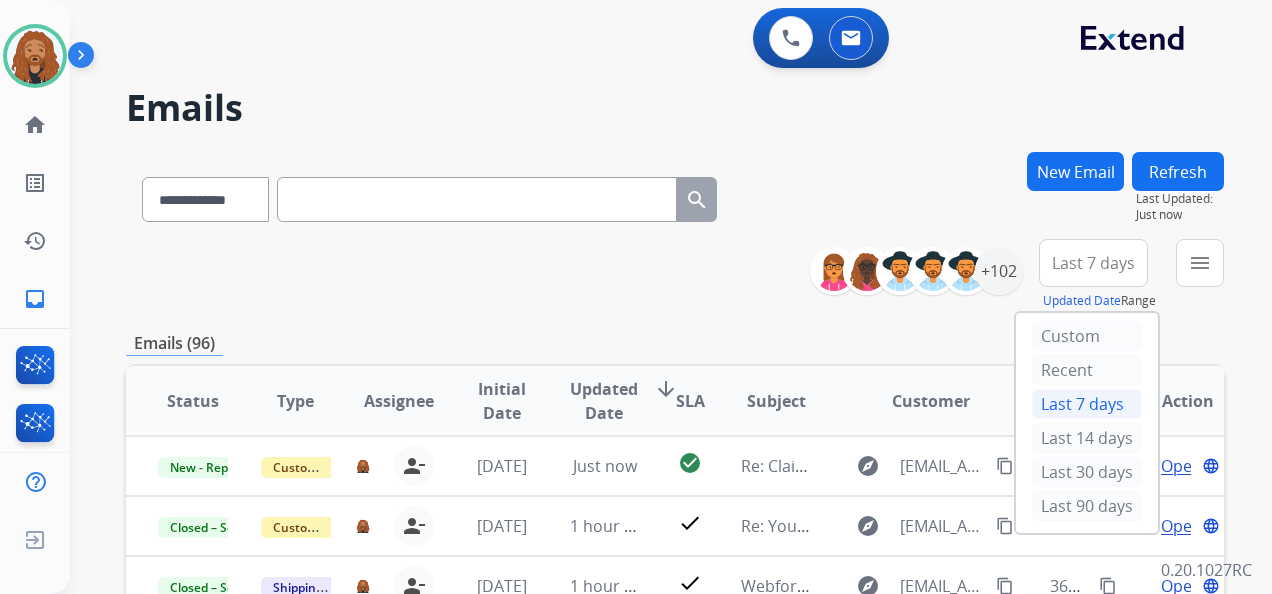 click on "Last 90 days" at bounding box center [1087, 506] 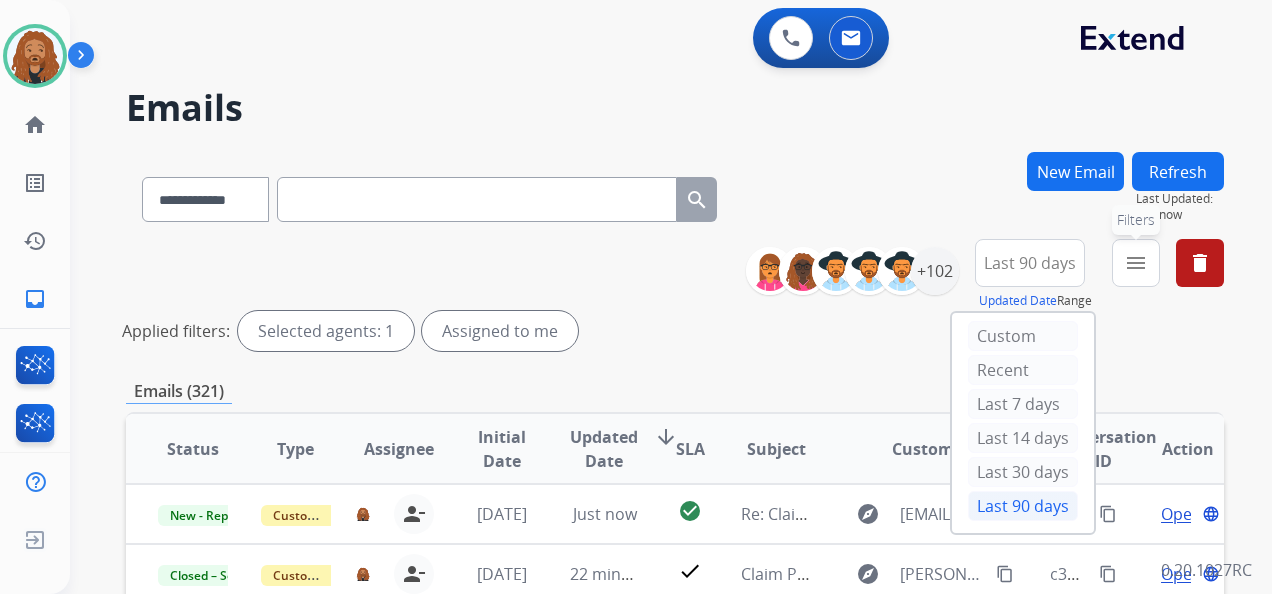 click on "menu" at bounding box center [1136, 263] 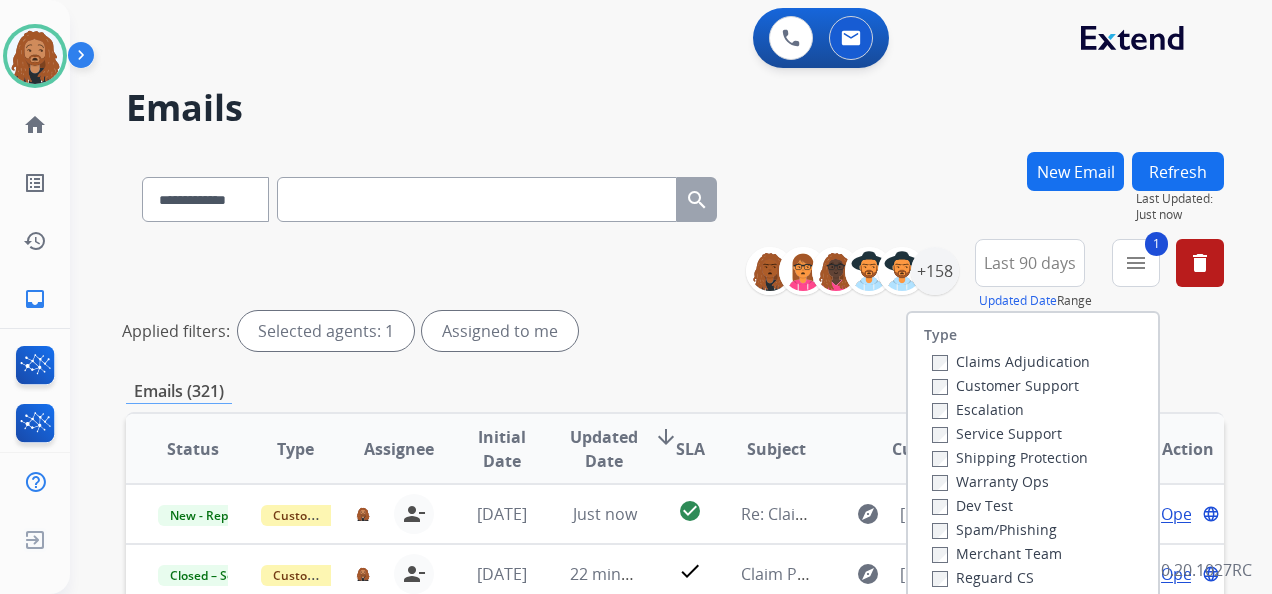 click on "Shipping Protection" at bounding box center [1010, 457] 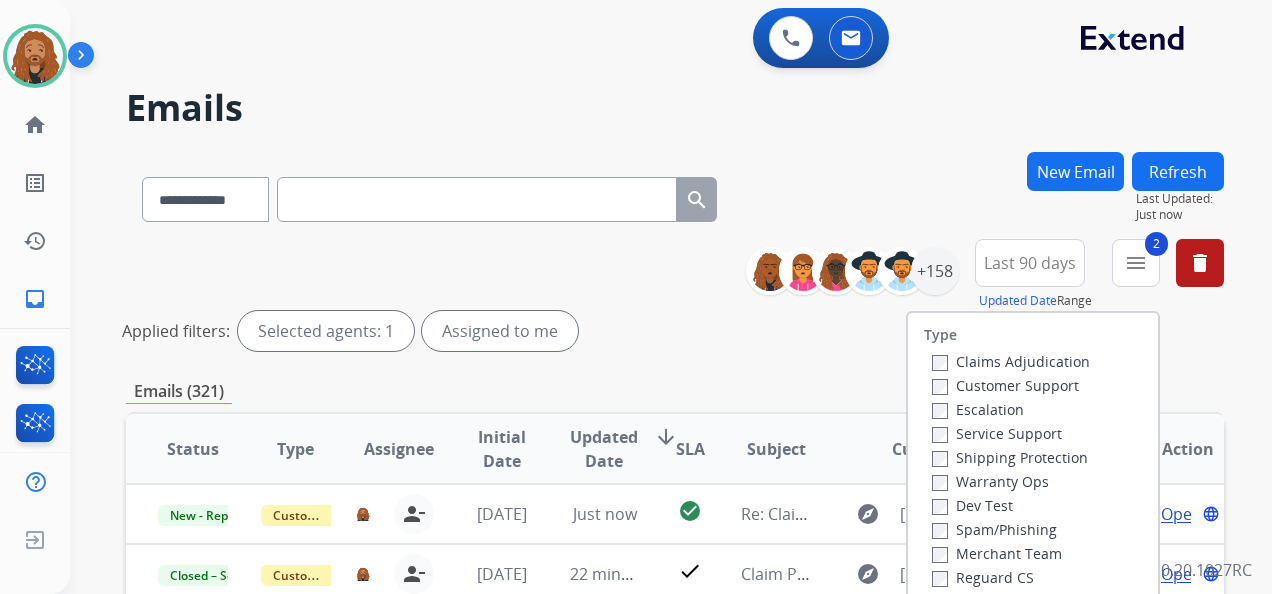 click on "Customer Support" at bounding box center [1005, 385] 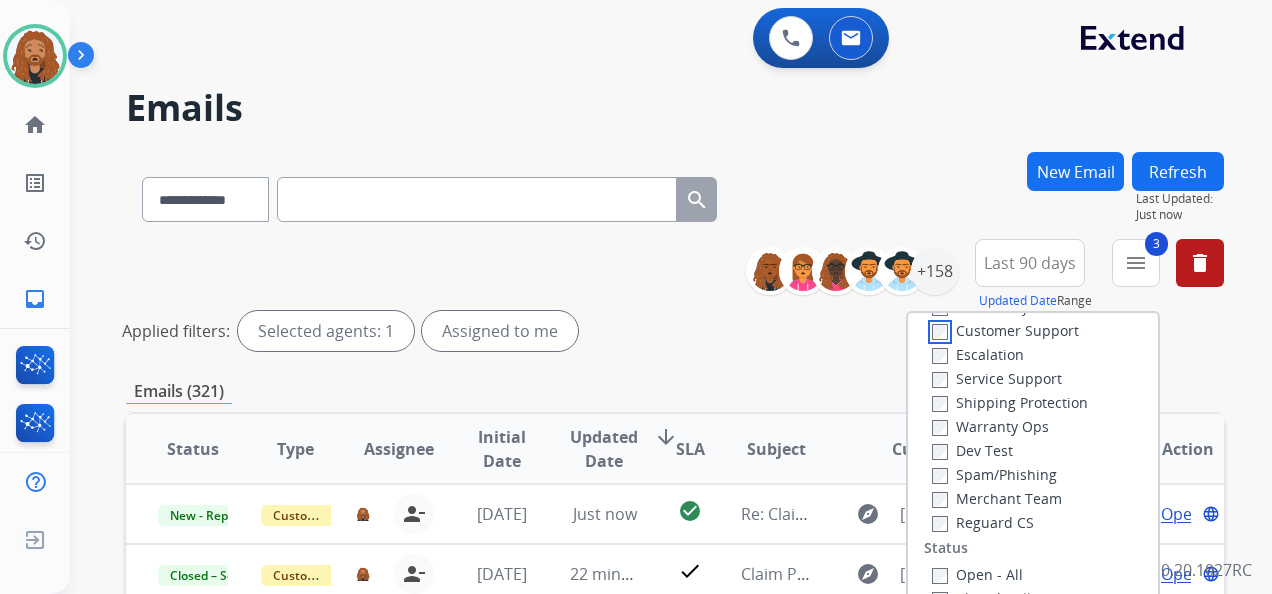 scroll, scrollTop: 100, scrollLeft: 0, axis: vertical 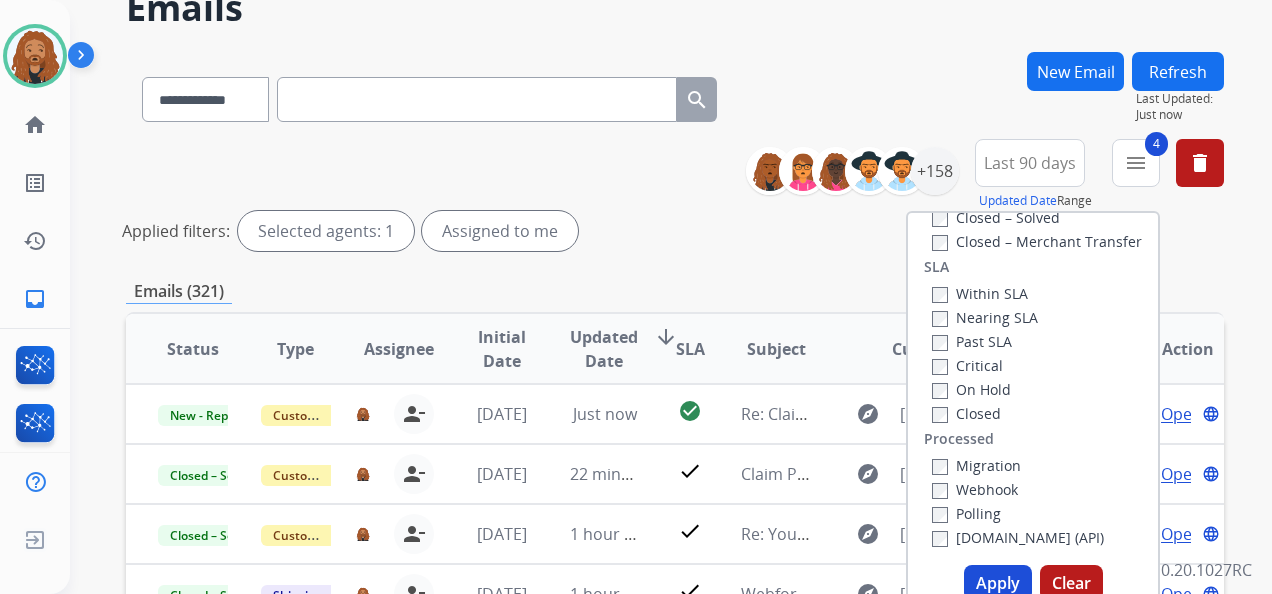click on "Apply" at bounding box center (998, 583) 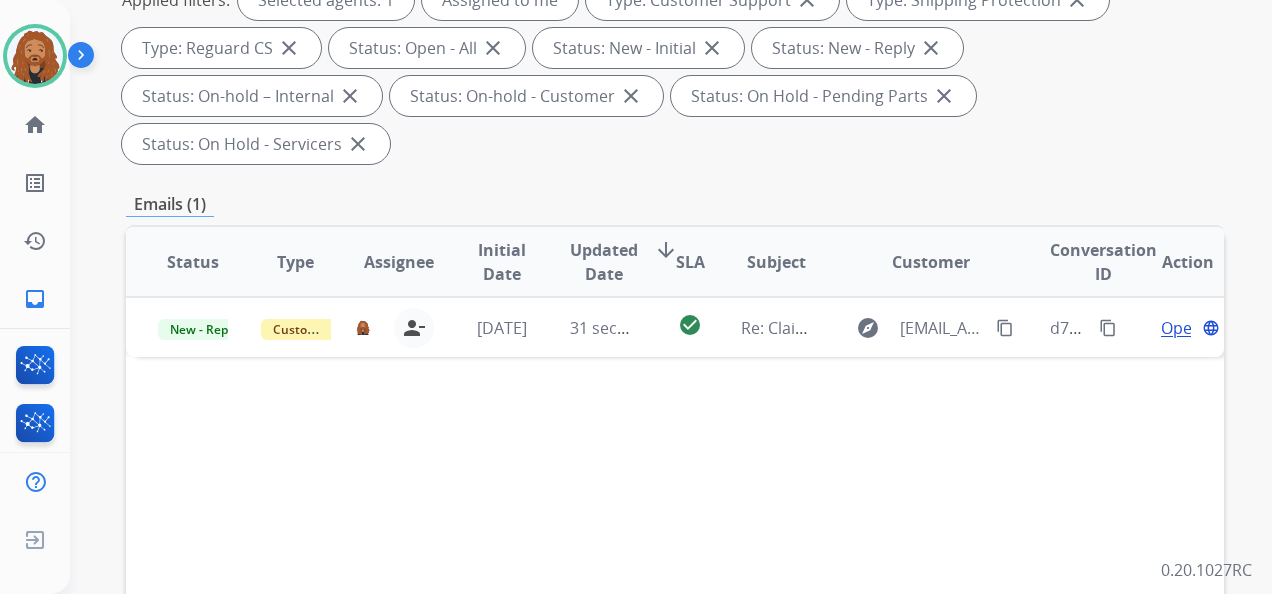 scroll, scrollTop: 300, scrollLeft: 0, axis: vertical 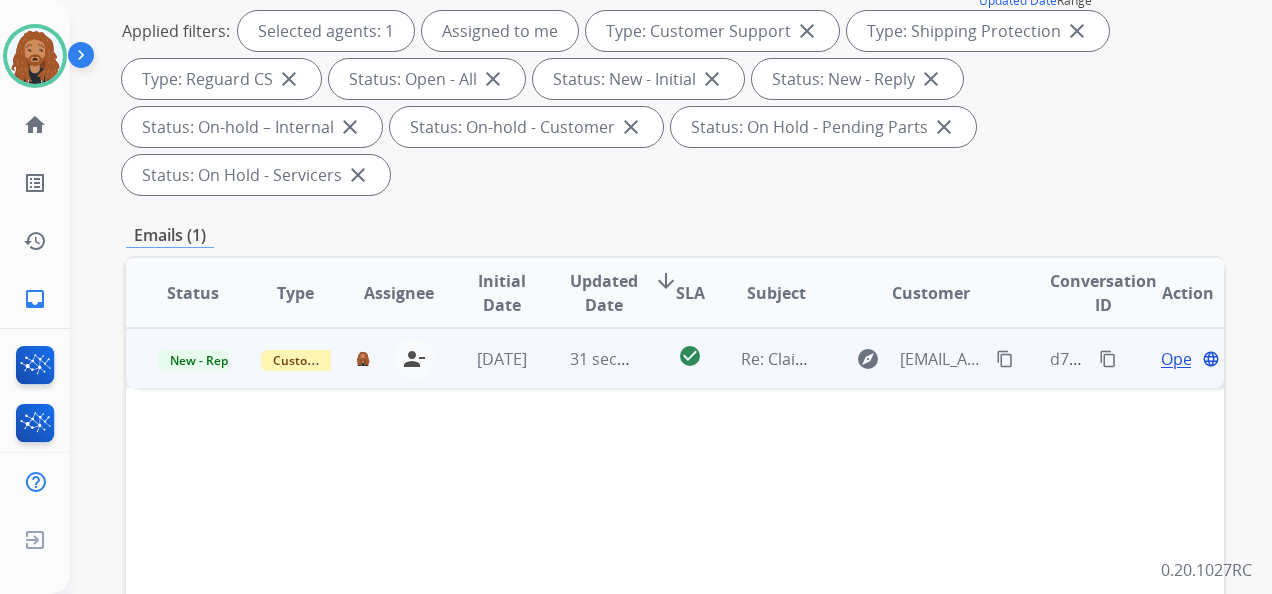 click on "Open" at bounding box center (1181, 359) 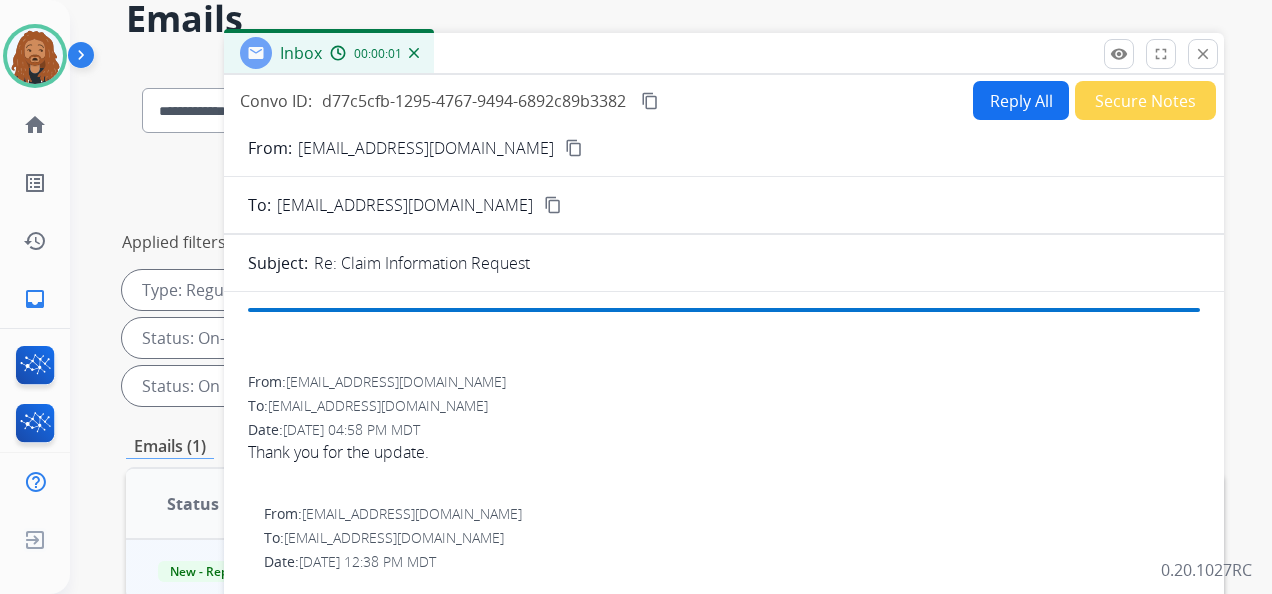 scroll, scrollTop: 0, scrollLeft: 0, axis: both 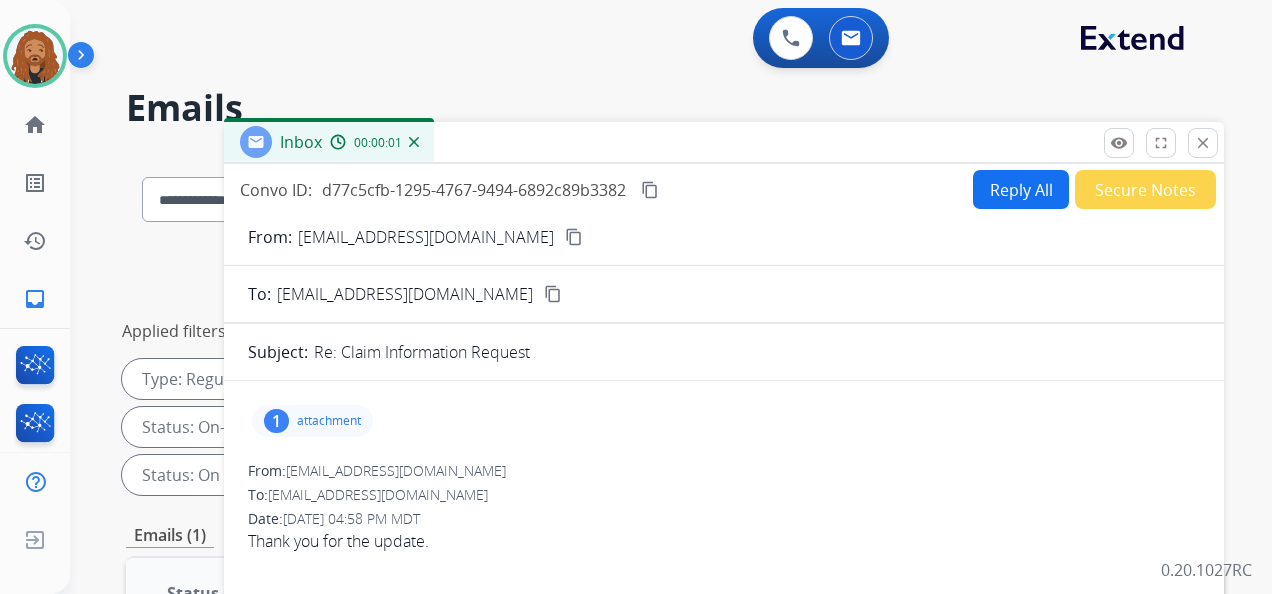 click on "Secure Notes" at bounding box center (1145, 189) 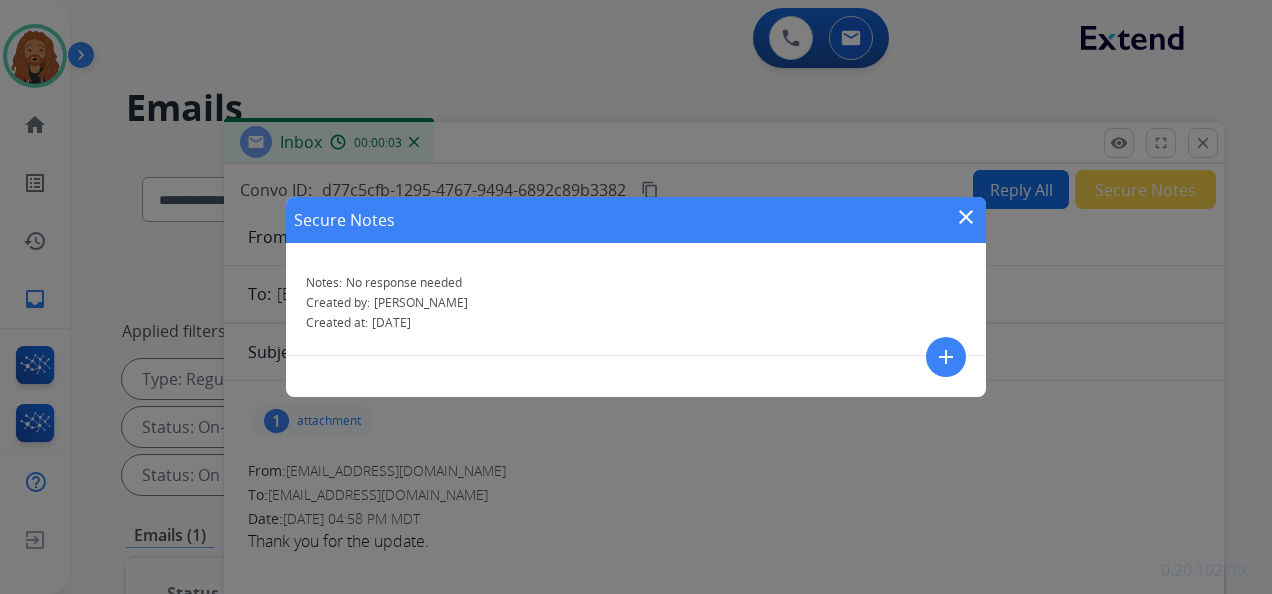 click on "close" at bounding box center [966, 217] 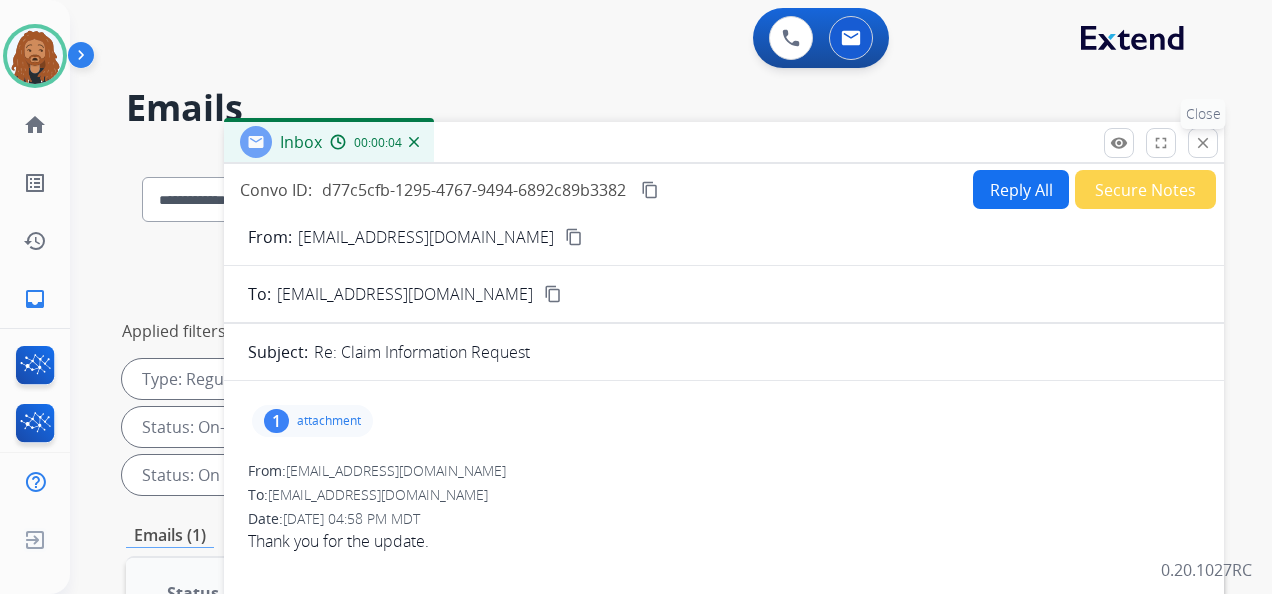 click on "close" at bounding box center (1203, 143) 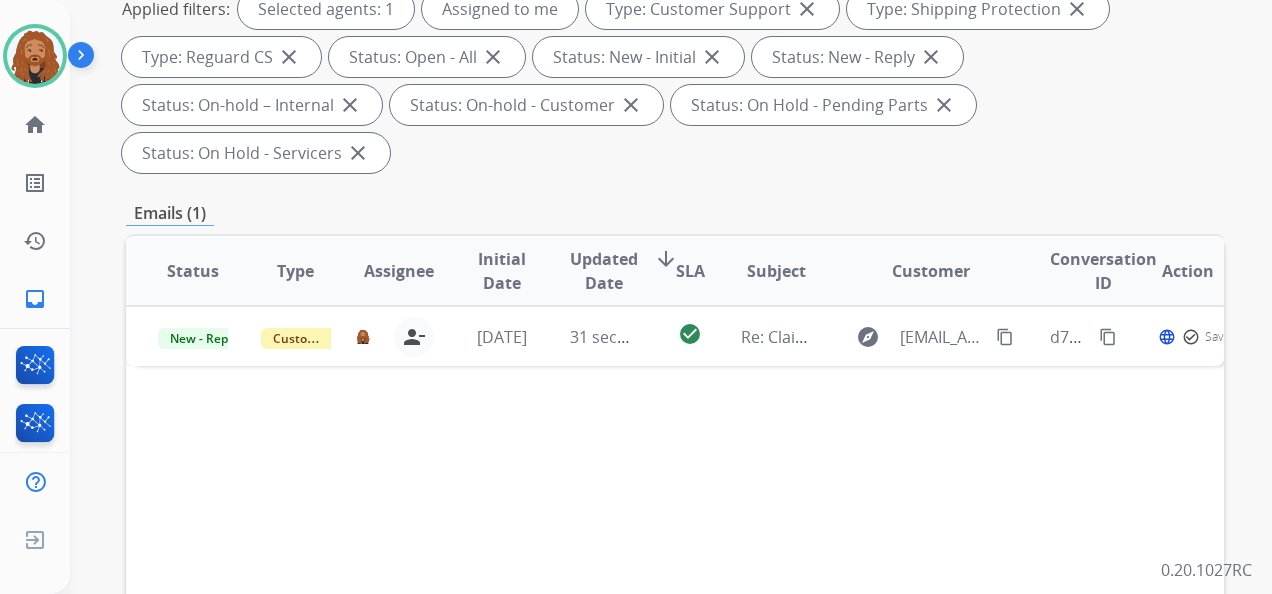 scroll, scrollTop: 600, scrollLeft: 0, axis: vertical 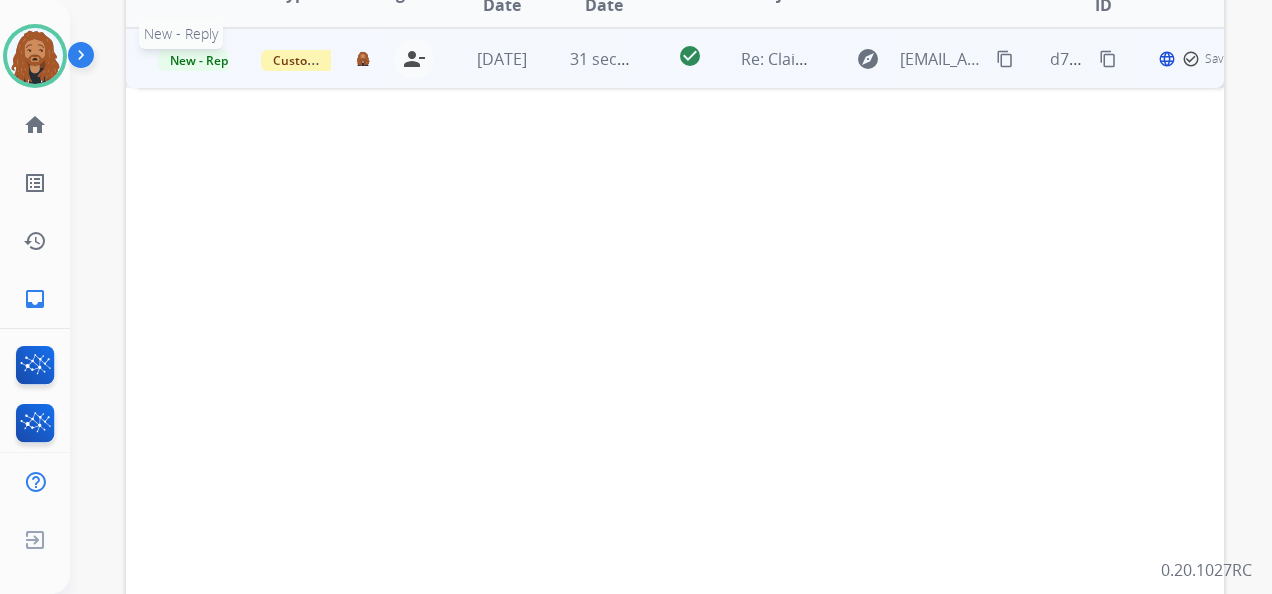 click on "New - Reply" at bounding box center (203, 60) 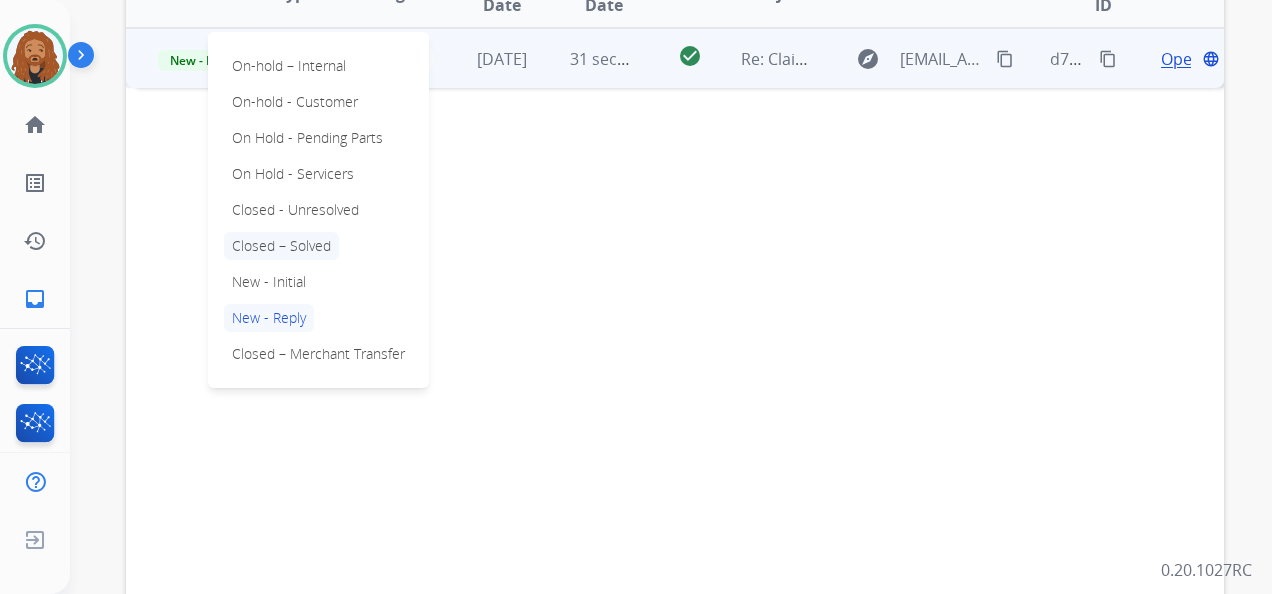 click on "Closed – Solved" at bounding box center [281, 246] 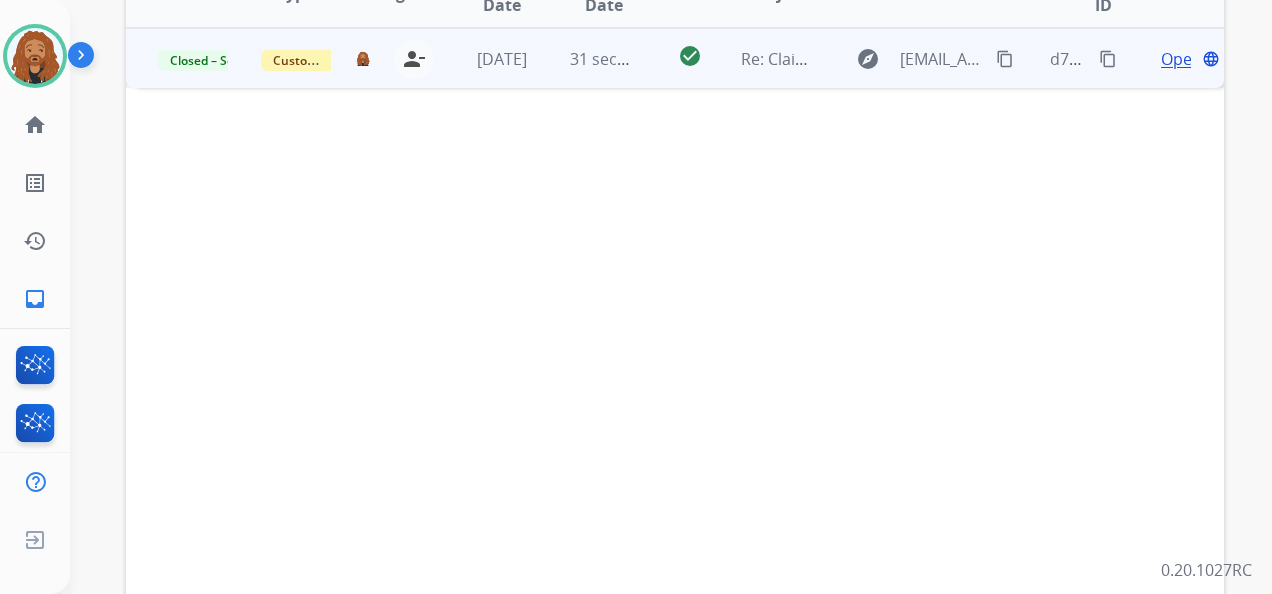 scroll, scrollTop: 100, scrollLeft: 0, axis: vertical 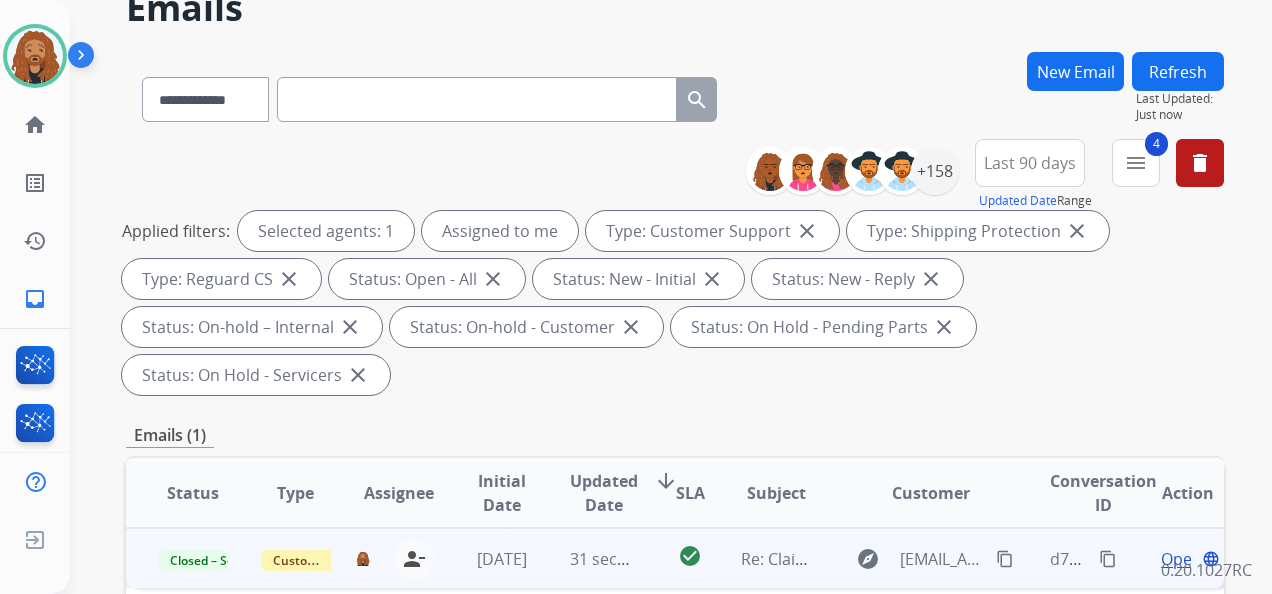 click at bounding box center (477, 99) 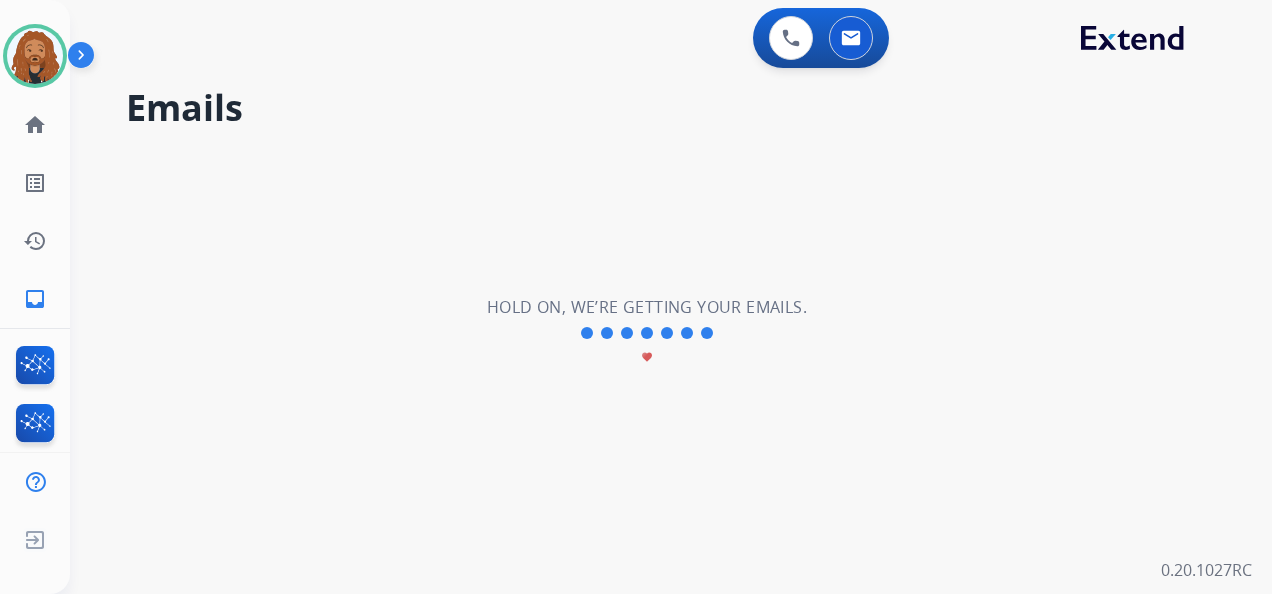 scroll, scrollTop: 0, scrollLeft: 0, axis: both 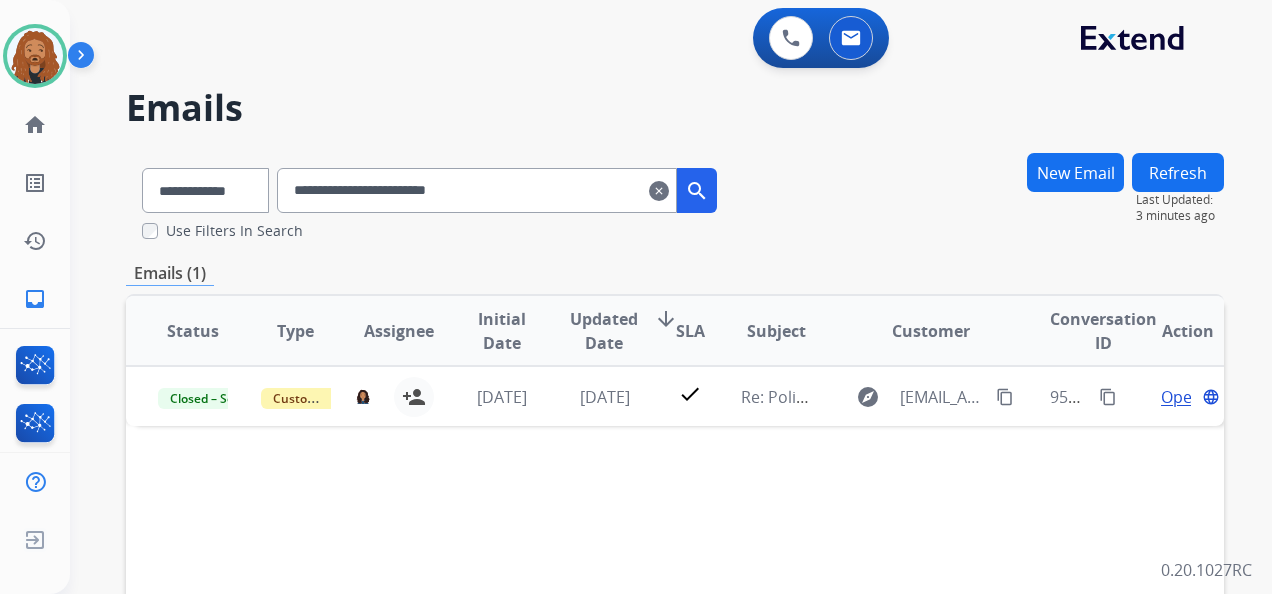 click on "clear" at bounding box center [659, 191] 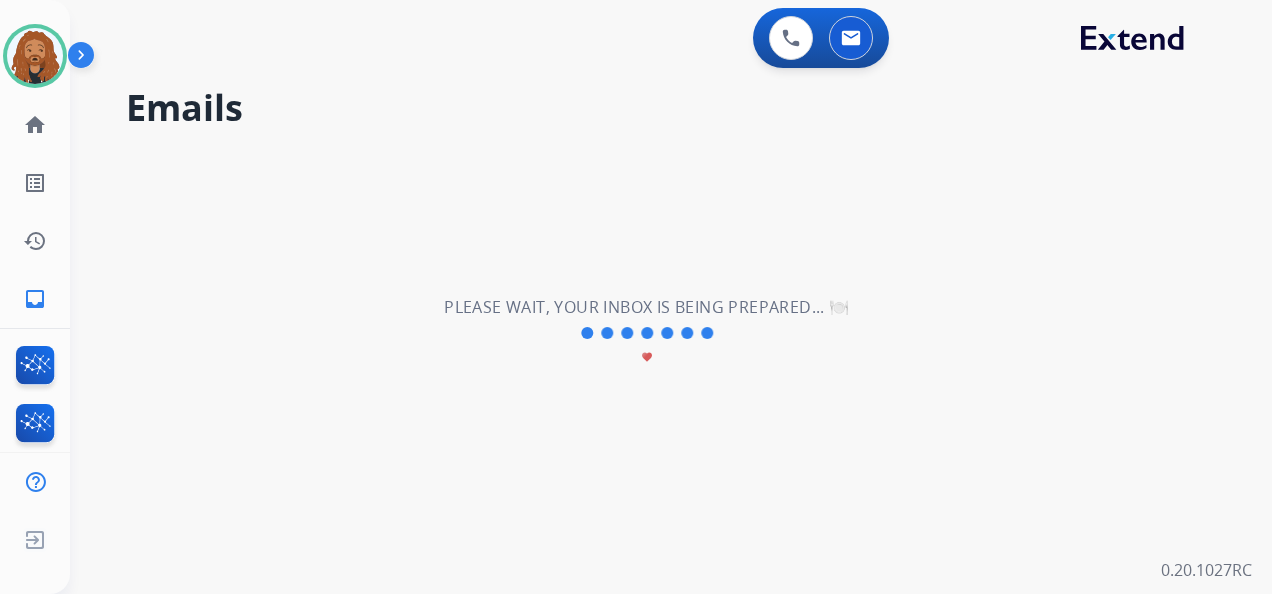 type 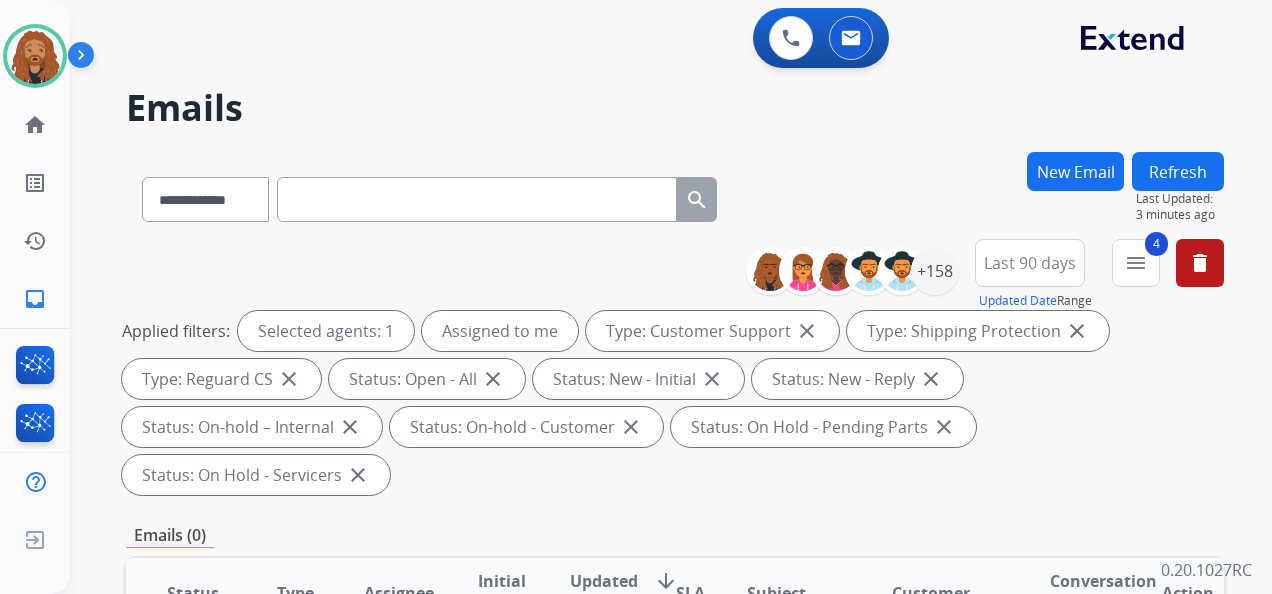 scroll, scrollTop: 0, scrollLeft: 0, axis: both 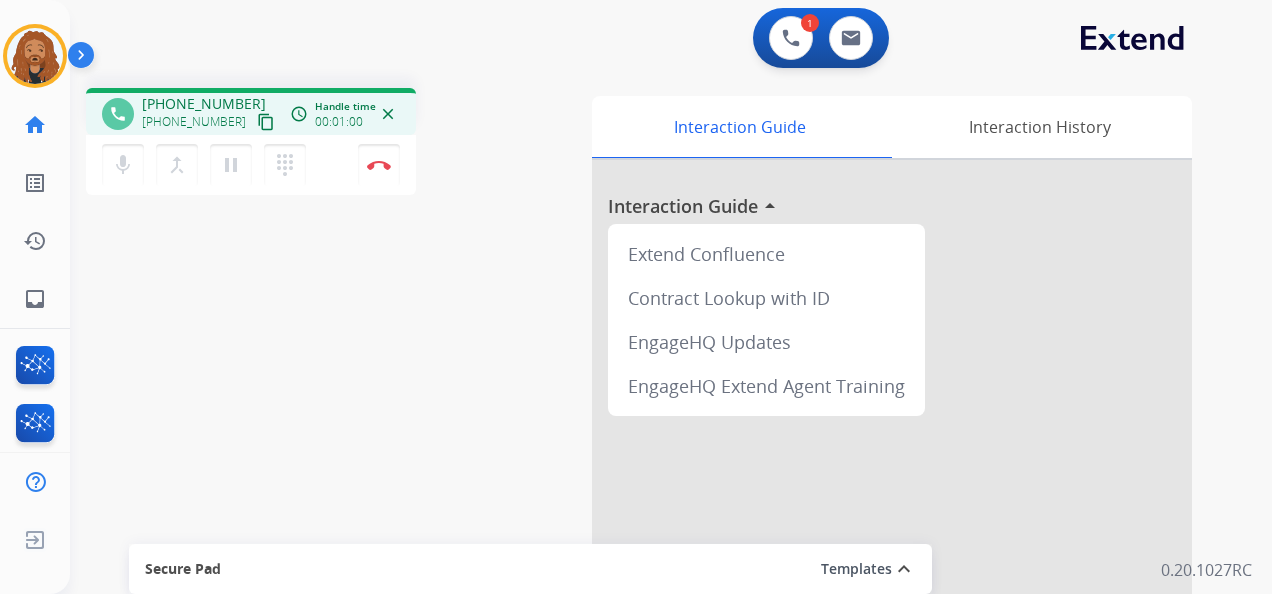 click on "content_copy" at bounding box center (266, 122) 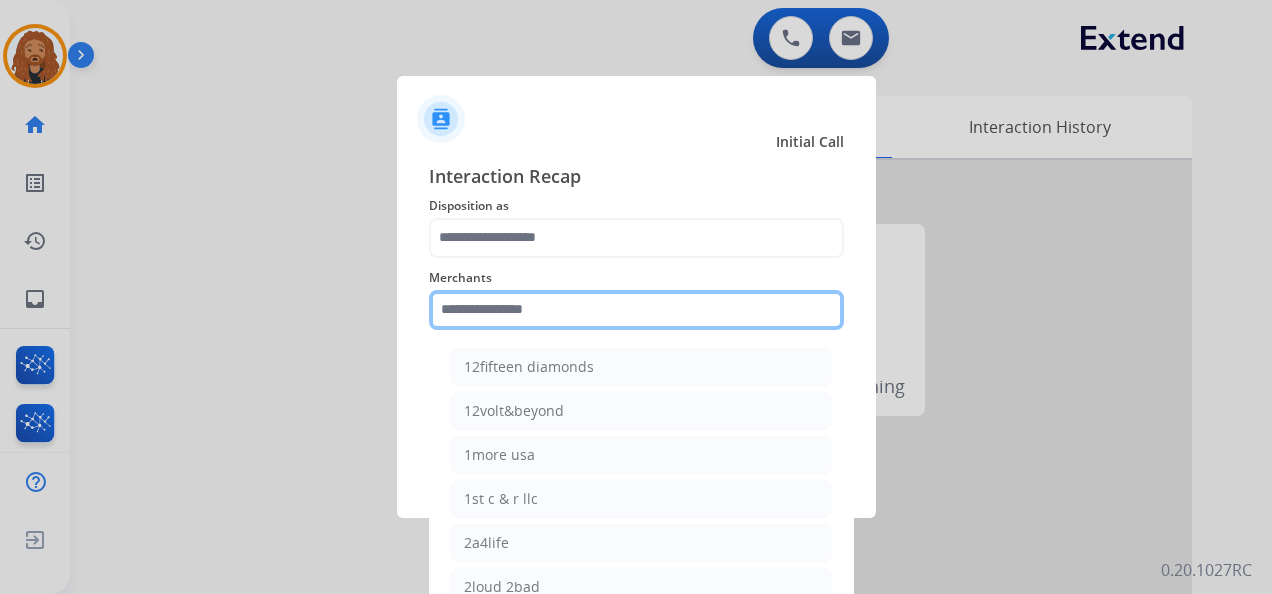 click 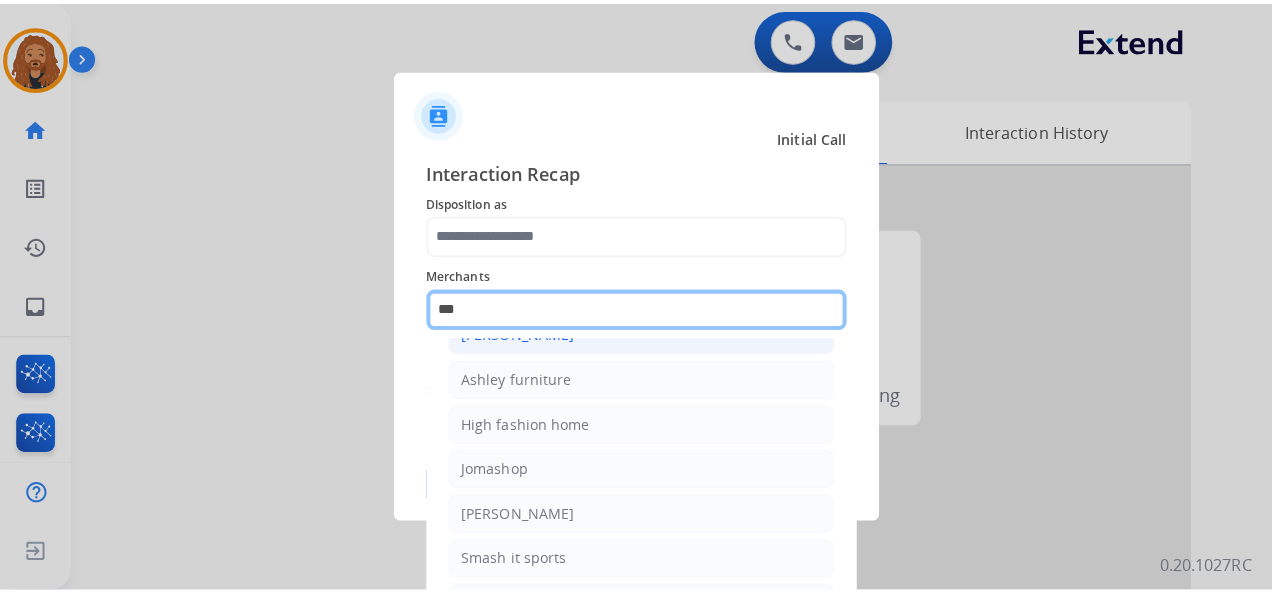 scroll, scrollTop: 27, scrollLeft: 0, axis: vertical 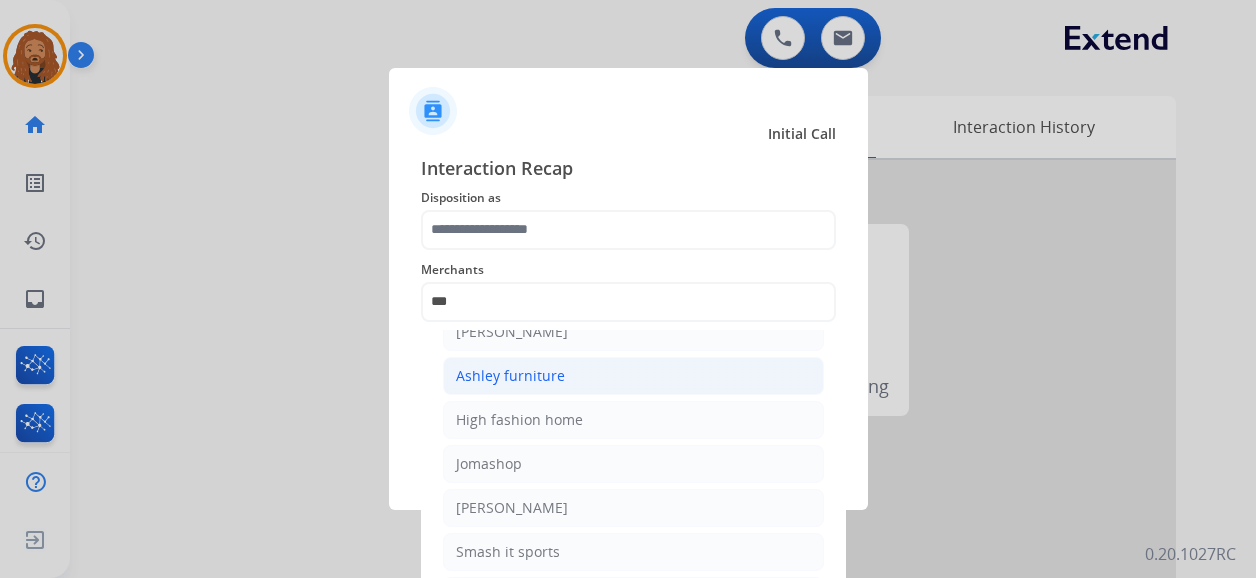 click on "Ashley furniture" 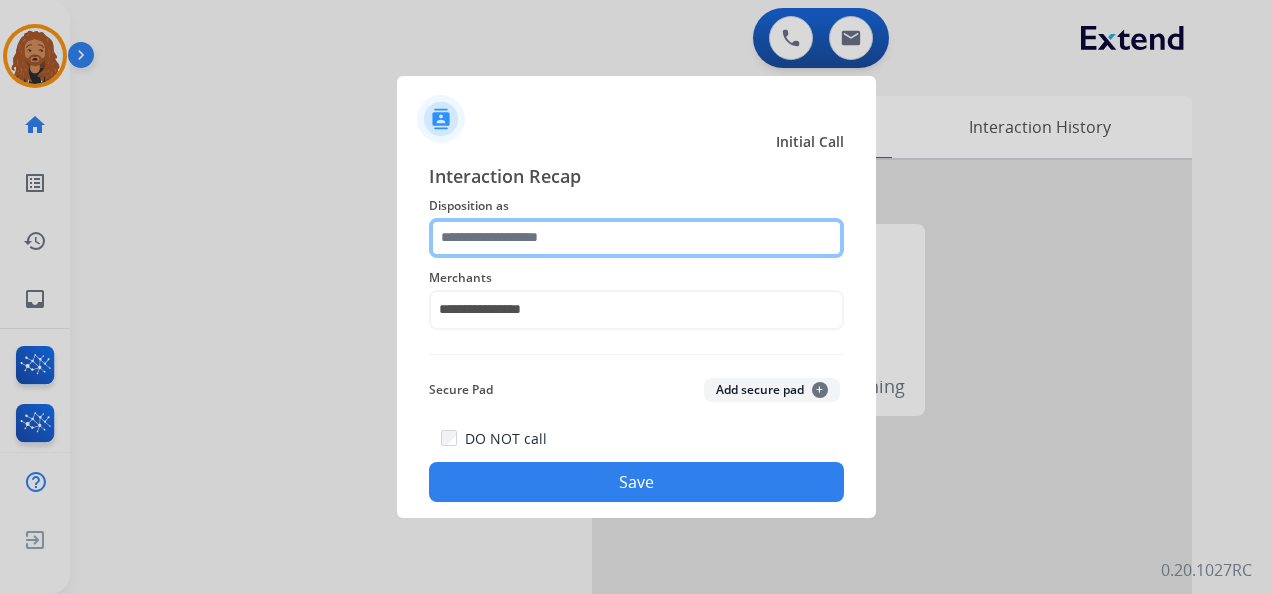 click 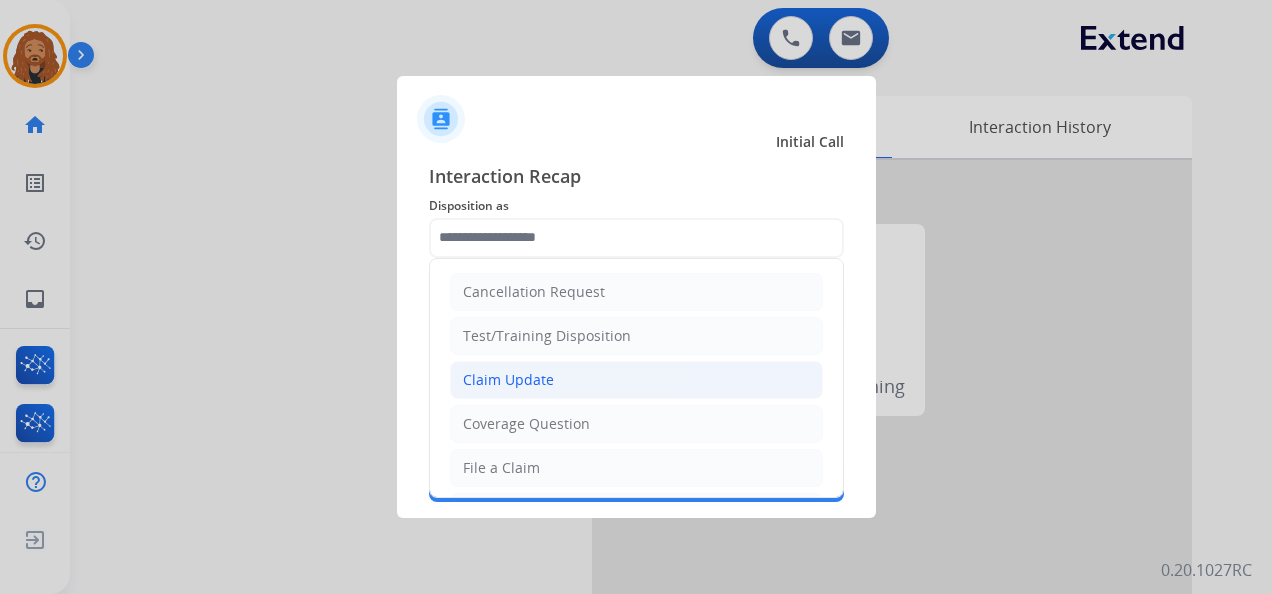 click on "Claim Update" 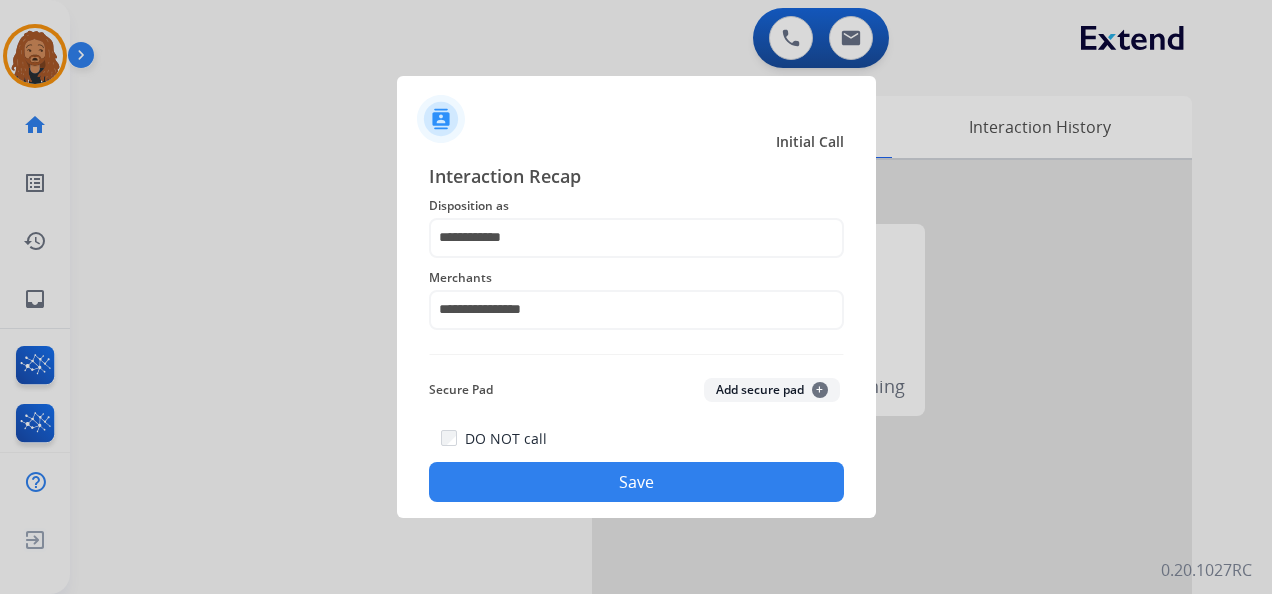 click on "Save" 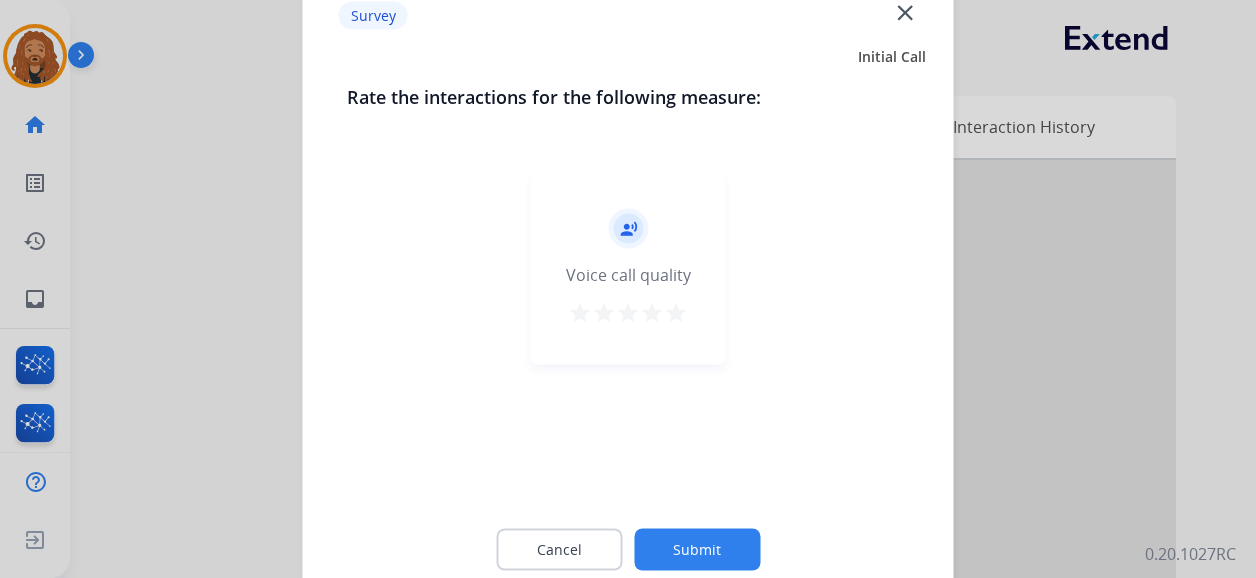 click on "star" at bounding box center [676, 313] 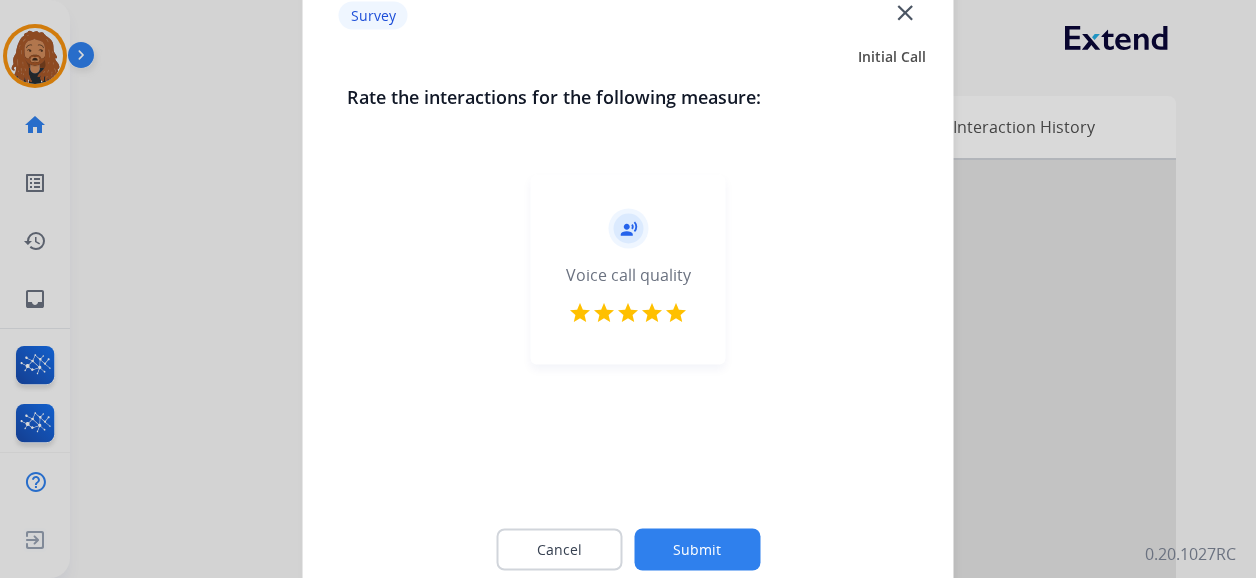 click on "Submit" 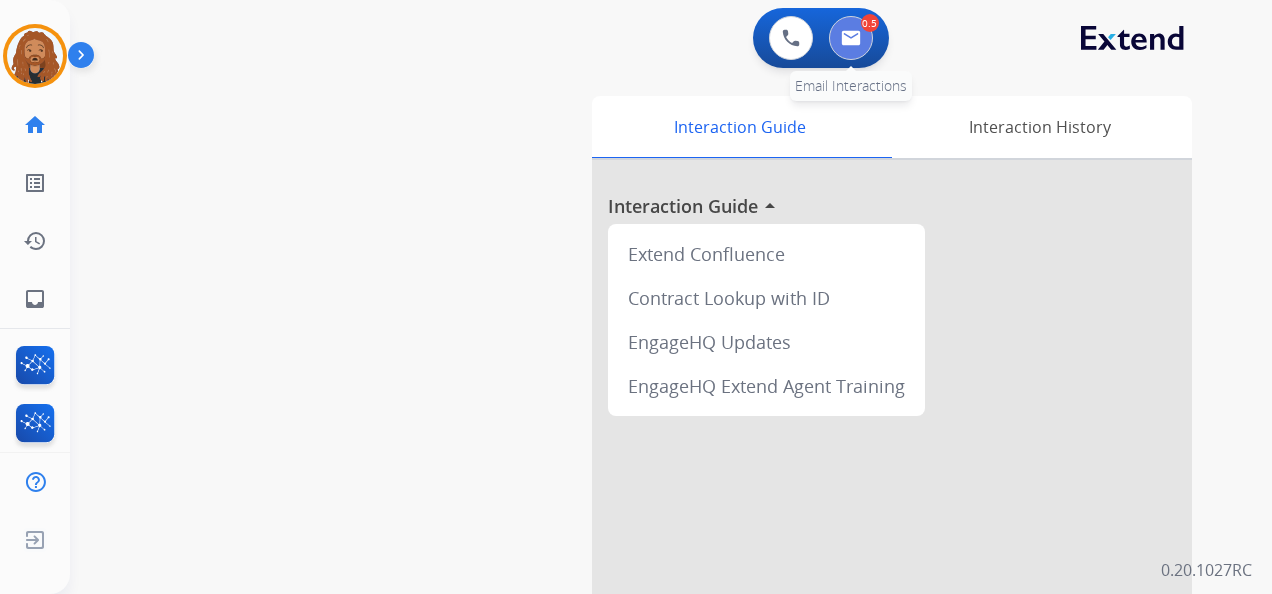 click at bounding box center (851, 38) 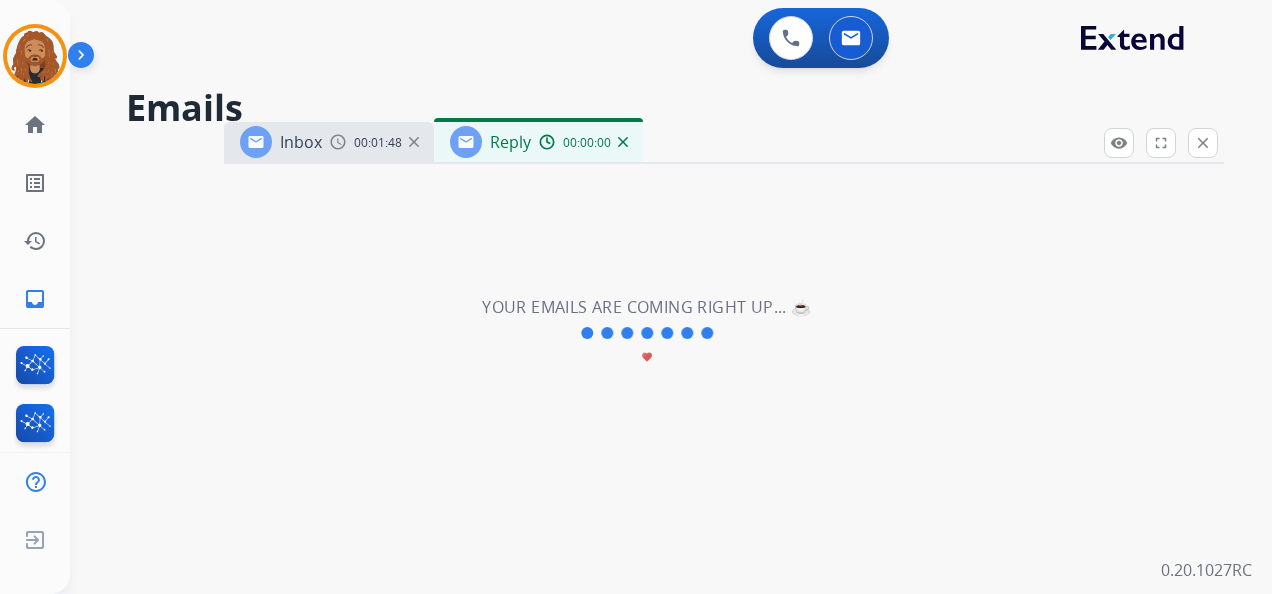 select on "**********" 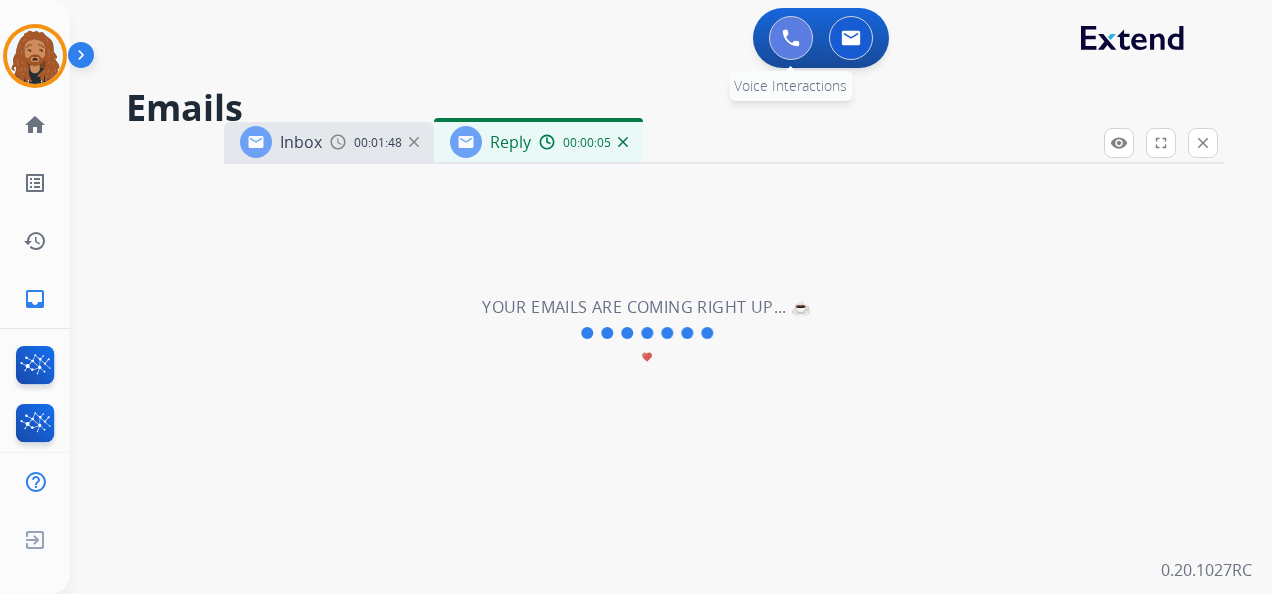 click at bounding box center (791, 38) 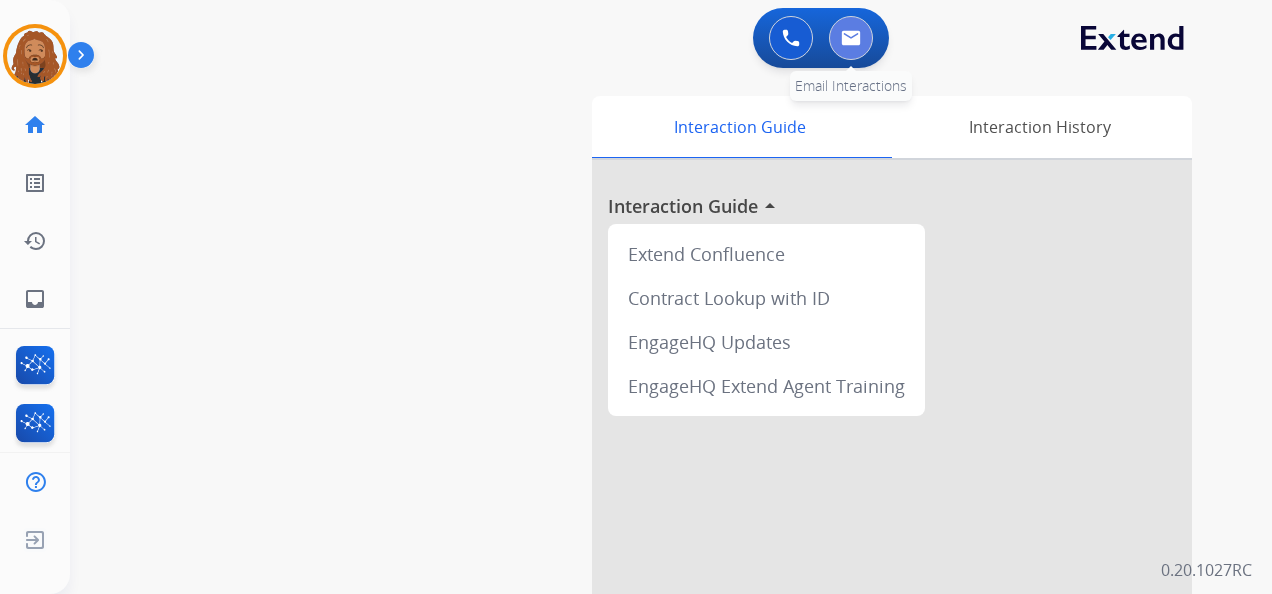 click at bounding box center (851, 38) 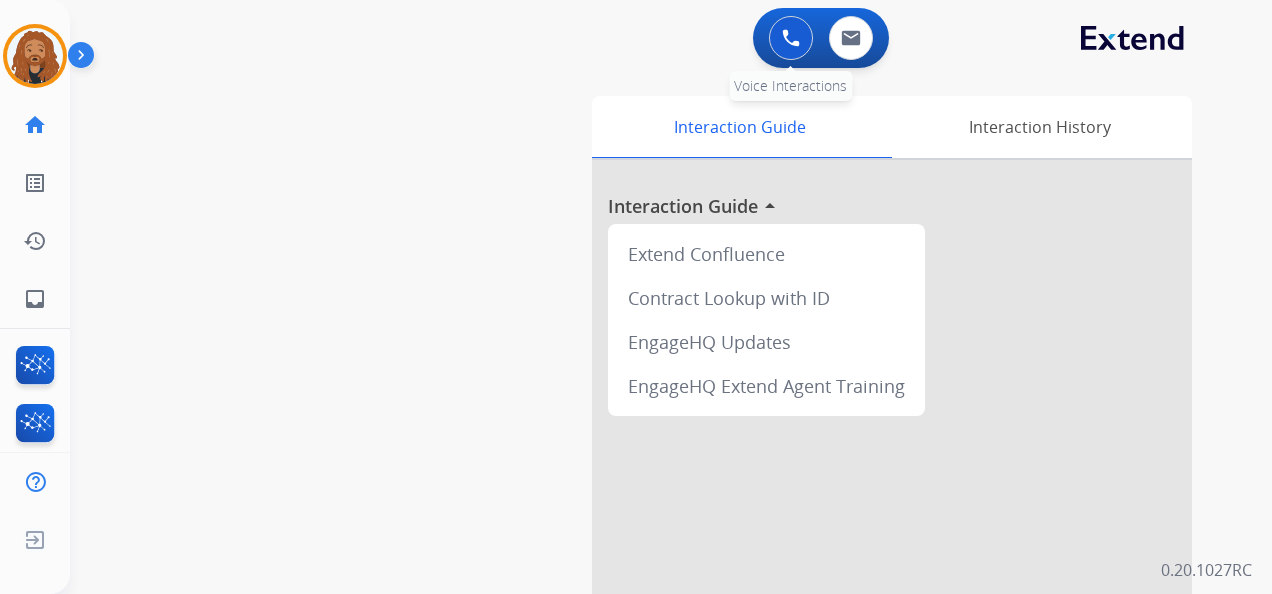 click at bounding box center [791, 38] 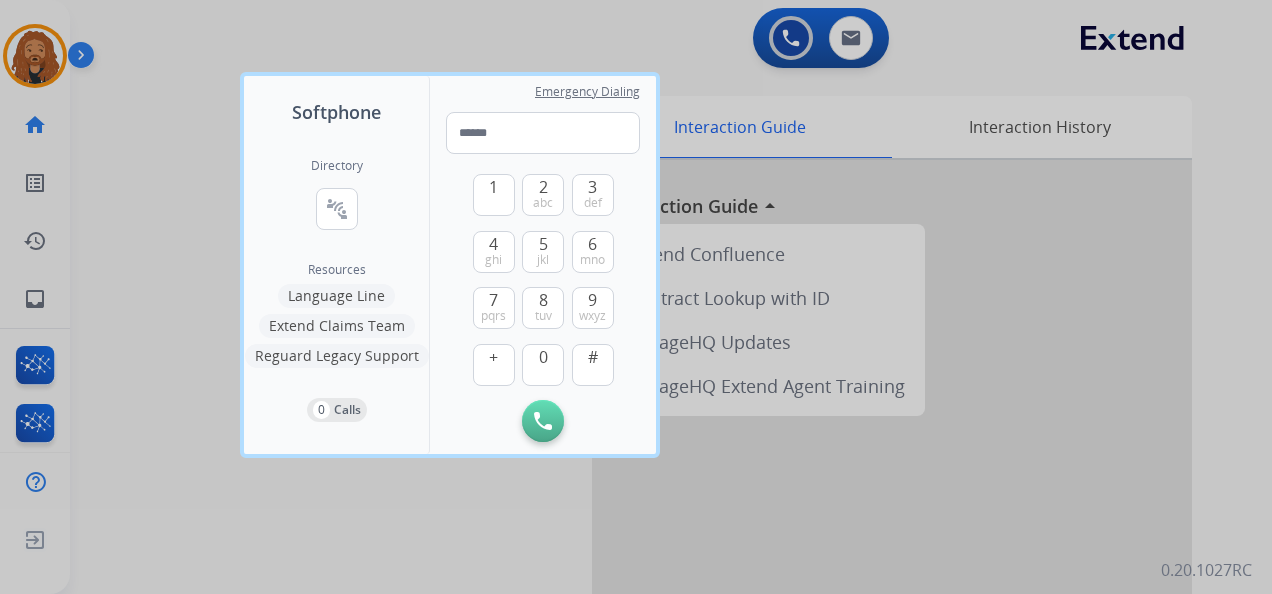 click at bounding box center [636, 297] 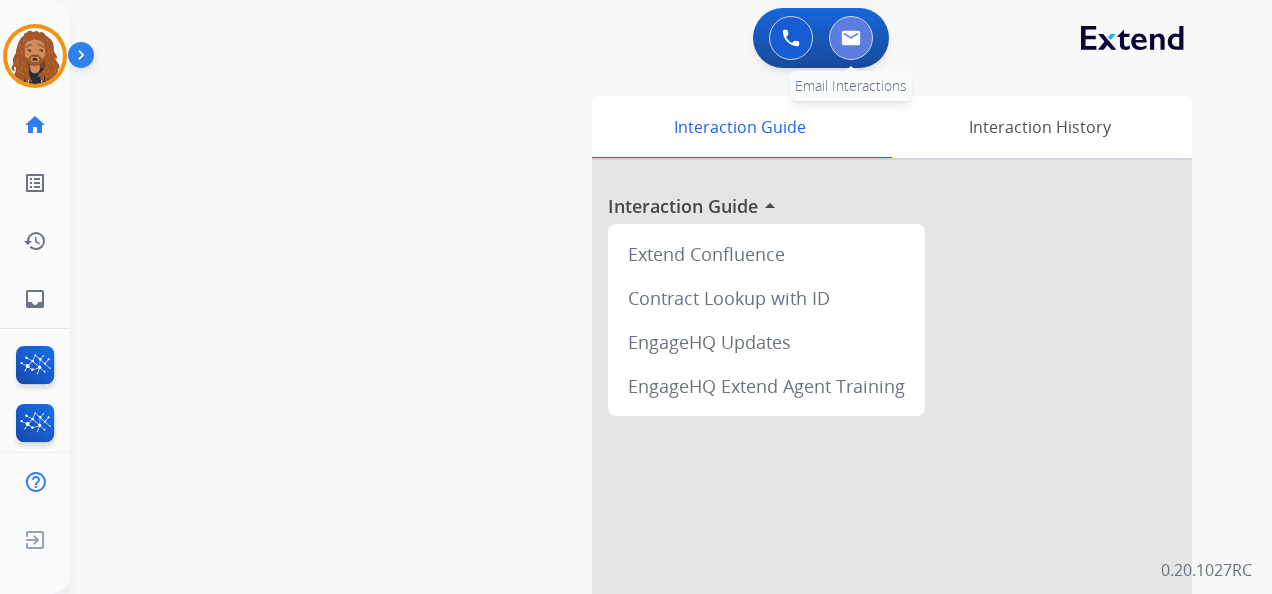 click at bounding box center (851, 38) 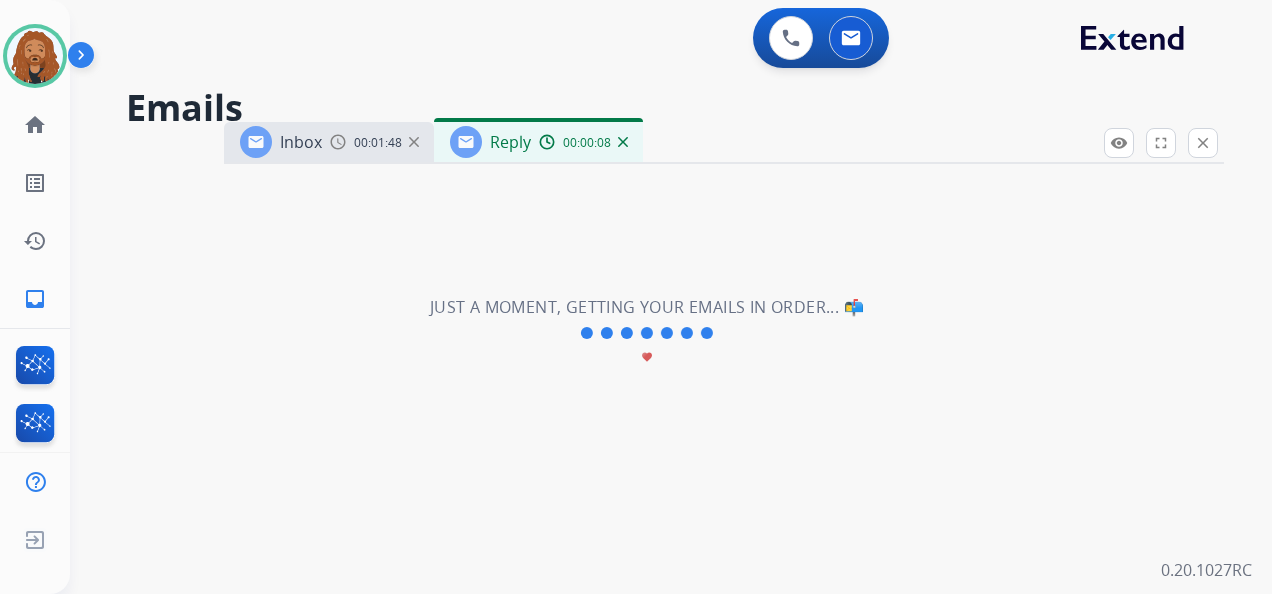 click at bounding box center [623, 142] 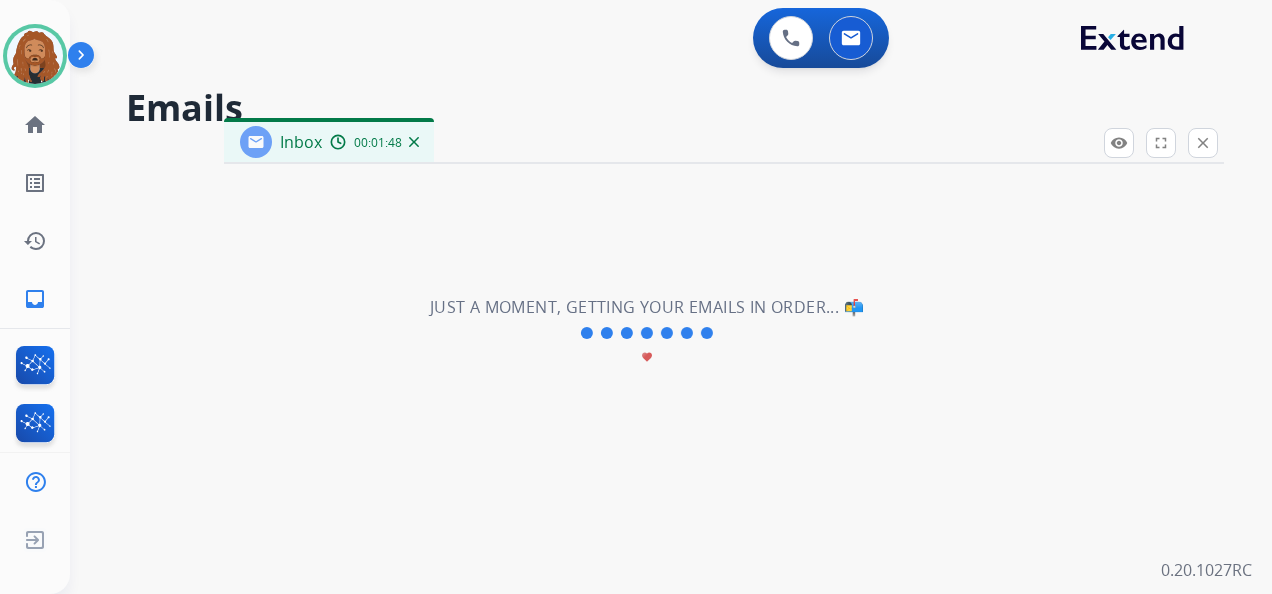 click at bounding box center (414, 142) 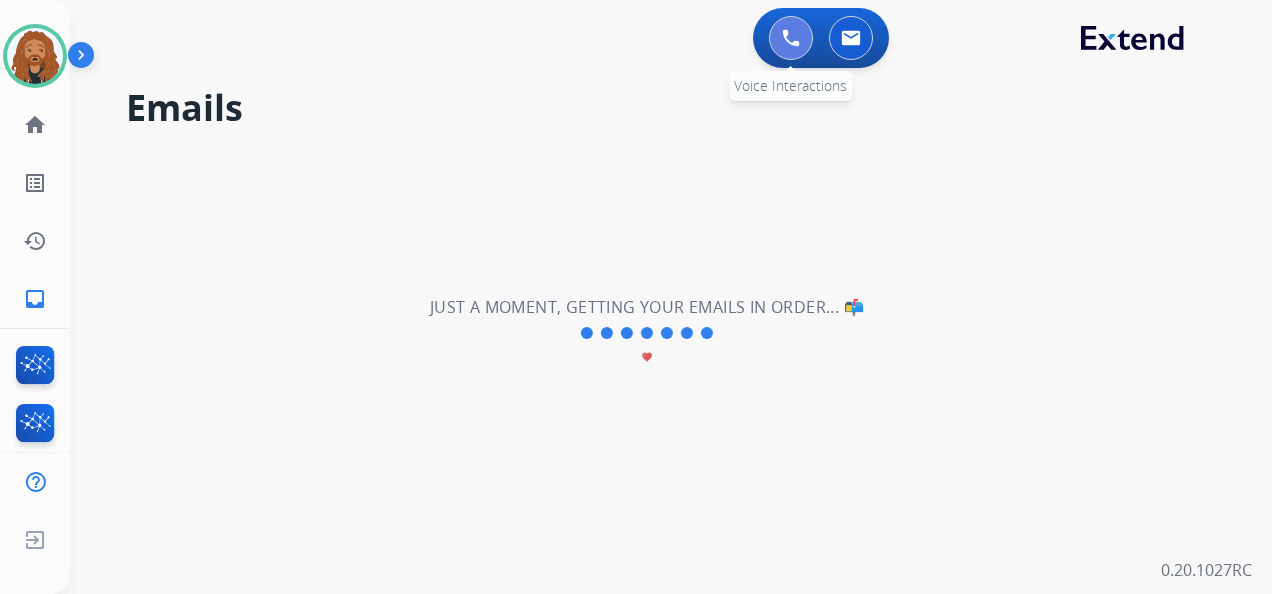 click at bounding box center [791, 38] 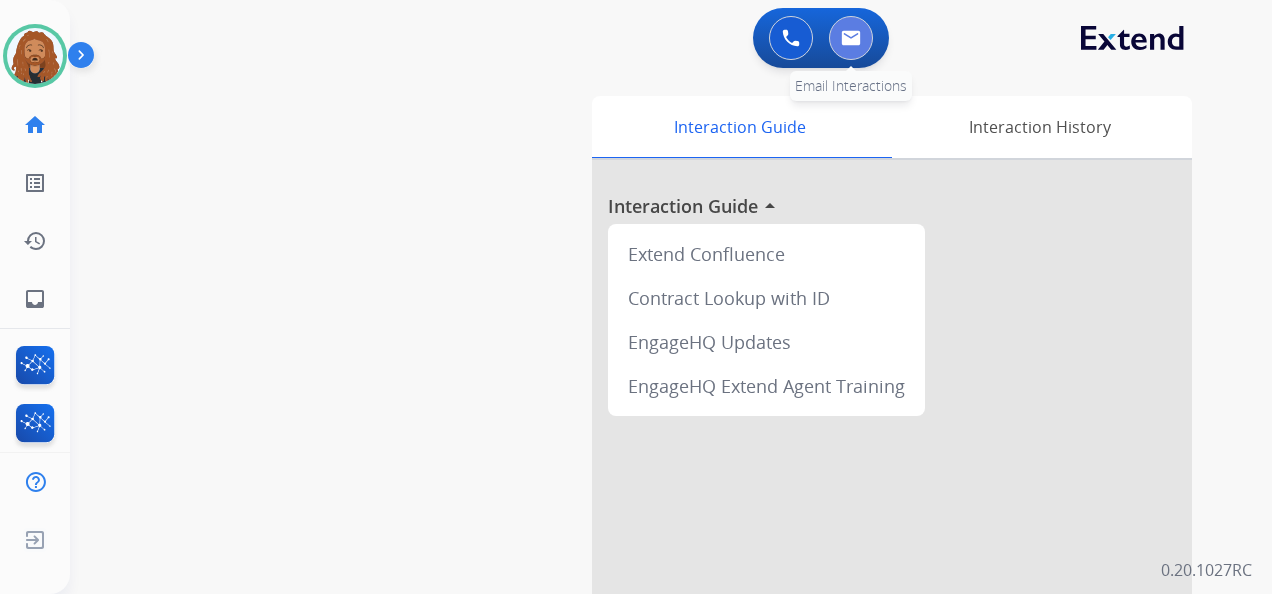 click at bounding box center [851, 38] 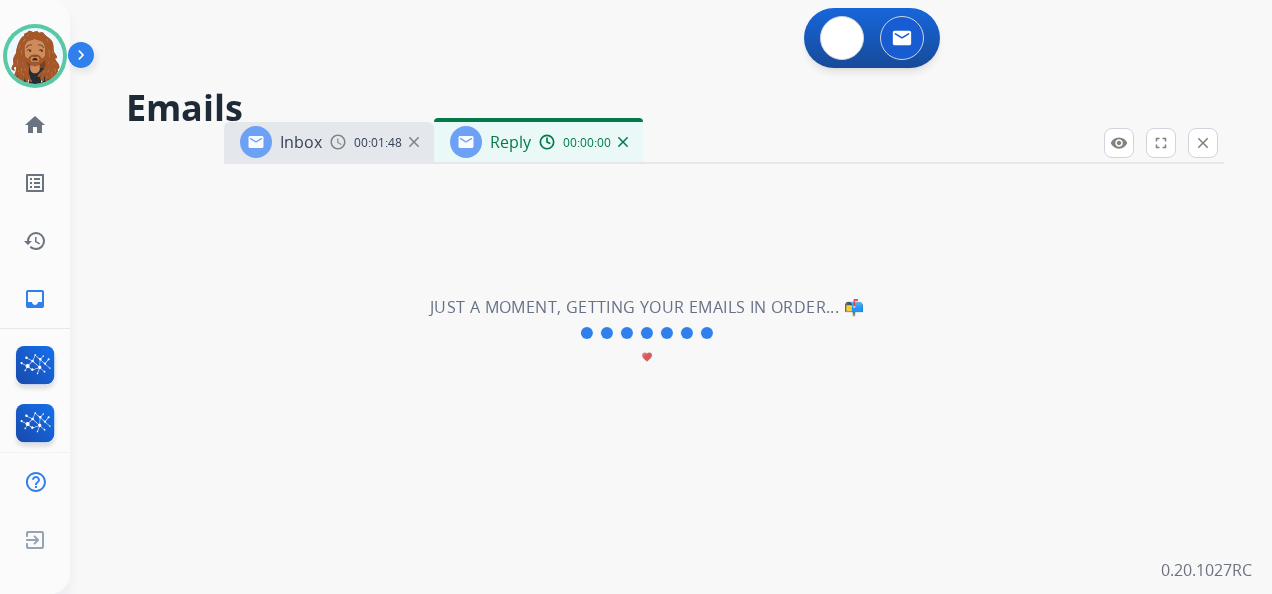 select on "**********" 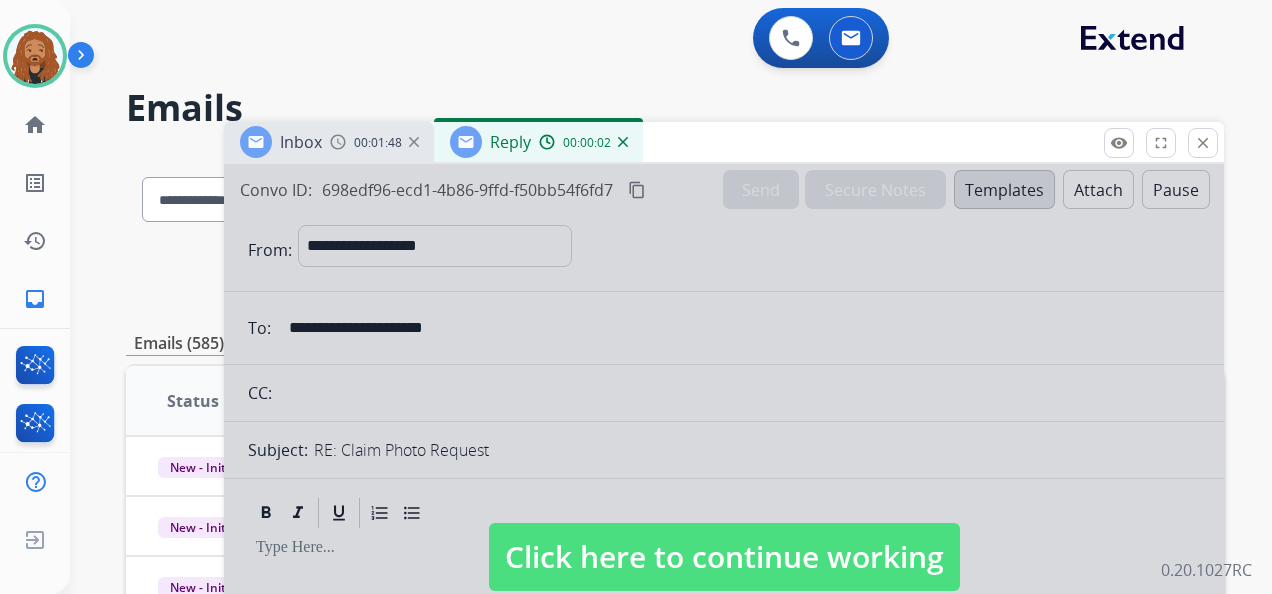 drag, startPoint x: 592, startPoint y: 435, endPoint x: 566, endPoint y: 214, distance: 222.52415 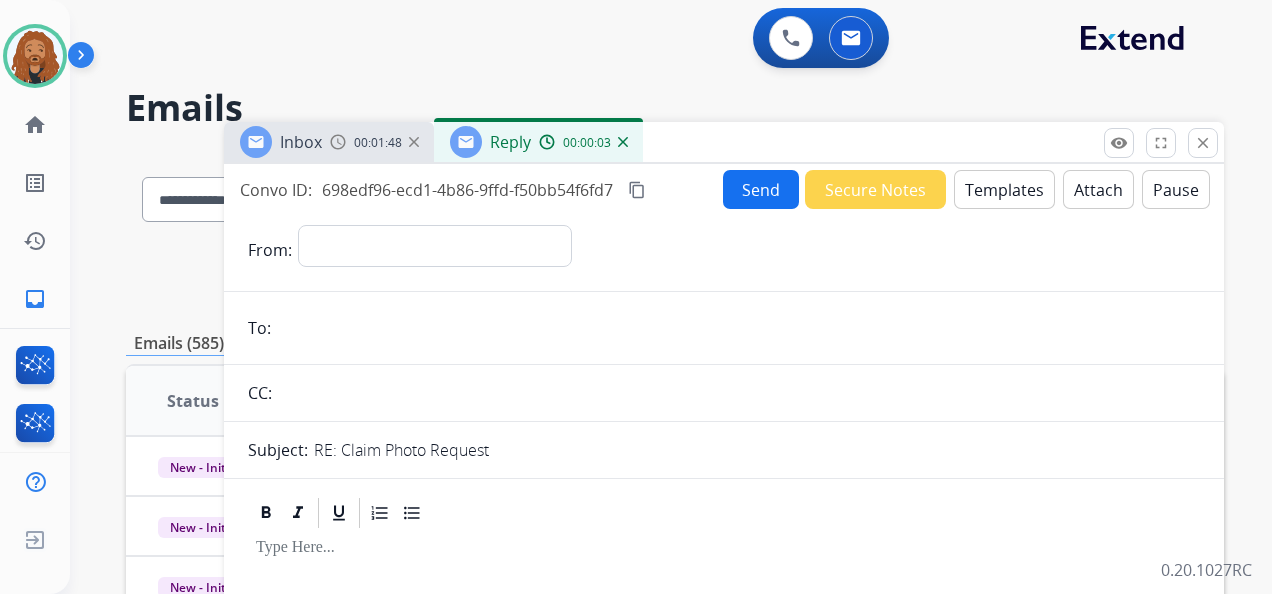 click at bounding box center (623, 142) 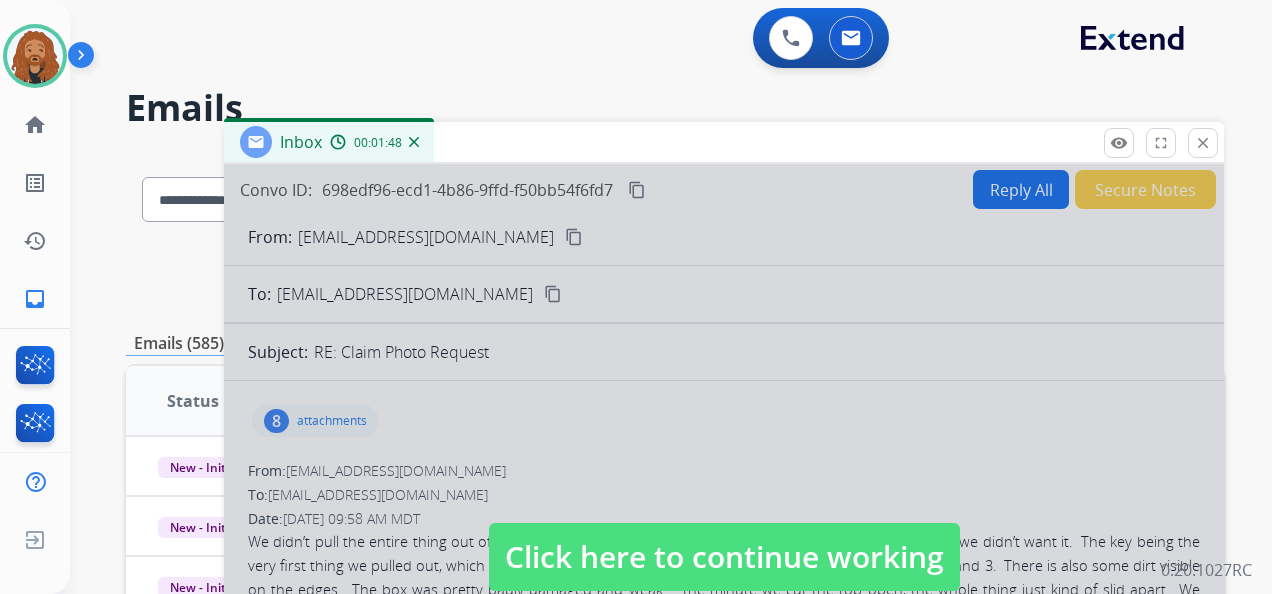click at bounding box center [414, 142] 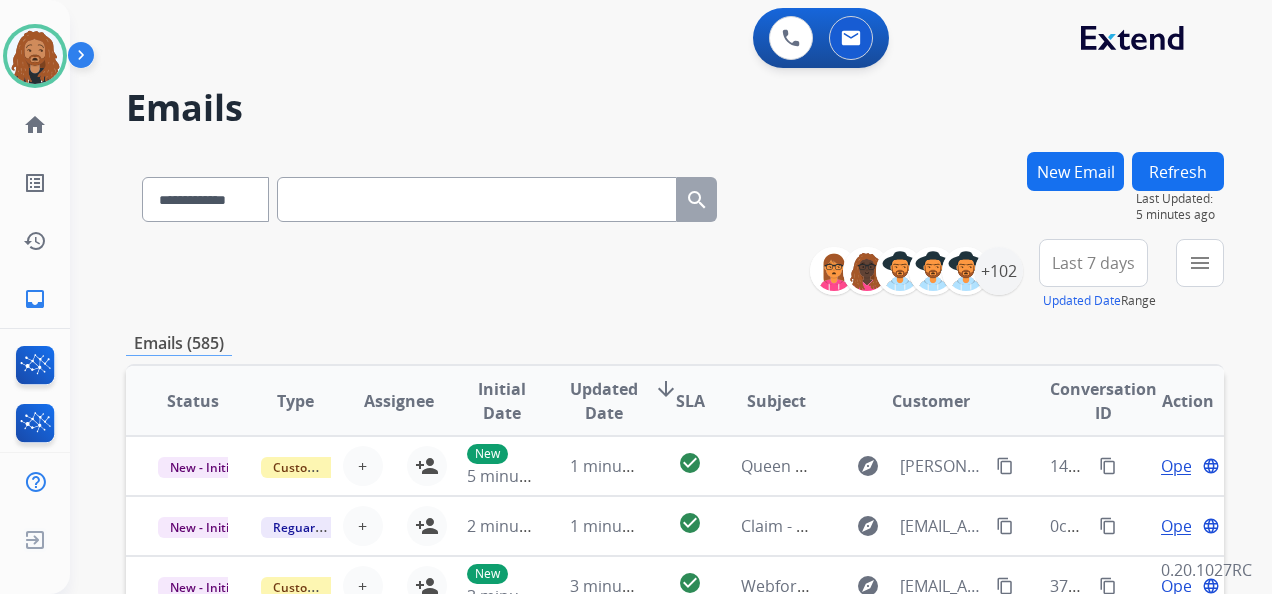 scroll, scrollTop: 2, scrollLeft: 0, axis: vertical 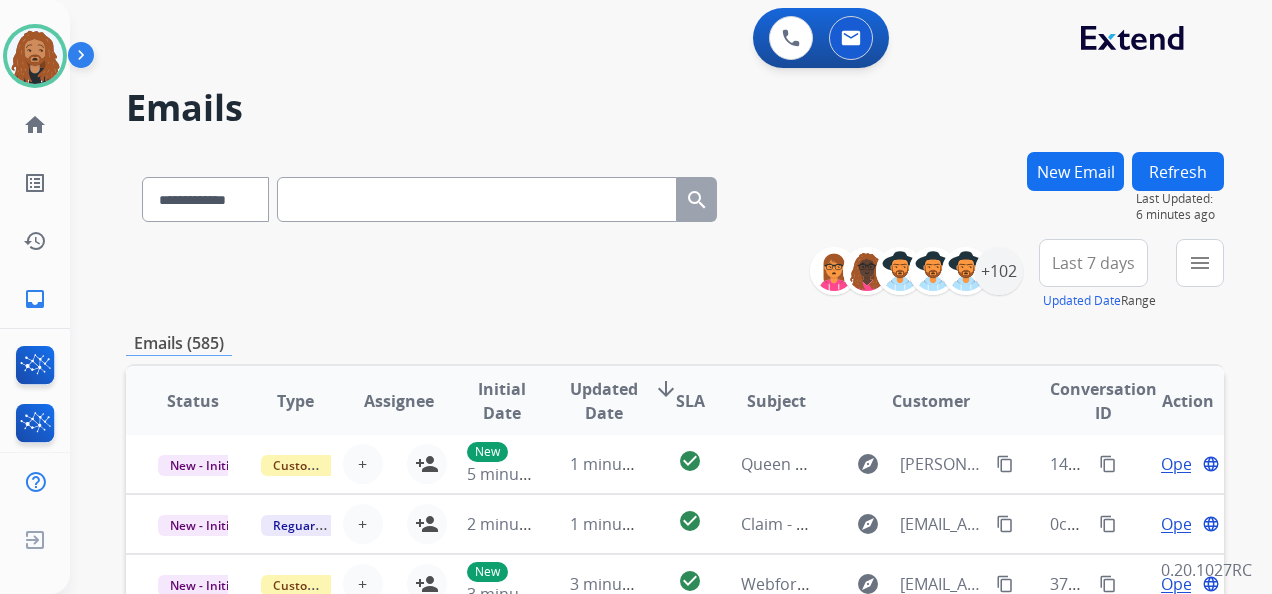 click at bounding box center [477, 199] 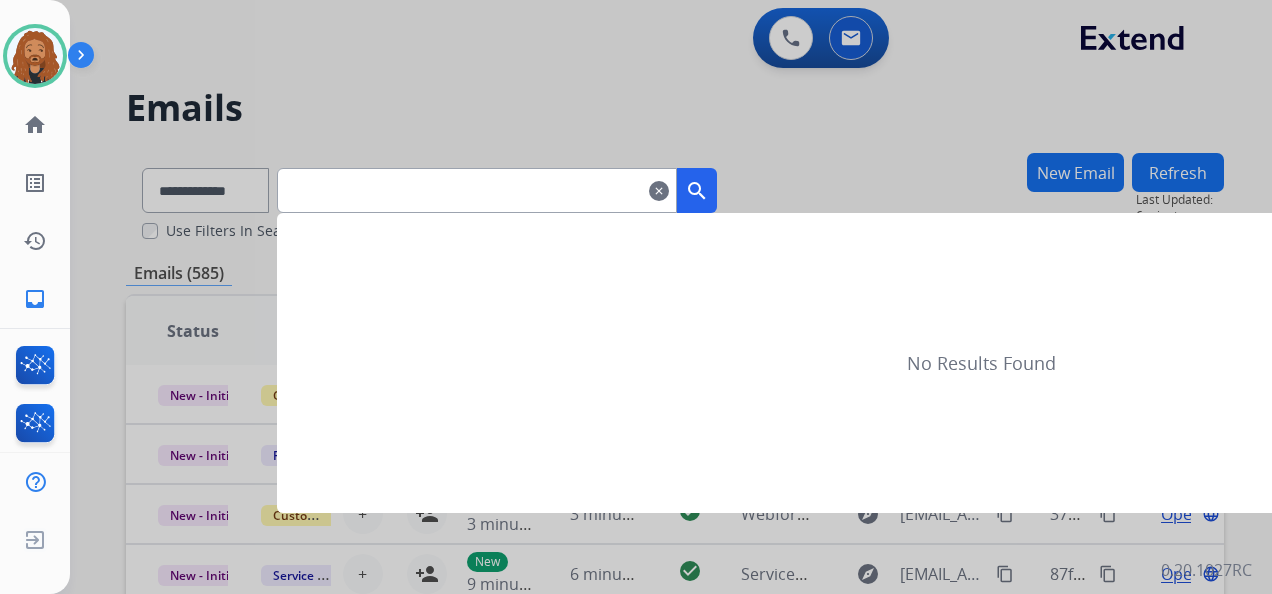 type on "**********" 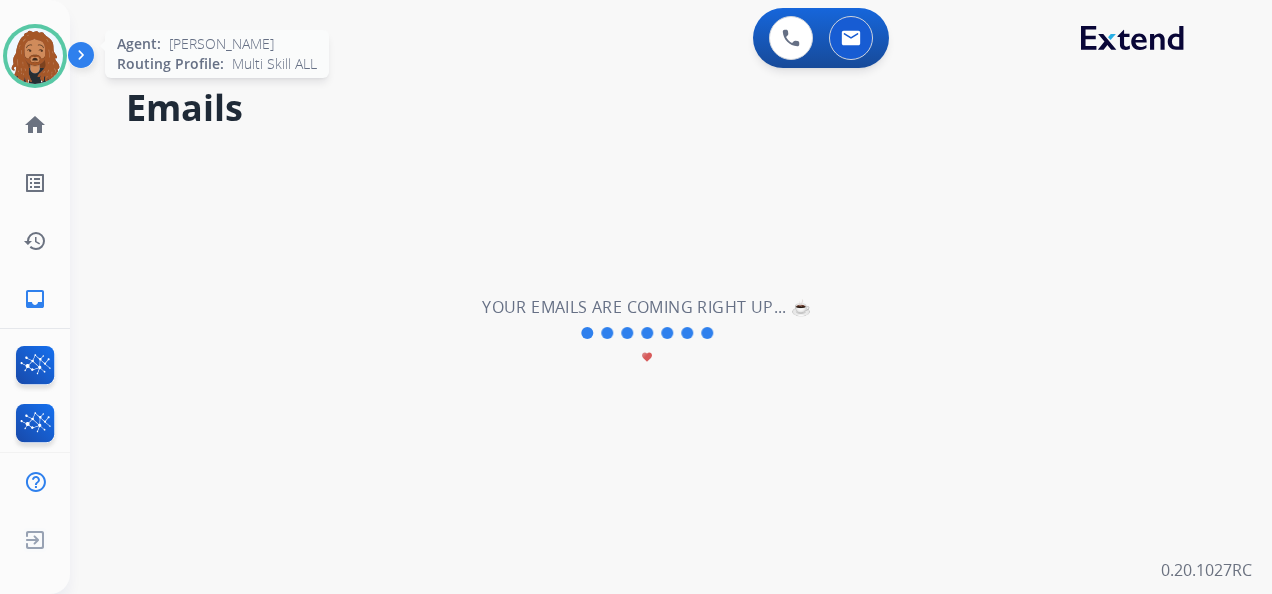 scroll, scrollTop: 0, scrollLeft: 0, axis: both 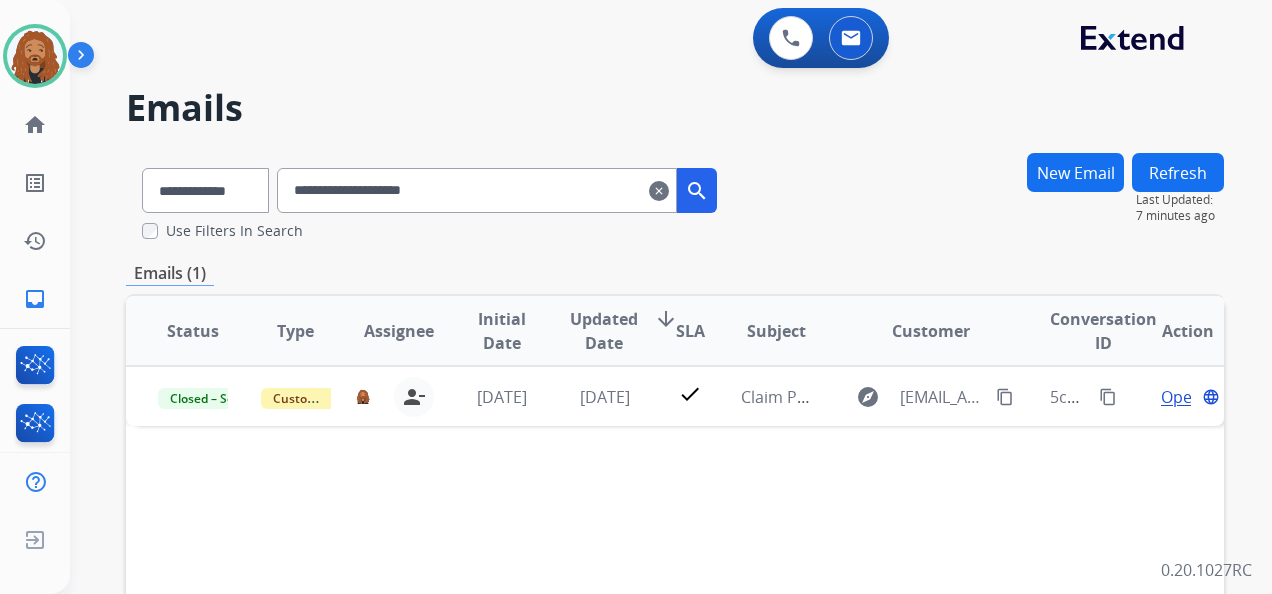 click on "clear" at bounding box center [659, 191] 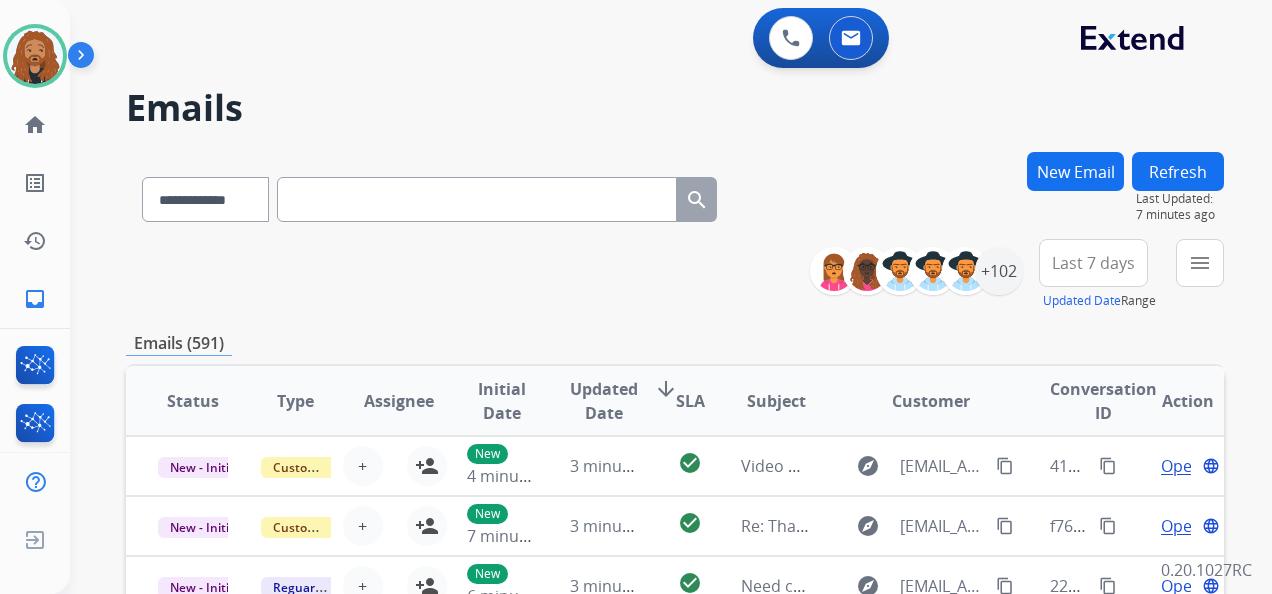 click at bounding box center (477, 199) 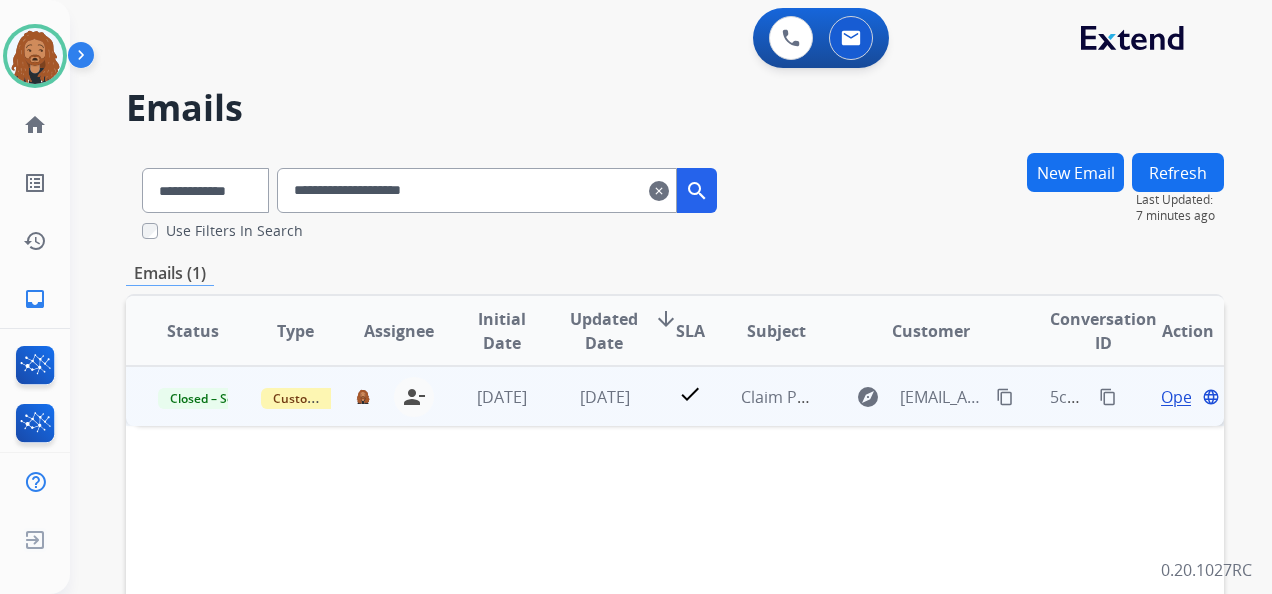 click on "Open language" at bounding box center (1188, 397) 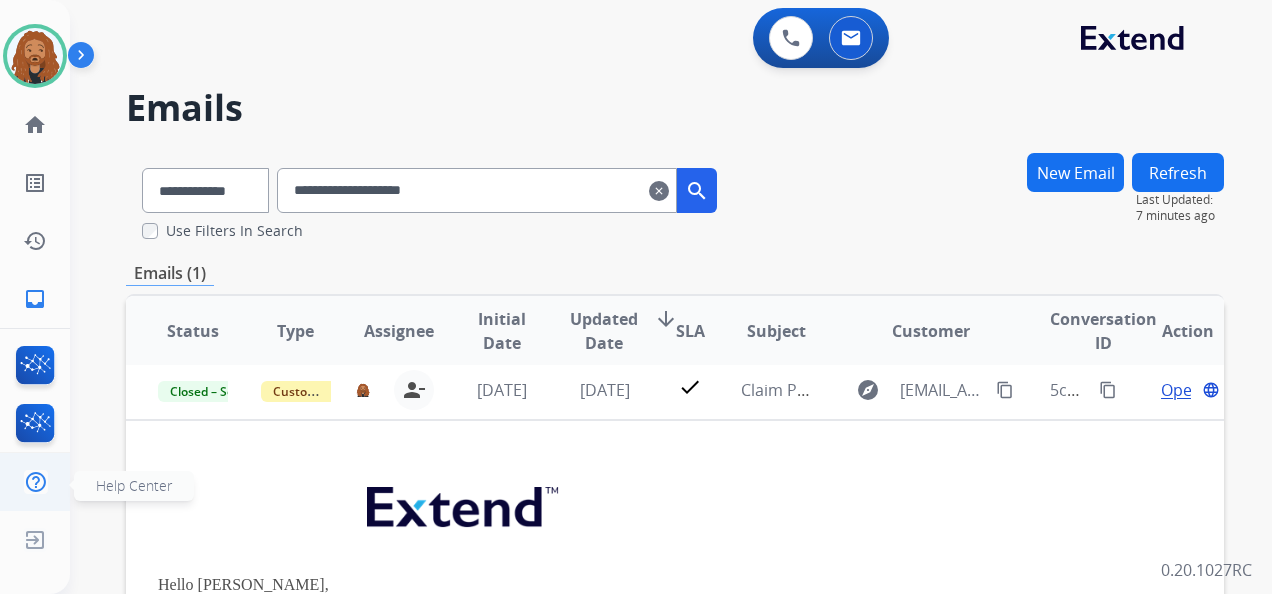 scroll, scrollTop: 47, scrollLeft: 0, axis: vertical 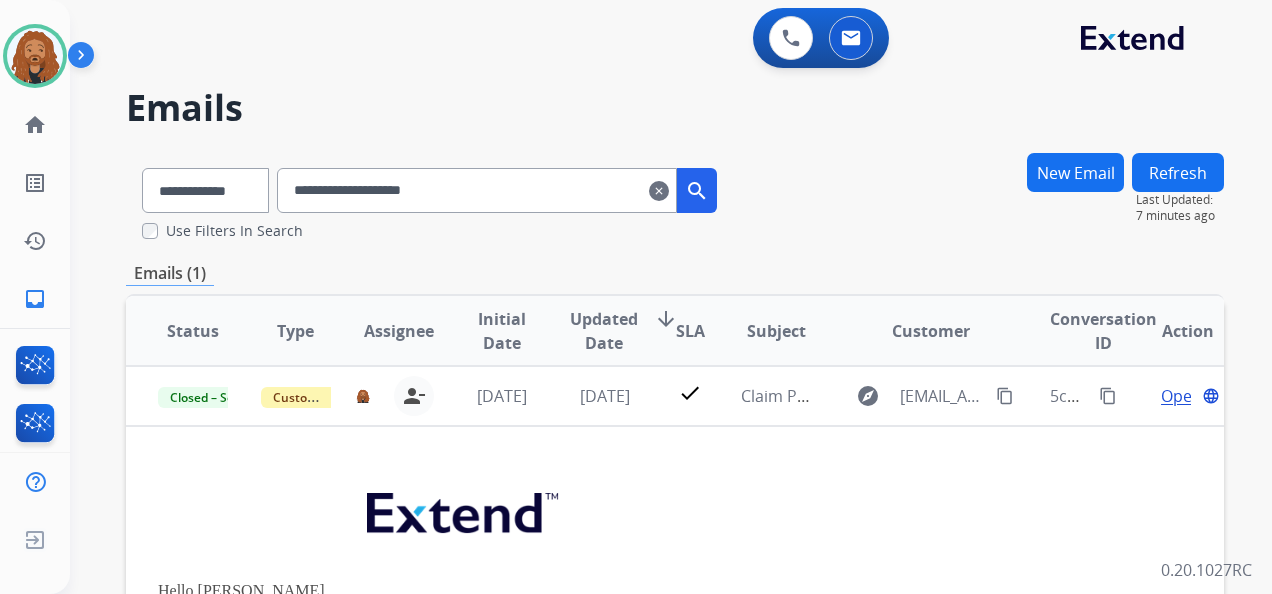click on "clear" at bounding box center (659, 191) 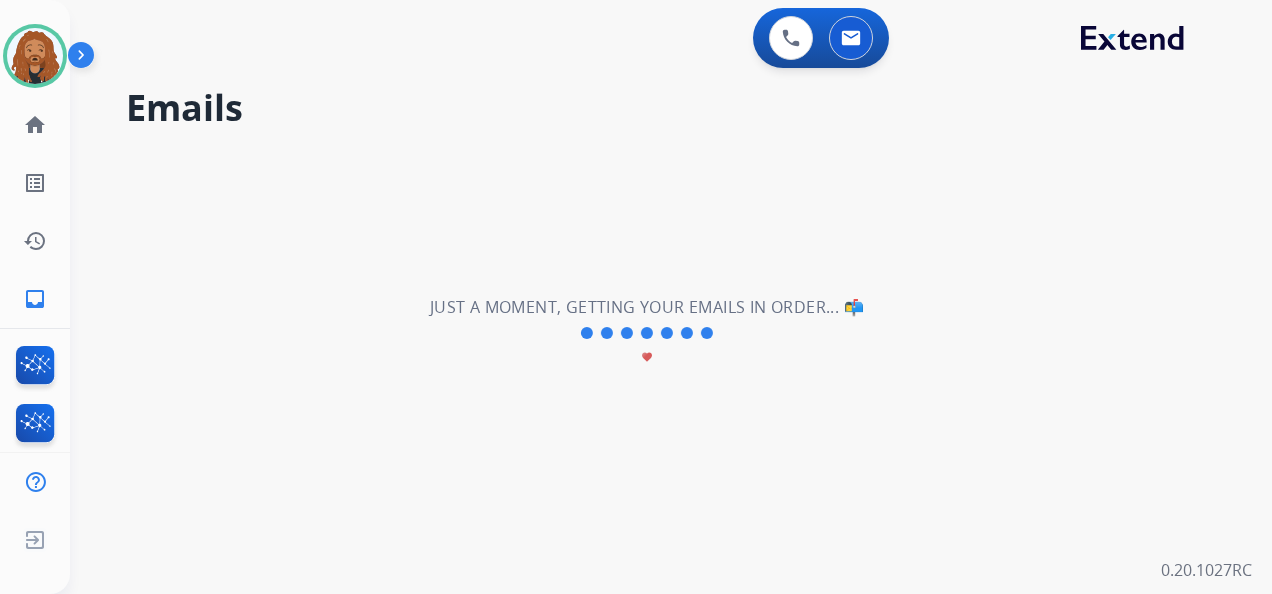 type 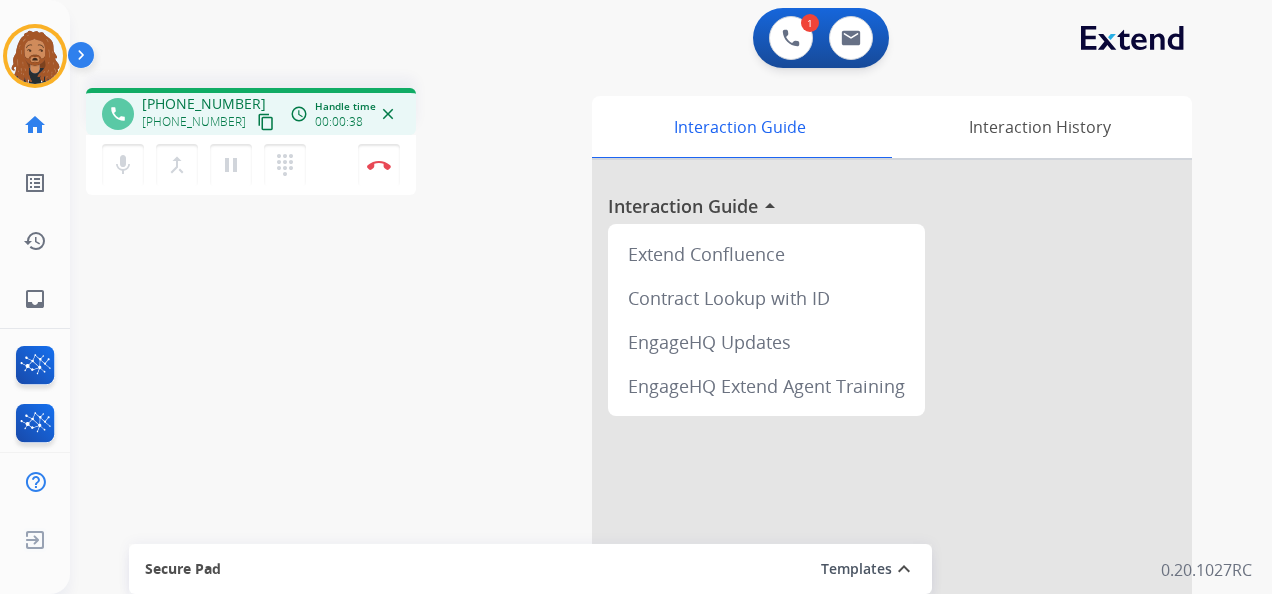 click on "content_copy" at bounding box center (266, 122) 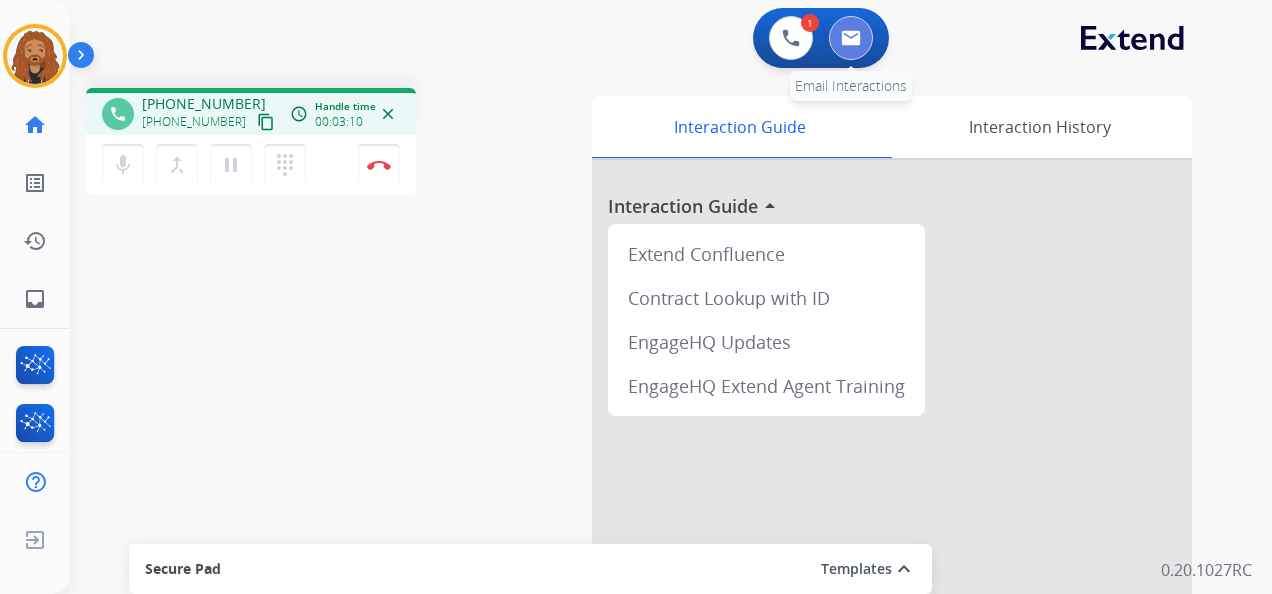 click at bounding box center [851, 38] 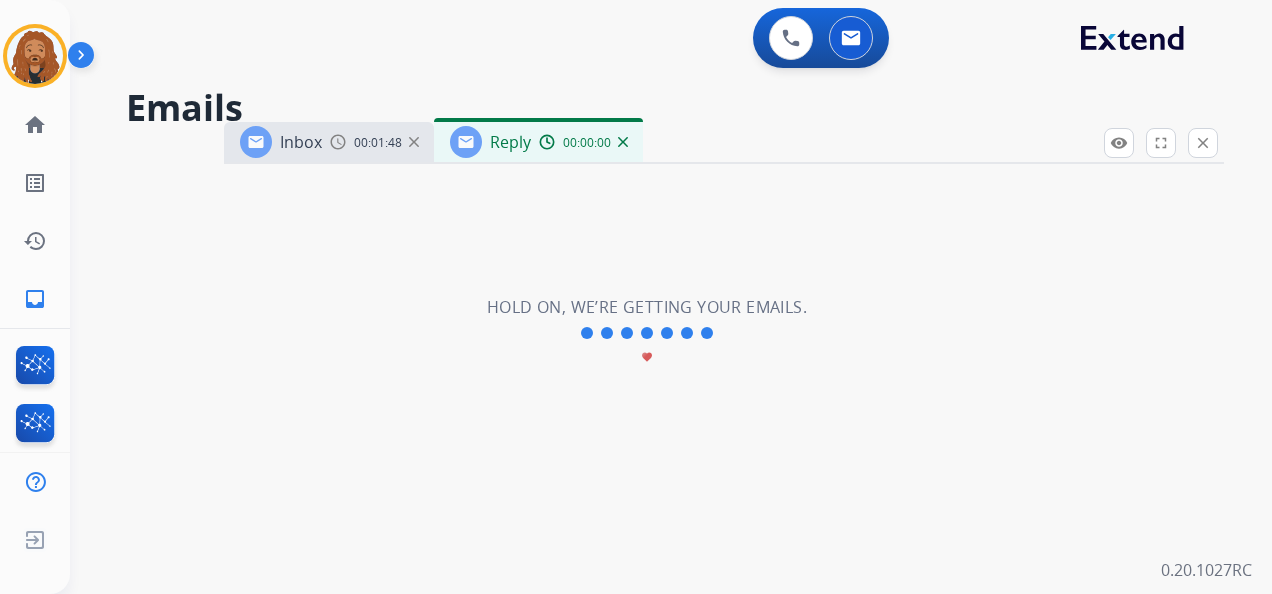 select on "**********" 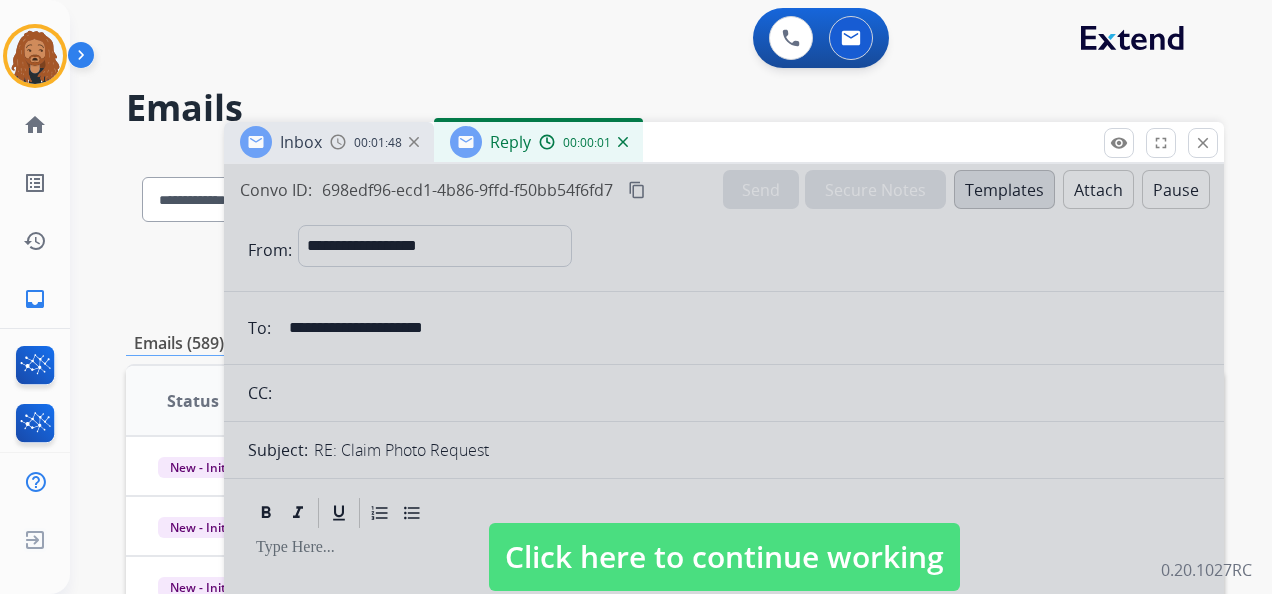 click at bounding box center [623, 142] 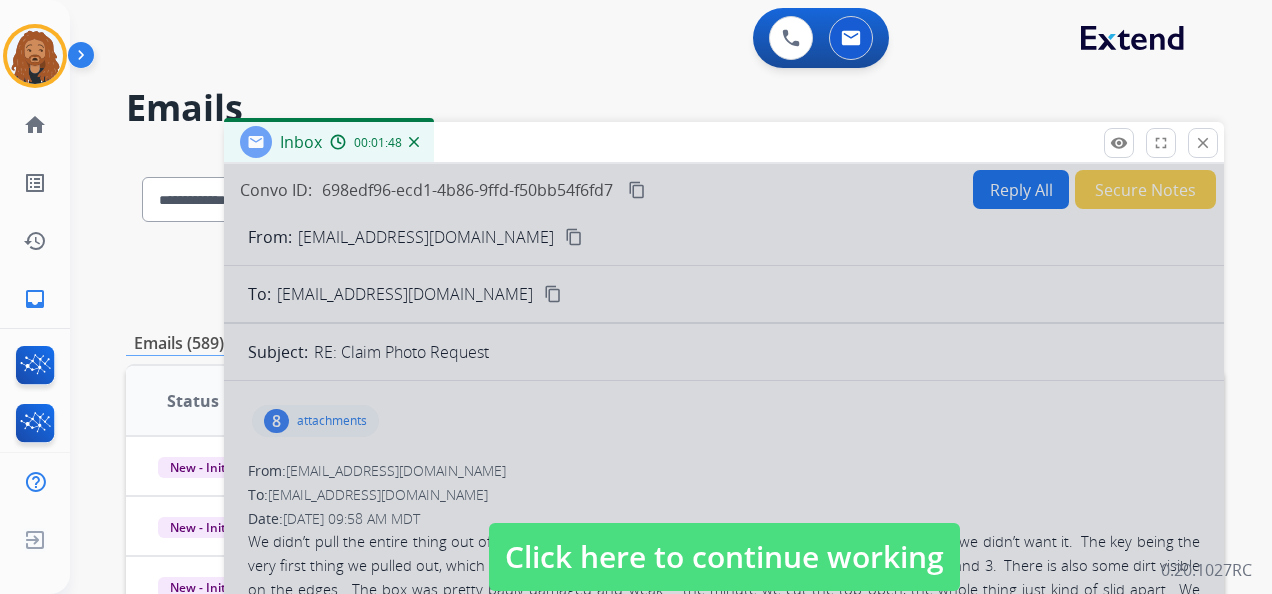 click at bounding box center [724, 537] 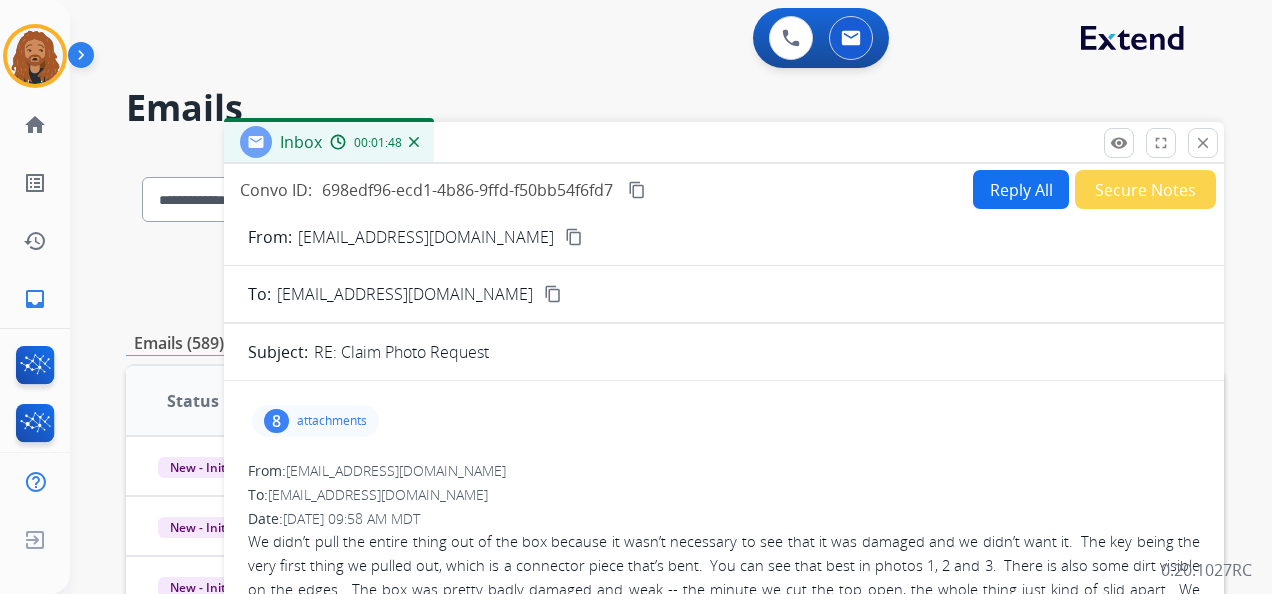 click at bounding box center (414, 142) 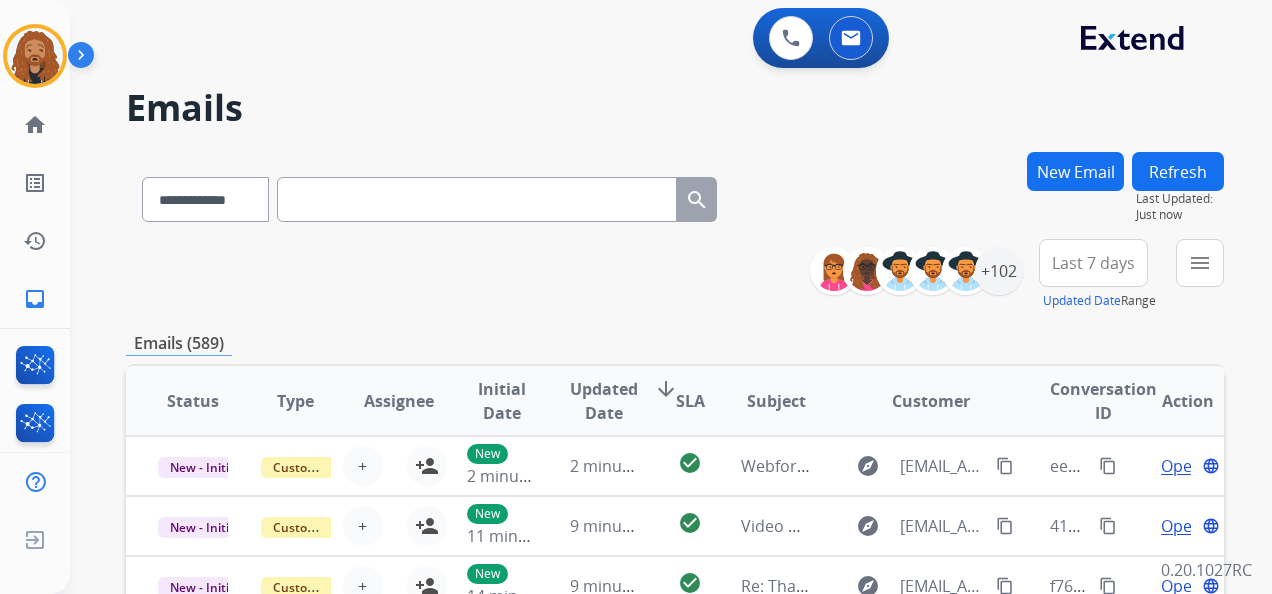 click on "New Email" at bounding box center [1075, 171] 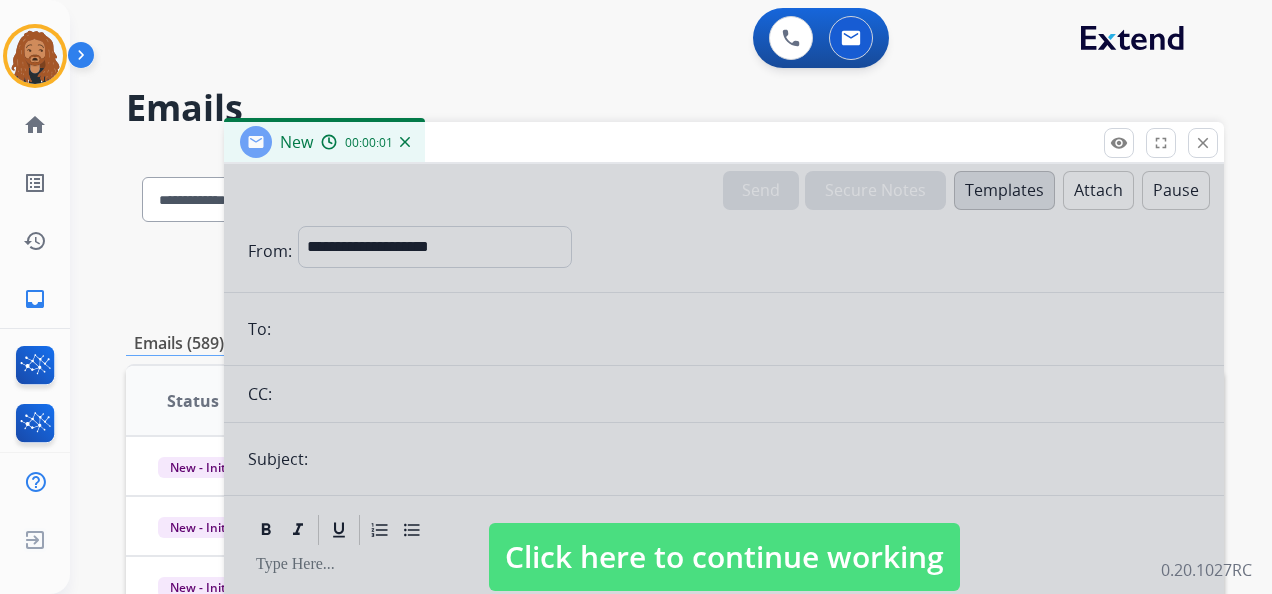 click at bounding box center [724, 537] 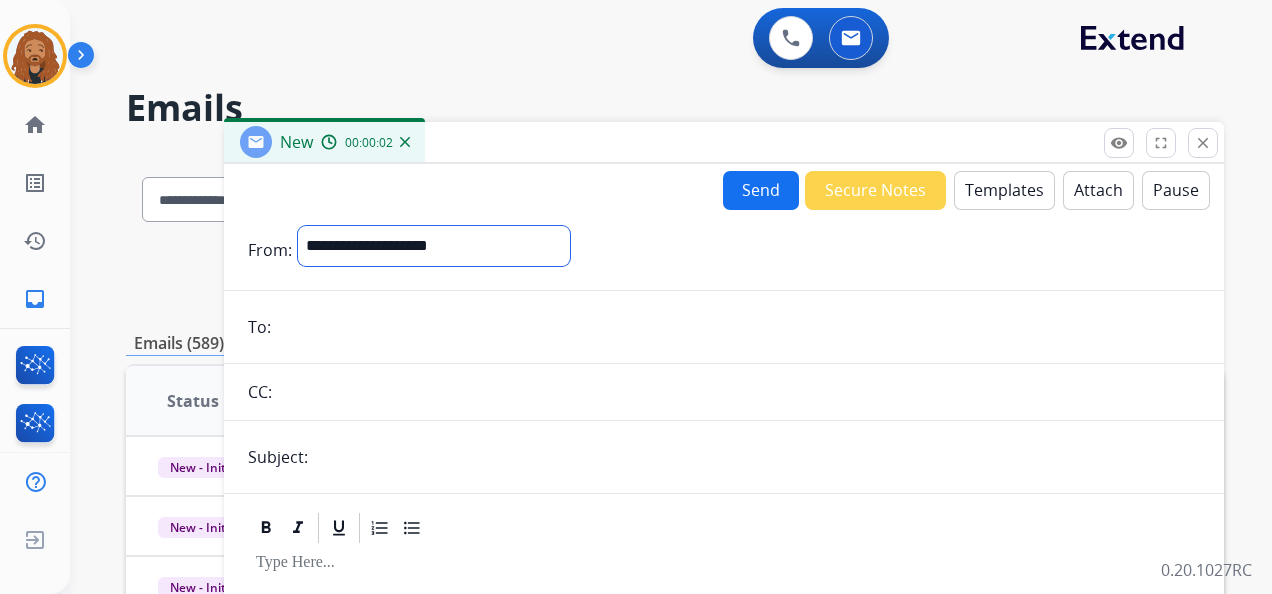 click on "**********" at bounding box center [434, 246] 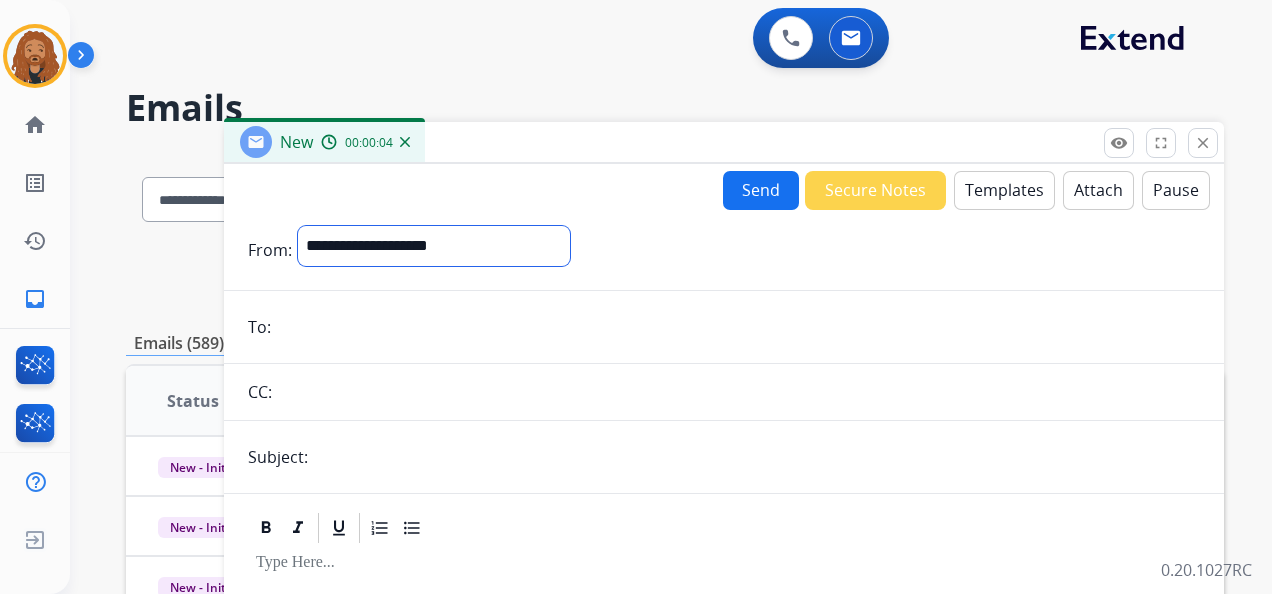 select on "**********" 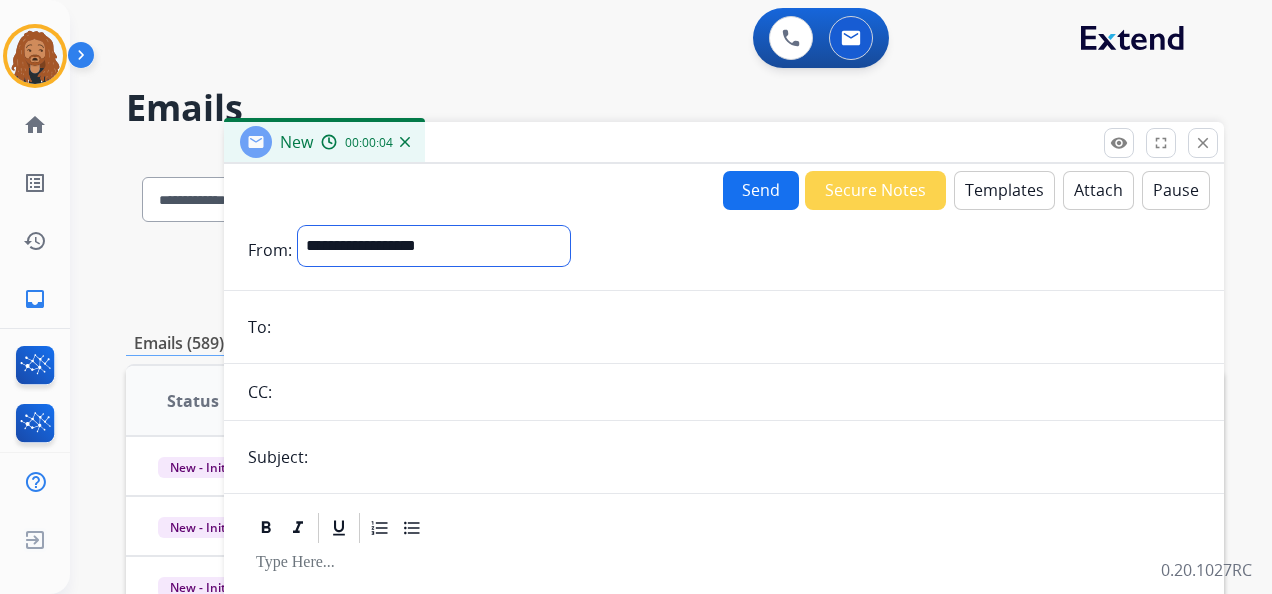 click on "**********" at bounding box center [434, 246] 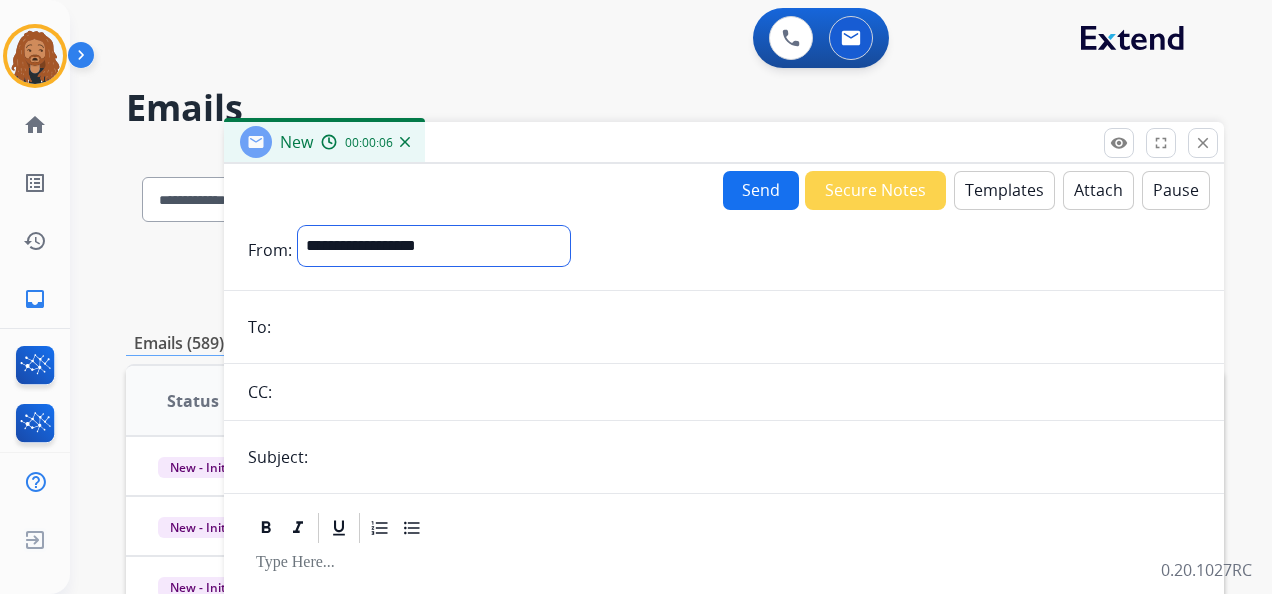 click on "**********" at bounding box center (434, 246) 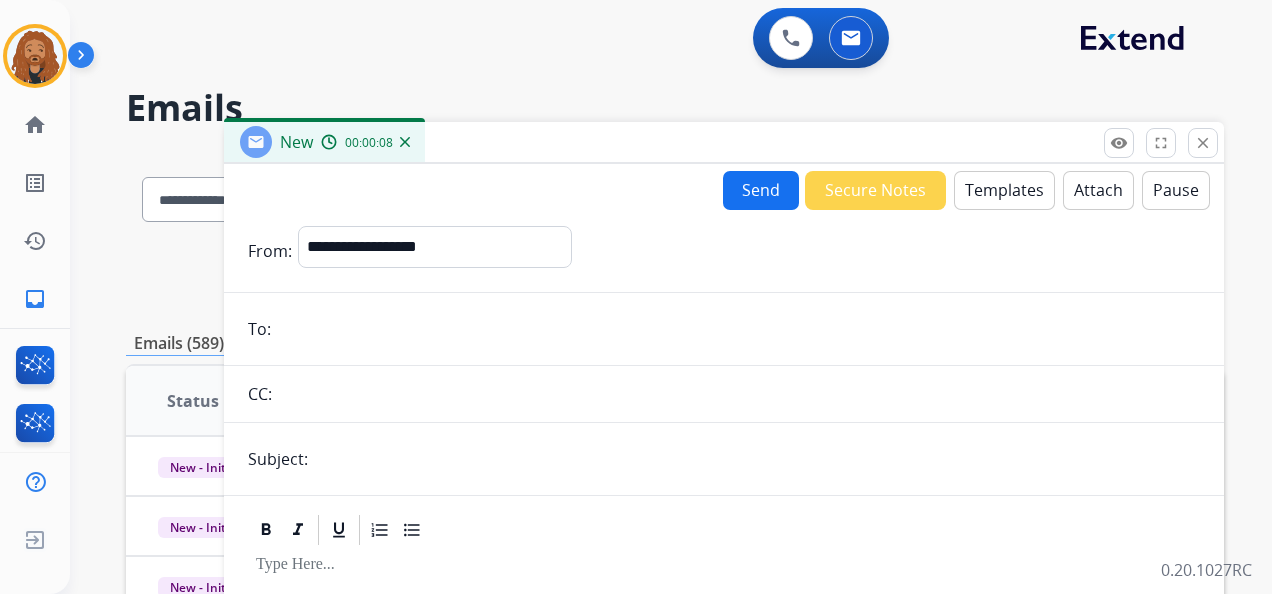 click on "**********" at bounding box center (749, 251) 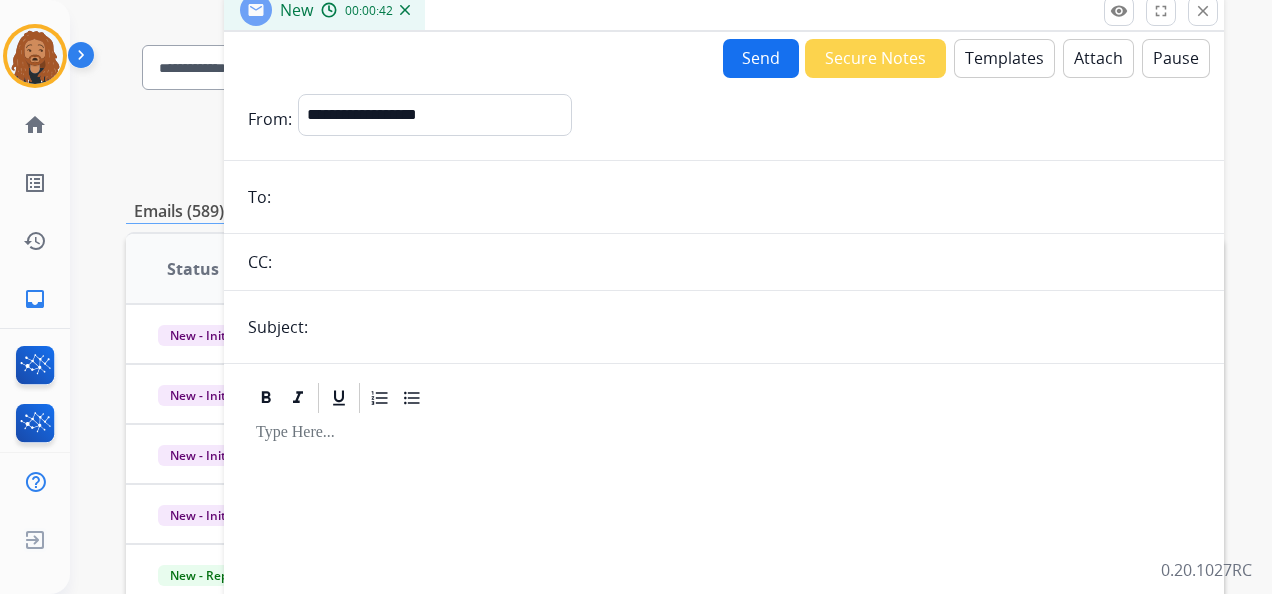 scroll, scrollTop: 100, scrollLeft: 0, axis: vertical 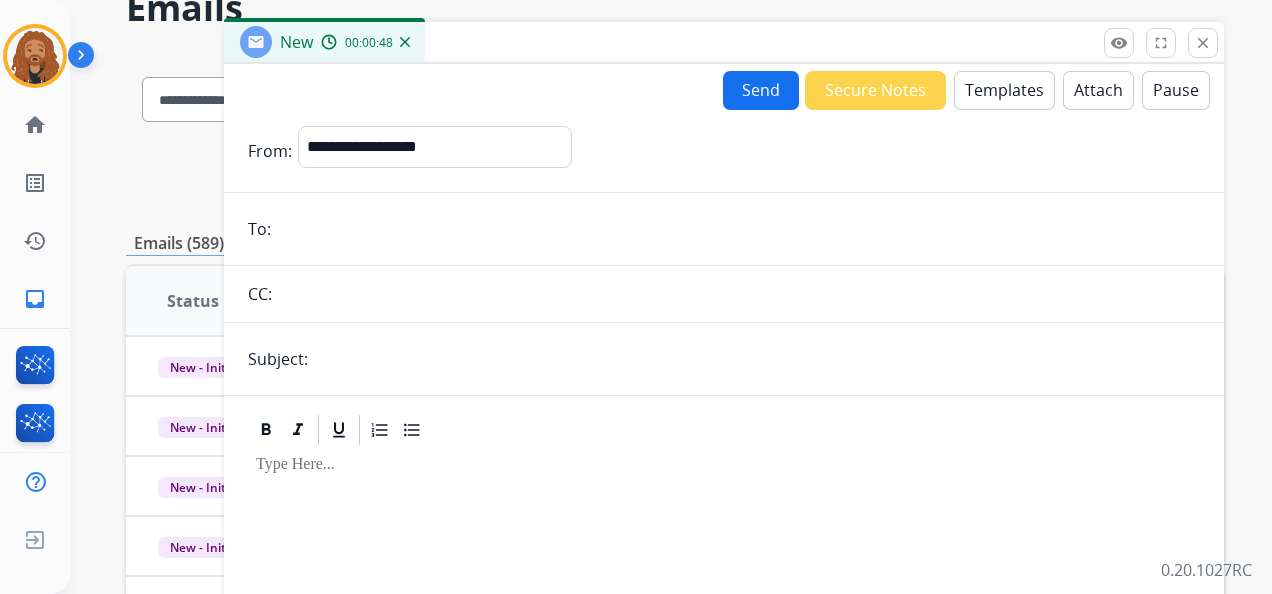 click on "Attach" at bounding box center [1098, 90] 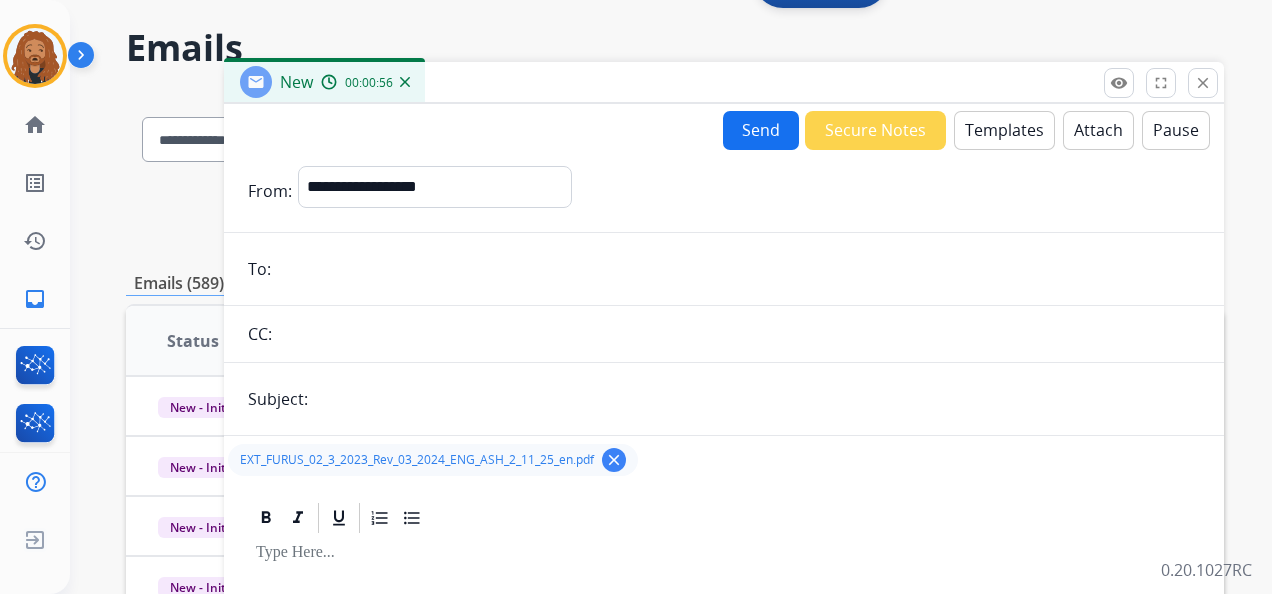 scroll, scrollTop: 0, scrollLeft: 0, axis: both 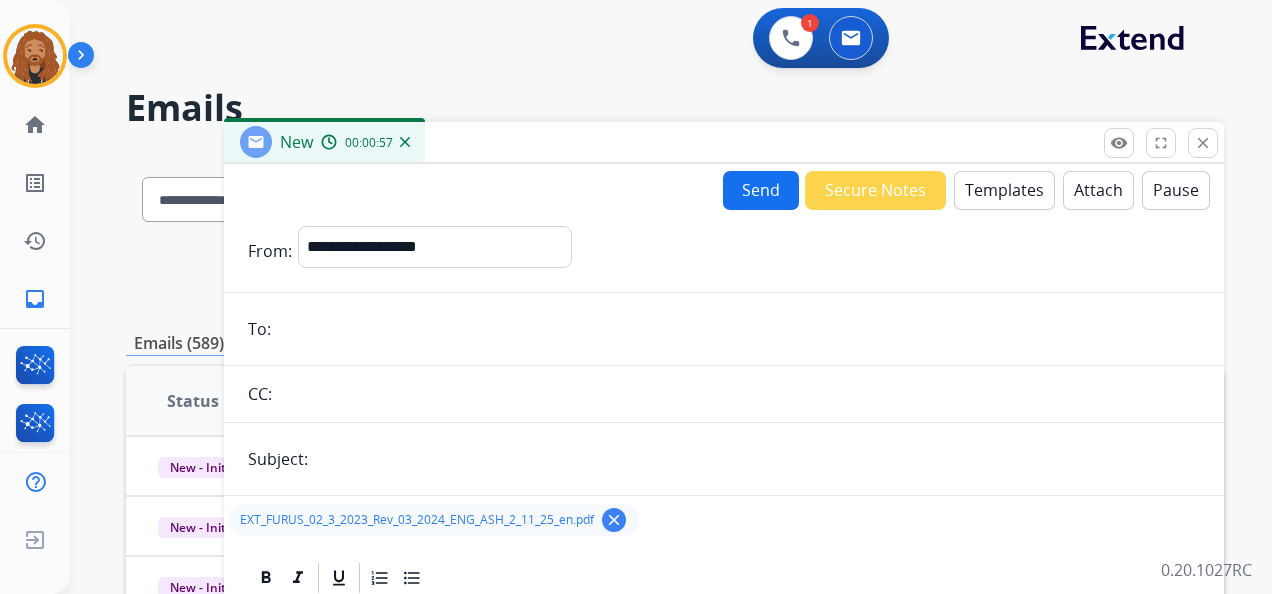click on "Templates" at bounding box center (1004, 190) 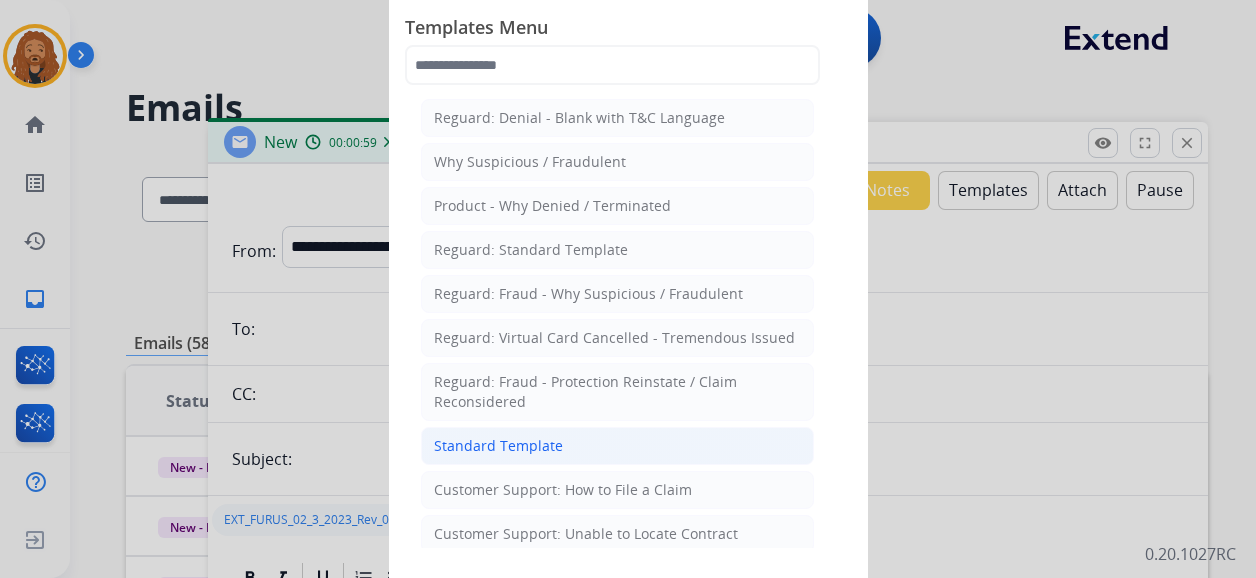 click on "Standard Template" 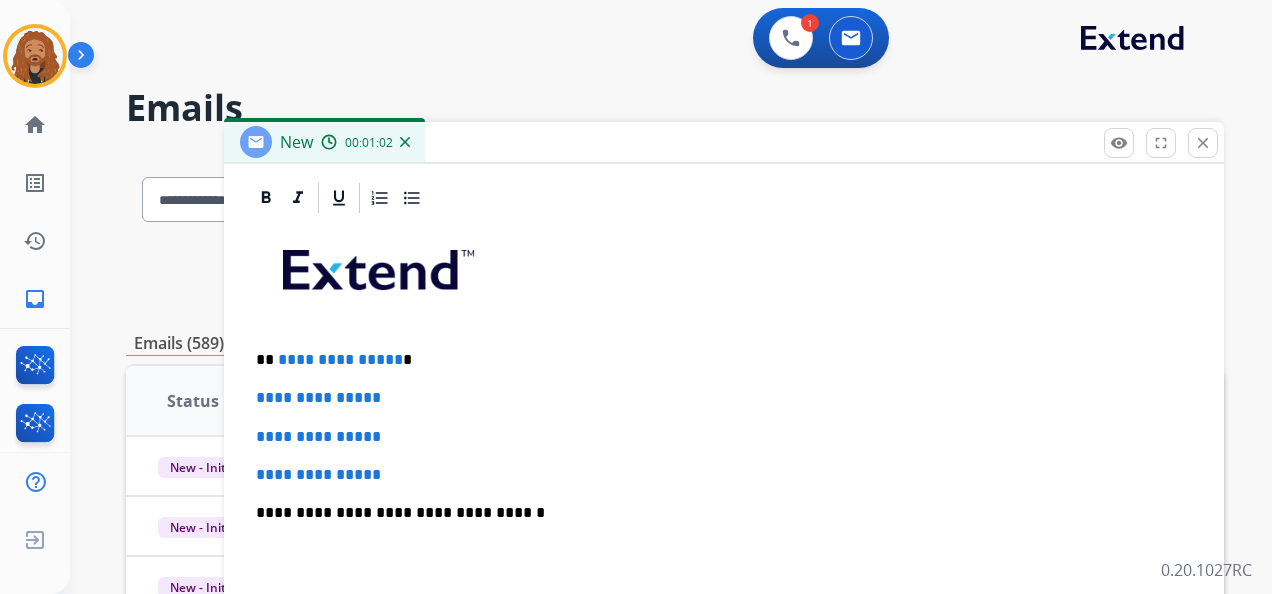 scroll, scrollTop: 508, scrollLeft: 0, axis: vertical 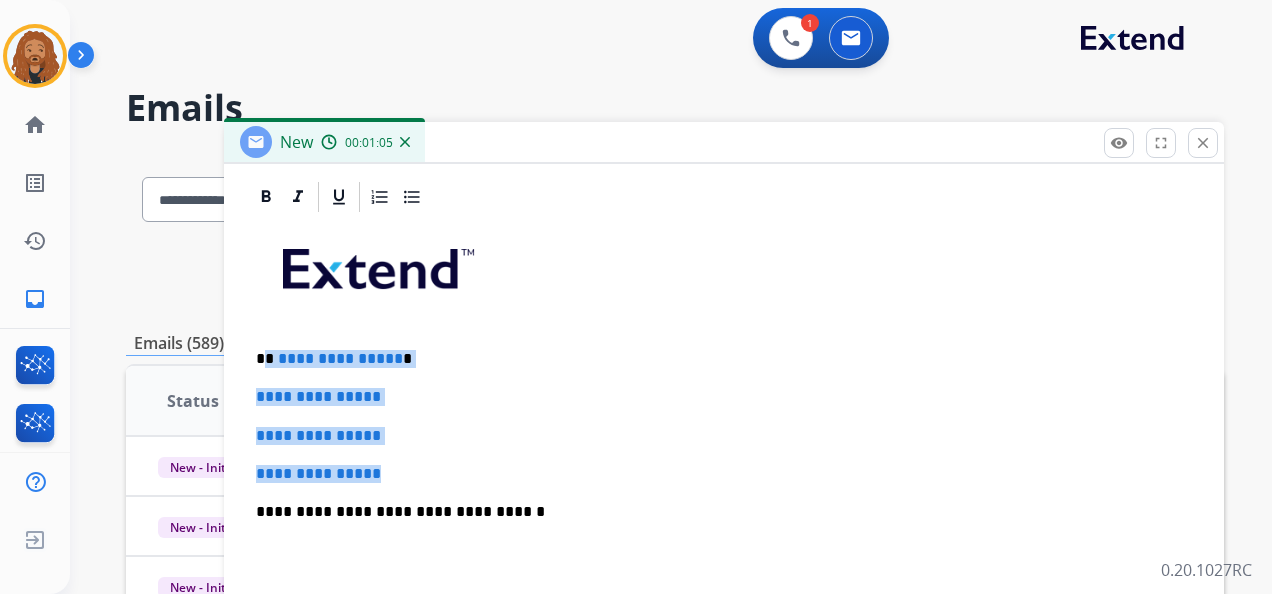 drag, startPoint x: 407, startPoint y: 466, endPoint x: 267, endPoint y: 356, distance: 178.04494 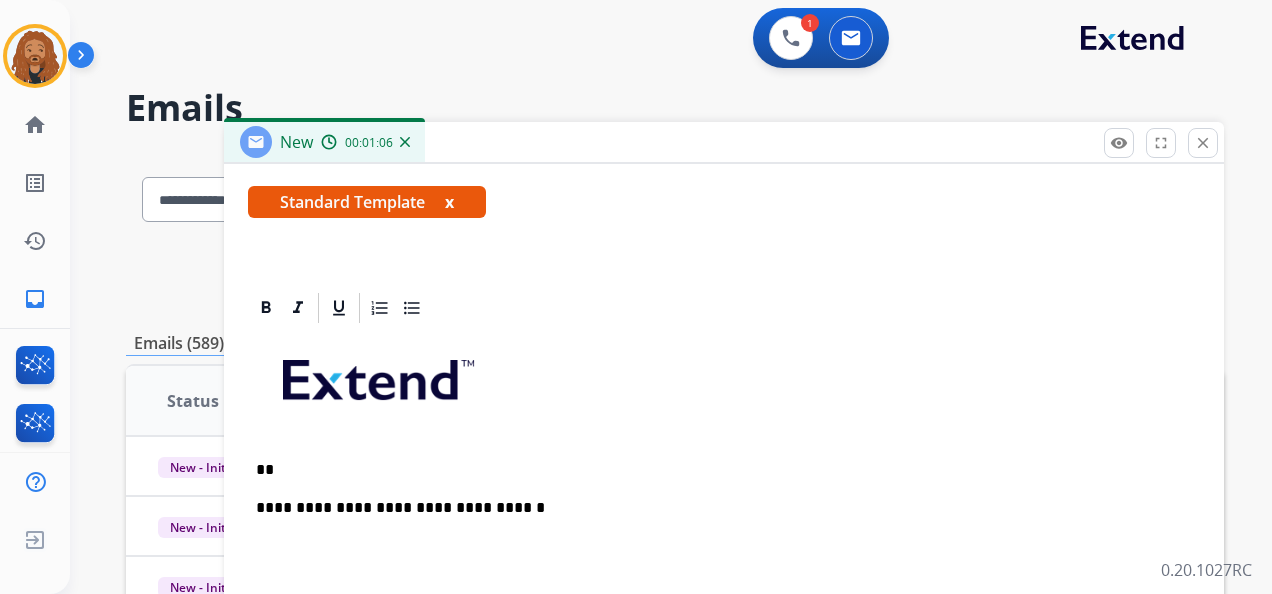 scroll, scrollTop: 393, scrollLeft: 0, axis: vertical 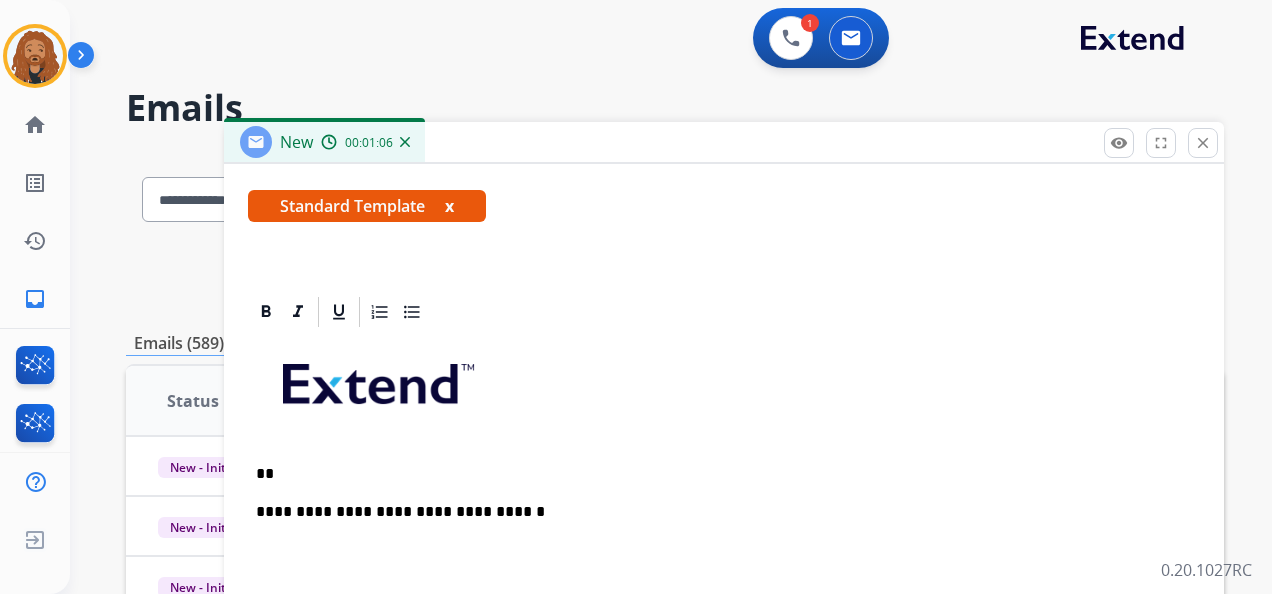 type 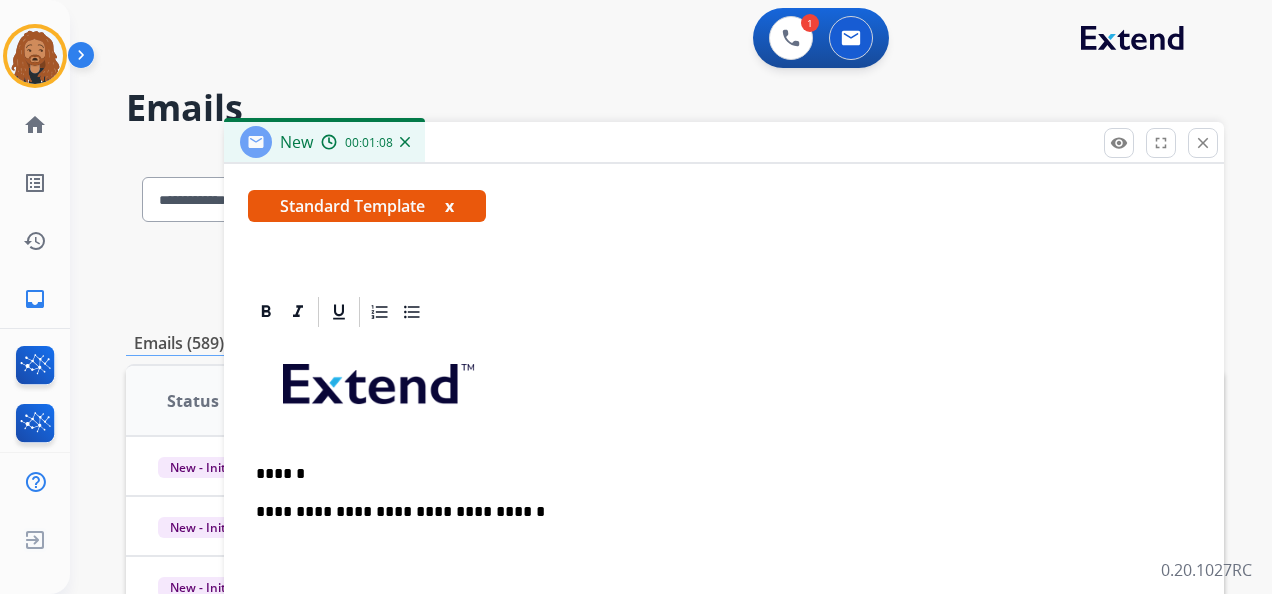 scroll, scrollTop: 431, scrollLeft: 0, axis: vertical 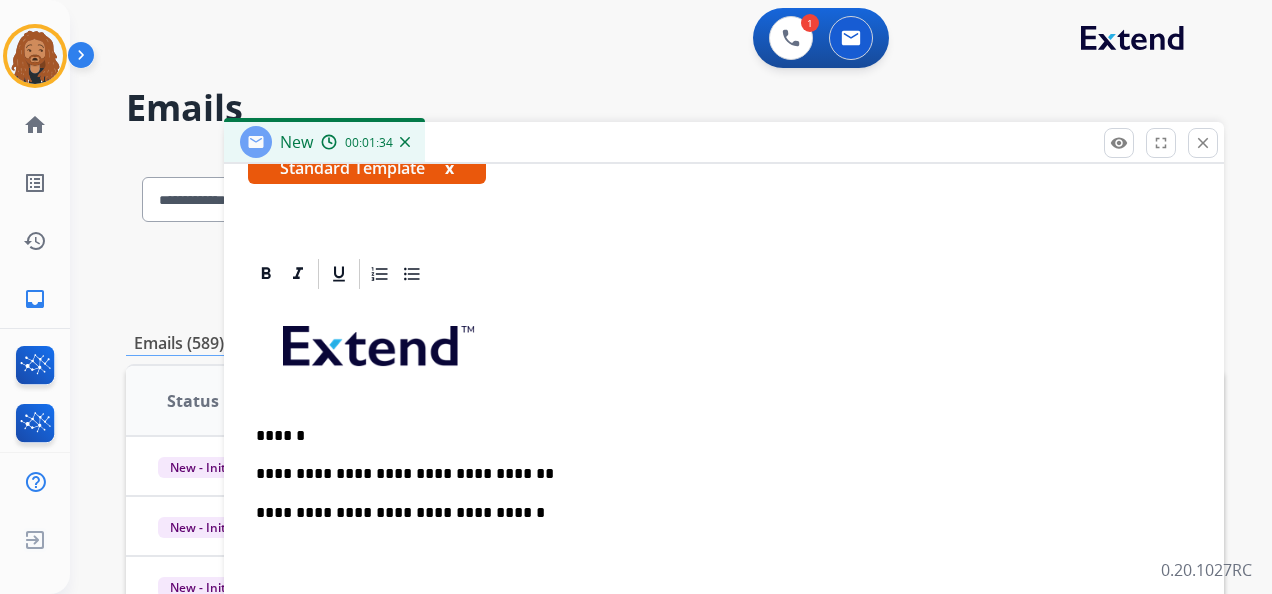 click on "**********" at bounding box center (716, 474) 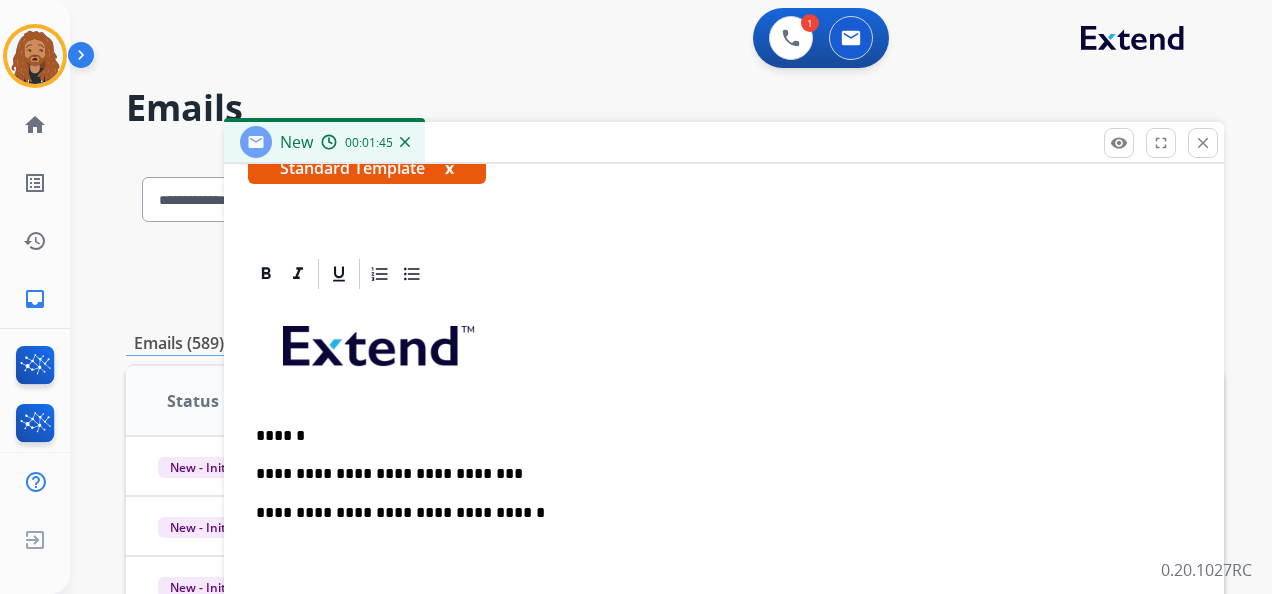 click on "**********" at bounding box center [716, 474] 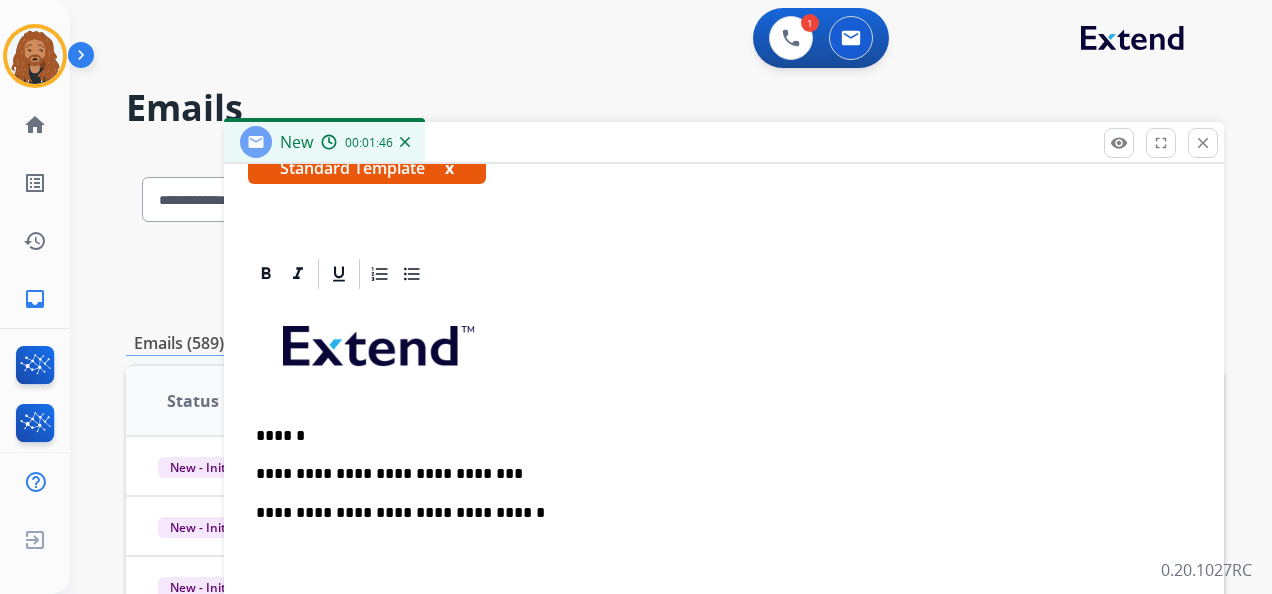 click on "**********" at bounding box center [716, 474] 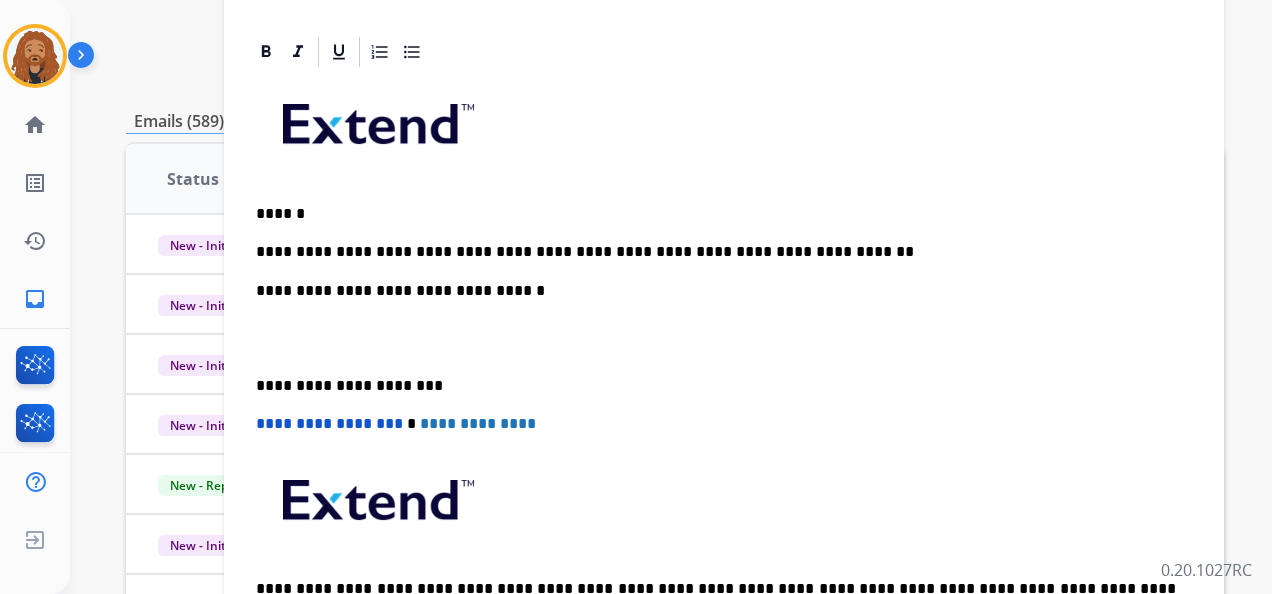 scroll, scrollTop: 300, scrollLeft: 0, axis: vertical 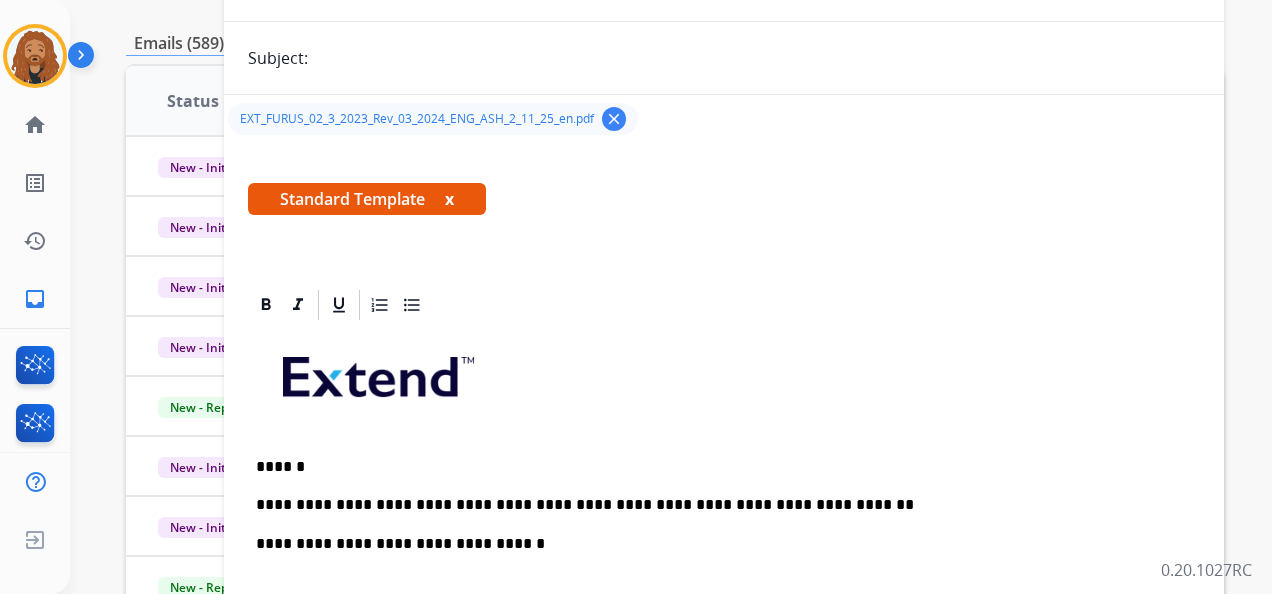 click on "**********" at bounding box center [716, 505] 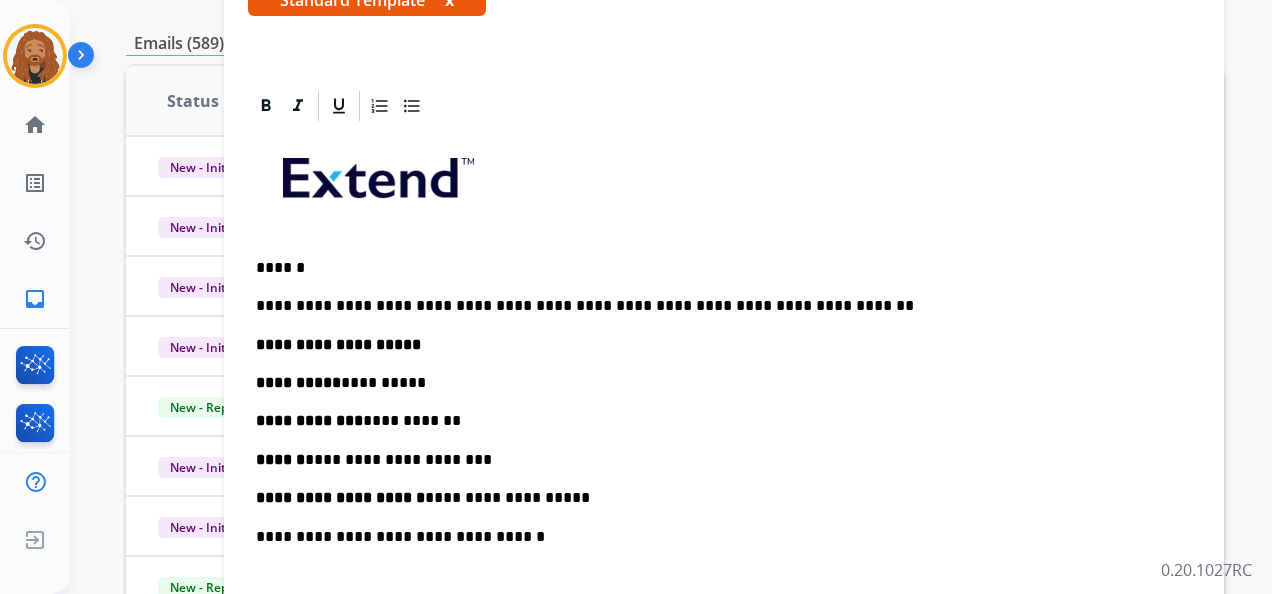 scroll, scrollTop: 500, scrollLeft: 0, axis: vertical 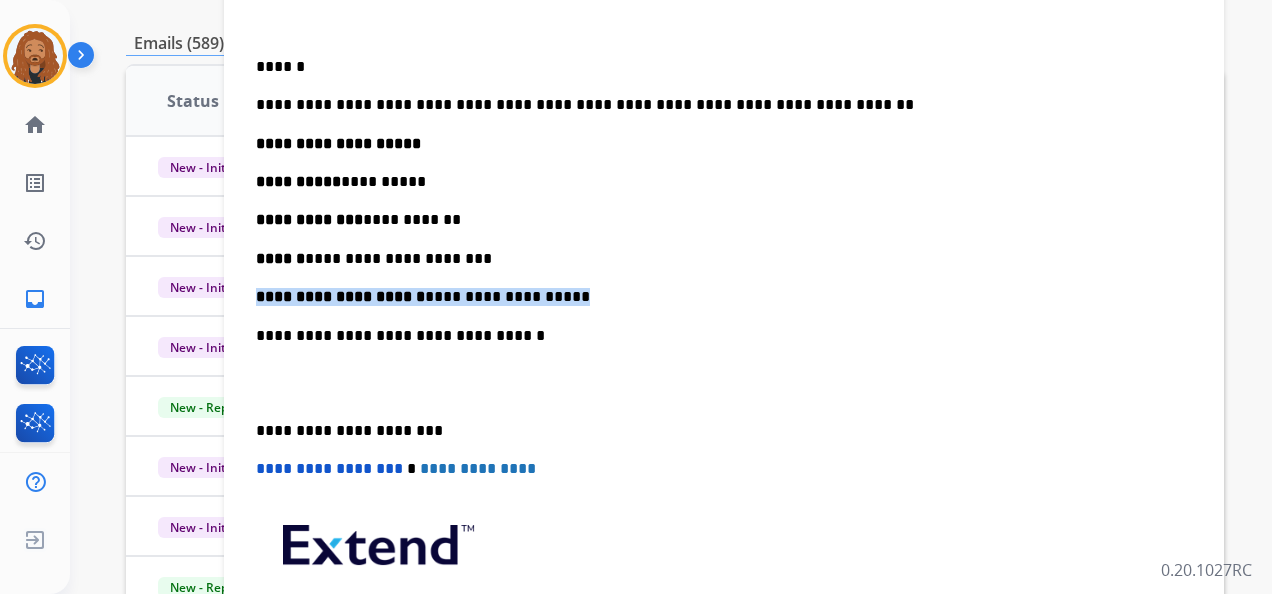 drag, startPoint x: 637, startPoint y: 294, endPoint x: 248, endPoint y: 302, distance: 389.08224 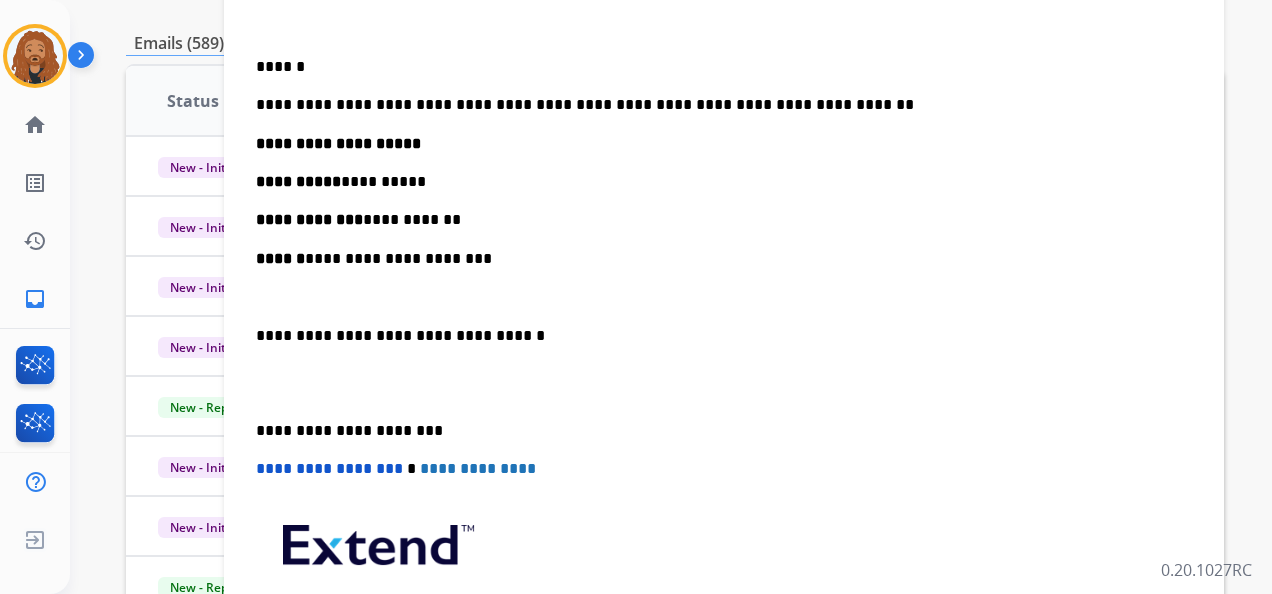 click at bounding box center (716, 297) 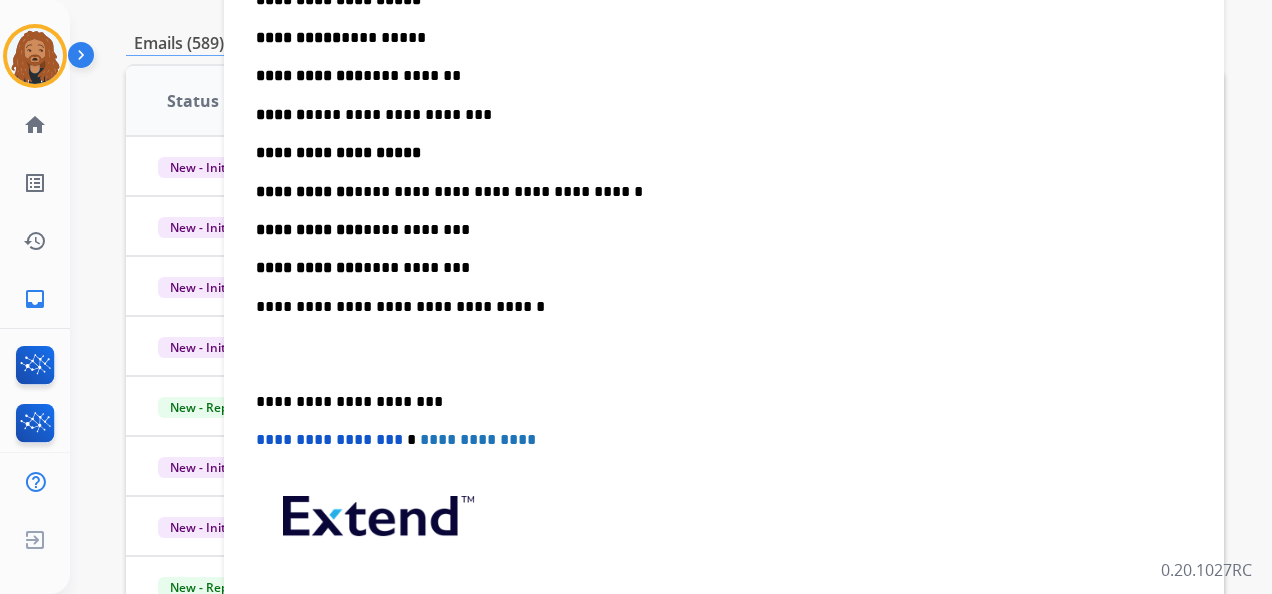 scroll, scrollTop: 600, scrollLeft: 0, axis: vertical 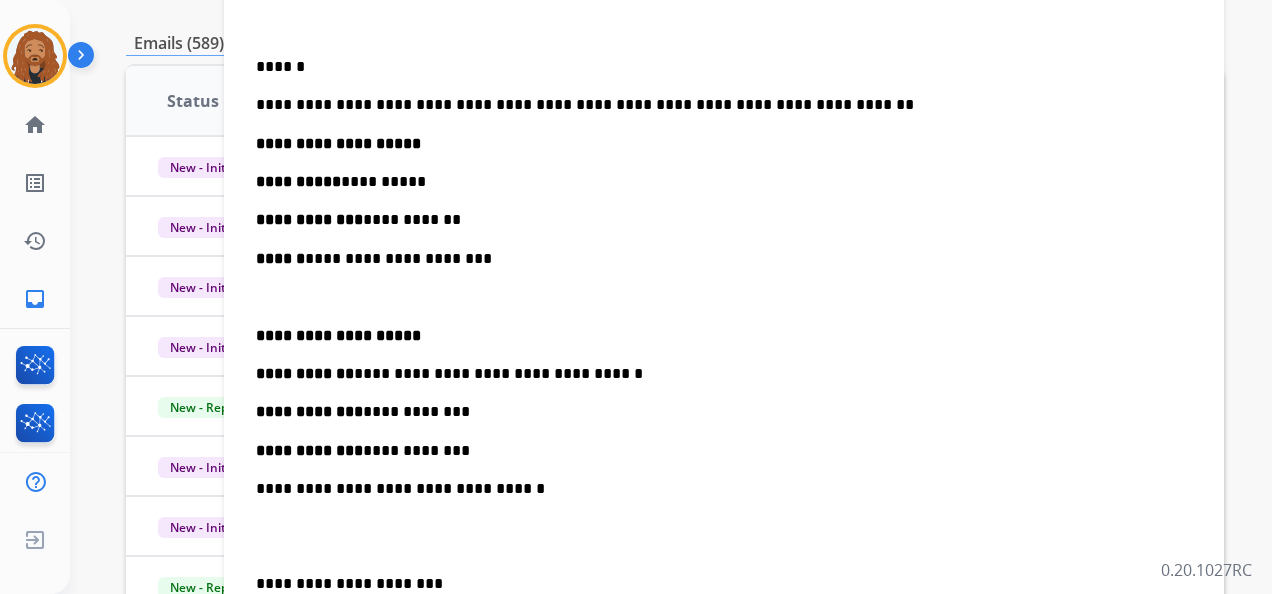 click on "**********" at bounding box center [338, 143] 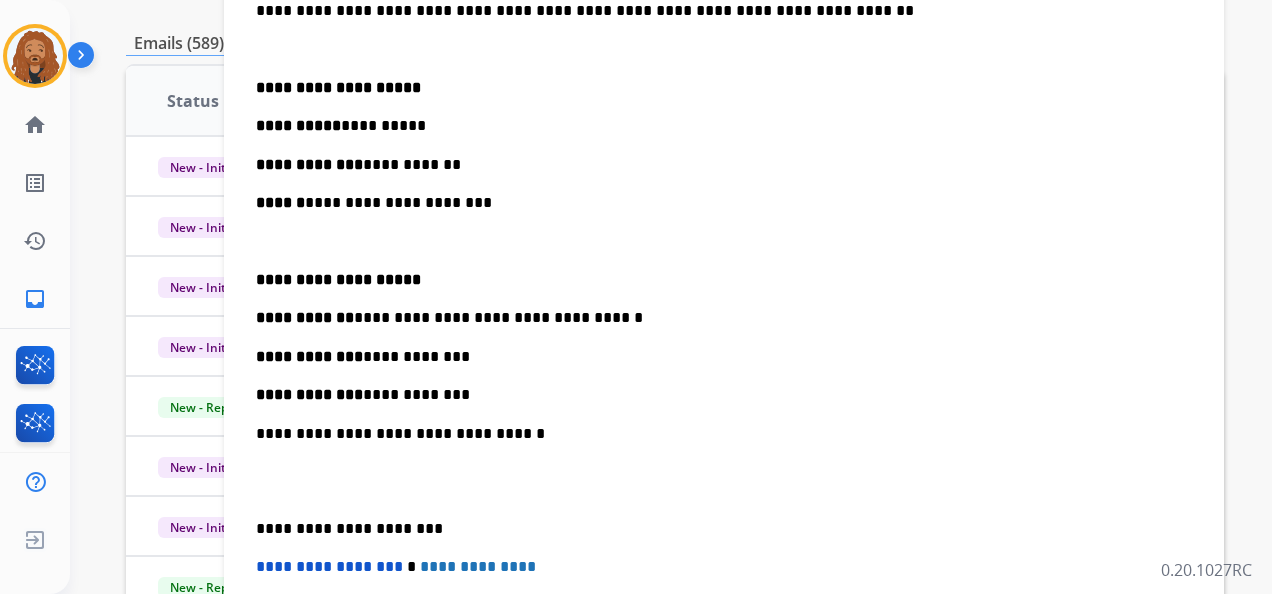 scroll, scrollTop: 700, scrollLeft: 0, axis: vertical 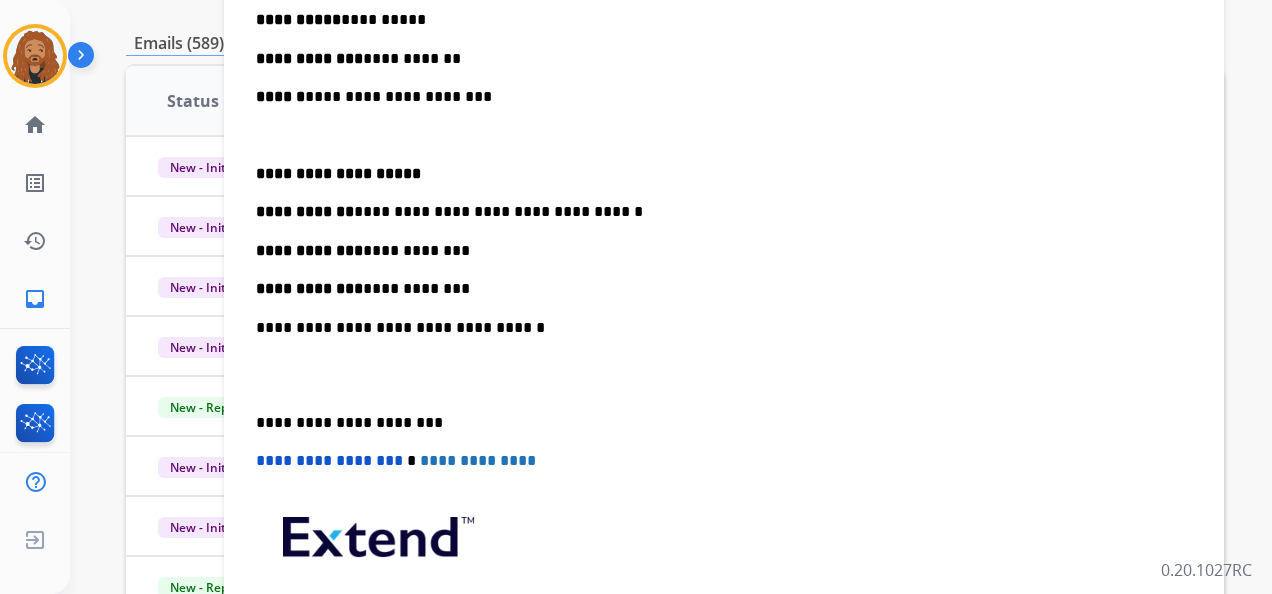 click on "**********" at bounding box center (716, 289) 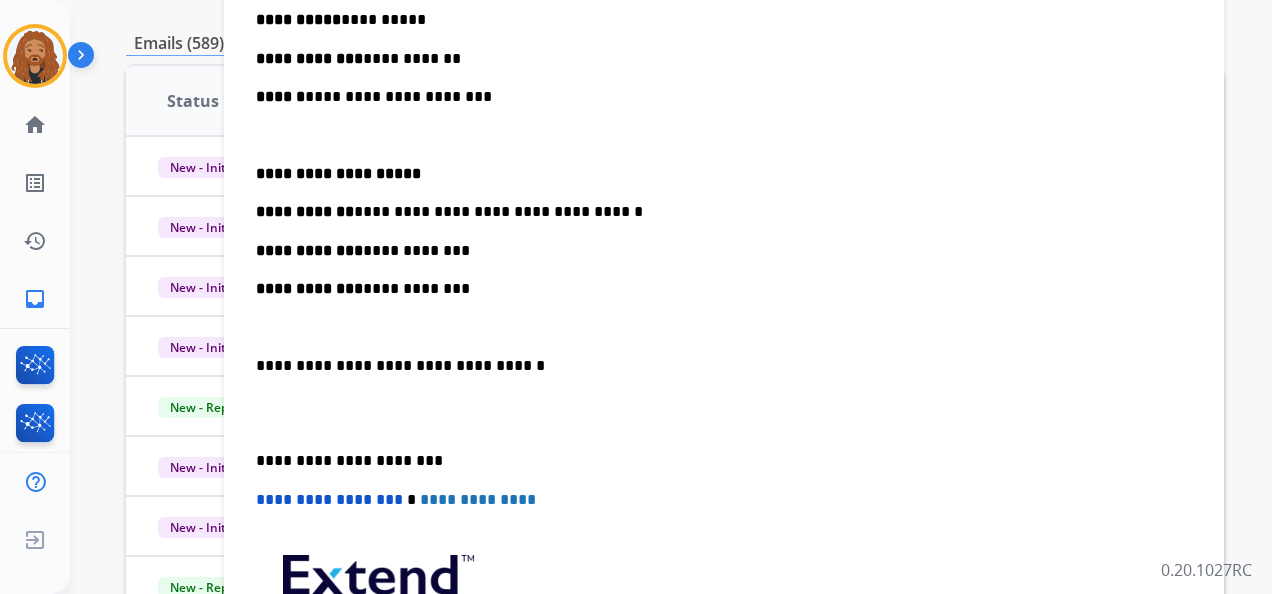 drag, startPoint x: 281, startPoint y: 424, endPoint x: 240, endPoint y: 420, distance: 41.19466 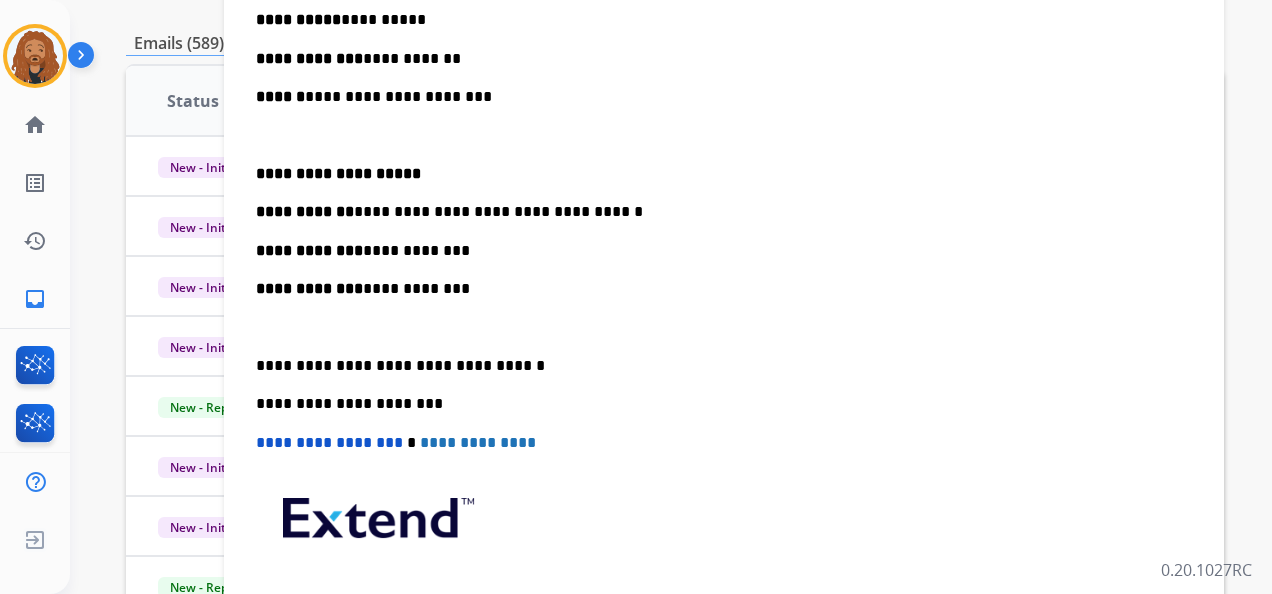 click at bounding box center [724, 328] 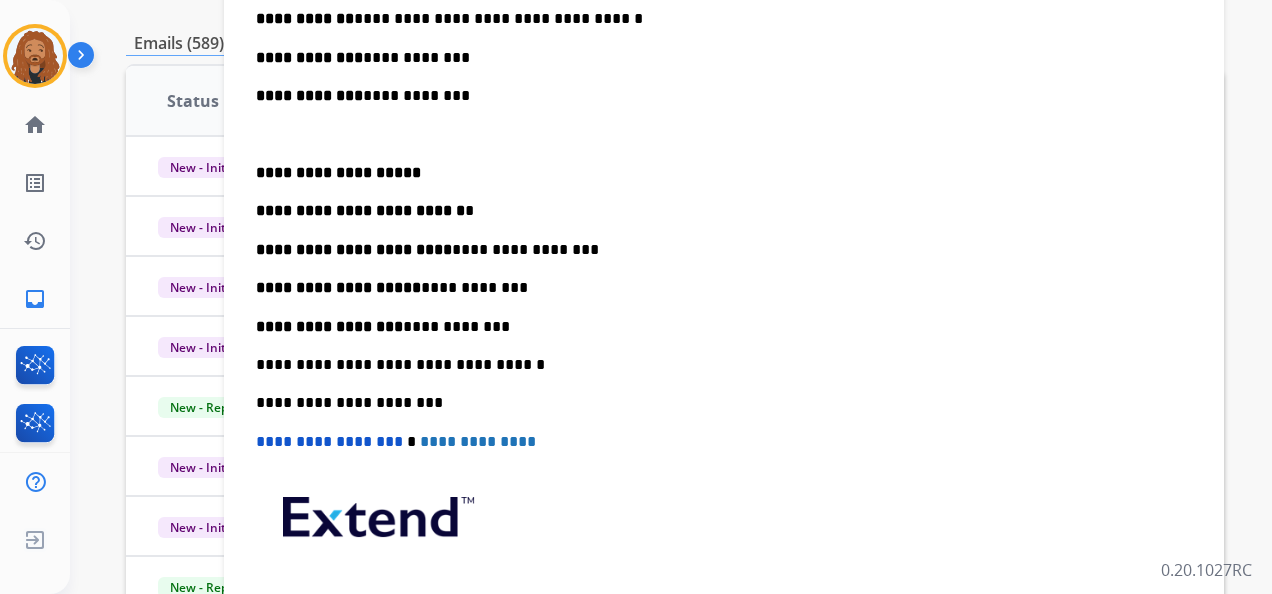 scroll, scrollTop: 900, scrollLeft: 0, axis: vertical 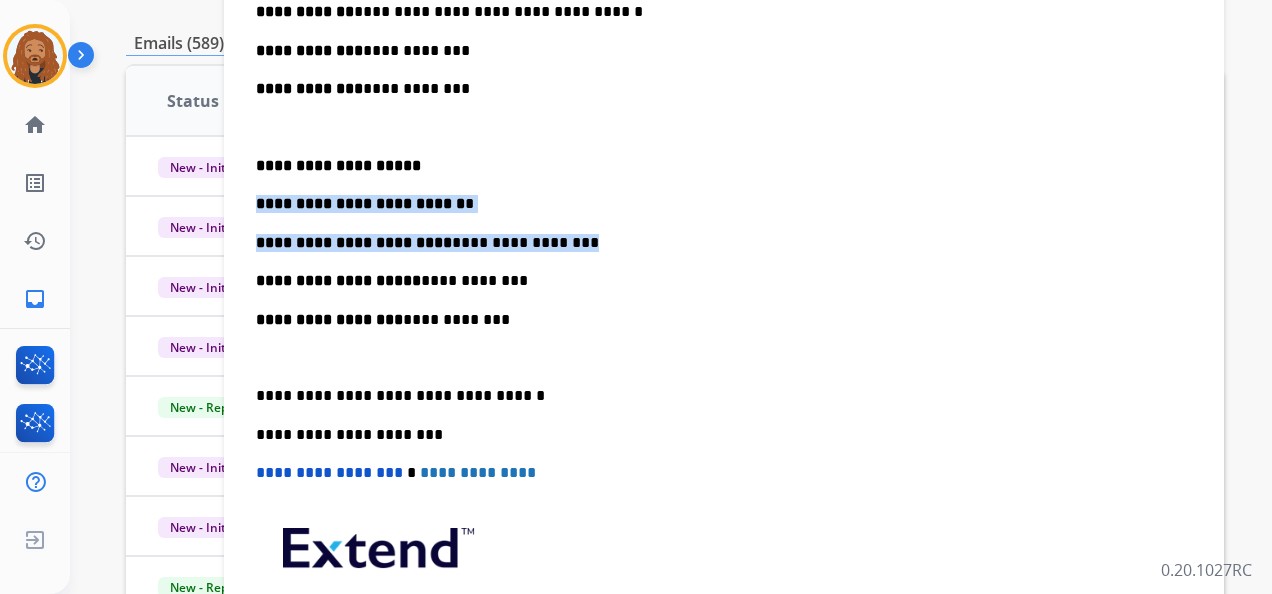 drag, startPoint x: 549, startPoint y: 244, endPoint x: 226, endPoint y: 192, distance: 327.159 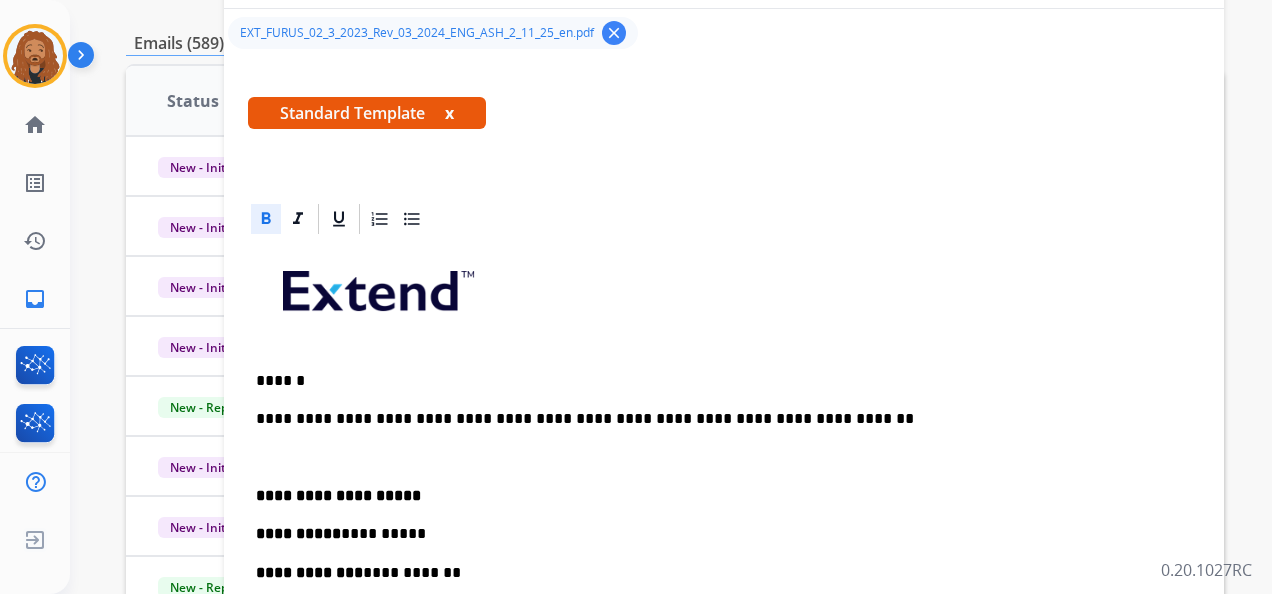 scroll, scrollTop: 0, scrollLeft: 0, axis: both 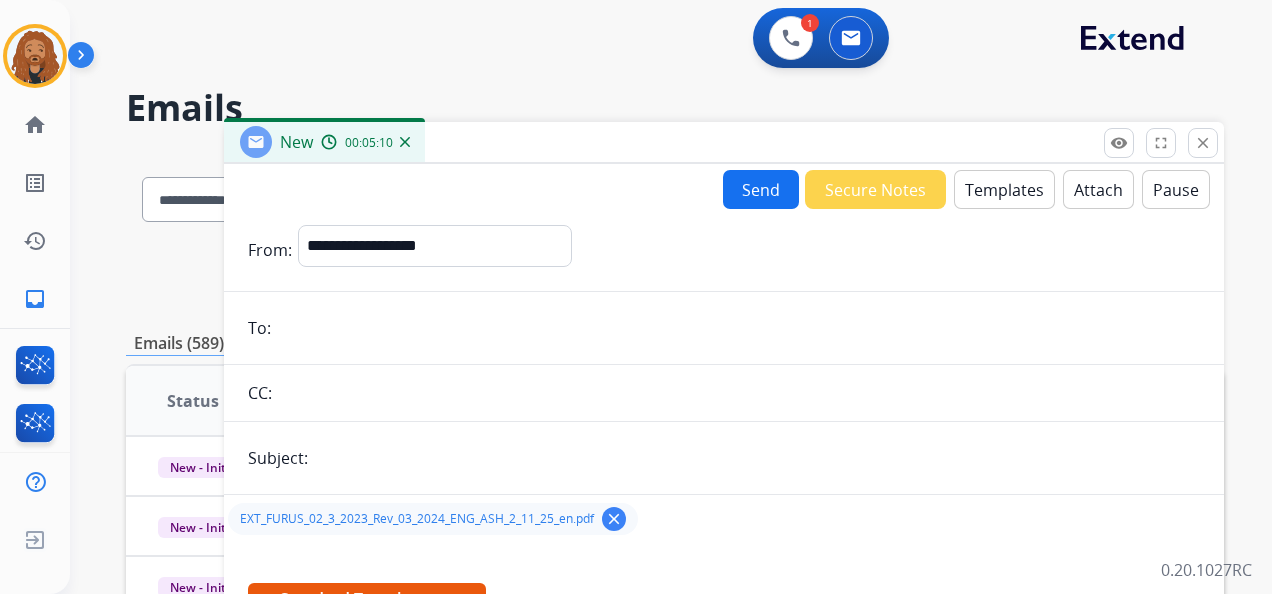 click at bounding box center [738, 328] 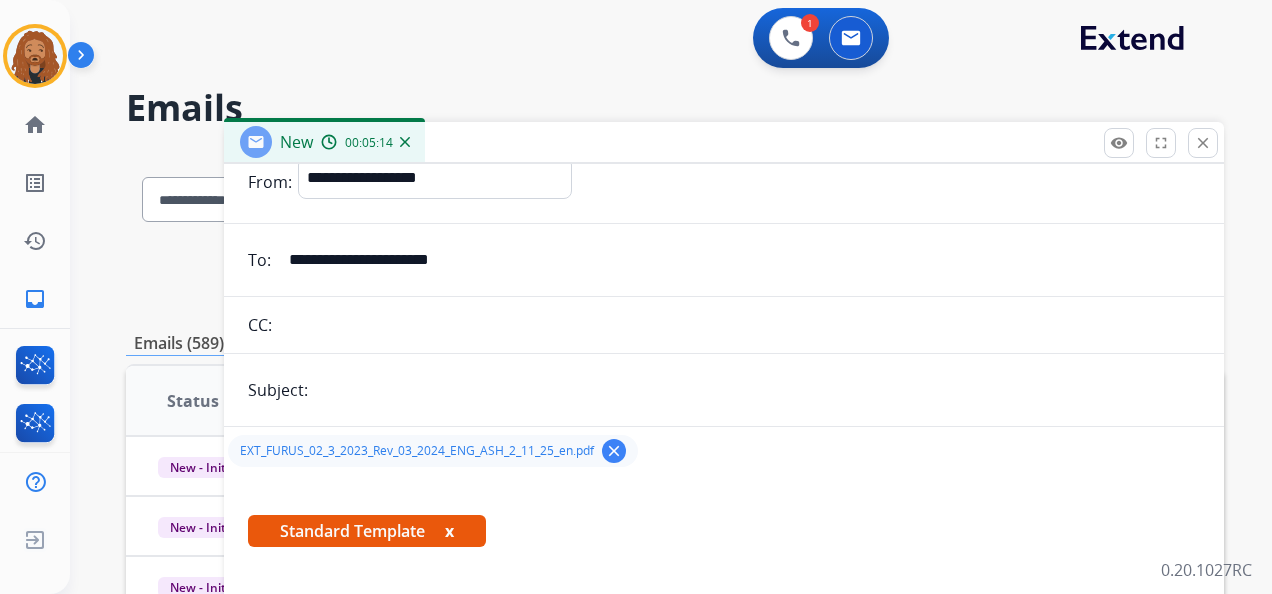scroll, scrollTop: 100, scrollLeft: 0, axis: vertical 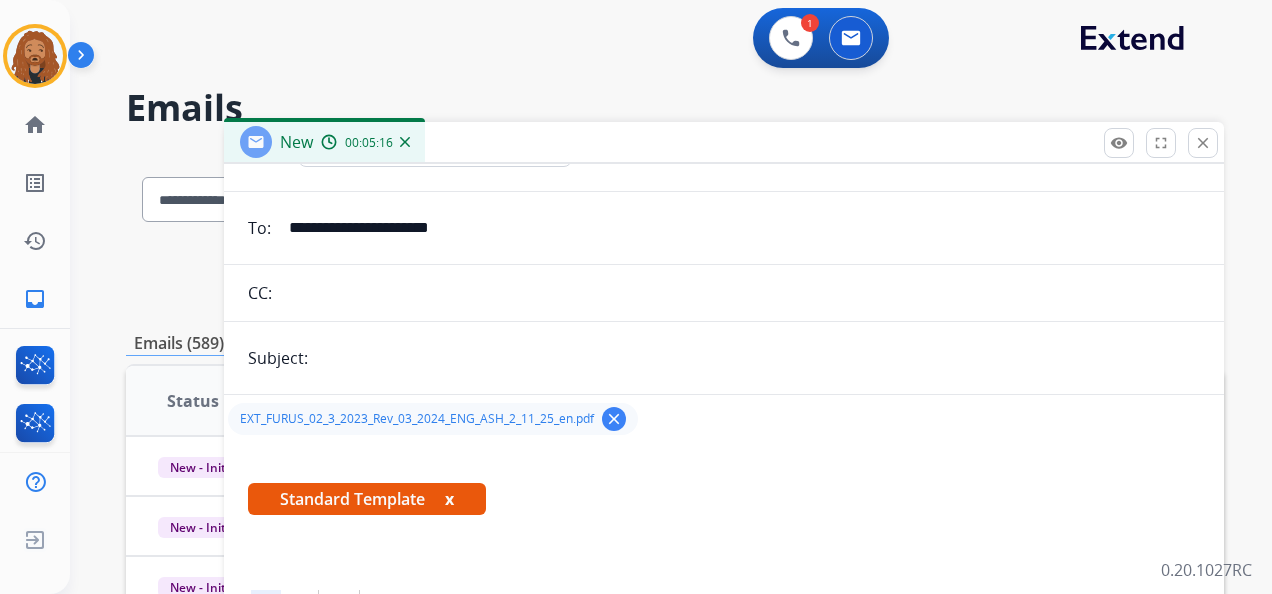 type on "**********" 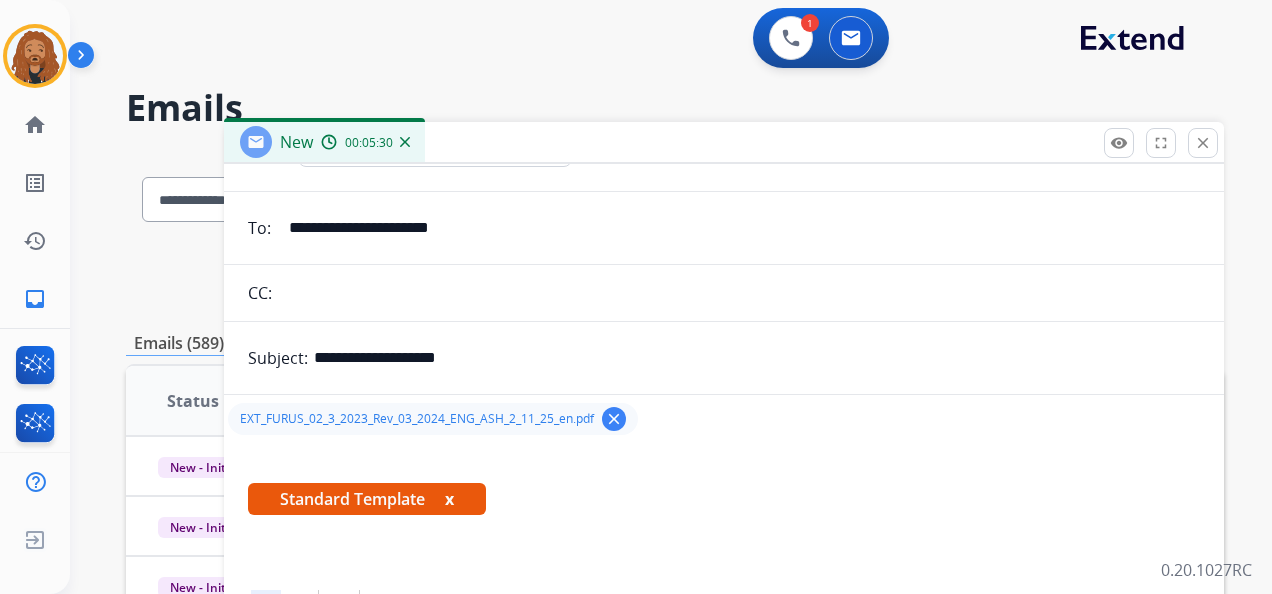 type on "**********" 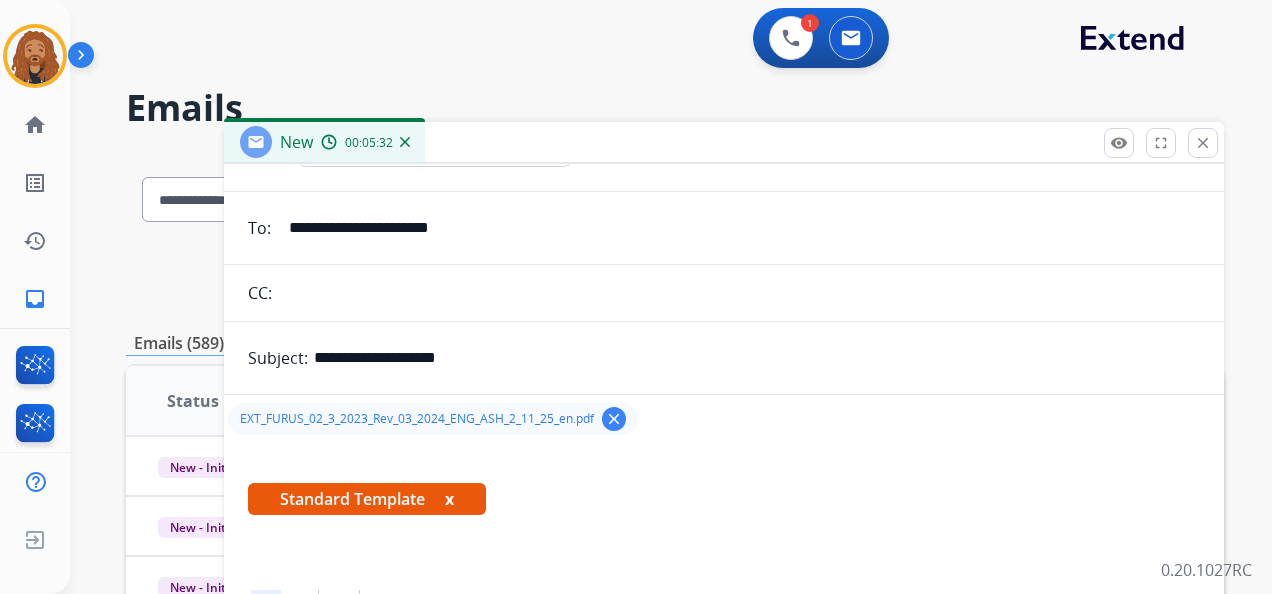 click on "**********" at bounding box center [724, 937] 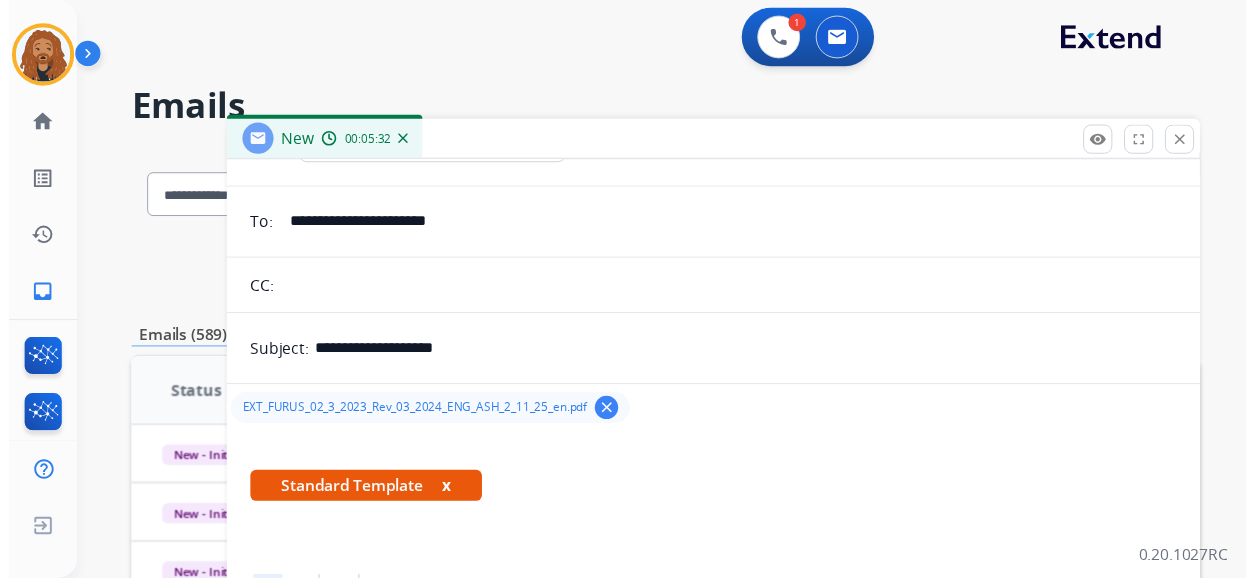 scroll, scrollTop: 0, scrollLeft: 0, axis: both 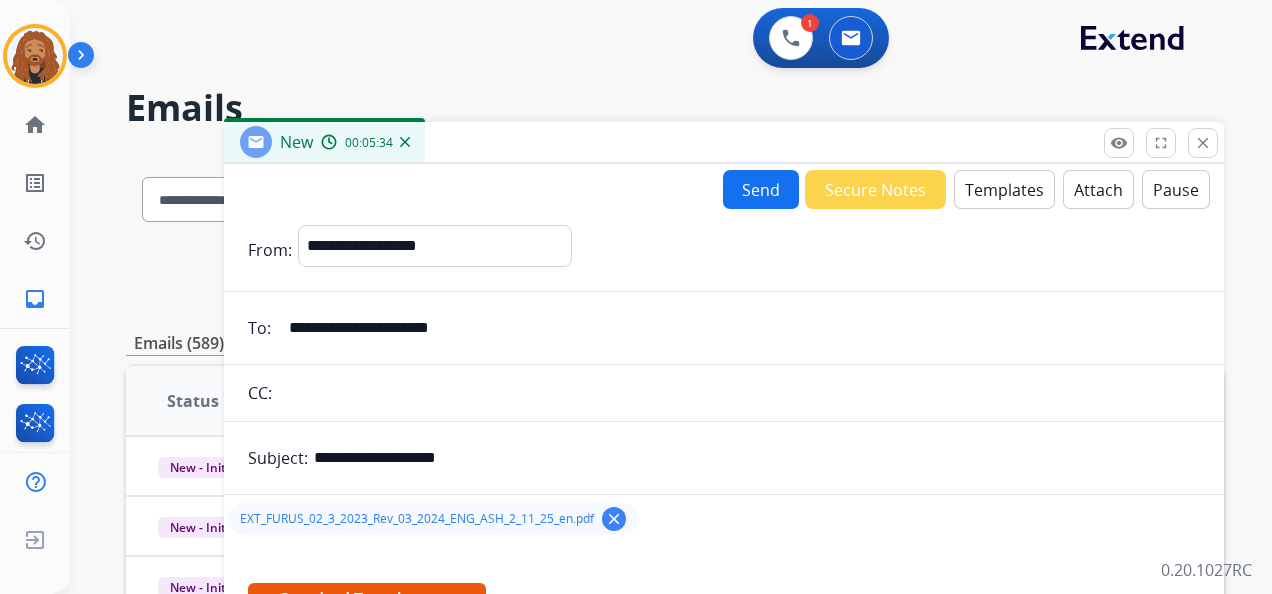 click on "Send" at bounding box center (761, 189) 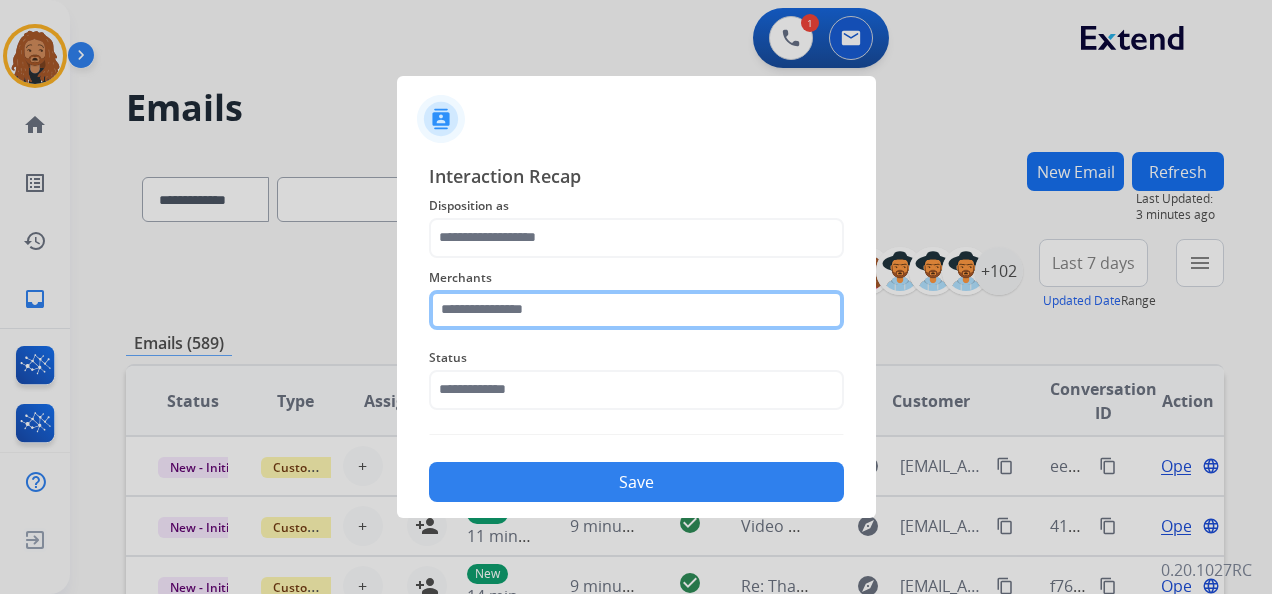 click 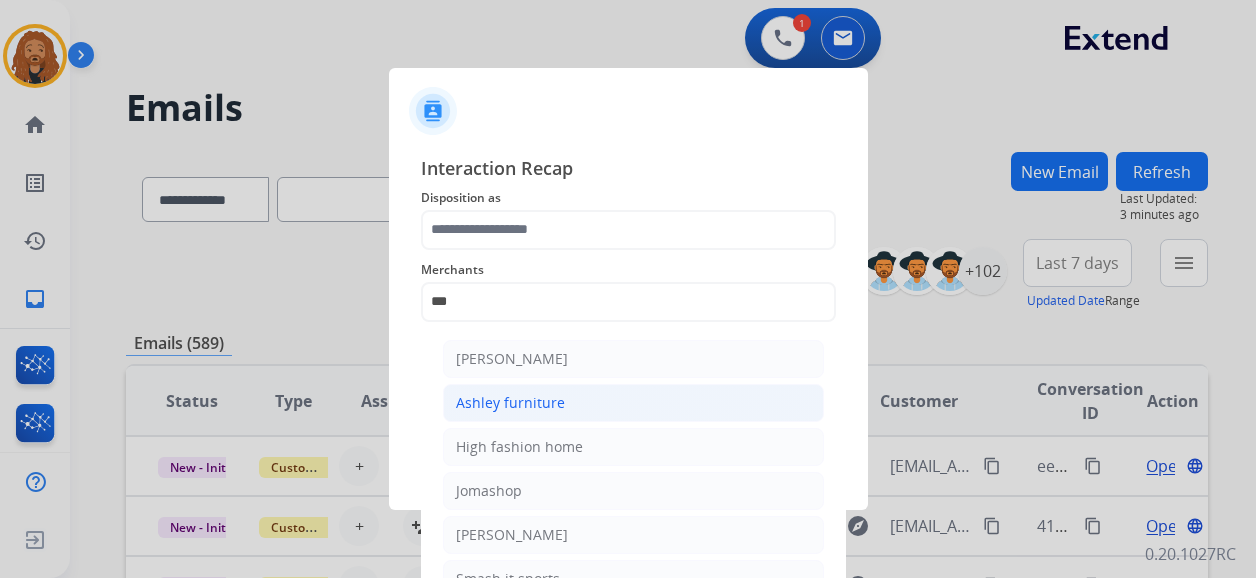 click on "Ashley furniture" 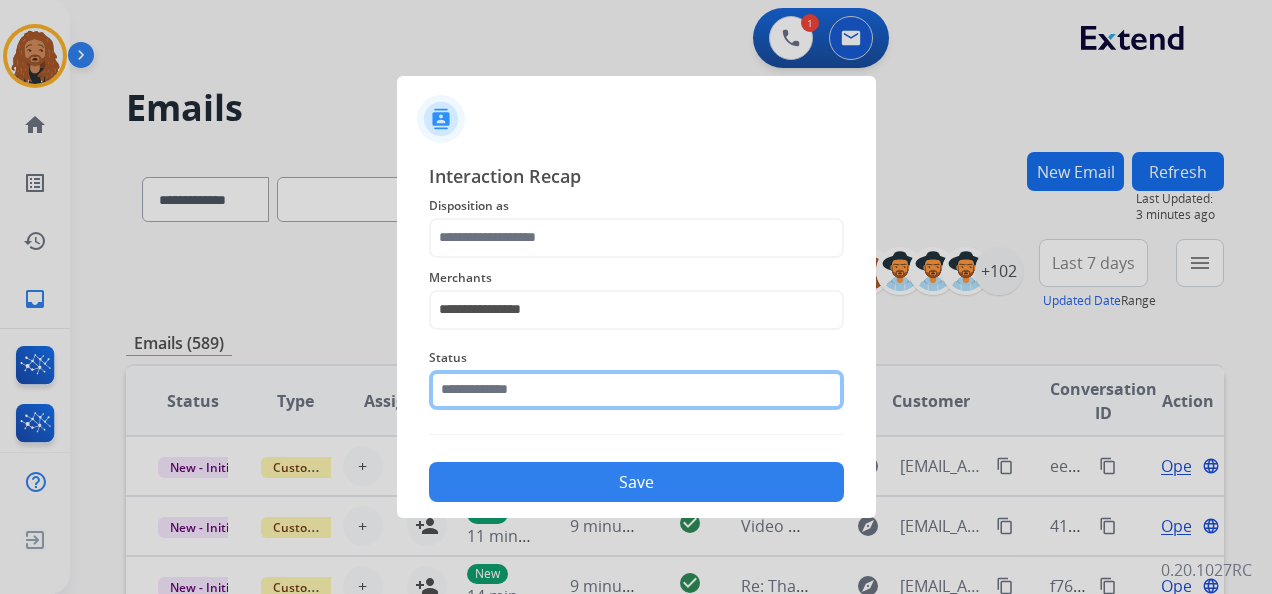 click on "Status" 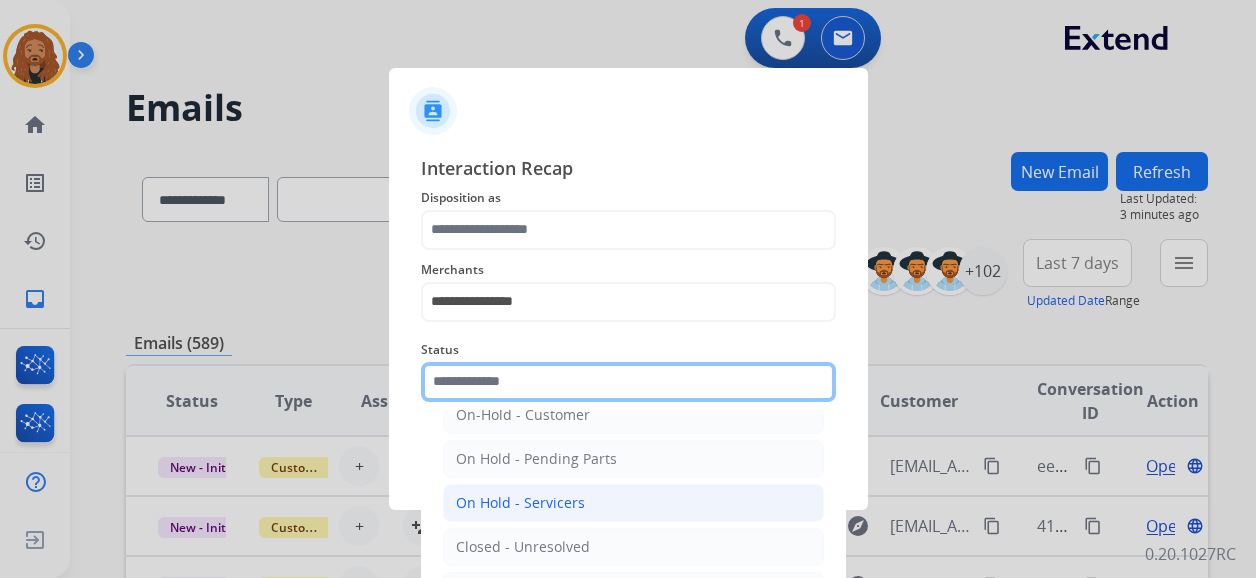 scroll, scrollTop: 100, scrollLeft: 0, axis: vertical 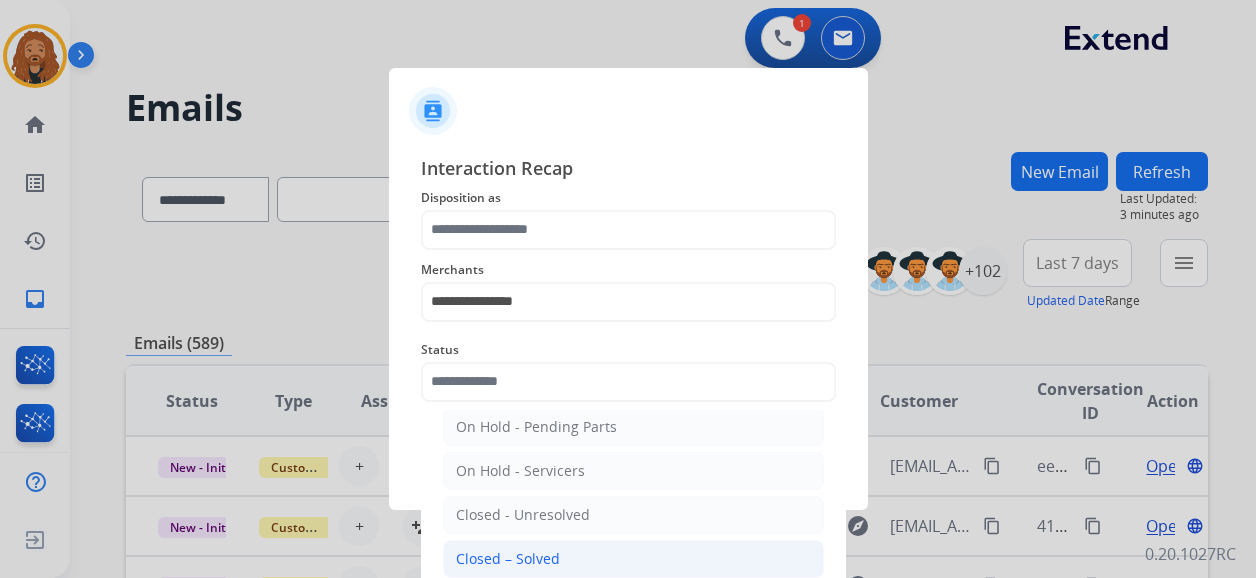 click on "Closed – Solved" 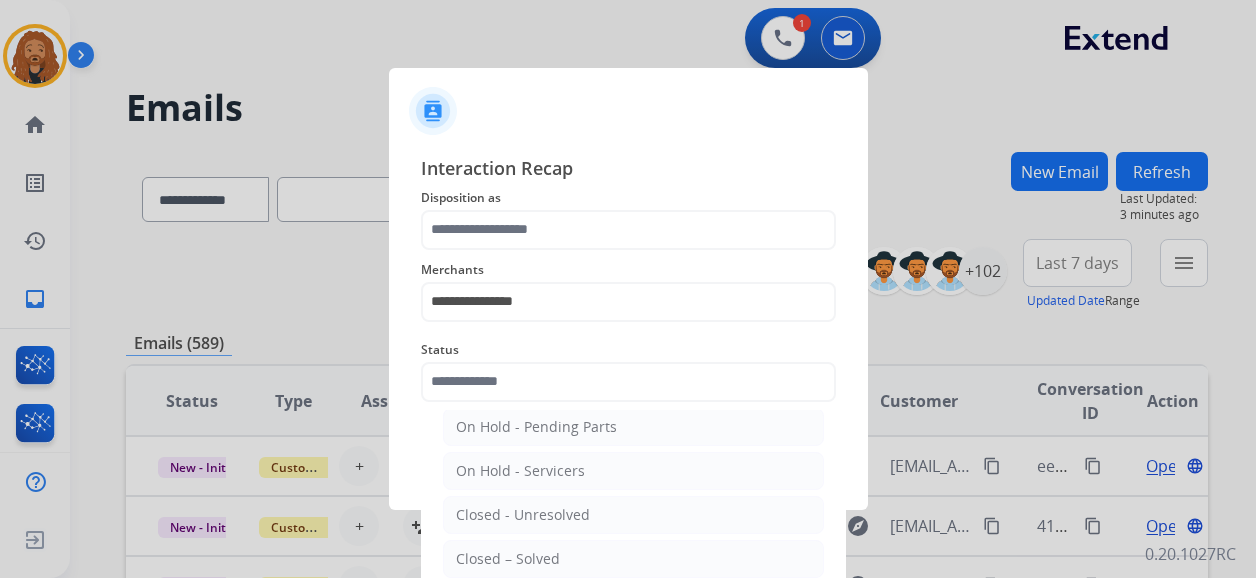 type on "**********" 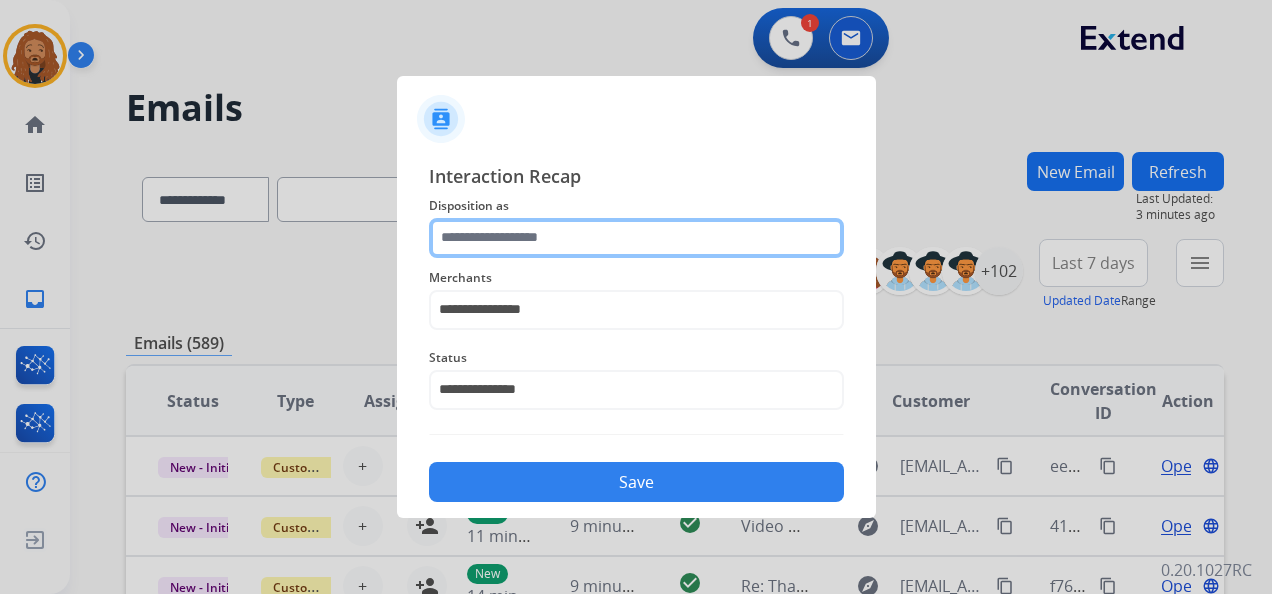 click 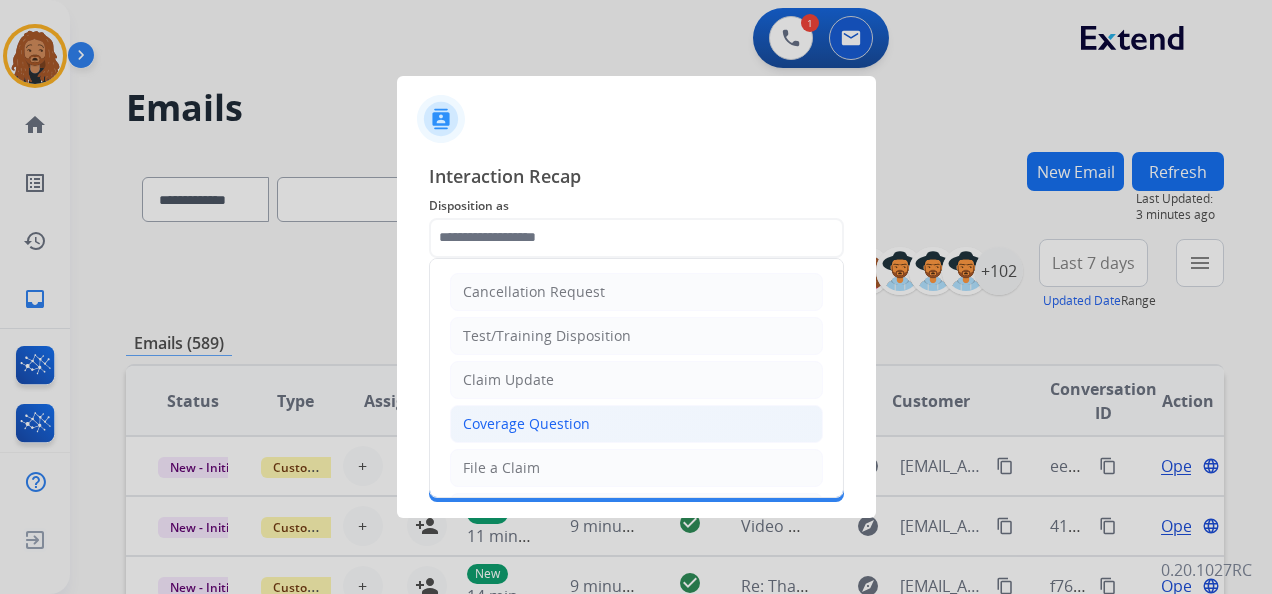 click on "Coverage Question" 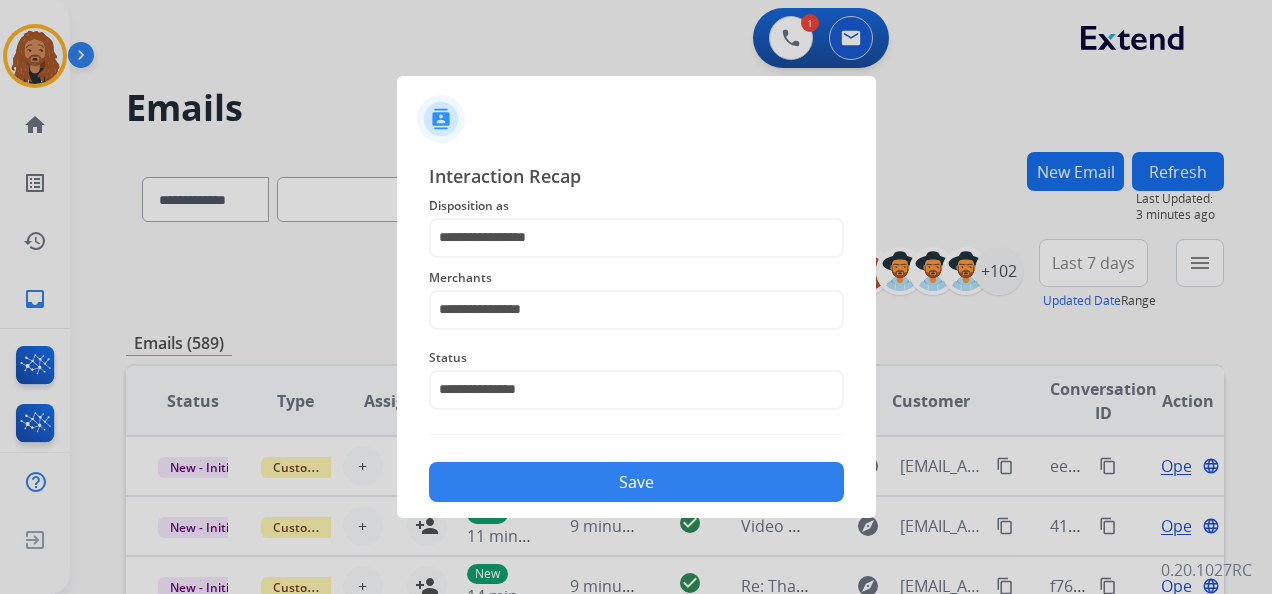 click on "Save" 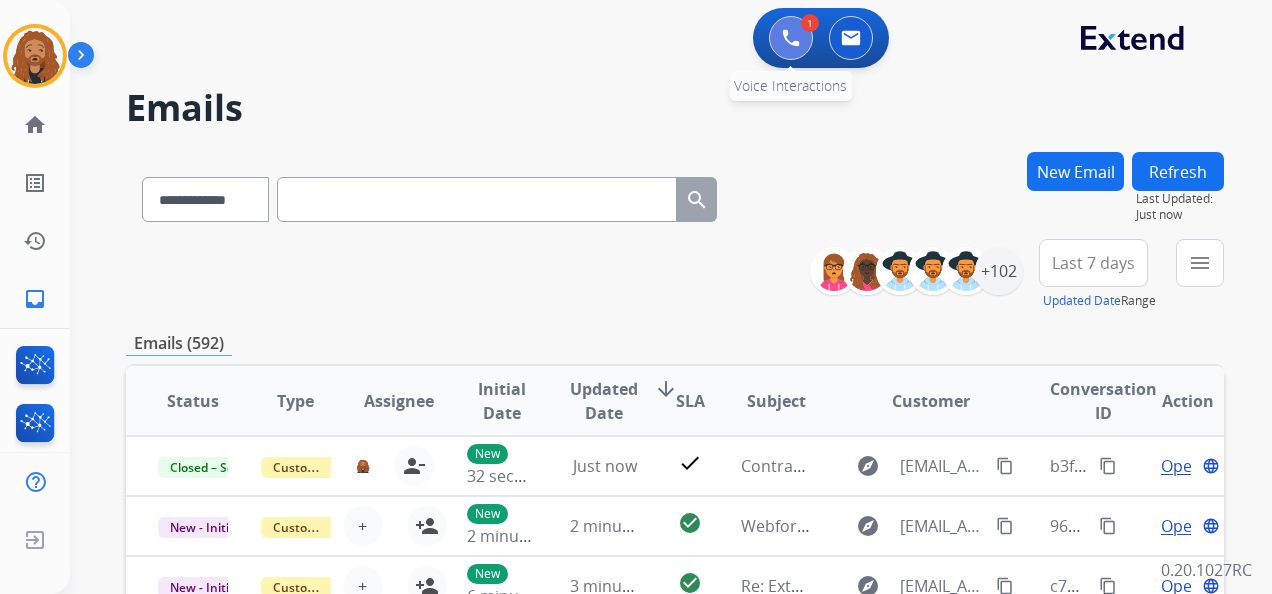 click at bounding box center (791, 38) 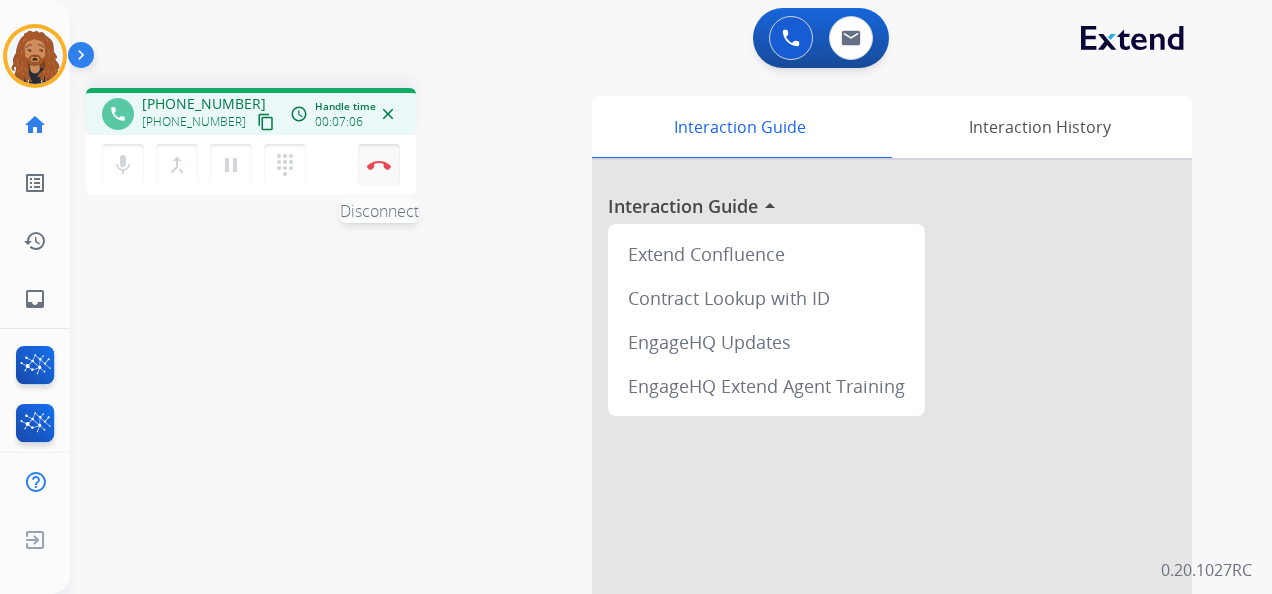 click on "Disconnect" at bounding box center (379, 165) 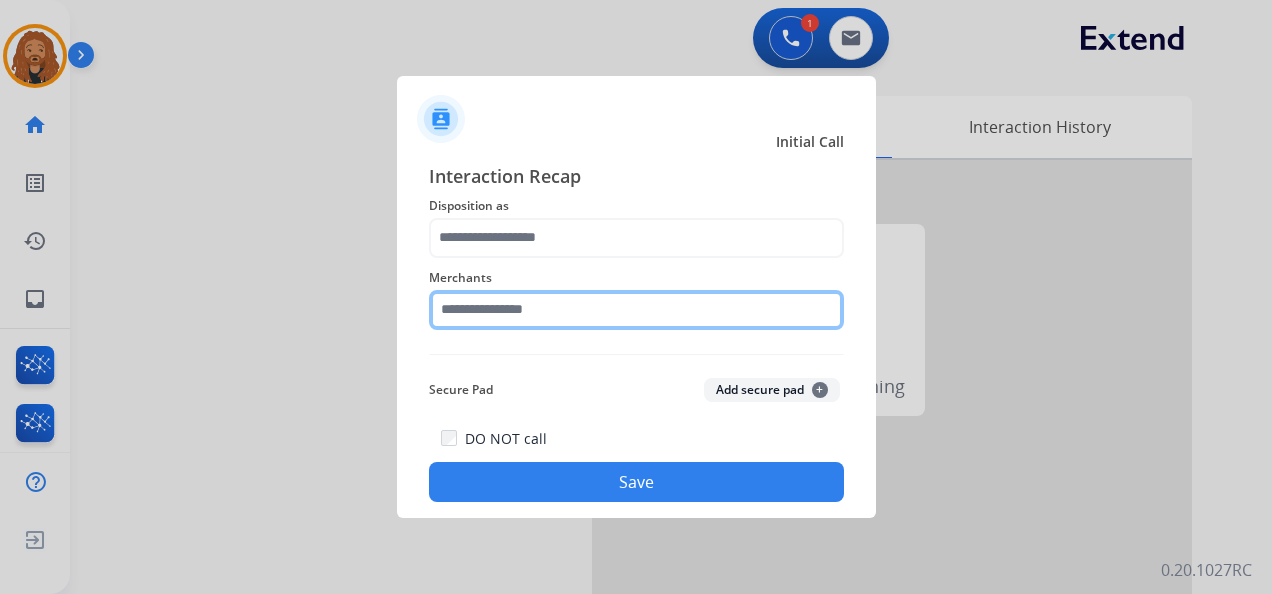 click 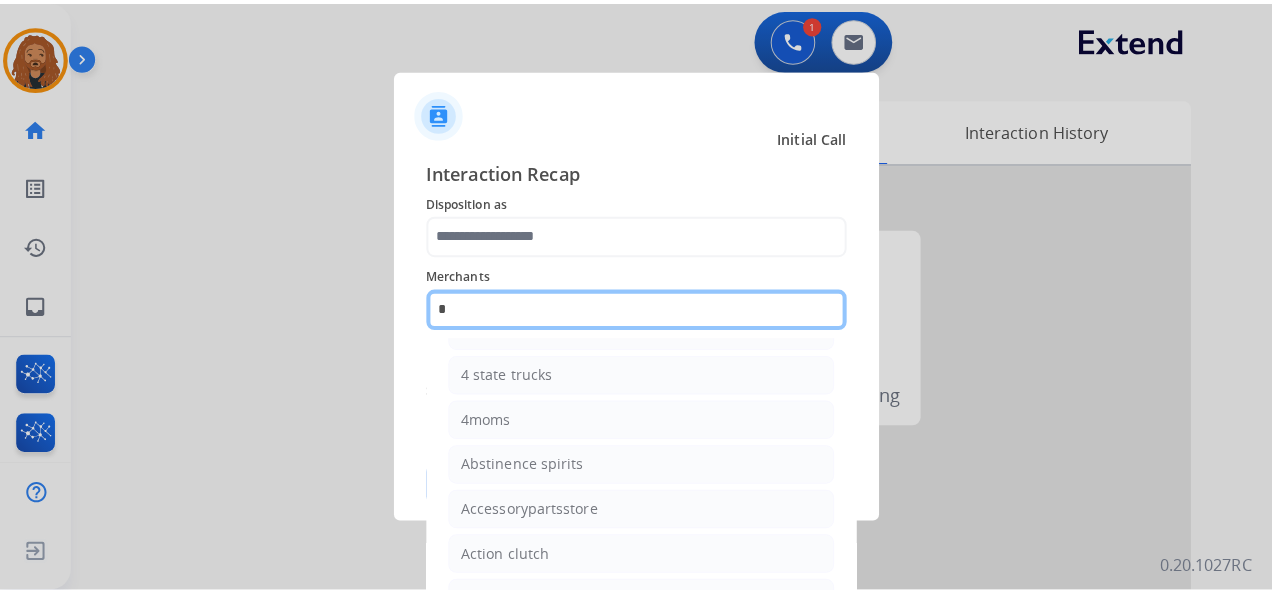 scroll, scrollTop: 157, scrollLeft: 0, axis: vertical 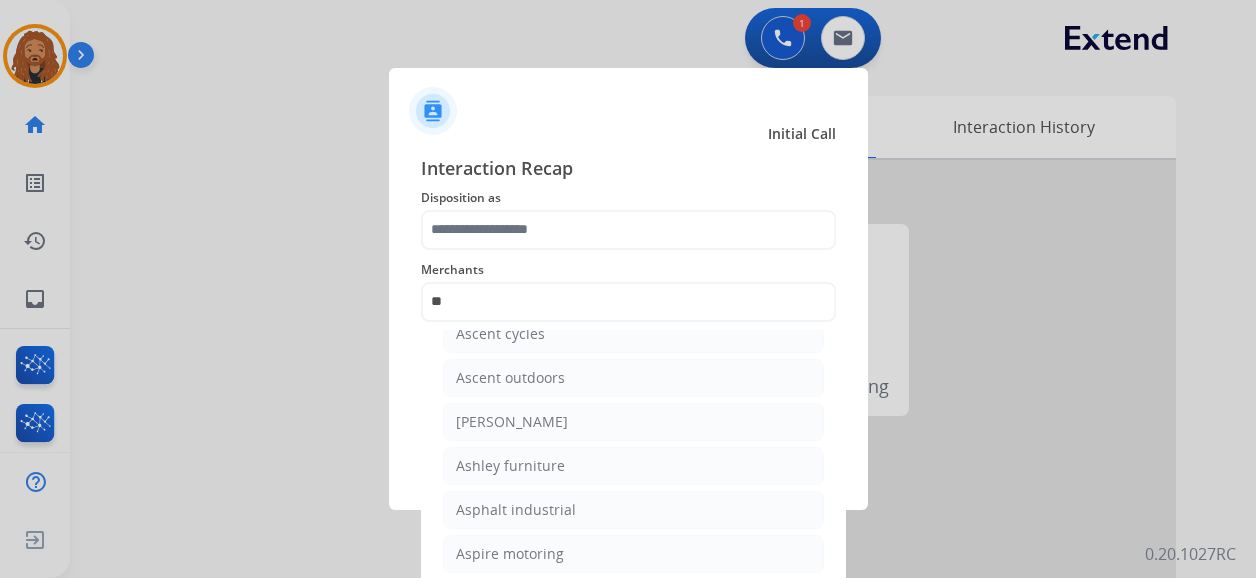drag, startPoint x: 516, startPoint y: 468, endPoint x: 505, endPoint y: 438, distance: 31.95309 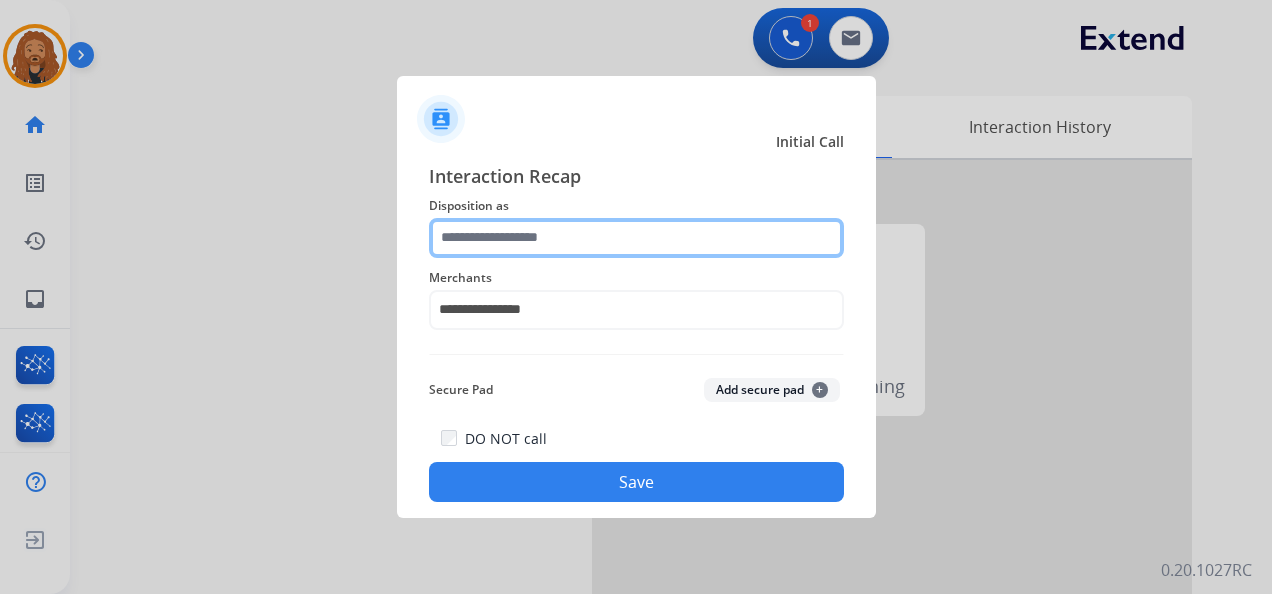 click 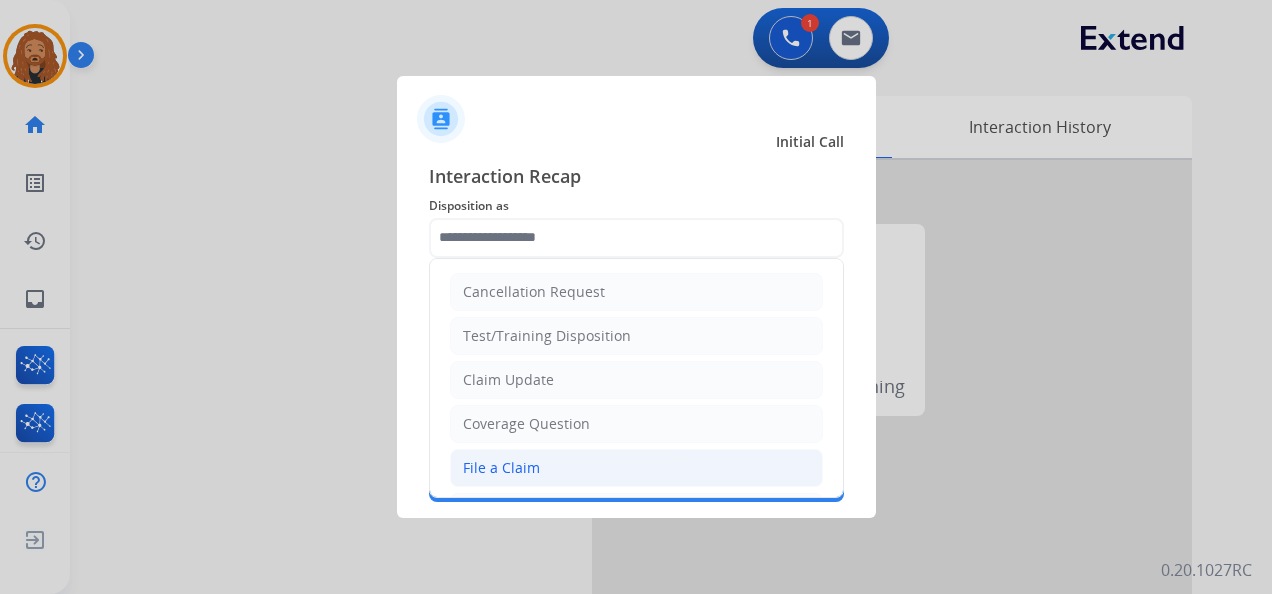 click on "File a Claim" 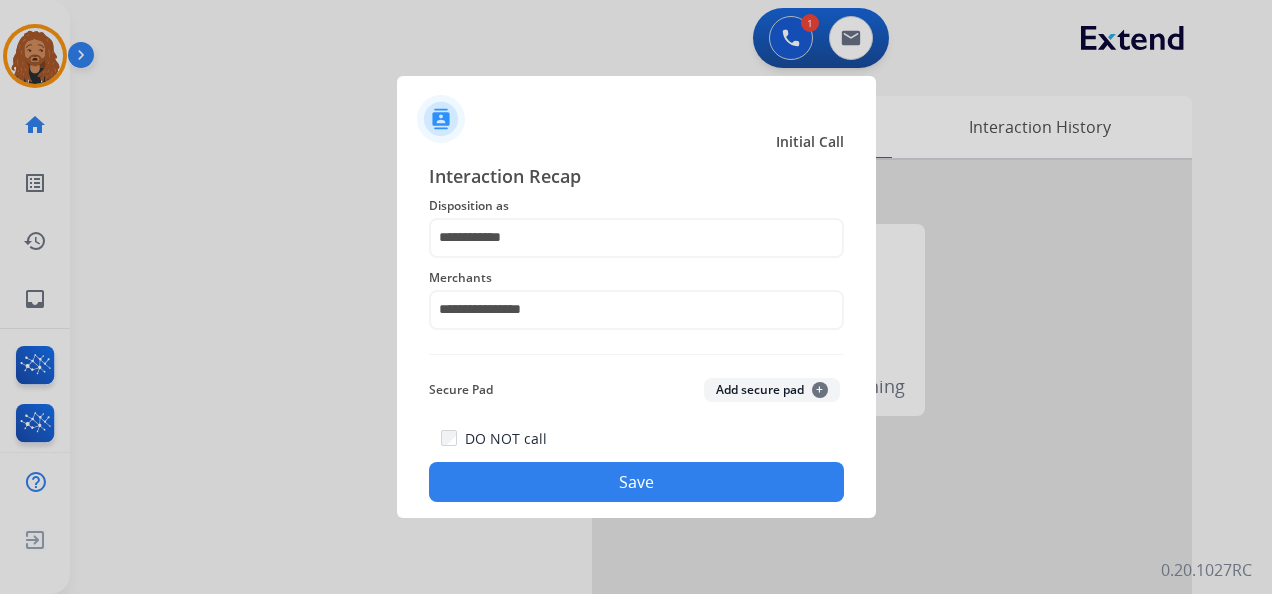 click on "Save" 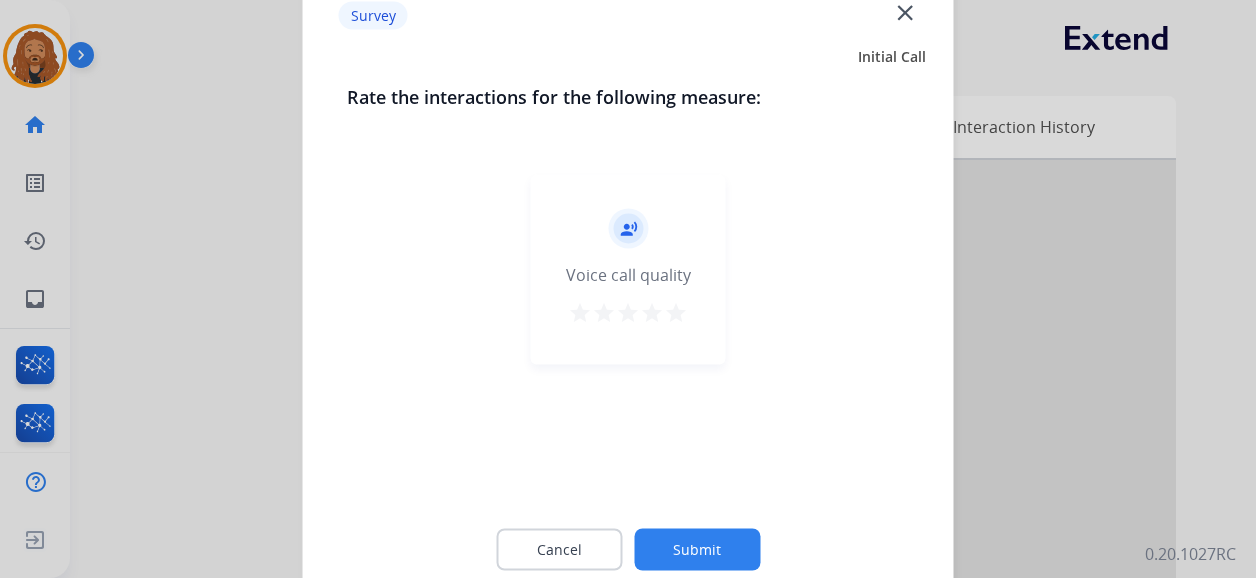 click on "star" at bounding box center [676, 313] 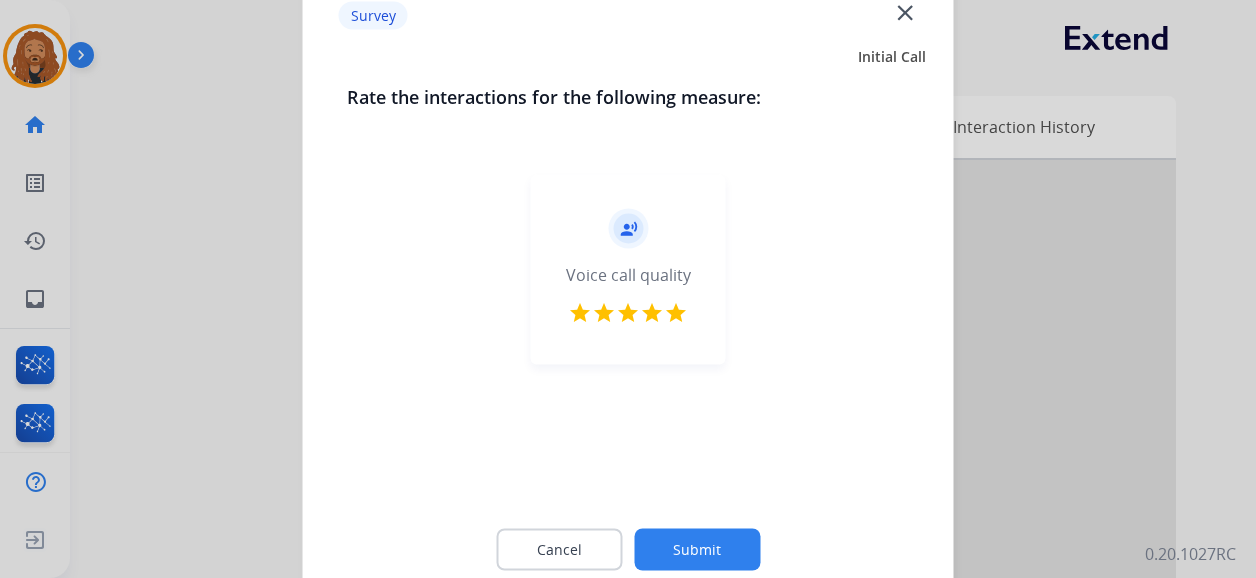 click on "Submit" 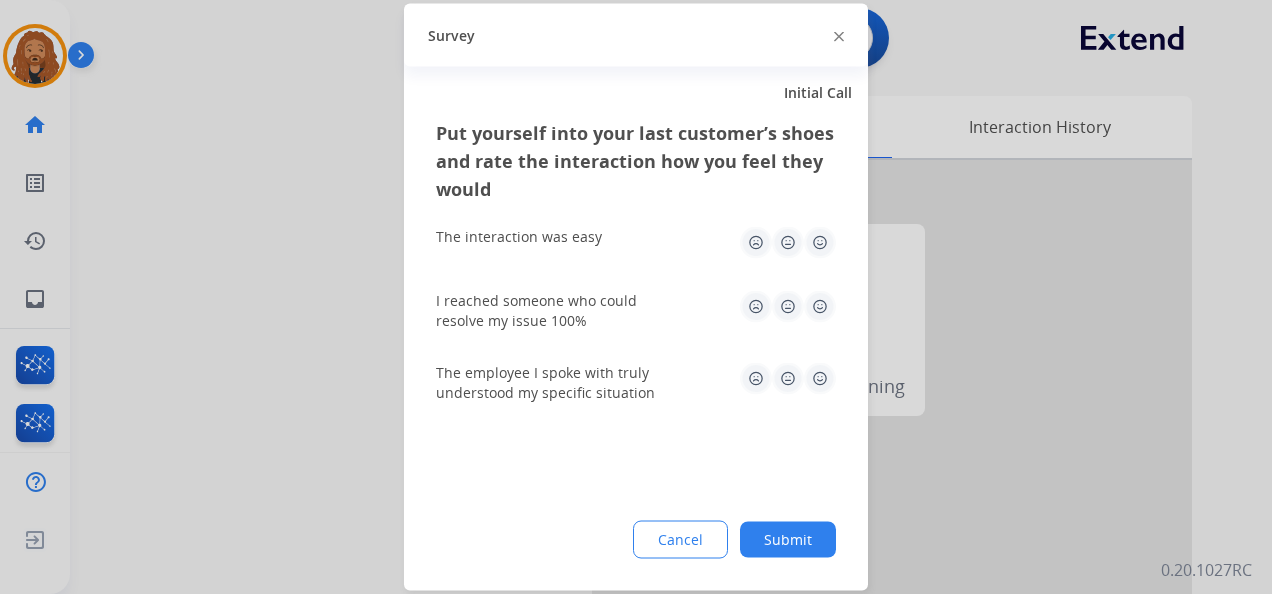 click 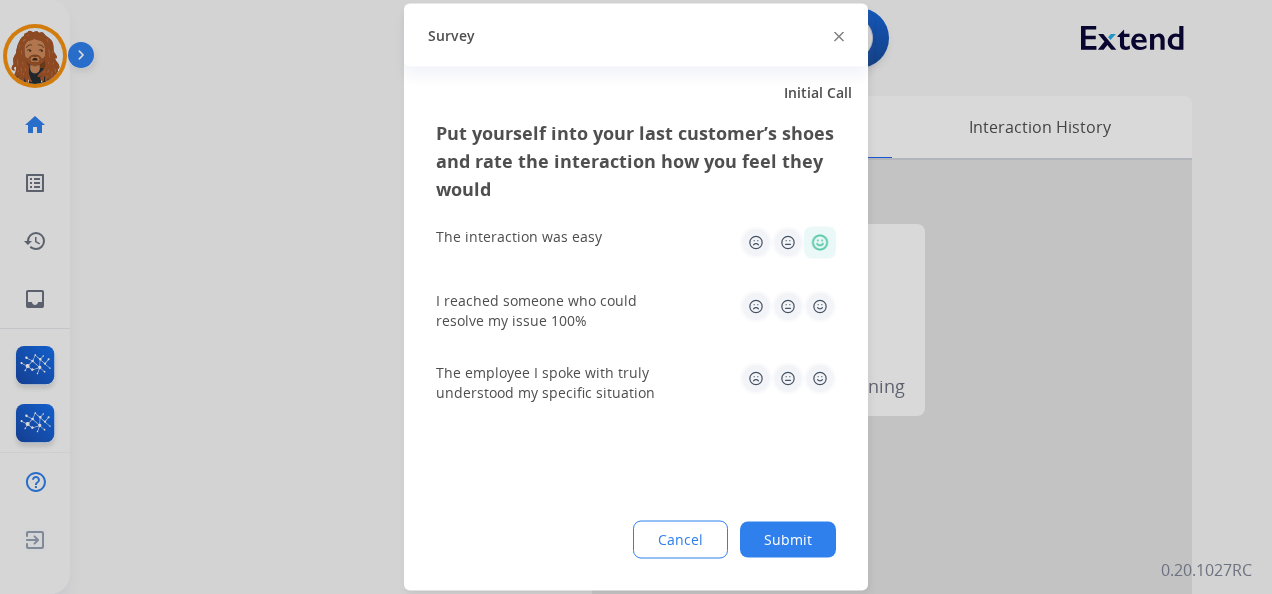 click 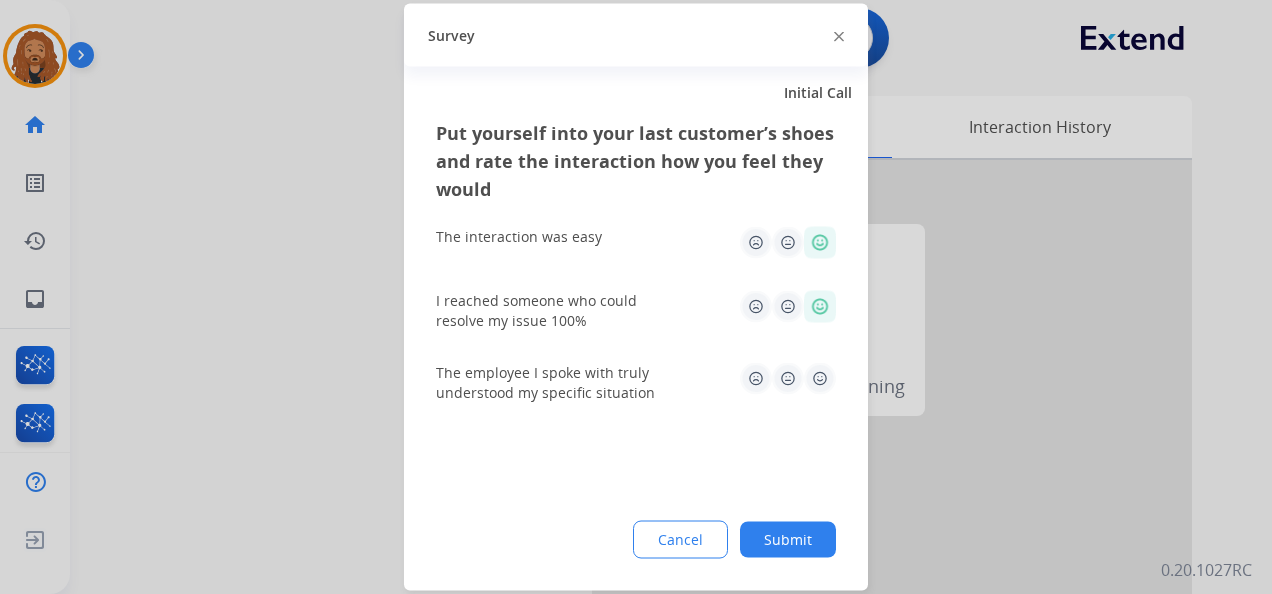 click 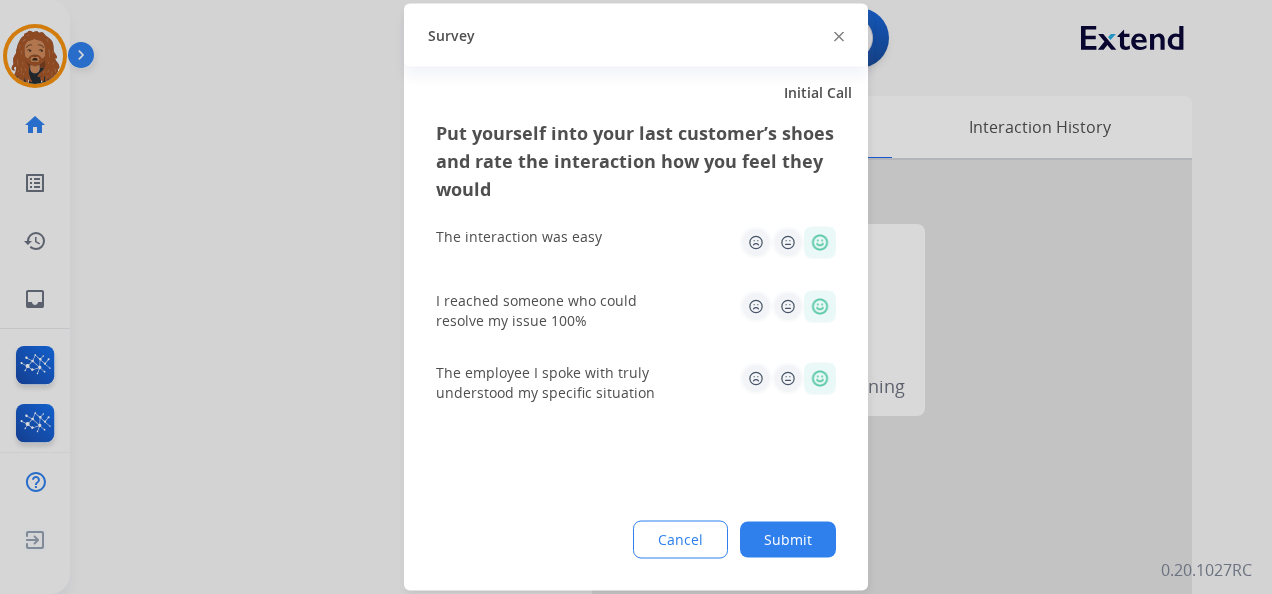 click on "Submit" 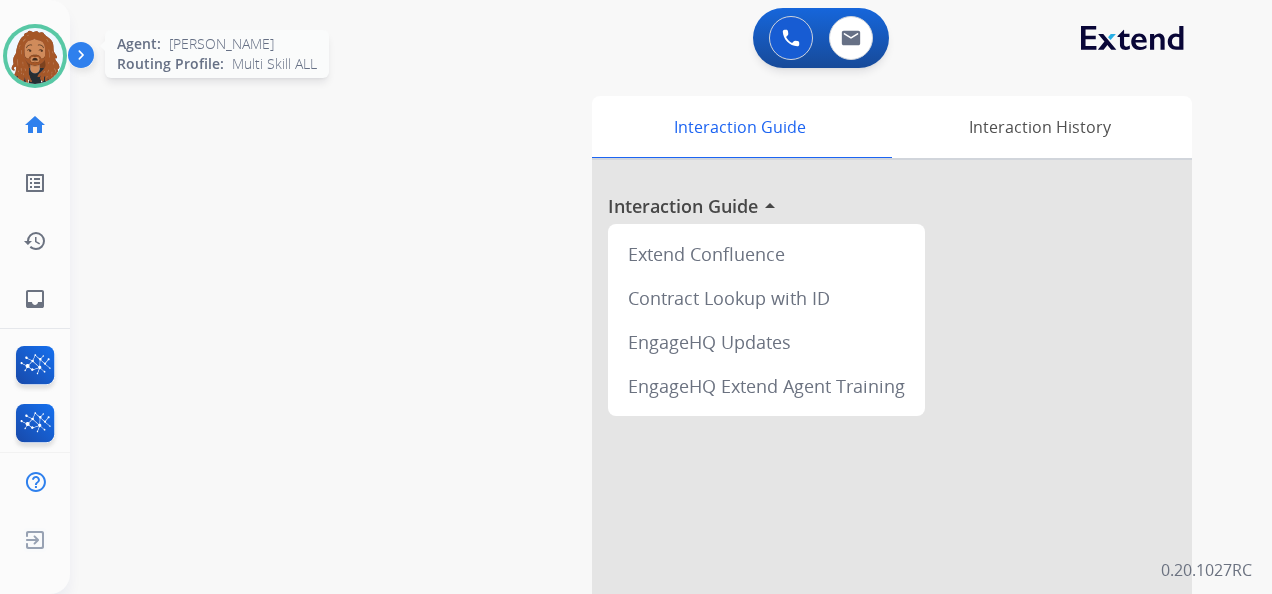click at bounding box center (35, 56) 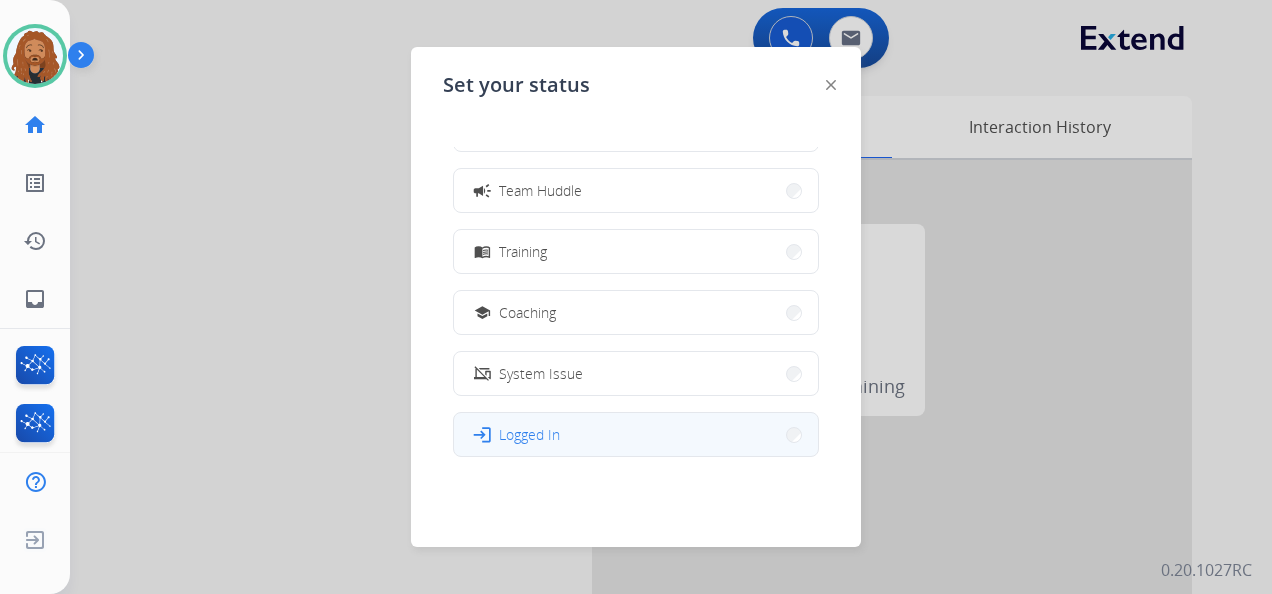 scroll, scrollTop: 376, scrollLeft: 0, axis: vertical 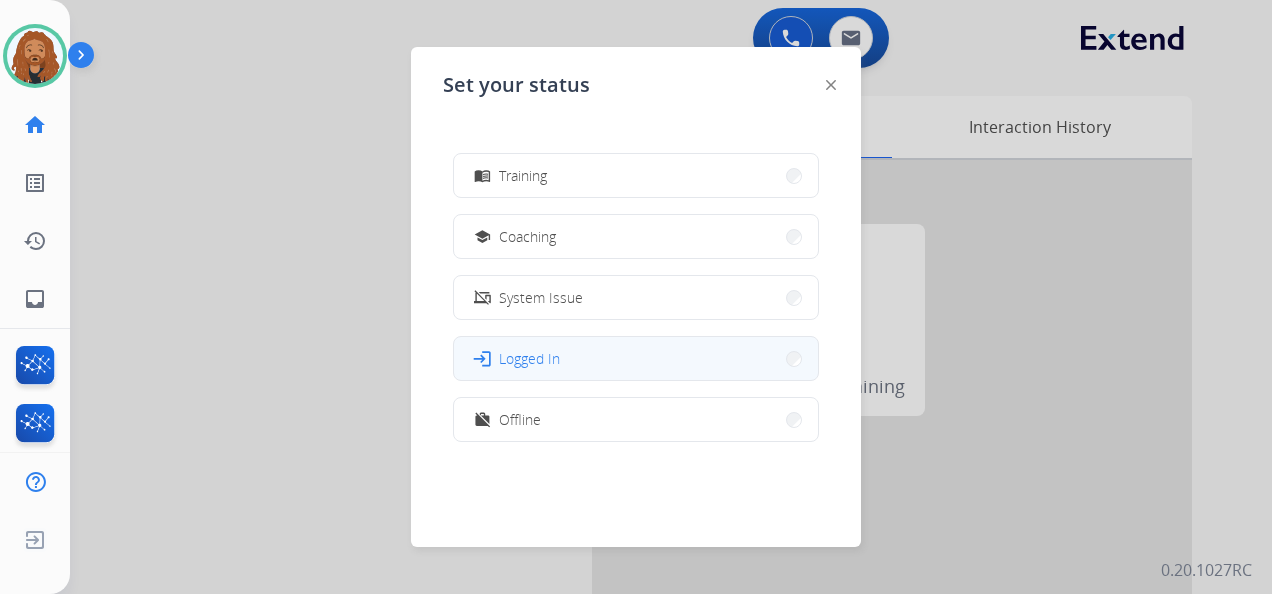 click on "login Logged In" at bounding box center (636, 358) 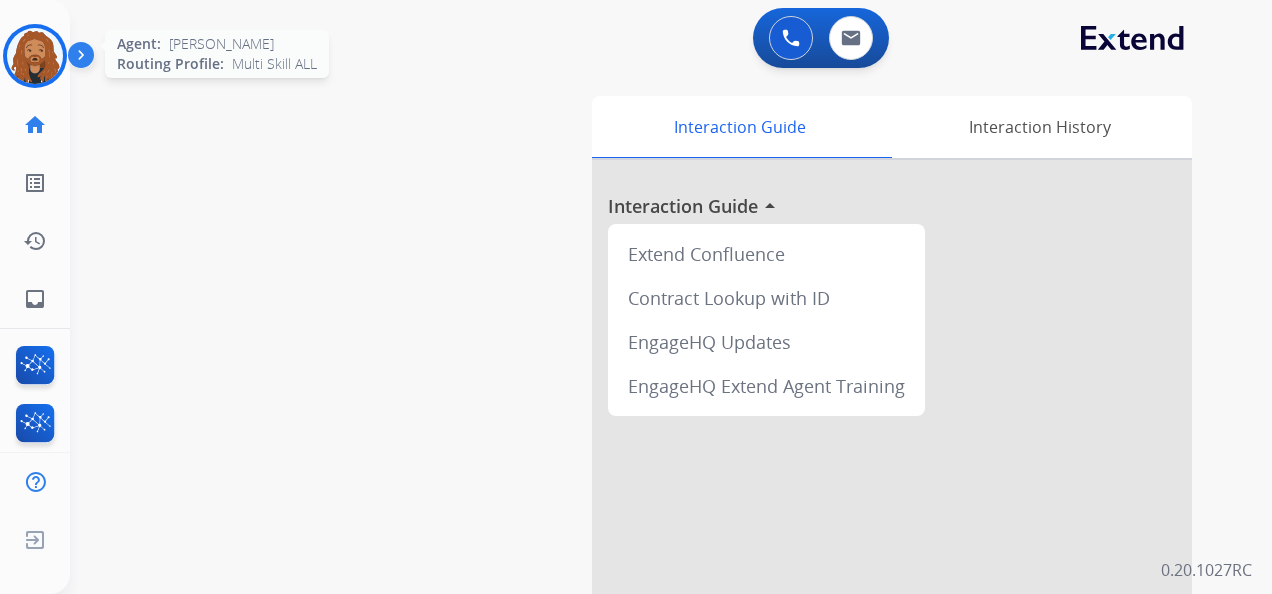 click at bounding box center [35, 56] 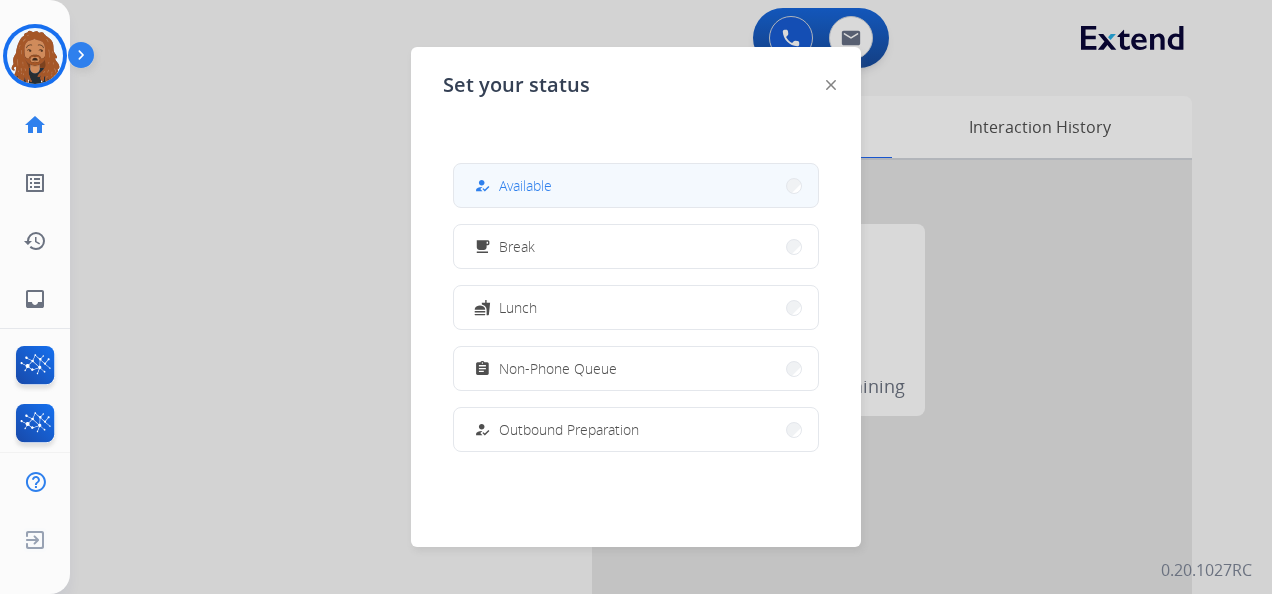 click on "how_to_reg Available" at bounding box center (636, 185) 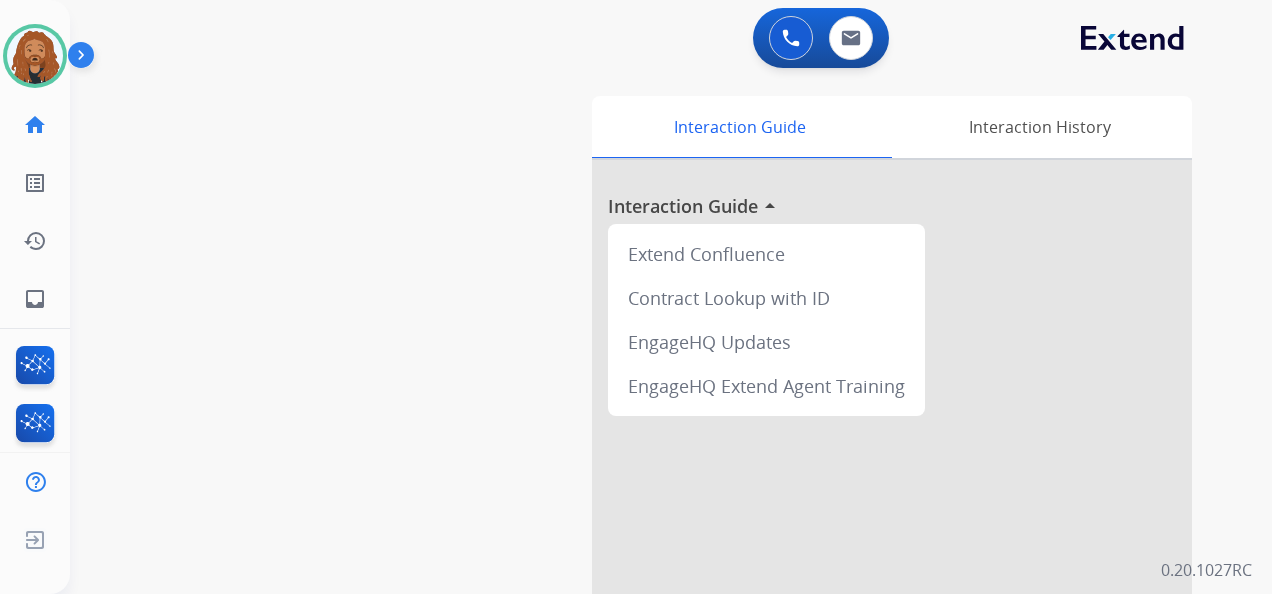 click on "swap_horiz Break voice bridge close_fullscreen Connect 3-Way Call merge_type Separate 3-Way Call  Interaction Guide   Interaction History  Interaction Guide arrow_drop_up  Extend Confluence   Contract Lookup with ID   EngageHQ Updates   EngageHQ Extend Agent Training" at bounding box center [647, 489] 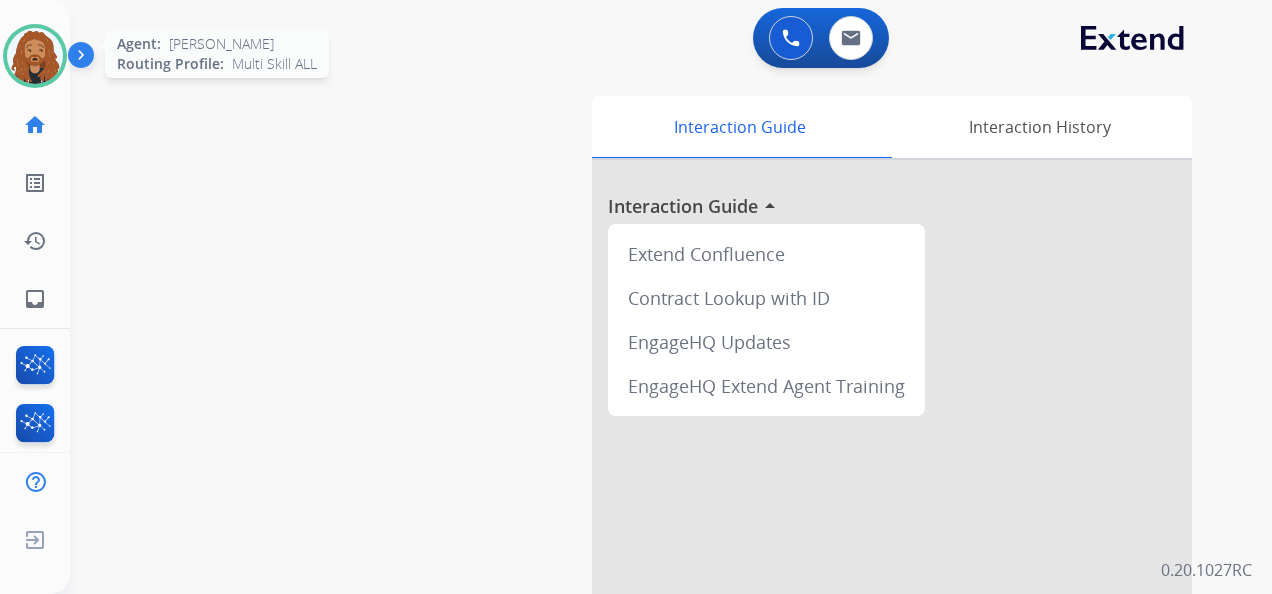 click at bounding box center (35, 56) 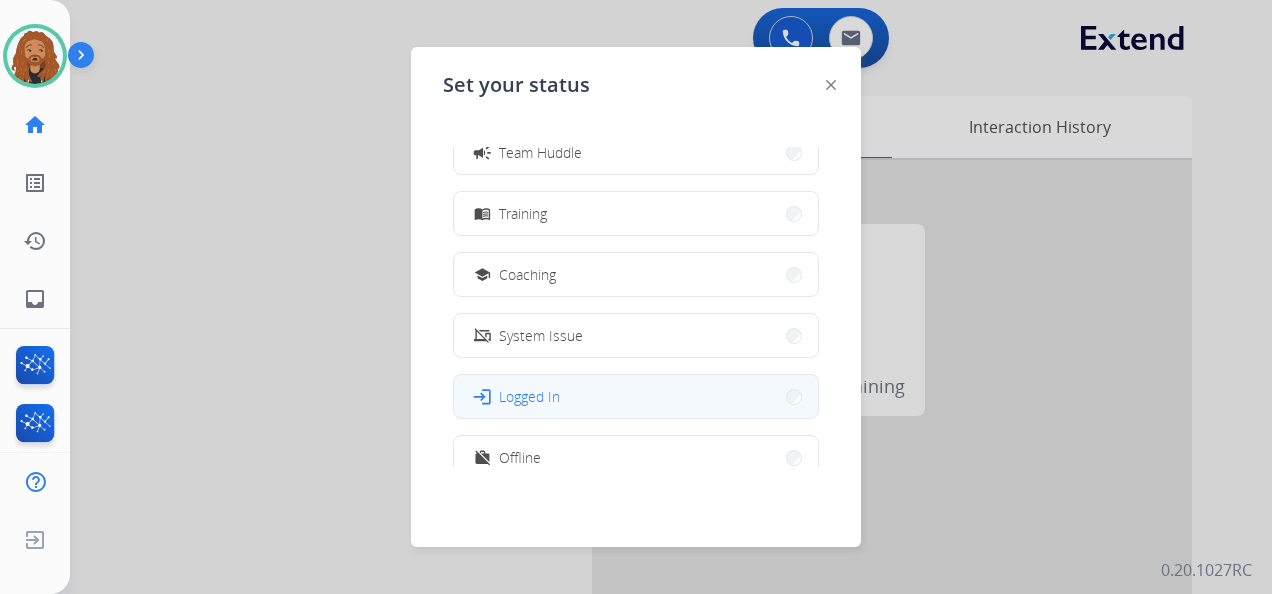 scroll, scrollTop: 376, scrollLeft: 0, axis: vertical 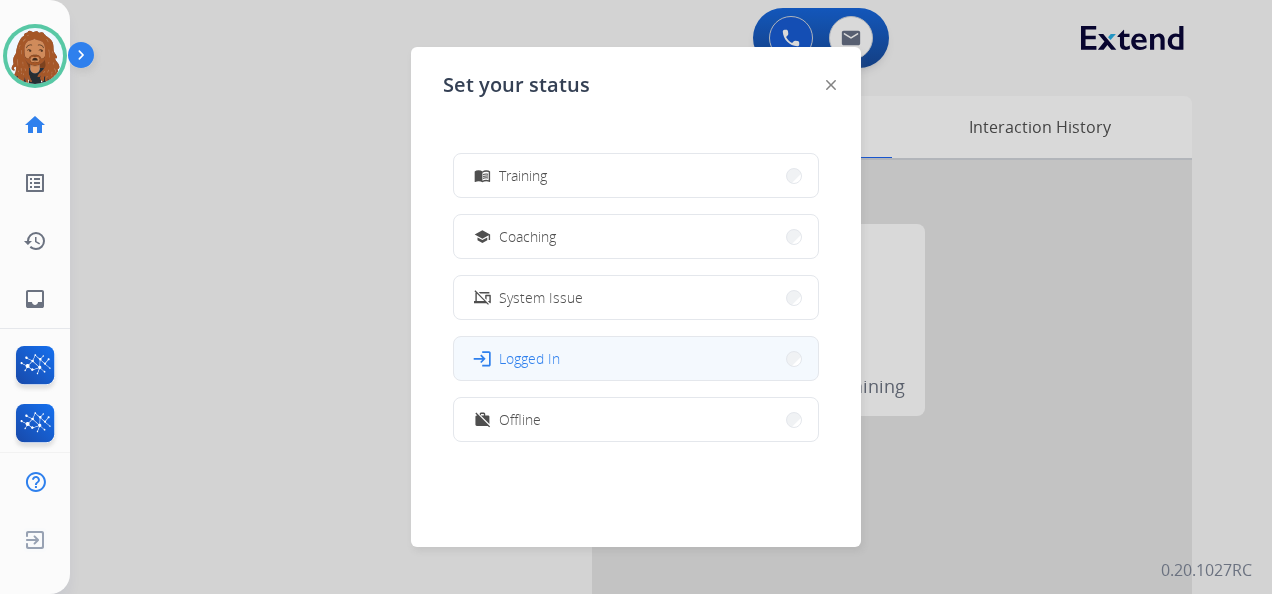 click on "work_off Offline" at bounding box center (636, 419) 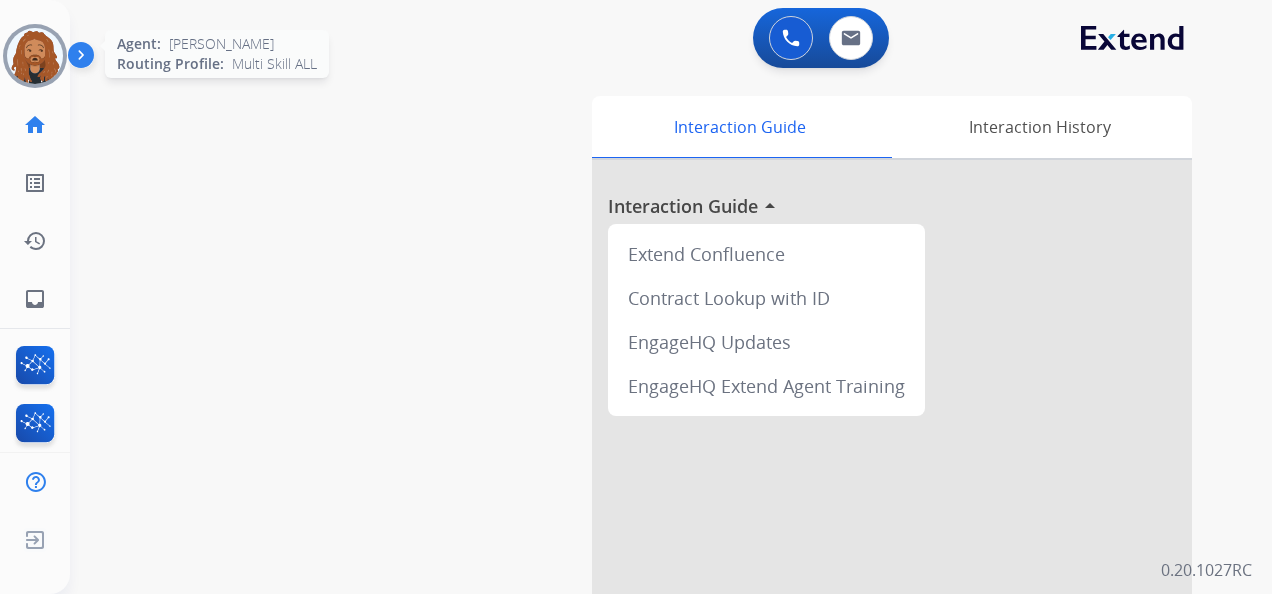 click at bounding box center (35, 56) 